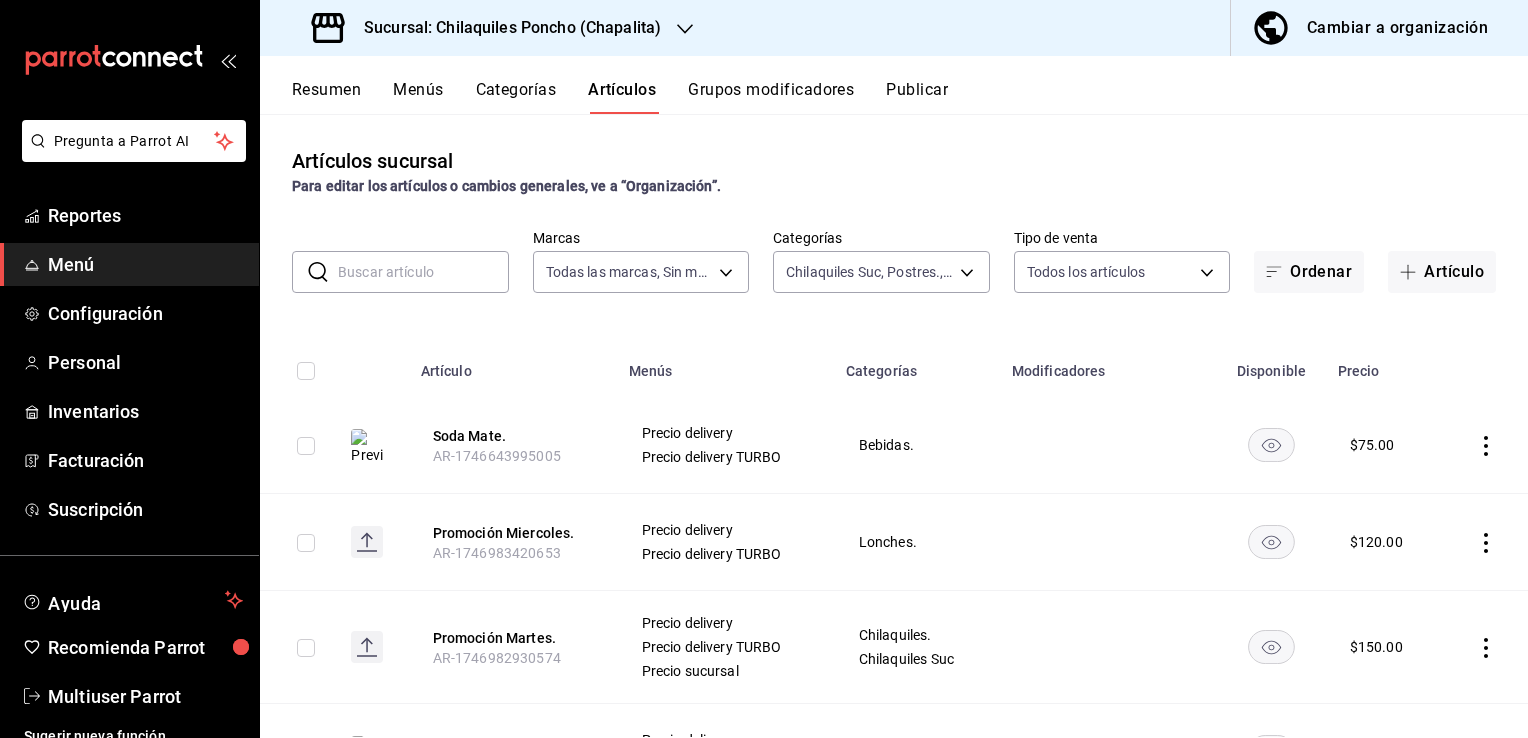 scroll, scrollTop: 0, scrollLeft: 0, axis: both 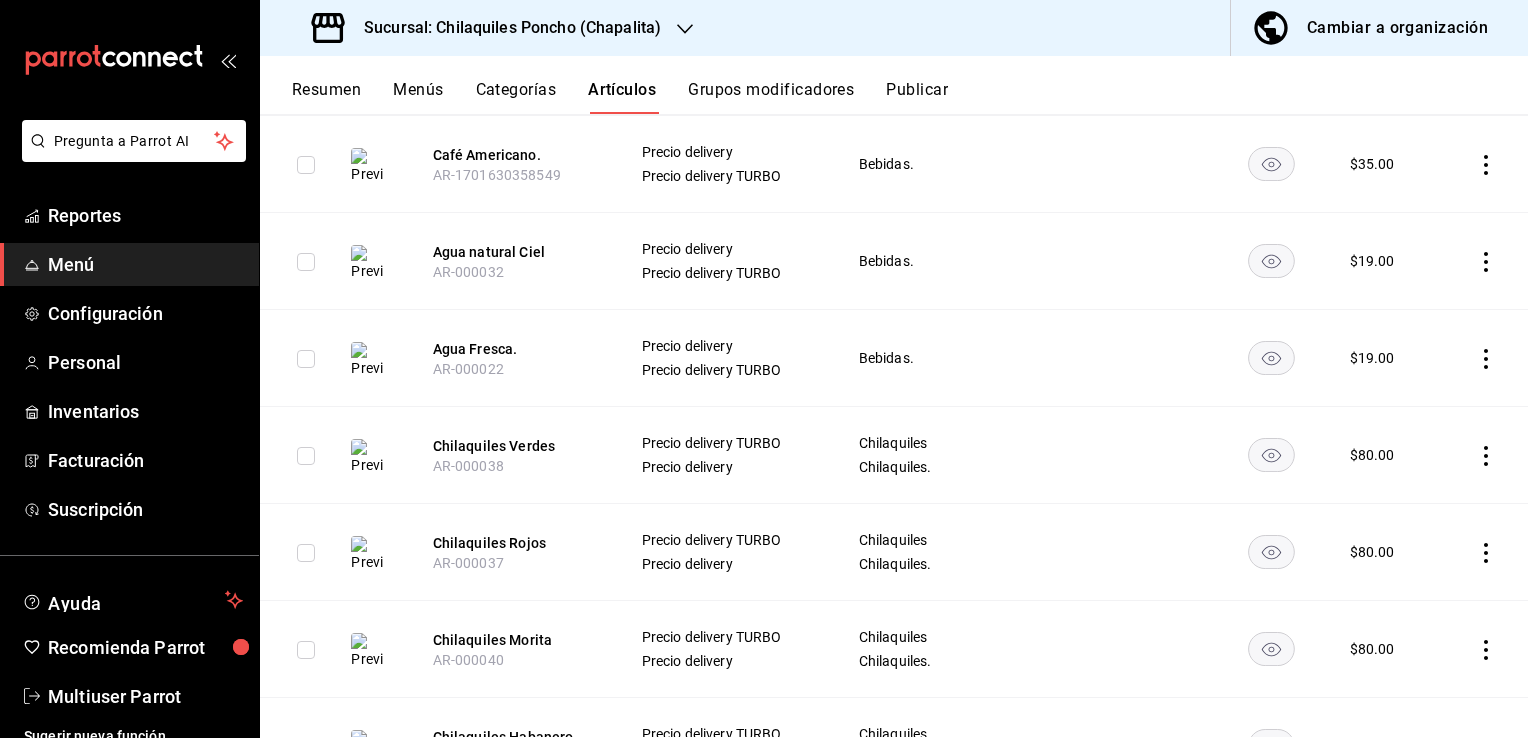 click at bounding box center [1484, 455] 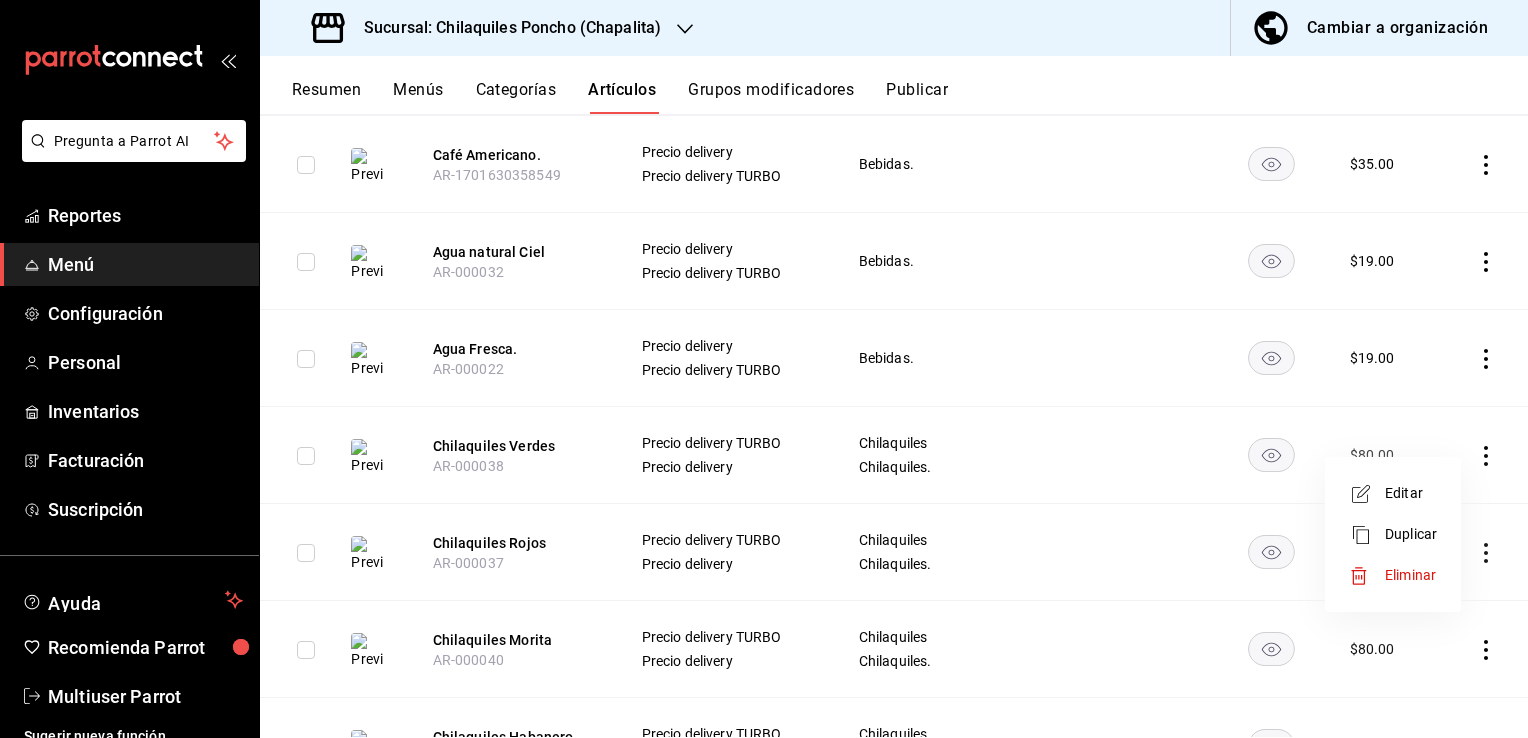 click on "Editar" at bounding box center [1411, 493] 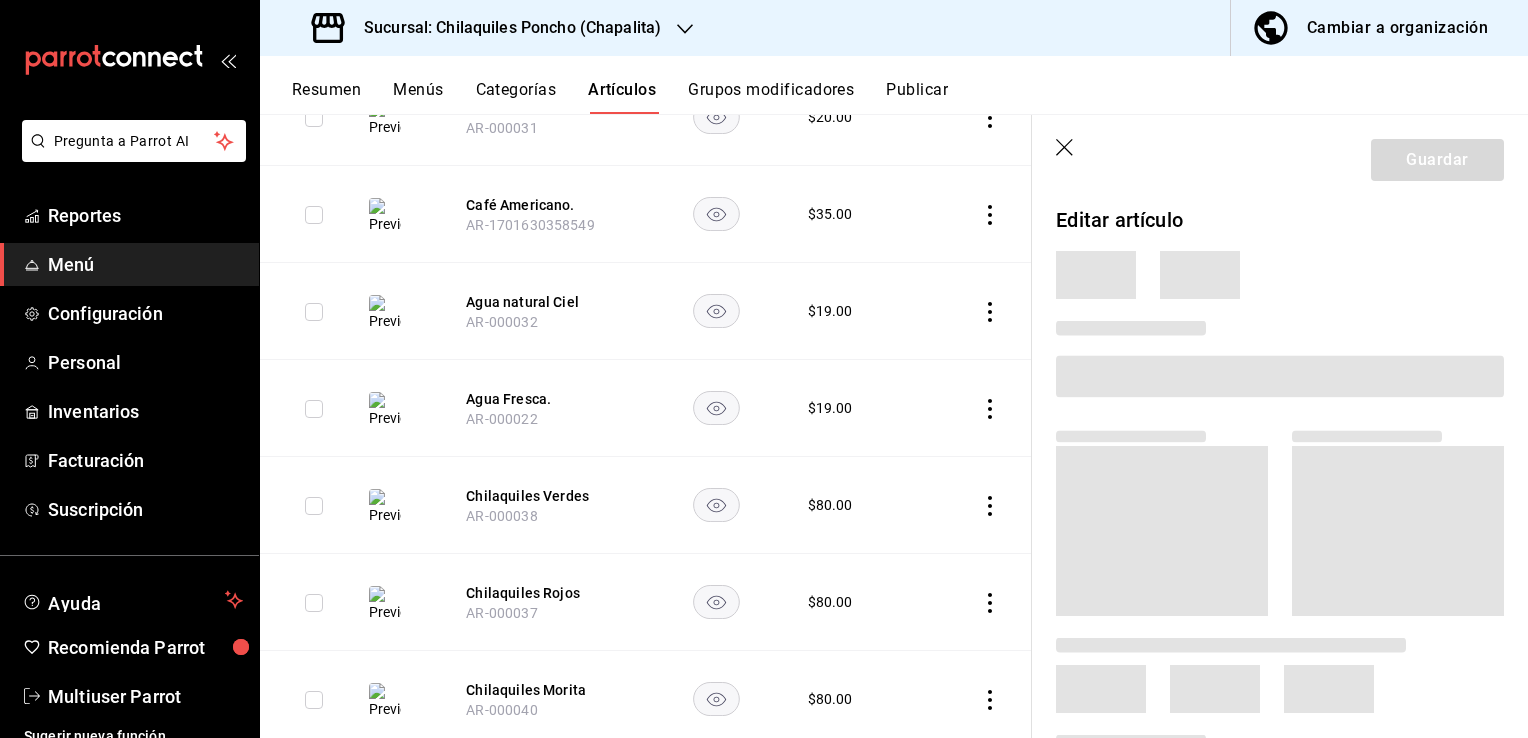scroll, scrollTop: 4100, scrollLeft: 0, axis: vertical 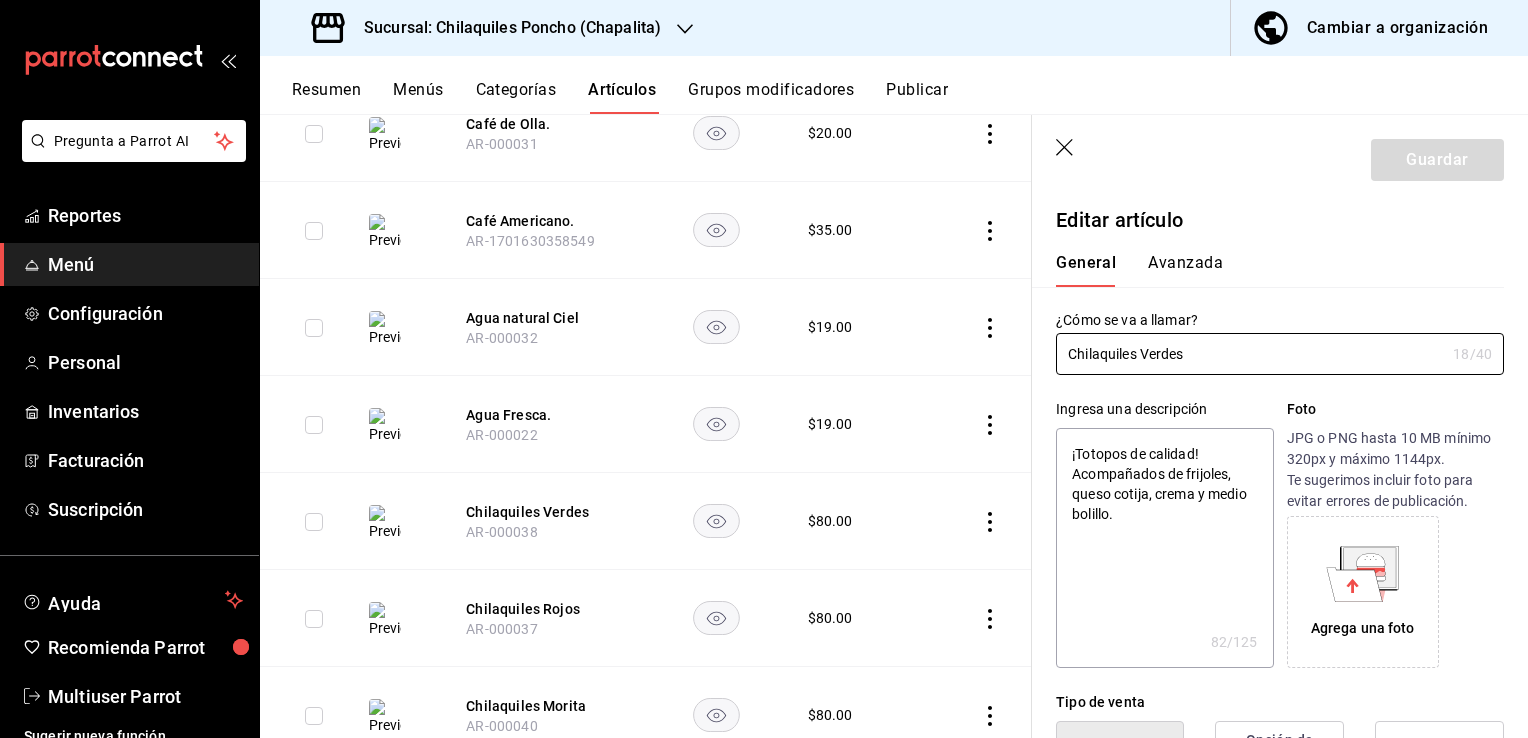 type on "x" 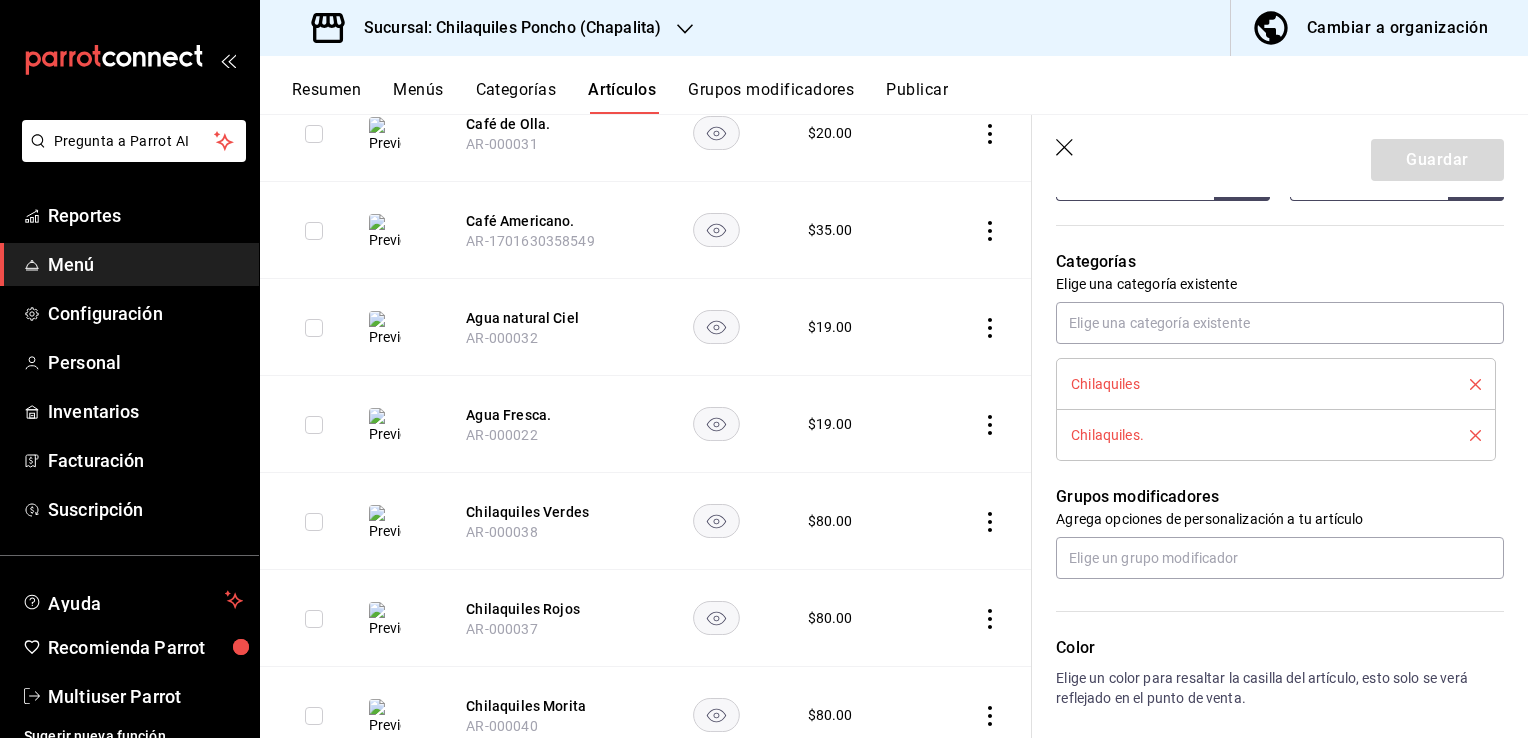 scroll, scrollTop: 806, scrollLeft: 0, axis: vertical 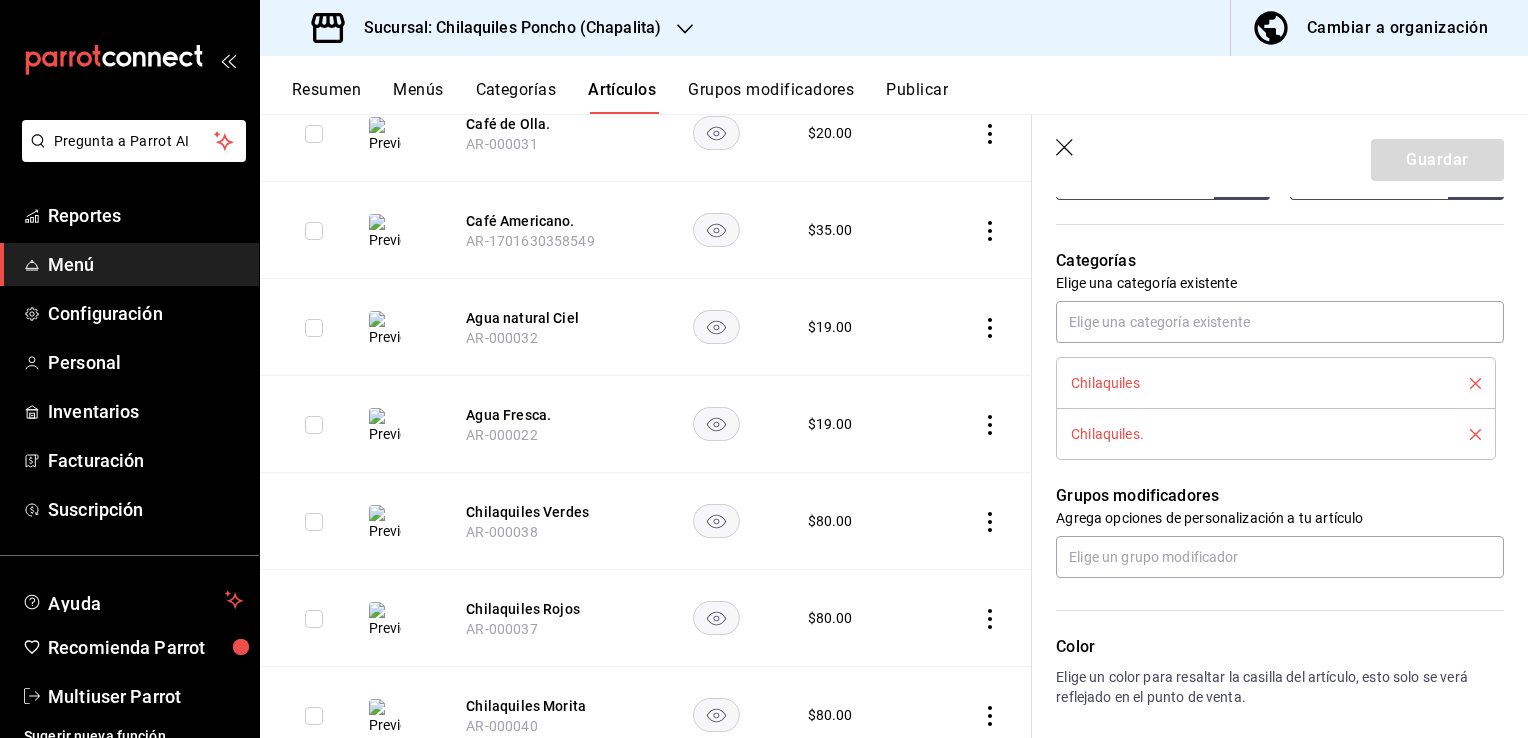 click 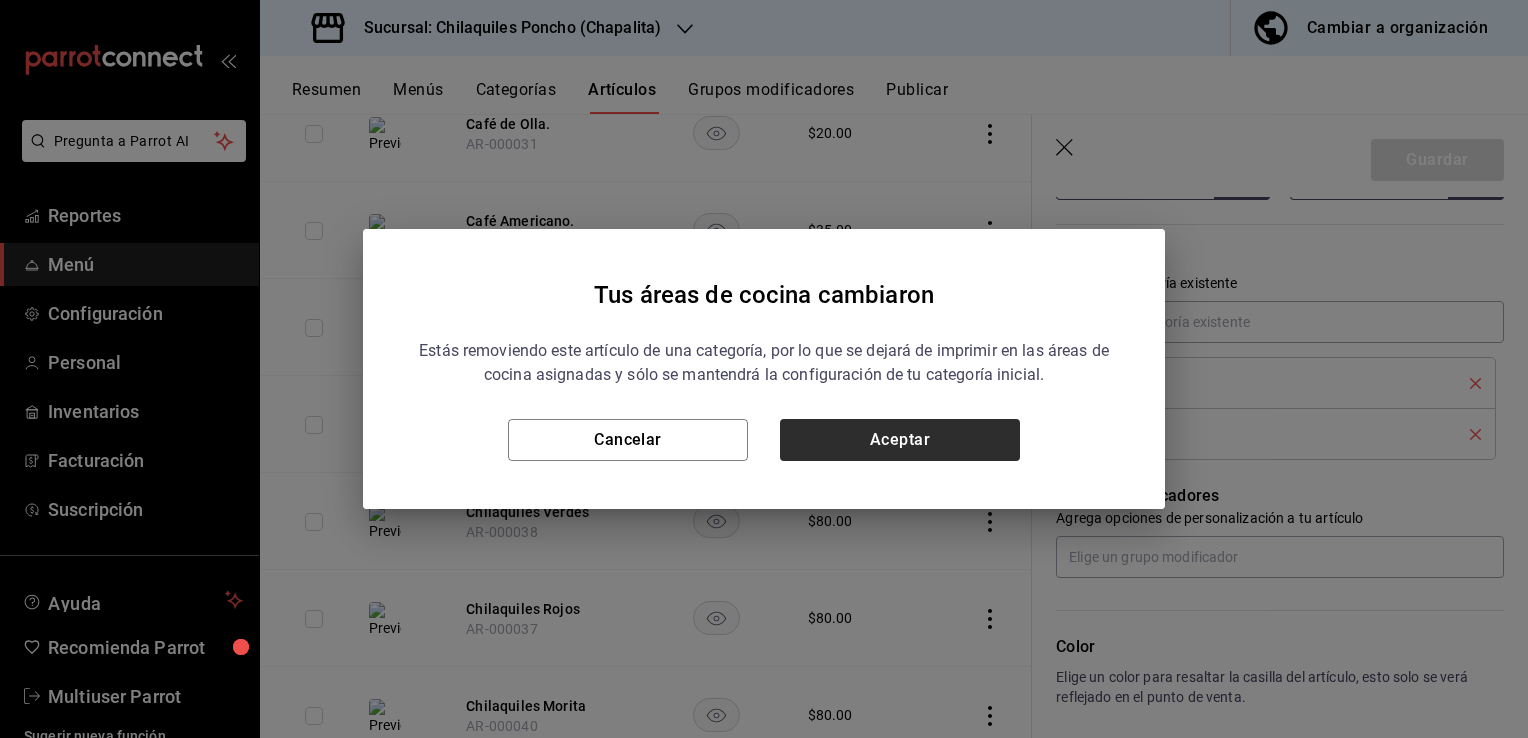 click on "Aceptar" at bounding box center [900, 440] 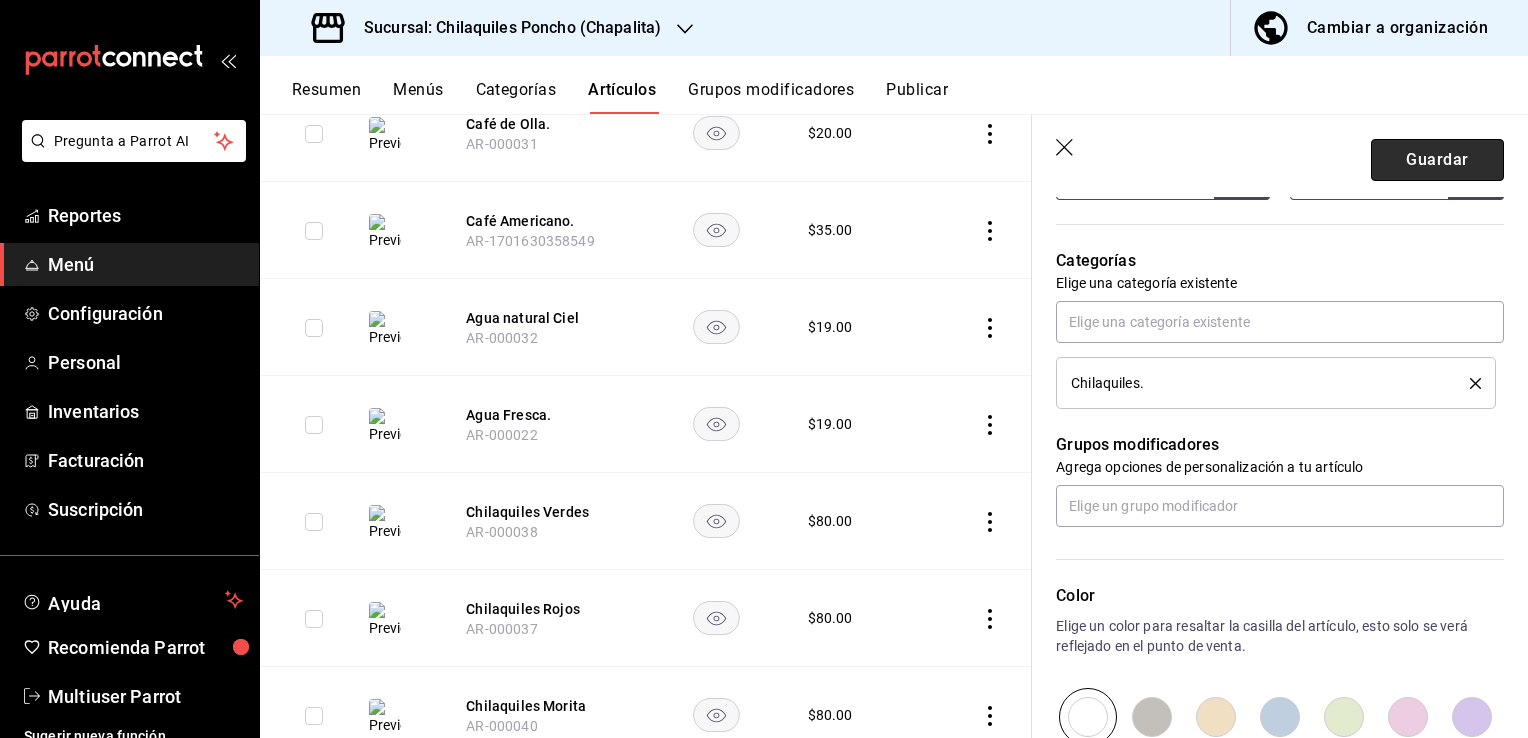 click on "Guardar" at bounding box center [1437, 160] 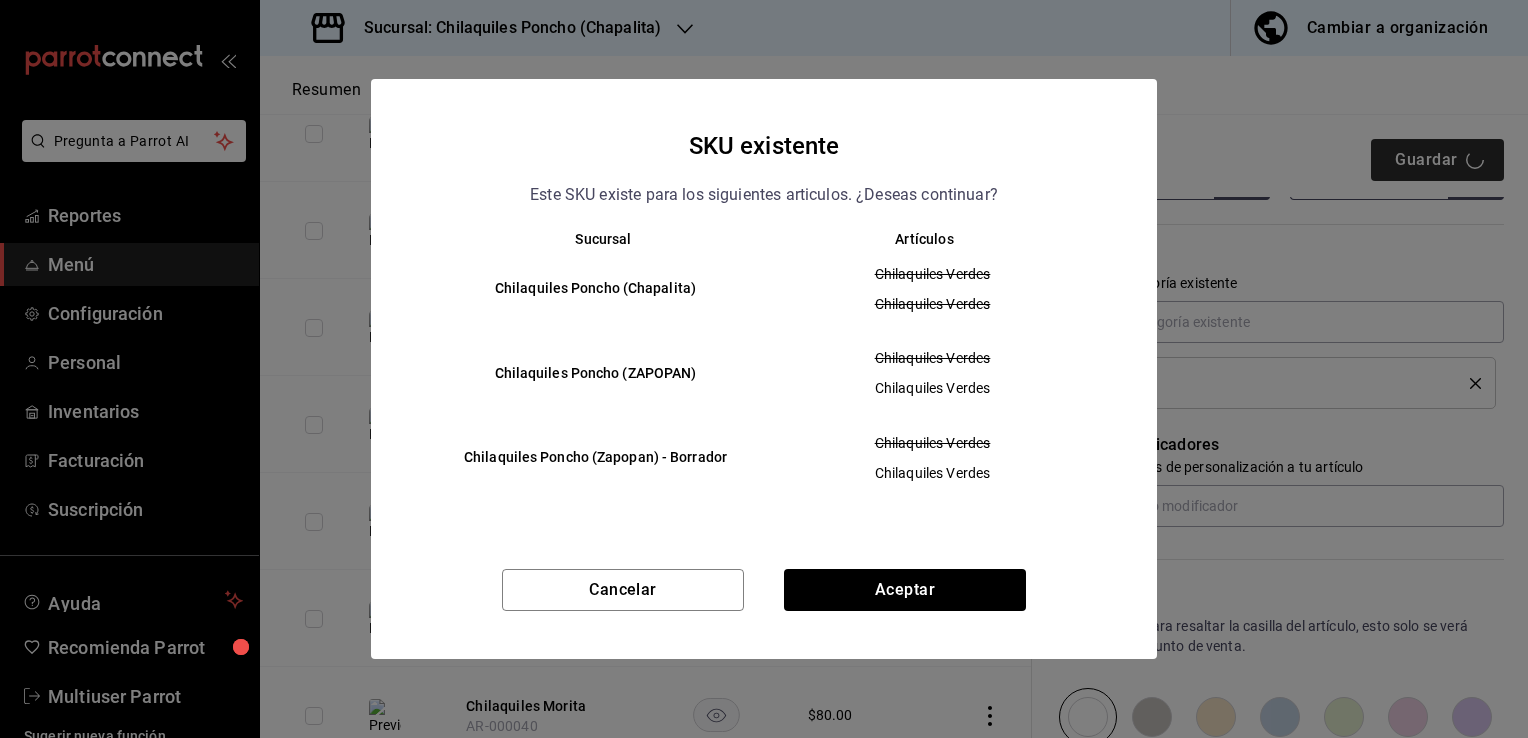 click on "Aceptar" at bounding box center (905, 590) 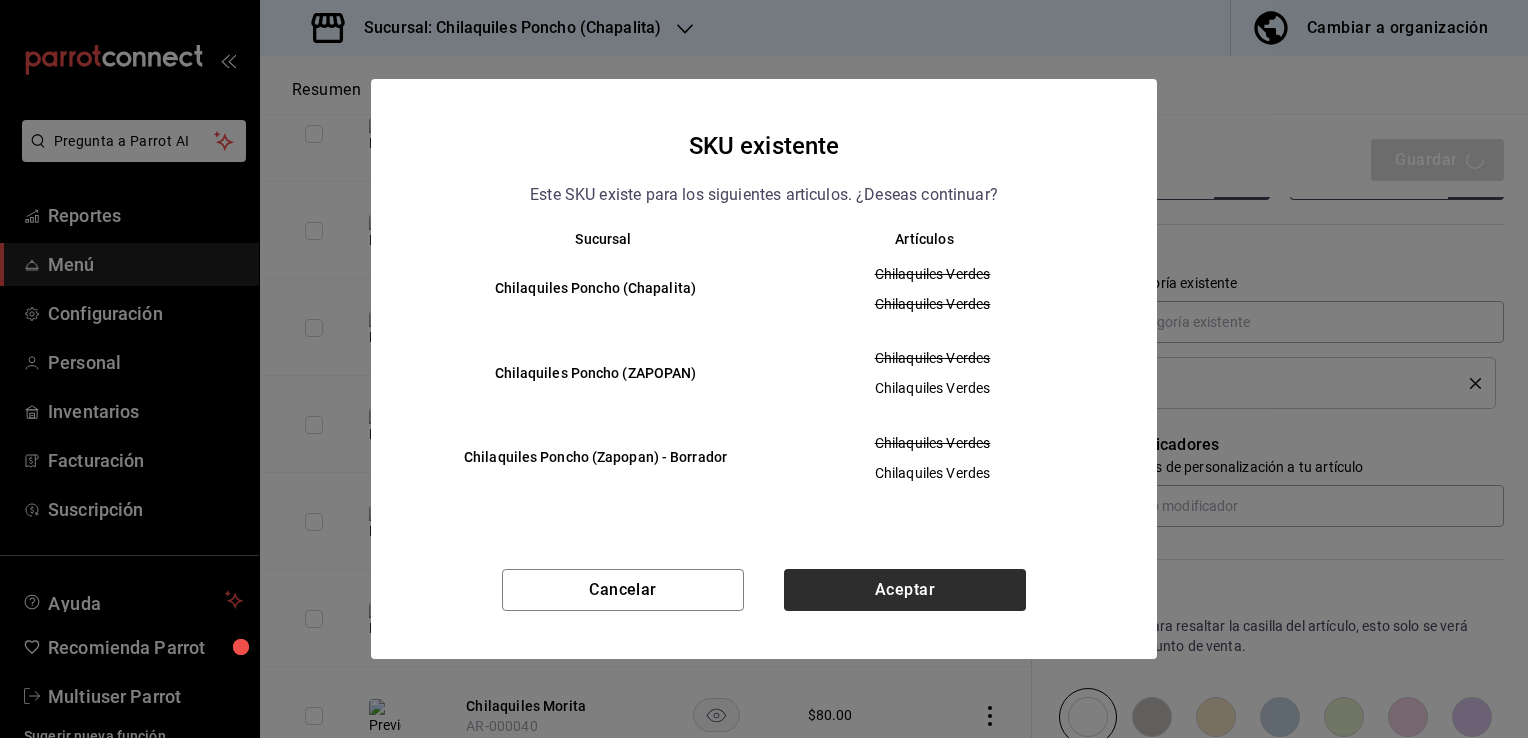 type on "x" 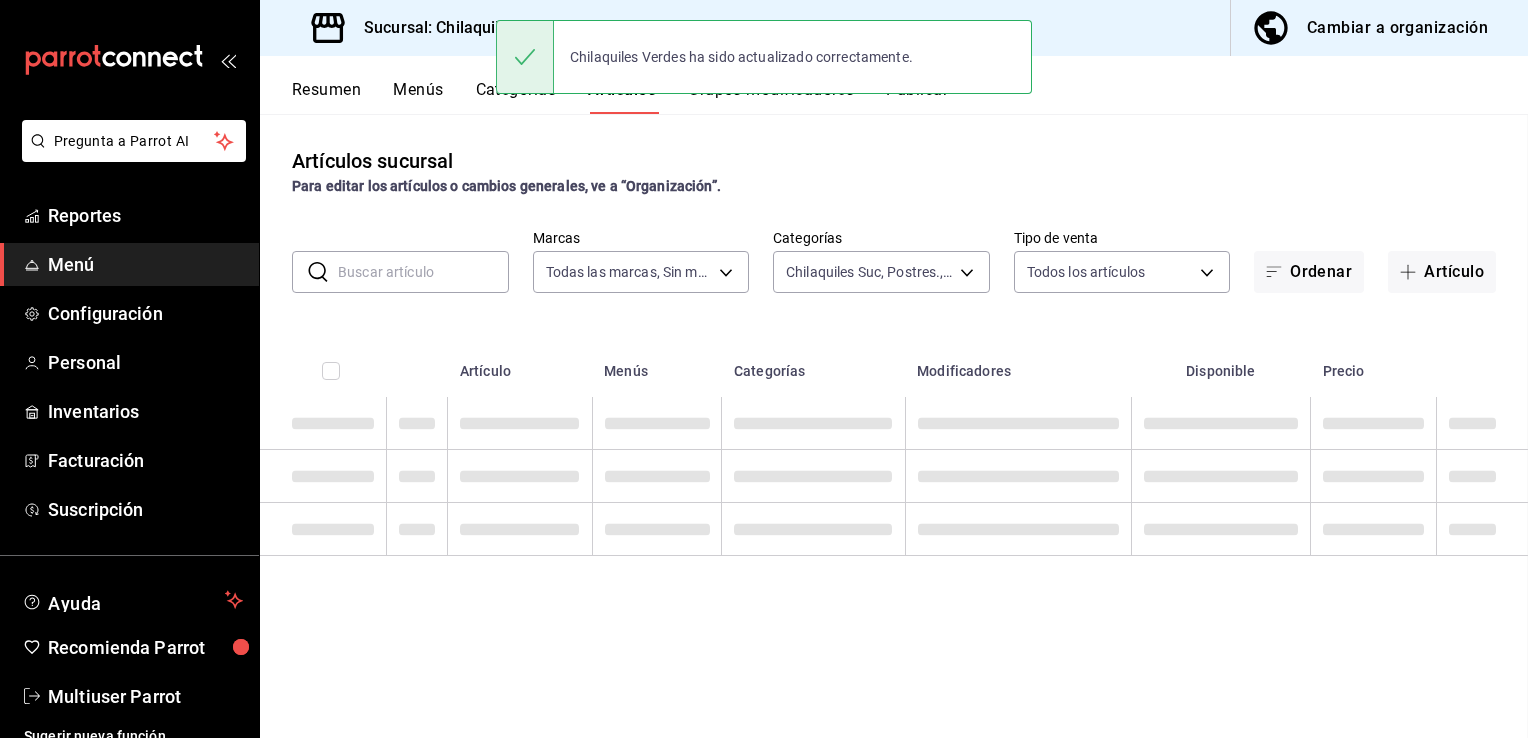 scroll, scrollTop: 0, scrollLeft: 0, axis: both 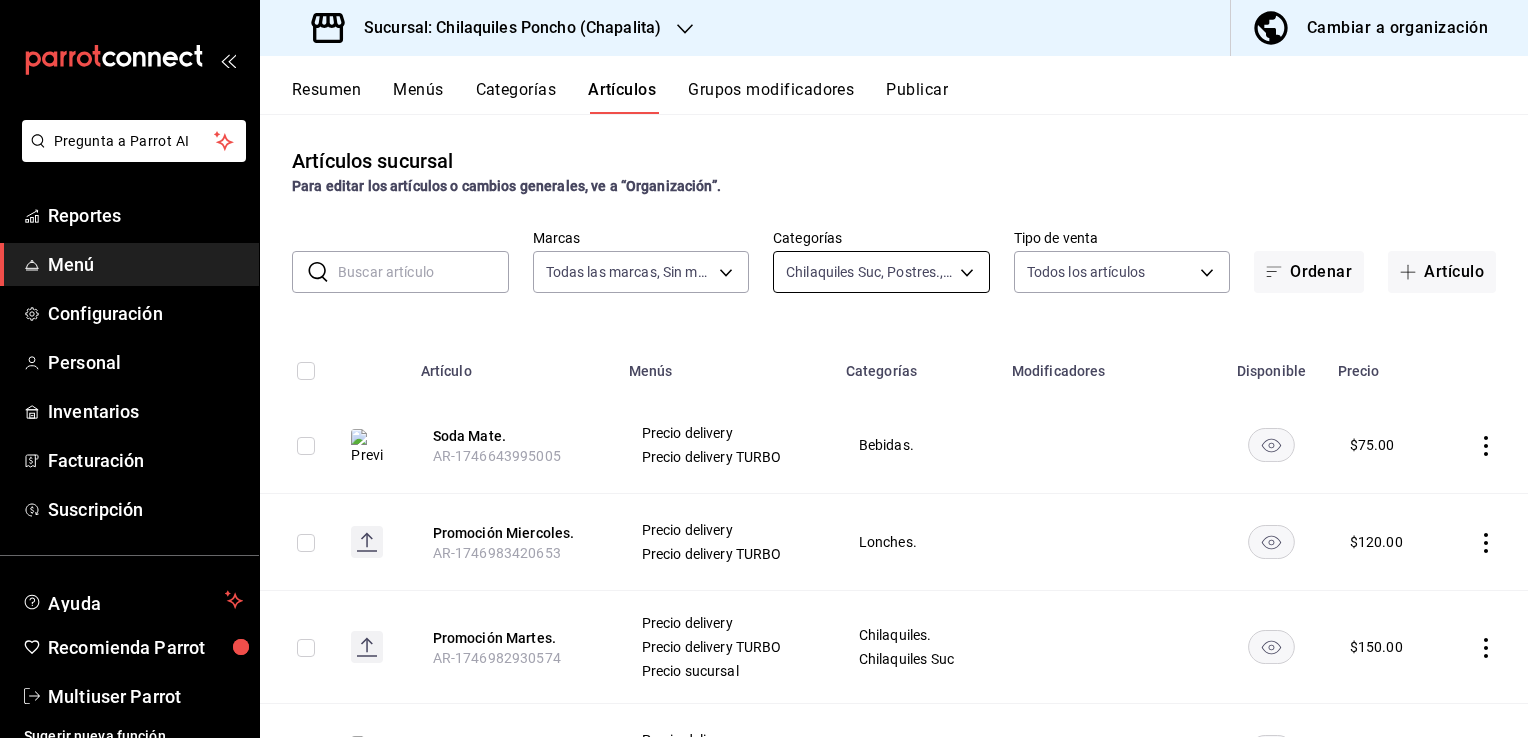 click on "Pregunta a Parrot AI Reportes   Menú   Configuración   Personal   Inventarios   Facturación   Suscripción   Ayuda Recomienda Parrot   Multiuser Parrot   Sugerir nueva función   Sucursal: Chilaquiles Poncho (Chapalita) Cambiar a organización Resumen Menús Categorías Artículos Grupos modificadores Publicar Artículos sucursal Para editar los artículos o cambios generales, ve a “Organización”. ​ ​ Marcas Todas las marcas, Sin marca 9bcb220c-419a-4f5a-8afa-cf23028ffdd5,cd2e5cda-0540-4c7e-adca-baf202a50337,60bf9367-d259-4ab6-9cdd-f234202a9a0e Categorías Chilaquiles Suc, Postres., Bebidas., Molletes., Lonches., Huevos., Chilaquiles. aa694730-01fa-4cd2-a1cf-e6fb5d194c28,c7408933-b095-455d-8b34-483e81755e3e,0af6c6e1-5d6f-46be-9098-736e540c1f0e,b8988c54-6c72-4c35-b3cd-f95809989d1e,4082f565-5e24-46ef-b612-dda95145a3ab,09c27317-241a-46d8-8cd7-5578f1719380,48fa2c13-0fcc-4bdb-8c7c-f51d74968834 Tipo de venta Todos los artículos ALL Ordenar Artículo Artículo Menús Categorías Modificadores Disponible" at bounding box center (764, 369) 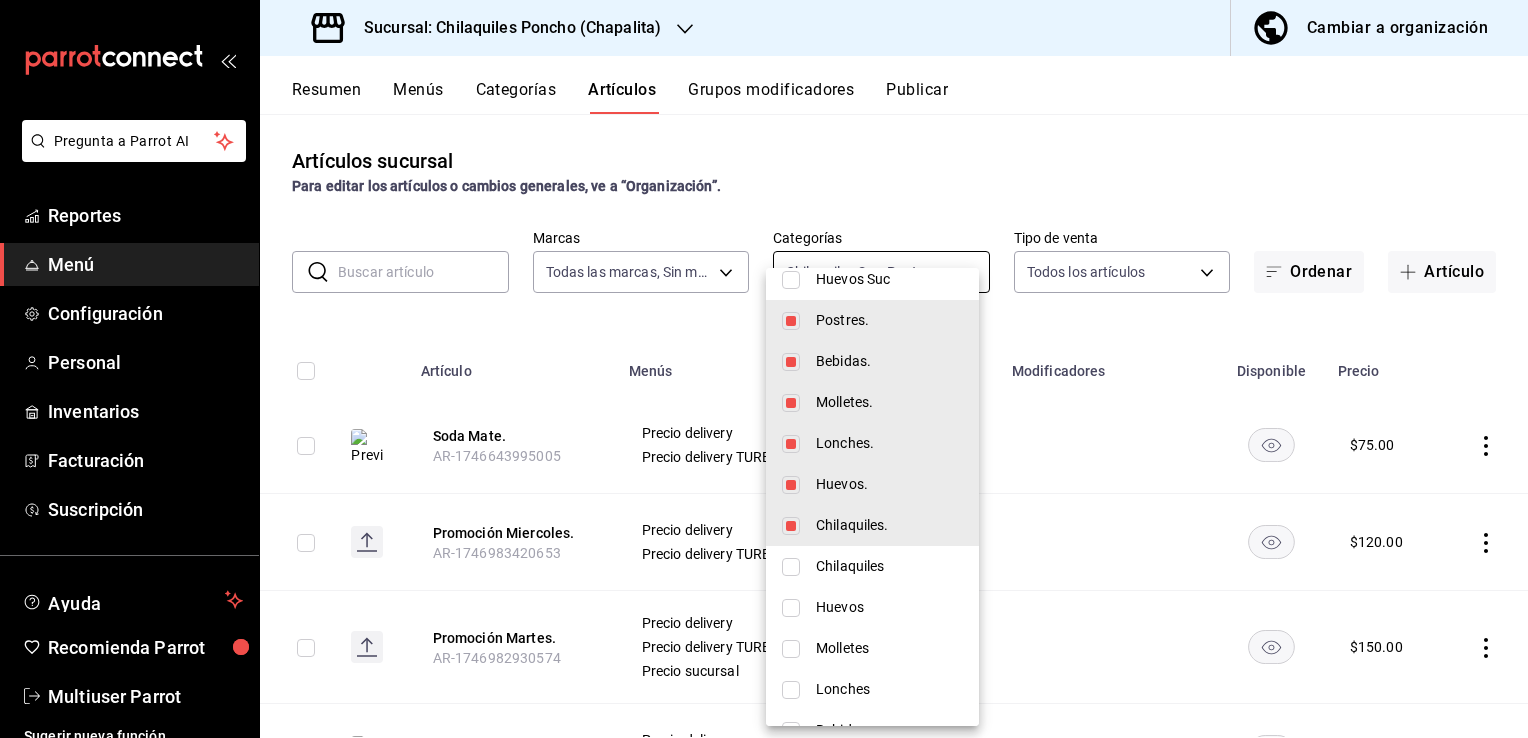 scroll, scrollTop: 241, scrollLeft: 0, axis: vertical 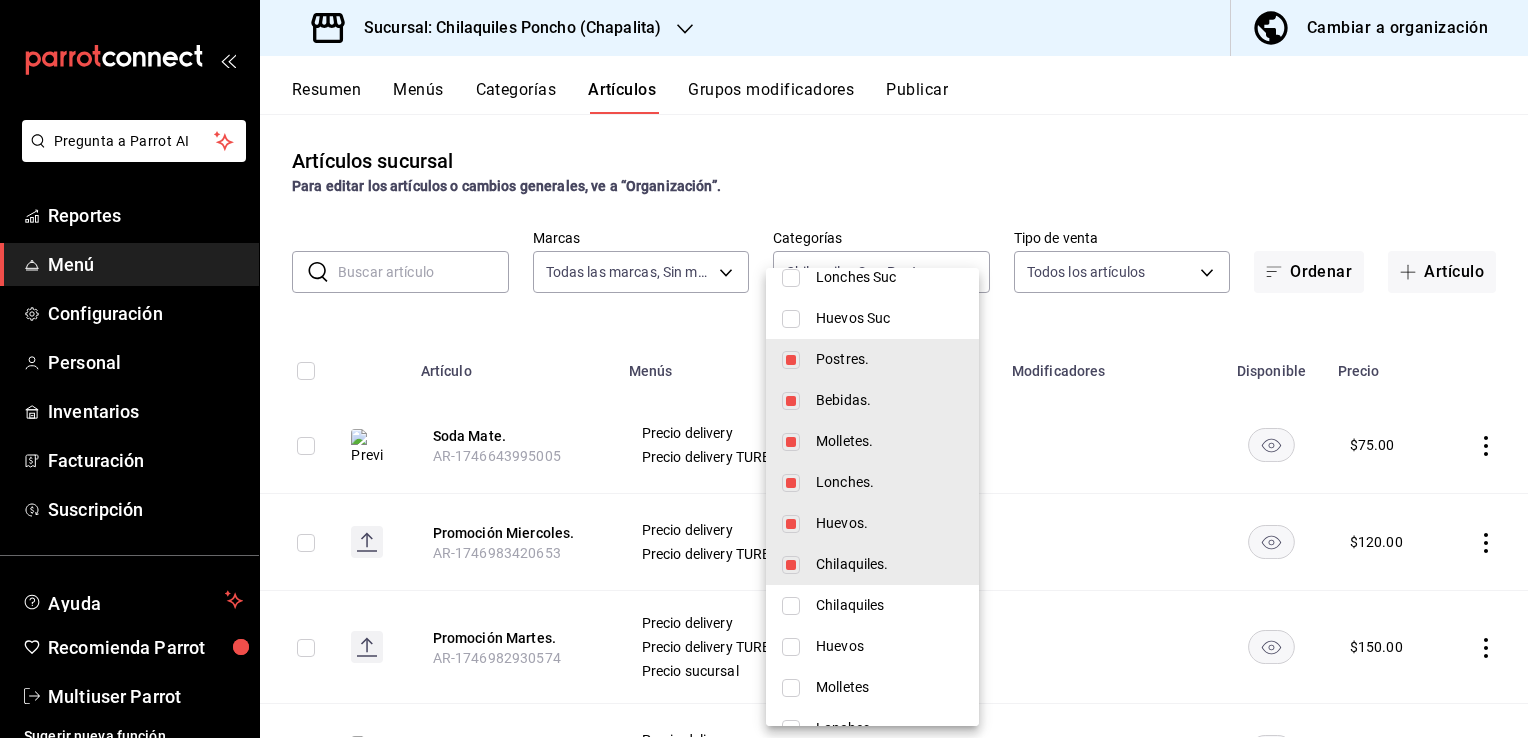 click at bounding box center [791, 524] 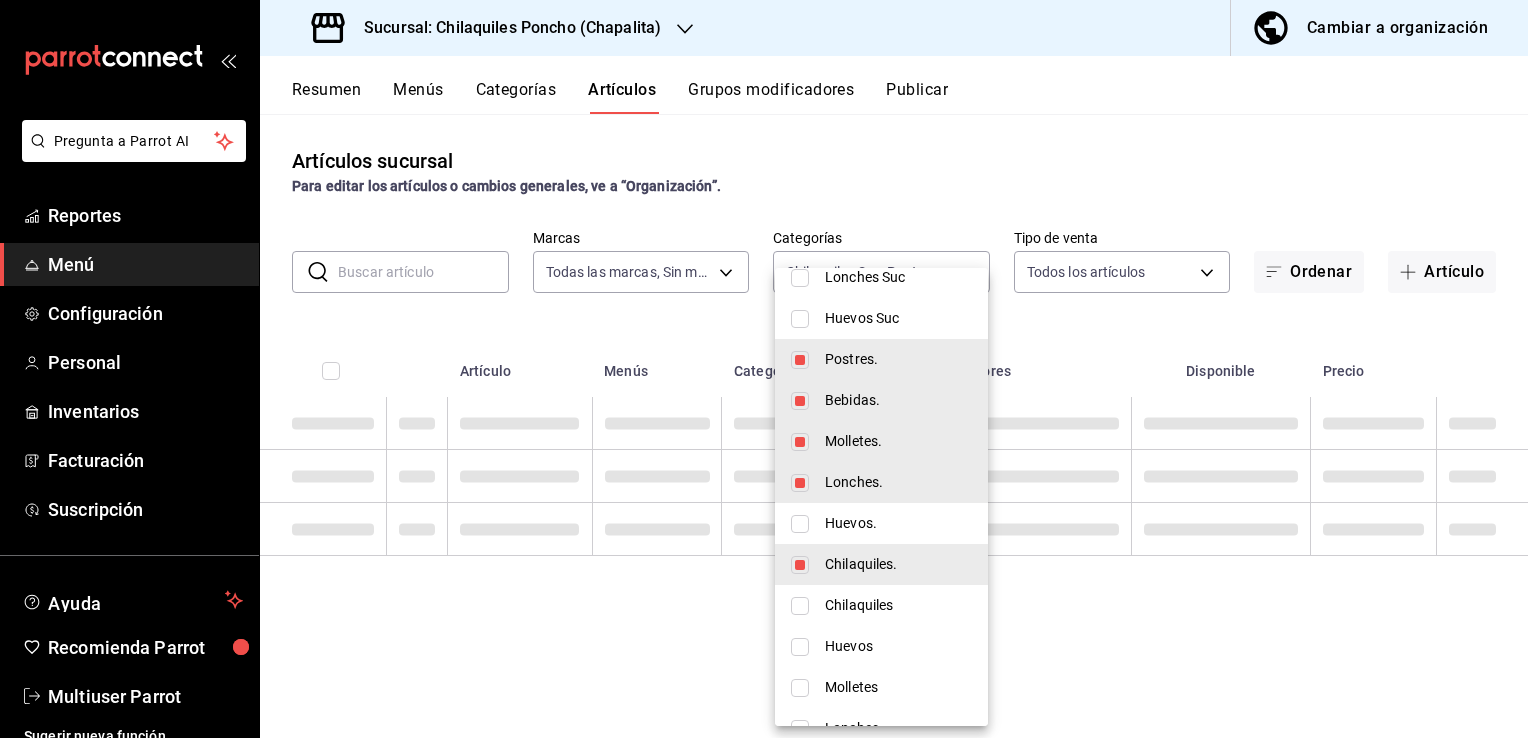 click at bounding box center [800, 483] 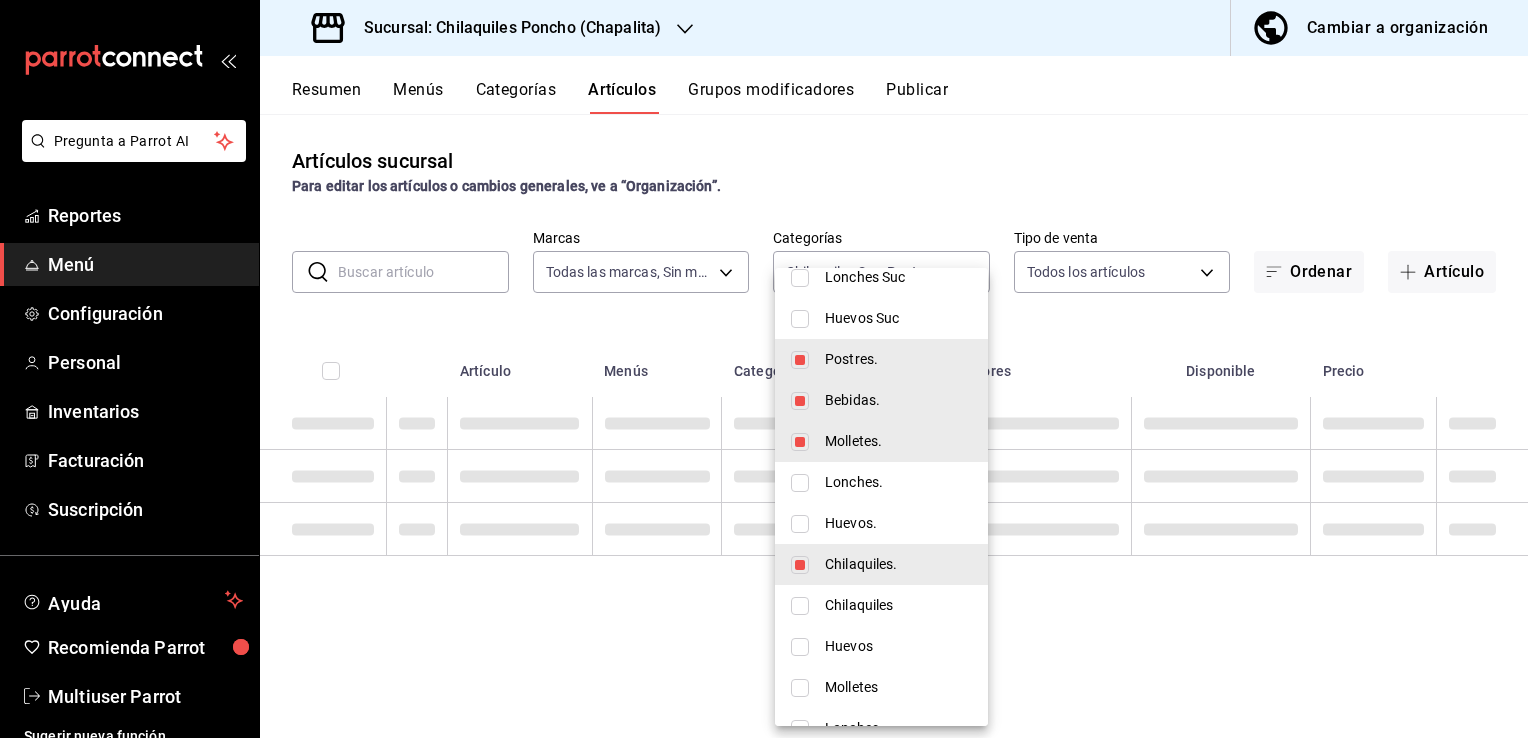 click on "Bebidas." at bounding box center (881, 400) 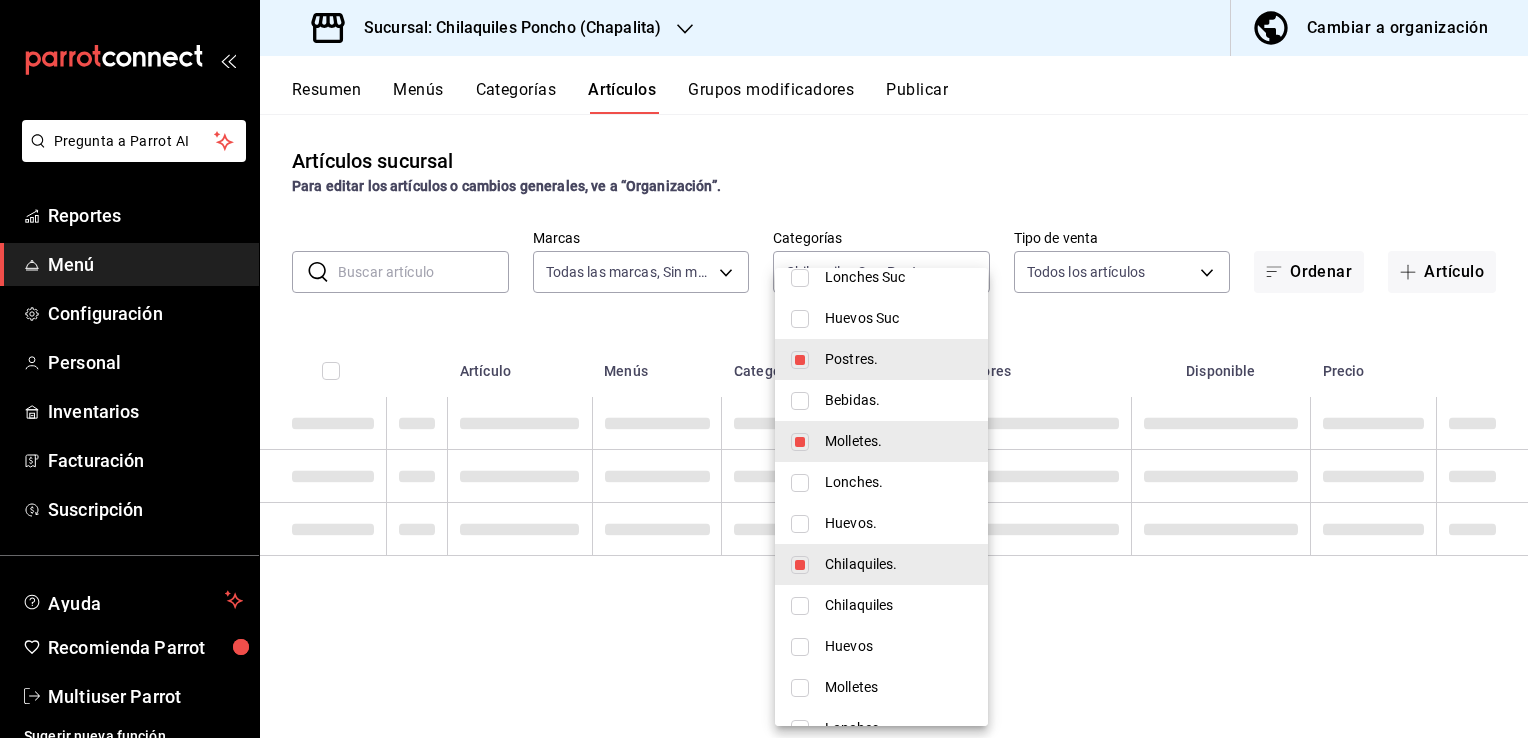 type on "aa694730-01fa-4cd2-a1cf-e6fb5d194c28,c7408933-b095-455d-8b34-483e81755e3e,b8988c54-6c72-4c35-b3cd-f95809989d1e,48fa2c13-0fcc-4bdb-8c7c-f51d74968834" 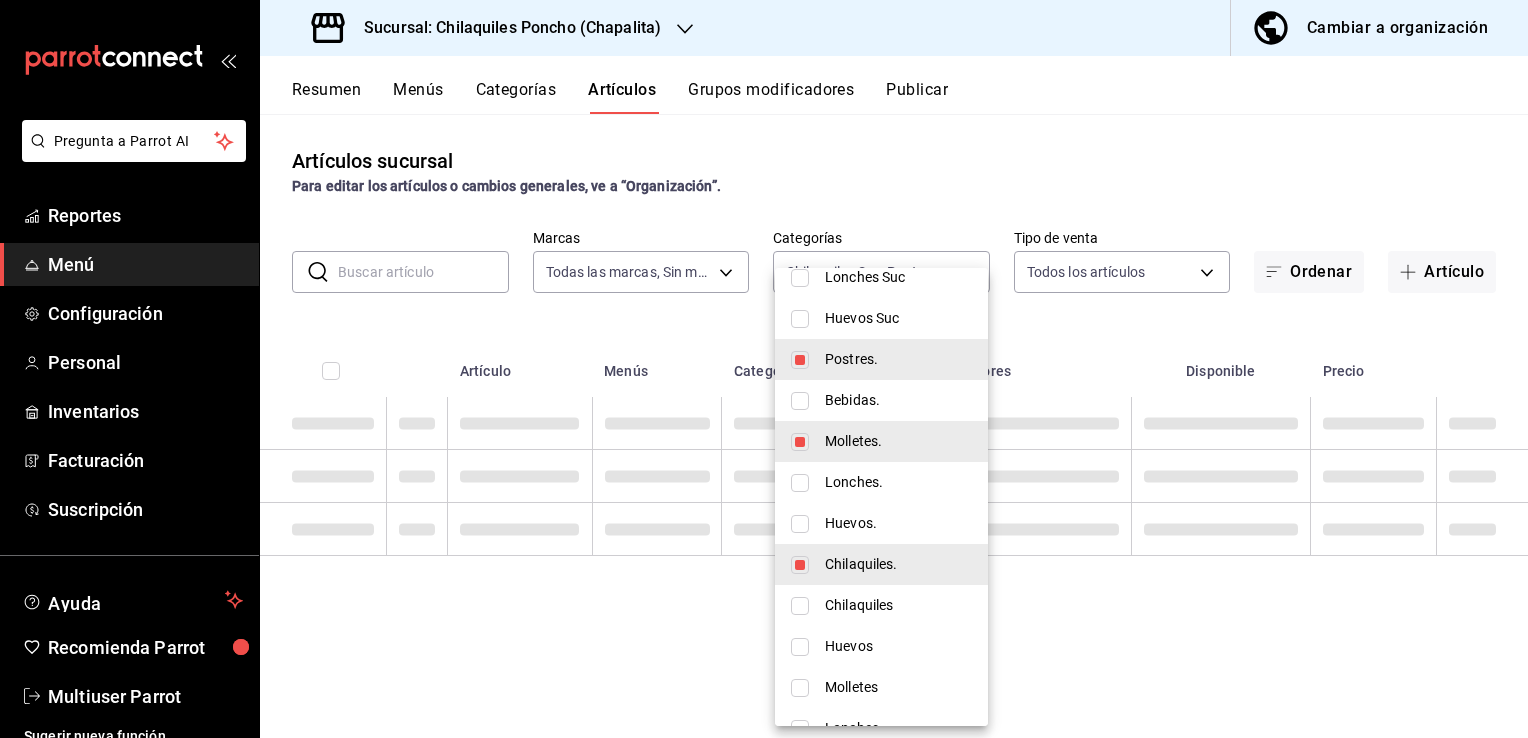 click at bounding box center (800, 401) 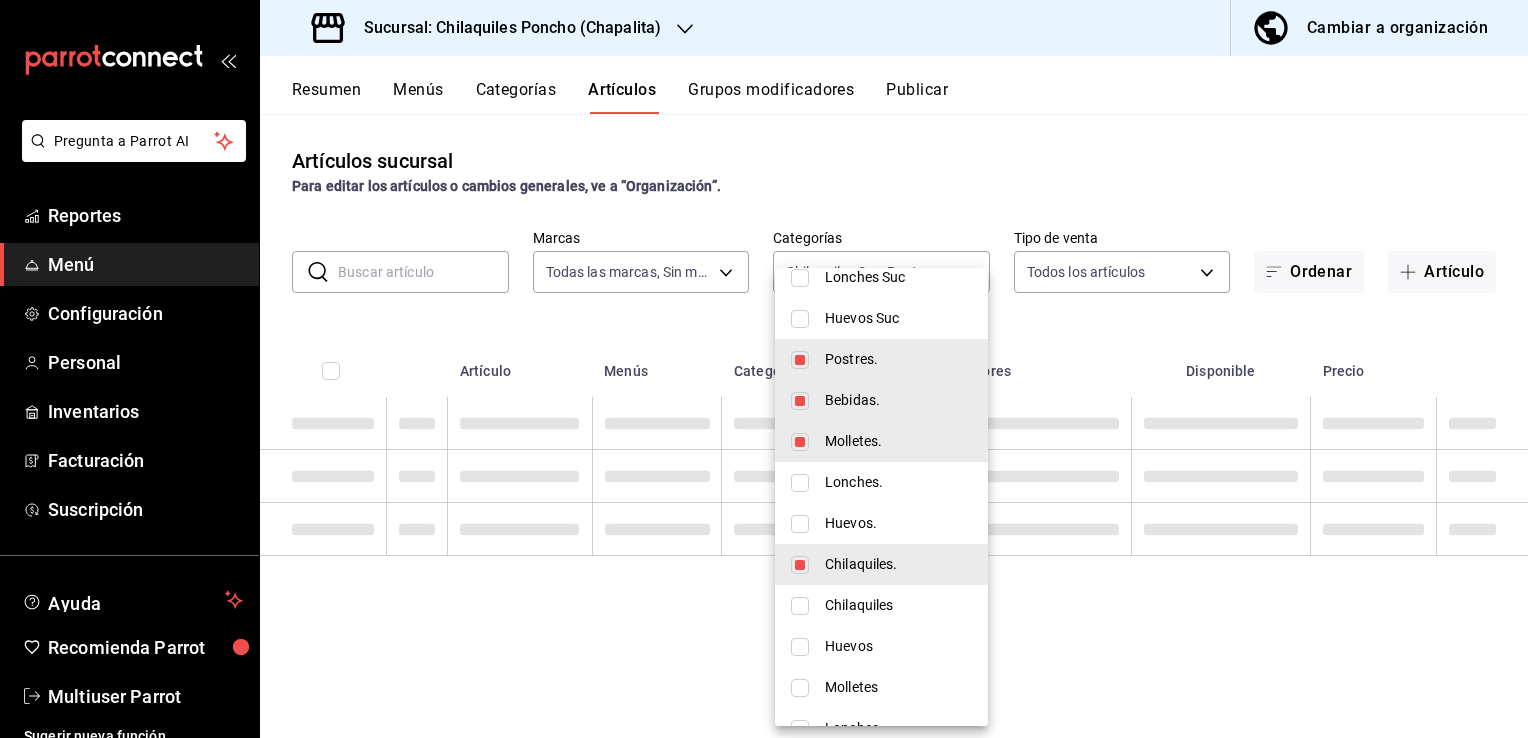 type on "aa694730-01fa-4cd2-a1cf-e6fb5d194c28,c7408933-b095-455d-8b34-483e81755e3e,b8988c54-6c72-4c35-b3cd-f95809989d1e,48fa2c13-0fcc-4bdb-8c7c-f51d74968834,0af6c6e1-5d6f-46be-9098-736e540c1f0e" 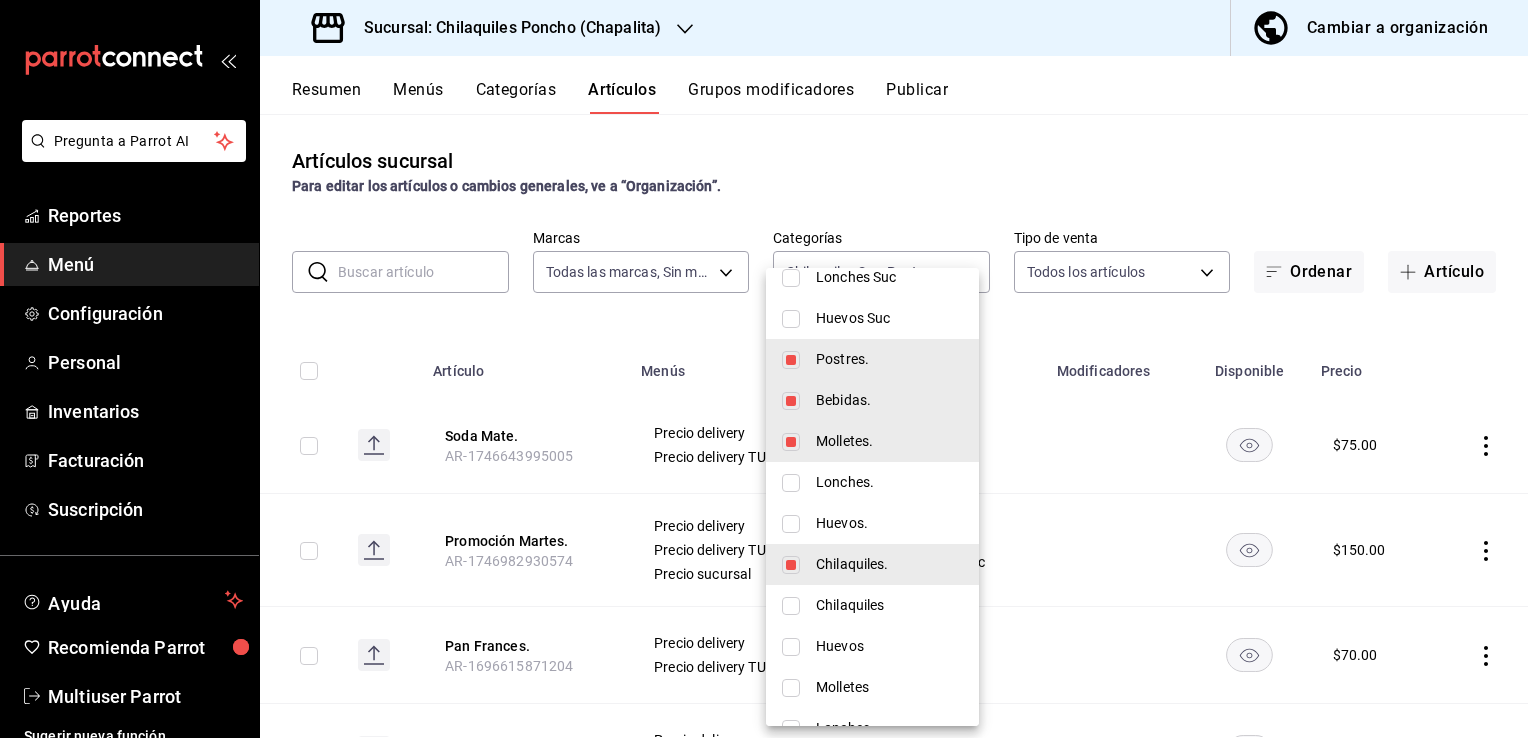 click at bounding box center (791, 360) 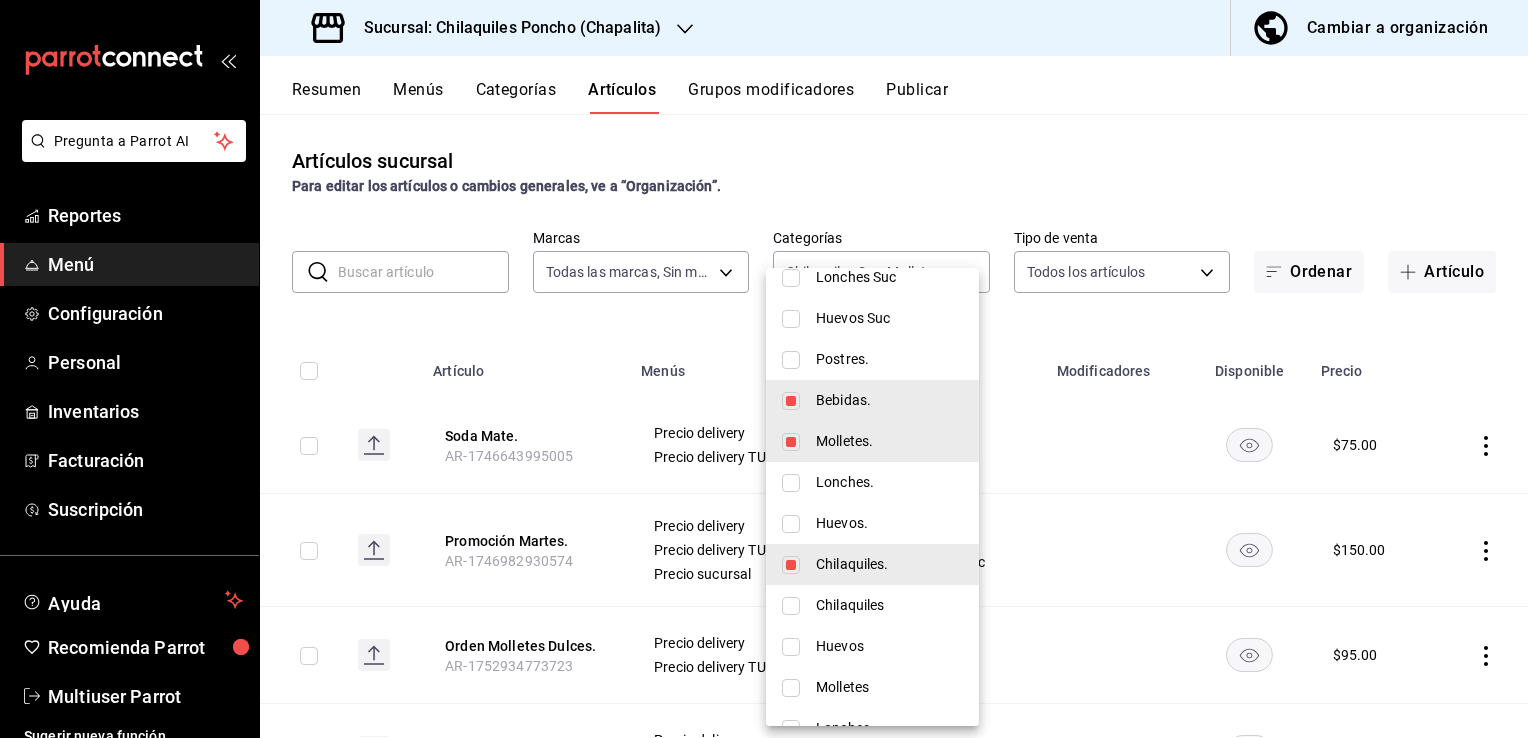 click at bounding box center [791, 401] 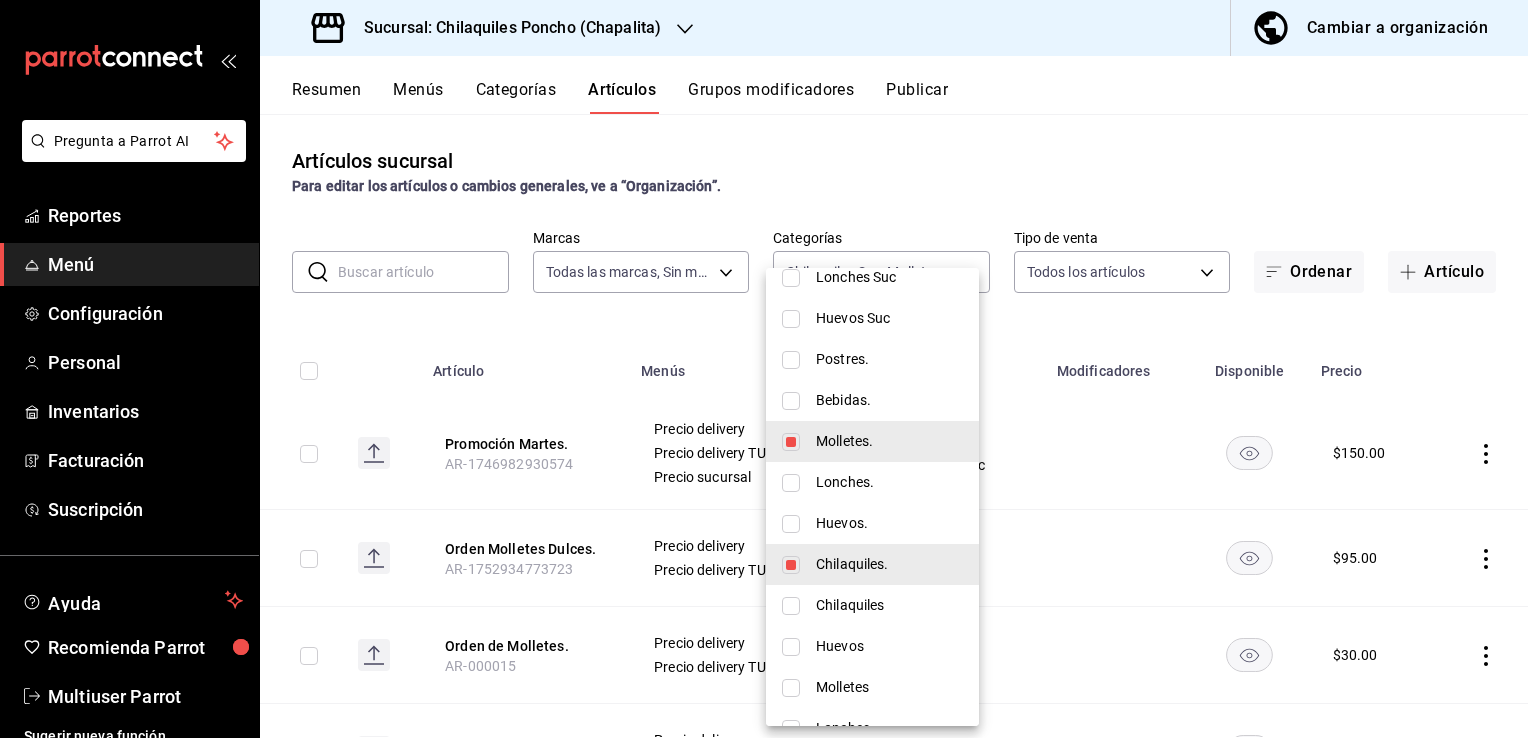 click at bounding box center [791, 442] 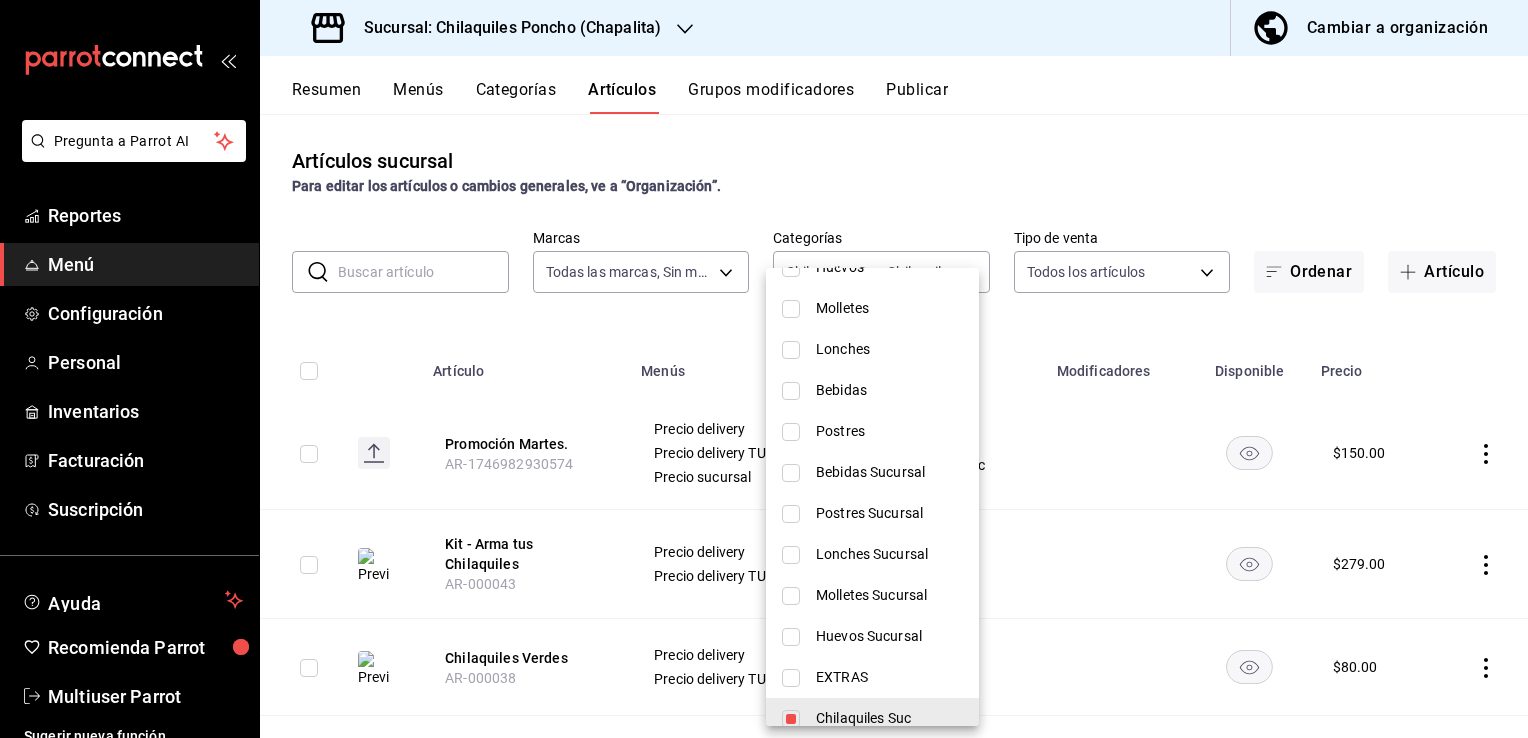 scroll, scrollTop: 641, scrollLeft: 0, axis: vertical 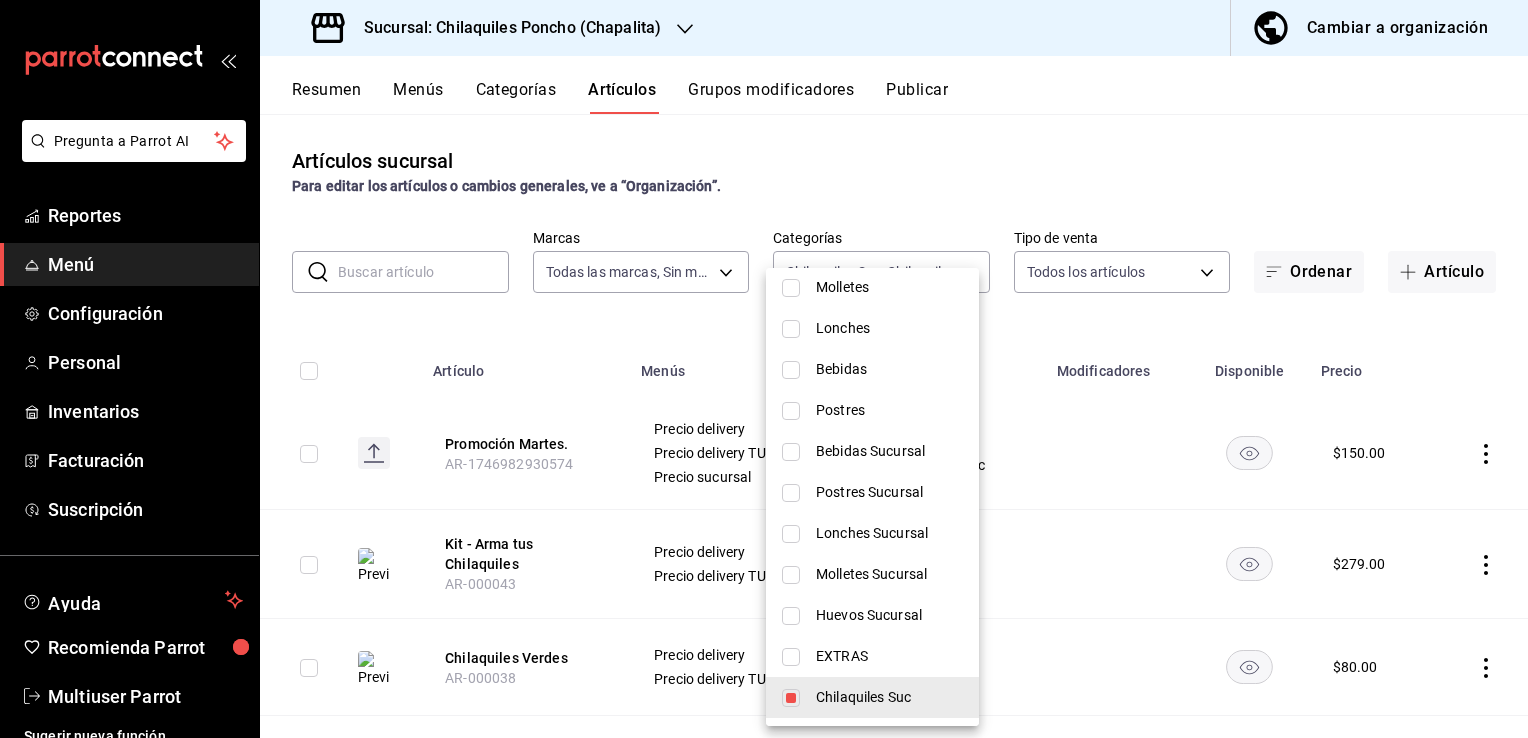 click at bounding box center (791, 698) 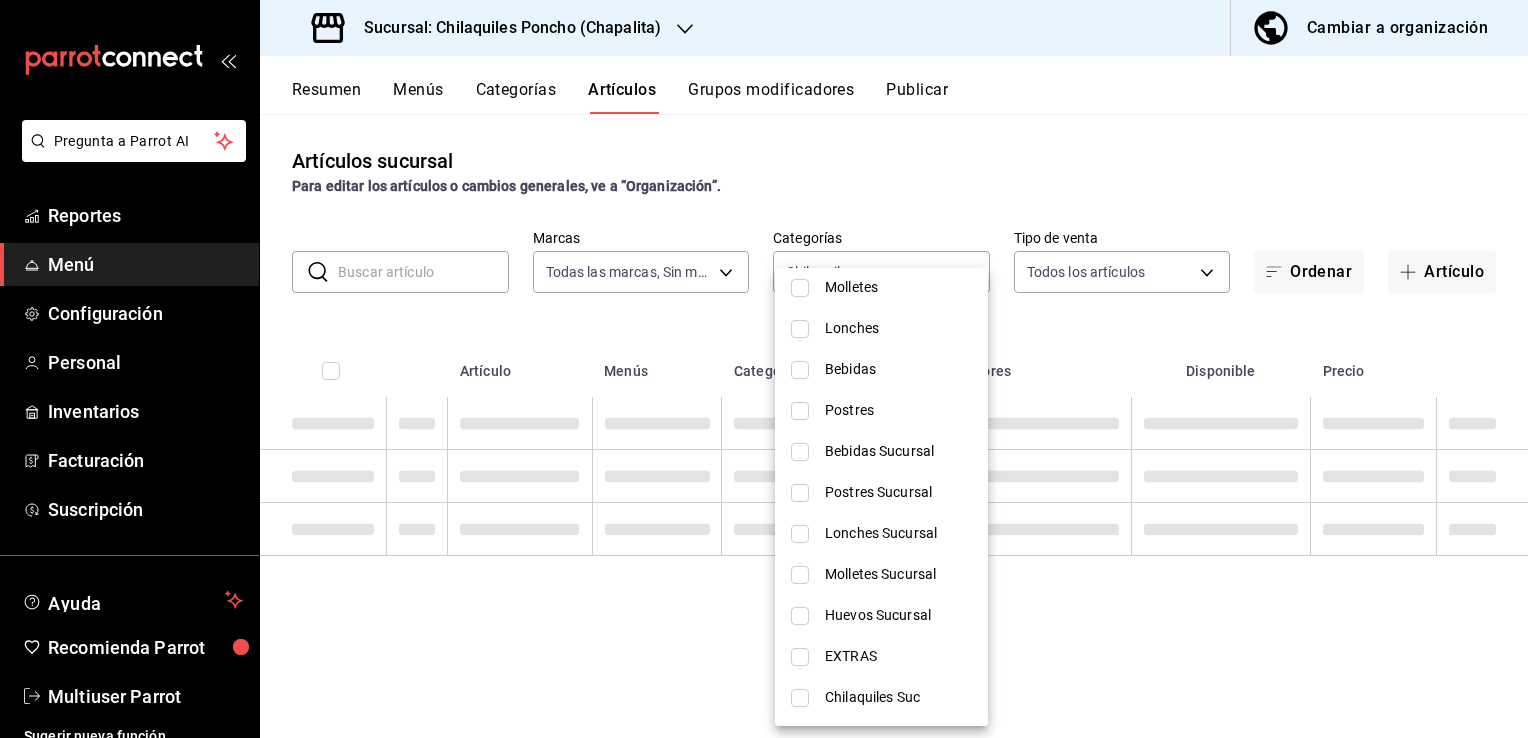 click at bounding box center (764, 369) 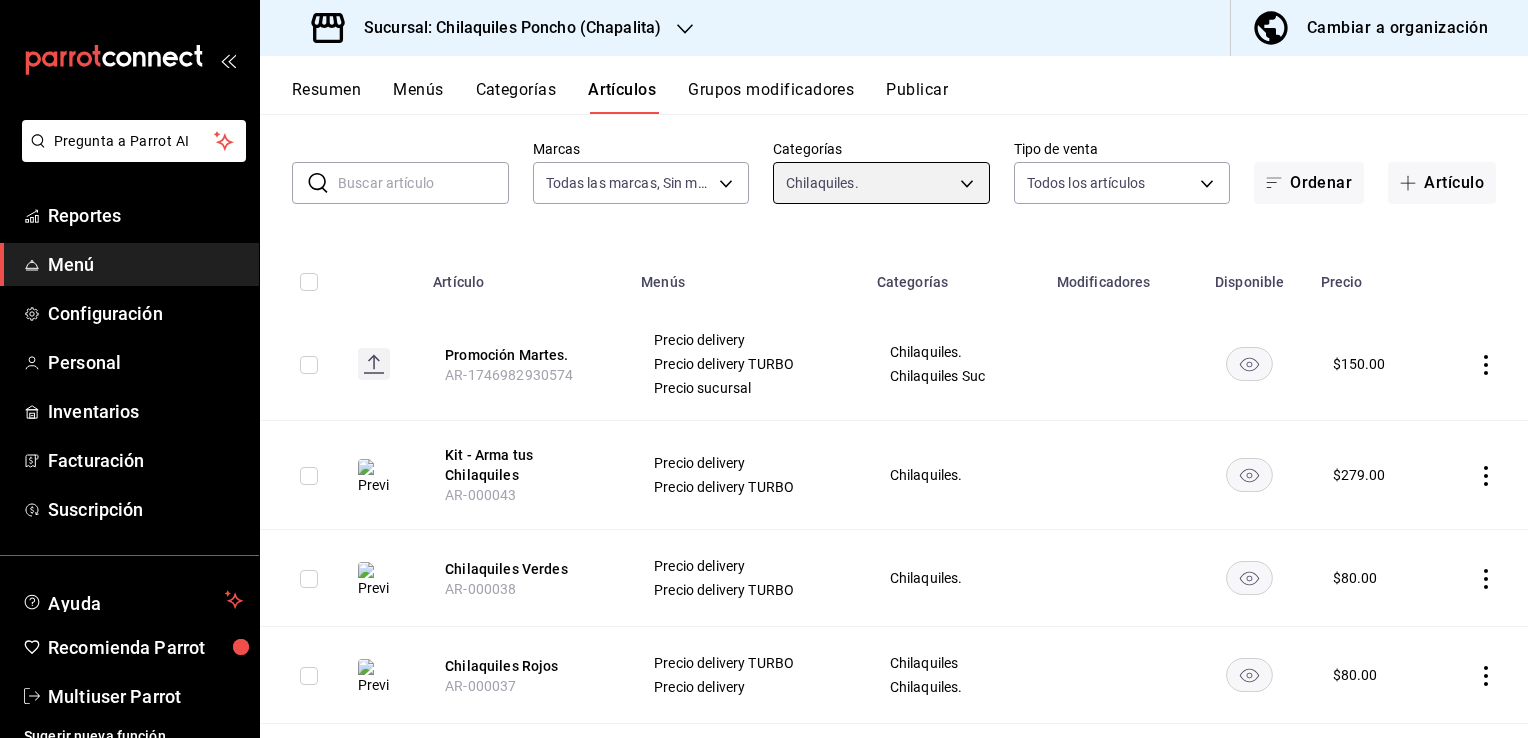 scroll, scrollTop: 132, scrollLeft: 0, axis: vertical 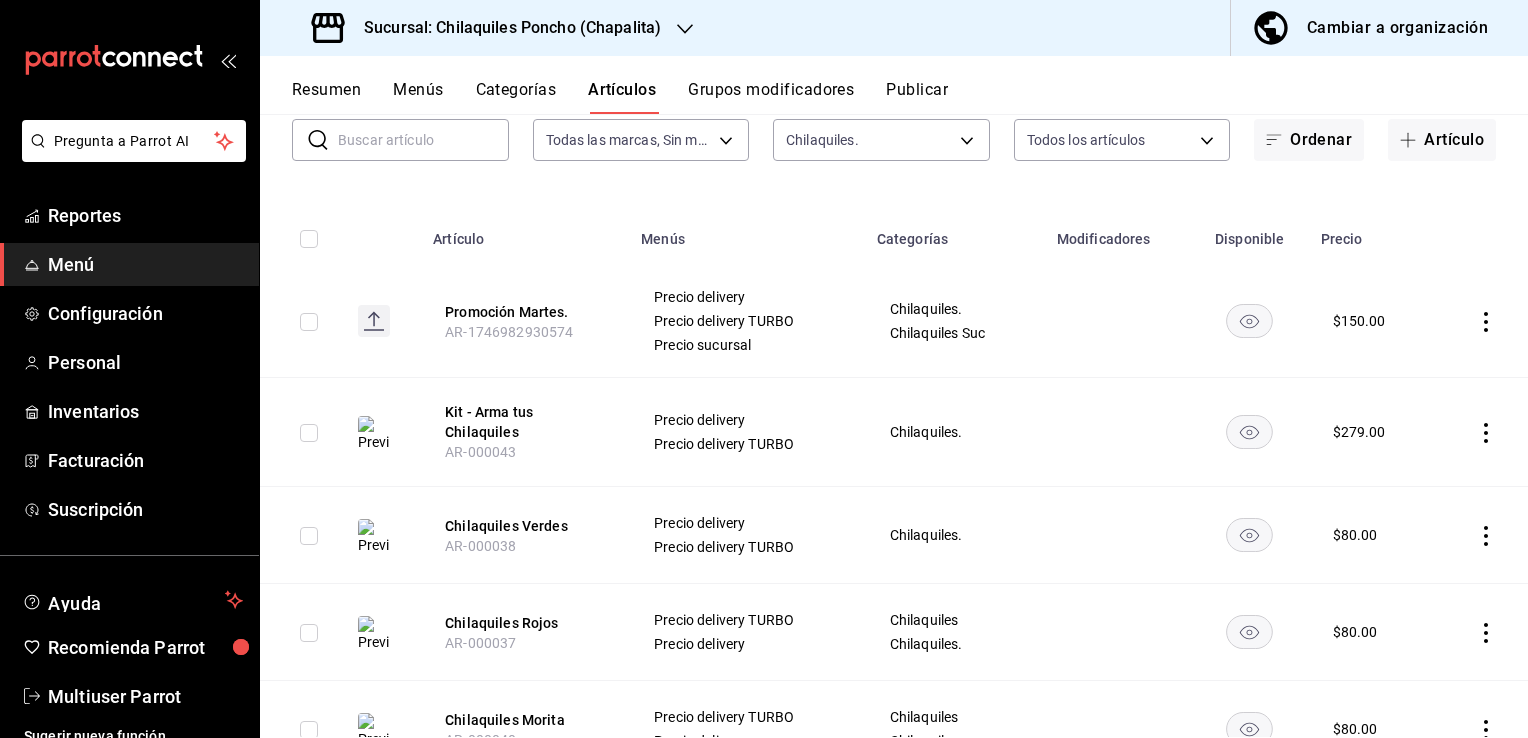 click 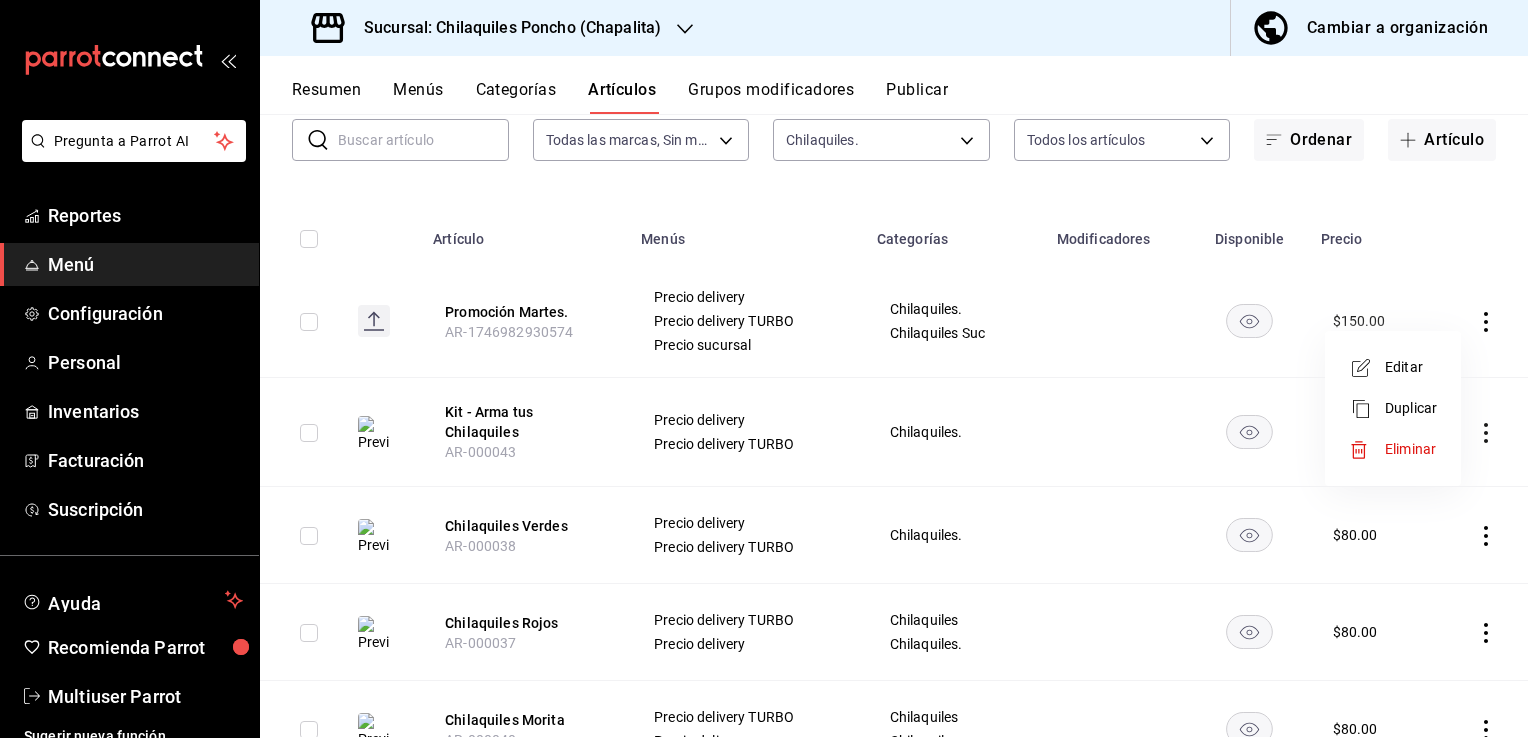 click at bounding box center [1367, 450] 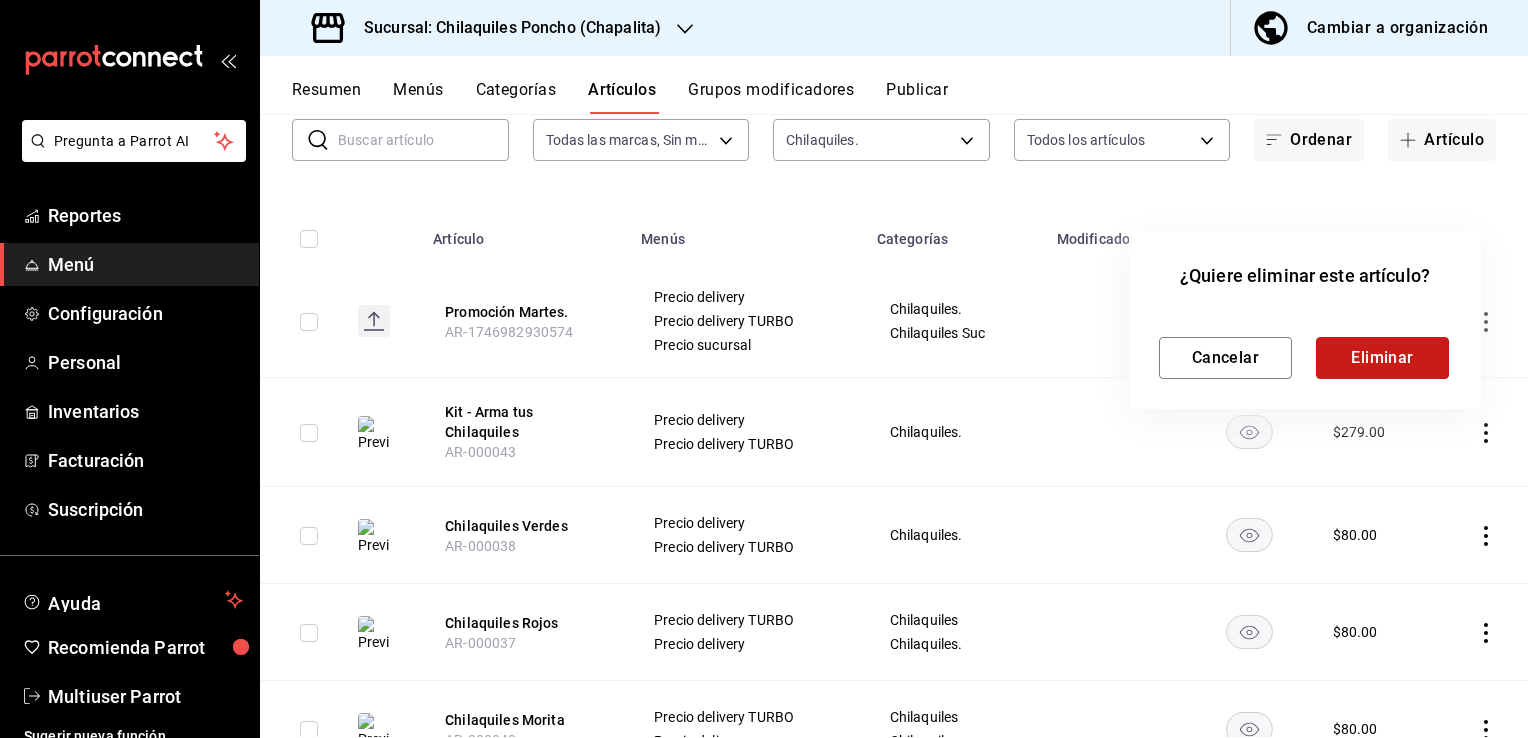 click on "Eliminar" at bounding box center [1382, 358] 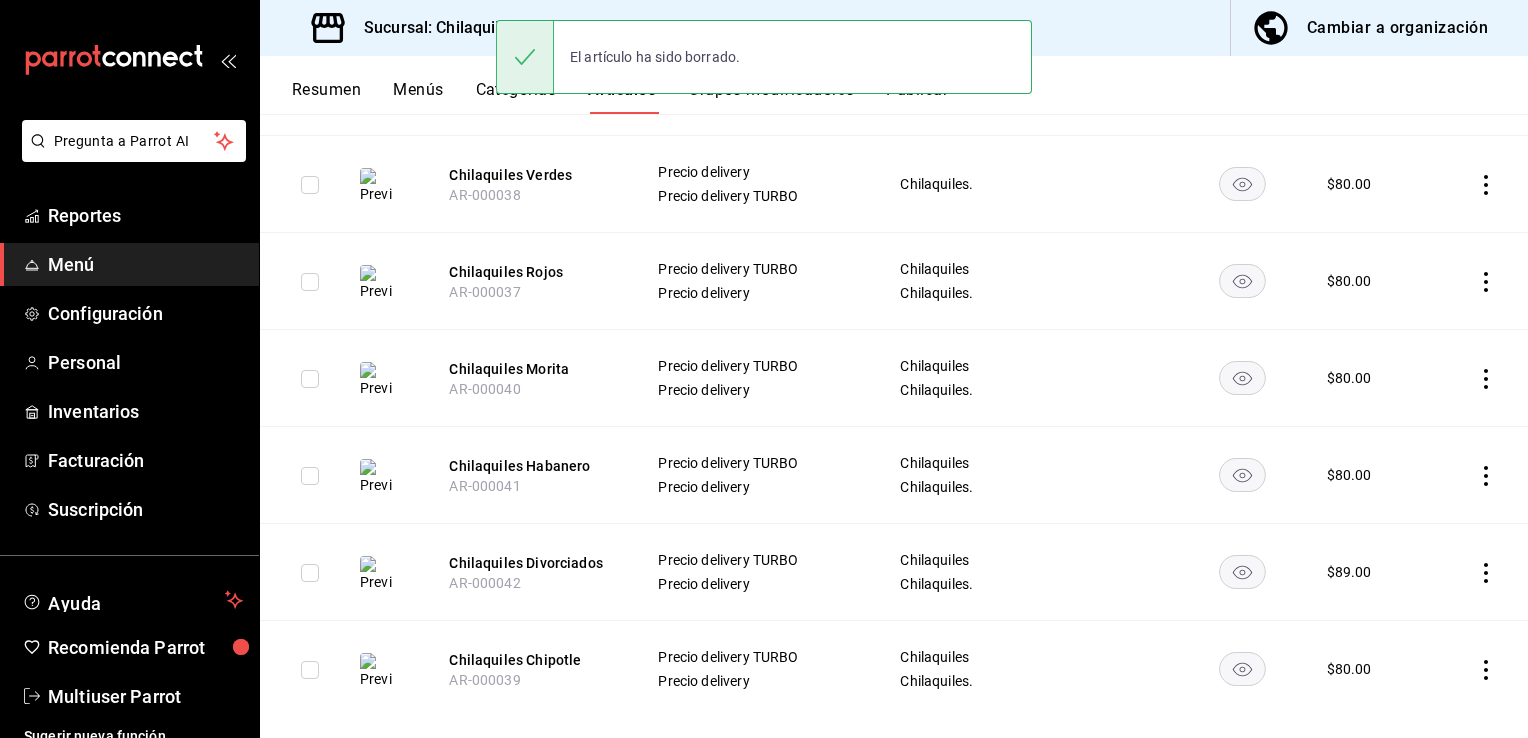 scroll, scrollTop: 371, scrollLeft: 0, axis: vertical 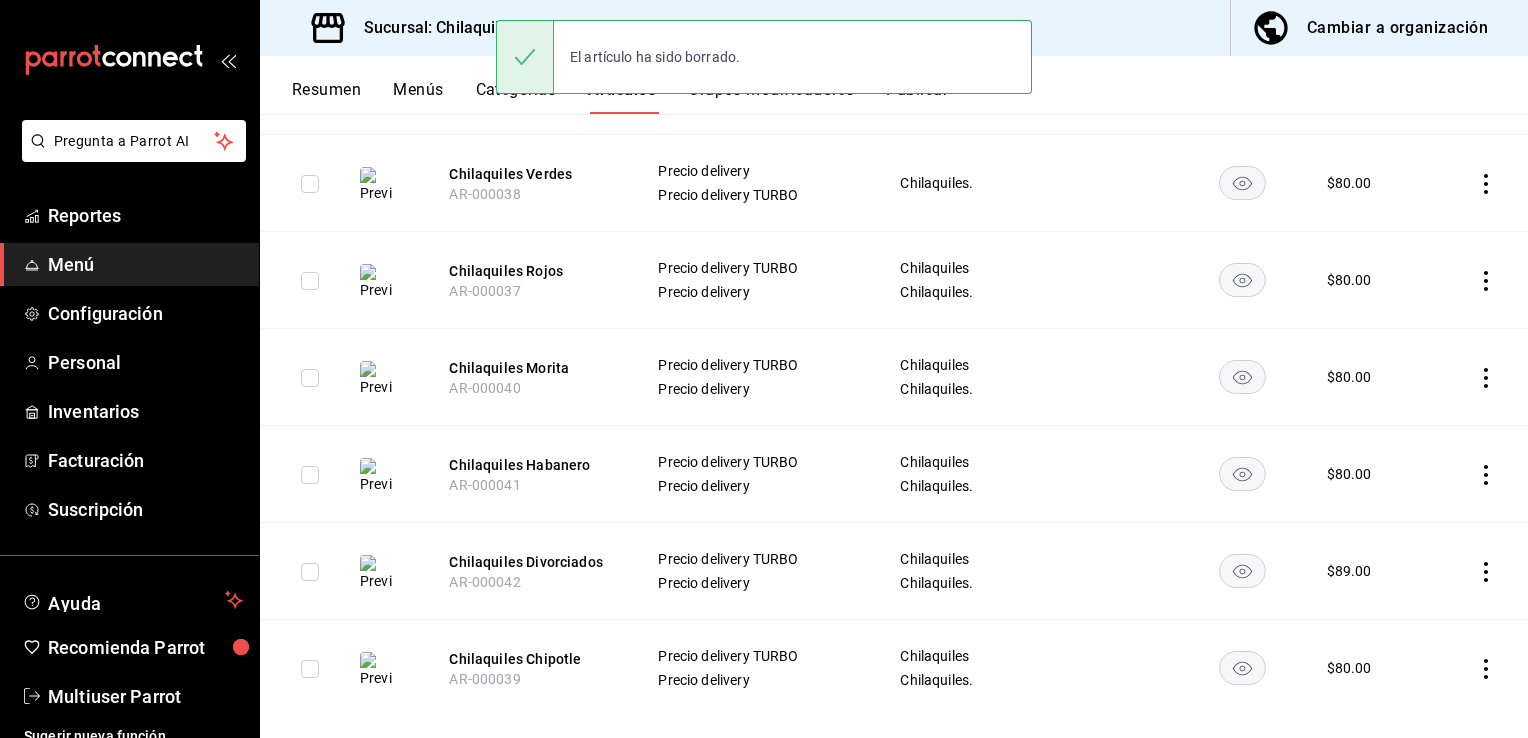 click 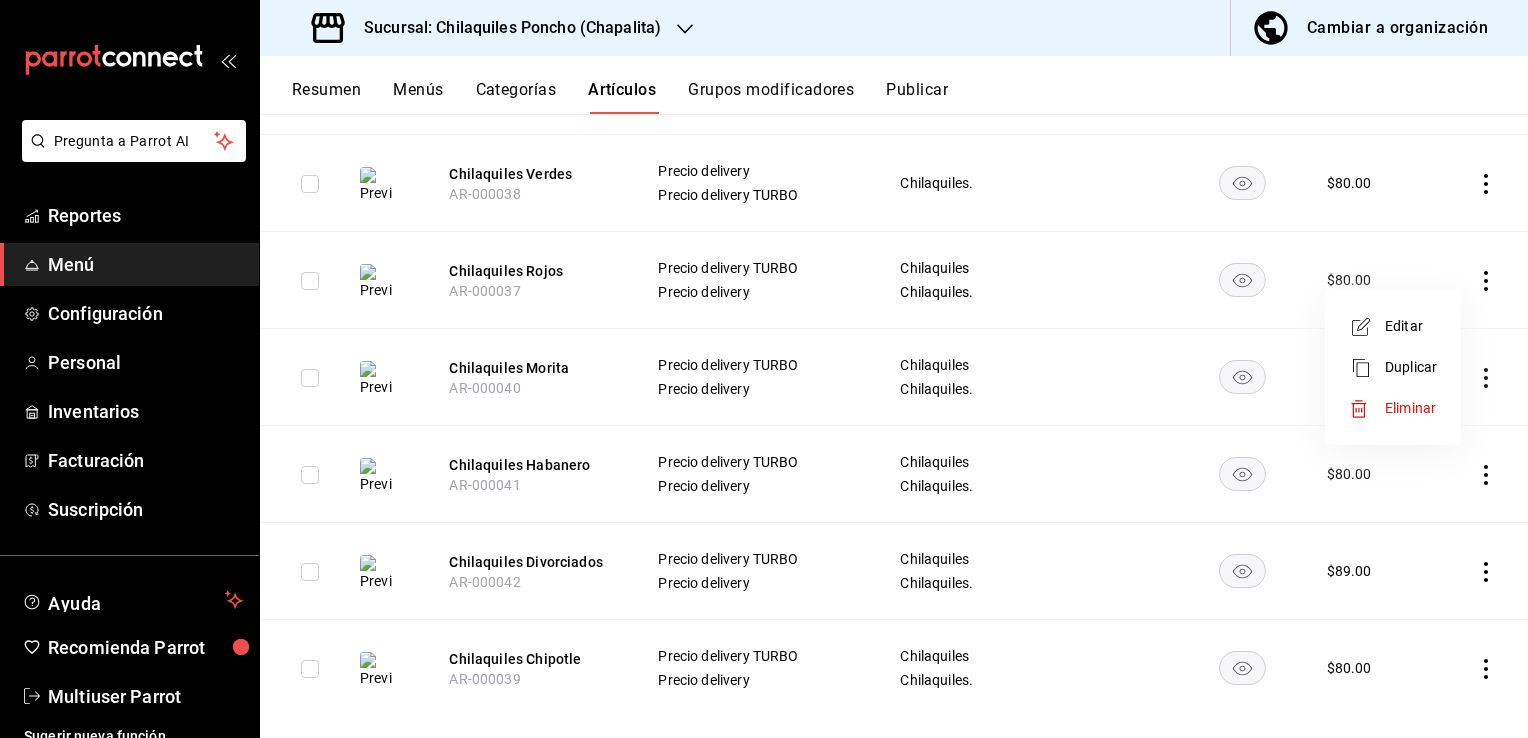 click on "Editar" at bounding box center (1411, 326) 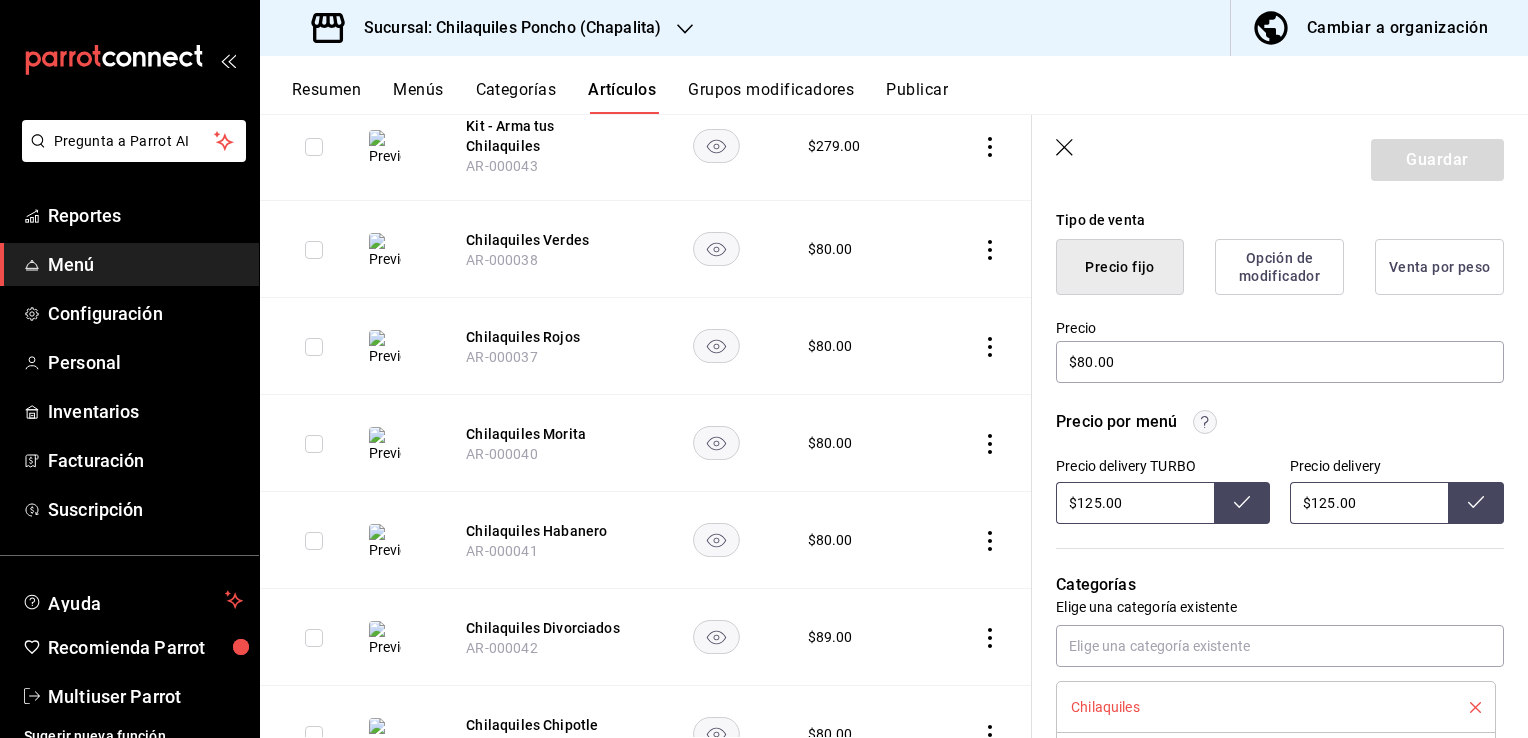 scroll, scrollTop: 593, scrollLeft: 0, axis: vertical 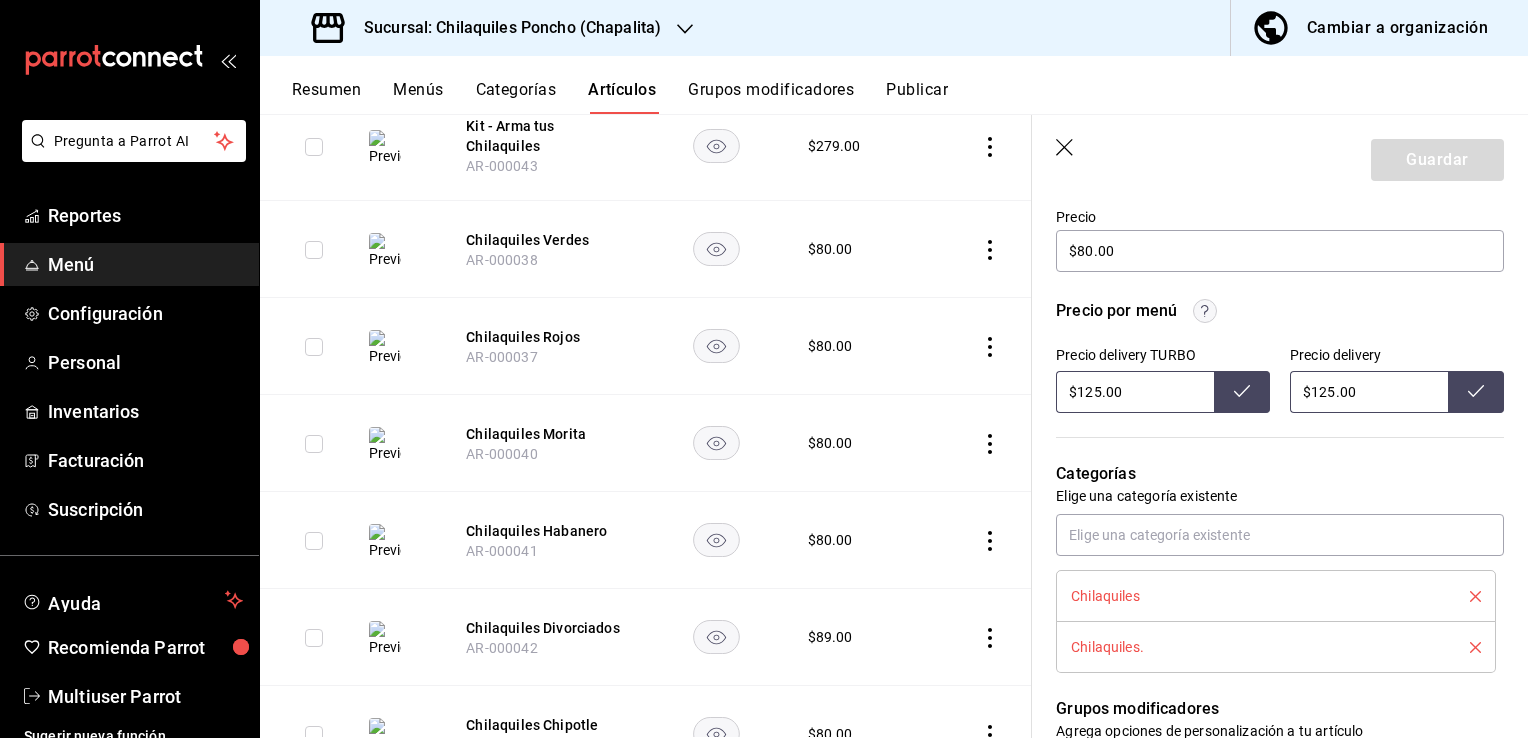 click 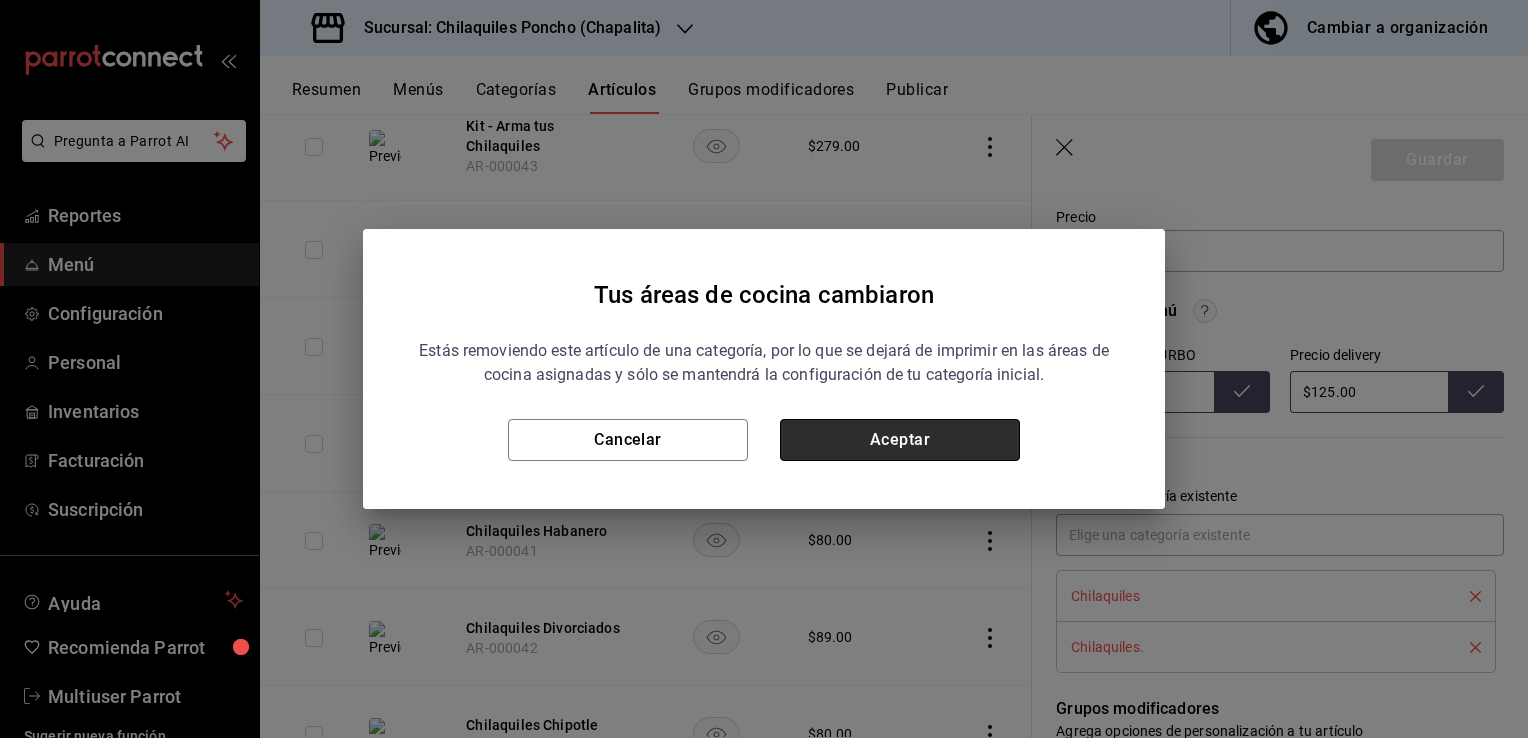 click on "Aceptar" at bounding box center [900, 440] 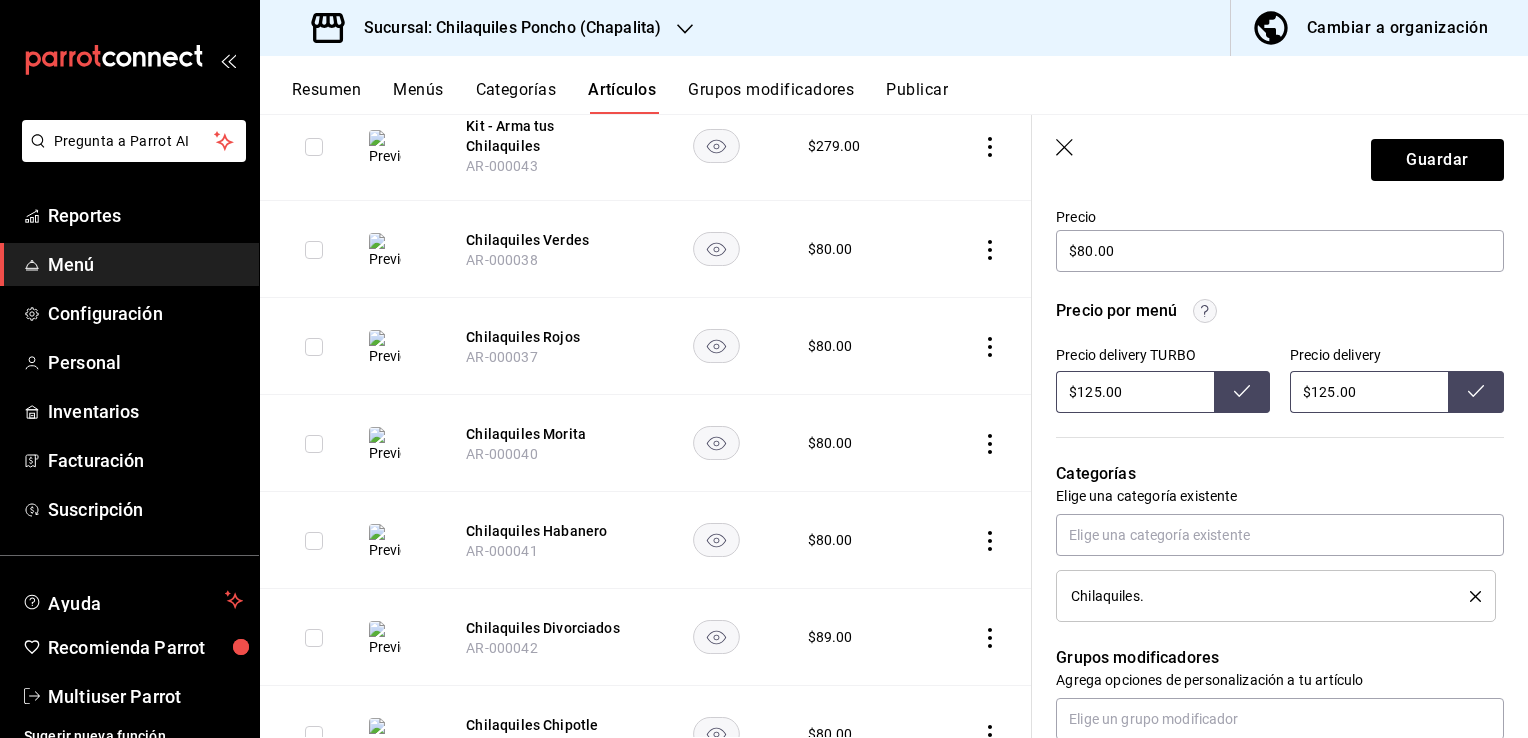 click on "Guardar" at bounding box center (1280, 156) 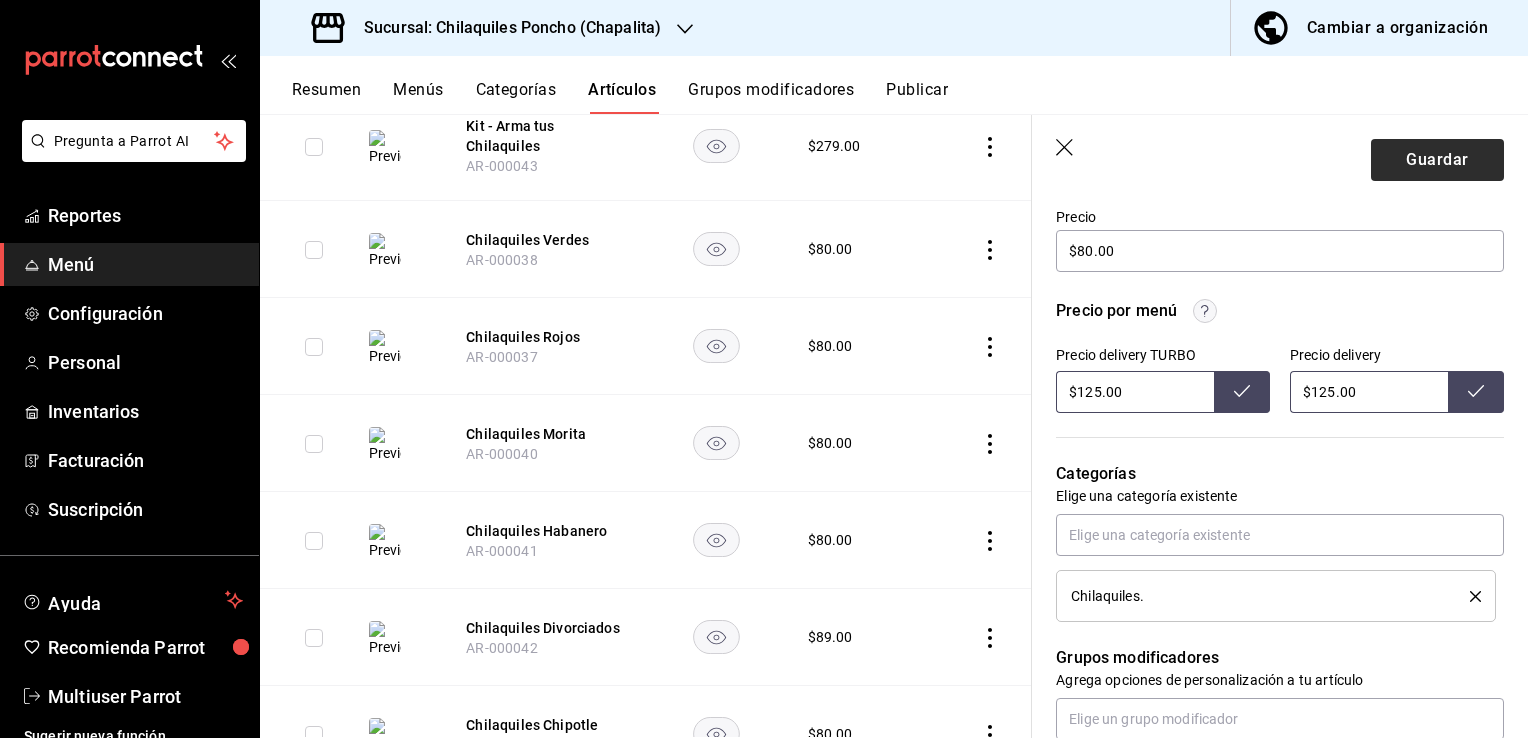 click on "Guardar" at bounding box center (1437, 160) 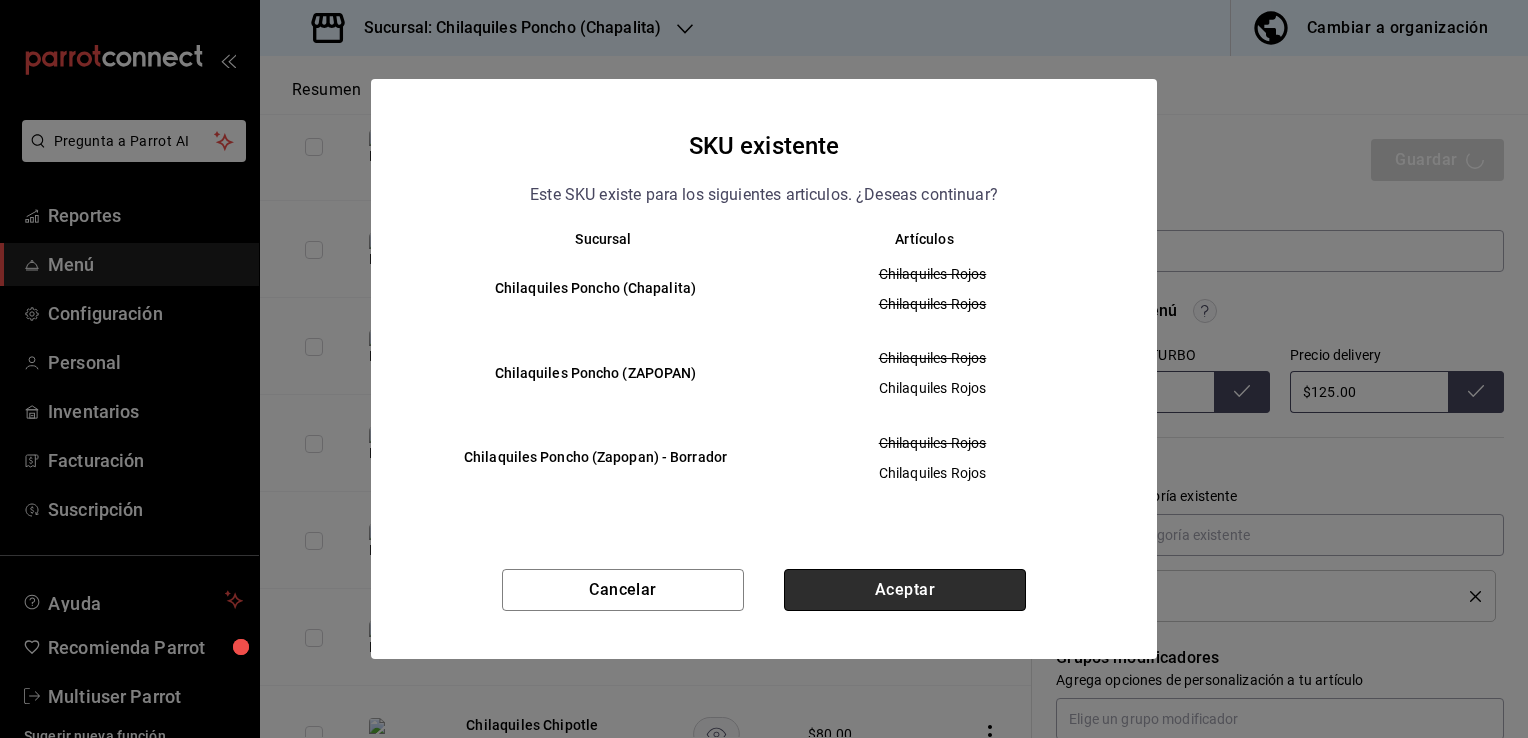 click on "Aceptar" at bounding box center (905, 590) 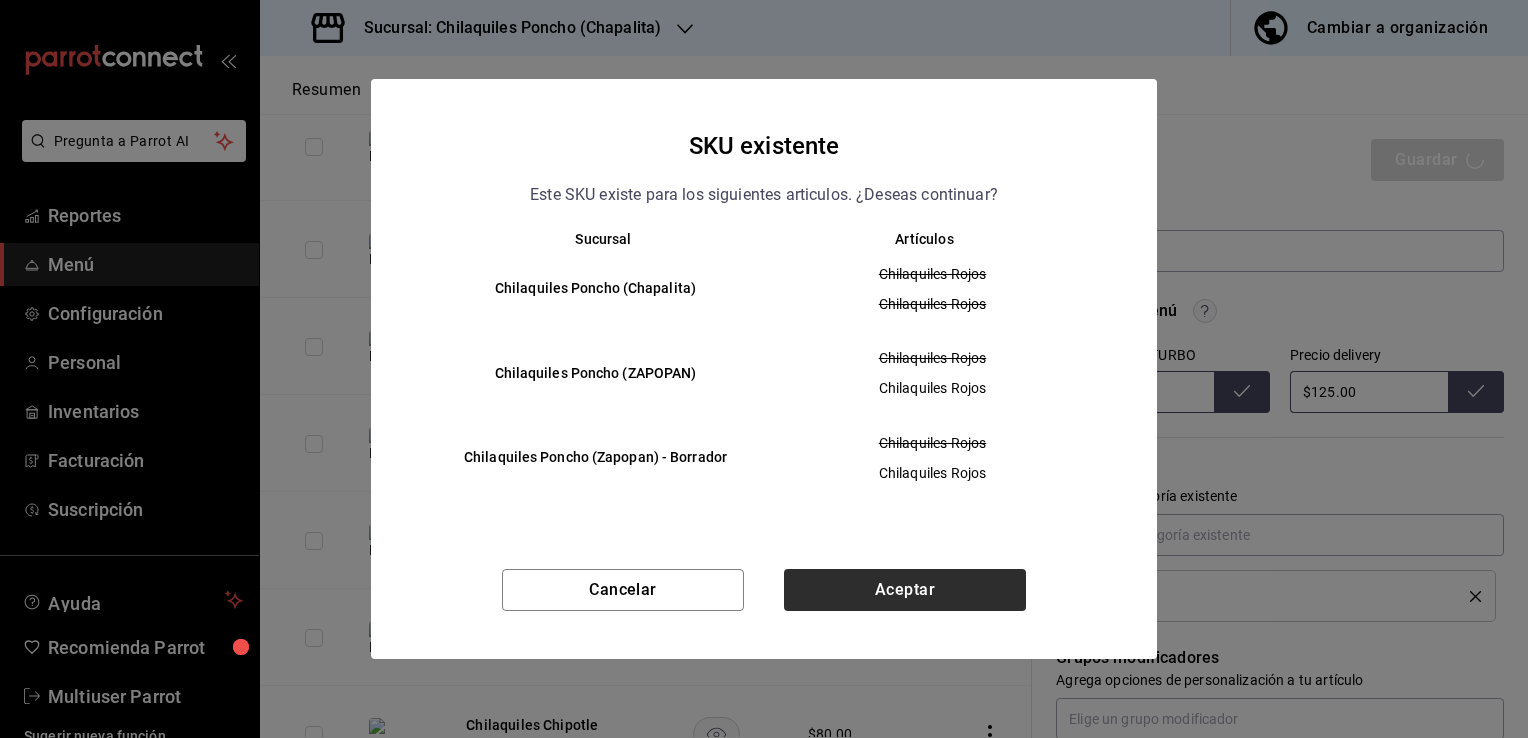 type on "x" 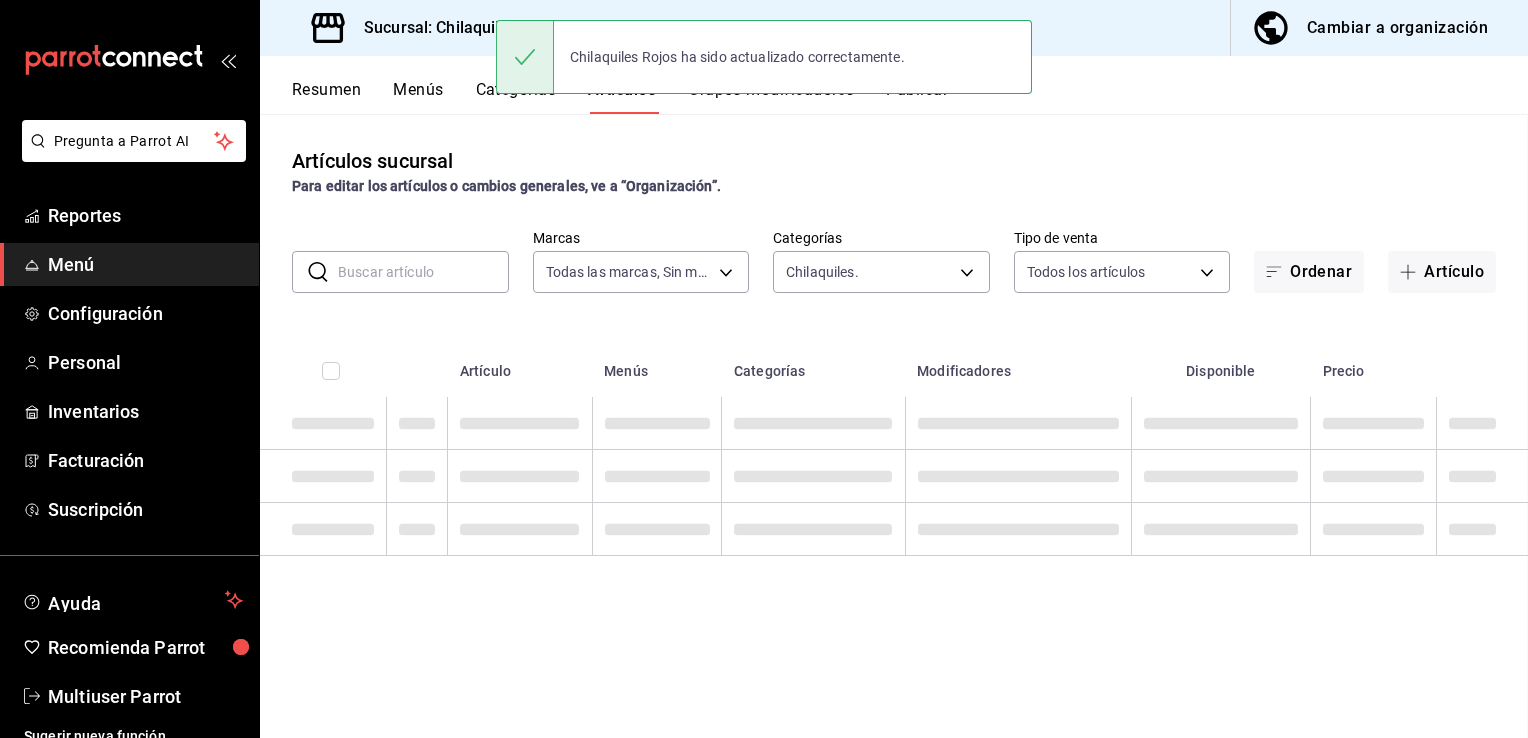 scroll, scrollTop: 0, scrollLeft: 0, axis: both 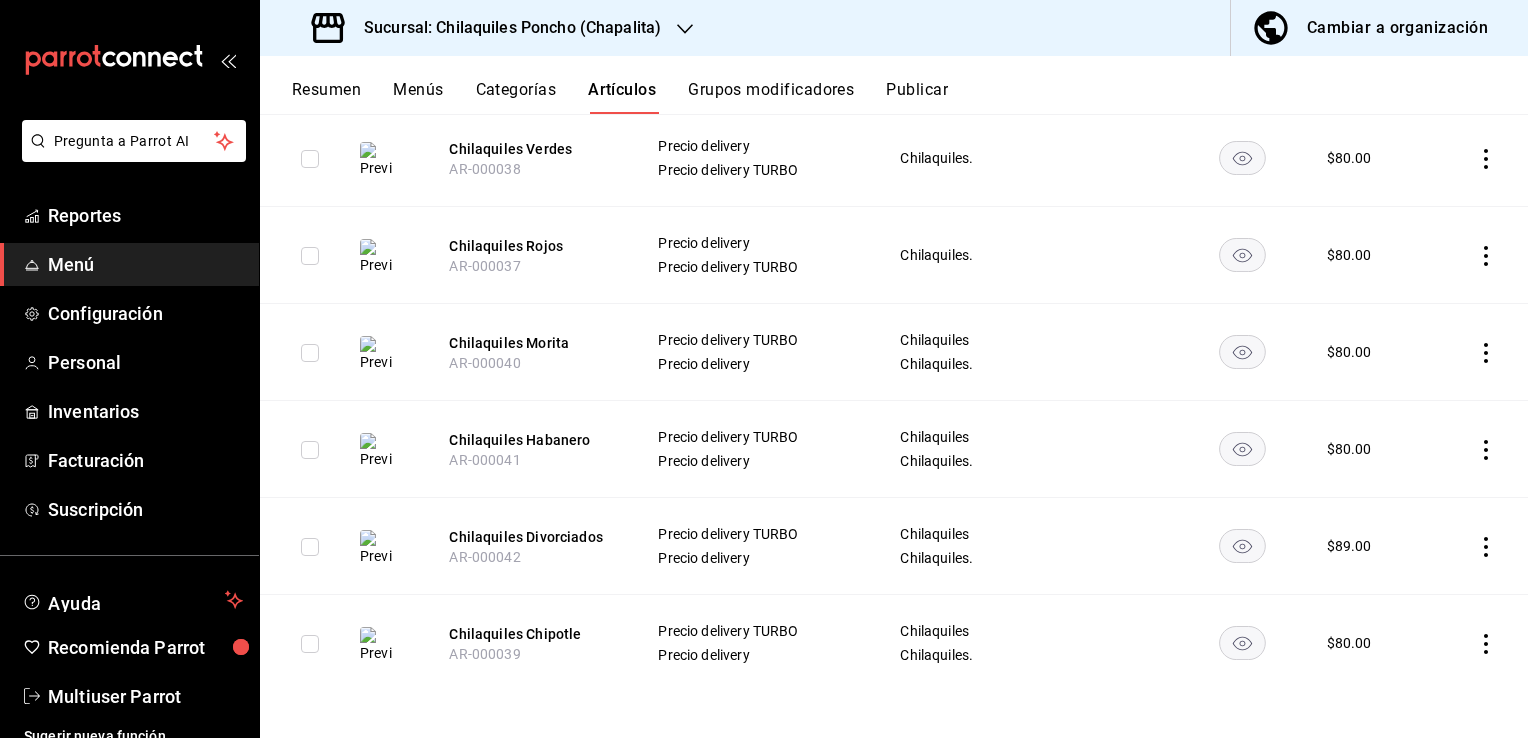 click 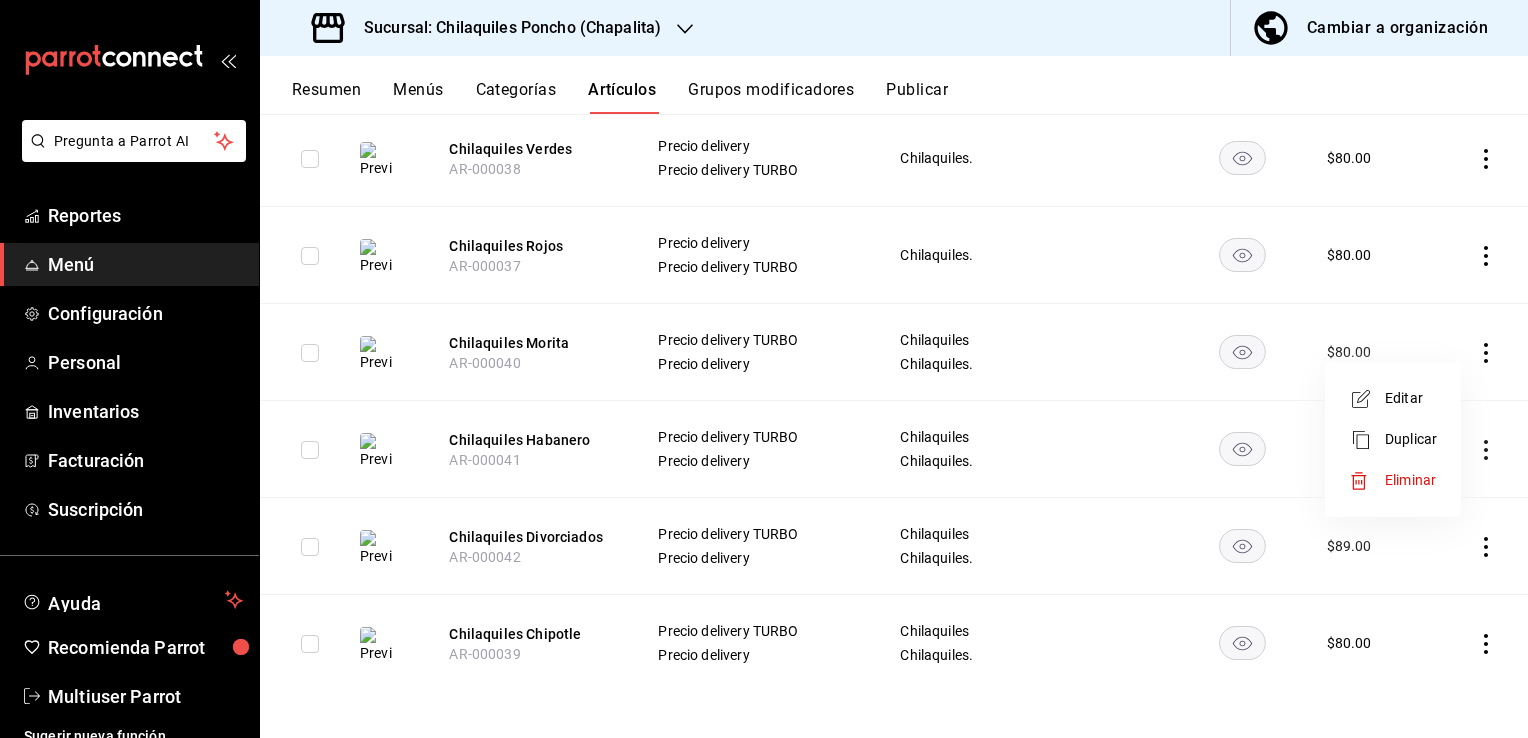 click on "Editar" at bounding box center [1411, 398] 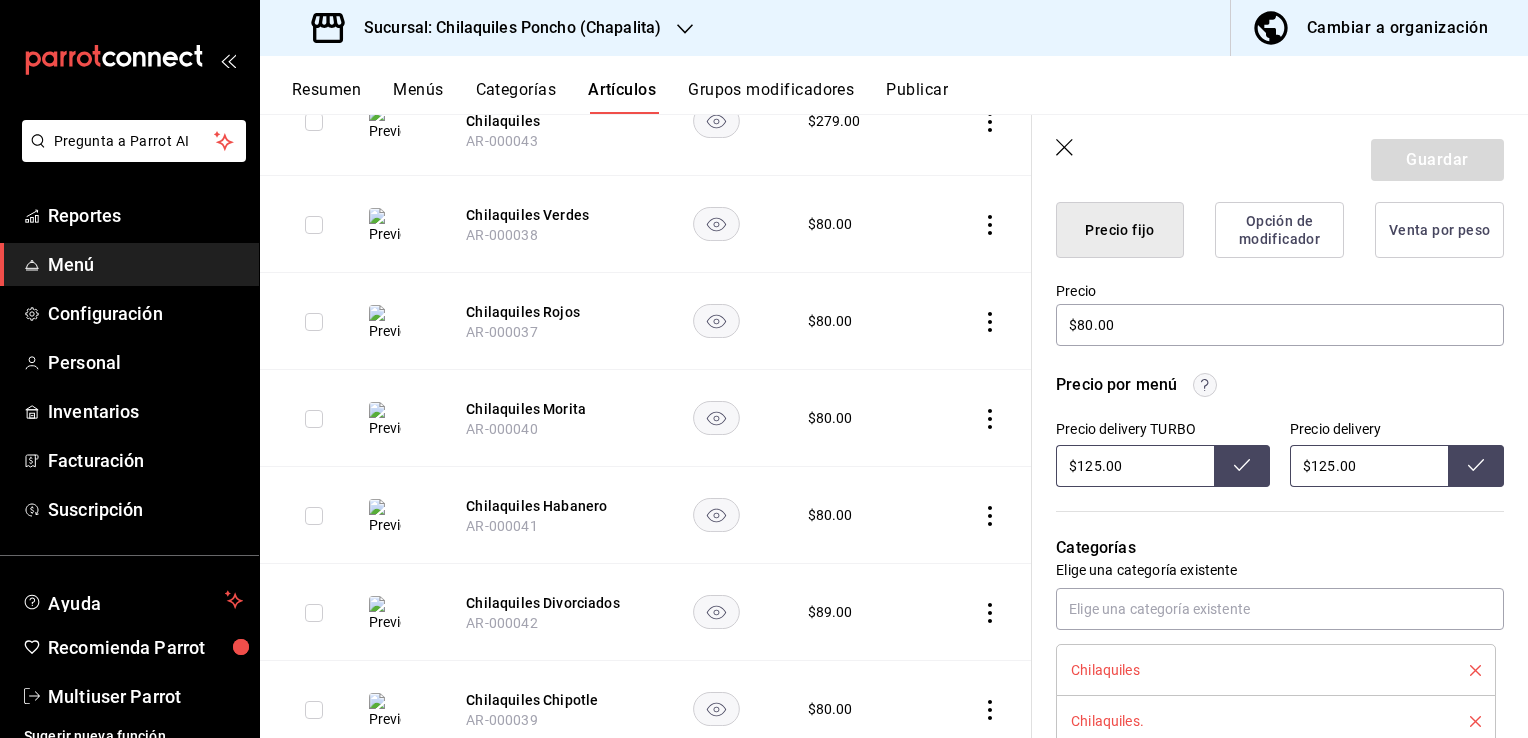 scroll, scrollTop: 660, scrollLeft: 0, axis: vertical 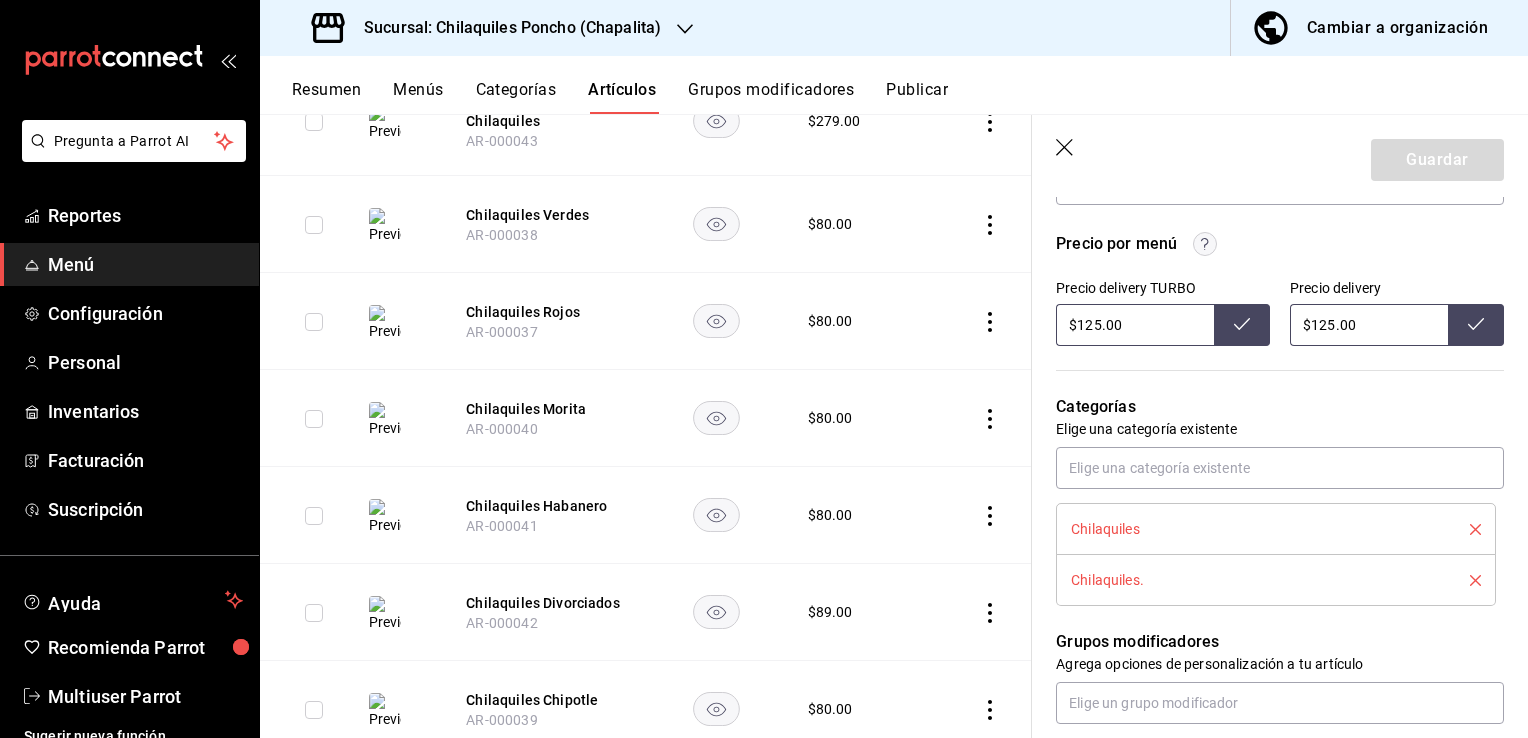 click 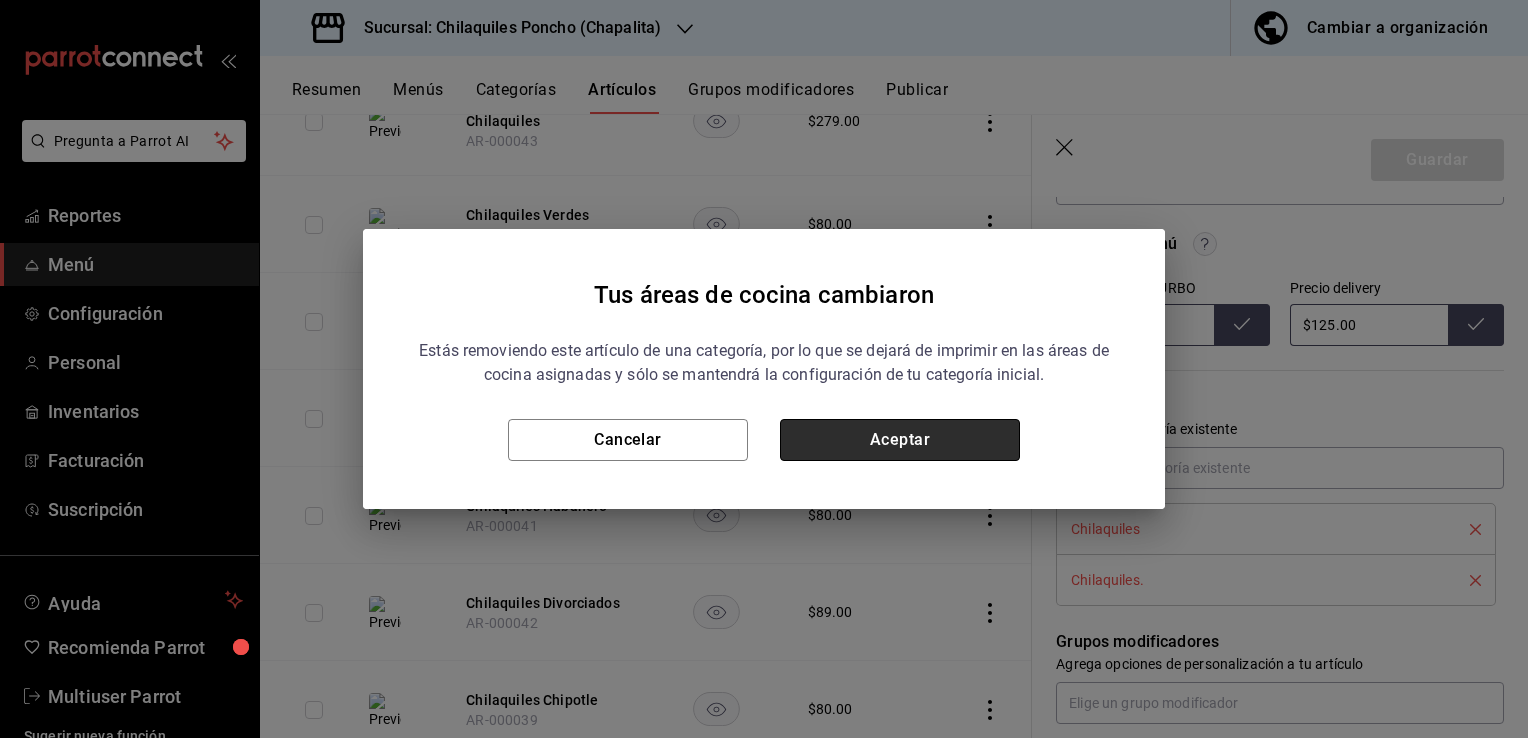 click on "Aceptar" at bounding box center [900, 440] 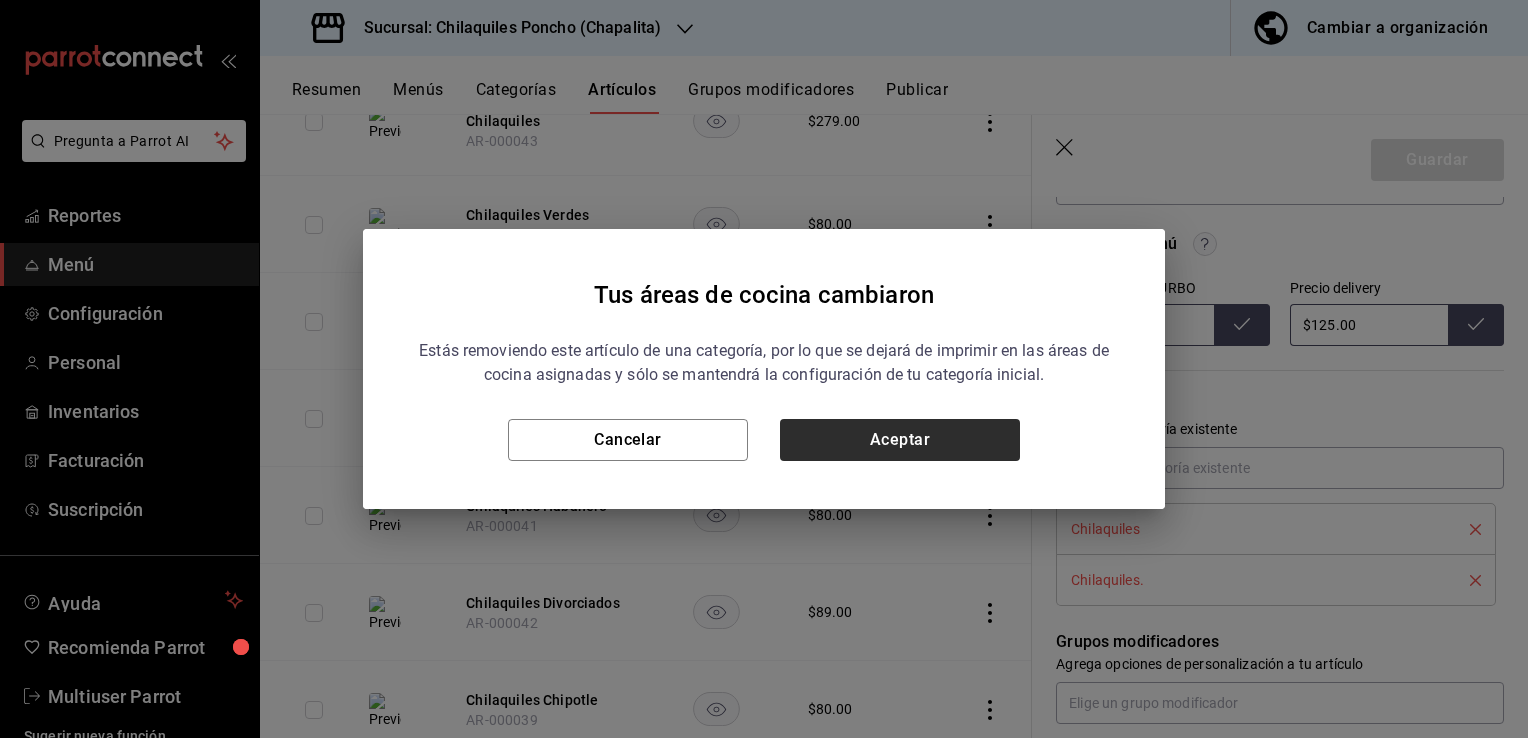 type on "x" 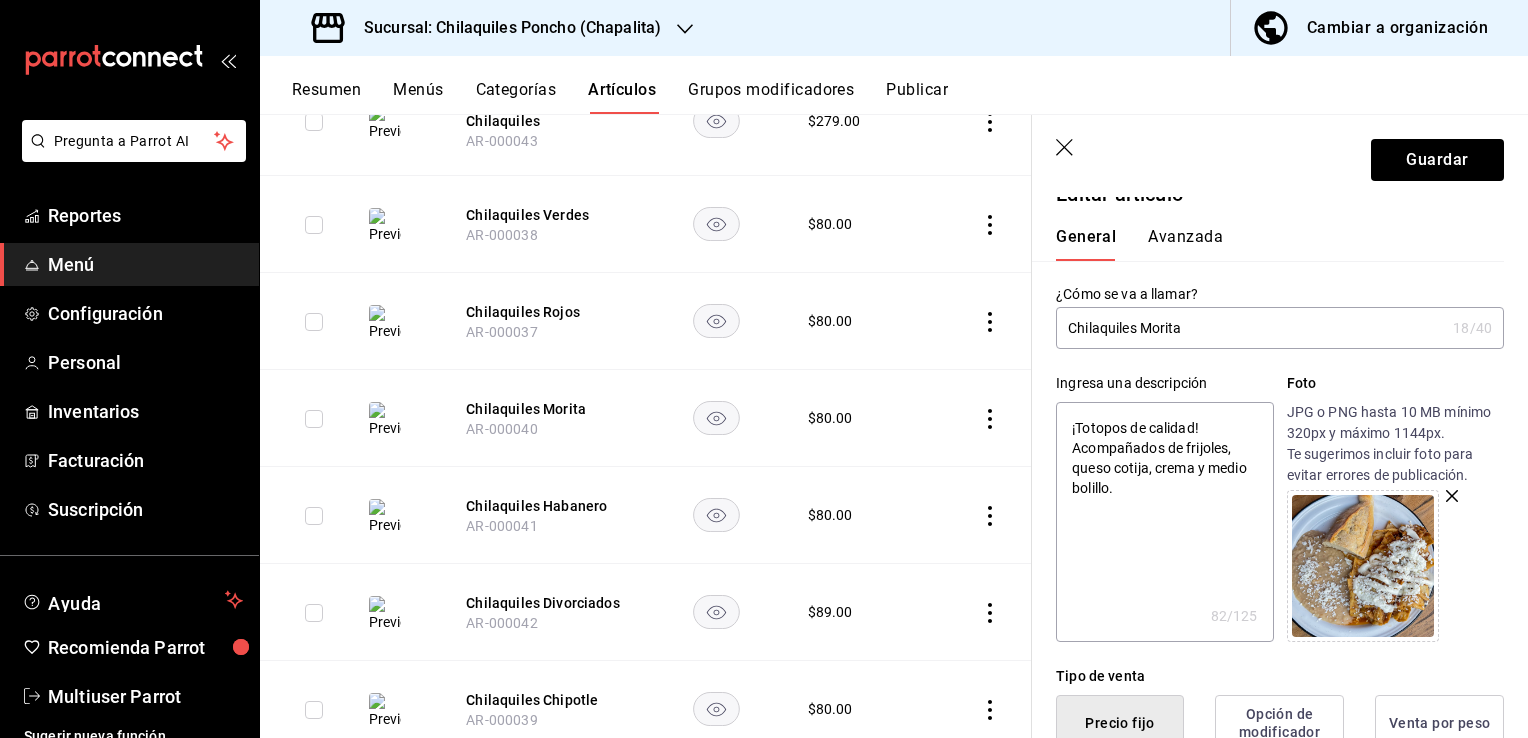 scroll, scrollTop: 0, scrollLeft: 0, axis: both 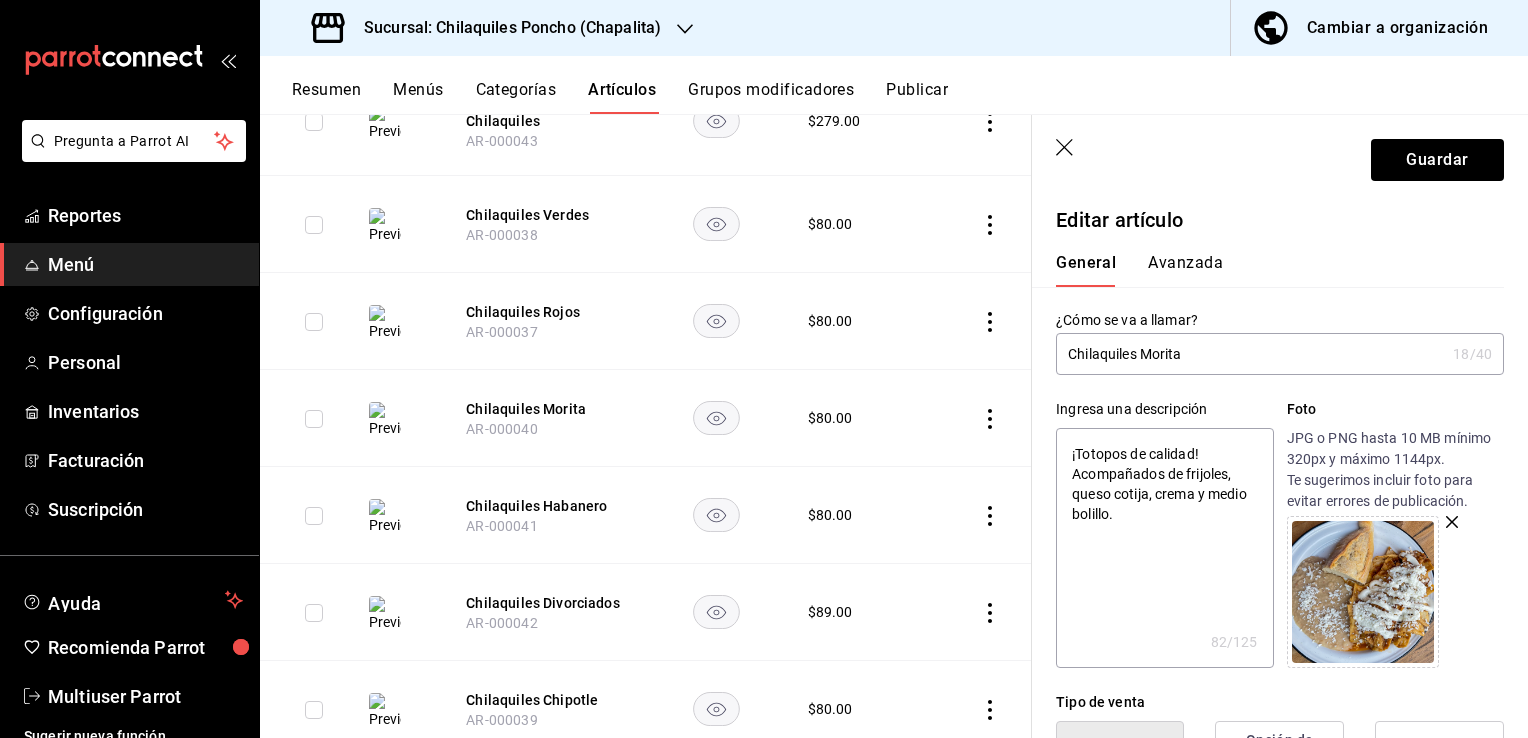 click on "Chilaquiles Morita" at bounding box center [1250, 354] 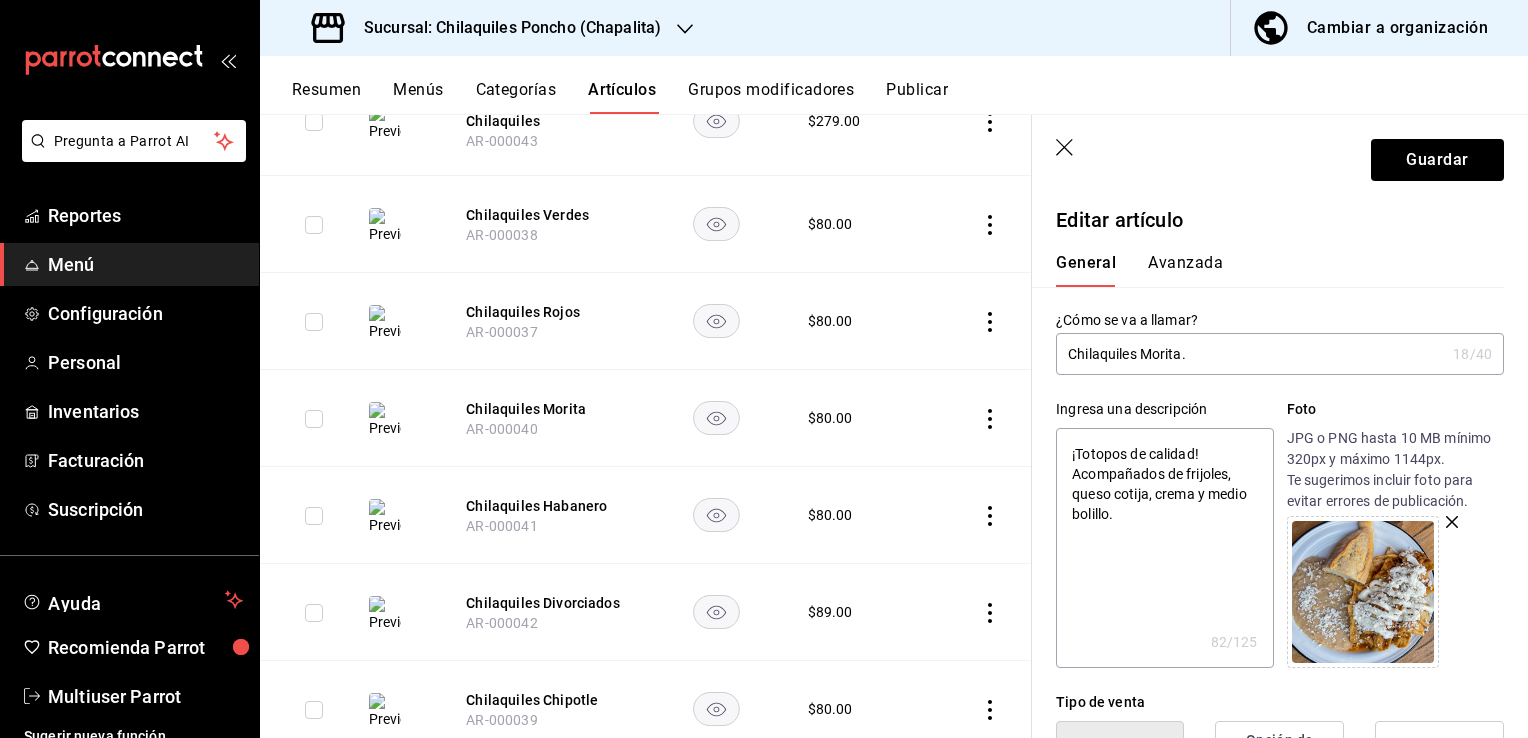 type on "x" 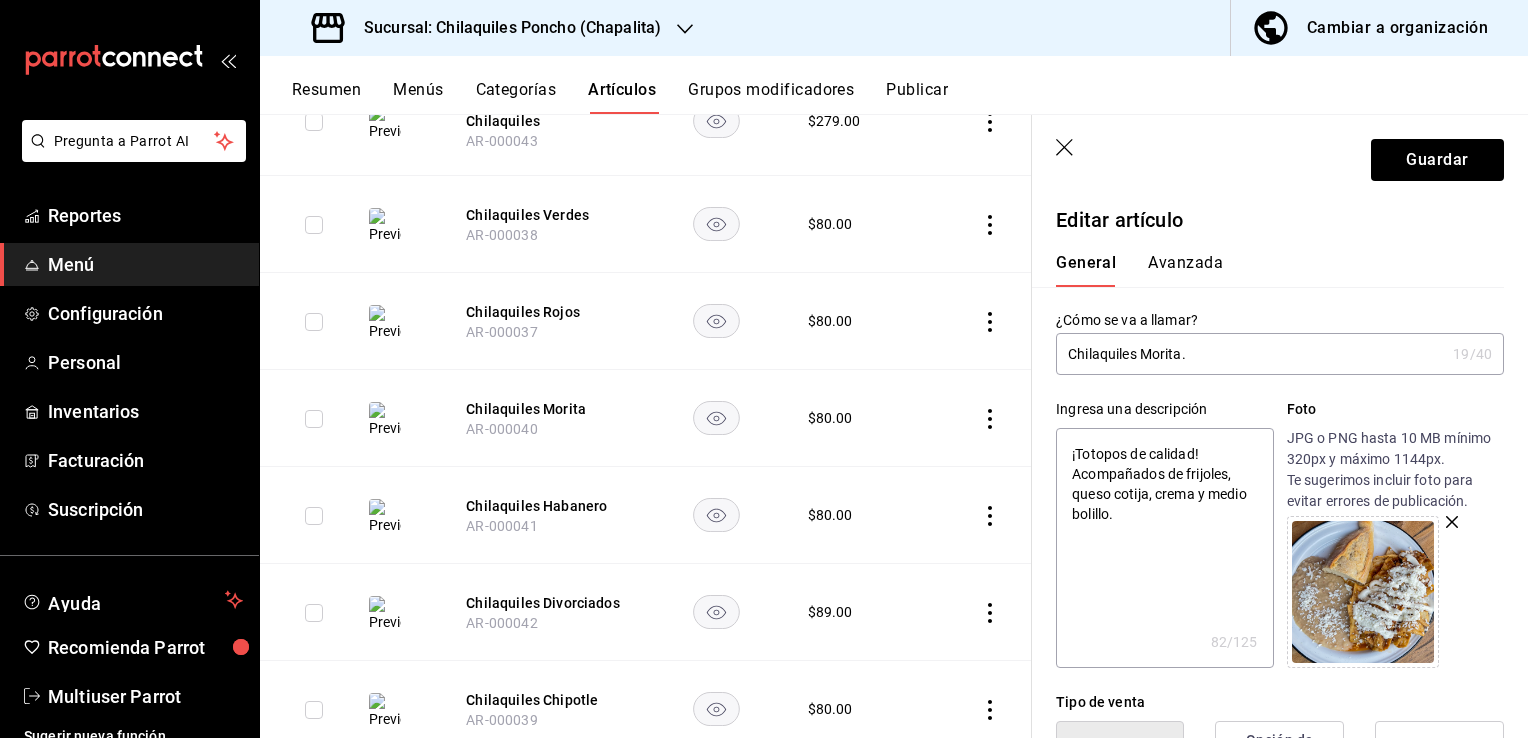type on "Chilaquiles Morita." 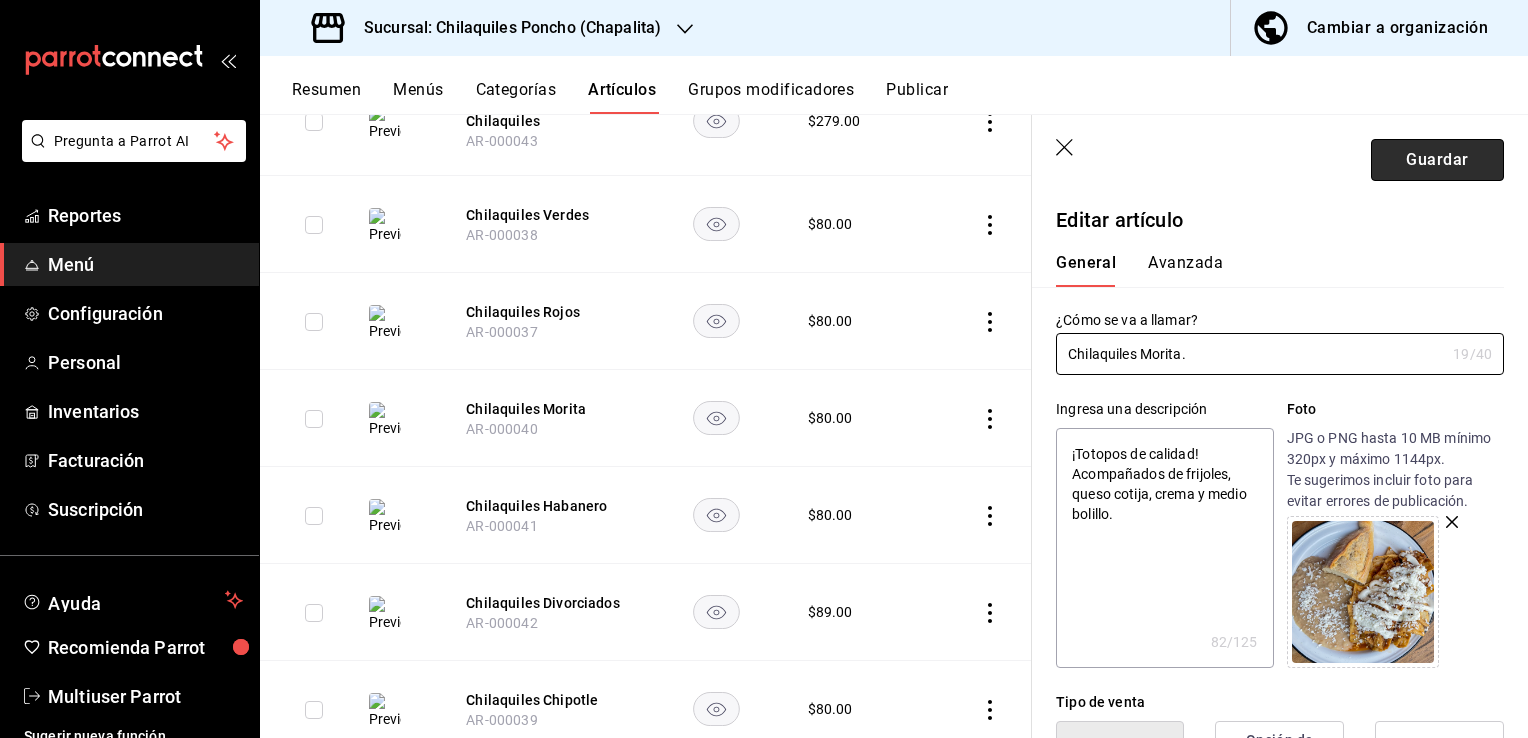 click on "Guardar" at bounding box center [1437, 160] 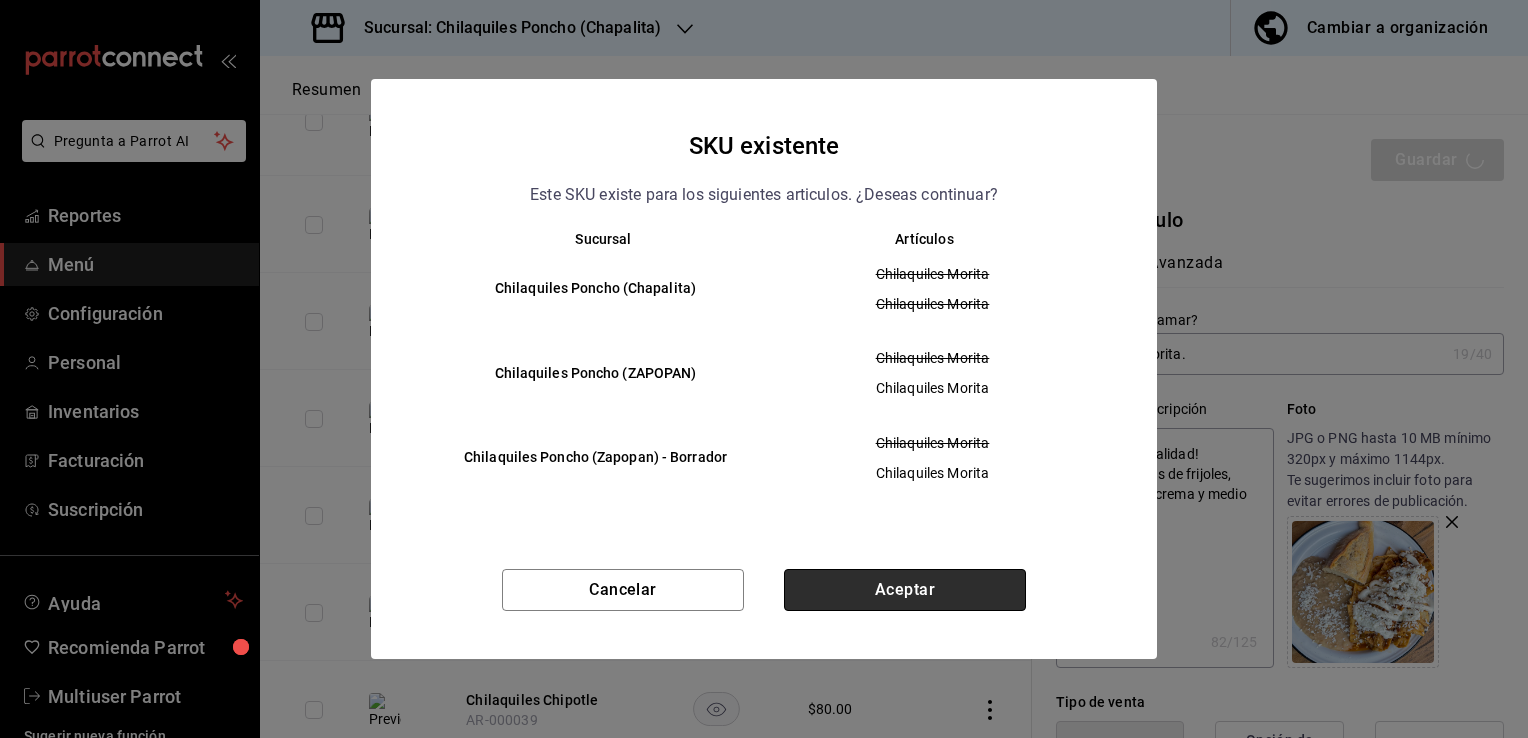 click on "Aceptar" at bounding box center (905, 590) 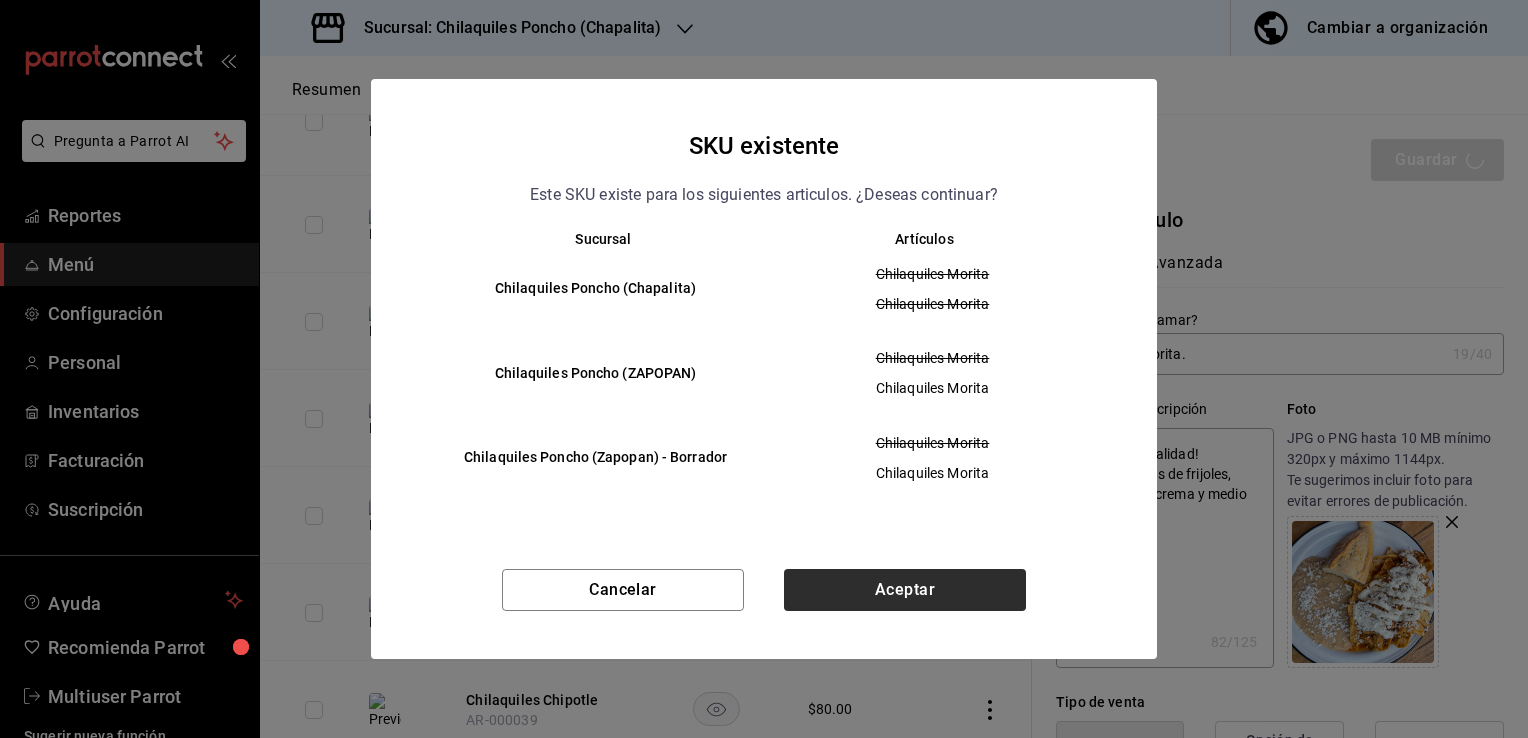 type on "x" 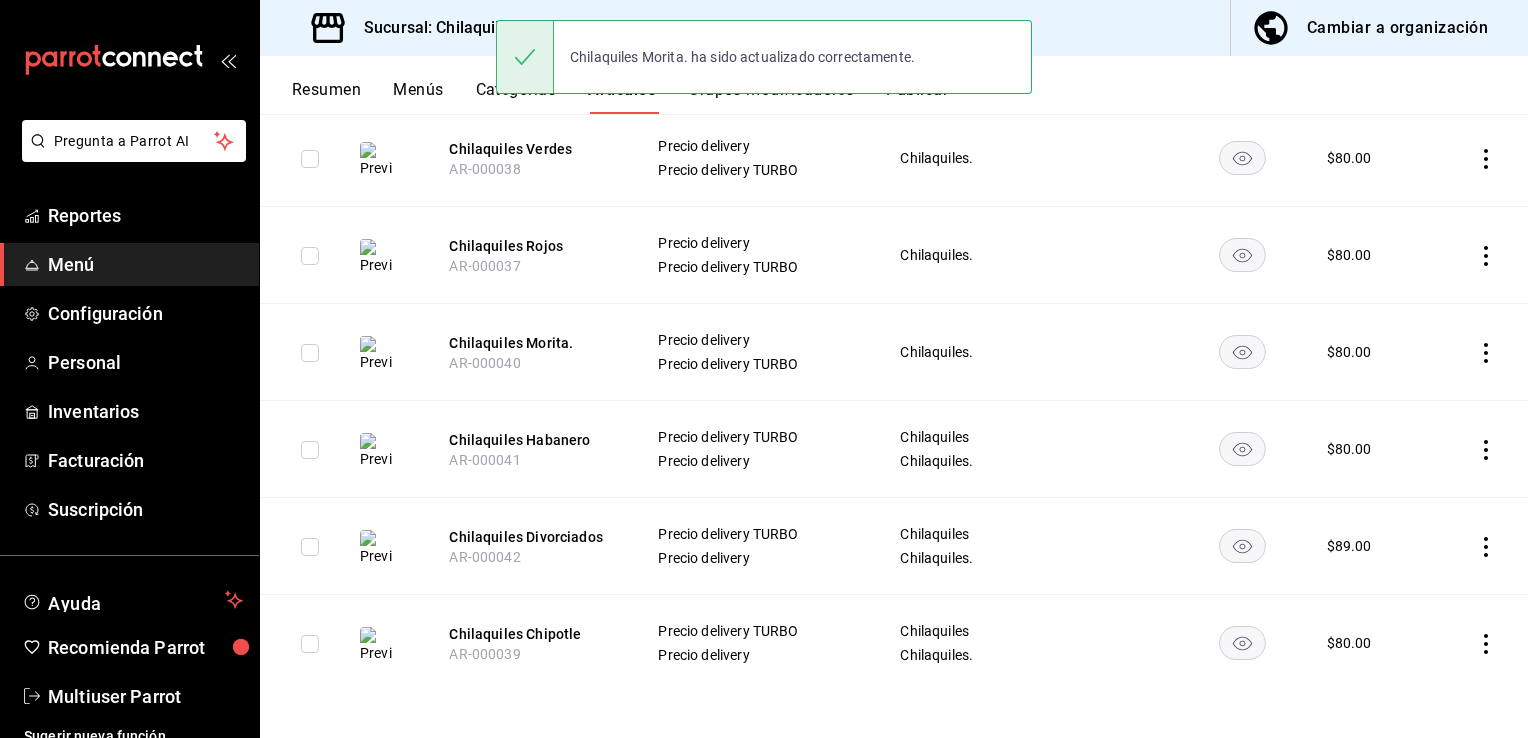 scroll, scrollTop: 396, scrollLeft: 0, axis: vertical 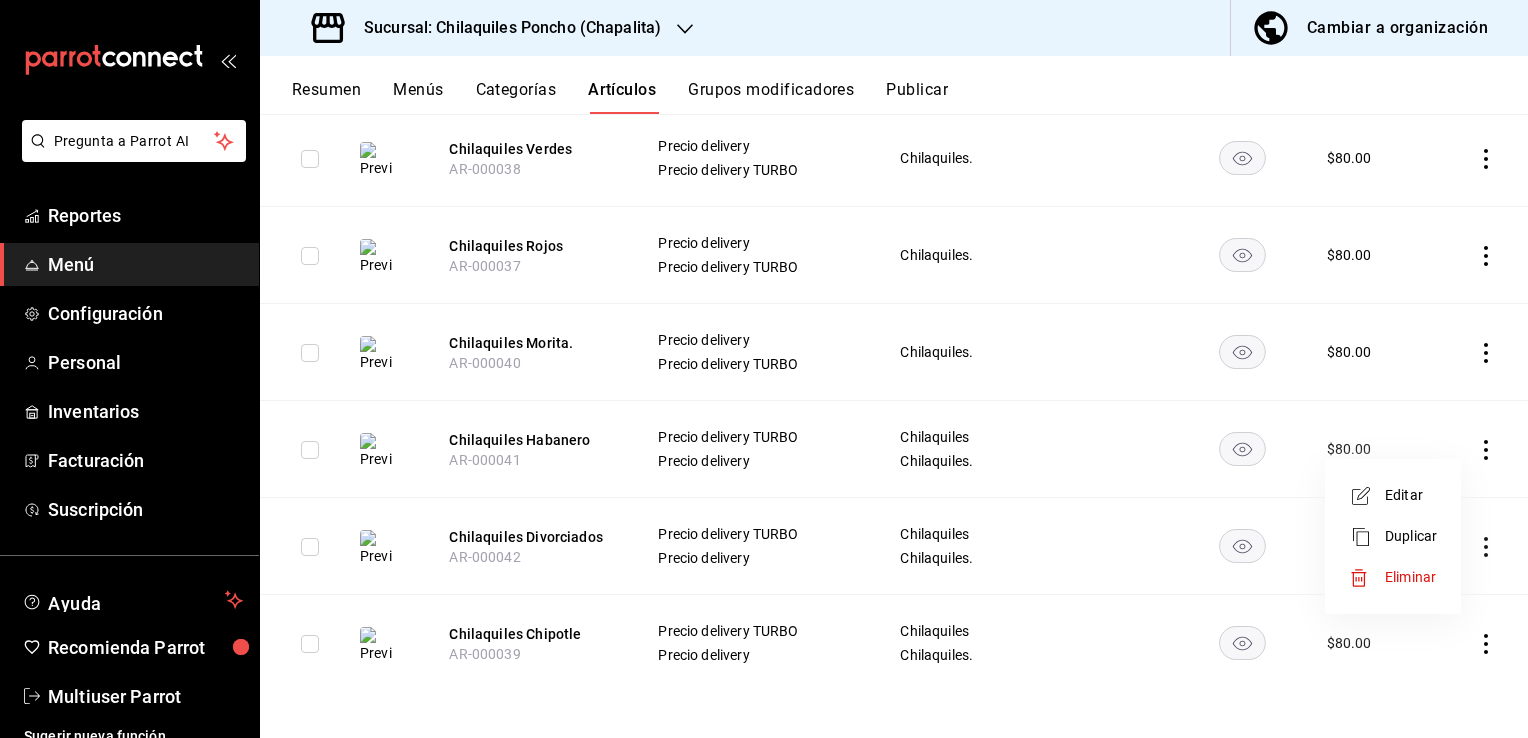 click on "Editar" at bounding box center [1411, 495] 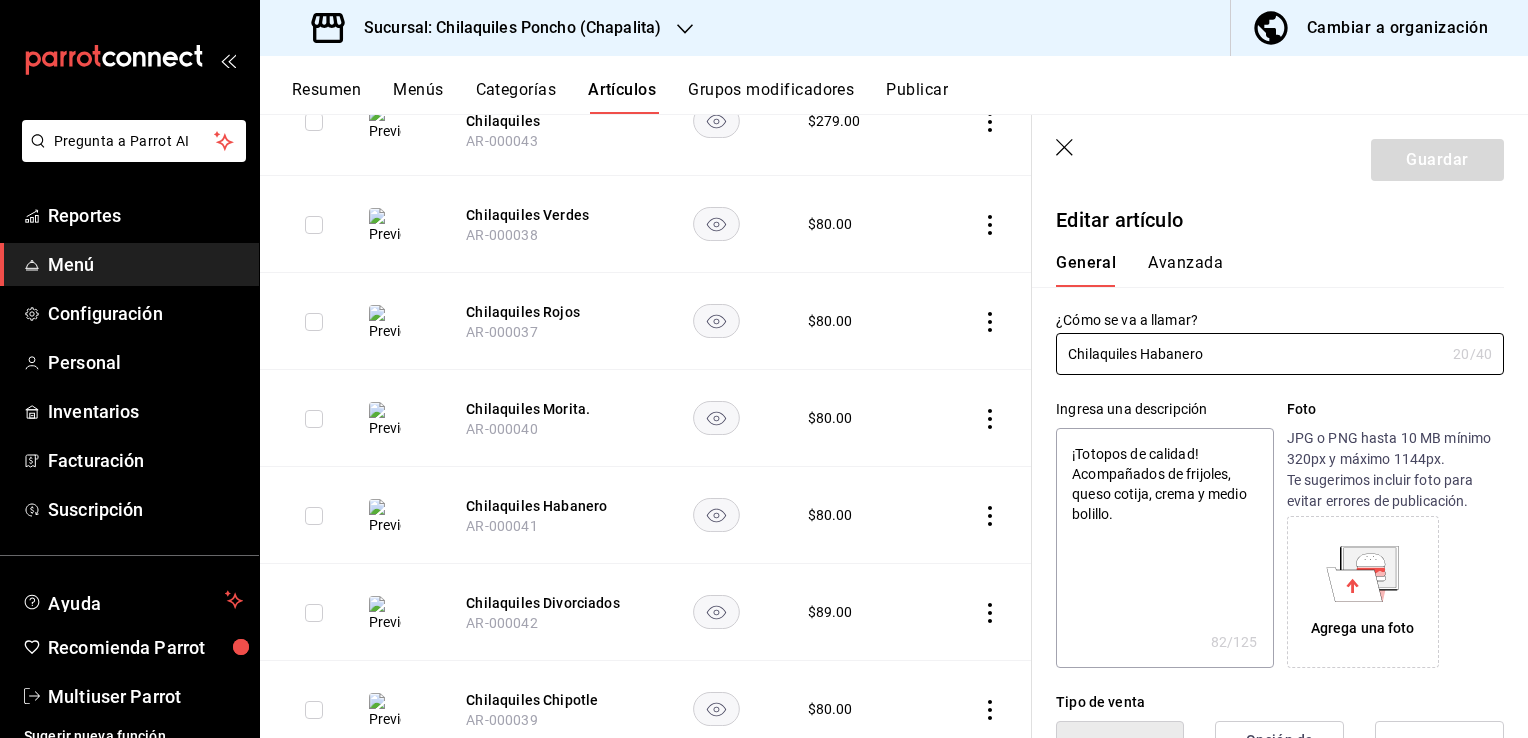 type on "x" 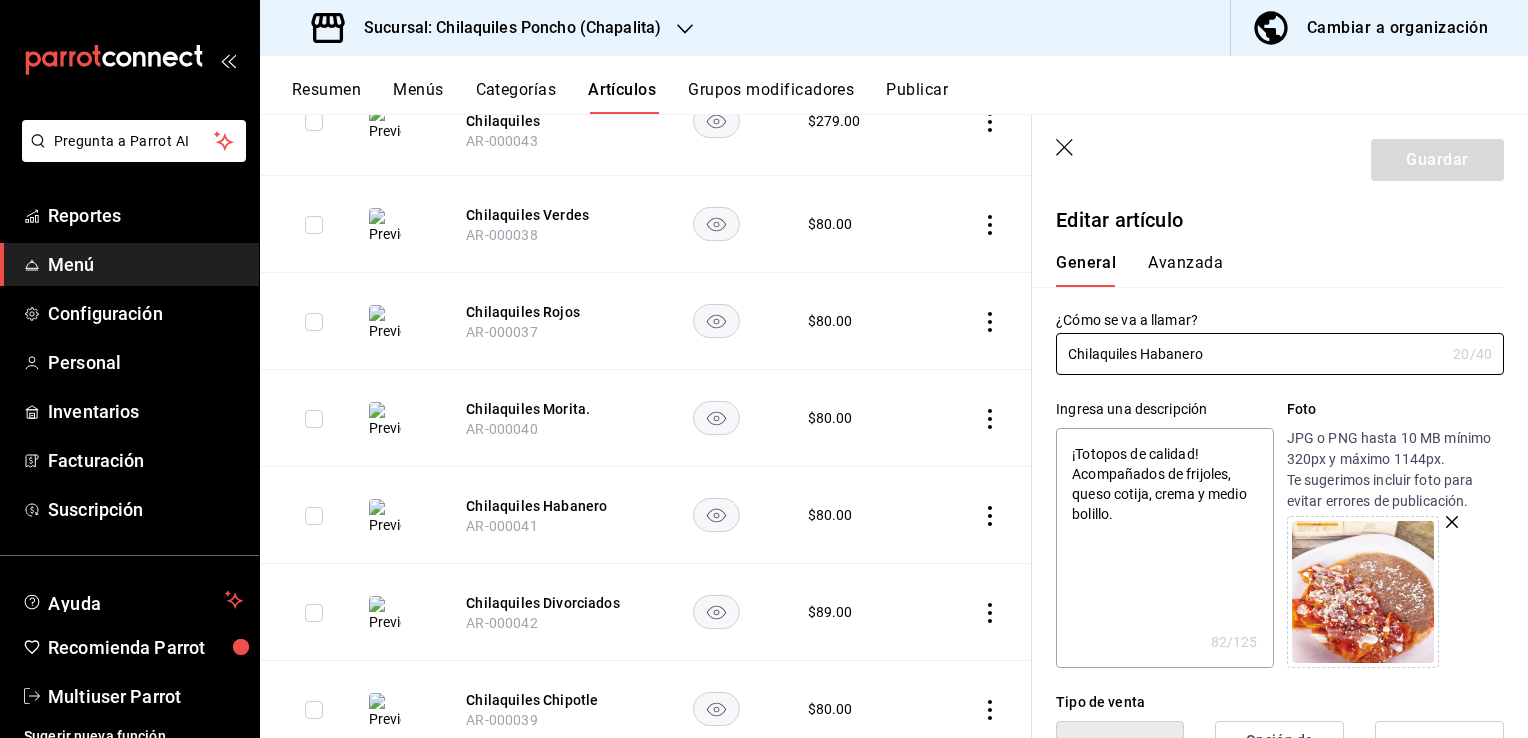 type on "Chilaquiles Habanero." 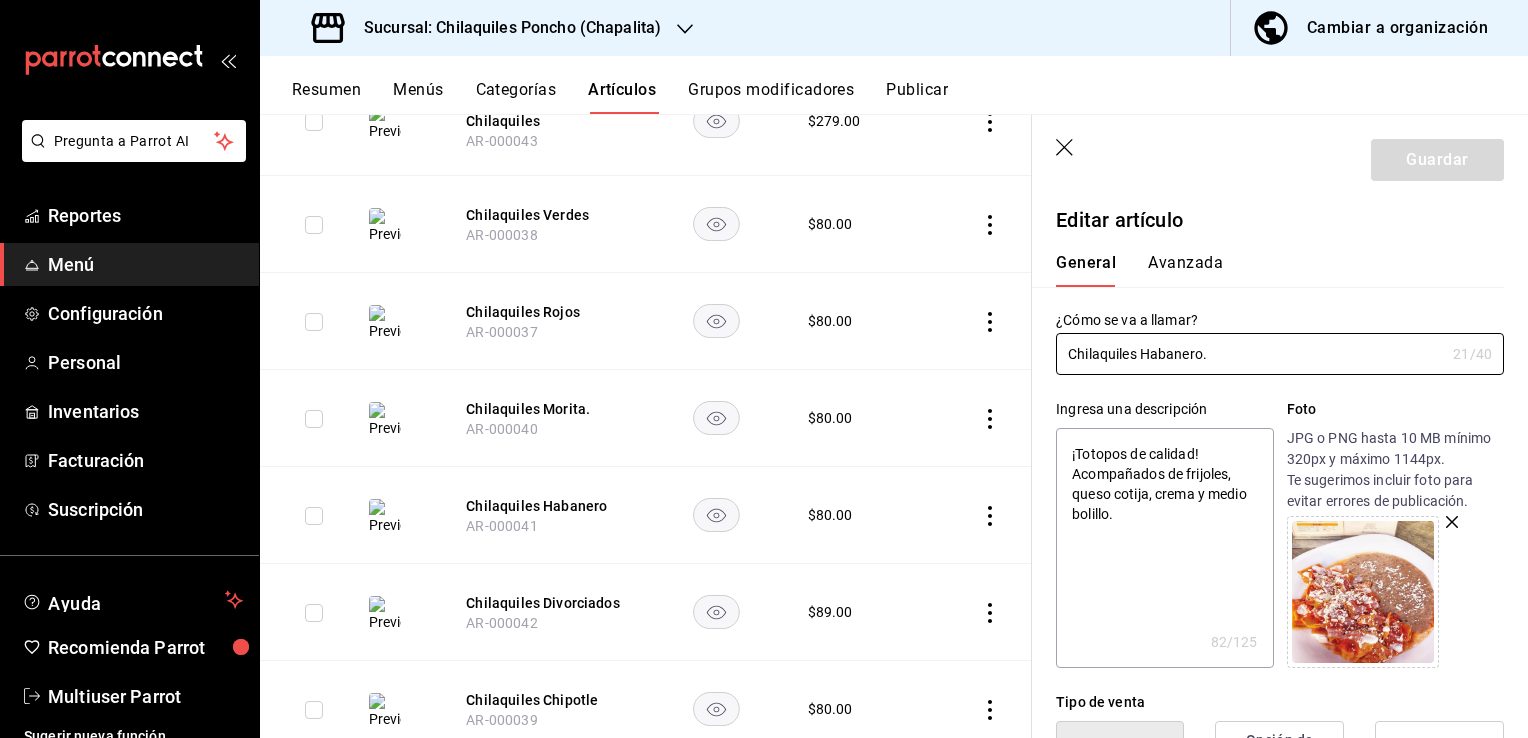 type on "x" 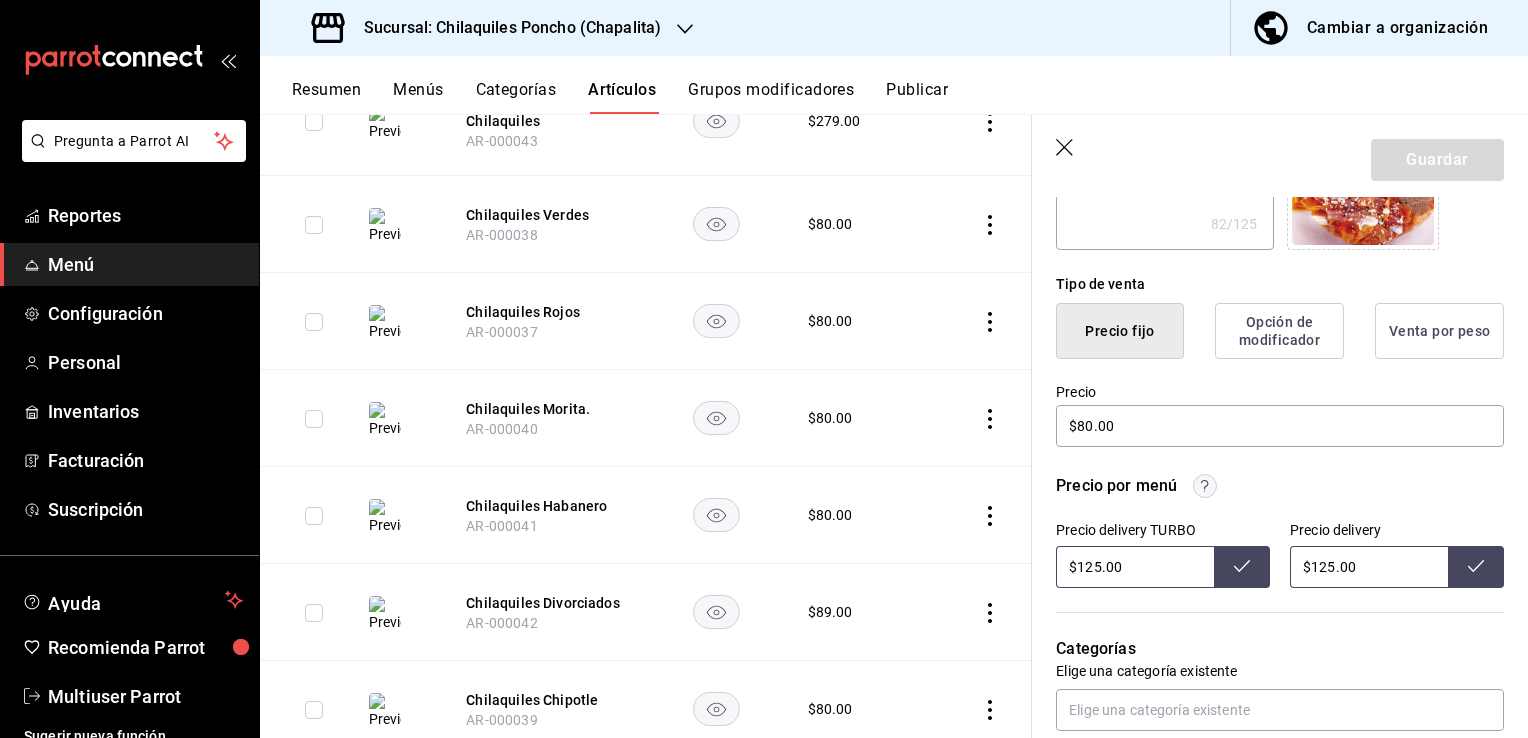scroll, scrollTop: 537, scrollLeft: 0, axis: vertical 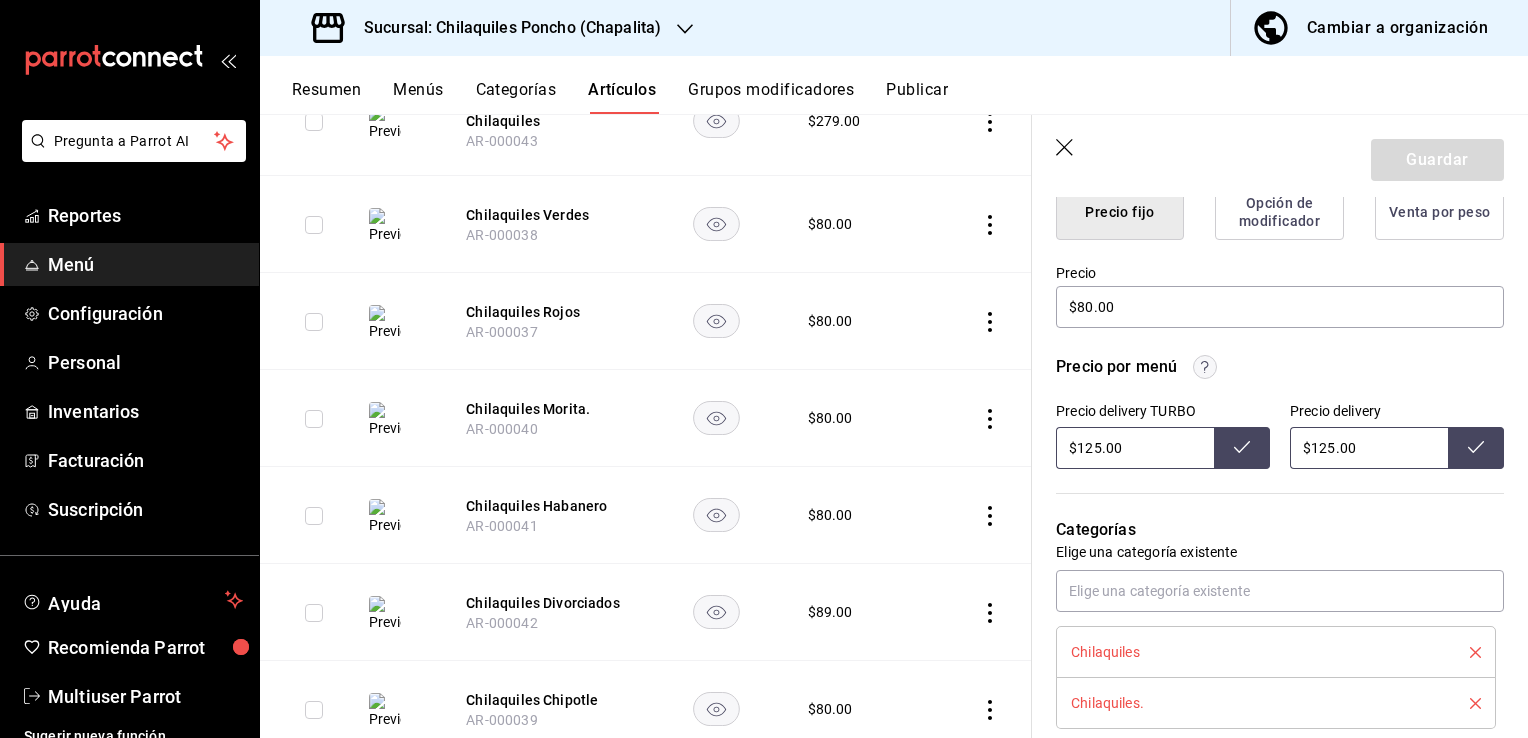 type on "Chilaquiles Habanero." 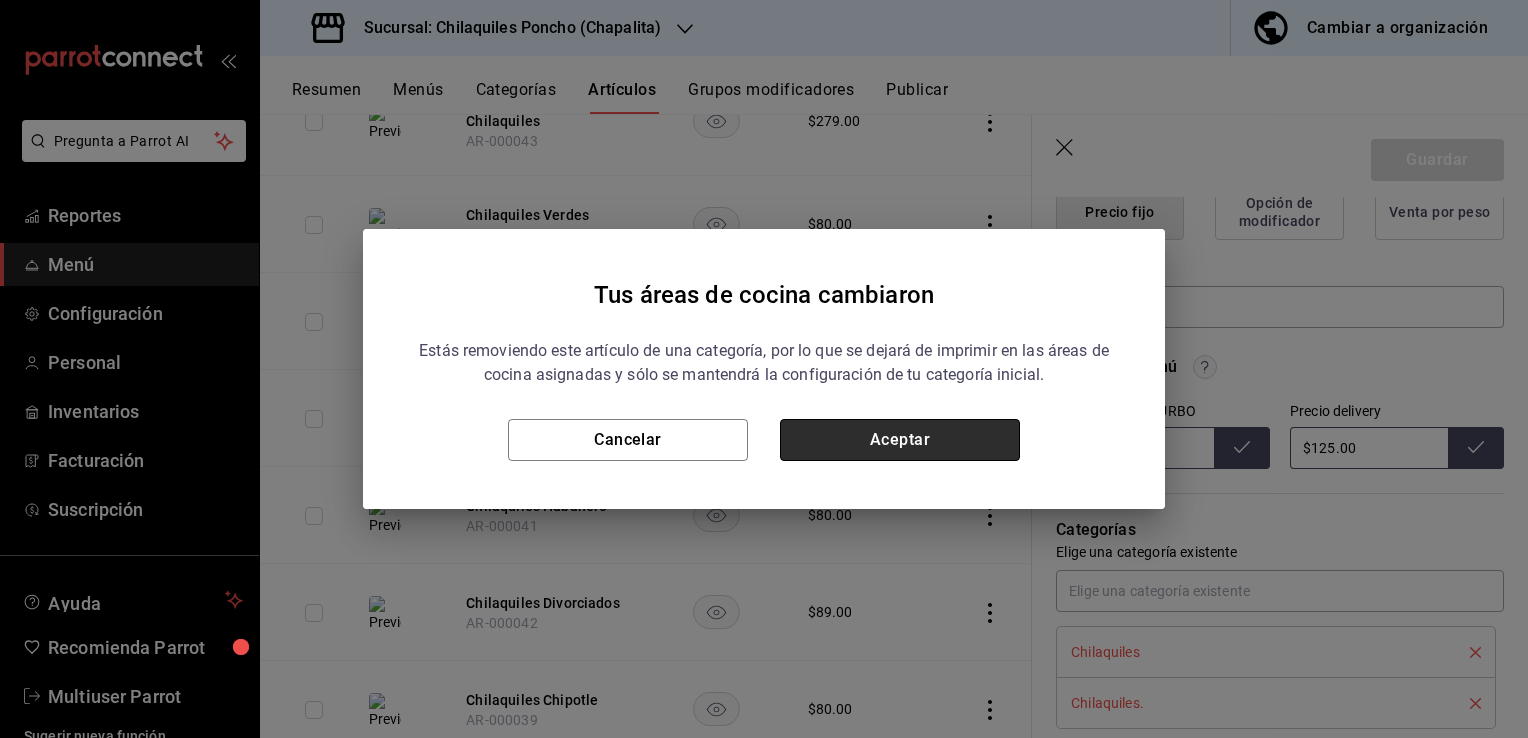 click on "Aceptar" at bounding box center (900, 440) 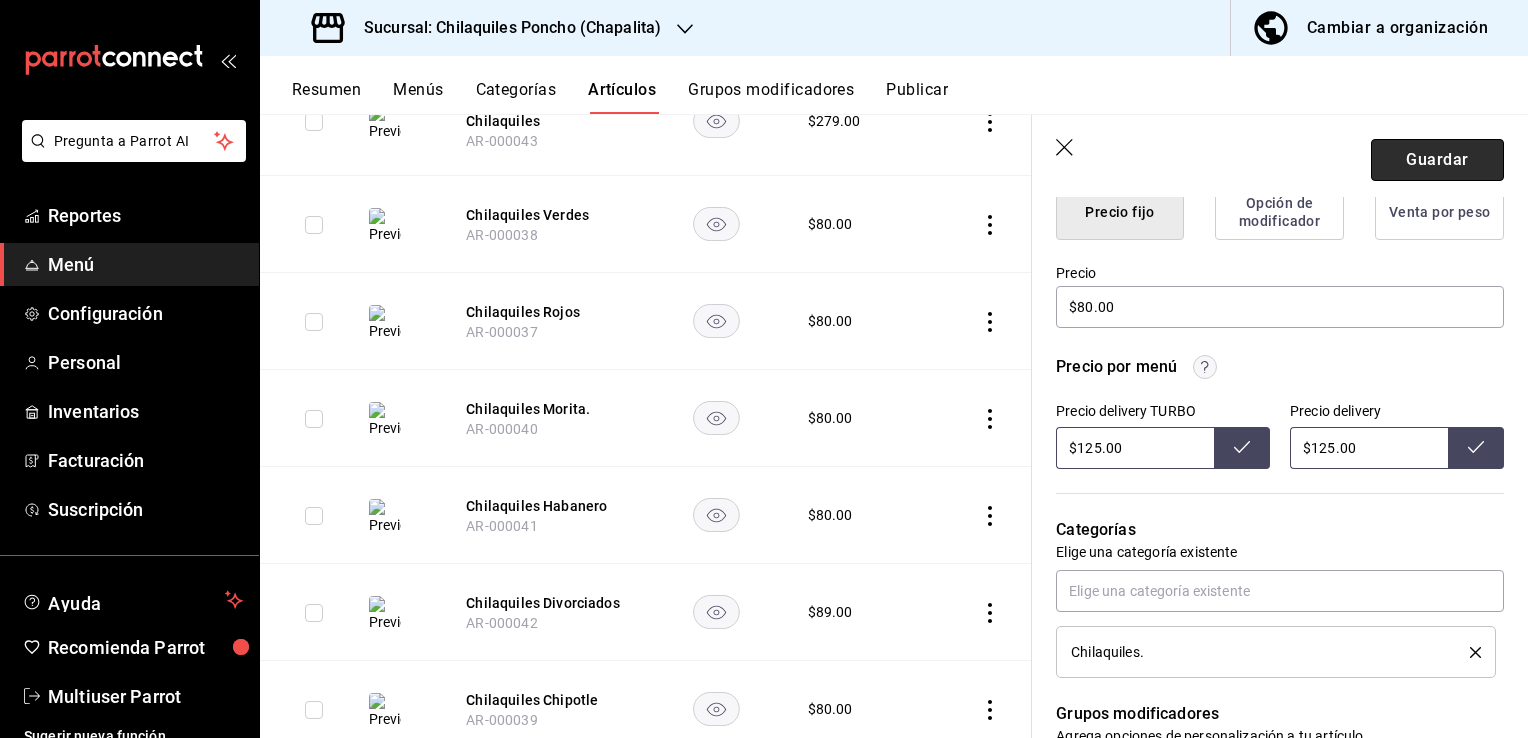 click on "Guardar" at bounding box center [1437, 160] 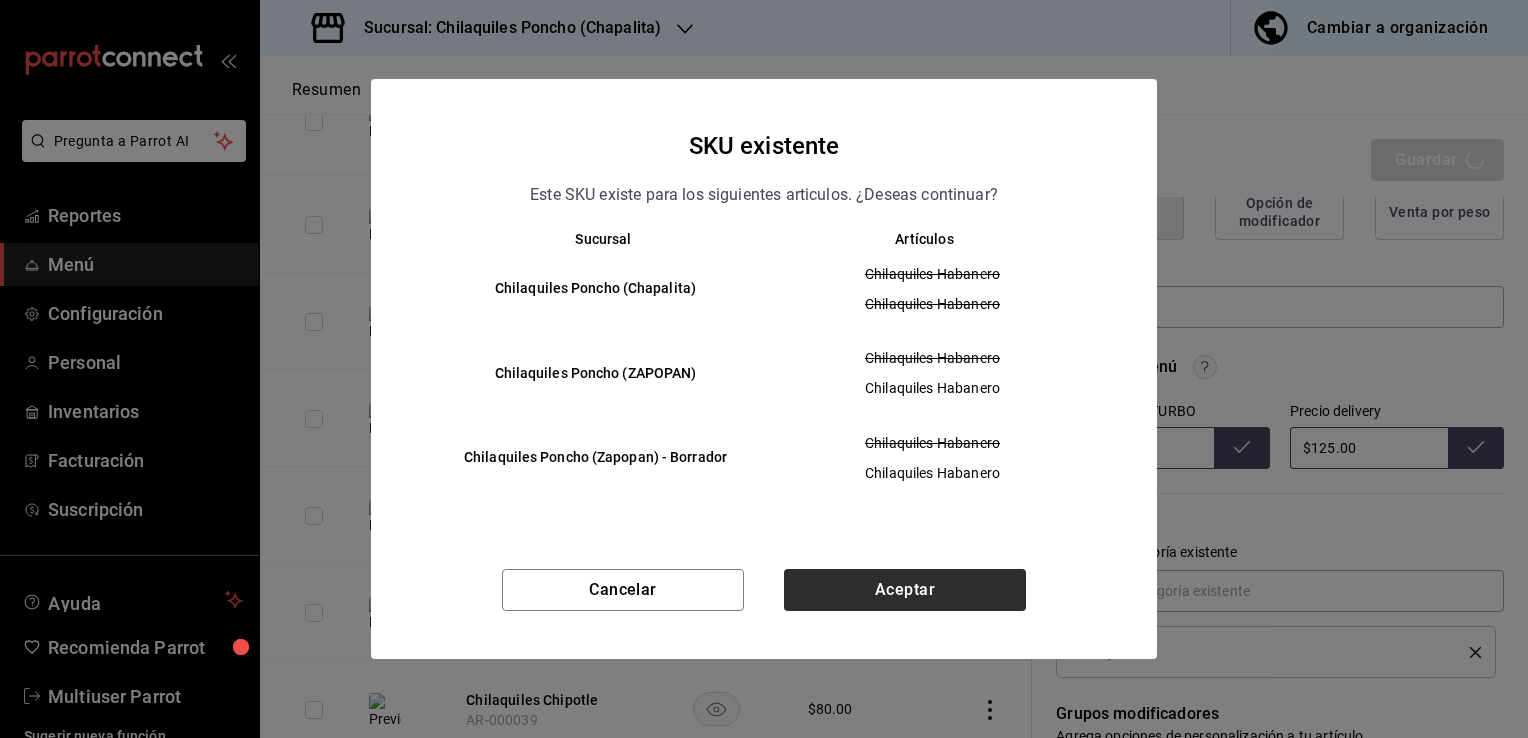 click on "Aceptar" at bounding box center (905, 590) 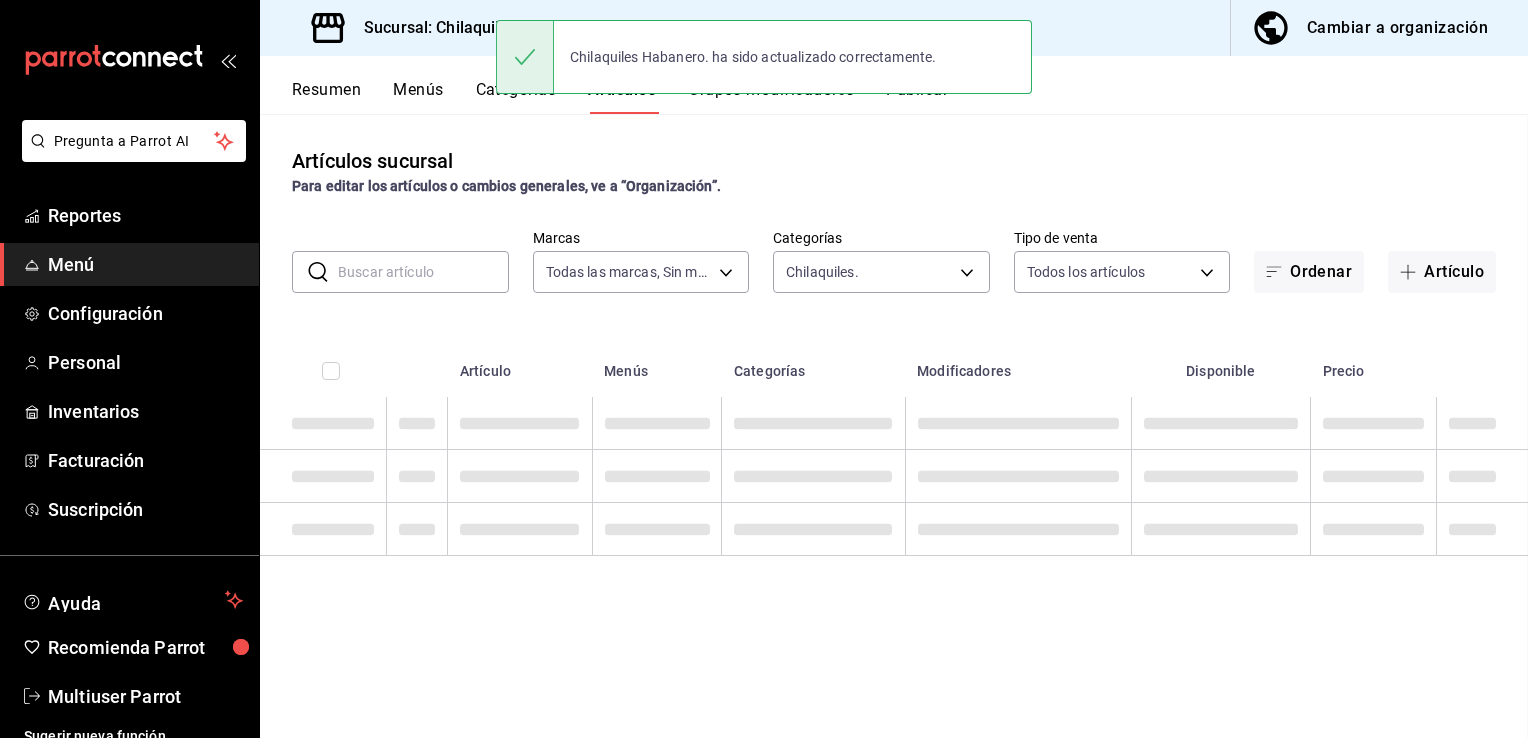 scroll, scrollTop: 0, scrollLeft: 0, axis: both 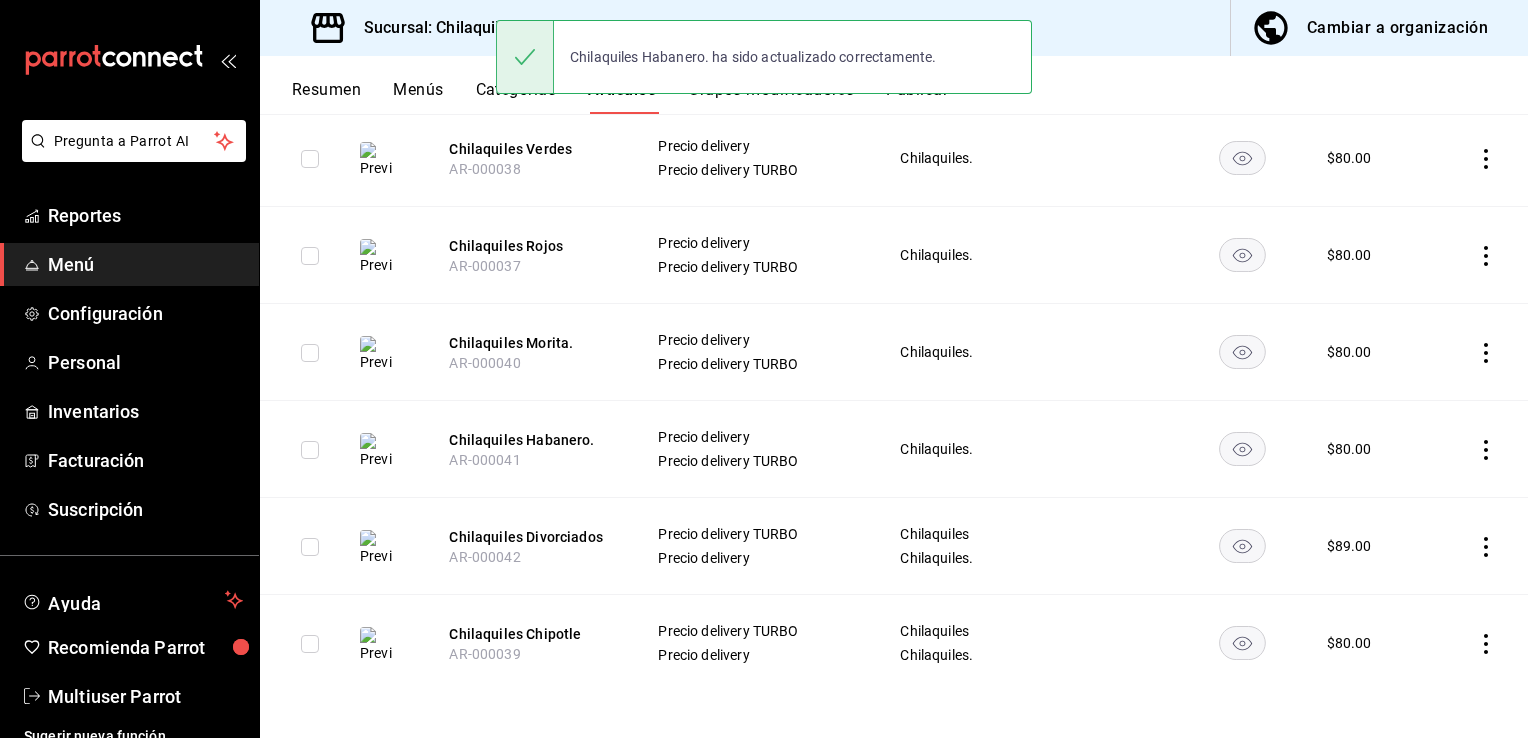 click 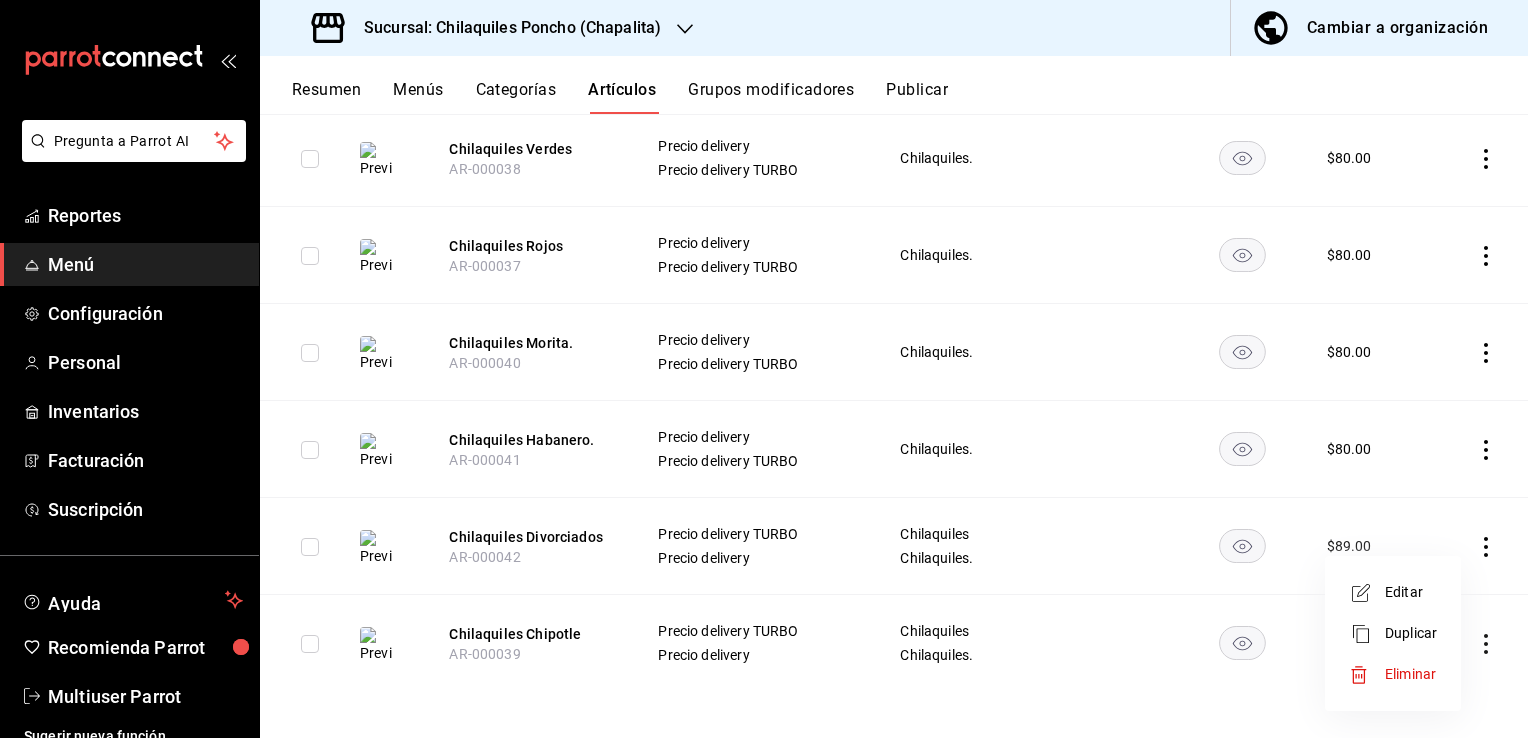 click on "Editar" at bounding box center (1411, 592) 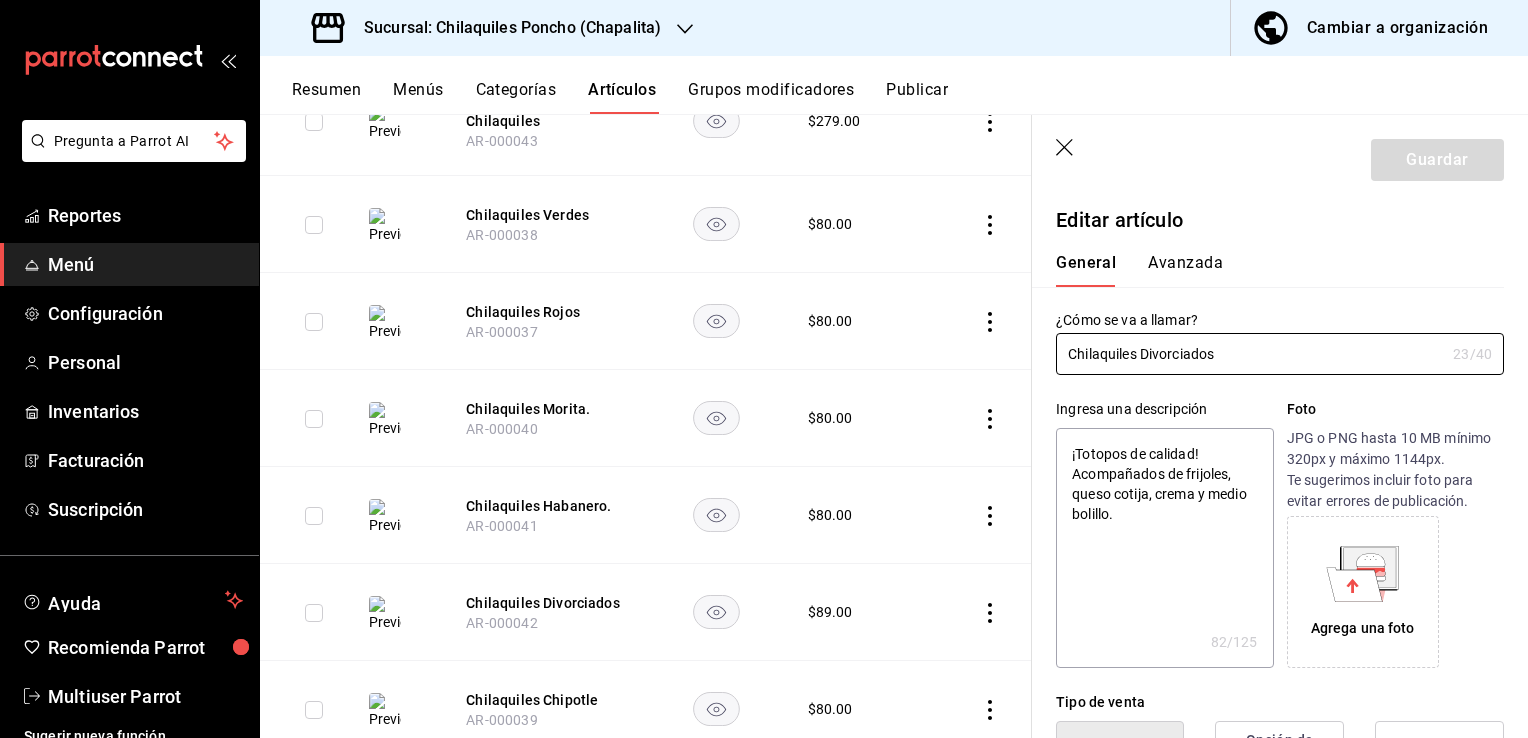 type on "x" 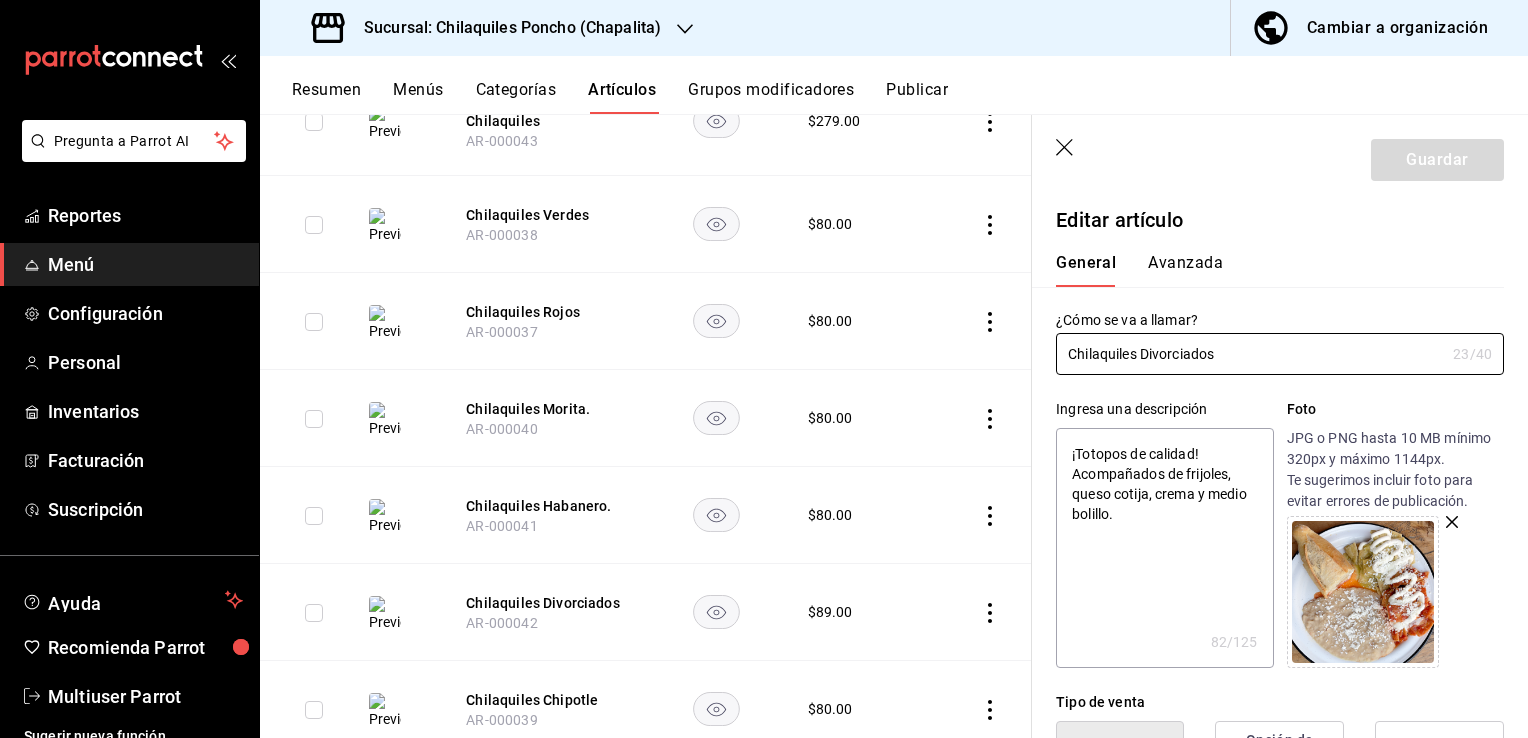 type on "Chilaquiles Divorciados." 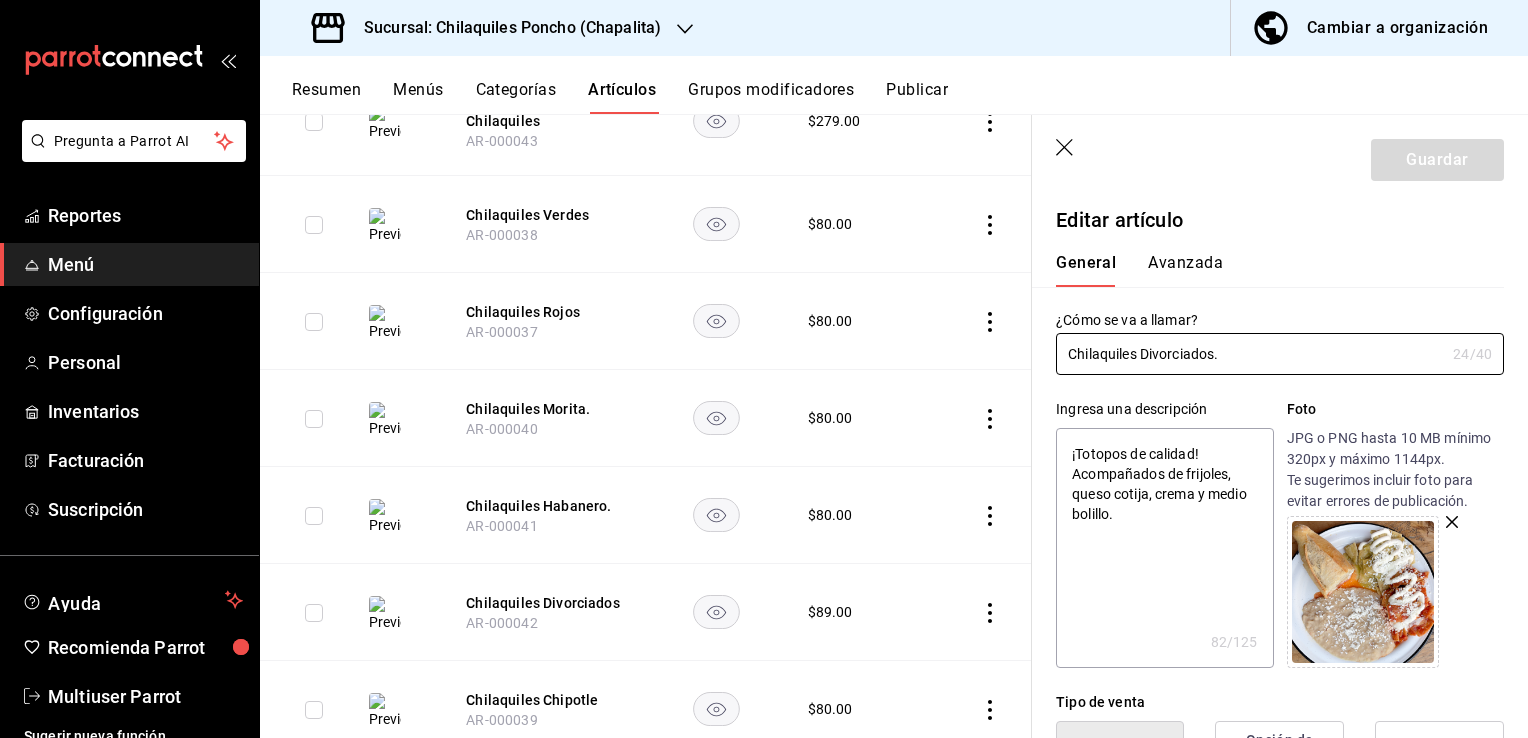 type on "x" 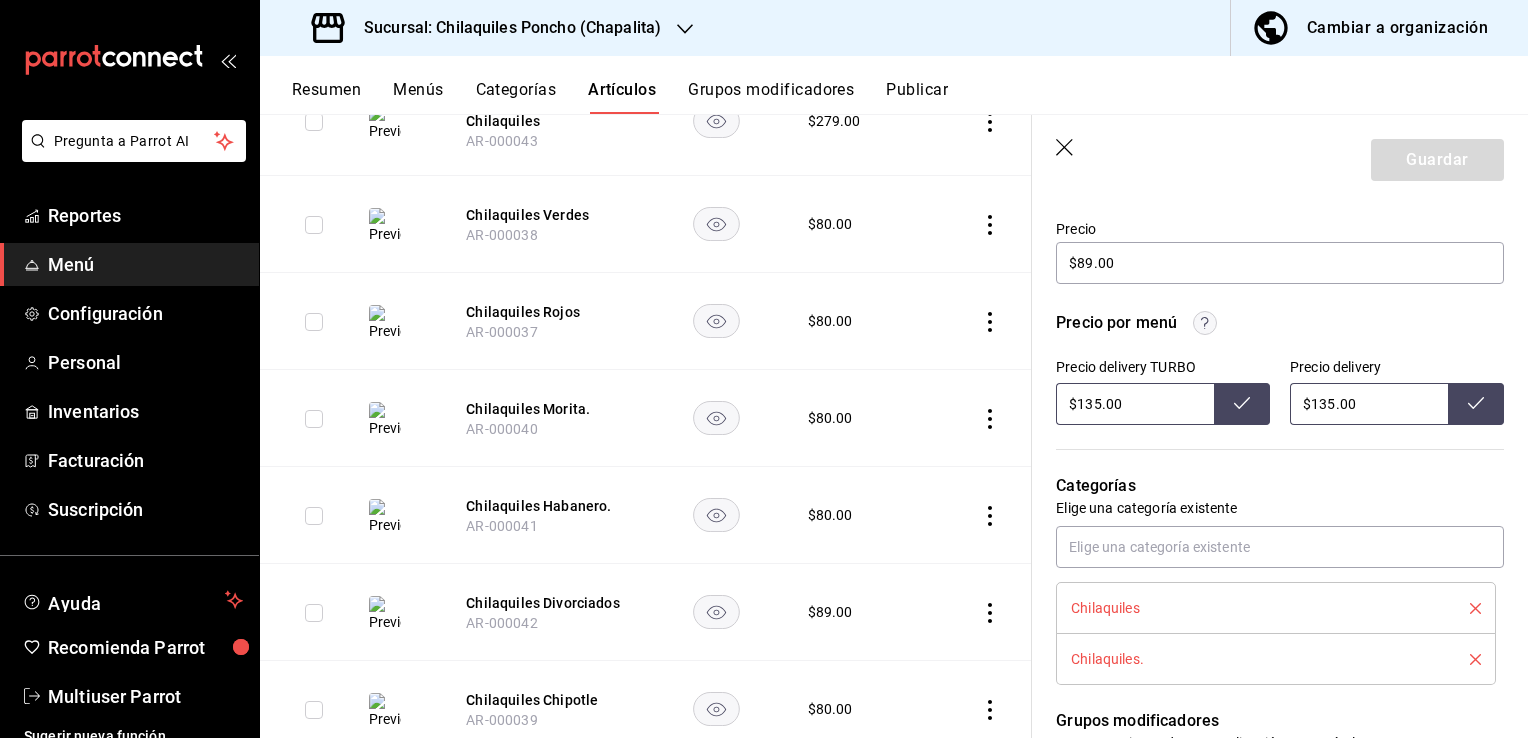 scroll, scrollTop: 629, scrollLeft: 0, axis: vertical 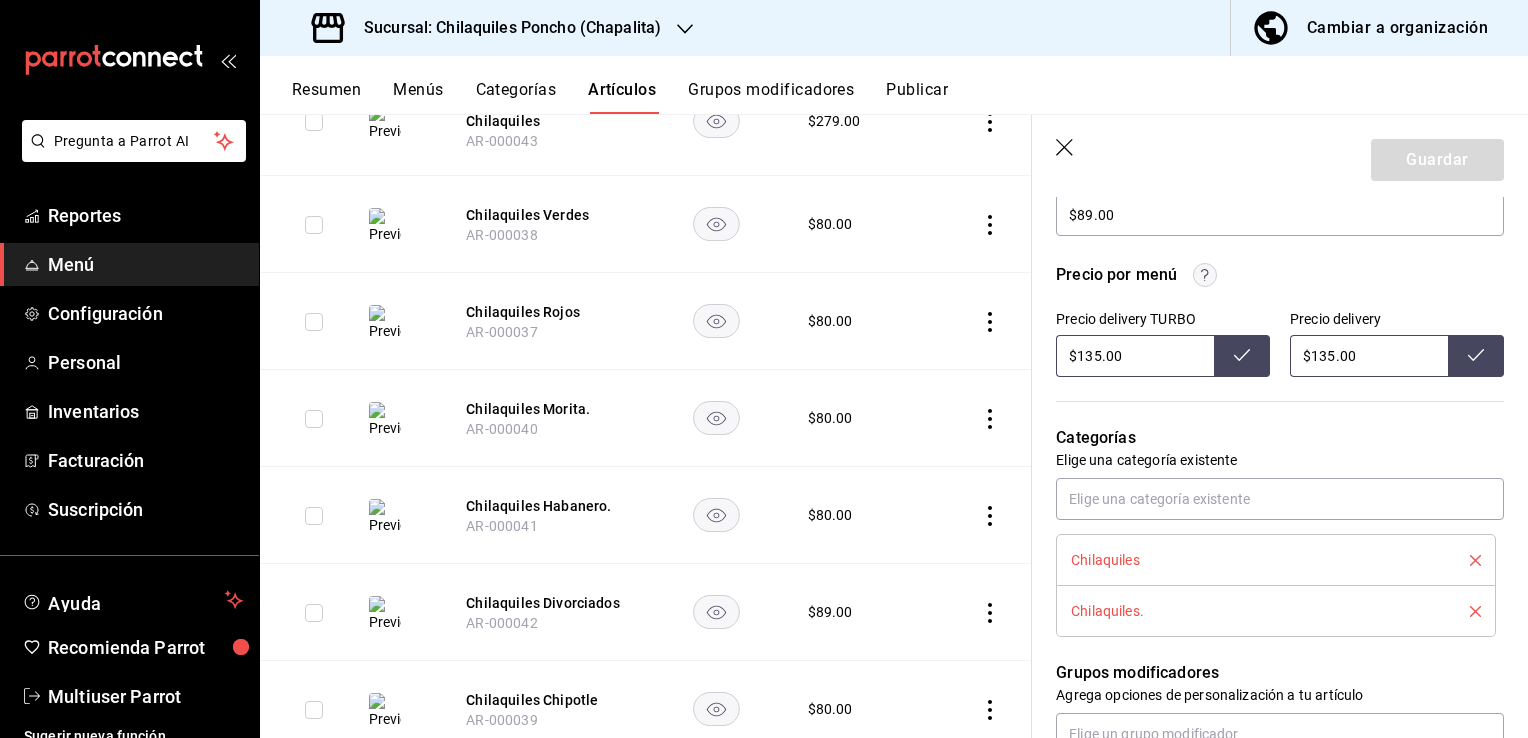 type on "Chilaquiles Divorciados." 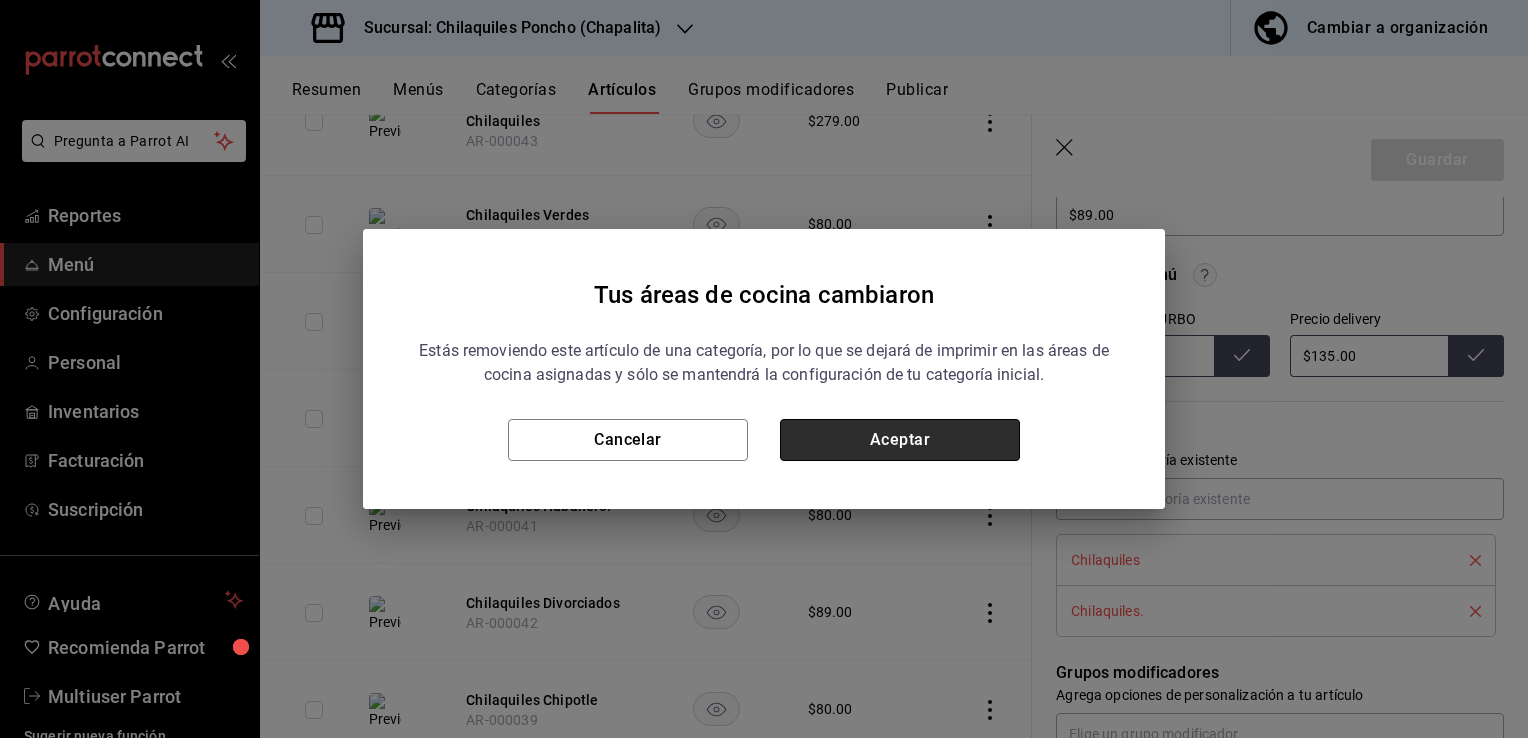 click on "Aceptar" at bounding box center (900, 440) 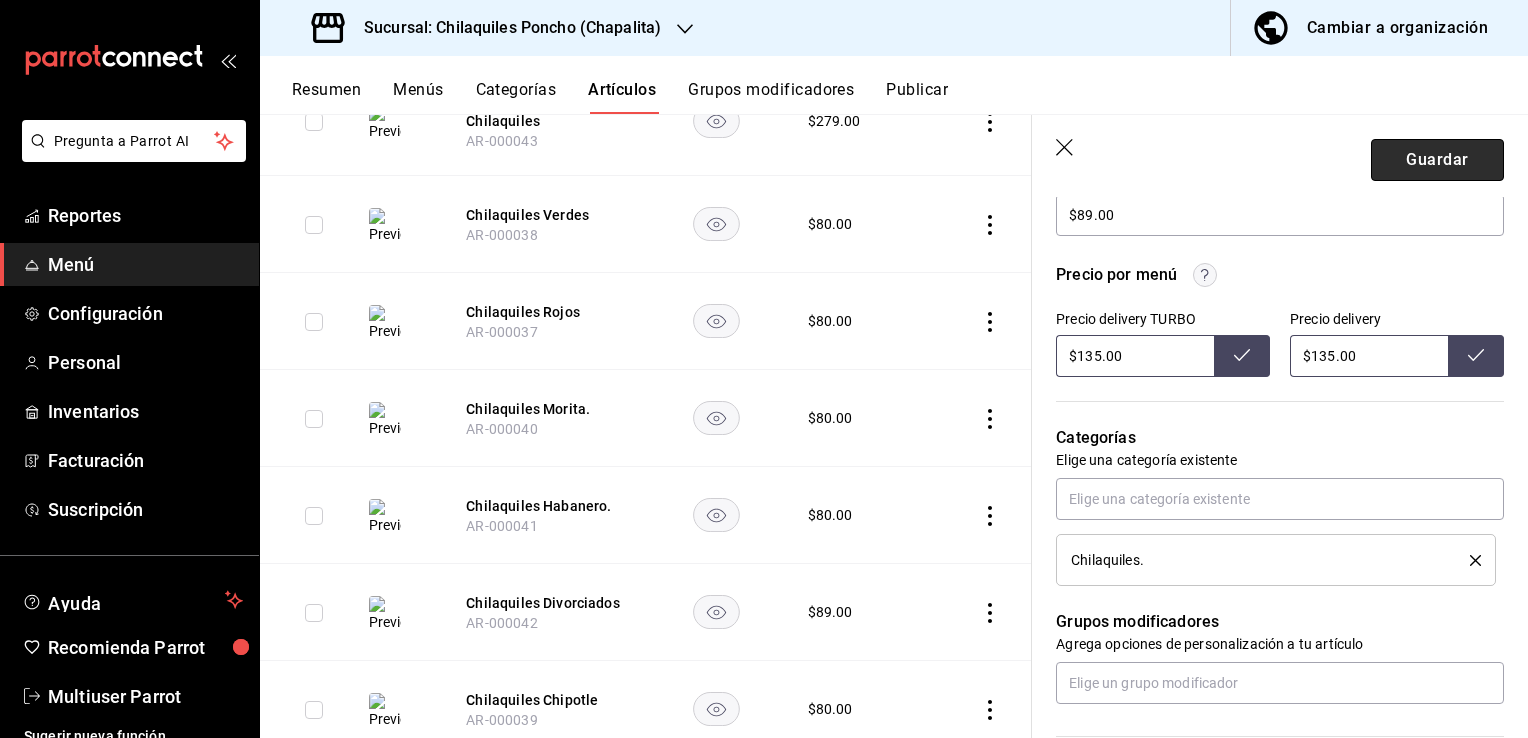 click on "Guardar" at bounding box center [1437, 160] 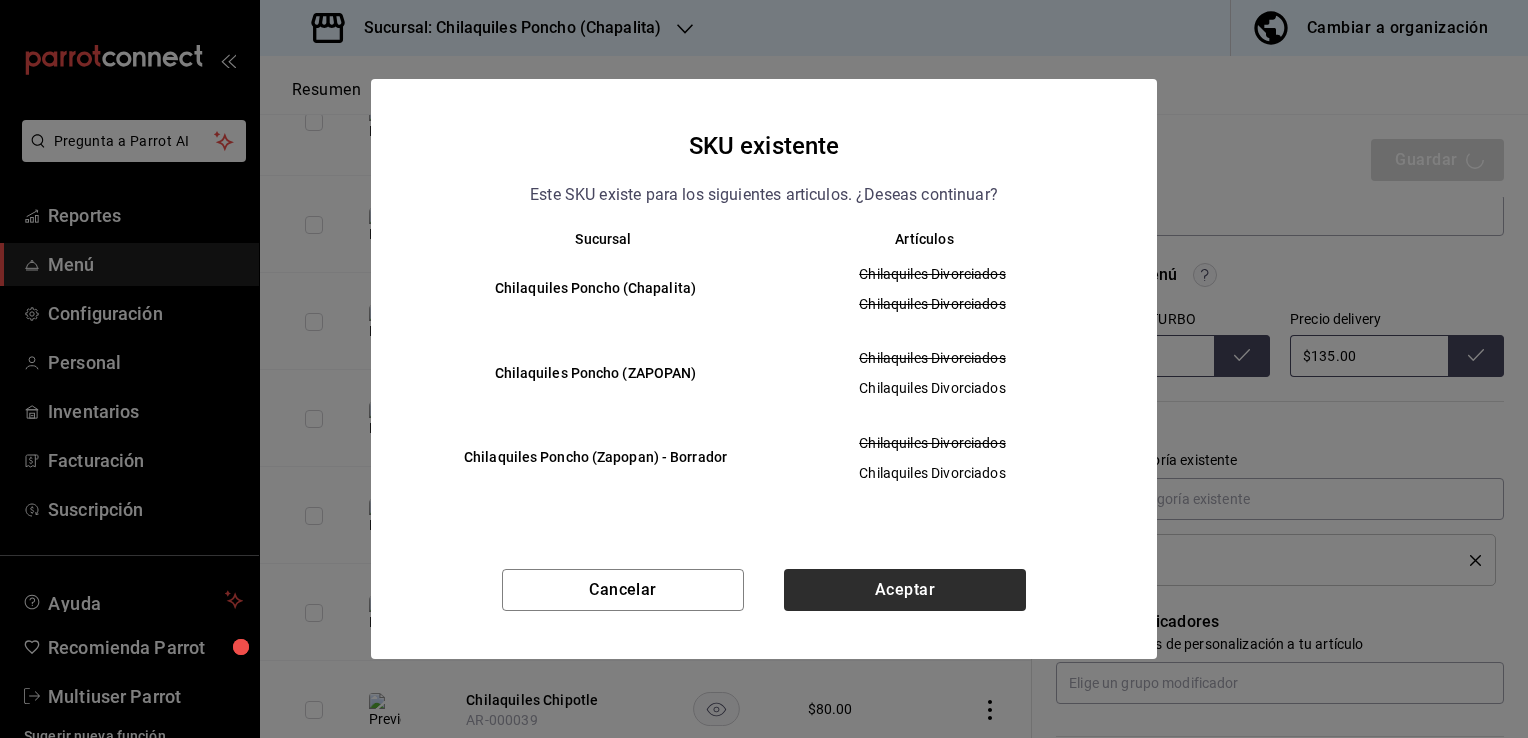 click on "Aceptar" at bounding box center (905, 590) 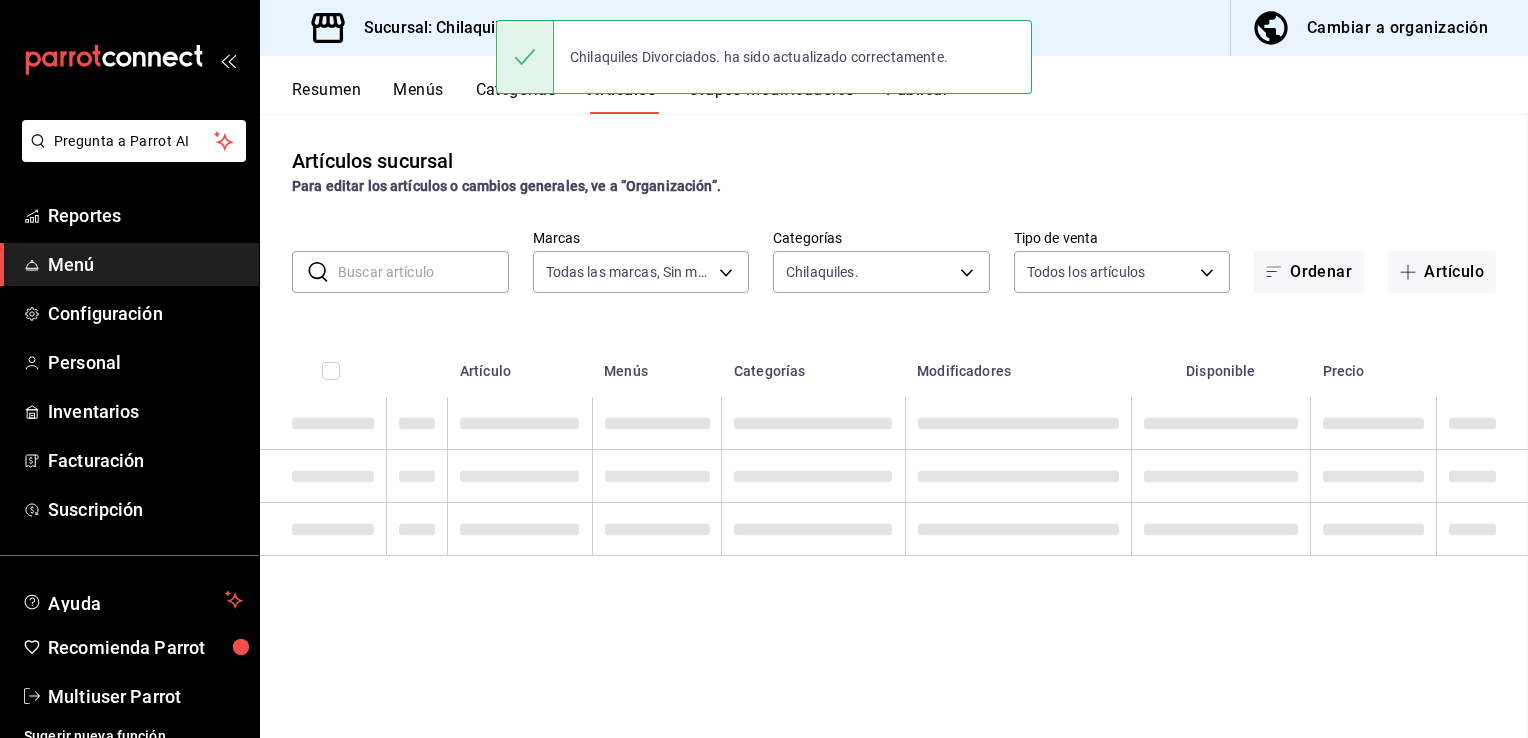 scroll, scrollTop: 0, scrollLeft: 0, axis: both 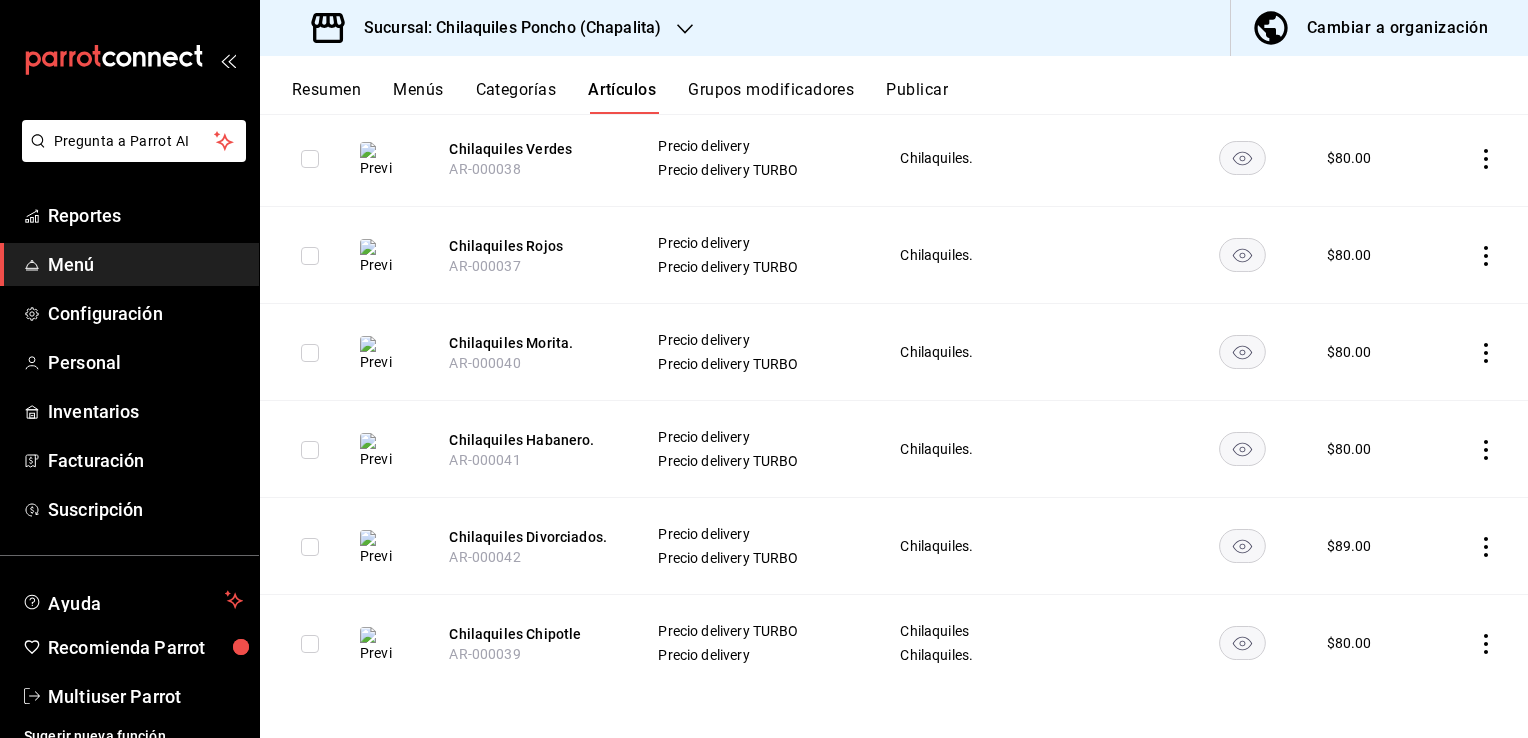 click 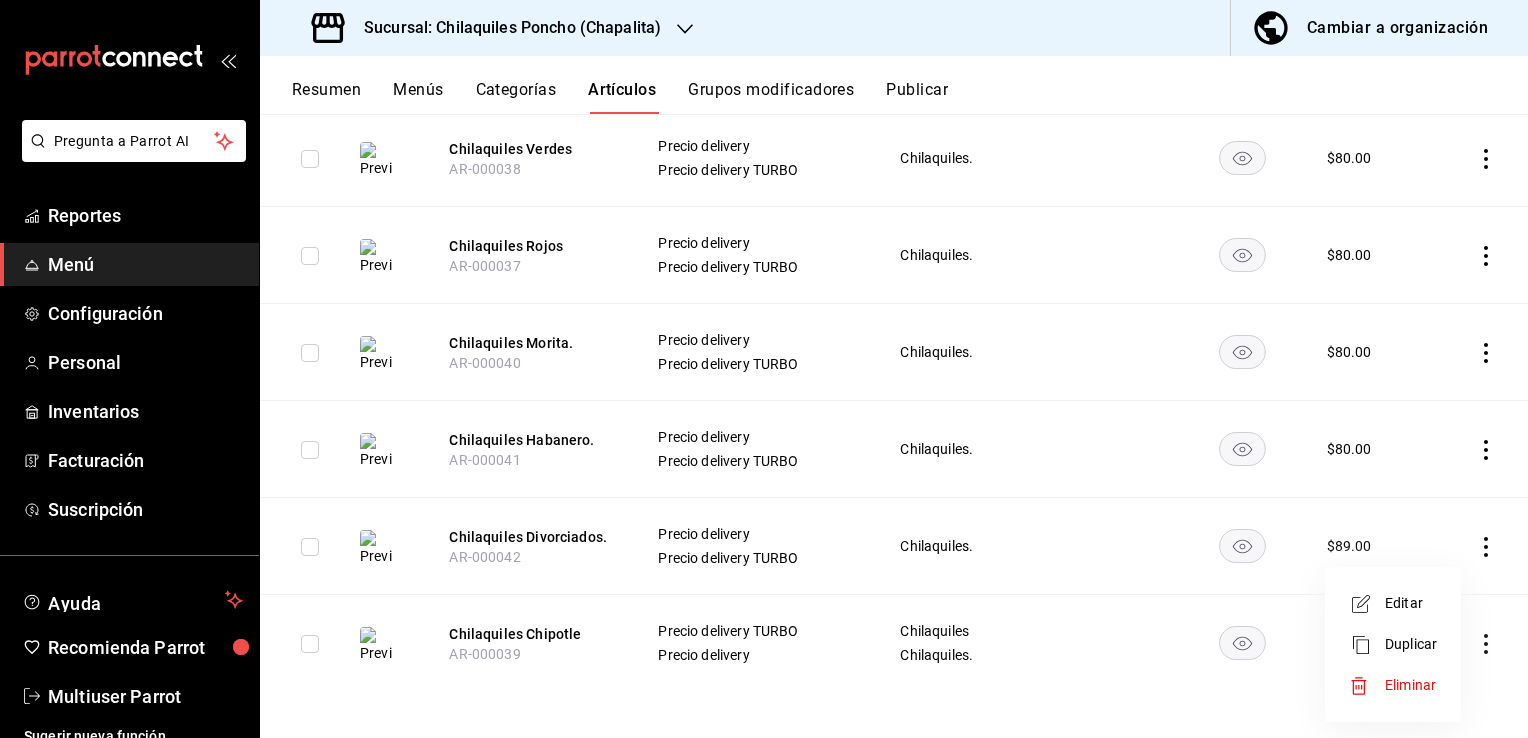 click on "Editar" at bounding box center (1393, 603) 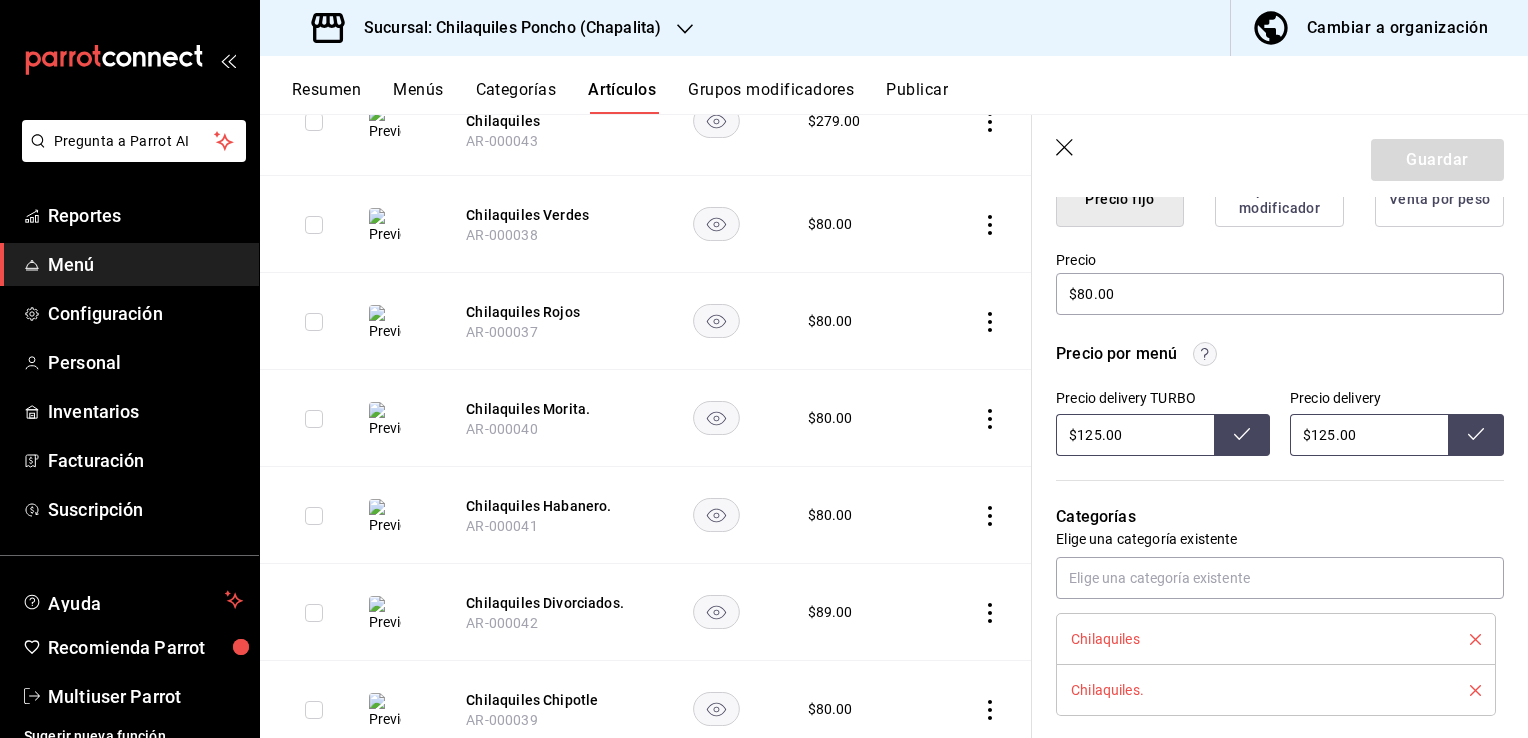 scroll, scrollTop: 684, scrollLeft: 0, axis: vertical 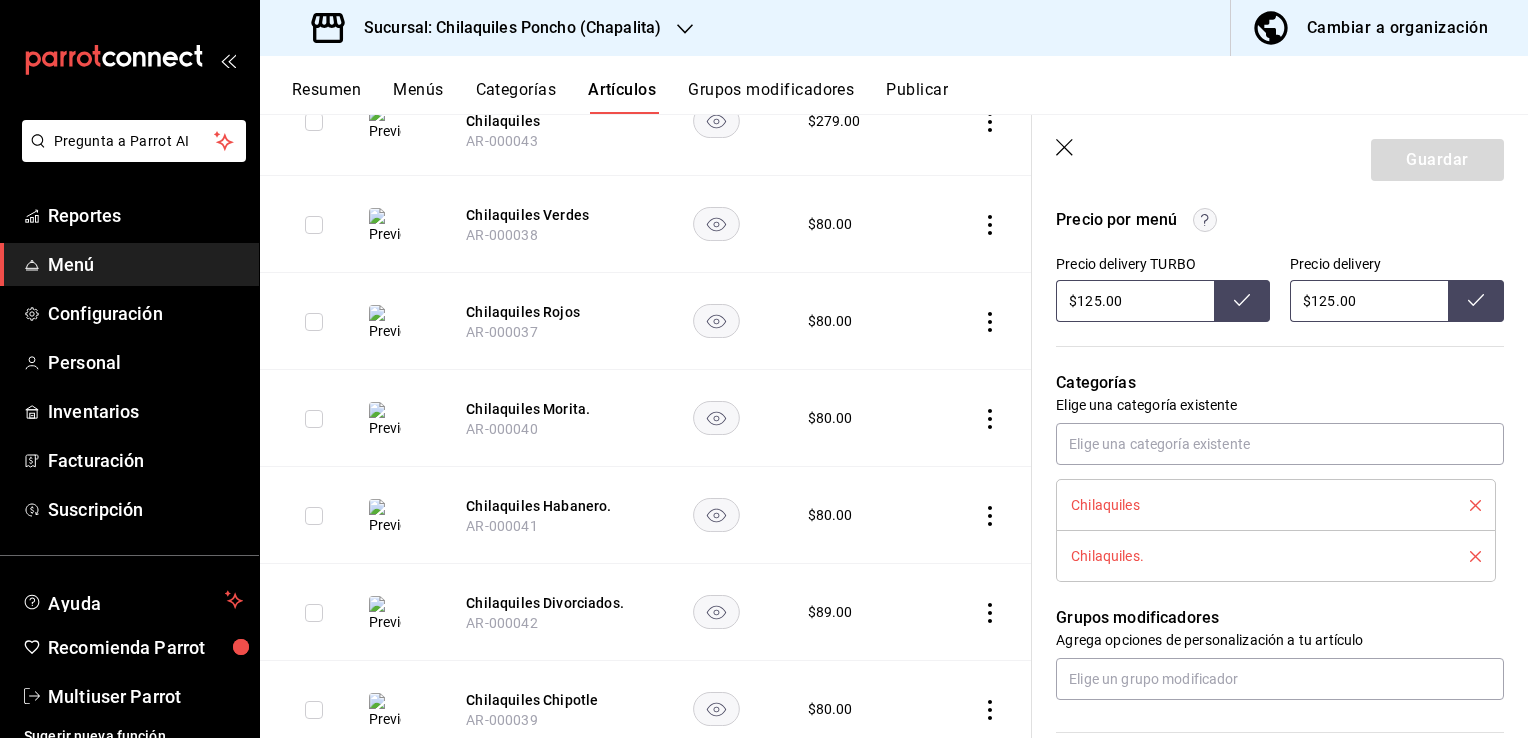 click 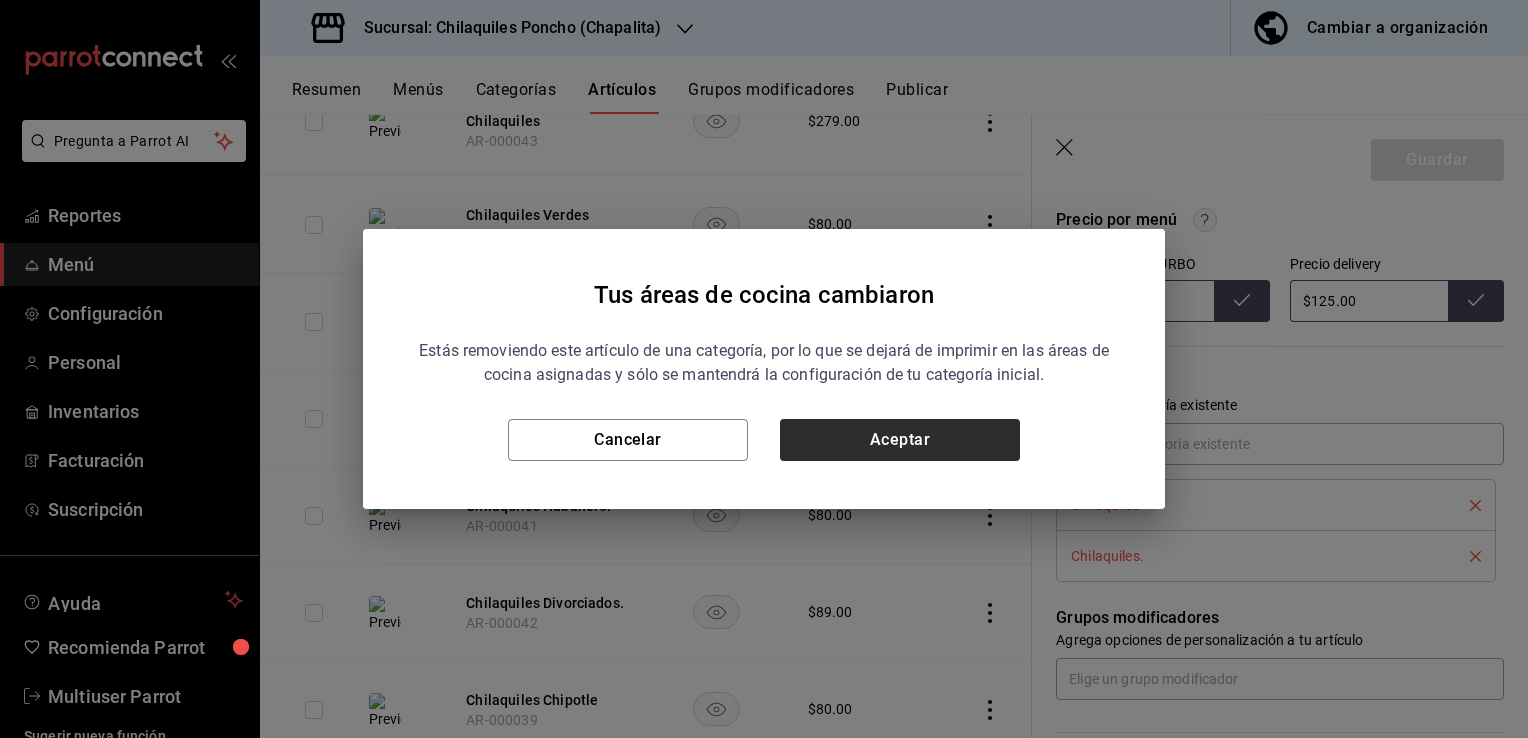 click on "Aceptar" at bounding box center (900, 440) 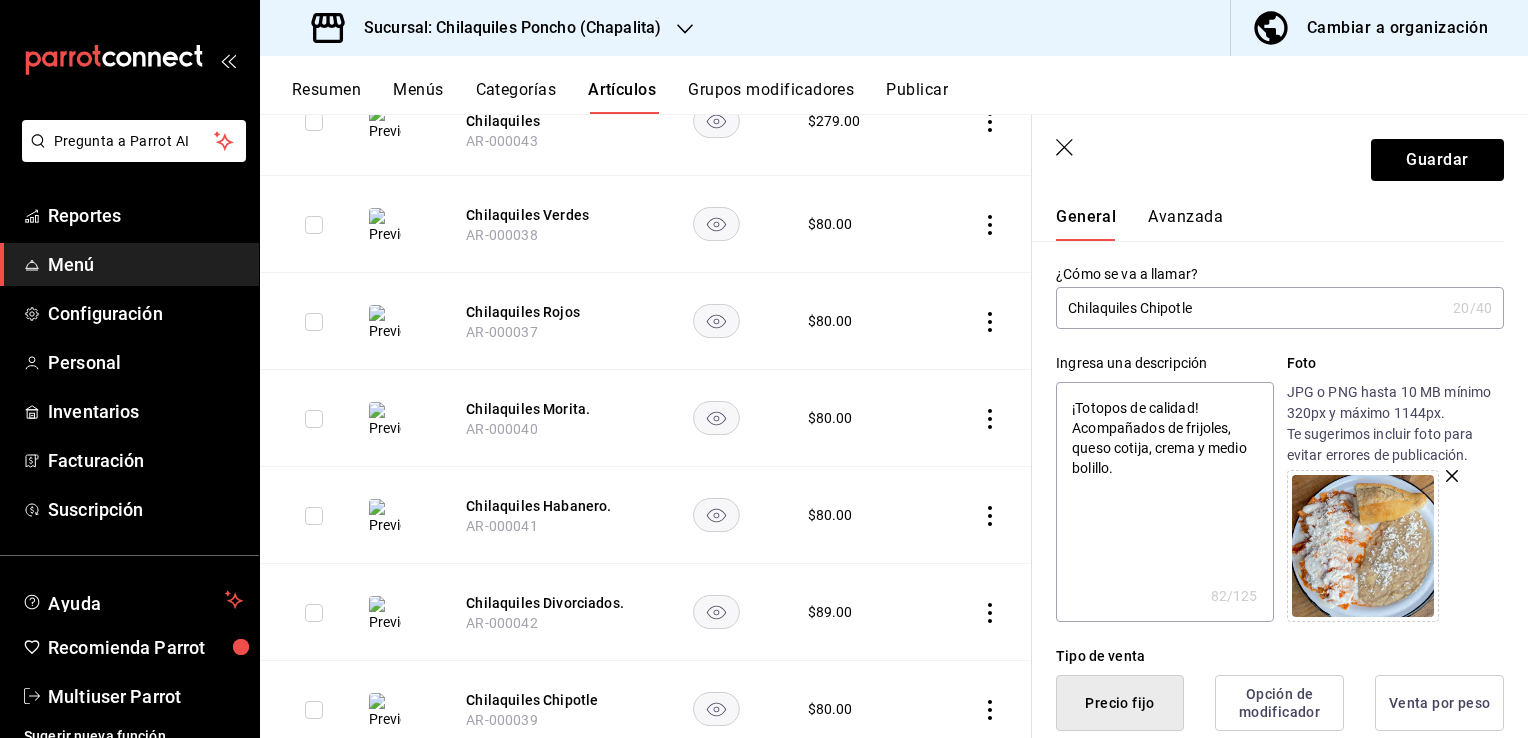scroll, scrollTop: 0, scrollLeft: 0, axis: both 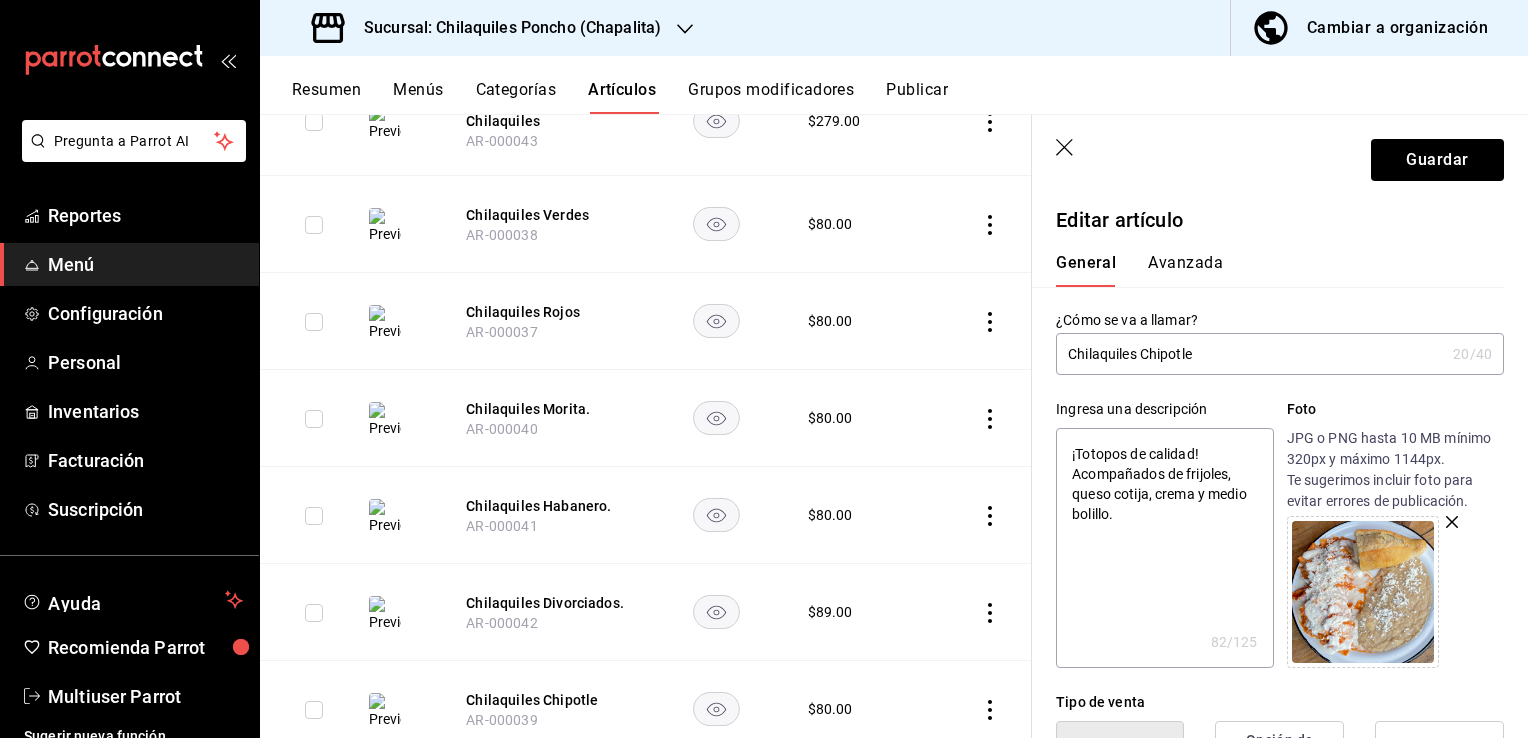click on "Chilaquiles Chipotle" at bounding box center [1250, 354] 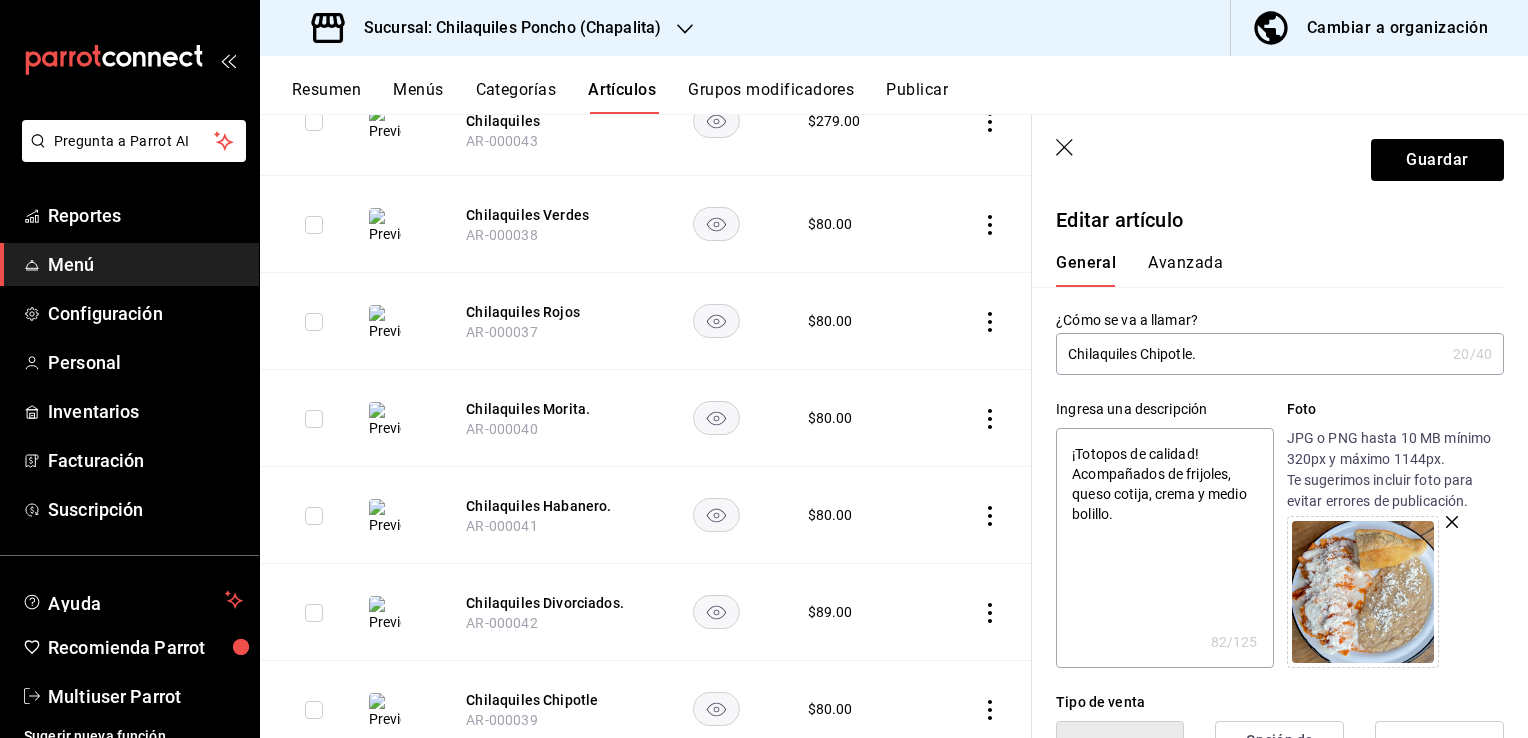 type on "x" 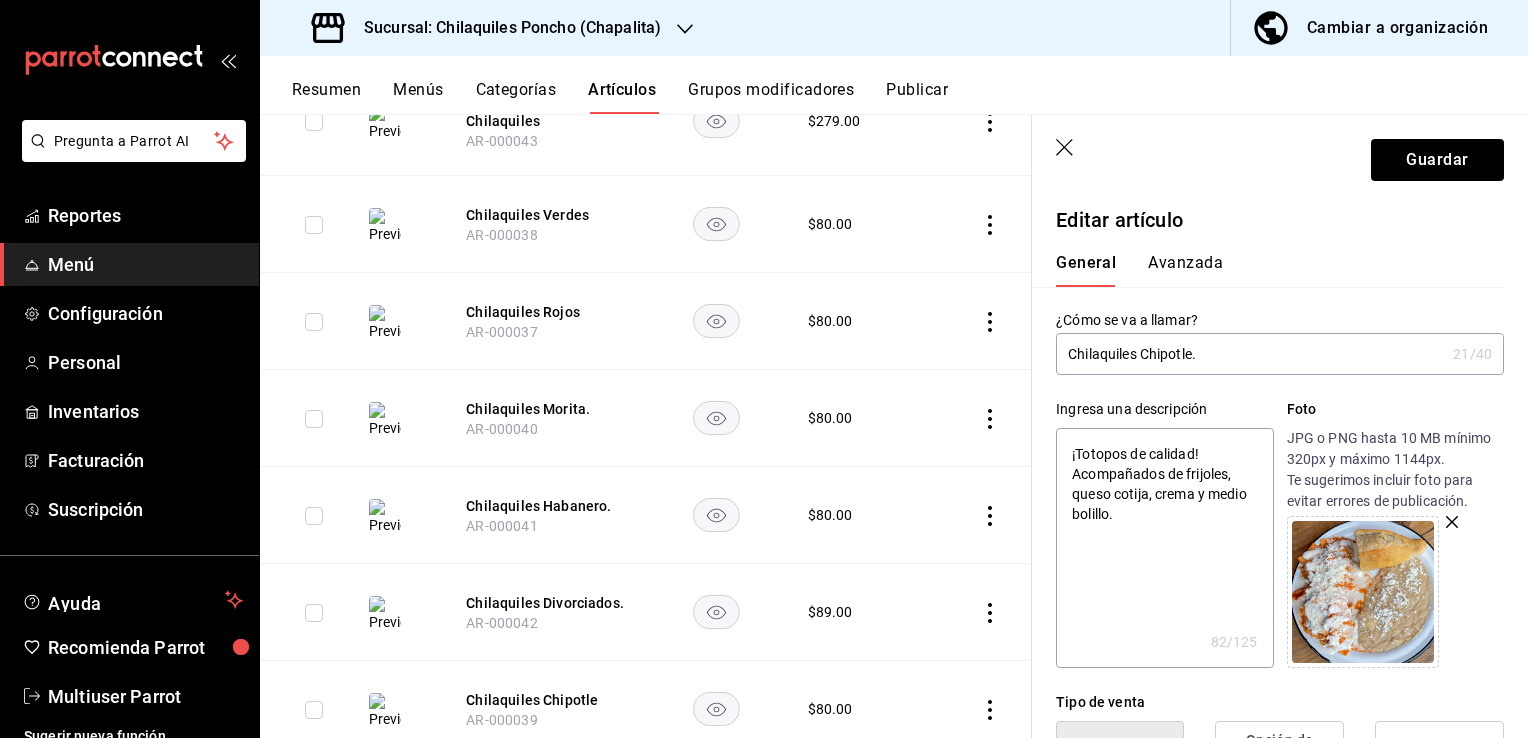 type on "Chilaquiles Chipotle." 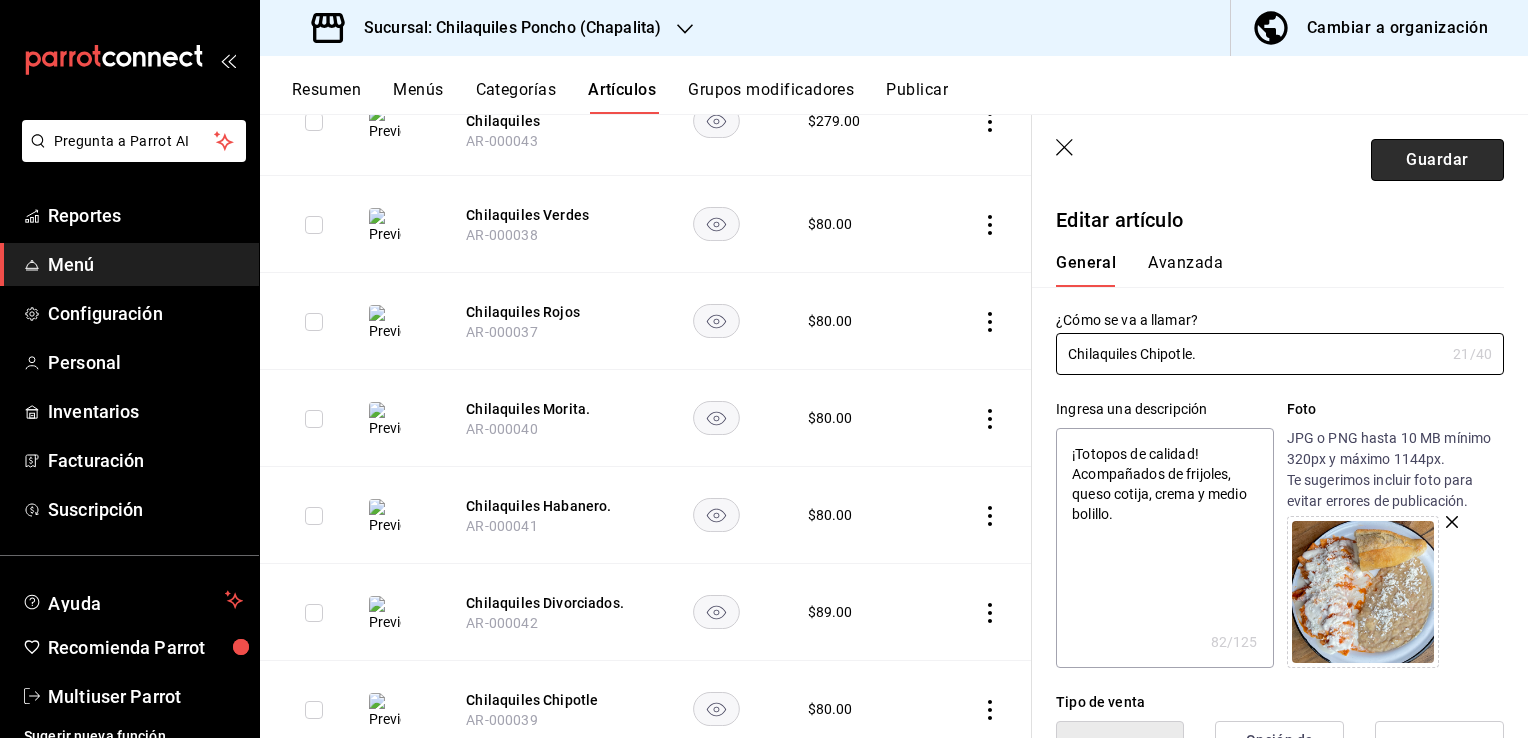 click on "Guardar" at bounding box center [1437, 160] 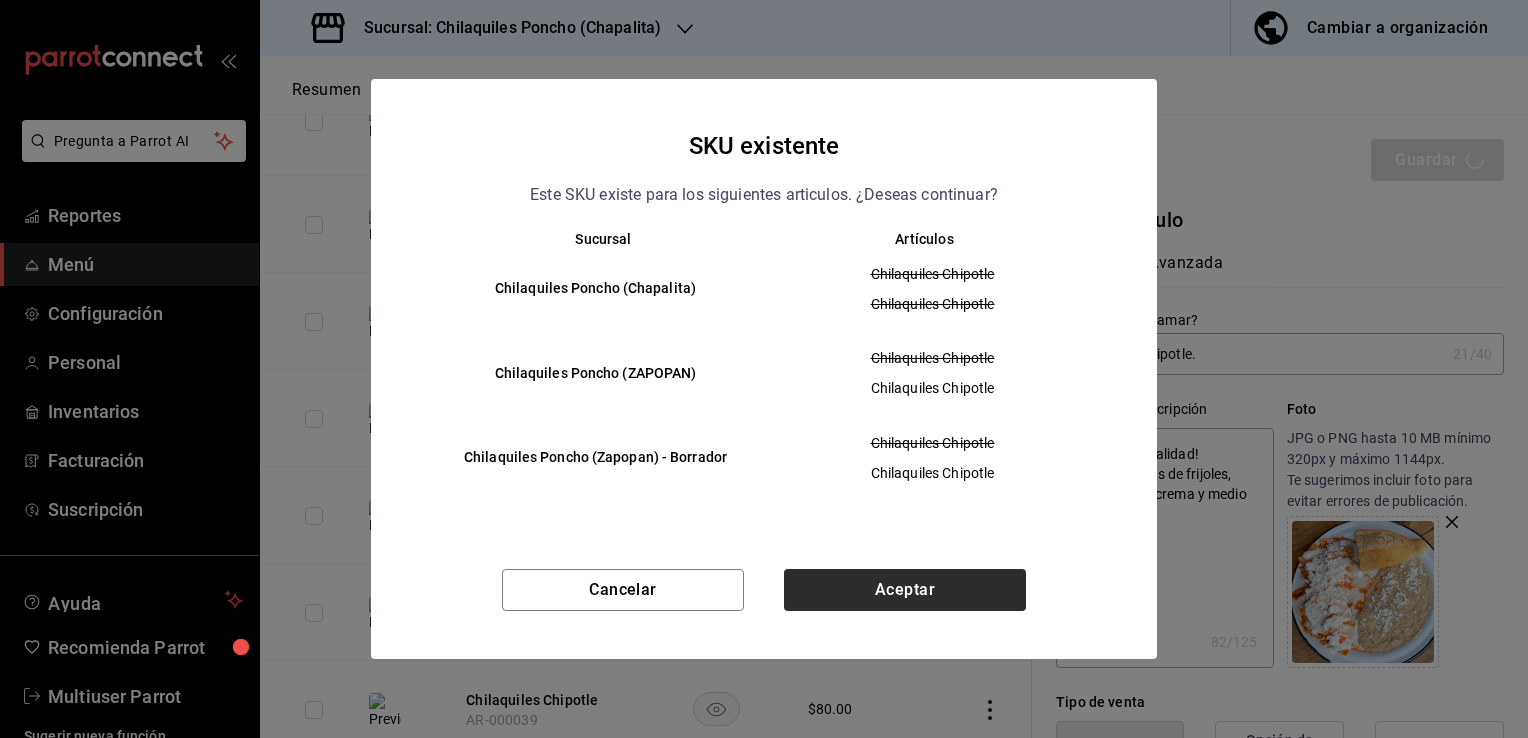 click on "Aceptar" at bounding box center (905, 590) 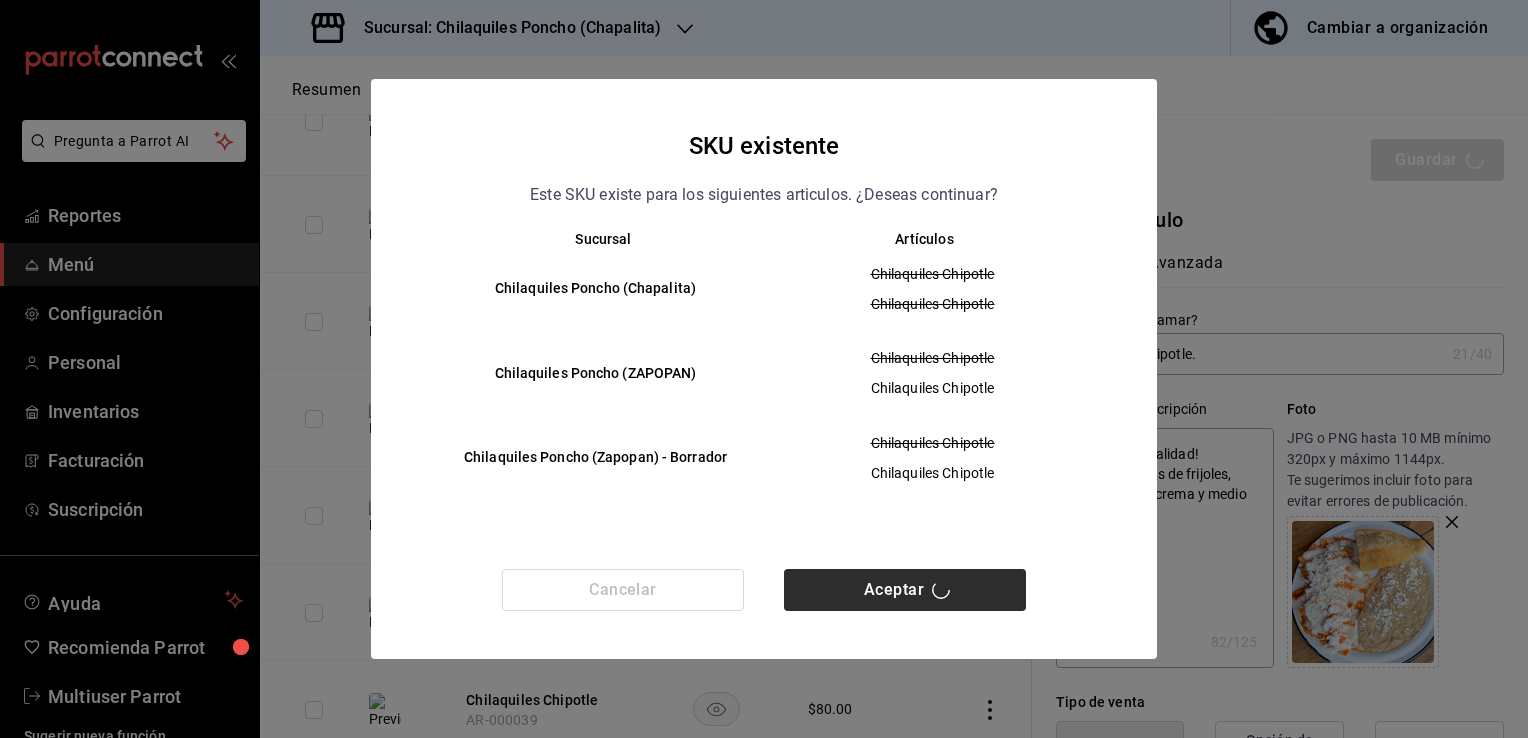 type 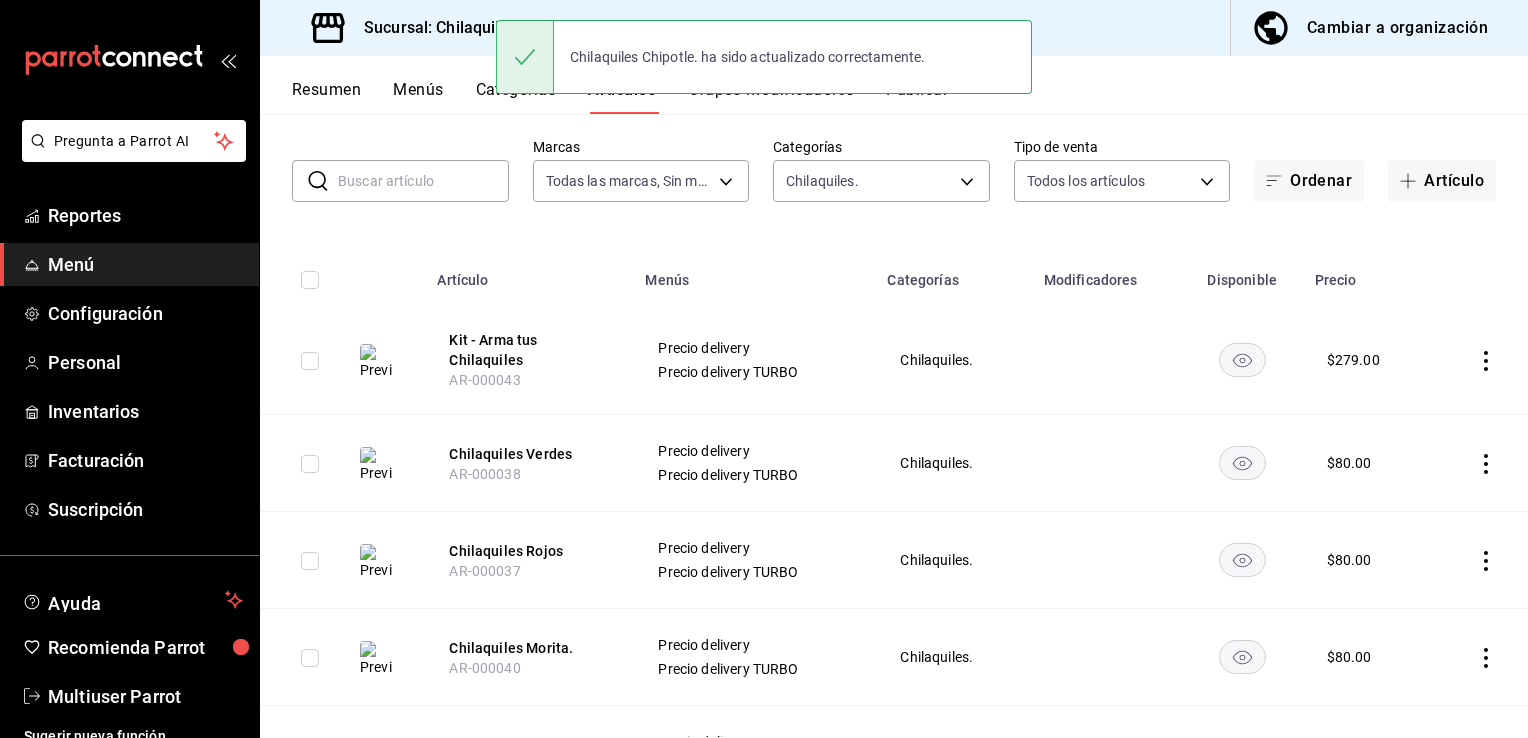scroll, scrollTop: 92, scrollLeft: 0, axis: vertical 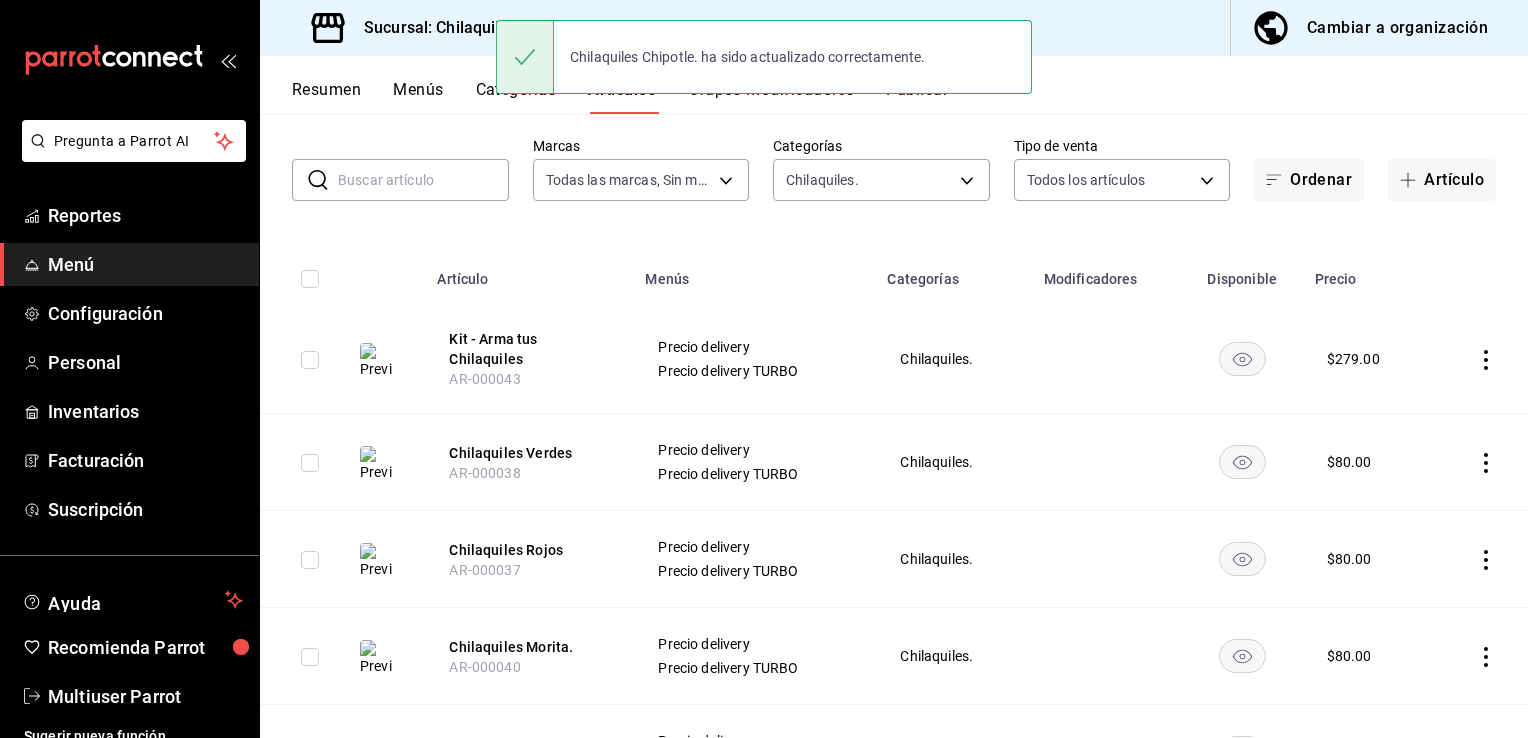 click 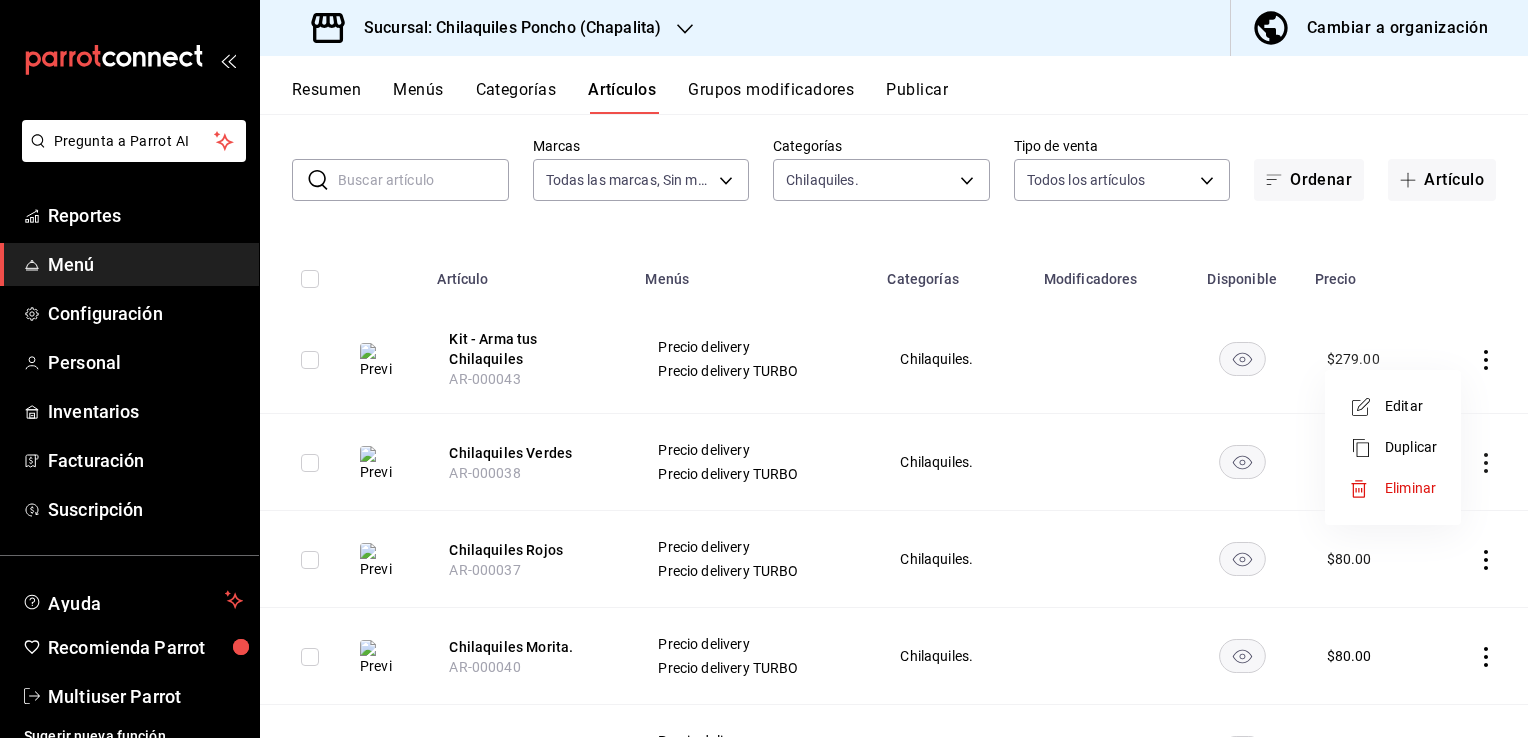 click on "Editar" at bounding box center (1411, 406) 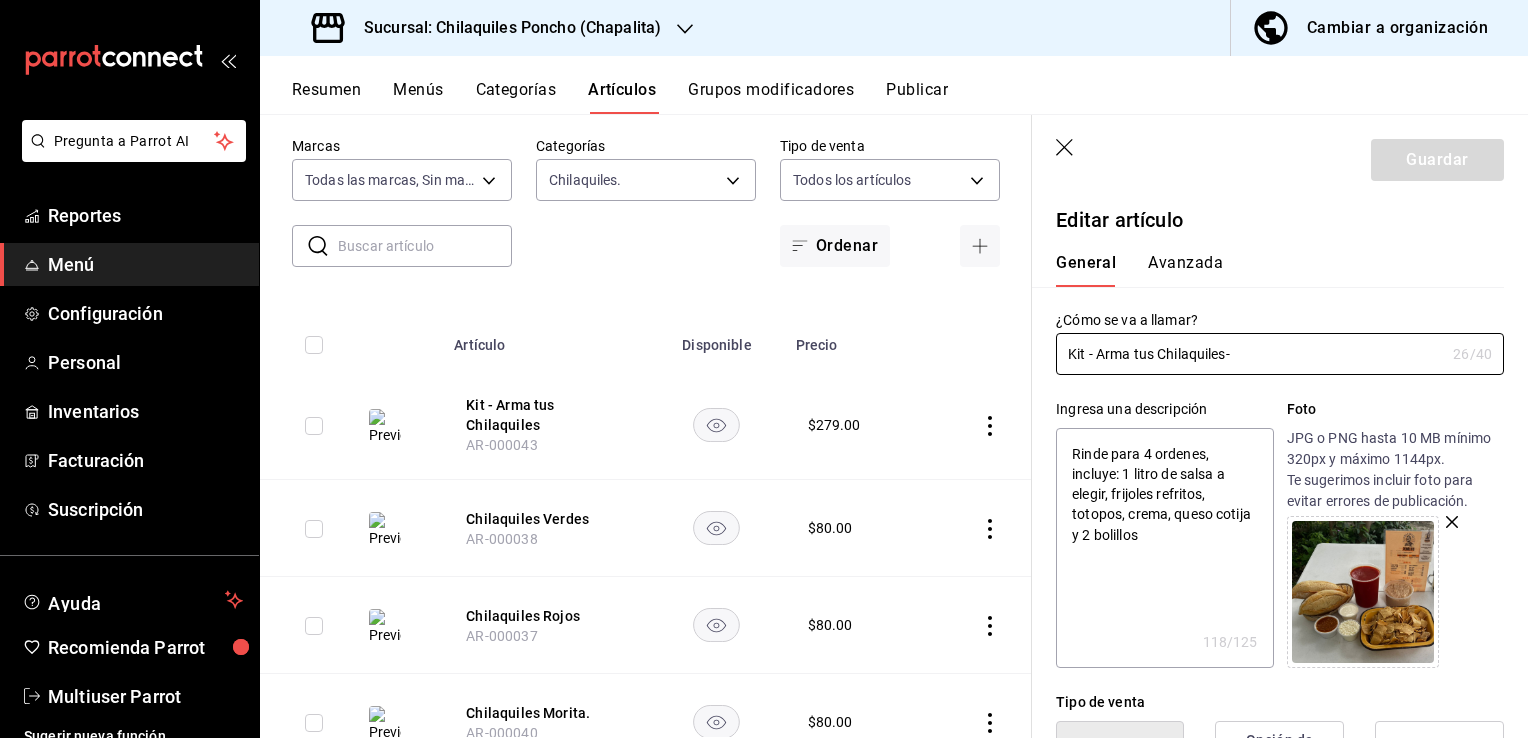 type on "Kit - Arma tus Chilaquiles-." 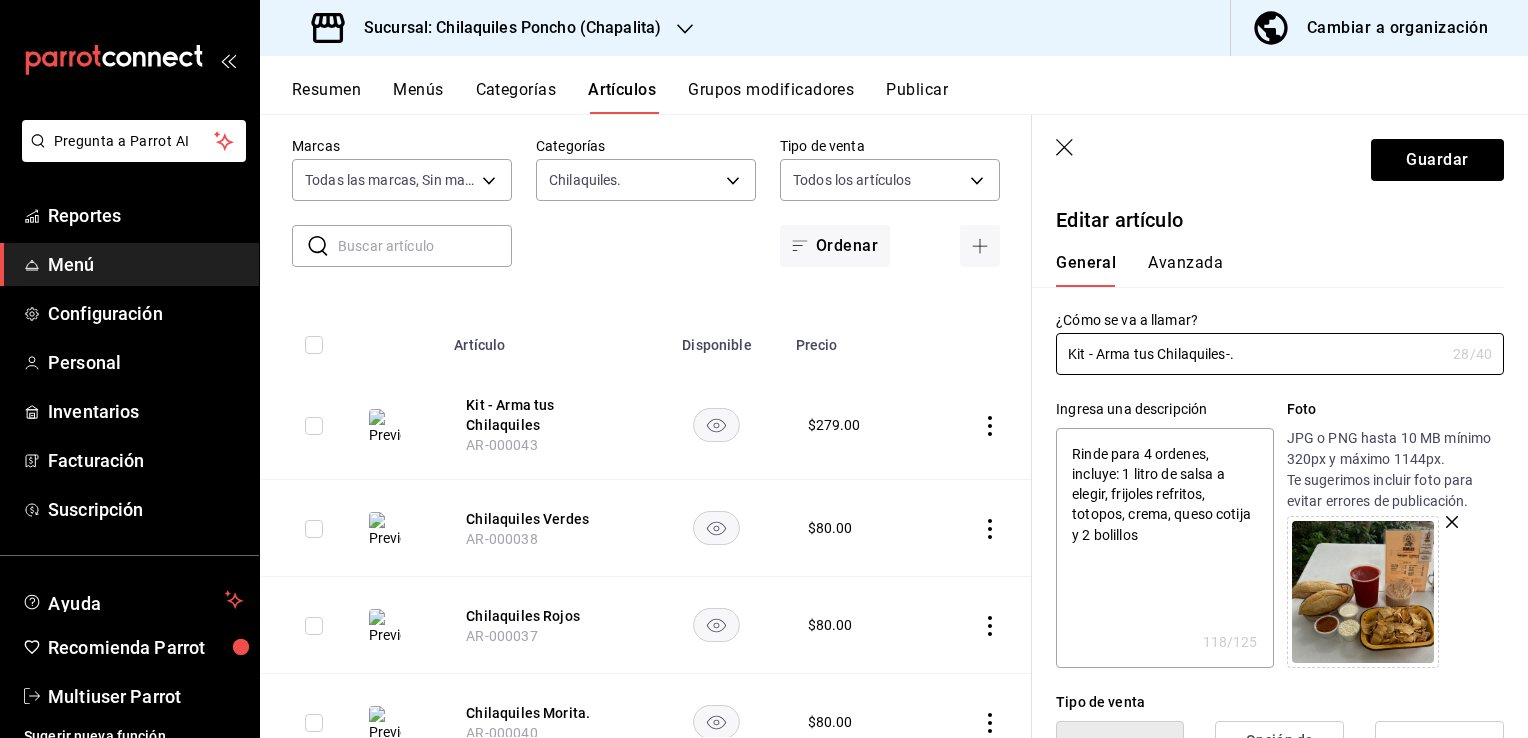 type on "x" 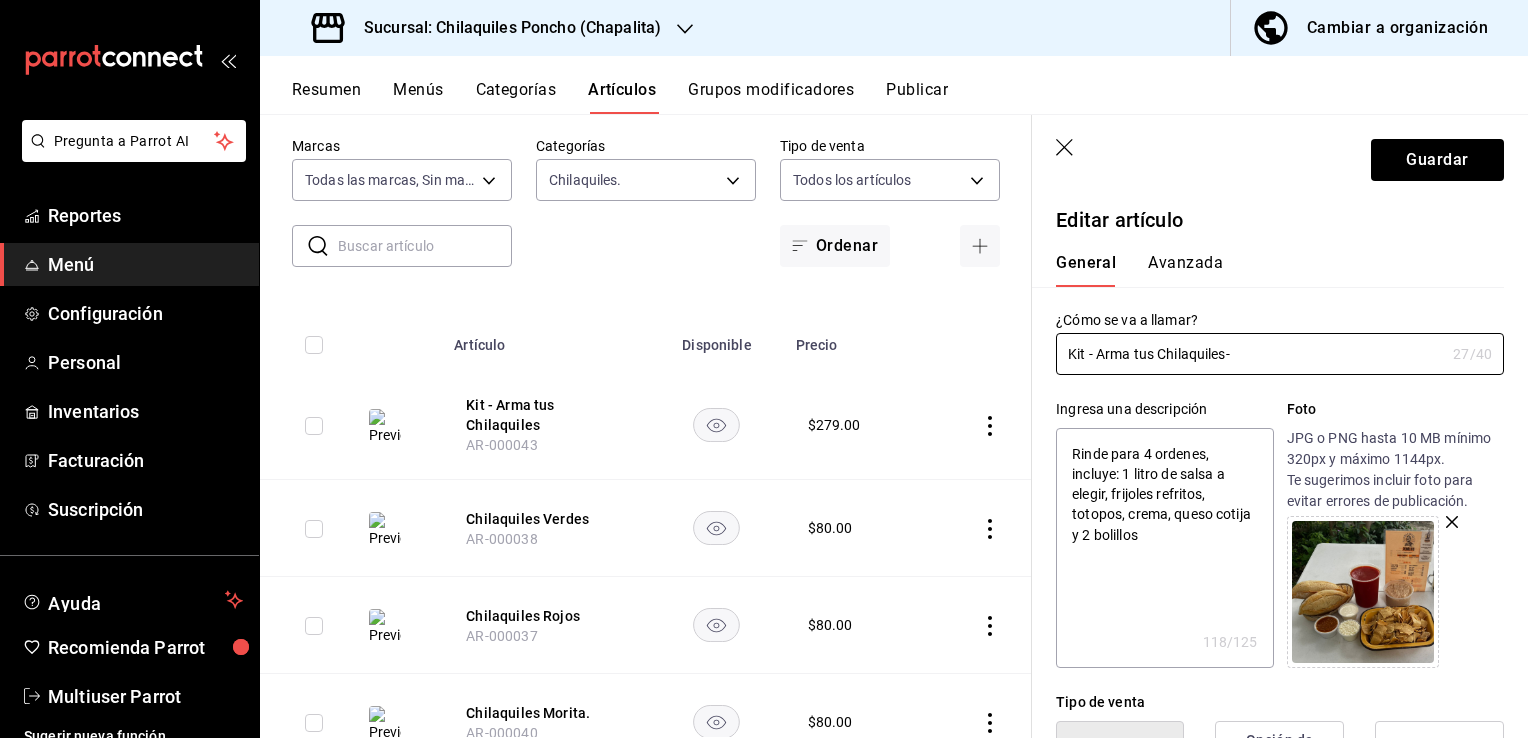 type on "Kit - Arma tus Chilaquiles" 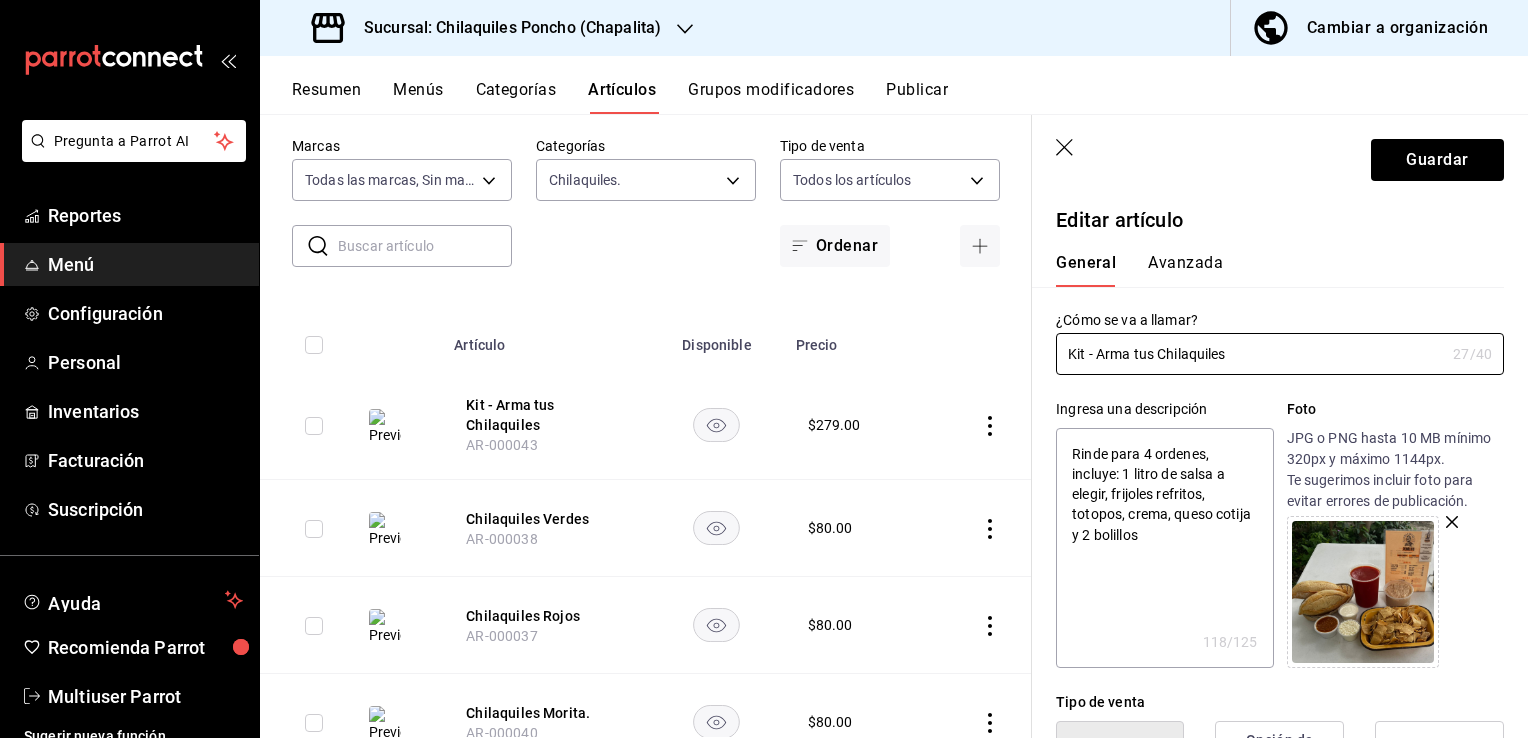 type on "x" 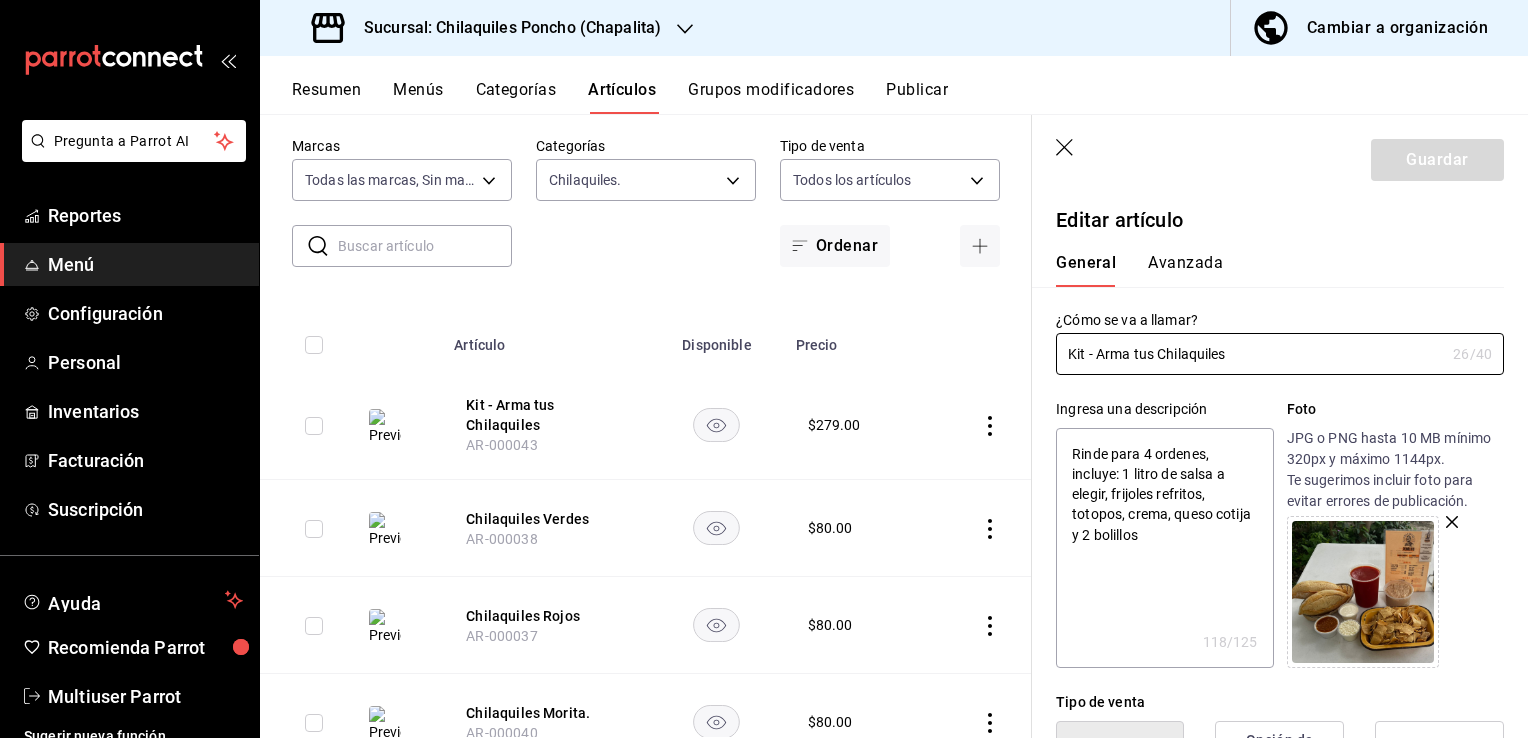 type on "Kit - Arma tus Chilaquiles." 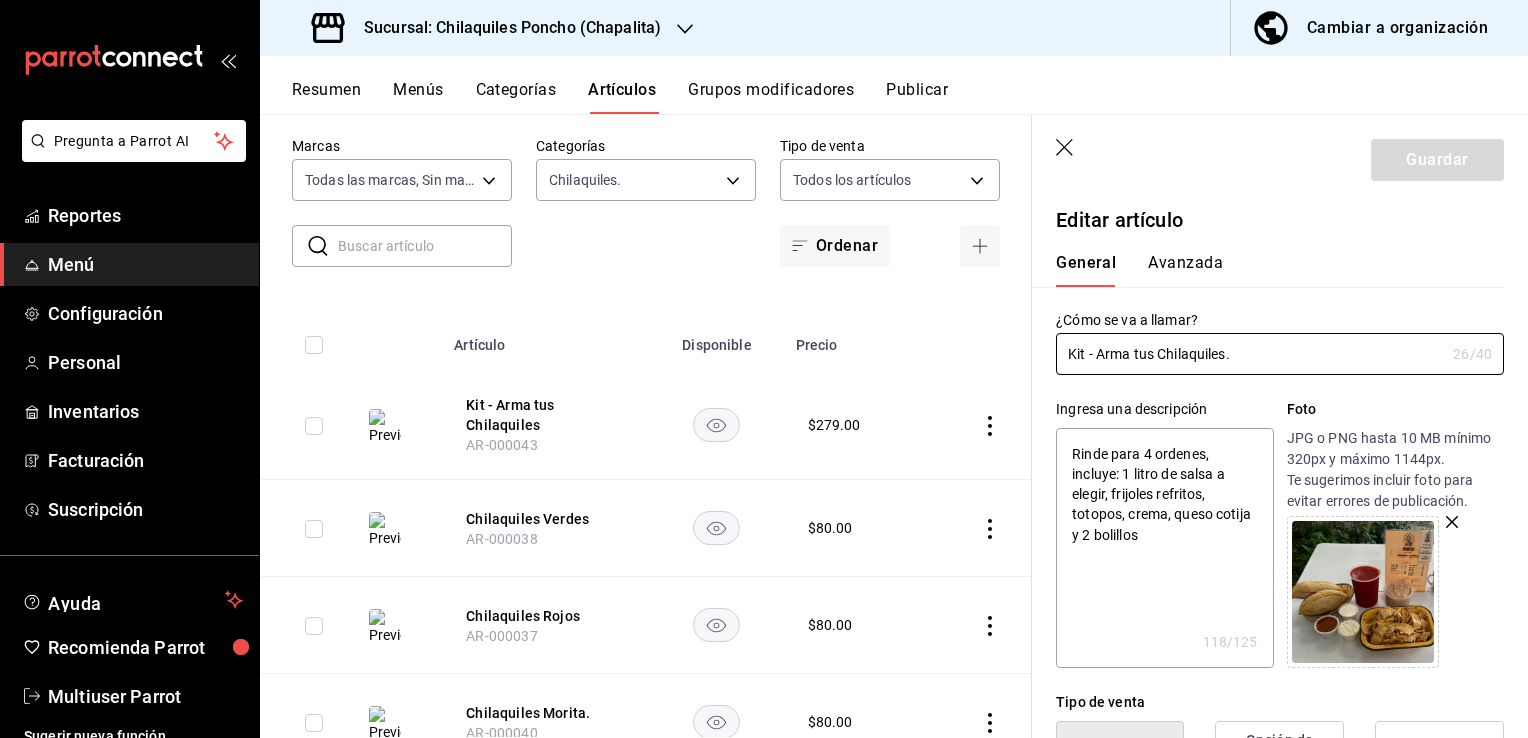 type on "x" 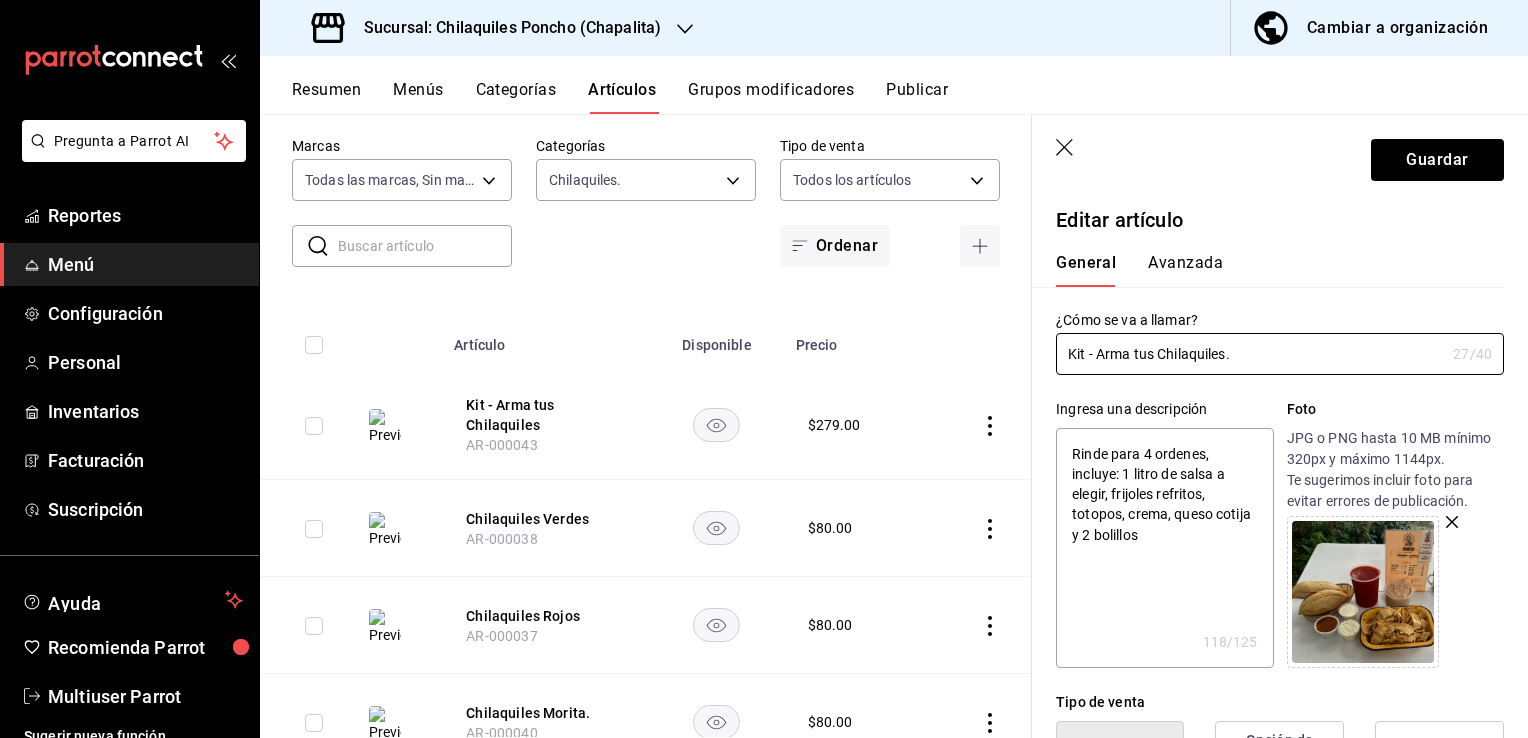 type on "Kit - Arma tus Chilaquiles." 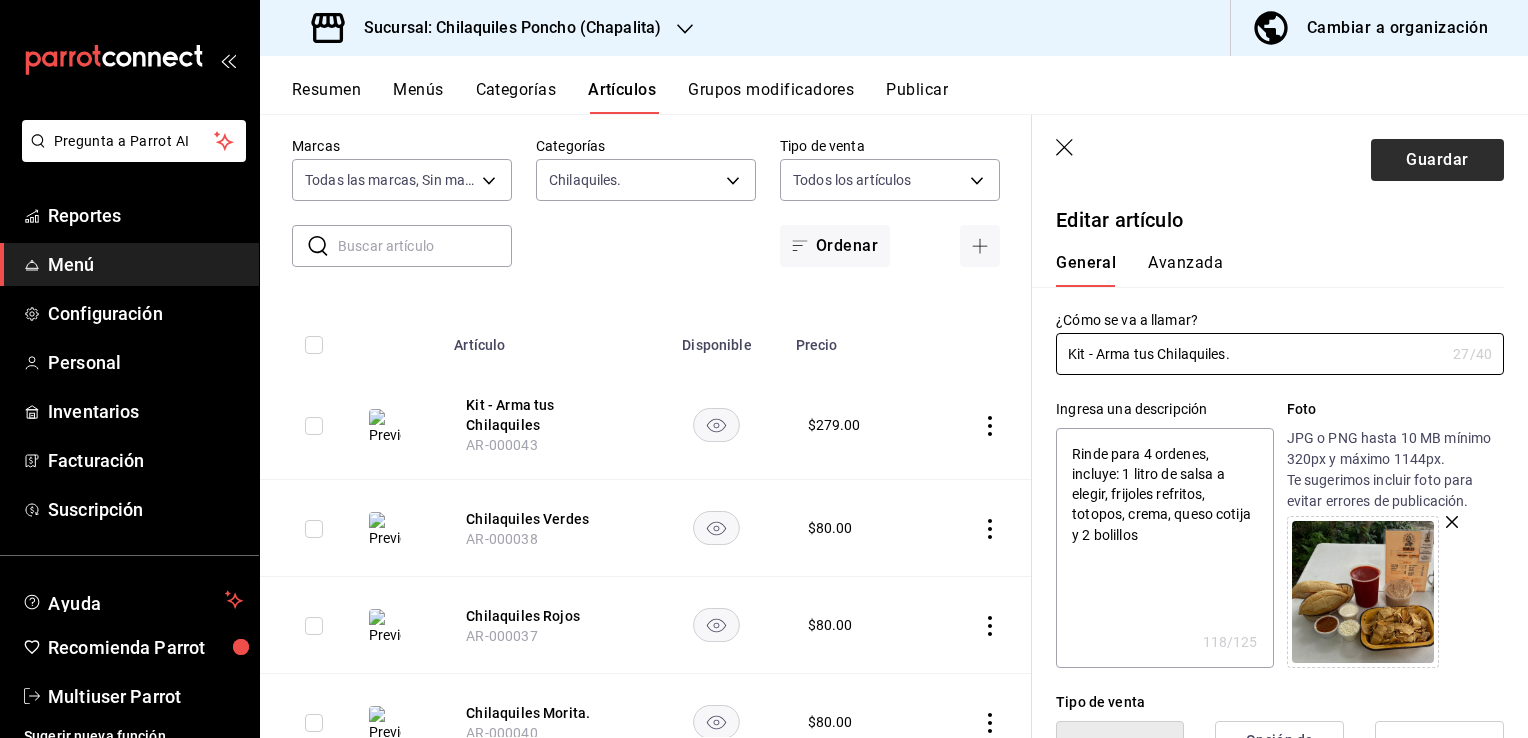 click on "Guardar" at bounding box center (1437, 160) 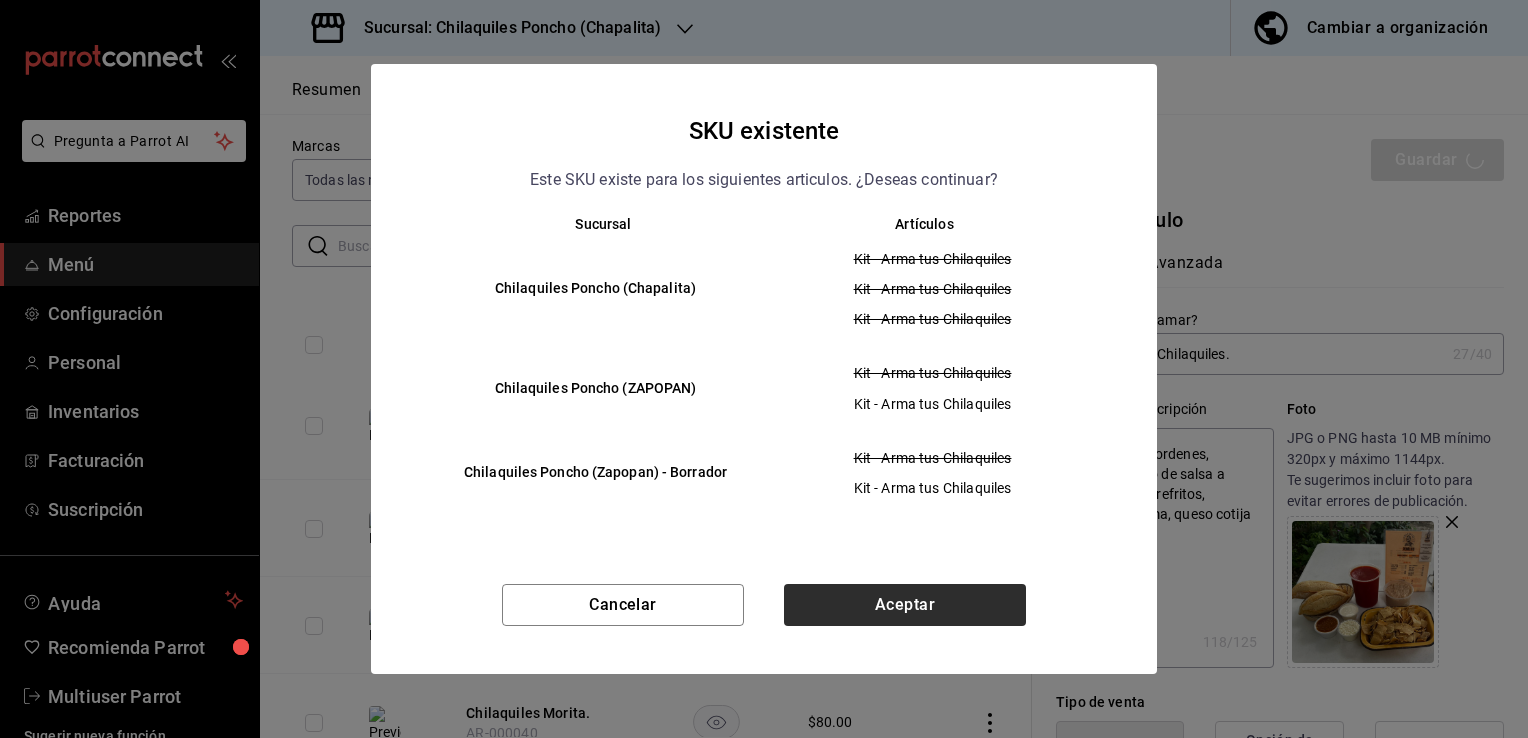 click on "Aceptar" at bounding box center [905, 605] 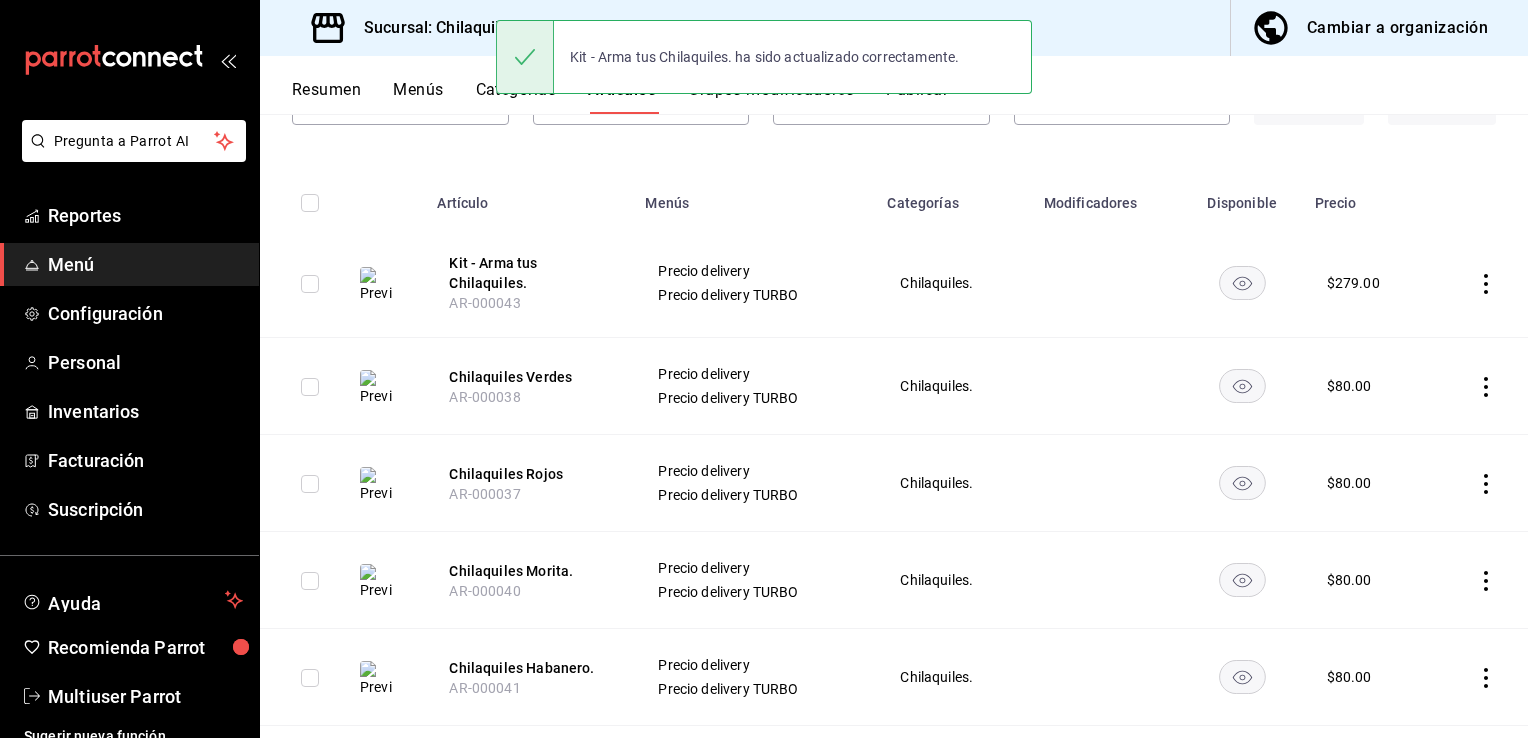 scroll, scrollTop: 177, scrollLeft: 0, axis: vertical 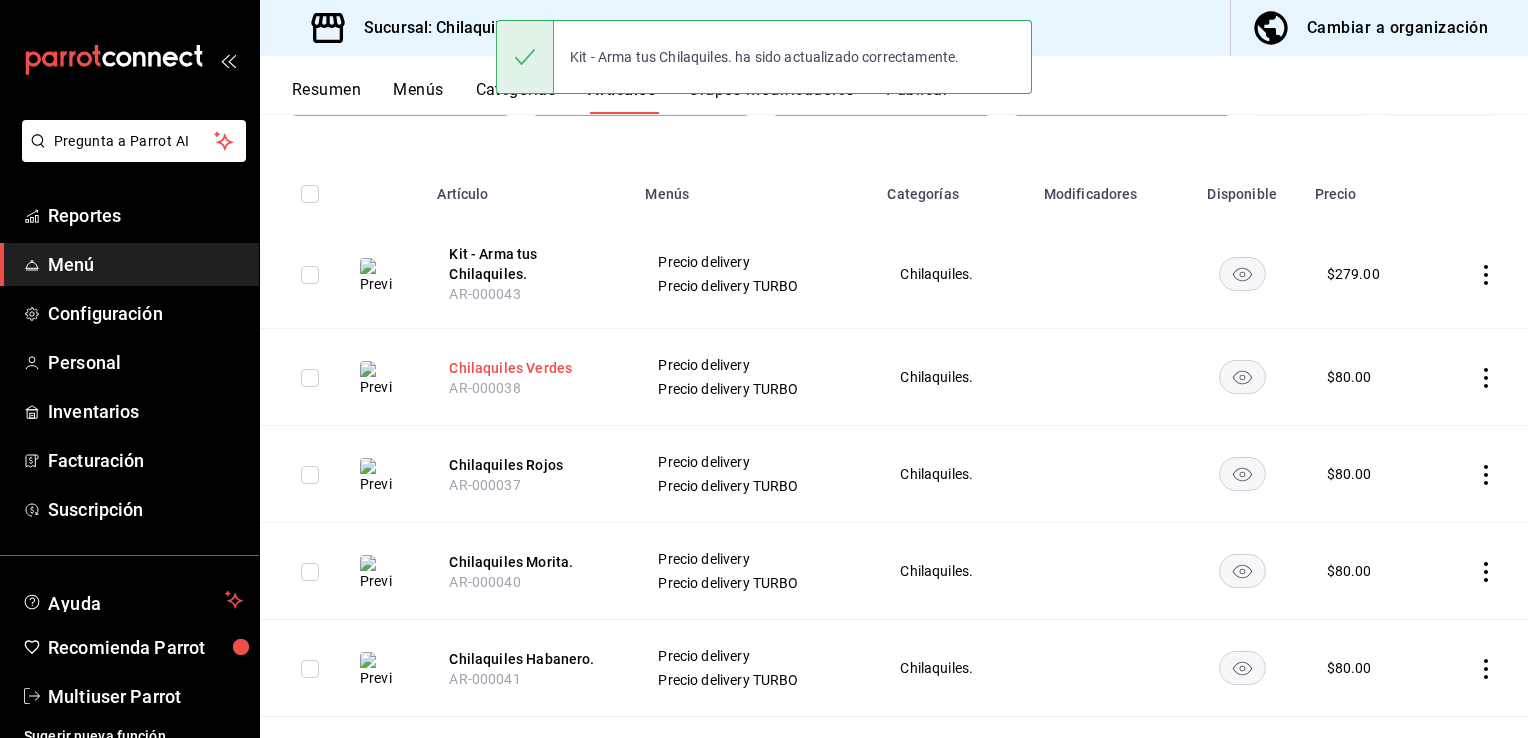click on "Chilaquiles Verdes" at bounding box center [529, 368] 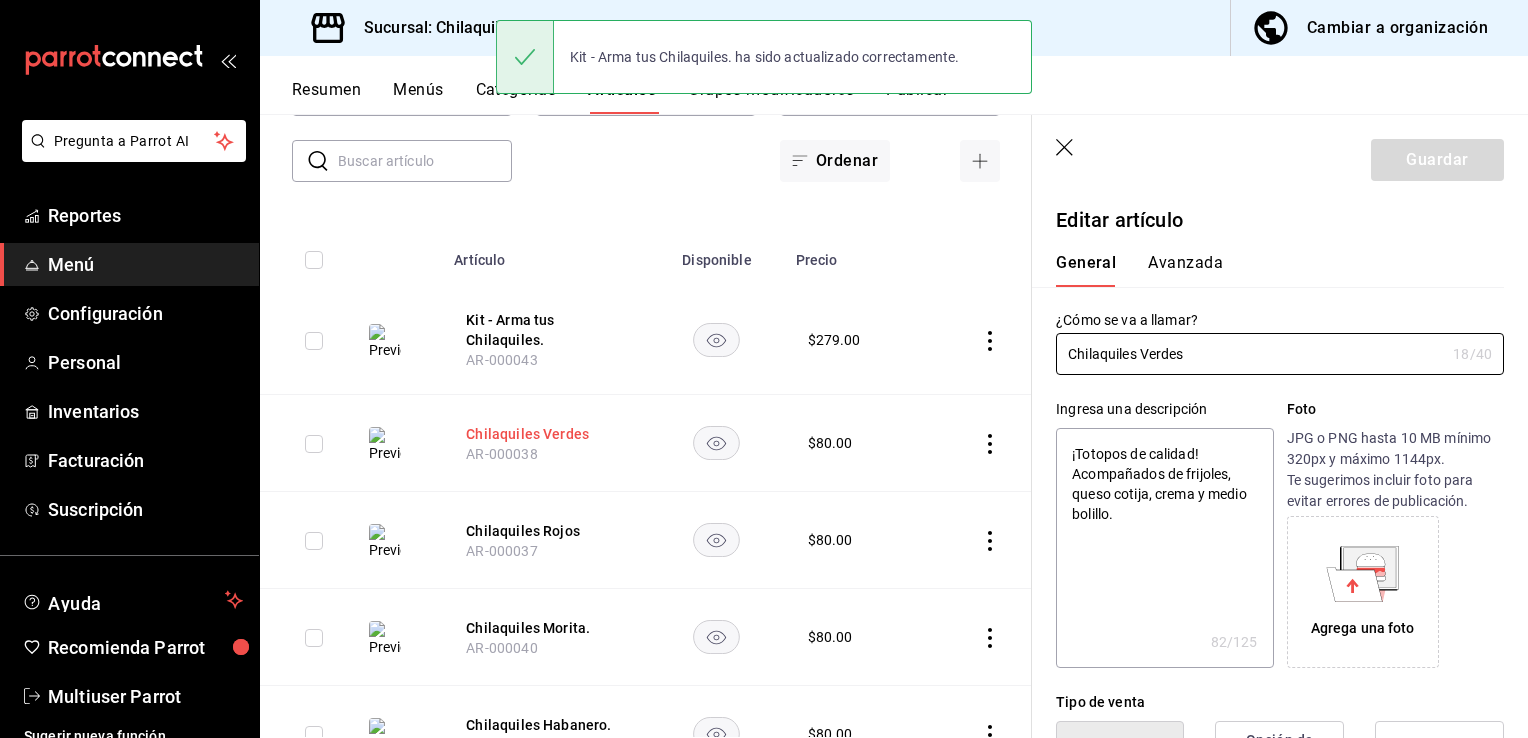type on "x" 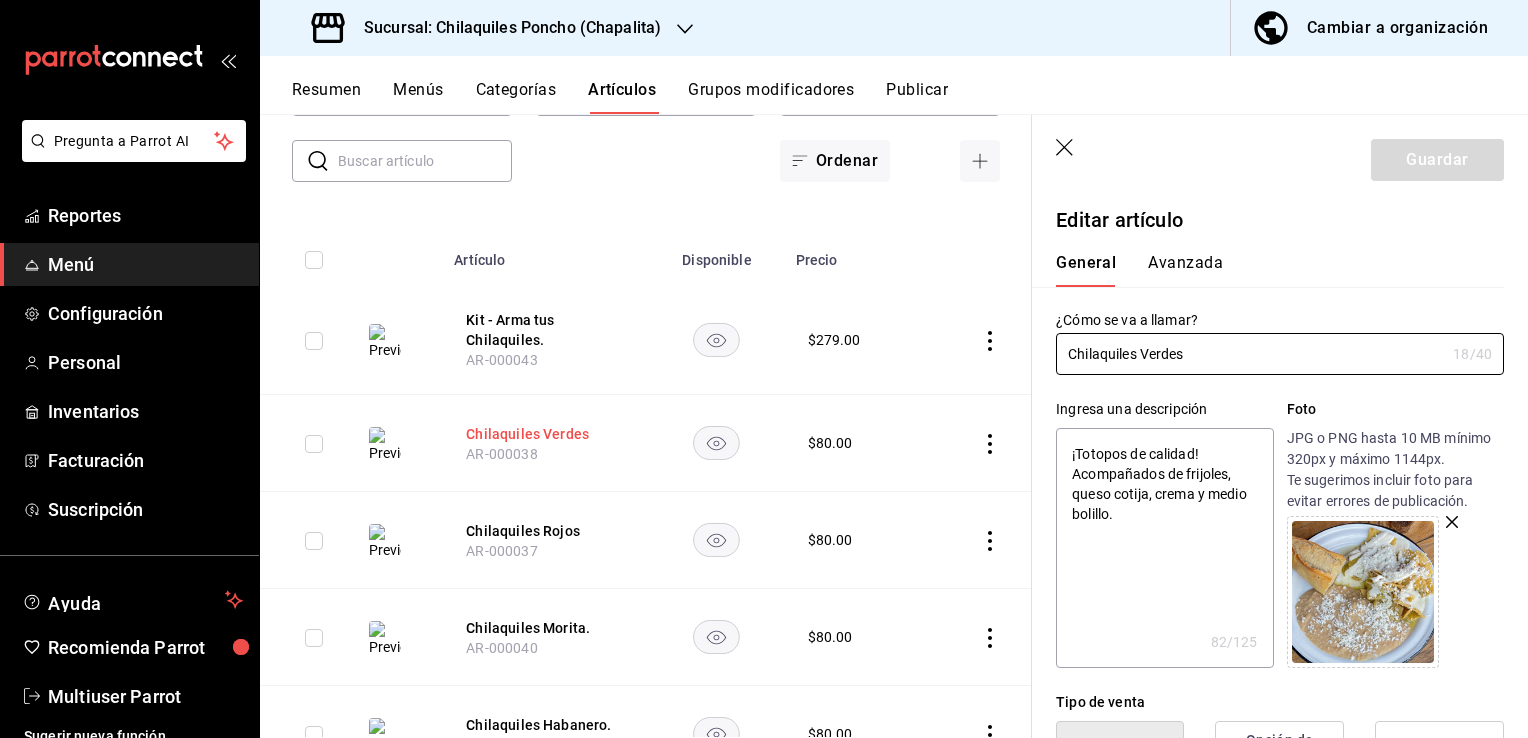 type on "Chilaquiles Verdes." 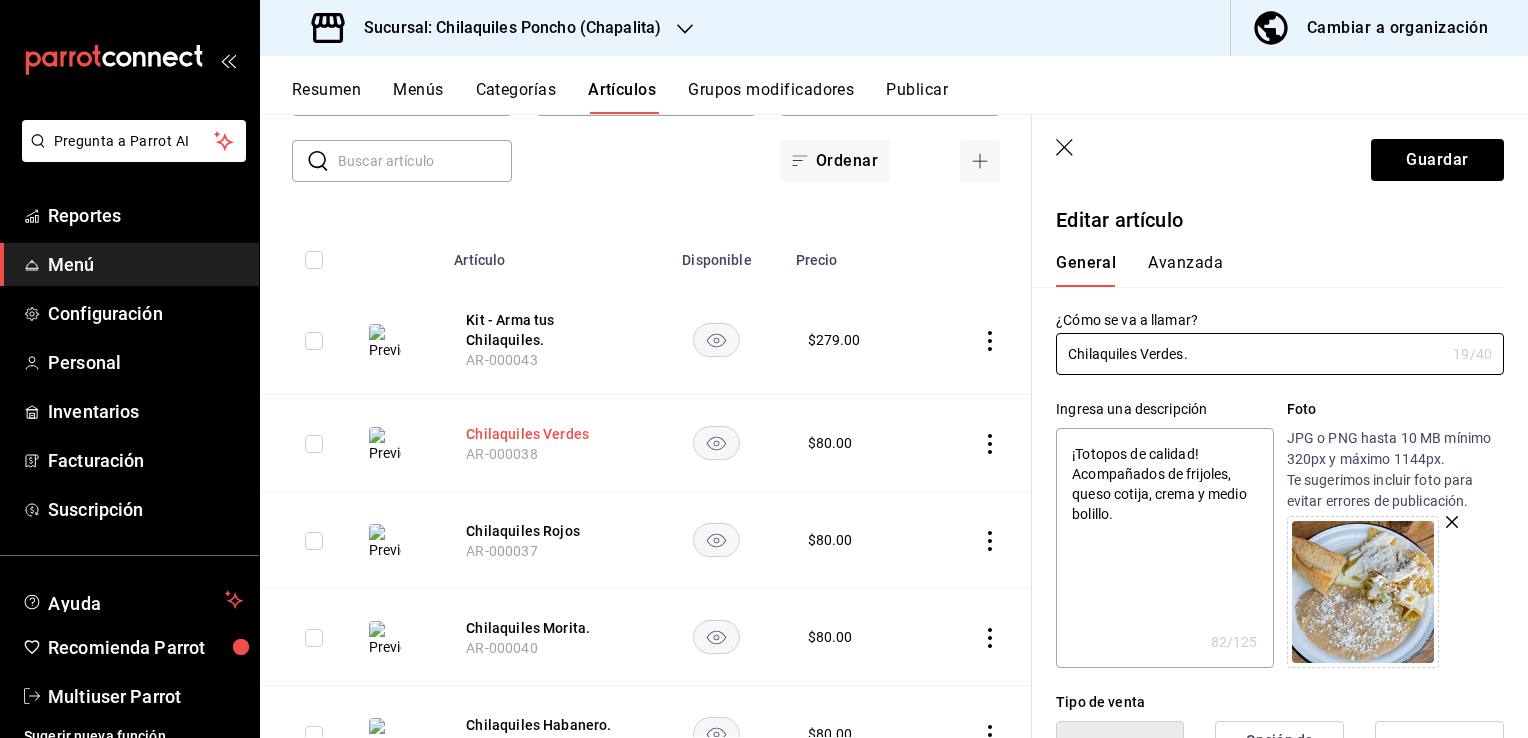 type on "x" 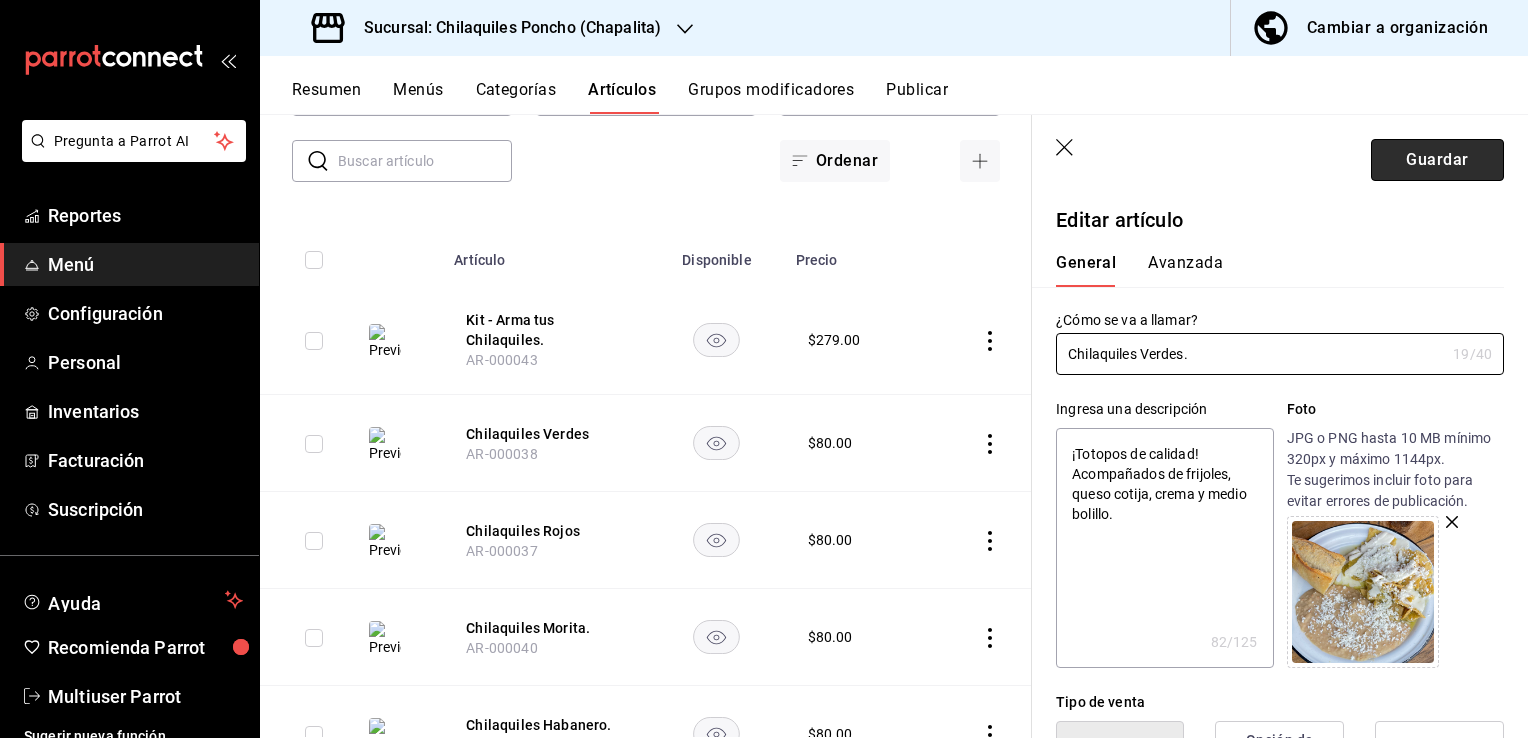 click on "Guardar" at bounding box center (1437, 160) 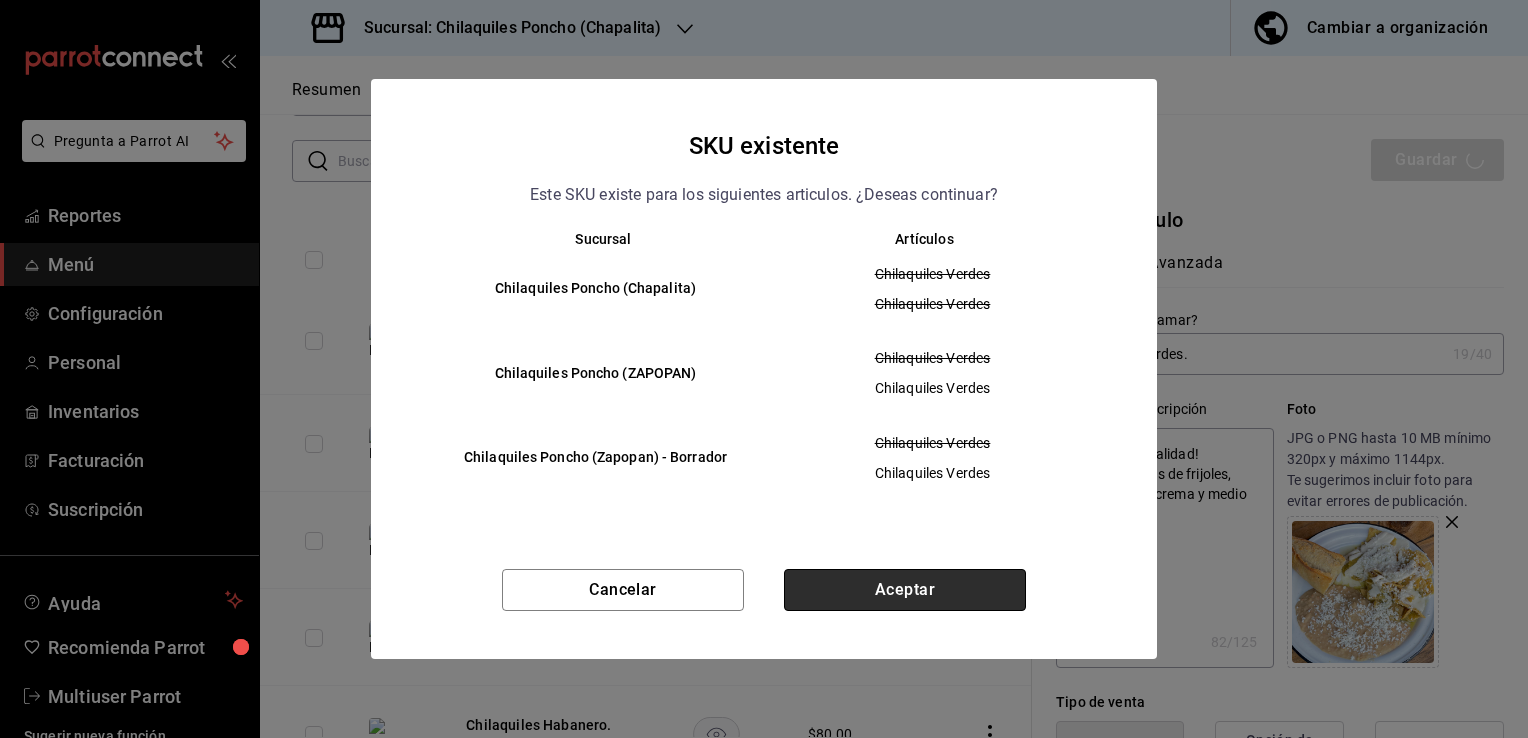 click on "Aceptar" at bounding box center [905, 590] 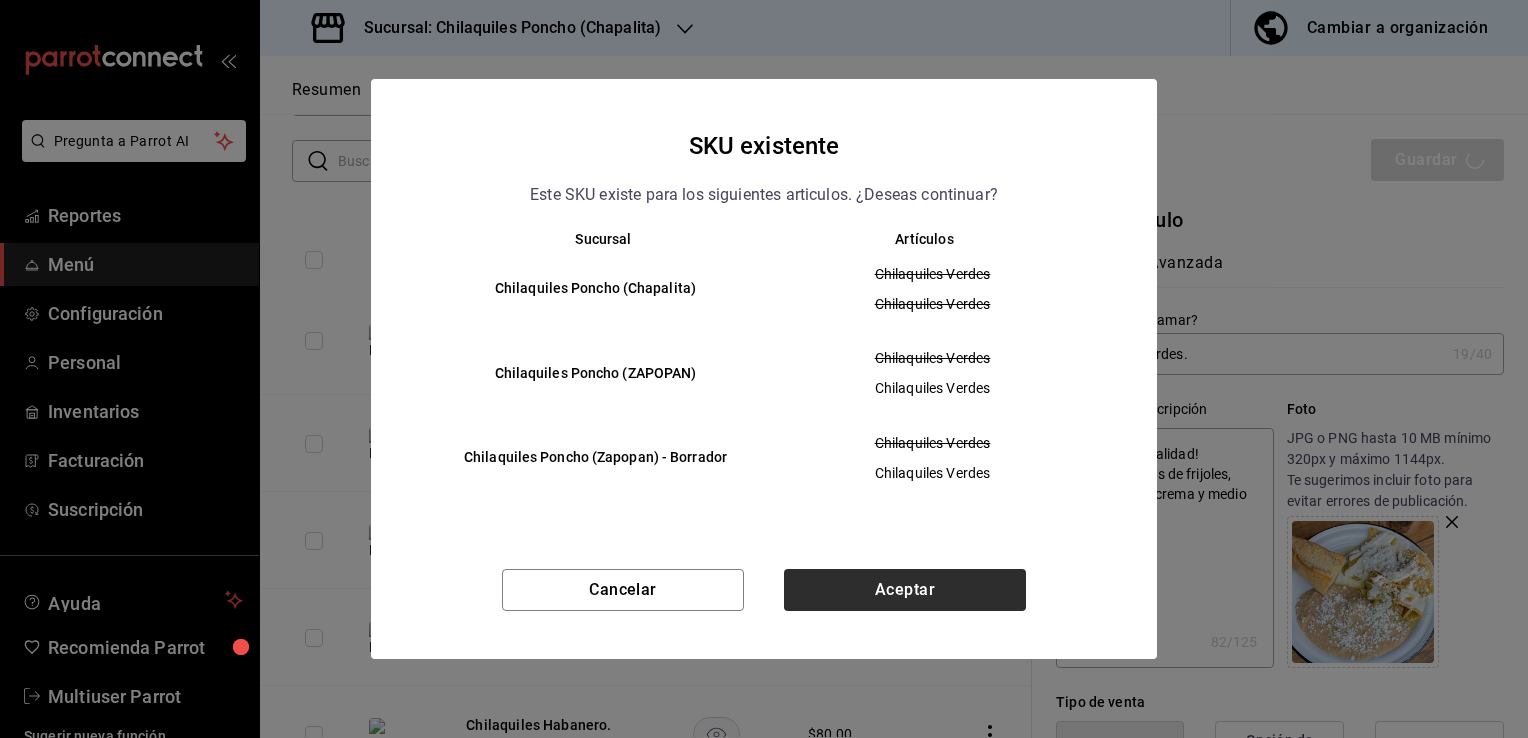 type on "x" 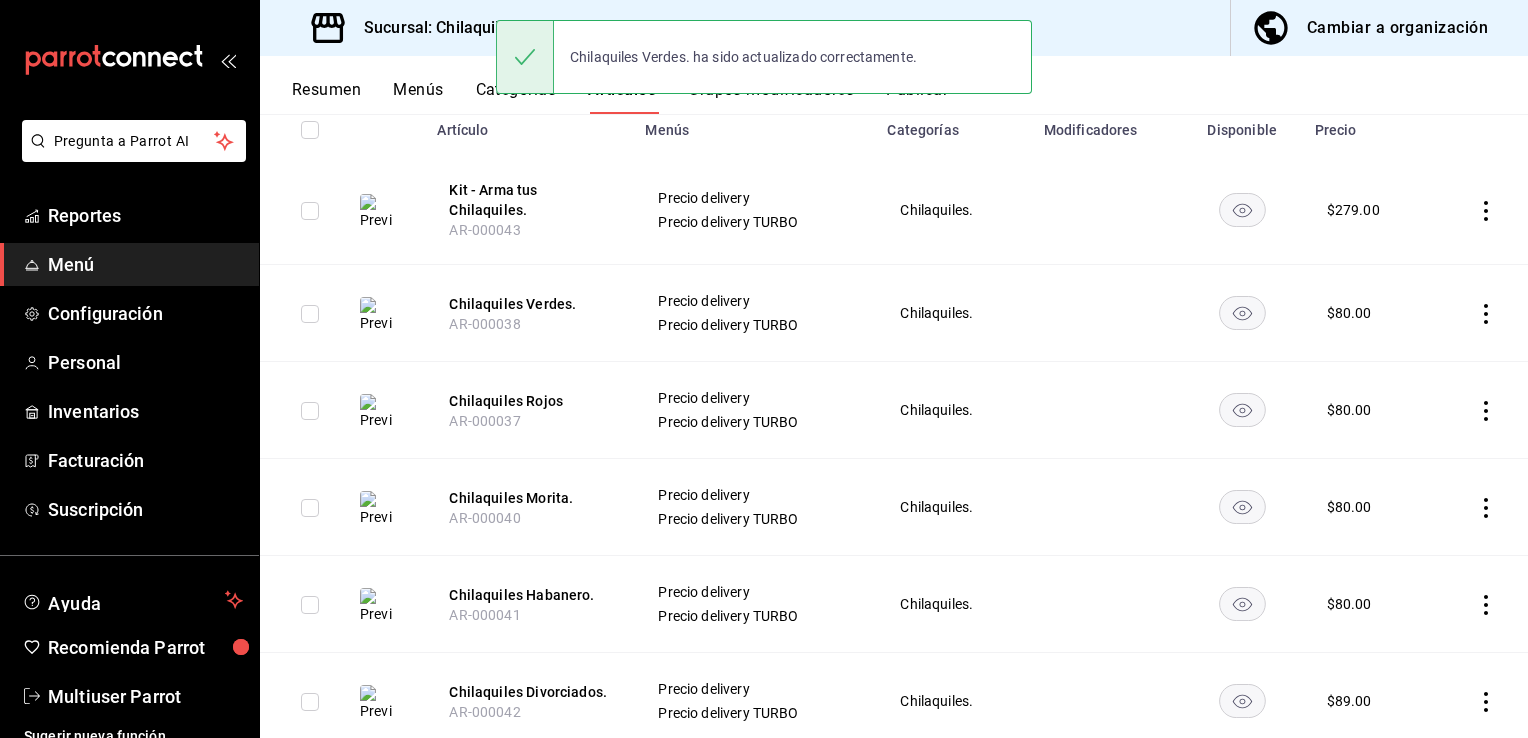 scroll, scrollTop: 246, scrollLeft: 0, axis: vertical 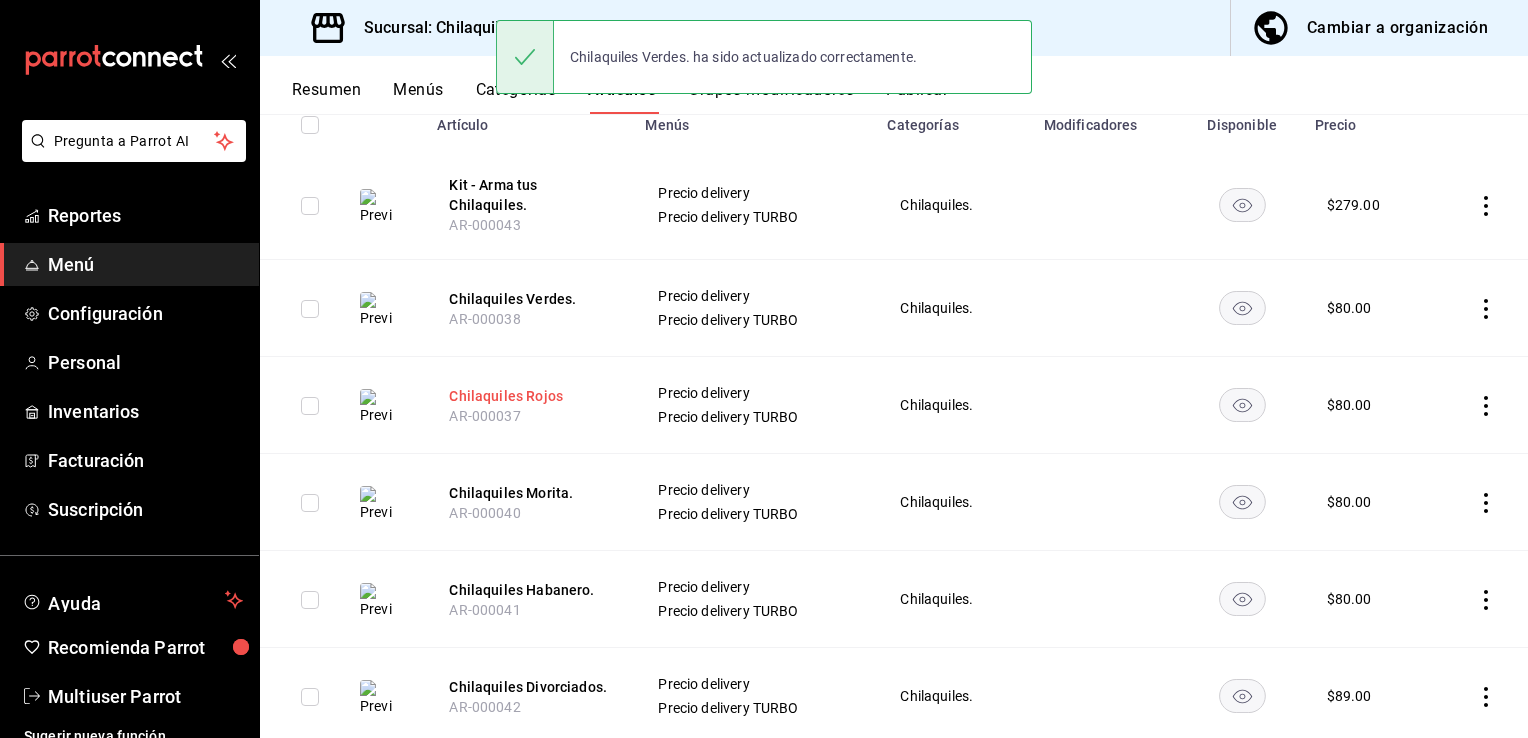 click on "Chilaquiles Rojos" at bounding box center [529, 396] 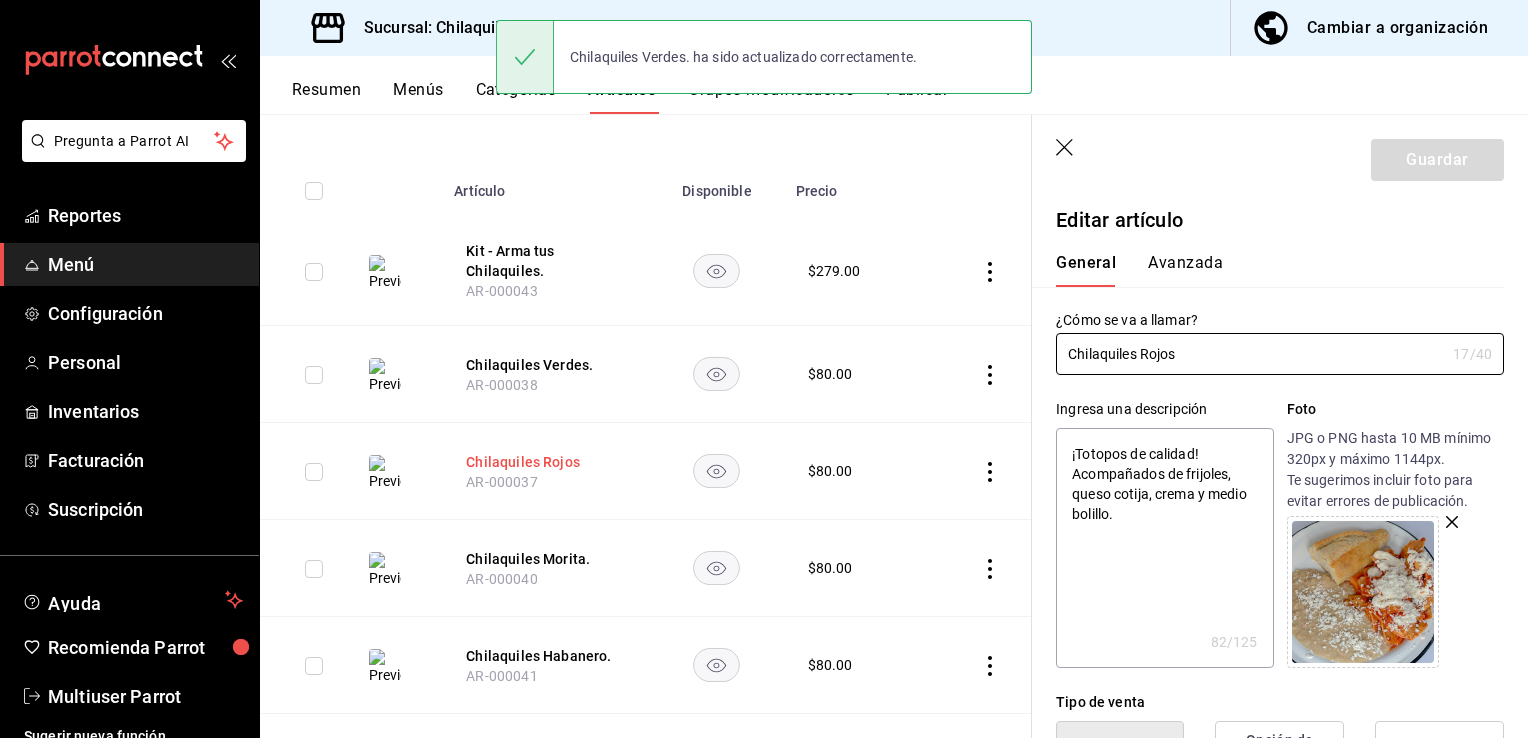 type on "x" 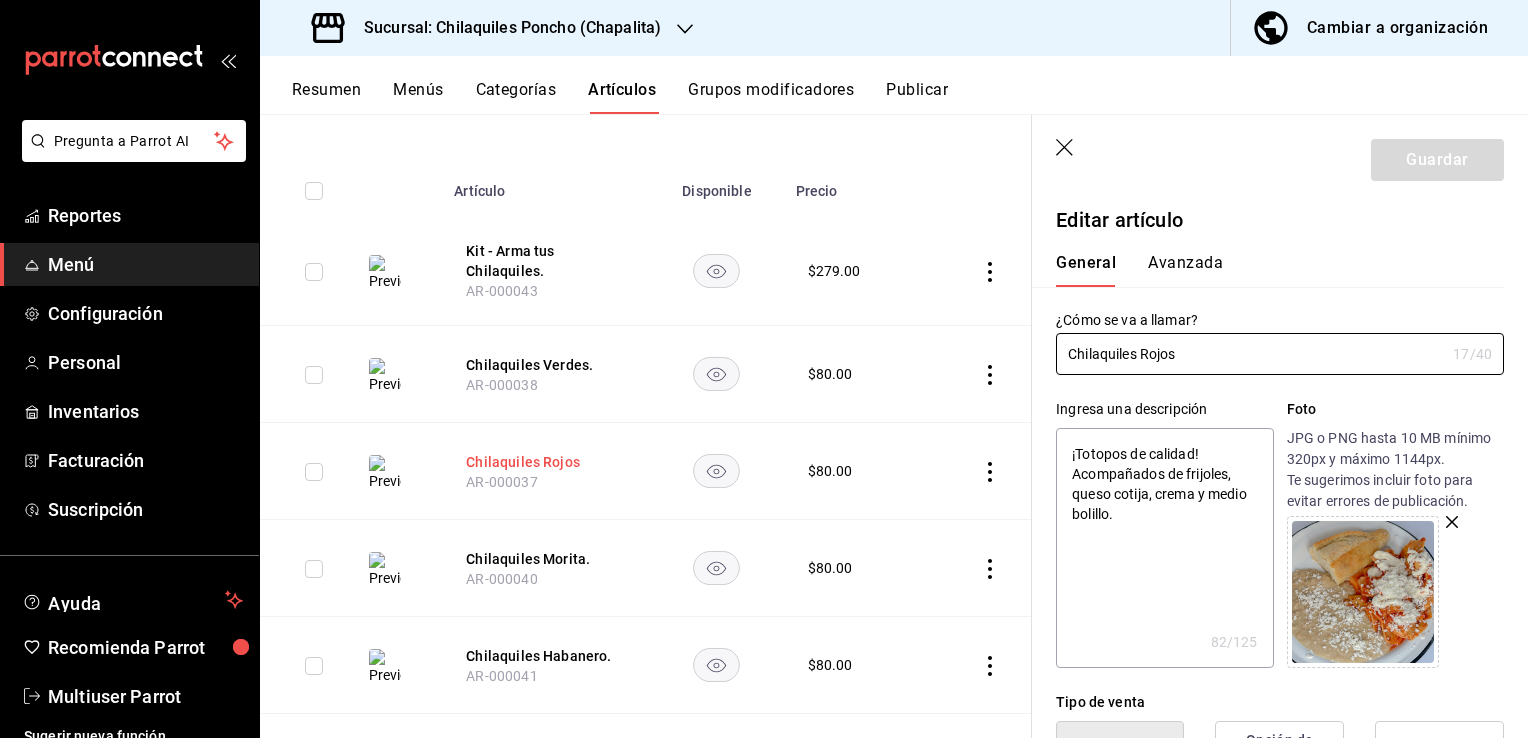 type on "Chilaquiles Rojos." 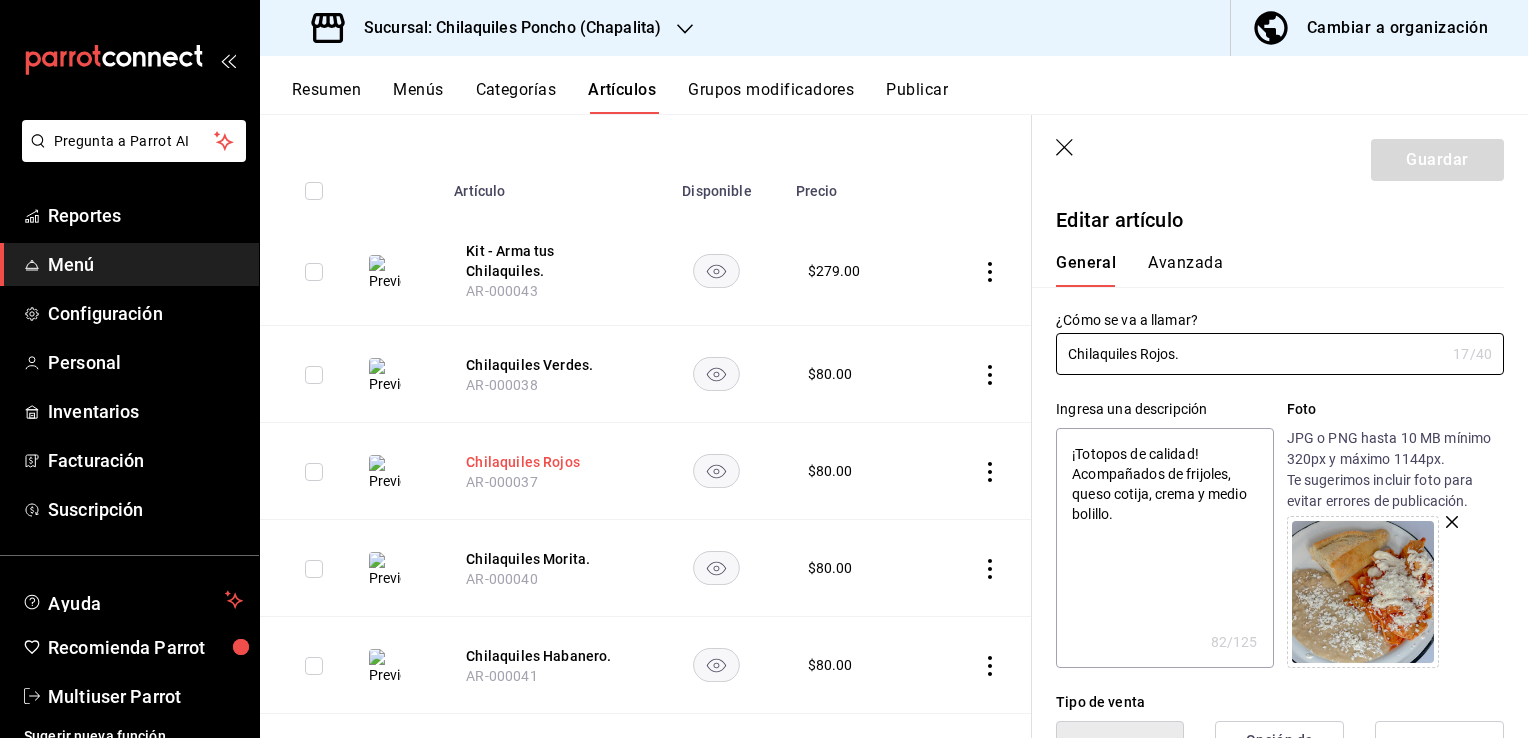 type on "x" 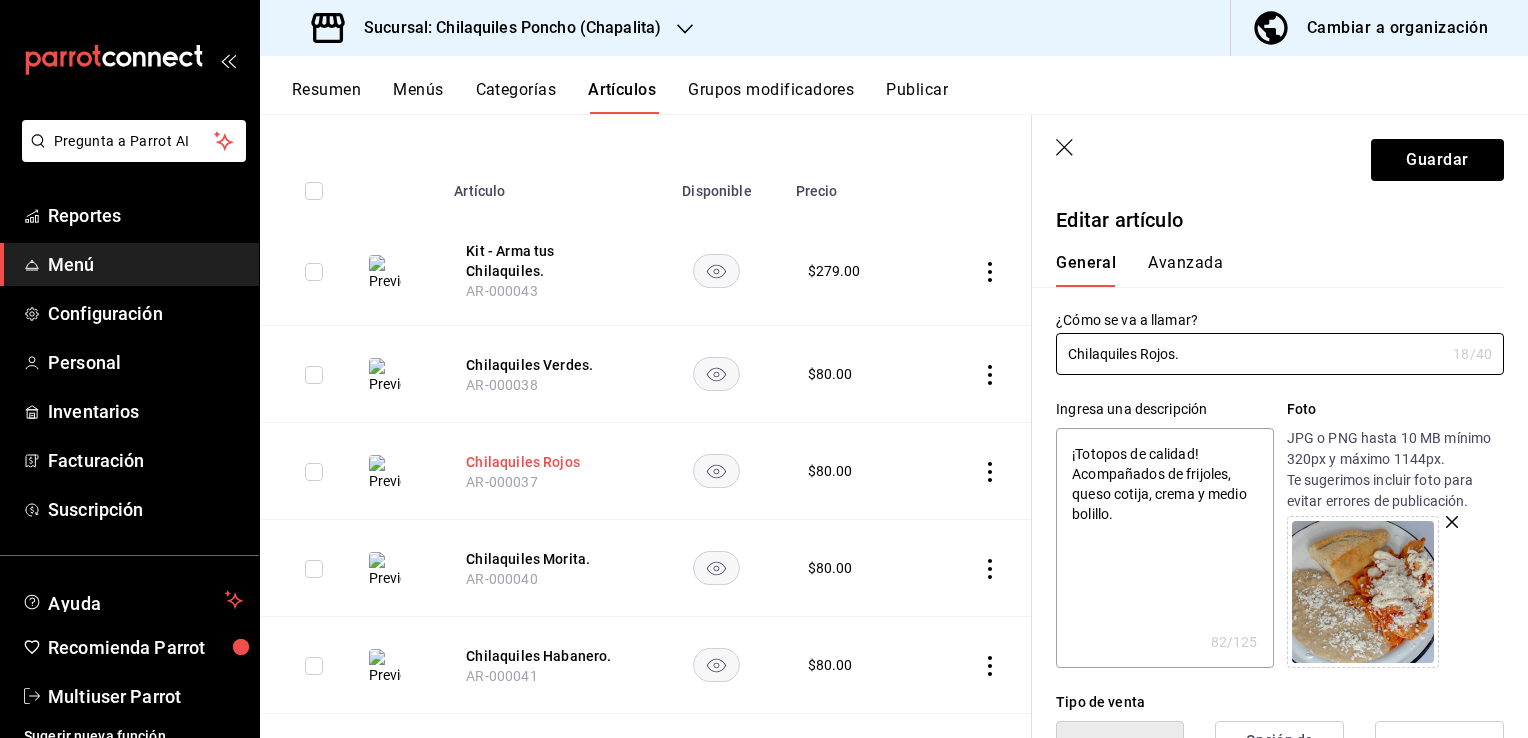 type on "Chilaquiles Rojos." 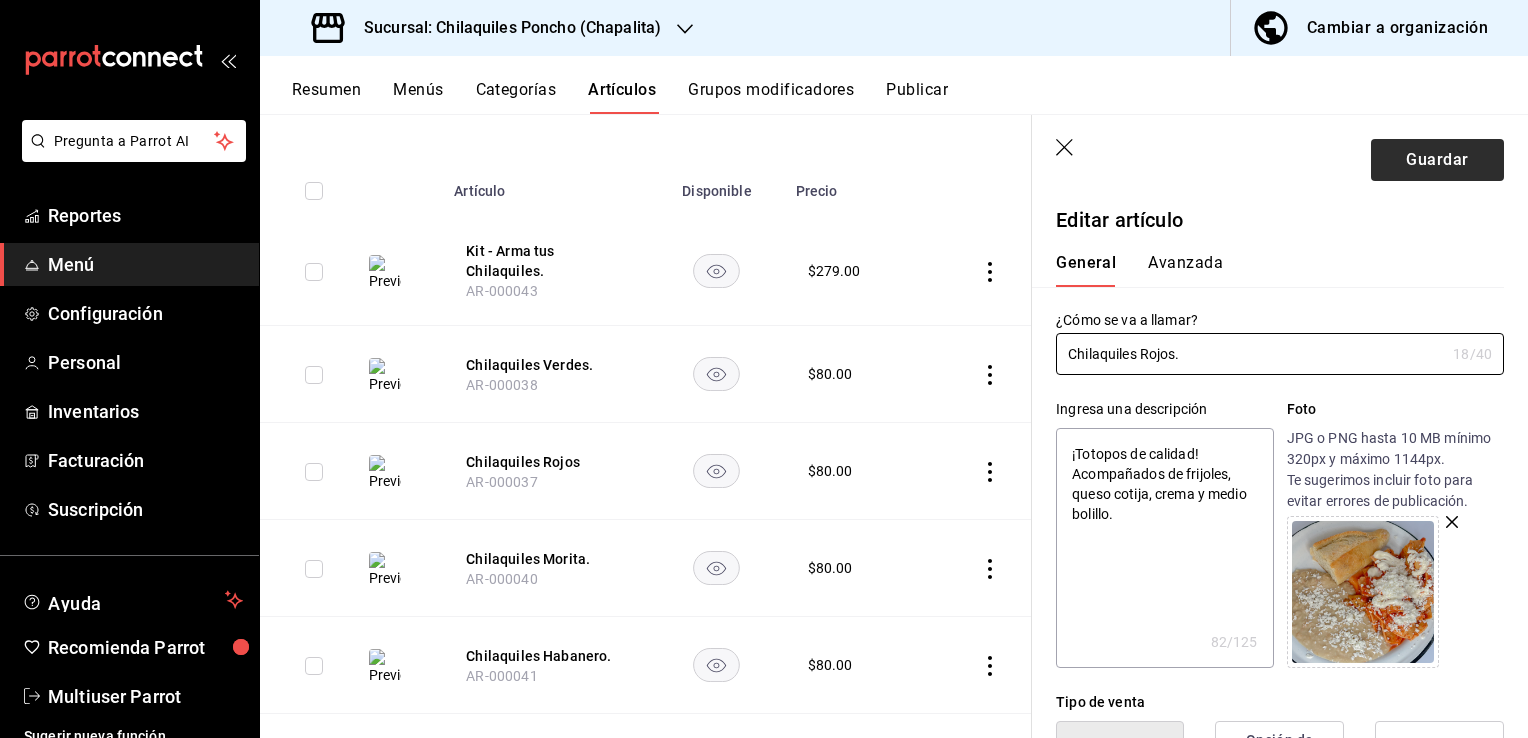 click on "Guardar" at bounding box center (1437, 160) 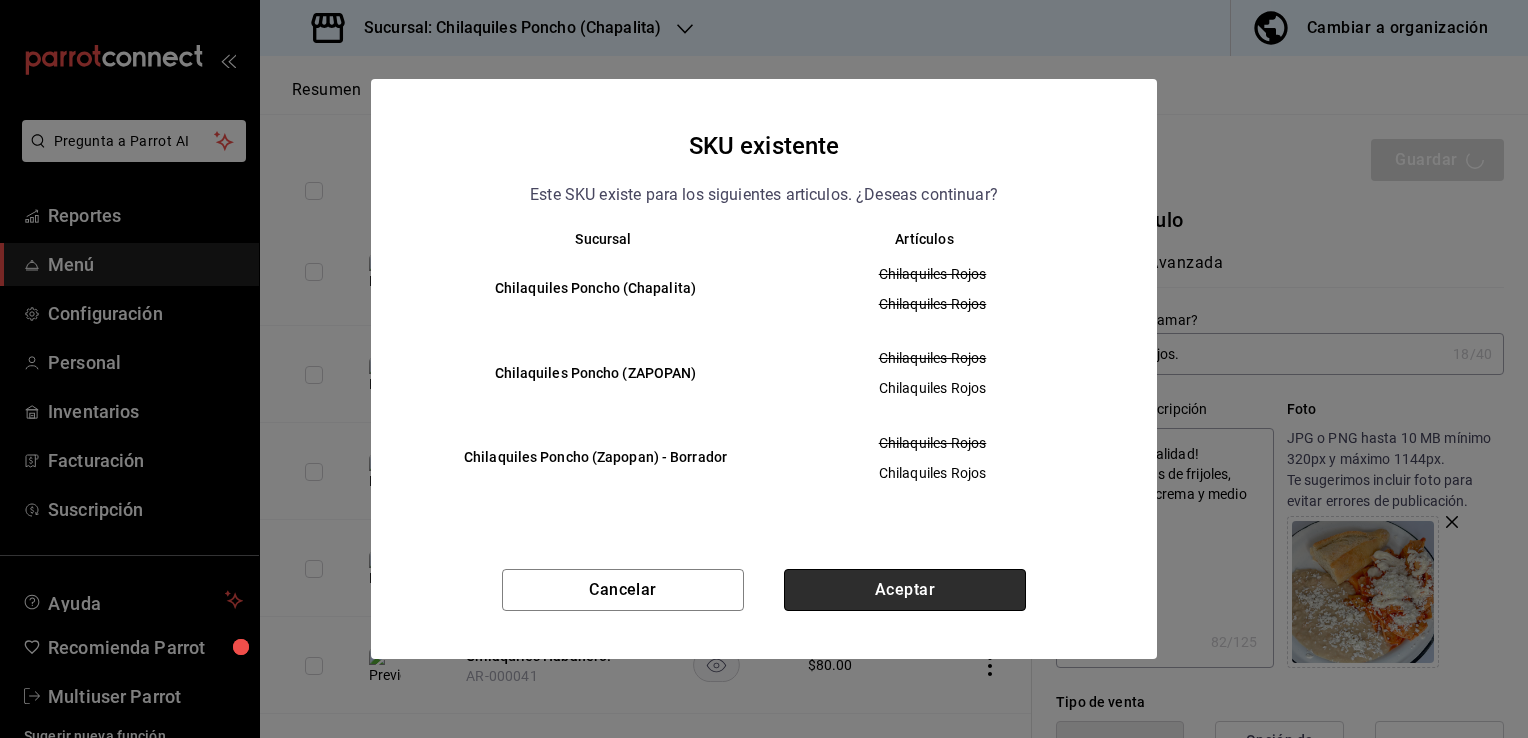 click on "Aceptar" at bounding box center (905, 590) 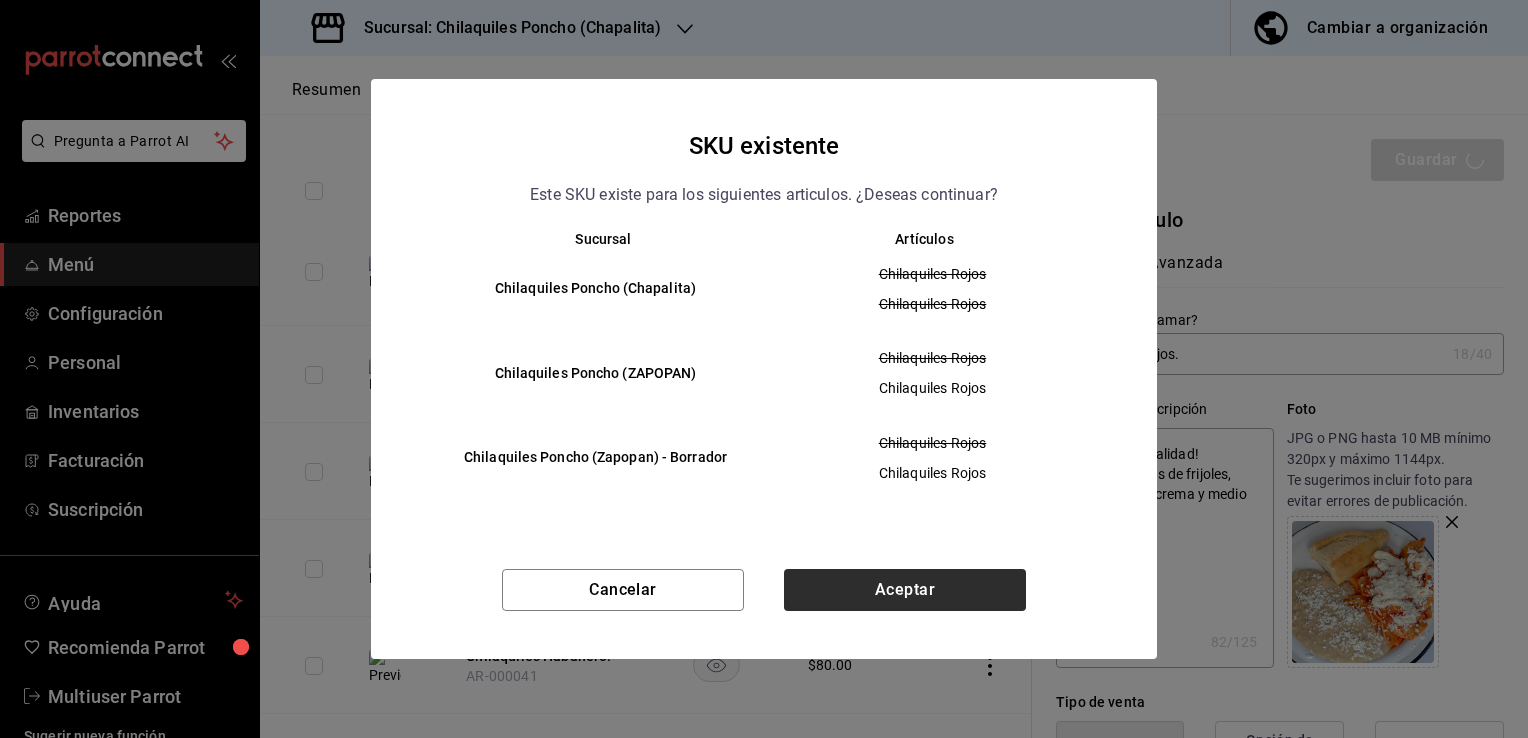 type on "x" 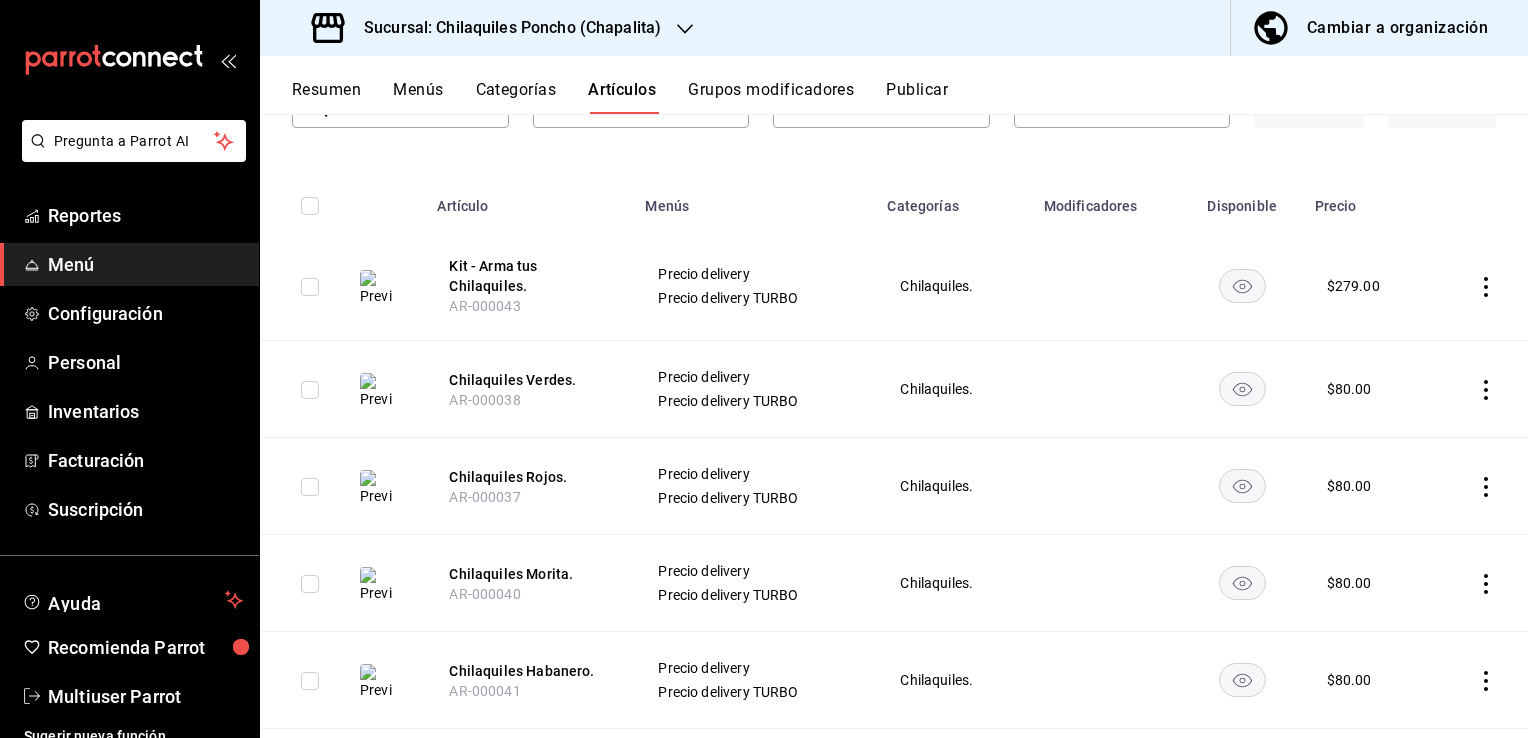 scroll, scrollTop: 0, scrollLeft: 0, axis: both 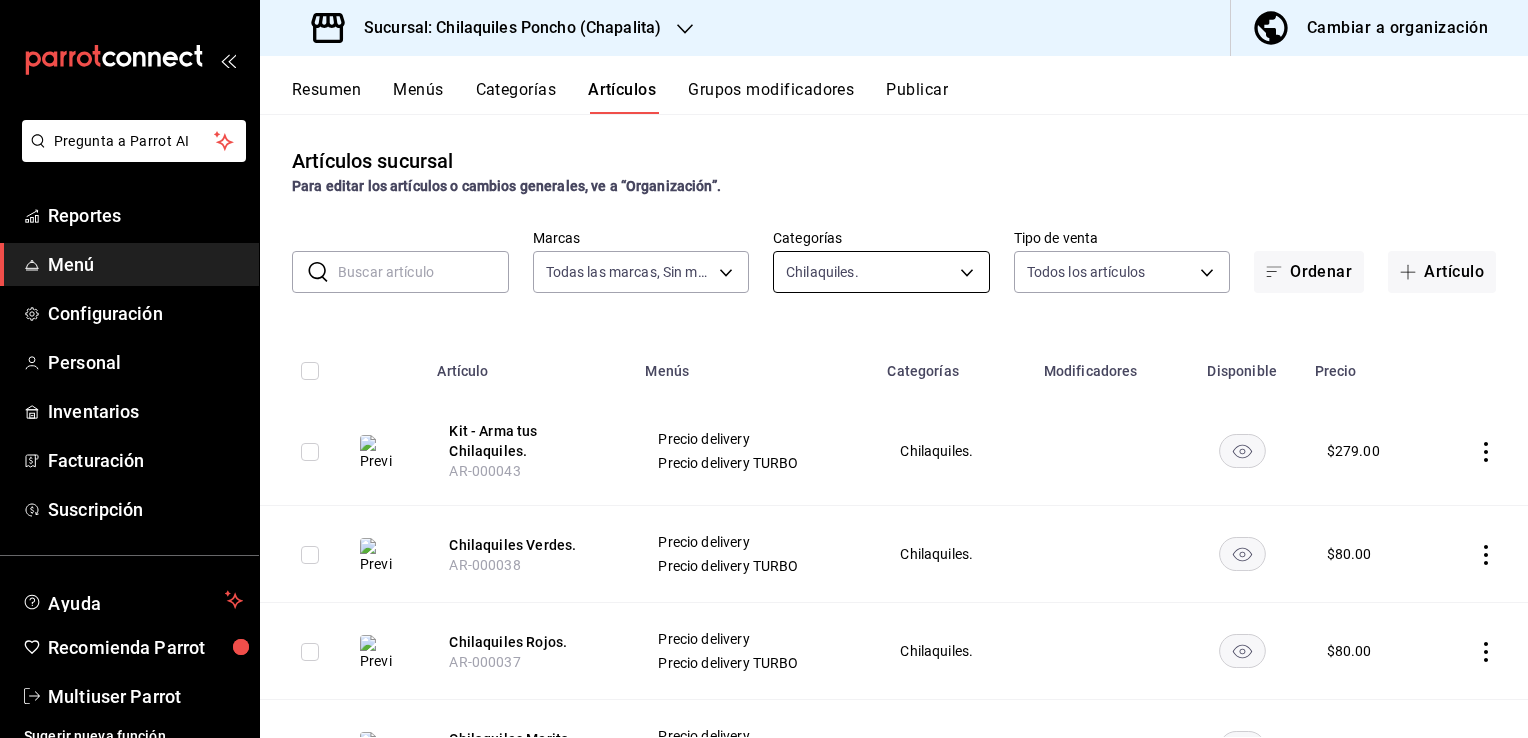 click on "Pregunta a Parrot AI Reportes   Menú   Configuración   Personal   Inventarios   Facturación   Suscripción   Ayuda Recomienda Parrot   Multiuser Parrot   Sugerir nueva función   Sucursal: Chilaquiles Poncho (Chapalita) Cambiar a organización Resumen Menús Categorías Artículos Grupos modificadores Publicar Artículos sucursal Para editar los artículos o cambios generales, ve a “Organización”. ​ ​ Marcas Todas las marcas, Sin marca 9bcb220c-419a-4f5a-8afa-cf23028ffdd5,cd2e5cda-0540-4c7e-adca-baf202a50337,60bf9367-d259-4ab6-9cdd-f234202a9a0e Categorías Chilaquiles. 48fa2c13-0fcc-4bdb-8c7c-f51d74968834 Tipo de venta Todos los artículos ALL Ordenar Artículo Artículo Menús Categorías Modificadores Disponible Precio Kit - Arma tus Chilaquiles. AR-000043 Precio delivery Precio delivery  TURBO Chilaquiles. $ 279.00 Chilaquiles Verdes. AR-000038 Precio delivery Precio delivery  TURBO Chilaquiles. $ 80.00 Chilaquiles Rojos. AR-000037 Precio delivery Precio delivery  TURBO Chilaquiles. $ 80.00 $ $" at bounding box center (764, 369) 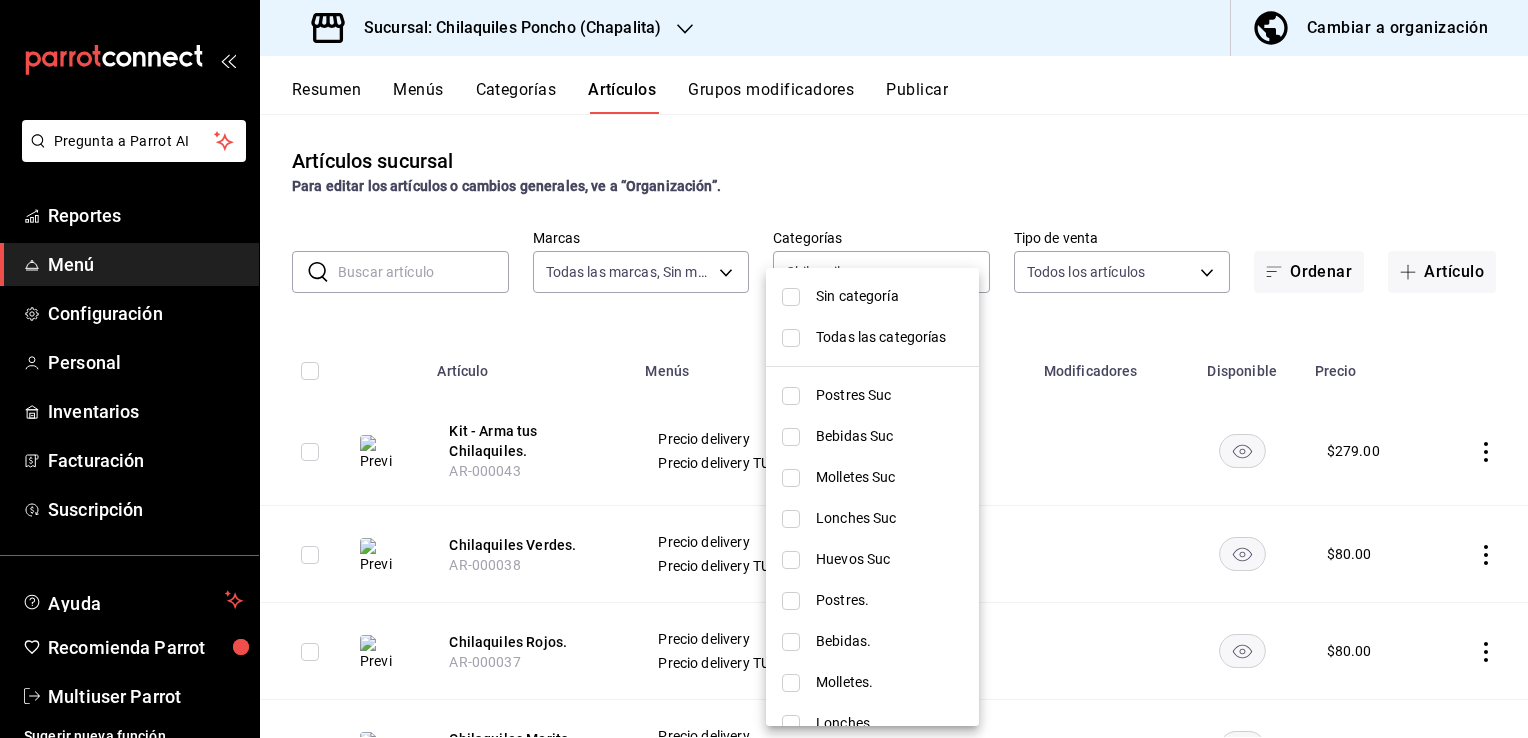 click at bounding box center (791, 297) 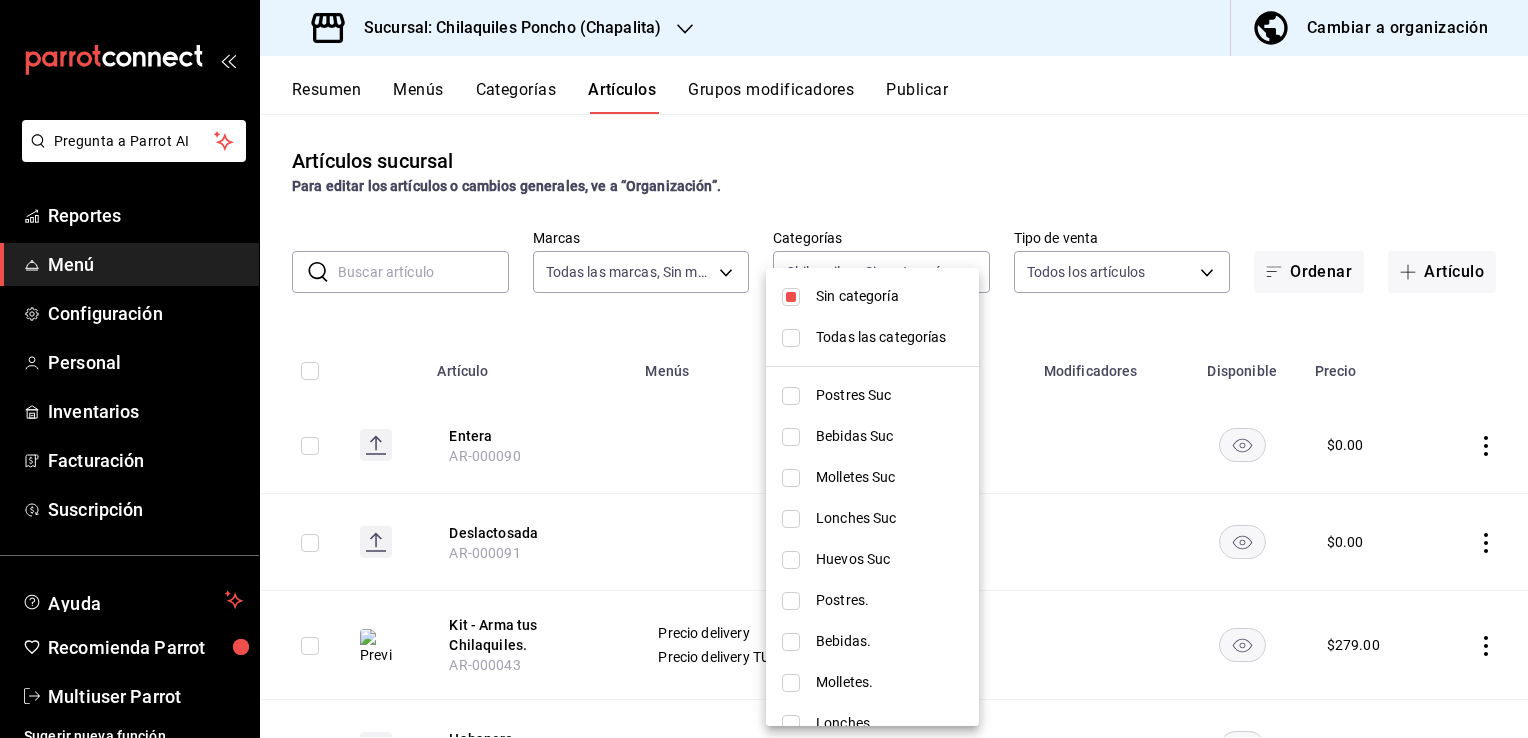 click at bounding box center [764, 369] 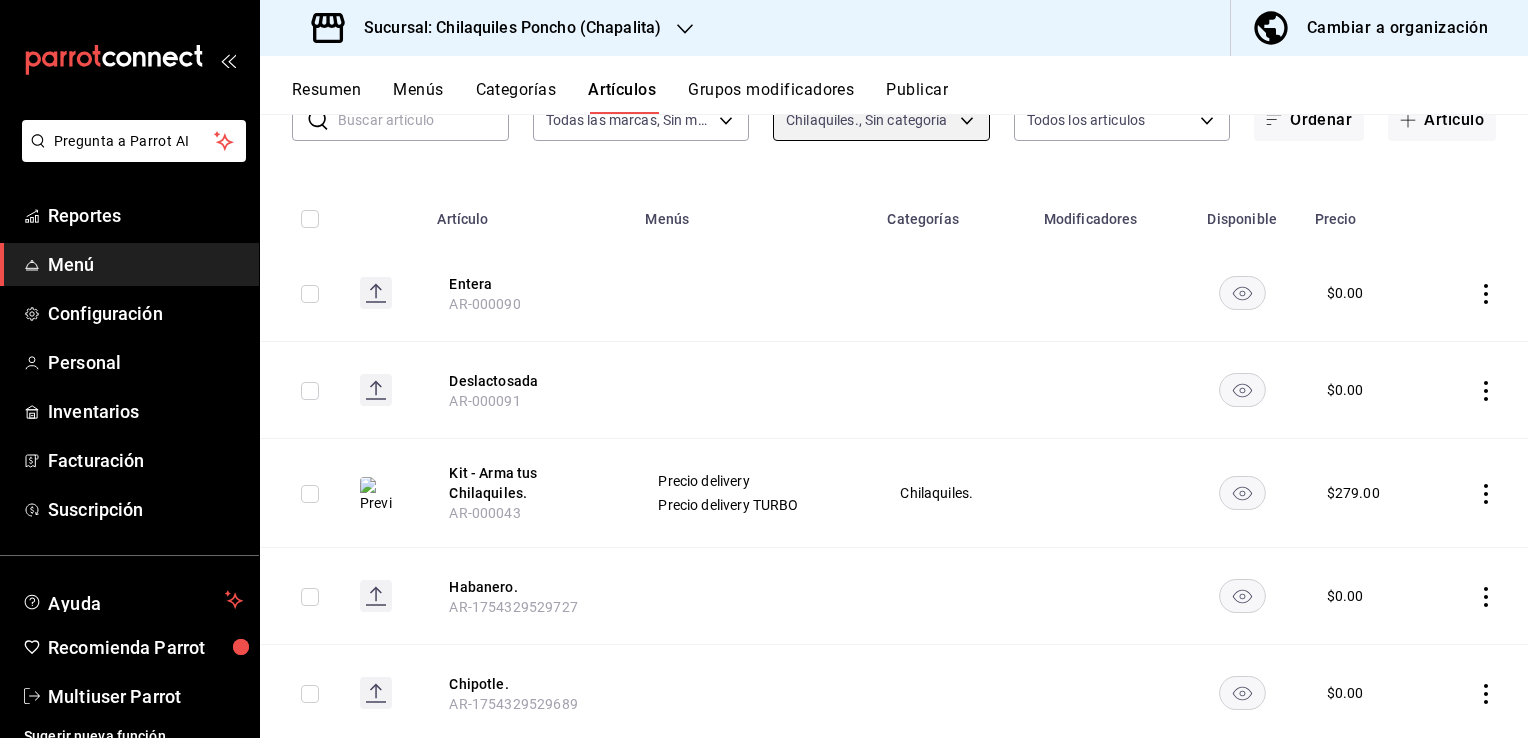 scroll, scrollTop: 147, scrollLeft: 0, axis: vertical 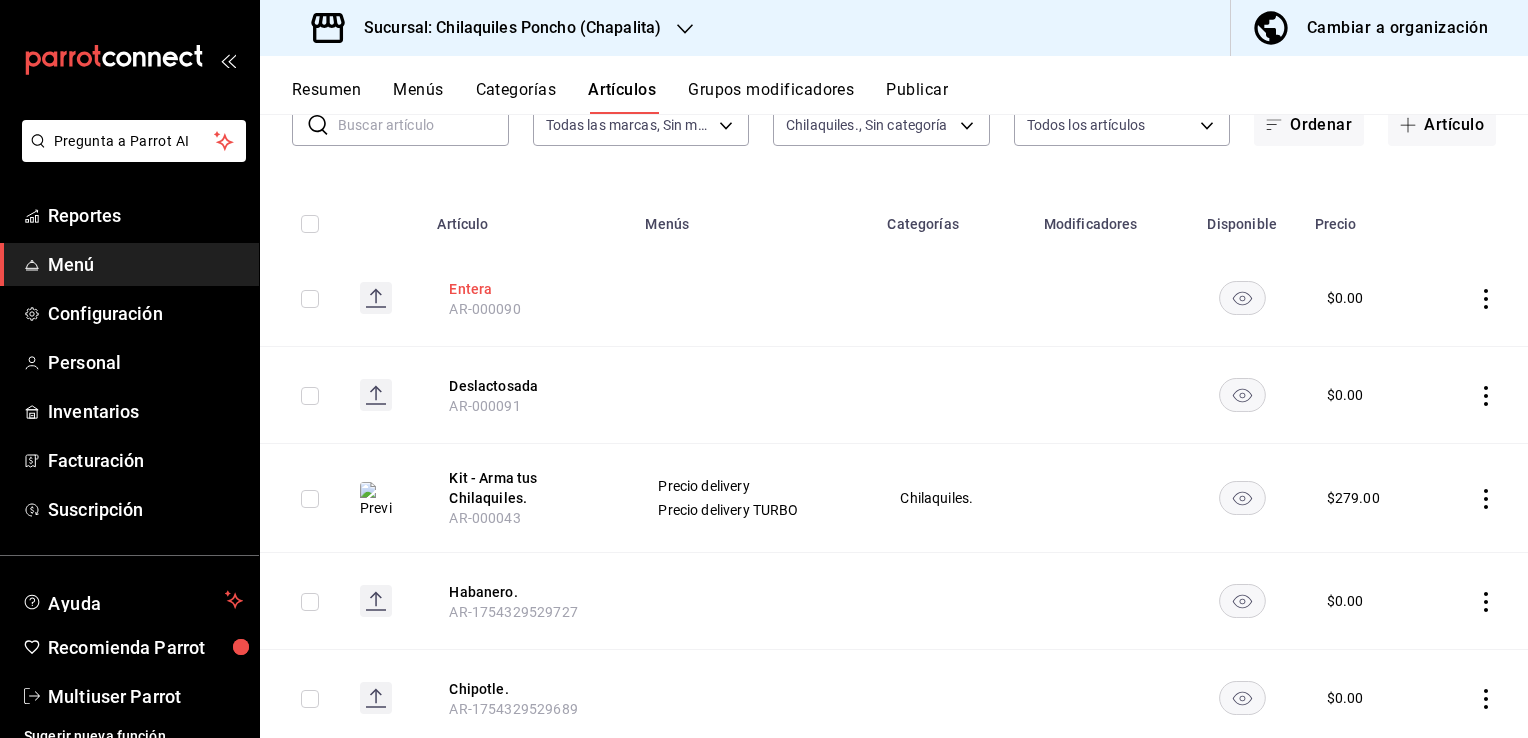 click on "Entera" at bounding box center (529, 289) 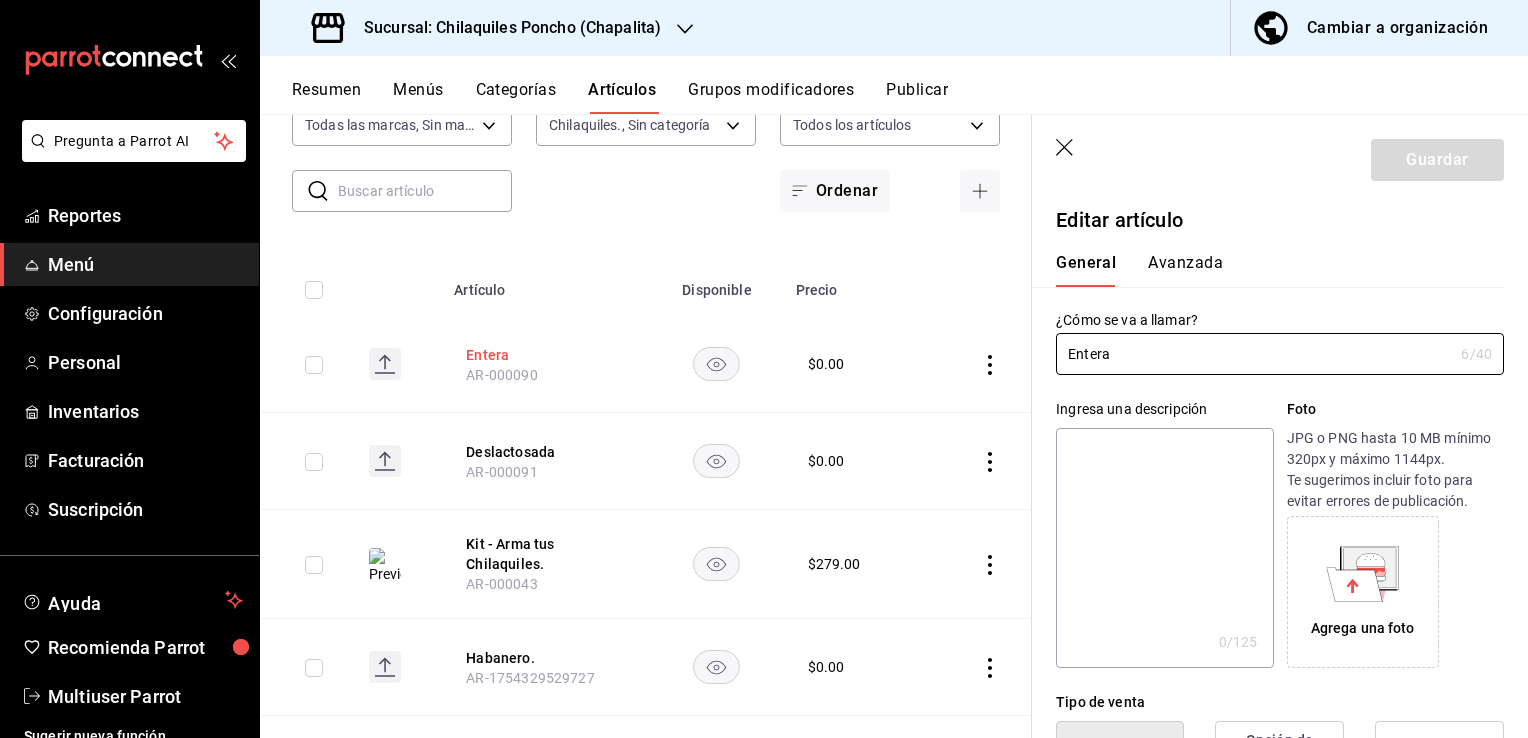 type on "$0.00" 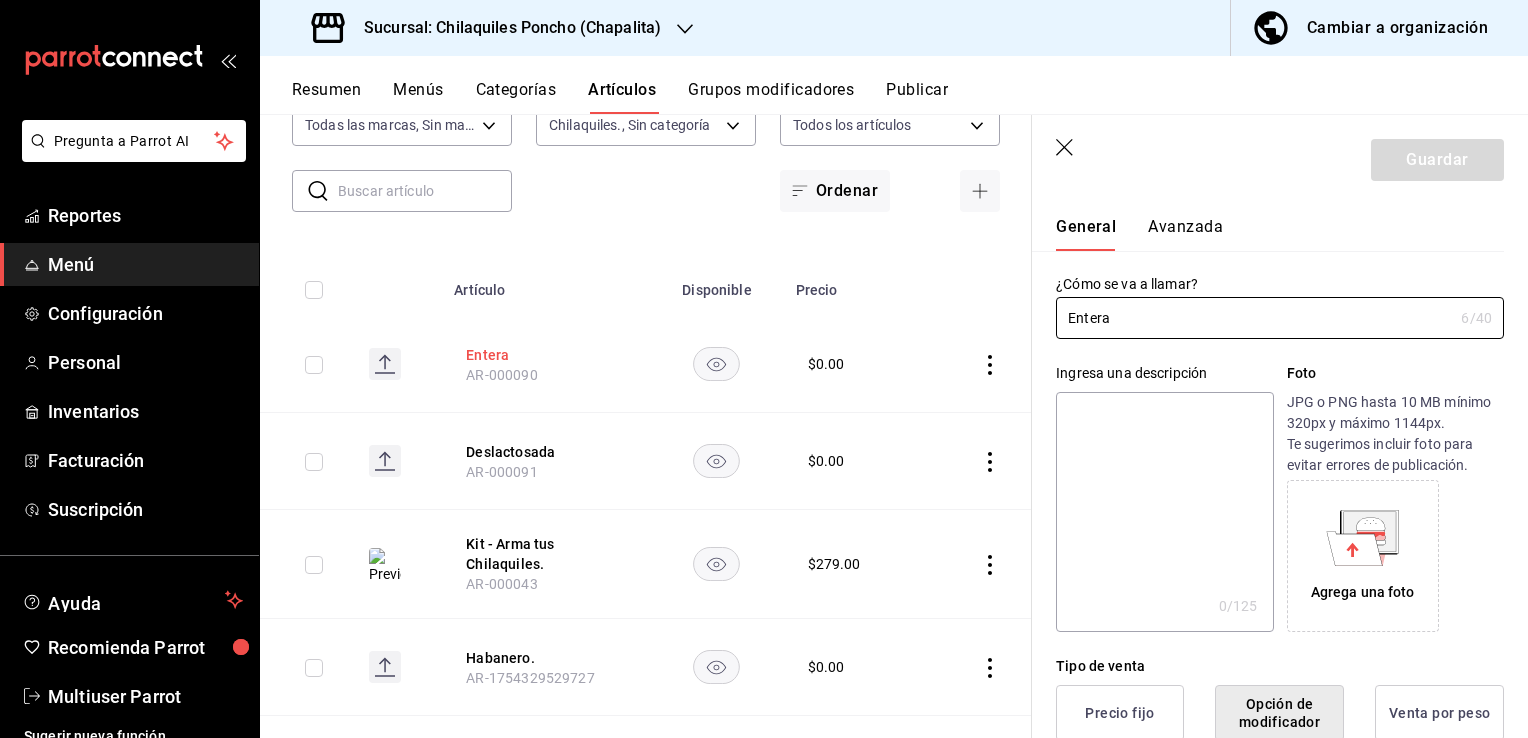 scroll, scrollTop: 0, scrollLeft: 0, axis: both 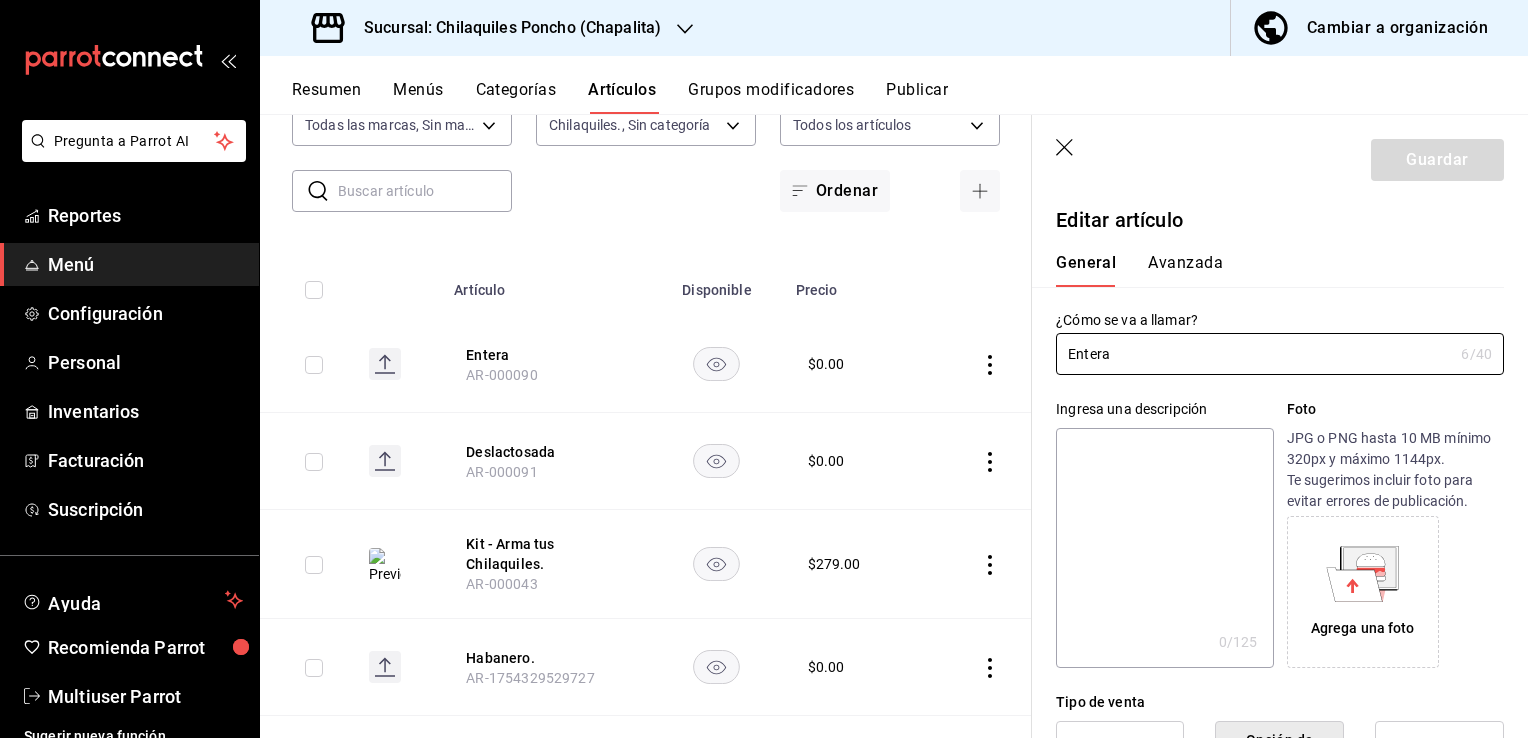 click 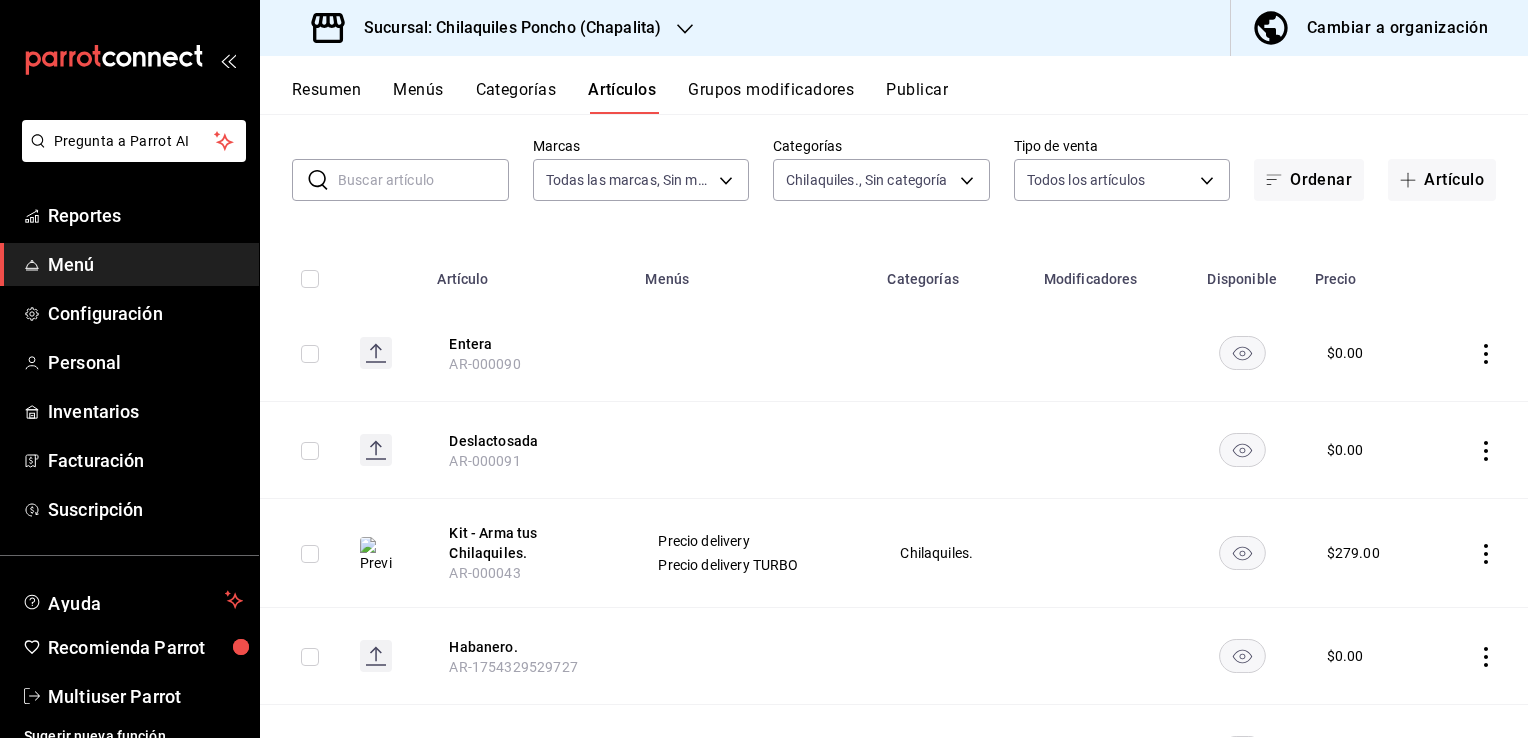 scroll, scrollTop: 0, scrollLeft: 0, axis: both 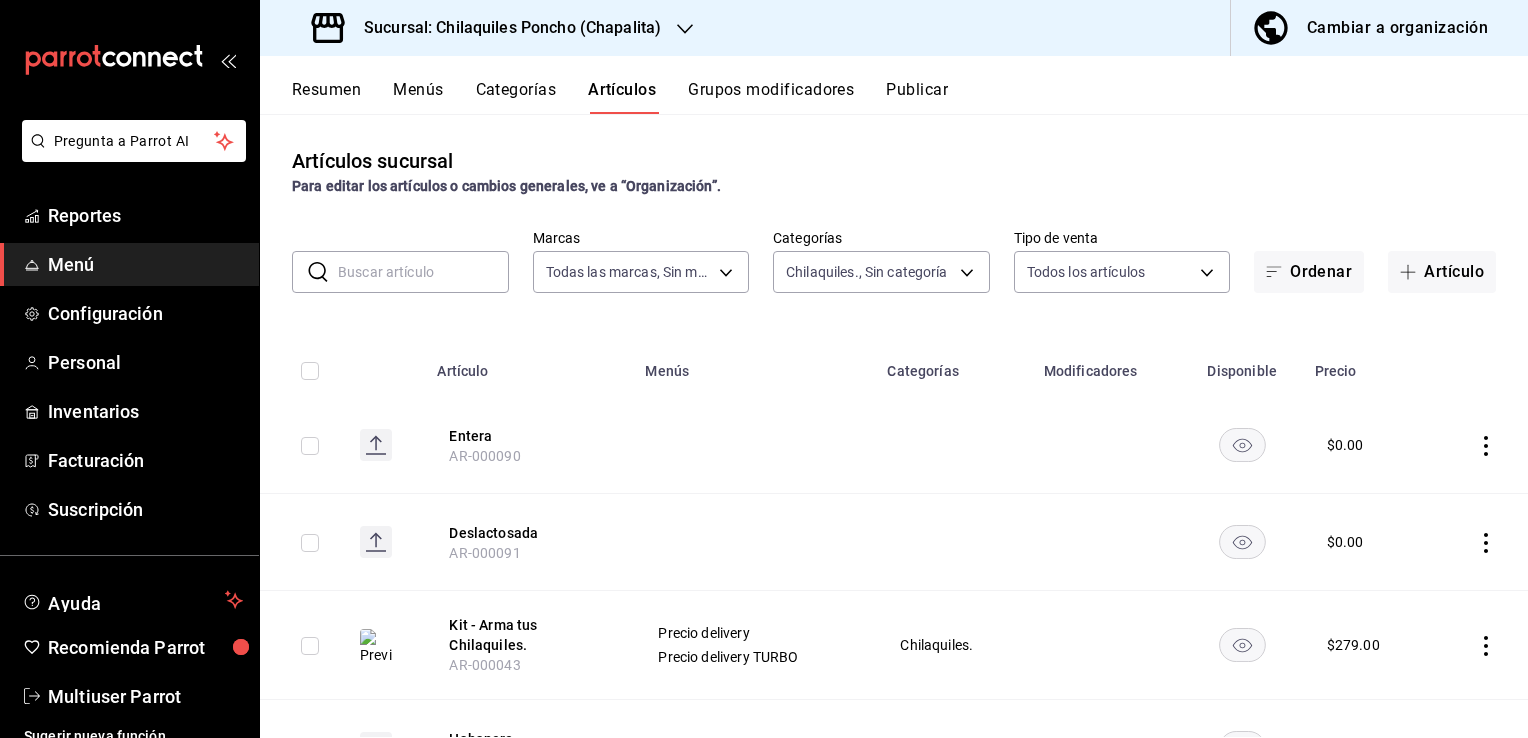 click 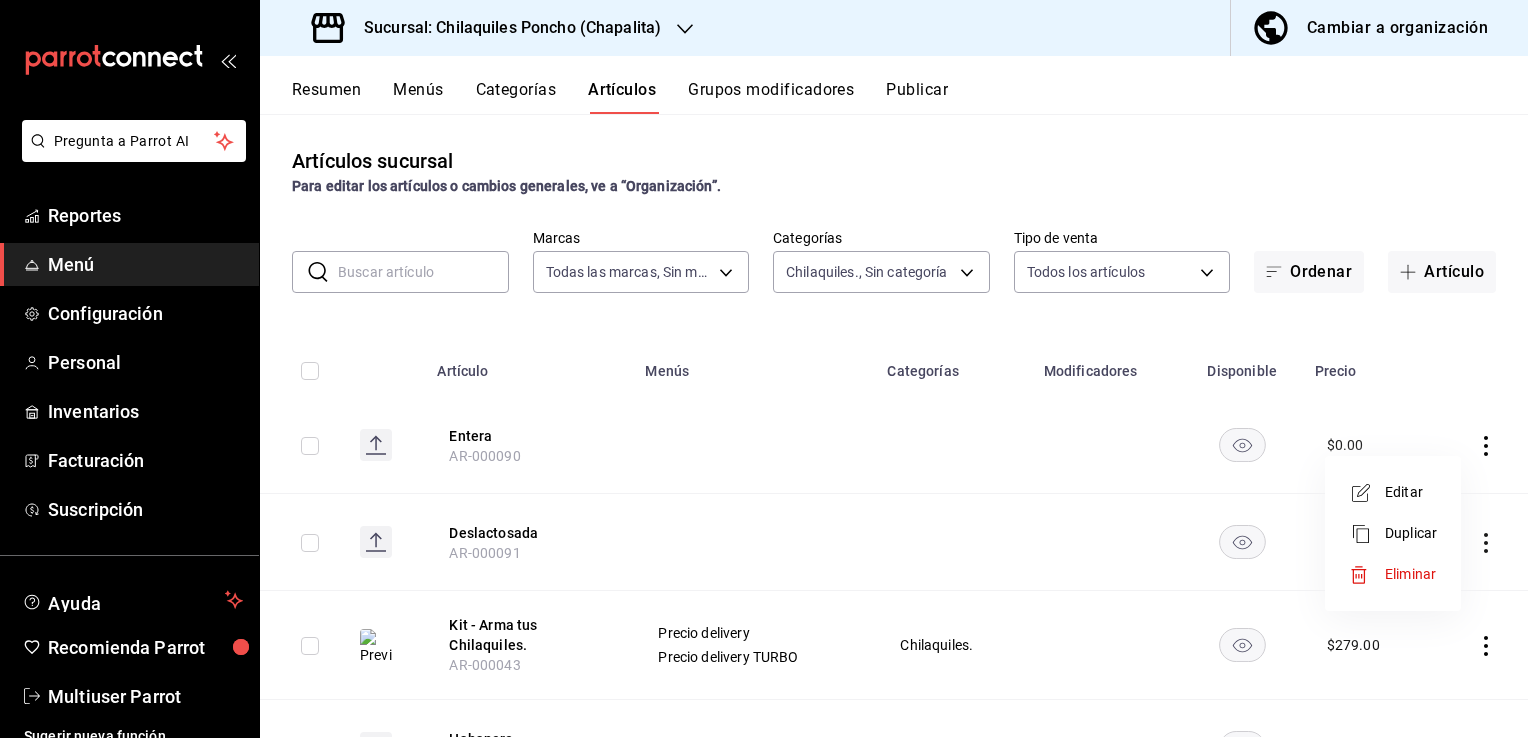 click at bounding box center [1367, 575] 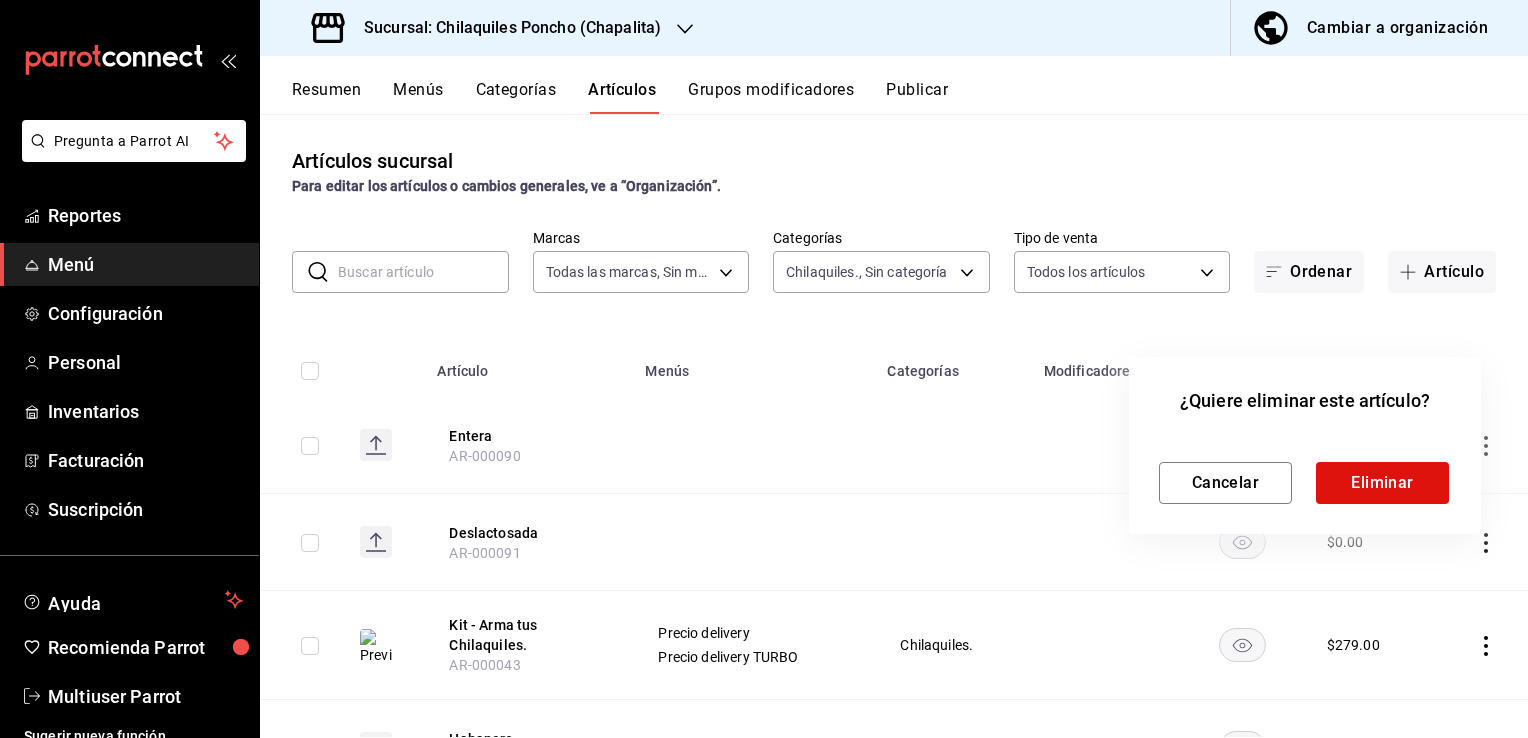 click on "Eliminar" at bounding box center [1382, 483] 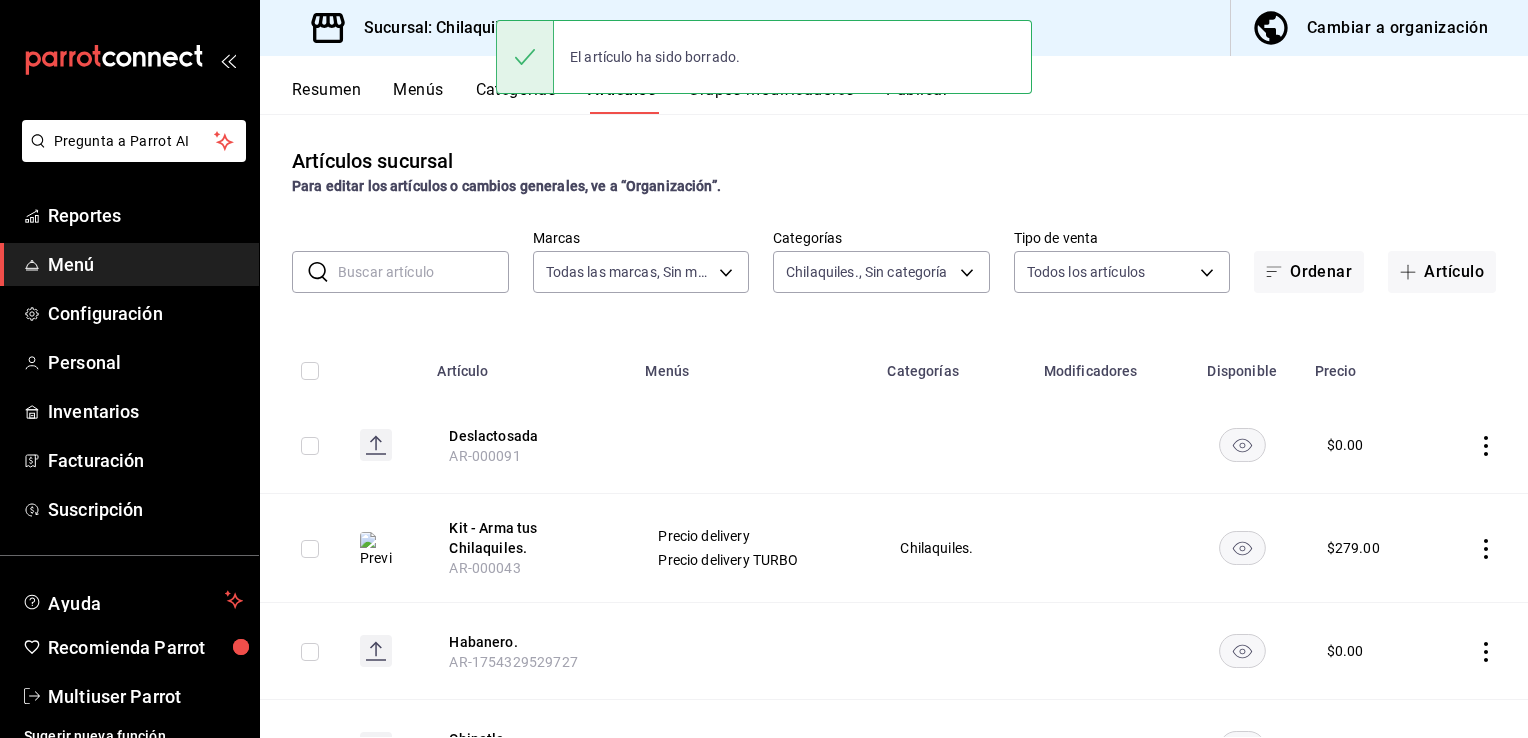 click 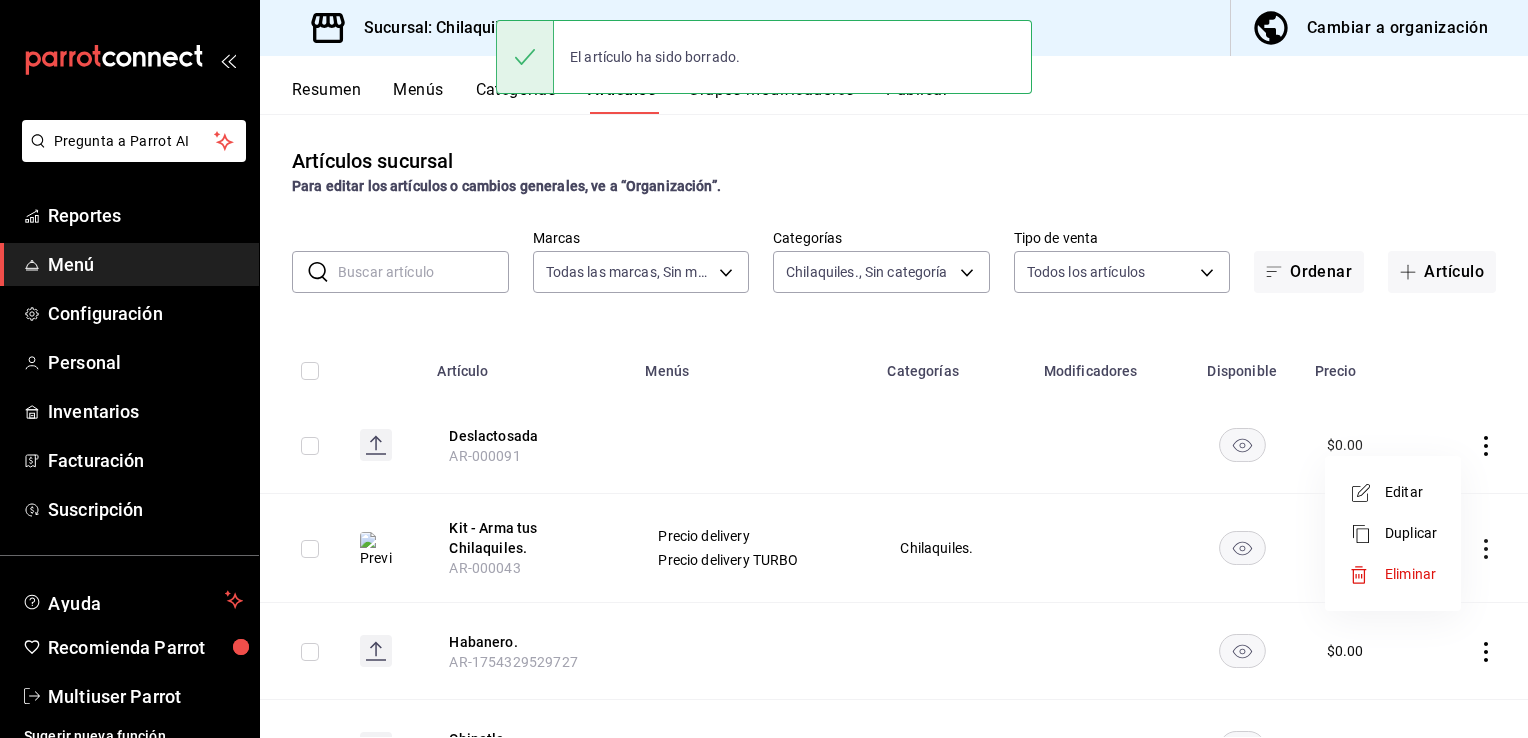click 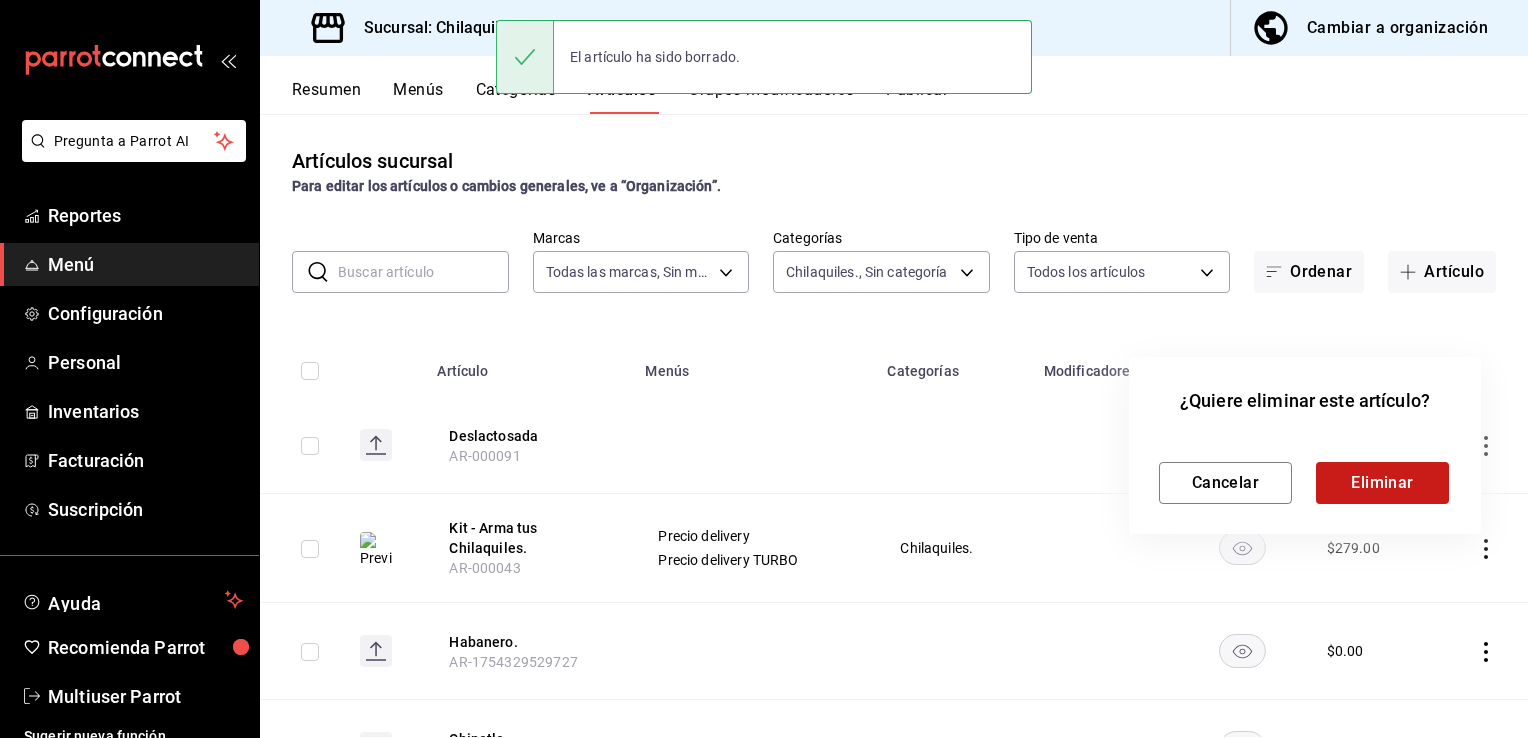 click on "Eliminar" at bounding box center [1382, 483] 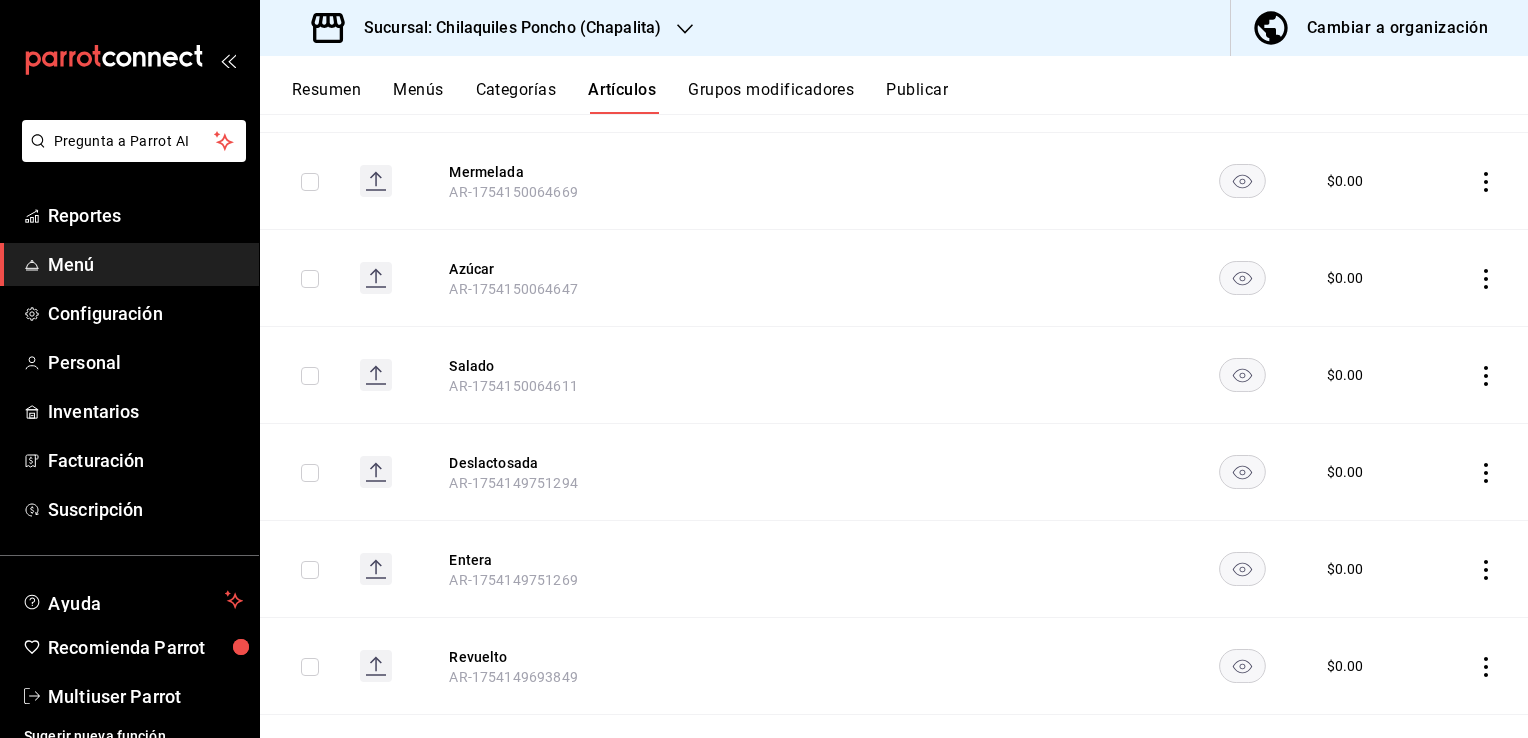 scroll, scrollTop: 1256, scrollLeft: 0, axis: vertical 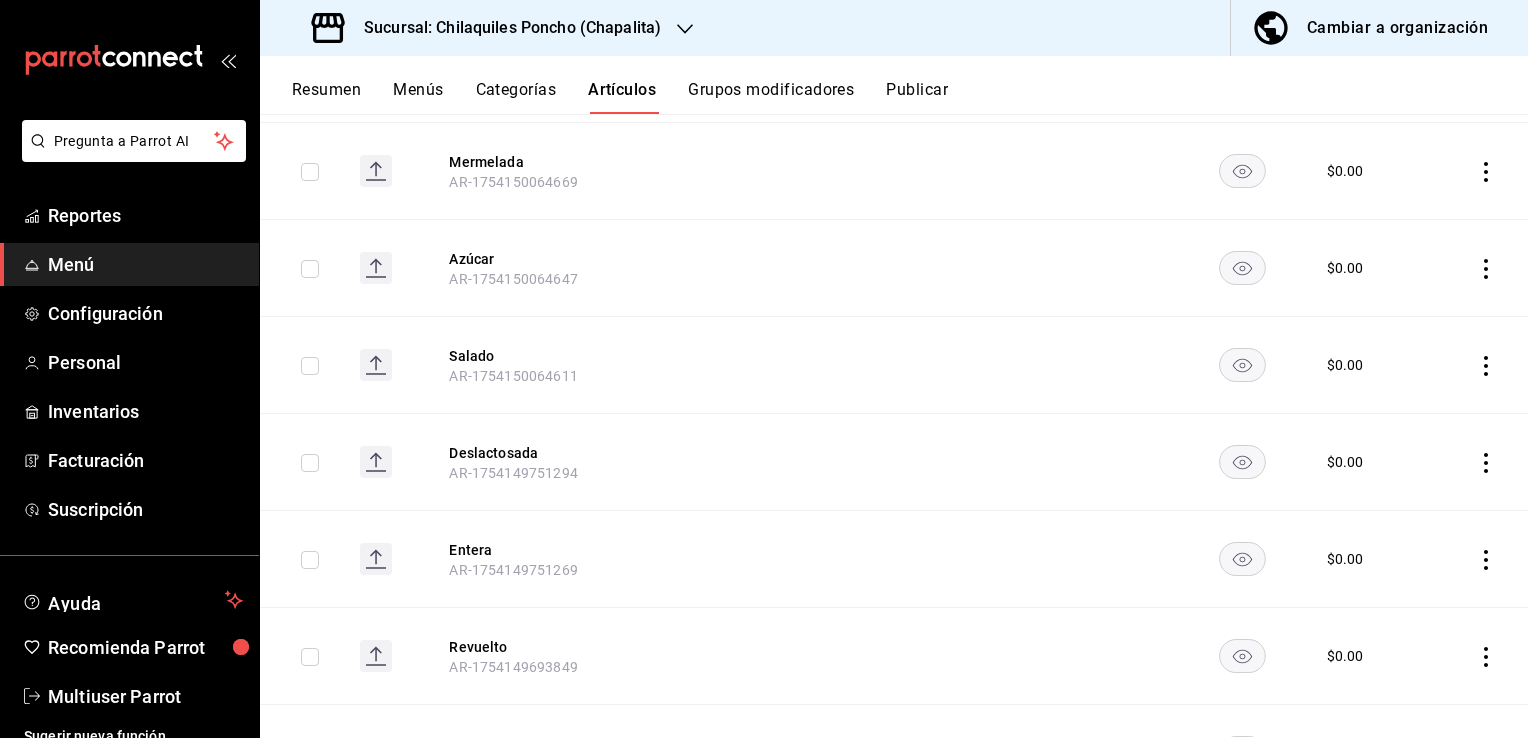 click 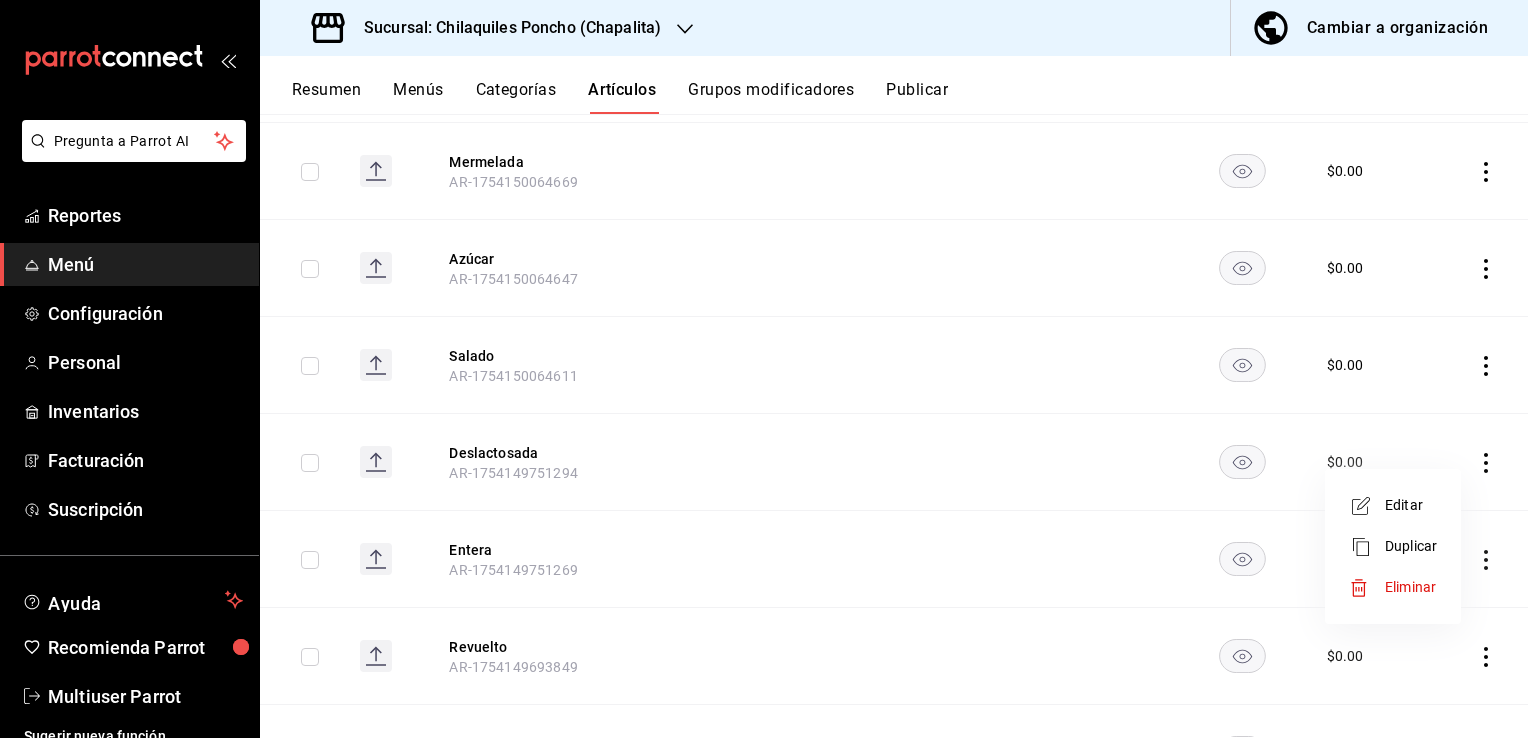 click on "Editar" at bounding box center (1411, 505) 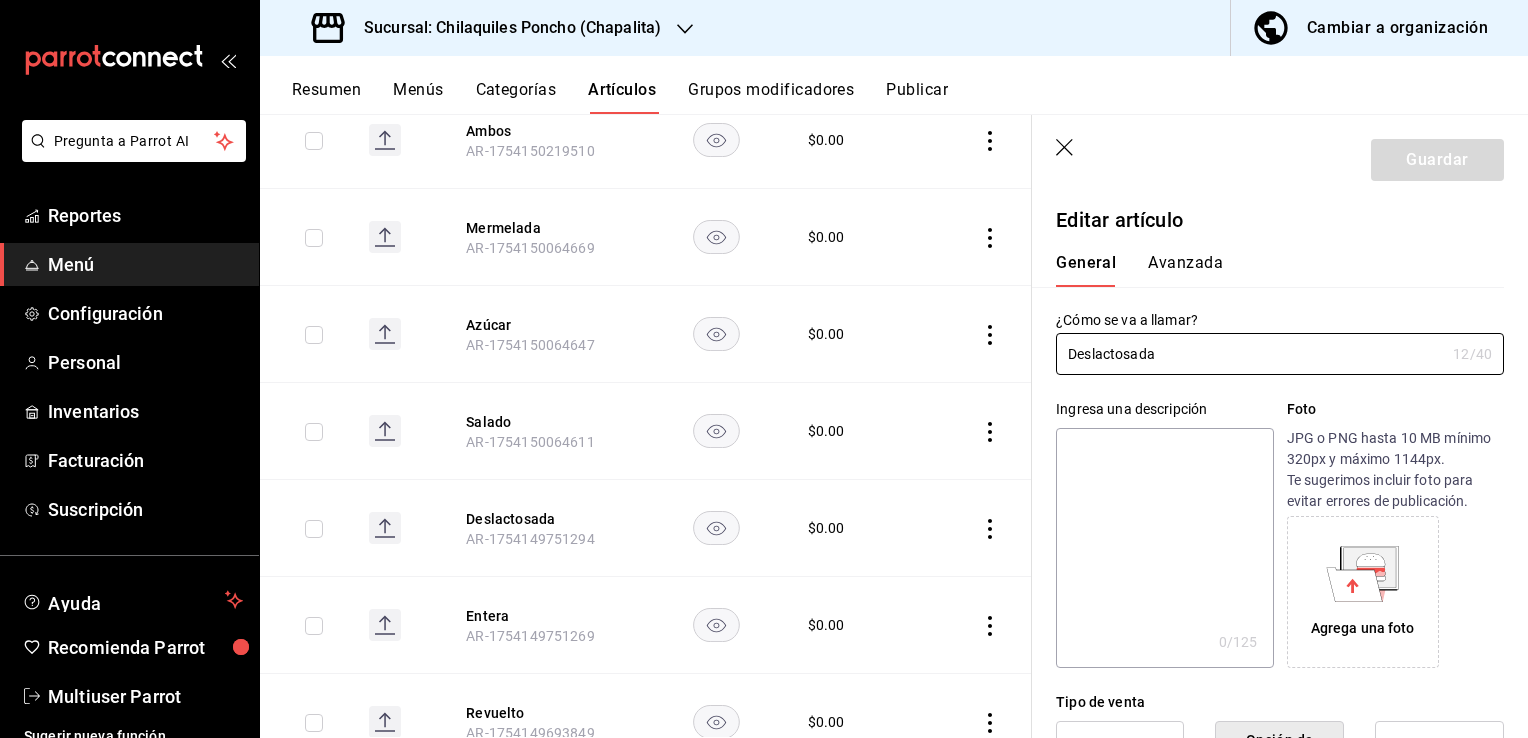 click 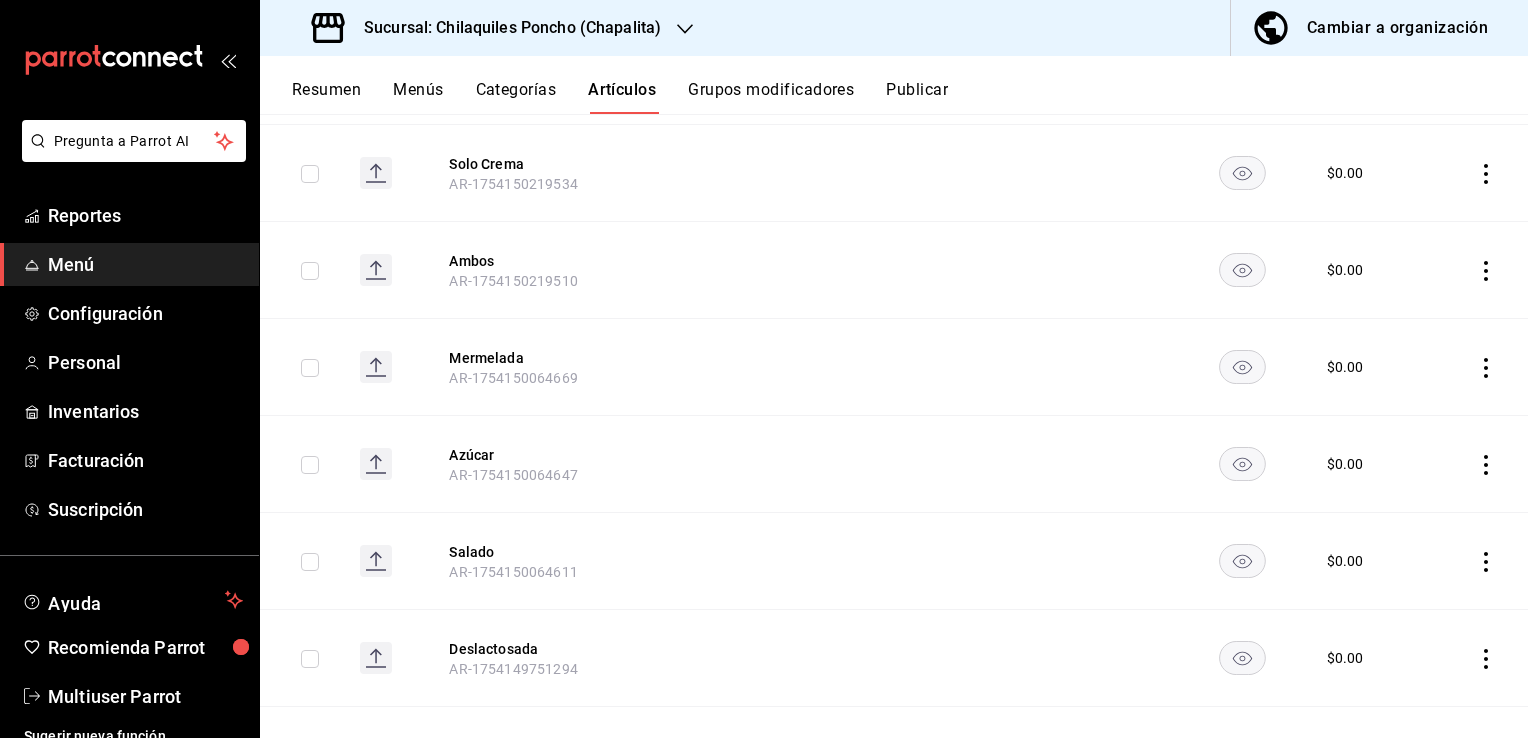 scroll, scrollTop: 1052, scrollLeft: 0, axis: vertical 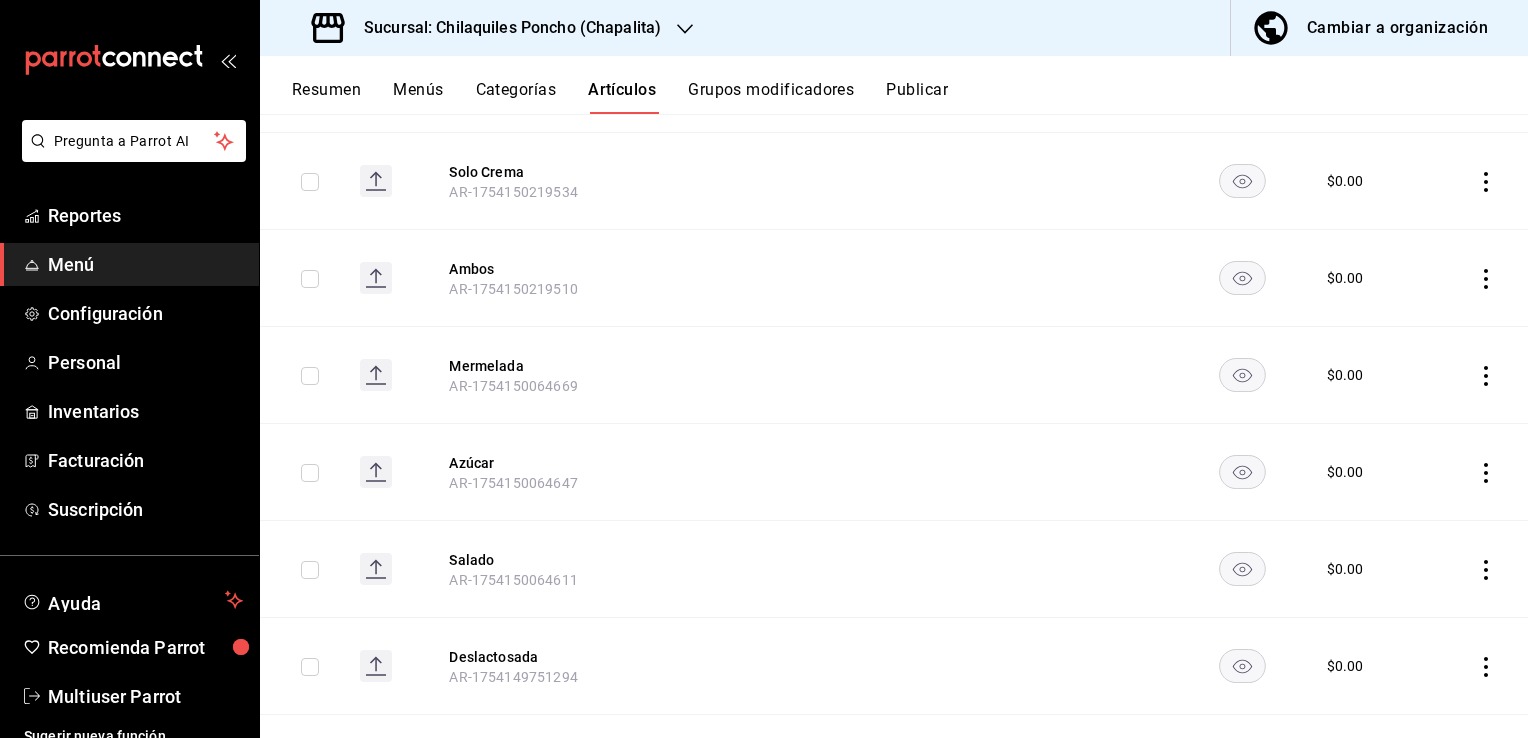 click 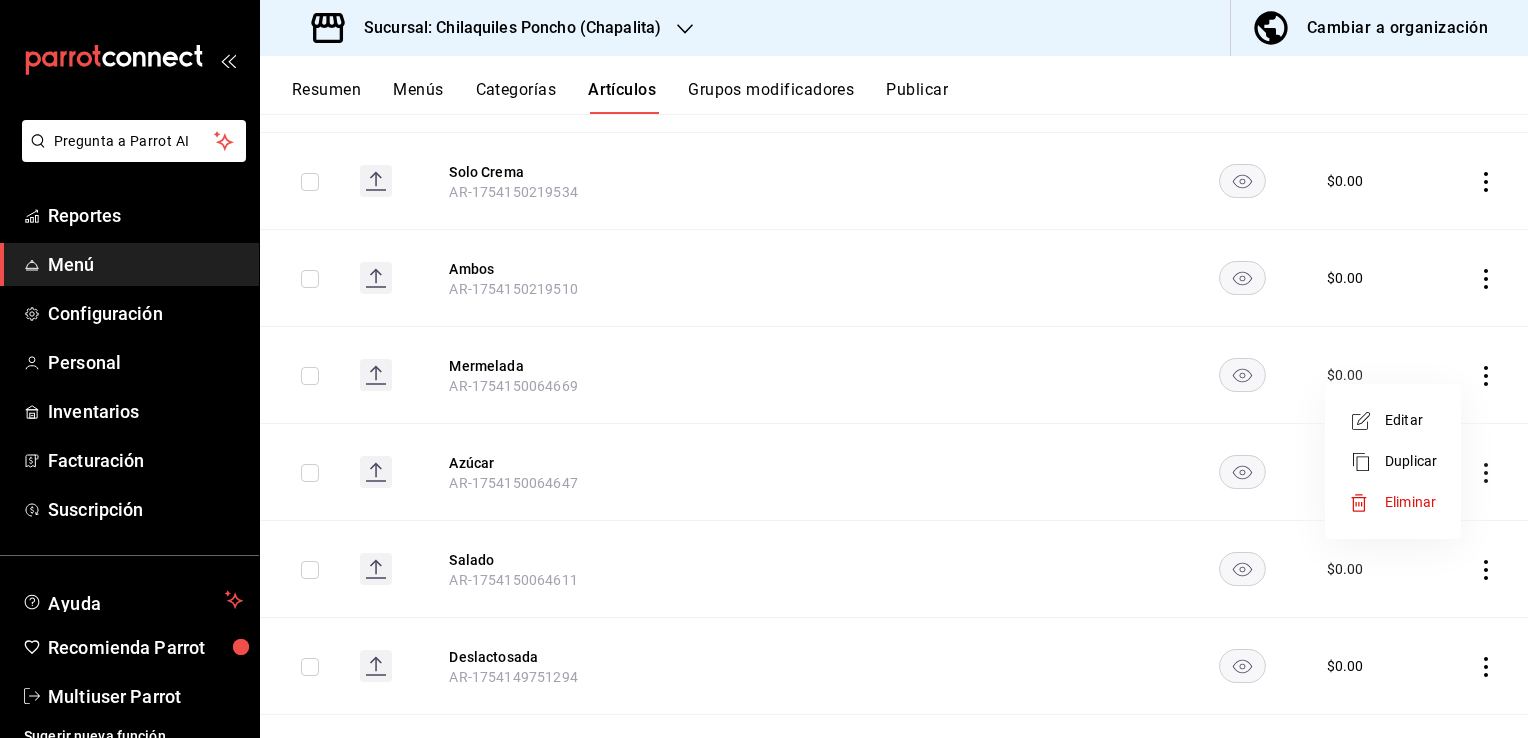 click on "Eliminar" at bounding box center (1410, 502) 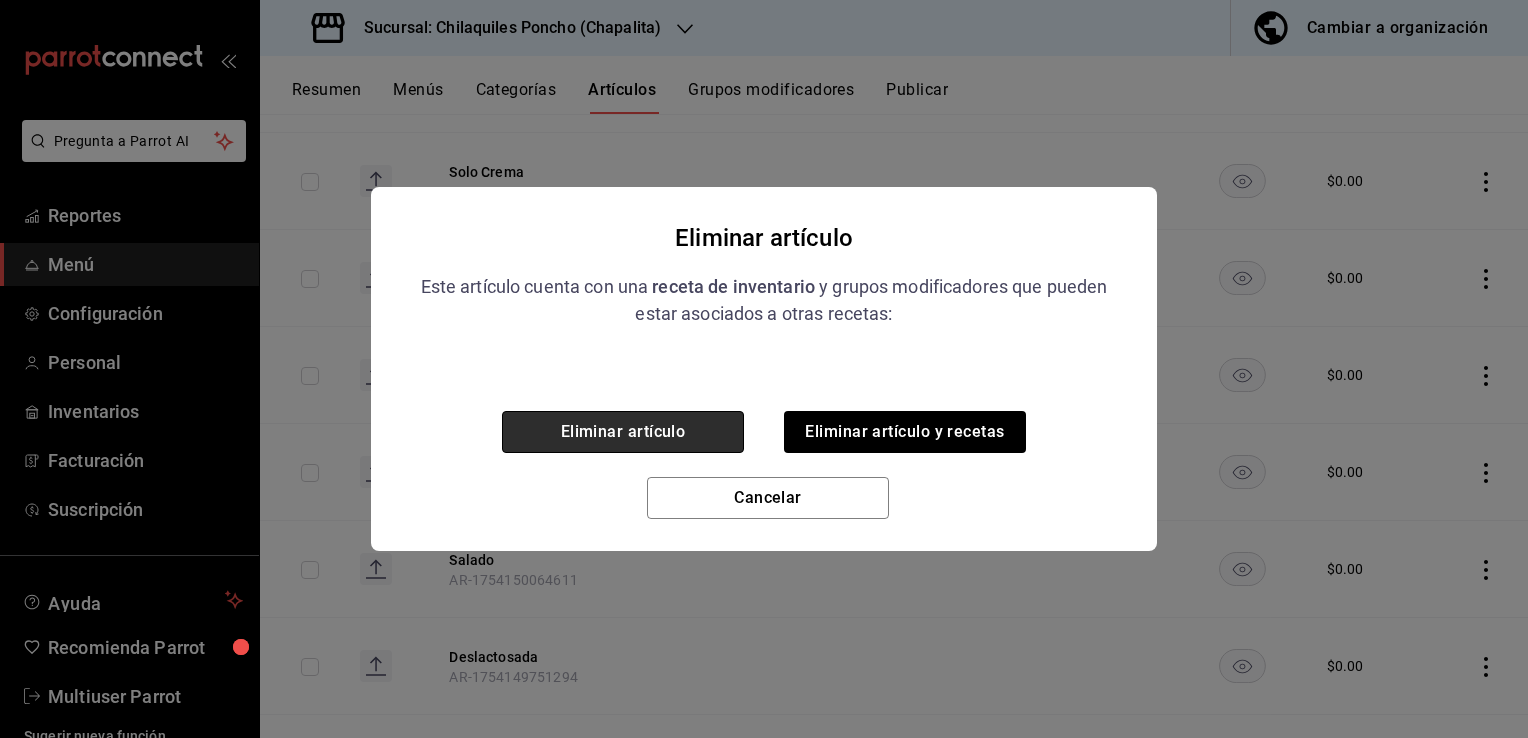 click on "Eliminar artículo" at bounding box center (623, 432) 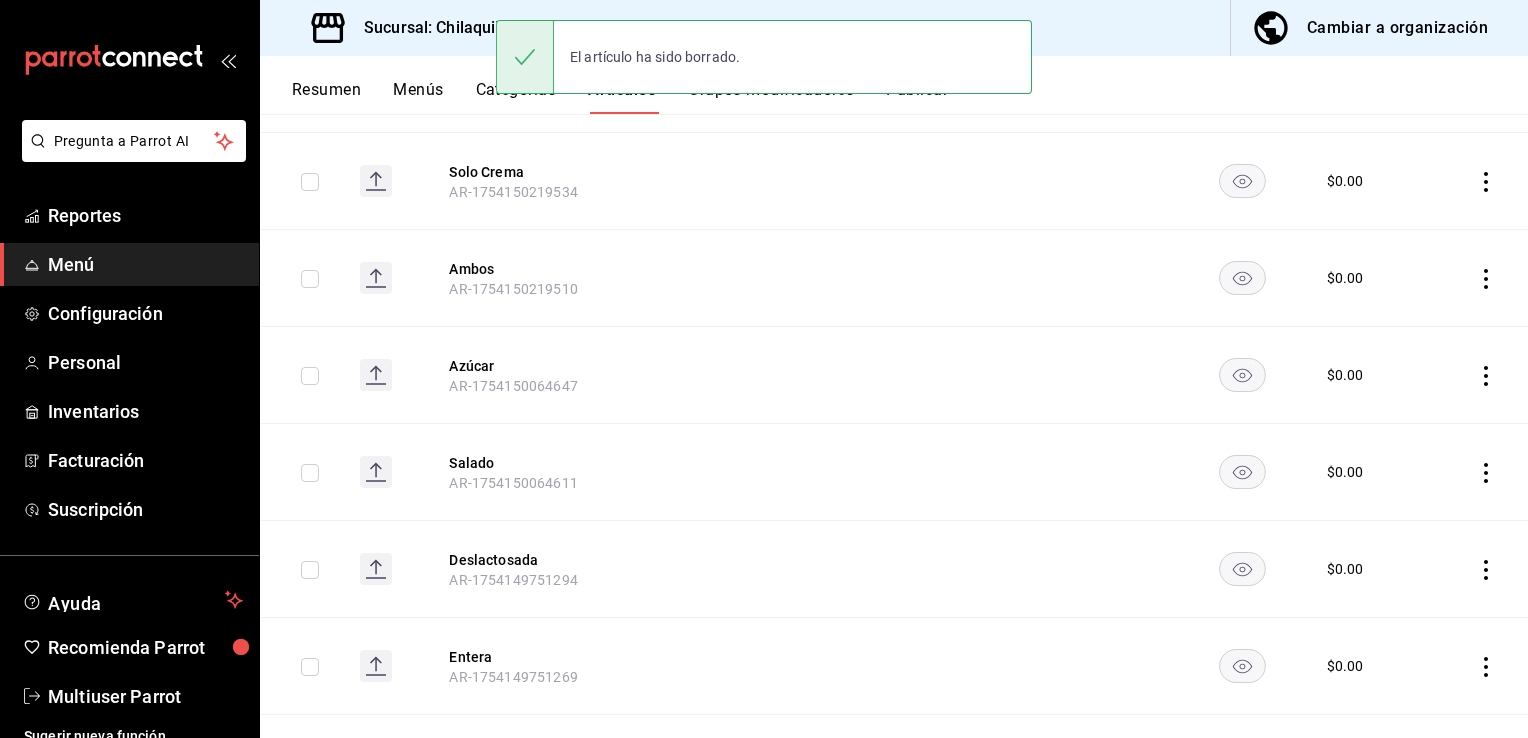 click 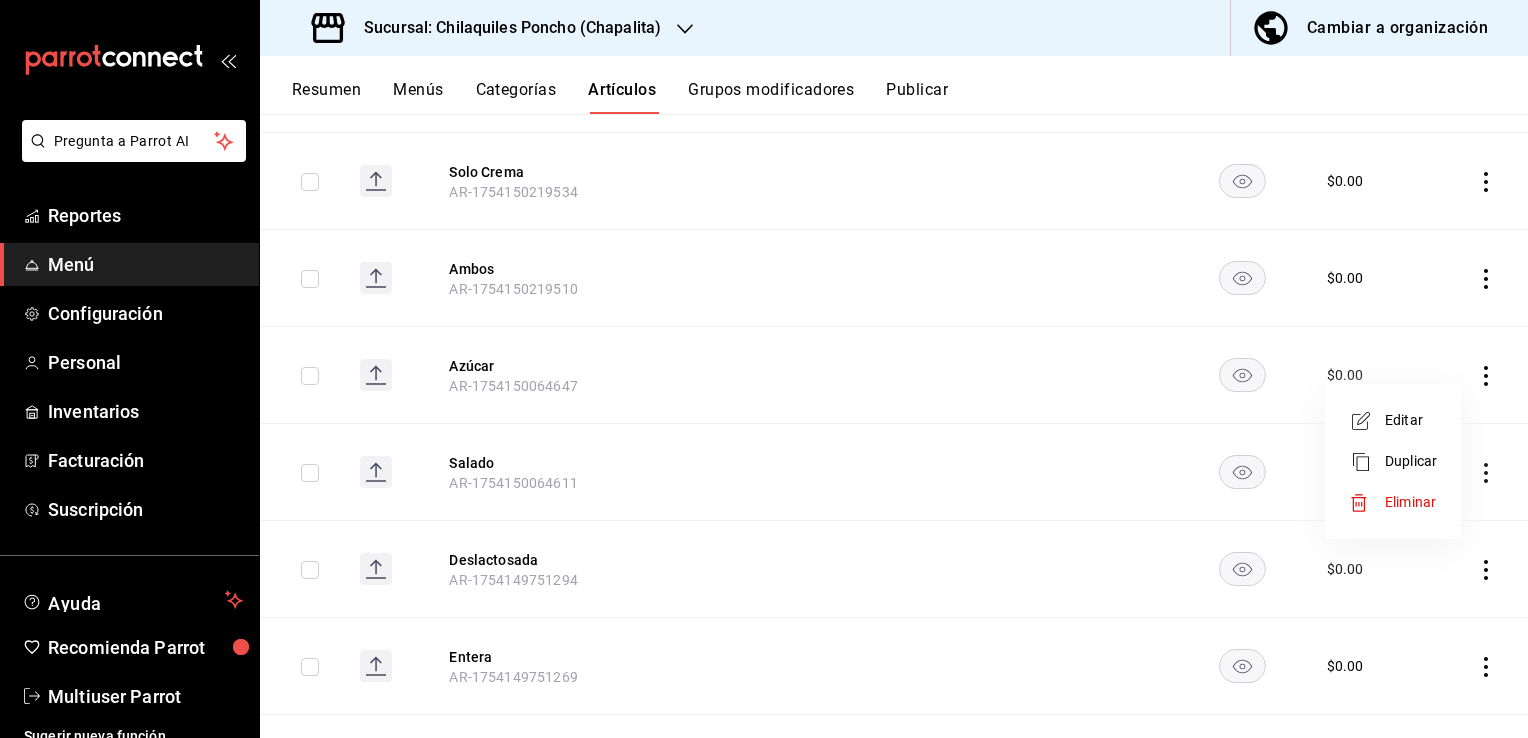 click on "Eliminar" at bounding box center (1410, 502) 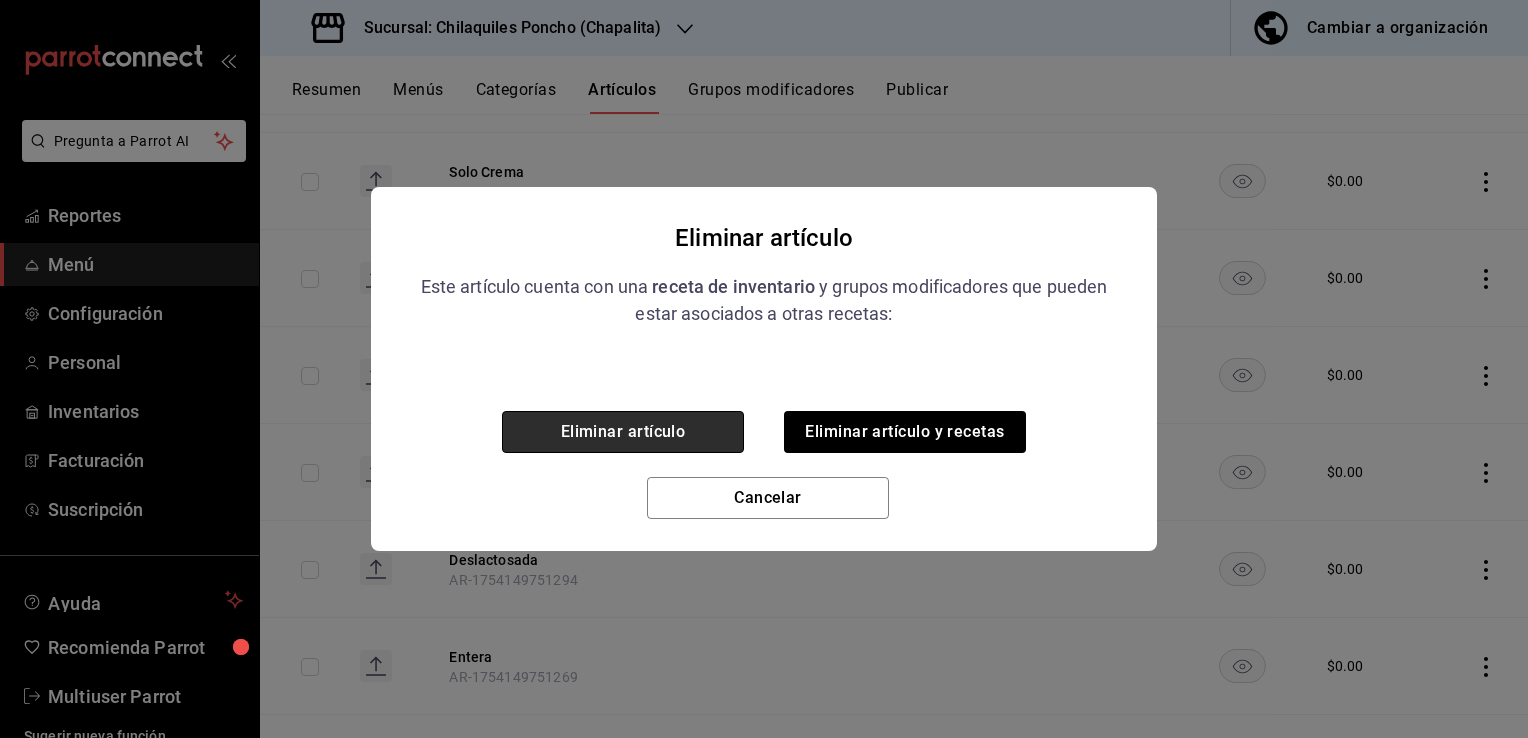 click on "Eliminar artículo" at bounding box center [623, 432] 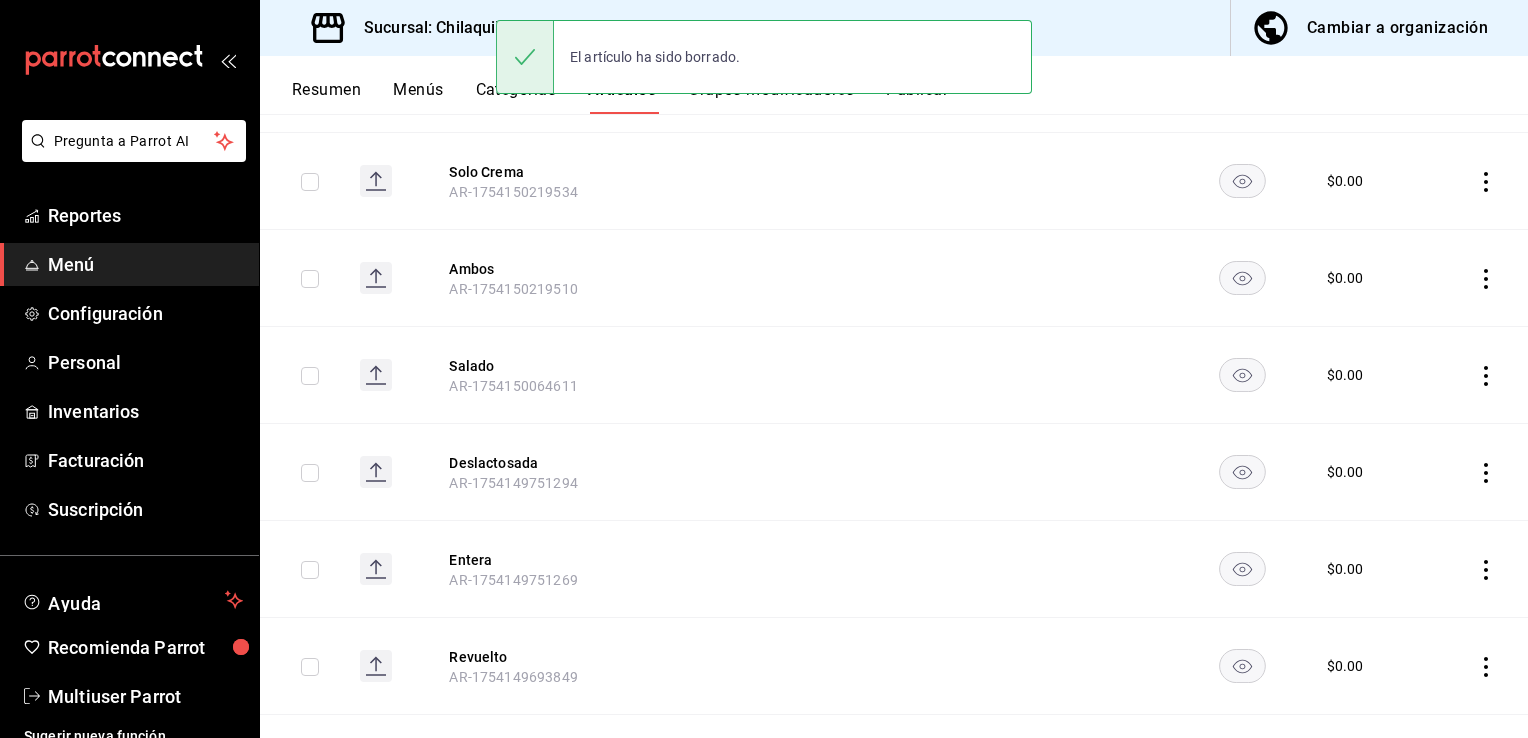 click 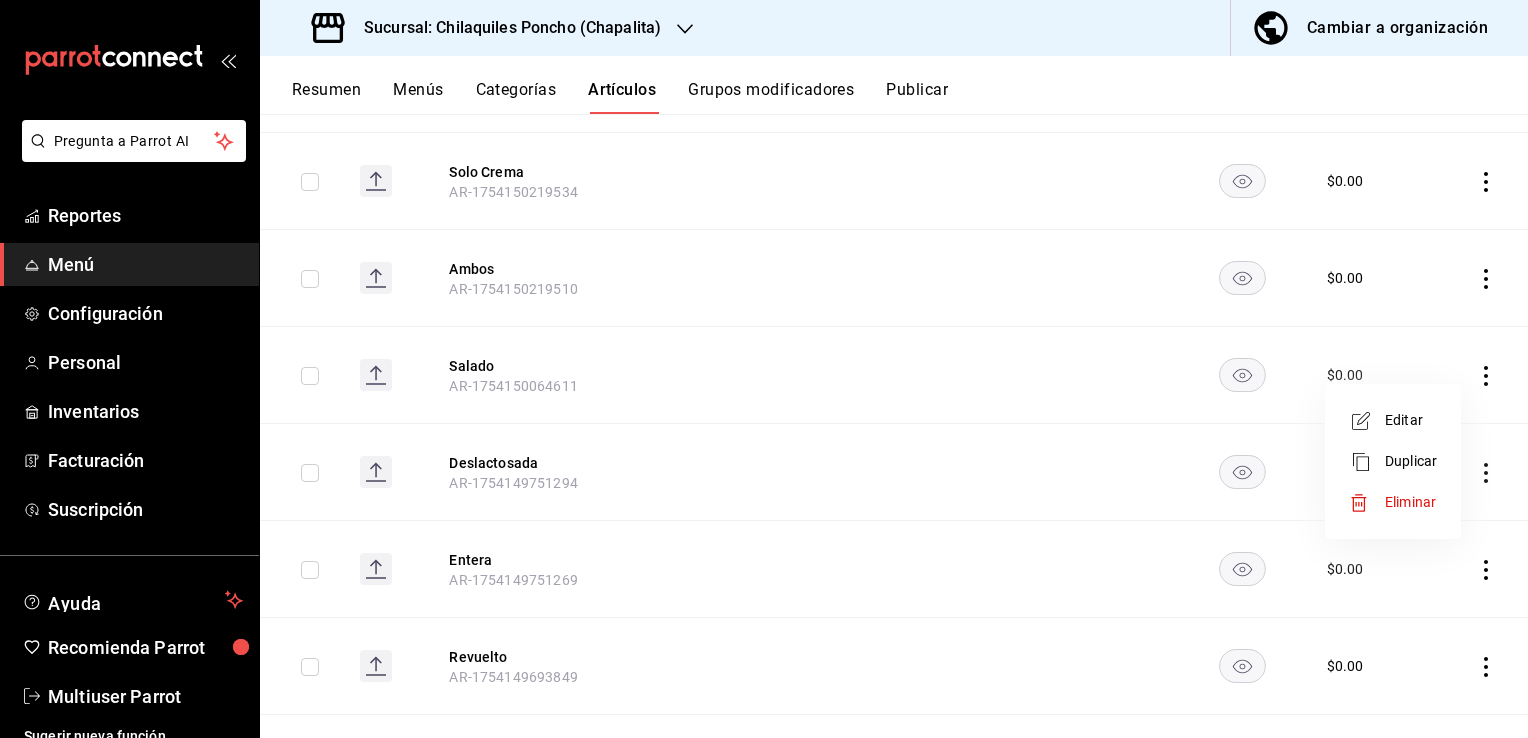 click on "Eliminar" at bounding box center [1410, 502] 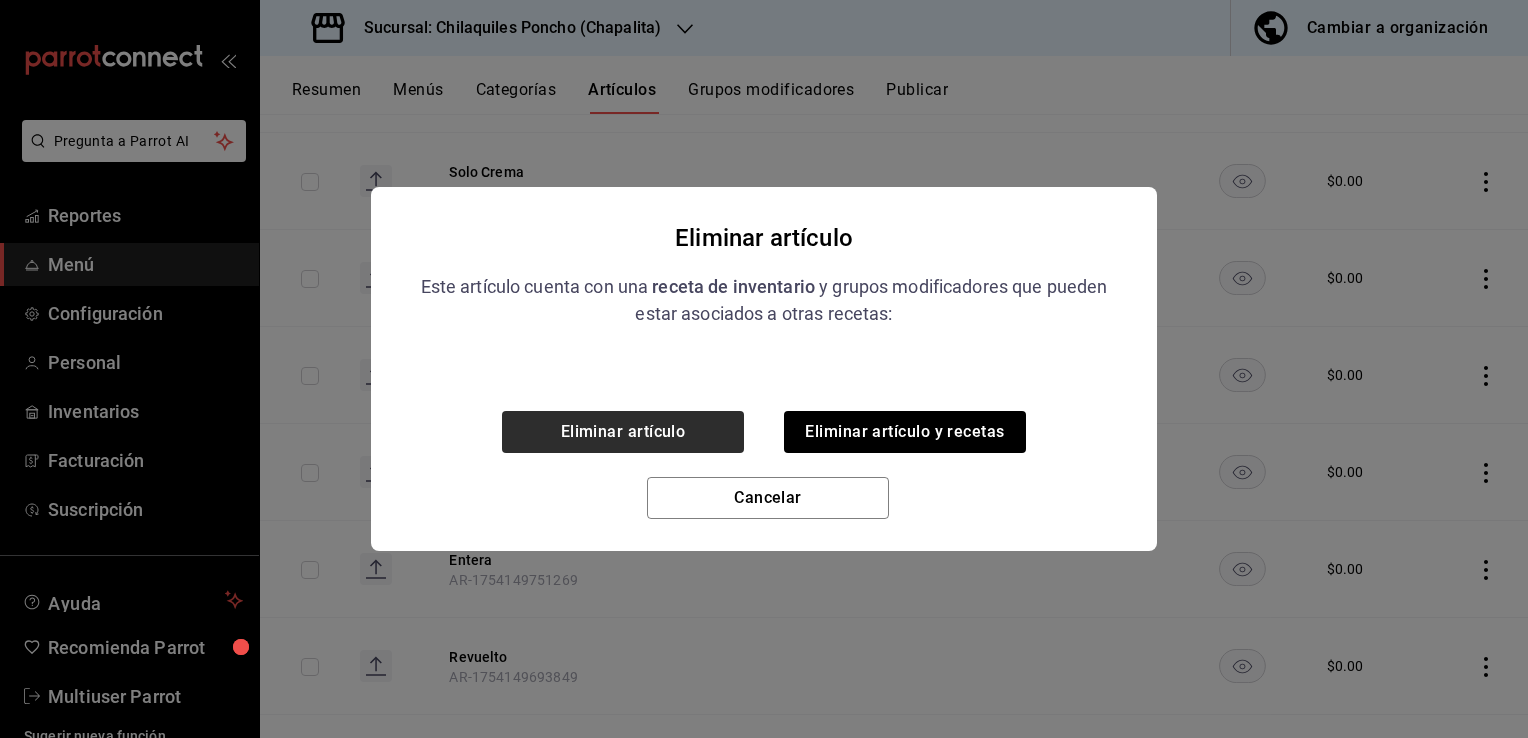 click on "Eliminar artículo" at bounding box center [623, 432] 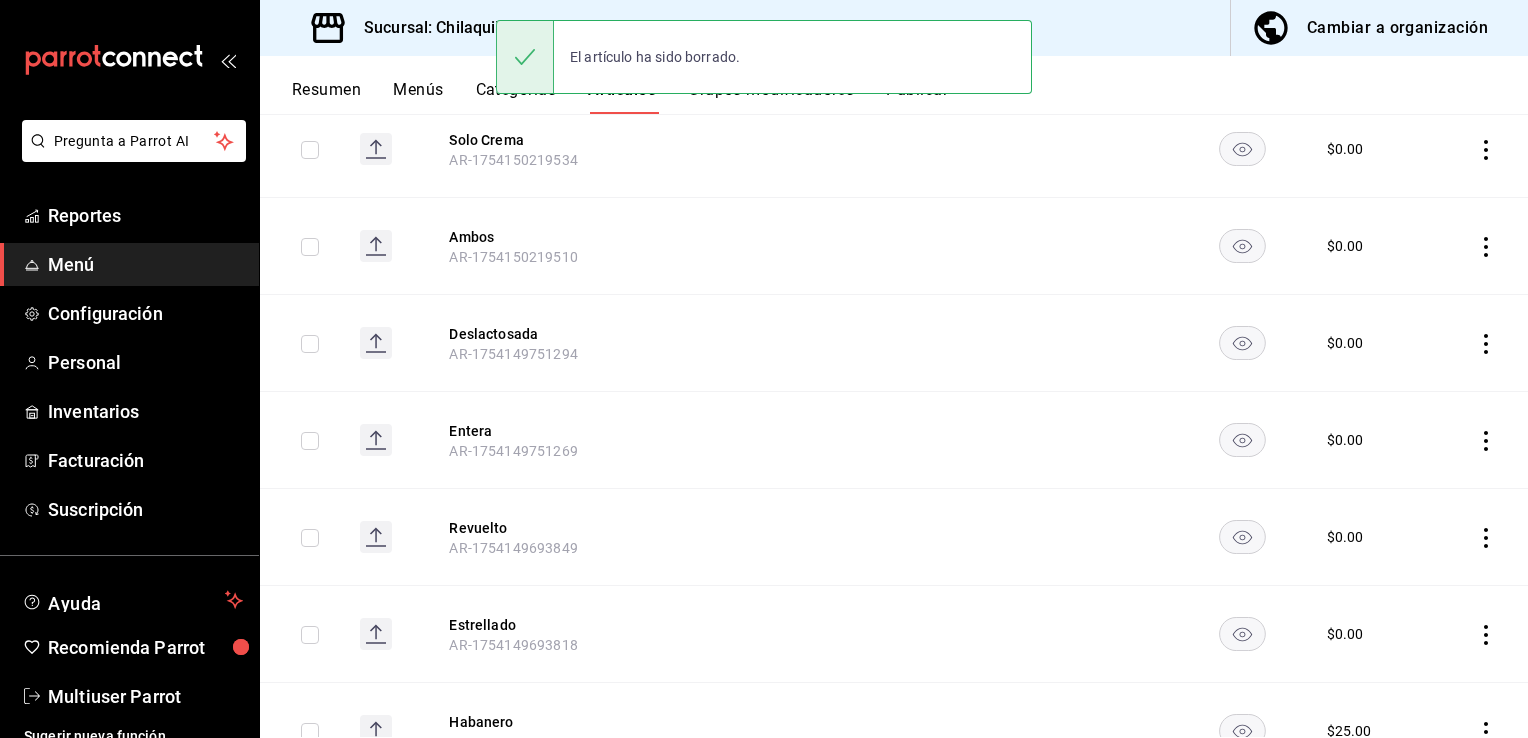 scroll, scrollTop: 1086, scrollLeft: 0, axis: vertical 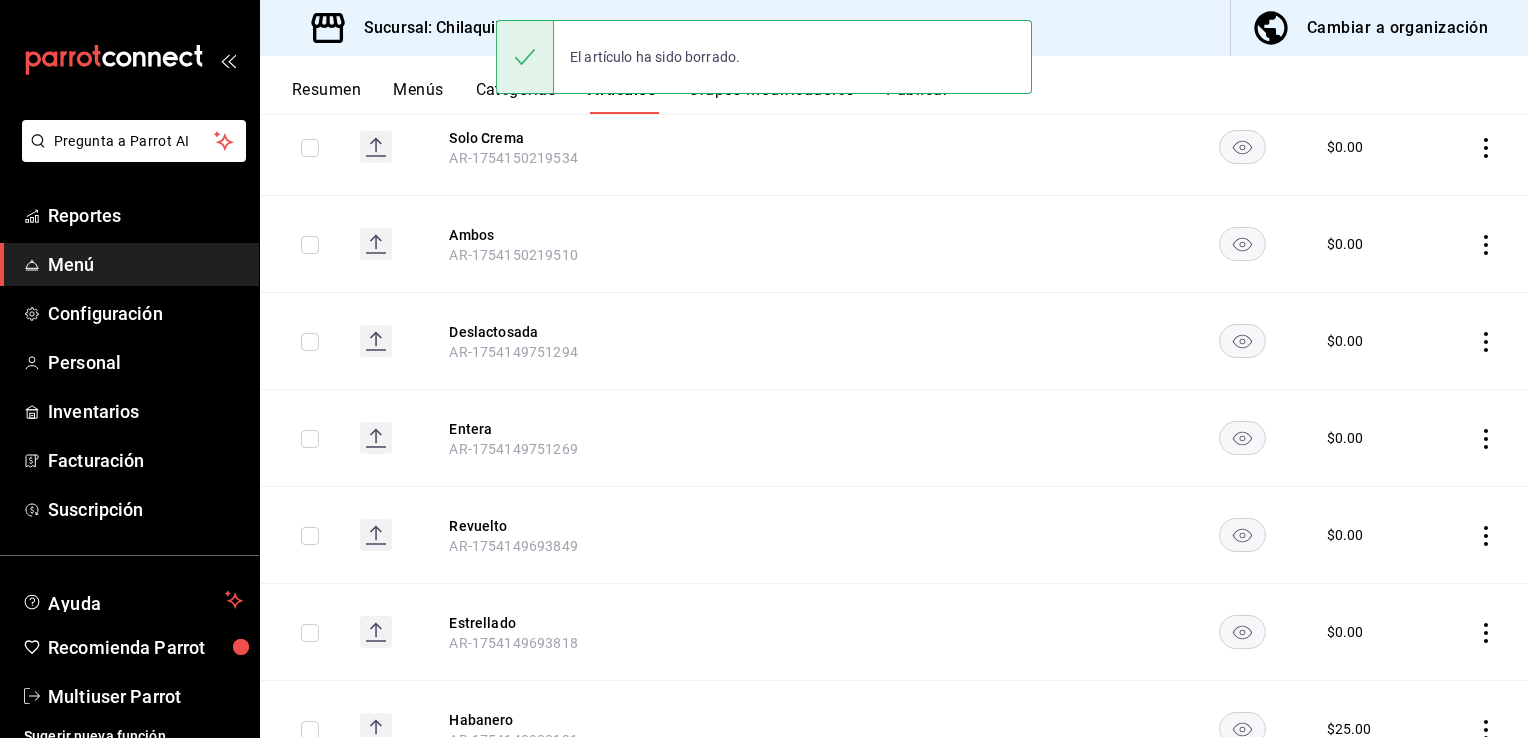 click 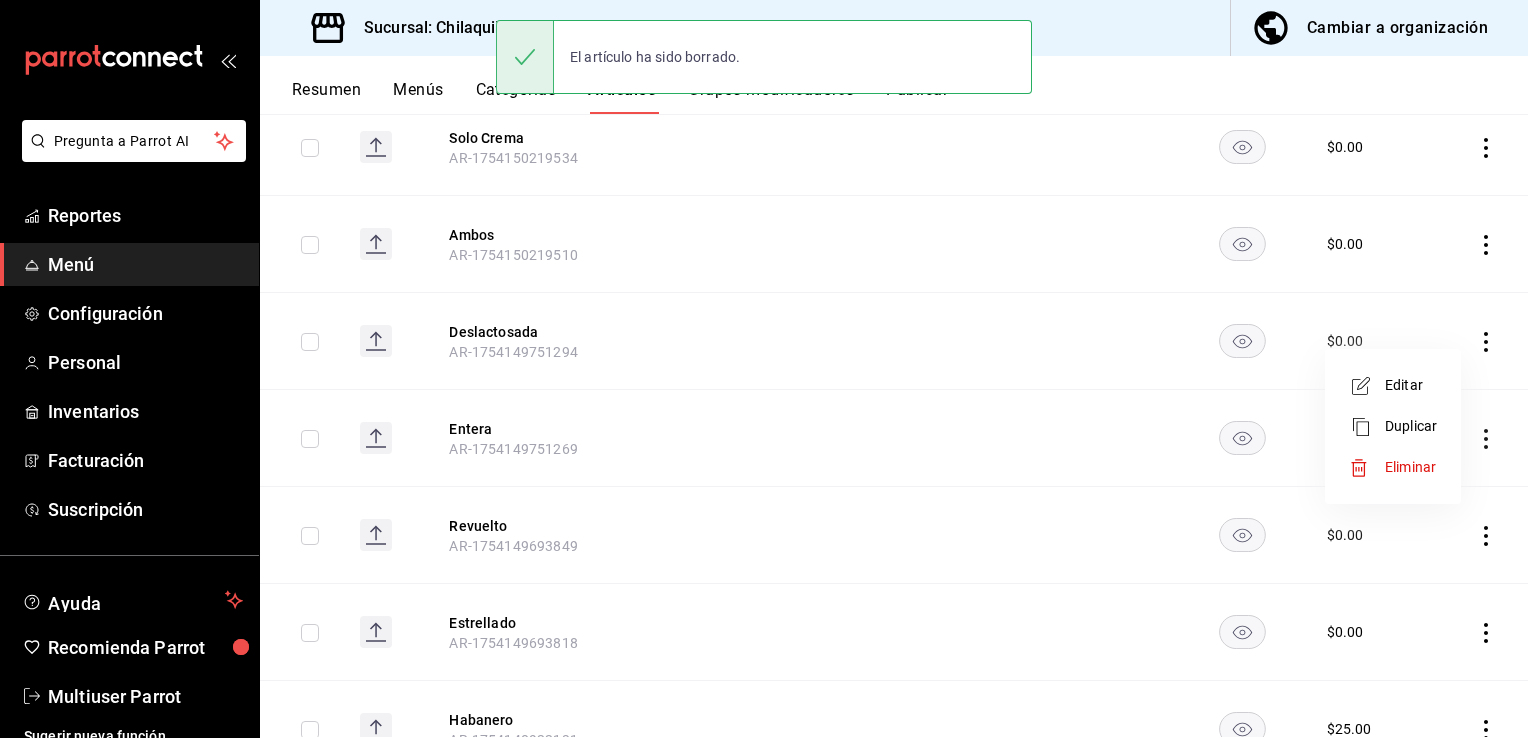 click on "Eliminar" at bounding box center [1393, 467] 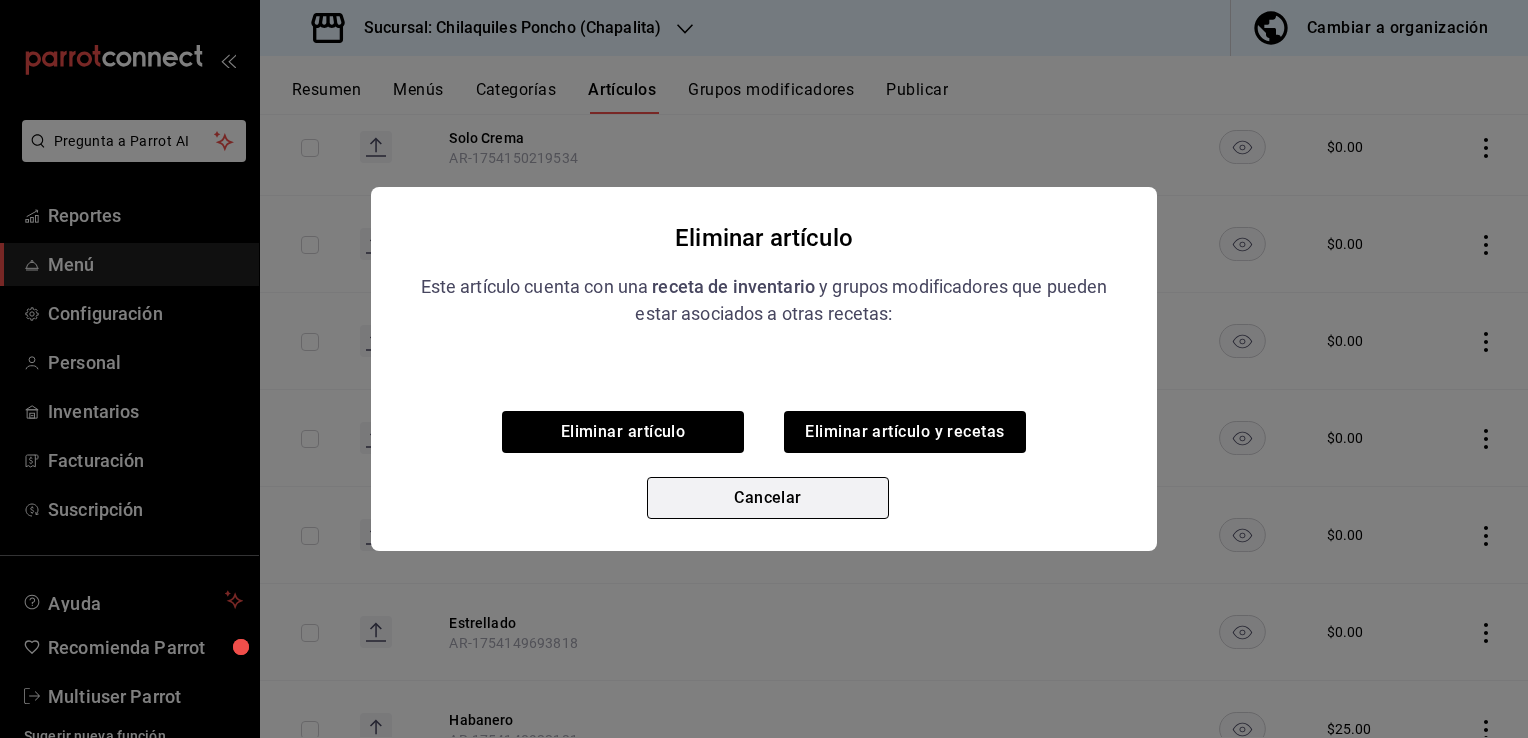 click on "Cancelar" at bounding box center (768, 498) 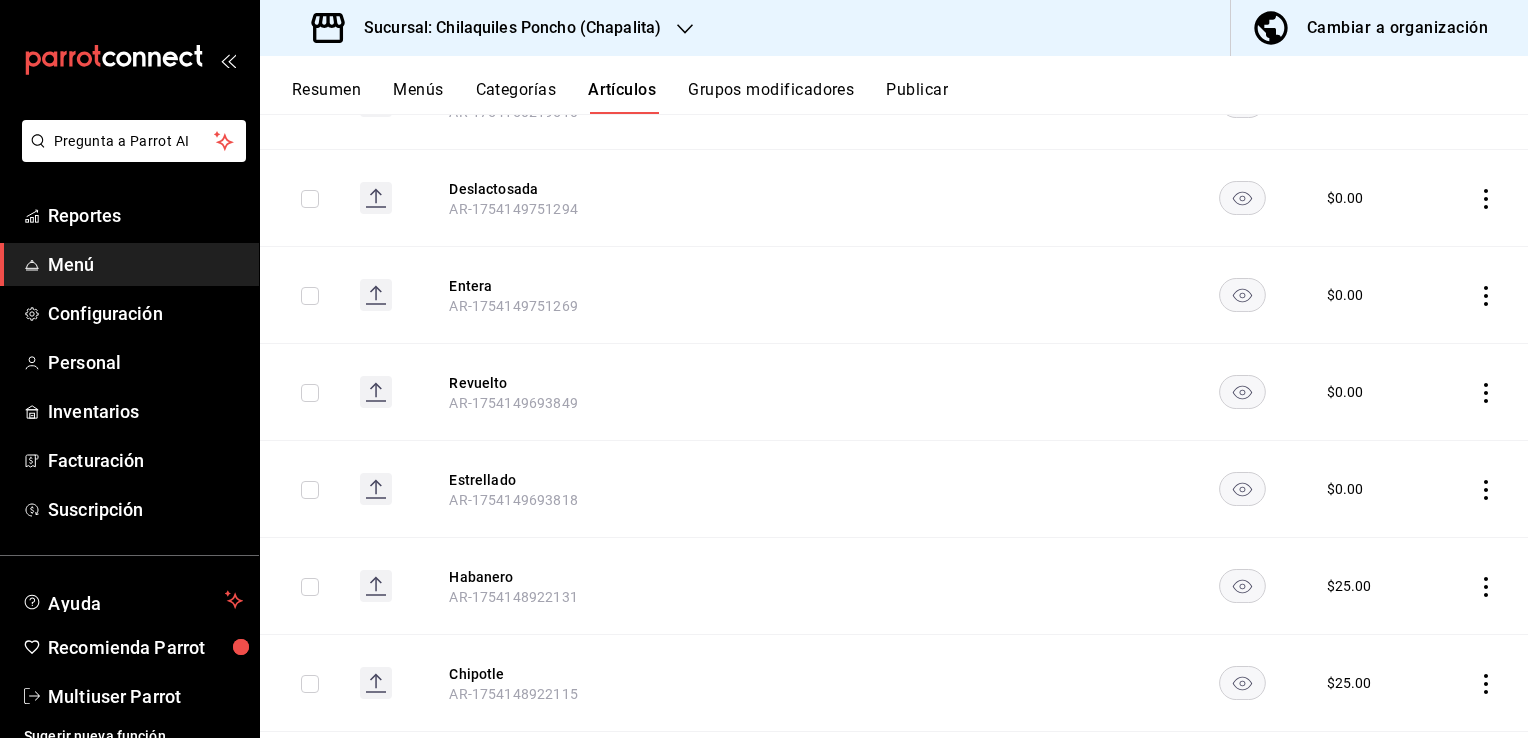 scroll, scrollTop: 1234, scrollLeft: 0, axis: vertical 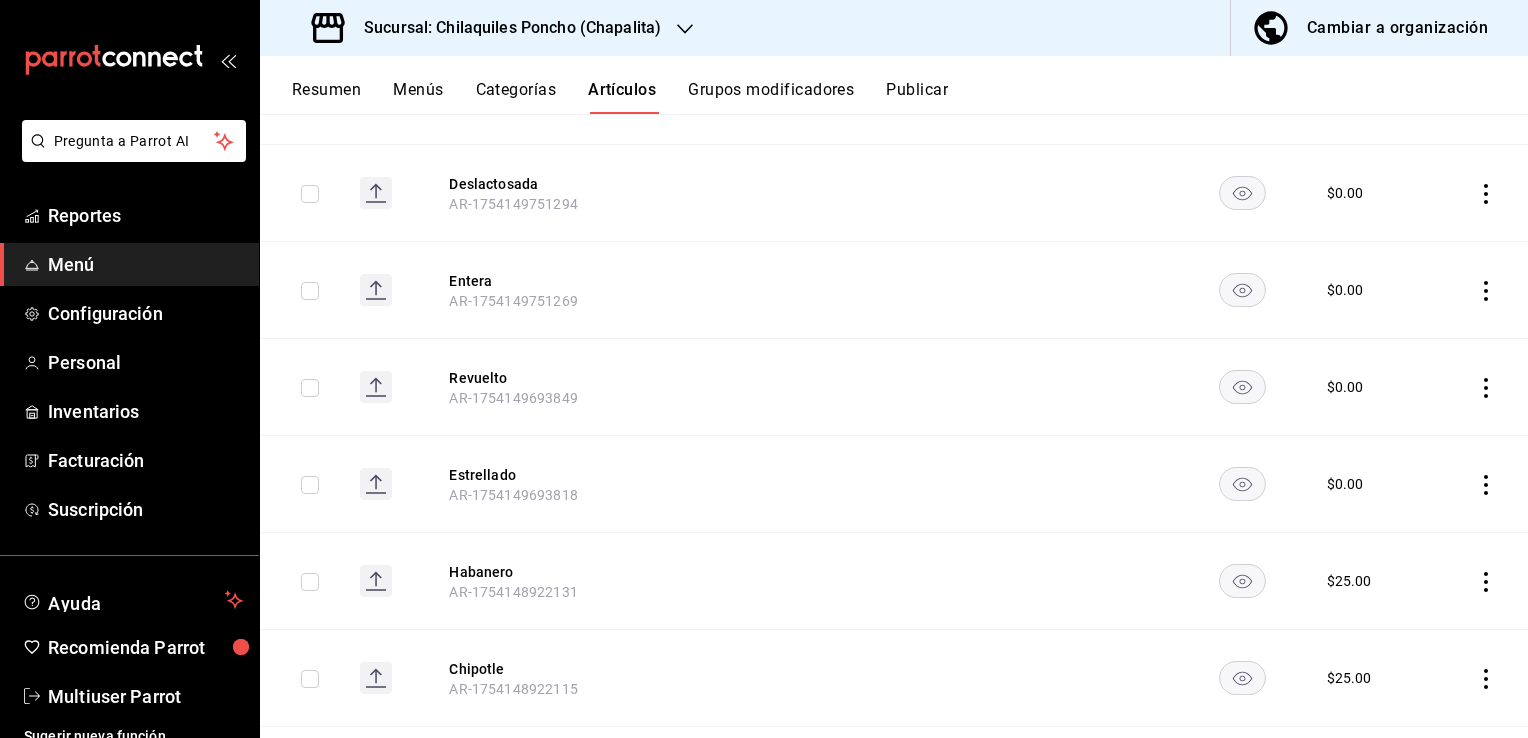 click 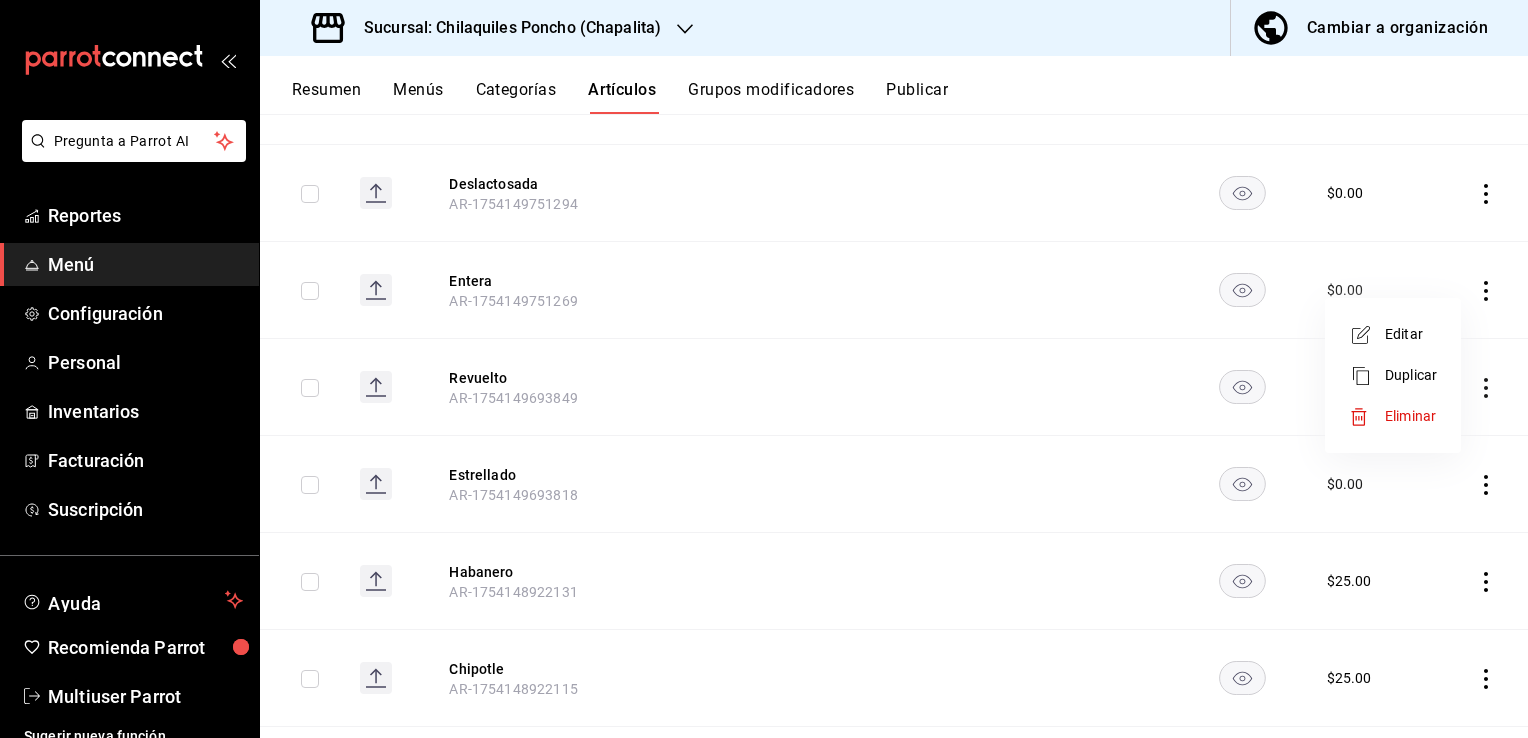 click on "Eliminar" at bounding box center [1410, 416] 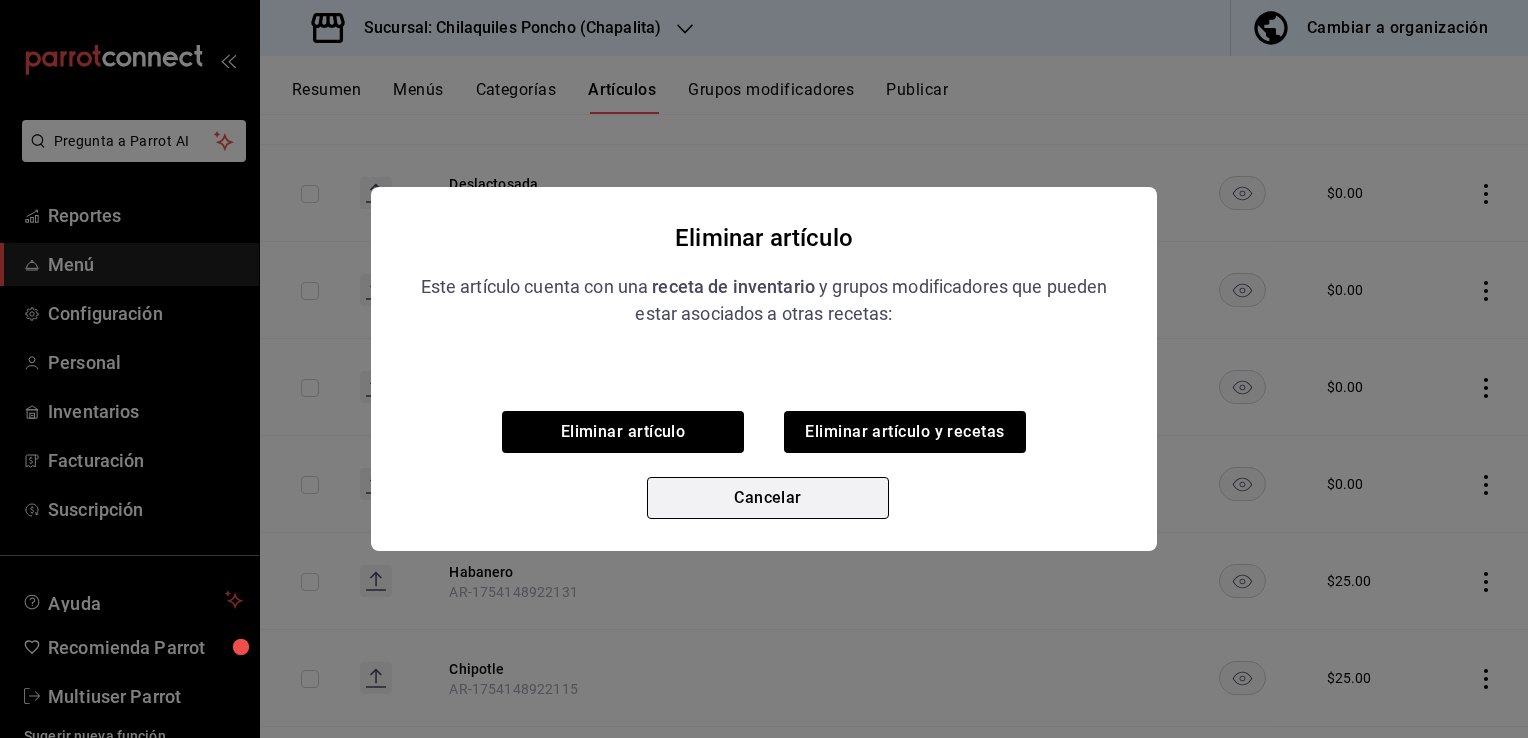 click on "Cancelar" at bounding box center (768, 498) 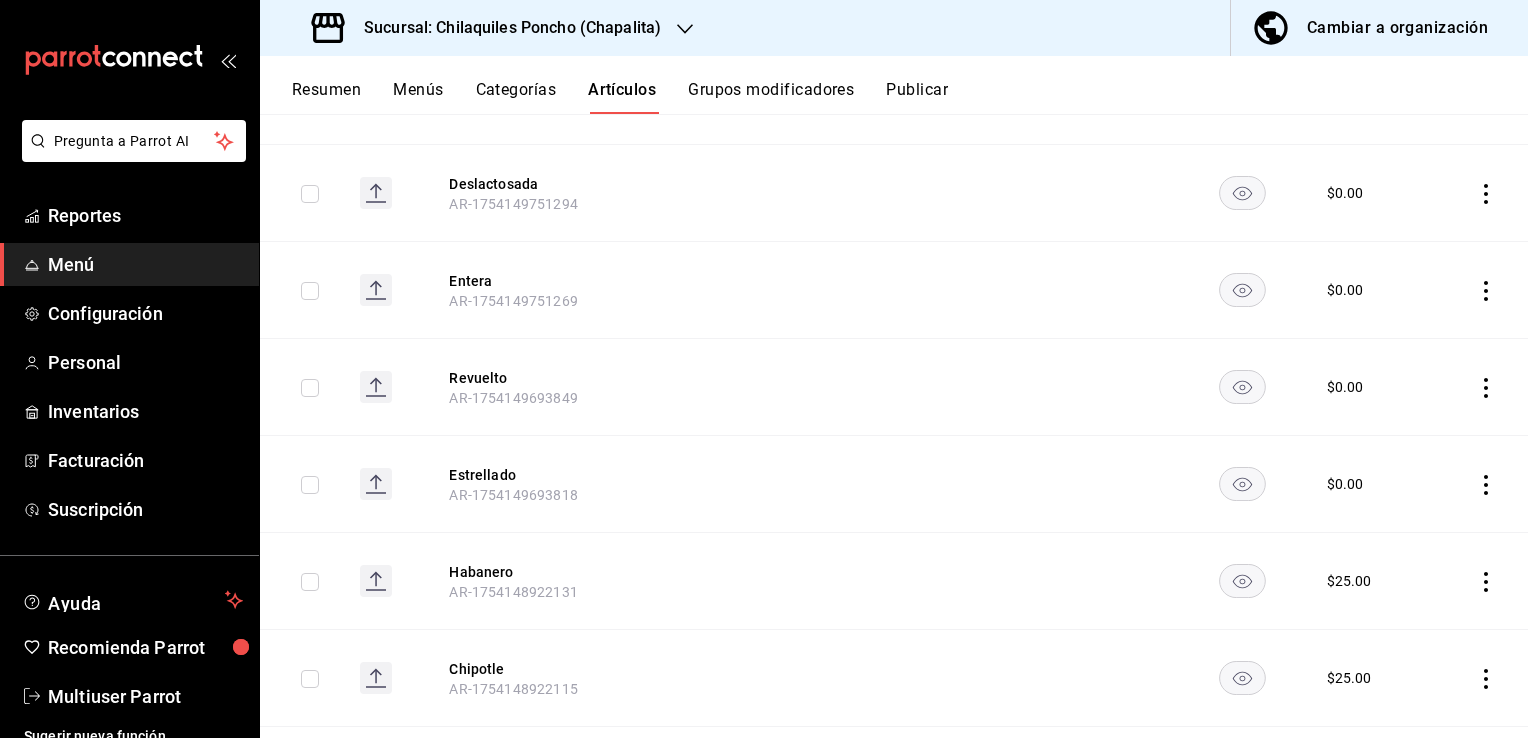 click 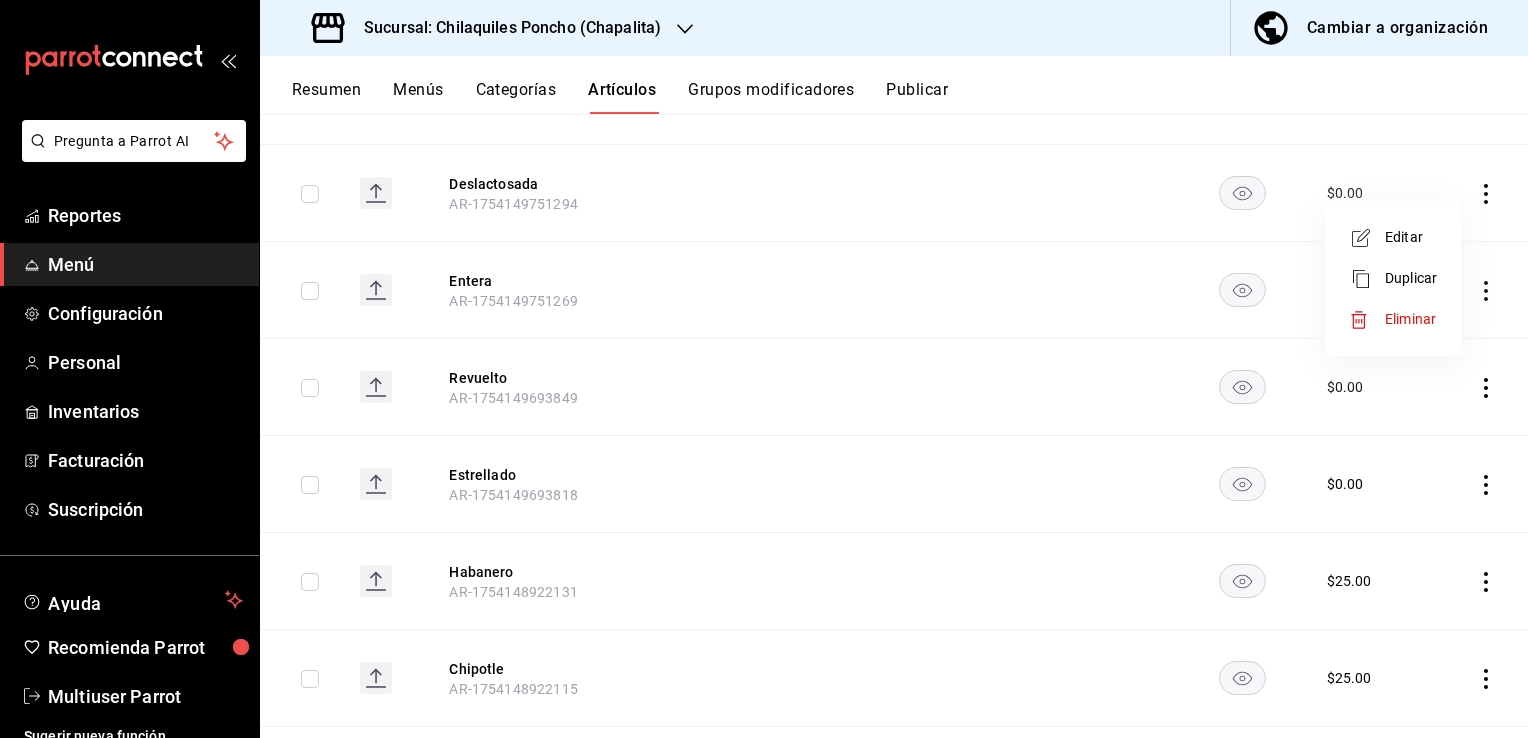 click on "Eliminar" at bounding box center (1410, 319) 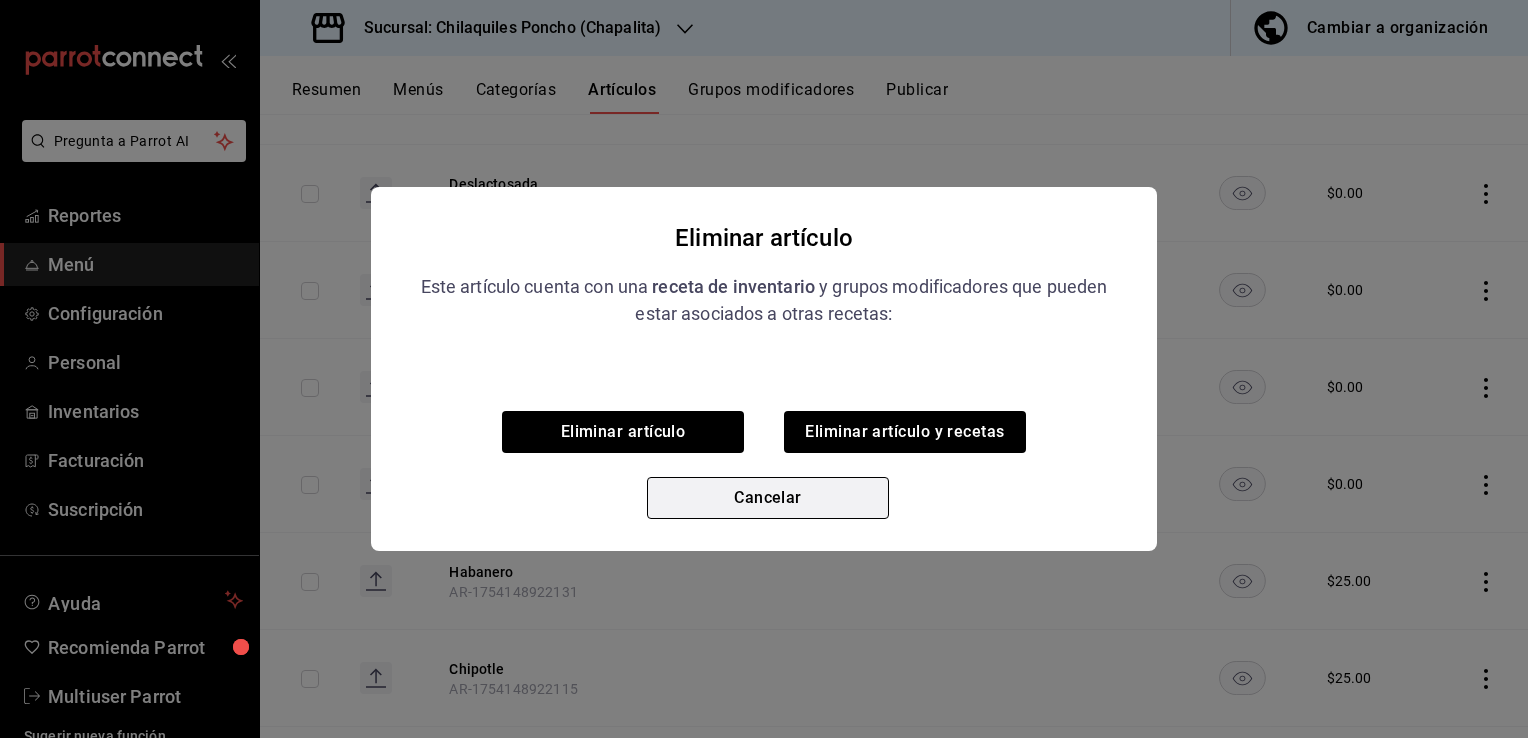 click on "Cancelar" at bounding box center (768, 498) 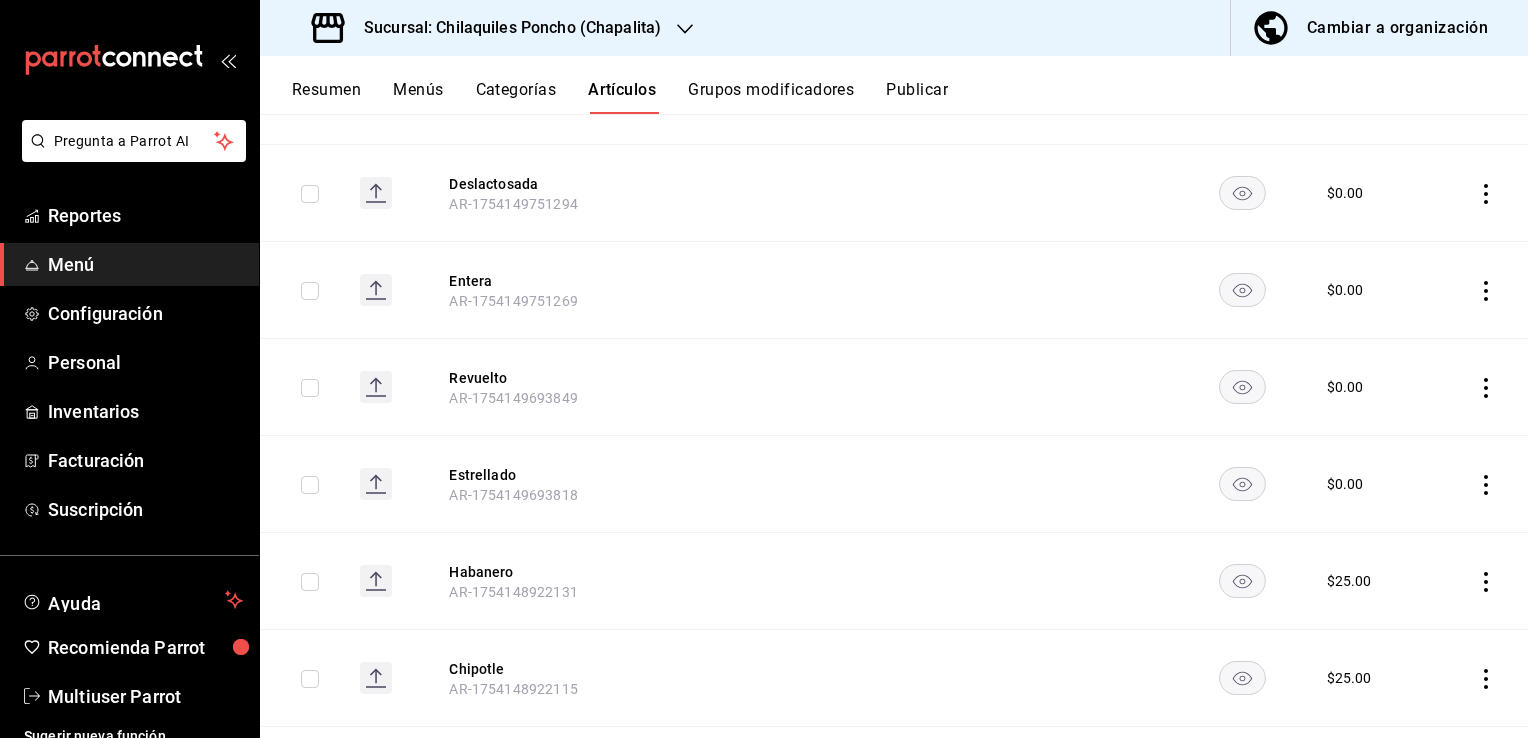 click 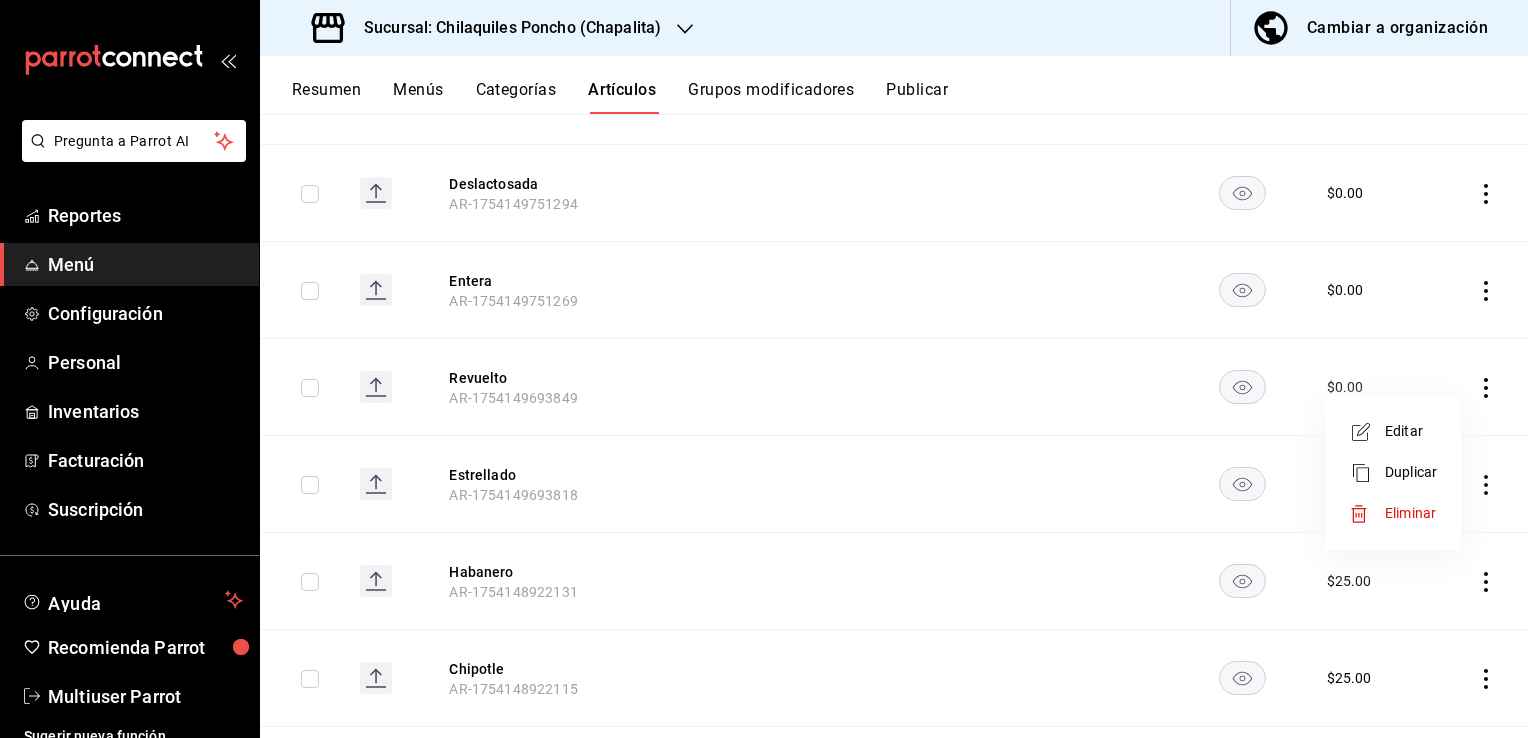 click on "Eliminar" at bounding box center [1410, 513] 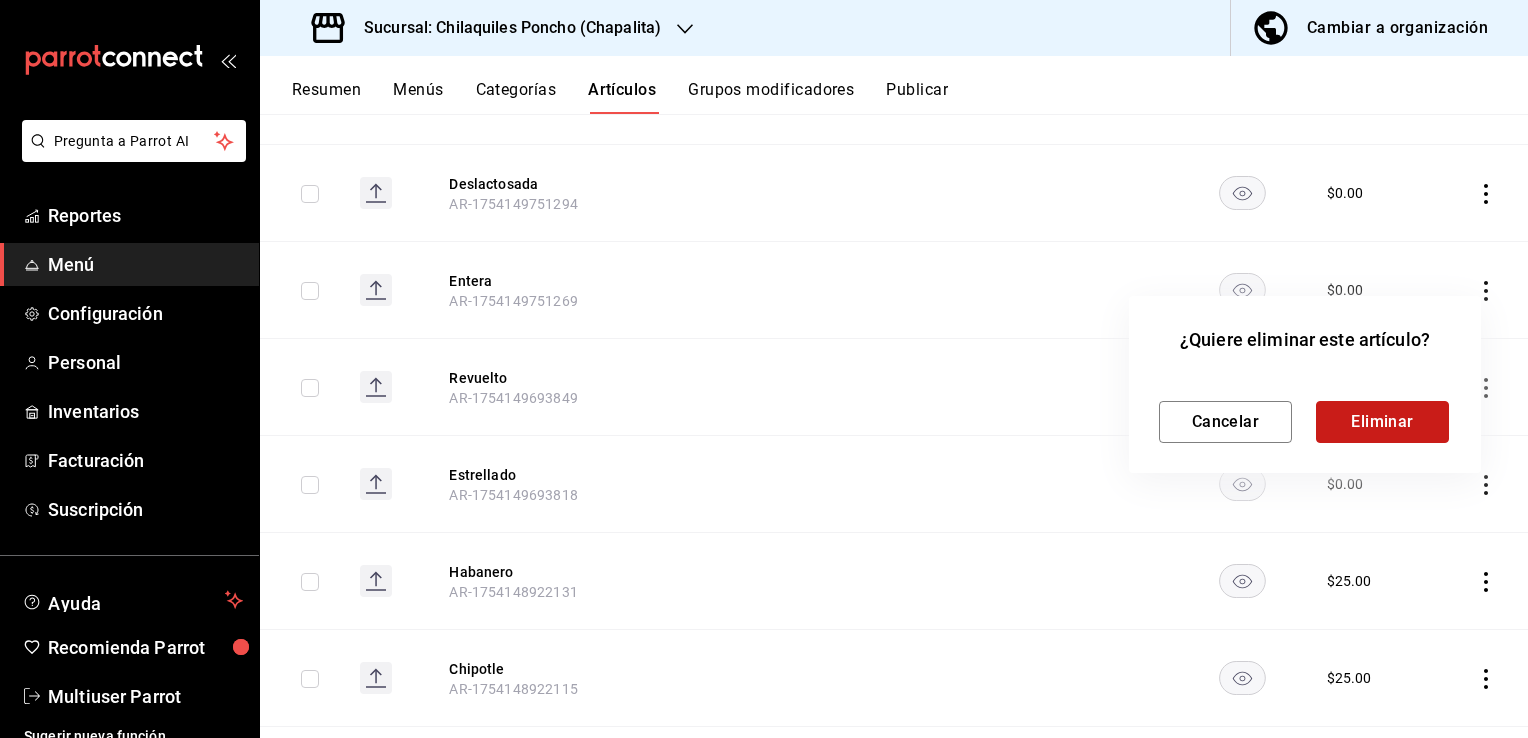 click on "Eliminar" at bounding box center (1382, 422) 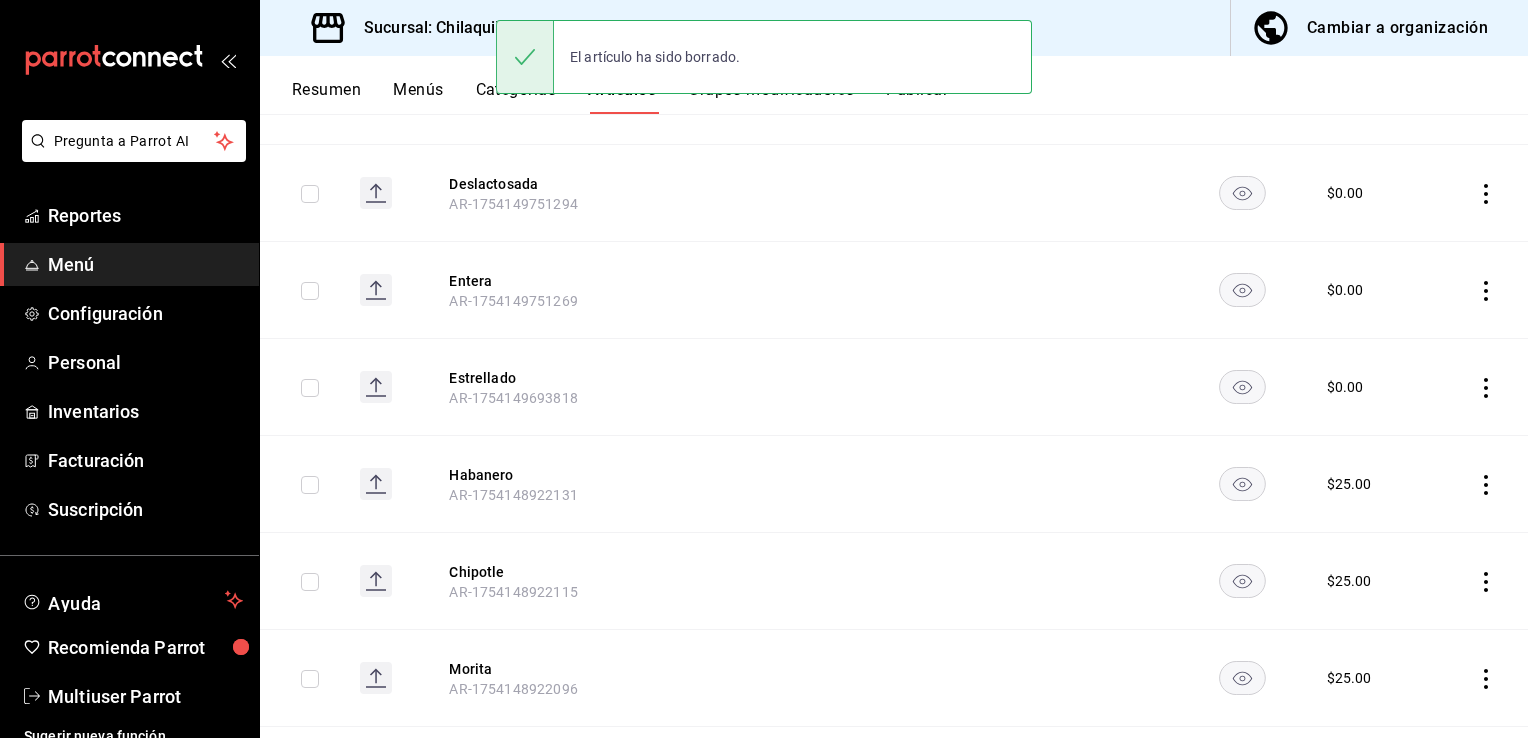 click 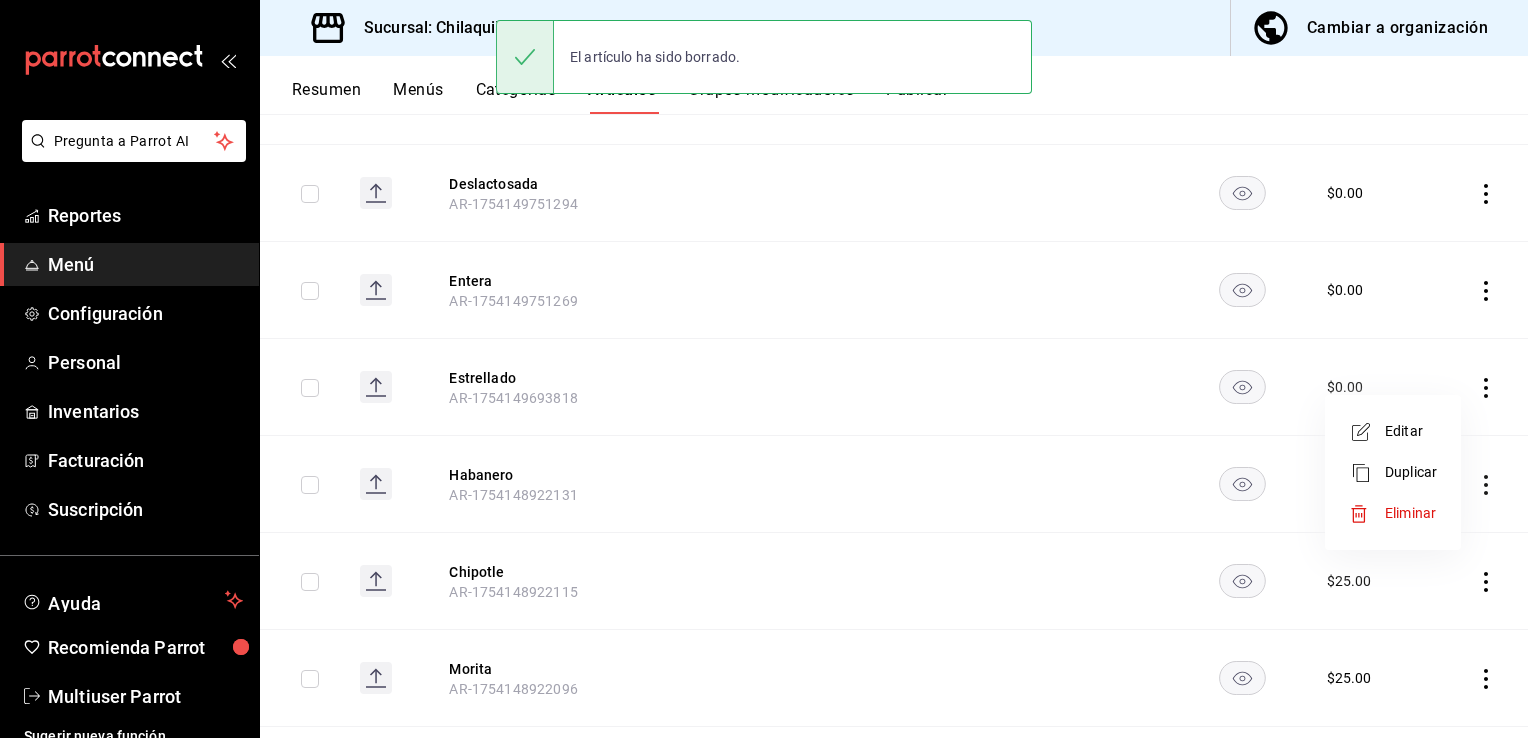 click on "Eliminar" at bounding box center (1410, 513) 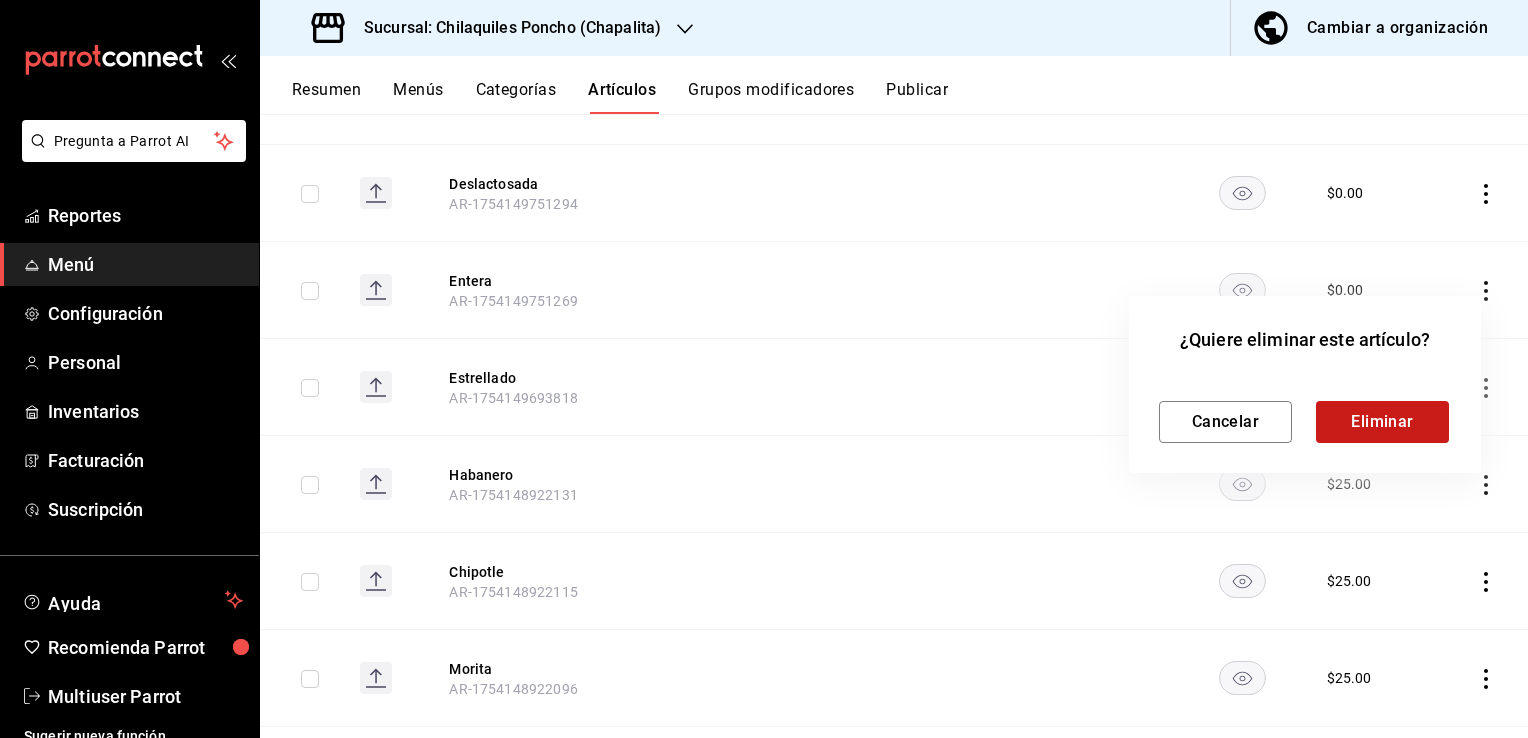 click on "Eliminar" at bounding box center [1382, 422] 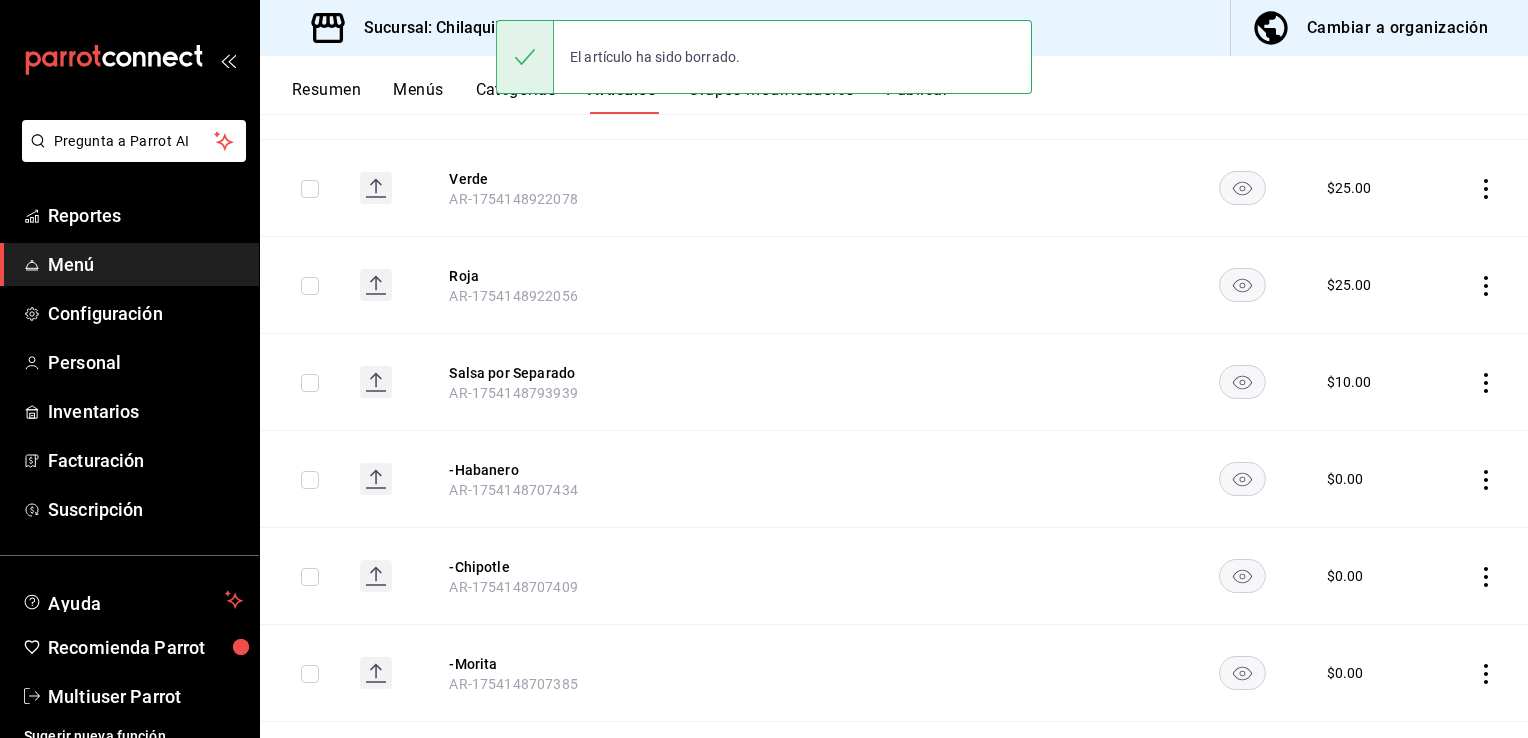 scroll, scrollTop: 1725, scrollLeft: 0, axis: vertical 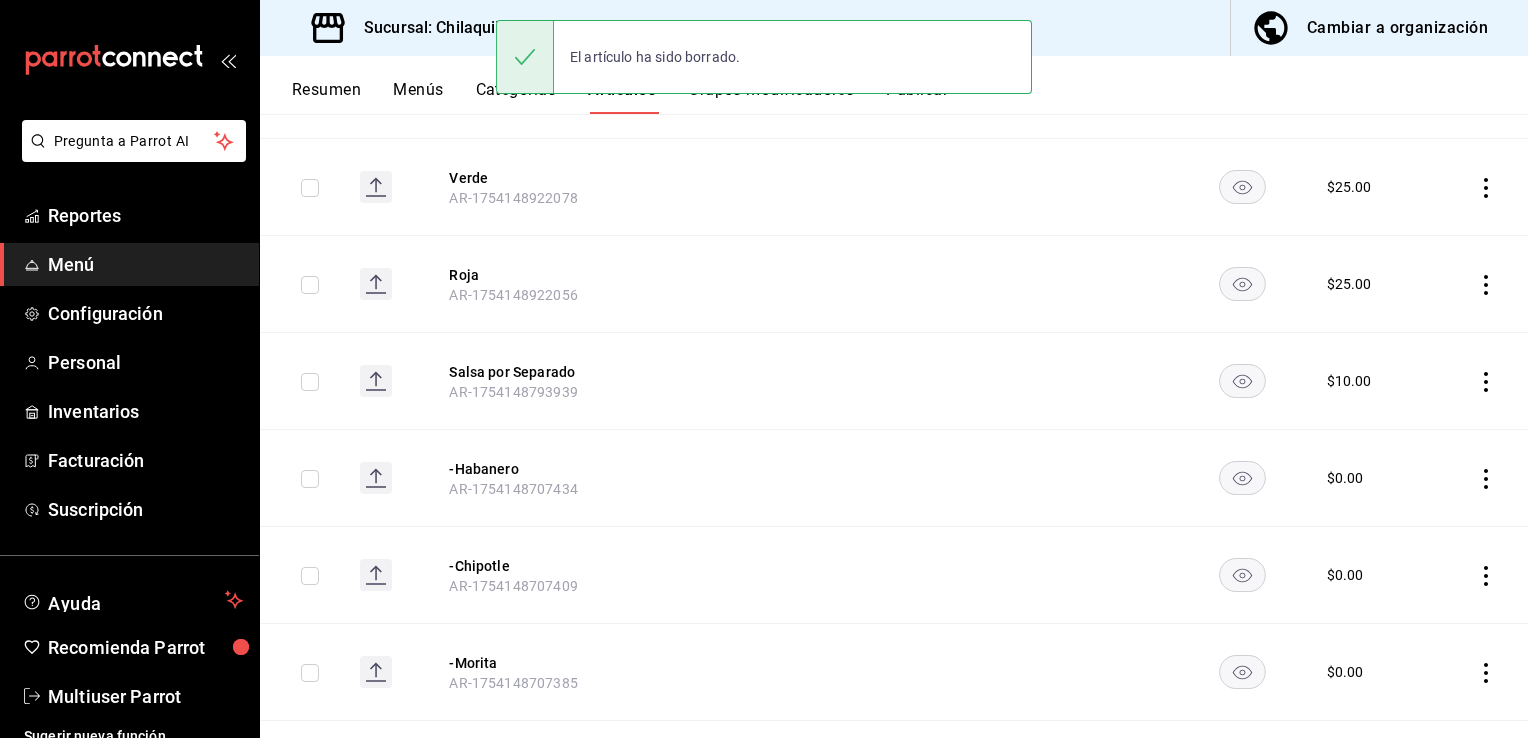 click 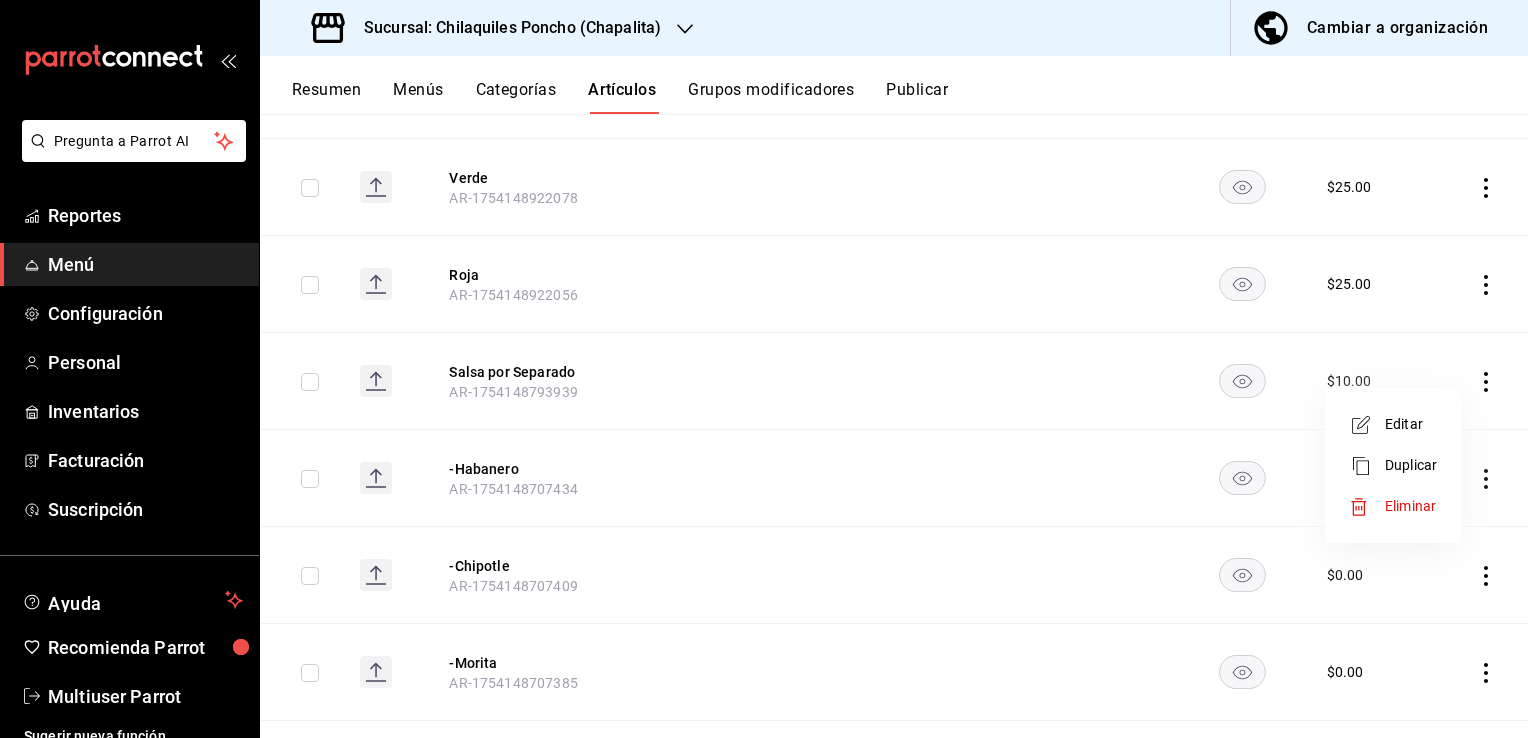 click on "Eliminar" at bounding box center (1410, 506) 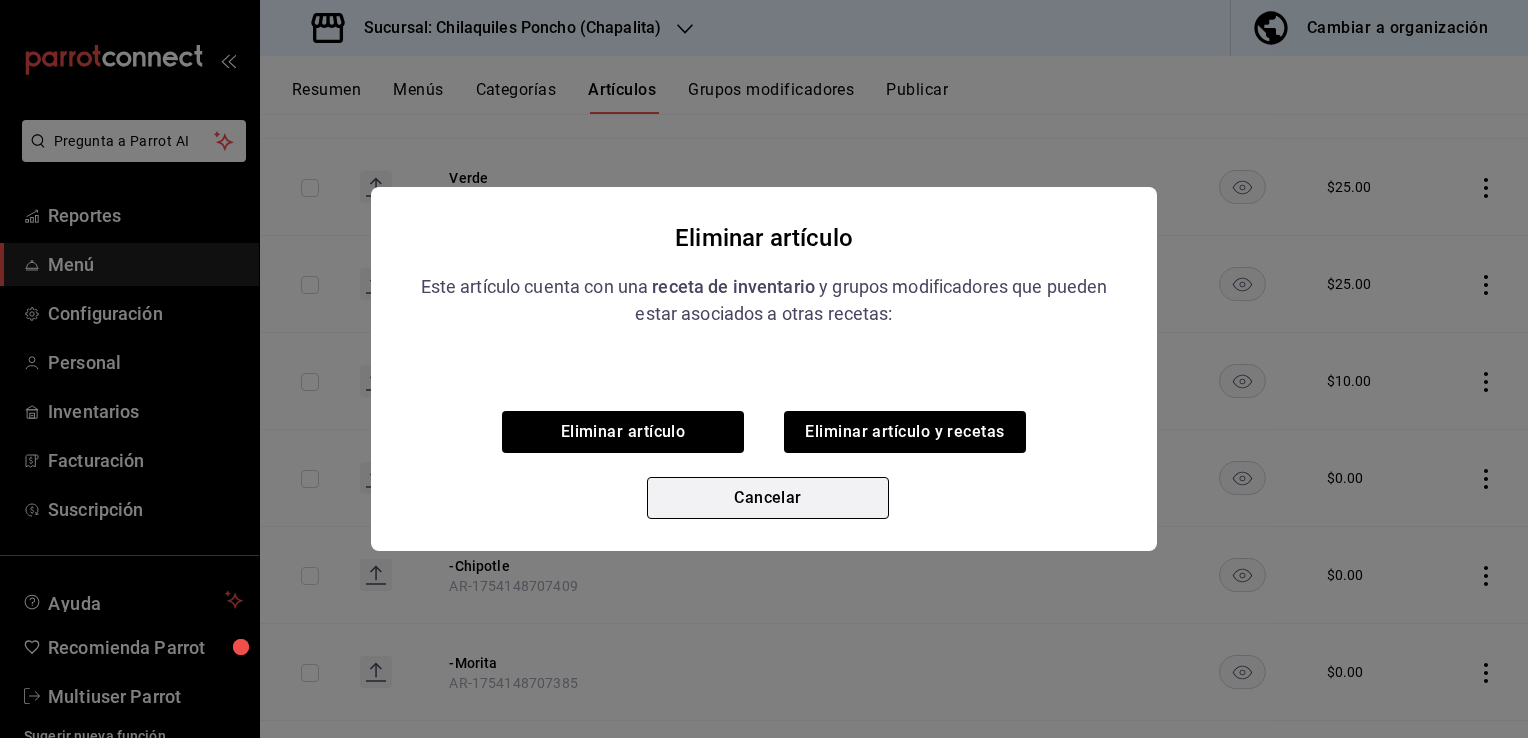 click on "Cancelar" at bounding box center (768, 498) 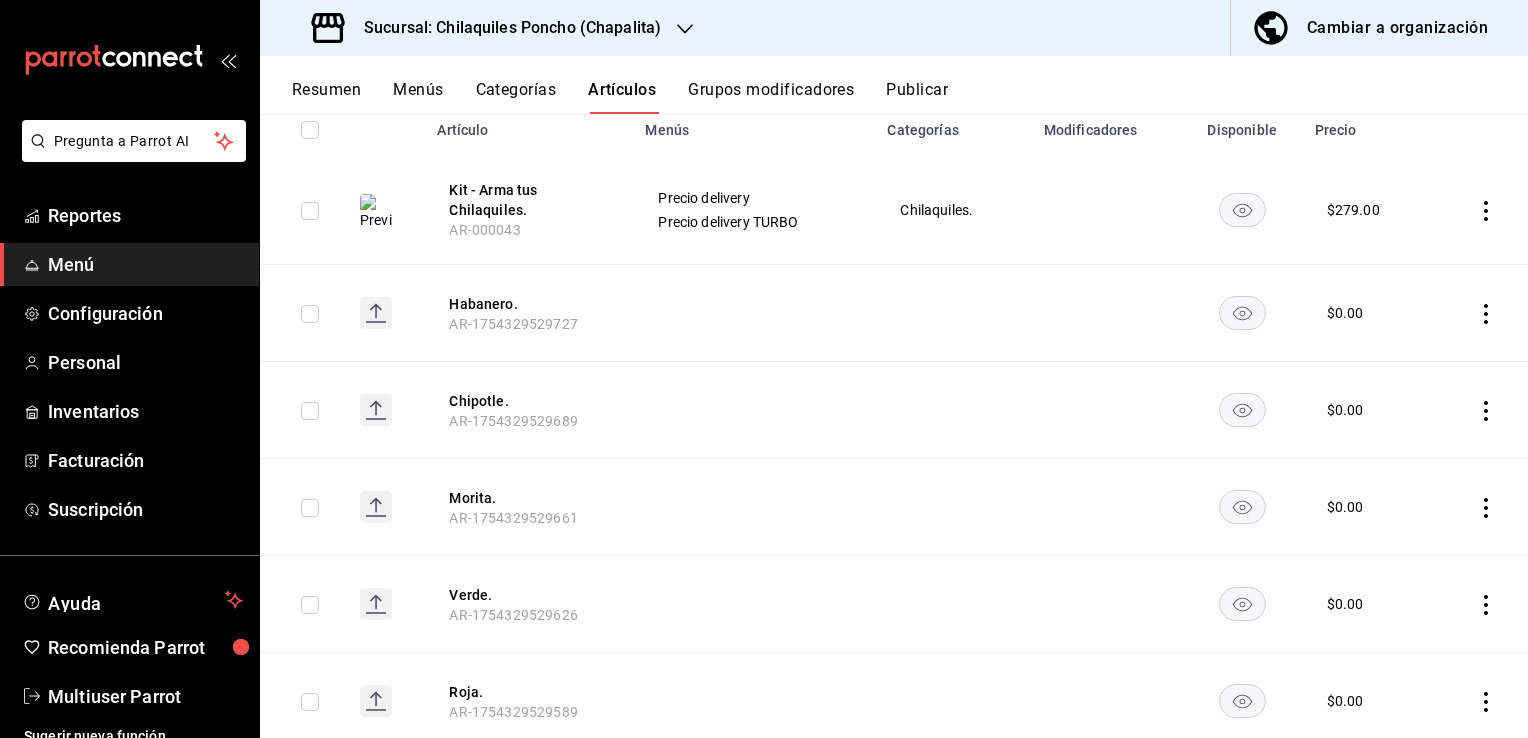 scroll, scrollTop: 0, scrollLeft: 0, axis: both 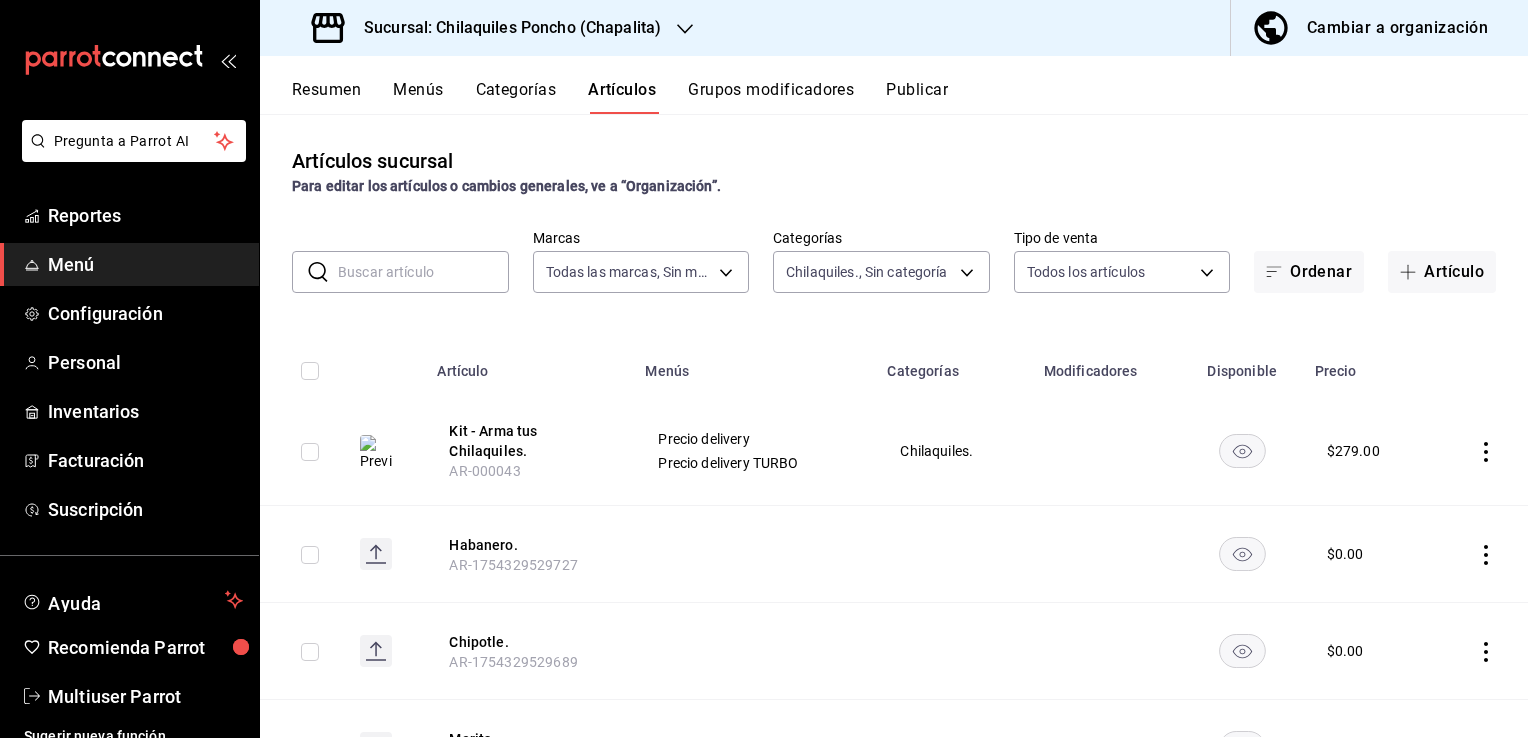 click on "Precio delivery Precio delivery  TURBO" at bounding box center [754, 451] 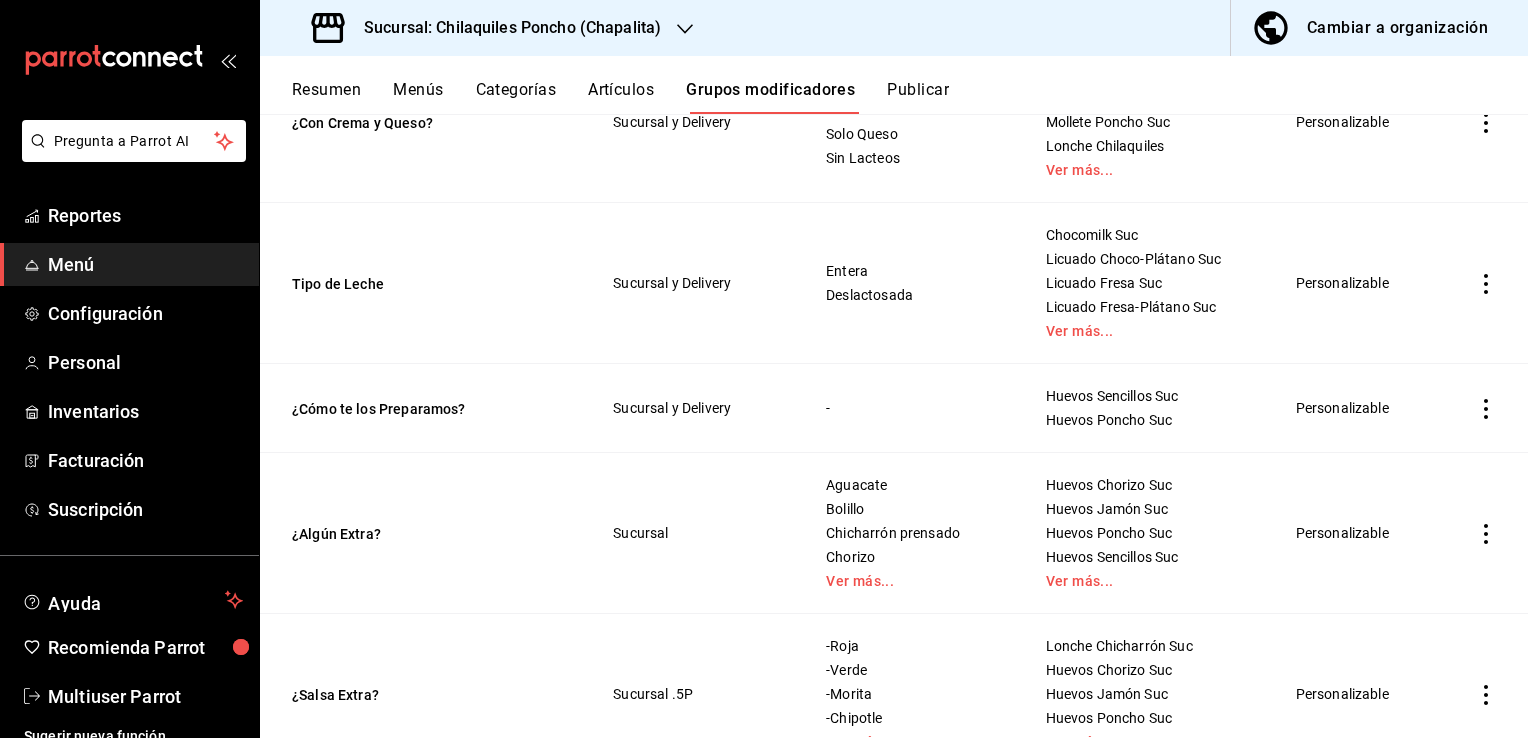scroll, scrollTop: 1032, scrollLeft: 0, axis: vertical 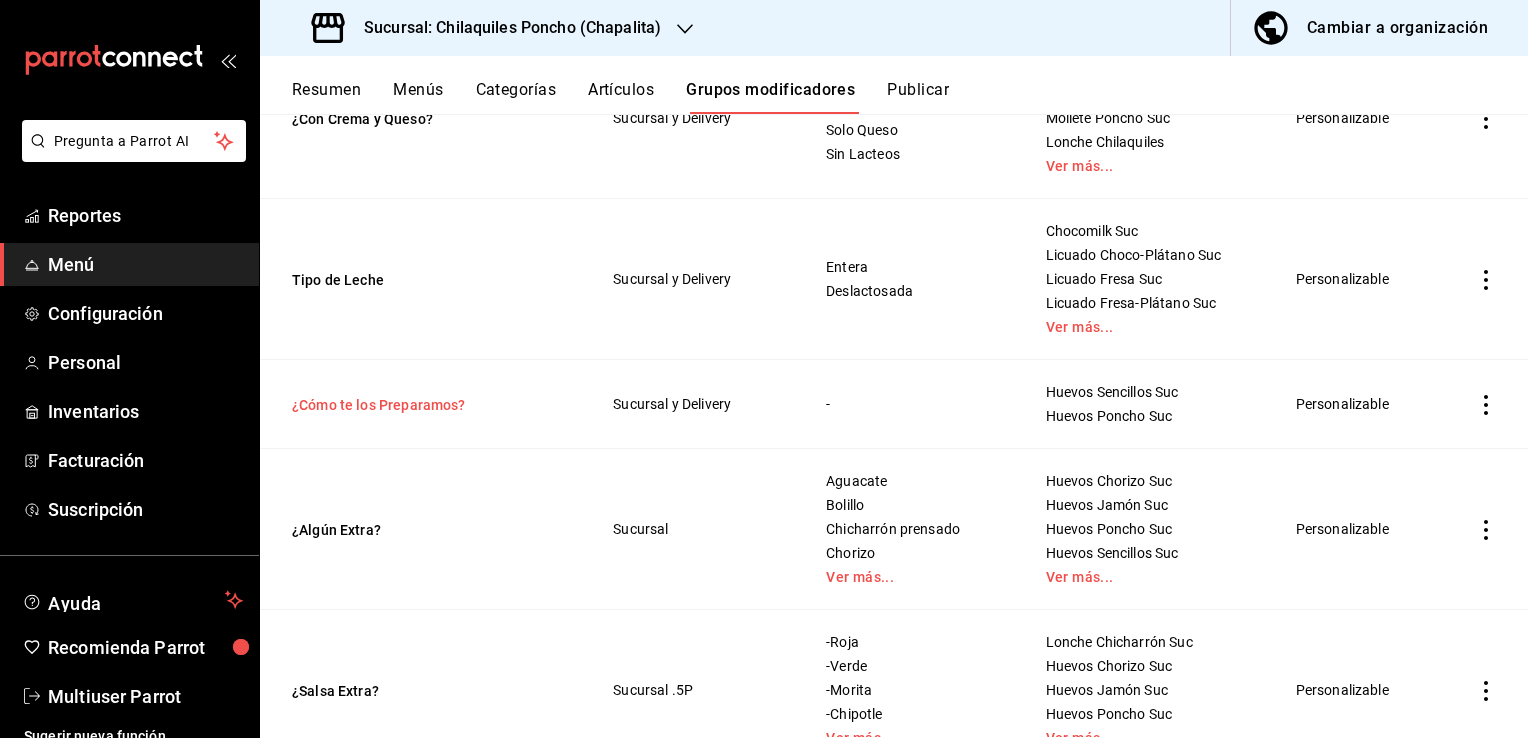 click on "¿Cómo te los Preparamos?" at bounding box center [412, 405] 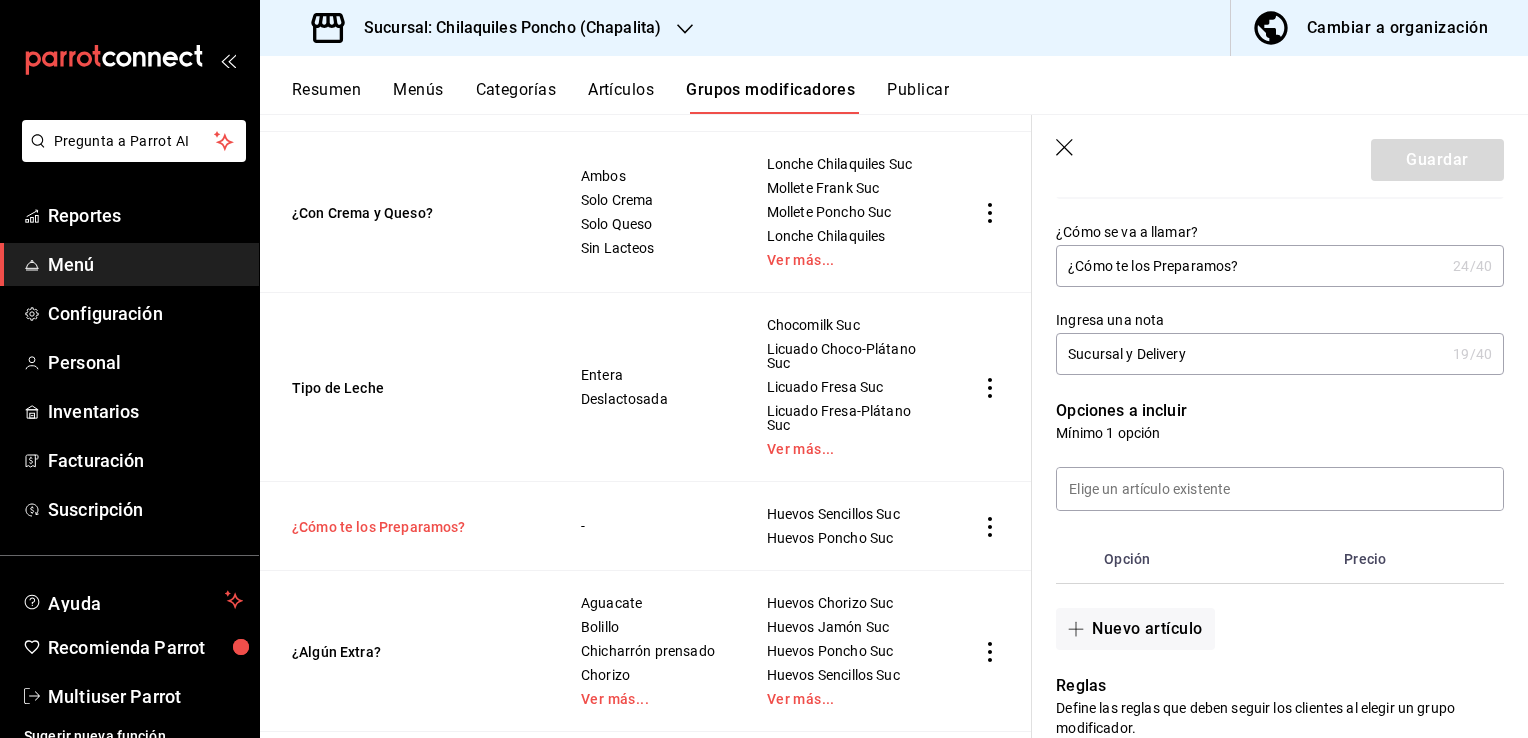 scroll, scrollTop: 321, scrollLeft: 0, axis: vertical 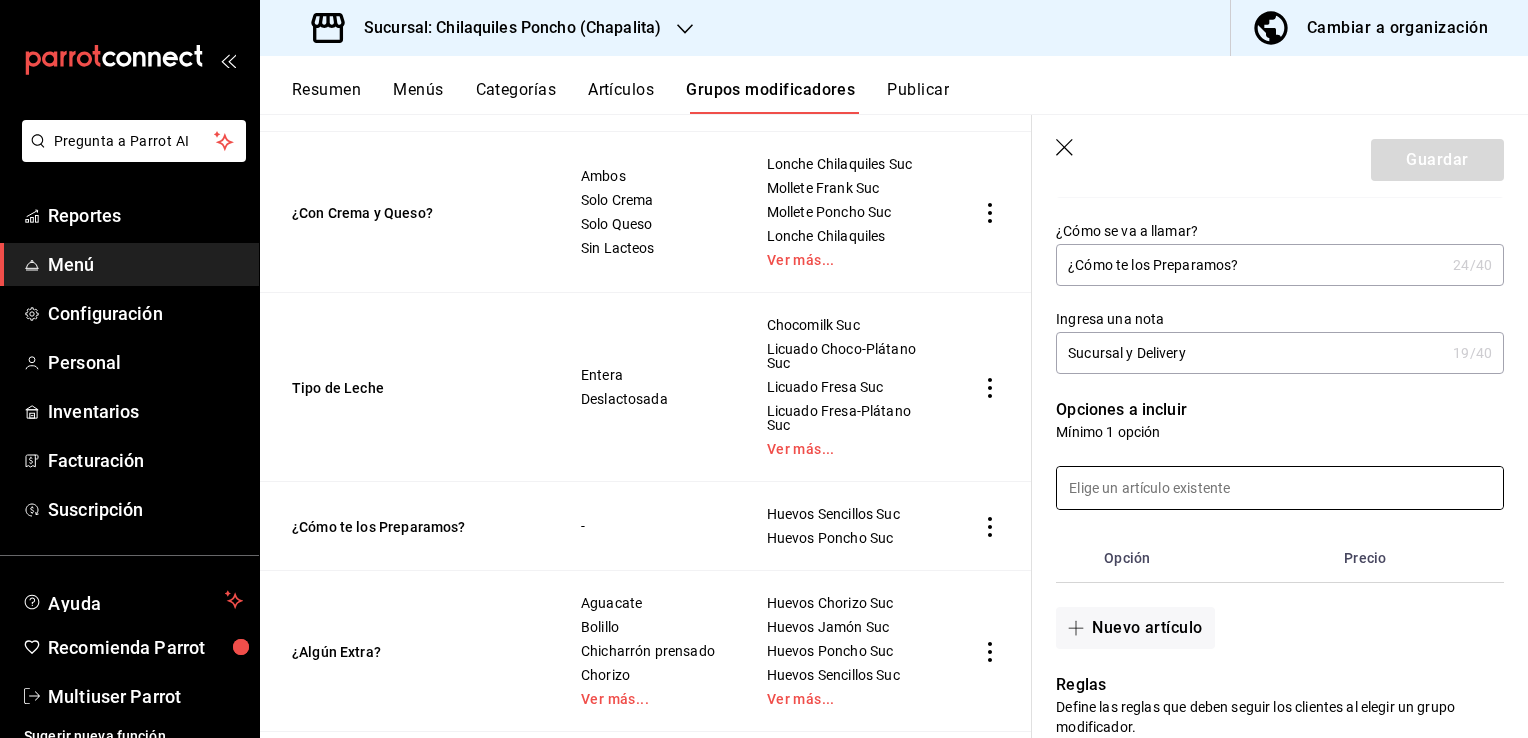 click at bounding box center [1280, 488] 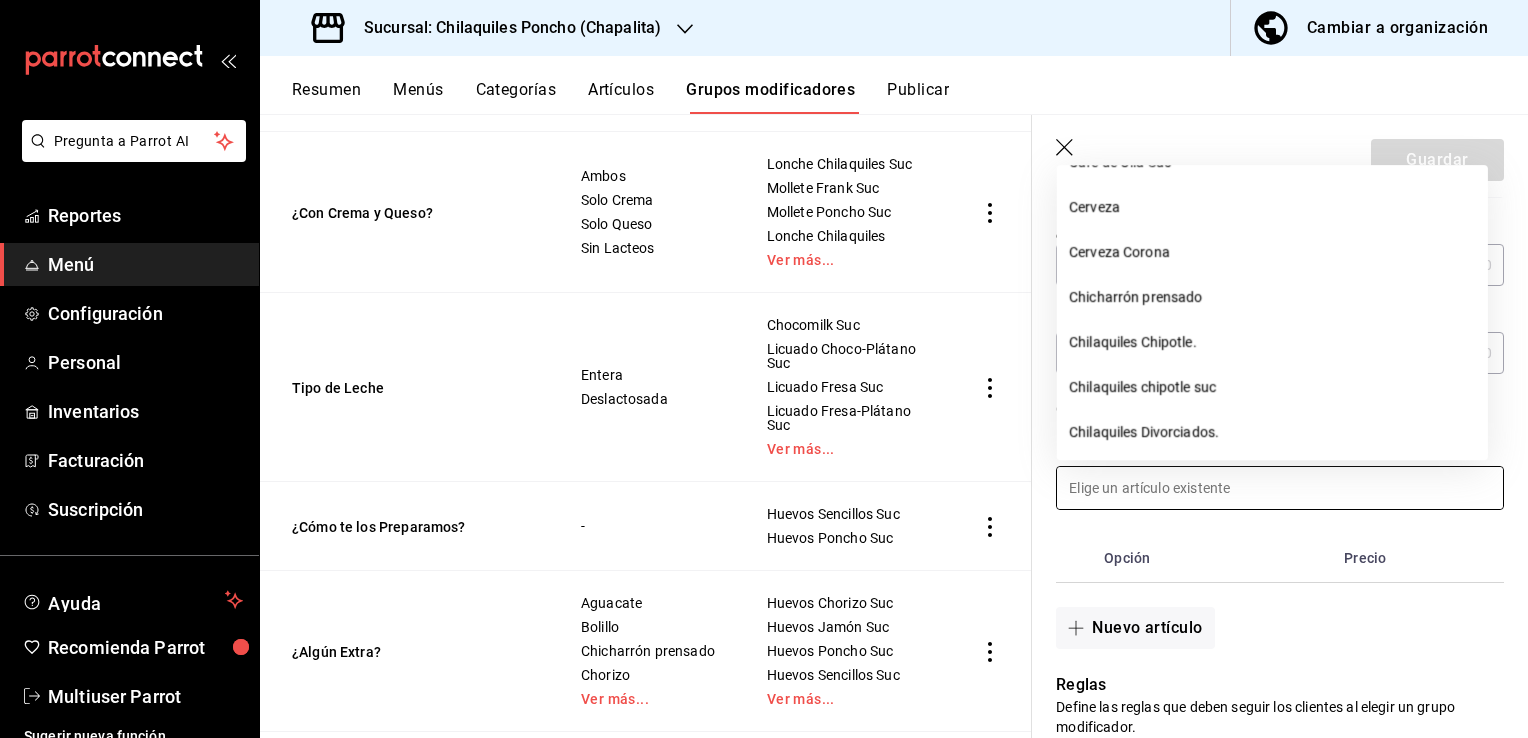 scroll, scrollTop: 571, scrollLeft: 0, axis: vertical 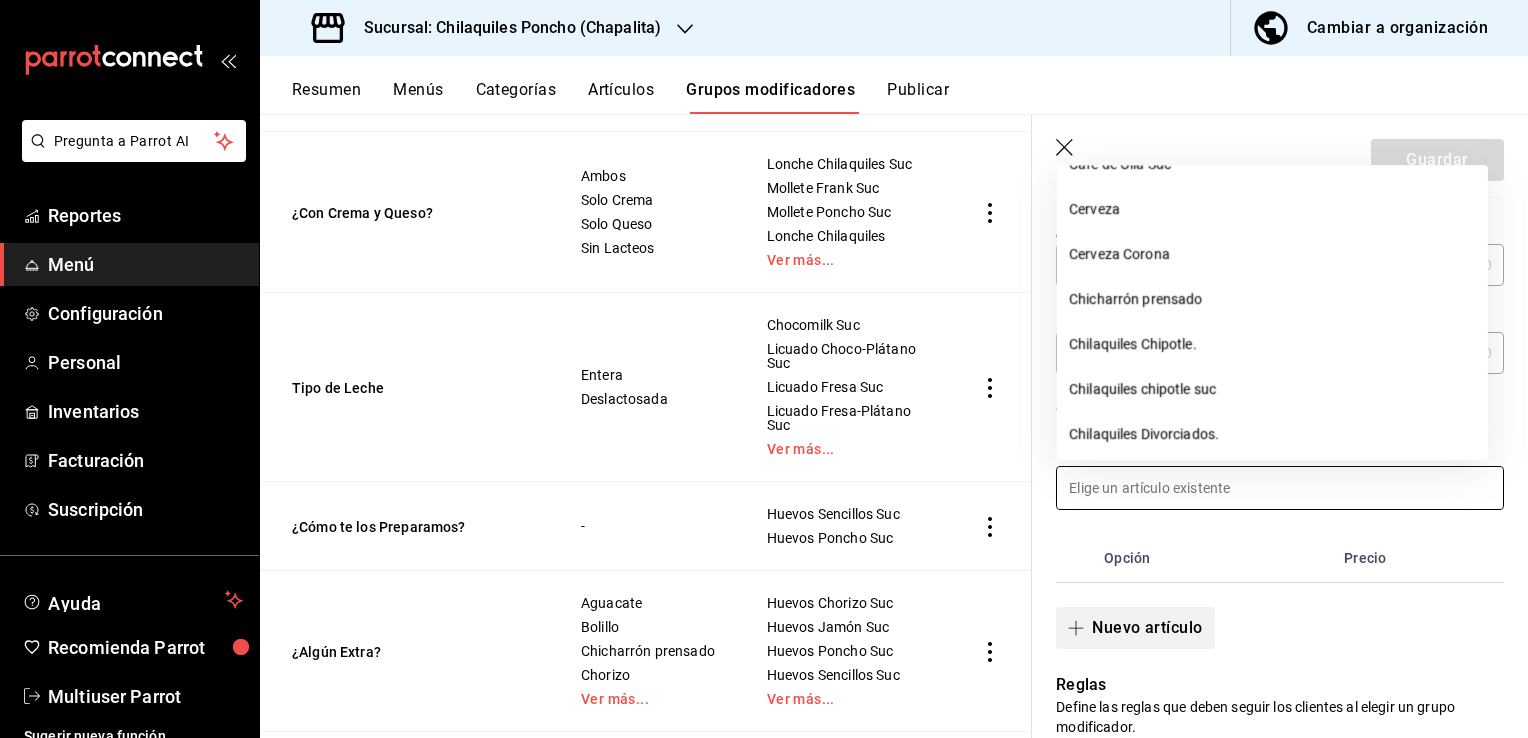 click on "Nuevo artículo" at bounding box center (1135, 628) 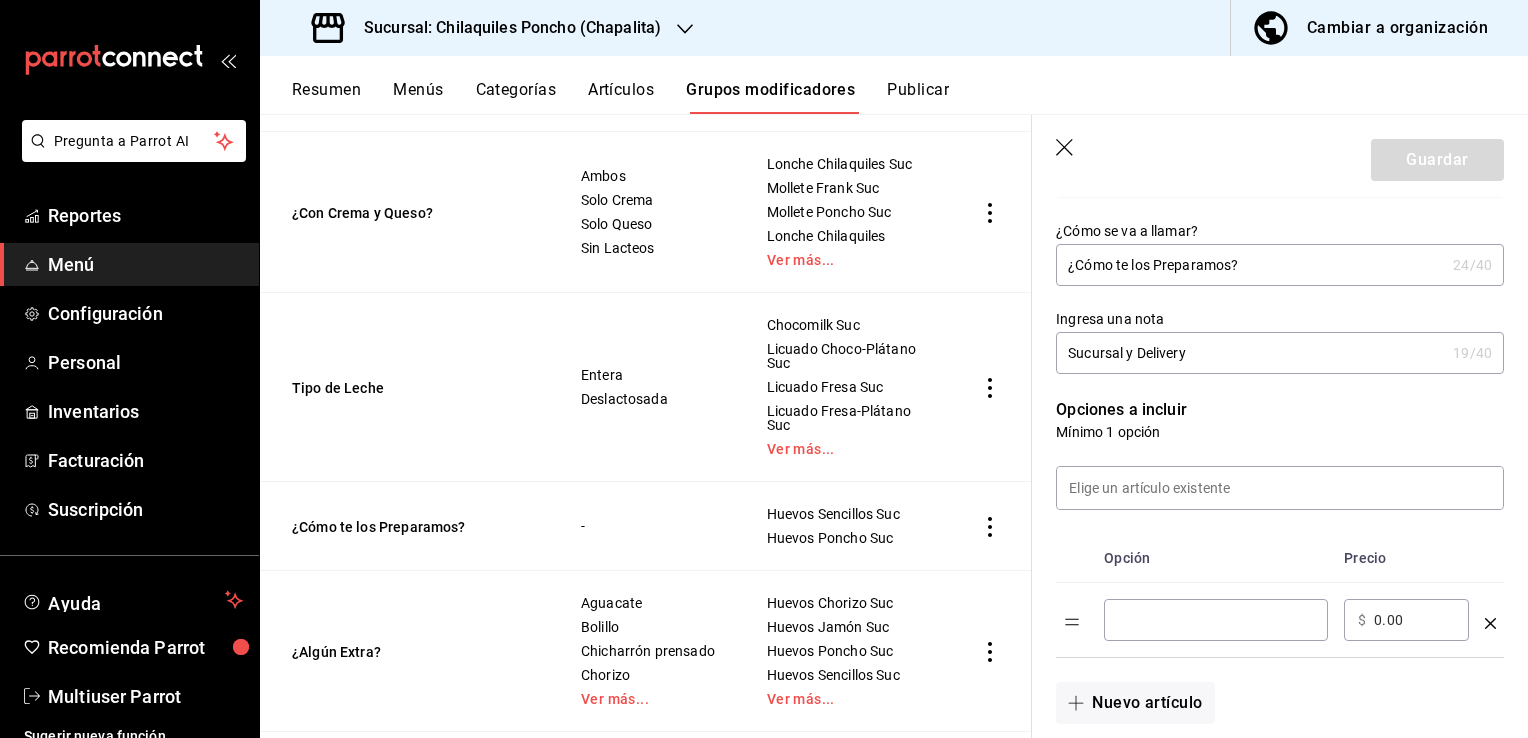 click at bounding box center [1216, 620] 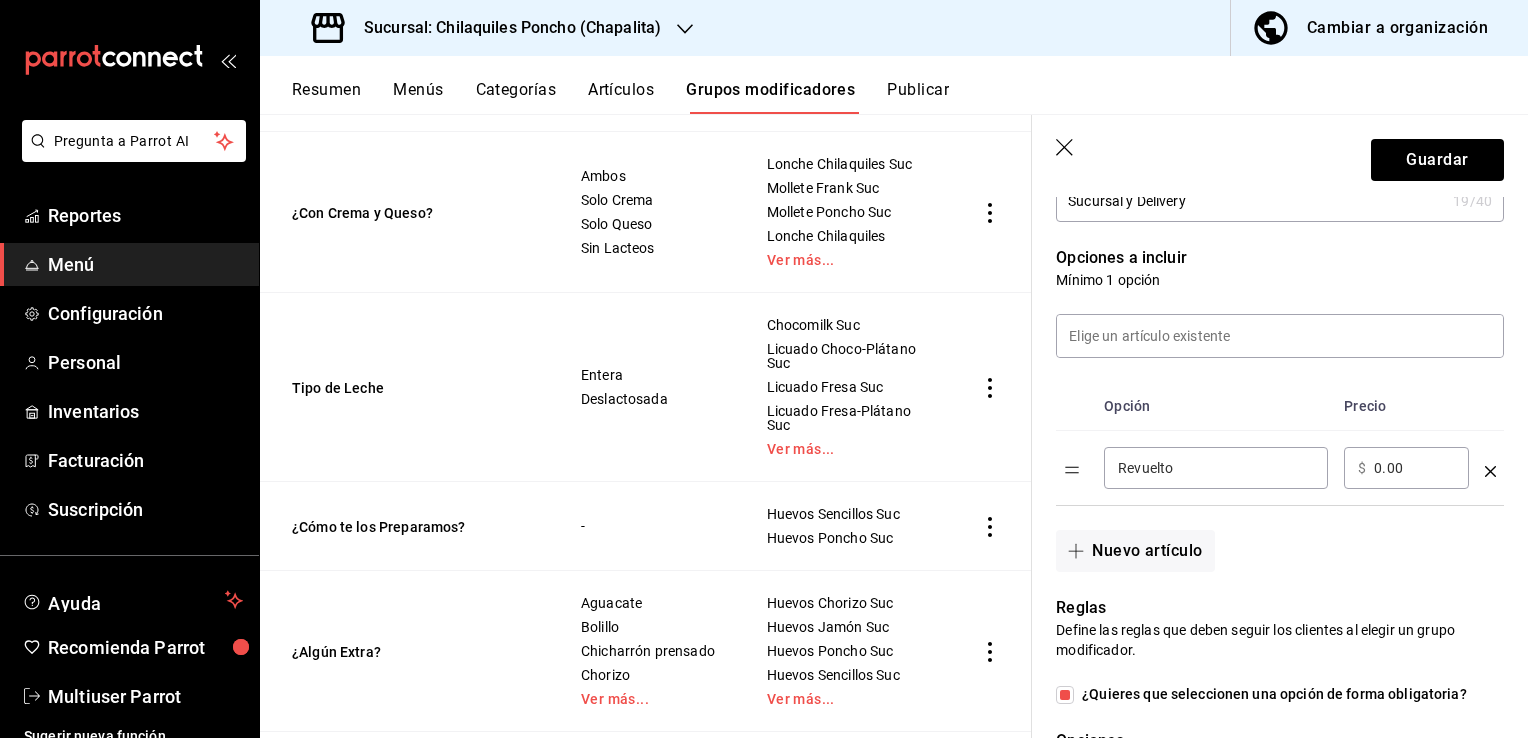 scroll, scrollTop: 483, scrollLeft: 0, axis: vertical 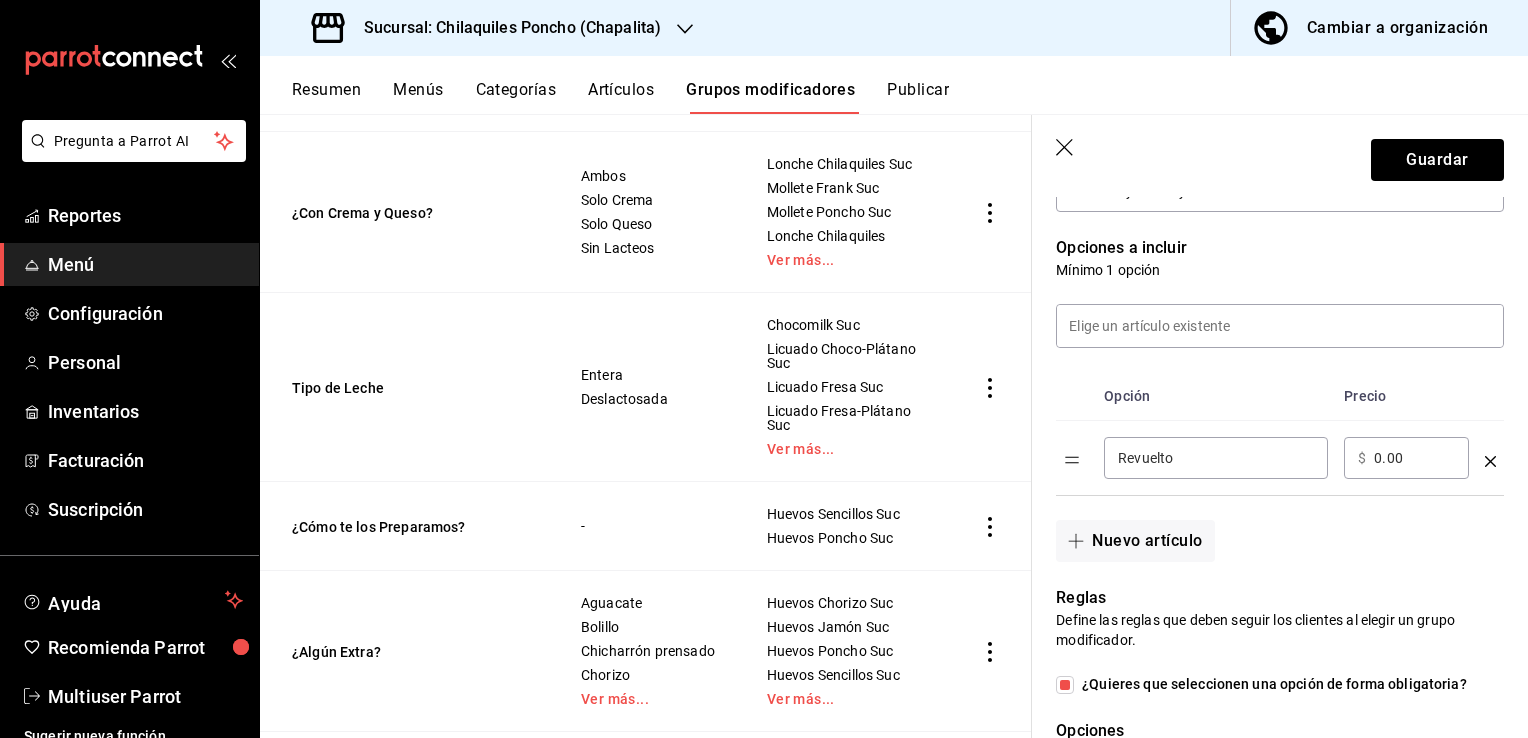 type on "Revuelto" 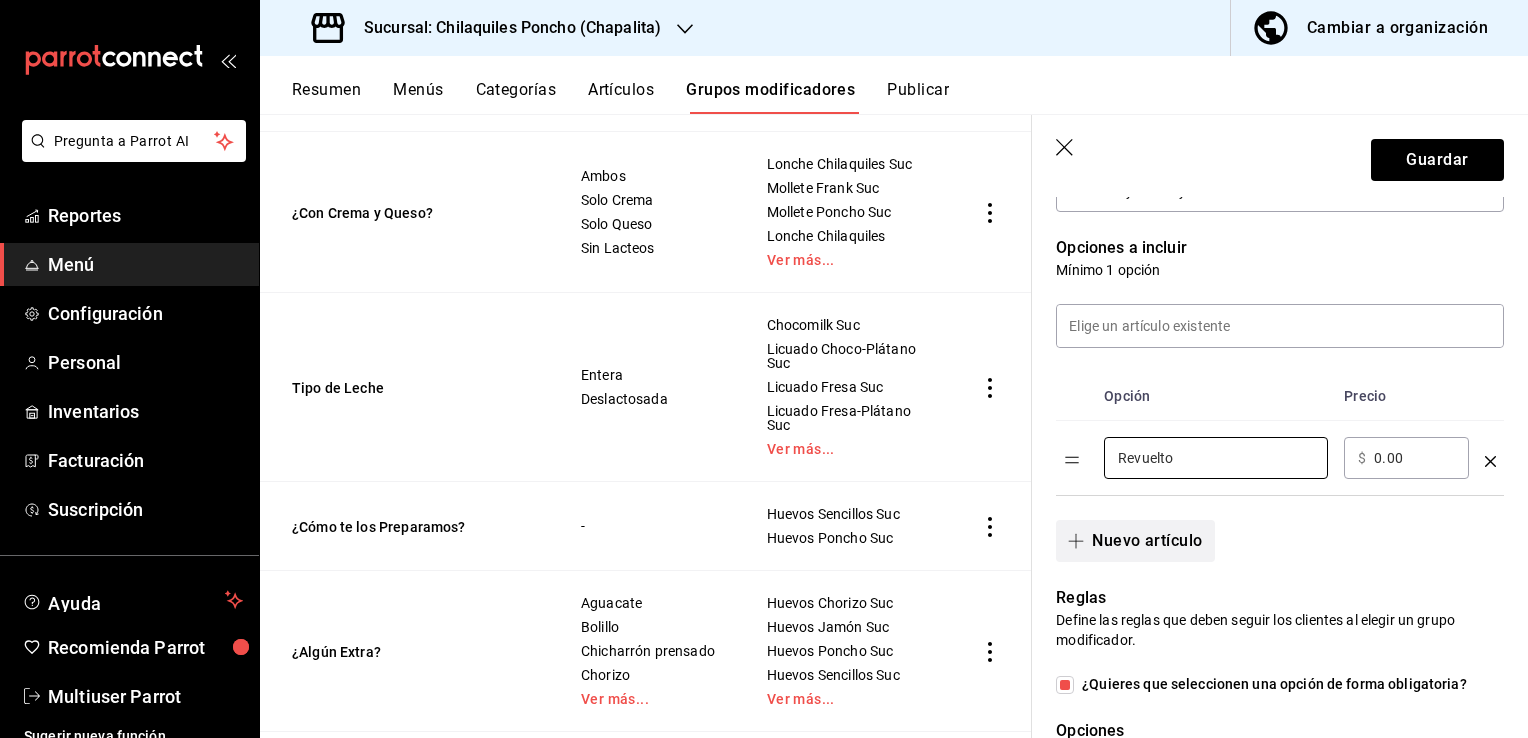 click on "Nuevo artículo" at bounding box center (1135, 541) 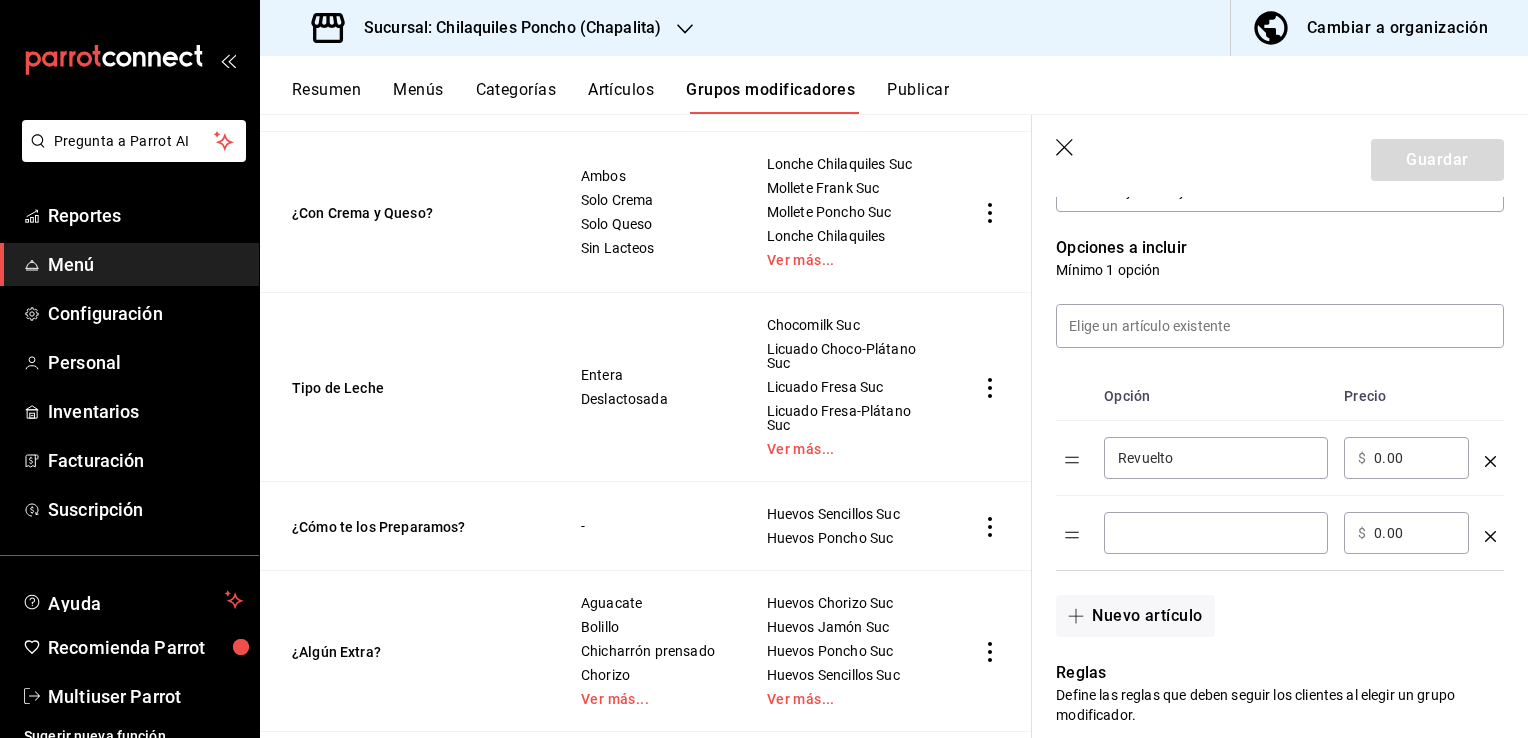 click at bounding box center [1216, 533] 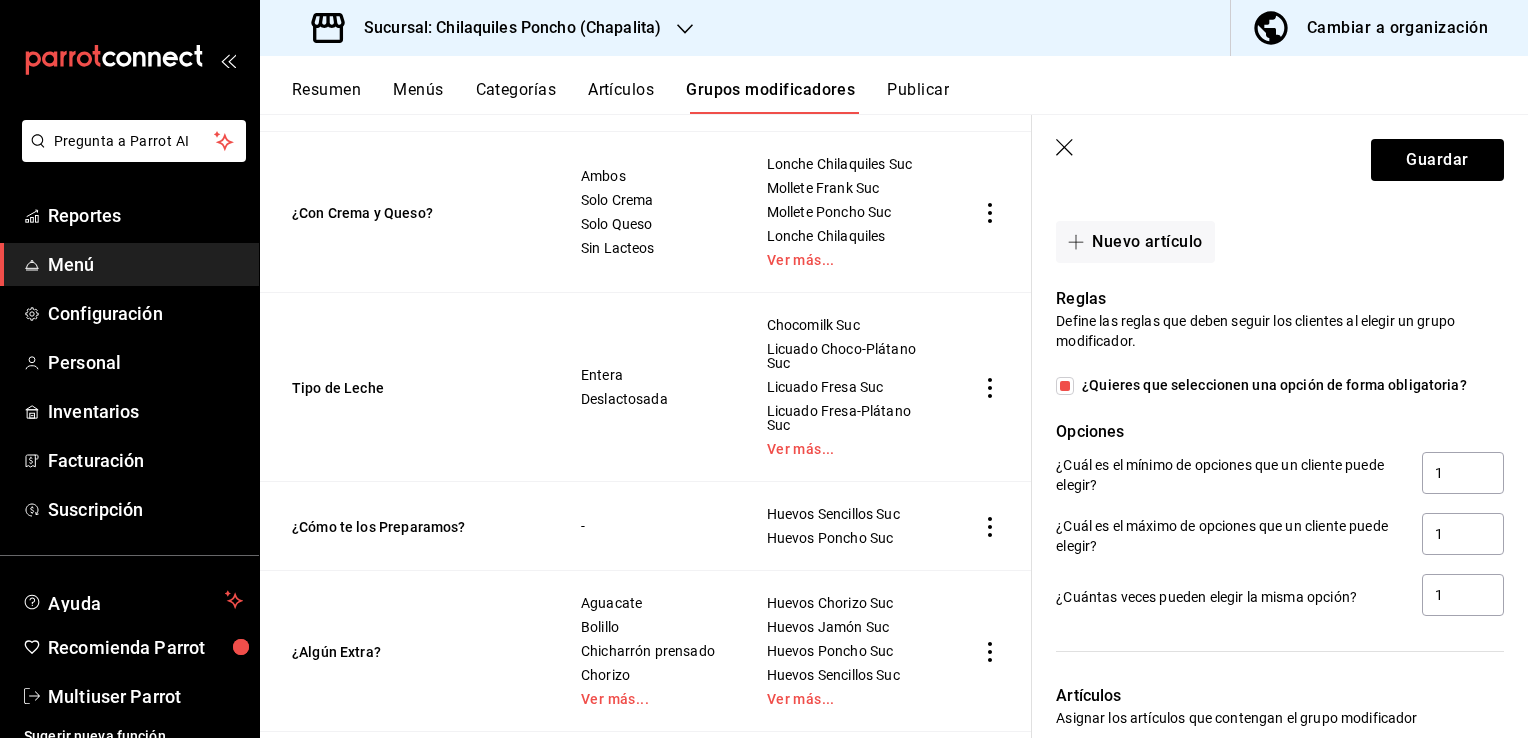 scroll, scrollTop: 858, scrollLeft: 0, axis: vertical 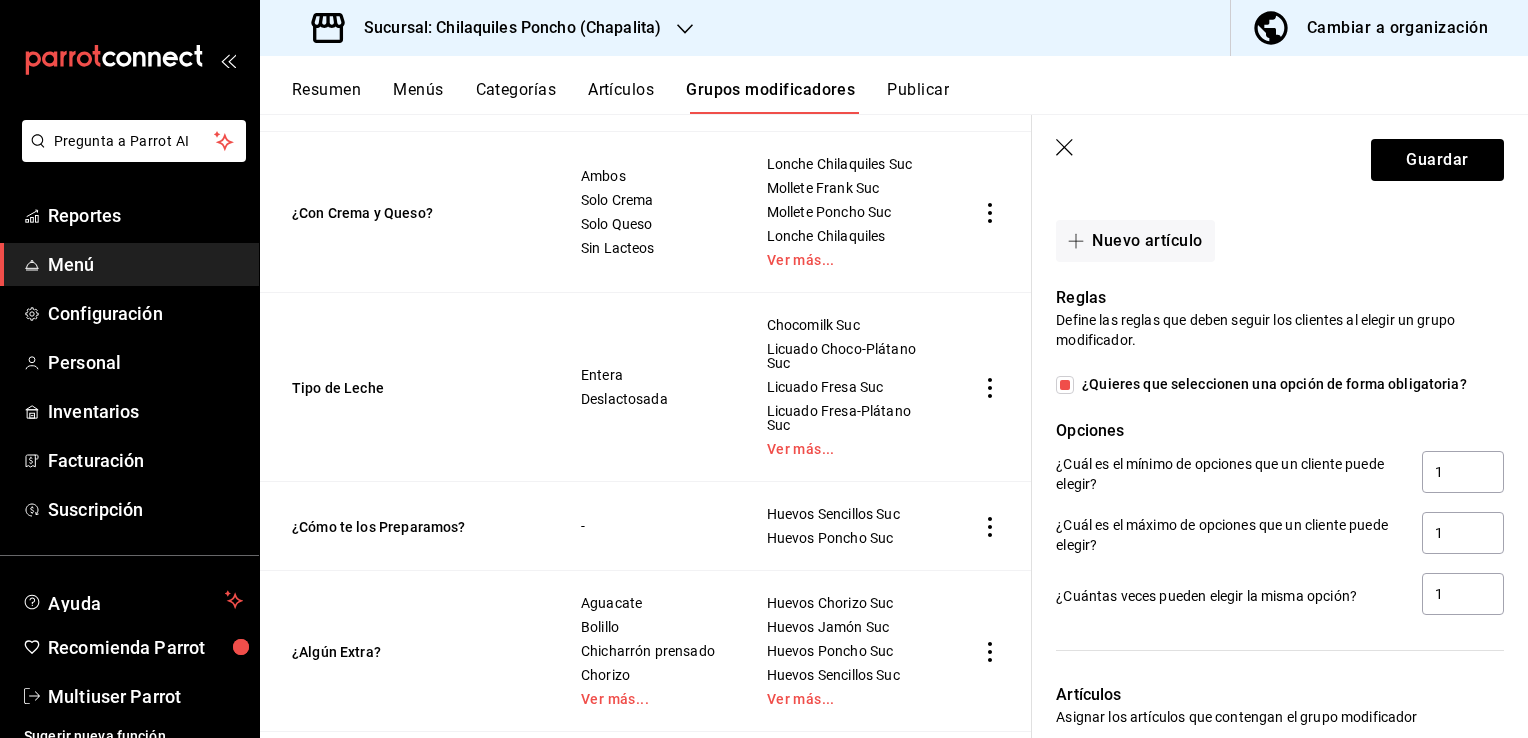 type on "Estrellado" 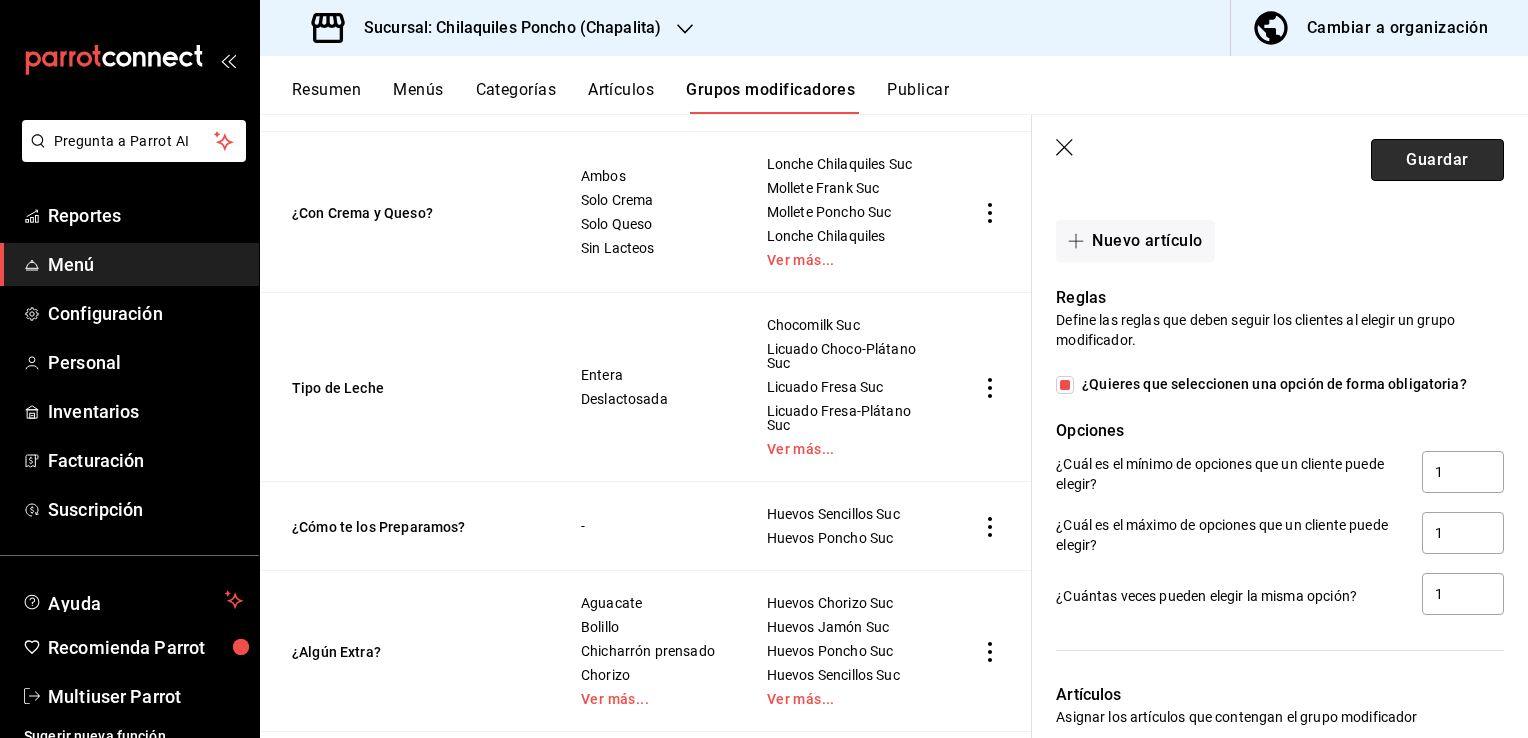 click on "Guardar" at bounding box center [1437, 160] 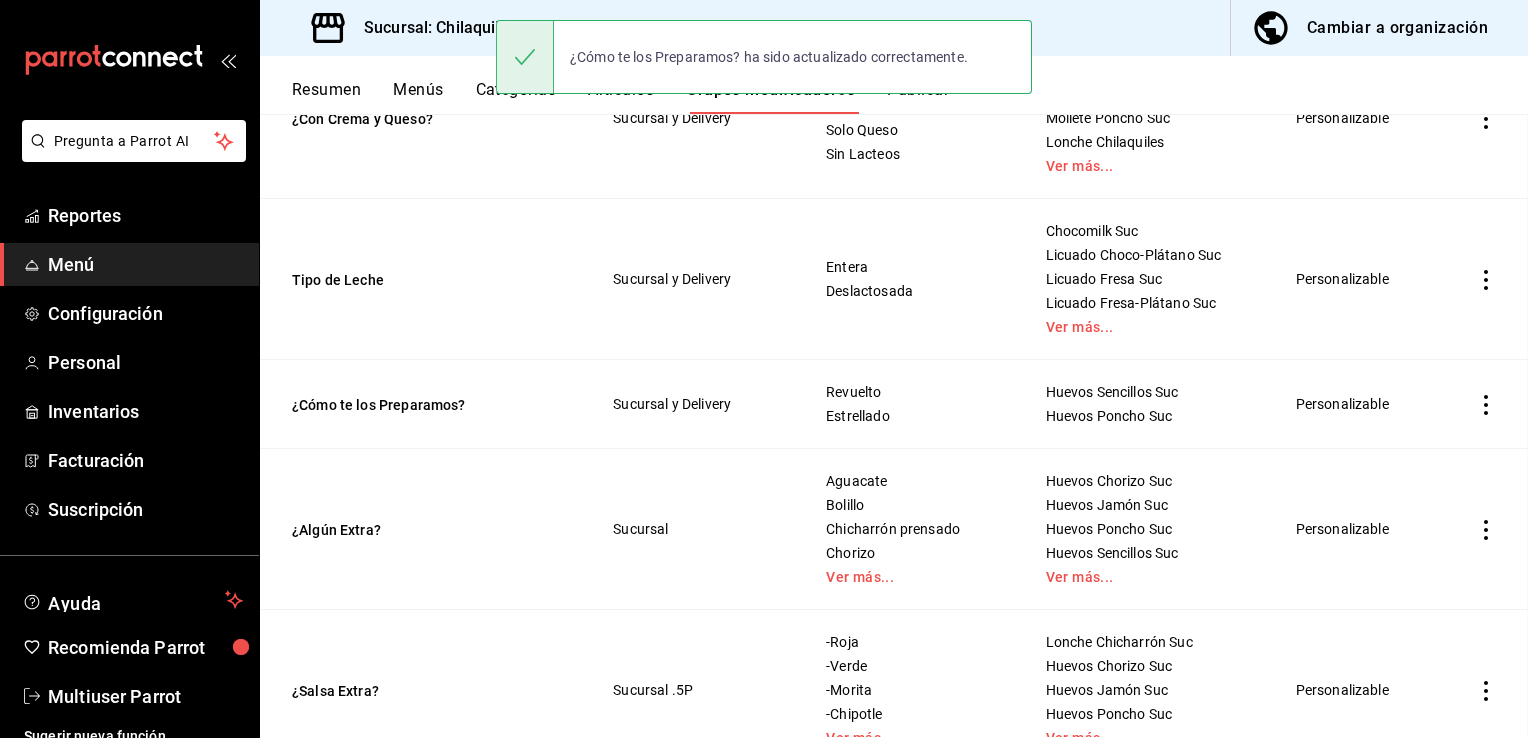 scroll, scrollTop: 0, scrollLeft: 0, axis: both 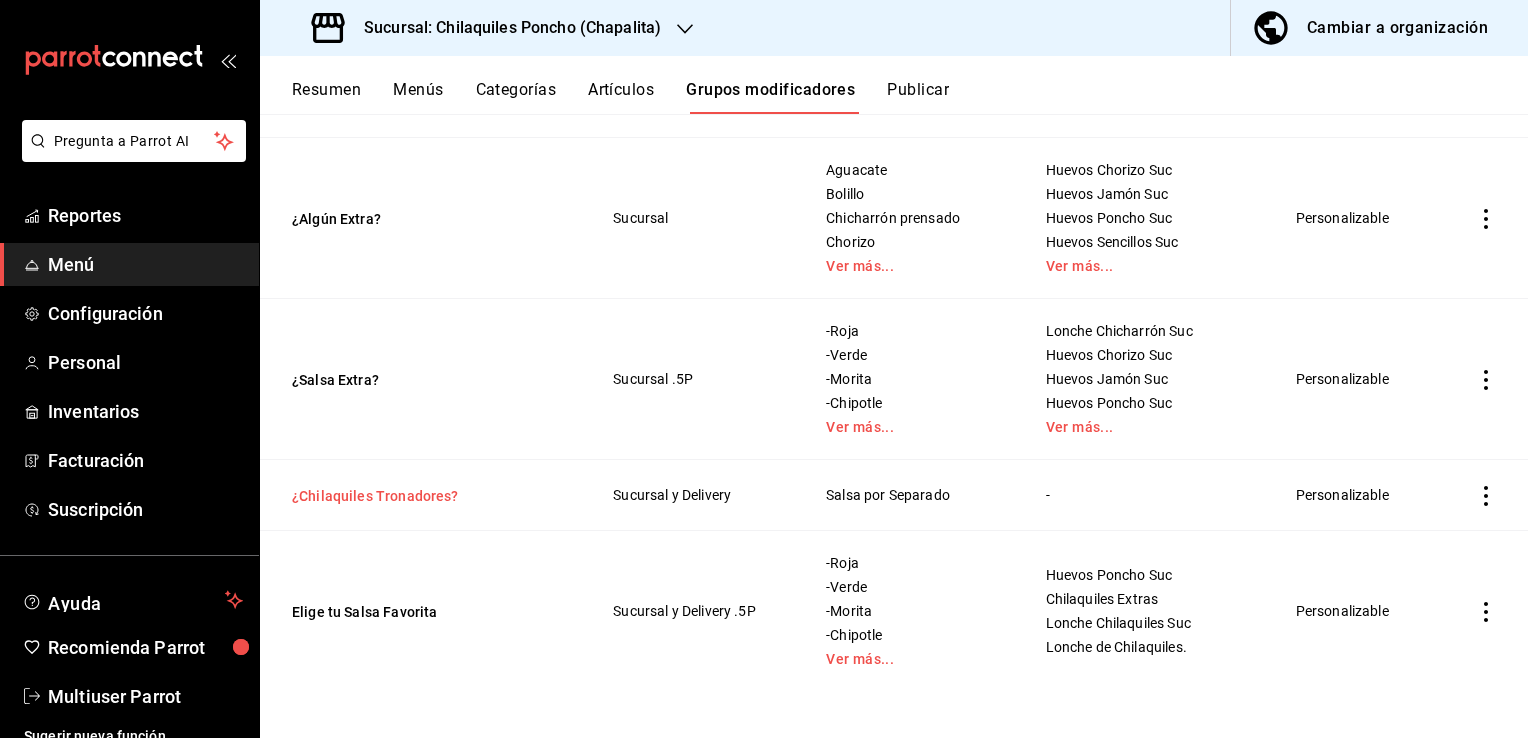 click on "¿Chilaquiles Tronadores?" at bounding box center (412, 496) 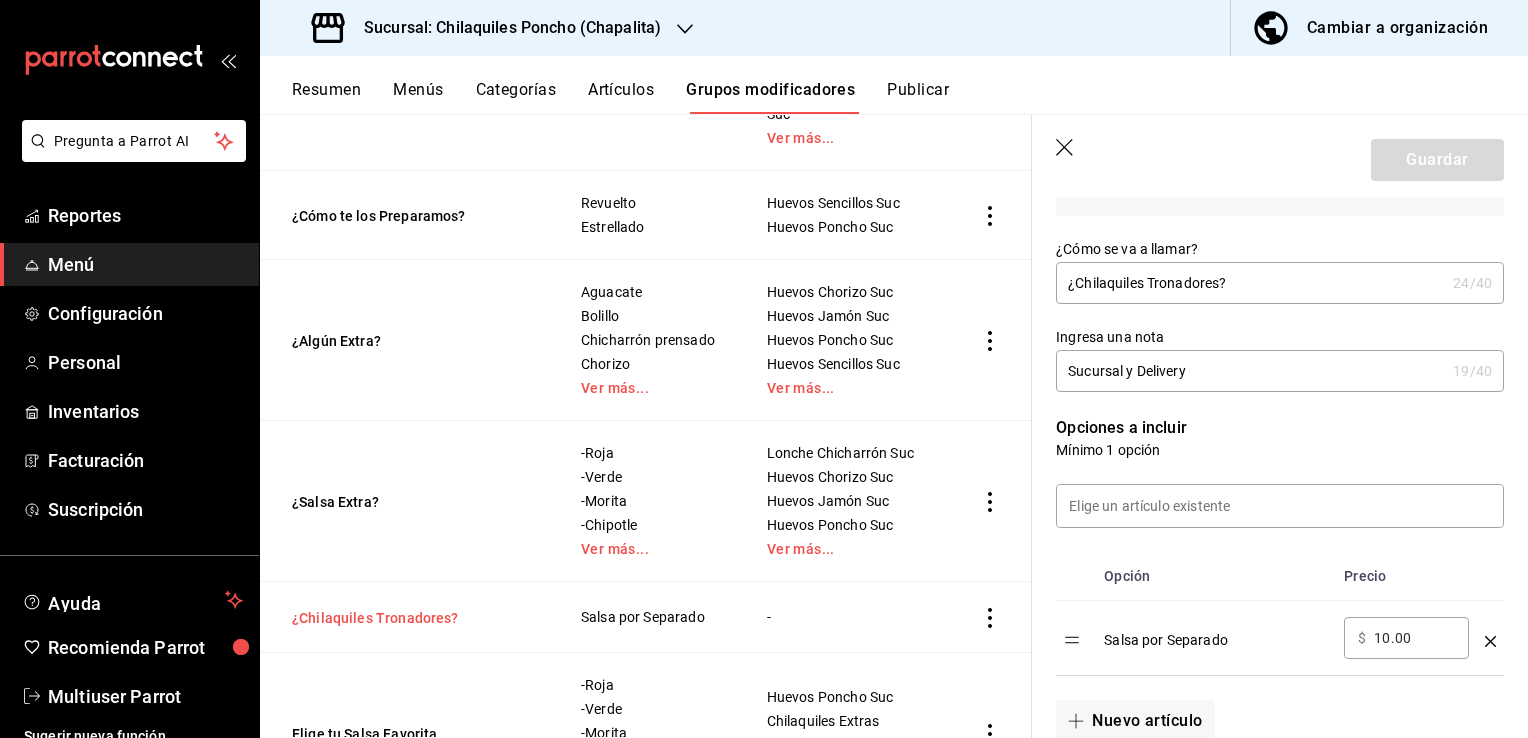 scroll, scrollTop: 311, scrollLeft: 0, axis: vertical 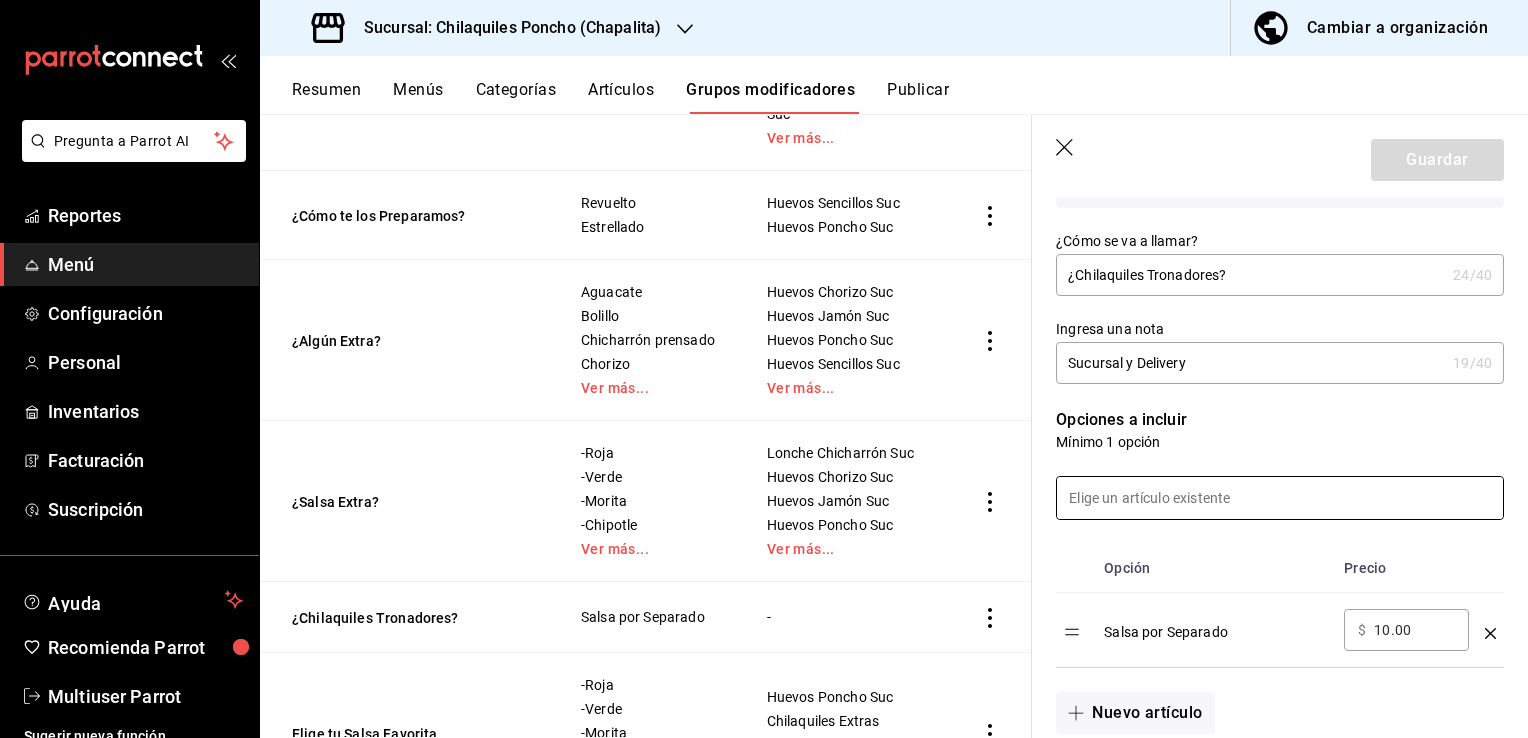 click at bounding box center [1280, 498] 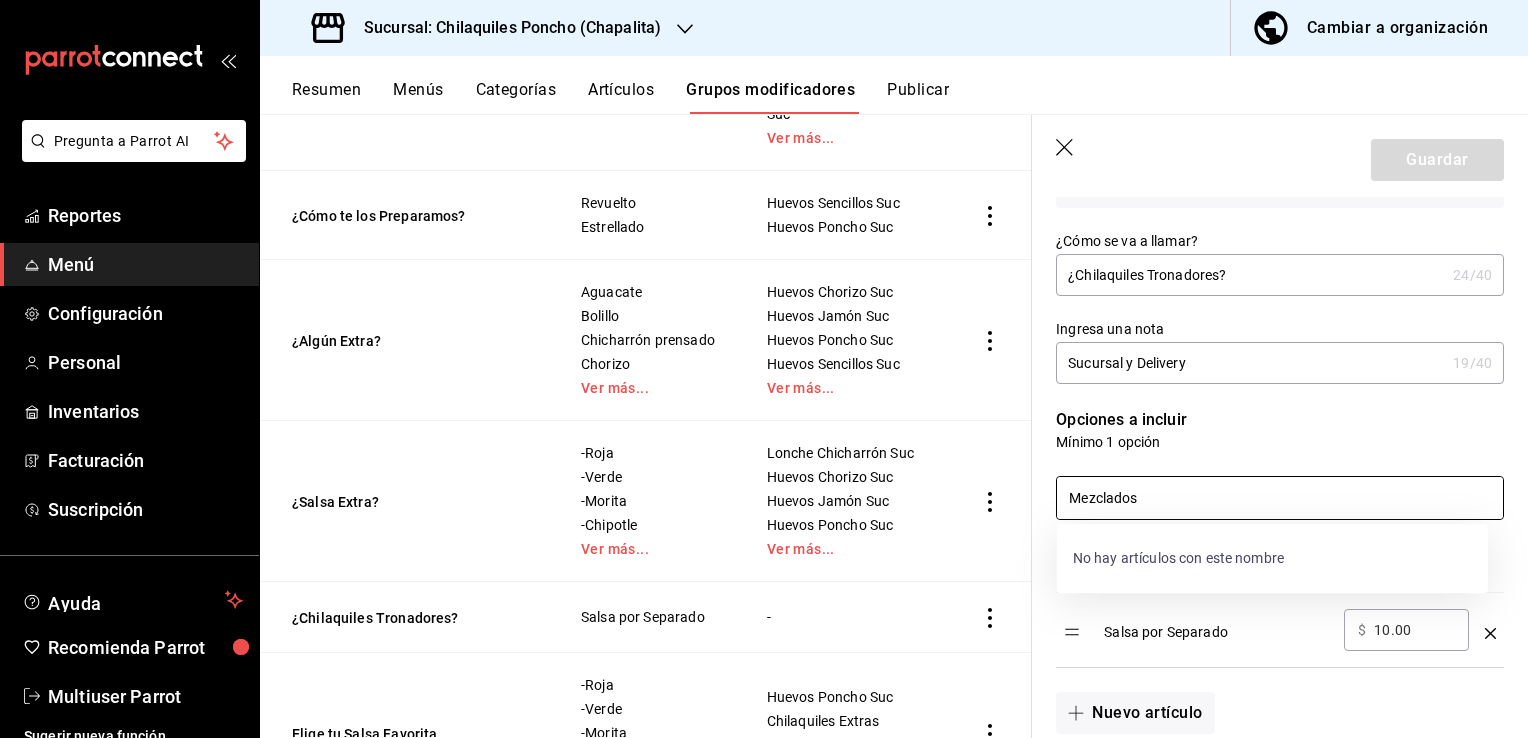 type on "Mezclados" 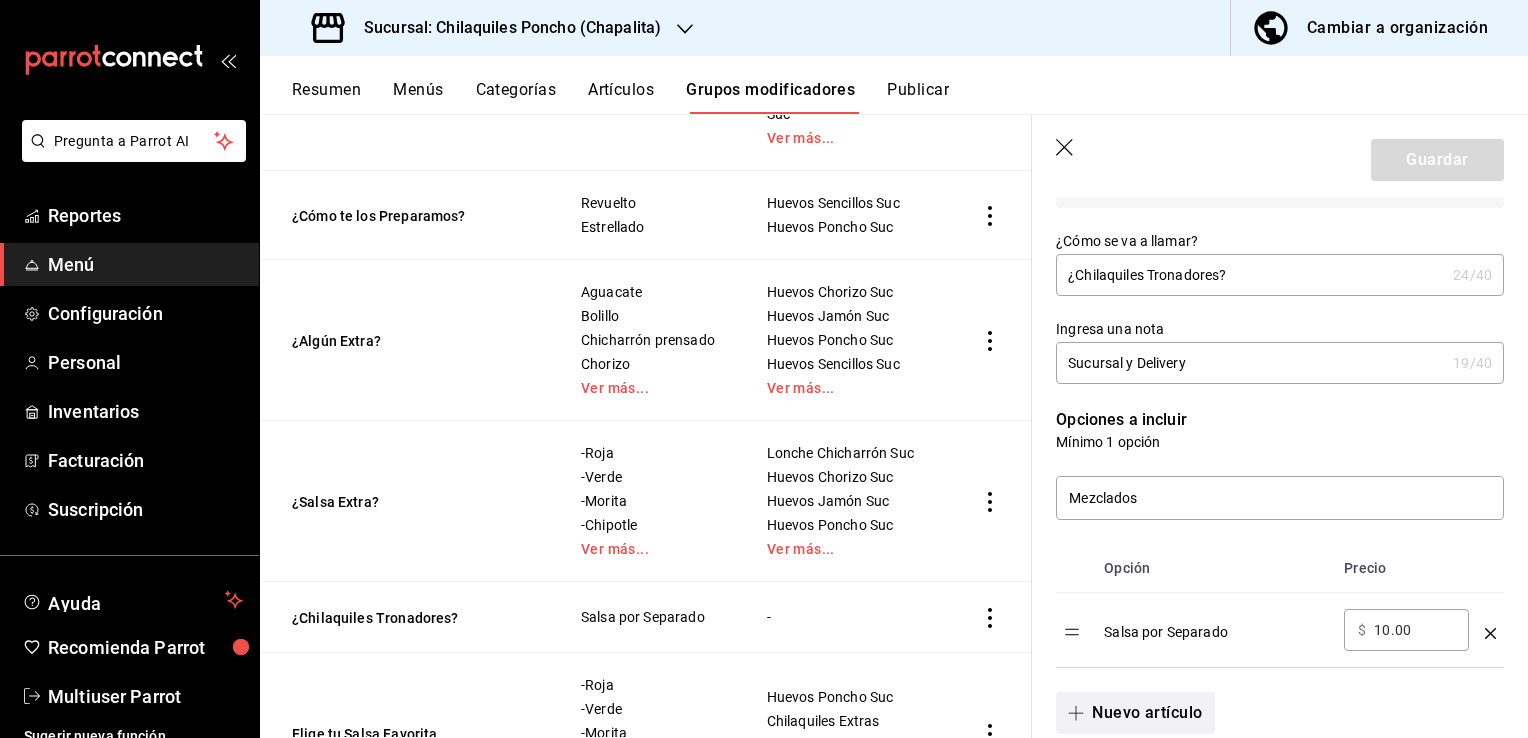 click on "Nuevo artículo" at bounding box center [1135, 713] 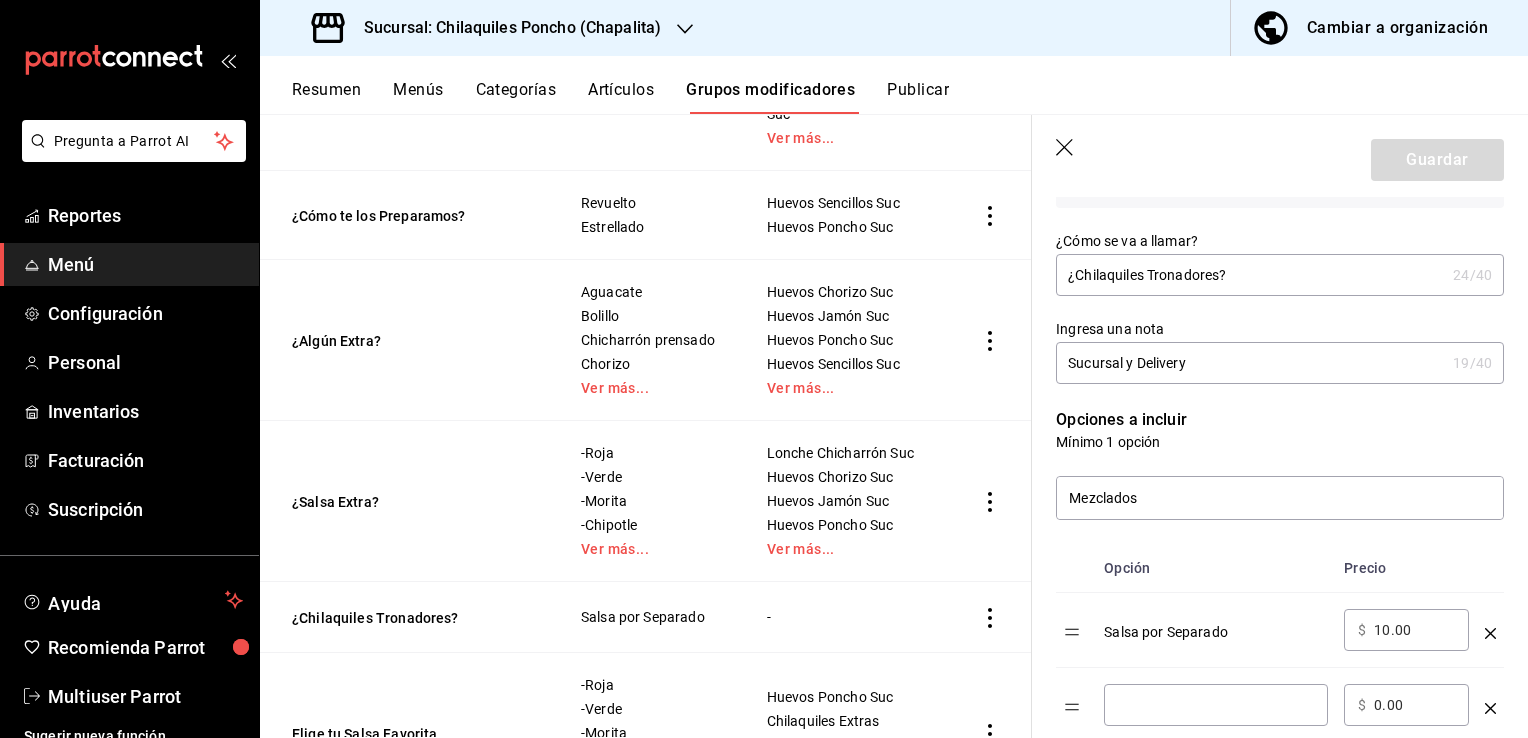 click at bounding box center [1216, 705] 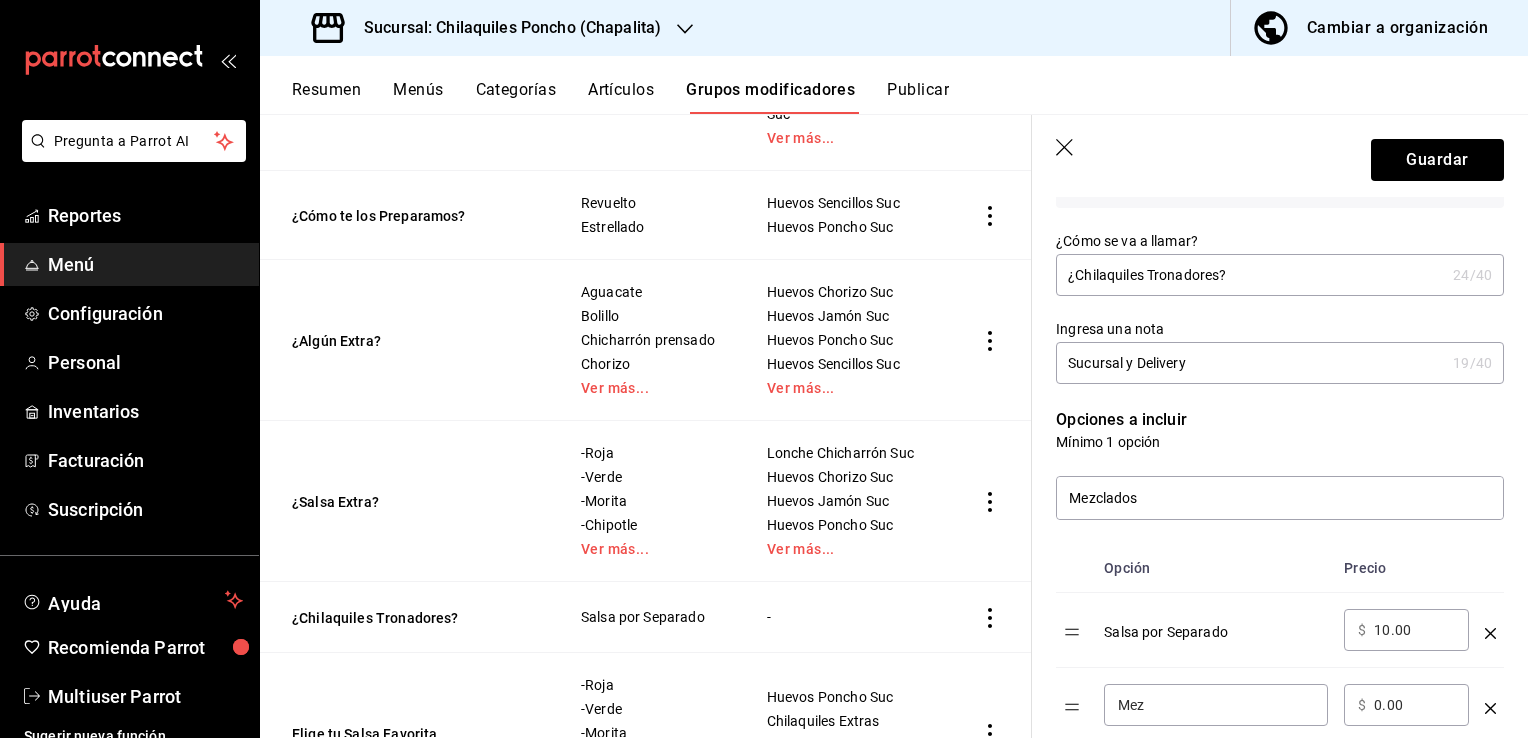 type on "Mezclado" 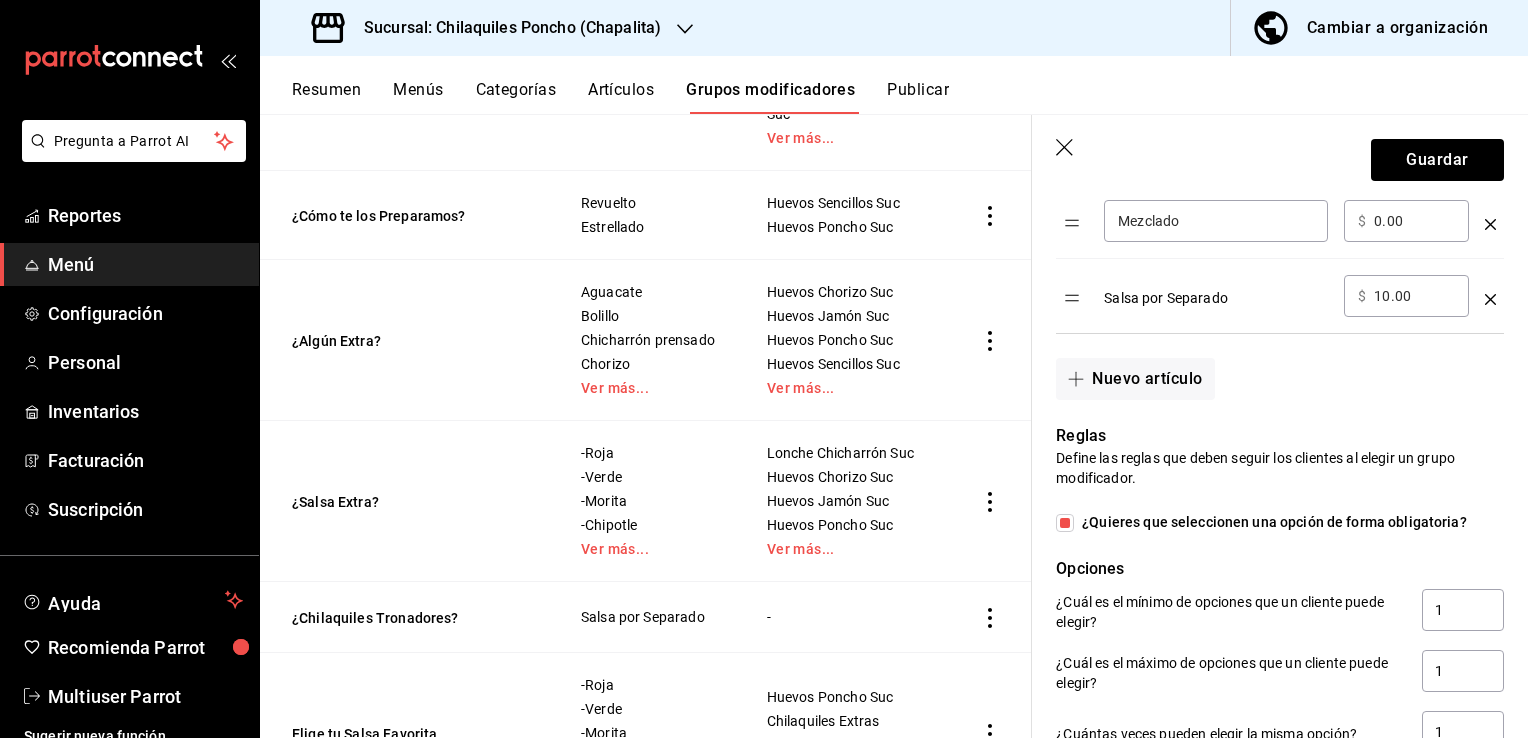 scroll, scrollTop: 748, scrollLeft: 0, axis: vertical 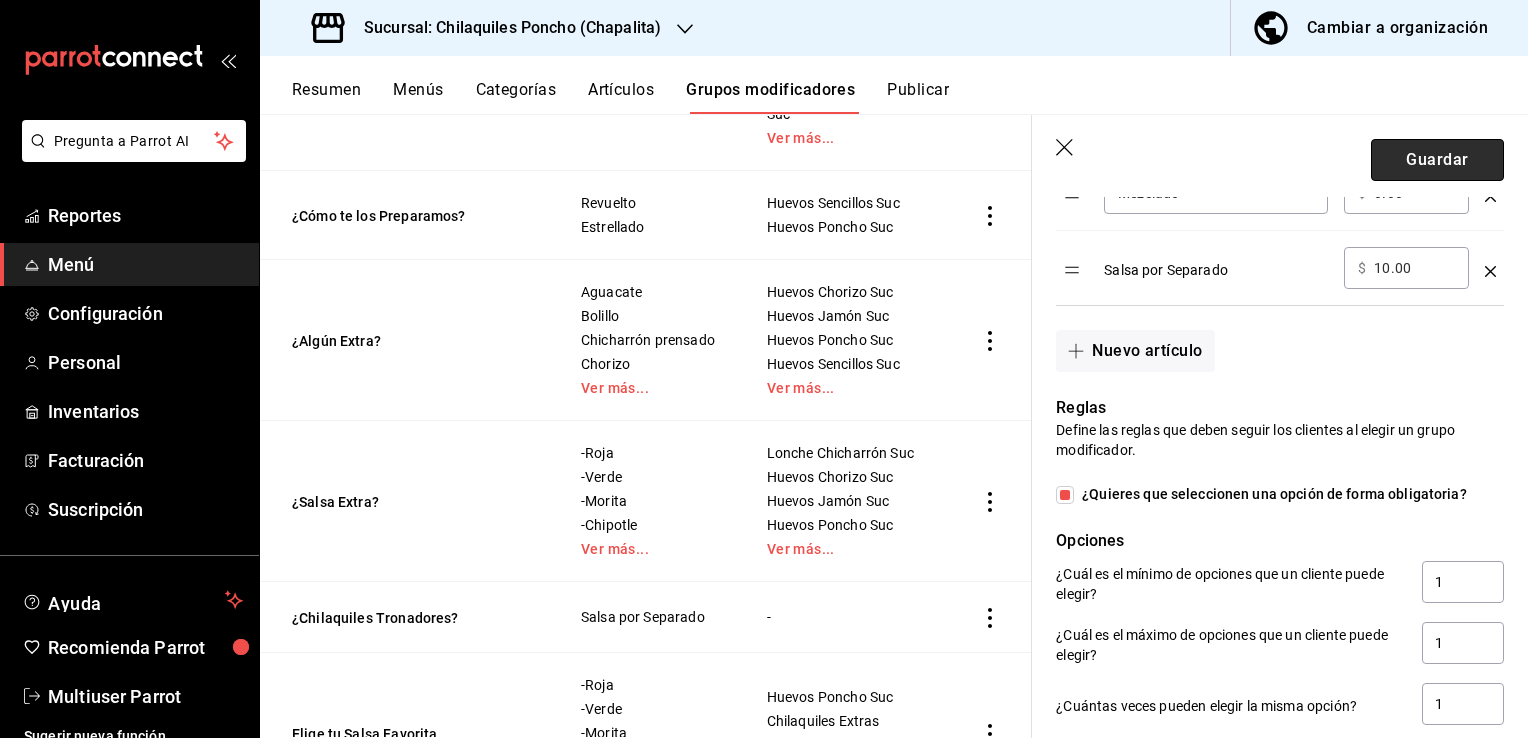 click on "Guardar" at bounding box center [1437, 160] 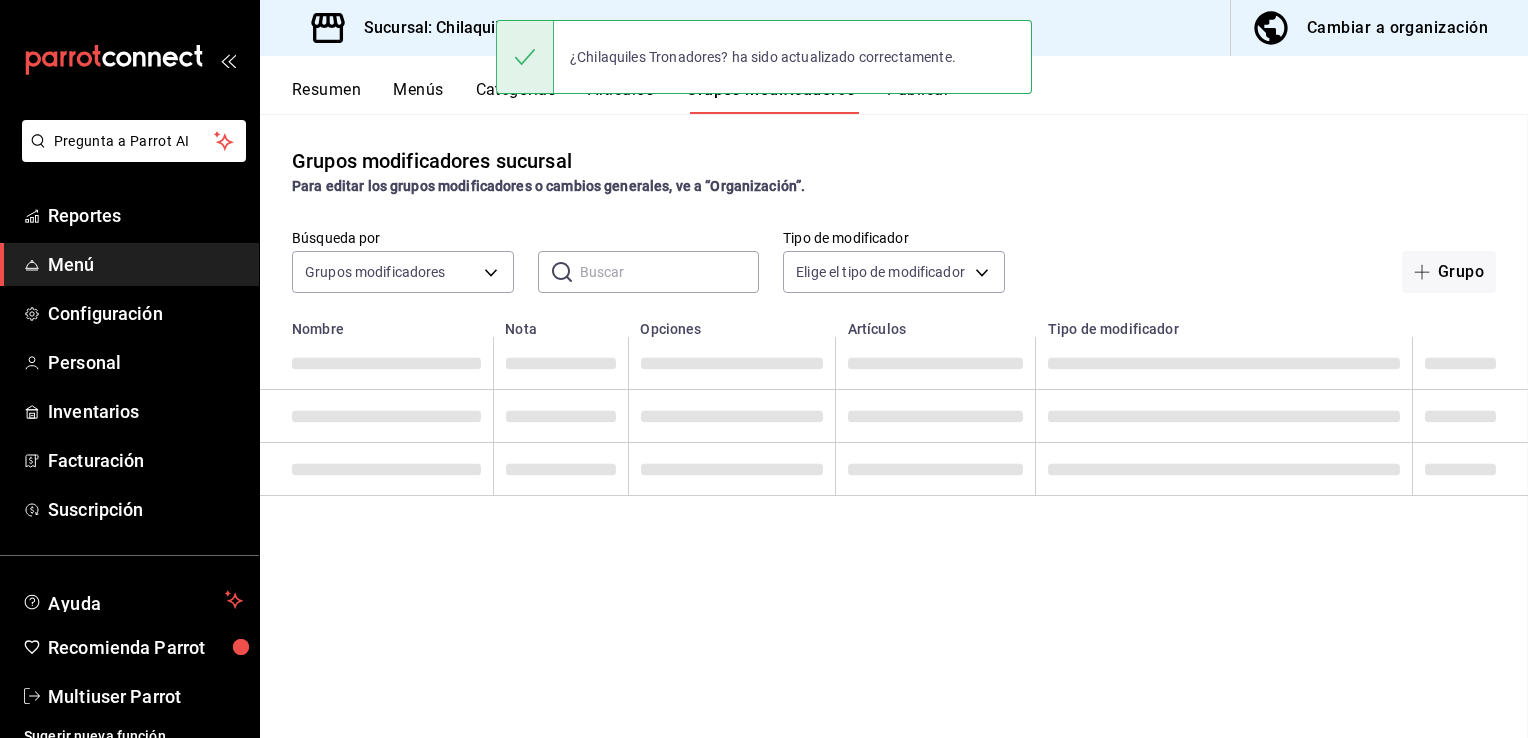 scroll, scrollTop: 0, scrollLeft: 0, axis: both 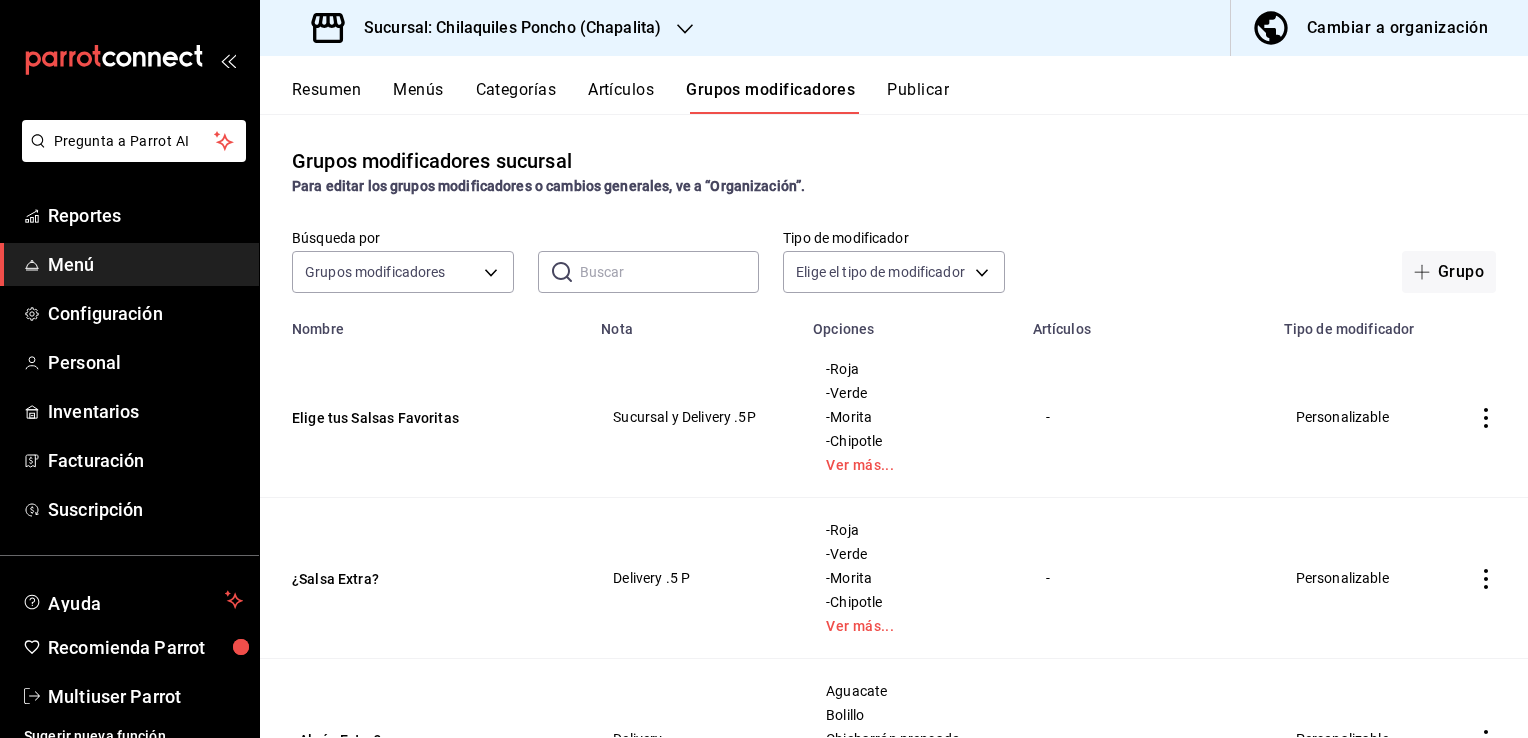 click on "Categorías" at bounding box center [516, 97] 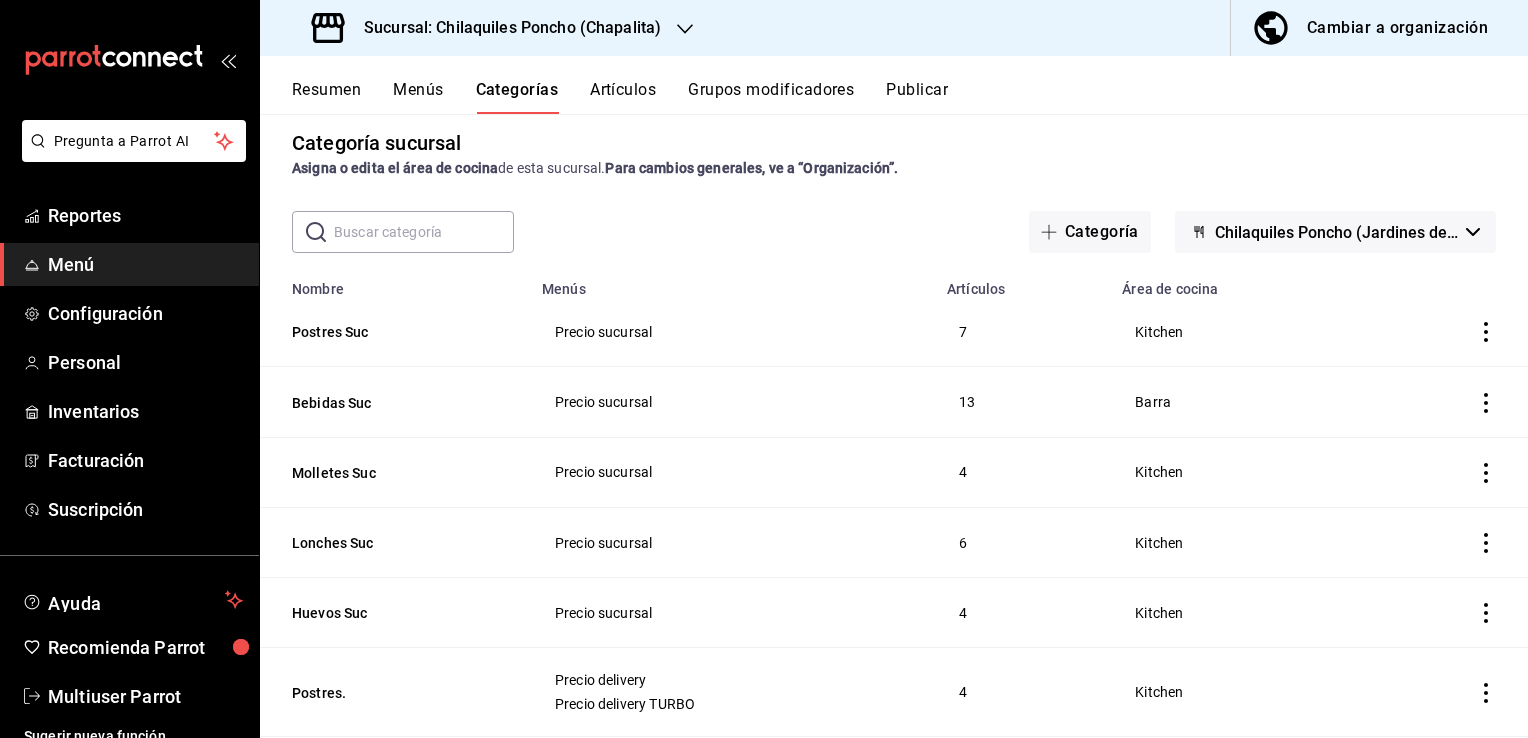 scroll, scrollTop: 0, scrollLeft: 0, axis: both 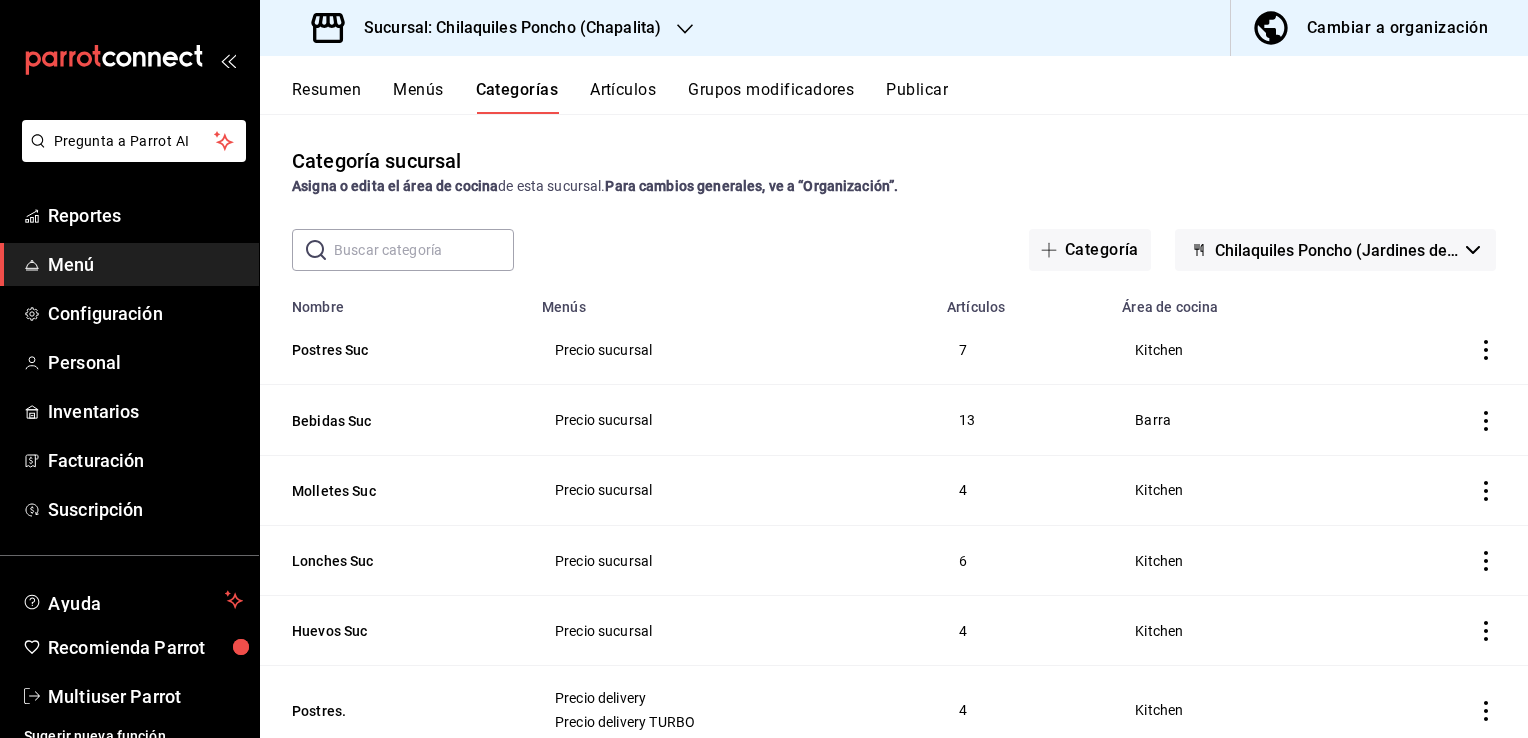 click on "Resumen" at bounding box center (326, 97) 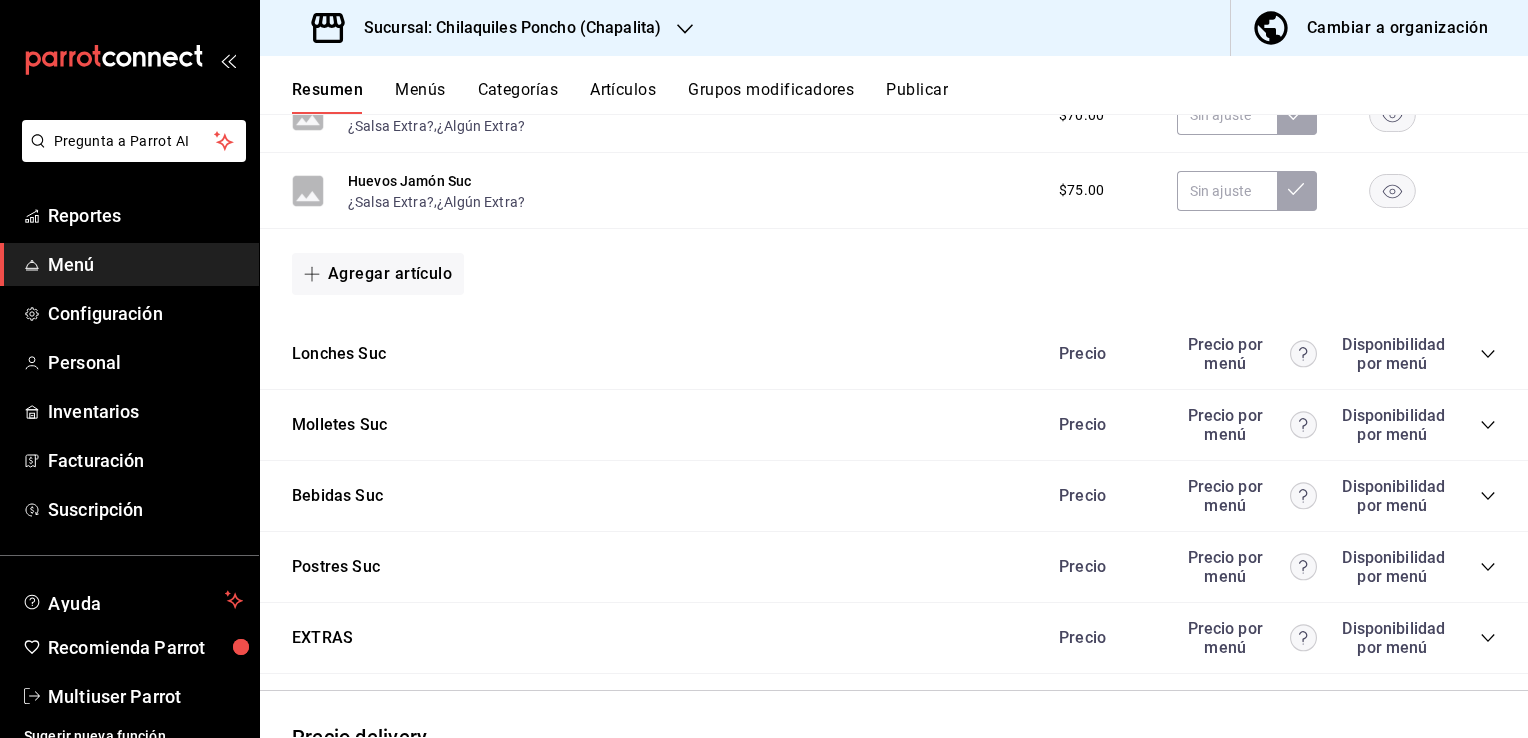 scroll, scrollTop: 1309, scrollLeft: 0, axis: vertical 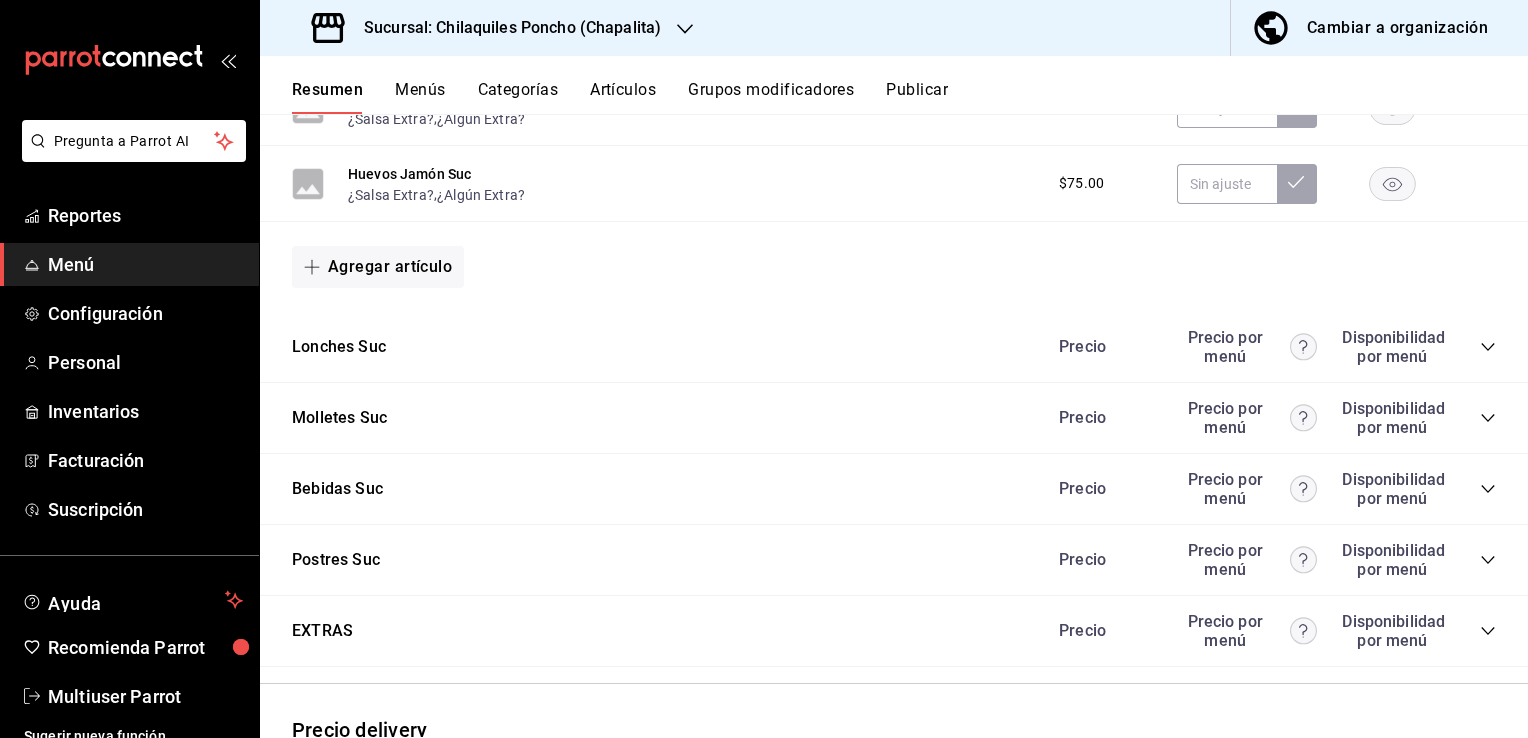 click 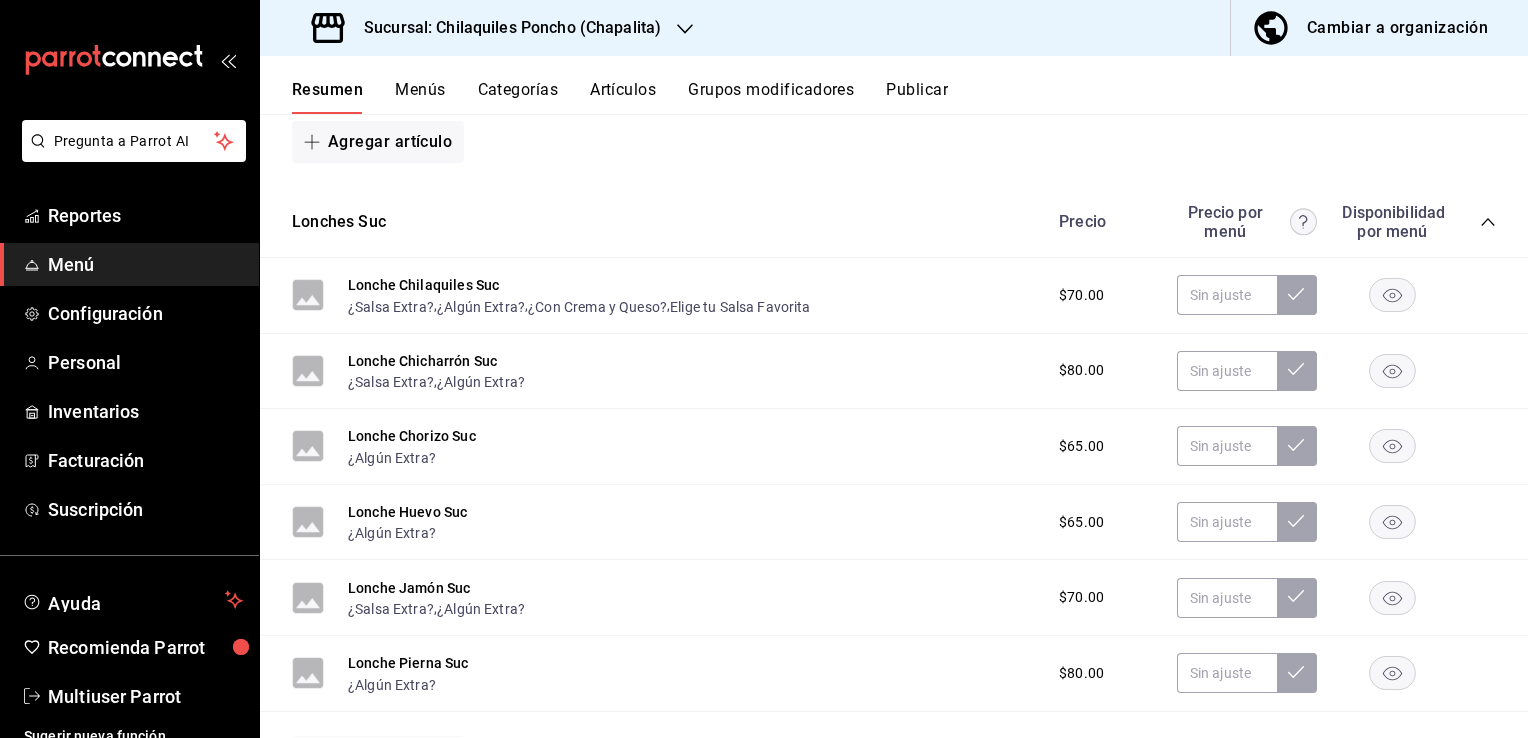 scroll, scrollTop: 1437, scrollLeft: 0, axis: vertical 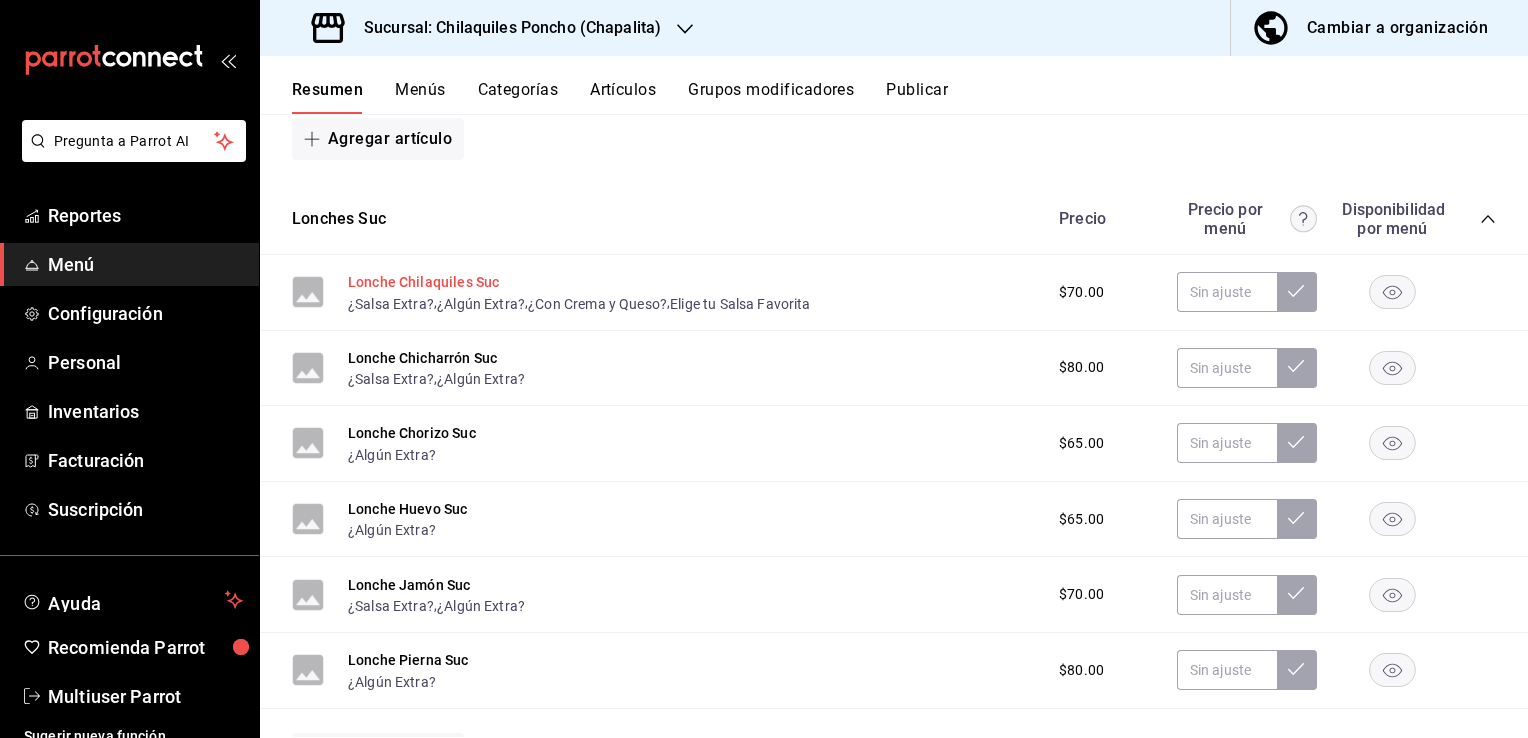 click on "Lonche Chilaquiles Suc" at bounding box center (423, 282) 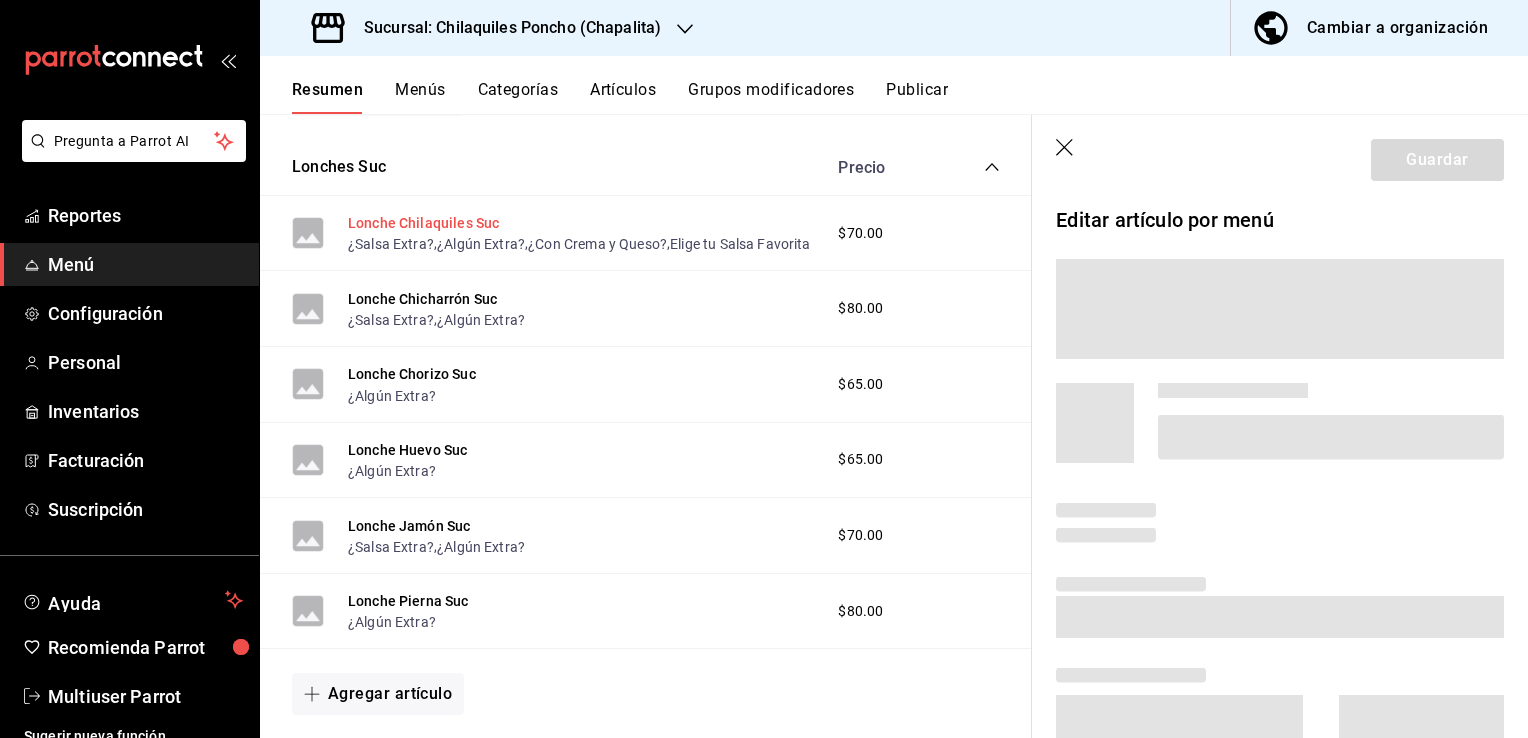 scroll, scrollTop: 1350, scrollLeft: 0, axis: vertical 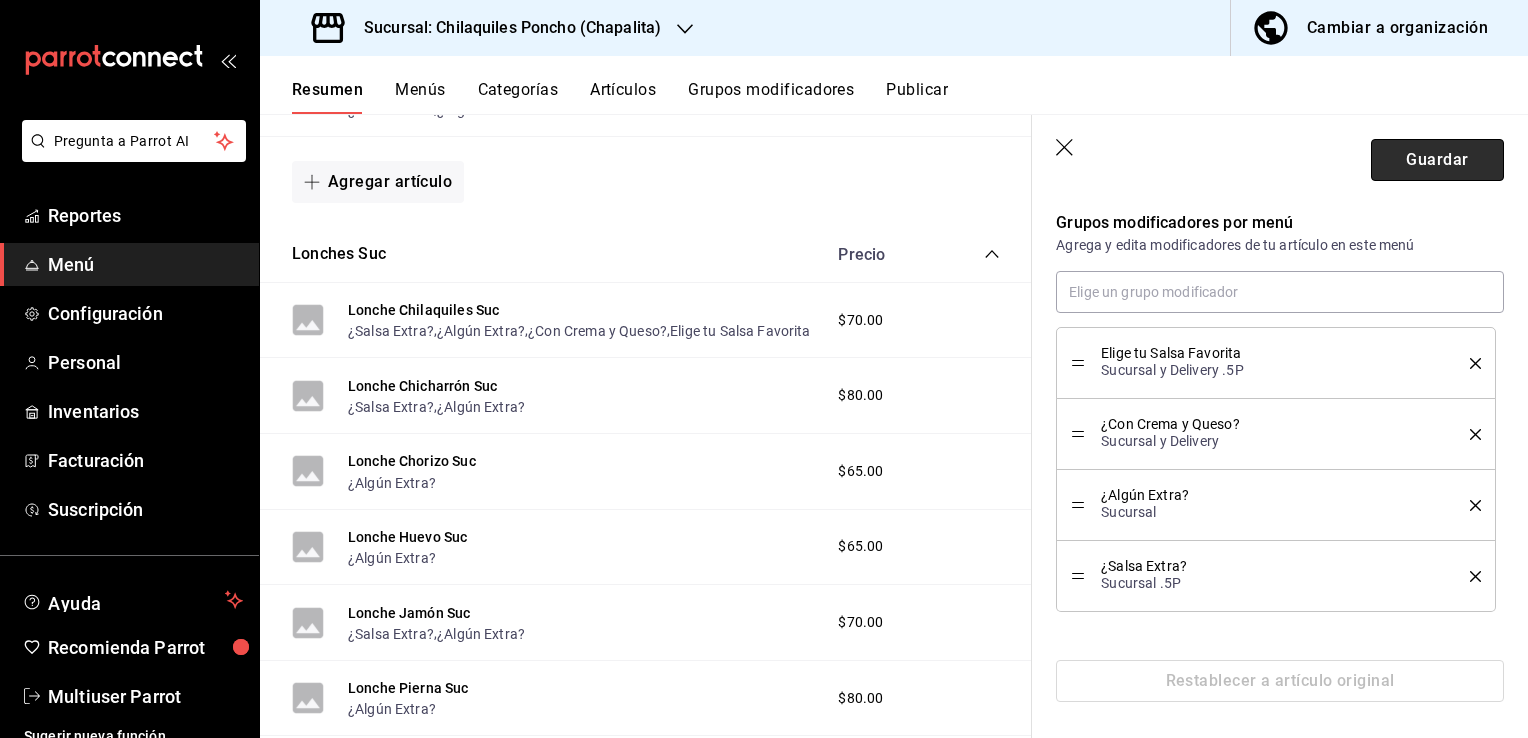 click on "Guardar" at bounding box center [1437, 160] 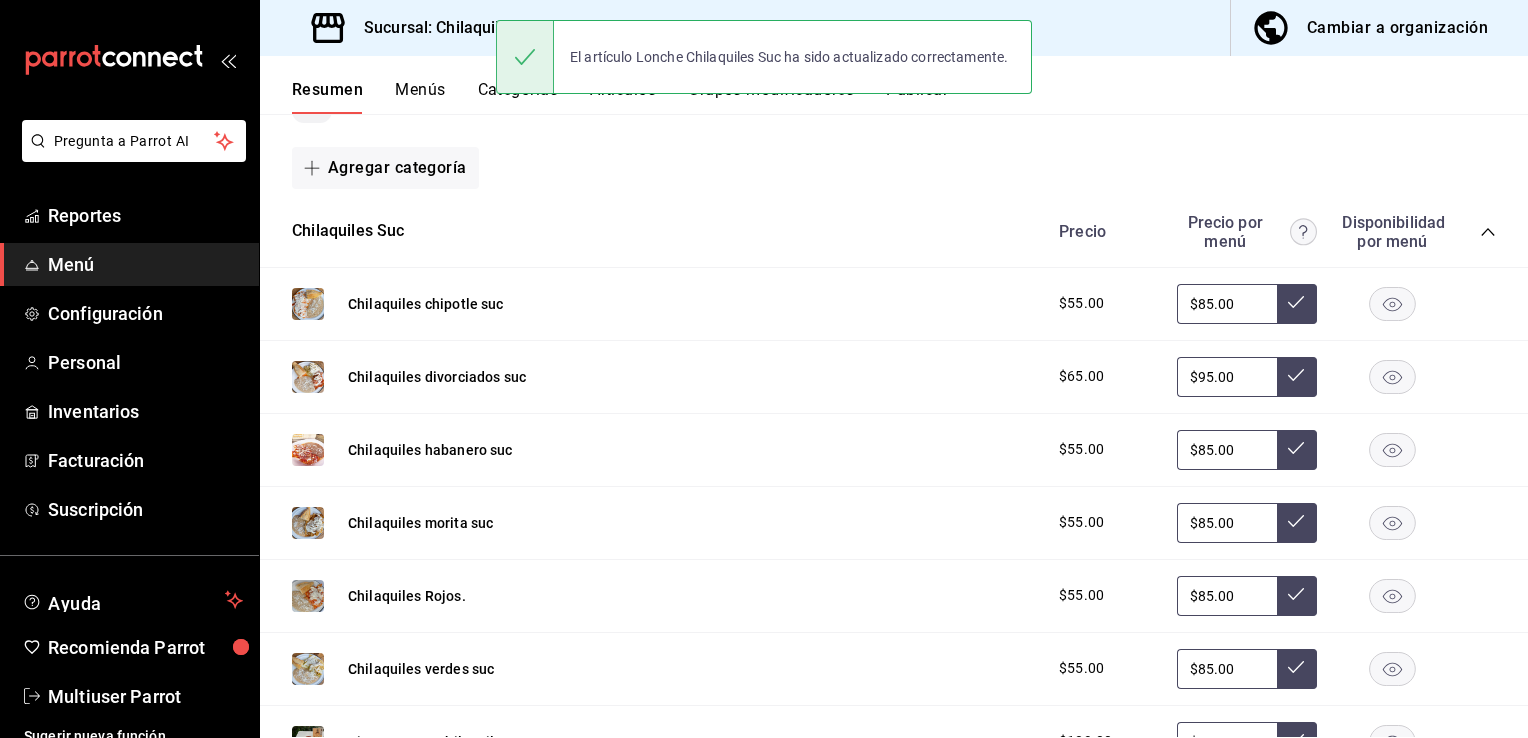 scroll, scrollTop: 291, scrollLeft: 0, axis: vertical 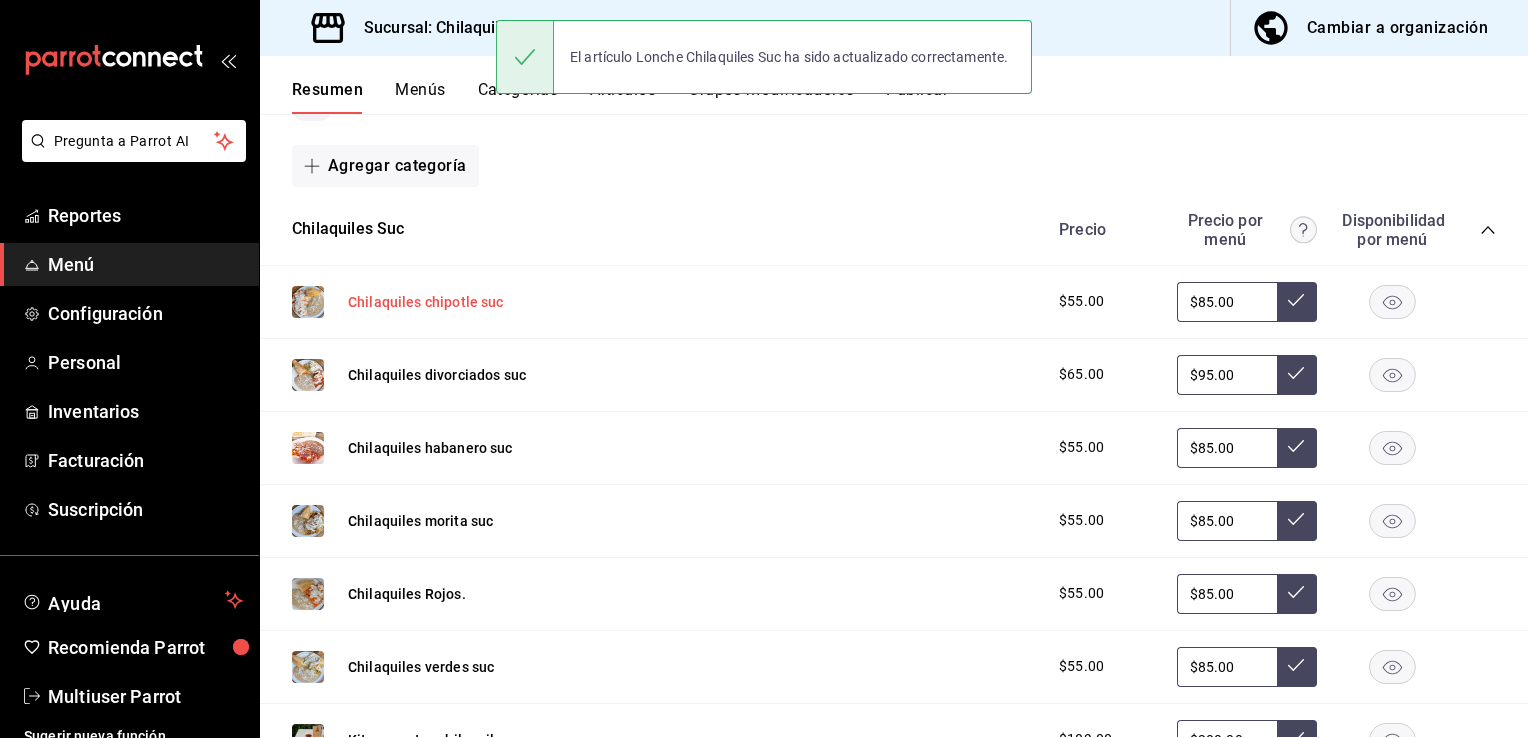 click on "Chilaquiles chipotle suc" at bounding box center (426, 302) 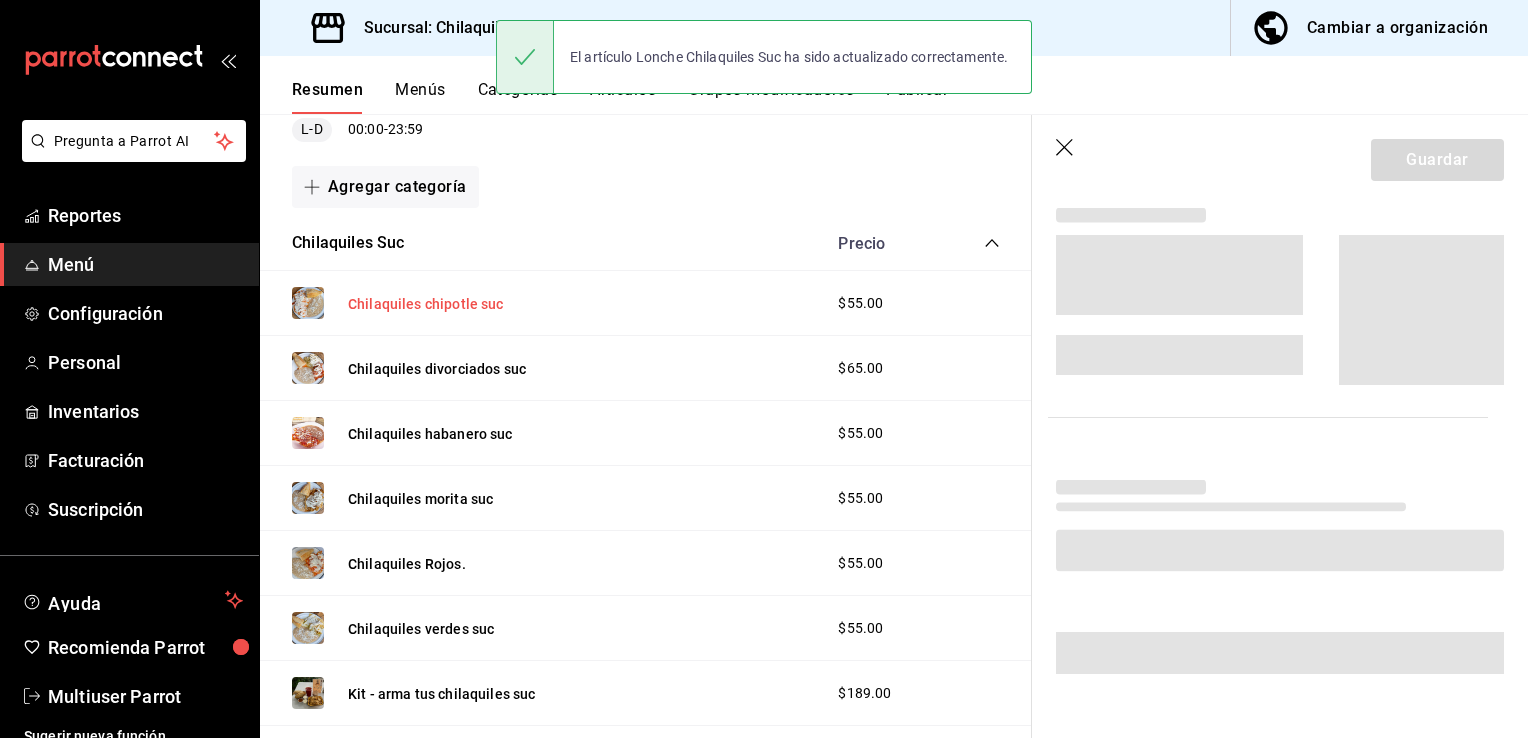 scroll, scrollTop: 345, scrollLeft: 0, axis: vertical 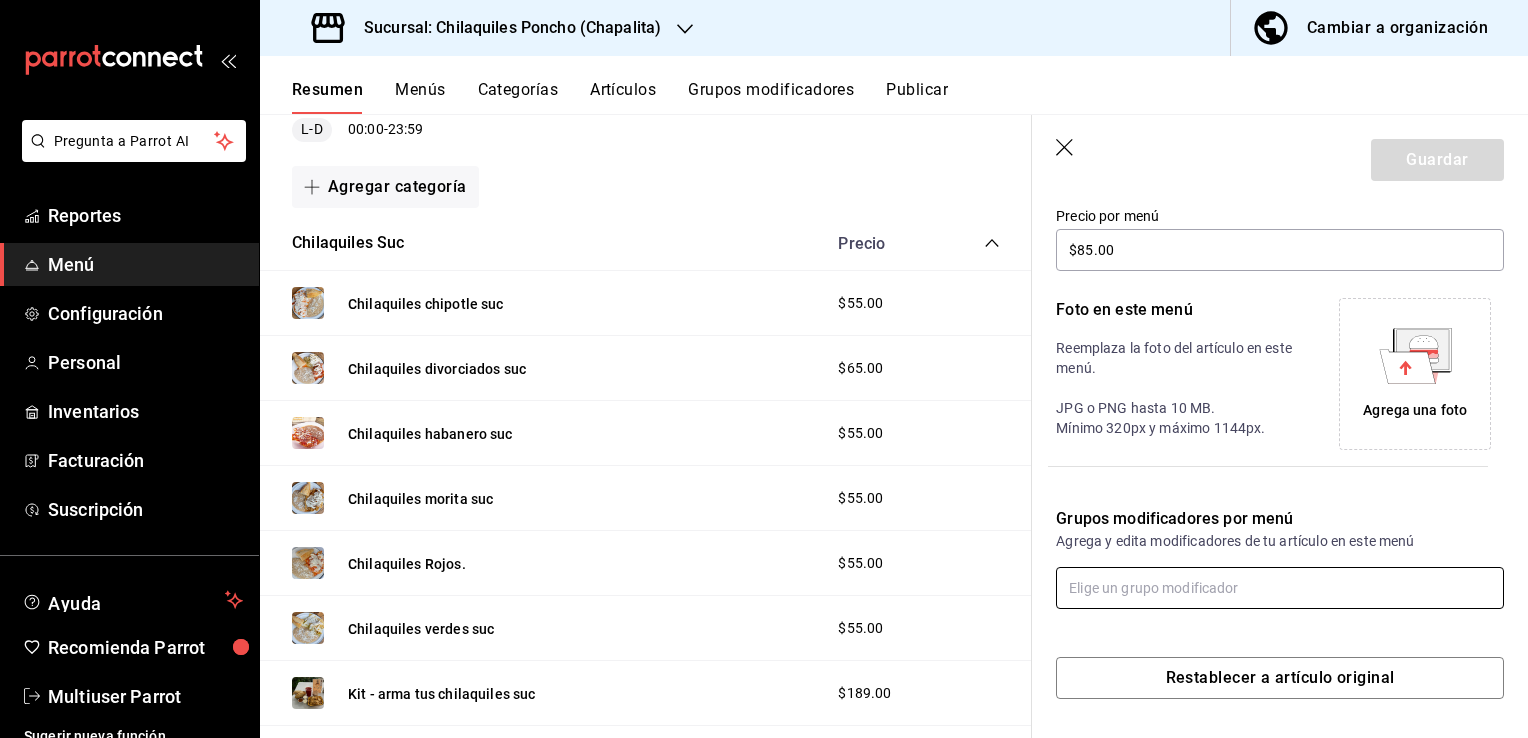 click at bounding box center (1280, 588) 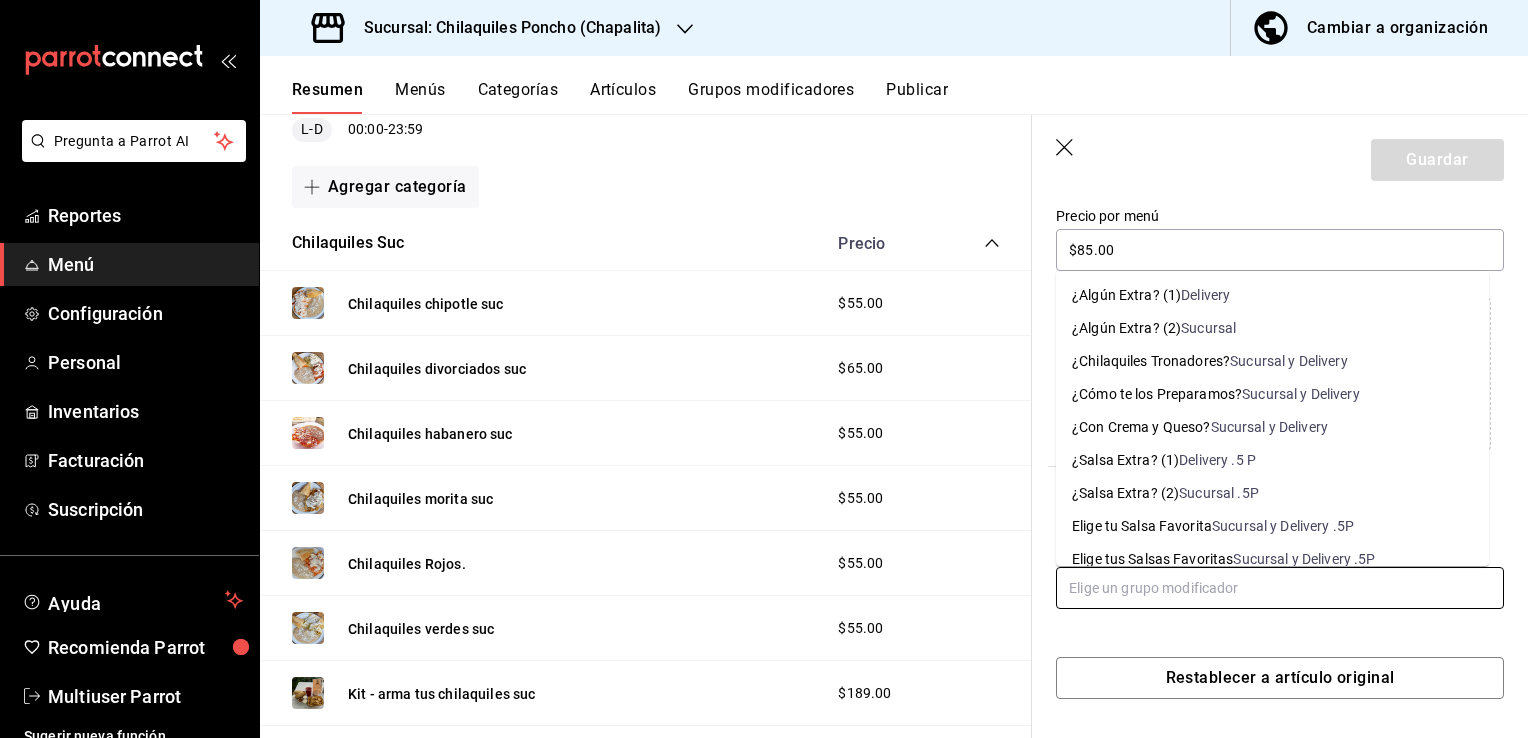 click on "Sucursal" at bounding box center (1208, 328) 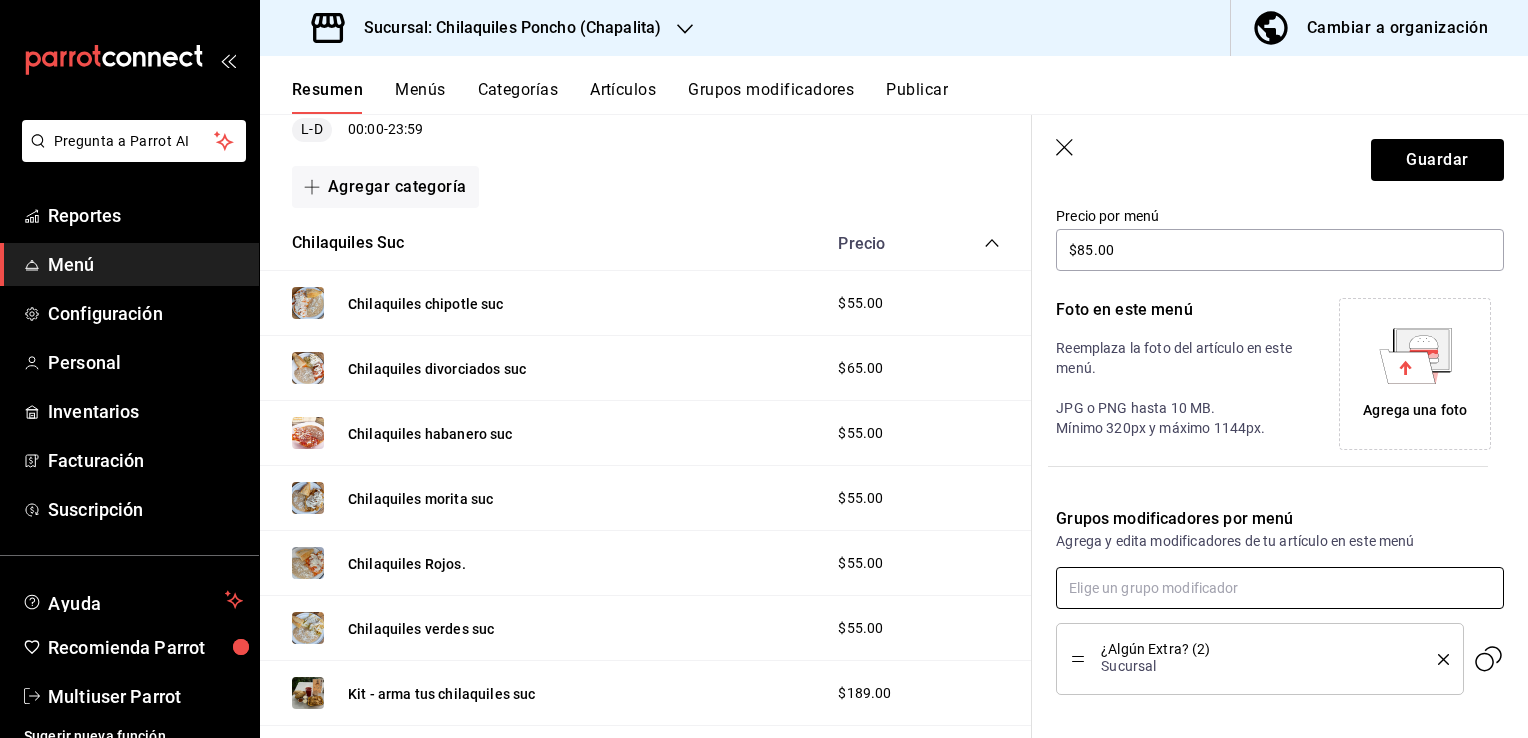 click at bounding box center (1280, 588) 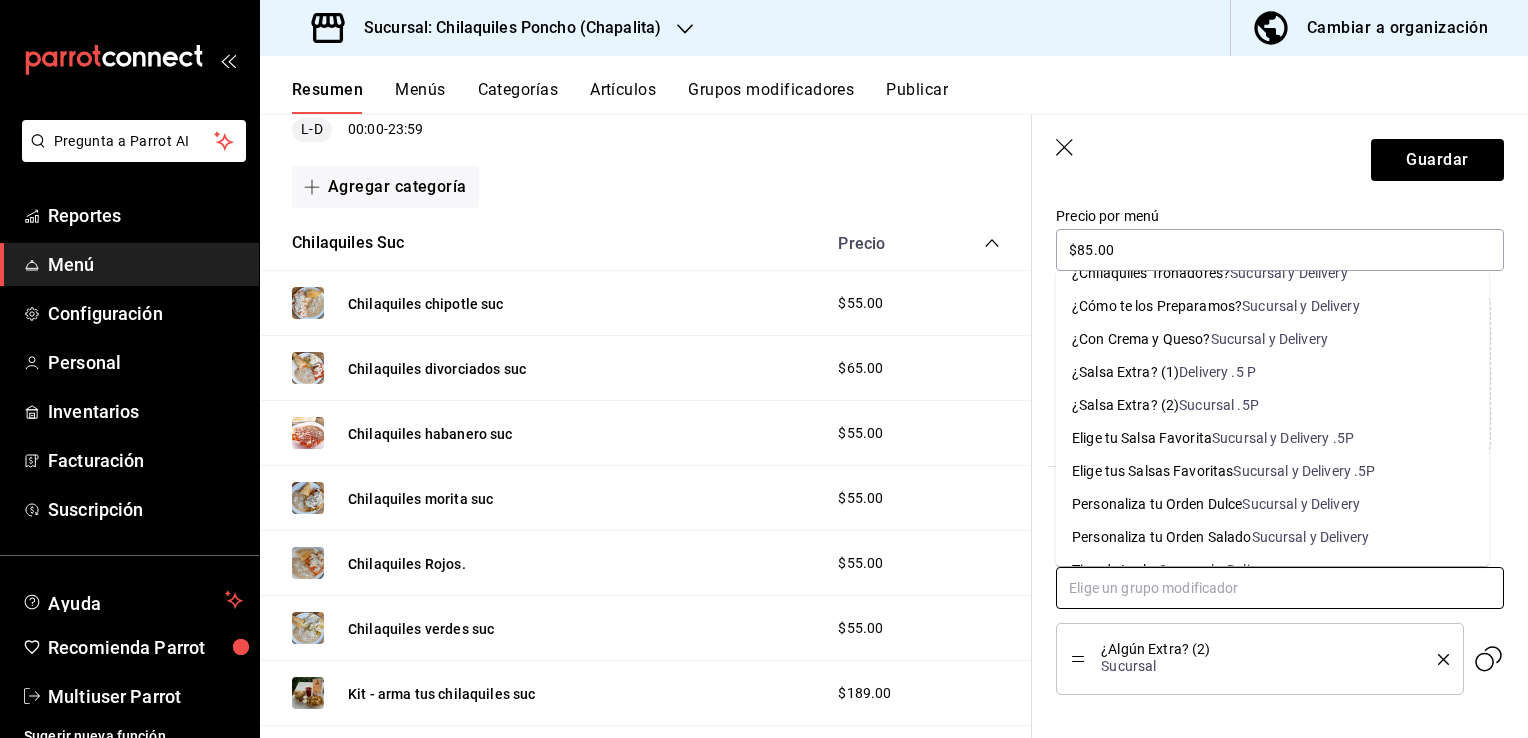 scroll, scrollTop: 0, scrollLeft: 0, axis: both 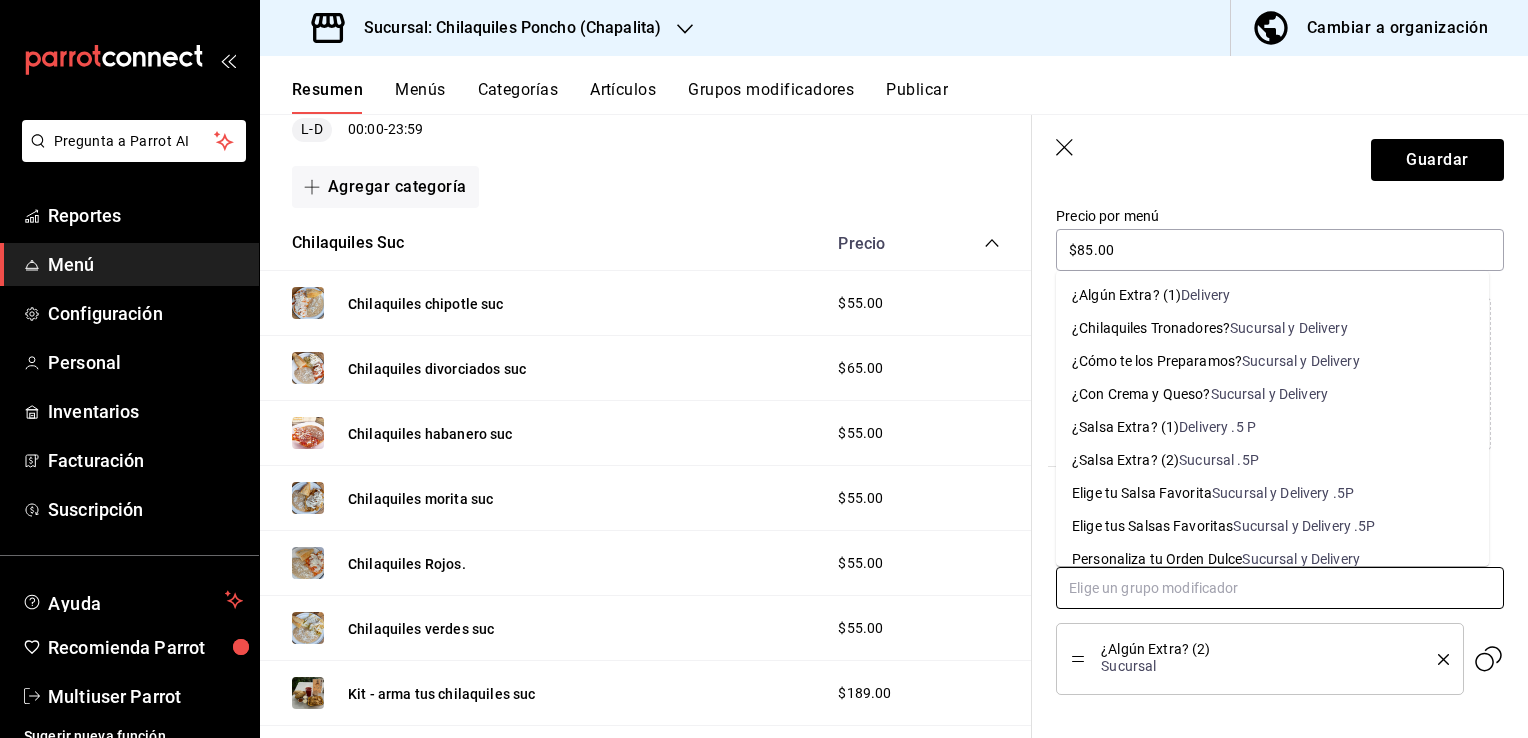 click on "Sucursal y Delivery" at bounding box center [1289, 328] 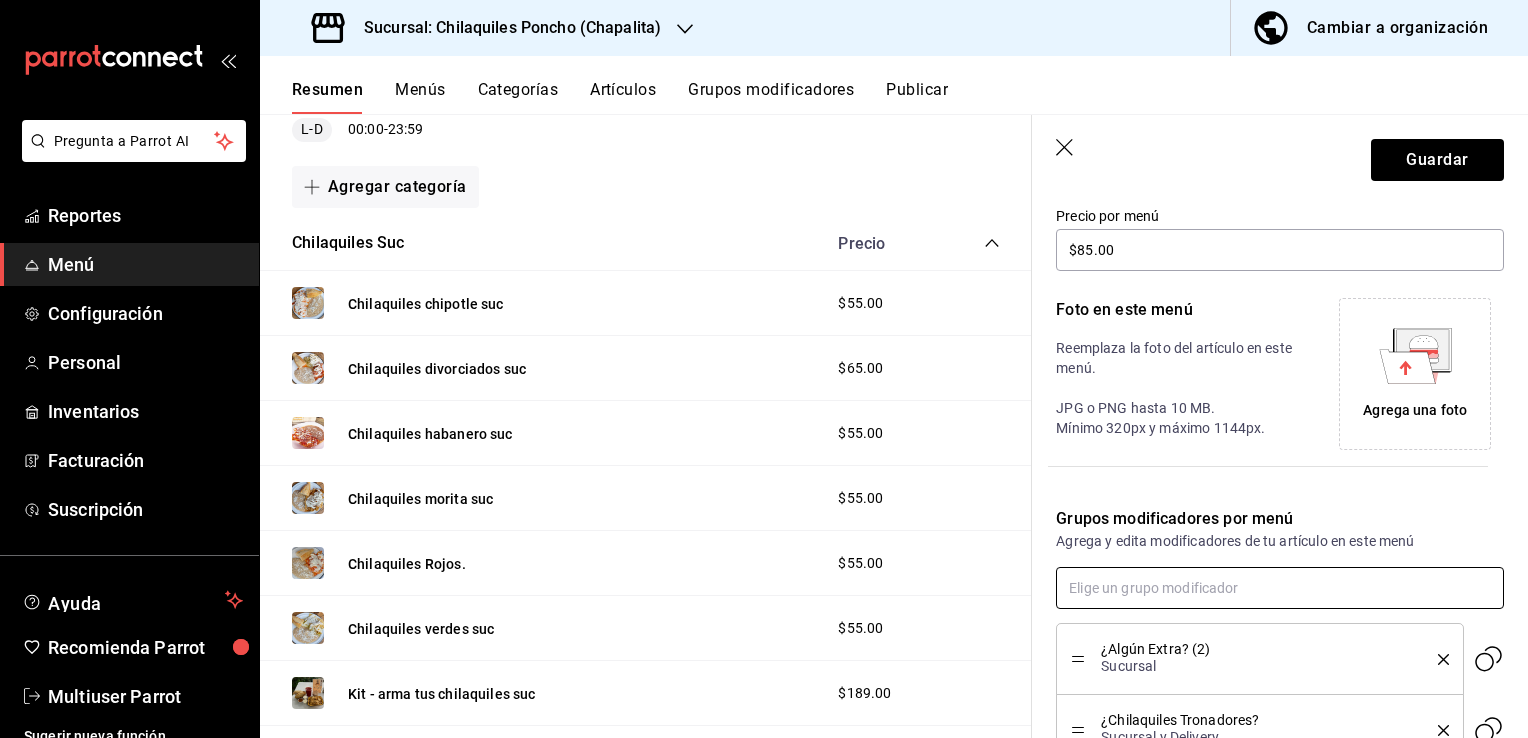 click at bounding box center [1280, 588] 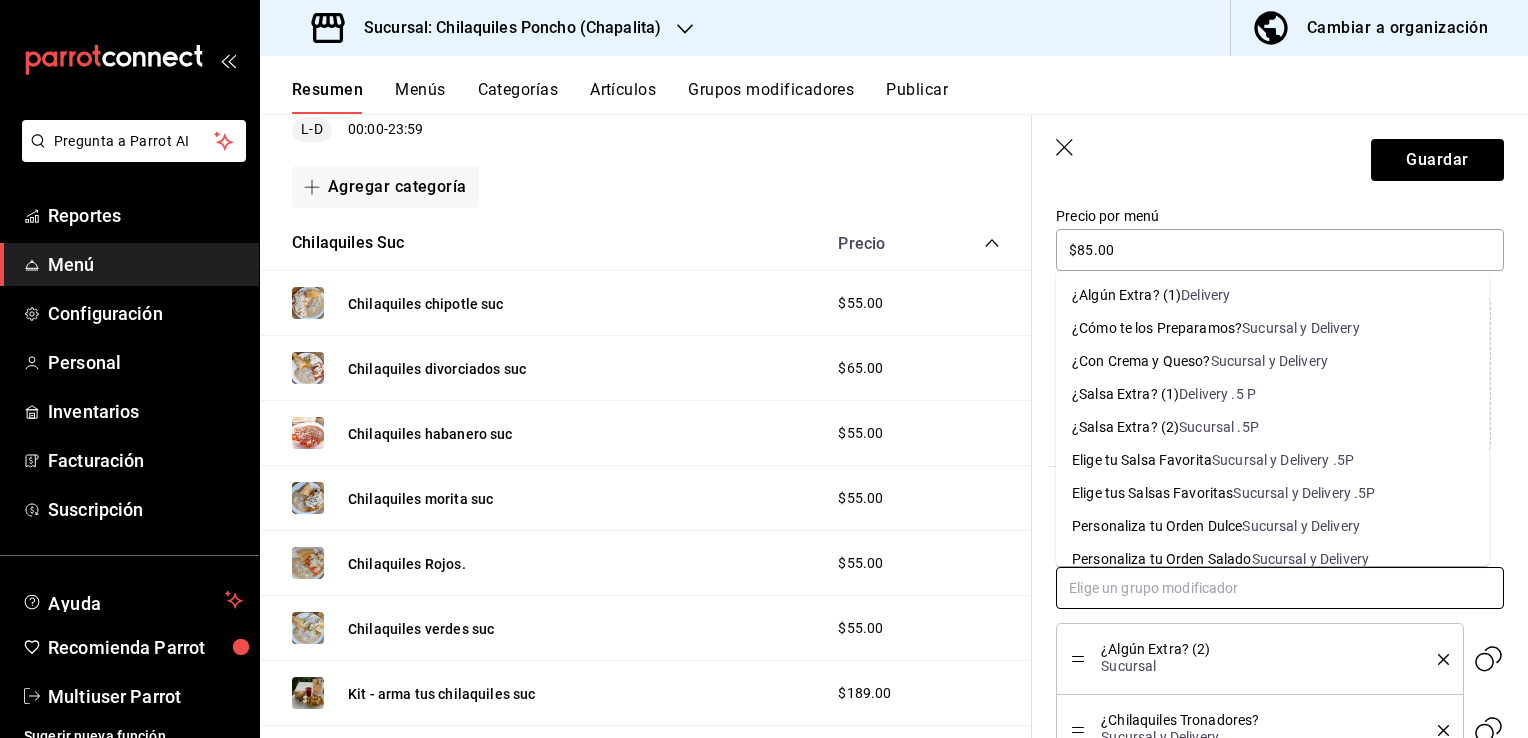 click on "Sucursal y Delivery" at bounding box center (1270, 361) 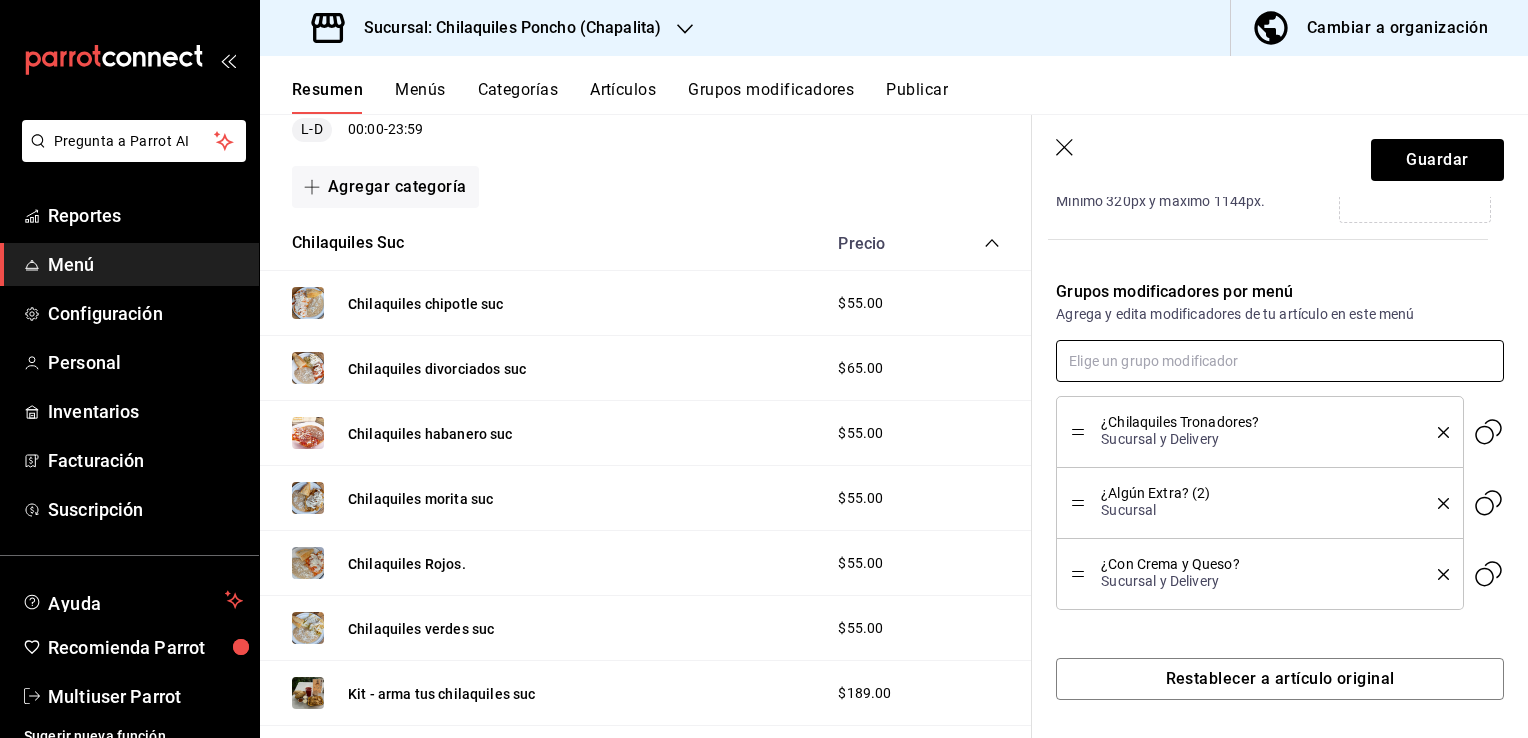 scroll, scrollTop: 572, scrollLeft: 0, axis: vertical 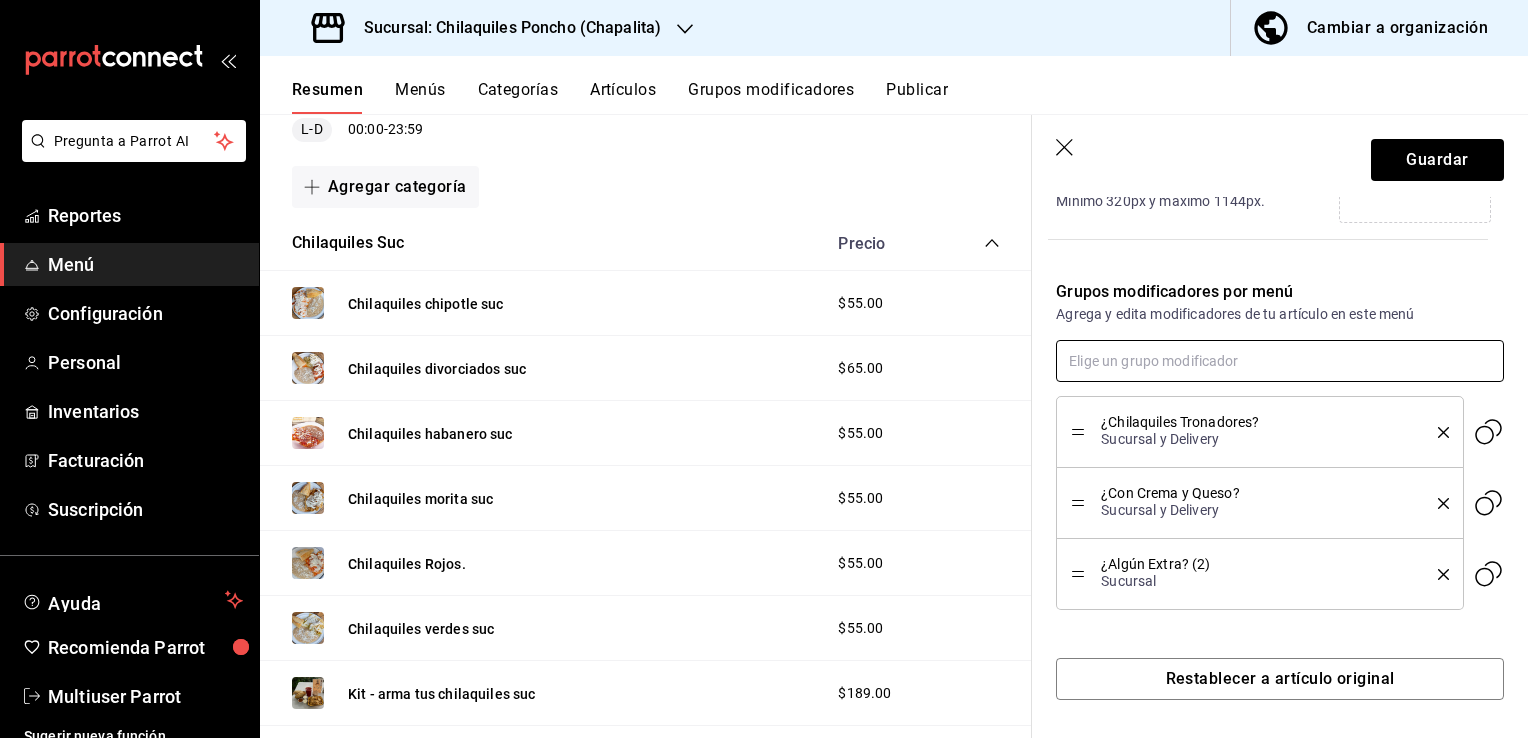 click at bounding box center [1280, 361] 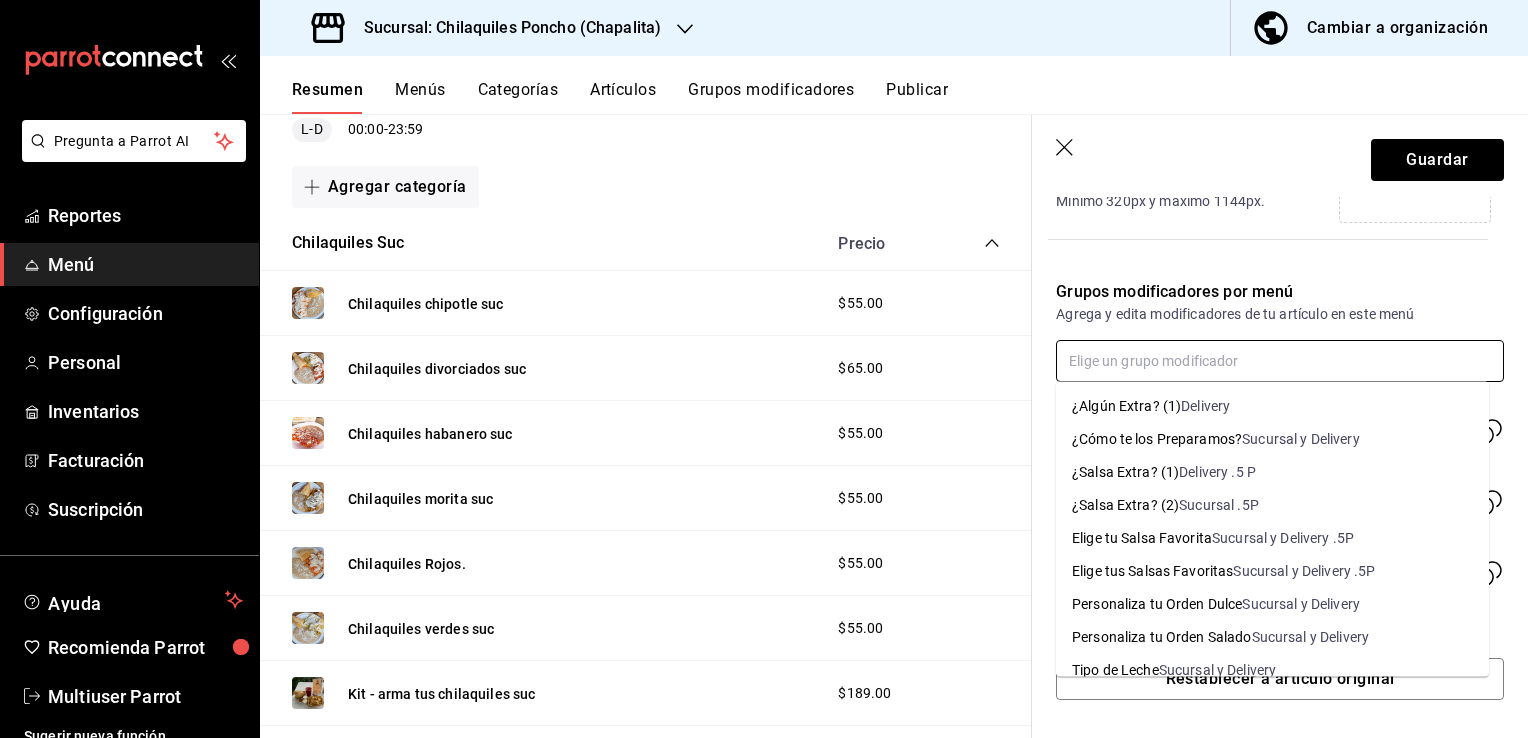 click on "Sucursal .5P" at bounding box center [1219, 505] 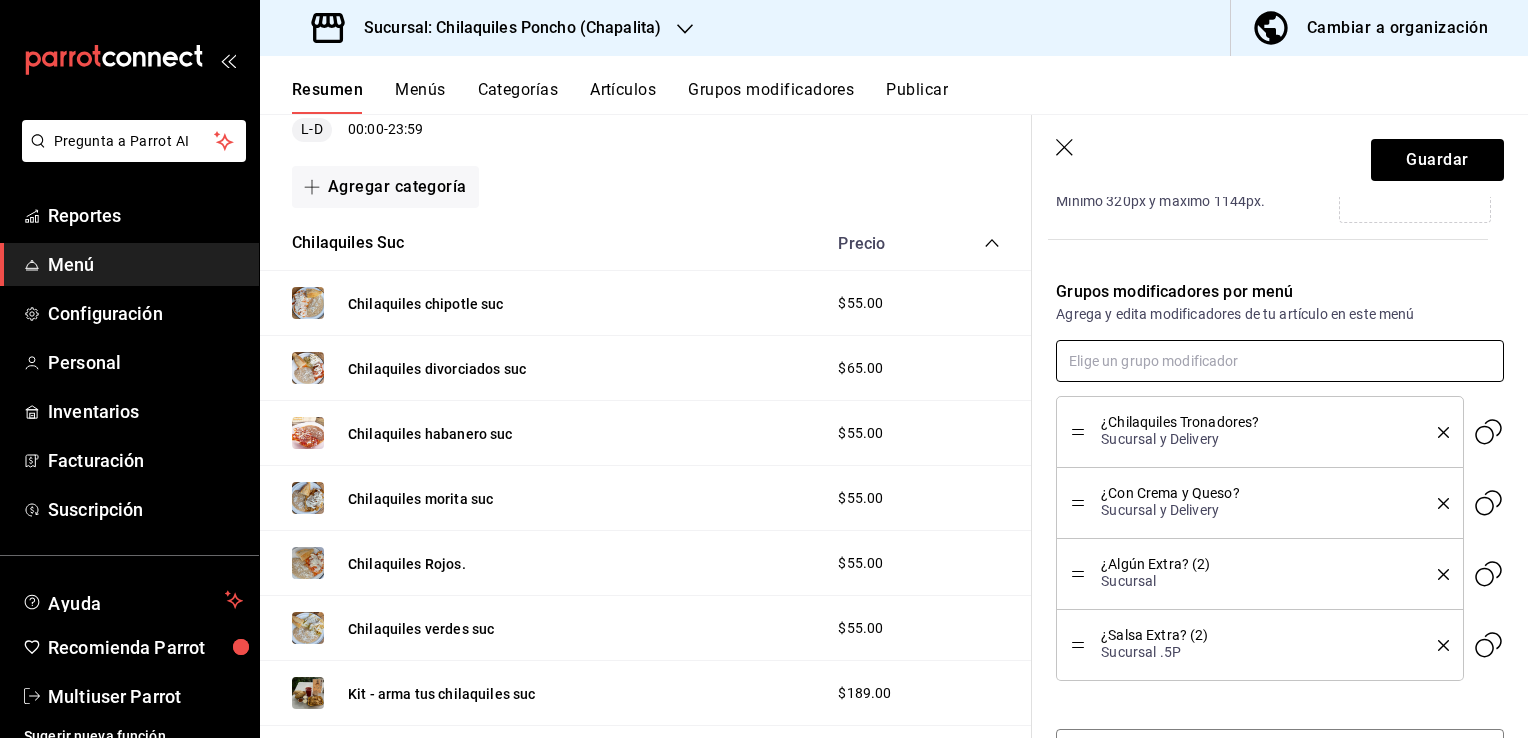 scroll, scrollTop: 643, scrollLeft: 0, axis: vertical 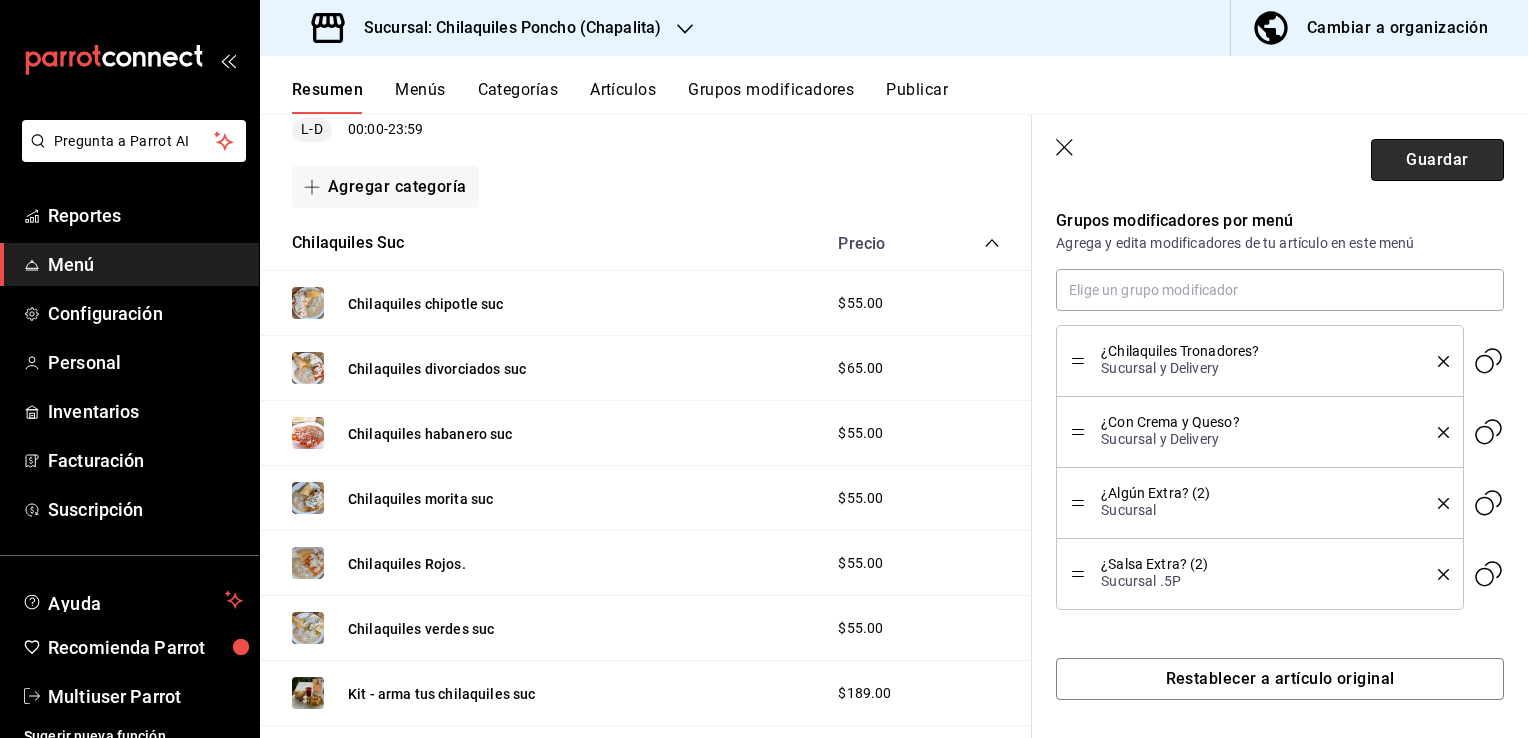 click on "Guardar" at bounding box center (1437, 160) 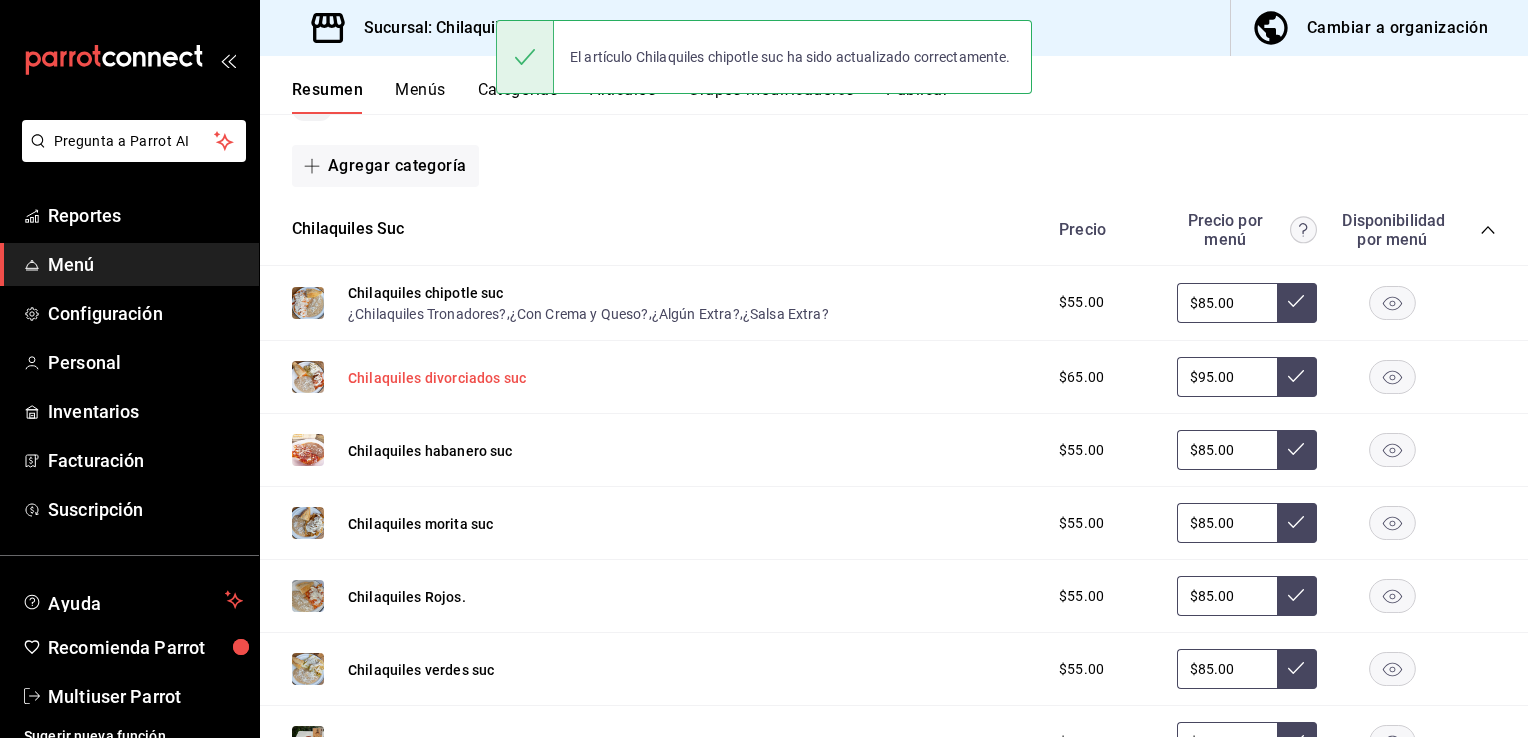 click on "Chilaquiles divorciados suc" at bounding box center (437, 378) 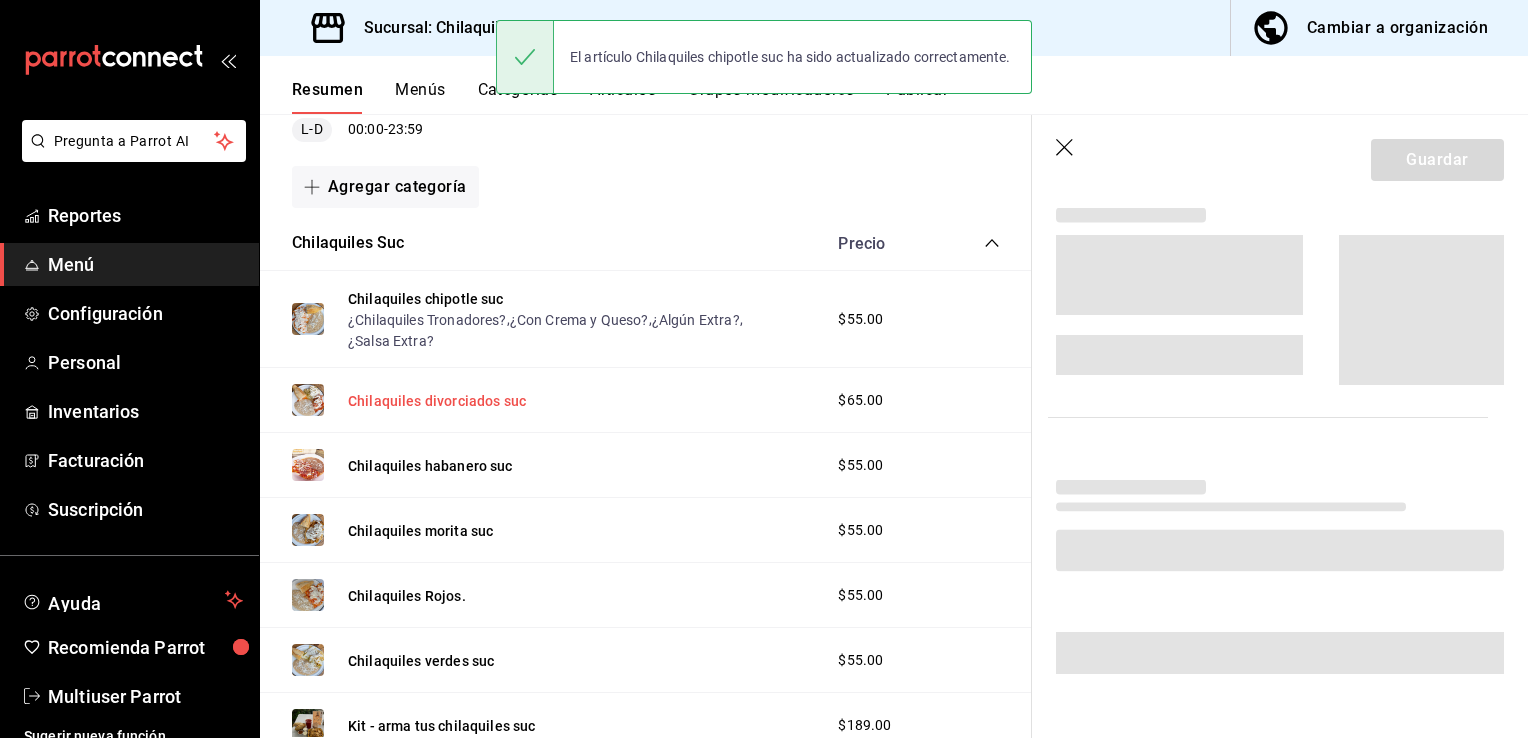 scroll, scrollTop: 345, scrollLeft: 0, axis: vertical 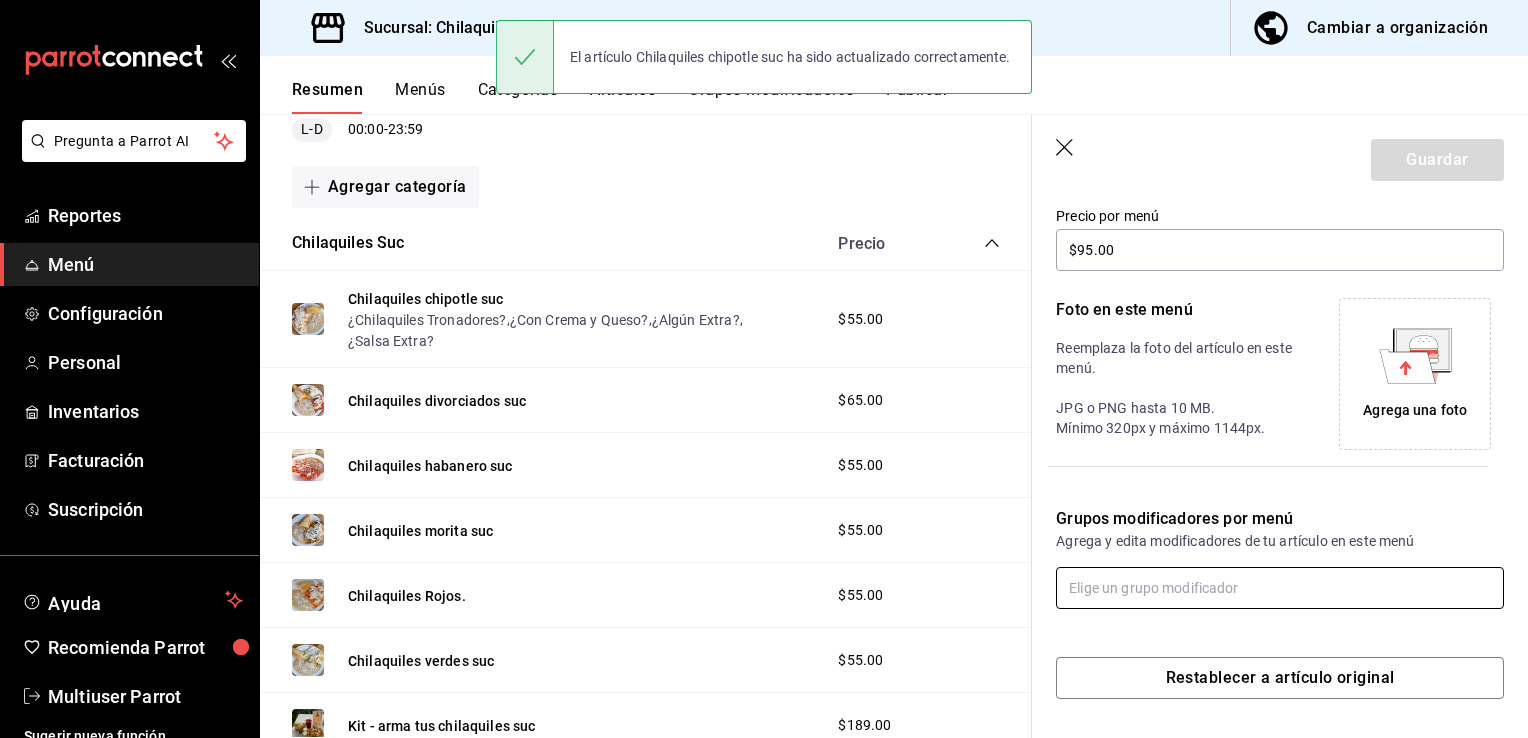 click at bounding box center (1280, 588) 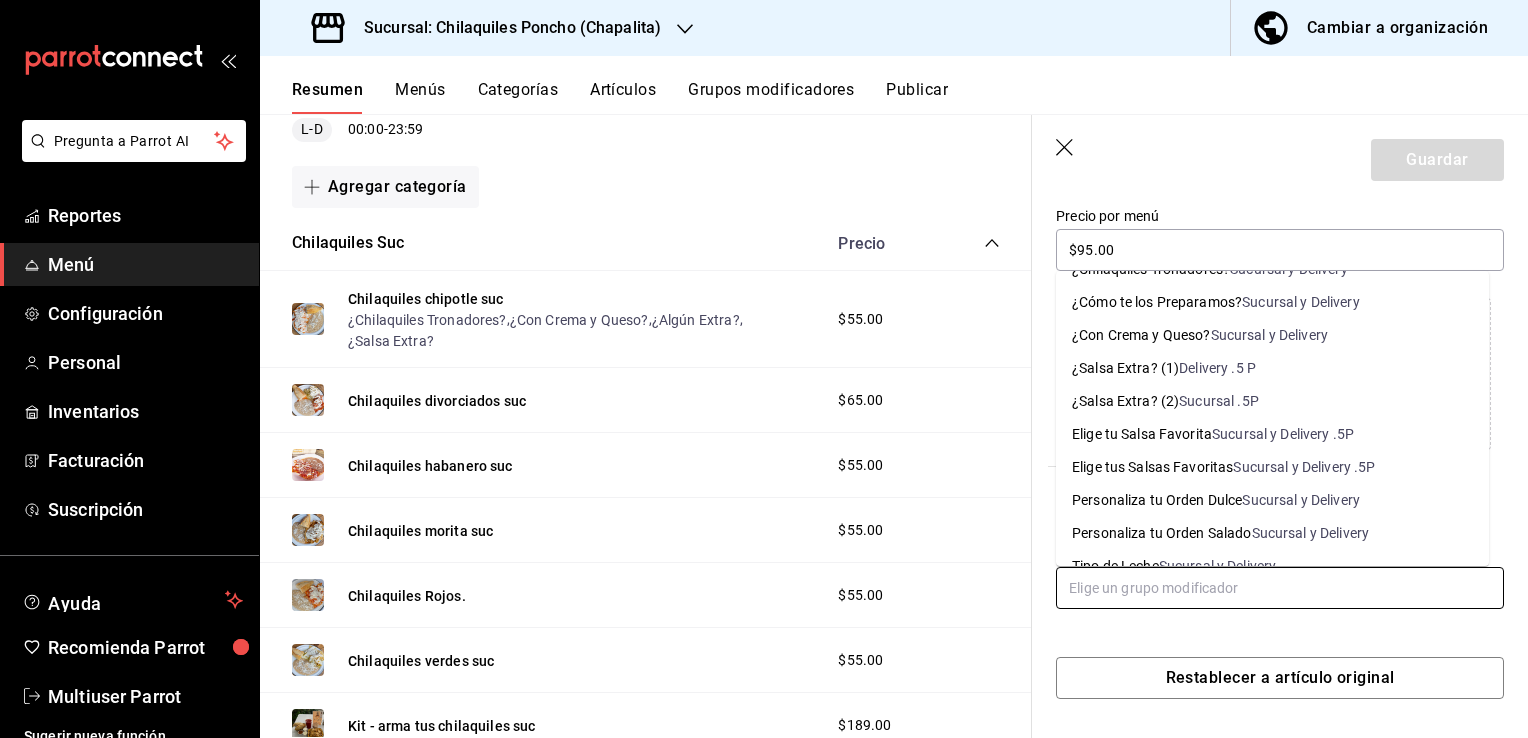 scroll, scrollTop: 92, scrollLeft: 0, axis: vertical 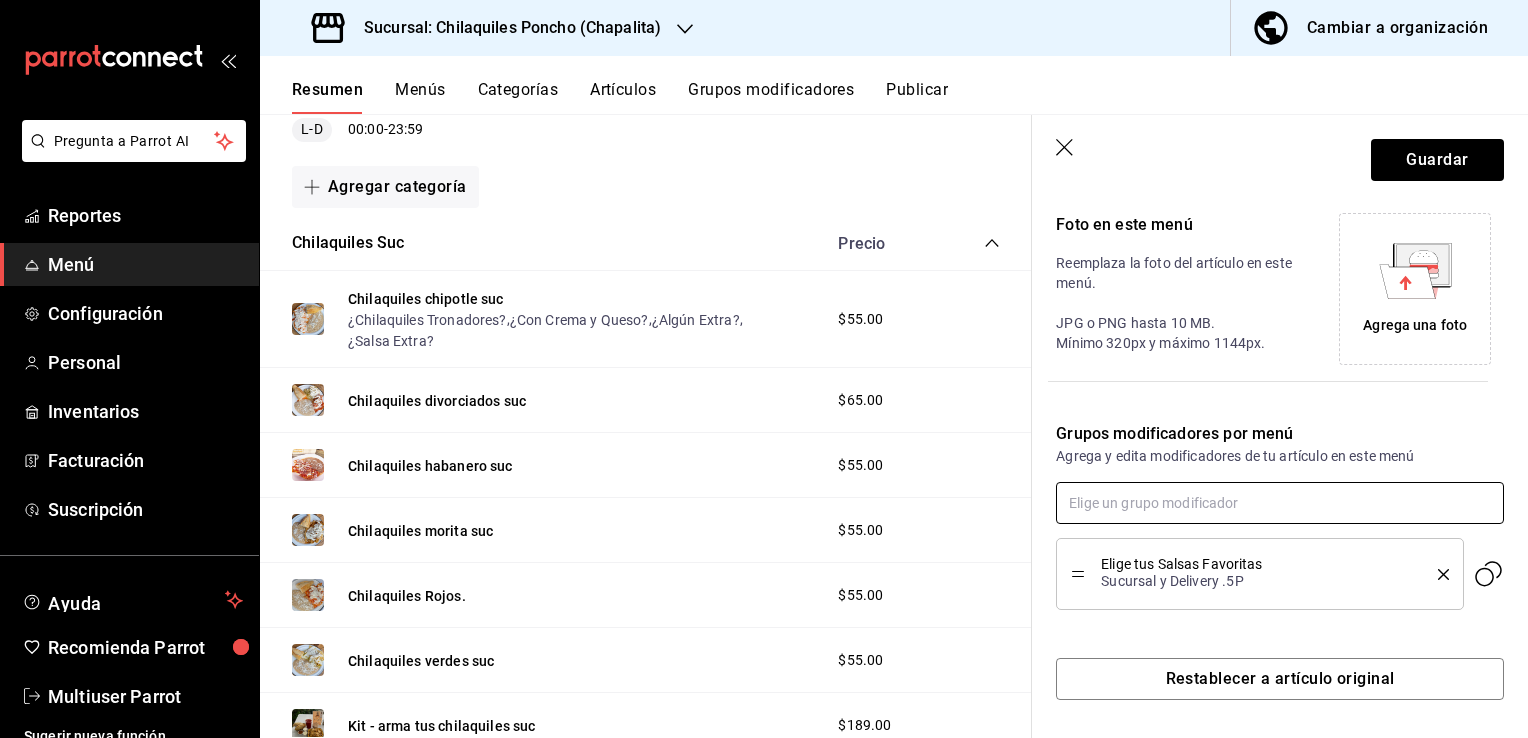 click at bounding box center [1280, 503] 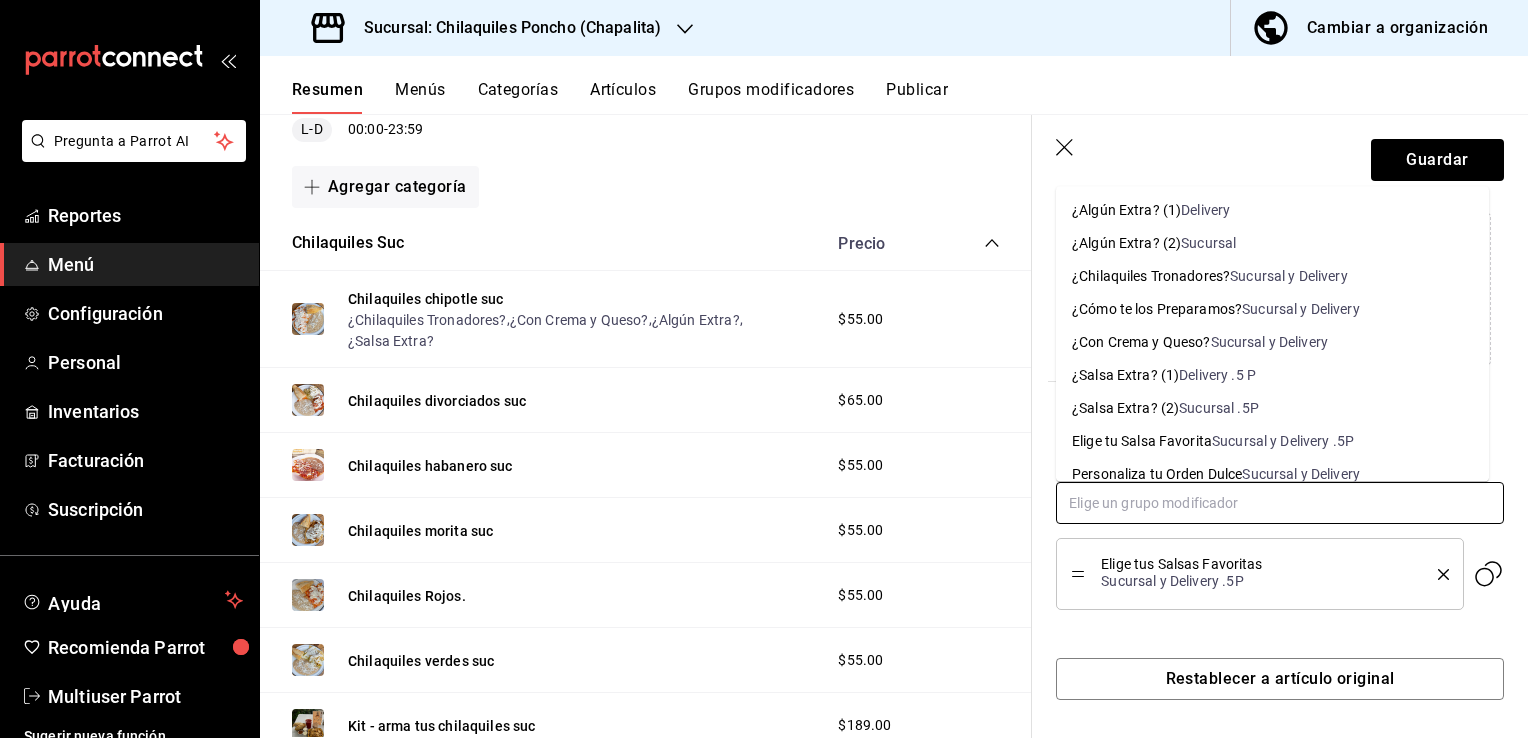 click on "Sucursal y Delivery" at bounding box center (1289, 276) 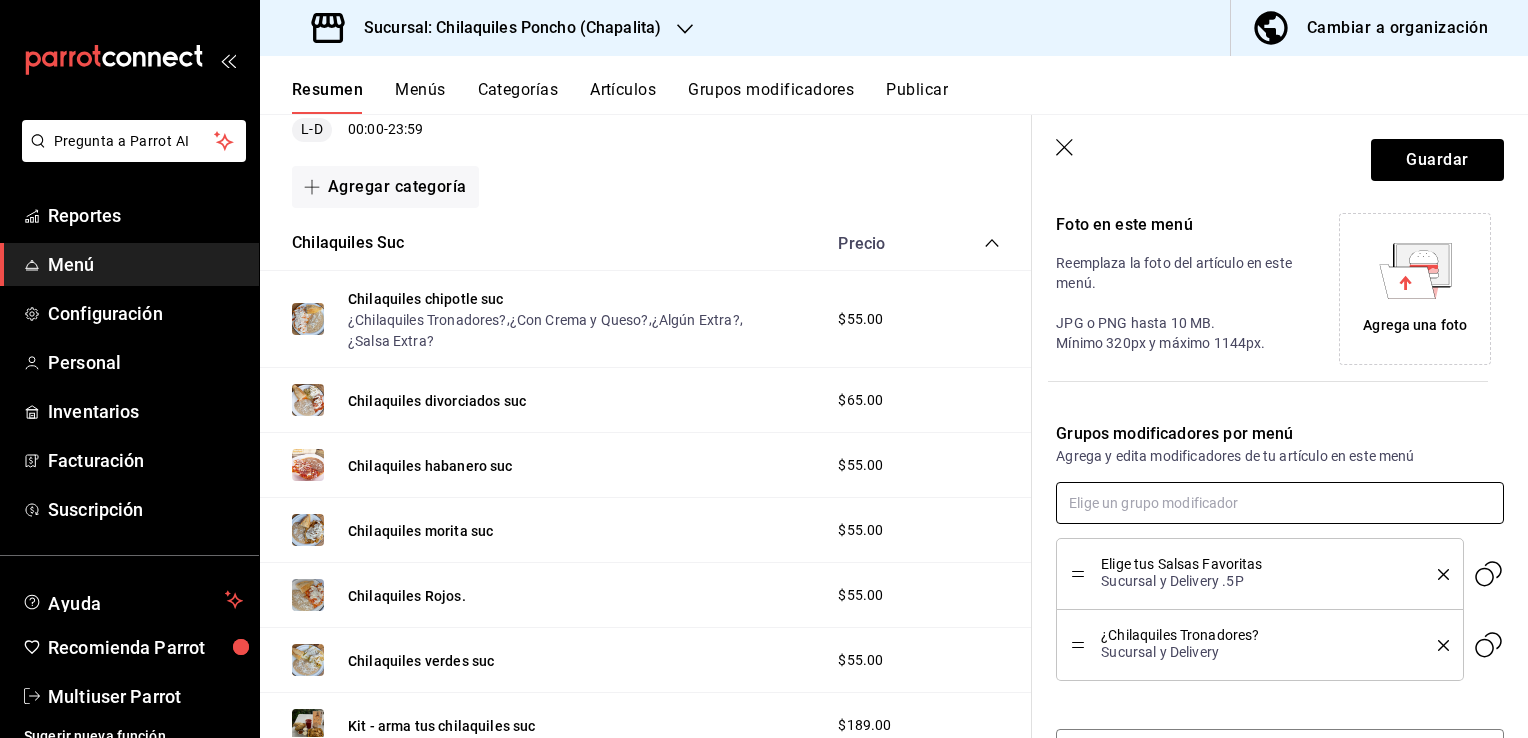 click at bounding box center [1280, 503] 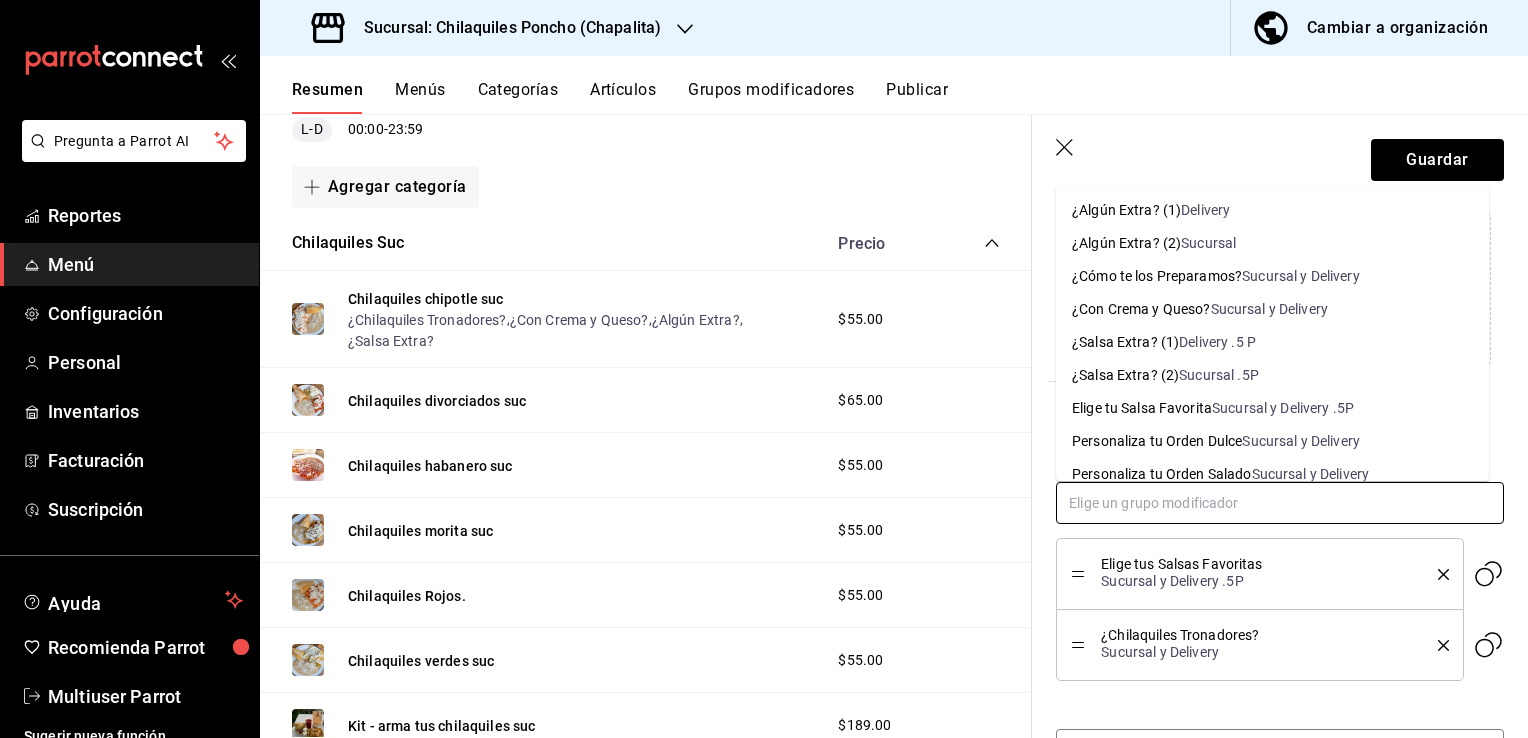 click on "Sucursal y Delivery" at bounding box center (1270, 309) 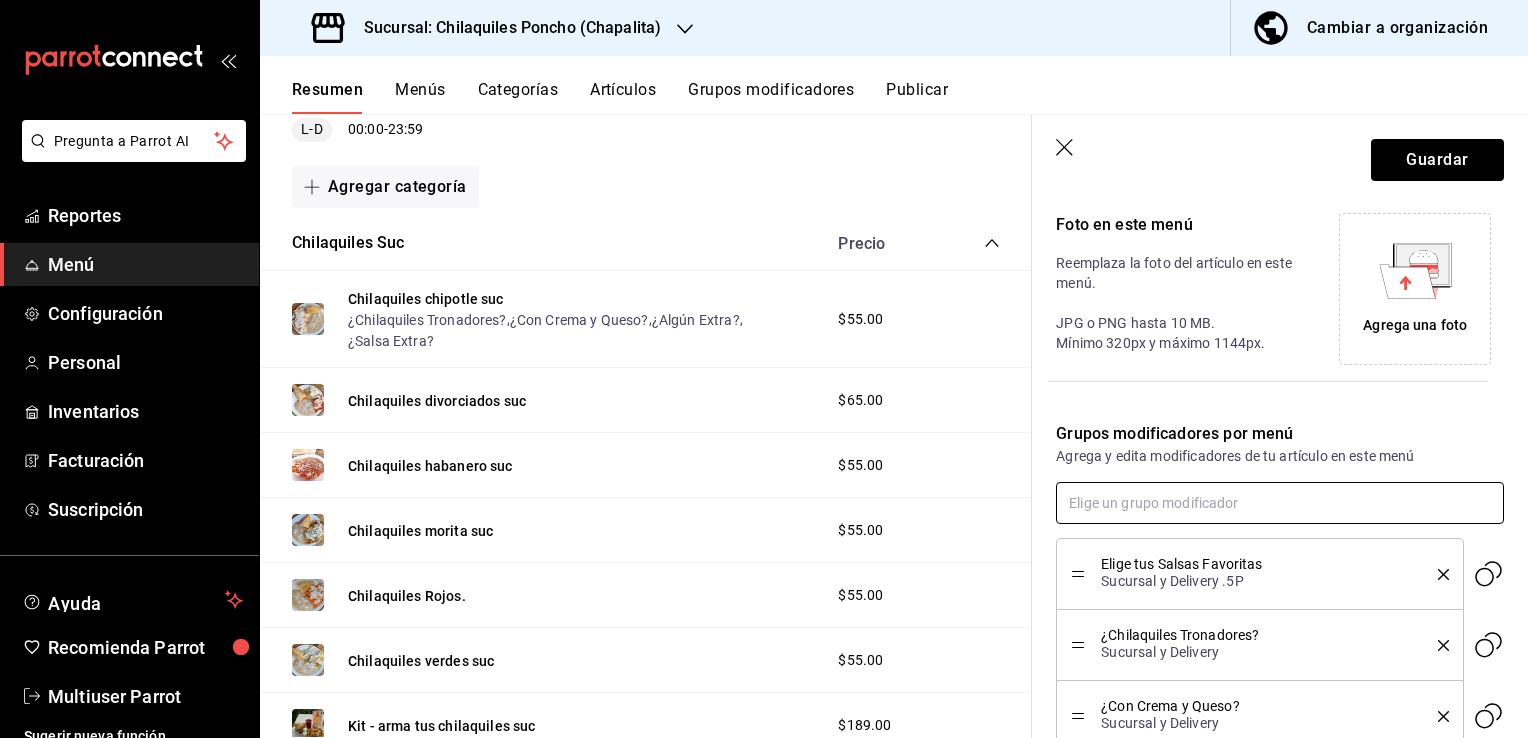 click at bounding box center [1280, 503] 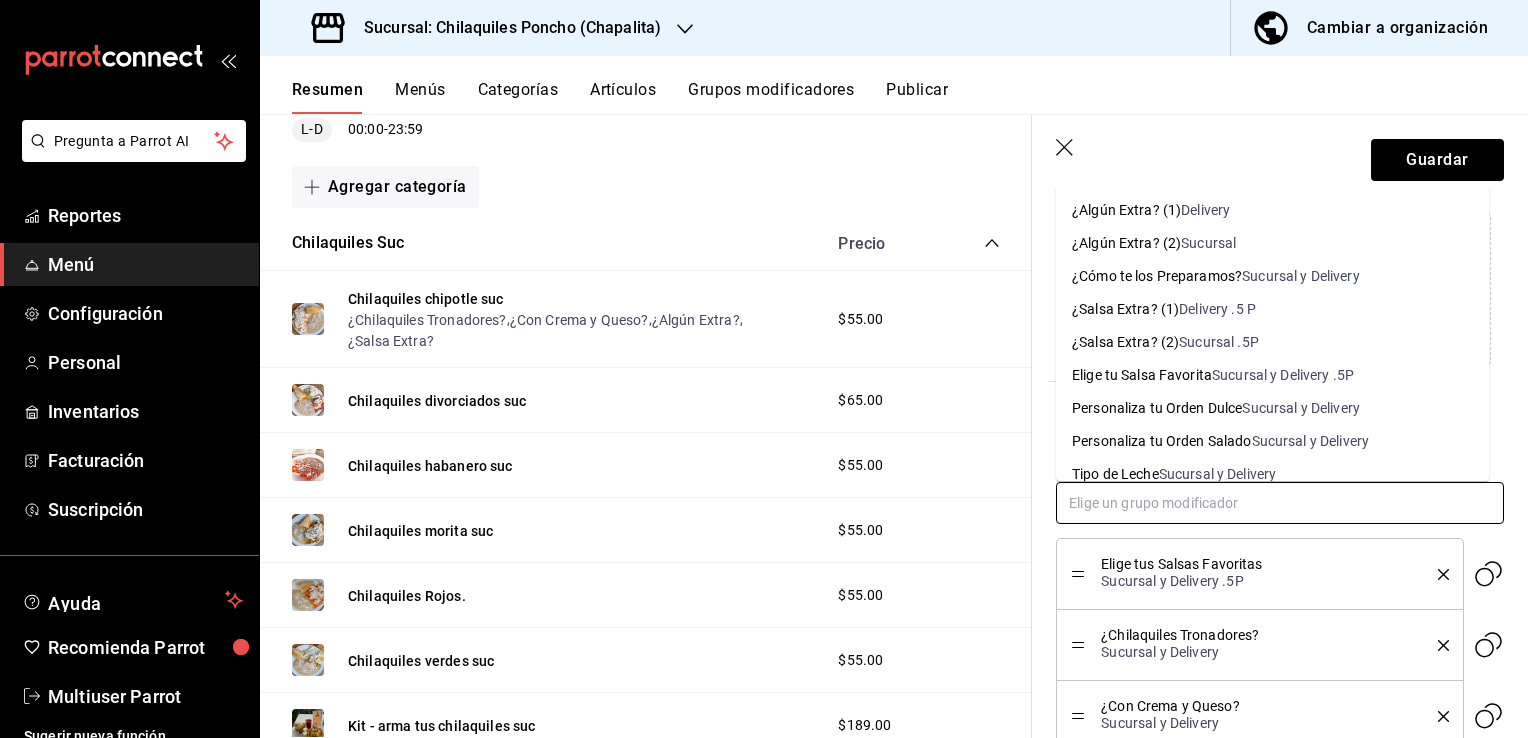 click on "Sucursal" at bounding box center [1208, 243] 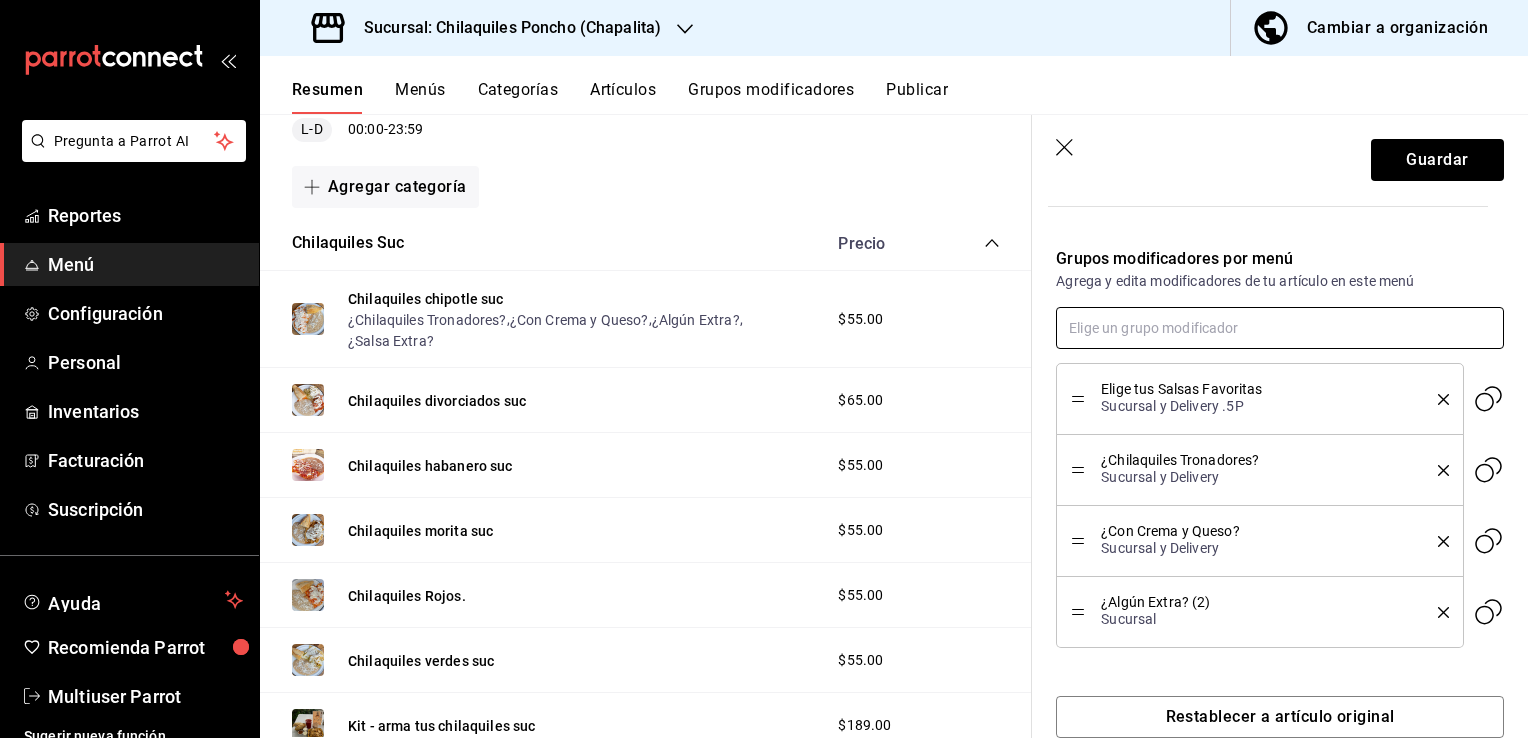 scroll, scrollTop: 616, scrollLeft: 0, axis: vertical 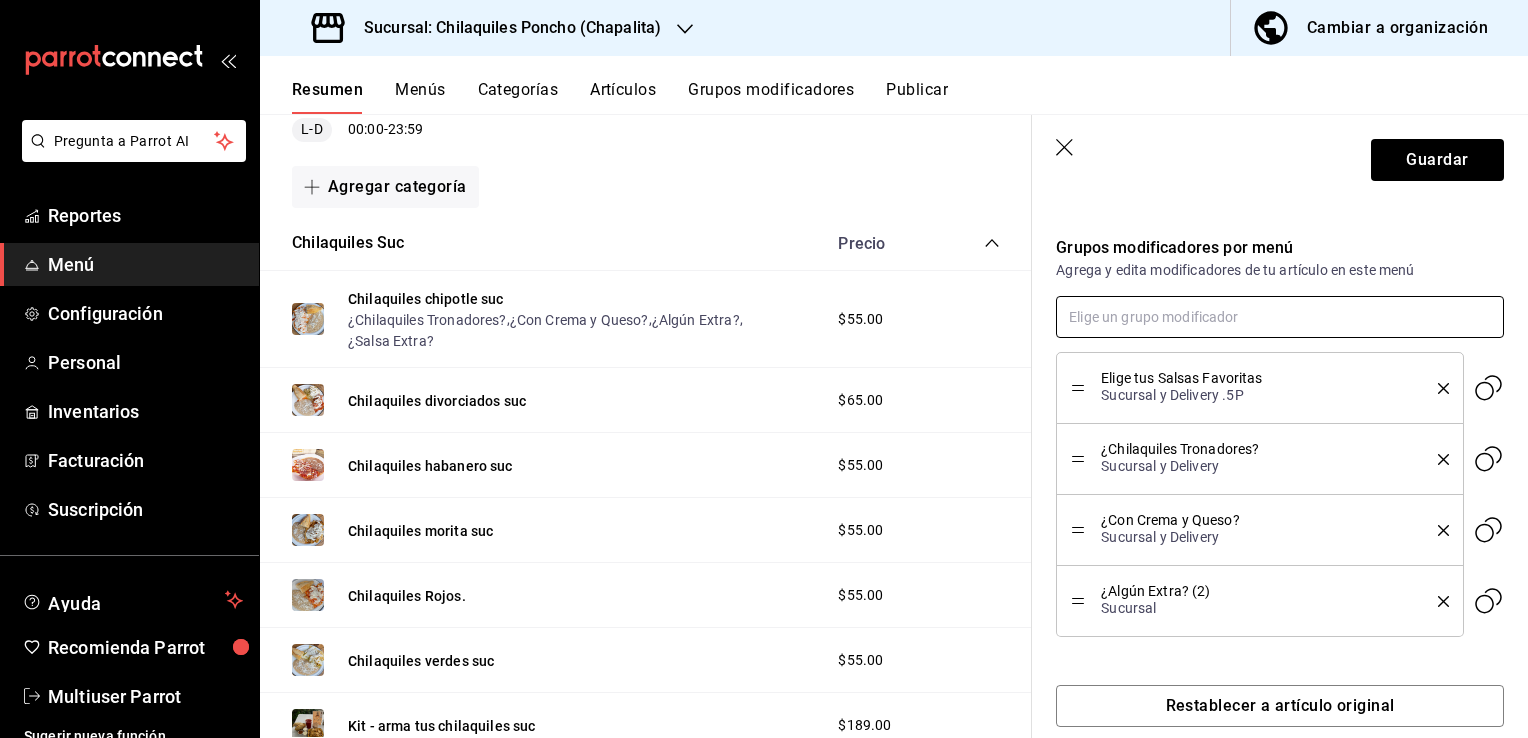 click at bounding box center (1280, 317) 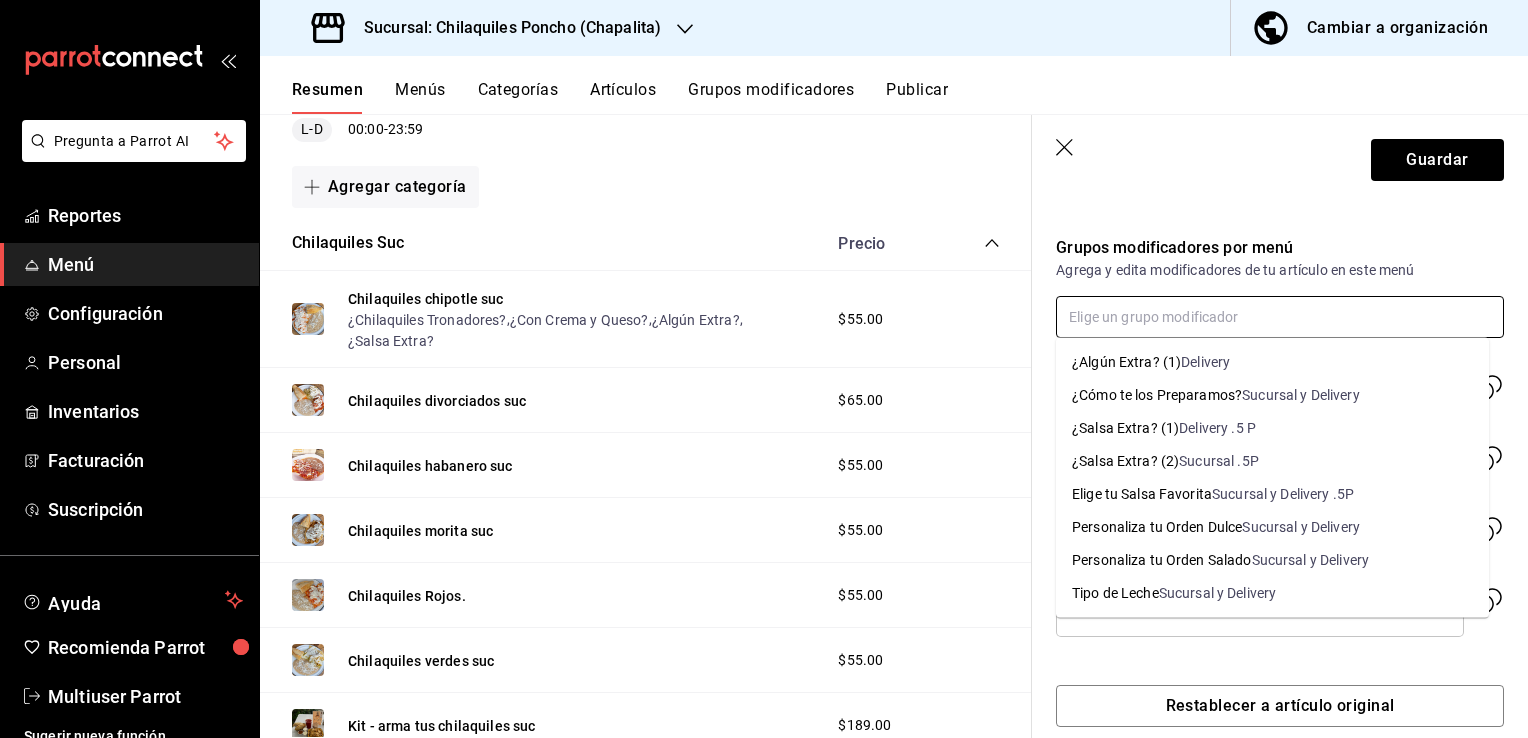 click on "Sucursal .5P" at bounding box center (1219, 461) 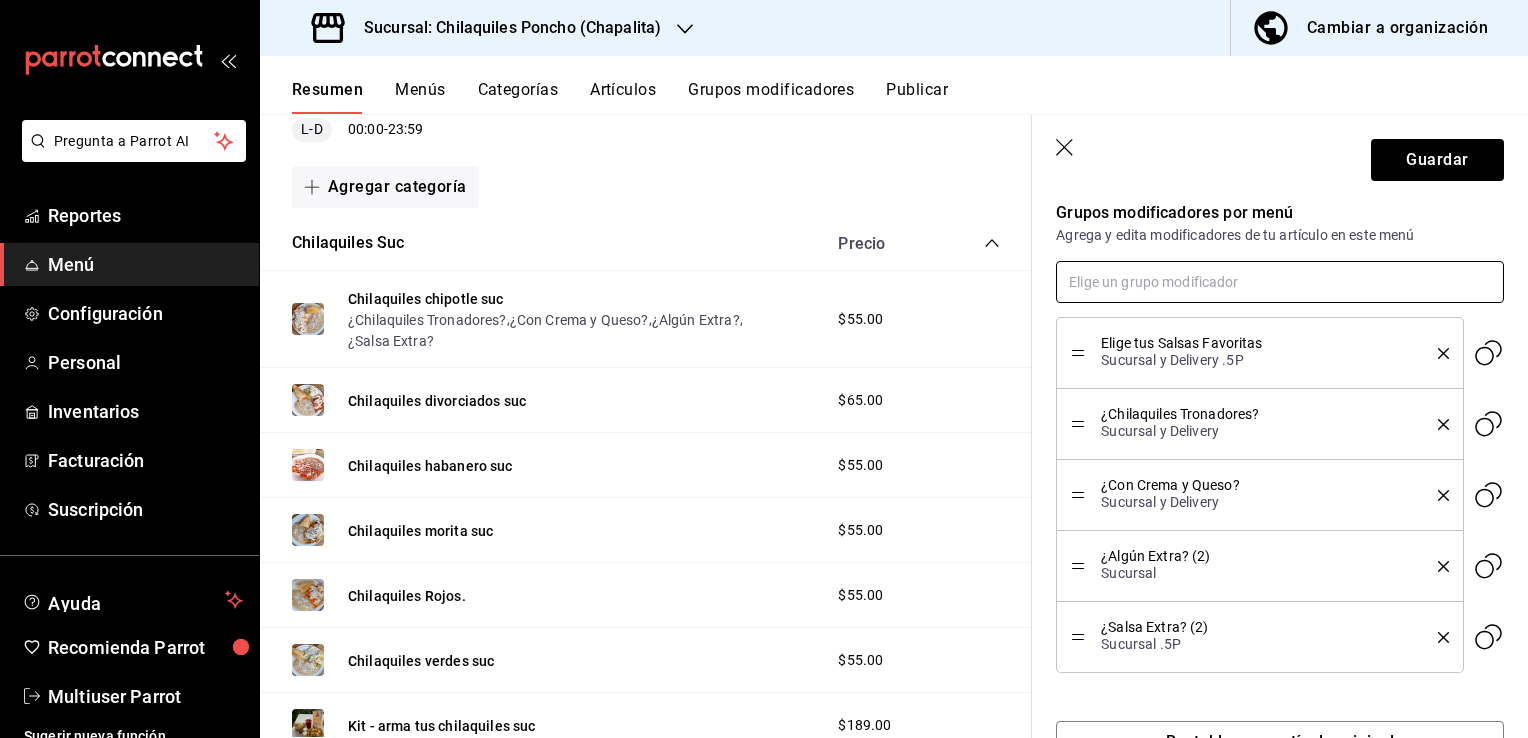 scroll, scrollTop: 646, scrollLeft: 0, axis: vertical 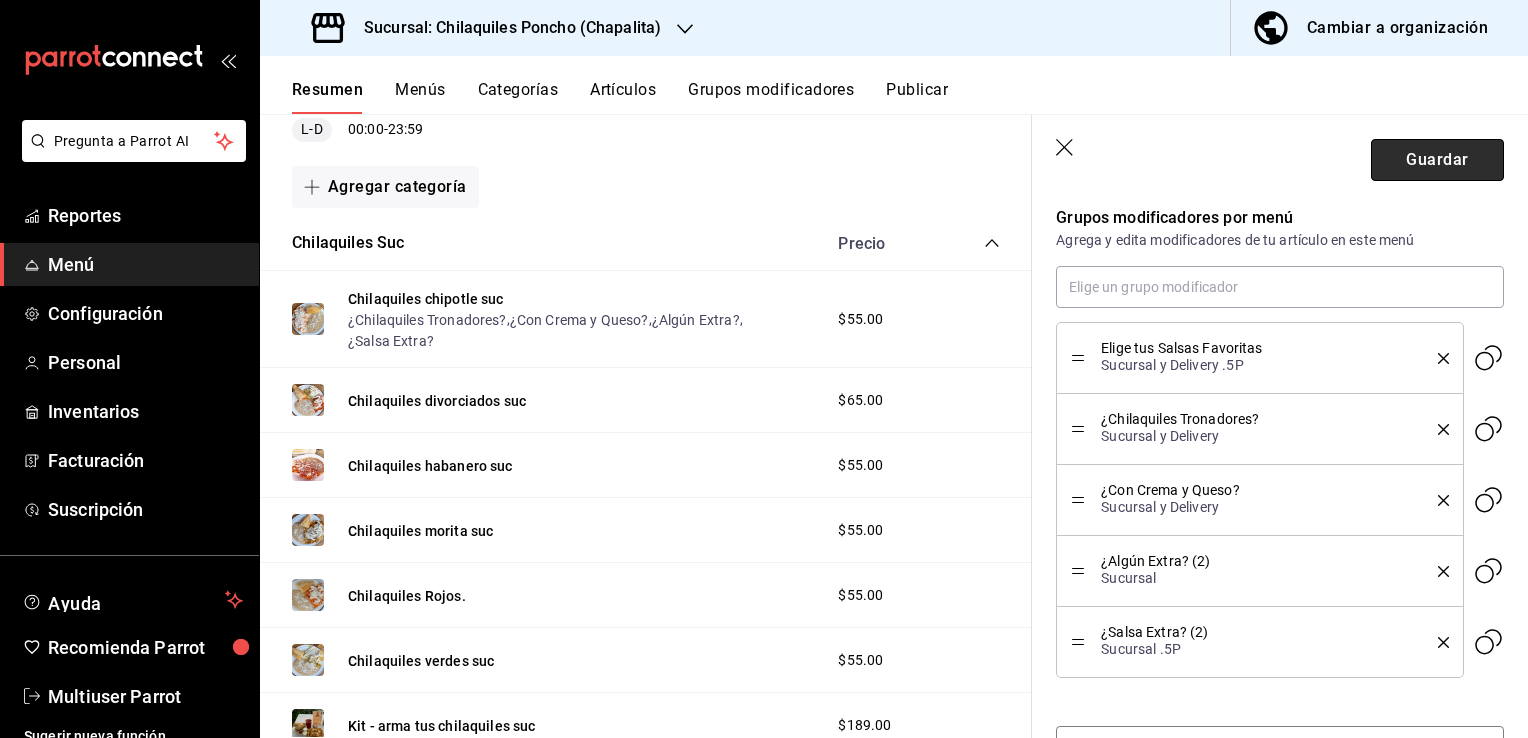 click on "Guardar" at bounding box center (1437, 160) 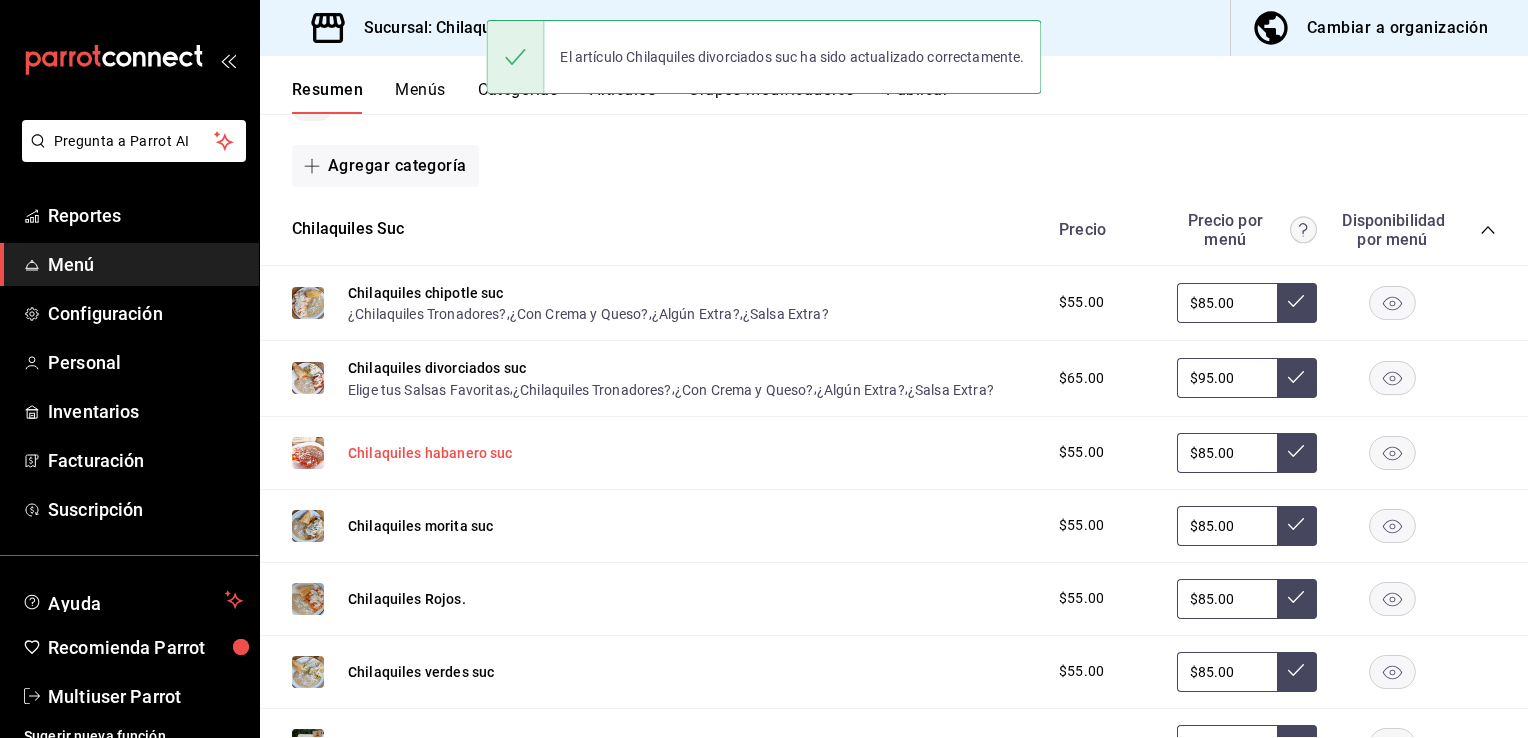 click on "Chilaquiles habanero suc" at bounding box center (430, 453) 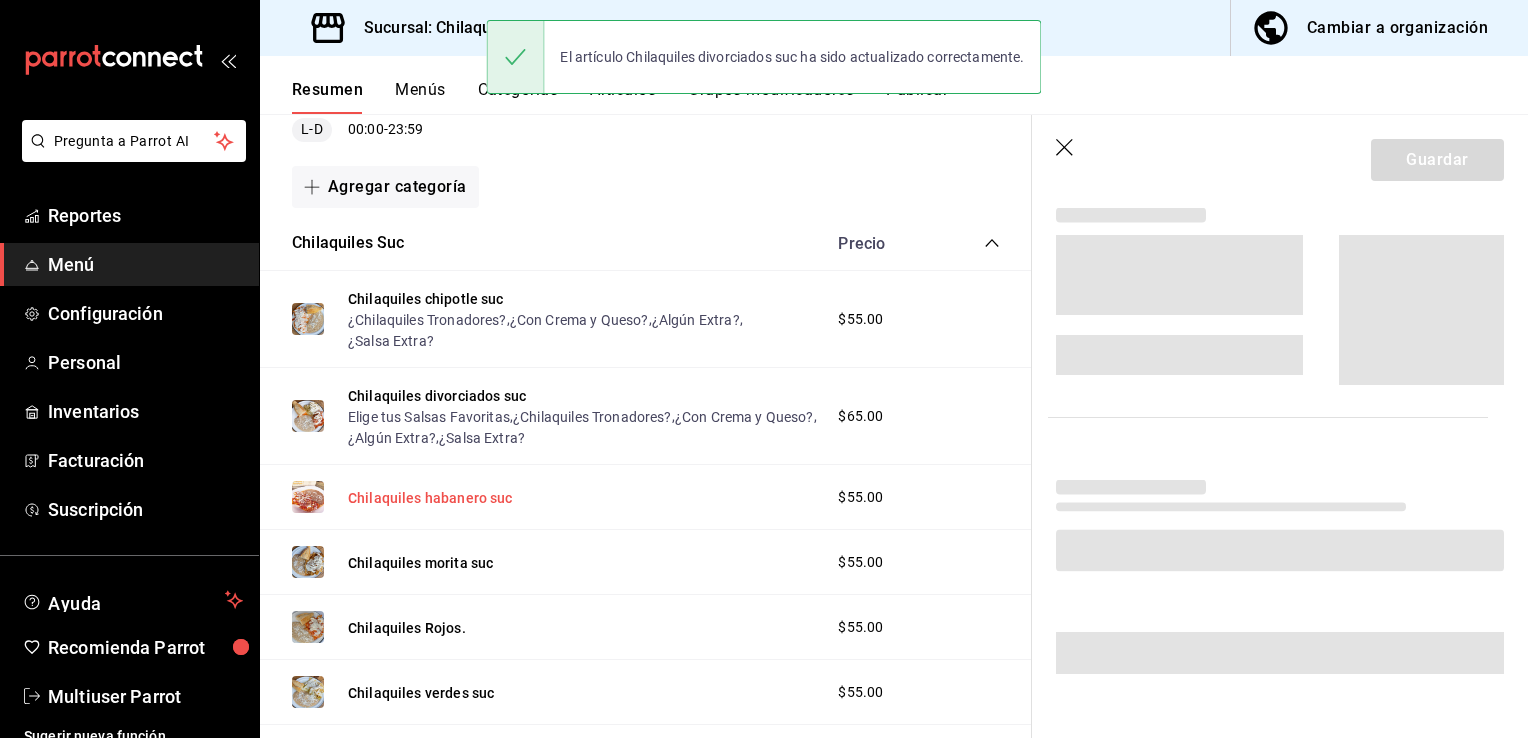 scroll, scrollTop: 345, scrollLeft: 0, axis: vertical 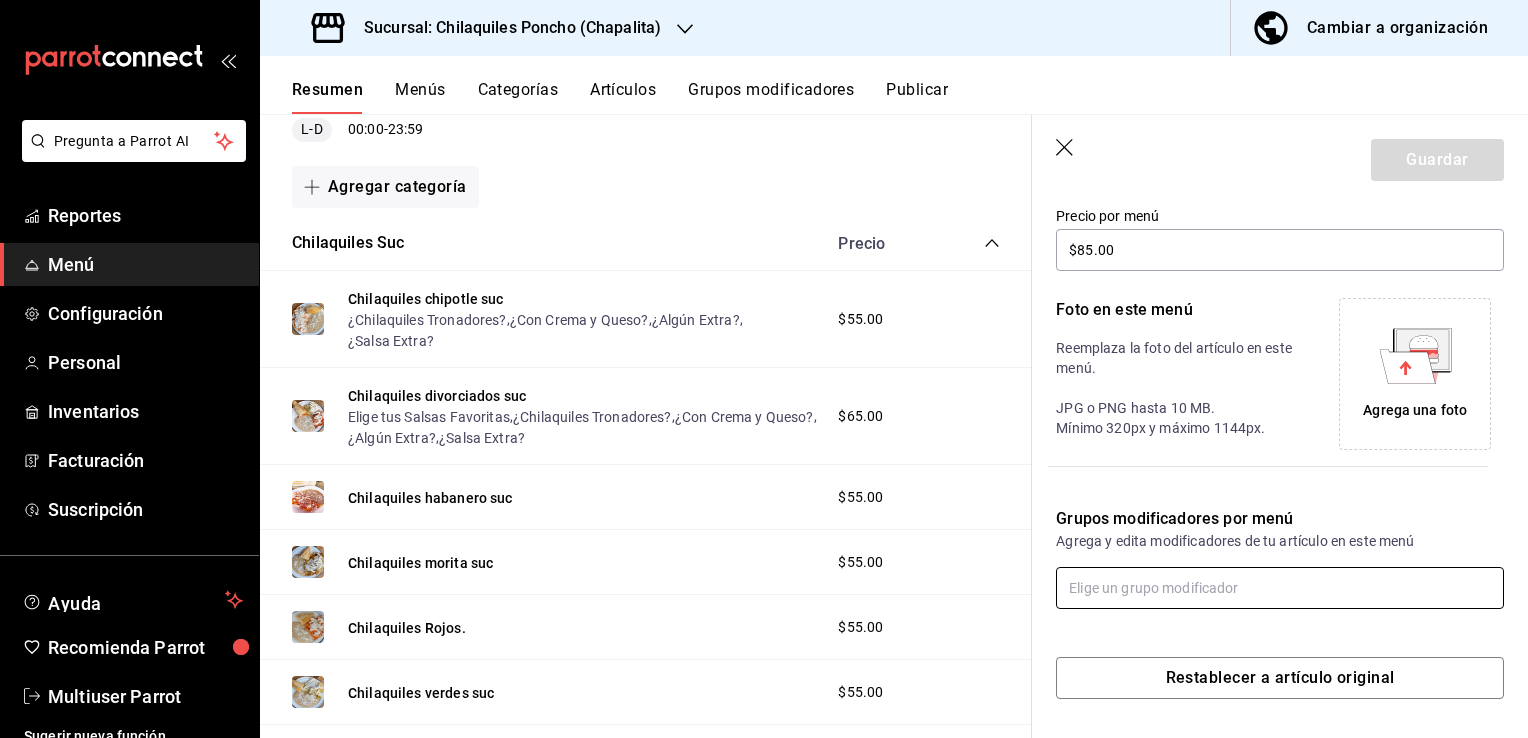 click at bounding box center [1280, 588] 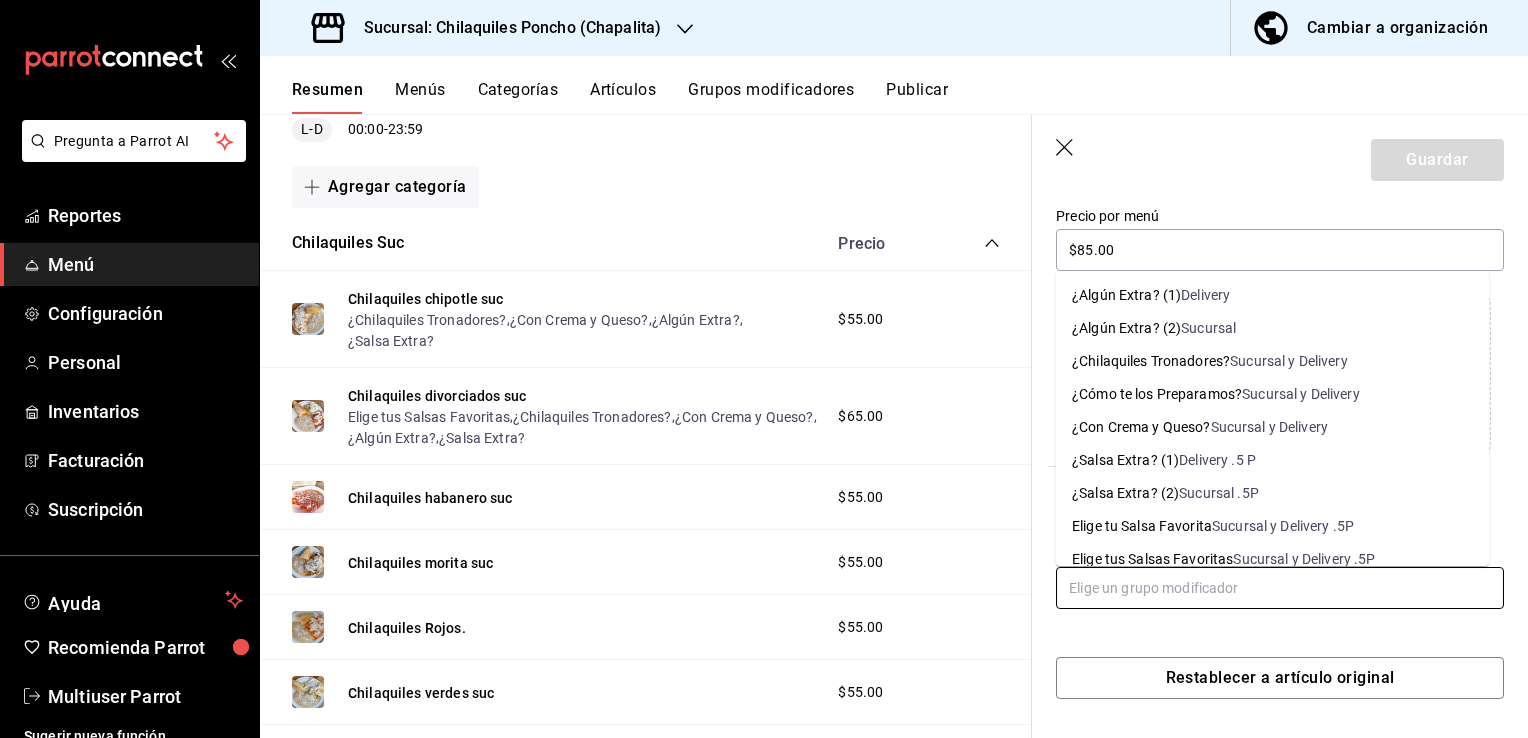 click on "Sucursal y Delivery" at bounding box center (1289, 361) 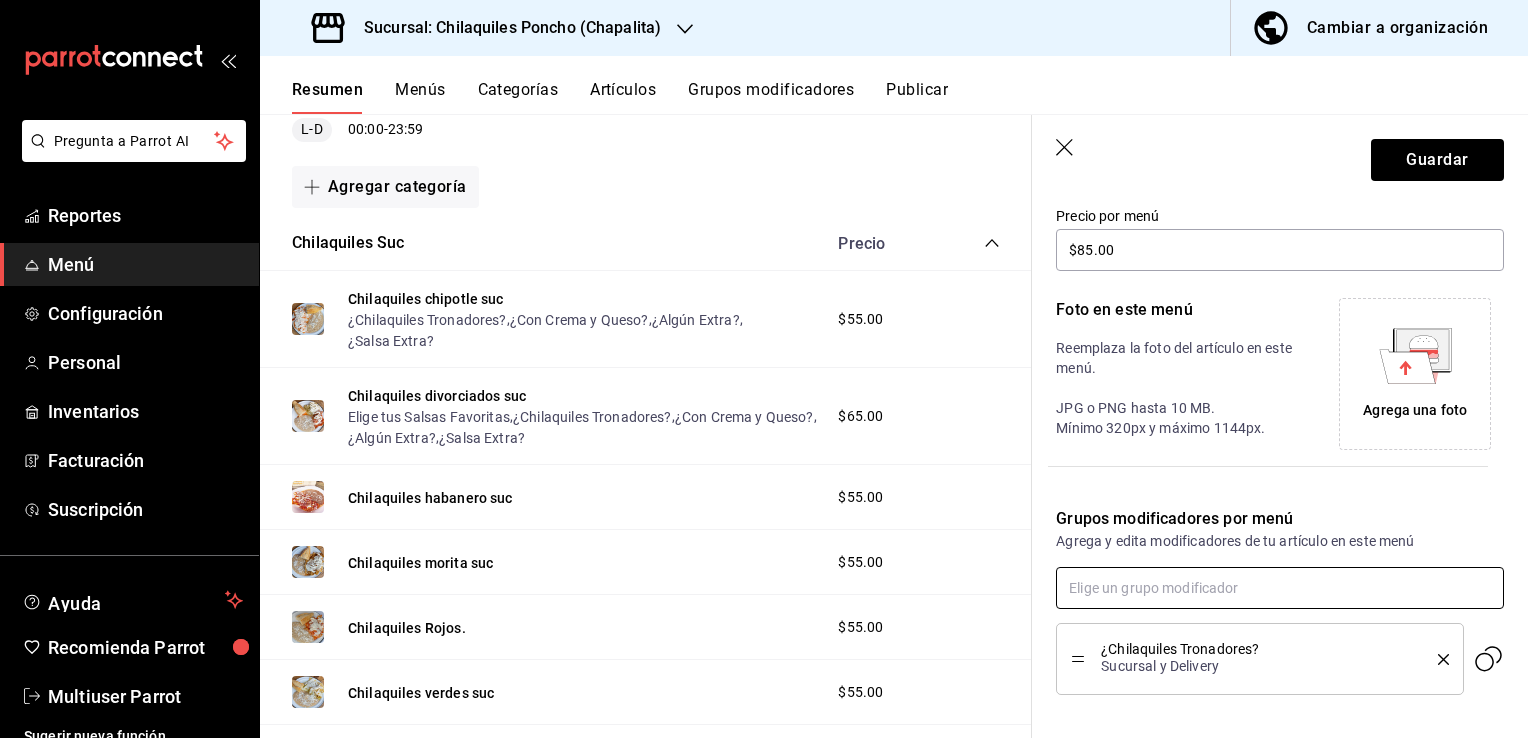 click at bounding box center (1280, 588) 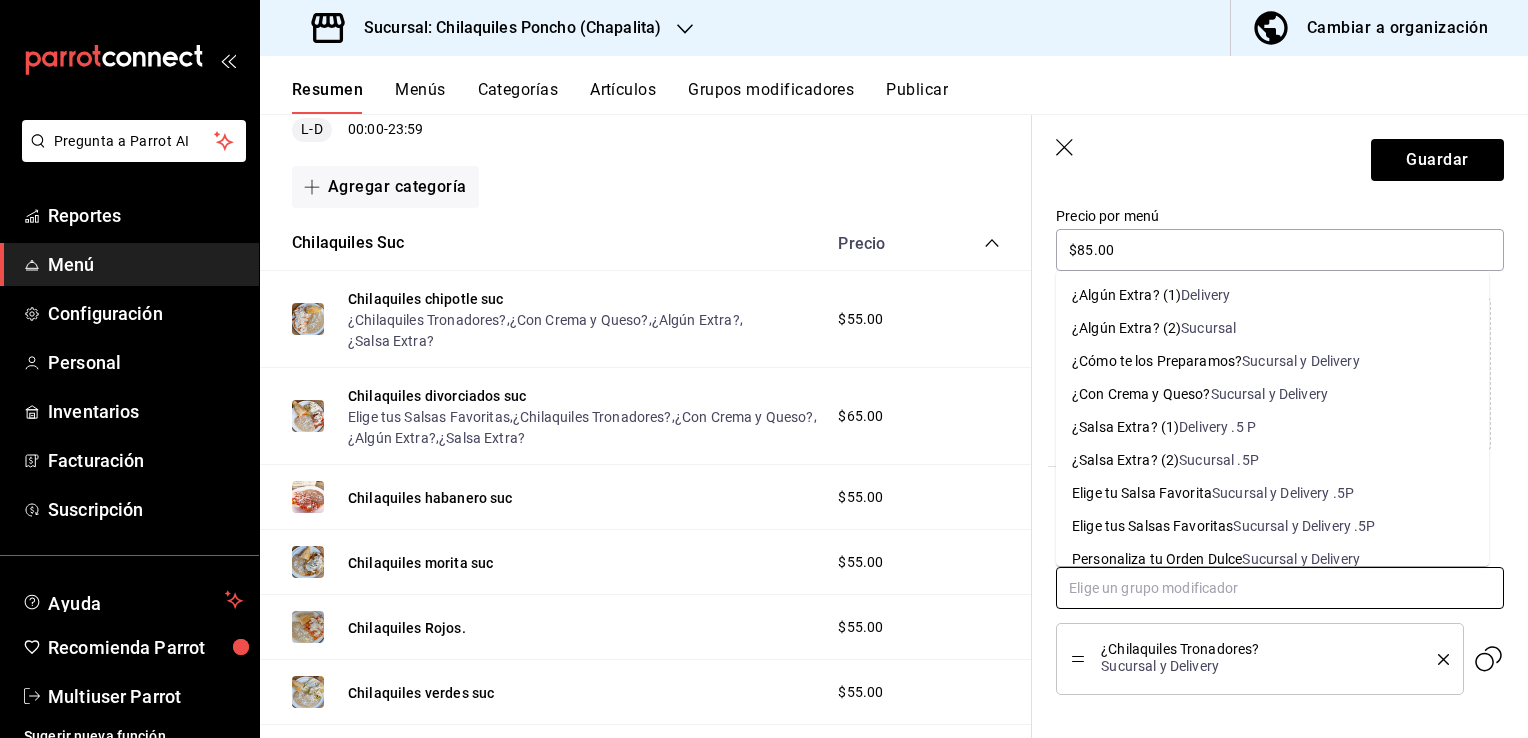 click on "Sucursal y Delivery" at bounding box center [1270, 394] 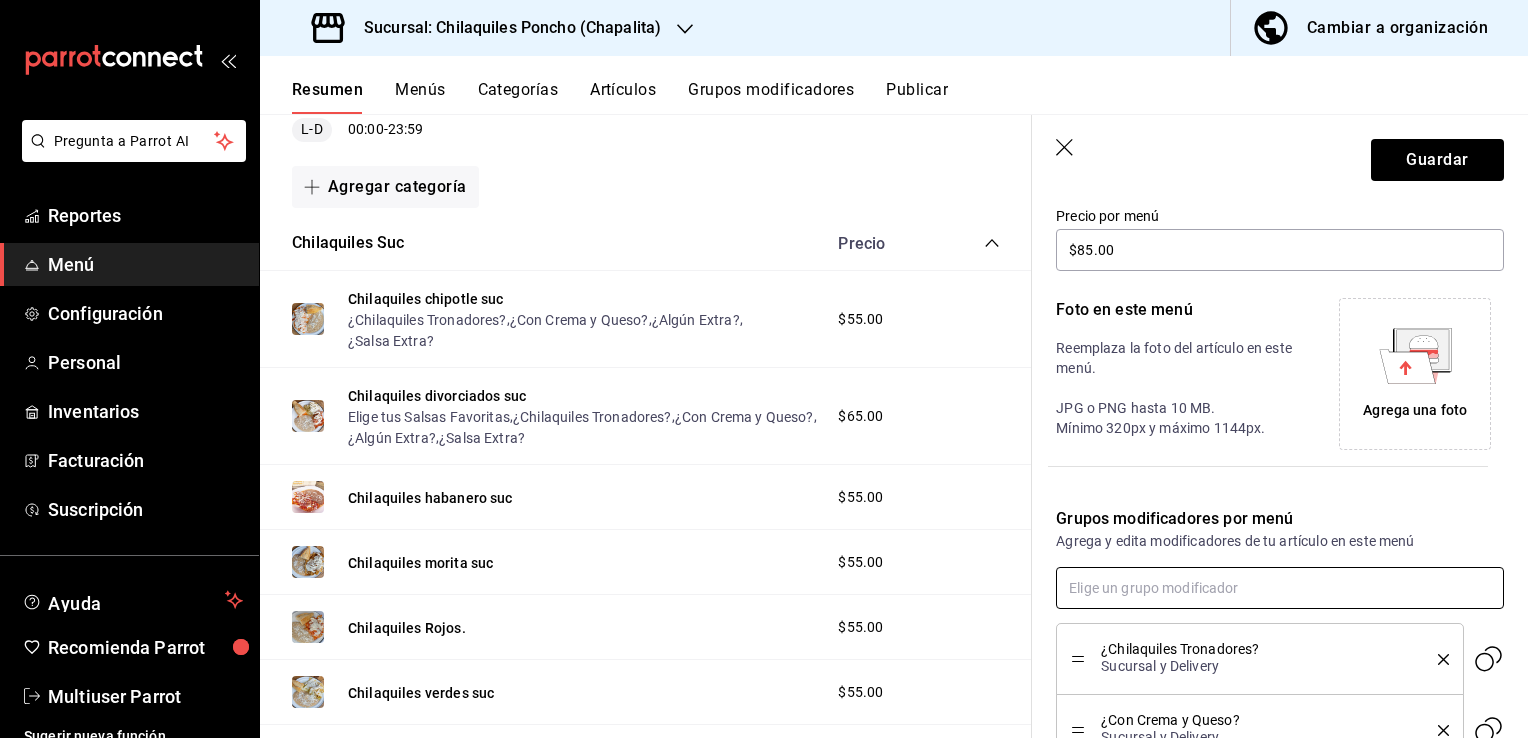 click at bounding box center (1280, 588) 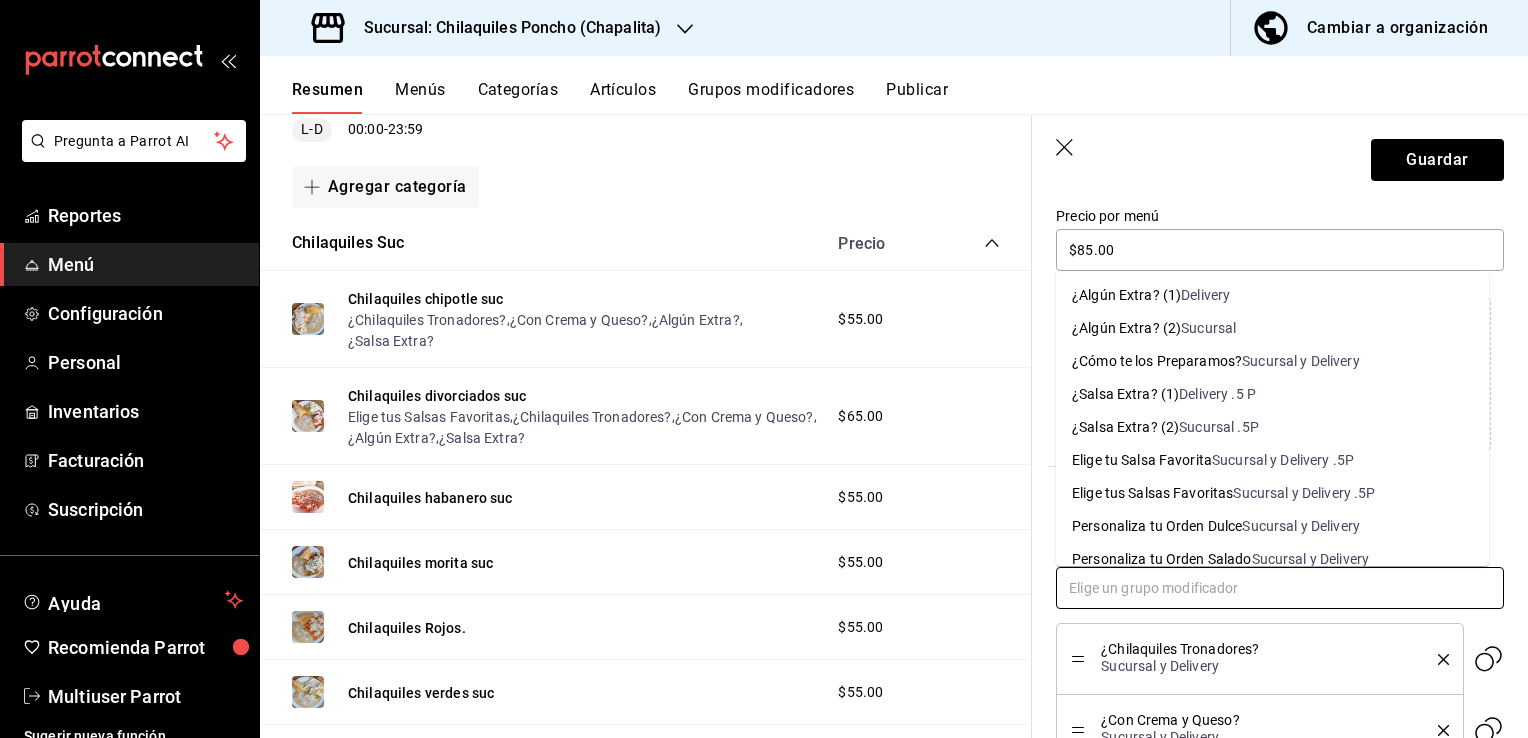 click on "Sucursal" at bounding box center [1208, 328] 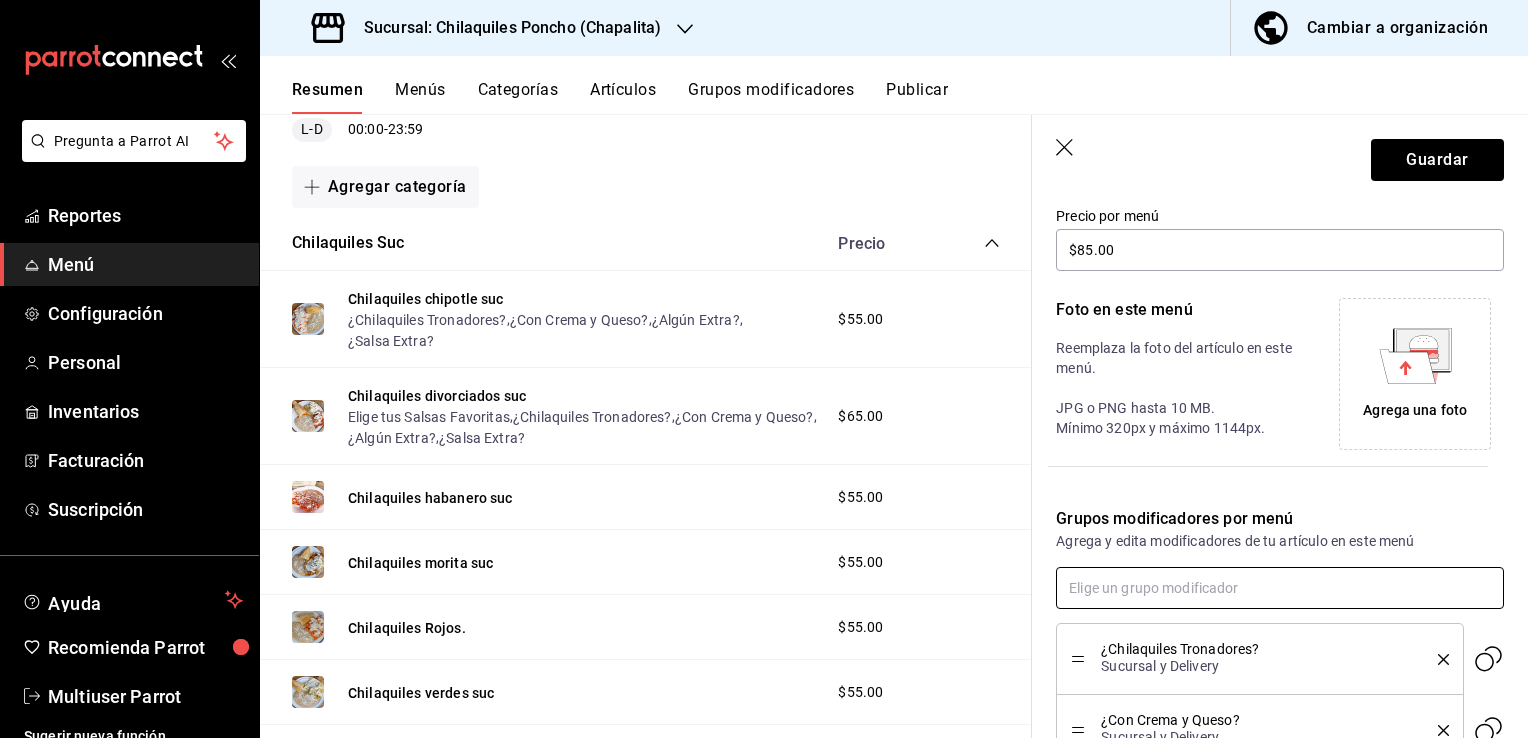 click at bounding box center (1280, 588) 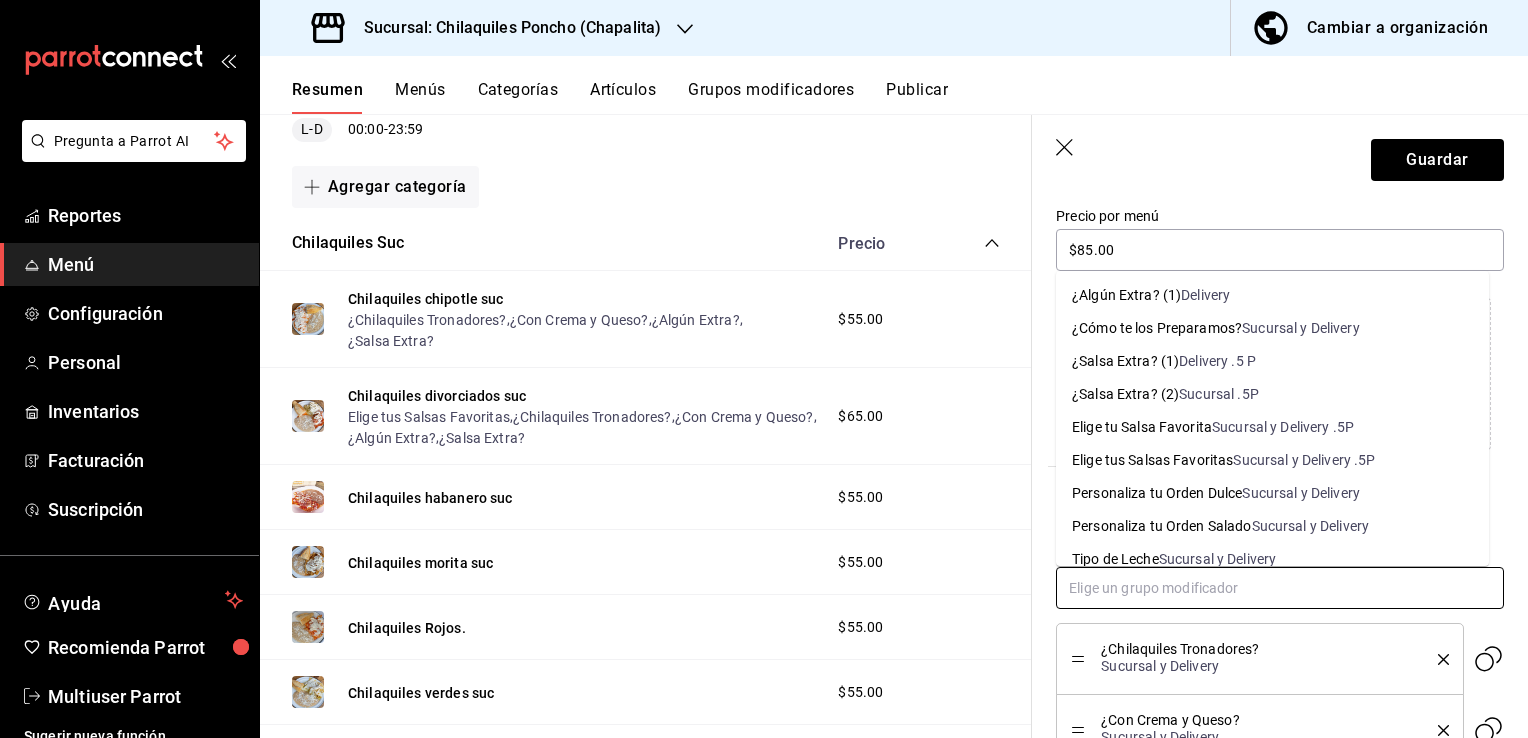 click on "Sucursal .5P" at bounding box center (1219, 394) 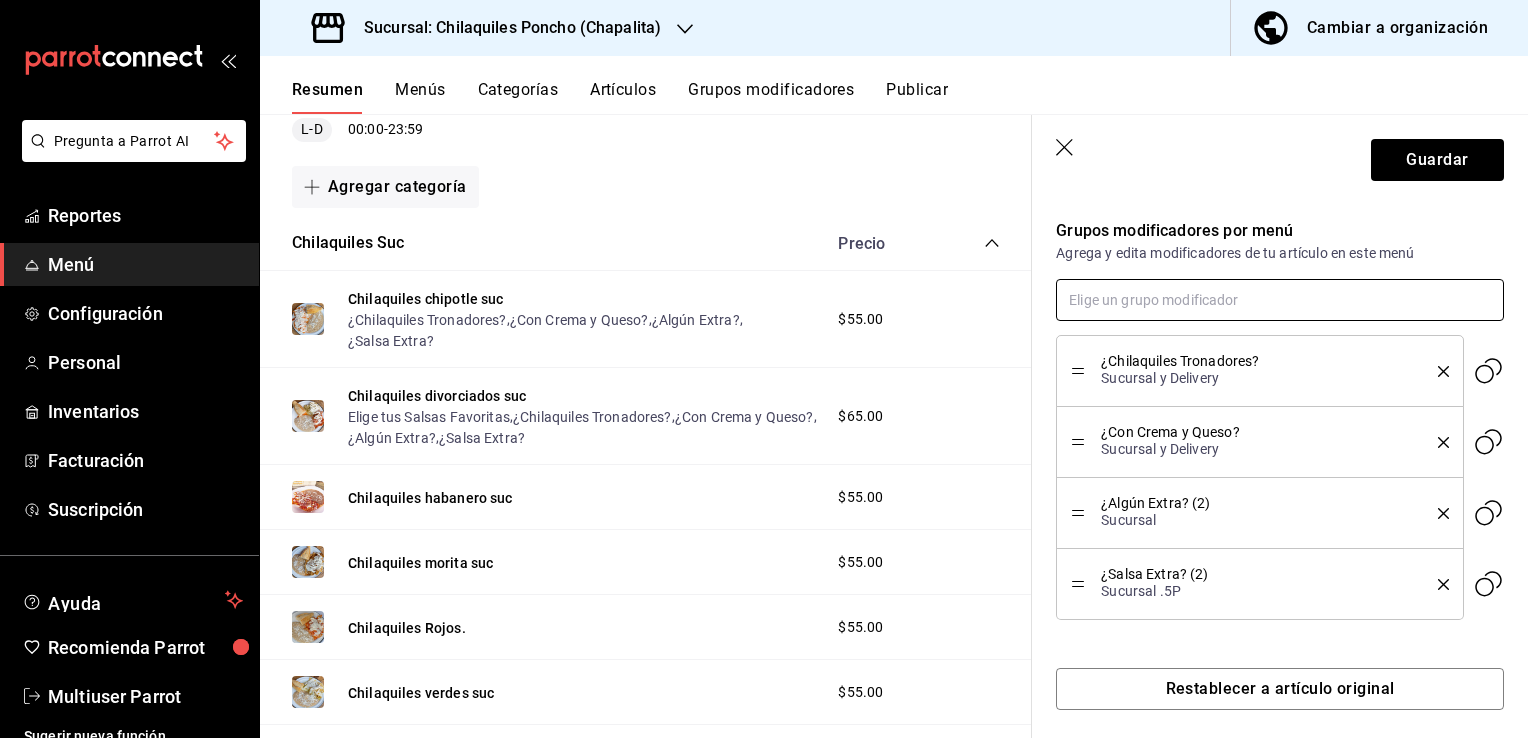 scroll, scrollTop: 636, scrollLeft: 0, axis: vertical 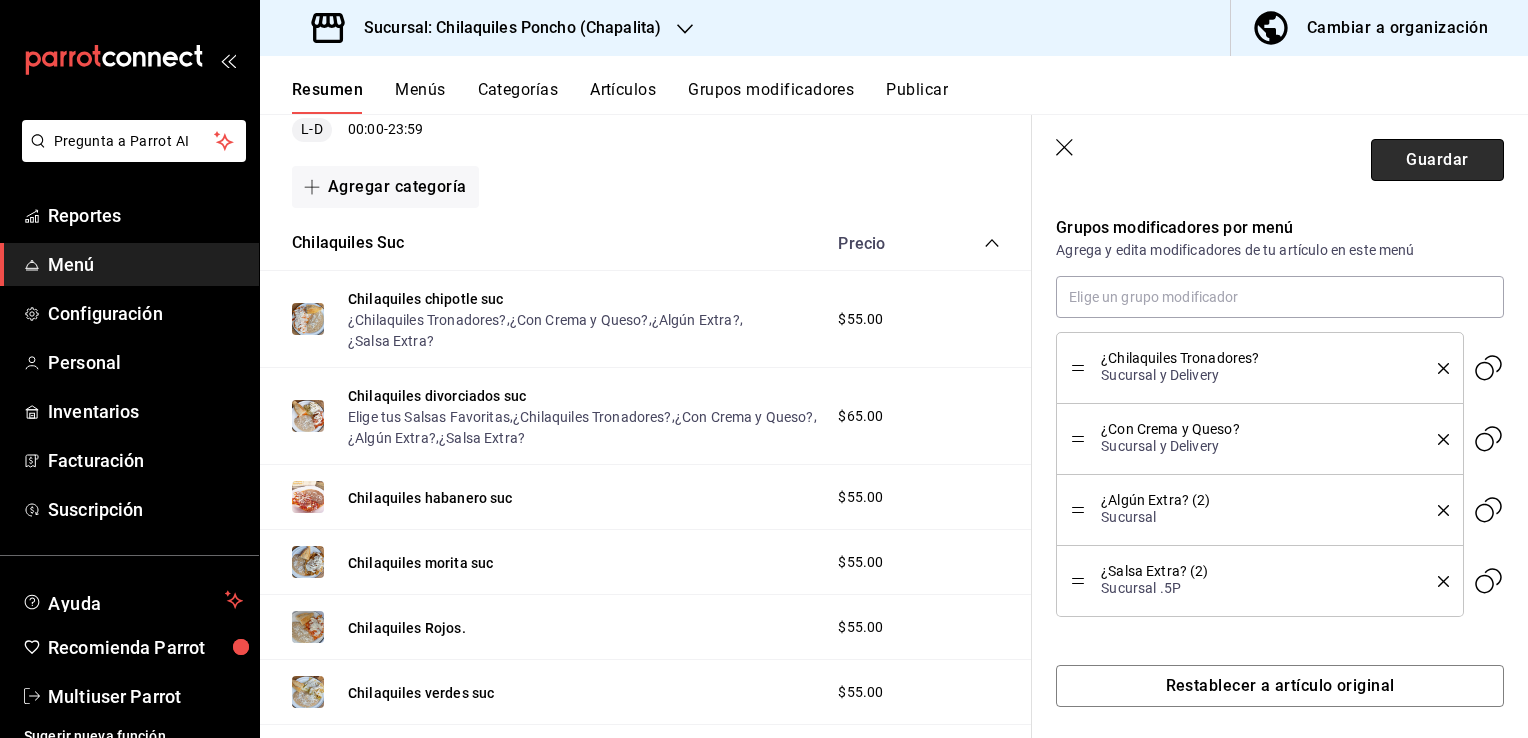 click on "Guardar" at bounding box center (1437, 160) 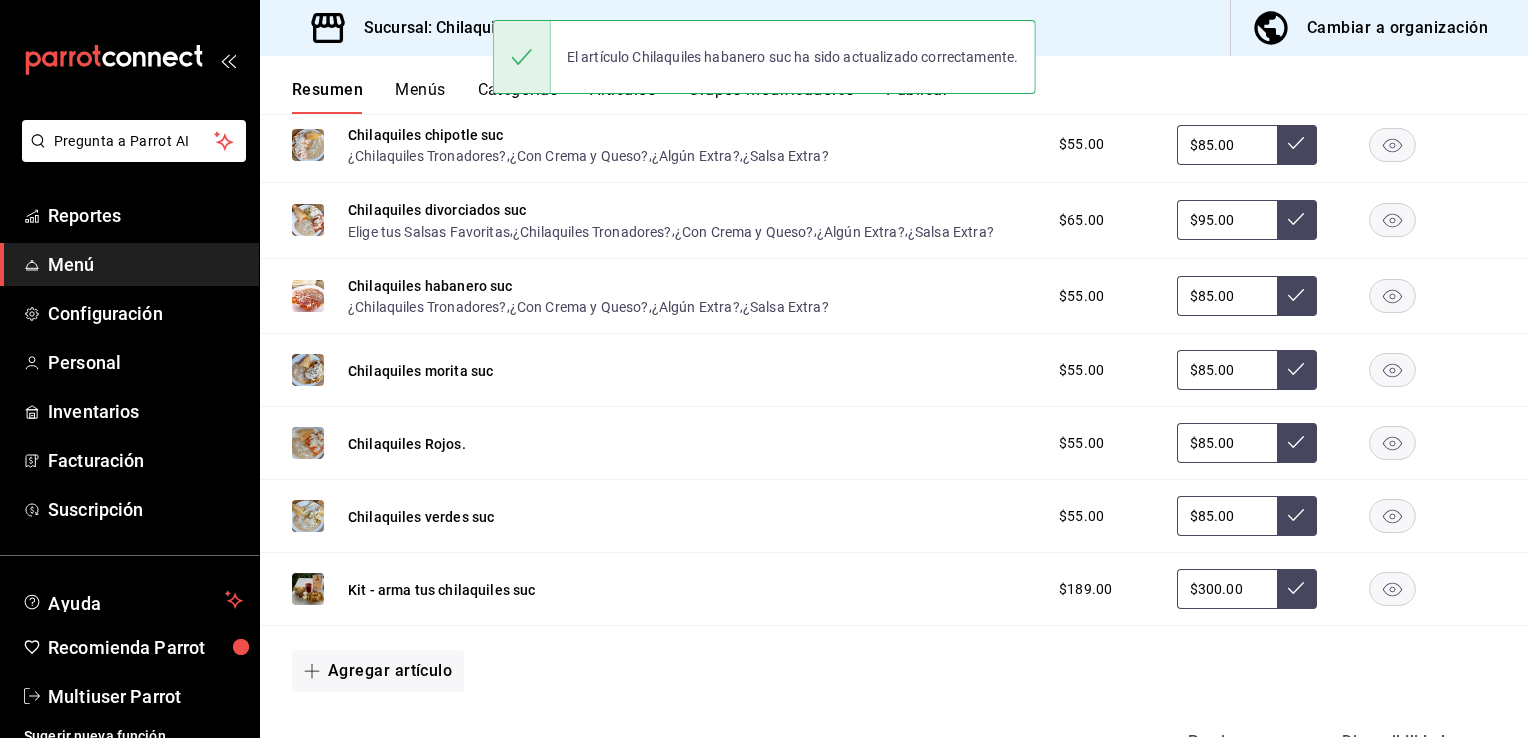 scroll, scrollTop: 450, scrollLeft: 0, axis: vertical 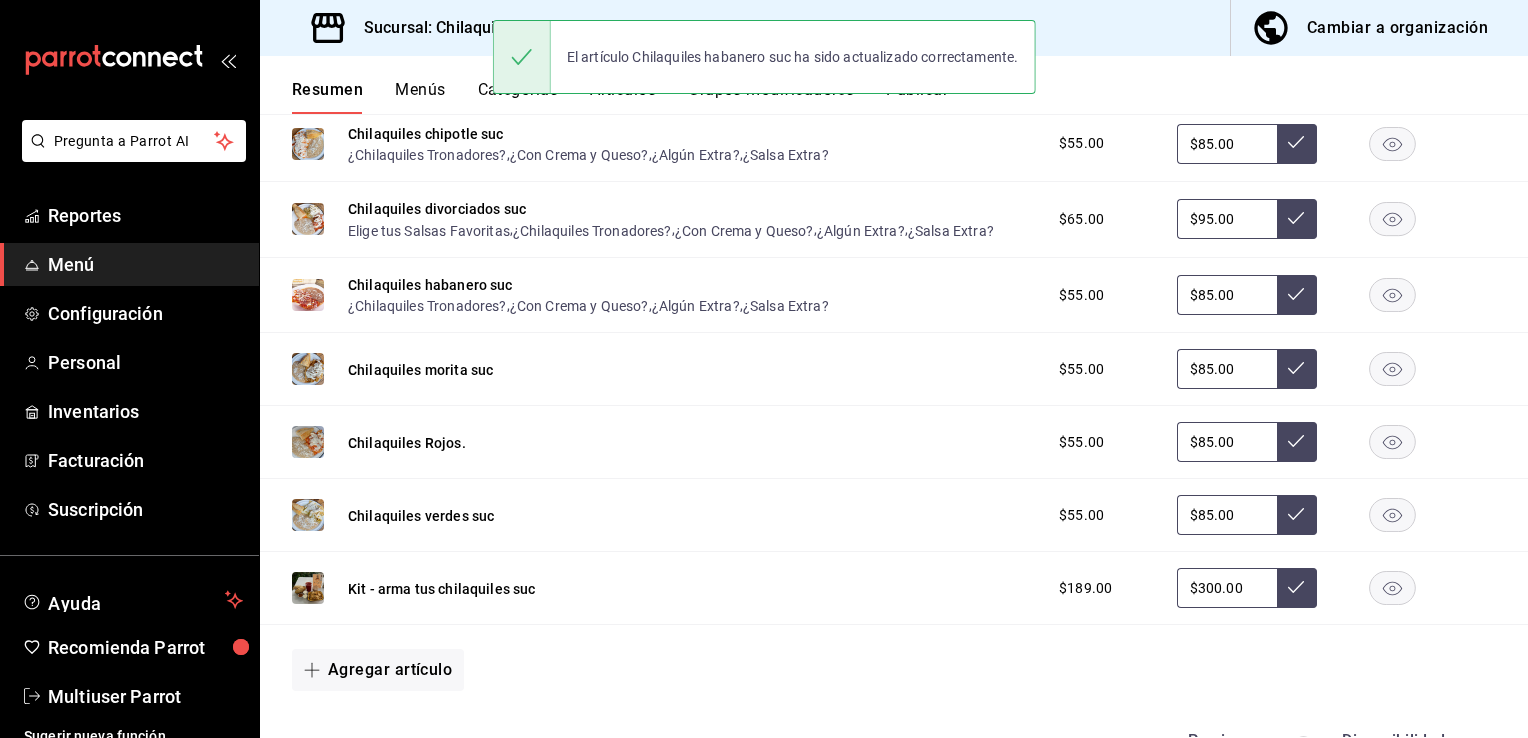 click on "Chilaquiles morita suc" at bounding box center [420, 370] 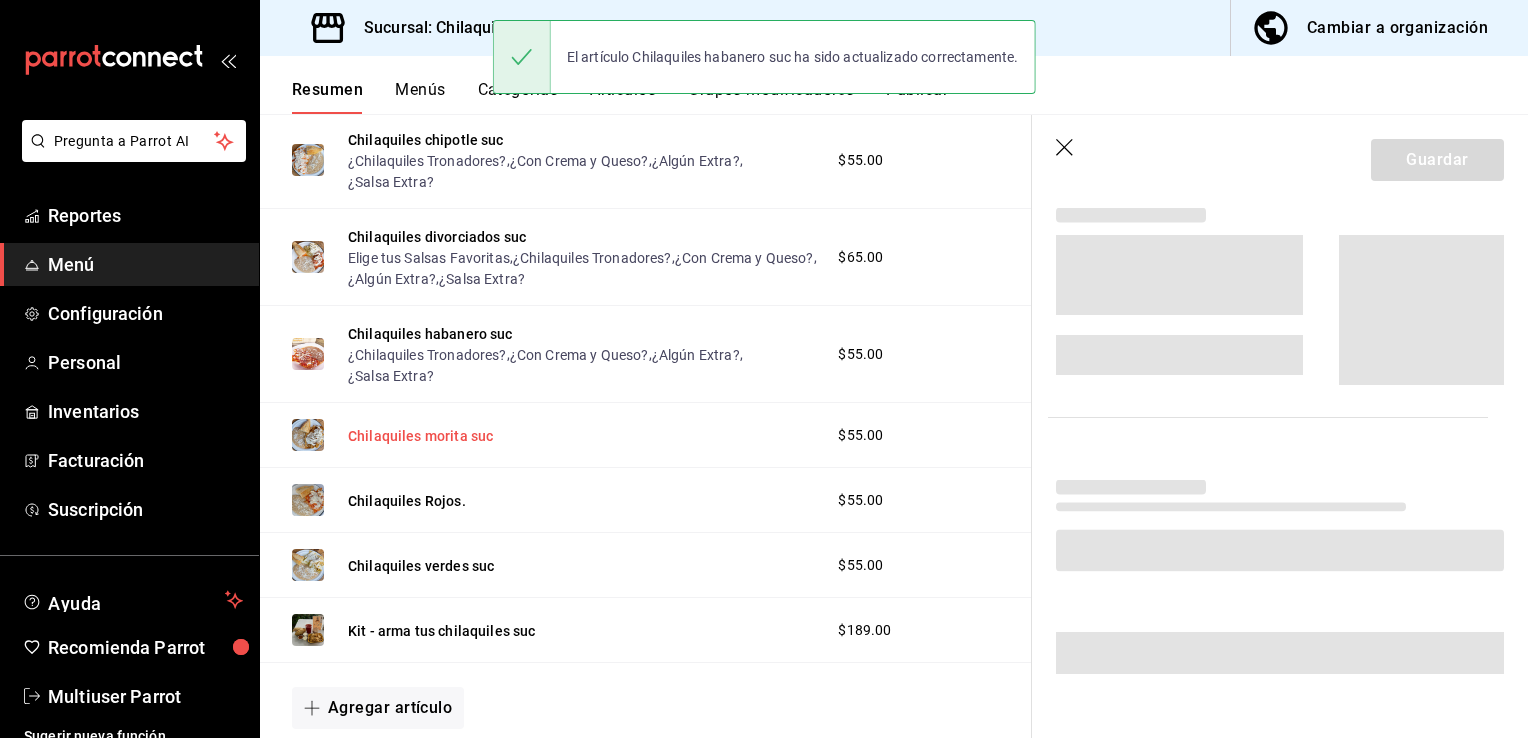 scroll, scrollTop: 460, scrollLeft: 0, axis: vertical 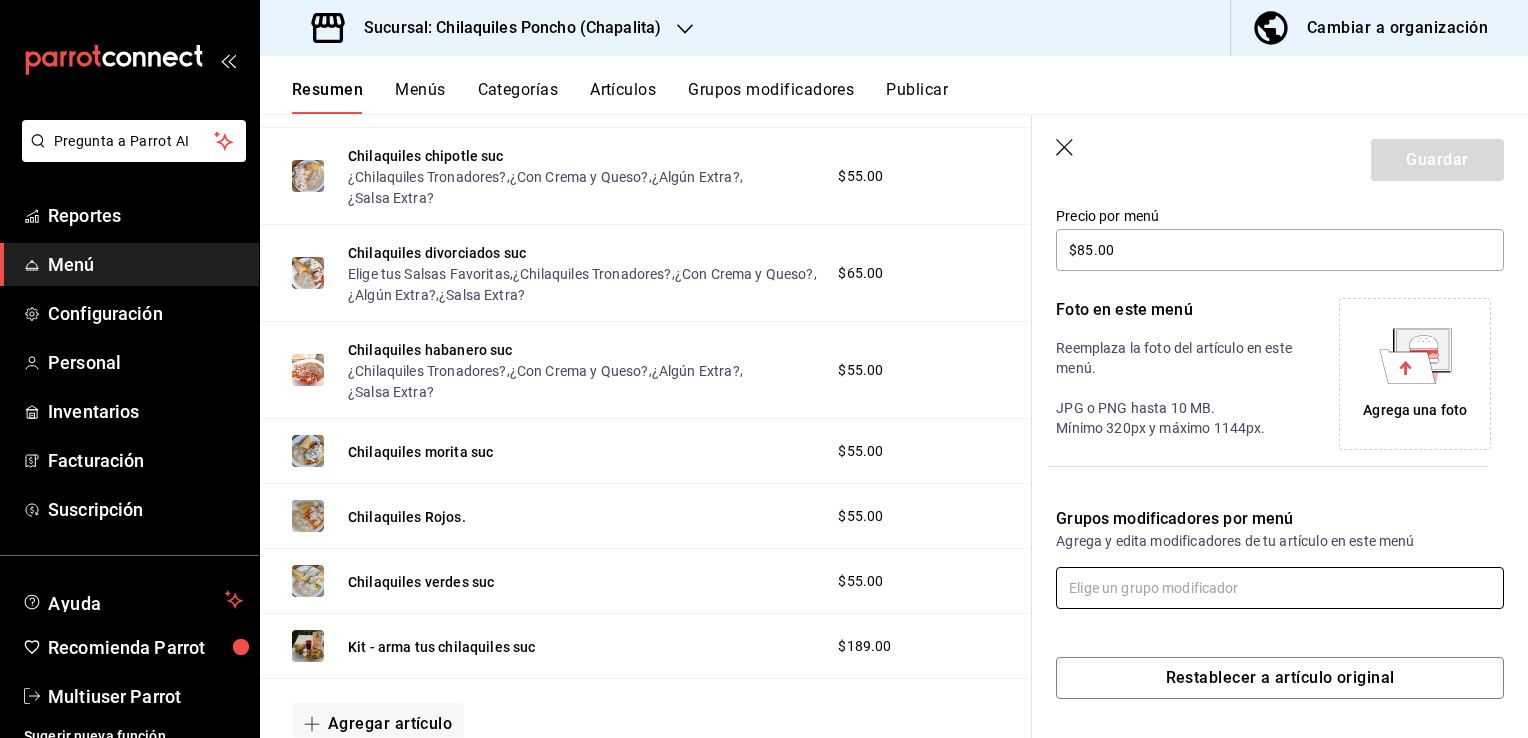 click at bounding box center [1280, 588] 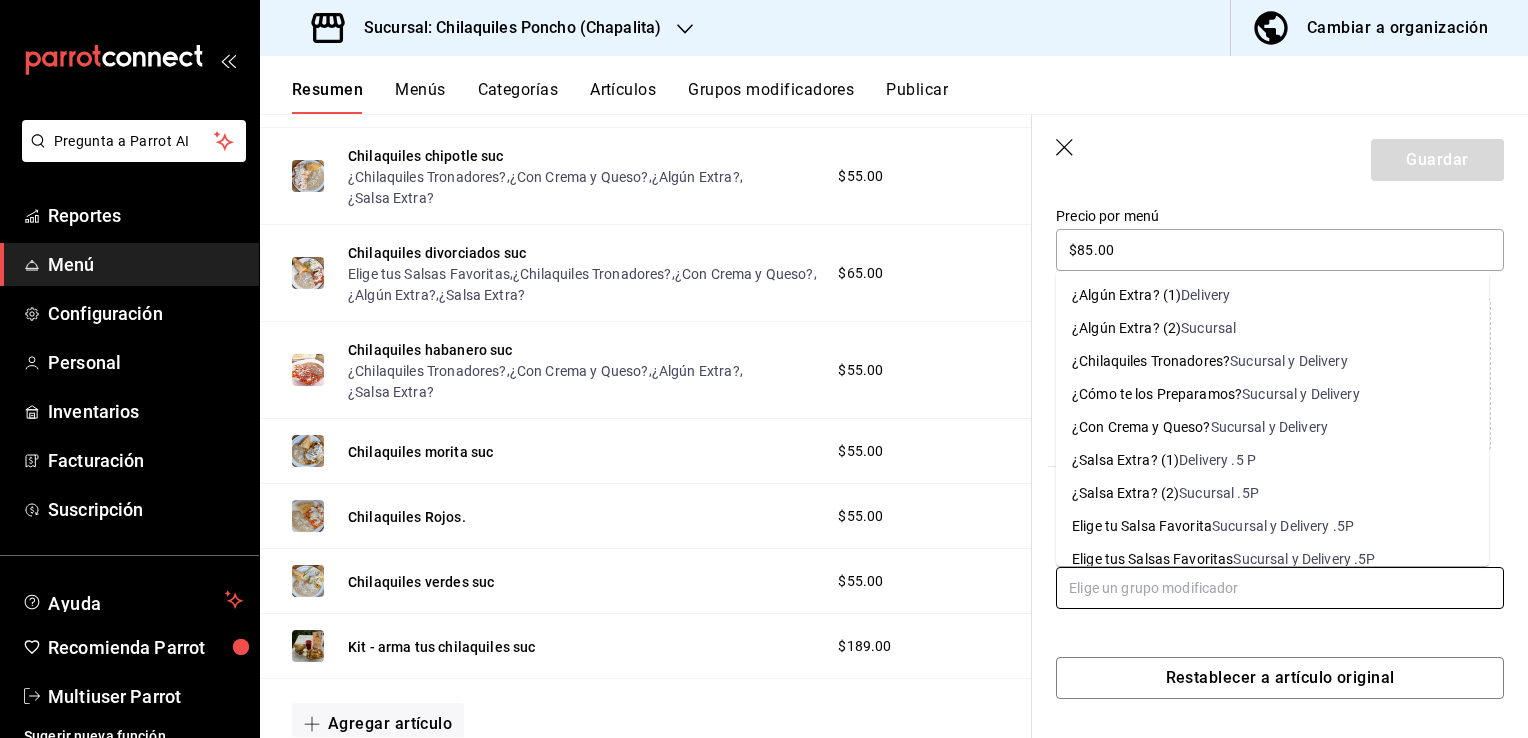click on "Sucursal y Delivery" at bounding box center [1289, 361] 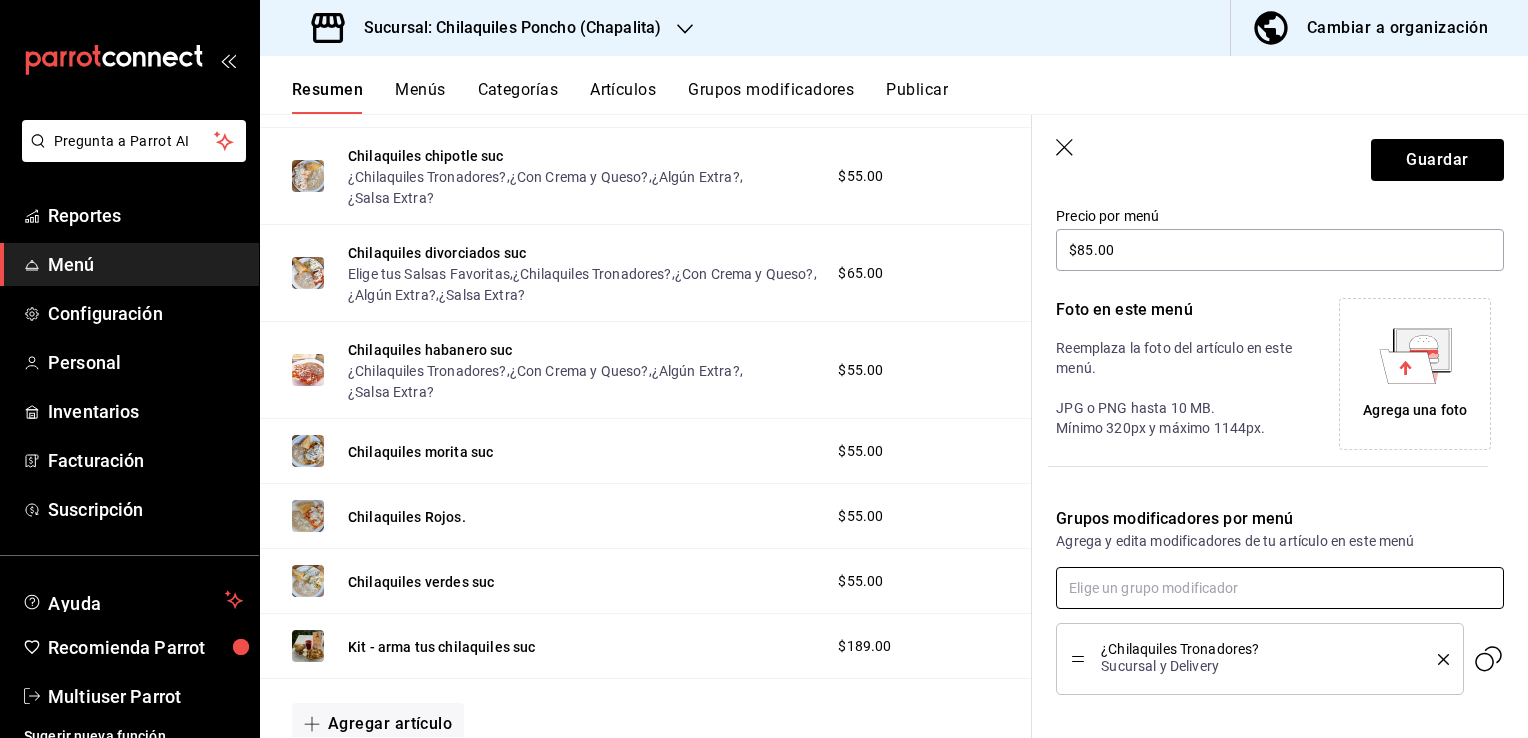 click at bounding box center [1280, 588] 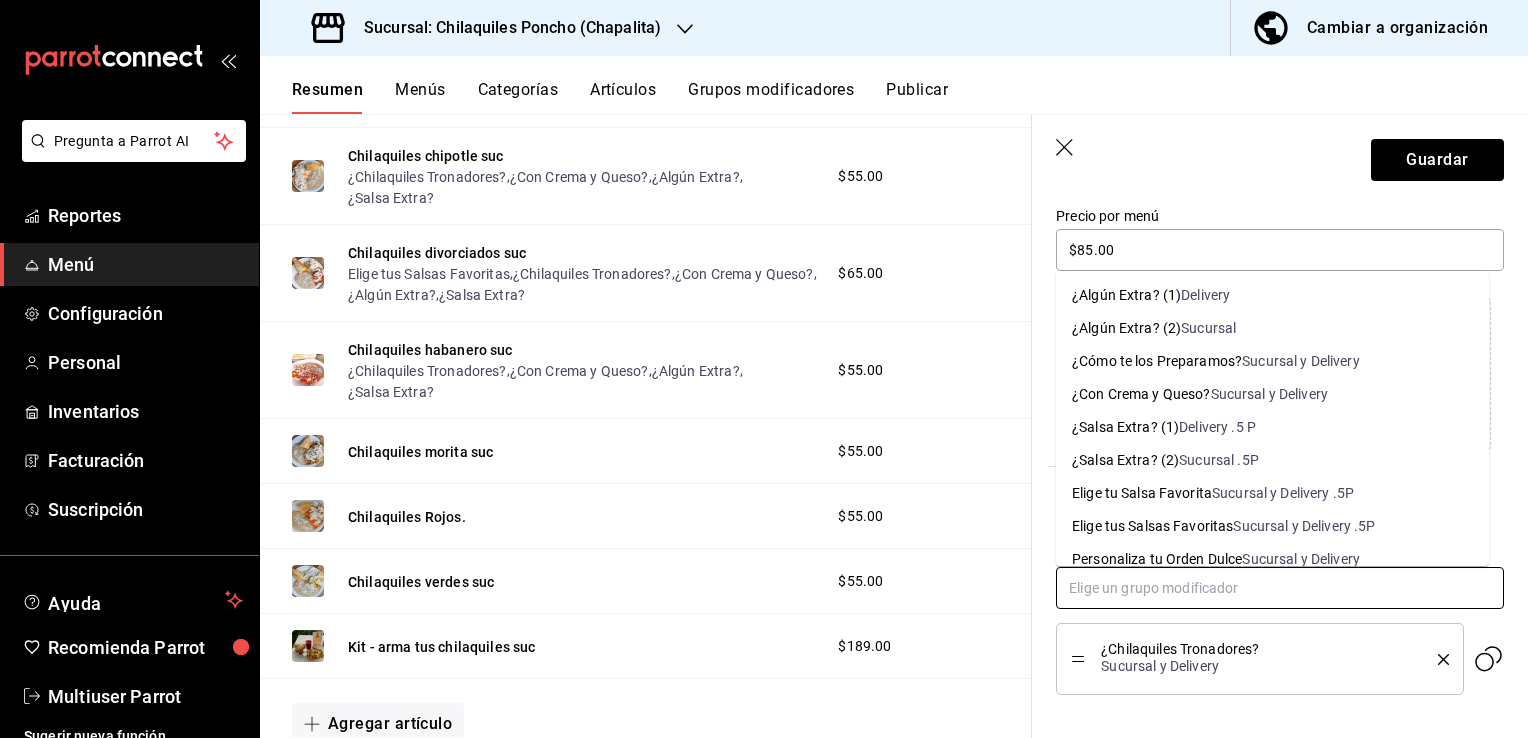 click on "Sucursal y Delivery" at bounding box center (1270, 394) 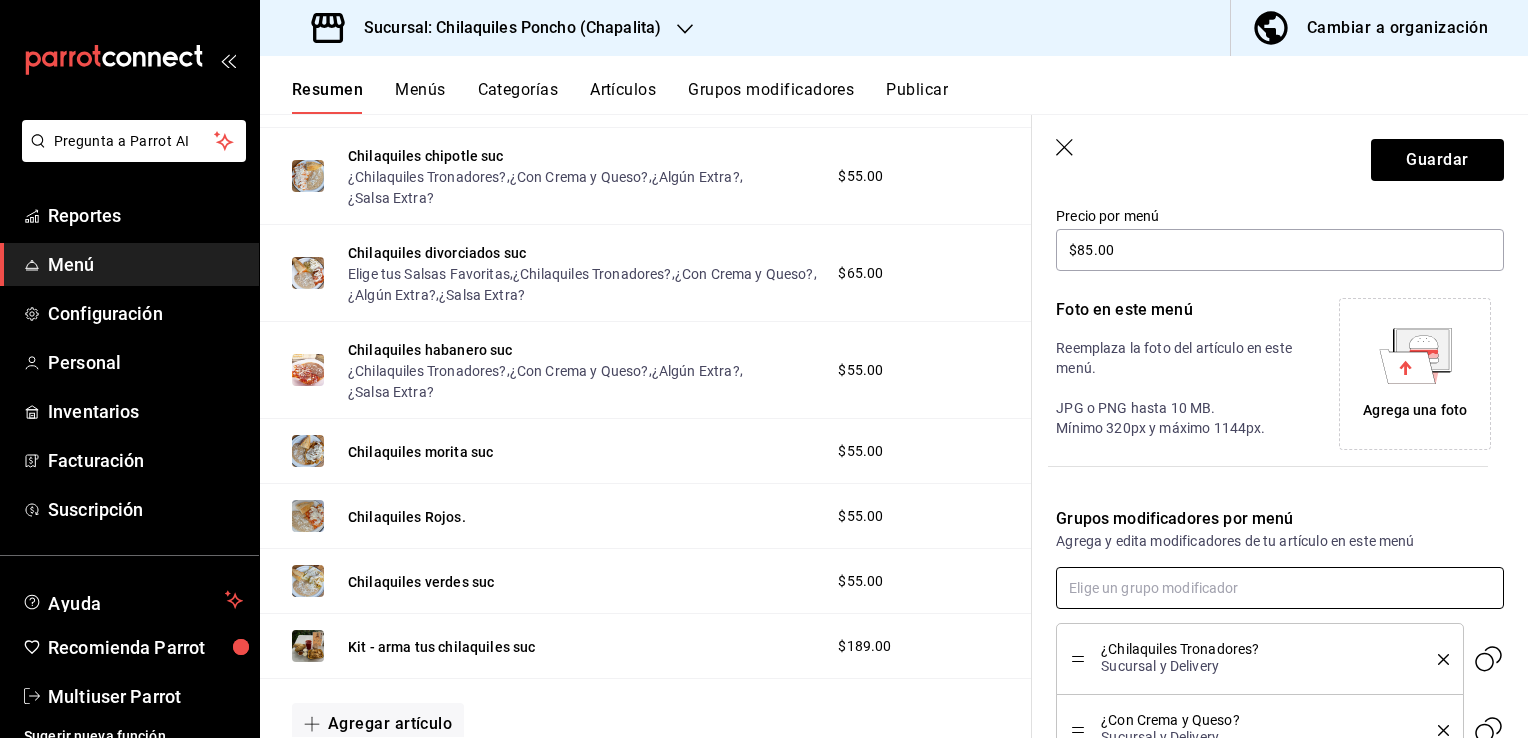 click at bounding box center [1280, 588] 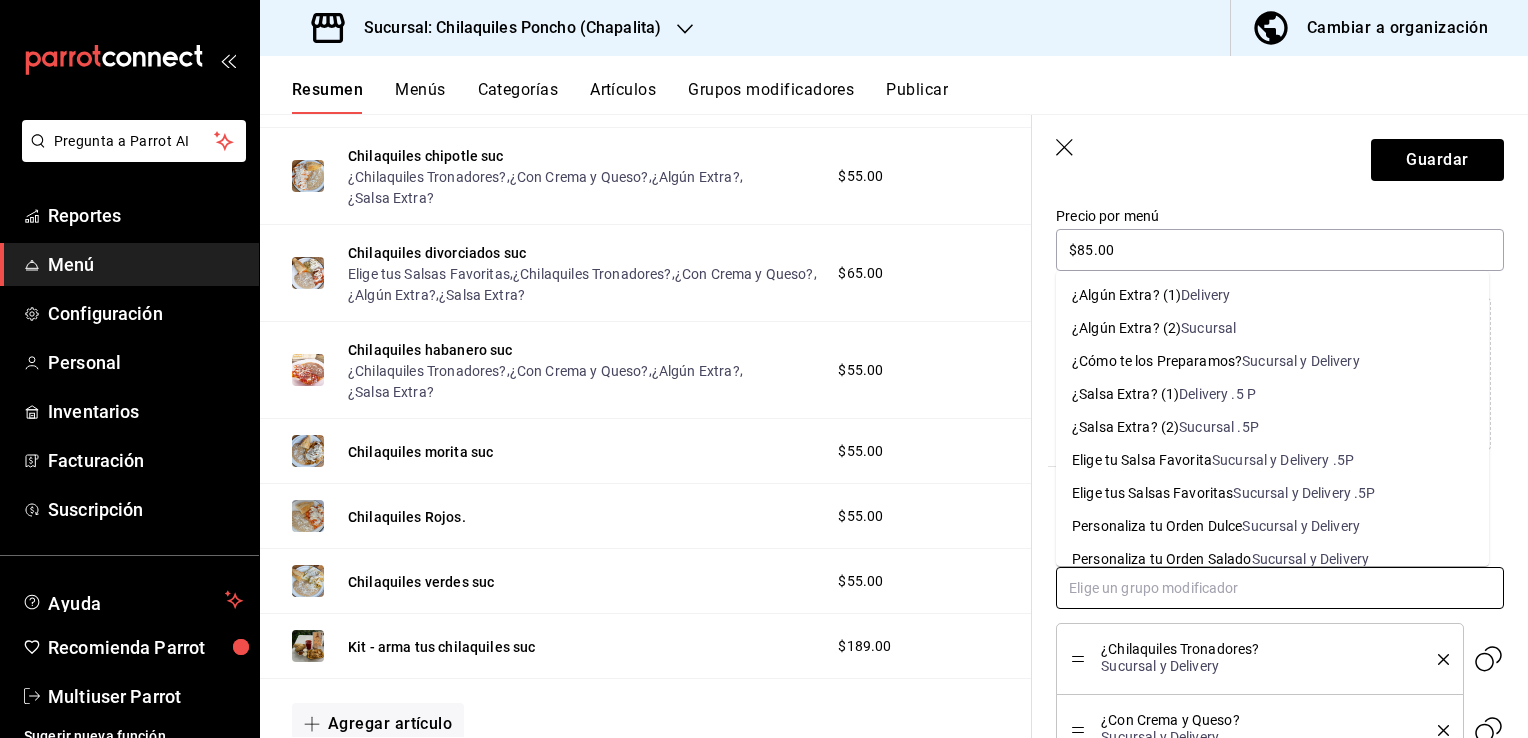 click on "Sucursal" at bounding box center (1208, 328) 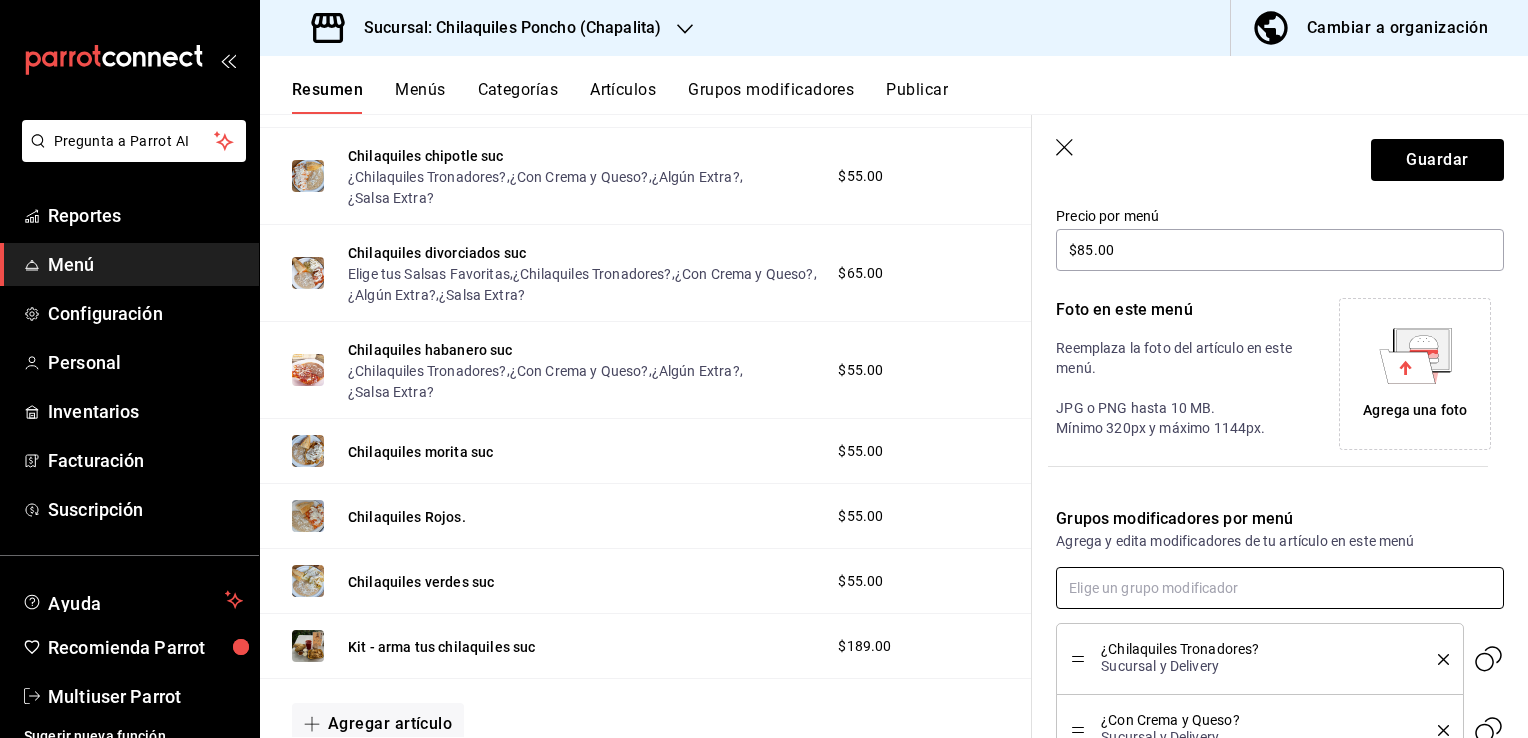 click at bounding box center (1280, 588) 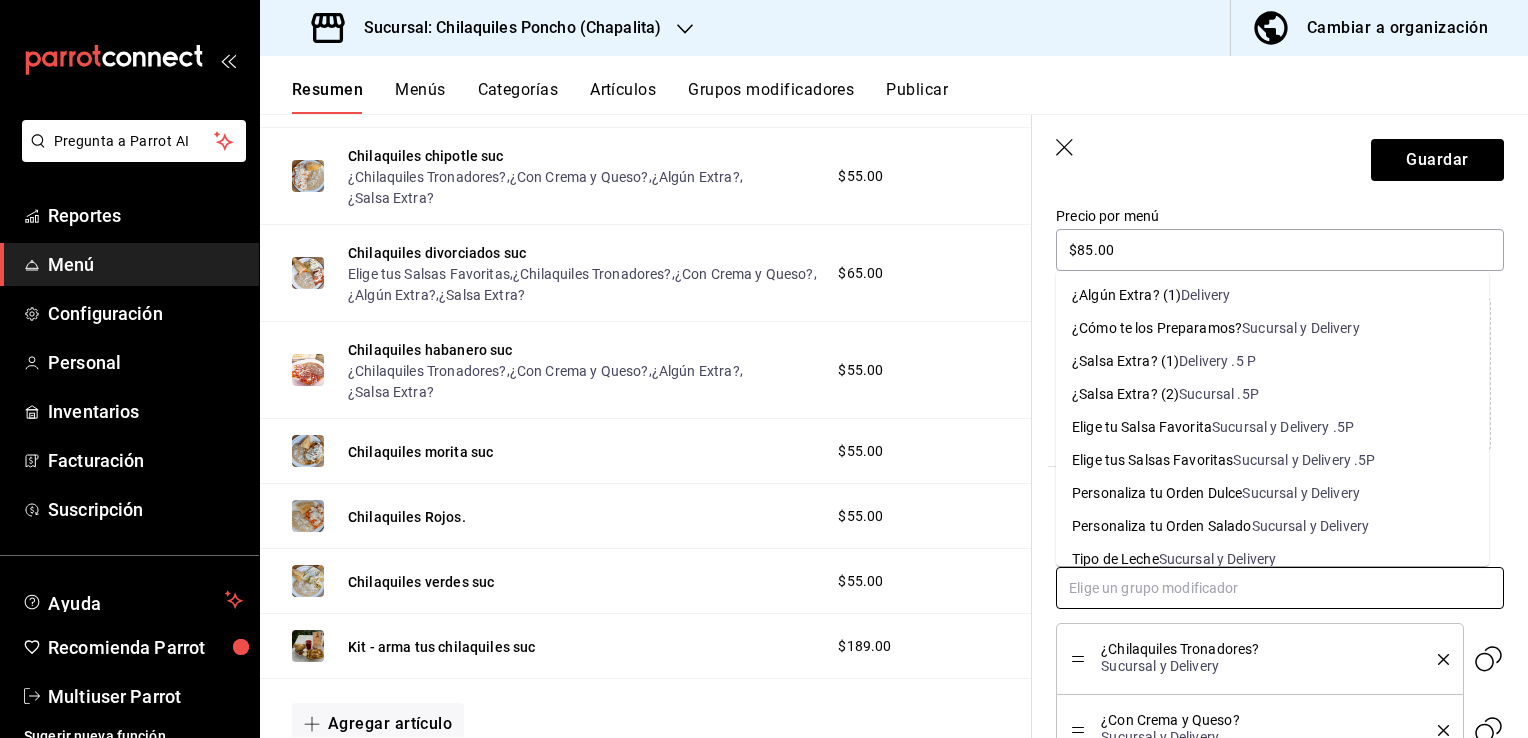 click on "Sucursal .5P" at bounding box center (1219, 394) 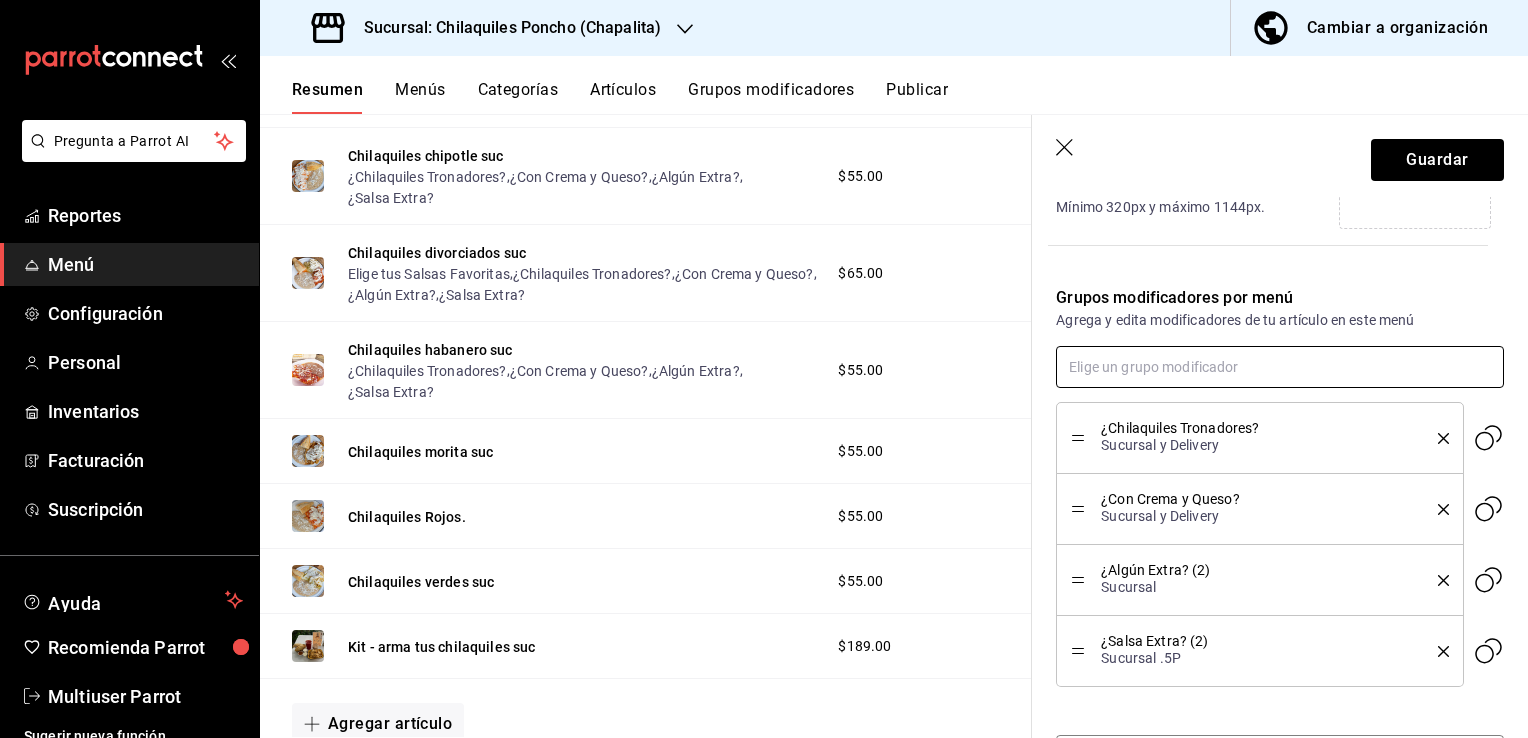 scroll, scrollTop: 587, scrollLeft: 0, axis: vertical 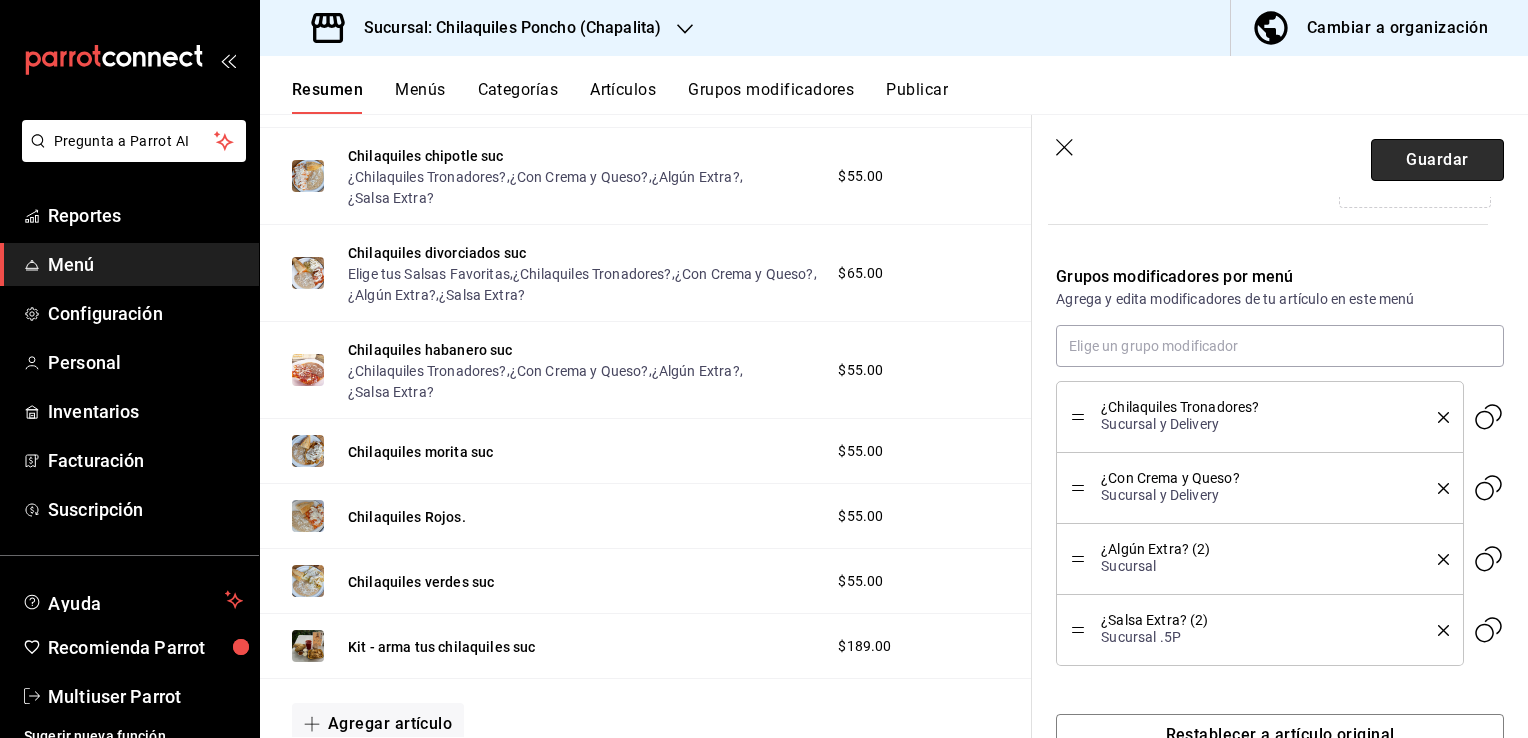 click on "Guardar" at bounding box center [1437, 160] 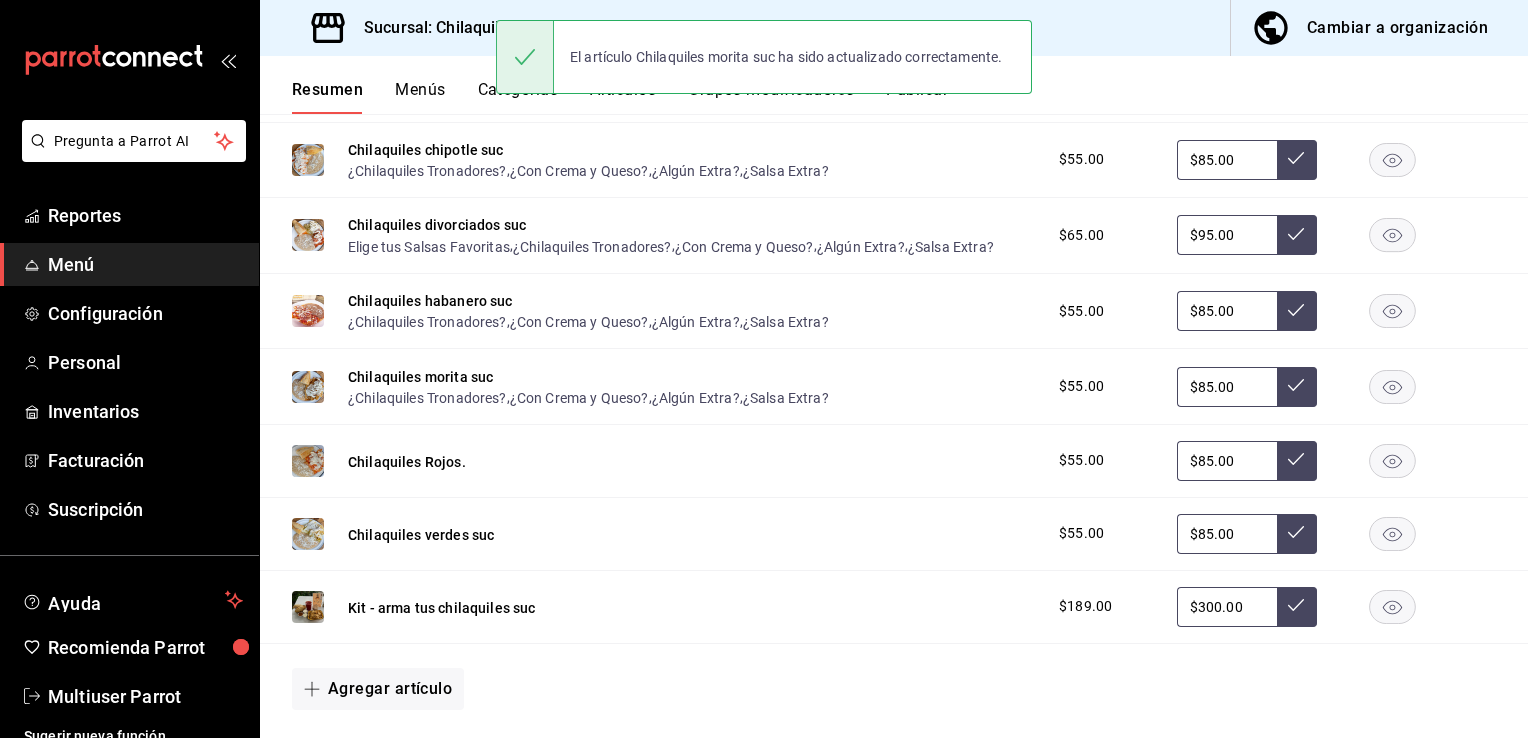 click on "Chilaquiles Rojos." at bounding box center (407, 462) 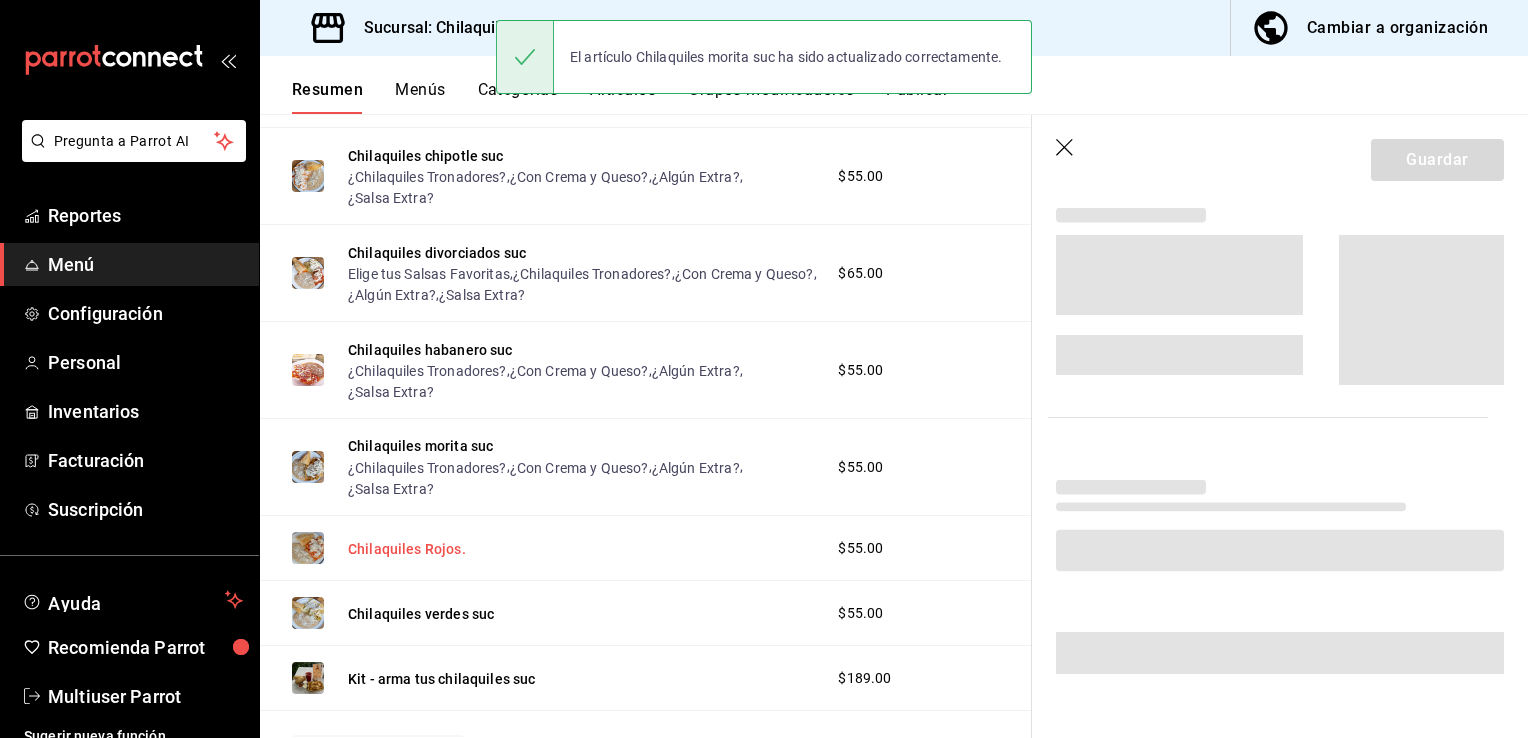 scroll, scrollTop: 345, scrollLeft: 0, axis: vertical 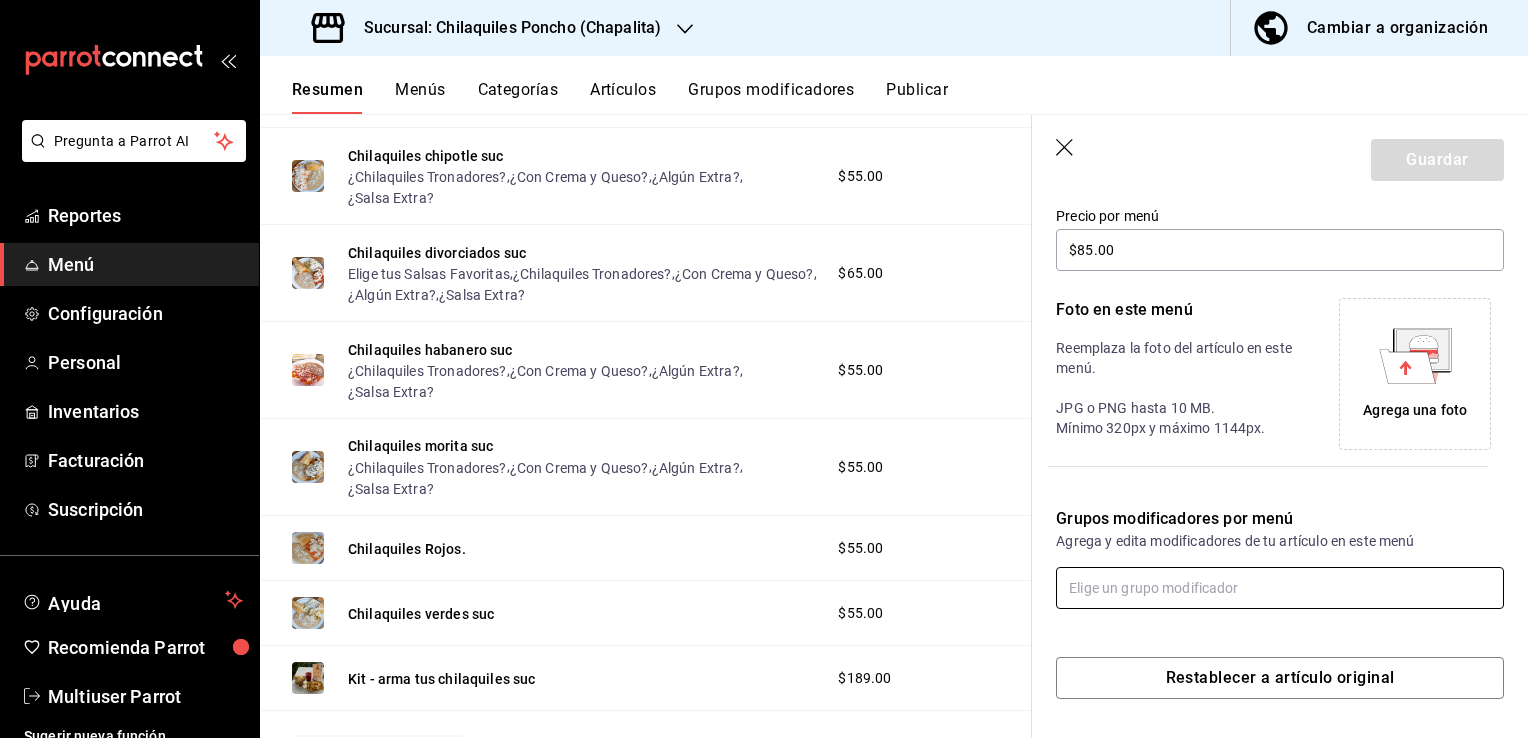 click at bounding box center (1280, 588) 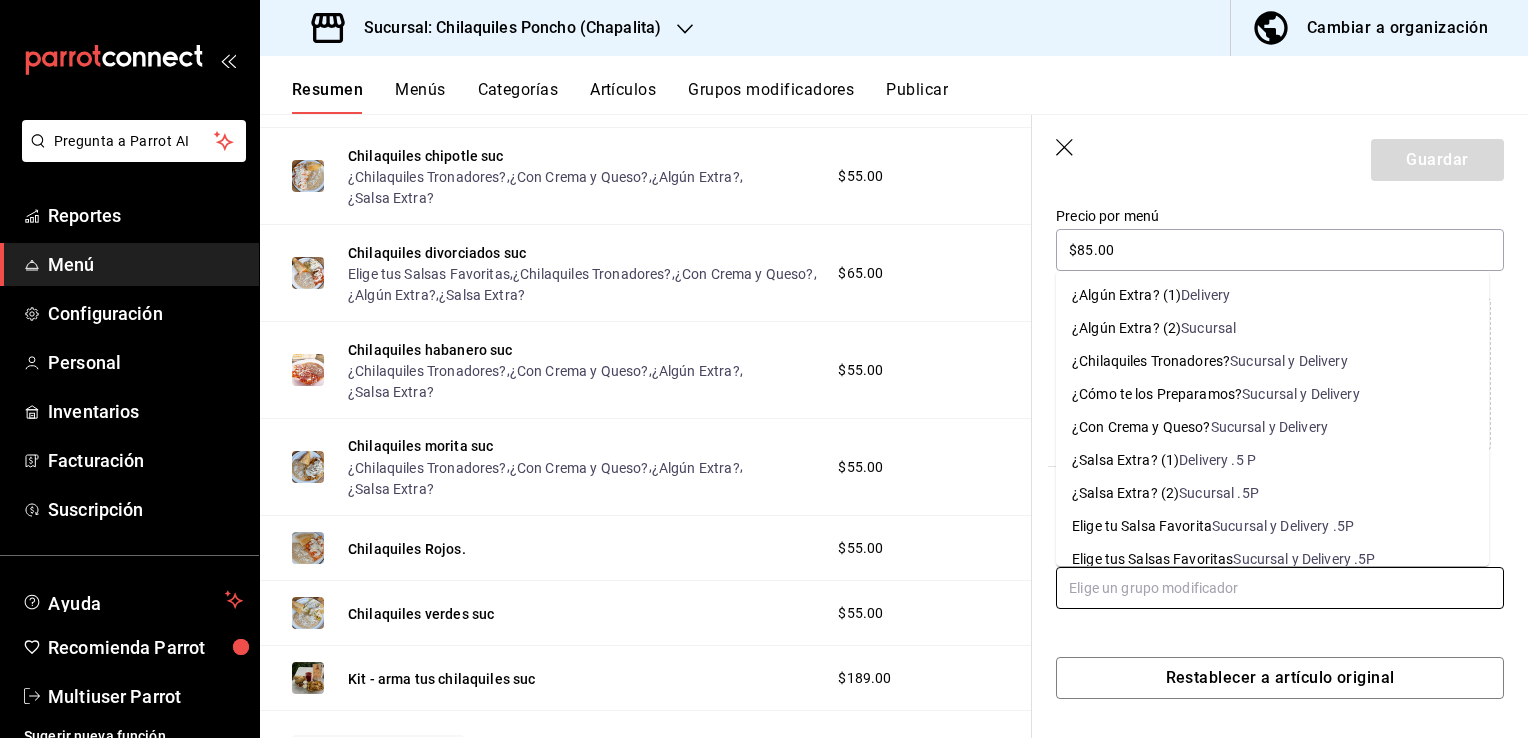 click on "Sucursal y Delivery" at bounding box center [1289, 361] 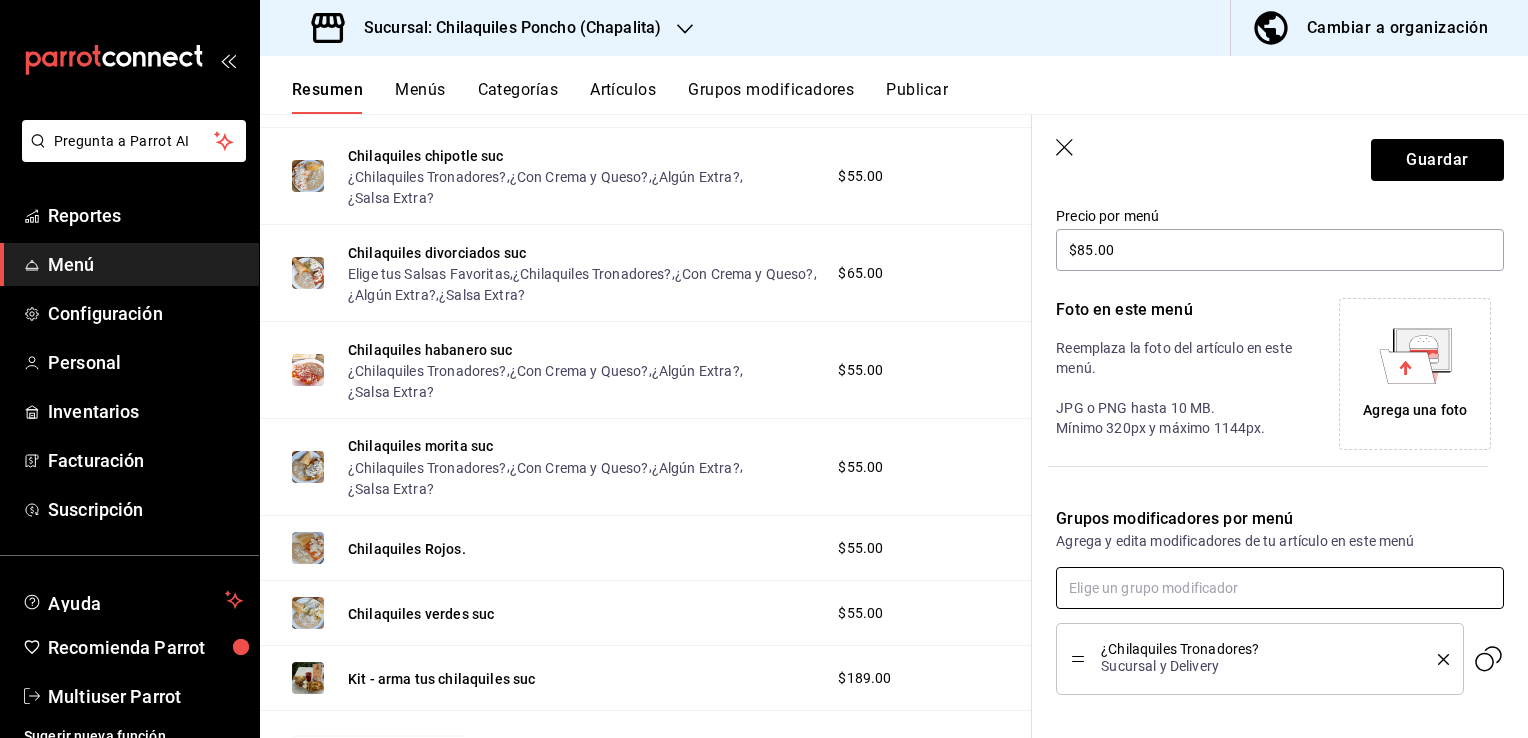 click at bounding box center [1280, 588] 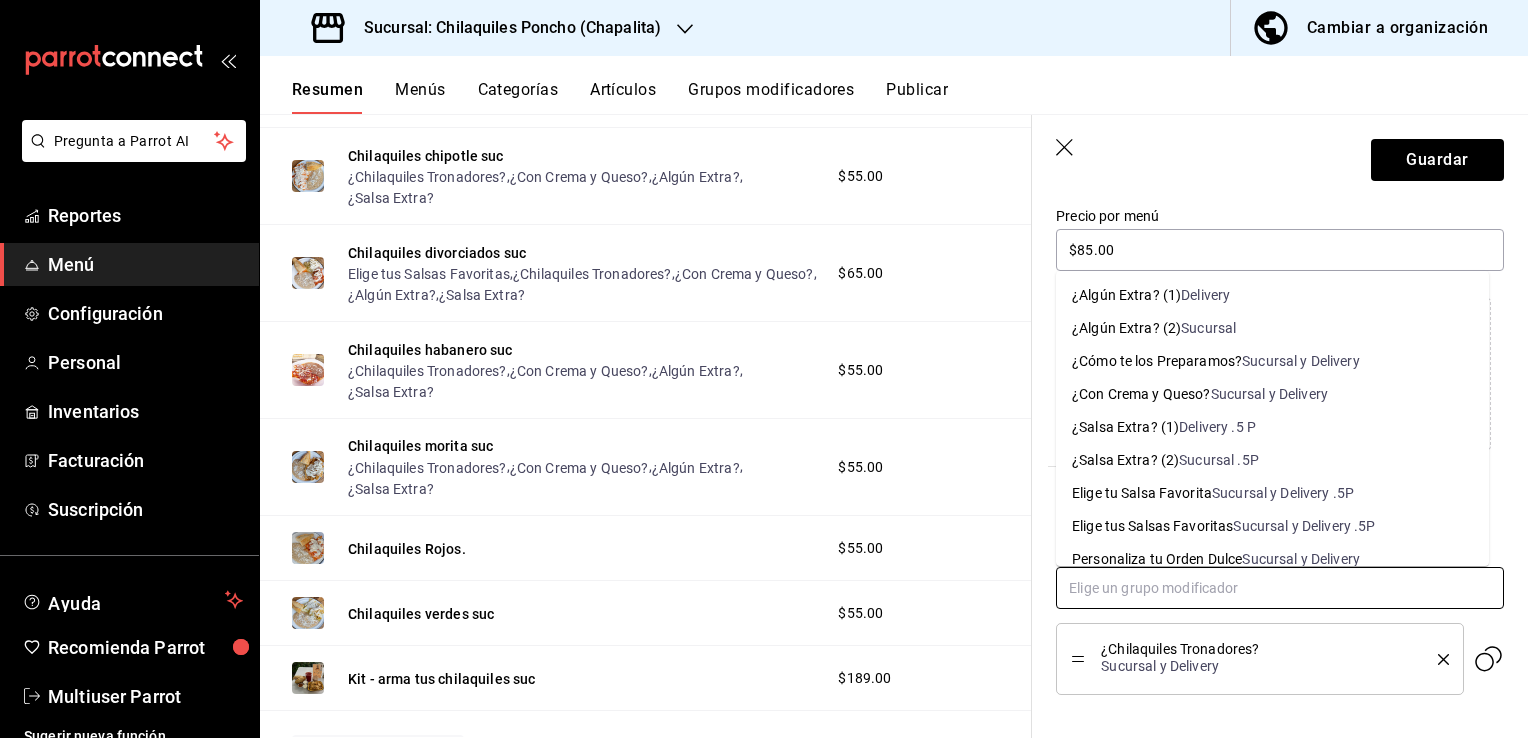 click on "Sucursal y Delivery" at bounding box center (1270, 394) 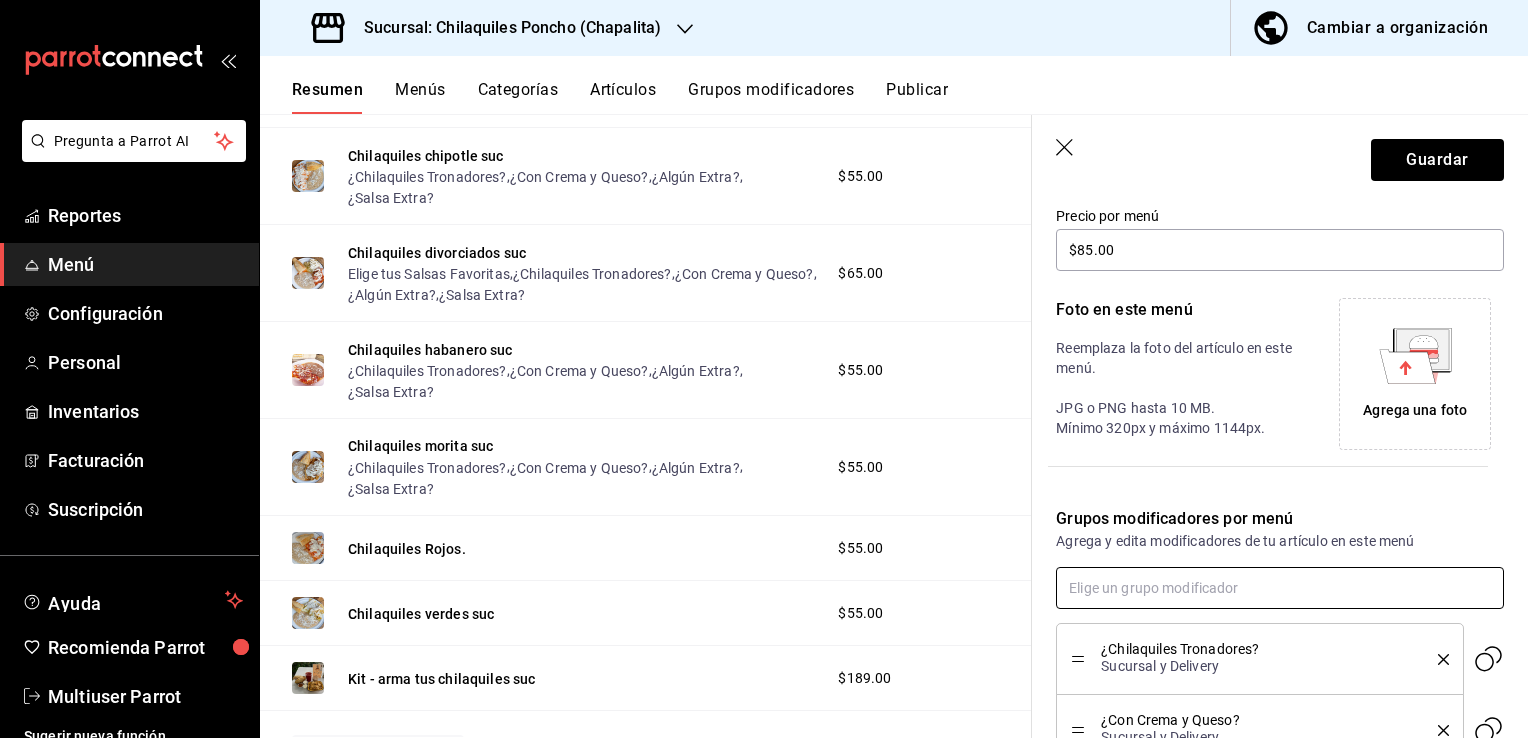 click at bounding box center (1280, 588) 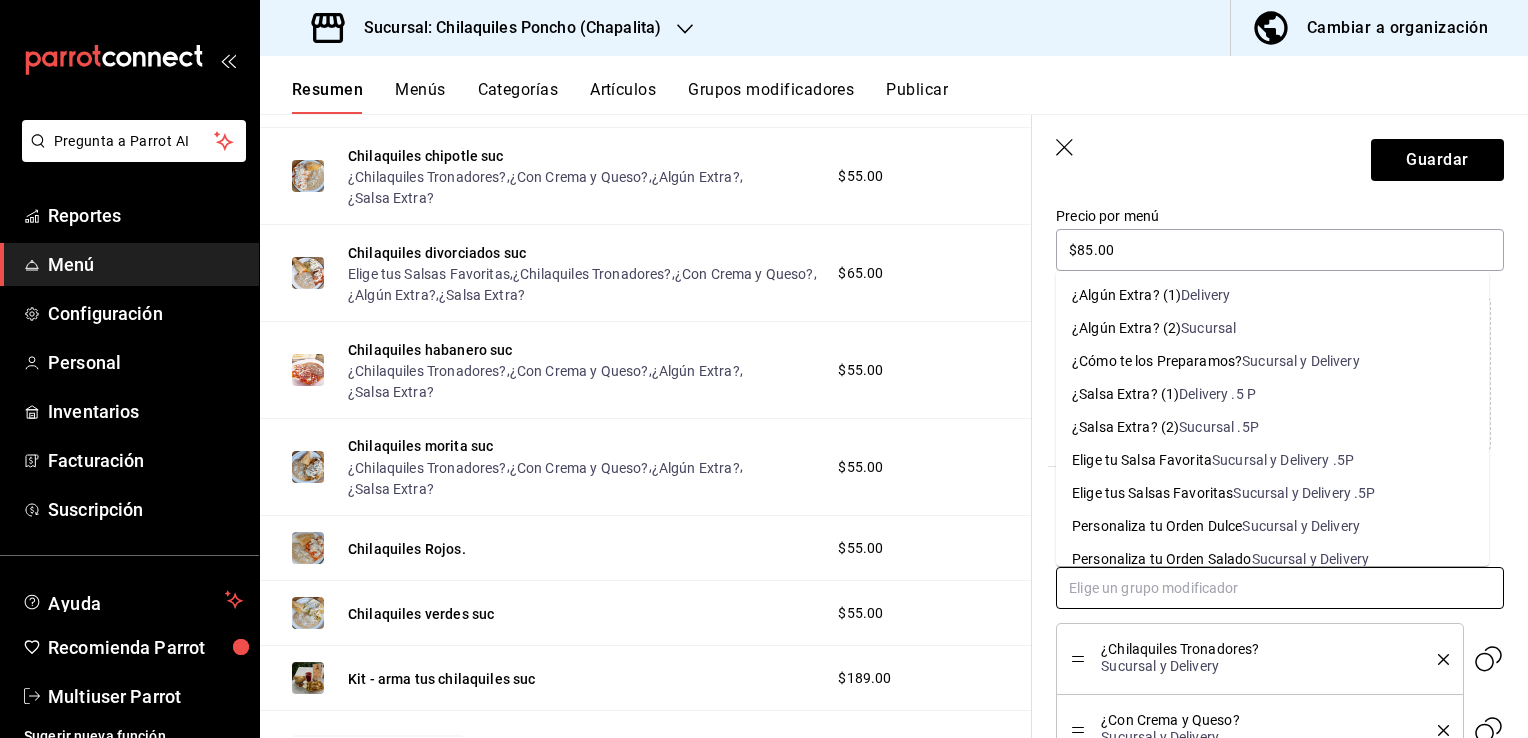 click on "Sucursal" at bounding box center (1208, 328) 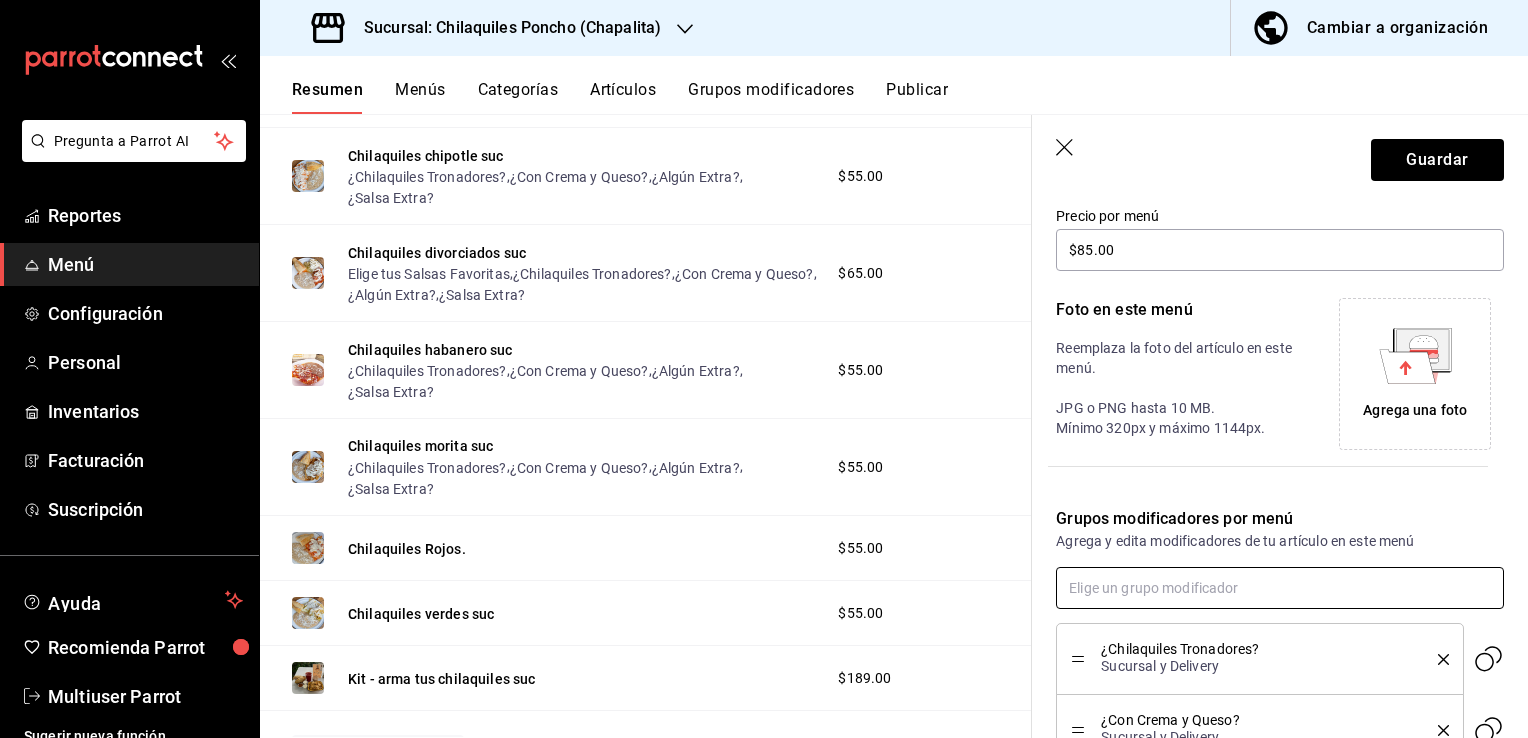 click at bounding box center (1280, 588) 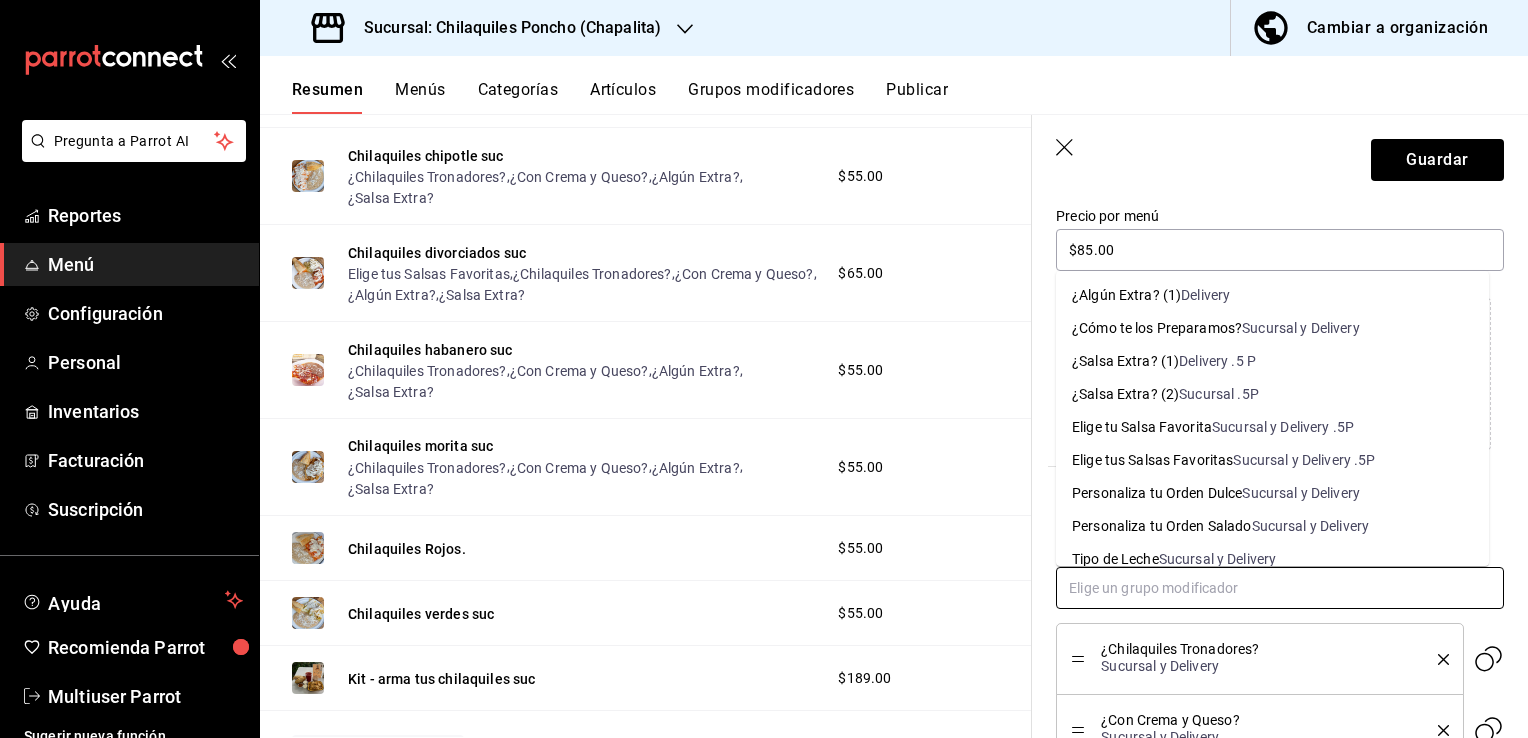 click on "Sucursal .5P" at bounding box center (1219, 394) 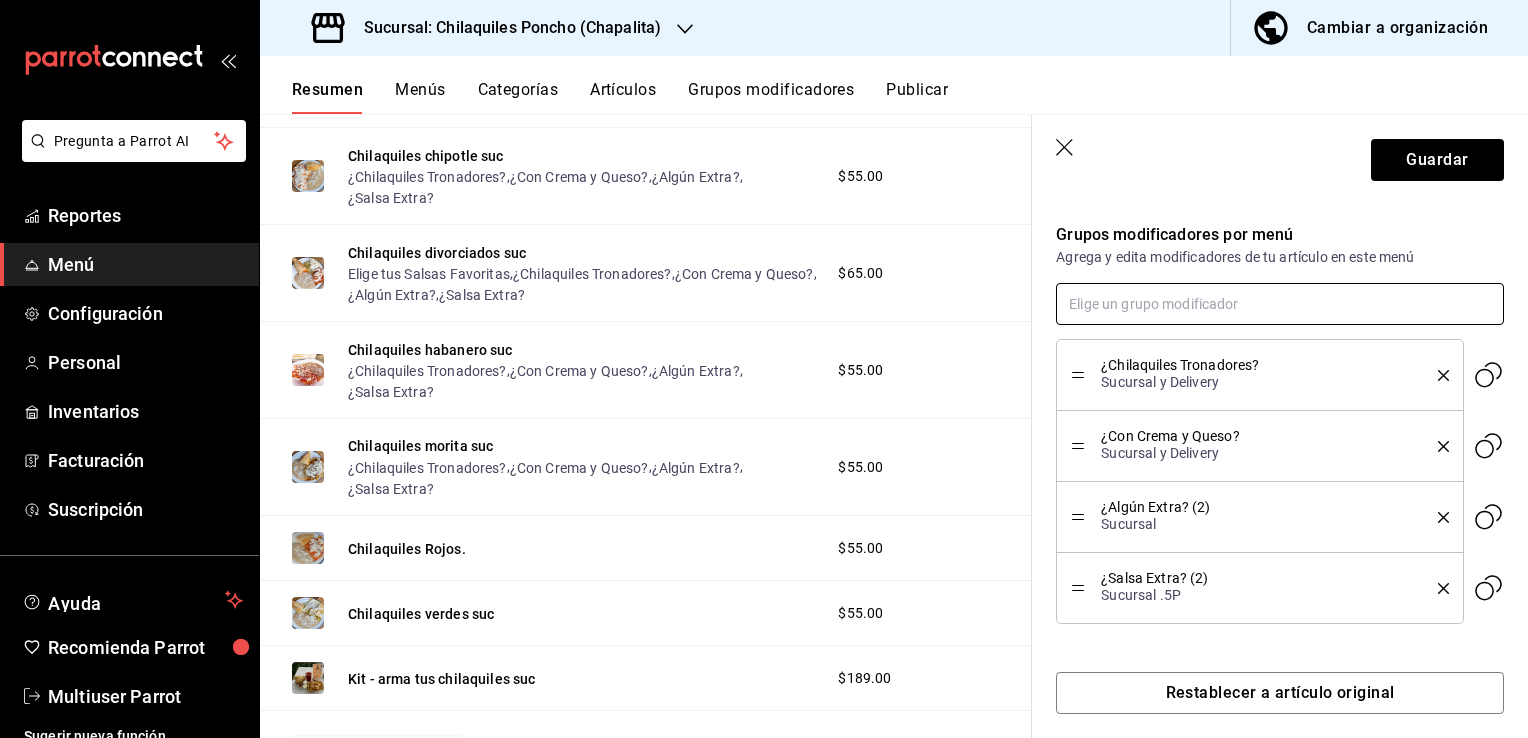 scroll, scrollTop: 643, scrollLeft: 0, axis: vertical 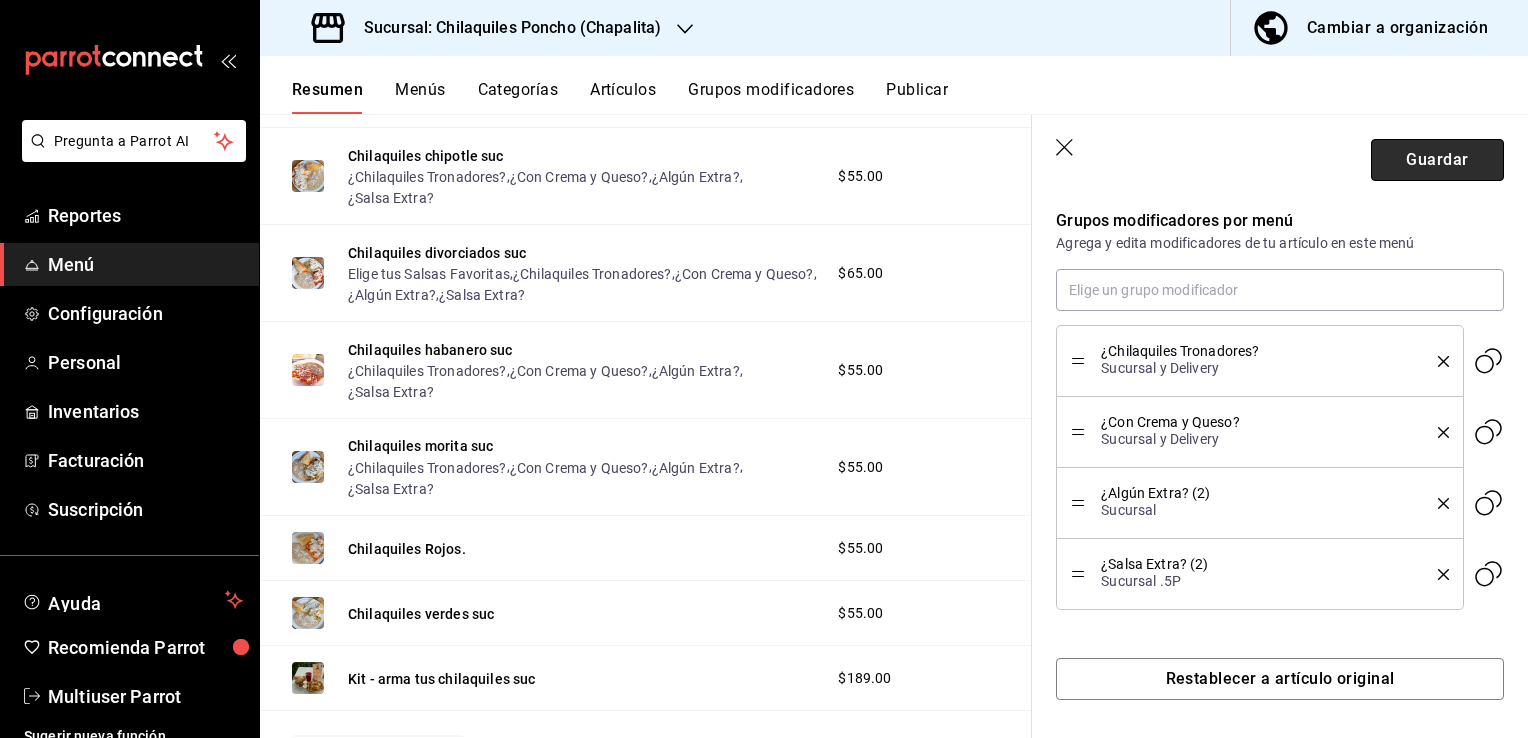 click on "Guardar" at bounding box center (1437, 160) 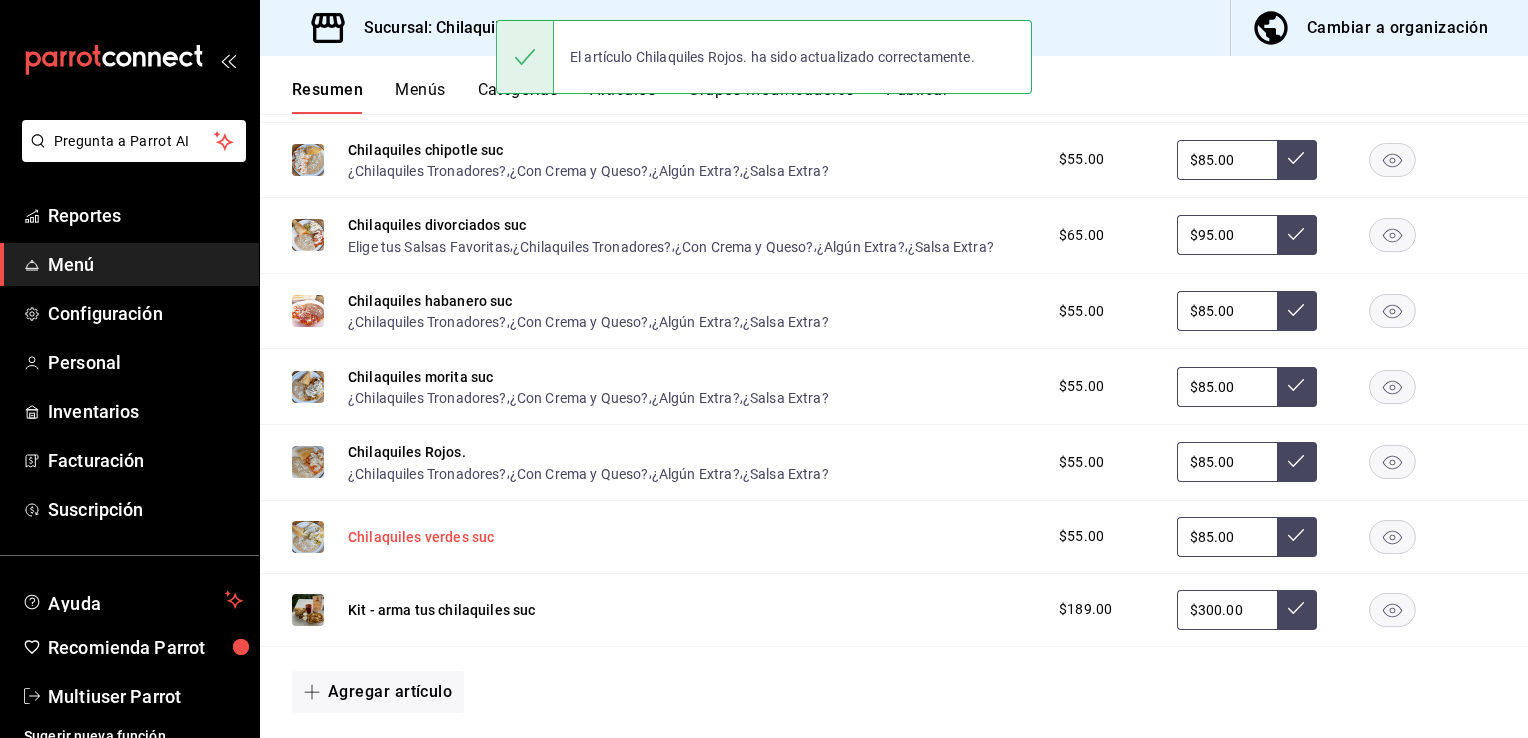 click on "Chilaquiles verdes suc" at bounding box center (421, 537) 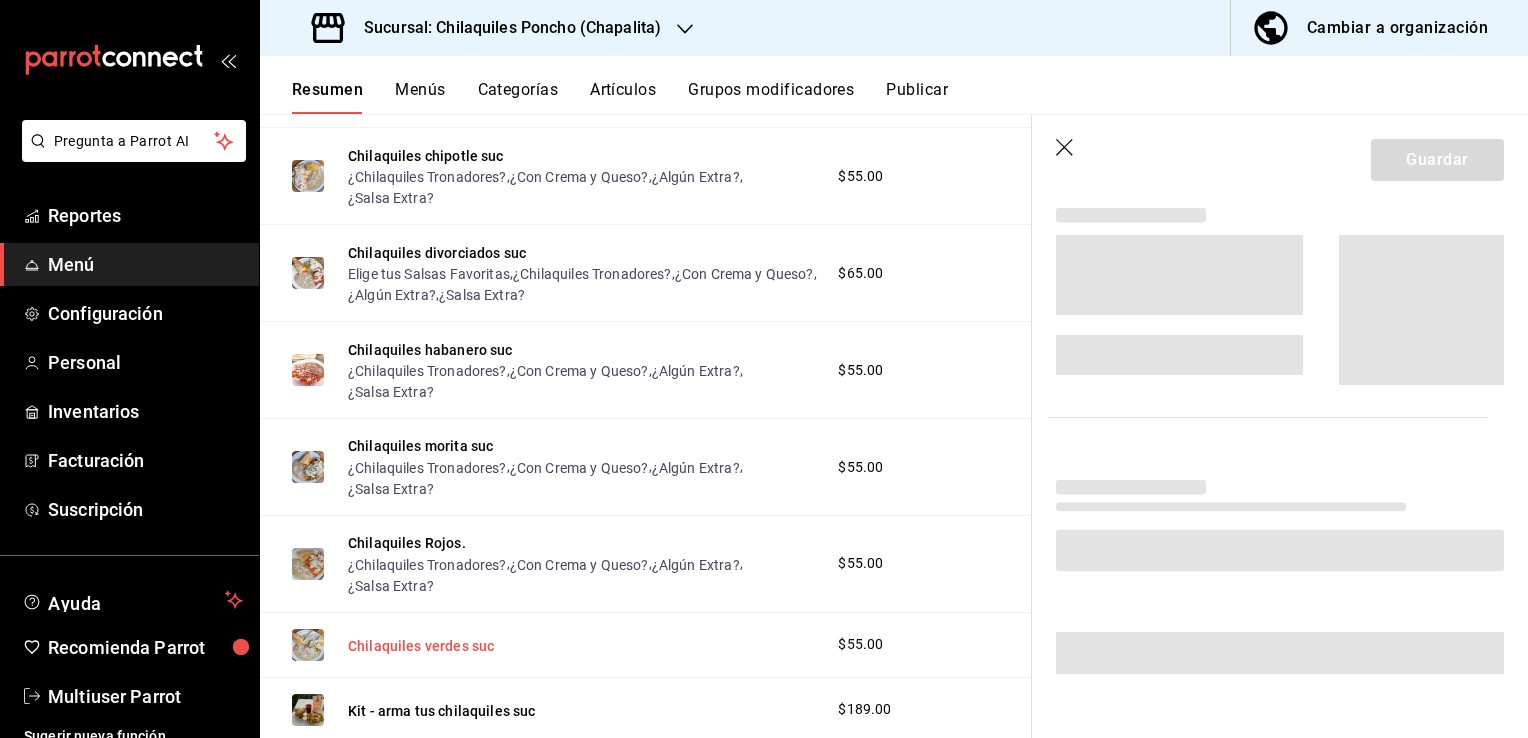 scroll, scrollTop: 345, scrollLeft: 0, axis: vertical 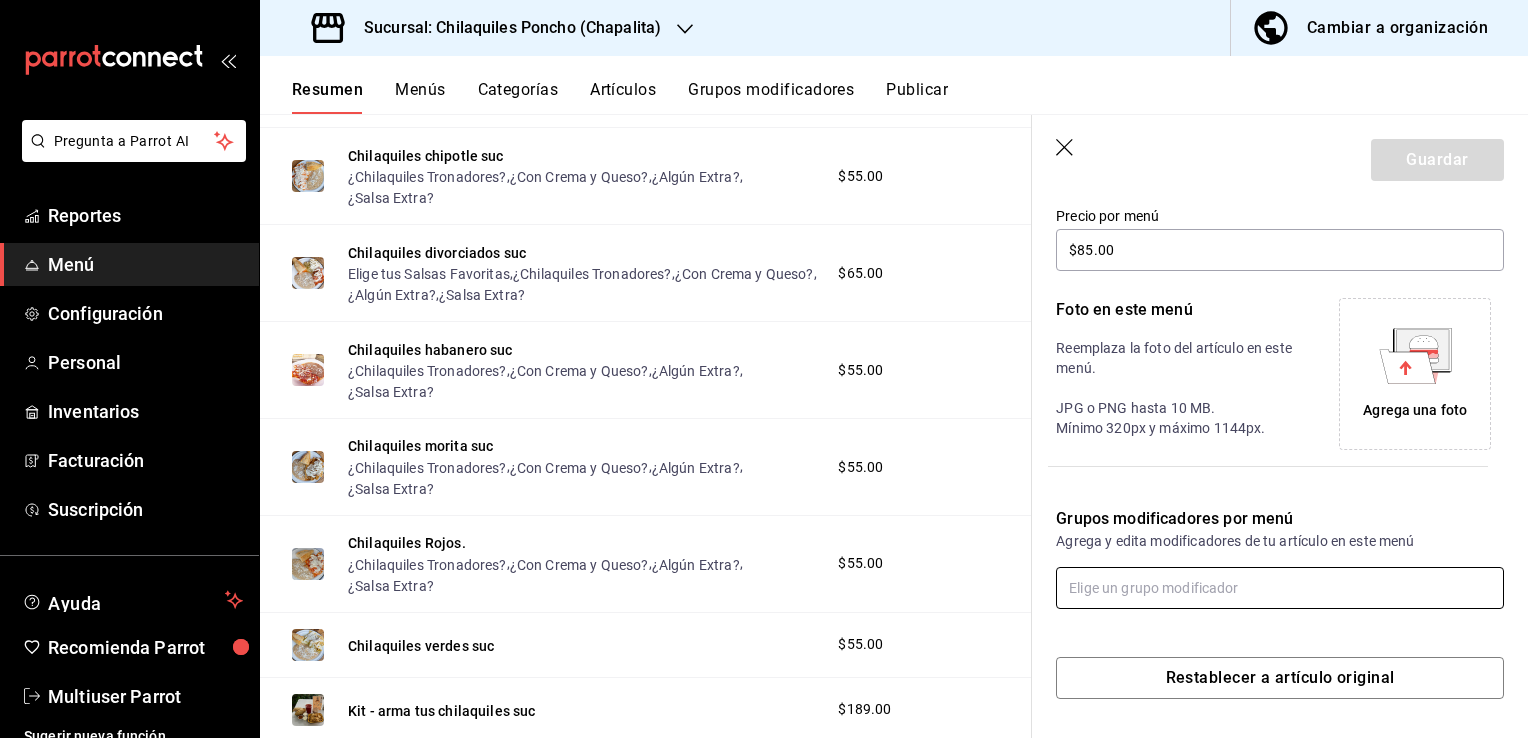 click at bounding box center (1280, 588) 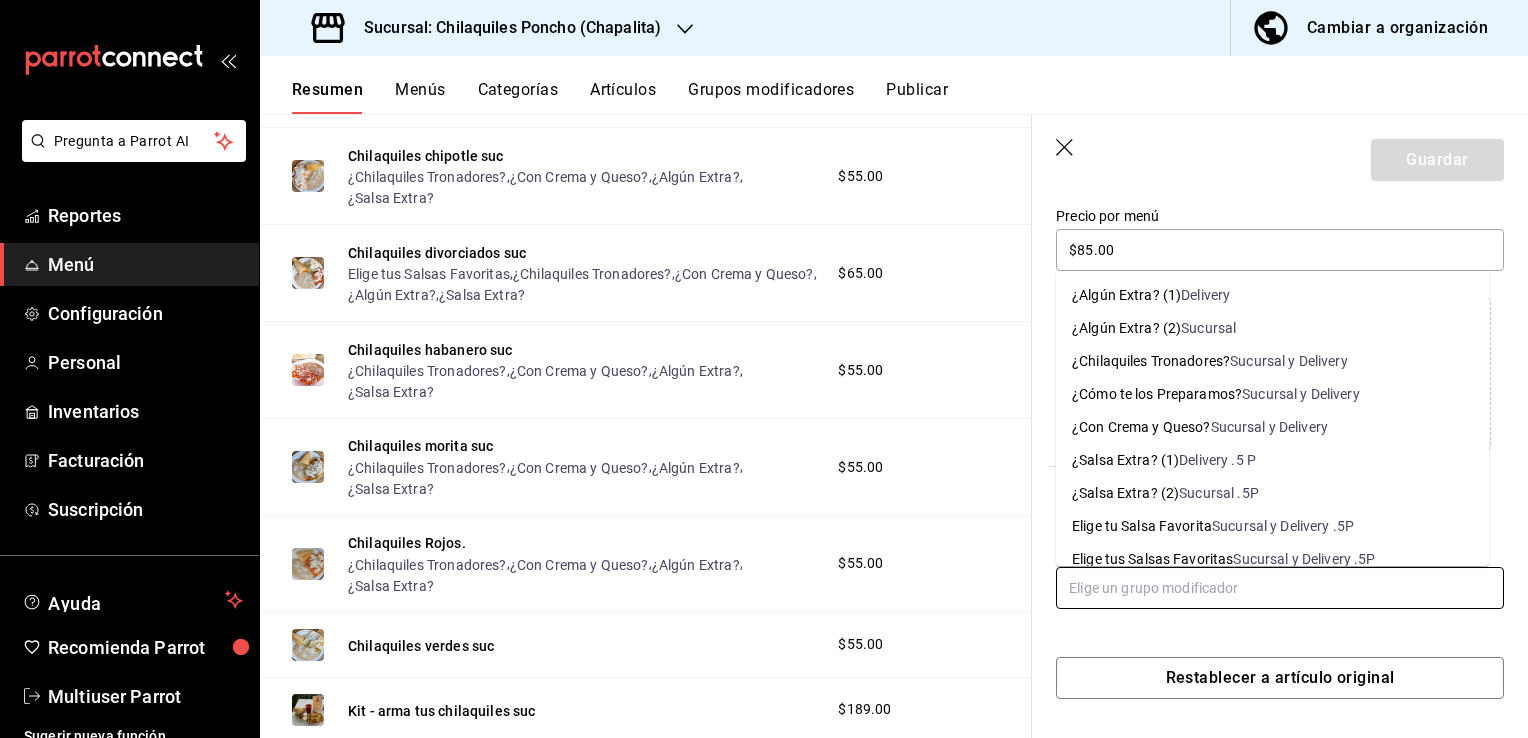 click on "Sucursal y Delivery" at bounding box center [1289, 361] 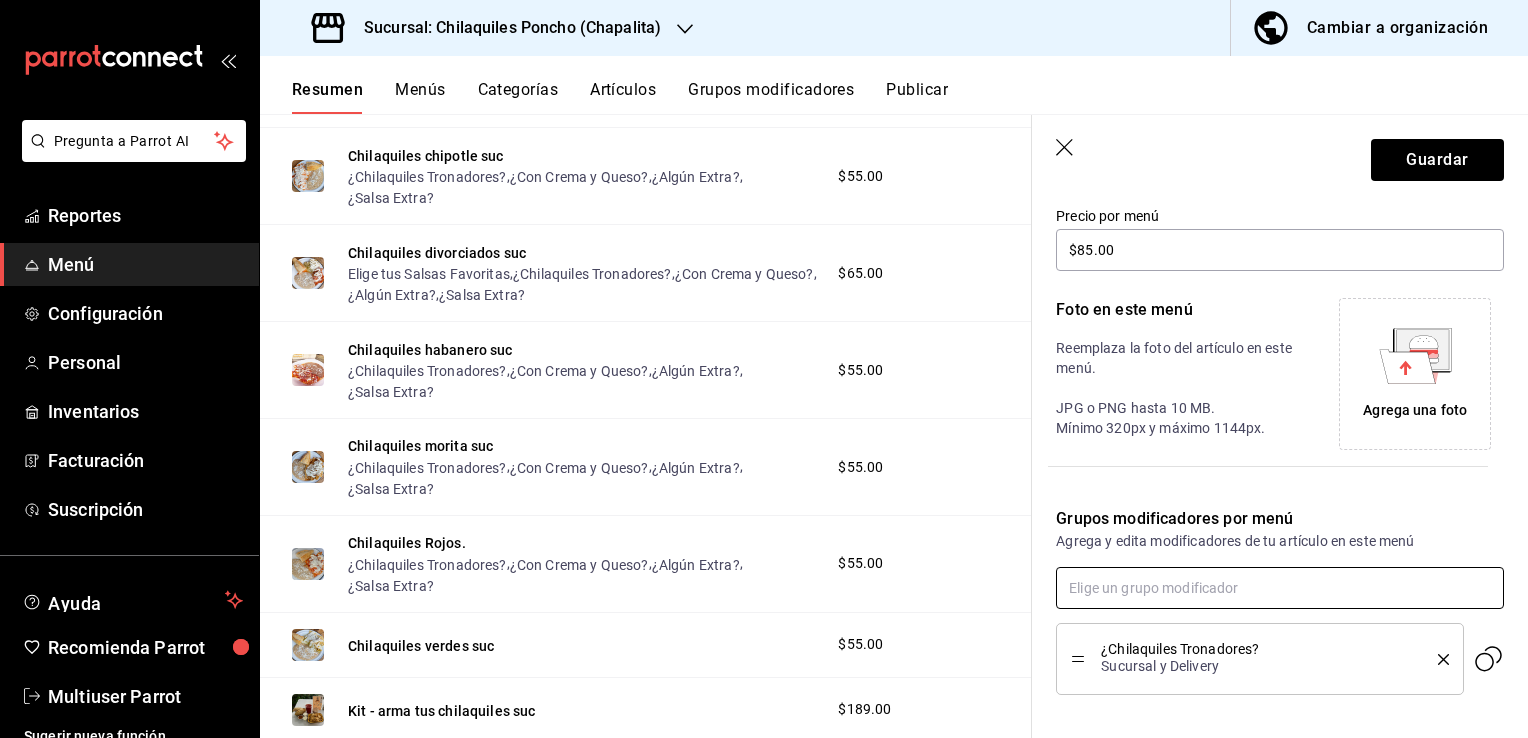 click at bounding box center [1280, 588] 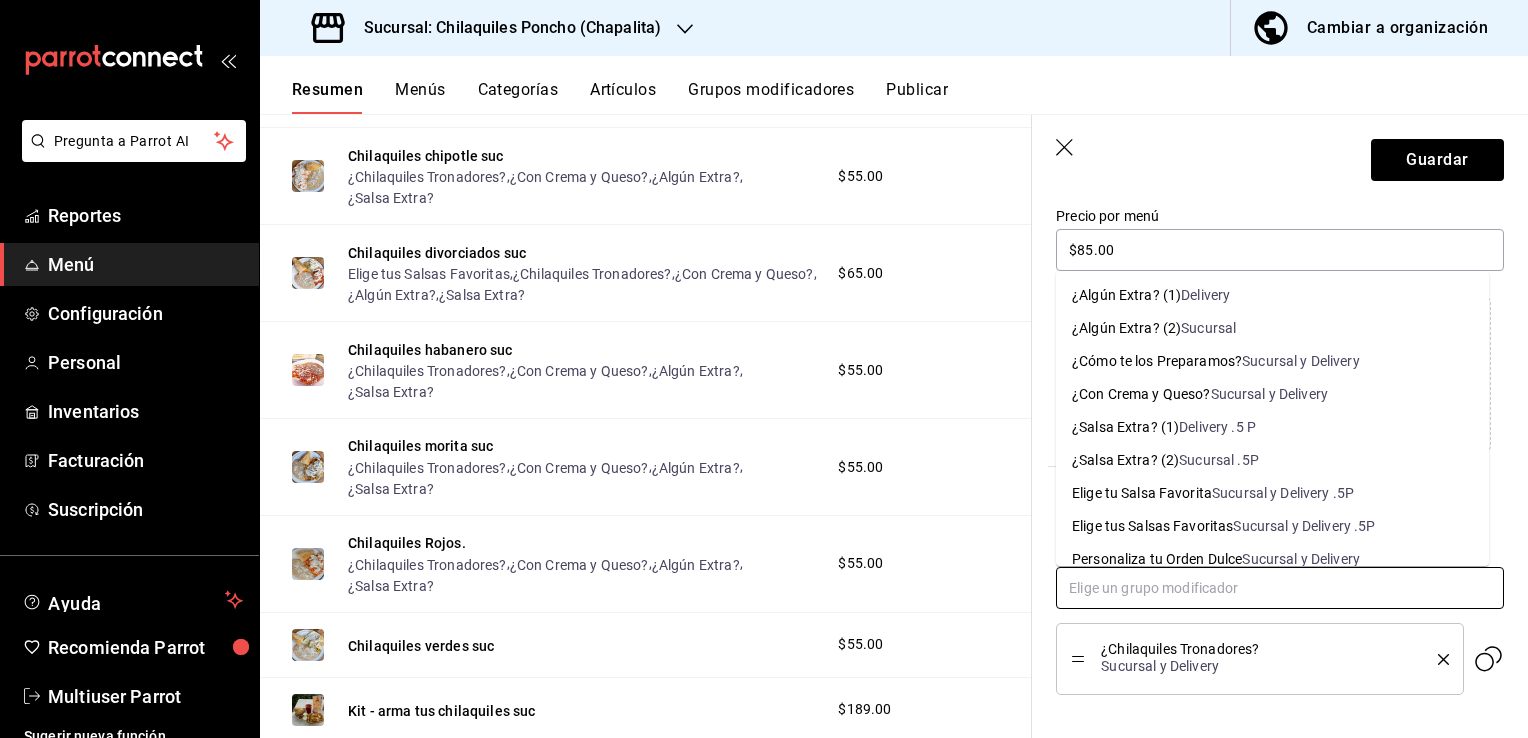 click on "Sucursal y Delivery" at bounding box center [1270, 394] 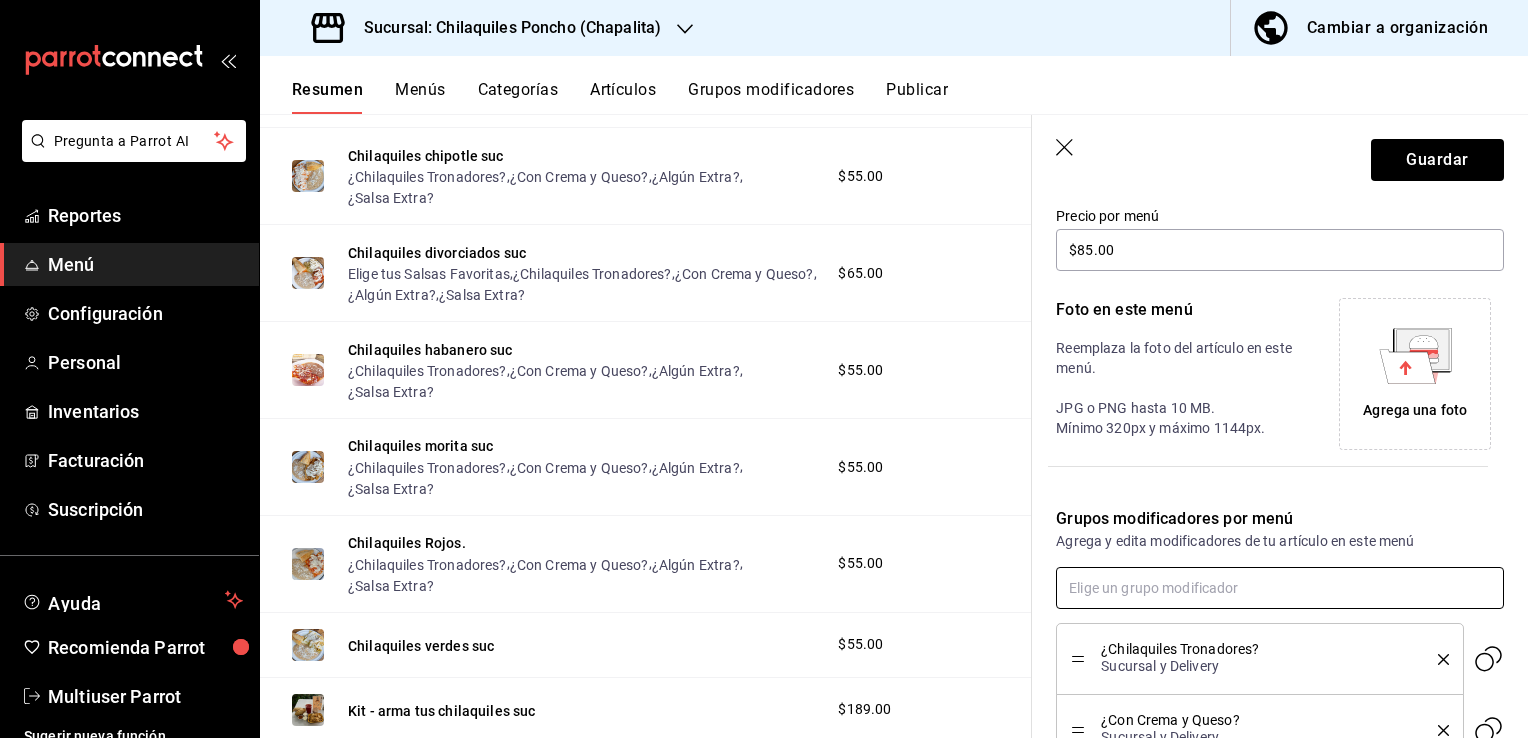 click at bounding box center (1280, 588) 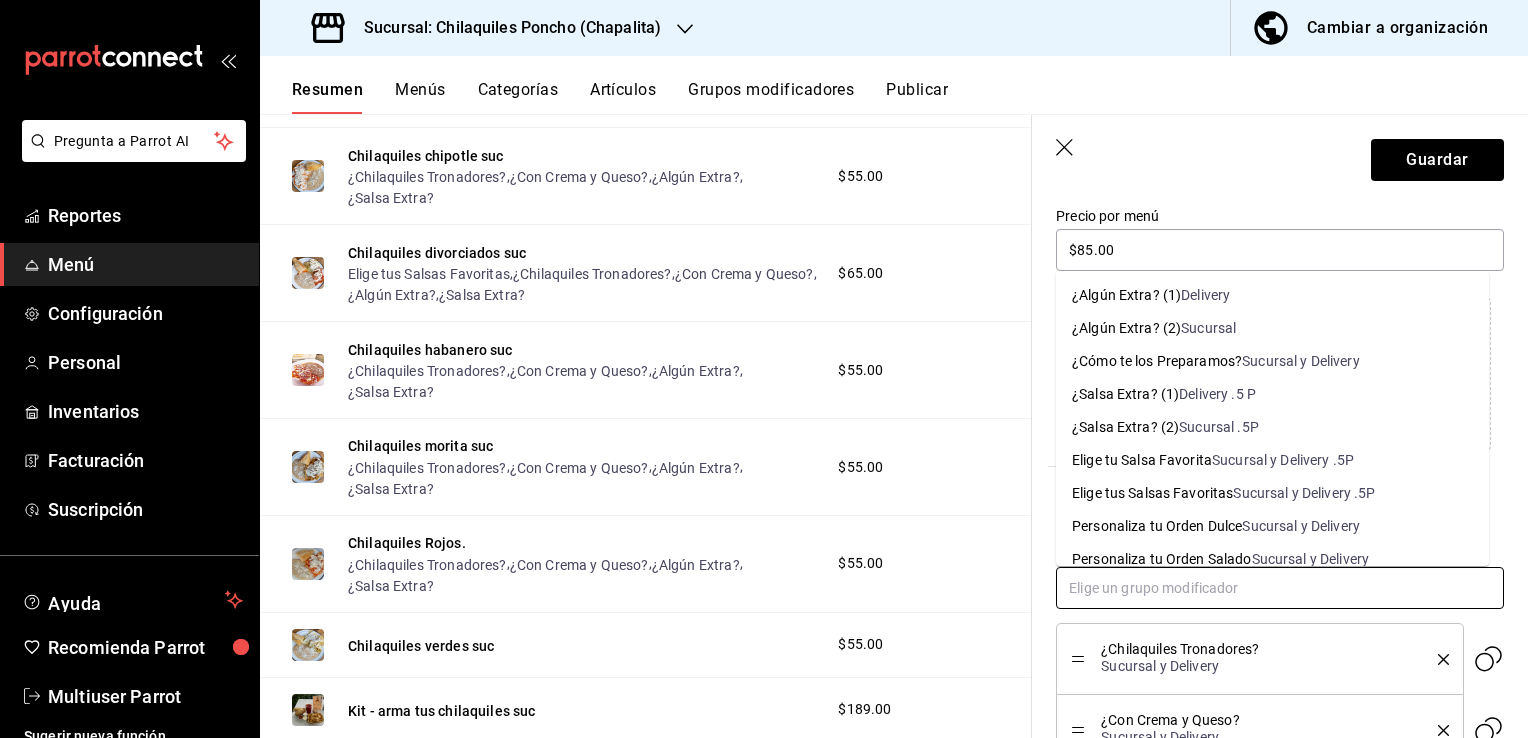 click on "Sucursal" at bounding box center (1208, 328) 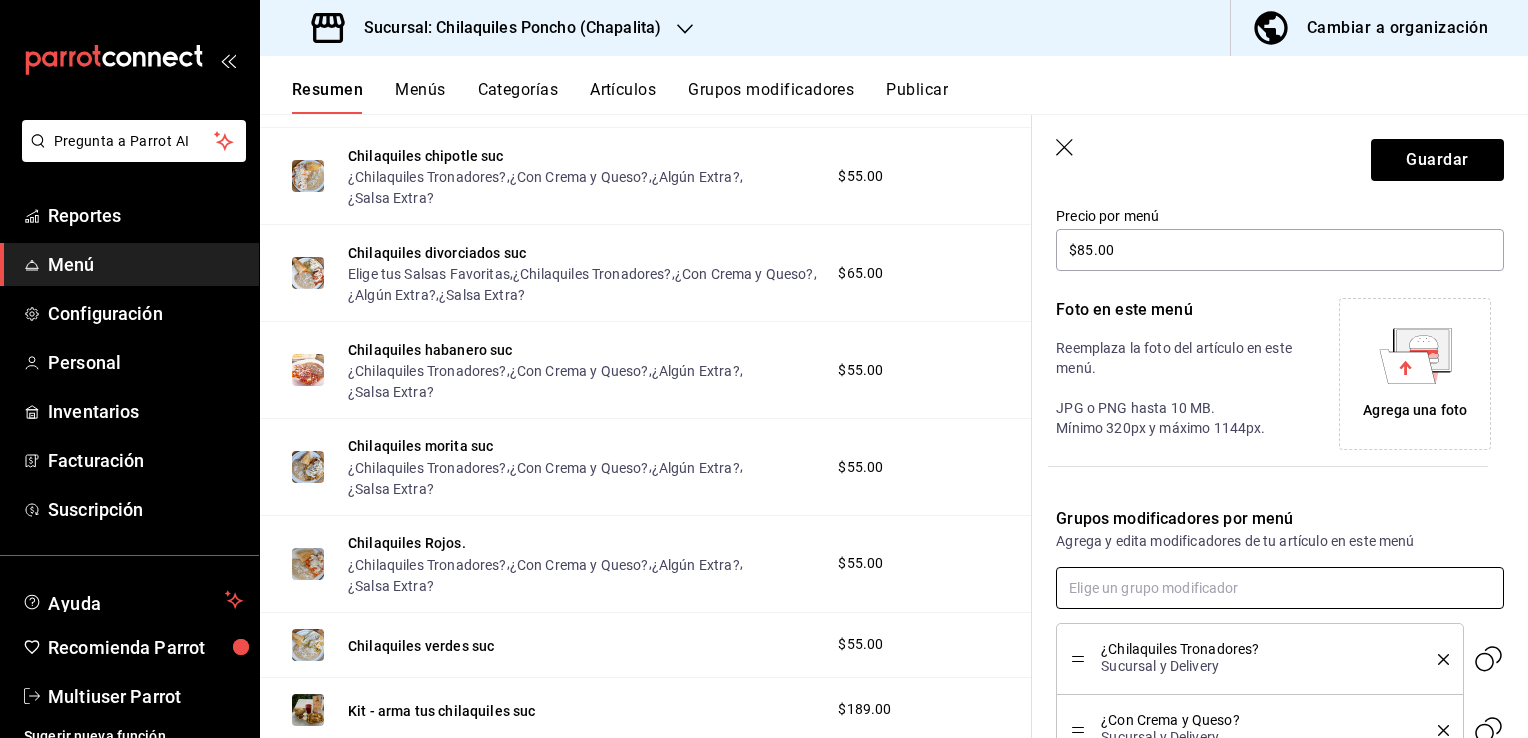 click at bounding box center [1280, 588] 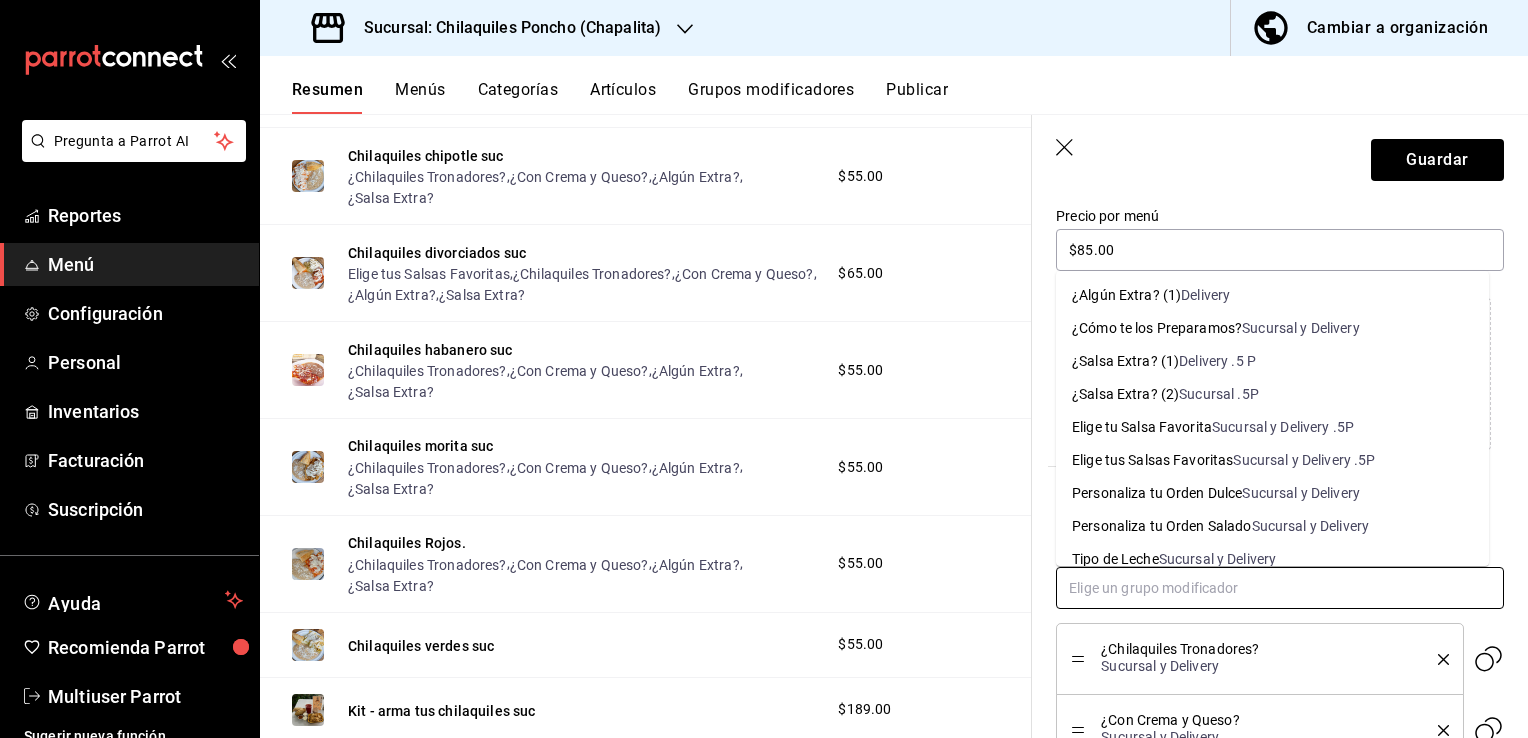 click on "Sucursal .5P" at bounding box center [1219, 394] 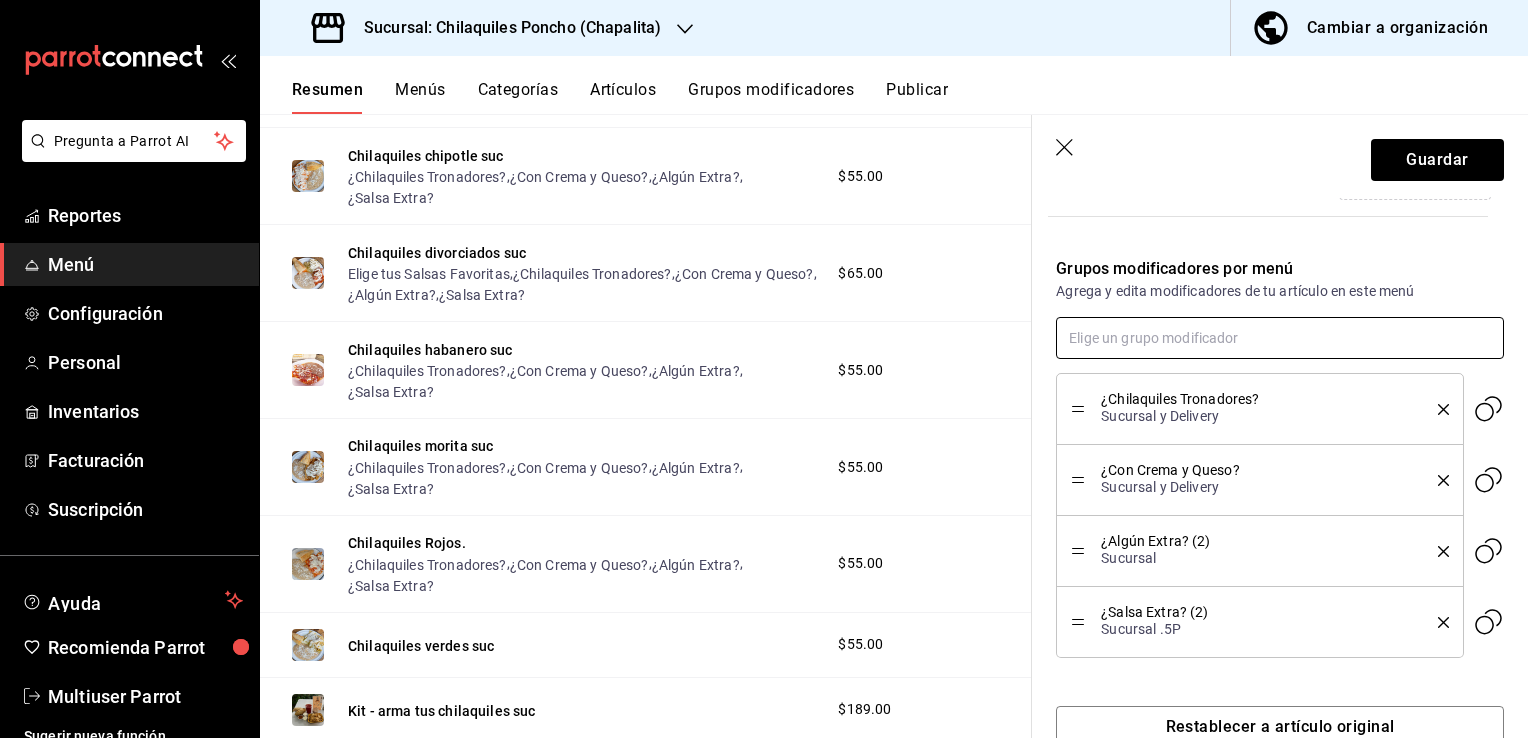 scroll, scrollTop: 596, scrollLeft: 0, axis: vertical 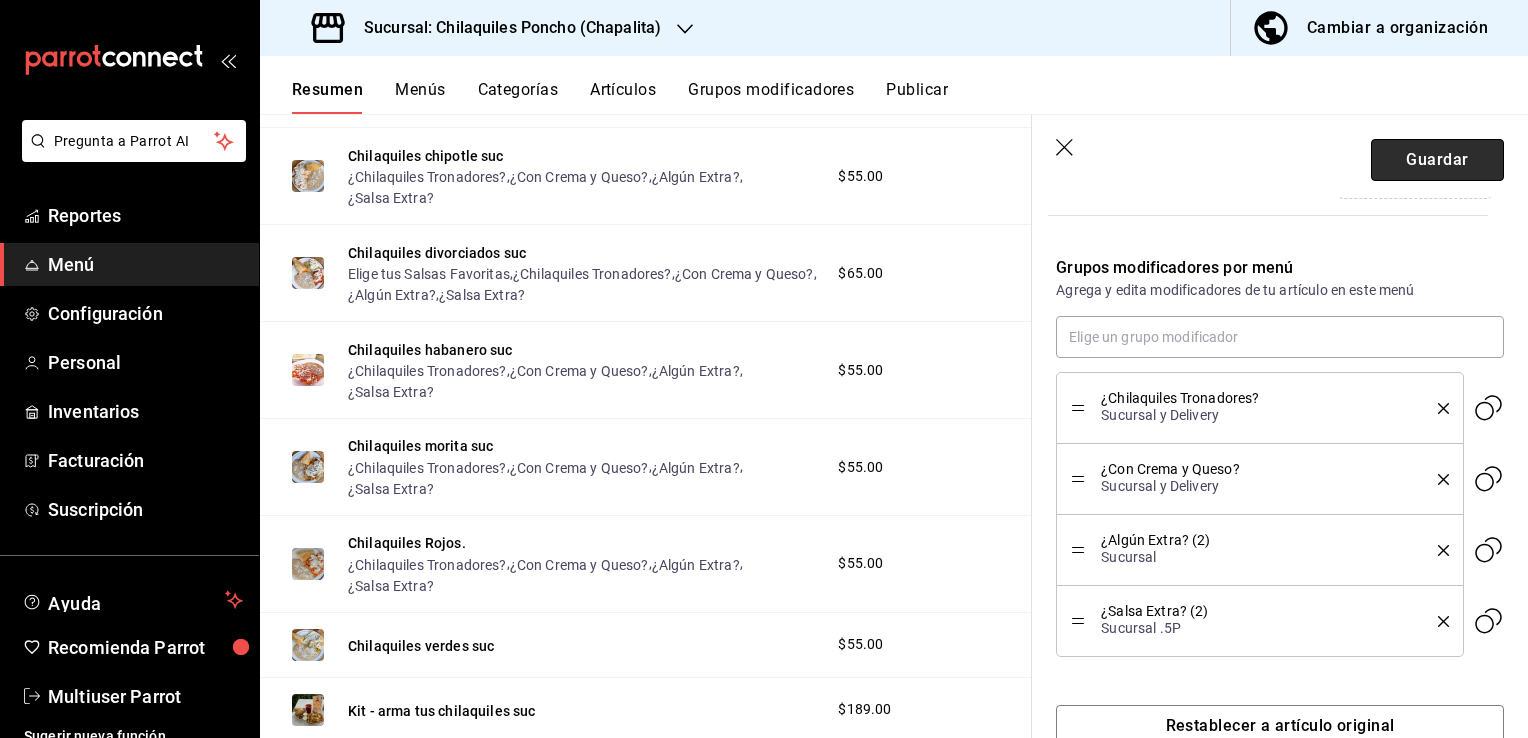 click on "Guardar" at bounding box center [1437, 160] 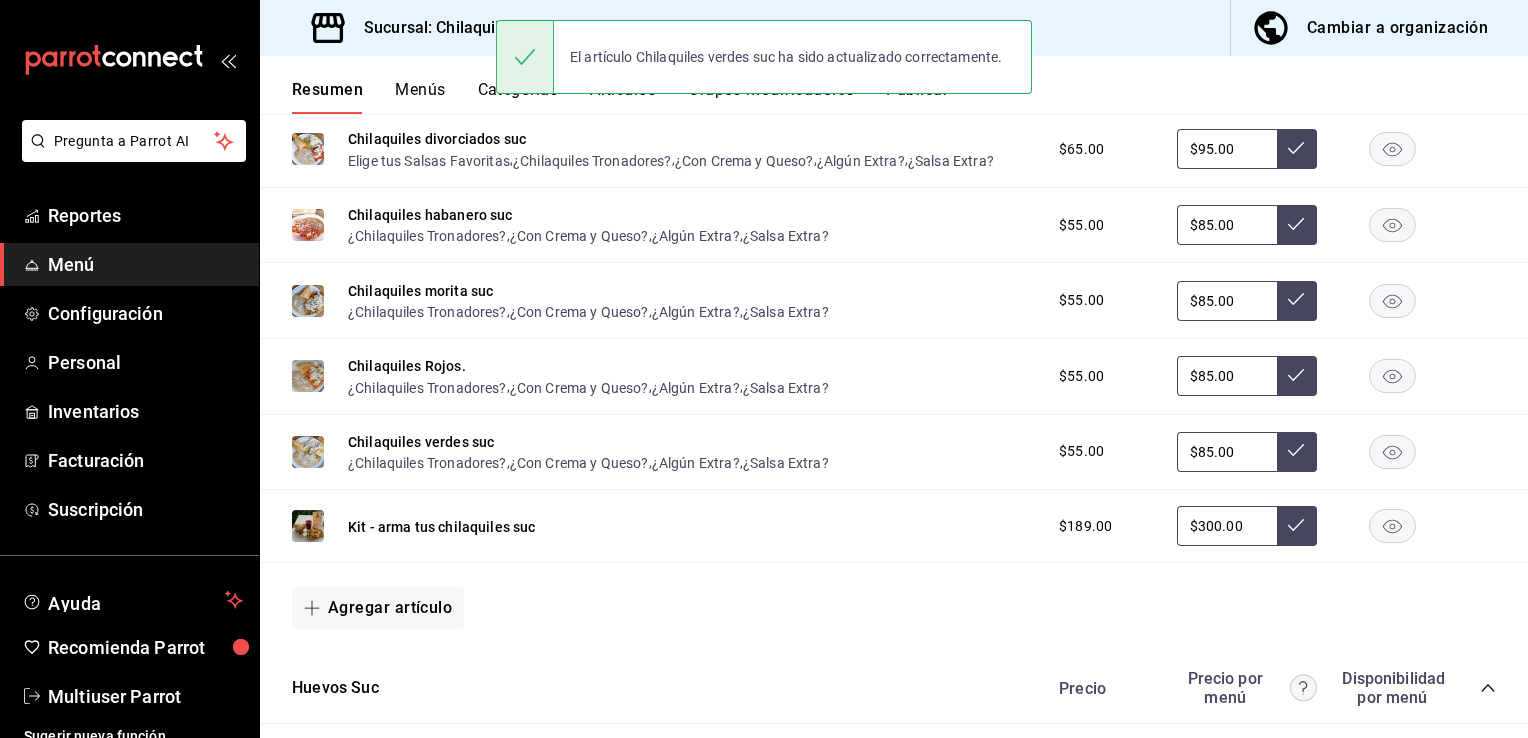 scroll, scrollTop: 520, scrollLeft: 0, axis: vertical 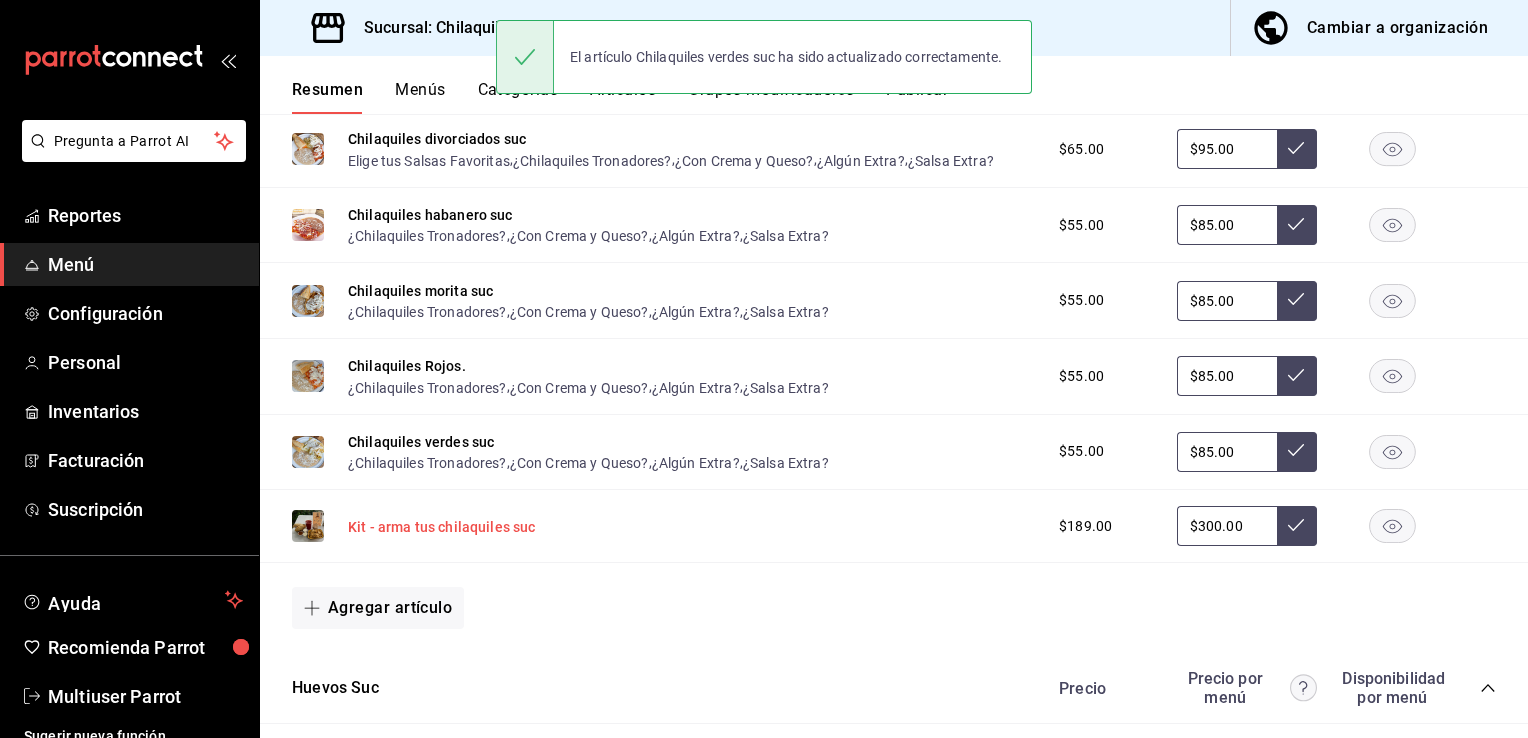 click on "Kit - arma tus chilaquiles suc" at bounding box center [442, 527] 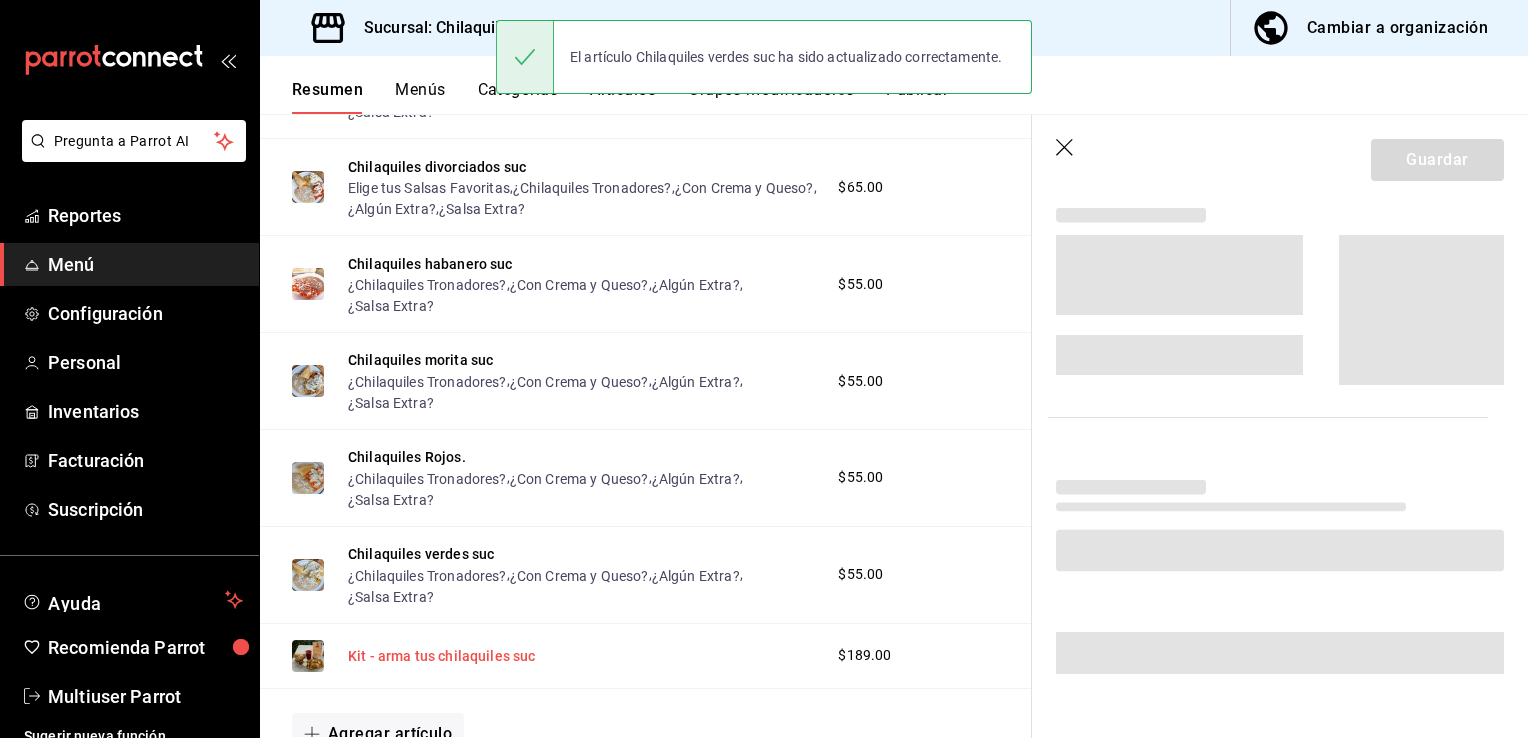 scroll, scrollTop: 460, scrollLeft: 0, axis: vertical 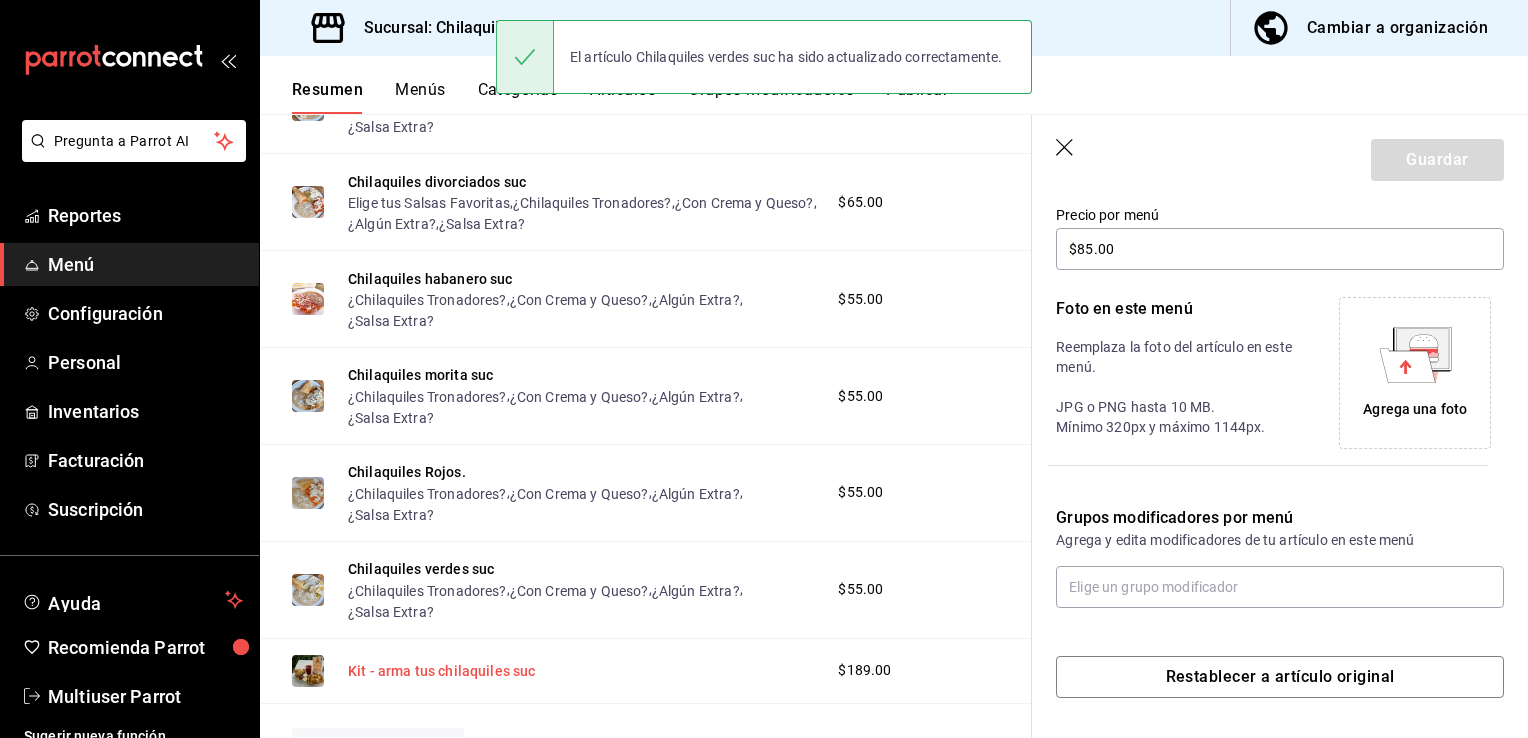 type on "$300.00" 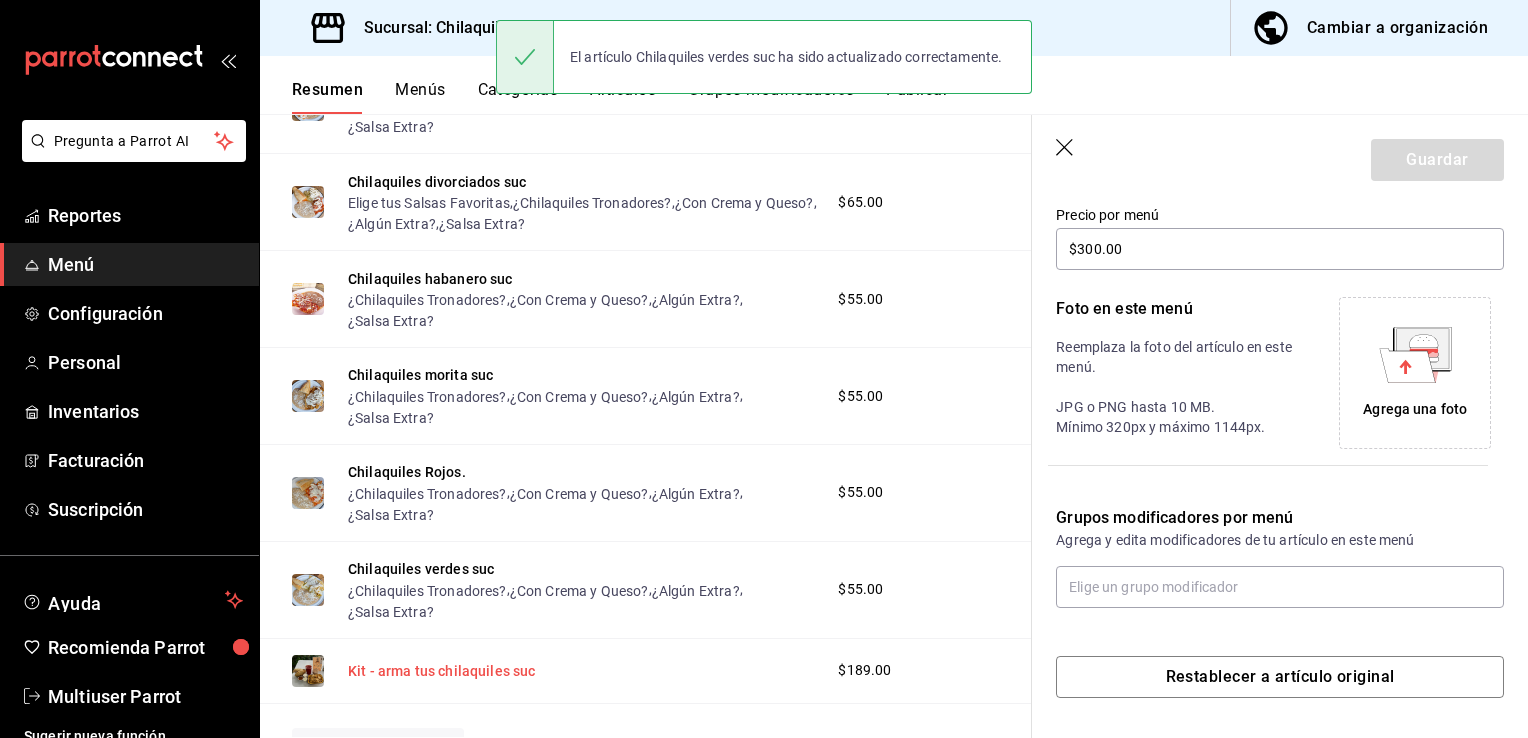scroll, scrollTop: 356, scrollLeft: 0, axis: vertical 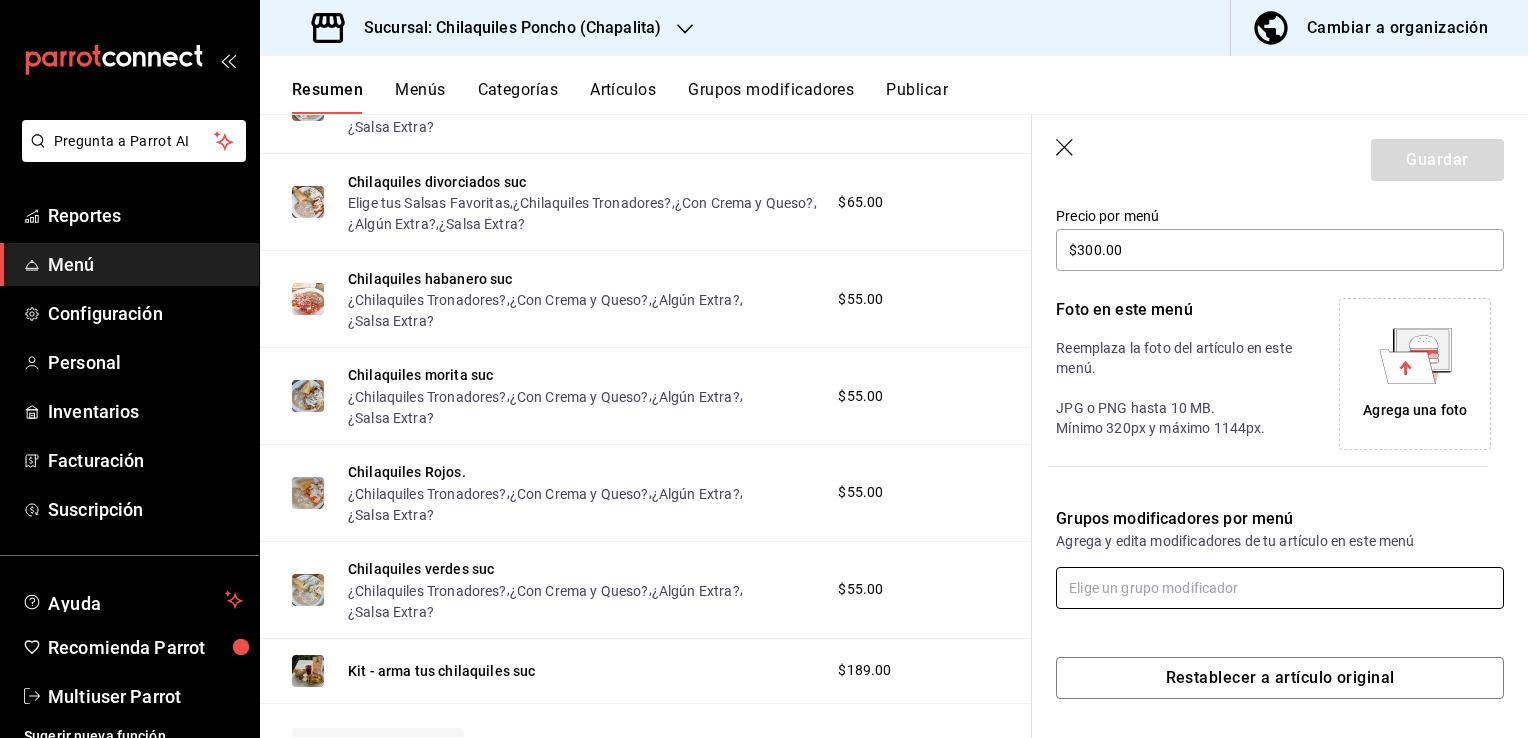 click at bounding box center (1280, 588) 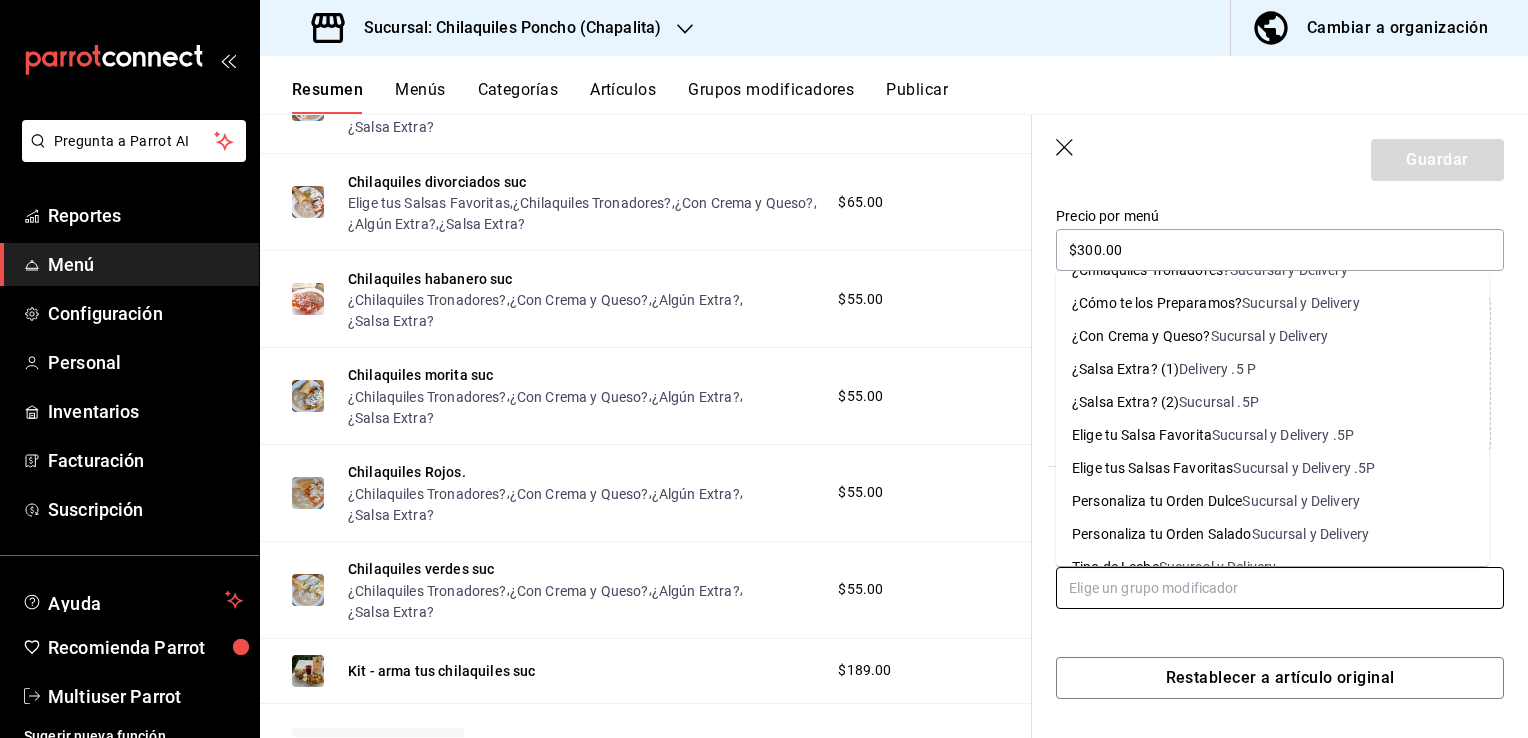 scroll, scrollTop: 116, scrollLeft: 0, axis: vertical 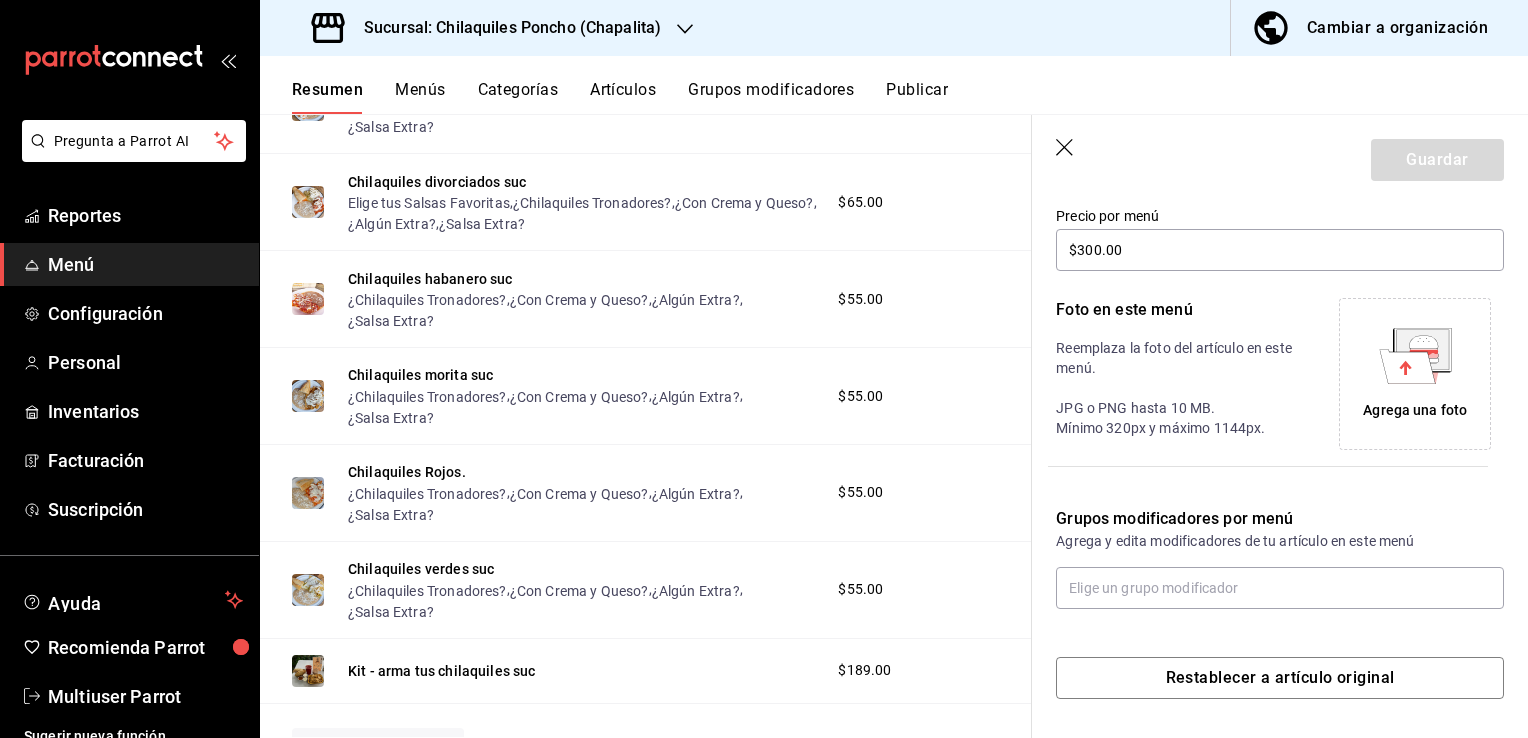 click on "Guardar" at bounding box center [1280, 156] 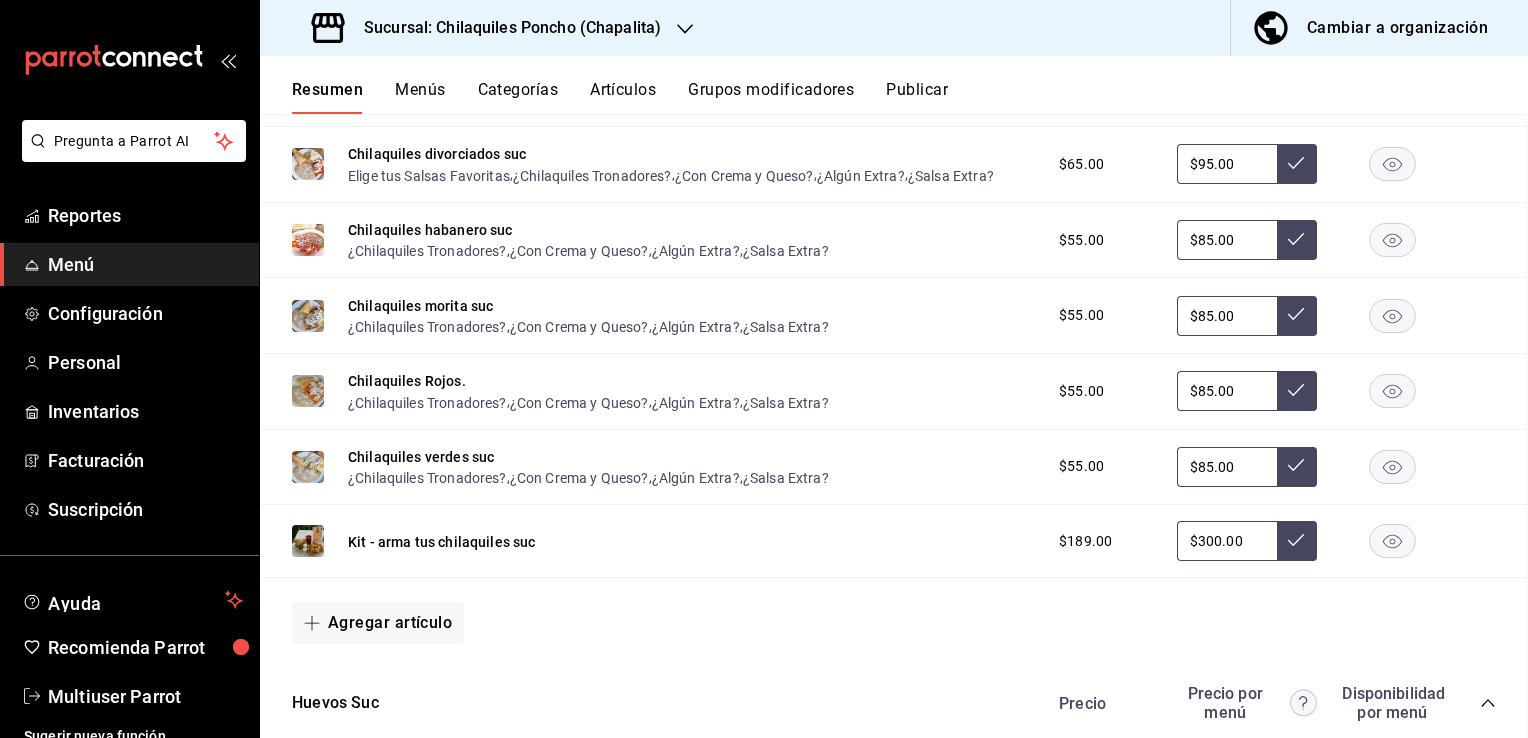 scroll, scrollTop: 345, scrollLeft: 0, axis: vertical 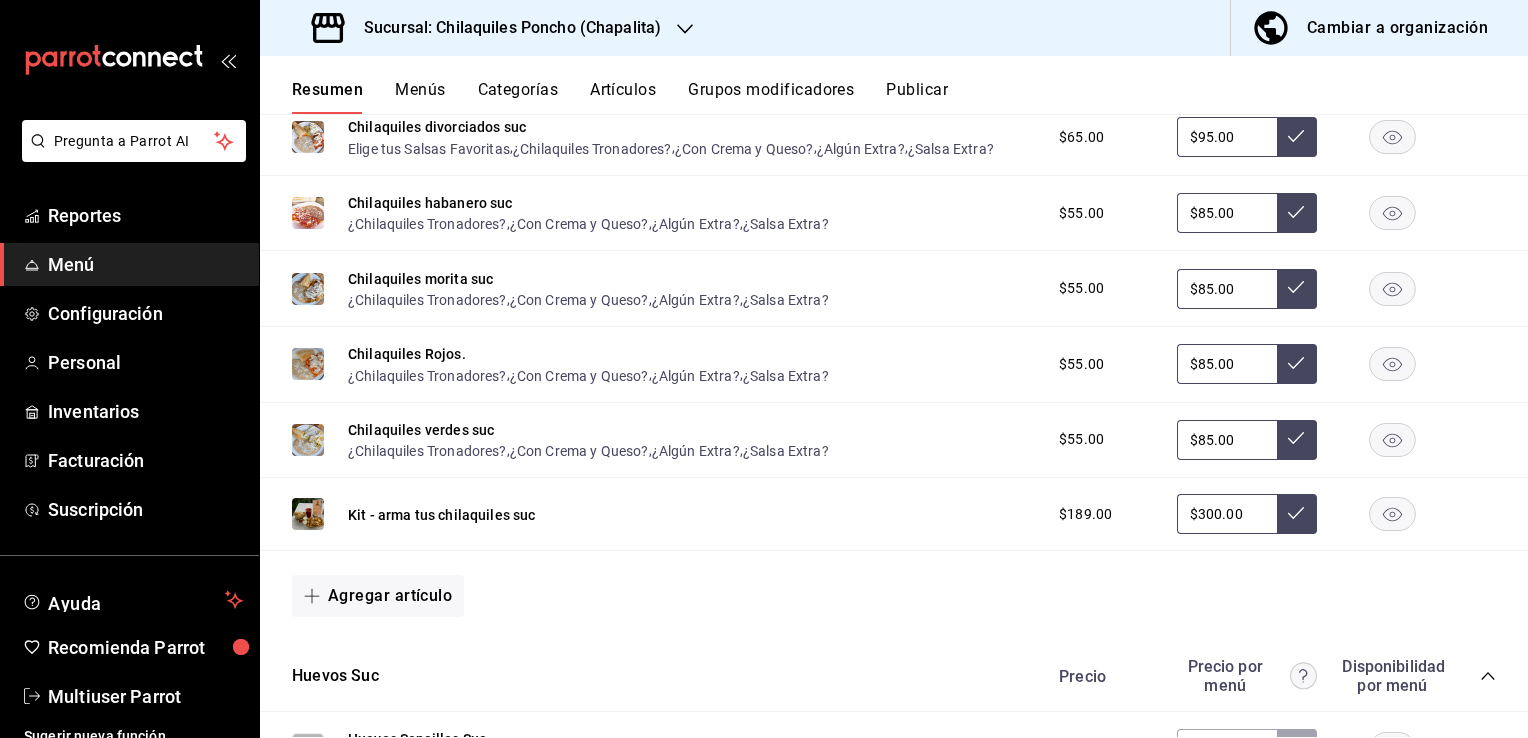 click on "Artículos" at bounding box center [623, 97] 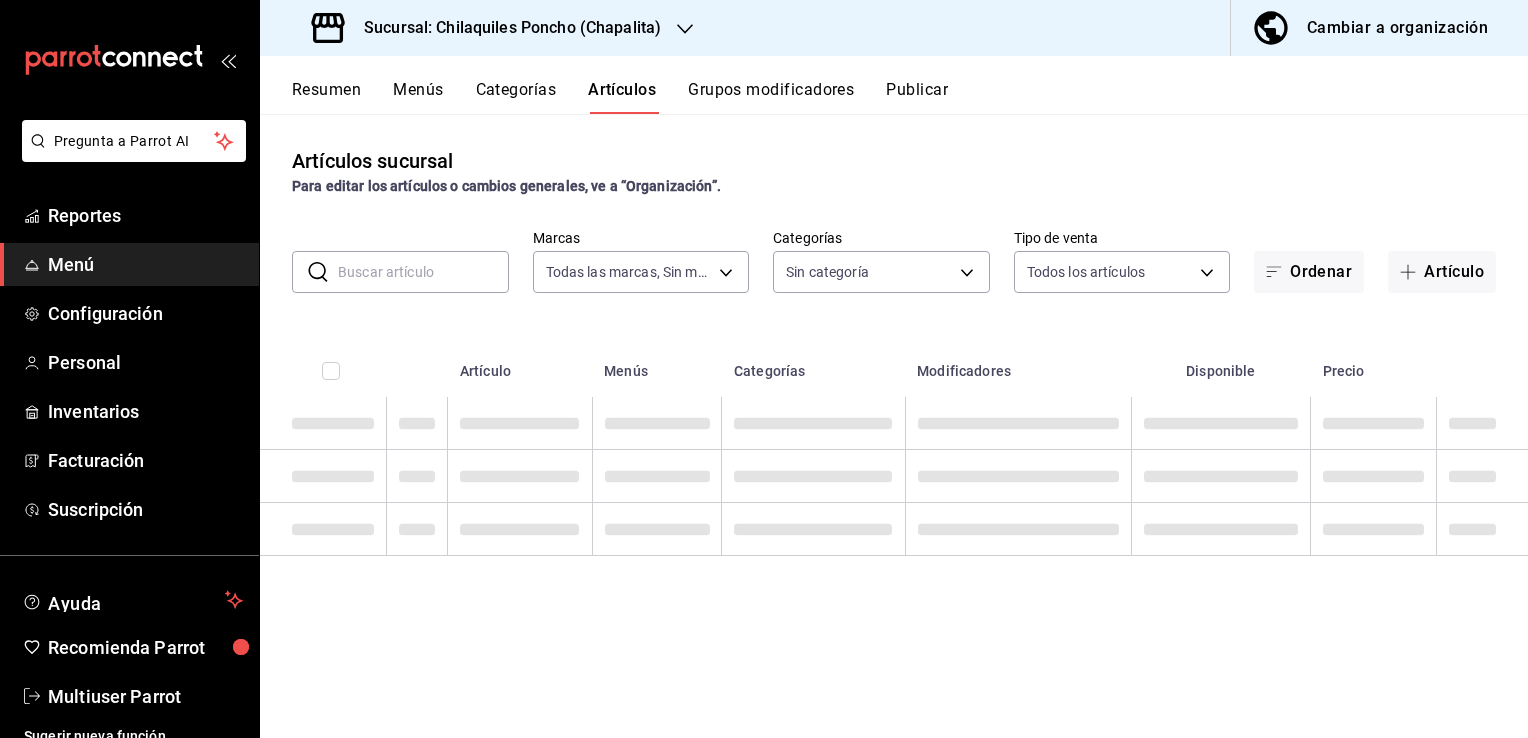 type on "9bcb220c-419a-4f5a-8afa-cf23028ffdd5,cd2e5cda-0540-4c7e-adca-baf202a50337,60bf9367-d259-4ab6-9cdd-f234202a9a0e" 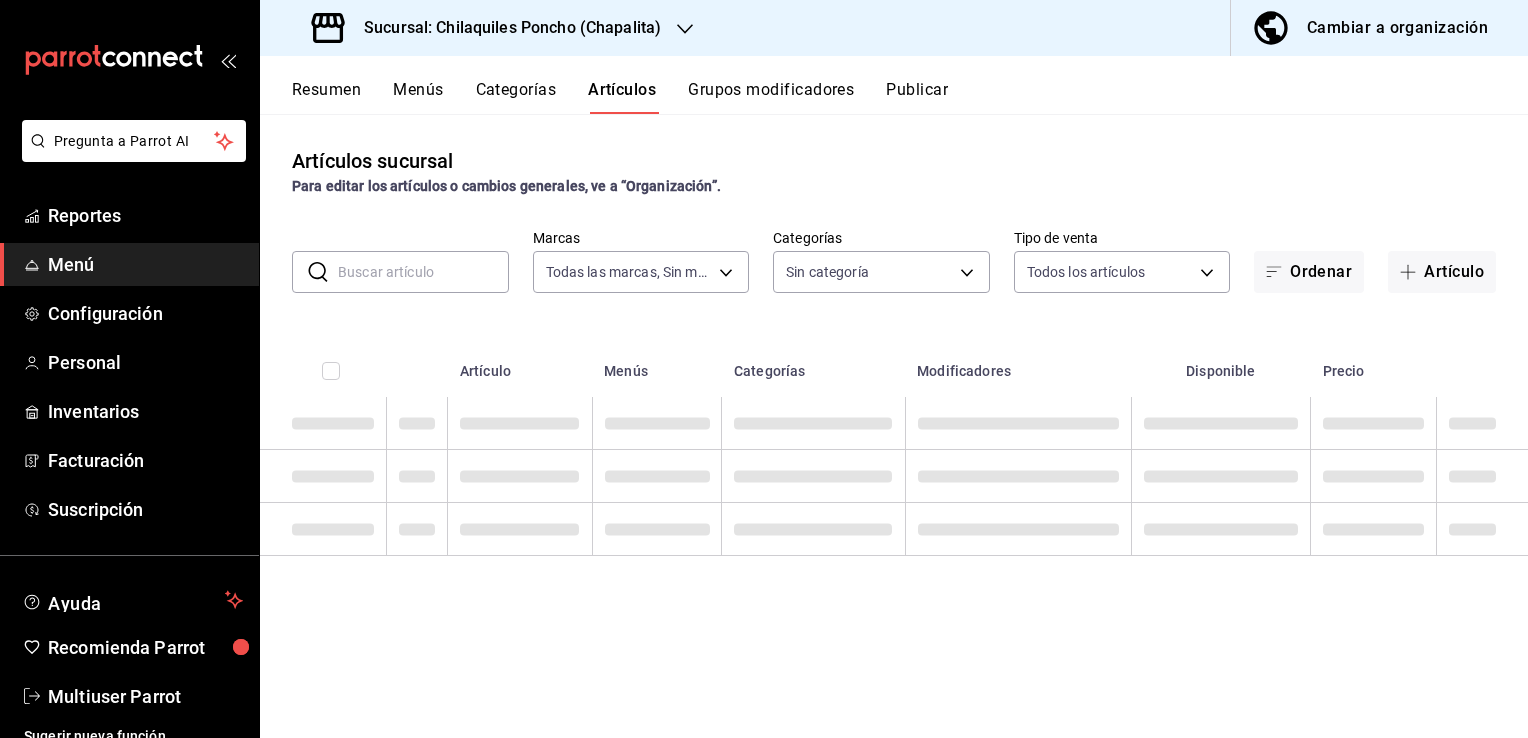 click at bounding box center (423, 272) 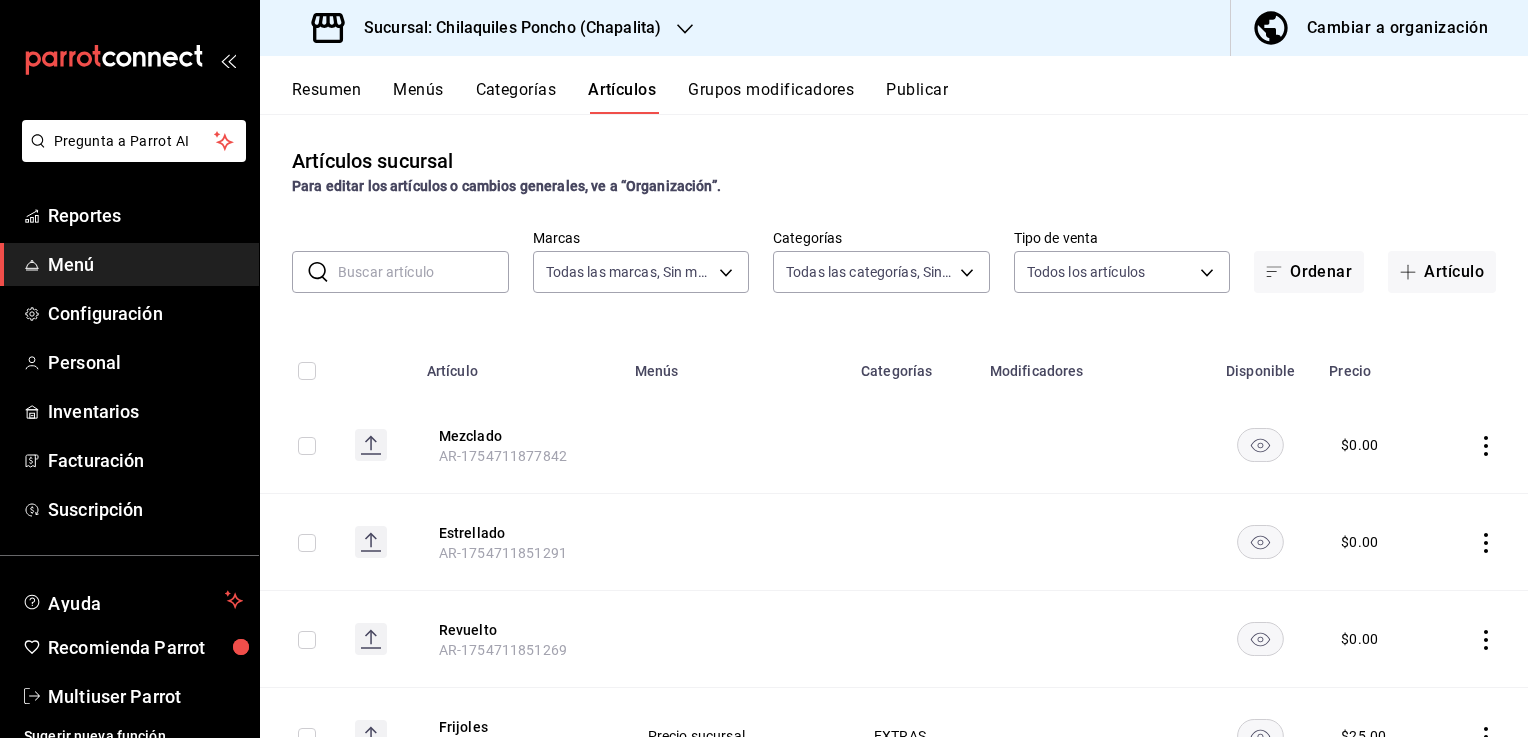 type on "951c00c6-f61f-4587-88b4-ea33f53f6273,fa5cb388-4d20-48df-9085-bc88b3bb73e0,02a60a5f-a85c-4676-adc7-8bce4a0cd053,2961bca5-b4da-4f52-9d87-56741b329a00,a1728772-e387-4975-969b-d77fce4ce5ac,c7408933-b095-455d-8b34-483e81755e3e,0af6c6e1-5d6f-46be-9098-736e540c1f0e,b8988c54-6c72-4c35-b3cd-f95809989d1e,4082f565-5e24-46ef-b612-dda95145a3ab,09c27317-241a-46d8-8cd7-5578f1719380,48fa2c13-0fcc-4bdb-8c7c-f51d74968834,5b85e125-fcc3-44f5-b253-a11ca8e8009f,020ff7f2-806f-4acb-8ea0-24f305a9f106,3a61fdfe-9eae-4844-baa3-0ca27ea2118a,c531b854-7982-449f-b21c-e87bfd02f6ef,d2bc169a-457e-4927-a420-cd032ffce6aa,40a96f07-acdc-4c7a-b0f2-0871a5b54bd7,a91a2af5-c277-43c3-a88a-53cd3d49e10c,d7b38aa0-9de4-4788-878c-b88cfb77c5dc,3c03eacf-4bd9-40b7-959b-5f0189a8b704,c46223f6-57e2-4d61-8e67-25a042bbefd3,fd915954-589a-4143-ae8c-a6f8cd1c7c63,e99e5405-bf5f-4a86-9219-d05f92641703,aa694730-01fa-4cd2-a1cf-e6fb5d194c28" 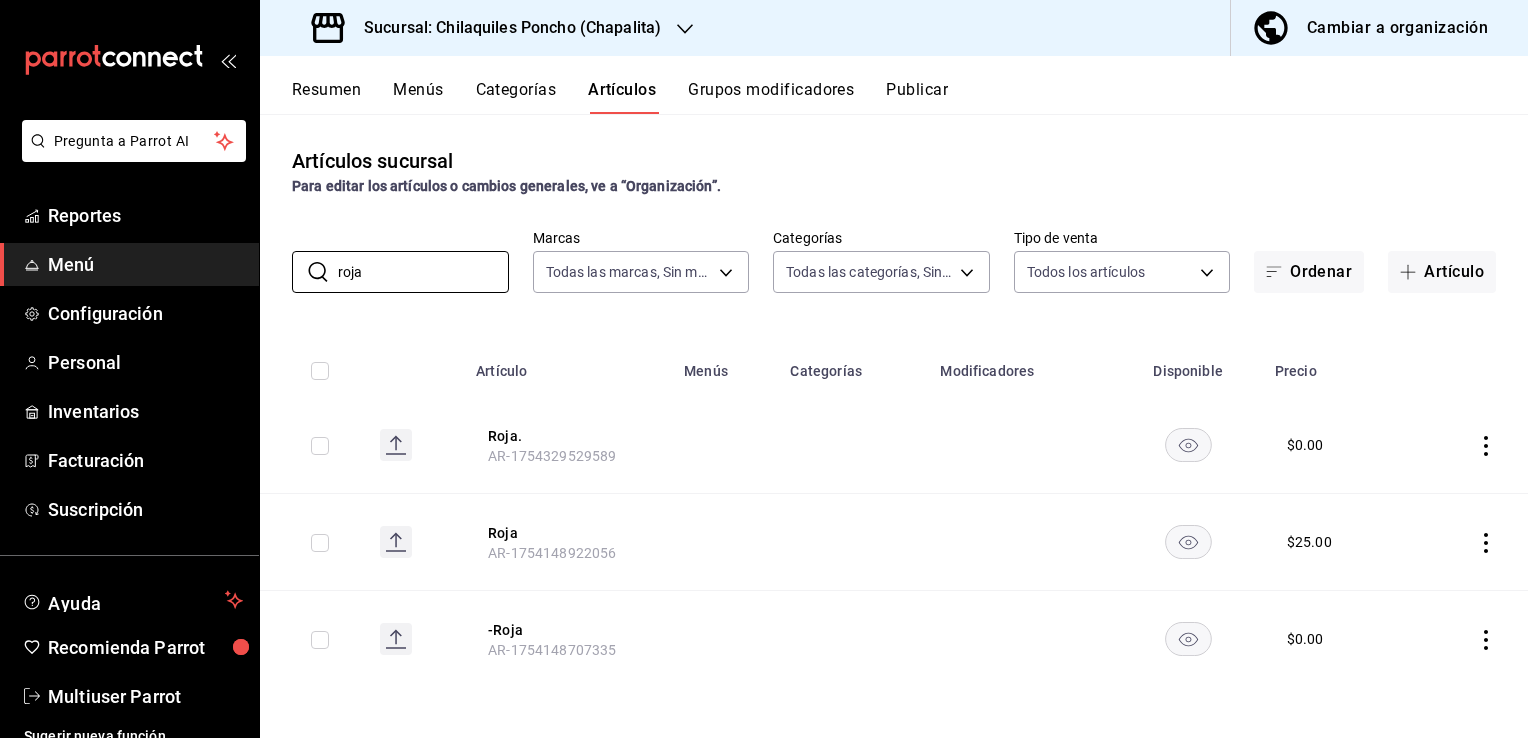 type on "roja" 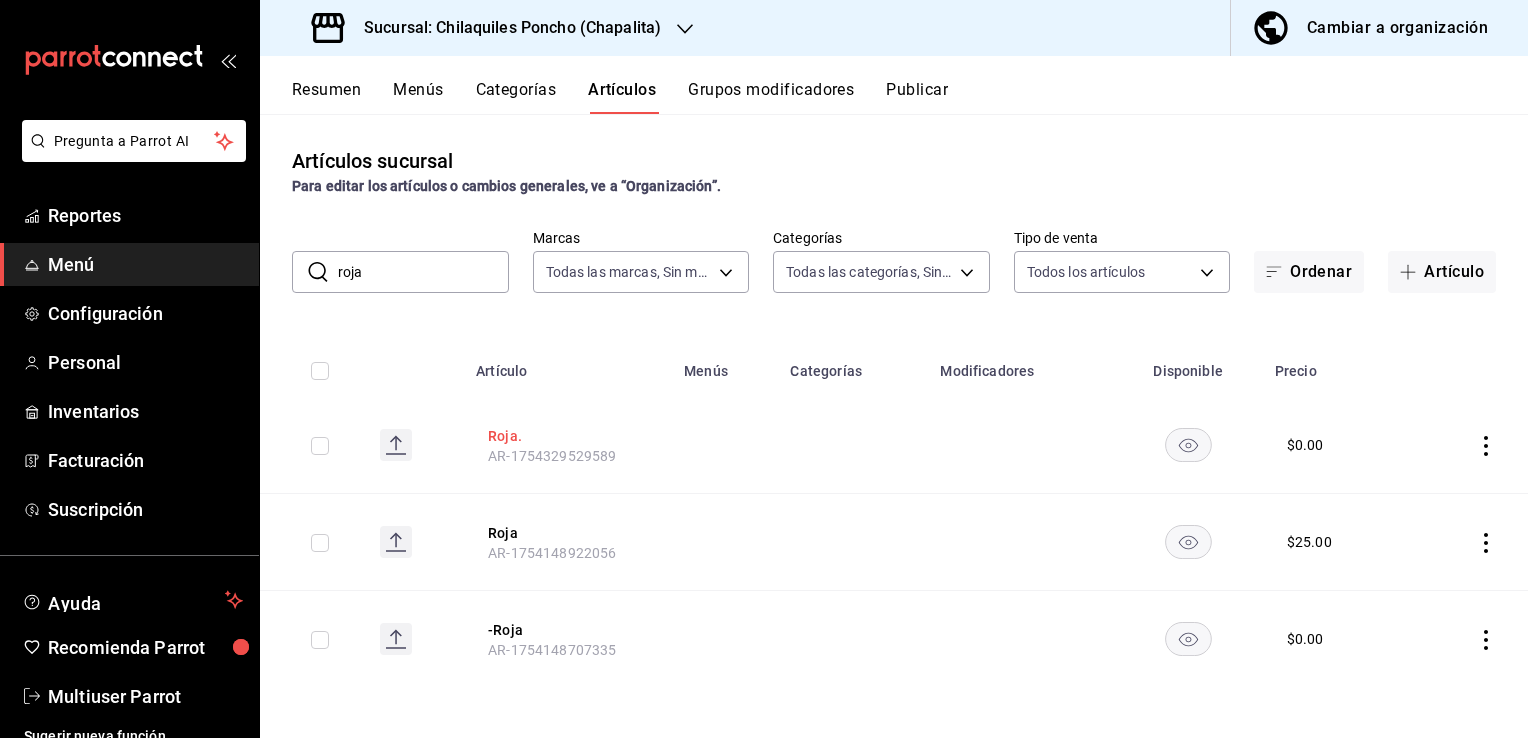 click on "Roja." at bounding box center [568, 436] 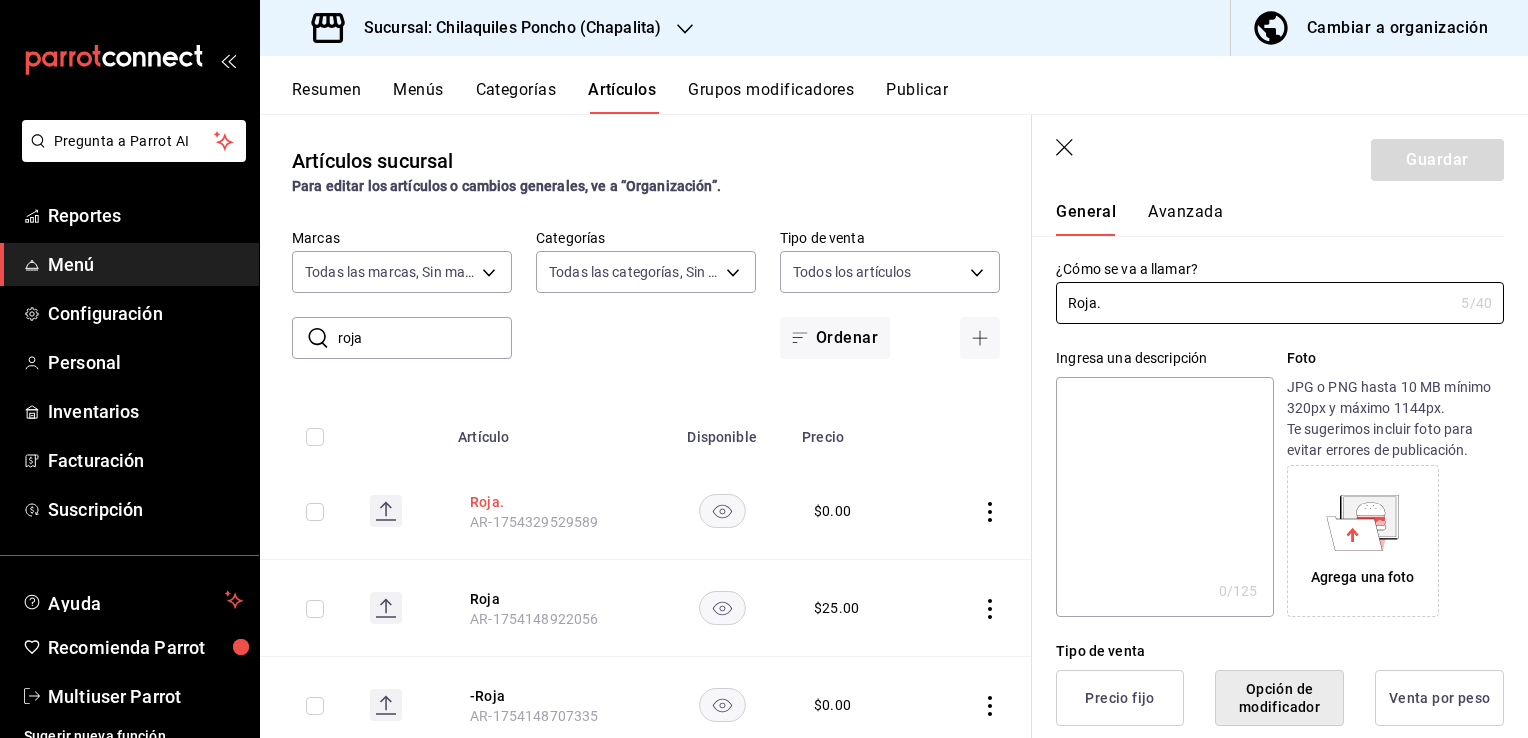 scroll, scrollTop: 0, scrollLeft: 0, axis: both 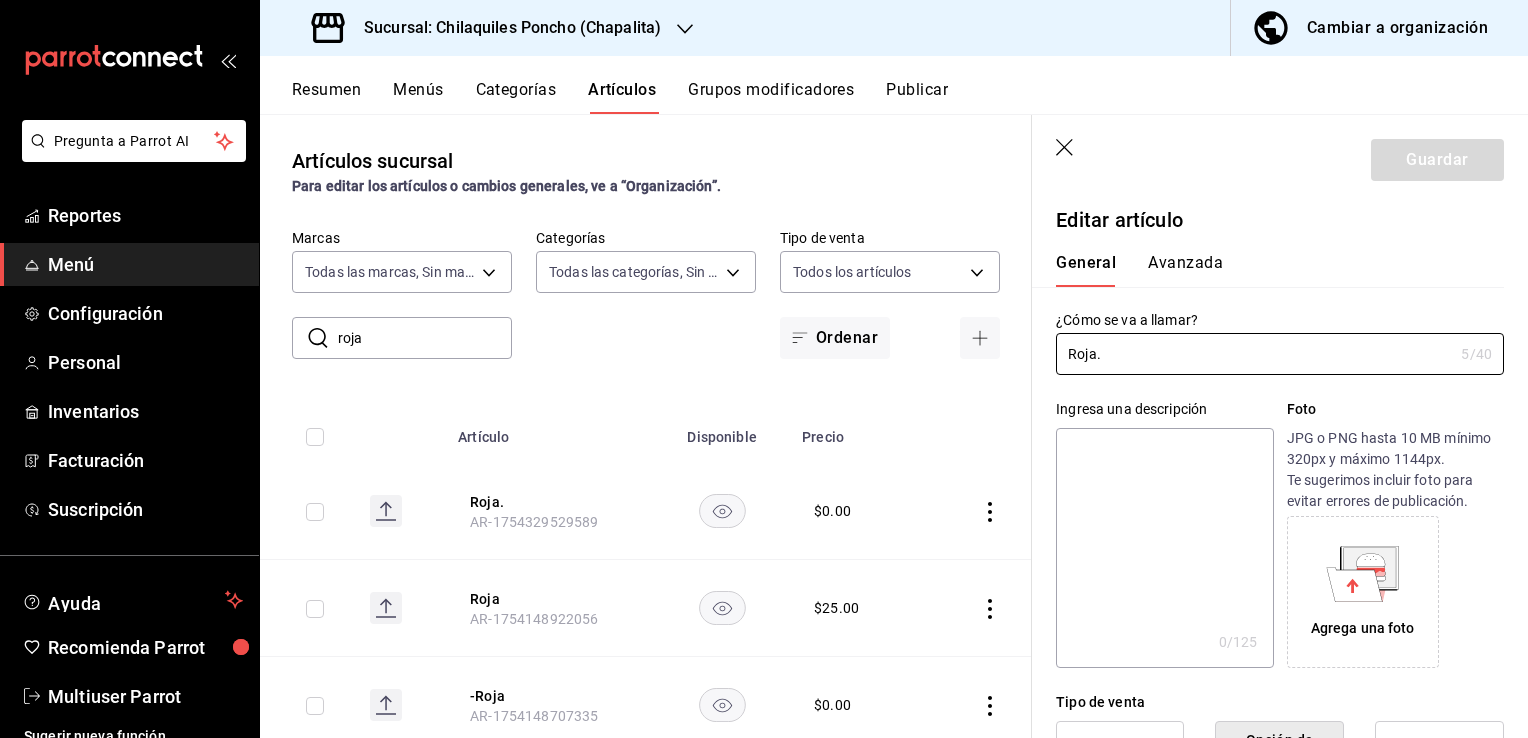 click 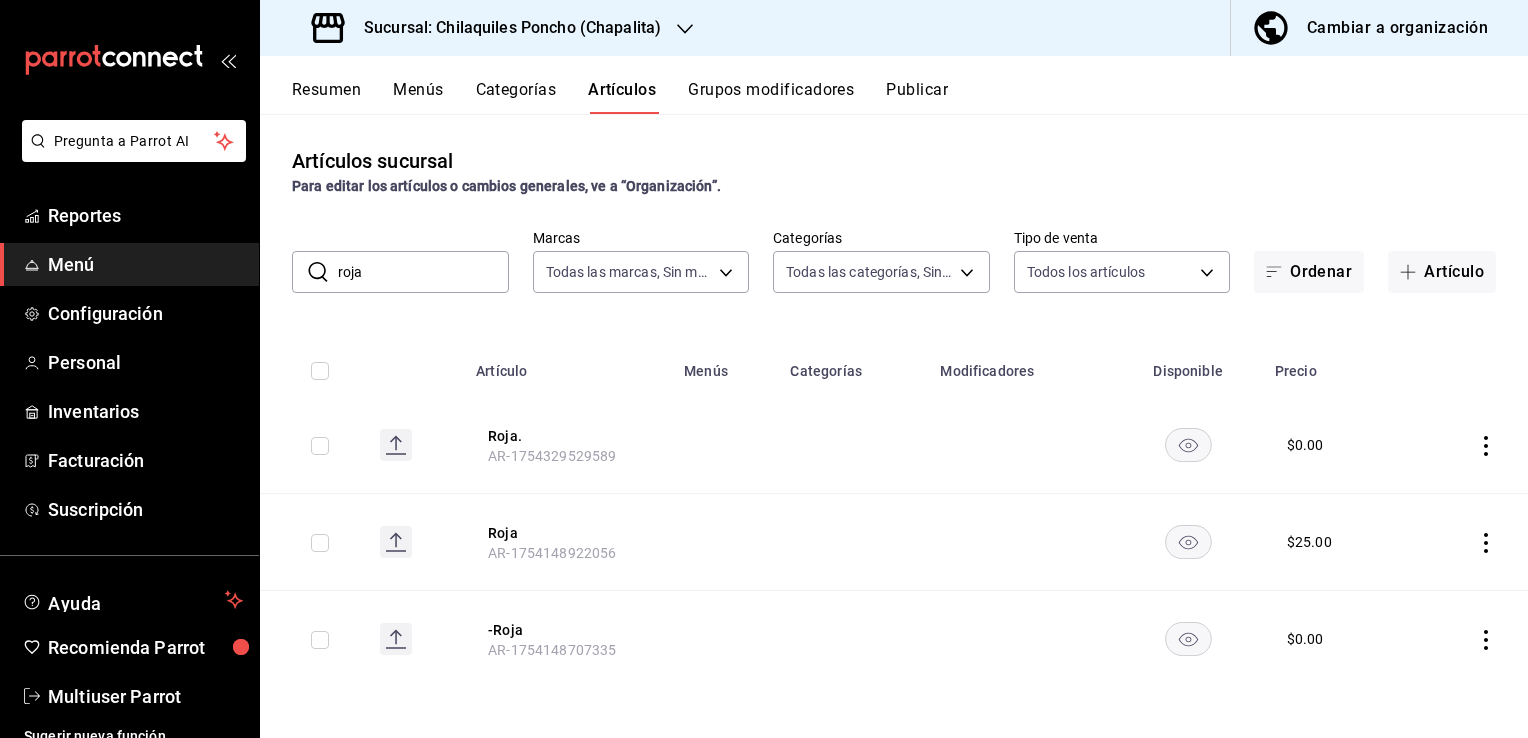 click on "Grupos modificadores" at bounding box center (771, 97) 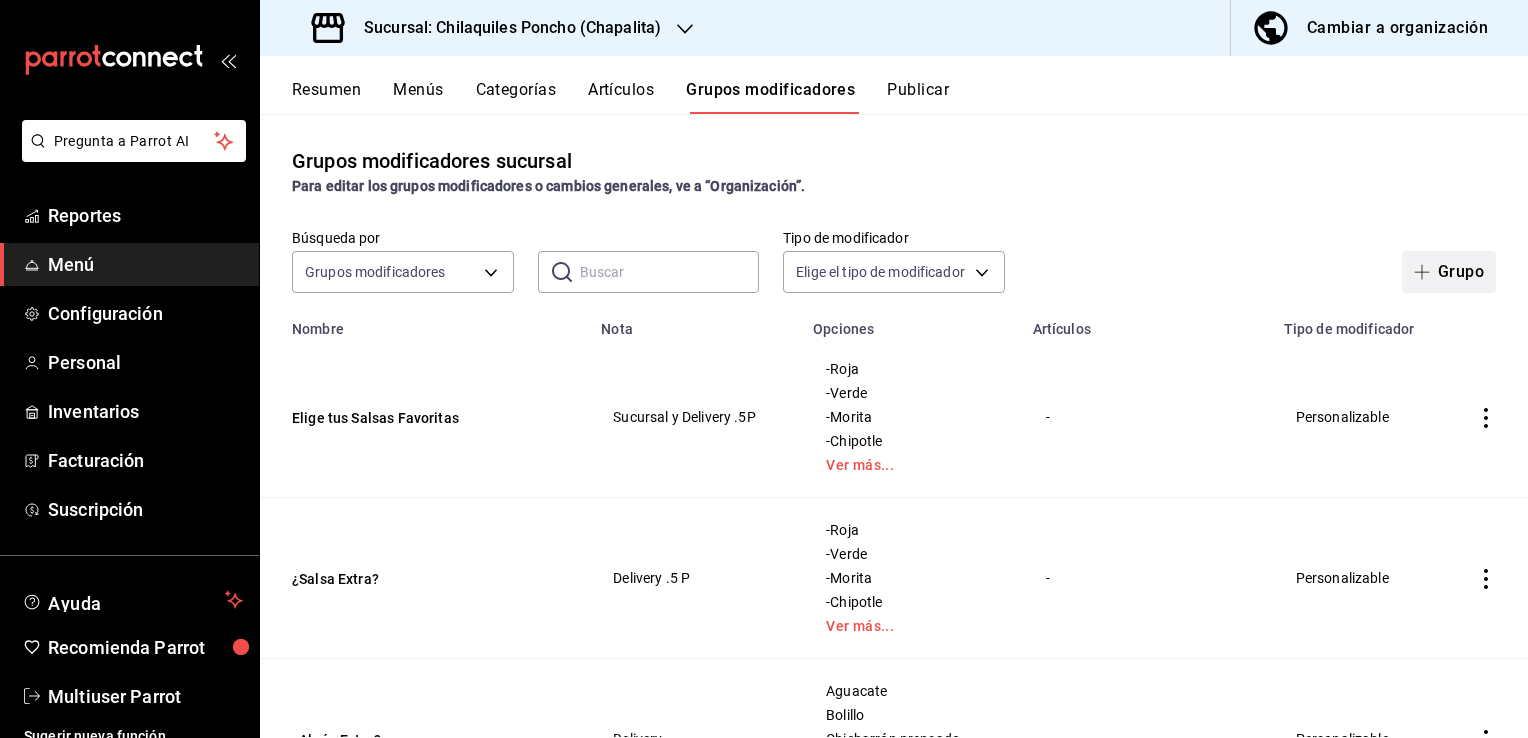 click on "Grupo" at bounding box center (1449, 272) 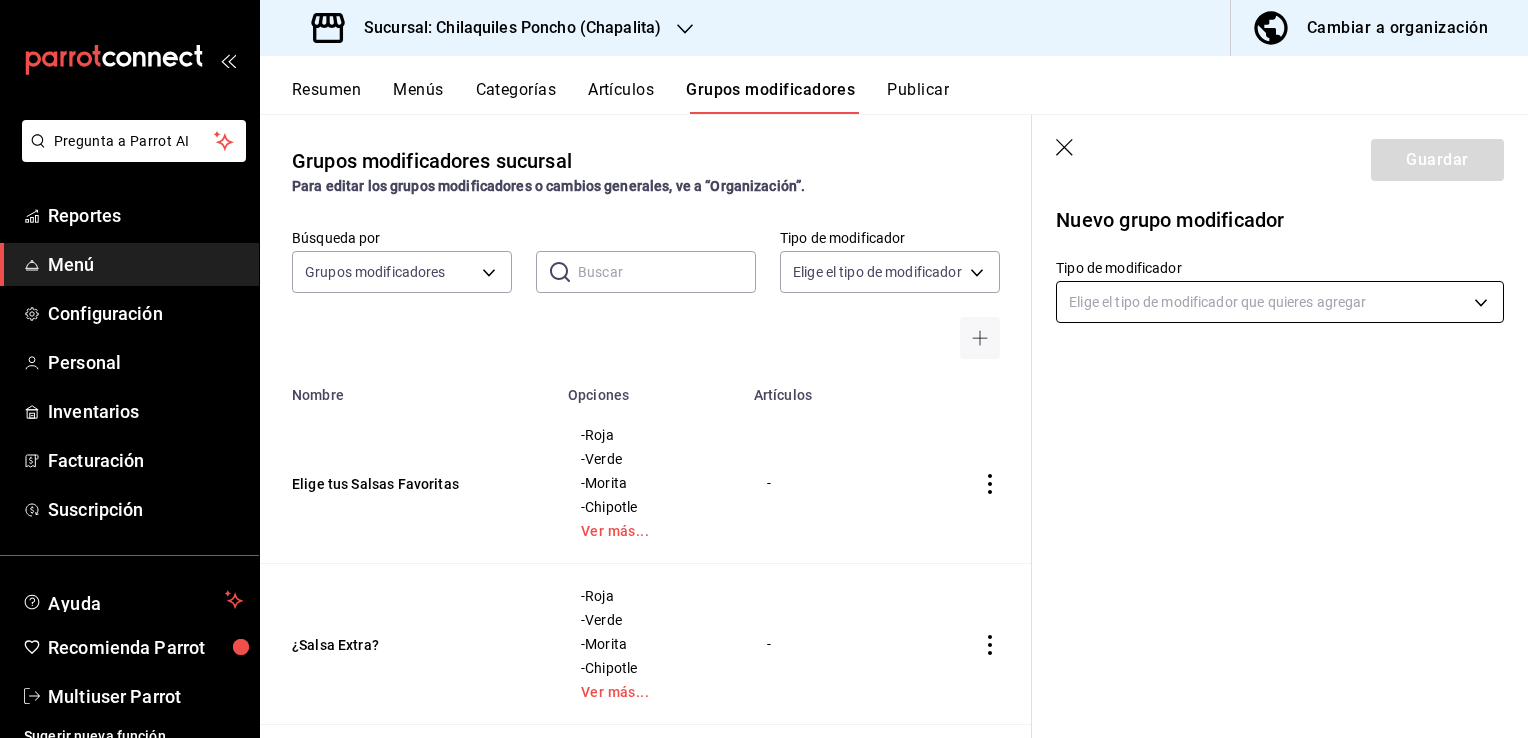 click on "Pregunta a Parrot AI Reportes   Menú   Configuración   Personal   Inventarios   Facturación   Suscripción   Ayuda Recomienda Parrot   Multiuser Parrot   Sugerir nueva función   Sucursal: Chilaquiles Poncho (Chapalita) Cambiar a organización Resumen Menús Categorías Artículos Grupos modificadores Publicar Grupos modificadores sucursal Para editar los grupos modificadores o cambios generales, ve a “Organización”. Búsqueda por Grupos modificadores GROUP ​ ​ Tipo de modificador Elige el tipo de modificador Nombre Opciones Artículos Elige tus Salsas Favoritas -Roja -Verde -Morita -Chipotle Ver más... - ¿Salsa Extra? -Roja -Verde -Morita -Chipotle Ver más... - ¿Algún Extra? Aguacate Bolillo Chicharrón prensado Chorizo Ver más... - Personaliza tu Orden Dulce Mollete Mermelada Suc Mollete Cajeta Suc Mollete Azúcar Suc - Personaliza tu Orden Salado Mollete Mermelada Suc Mollete Azúcar Suc Mollete Salado Suc Mollete Cajeta Suc - ¿Con Crema y Queso? Ambos Solo Crema Solo Queso Sin Lacteos -" at bounding box center [764, 369] 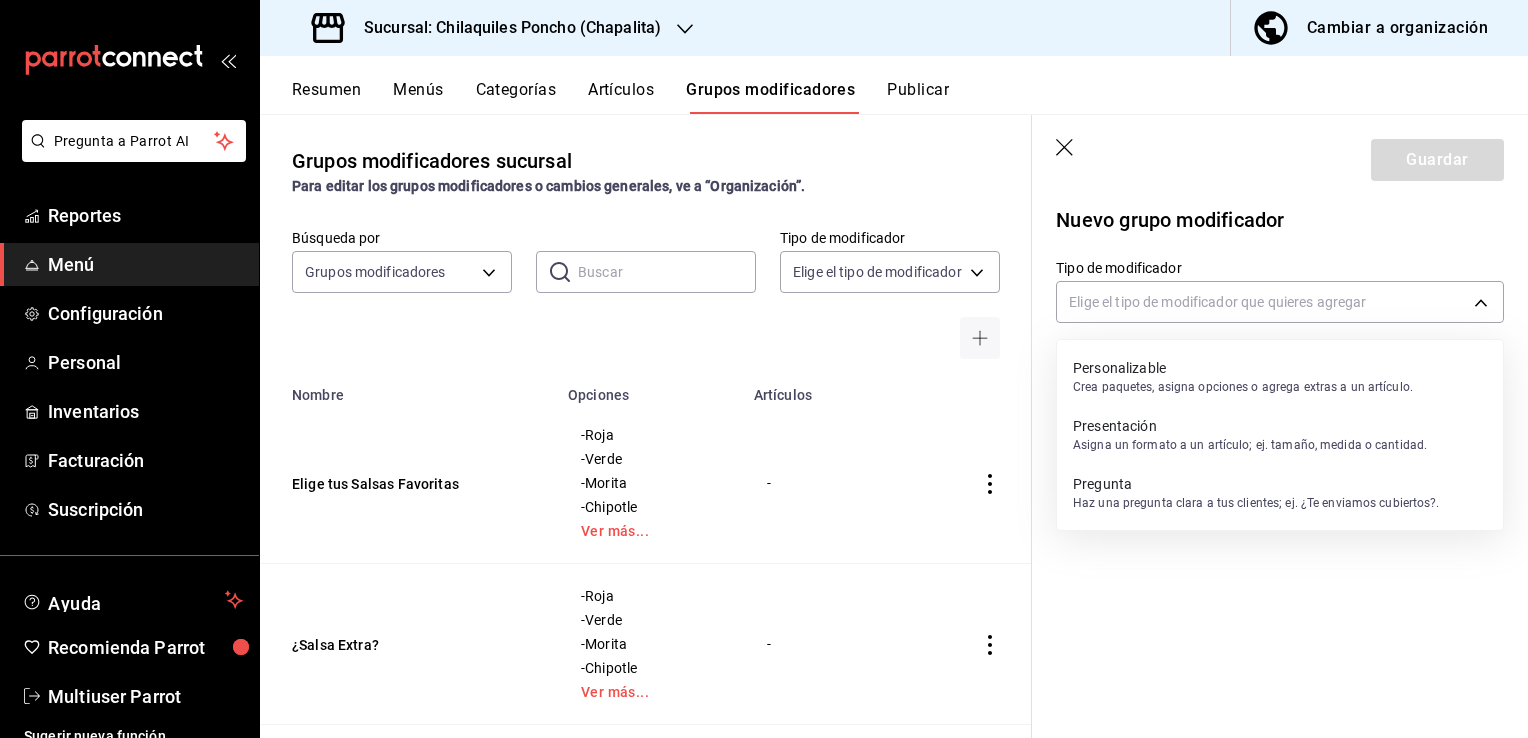 click on "Crea paquetes, asigna opciones o agrega extras a un artículo." at bounding box center (1243, 387) 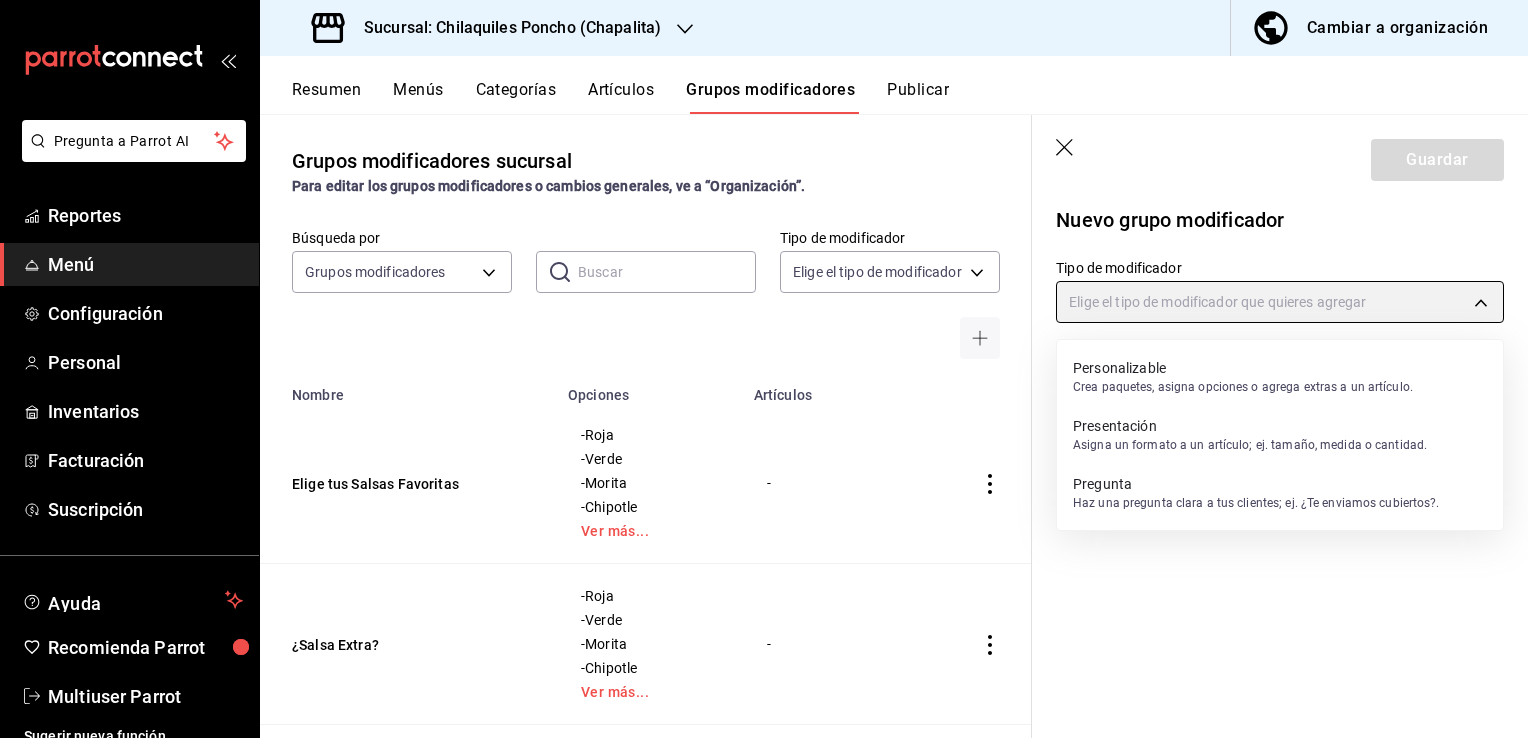 type on "CUSTOMIZABLE" 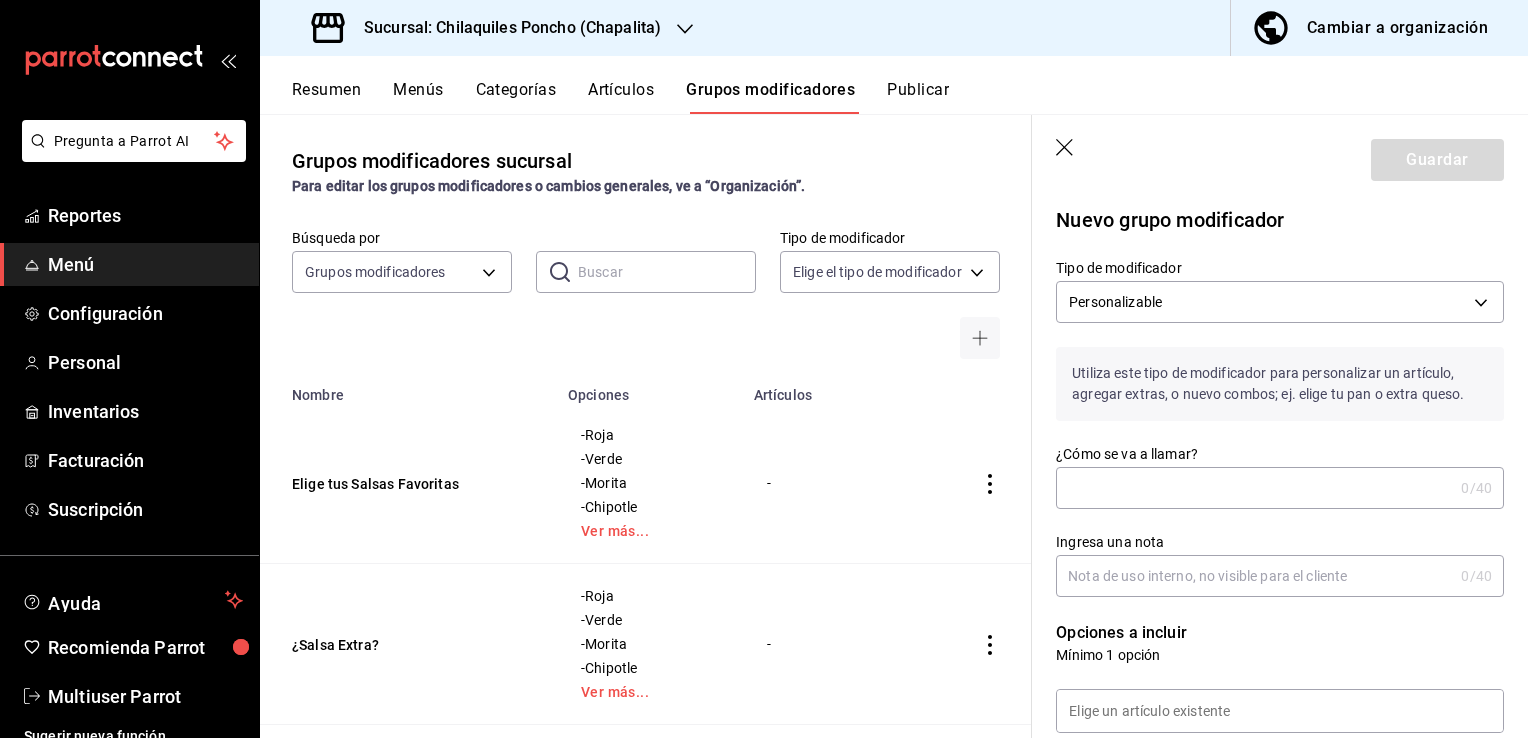 click on "¿Cómo se va a llamar?" at bounding box center [1254, 488] 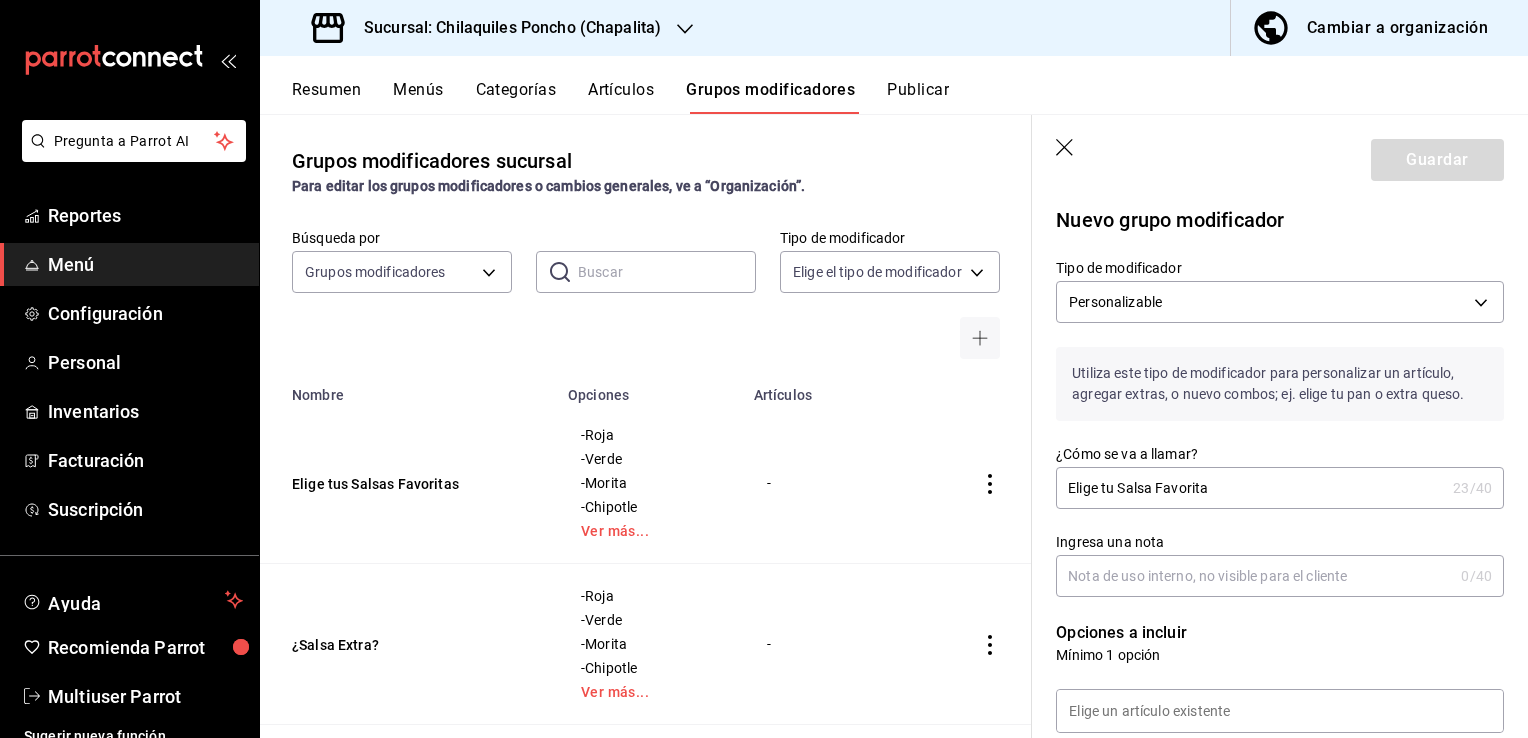 type on "Elige tu Salsa Favorita" 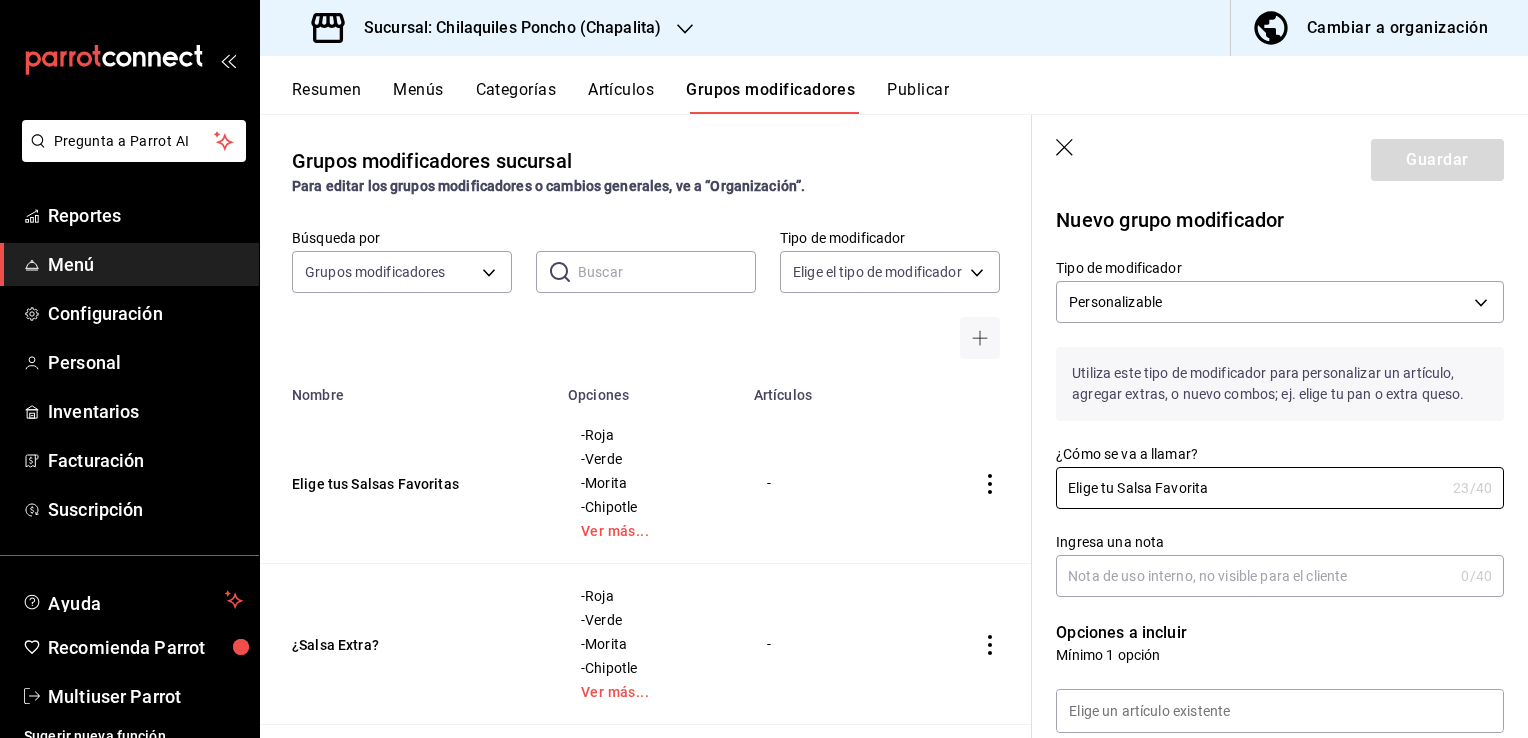 click on "Ingresa una nota" at bounding box center [1254, 576] 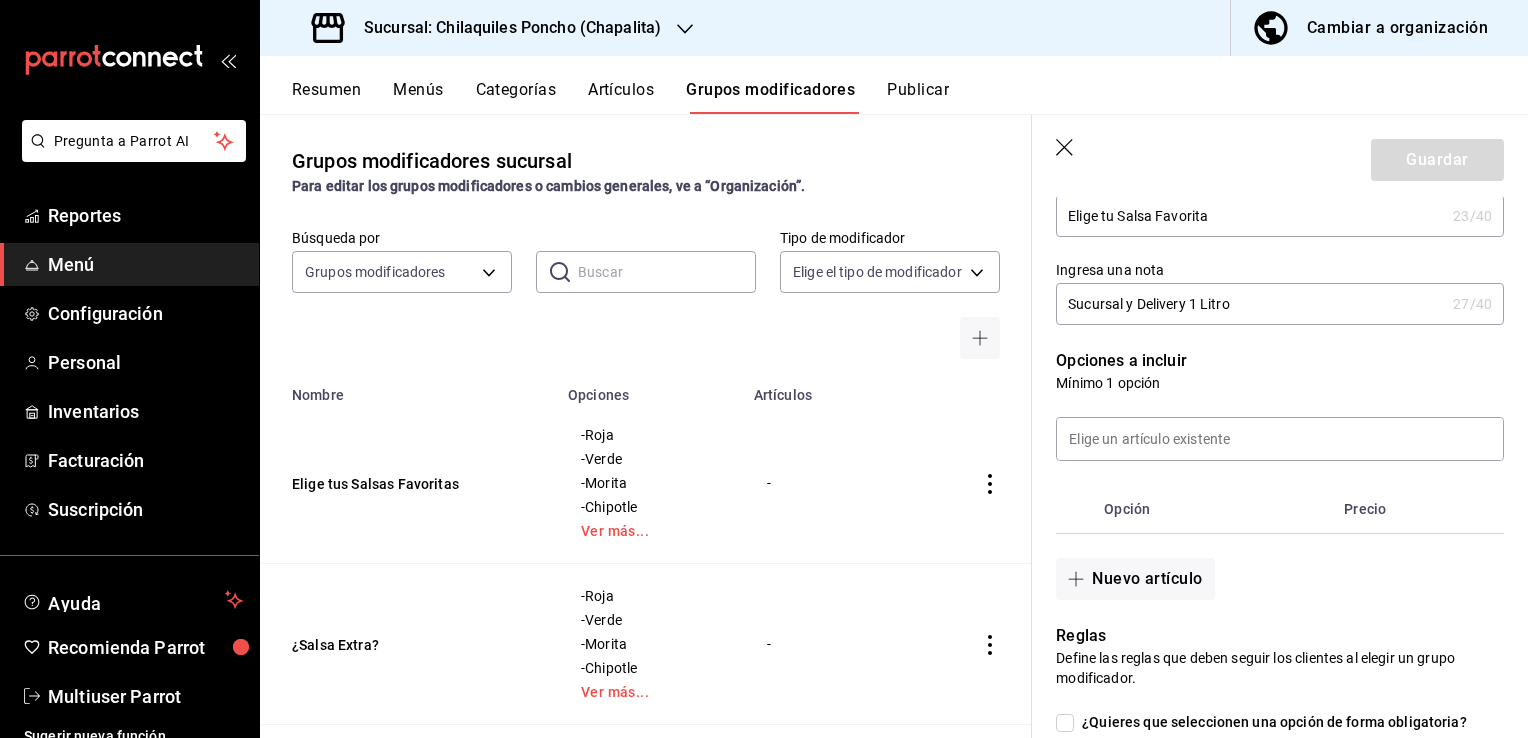 scroll, scrollTop: 280, scrollLeft: 0, axis: vertical 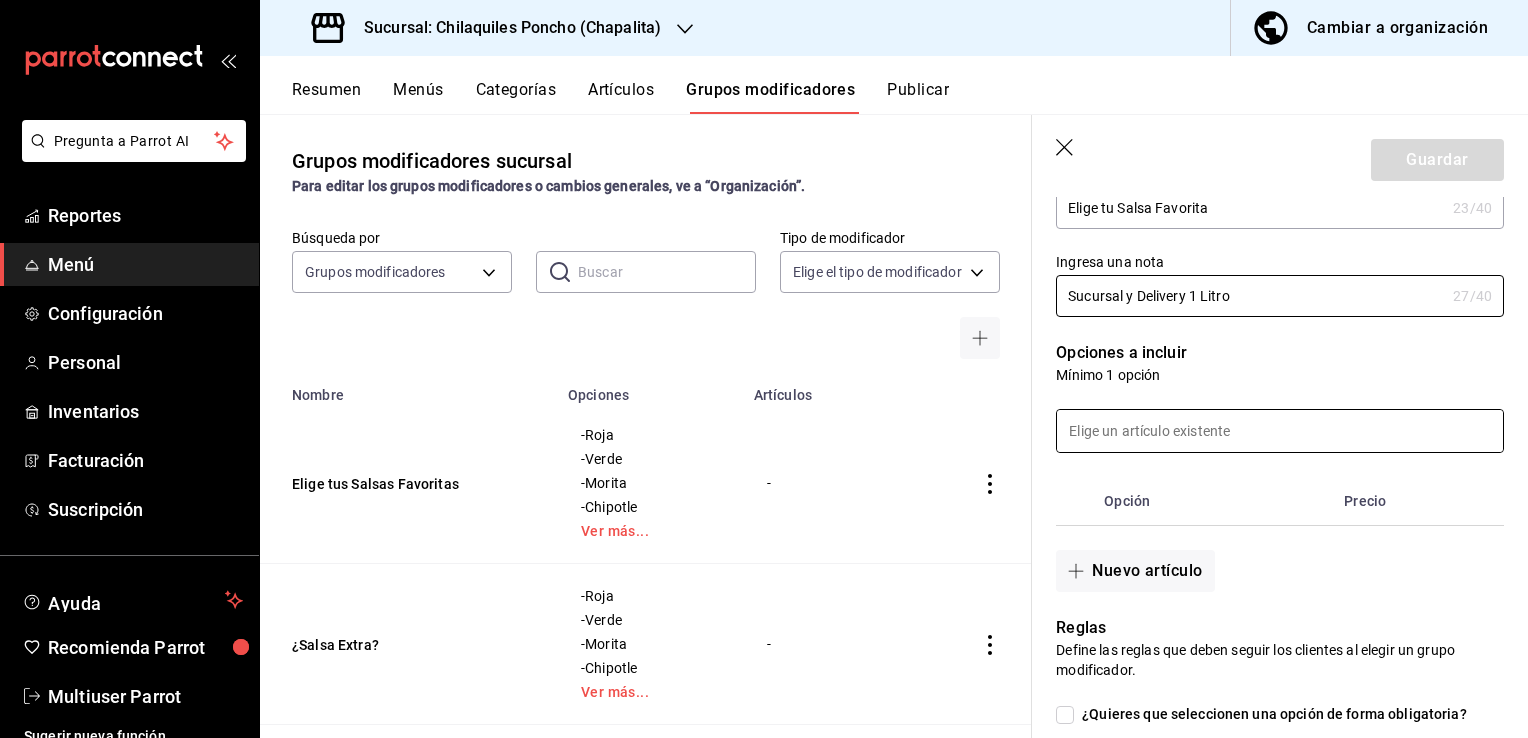 type on "Sucursal y Delivery 1 Litro" 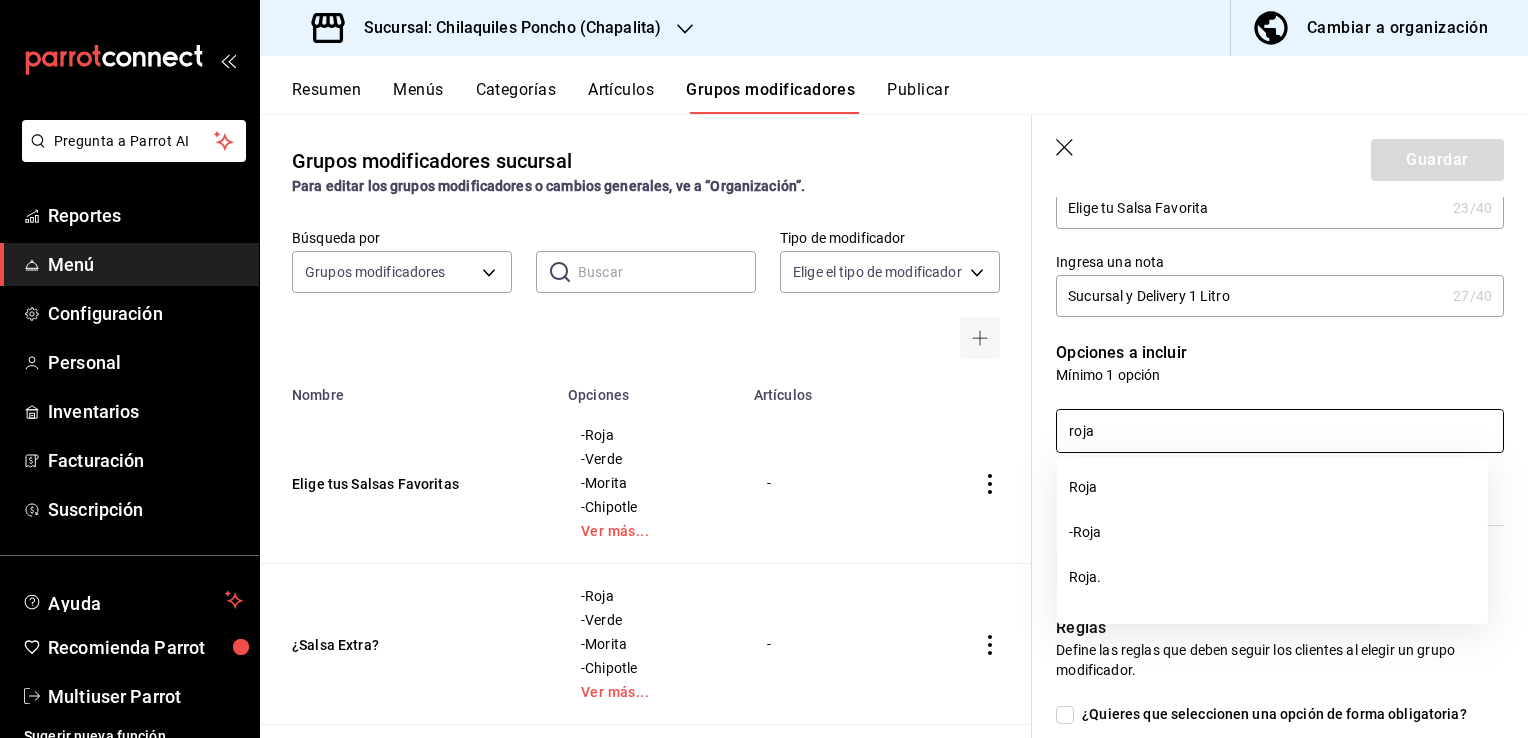 click on "Roja." at bounding box center [1272, 577] 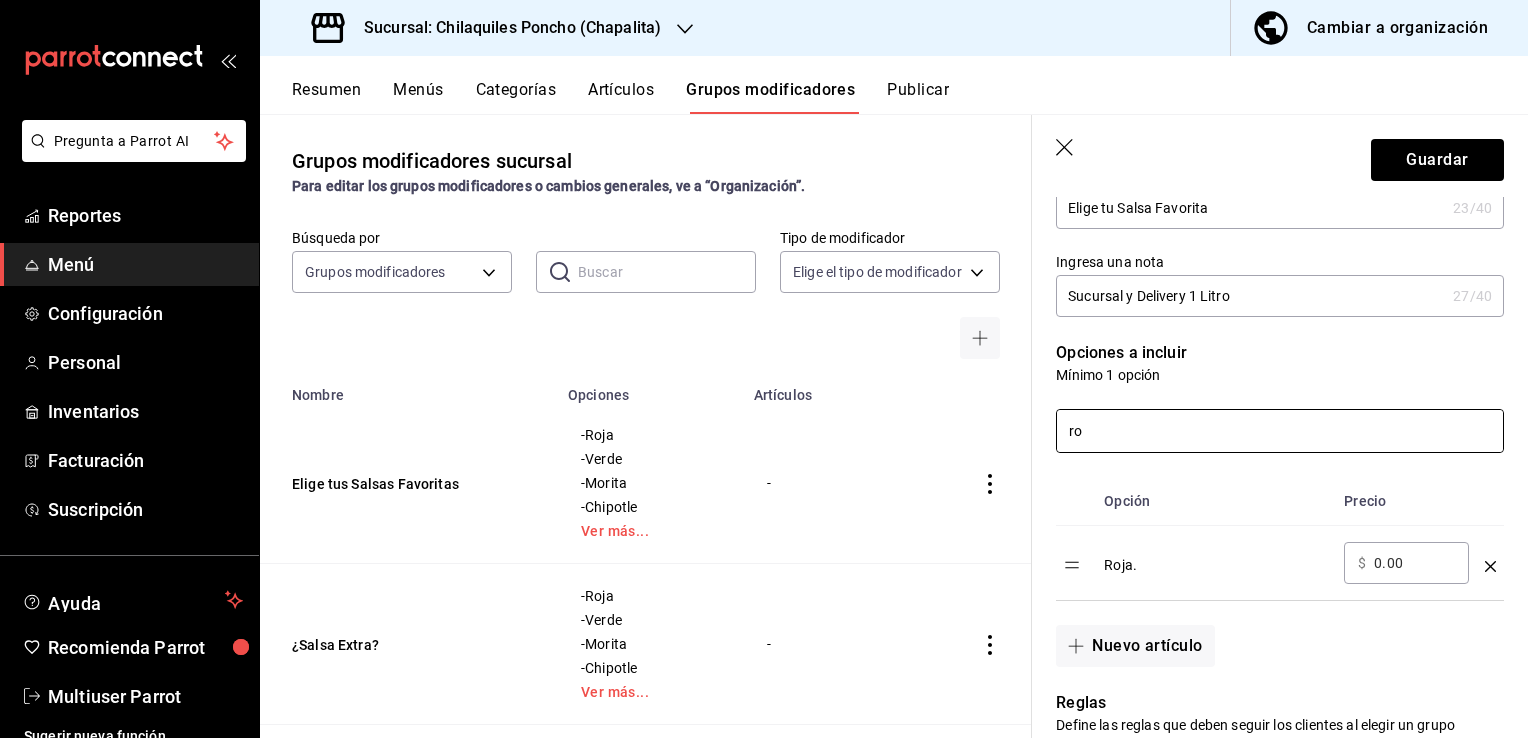 type on "r" 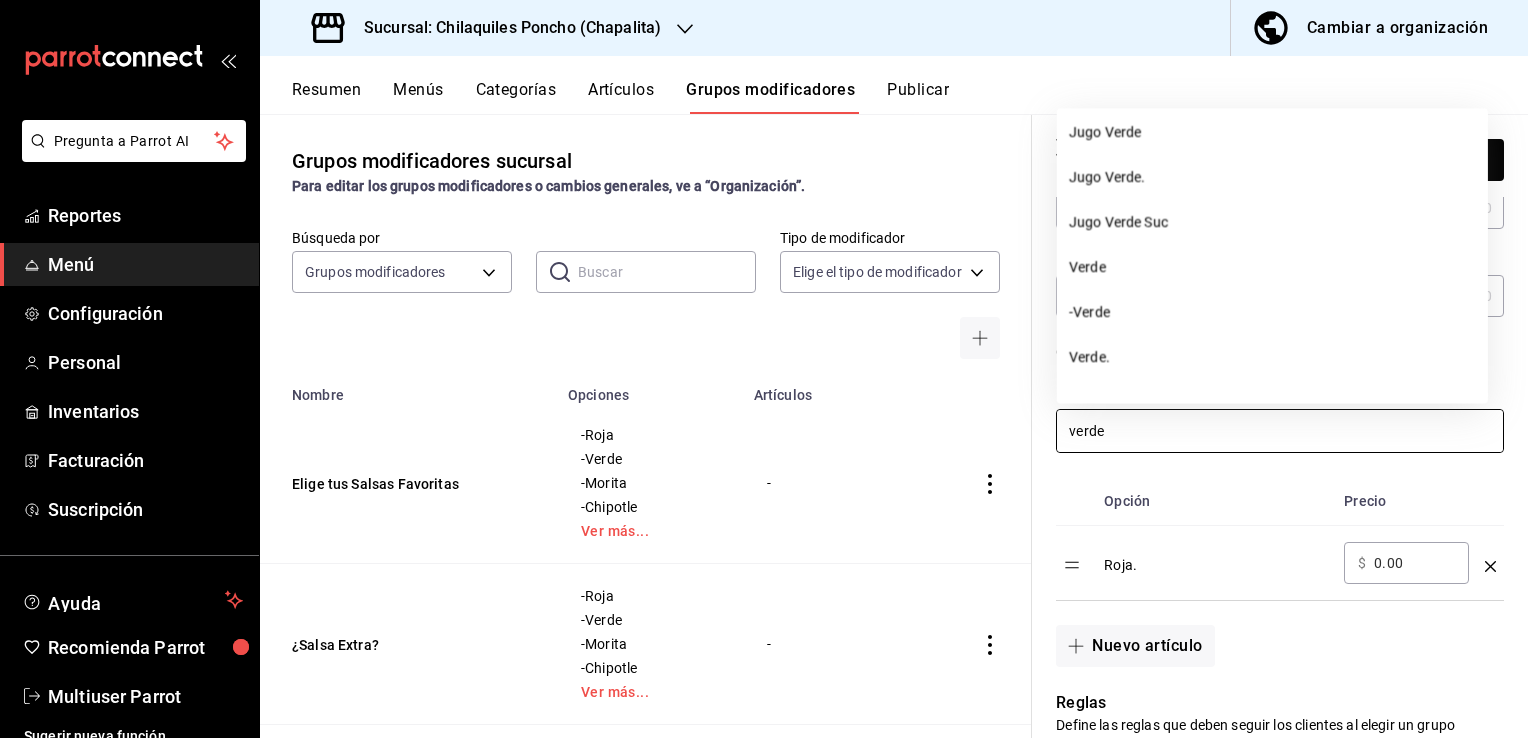 scroll, scrollTop: 95, scrollLeft: 0, axis: vertical 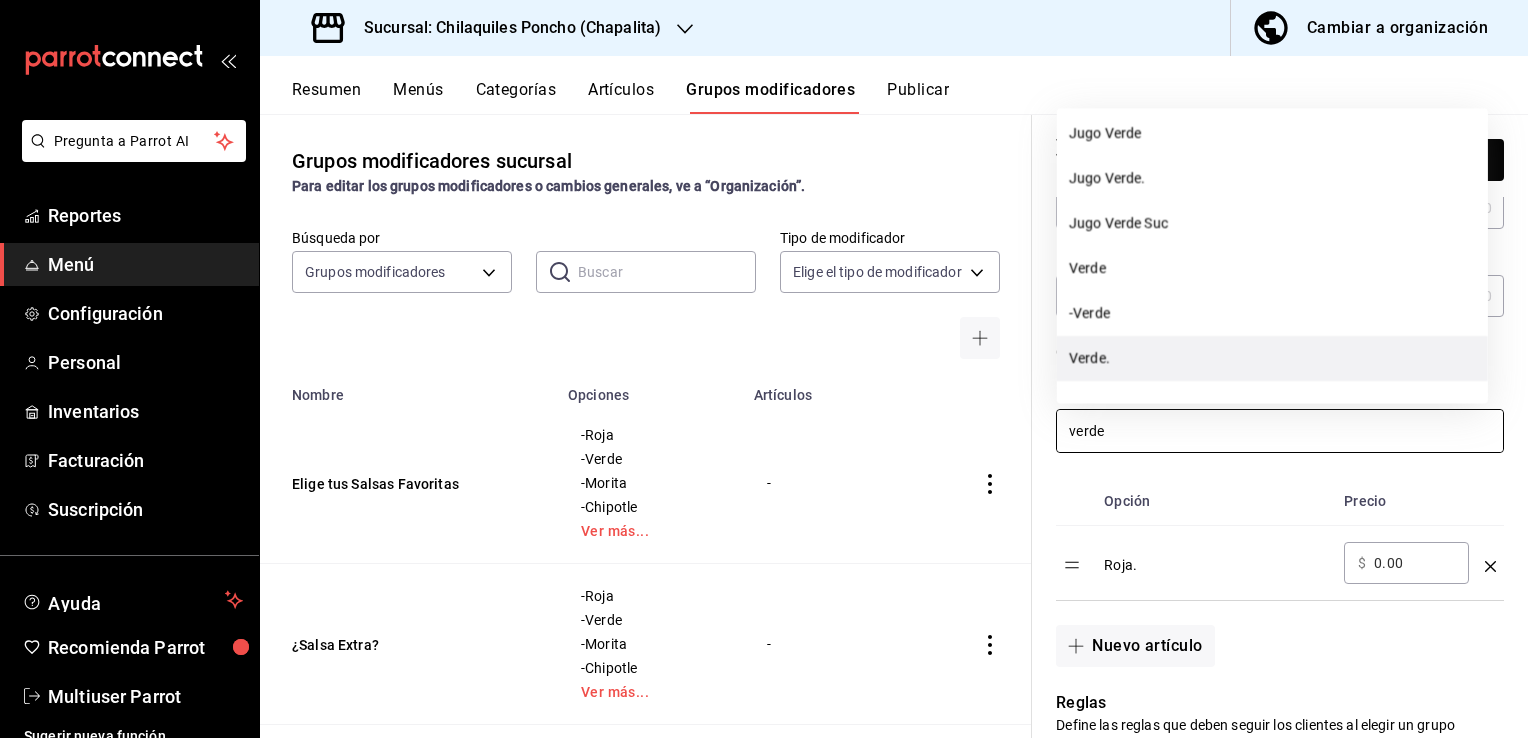 click on "Verde." at bounding box center (1272, 358) 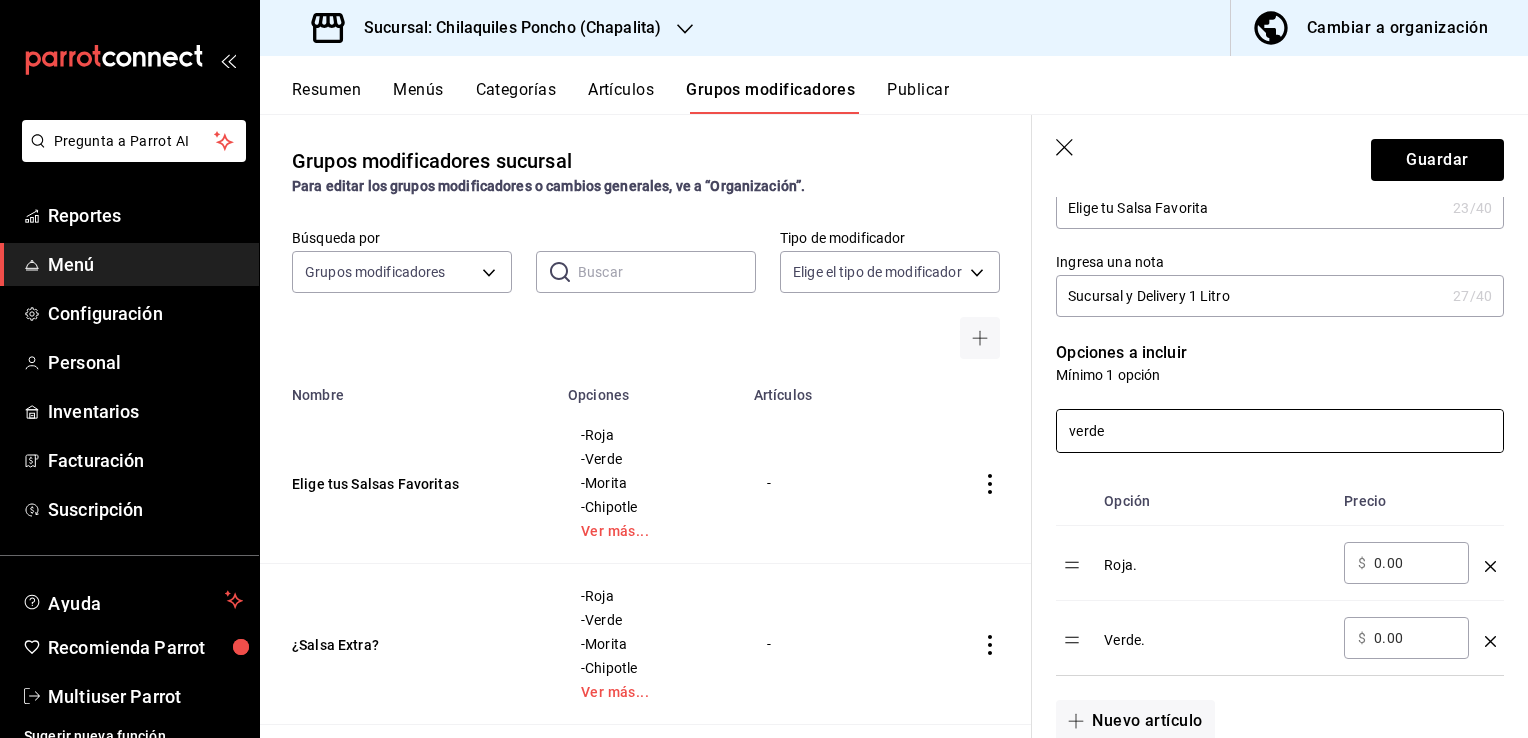 click on "verde" at bounding box center (1280, 431) 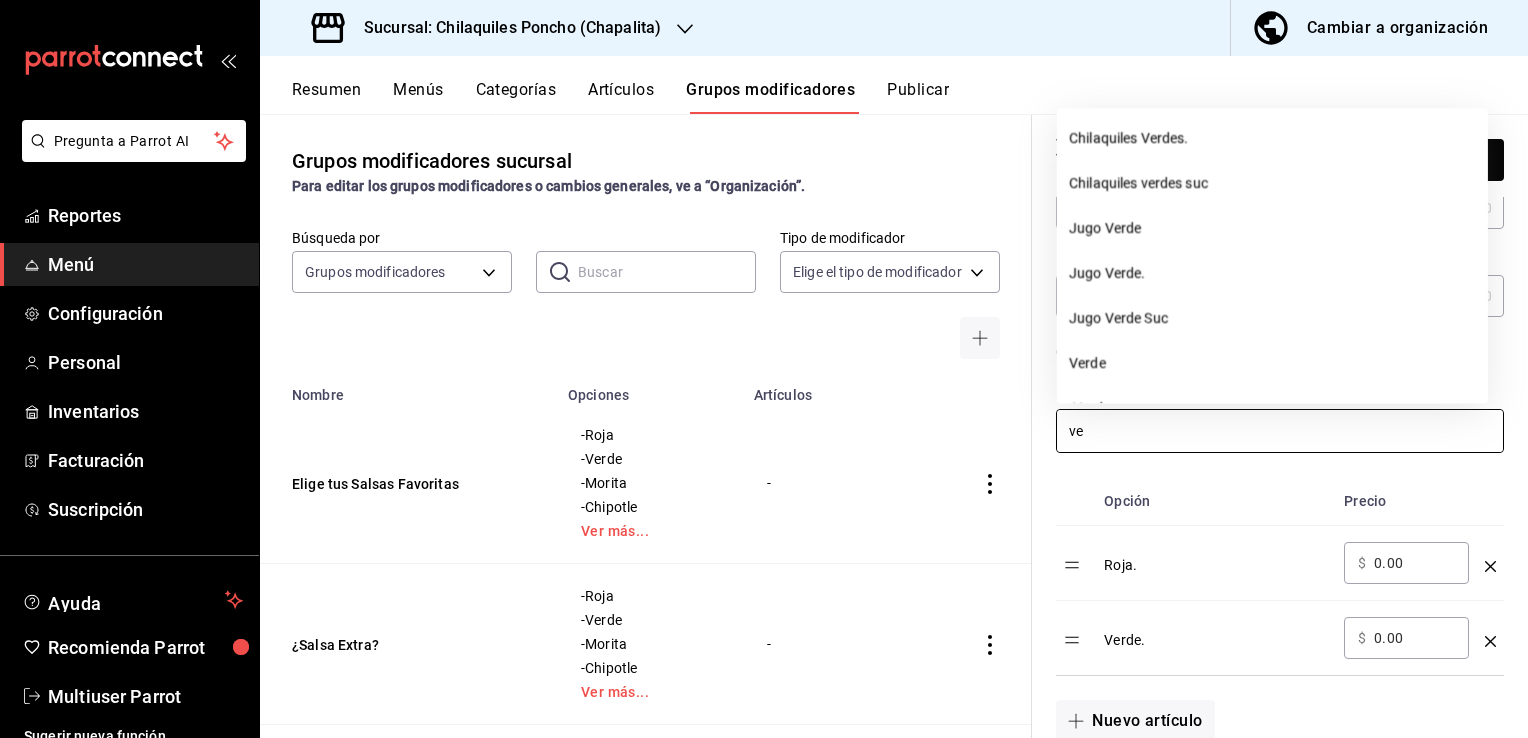 type on "v" 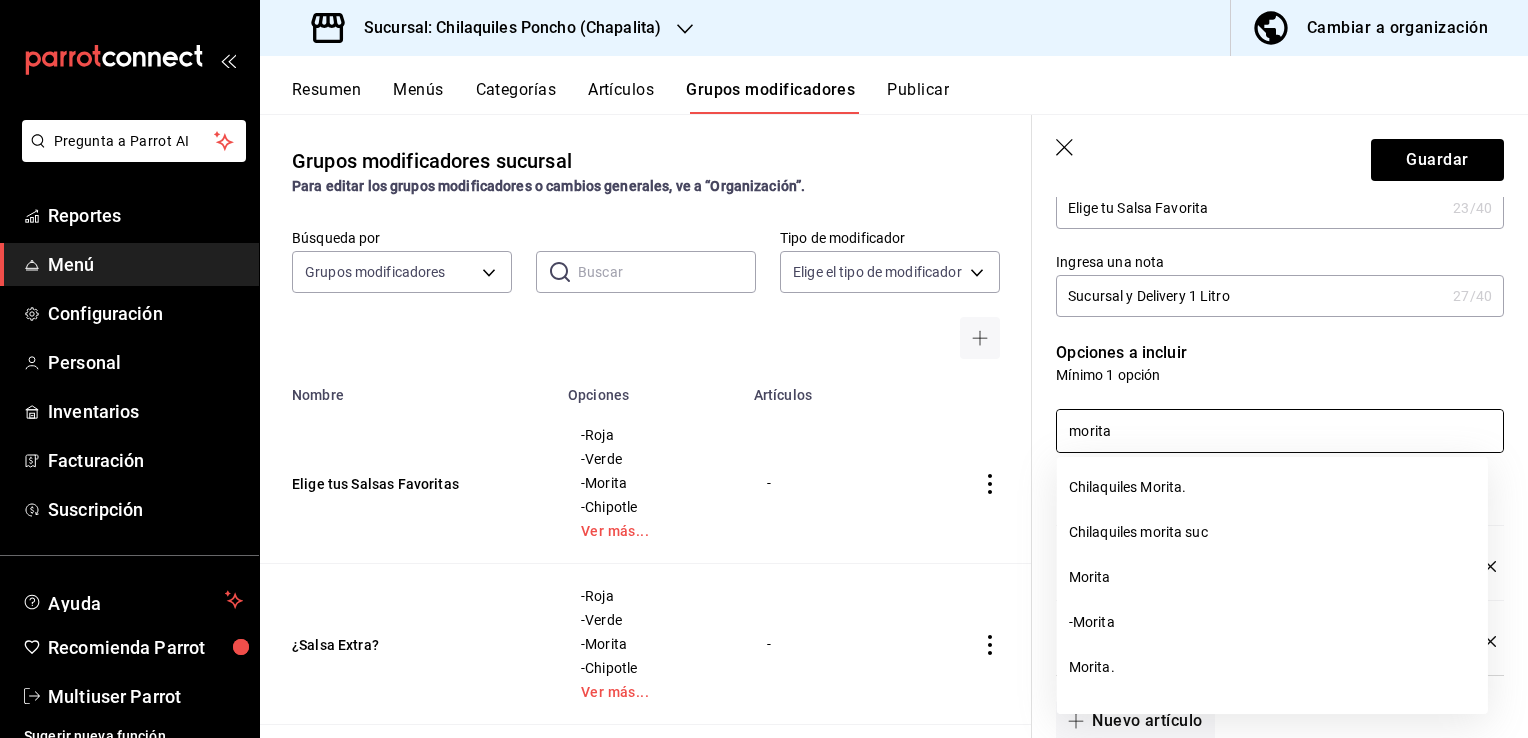 click on "Morita." at bounding box center (1272, 667) 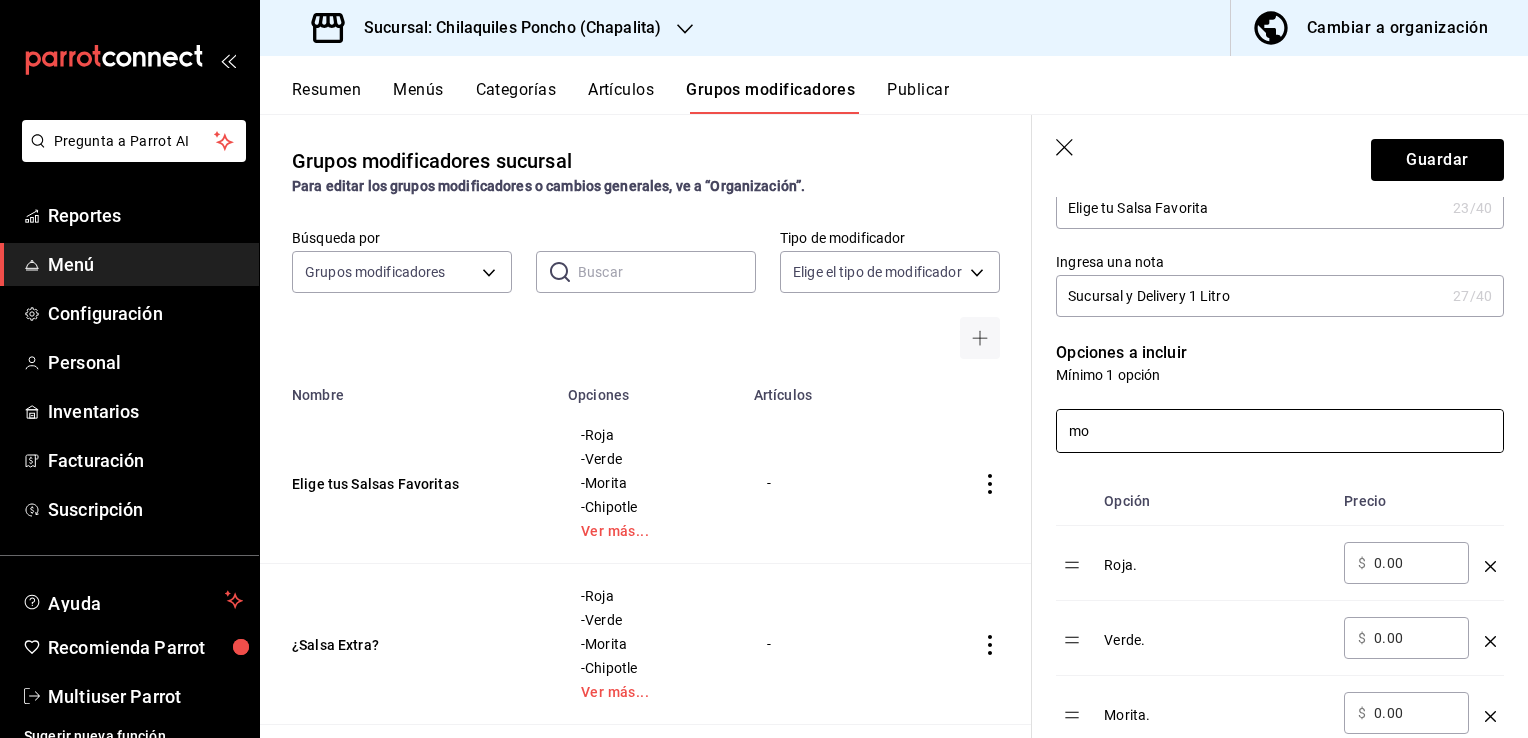 type on "m" 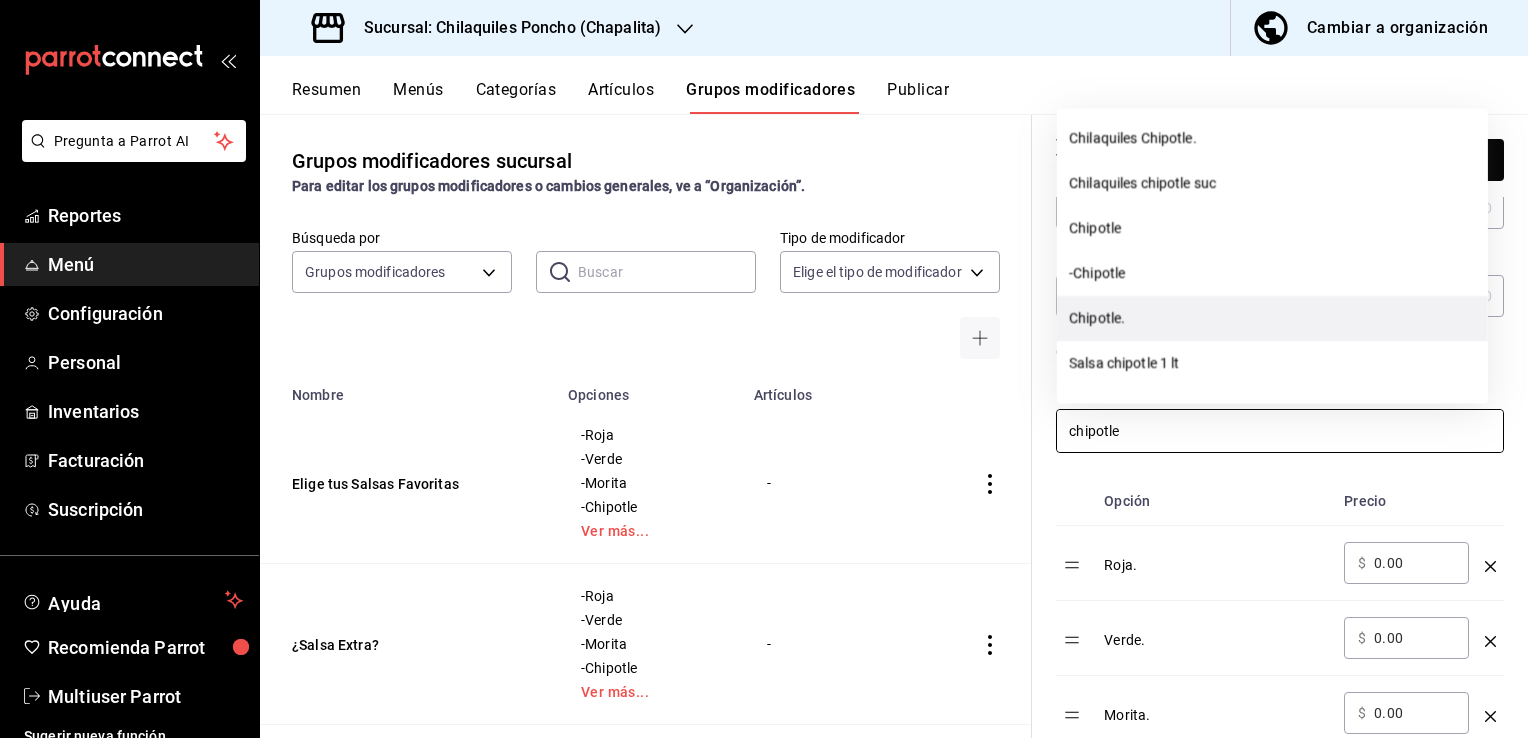 click on "Chipotle." at bounding box center [1272, 318] 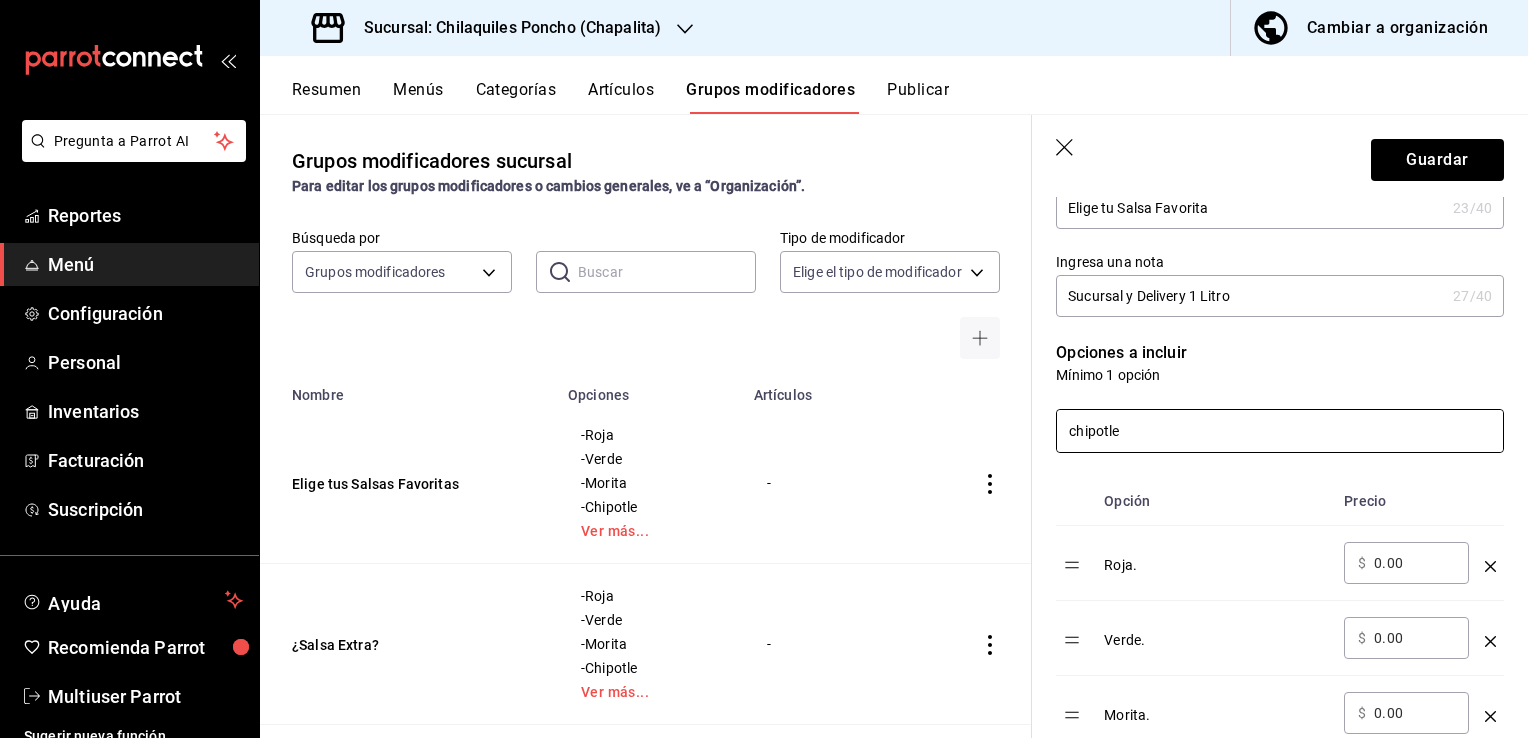 click on "chipotle" at bounding box center [1280, 431] 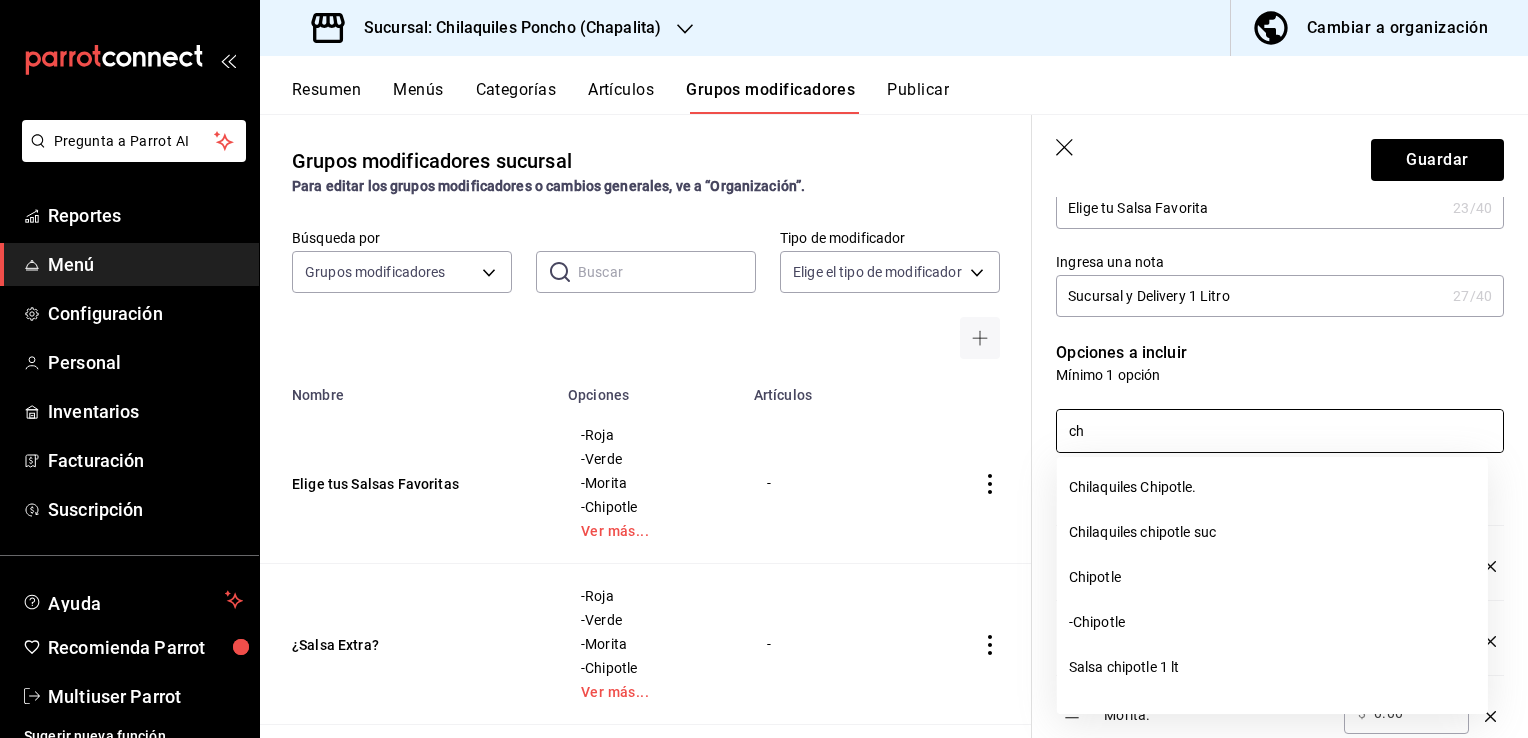 type on "c" 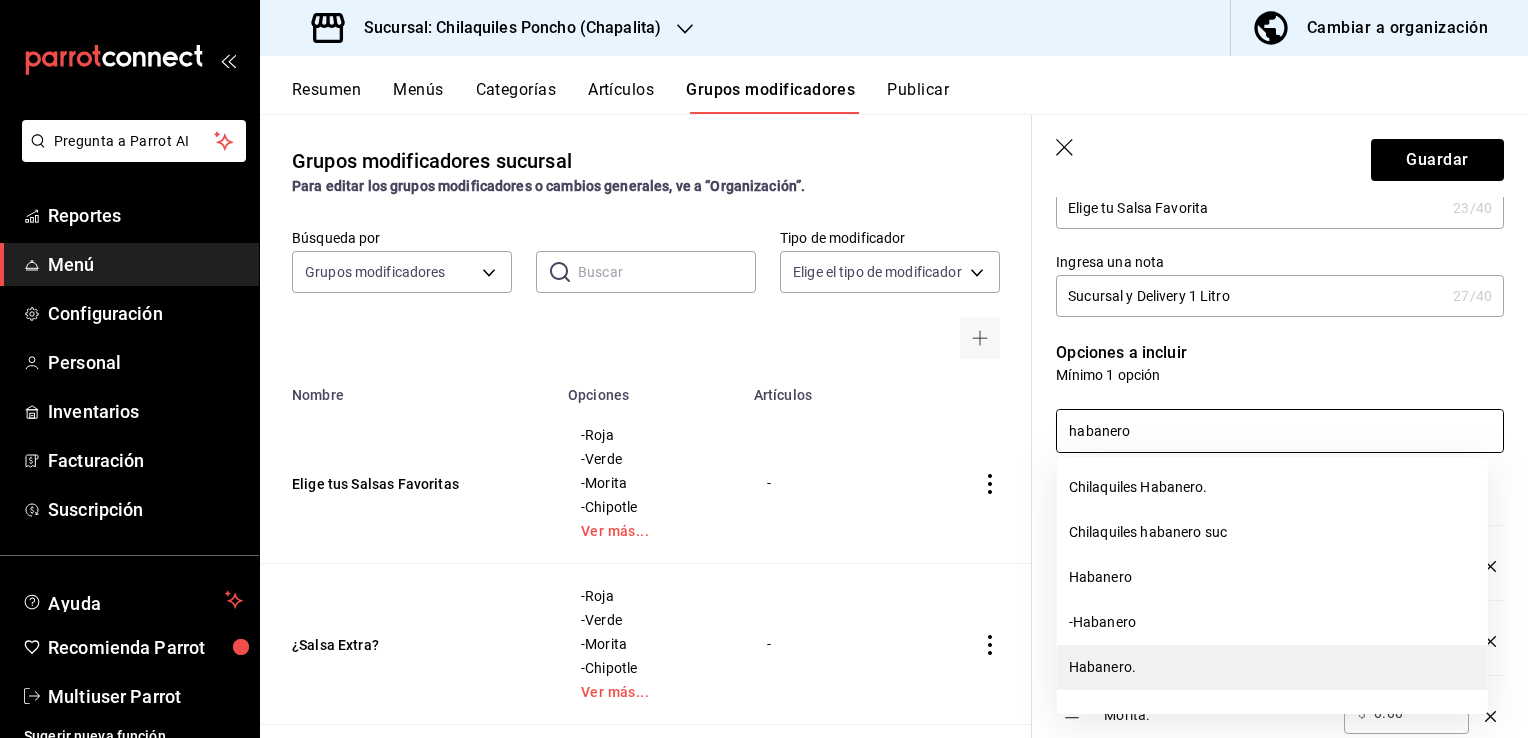 click on "Habanero." at bounding box center [1272, 667] 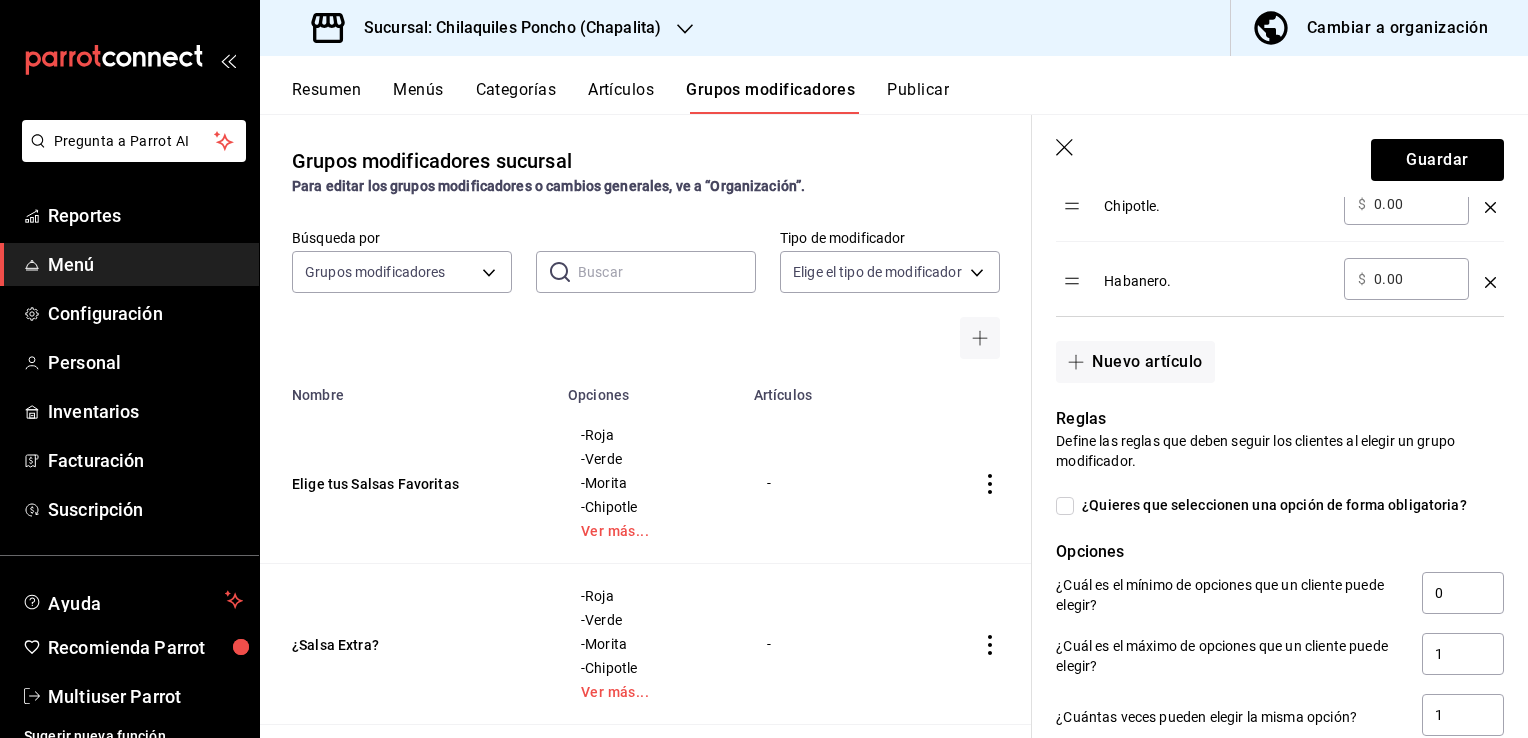 scroll, scrollTop: 878, scrollLeft: 0, axis: vertical 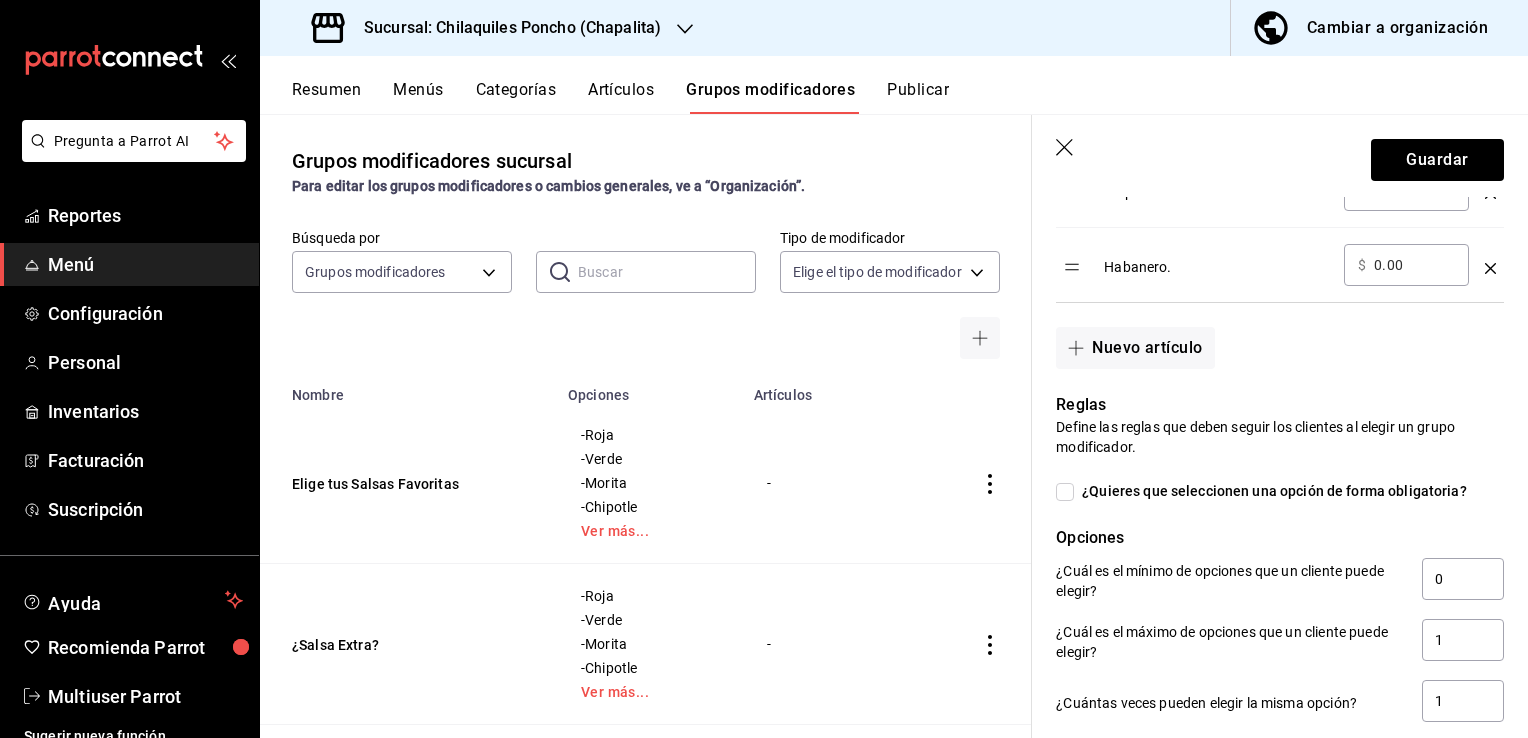 type on "habanero" 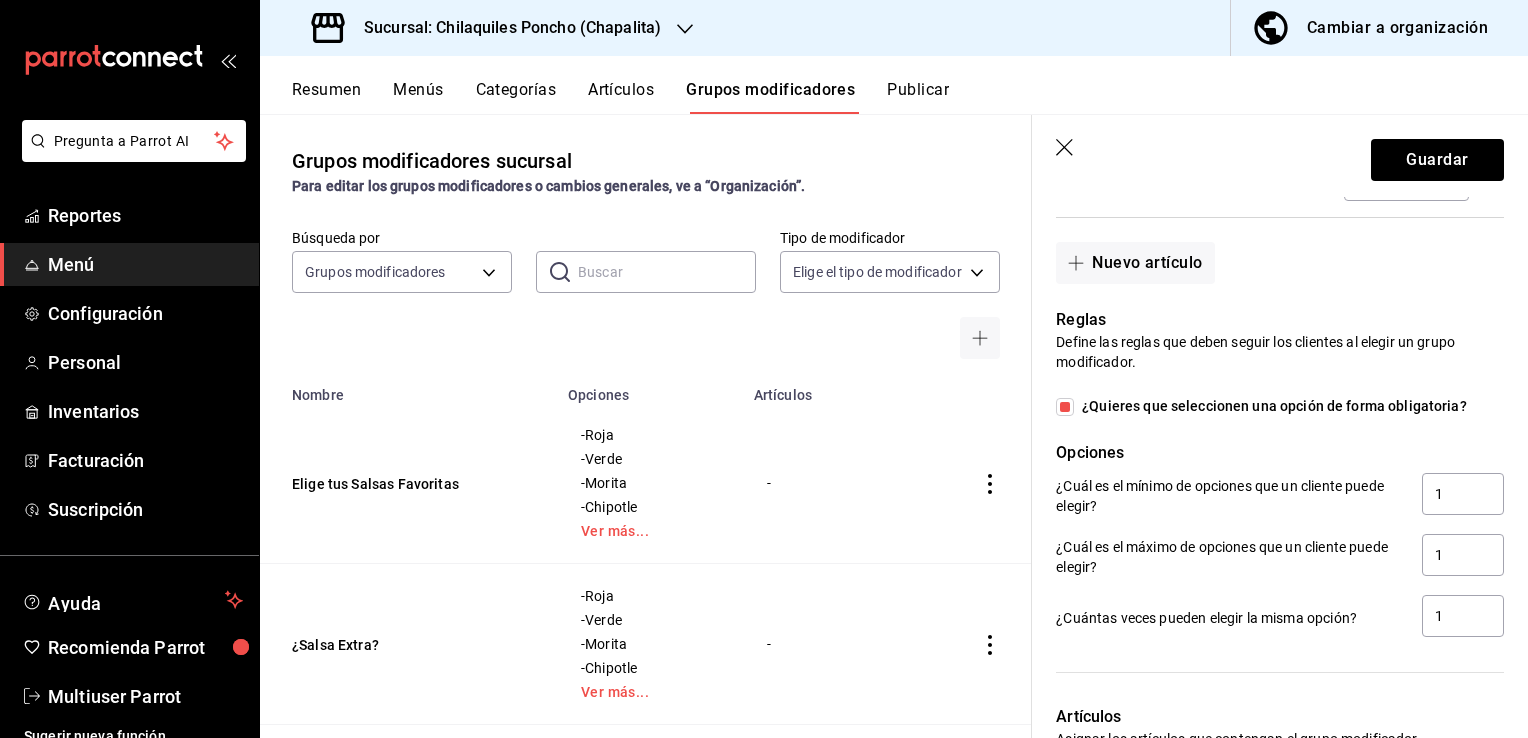scroll, scrollTop: 994, scrollLeft: 0, axis: vertical 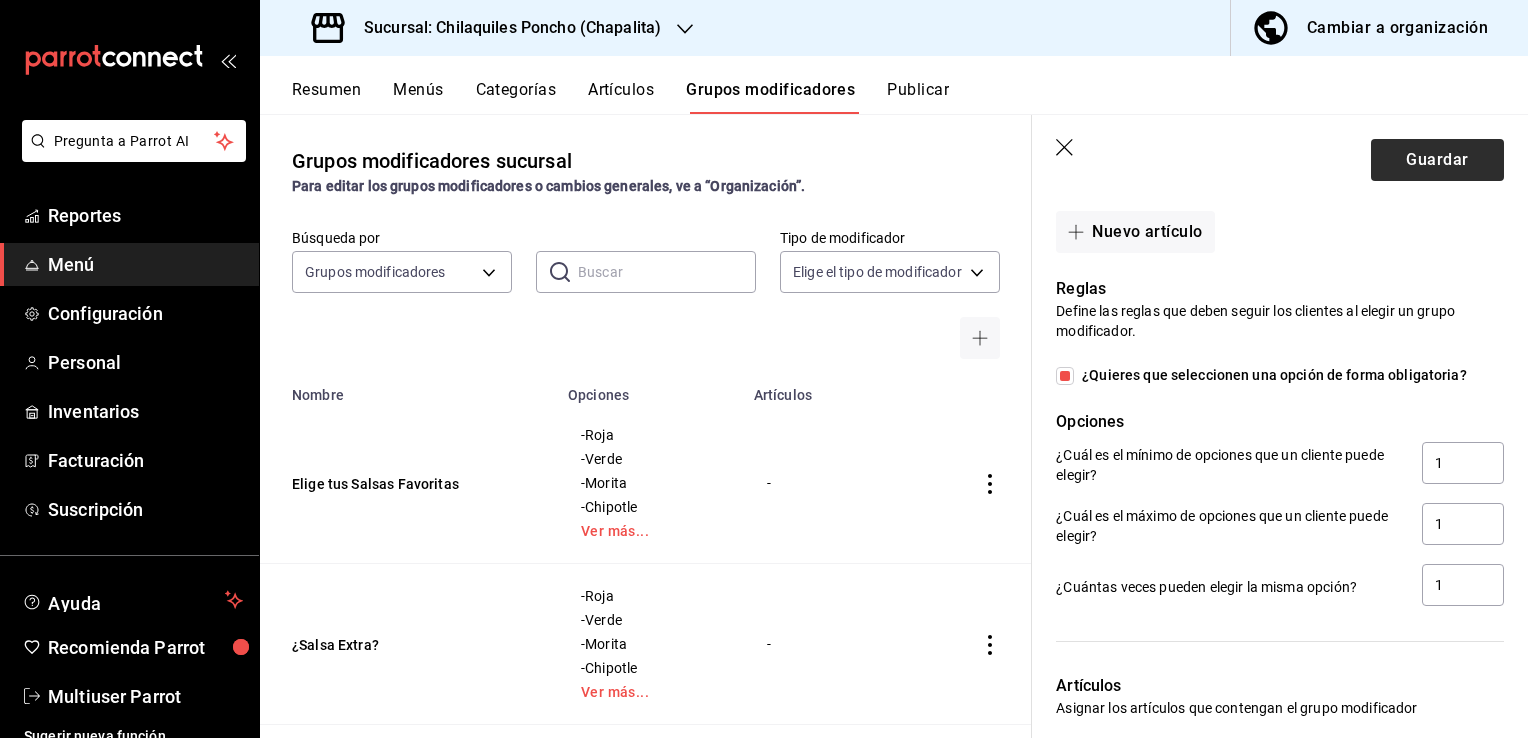 click on "Guardar" at bounding box center (1437, 160) 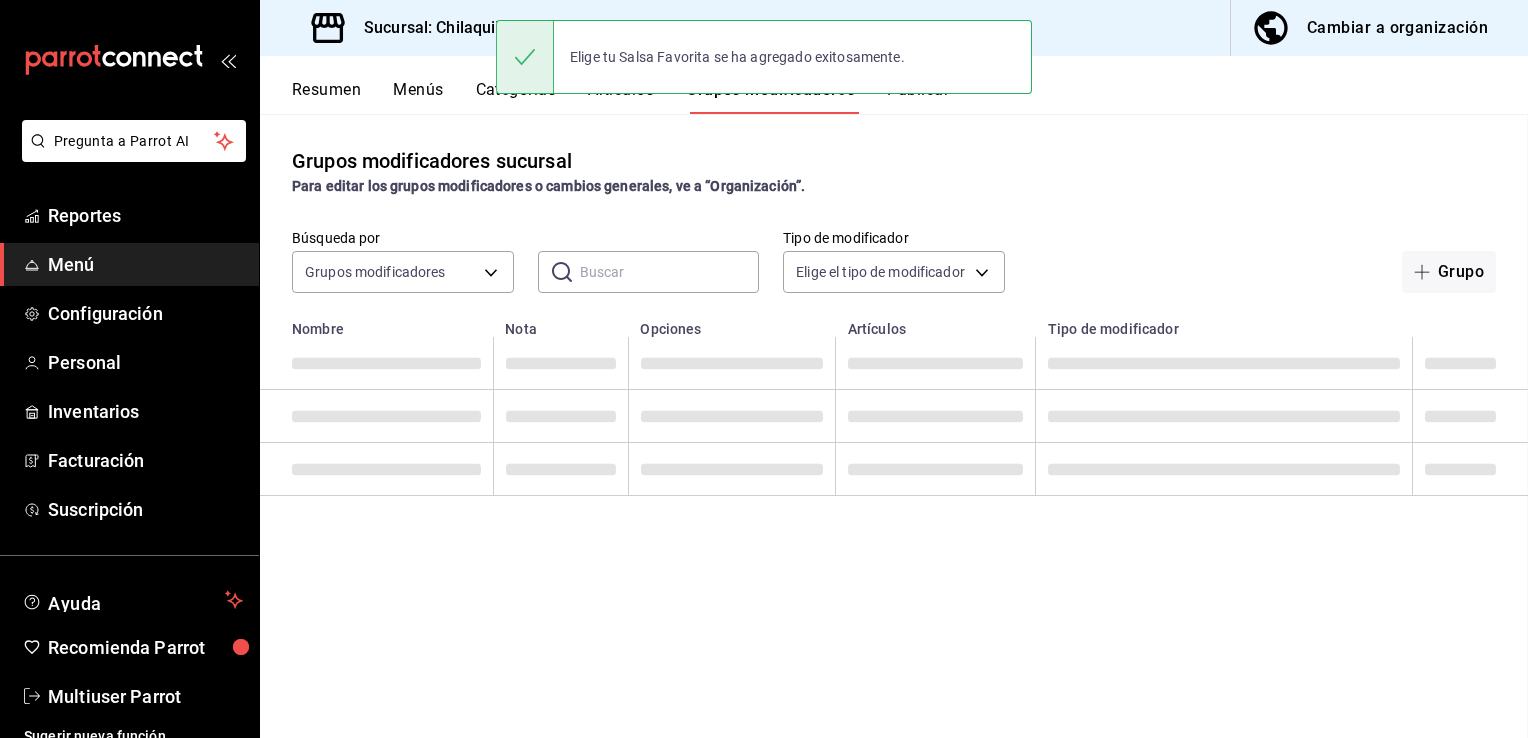 scroll, scrollTop: 0, scrollLeft: 0, axis: both 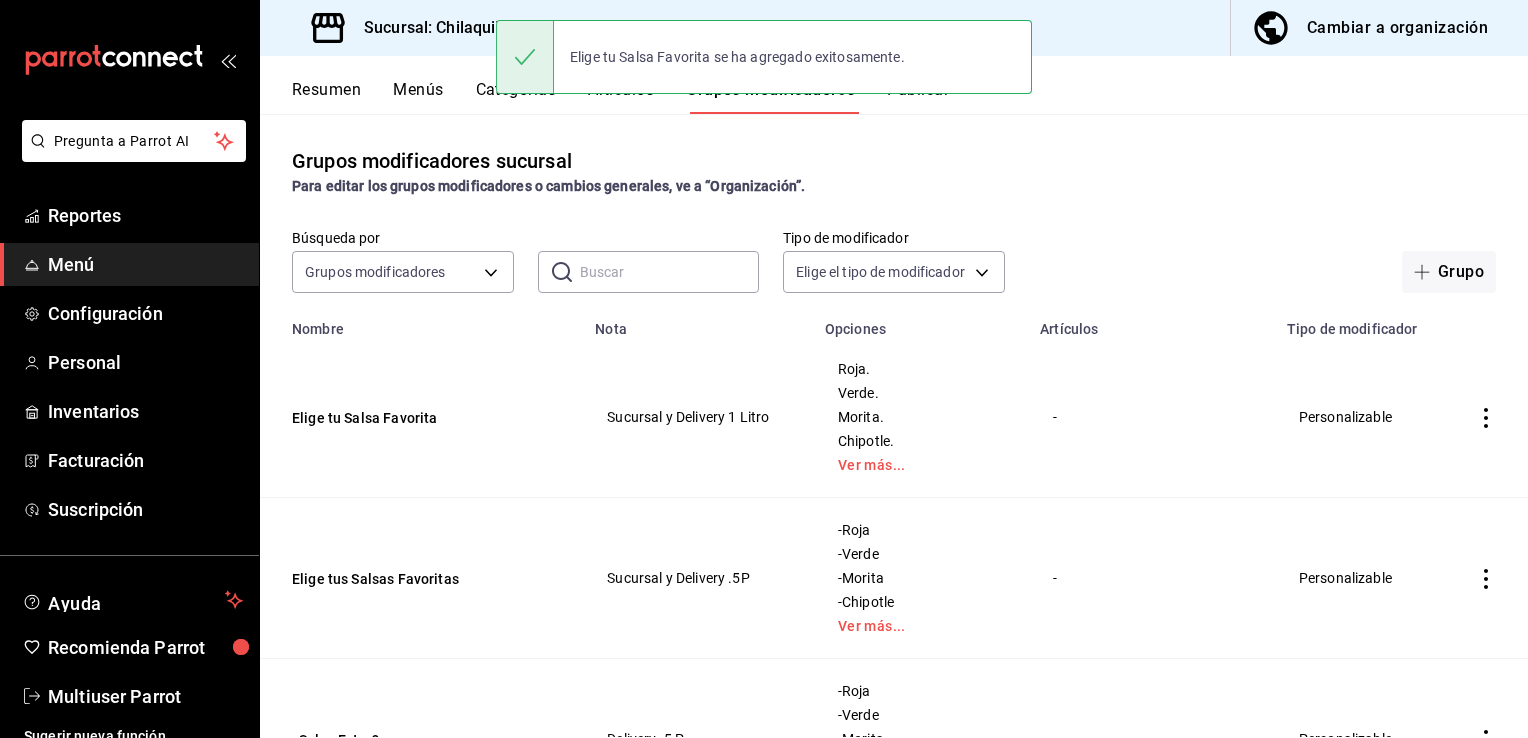 click on "Grupo" at bounding box center [1449, 272] 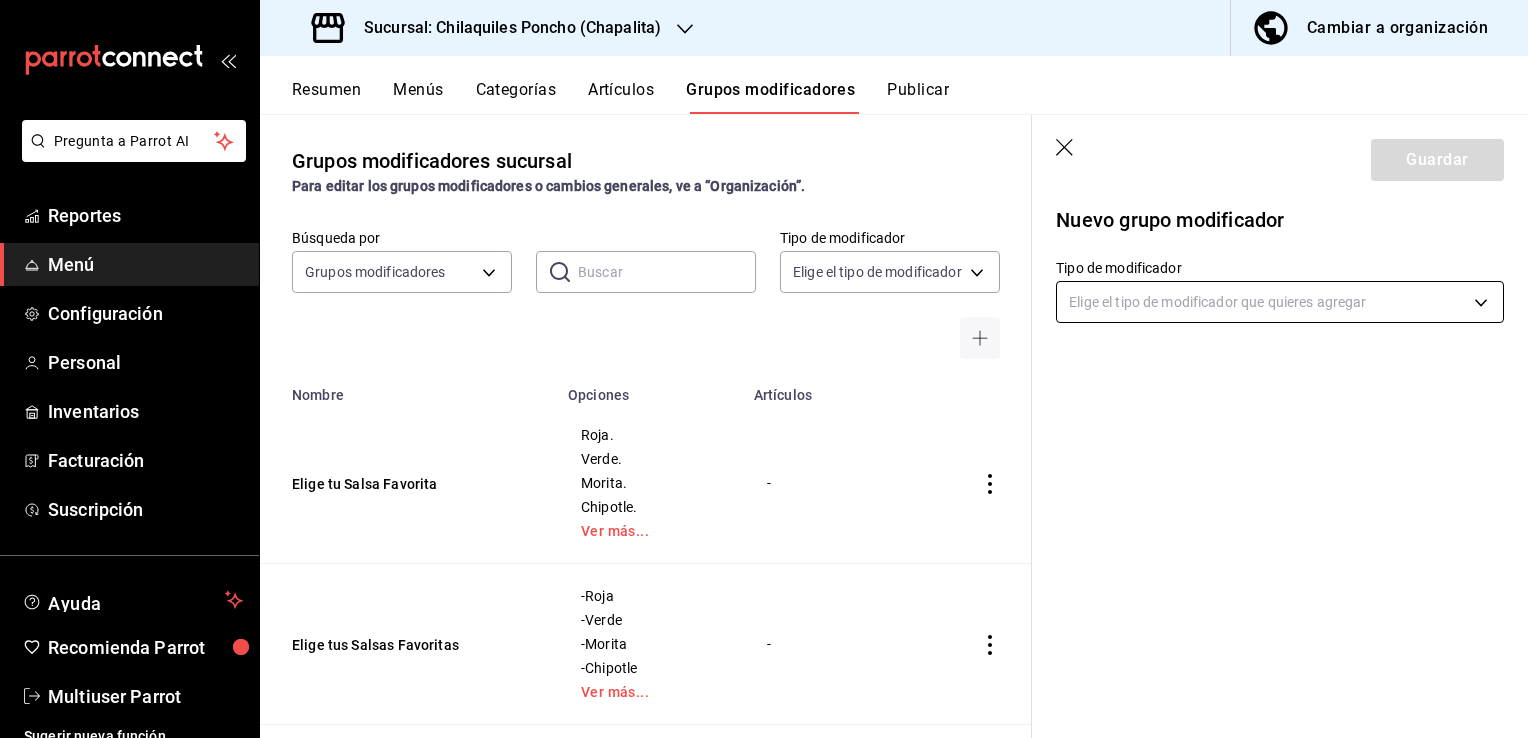 click on "Pregunta a Parrot AI Reportes   Menú   Configuración   Personal   Inventarios   Facturación   Suscripción   Ayuda Recomienda Parrot   Multiuser Parrot   Sugerir nueva función   Sucursal: Chilaquiles Poncho (Chapalita) Cambiar a organización Resumen Menús Categorías Artículos Grupos modificadores Publicar Grupos modificadores sucursal Para editar los grupos modificadores o cambios generales, ve a “Organización”. Búsqueda por Grupos modificadores GROUP ​ ​ Tipo de modificador Elige el tipo de modificador Nombre Opciones Artículos Elige tu Salsa Favorita Roja. Verde. Morita. Chipotle. Ver más... - Elige tus Salsas Favoritas -Roja -Verde -Morita -Chipotle Ver más... - ¿Salsa Extra? -Roja -Verde -Morita -Chipotle Ver más... - ¿Algún Extra? Aguacate Bolillo Chicharrón prensado Chorizo Ver más... - Personaliza tu Orden Dulce Mollete Mermelada Suc Mollete Cajeta Suc Mollete Azúcar Suc - Personaliza tu Orden Salado Mollete Mermelada Suc Mollete Azúcar Suc Mollete Salado Suc - Ambos Entera" at bounding box center (764, 369) 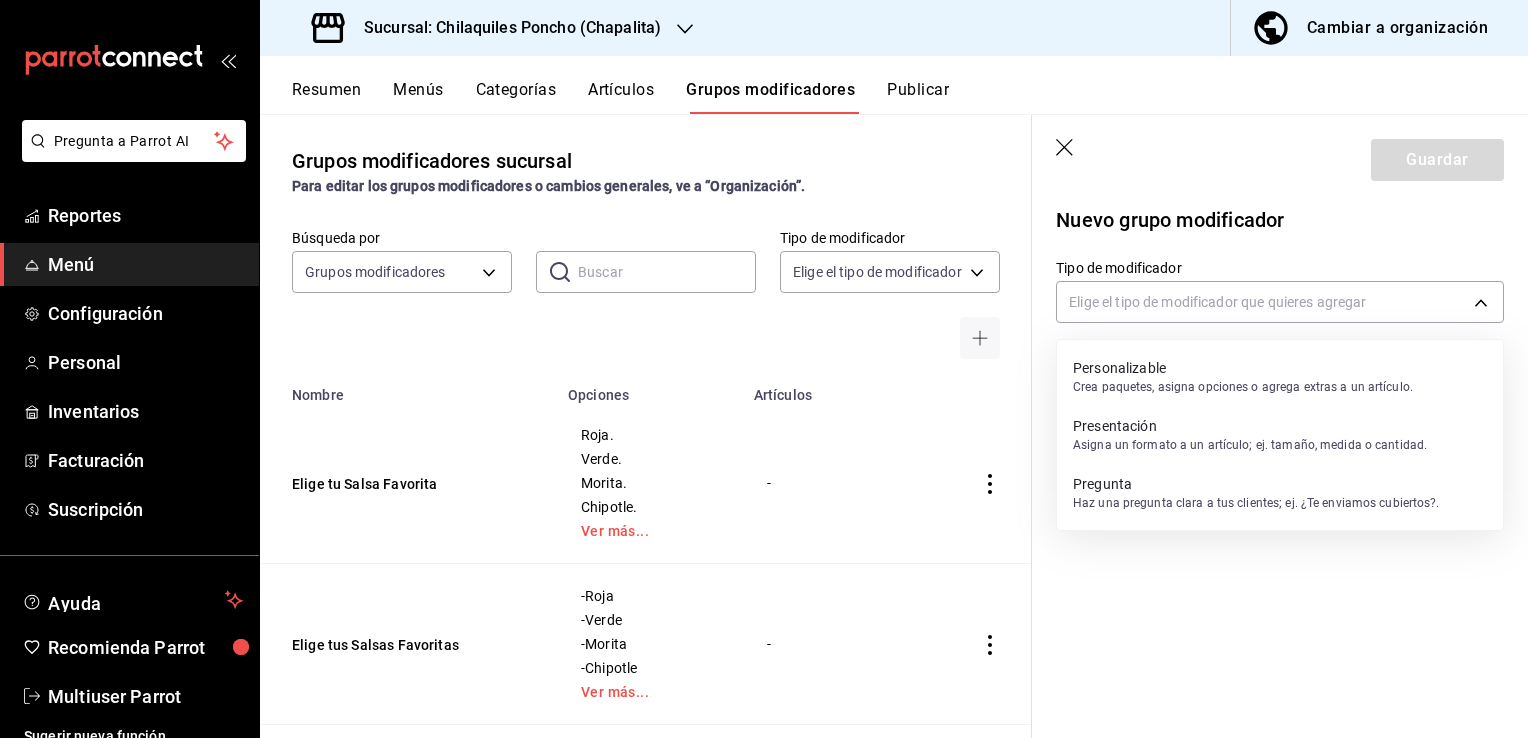 click on "Crea paquetes, asigna opciones o agrega extras a un artículo." at bounding box center [1243, 387] 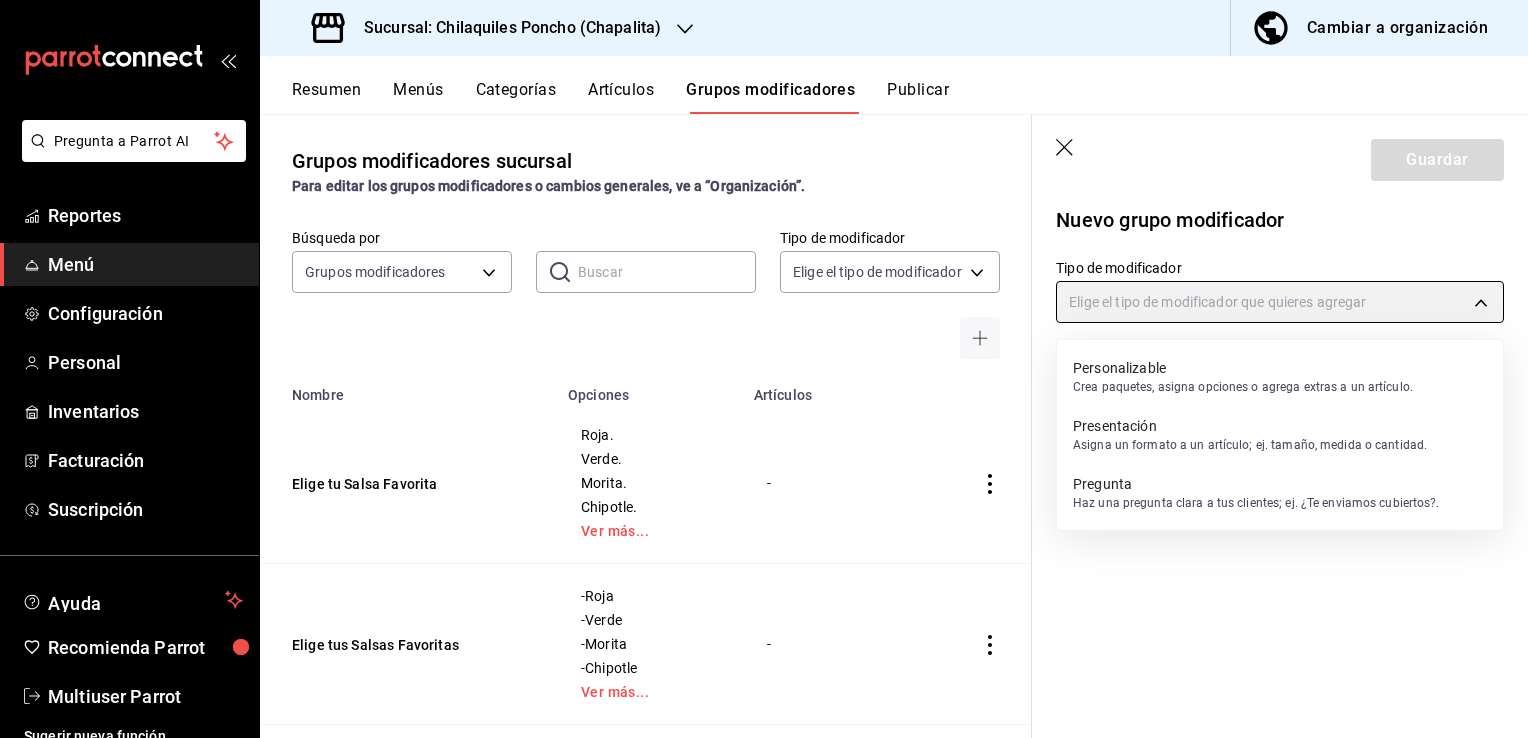 type on "CUSTOMIZABLE" 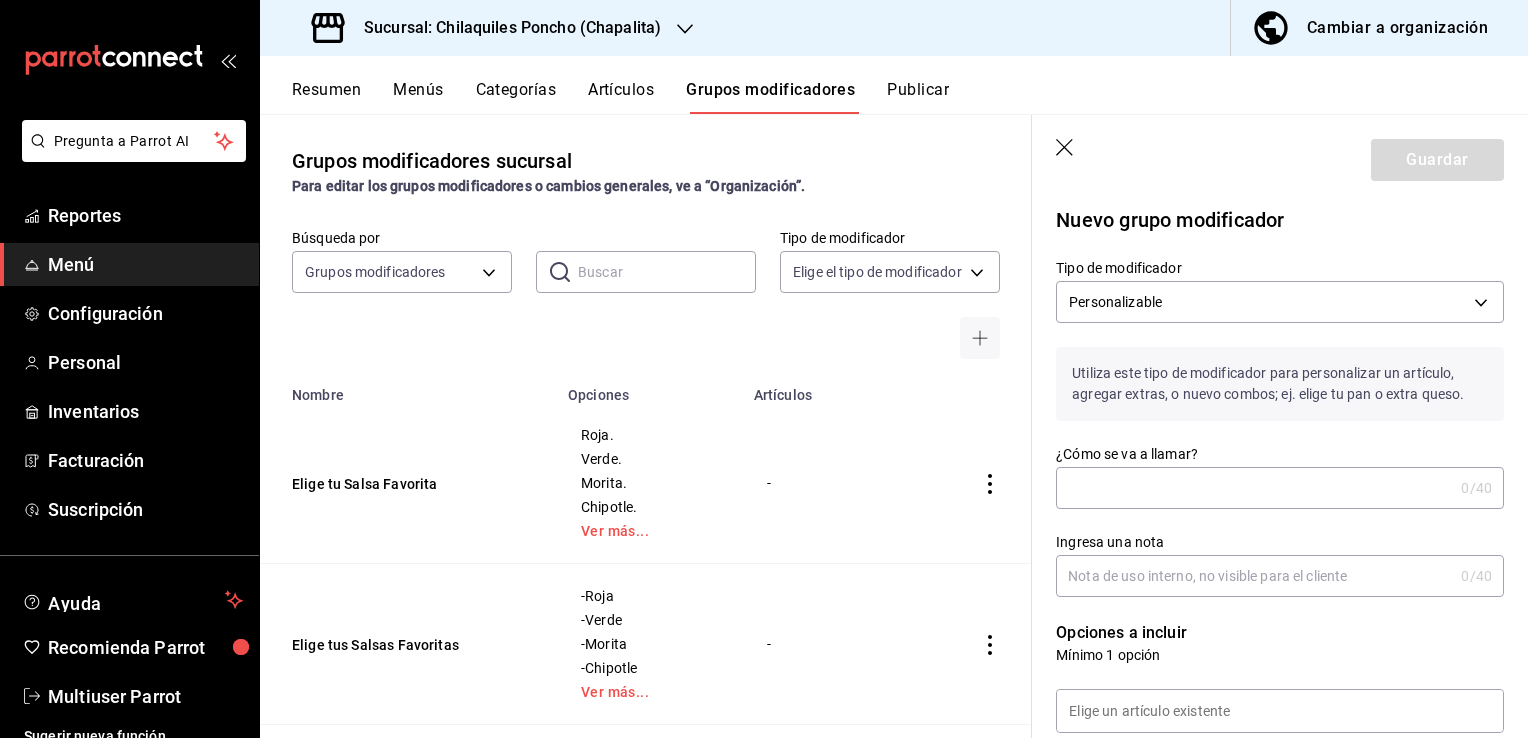 click on "¿Cómo se va a llamar?" at bounding box center [1254, 488] 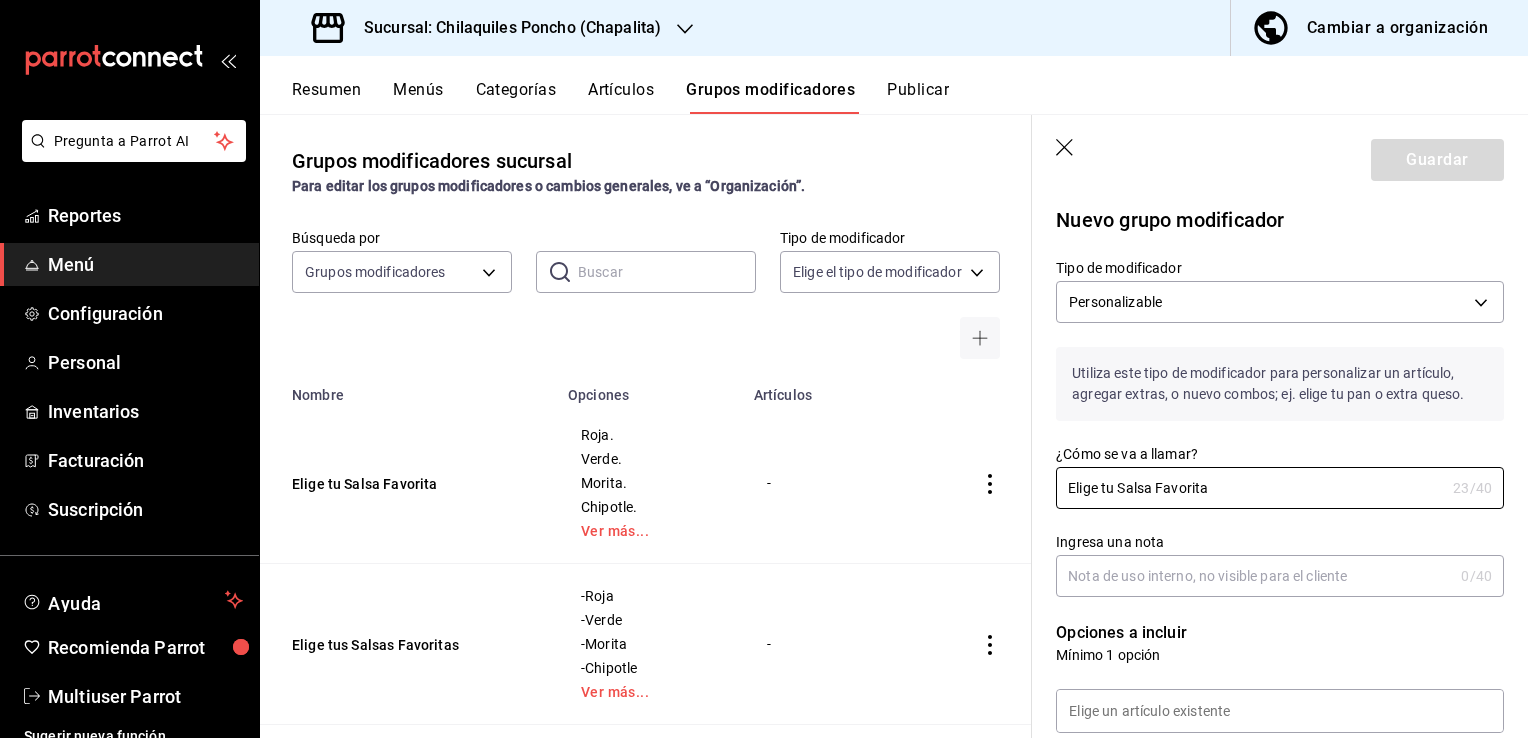 type on "Elige tu Salsa Favorita" 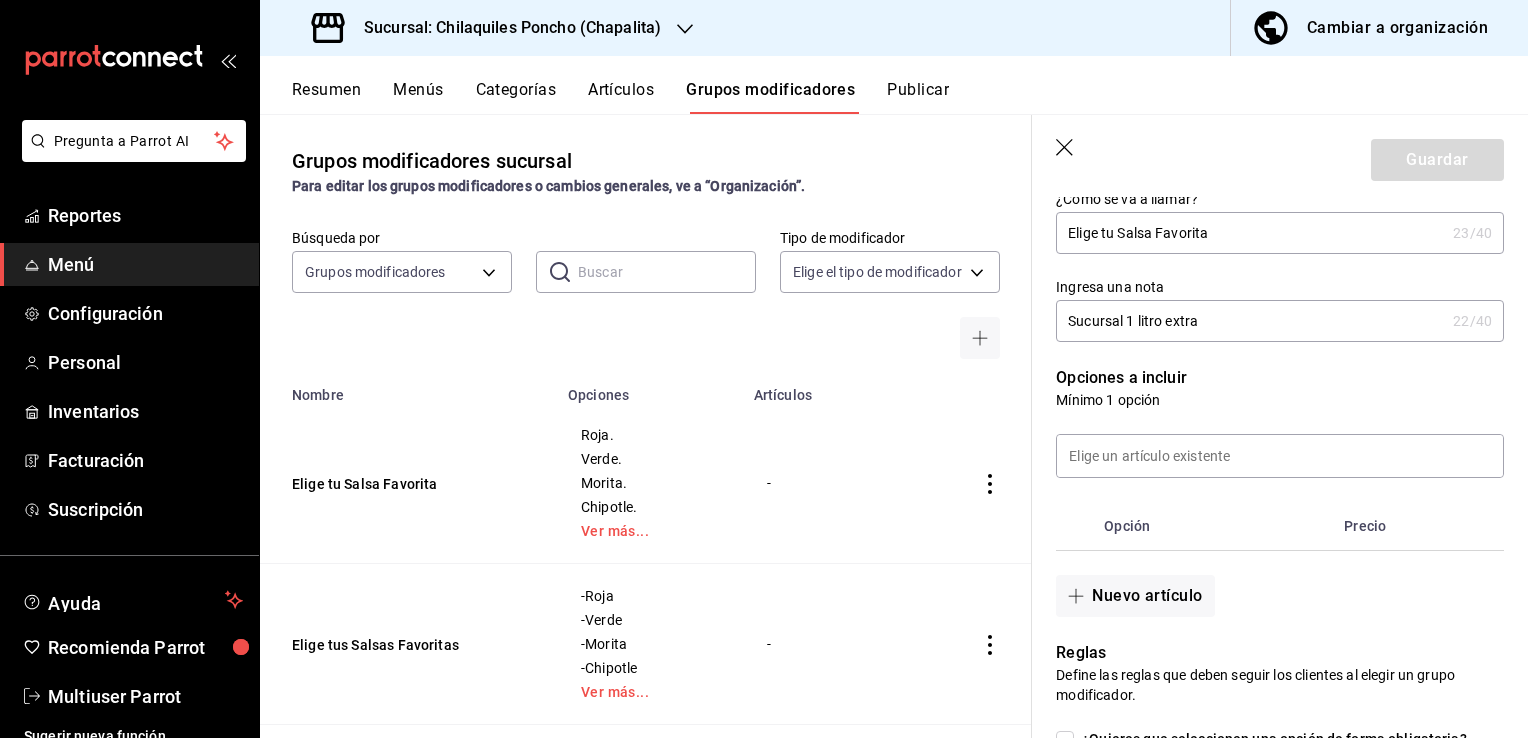 scroll, scrollTop: 257, scrollLeft: 0, axis: vertical 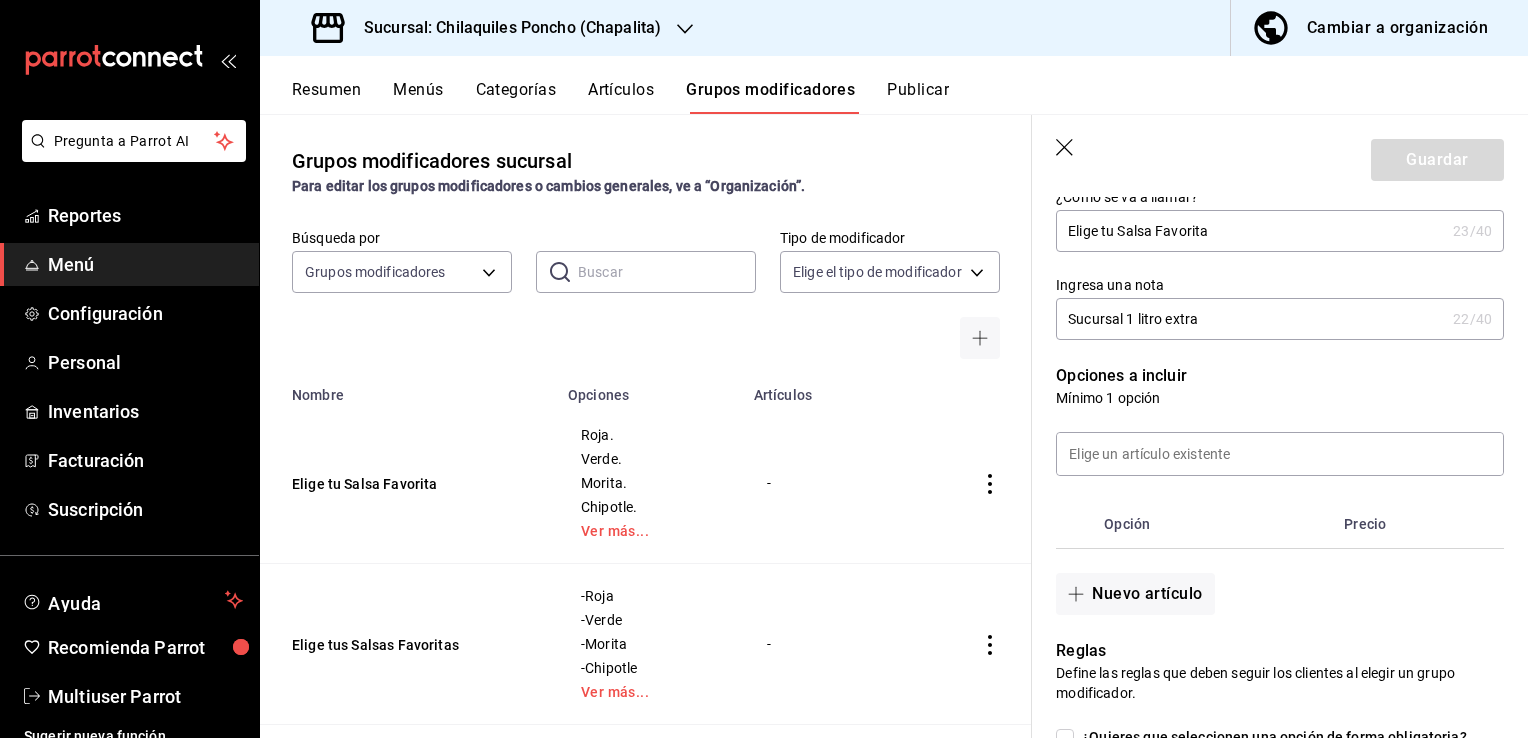type on "Sucursal 1 litro extra" 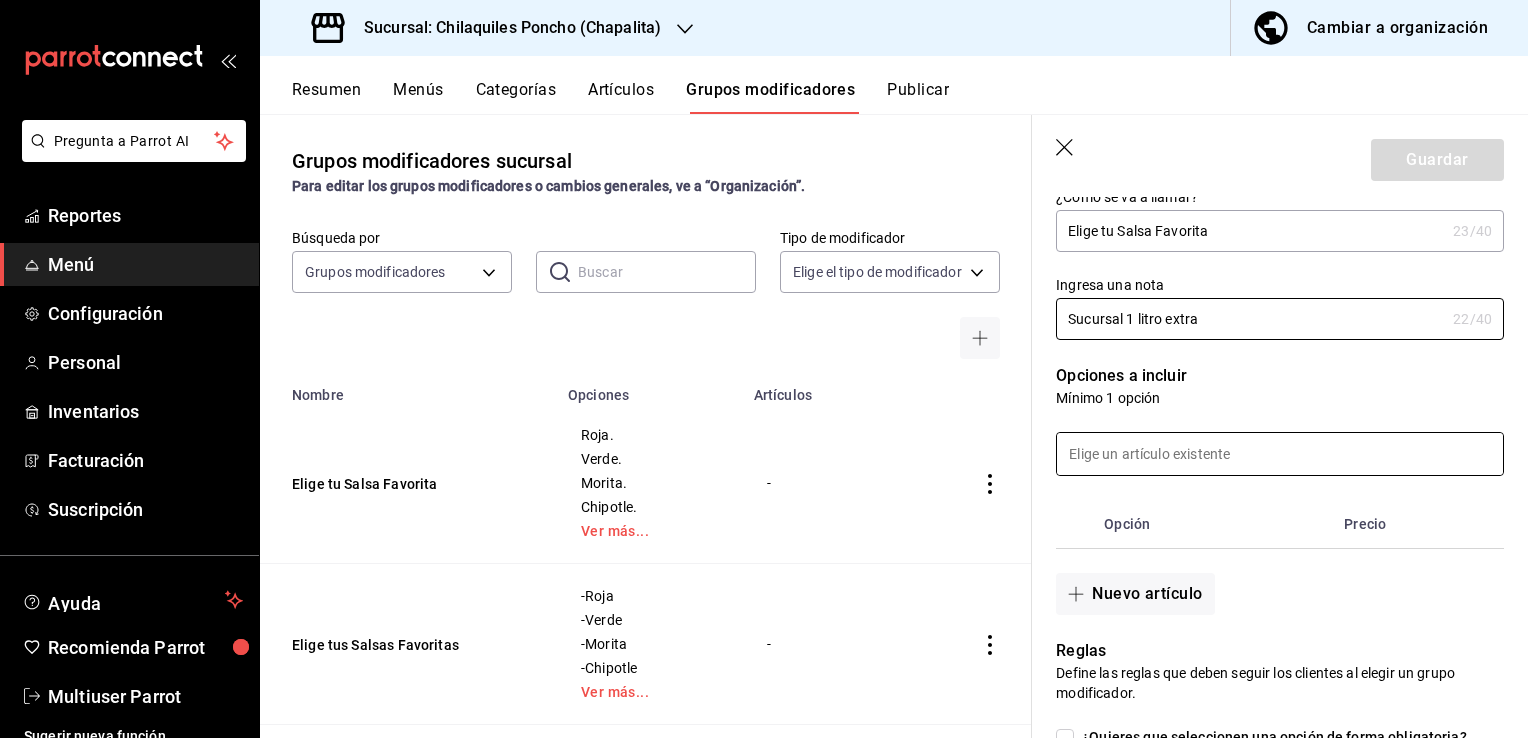 click at bounding box center (1280, 454) 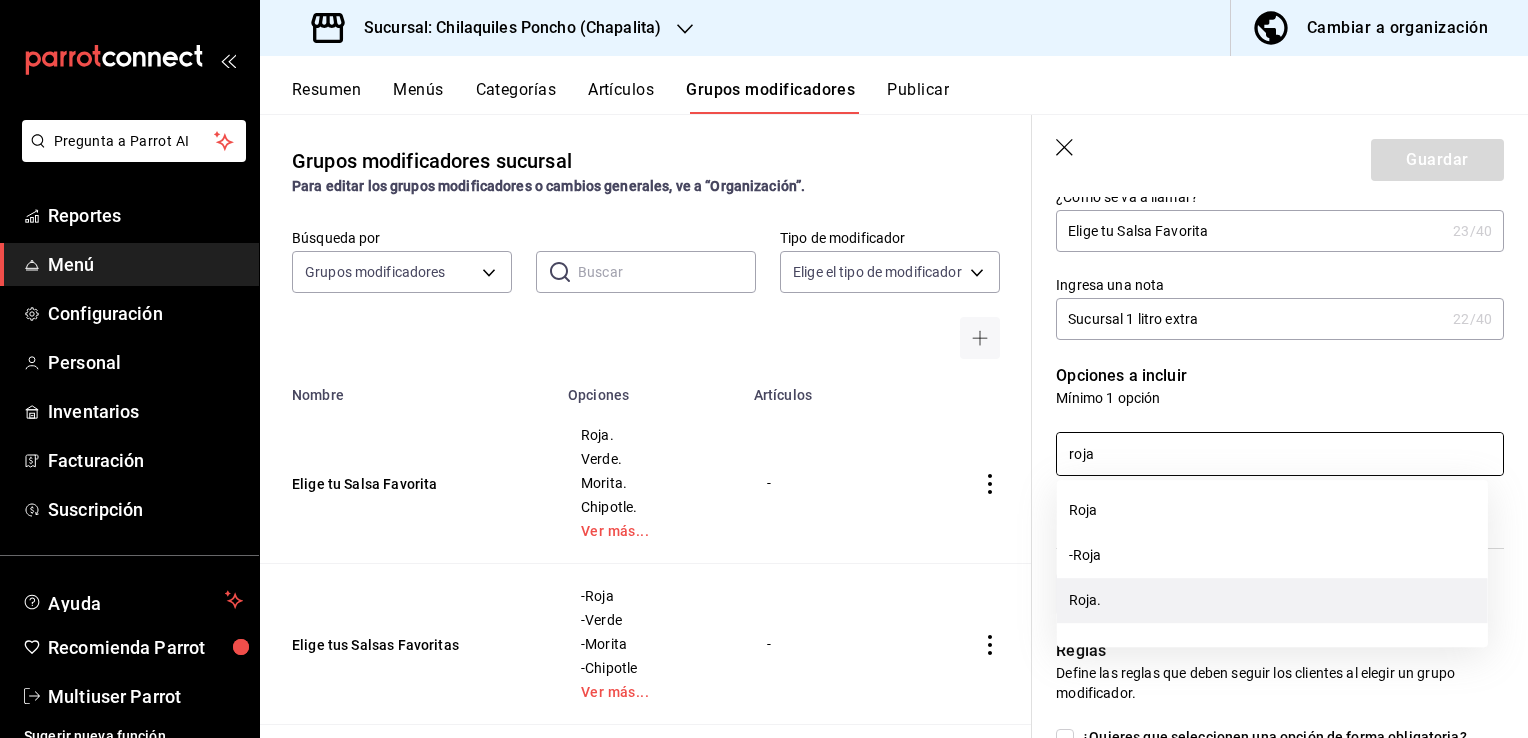 click on "Roja." at bounding box center [1272, 600] 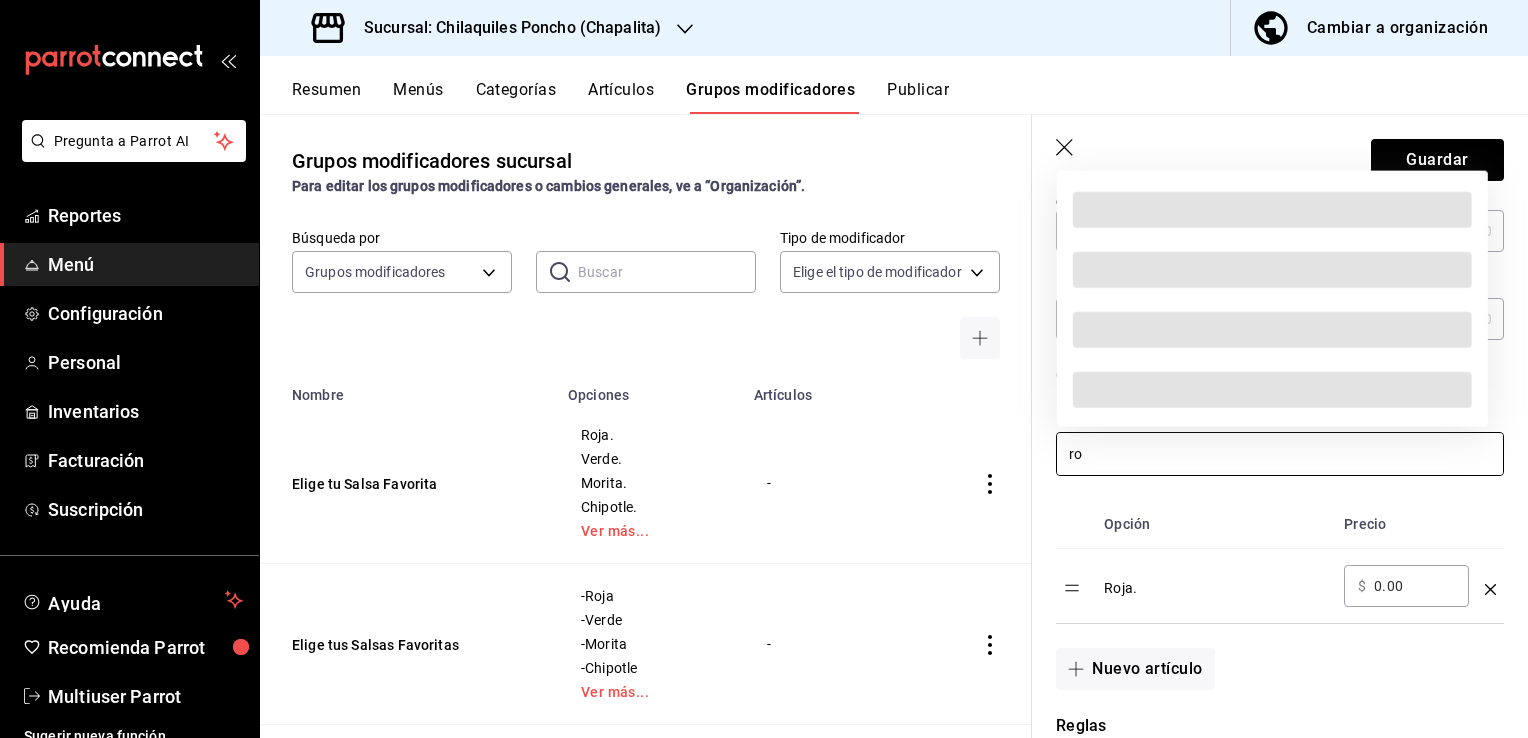 type on "r" 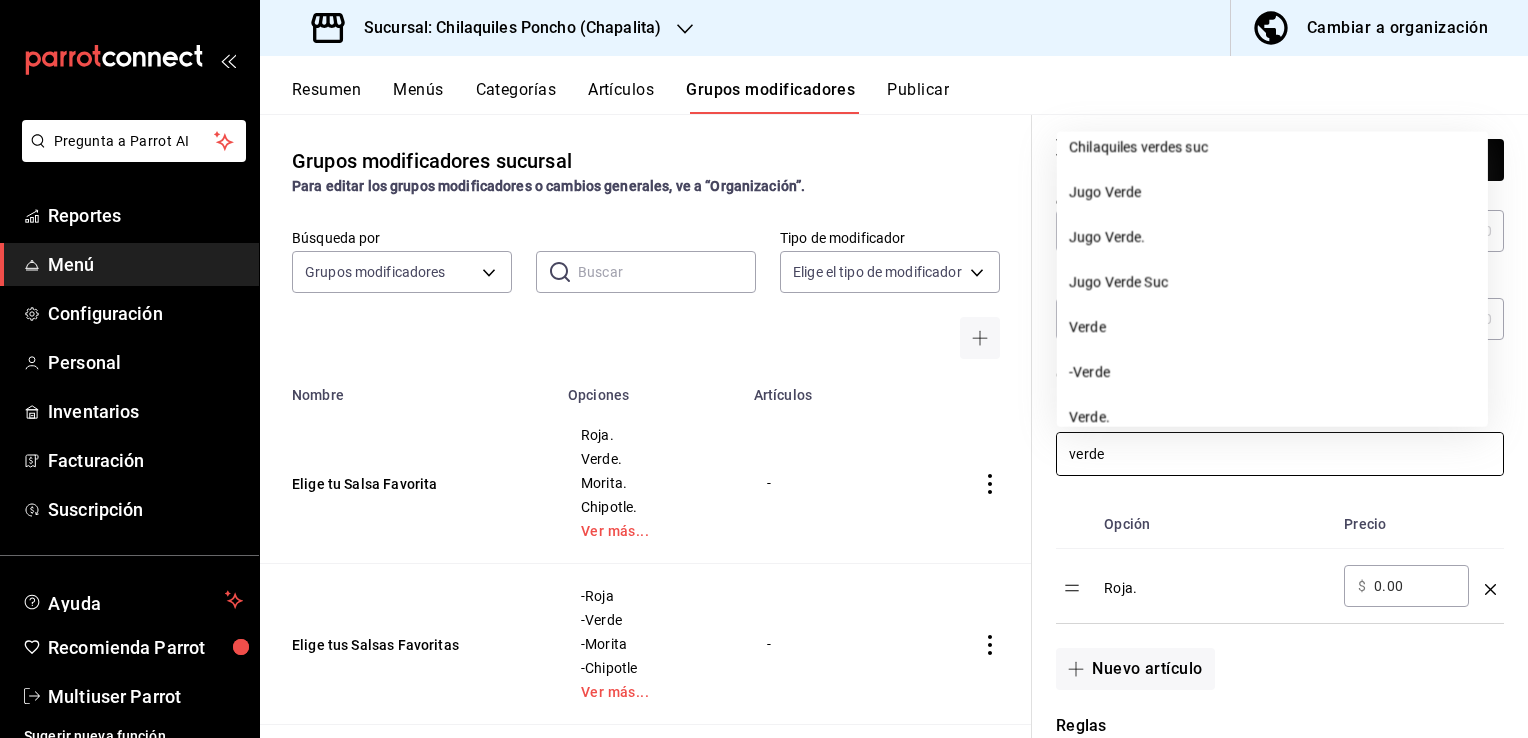 scroll, scrollTop: 96, scrollLeft: 0, axis: vertical 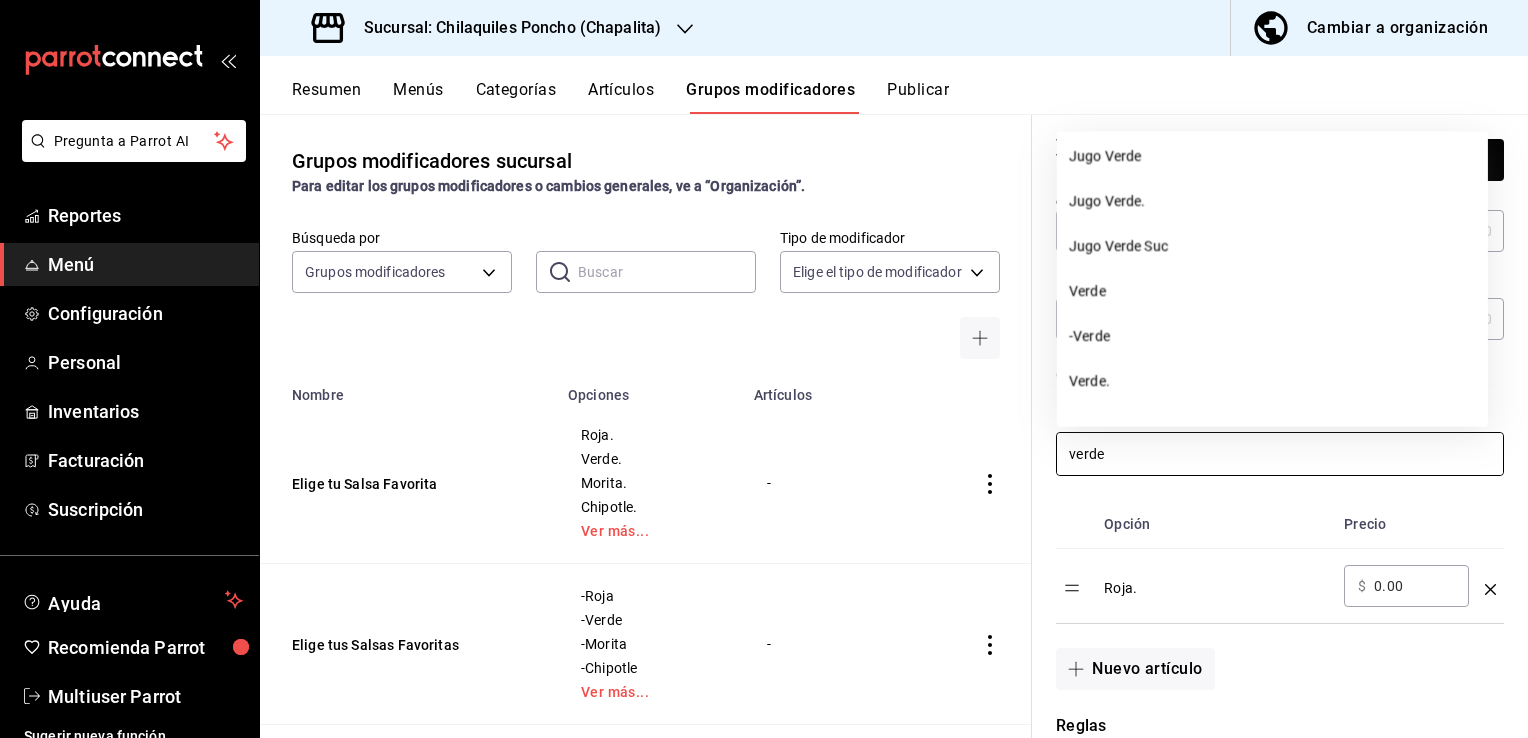 click on "Verde." at bounding box center [1272, 380] 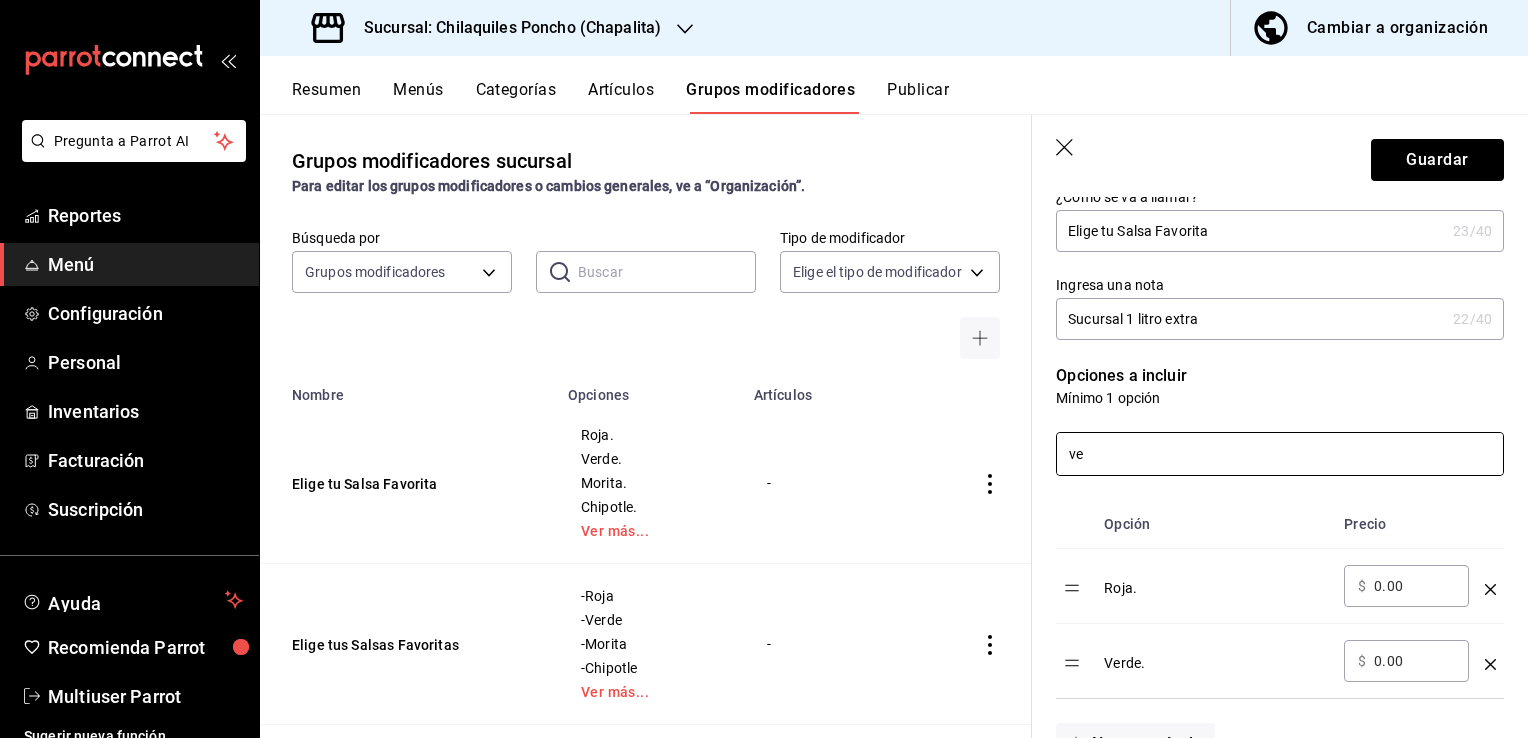 type on "v" 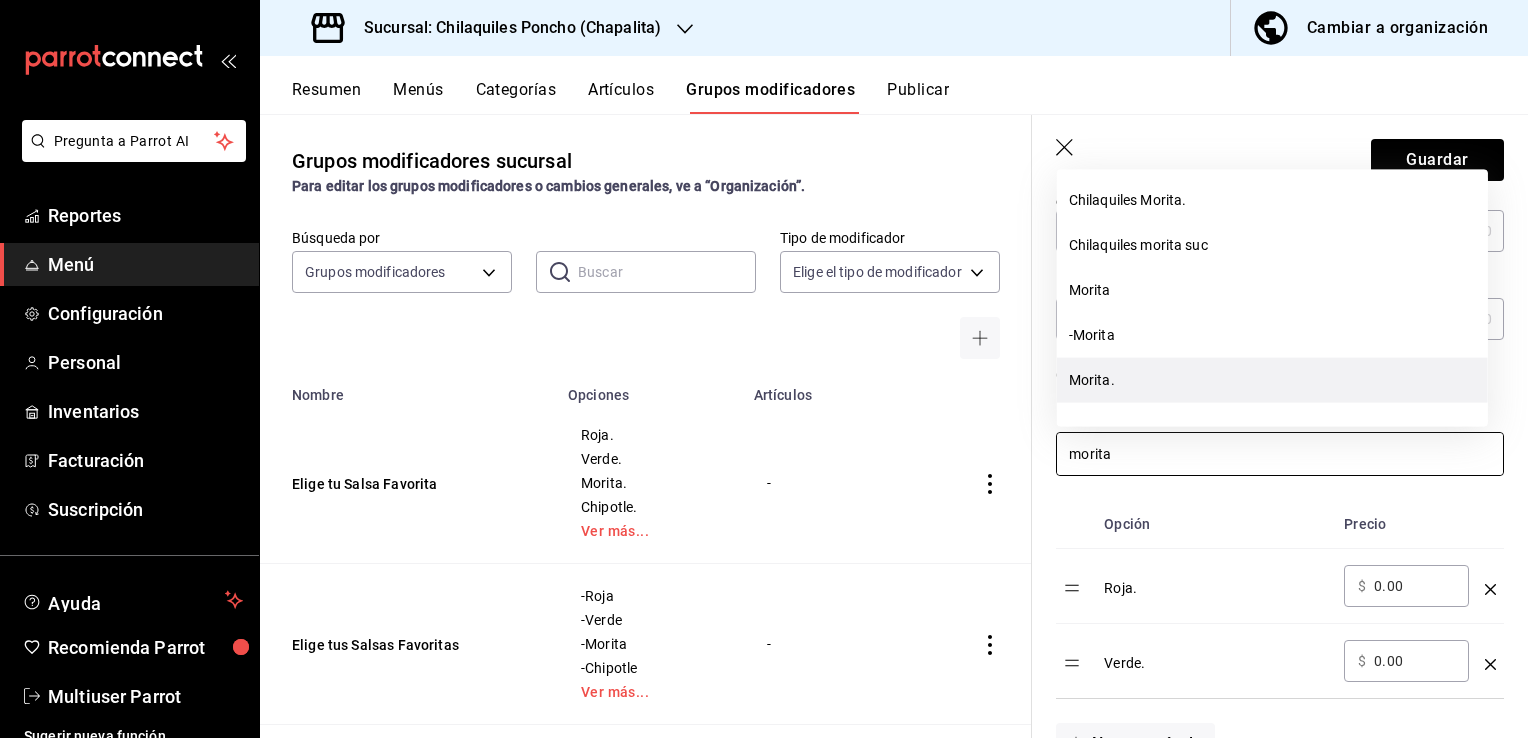 click on "Morita." at bounding box center [1272, 380] 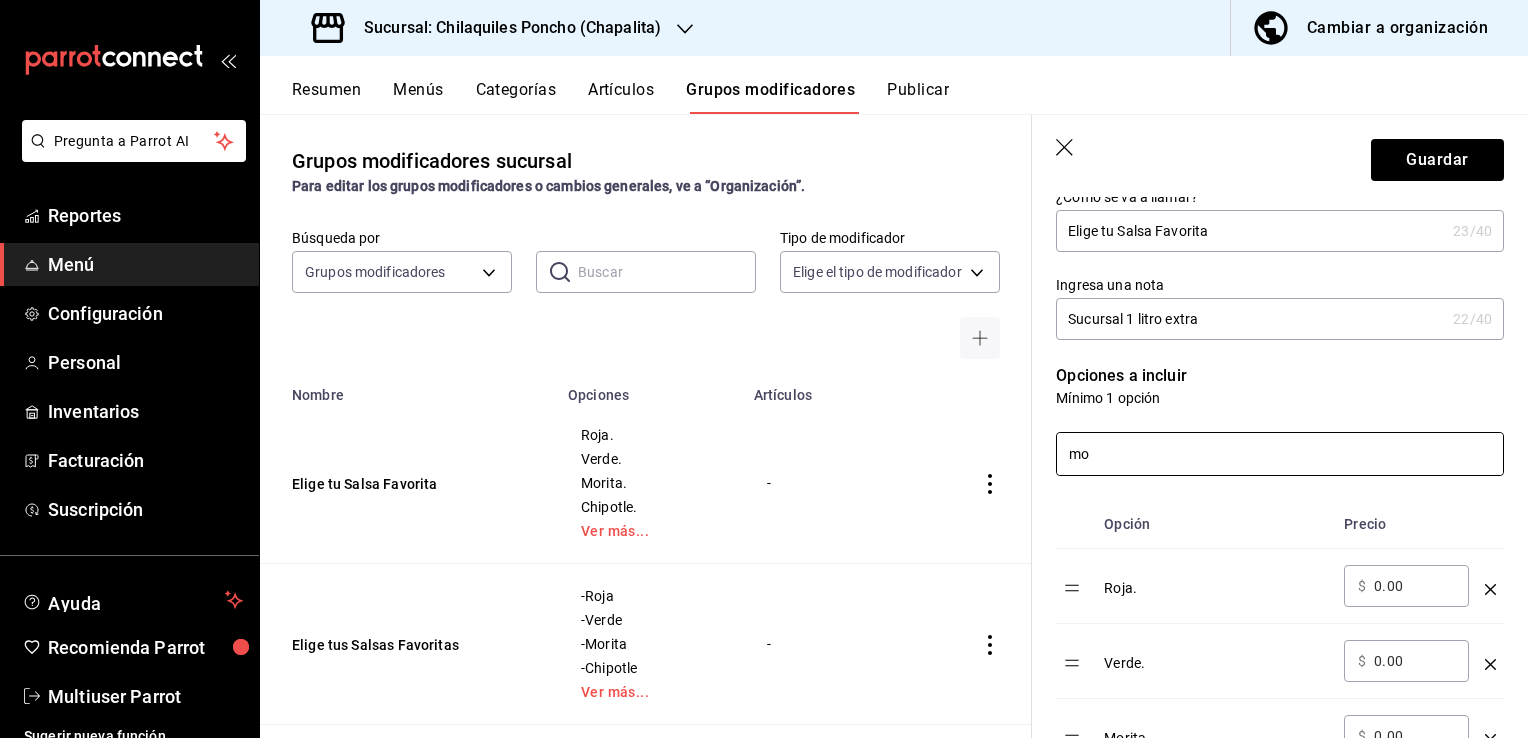 type on "m" 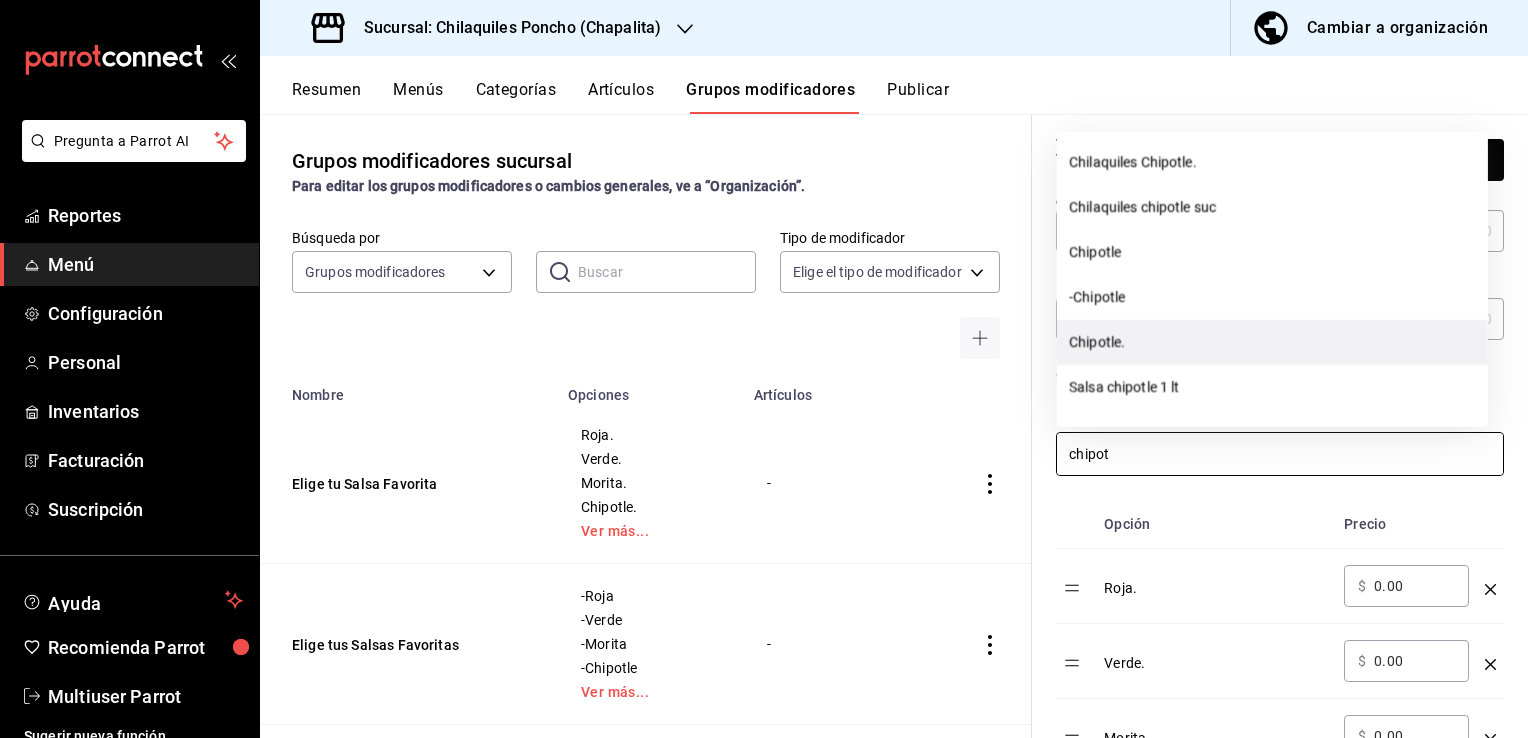 click on "Chipotle." at bounding box center [1272, 341] 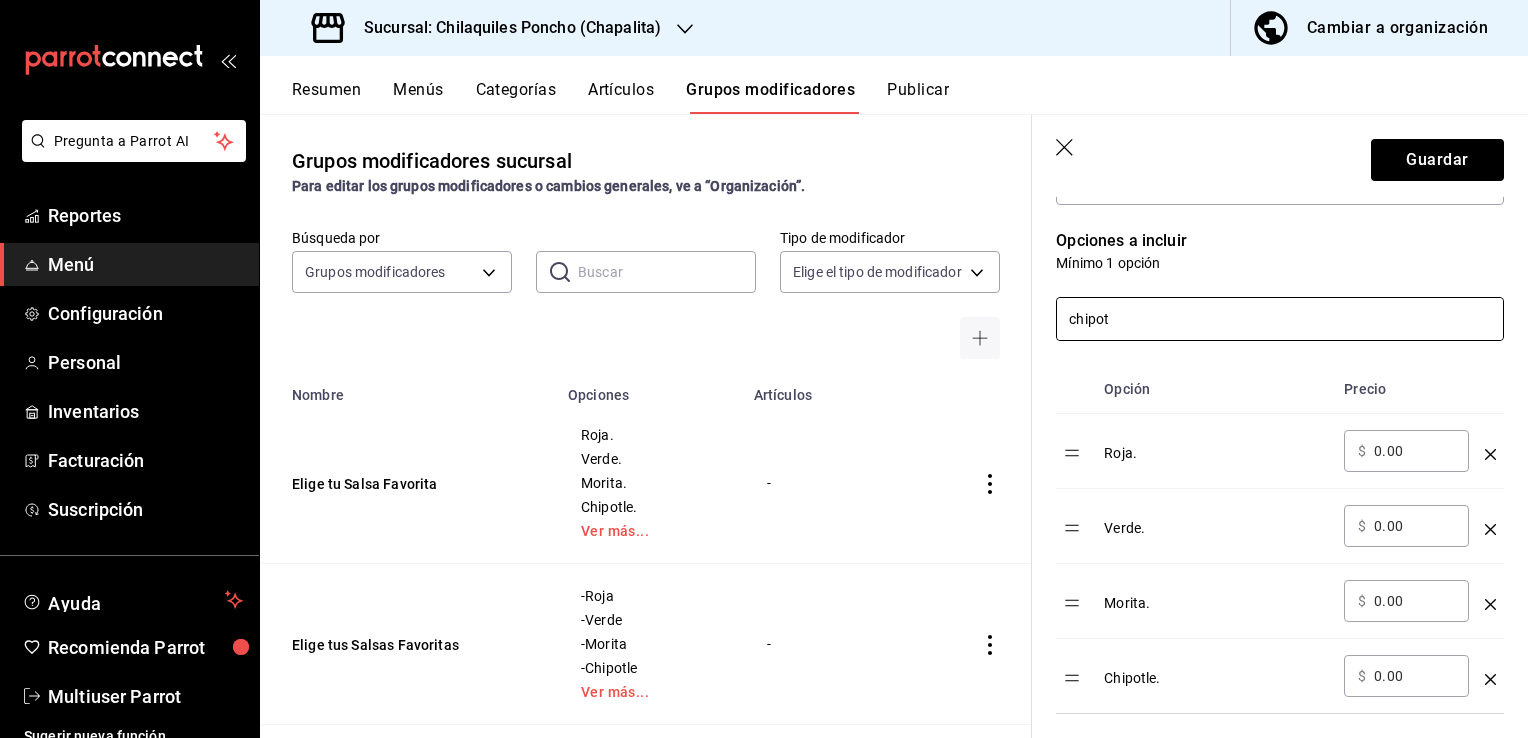 scroll, scrollTop: 469, scrollLeft: 0, axis: vertical 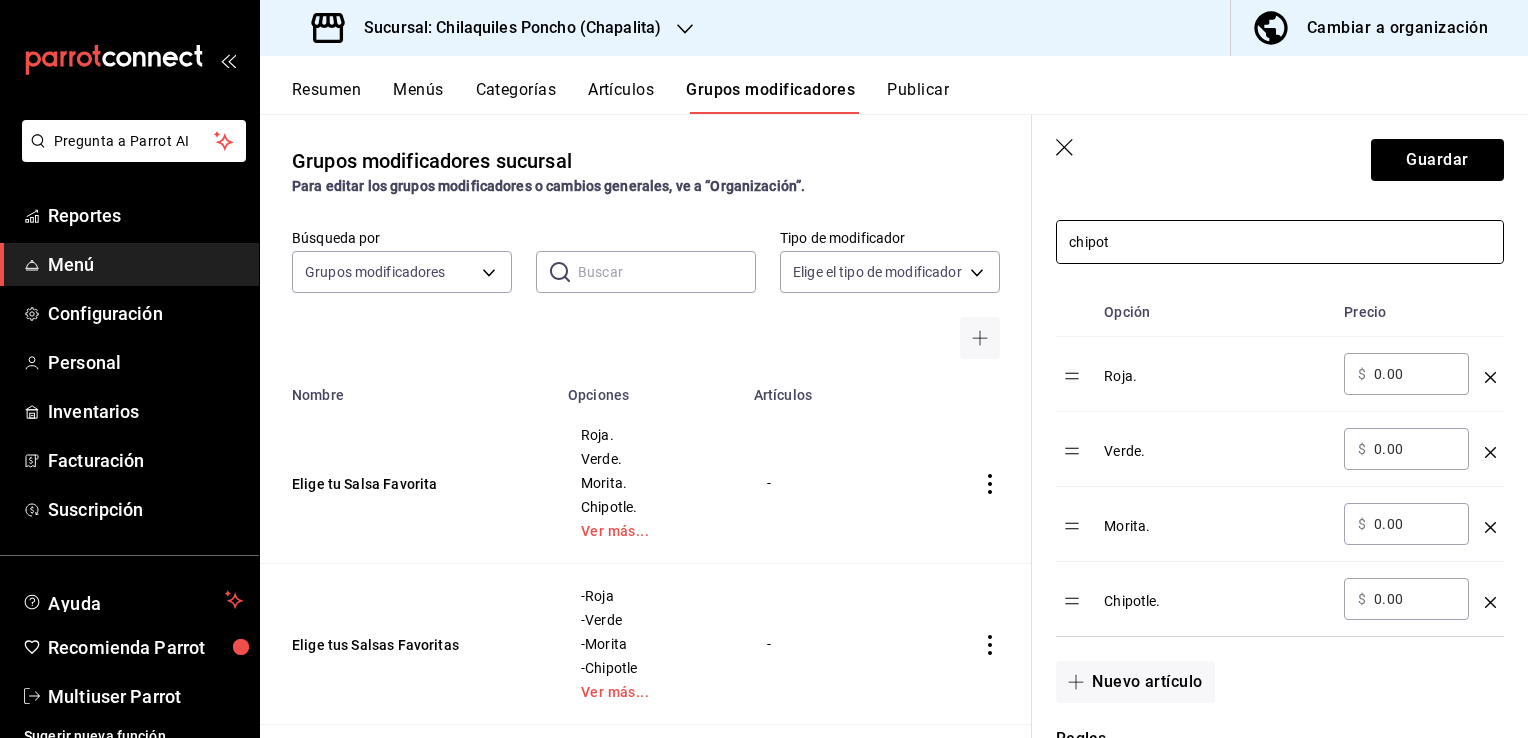 click 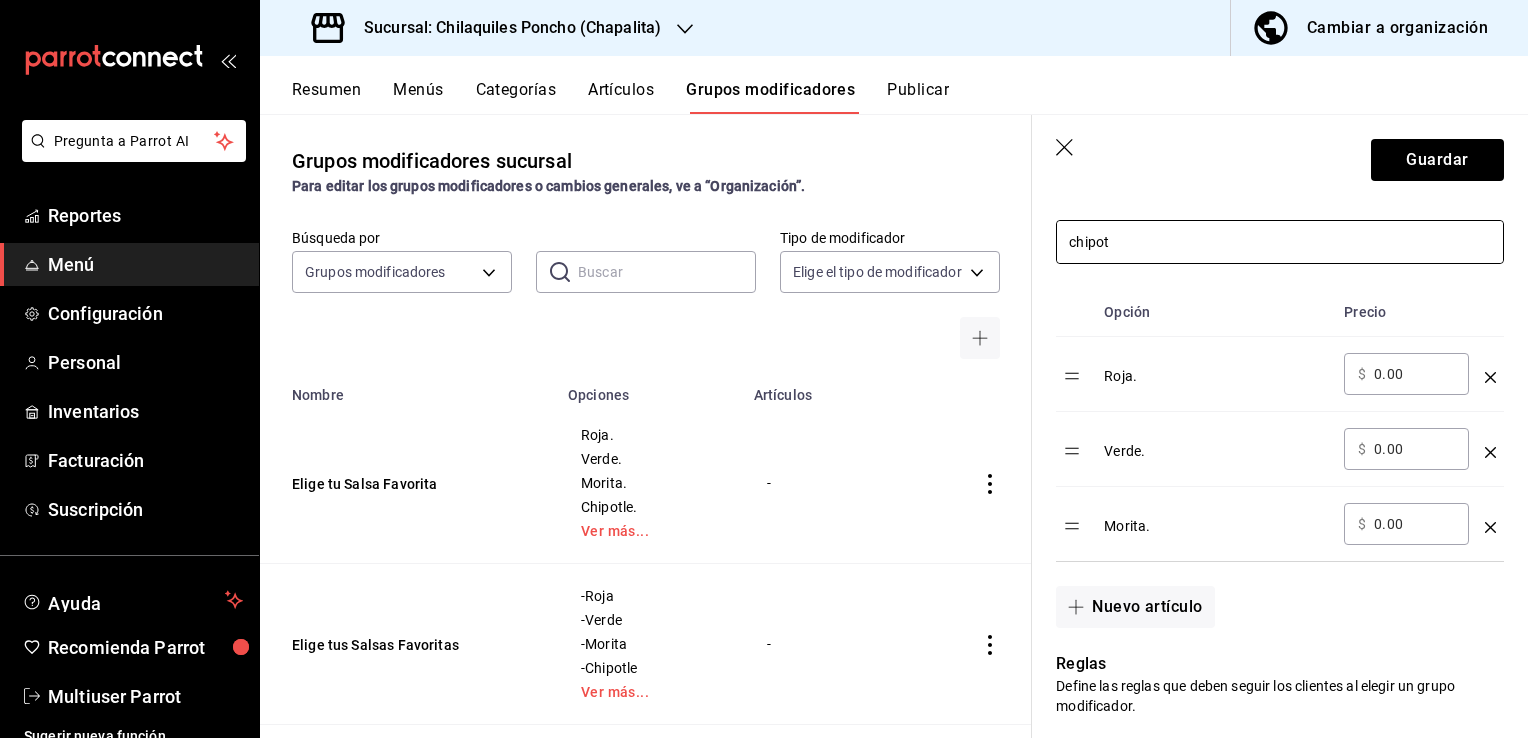 click on "chipot" at bounding box center (1280, 242) 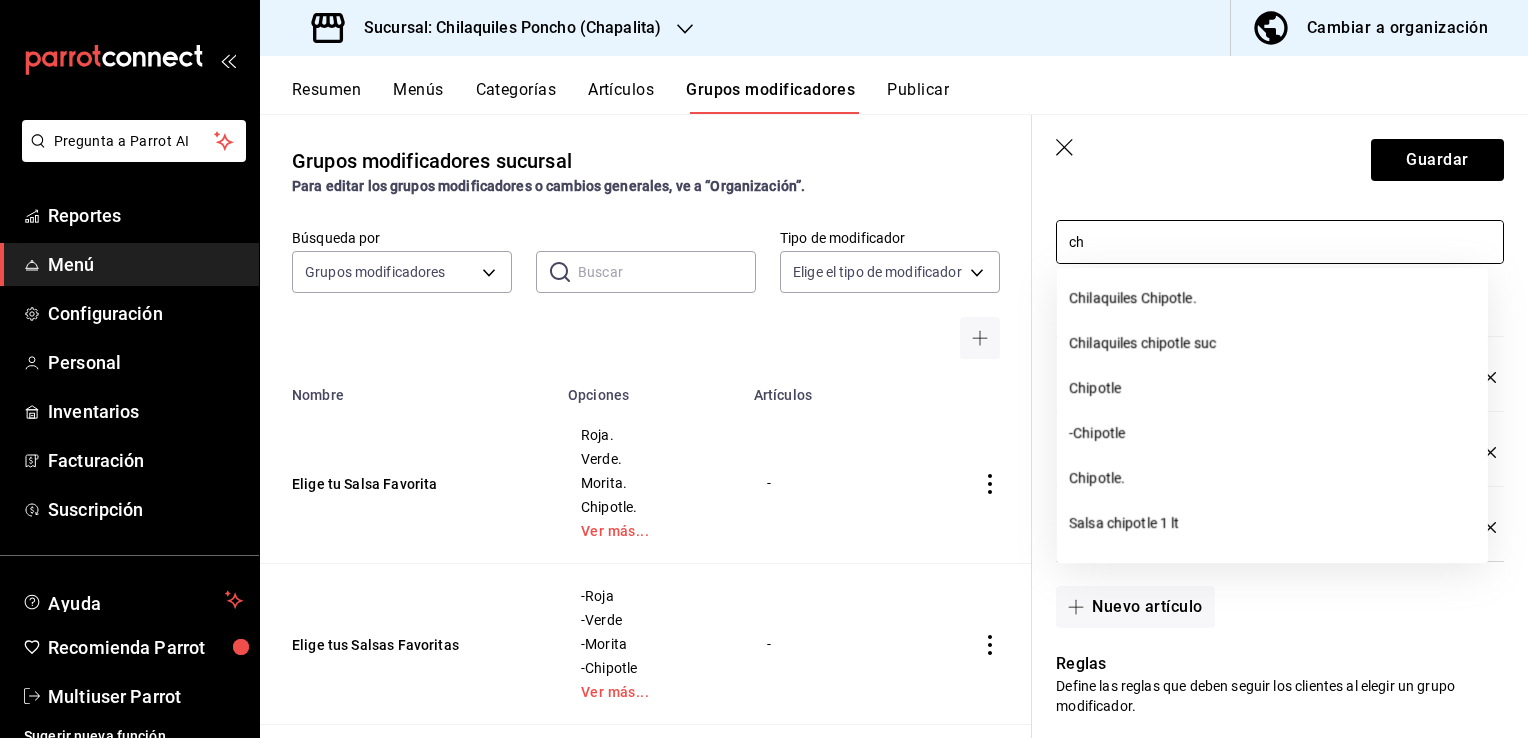type on "c" 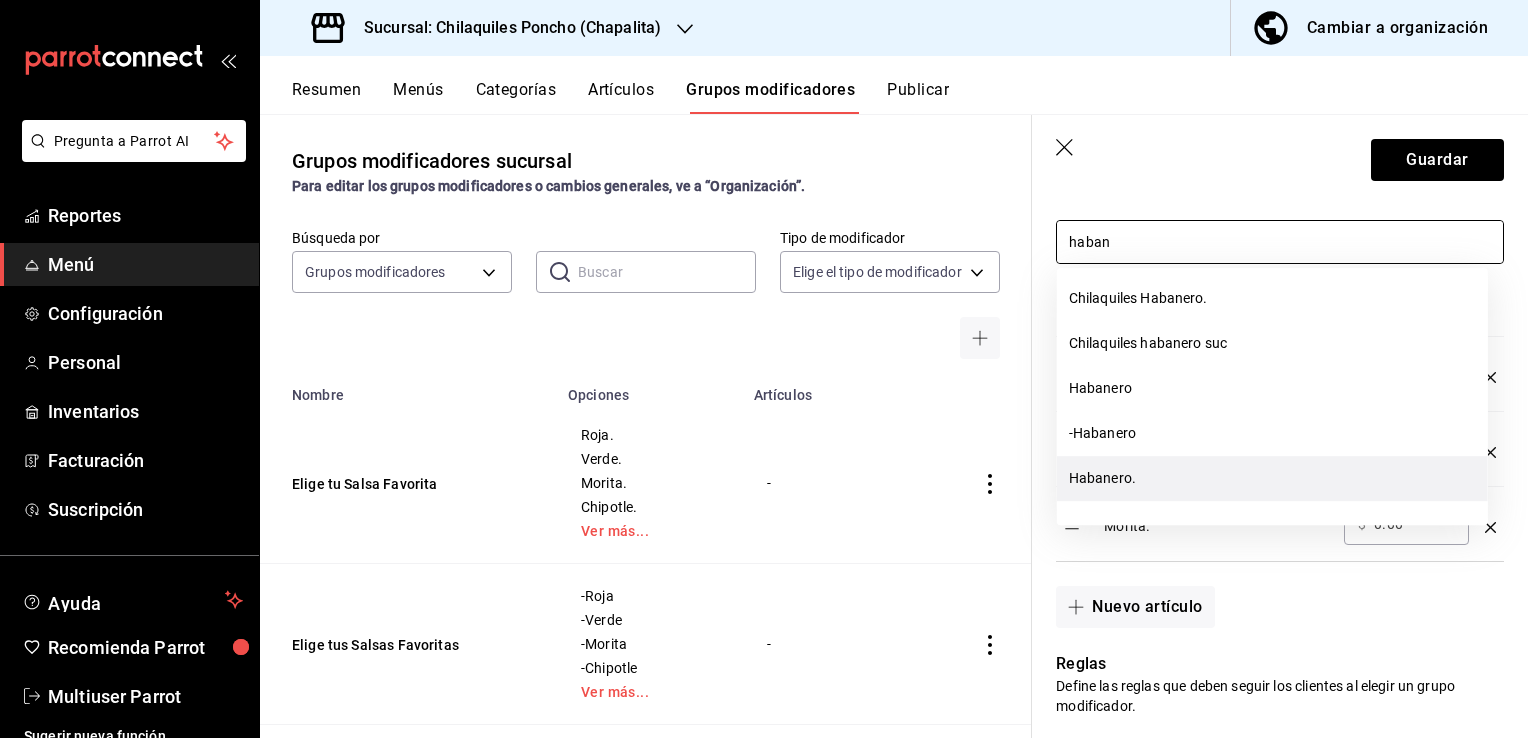 click on "Habanero." at bounding box center (1272, 478) 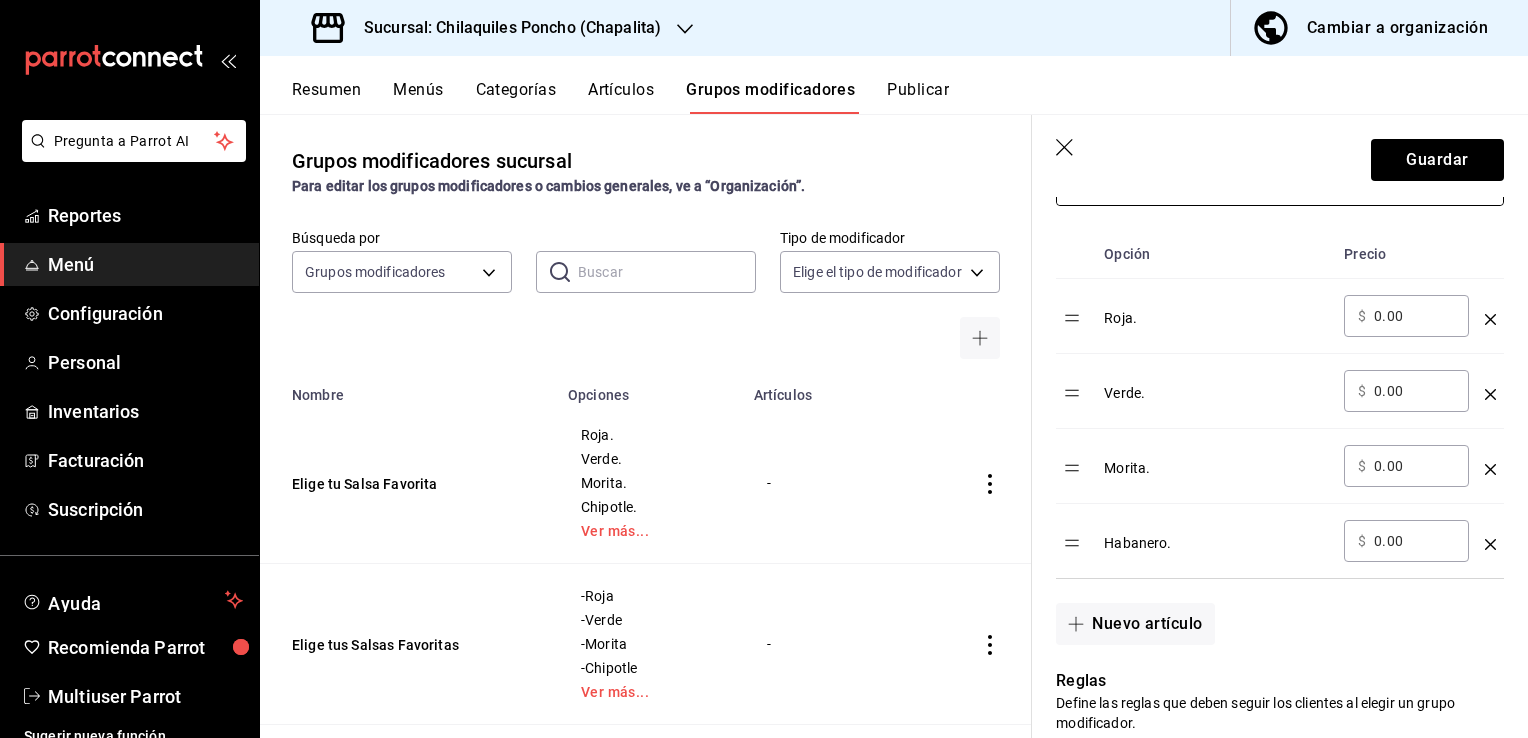 scroll, scrollTop: 612, scrollLeft: 0, axis: vertical 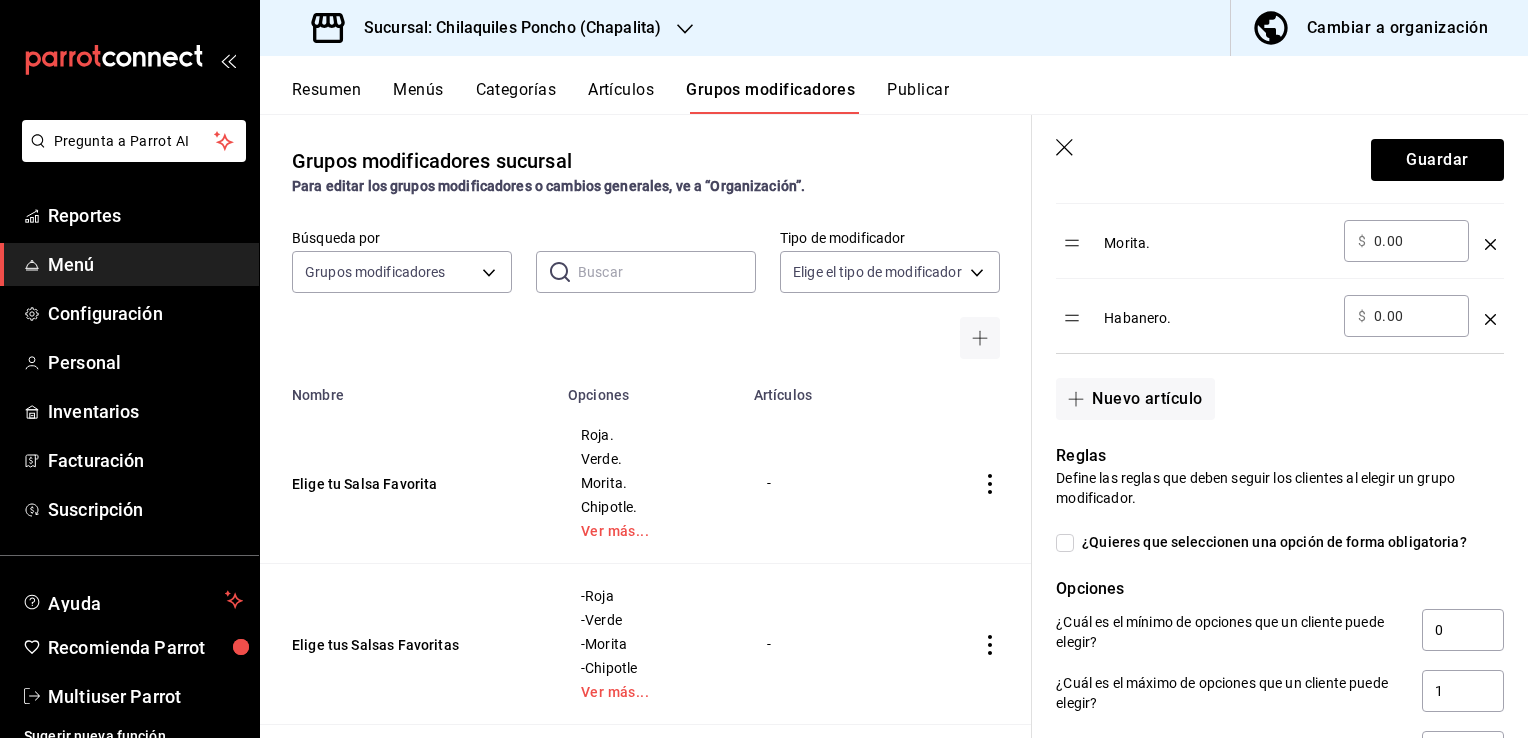 type on "haban" 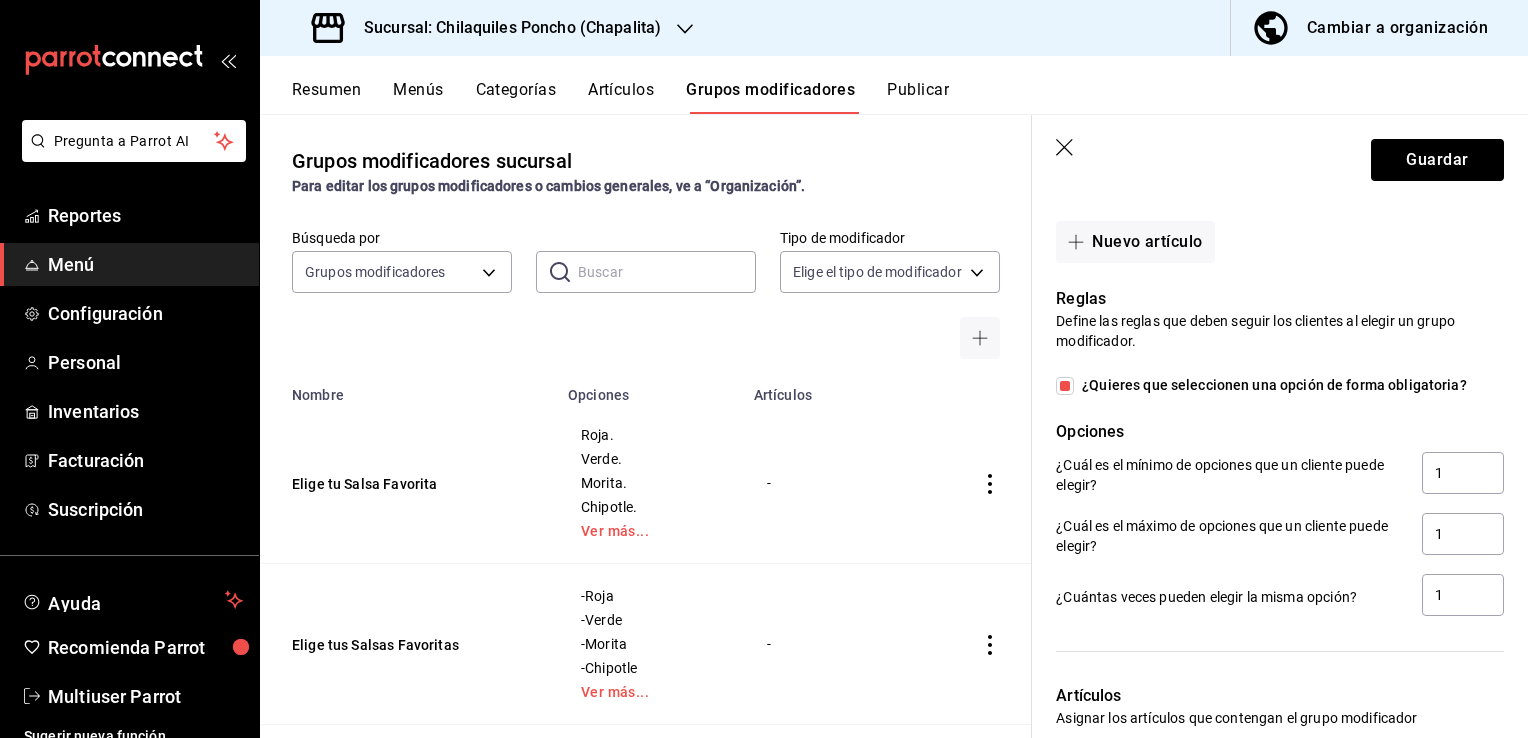scroll, scrollTop: 926, scrollLeft: 0, axis: vertical 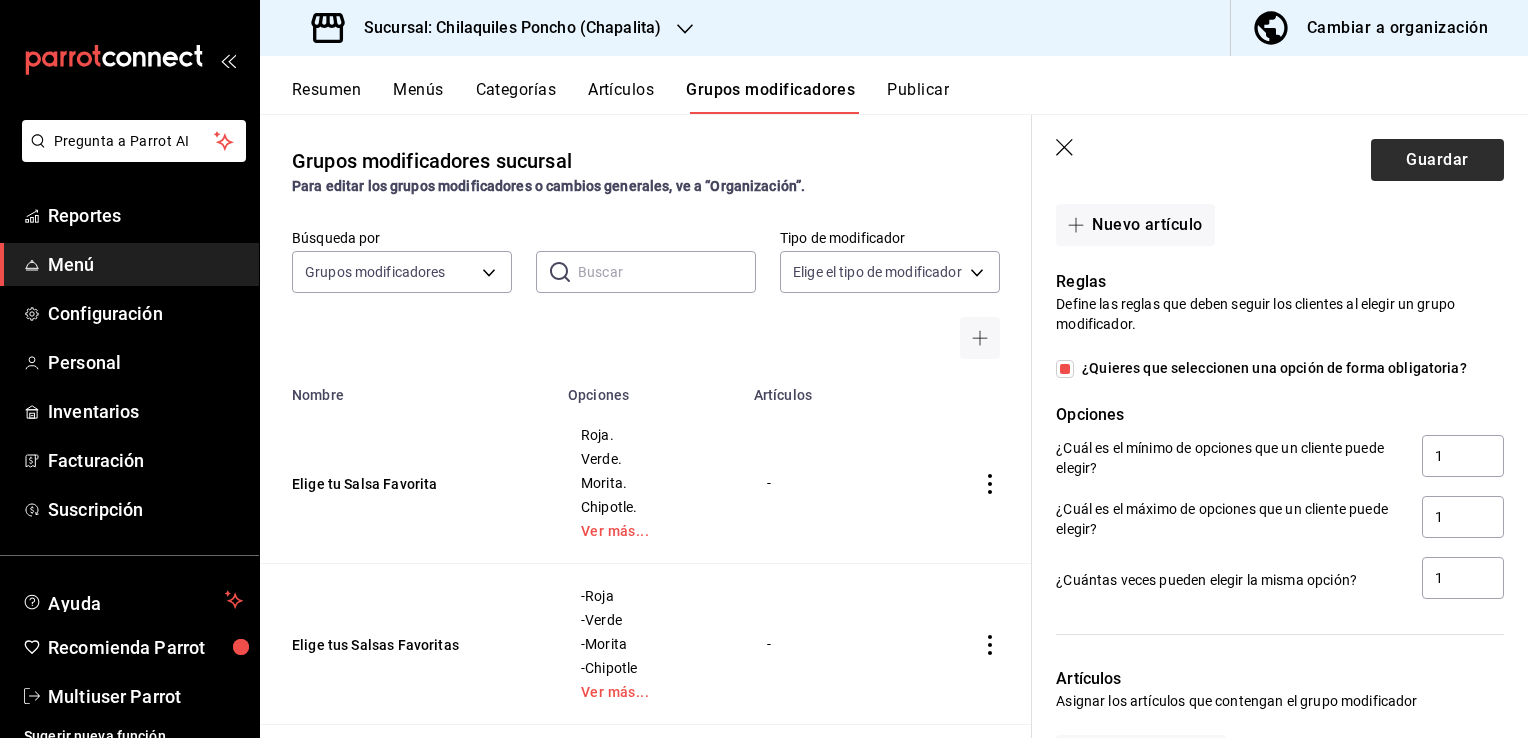 click on "Guardar" at bounding box center [1437, 160] 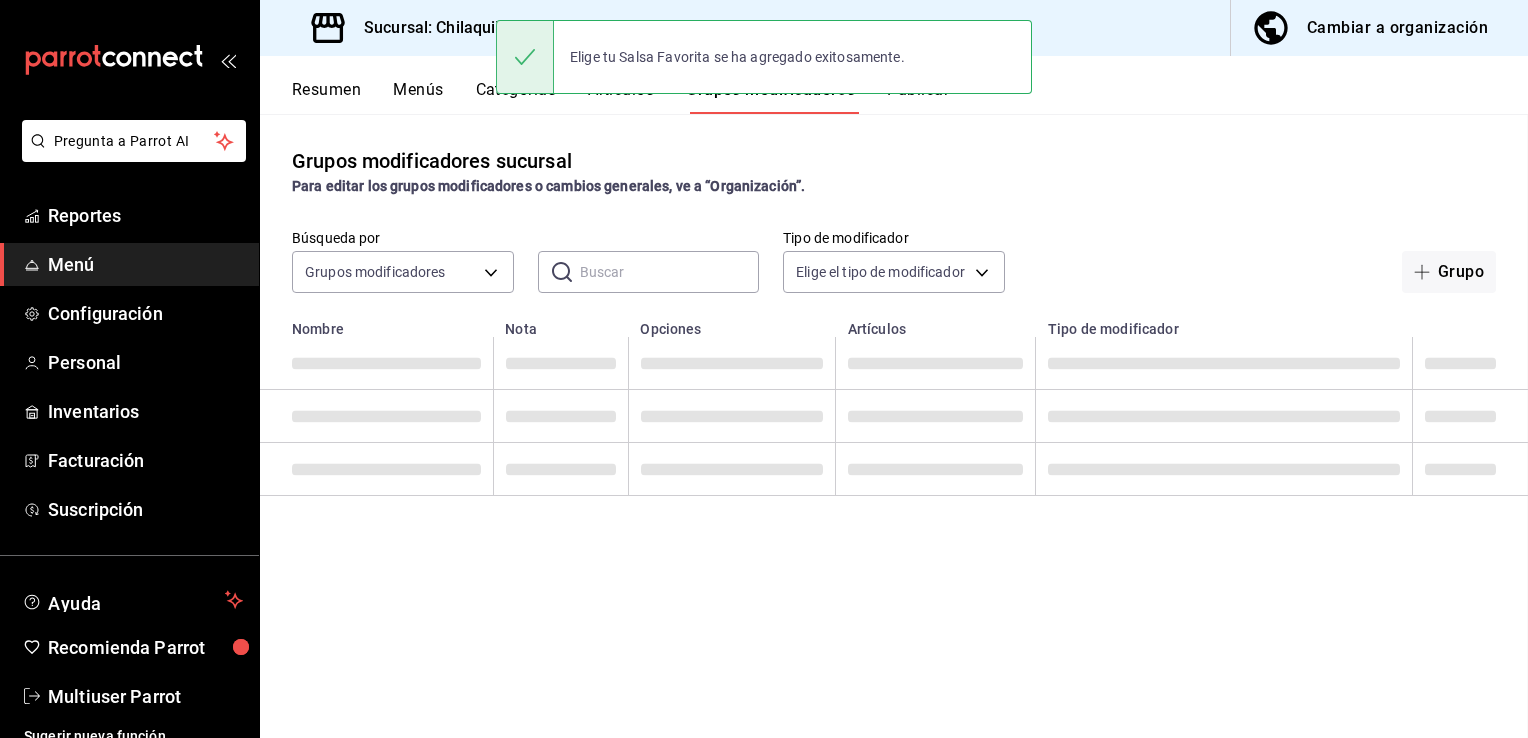 scroll, scrollTop: 0, scrollLeft: 0, axis: both 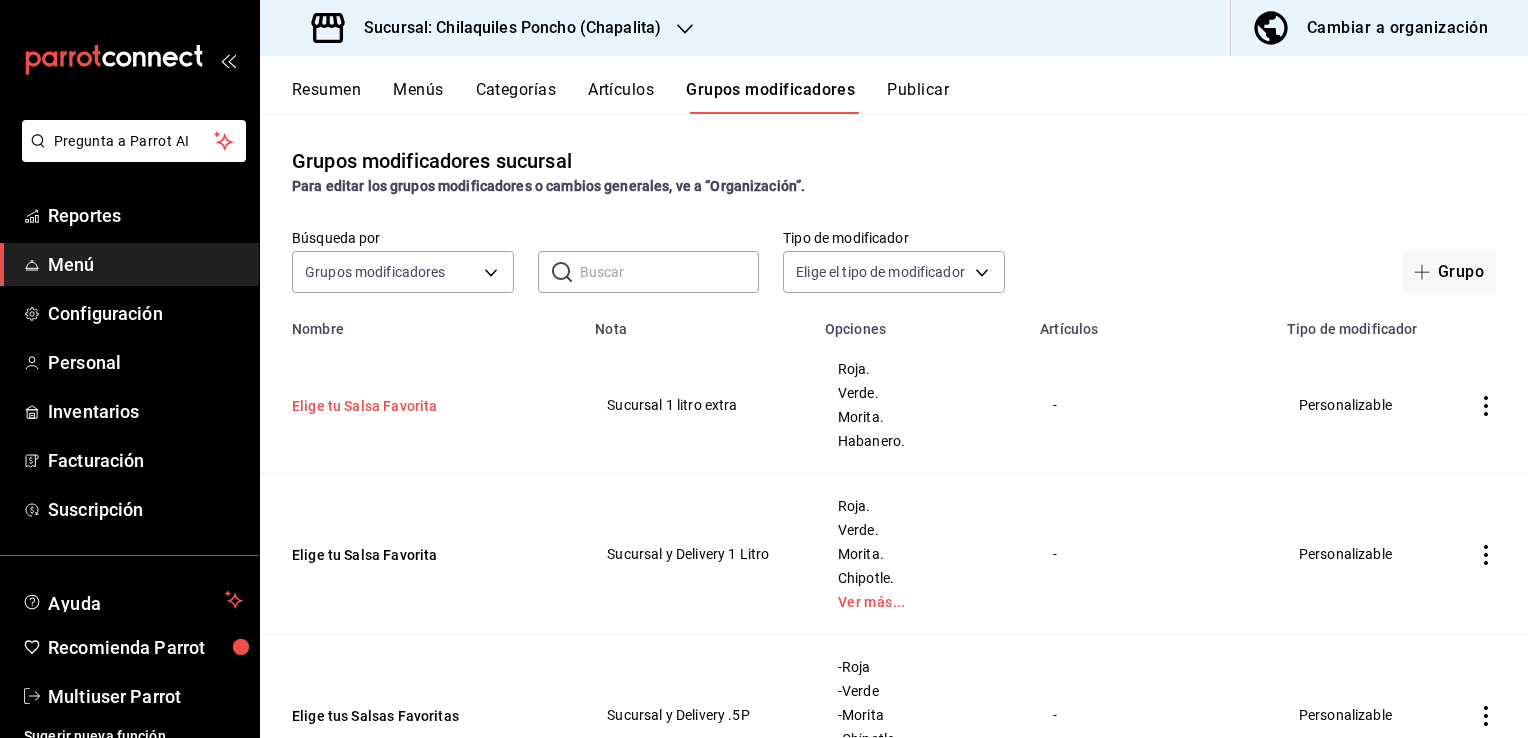 click on "Elige tu Salsa Favorita" at bounding box center (412, 406) 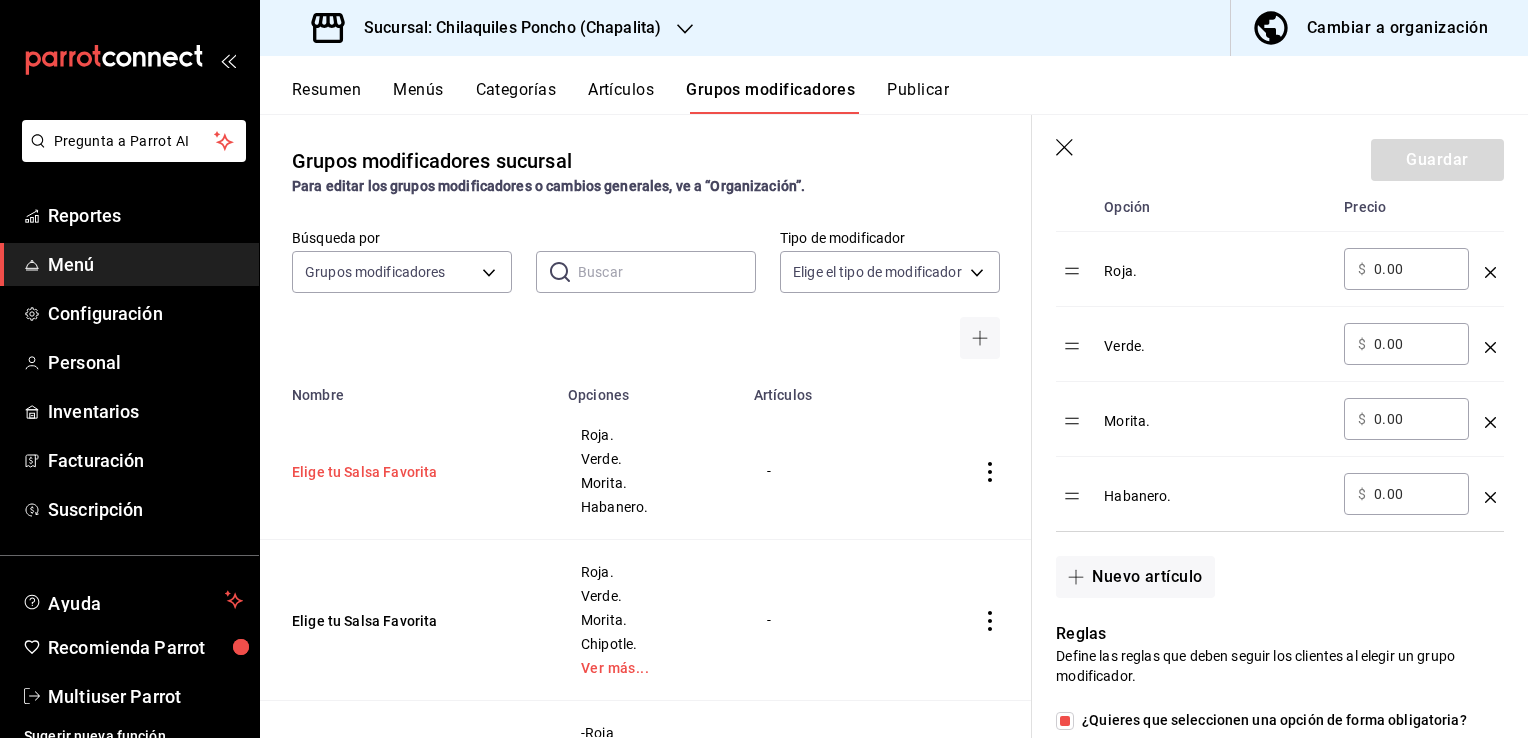 scroll, scrollTop: 672, scrollLeft: 0, axis: vertical 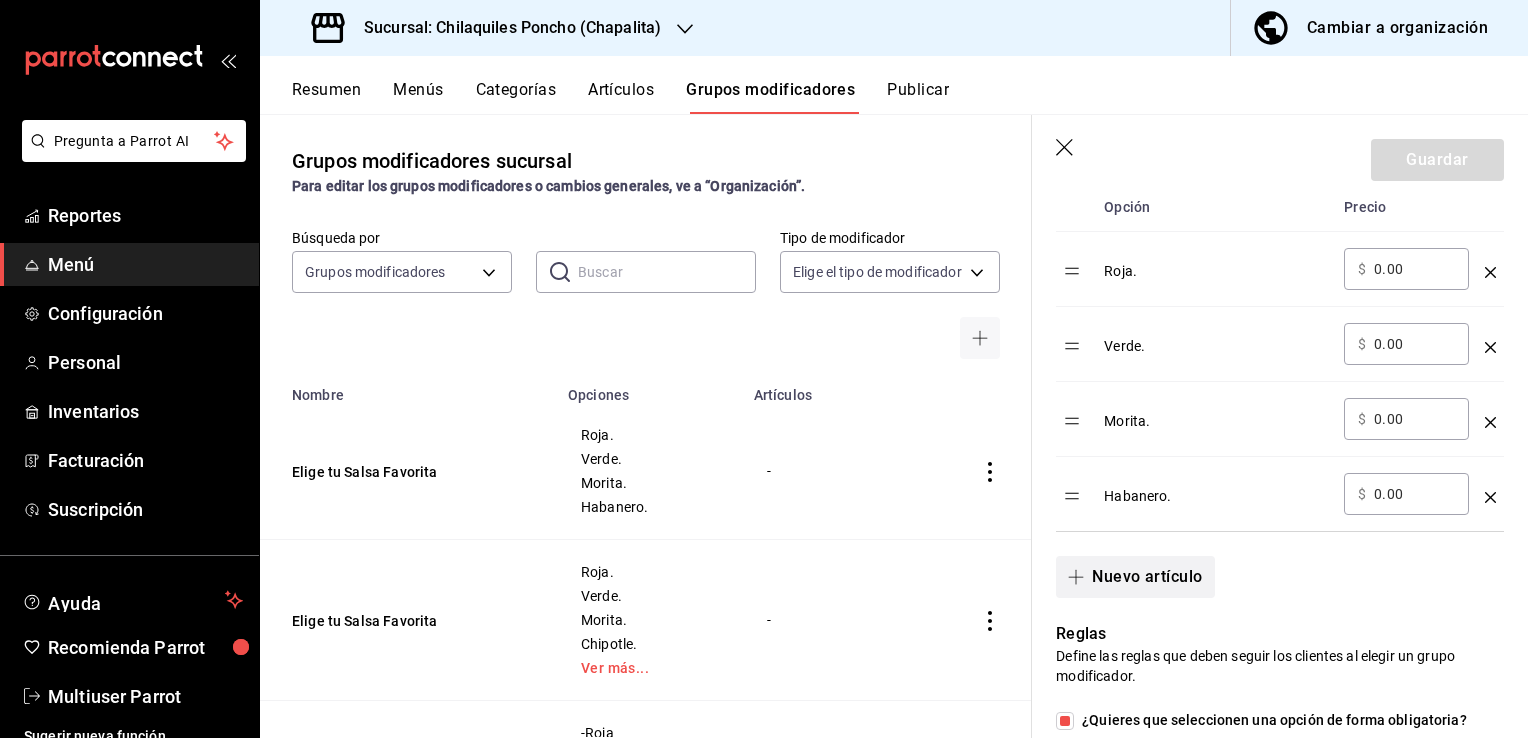 click on "Nuevo artículo" at bounding box center [1135, 577] 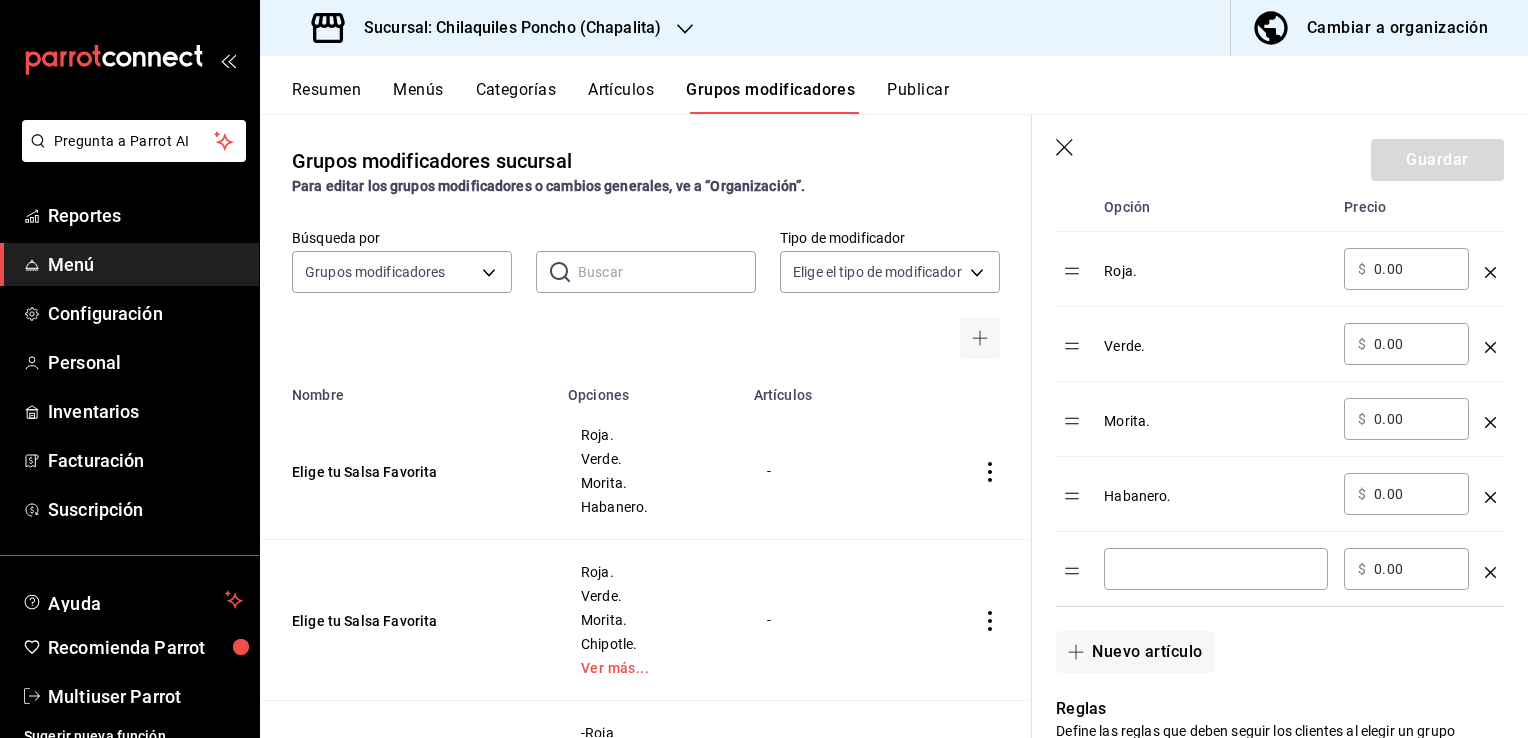 click at bounding box center (1216, 569) 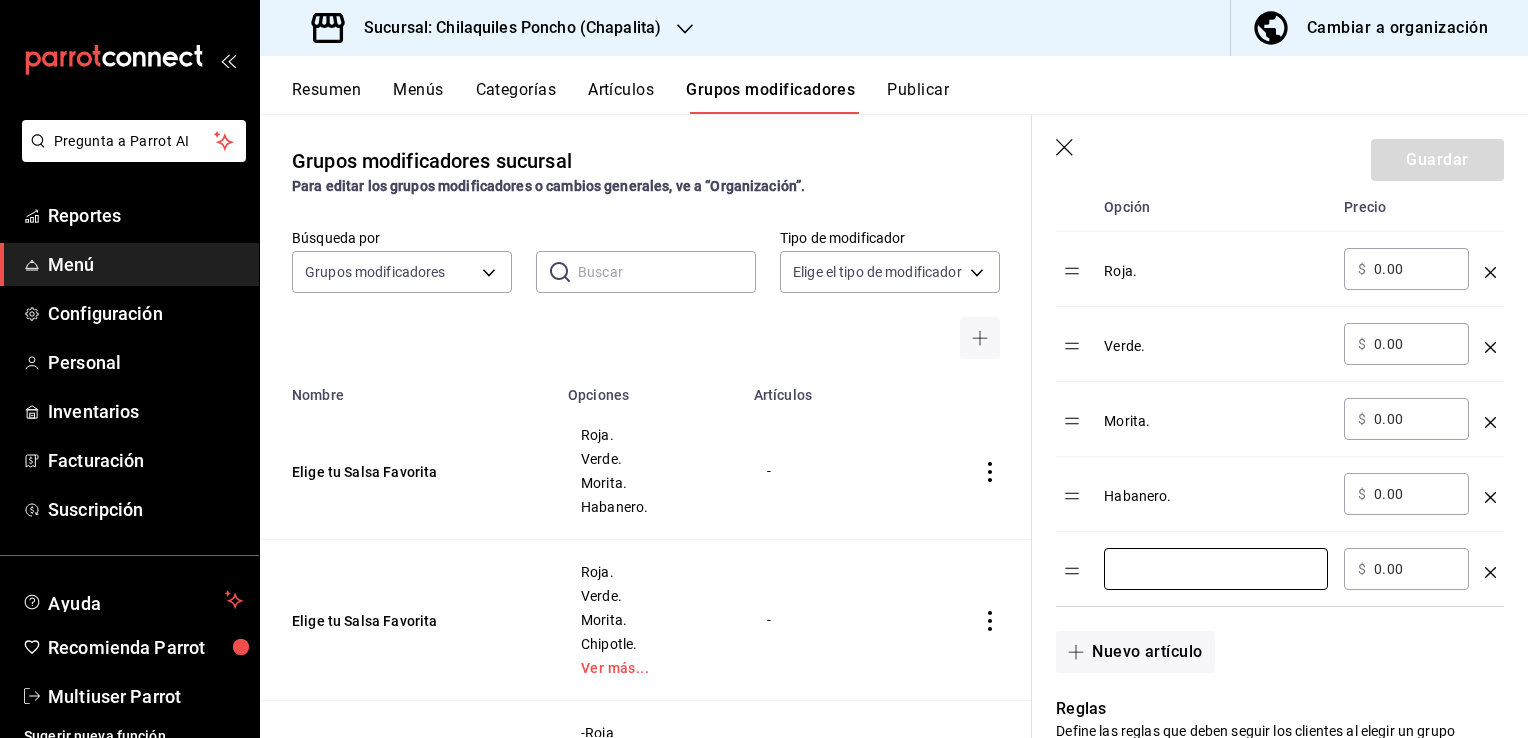 click 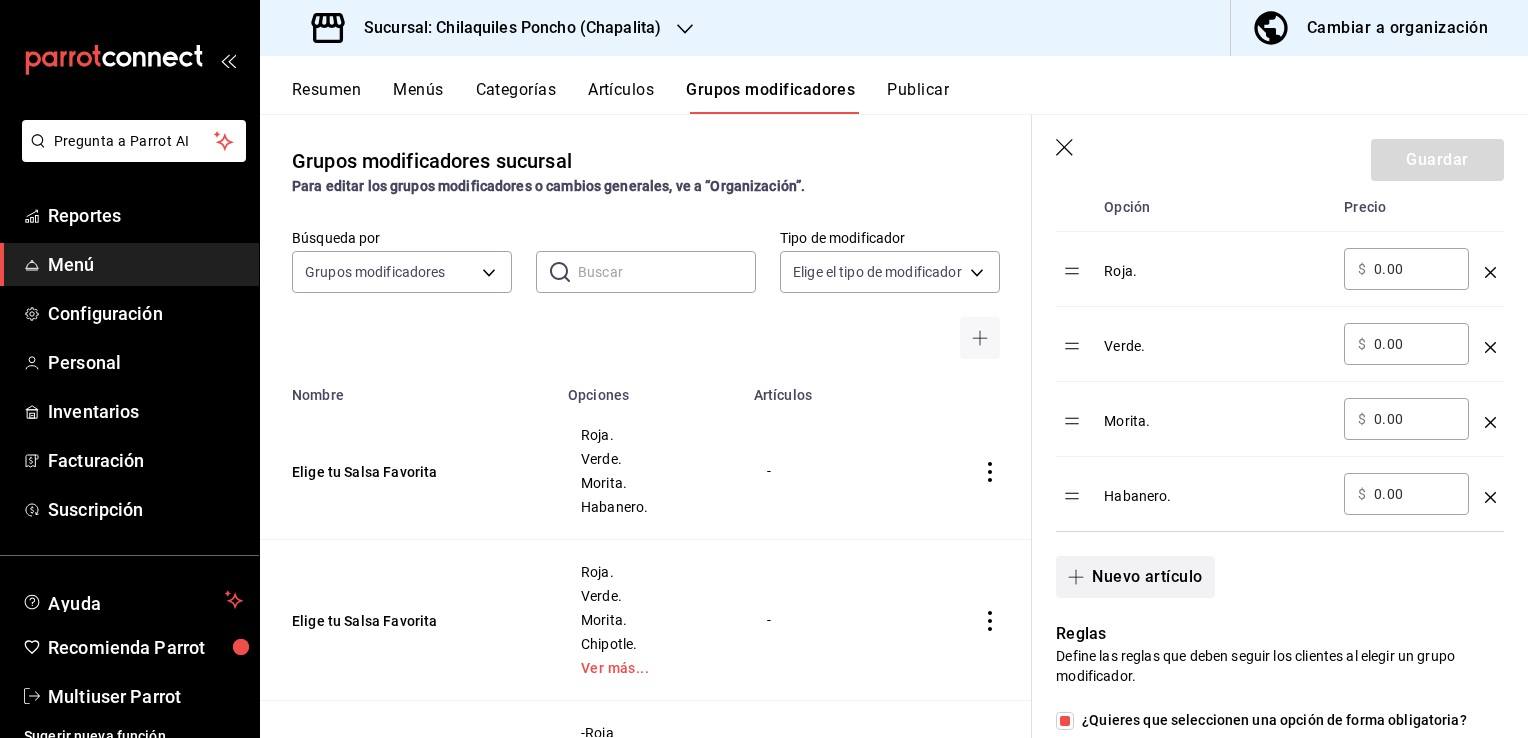 click on "Nuevo artículo" at bounding box center [1135, 577] 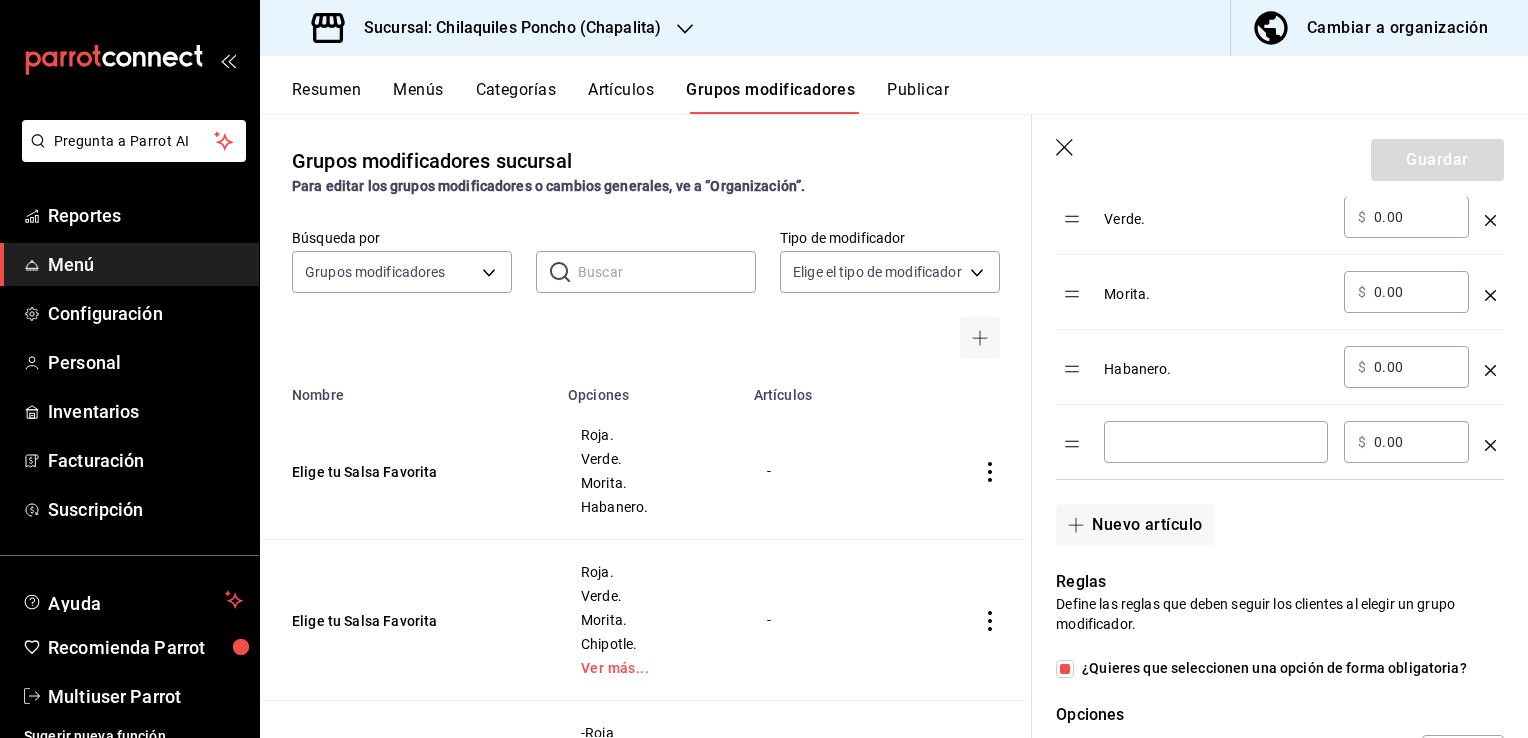 click 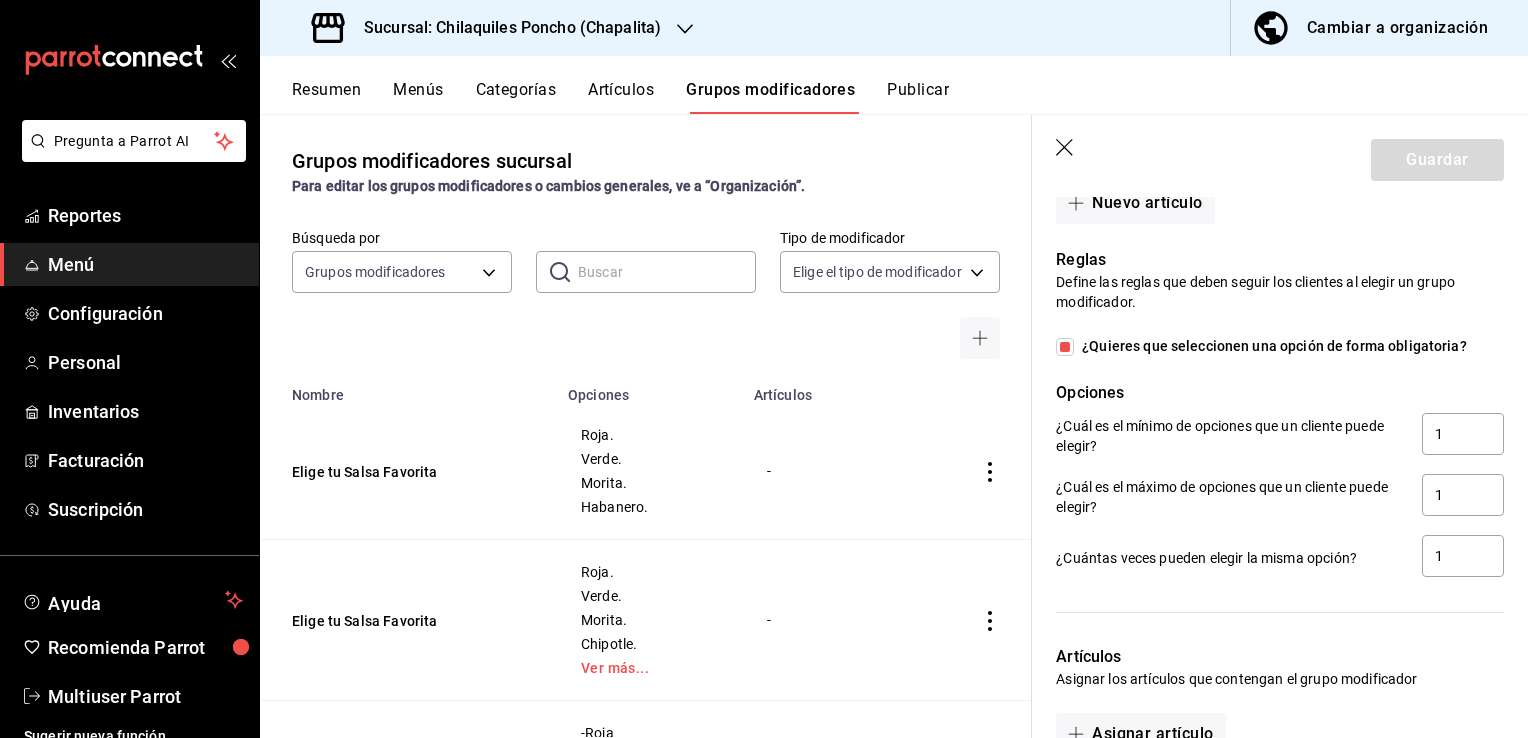 scroll, scrollTop: 1182, scrollLeft: 0, axis: vertical 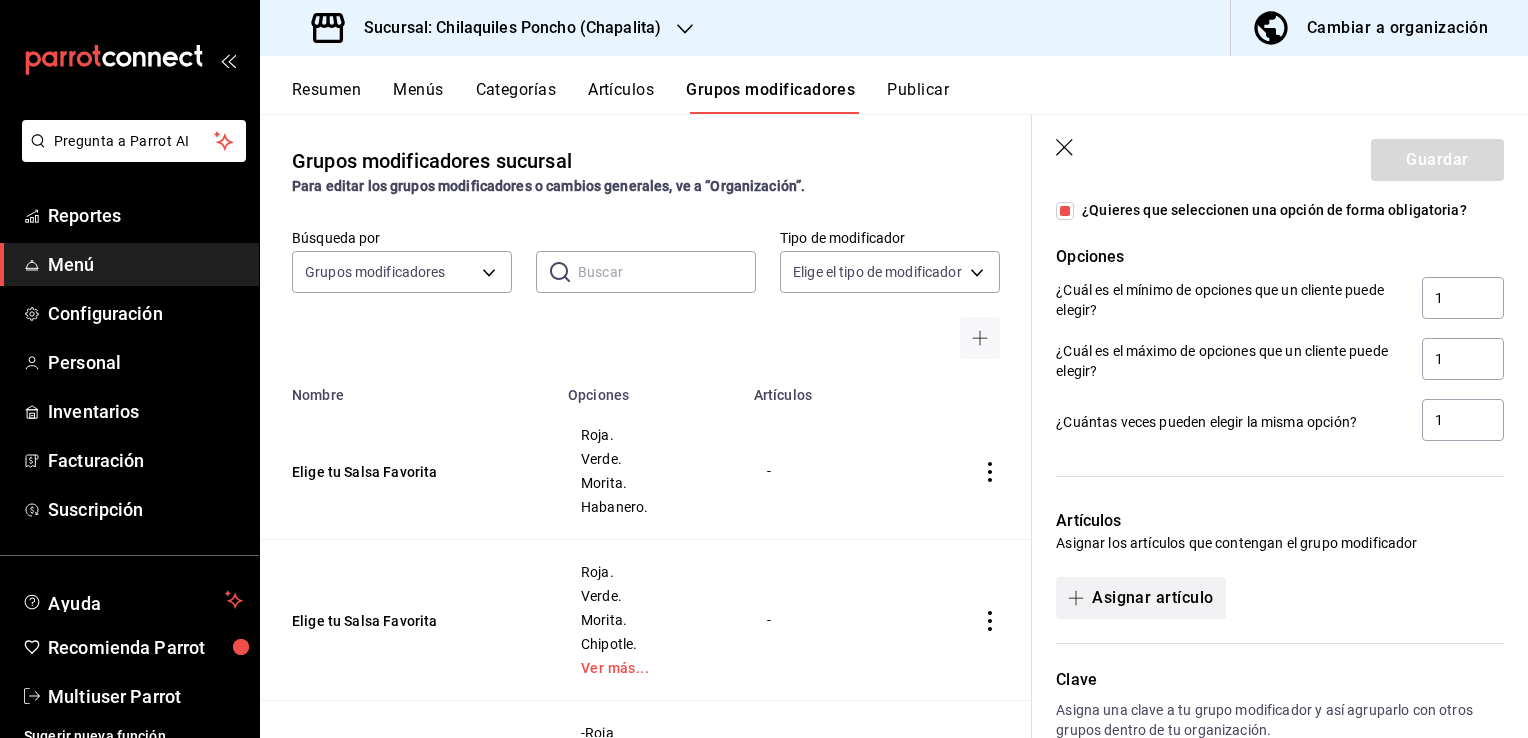click on "Asignar artículo" at bounding box center (1140, 598) 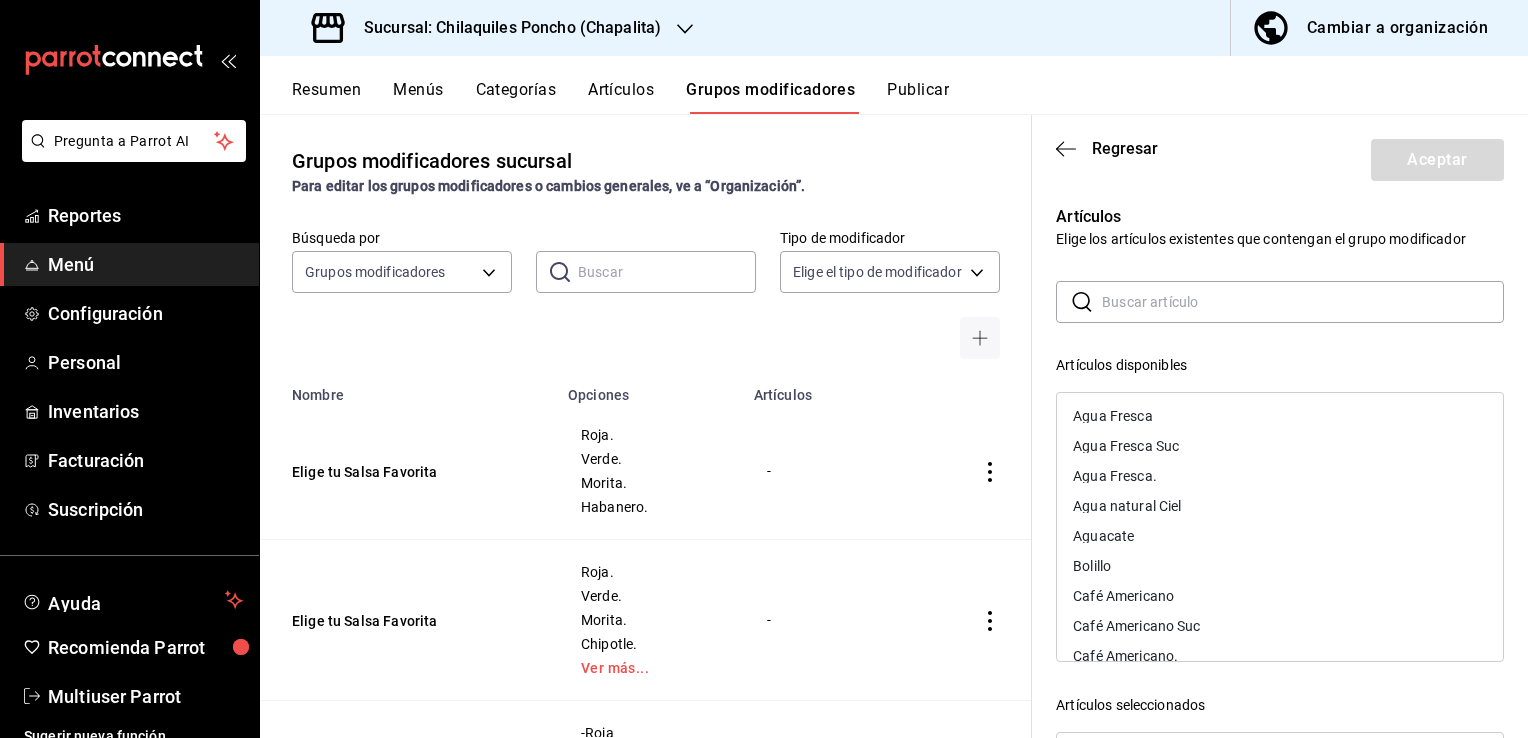click at bounding box center [1303, 302] 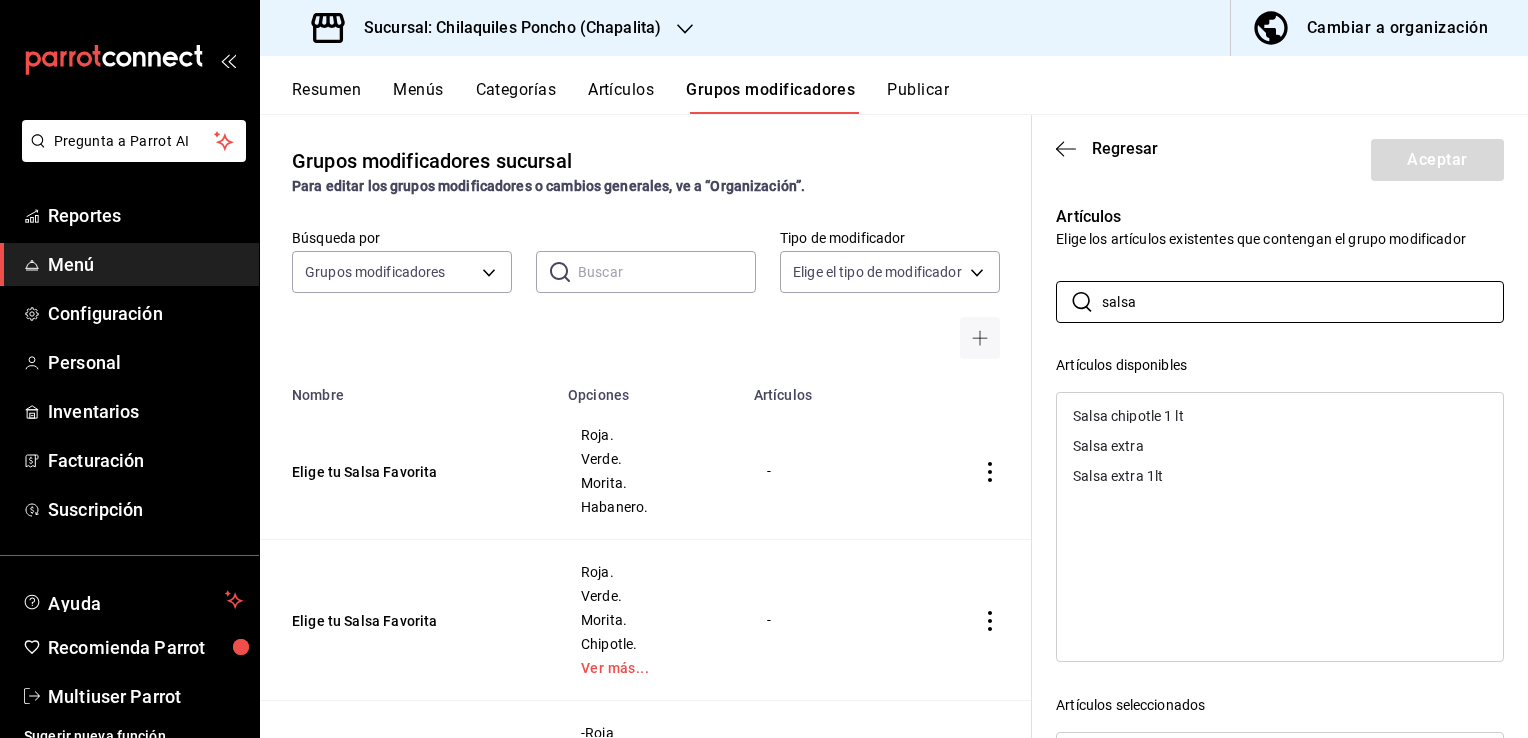 type on "salsa" 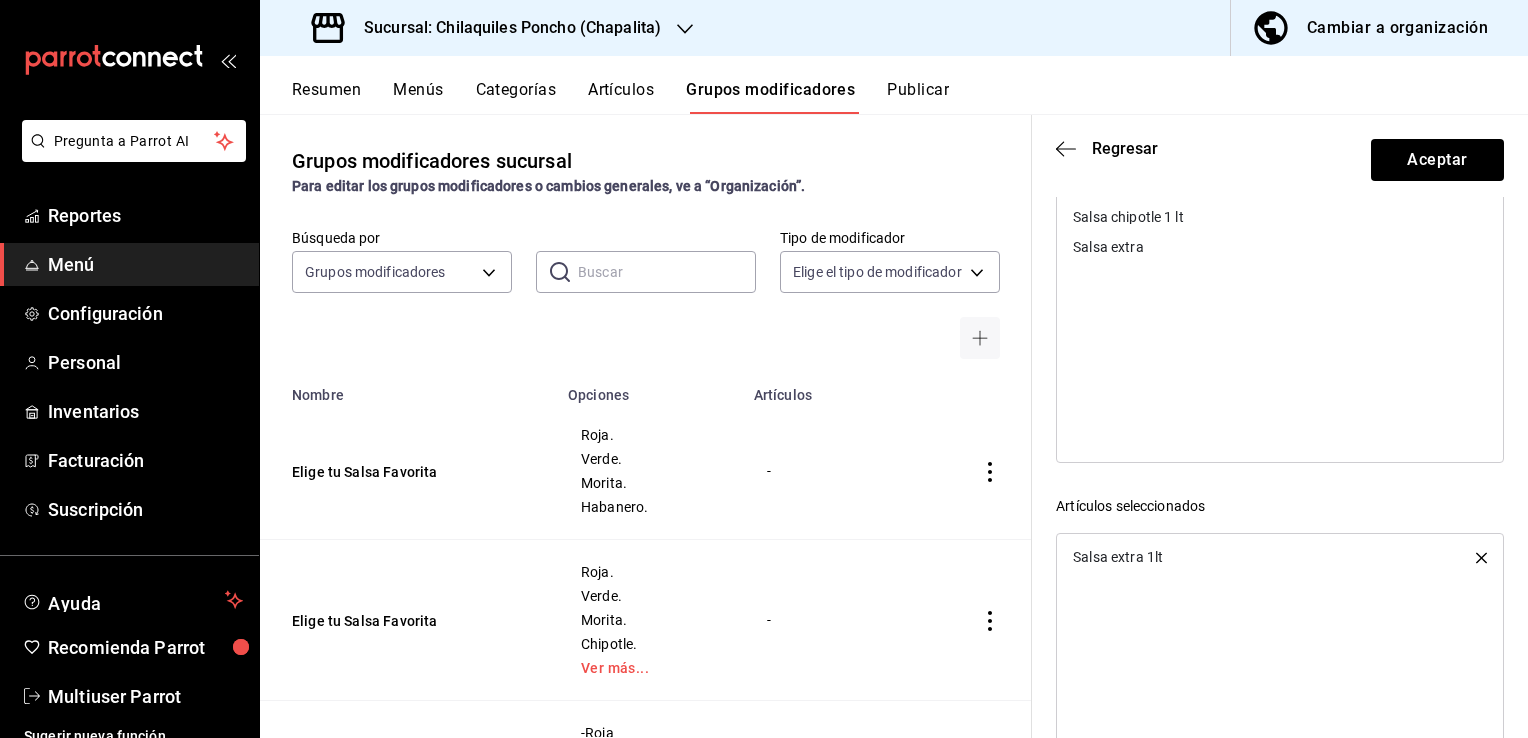 scroll, scrollTop: 296, scrollLeft: 0, axis: vertical 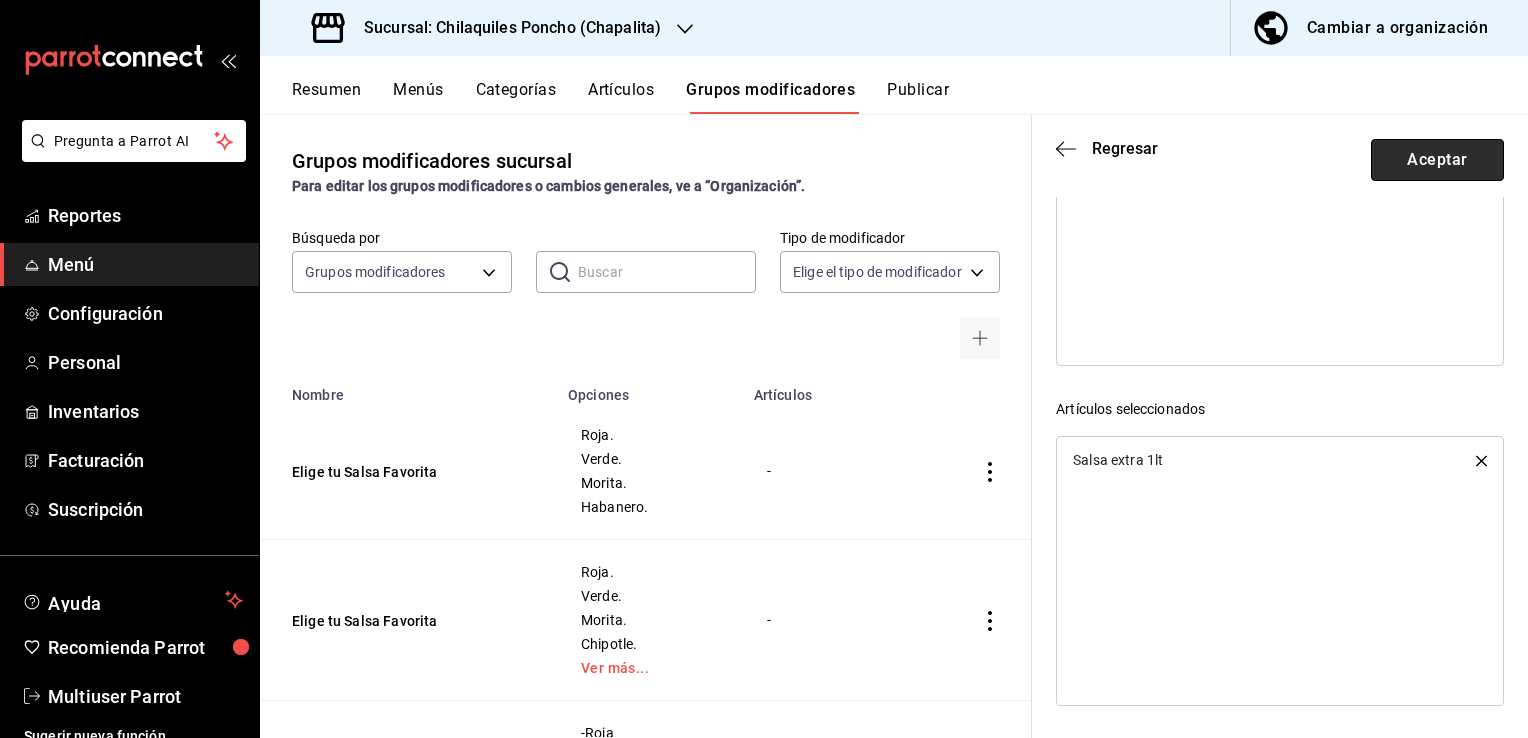 click on "Aceptar" at bounding box center (1437, 160) 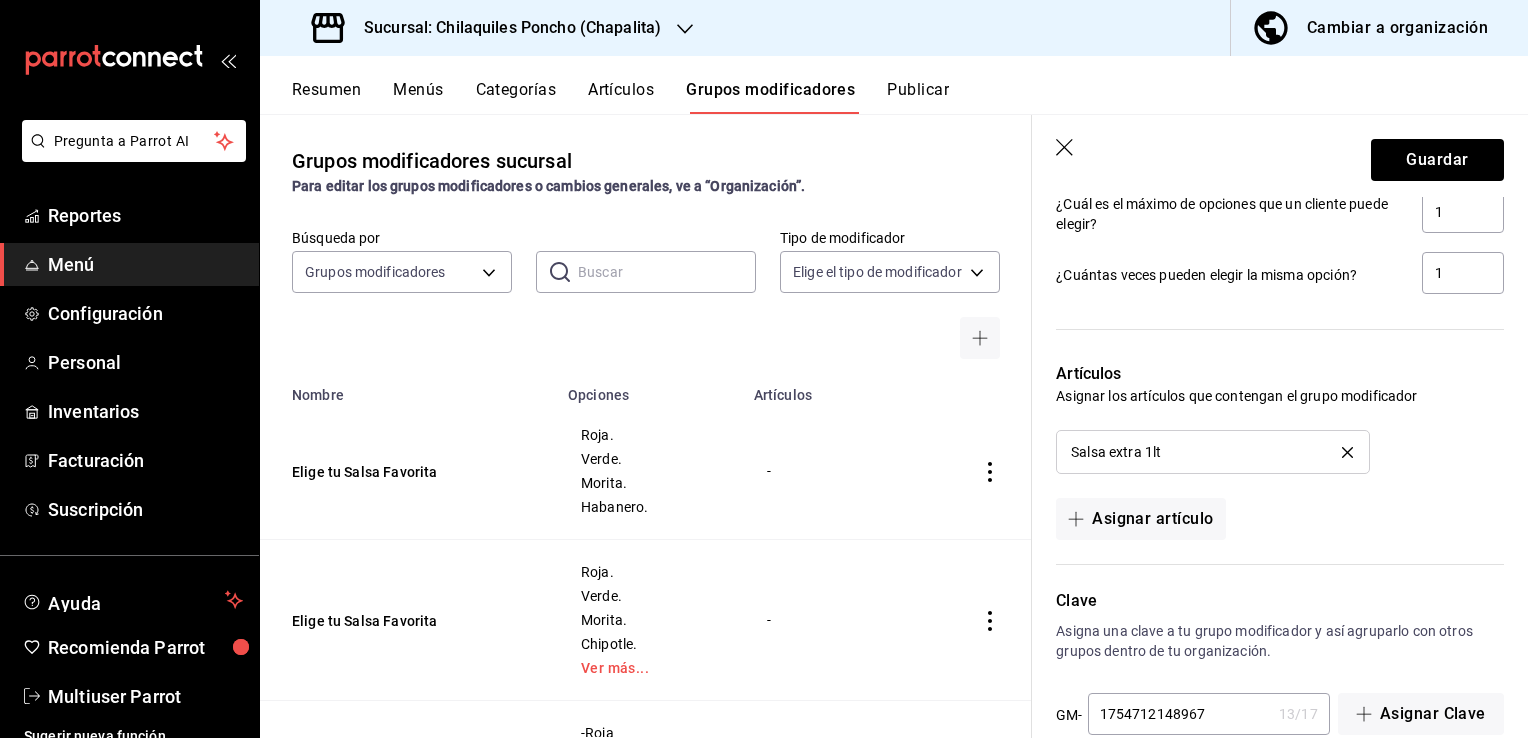 scroll, scrollTop: 1332, scrollLeft: 0, axis: vertical 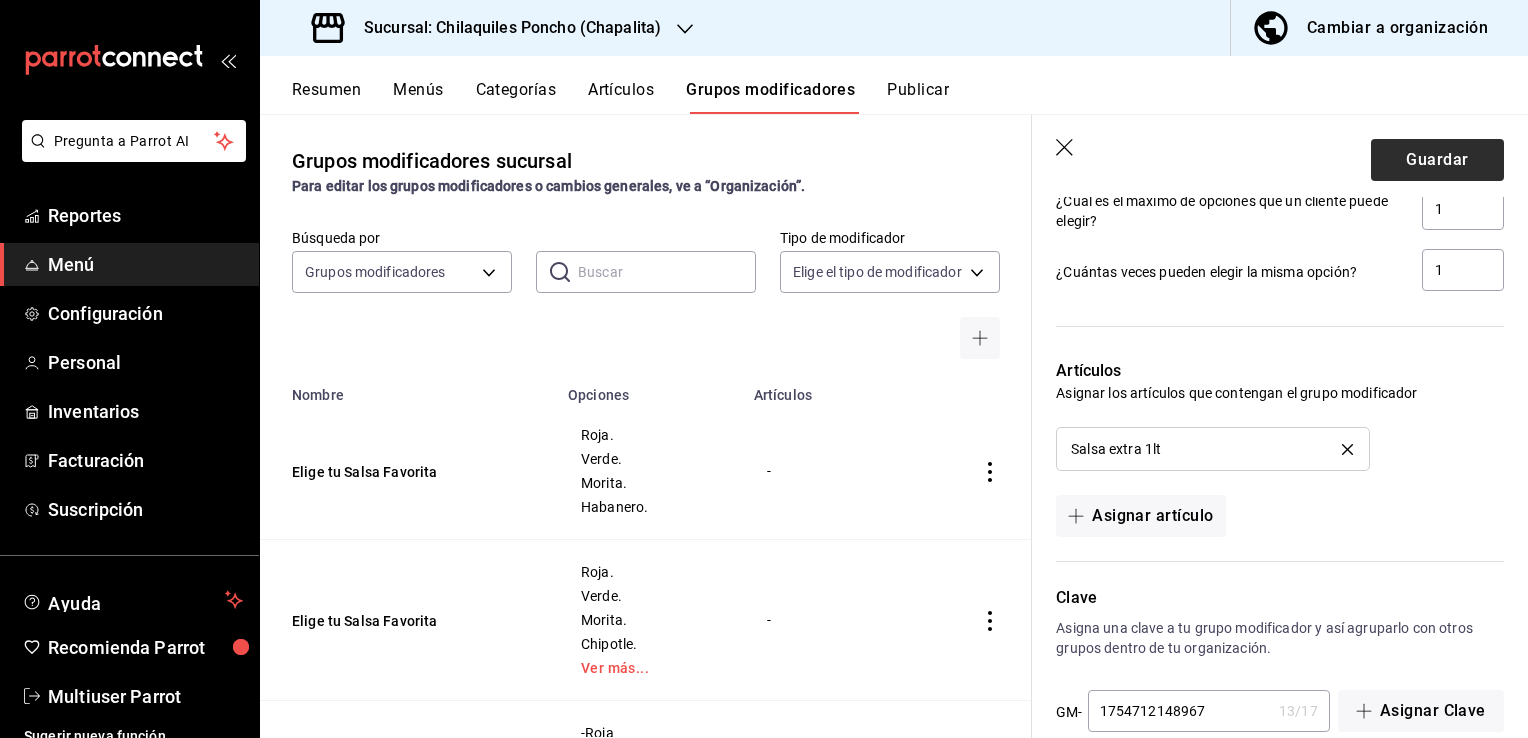 click on "Guardar" at bounding box center [1437, 160] 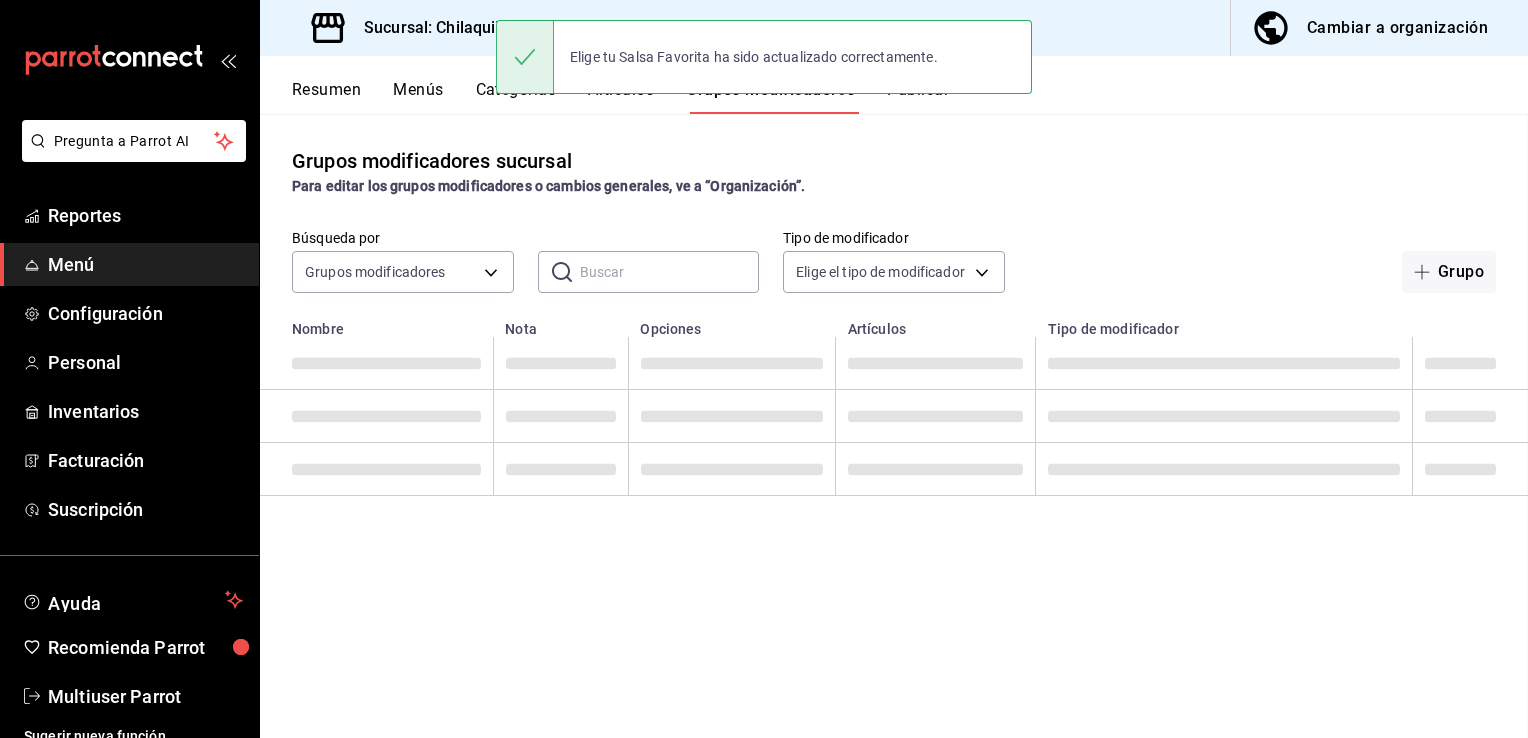 scroll, scrollTop: 0, scrollLeft: 0, axis: both 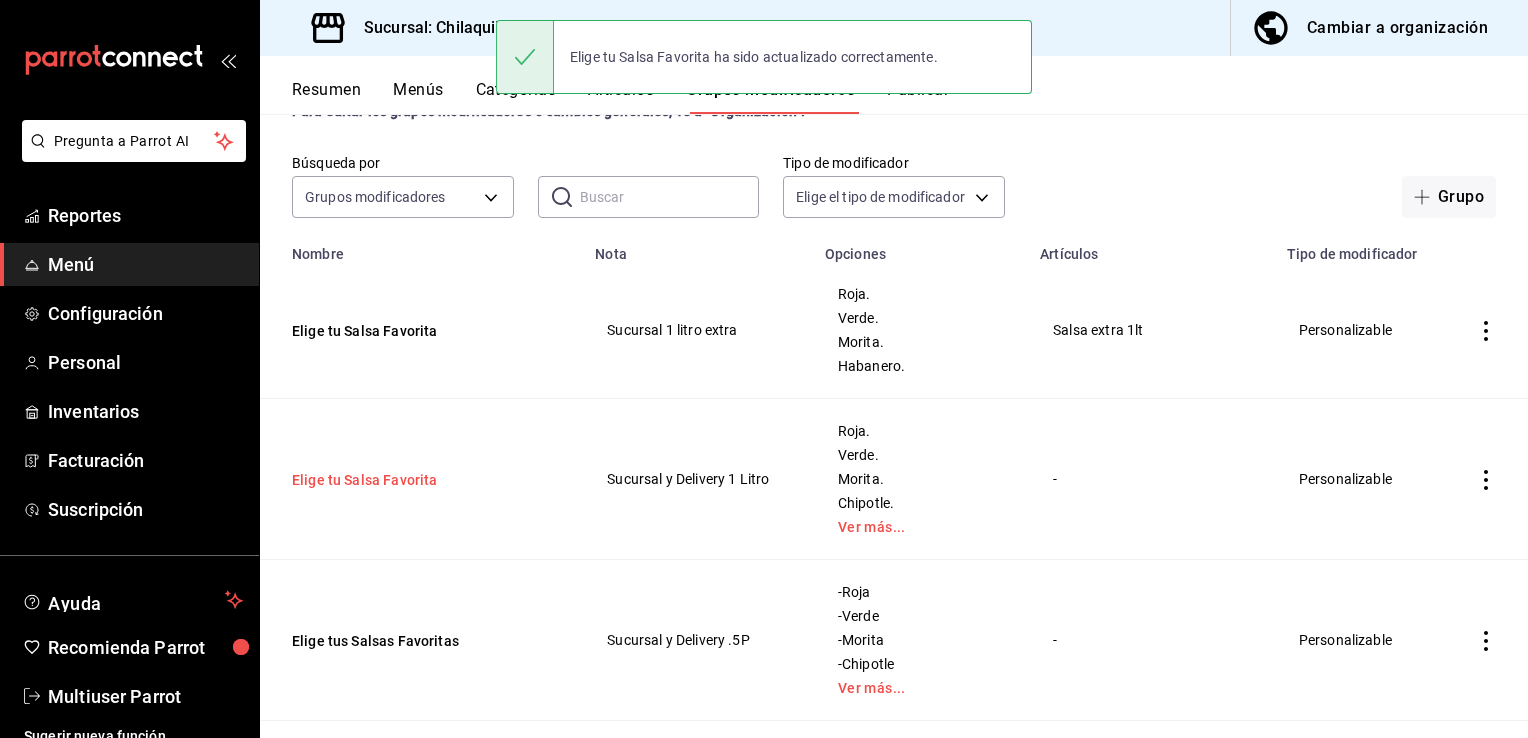 click on "Elige tu Salsa Favorita" at bounding box center (412, 480) 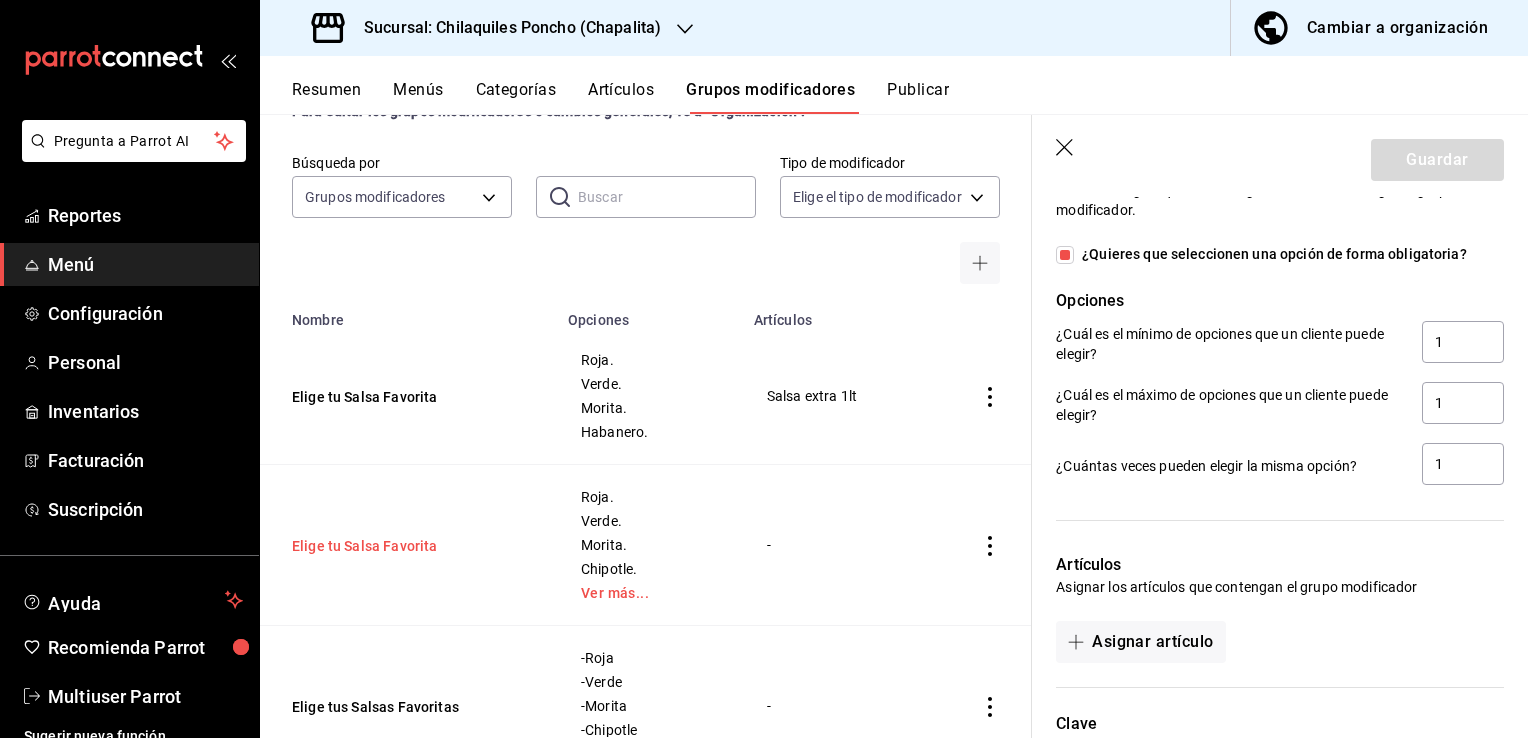 scroll, scrollTop: 1255, scrollLeft: 0, axis: vertical 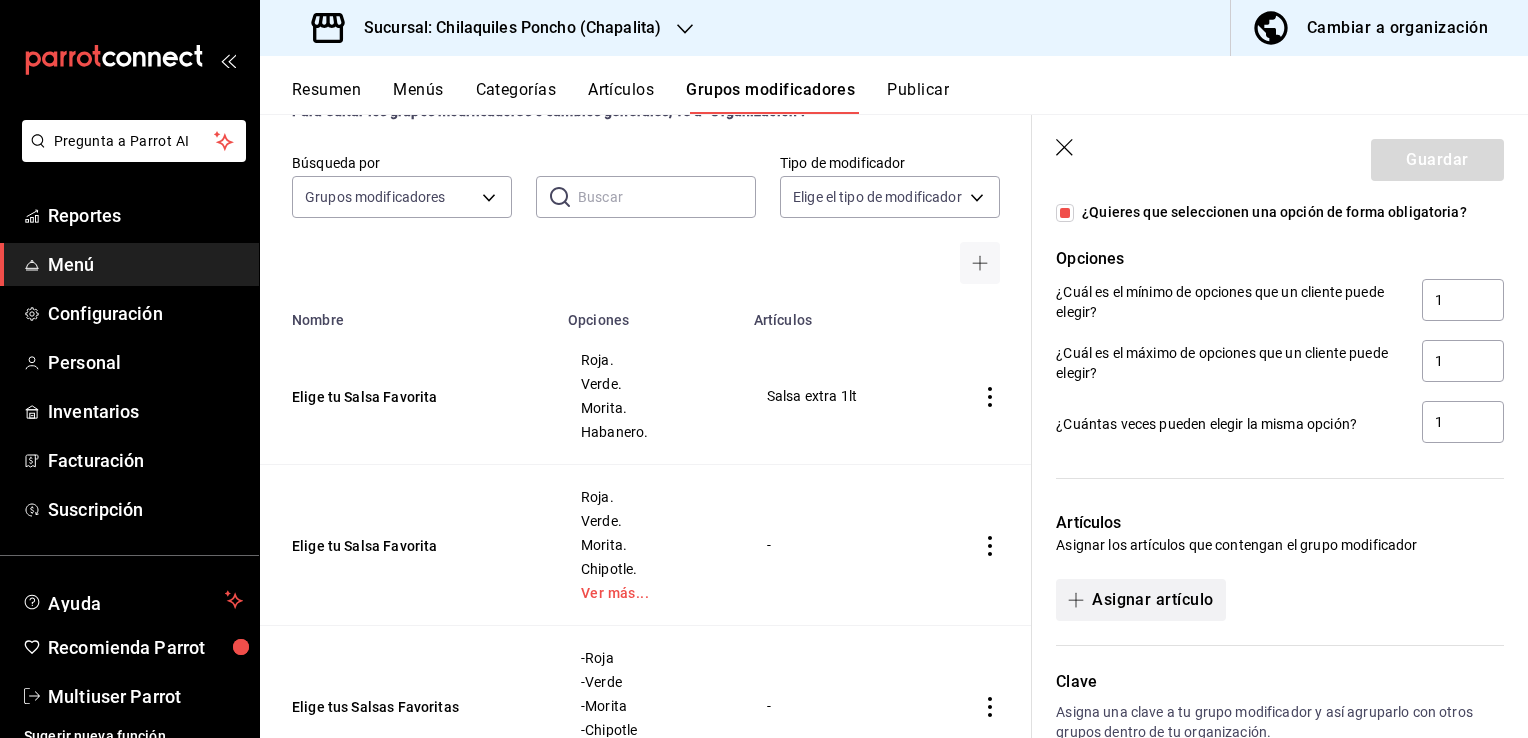 click on "Asignar artículo" at bounding box center (1140, 600) 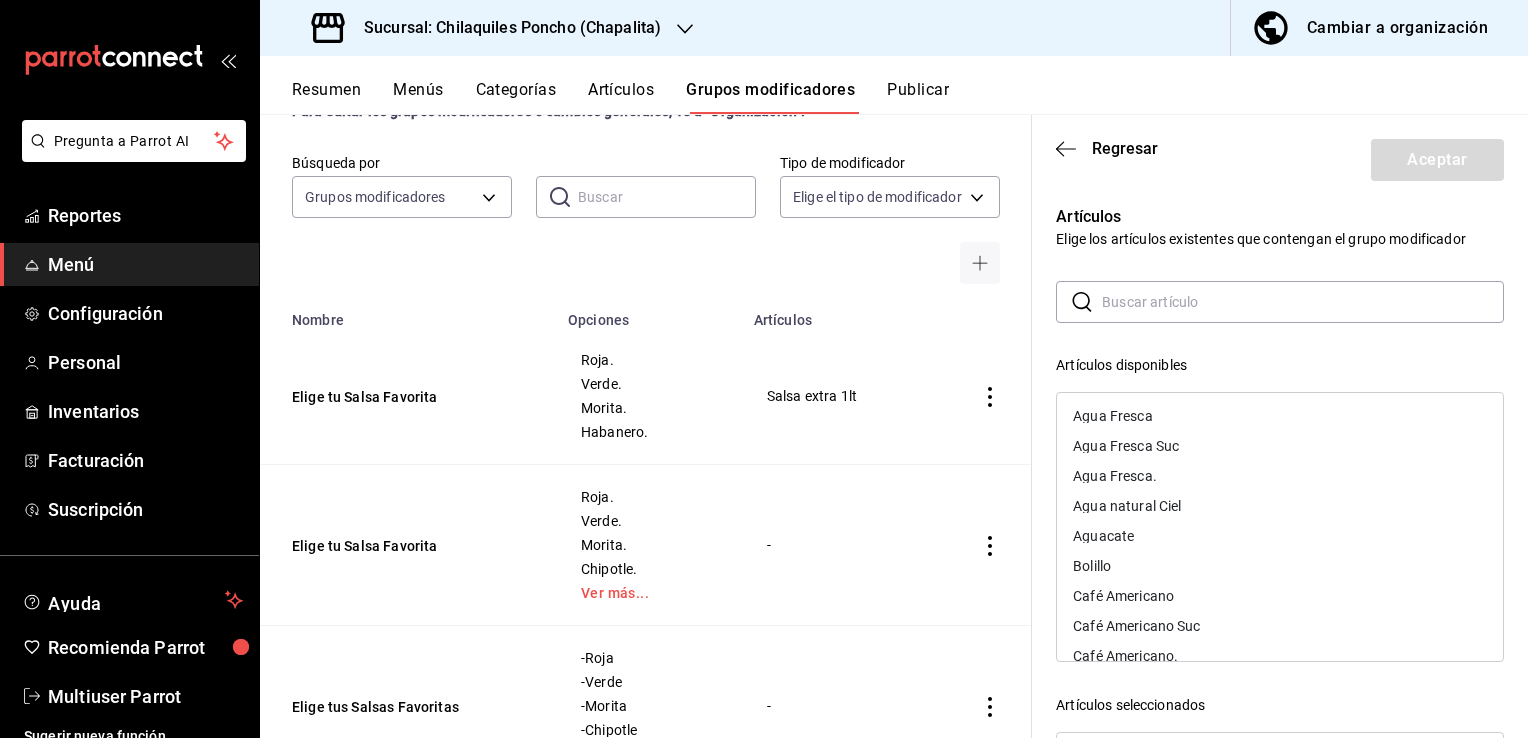 click at bounding box center (1303, 302) 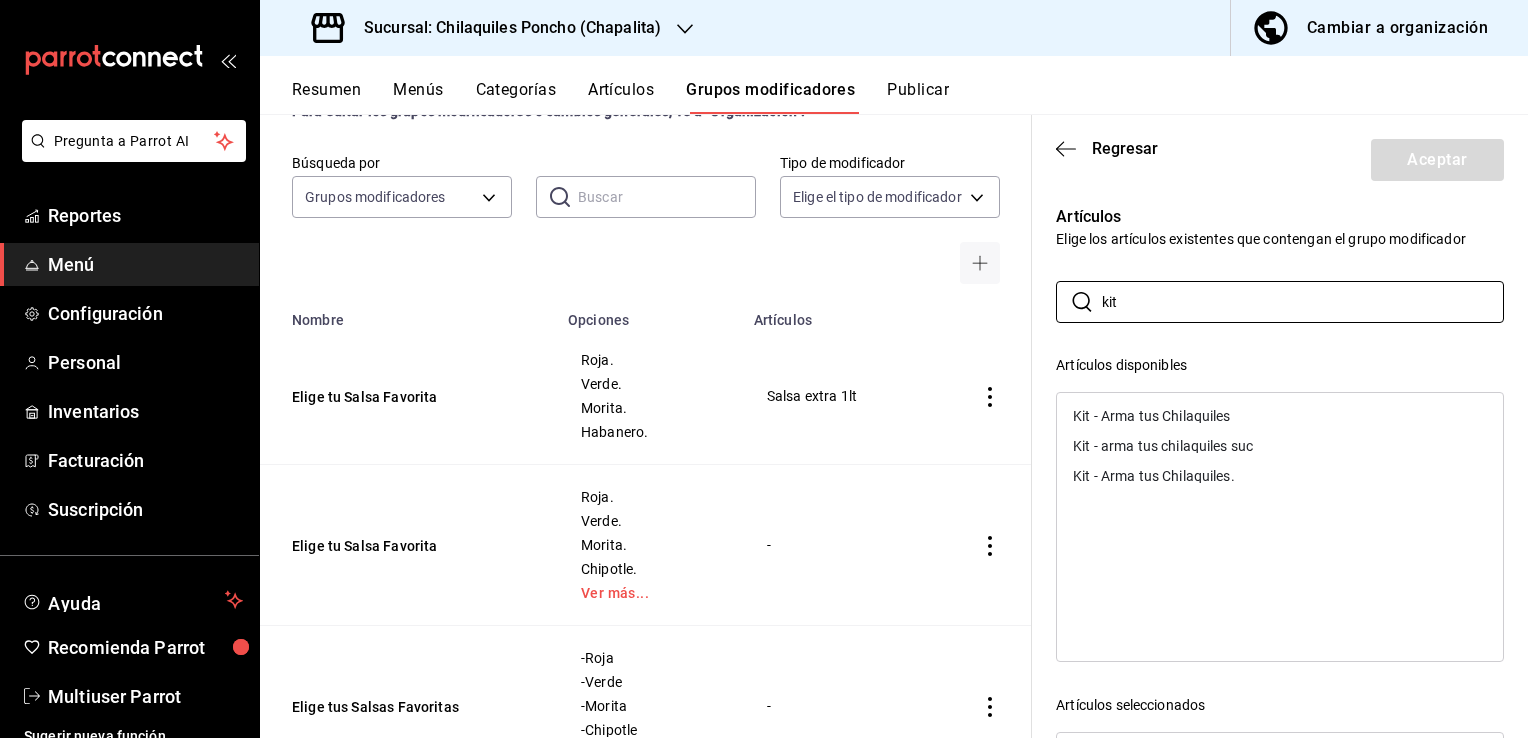 type on "kit" 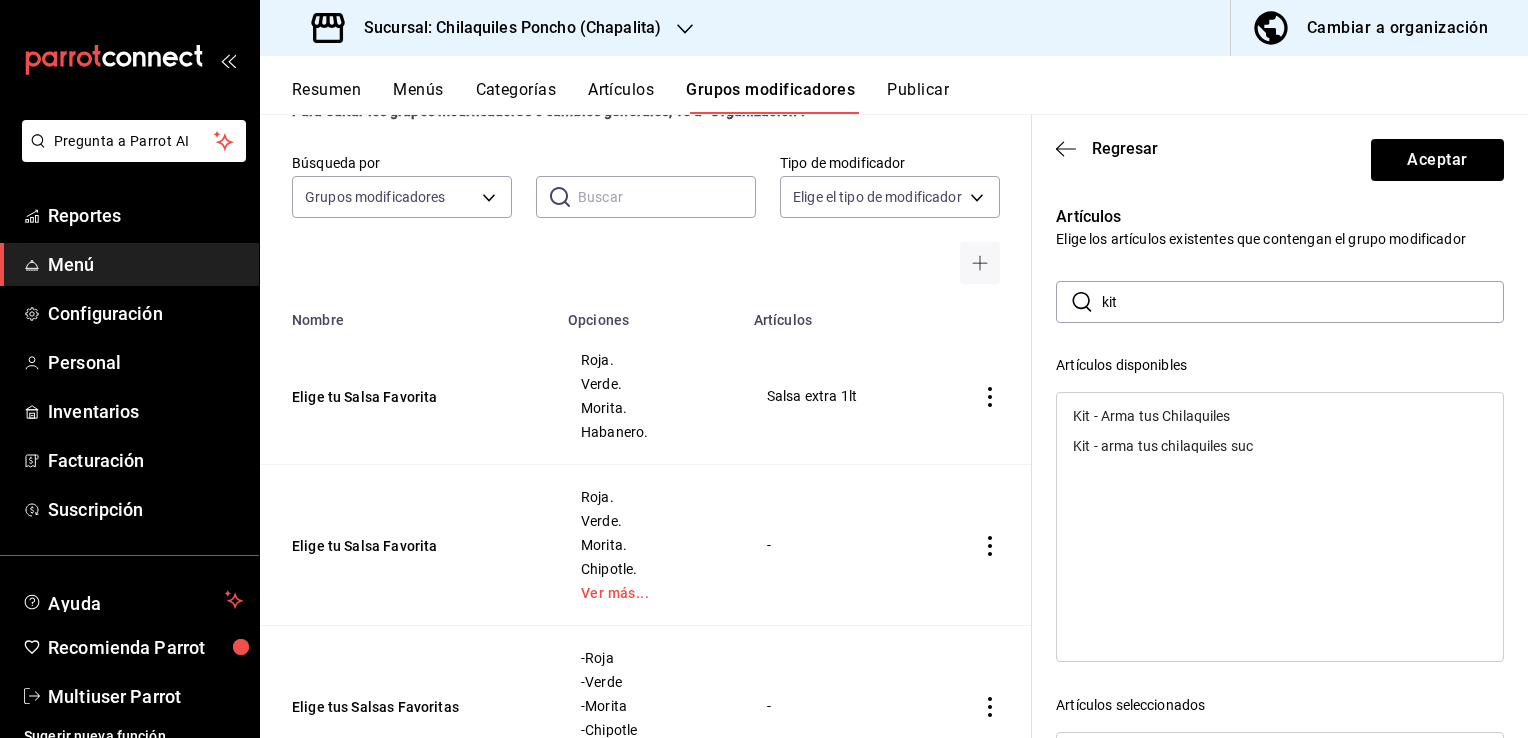 click on "Kit - arma tus chilaquiles suc" at bounding box center [1163, 446] 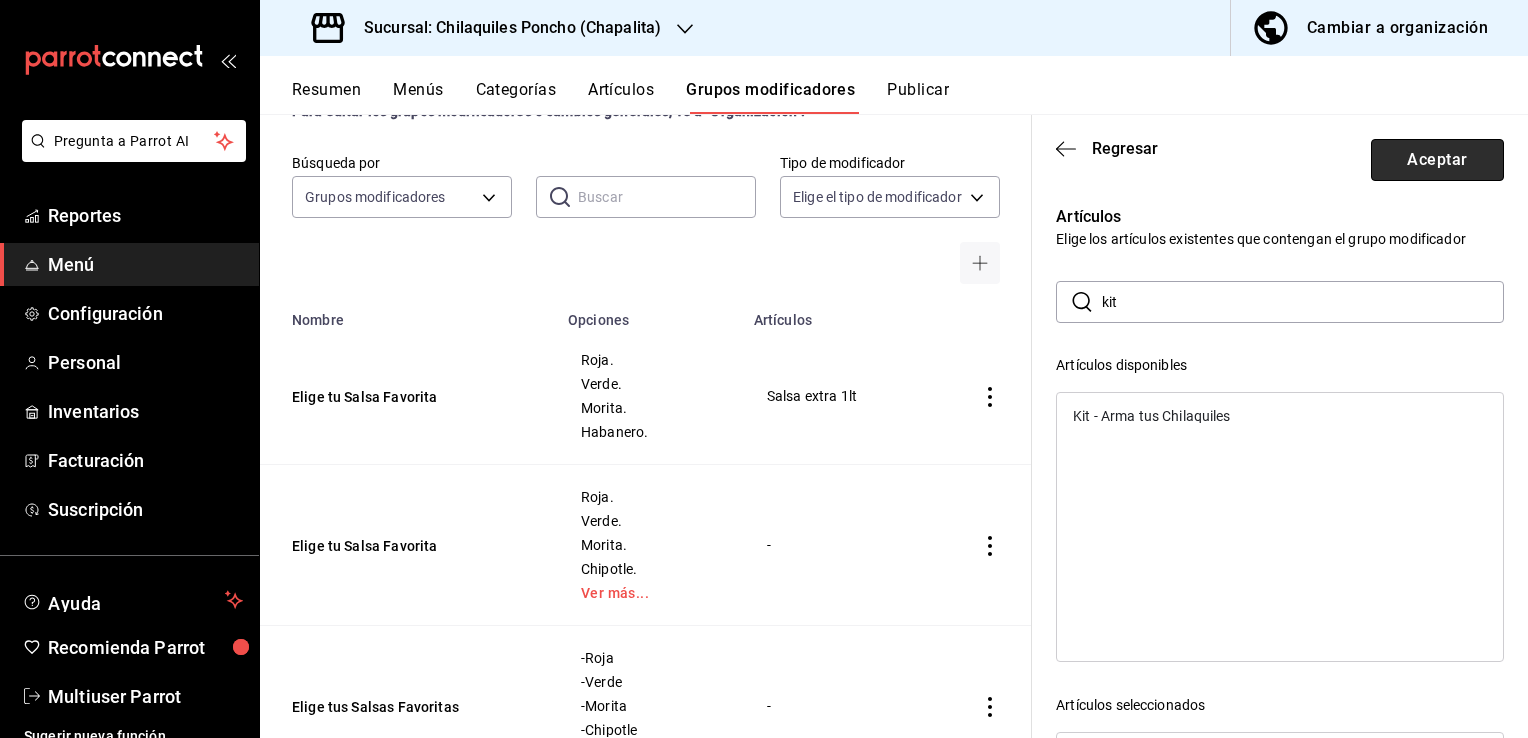 click on "Aceptar" at bounding box center (1437, 160) 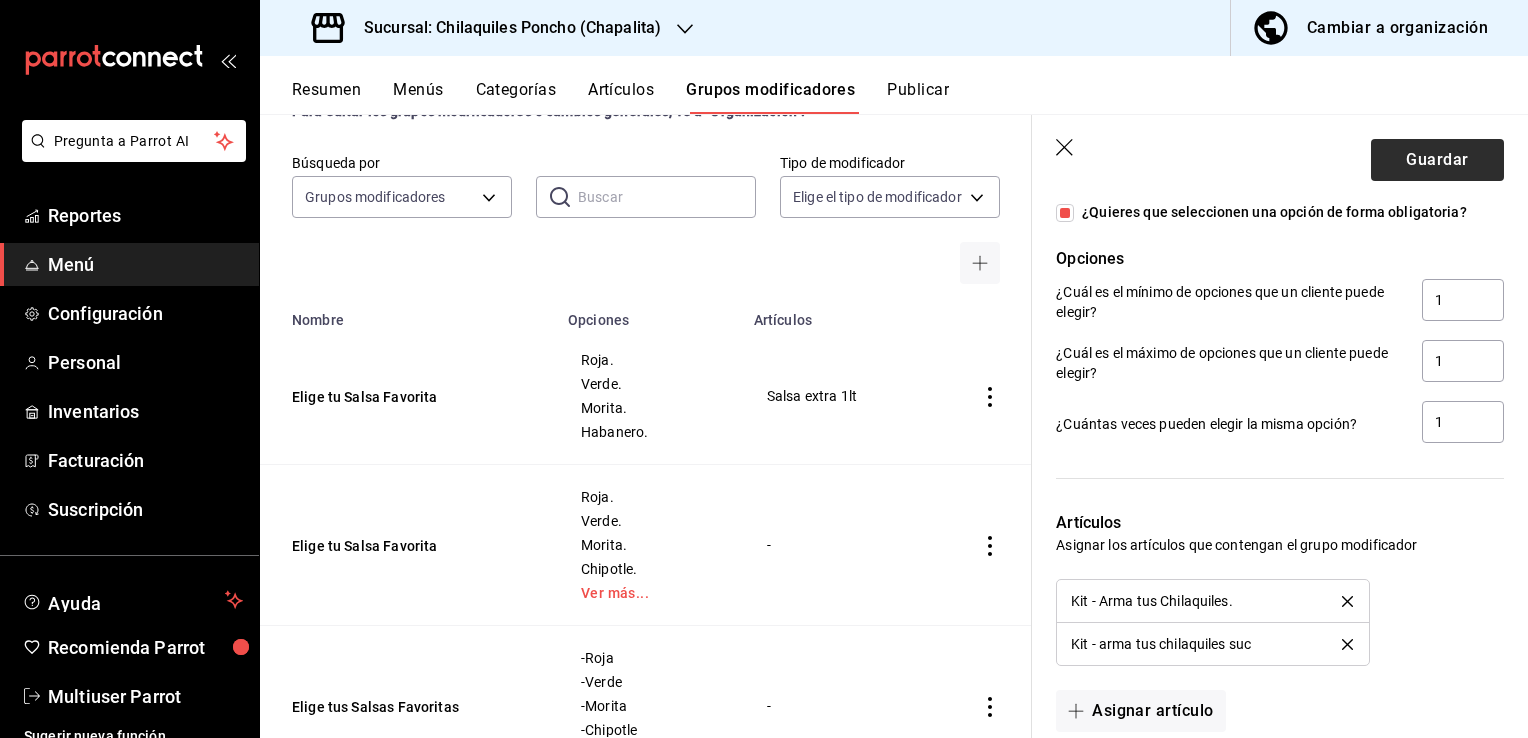 click on "Guardar" at bounding box center [1437, 160] 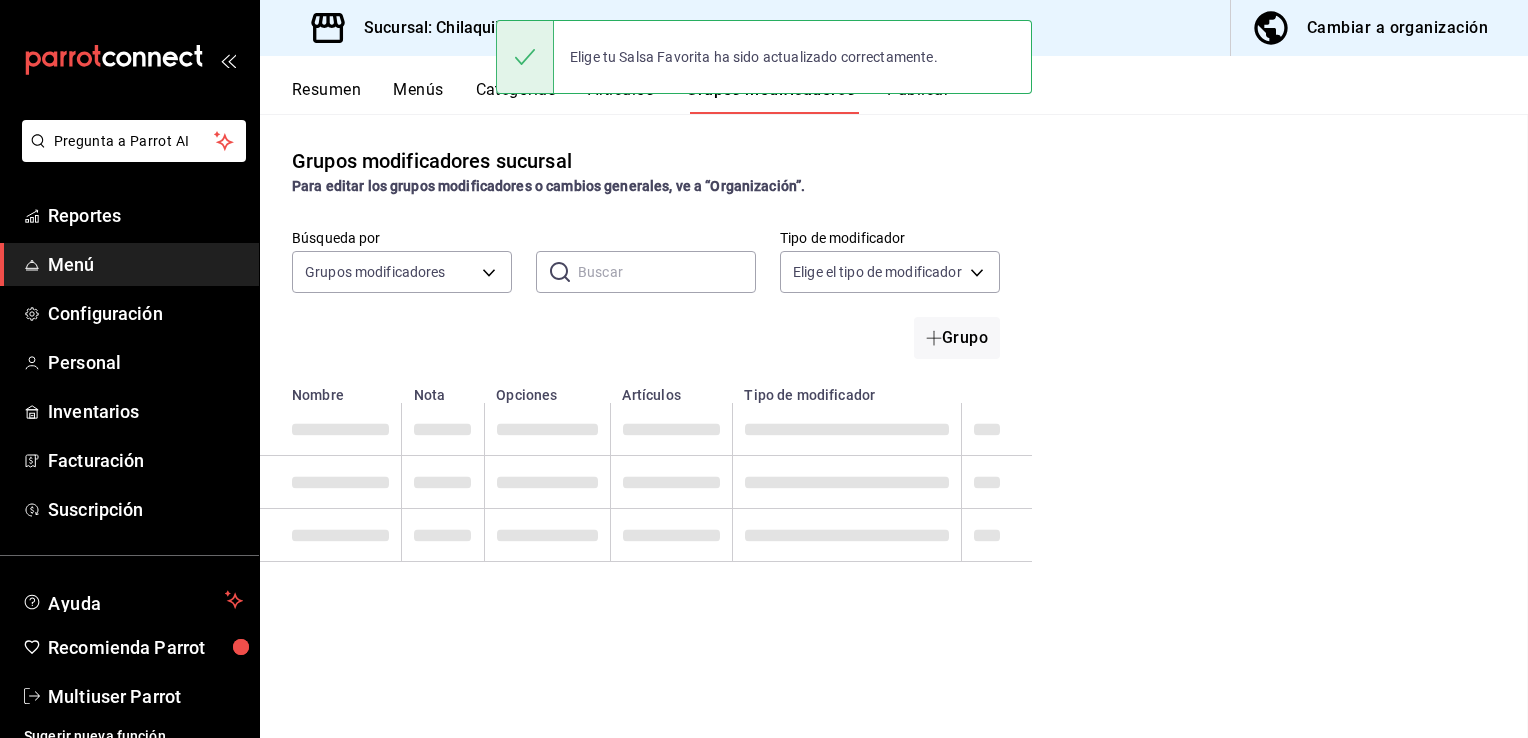 scroll, scrollTop: 0, scrollLeft: 0, axis: both 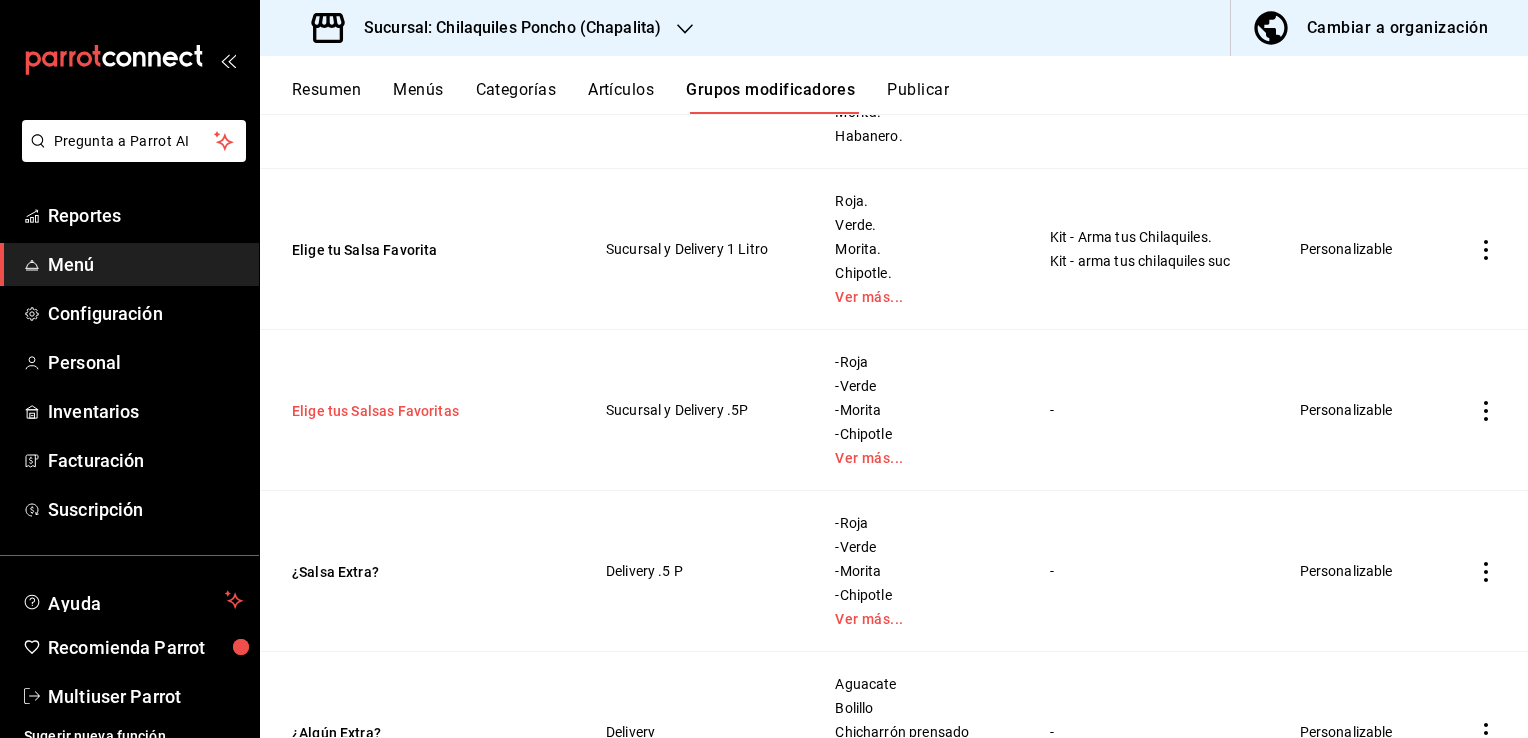 click on "Elige tus Salsas Favoritas" at bounding box center (412, 411) 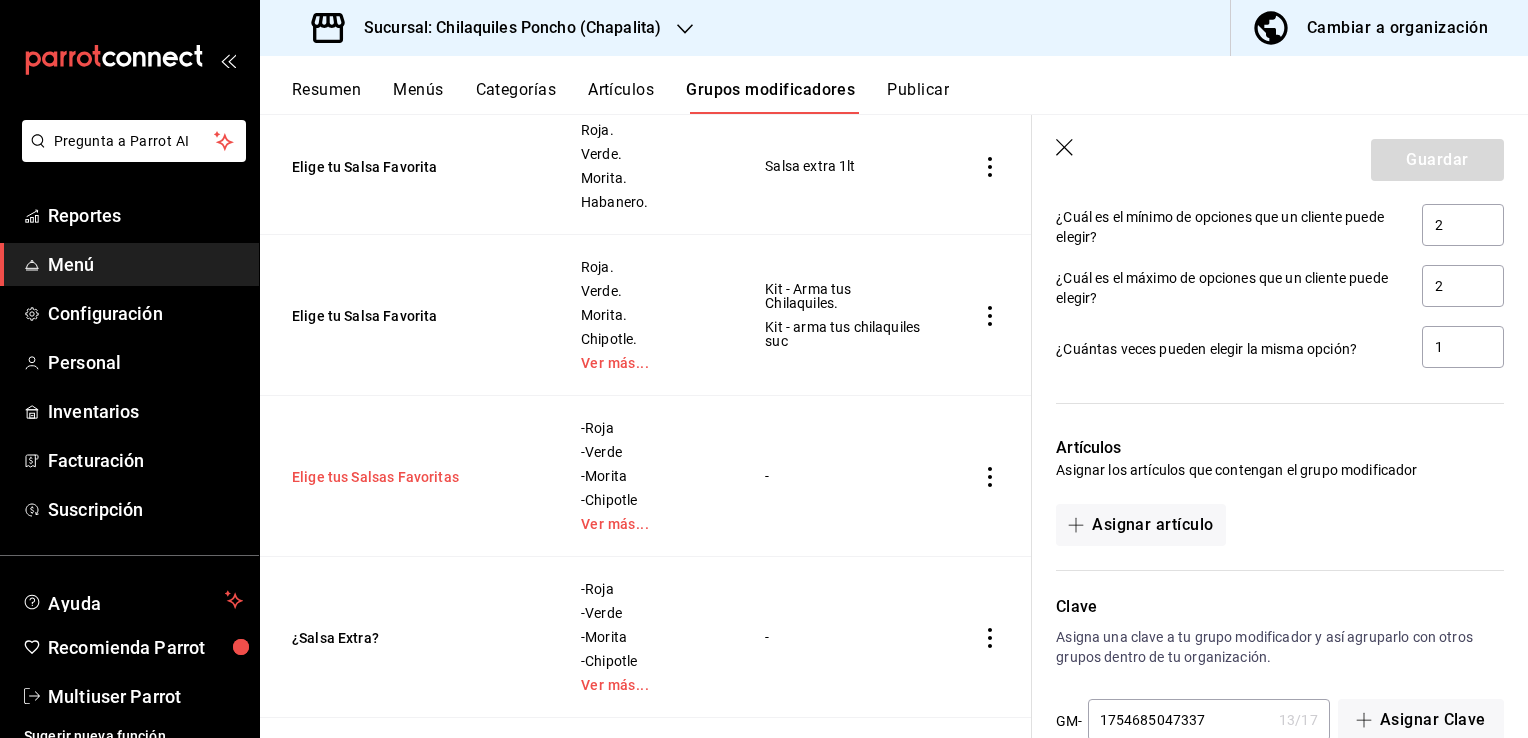 scroll, scrollTop: 1352, scrollLeft: 0, axis: vertical 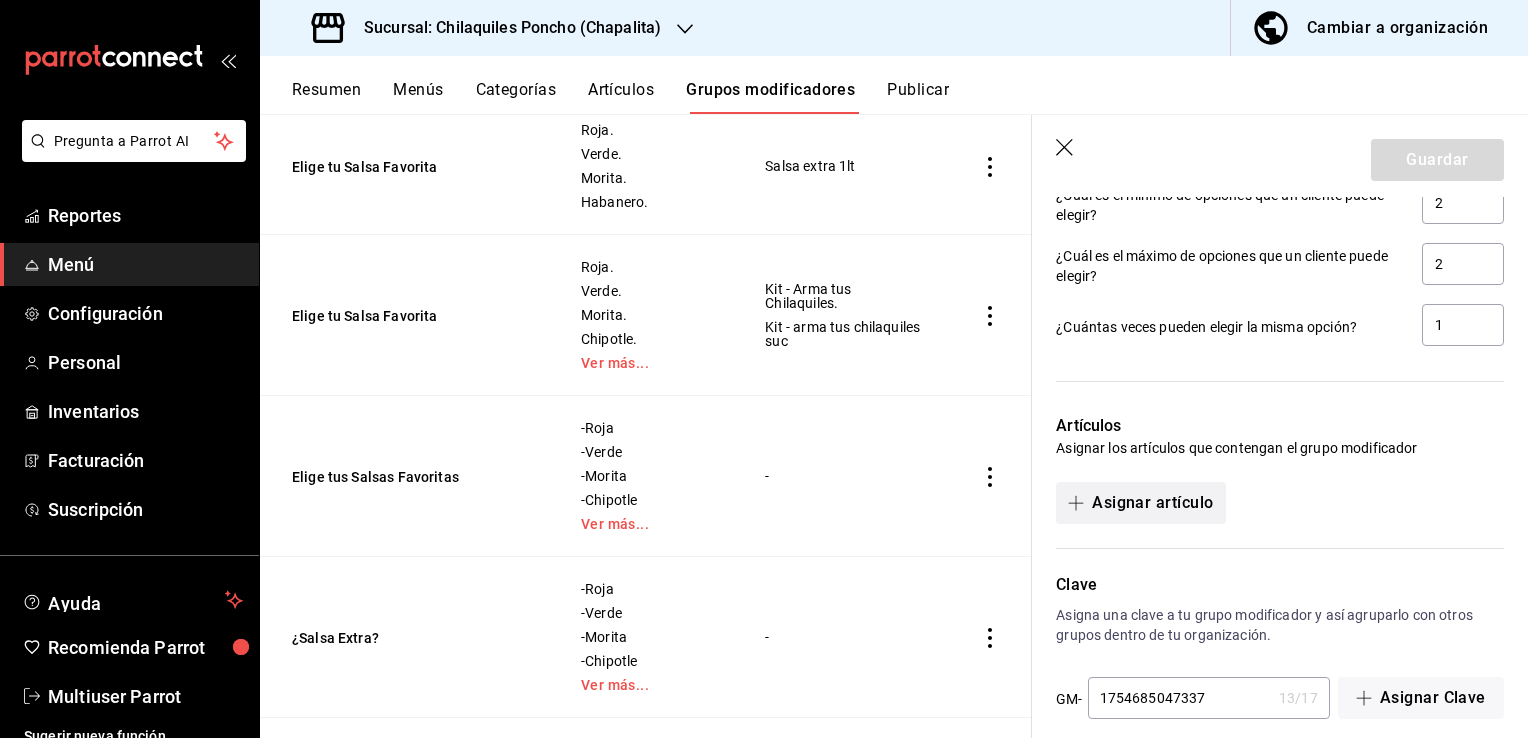 click on "Asignar artículo" at bounding box center [1140, 503] 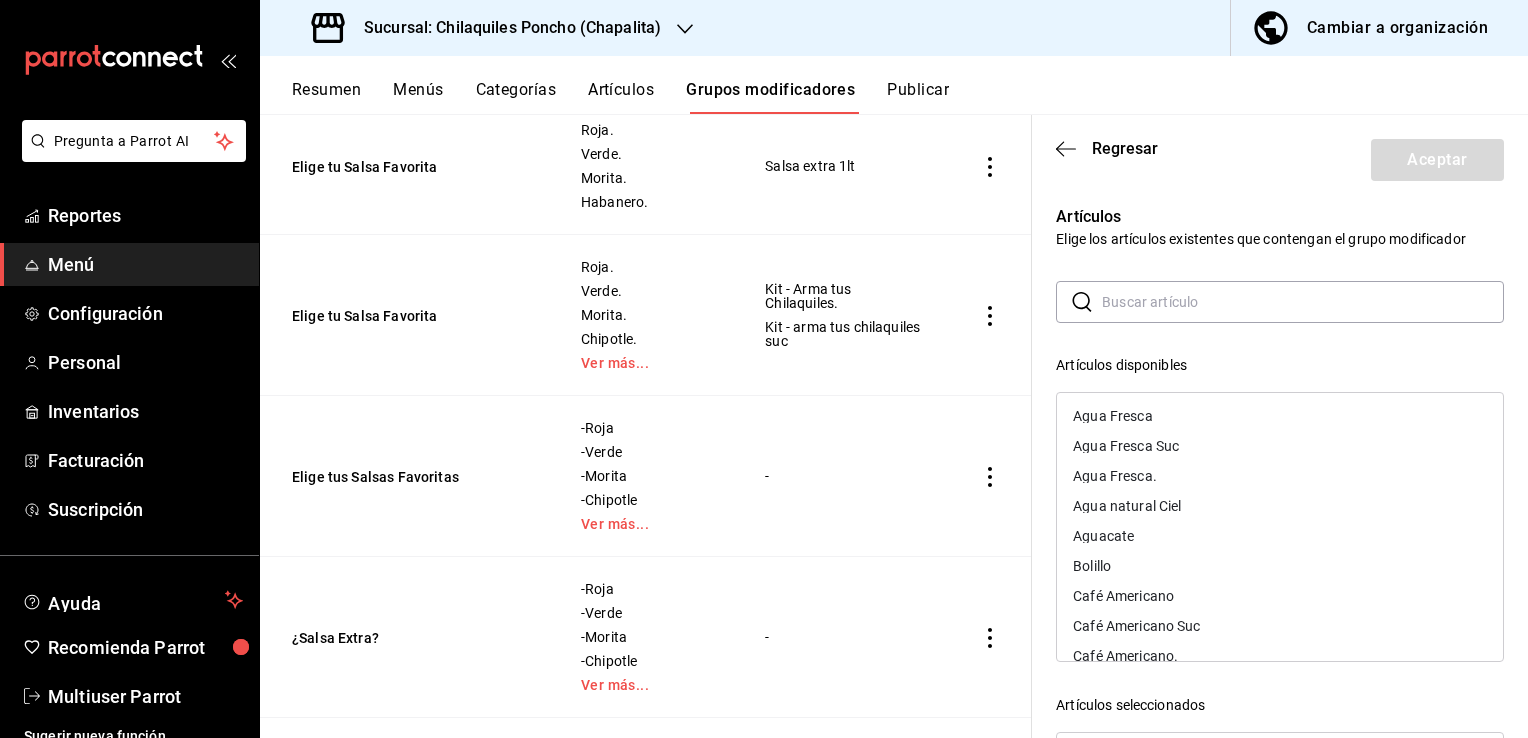 click at bounding box center (1303, 302) 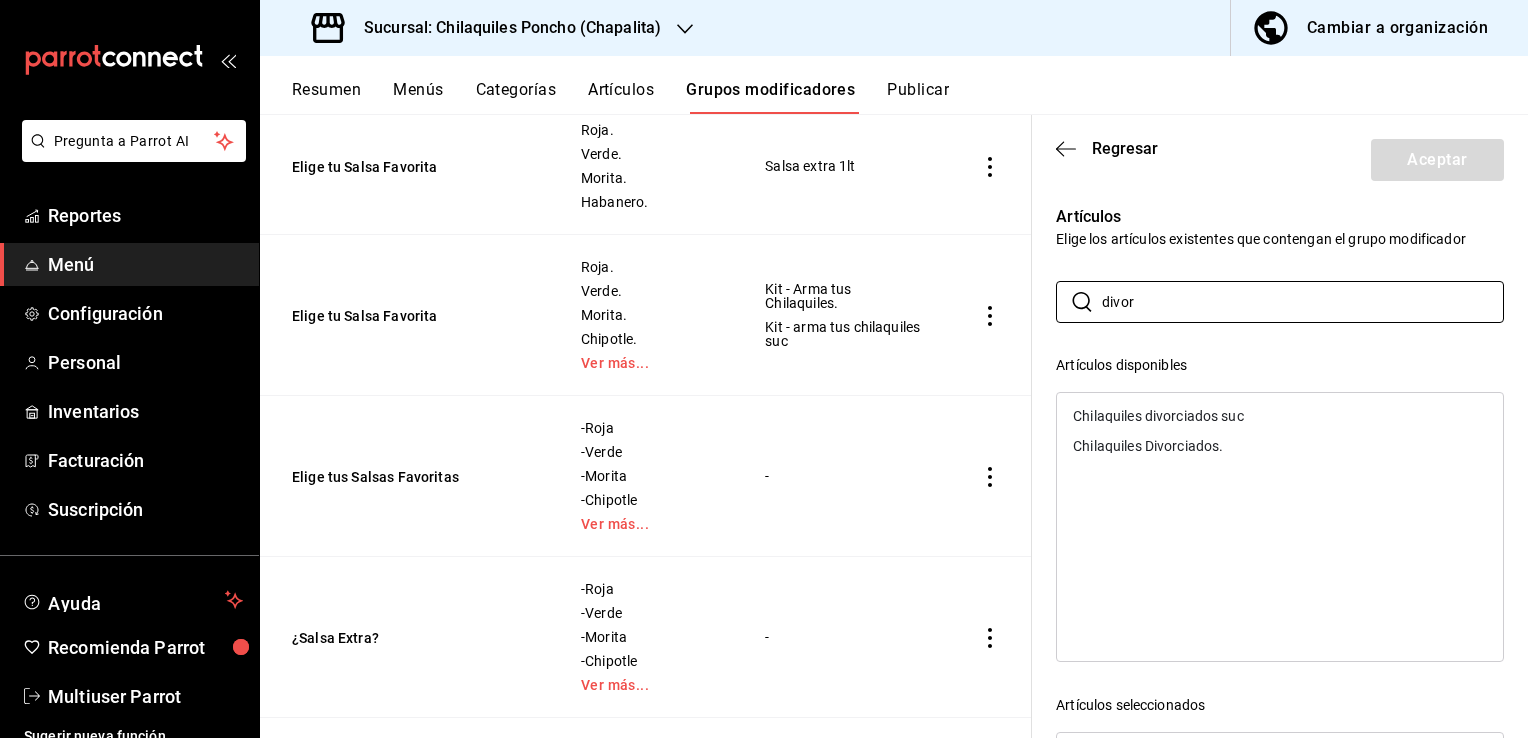 type on "divor" 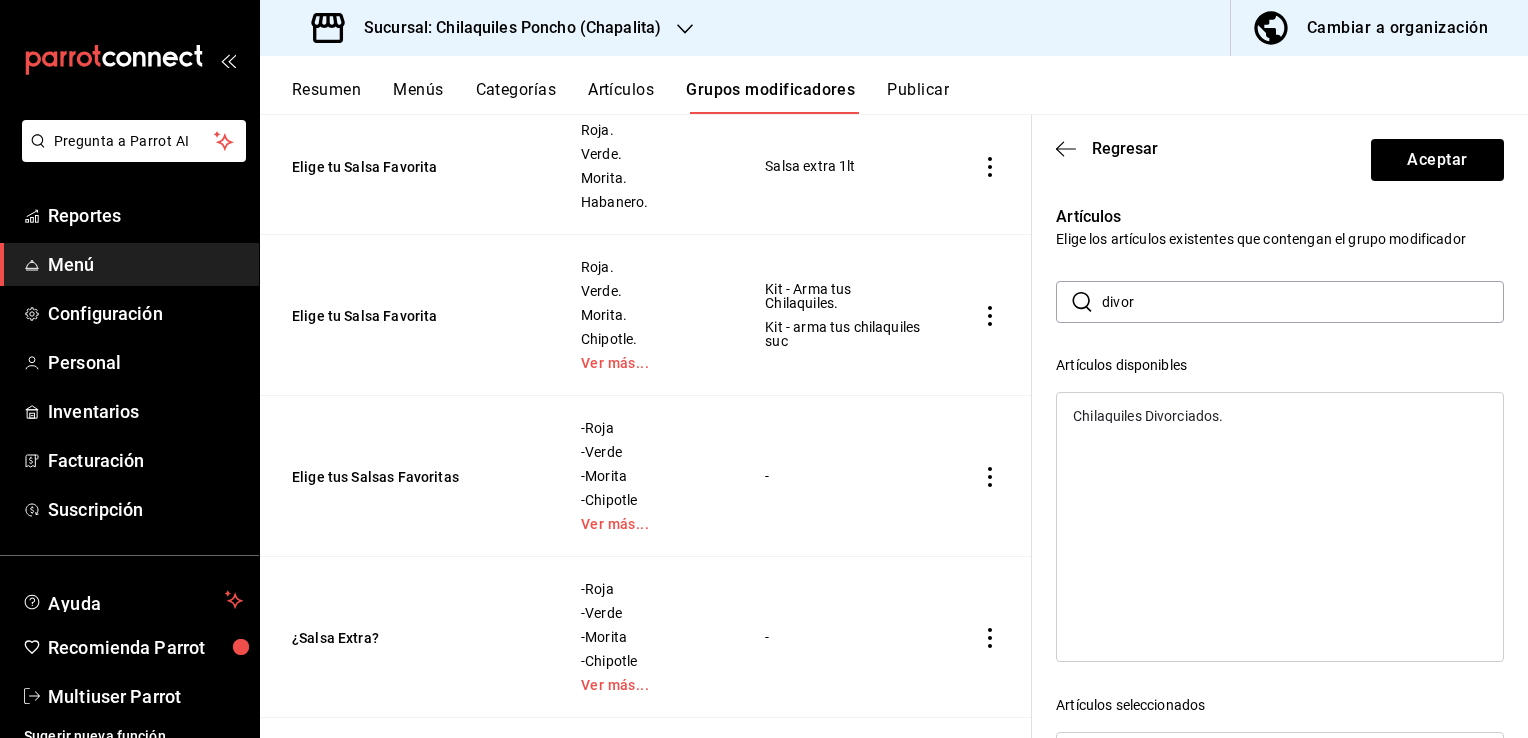 click on "Chilaquiles Divorciados." at bounding box center [1280, 416] 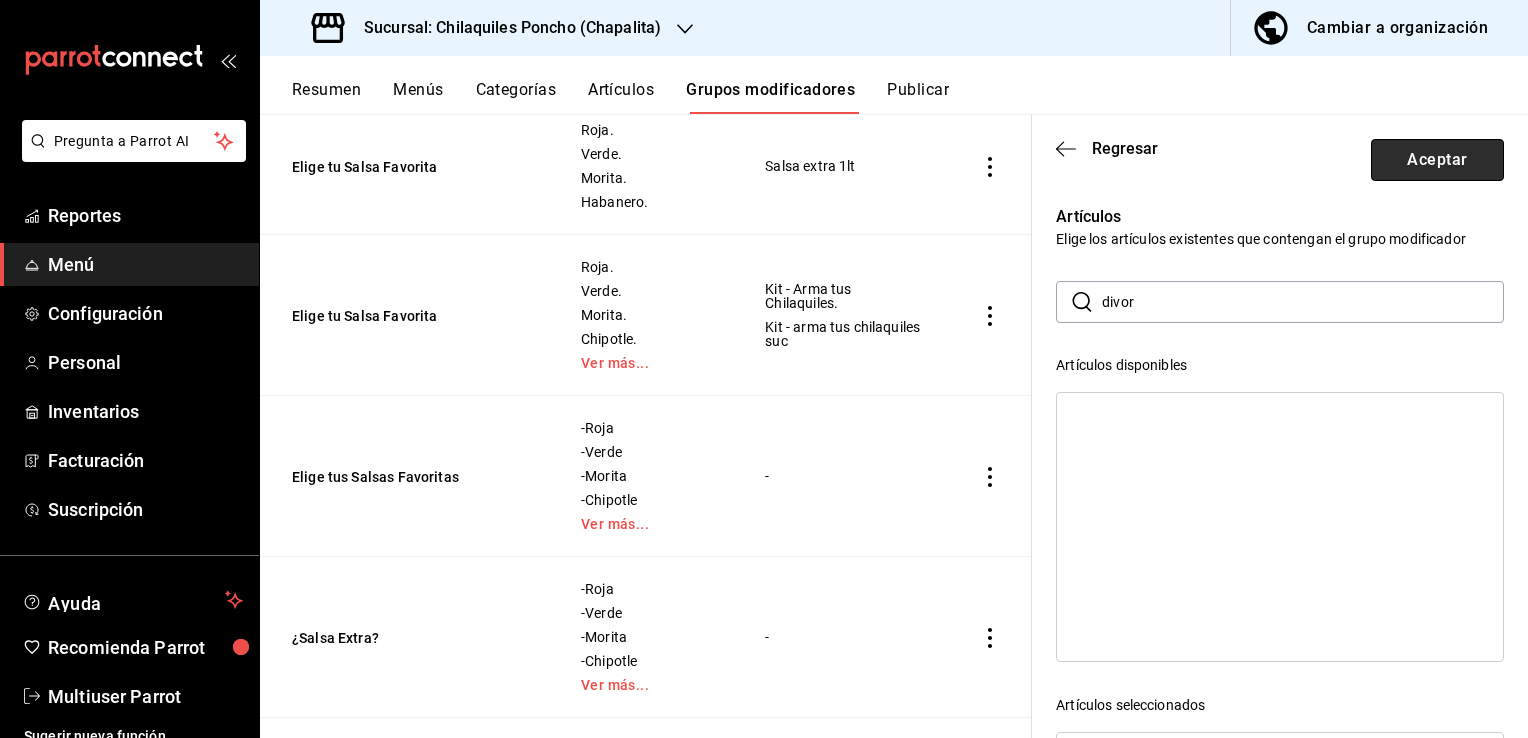 click on "Aceptar" at bounding box center (1437, 160) 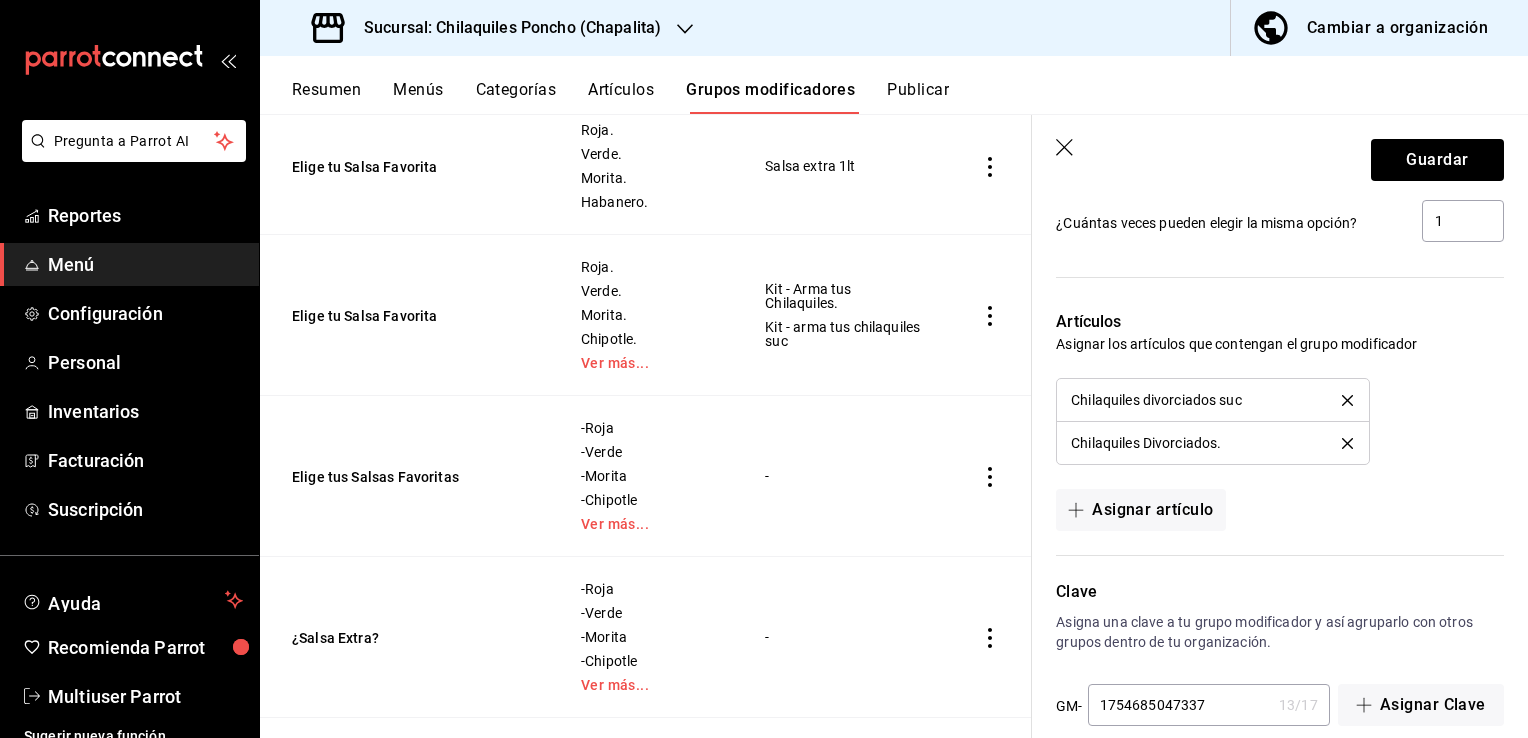 scroll, scrollTop: 1457, scrollLeft: 0, axis: vertical 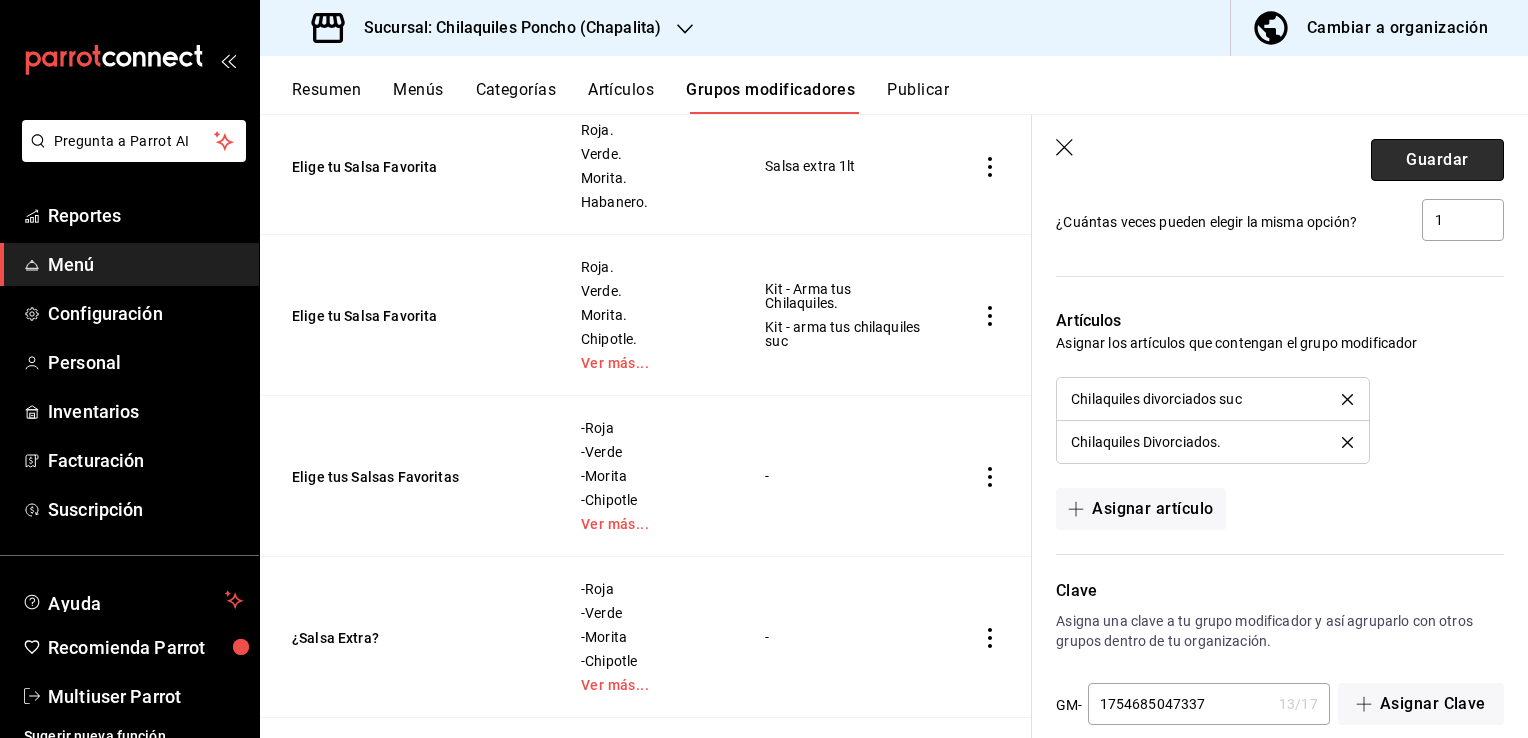 click on "Guardar" at bounding box center (1437, 160) 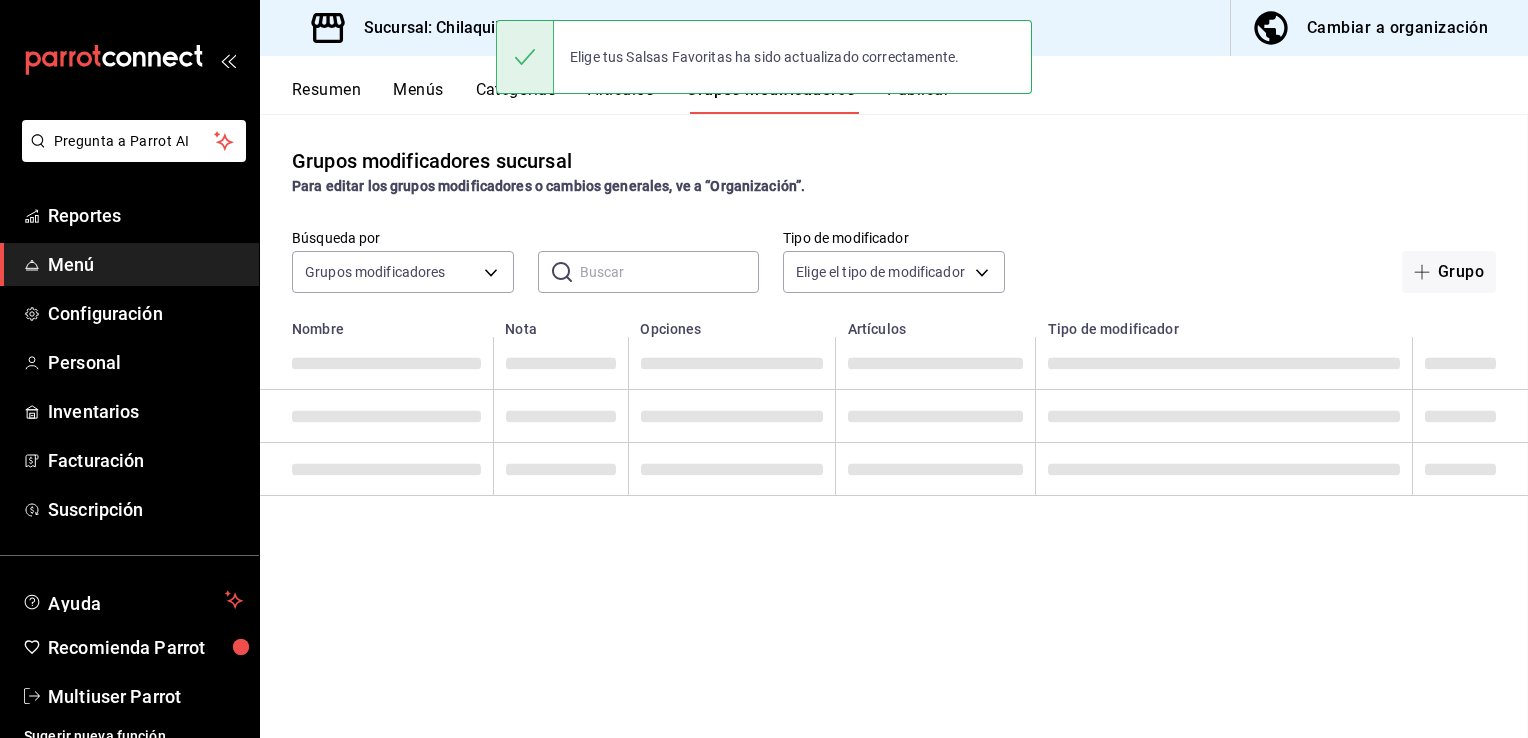 scroll, scrollTop: 0, scrollLeft: 0, axis: both 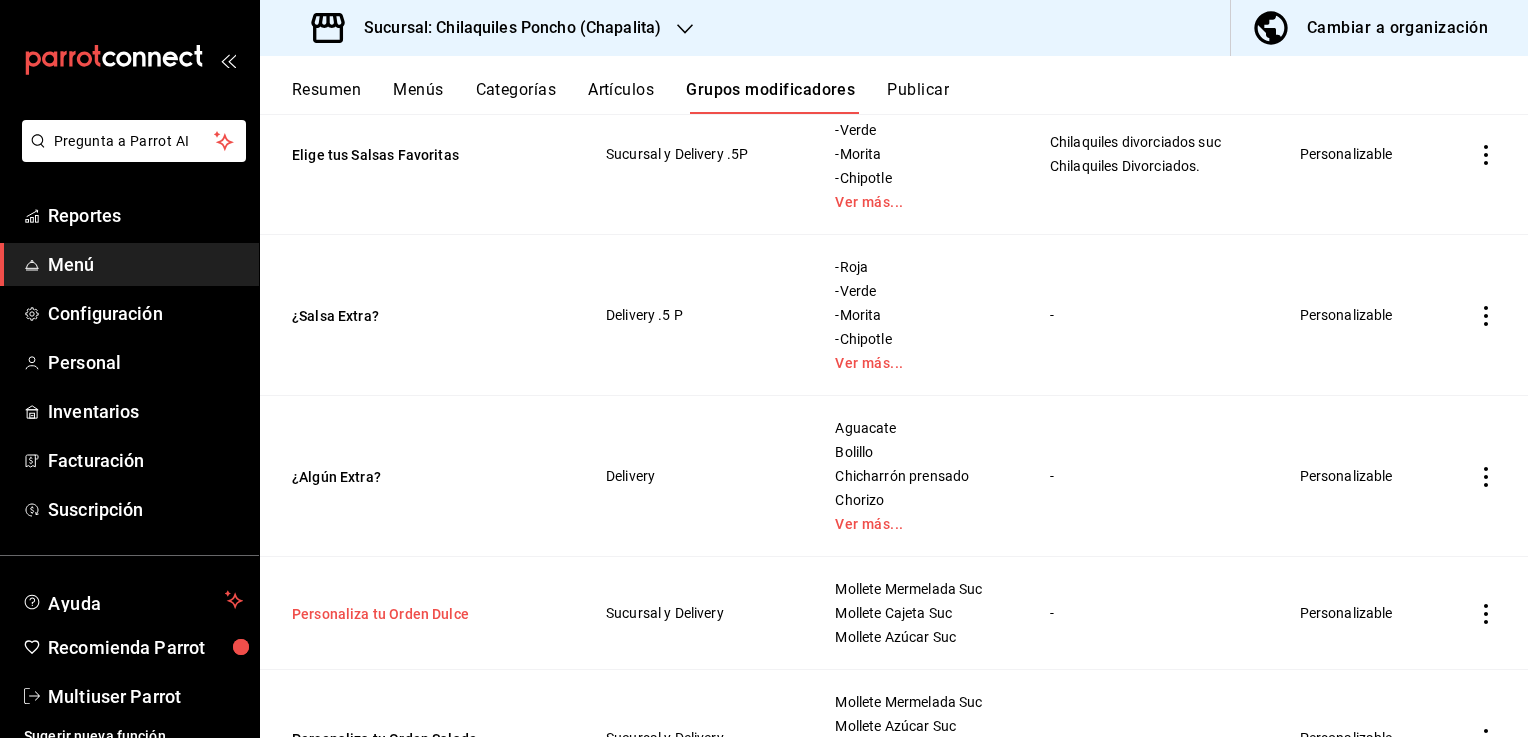 click on "Personaliza tu Orden Dulce" at bounding box center [412, 614] 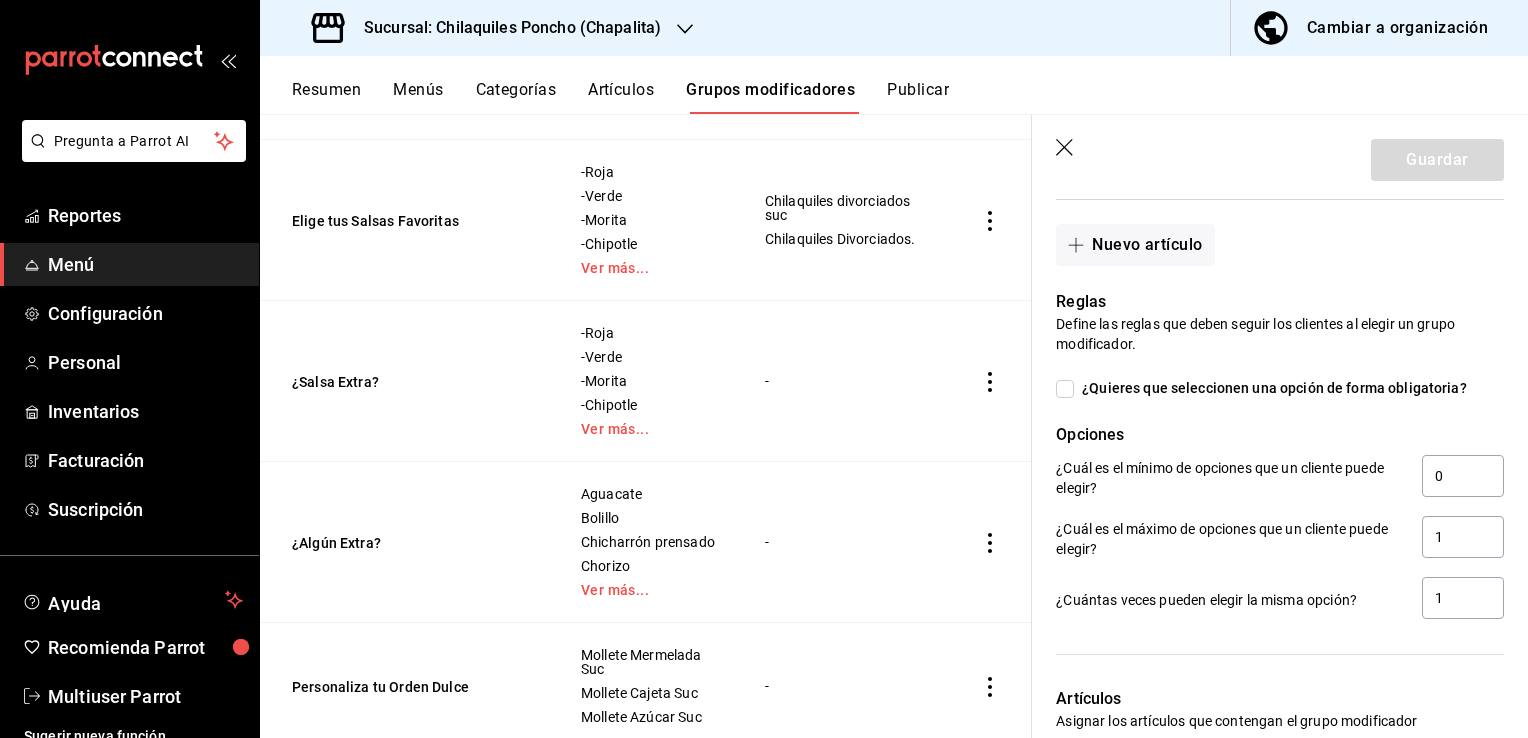 scroll, scrollTop: 930, scrollLeft: 0, axis: vertical 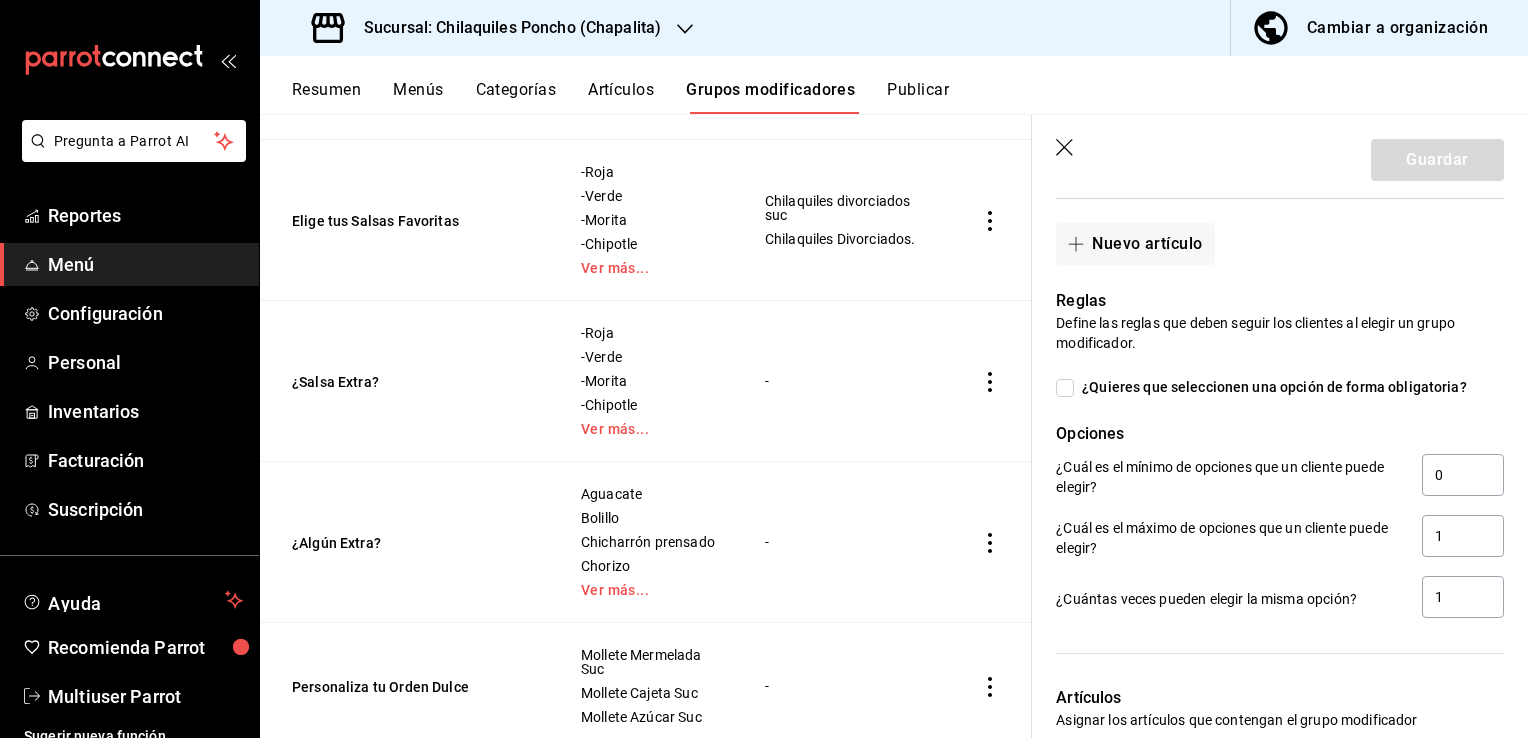 click on "¿Quieres que seleccionen una opción de forma obligatoria?" at bounding box center (1065, 388) 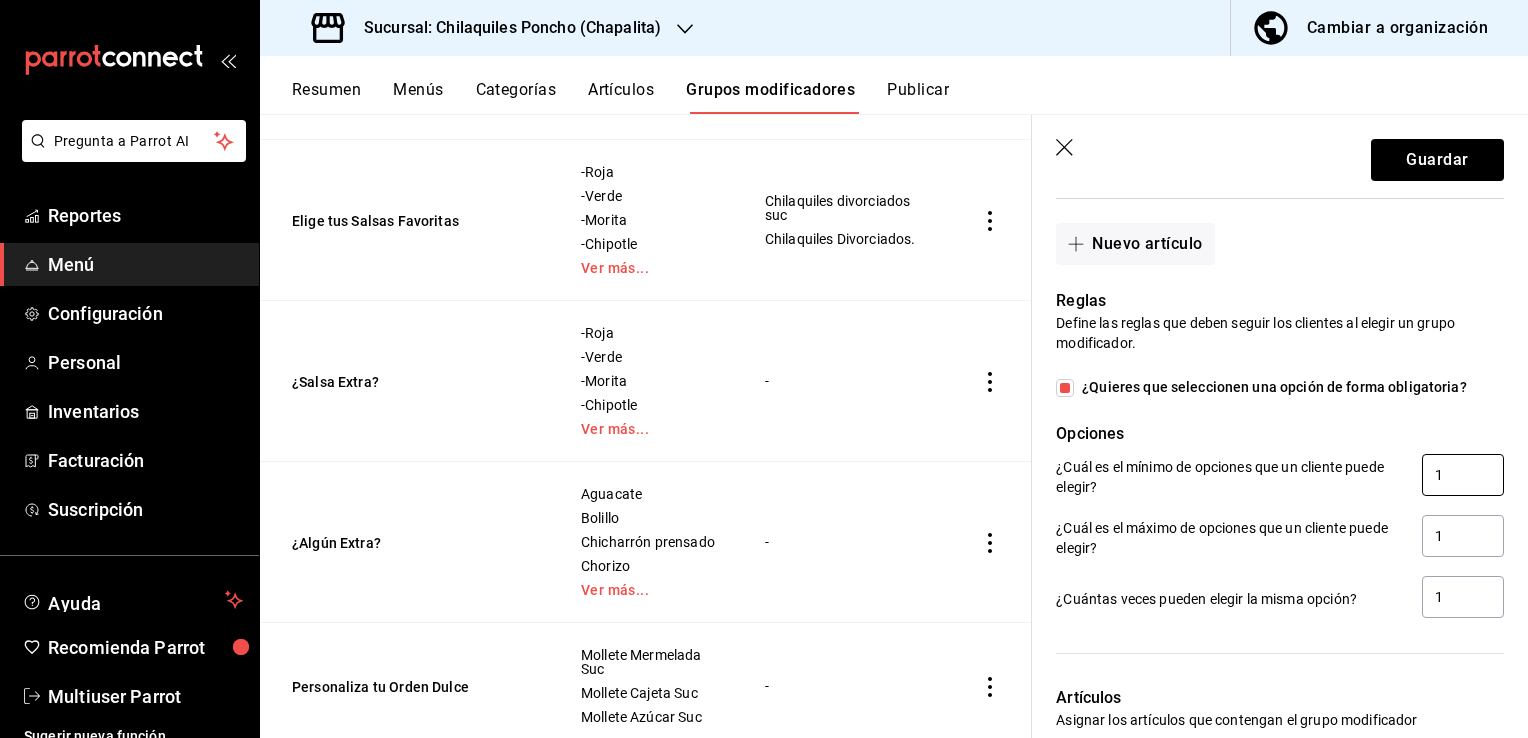 click on "1" at bounding box center [1463, 475] 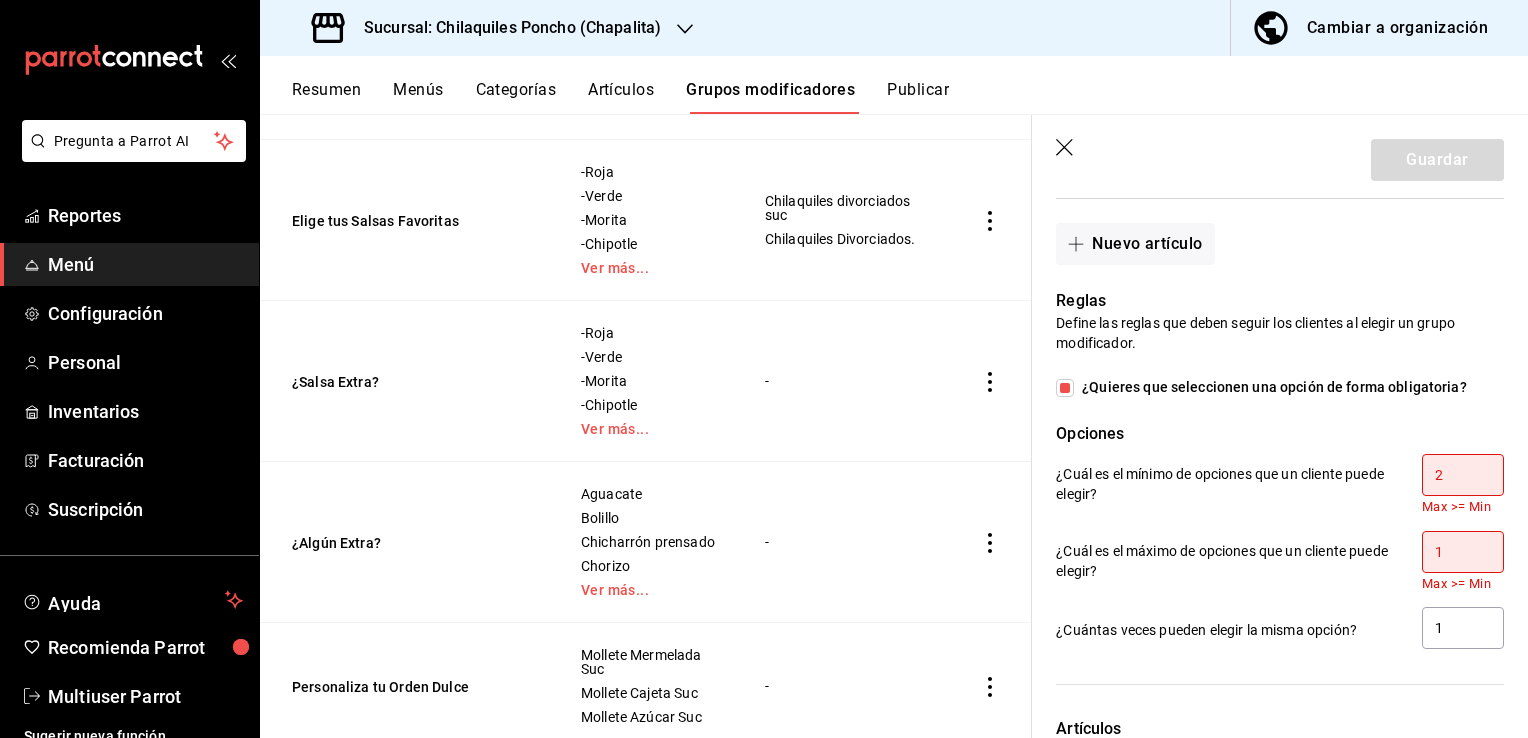 type on "2" 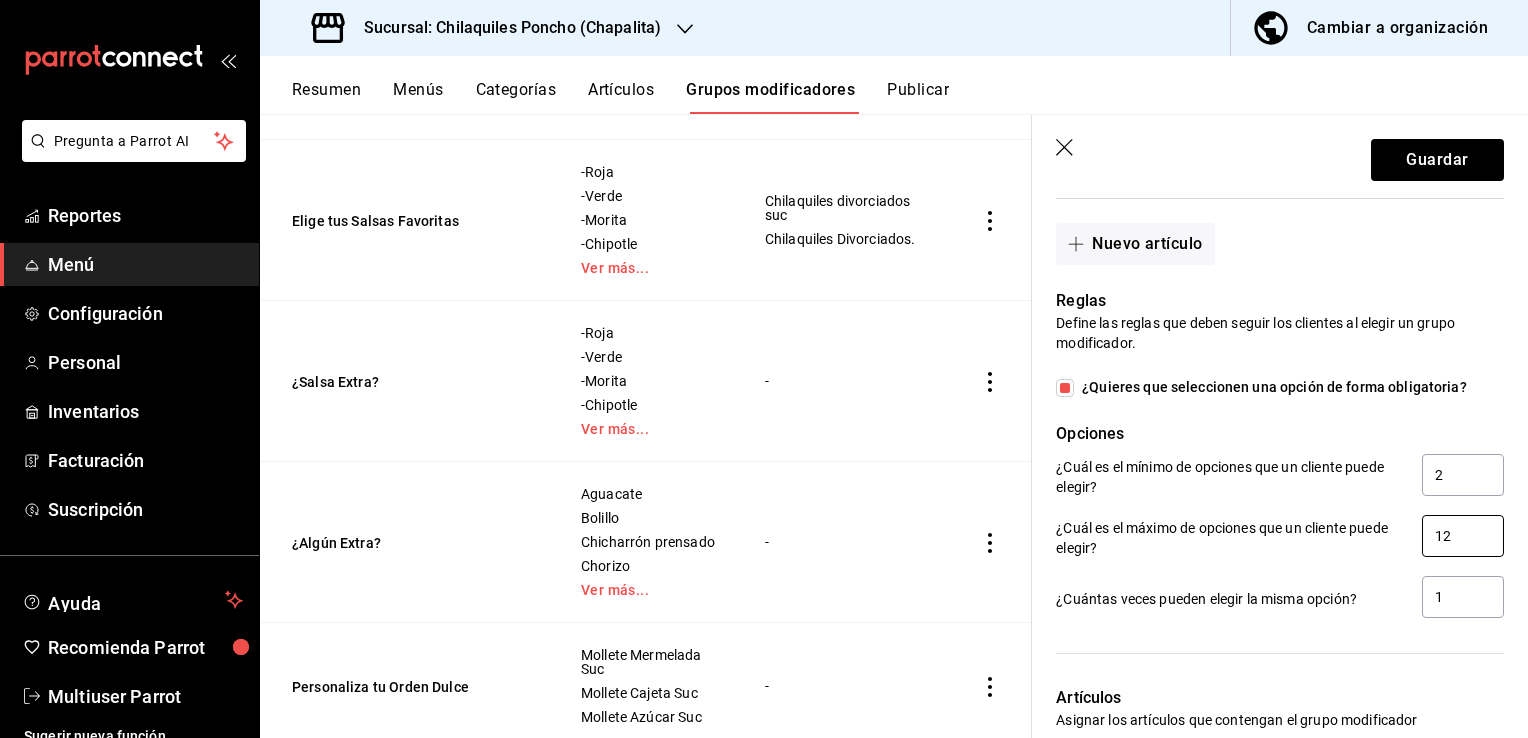 type on "1" 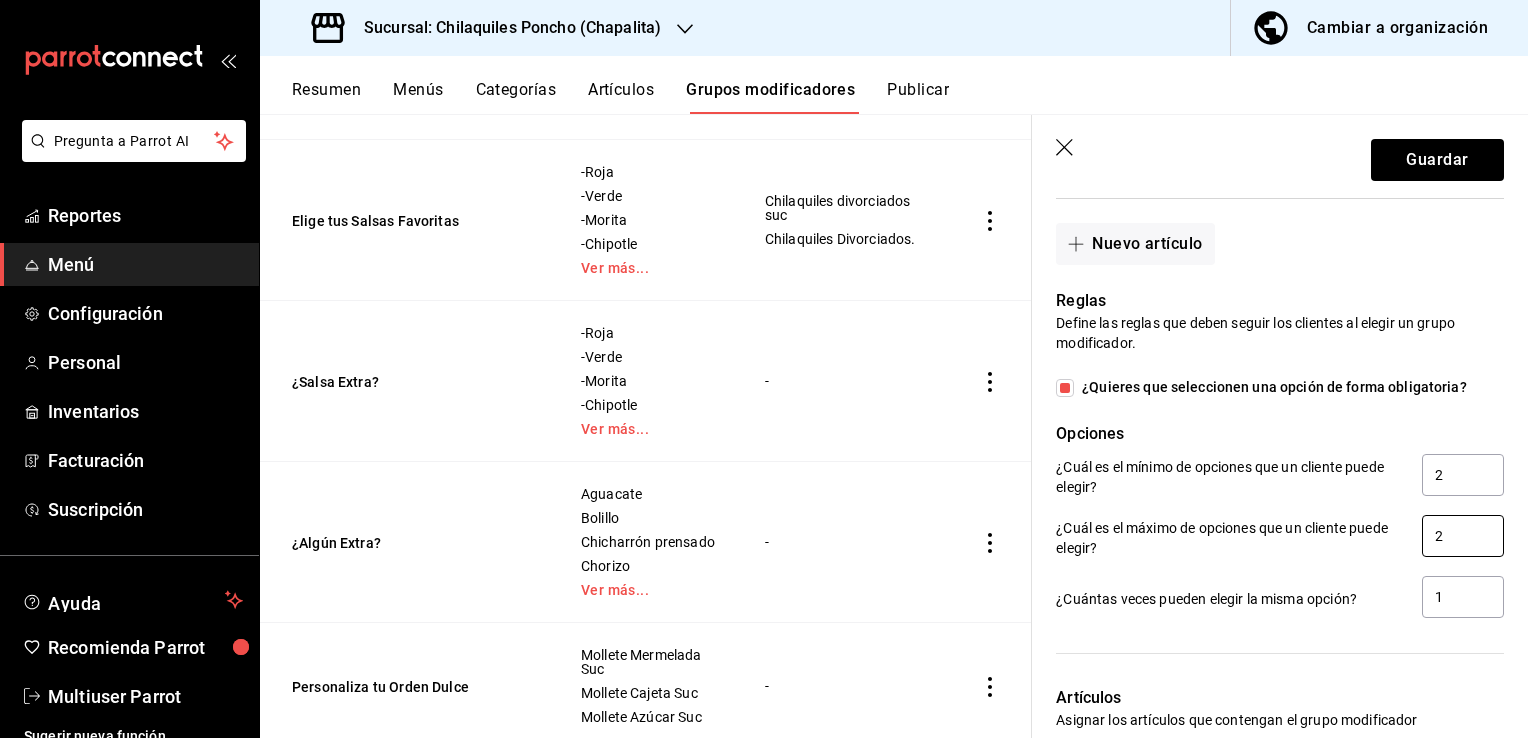 type on "2" 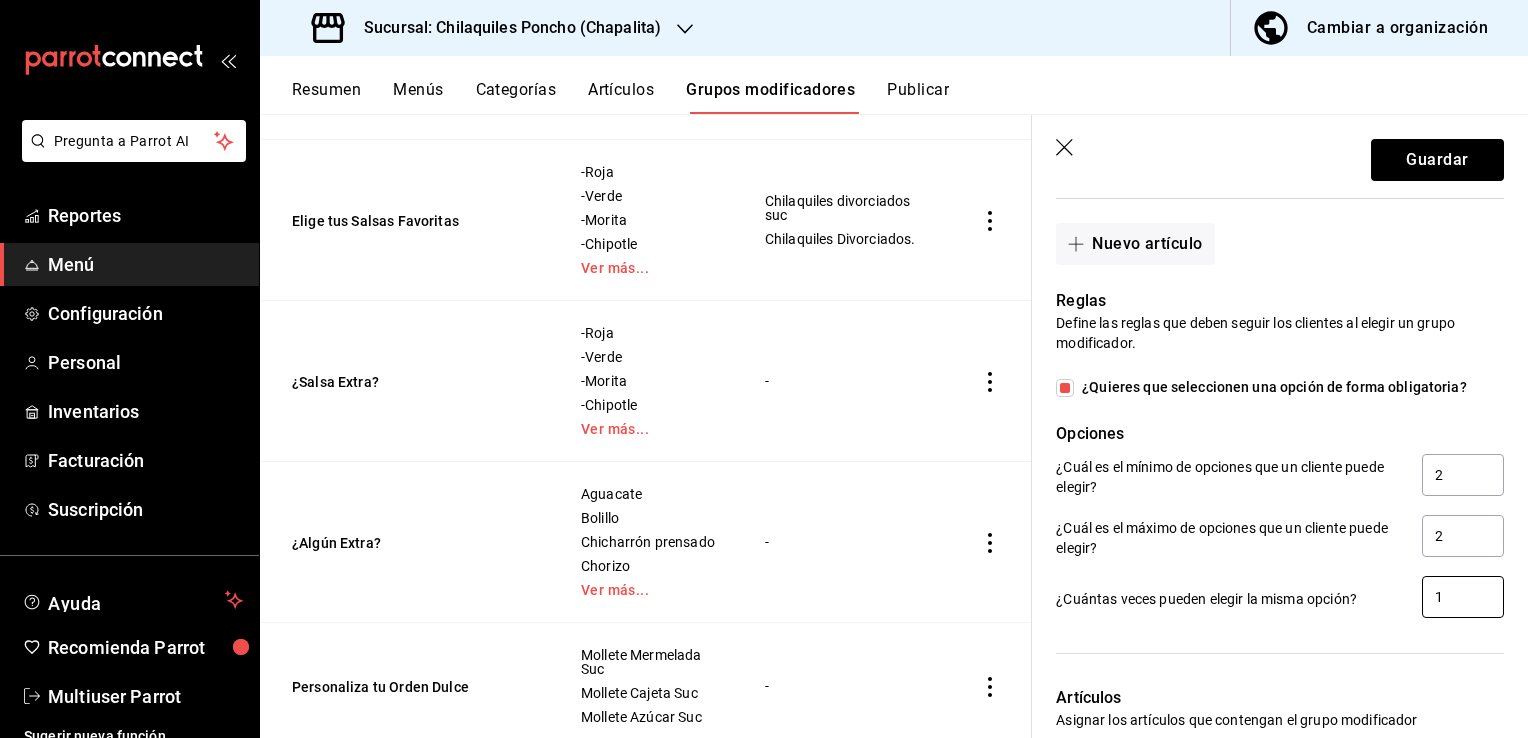 click on "1" at bounding box center (1463, 597) 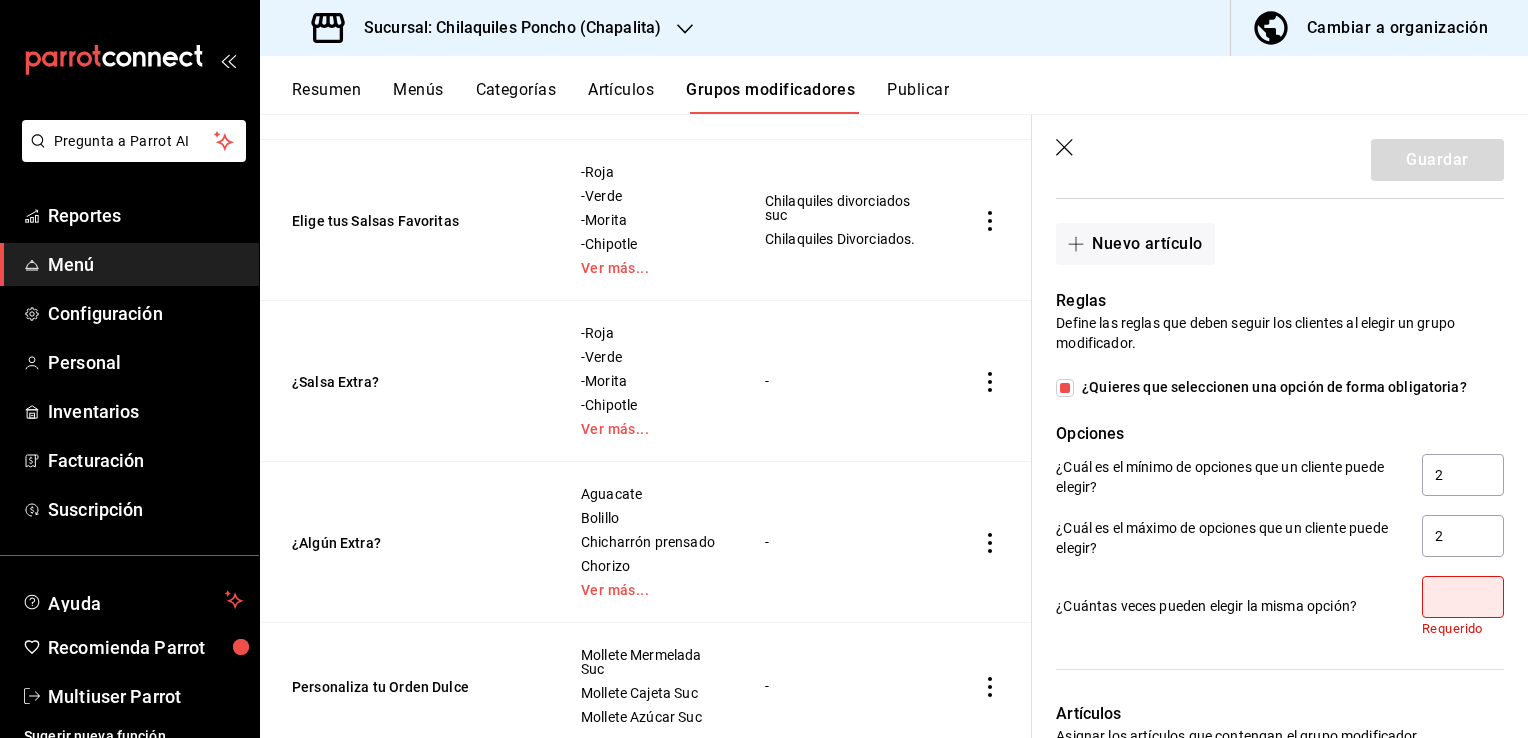 type on "2" 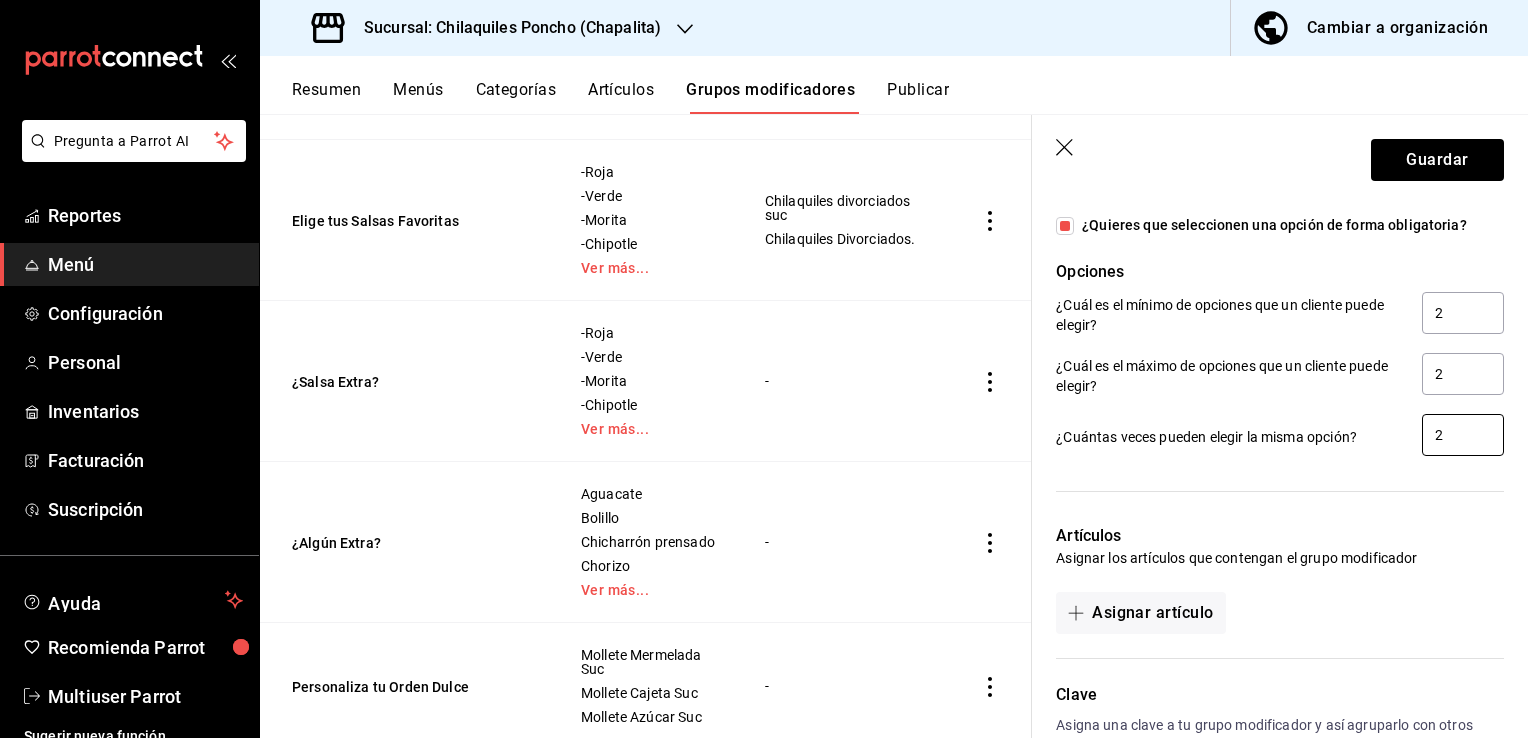 scroll, scrollTop: 1217, scrollLeft: 0, axis: vertical 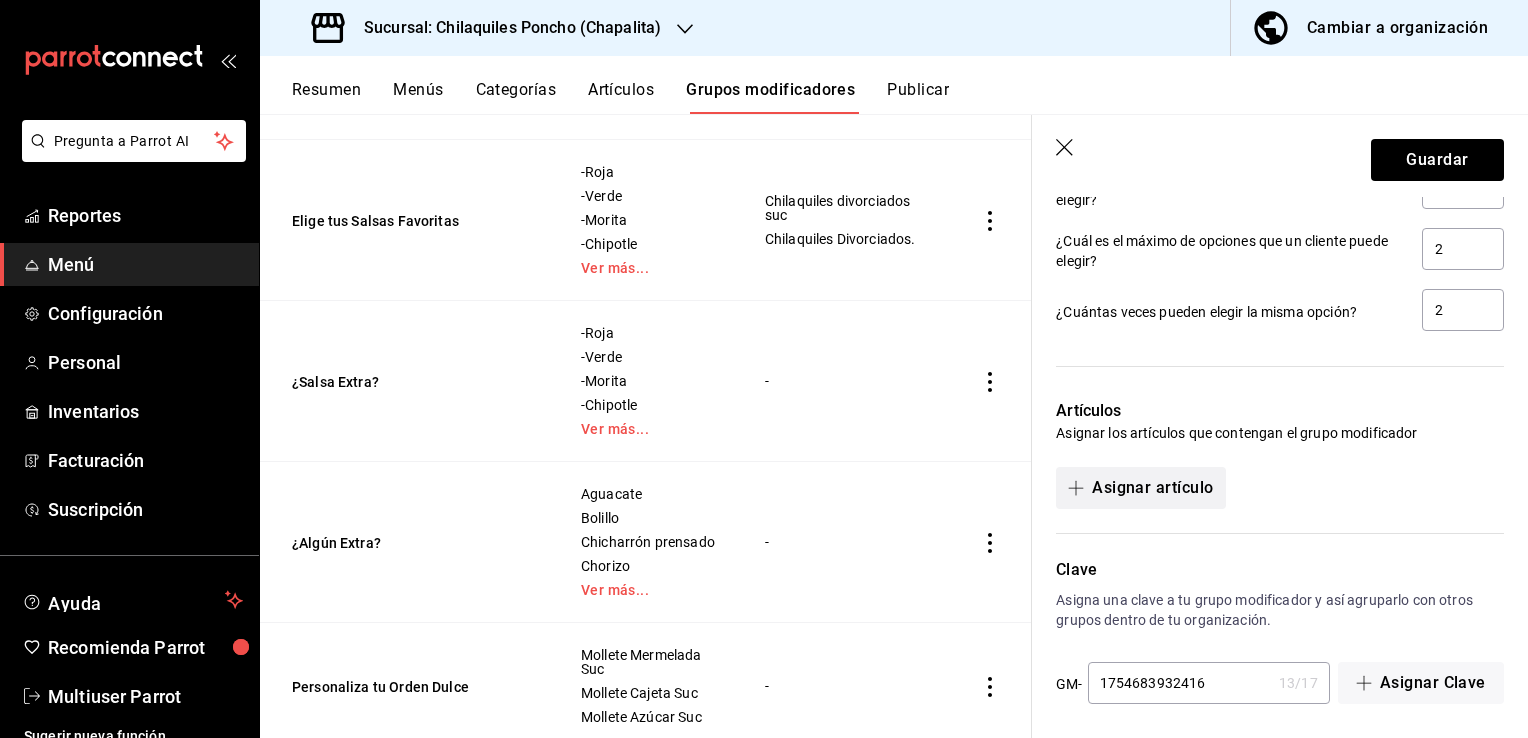 click on "Asignar artículo" at bounding box center (1140, 488) 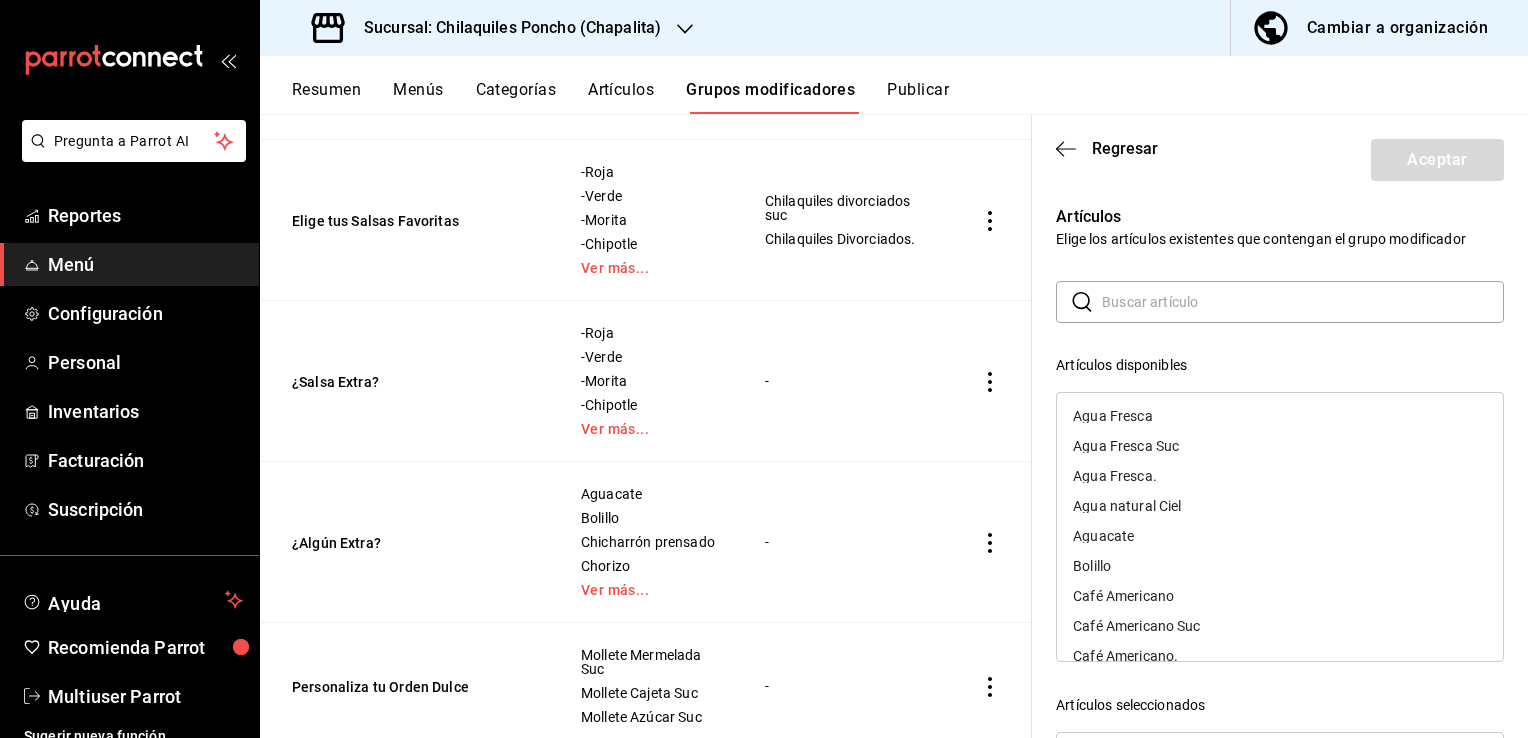 click at bounding box center (1303, 302) 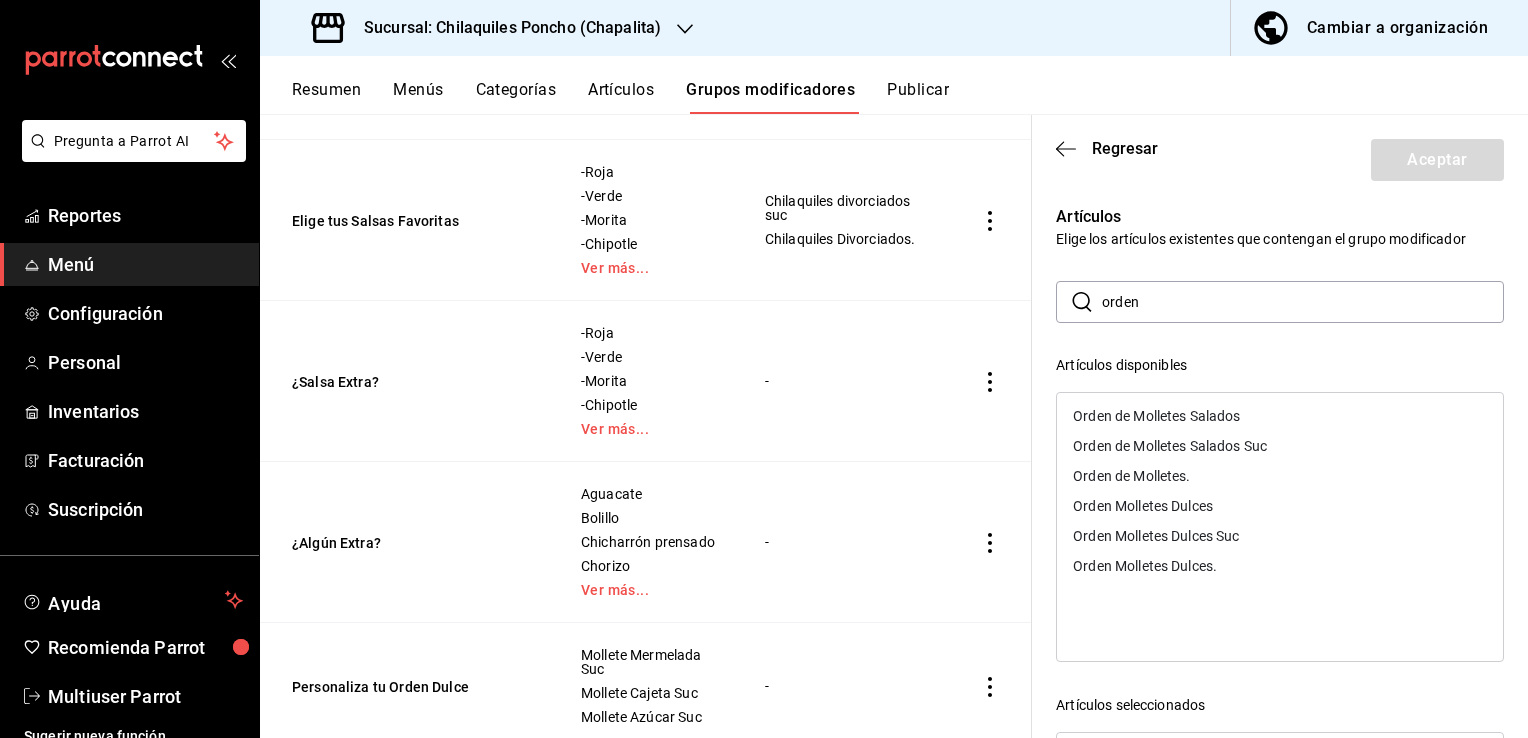 type on "orden" 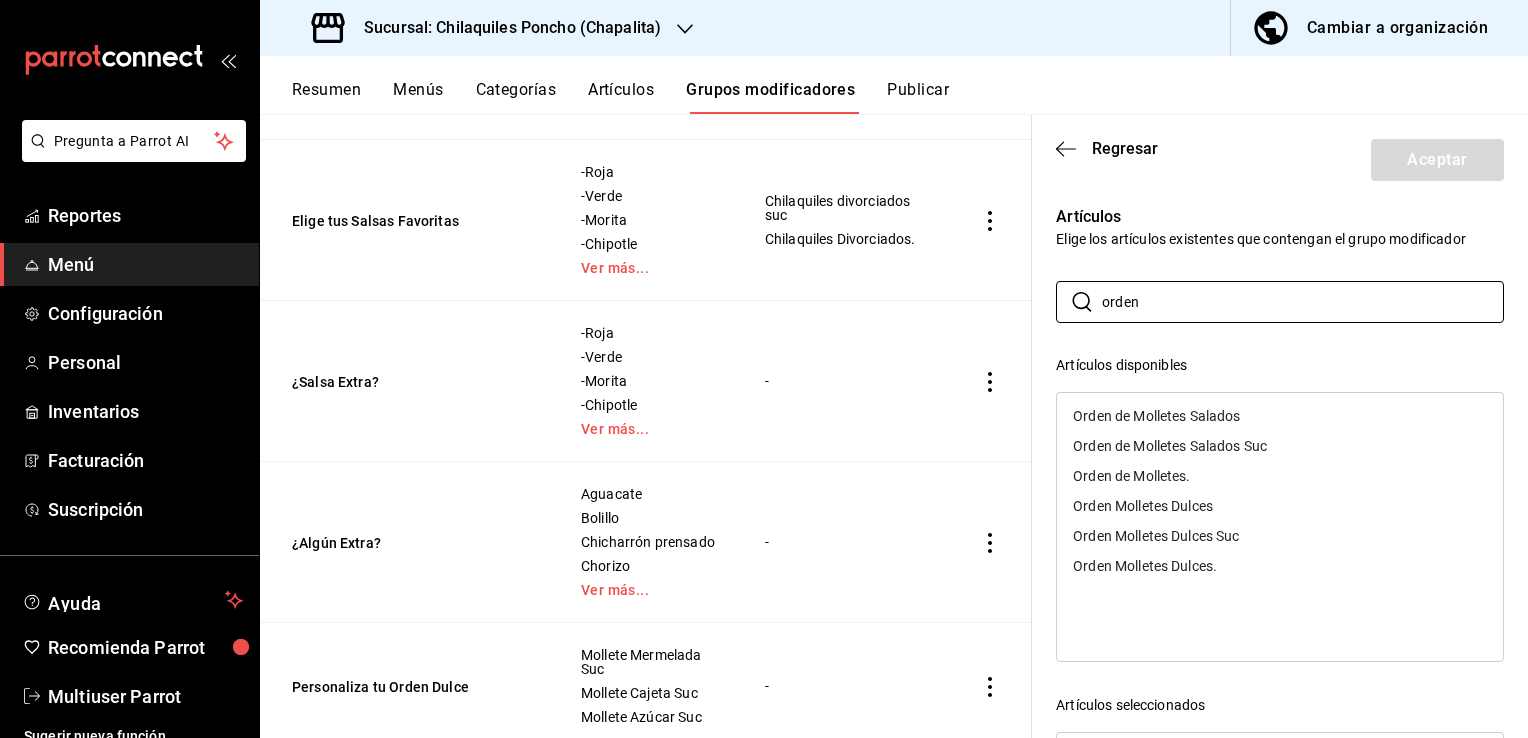 click on "Orden Molletes Dulces Suc" at bounding box center [1156, 536] 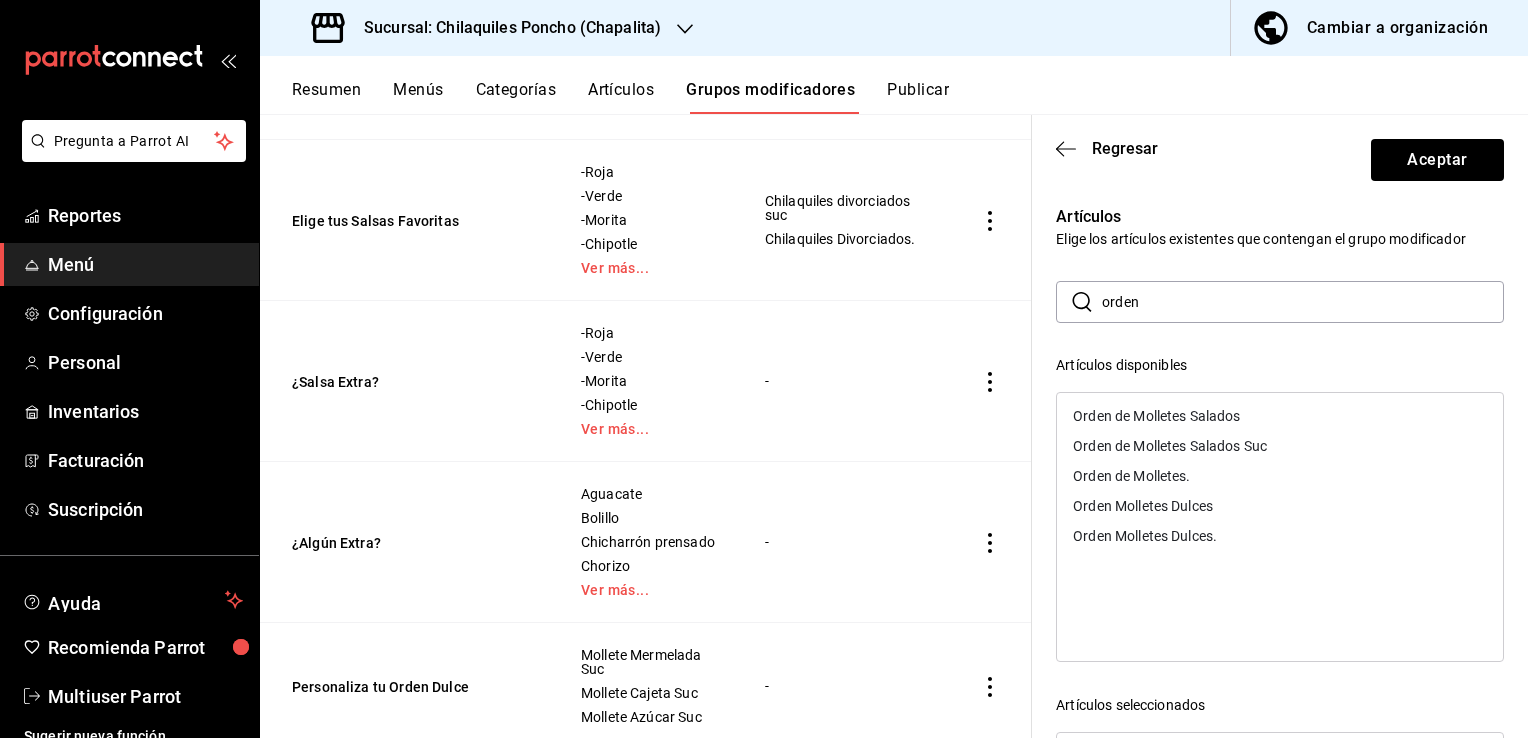 click on "Orden Molletes Dulces." at bounding box center (1280, 536) 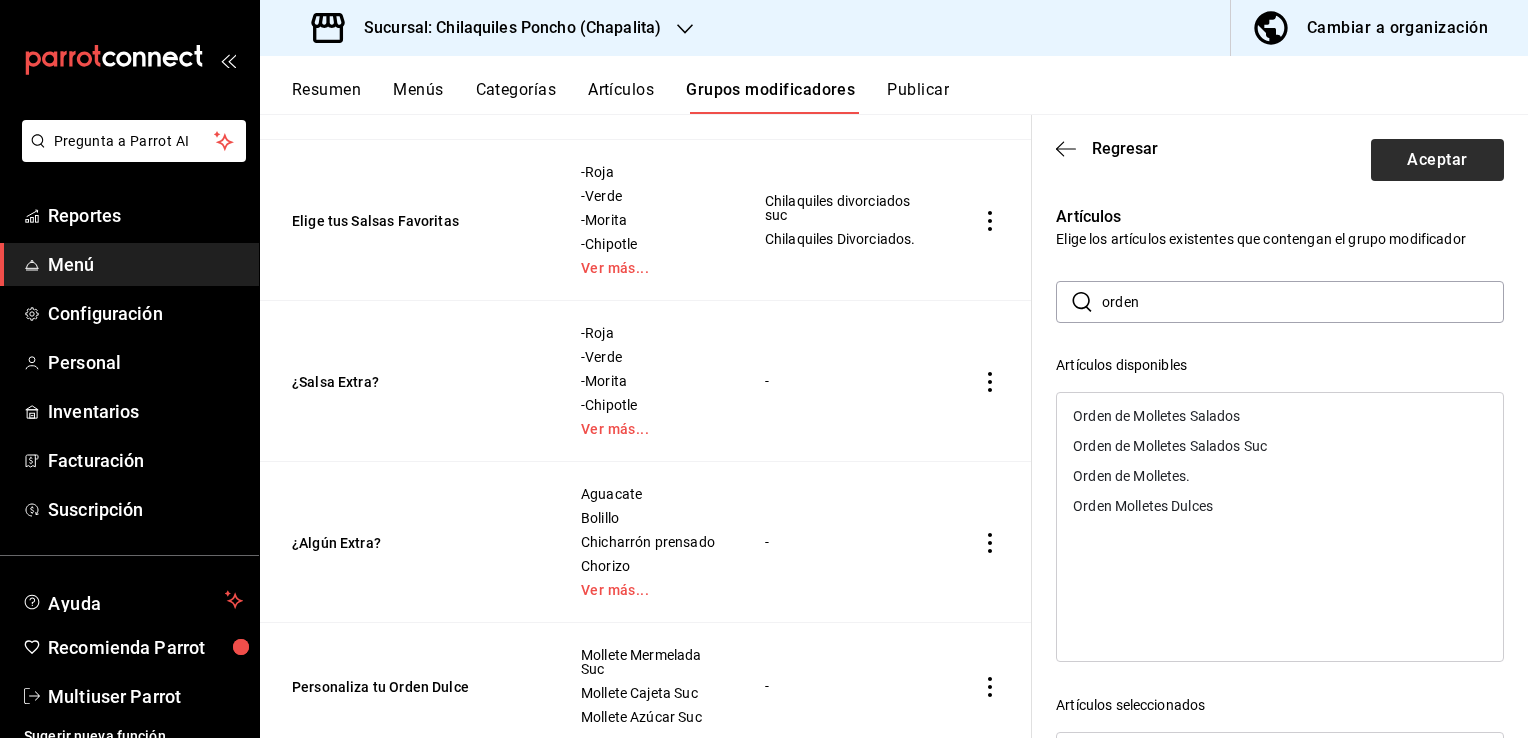 click on "Aceptar" at bounding box center (1437, 160) 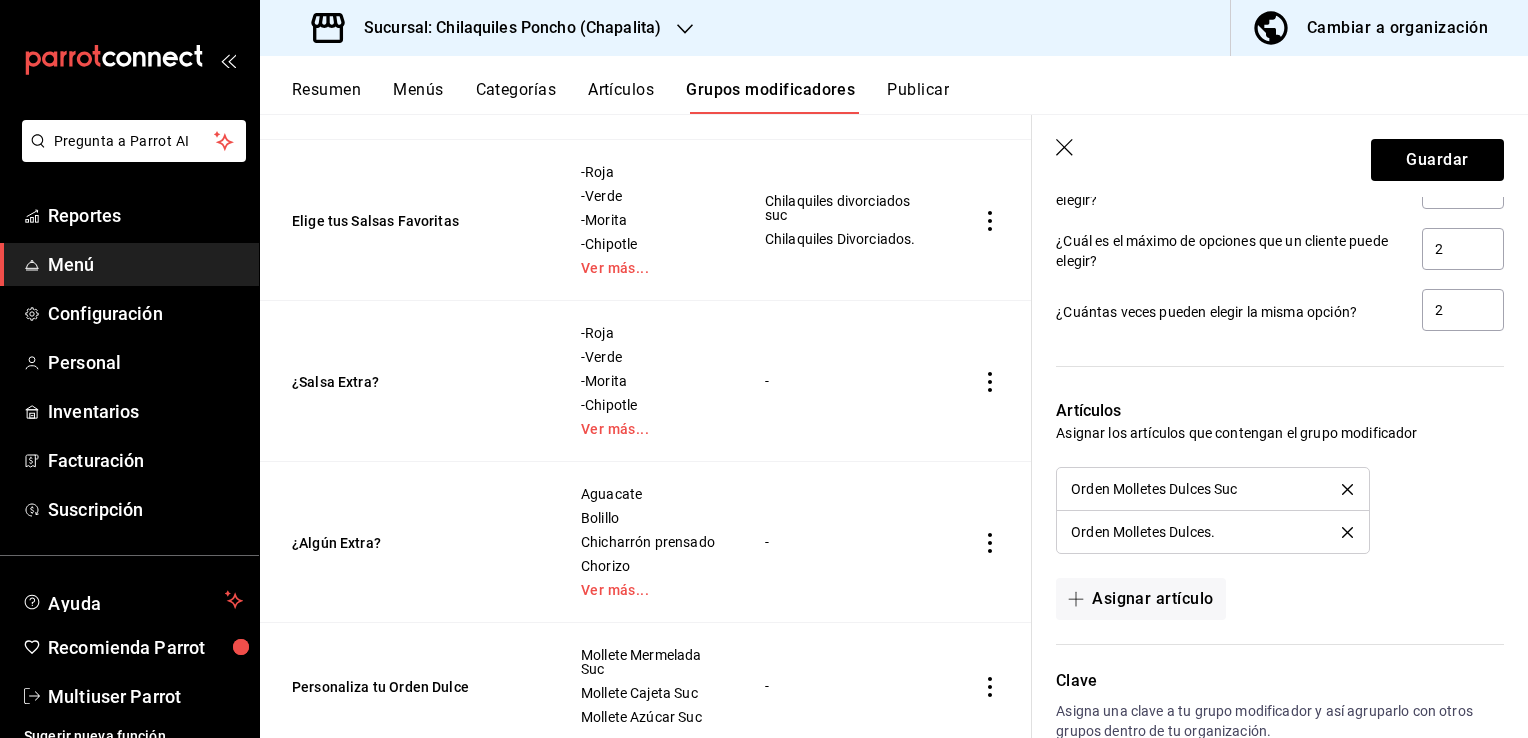 click on "Guardar" at bounding box center [1437, 160] 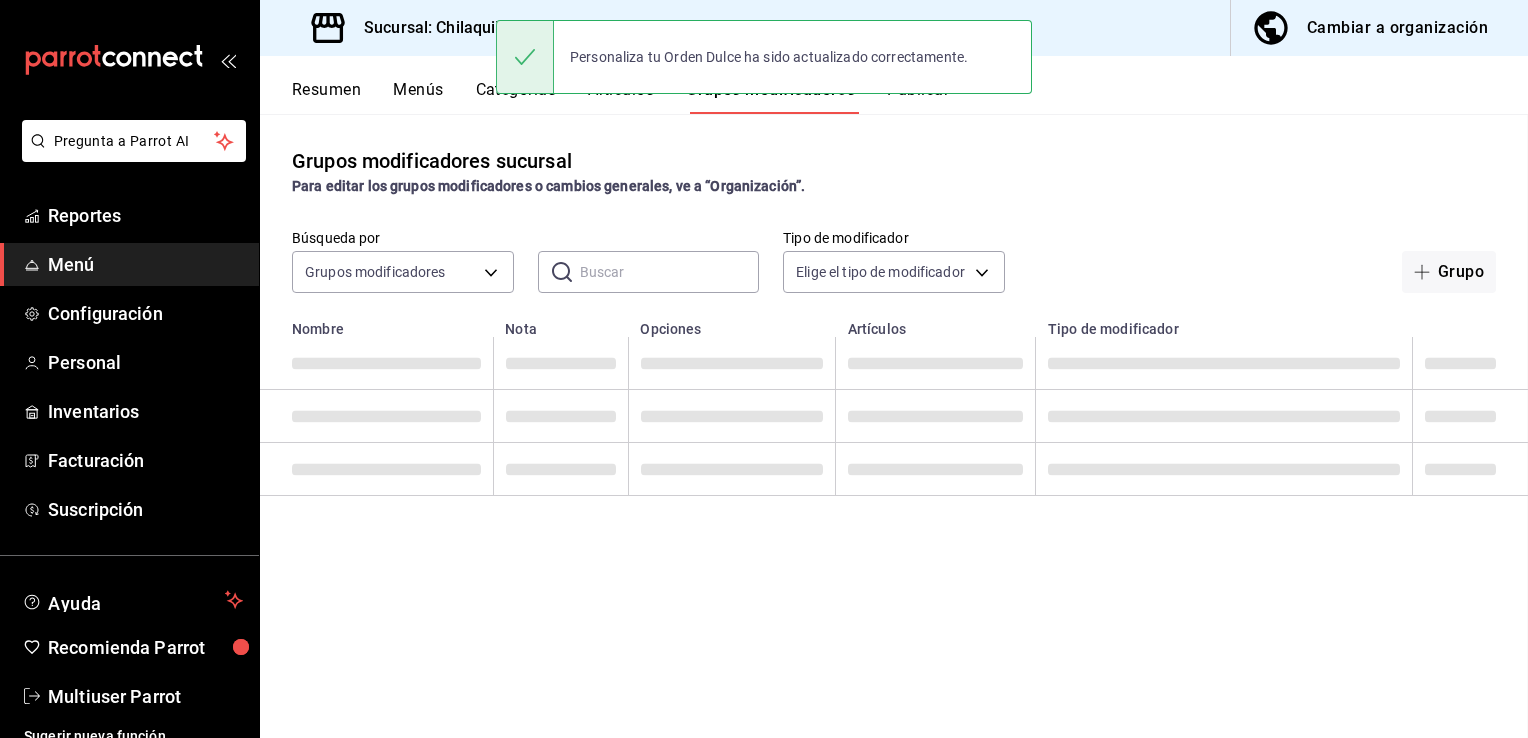 scroll, scrollTop: 0, scrollLeft: 0, axis: both 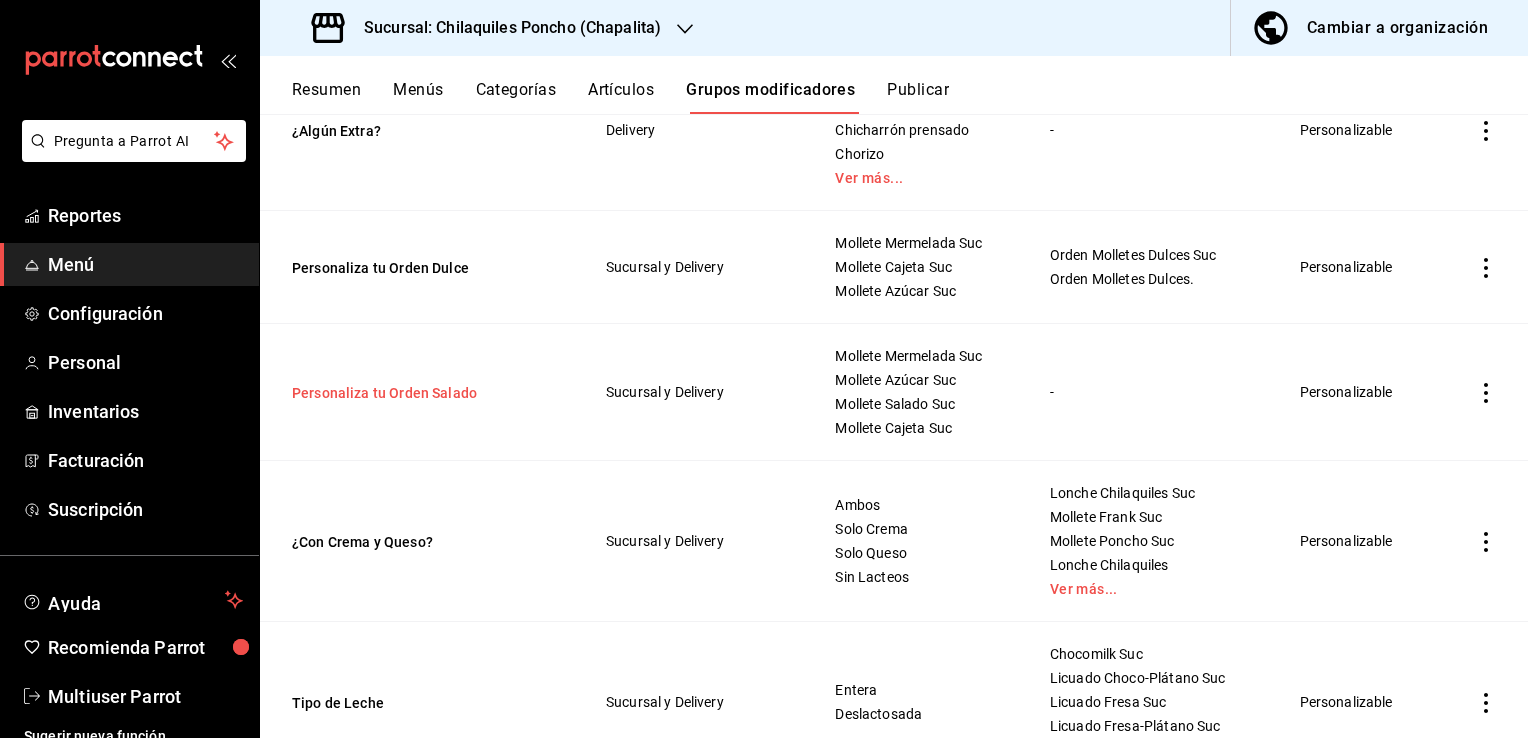 click on "Personaliza tu Orden Salado" at bounding box center [412, 393] 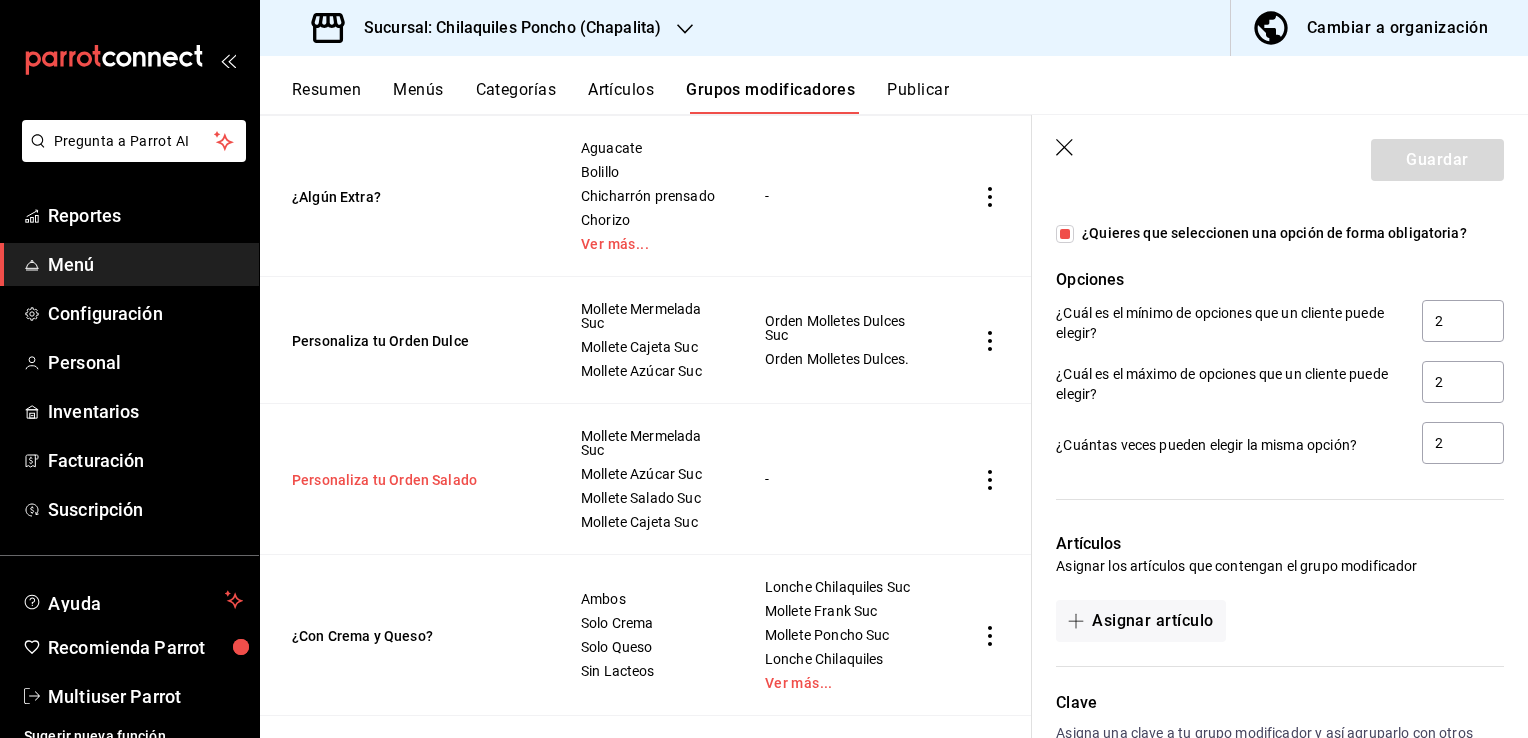 scroll, scrollTop: 1188, scrollLeft: 0, axis: vertical 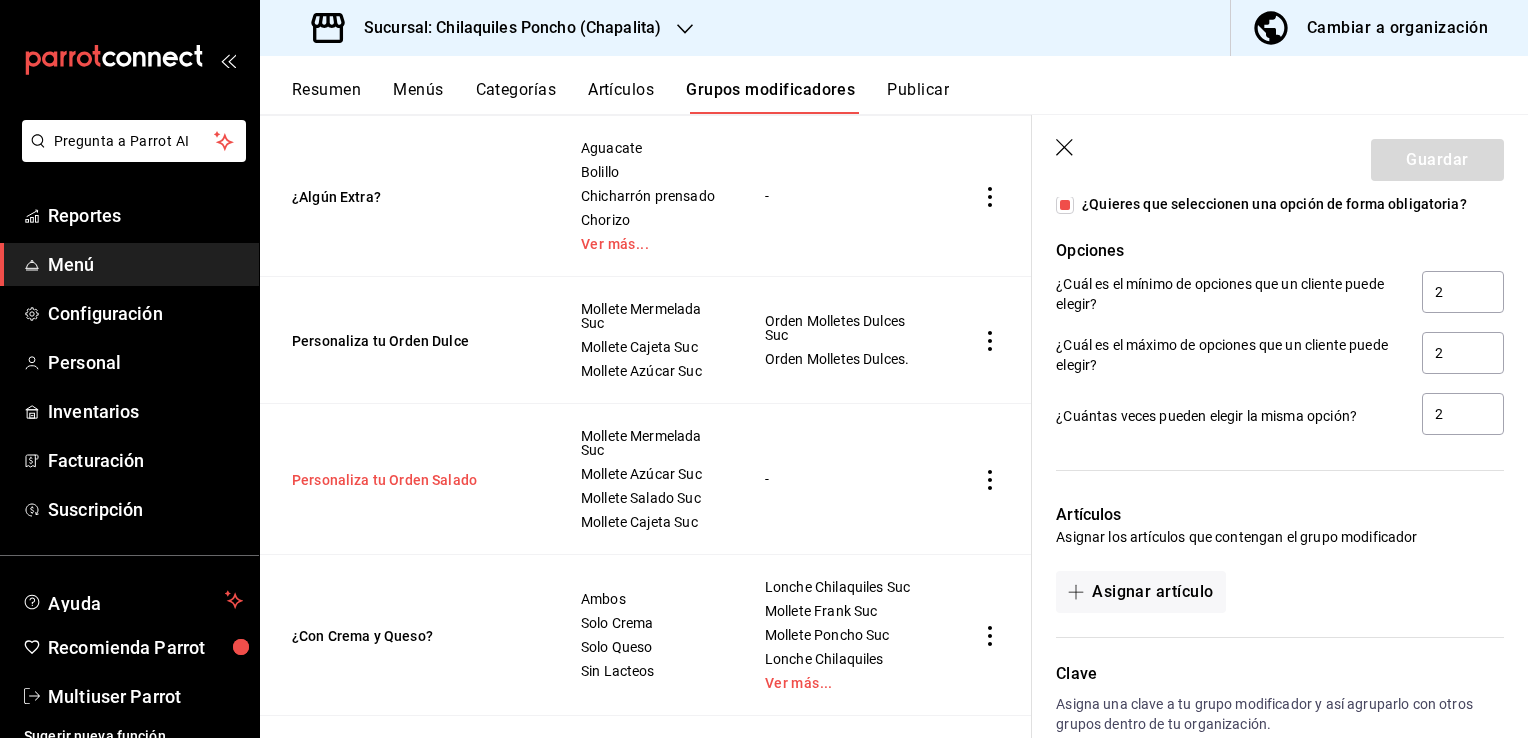 click on "Asignar artículo" at bounding box center (1140, 592) 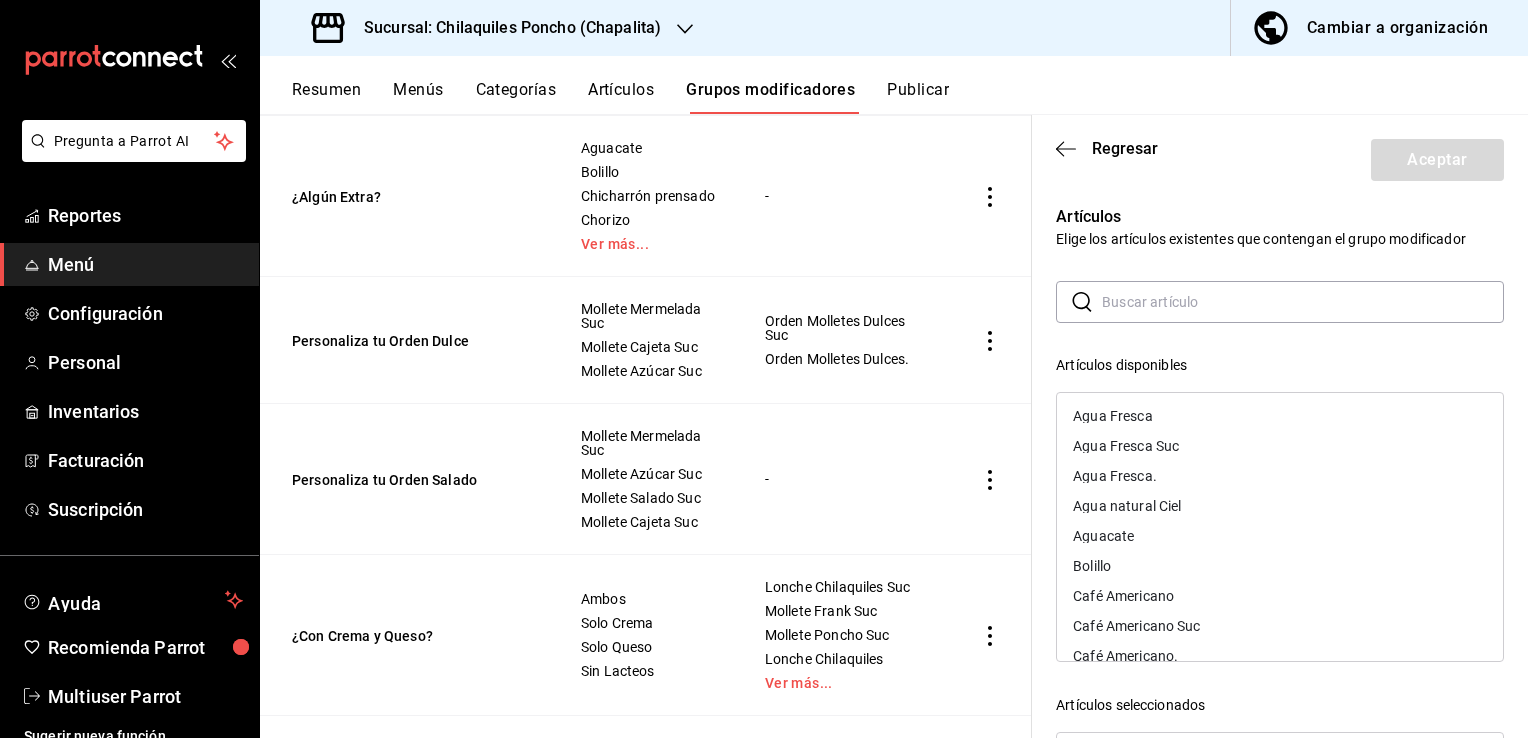 click at bounding box center (1303, 302) 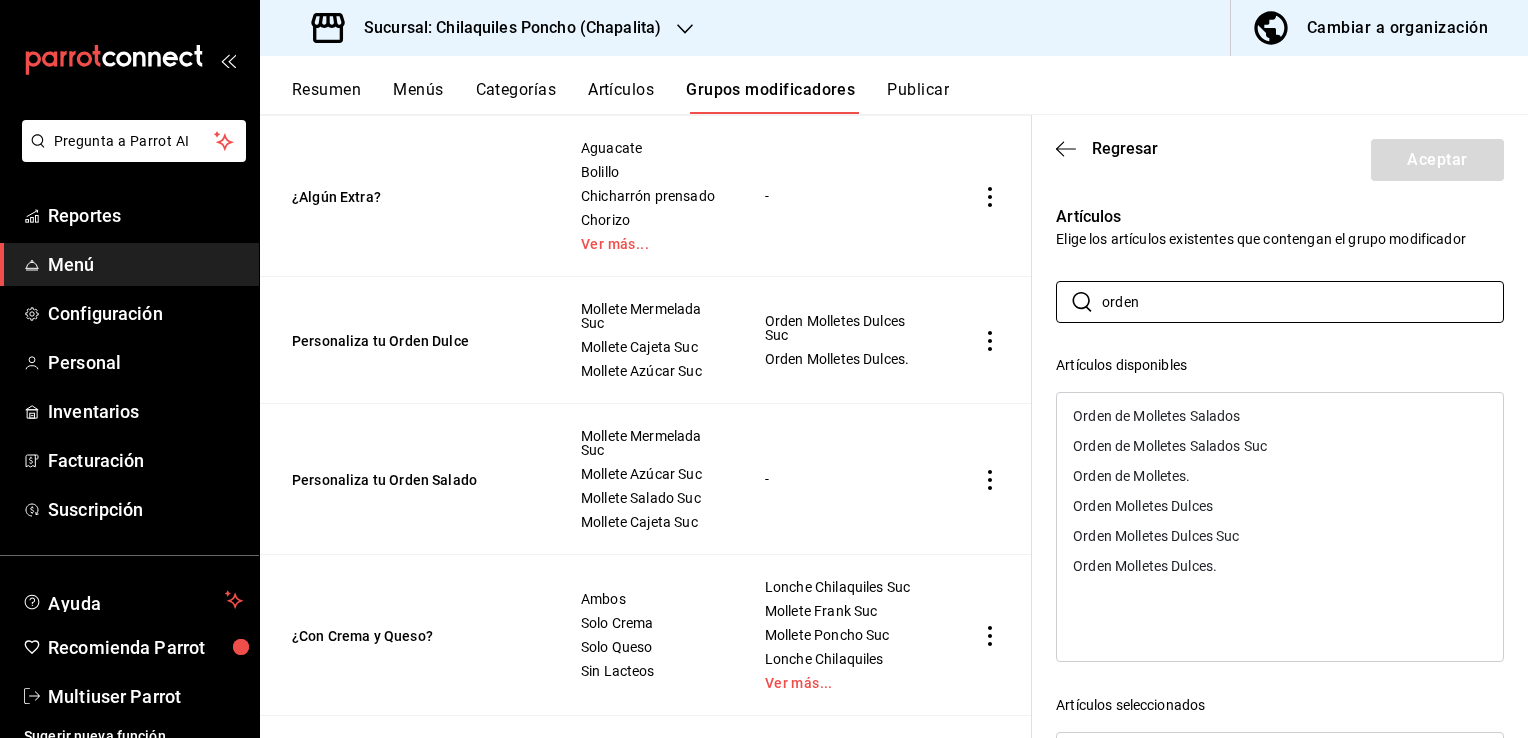 type on "orden" 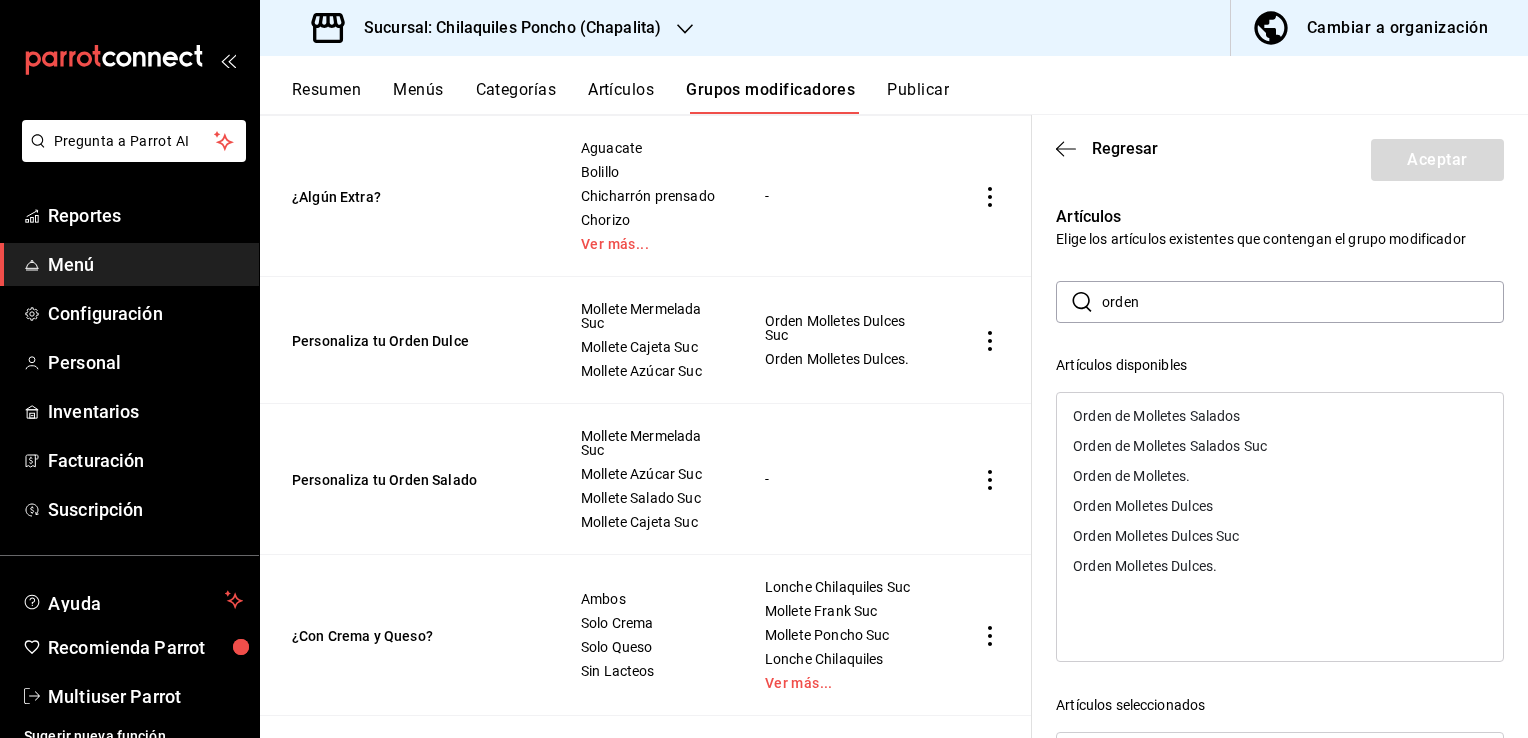 click on "Orden de Molletes Salados Suc" at bounding box center [1170, 446] 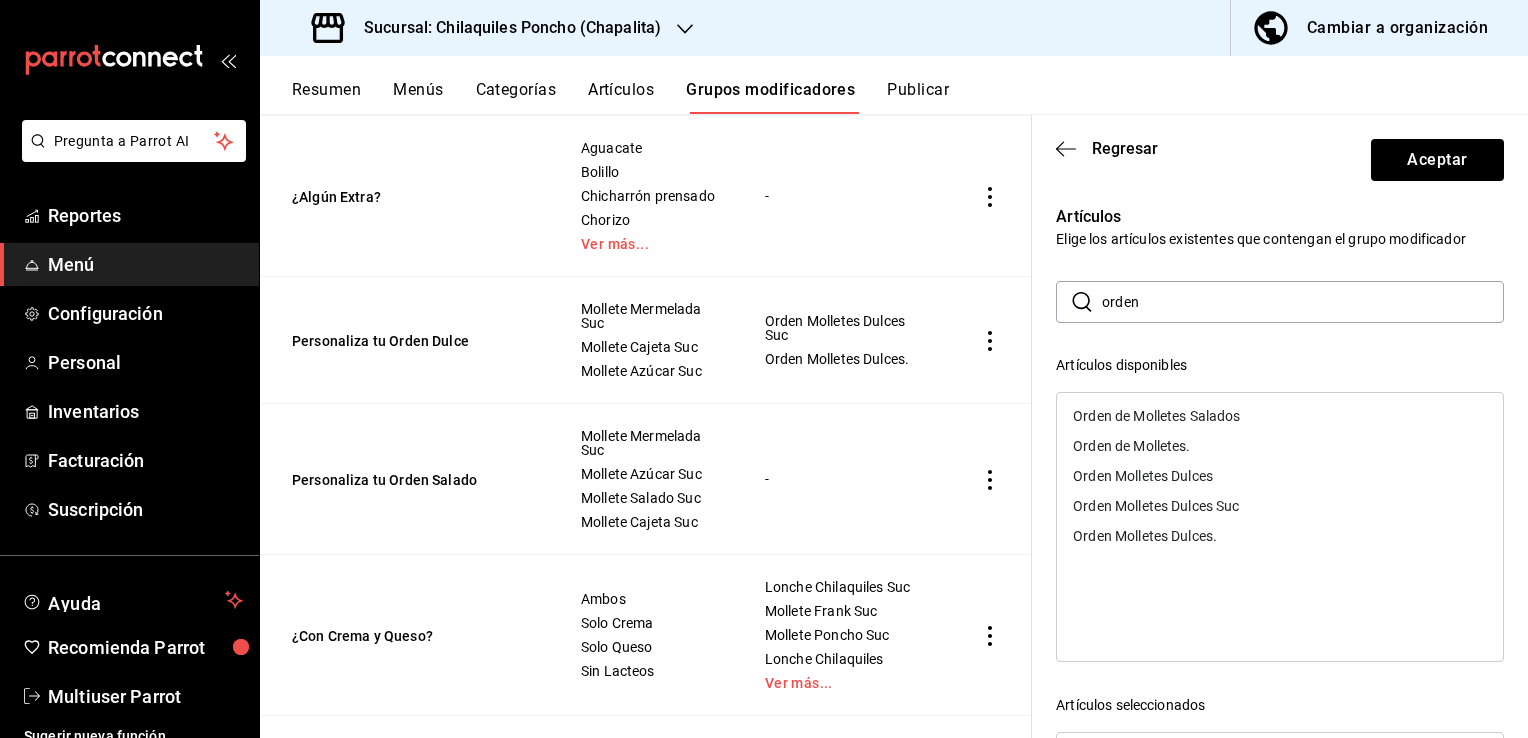 click on "Orden de Molletes." at bounding box center [1131, 446] 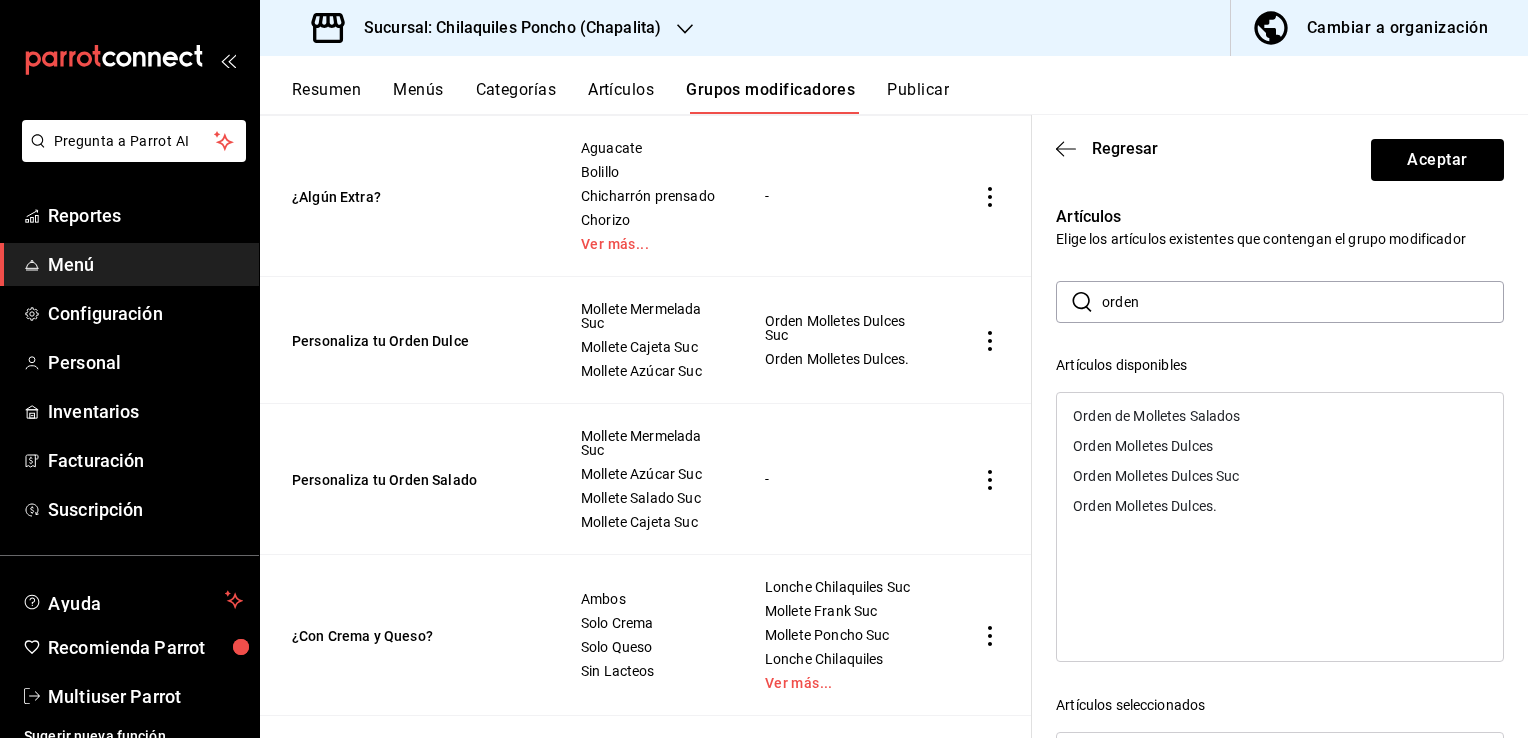click on "Aceptar" at bounding box center [1437, 160] 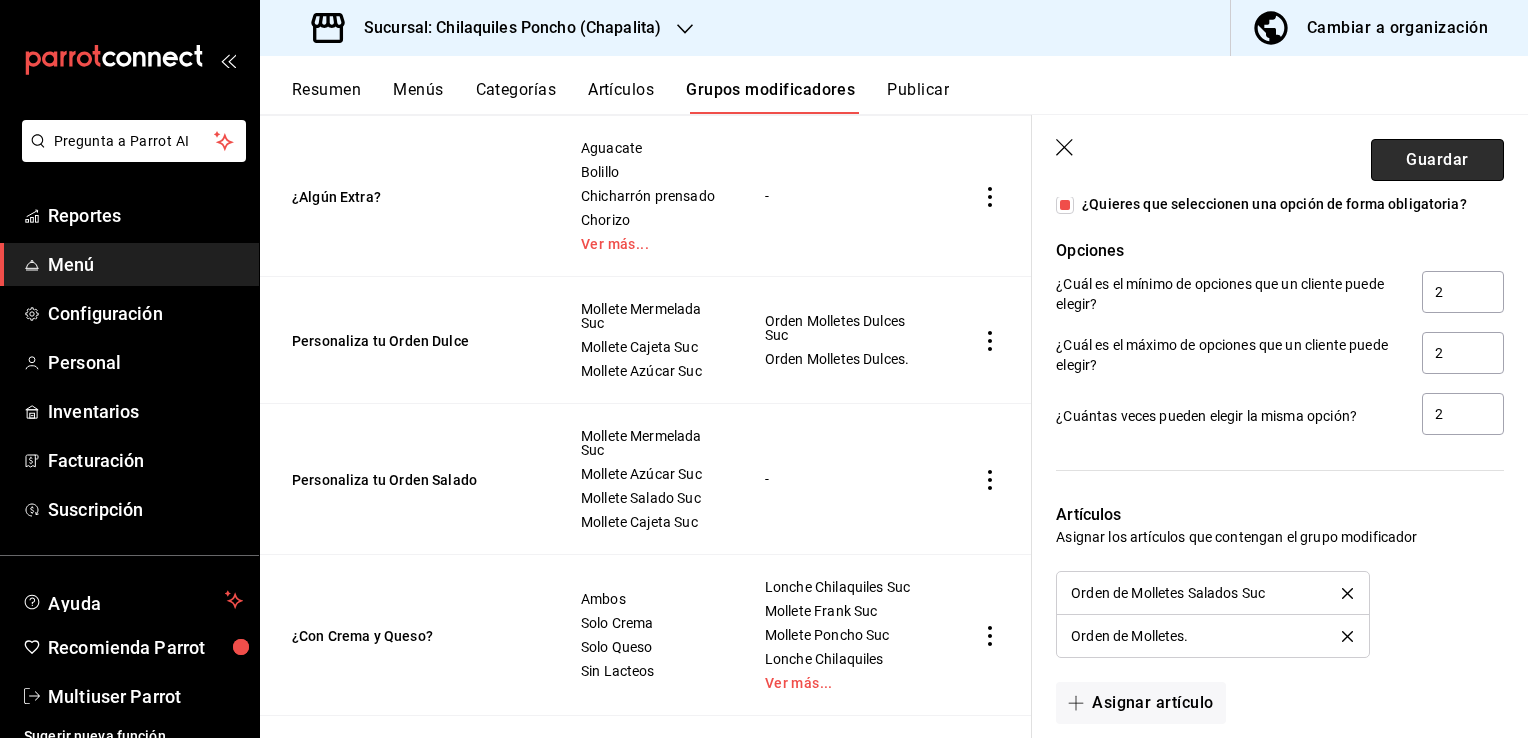 click on "Guardar" at bounding box center (1437, 160) 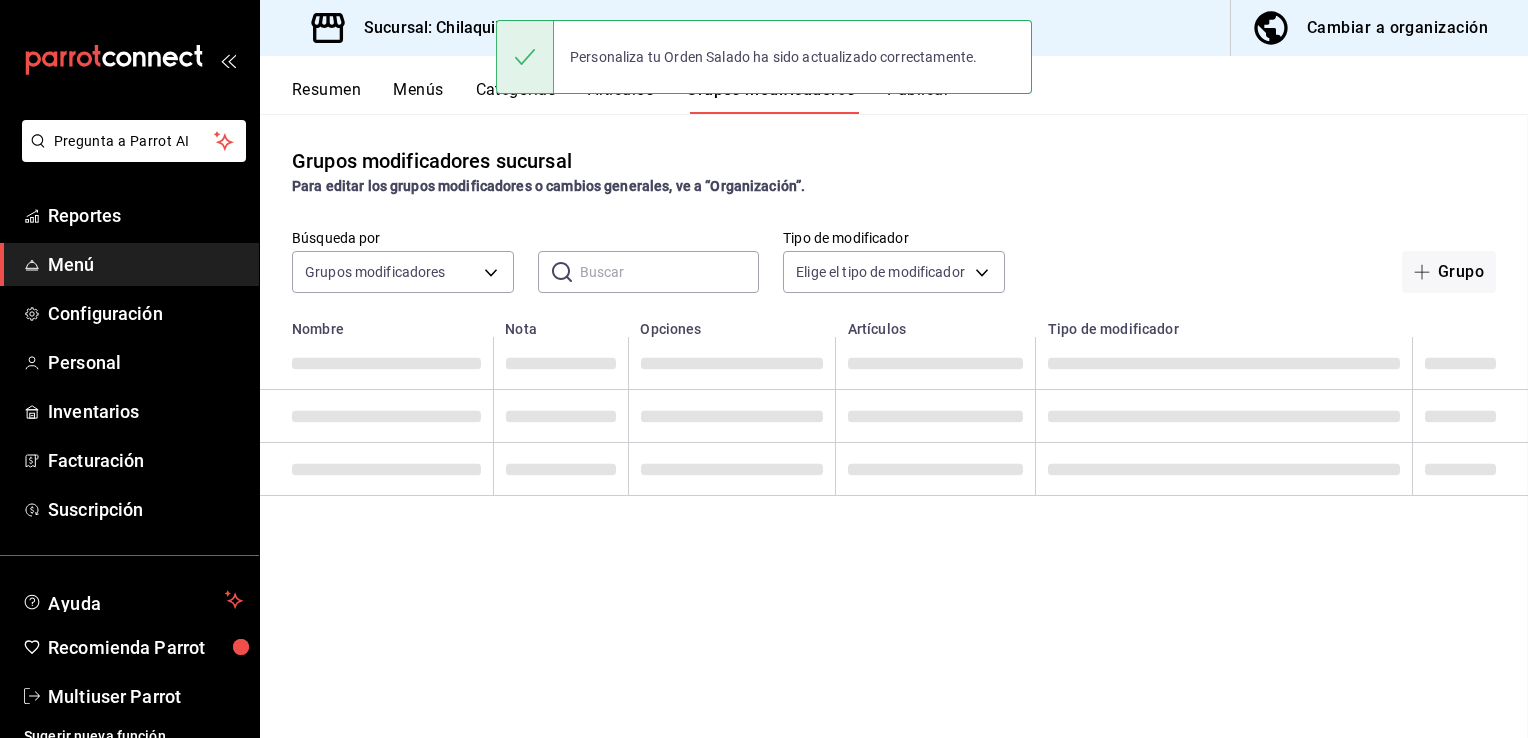 scroll, scrollTop: 0, scrollLeft: 0, axis: both 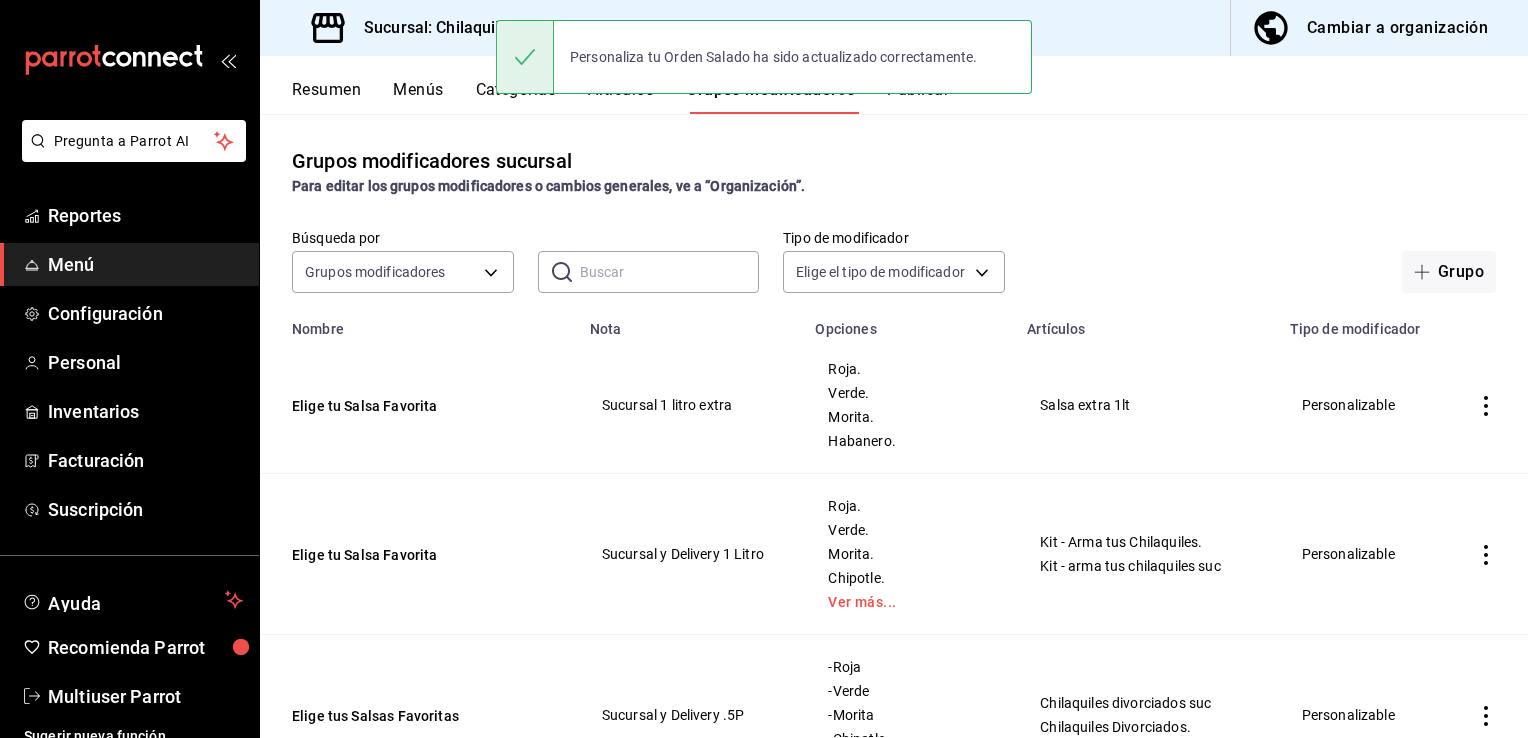 click on "Resumen" at bounding box center (326, 97) 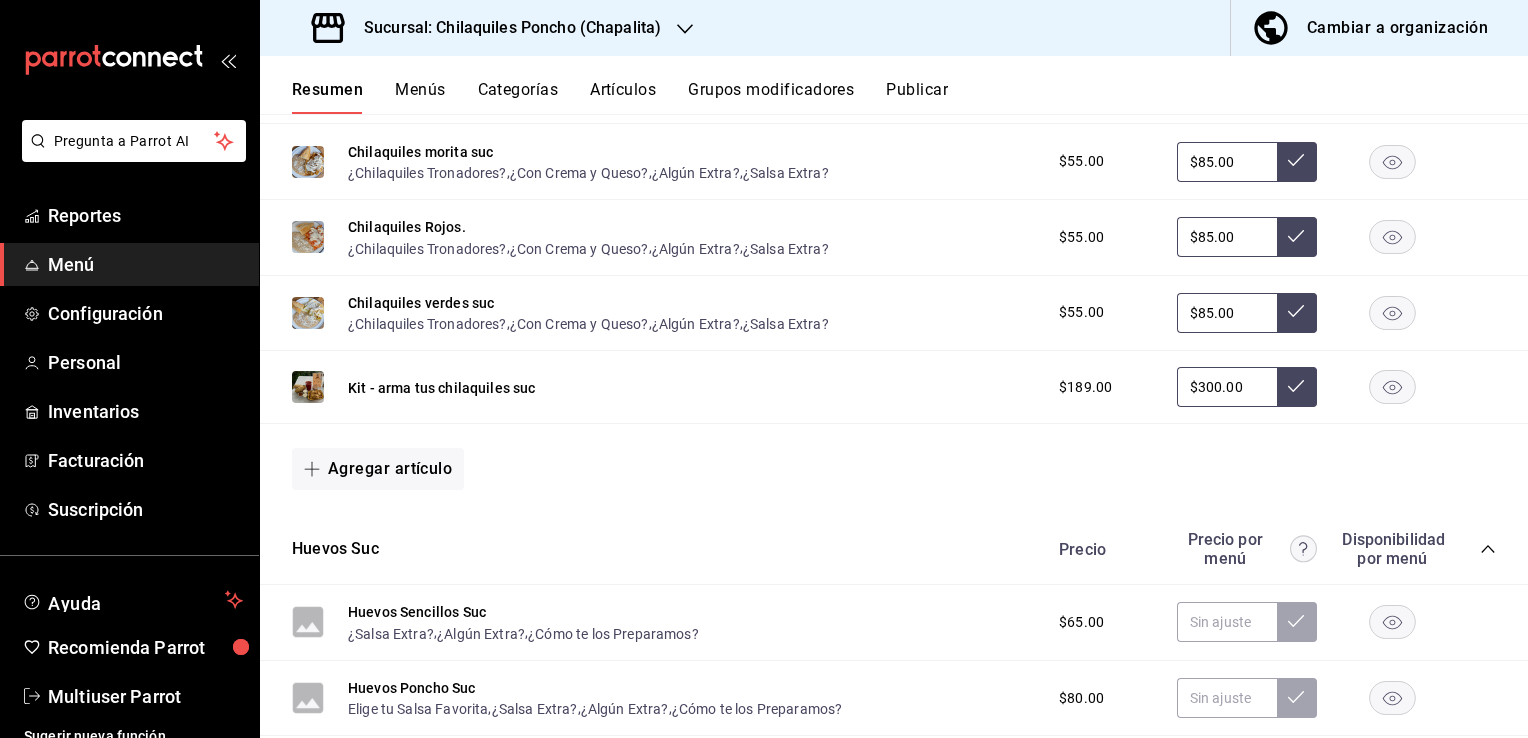 scroll, scrollTop: 724, scrollLeft: 0, axis: vertical 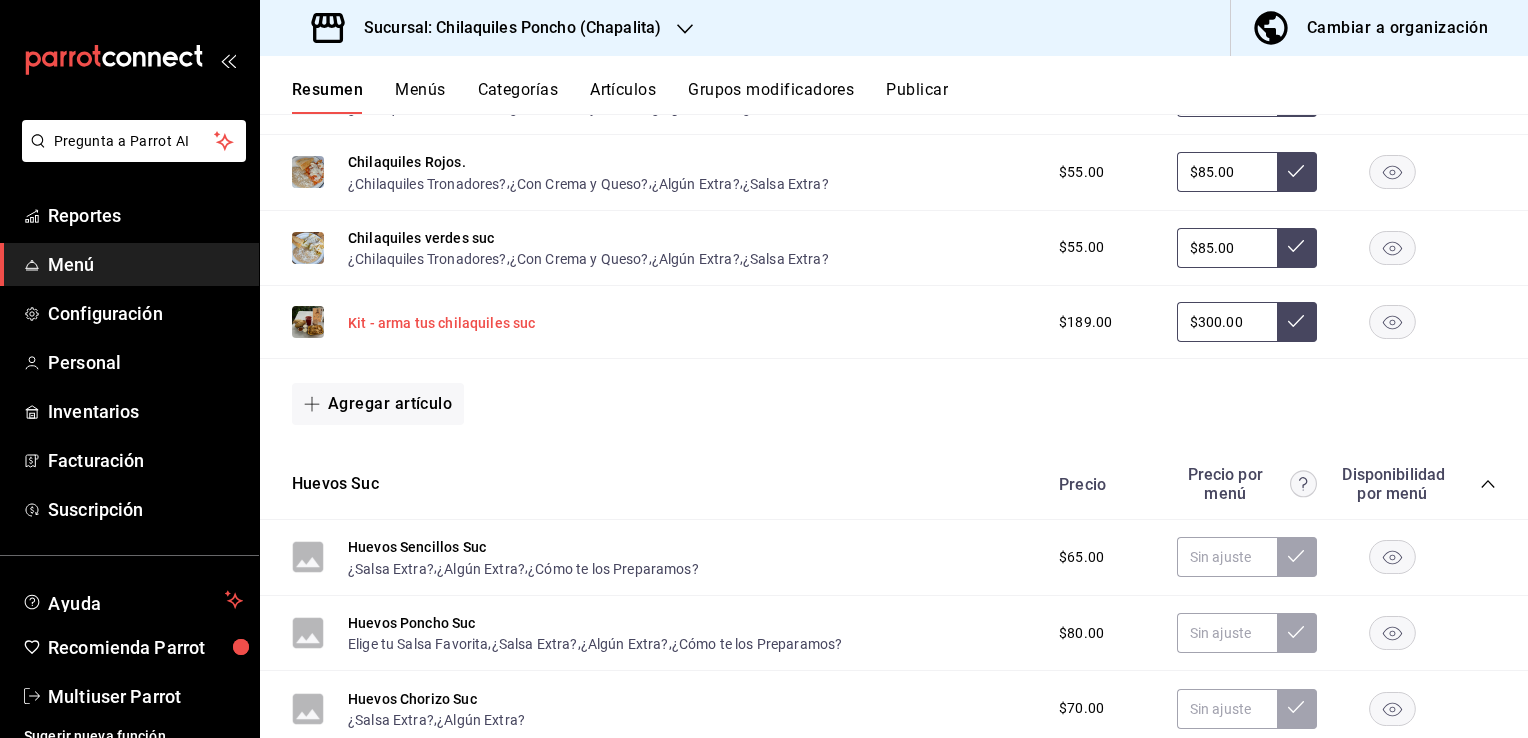 click on "Kit - arma tus chilaquiles suc" at bounding box center (442, 323) 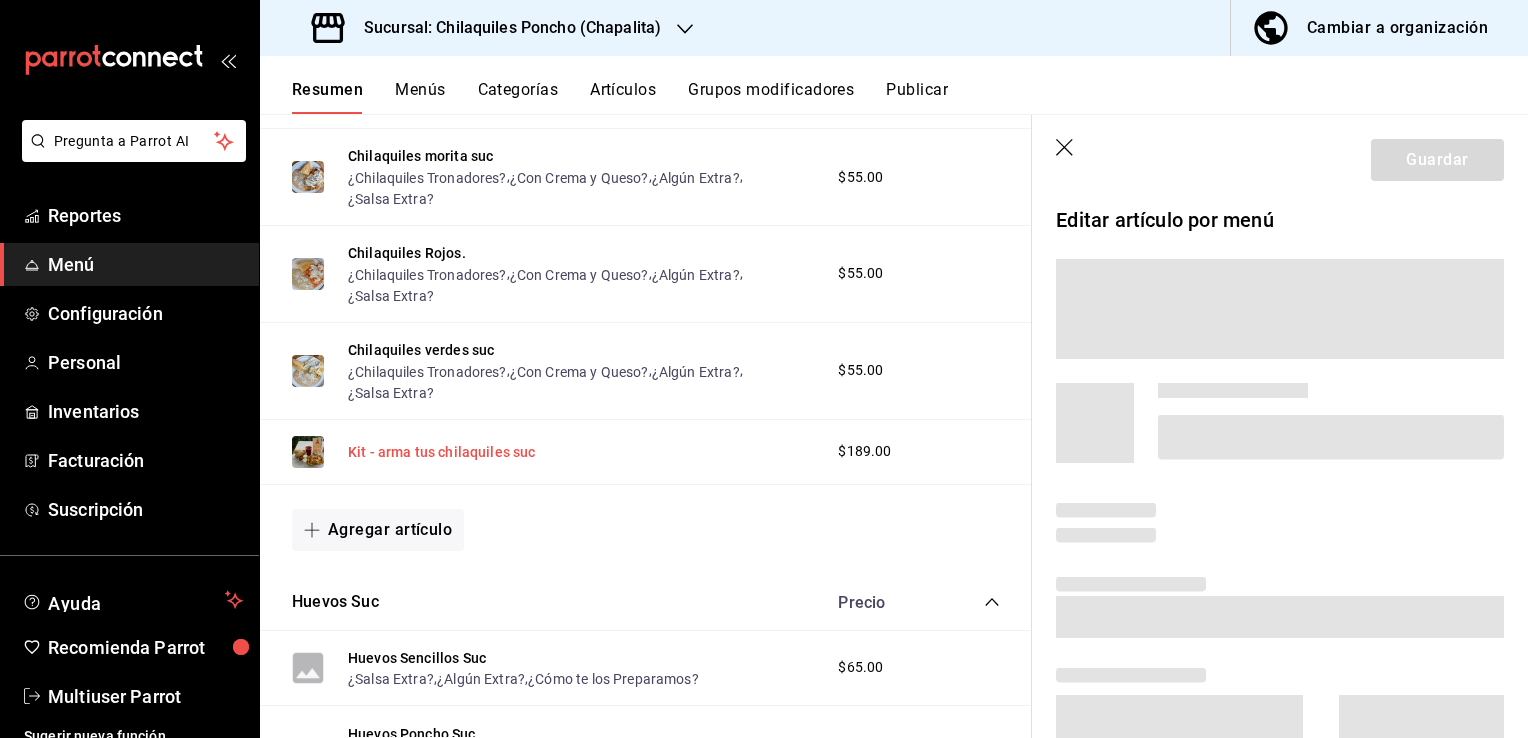scroll, scrollTop: 708, scrollLeft: 0, axis: vertical 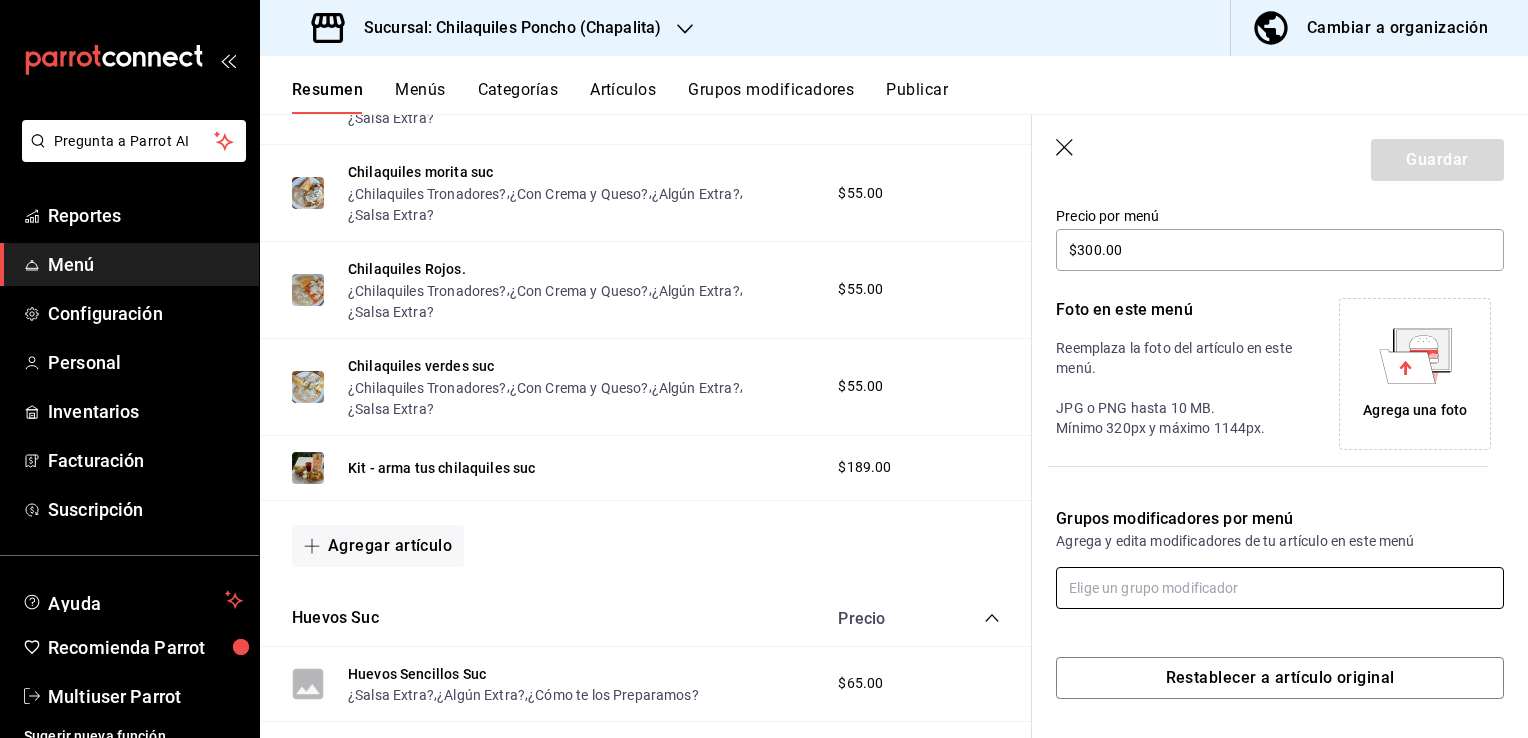 click at bounding box center (1280, 588) 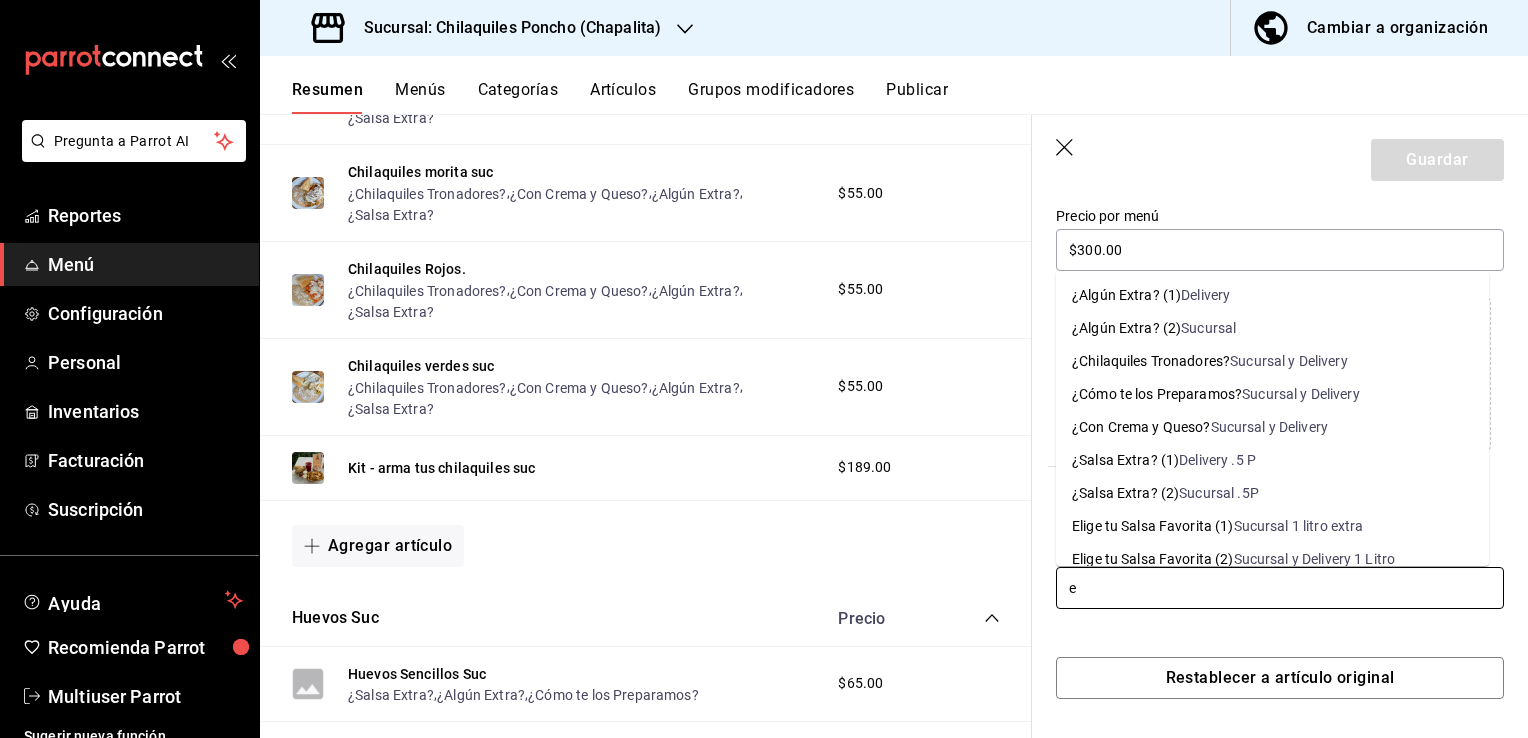 type on "el" 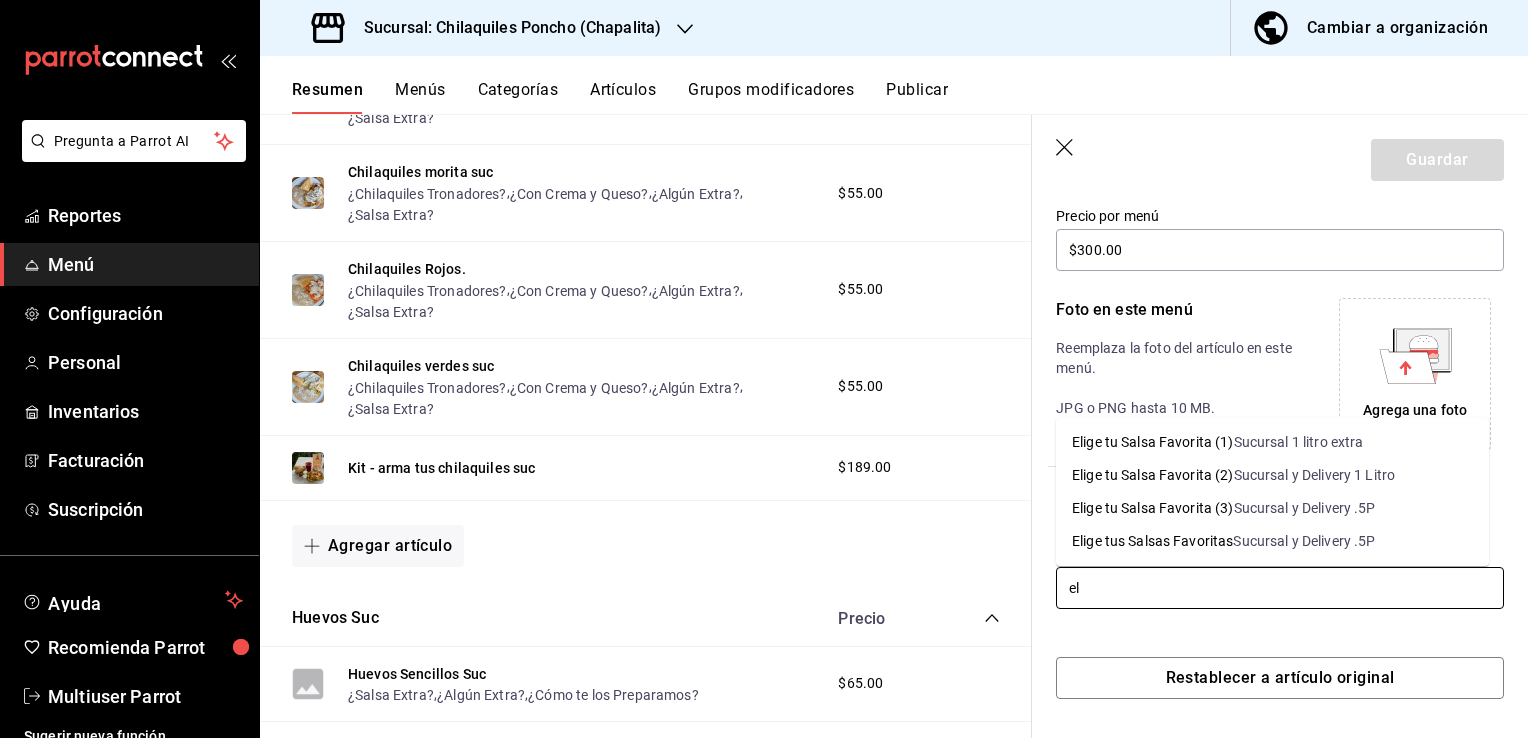 click on "Sucursal y Delivery 1 Litro" at bounding box center (1315, 475) 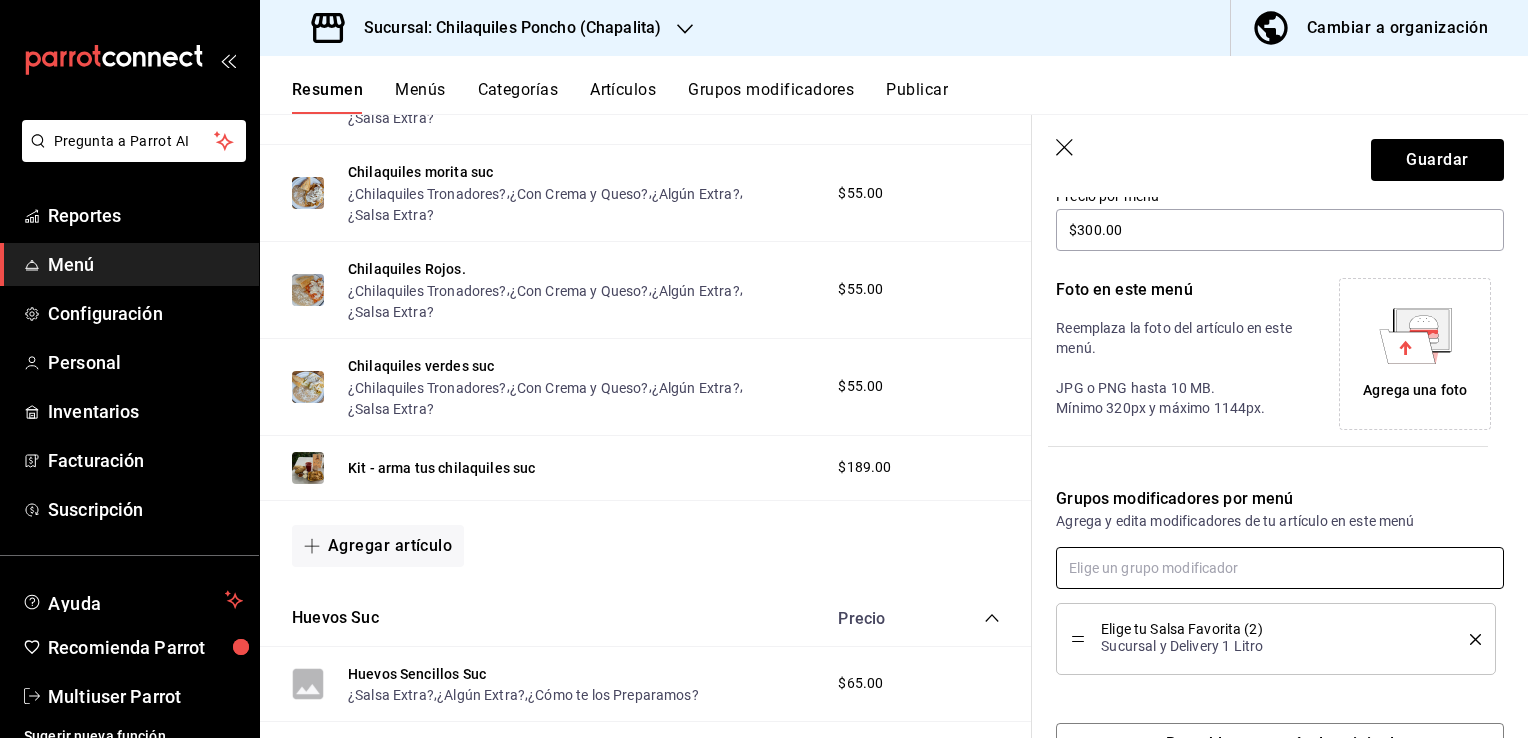 scroll, scrollTop: 382, scrollLeft: 0, axis: vertical 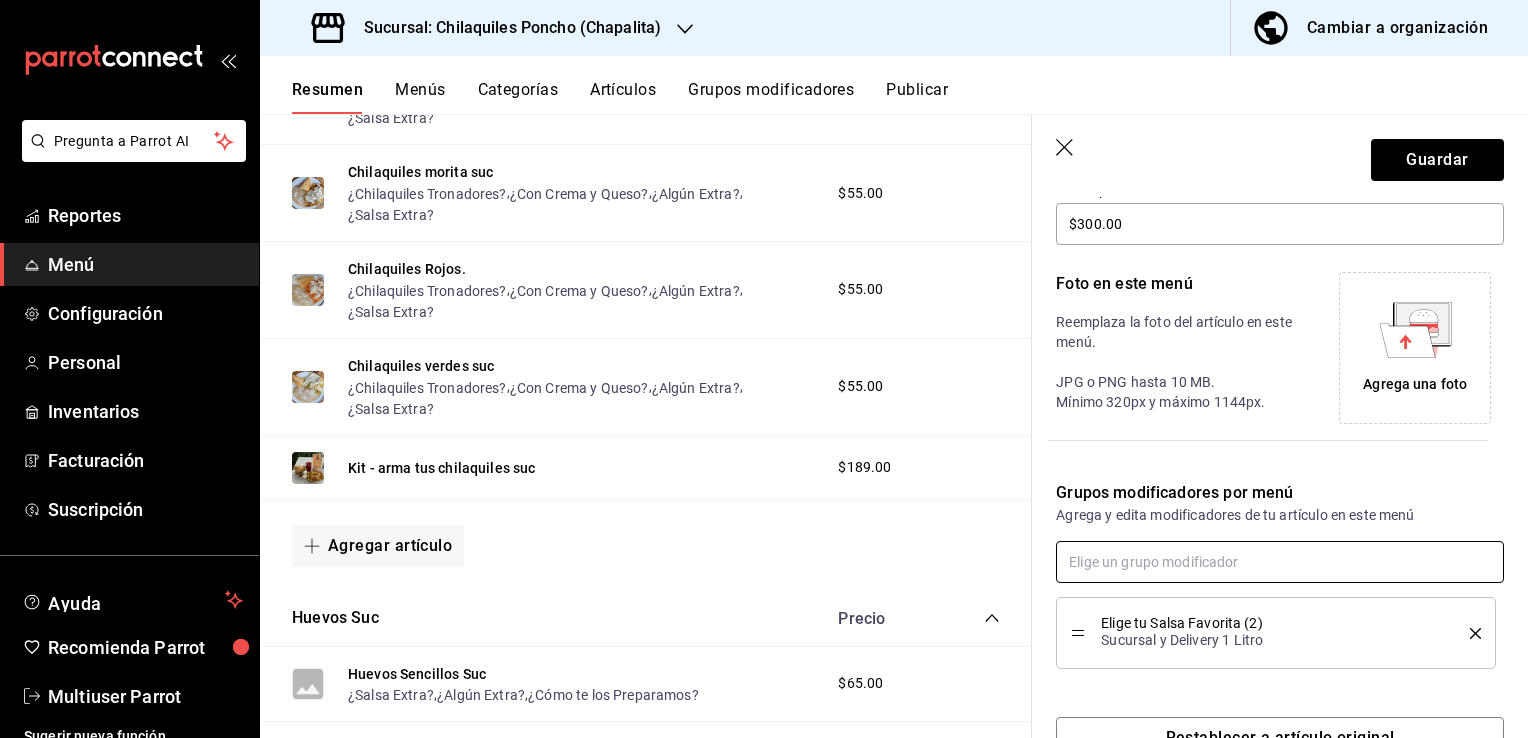 click at bounding box center [1280, 562] 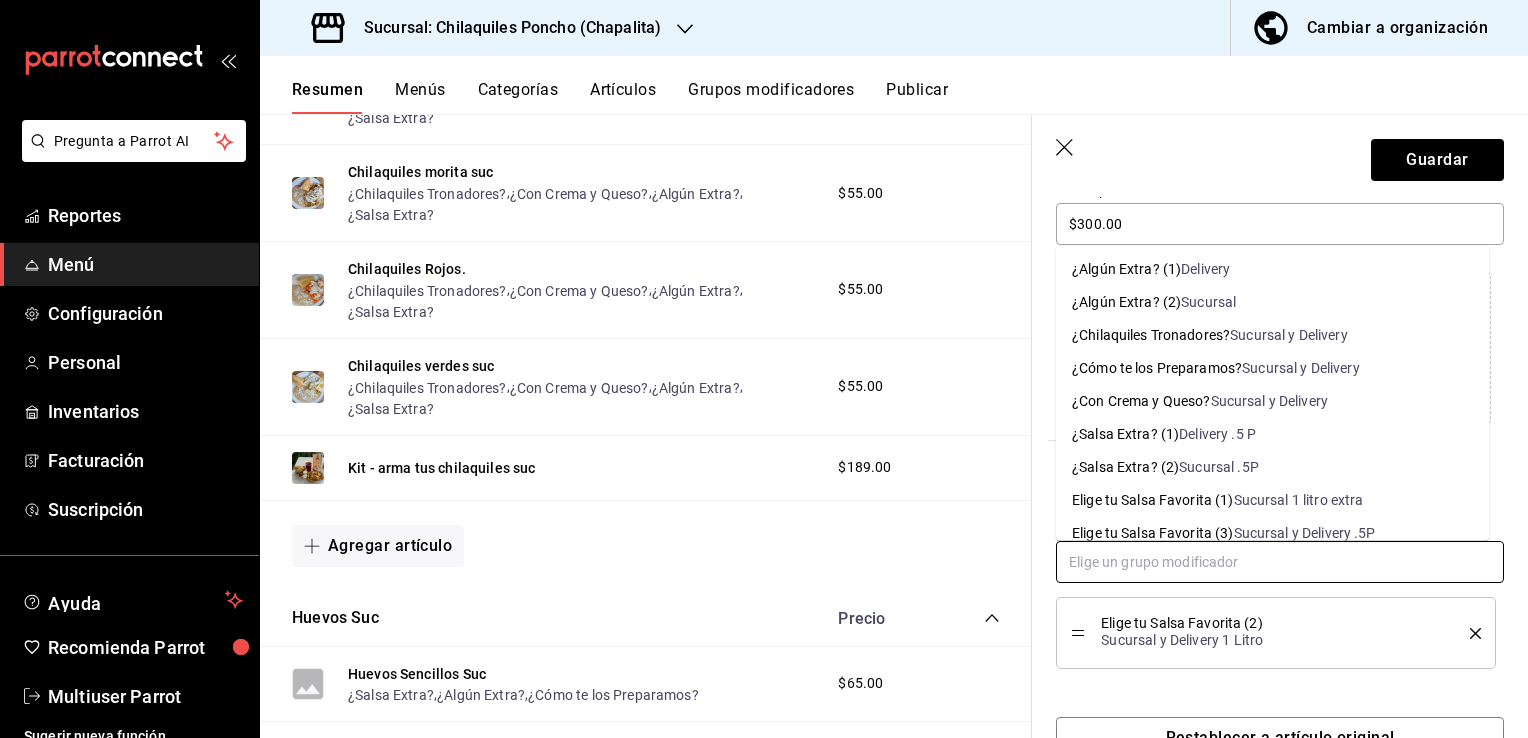 scroll, scrollTop: 0, scrollLeft: 0, axis: both 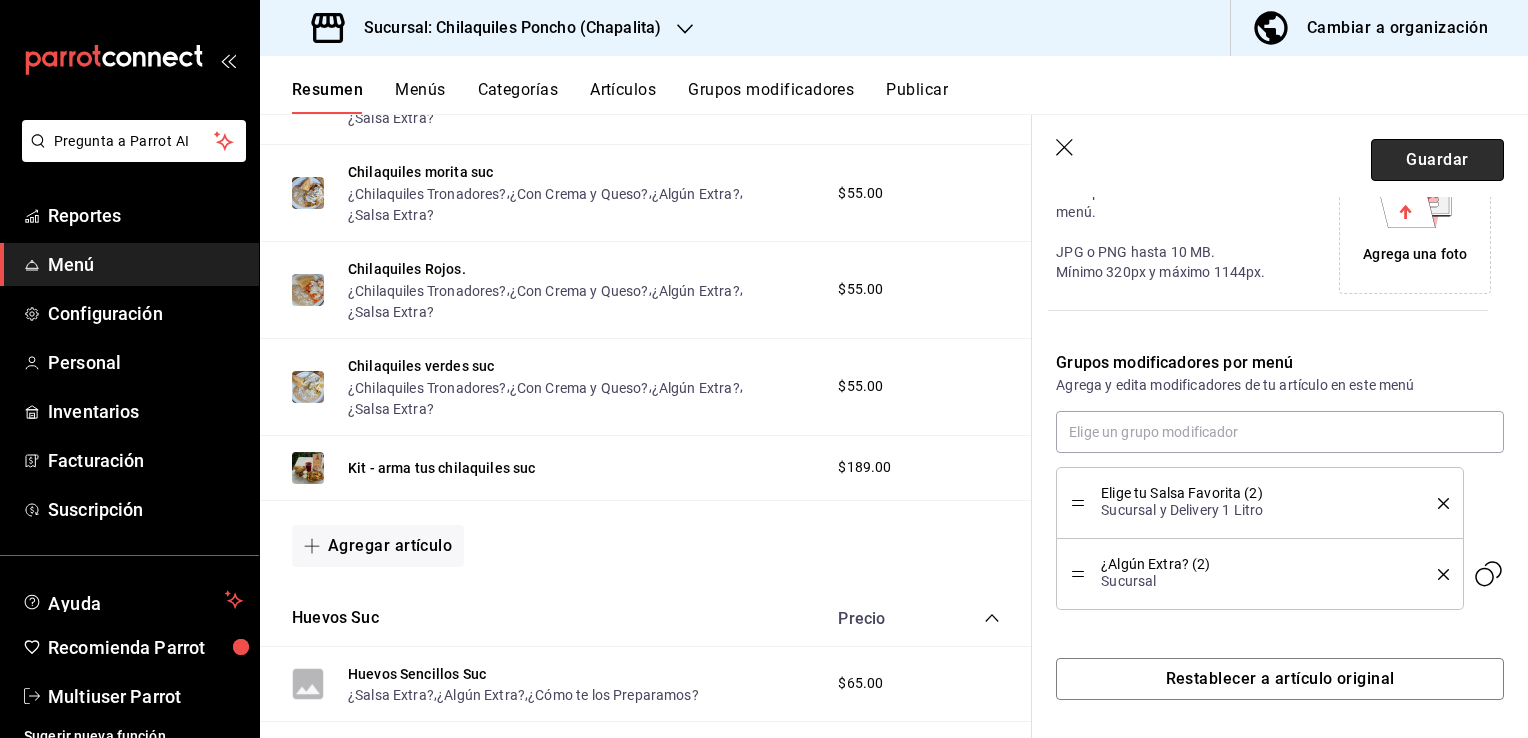 click on "Guardar" at bounding box center (1437, 160) 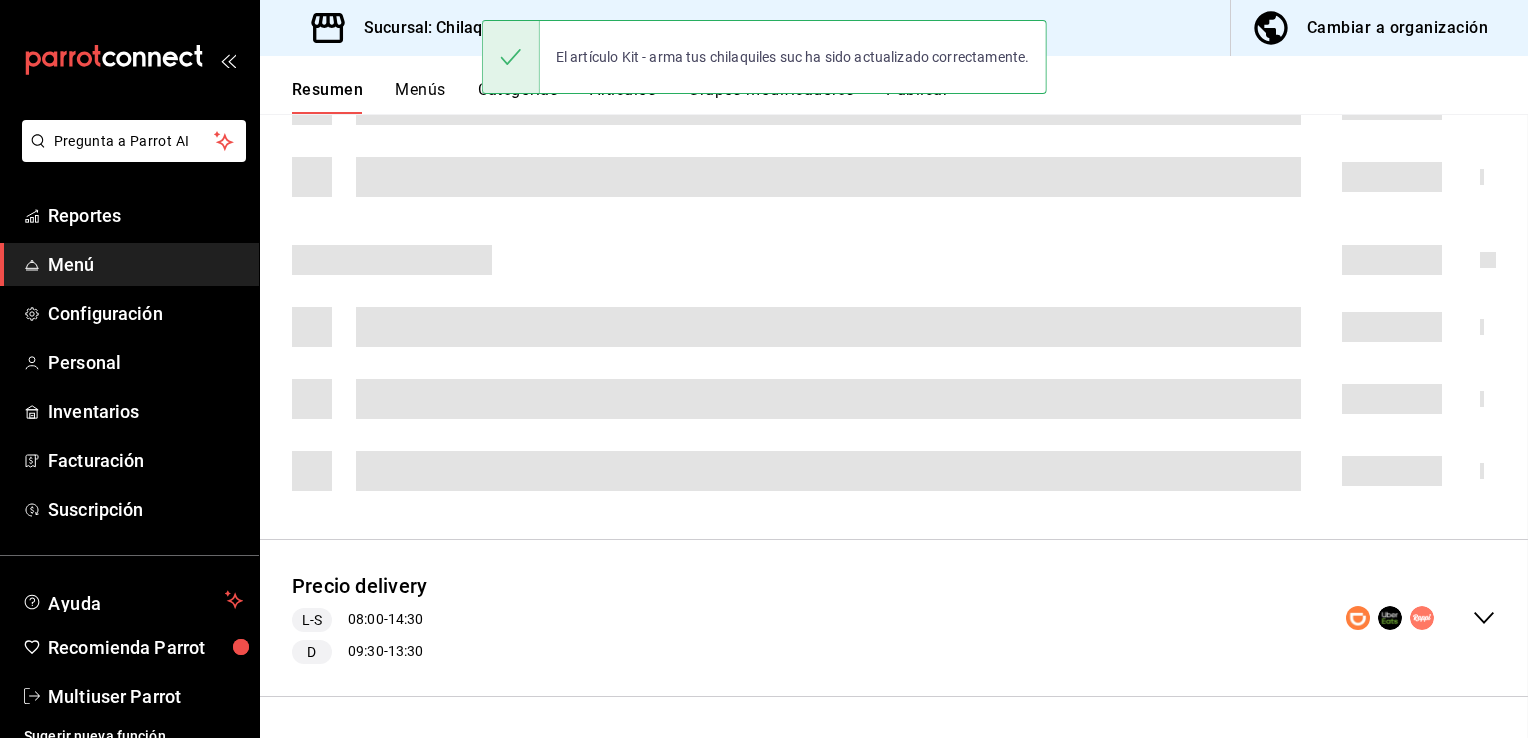 scroll, scrollTop: 501, scrollLeft: 0, axis: vertical 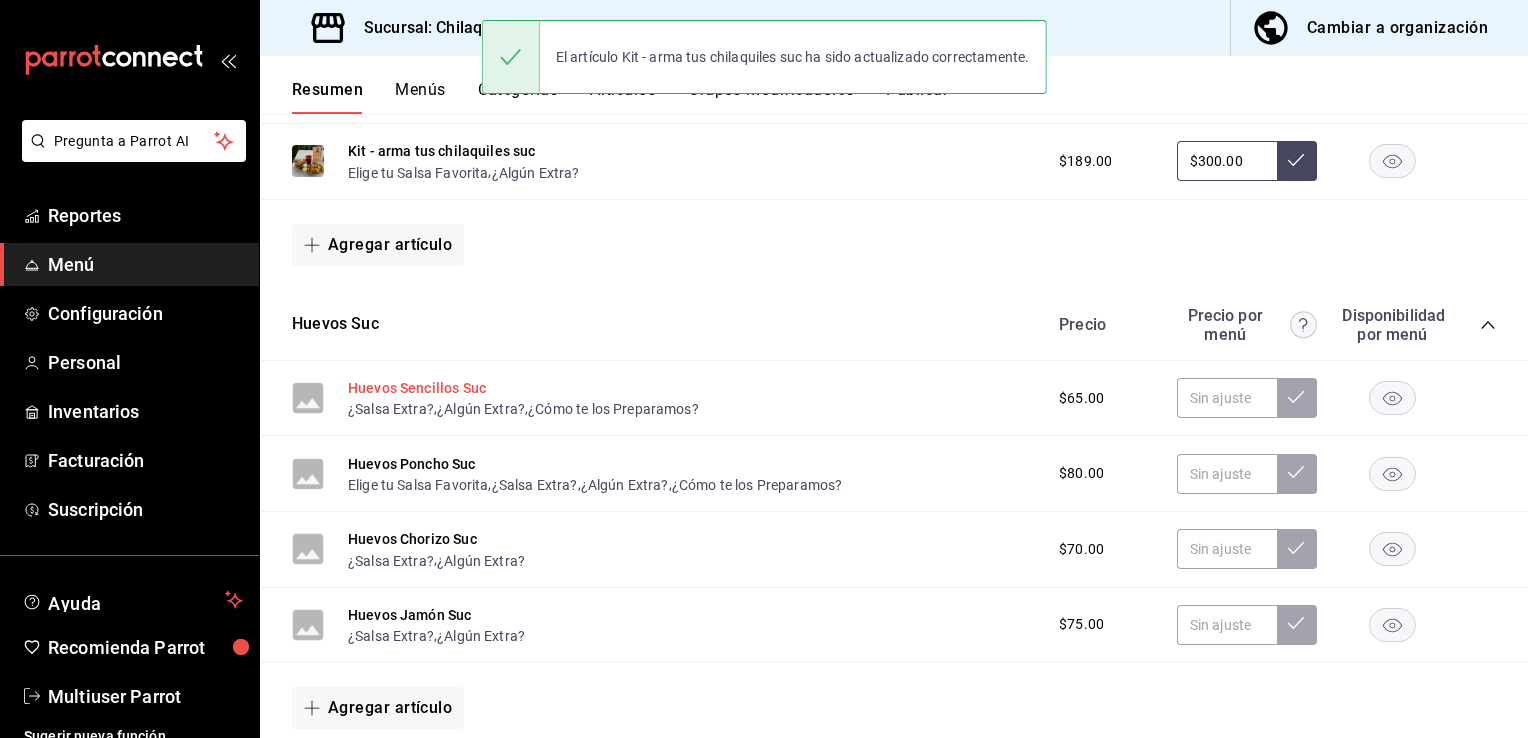 click on "Huevos Sencillos Suc" at bounding box center (417, 388) 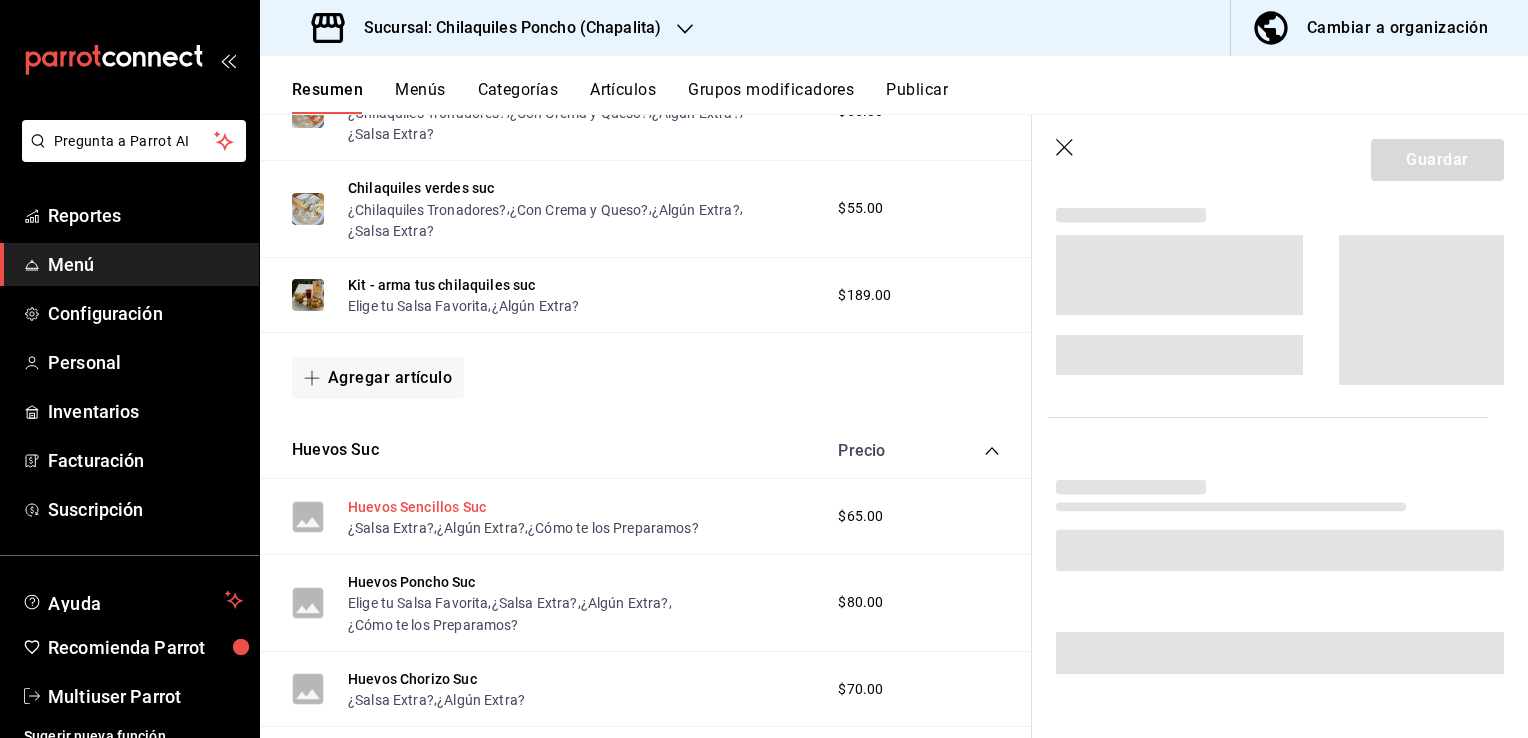 scroll, scrollTop: 460, scrollLeft: 0, axis: vertical 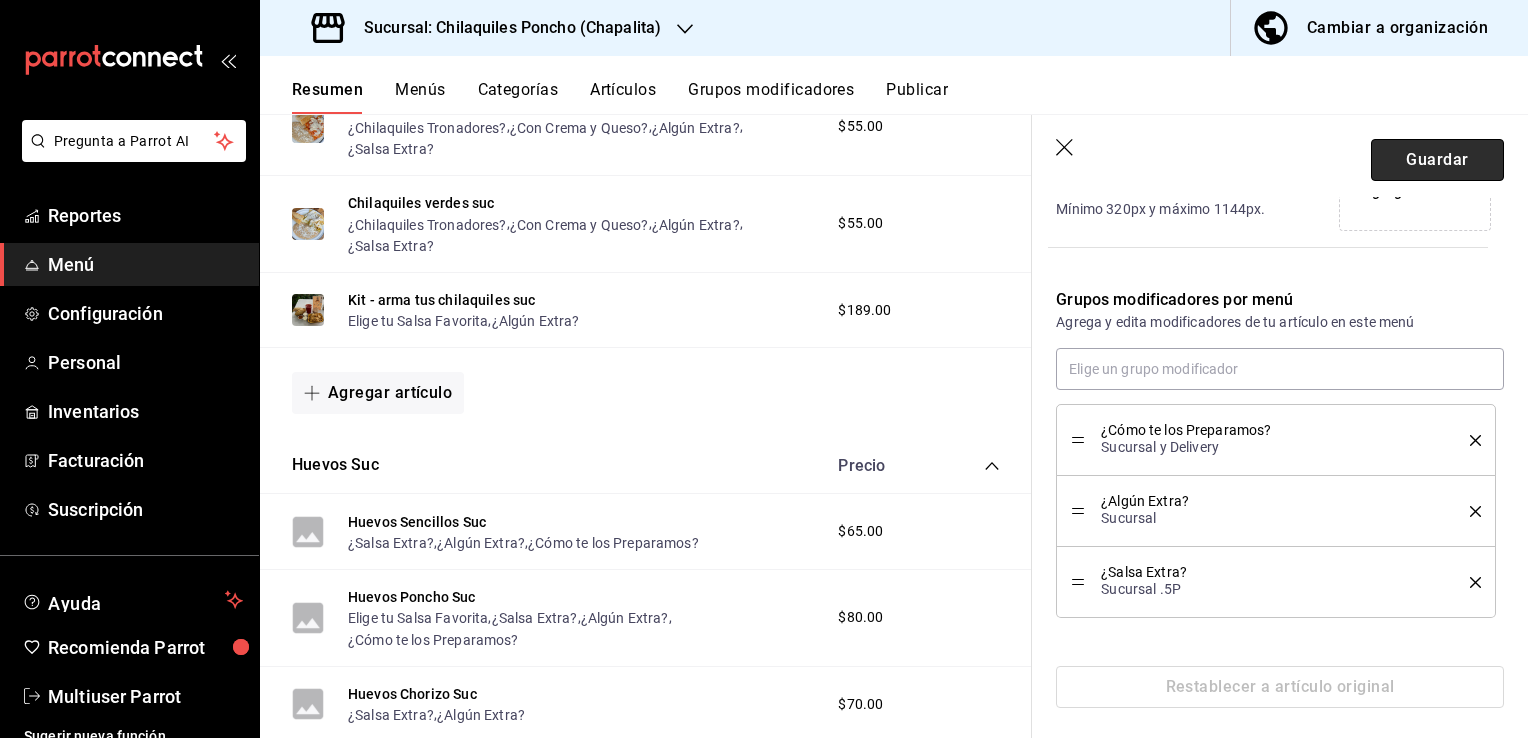click on "Guardar" at bounding box center [1437, 160] 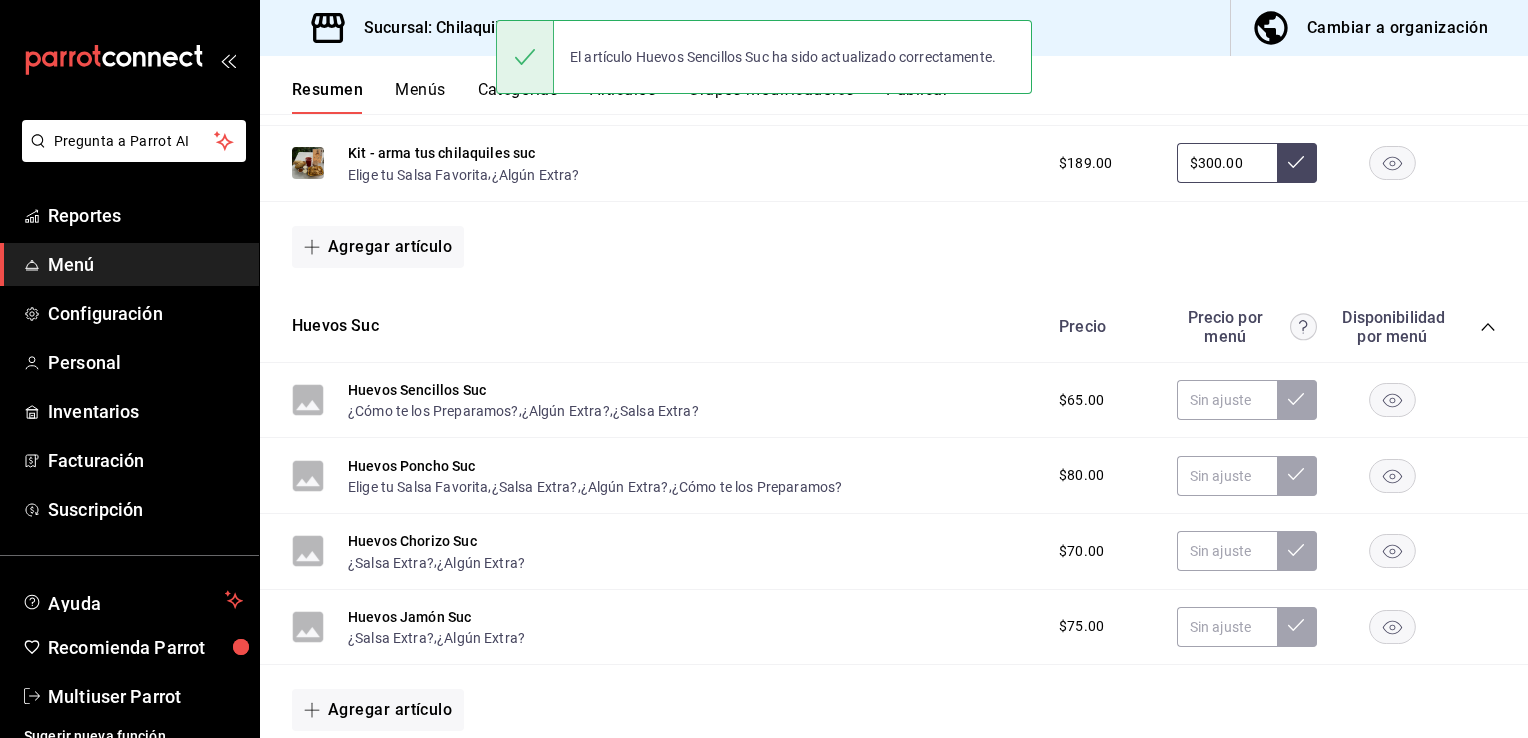 scroll, scrollTop: 888, scrollLeft: 0, axis: vertical 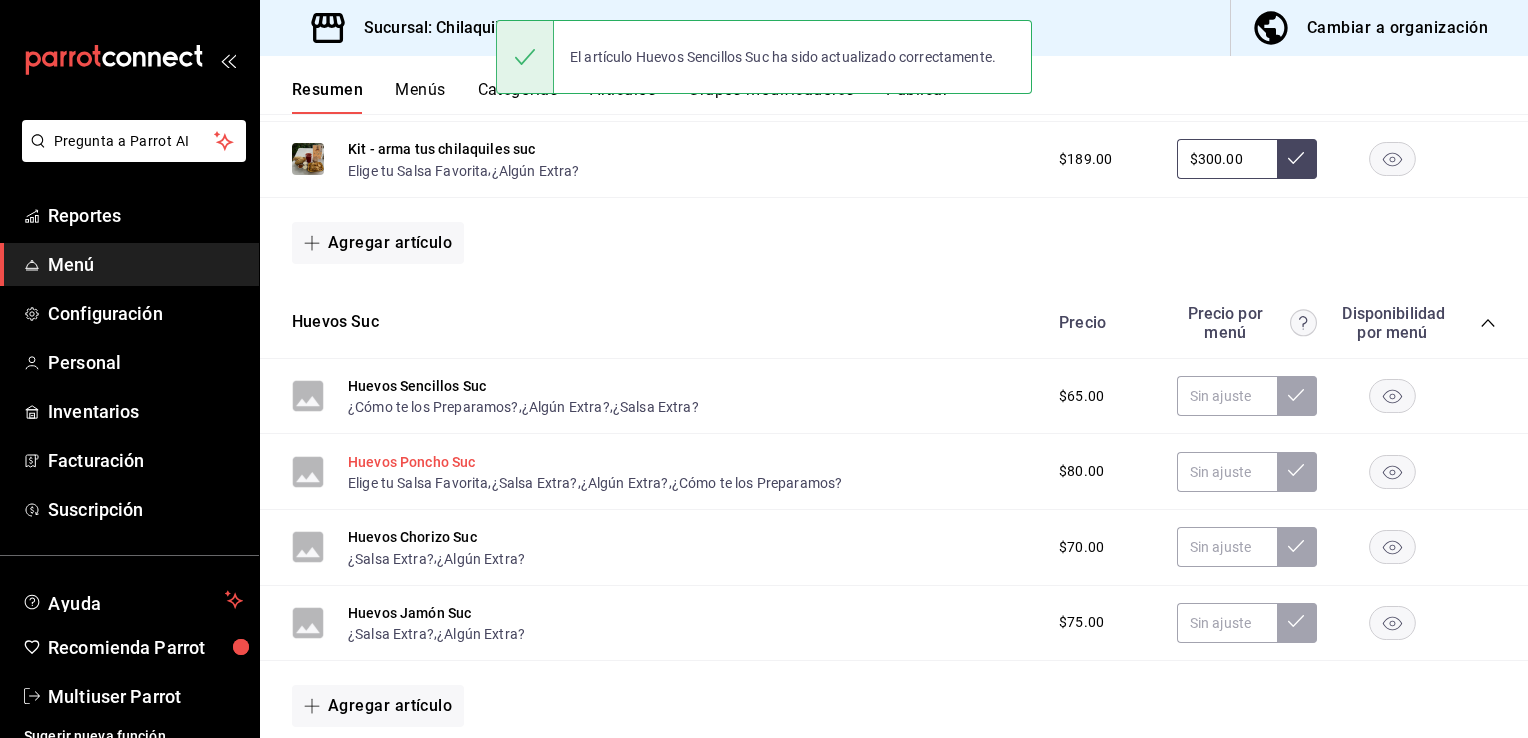click on "Huevos Poncho Suc" at bounding box center [412, 462] 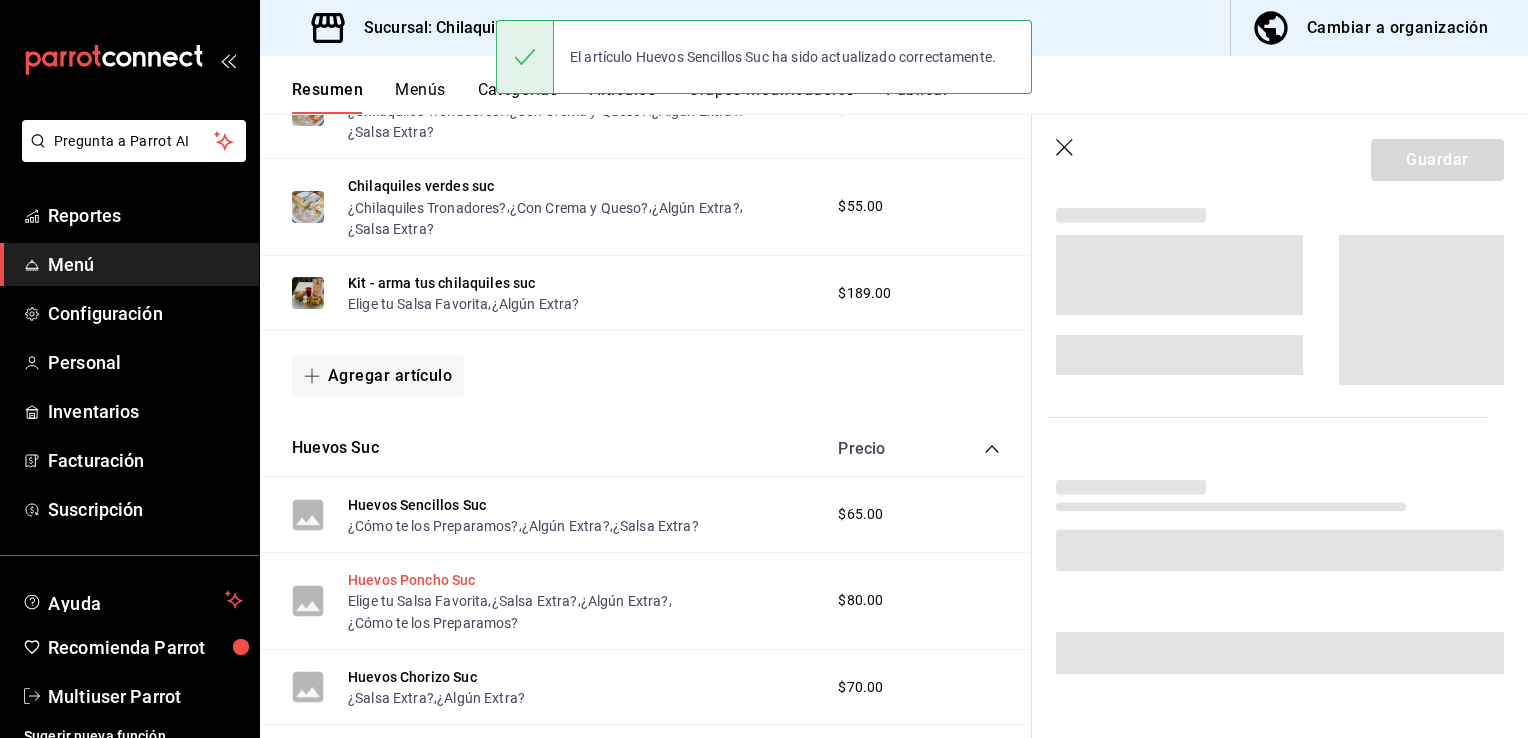 scroll, scrollTop: 460, scrollLeft: 0, axis: vertical 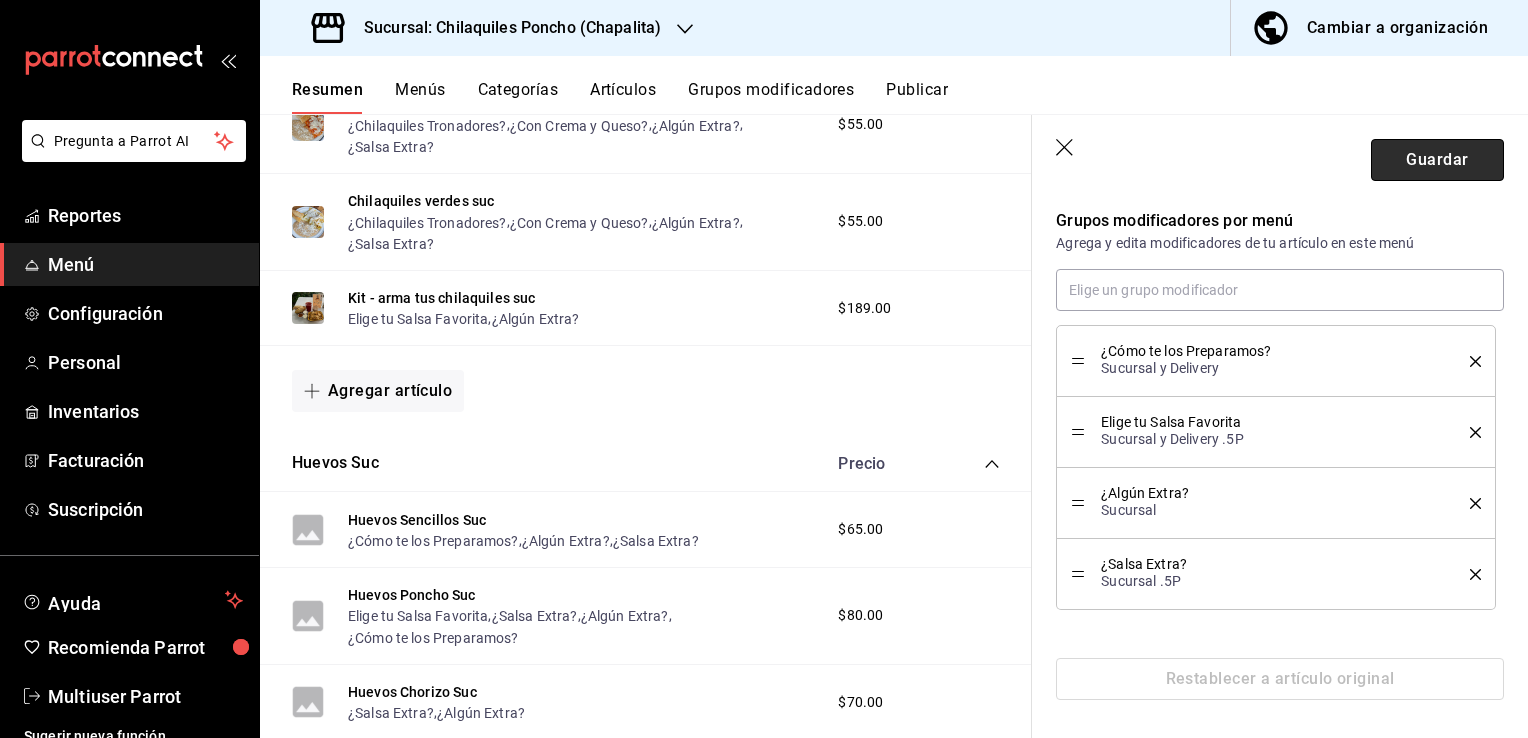 click on "Guardar" at bounding box center [1437, 160] 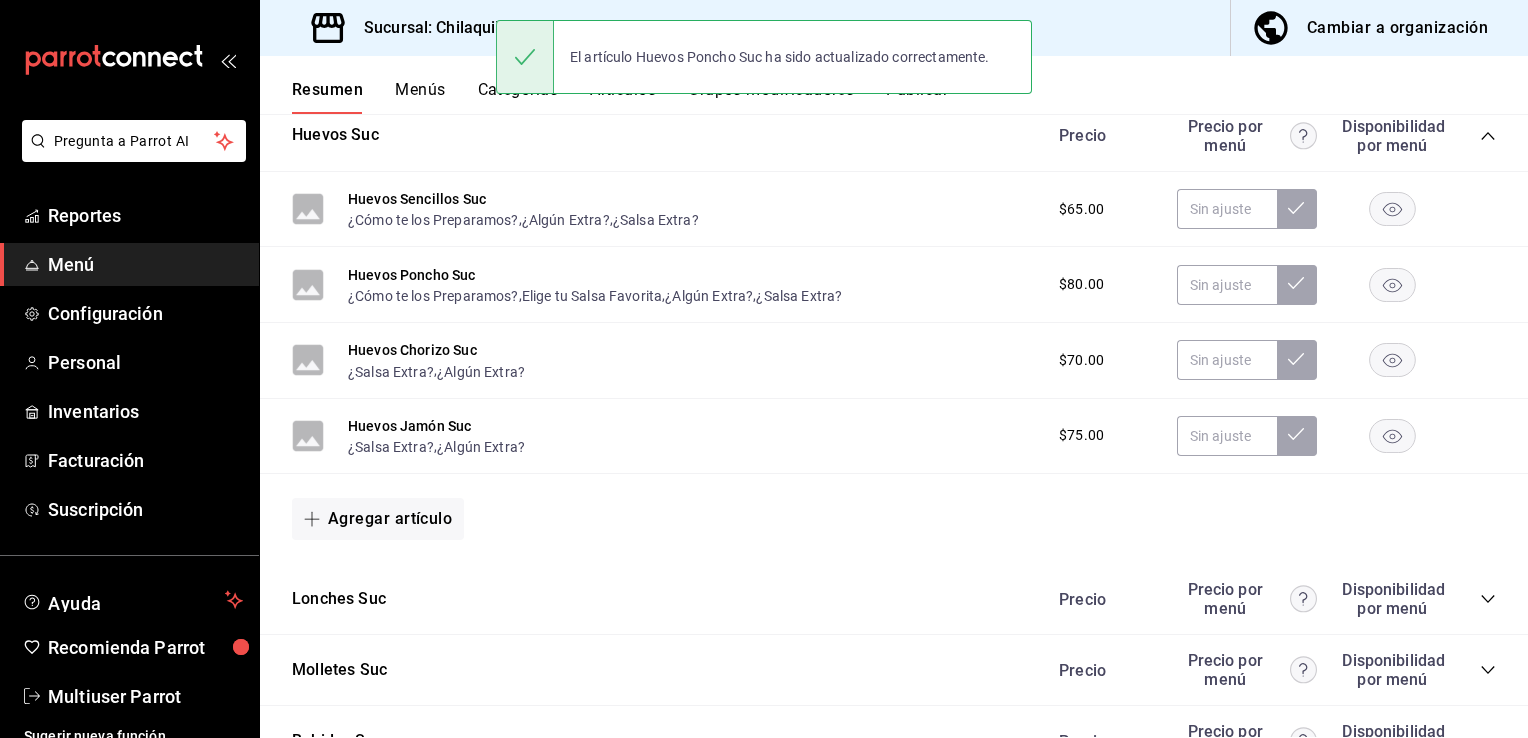 scroll, scrollTop: 1089, scrollLeft: 0, axis: vertical 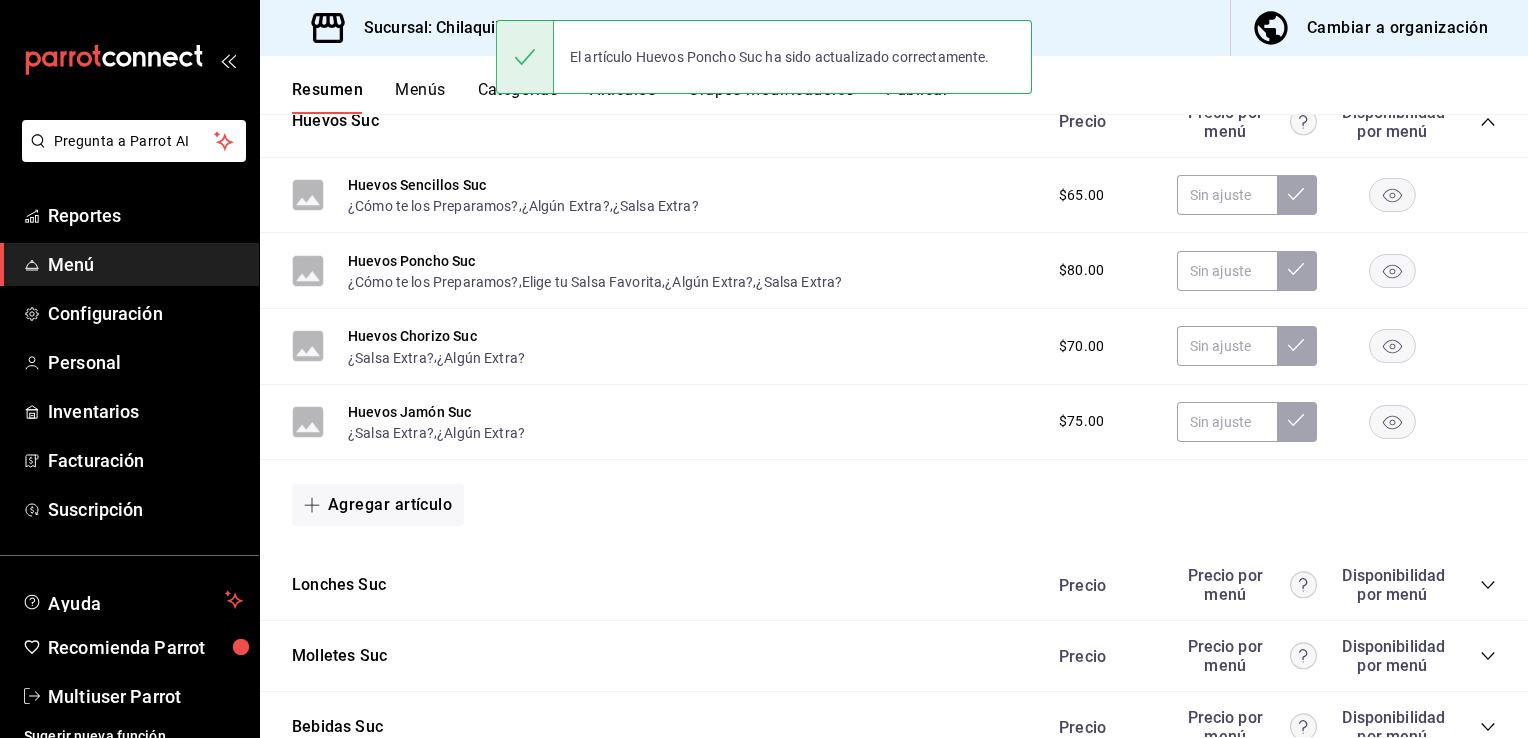 click on "¿Salsa Extra?" at bounding box center [391, 358] 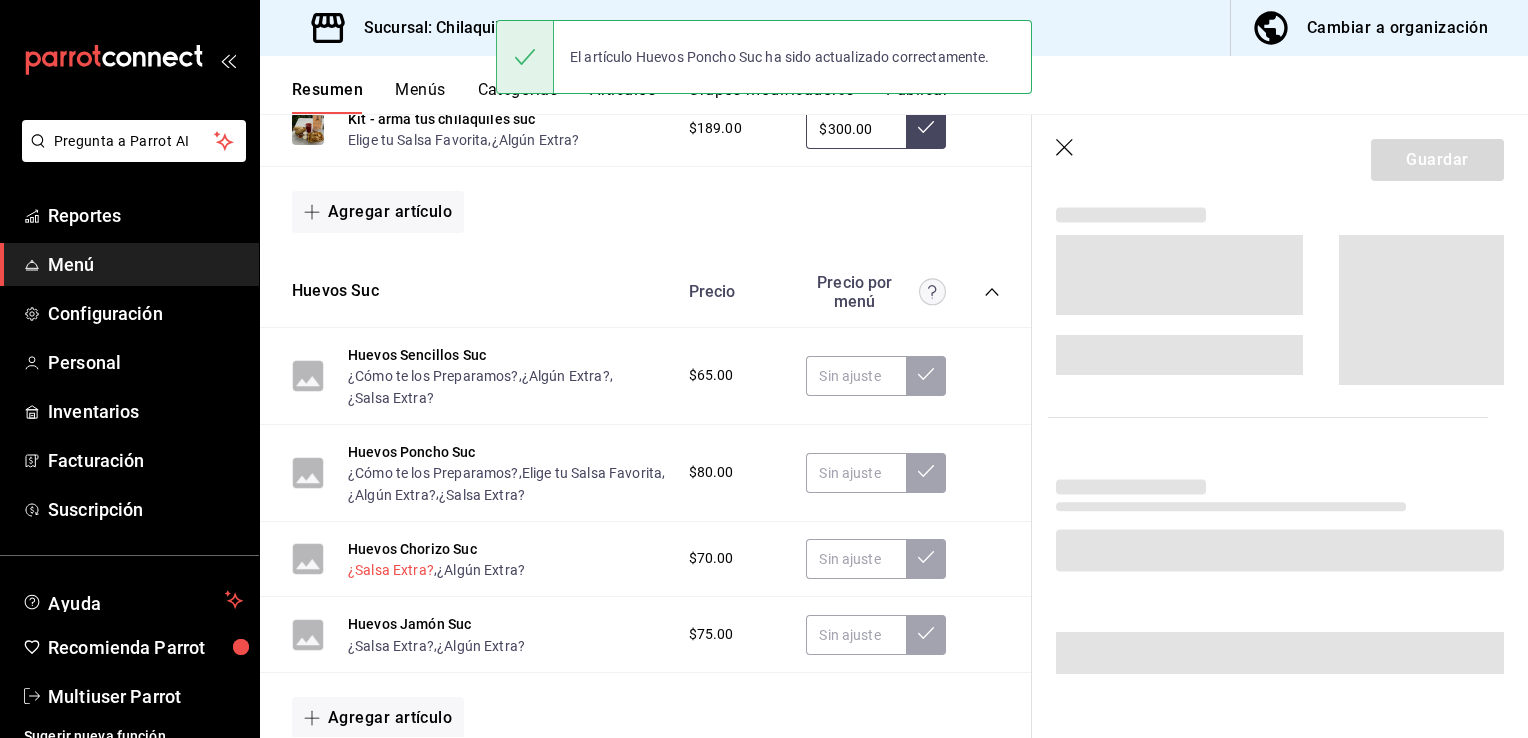 scroll, scrollTop: 0, scrollLeft: 0, axis: both 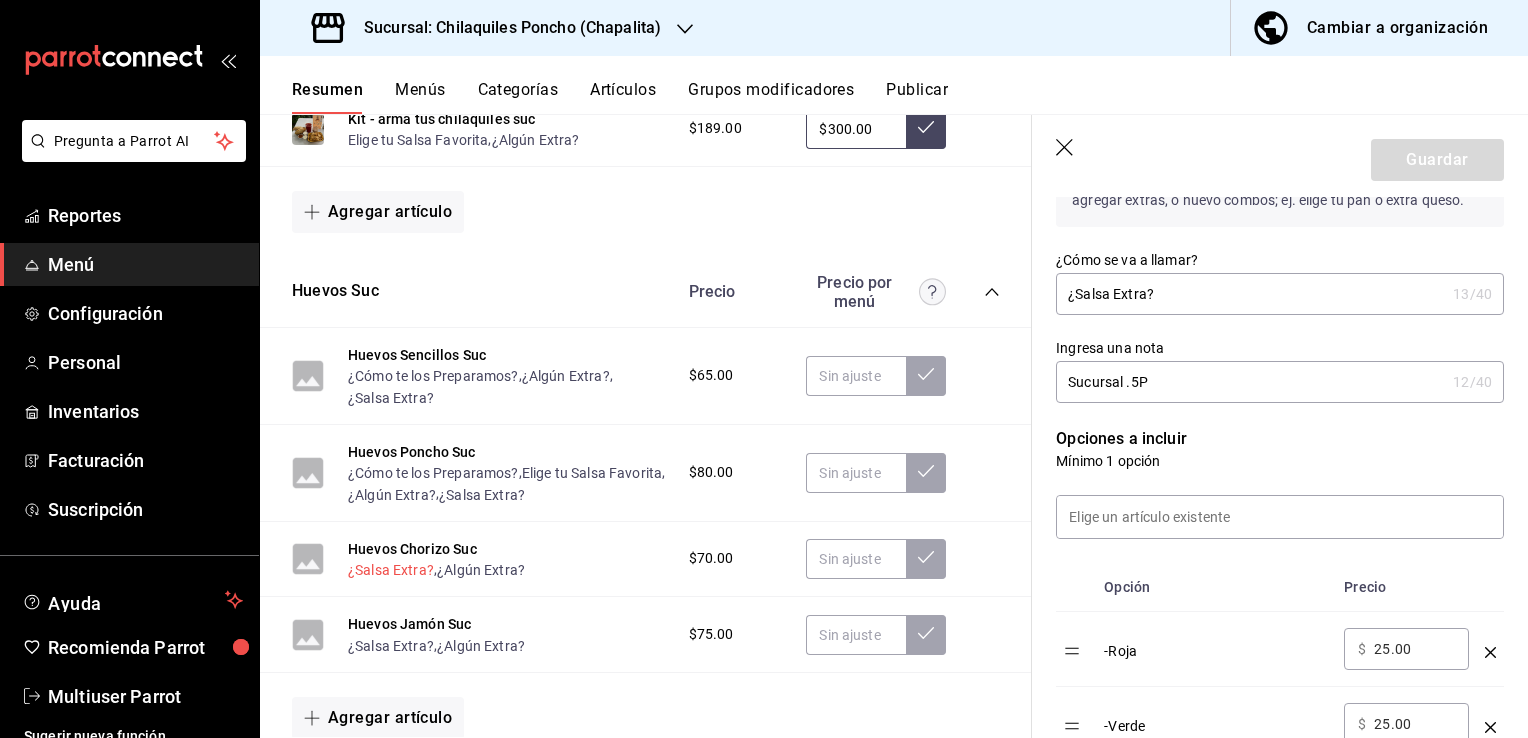 click 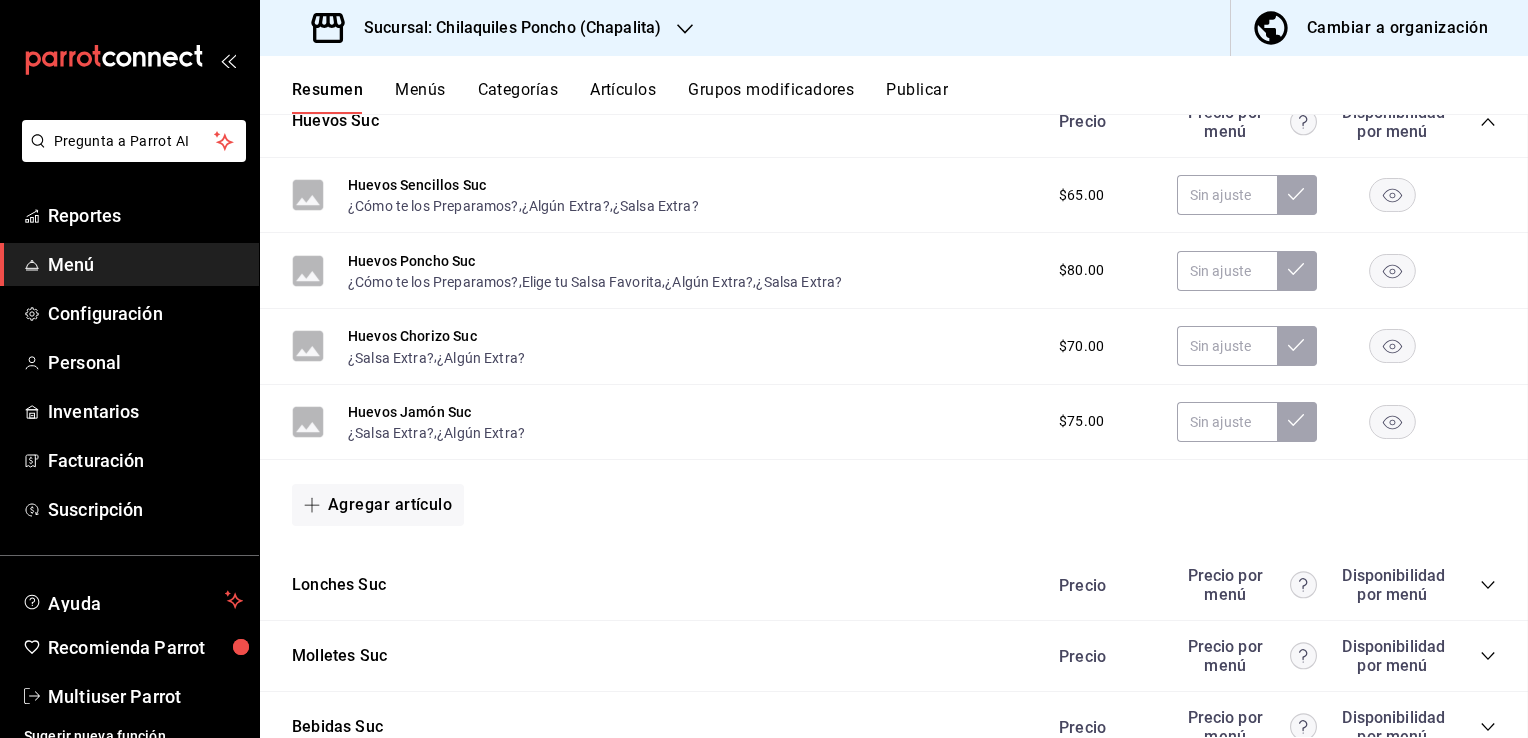 scroll, scrollTop: 0, scrollLeft: 0, axis: both 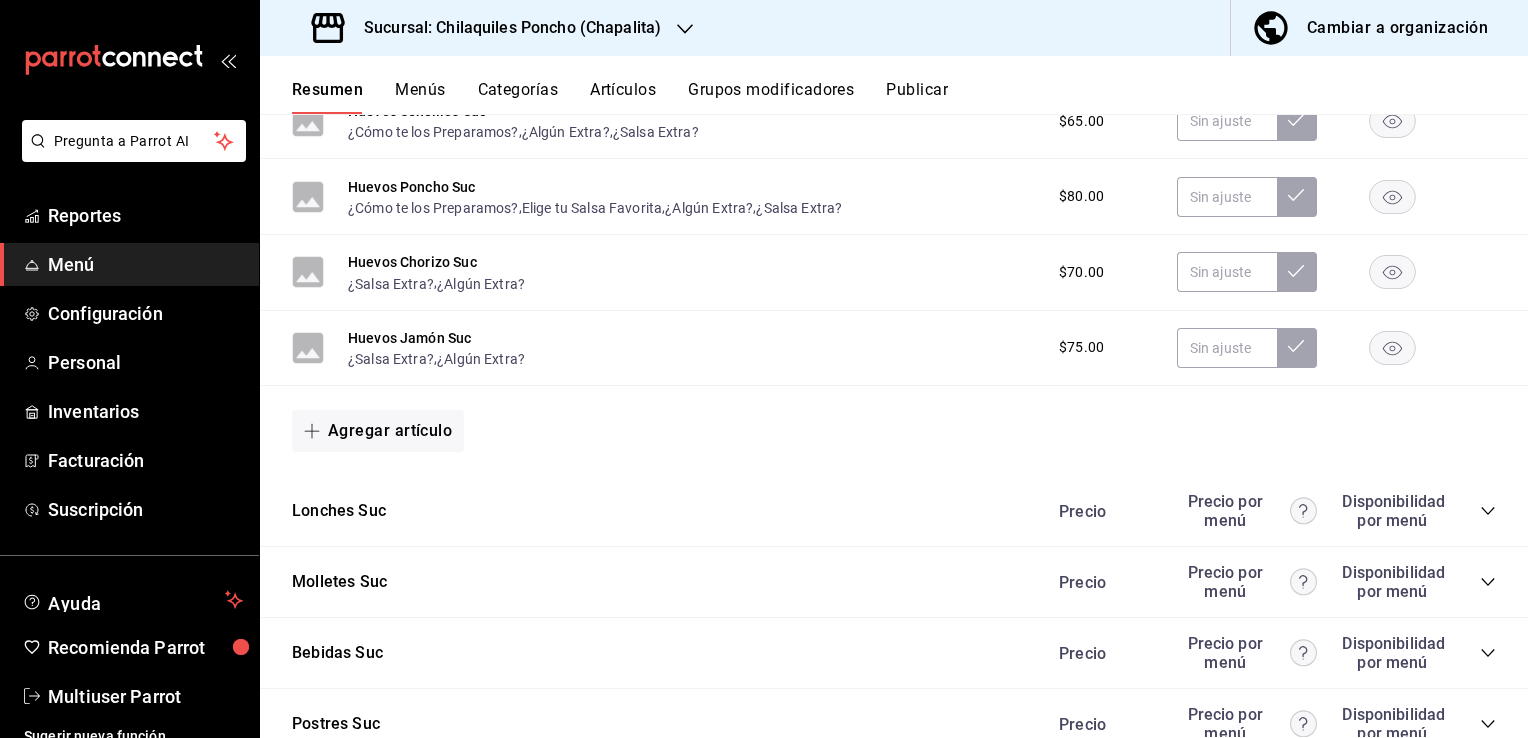 click 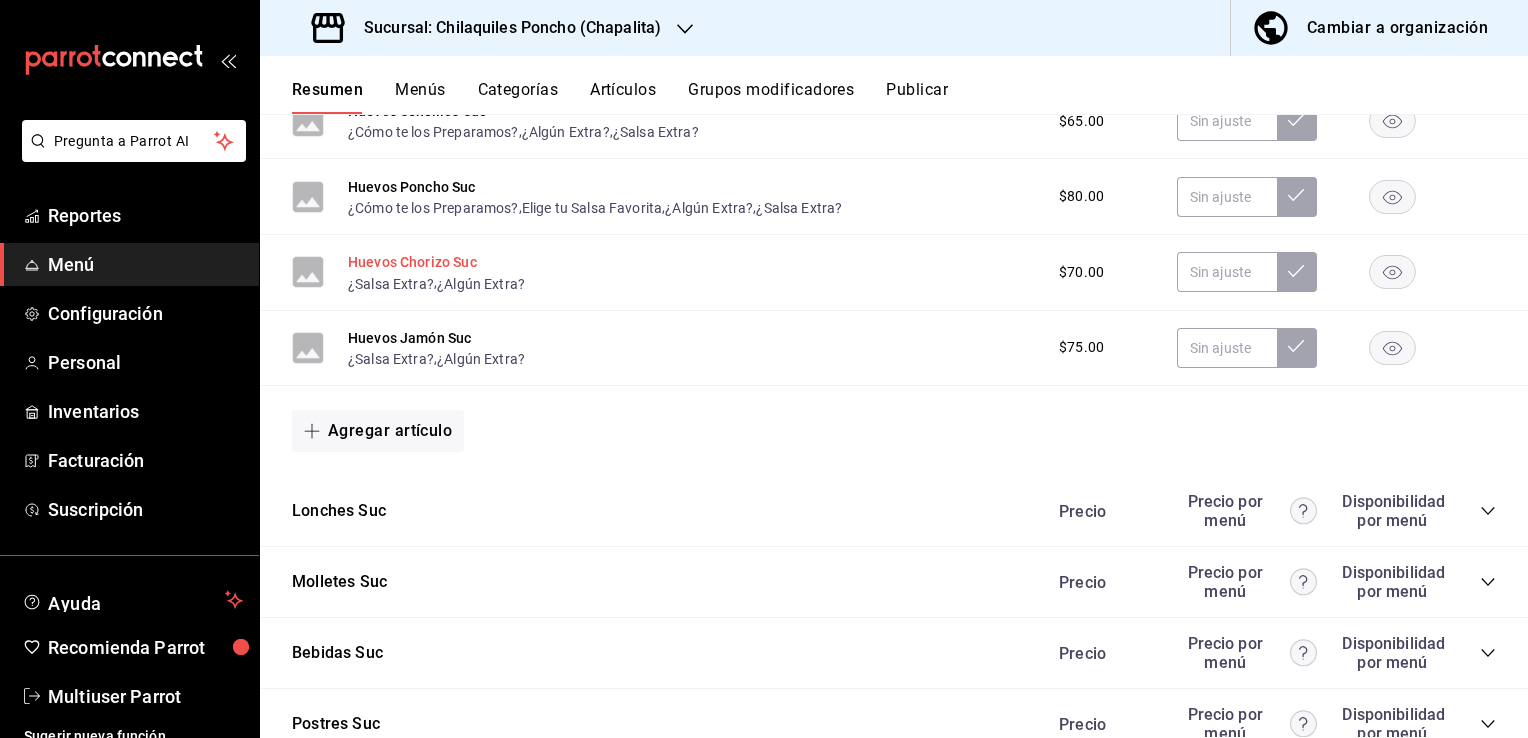 click on "Huevos Chorizo Suc" at bounding box center (412, 262) 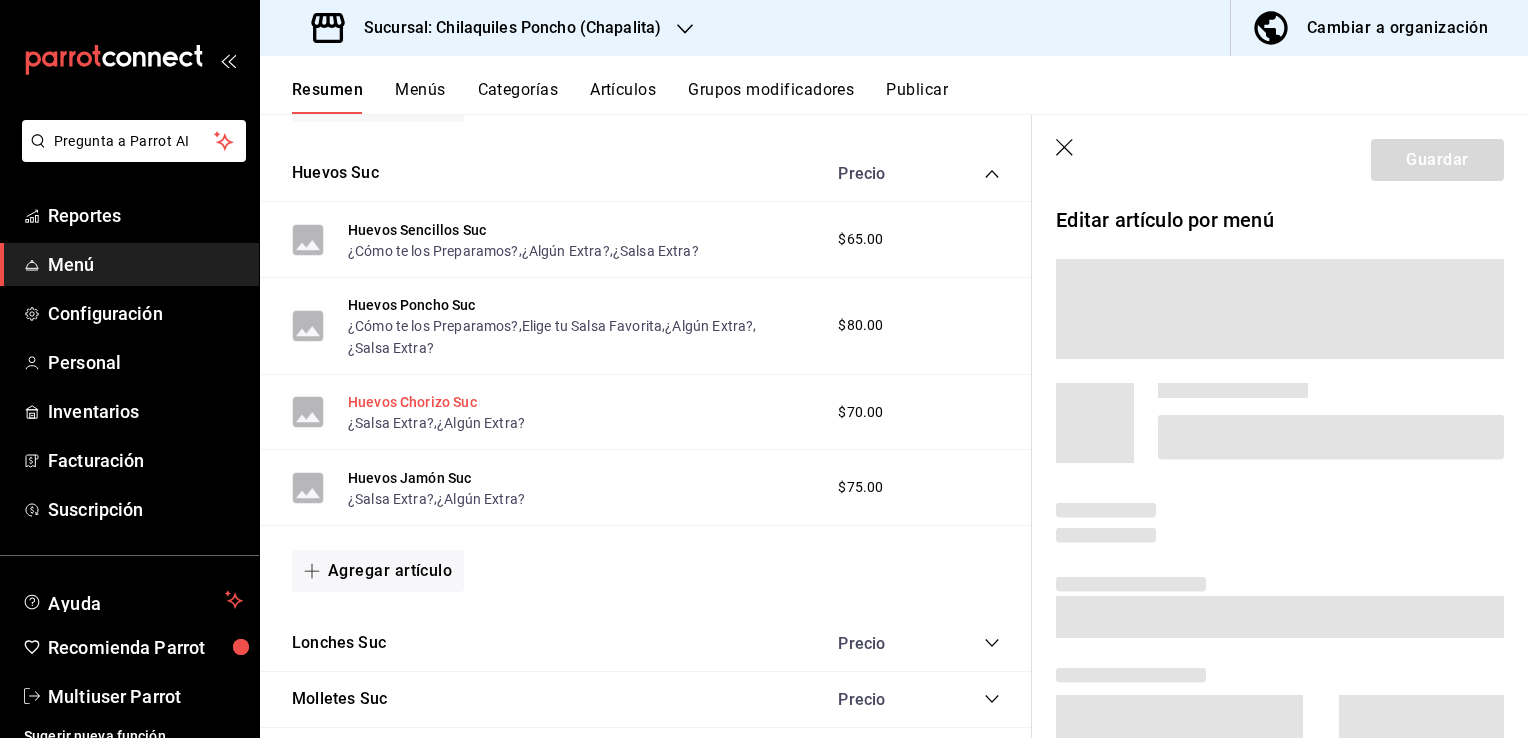 scroll, scrollTop: 1132, scrollLeft: 0, axis: vertical 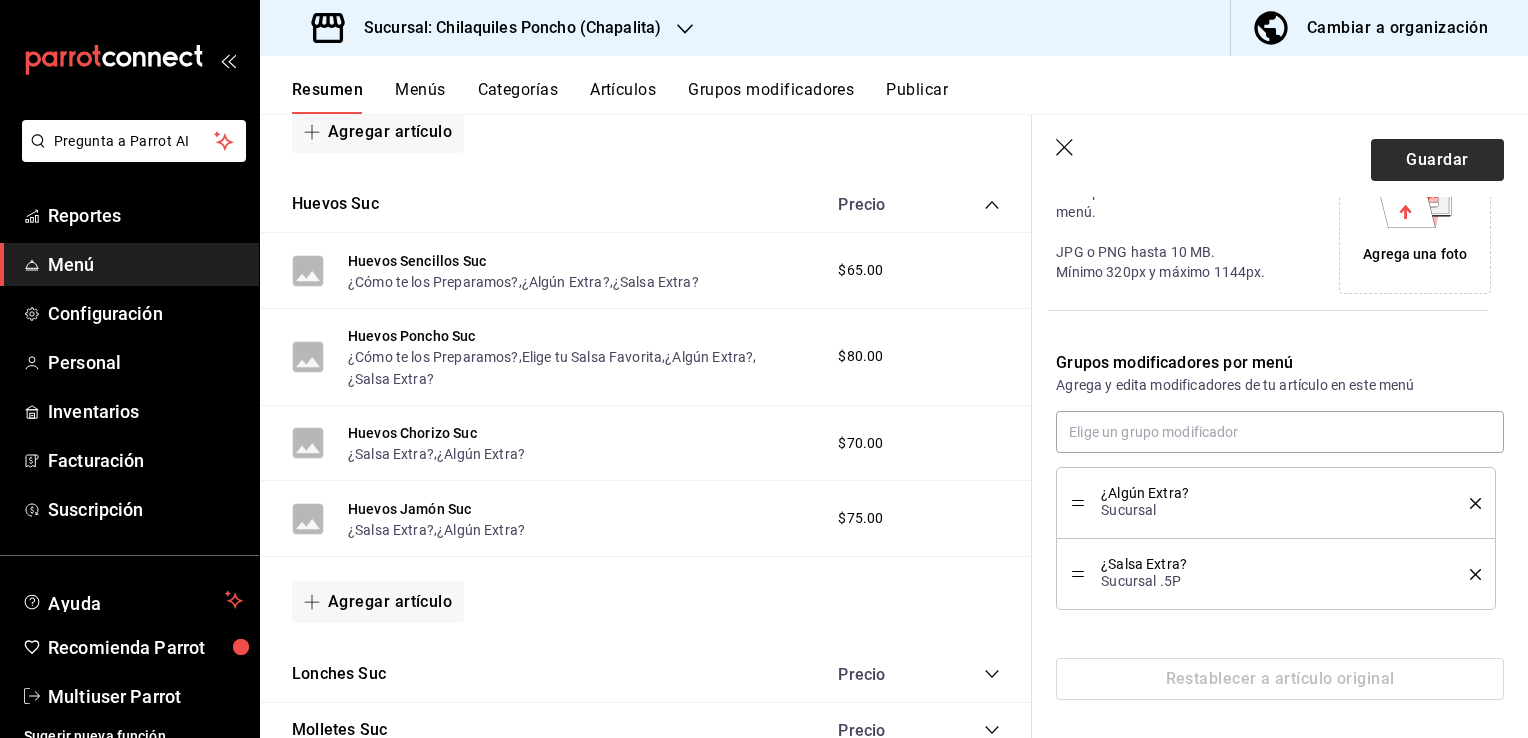 click on "Guardar" at bounding box center (1437, 160) 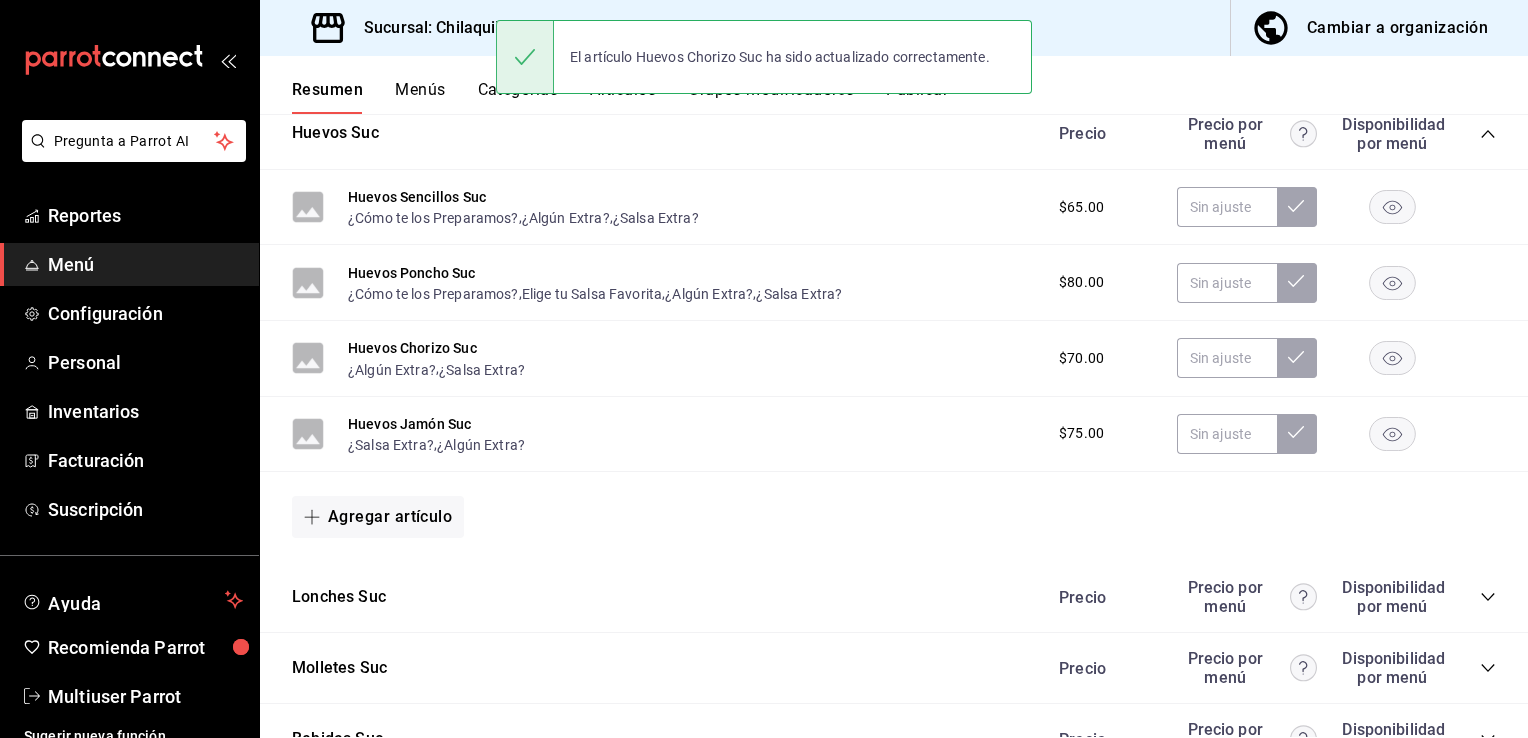 scroll, scrollTop: 1095, scrollLeft: 0, axis: vertical 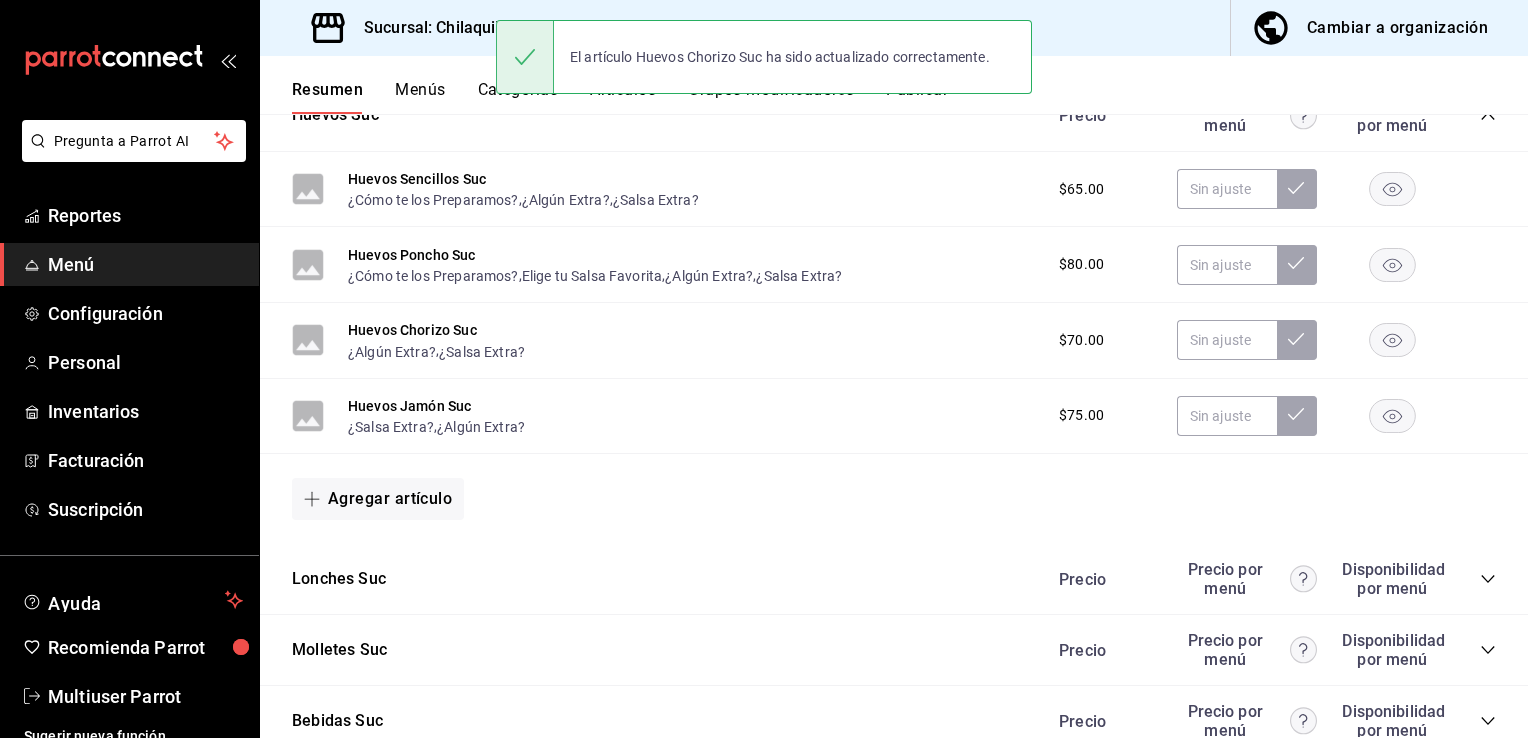 click on "Huevos Jamón Suc" at bounding box center [409, 406] 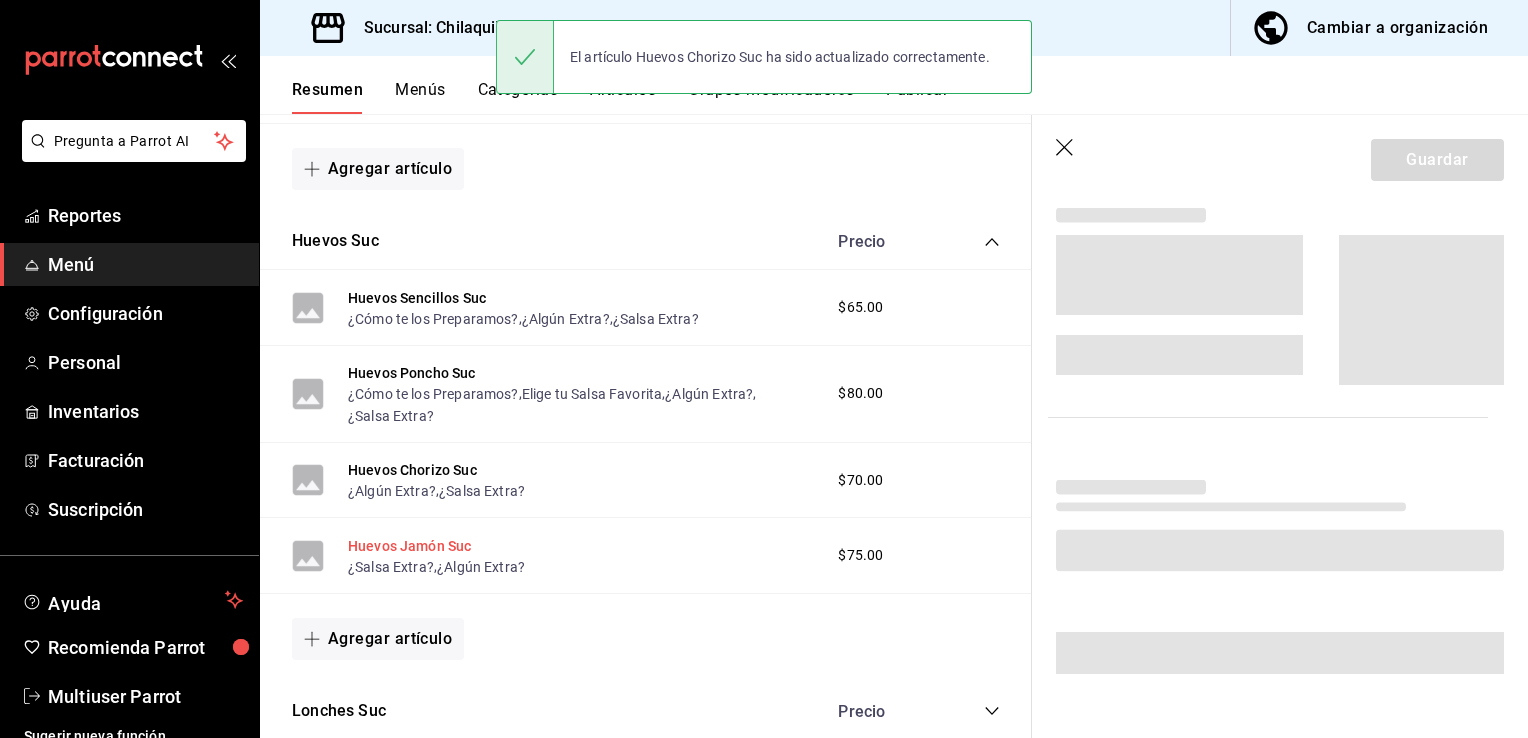 scroll, scrollTop: 460, scrollLeft: 0, axis: vertical 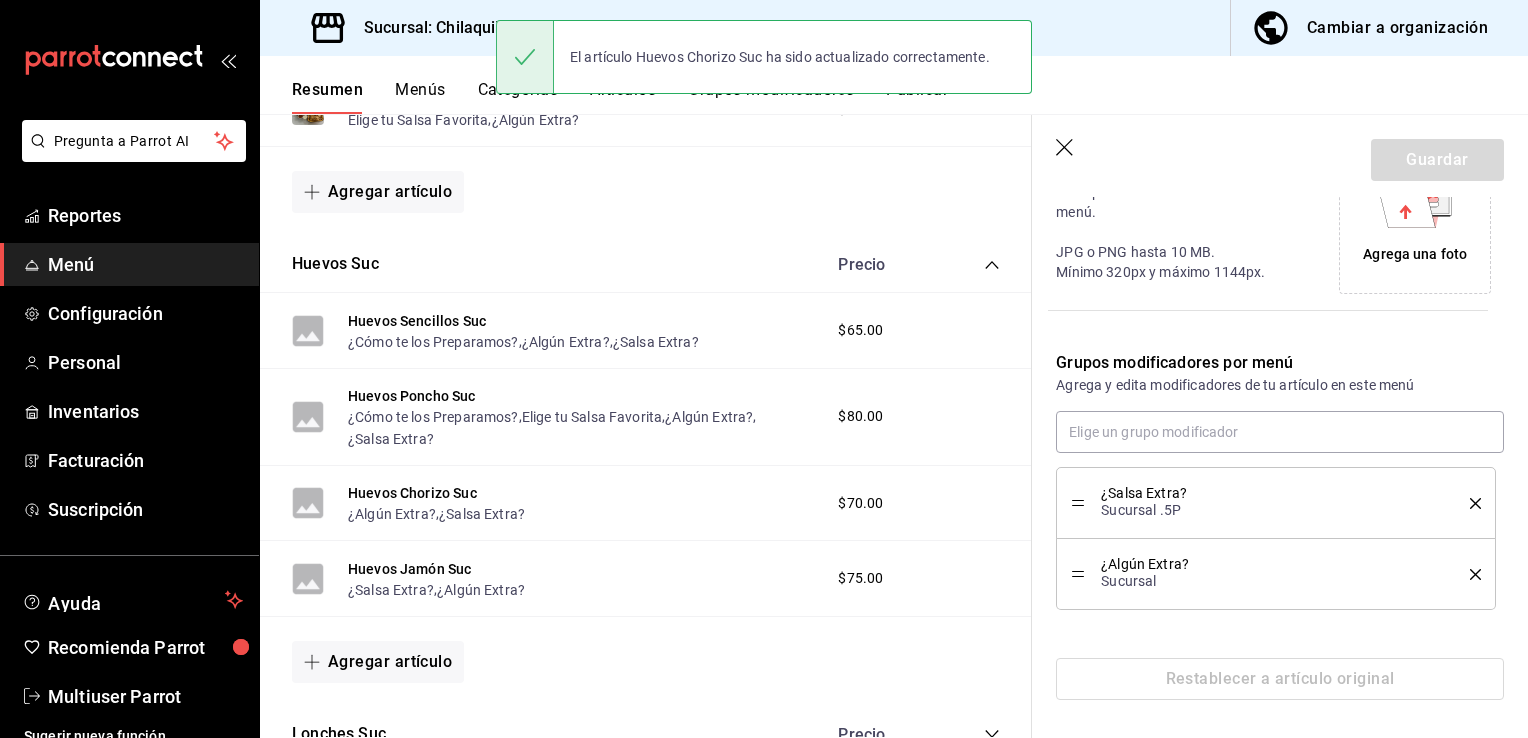 click on "¿Algún Extra?" at bounding box center [1270, 564] 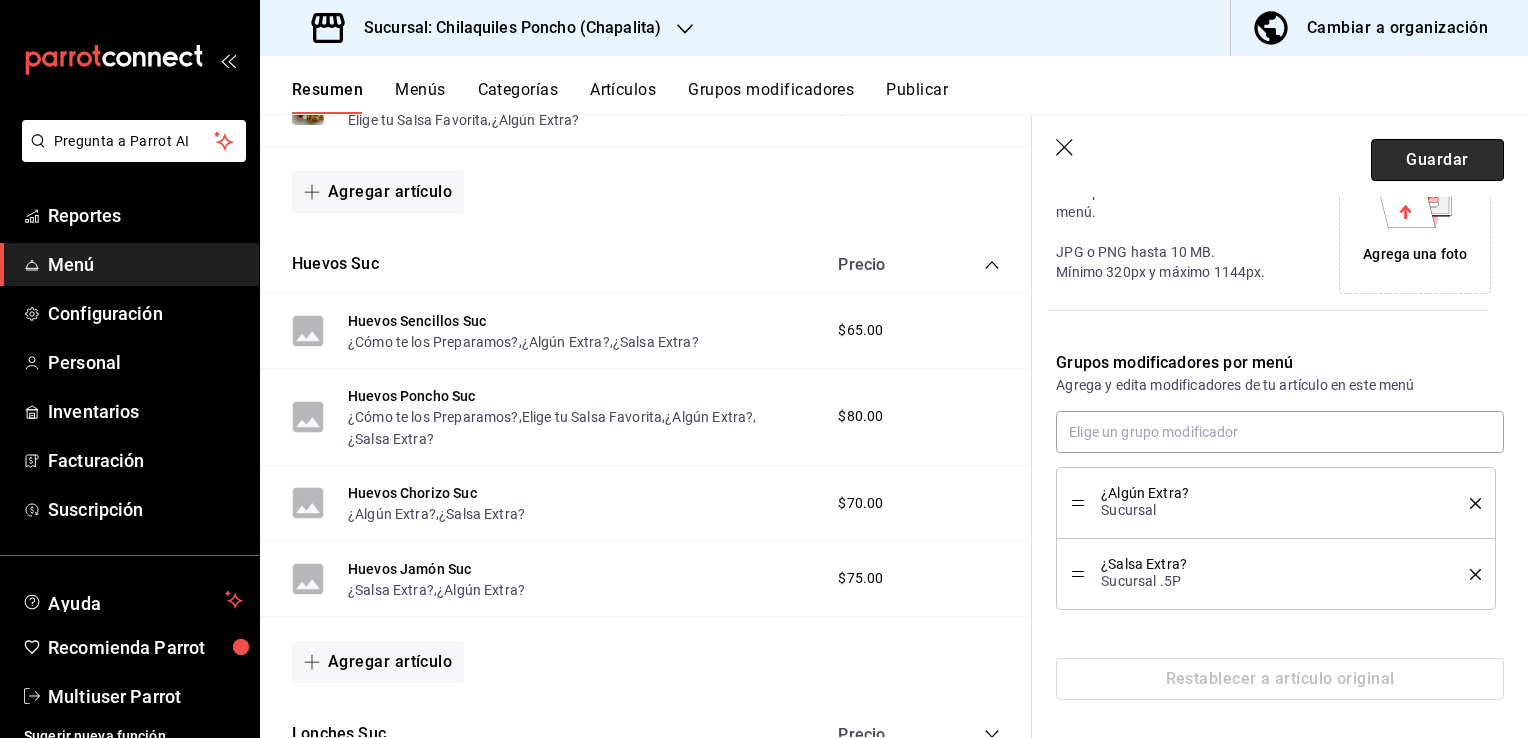 click on "Guardar" at bounding box center (1437, 160) 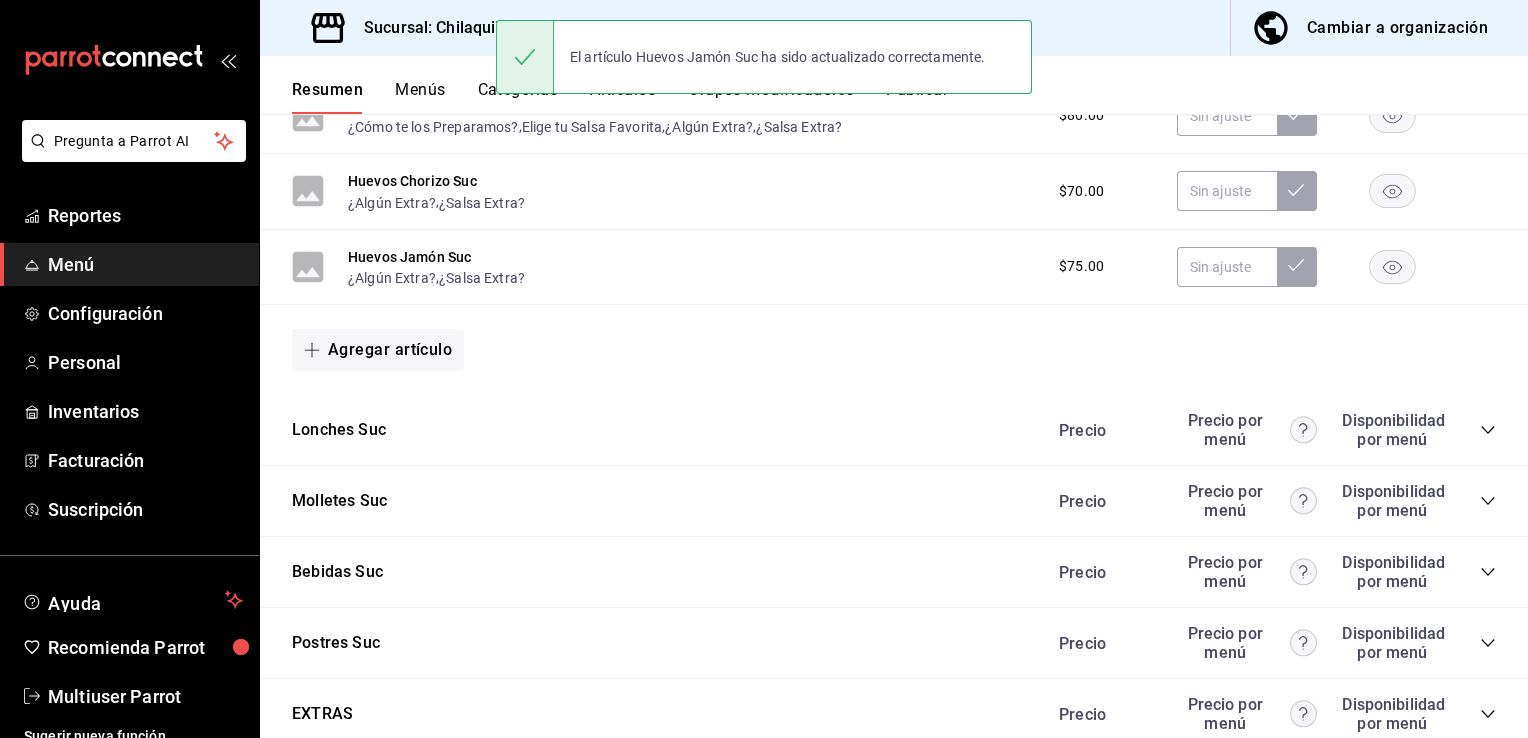 scroll, scrollTop: 1248, scrollLeft: 0, axis: vertical 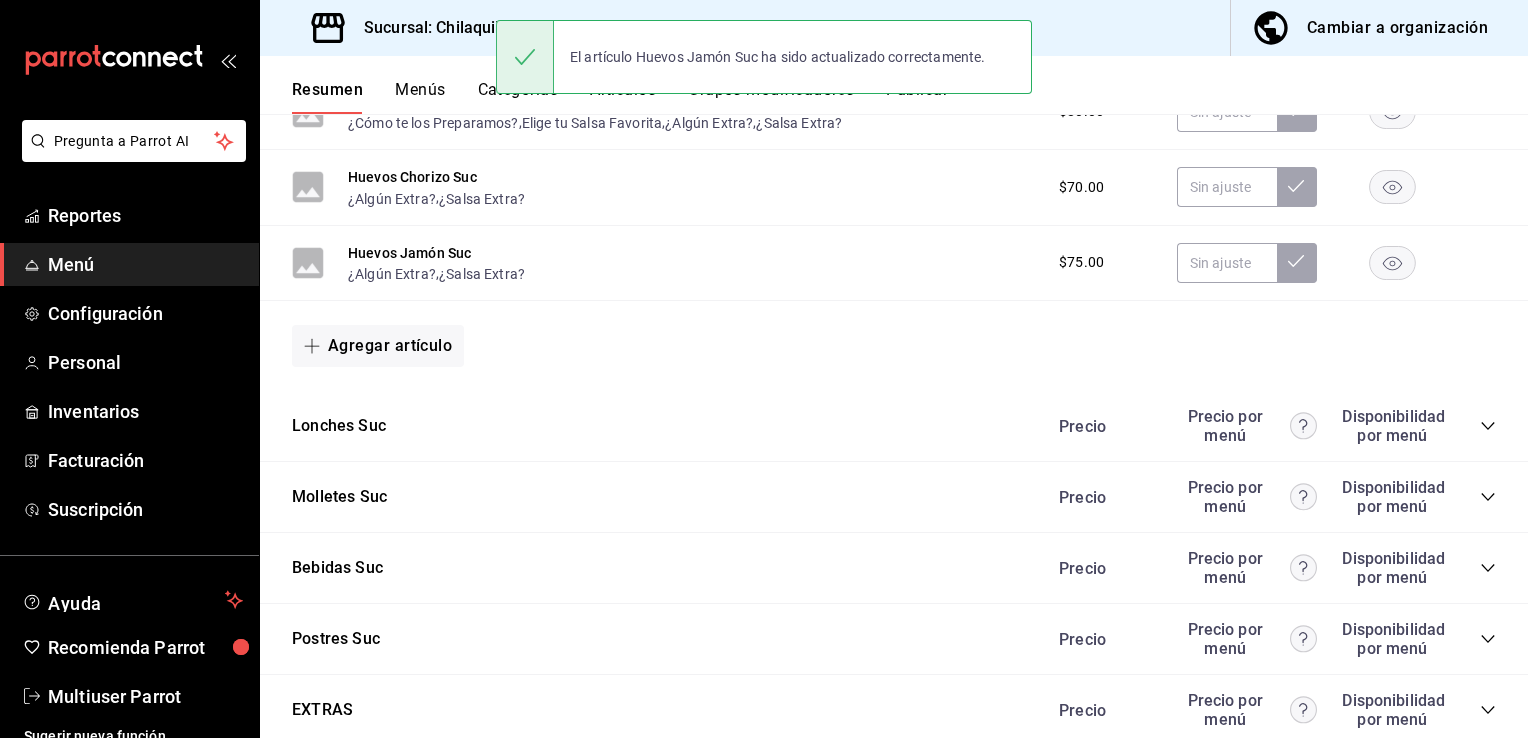 click 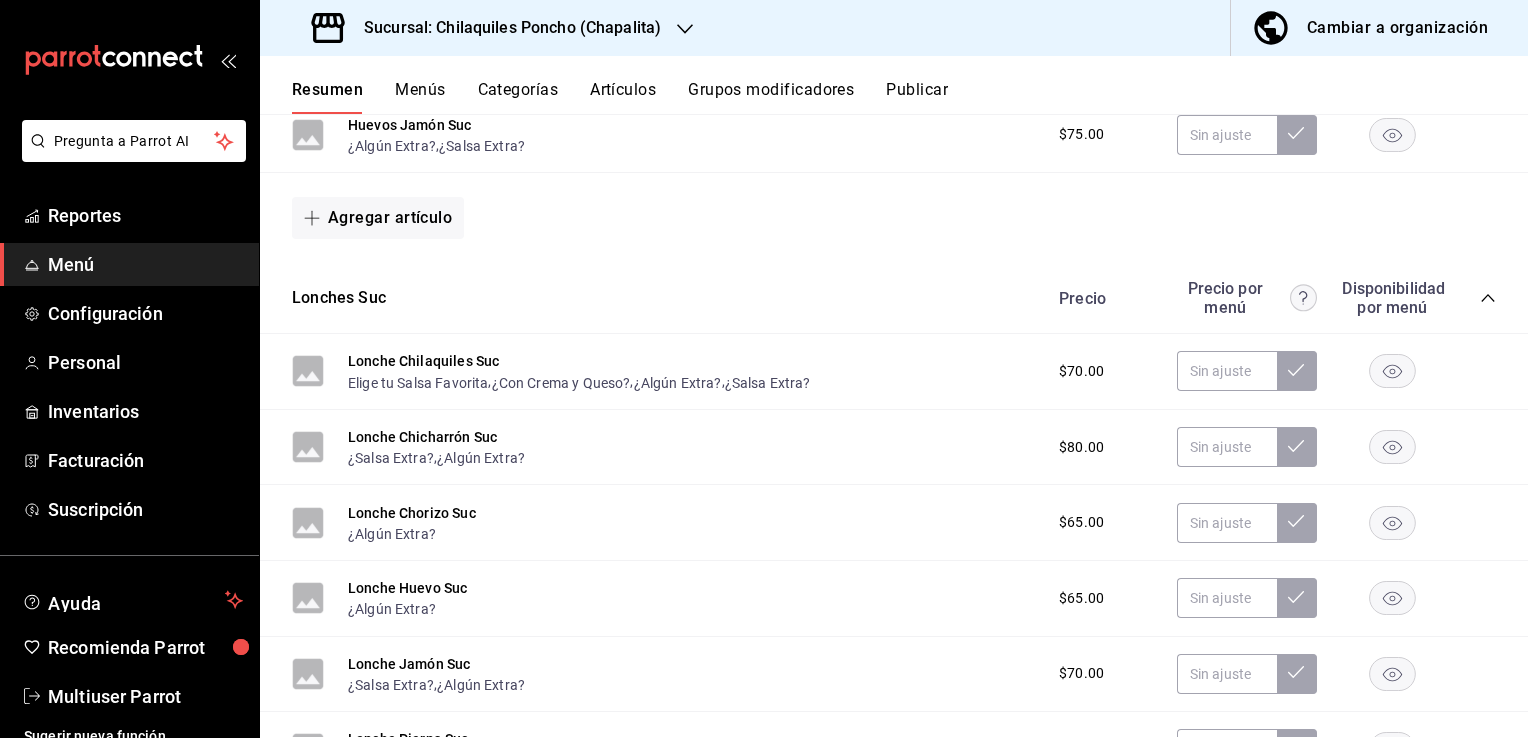 scroll, scrollTop: 1378, scrollLeft: 0, axis: vertical 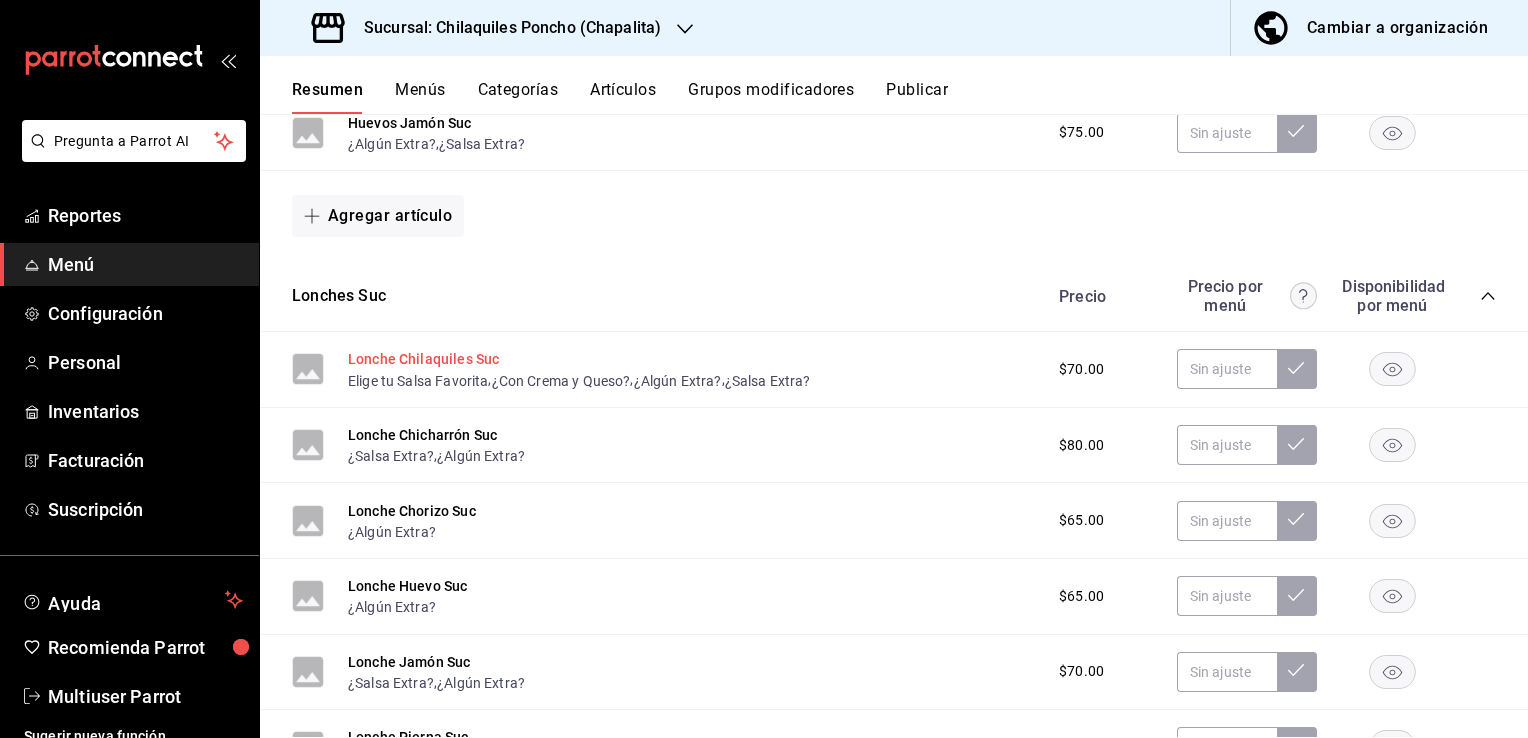 click on "Lonche Chilaquiles Suc" at bounding box center (423, 359) 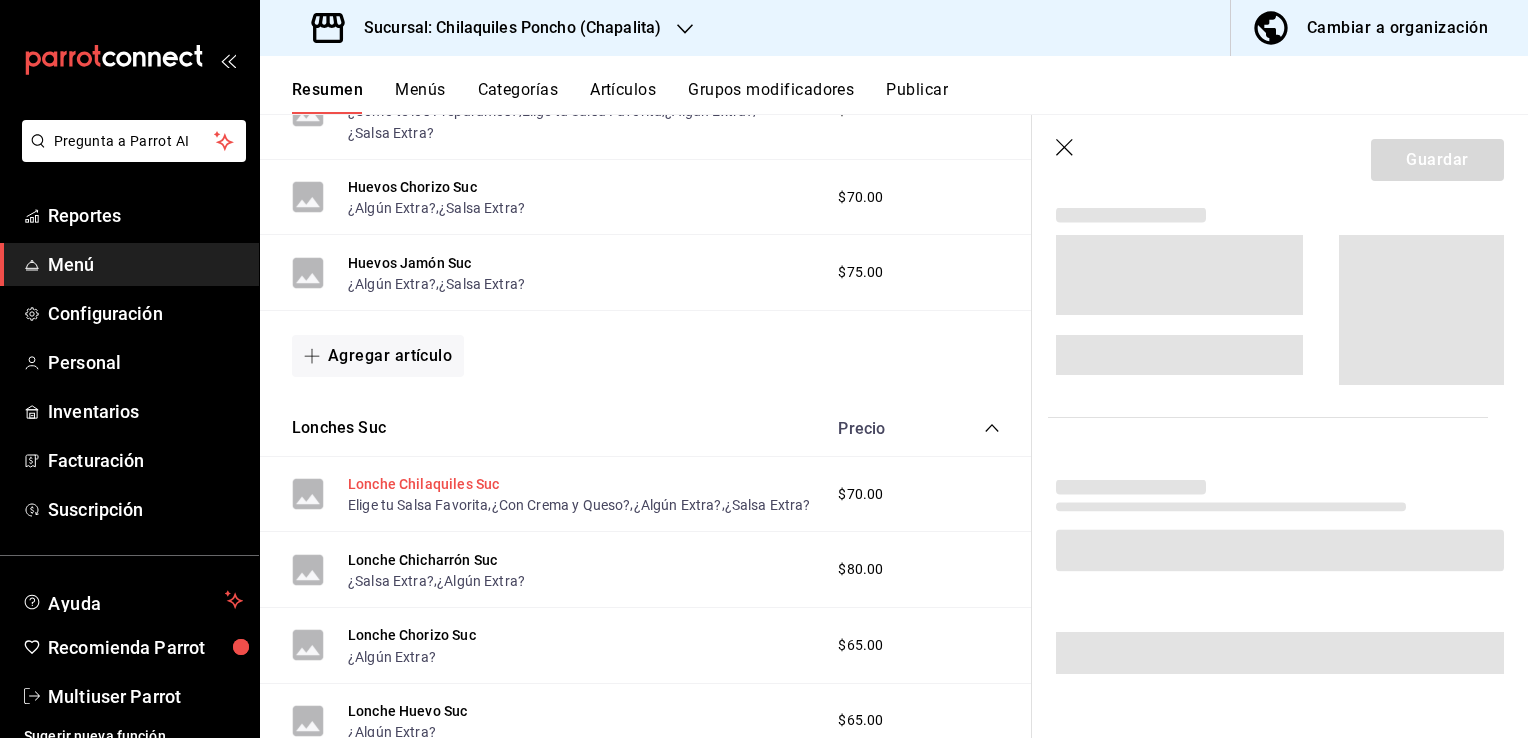 scroll, scrollTop: 460, scrollLeft: 0, axis: vertical 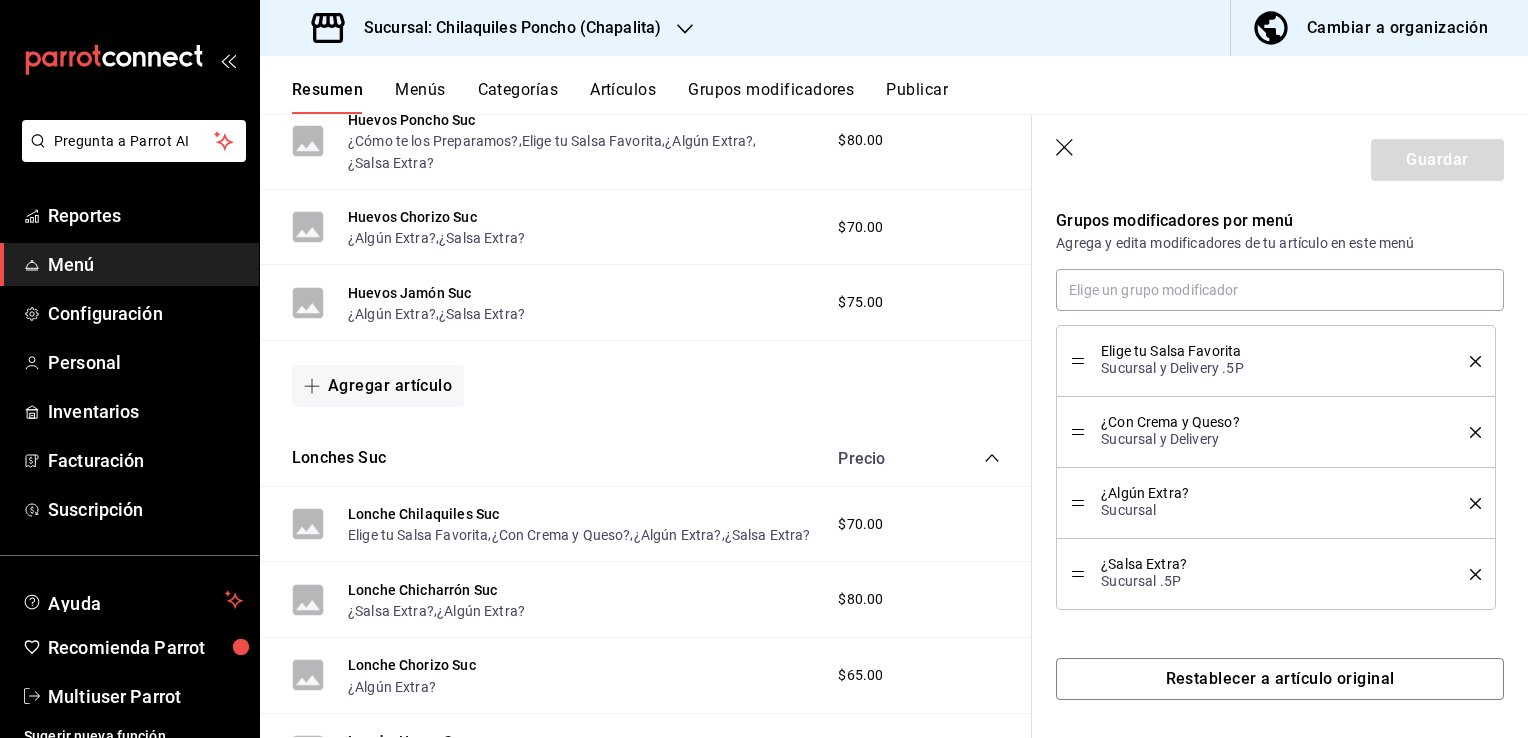 click 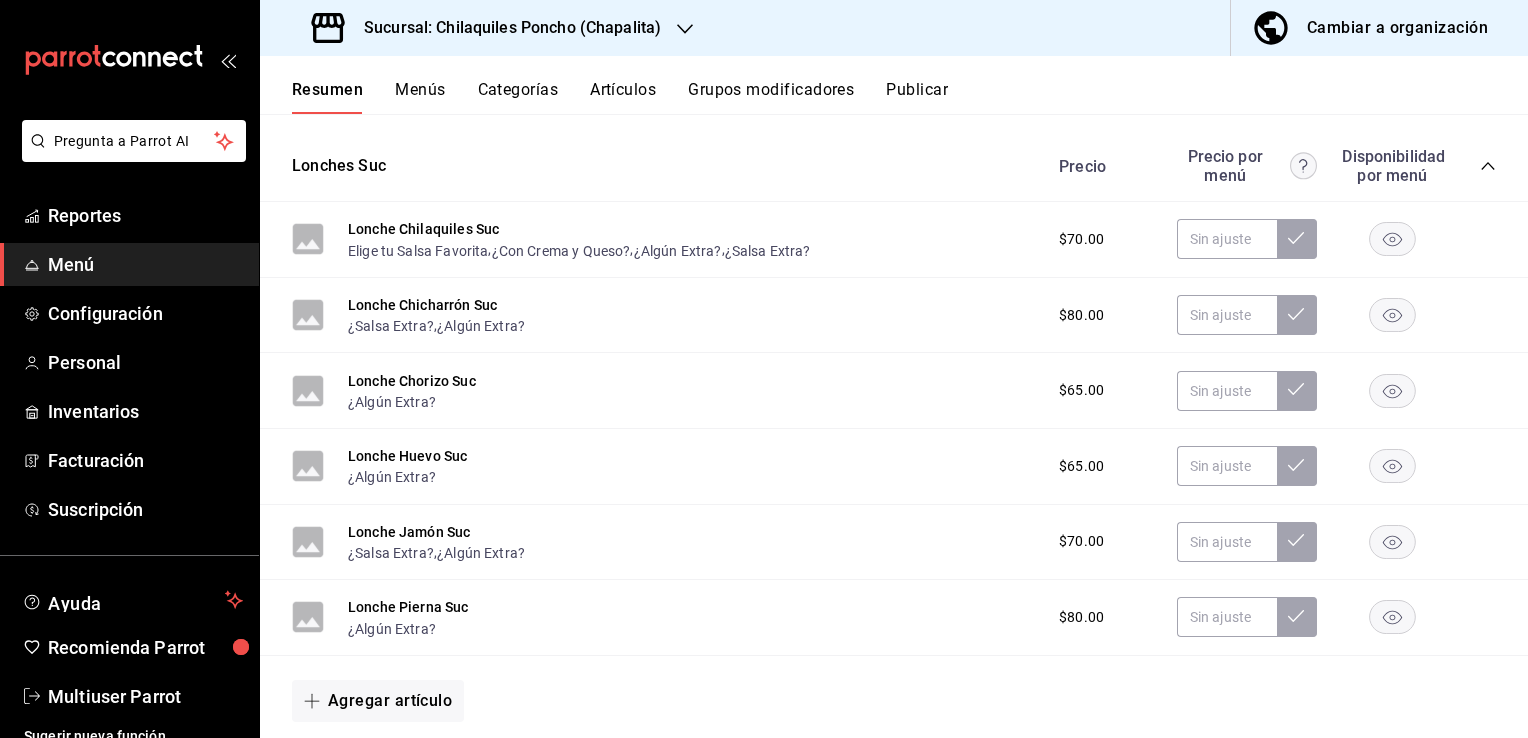 scroll, scrollTop: 1488, scrollLeft: 0, axis: vertical 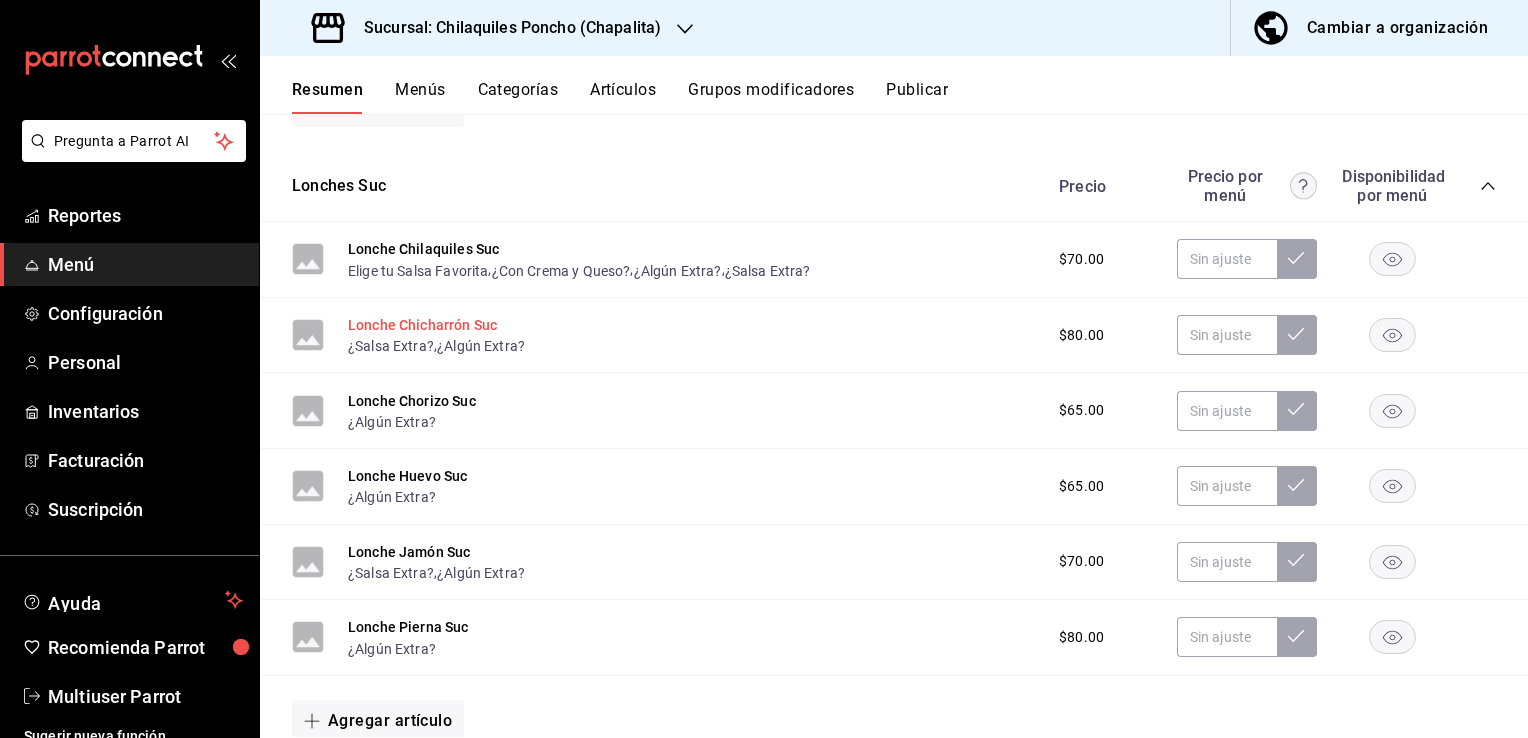 click on "Lonche Chicharrón Suc" at bounding box center [422, 325] 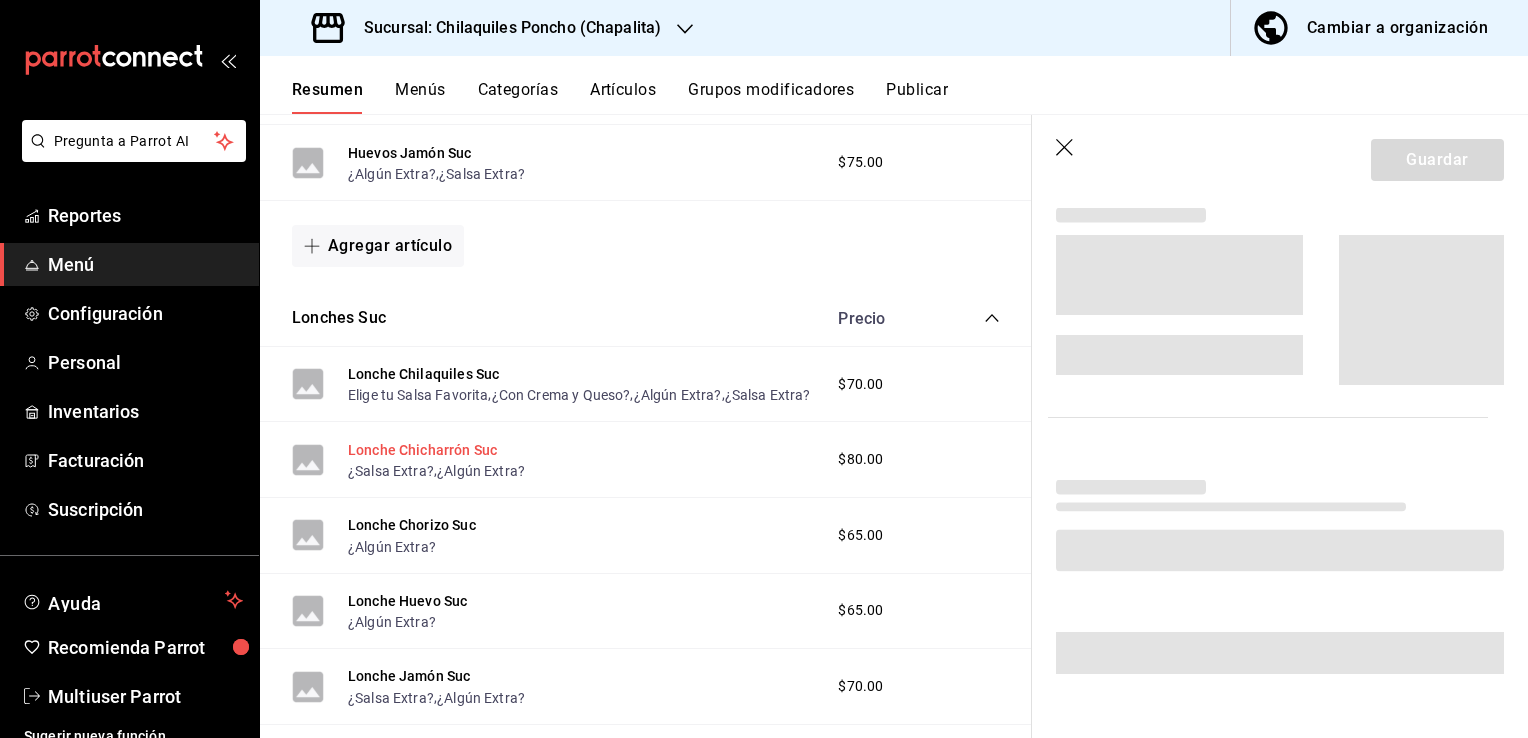 scroll, scrollTop: 460, scrollLeft: 0, axis: vertical 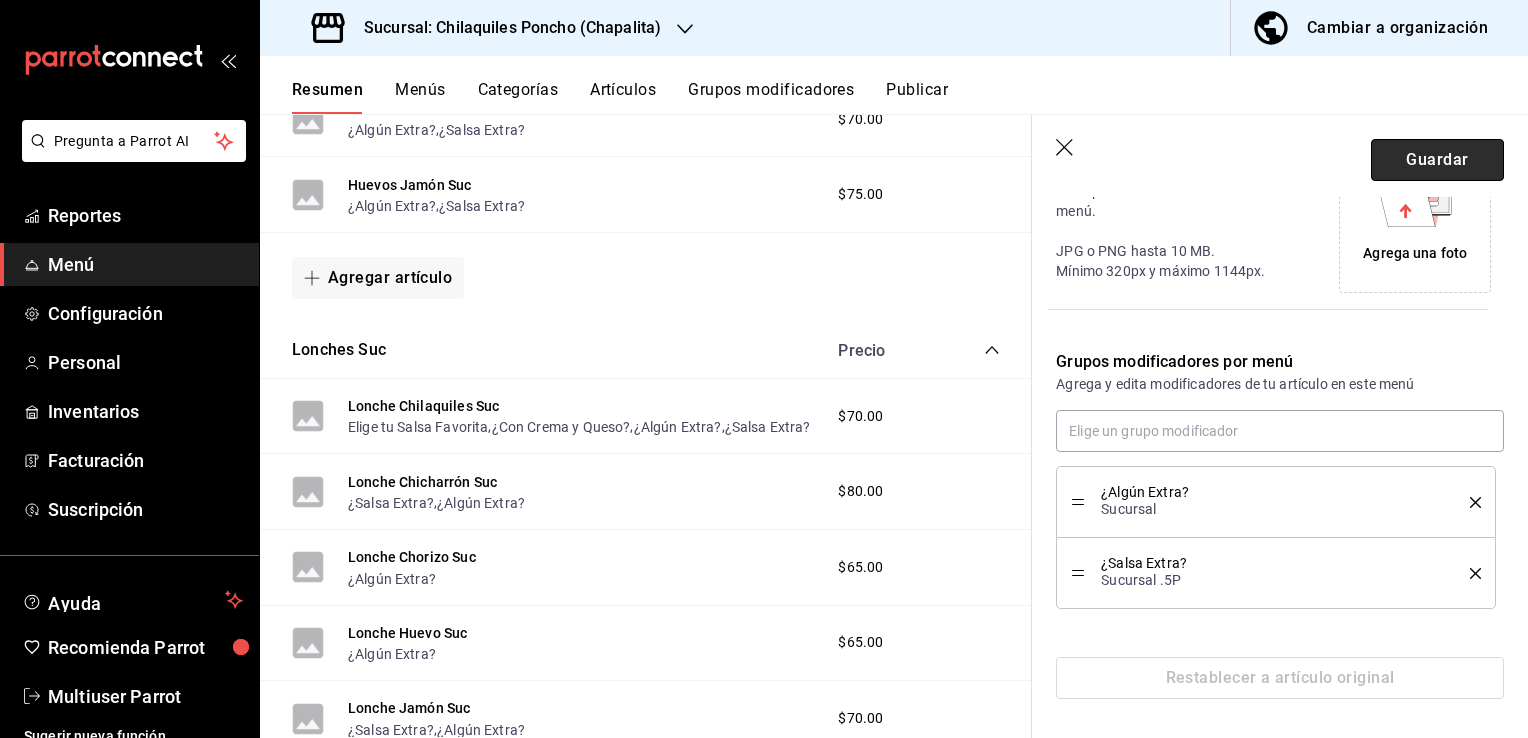 click on "Guardar" at bounding box center [1437, 160] 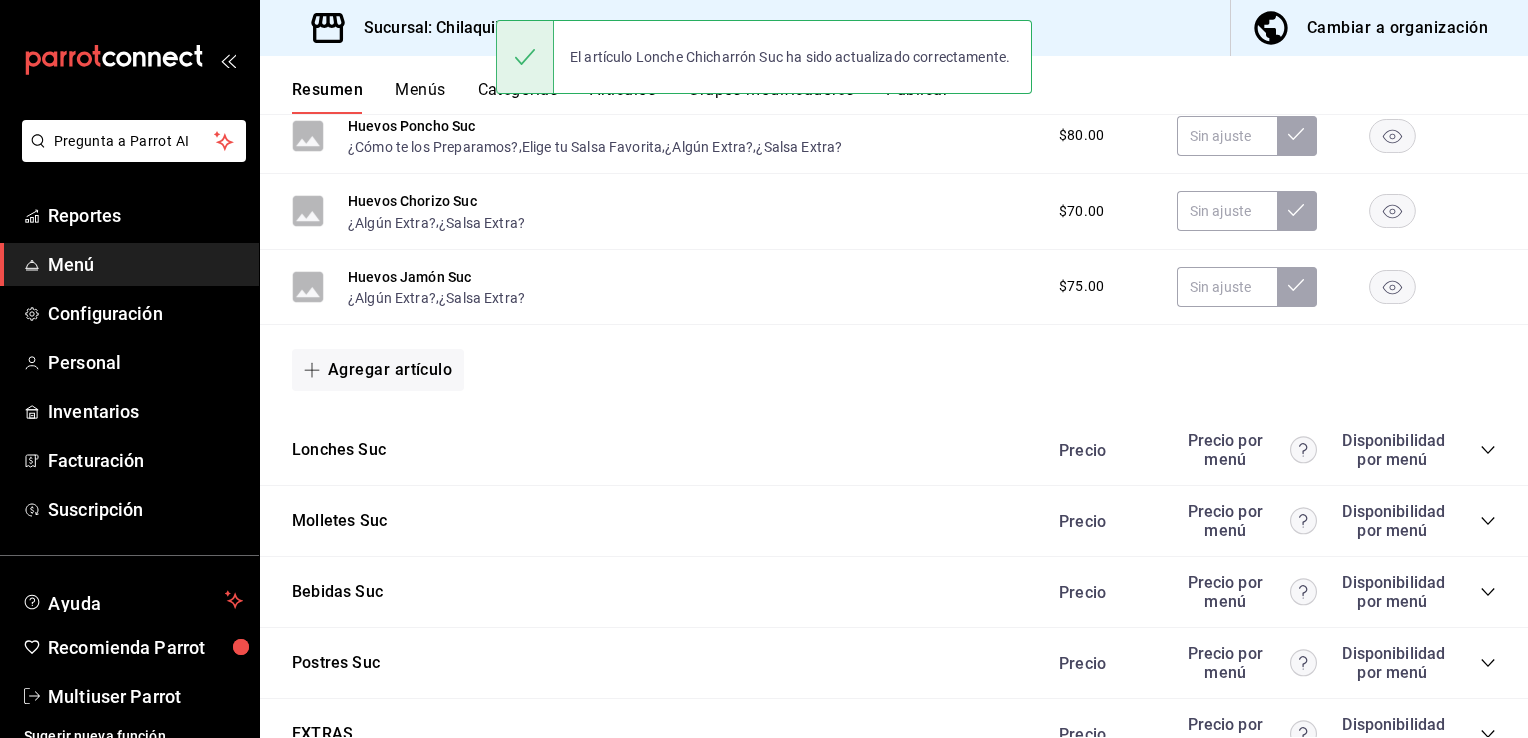 scroll, scrollTop: 1230, scrollLeft: 0, axis: vertical 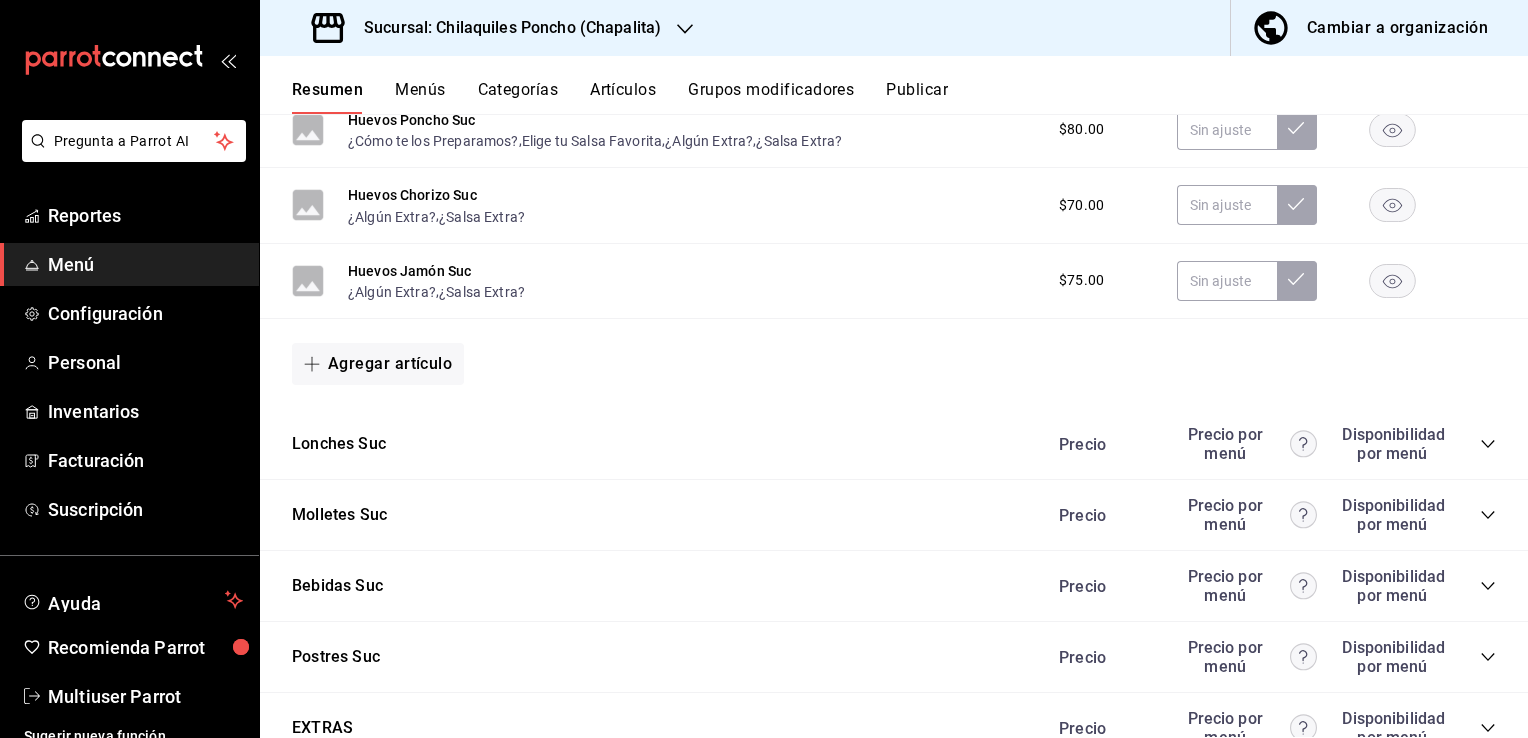 click 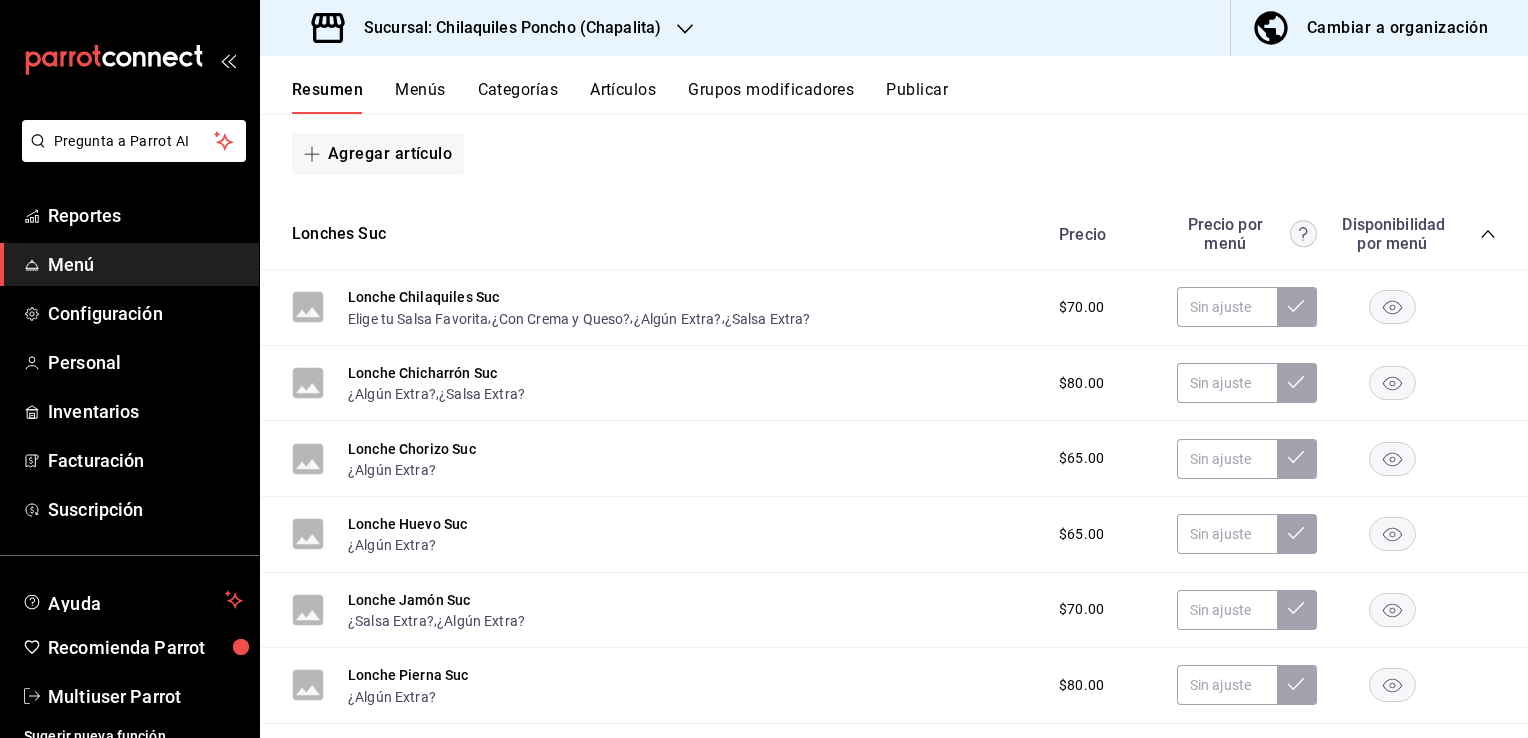 scroll, scrollTop: 1452, scrollLeft: 0, axis: vertical 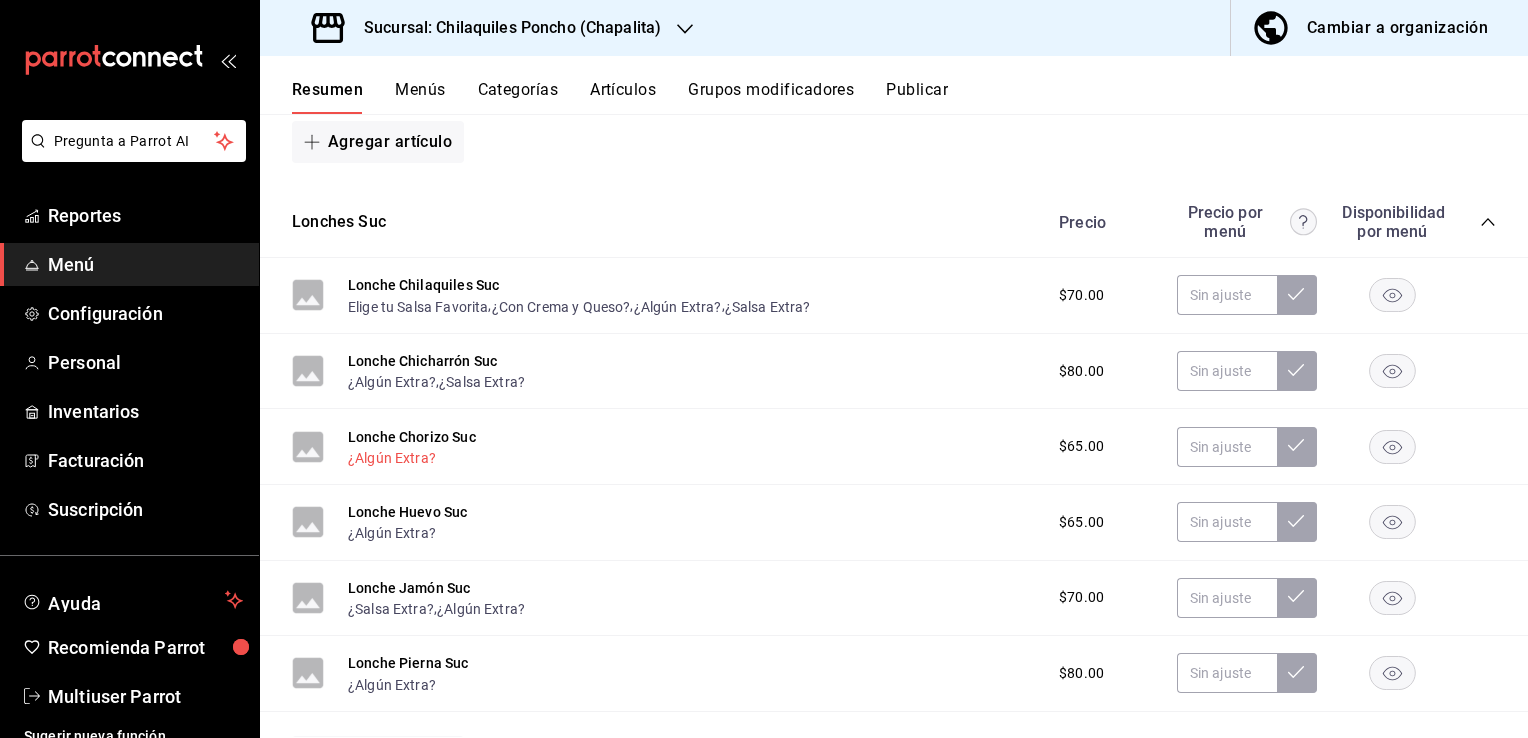 click on "¿Algún Extra?" at bounding box center [392, 458] 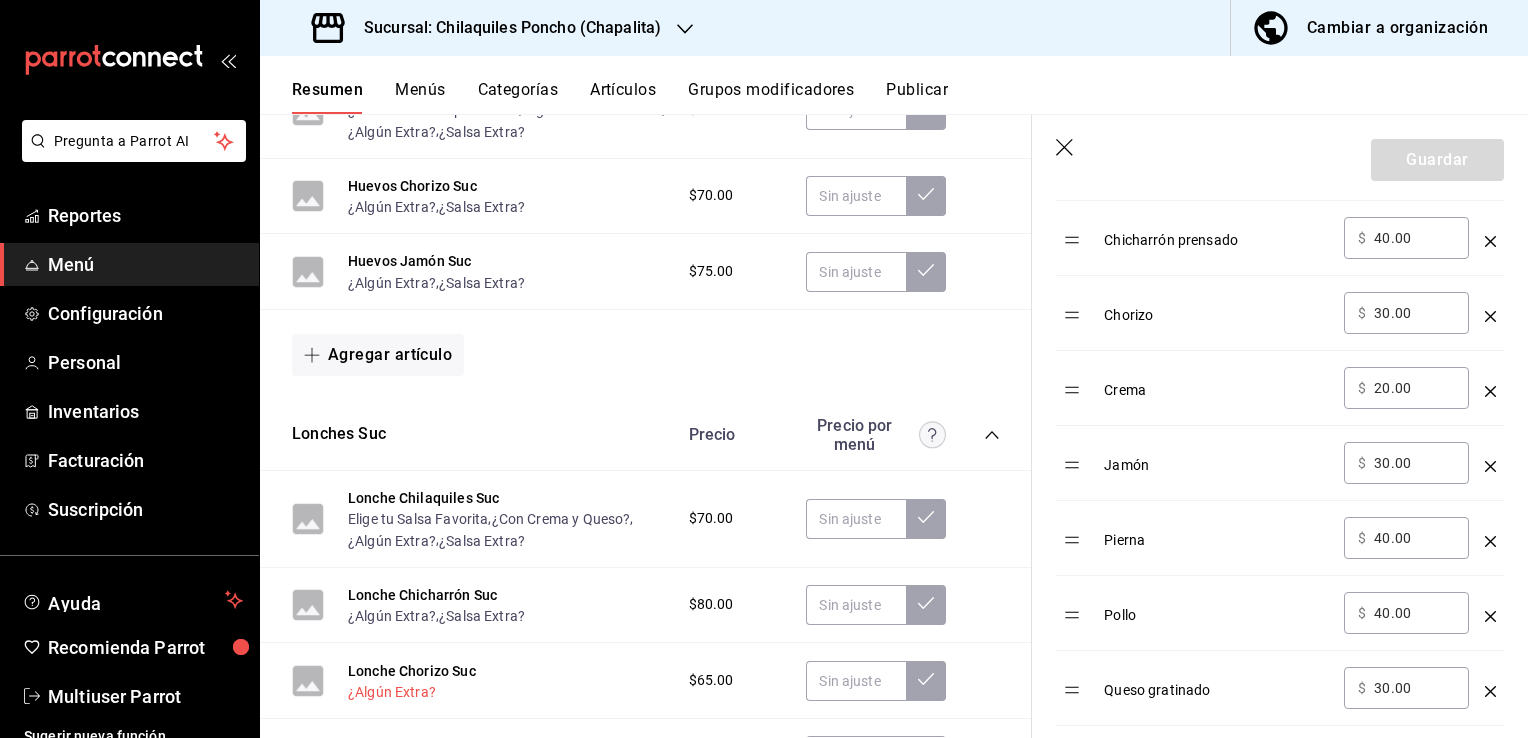 scroll, scrollTop: 830, scrollLeft: 0, axis: vertical 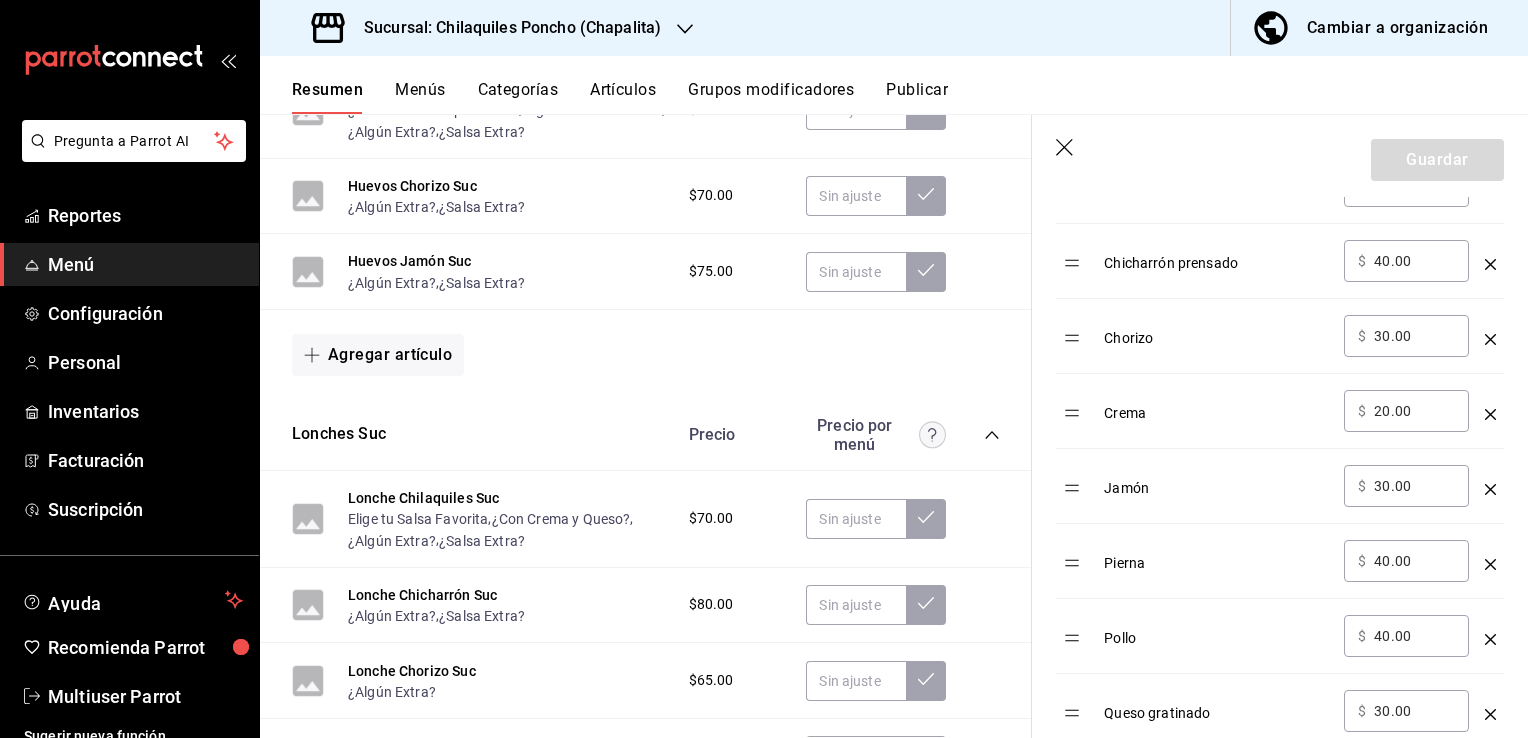 click 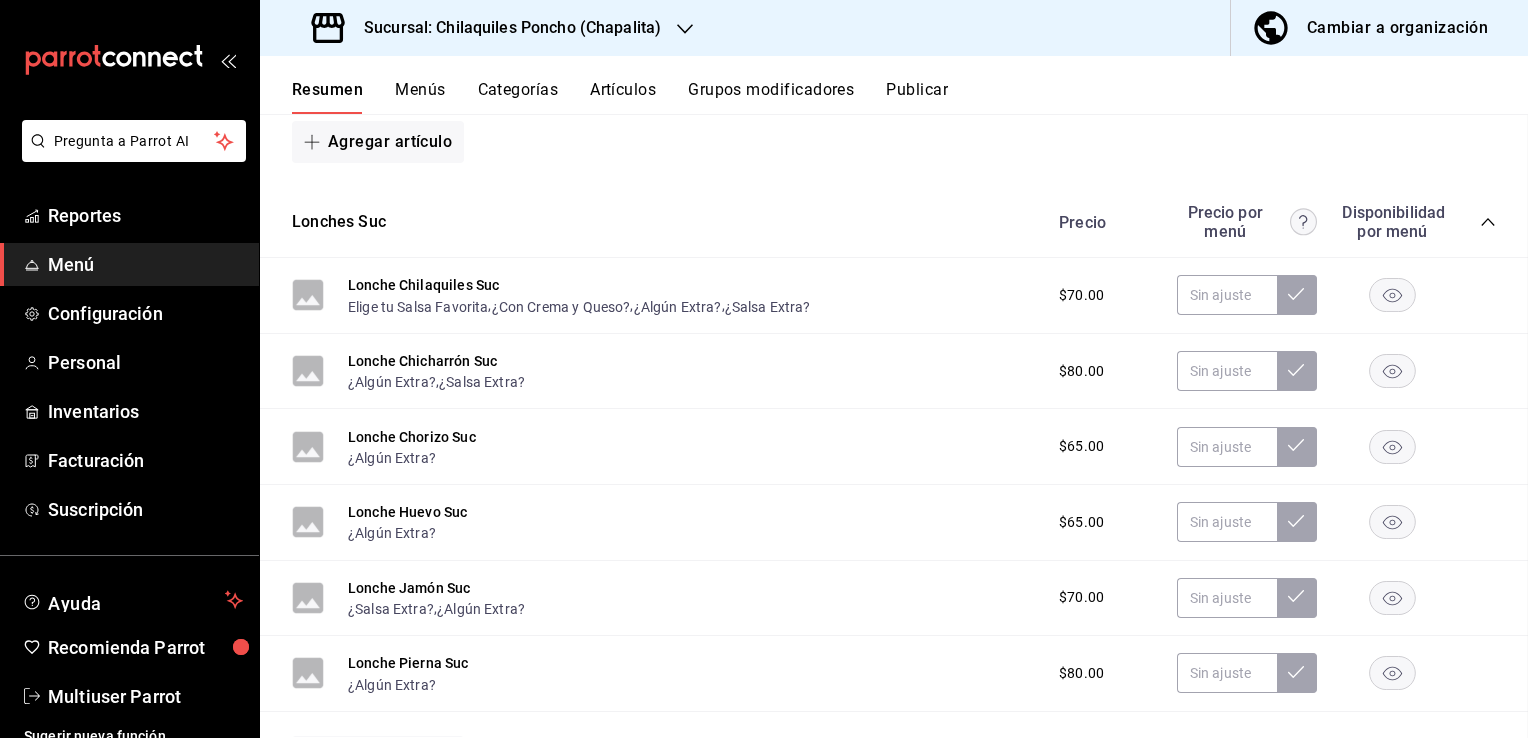 scroll, scrollTop: 0, scrollLeft: 0, axis: both 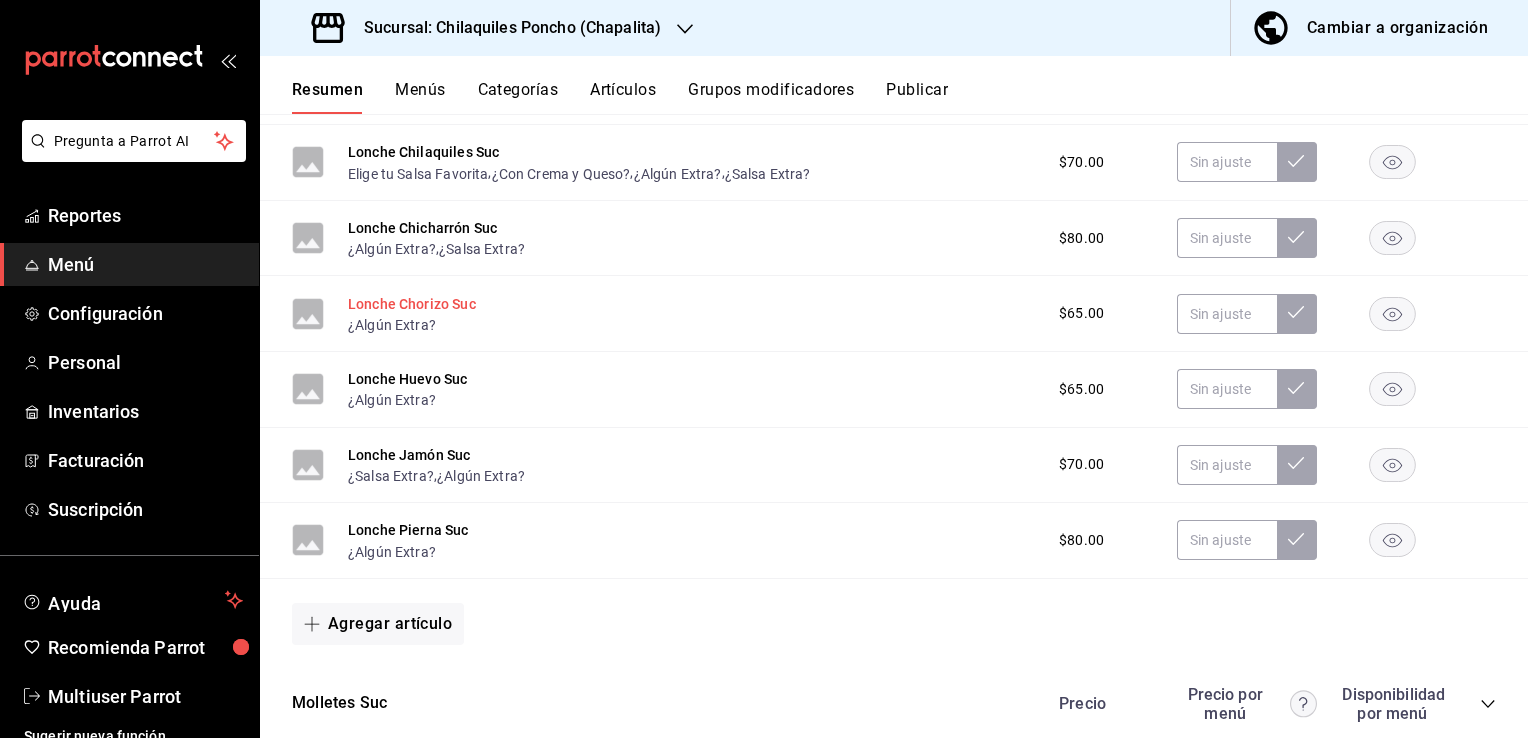 click on "Lonche Chorizo Suc" at bounding box center (412, 304) 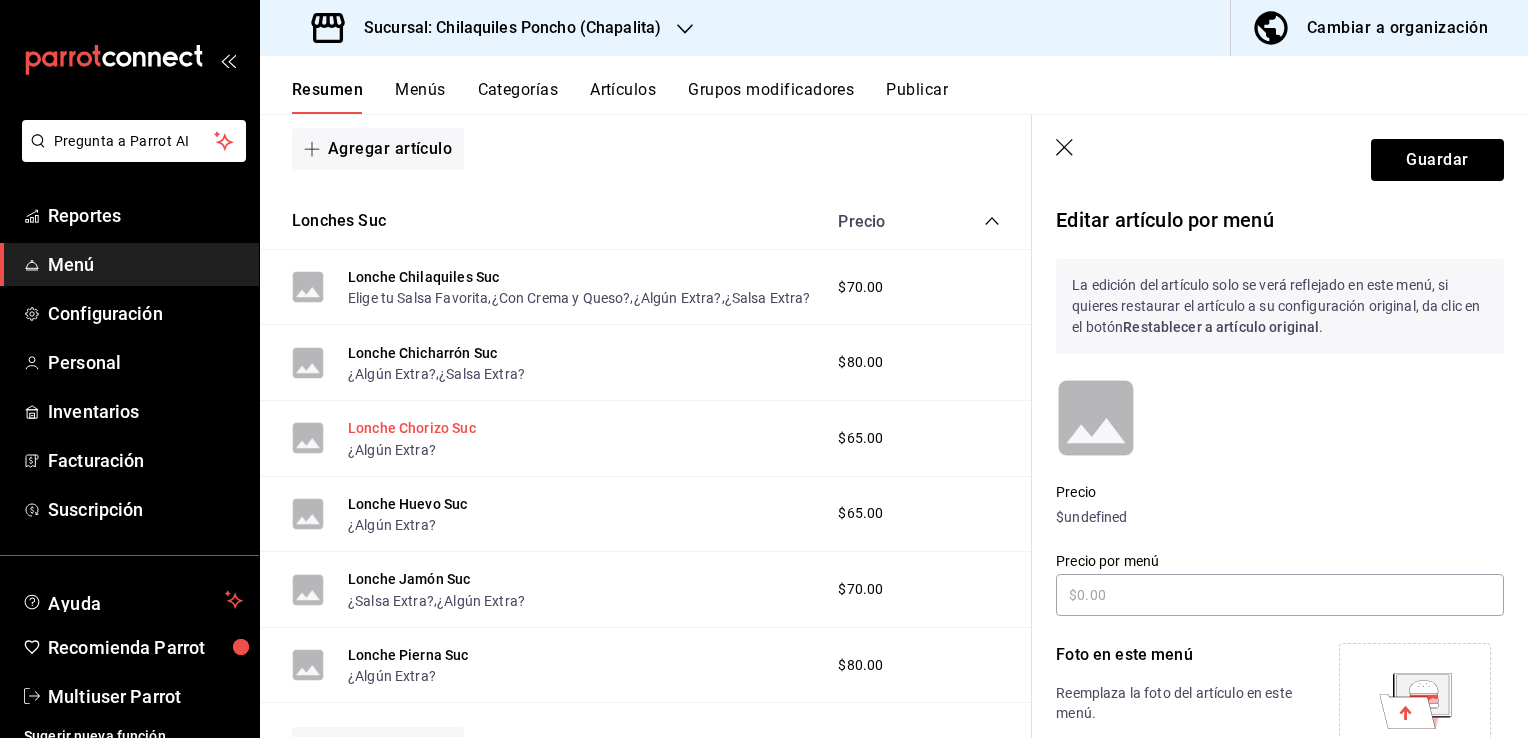 scroll, scrollTop: 1554, scrollLeft: 0, axis: vertical 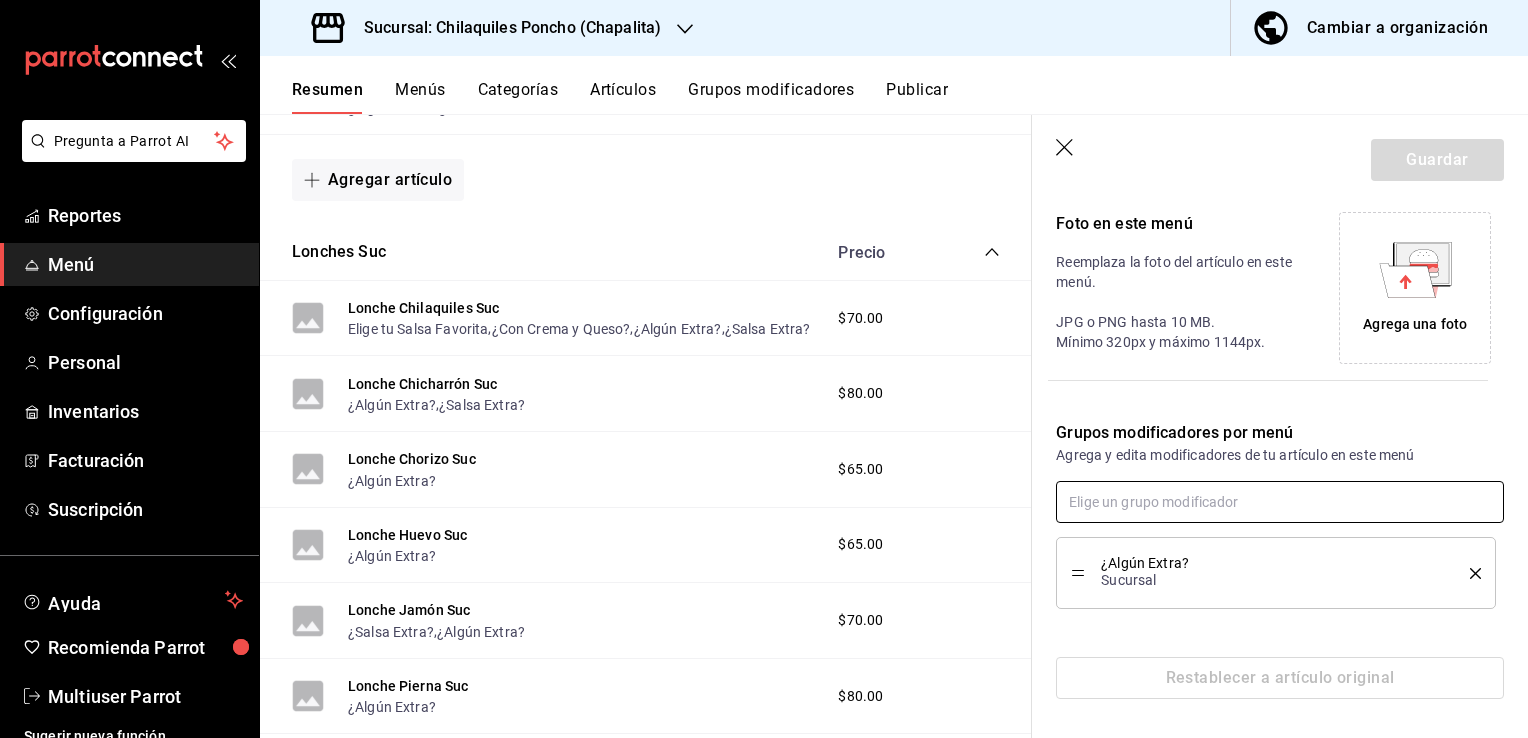 click at bounding box center [1280, 502] 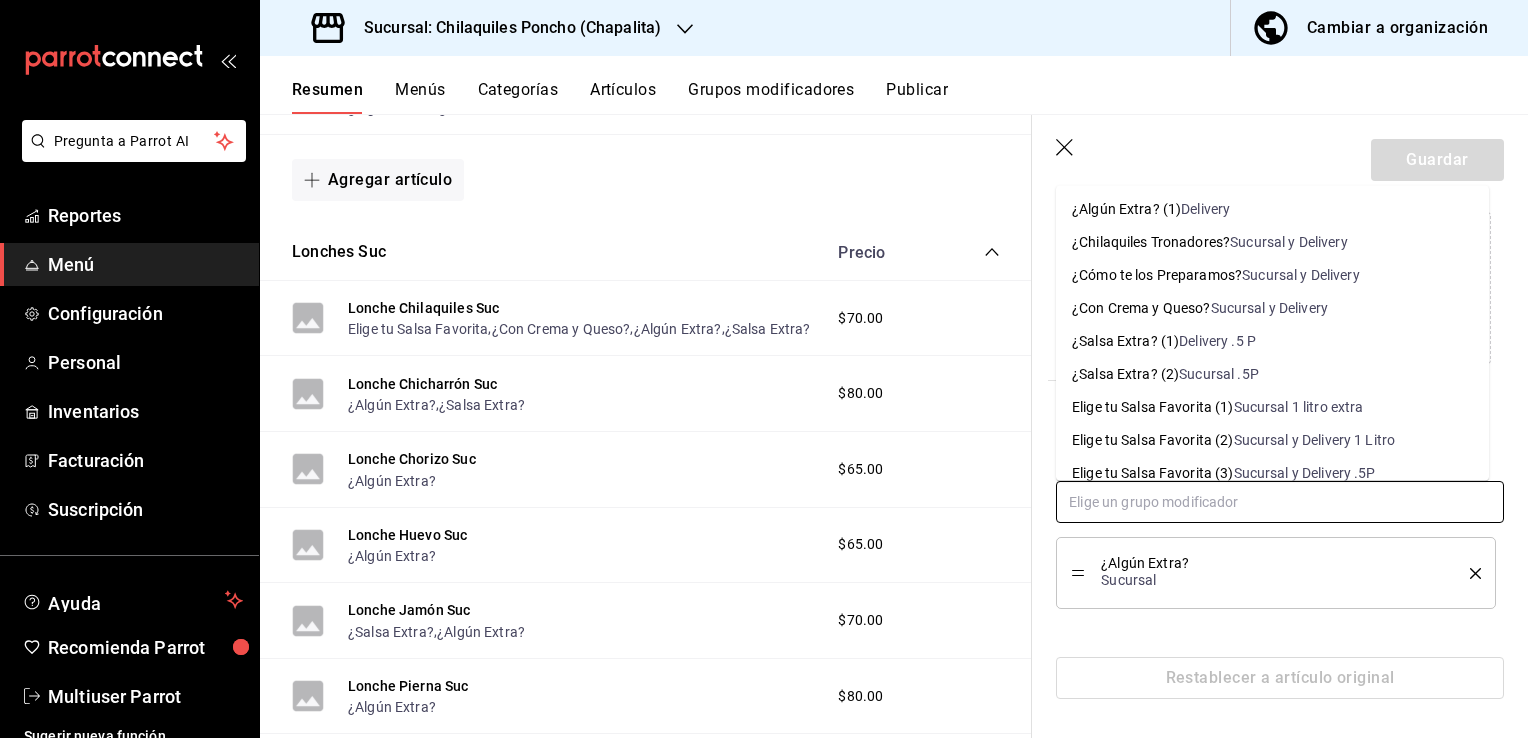 click on "Sucursal .5P" at bounding box center [1219, 374] 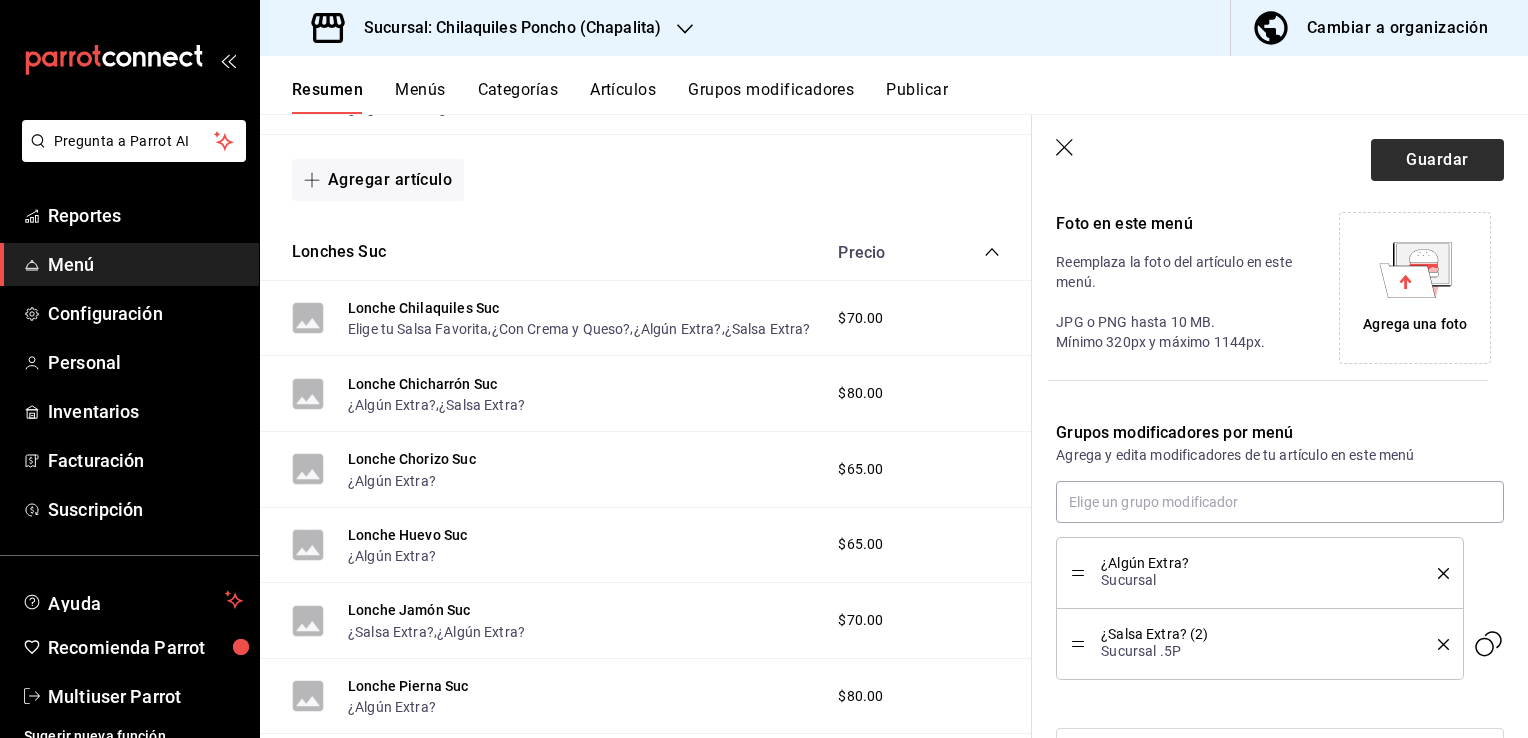 click on "Guardar" at bounding box center [1437, 160] 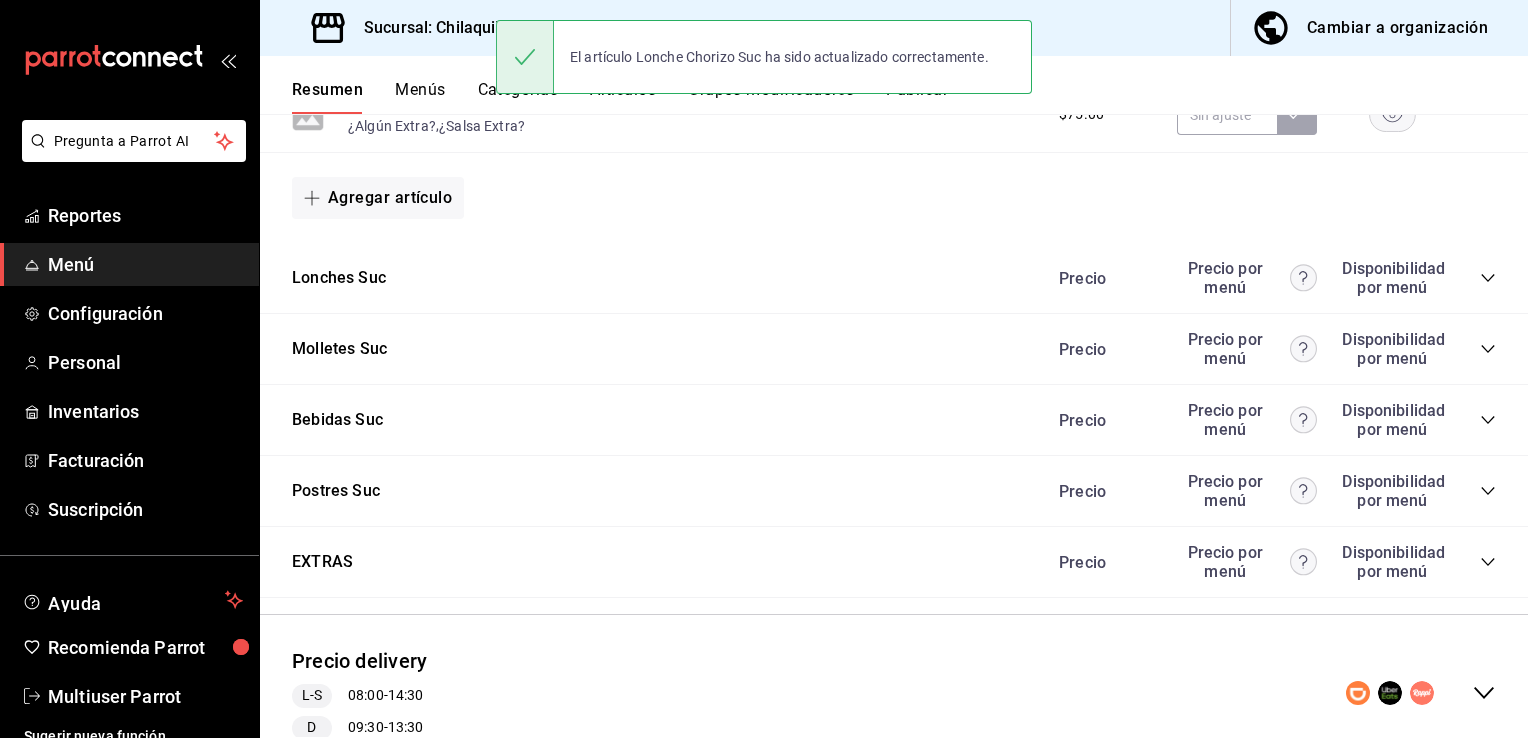 scroll, scrollTop: 1397, scrollLeft: 0, axis: vertical 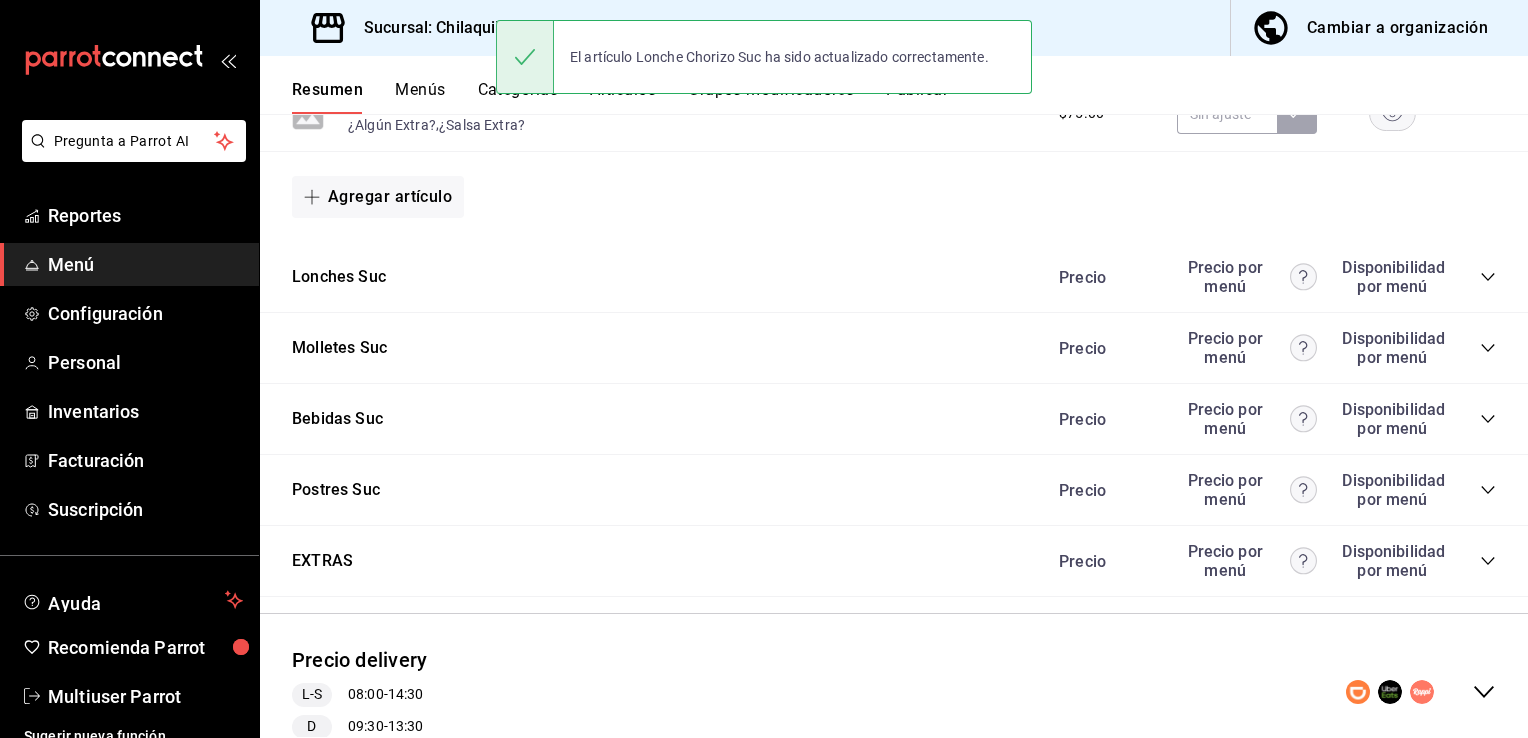 click 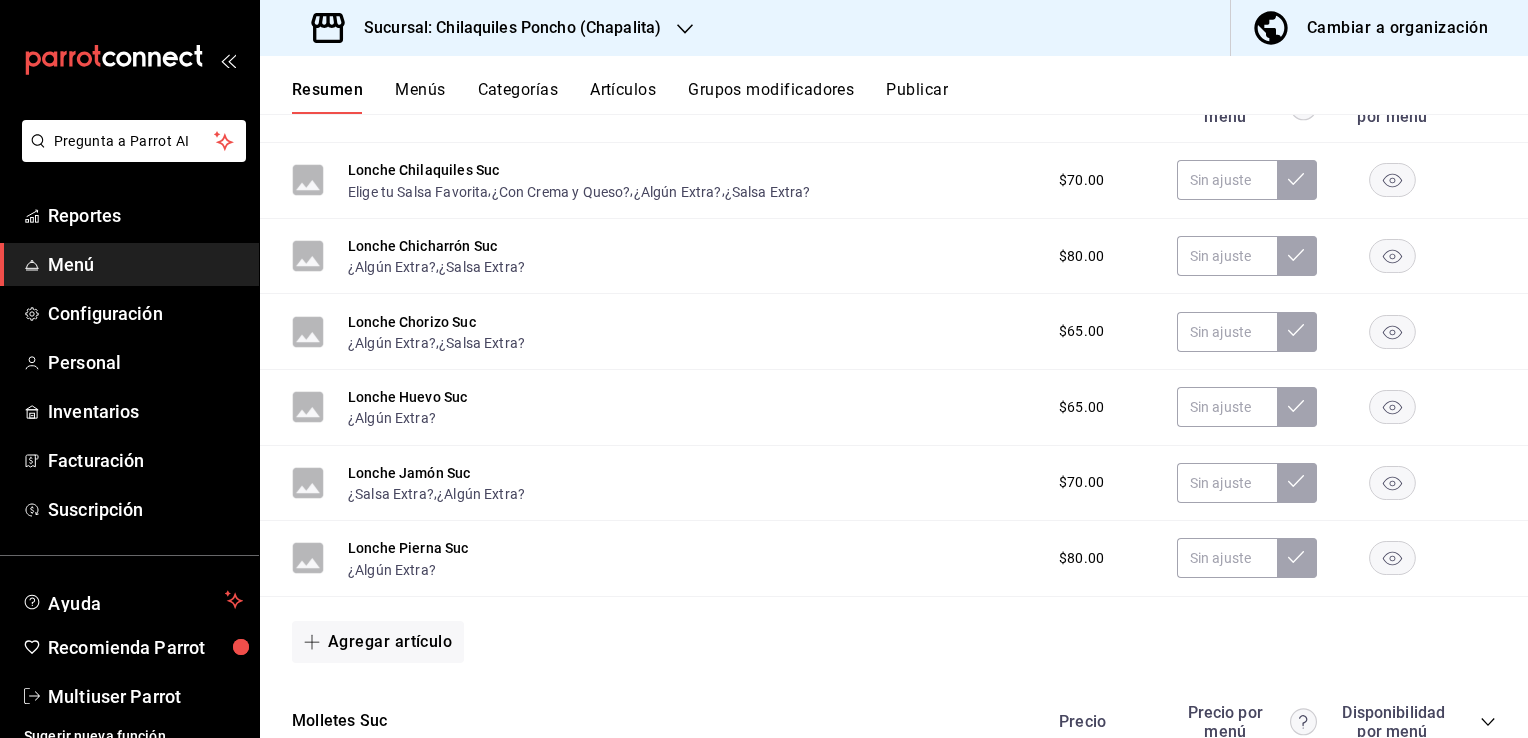 scroll, scrollTop: 1600, scrollLeft: 0, axis: vertical 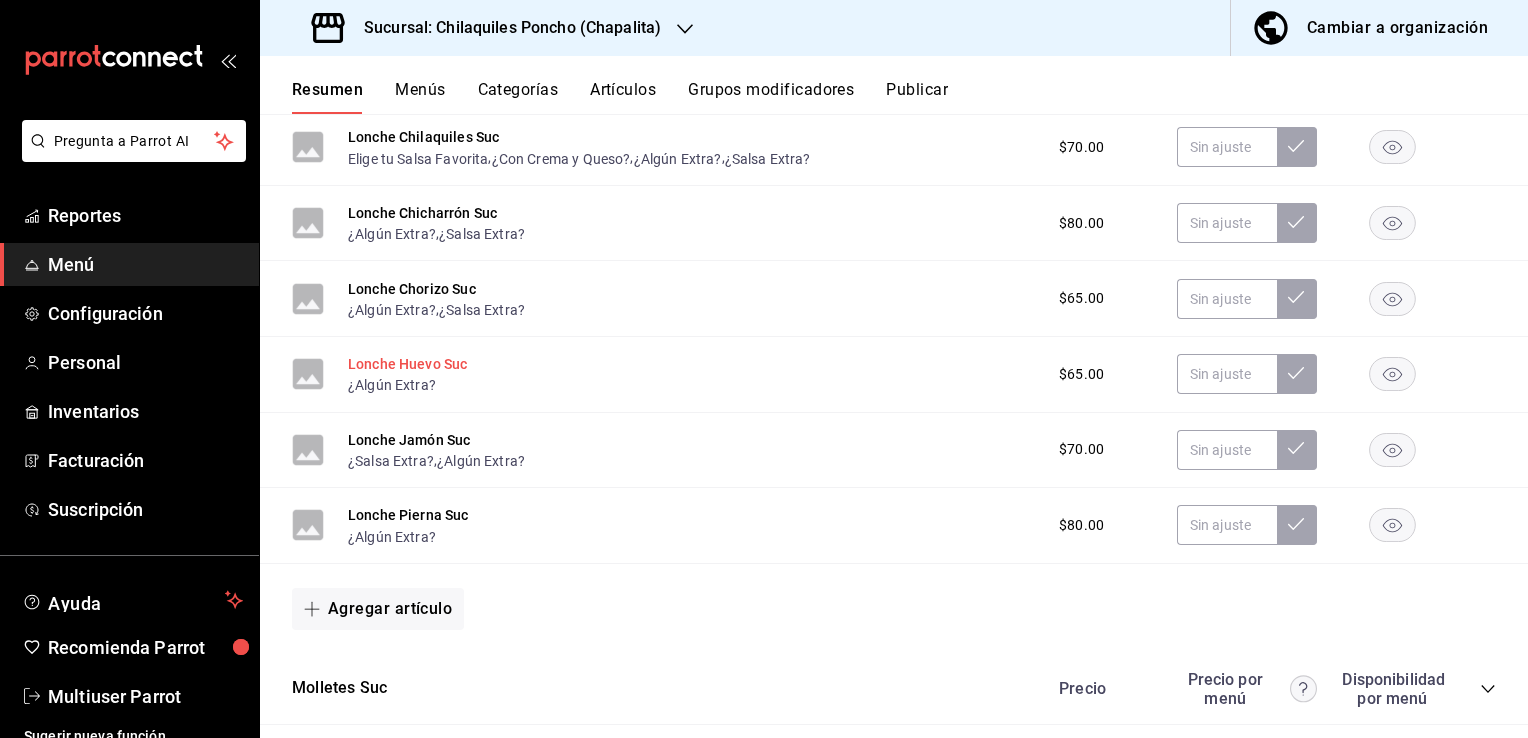 click on "Lonche Huevo Suc" at bounding box center (407, 364) 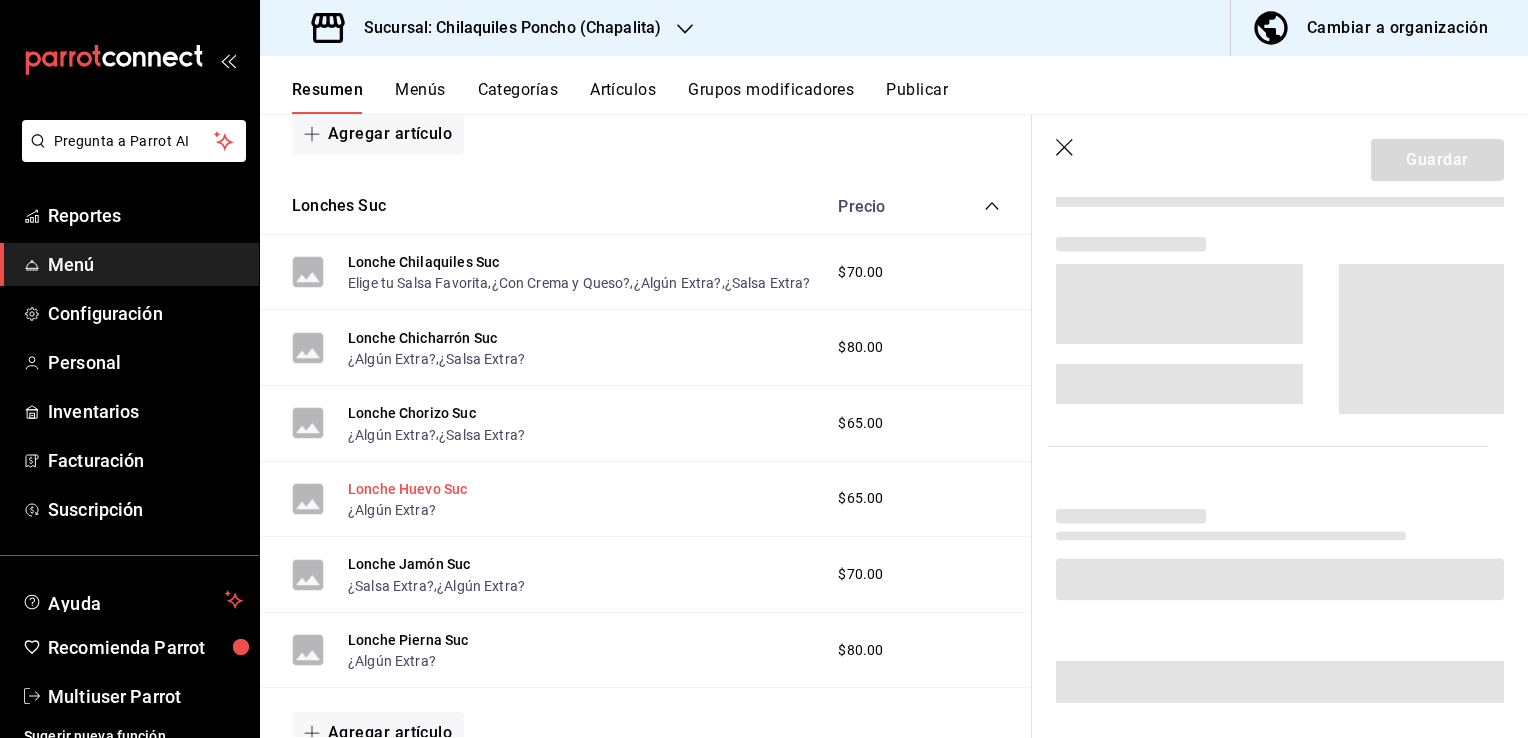 scroll, scrollTop: 1553, scrollLeft: 0, axis: vertical 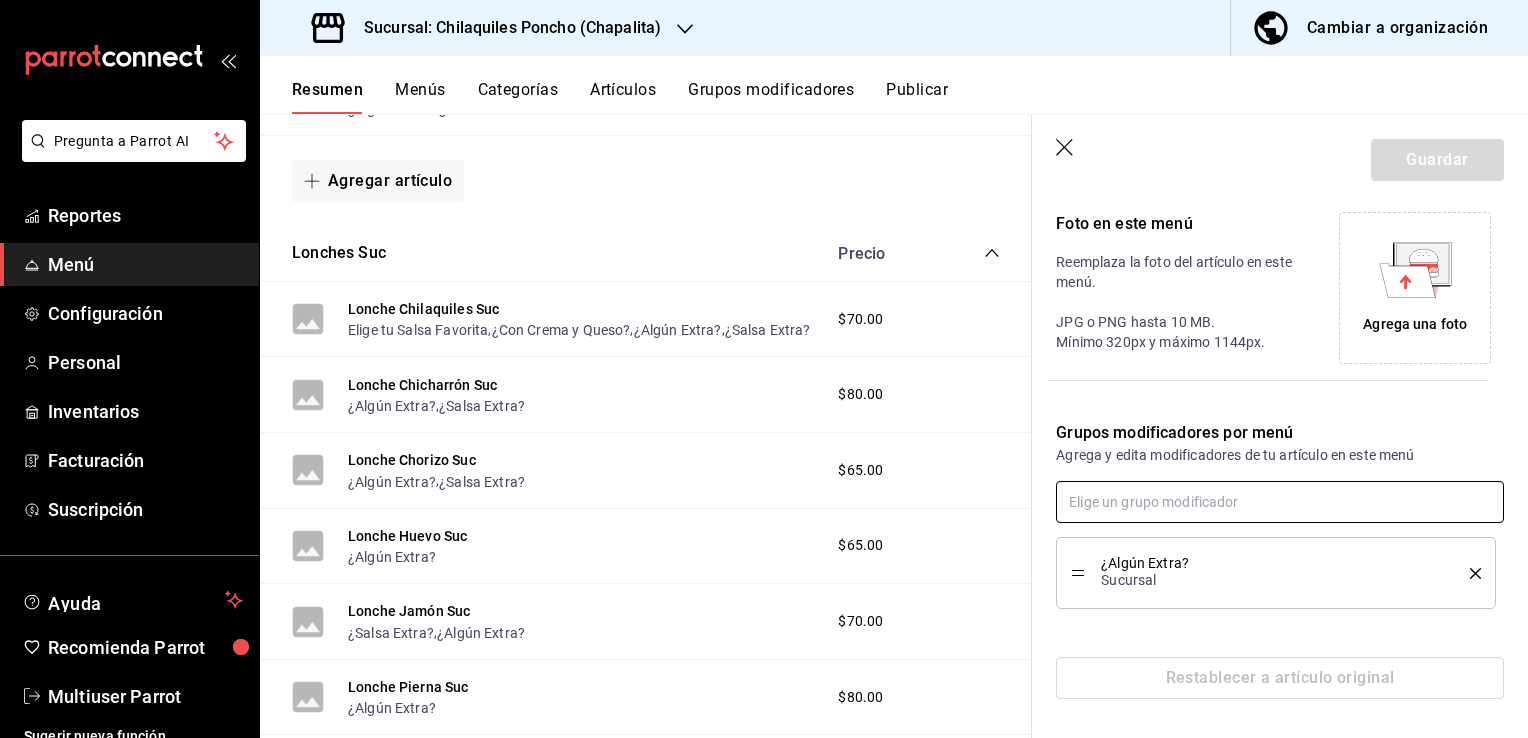 click at bounding box center [1280, 502] 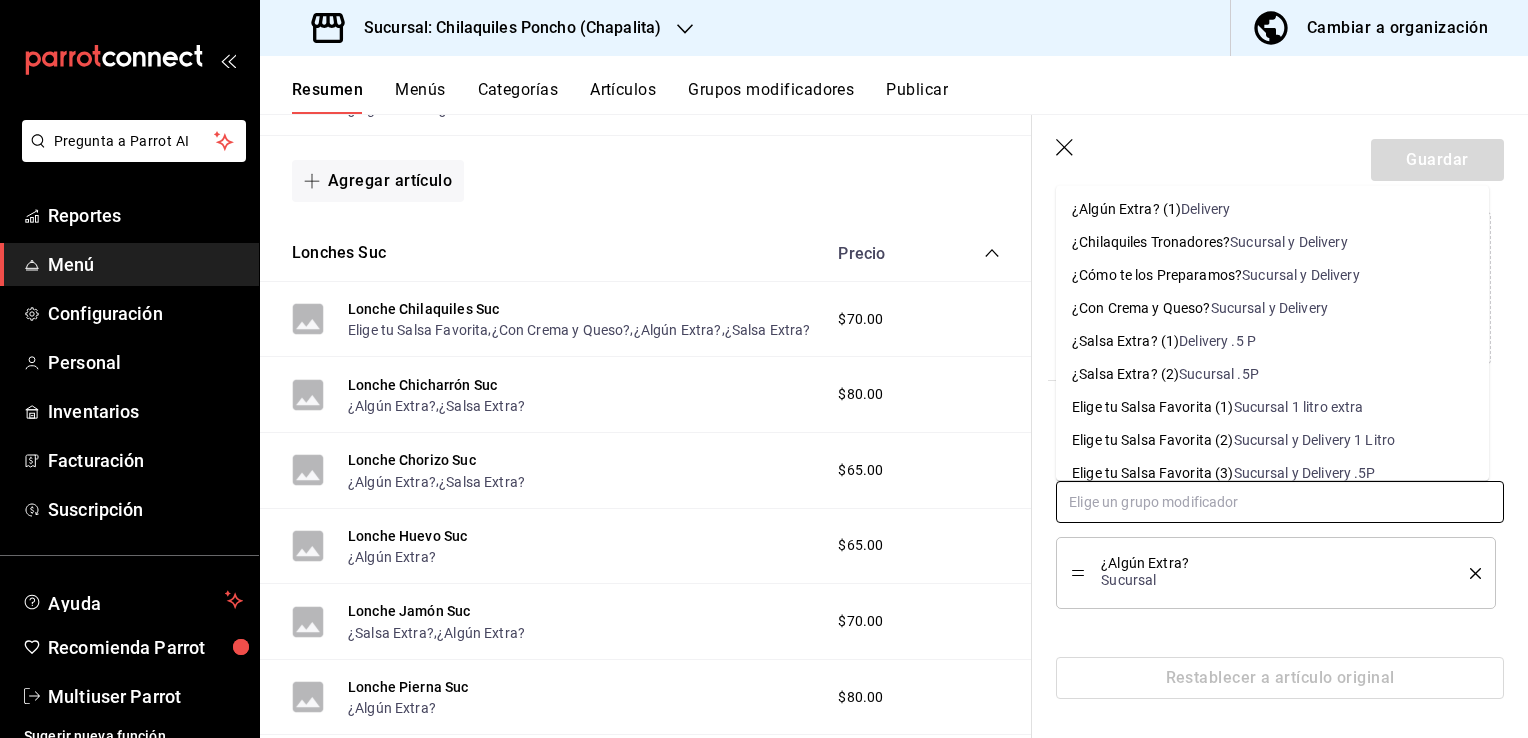 click on "Sucursal .5P" at bounding box center [1219, 374] 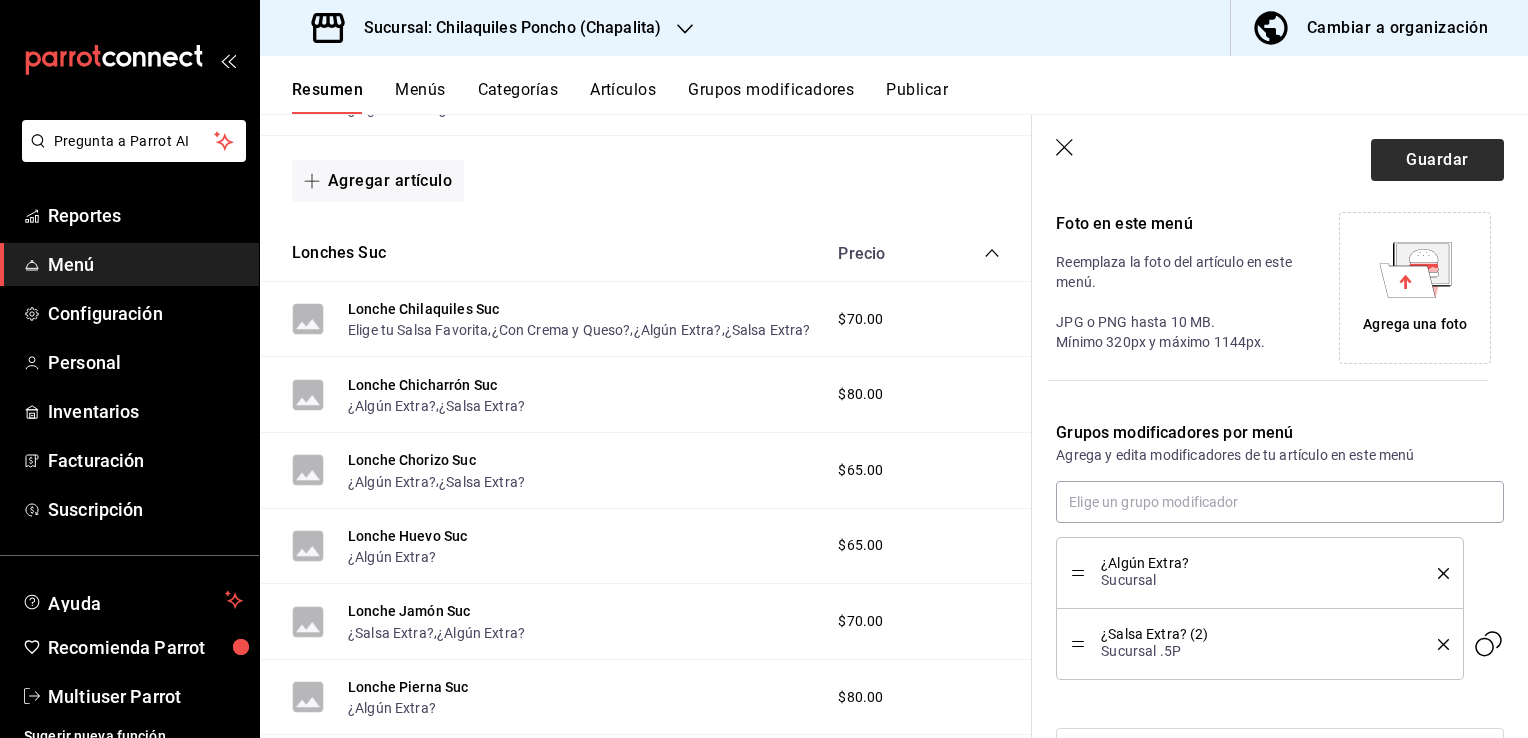 click on "Guardar" at bounding box center [1437, 160] 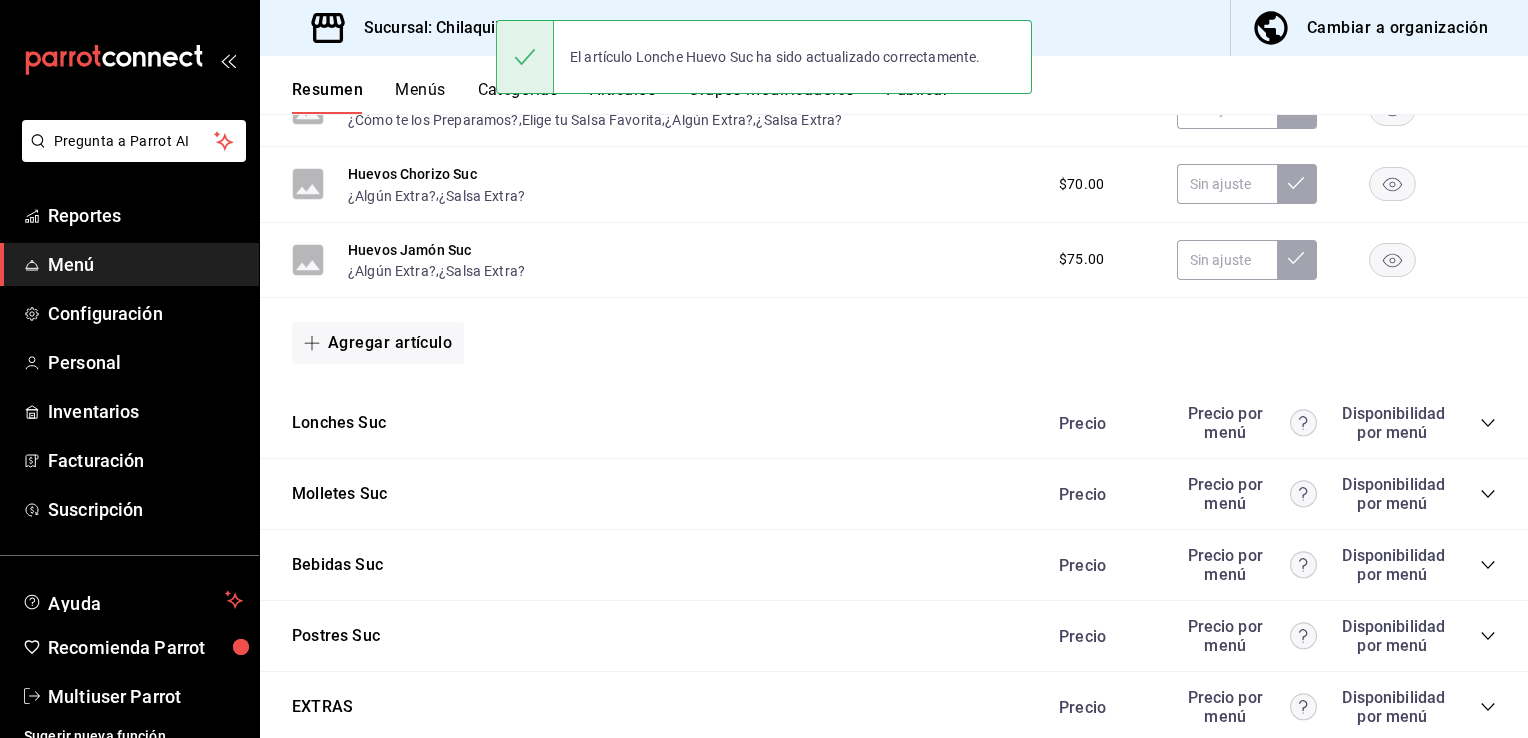 scroll, scrollTop: 1250, scrollLeft: 0, axis: vertical 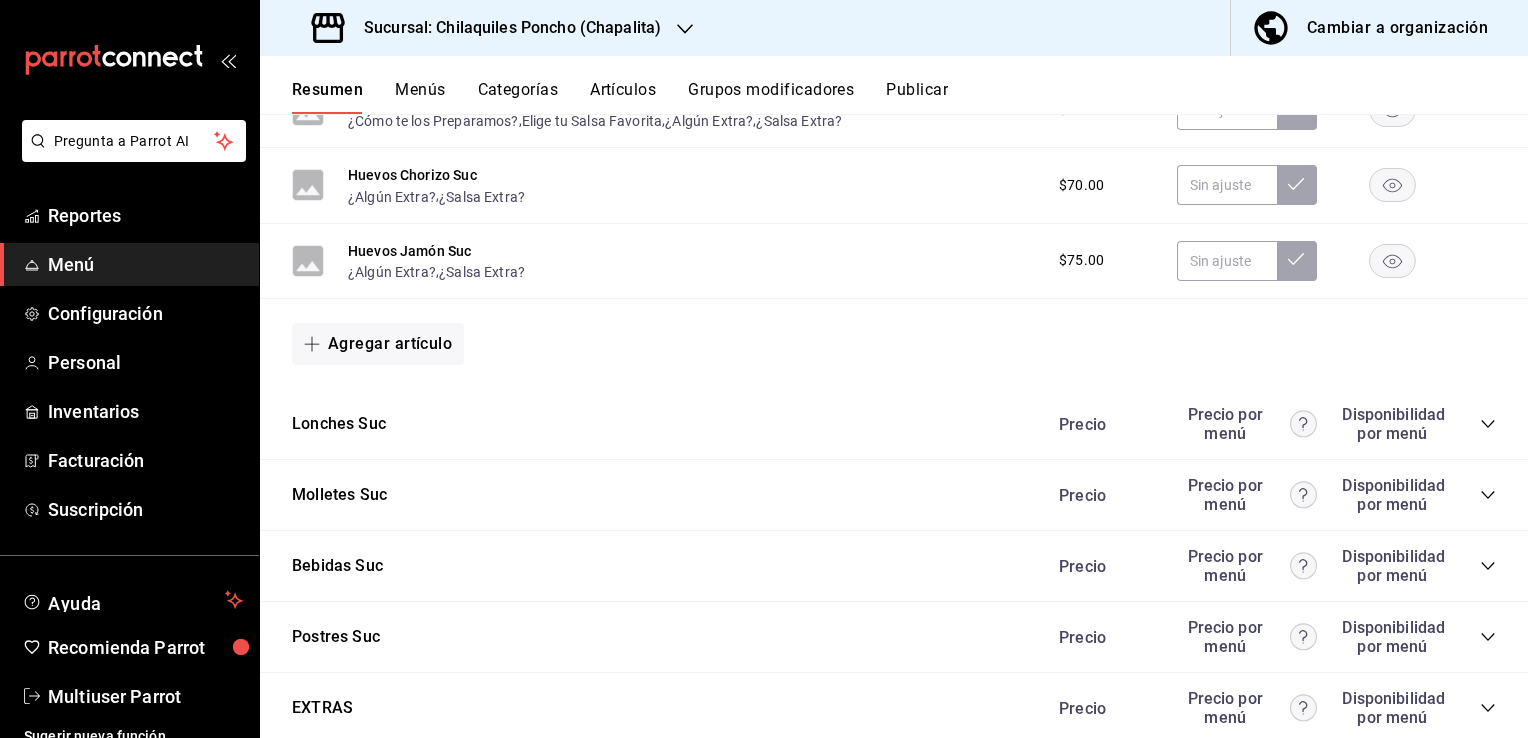 click 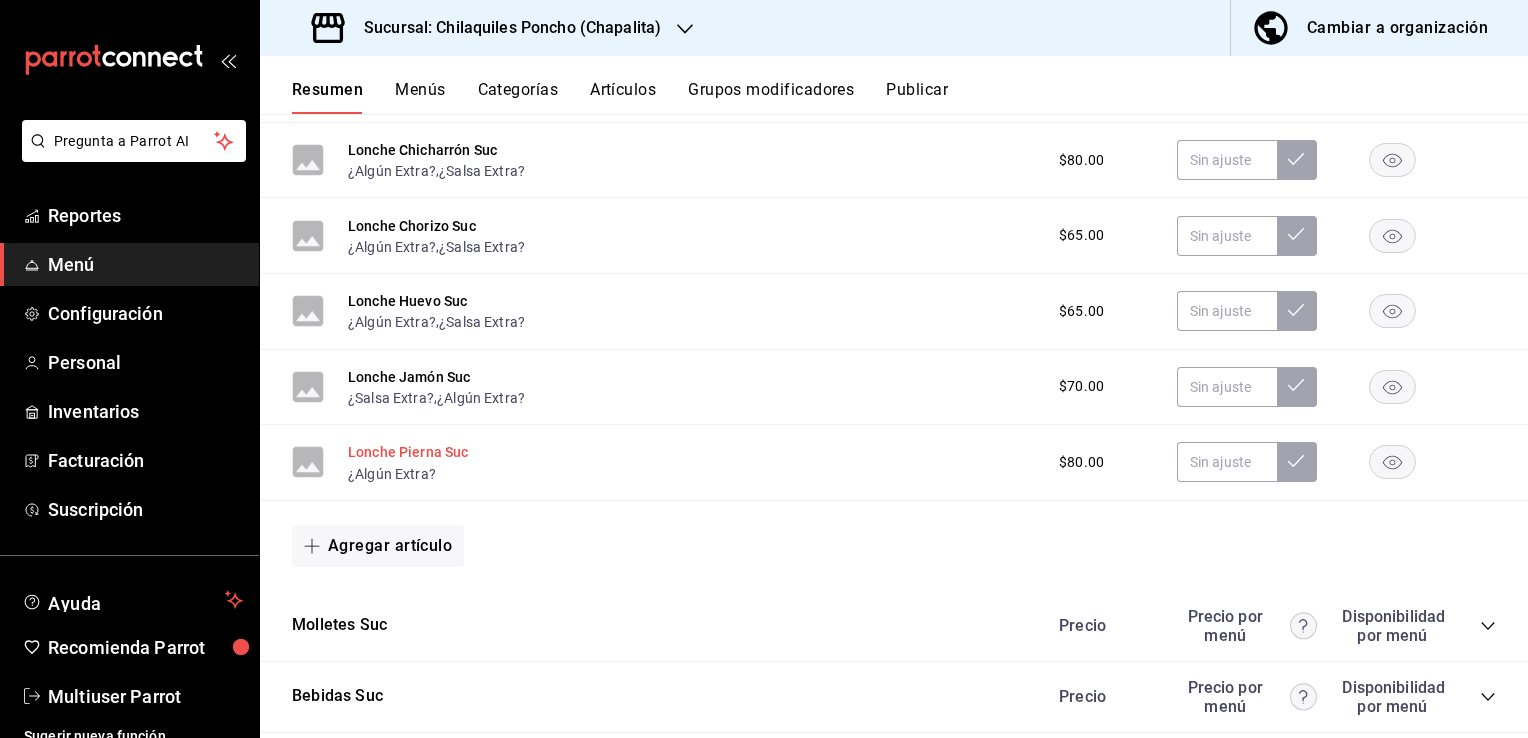 click on "Lonche Pierna Suc" at bounding box center (408, 452) 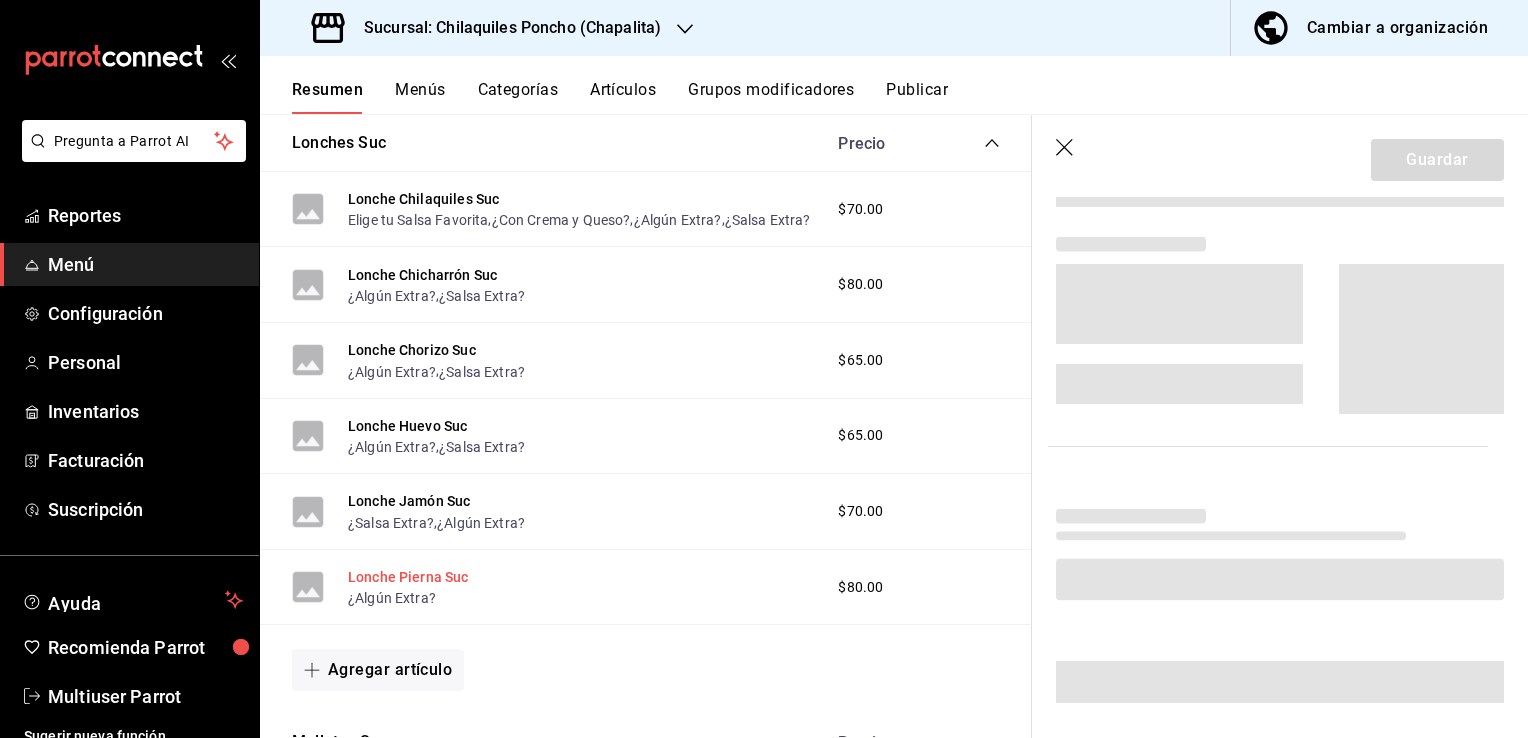 scroll, scrollTop: 1616, scrollLeft: 0, axis: vertical 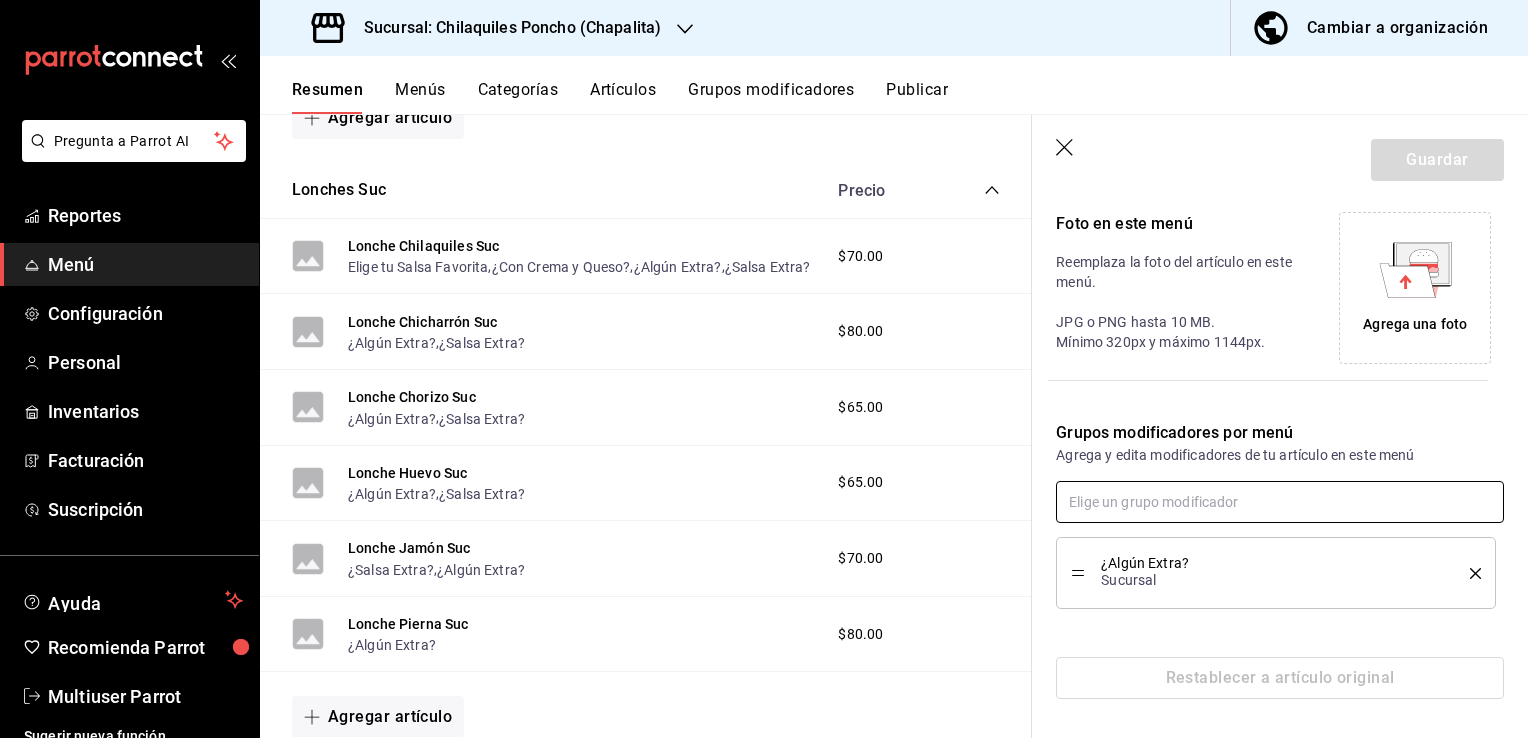 click at bounding box center (1280, 502) 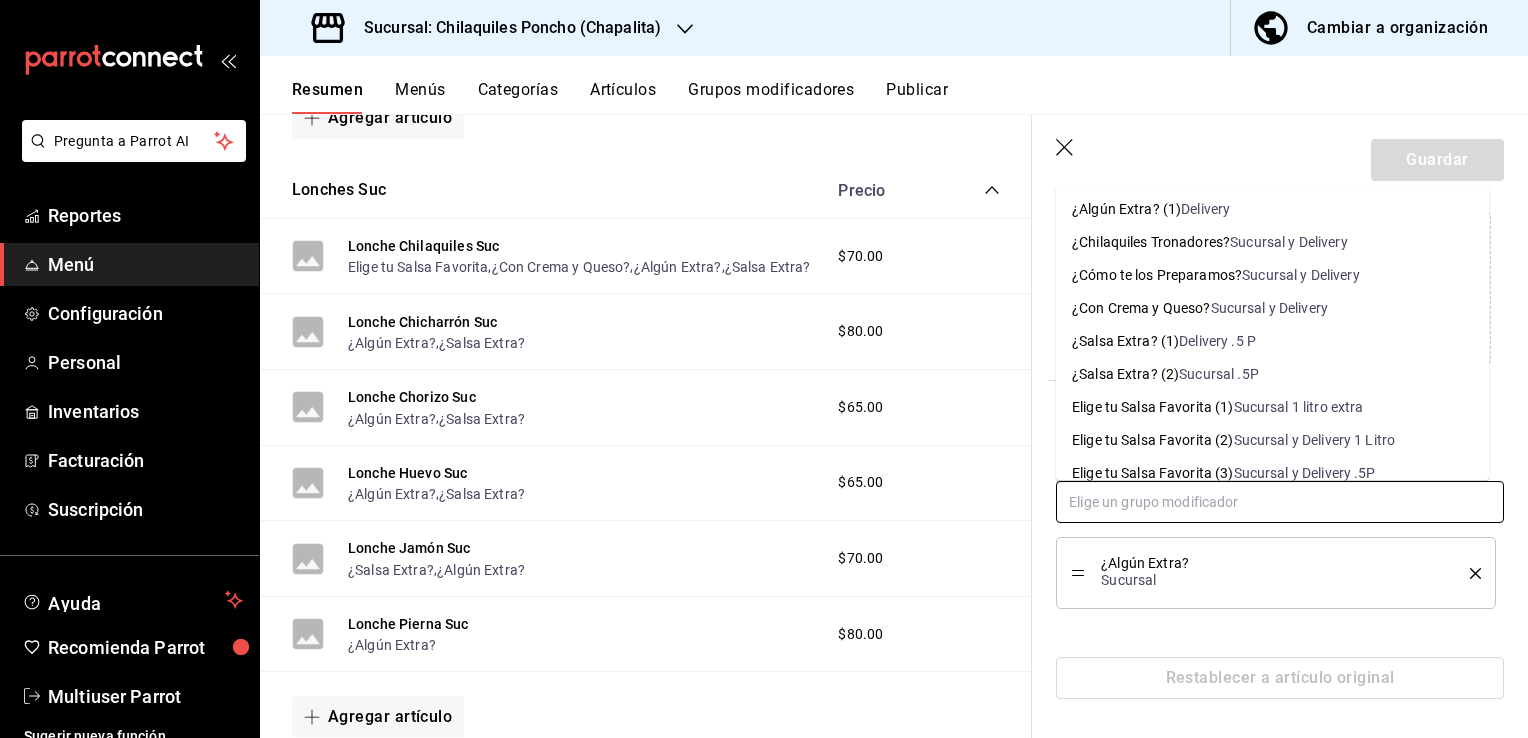 click on "Sucursal .5P" at bounding box center [1219, 374] 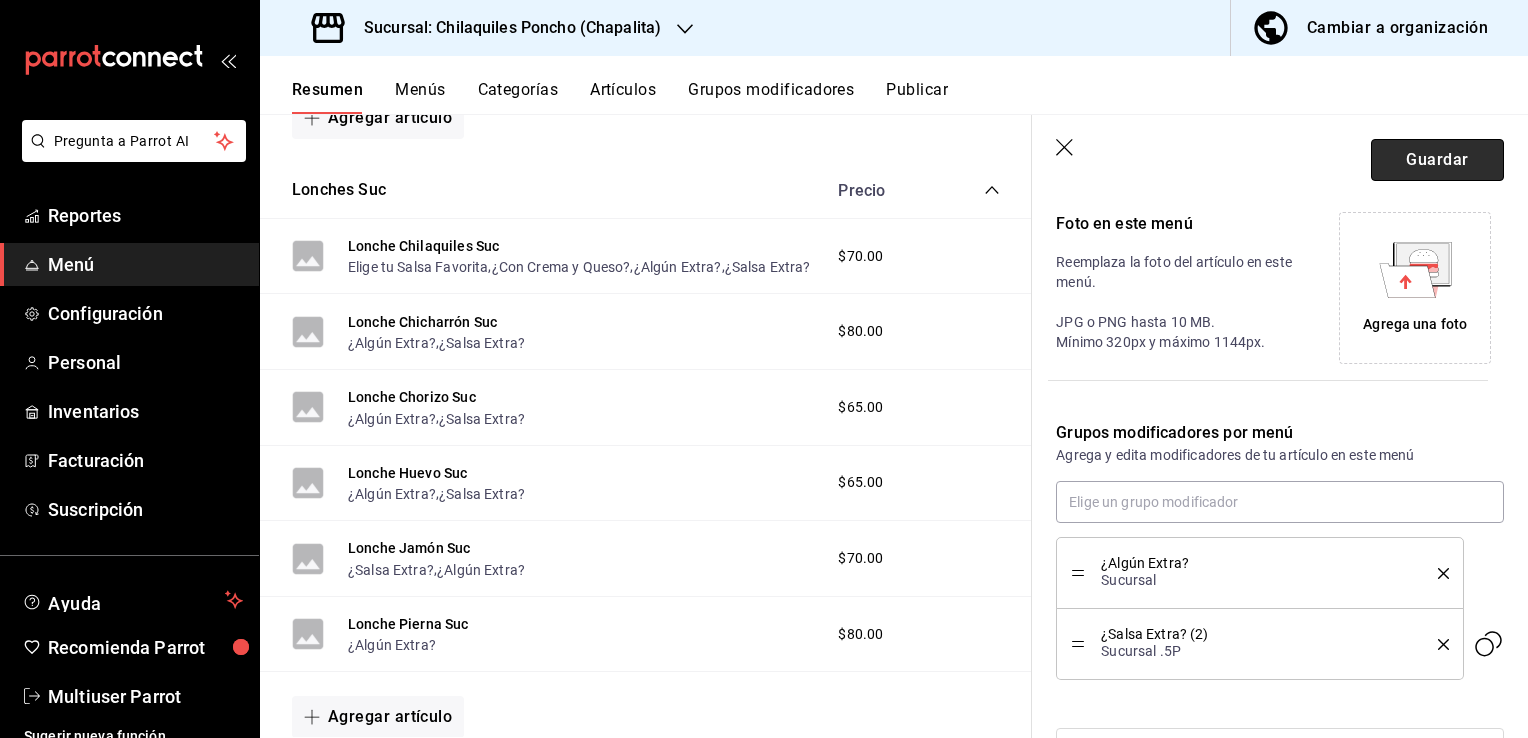 click on "Guardar" at bounding box center [1437, 160] 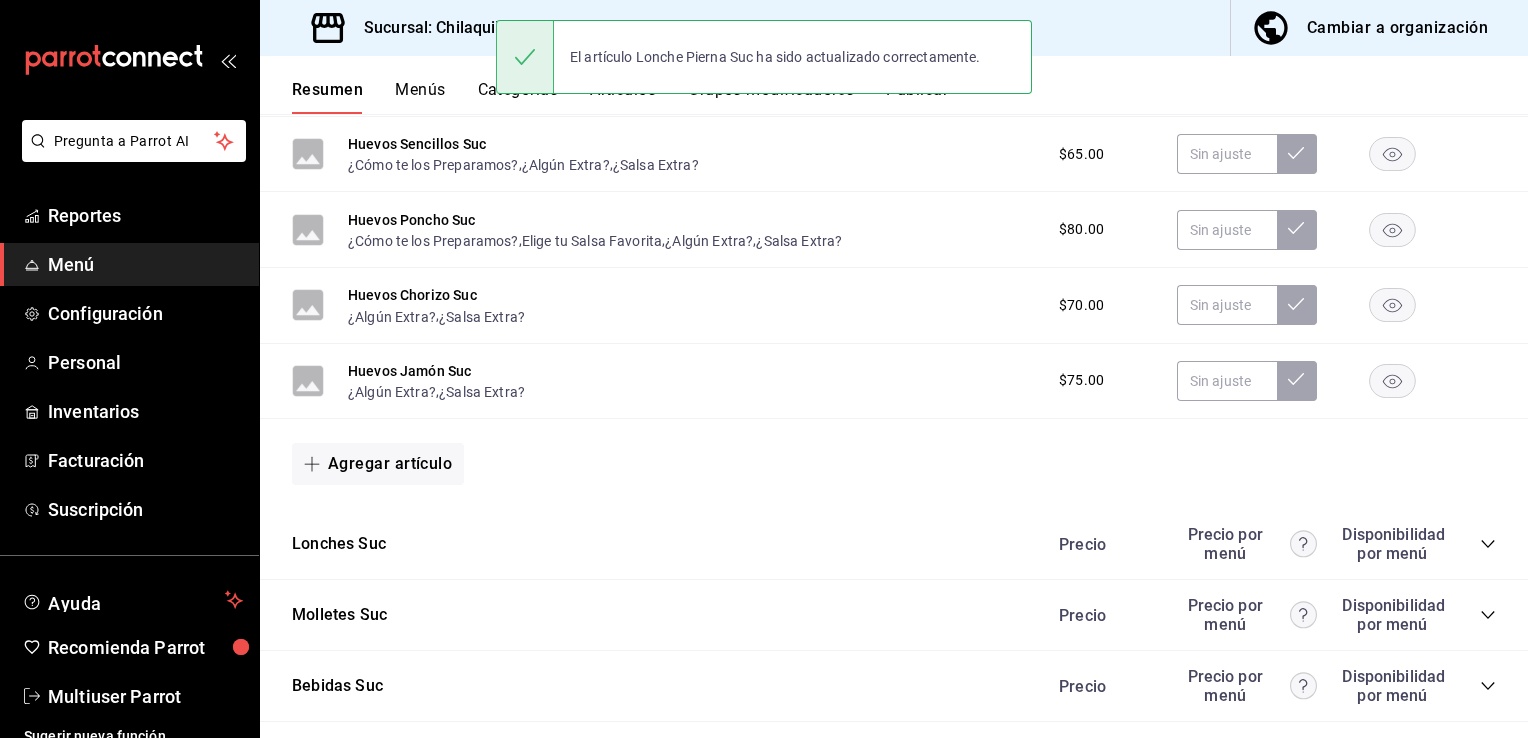 scroll, scrollTop: 1135, scrollLeft: 0, axis: vertical 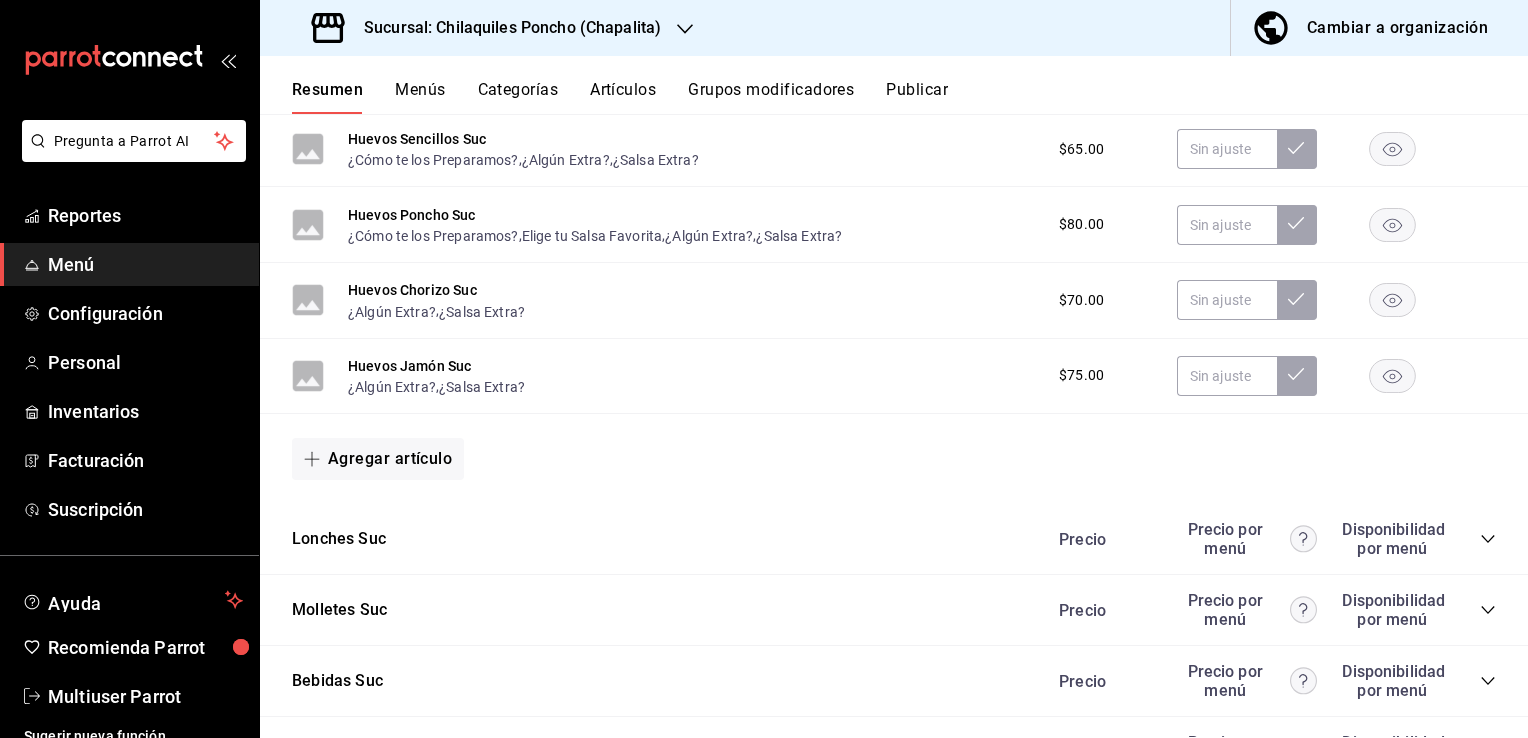 click 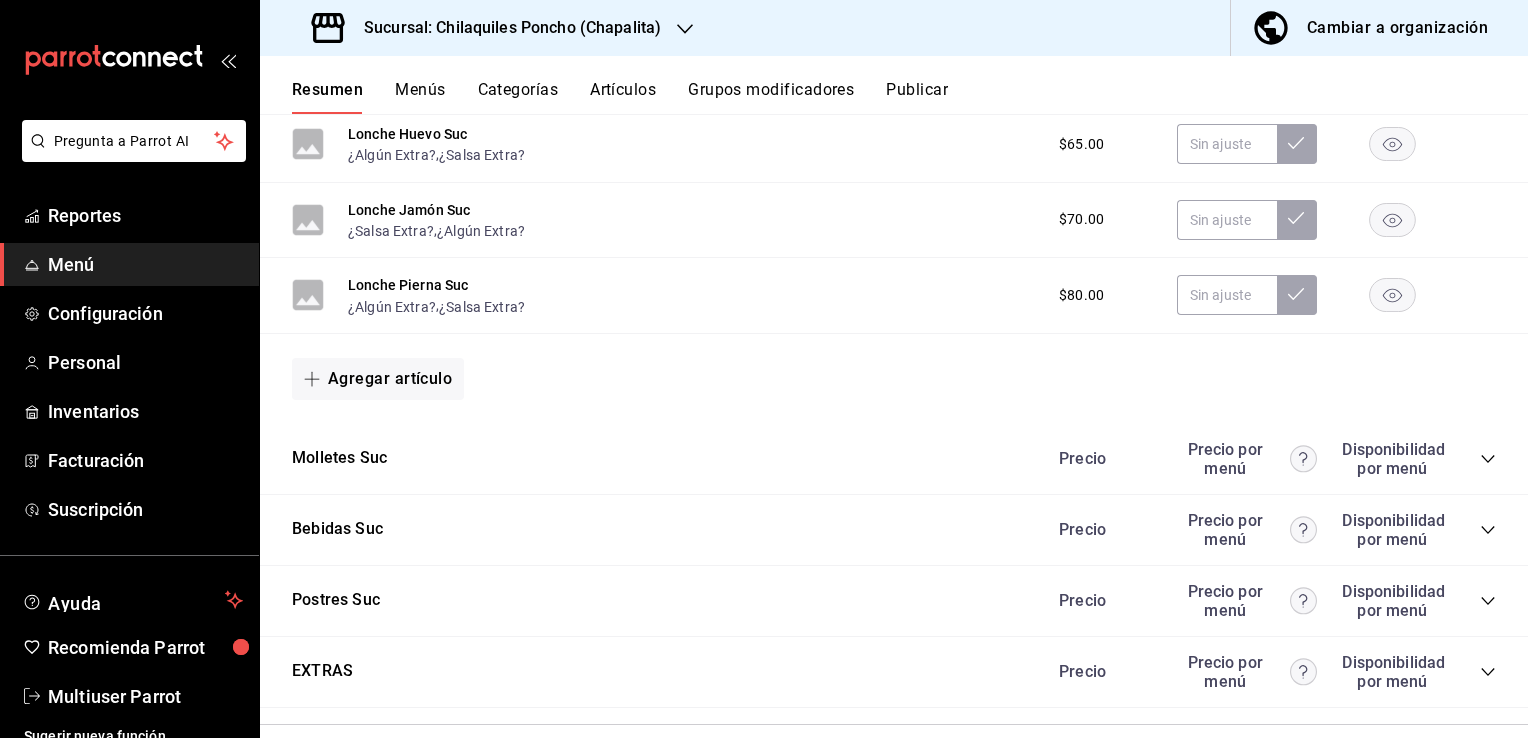 scroll, scrollTop: 1880, scrollLeft: 0, axis: vertical 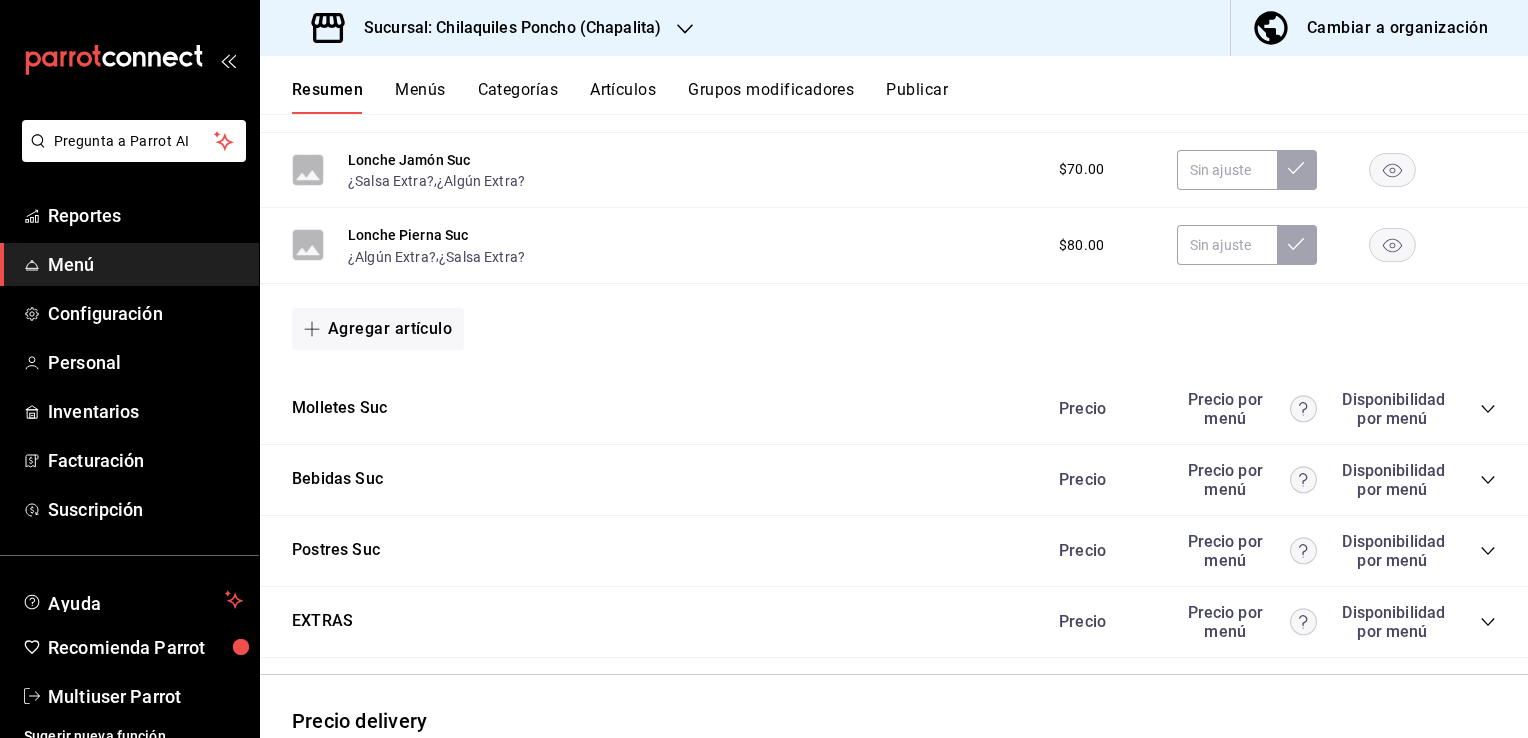 click 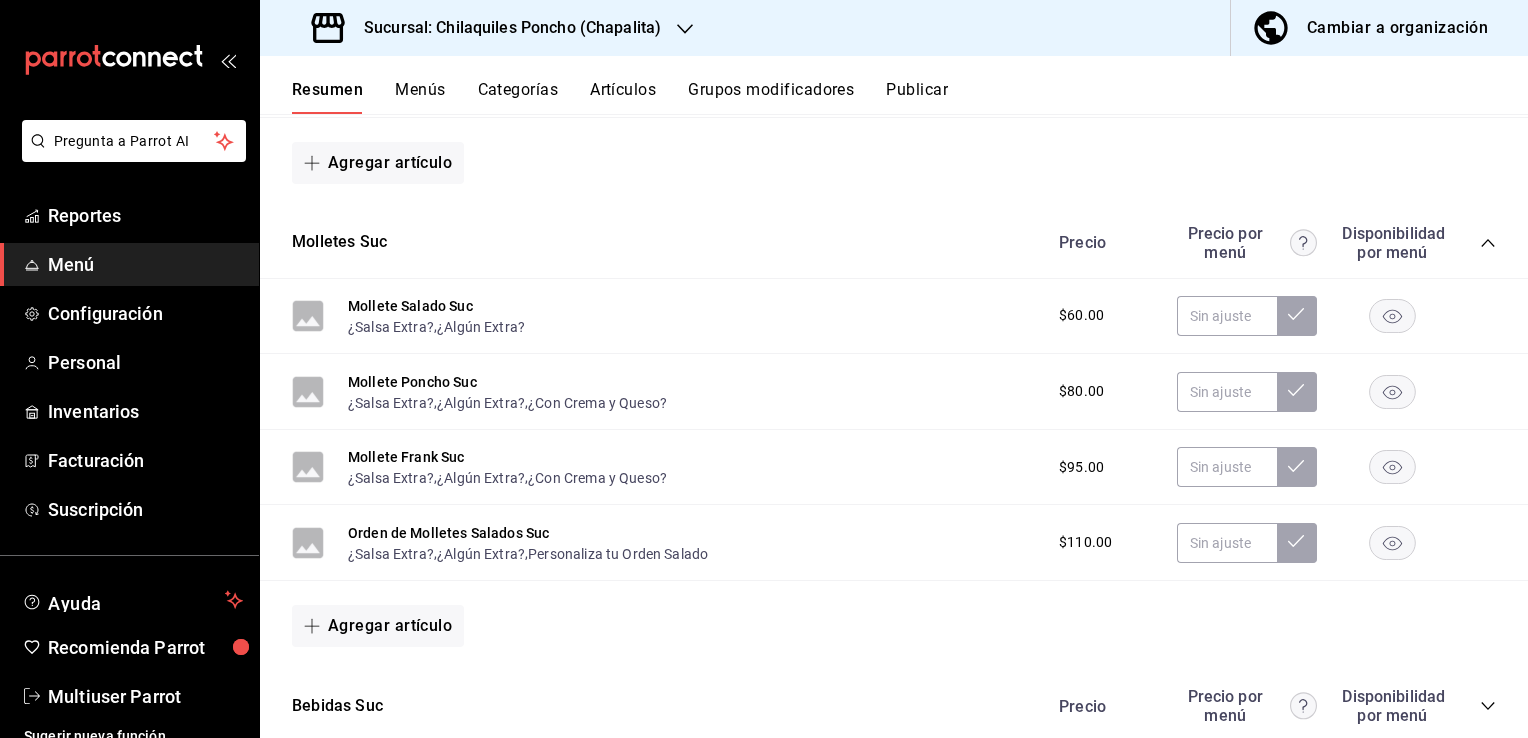 scroll, scrollTop: 2060, scrollLeft: 0, axis: vertical 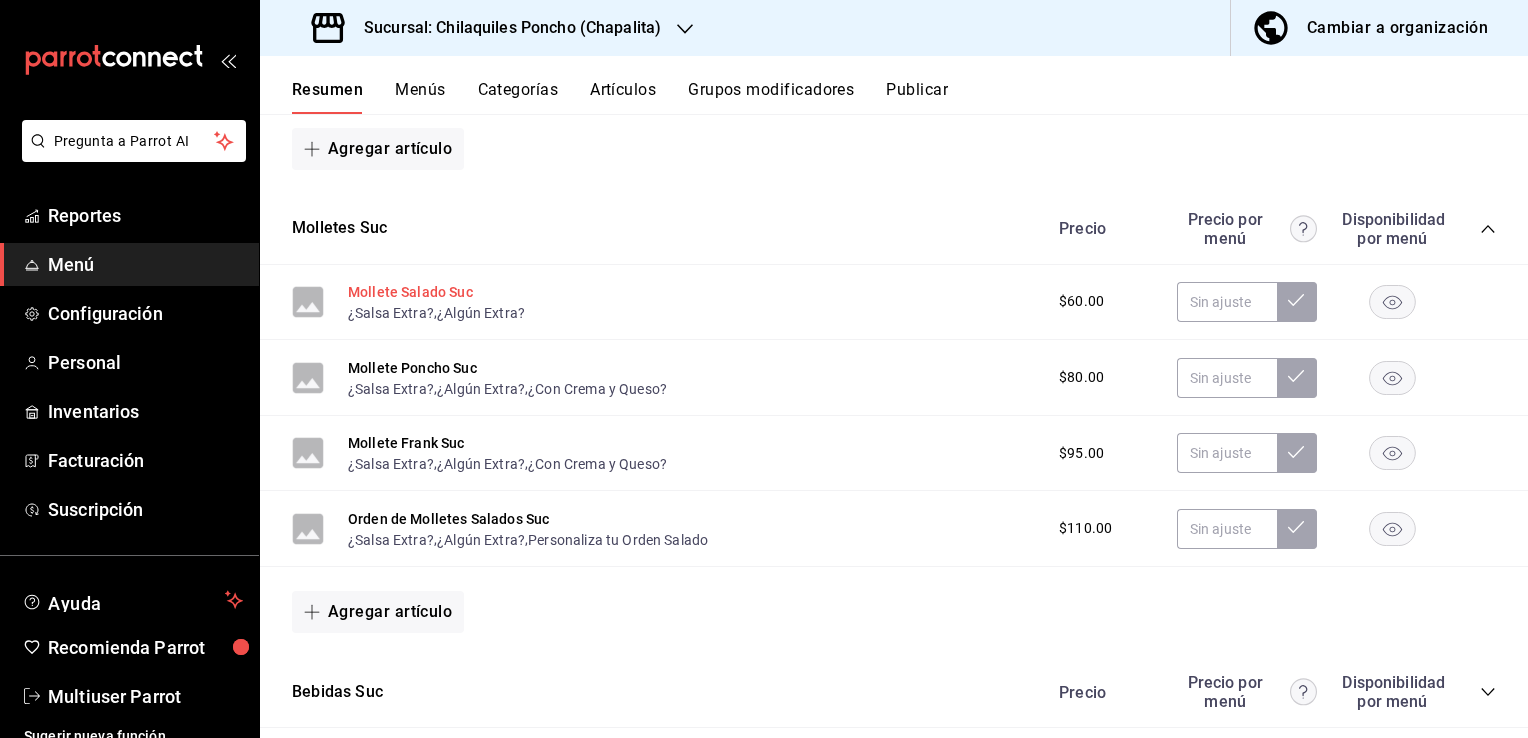 click on "Mollete Salado Suc" at bounding box center [410, 292] 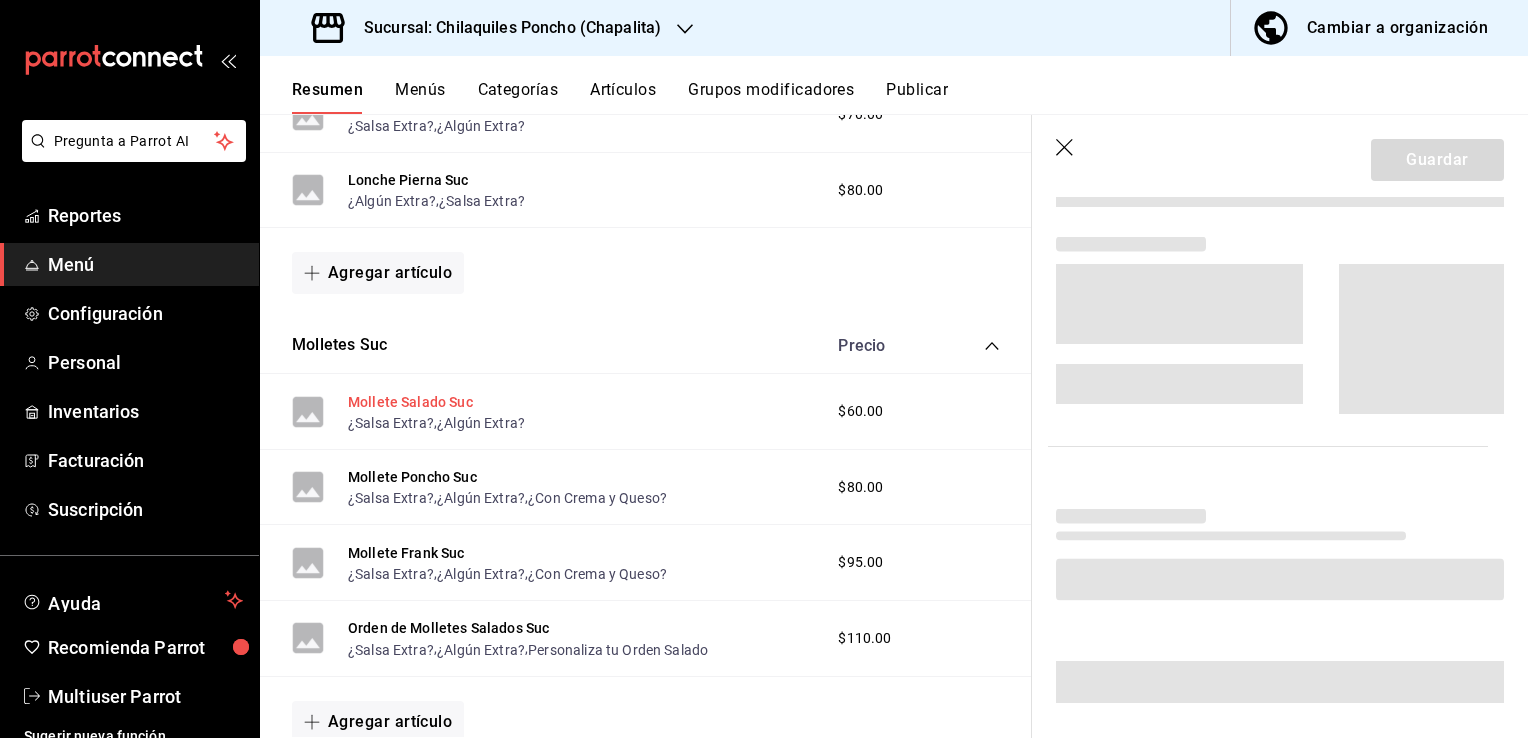 scroll, scrollTop: 2014, scrollLeft: 0, axis: vertical 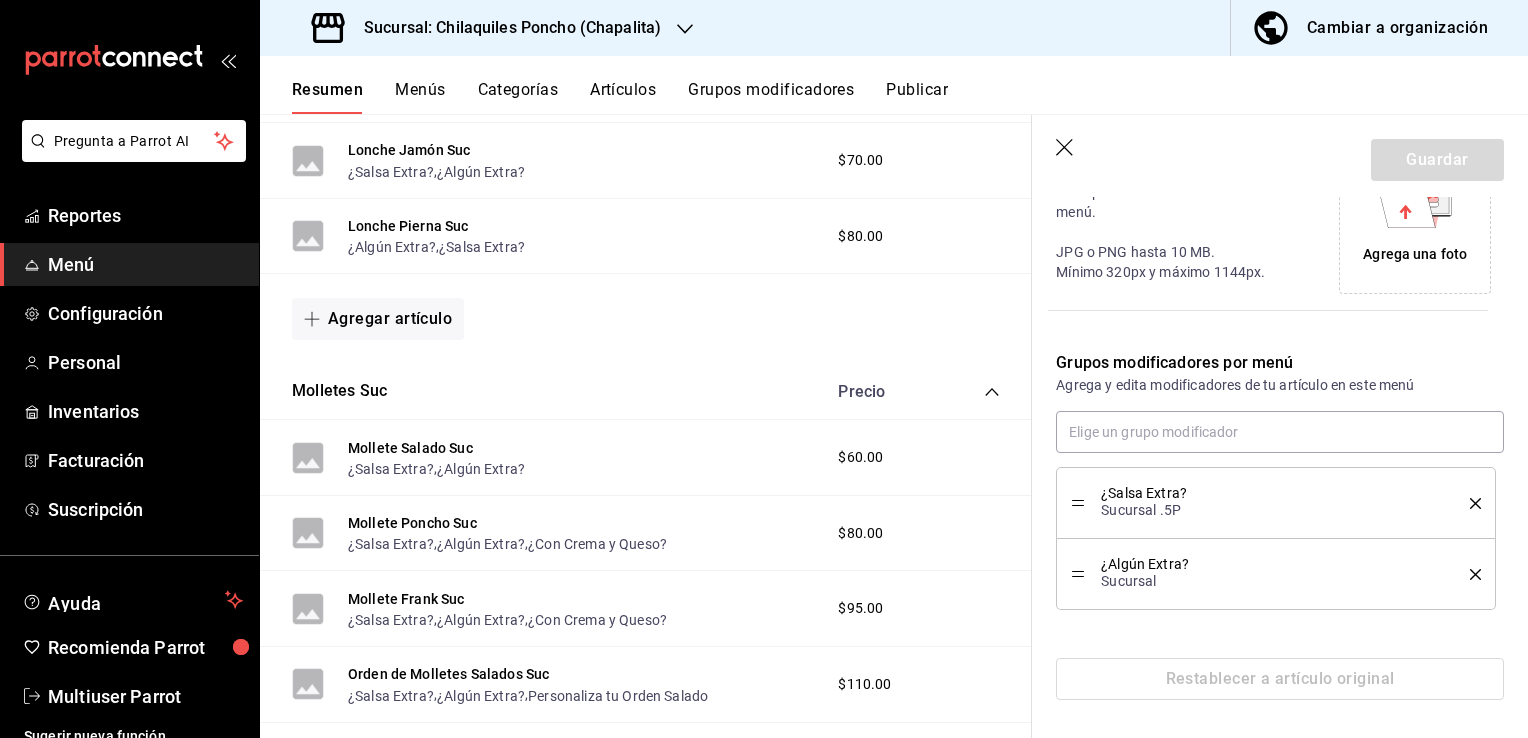 click on "¿Algún Extra? Sucursal" at bounding box center [1276, 574] 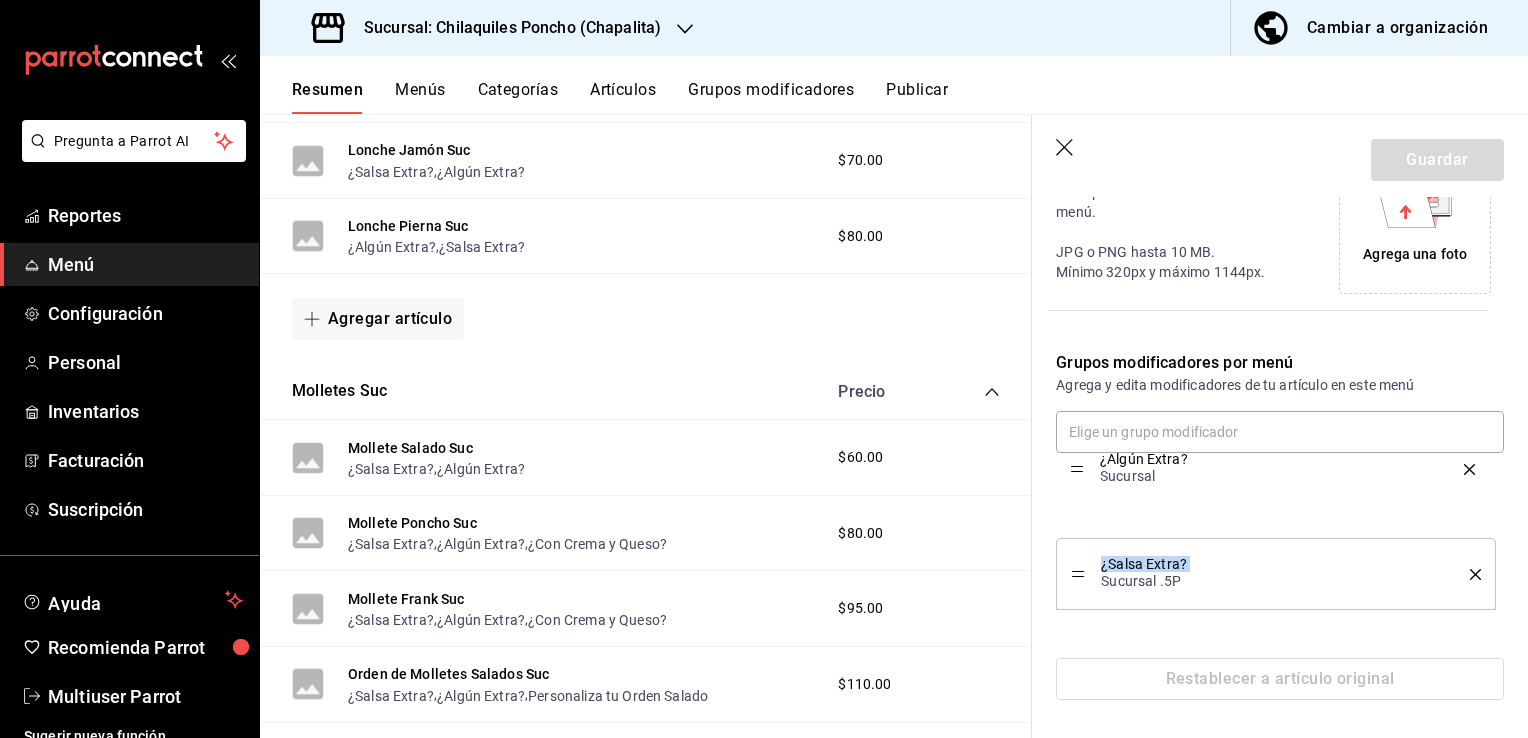 drag, startPoint x: 1074, startPoint y: 566, endPoint x: 1068, endPoint y: 462, distance: 104.172935 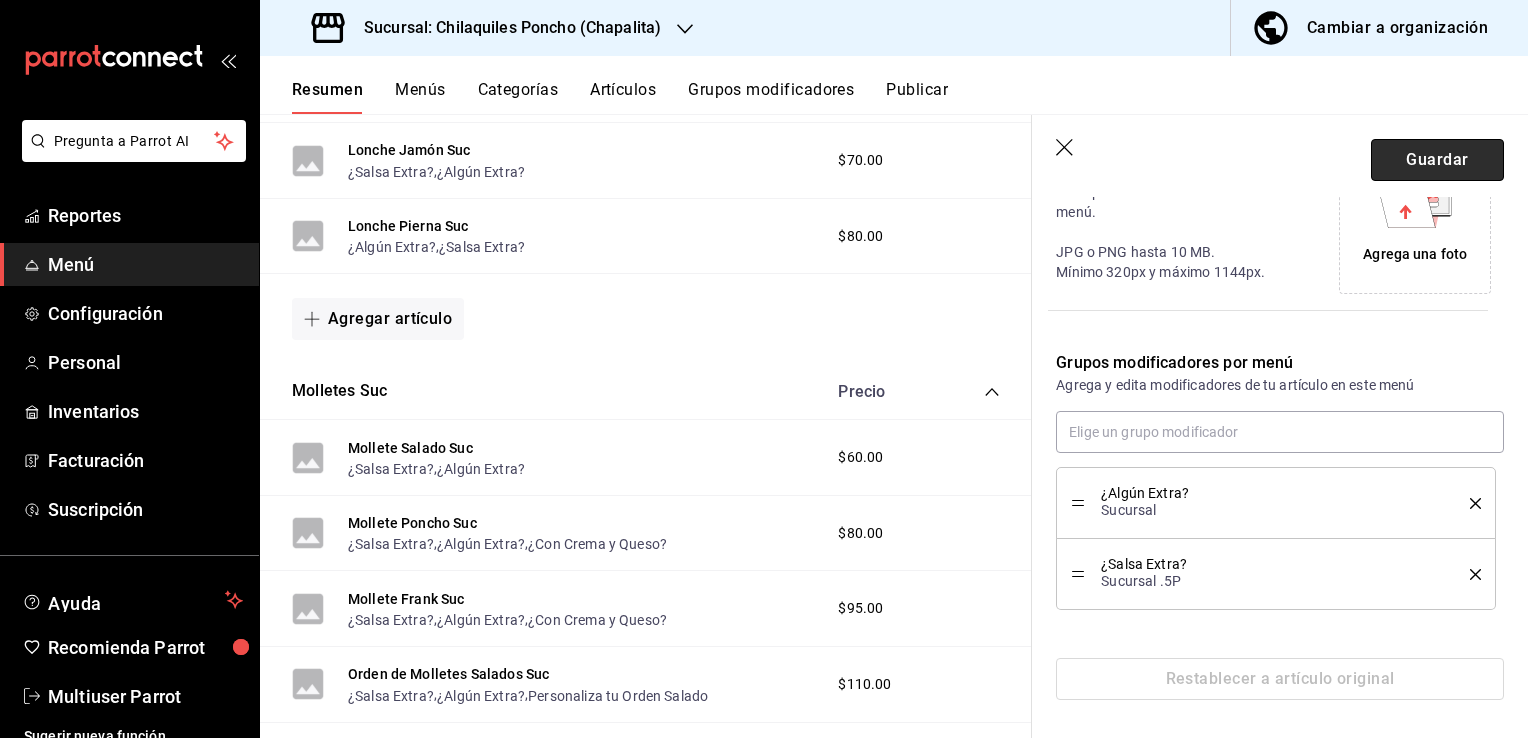 click on "Guardar" at bounding box center (1437, 160) 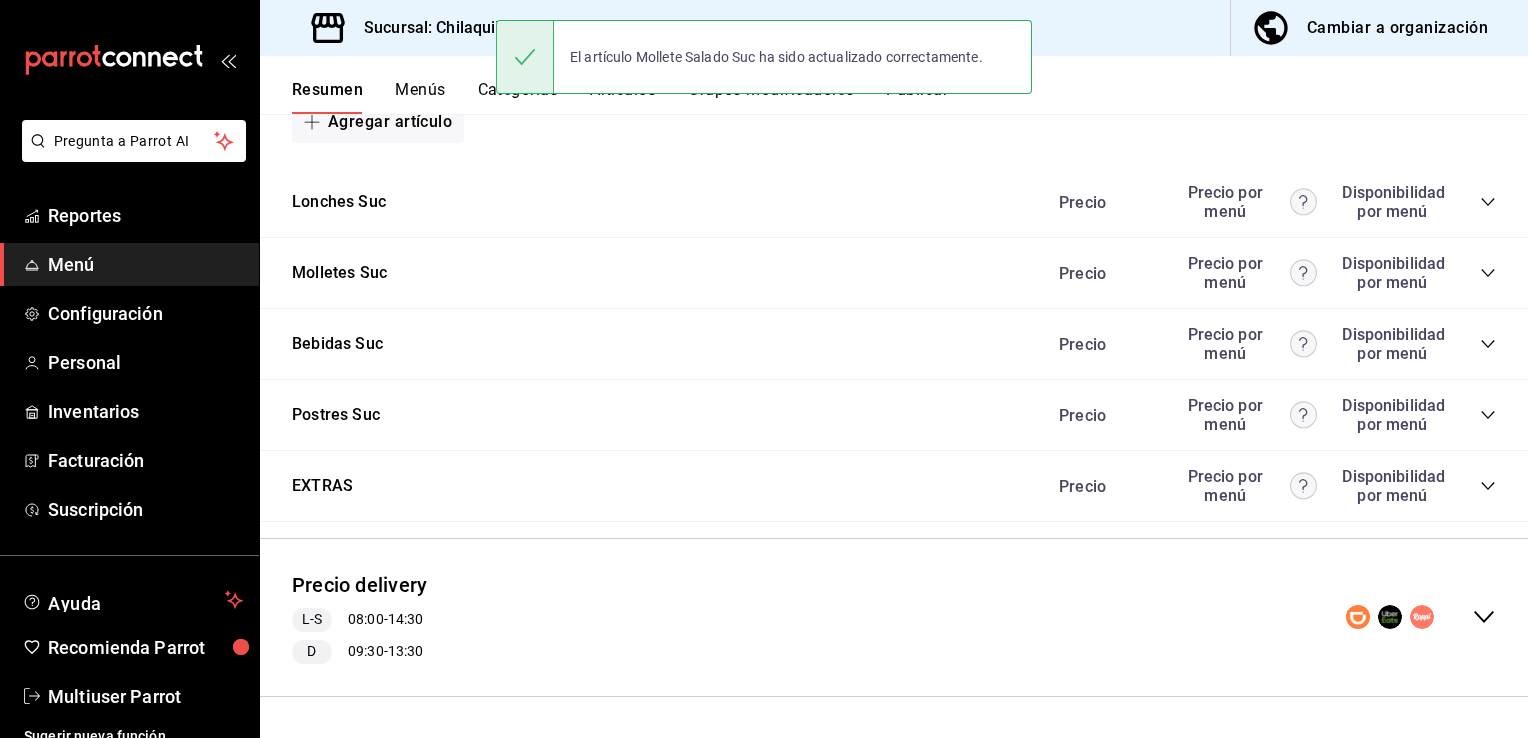 scroll, scrollTop: 1390, scrollLeft: 0, axis: vertical 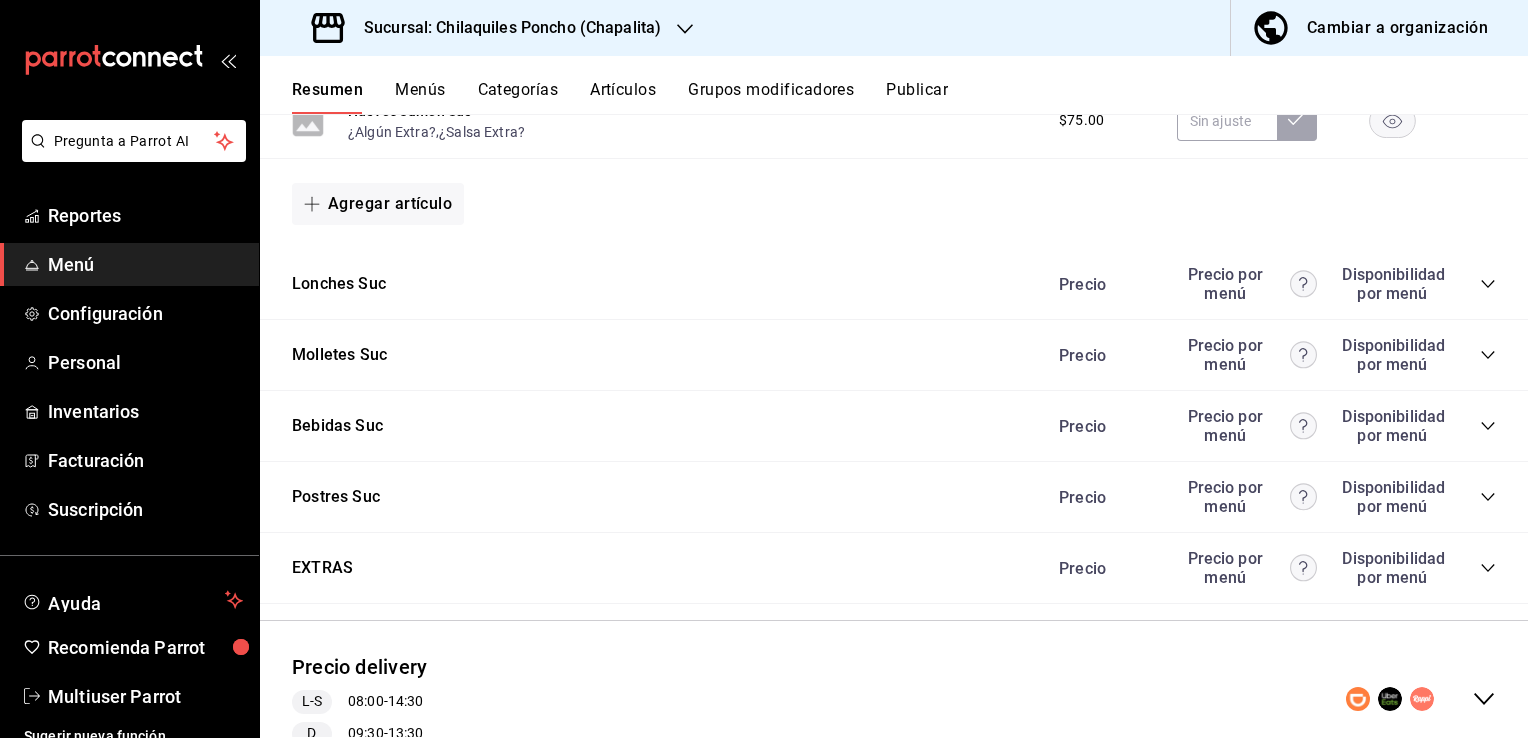 click on "Precio Precio por menú   Disponibilidad por menú" at bounding box center (1267, 355) 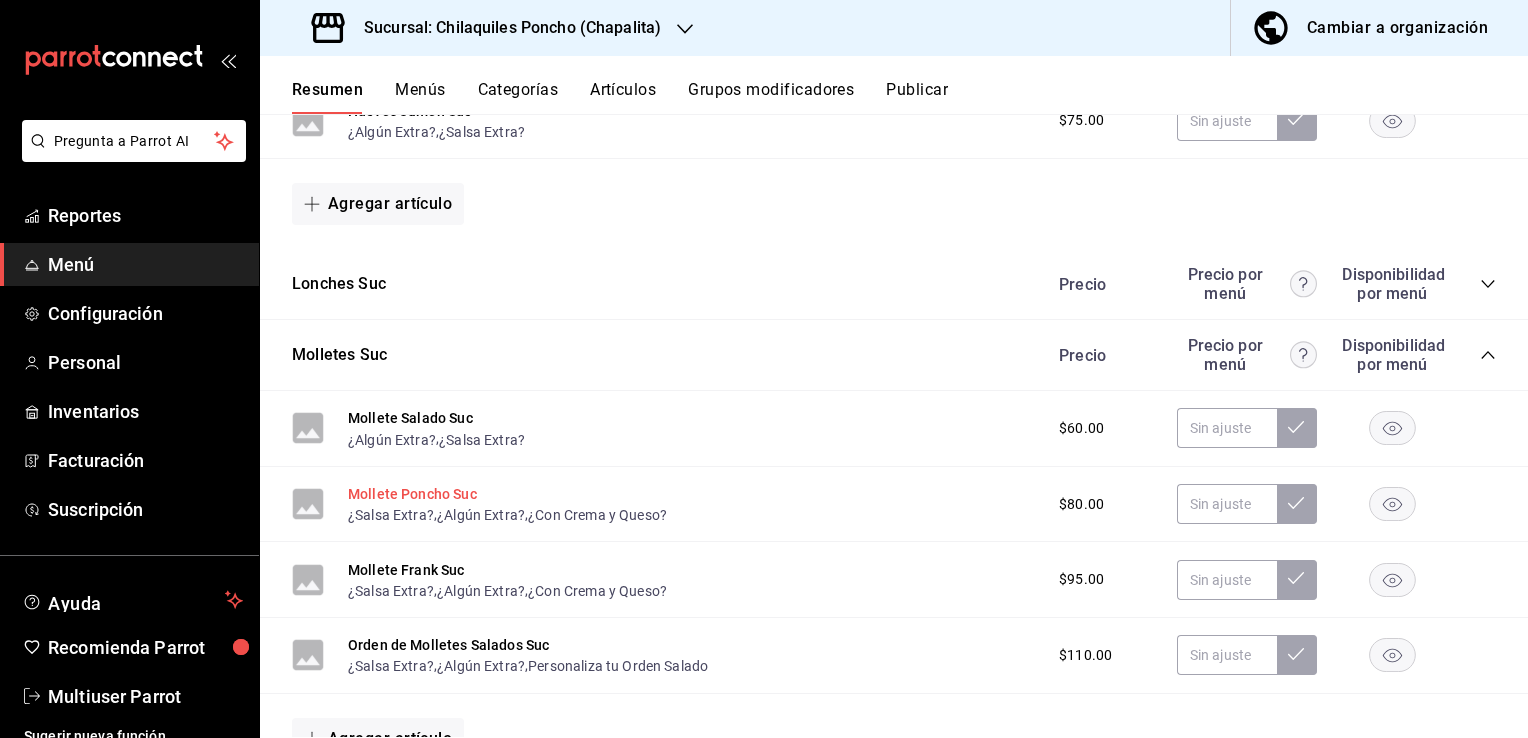 click on "Mollete Poncho Suc" at bounding box center (412, 494) 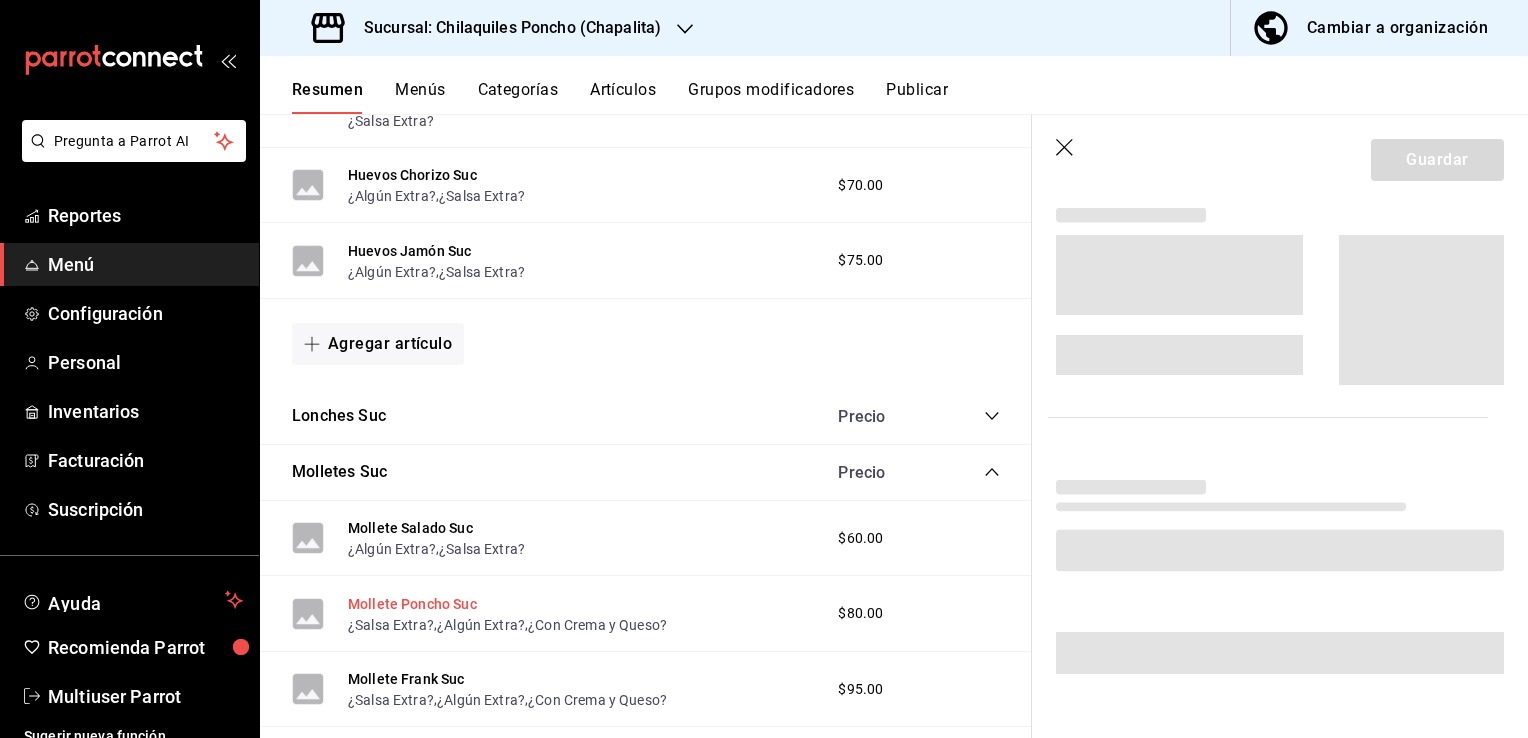 scroll, scrollTop: 460, scrollLeft: 0, axis: vertical 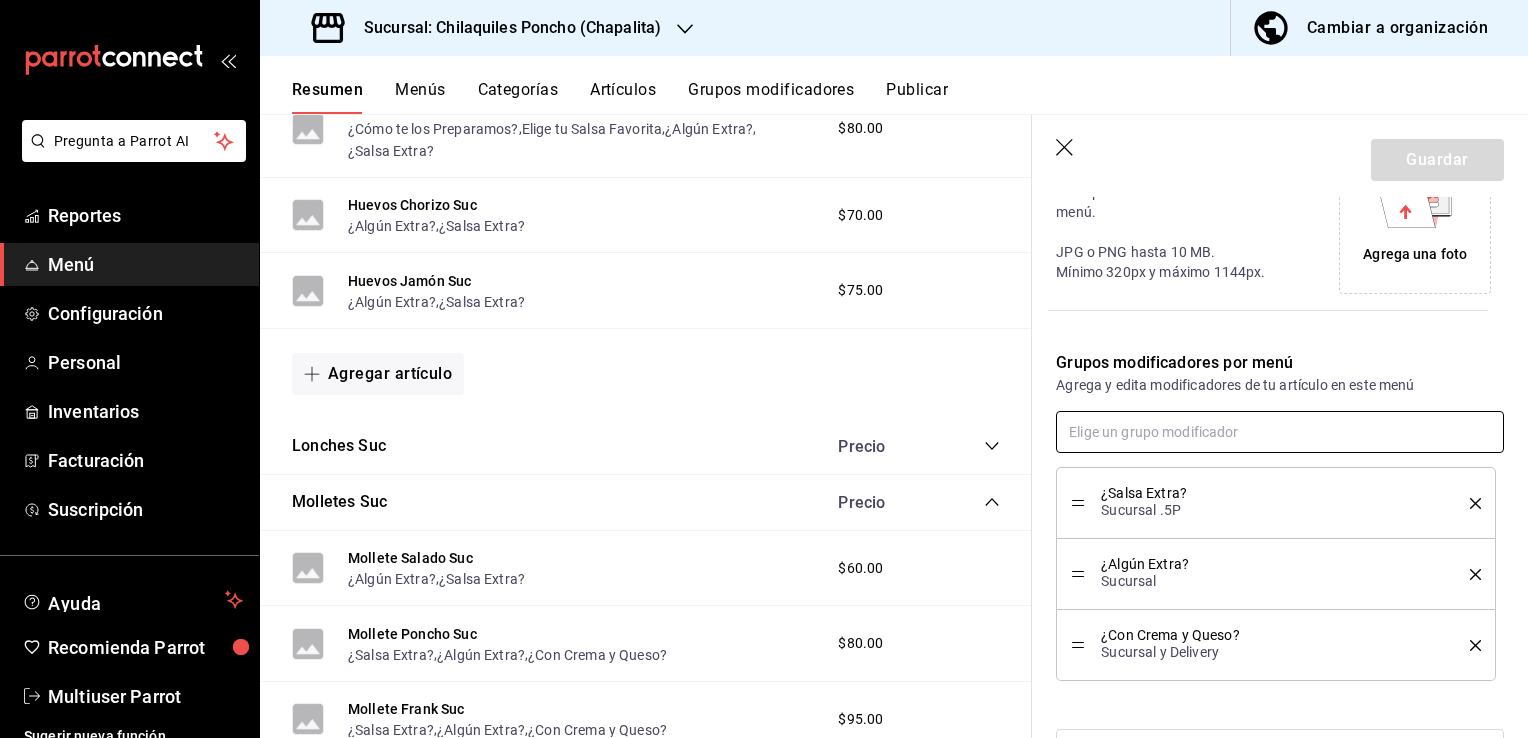 click at bounding box center [1280, 432] 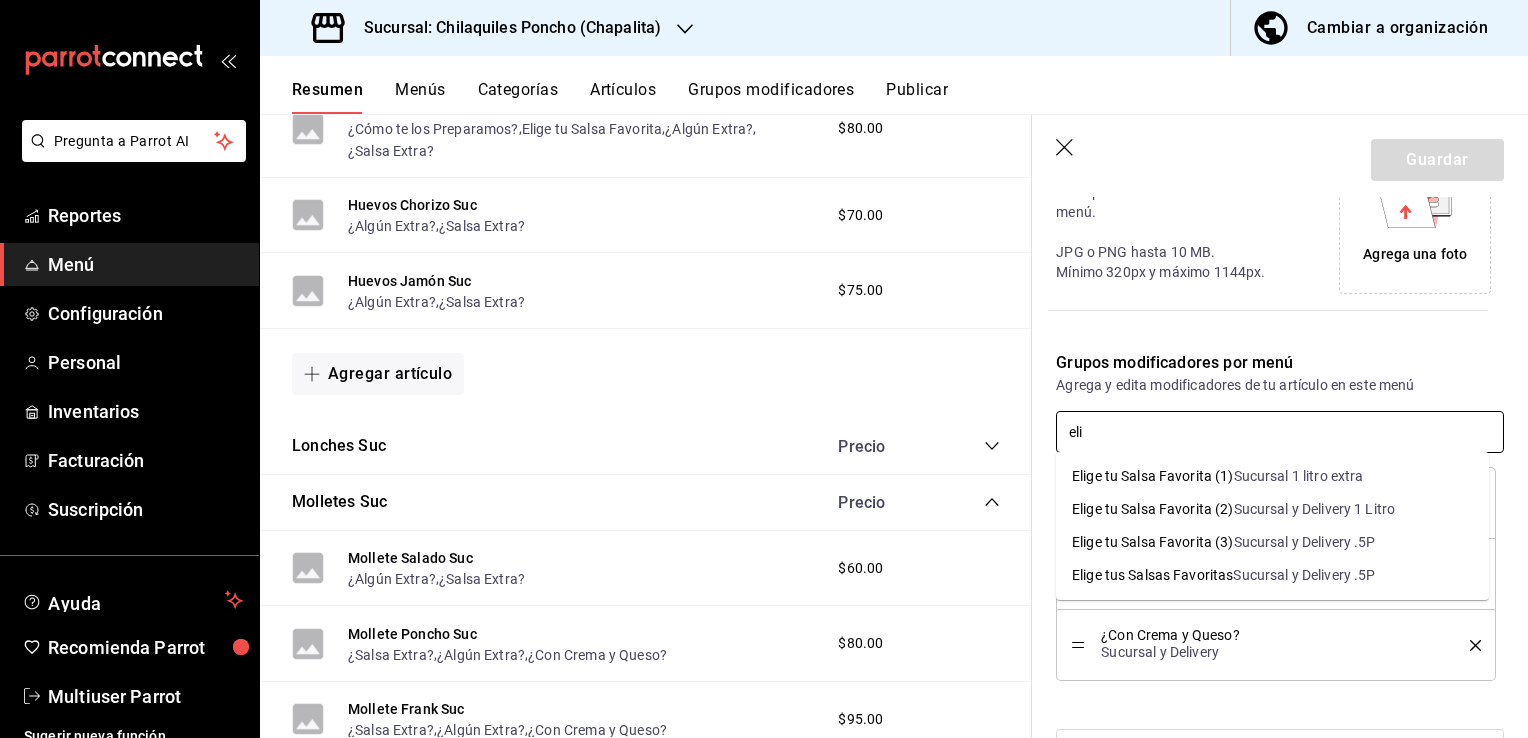 type on "elig" 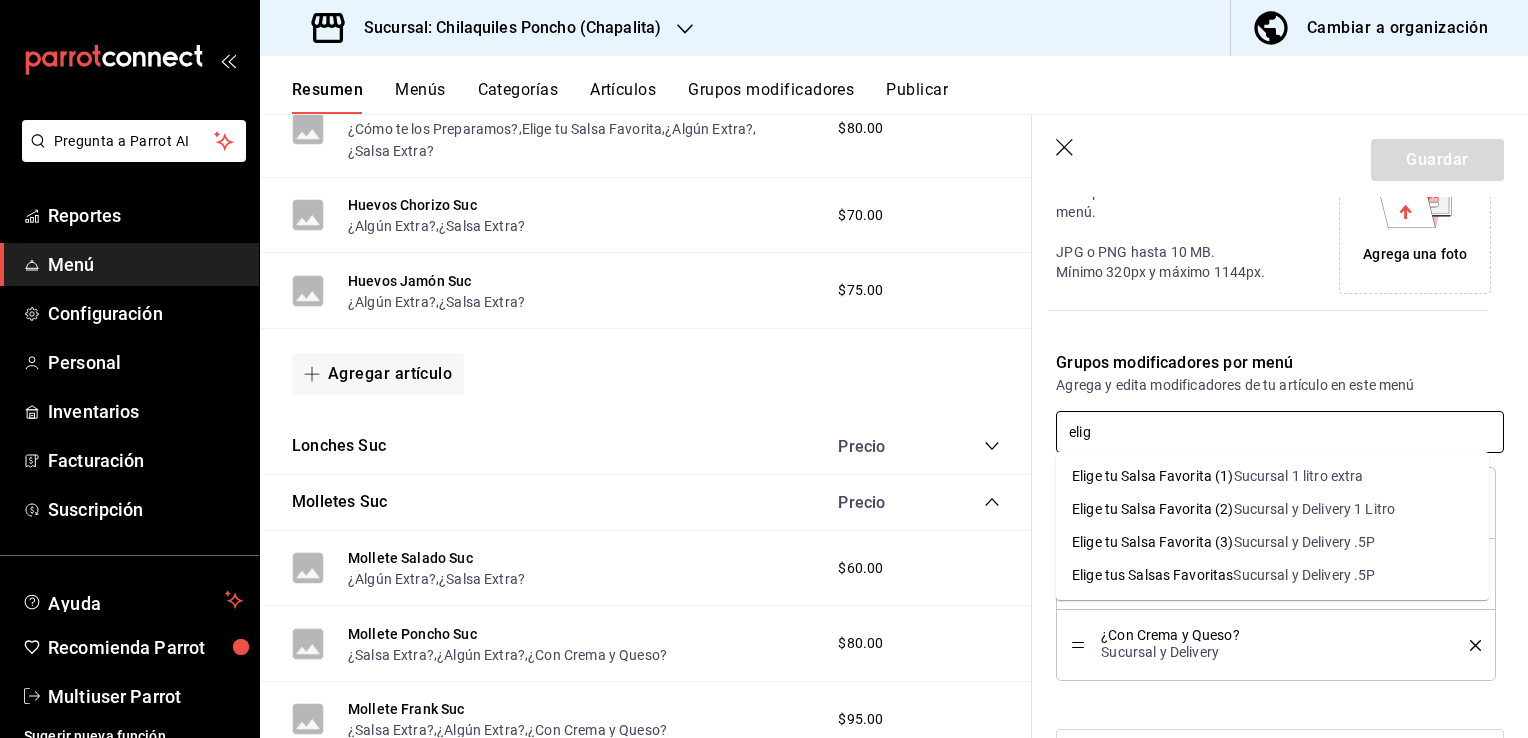 click on "Sucursal y Delivery .5P" at bounding box center [1305, 542] 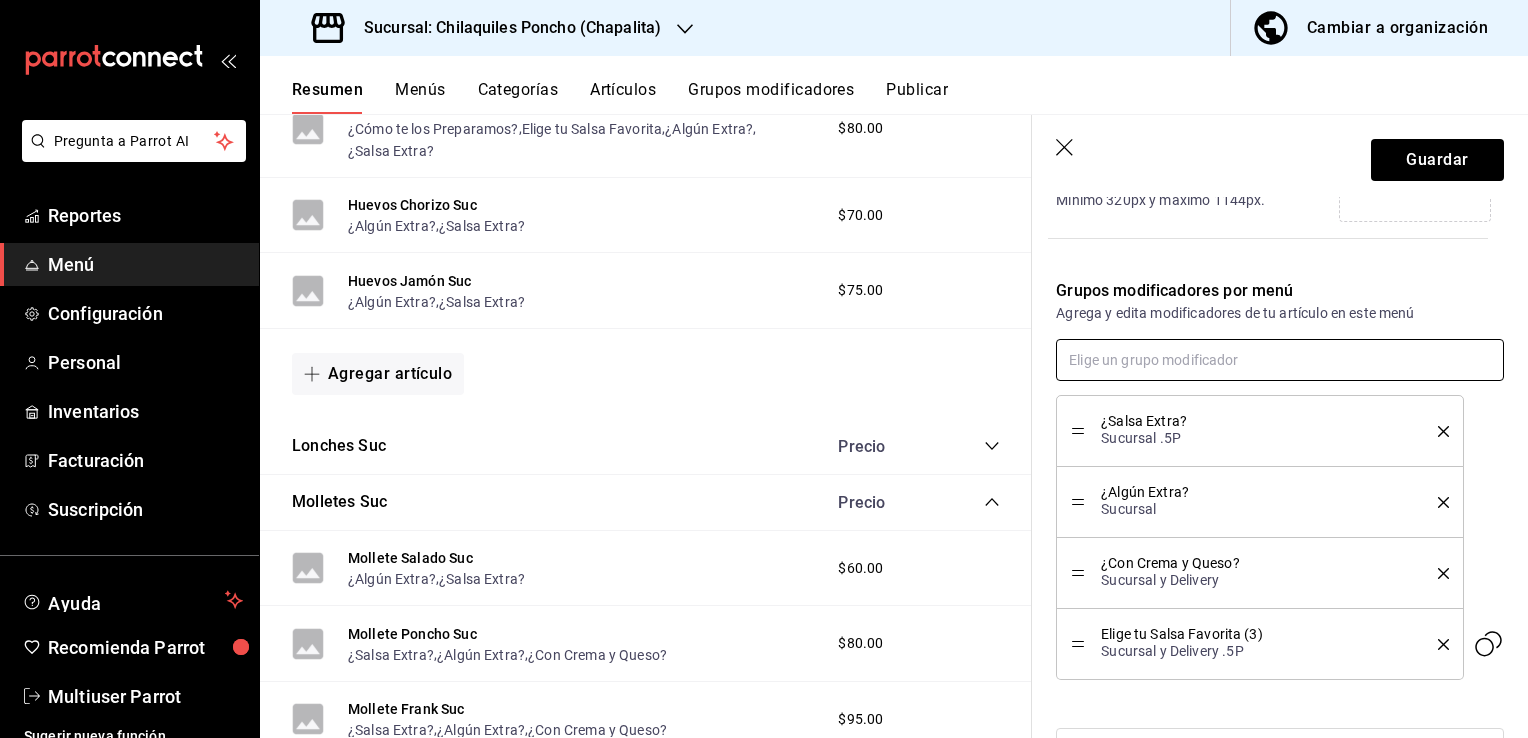 scroll, scrollTop: 596, scrollLeft: 0, axis: vertical 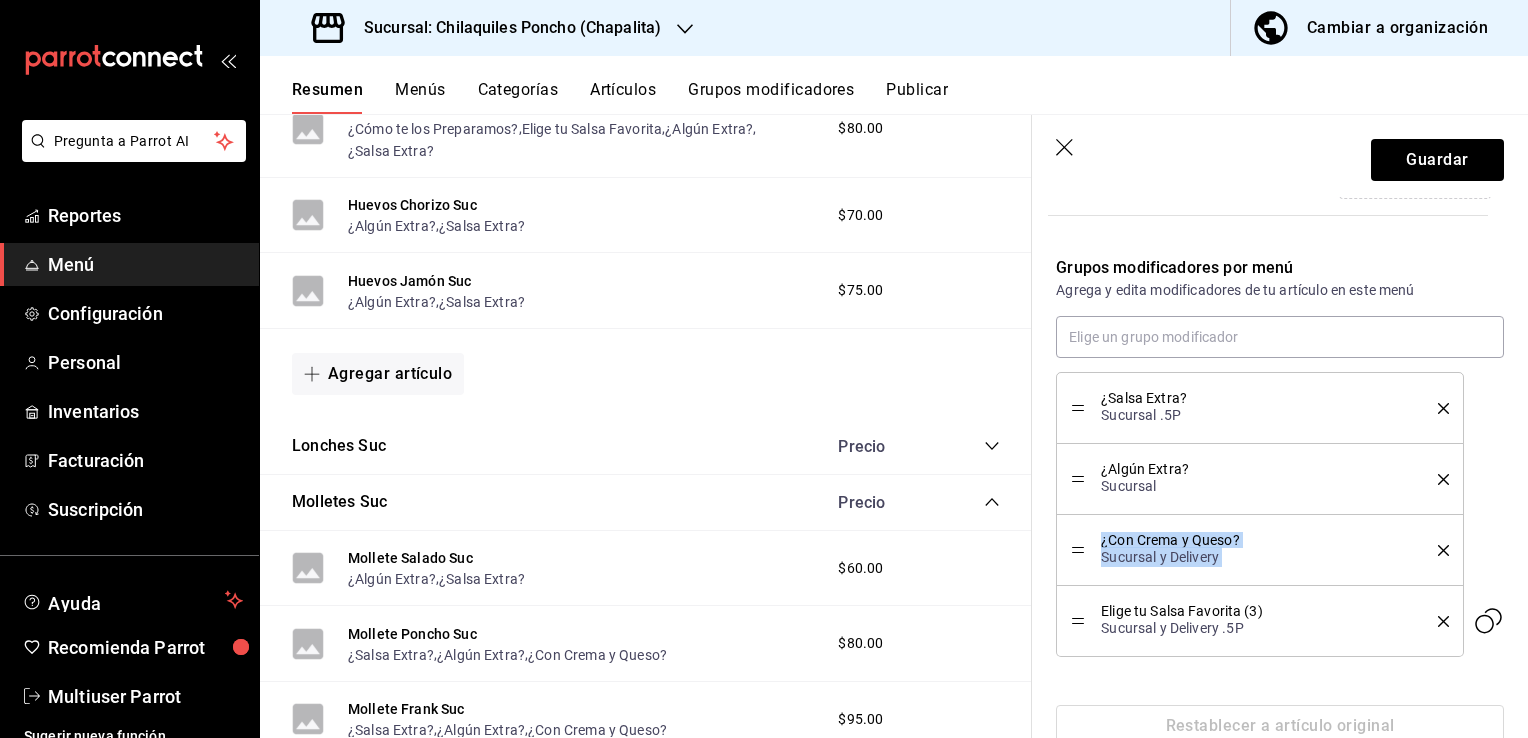drag, startPoint x: 1085, startPoint y: 618, endPoint x: 1072, endPoint y: 575, distance: 44.922153 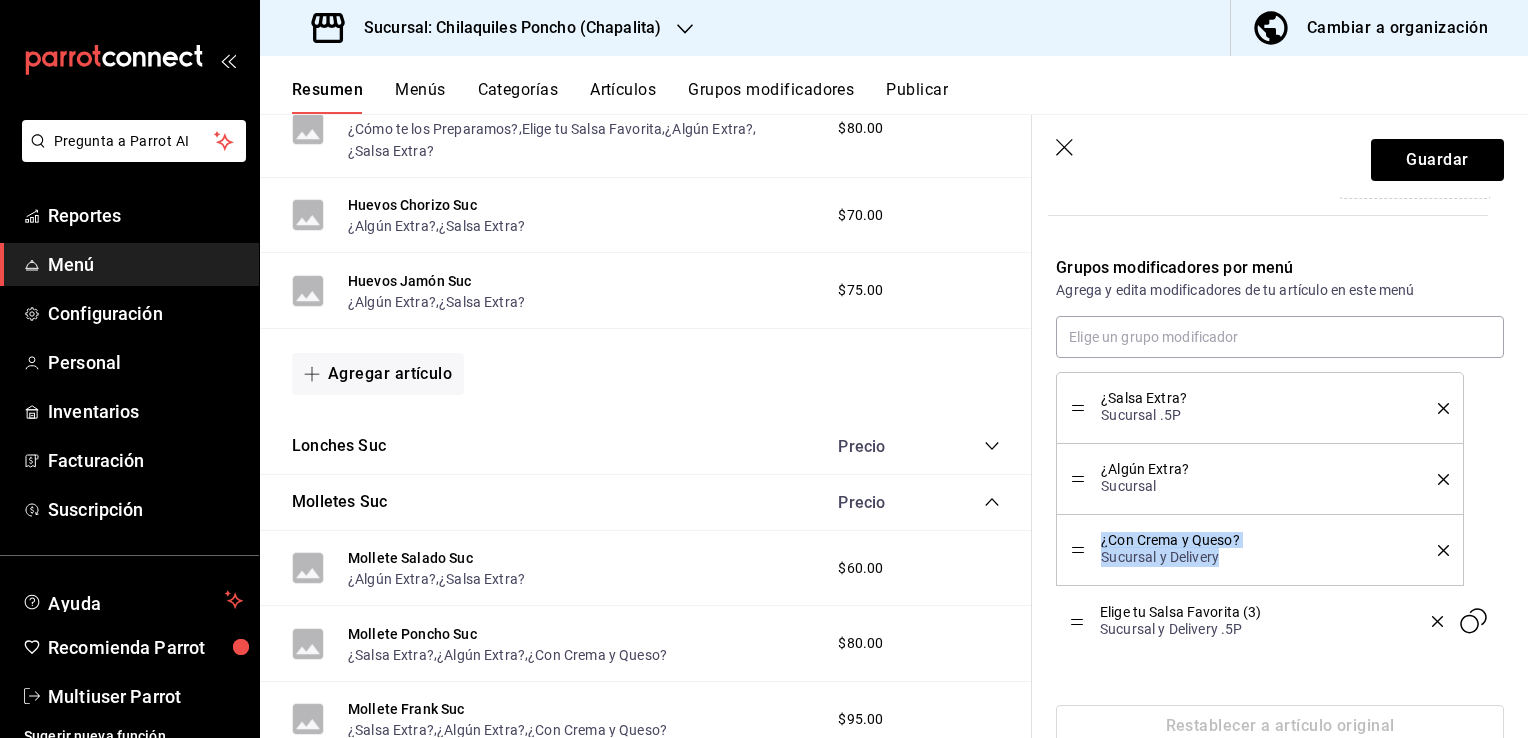 drag, startPoint x: 1072, startPoint y: 575, endPoint x: 1084, endPoint y: 627, distance: 53.366657 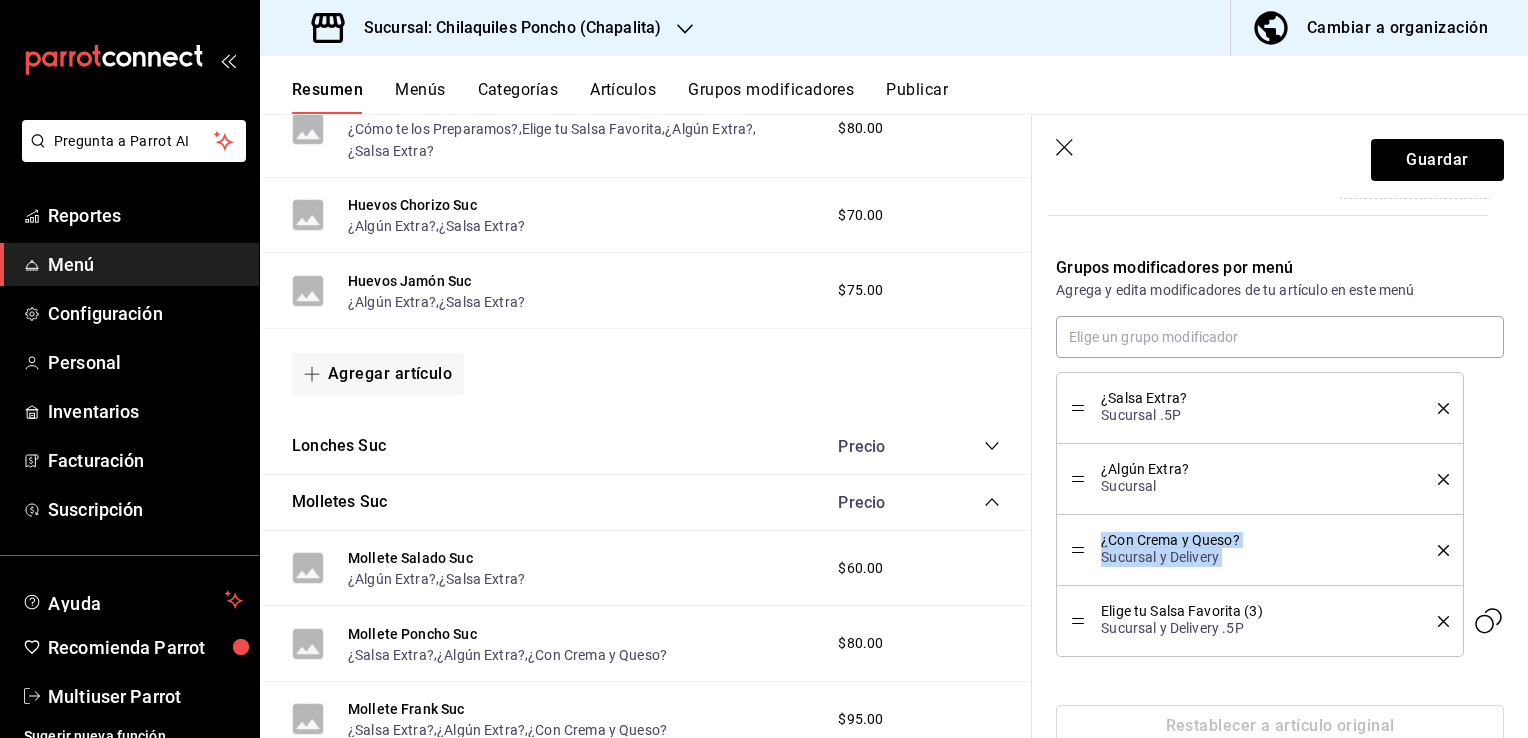 drag, startPoint x: 1084, startPoint y: 627, endPoint x: 1080, endPoint y: 561, distance: 66.1211 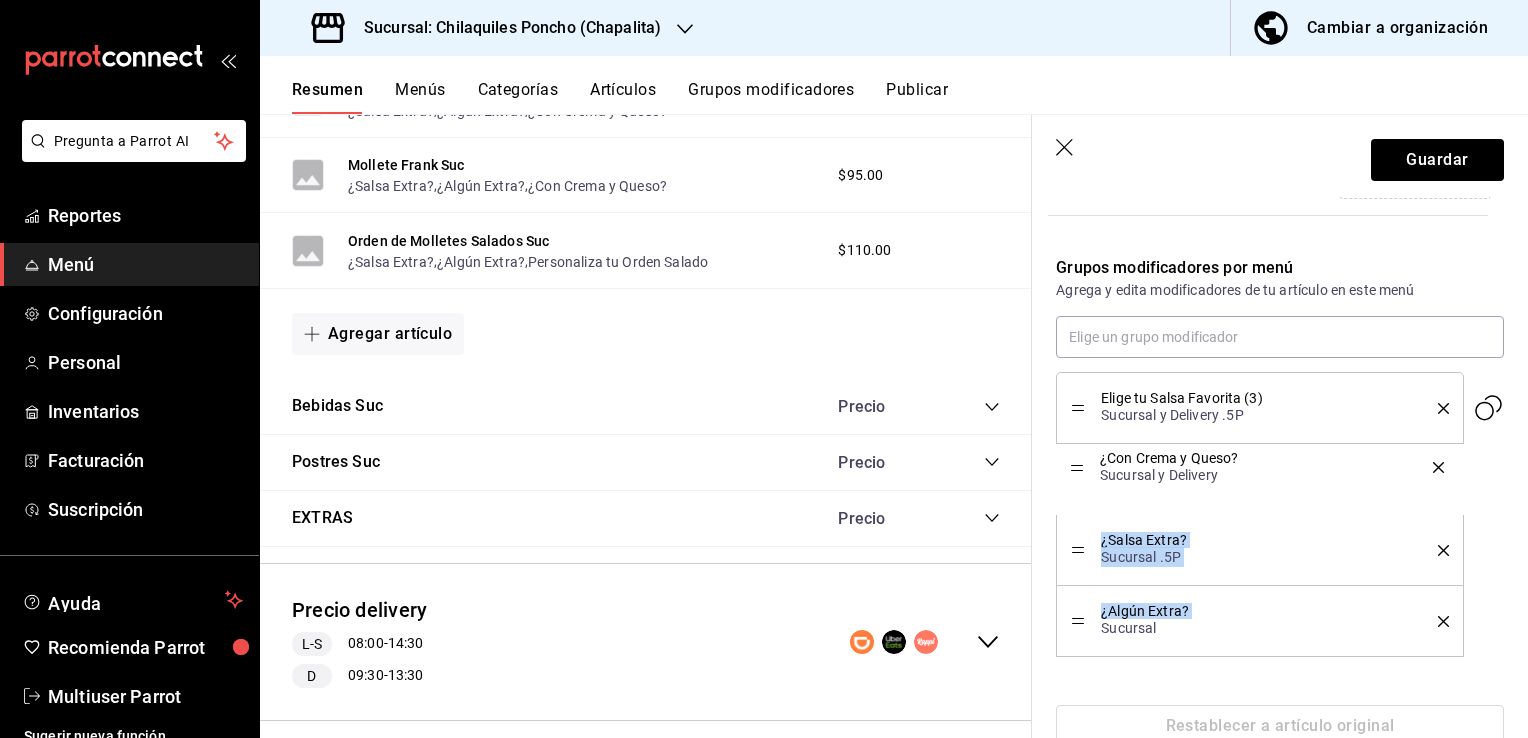 drag, startPoint x: 1082, startPoint y: 624, endPoint x: 1064, endPoint y: 473, distance: 152.06906 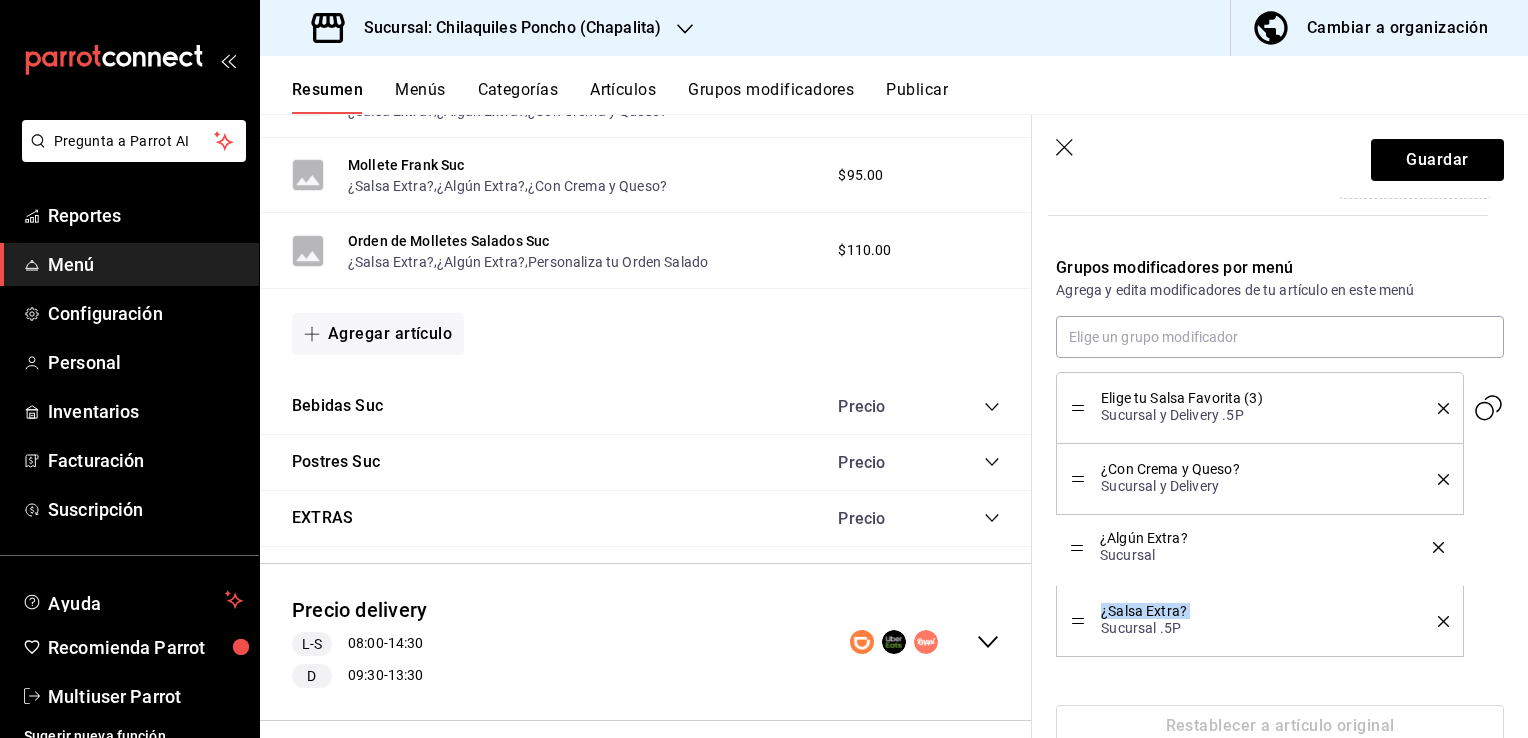 drag, startPoint x: 1077, startPoint y: 619, endPoint x: 1072, endPoint y: 547, distance: 72.1734 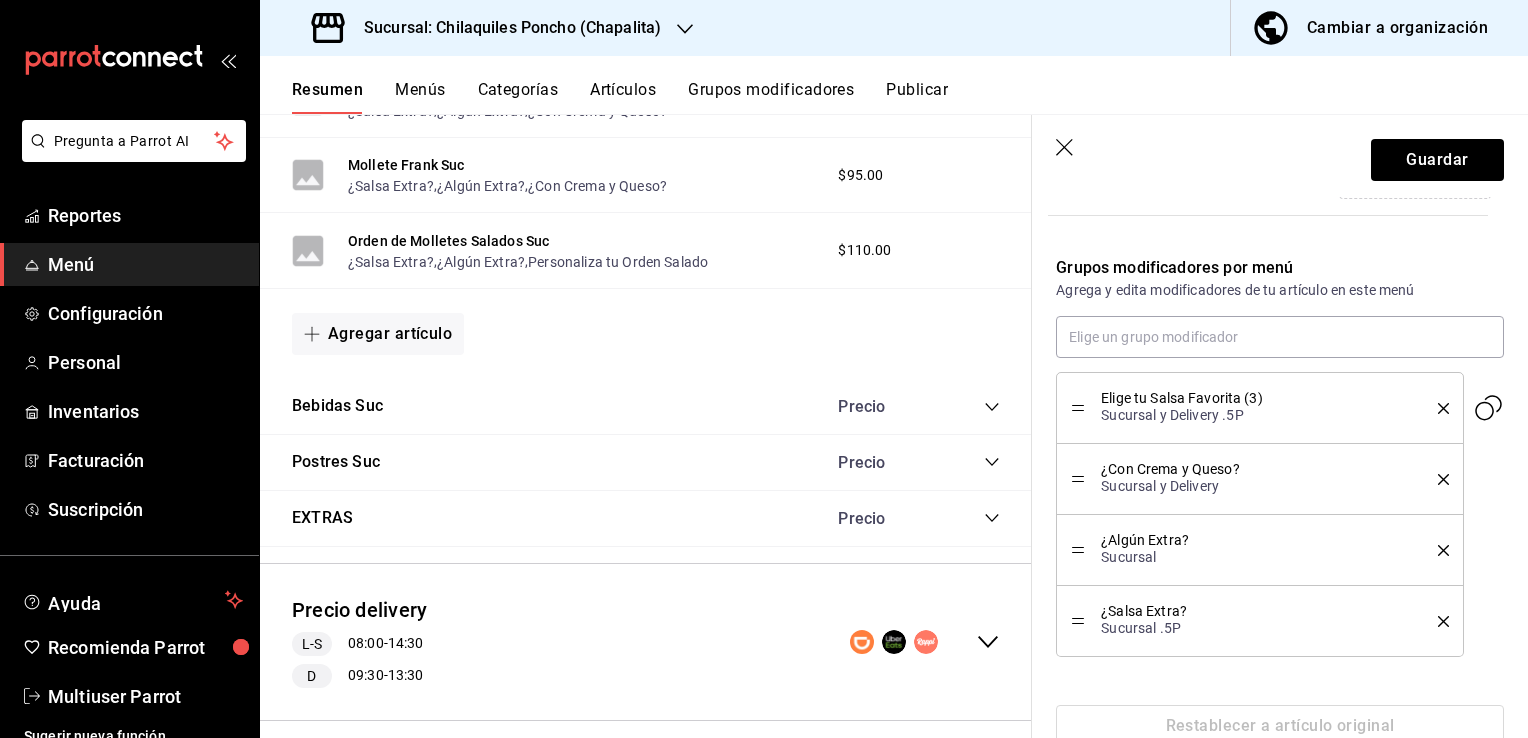 click on "Guardar" at bounding box center [1437, 160] 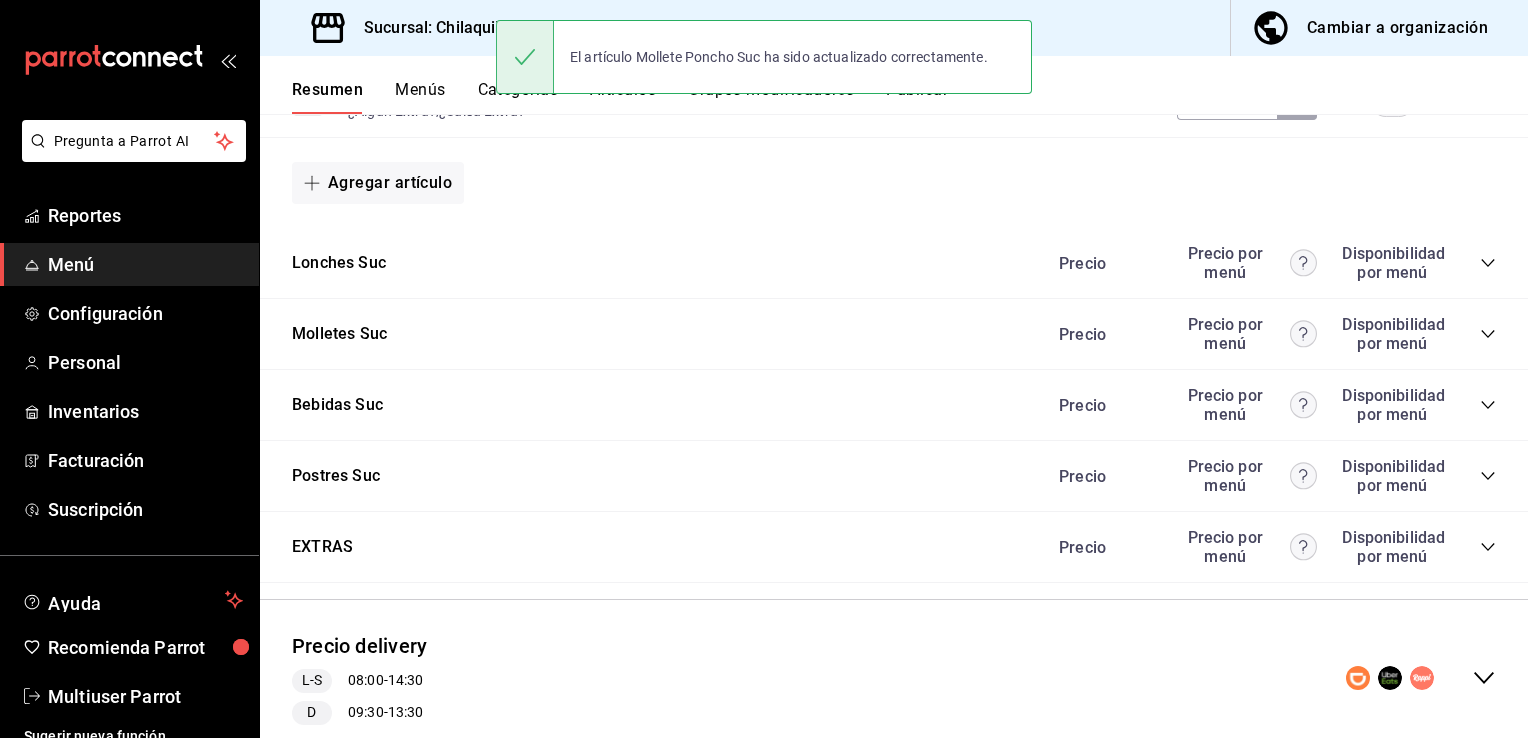 scroll, scrollTop: 1439, scrollLeft: 0, axis: vertical 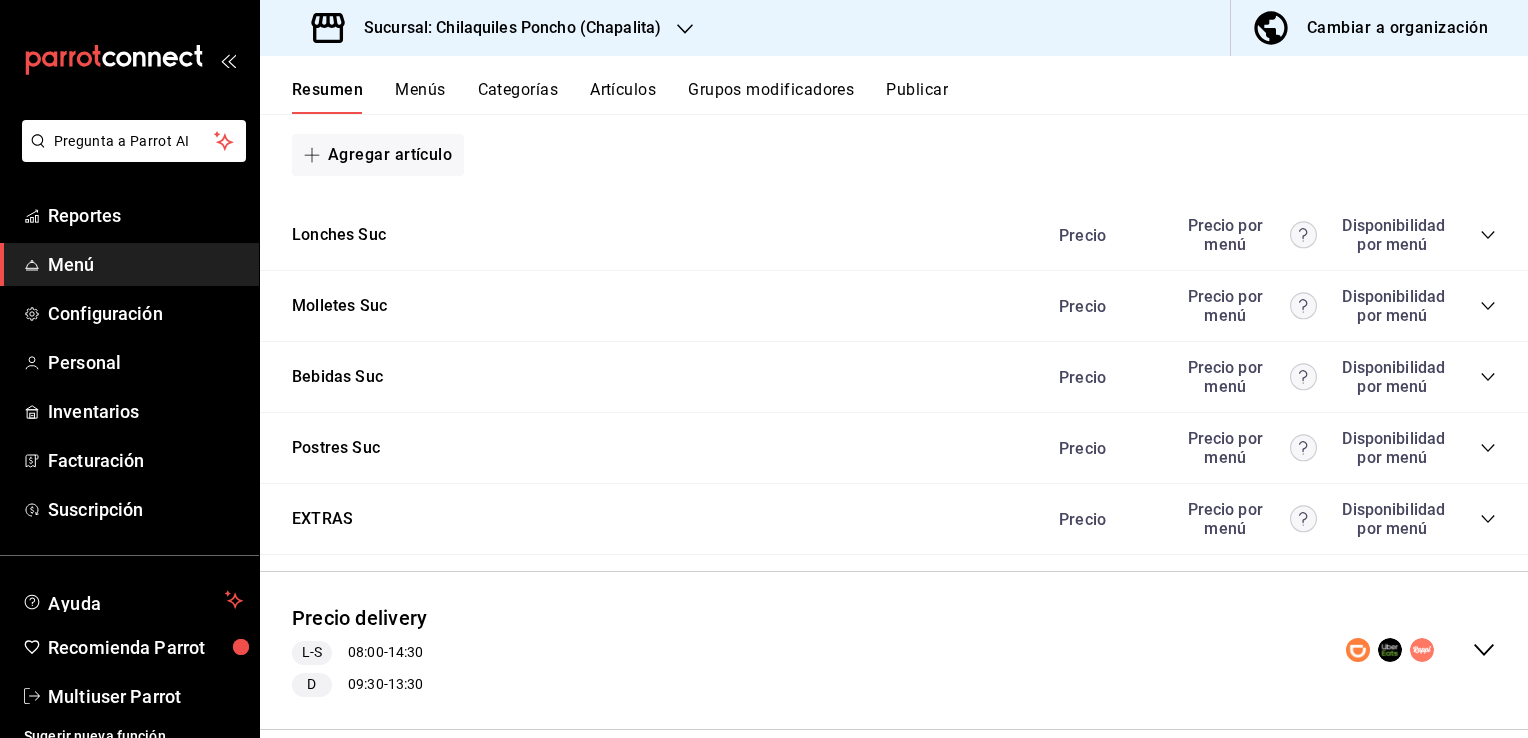 click 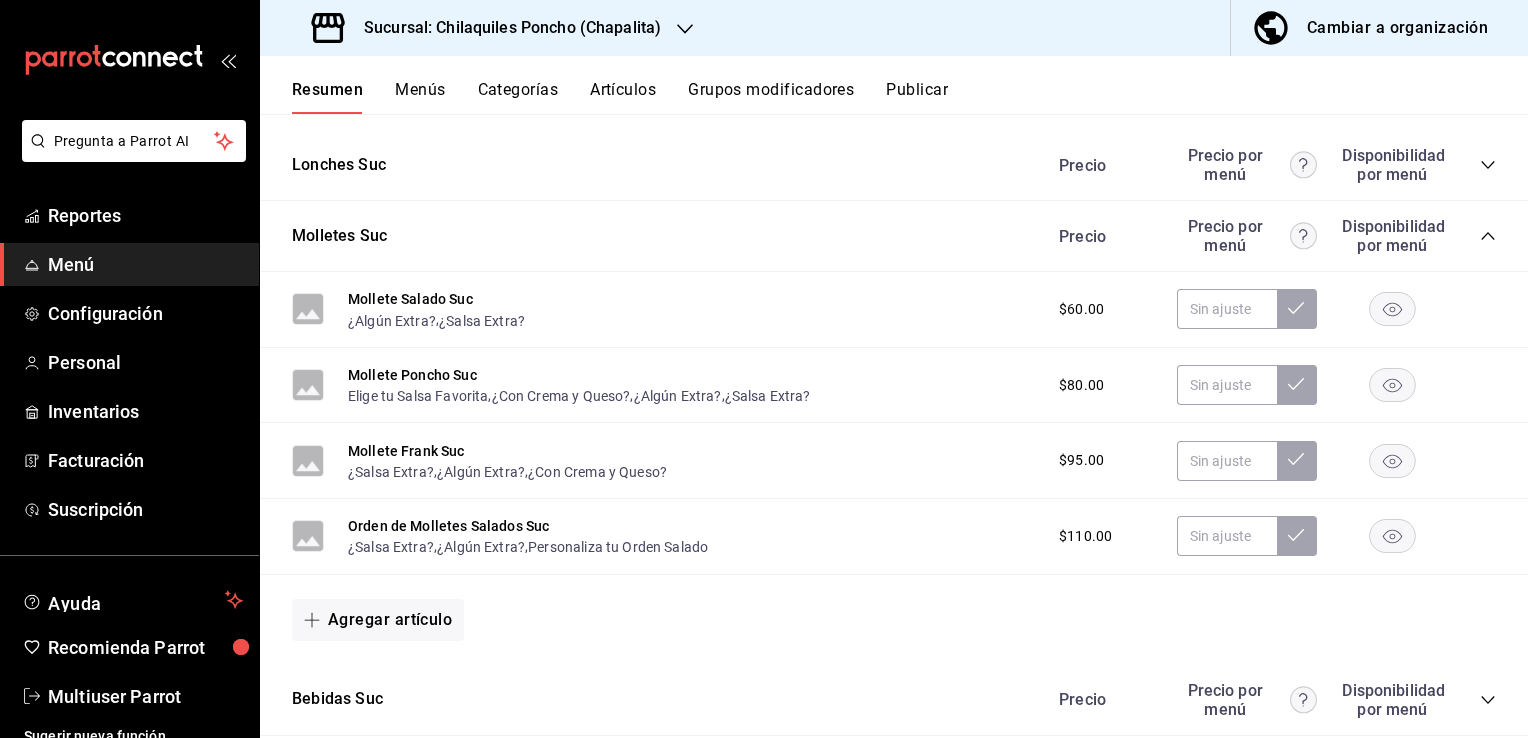 scroll, scrollTop: 1510, scrollLeft: 0, axis: vertical 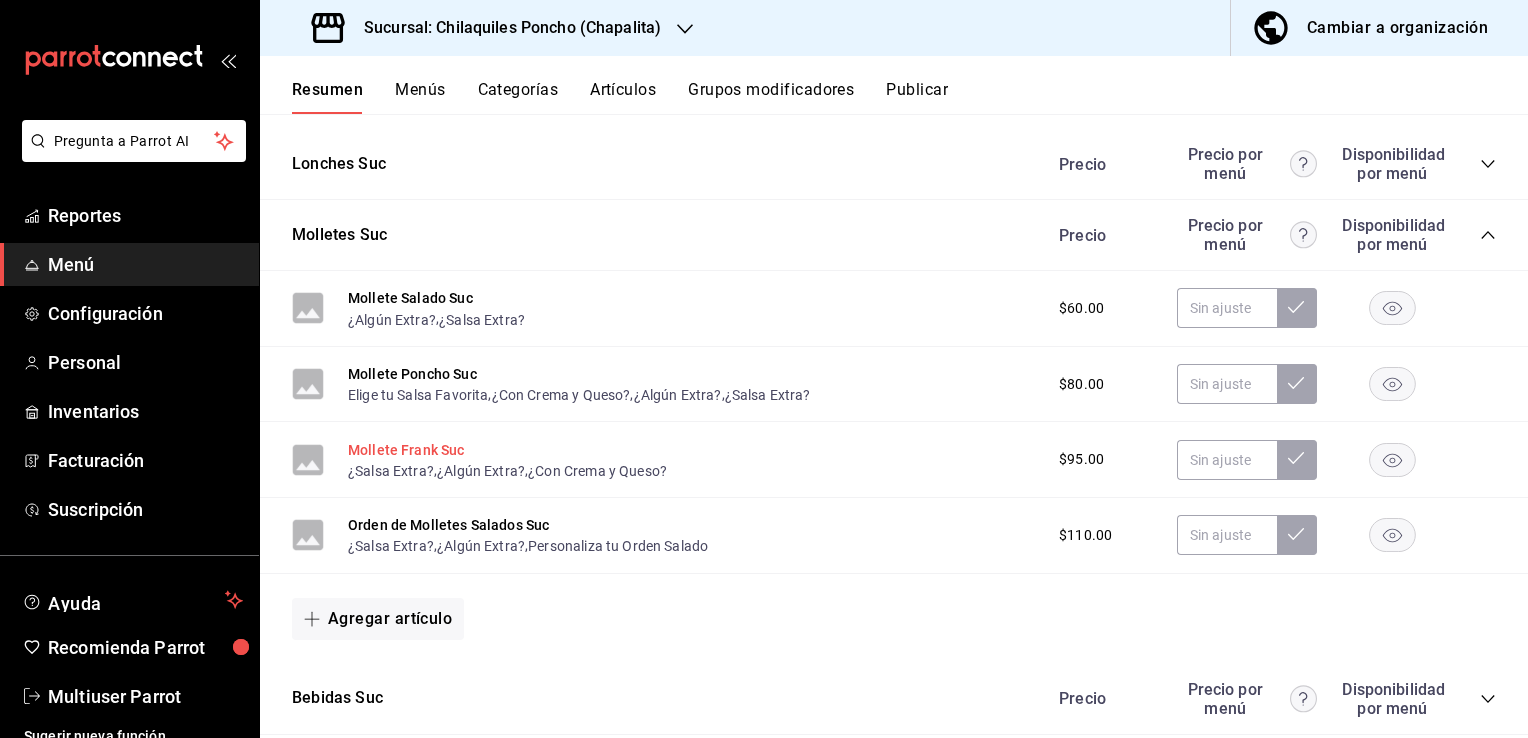 click on "Mollete Frank Suc" at bounding box center (406, 450) 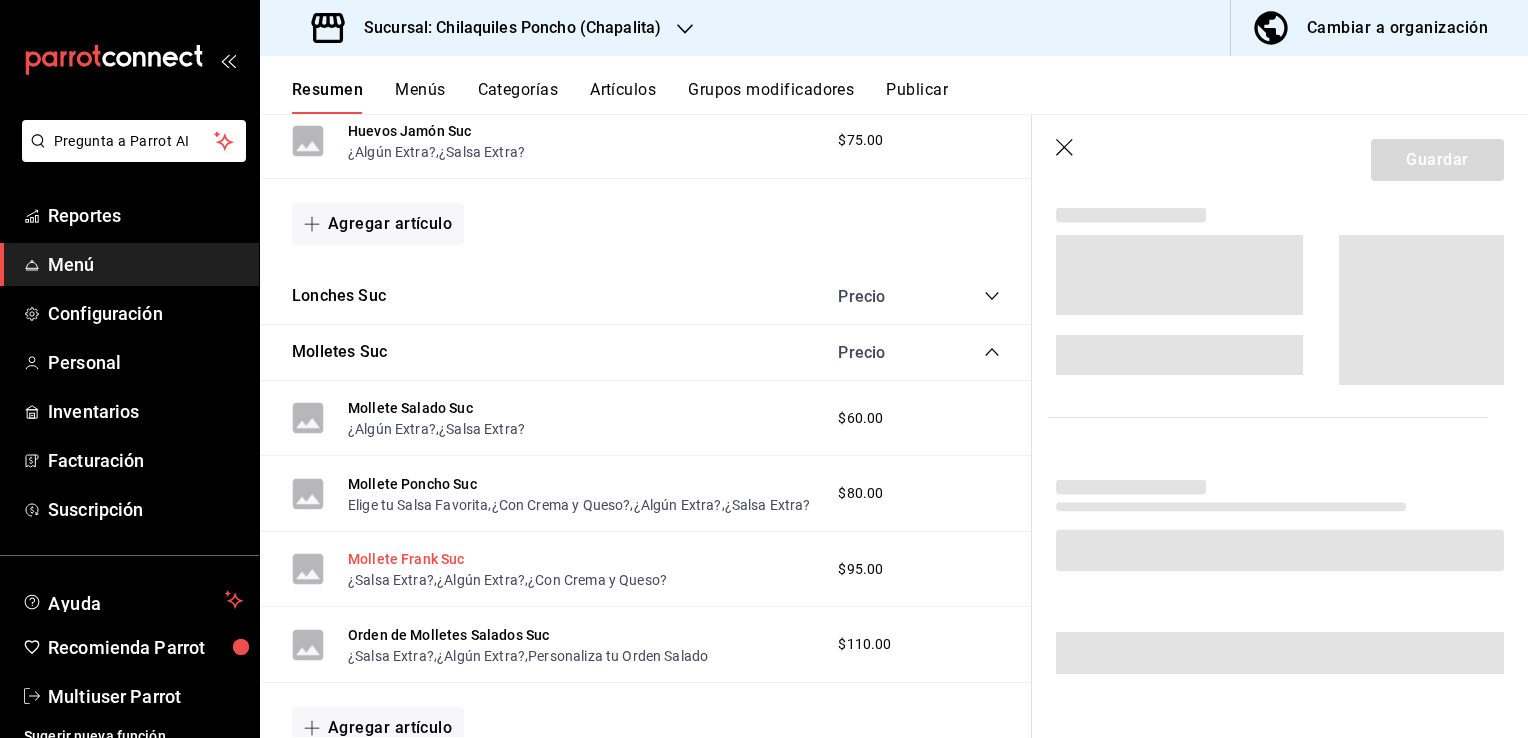 scroll, scrollTop: 460, scrollLeft: 0, axis: vertical 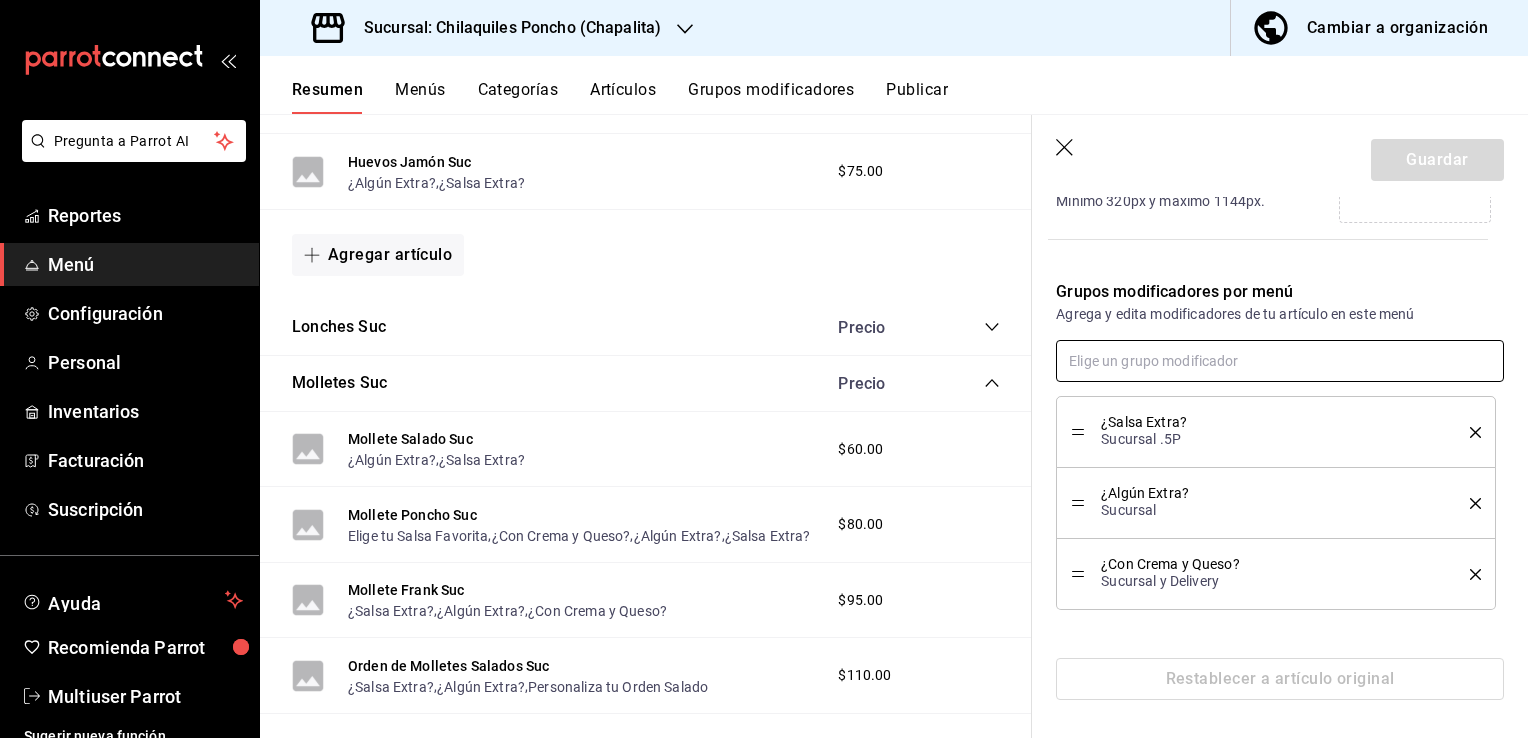 click at bounding box center [1280, 361] 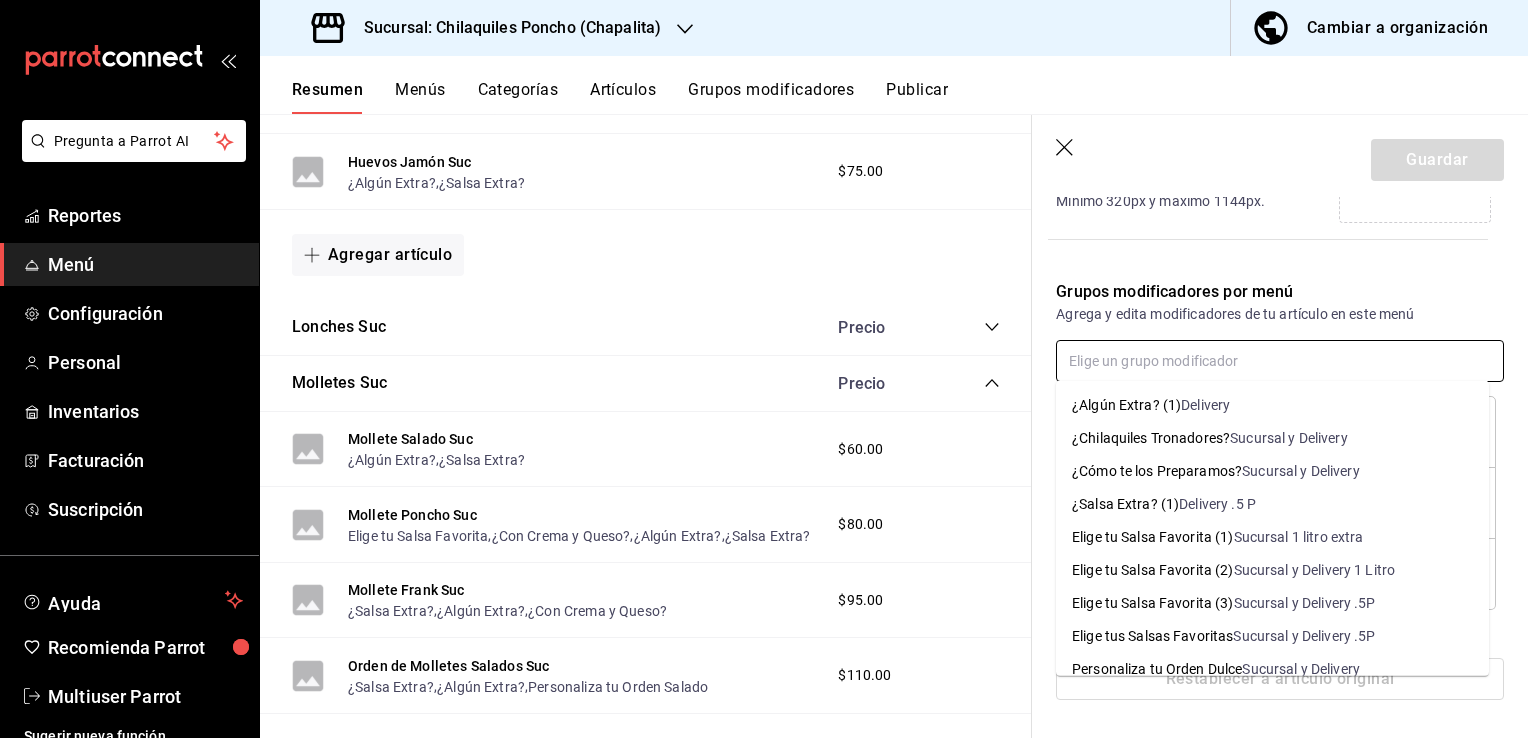 click on "Sucursal y Delivery .5P" at bounding box center [1305, 603] 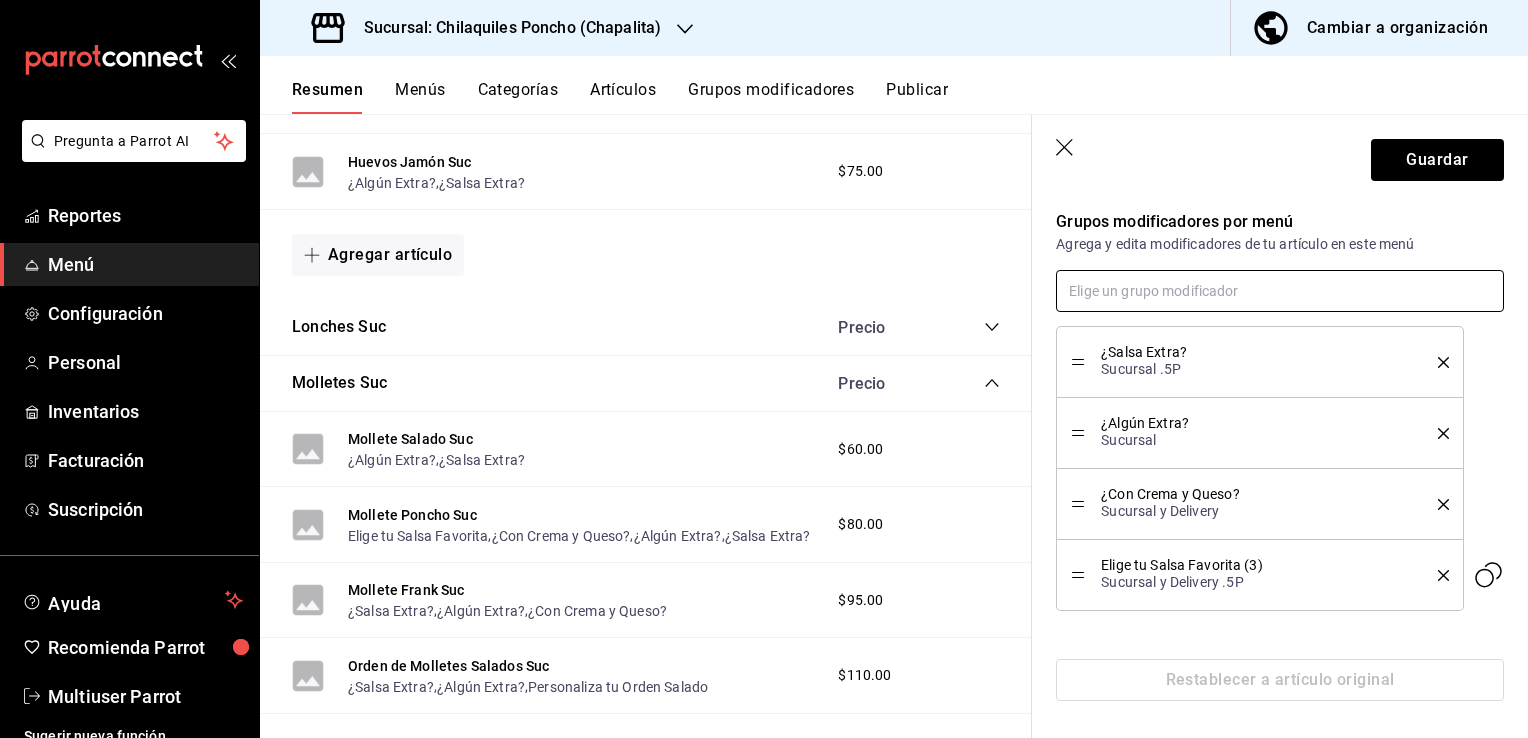 scroll, scrollTop: 643, scrollLeft: 0, axis: vertical 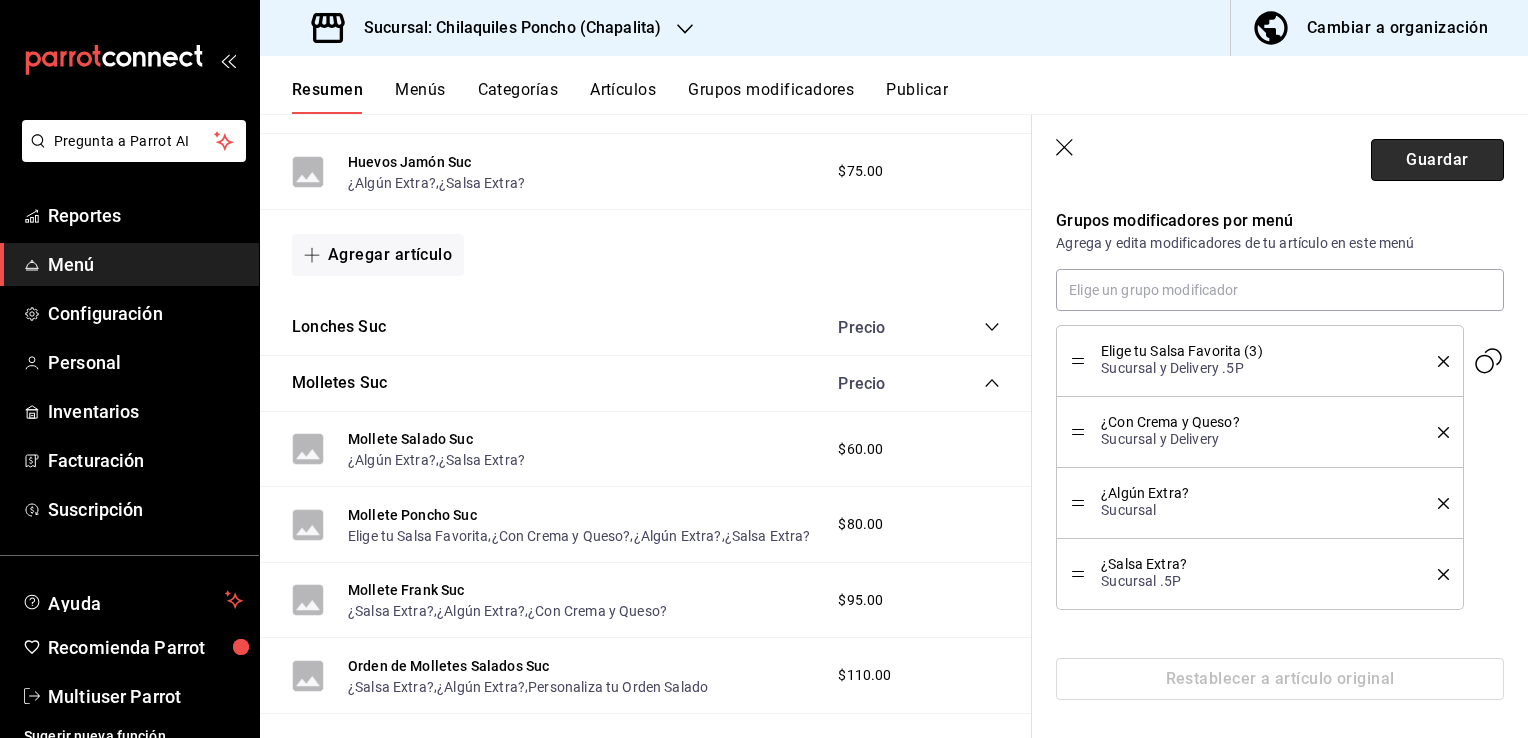 click on "Guardar" at bounding box center (1437, 160) 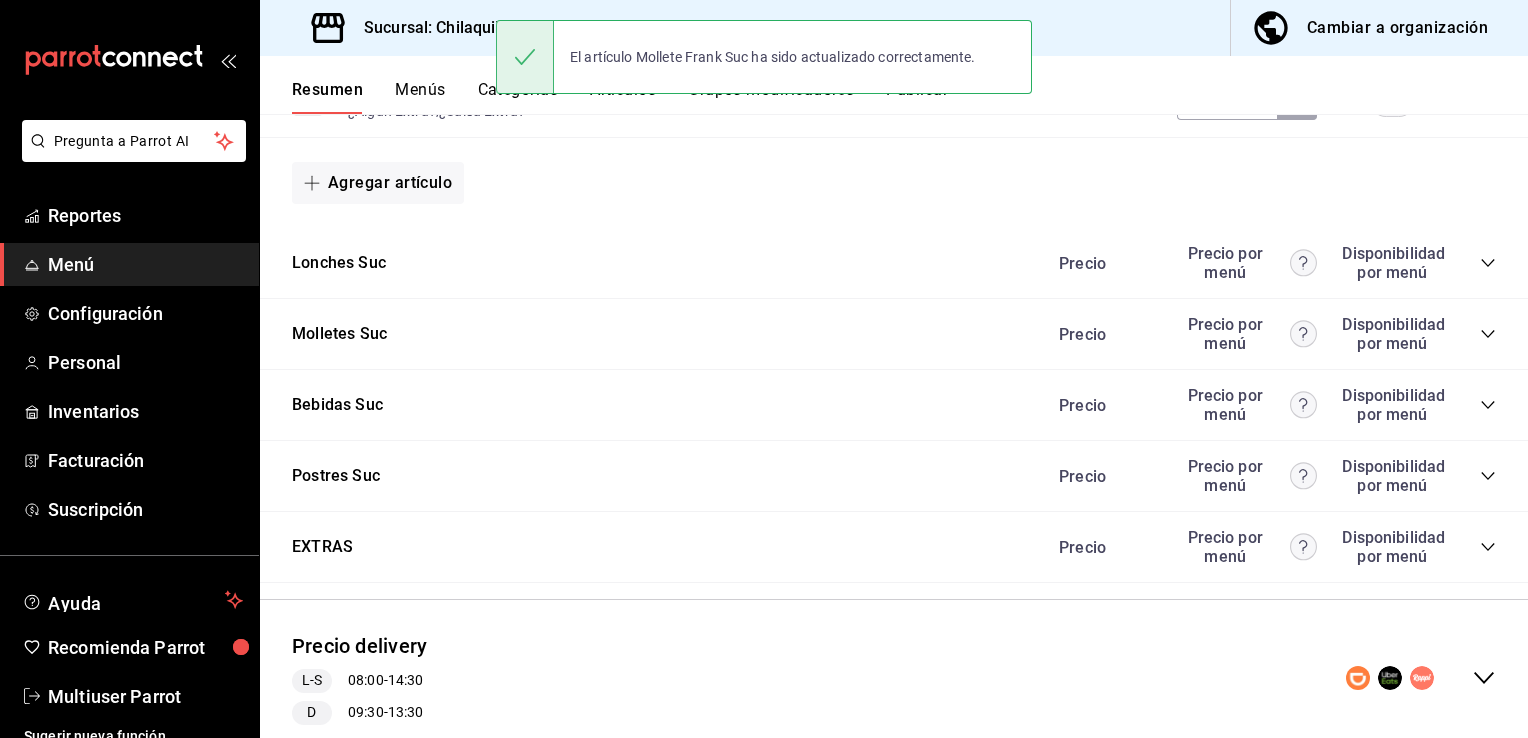 scroll, scrollTop: 1449, scrollLeft: 0, axis: vertical 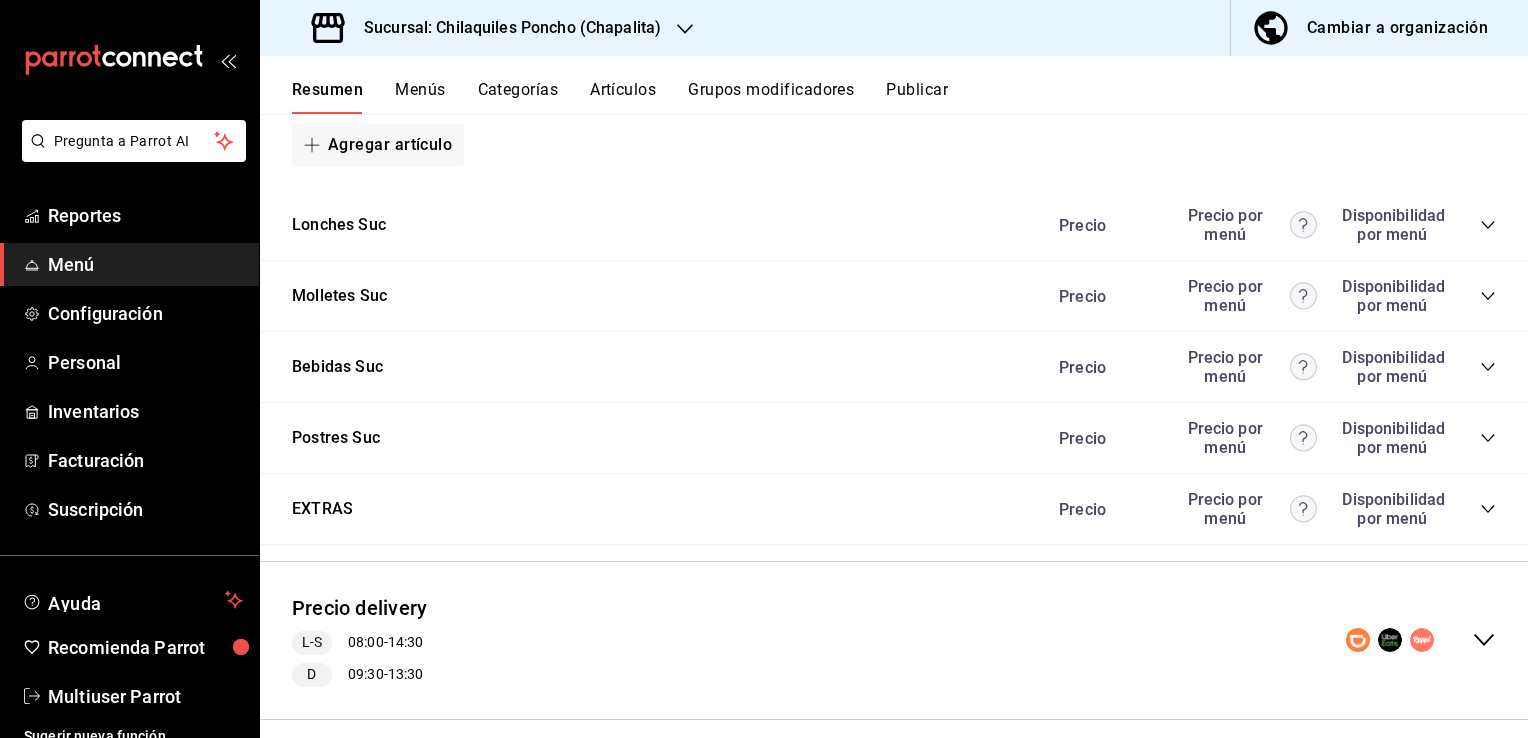 click 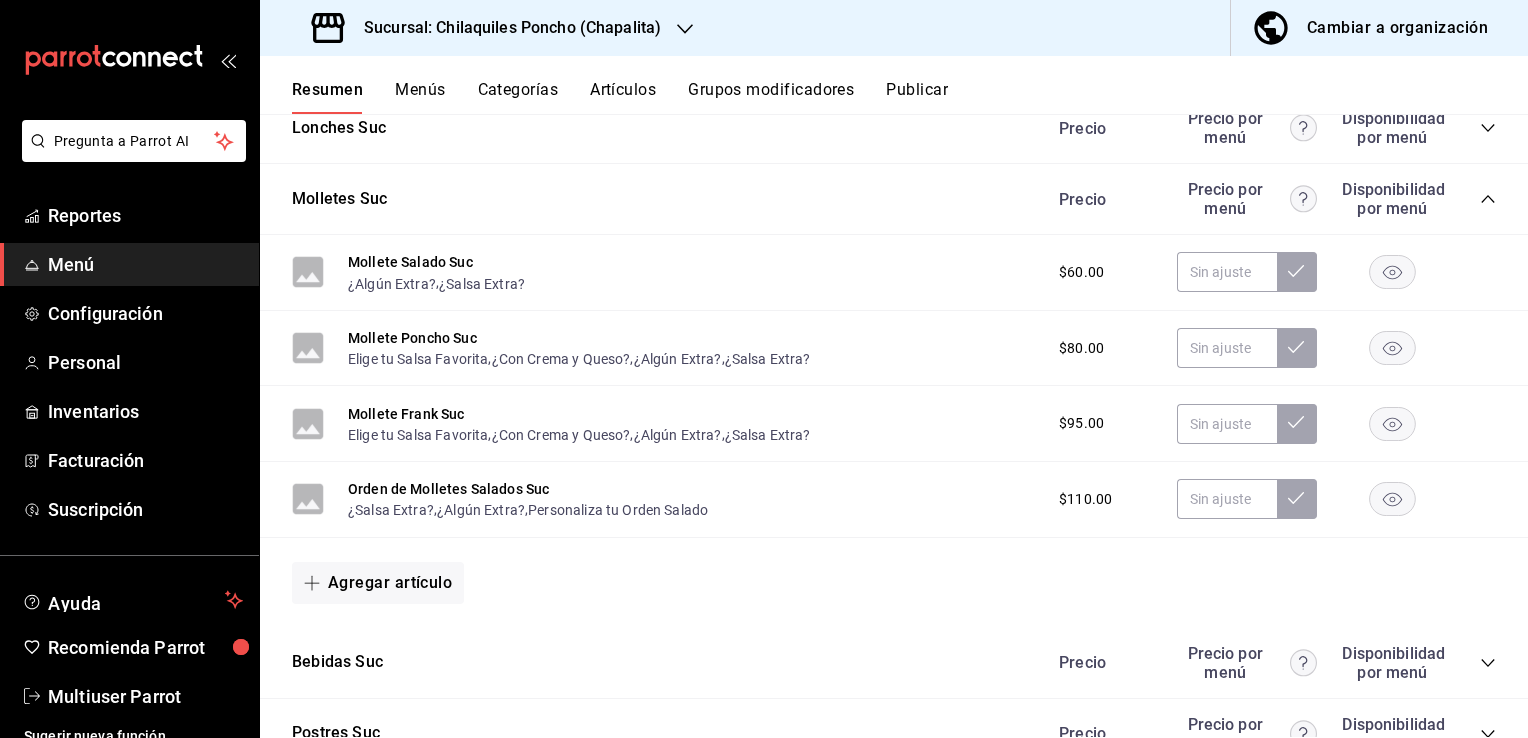 scroll, scrollTop: 1547, scrollLeft: 0, axis: vertical 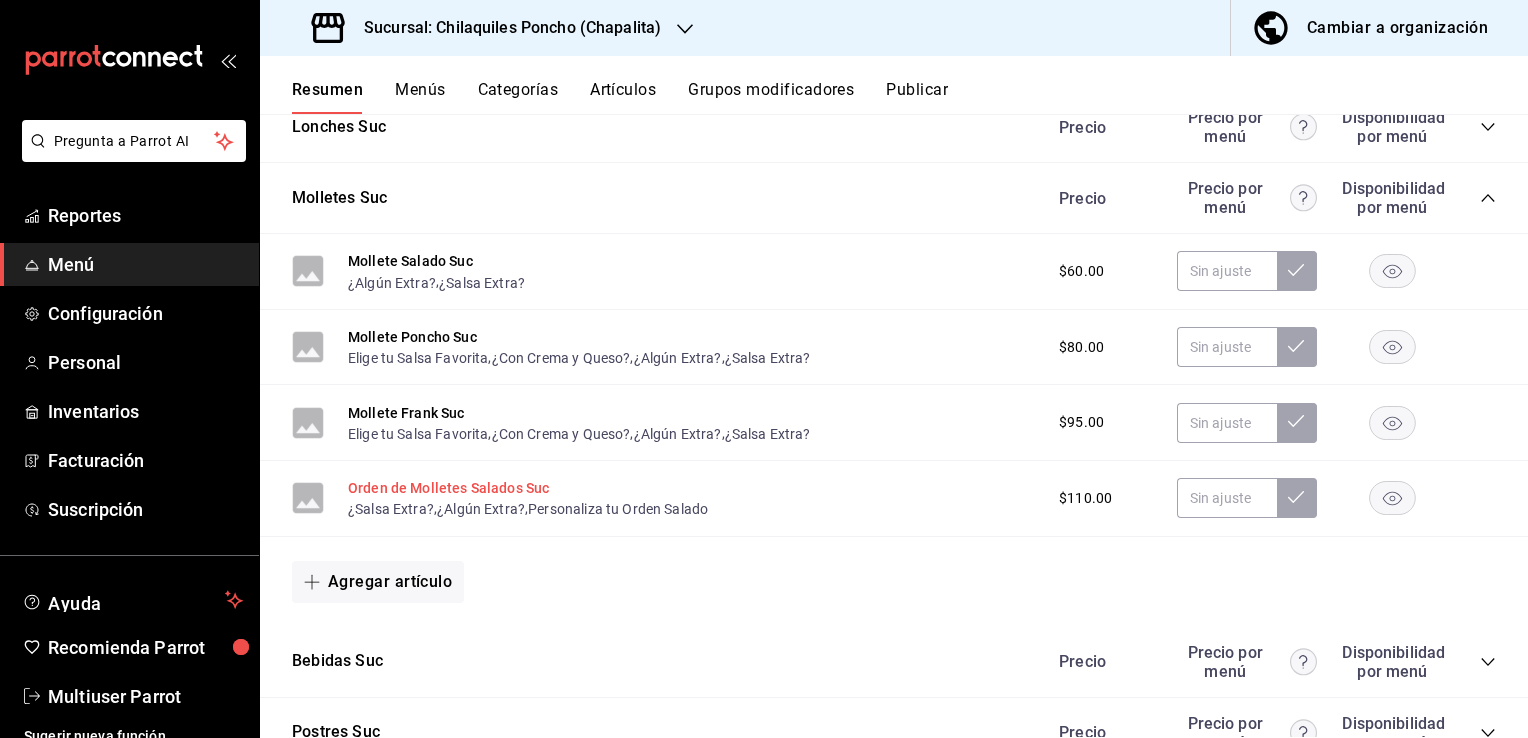 click on "Orden de Molletes Salados Suc" at bounding box center [448, 488] 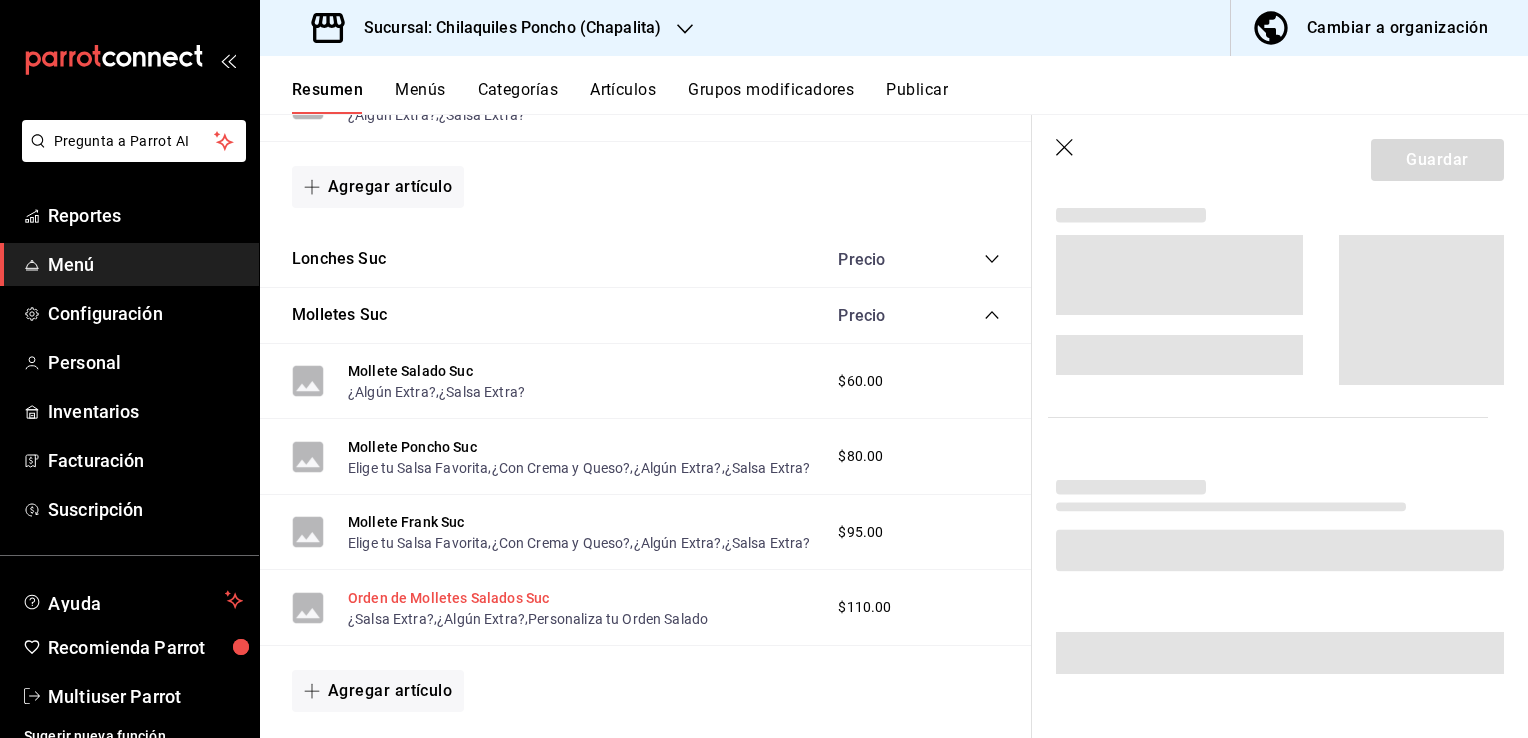 scroll, scrollTop: 460, scrollLeft: 0, axis: vertical 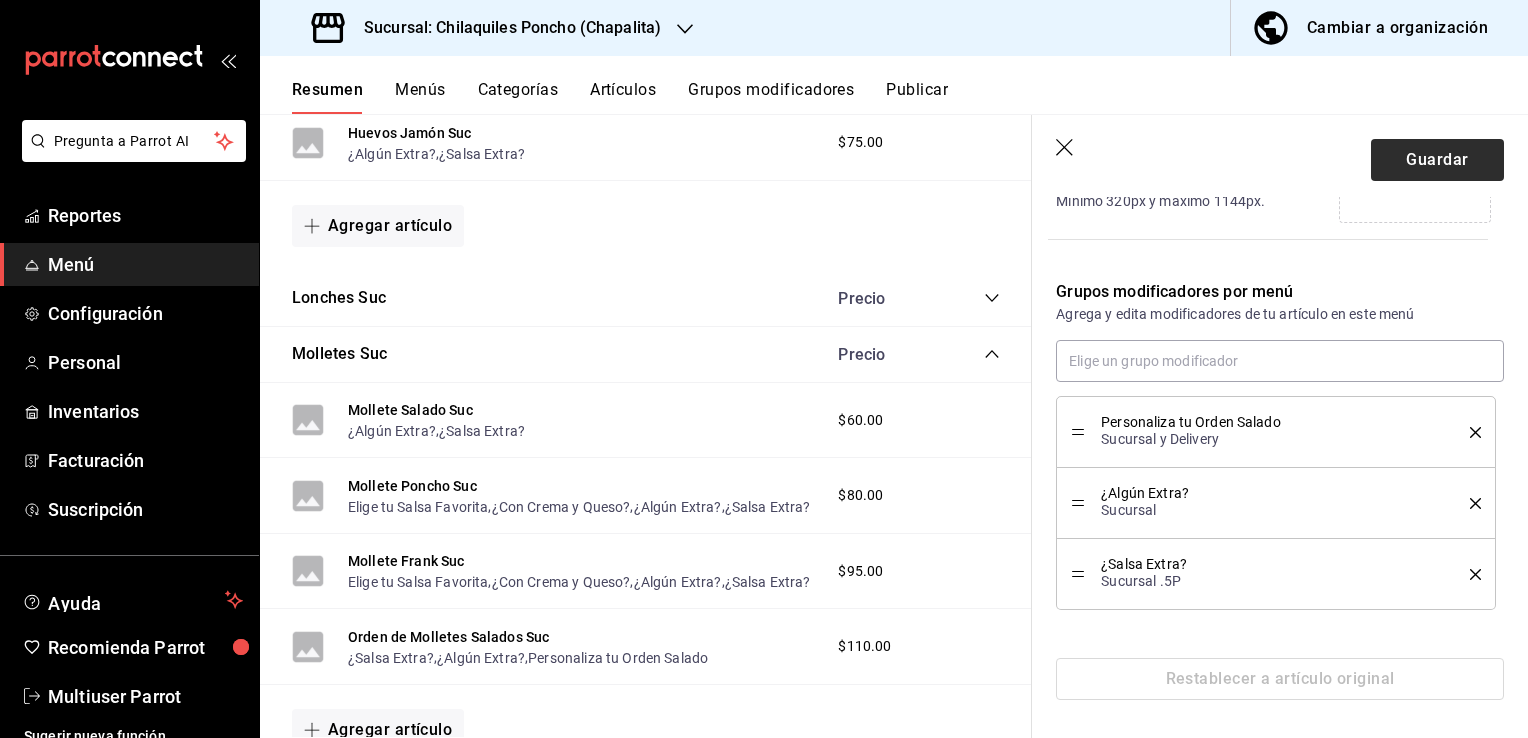 click on "Guardar" at bounding box center [1437, 160] 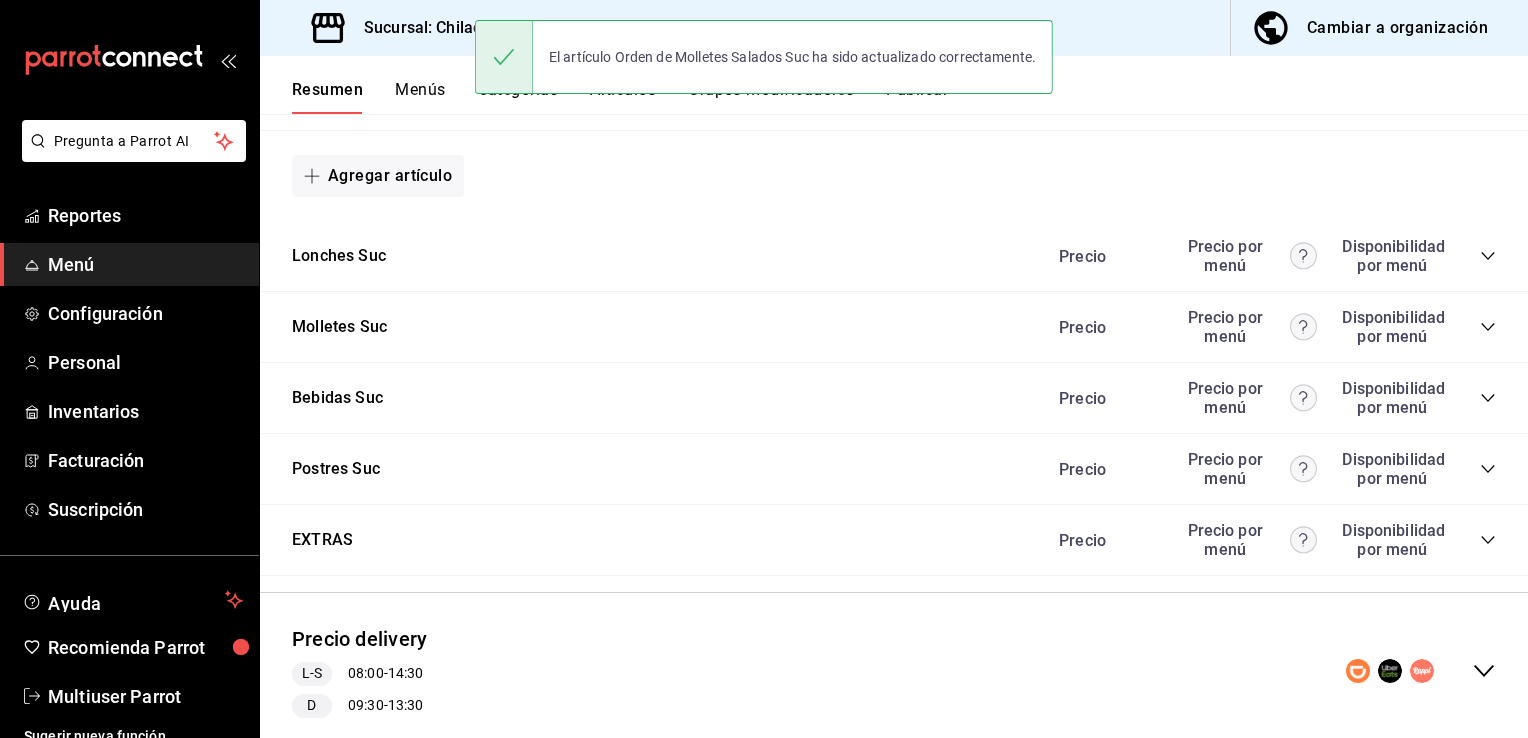 scroll, scrollTop: 1419, scrollLeft: 0, axis: vertical 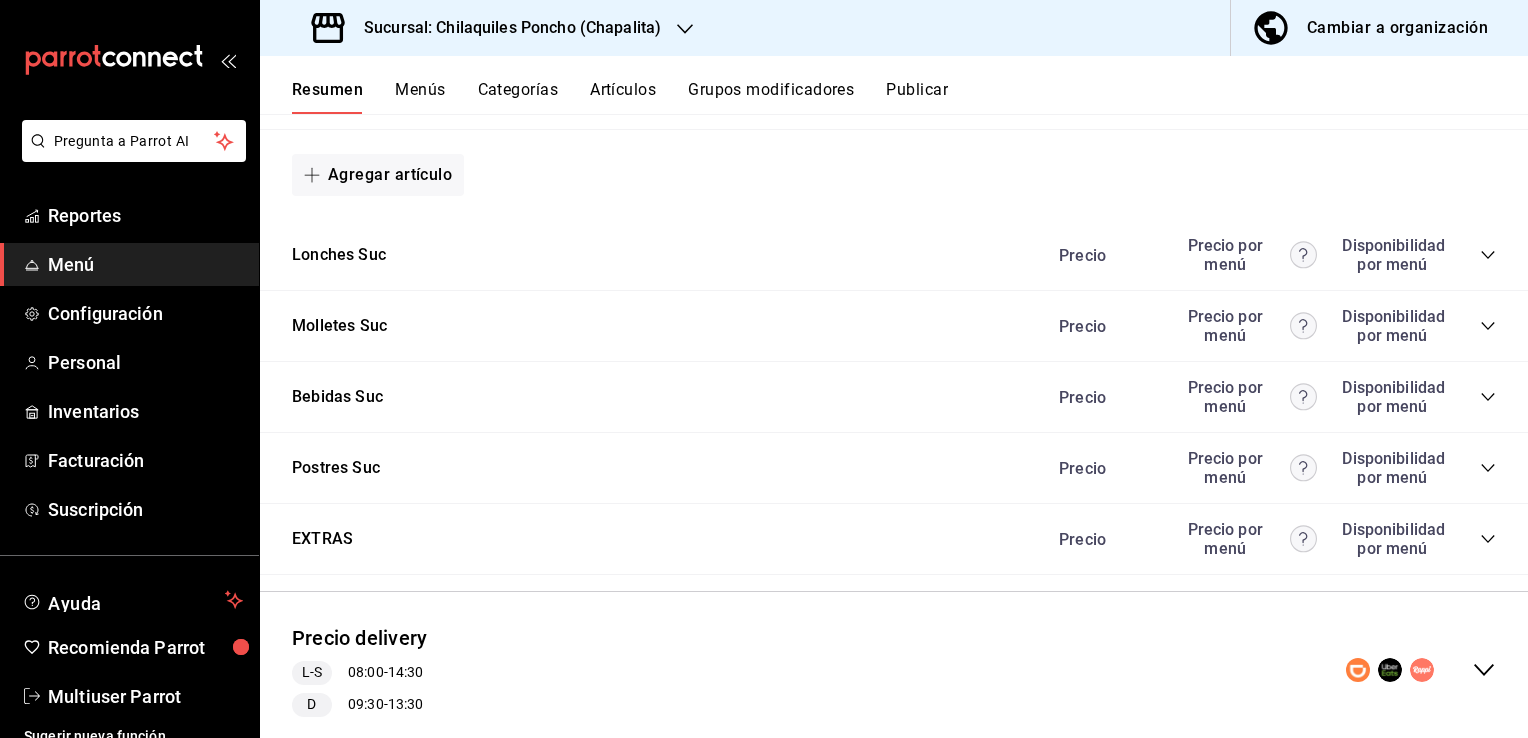 click 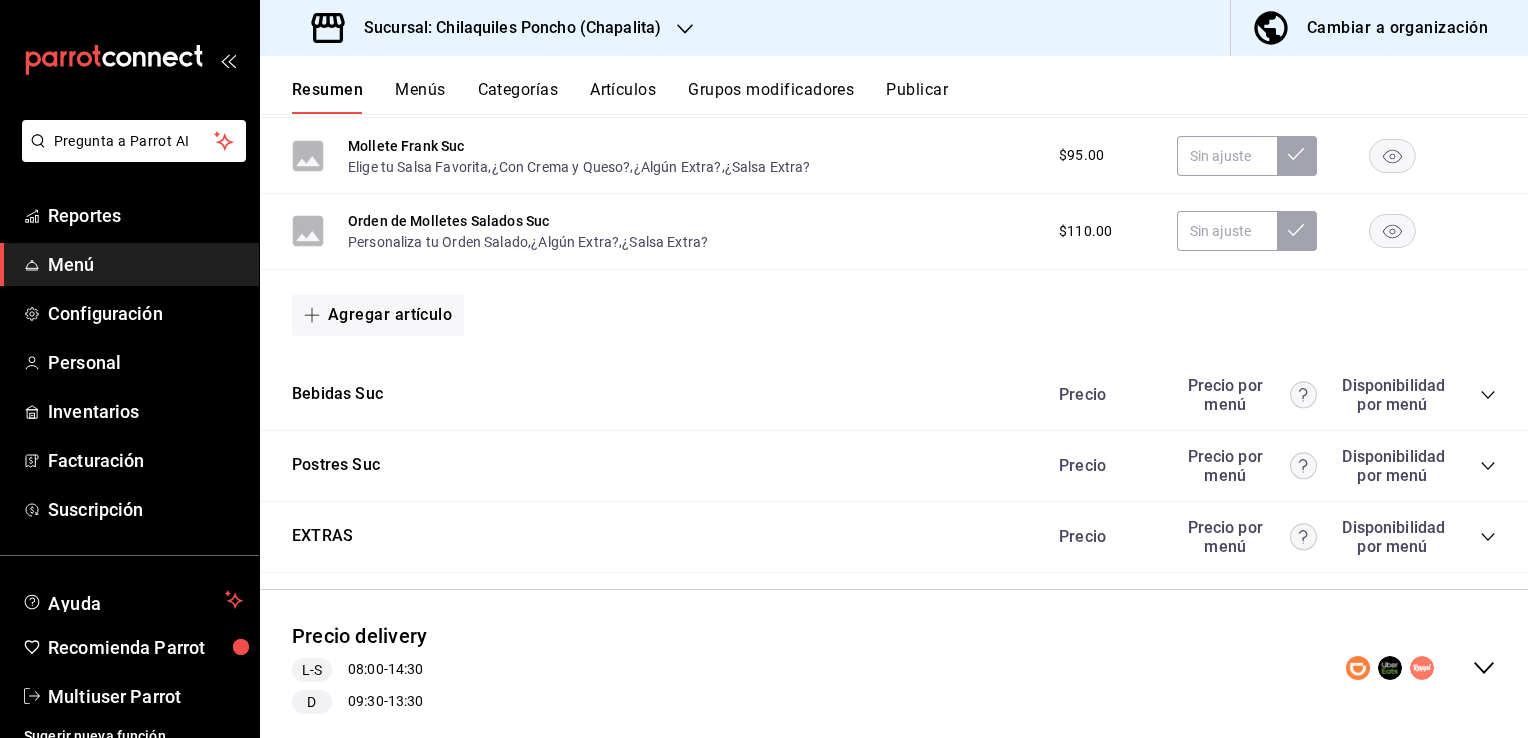 scroll, scrollTop: 1824, scrollLeft: 0, axis: vertical 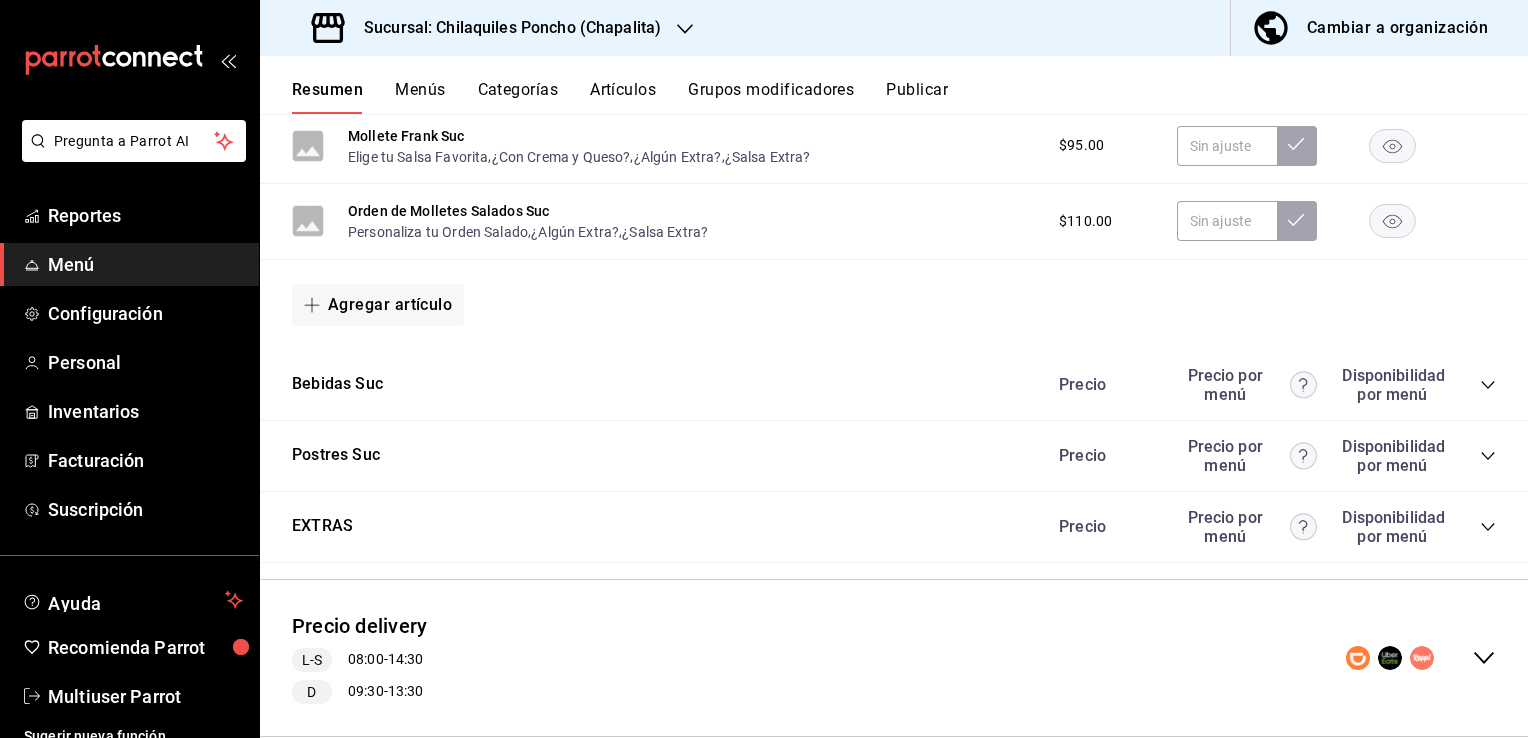 click 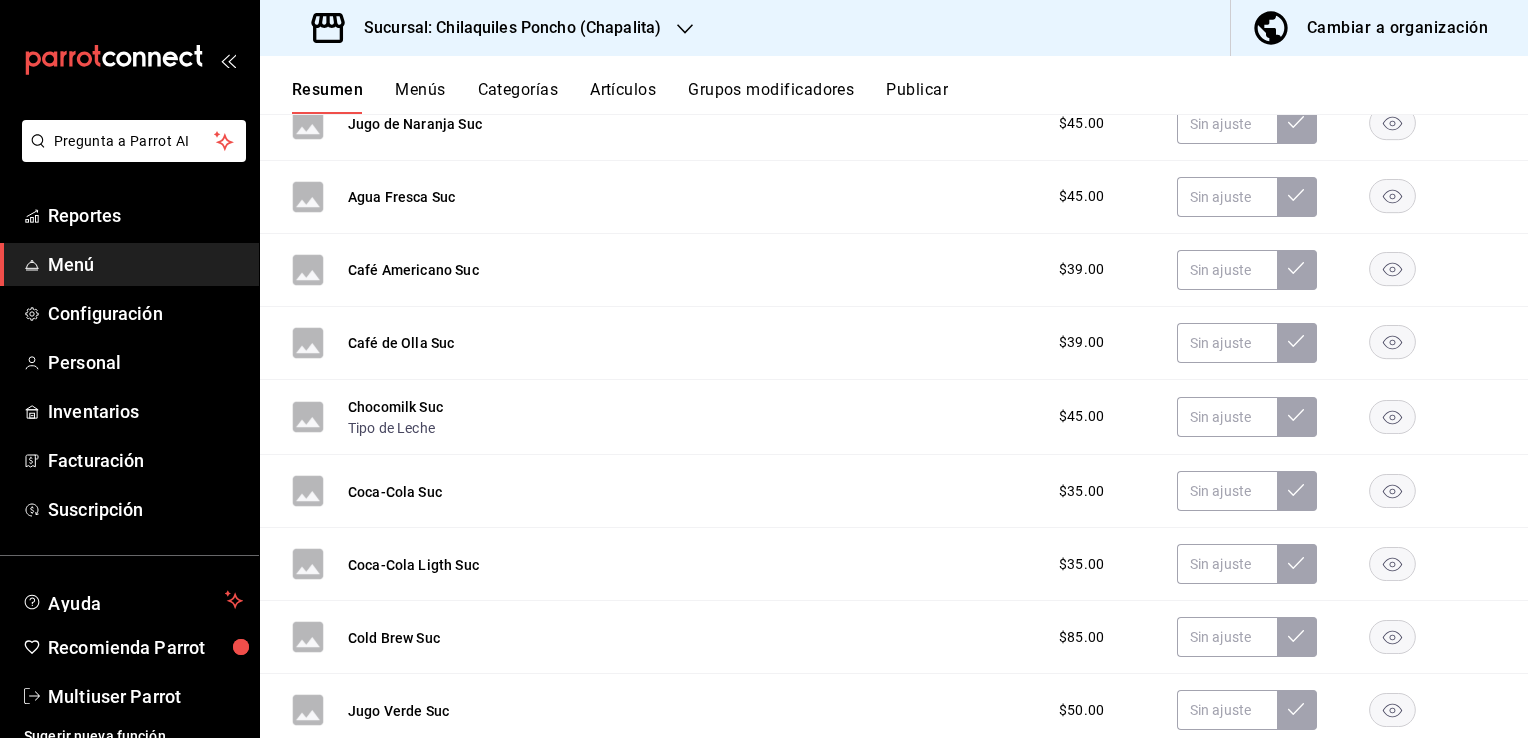 scroll, scrollTop: 2179, scrollLeft: 0, axis: vertical 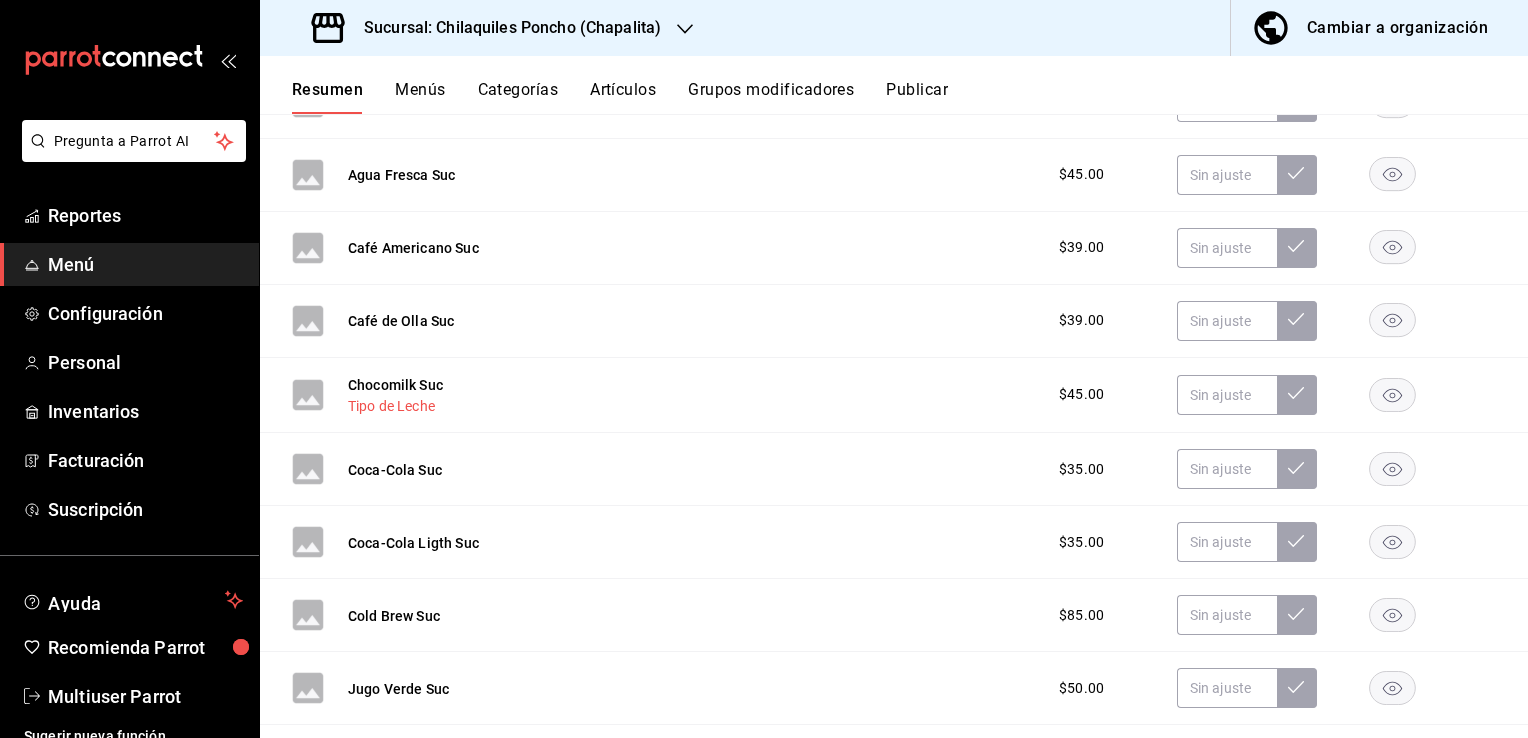 click on "Tipo de Leche" at bounding box center (391, 406) 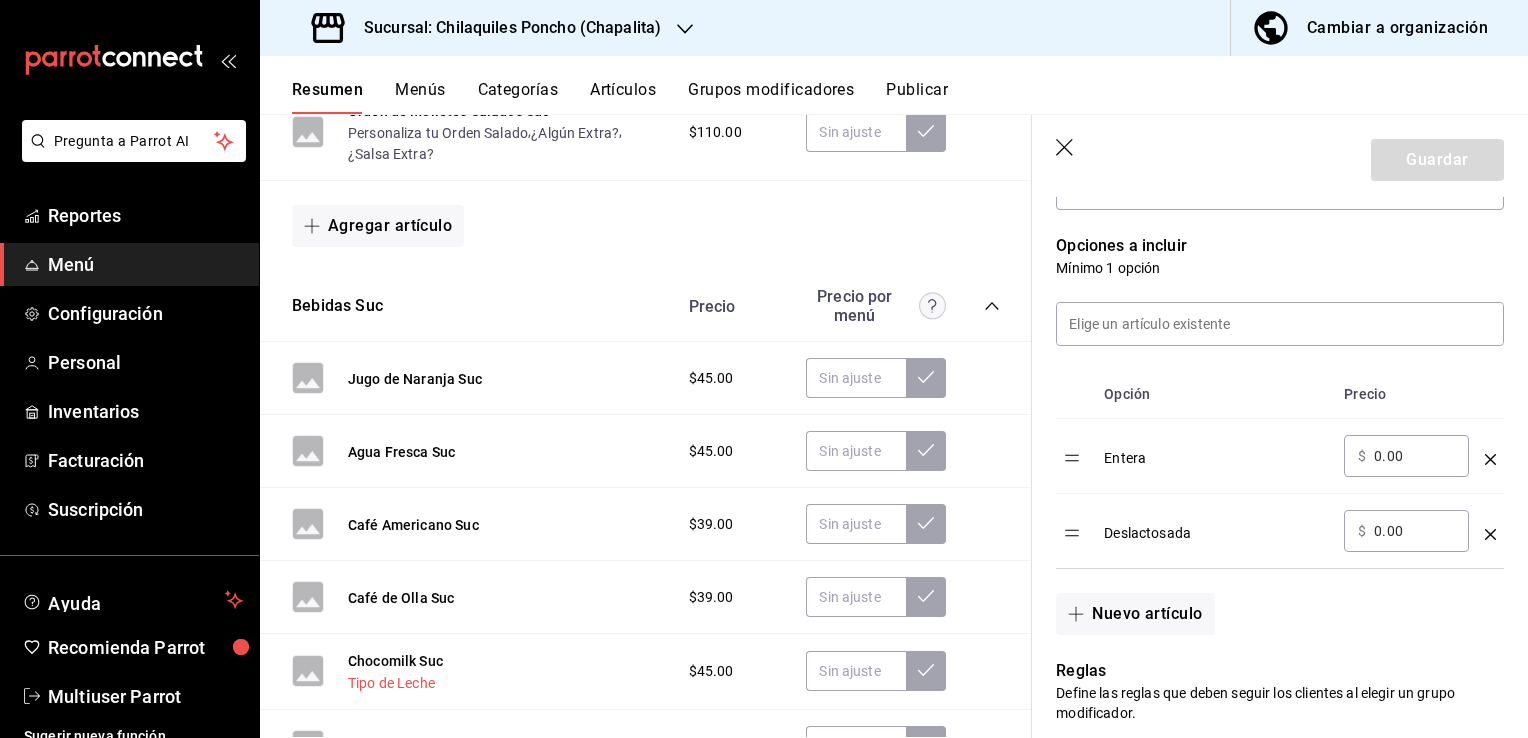 scroll, scrollTop: 486, scrollLeft: 0, axis: vertical 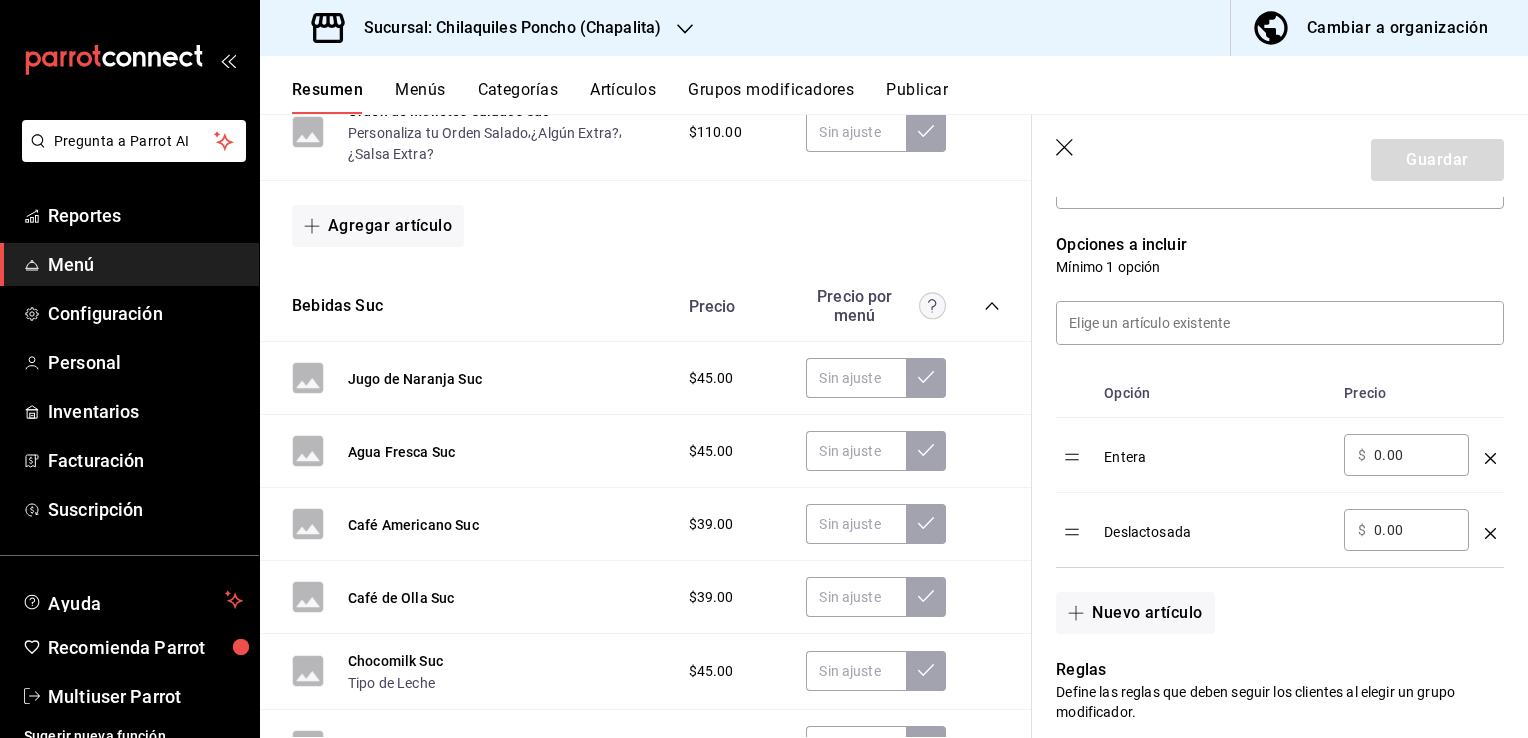 click 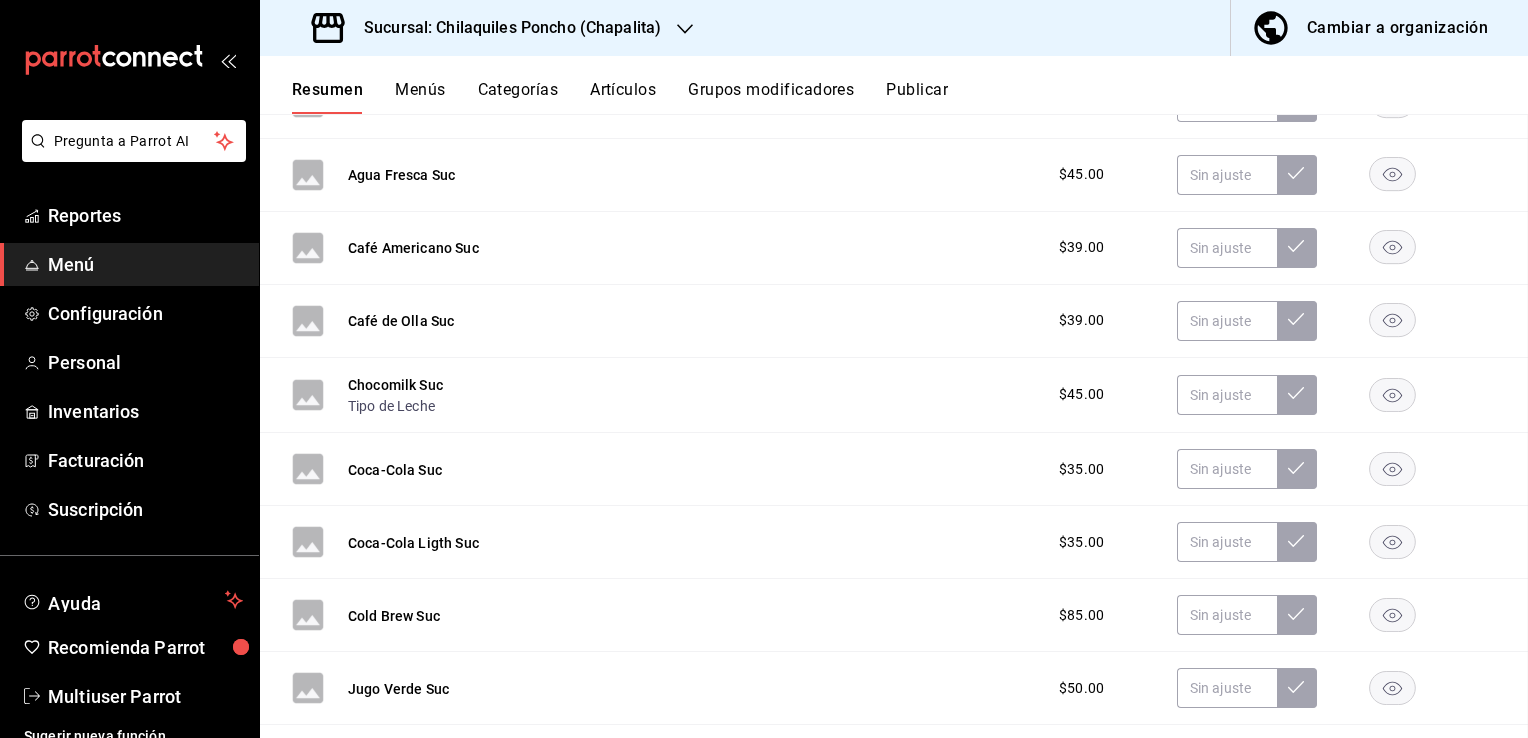 scroll, scrollTop: 0, scrollLeft: 0, axis: both 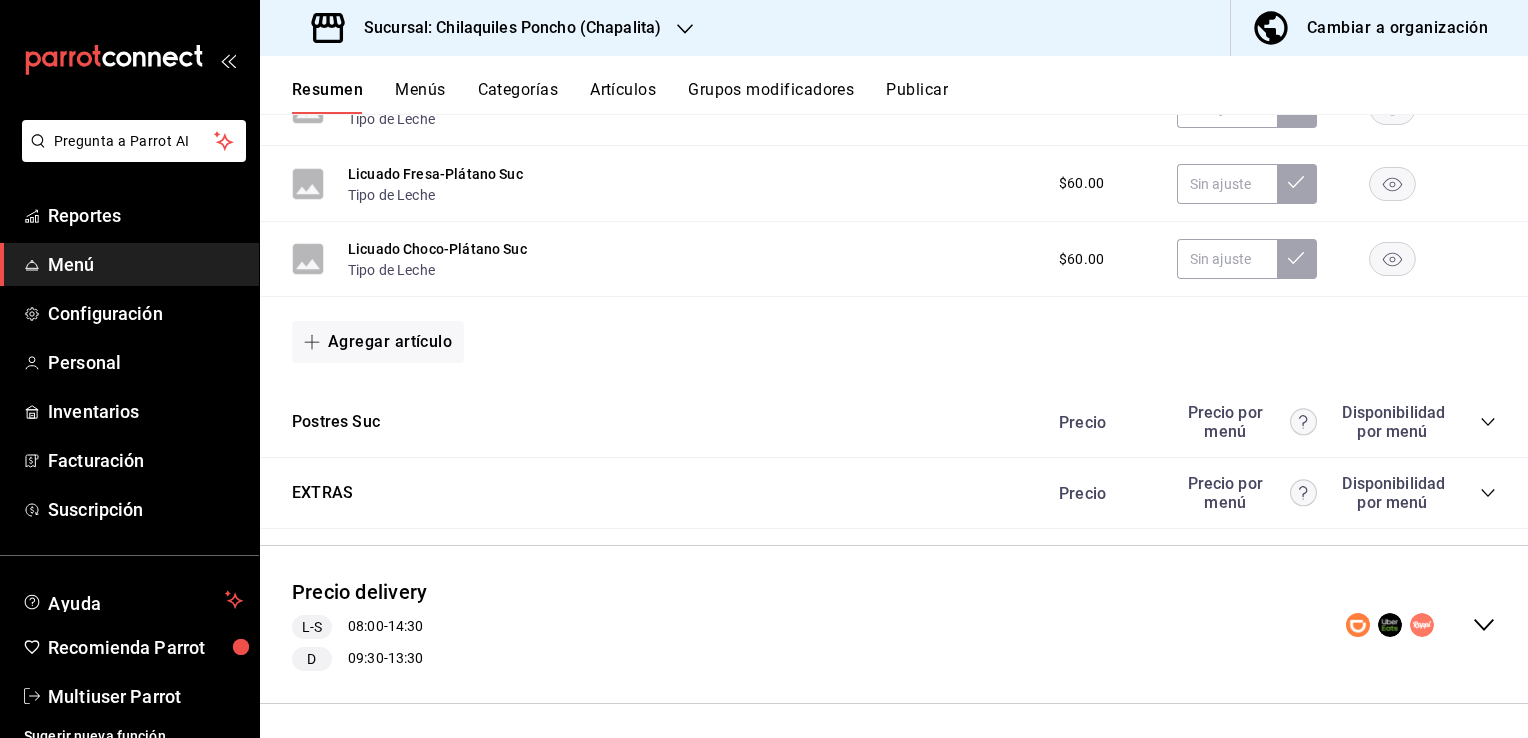 click 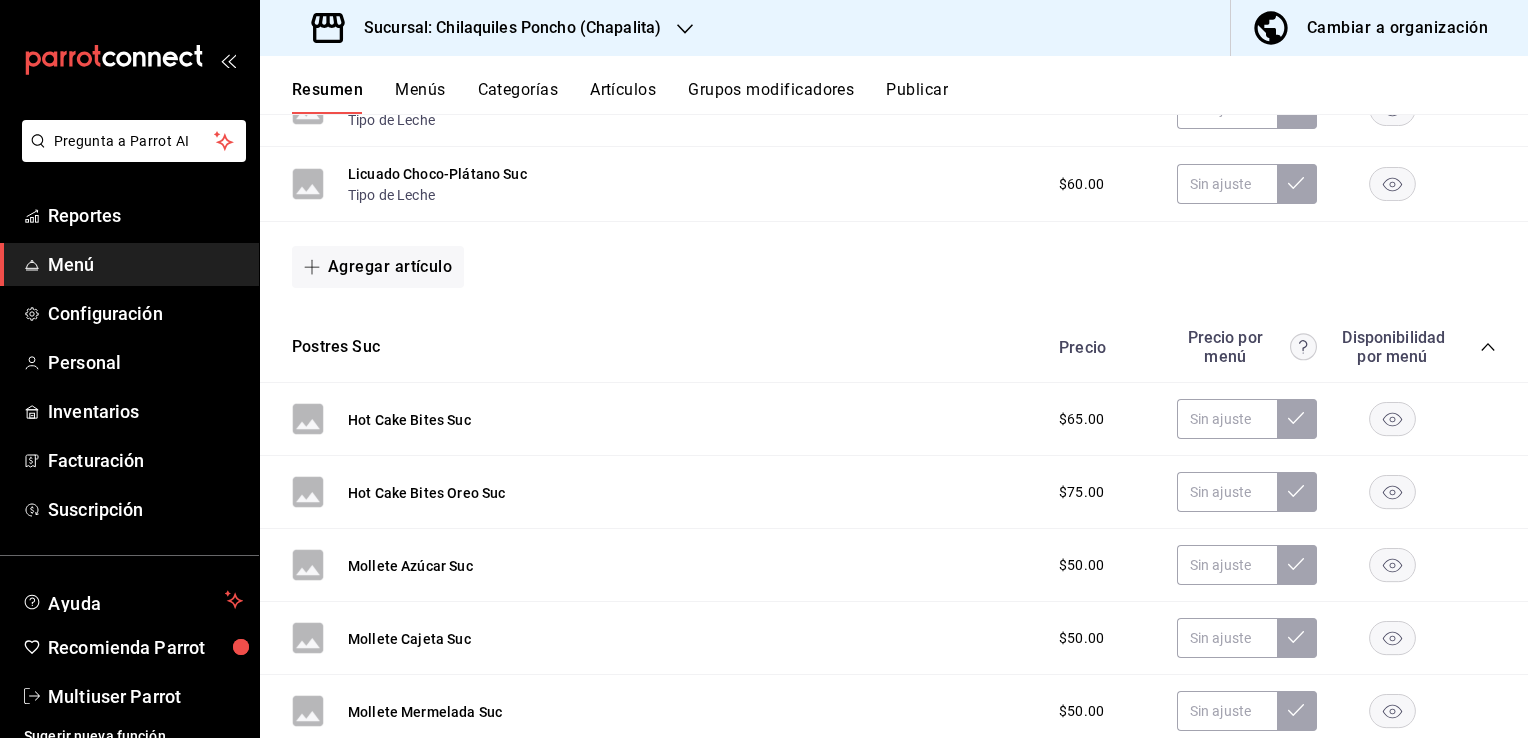 scroll, scrollTop: 2975, scrollLeft: 0, axis: vertical 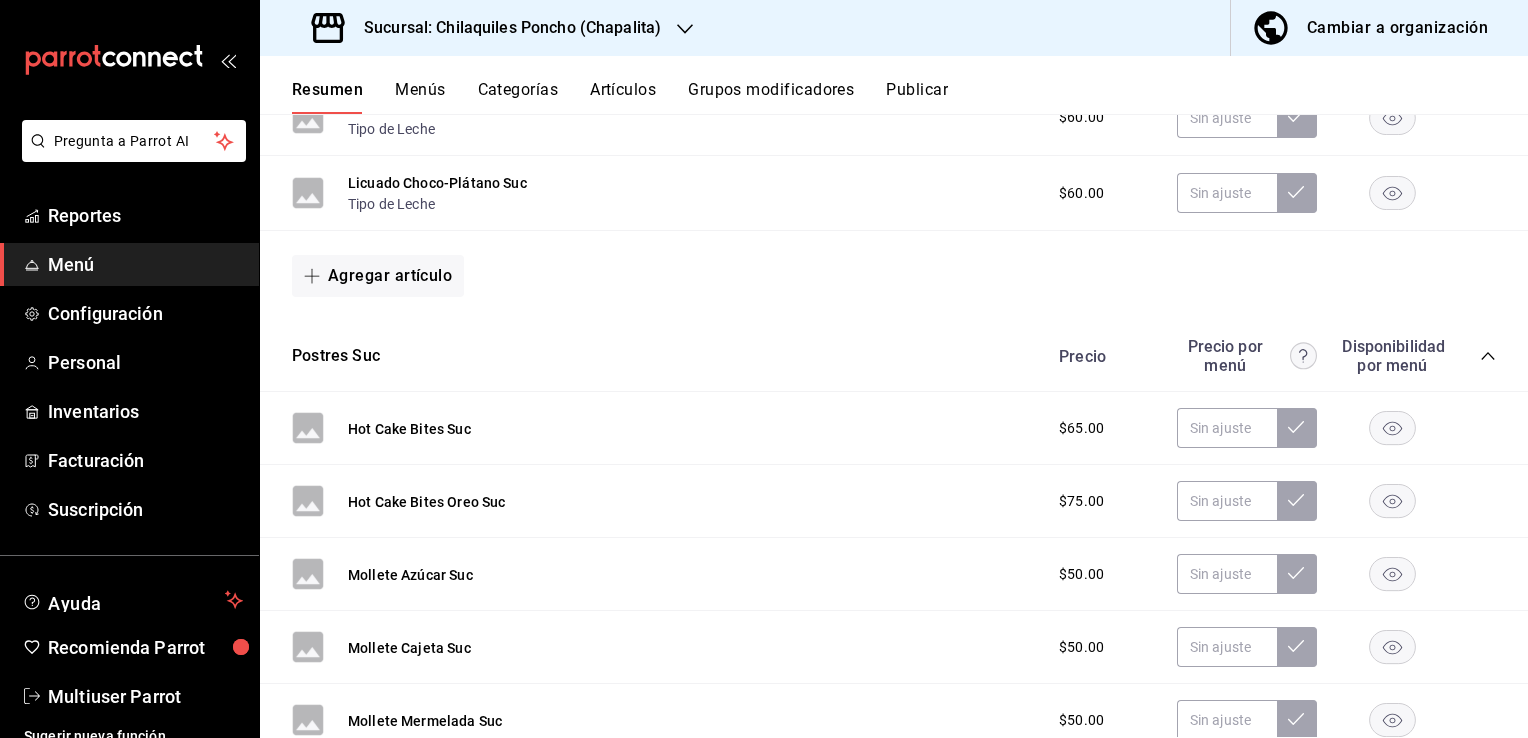 click on "Postres Suc" at bounding box center [336, 356] 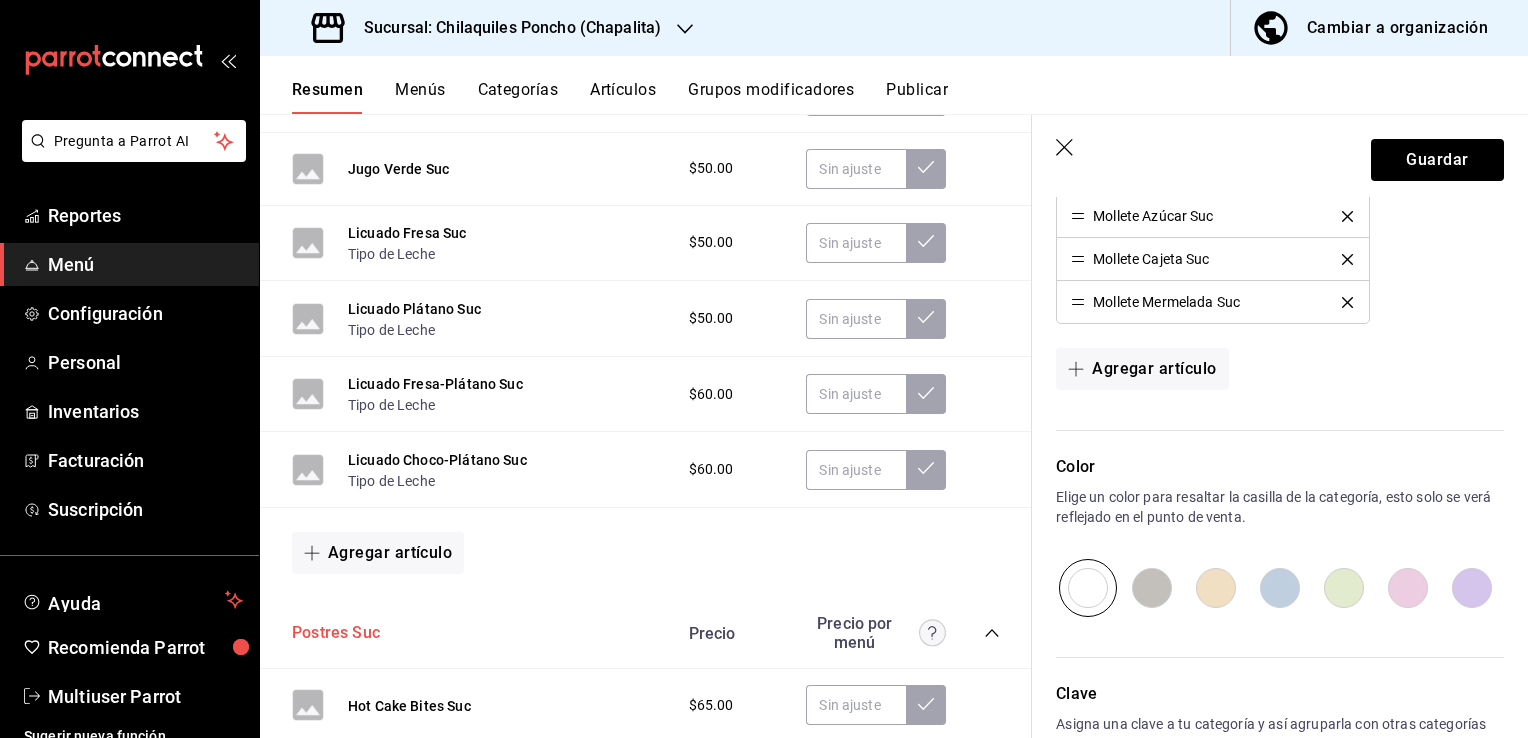scroll, scrollTop: 964, scrollLeft: 0, axis: vertical 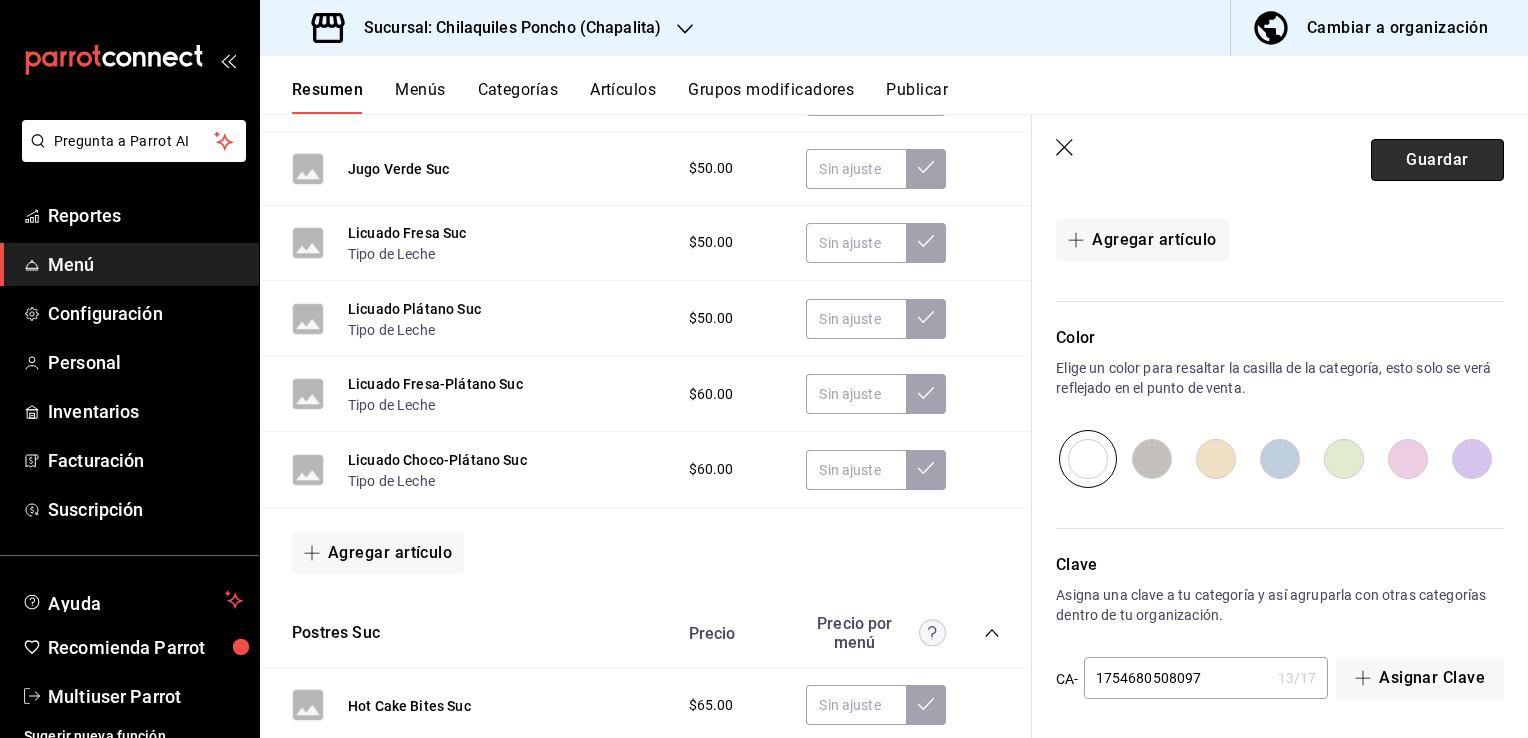 click on "Guardar" at bounding box center (1437, 160) 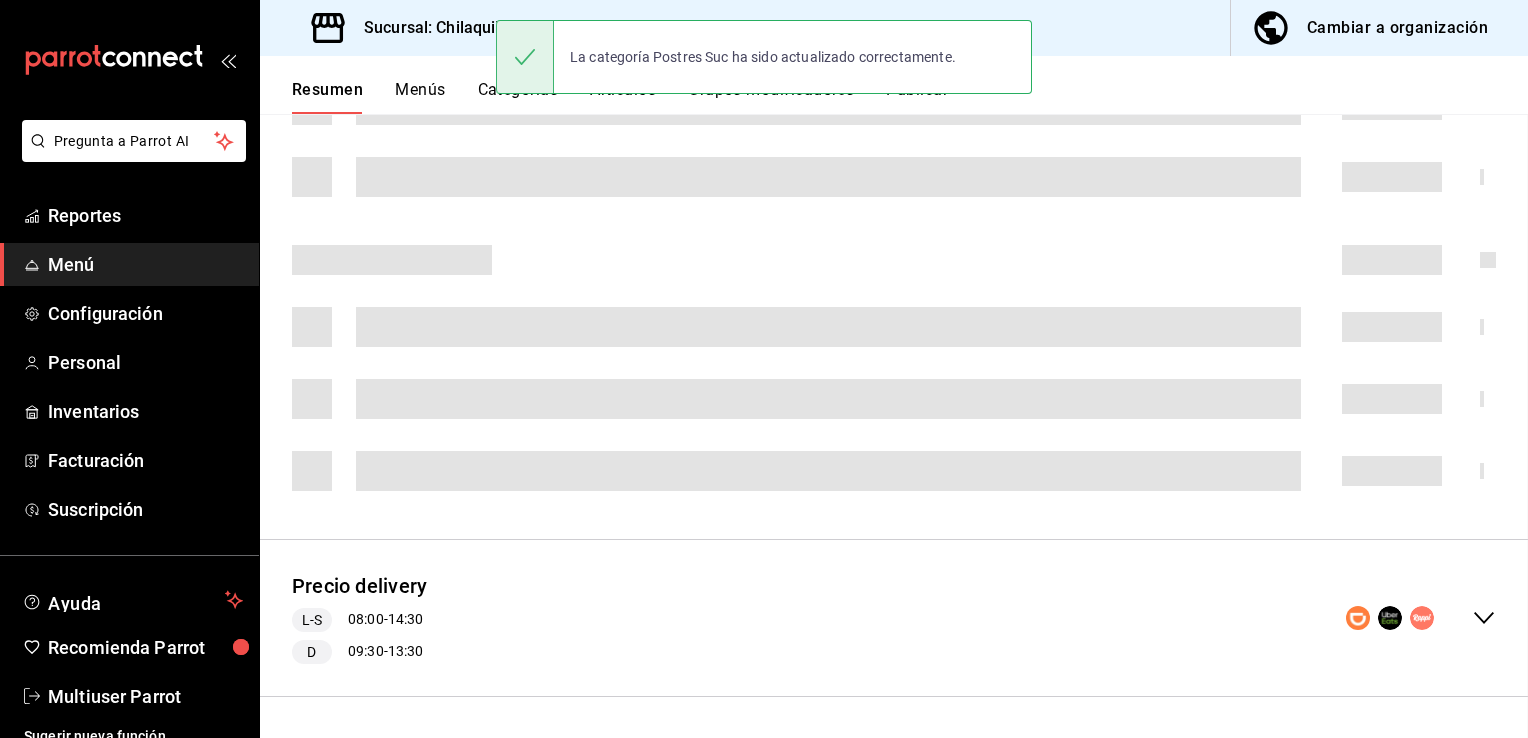 scroll, scrollTop: 0, scrollLeft: 0, axis: both 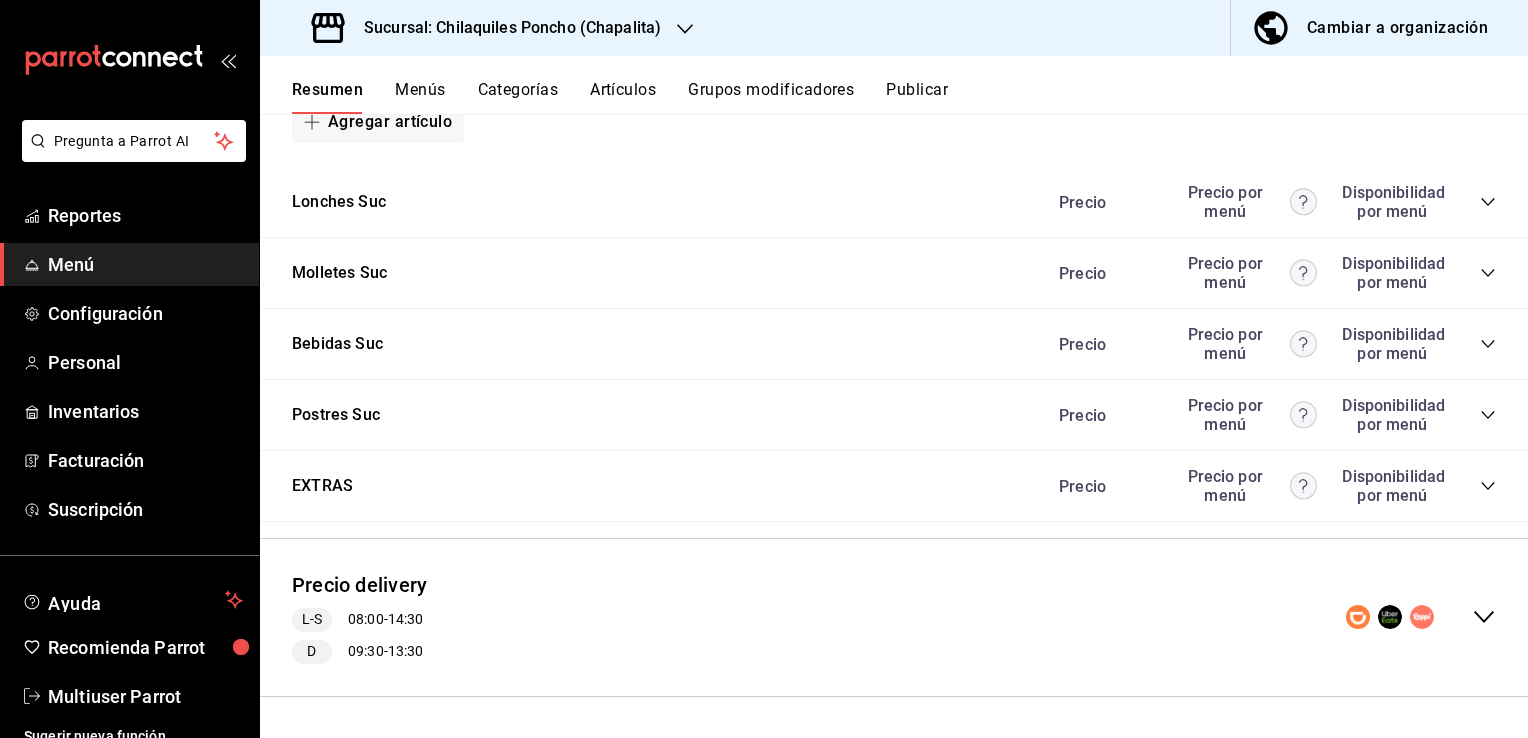 click 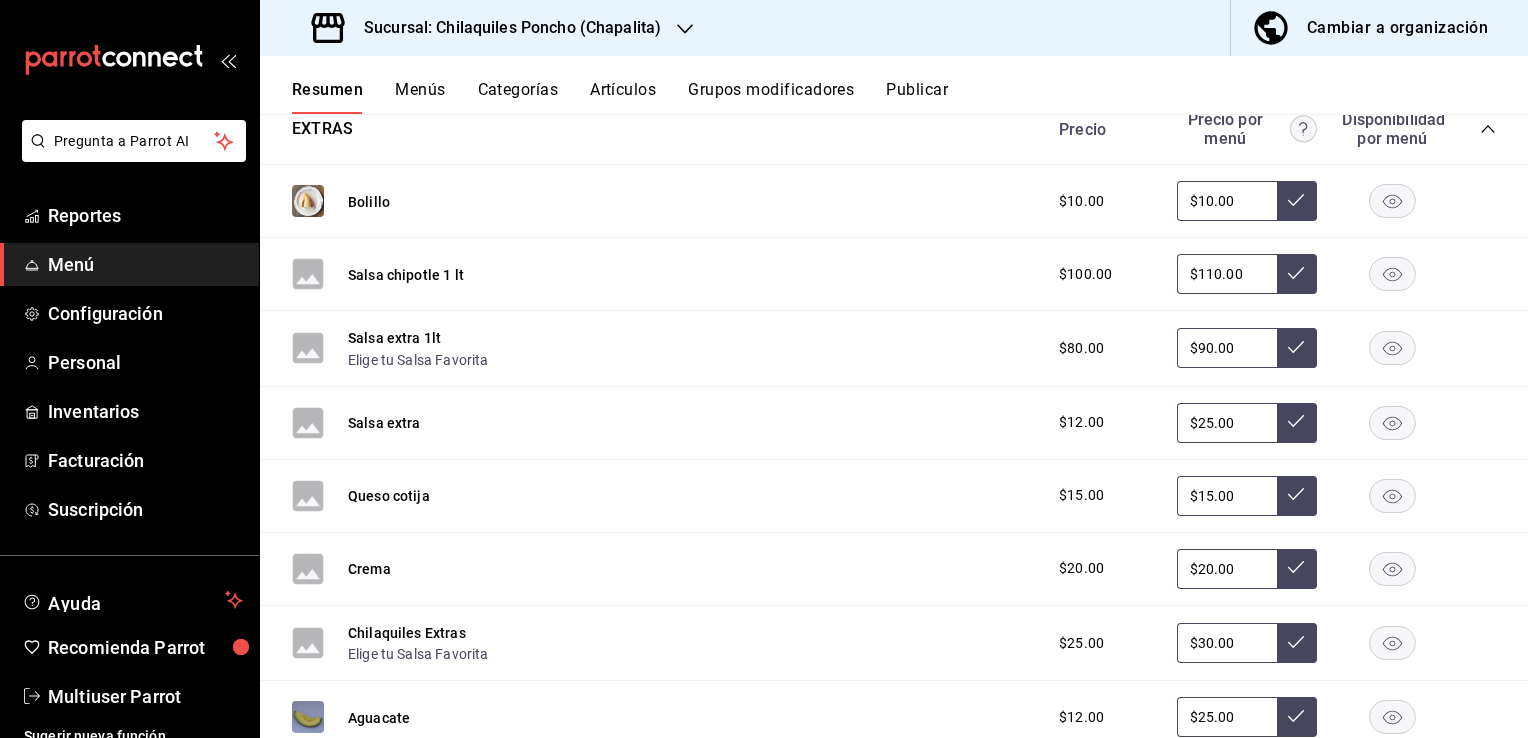 scroll, scrollTop: 1831, scrollLeft: 0, axis: vertical 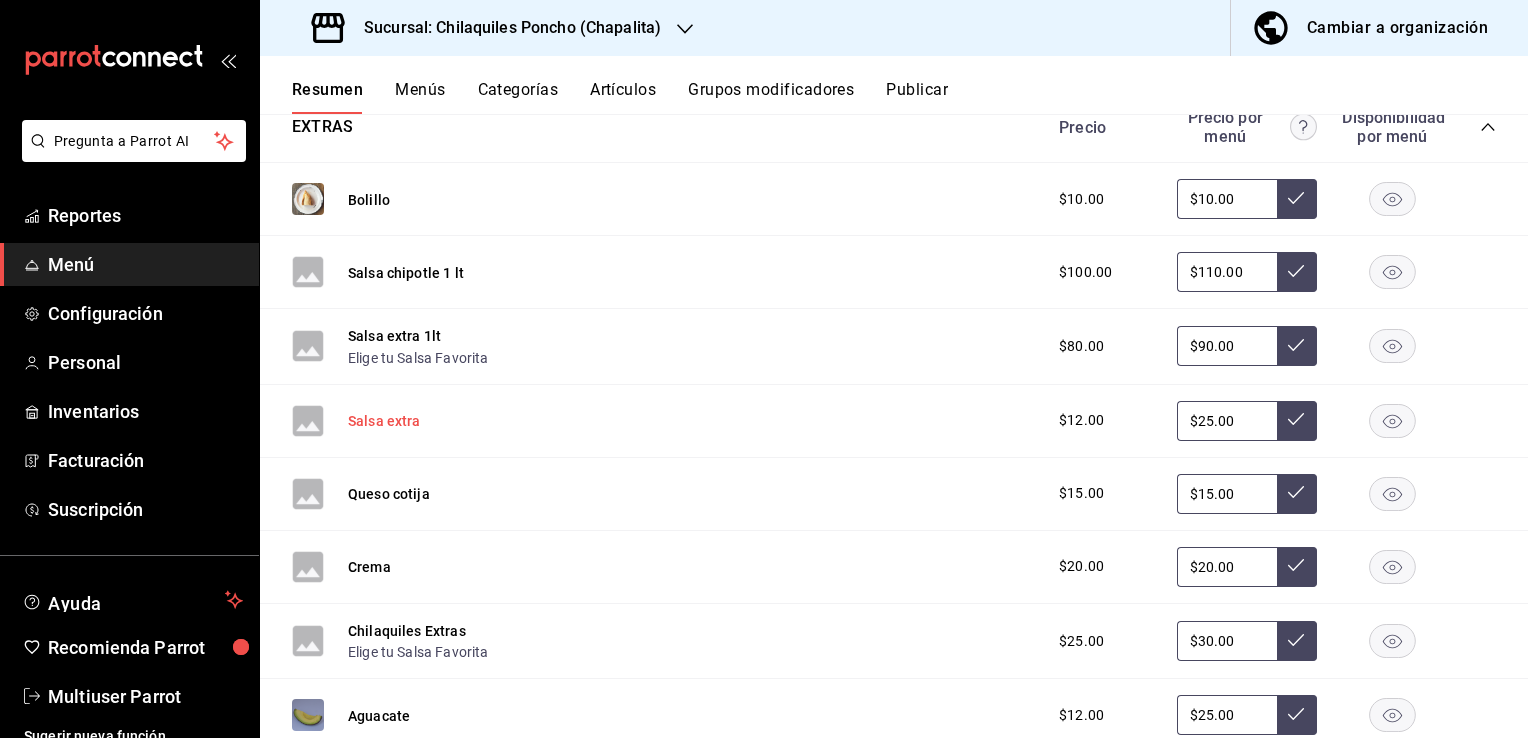click on "Salsa extra" at bounding box center (384, 421) 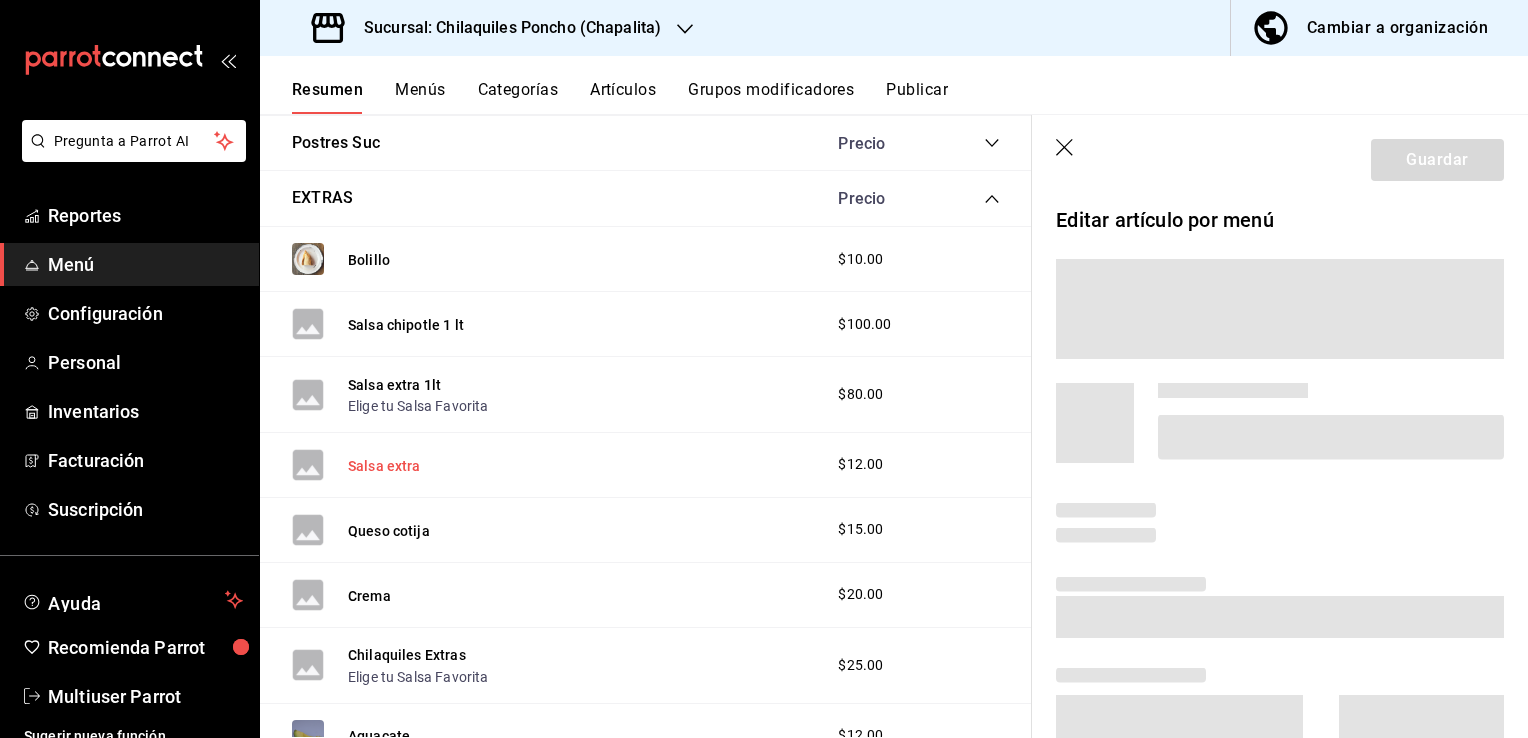 scroll, scrollTop: 1730, scrollLeft: 0, axis: vertical 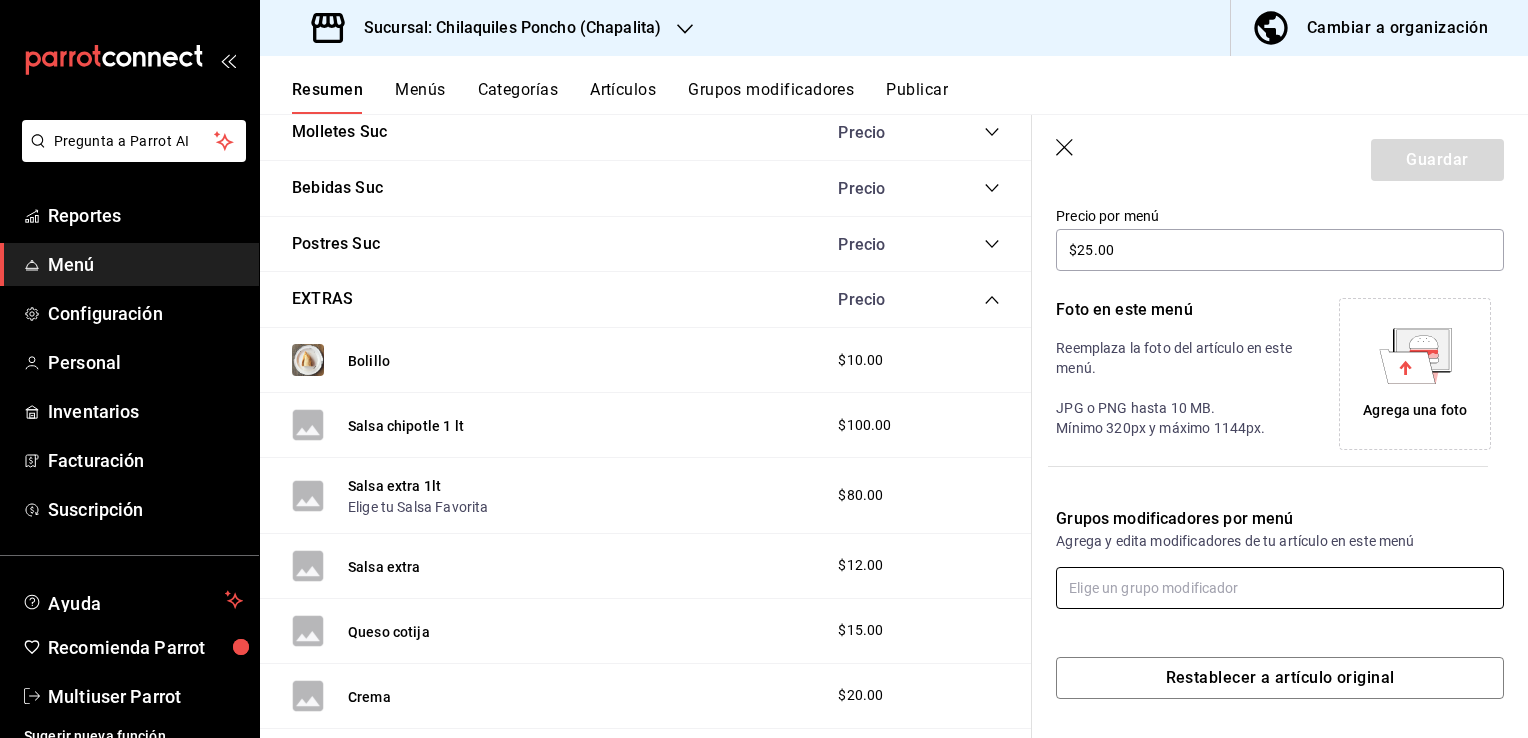 click at bounding box center (1280, 588) 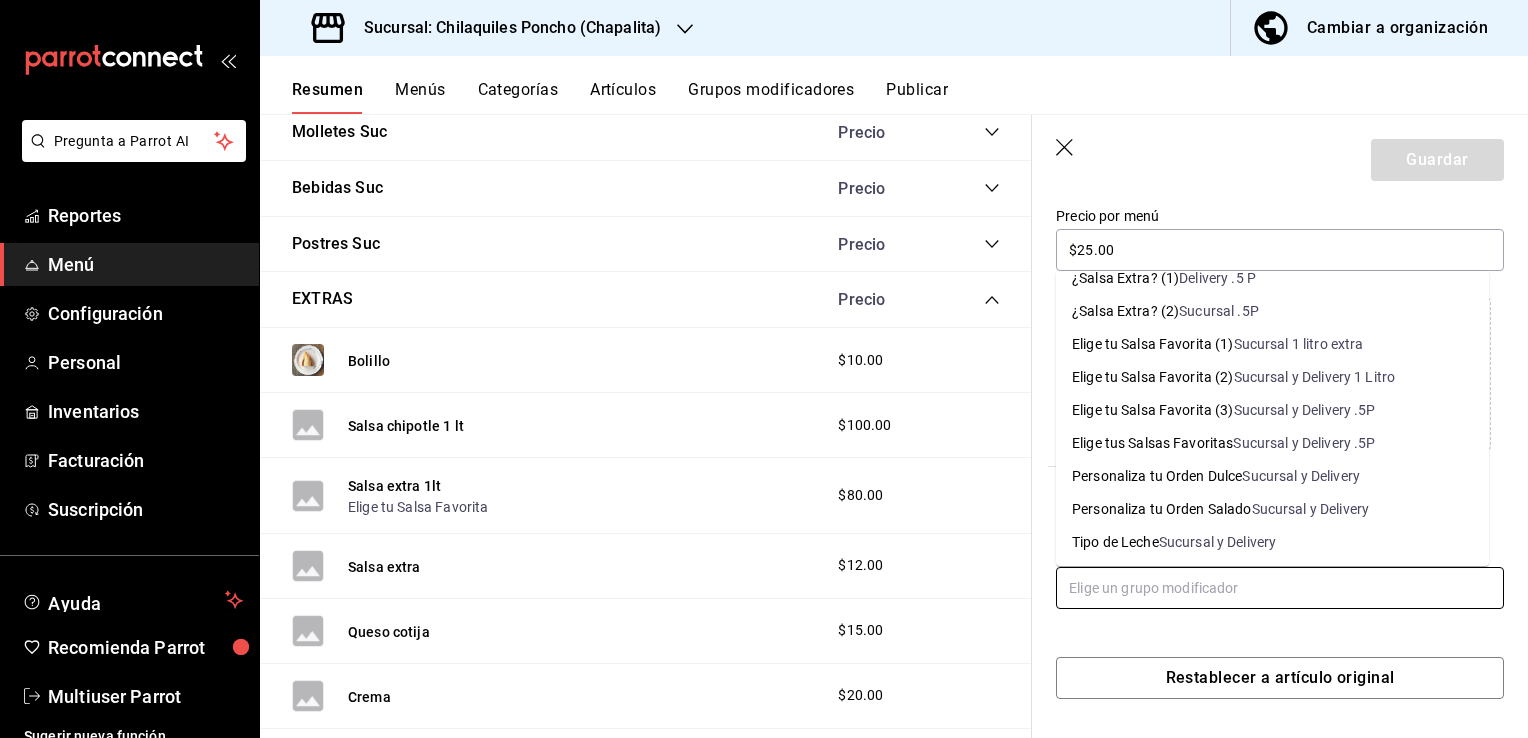 scroll, scrollTop: 181, scrollLeft: 0, axis: vertical 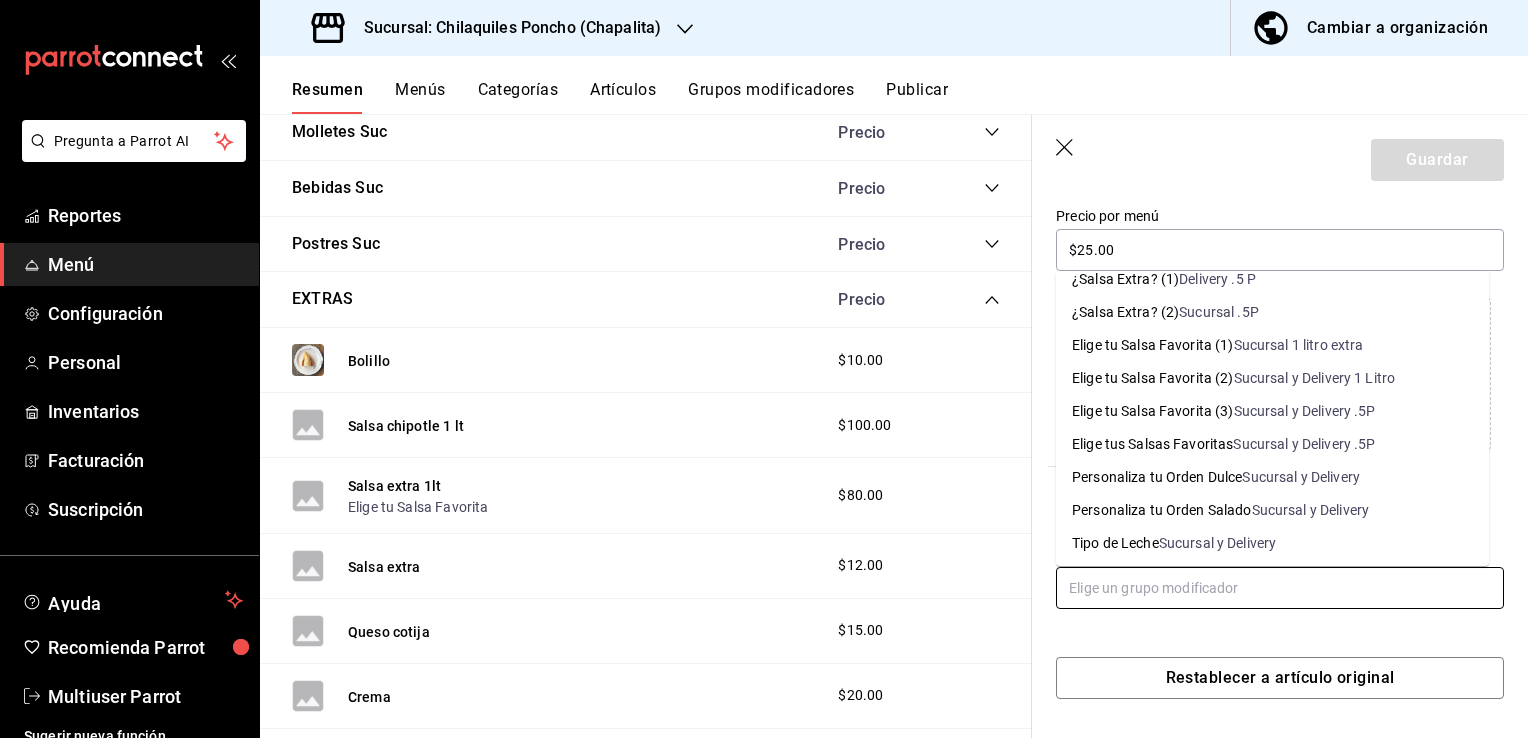 click on "Sucursal y Delivery .5P" at bounding box center [1305, 411] 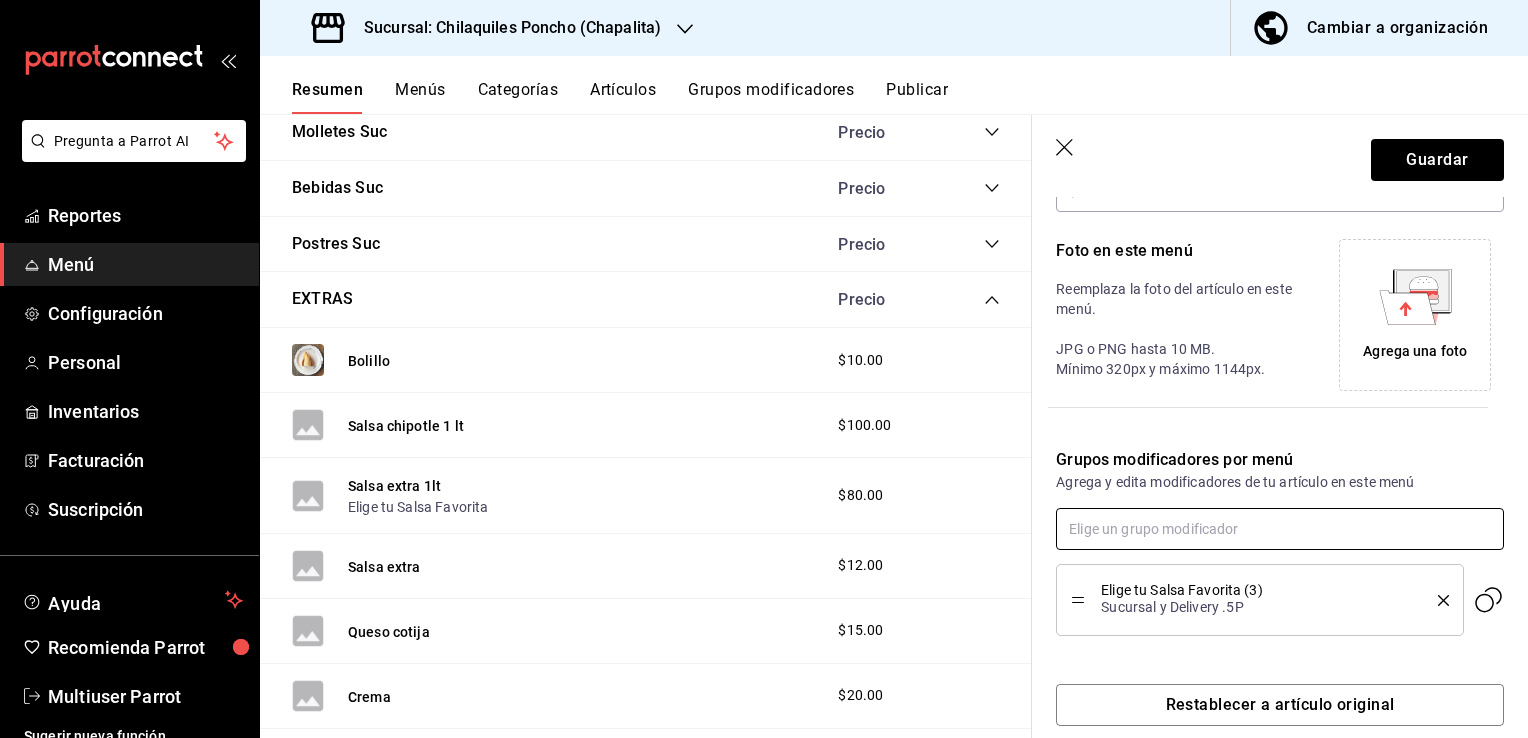 scroll, scrollTop: 410, scrollLeft: 0, axis: vertical 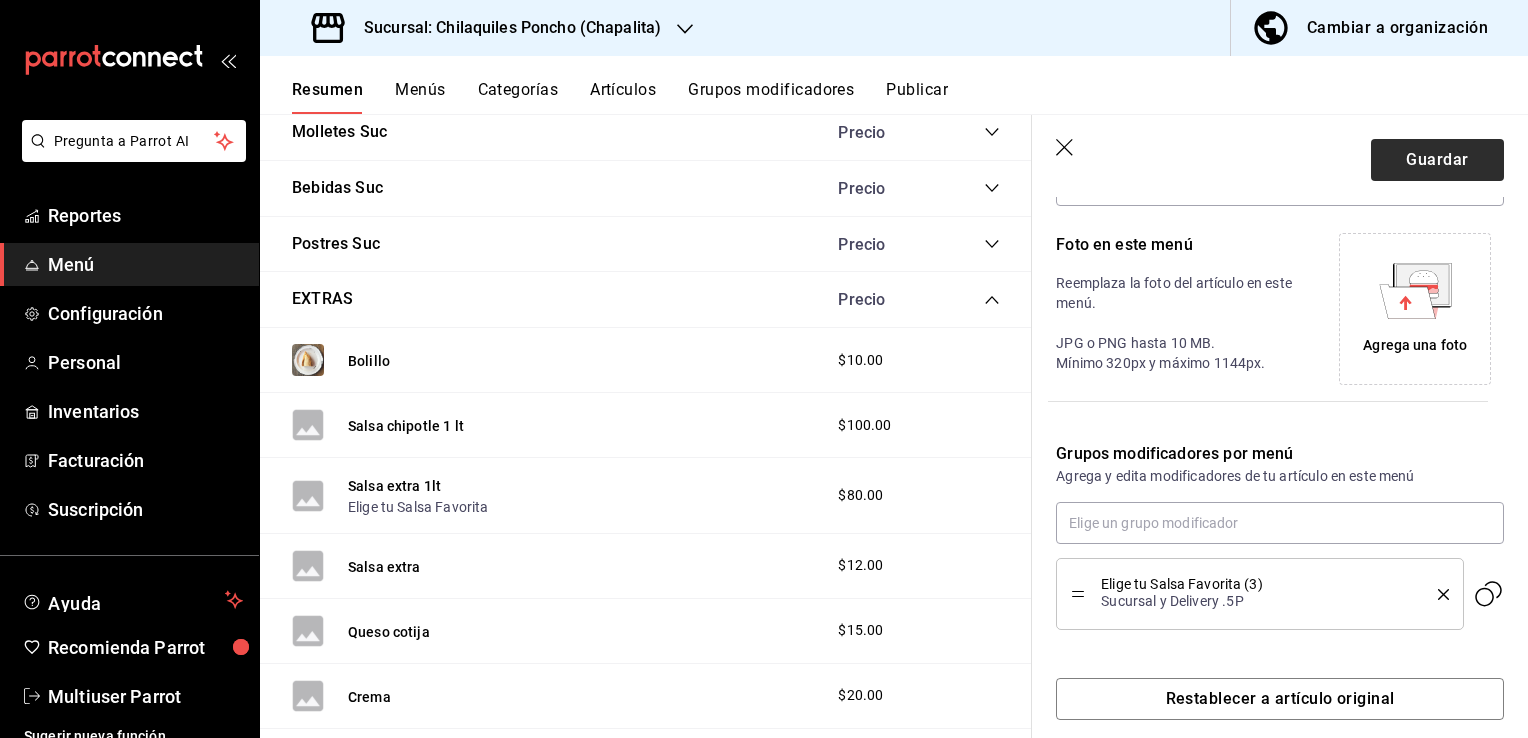 click on "Guardar" at bounding box center [1437, 160] 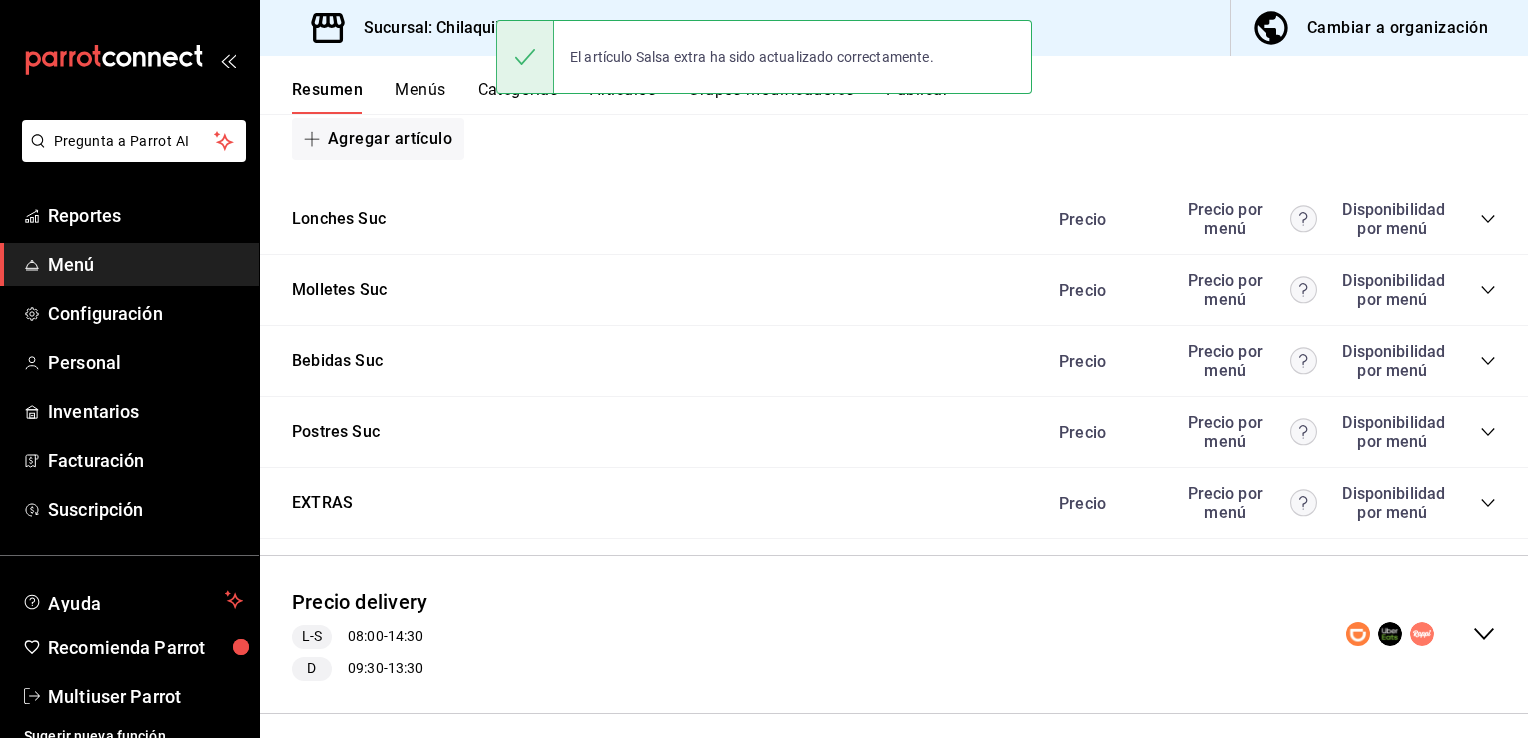 scroll, scrollTop: 1460, scrollLeft: 0, axis: vertical 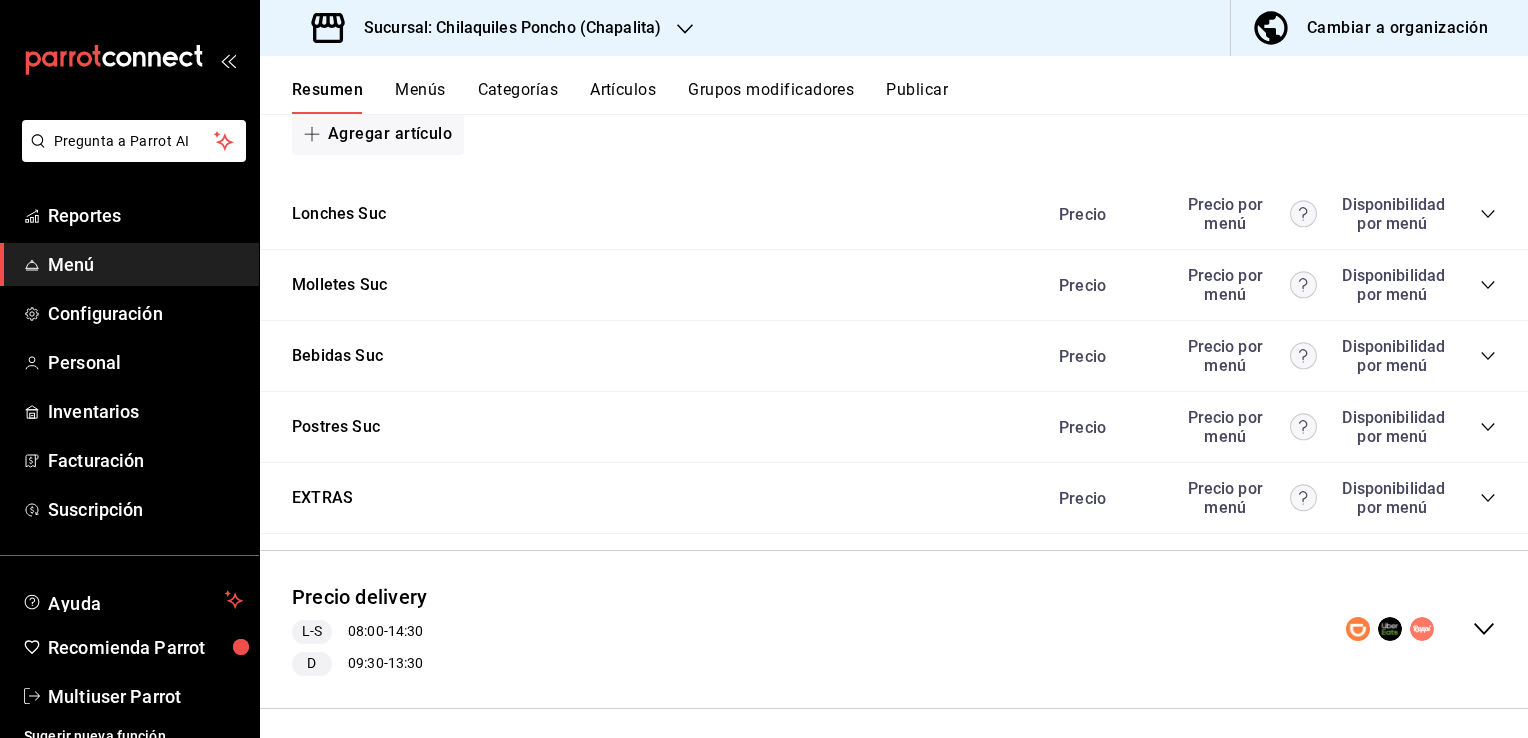 click 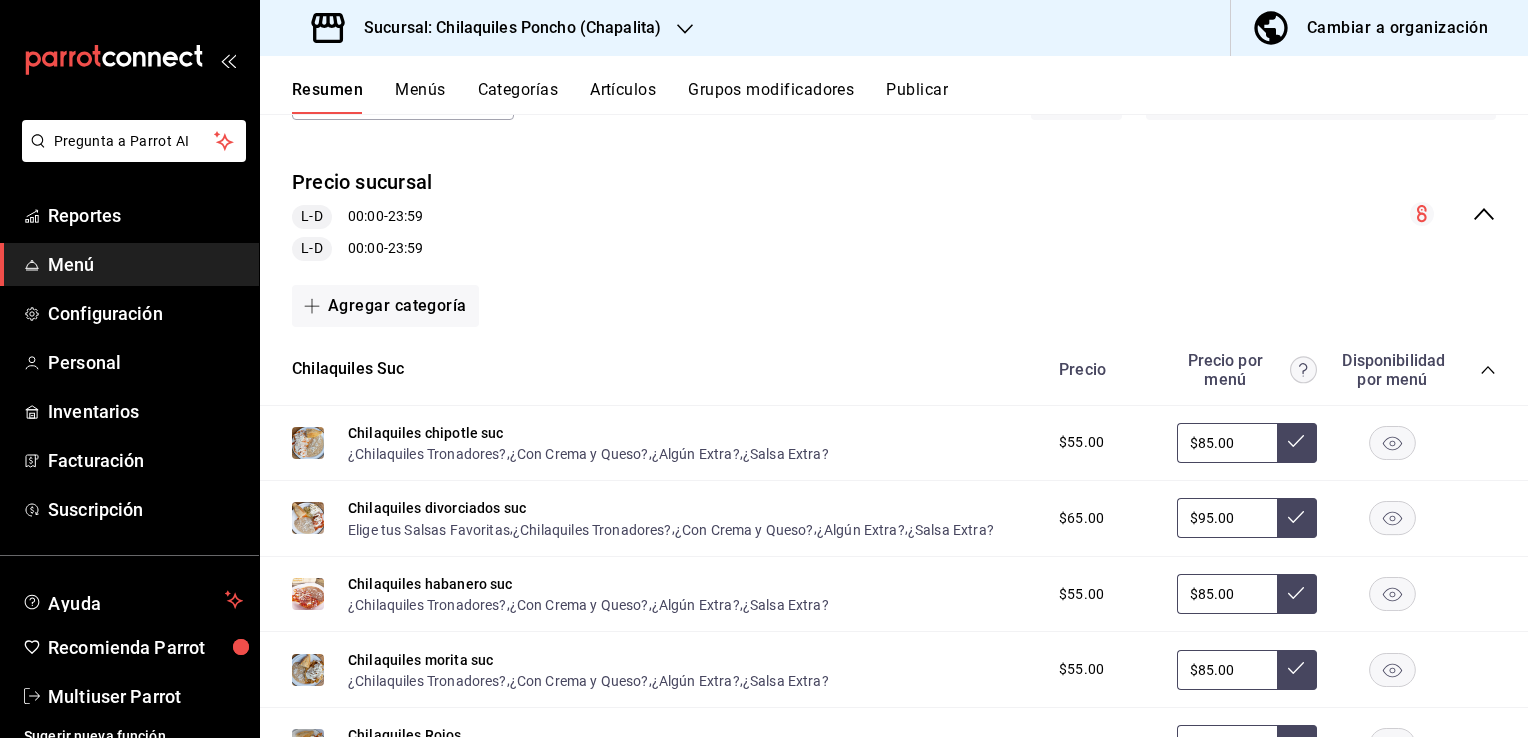 scroll, scrollTop: 0, scrollLeft: 0, axis: both 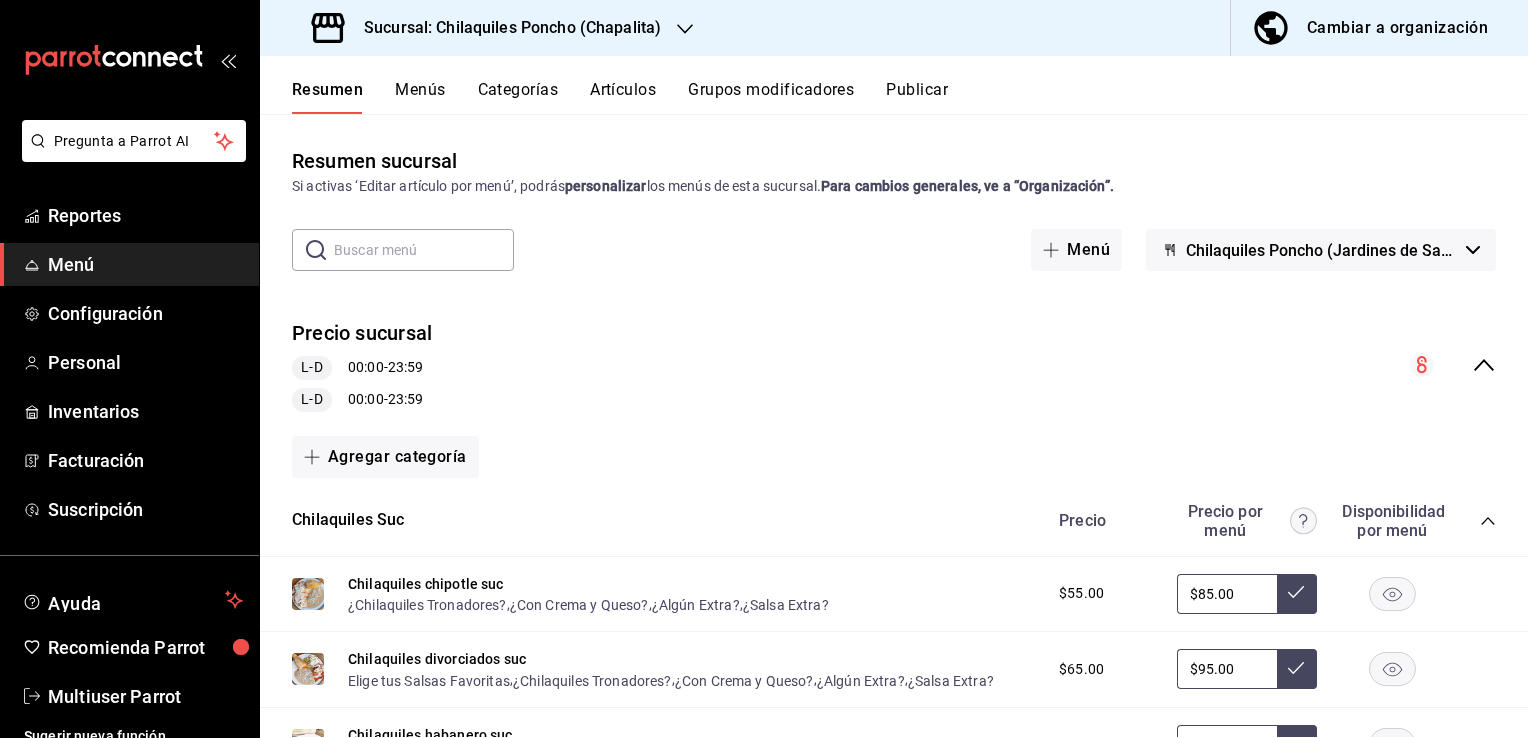 click on "Precio sucursal L-D 00:00  -  23:59 L-D 00:00  -  23:59" at bounding box center [894, 365] 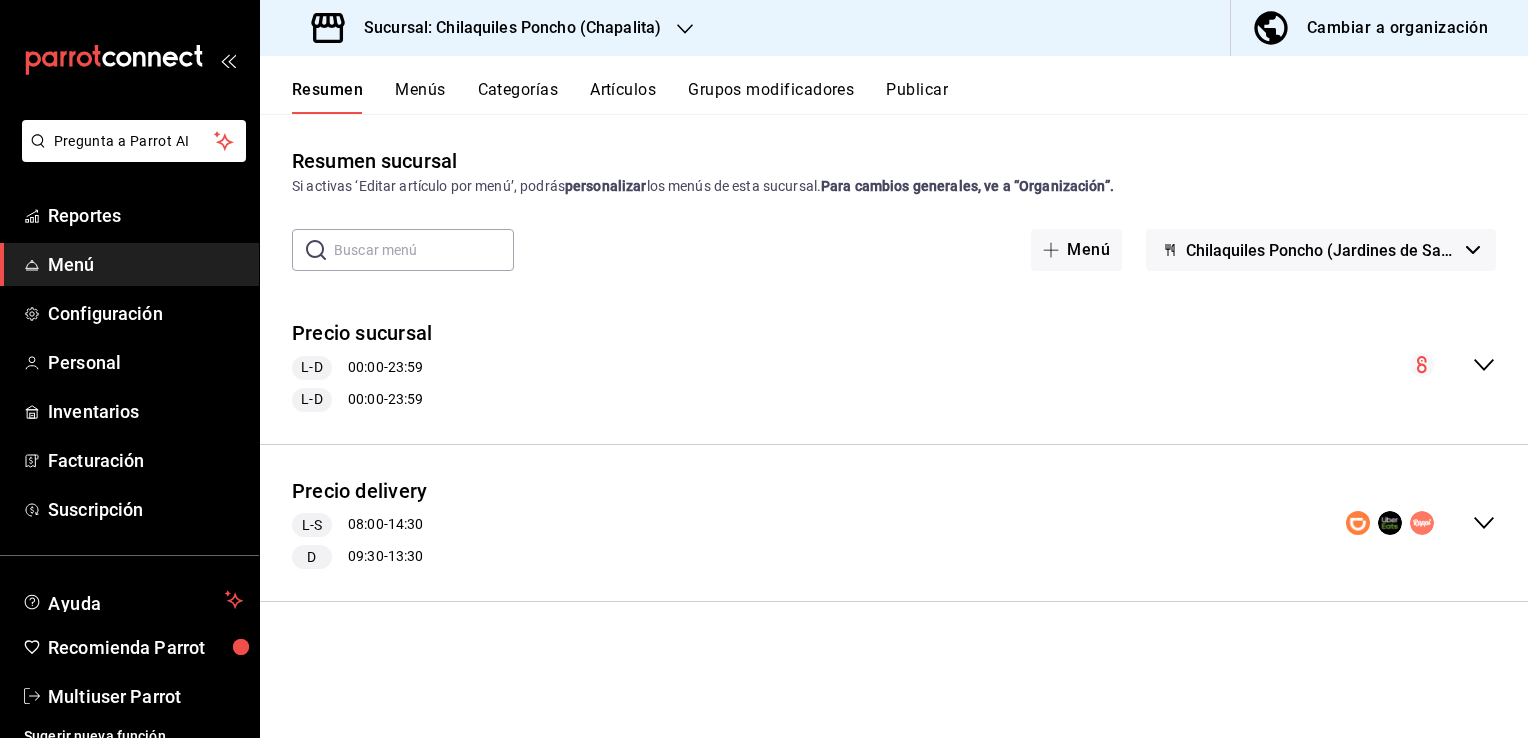click on "Precio delivery L-S 08:00  -  14:30 D 09:30  -  13:30" at bounding box center (894, 523) 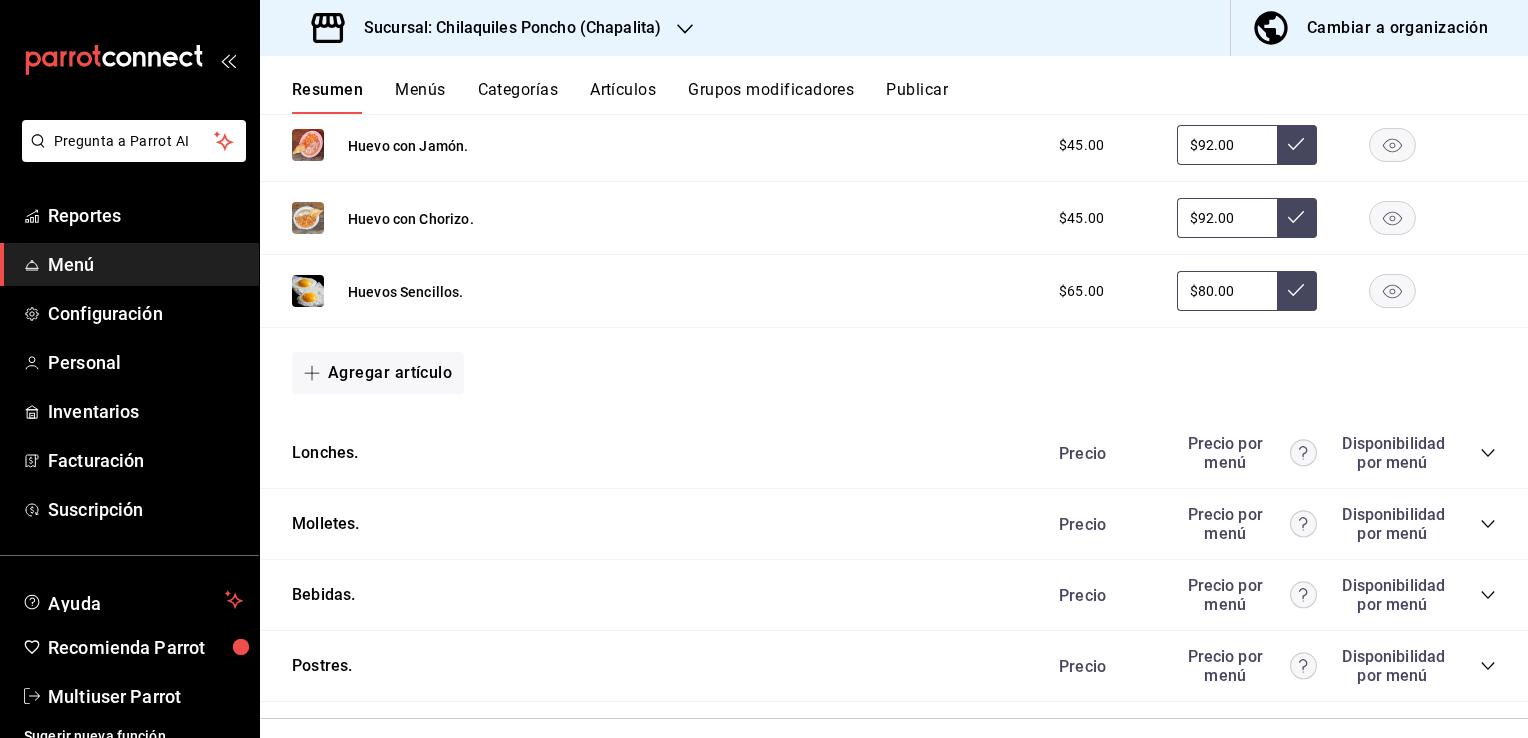 scroll, scrollTop: 1370, scrollLeft: 0, axis: vertical 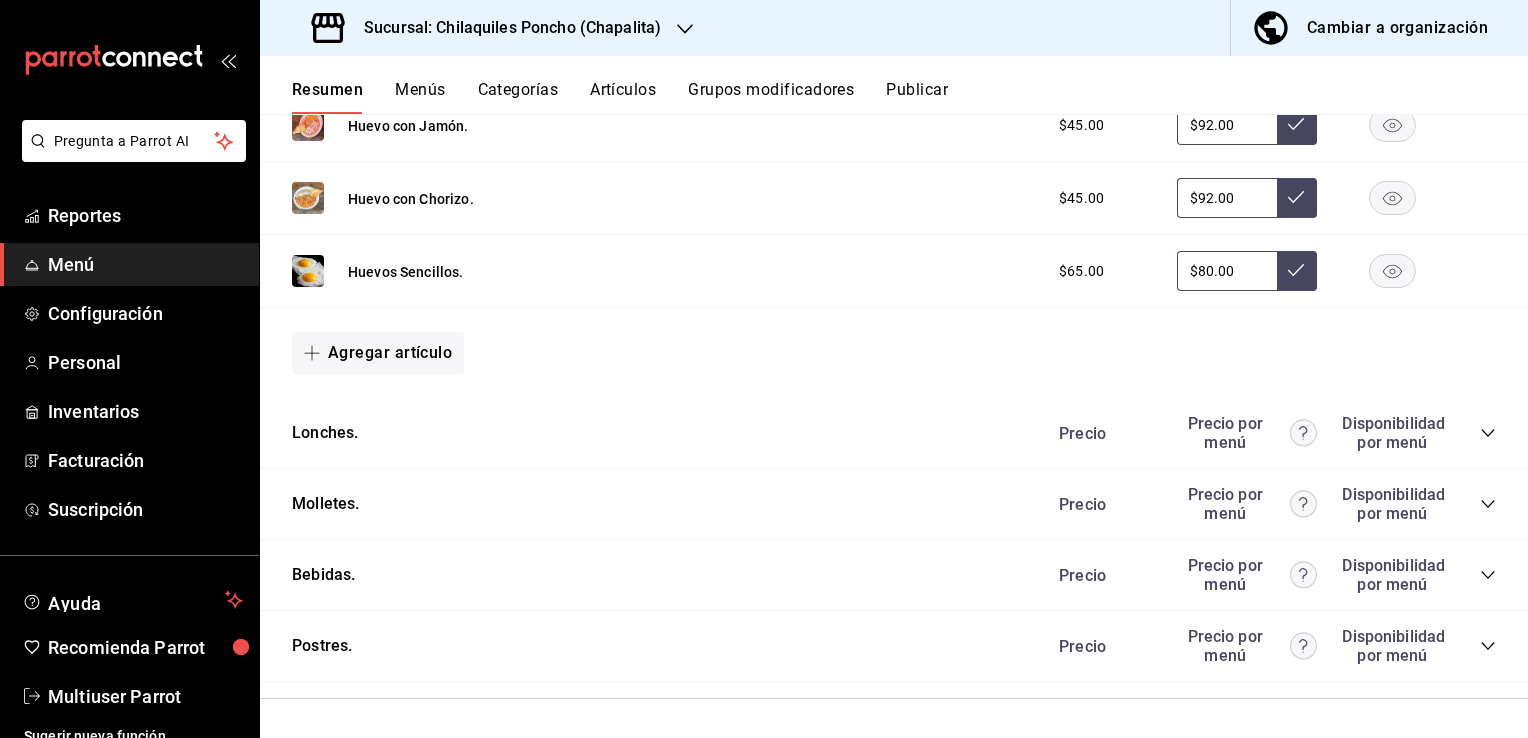 click 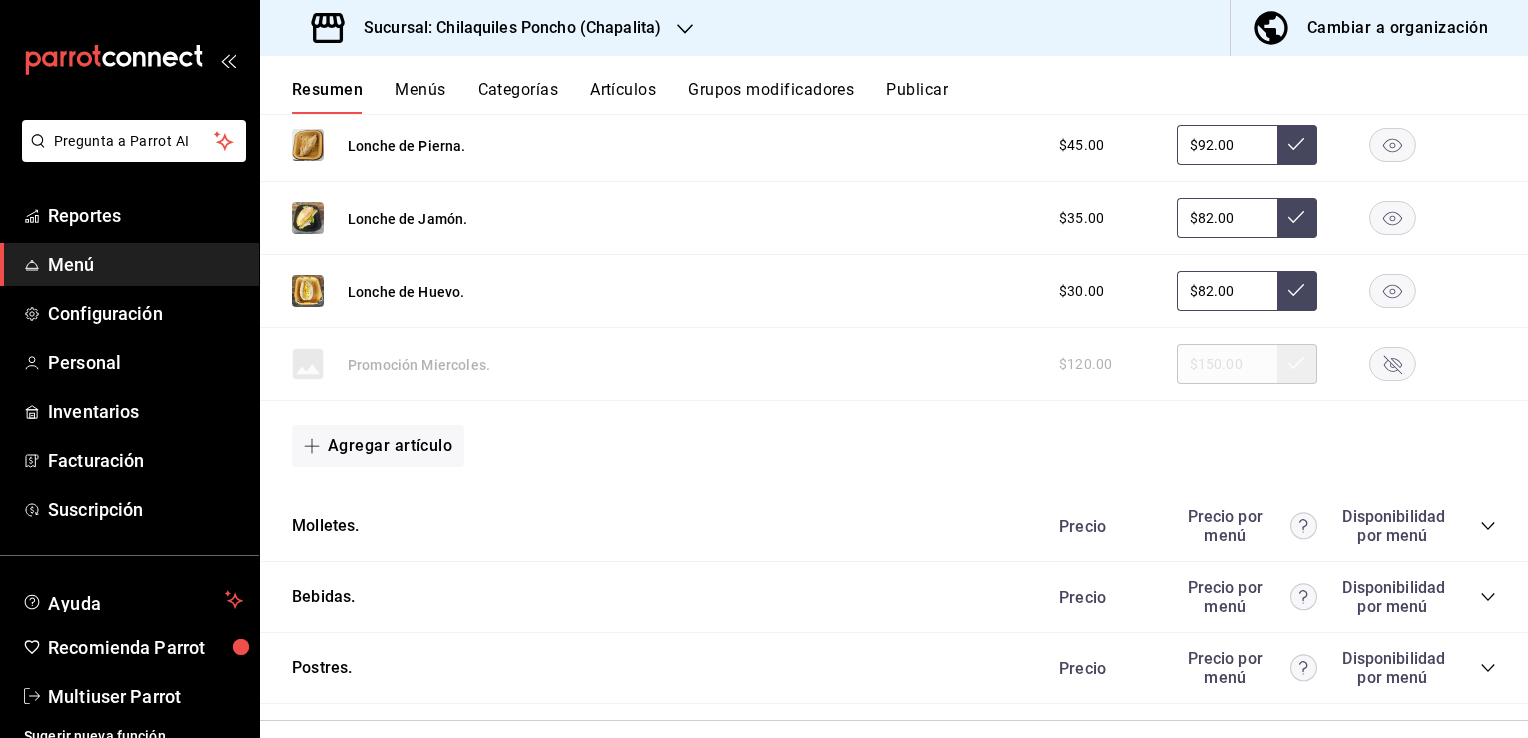 scroll, scrollTop: 1950, scrollLeft: 0, axis: vertical 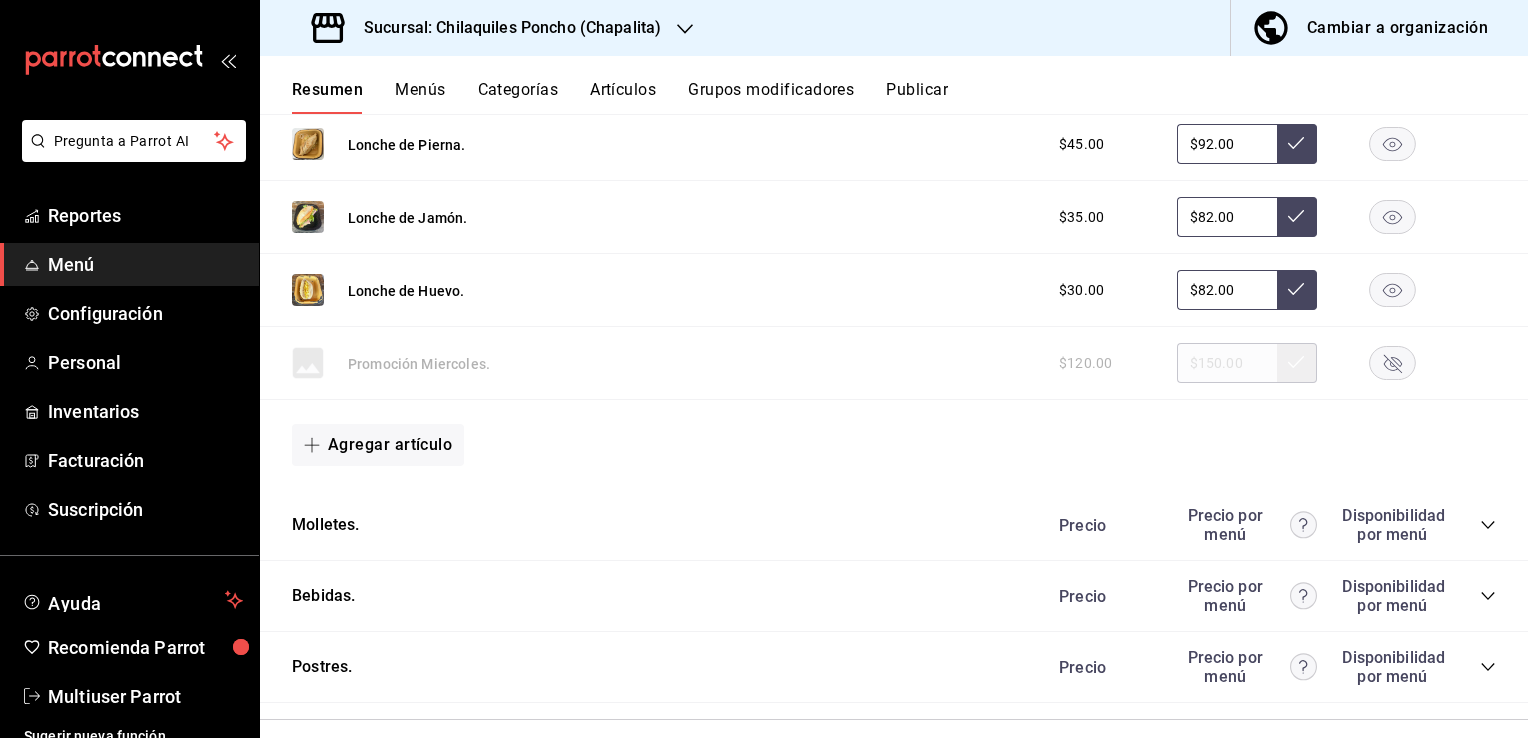 click 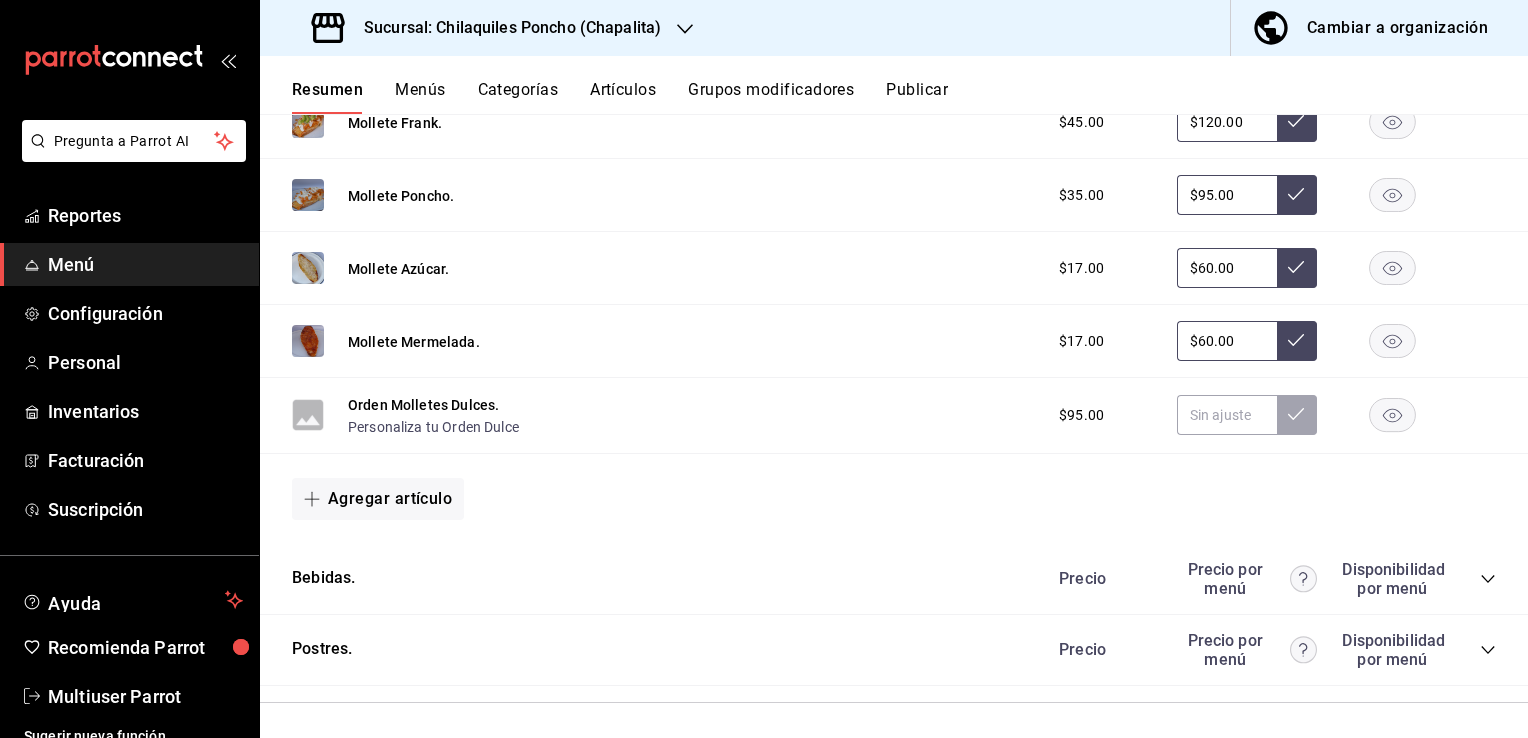 click 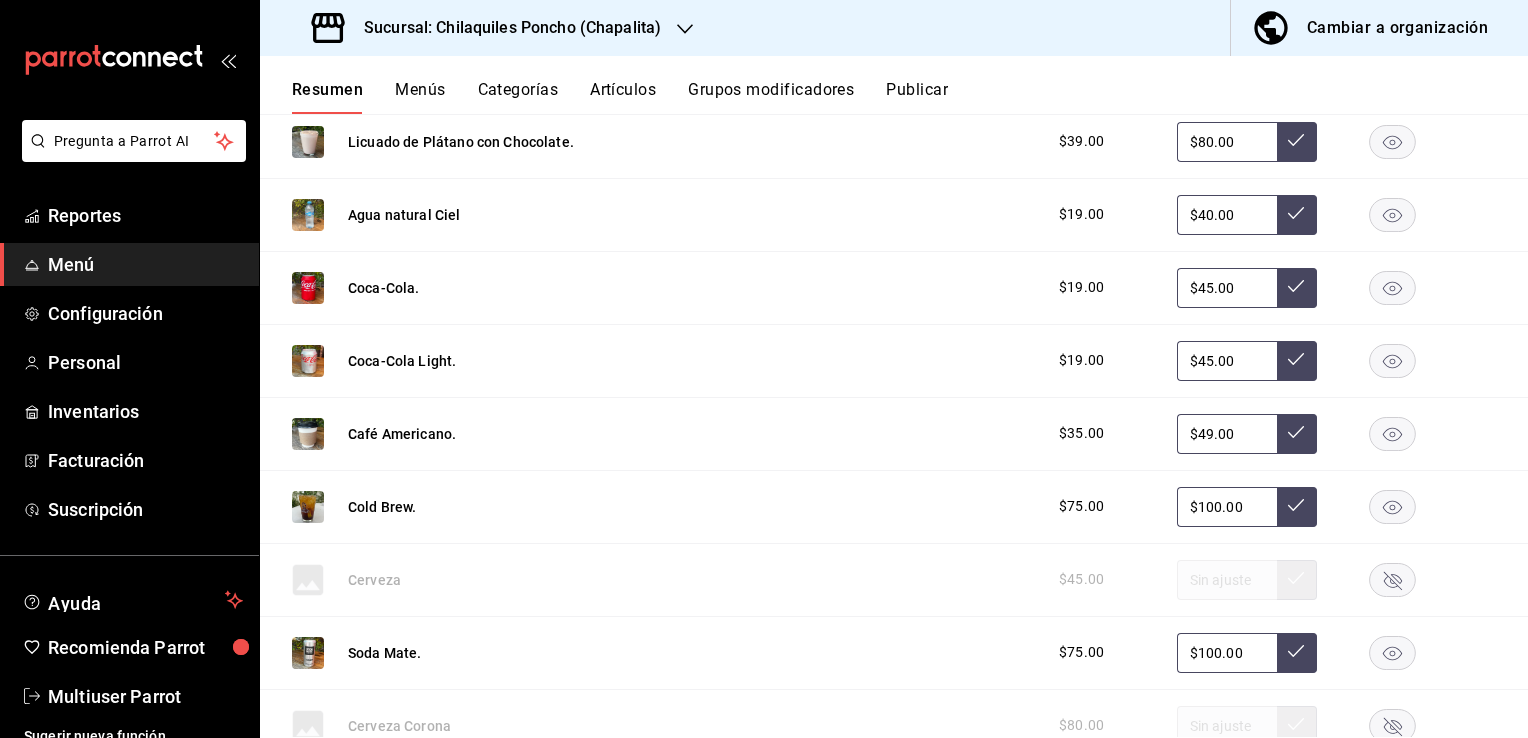 scroll, scrollTop: 3972, scrollLeft: 0, axis: vertical 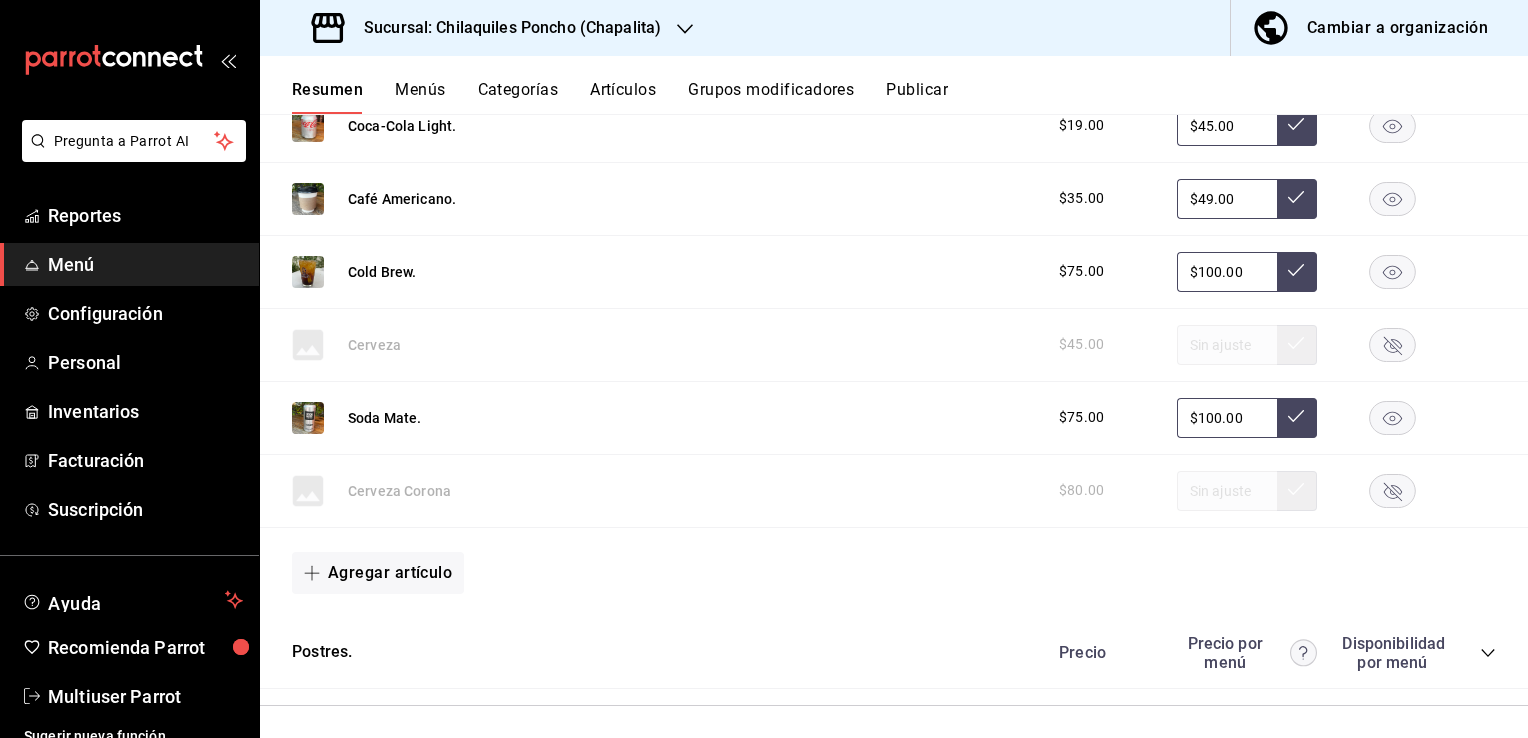 click 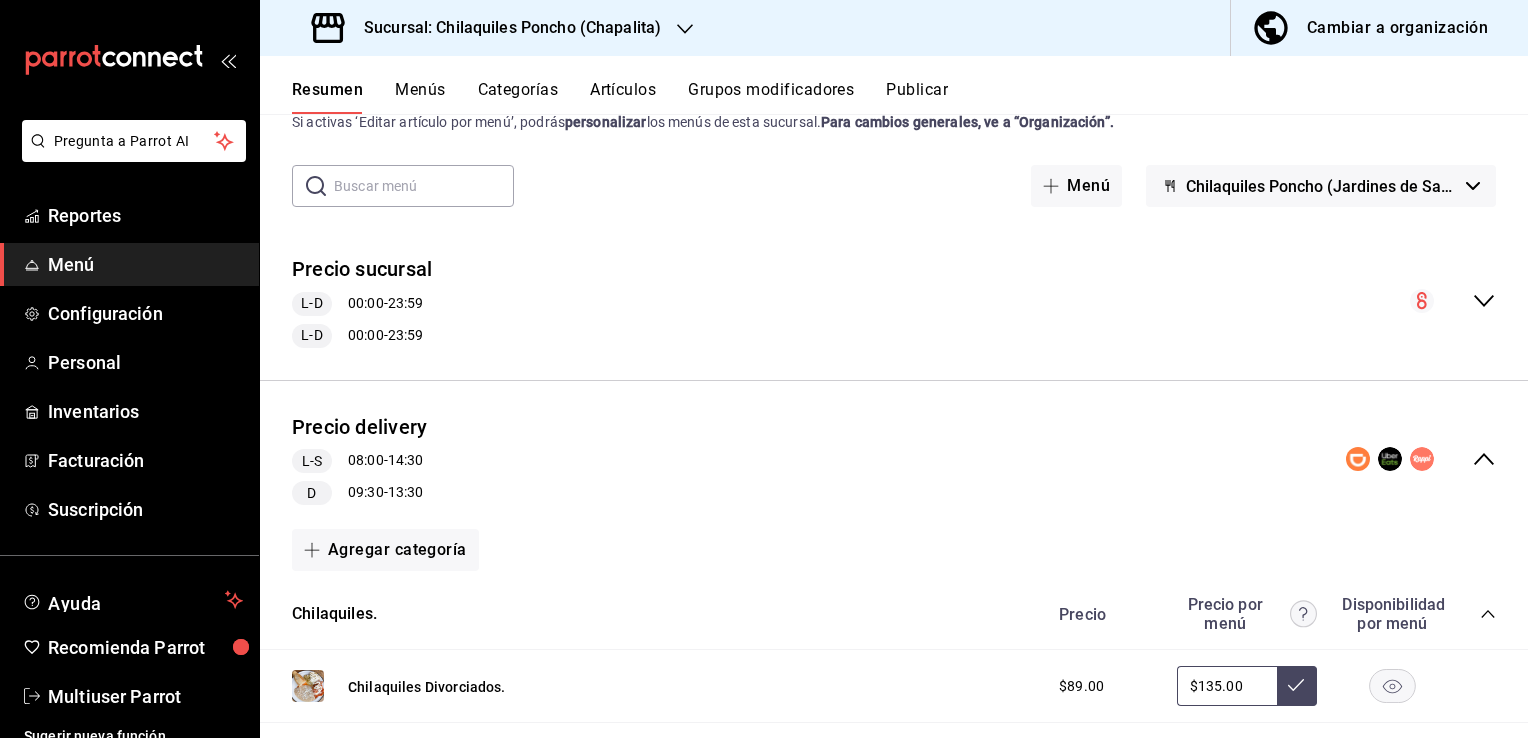 scroll, scrollTop: 0, scrollLeft: 0, axis: both 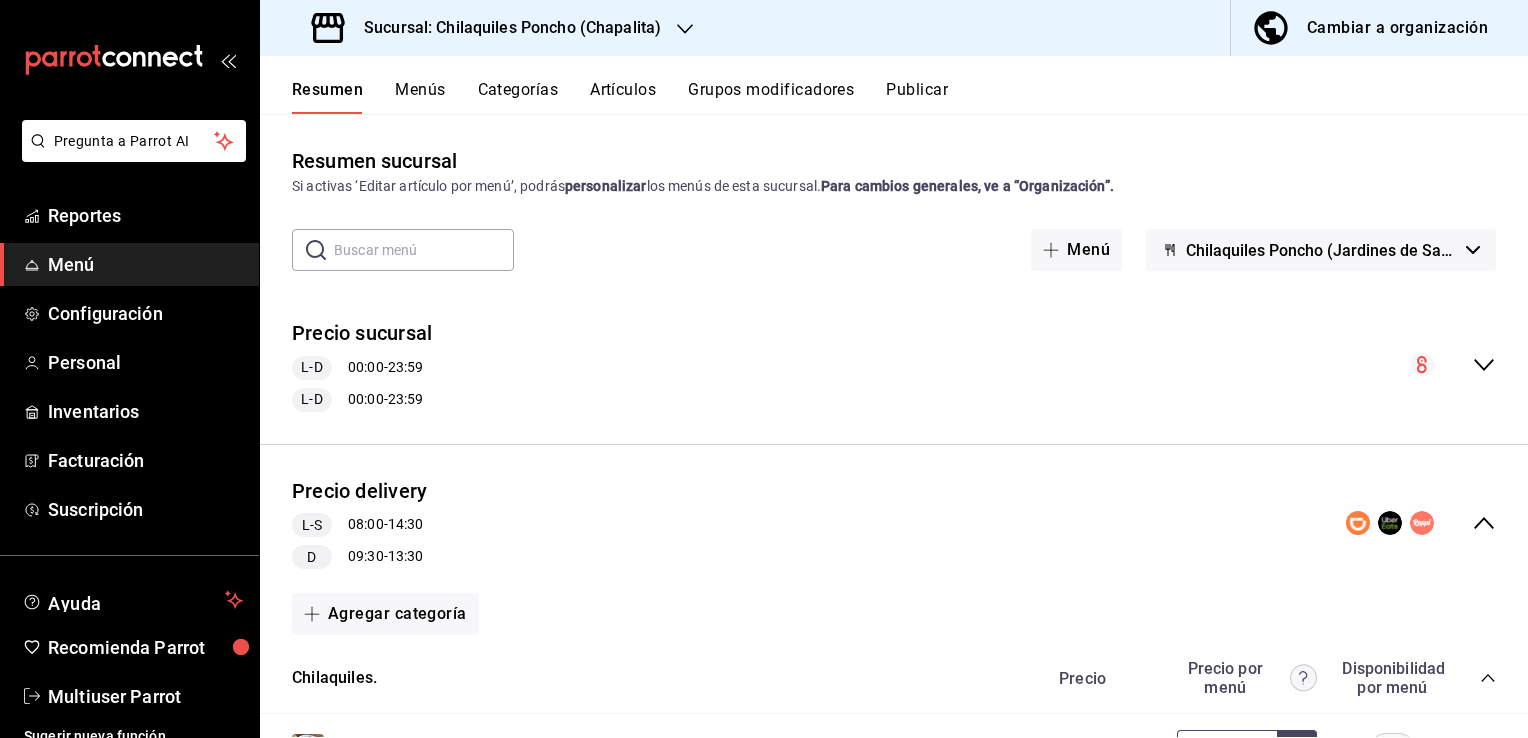 click on "Precio sucursal L-D 00:00  -  23:59 L-D 00:00  -  23:59" at bounding box center [894, 365] 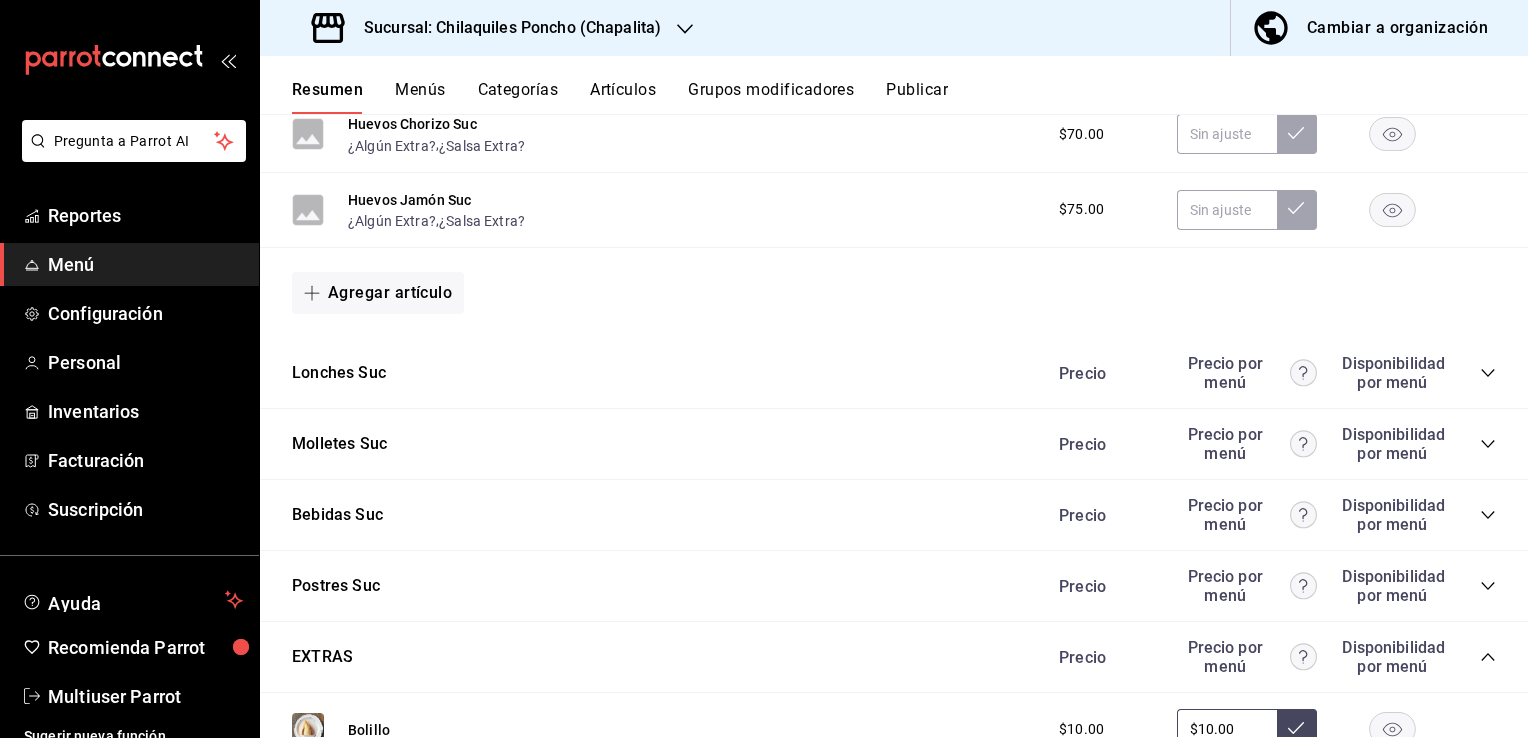 scroll, scrollTop: 1326, scrollLeft: 0, axis: vertical 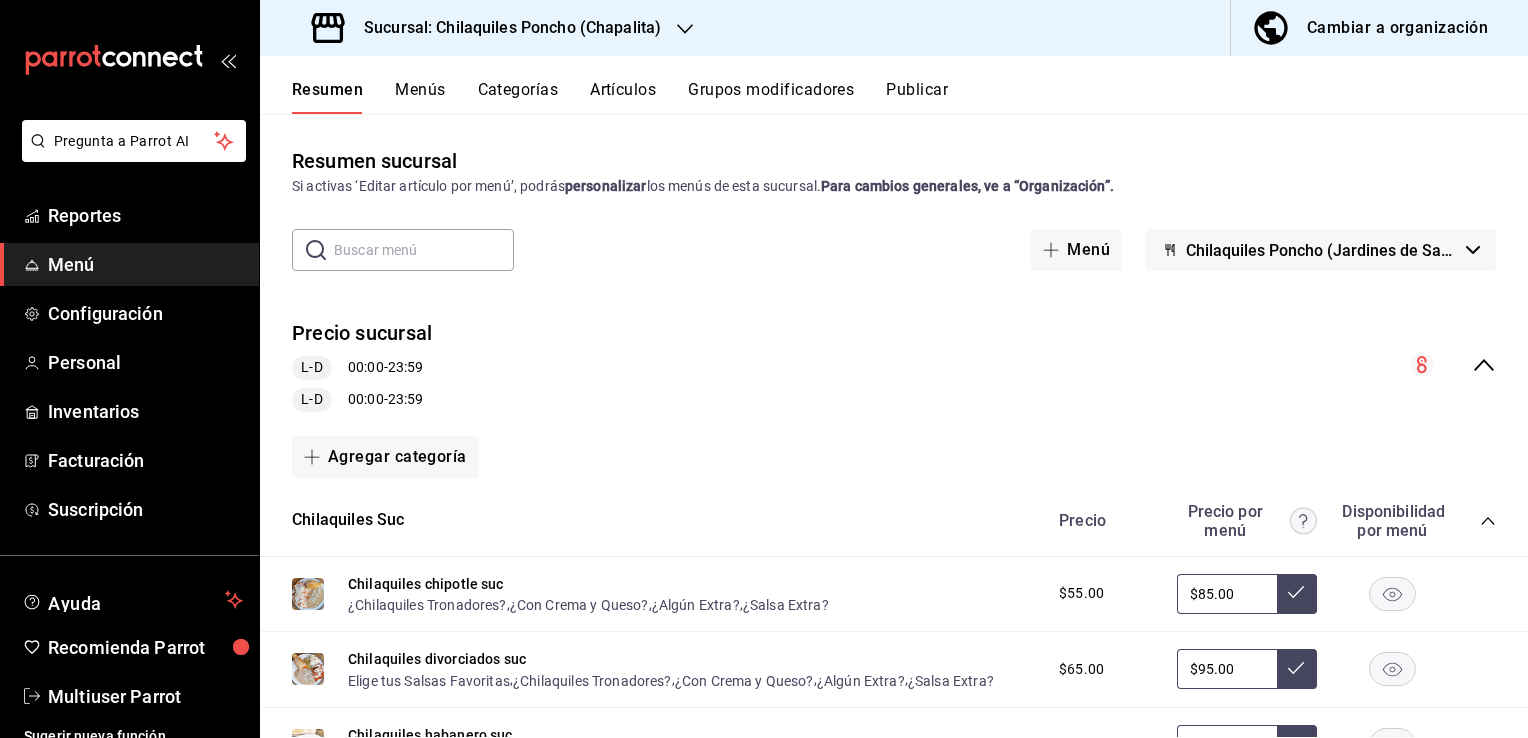 click 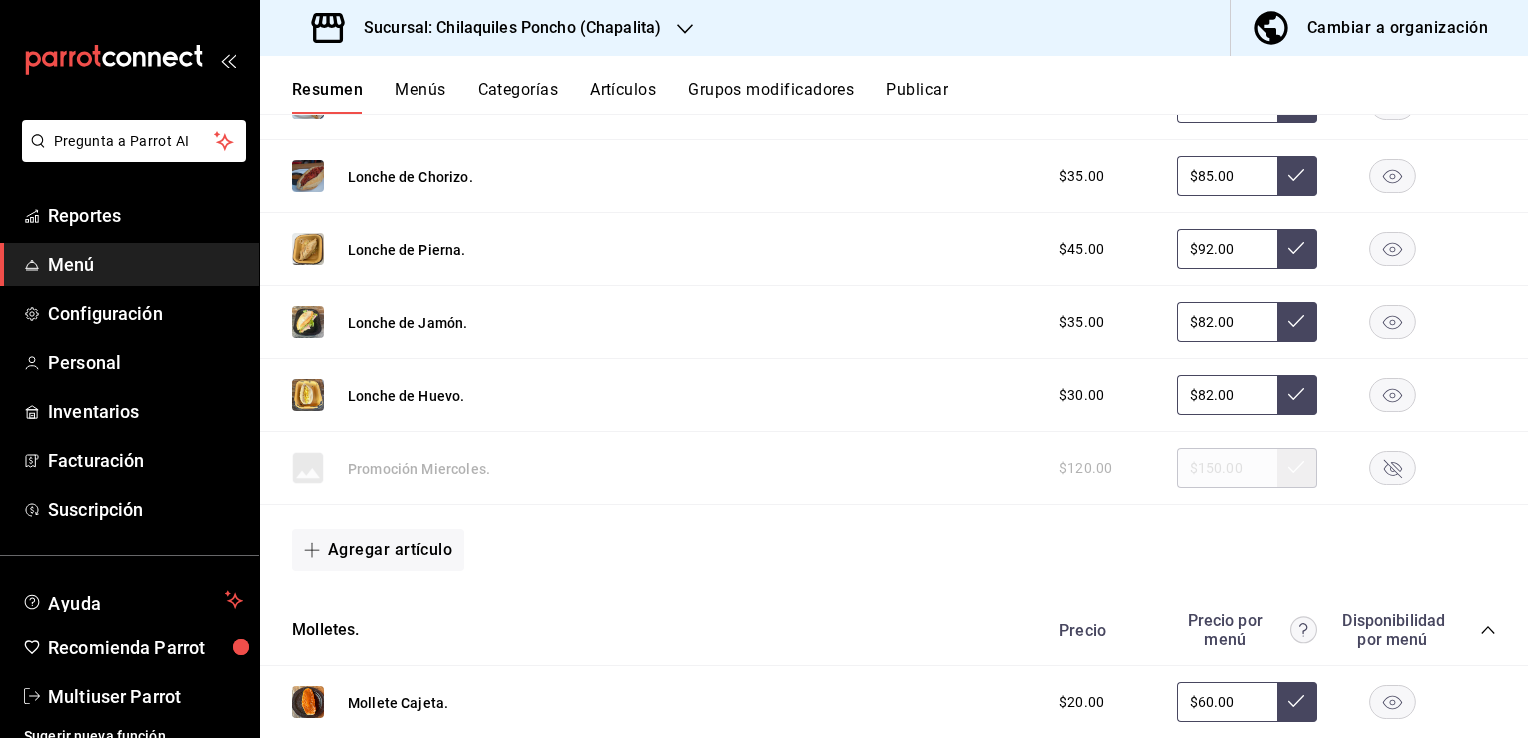 scroll, scrollTop: 1797, scrollLeft: 0, axis: vertical 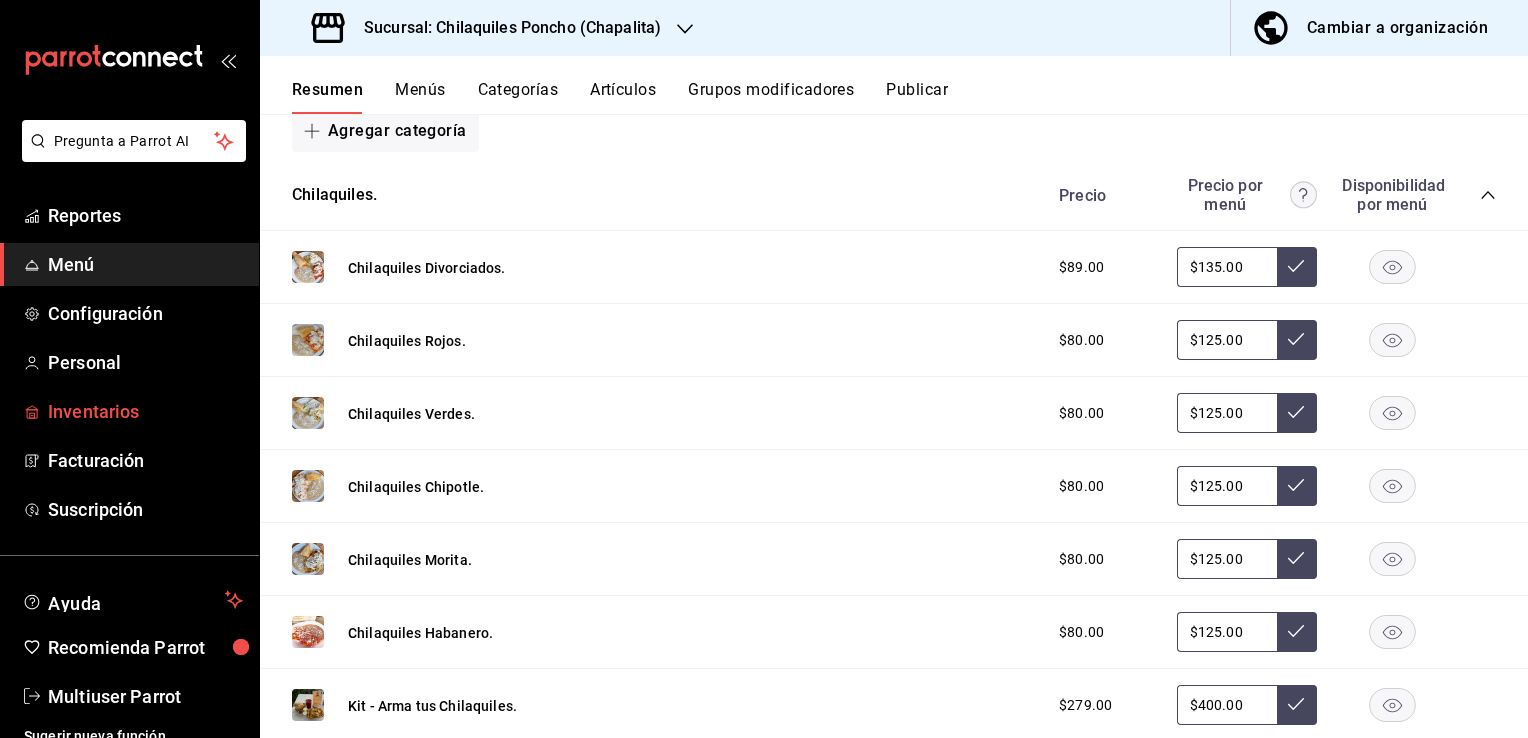 click on "Inventarios" at bounding box center (145, 411) 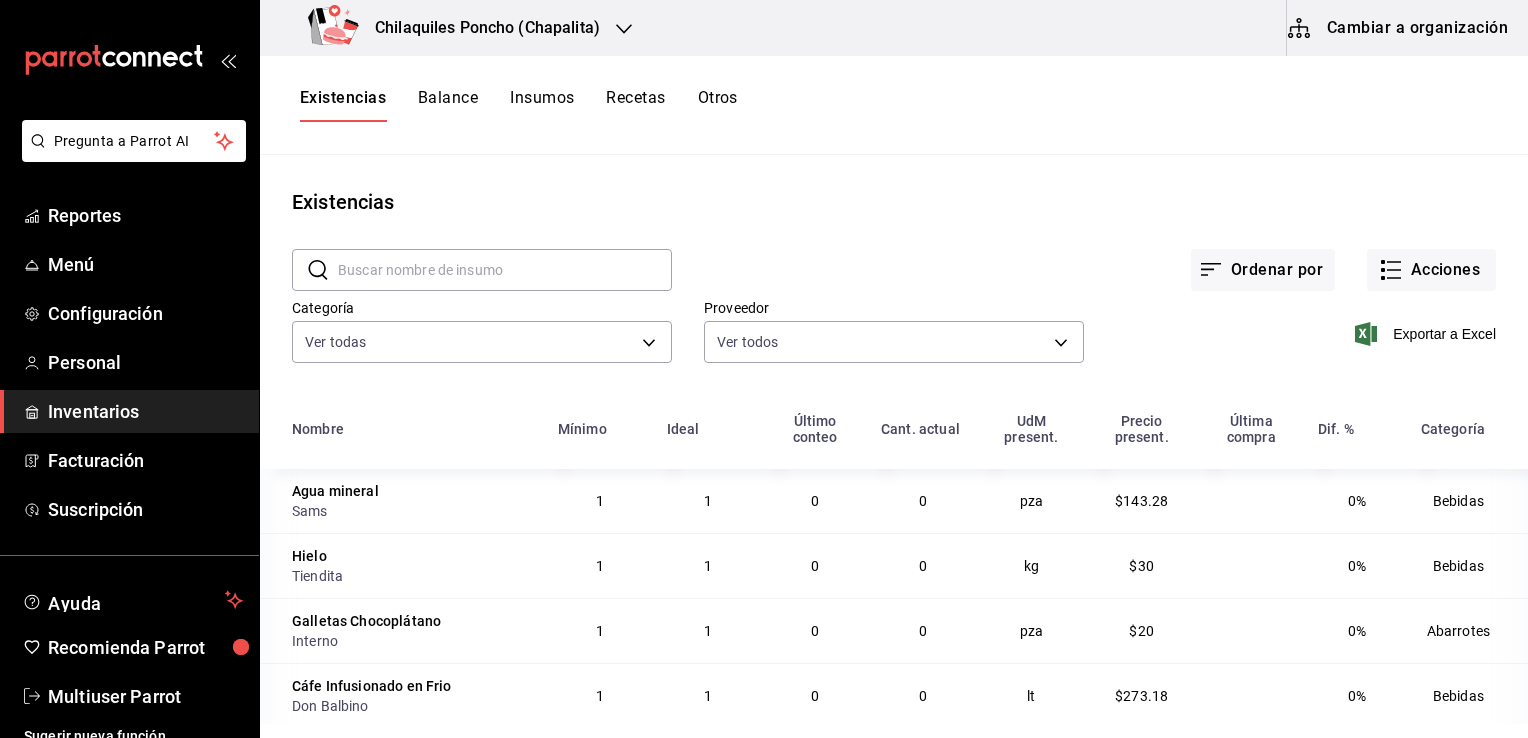 click on "Cambiar a organización" at bounding box center [1399, 28] 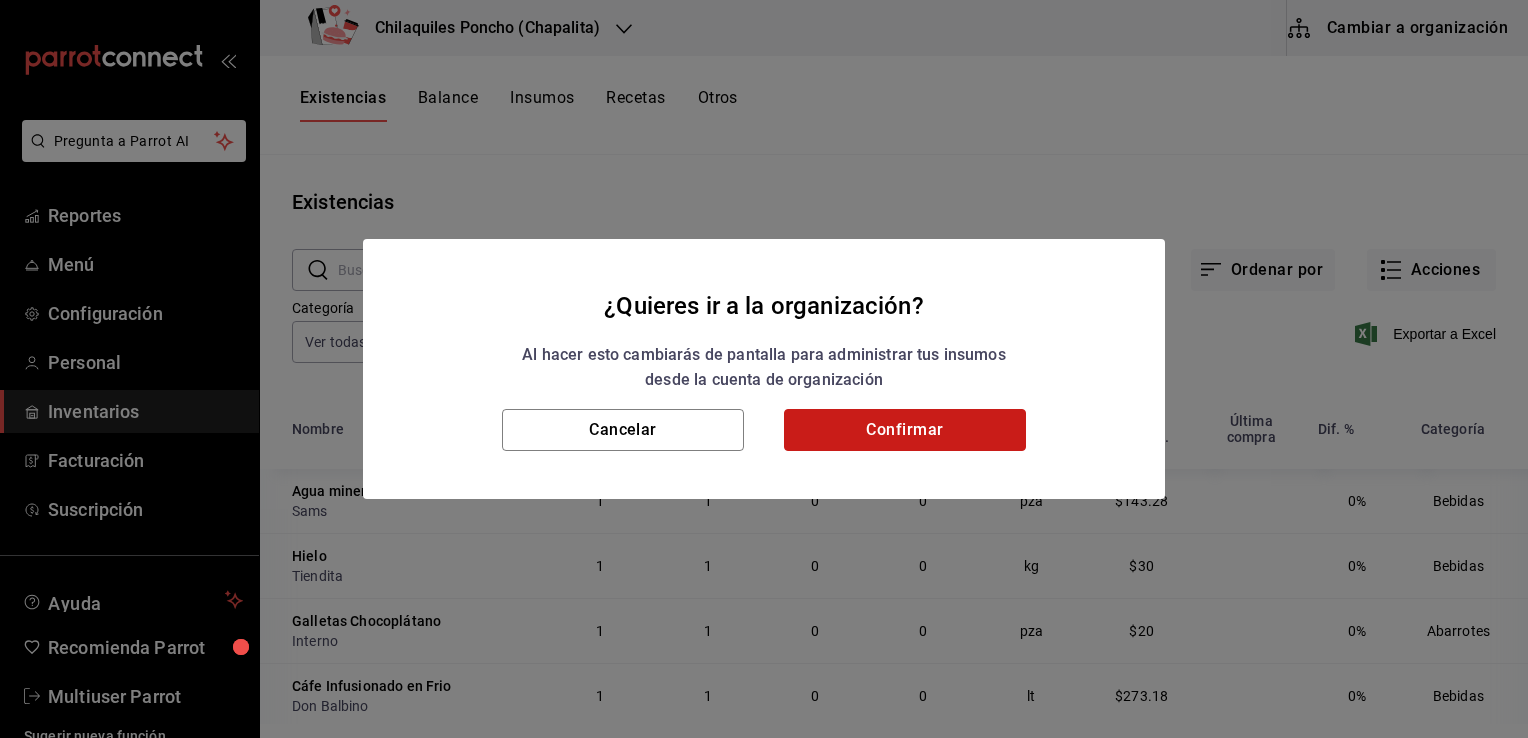 click on "Confirmar" at bounding box center (905, 430) 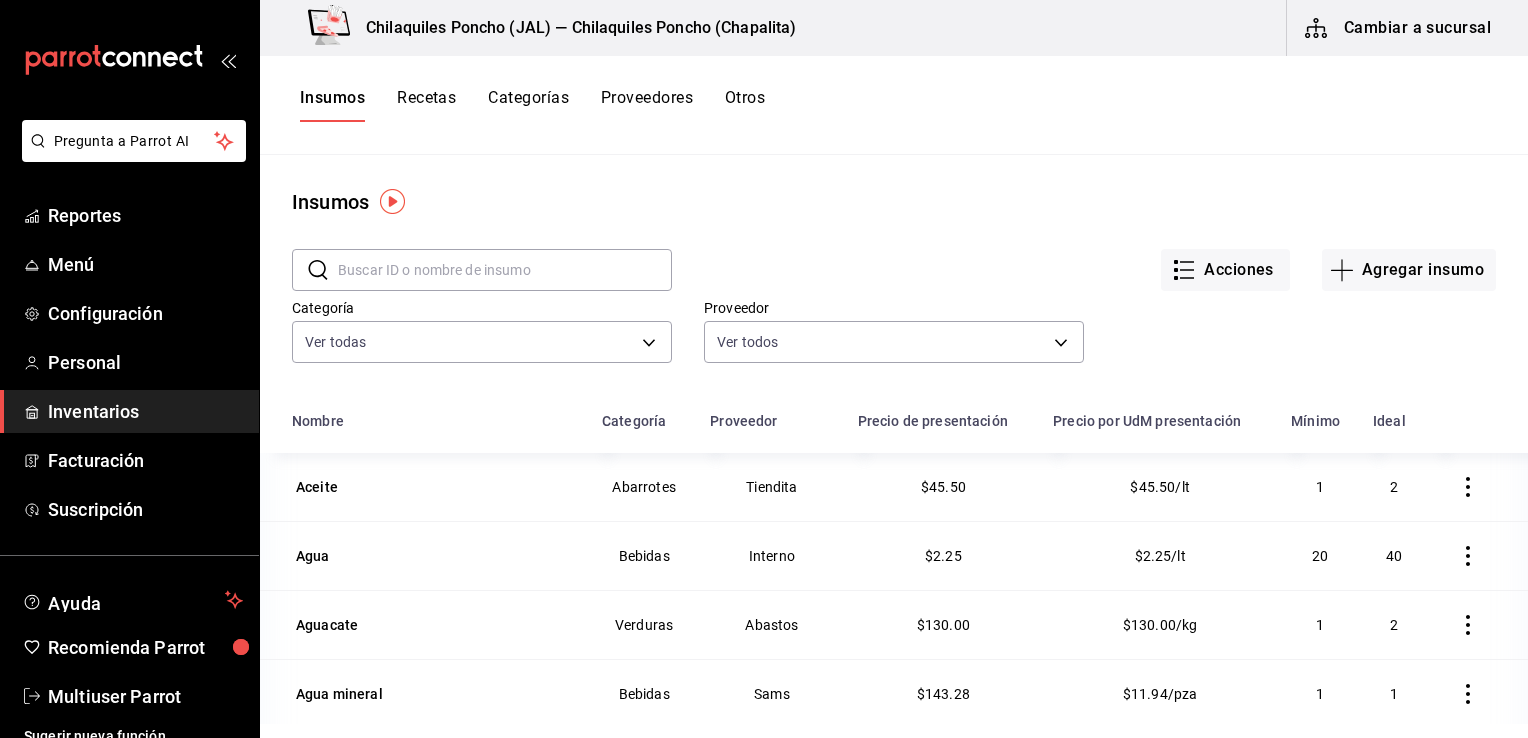 click on "Recetas" at bounding box center (426, 105) 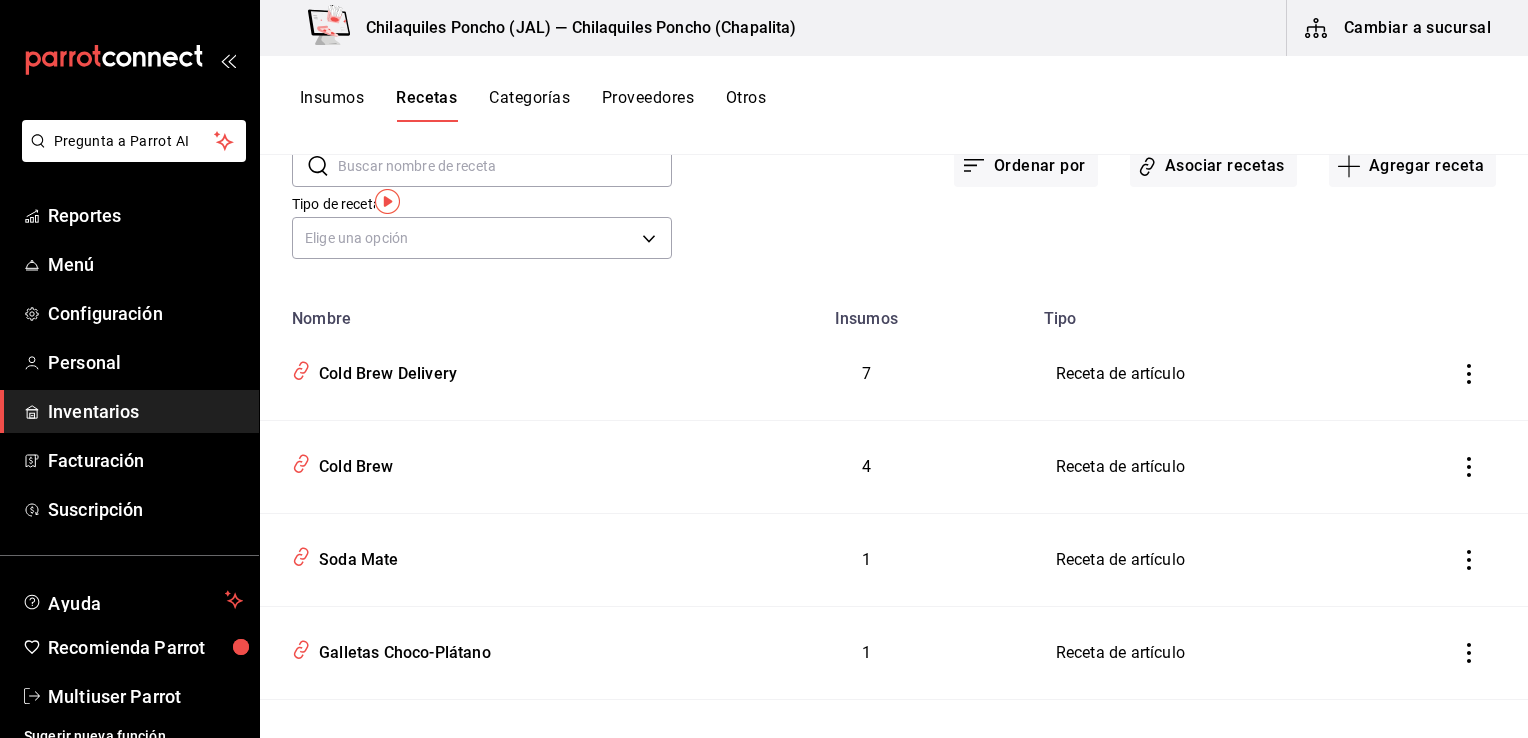 scroll, scrollTop: 0, scrollLeft: 0, axis: both 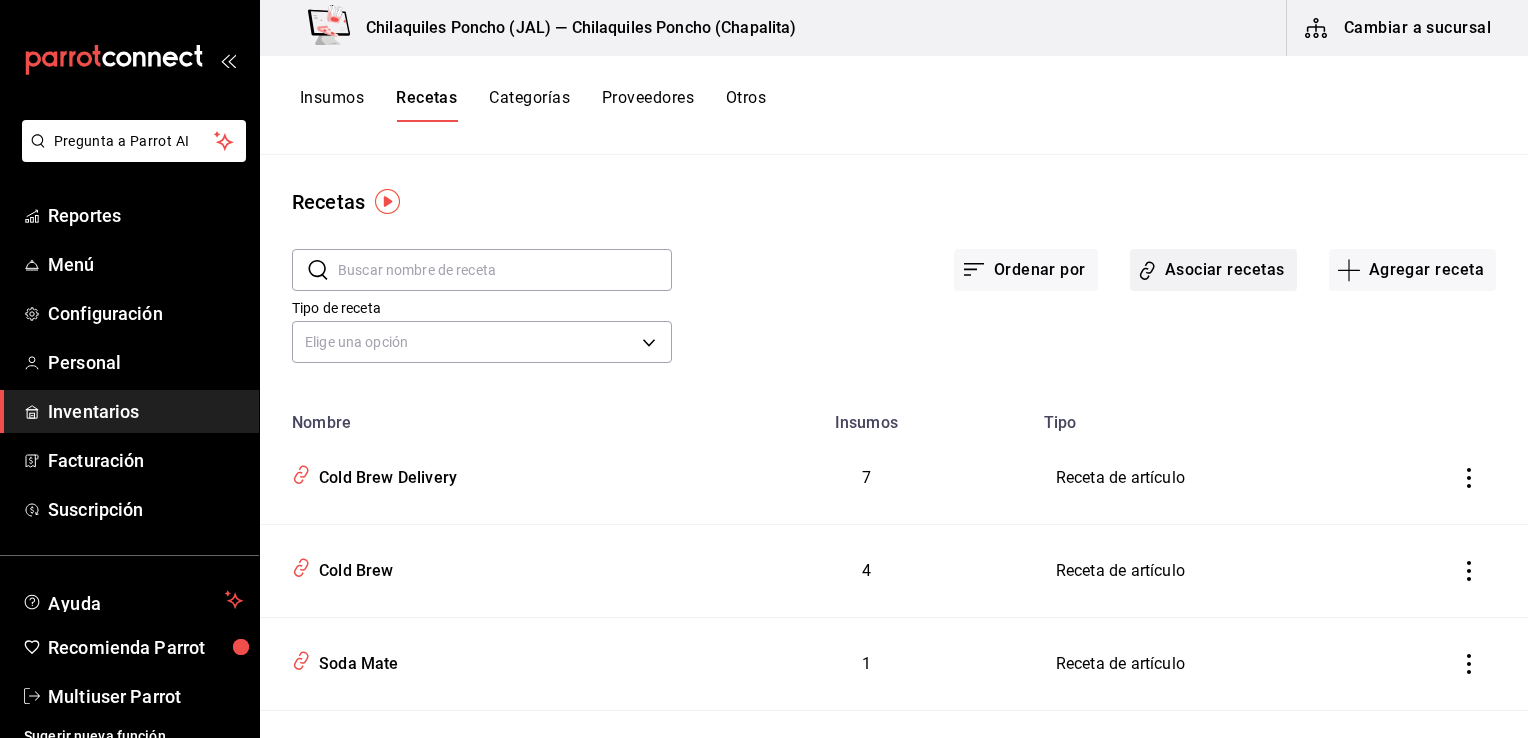 click on "Asociar recetas" at bounding box center [1213, 270] 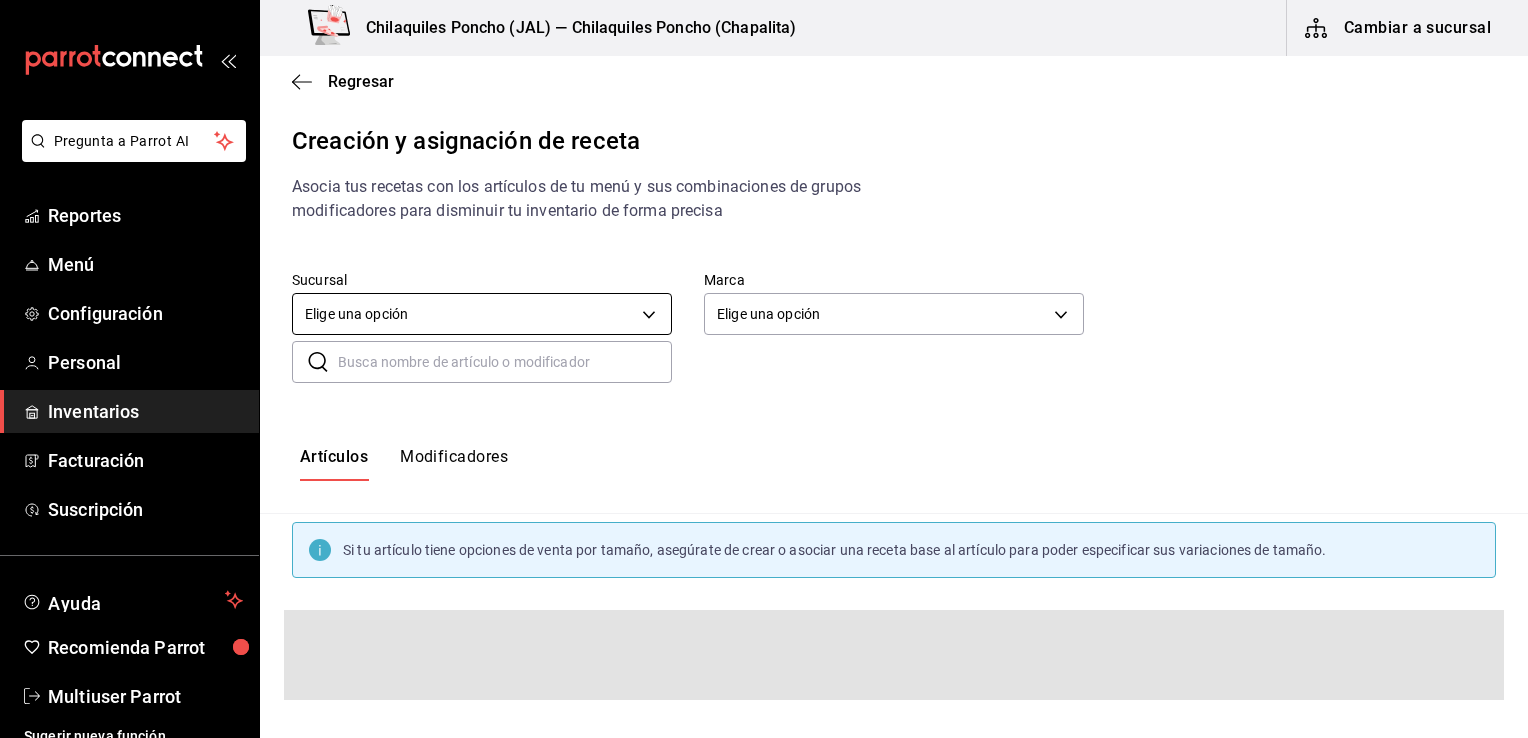 click on "Pregunta a Parrot AI Reportes   Menú   Configuración   Personal   Inventarios   Facturación   Suscripción   Ayuda Recomienda Parrot   Multiuser Parrot   Sugerir nueva función   Chilaquiles Poncho (JAL) — Chilaquiles Poncho (Chapalita) Cambiar a sucursal Regresar Creación y asignación de receta Asocia tus recetas con los artículos de tu menú y sus combinaciones de grupos modificadores para disminuir tu inventario de forma precisa Sucursal Elige una opción default Marca Elige una opción default ​ ​ Artículos Modificadores Si tu artículo tiene opciones de venta por tamaño, asegúrate de crear o asociar una receta base al artículo para poder especificar sus variaciones de tamaño. Guardar Receta de artículo GANA 1 MES GRATIS EN TU SUSCRIPCIÓN AQUÍ Pregunta a Parrot AI Reportes   Menú   Configuración   Personal   Inventarios   Facturación   Suscripción   Ayuda Recomienda Parrot   Multiuser Parrot   Sugerir nueva función   Visitar centro de ayuda ([PHONE]) [EMAIL]" at bounding box center (764, 352) 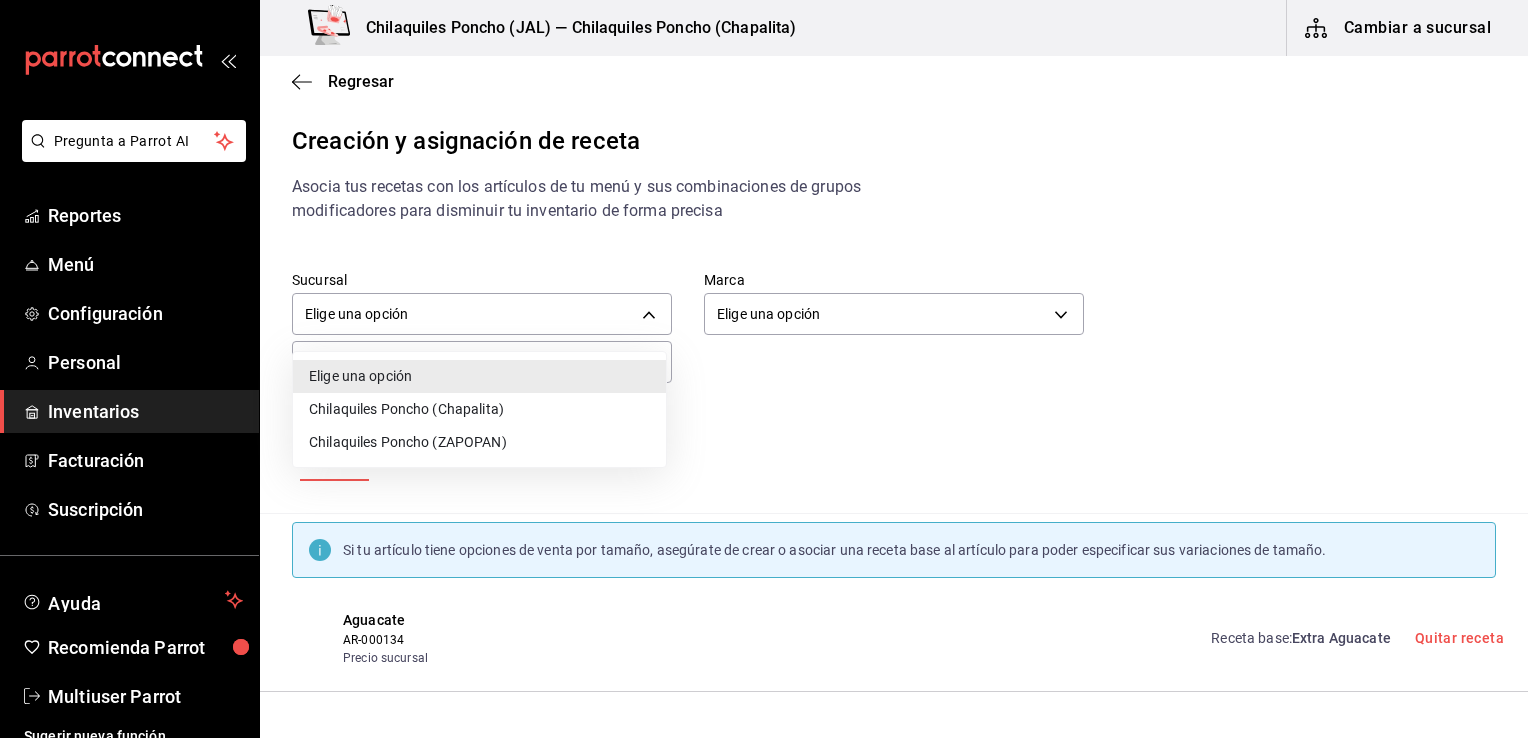 click on "Chilaquiles Poncho (Chapalita)" at bounding box center (479, 409) 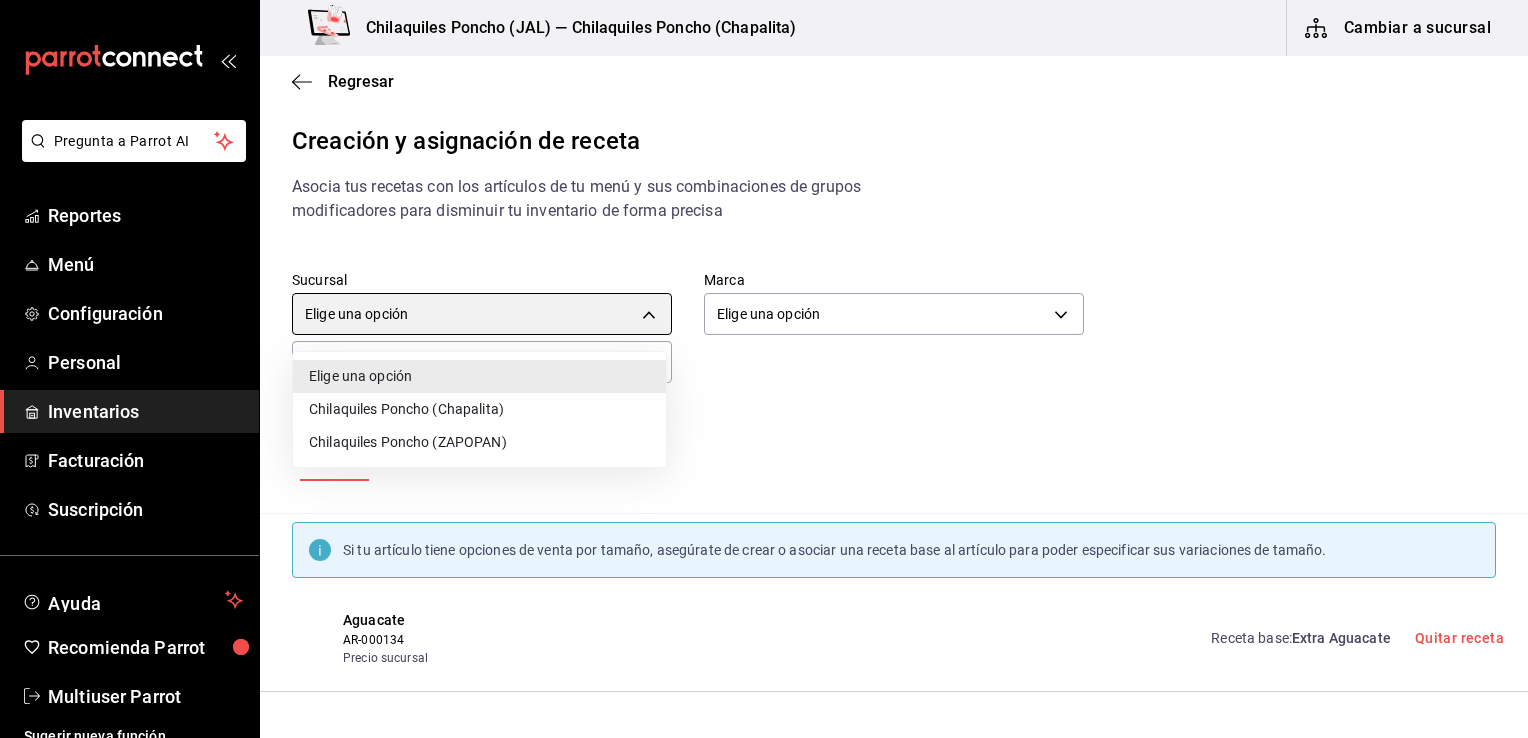 type on "1df14085-c053-4aad-8de6-2cf87344b7e4" 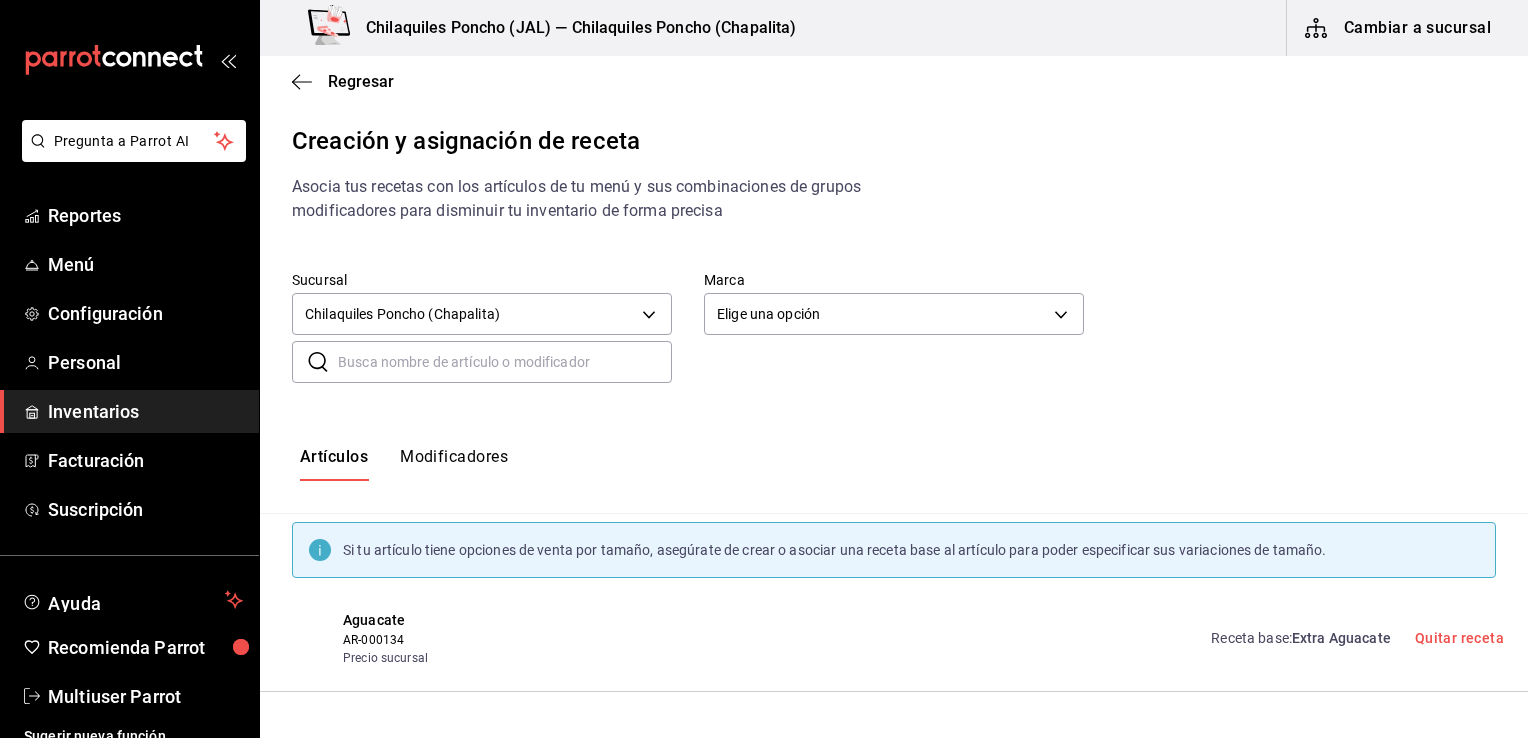 click on "Artículos Modificadores" at bounding box center (894, 464) 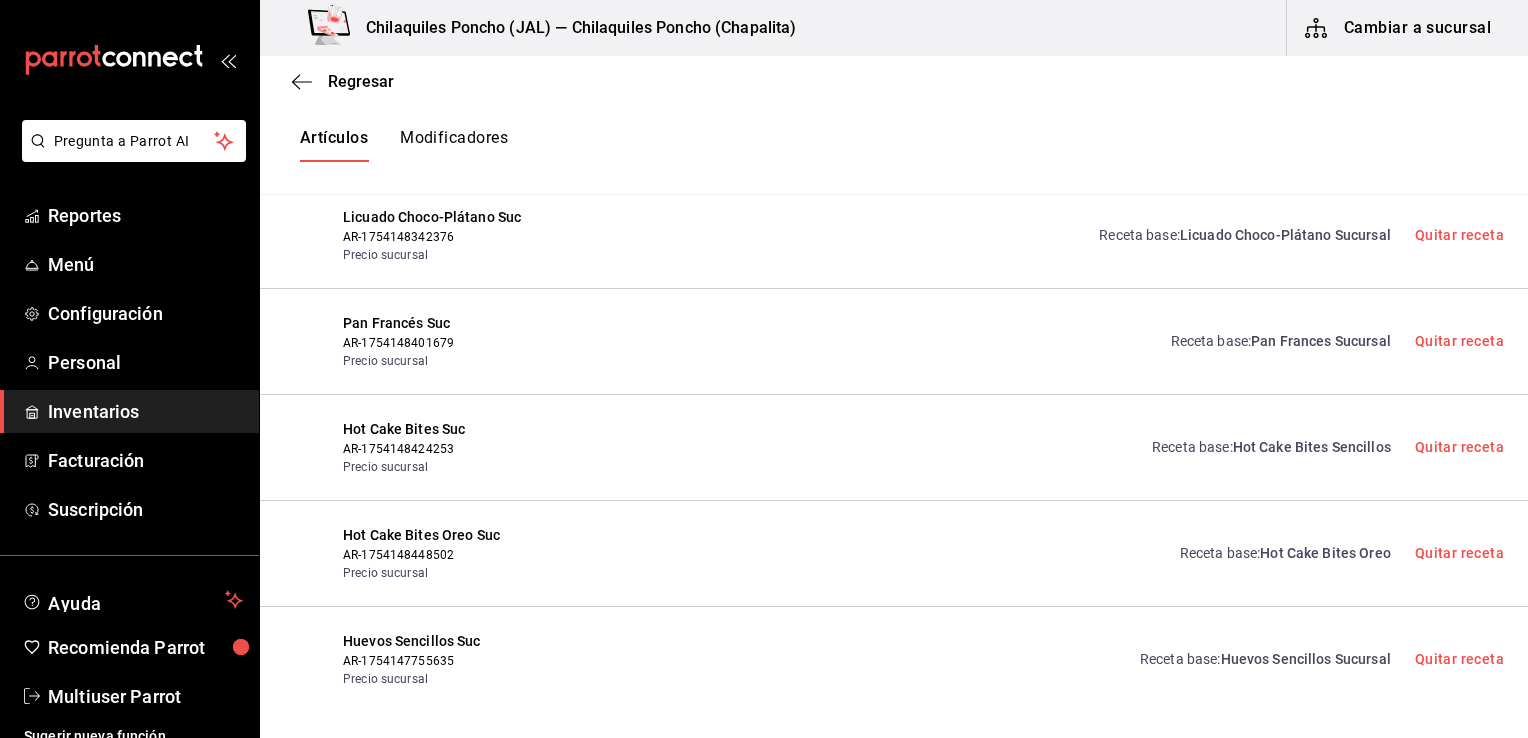 scroll, scrollTop: 10460, scrollLeft: 0, axis: vertical 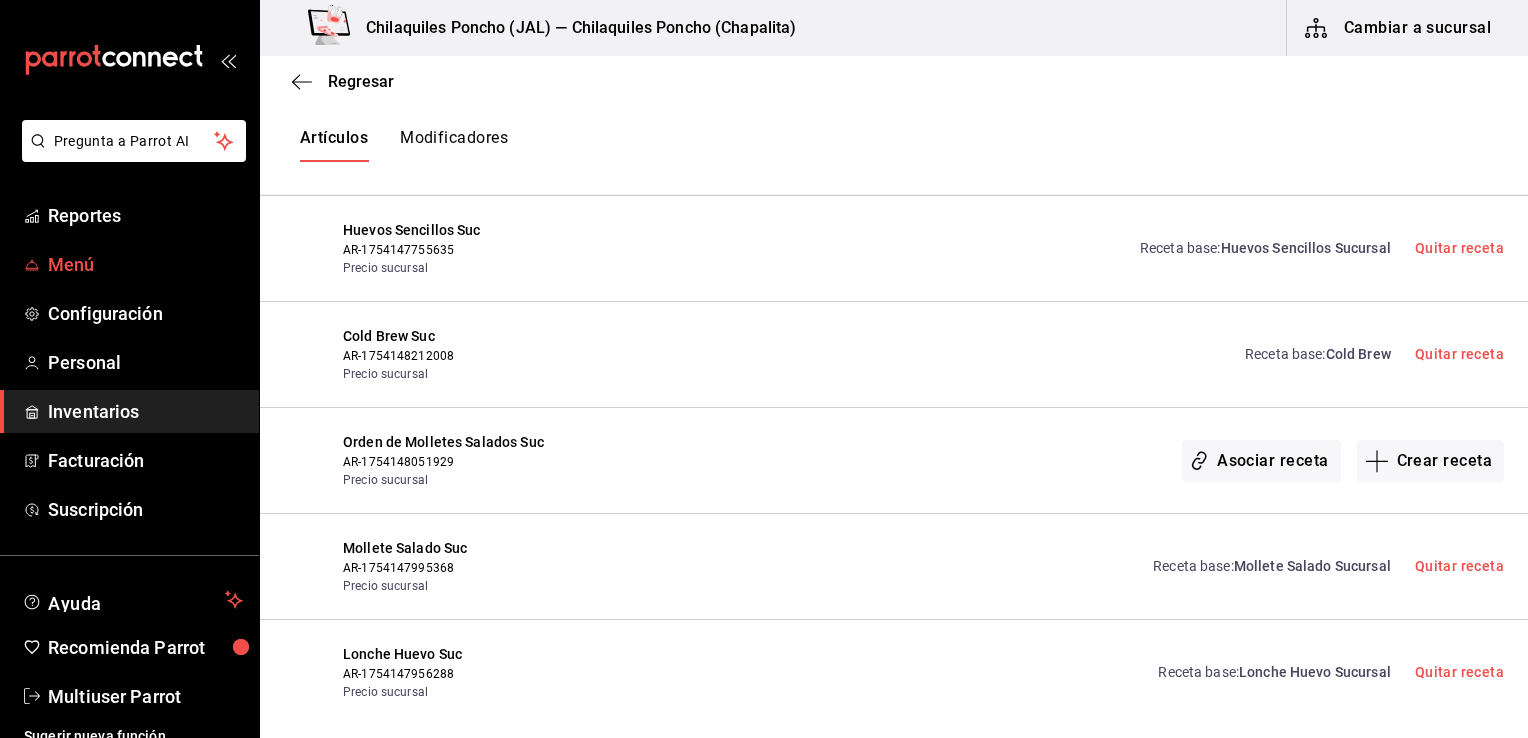 click on "Menú" at bounding box center [145, 264] 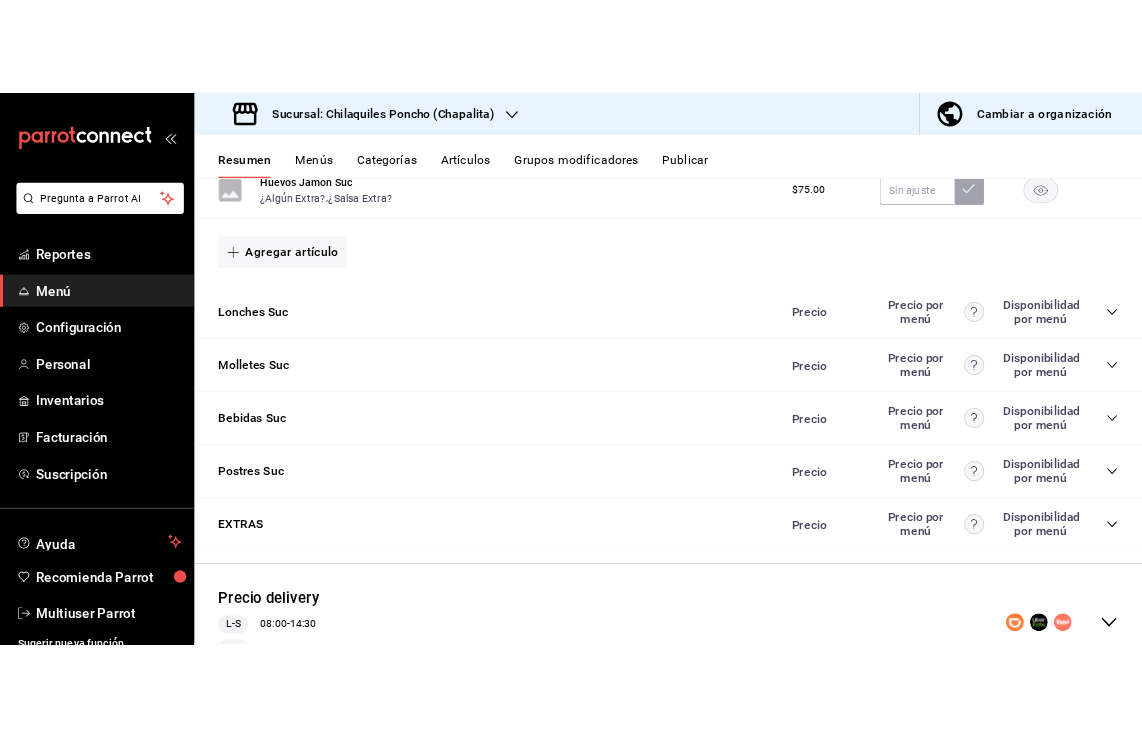 scroll, scrollTop: 1398, scrollLeft: 0, axis: vertical 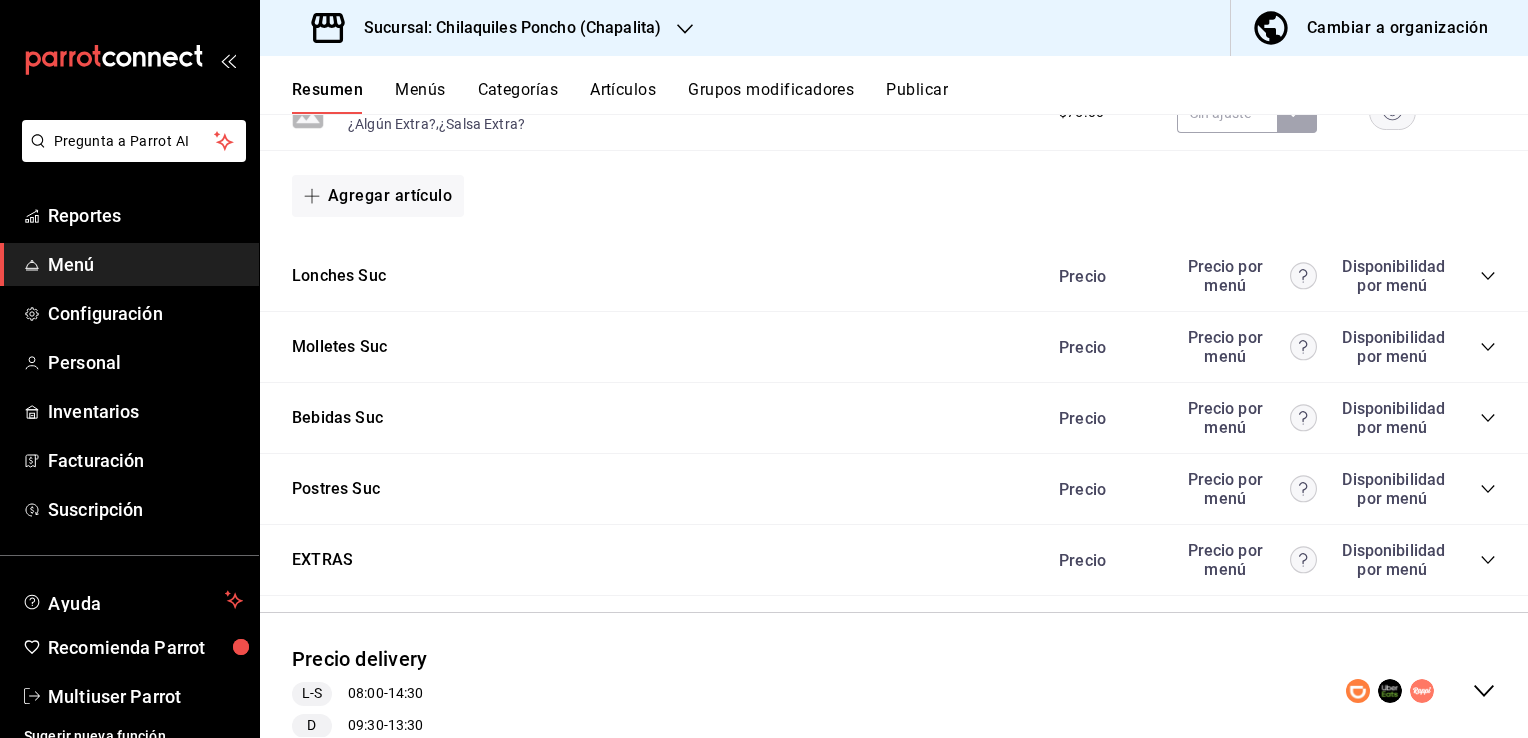 click on "Precio Precio por menú   Disponibilidad por menú" at bounding box center [1267, 276] 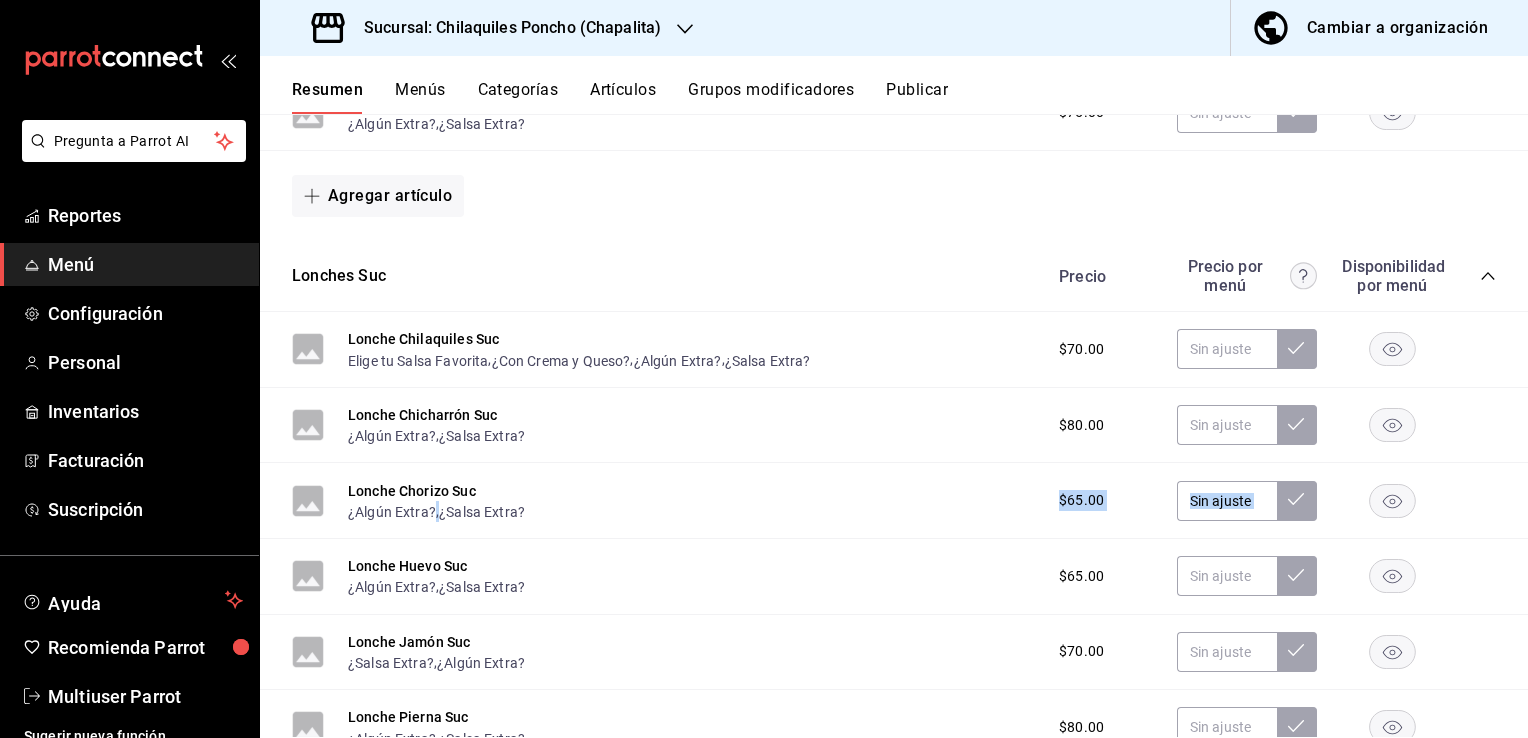 click on "Lonche Chilaquiles Suc Elige tu Salsa Favorita ,  ¿Con Crema y Queso? ,  ¿Algún Extra? ,  ¿Salsa Extra? $70.00 Lonche Chicharrón Suc ¿Algún Extra? ,  ¿Salsa Extra? $80.00 Lonche Chorizo Suc ¿Algún Extra? ,  ¿Salsa Extra? $65.00 Lonche Huevo Suc ¿Algún Extra? ,  ¿Salsa Extra? $65.00 Lonche Jamón Suc ¿Salsa Extra? ,  ¿Algún Extra? $70.00 Lonche Pierna Suc ¿Algún Extra? ,  ¿Salsa Extra? $80.00 Agregar artículo" at bounding box center (894, 584) 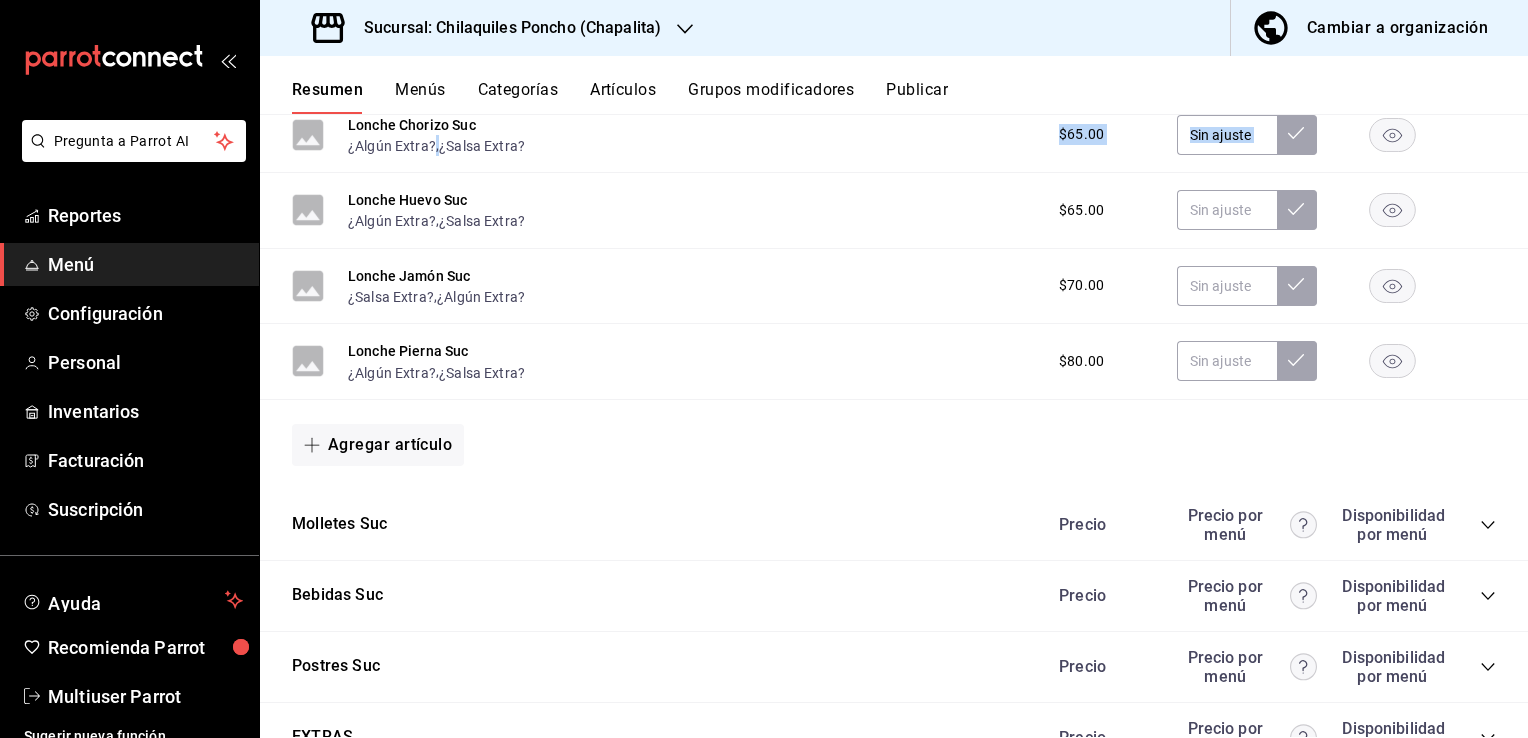 scroll, scrollTop: 1398, scrollLeft: 0, axis: vertical 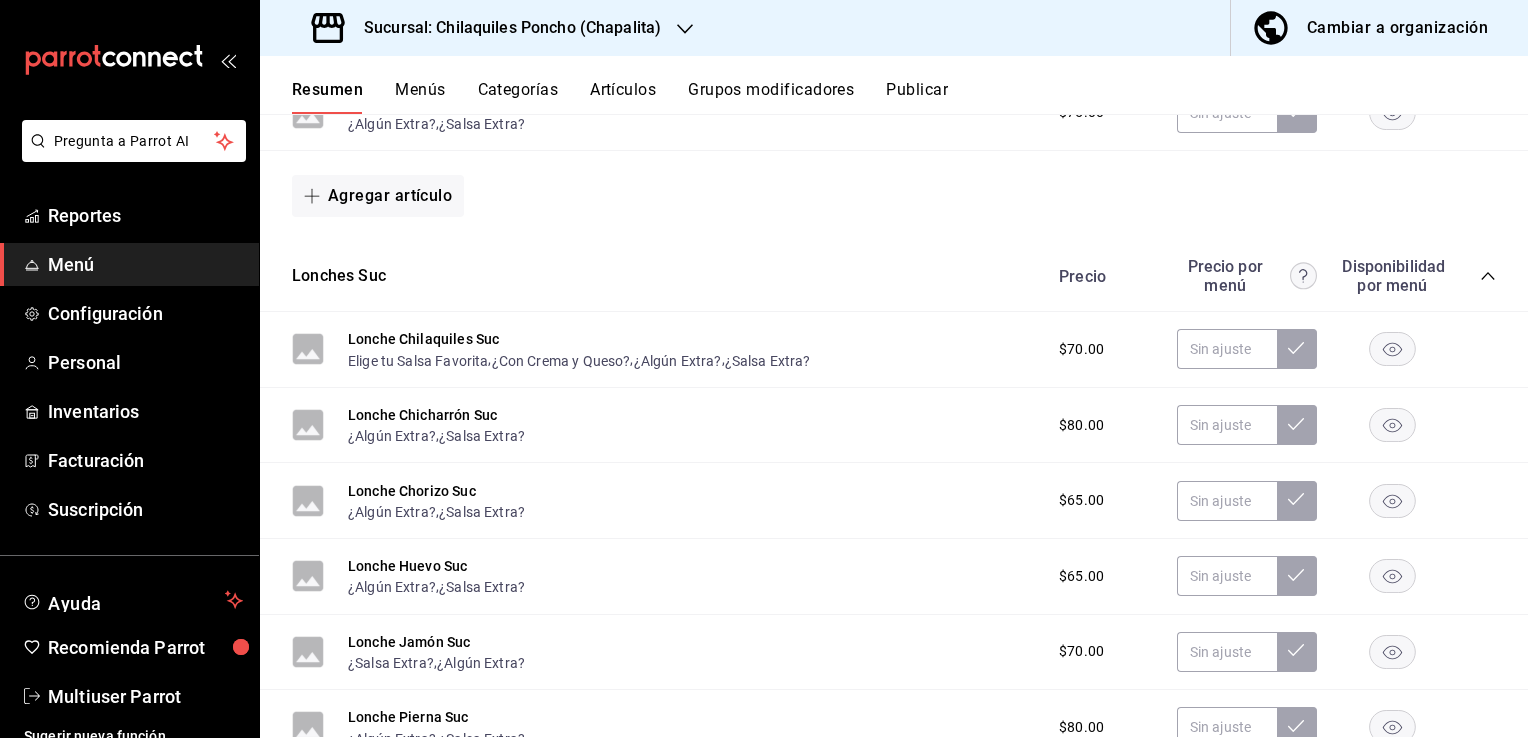 click on "Agregar artículo" at bounding box center [894, 196] 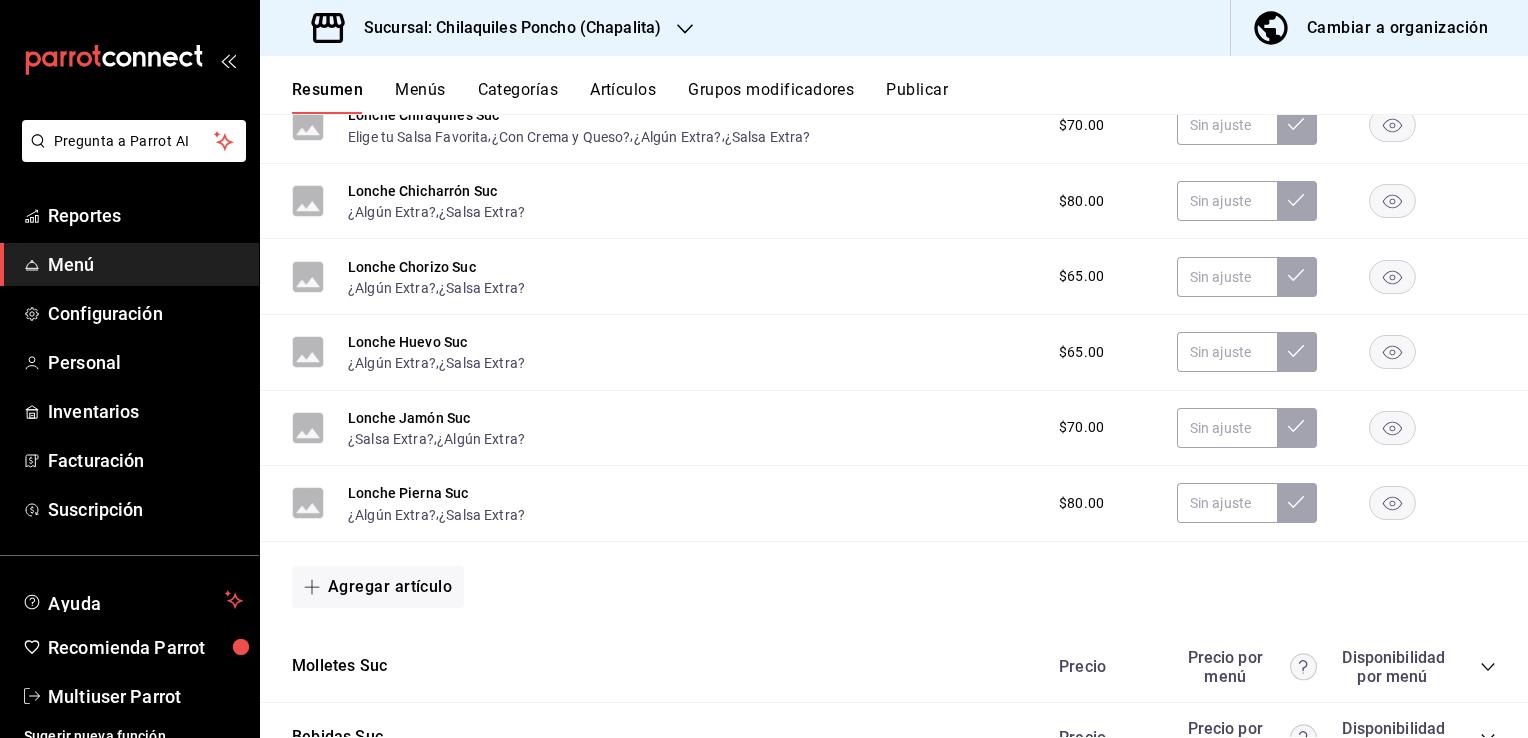 scroll, scrollTop: 1564, scrollLeft: 0, axis: vertical 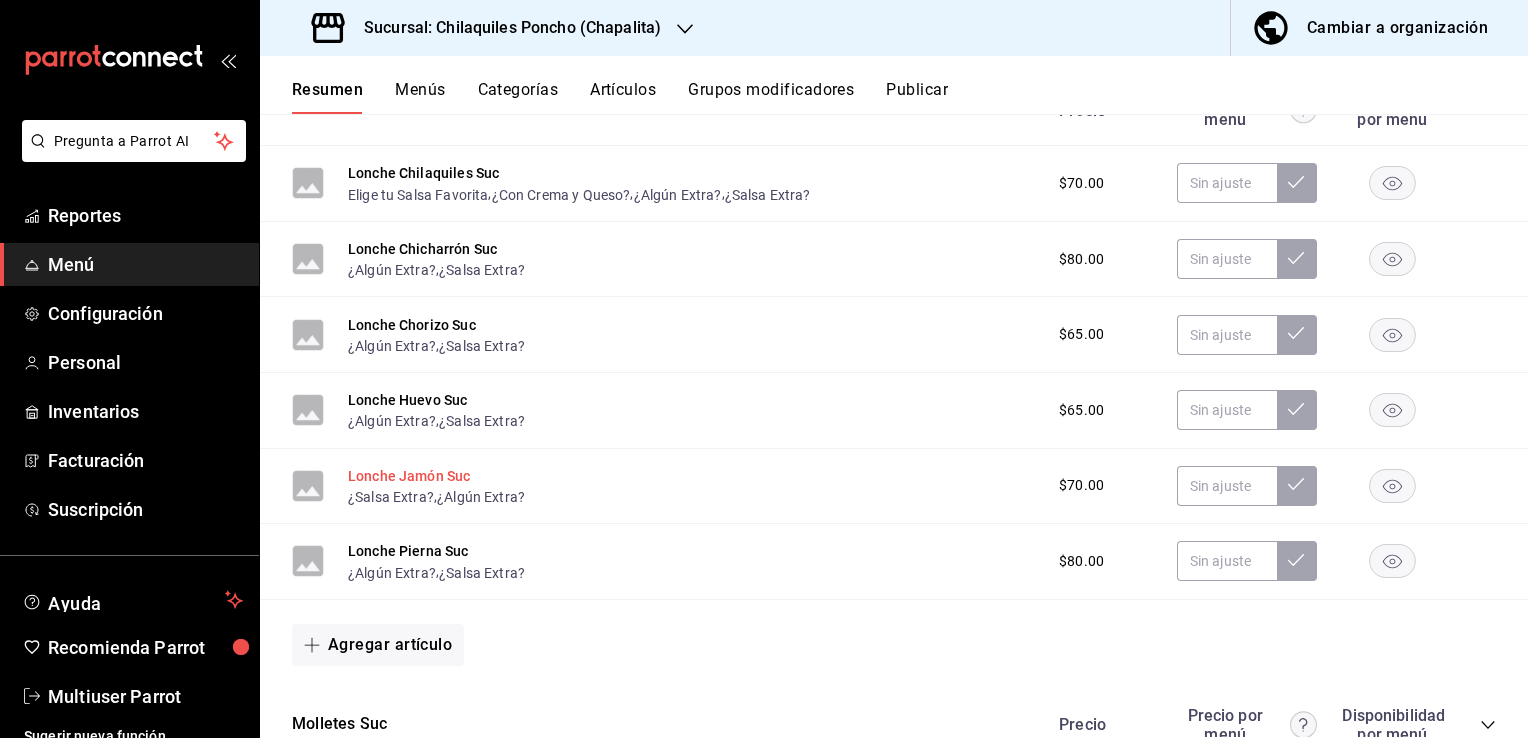 click on "Lonche Jamón Suc" at bounding box center (409, 476) 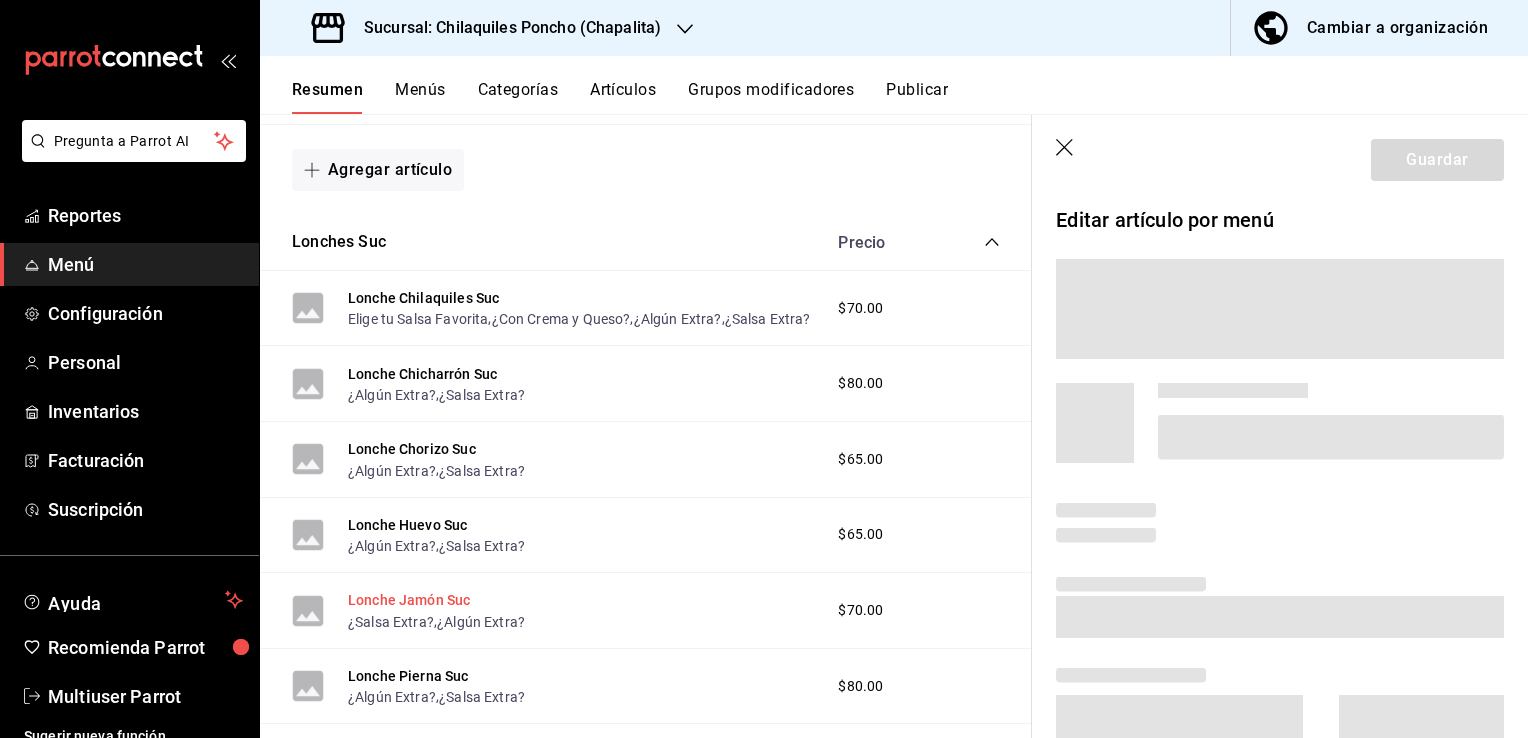 scroll, scrollTop: 1525, scrollLeft: 0, axis: vertical 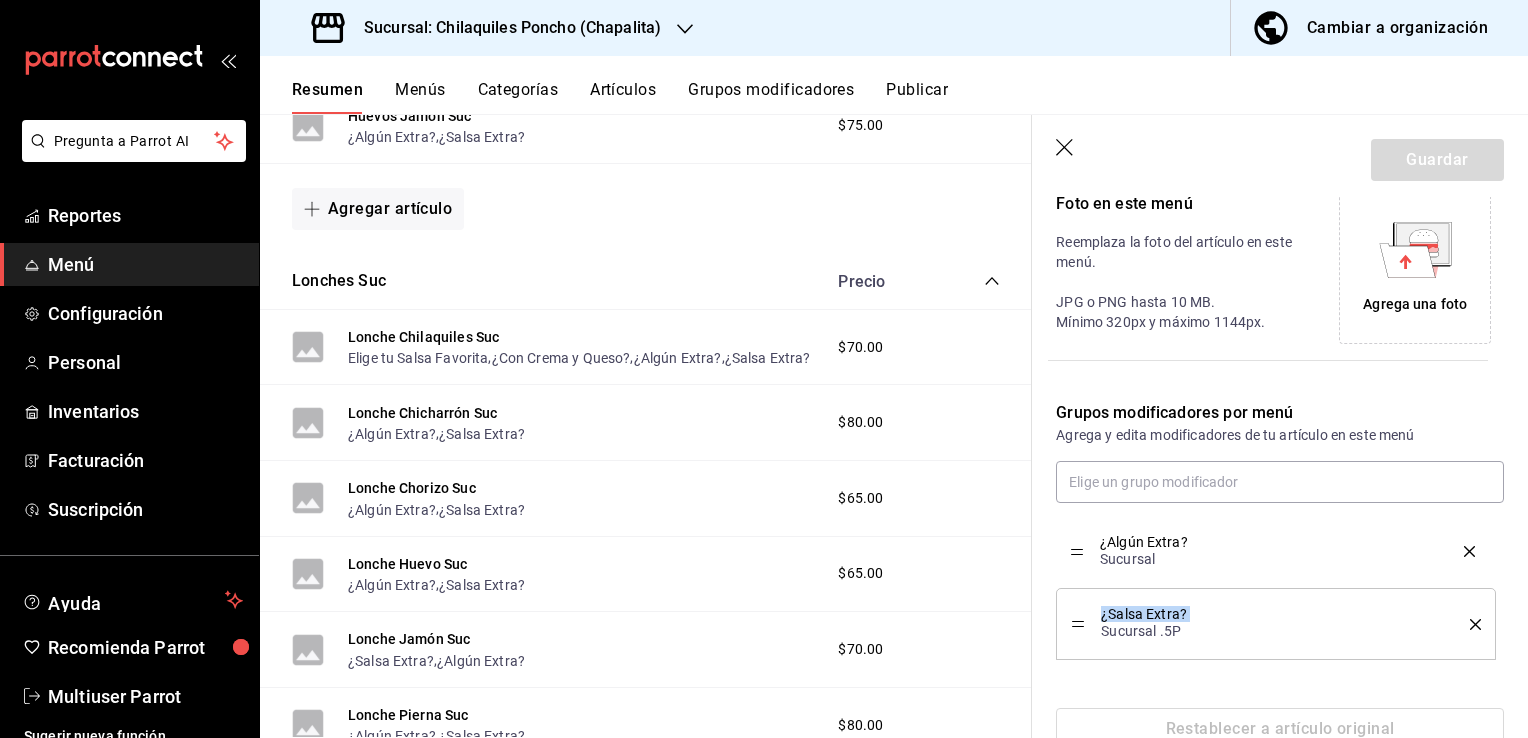 drag, startPoint x: 1074, startPoint y: 621, endPoint x: 1080, endPoint y: 548, distance: 73.24616 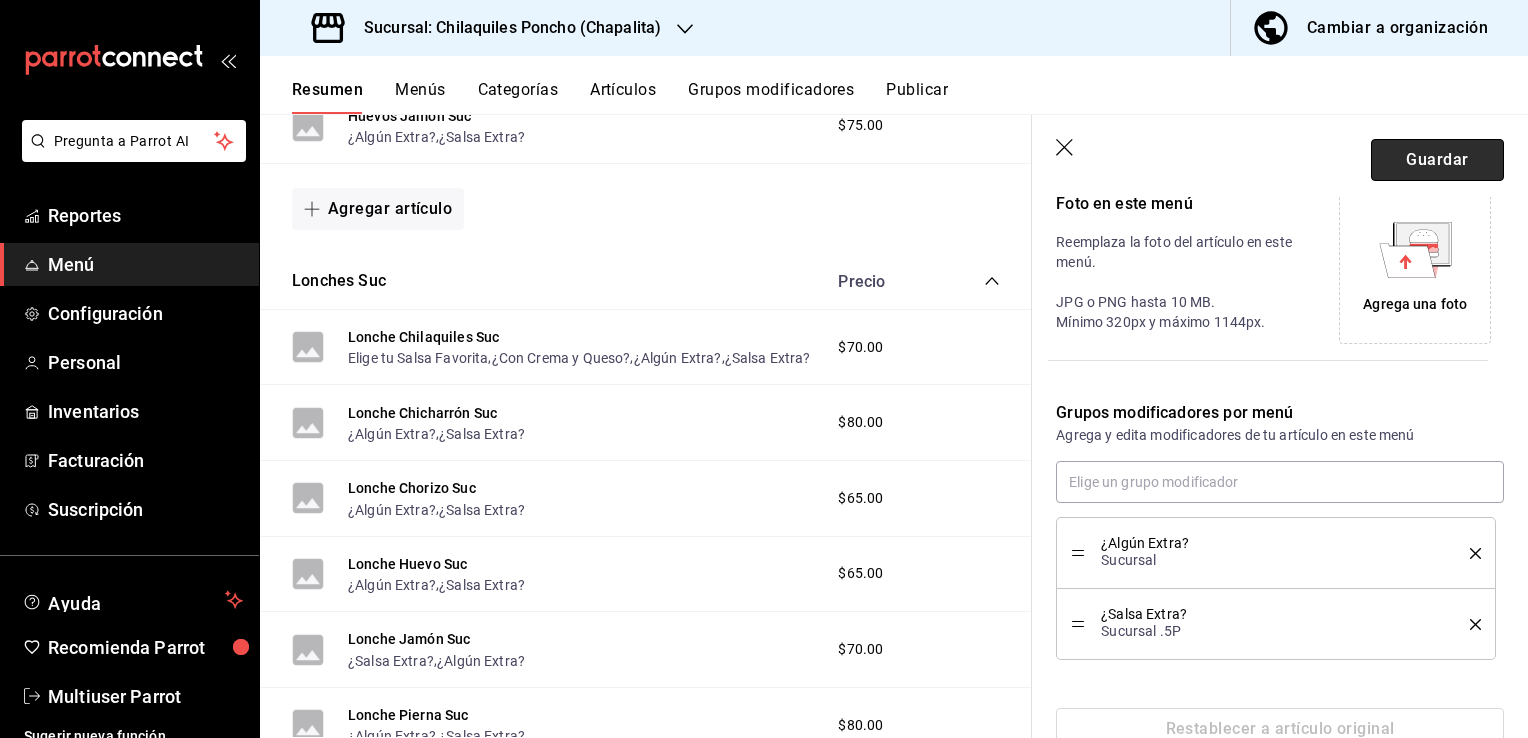 click on "Guardar" at bounding box center [1437, 160] 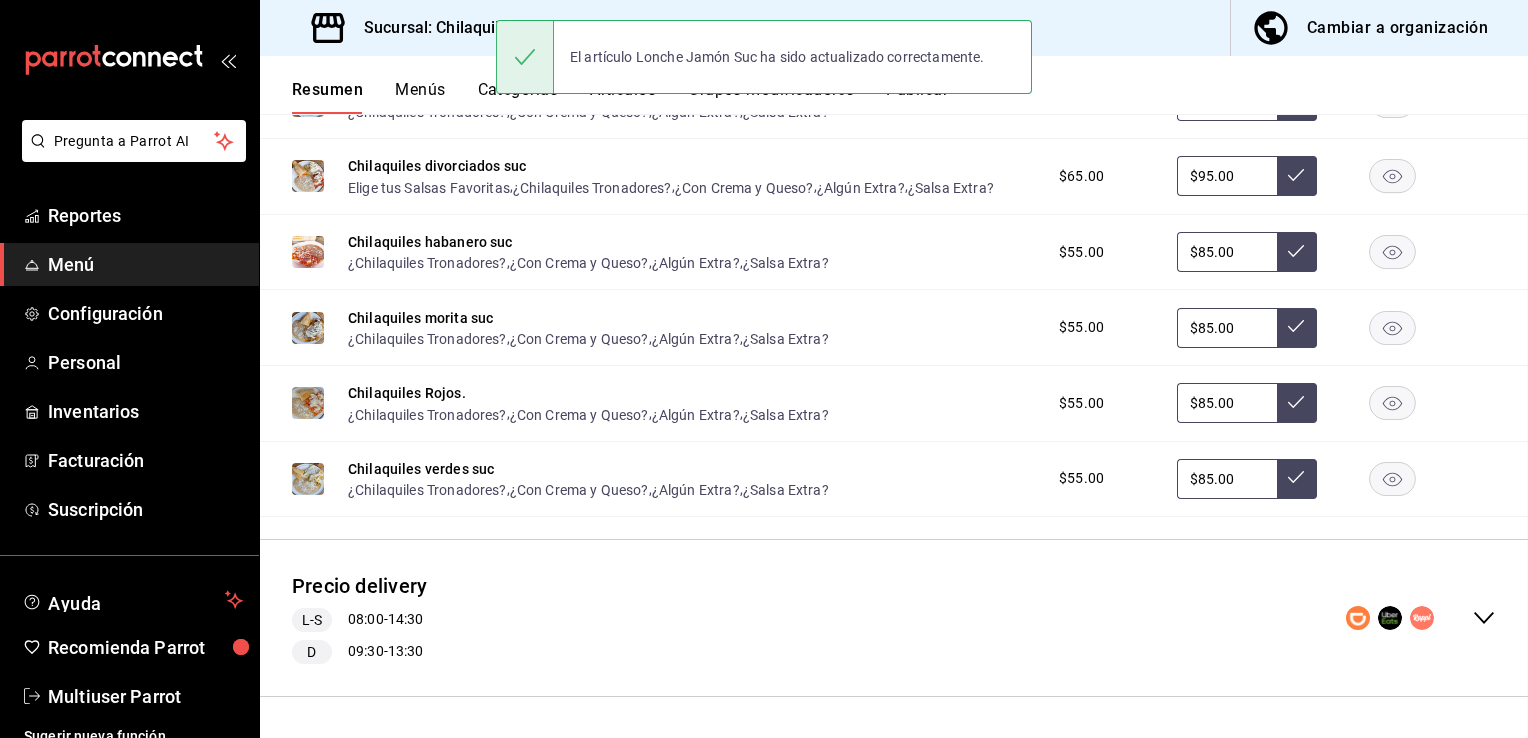 scroll, scrollTop: 492, scrollLeft: 0, axis: vertical 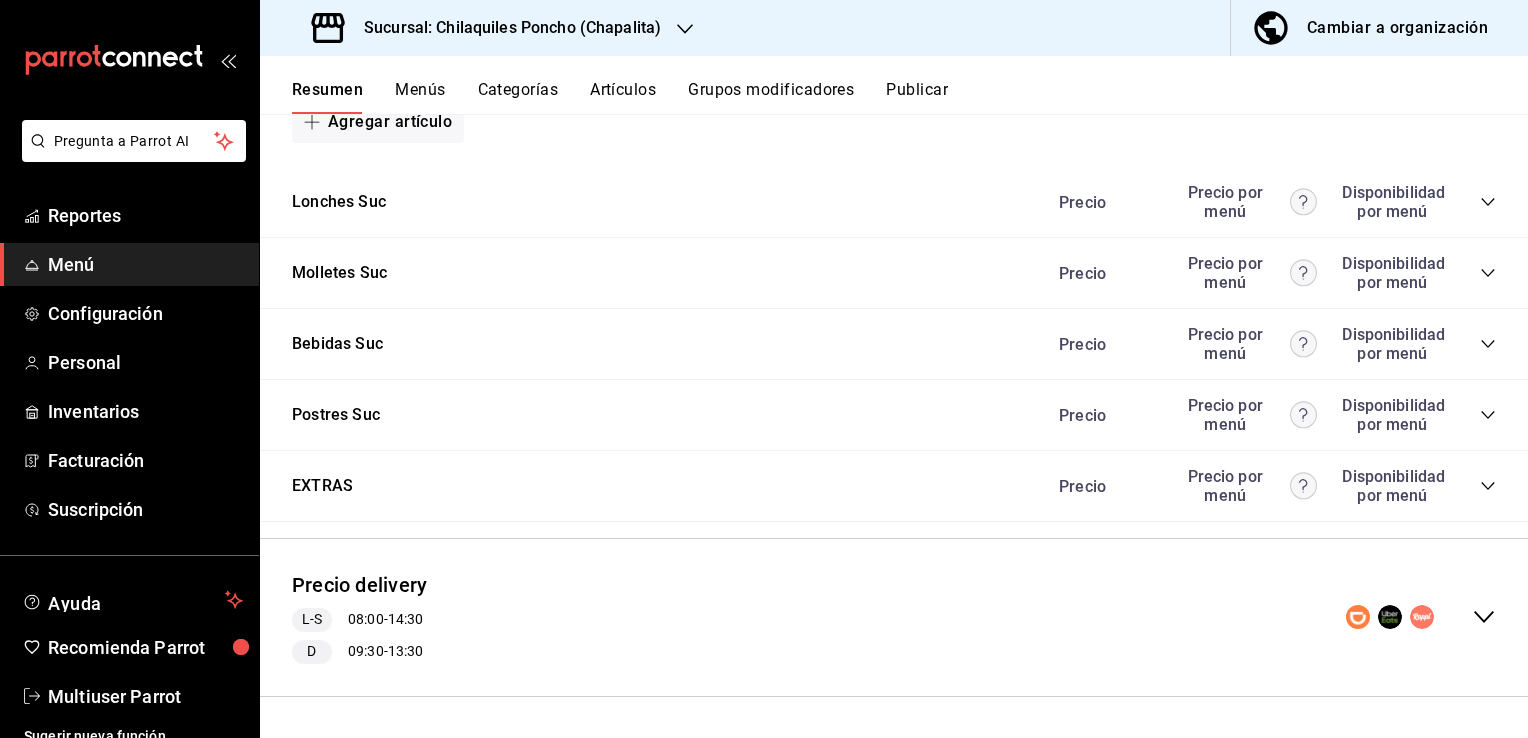 click 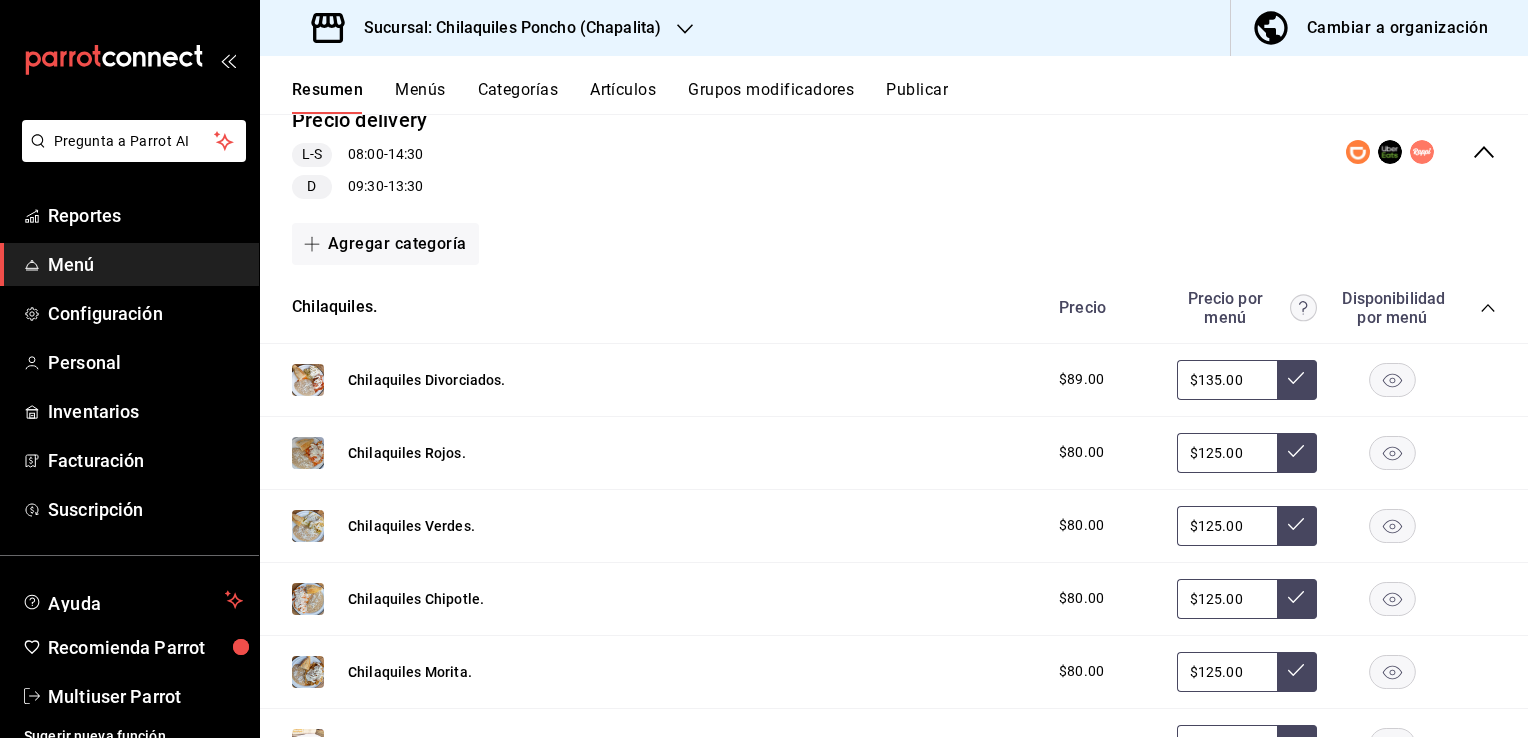 scroll, scrollTop: 2204, scrollLeft: 0, axis: vertical 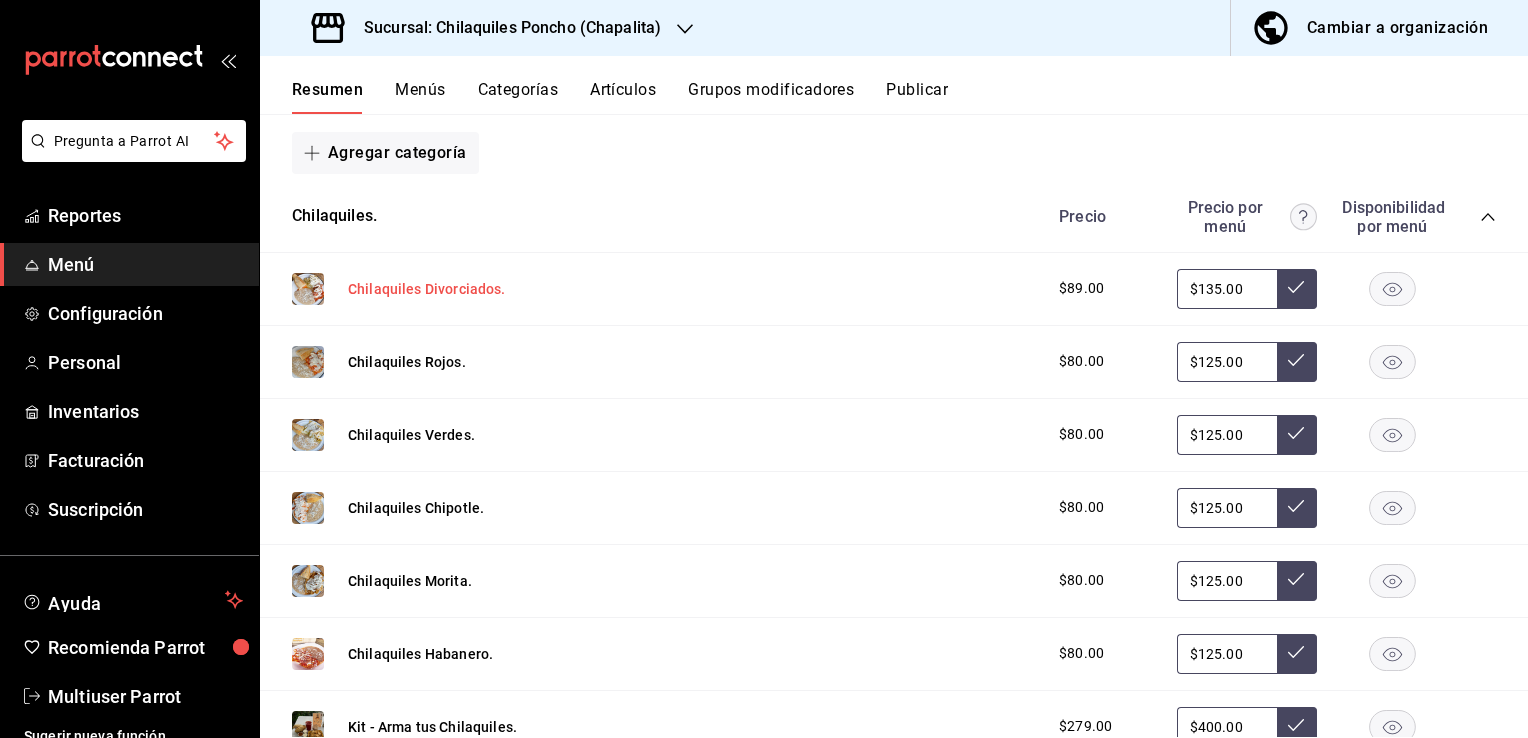 click on "Chilaquiles Divorciados." at bounding box center (427, 289) 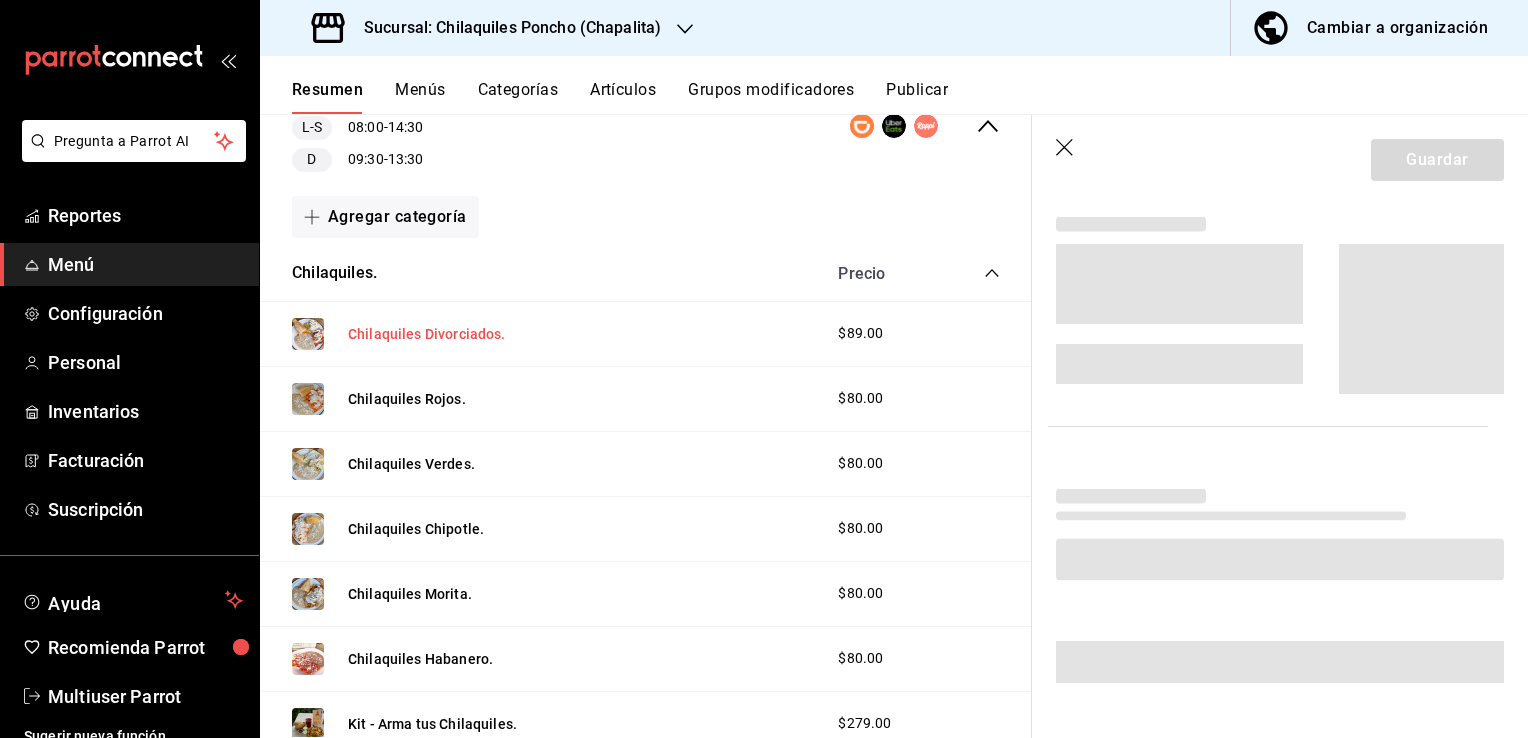 scroll, scrollTop: 1920, scrollLeft: 0, axis: vertical 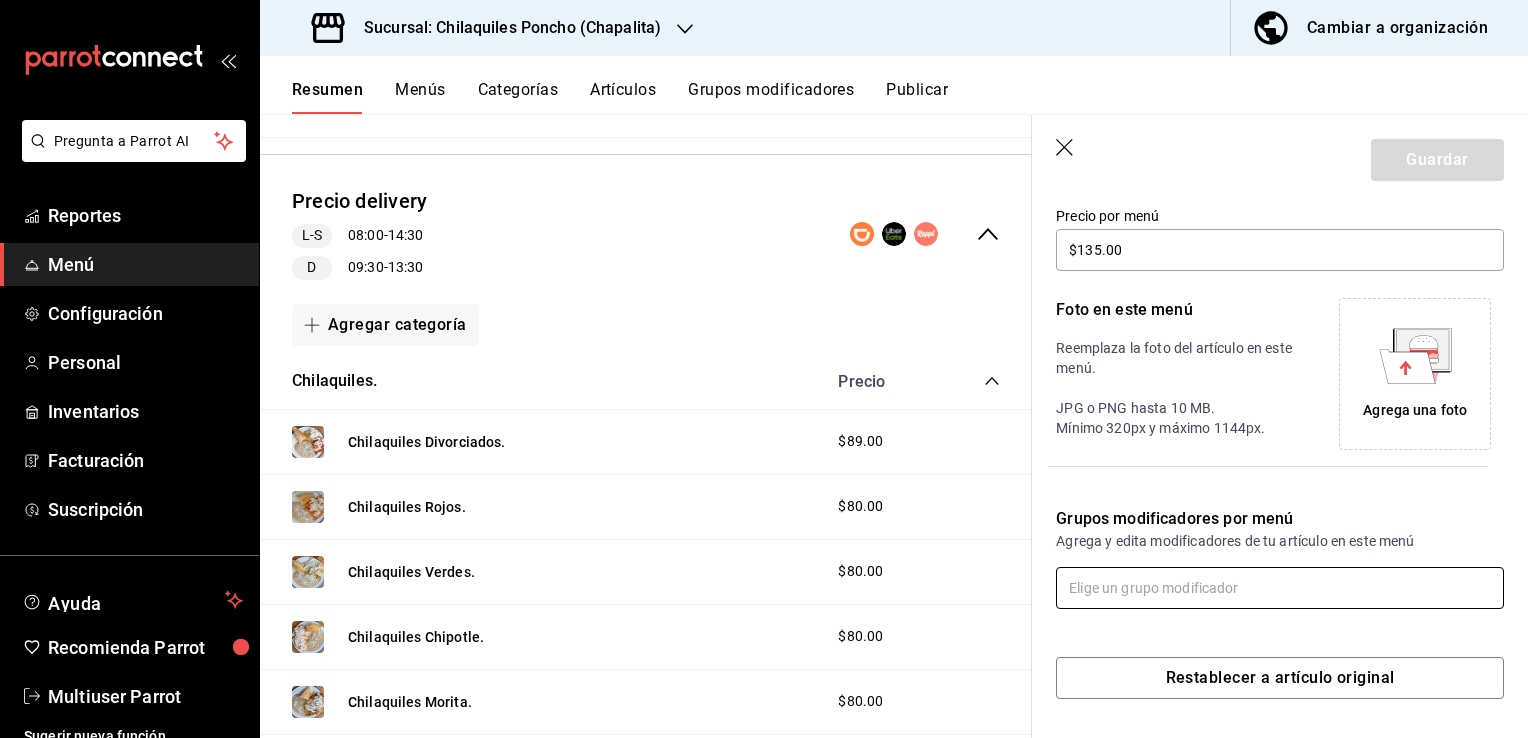 click at bounding box center (1280, 588) 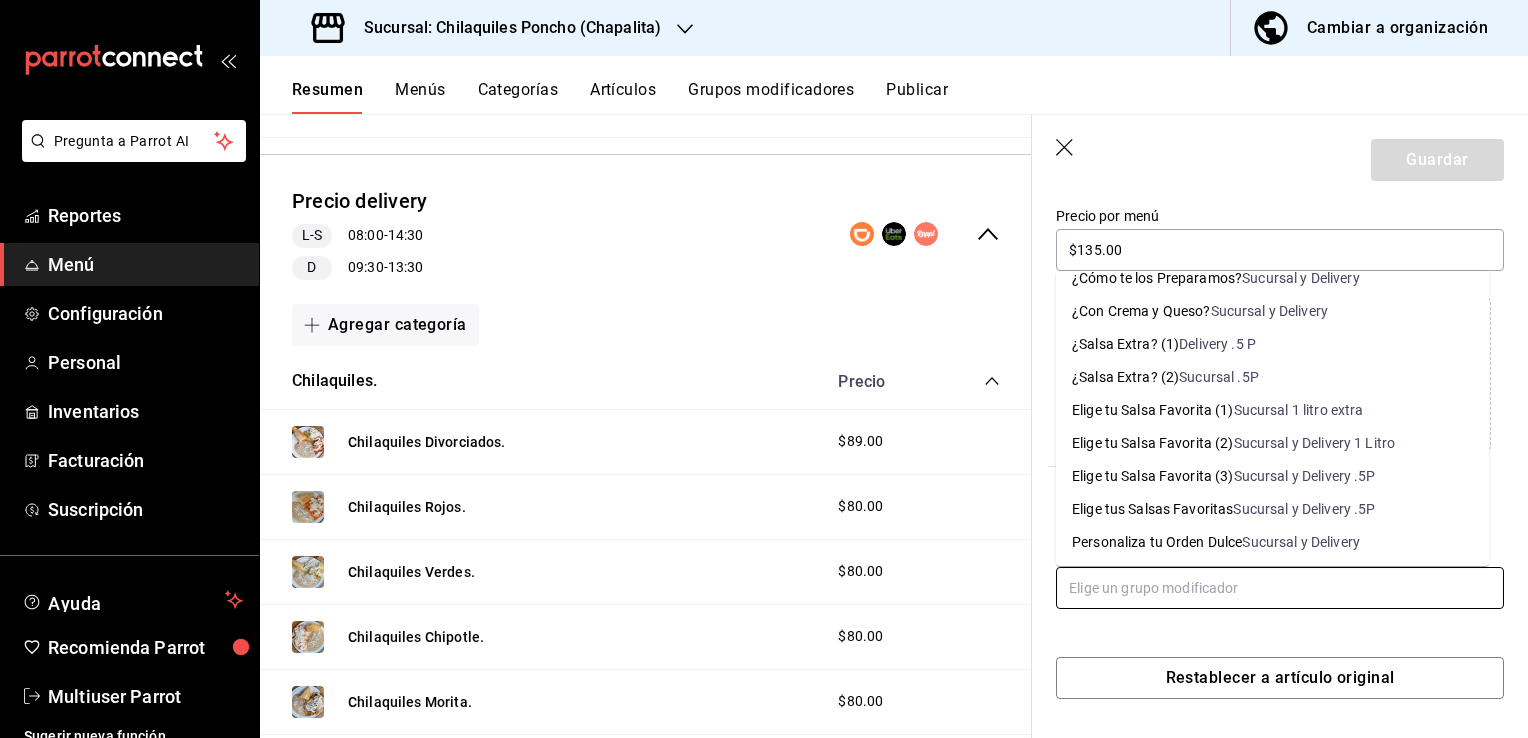 scroll, scrollTop: 128, scrollLeft: 0, axis: vertical 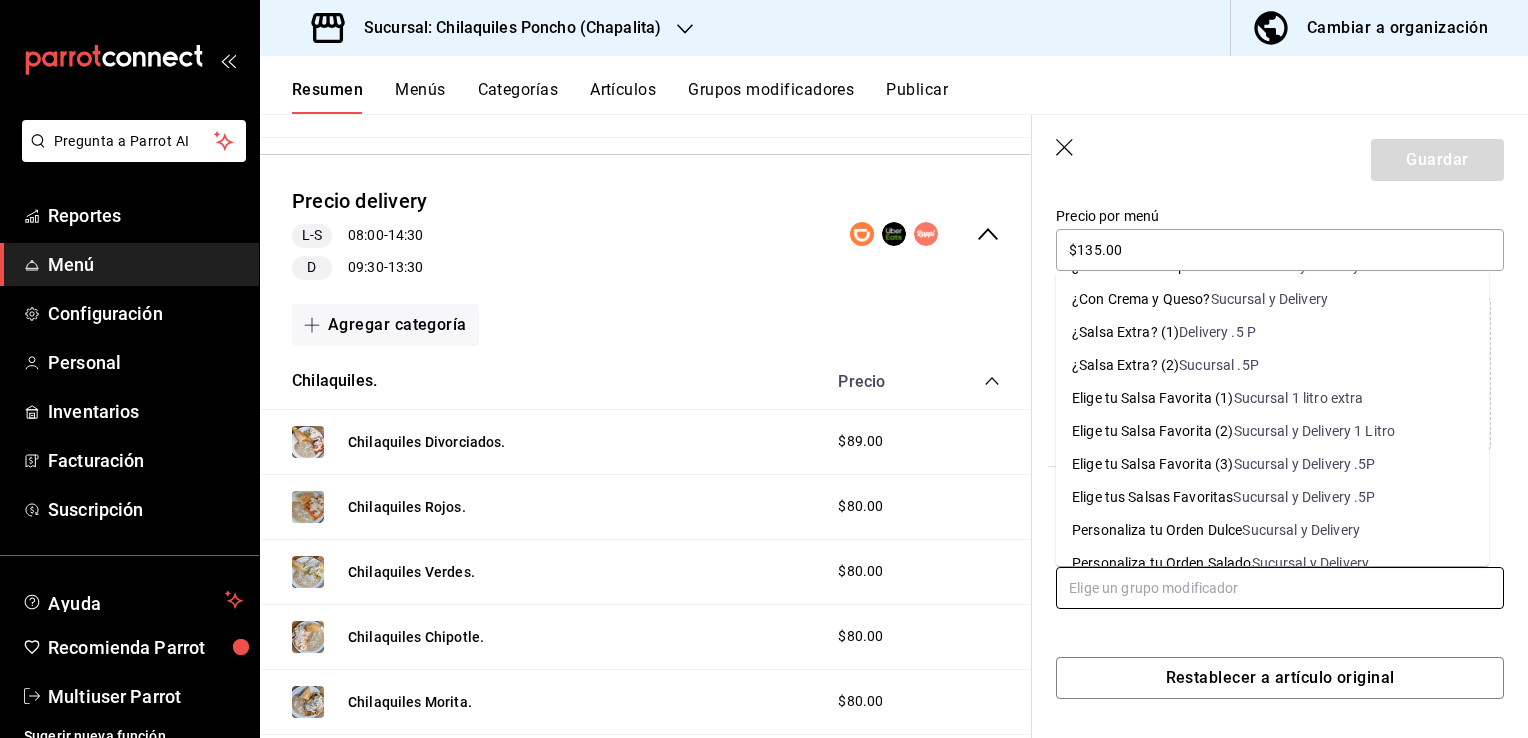 click on "Sucursal y Delivery .5P" at bounding box center (1304, 497) 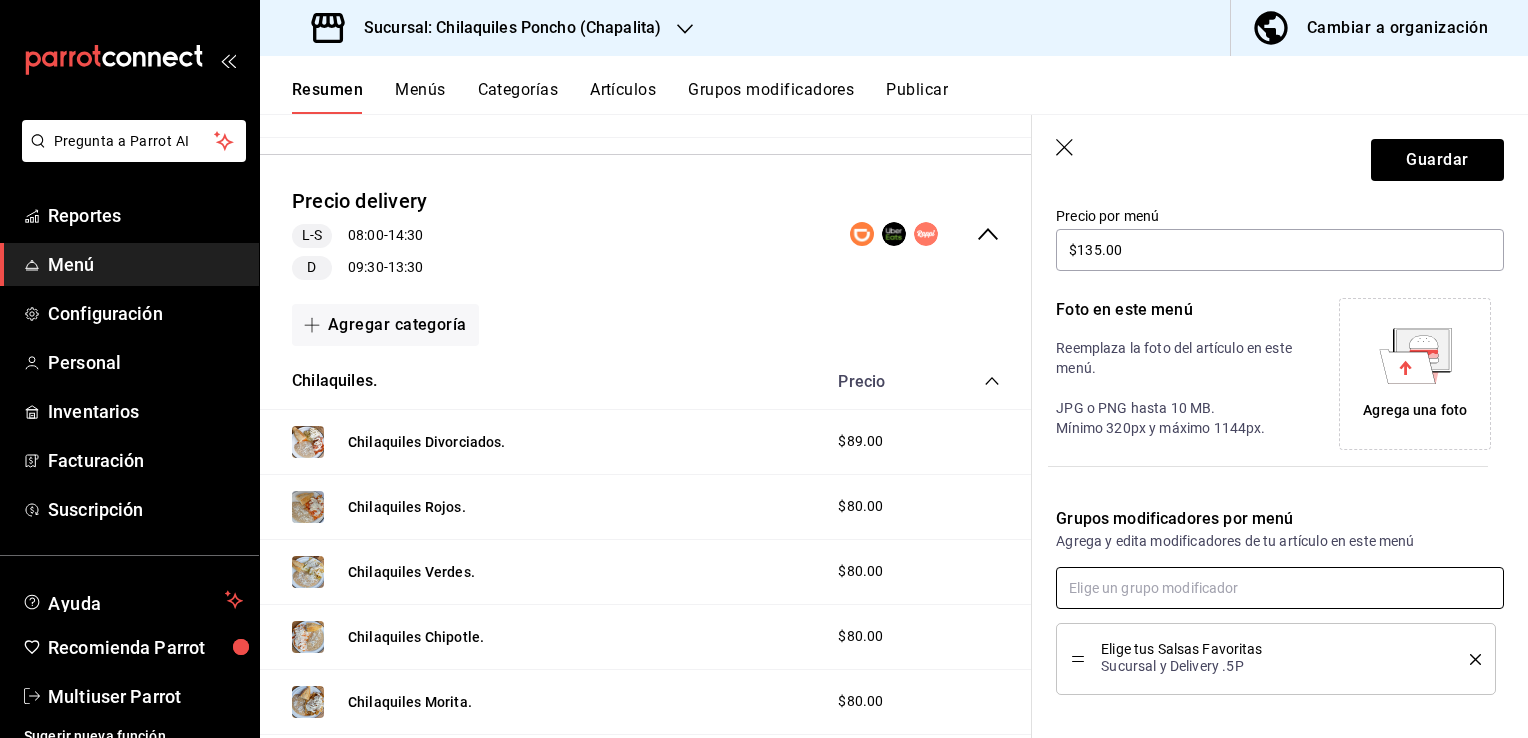 click at bounding box center (1280, 588) 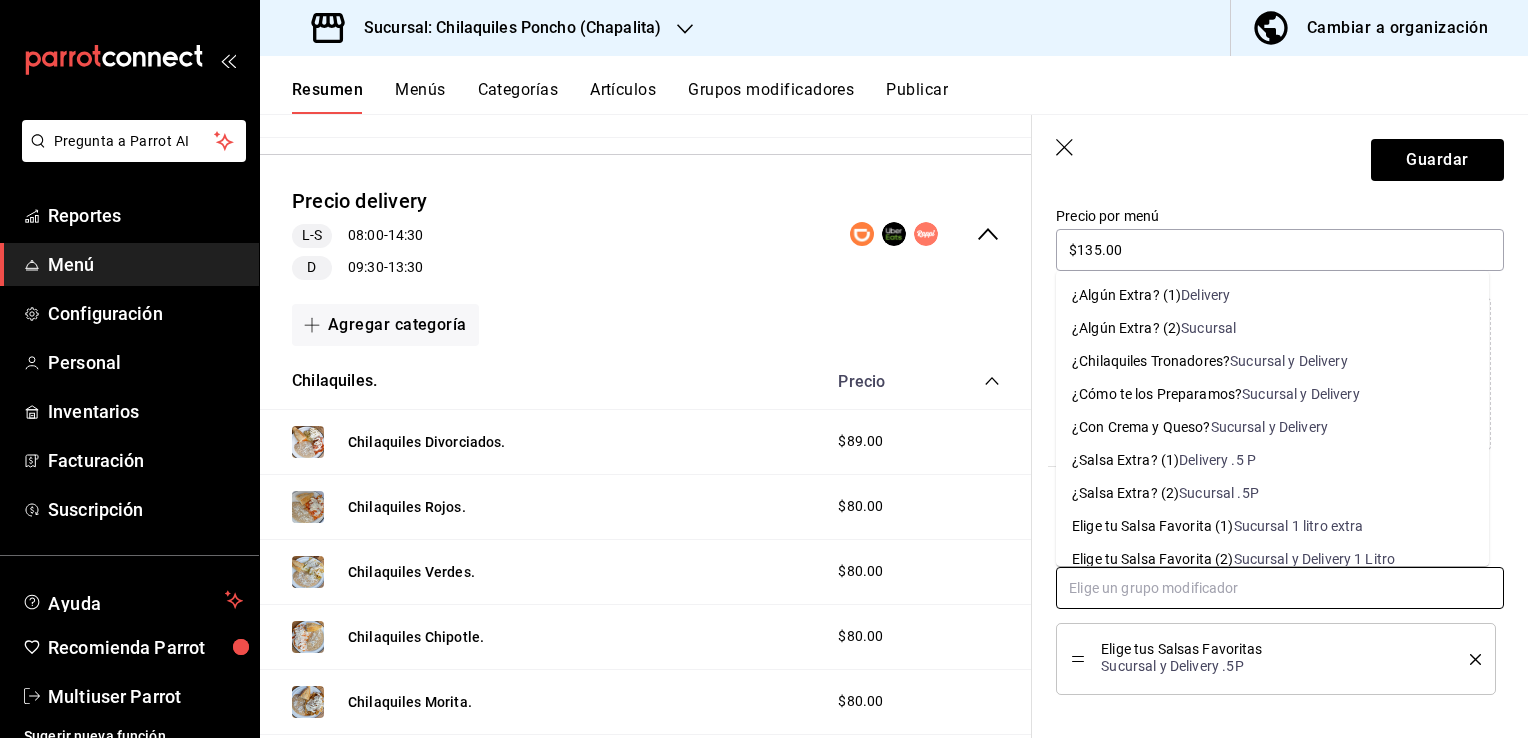 click on "Sucursal y Delivery" at bounding box center [1289, 361] 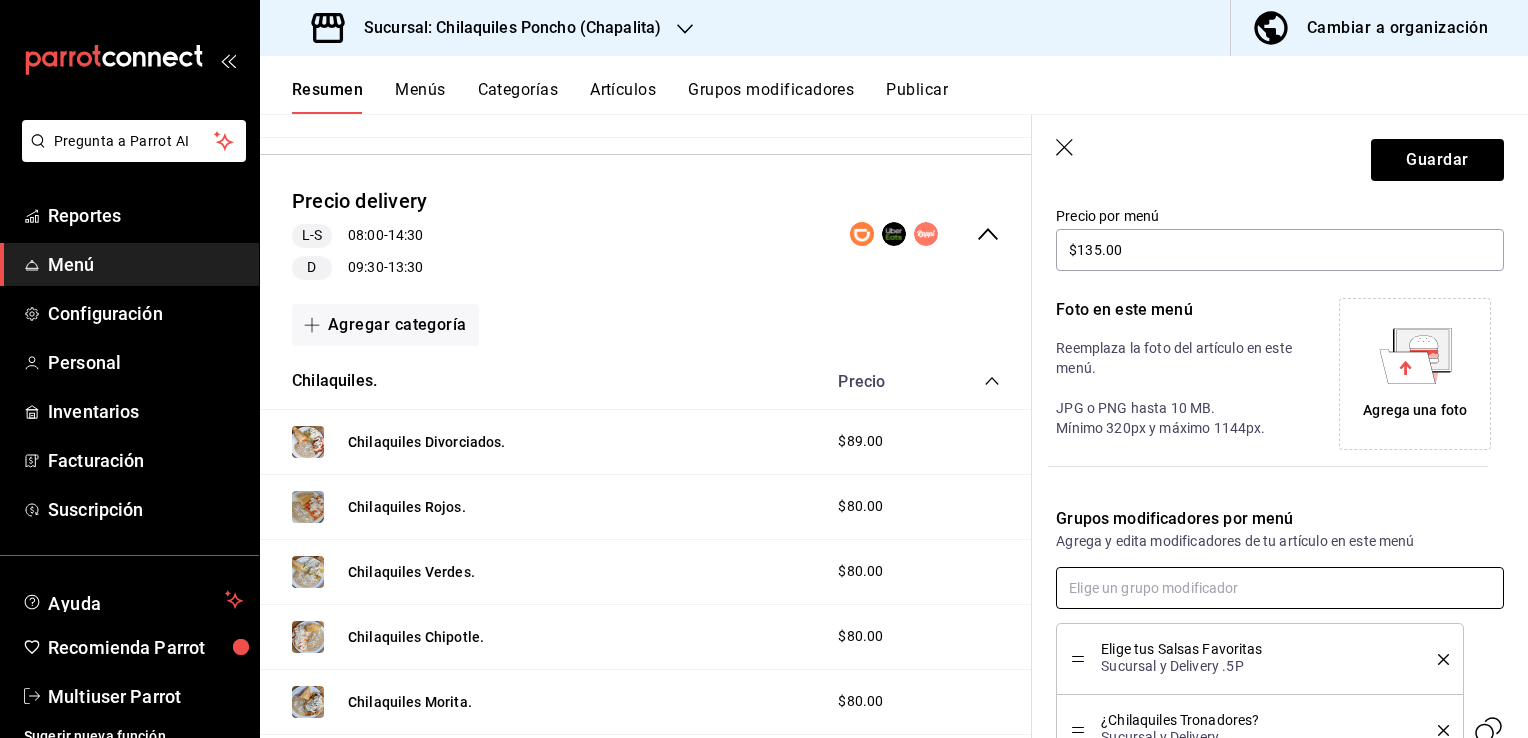 click at bounding box center [1280, 588] 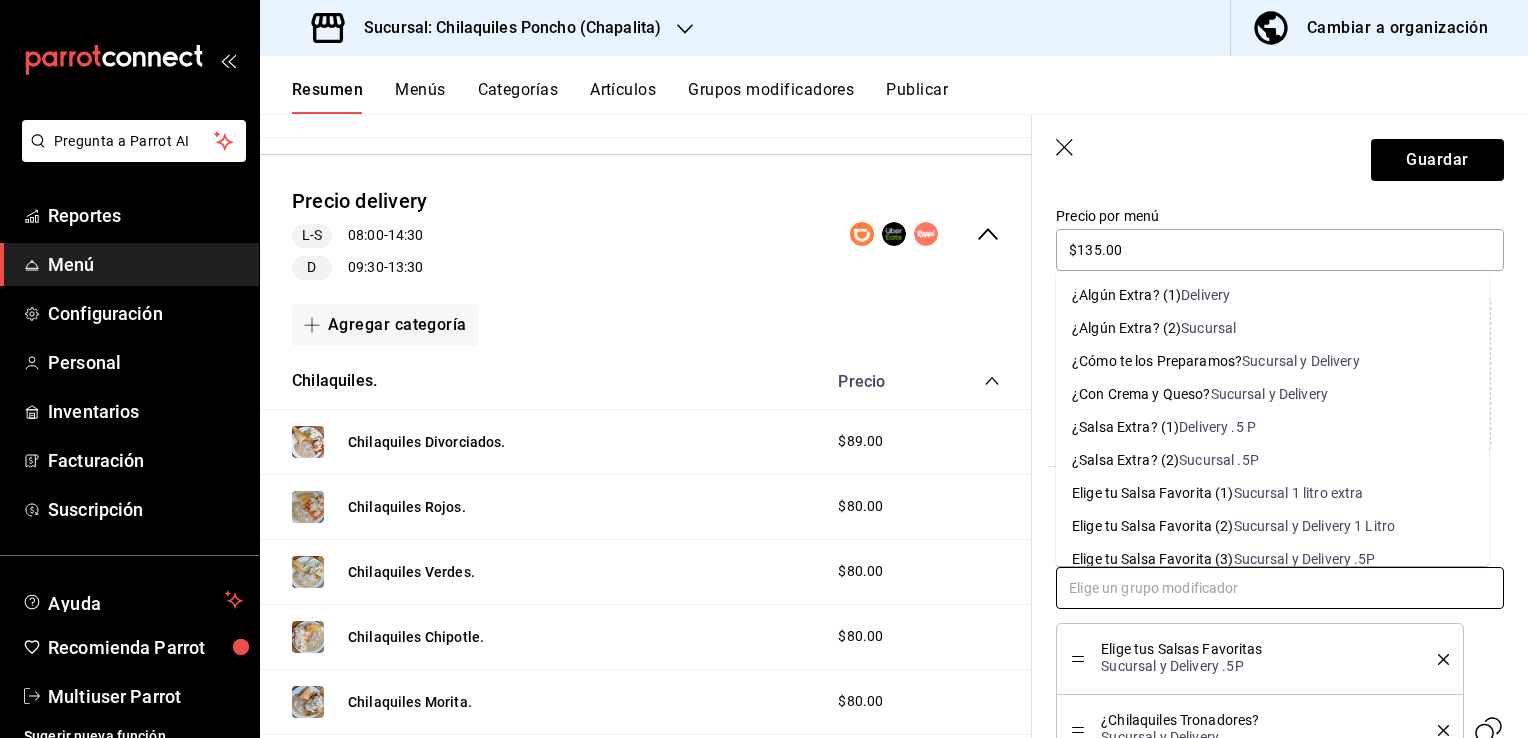 click on "Sucursal y Delivery" at bounding box center [1270, 394] 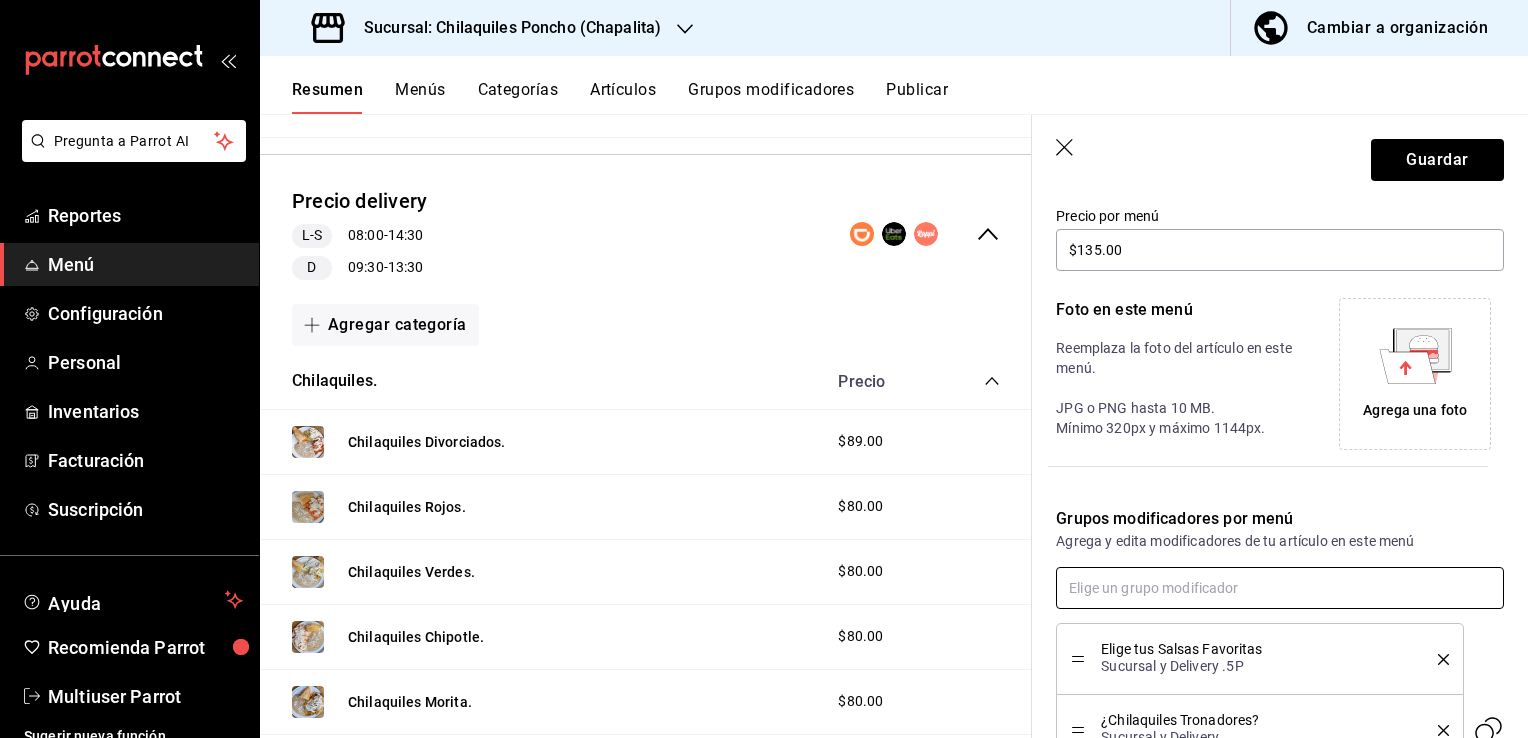 click at bounding box center [1280, 588] 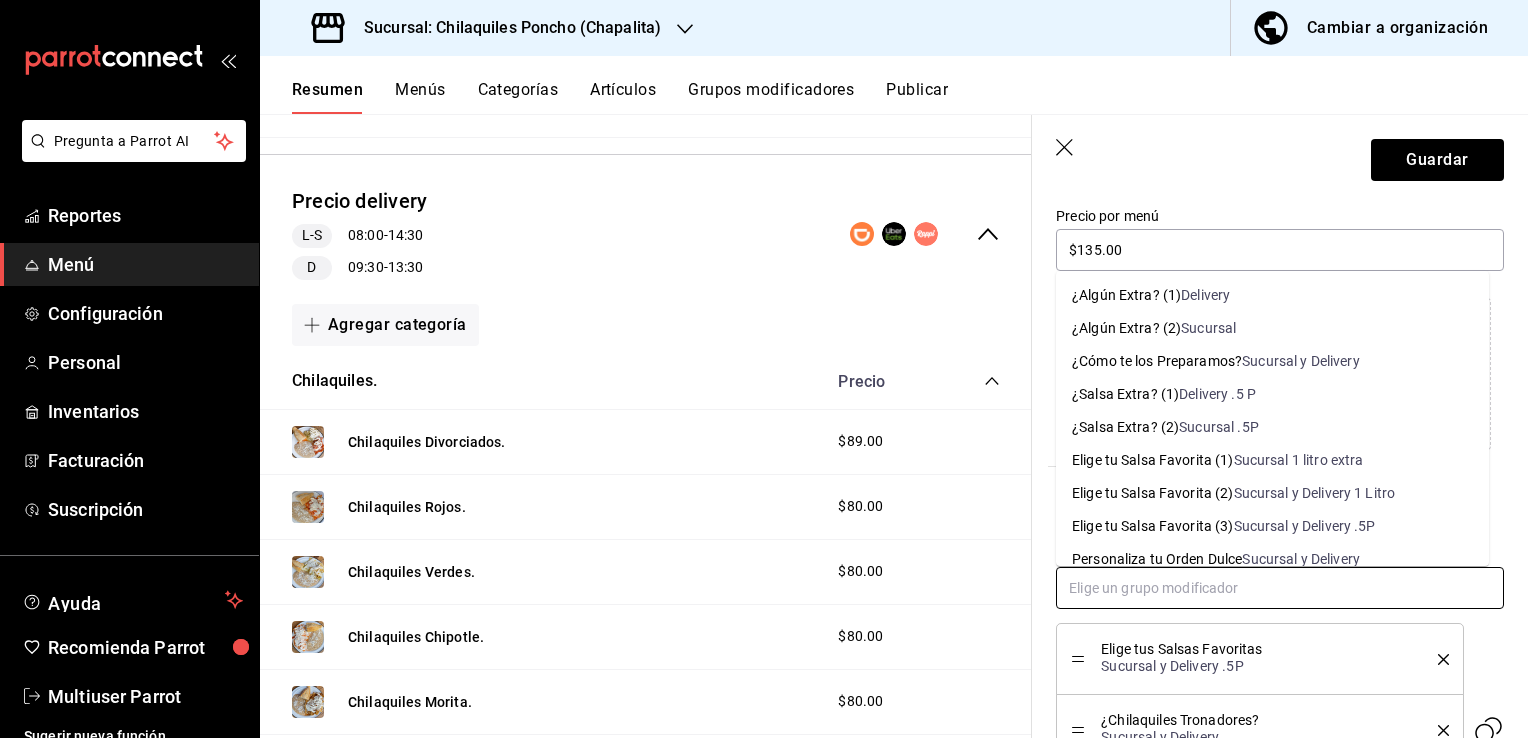 click on "Sucursal" at bounding box center (1208, 328) 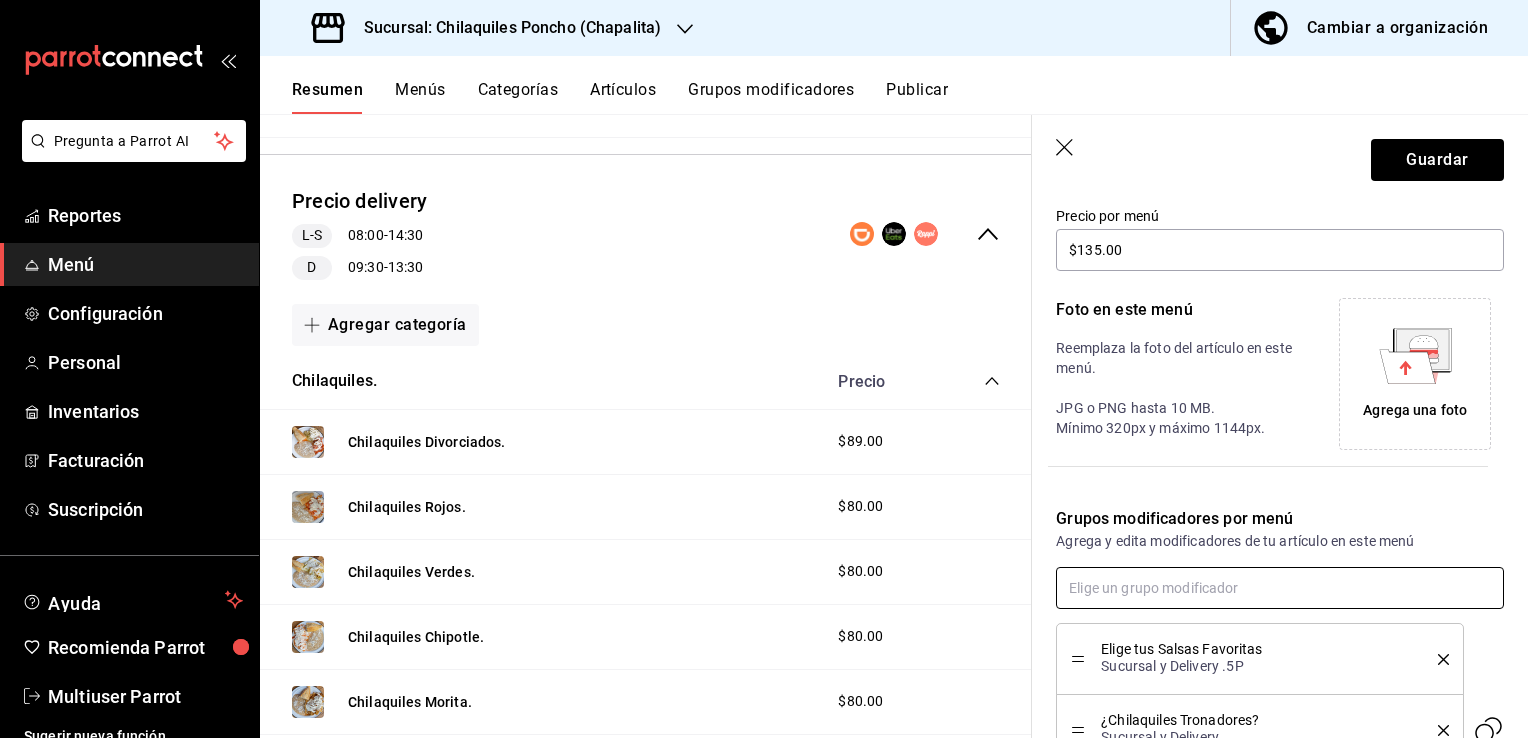 click at bounding box center (1280, 588) 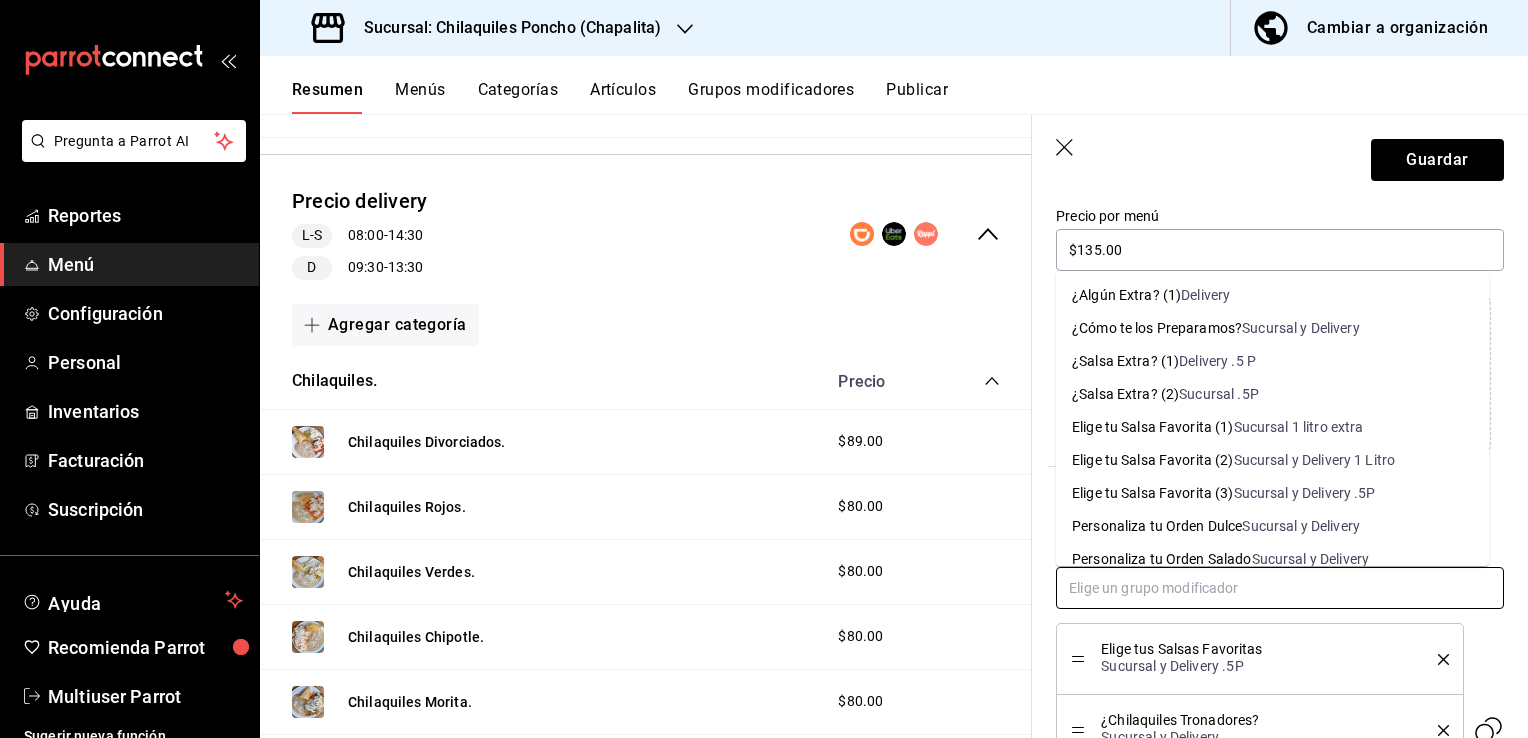 click on "Sucursal .5P" at bounding box center (1219, 394) 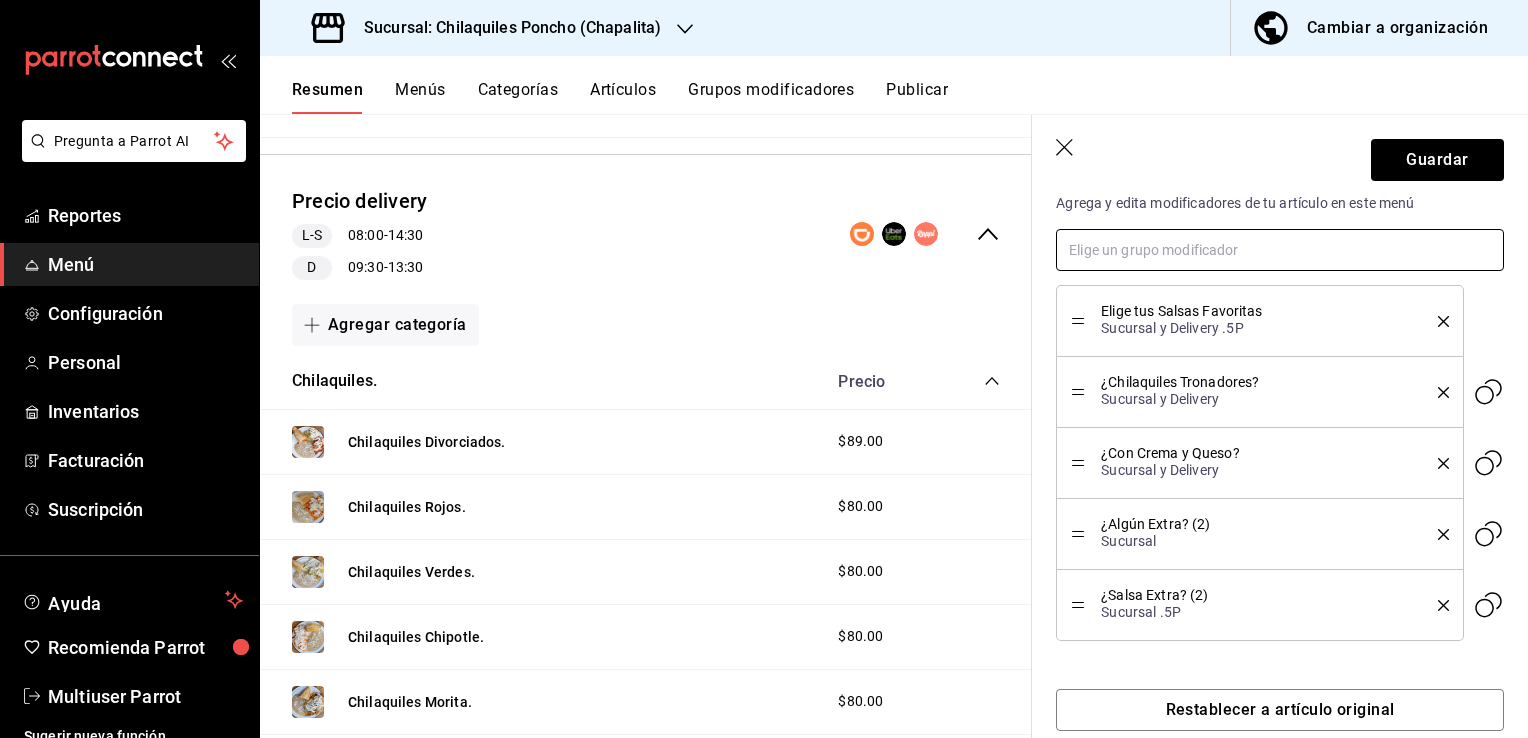 scroll, scrollTop: 692, scrollLeft: 0, axis: vertical 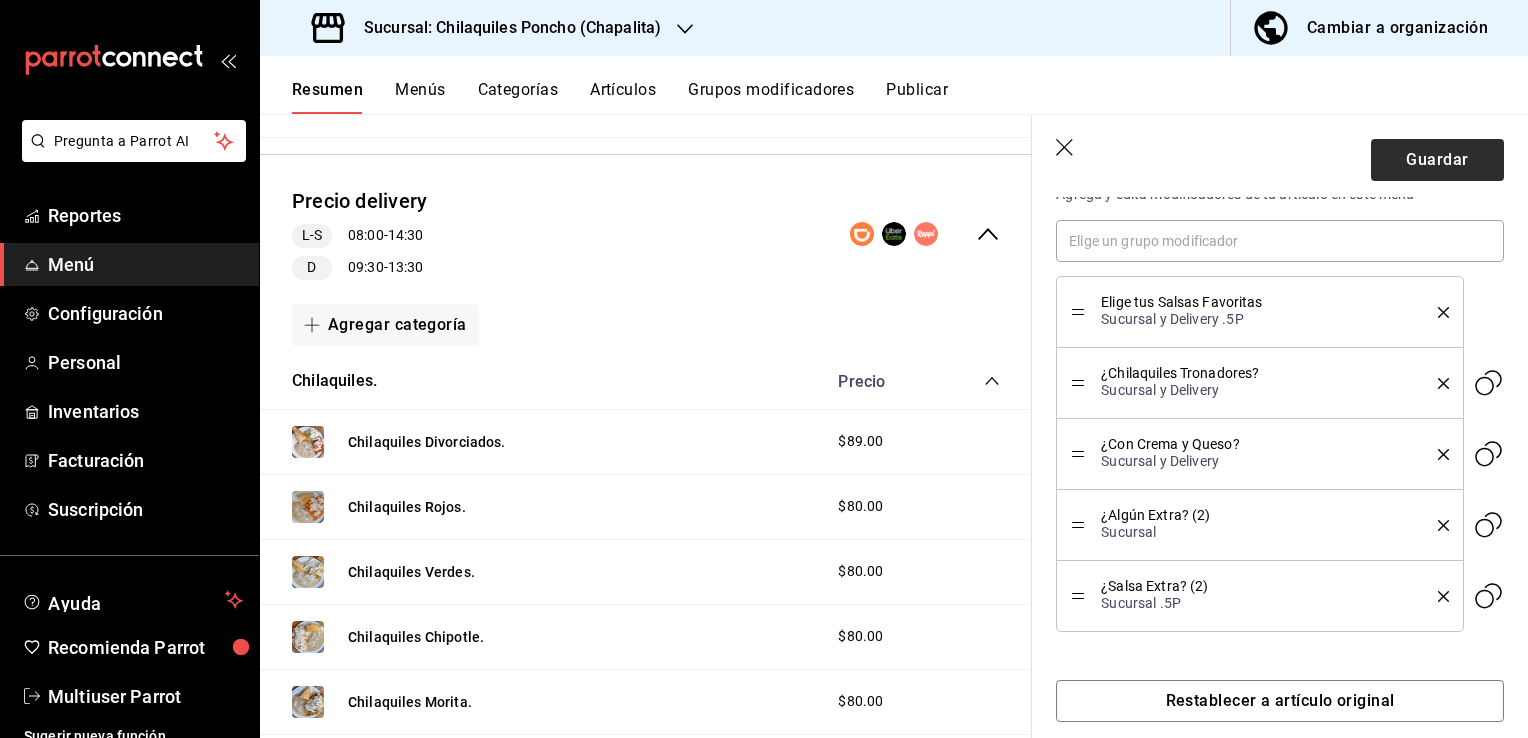 click on "Guardar" at bounding box center (1437, 160) 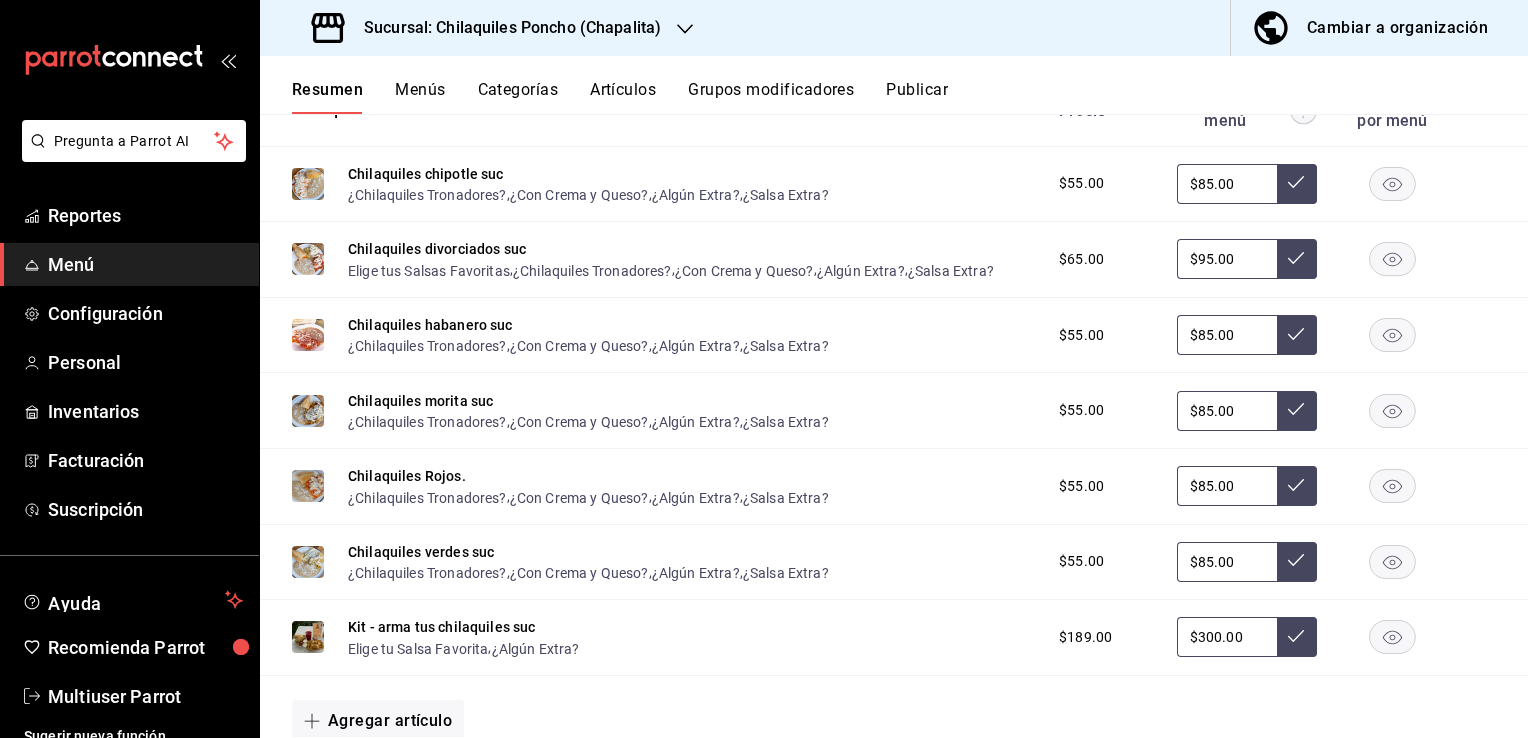 scroll, scrollTop: 111, scrollLeft: 0, axis: vertical 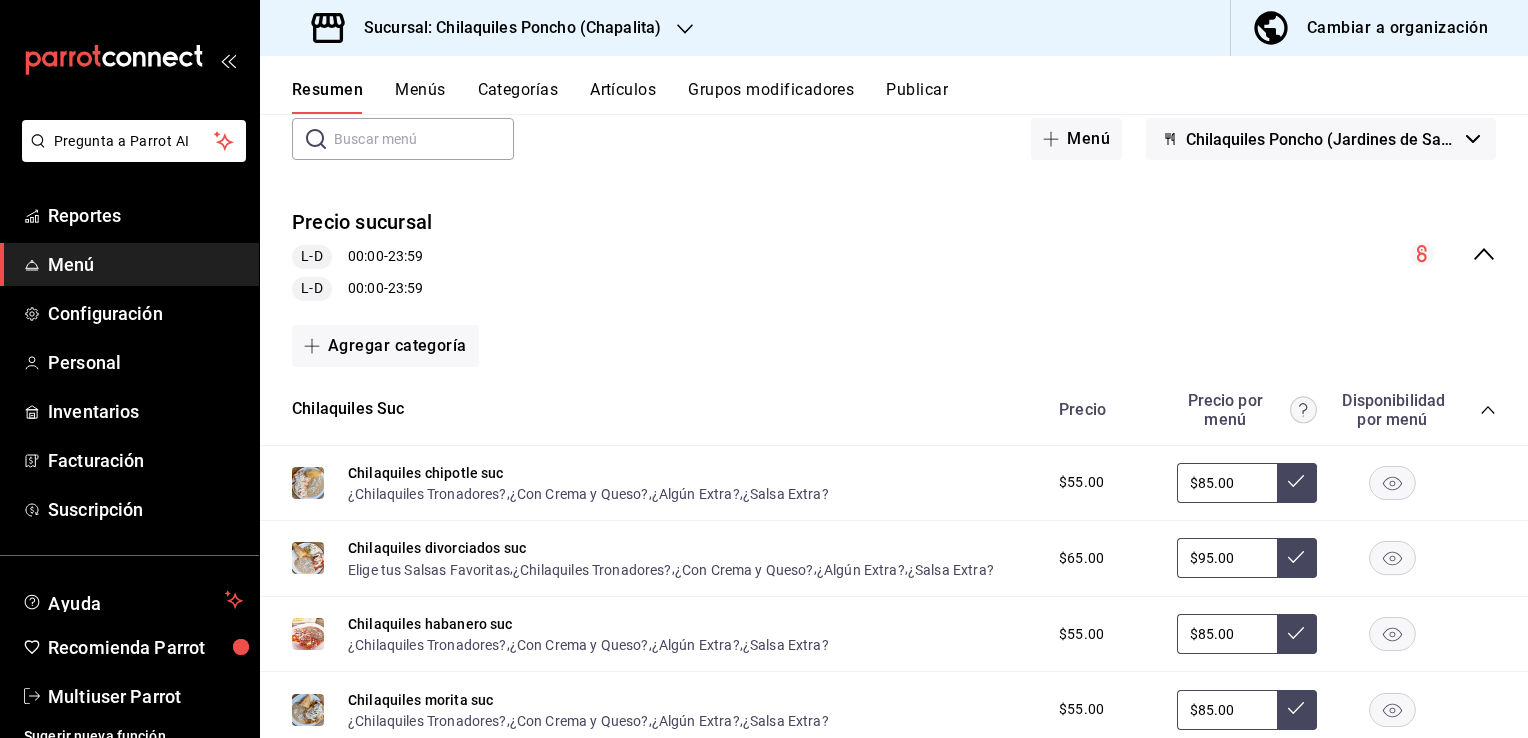 click 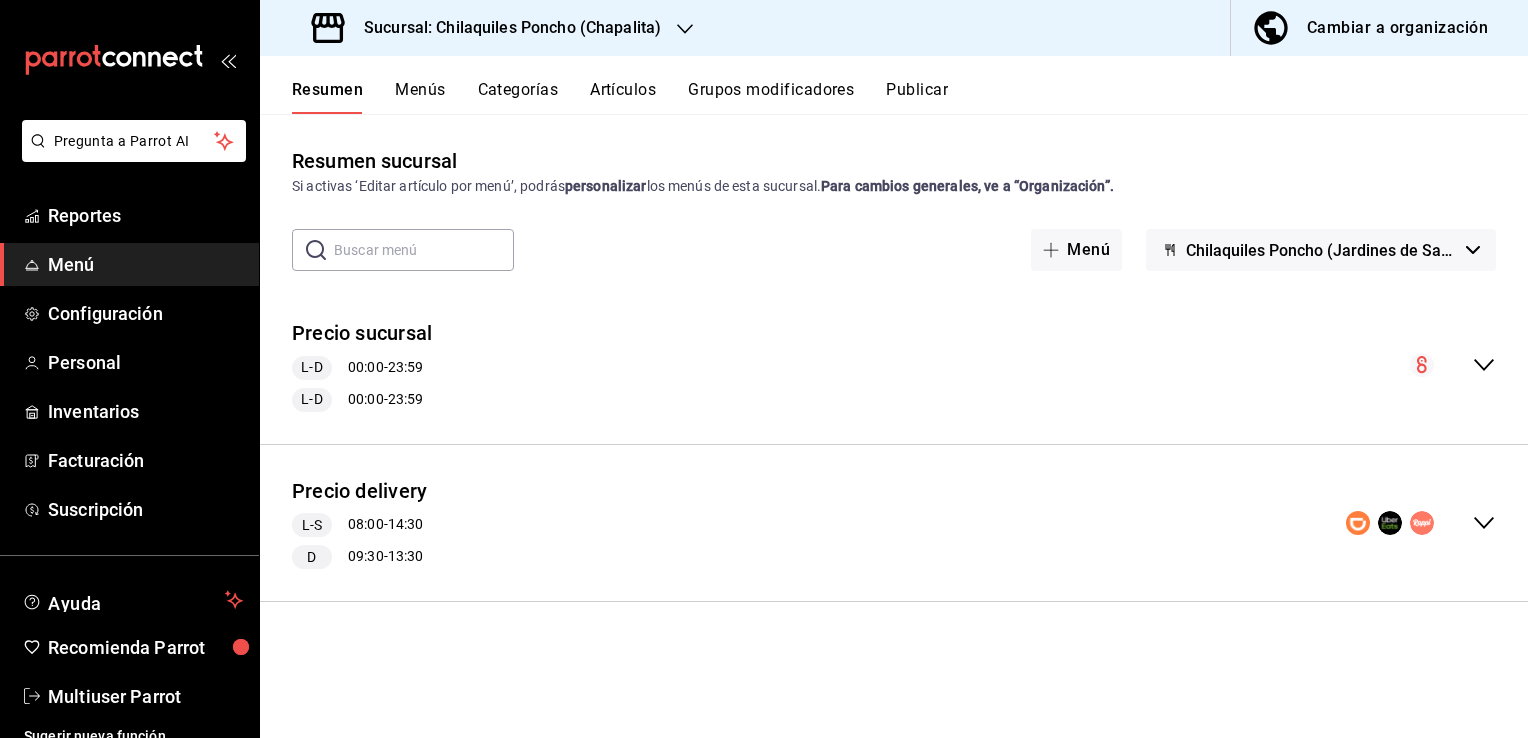 scroll, scrollTop: 0, scrollLeft: 0, axis: both 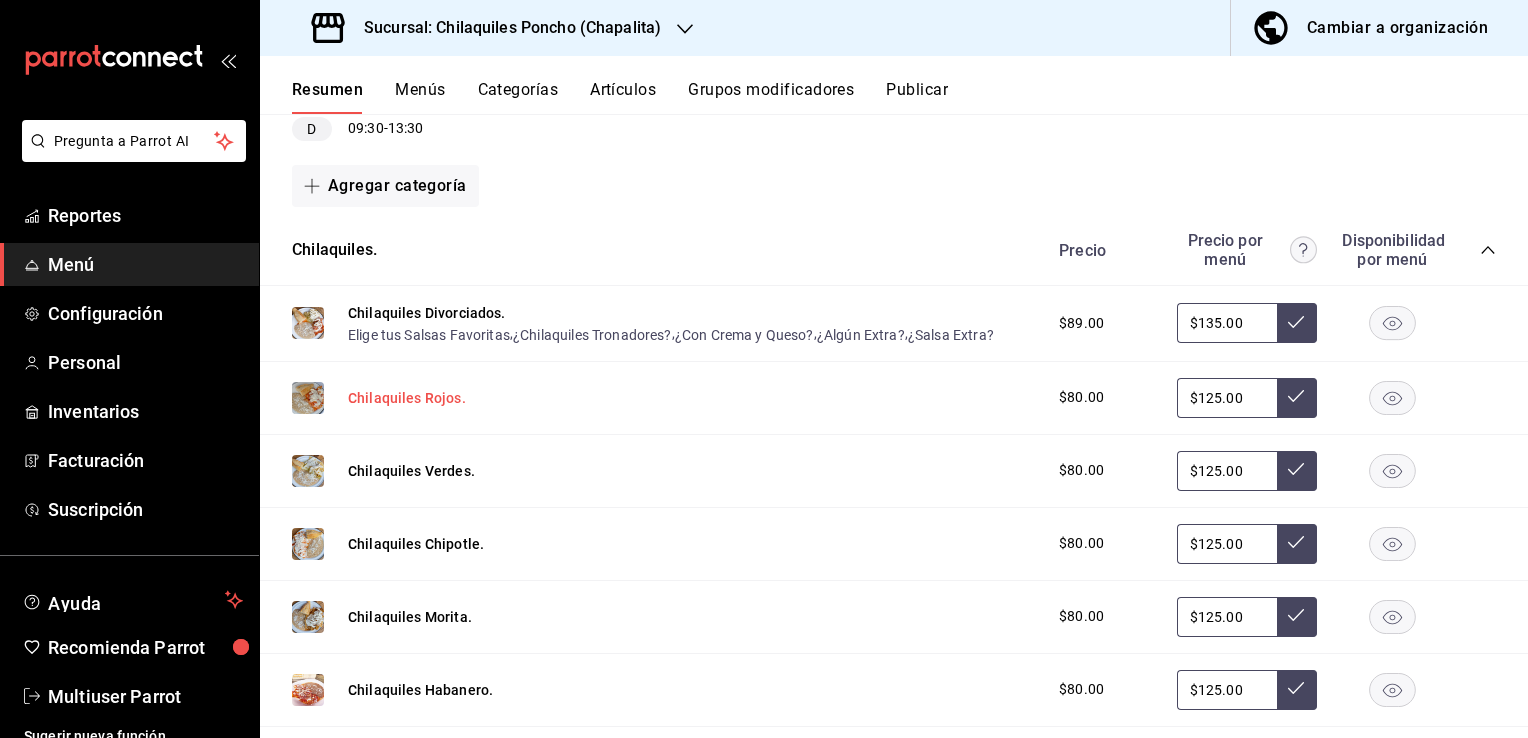 click on "Chilaquiles Rojos." at bounding box center (407, 398) 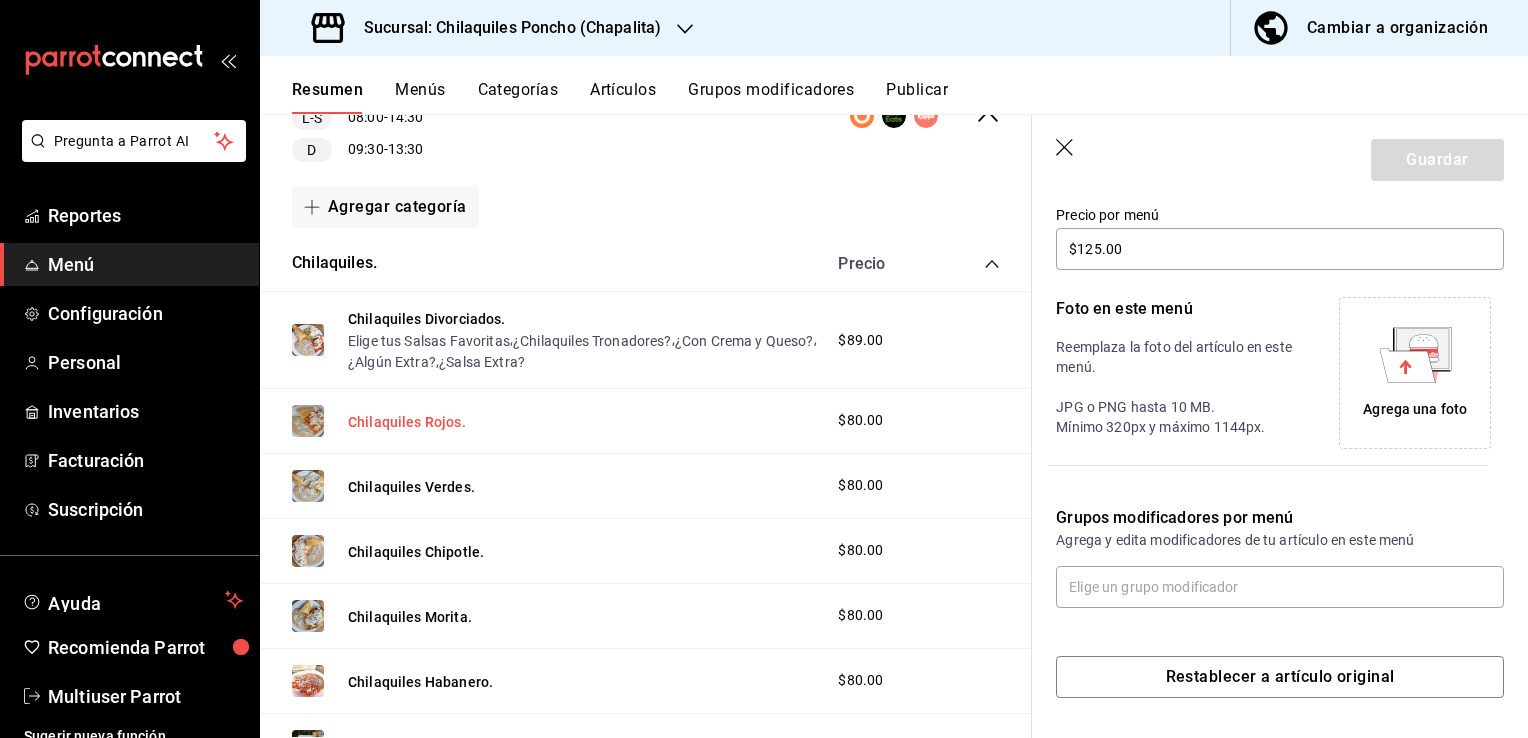 scroll, scrollTop: 345, scrollLeft: 0, axis: vertical 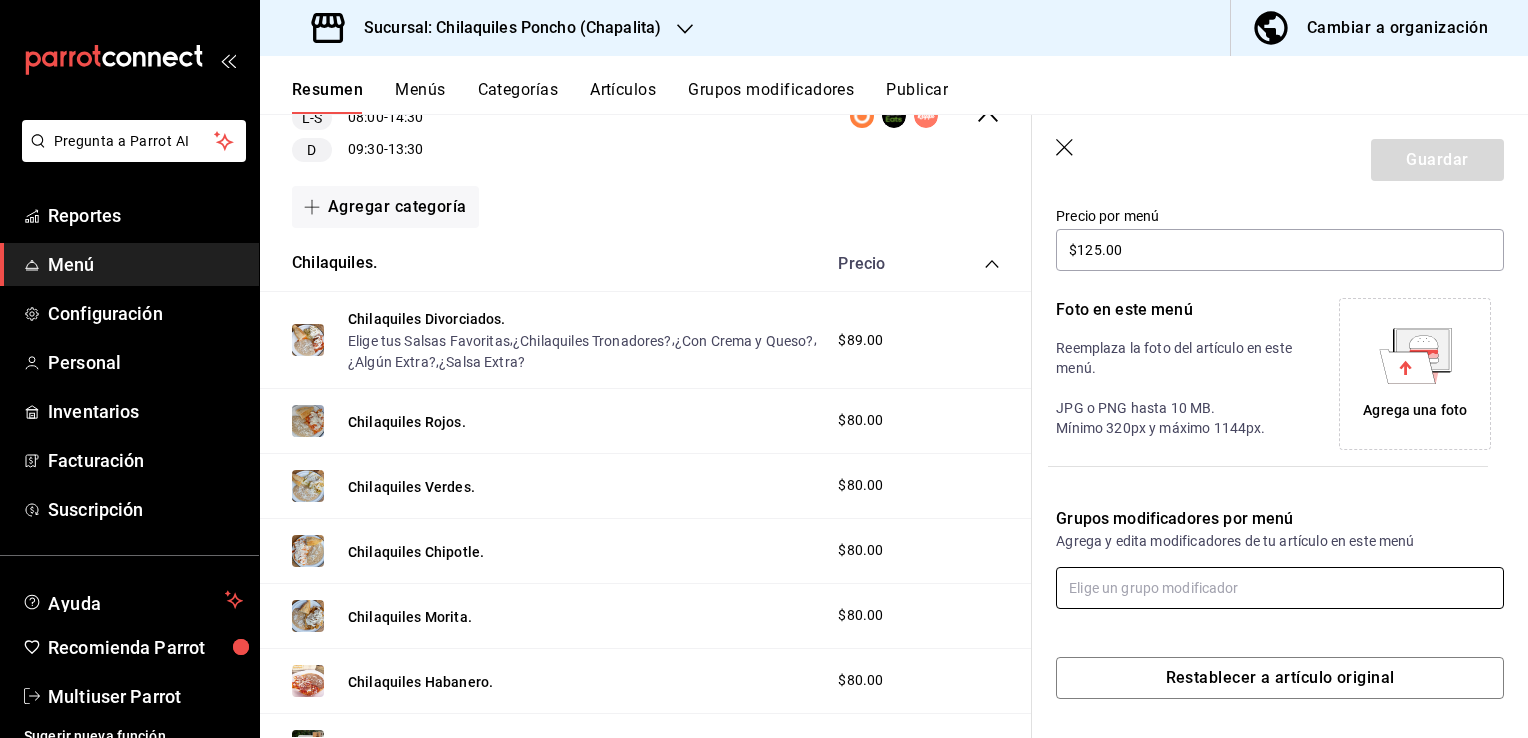 click at bounding box center (1280, 588) 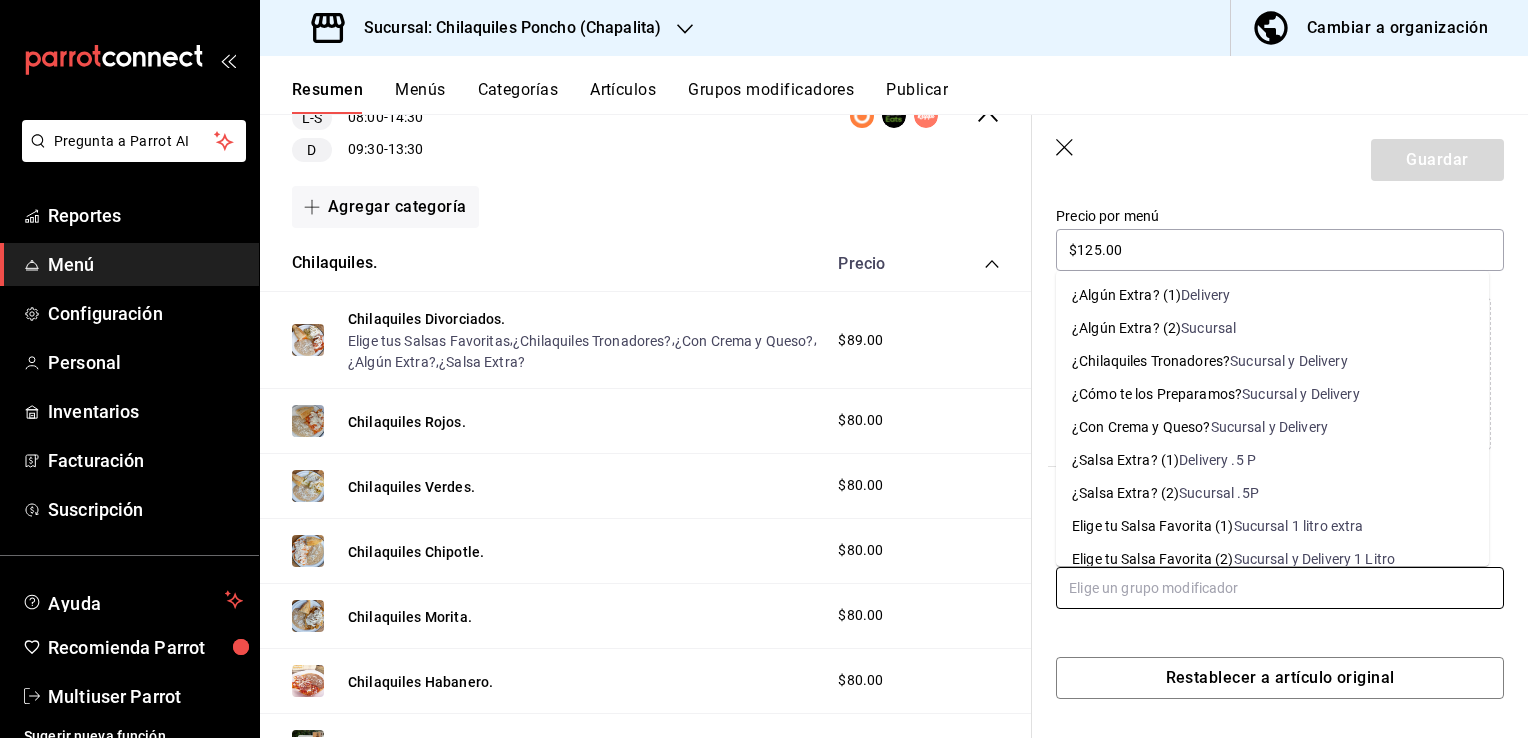 click on "Sucursal y Delivery" at bounding box center [1289, 361] 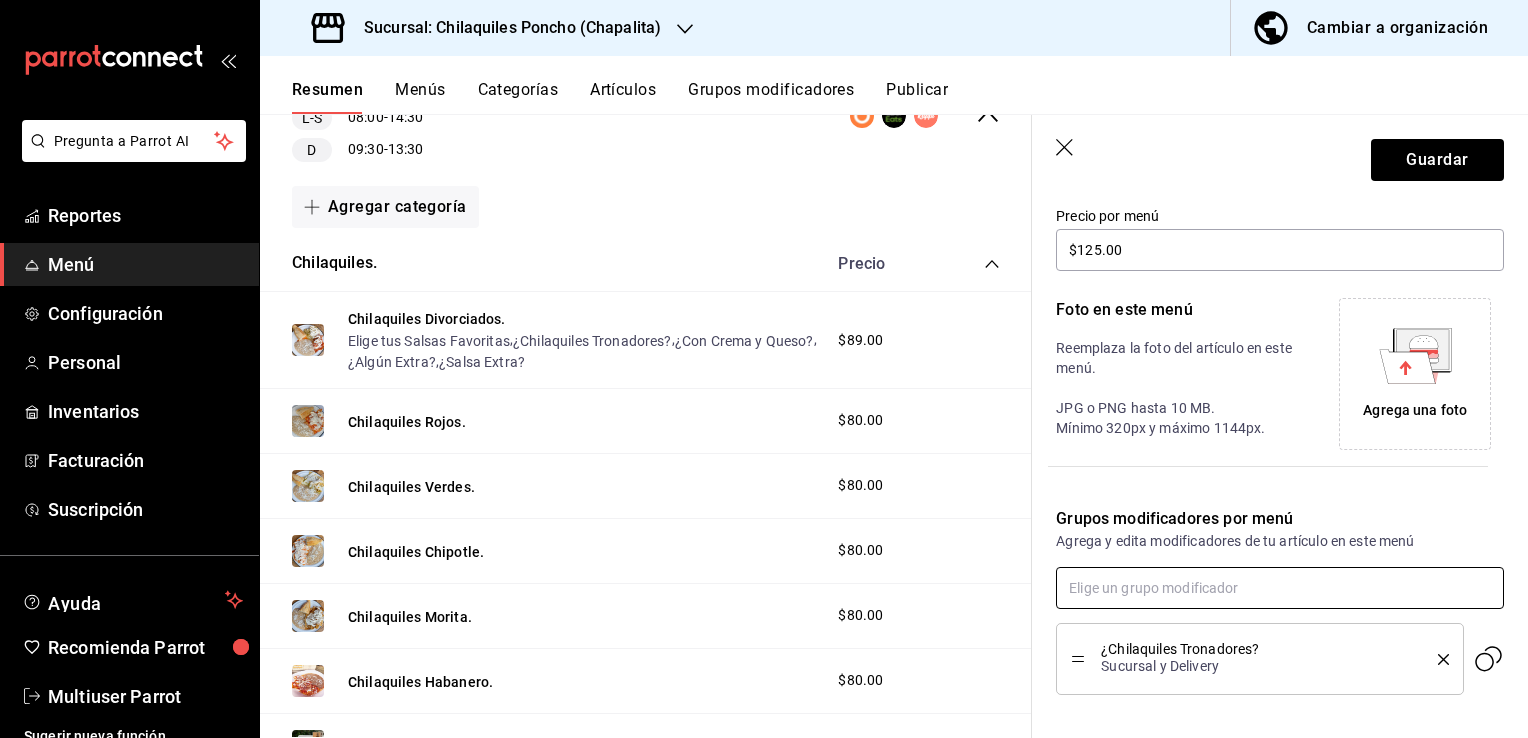 click at bounding box center [1280, 588] 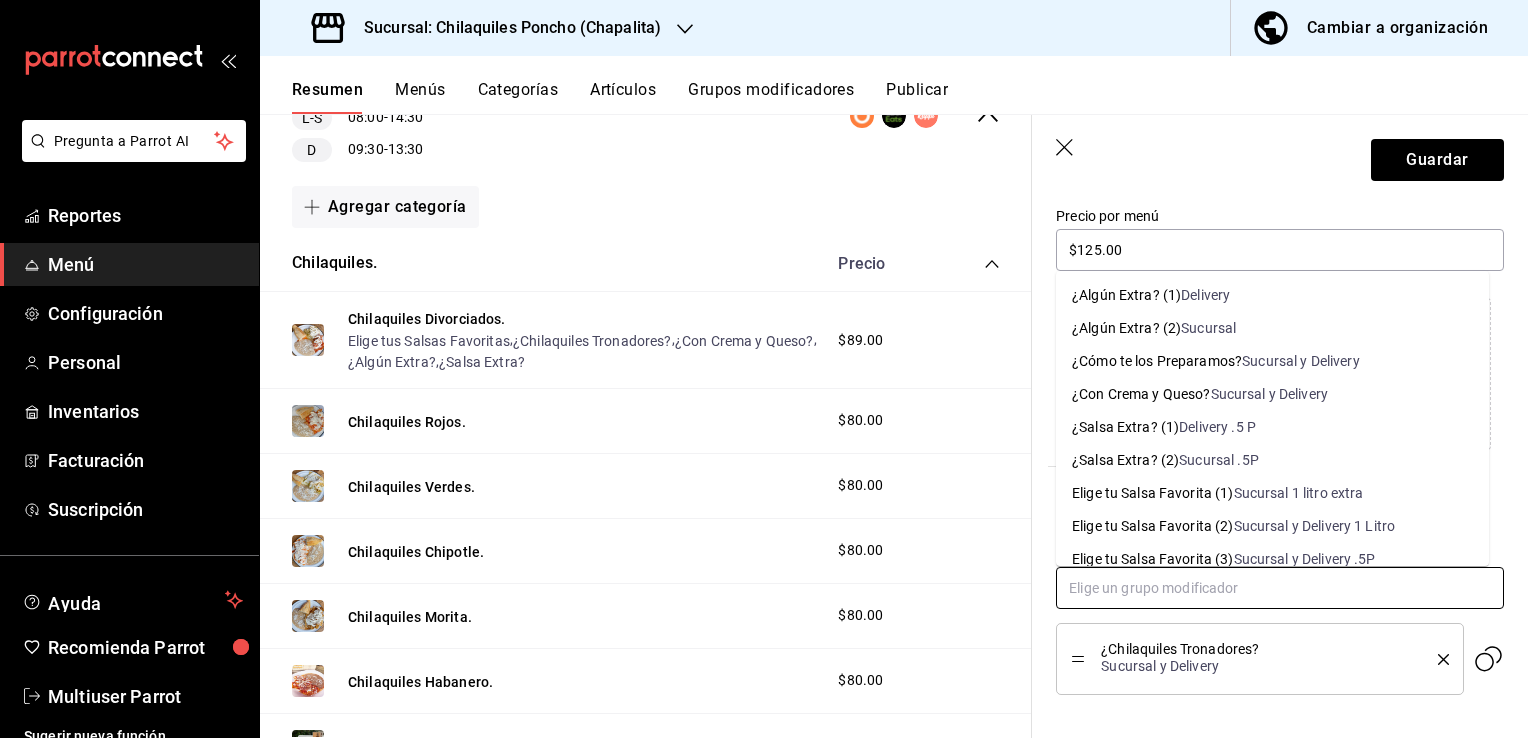 click on "Sucursal y Delivery" at bounding box center [1270, 394] 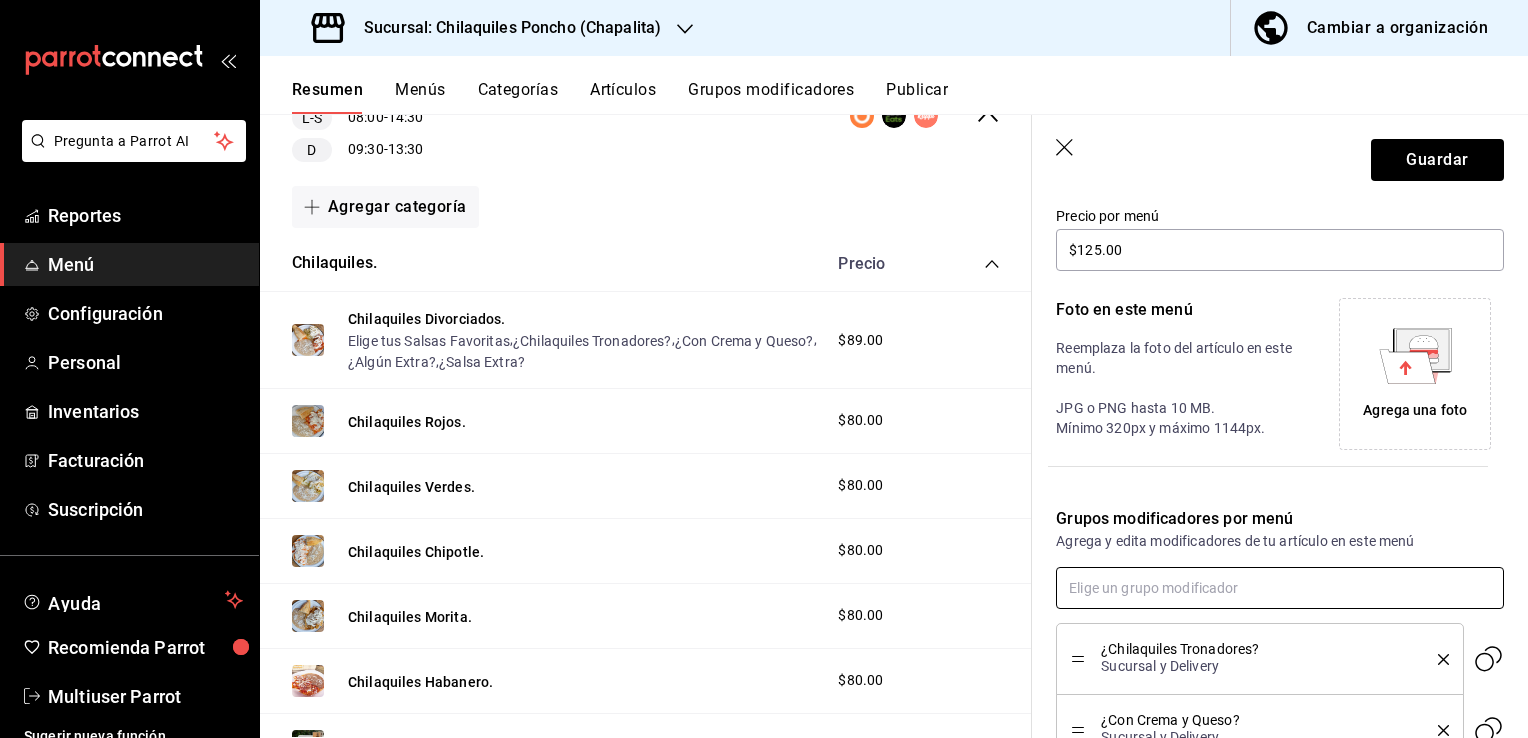 click at bounding box center [1280, 588] 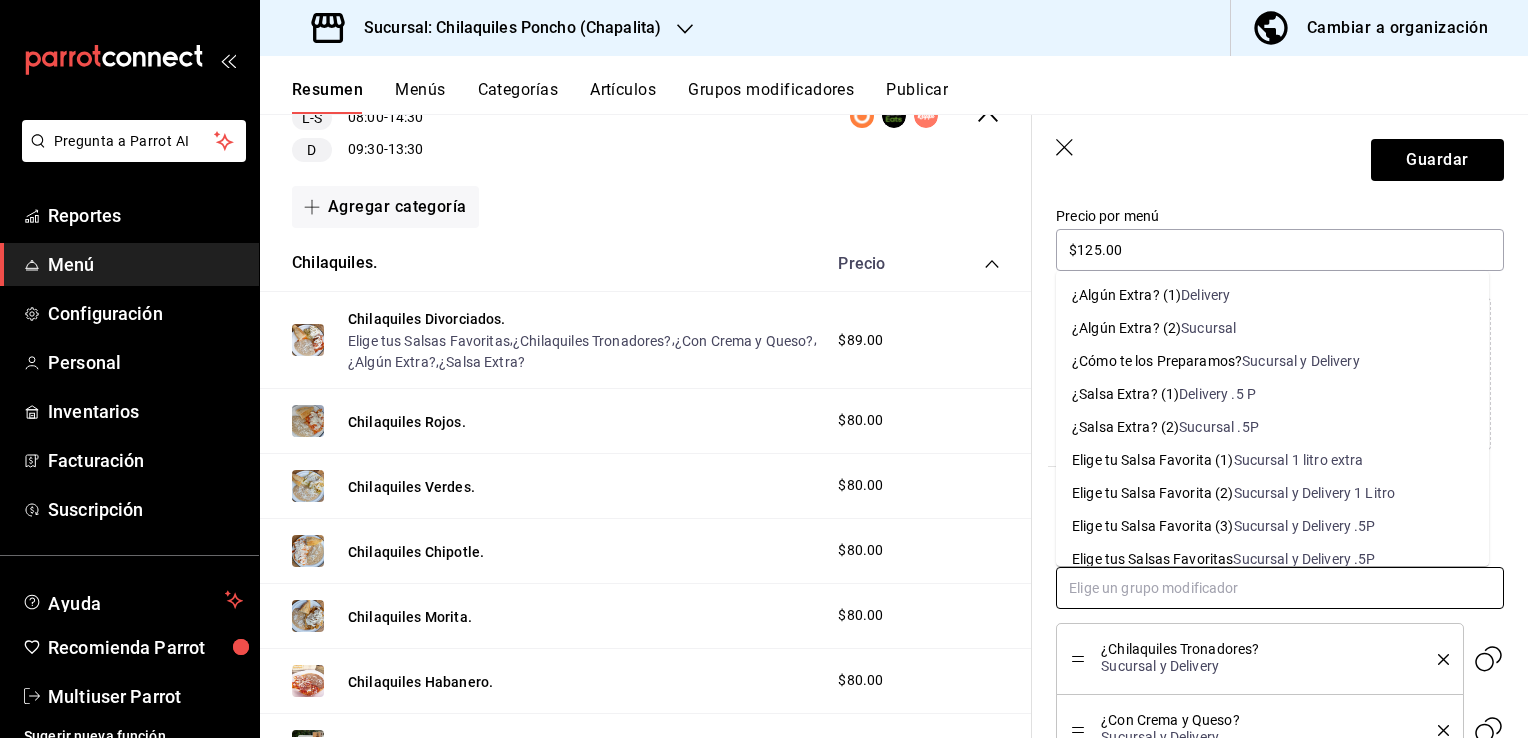 click on "¿Algún Extra? (2) Sucursal" at bounding box center (1272, 328) 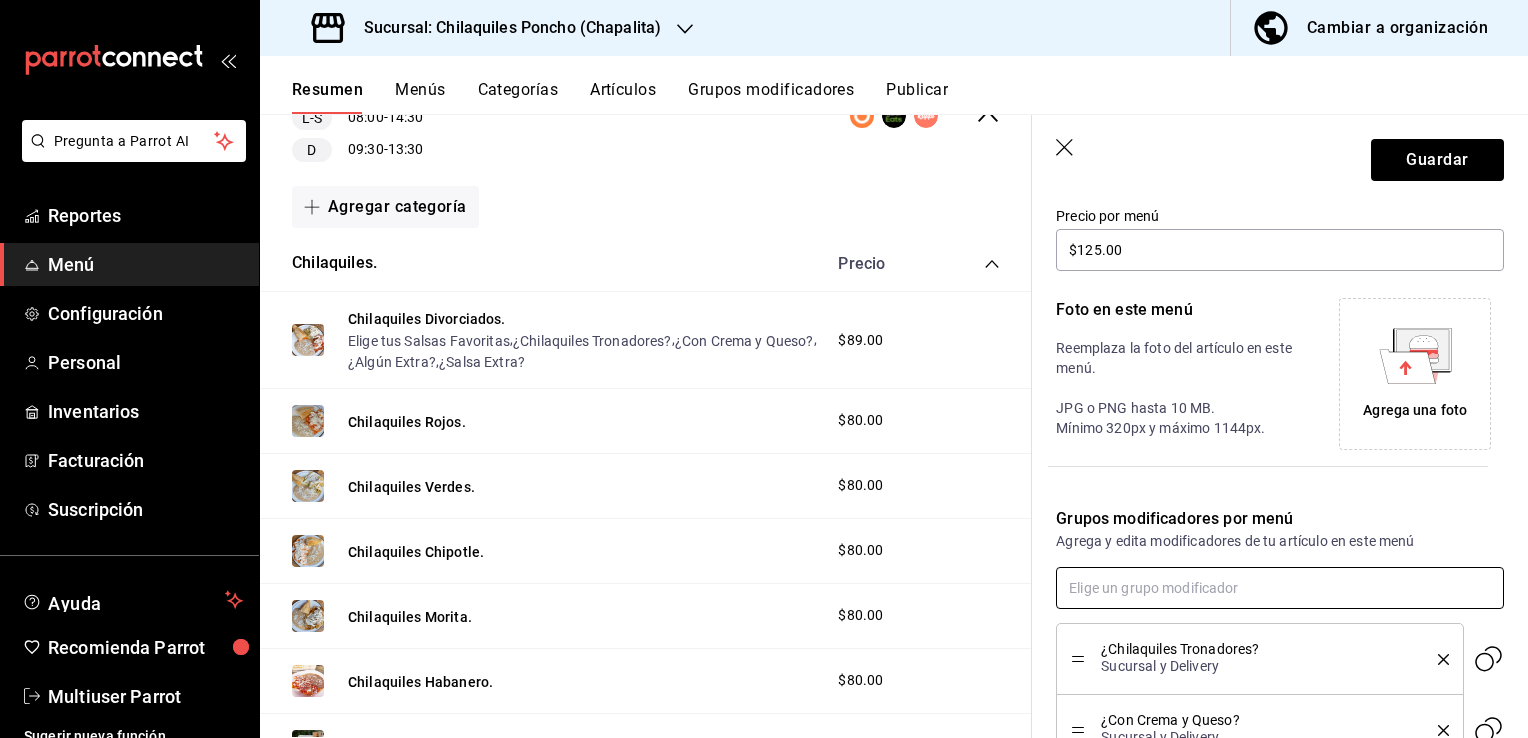 click at bounding box center (1280, 588) 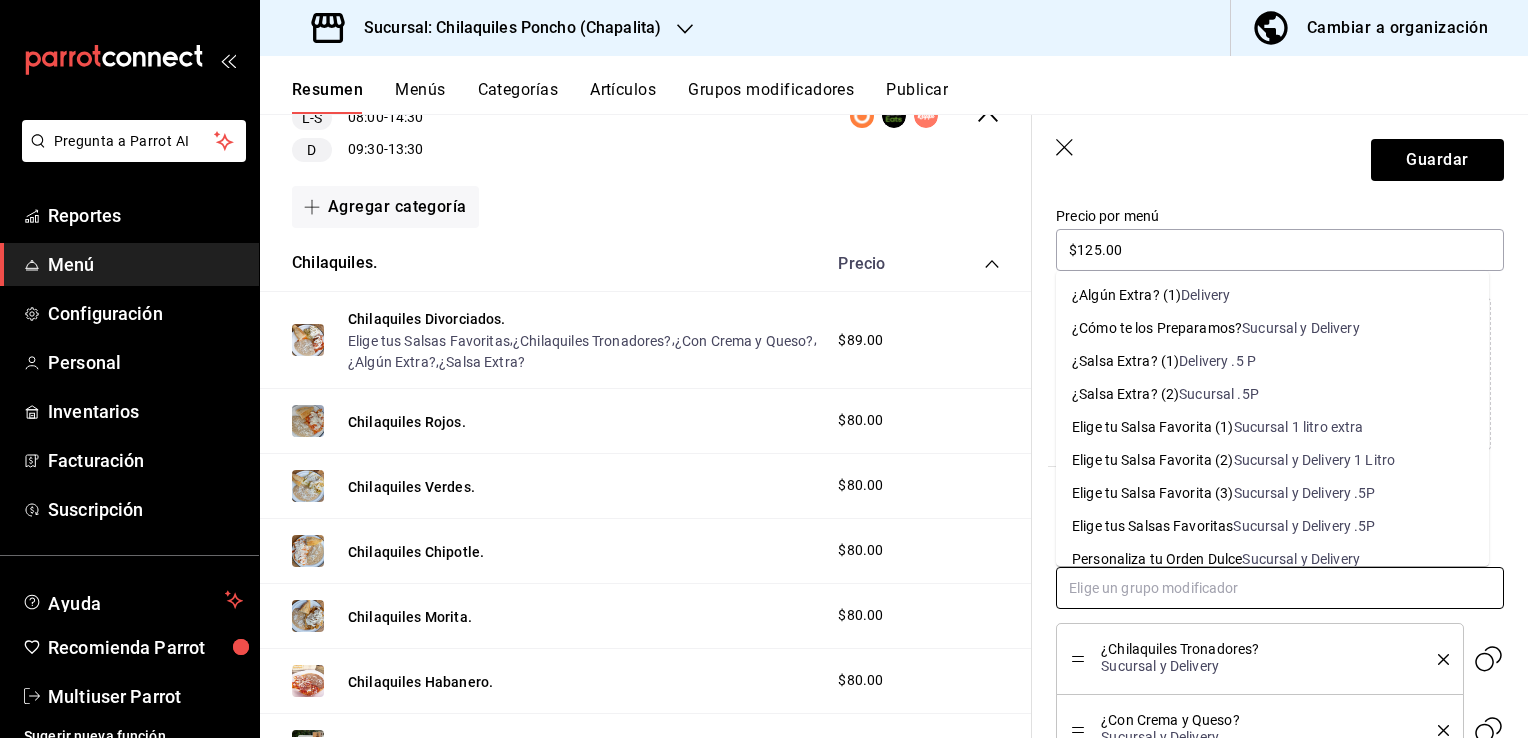 click on "Sucursal .5P" at bounding box center (1219, 394) 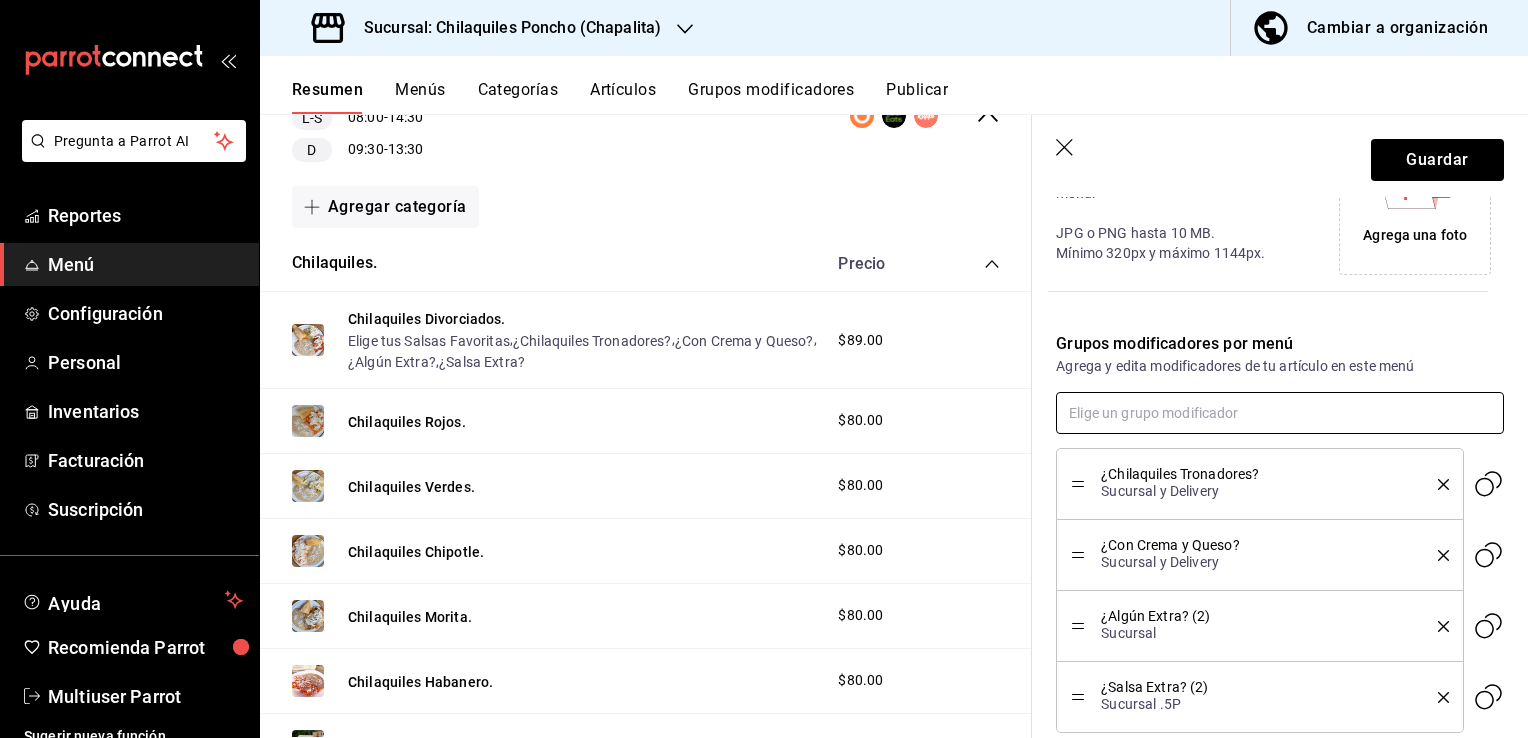 scroll, scrollTop: 568, scrollLeft: 0, axis: vertical 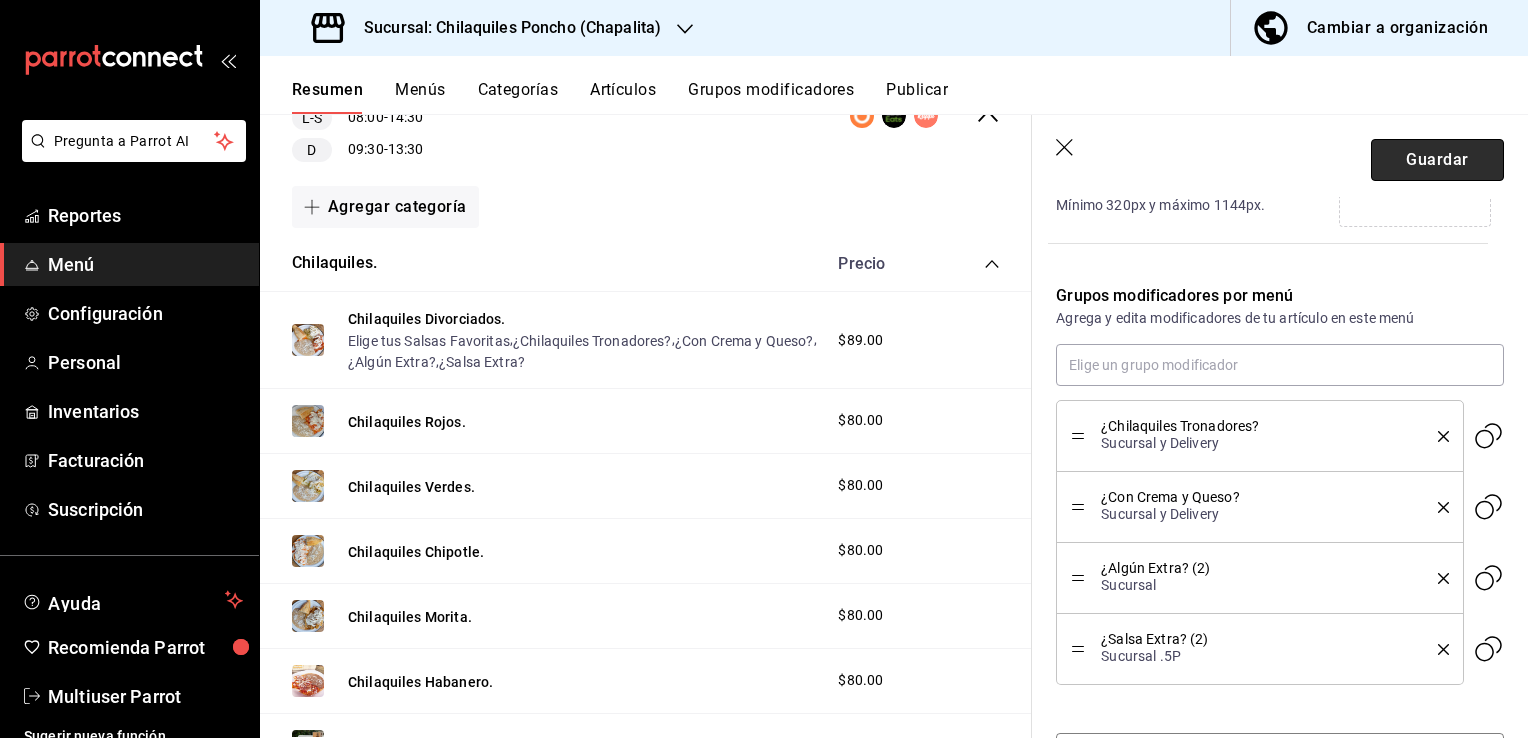 click on "Guardar" at bounding box center [1437, 160] 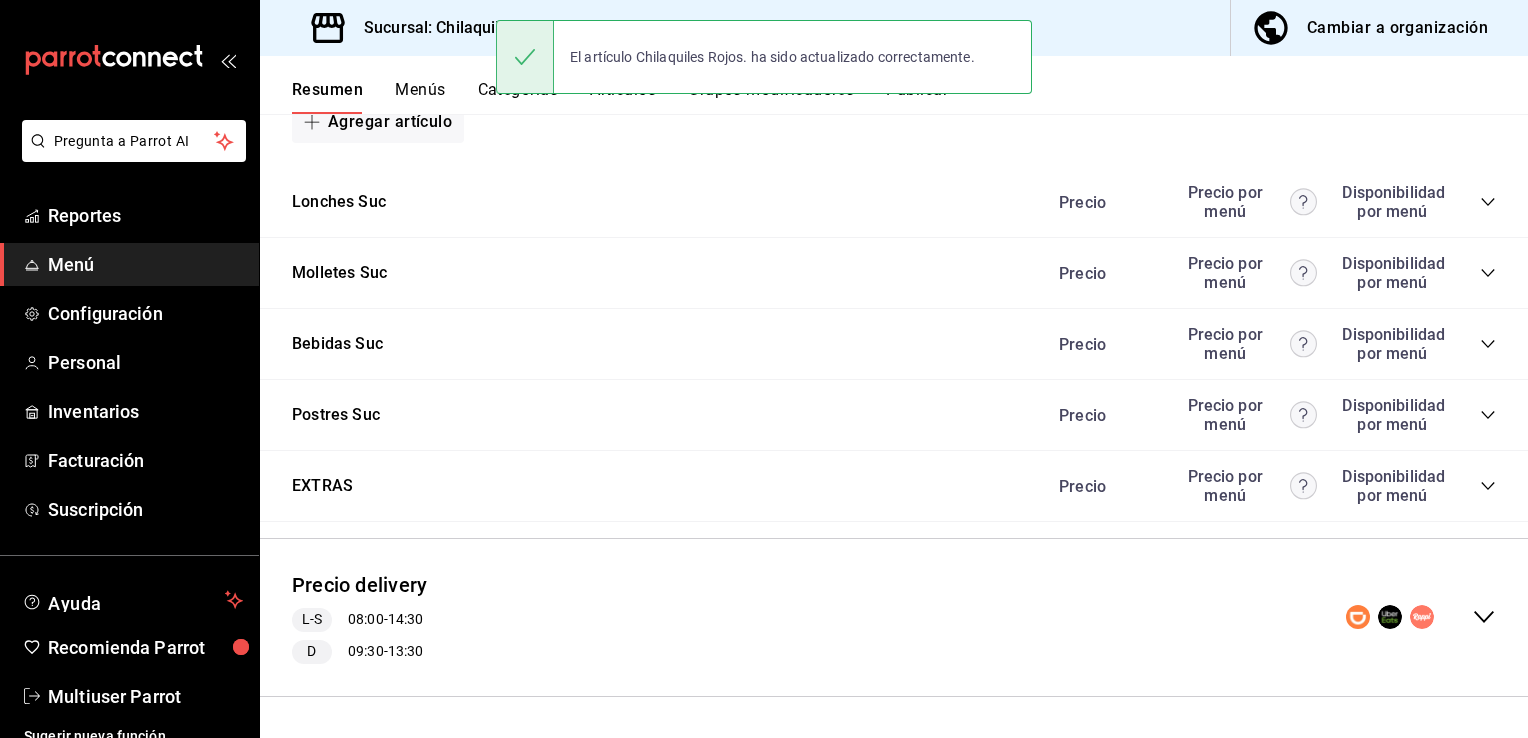 scroll, scrollTop: 1474, scrollLeft: 0, axis: vertical 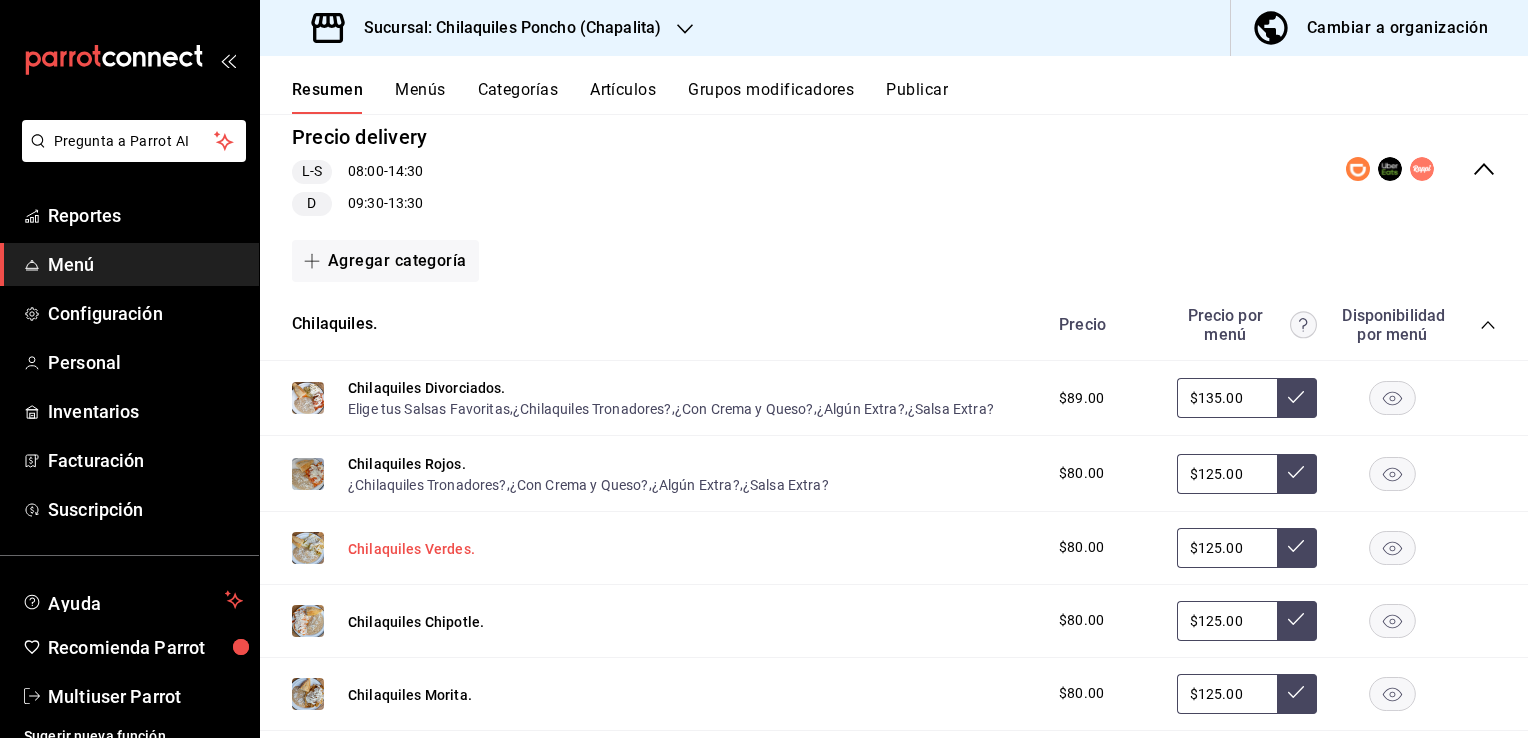 click on "Chilaquiles Verdes." at bounding box center (411, 549) 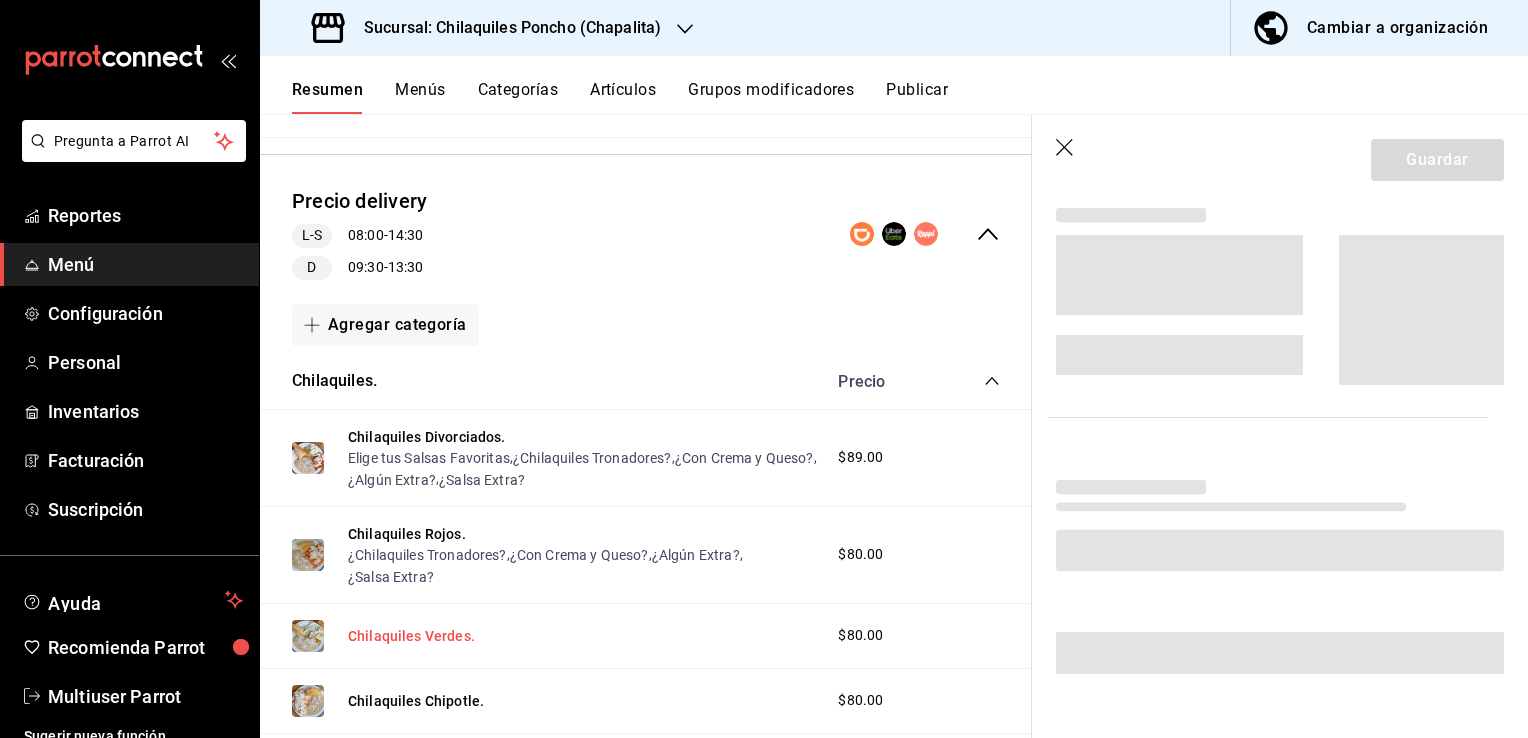 scroll, scrollTop: 460, scrollLeft: 0, axis: vertical 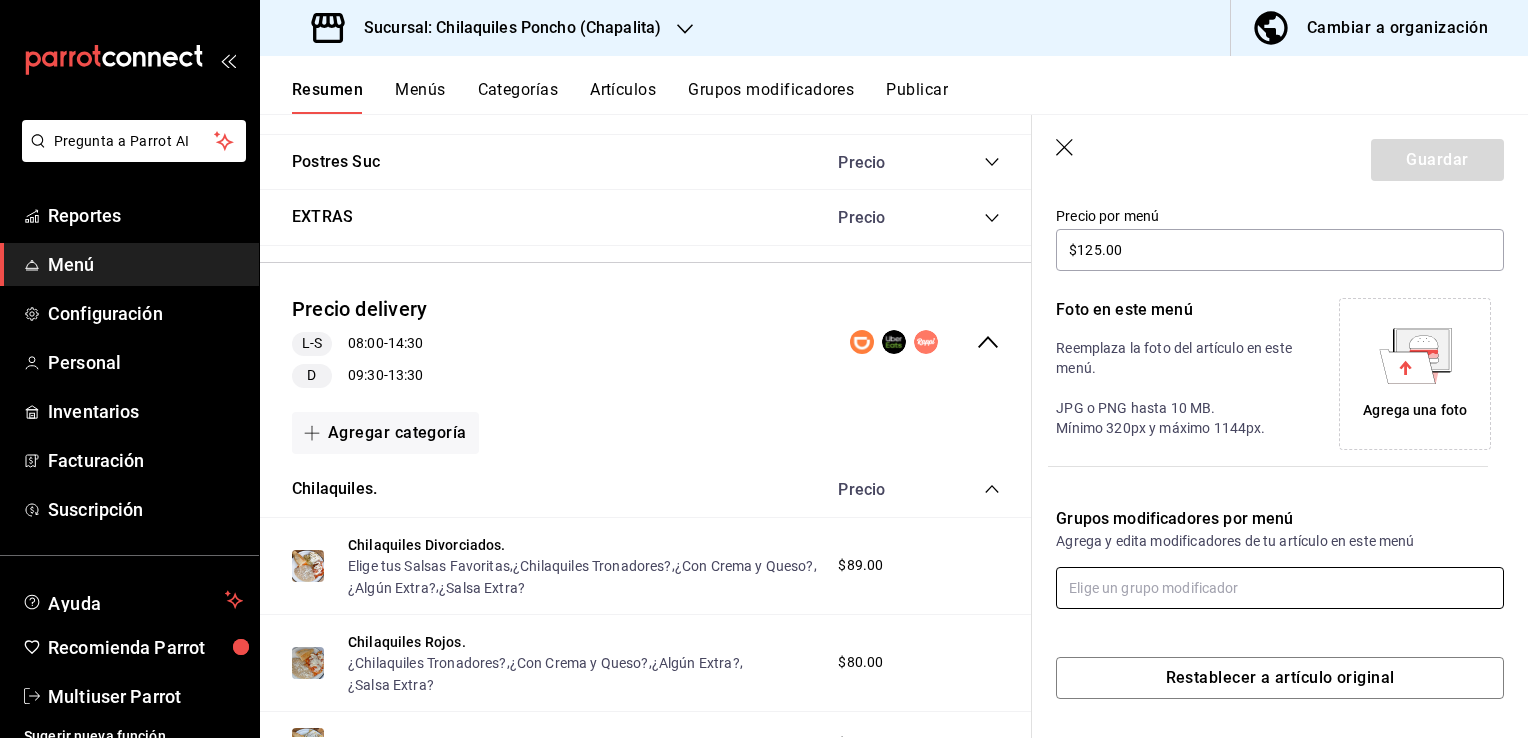 click at bounding box center (1280, 588) 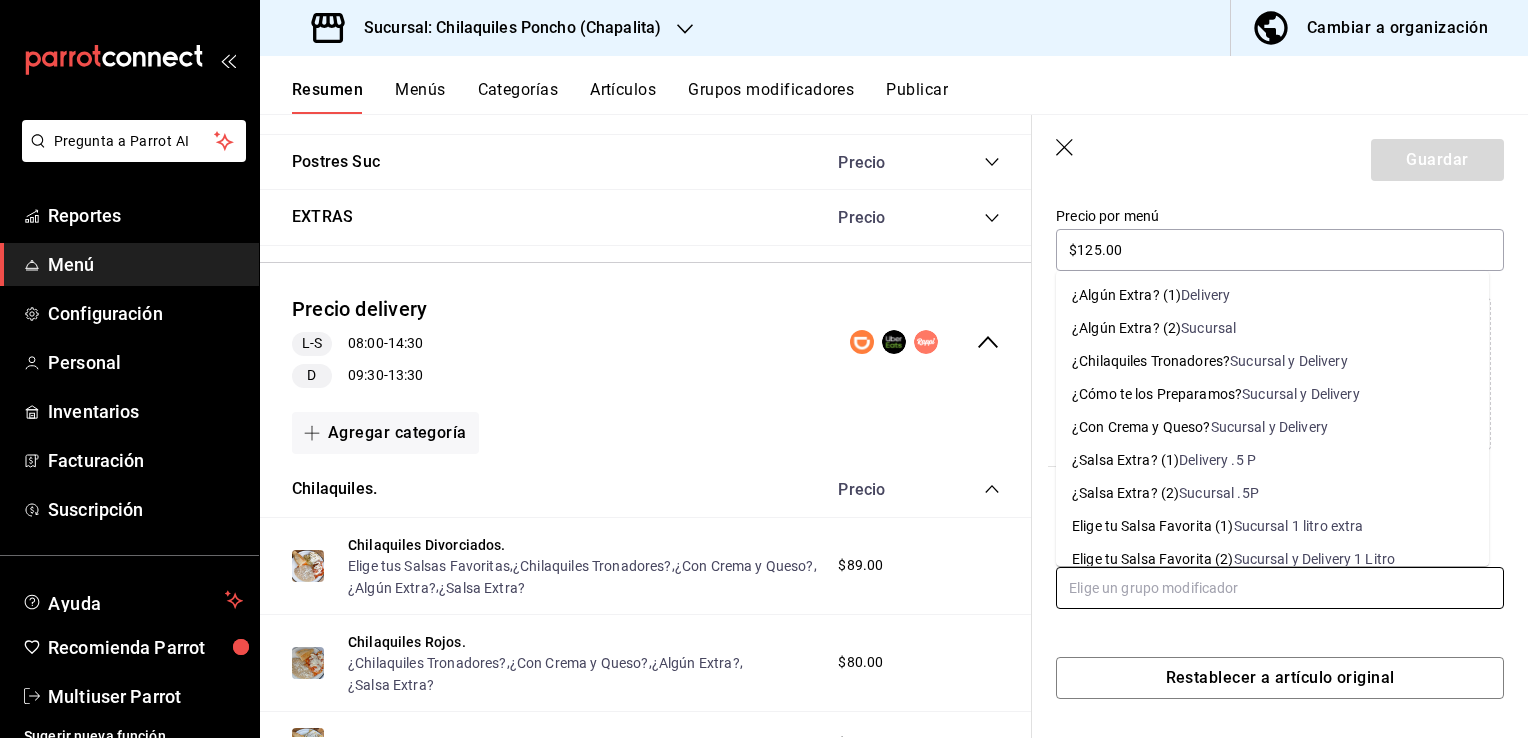 click on "Sucursal y Delivery" at bounding box center [1289, 361] 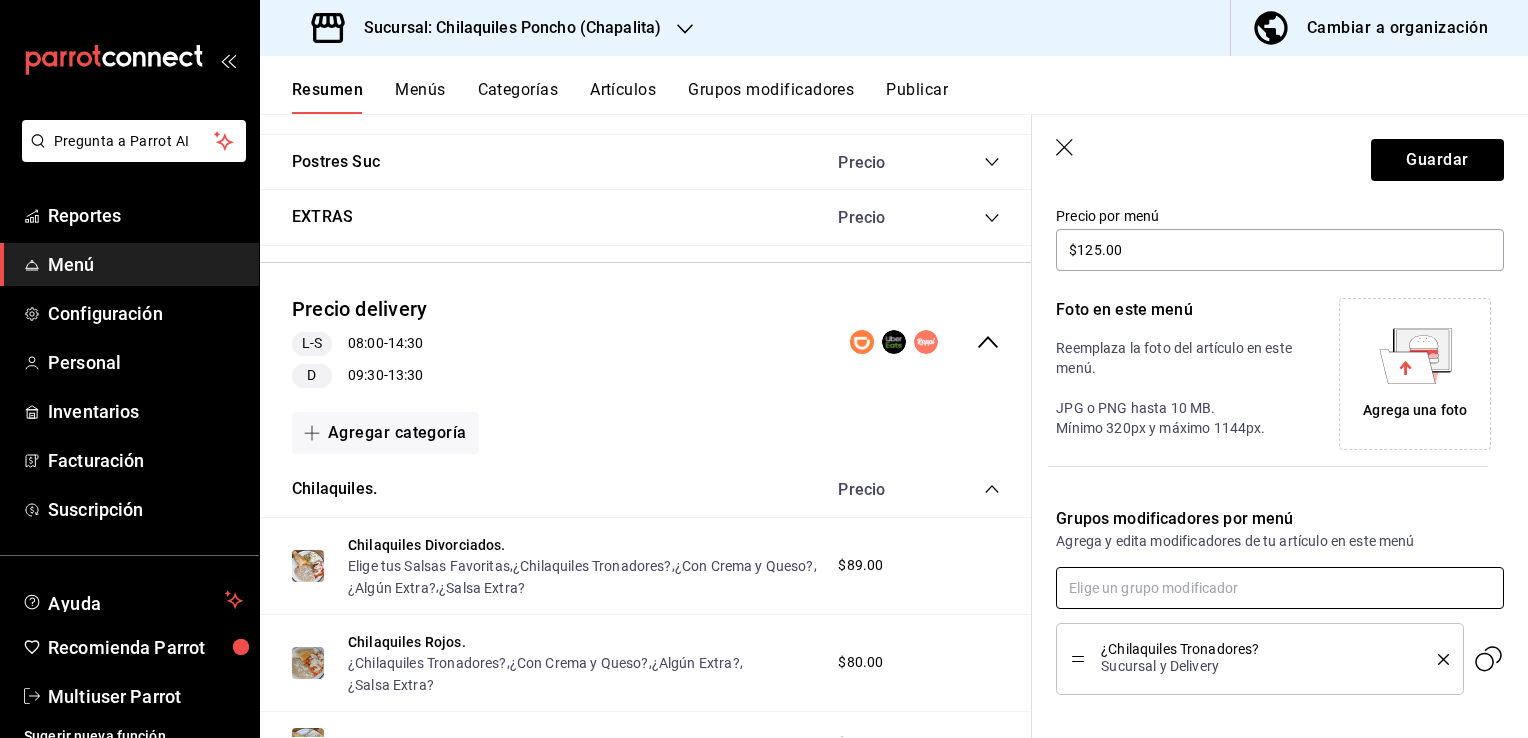 click at bounding box center (1280, 588) 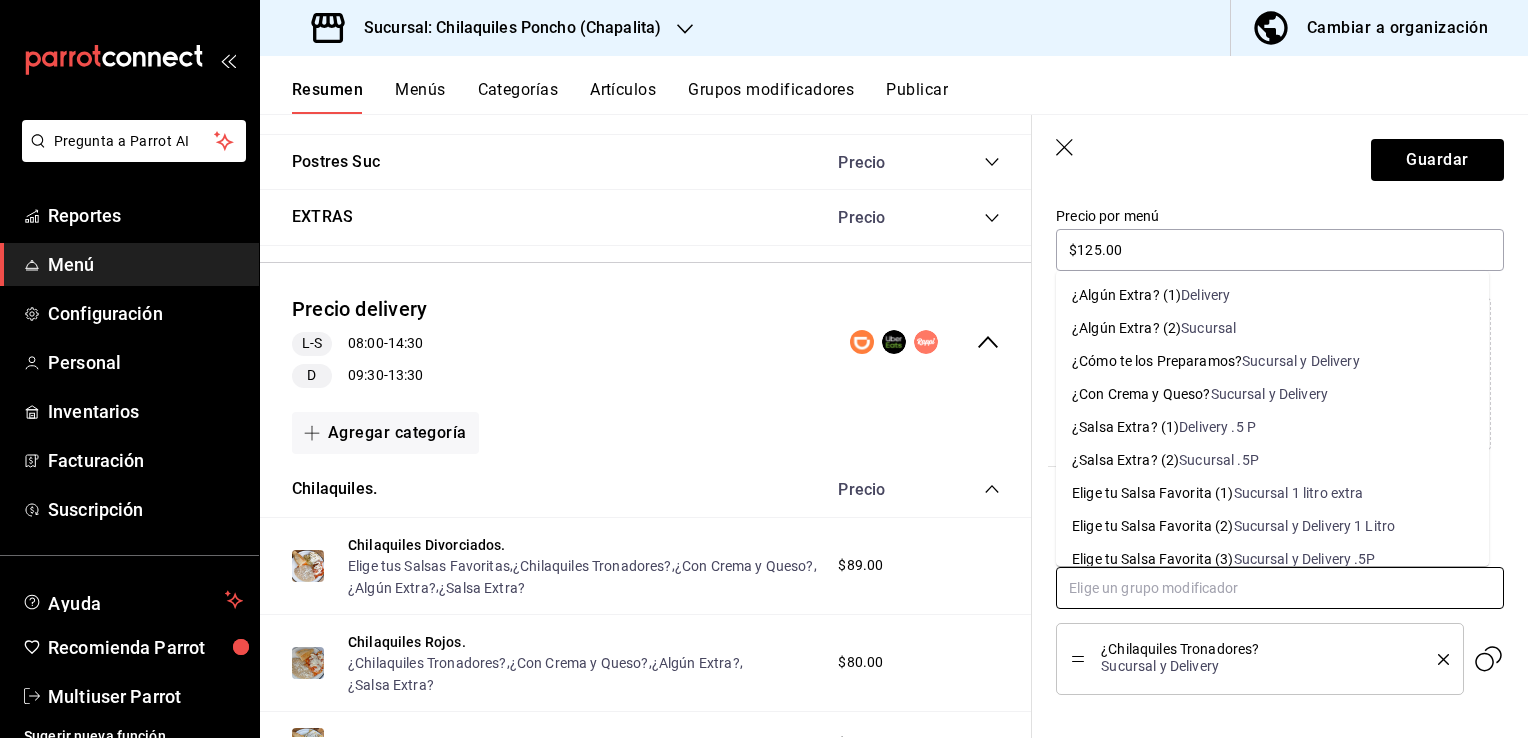 click on "Sucursal y Delivery" at bounding box center [1270, 394] 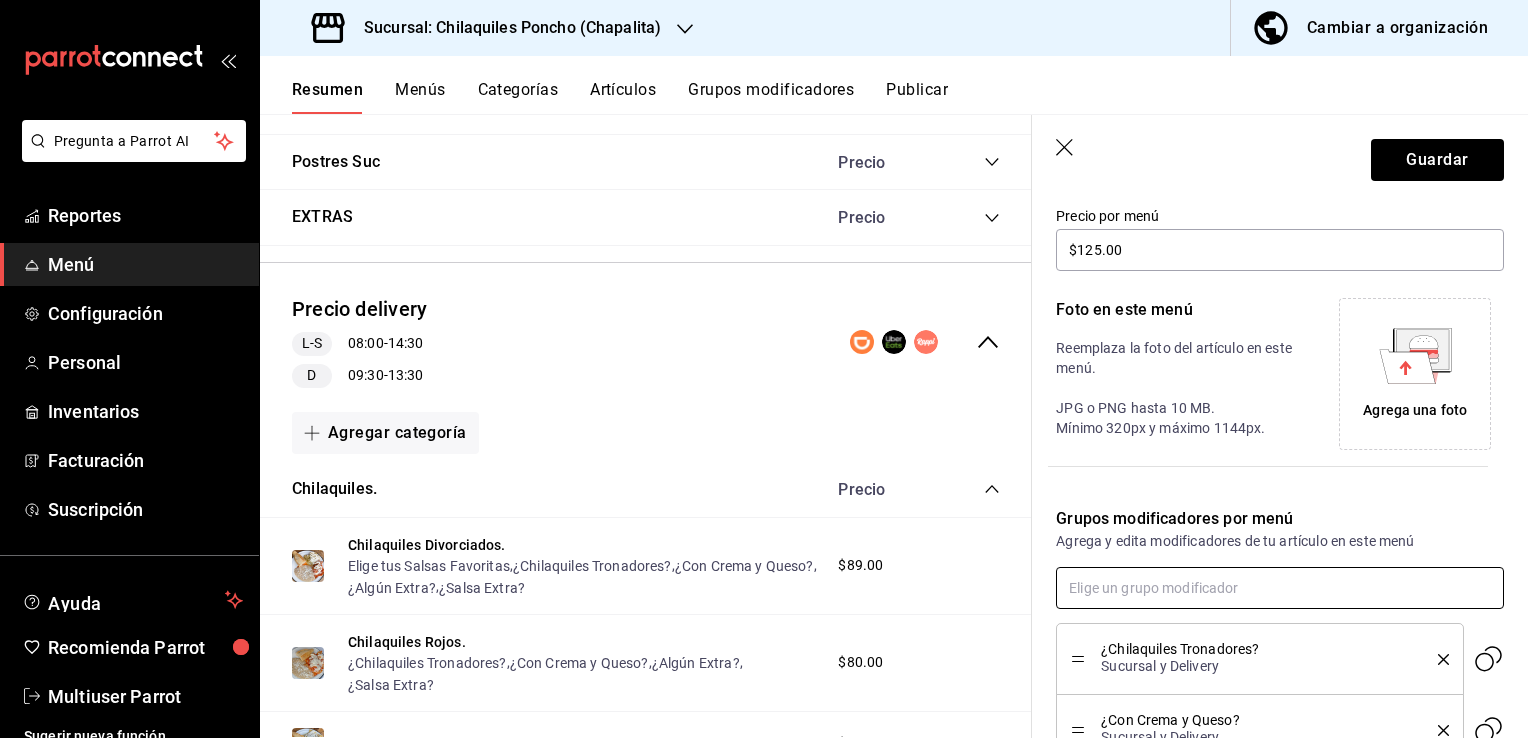 click at bounding box center [1280, 588] 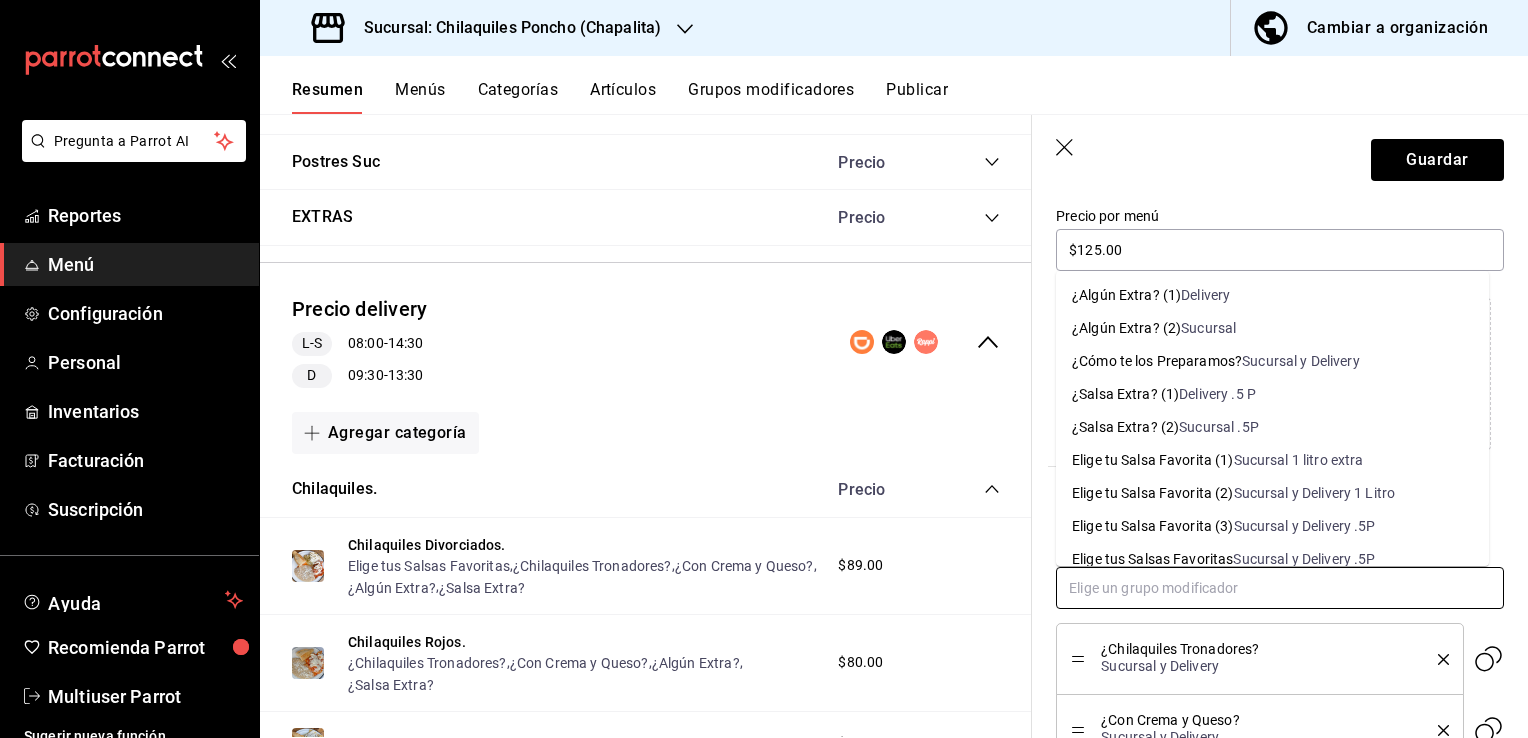 click on "Sucursal" at bounding box center (1208, 328) 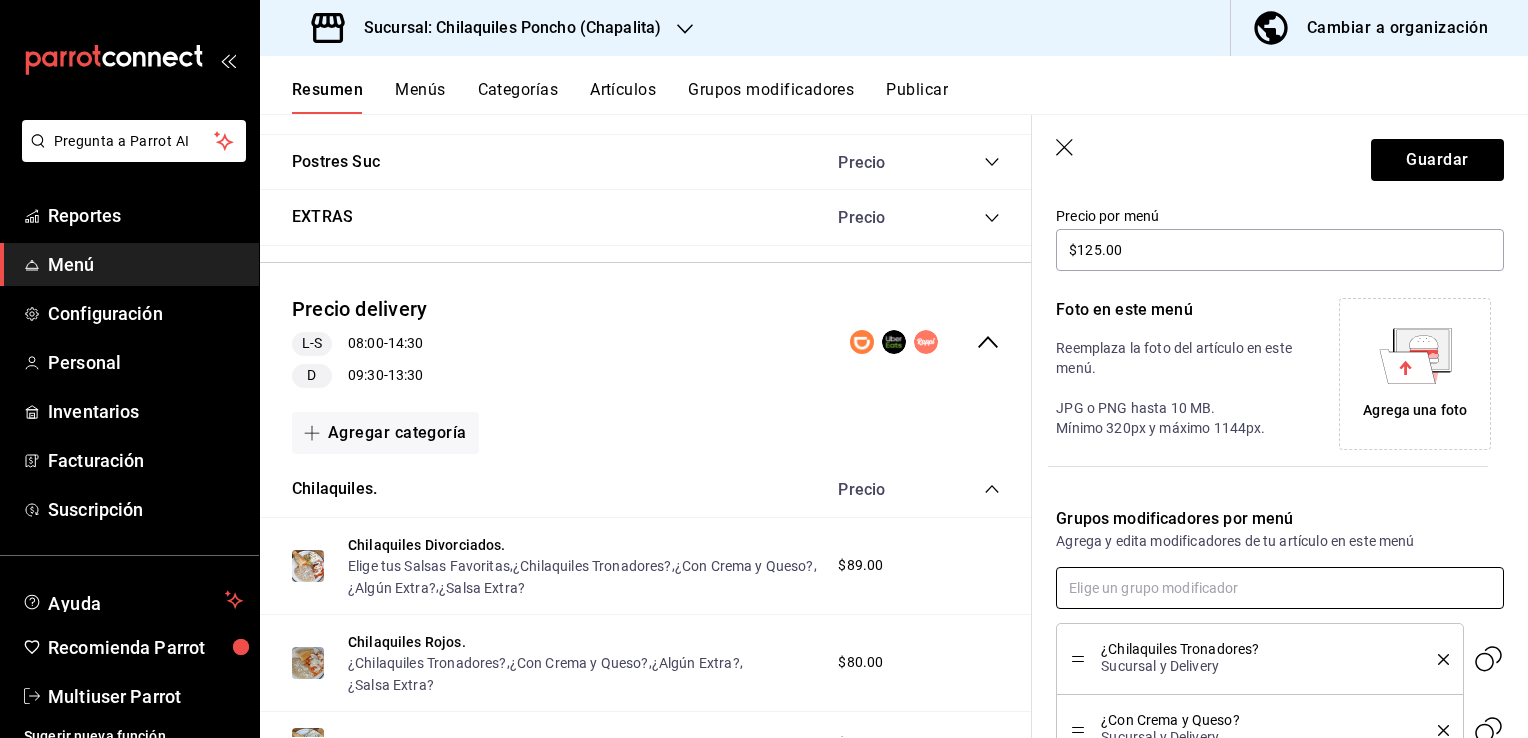 click at bounding box center (1280, 588) 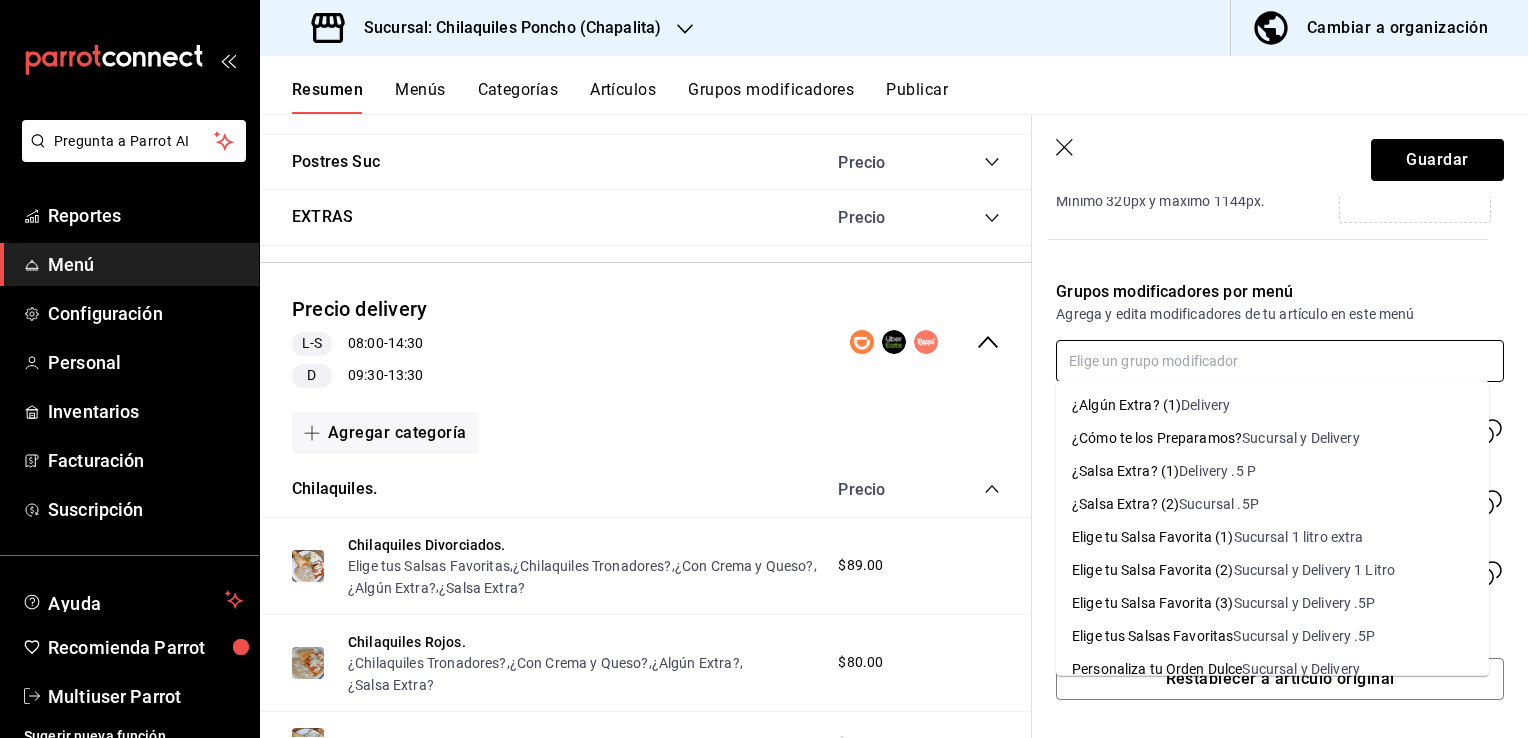 scroll, scrollTop: 572, scrollLeft: 0, axis: vertical 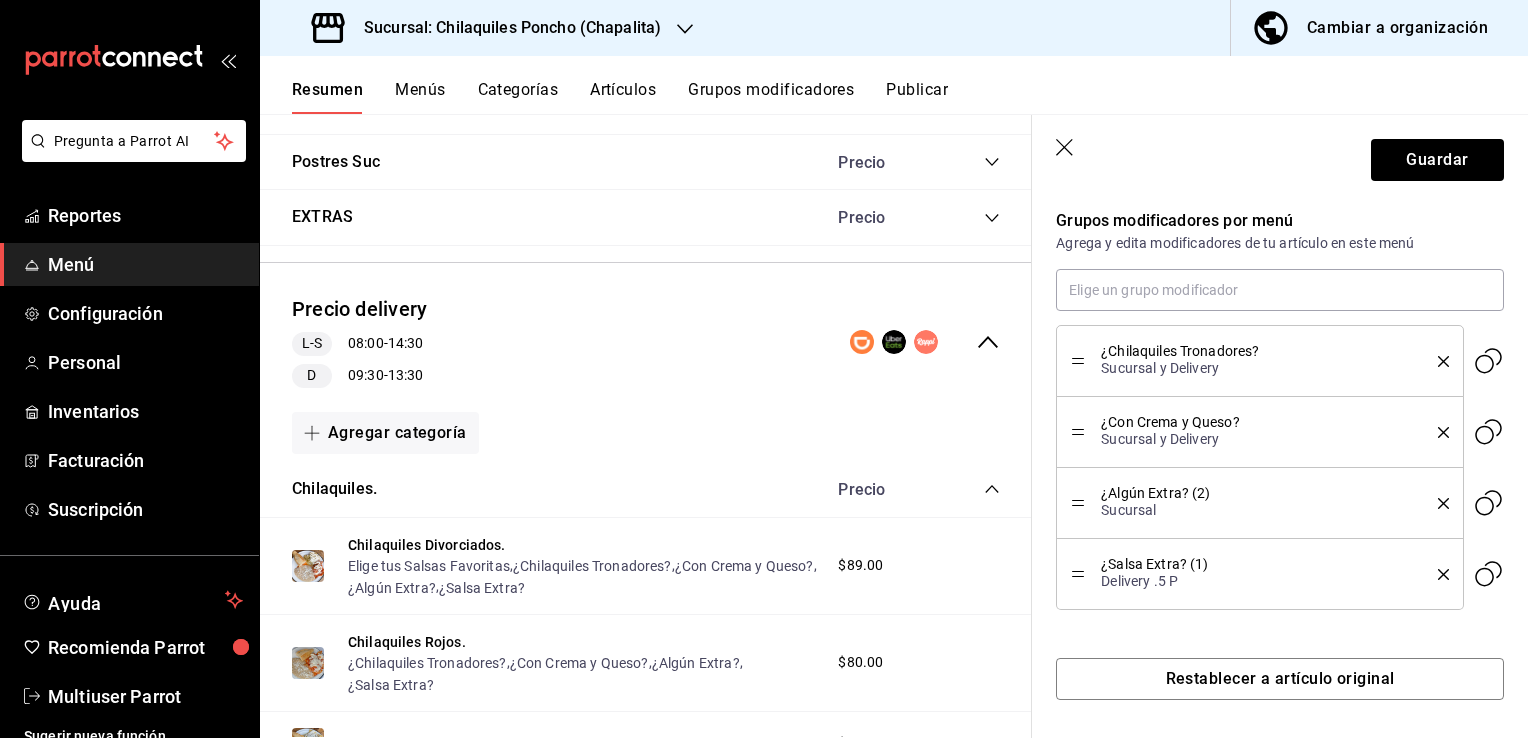 click 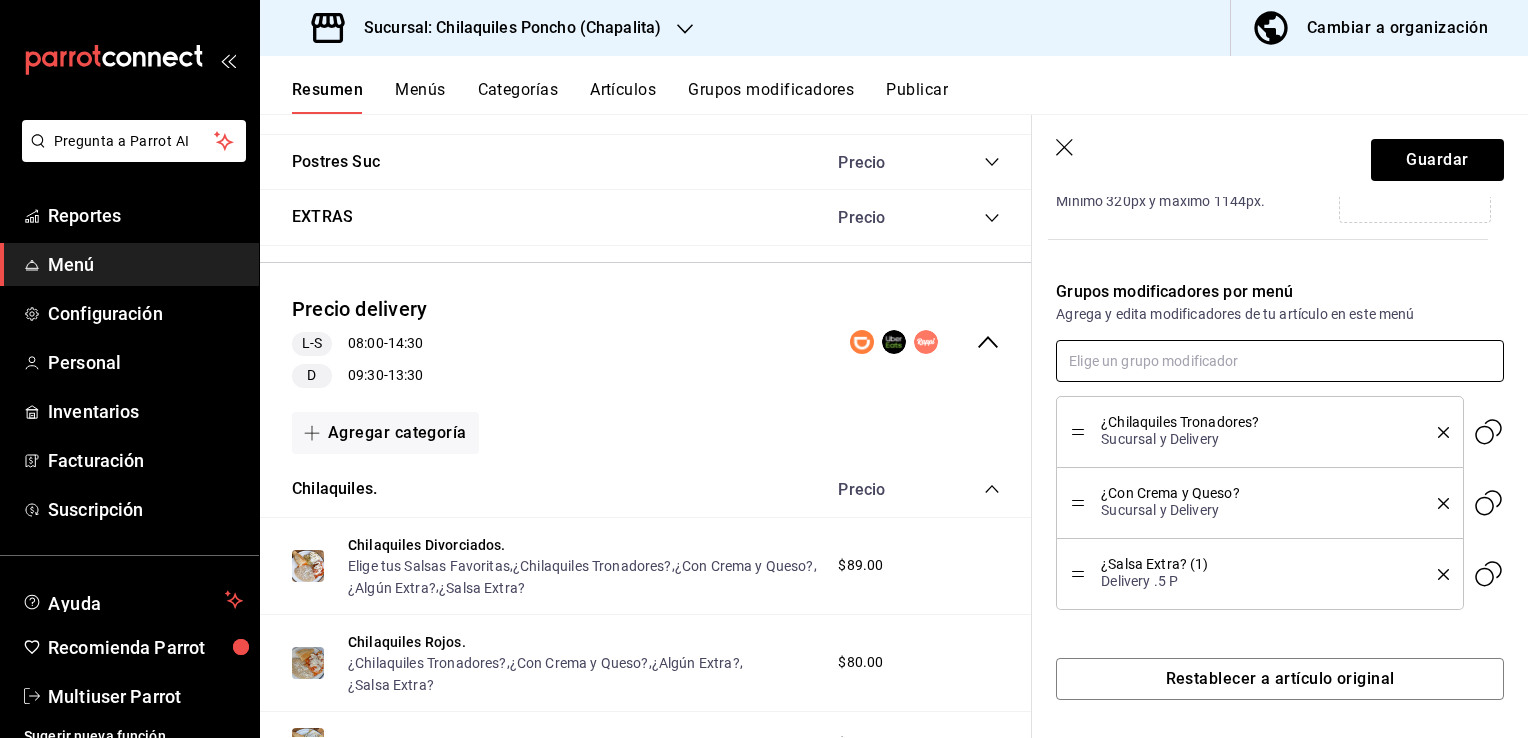 click at bounding box center [1280, 361] 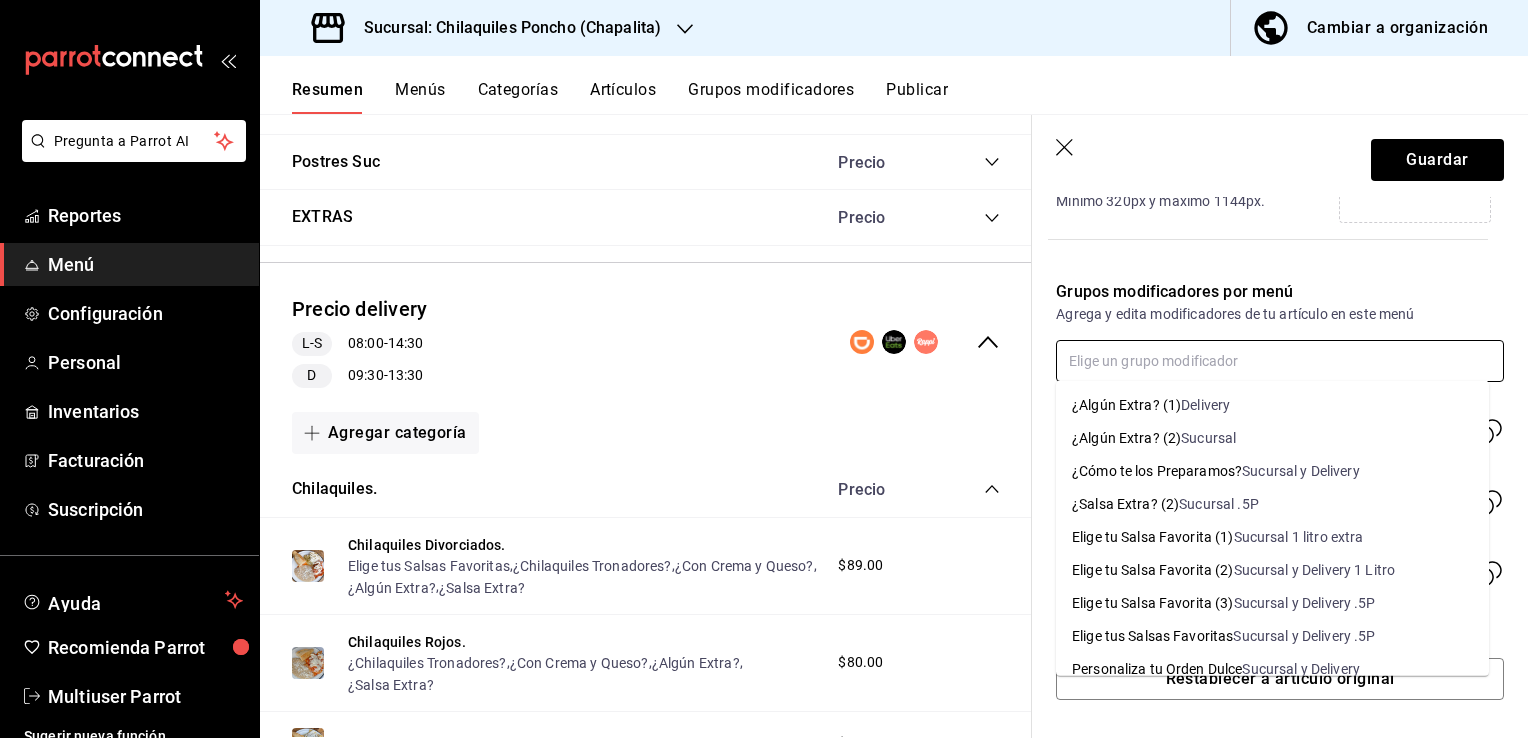 click on "Delivery" at bounding box center (1205, 405) 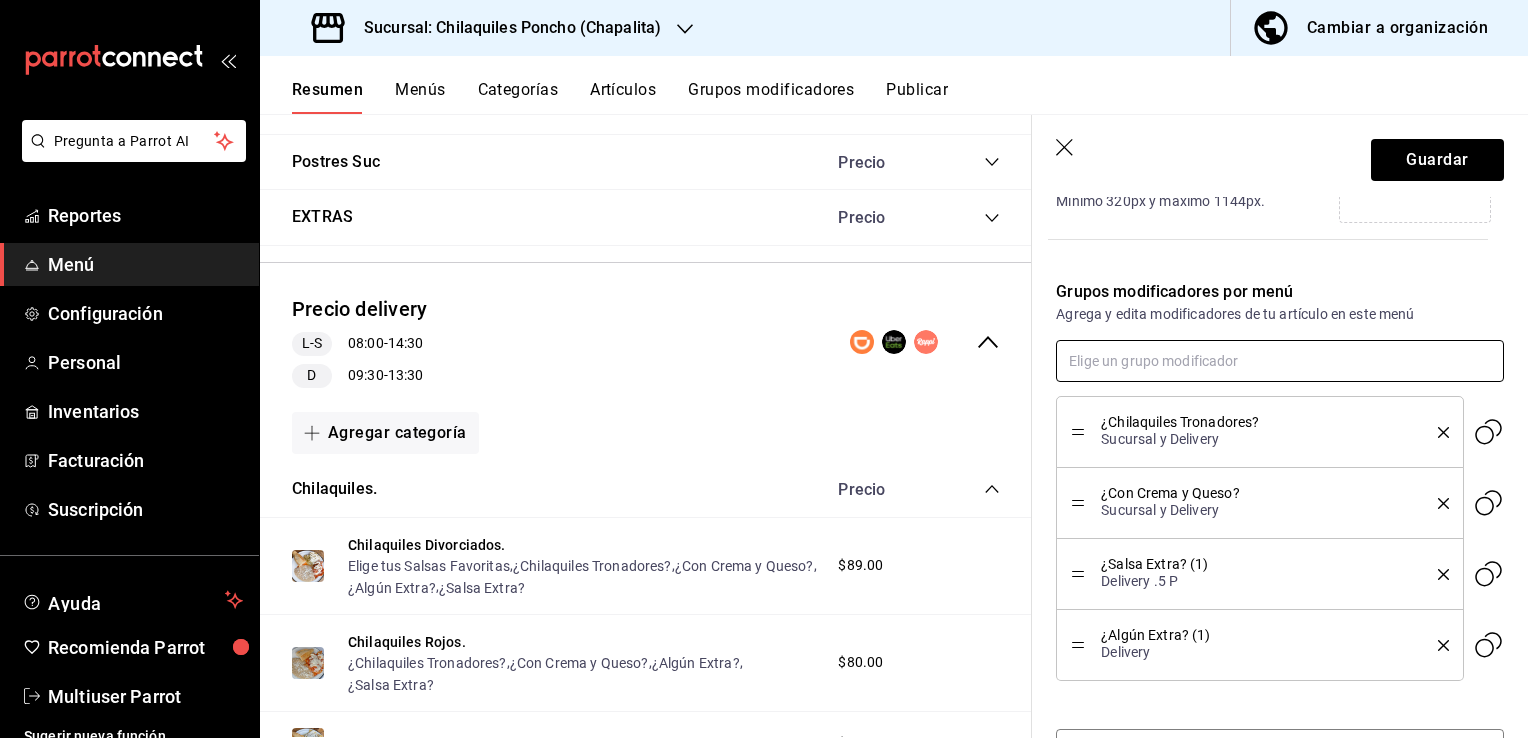 scroll, scrollTop: 643, scrollLeft: 0, axis: vertical 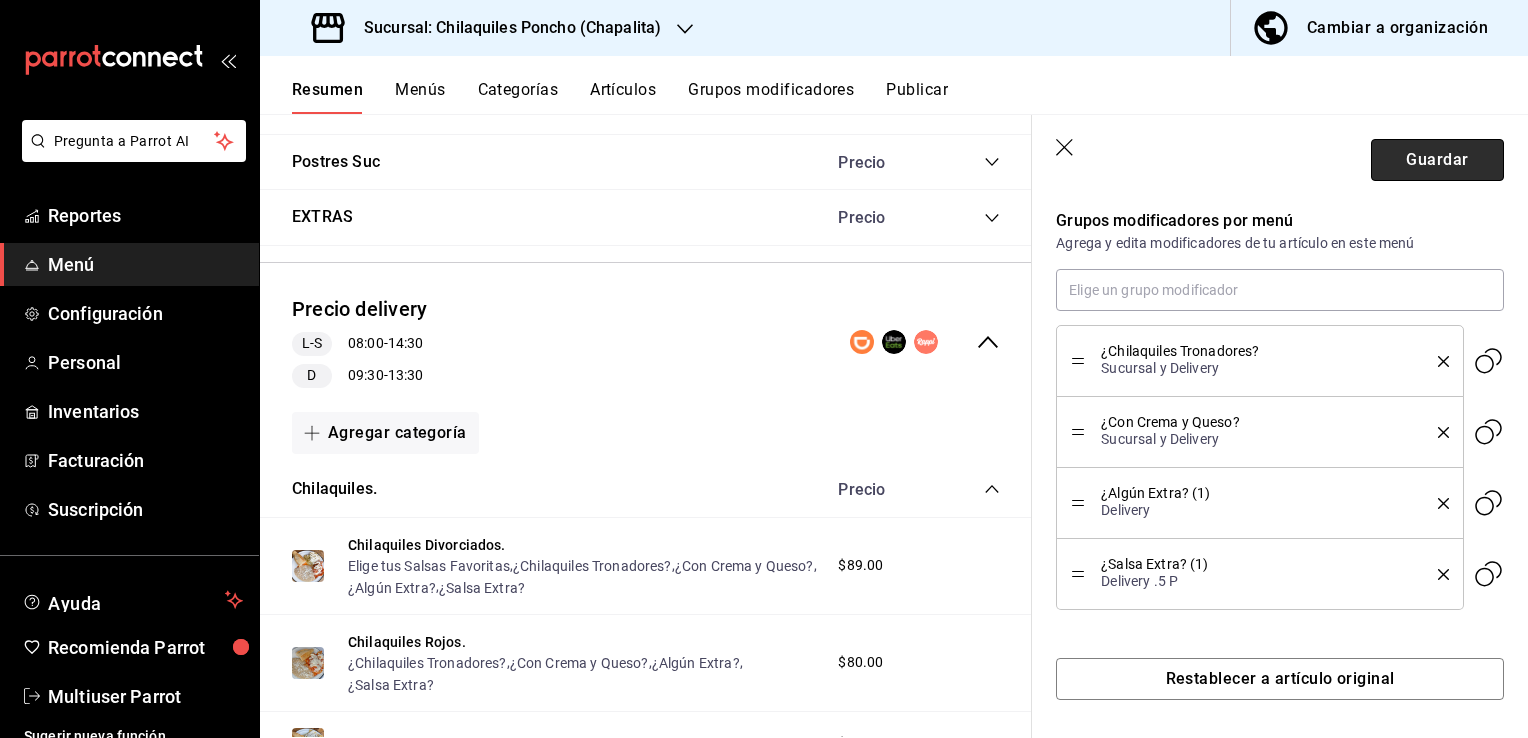 click on "Guardar" at bounding box center (1437, 160) 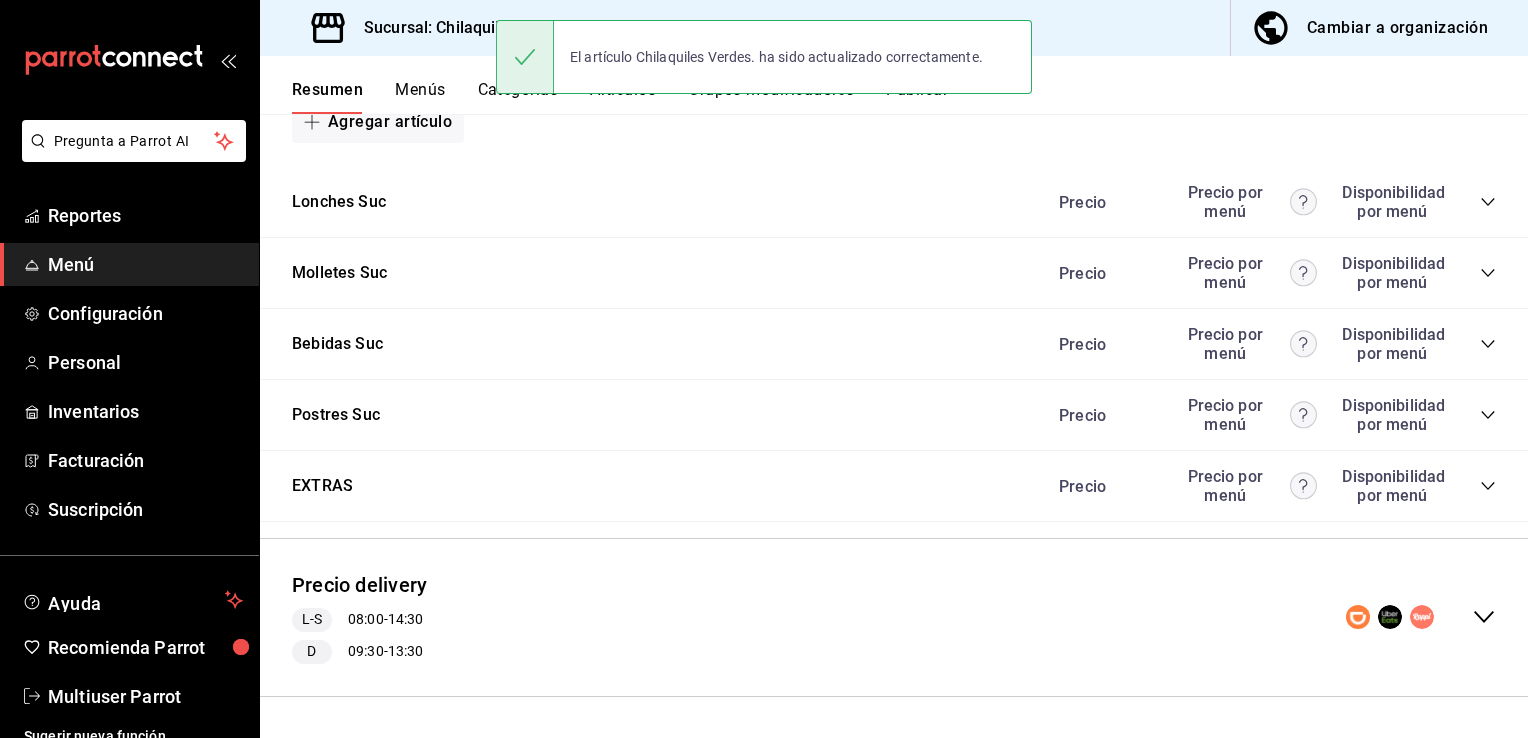 scroll, scrollTop: 1474, scrollLeft: 0, axis: vertical 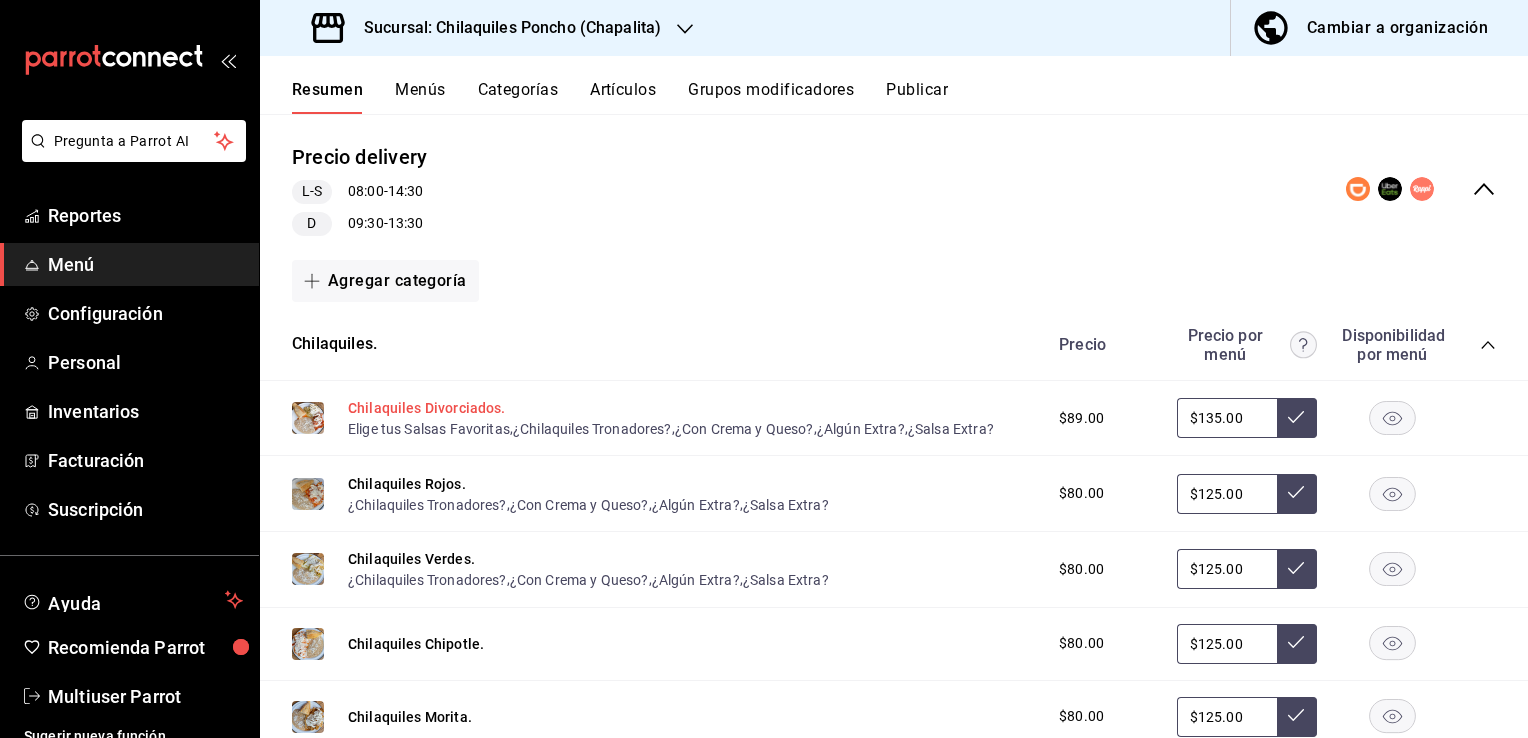 click on "Chilaquiles Divorciados." at bounding box center (427, 408) 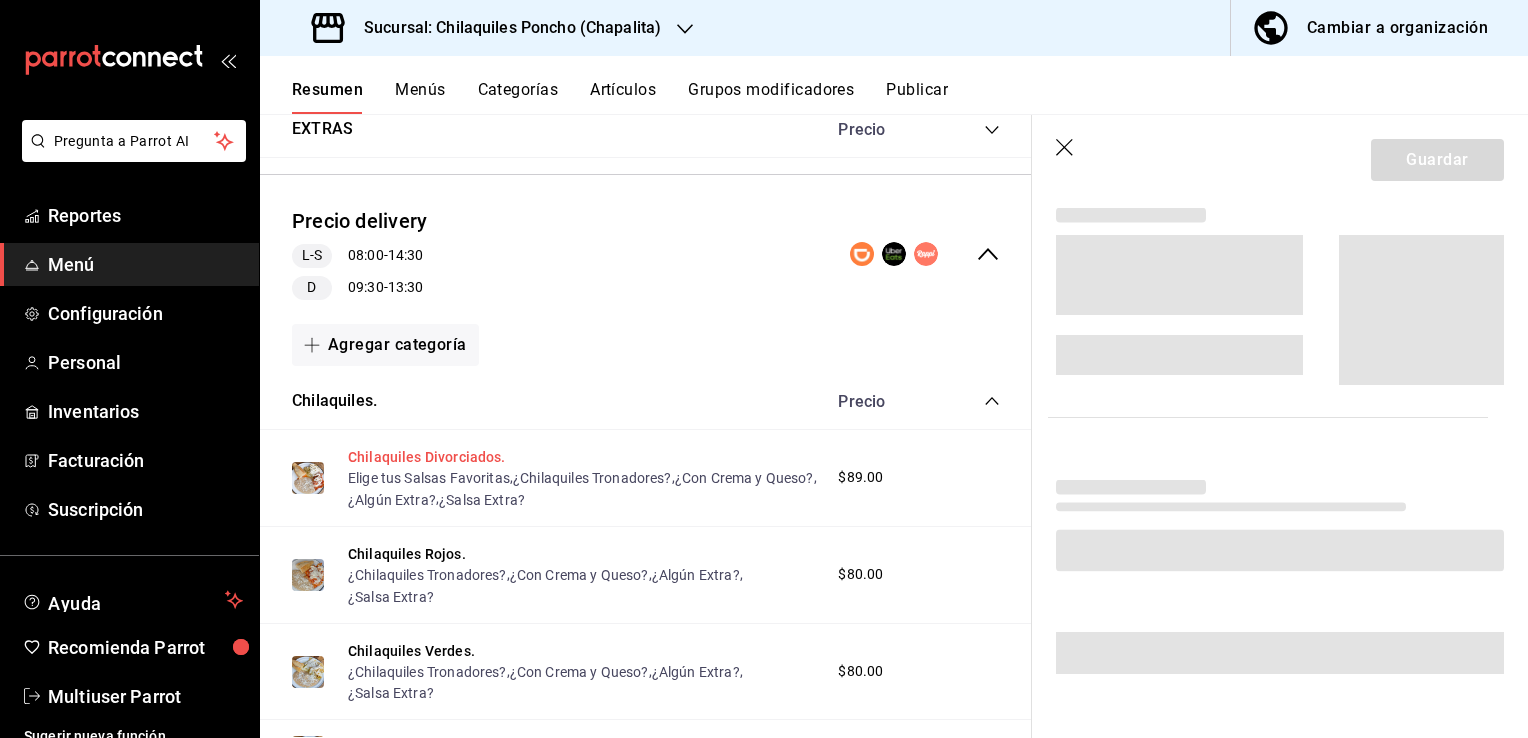 scroll, scrollTop: 460, scrollLeft: 0, axis: vertical 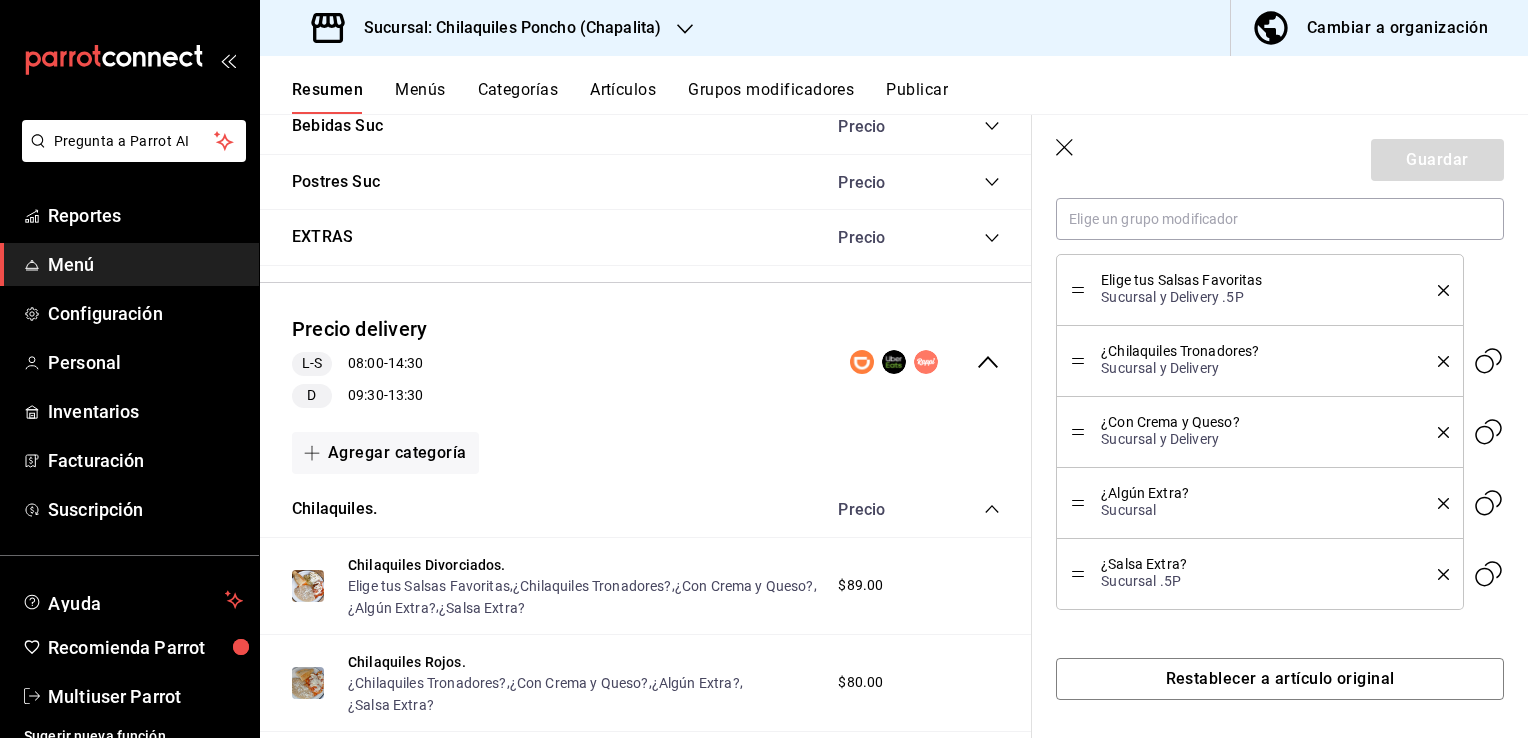 click 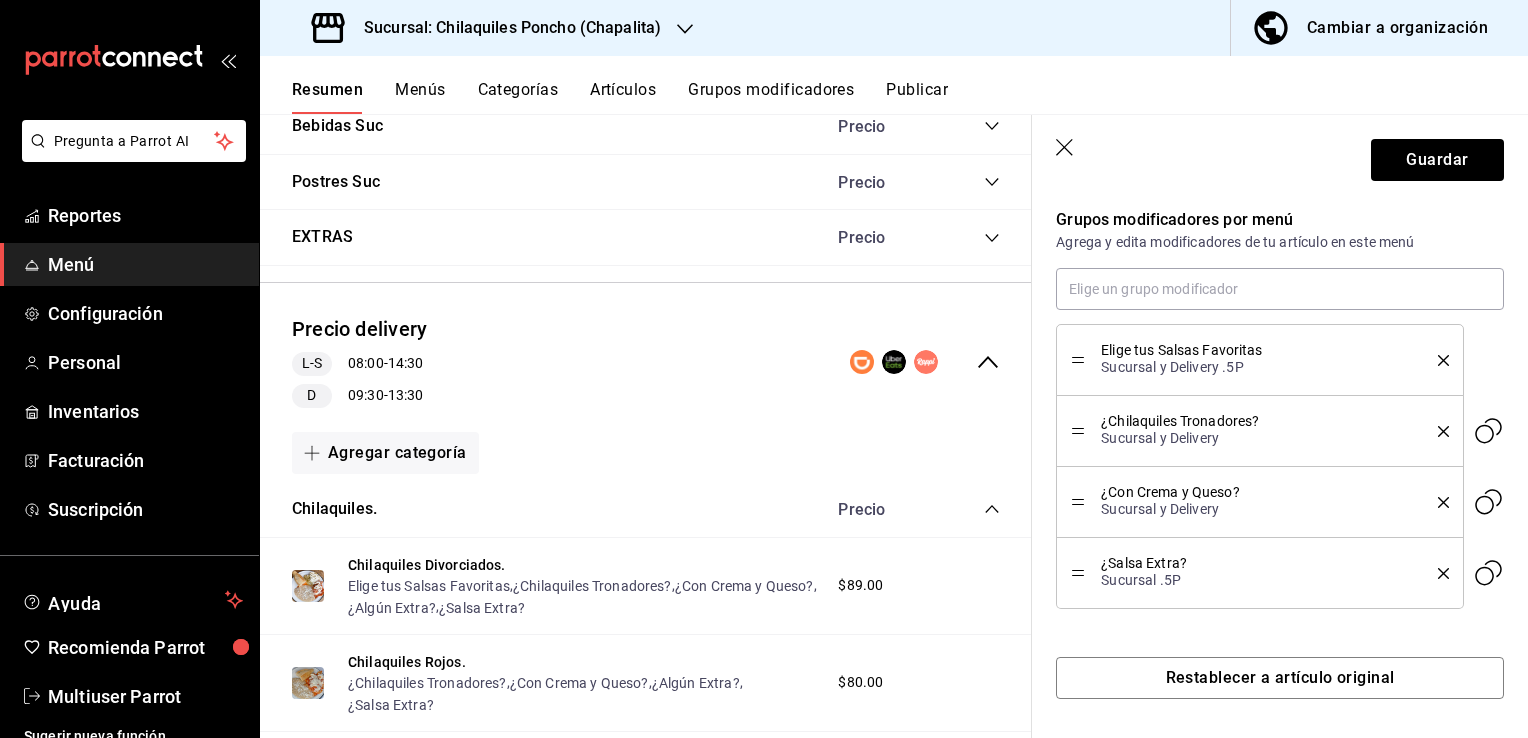 click 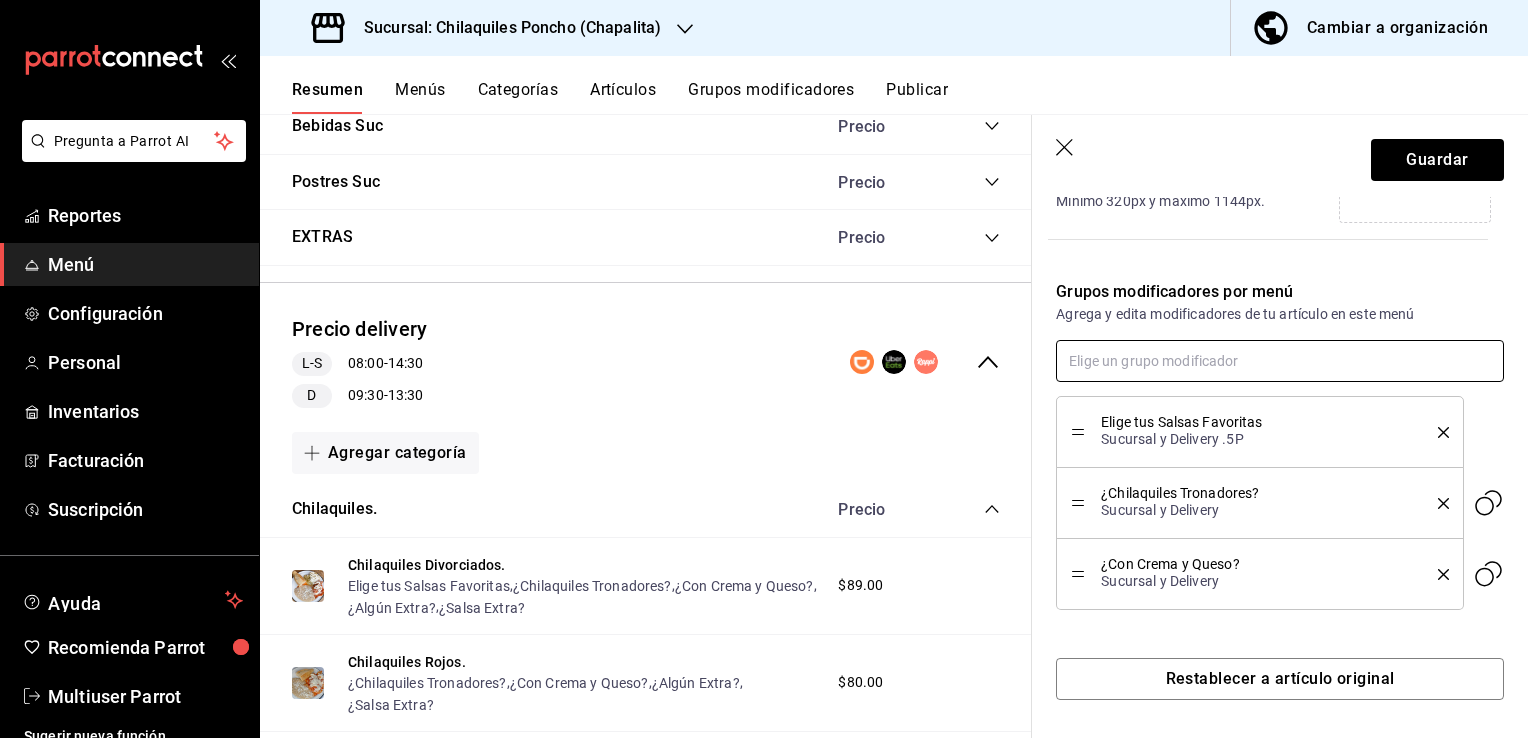 click at bounding box center (1280, 361) 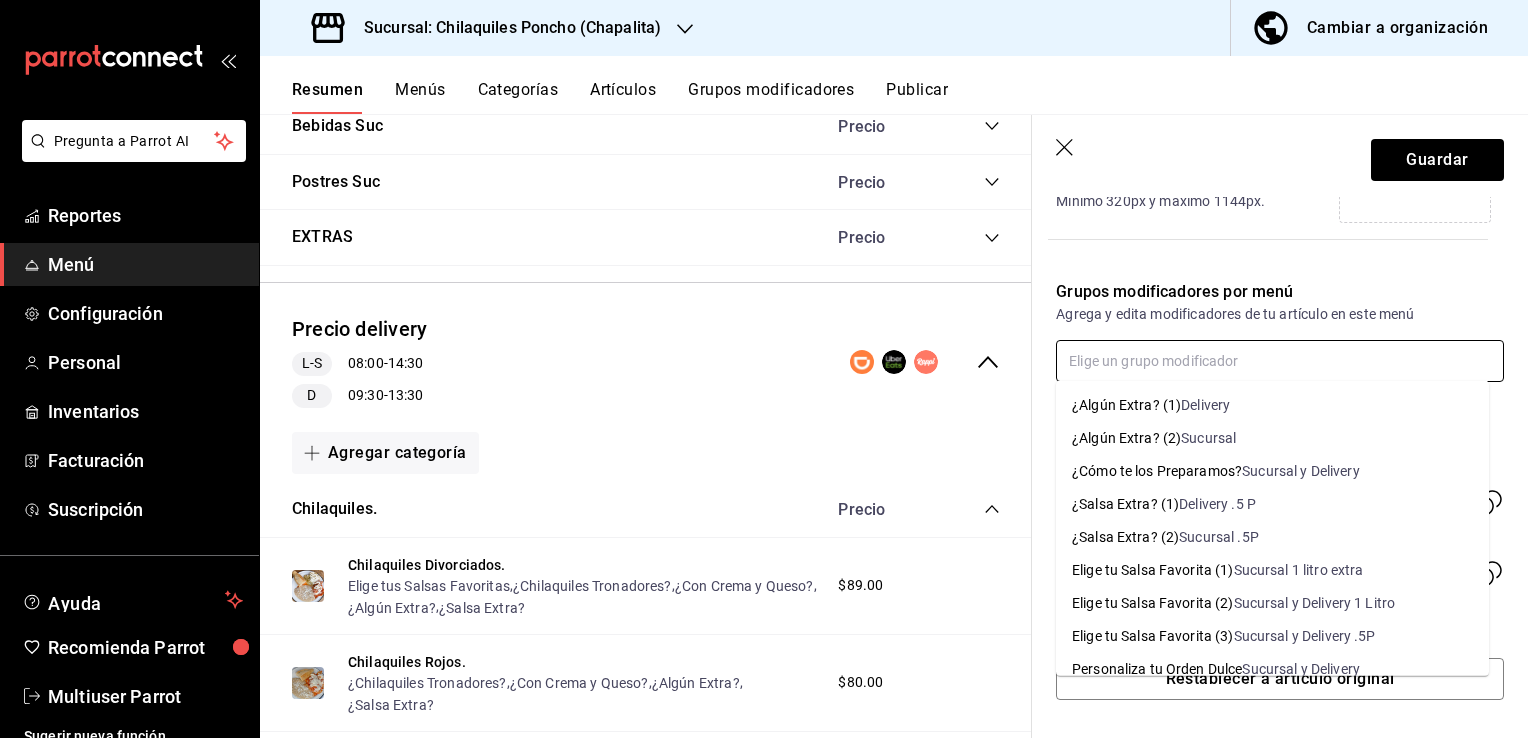 click on "Delivery" at bounding box center [1205, 405] 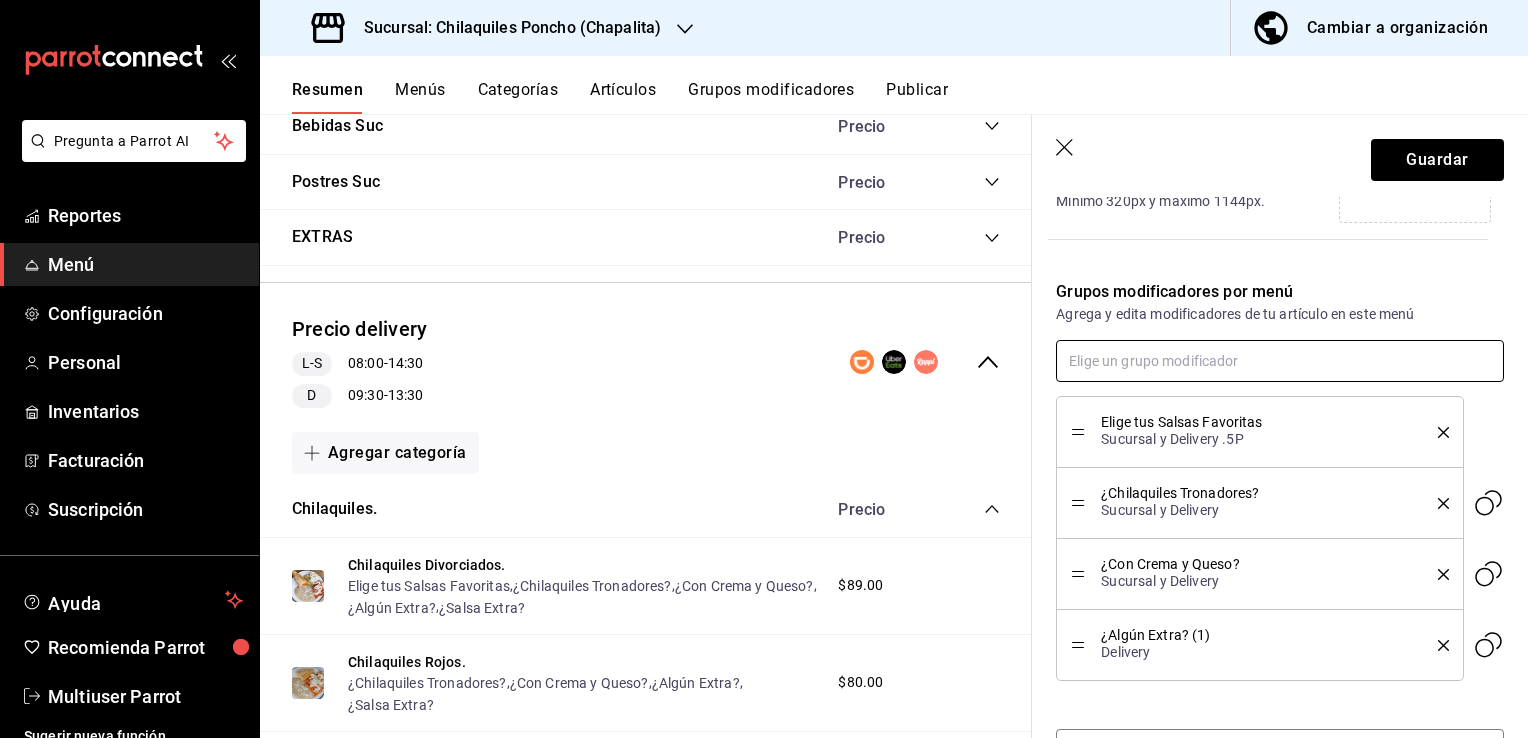 click at bounding box center [1280, 361] 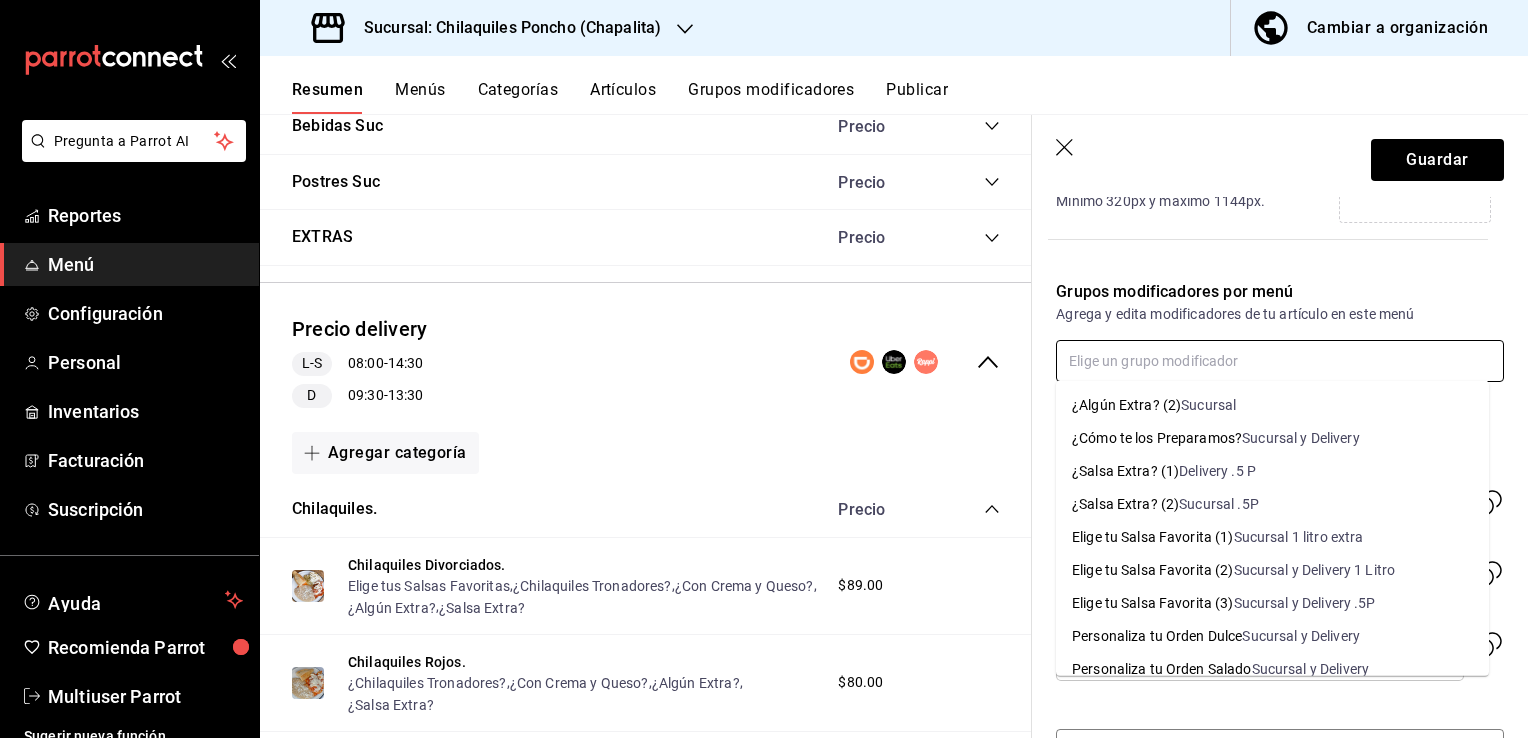 click on "Delivery .5 P" at bounding box center [1217, 471] 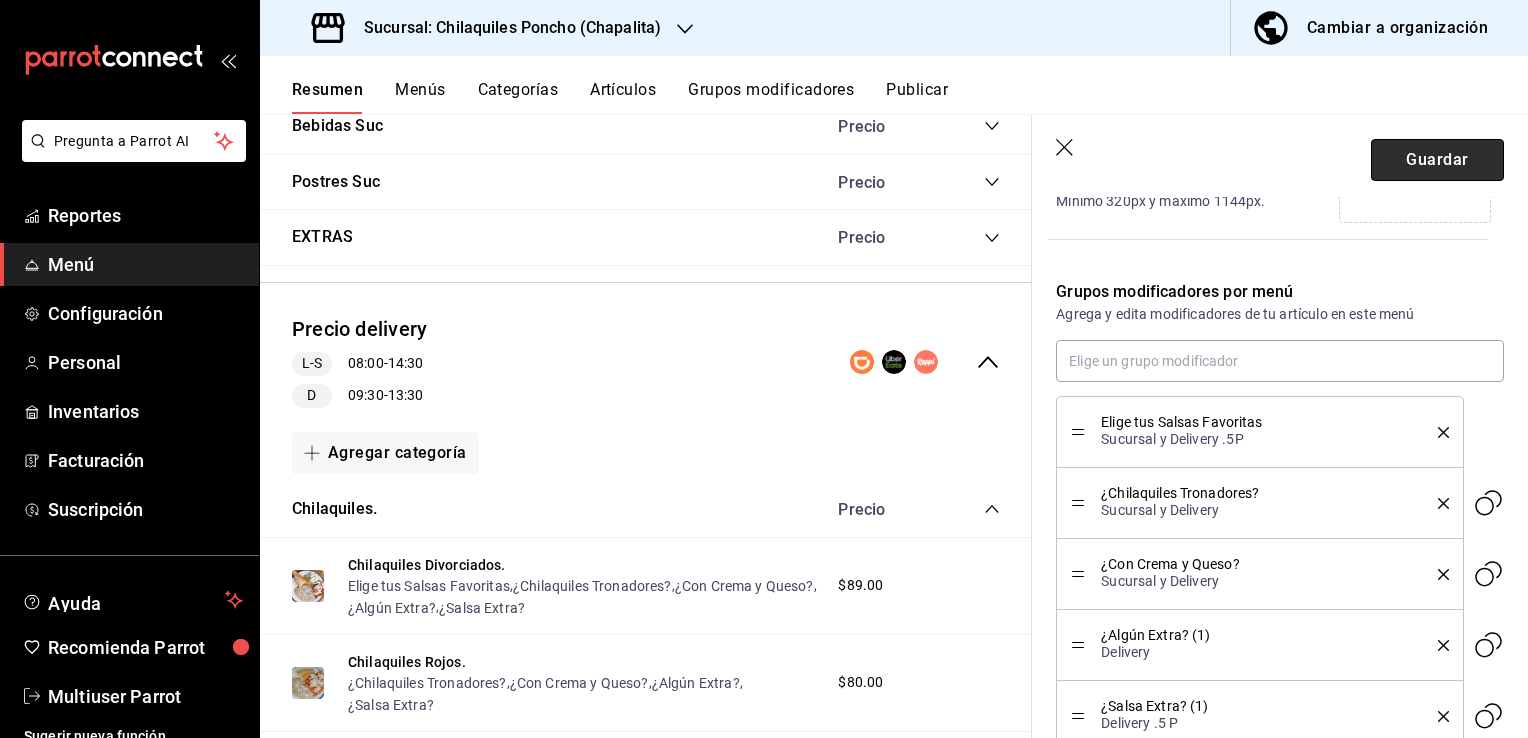 click on "Guardar" at bounding box center (1437, 160) 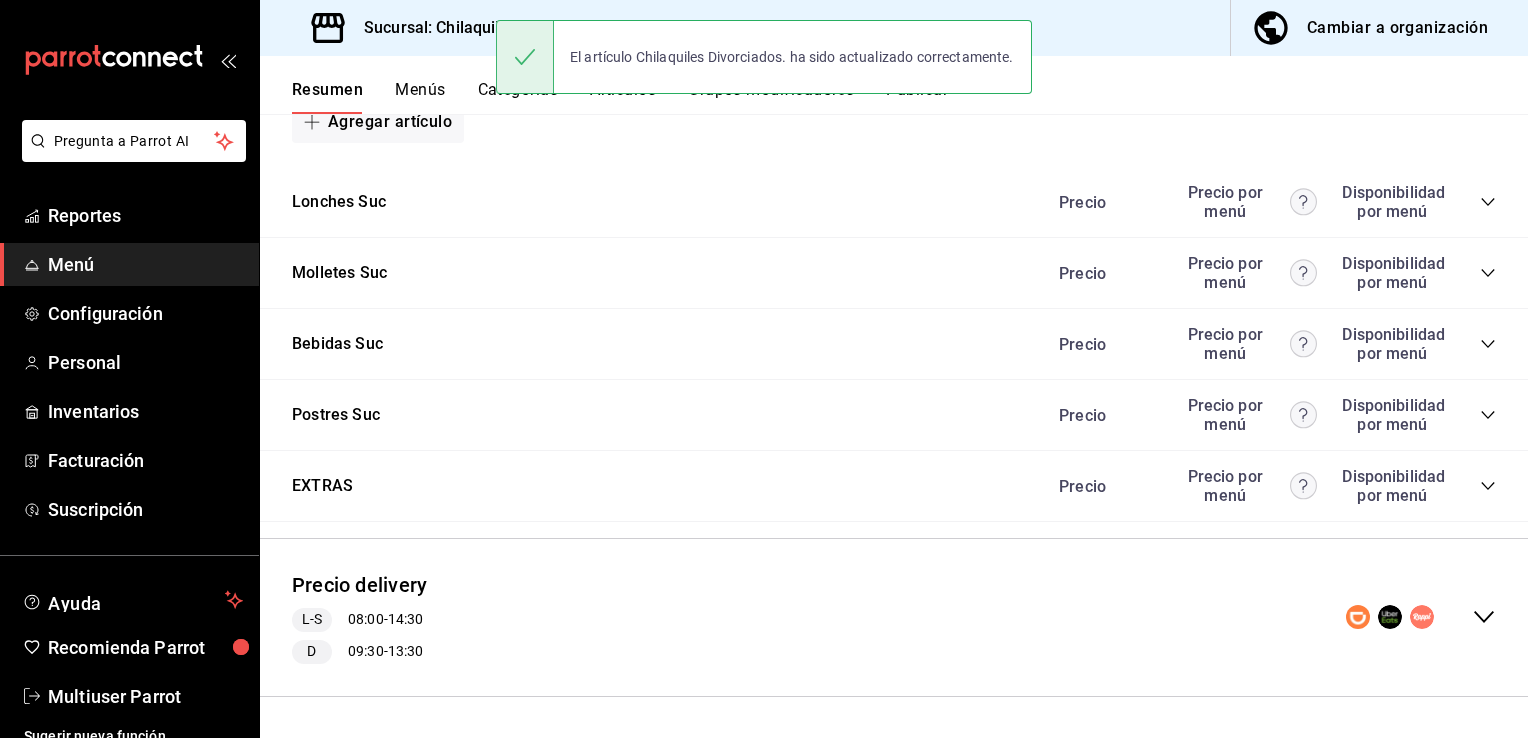 scroll, scrollTop: 1474, scrollLeft: 0, axis: vertical 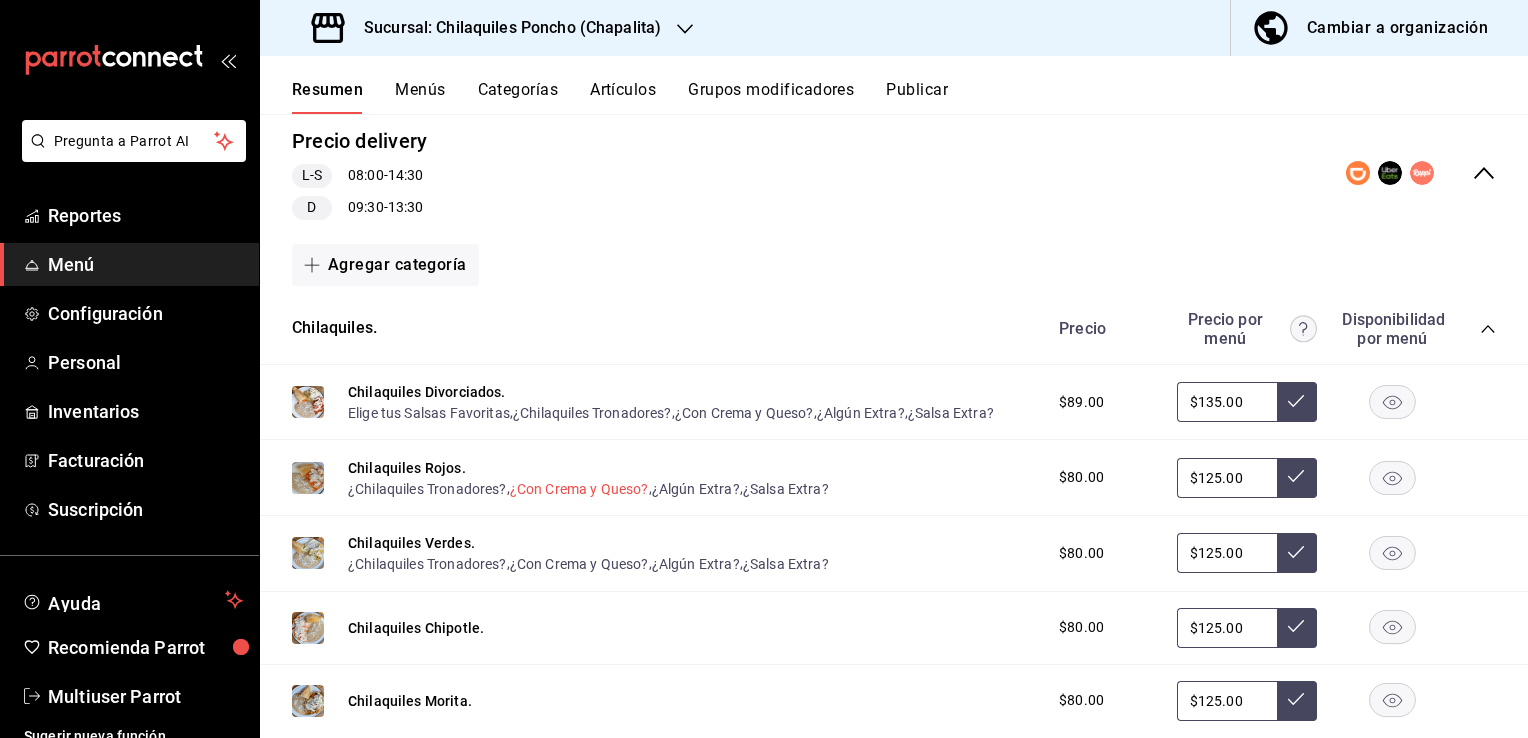 click on "¿Con Crema y Queso?" at bounding box center (579, 489) 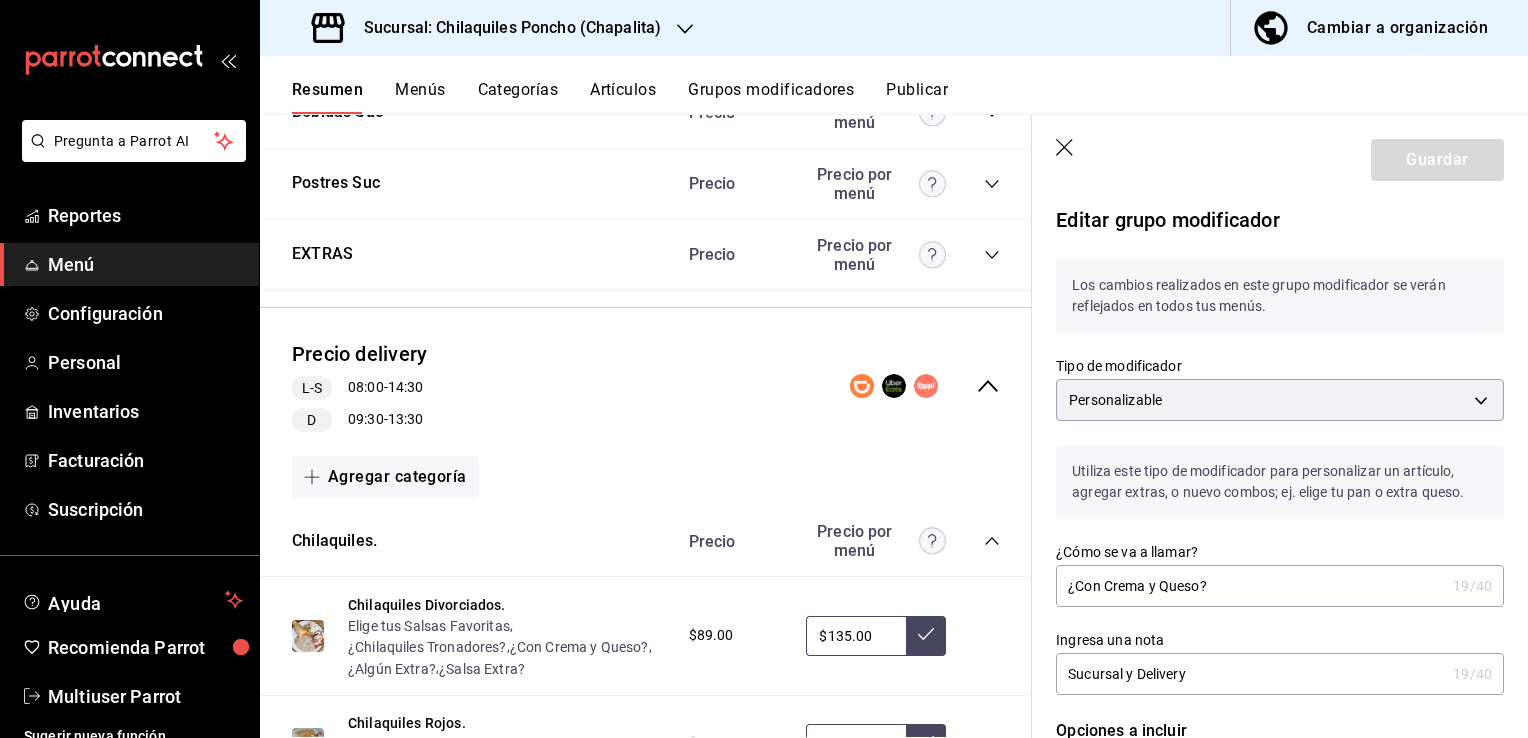 click 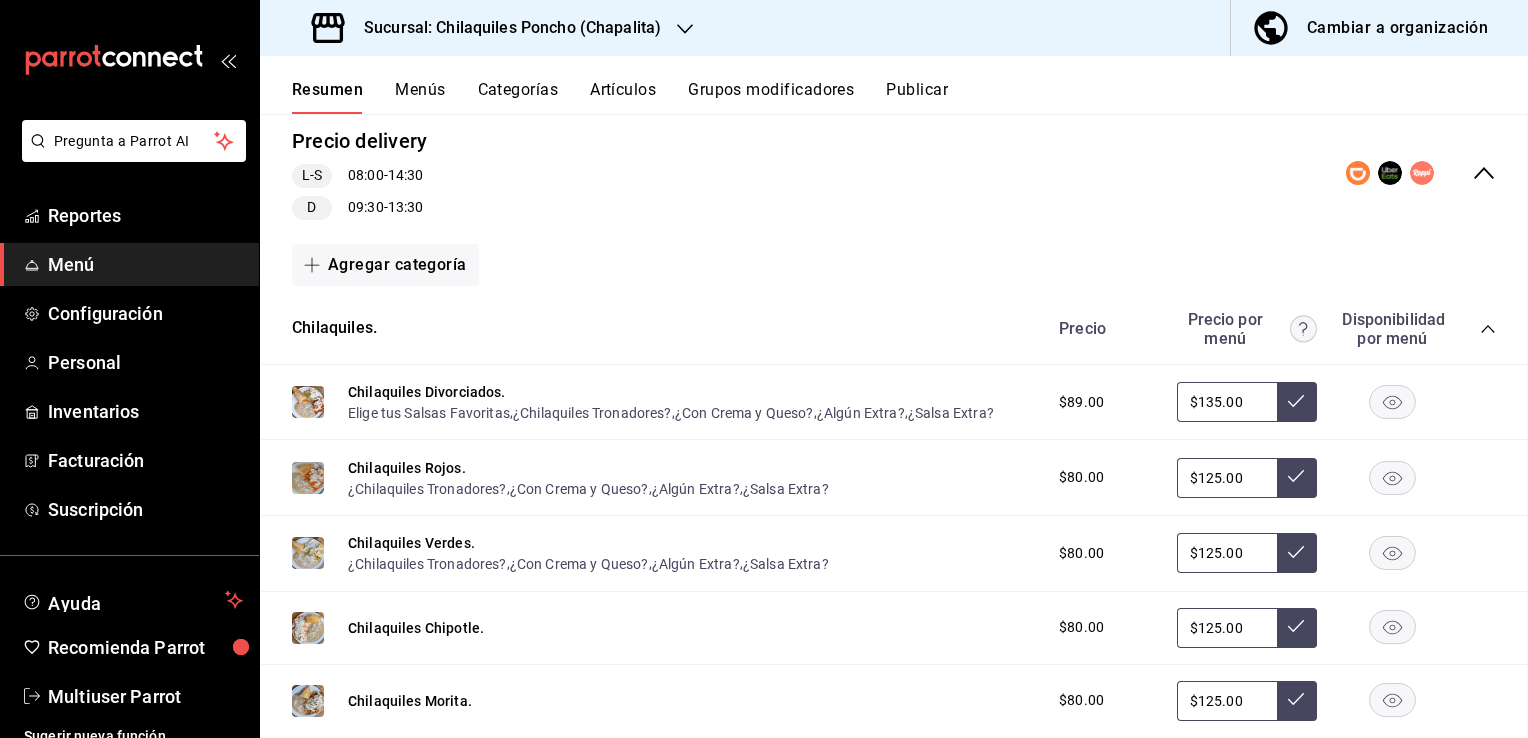 scroll, scrollTop: 0, scrollLeft: 0, axis: both 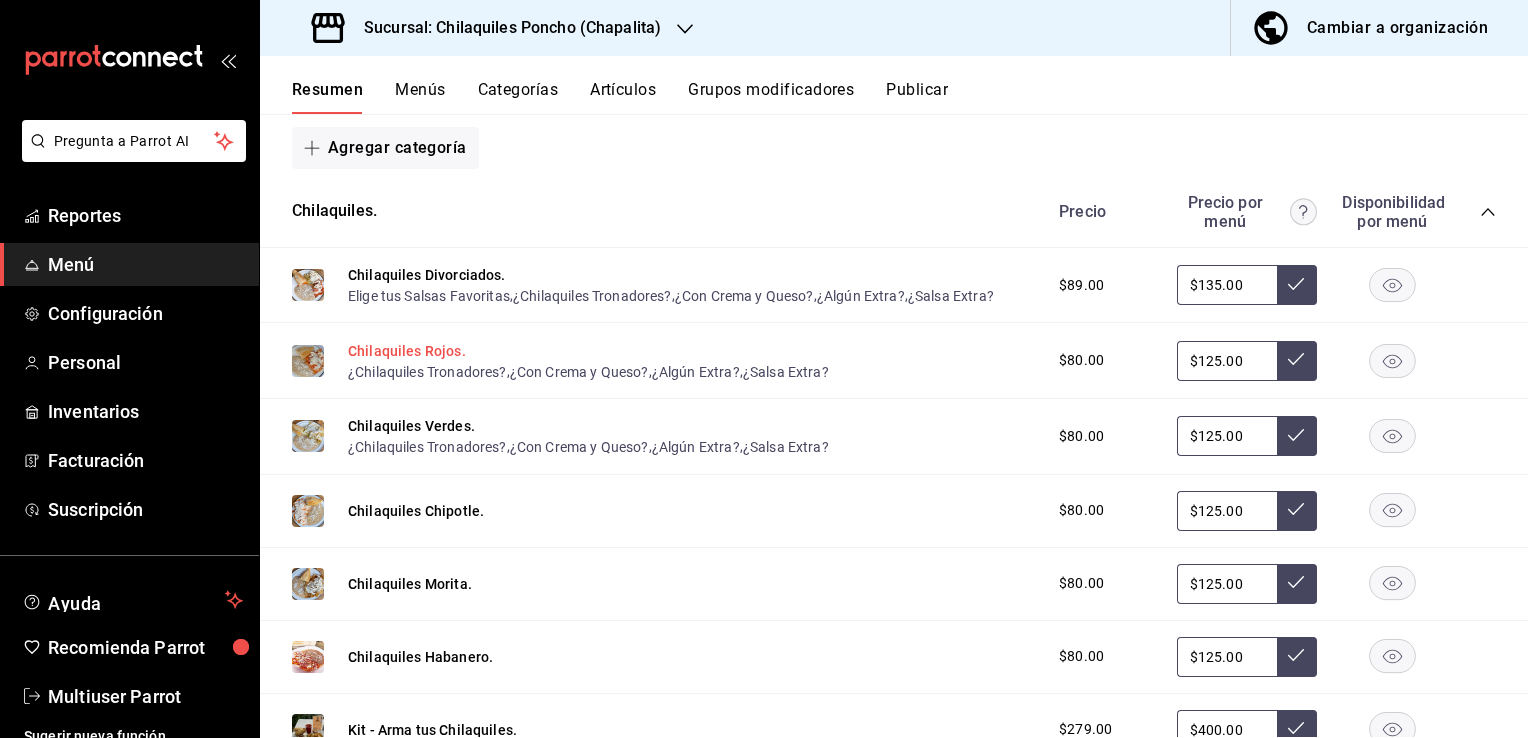 click on "Chilaquiles Rojos." at bounding box center [407, 351] 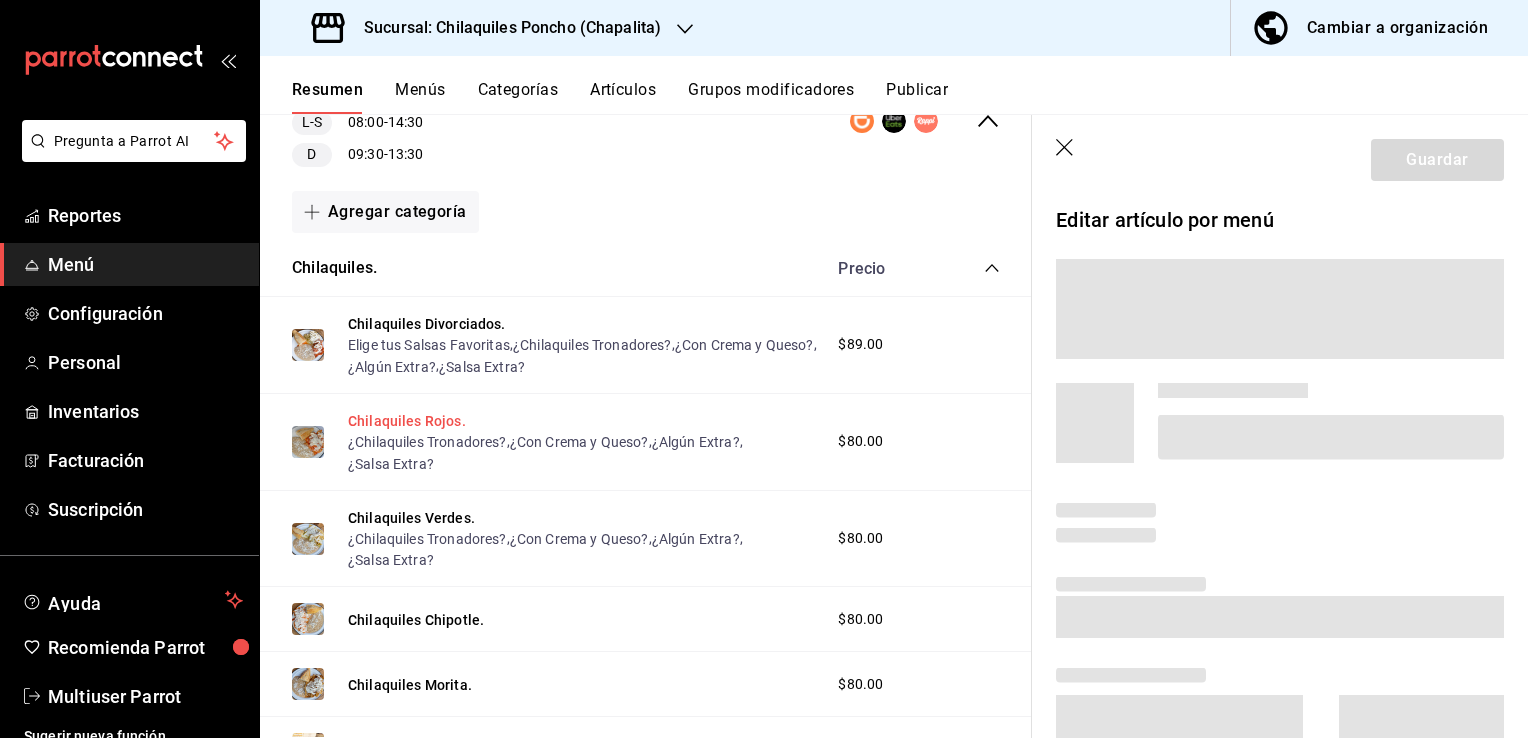 scroll, scrollTop: 1924, scrollLeft: 0, axis: vertical 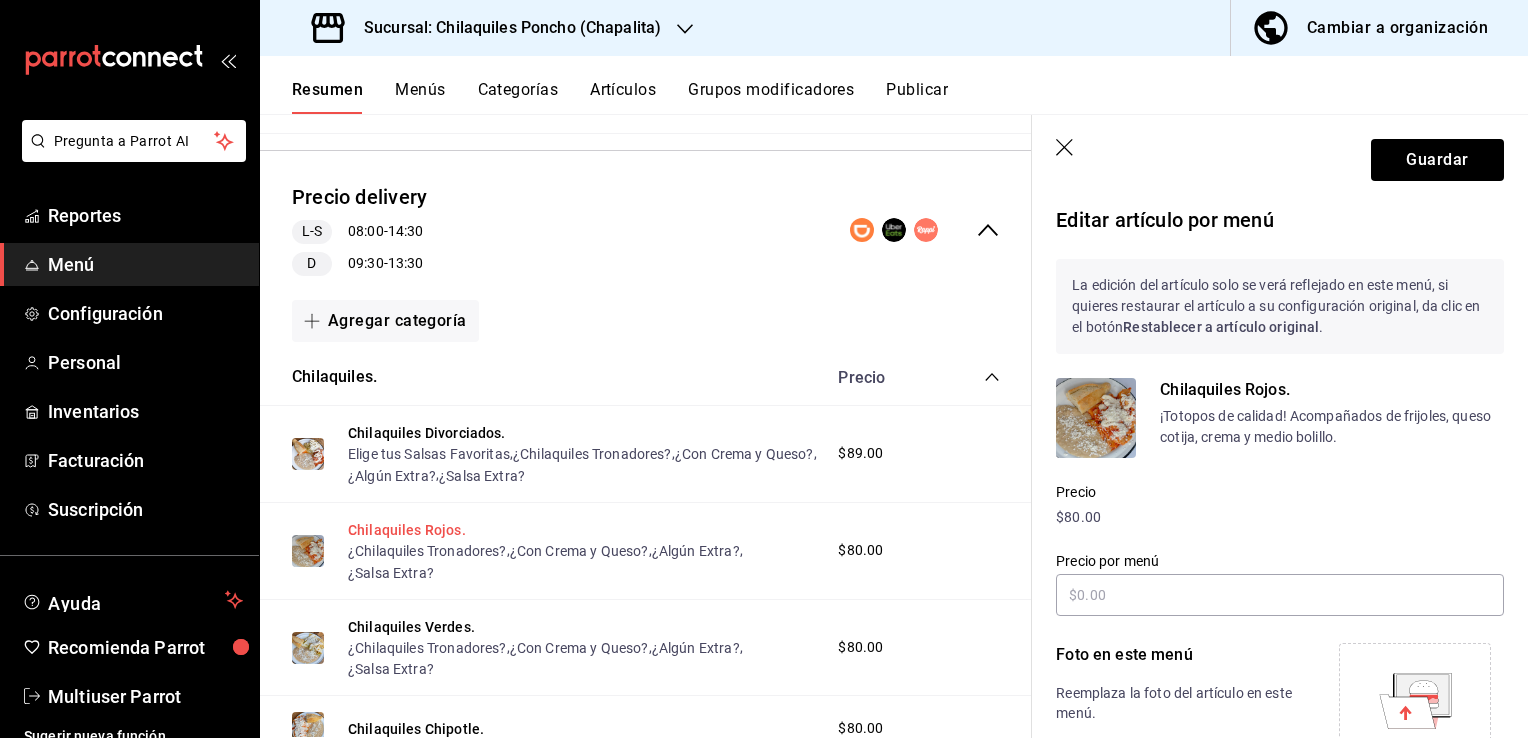 type on "$125.00" 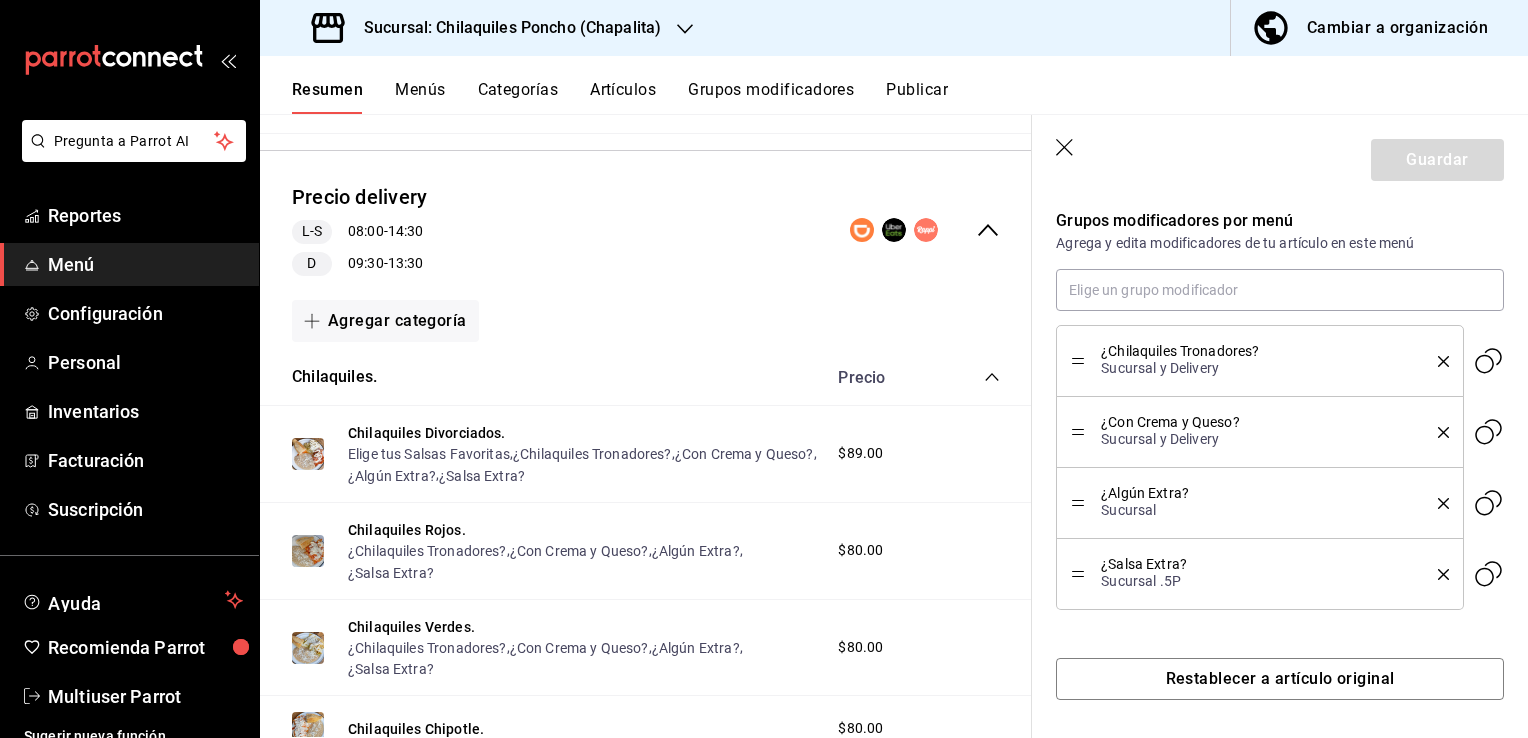click 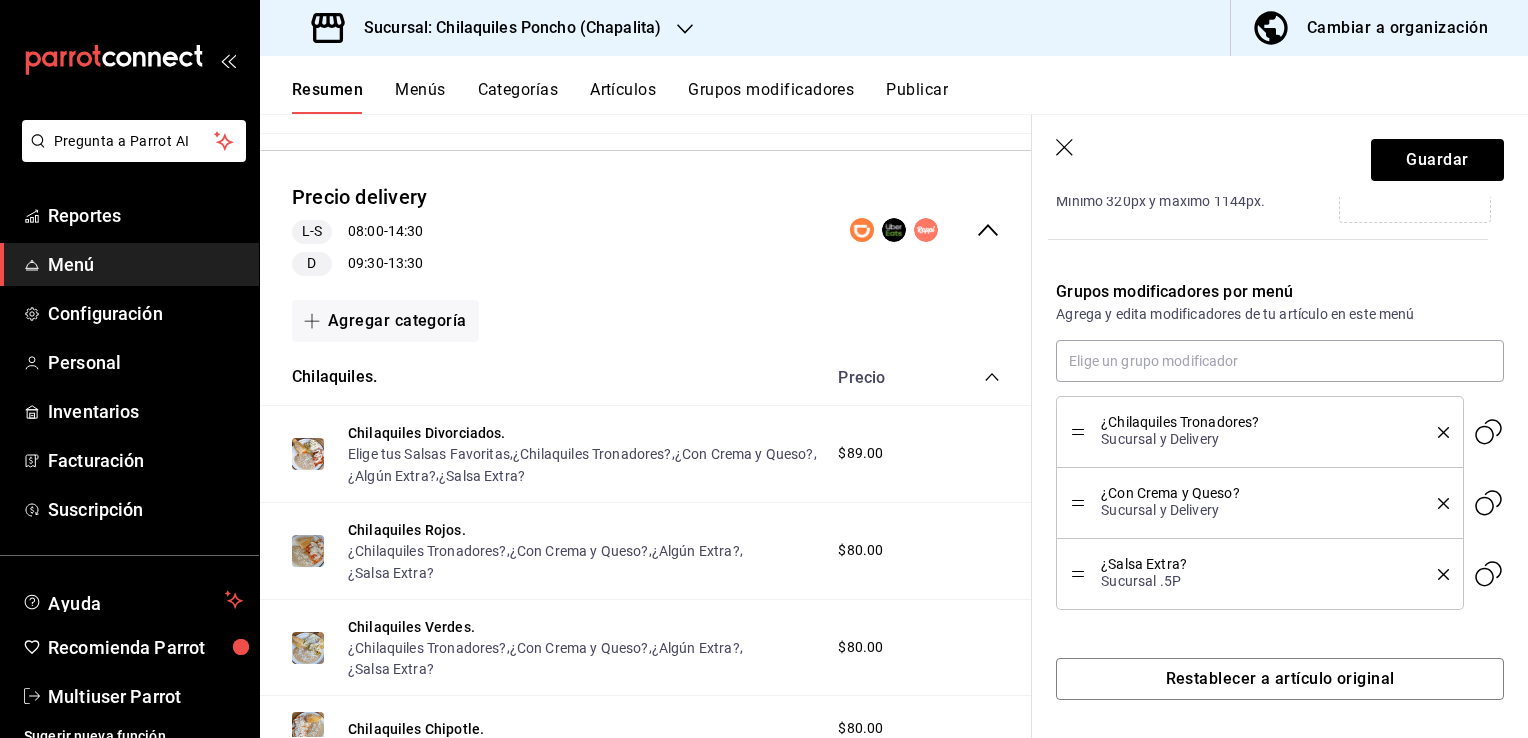click 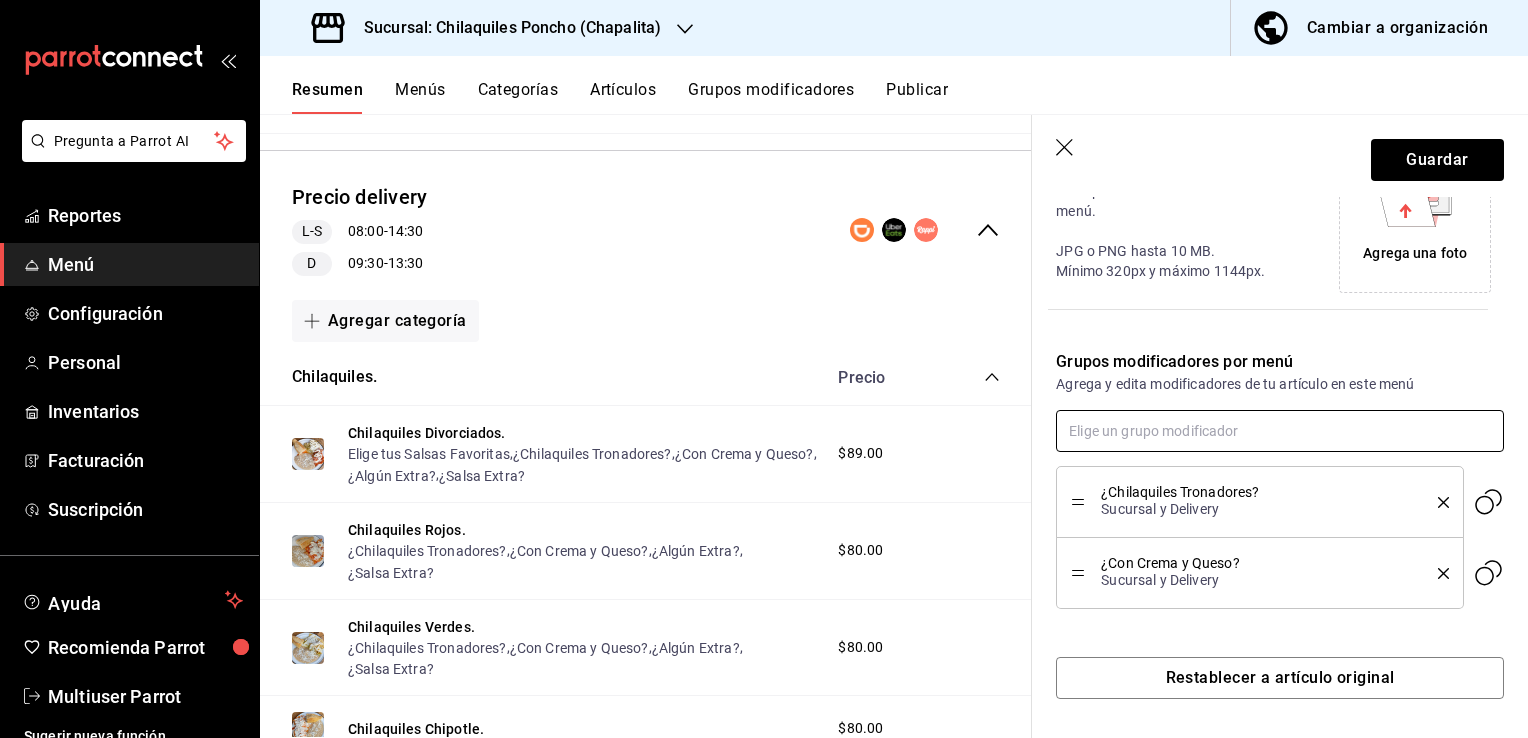 click at bounding box center (1280, 431) 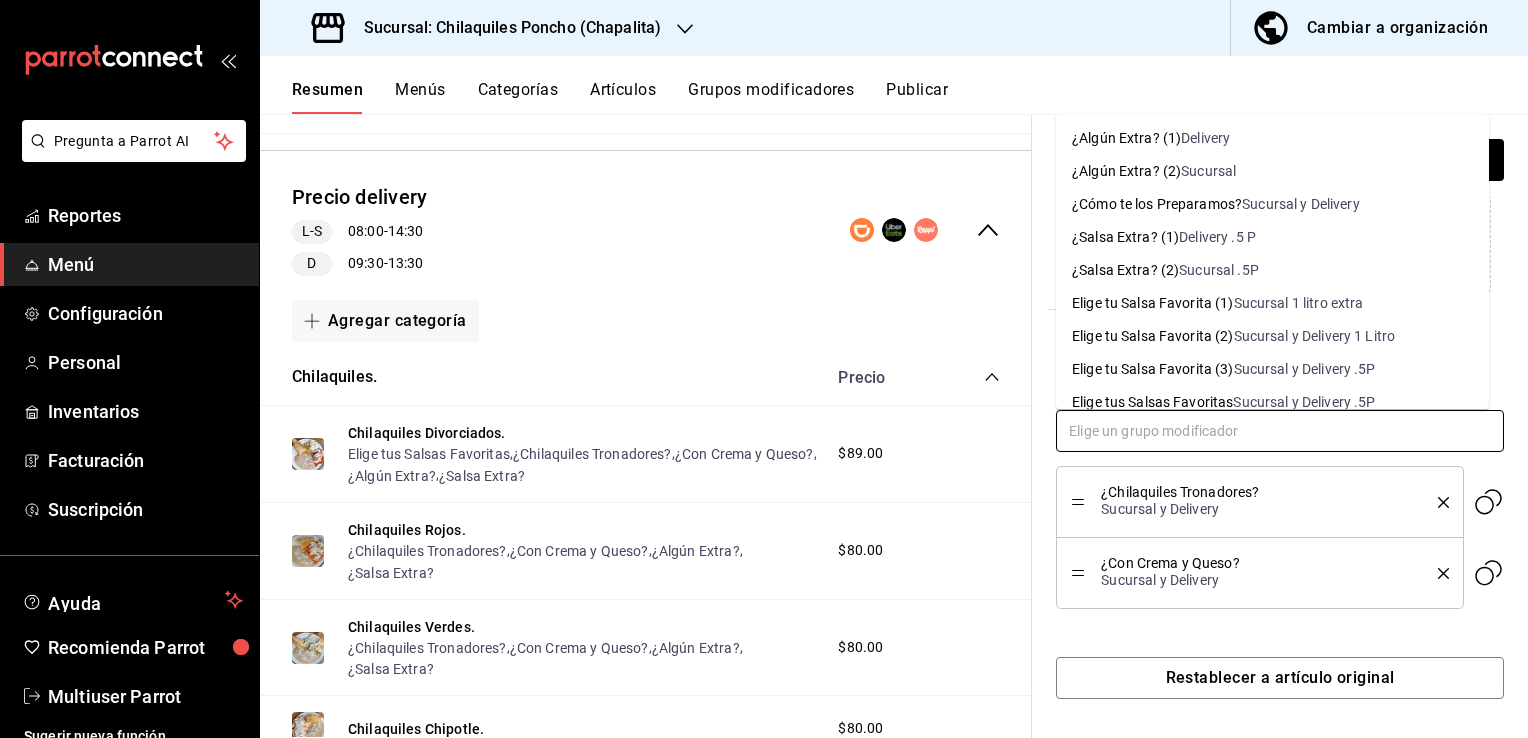 click on "Delivery" at bounding box center (1205, 138) 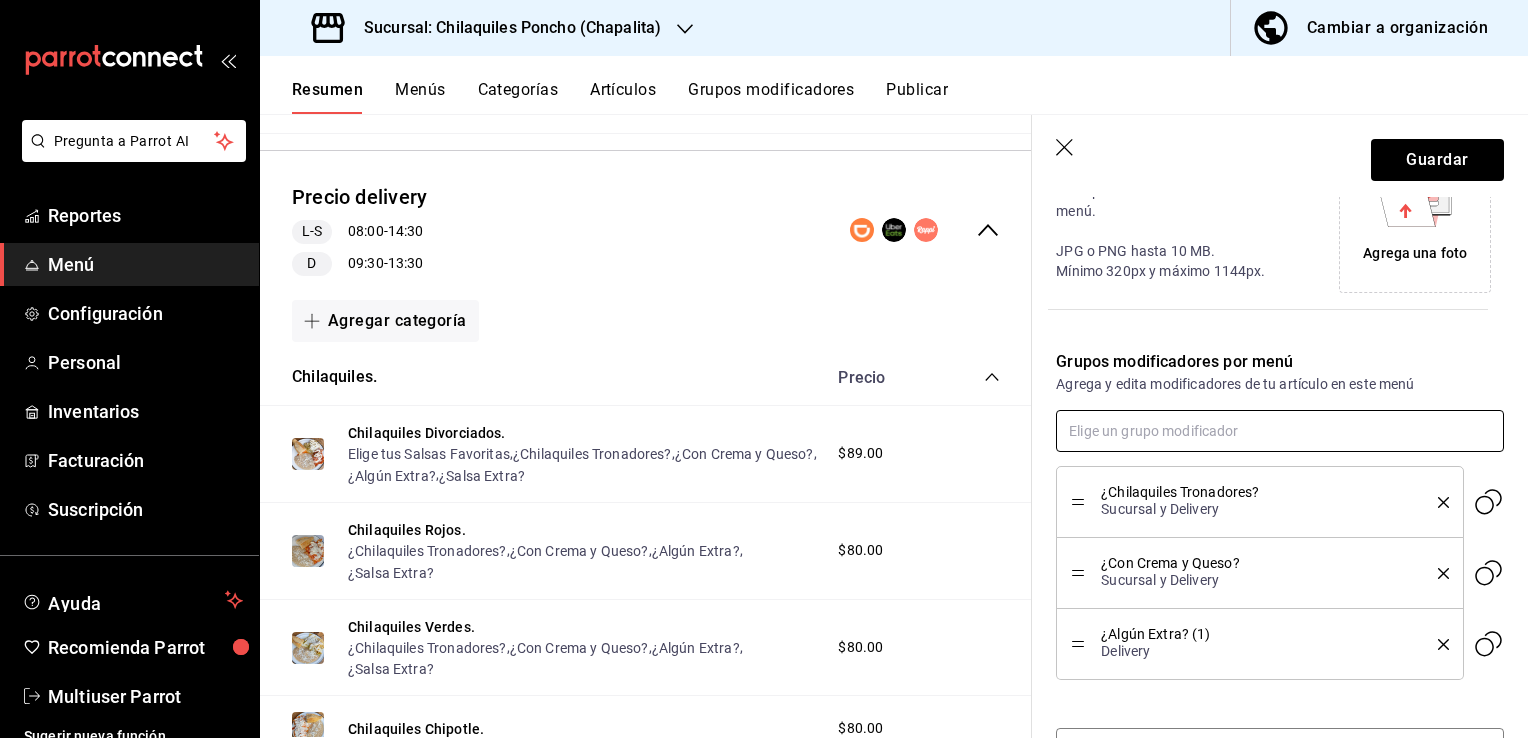 click at bounding box center (1280, 431) 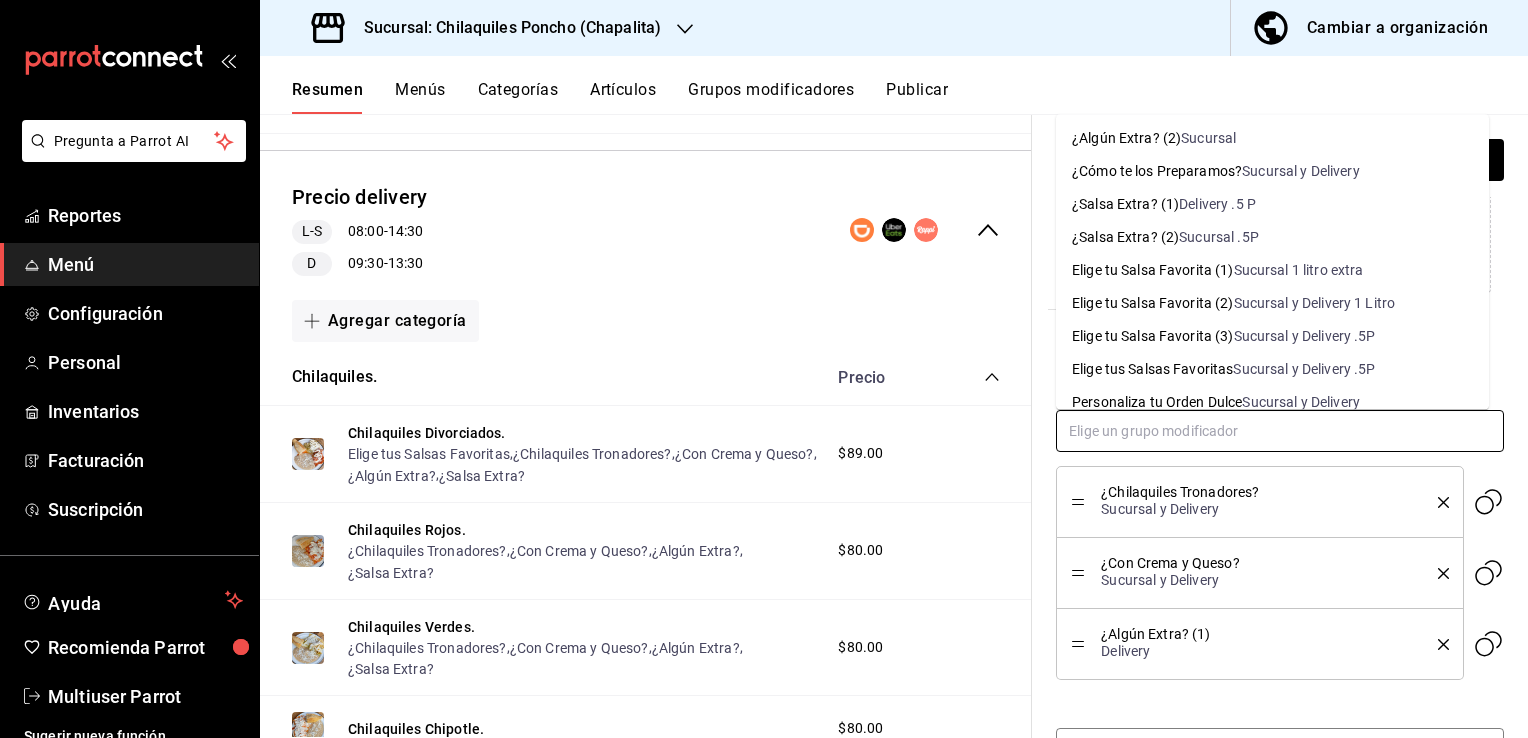 click on "Delivery .5 P" at bounding box center [1217, 204] 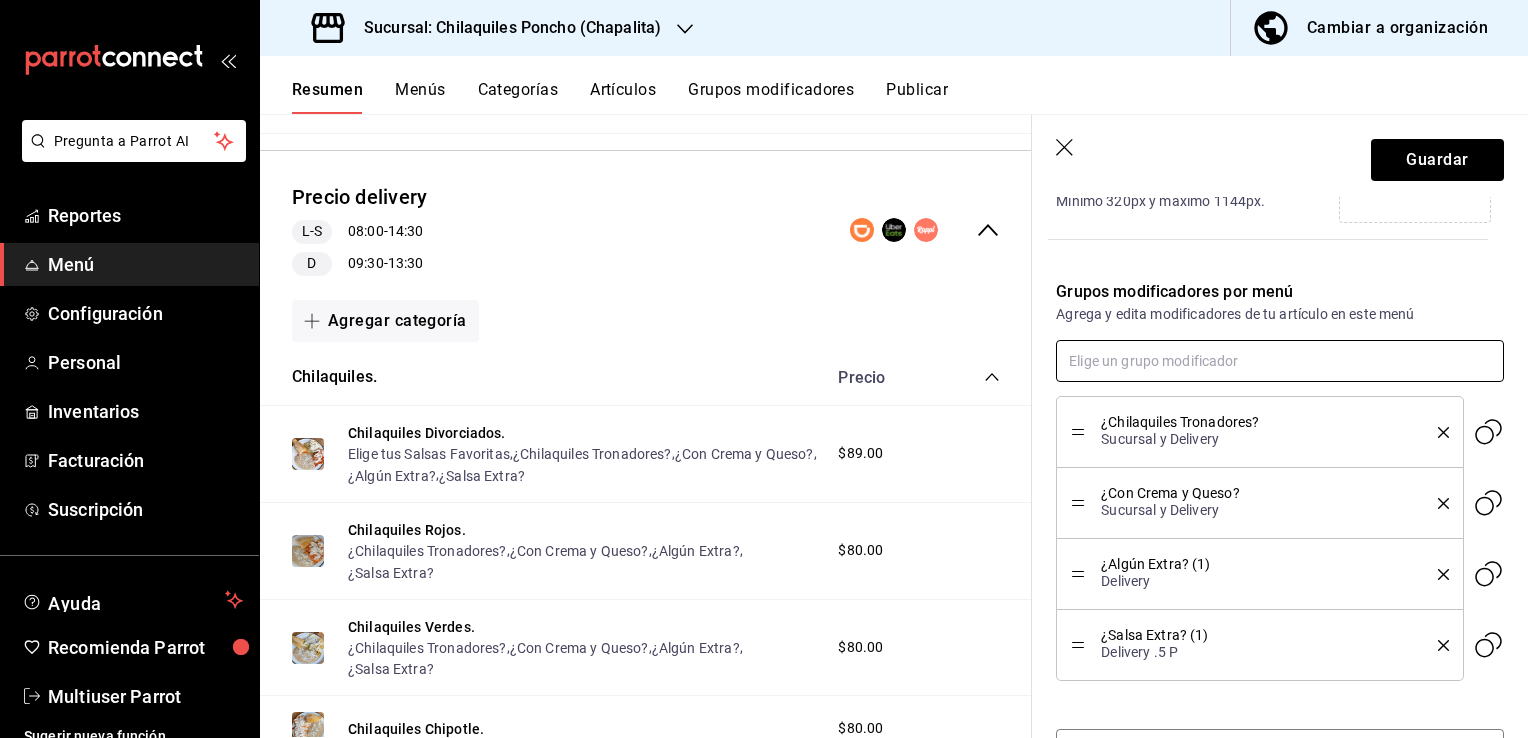 scroll, scrollTop: 574, scrollLeft: 0, axis: vertical 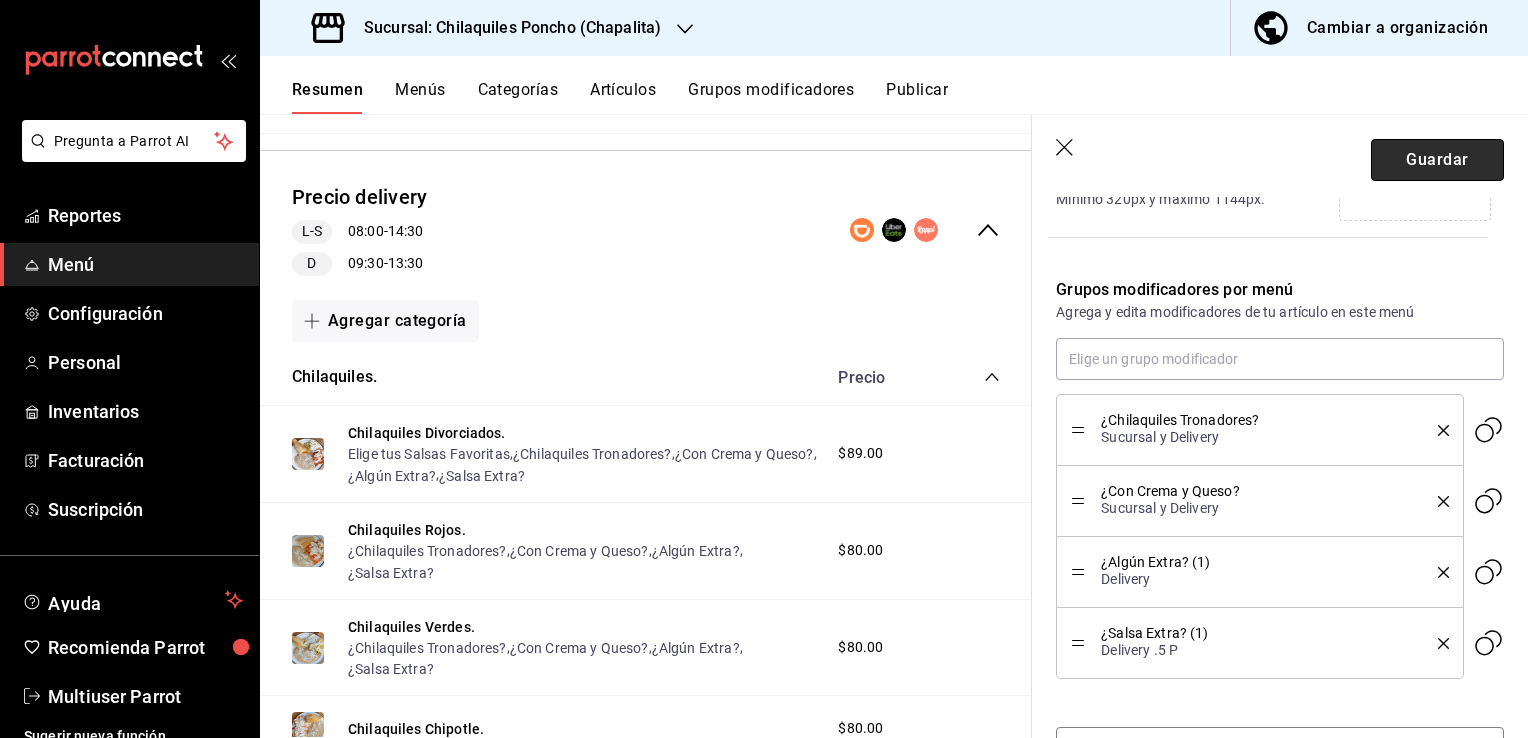 click on "Guardar" at bounding box center [1437, 160] 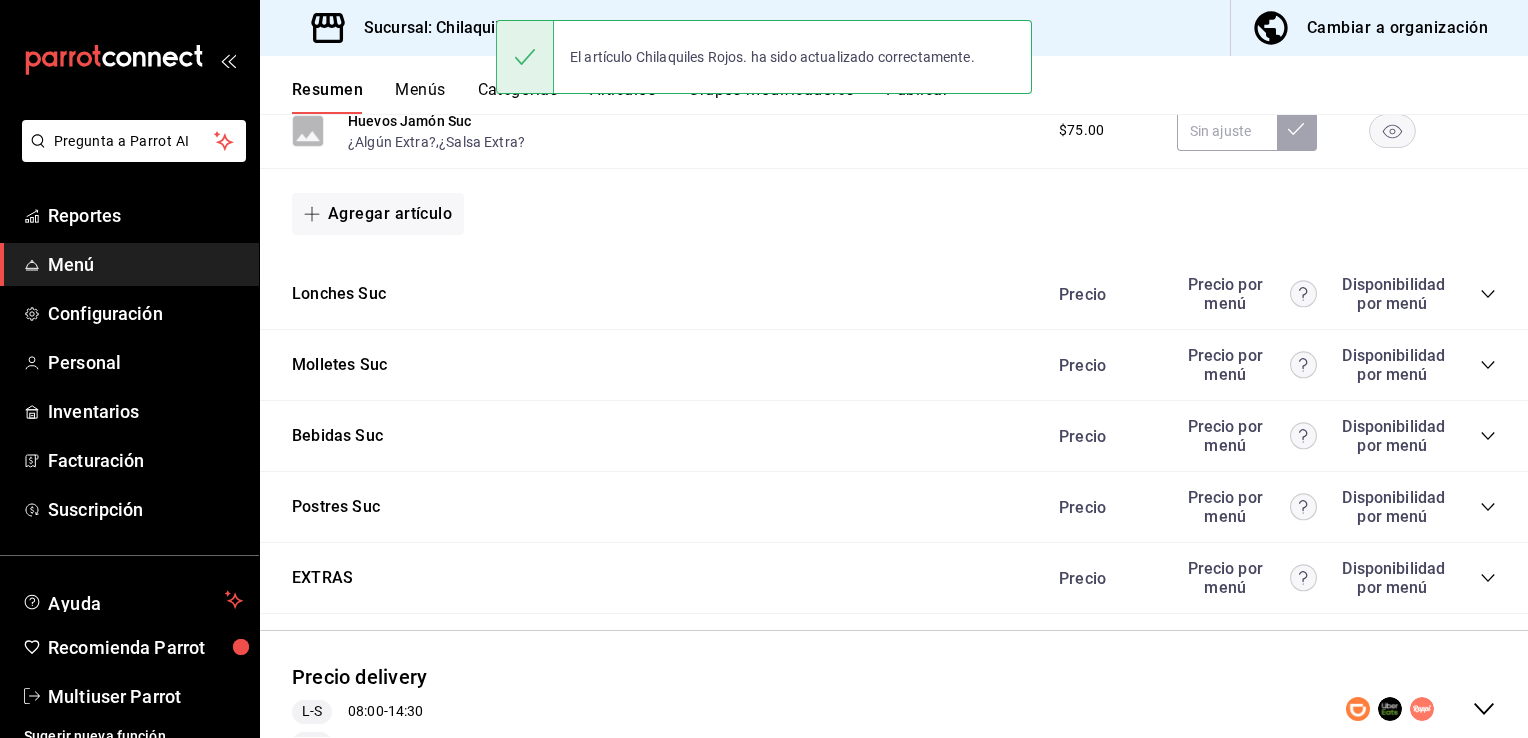 scroll, scrollTop: 1474, scrollLeft: 0, axis: vertical 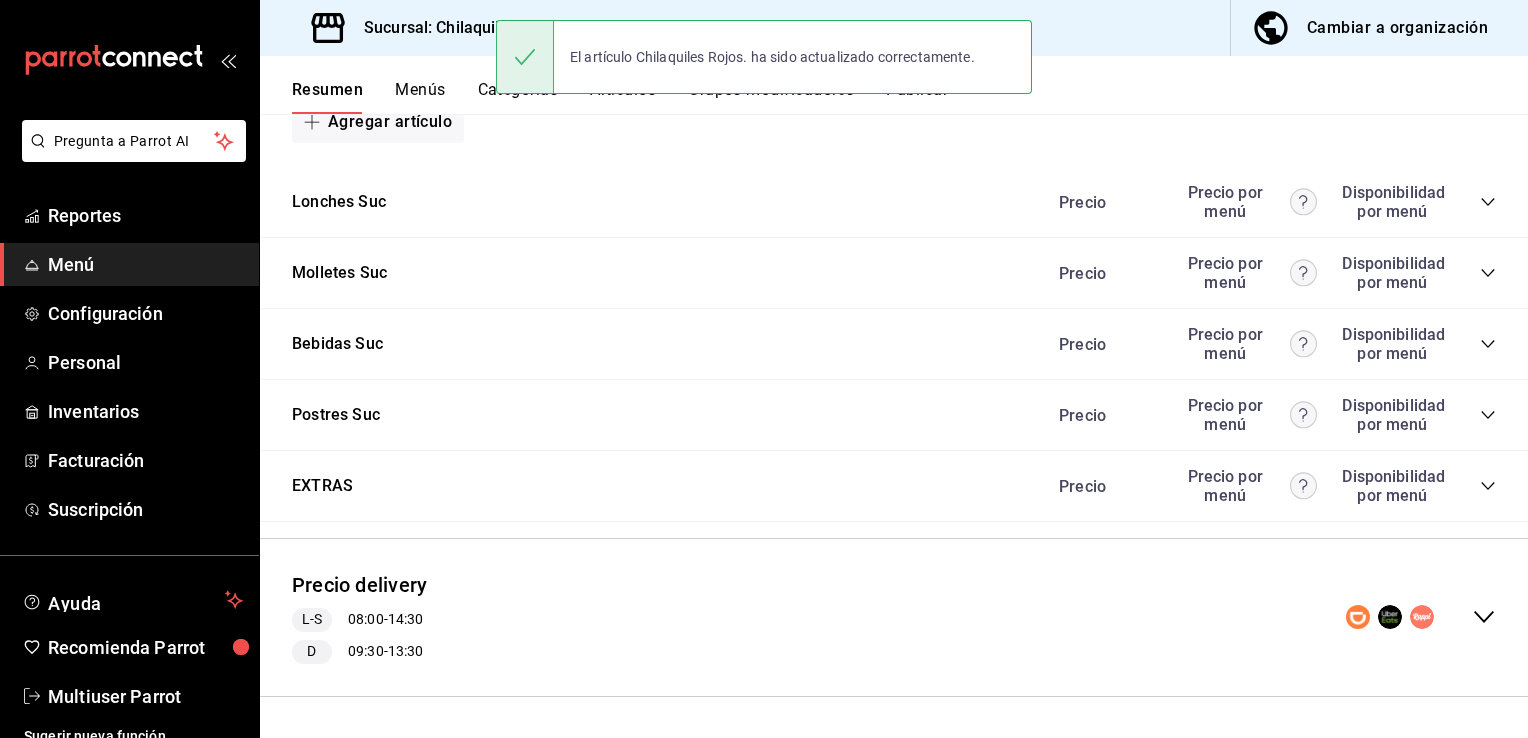 click on "Precio delivery L-S 08:00  -  14:30 D 09:30  -  13:30" at bounding box center [894, 617] 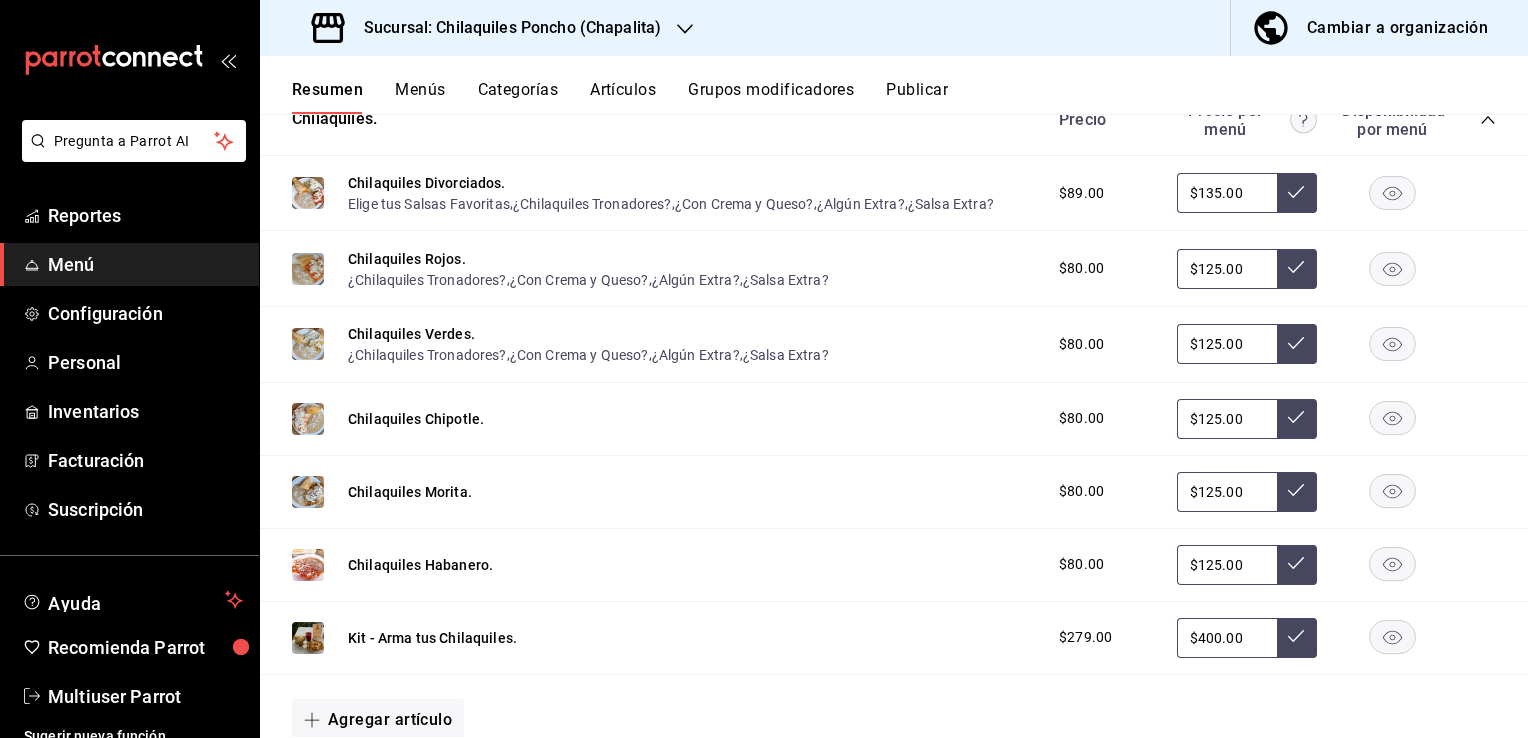 scroll, scrollTop: 2144, scrollLeft: 0, axis: vertical 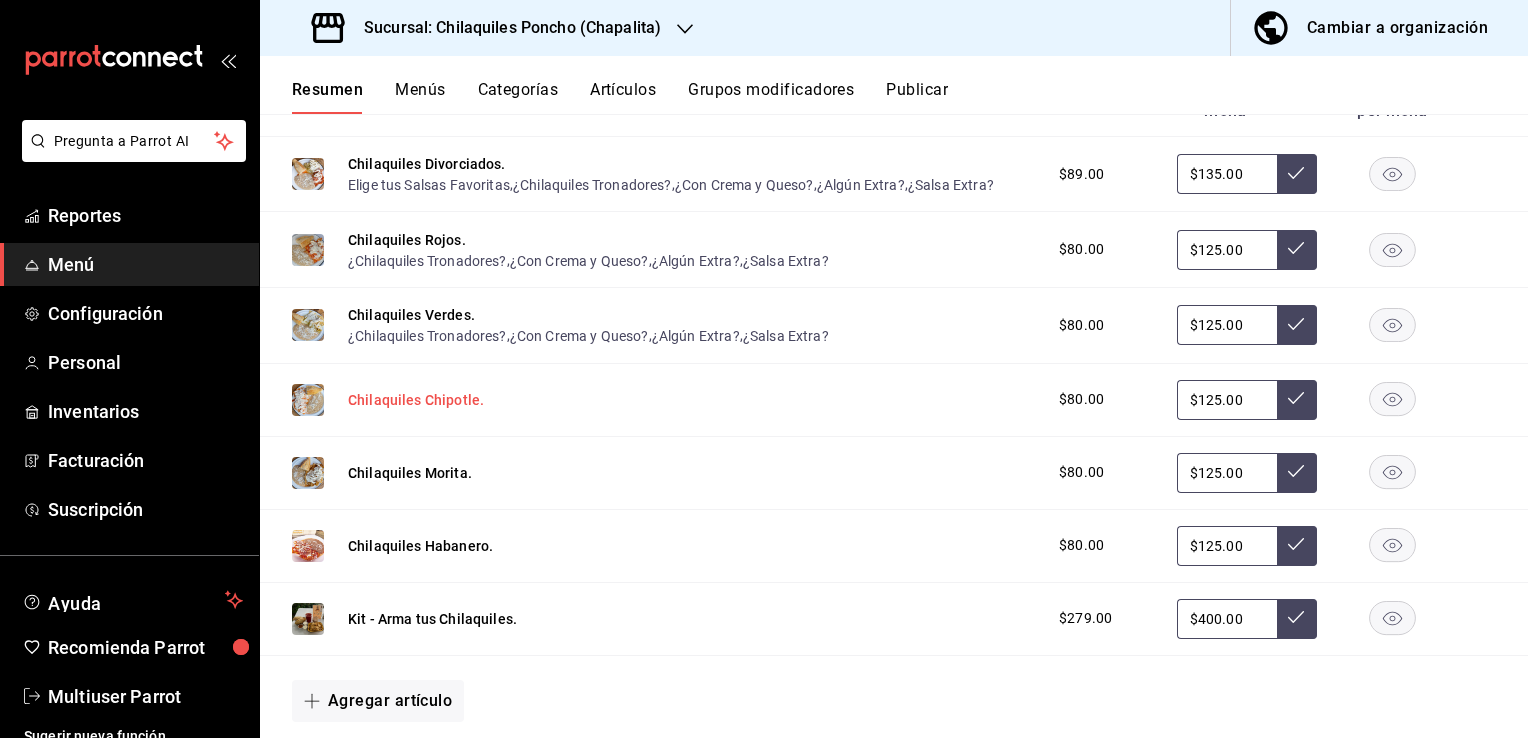 click on "Chilaquiles Chipotle." at bounding box center [416, 400] 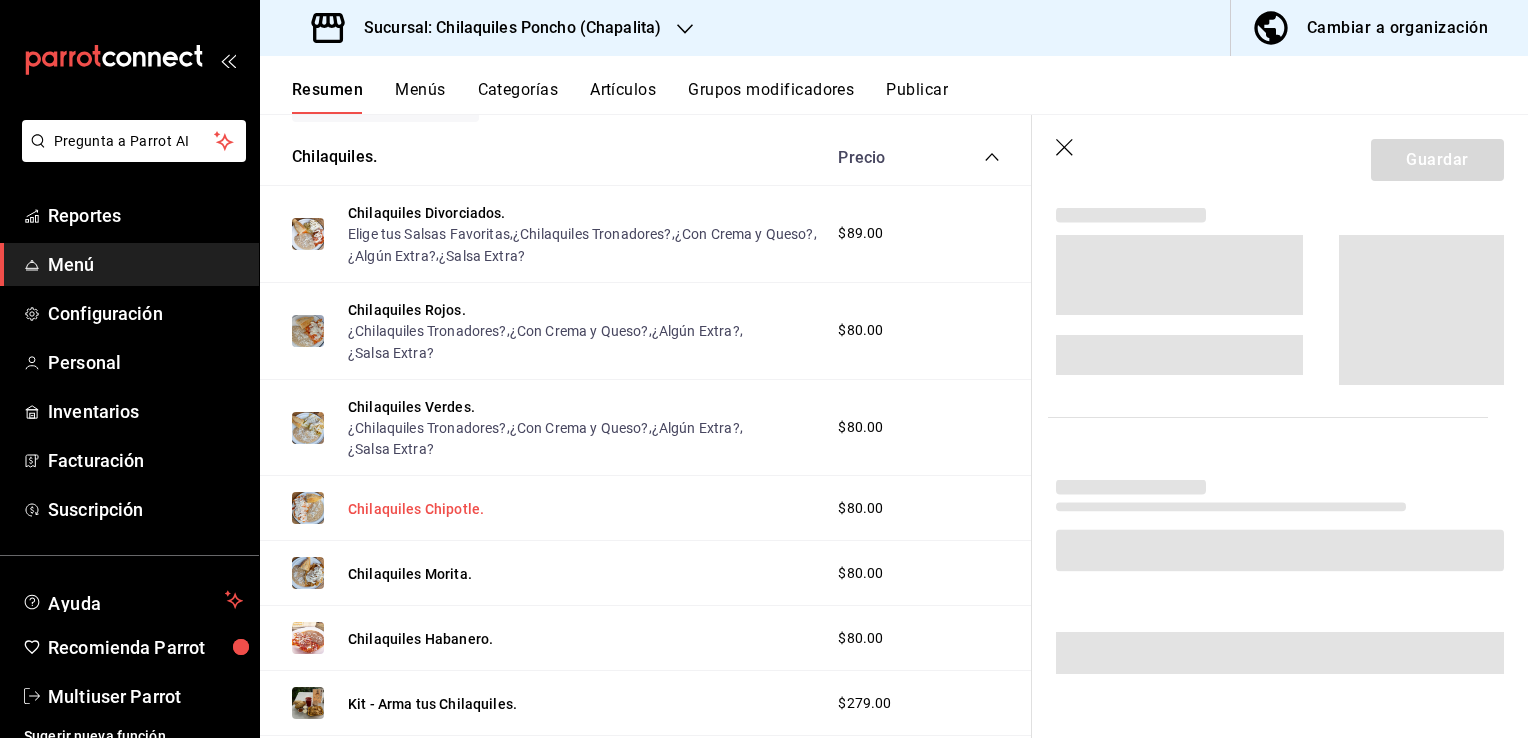 scroll, scrollTop: 460, scrollLeft: 0, axis: vertical 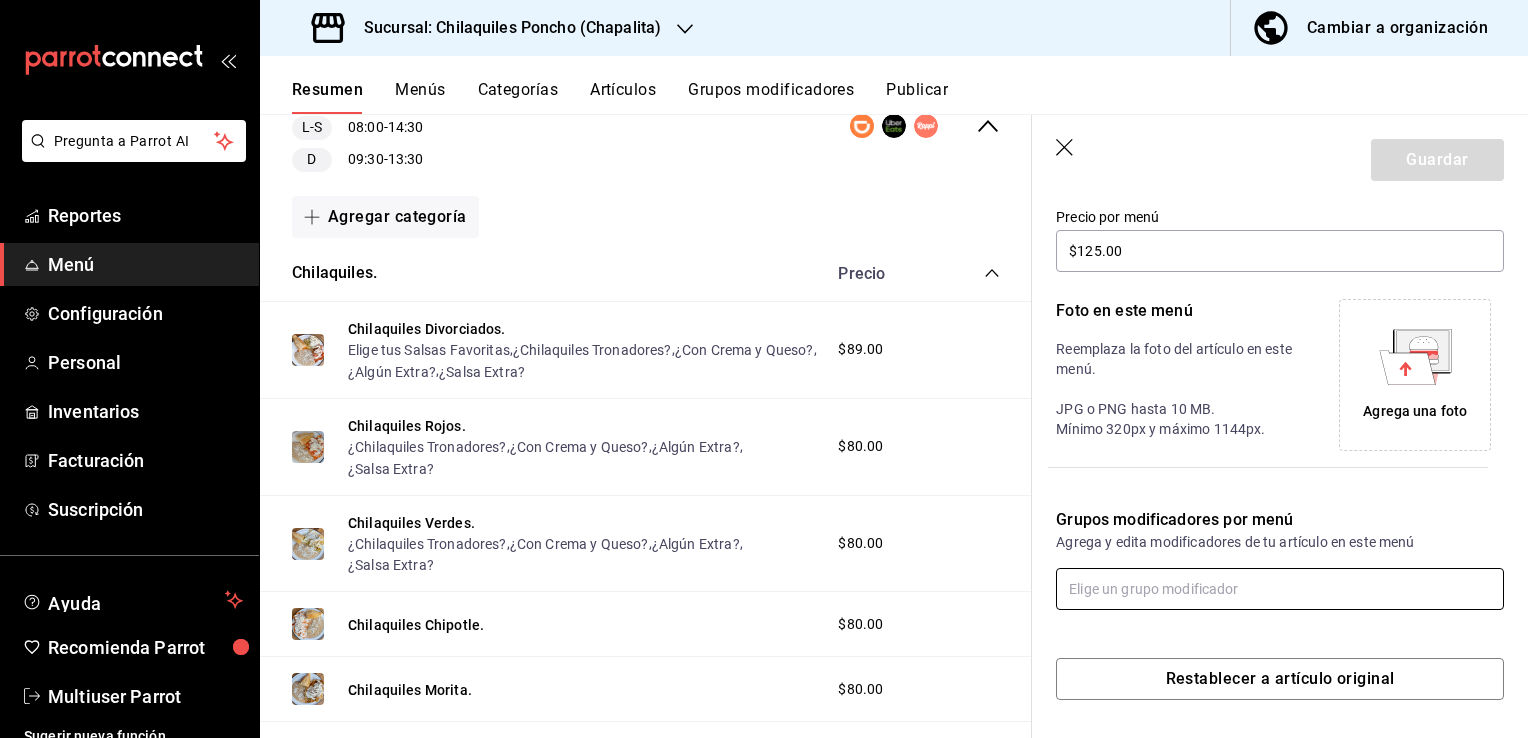 click at bounding box center (1280, 589) 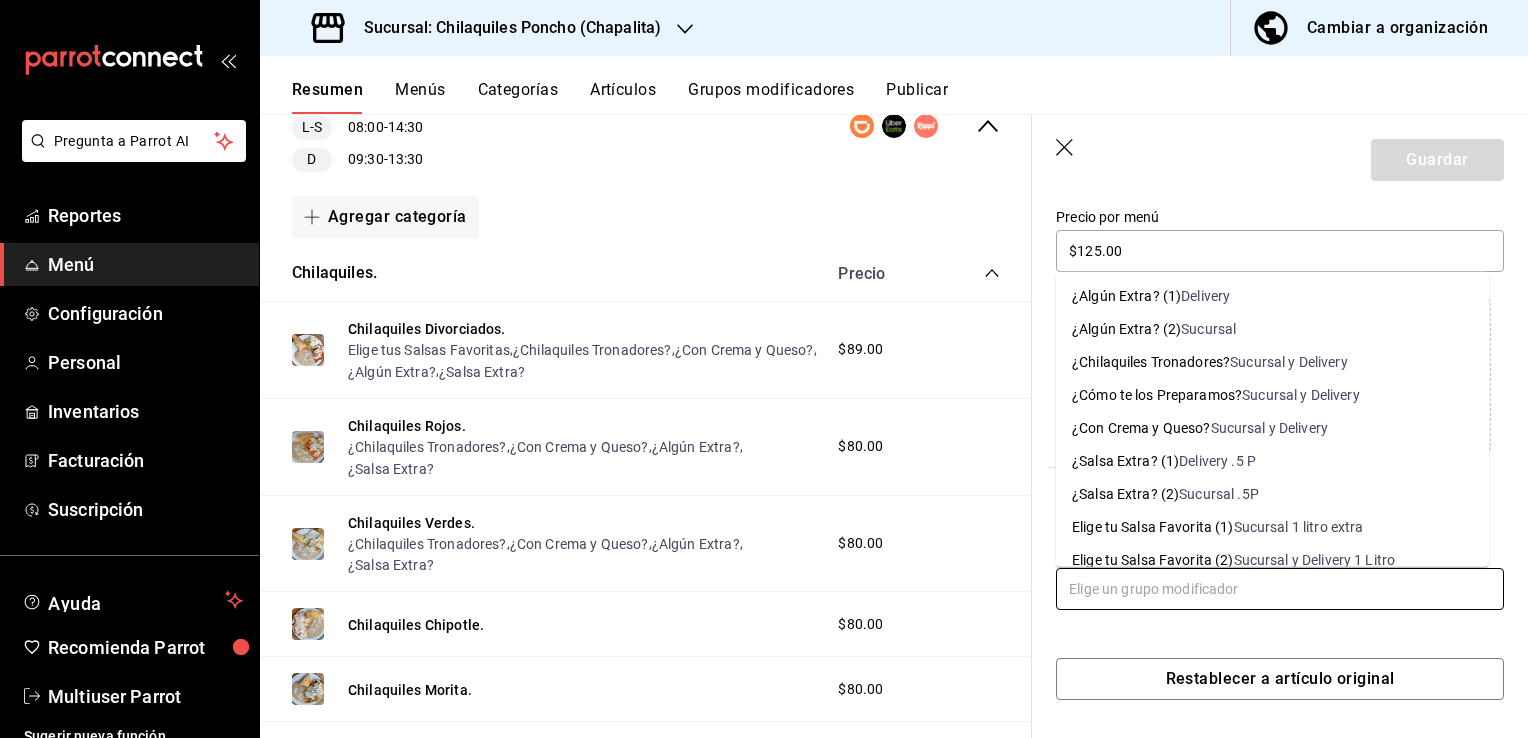 click on "Sucursal y Delivery" at bounding box center (1289, 362) 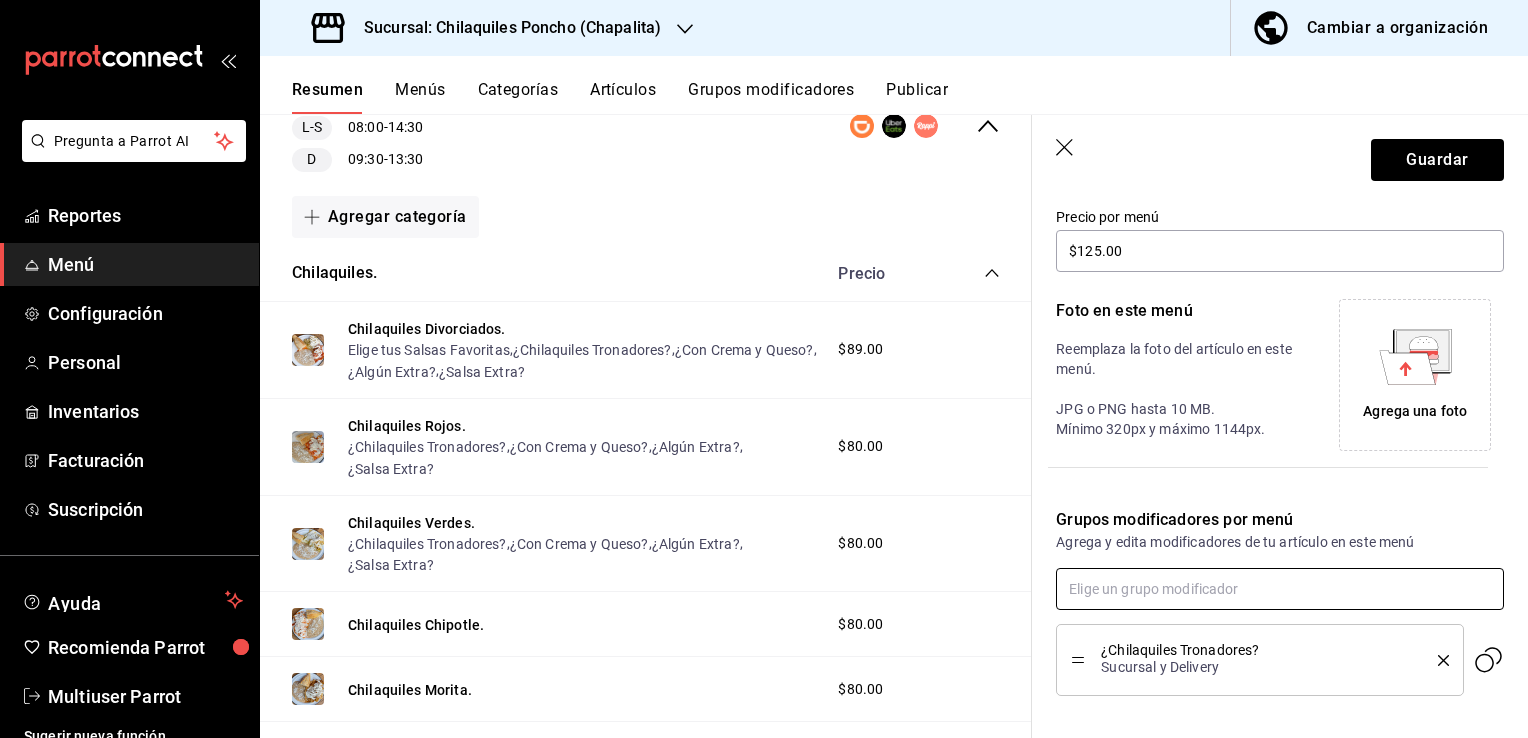 click at bounding box center [1280, 589] 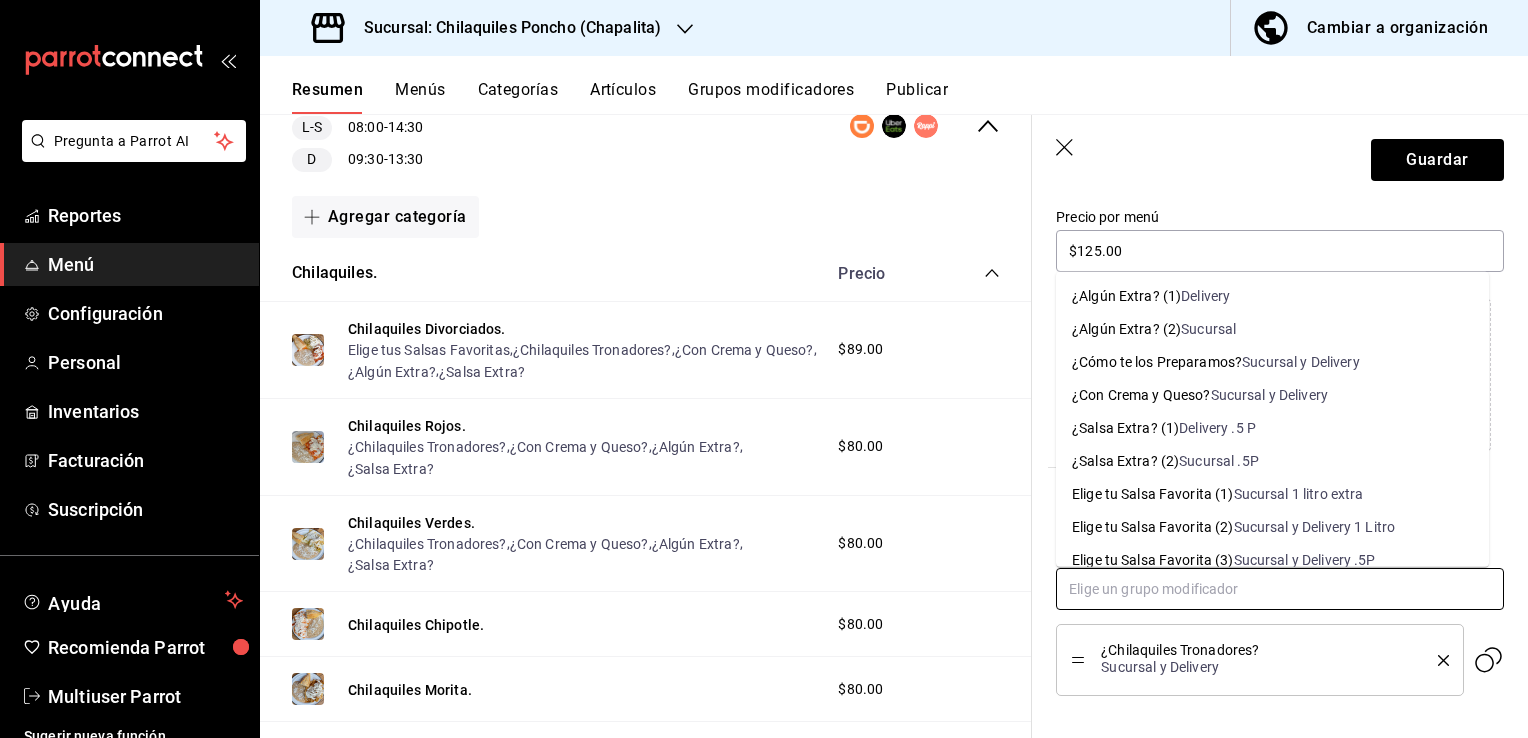 click on "Sucursal y Delivery" at bounding box center [1270, 395] 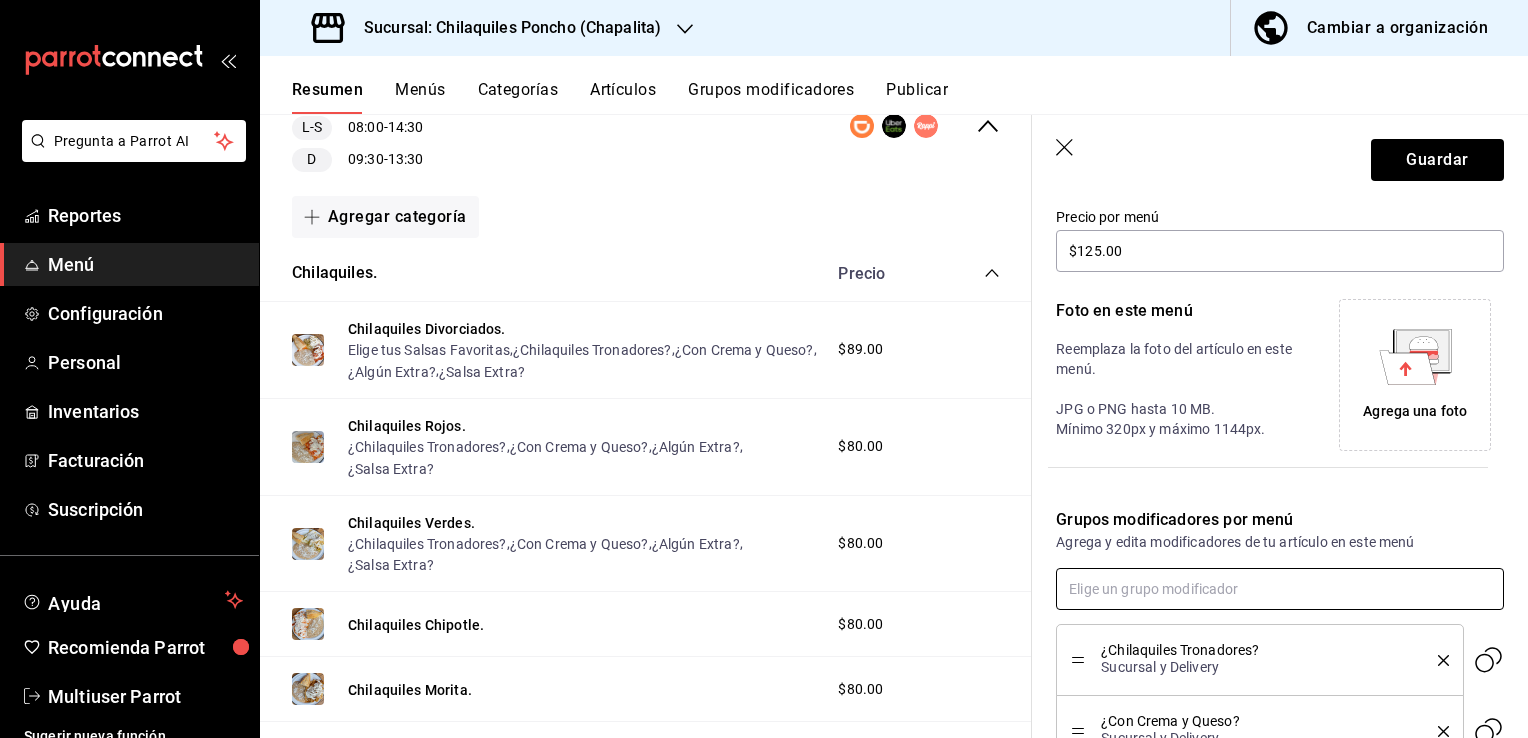 click at bounding box center (1280, 589) 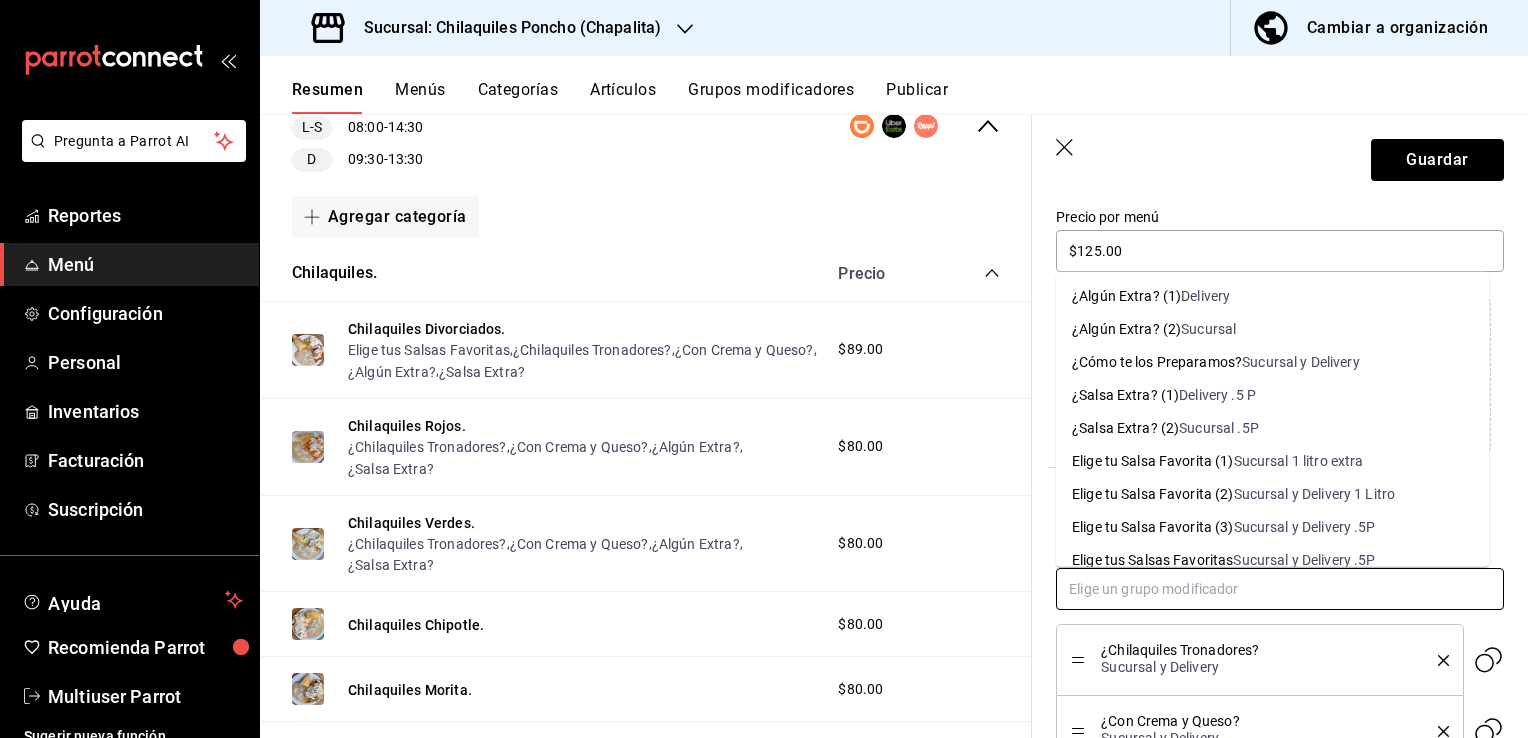 click on "Delivery" at bounding box center (1205, 296) 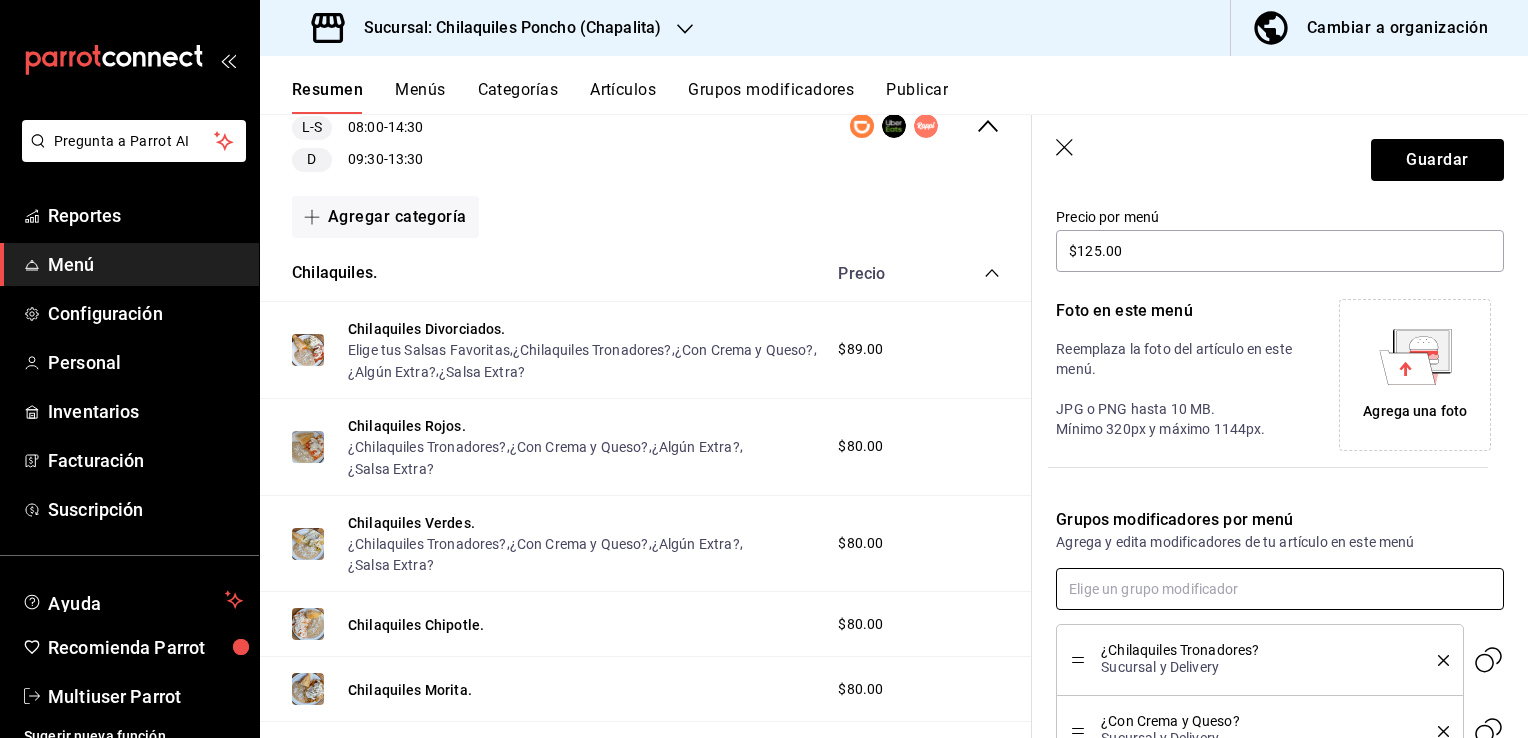 click at bounding box center [1280, 589] 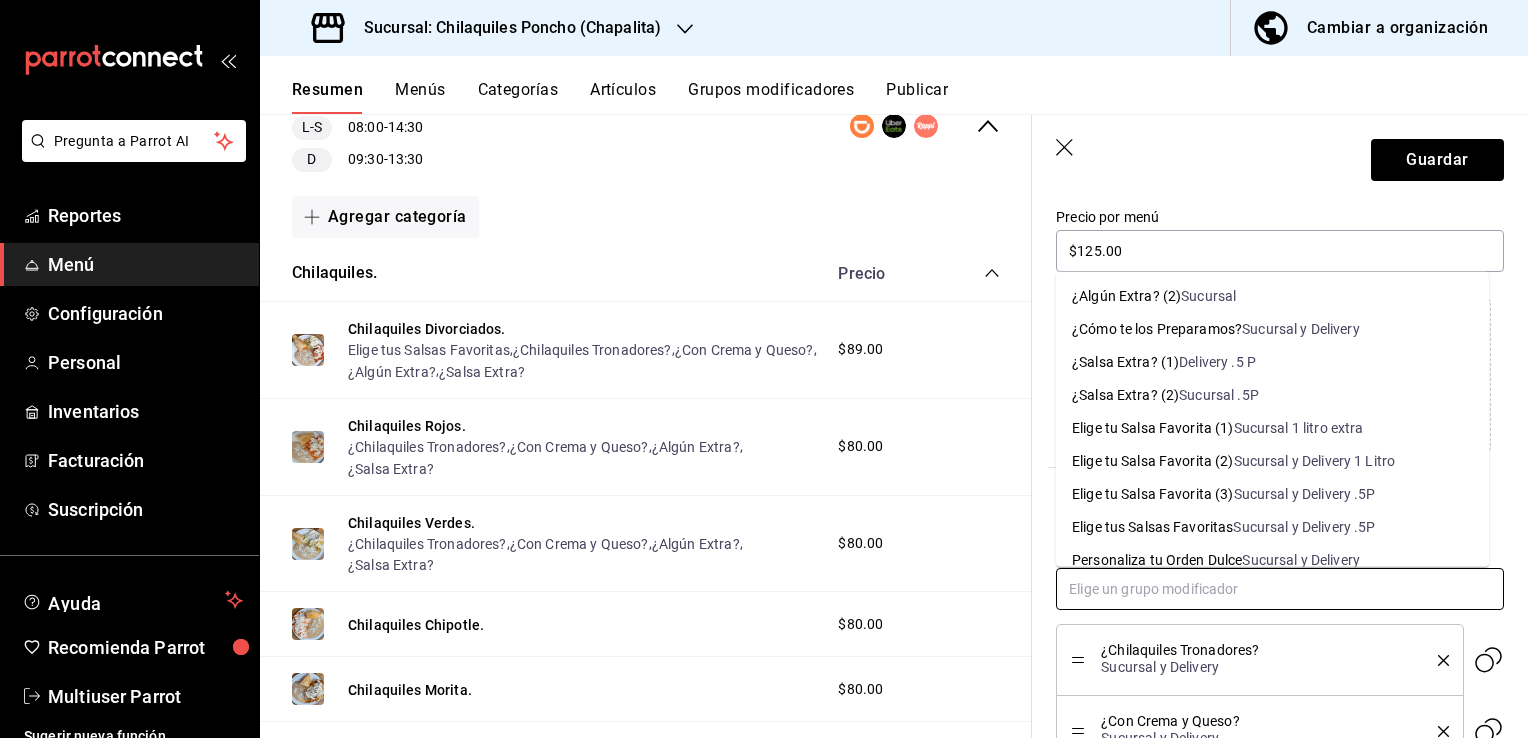 click on "Delivery .5 P" at bounding box center (1217, 362) 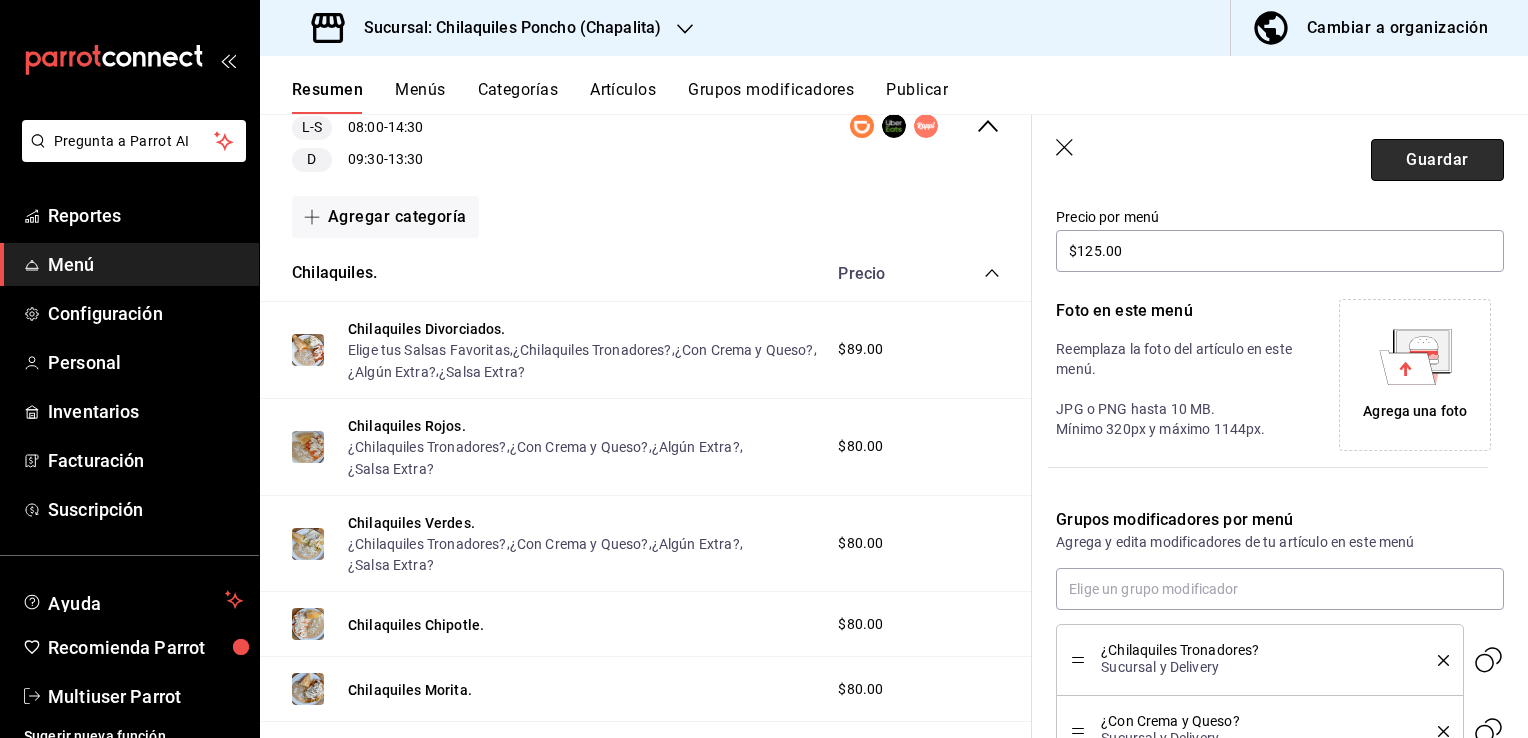 click on "Guardar" at bounding box center [1437, 160] 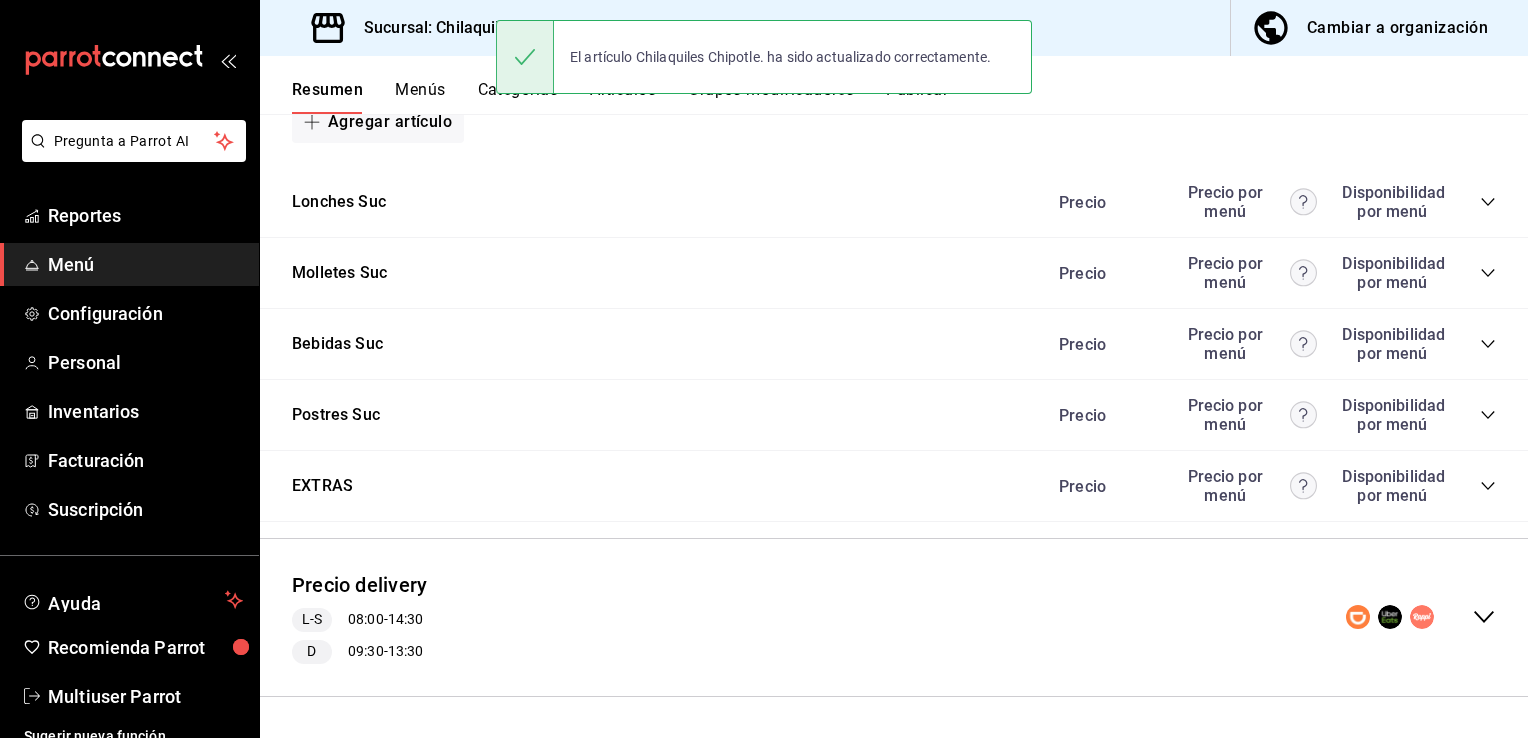 scroll, scrollTop: 1474, scrollLeft: 0, axis: vertical 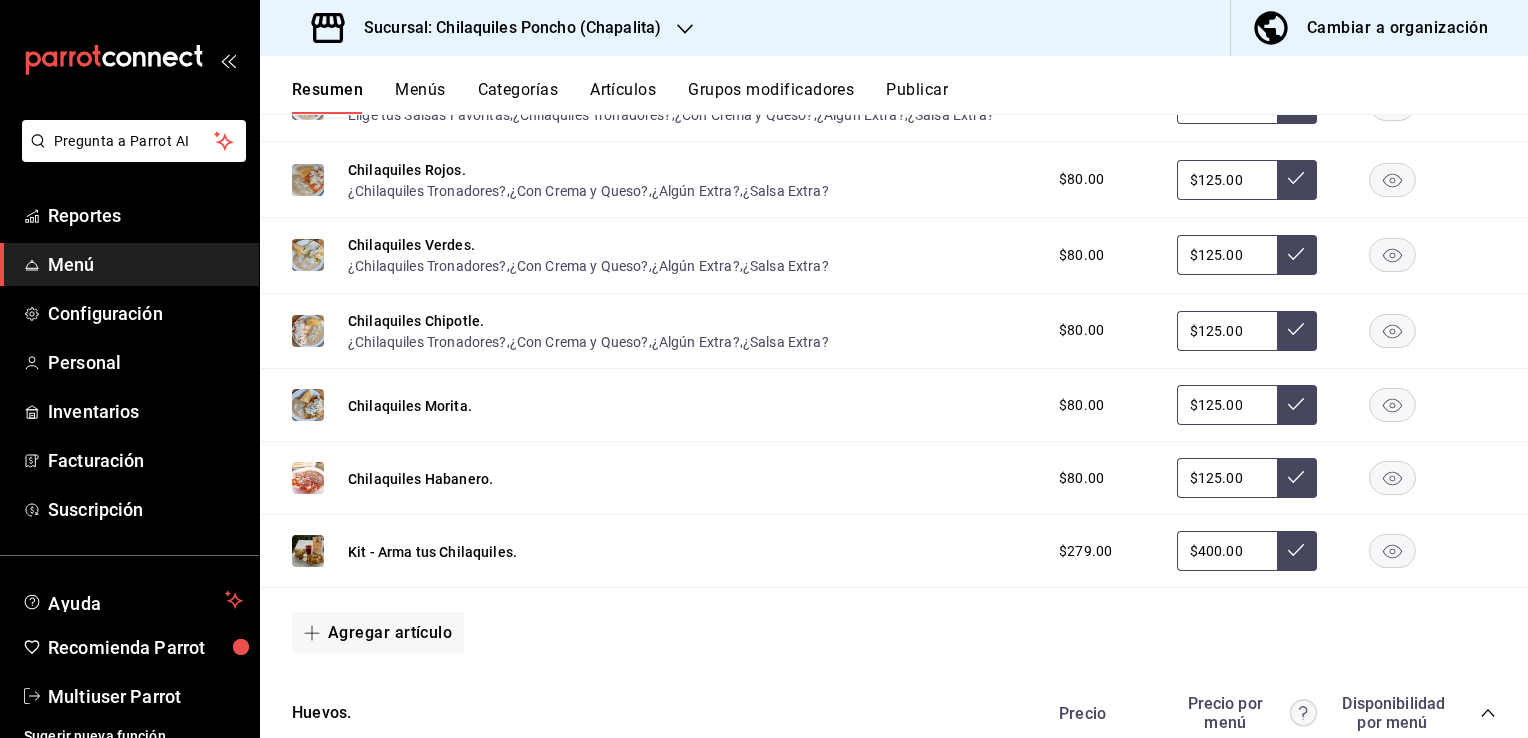 click on "Chilaquiles Morita." at bounding box center [410, 406] 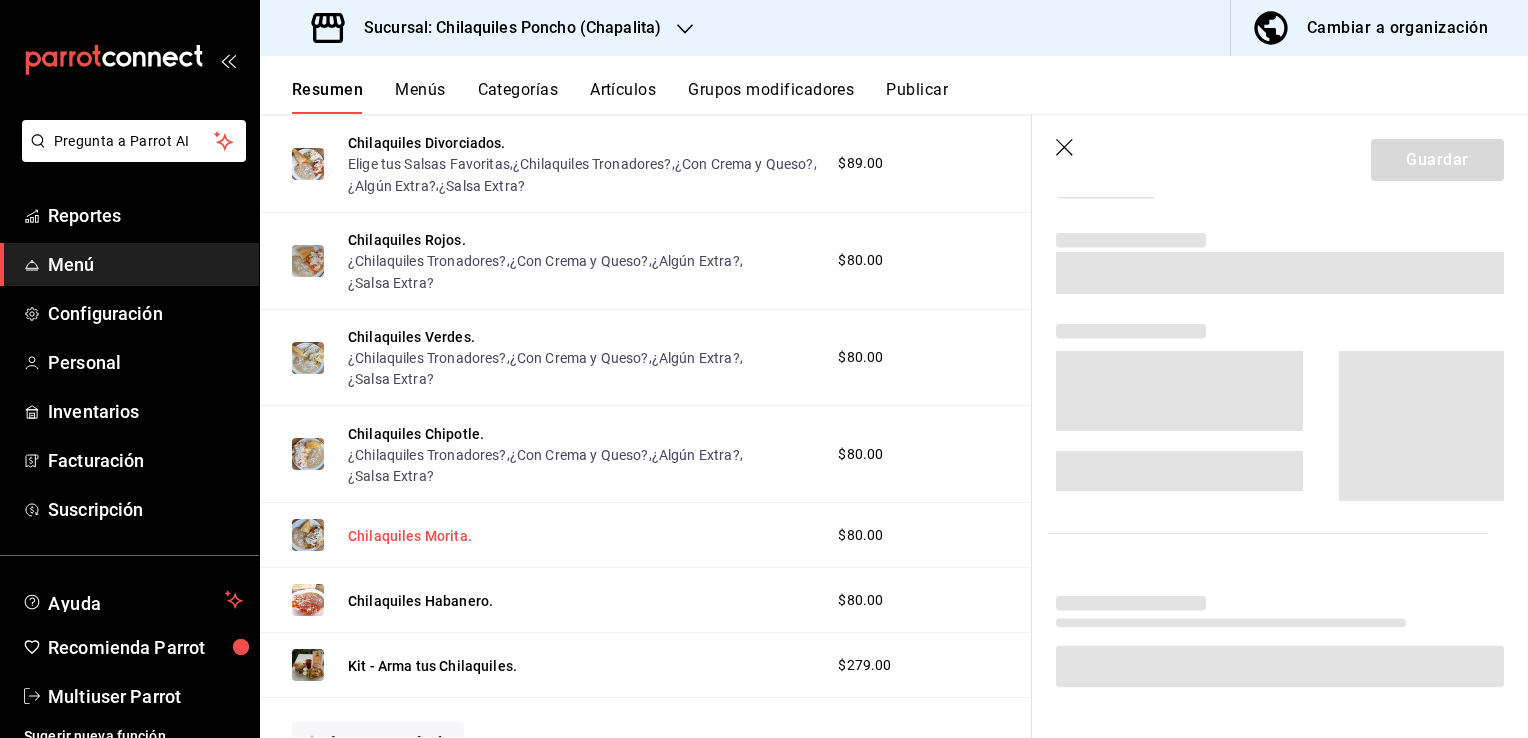 scroll, scrollTop: 2090, scrollLeft: 0, axis: vertical 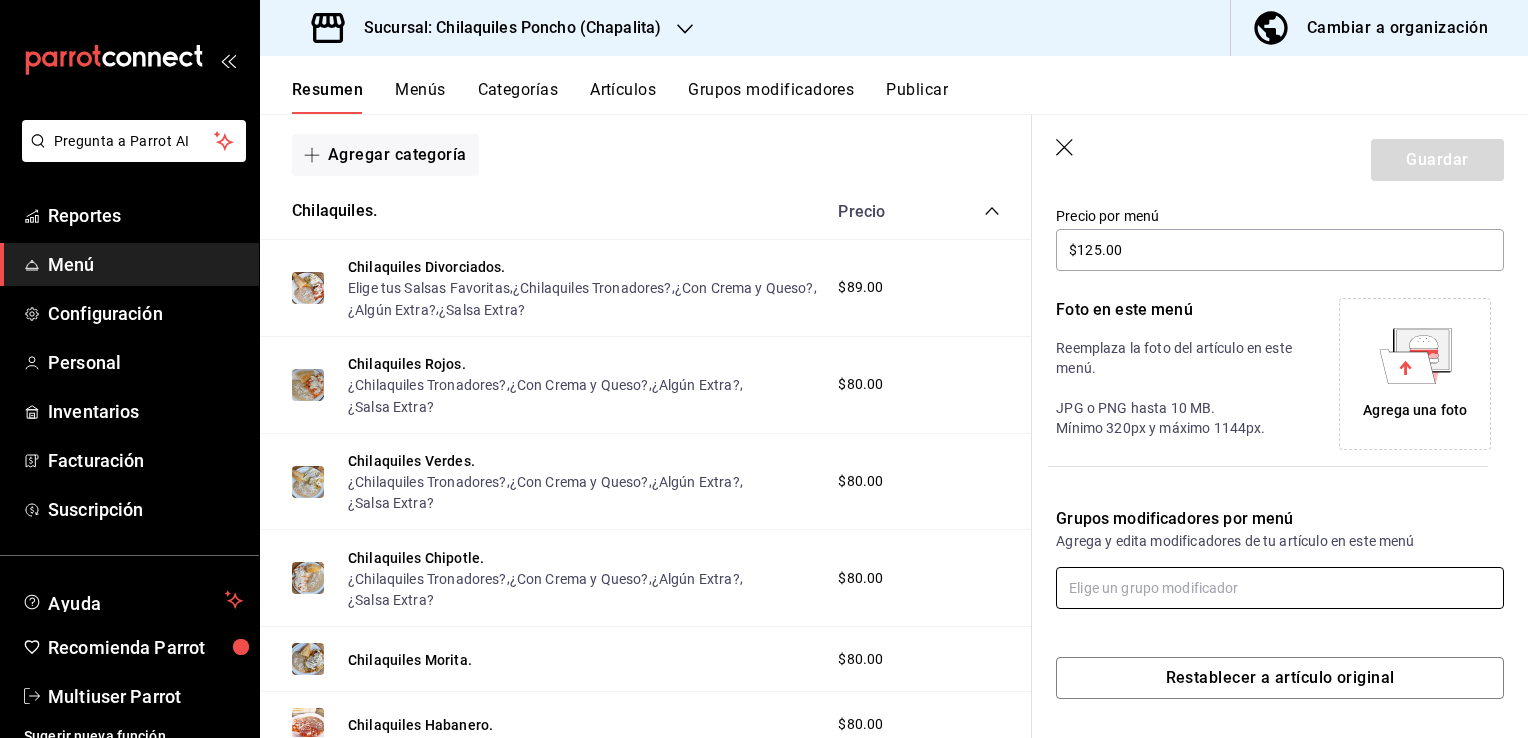 click at bounding box center [1280, 588] 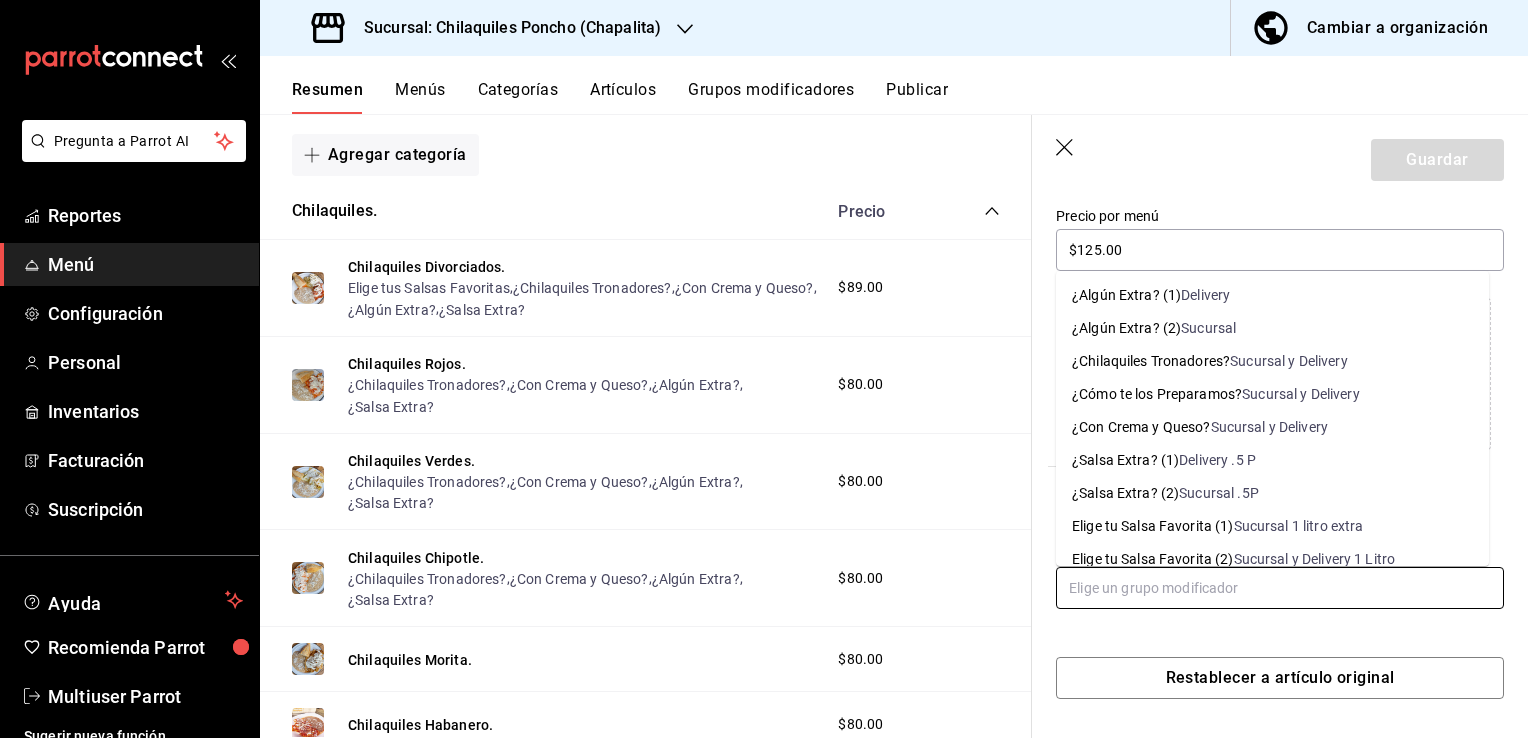click on "Sucursal y Delivery" at bounding box center (1289, 361) 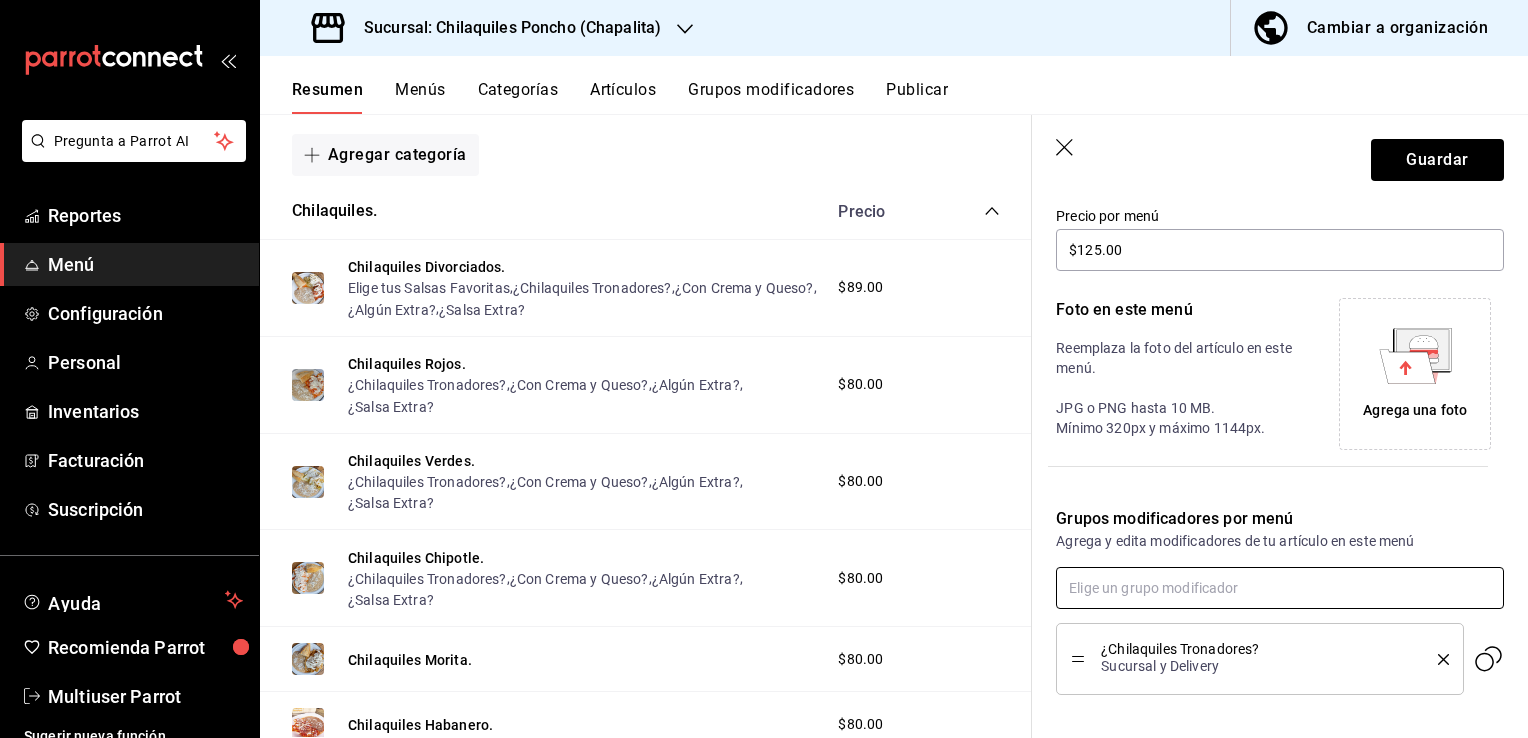 click at bounding box center [1280, 588] 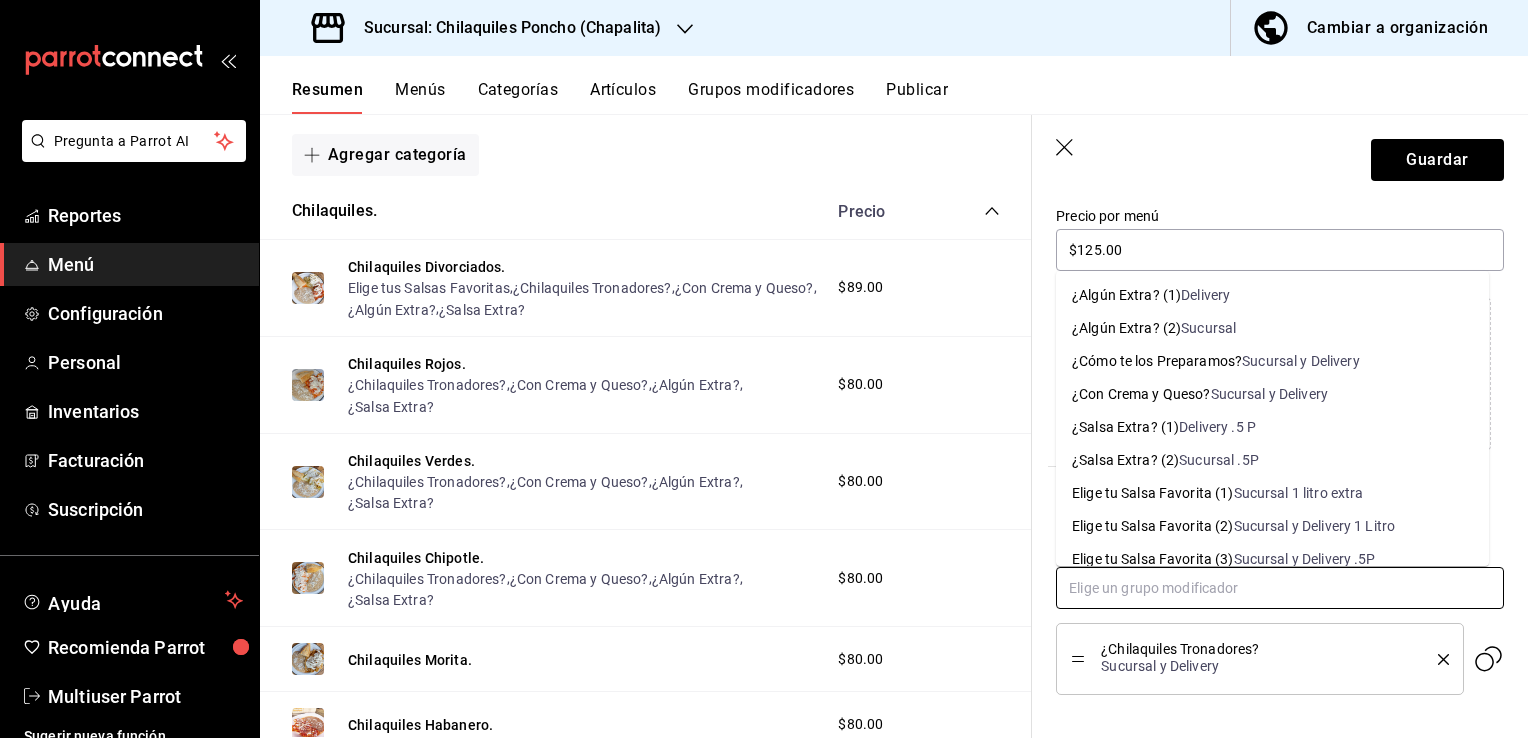 click on "Sucursal y Delivery" at bounding box center (1270, 394) 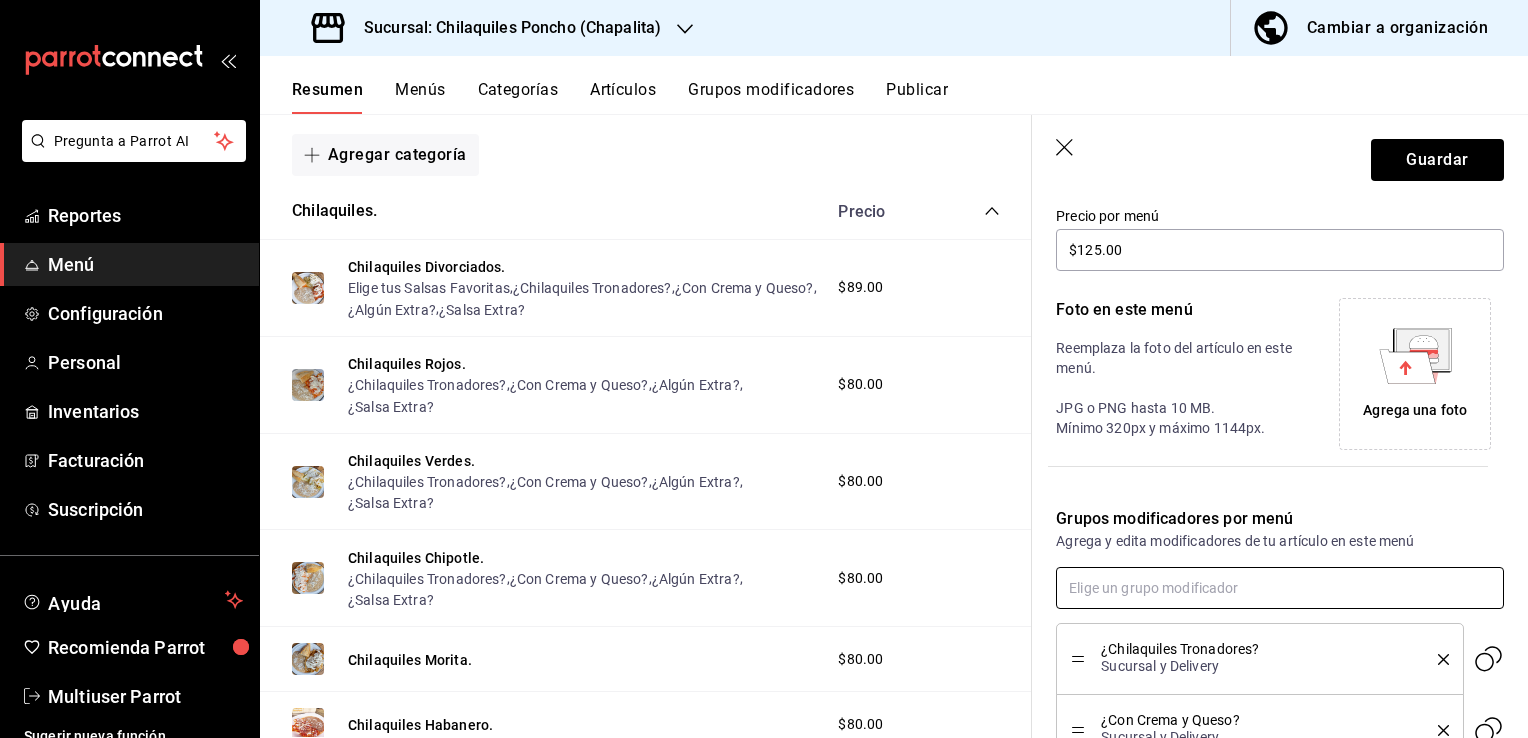 click at bounding box center [1280, 588] 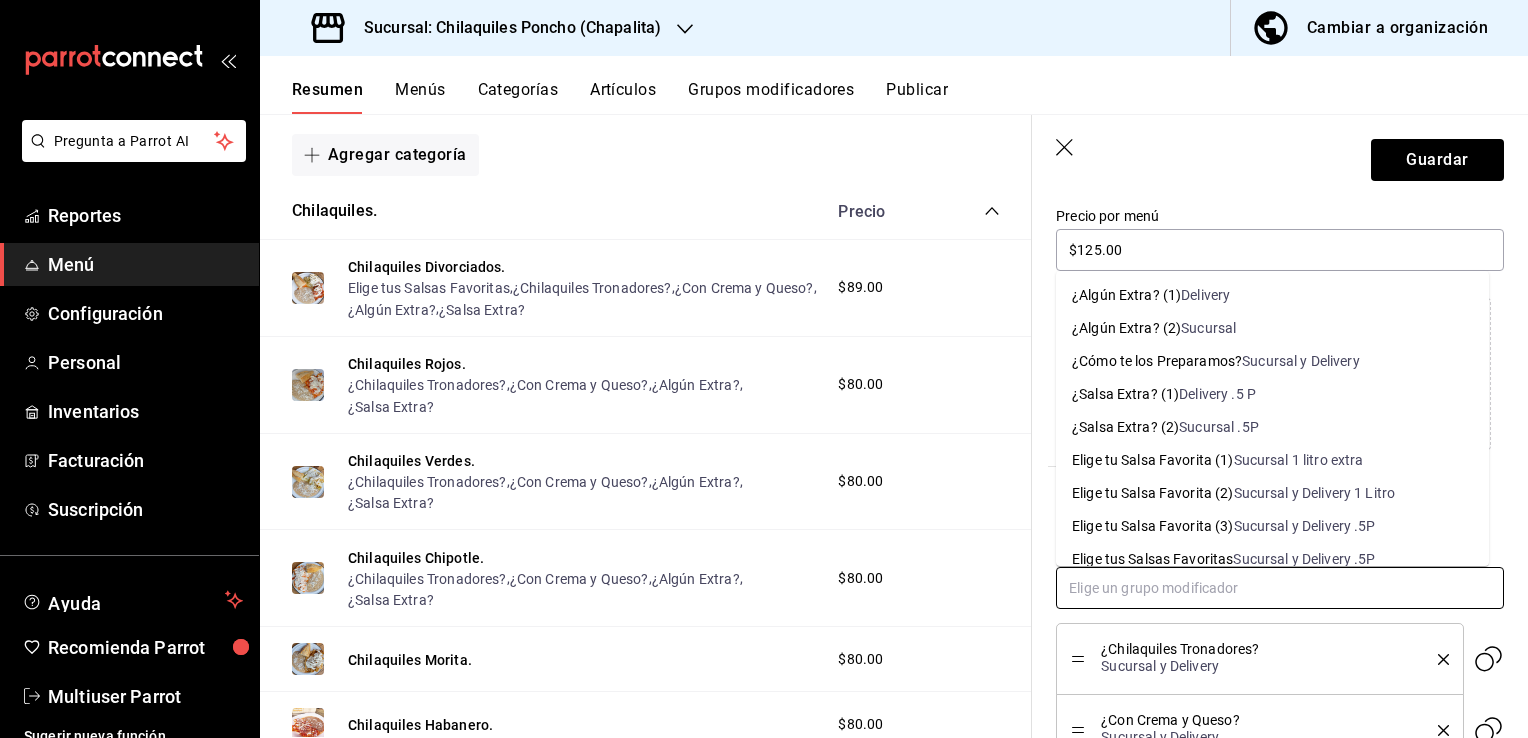 click on "Delivery" at bounding box center [1205, 295] 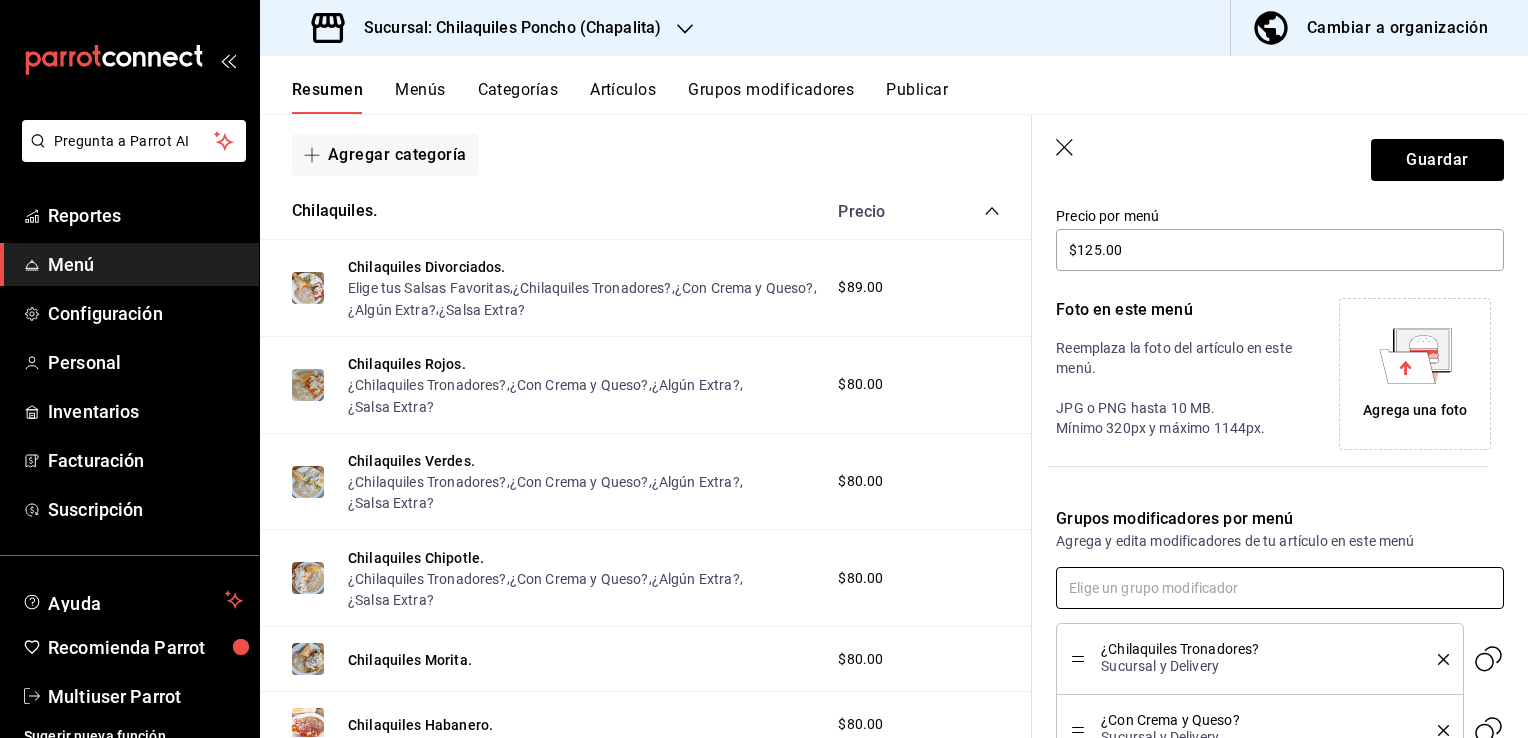 click at bounding box center (1280, 588) 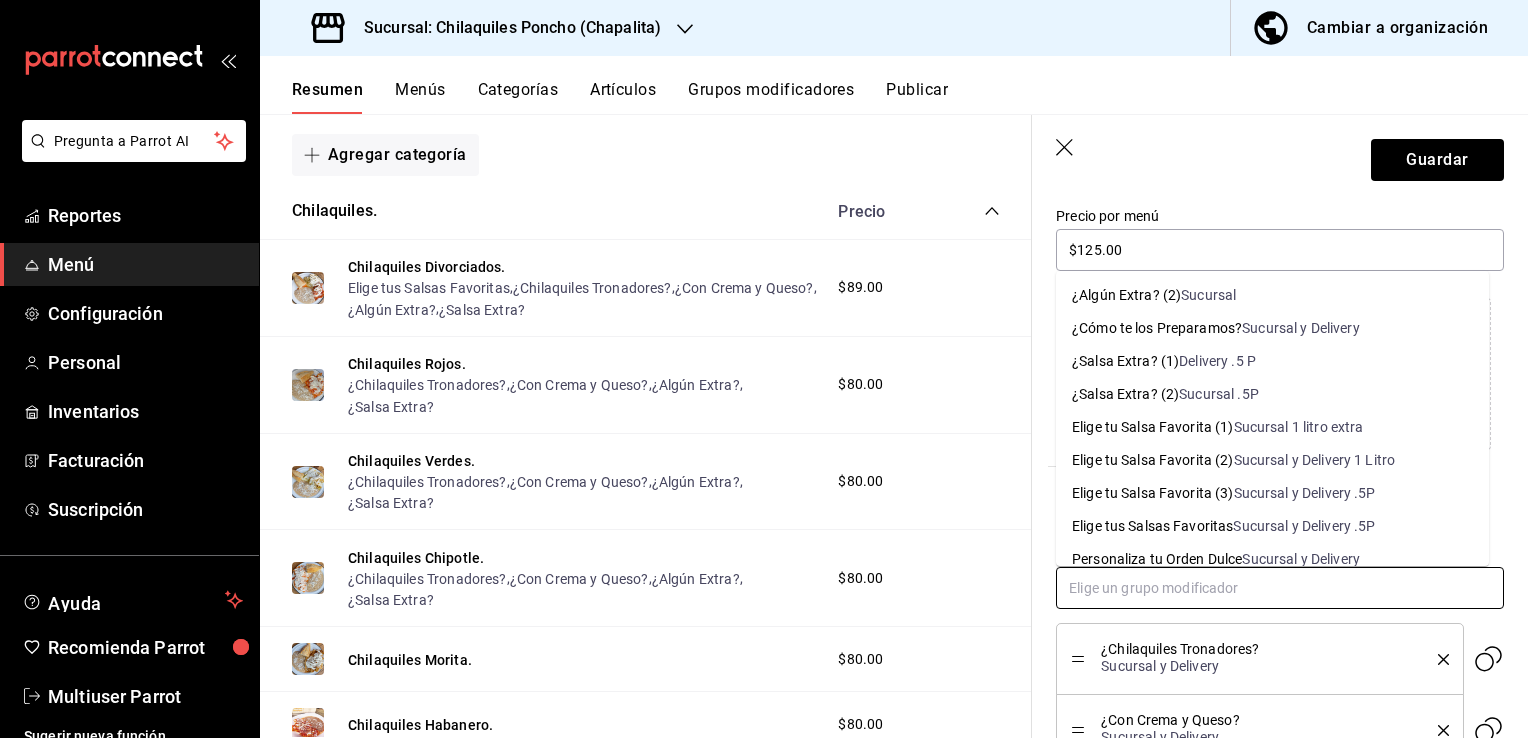 click on "Delivery .5 P" at bounding box center [1217, 361] 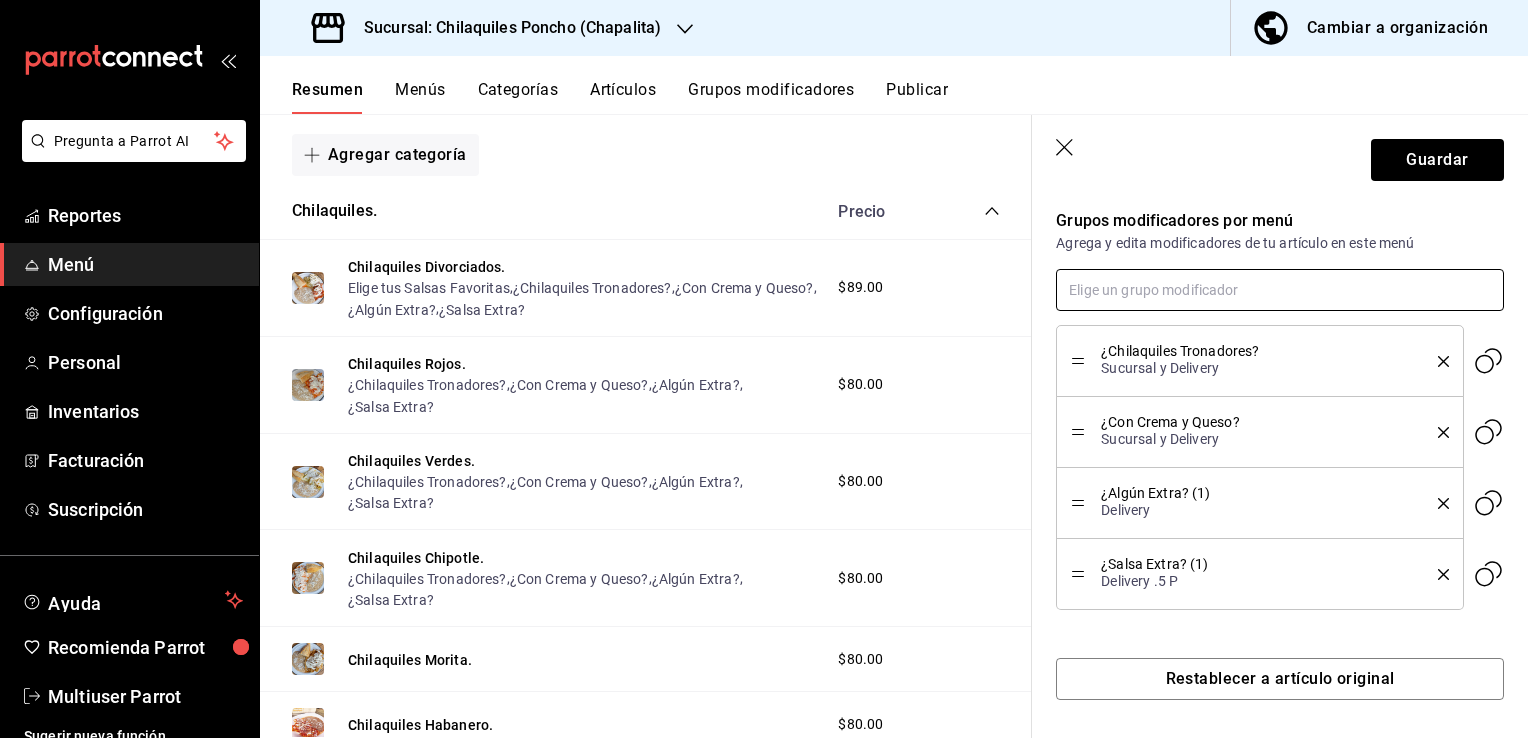 scroll, scrollTop: 642, scrollLeft: 0, axis: vertical 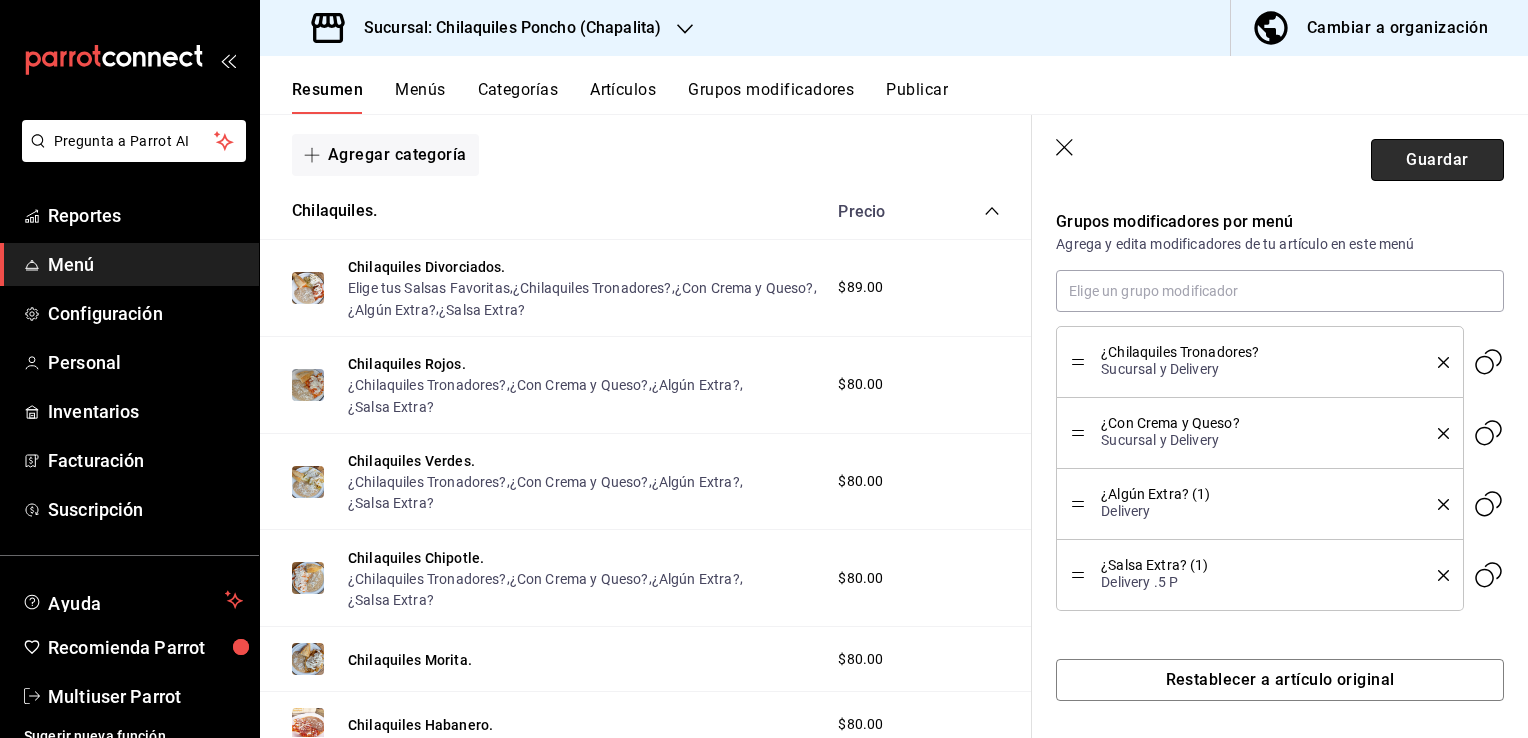 click on "Guardar" at bounding box center [1437, 160] 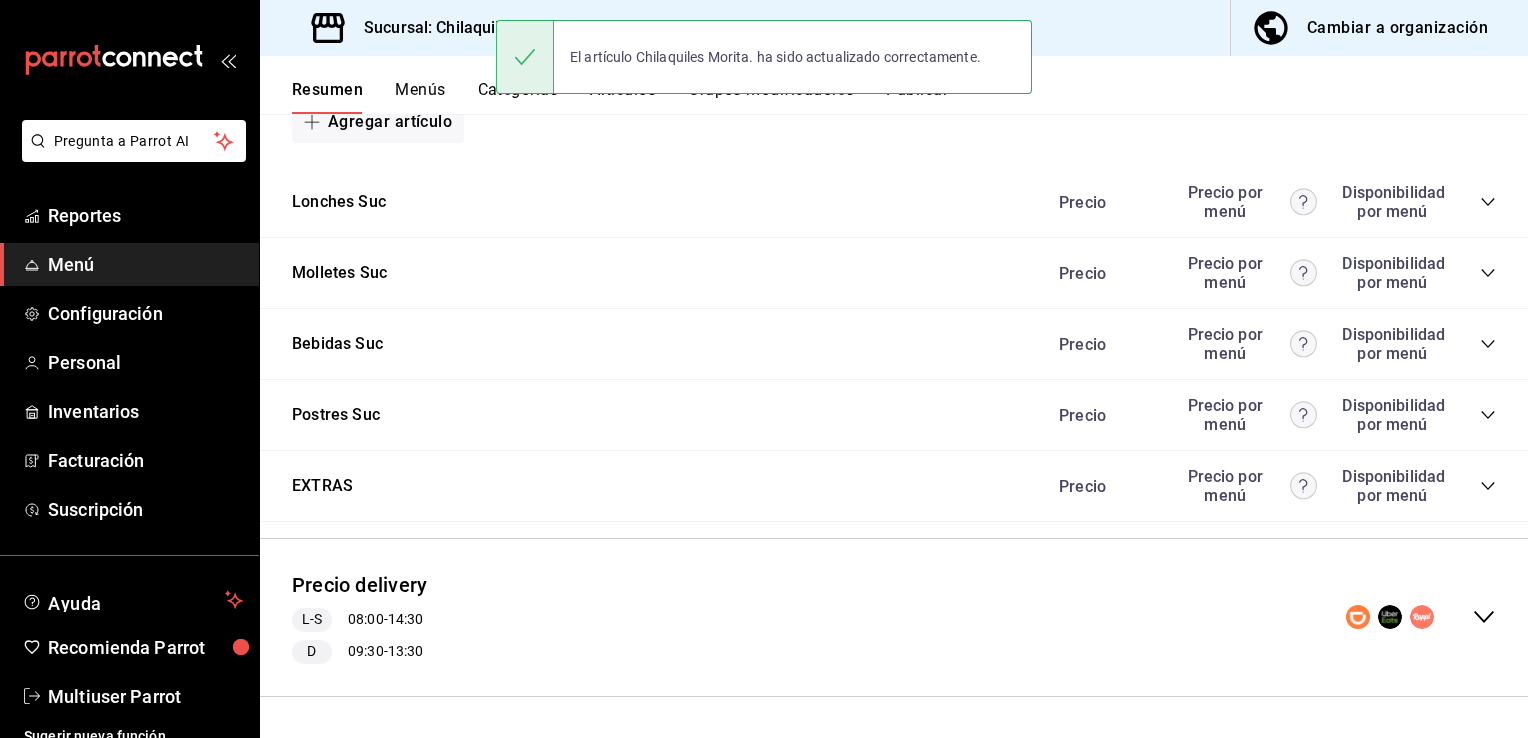 scroll, scrollTop: 1474, scrollLeft: 0, axis: vertical 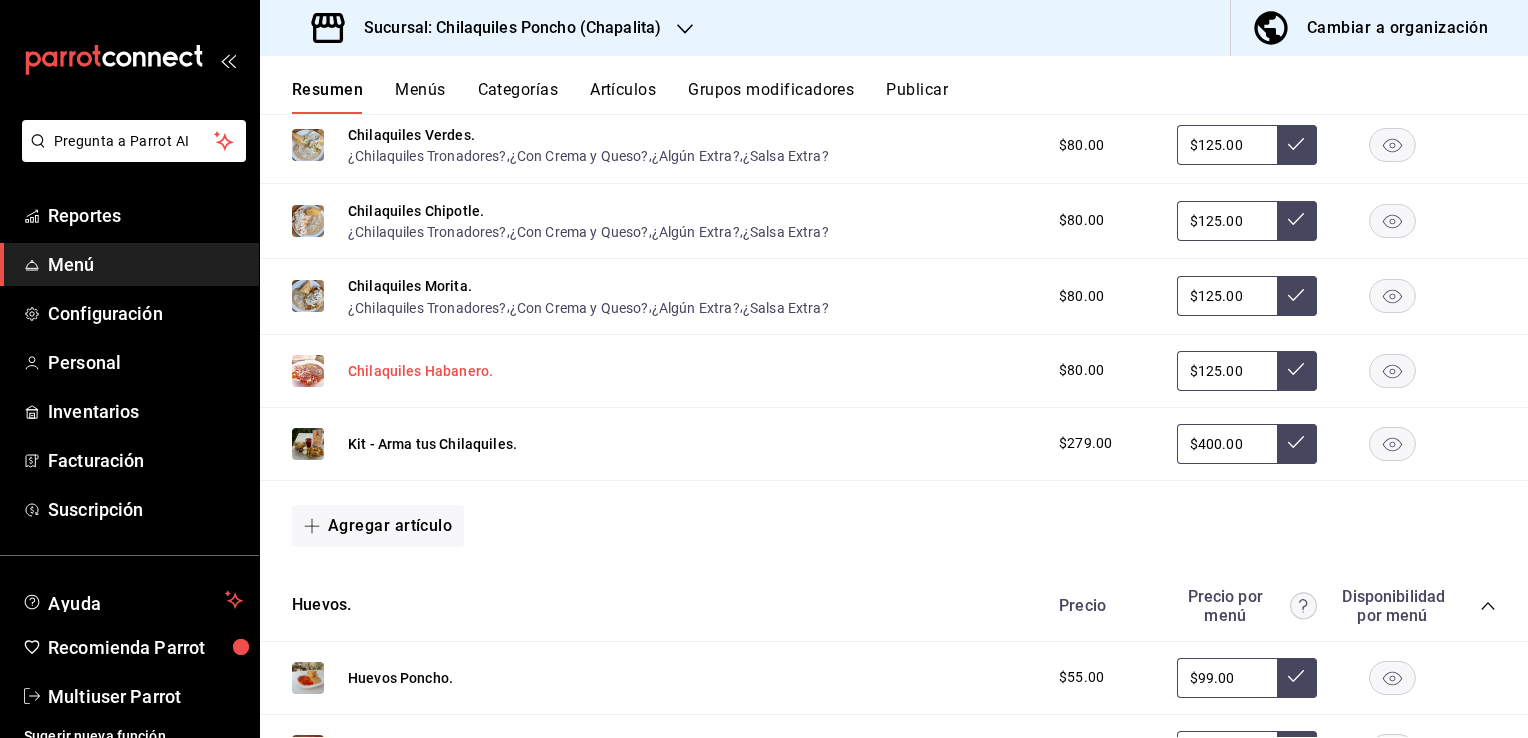 click on "Chilaquiles Habanero." at bounding box center (420, 371) 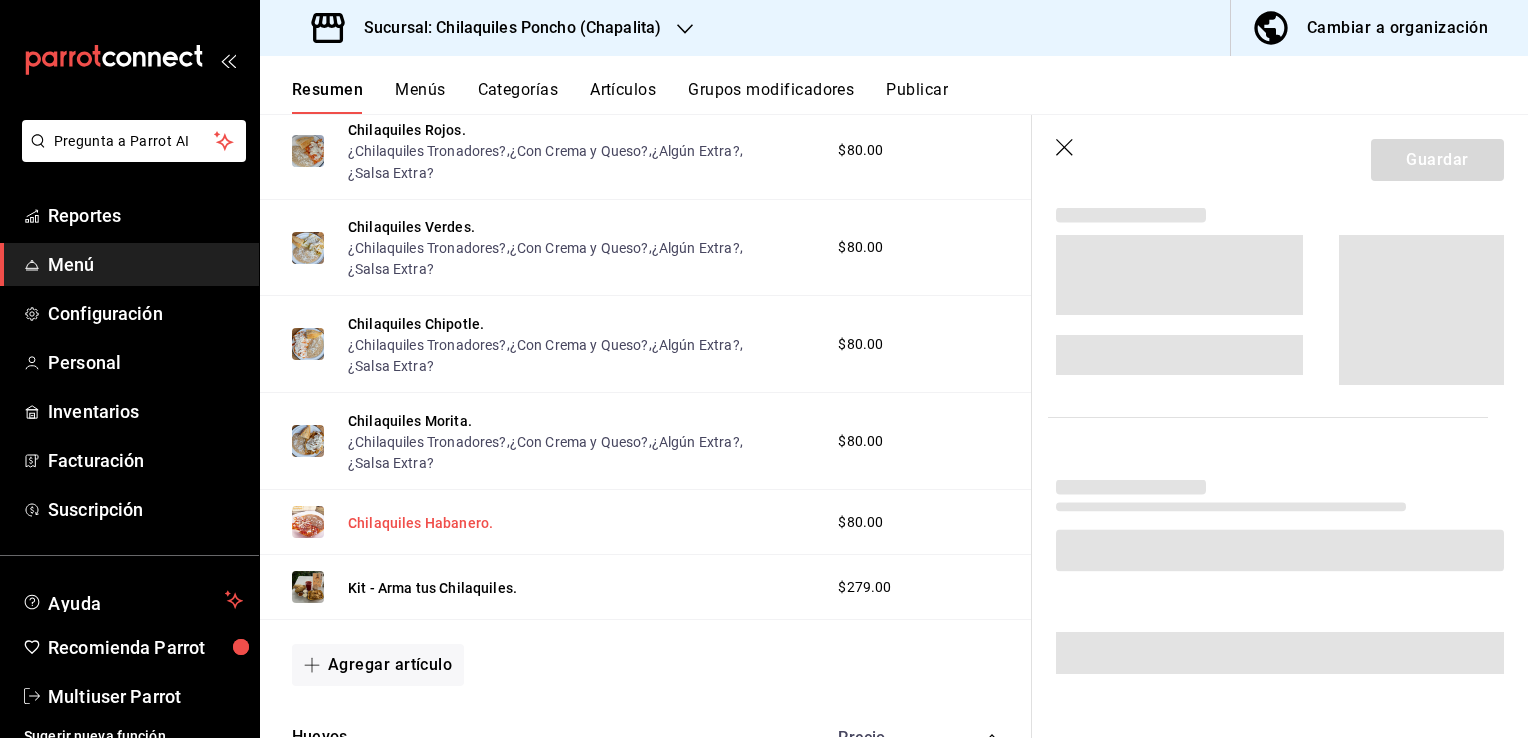 scroll, scrollTop: 460, scrollLeft: 0, axis: vertical 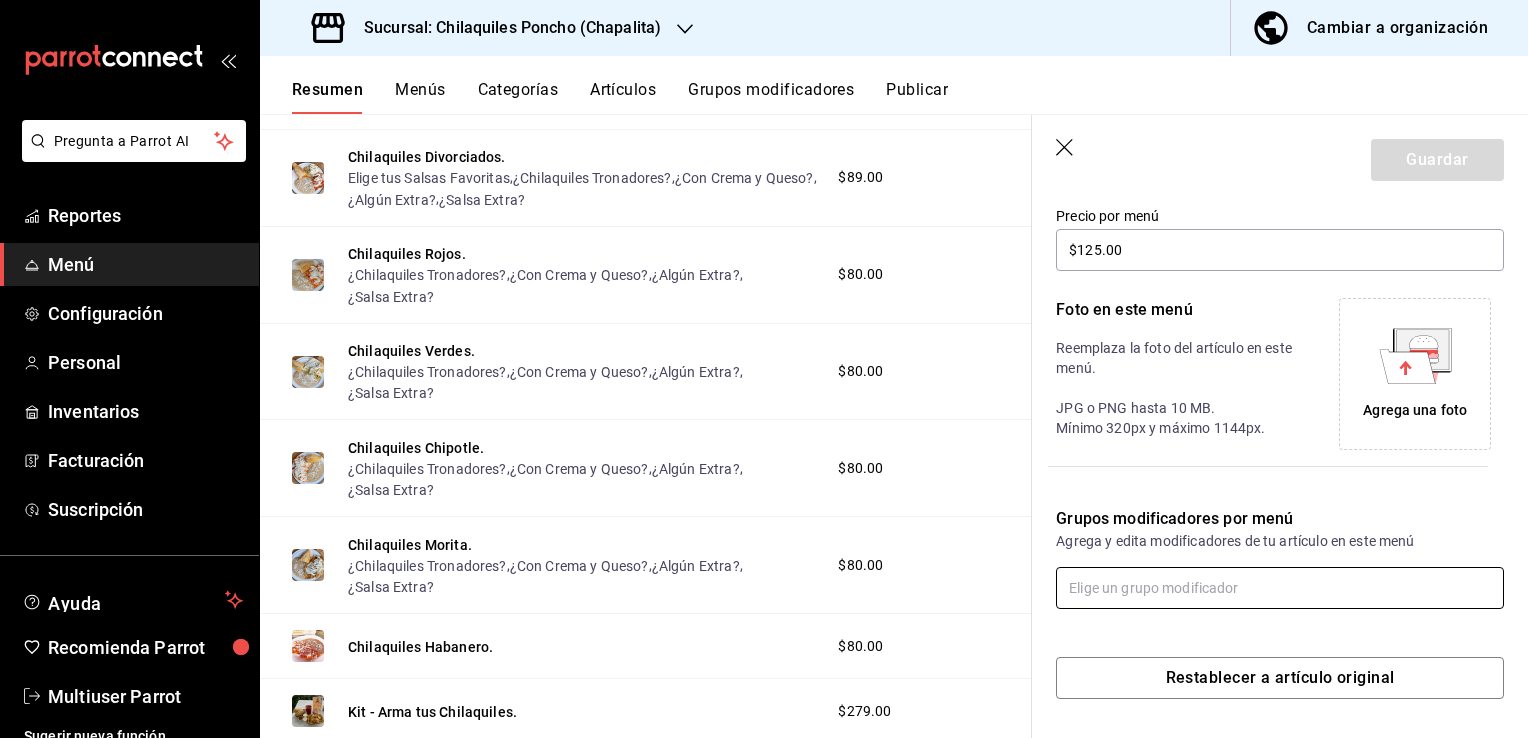 click at bounding box center (1280, 588) 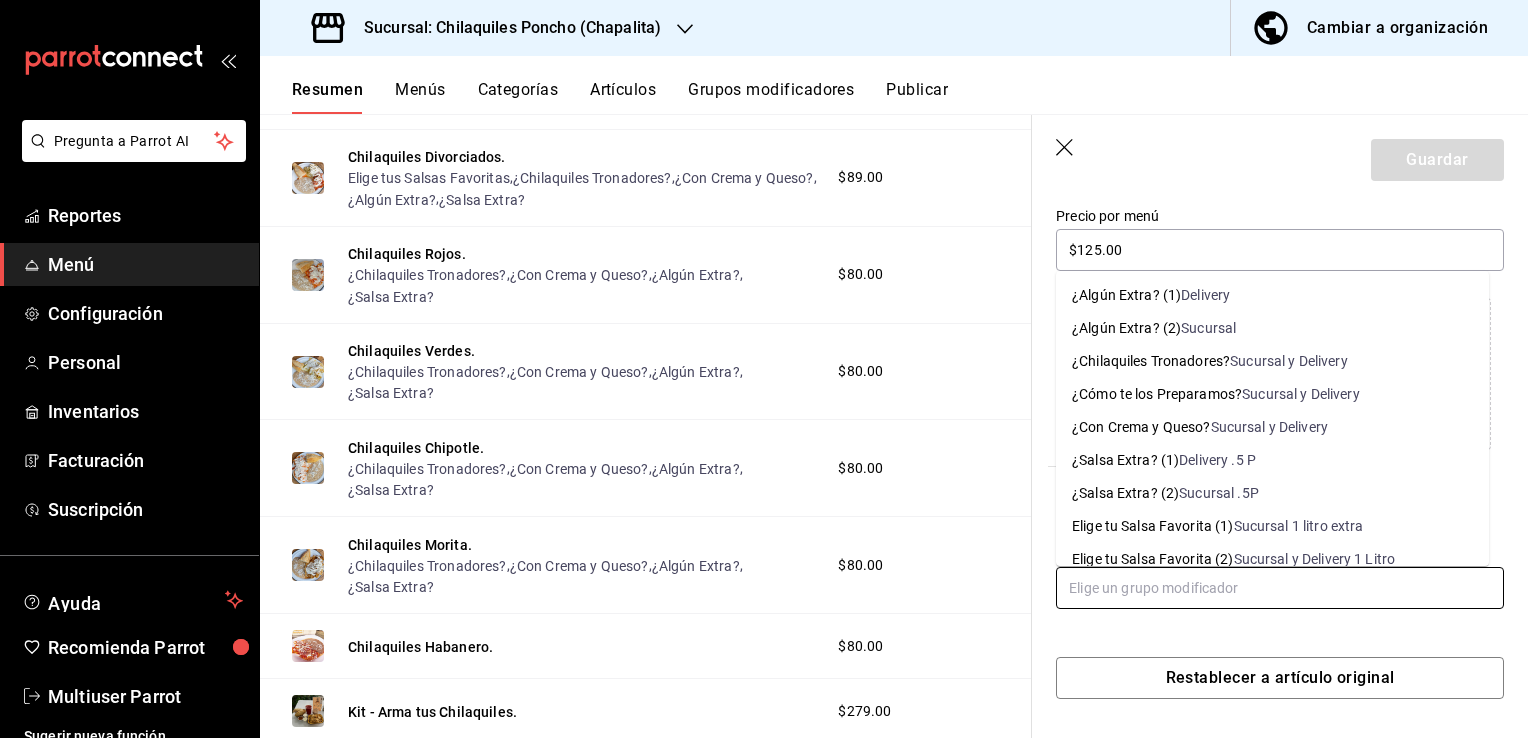 click on "Sucursal y Delivery" at bounding box center [1289, 361] 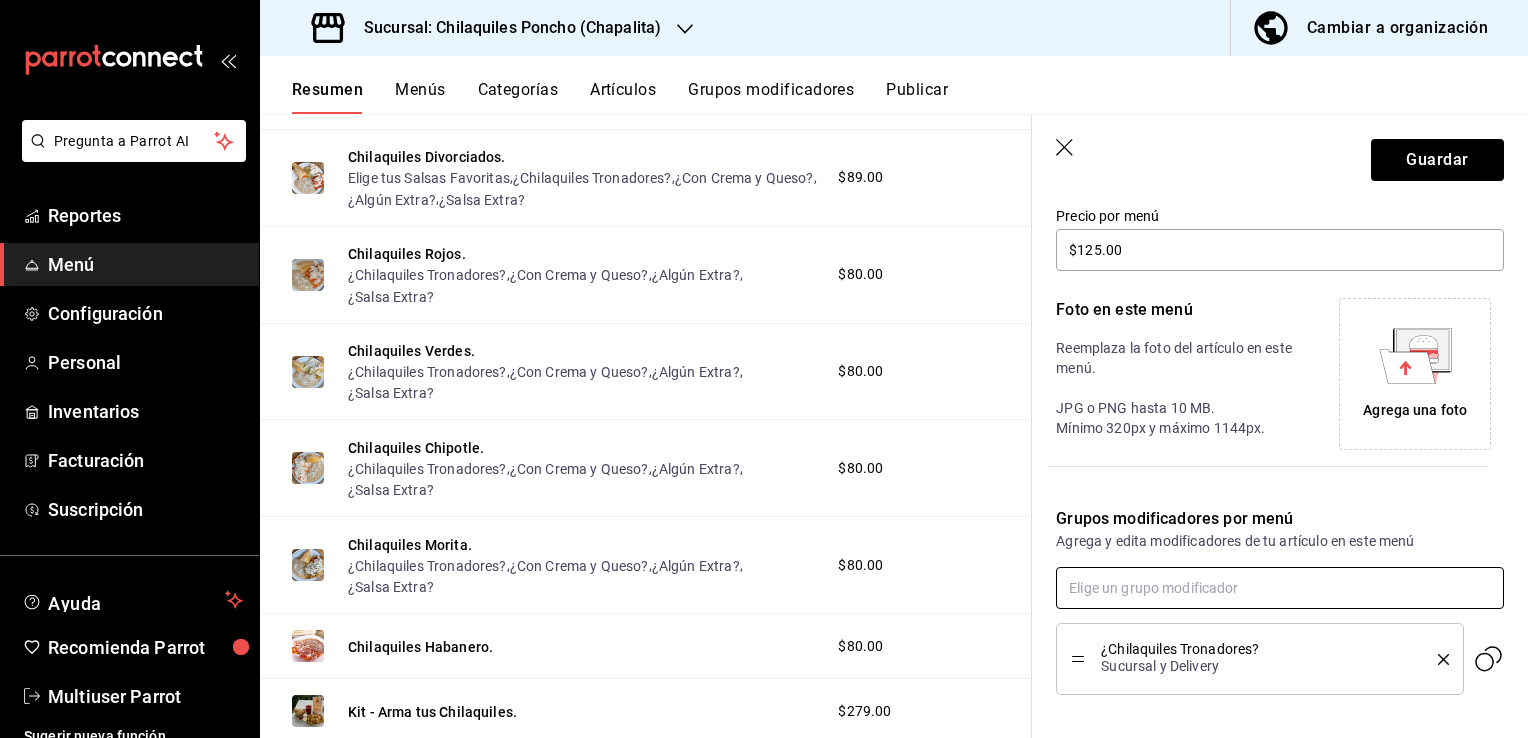 click at bounding box center [1280, 588] 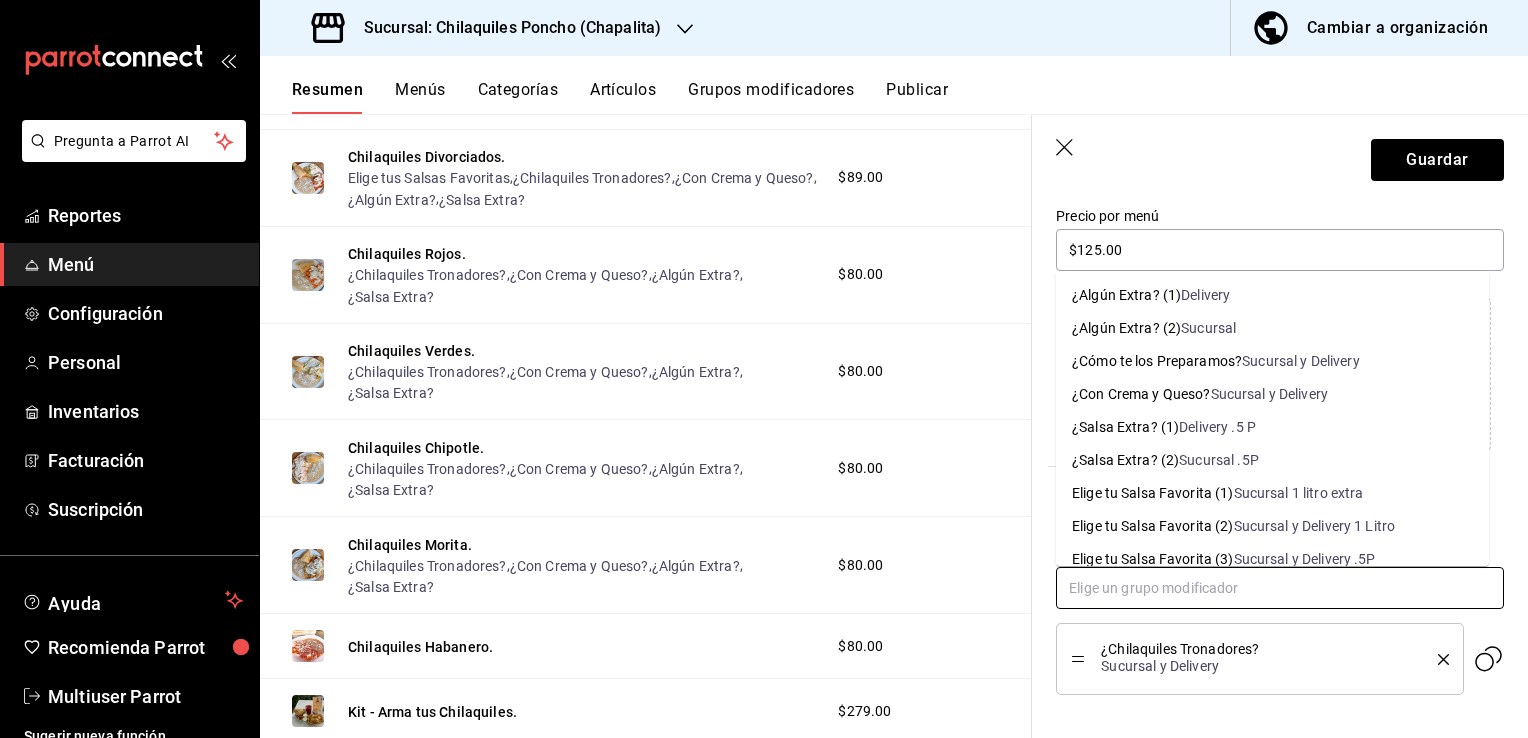 click on "Sucursal y Delivery" at bounding box center (1270, 394) 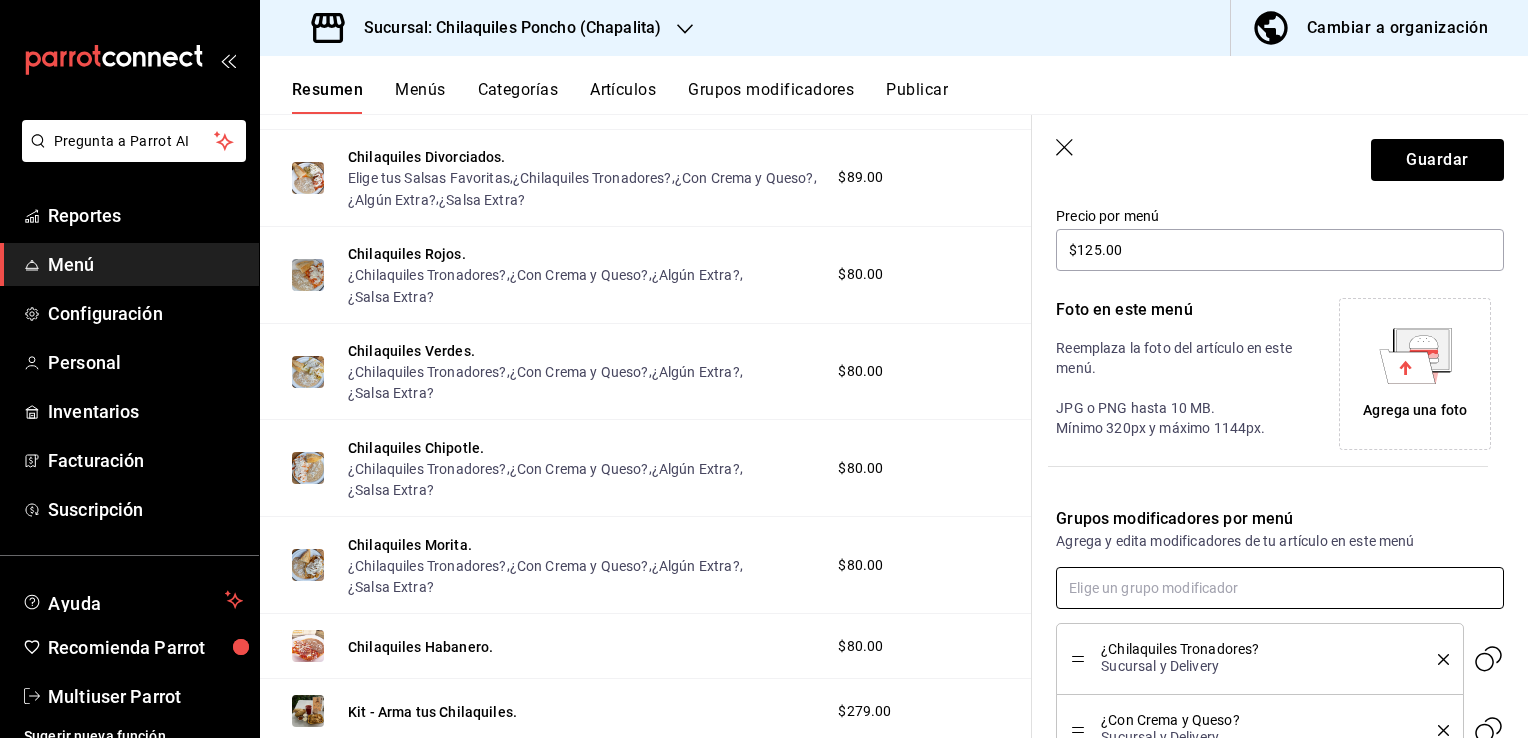 click at bounding box center (1280, 588) 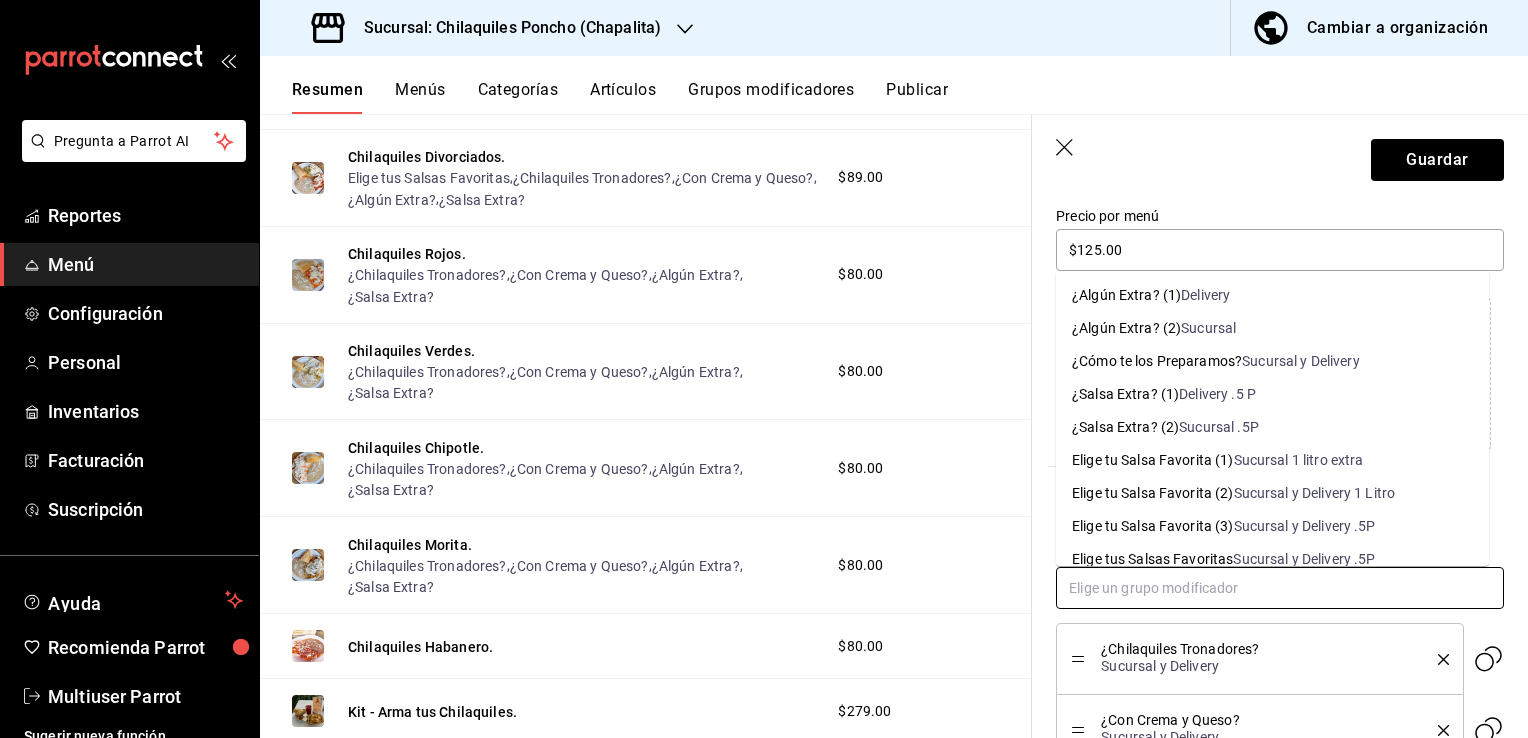 click on "Delivery" at bounding box center (1205, 295) 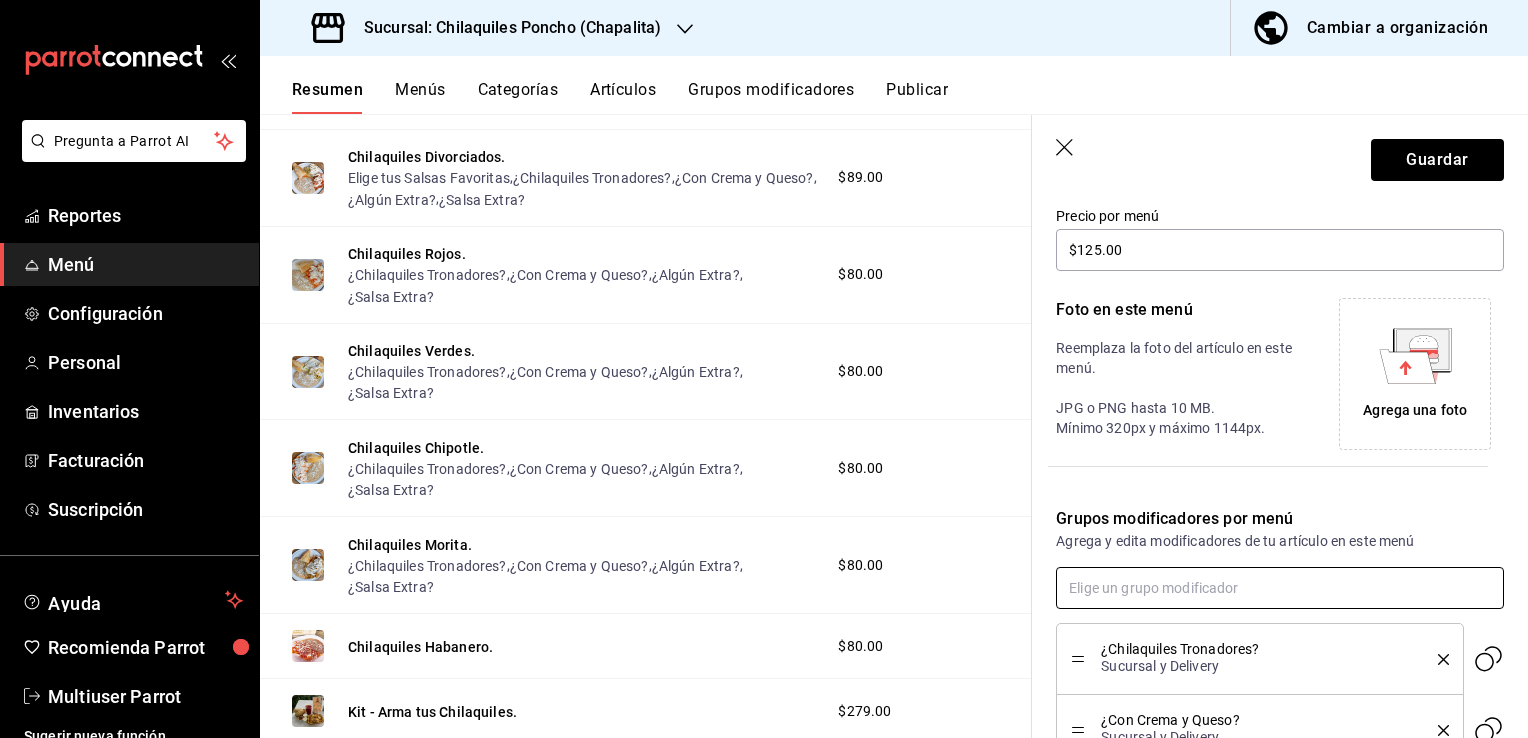 click at bounding box center (1280, 588) 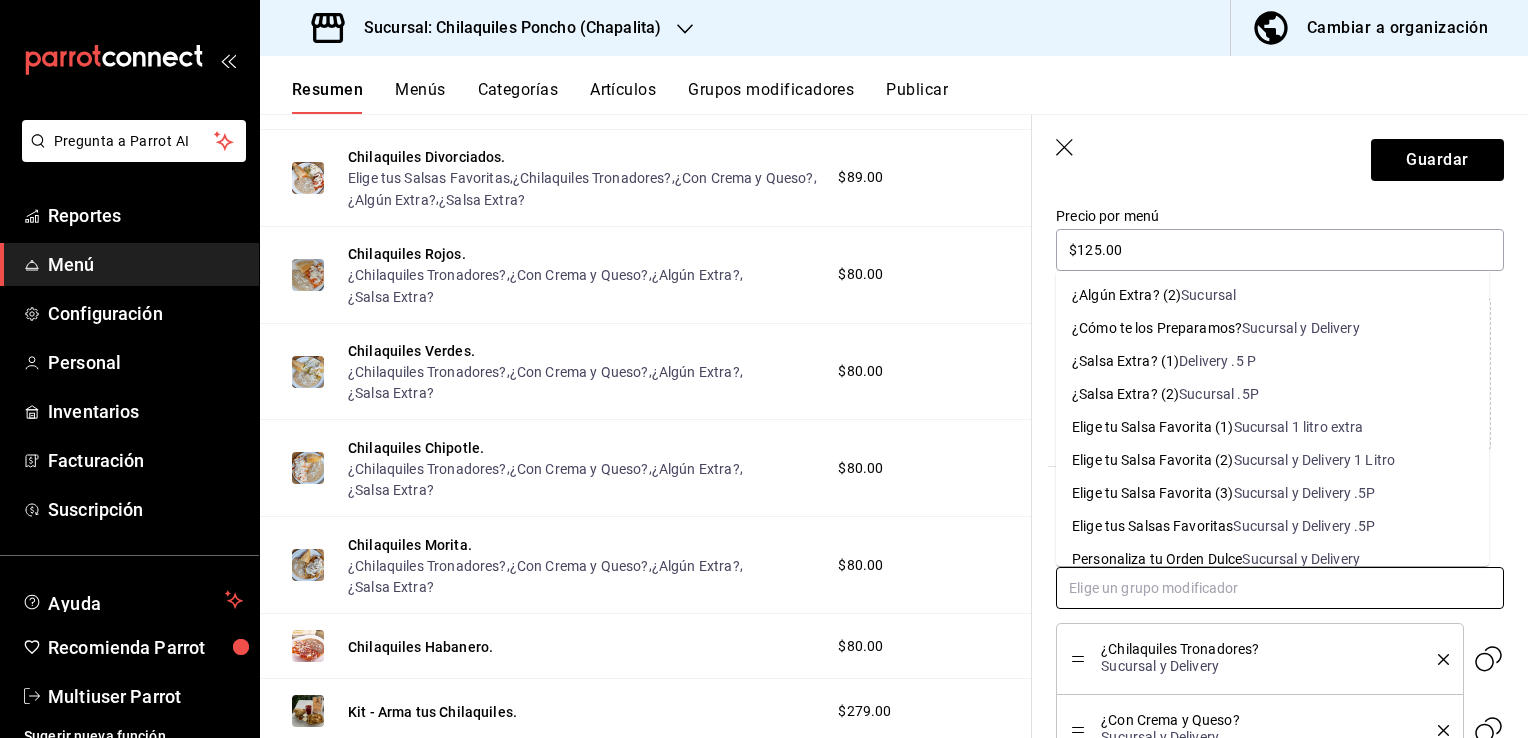 click on "¿Salsa Extra? (1) Delivery .5 P" at bounding box center (1272, 361) 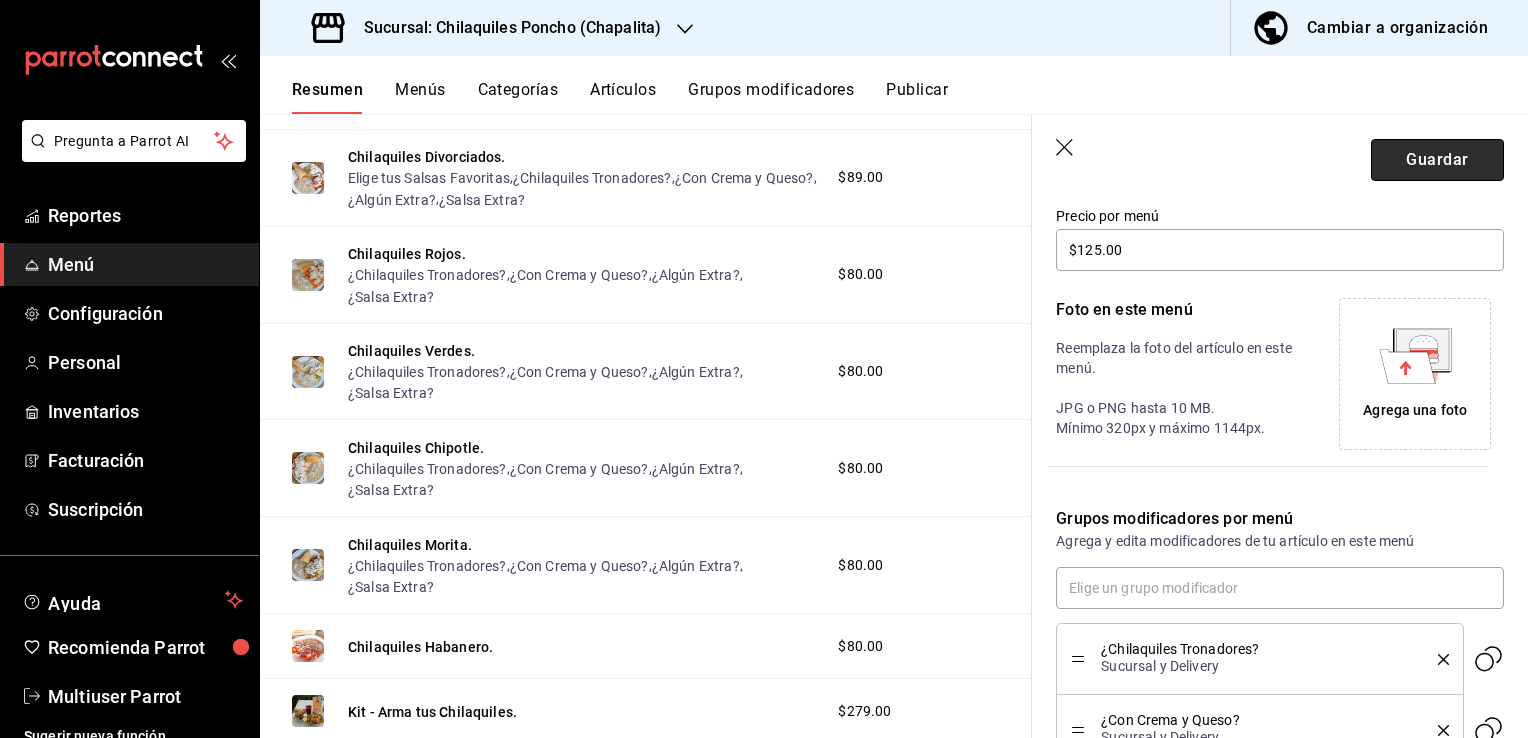 click on "Guardar" at bounding box center (1437, 160) 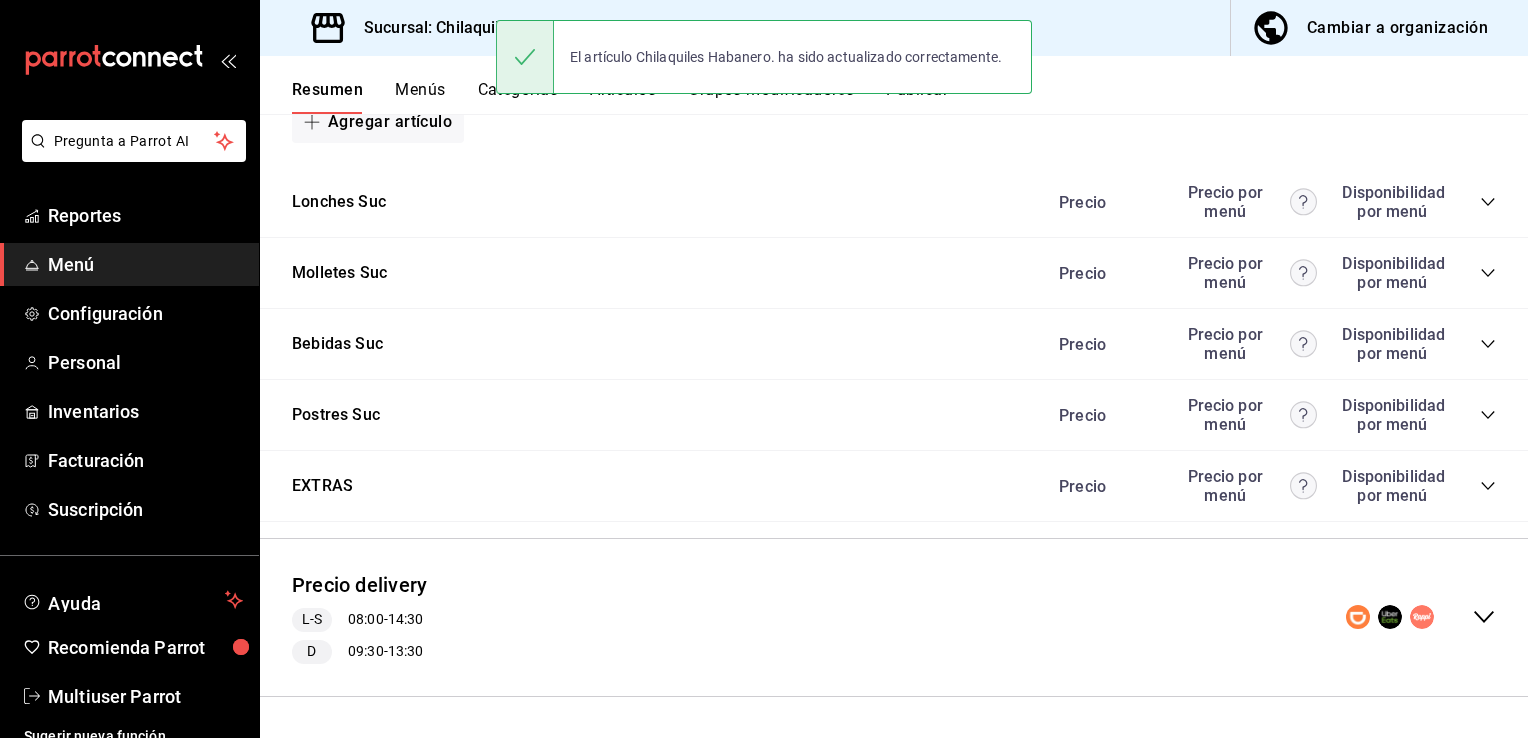 scroll, scrollTop: 1474, scrollLeft: 0, axis: vertical 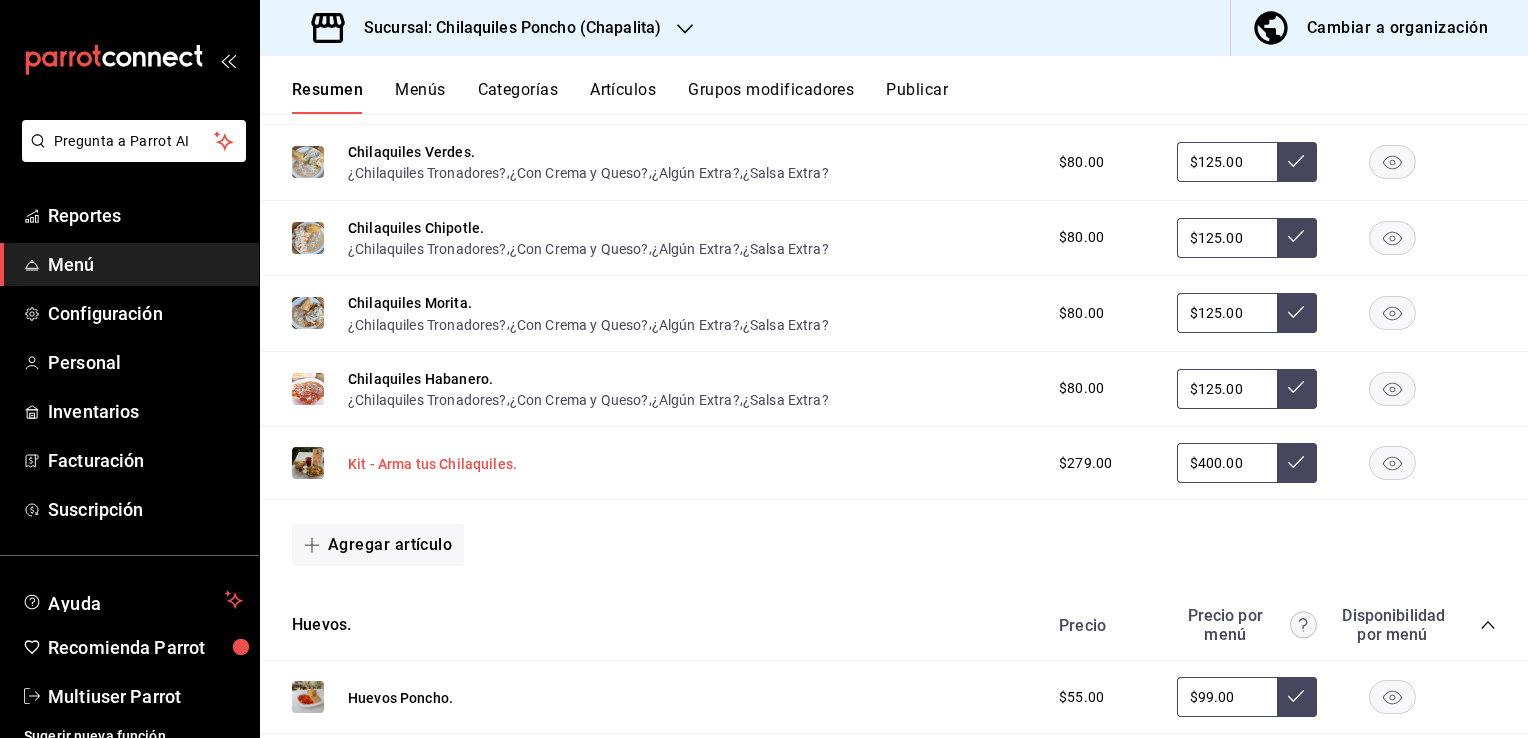 click on "Kit - Arma tus Chilaquiles." at bounding box center [432, 464] 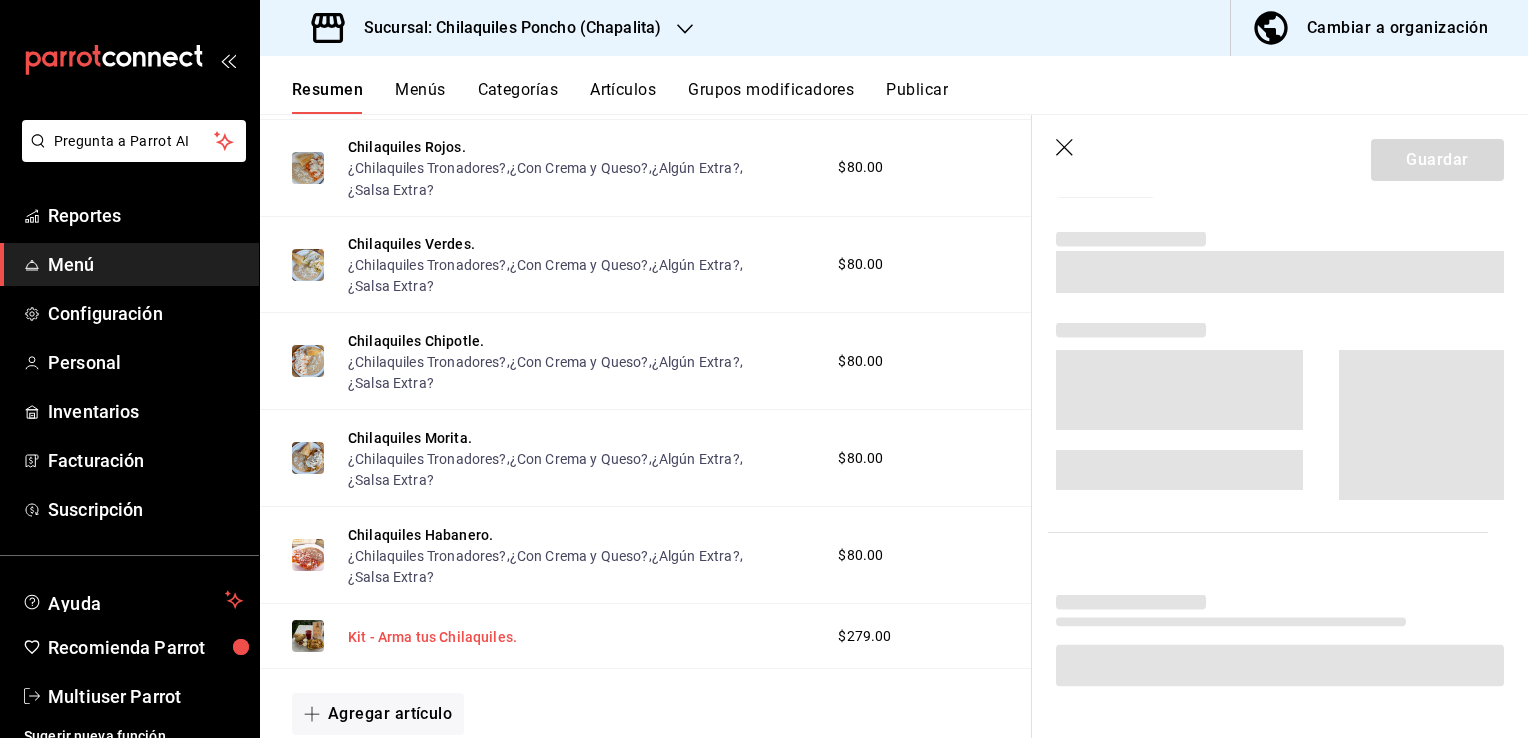 scroll, scrollTop: 2183, scrollLeft: 0, axis: vertical 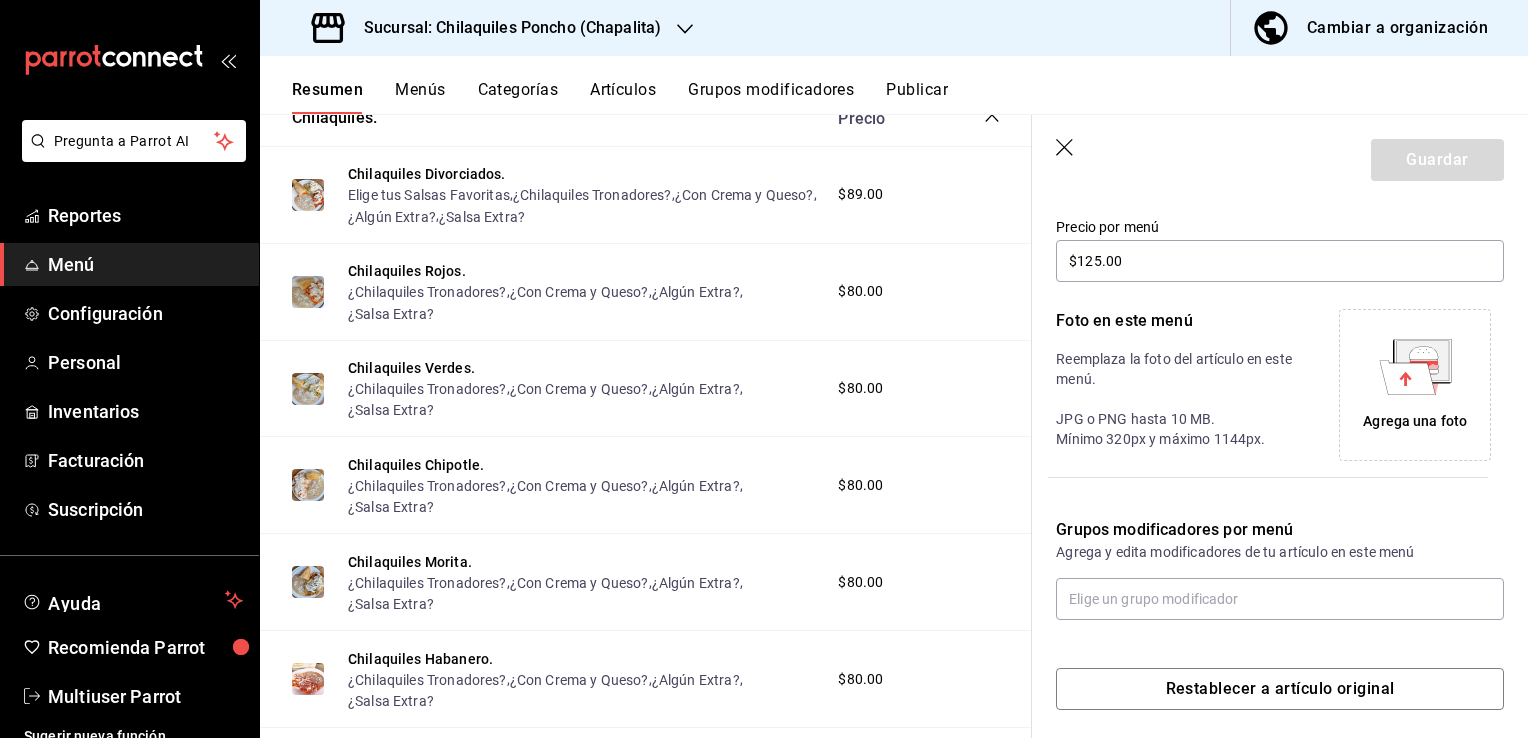 type on "$400.00" 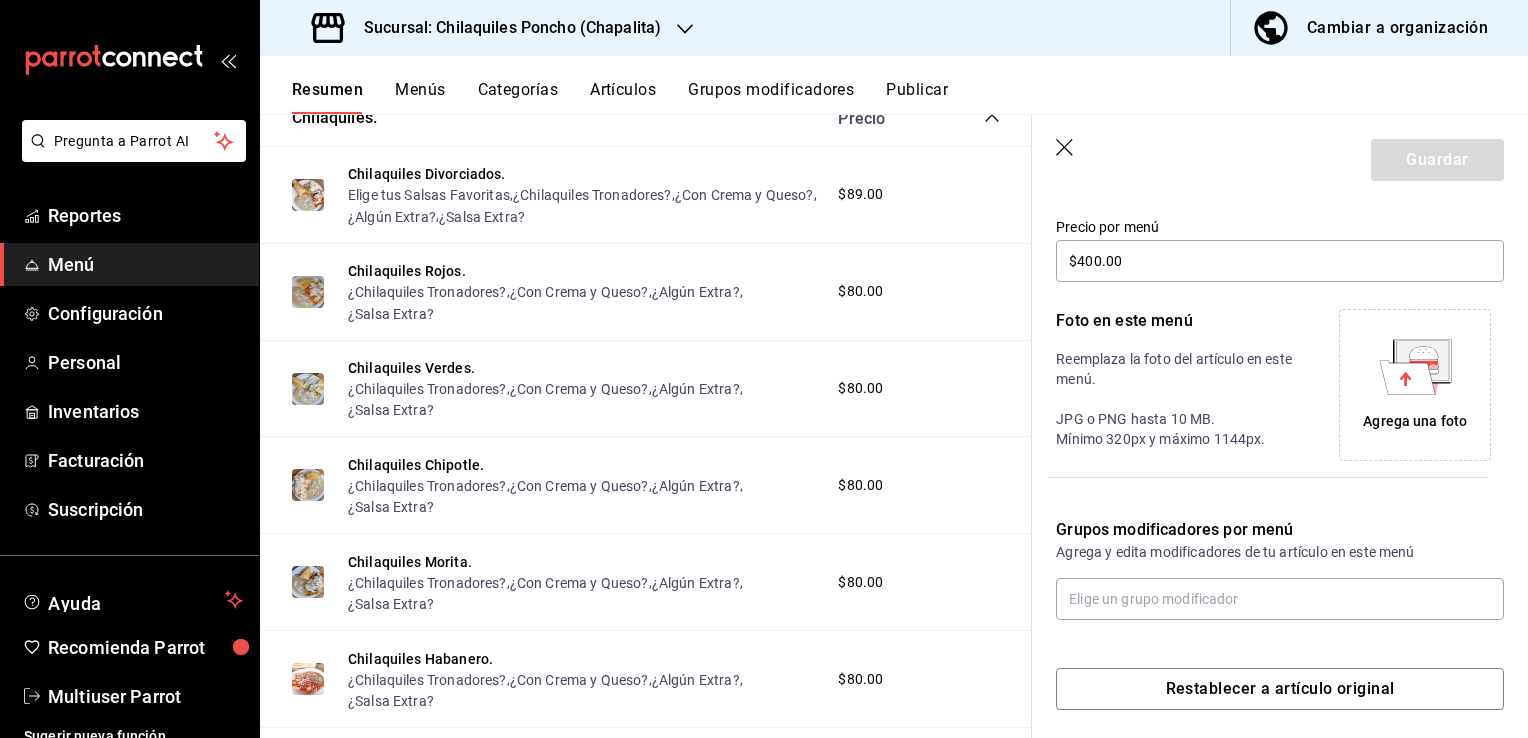 scroll, scrollTop: 356, scrollLeft: 0, axis: vertical 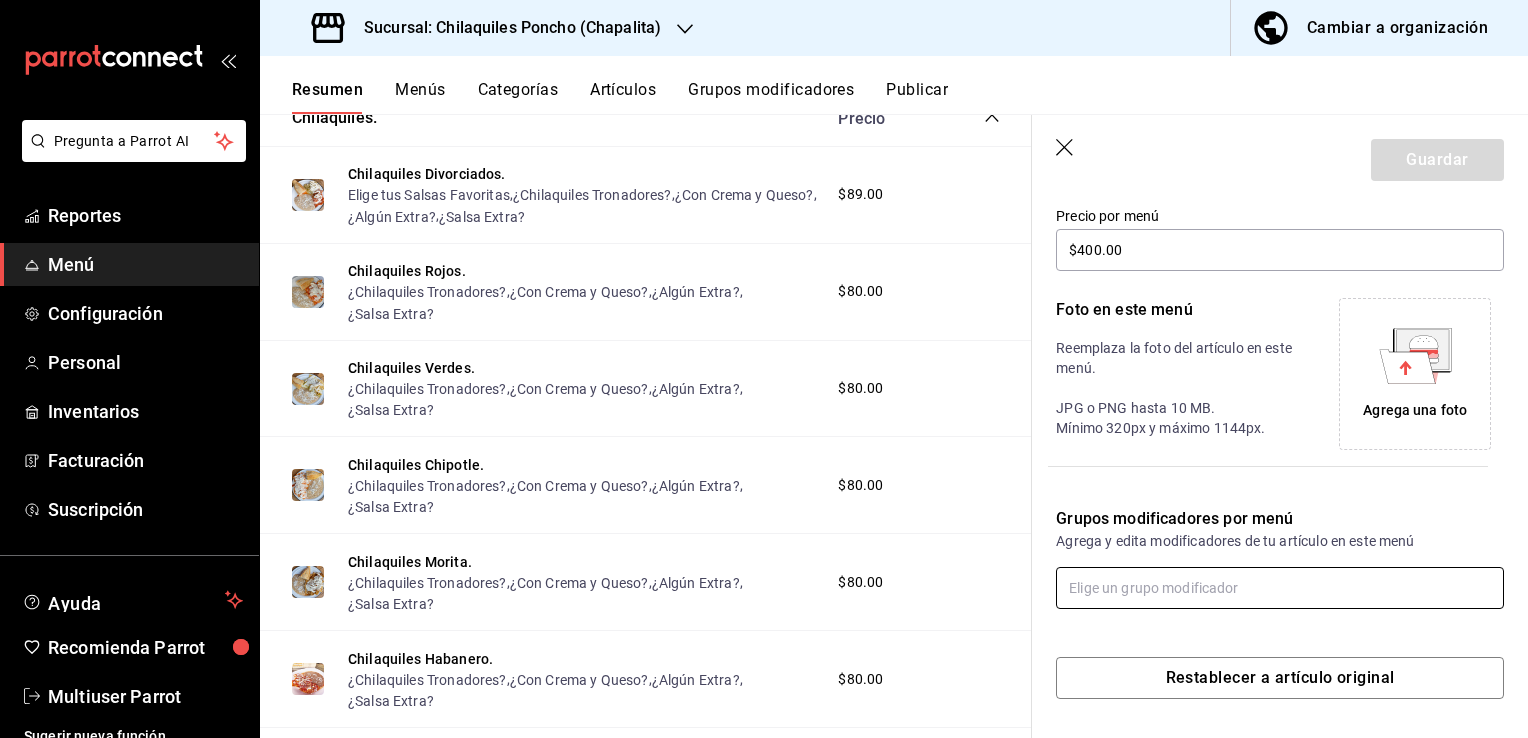 click at bounding box center [1280, 588] 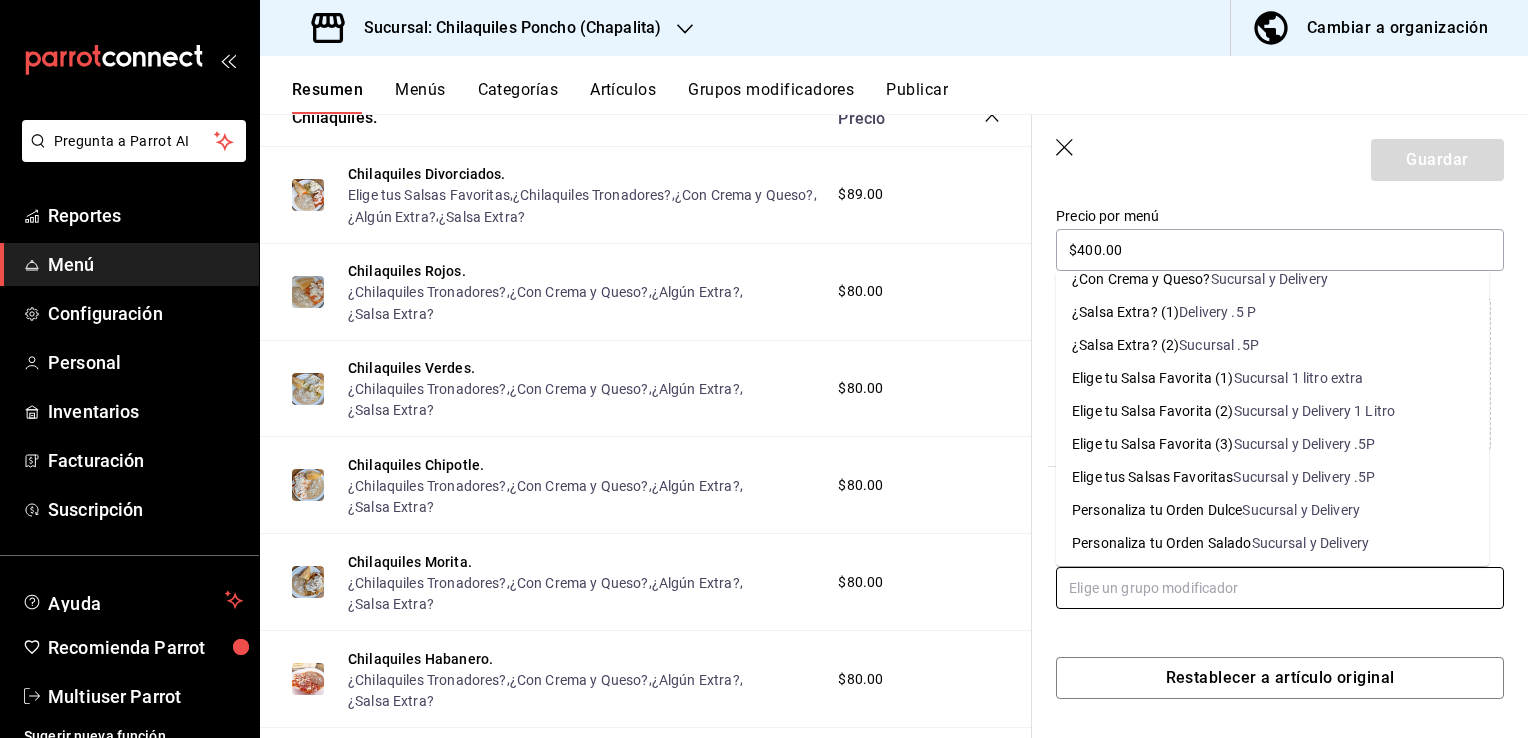 scroll, scrollTop: 149, scrollLeft: 0, axis: vertical 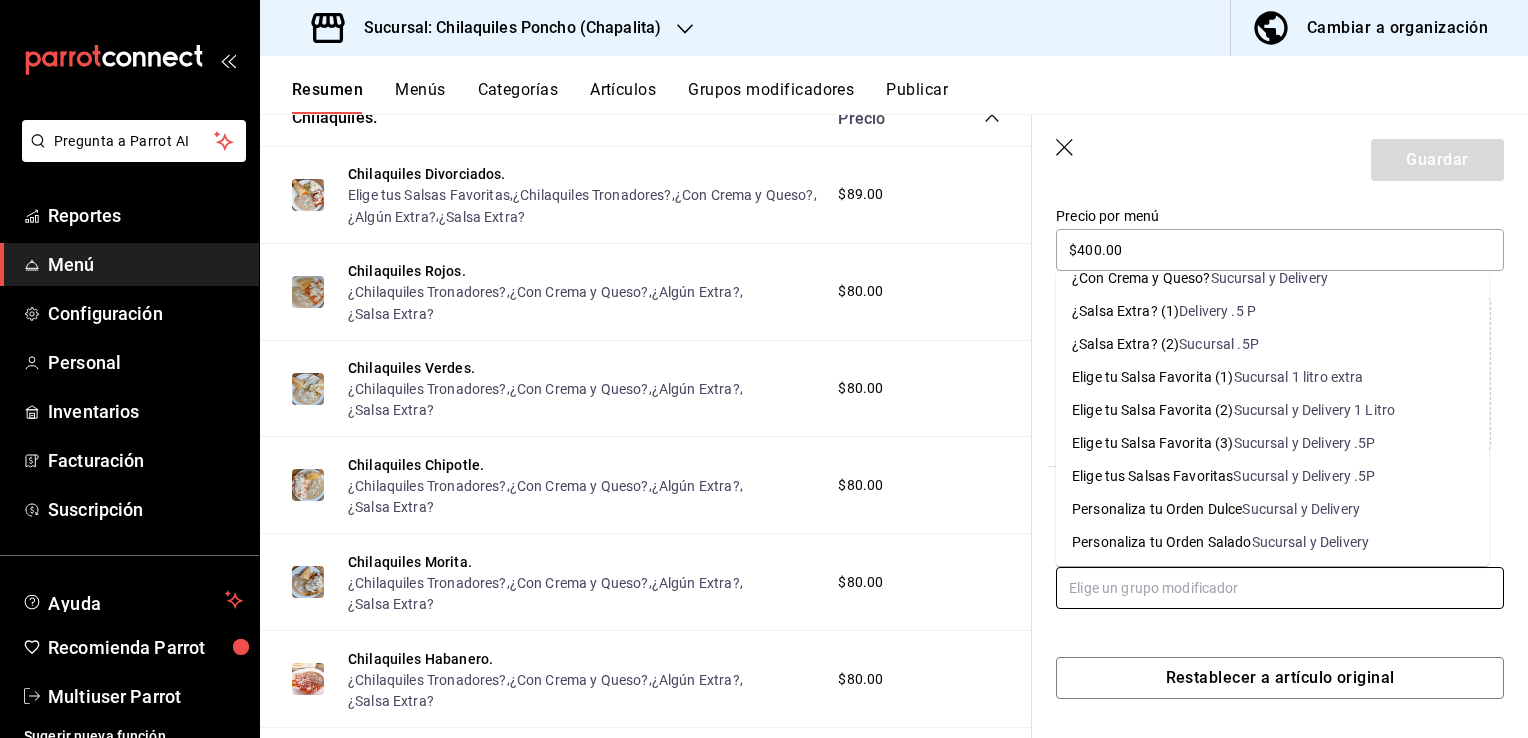 click on "Sucursal y Delivery 1 Litro" at bounding box center [1315, 410] 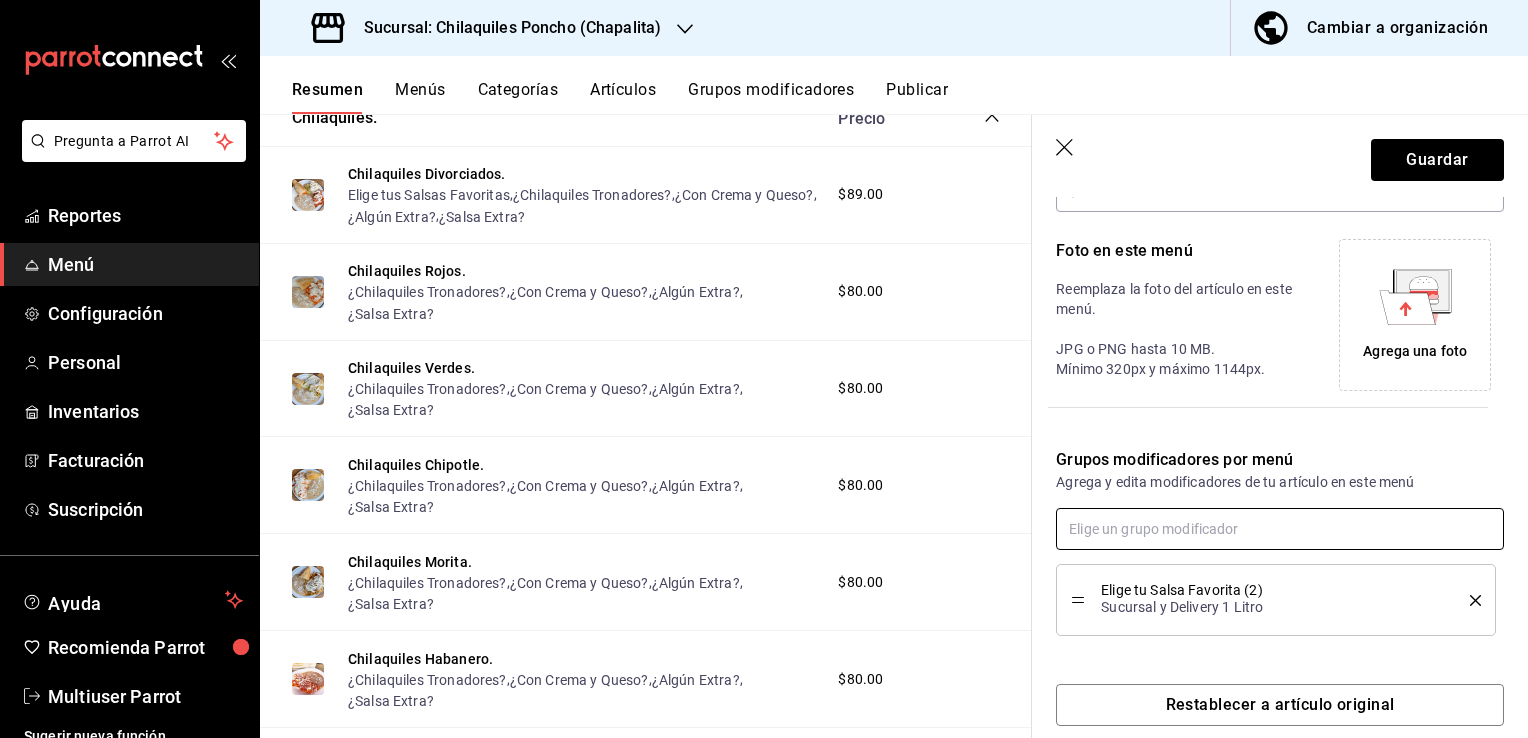 scroll, scrollTop: 442, scrollLeft: 0, axis: vertical 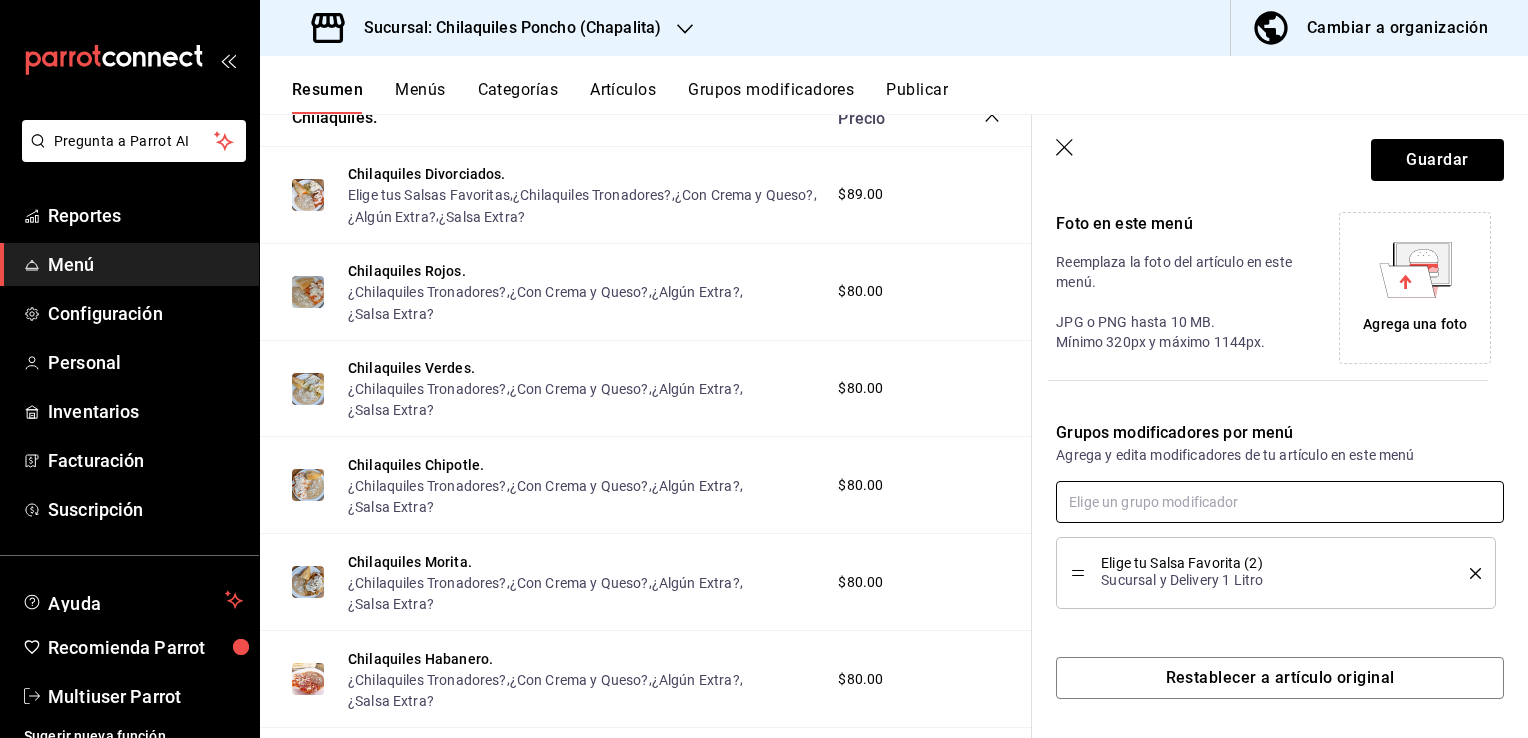 click at bounding box center (1280, 502) 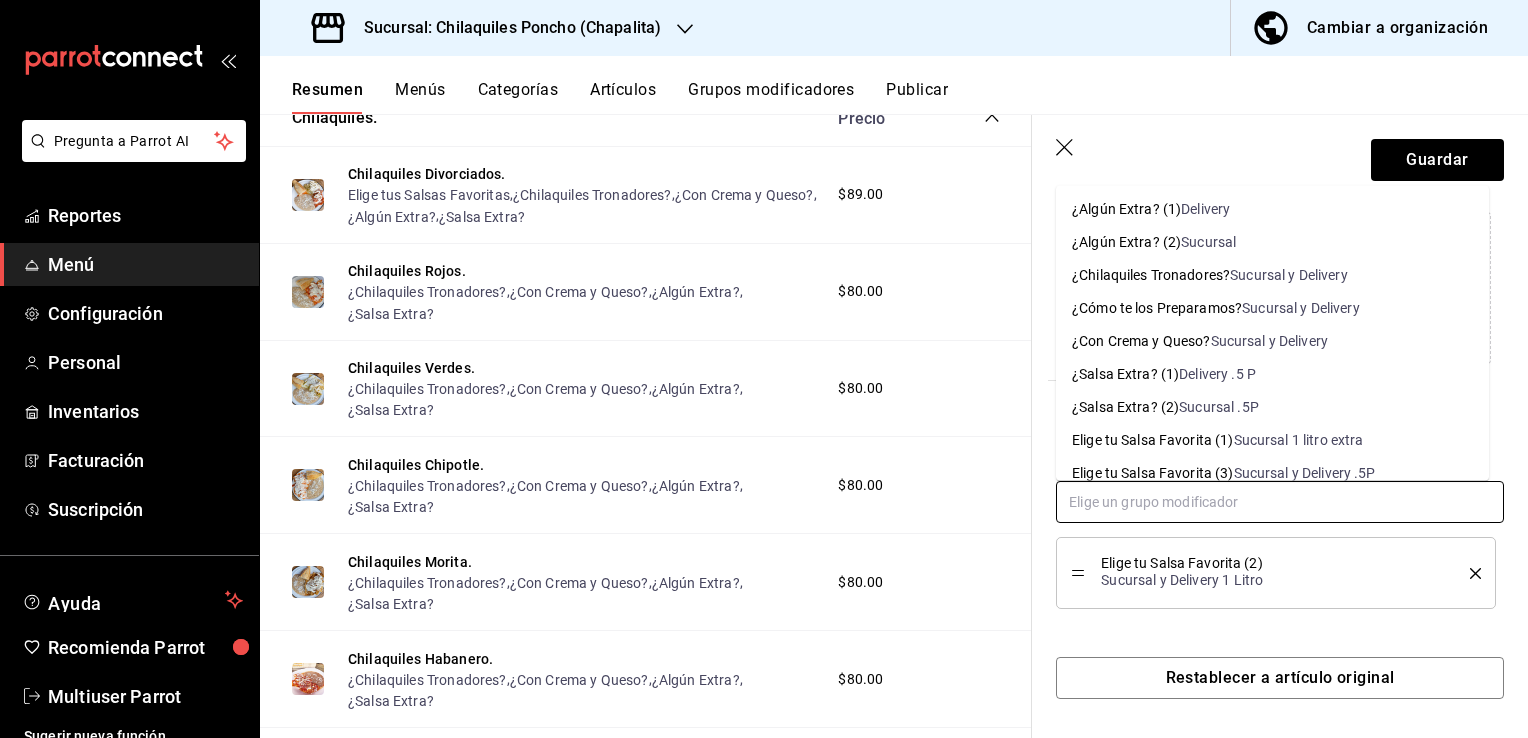 click on "Delivery" at bounding box center [1205, 209] 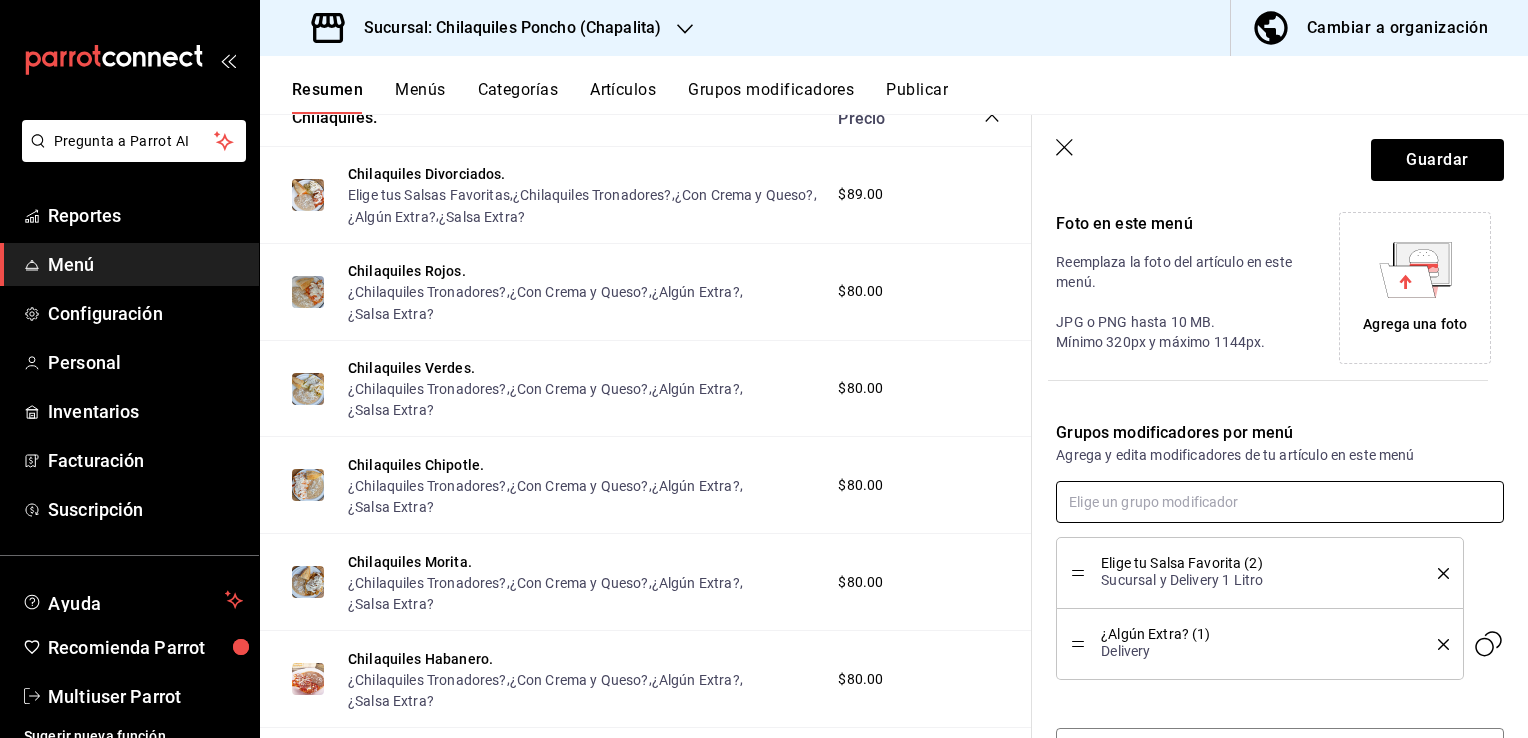 scroll, scrollTop: 512, scrollLeft: 0, axis: vertical 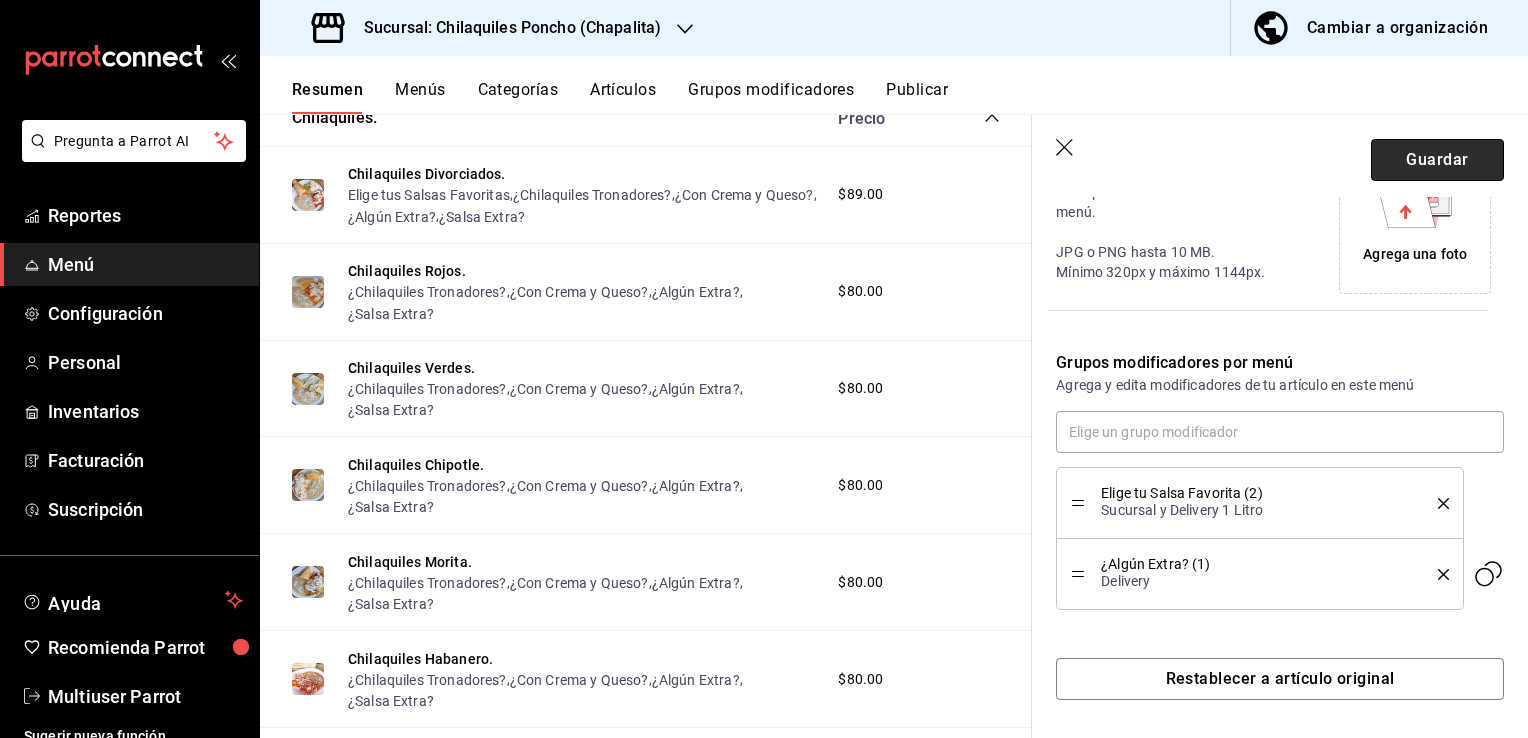 click on "Guardar" at bounding box center (1437, 160) 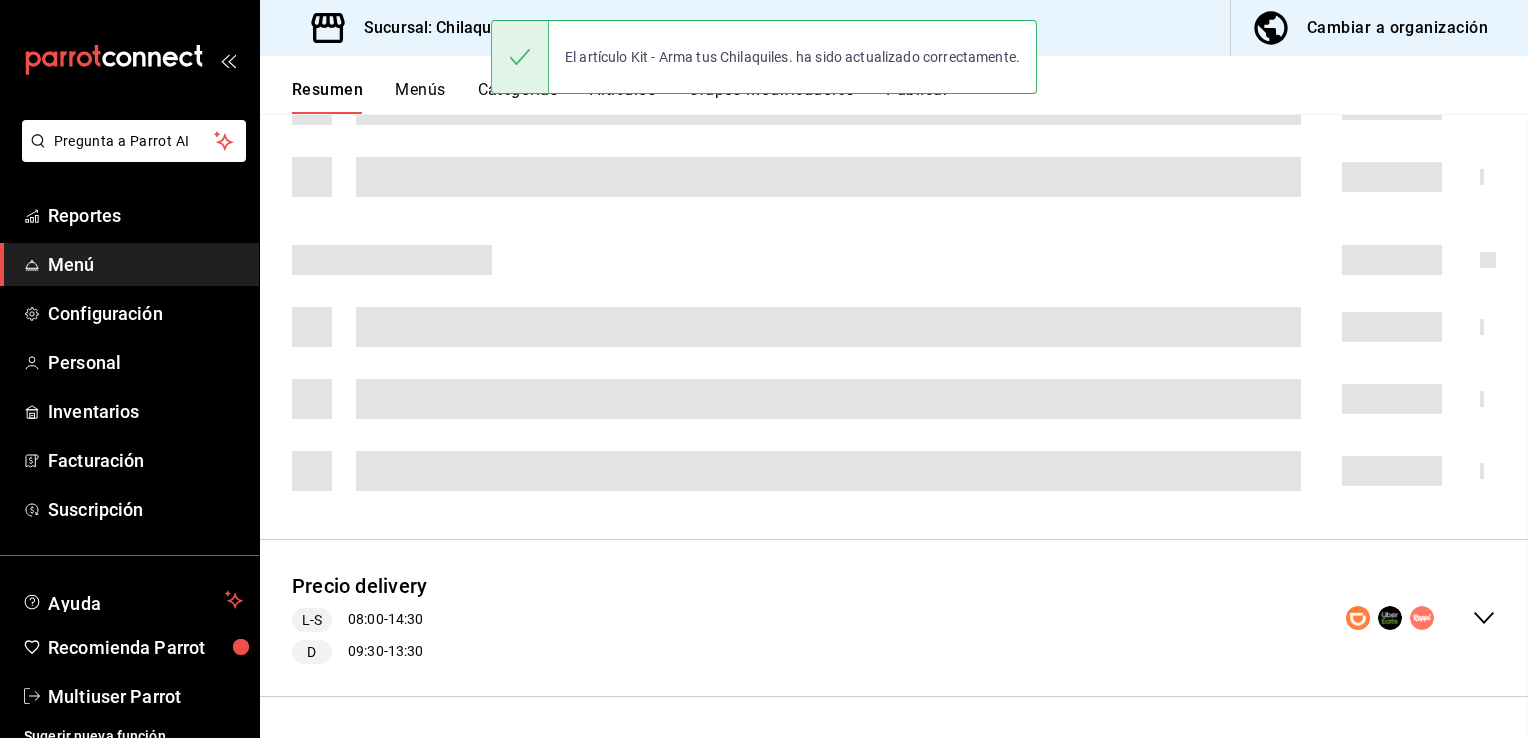 scroll, scrollTop: 501, scrollLeft: 0, axis: vertical 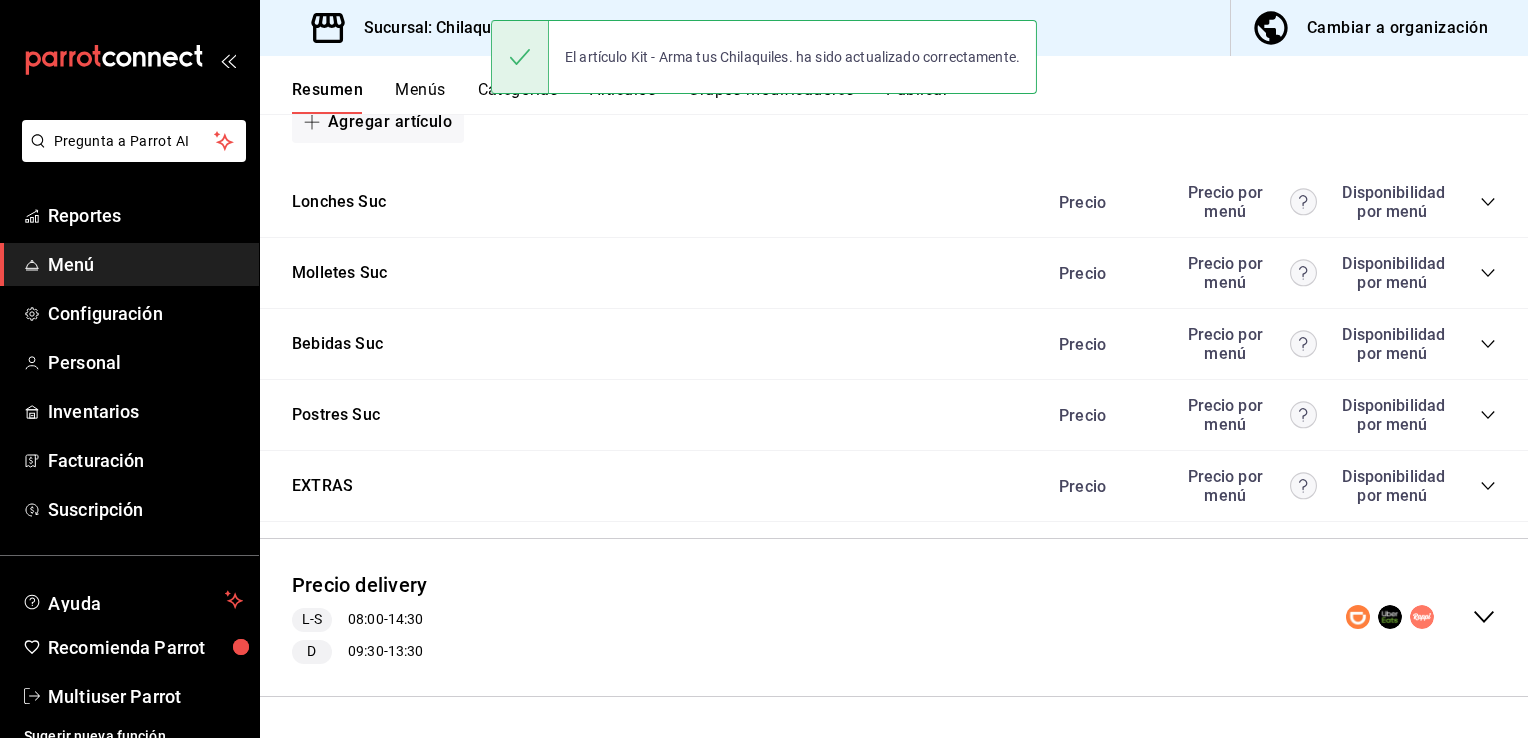 click on "Precio delivery L-S 08:00  -  14:30 D 09:30  -  13:30" at bounding box center [894, 617] 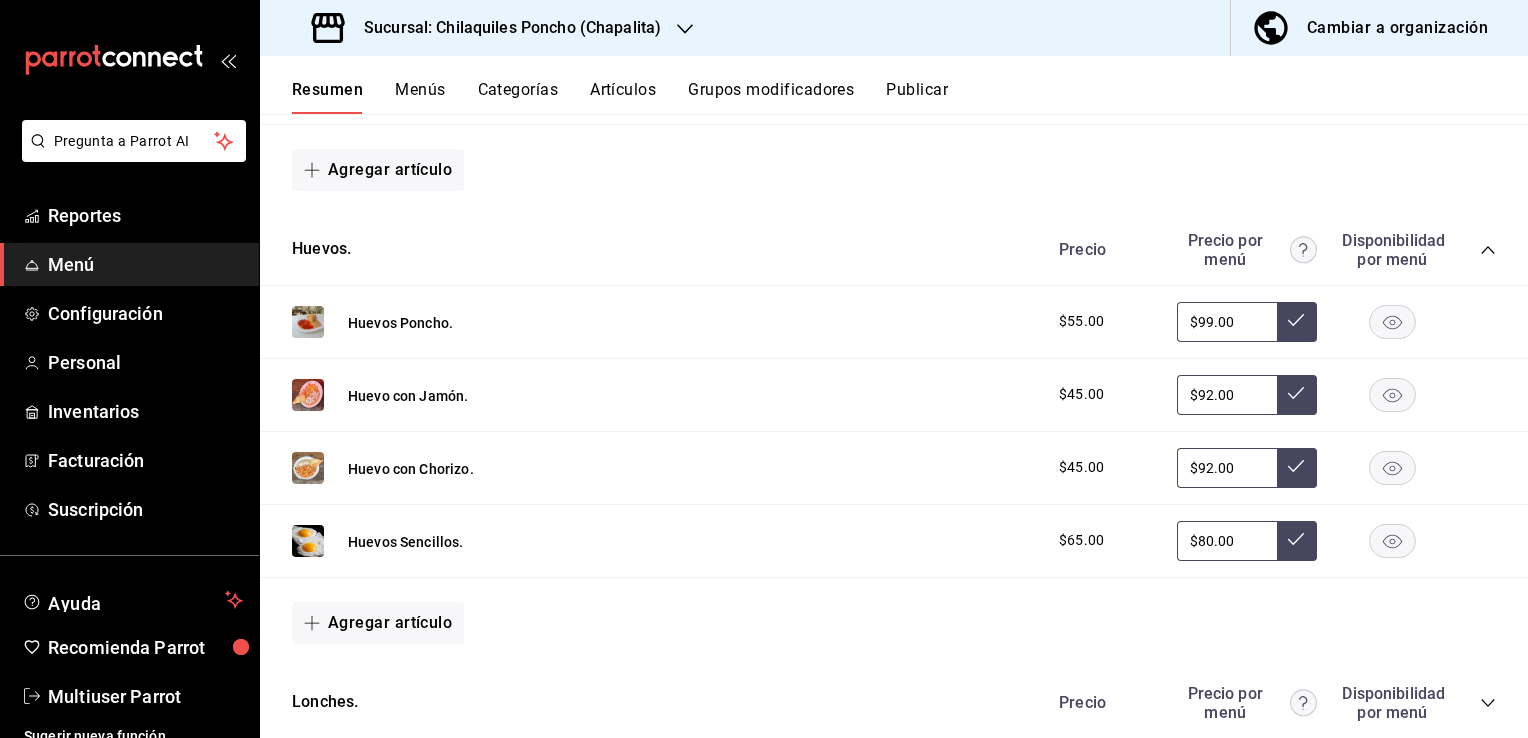 scroll, scrollTop: 2736, scrollLeft: 0, axis: vertical 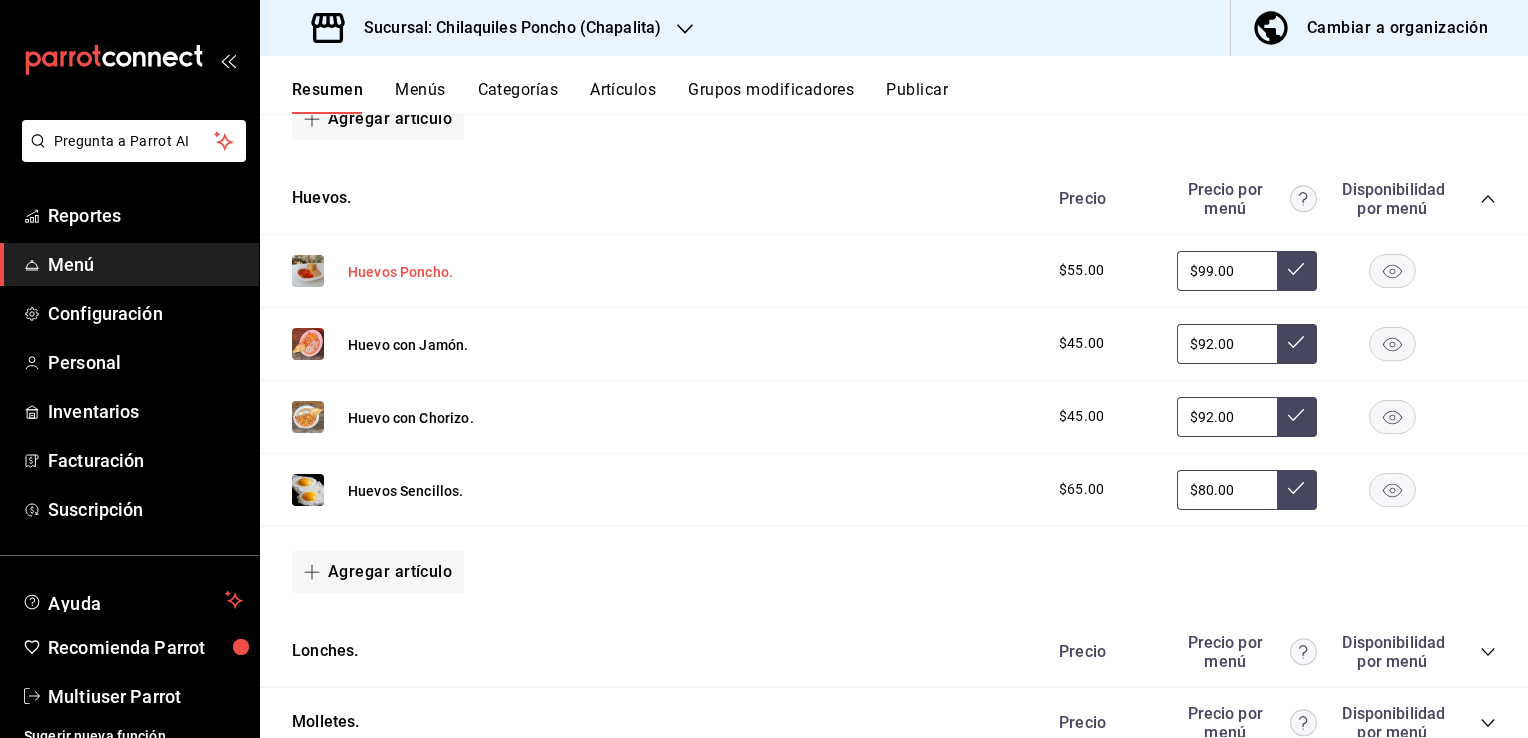 click on "Huevos Poncho." at bounding box center [400, 272] 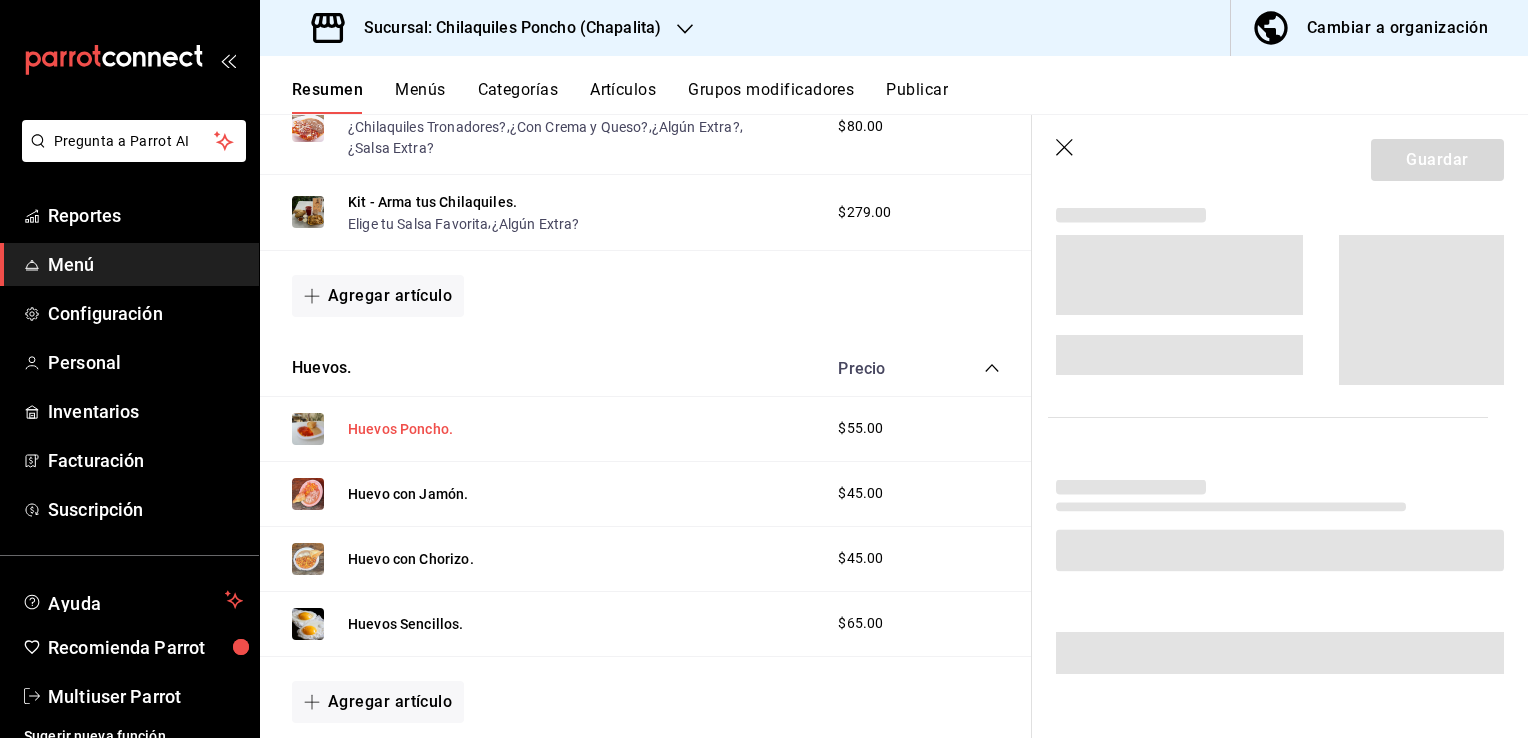 scroll, scrollTop: 2612, scrollLeft: 0, axis: vertical 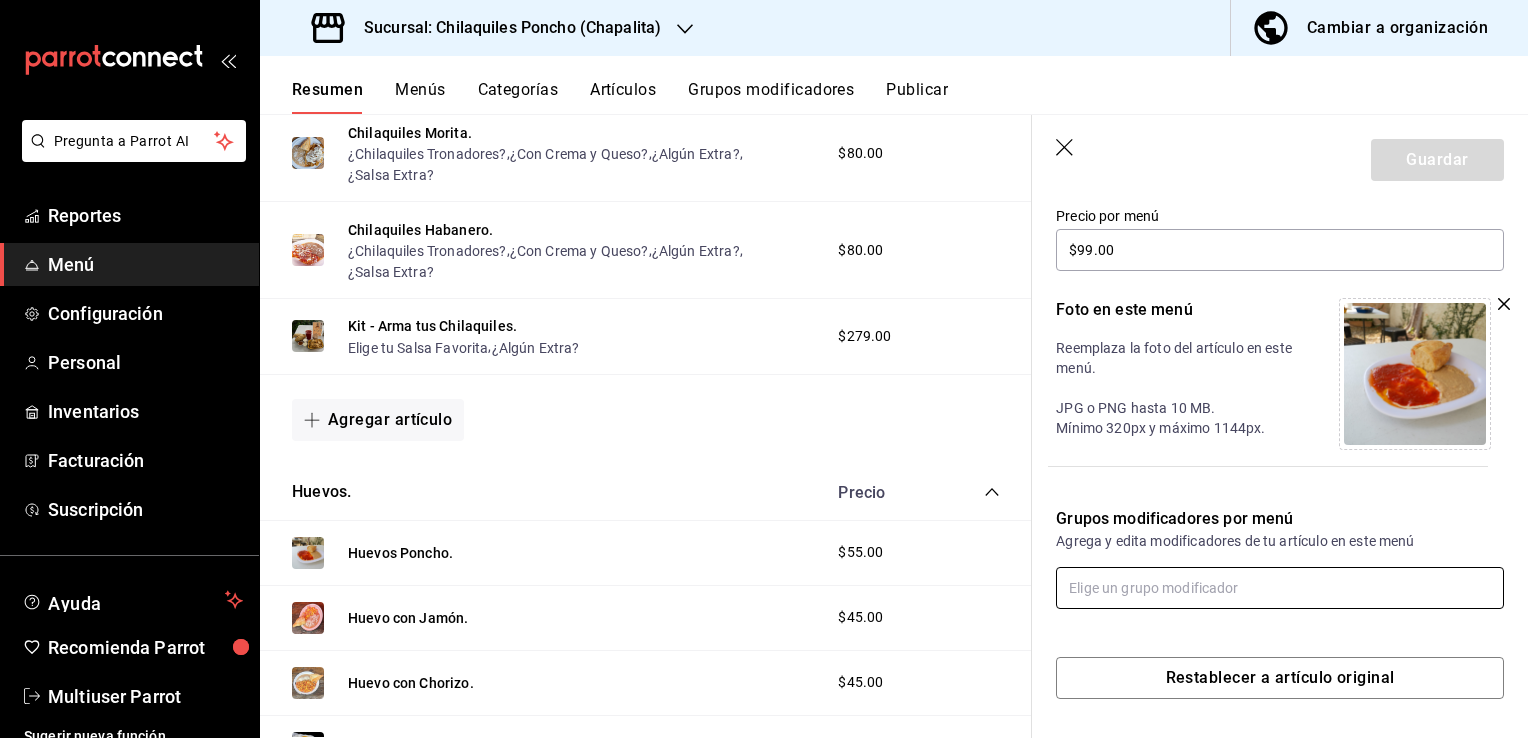 click at bounding box center (1280, 588) 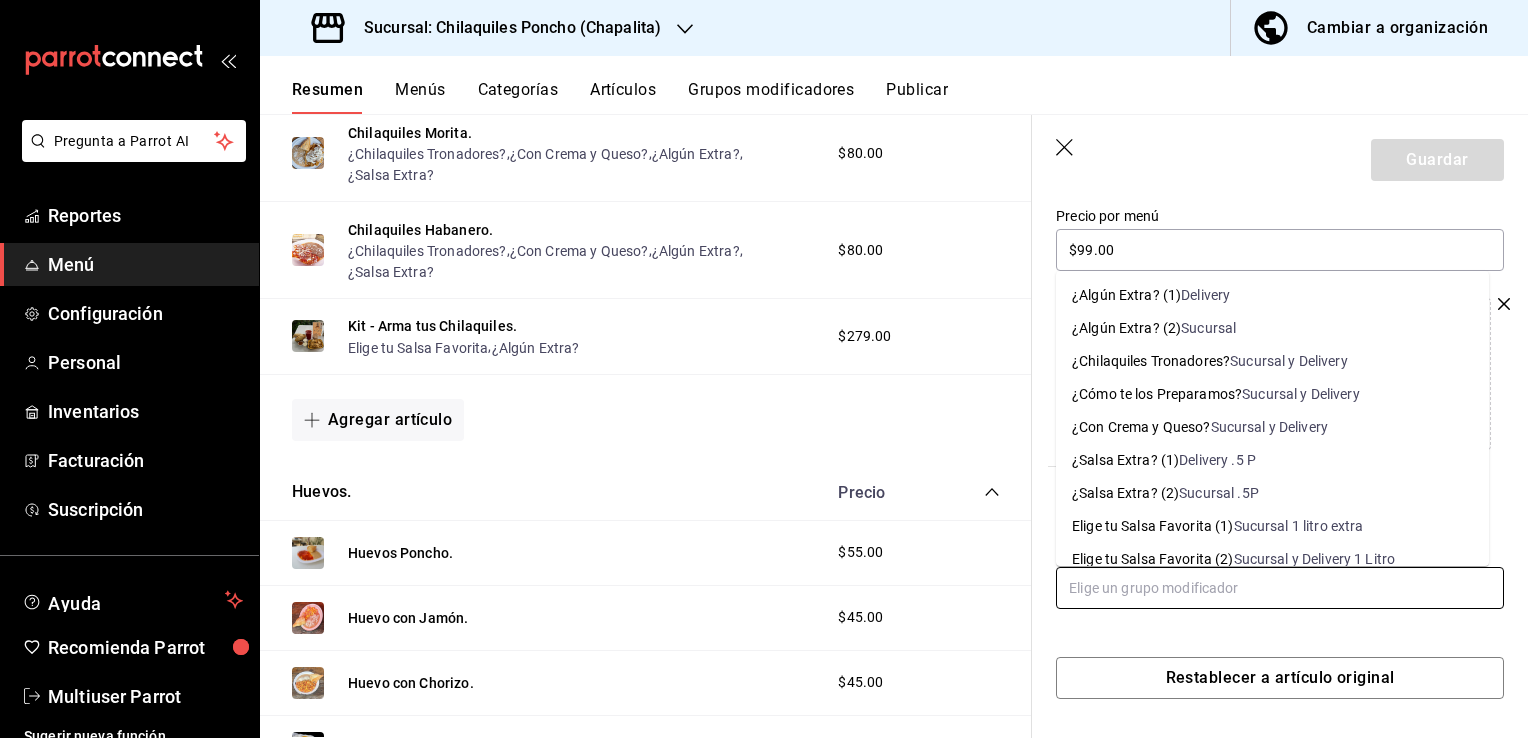 click on "Sucursal y Delivery" at bounding box center (1301, 394) 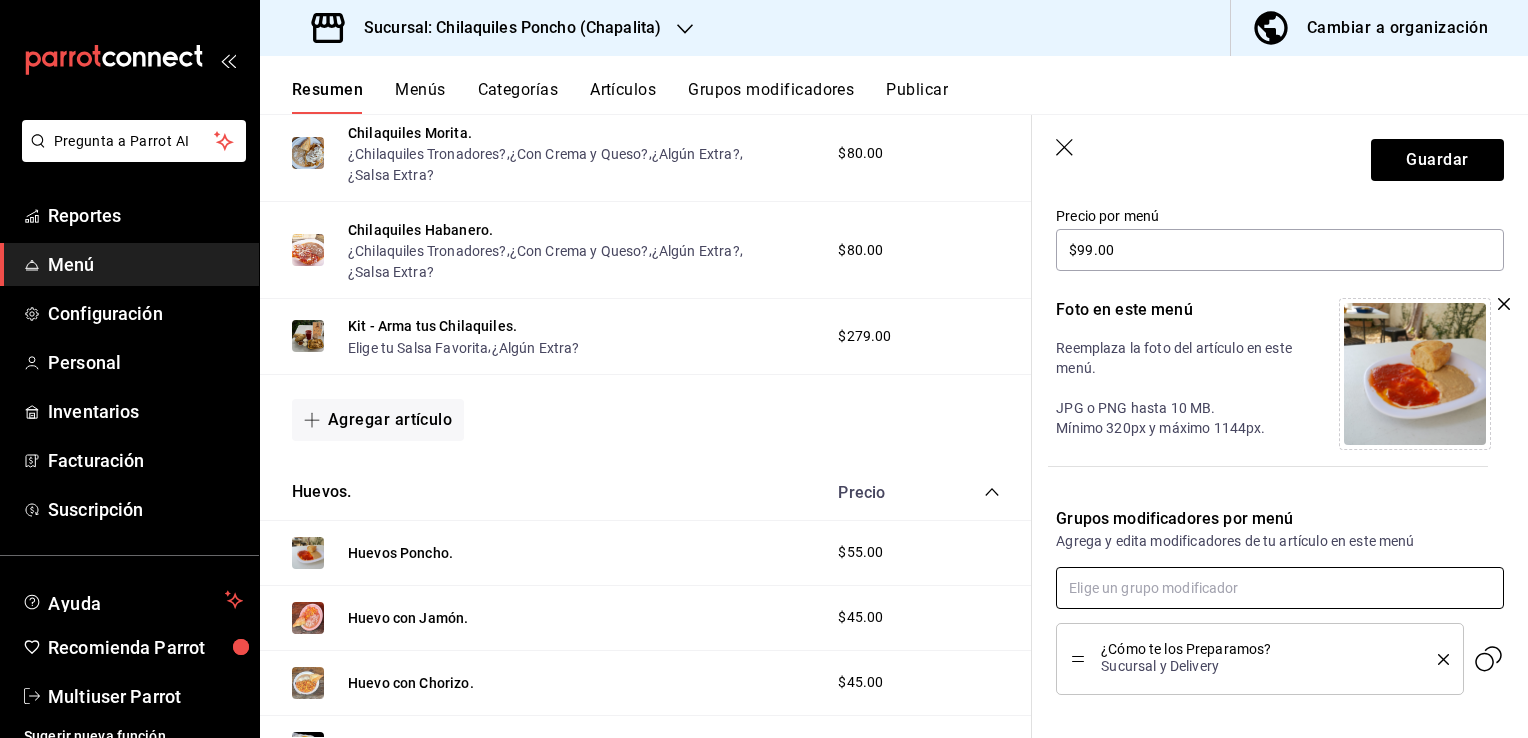 click at bounding box center [1280, 588] 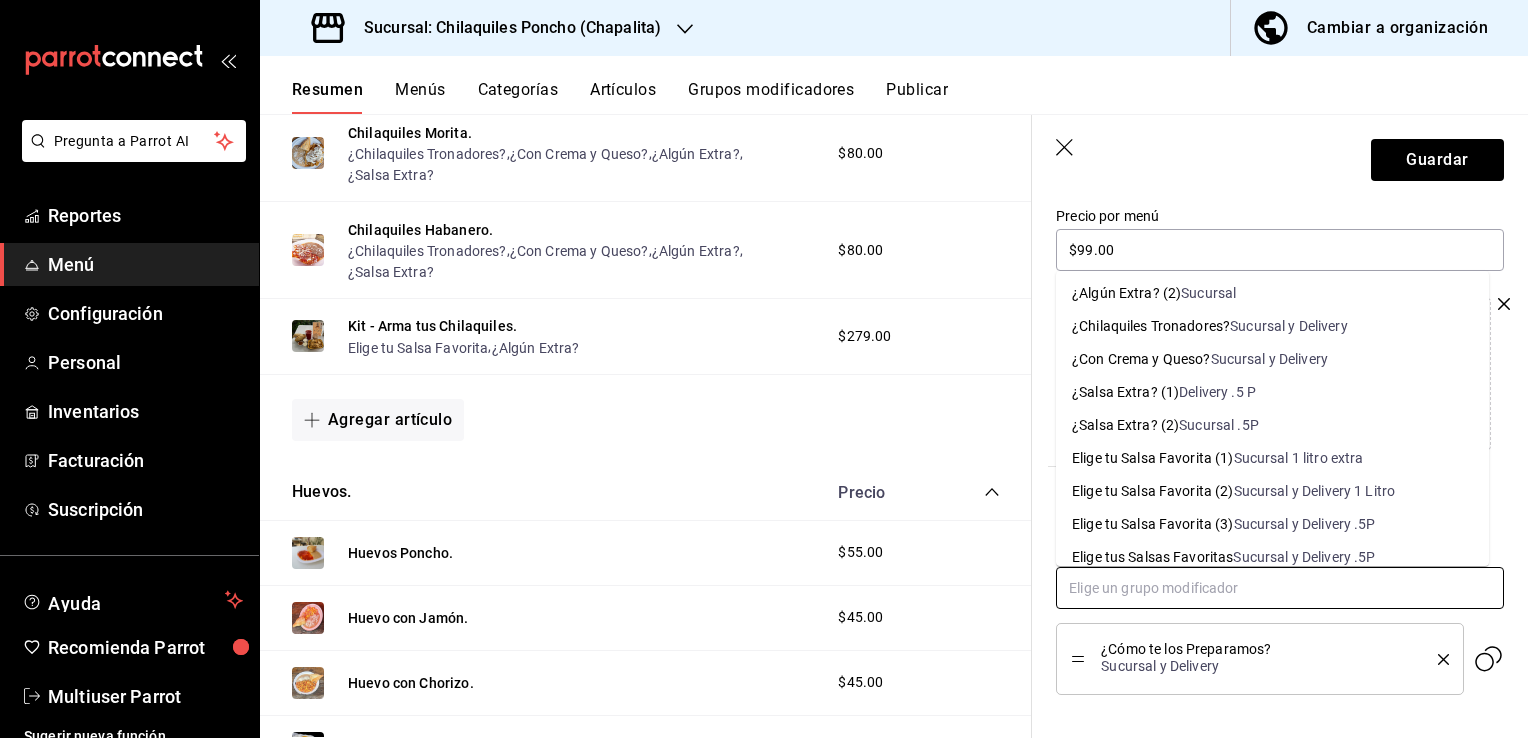 scroll, scrollTop: 60, scrollLeft: 0, axis: vertical 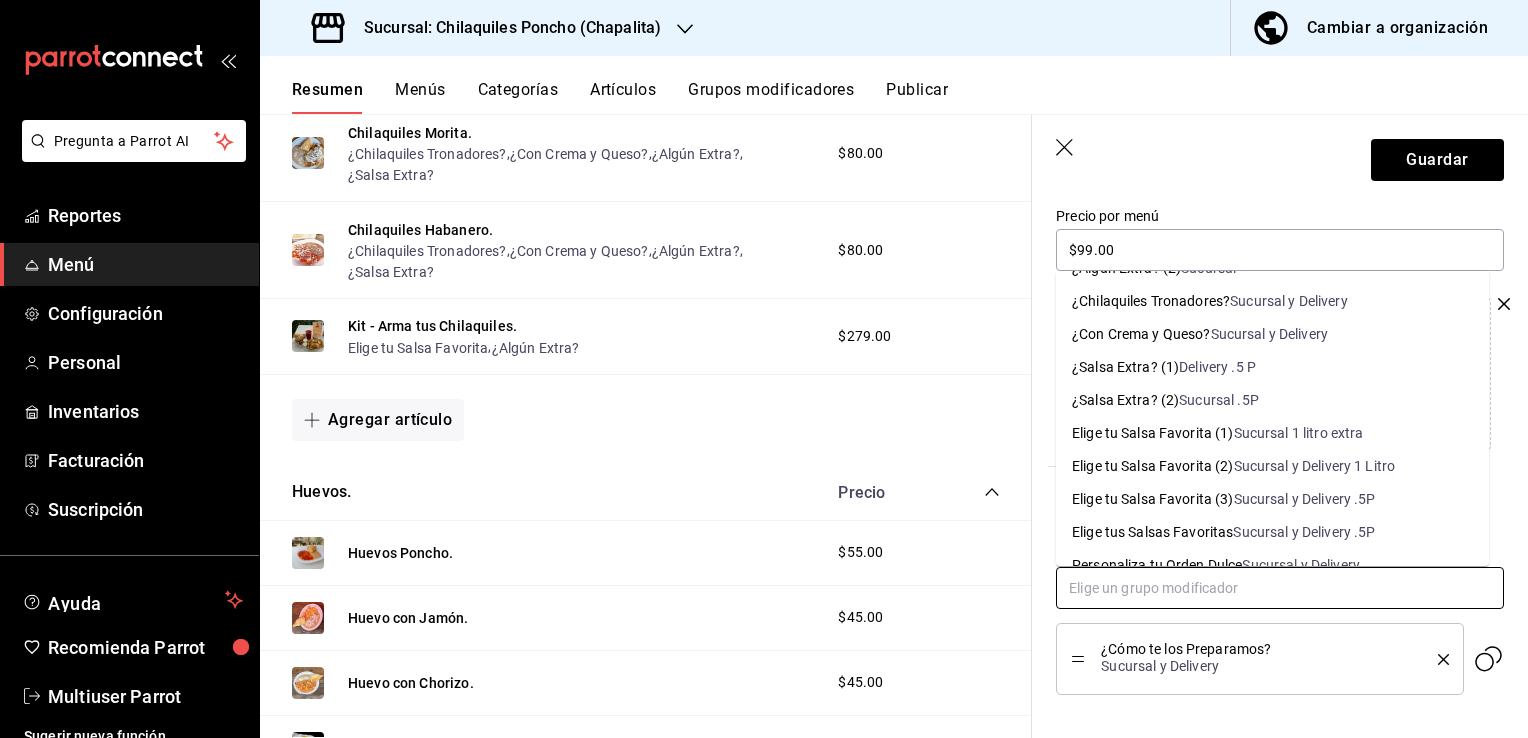 click on "Sucursal y Delivery .5P" at bounding box center [1305, 499] 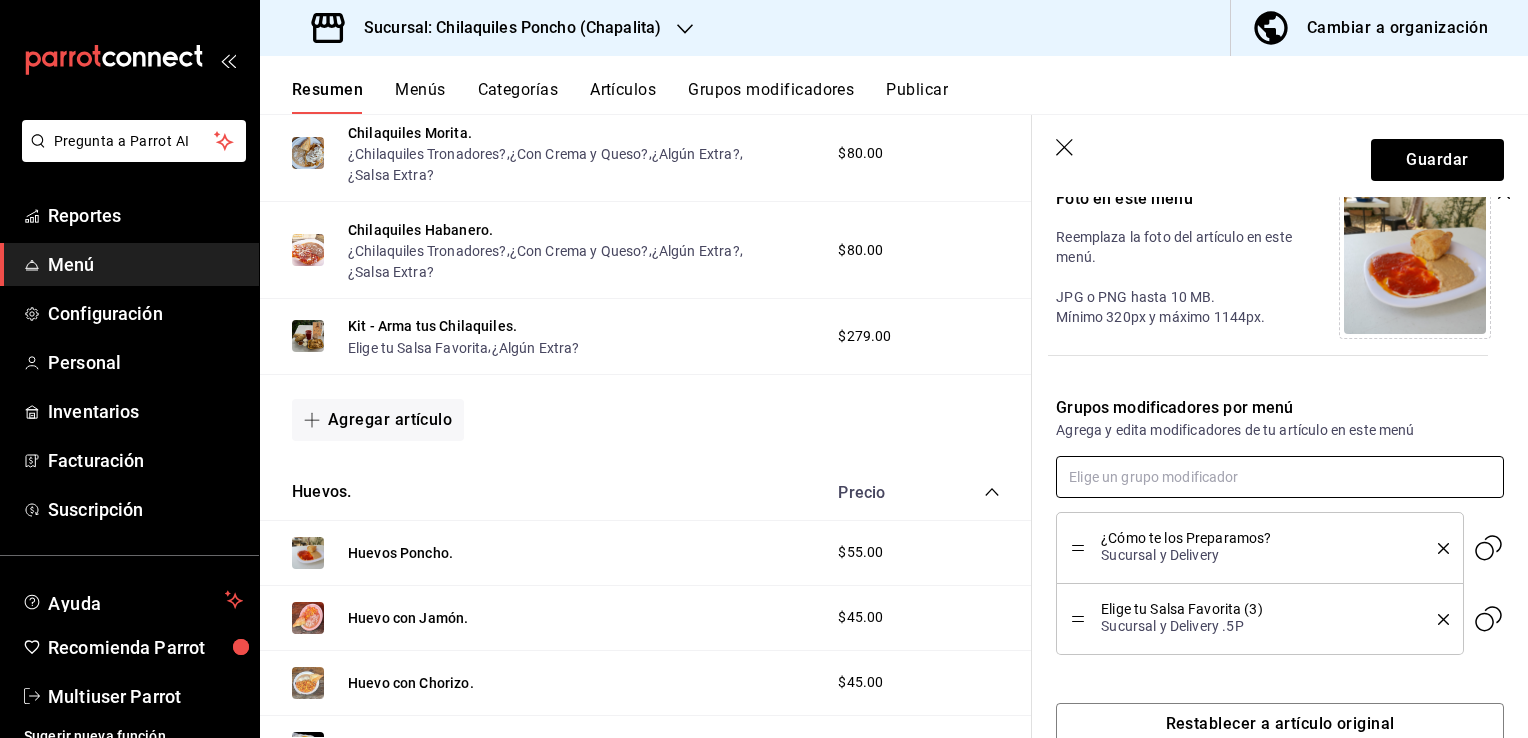 scroll, scrollTop: 474, scrollLeft: 0, axis: vertical 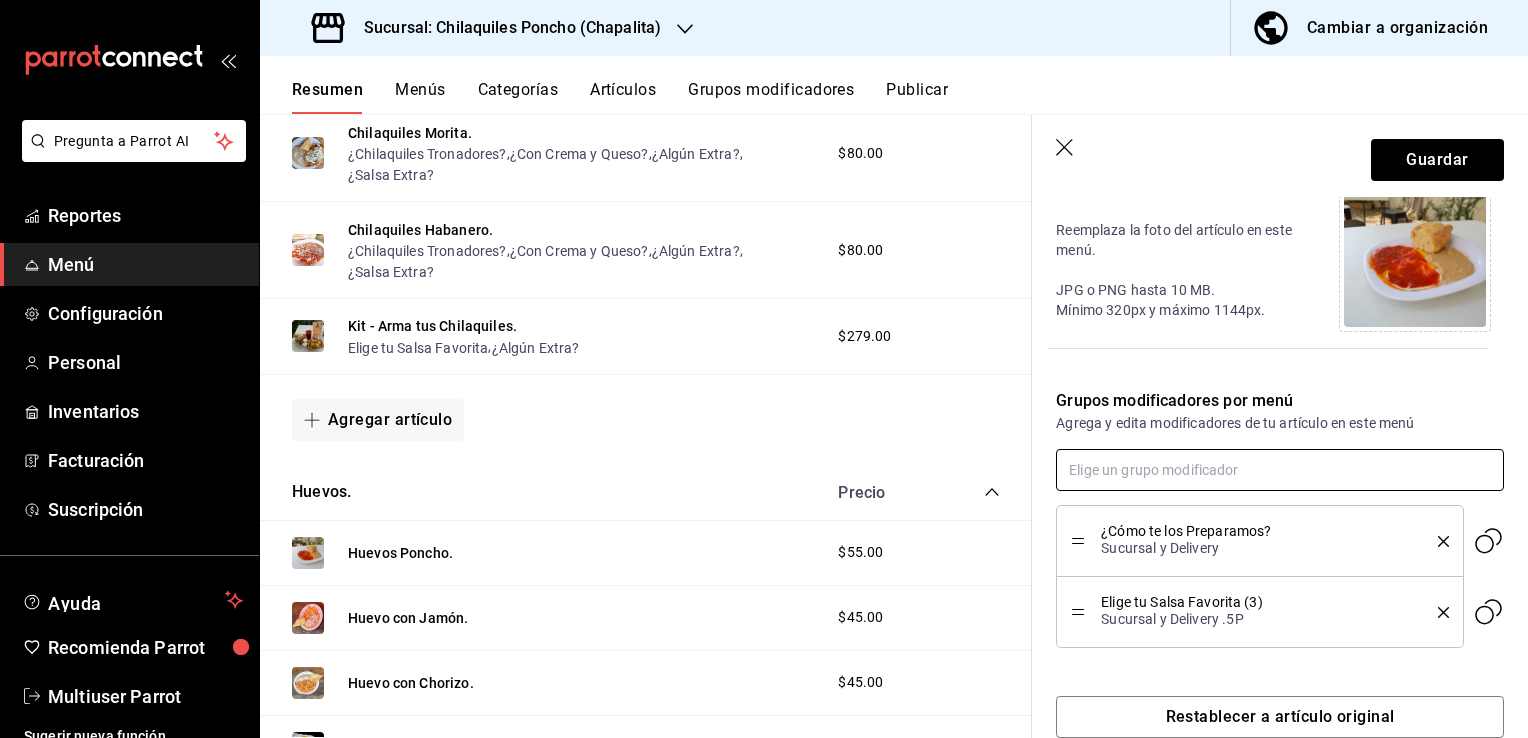 click at bounding box center (1280, 470) 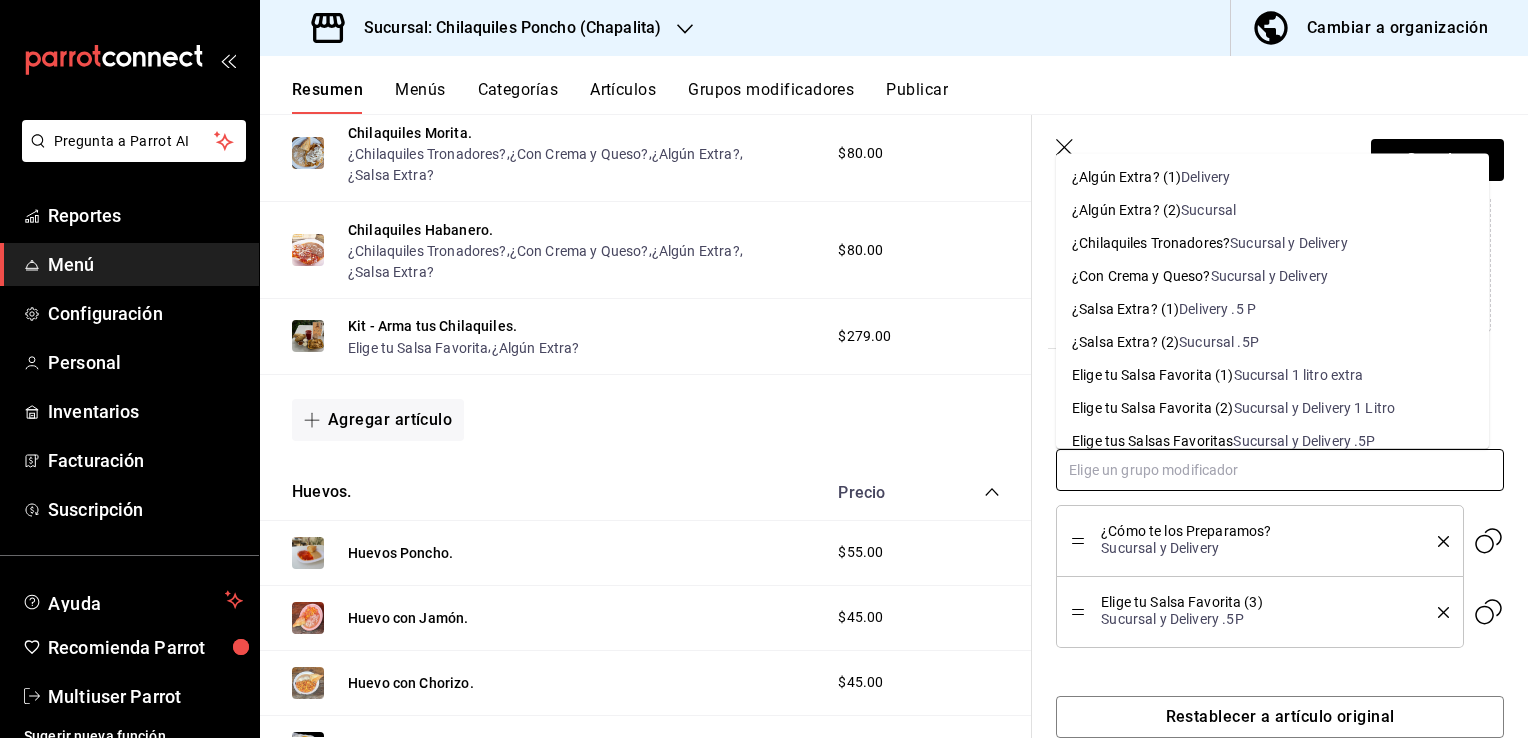 click on "Delivery" at bounding box center (1205, 177) 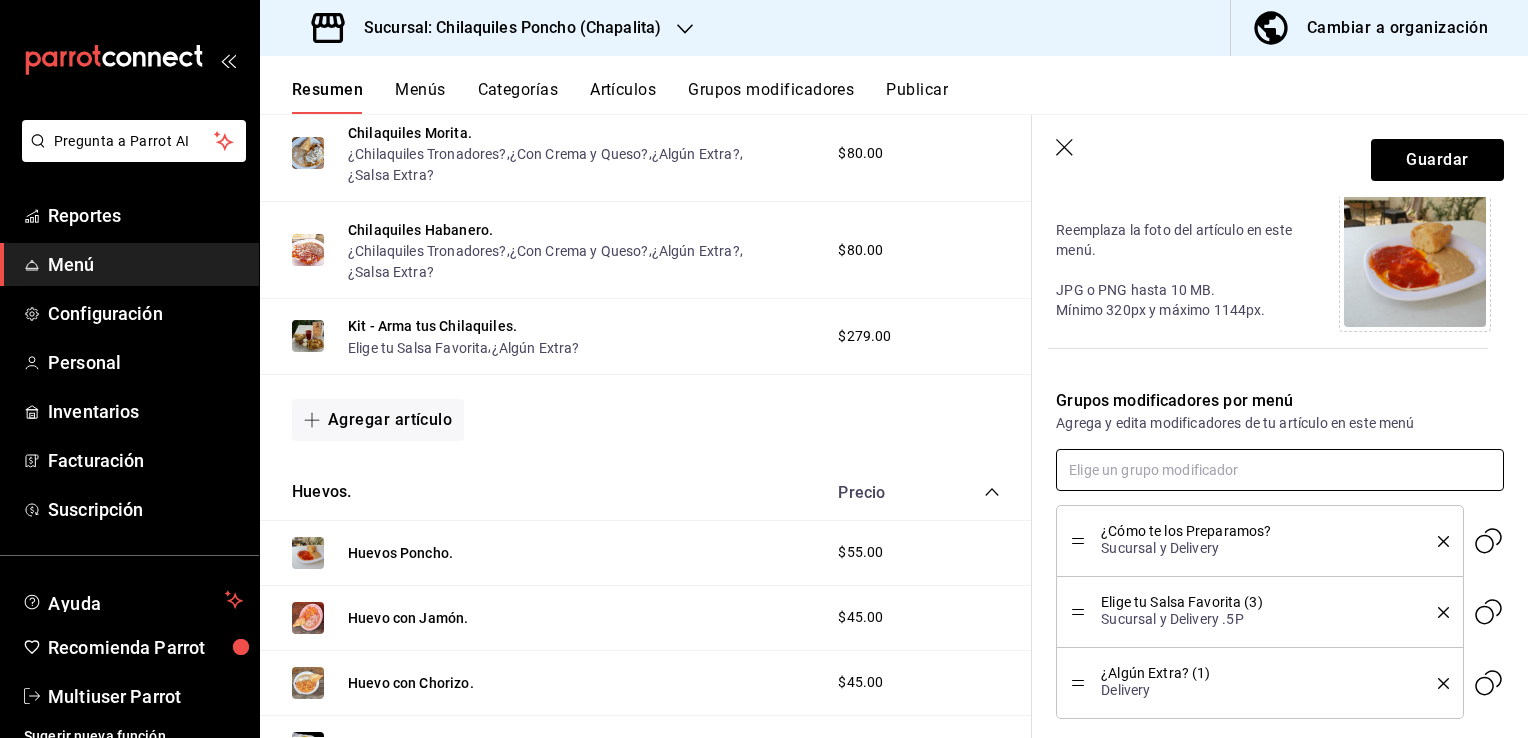 click at bounding box center [1280, 470] 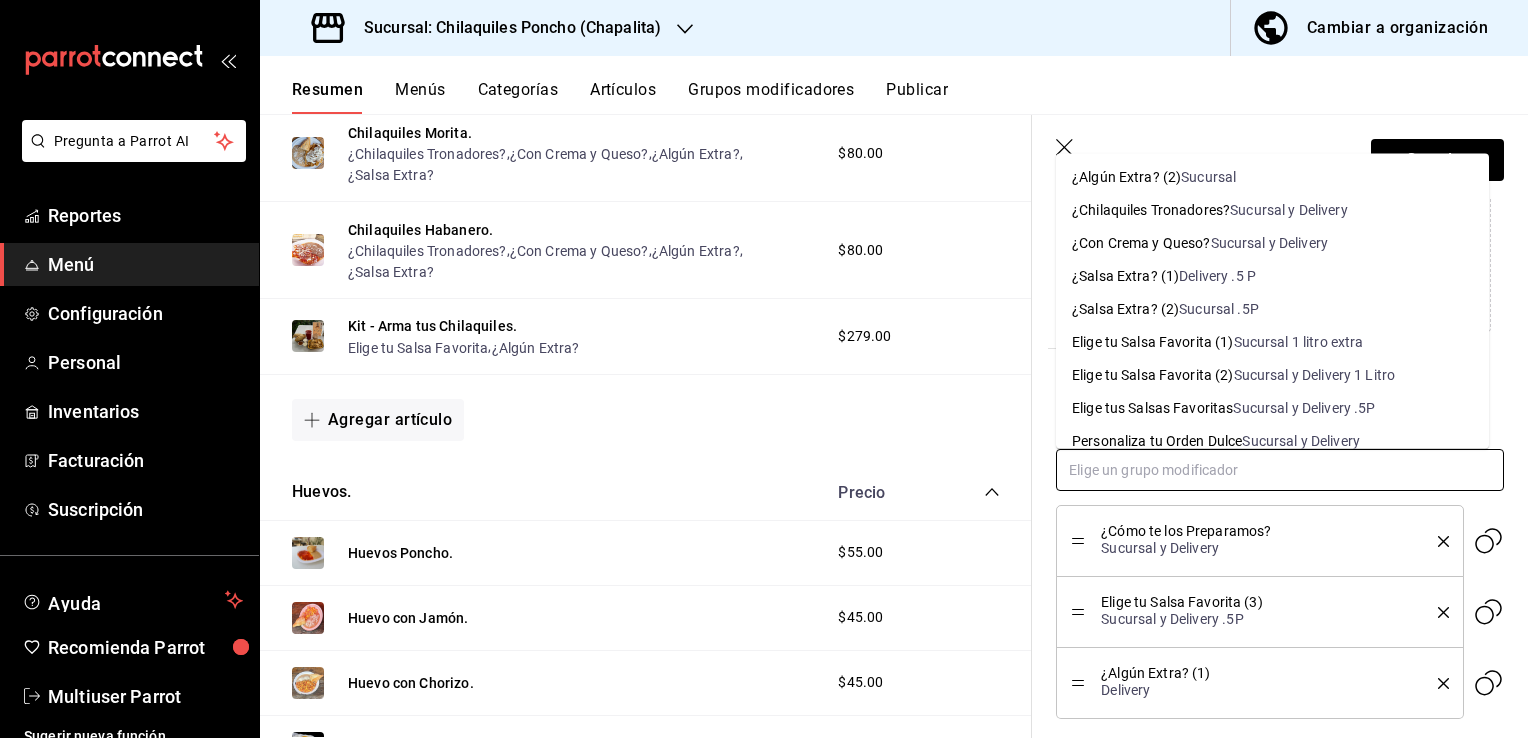 click on "Delivery .5 P" at bounding box center (1217, 276) 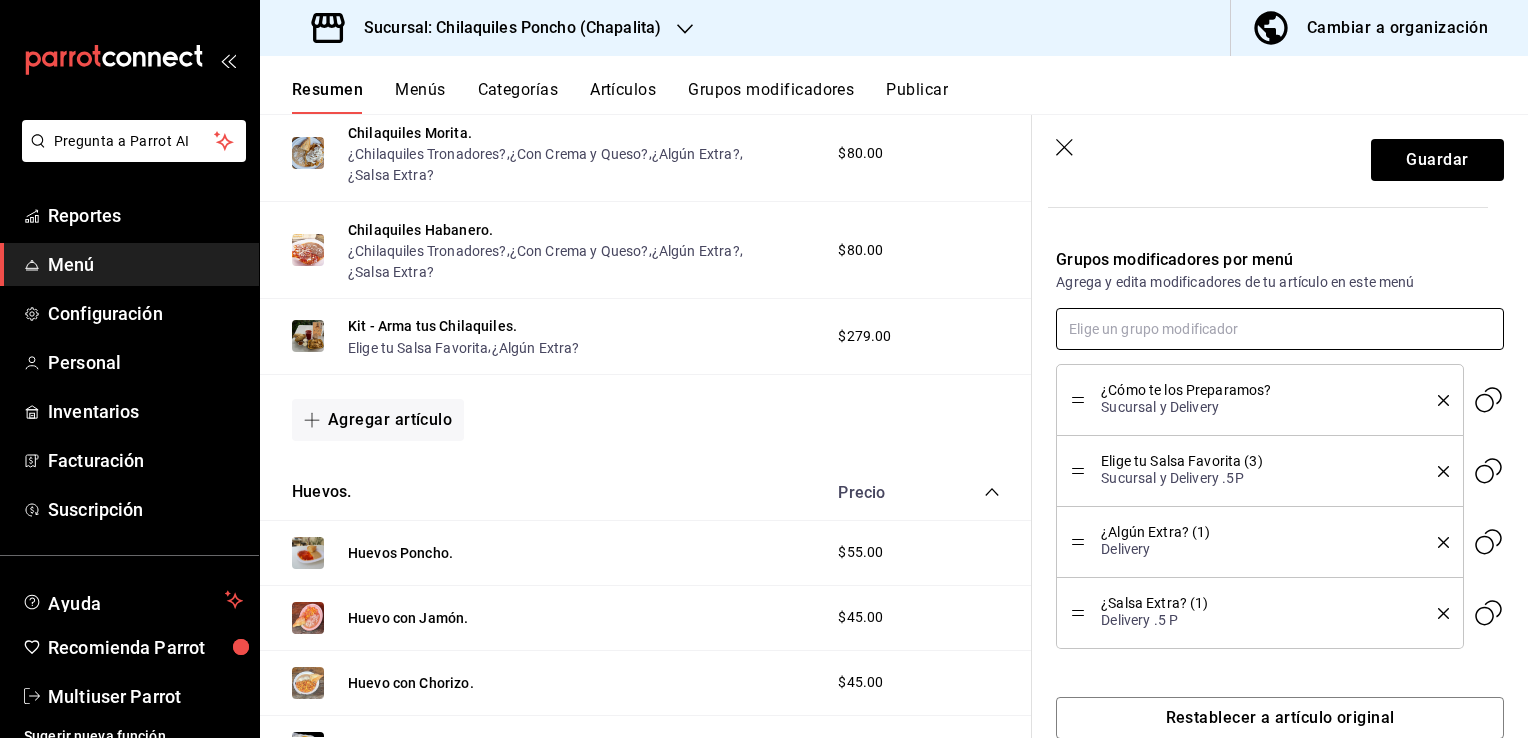scroll, scrollTop: 621, scrollLeft: 0, axis: vertical 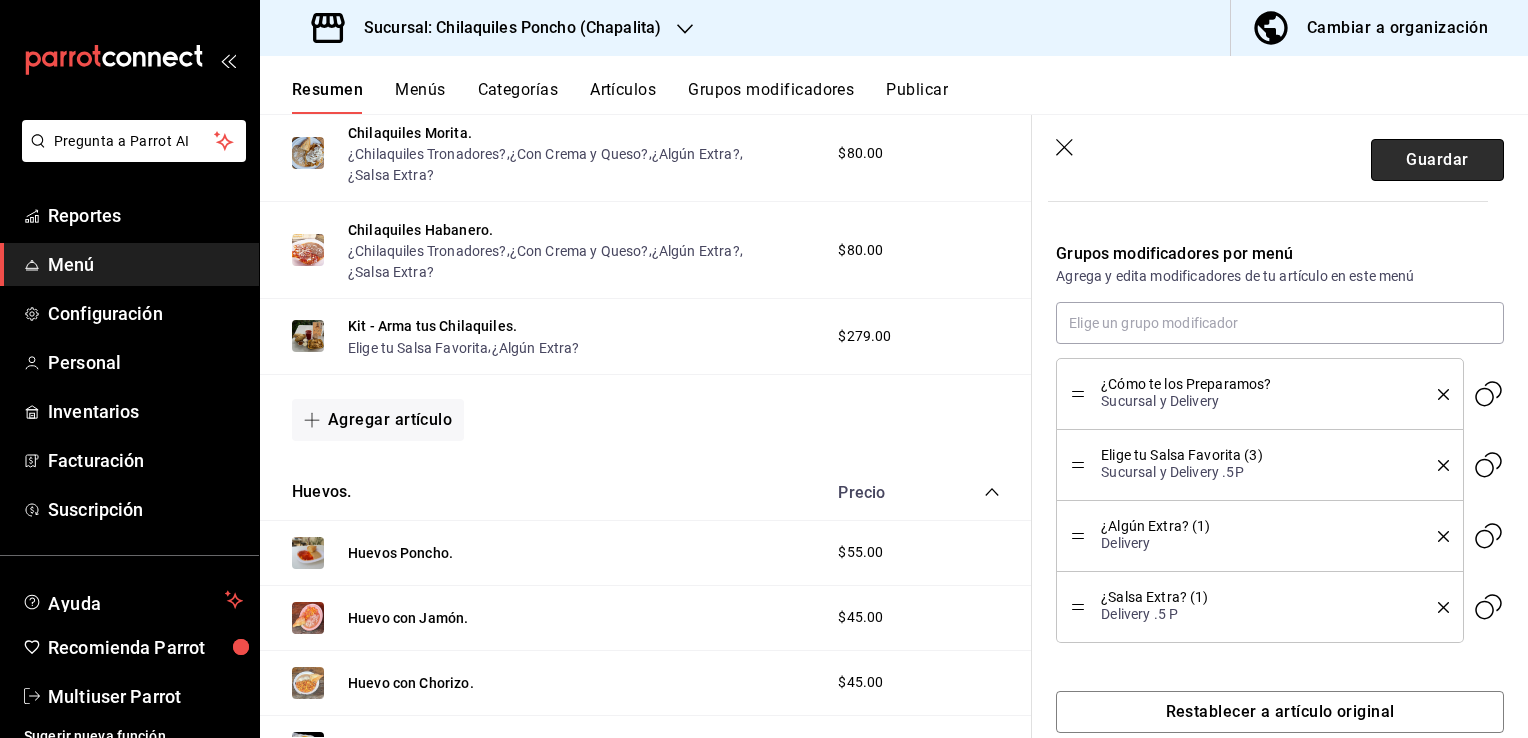 click on "Guardar" at bounding box center (1437, 160) 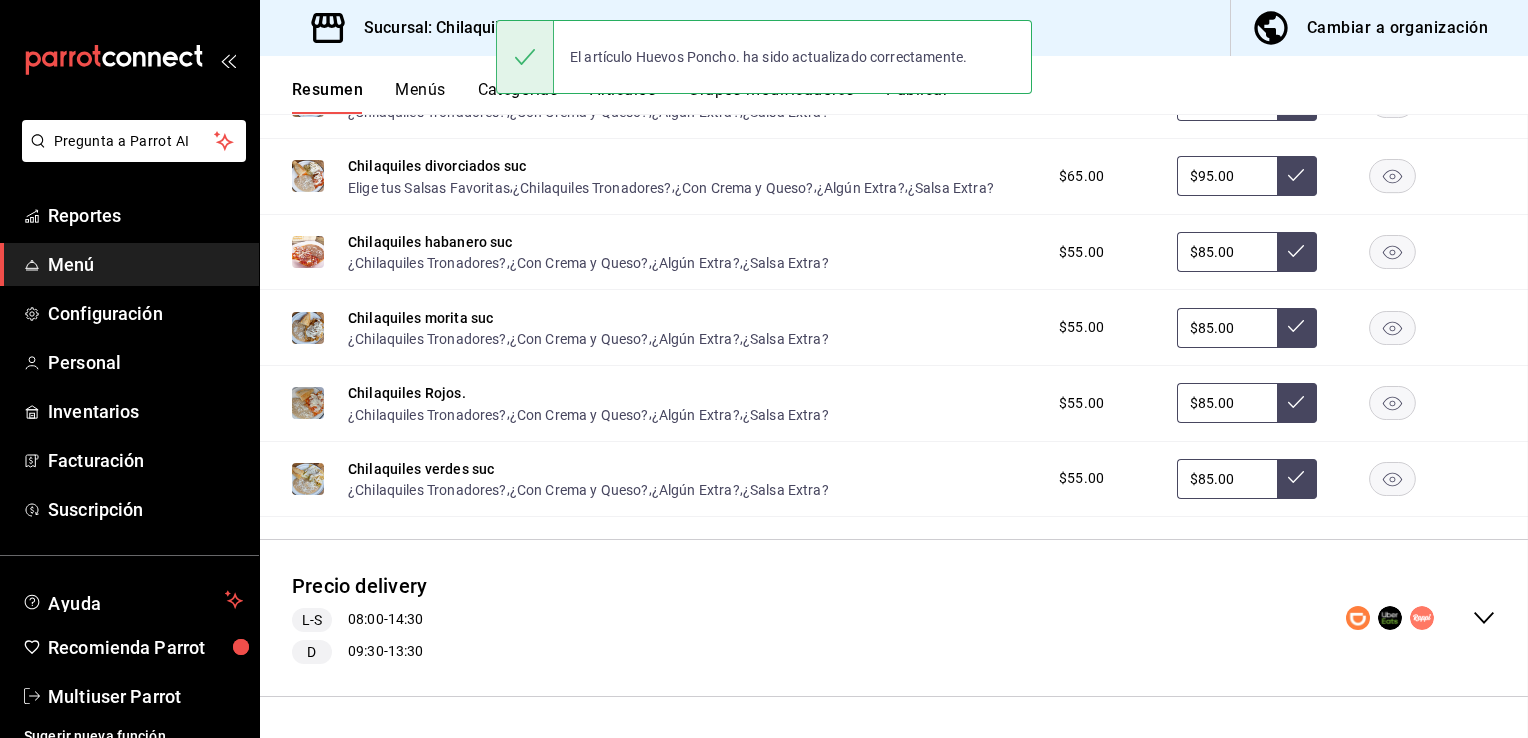 scroll, scrollTop: 492, scrollLeft: 0, axis: vertical 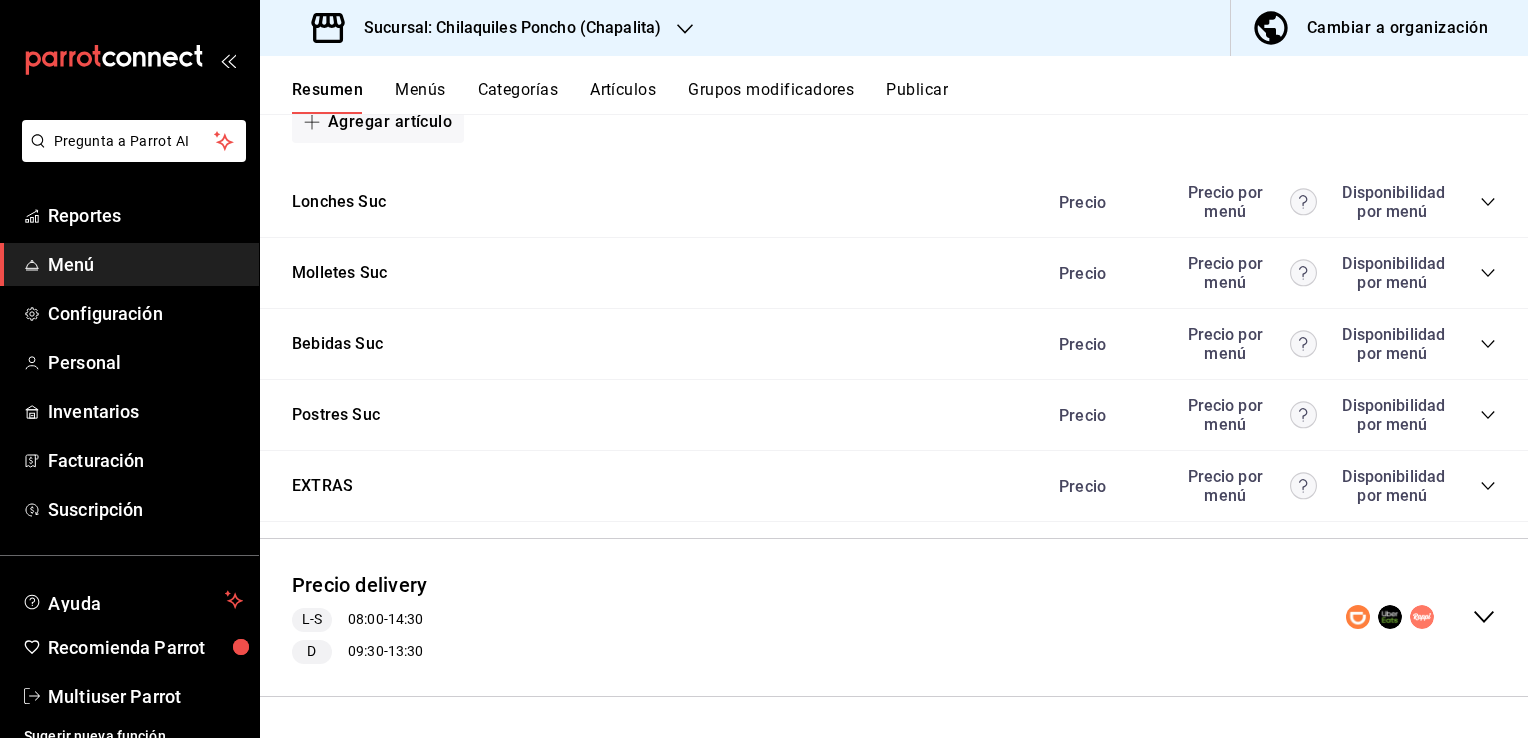 click at bounding box center (1421, 617) 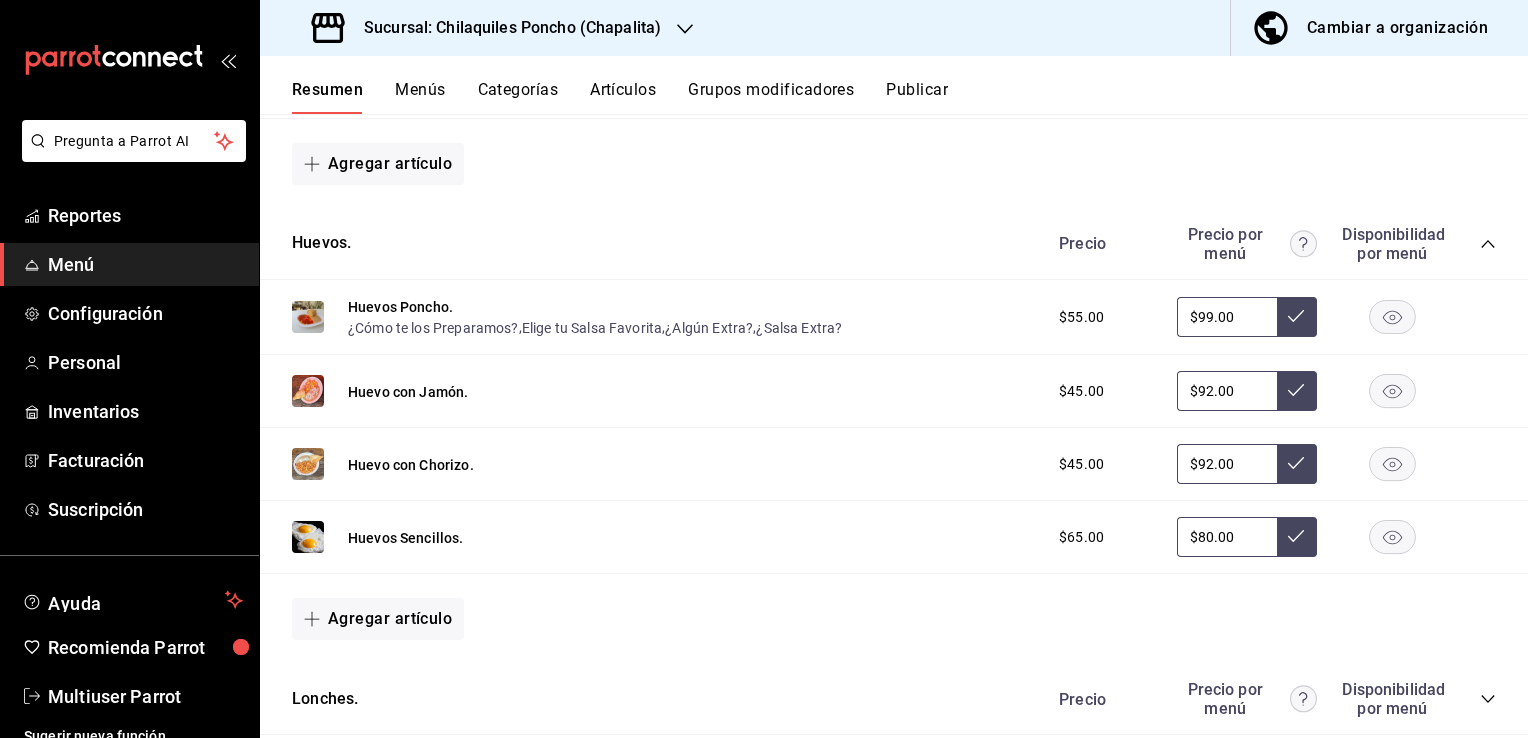 scroll, scrollTop: 2723, scrollLeft: 0, axis: vertical 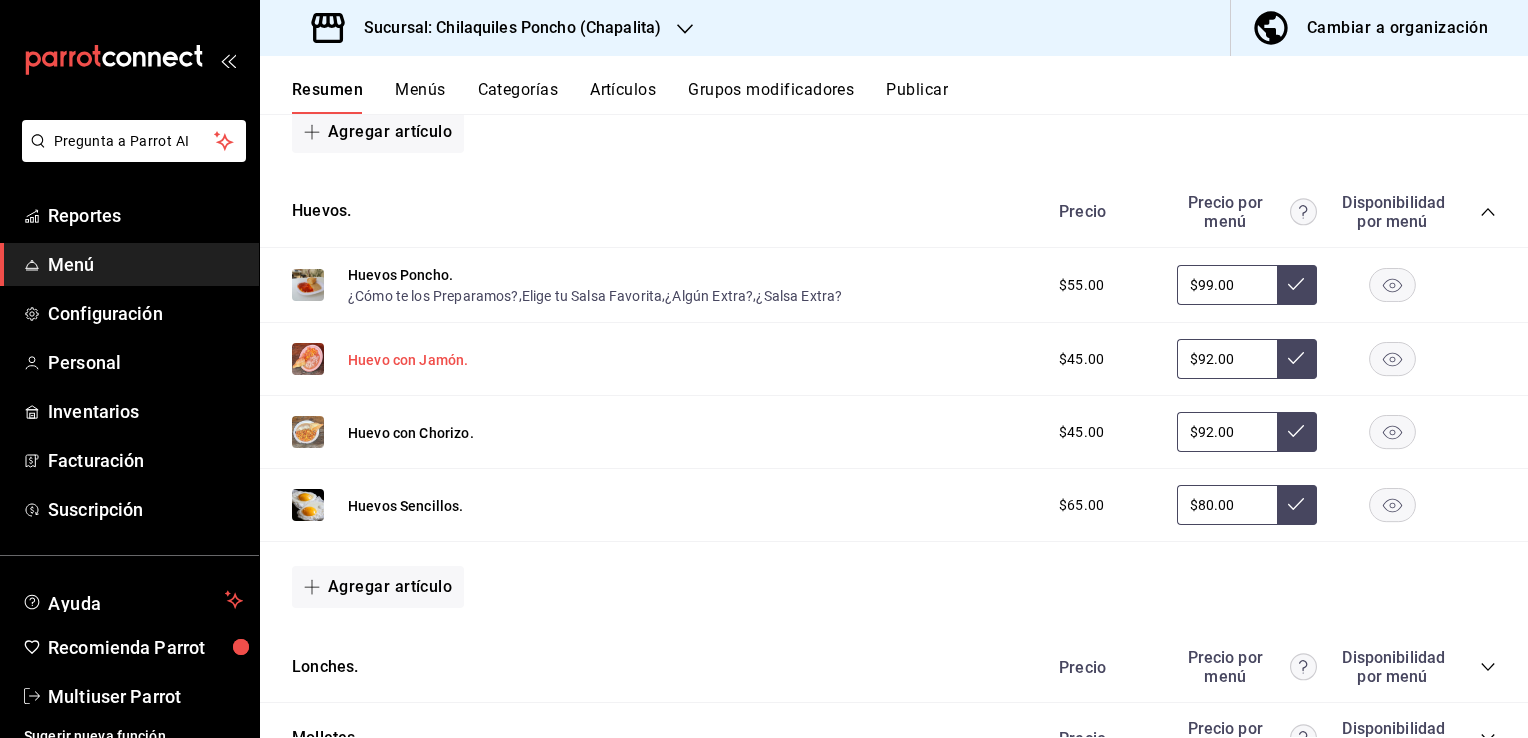click on "Huevo con Jamón." at bounding box center [408, 360] 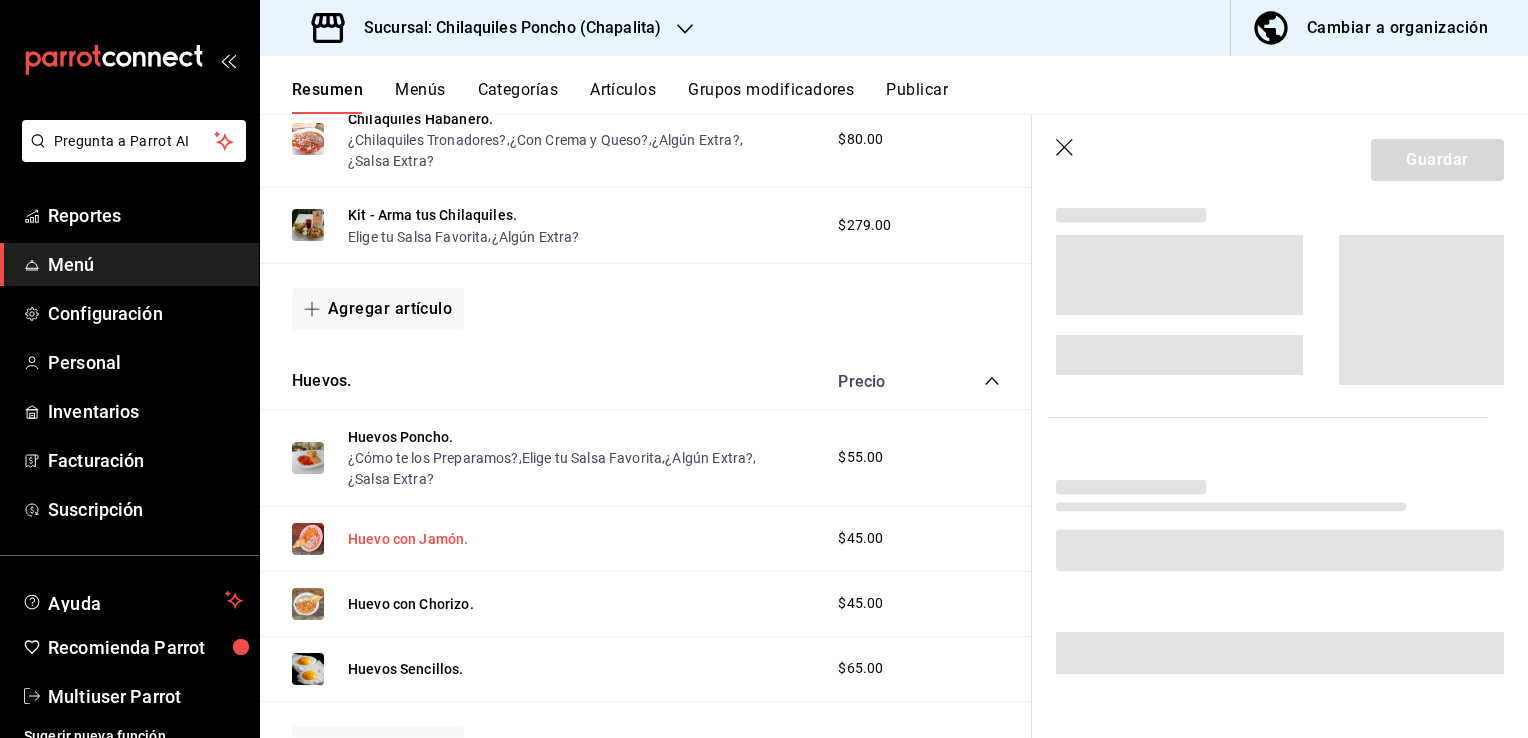 scroll, scrollTop: 460, scrollLeft: 0, axis: vertical 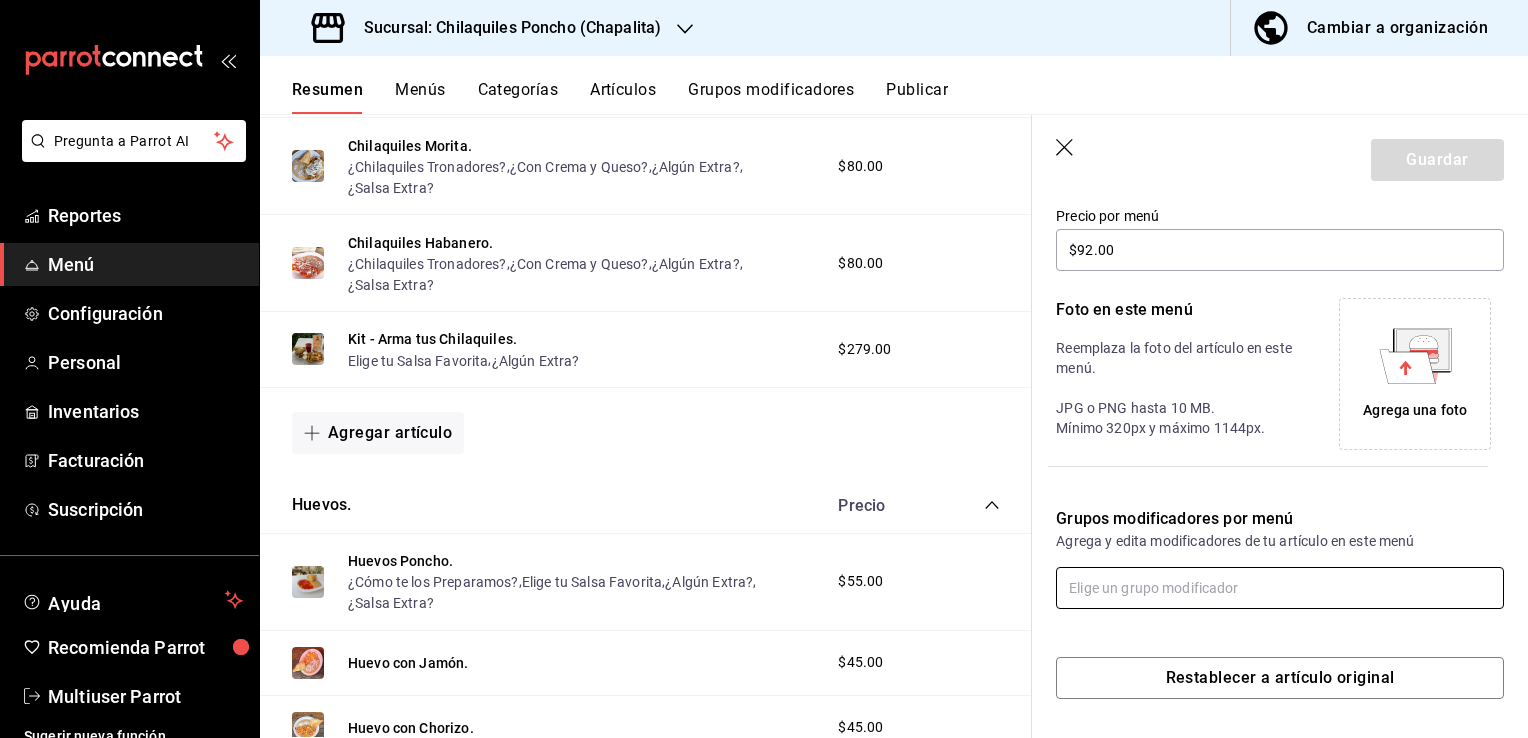 click at bounding box center [1280, 588] 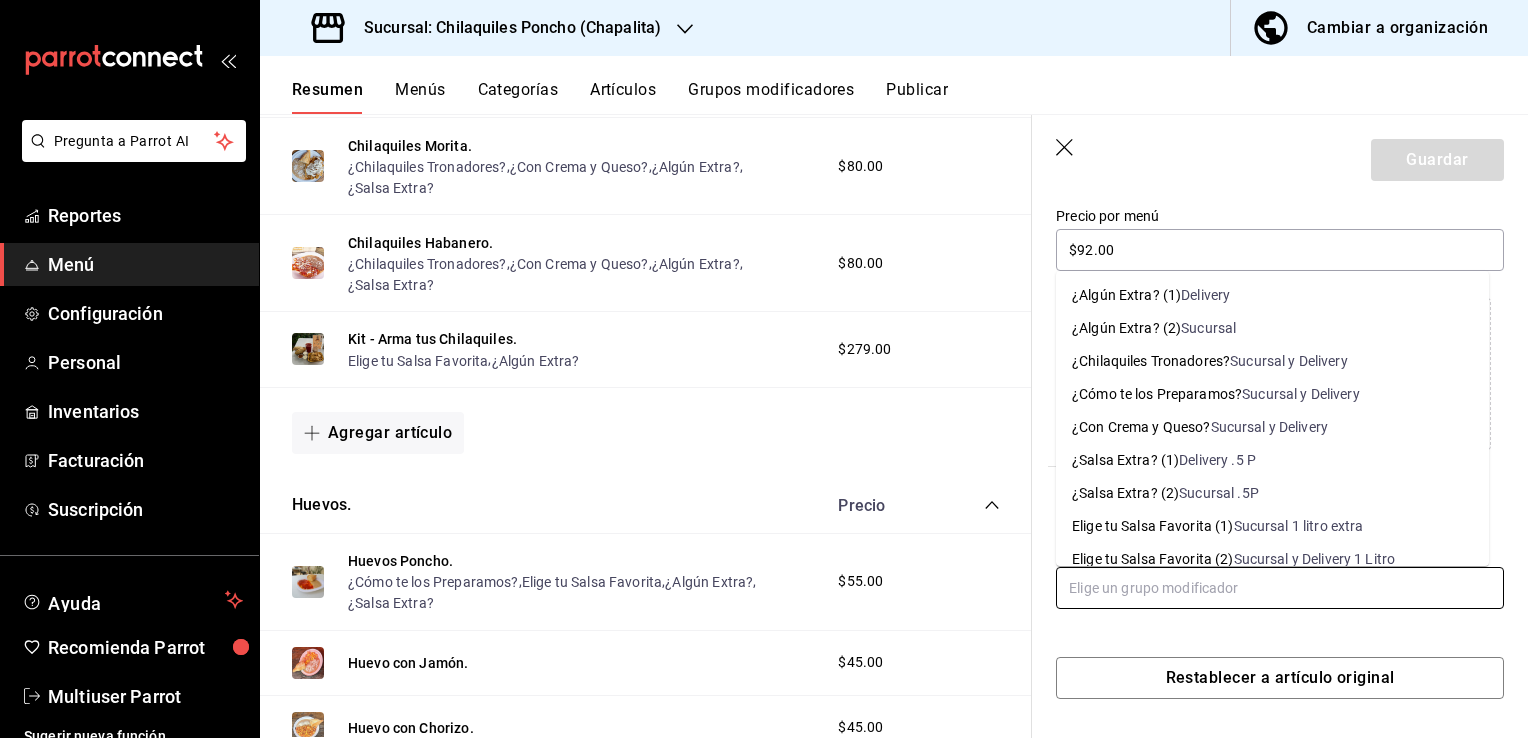 click on "Delivery" at bounding box center (1205, 295) 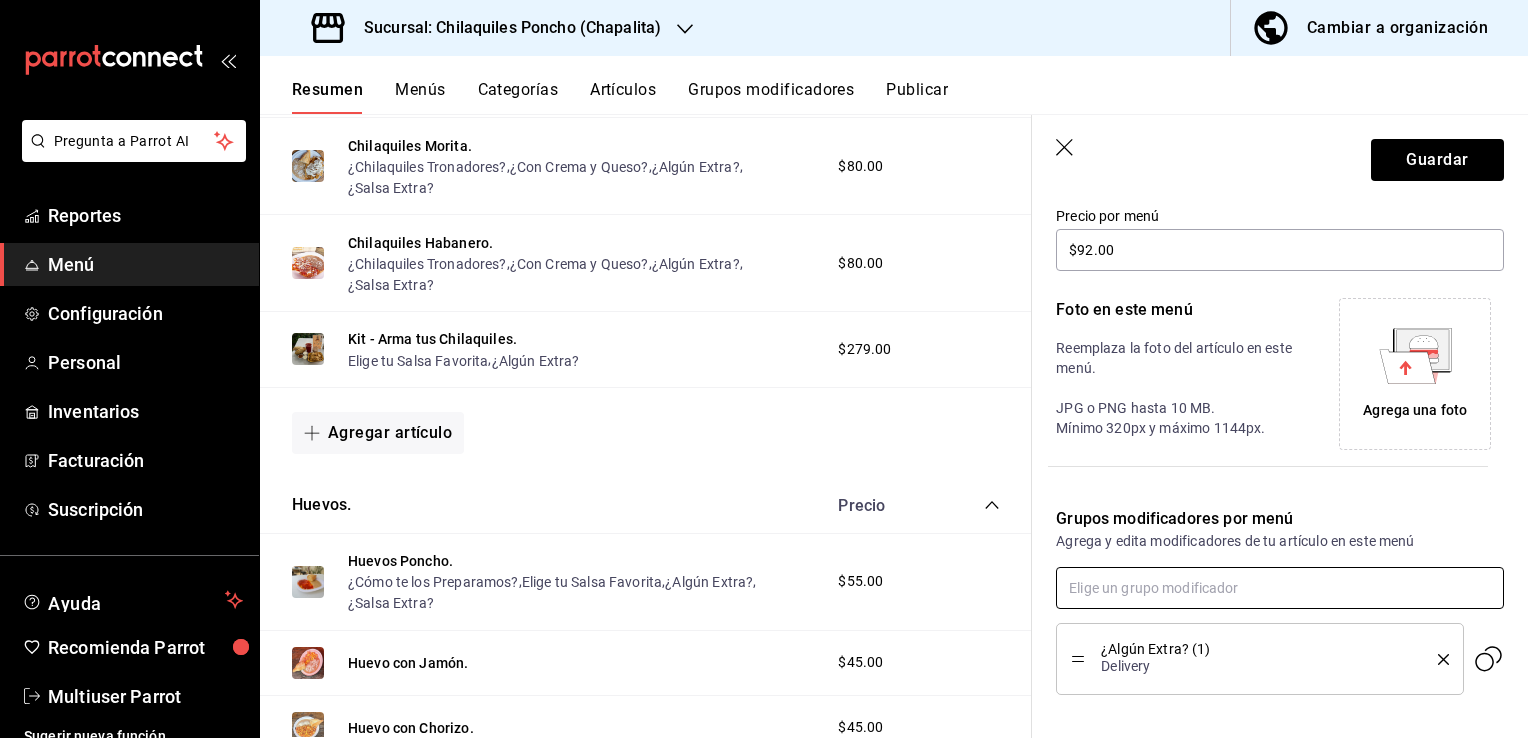 click at bounding box center (1280, 588) 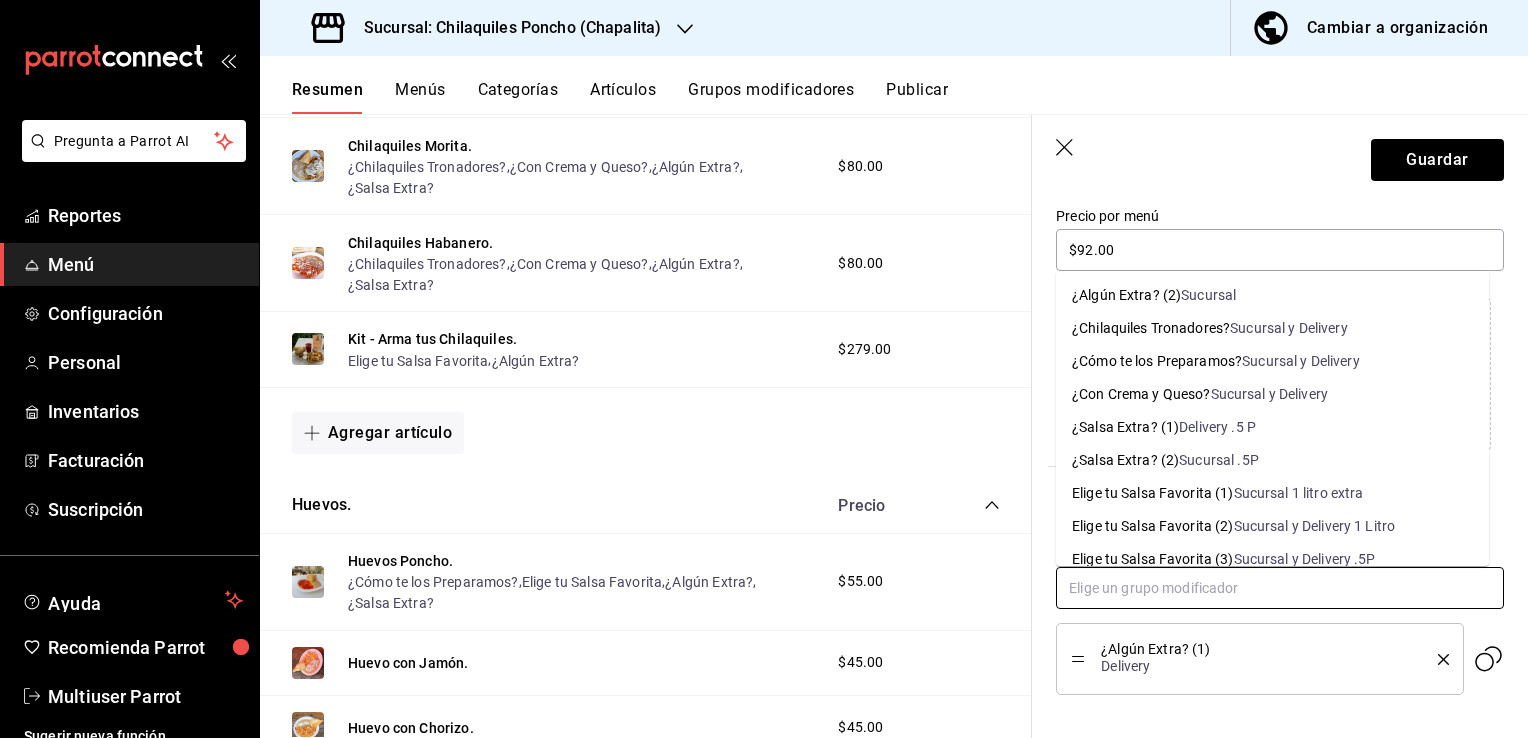 click on "Delivery .5 P" at bounding box center (1217, 427) 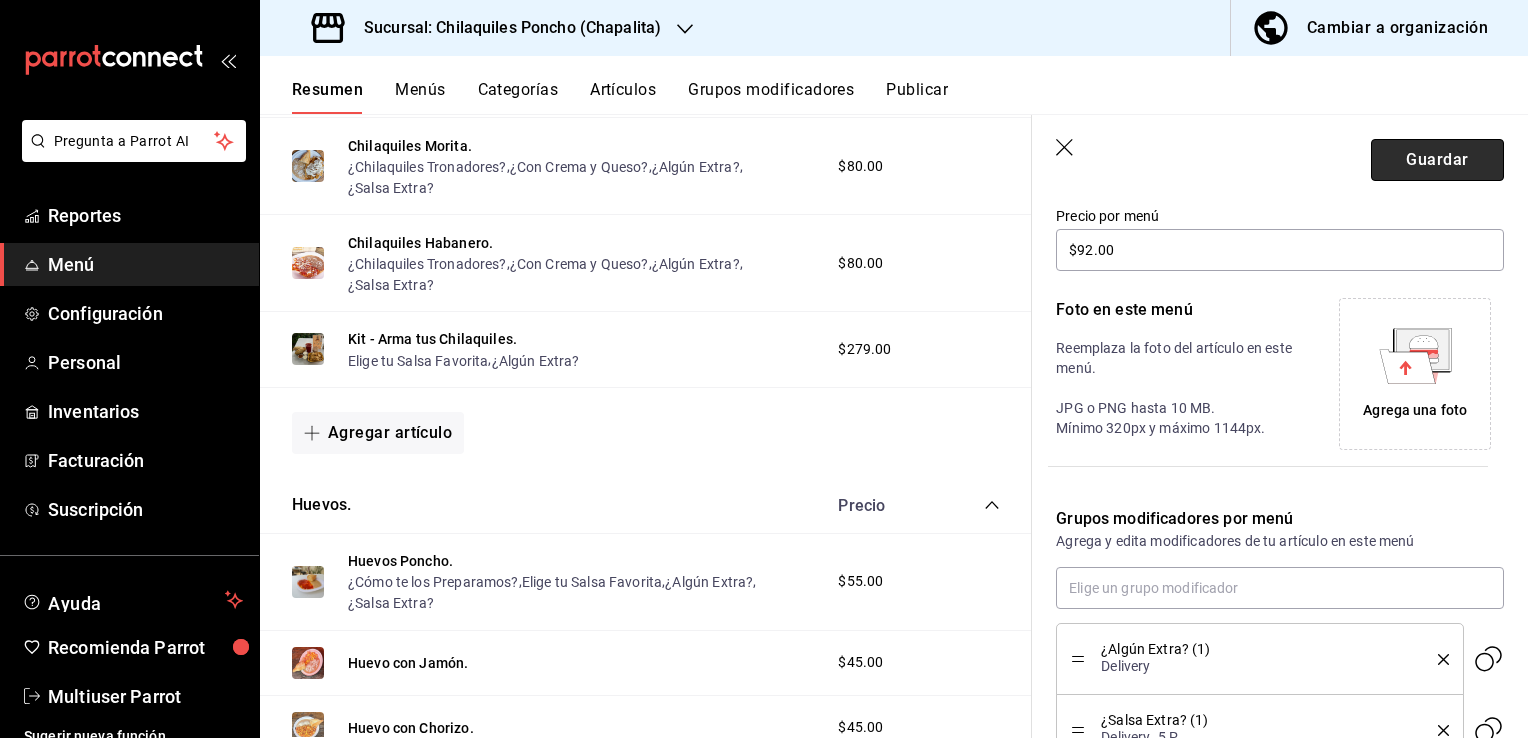click on "Guardar" at bounding box center (1437, 160) 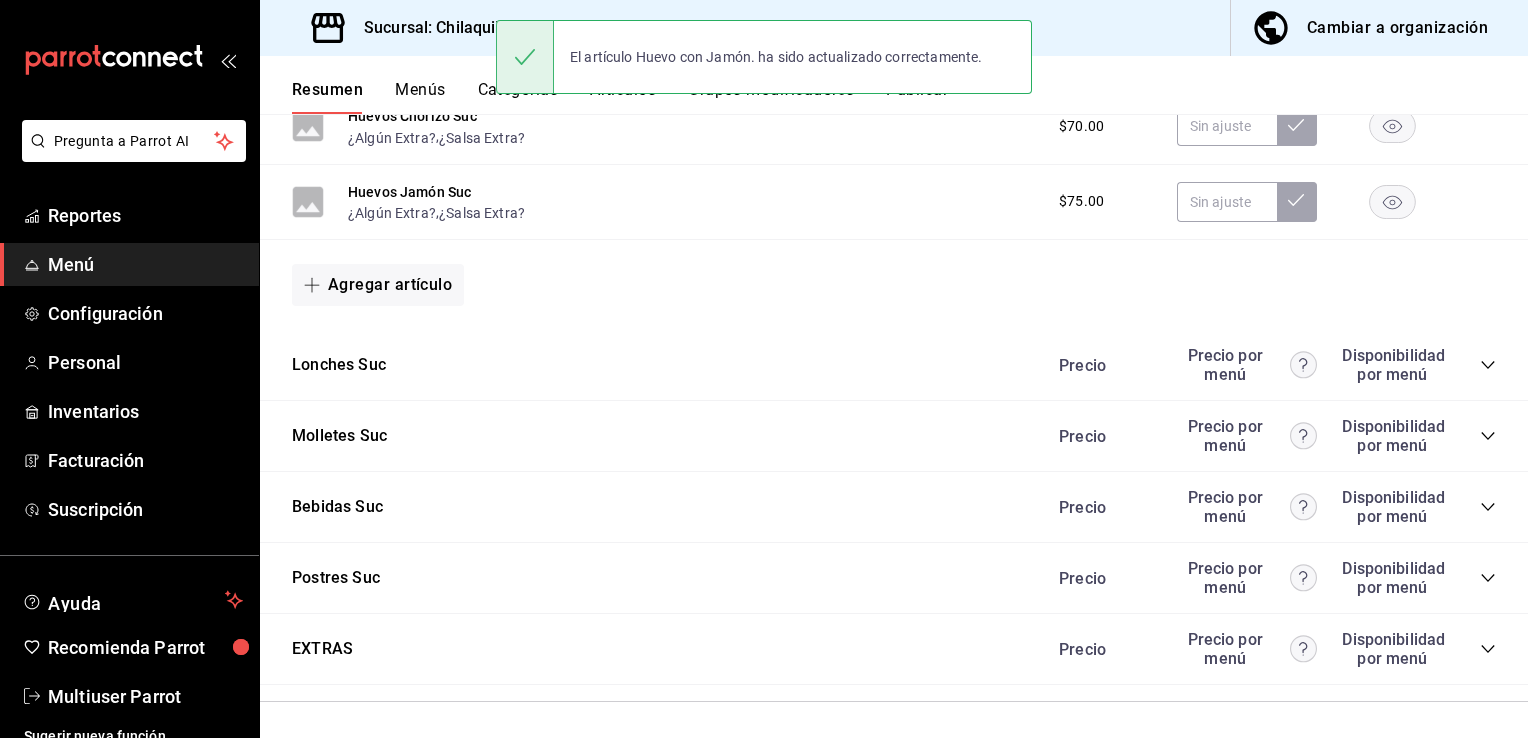 scroll, scrollTop: 1474, scrollLeft: 0, axis: vertical 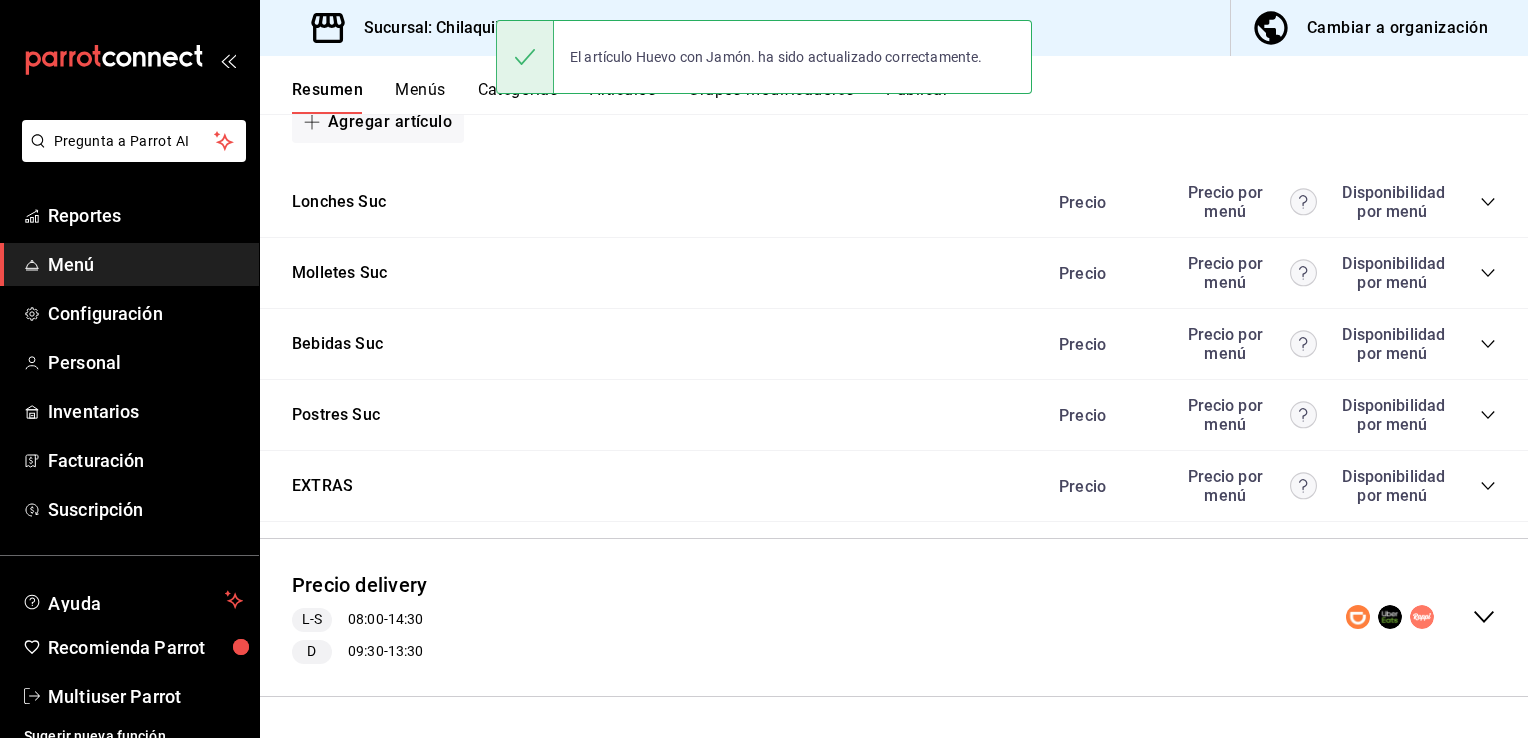 click 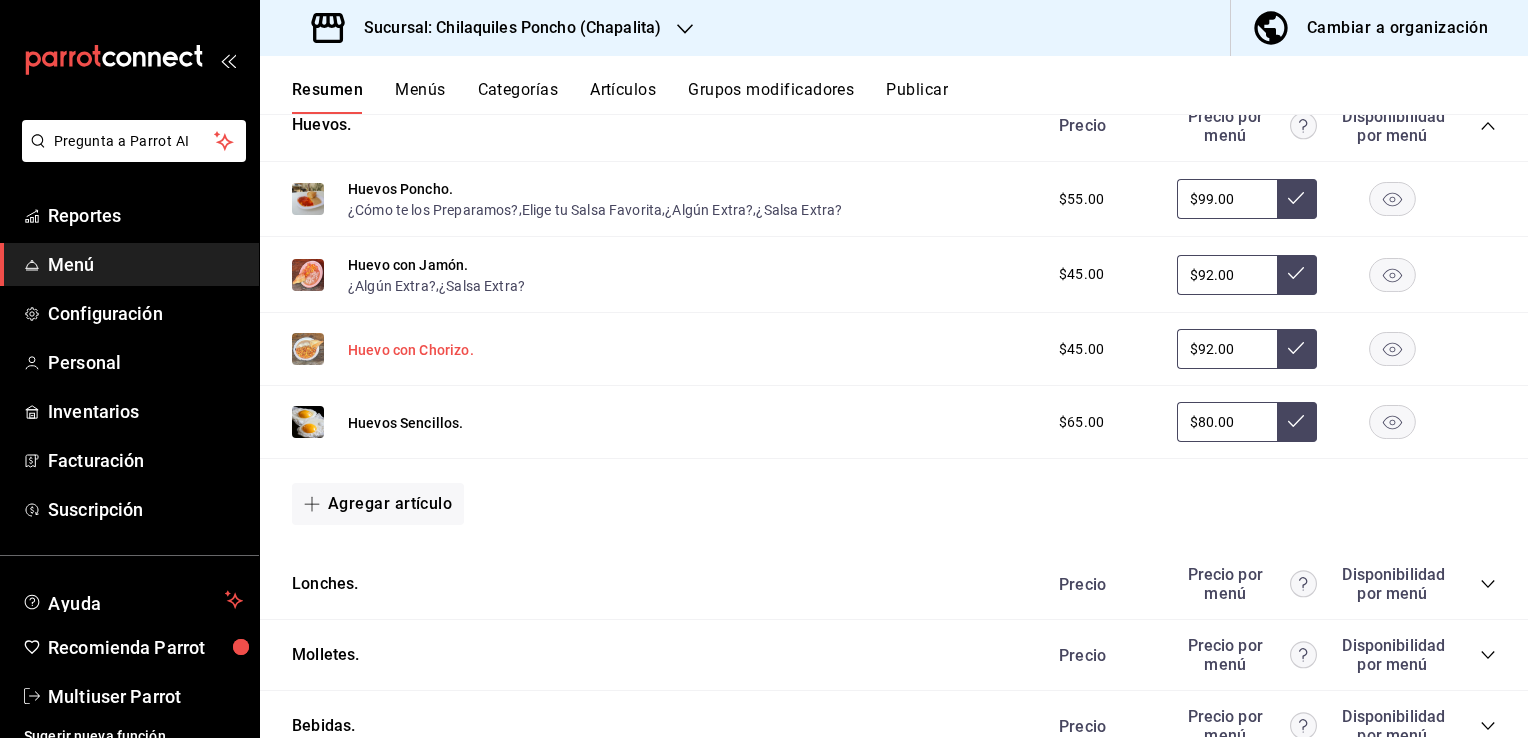 click on "Huevo con Chorizo." at bounding box center [411, 350] 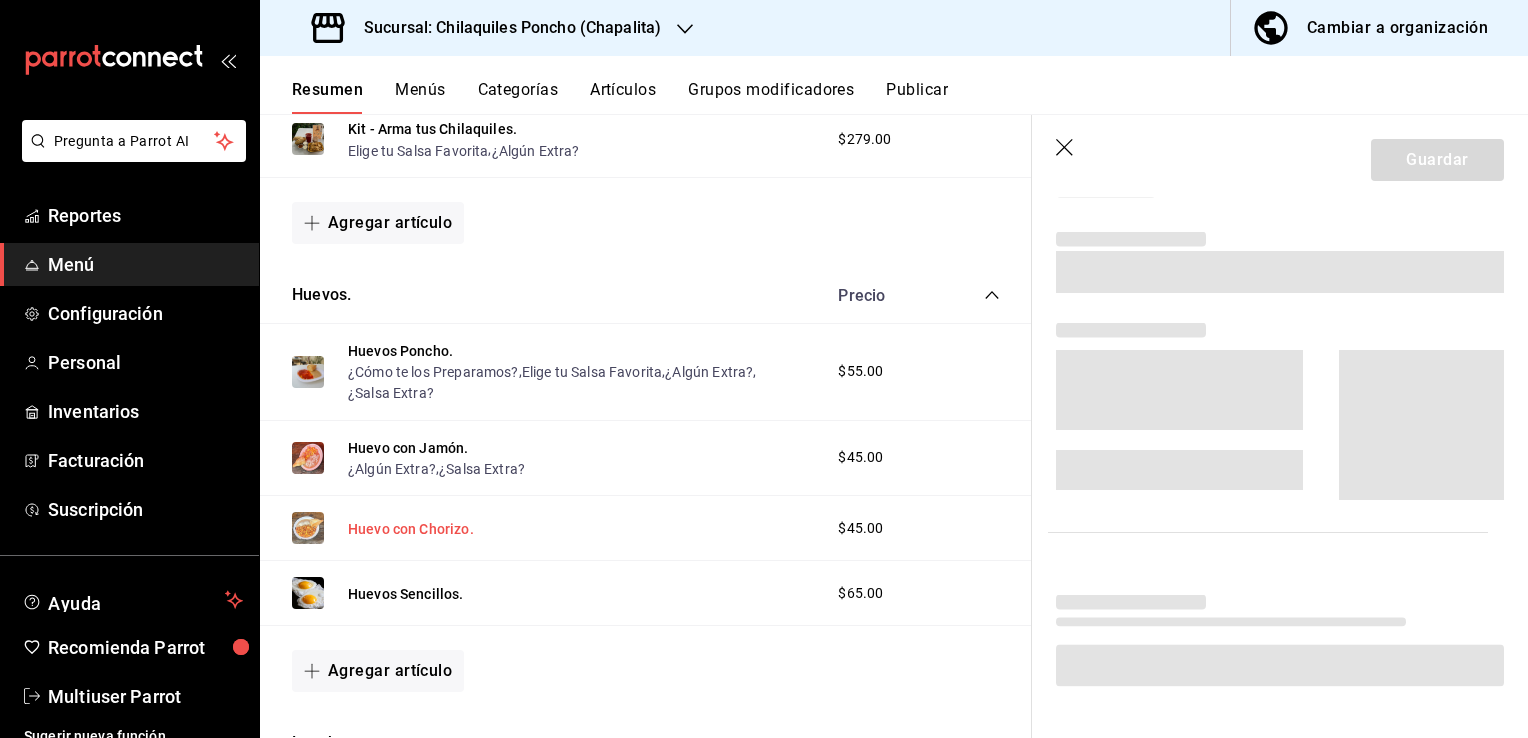 scroll, scrollTop: 2678, scrollLeft: 0, axis: vertical 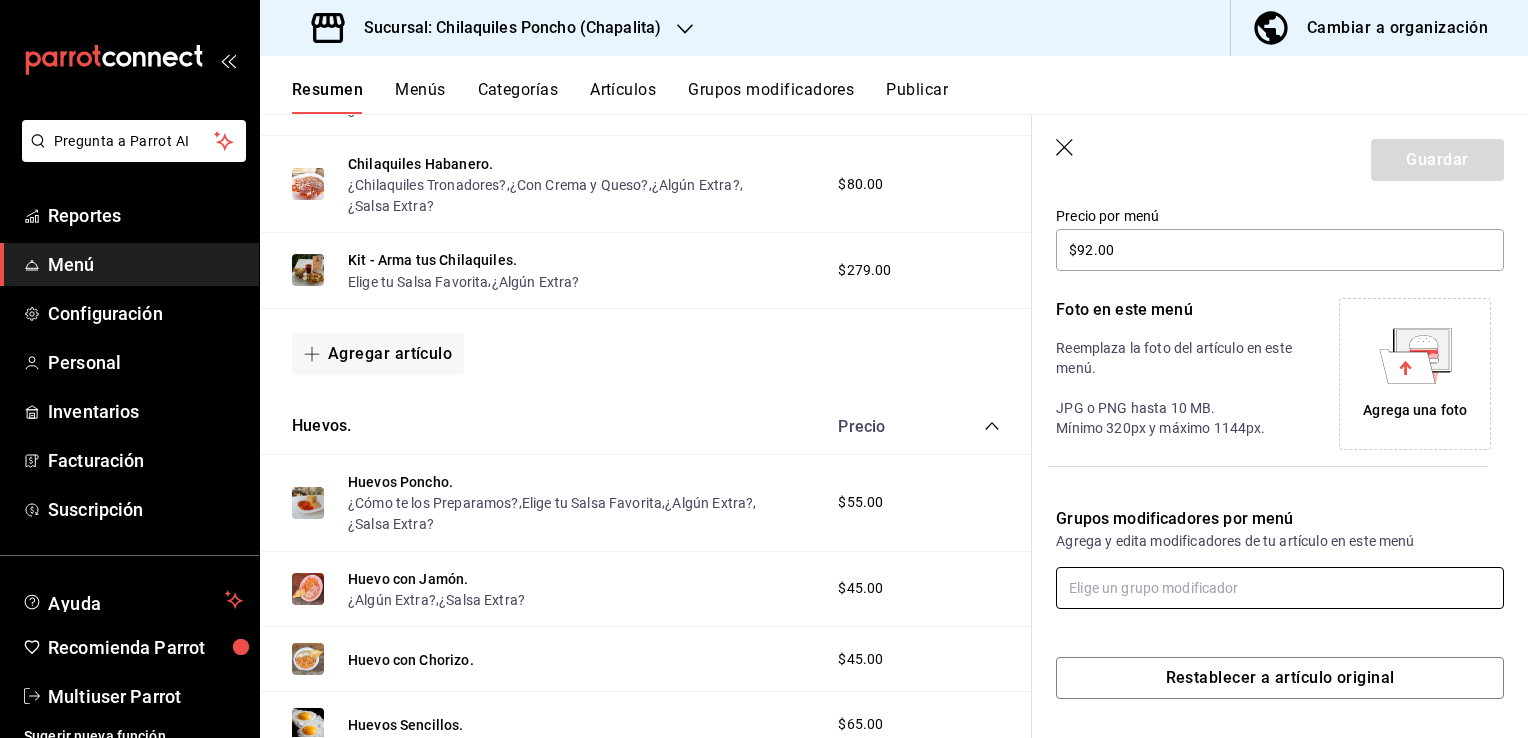 click at bounding box center [1280, 588] 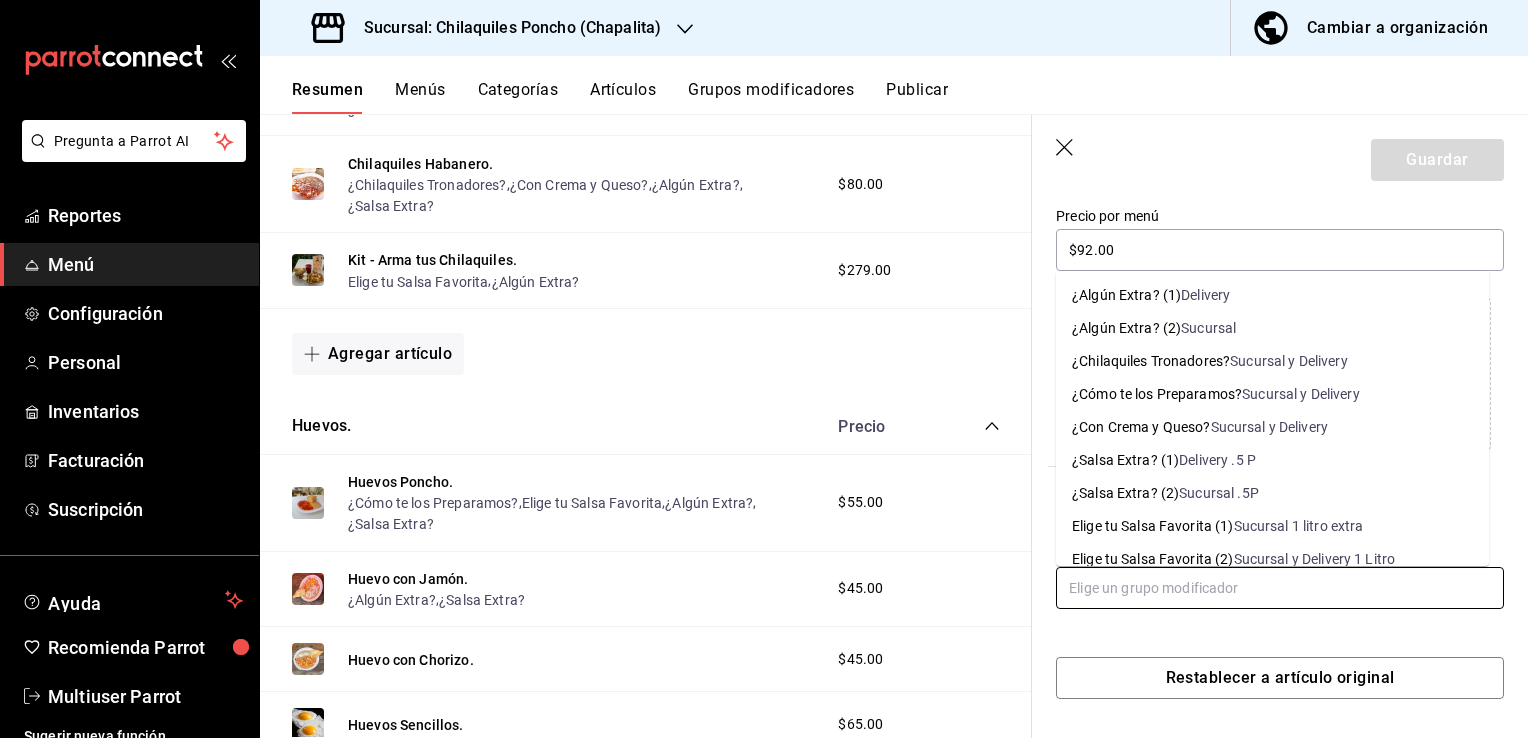 click on "Delivery" at bounding box center (1205, 295) 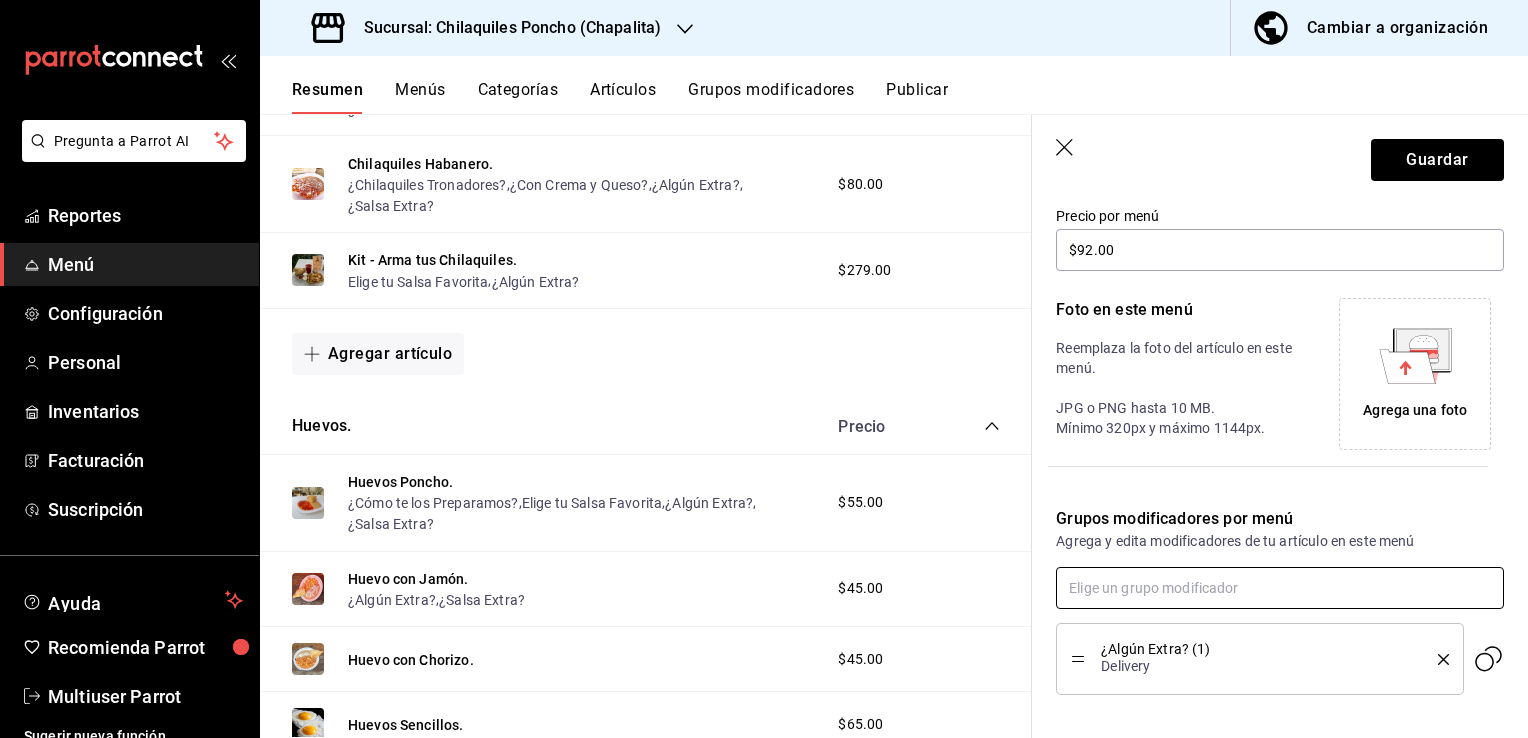 click at bounding box center (1280, 588) 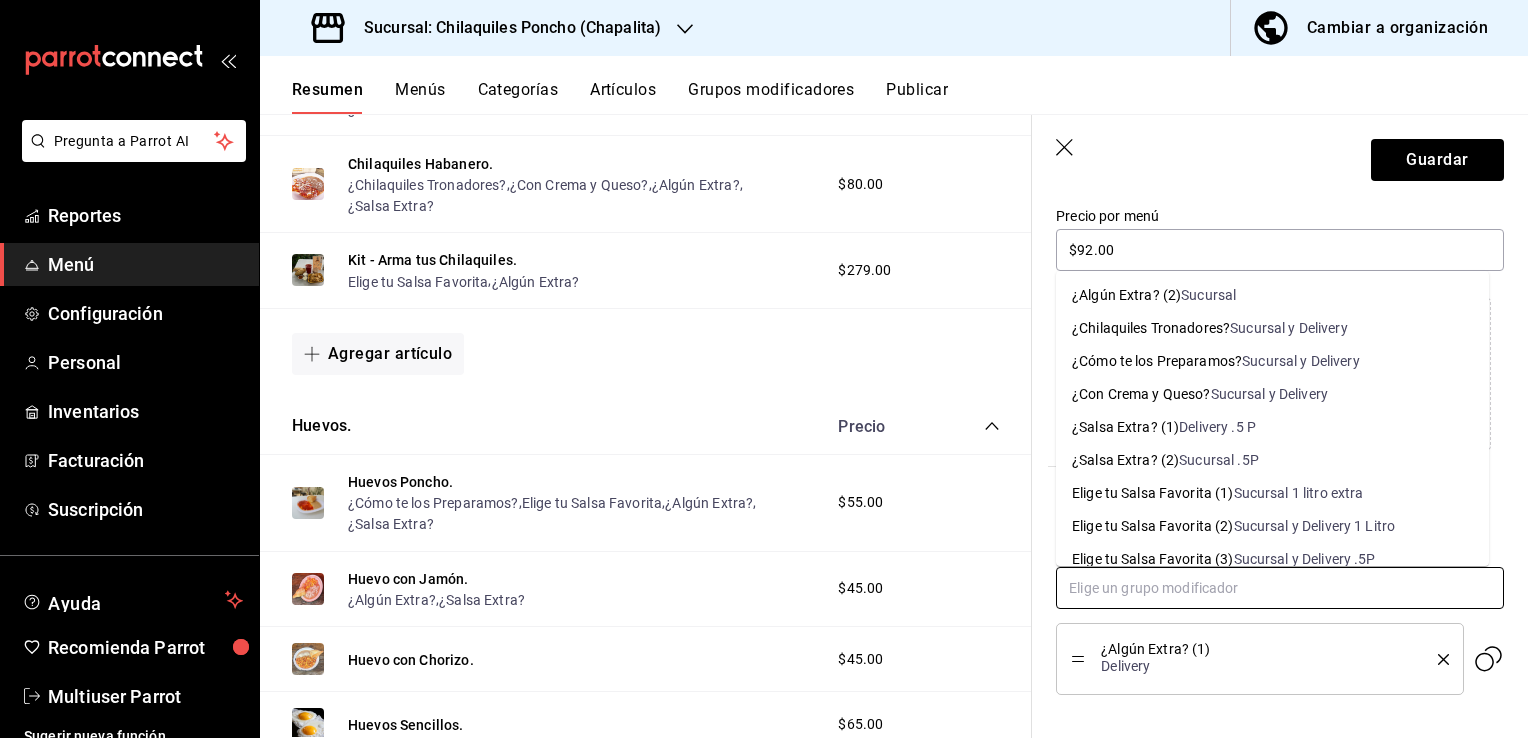 click on "Delivery .5 P" at bounding box center [1217, 427] 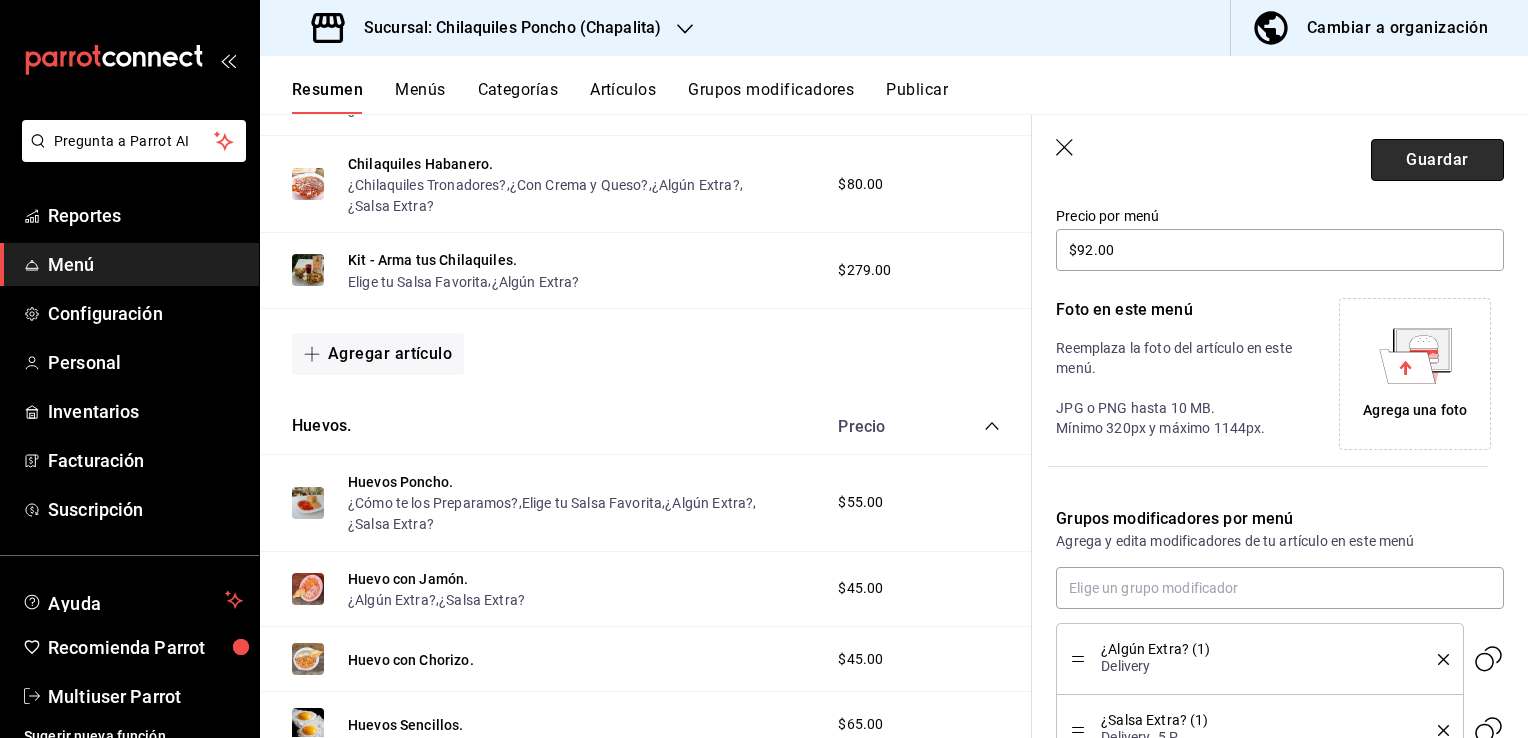 click on "Guardar" at bounding box center [1437, 160] 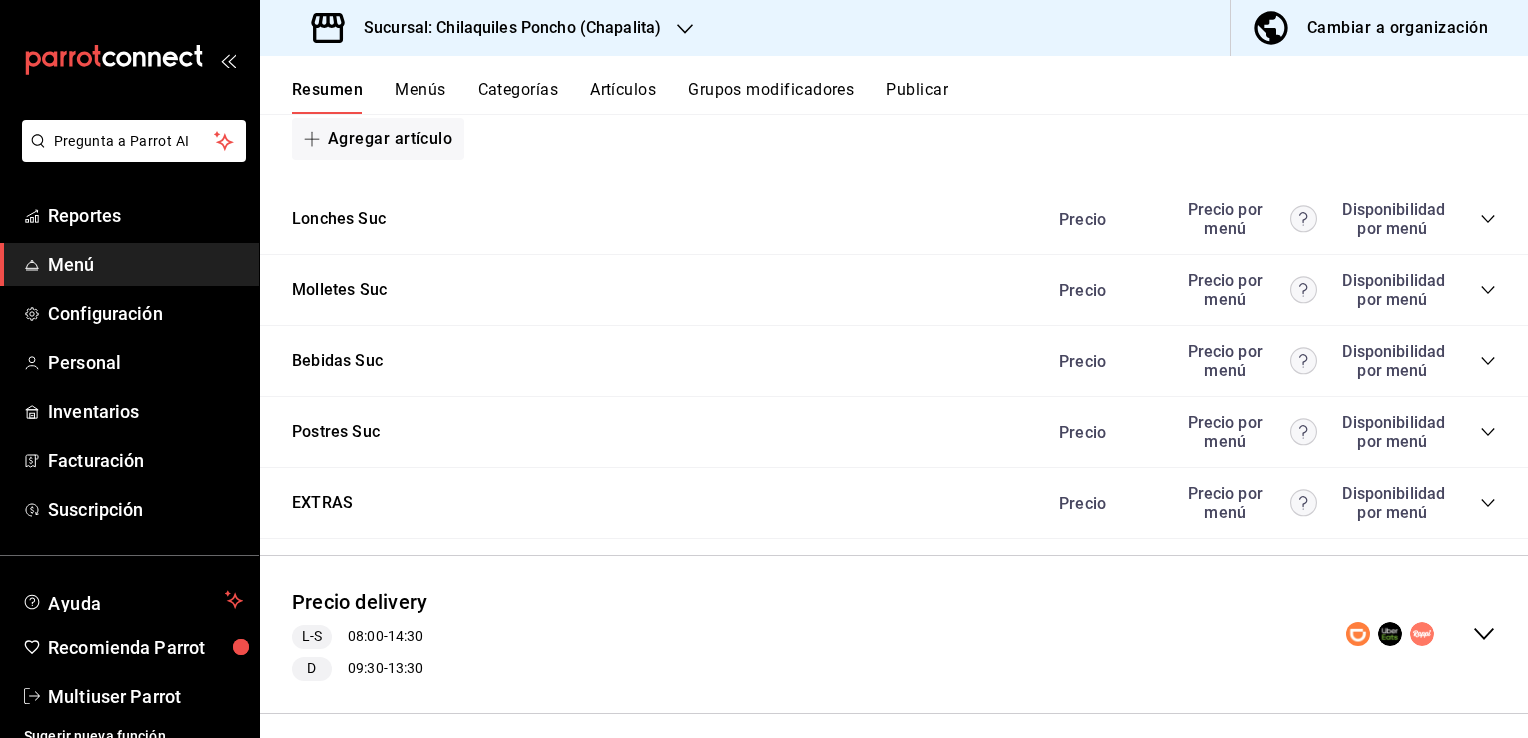 scroll, scrollTop: 1474, scrollLeft: 0, axis: vertical 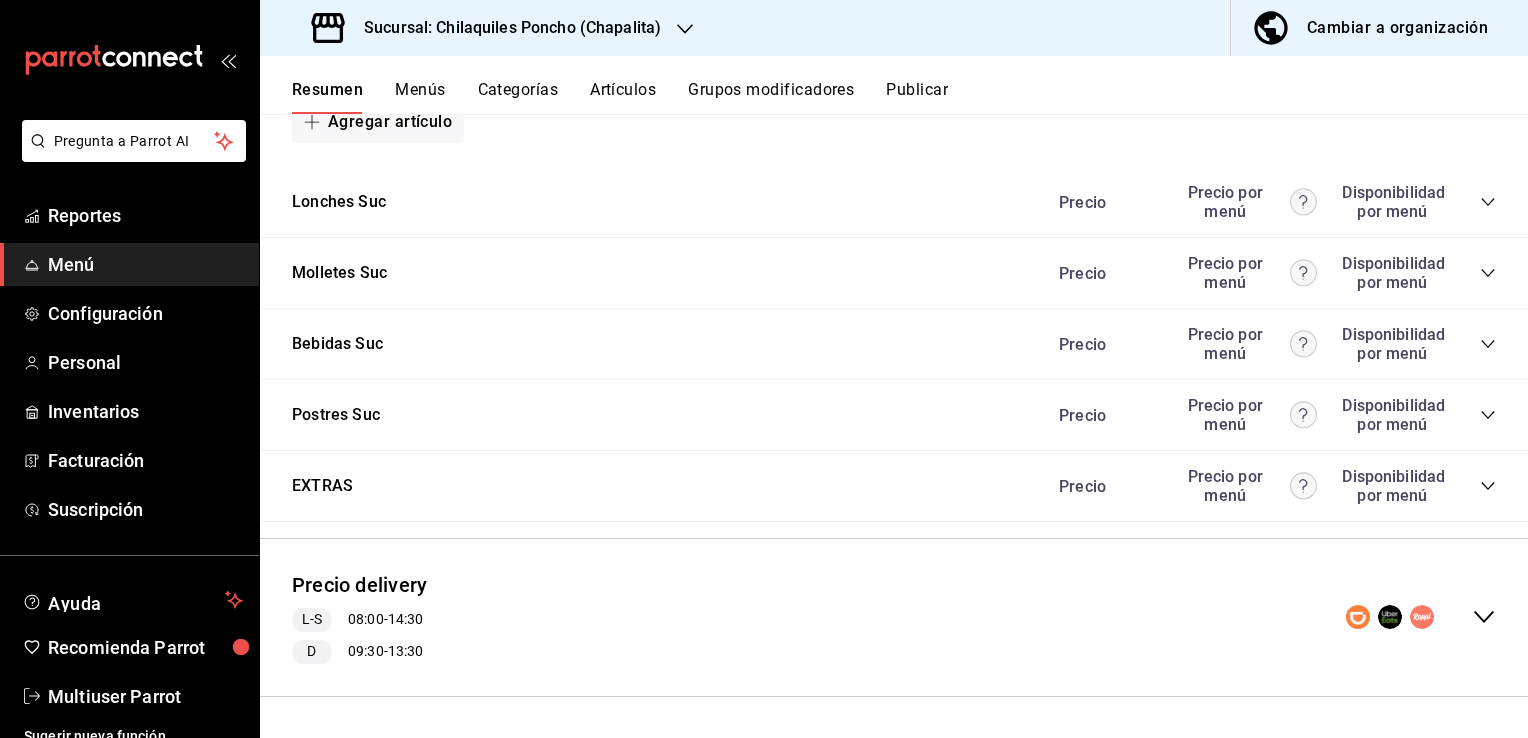 click at bounding box center (1421, 617) 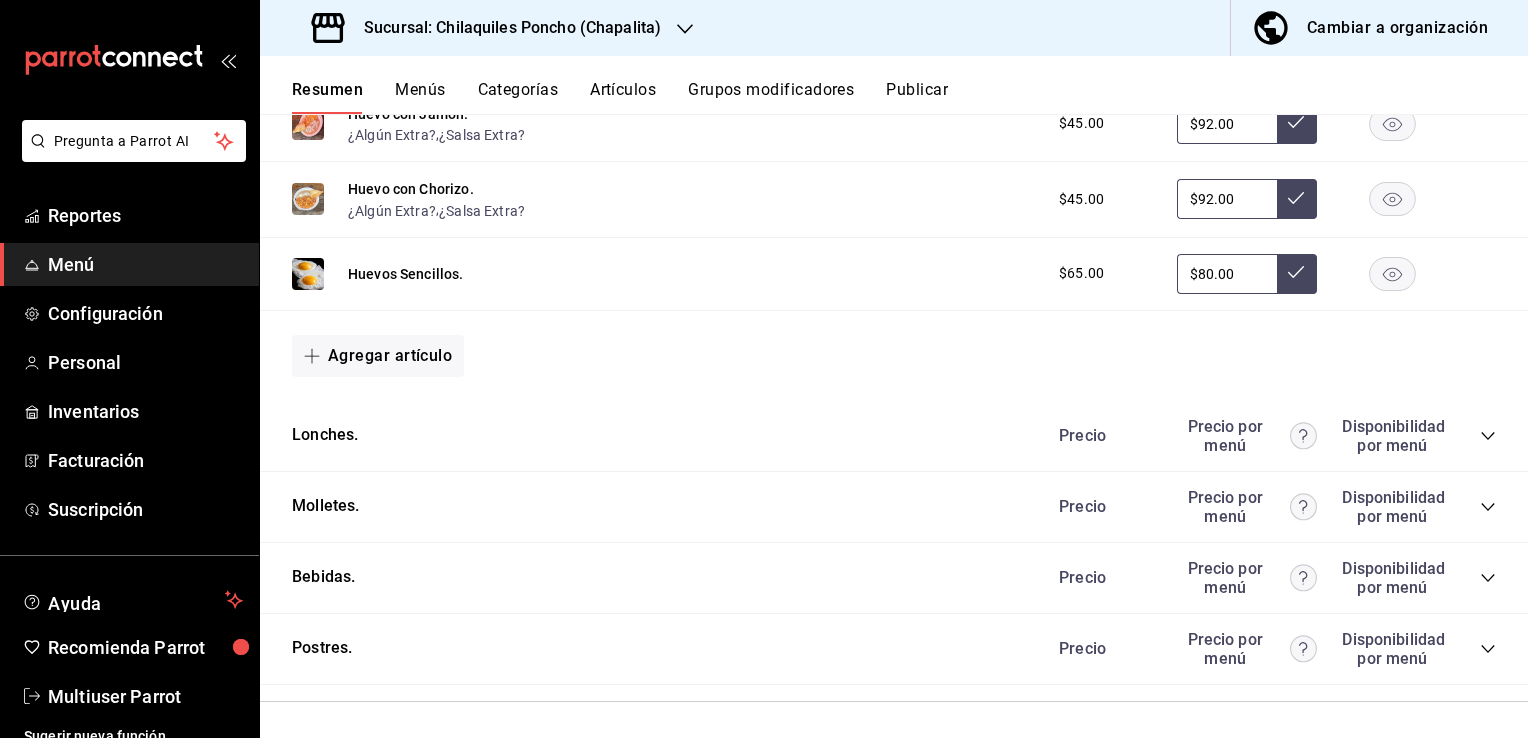 click on "Huevos Sencillos." at bounding box center [406, 274] 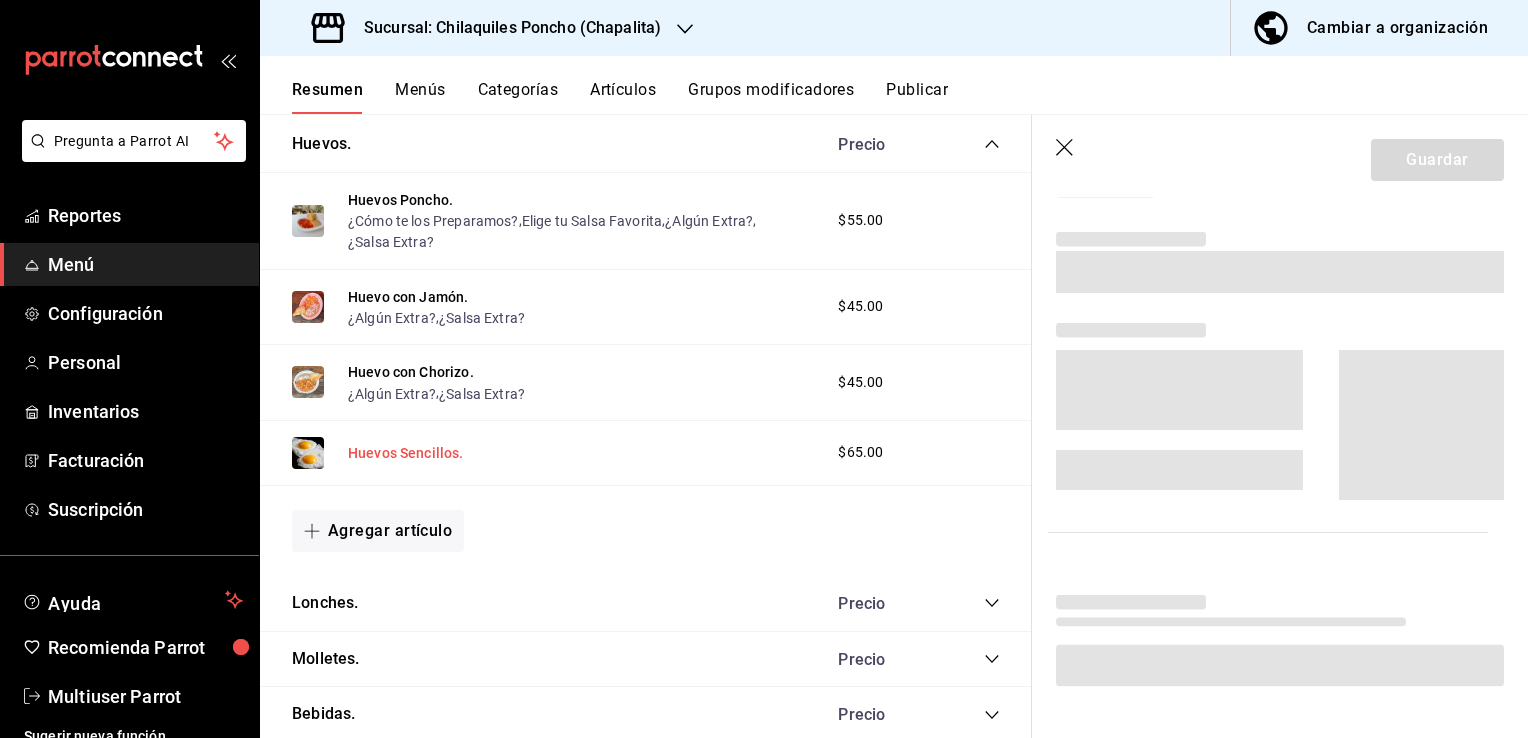 scroll, scrollTop: 2760, scrollLeft: 0, axis: vertical 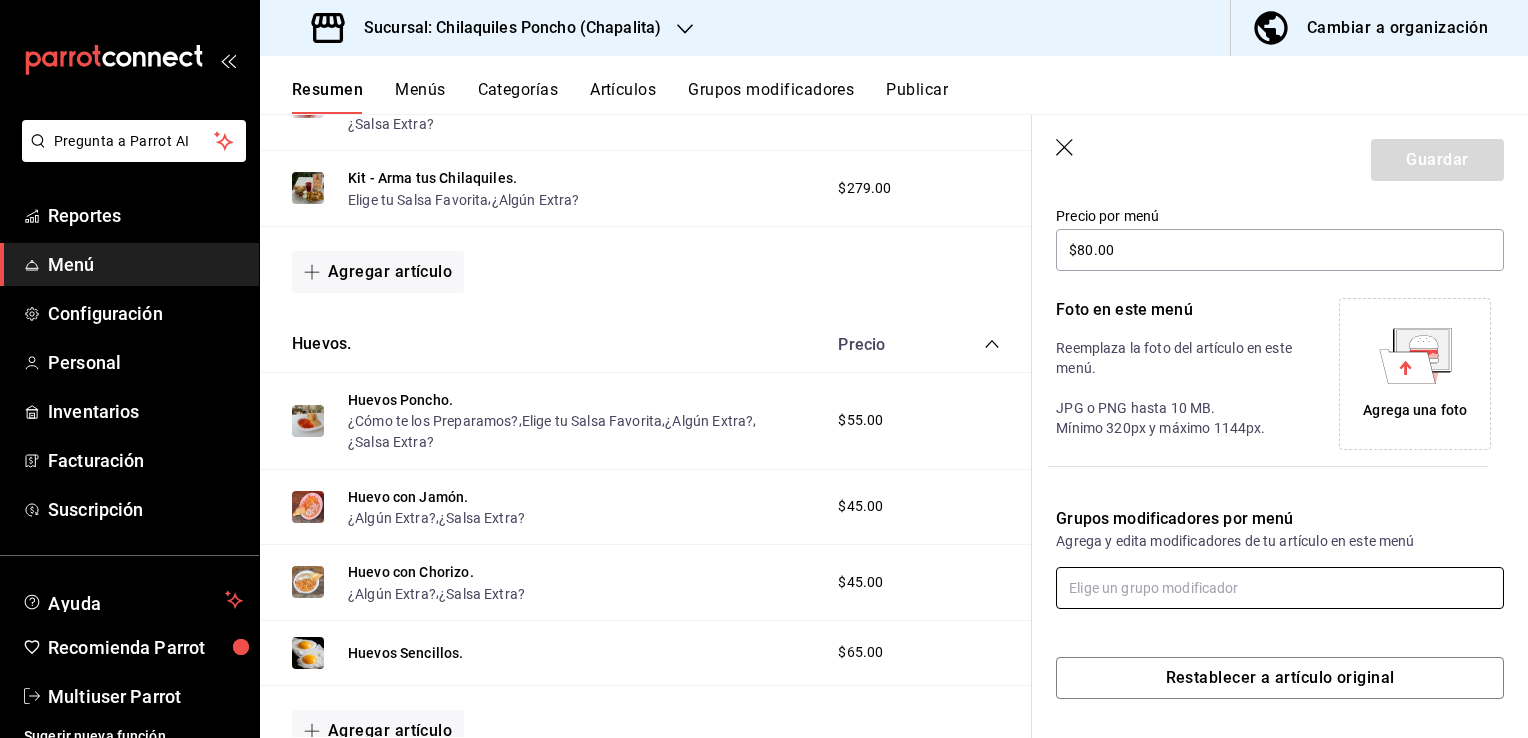 click at bounding box center (1280, 588) 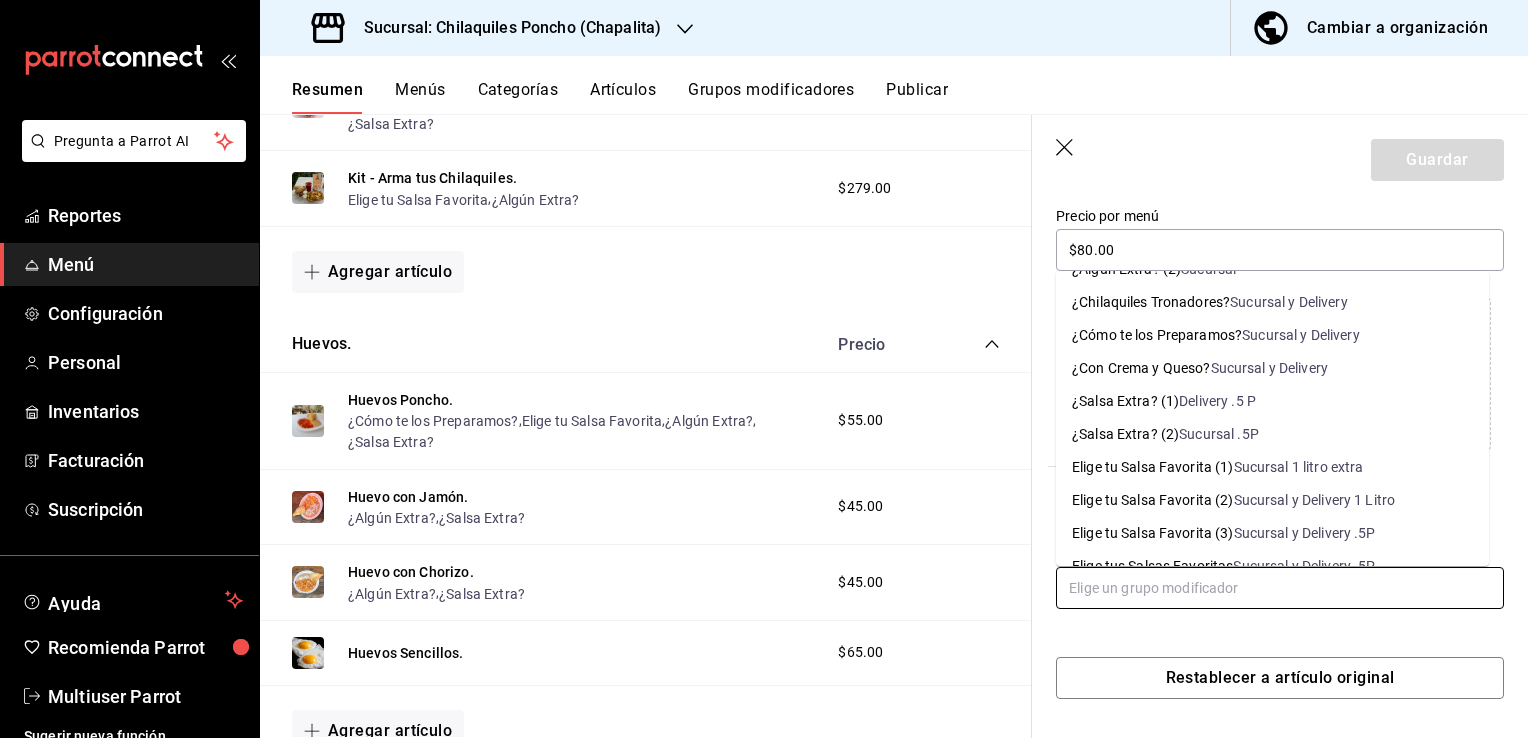scroll, scrollTop: 0, scrollLeft: 0, axis: both 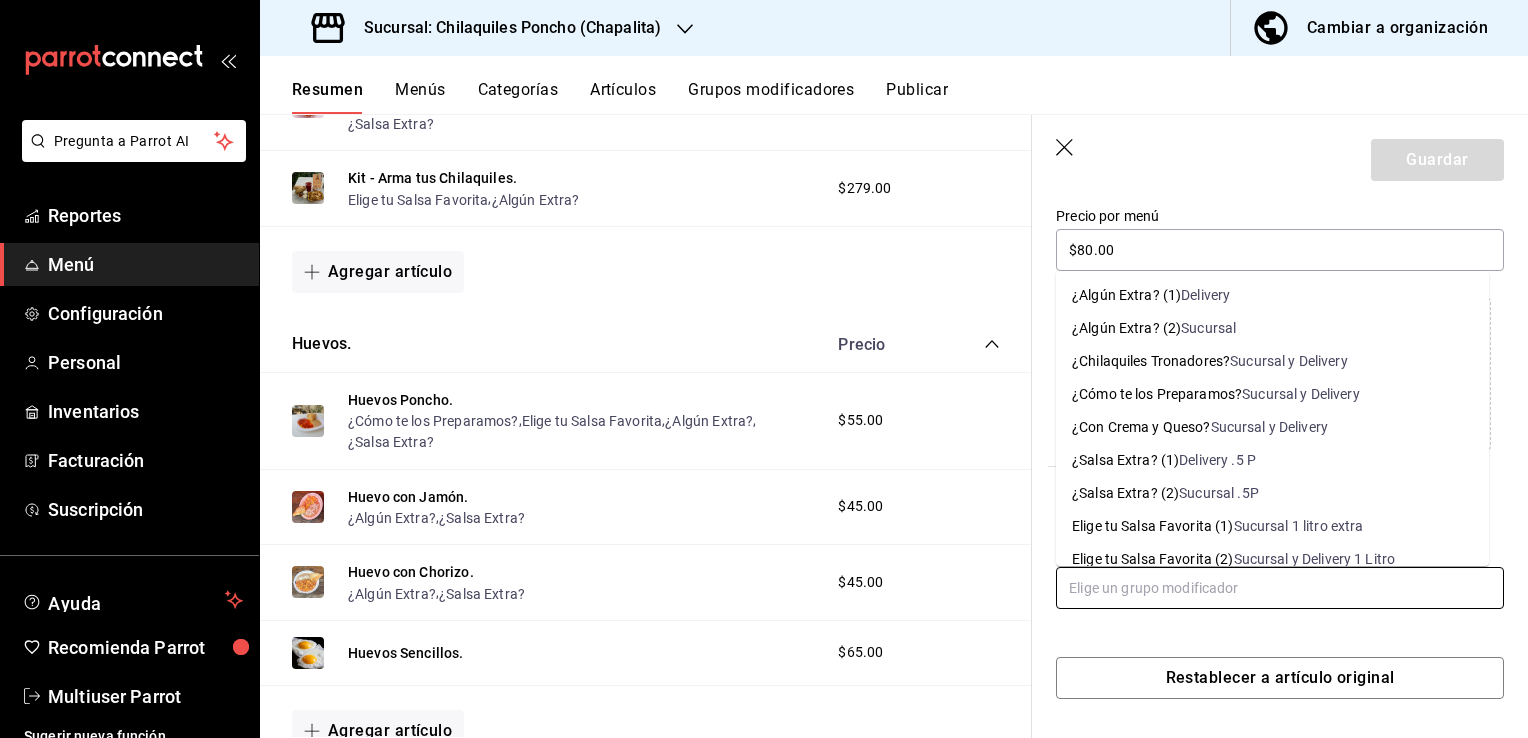 click on "Sucursal y Delivery" at bounding box center (1301, 394) 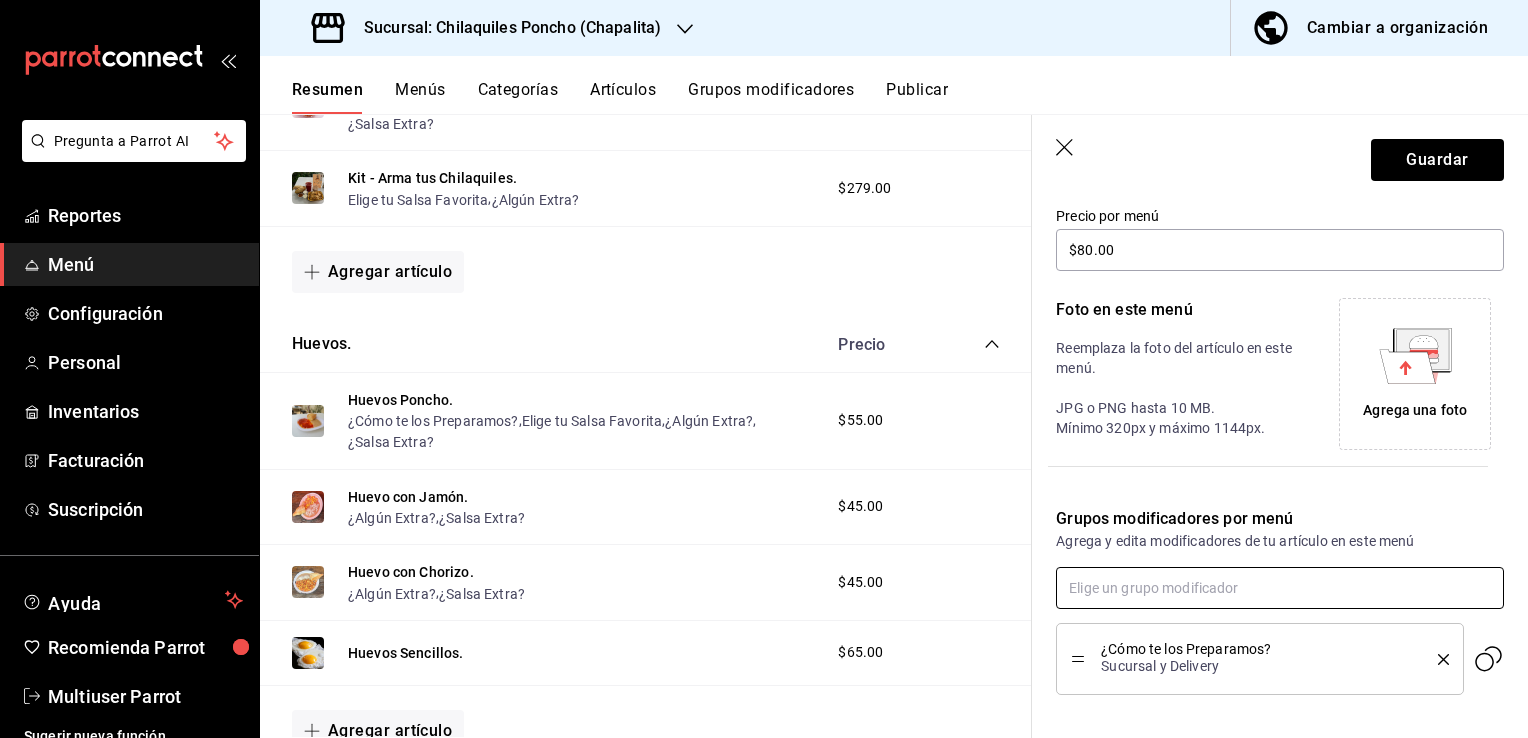 click at bounding box center [1280, 588] 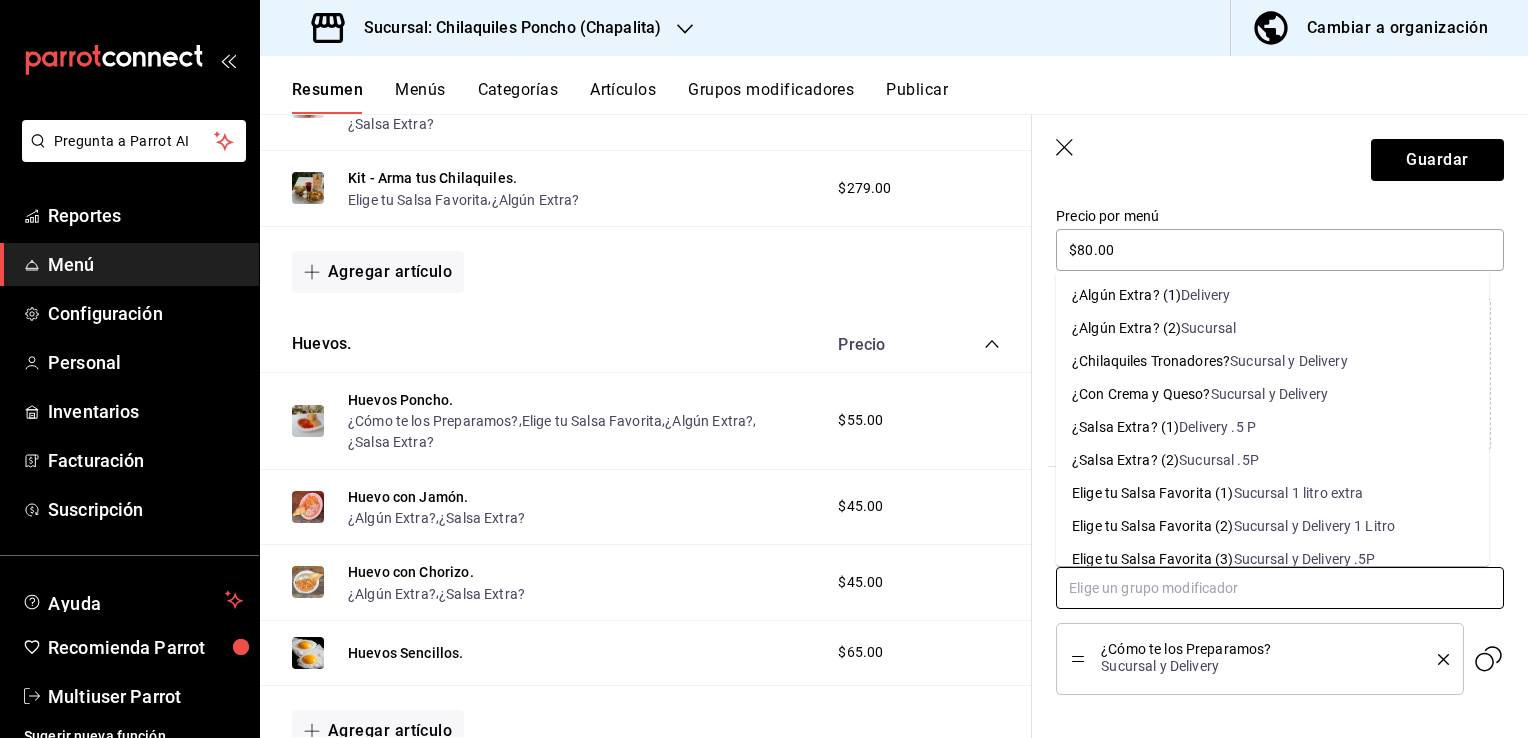 click on "Delivery" at bounding box center [1205, 295] 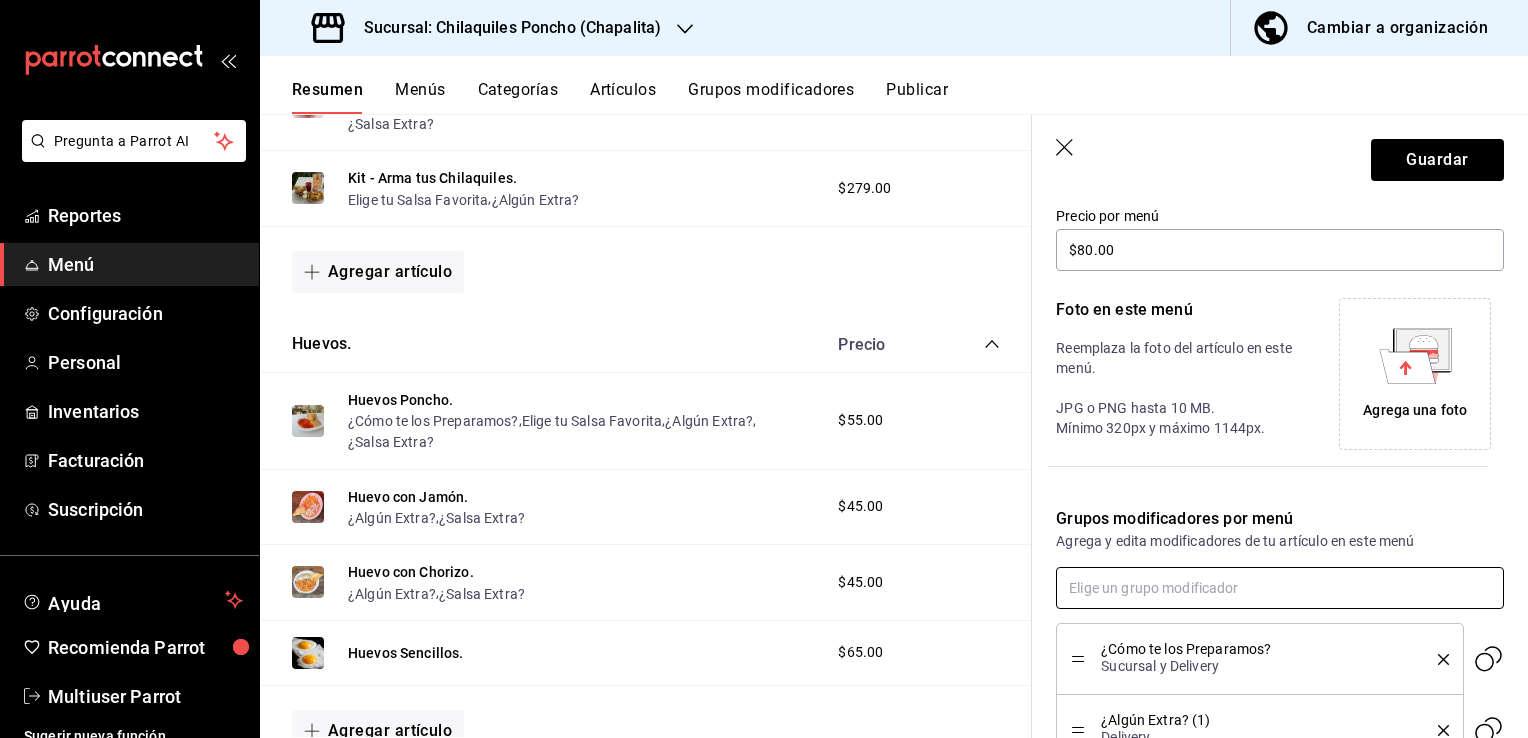 click at bounding box center [1280, 588] 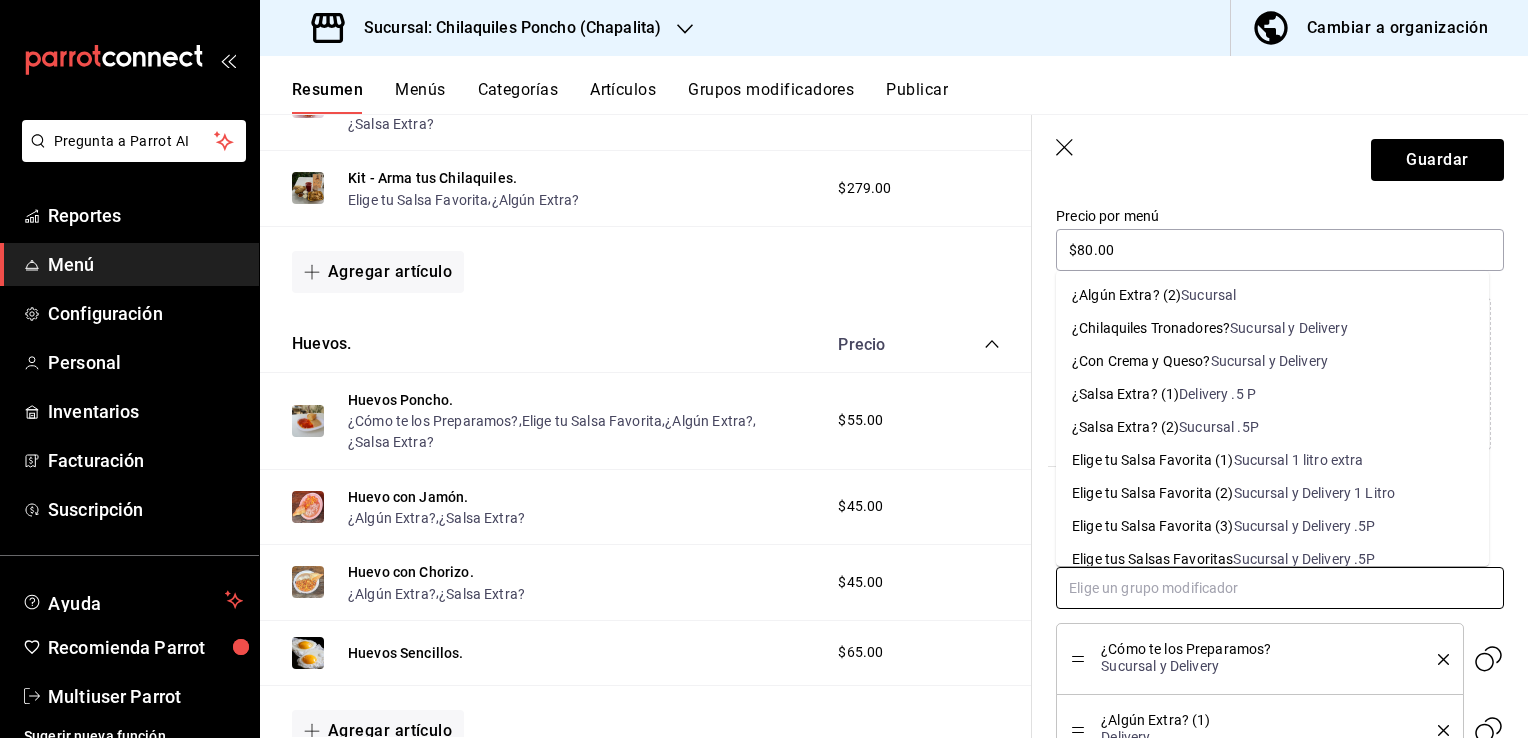 click on "Delivery .5 P" at bounding box center [1217, 394] 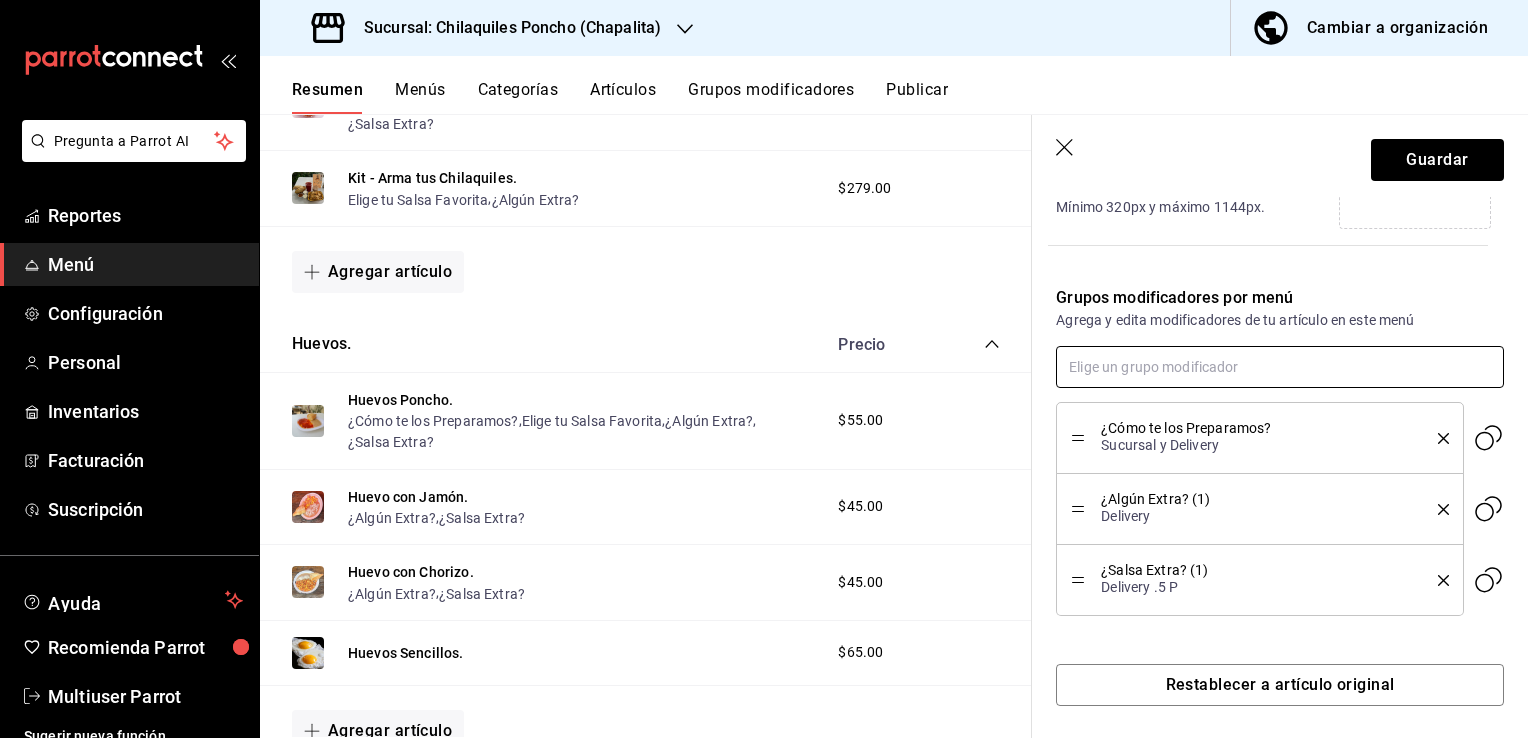 scroll, scrollTop: 572, scrollLeft: 0, axis: vertical 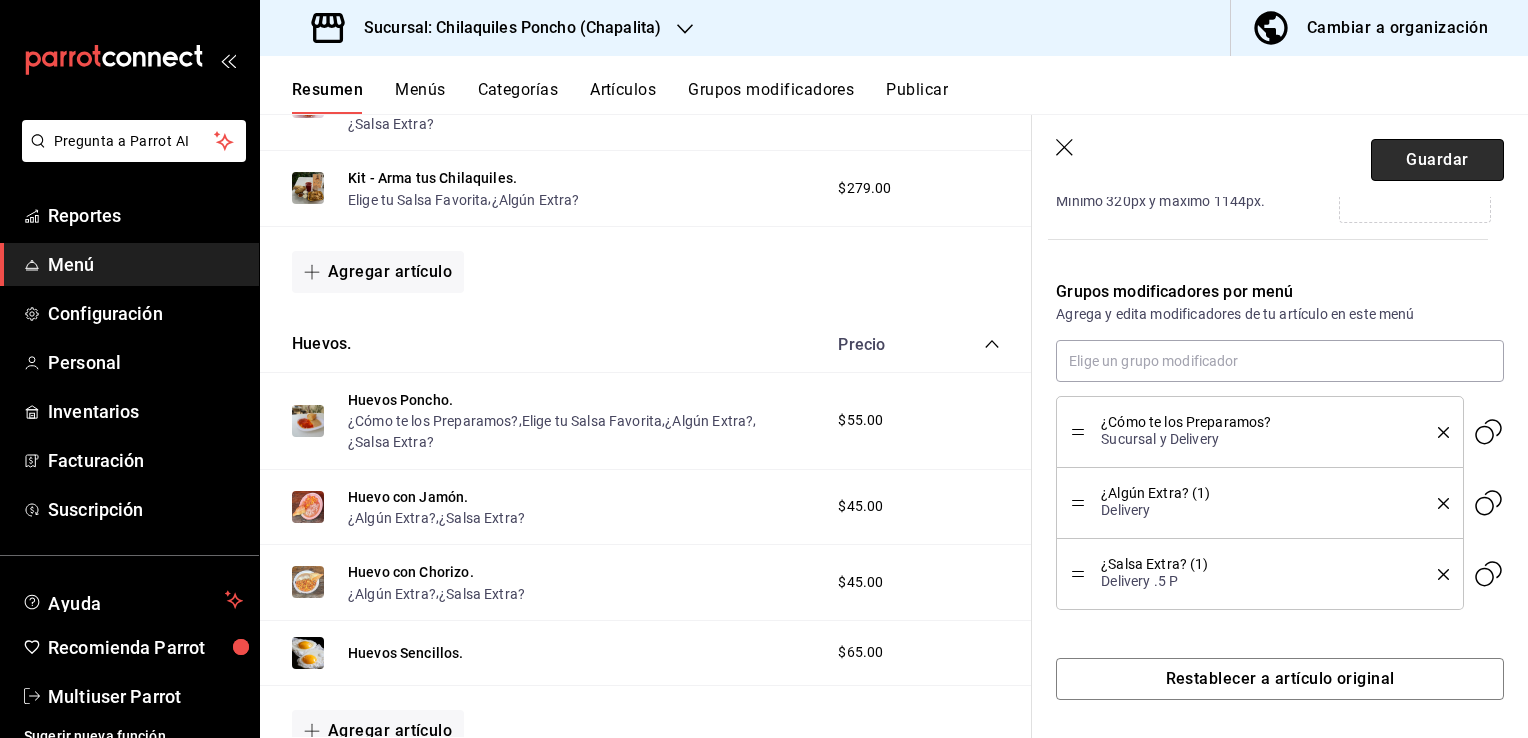 click on "Guardar" at bounding box center [1437, 160] 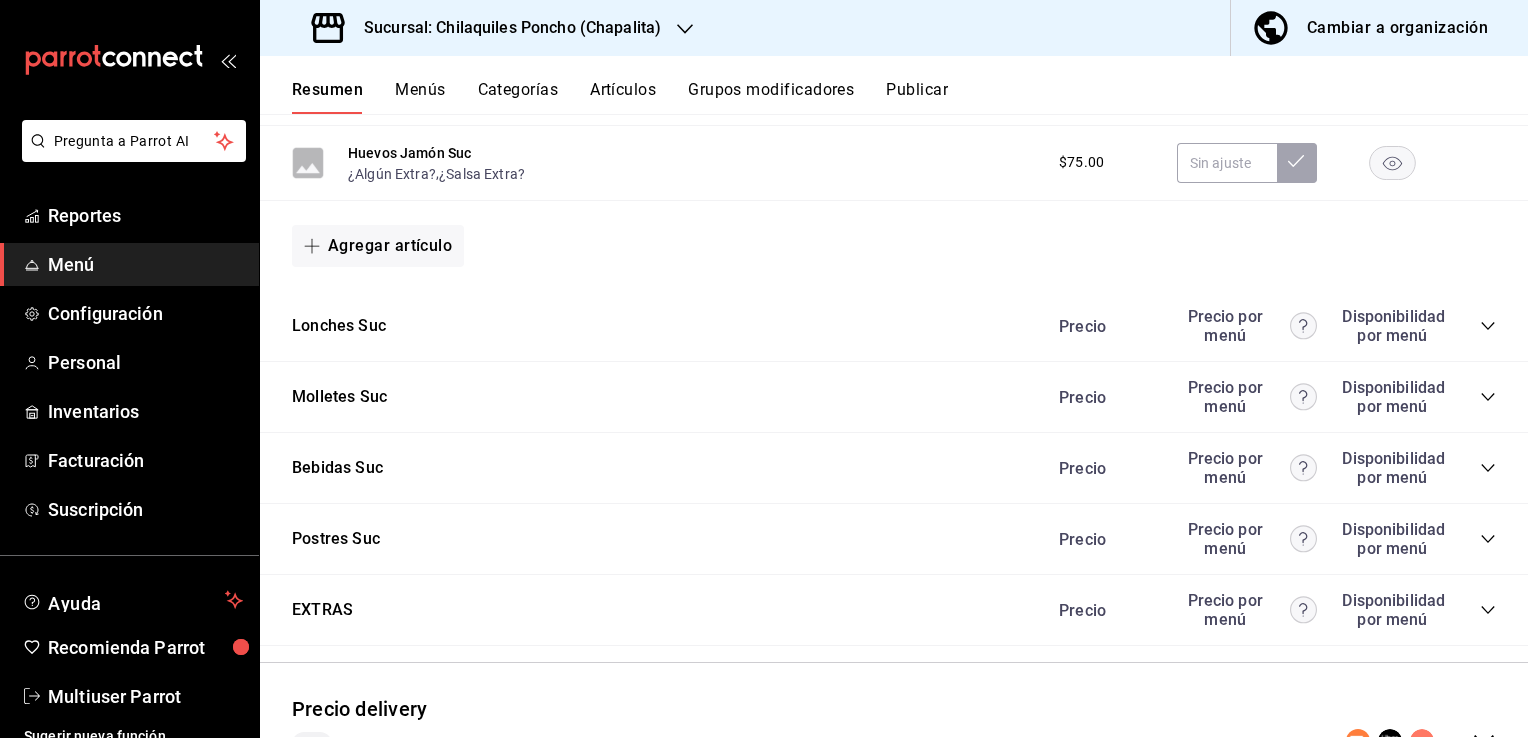 scroll, scrollTop: 1377, scrollLeft: 0, axis: vertical 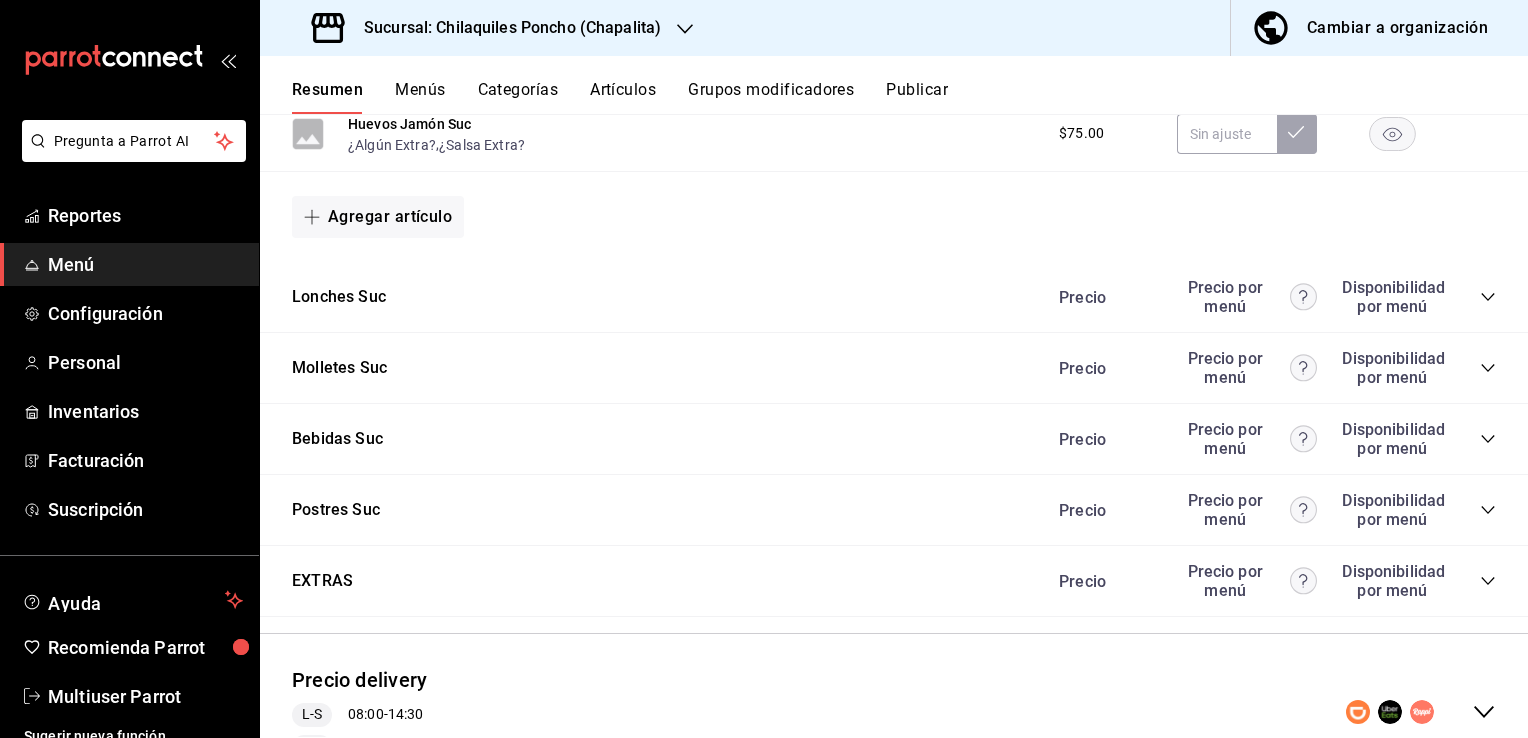click 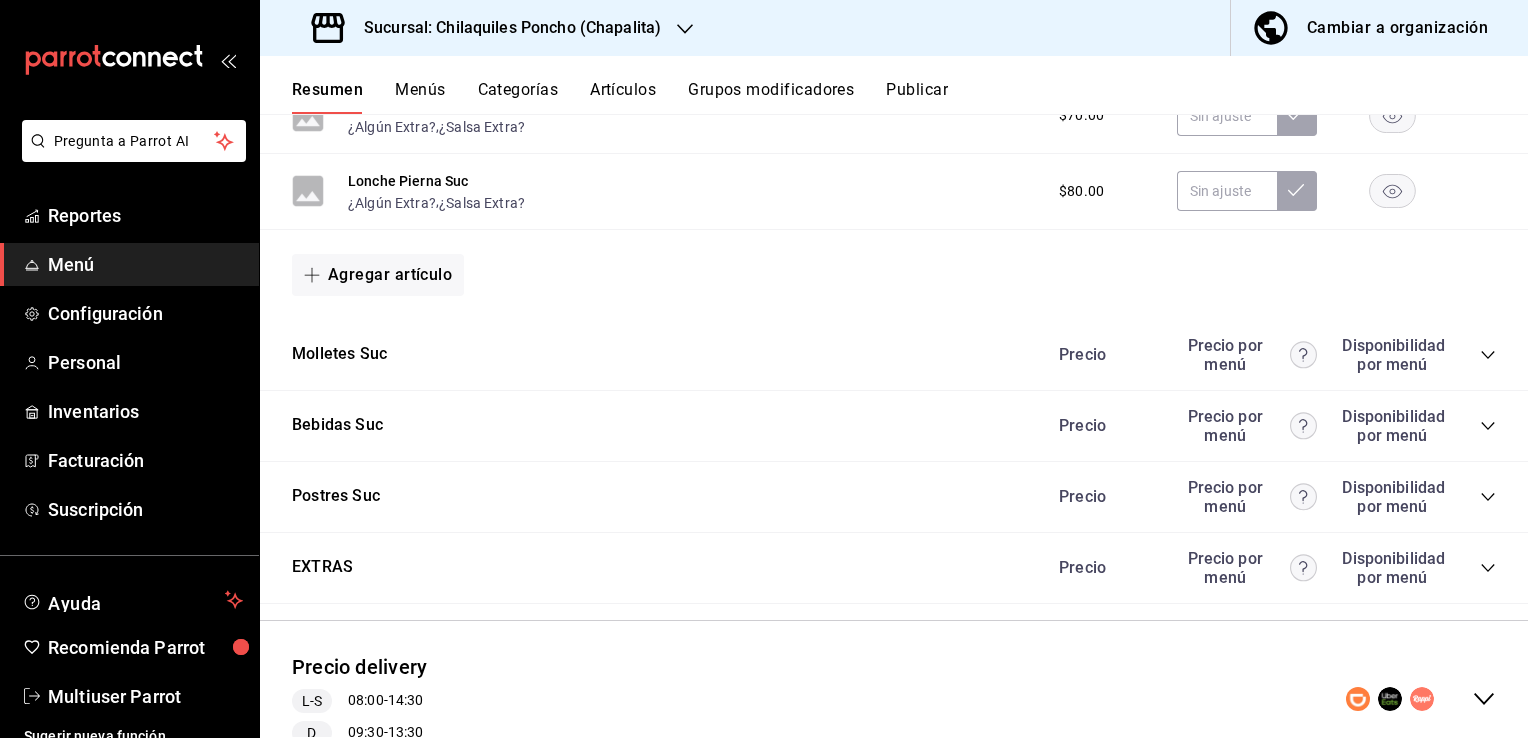 scroll, scrollTop: 1949, scrollLeft: 0, axis: vertical 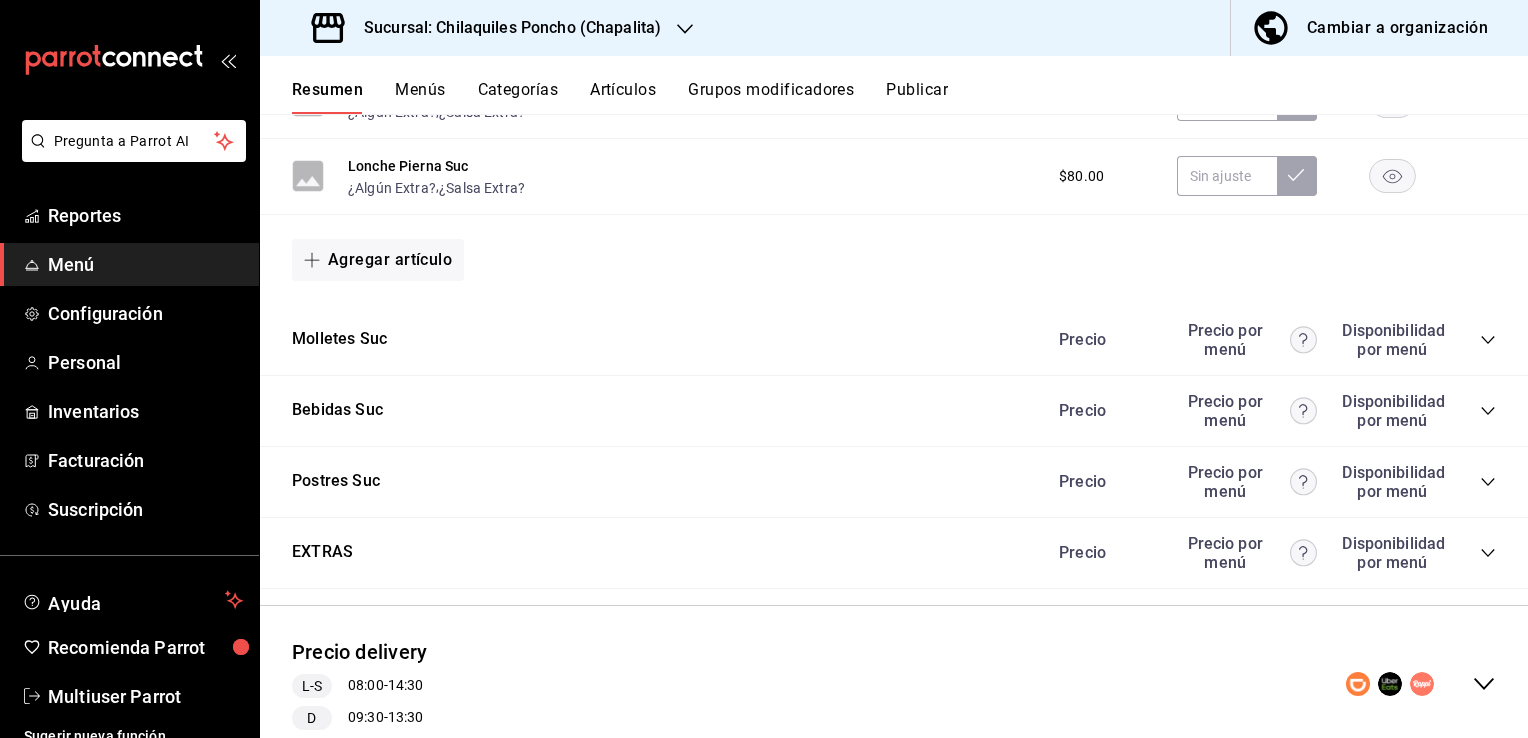 click 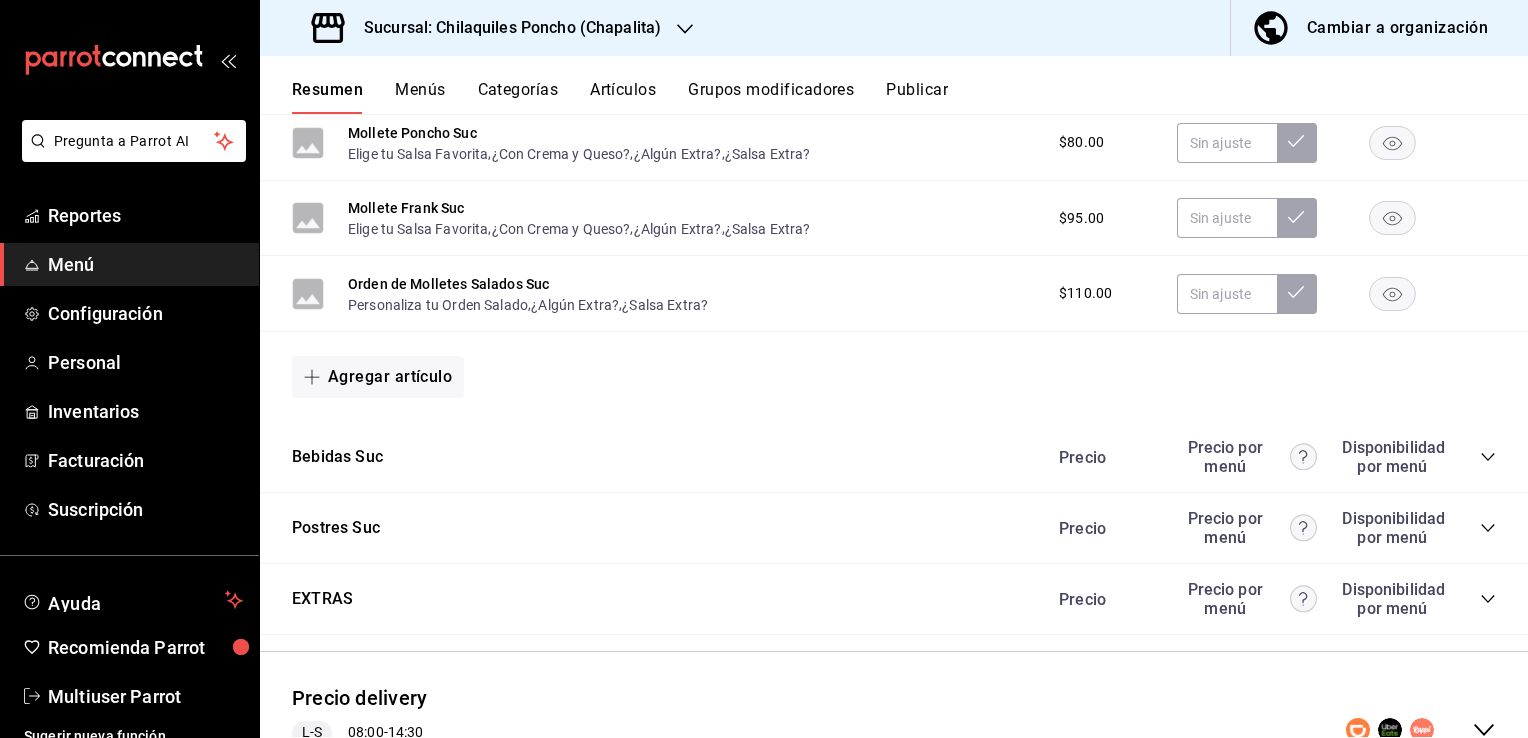 scroll, scrollTop: 2412, scrollLeft: 0, axis: vertical 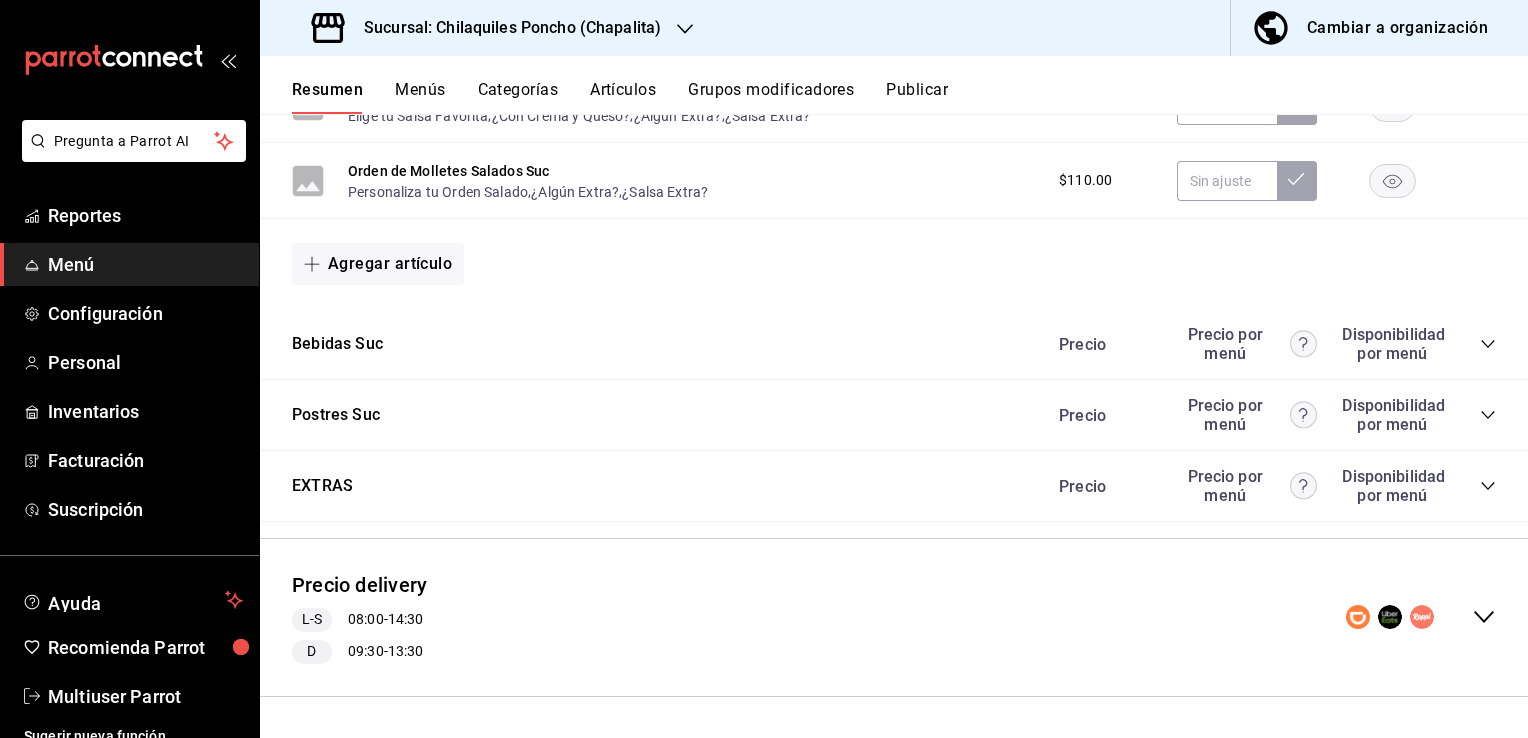 click 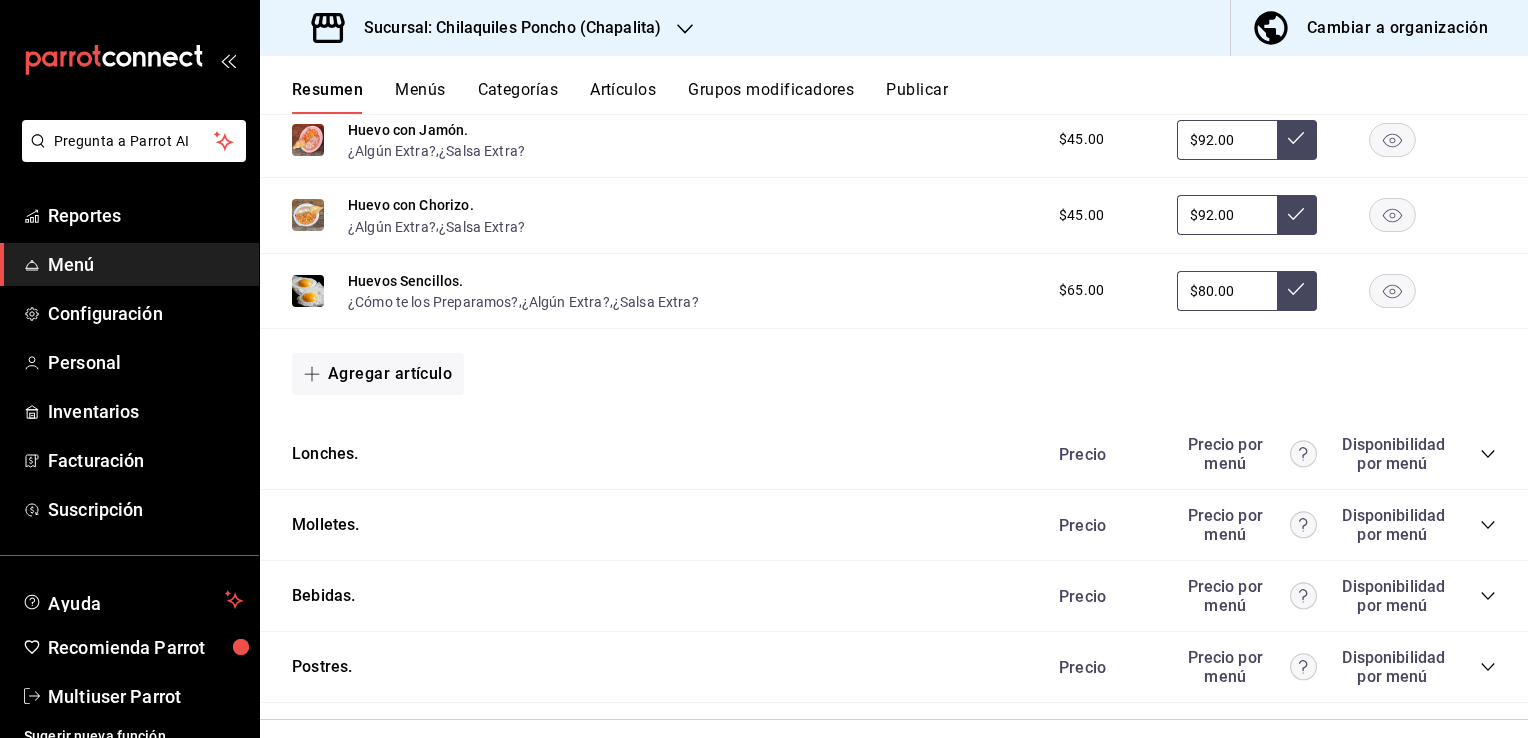 scroll, scrollTop: 3911, scrollLeft: 0, axis: vertical 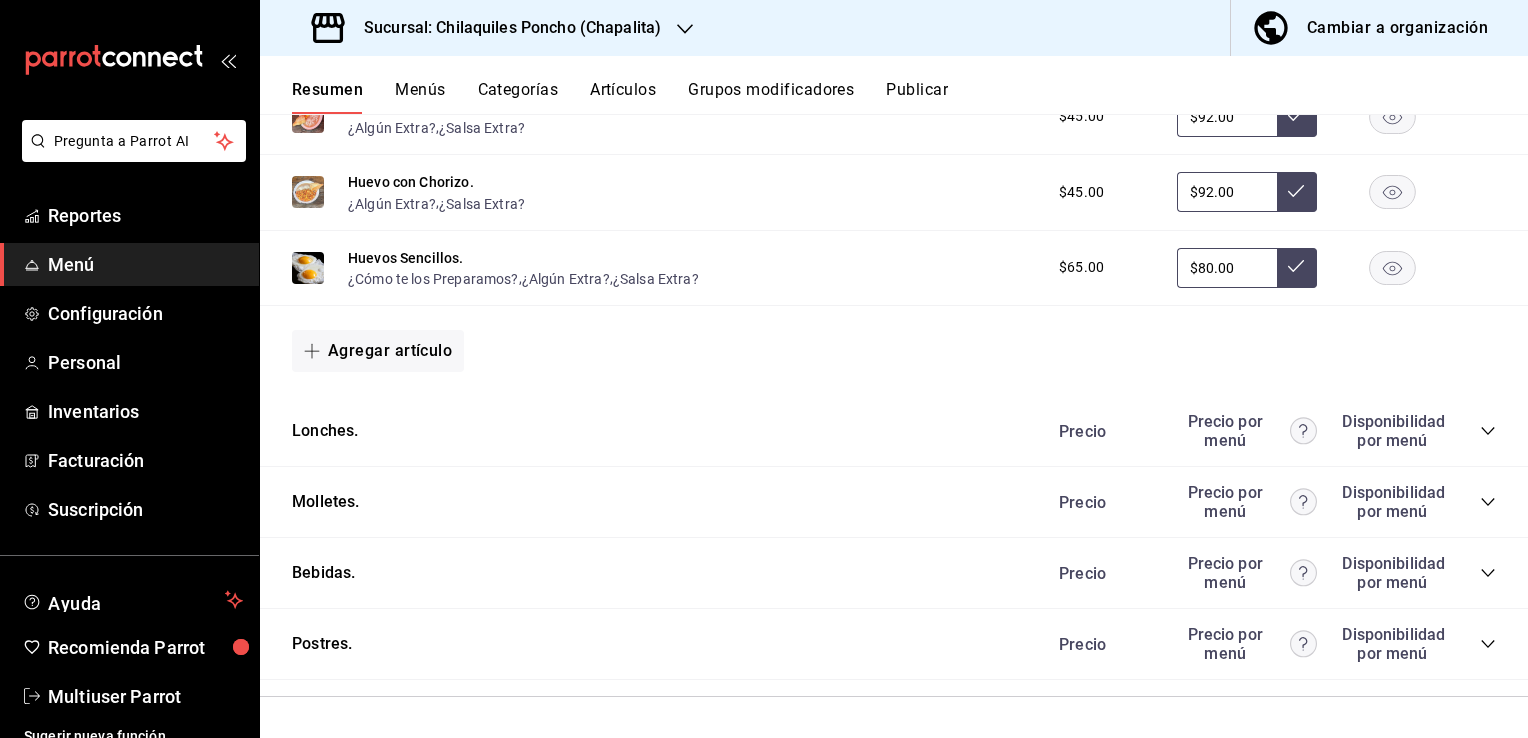 click 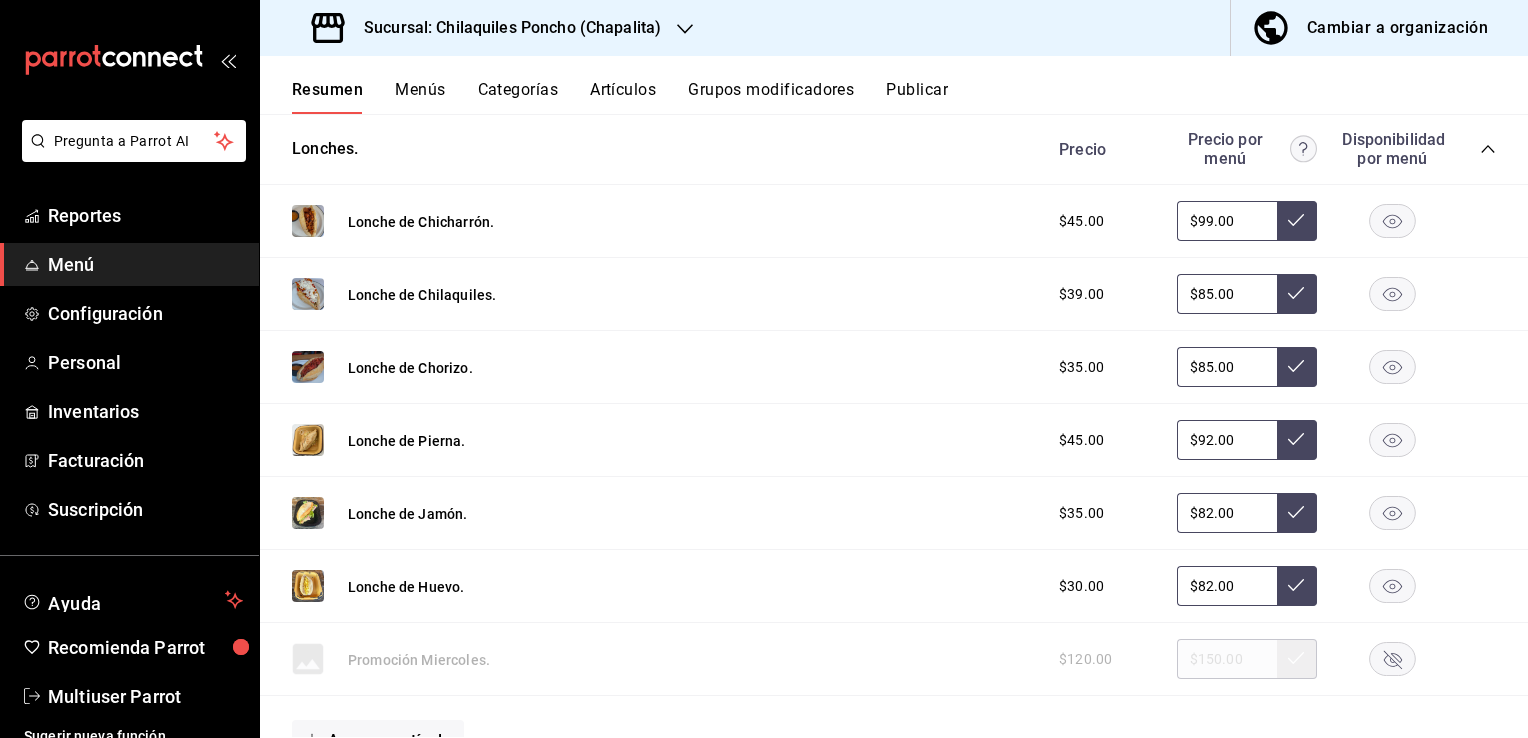 scroll, scrollTop: 4067, scrollLeft: 0, axis: vertical 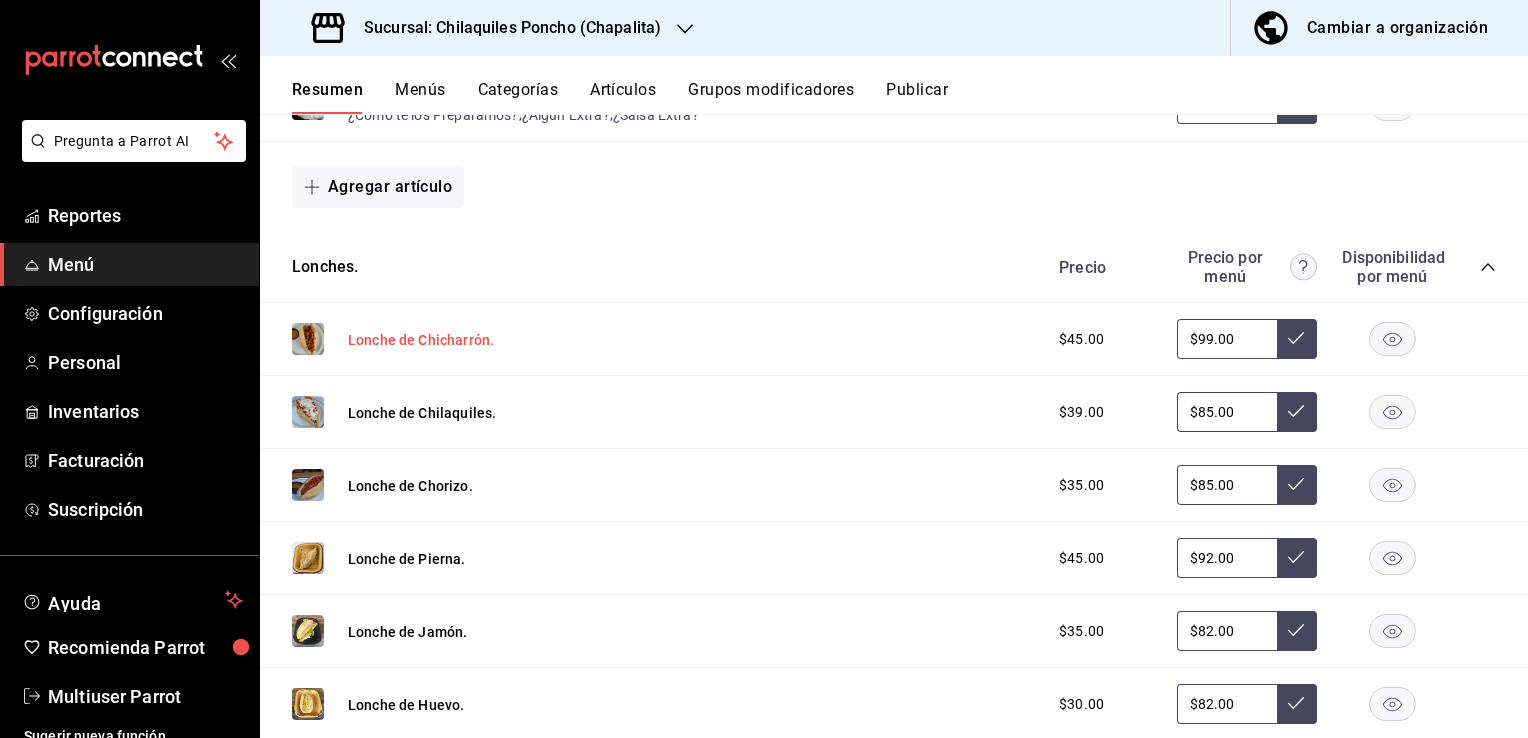 click on "Lonche de Chicharrón." at bounding box center [421, 340] 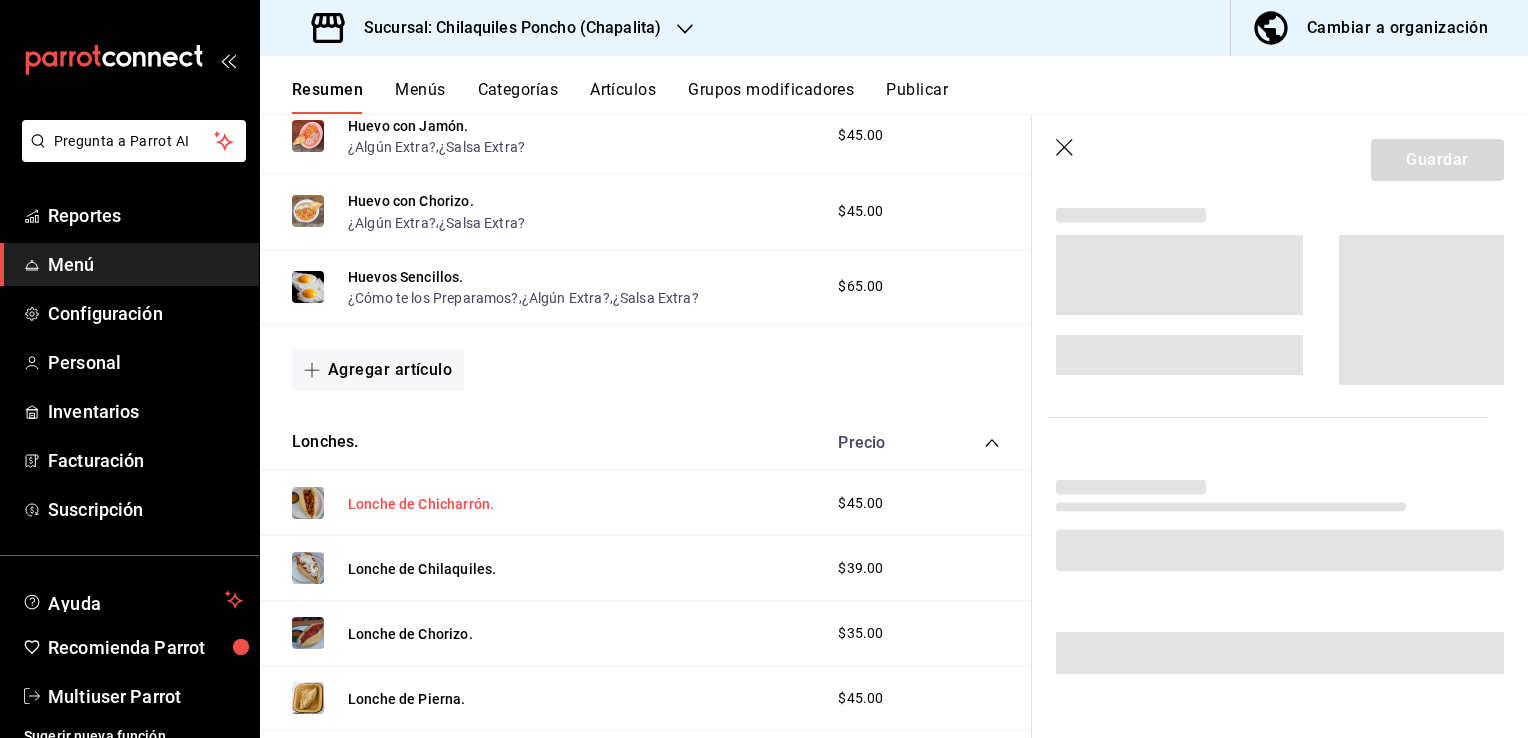 scroll, scrollTop: 460, scrollLeft: 0, axis: vertical 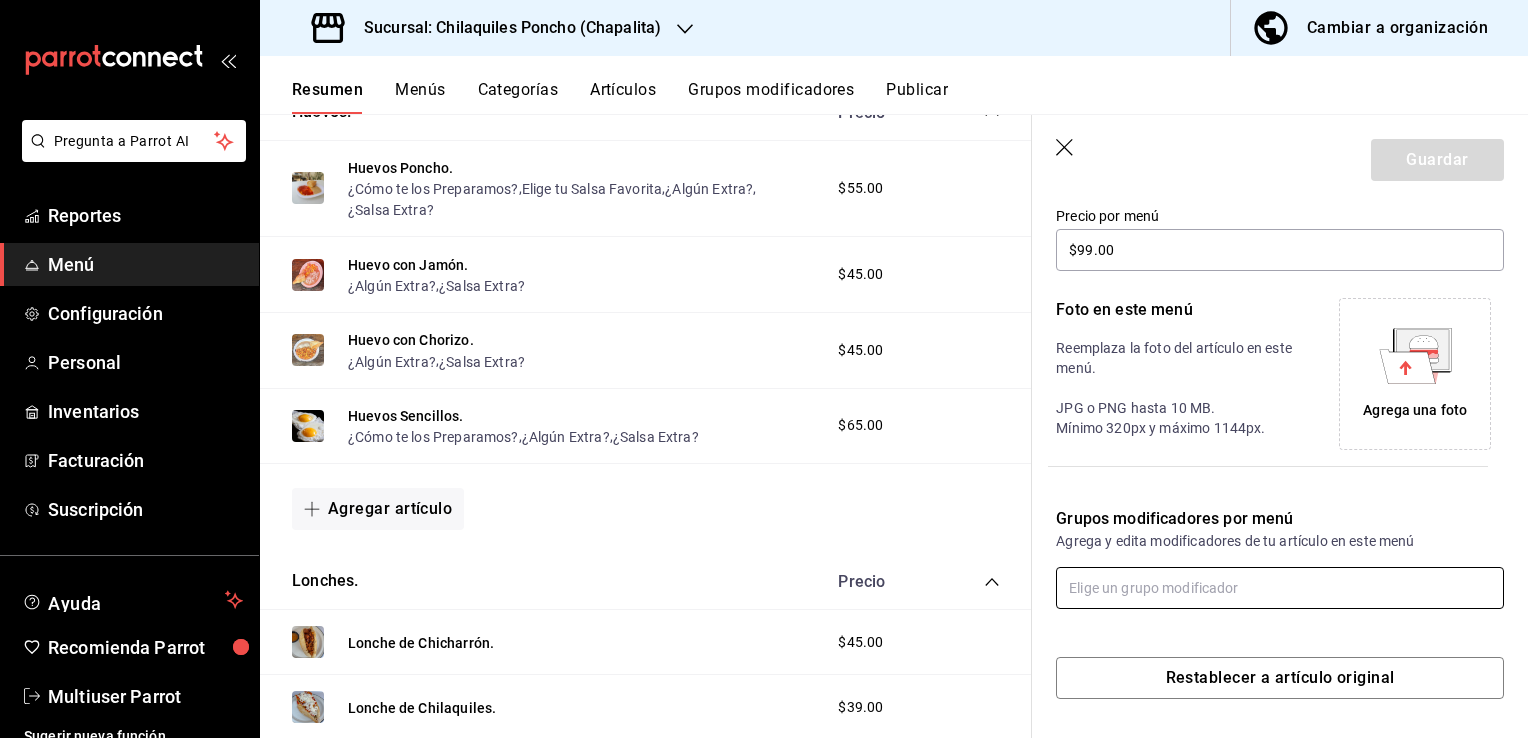 click at bounding box center [1280, 588] 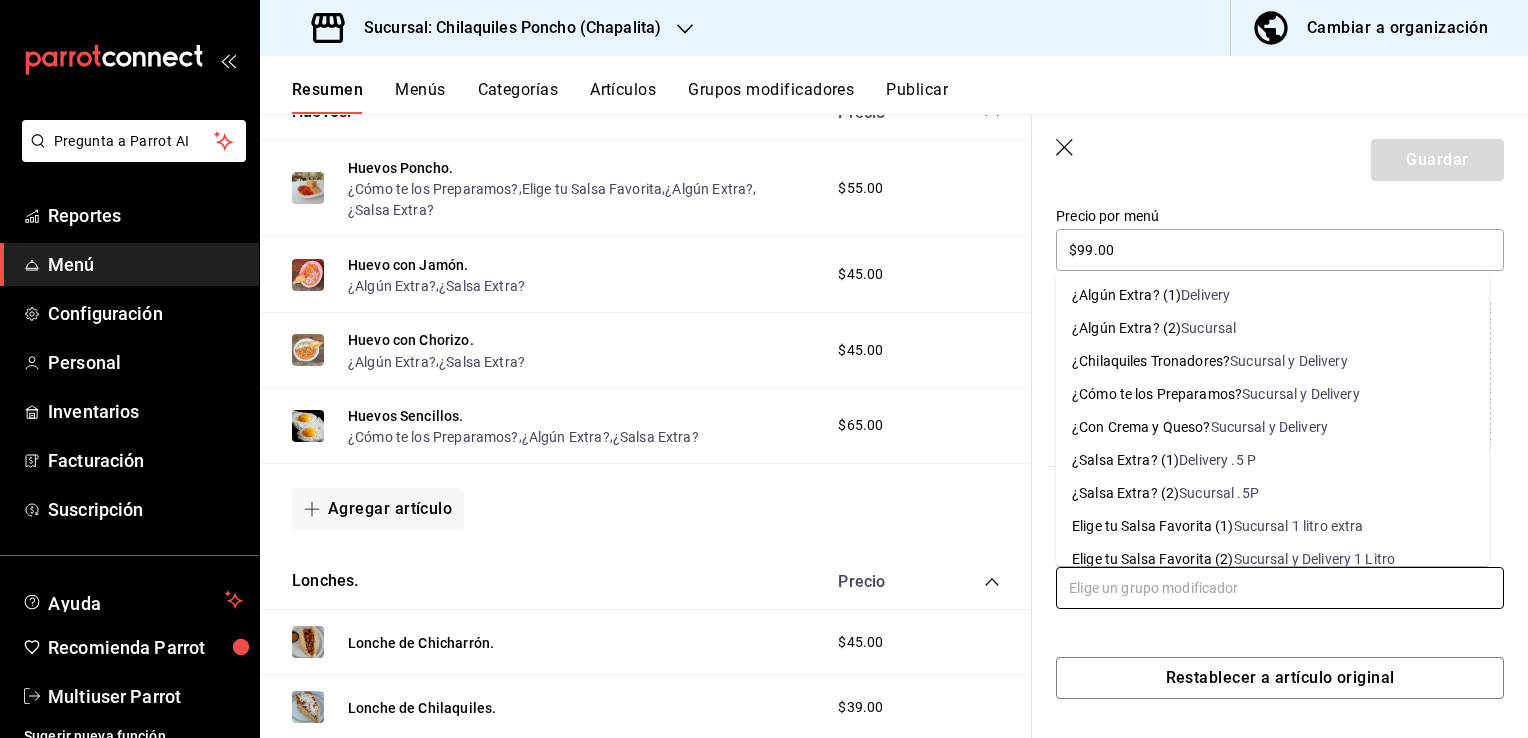click on "Delivery" at bounding box center [1205, 295] 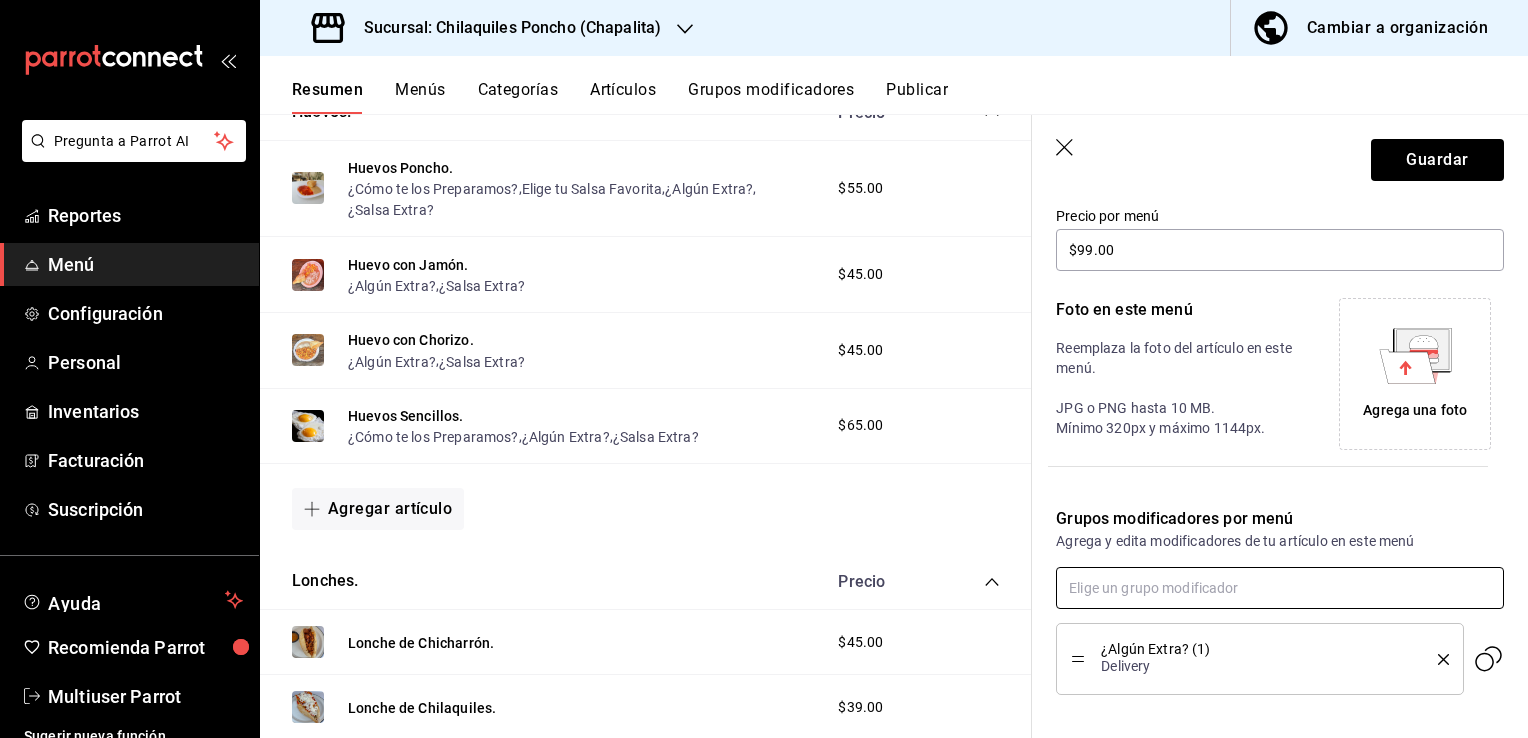 click at bounding box center (1280, 588) 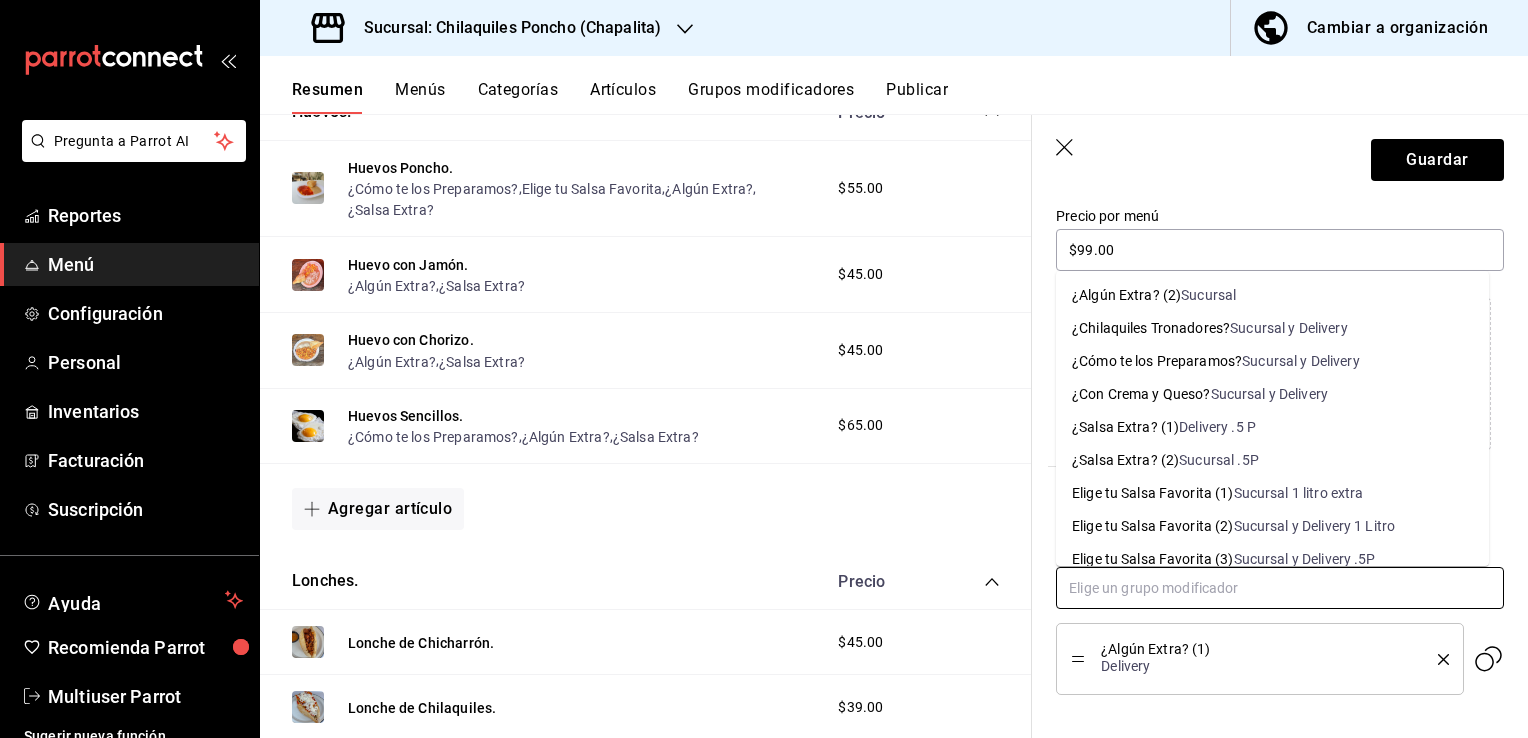 click on "Delivery .5 P" at bounding box center [1217, 427] 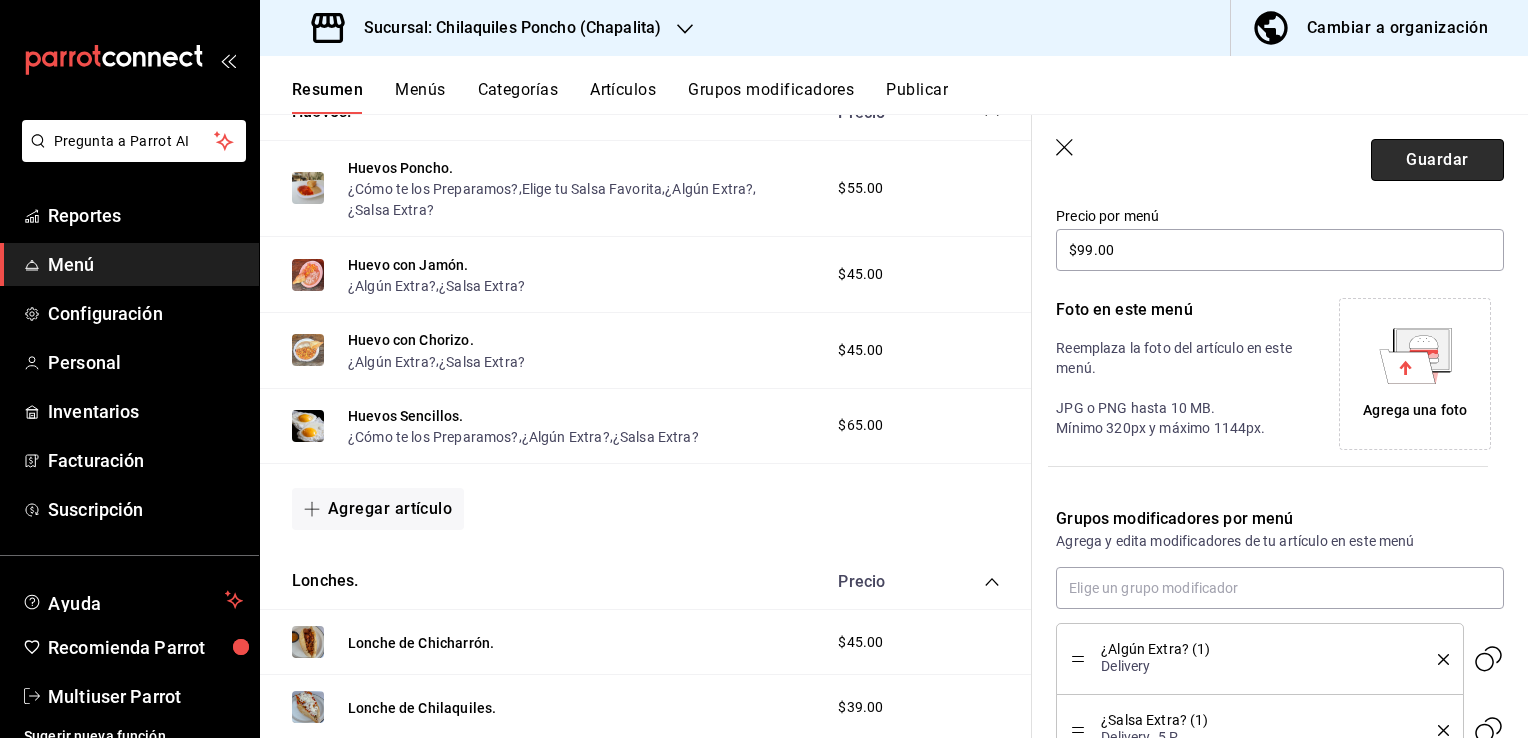 click on "Guardar" at bounding box center [1437, 160] 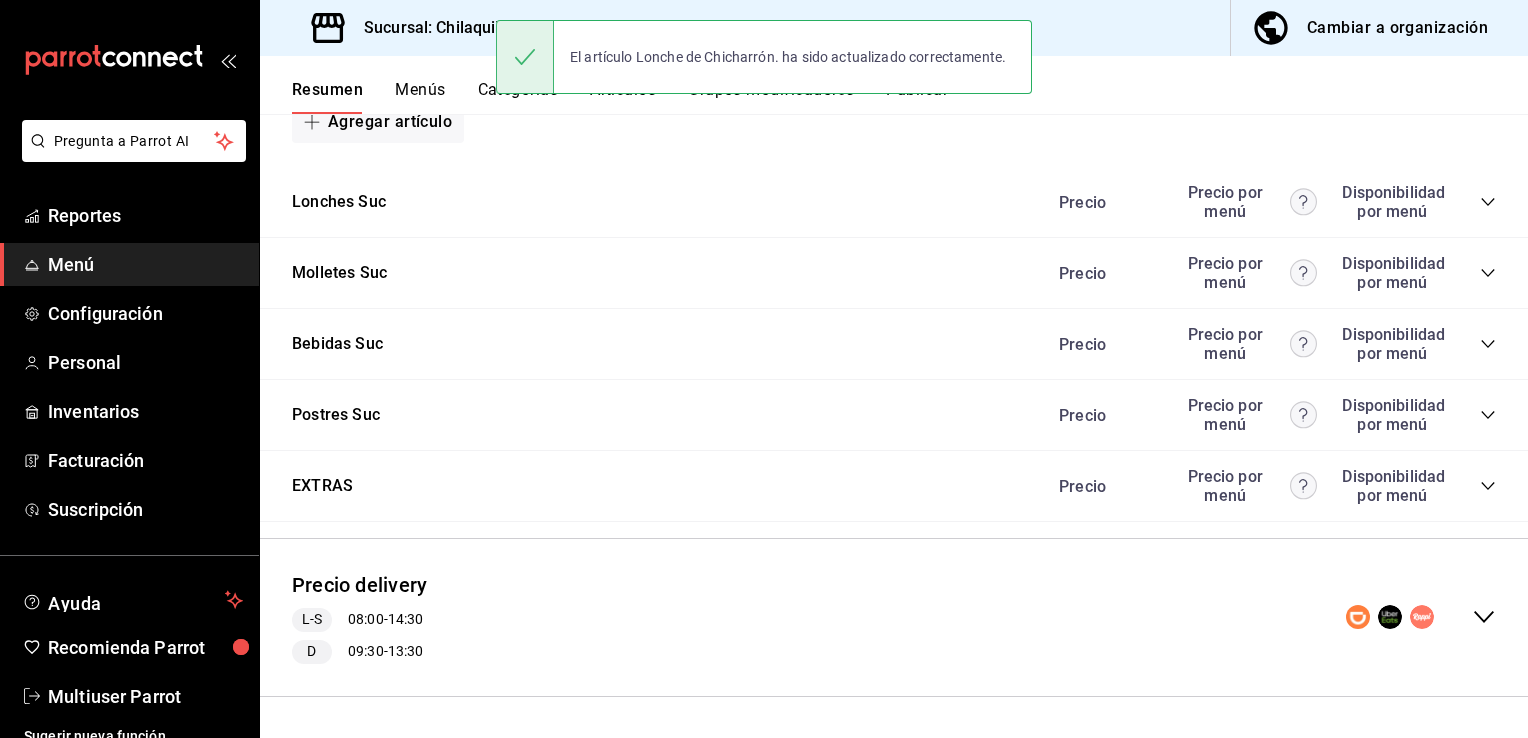 scroll, scrollTop: 1474, scrollLeft: 0, axis: vertical 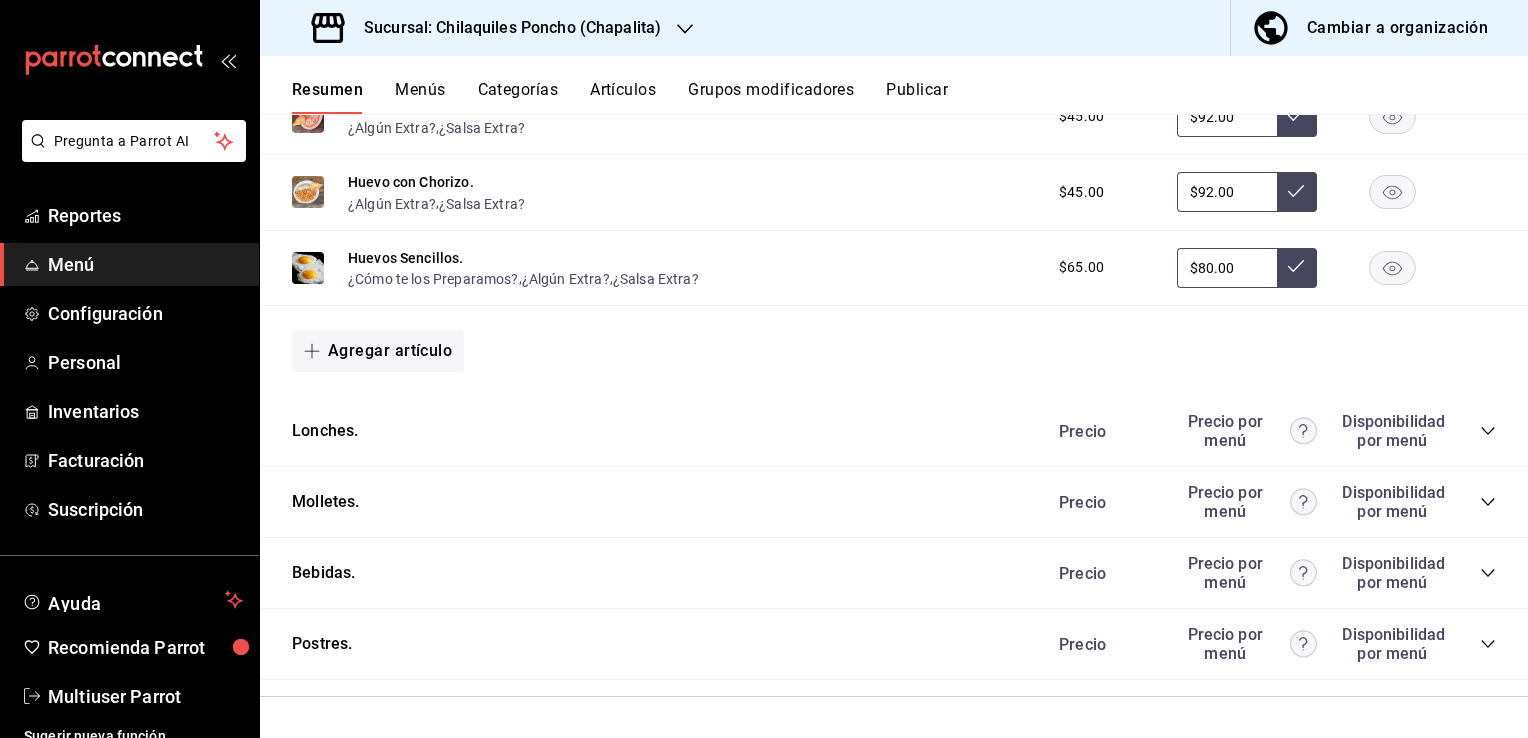 click 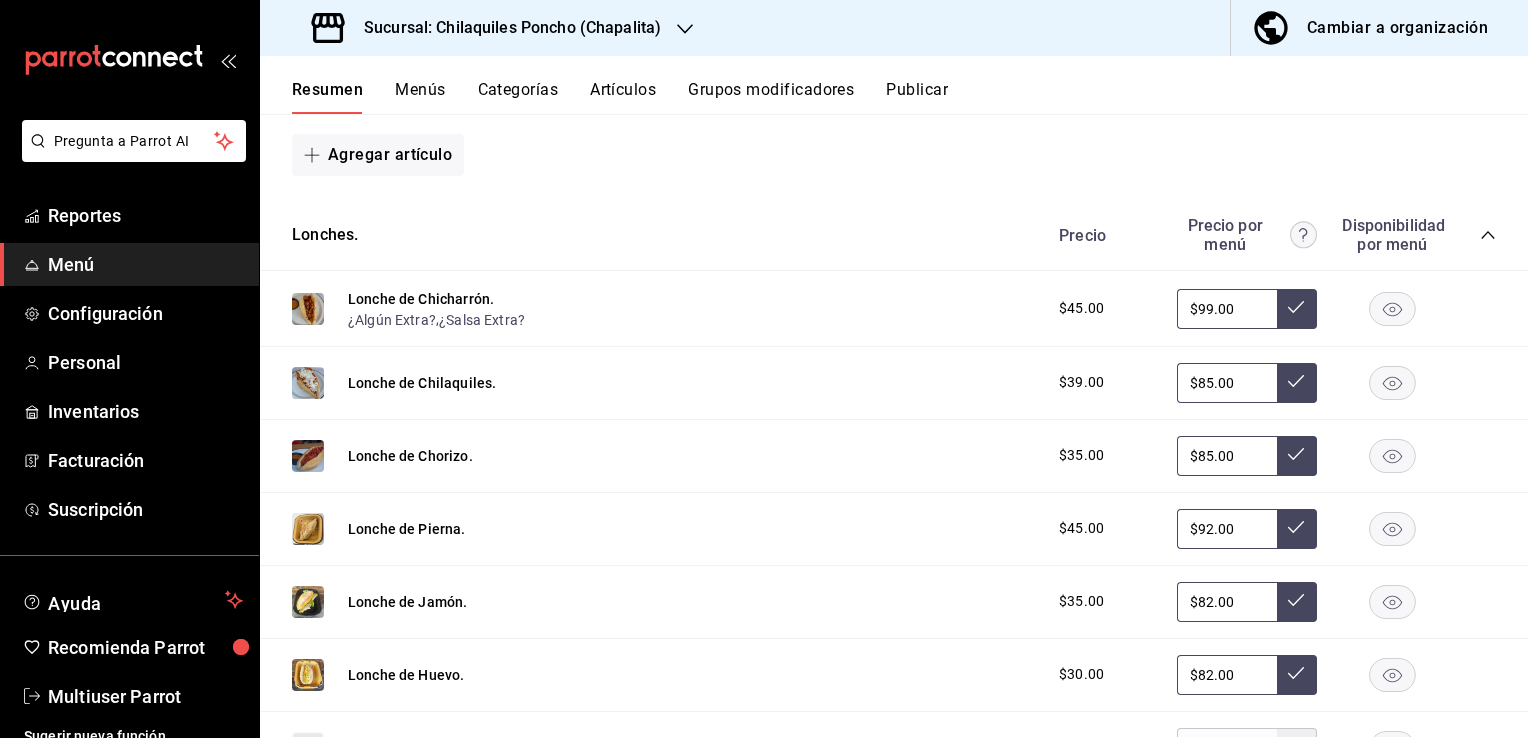 scroll, scrollTop: 3181, scrollLeft: 0, axis: vertical 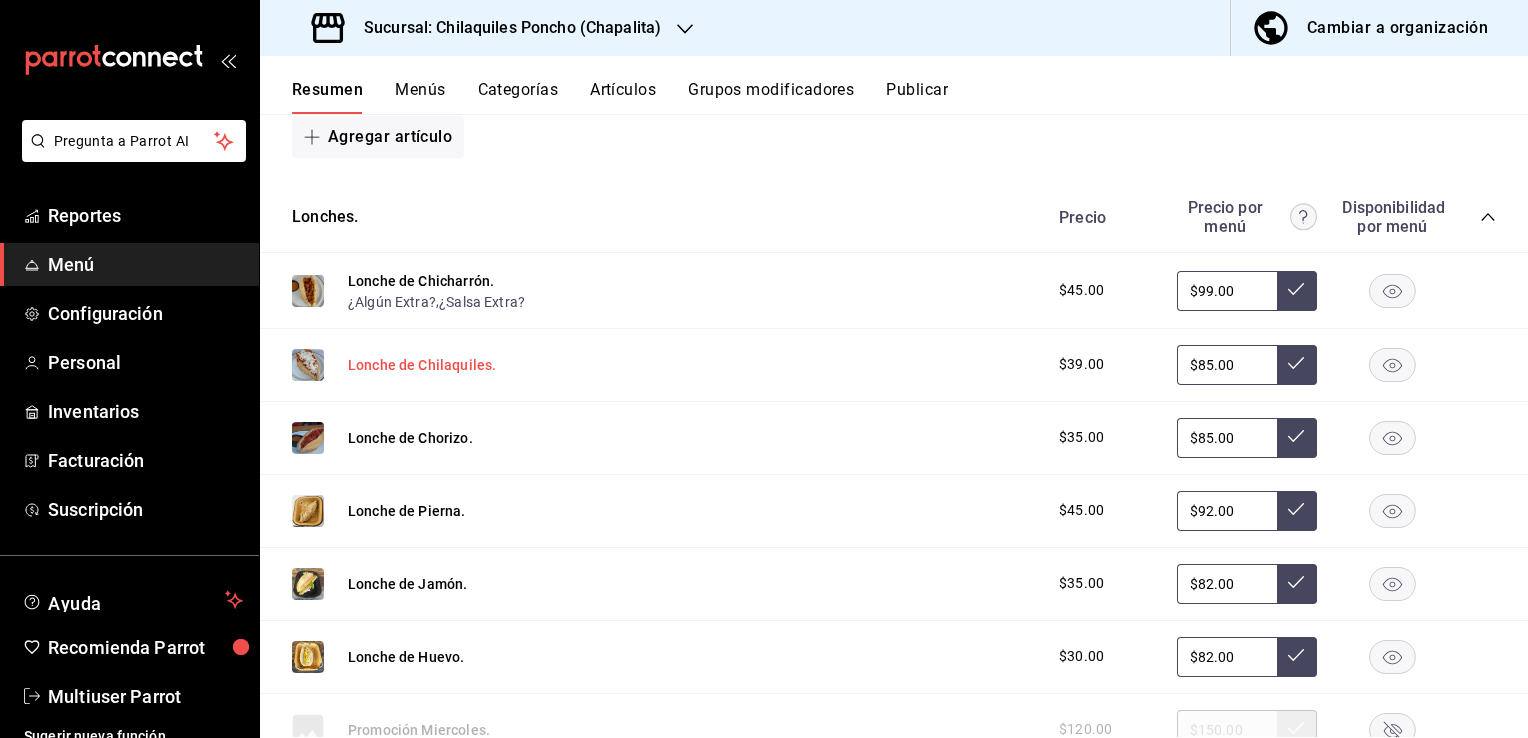 click on "Lonche de Chilaquiles." at bounding box center (422, 365) 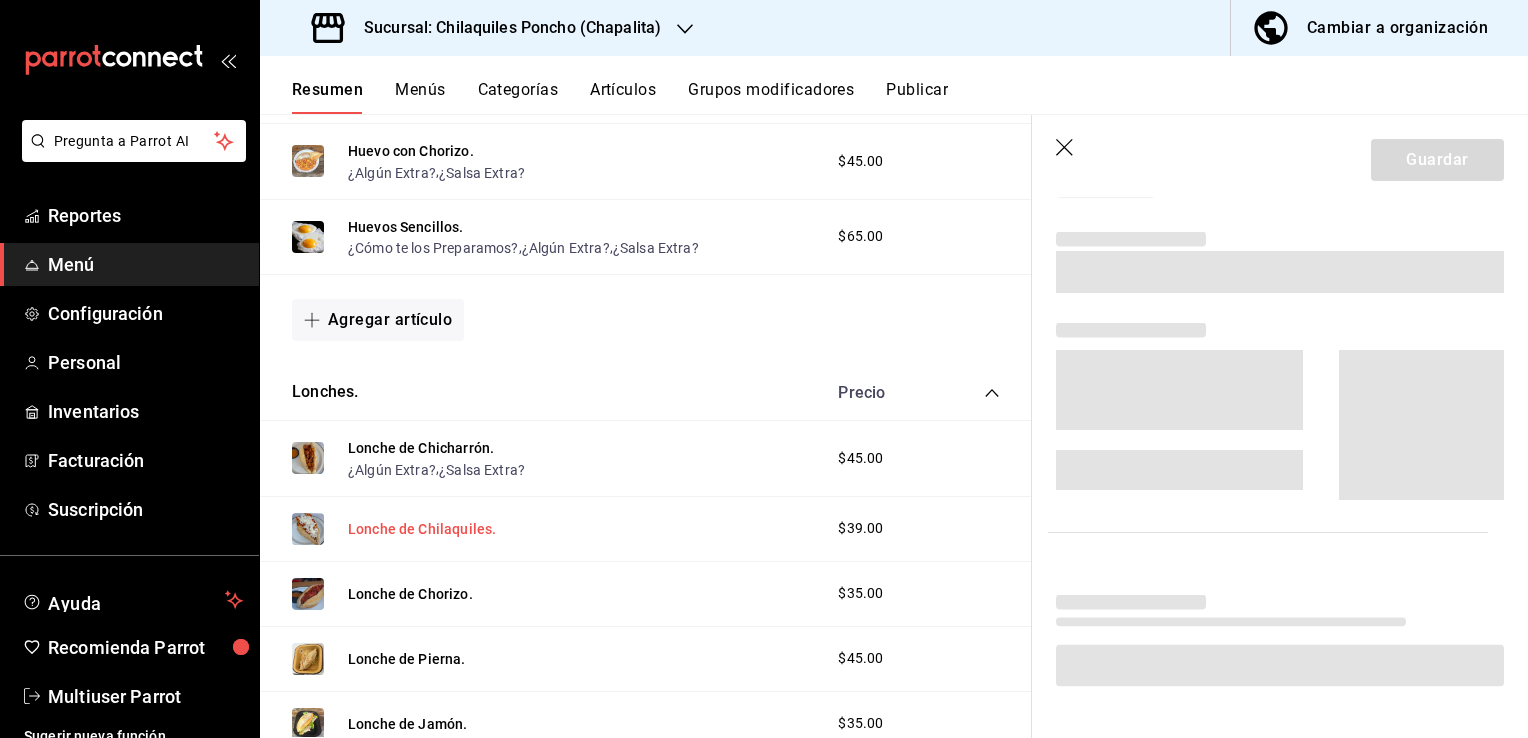 scroll, scrollTop: 3041, scrollLeft: 0, axis: vertical 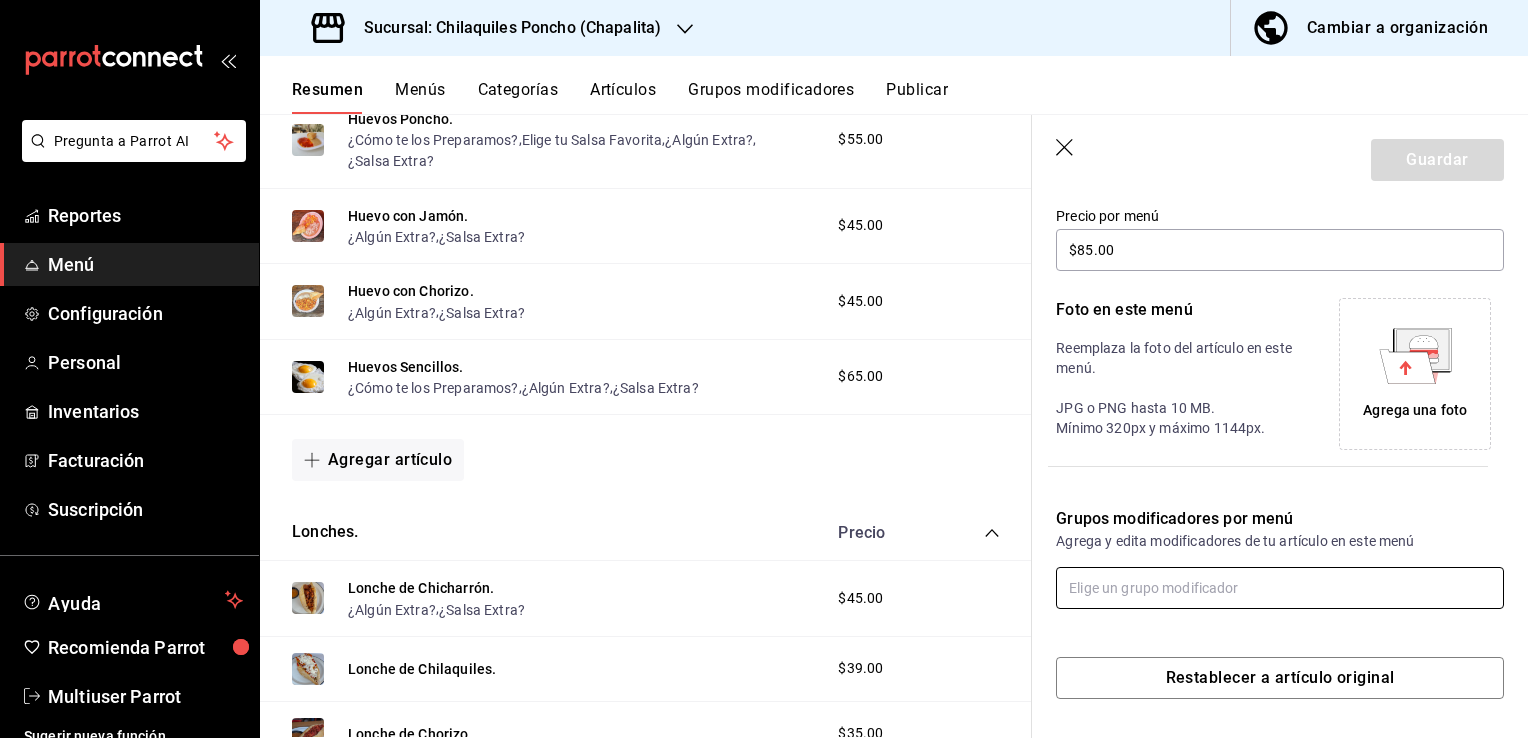 click at bounding box center (1280, 588) 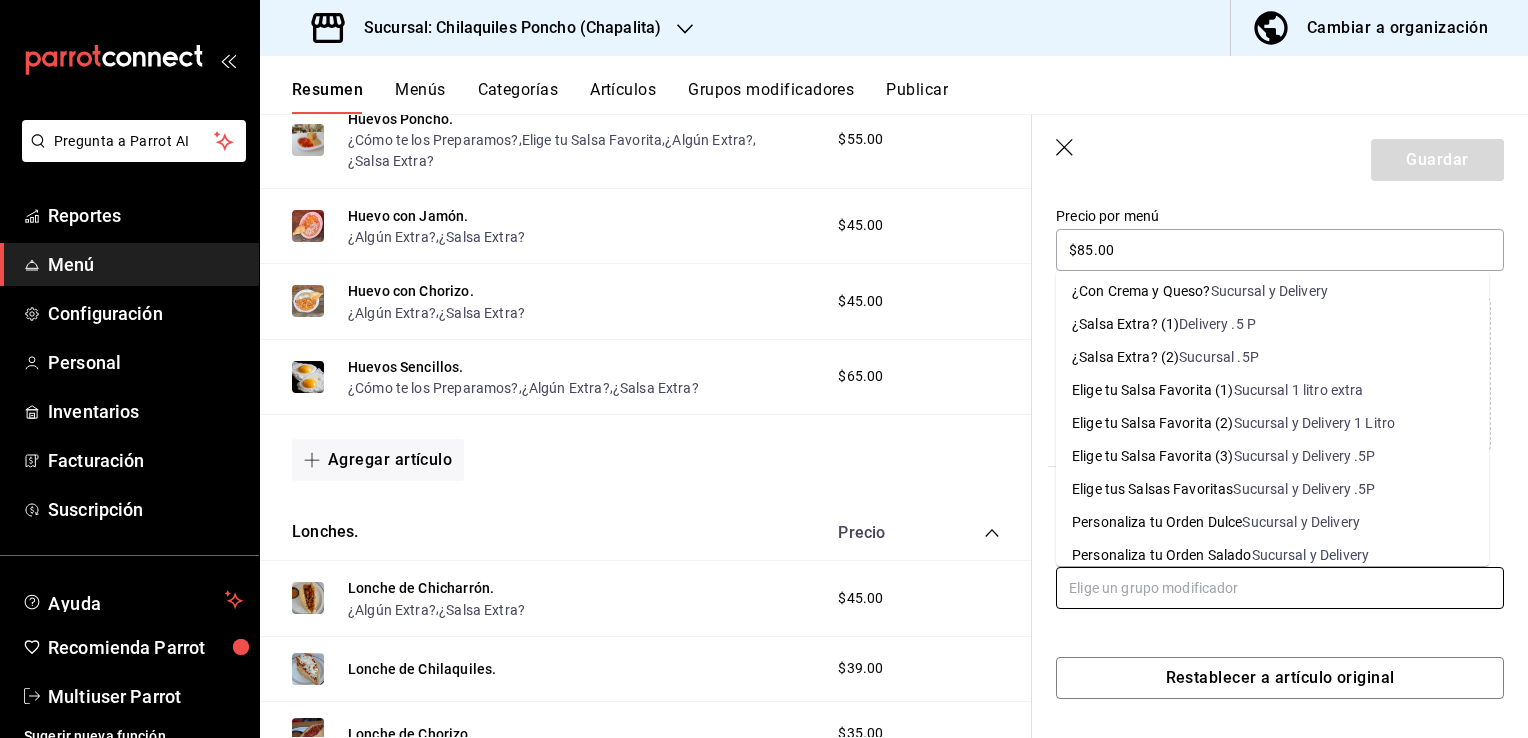 scroll, scrollTop: 136, scrollLeft: 0, axis: vertical 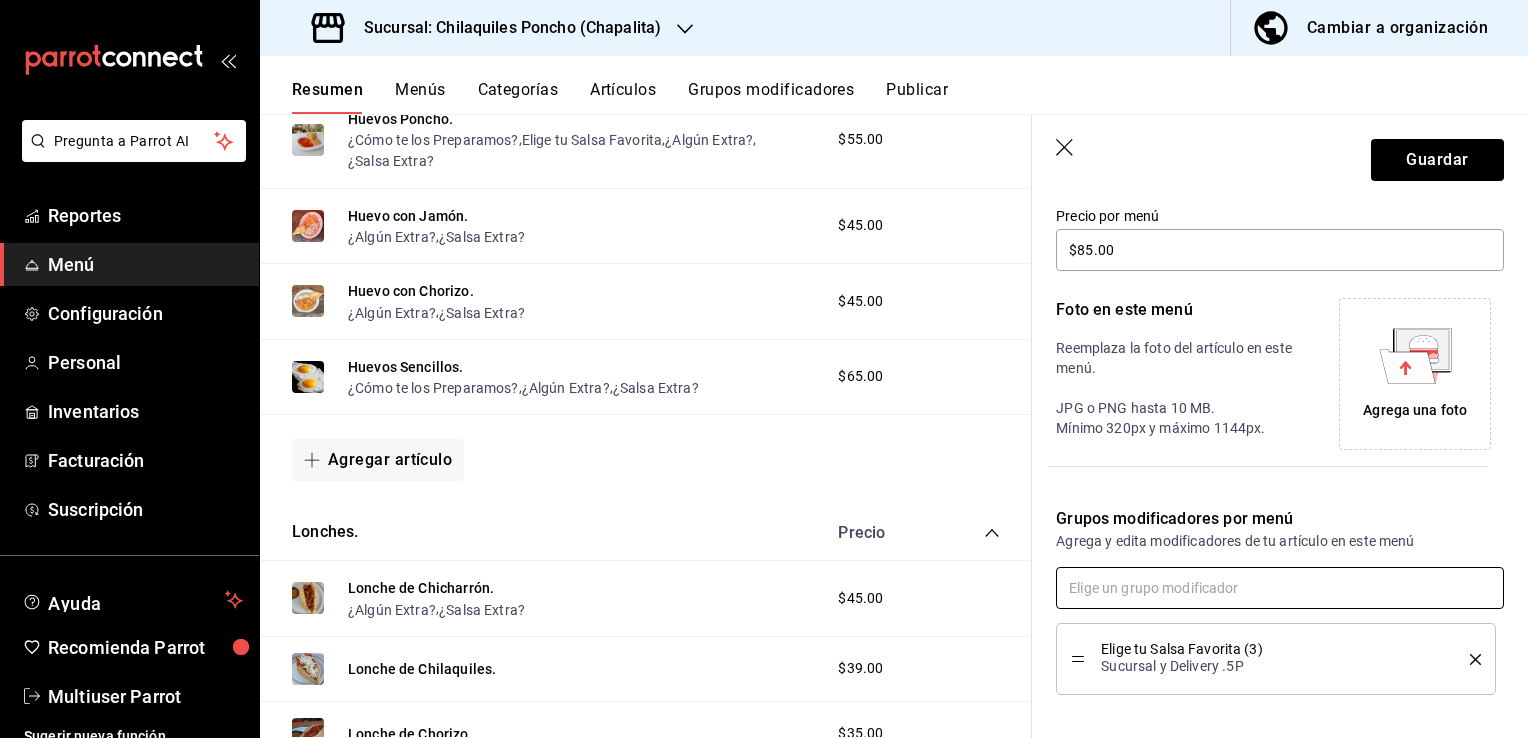 click at bounding box center (1280, 588) 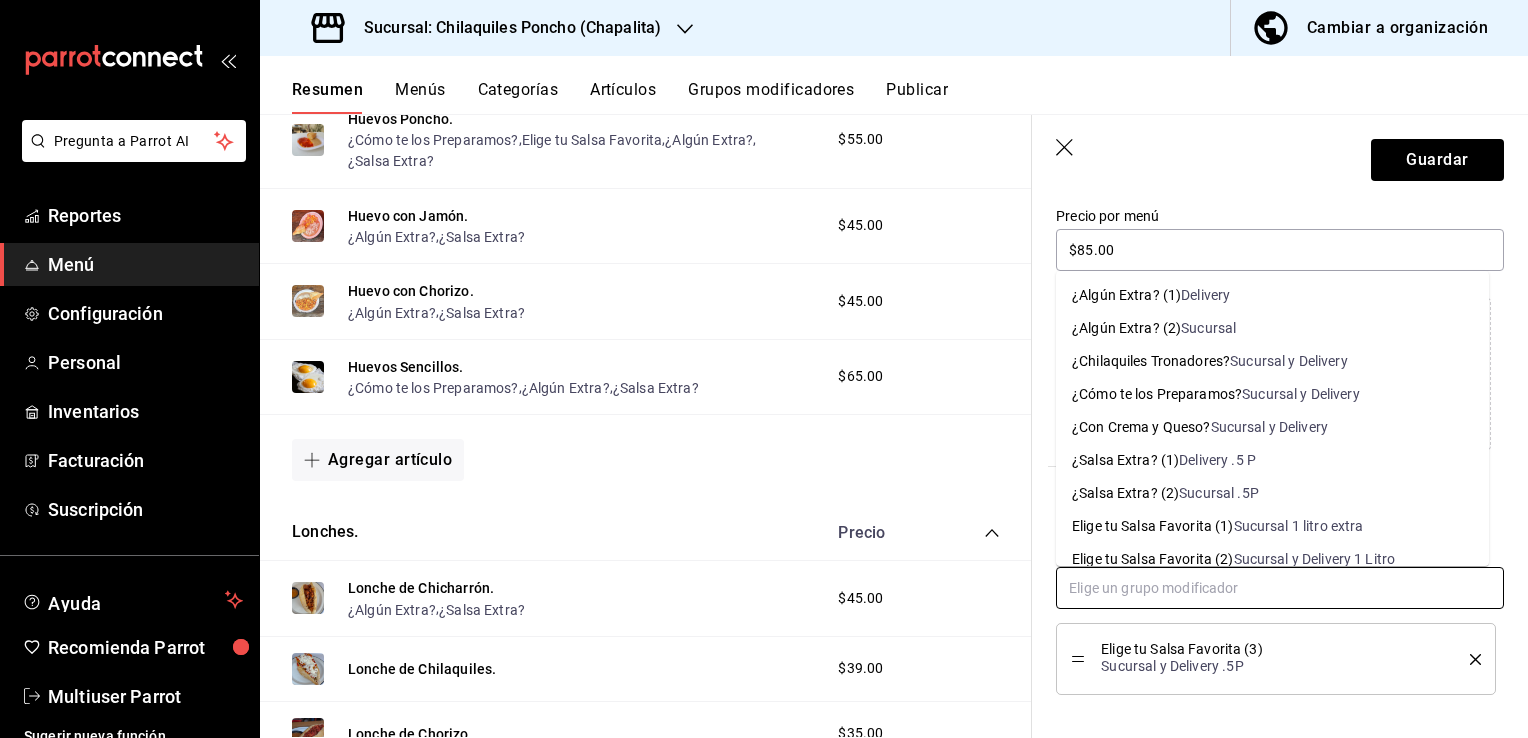 click on "Sucursal y Delivery" at bounding box center [1270, 427] 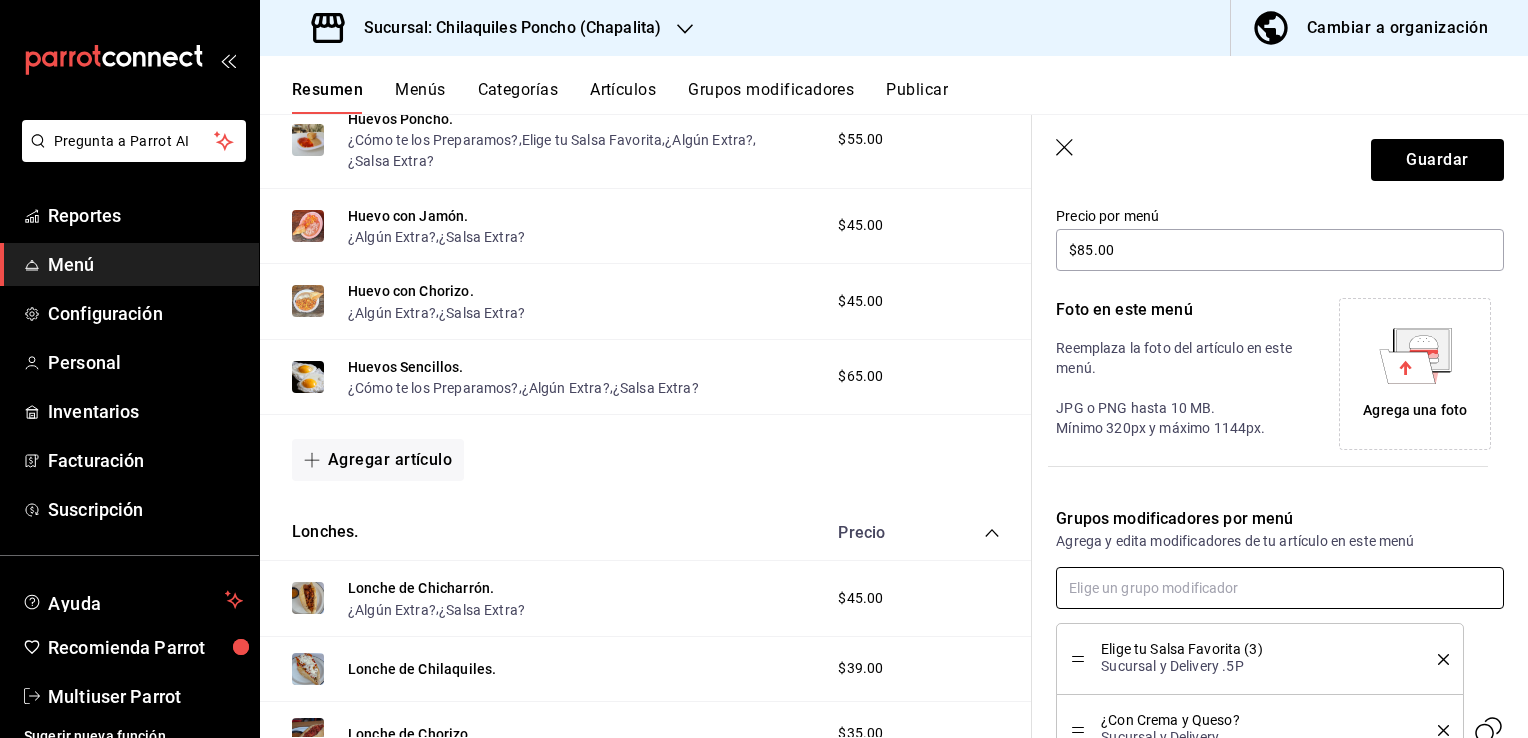 click at bounding box center (1280, 588) 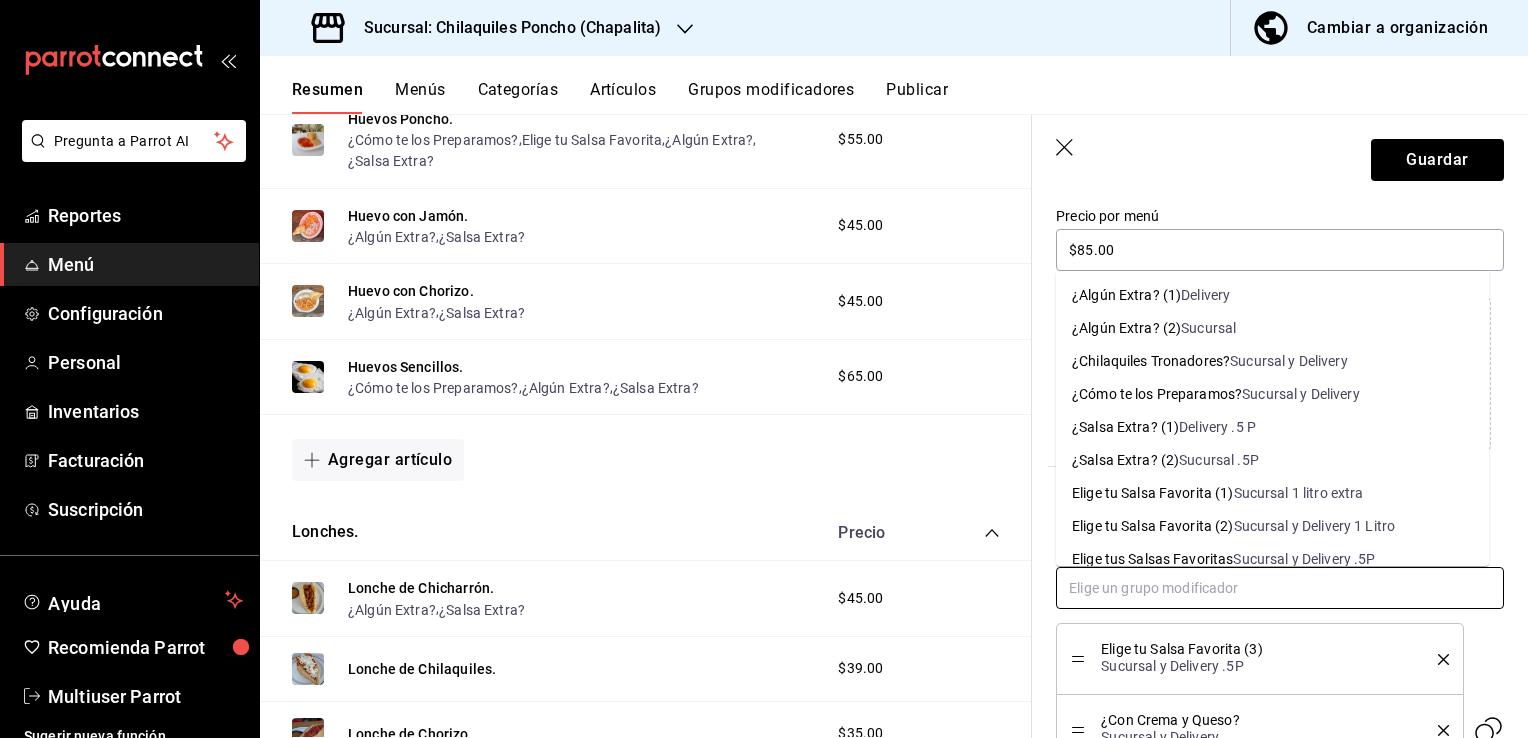 click on "Delivery" at bounding box center [1205, 295] 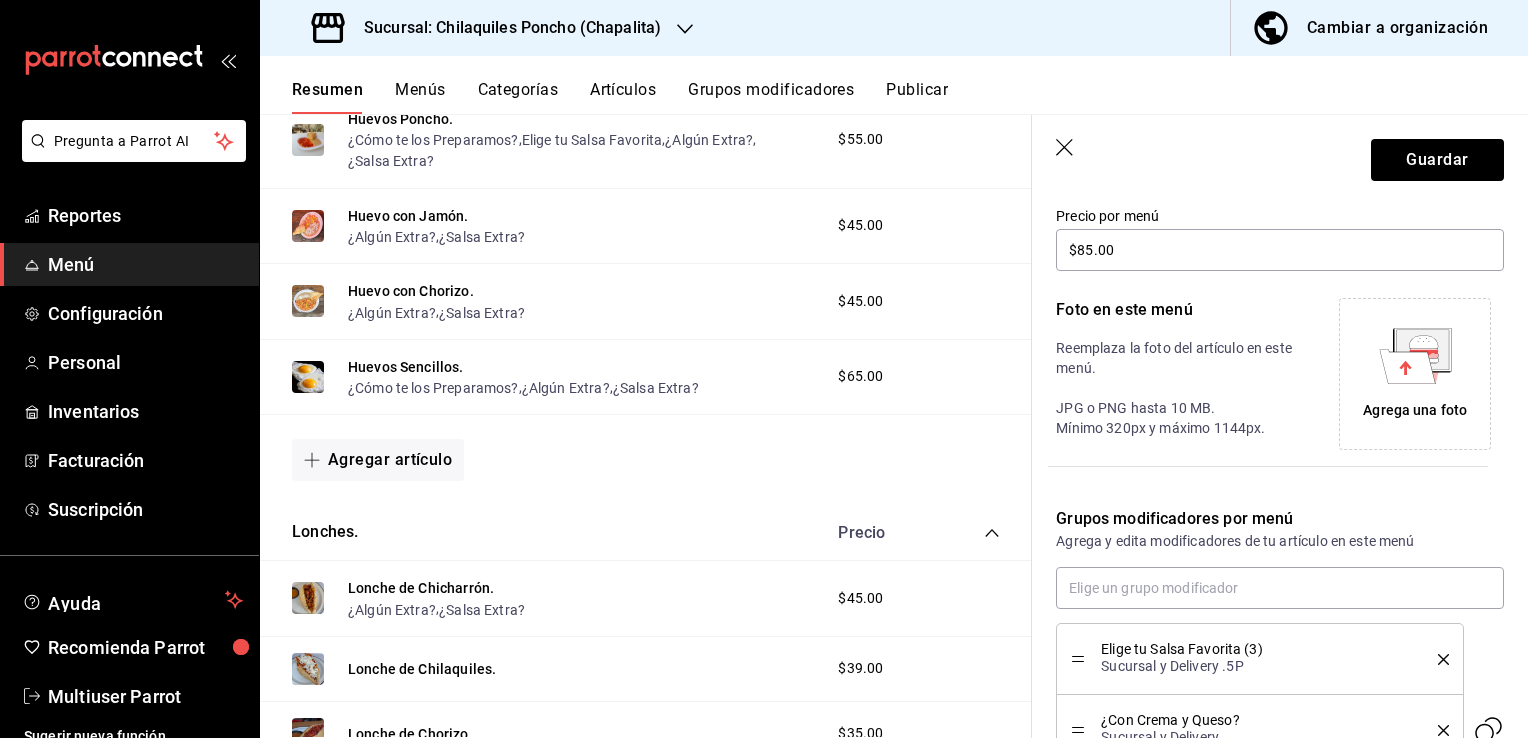 click on "Elige tu Salsa Favorita (3) Sucursal y Delivery .5P" at bounding box center (1259, 659) 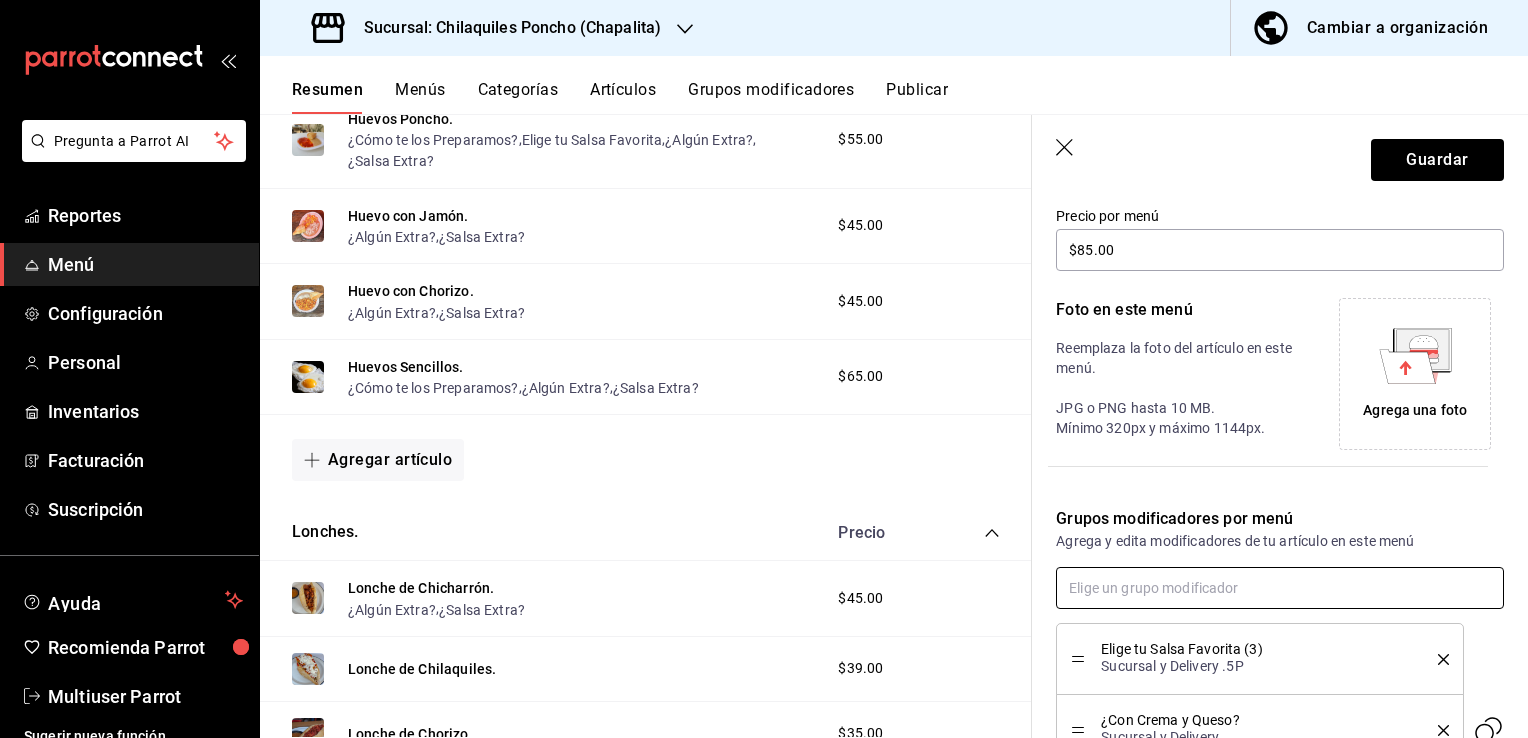 click at bounding box center (1280, 588) 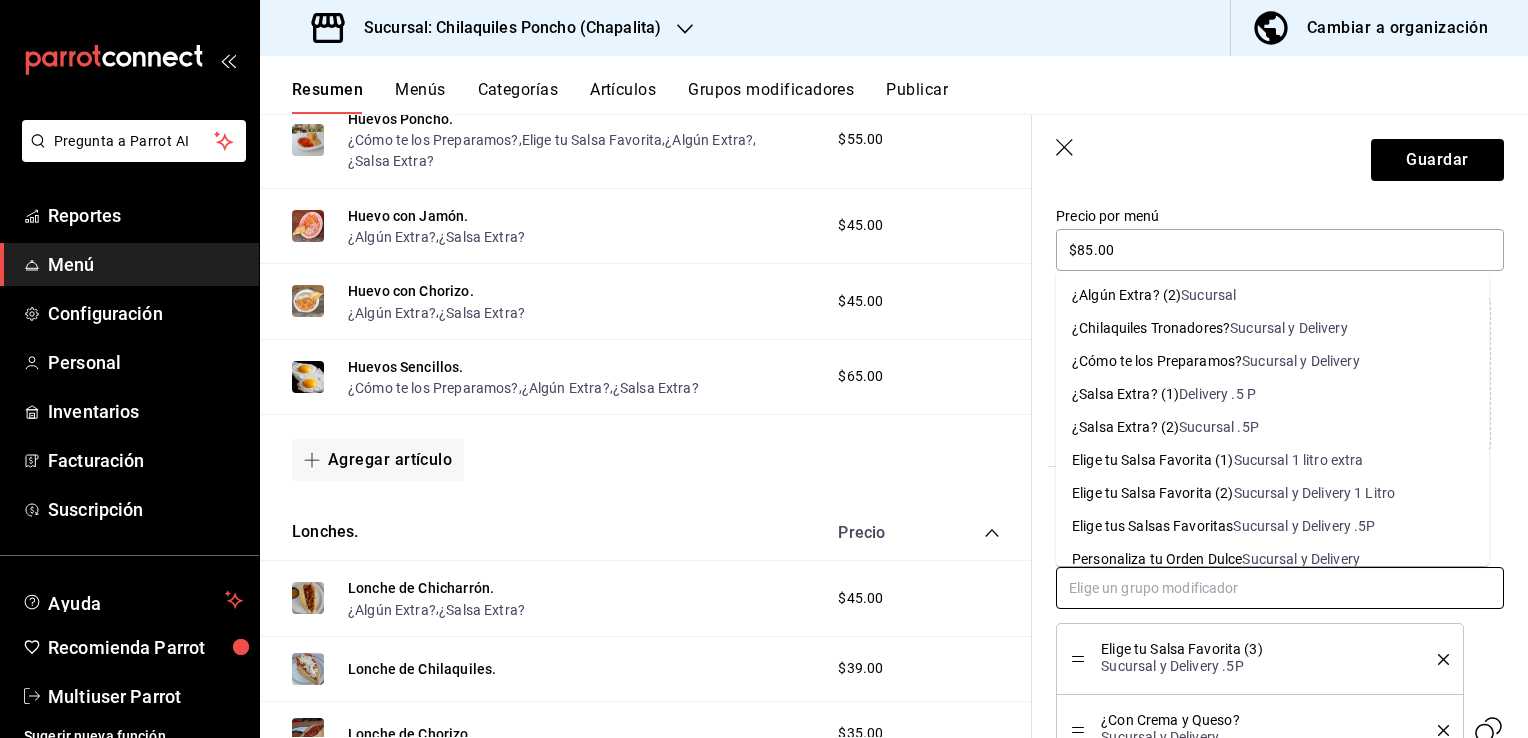 click on "Delivery .5 P" at bounding box center (1217, 394) 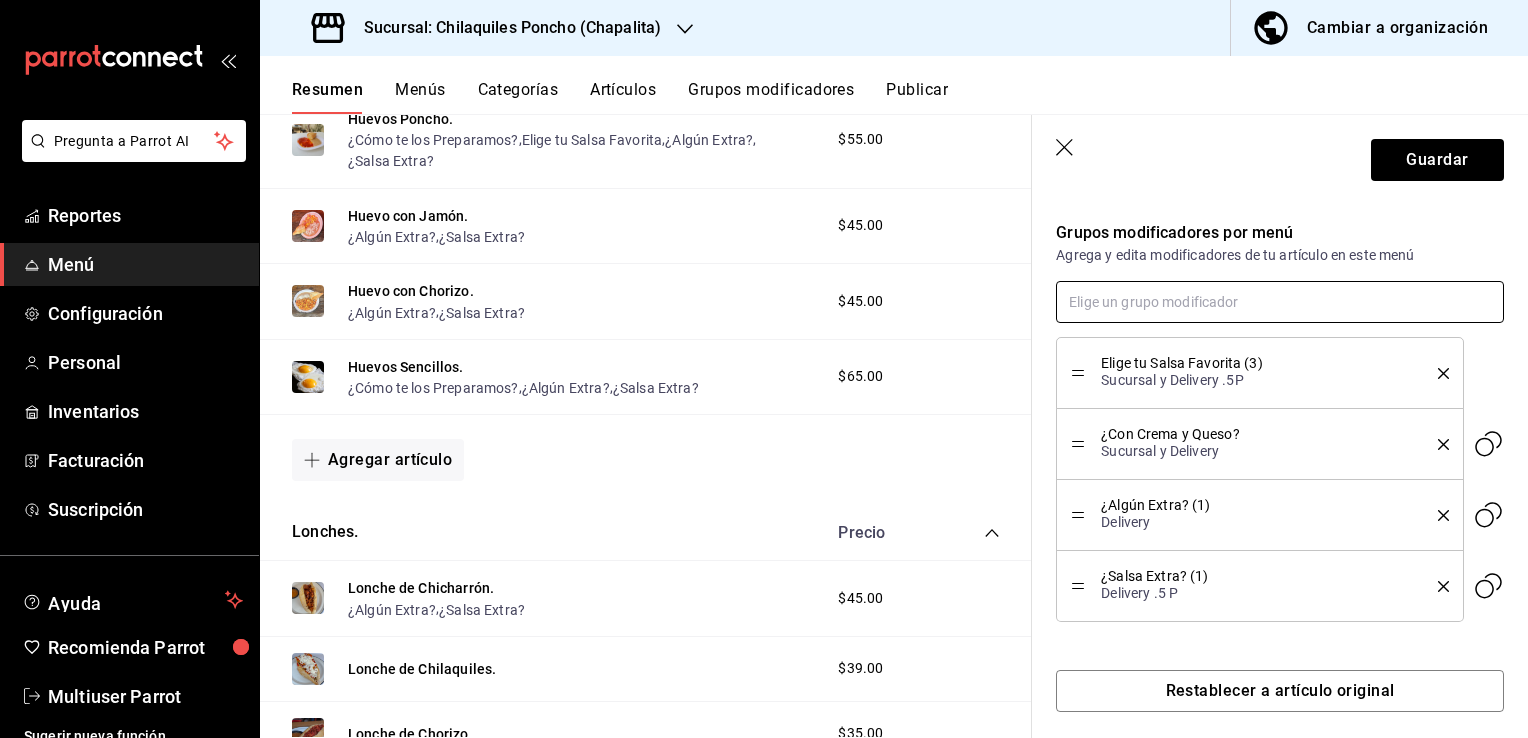 scroll, scrollTop: 632, scrollLeft: 0, axis: vertical 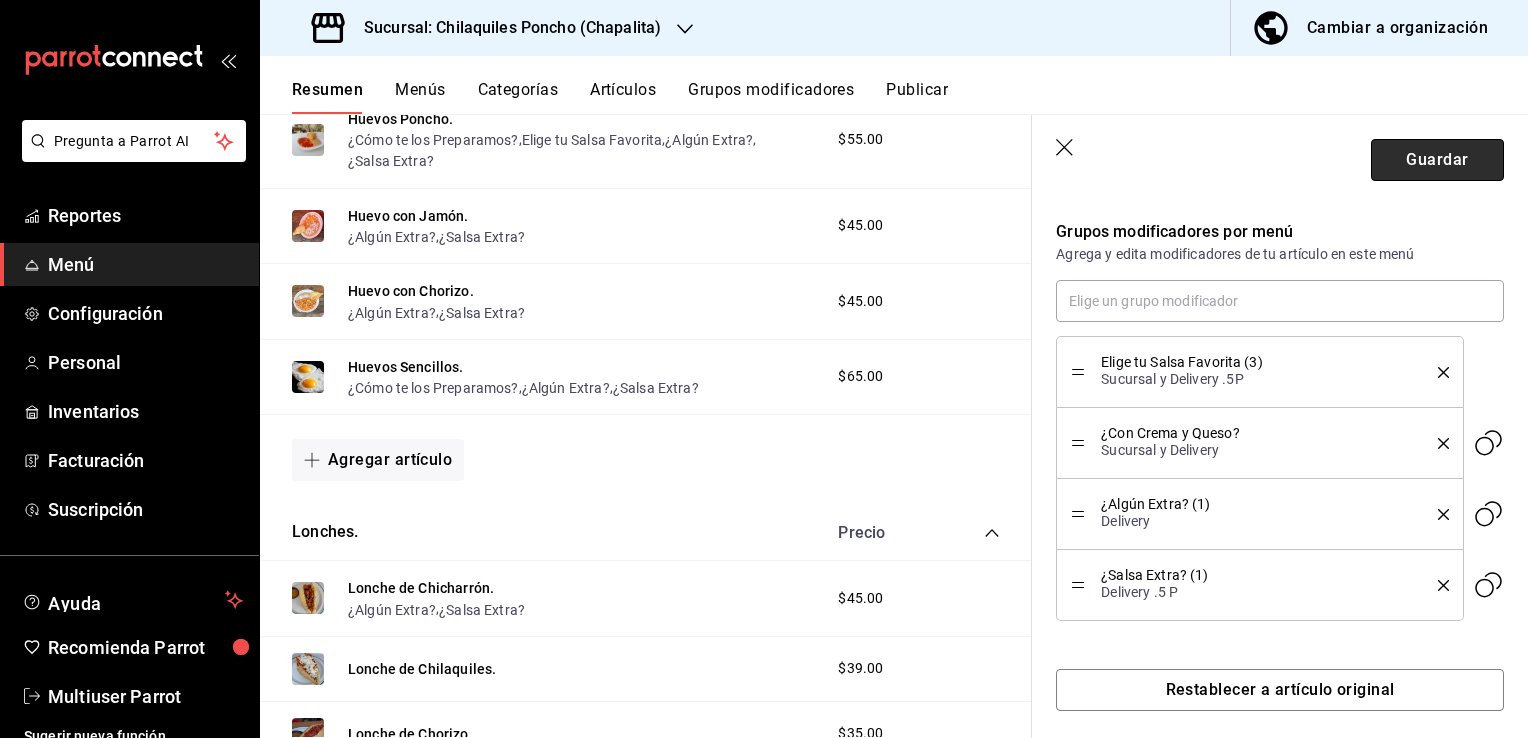 click on "Guardar" at bounding box center (1437, 160) 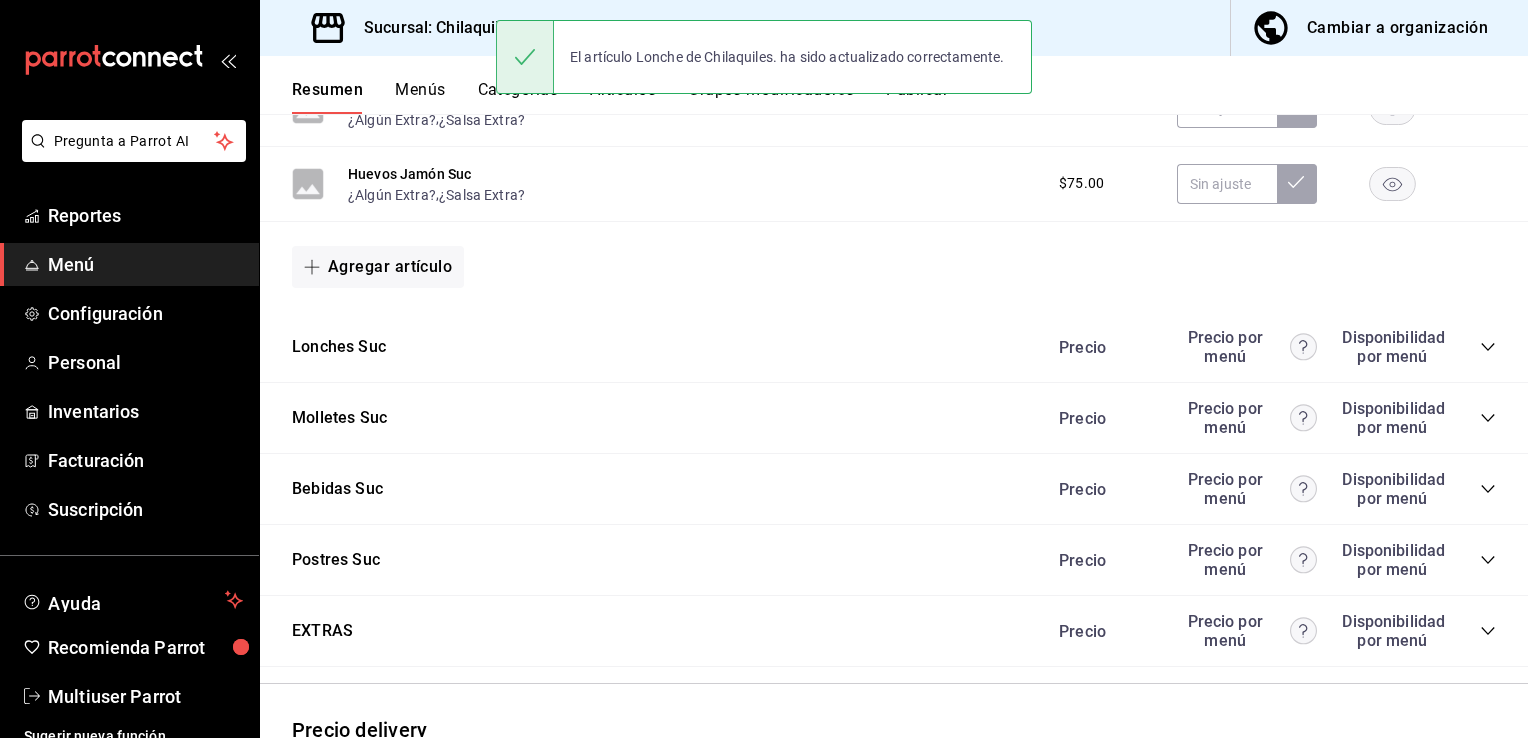 scroll, scrollTop: 1474, scrollLeft: 0, axis: vertical 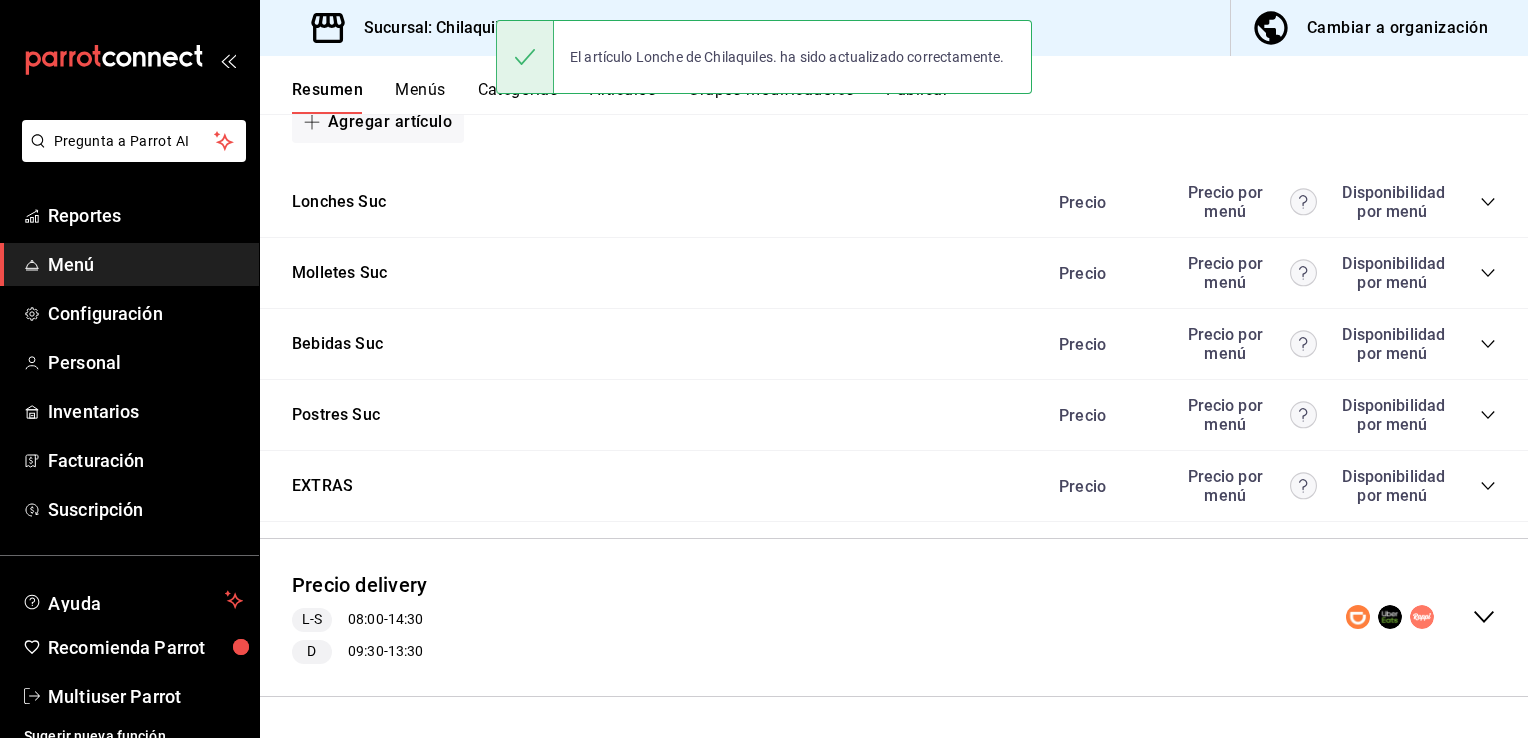 click on "Precio delivery L-S 08:00  -  14:30 D 09:30  -  13:30" at bounding box center (894, 617) 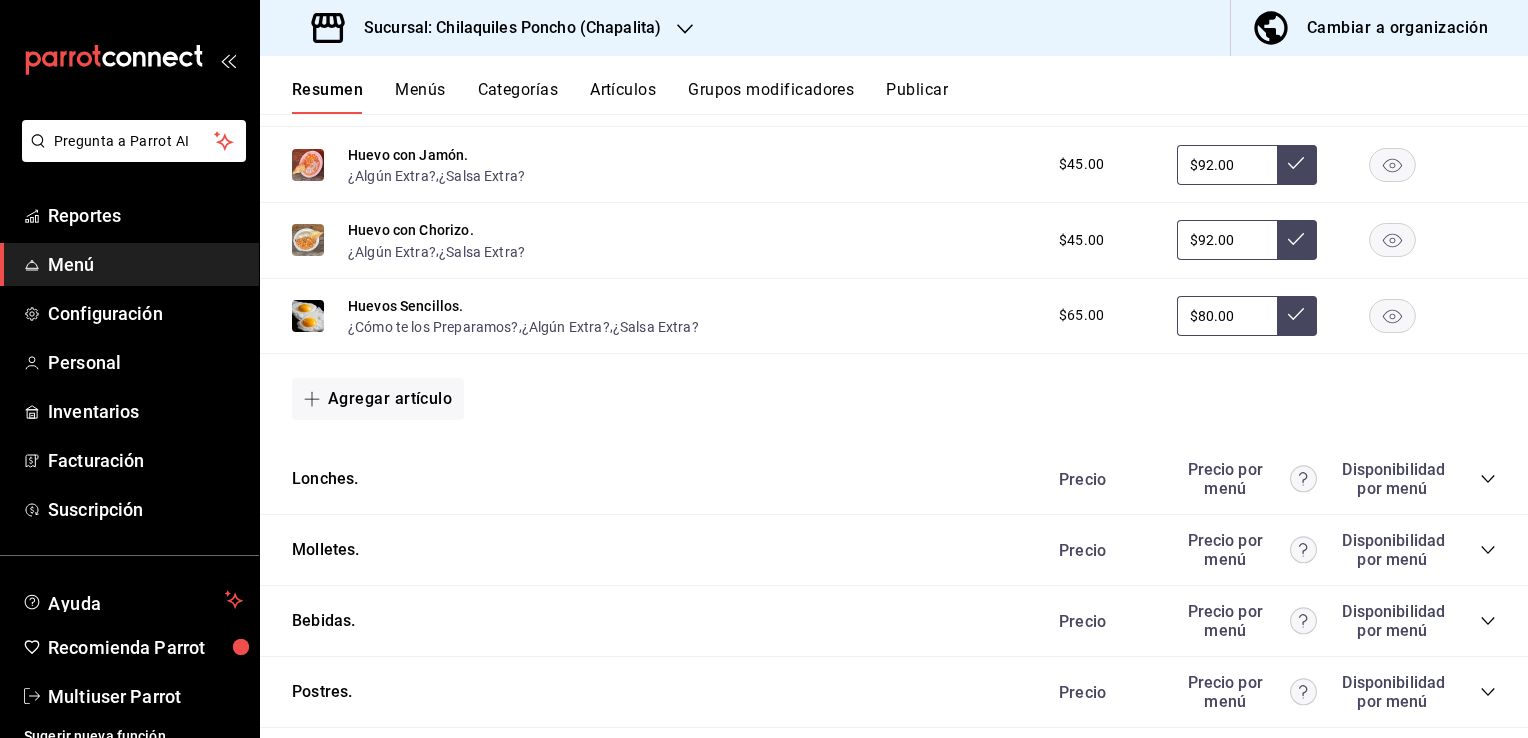 scroll, scrollTop: 2973, scrollLeft: 0, axis: vertical 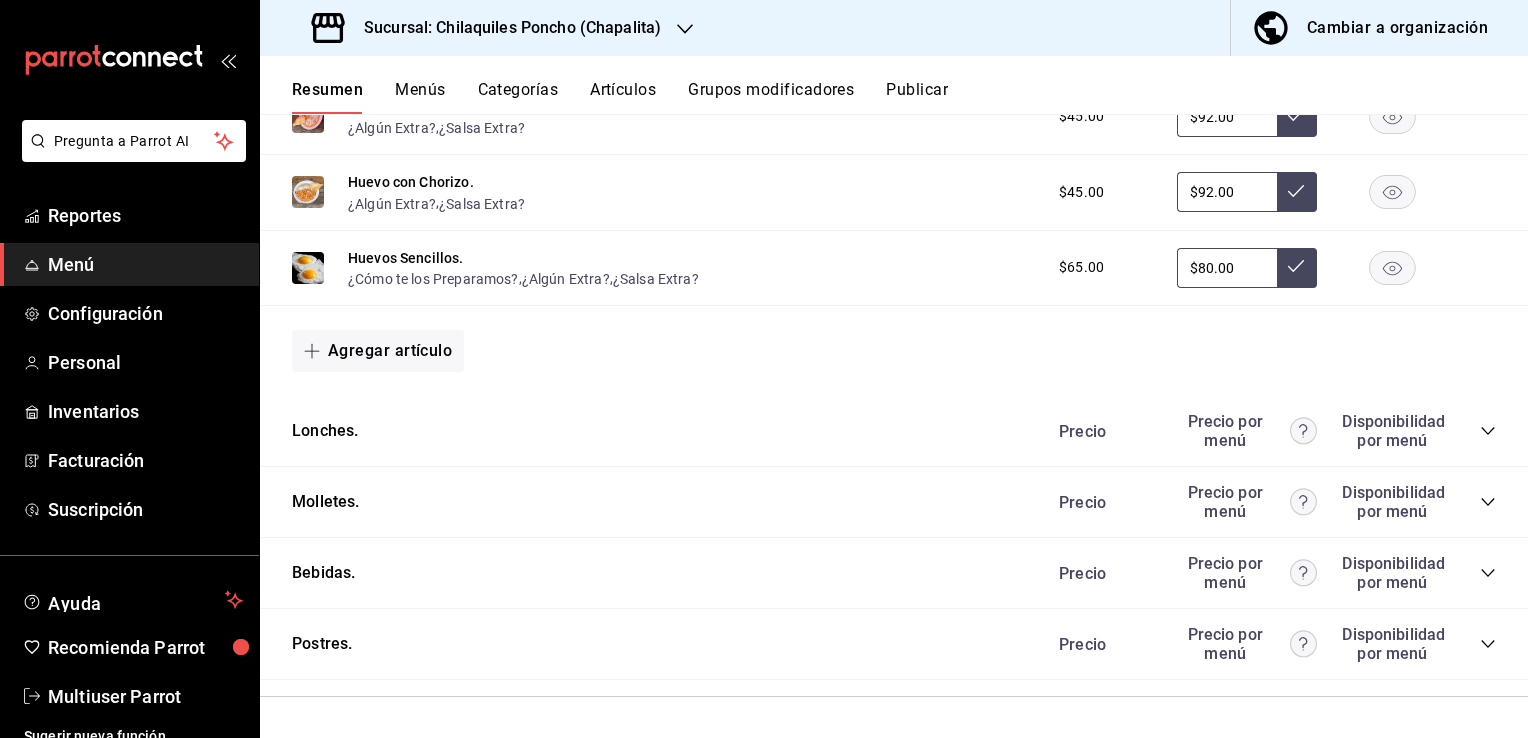 click 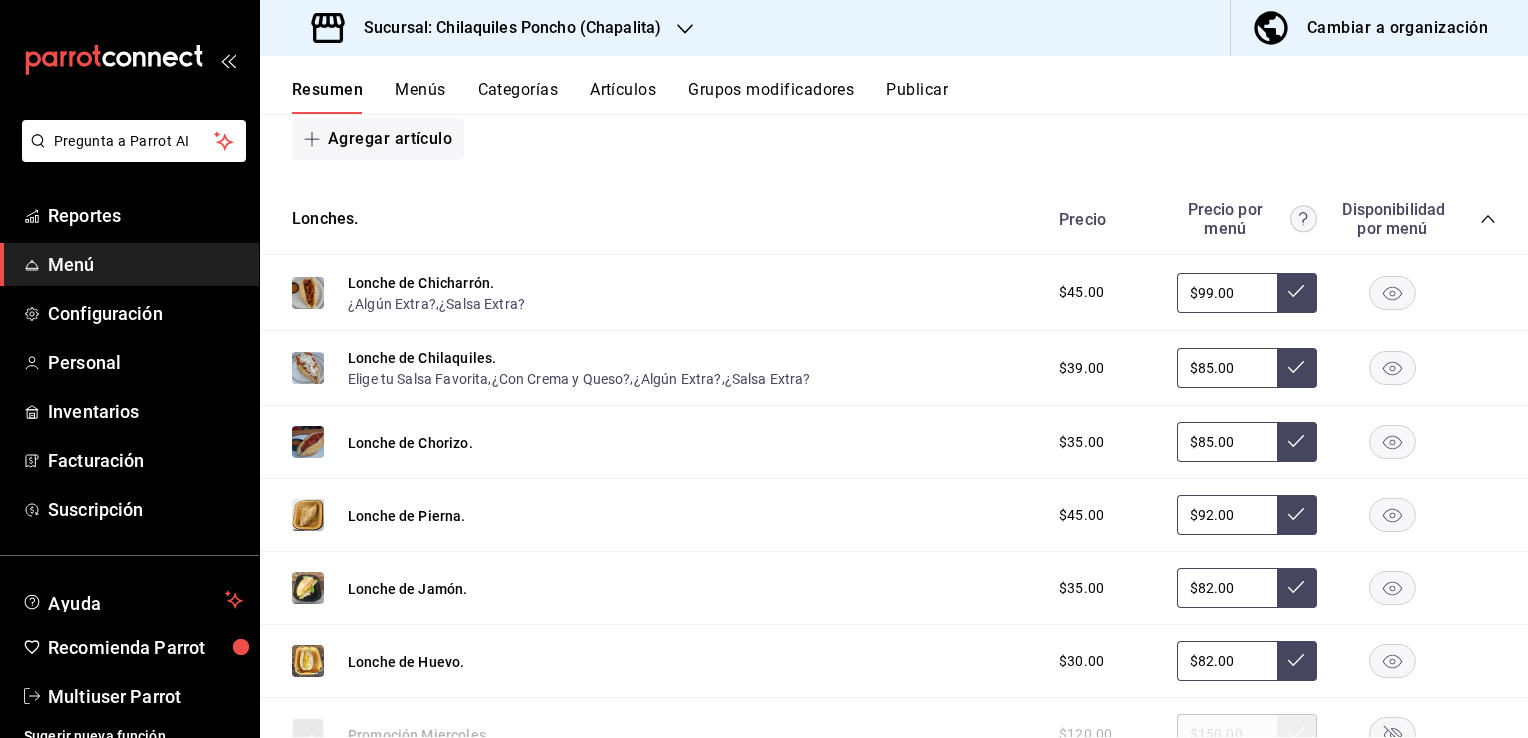 scroll, scrollTop: 3193, scrollLeft: 0, axis: vertical 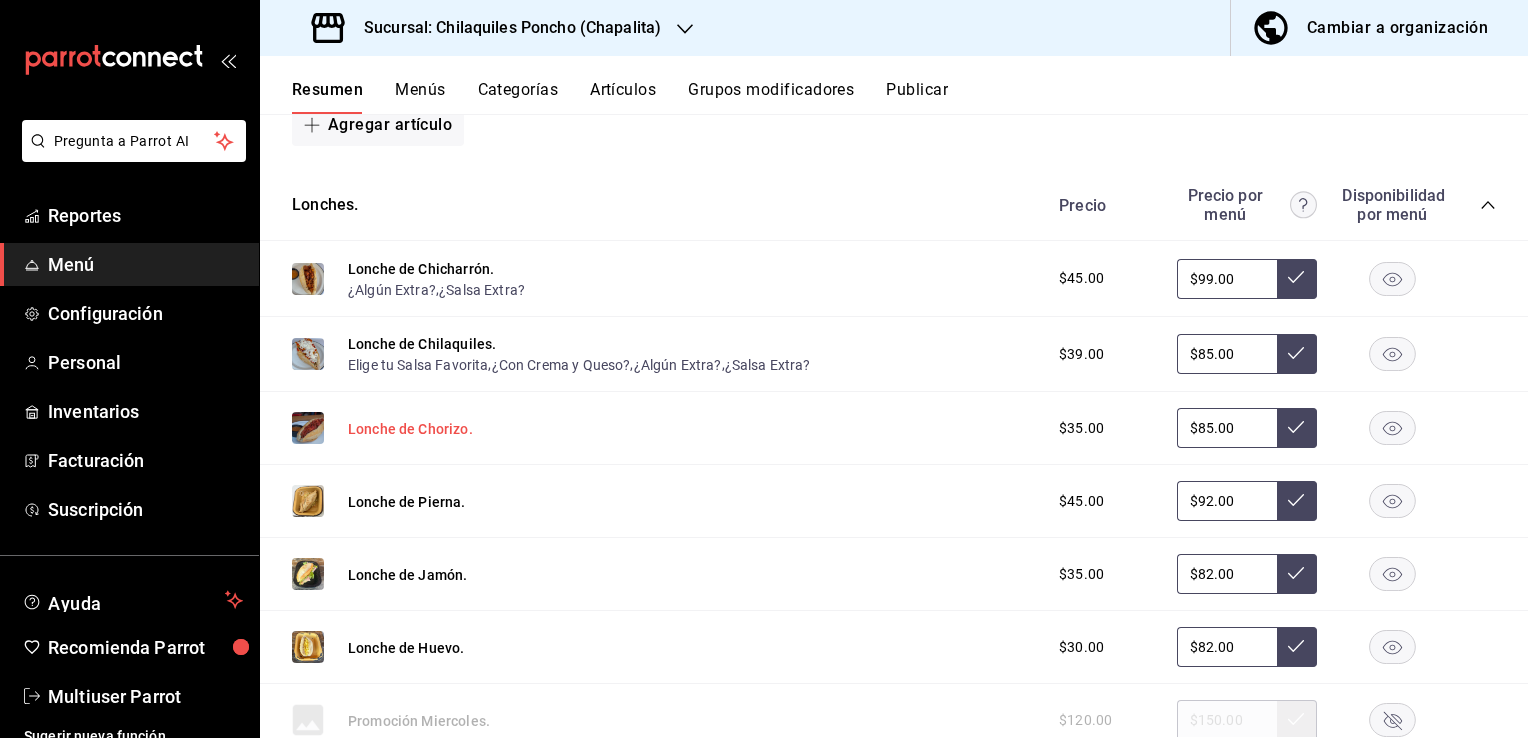 click on "Lonche de Chorizo." at bounding box center [410, 429] 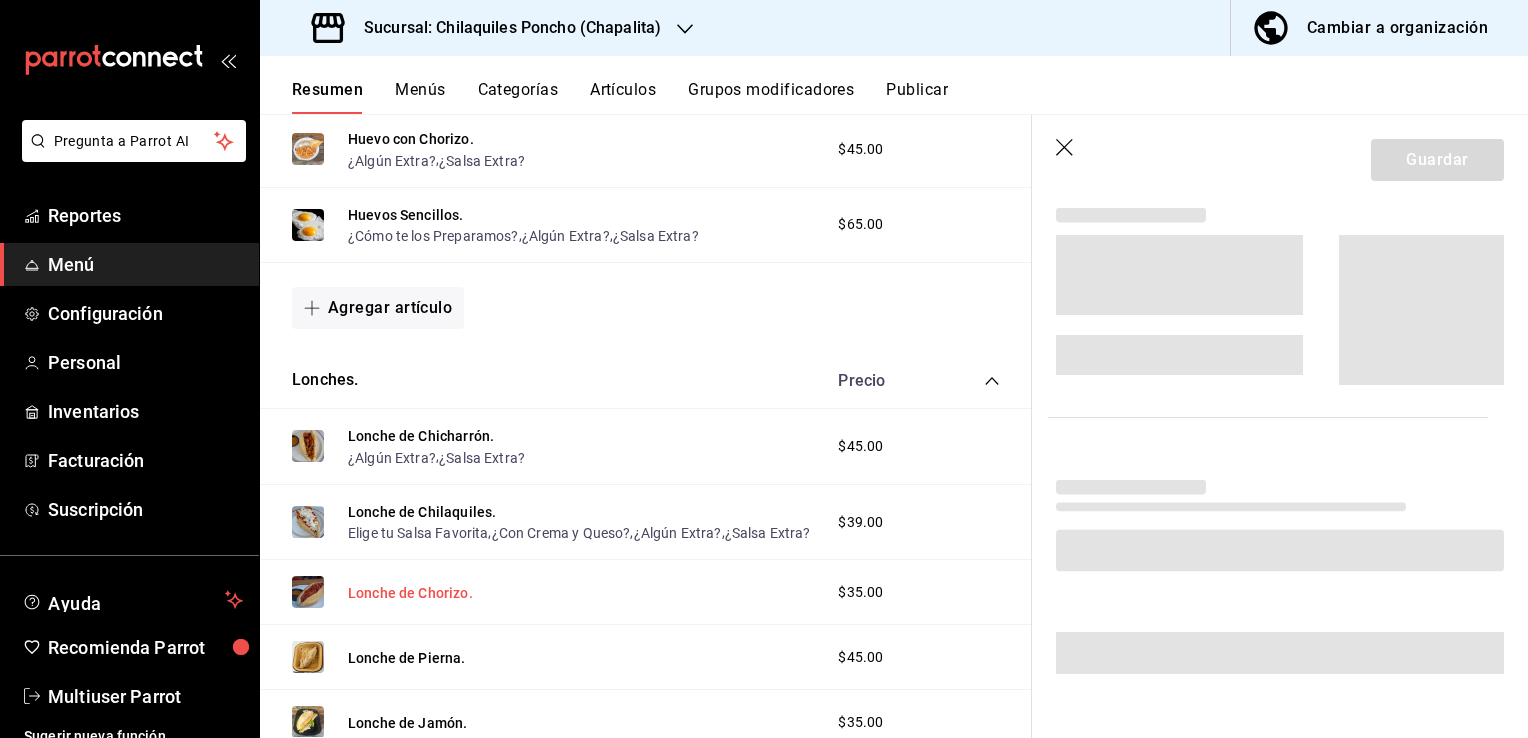 scroll, scrollTop: 460, scrollLeft: 0, axis: vertical 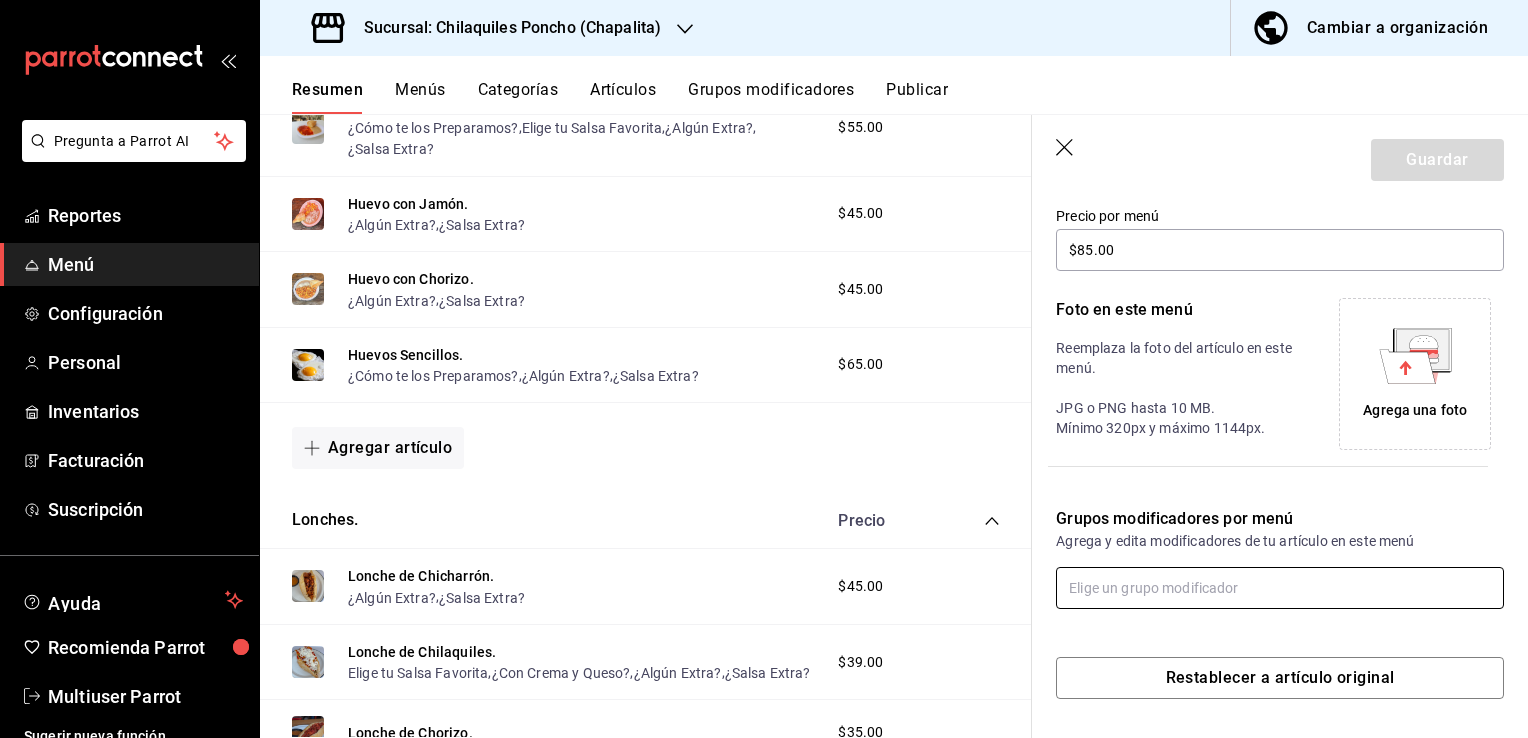 click at bounding box center [1280, 588] 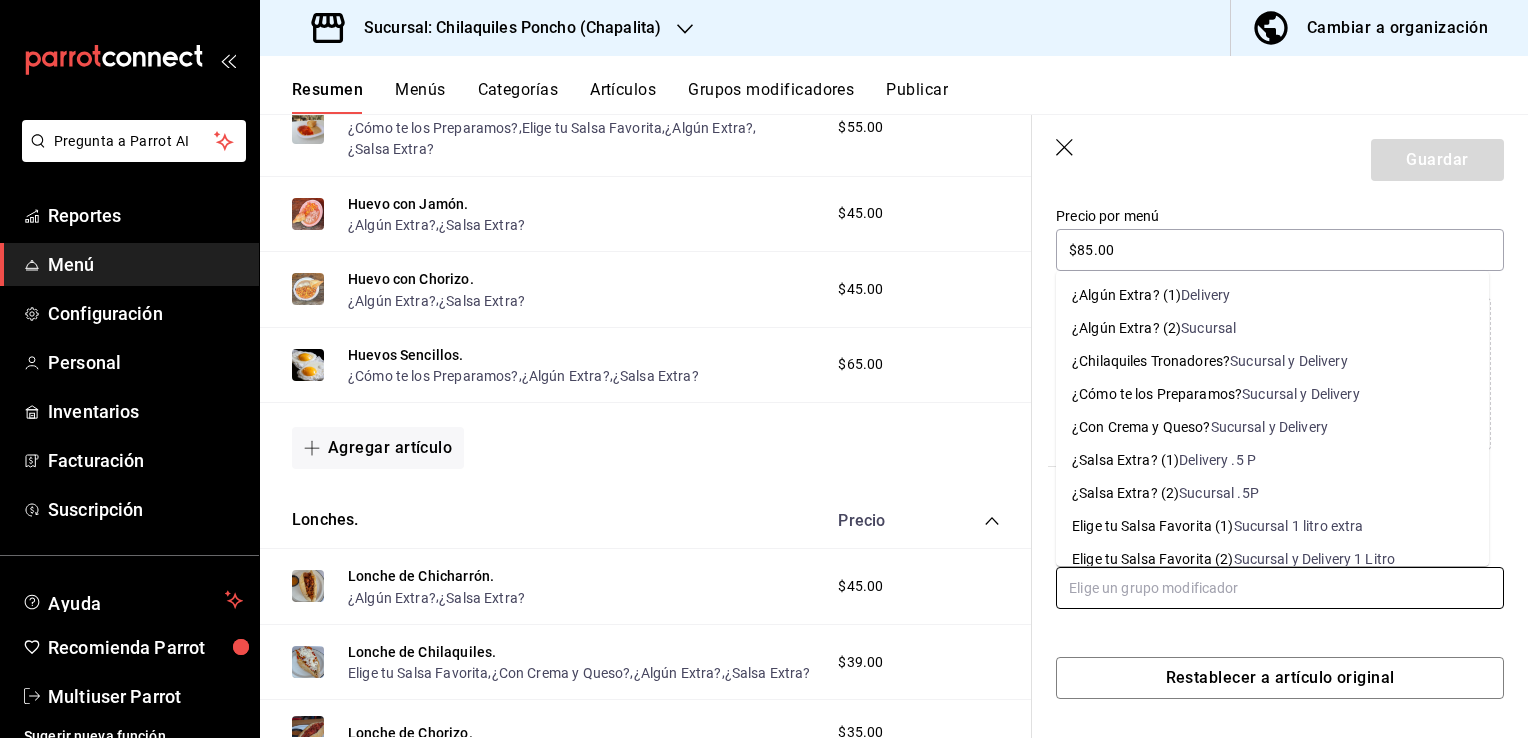 click on "Delivery" at bounding box center (1205, 295) 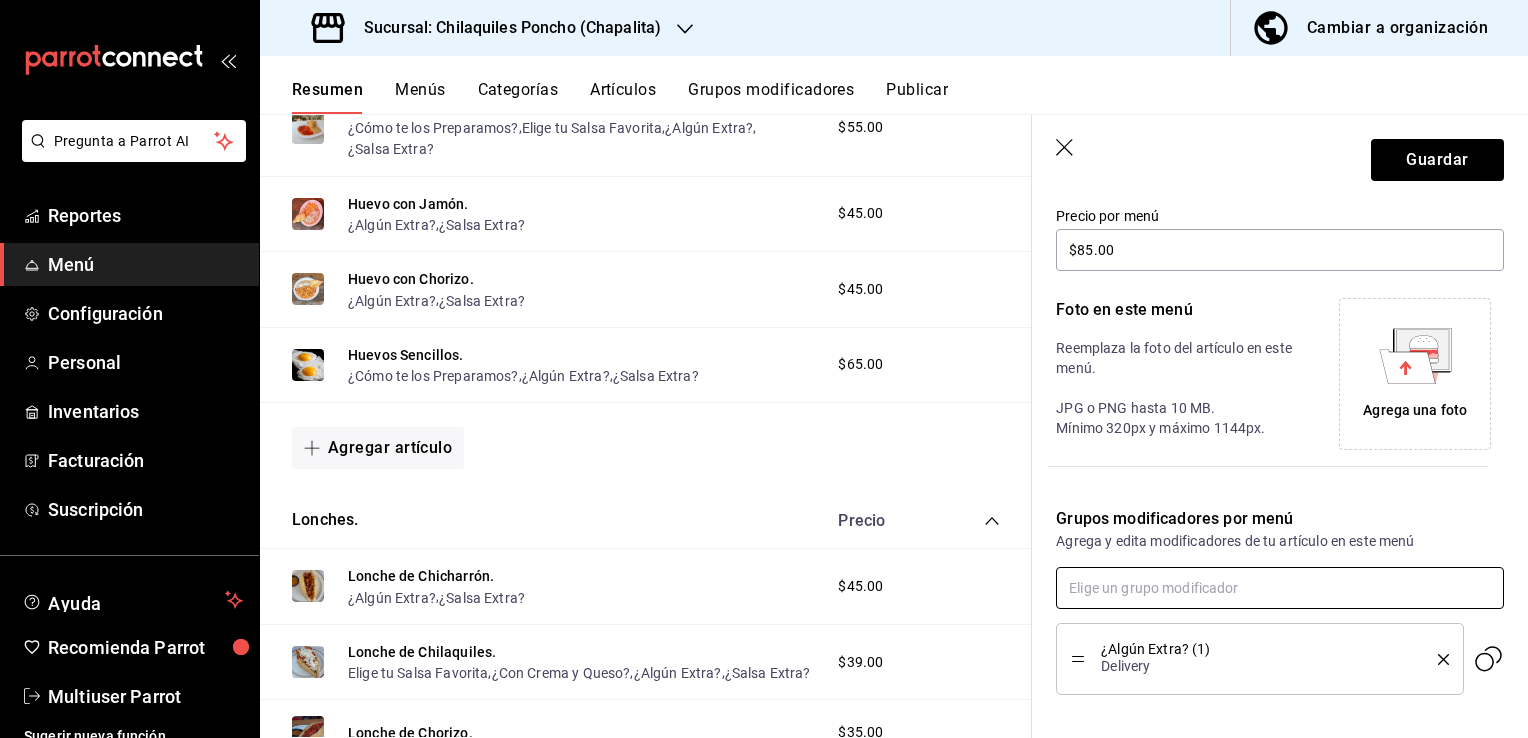 click at bounding box center (1280, 588) 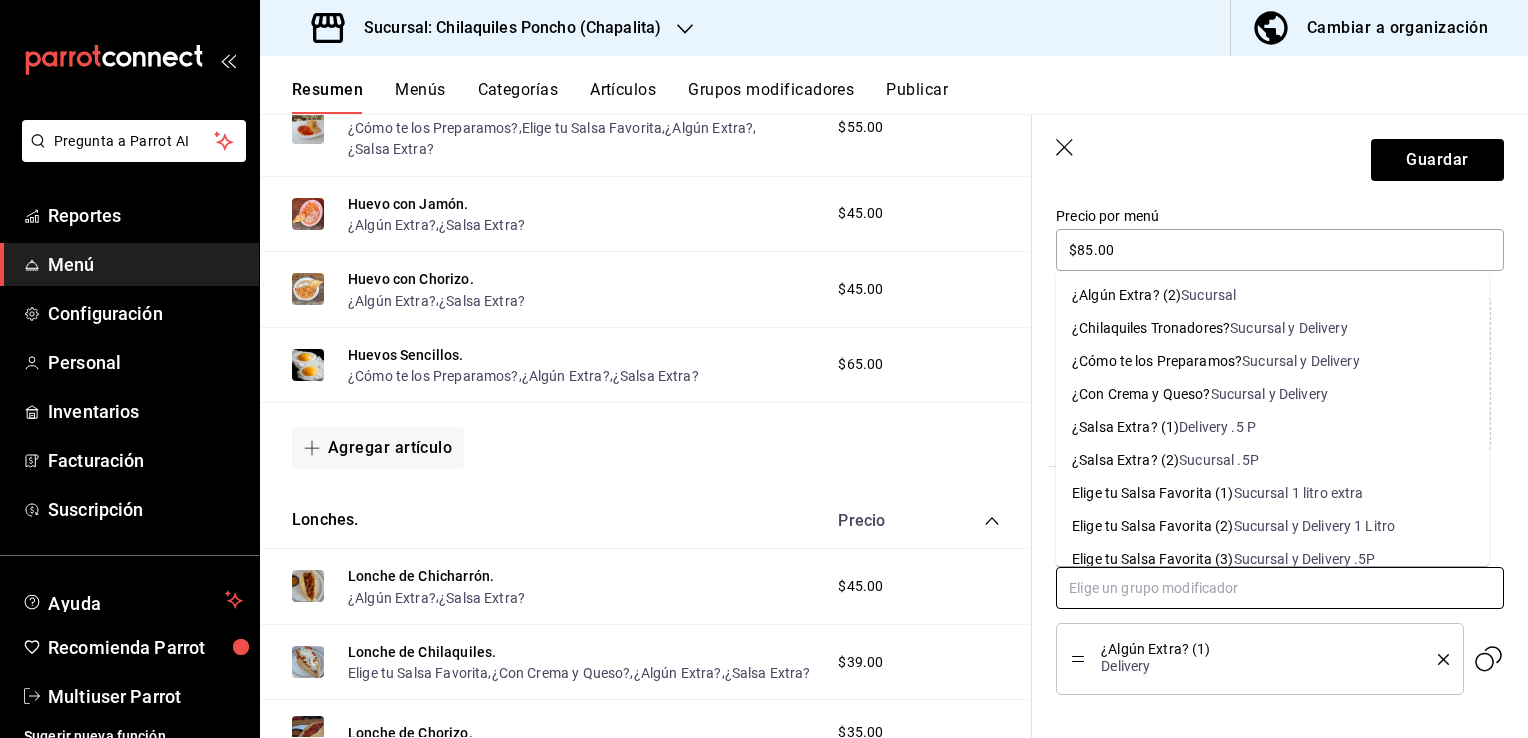 click on "Delivery .5 P" at bounding box center [1217, 427] 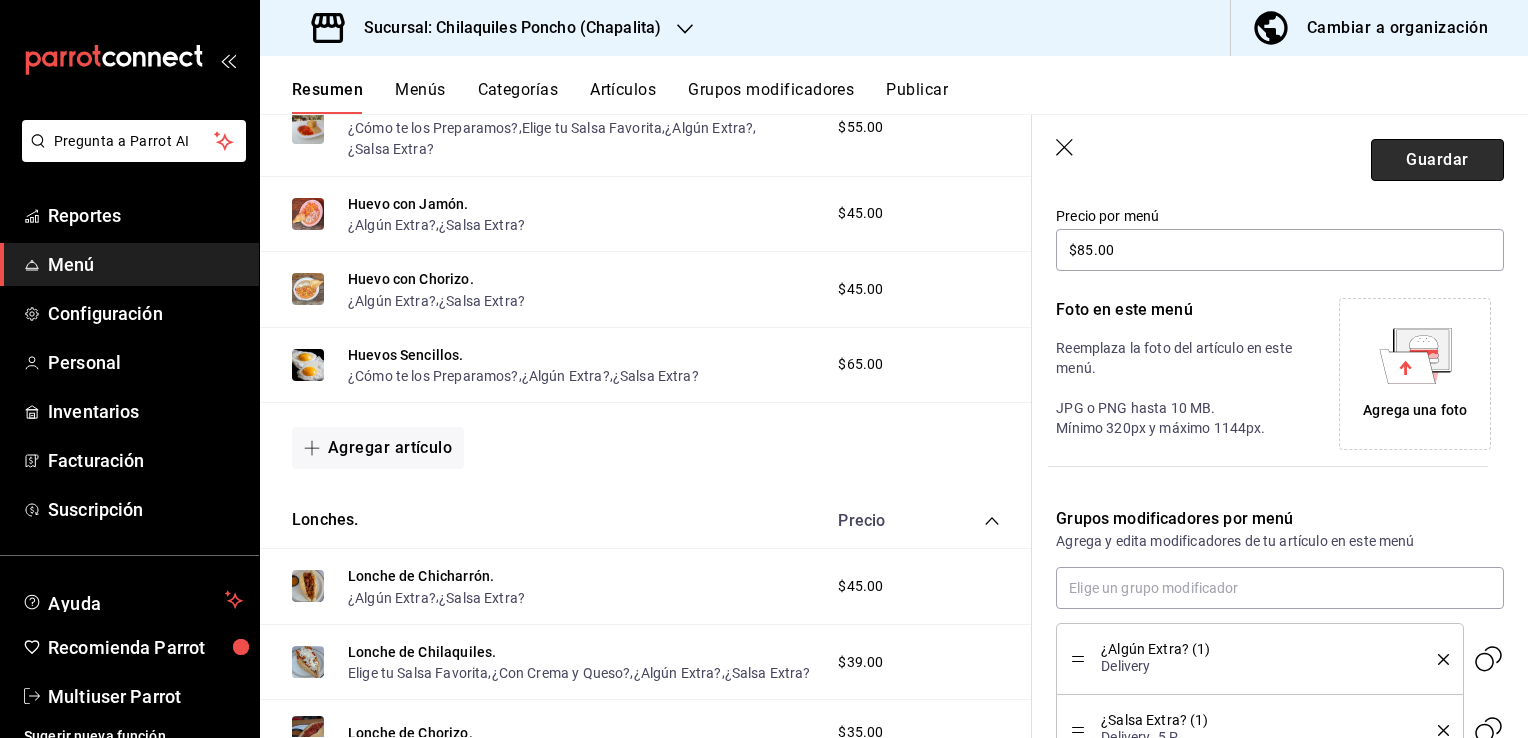 click on "Guardar" at bounding box center [1437, 160] 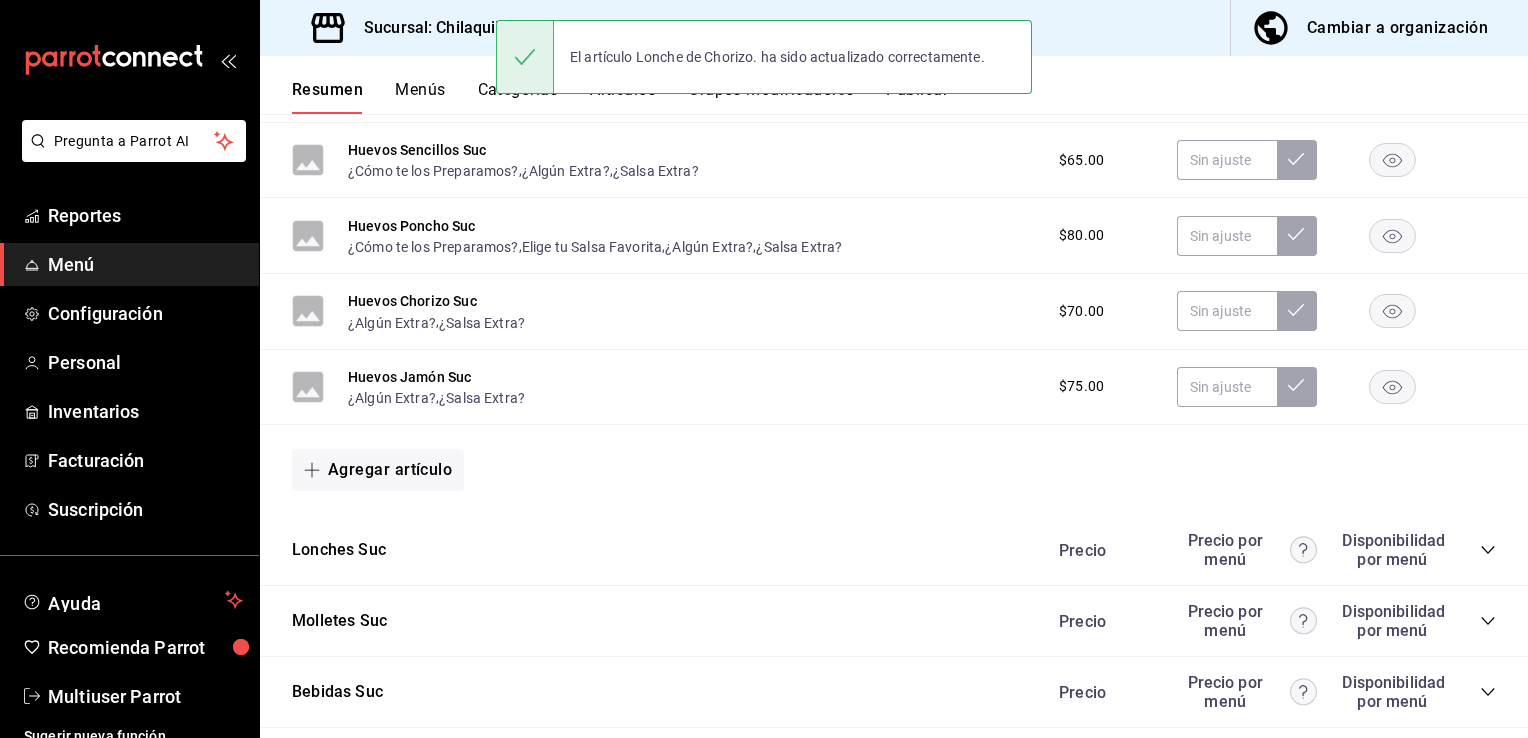 scroll, scrollTop: 1474, scrollLeft: 0, axis: vertical 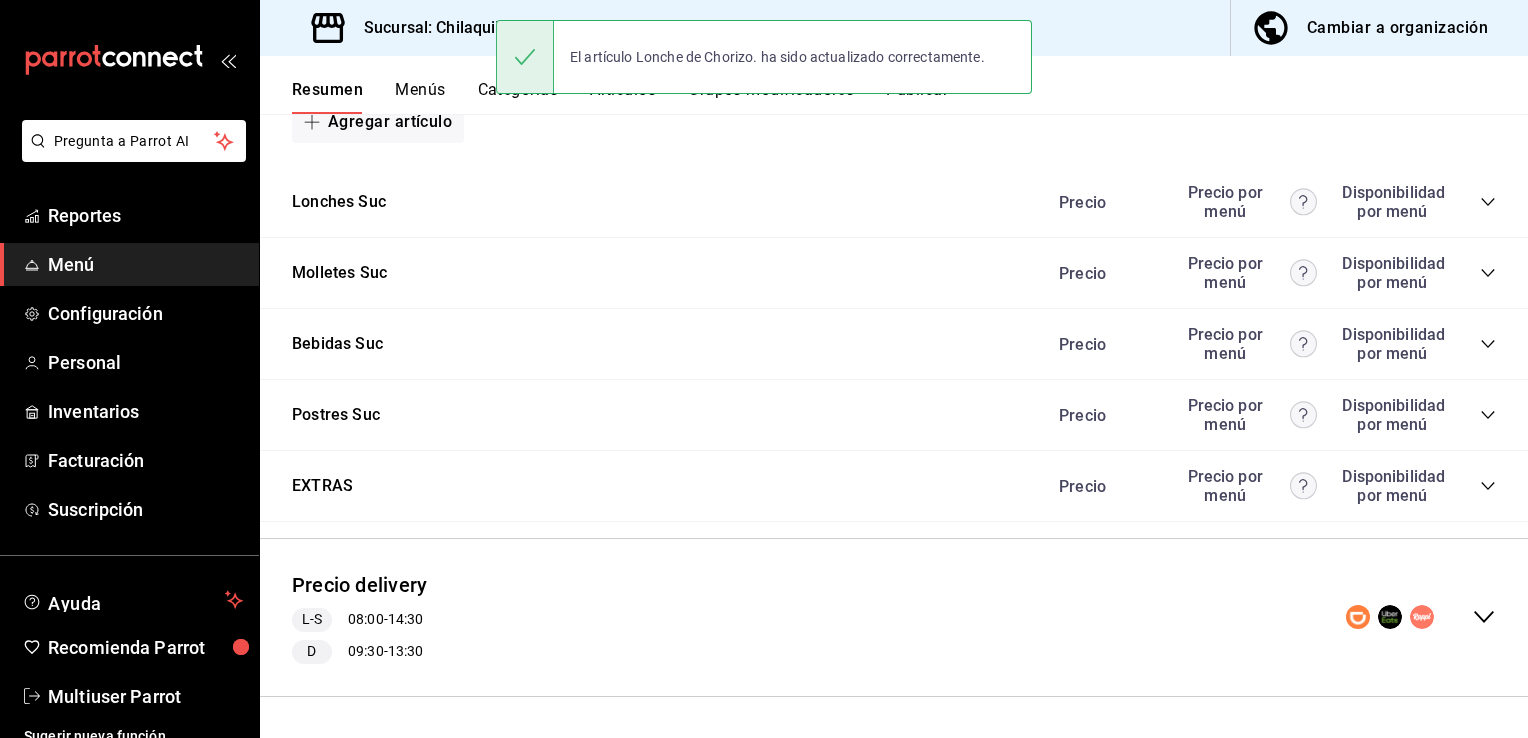 click on "Precio delivery L-S 08:00  -  14:30 D 09:30  -  13:30" at bounding box center [894, 617] 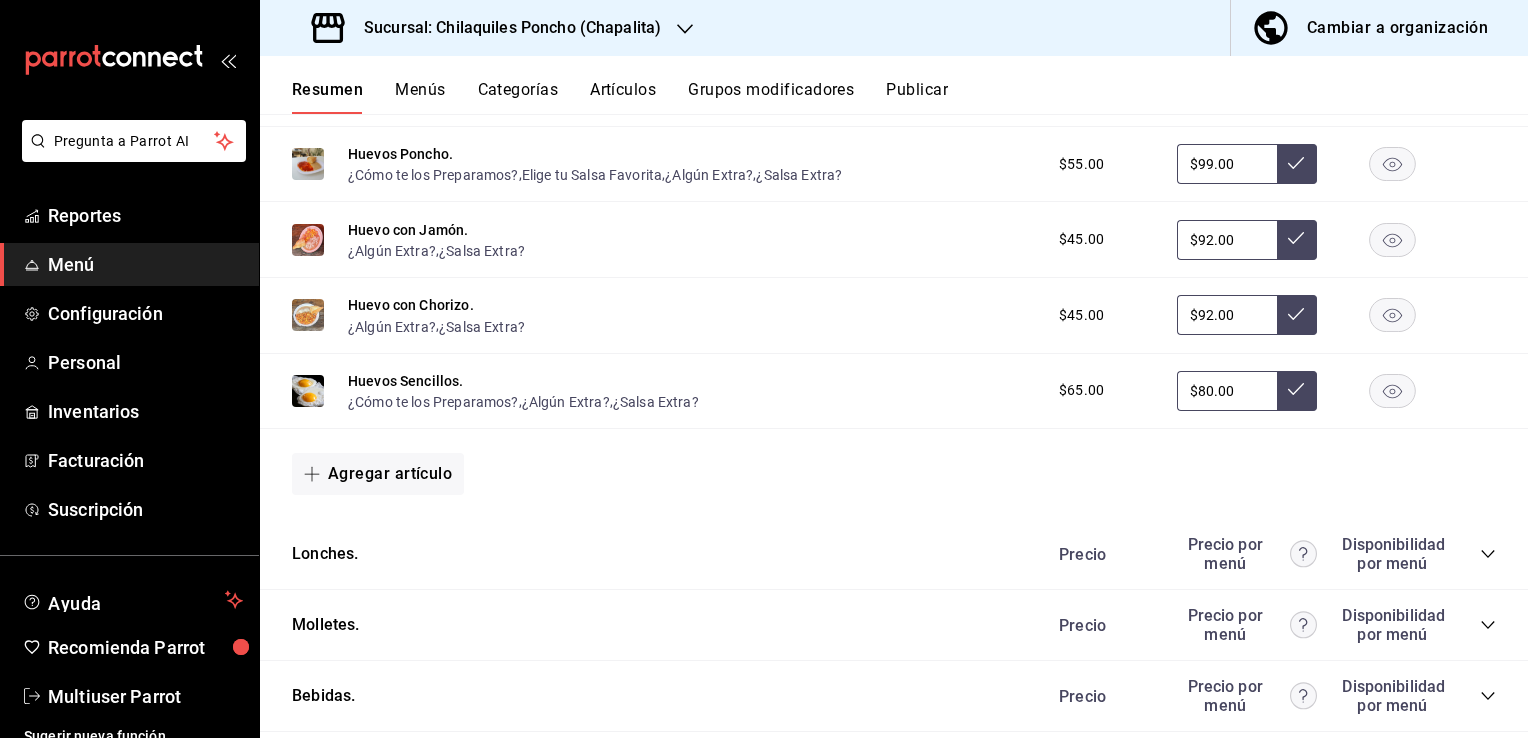 scroll, scrollTop: 2973, scrollLeft: 0, axis: vertical 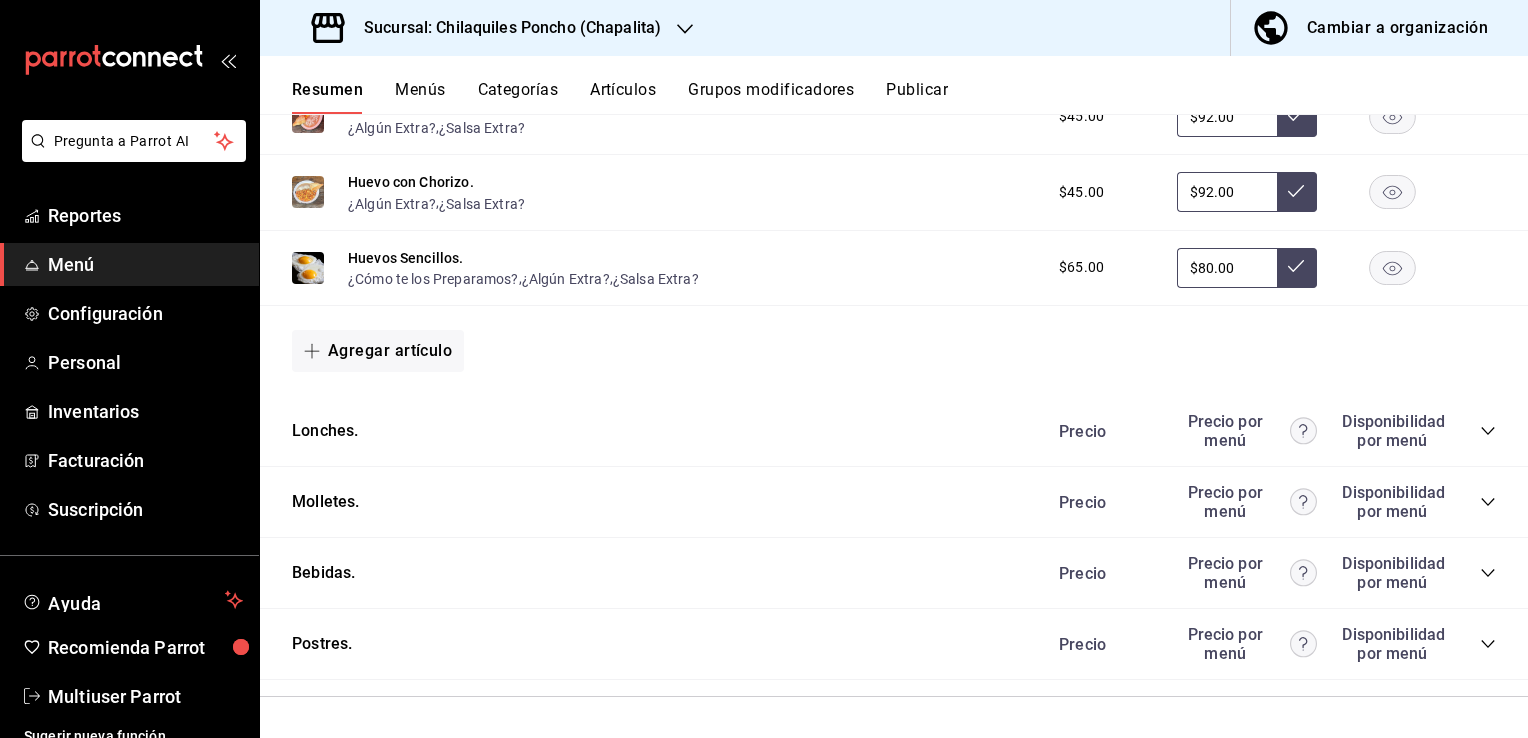 click 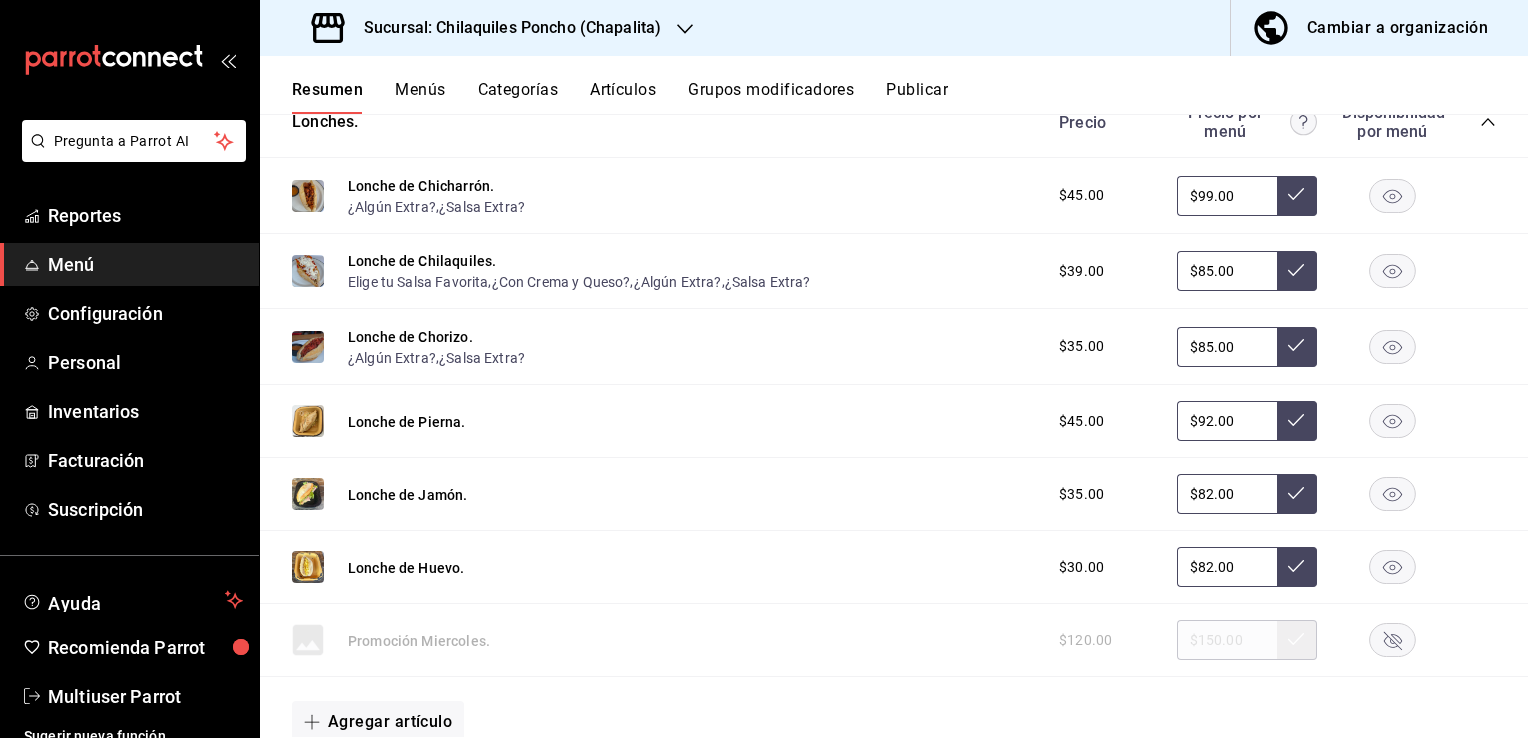 scroll, scrollTop: 3301, scrollLeft: 0, axis: vertical 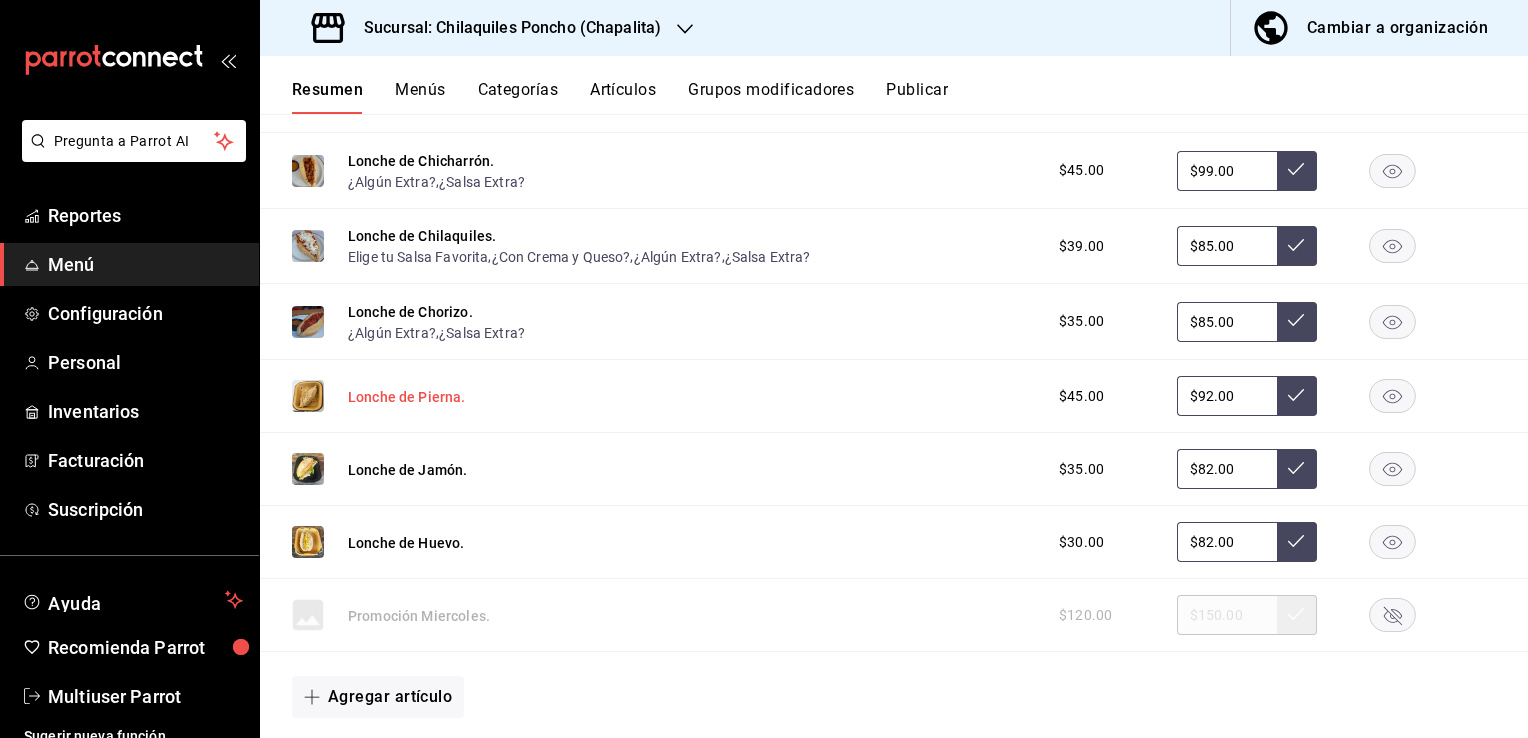 click on "Lonche de Pierna." at bounding box center [407, 397] 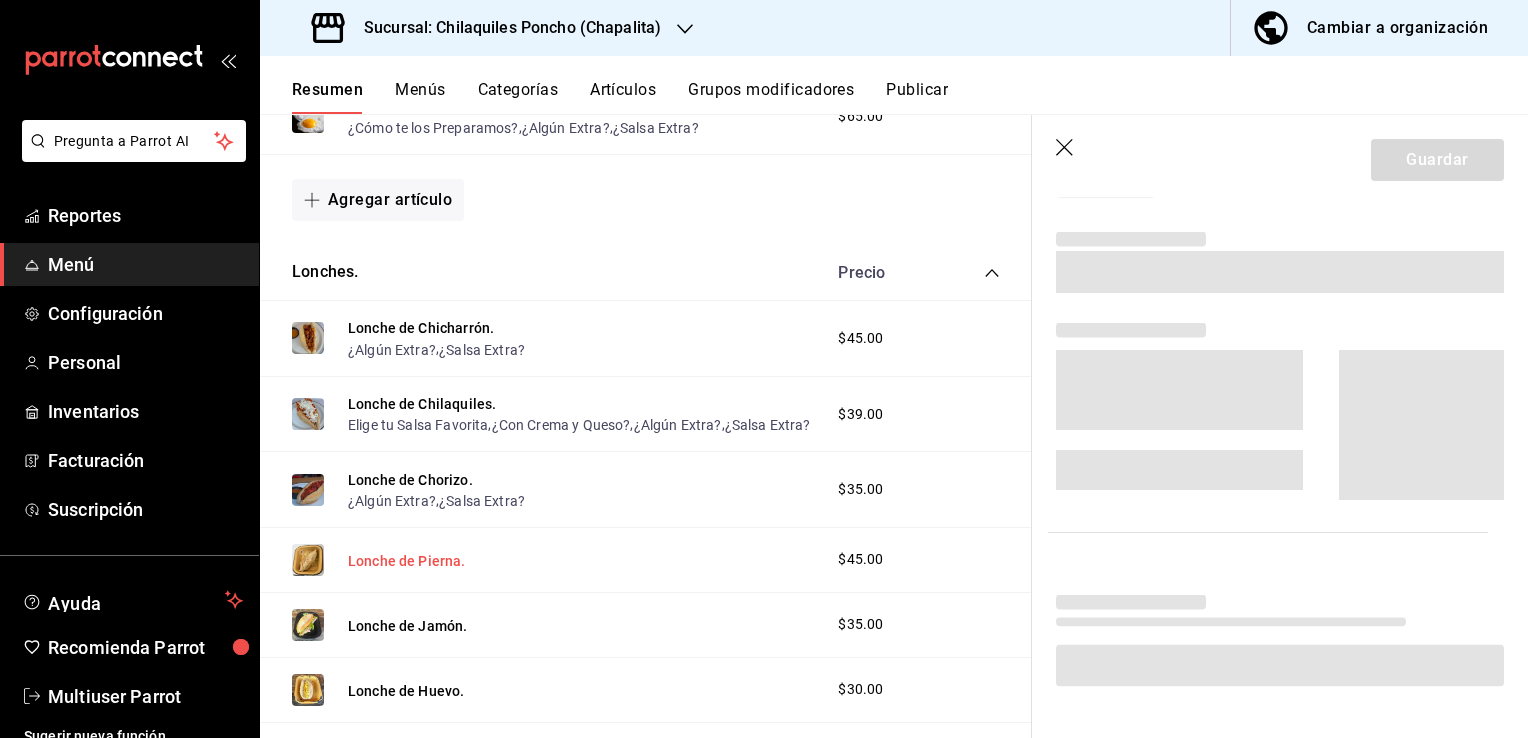 scroll, scrollTop: 3154, scrollLeft: 0, axis: vertical 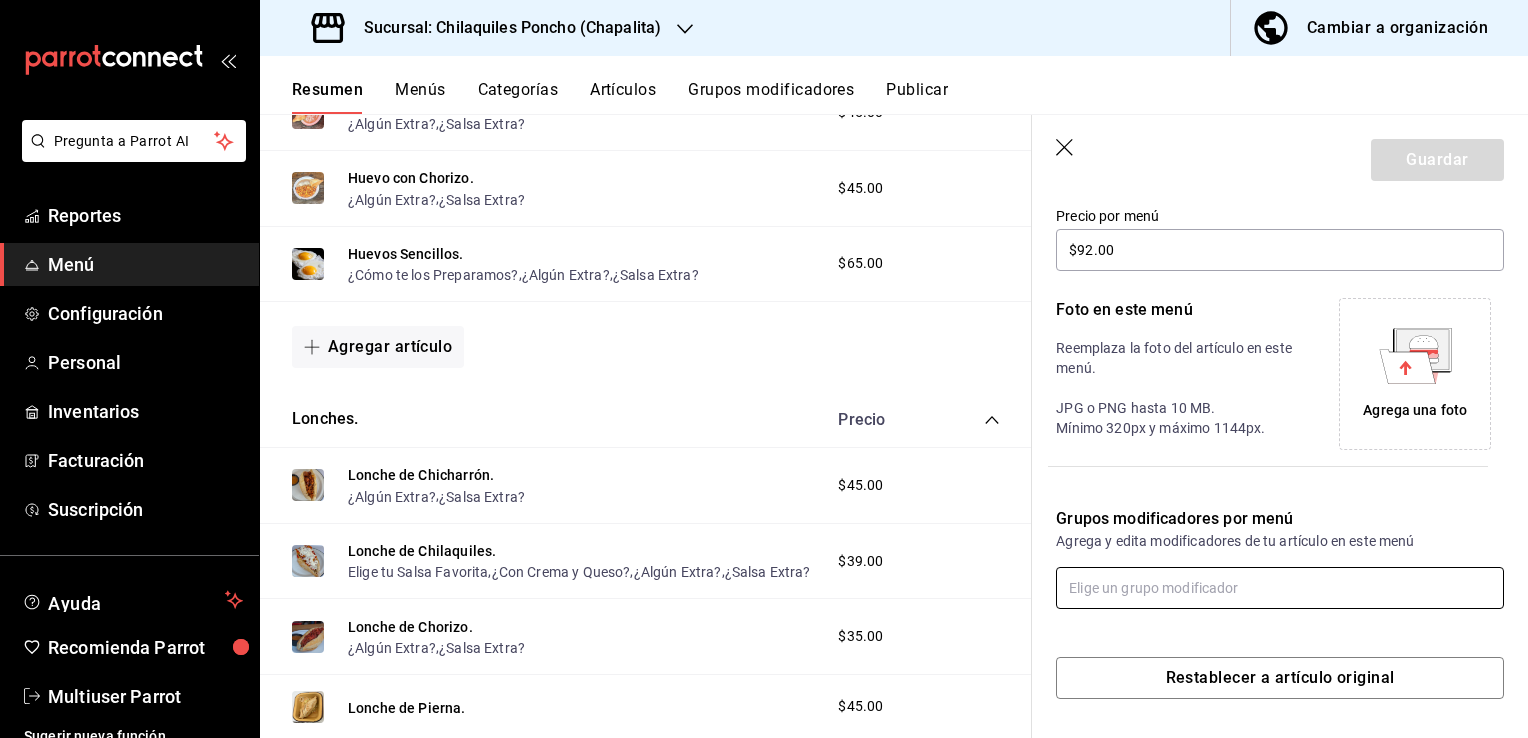 click at bounding box center (1280, 588) 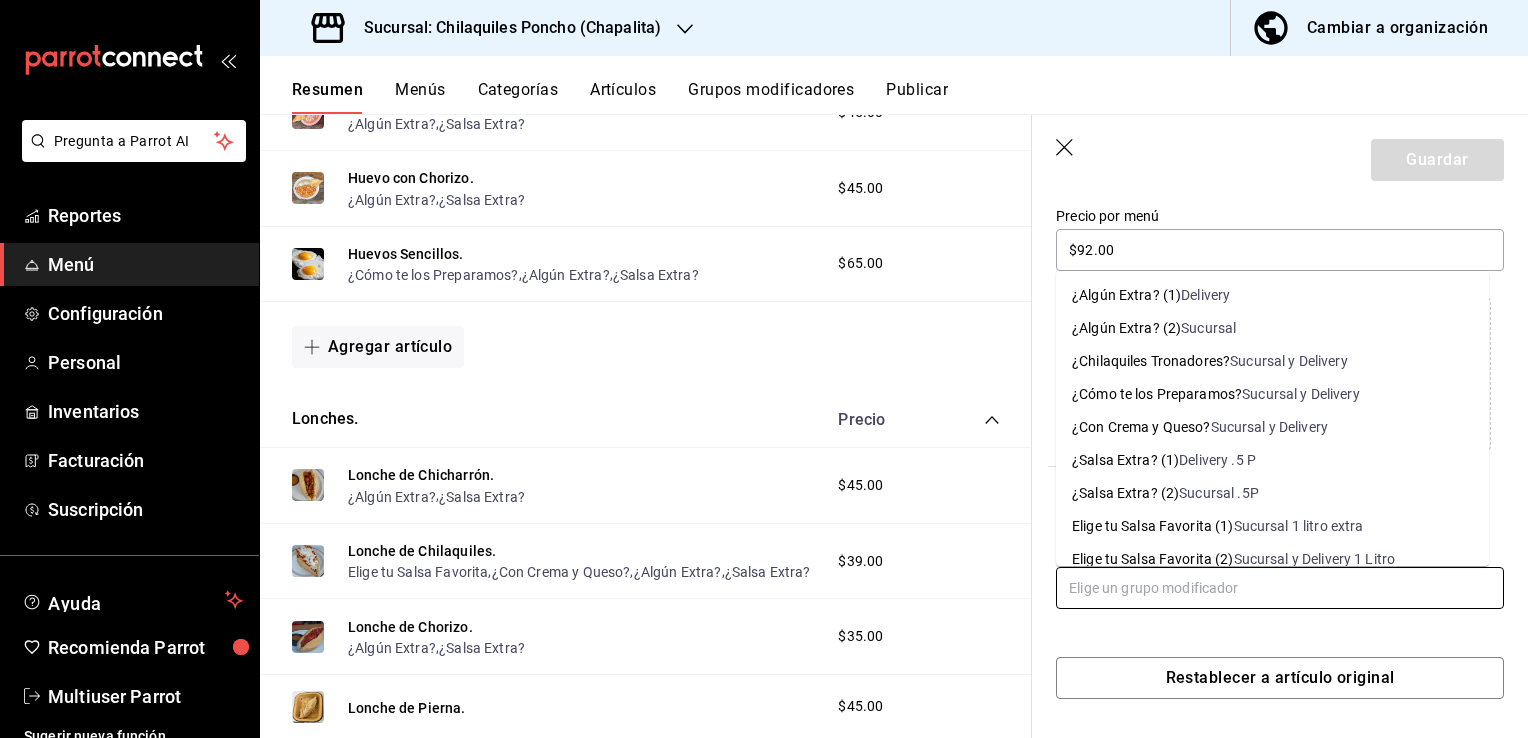 click on "Delivery" at bounding box center [1205, 295] 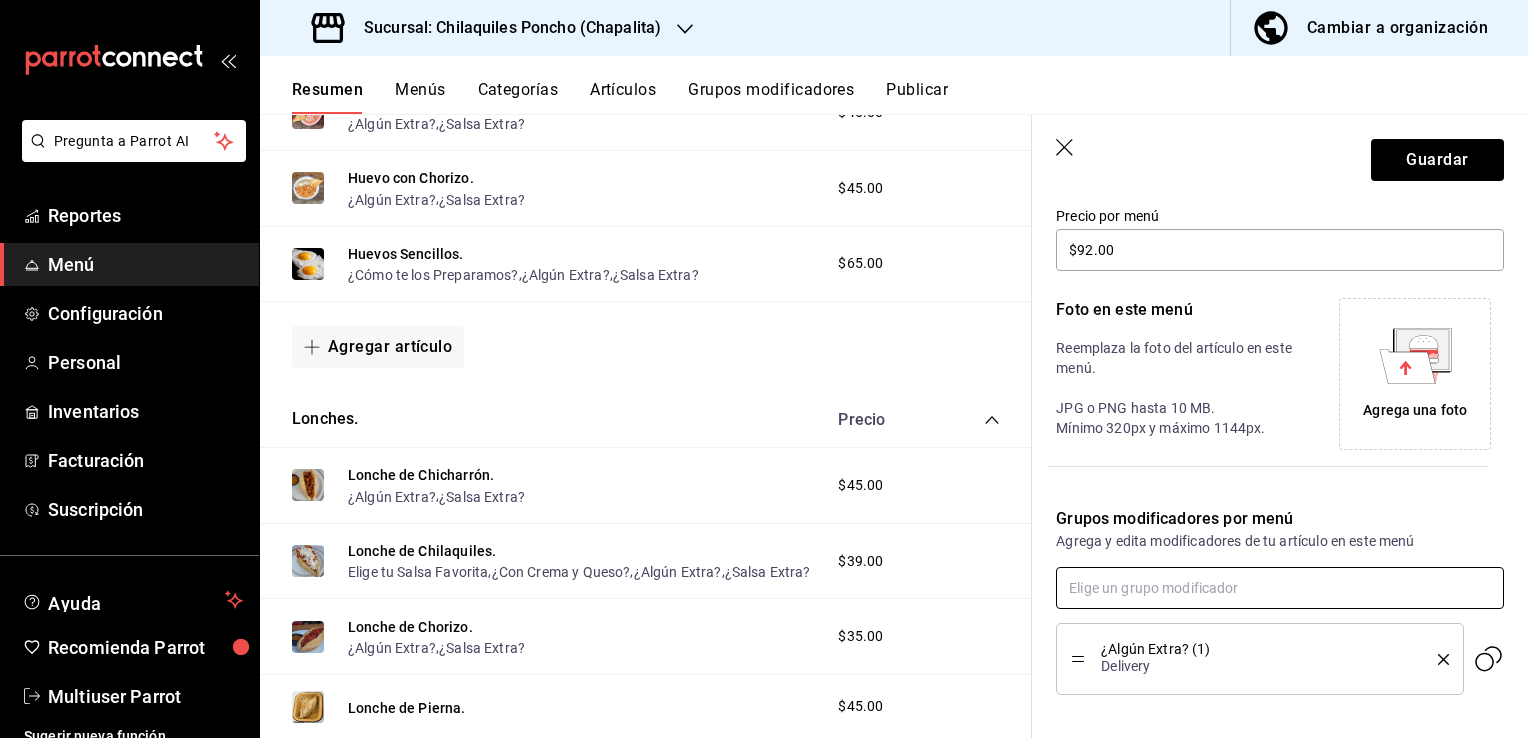 click at bounding box center [1280, 588] 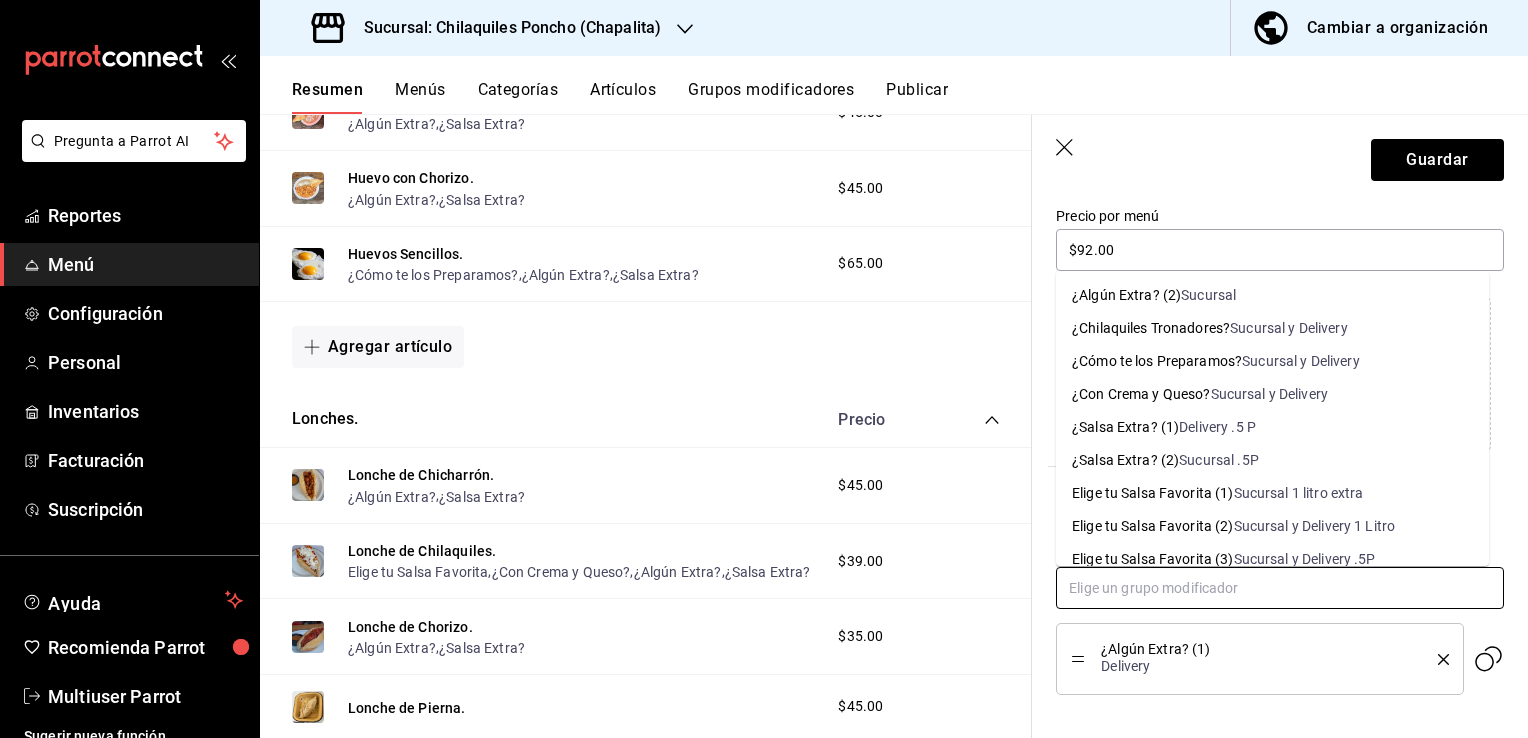 click on "Delivery .5 P" at bounding box center (1217, 427) 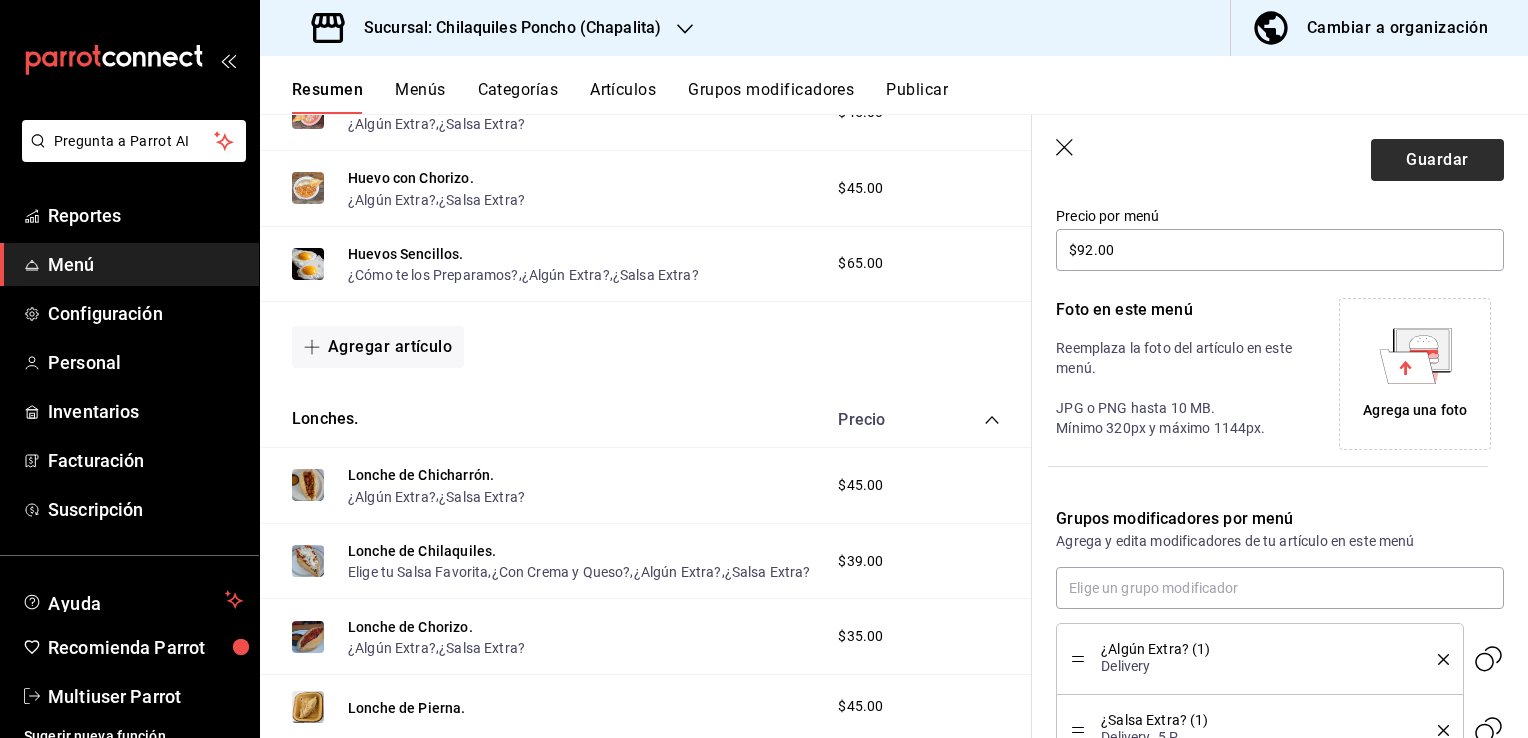 click on "Guardar" at bounding box center [1437, 160] 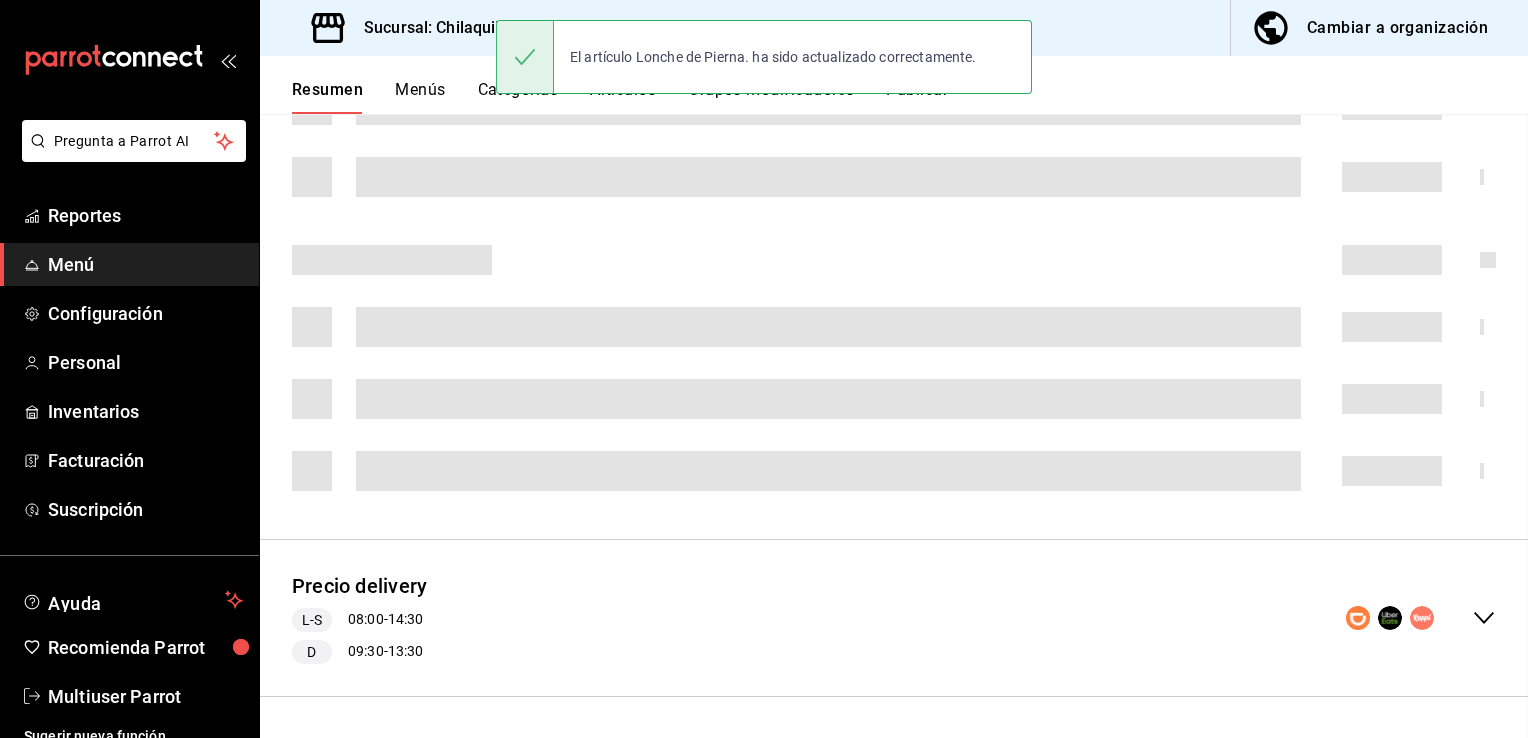 scroll, scrollTop: 492, scrollLeft: 0, axis: vertical 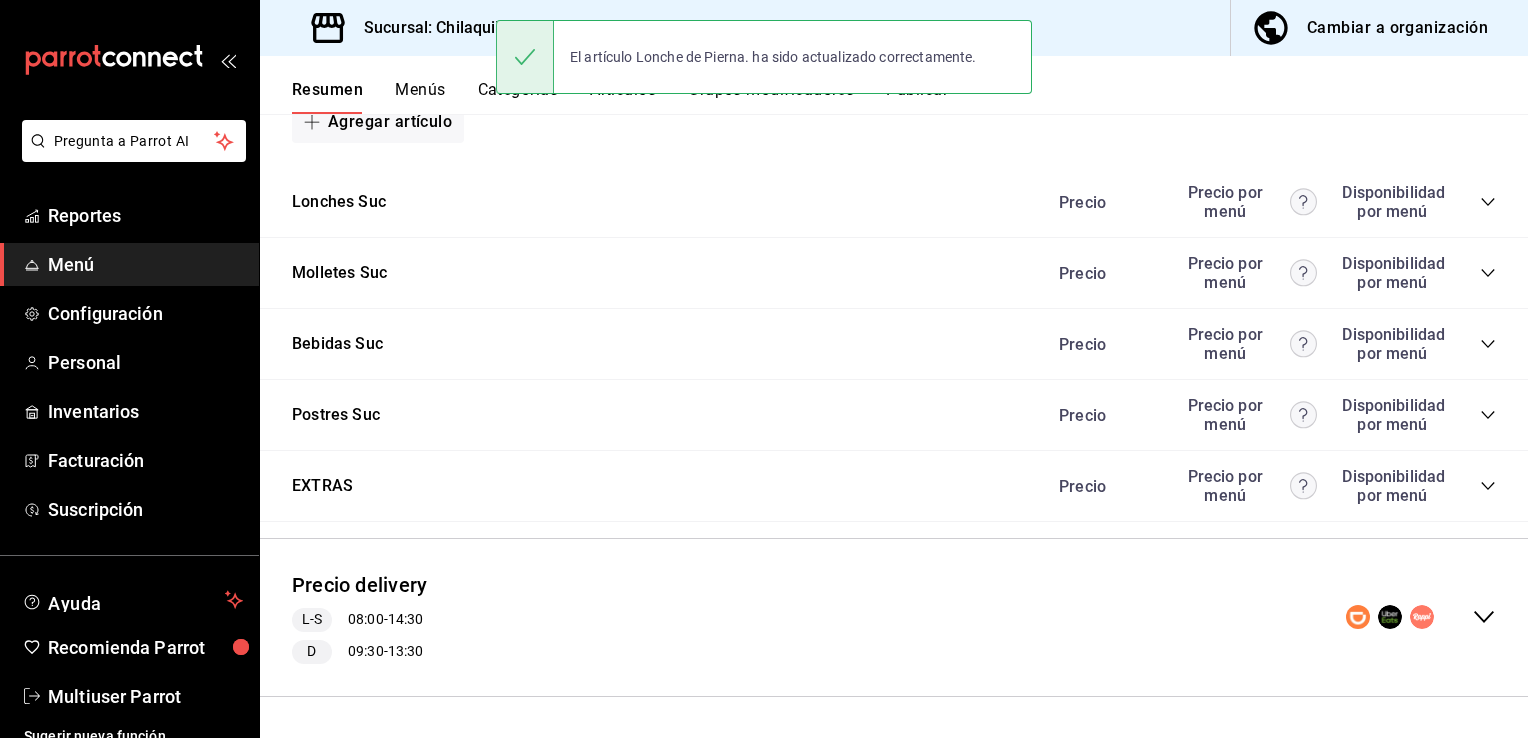 click 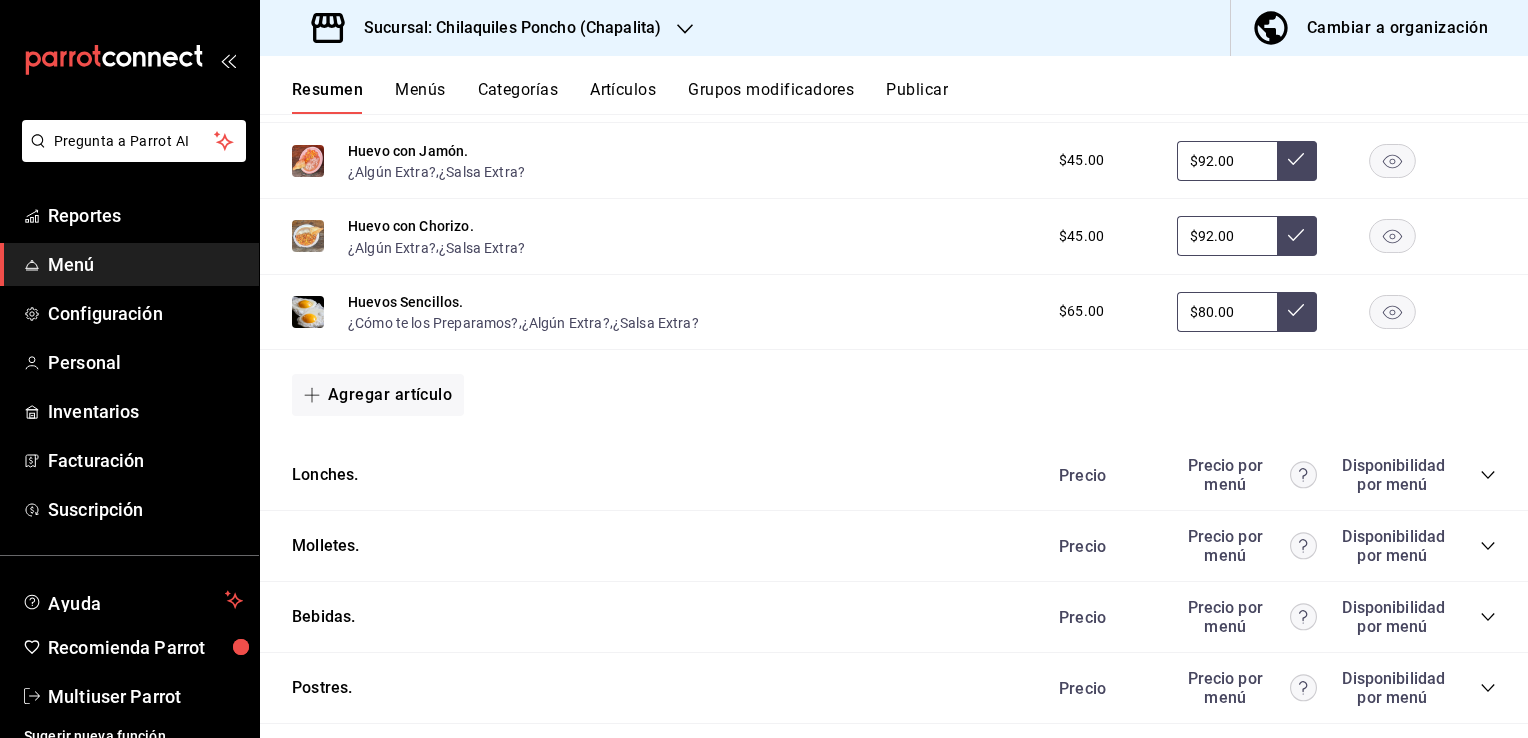 scroll, scrollTop: 2973, scrollLeft: 0, axis: vertical 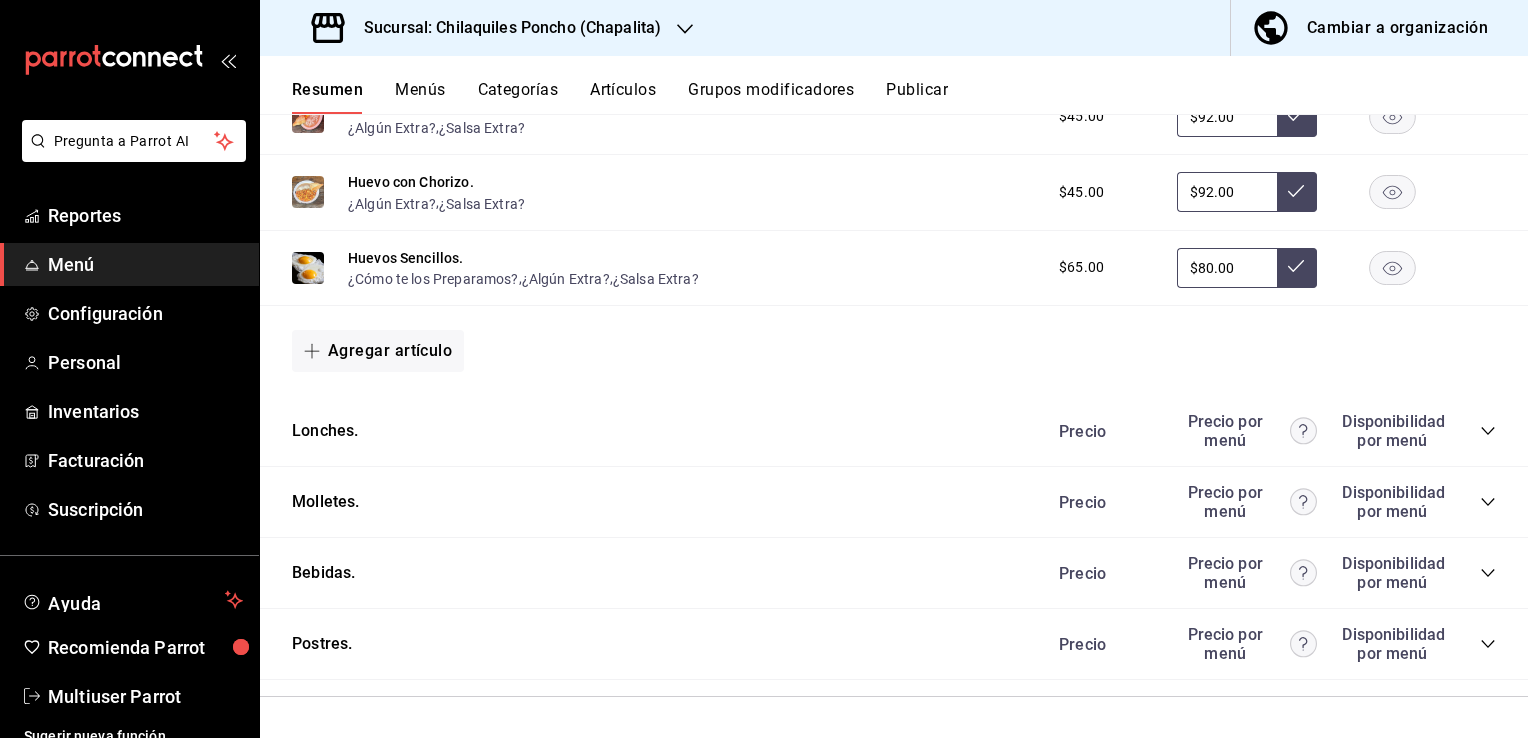click 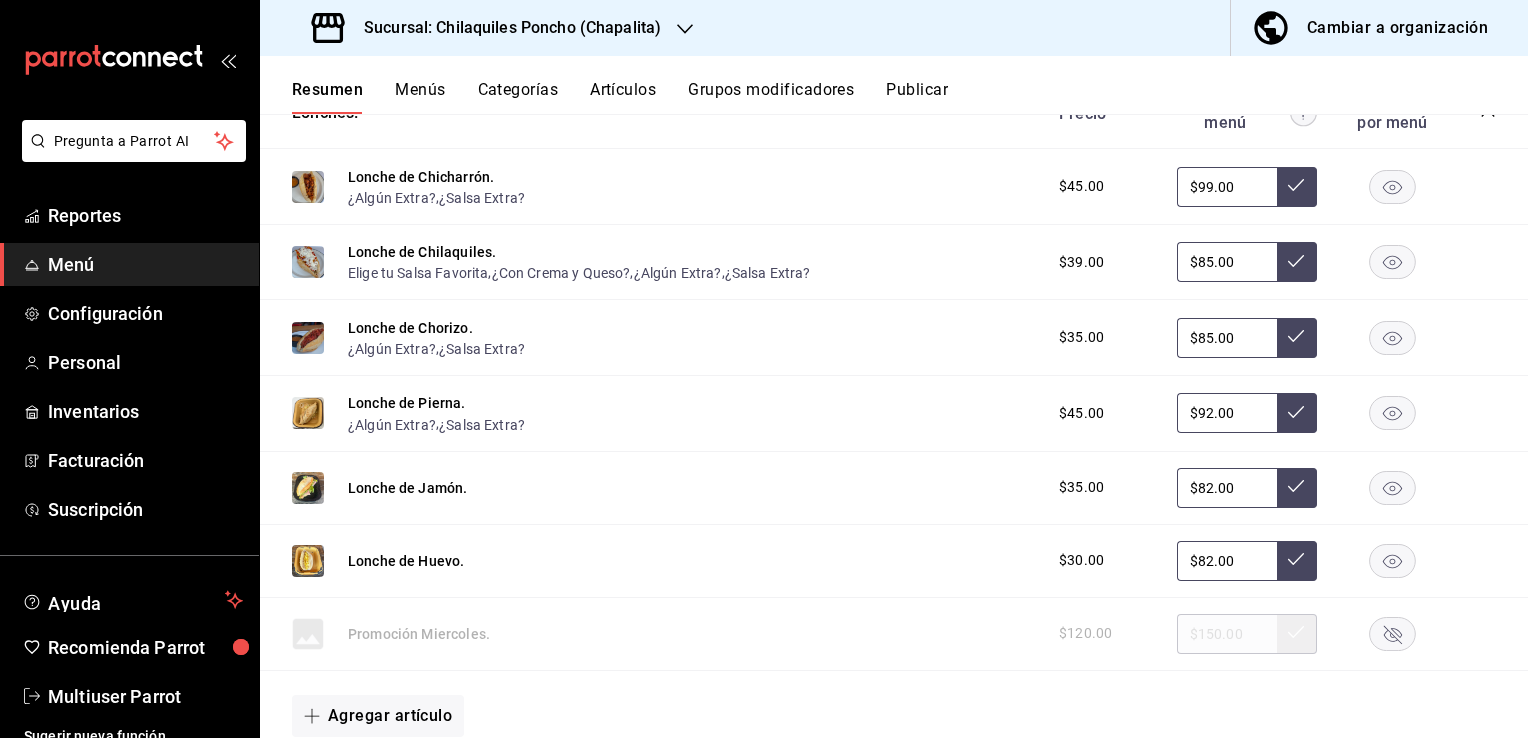 scroll, scrollTop: 3288, scrollLeft: 0, axis: vertical 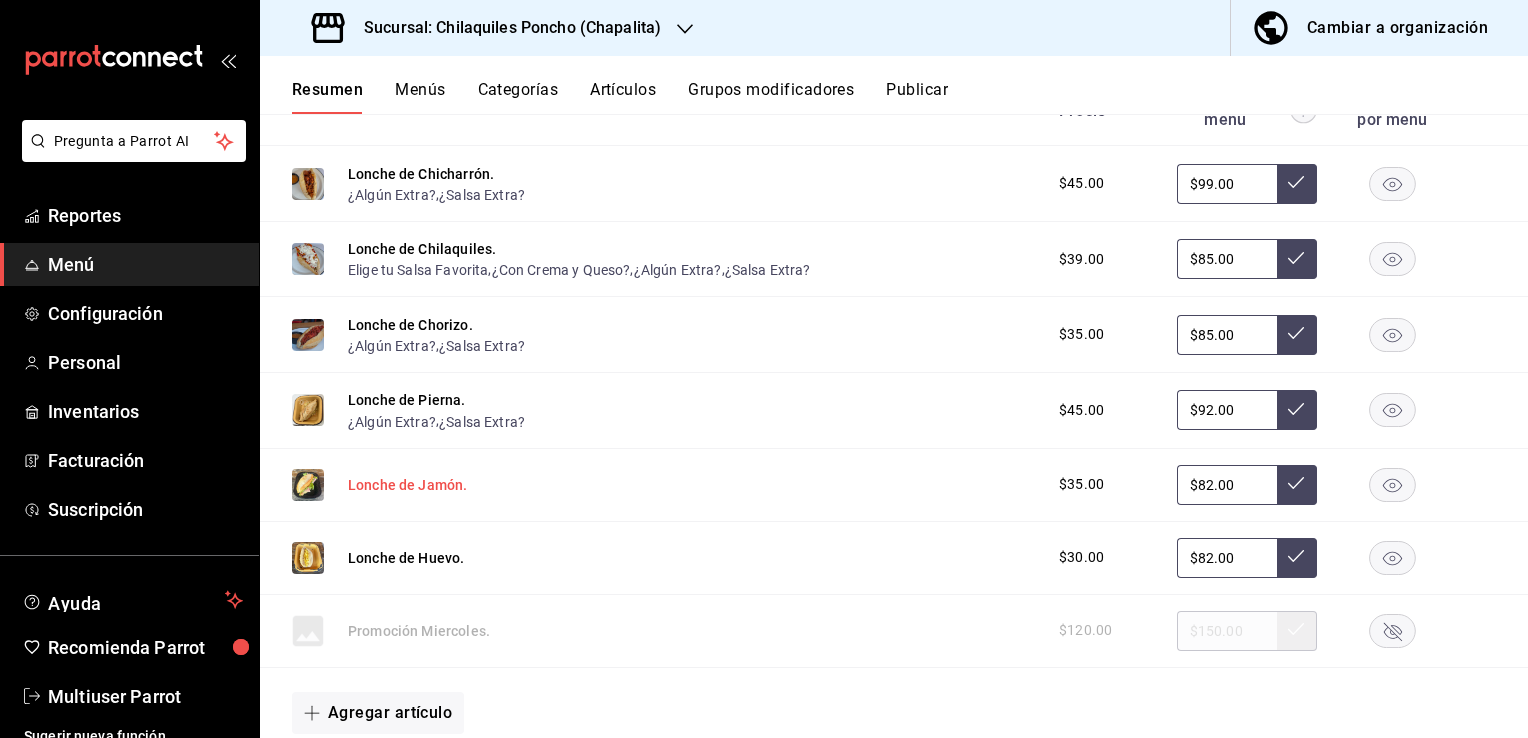 click on "Lonche de Jamón." at bounding box center (407, 485) 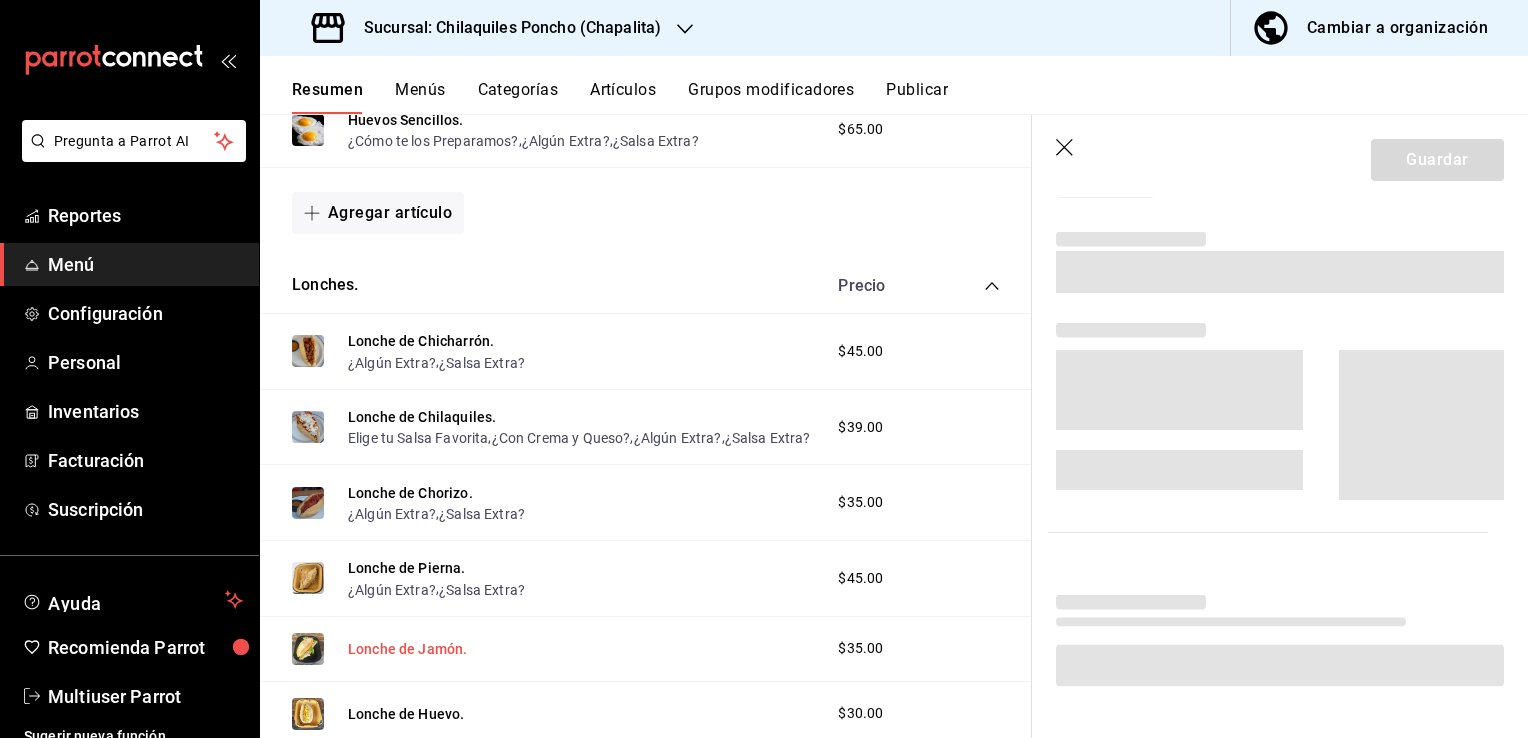 scroll, scrollTop: 3141, scrollLeft: 0, axis: vertical 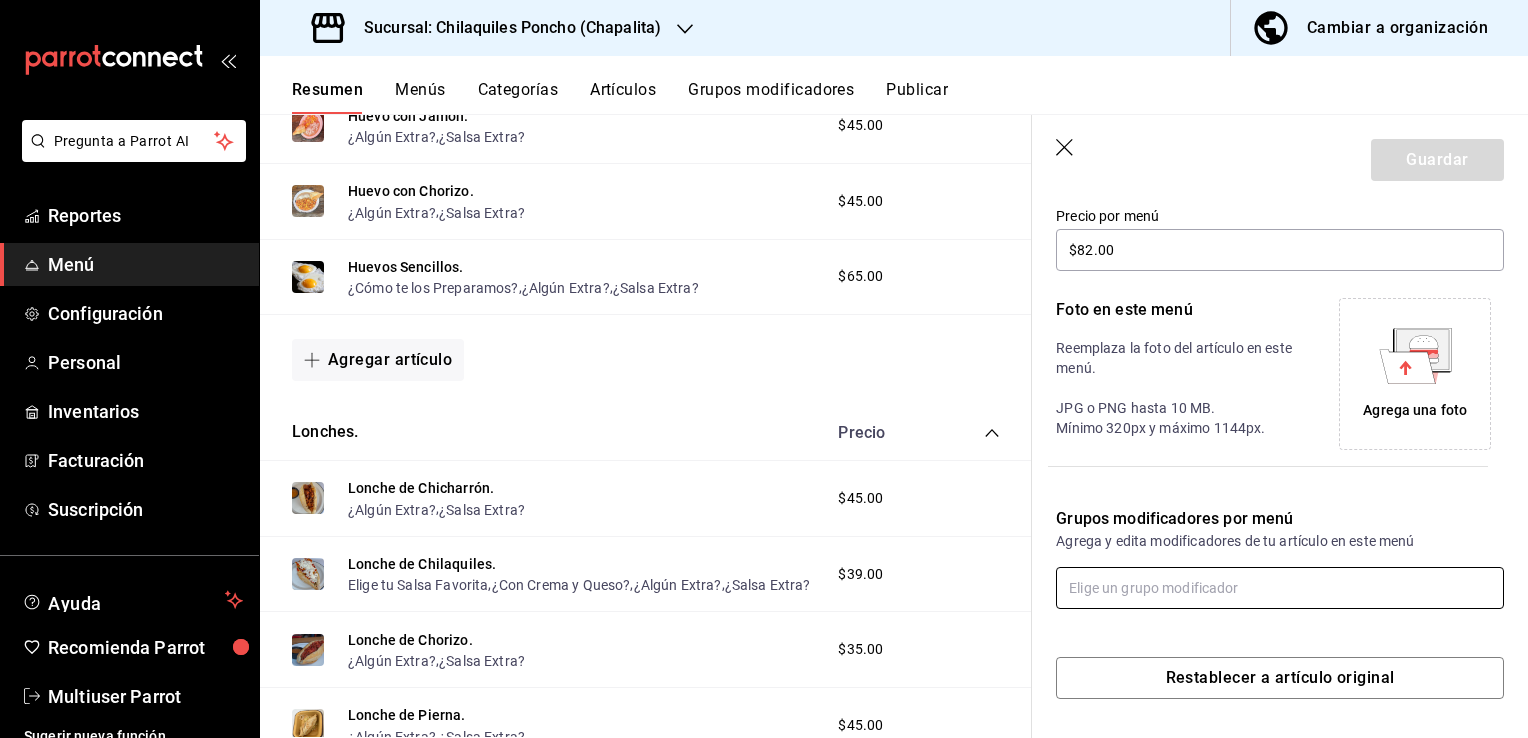 click at bounding box center (1280, 588) 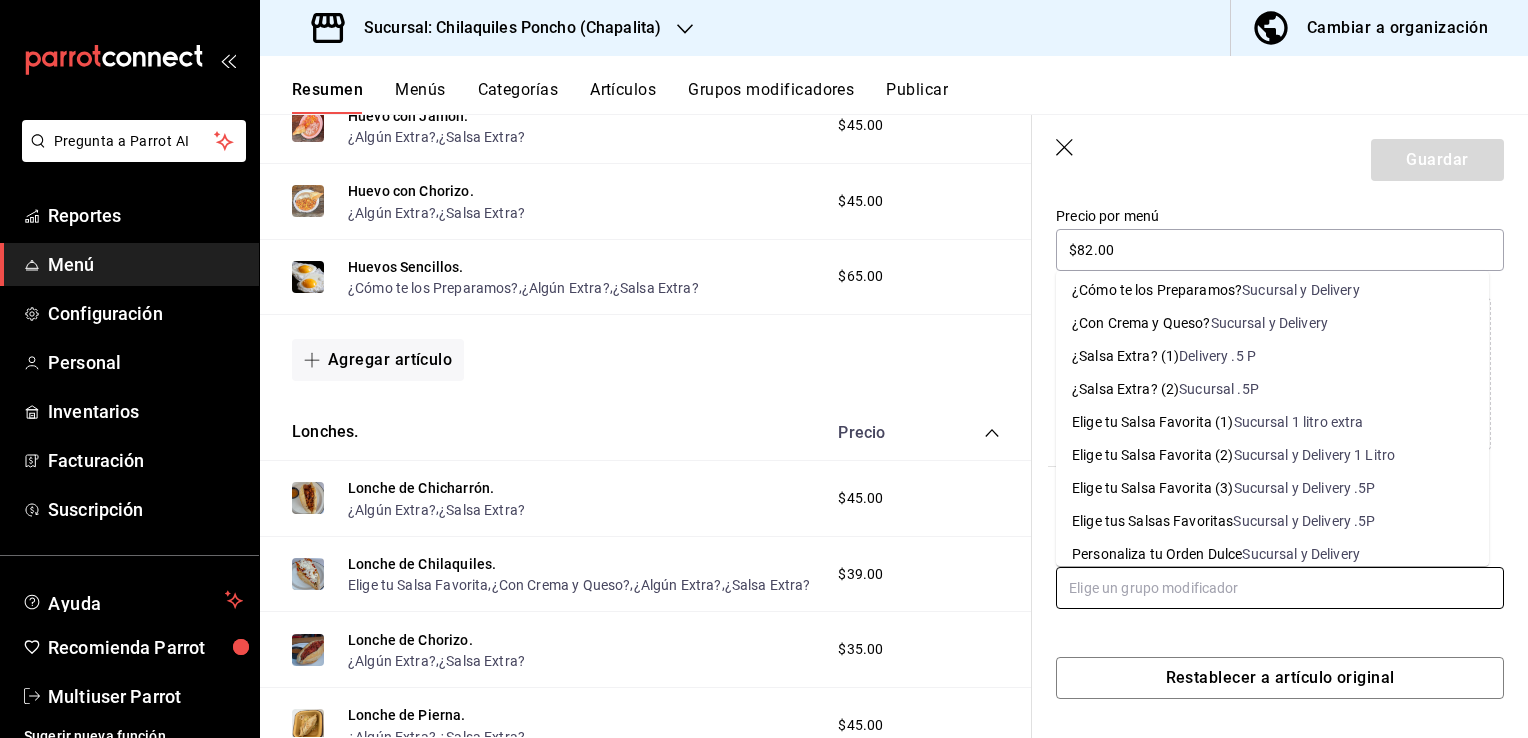scroll, scrollTop: 0, scrollLeft: 0, axis: both 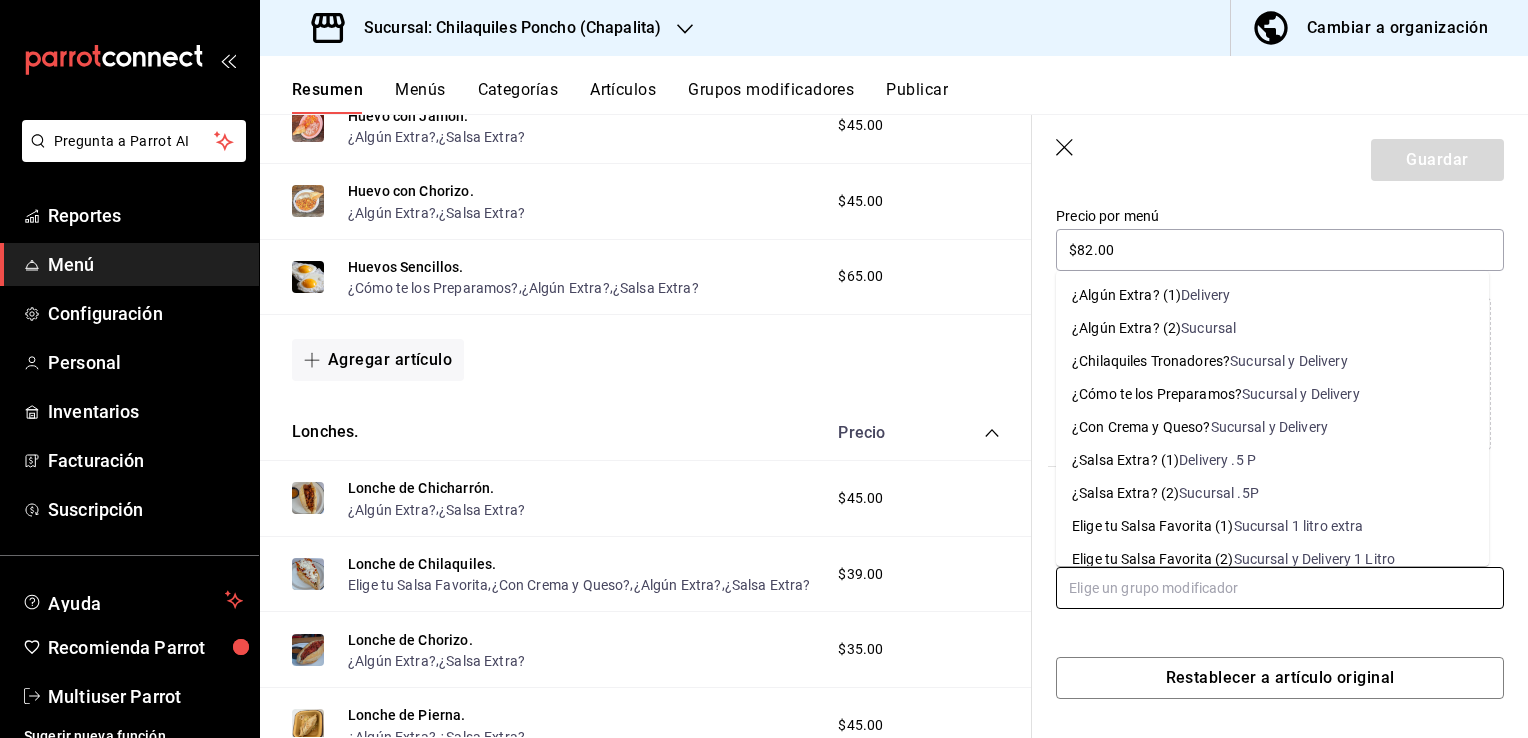 click on "Delivery" at bounding box center [1205, 295] 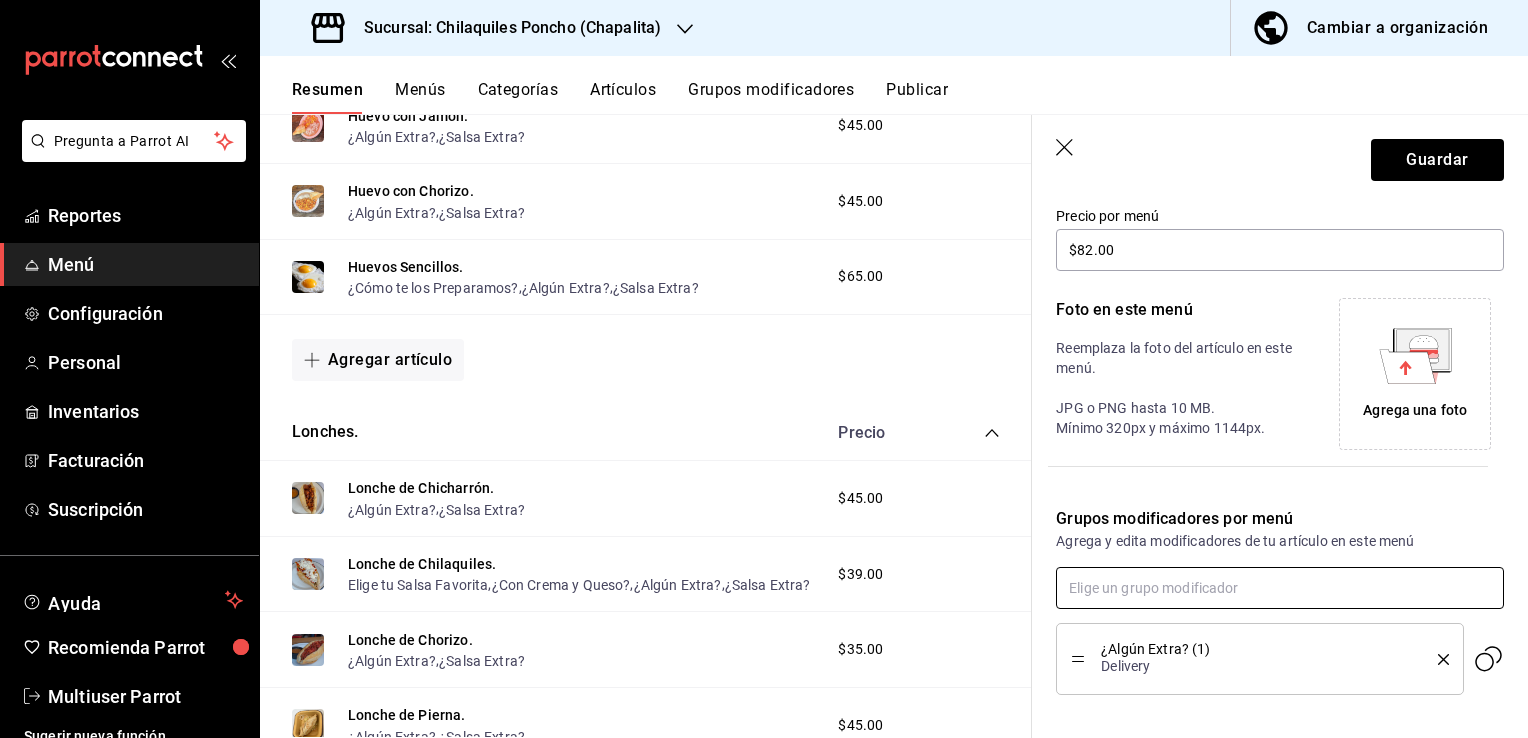 click at bounding box center [1280, 588] 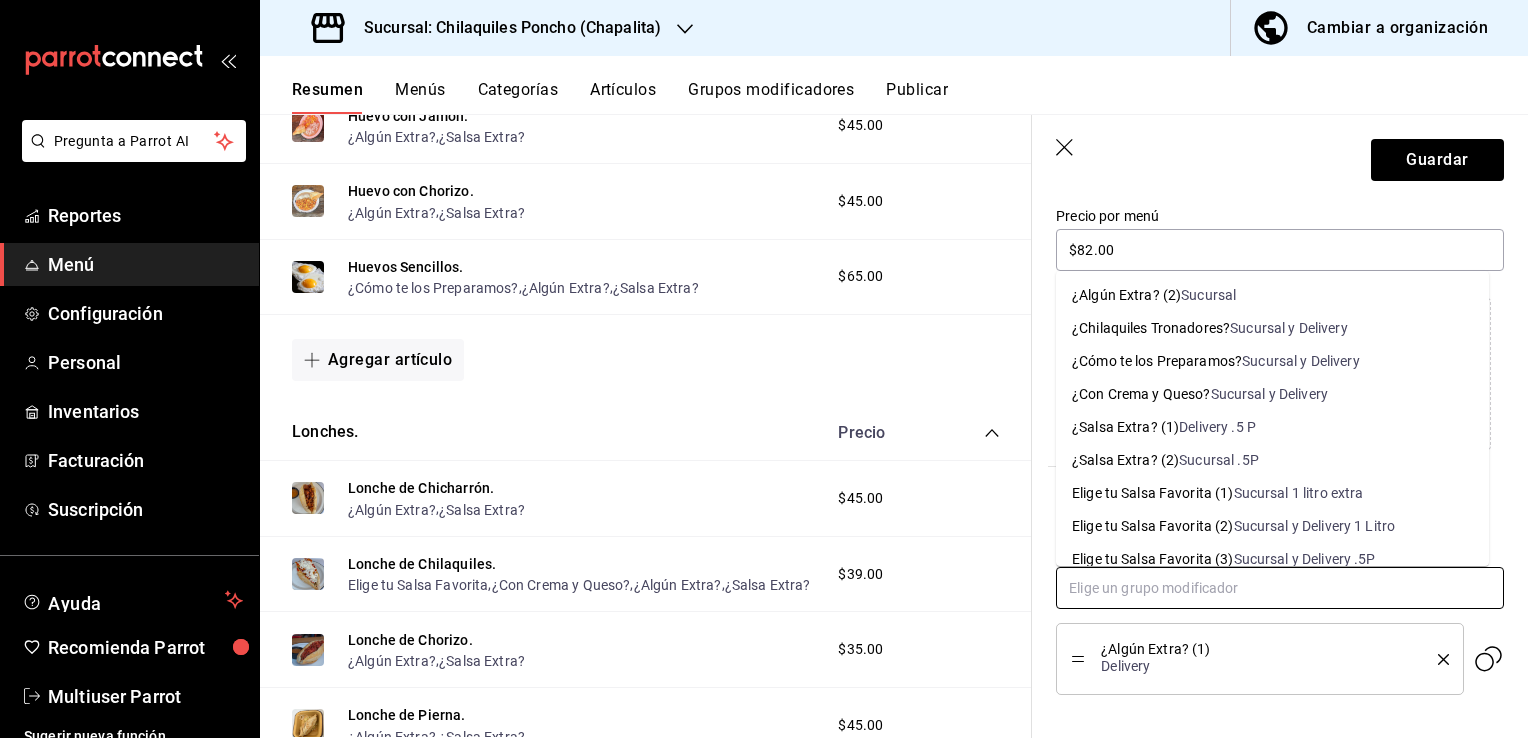click on "¿Salsa Extra? (1) Delivery .5 P" at bounding box center [1272, 427] 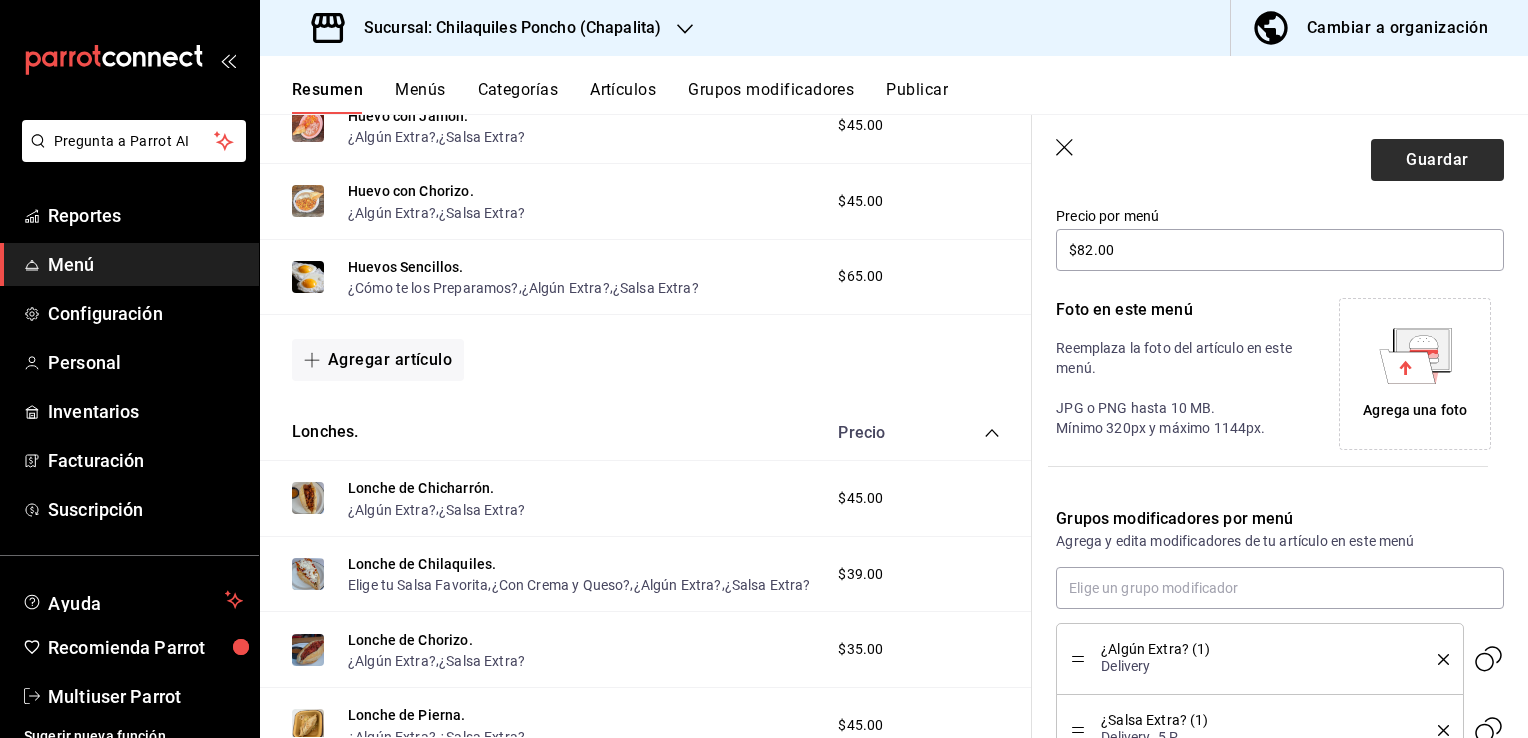 click on "Guardar" at bounding box center [1437, 160] 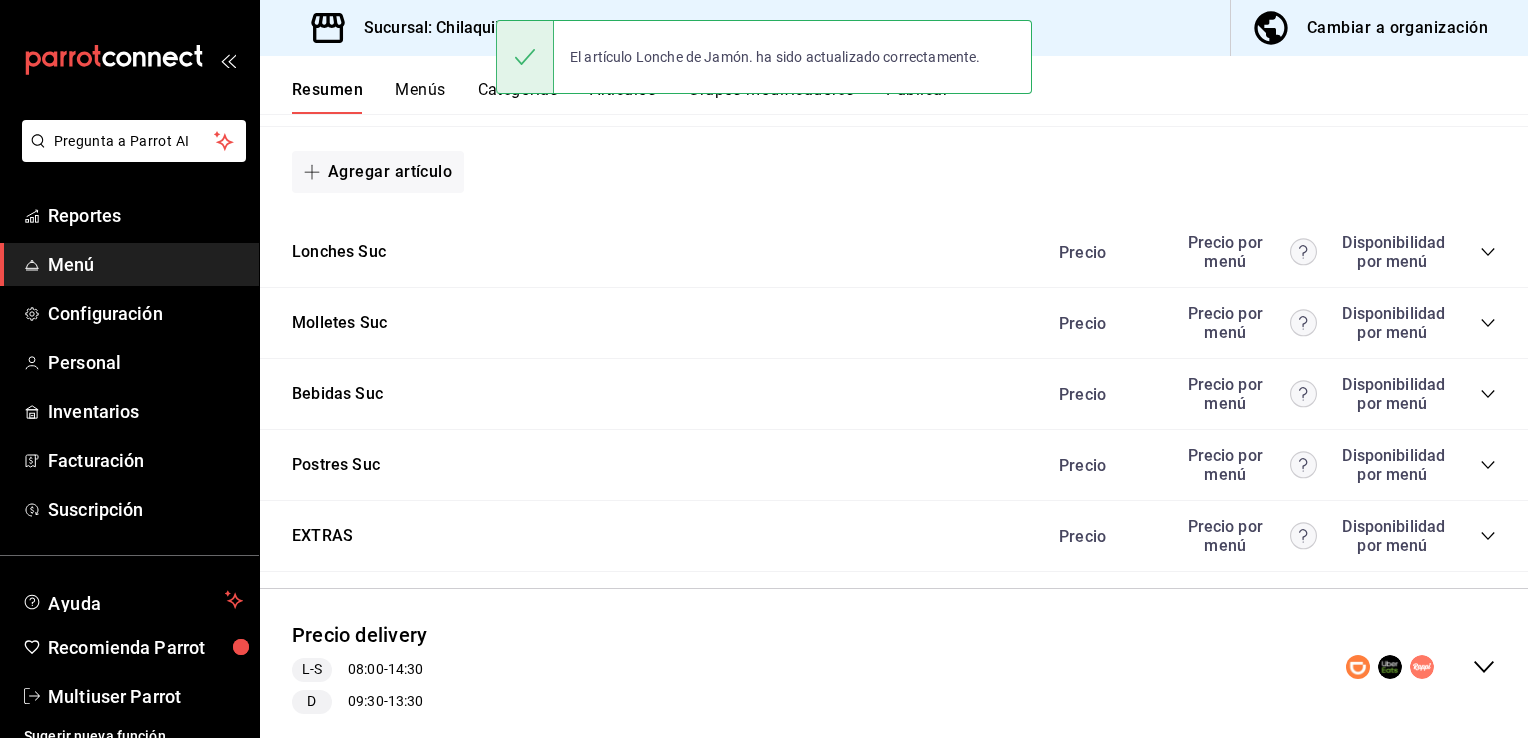 scroll, scrollTop: 1432, scrollLeft: 0, axis: vertical 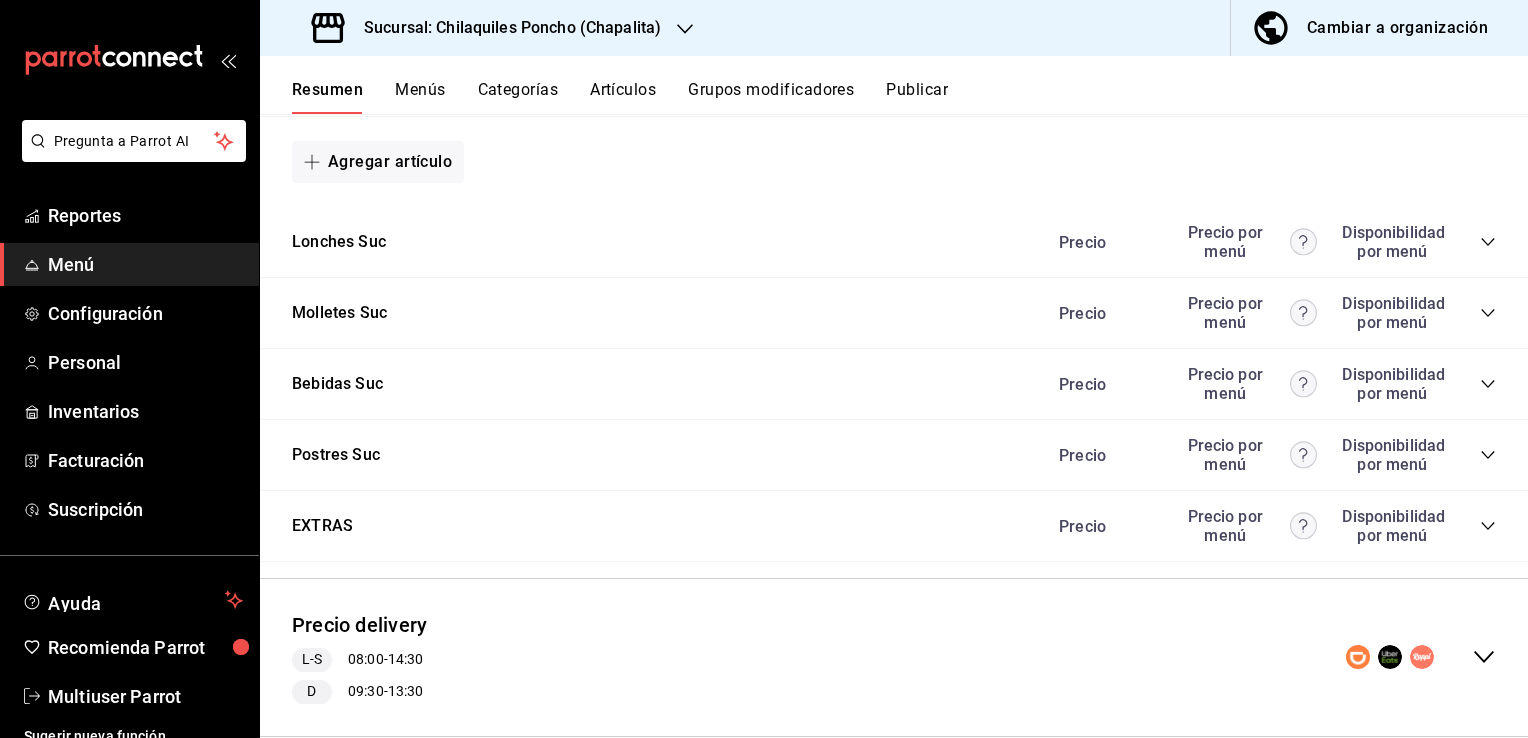 click 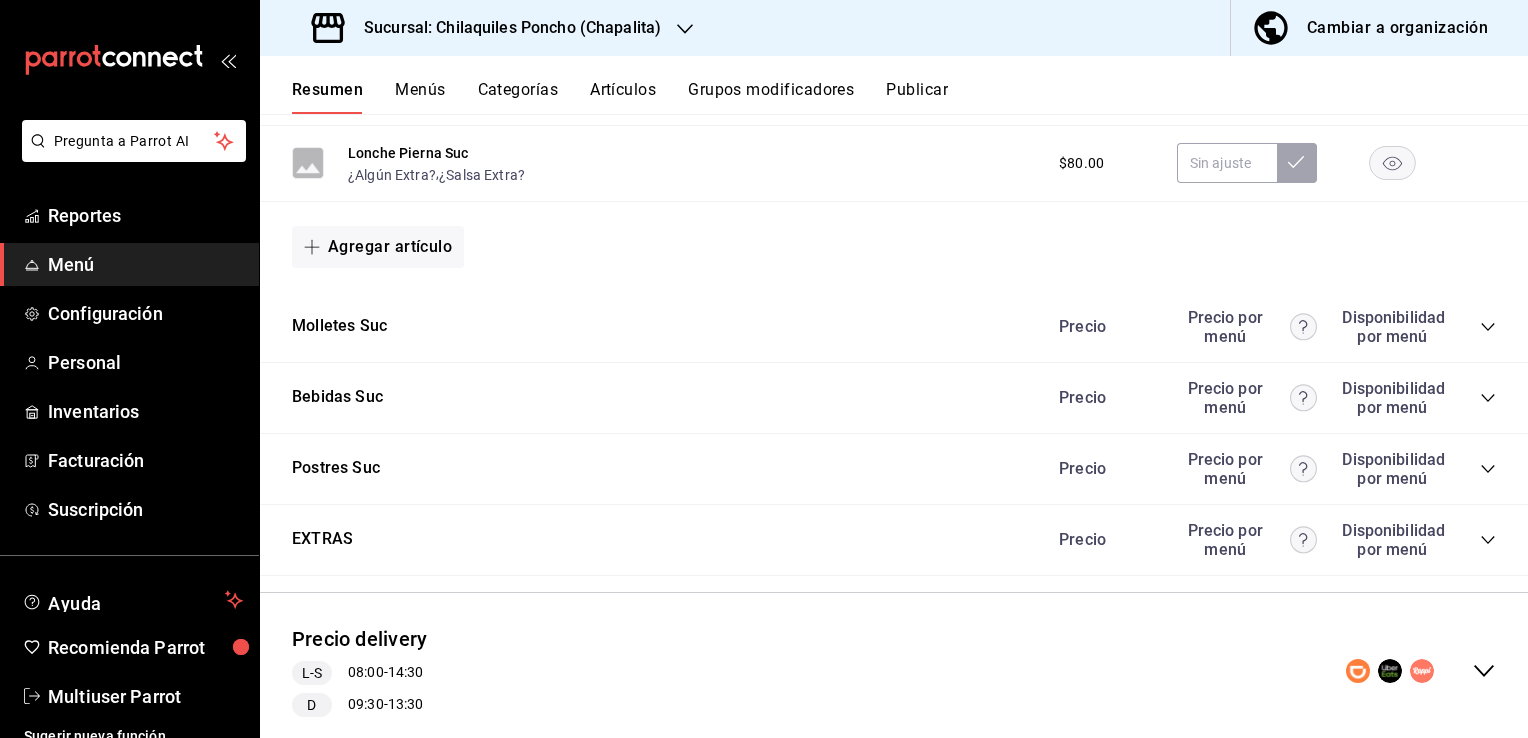 scroll, scrollTop: 2019, scrollLeft: 0, axis: vertical 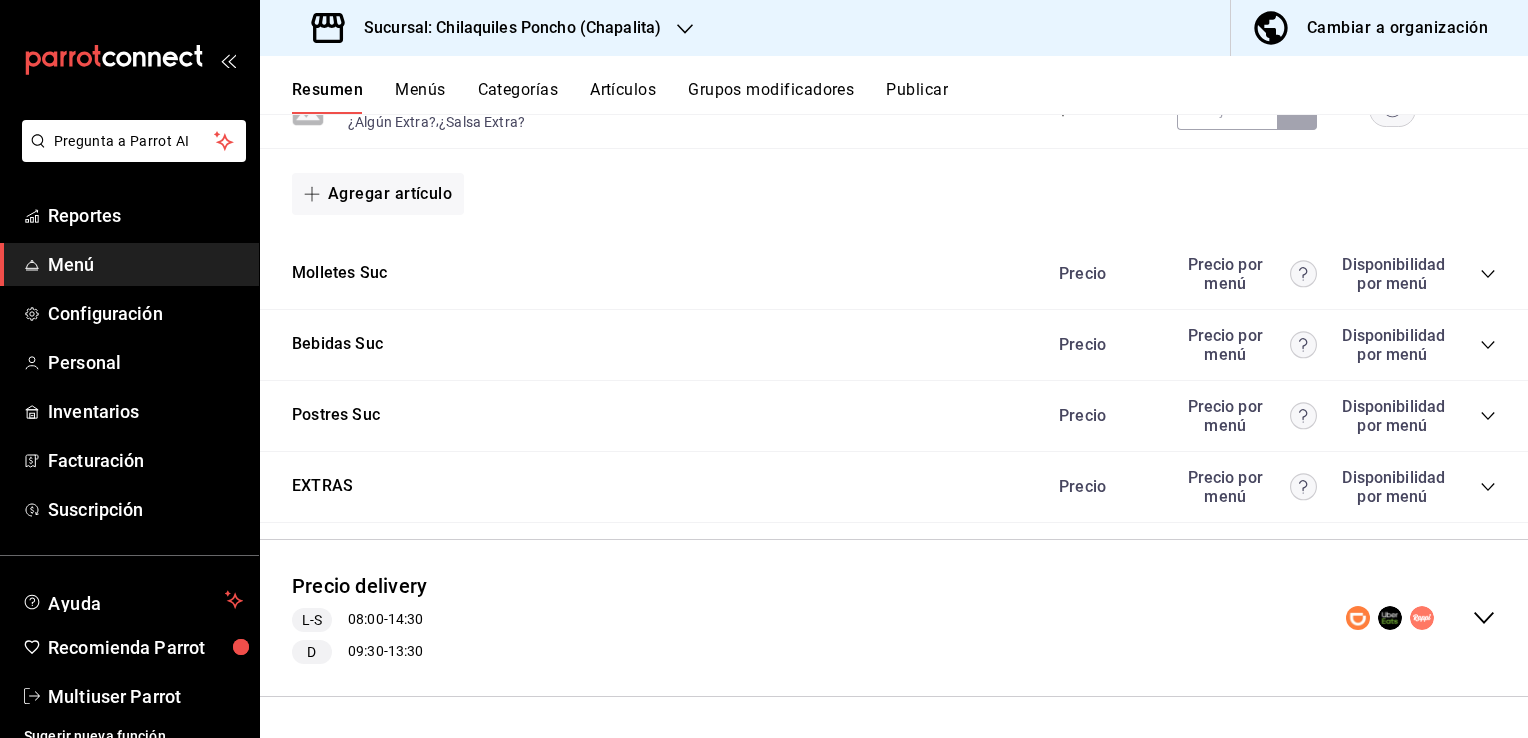 click 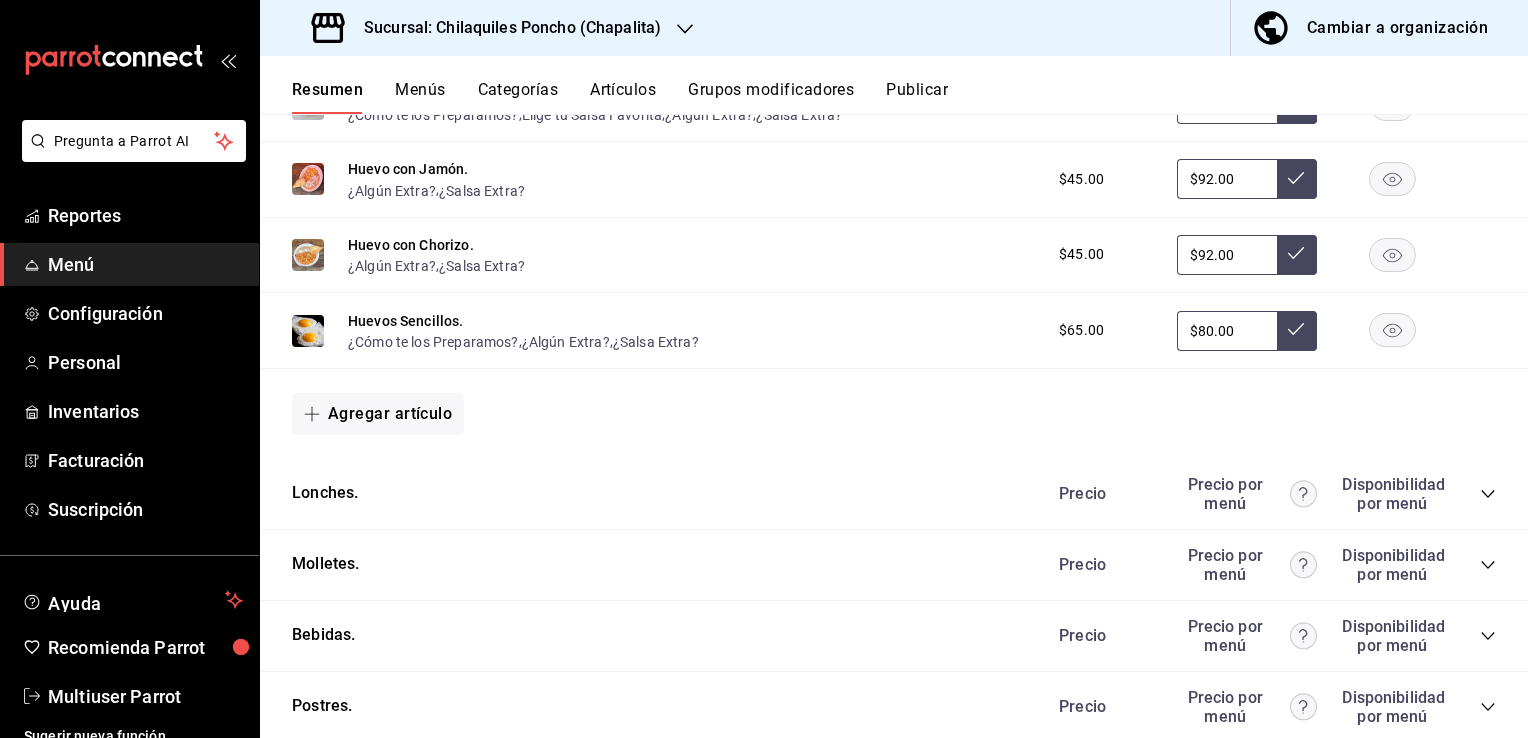 scroll, scrollTop: 3456, scrollLeft: 0, axis: vertical 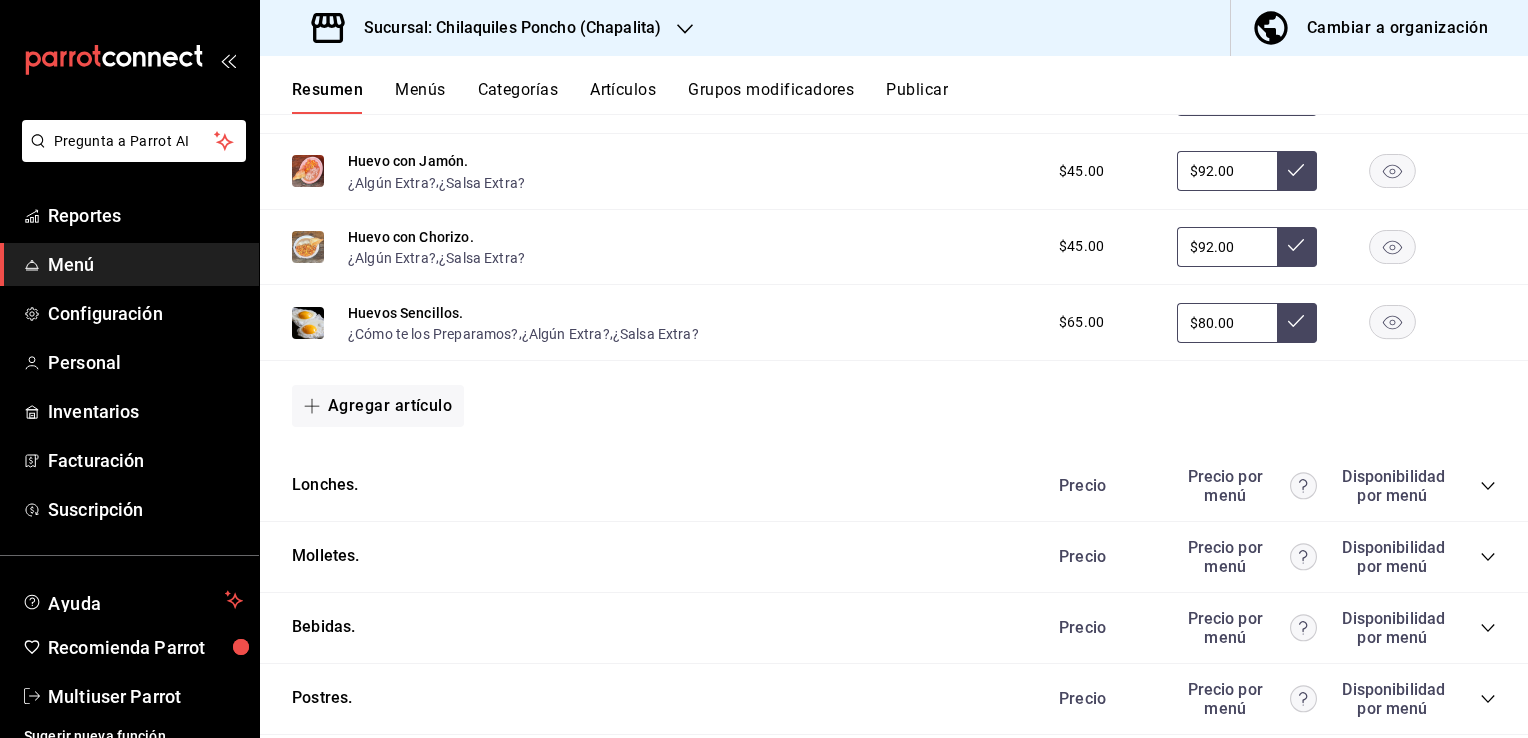 click 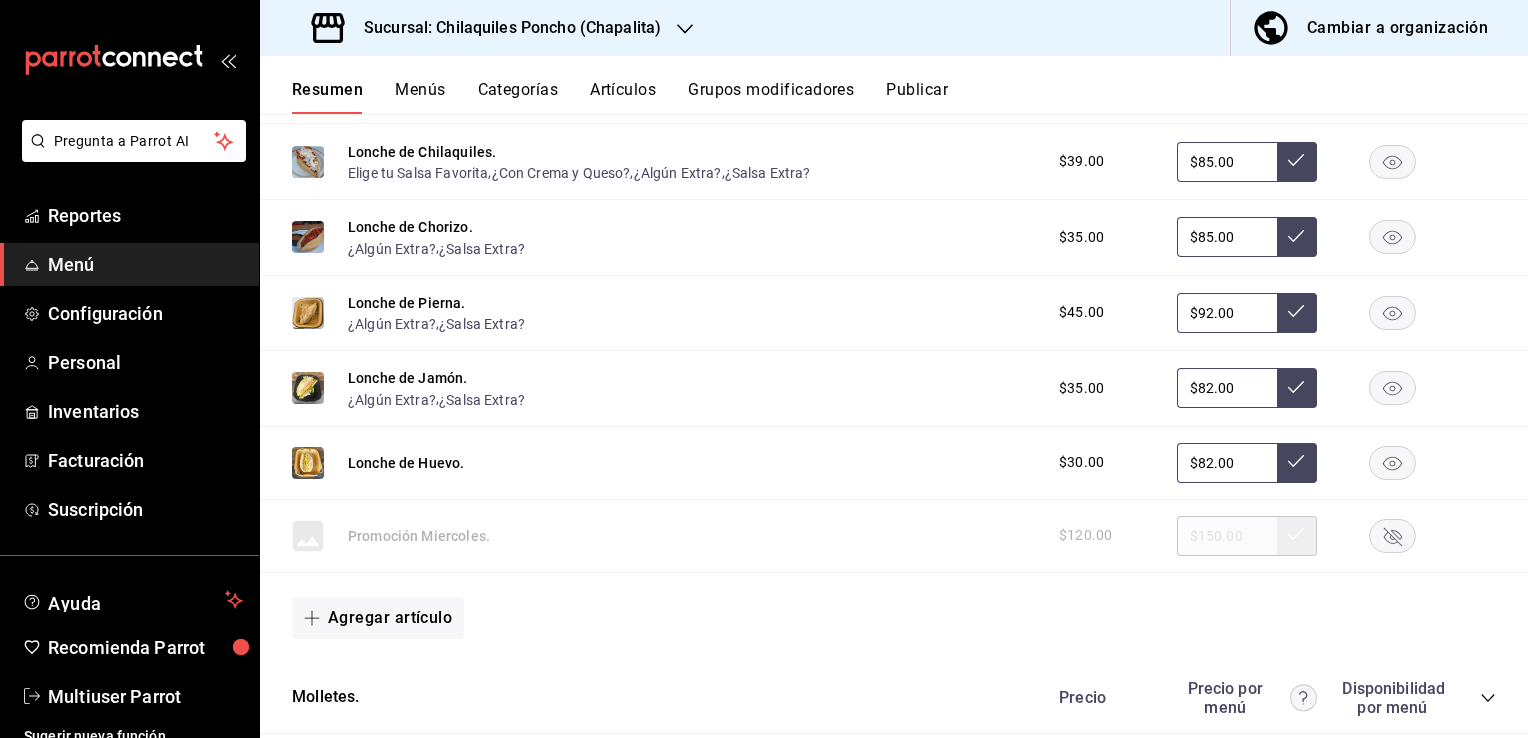 scroll, scrollTop: 3930, scrollLeft: 0, axis: vertical 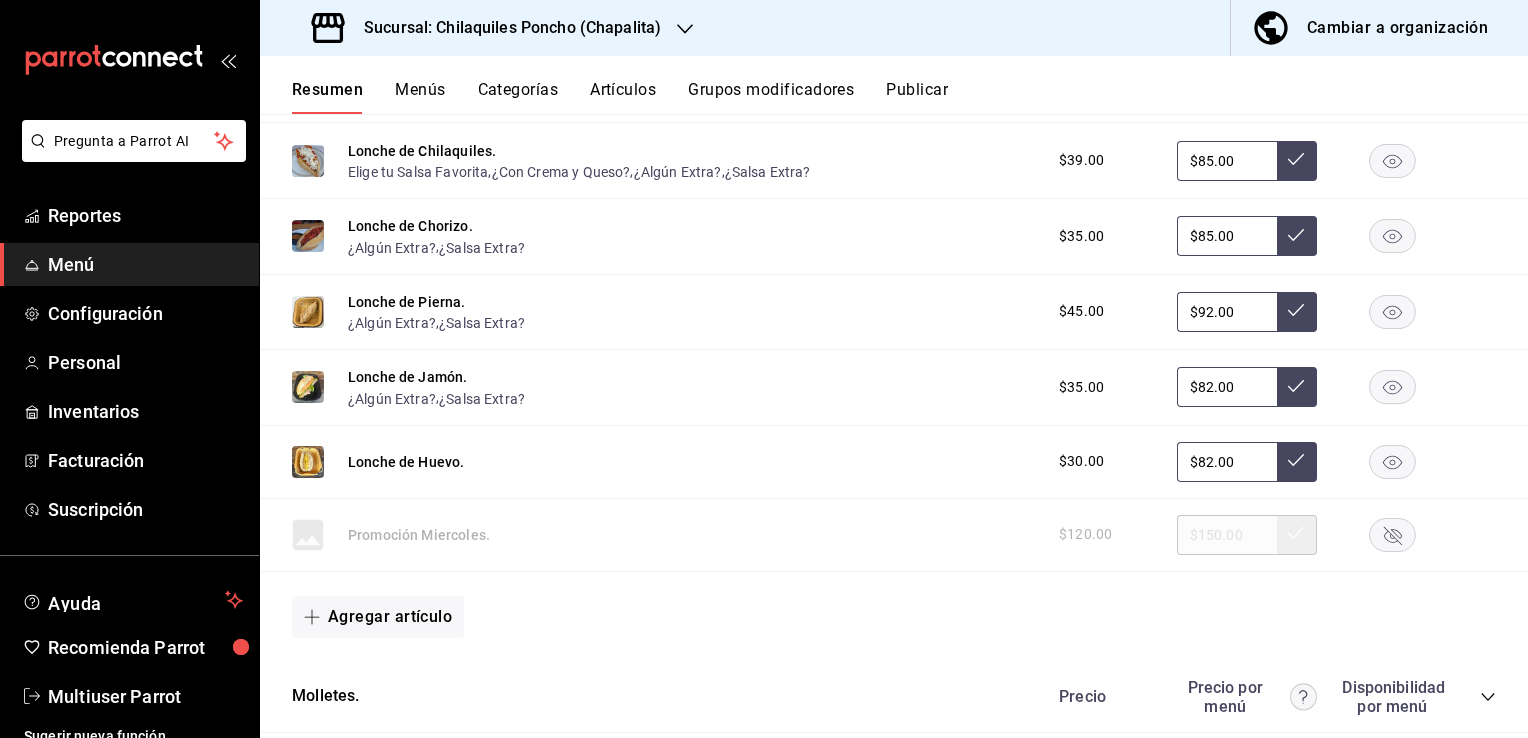 click on "Lonche de Huevo. $30.00 $82.00" at bounding box center (894, 462) 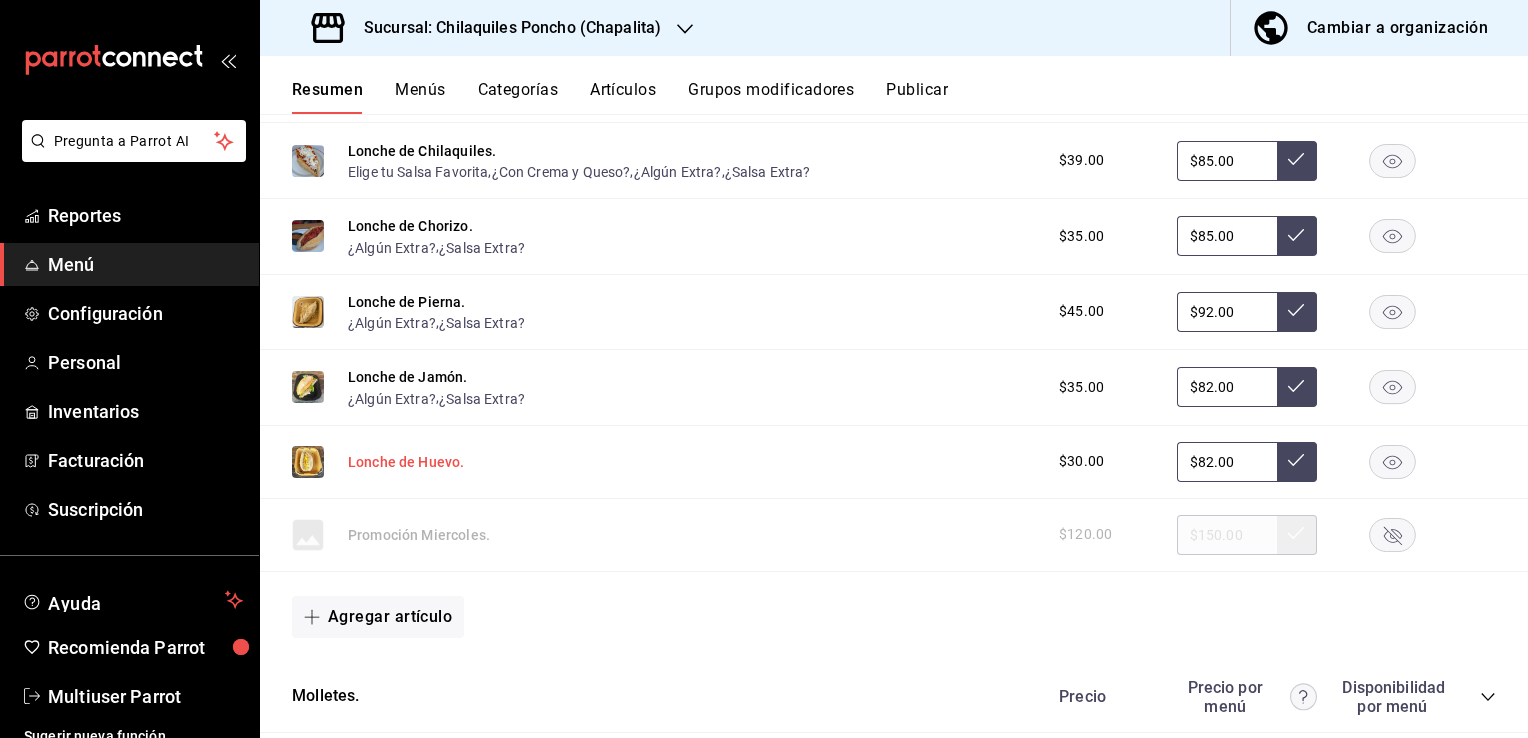 click on "Lonche de Huevo." at bounding box center (406, 462) 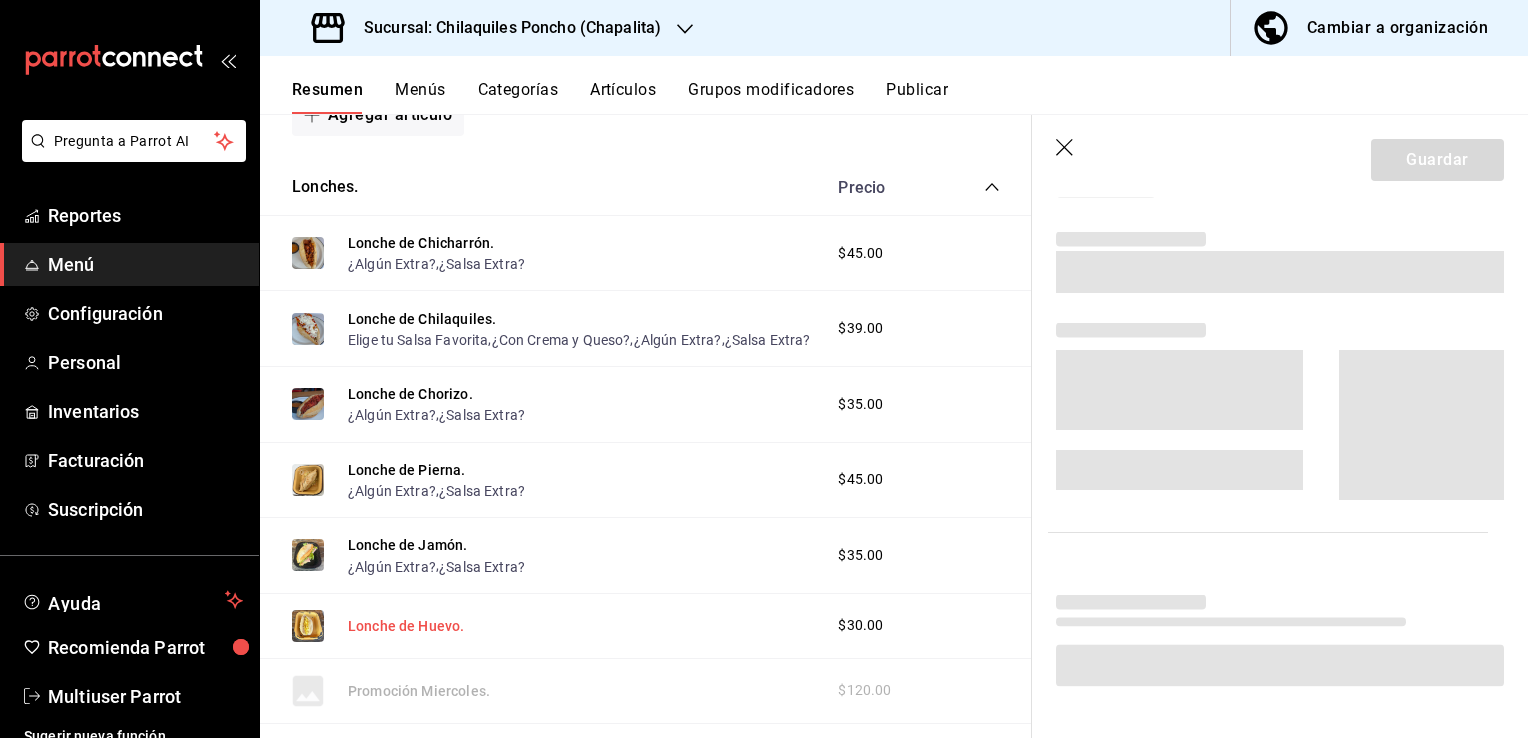 scroll, scrollTop: 3775, scrollLeft: 0, axis: vertical 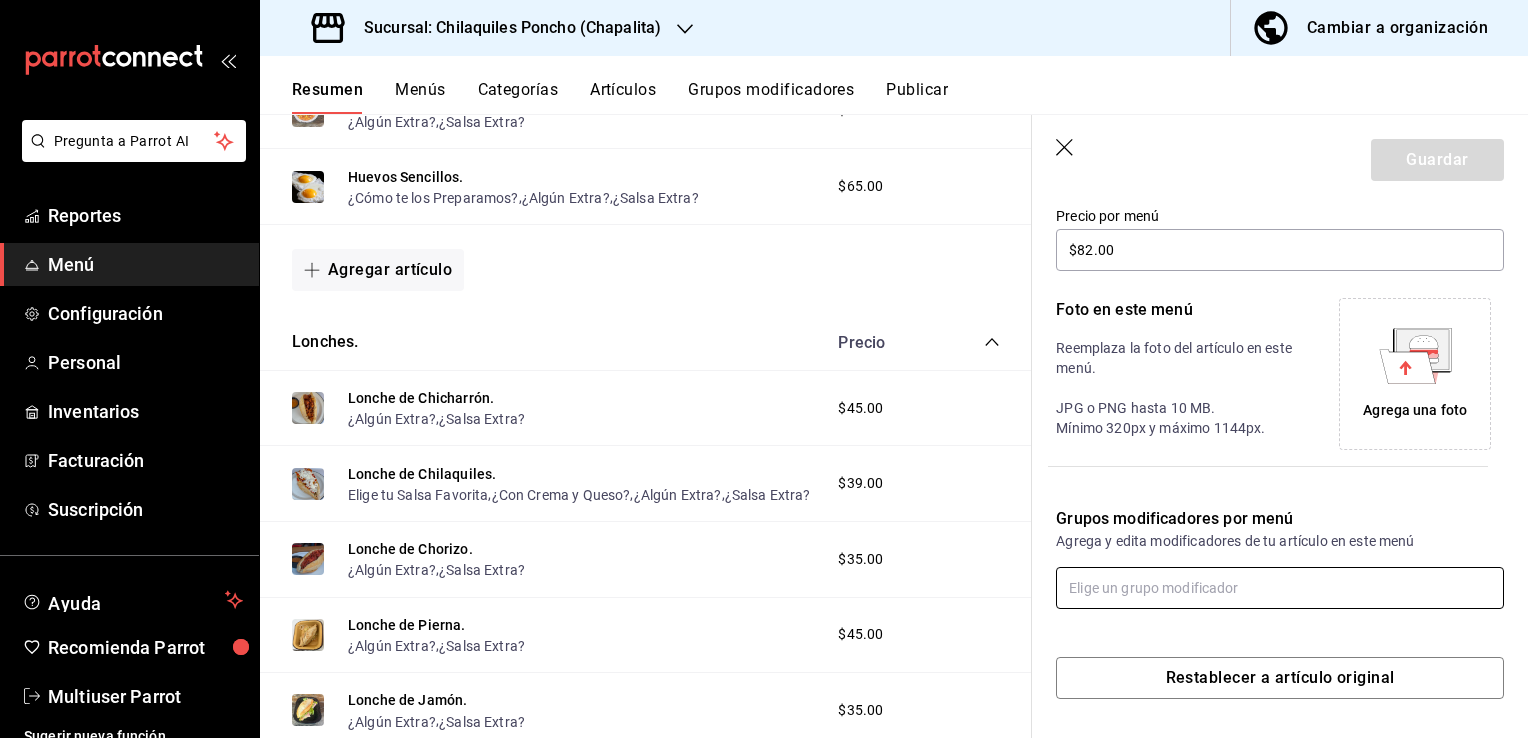 click at bounding box center (1280, 588) 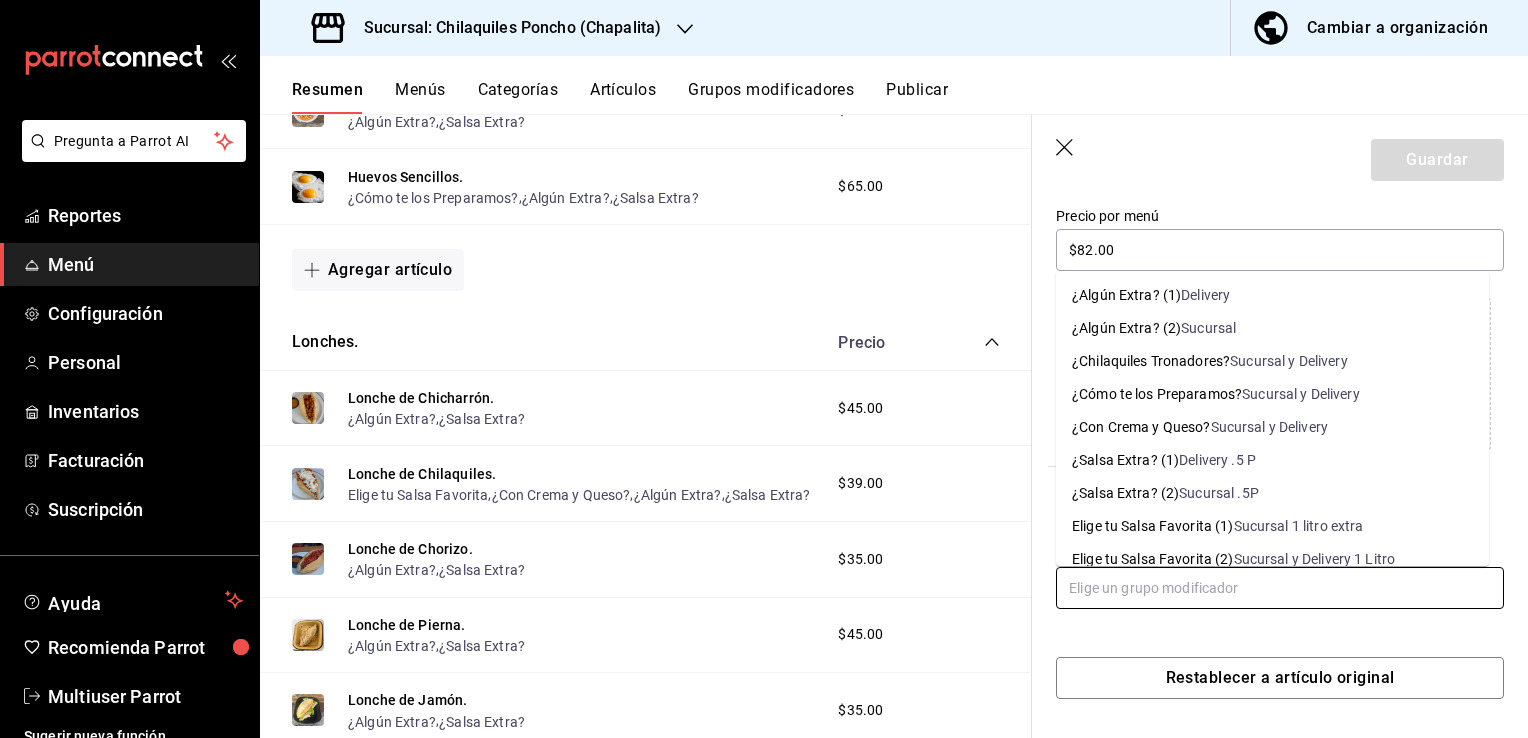 click on "Delivery" at bounding box center (1205, 295) 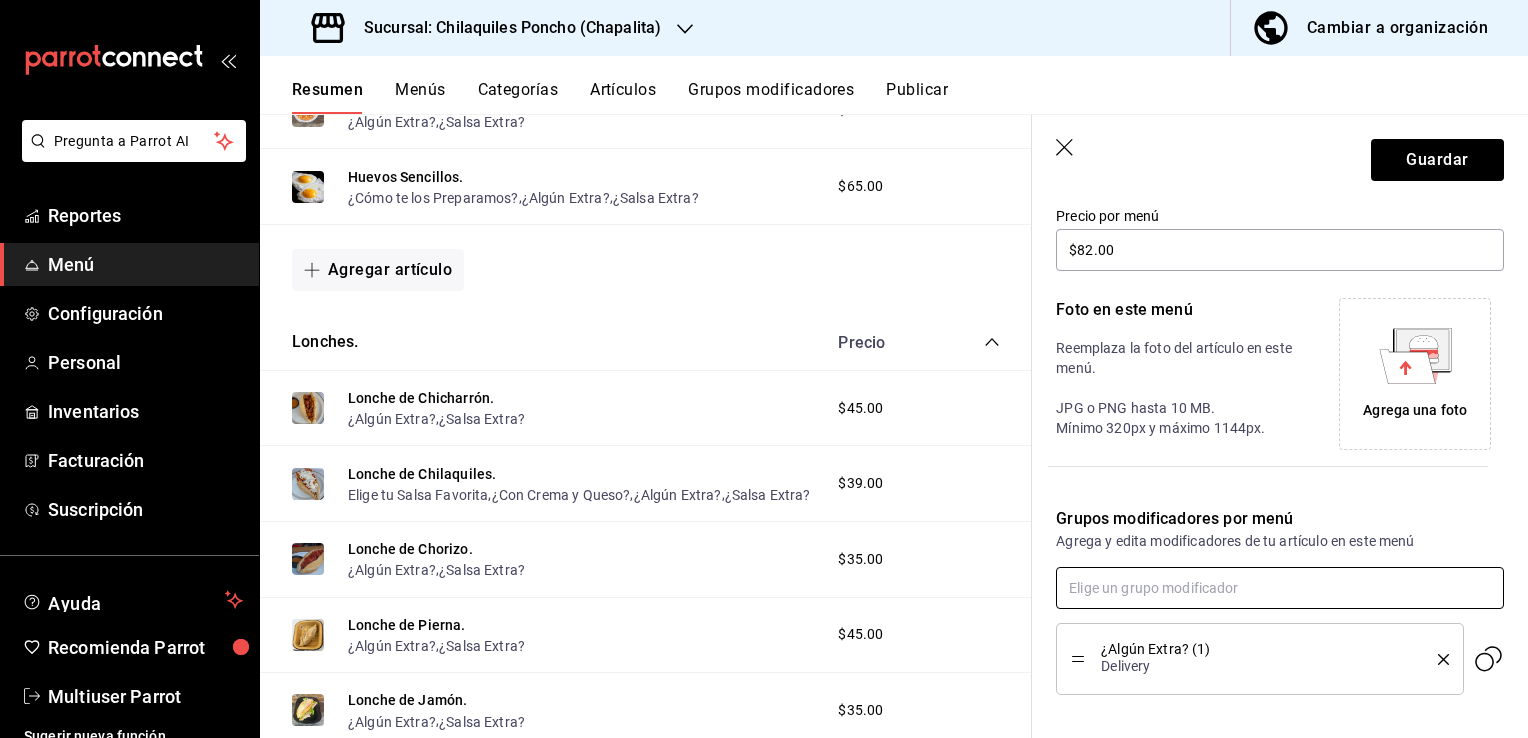 click at bounding box center [1280, 588] 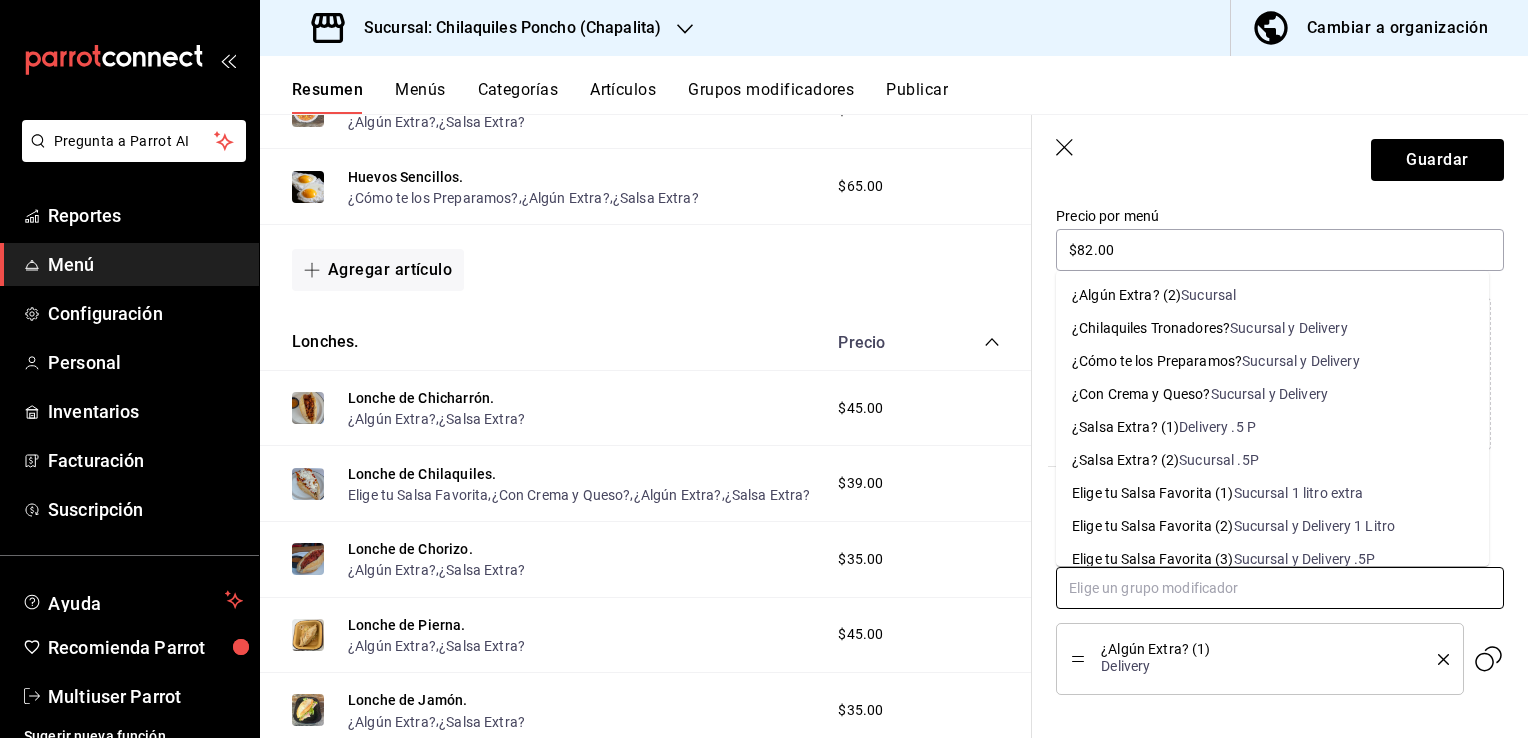 click on "Delivery .5 P" at bounding box center [1217, 427] 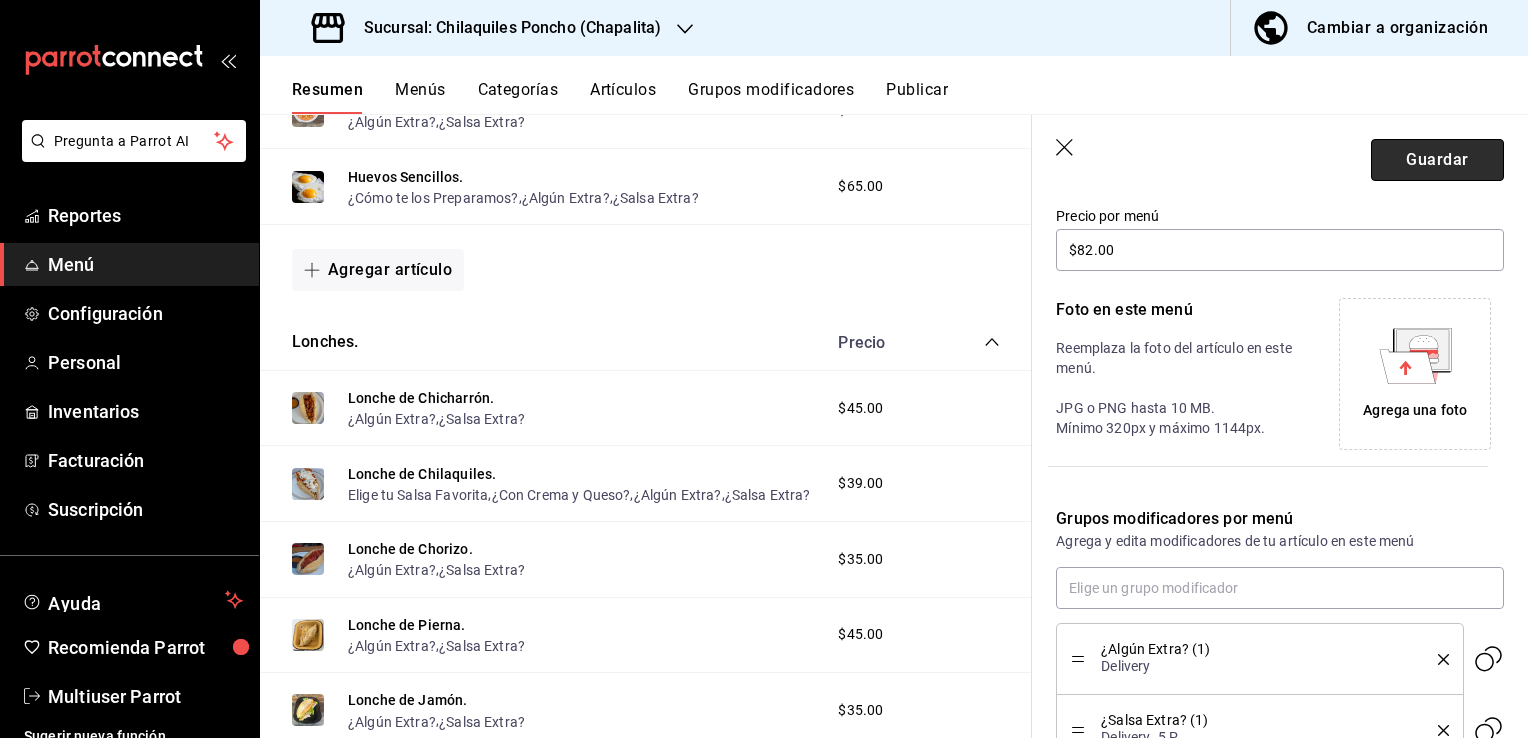 click on "Guardar" at bounding box center (1437, 160) 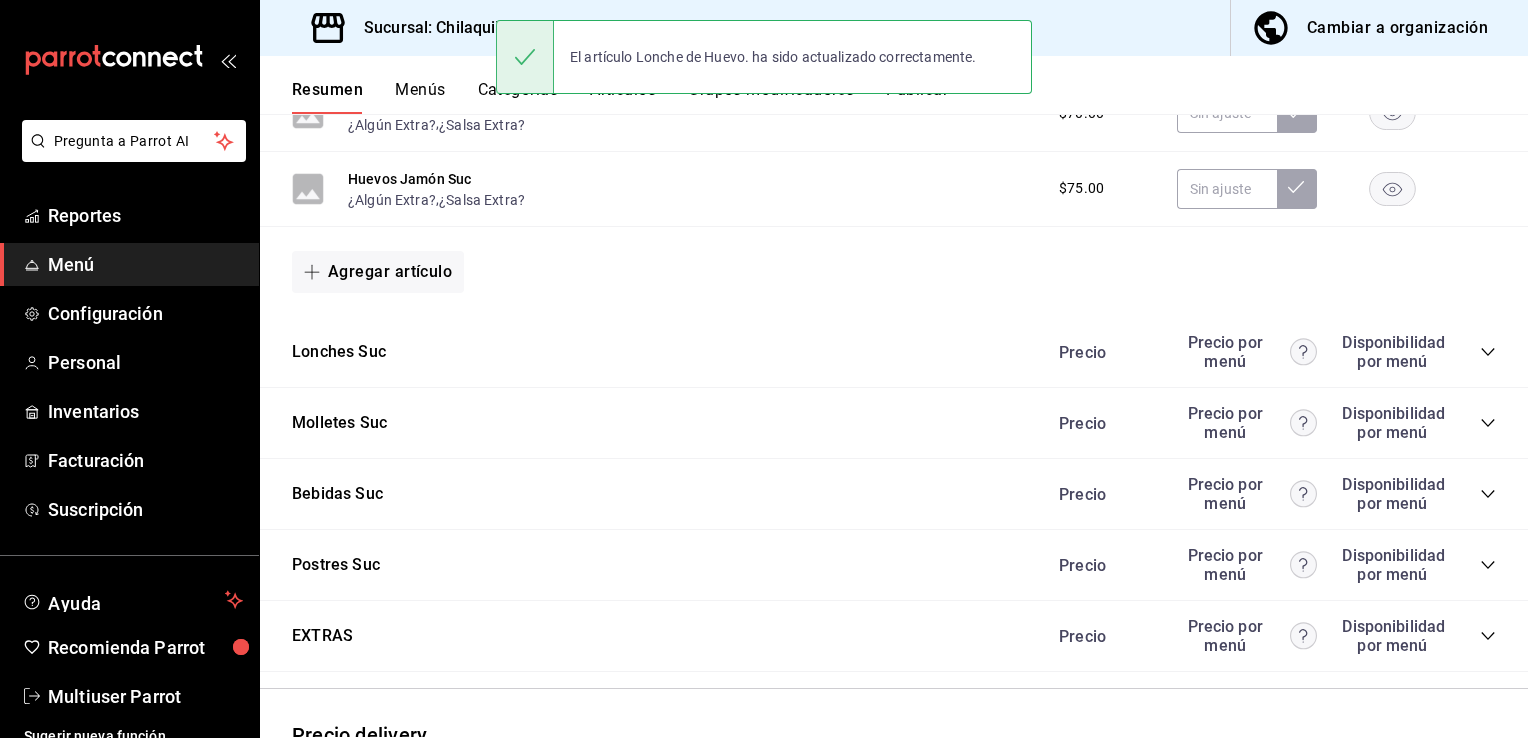 scroll, scrollTop: 1474, scrollLeft: 0, axis: vertical 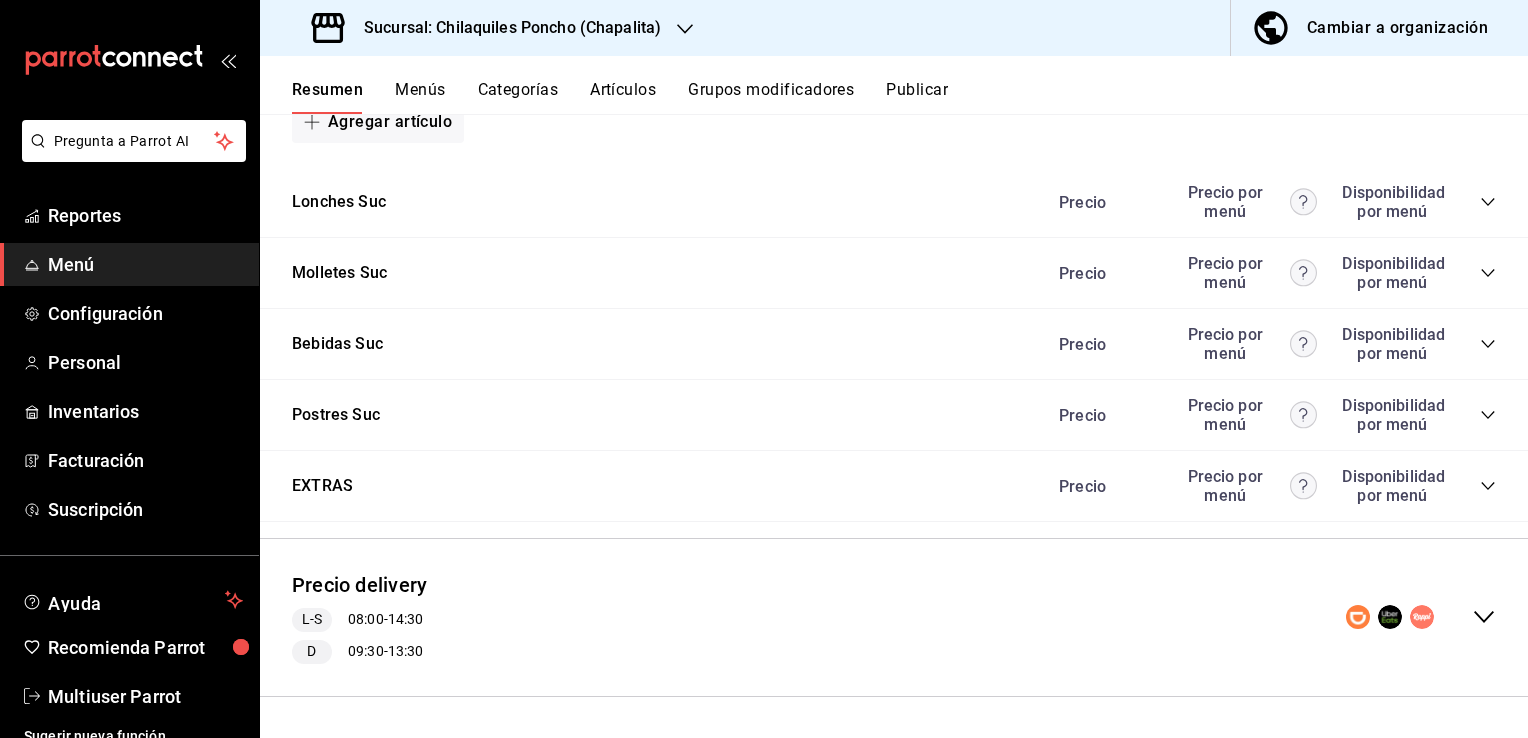 click 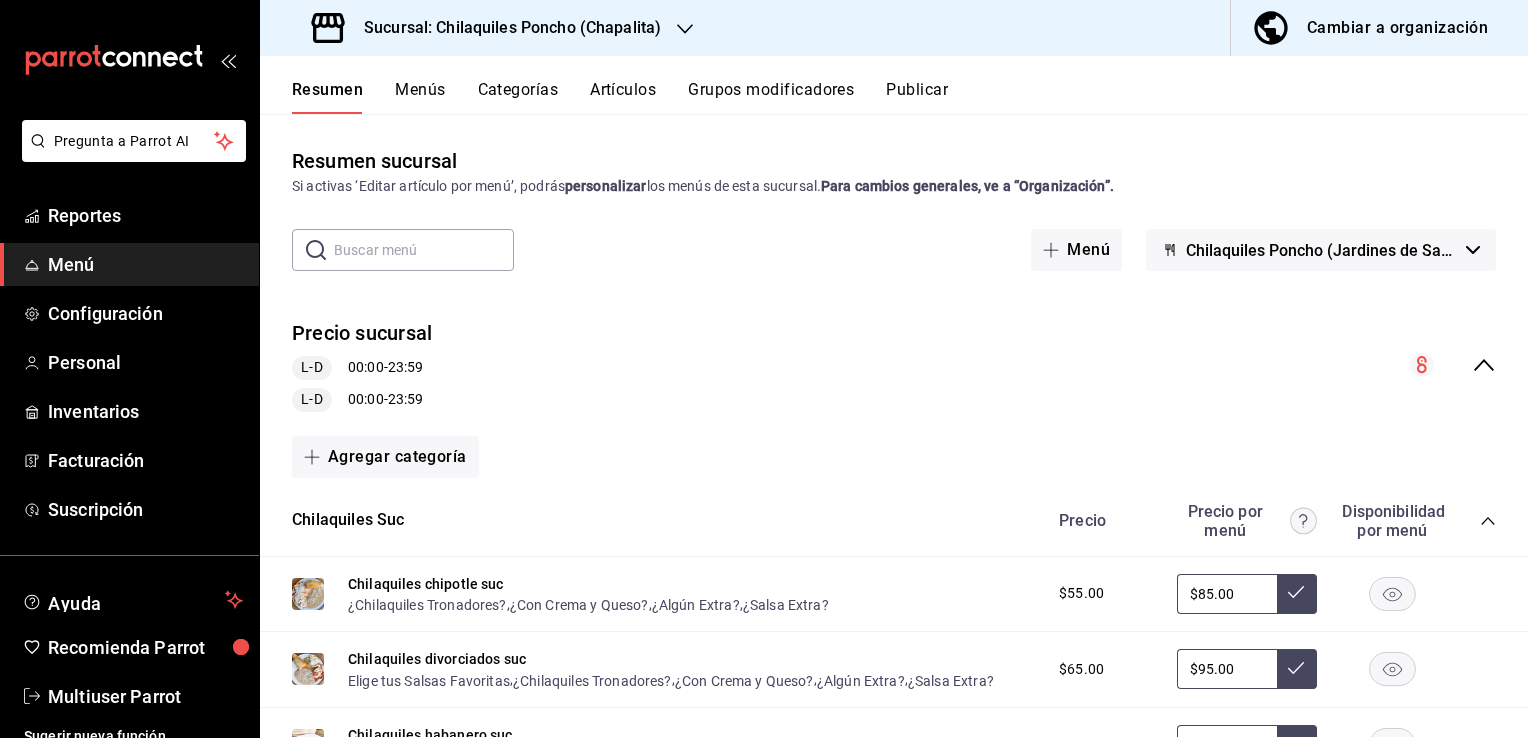 scroll, scrollTop: 0, scrollLeft: 0, axis: both 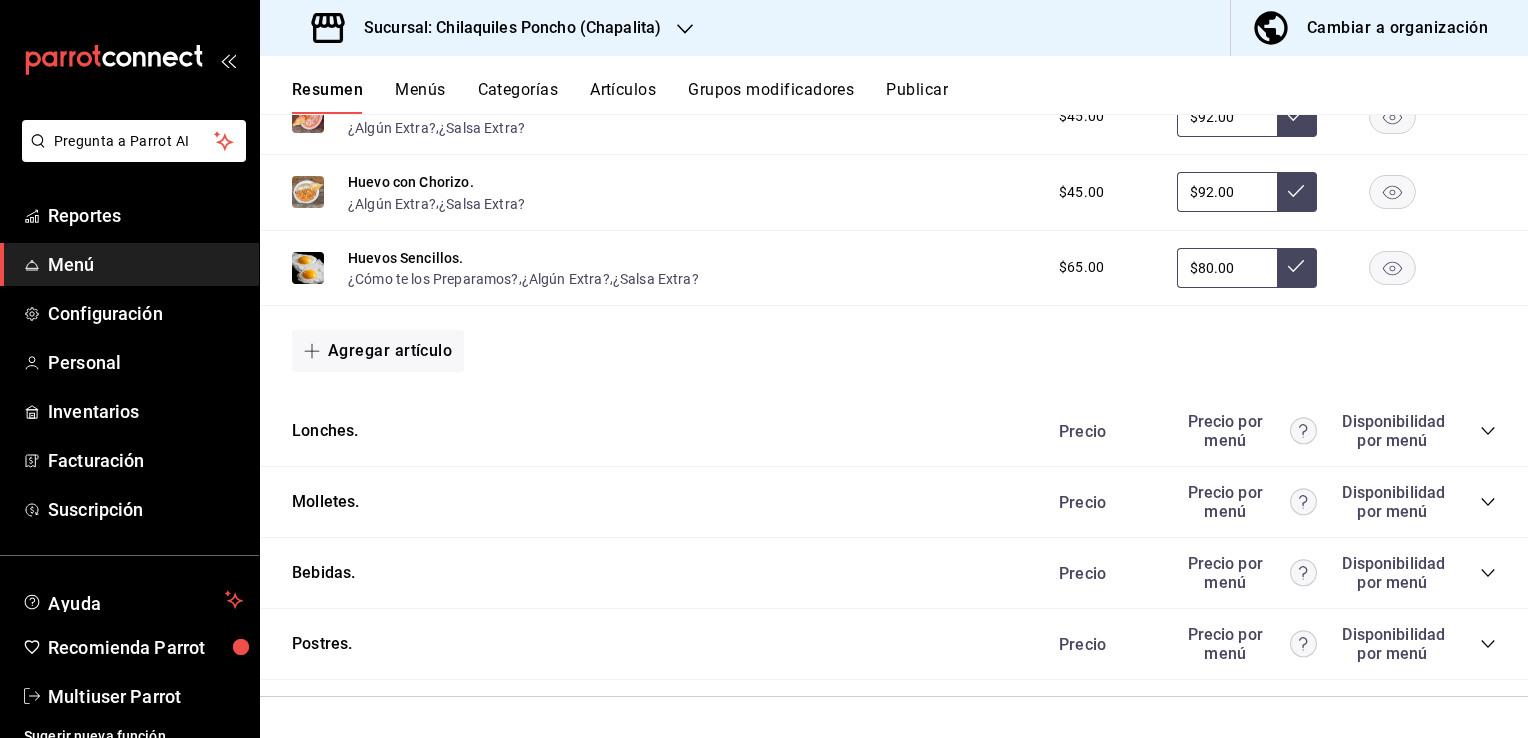 click 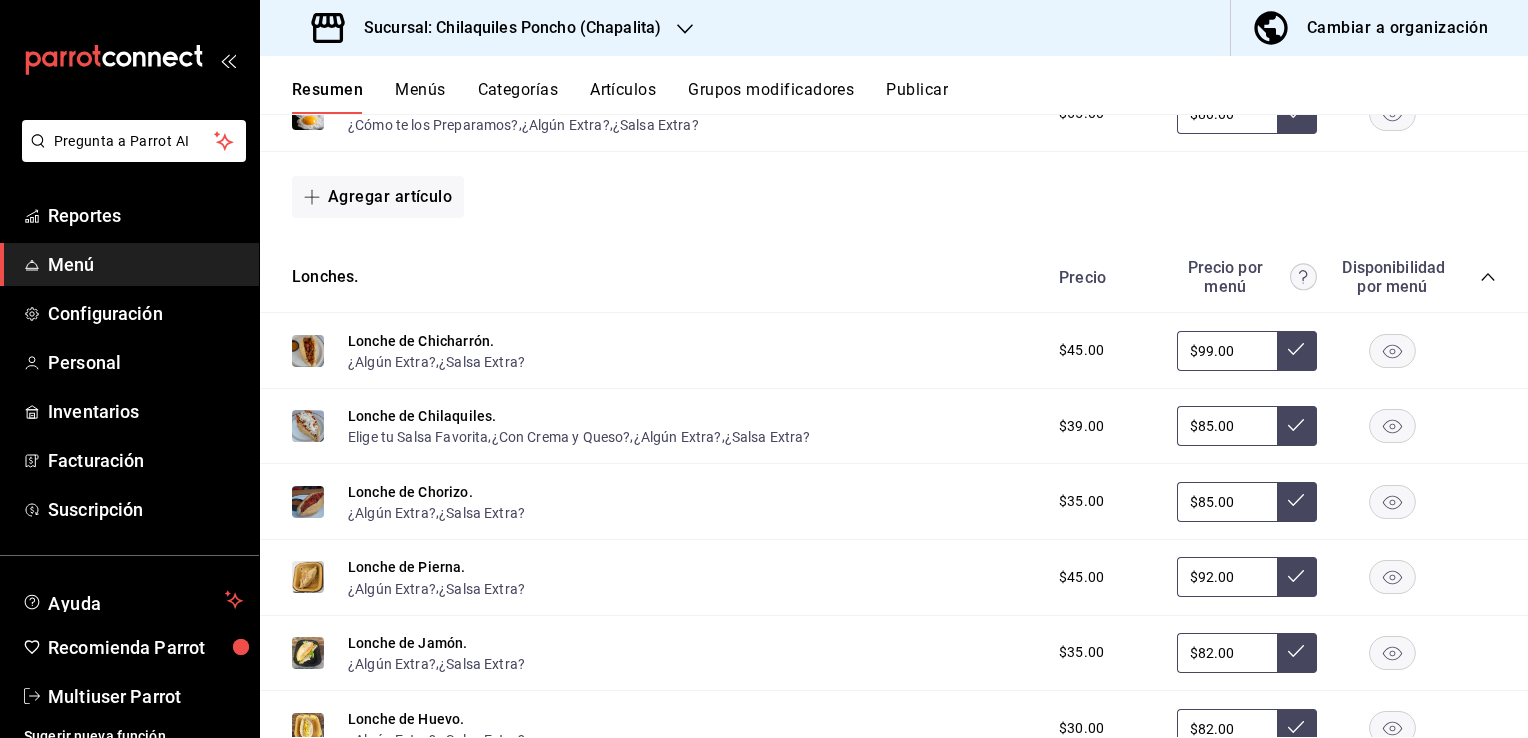 scroll, scrollTop: 3039, scrollLeft: 0, axis: vertical 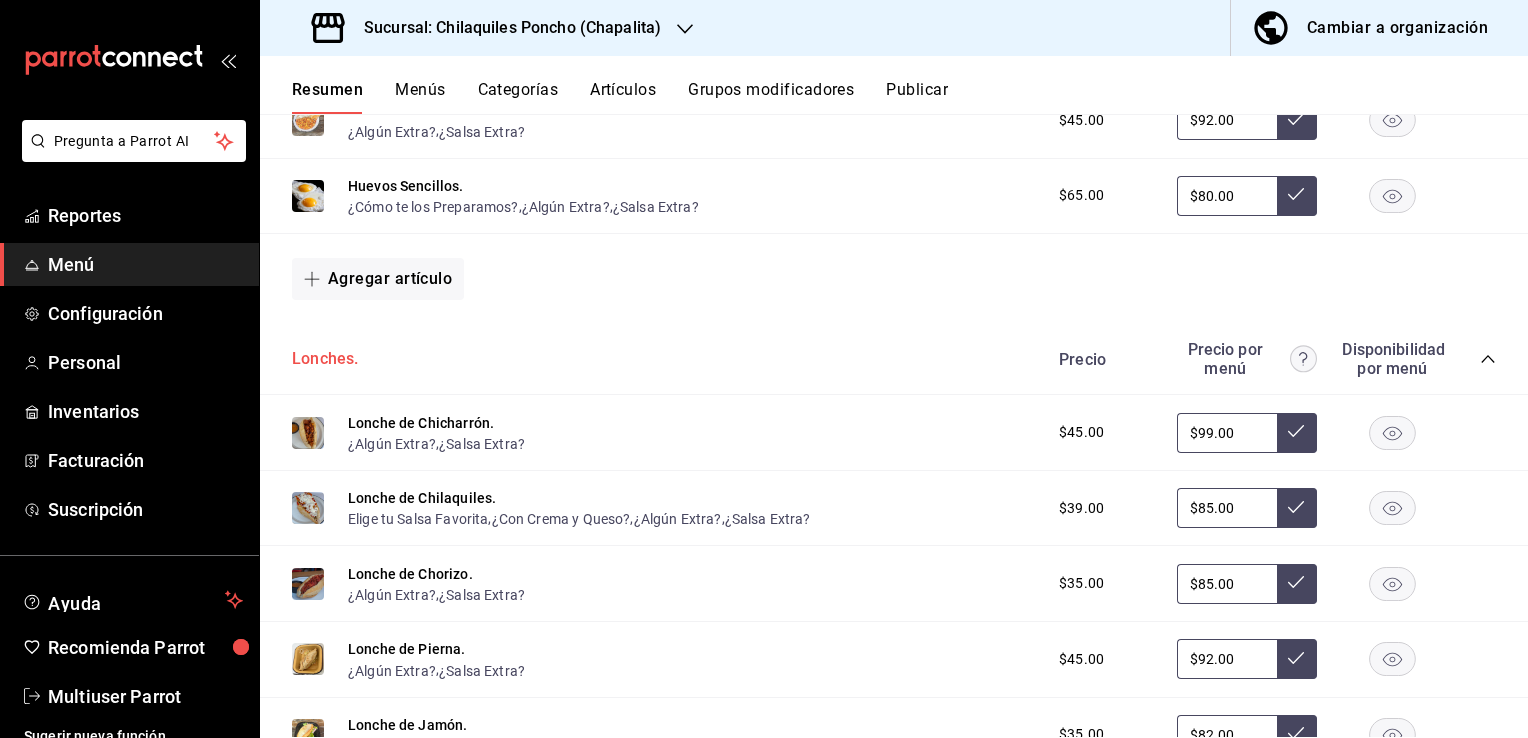 click on "Lonches." at bounding box center [325, 359] 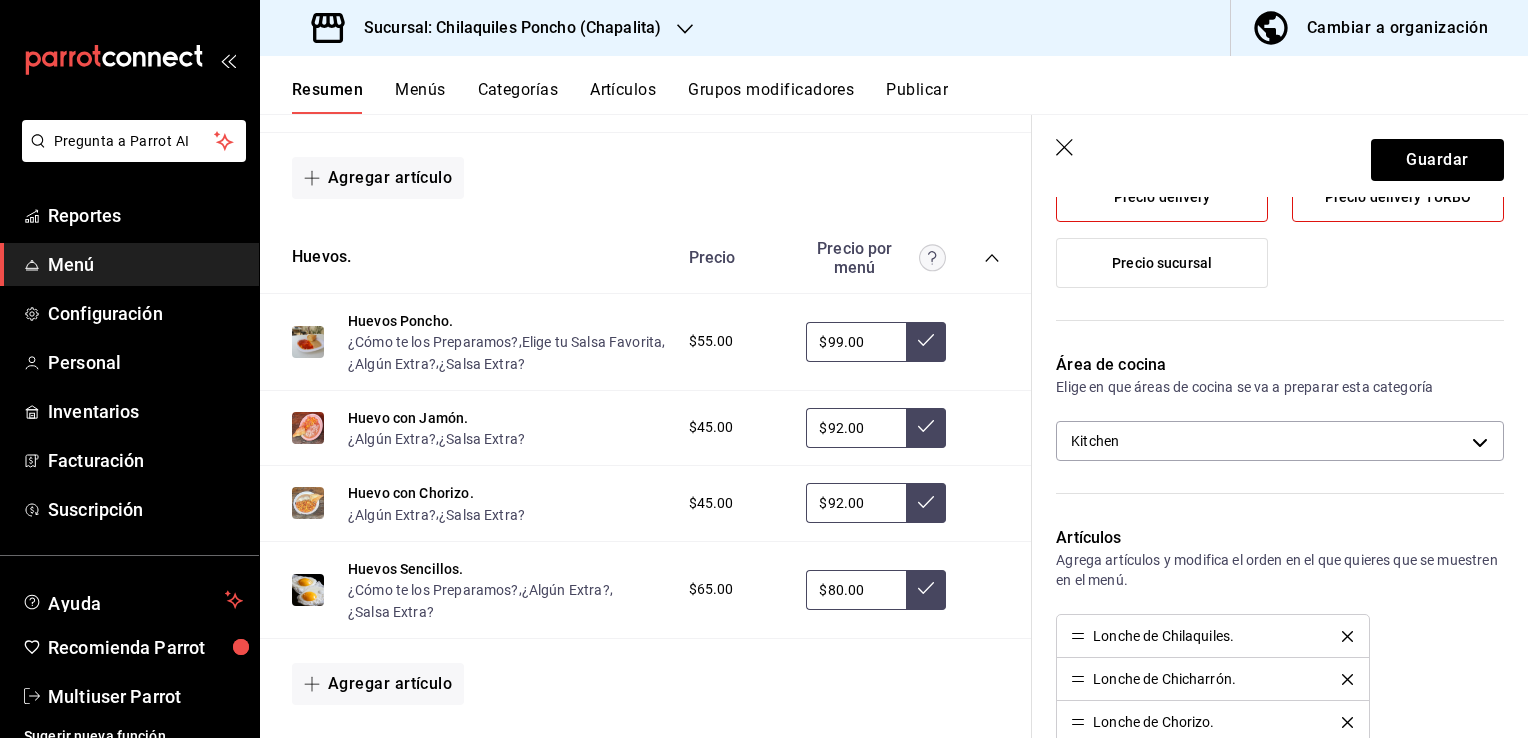 scroll, scrollTop: 173, scrollLeft: 0, axis: vertical 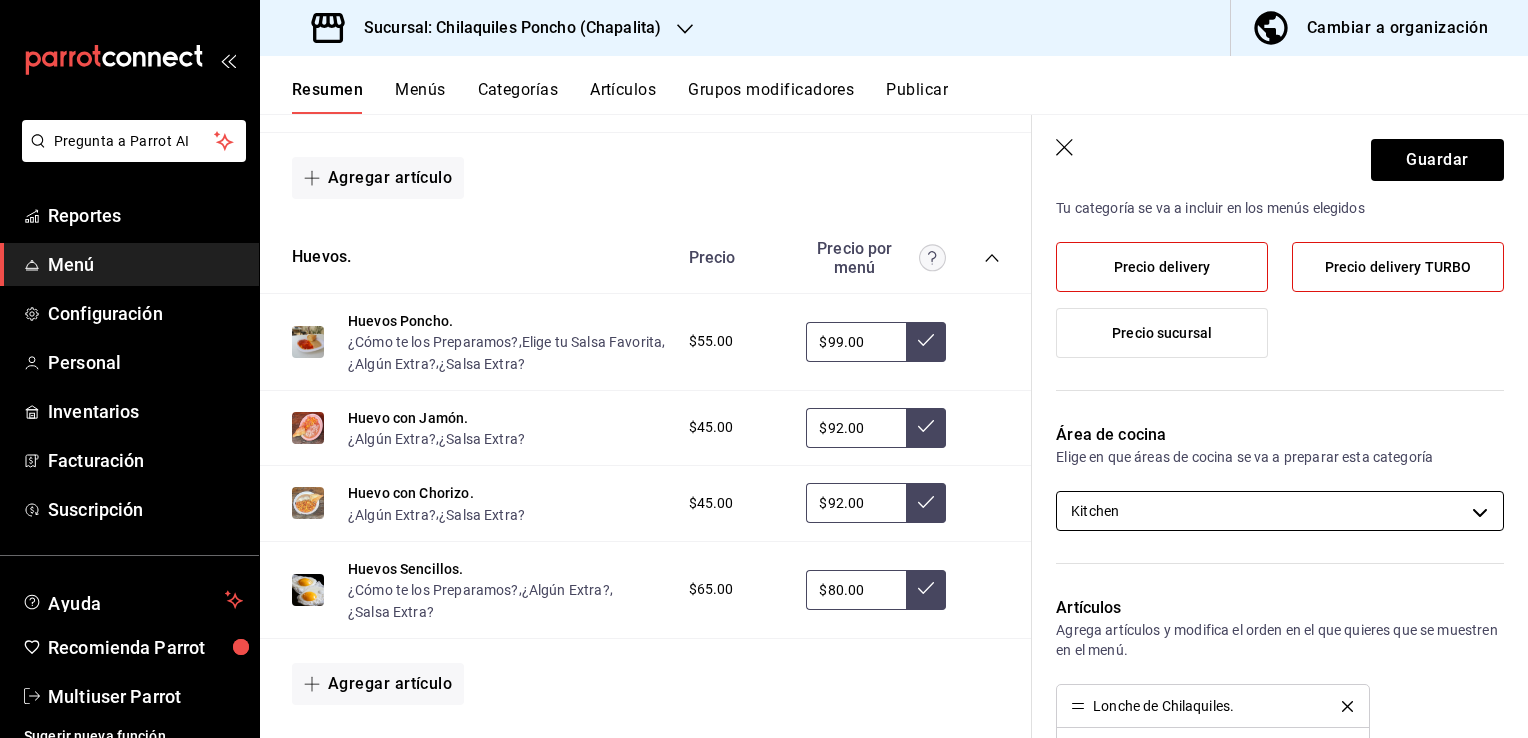 click on "Pregunta a Parrot AI Reportes   Menú   Configuración   Personal   Inventarios   Facturación   Suscripción   Ayuda Recomienda Parrot   Multiuser Parrot   Sugerir nueva función   Sucursal: Chilaquiles Poncho (Chapalita) Cambiar a organización Resumen Menús Categorías Artículos Grupos modificadores Publicar Resumen sucursal Si activas ‘Editar artículo por menú’, podrás  personalizar  los menús de esta sucursal.  Para cambios generales, ve a “Organización”. ​ ​ Chilaquiles Poncho (Jardines de San Ignacio) Precio sucursal L-D 00:00  -  23:59 L-D 00:00  -  23:59 Agregar categoría Chilaquiles Suc Precio Precio por menú   Chilaquiles chipotle suc ¿Chilaquiles Tronadores? ,  ¿Con Crema y Queso? ,  ¿Algún Extra? ,  ¿Salsa Extra? $[PRICE] $[PRICE] Chilaquiles divorciados suc Elige tus Salsas Favoritas ,  ¿Chilaquiles Tronadores? ,  ¿Con Crema y Queso? ,  ¿Algún Extra? ,  ¿Salsa Extra? $[PRICE] $[PRICE] Chilaquiles habanero suc ¿Chilaquiles Tronadores? ,  ¿Con Crema y Queso? ,  ,  $[PRICE]" at bounding box center (764, 369) 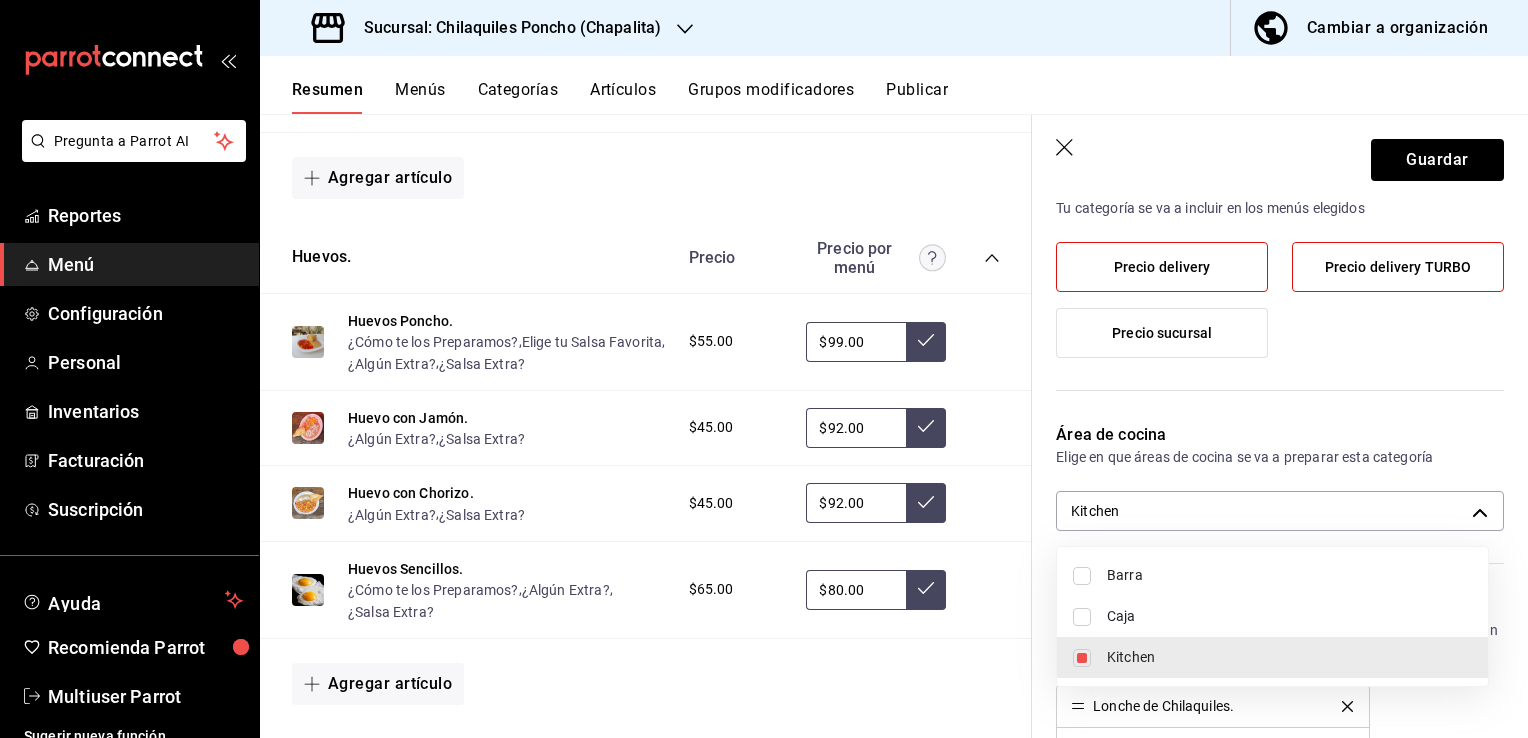 click at bounding box center (1082, 658) 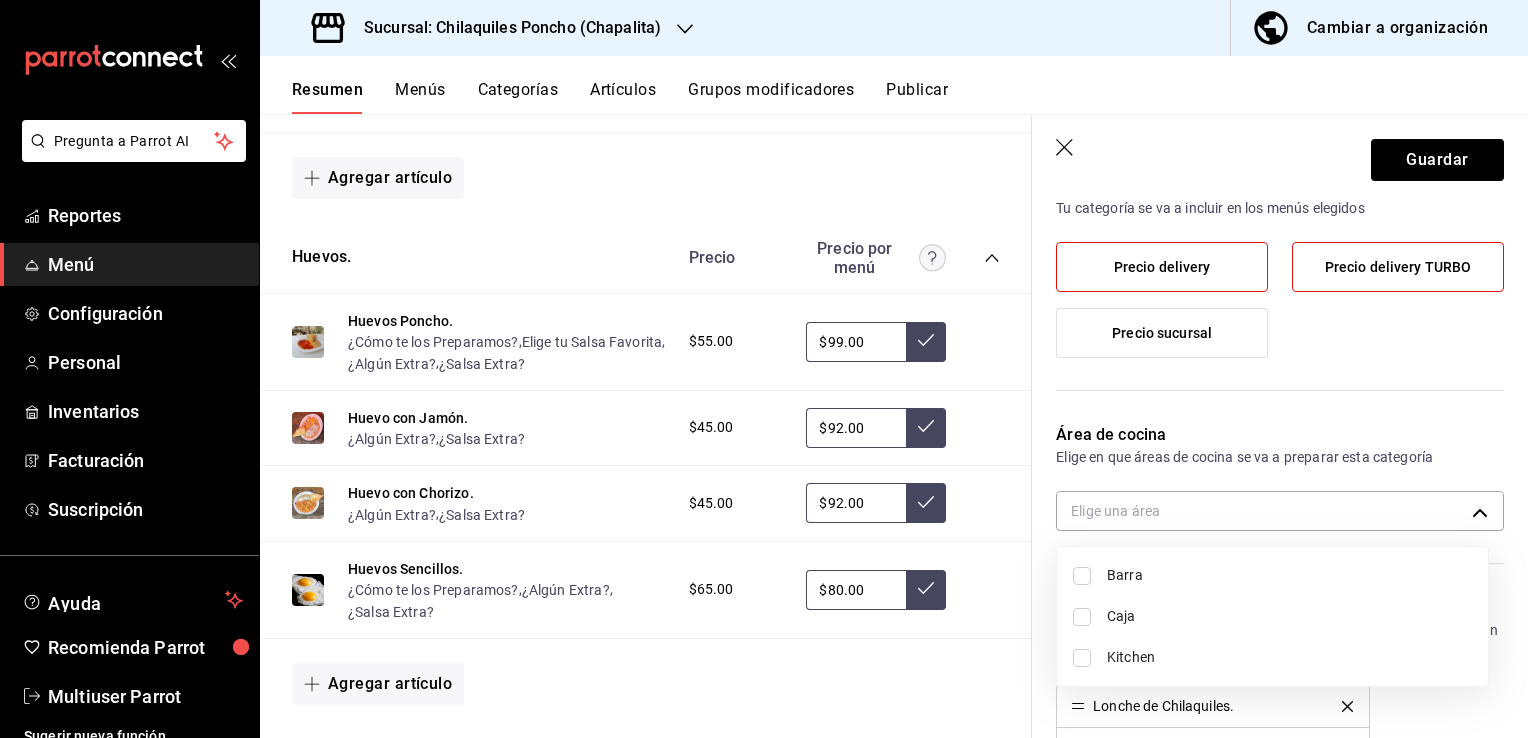 click at bounding box center [1082, 658] 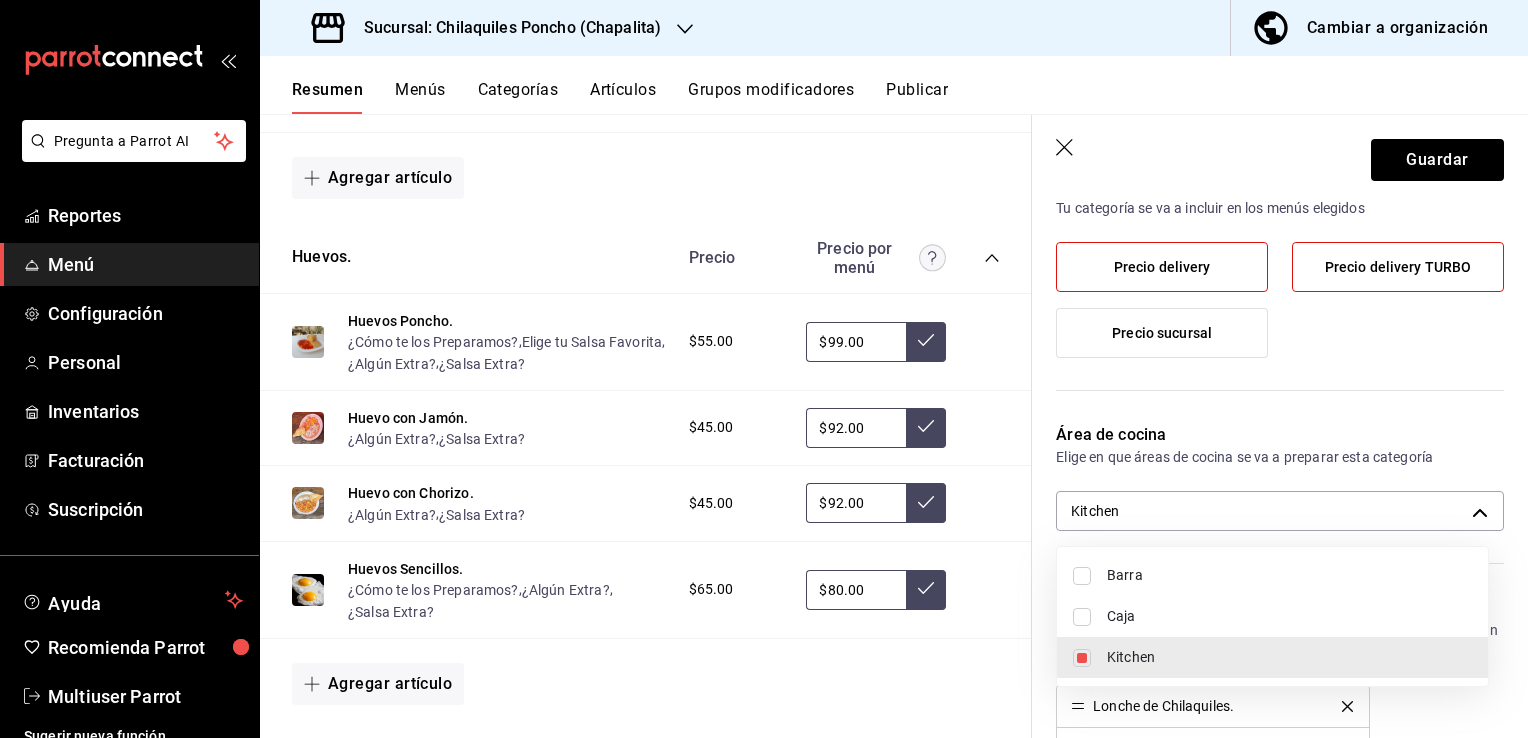 click at bounding box center [764, 369] 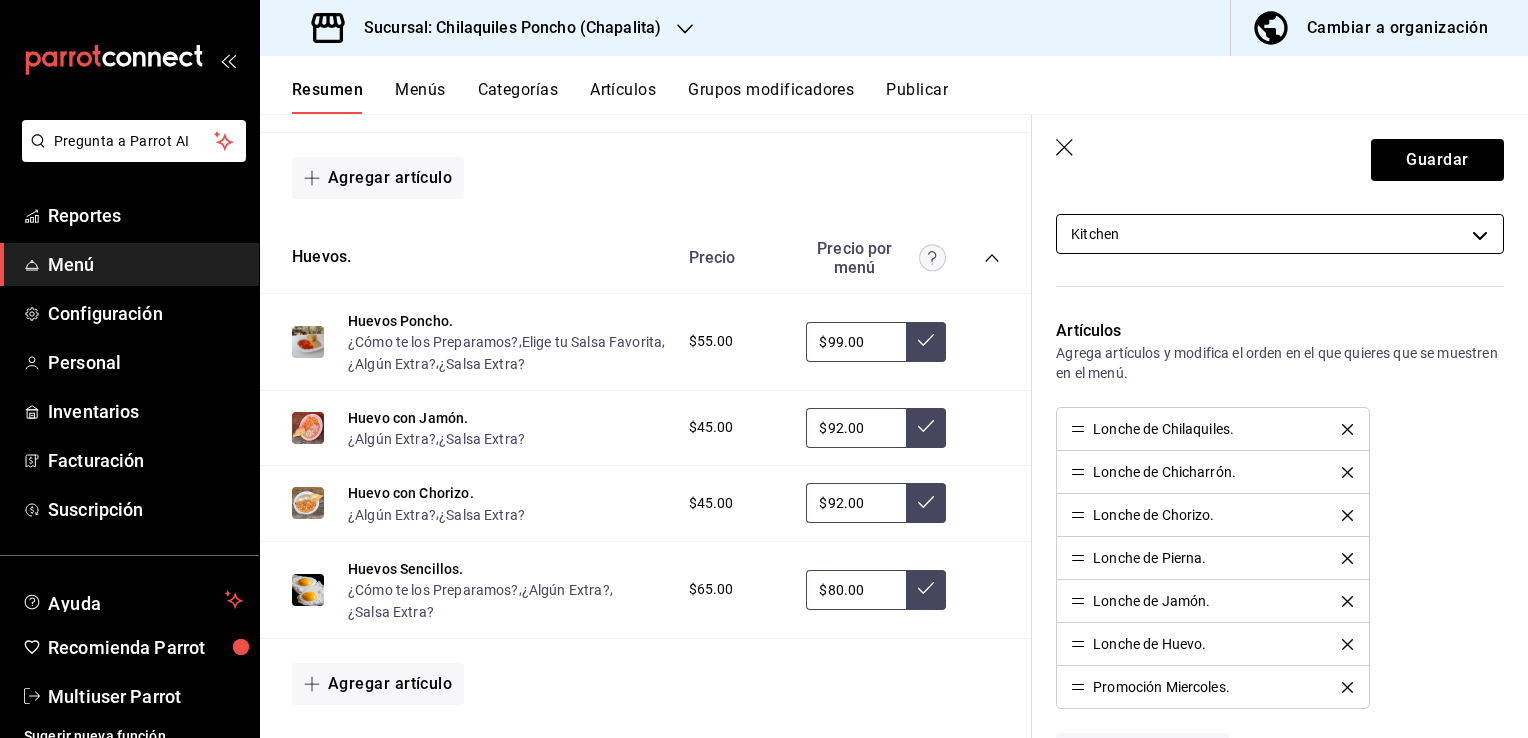 scroll, scrollTop: 466, scrollLeft: 0, axis: vertical 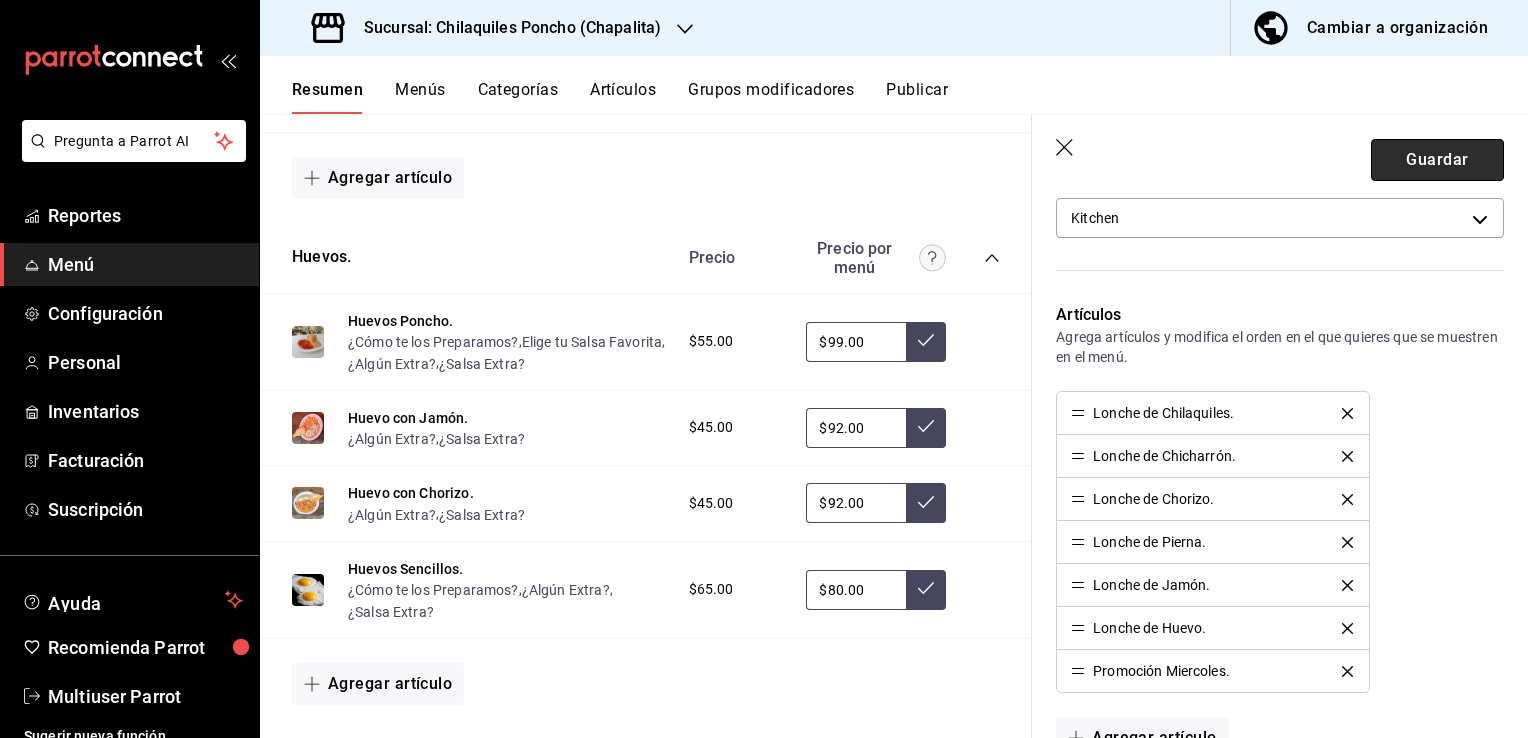 click on "Guardar" at bounding box center (1437, 160) 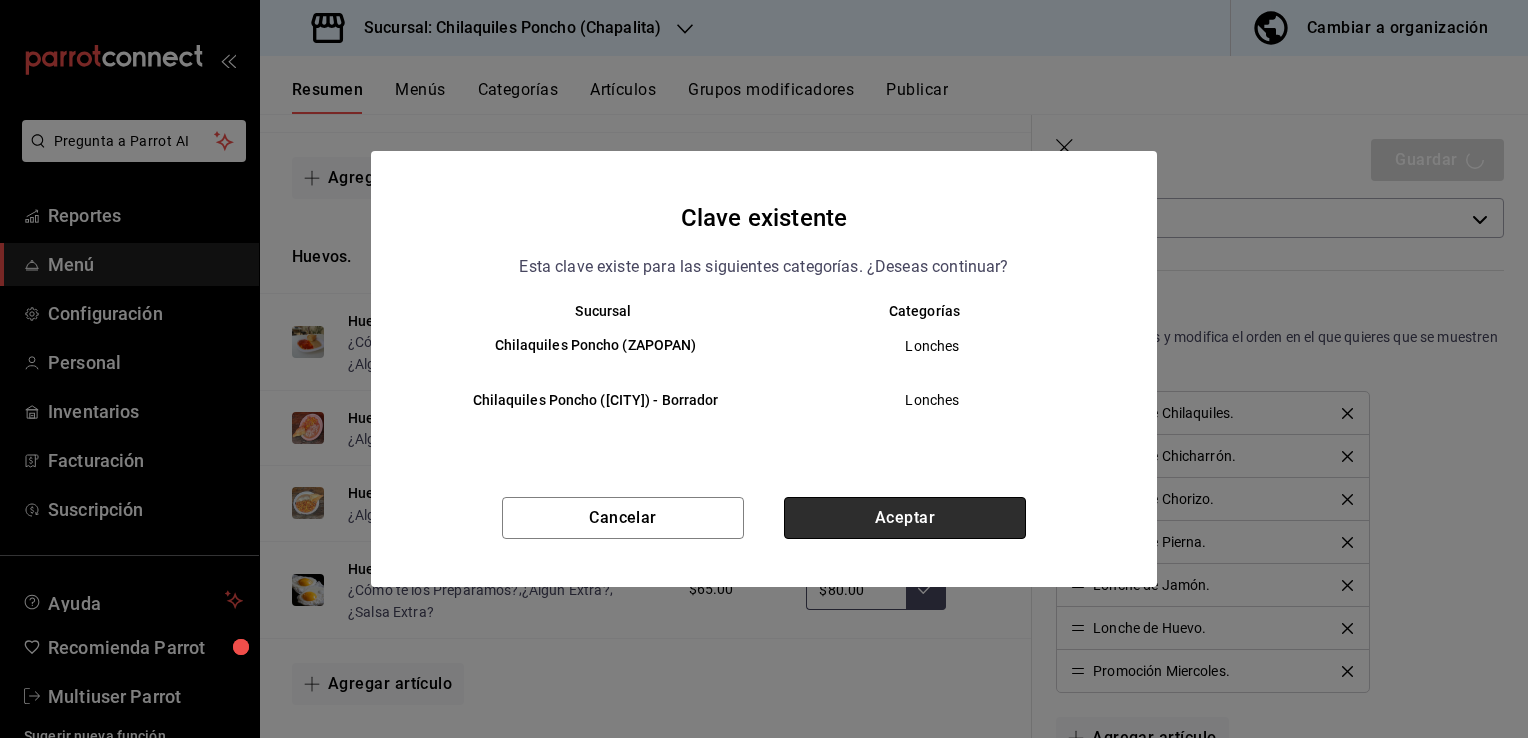 click on "Aceptar" at bounding box center (905, 518) 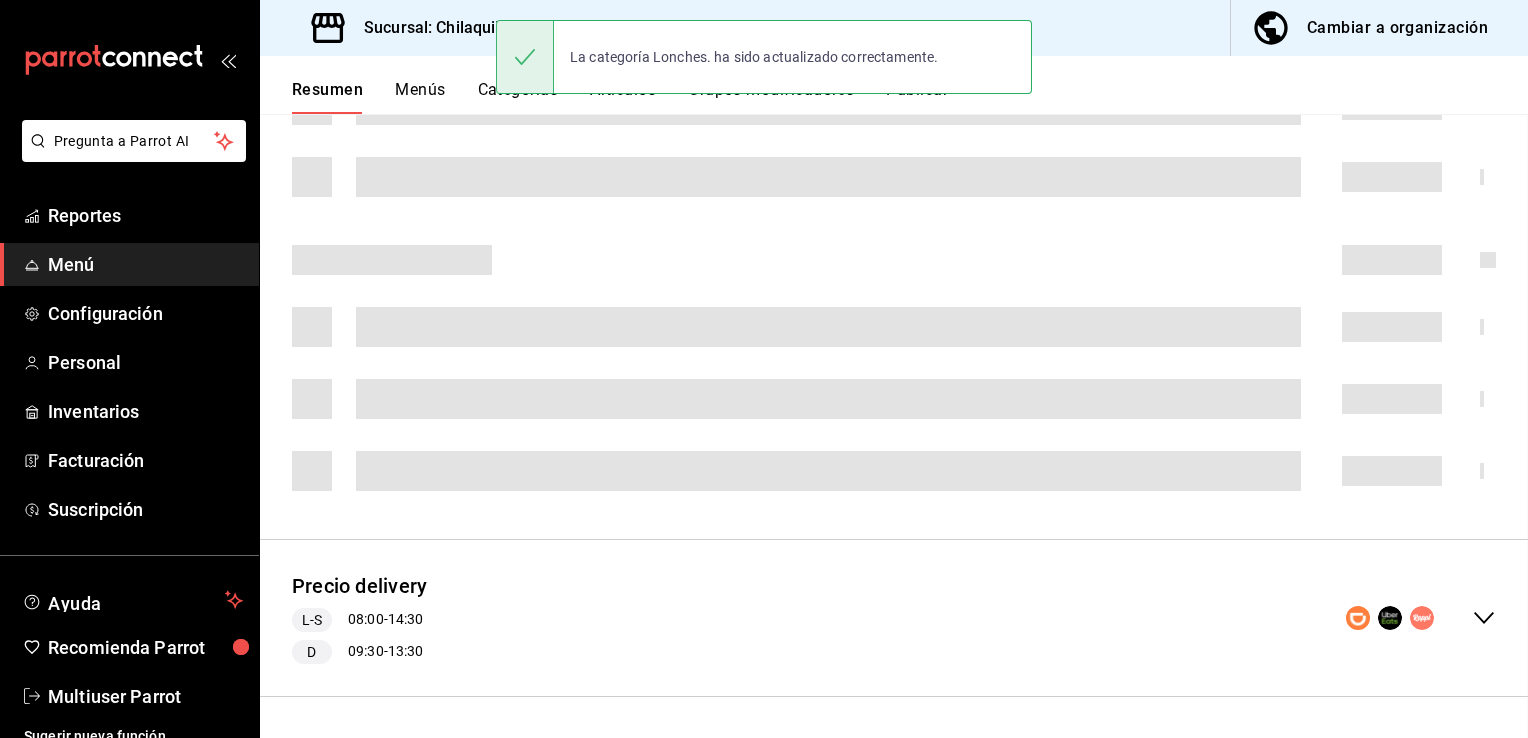 scroll, scrollTop: 492, scrollLeft: 0, axis: vertical 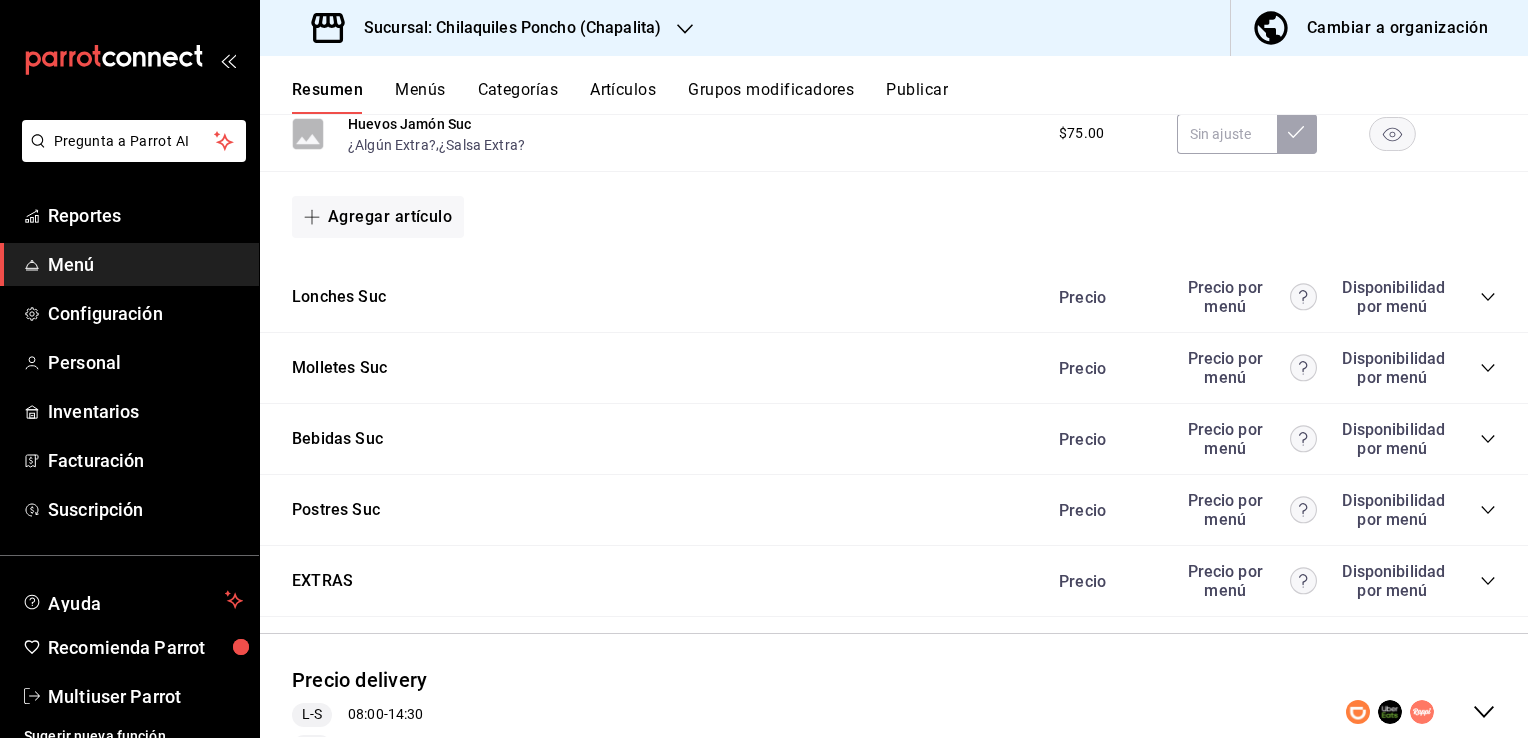 click 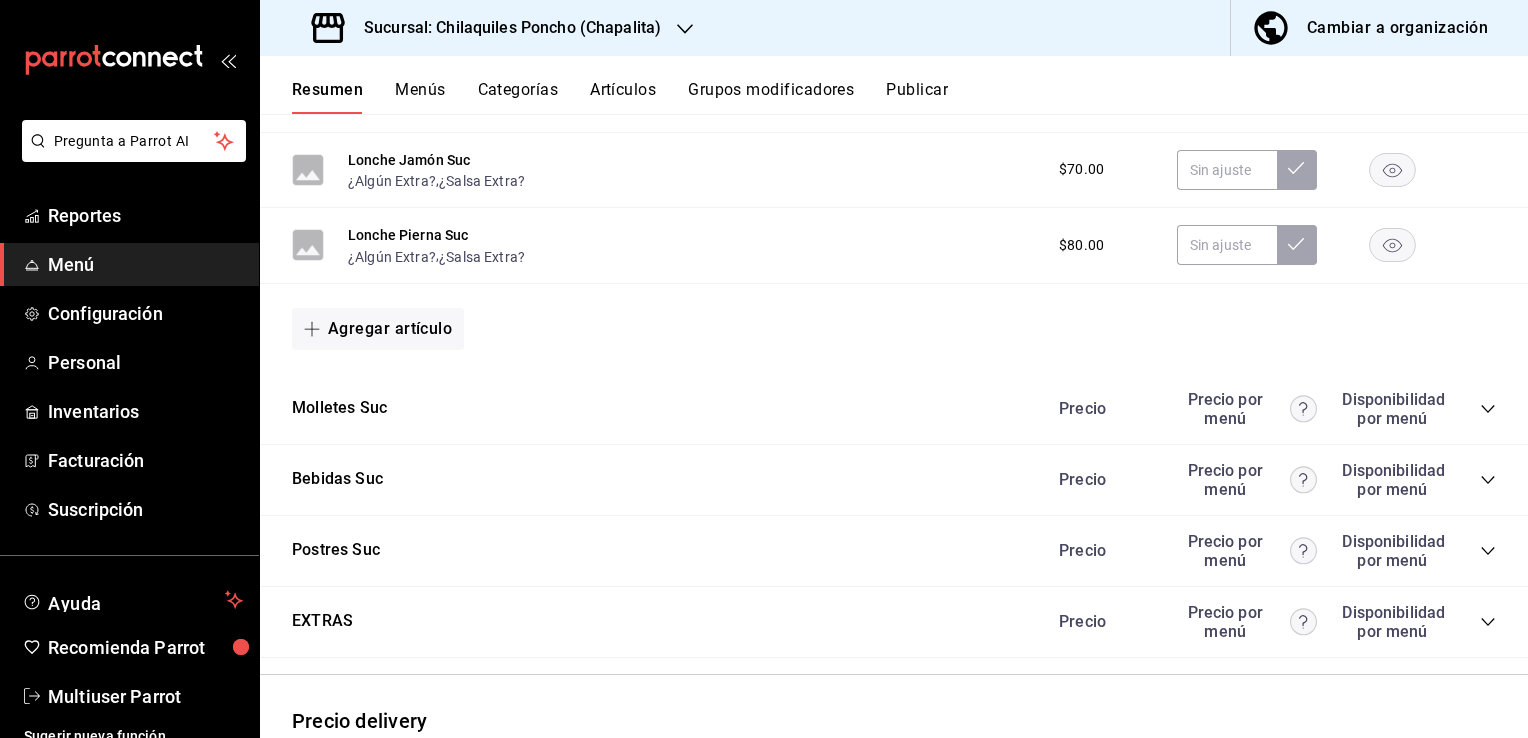 scroll, scrollTop: 2019, scrollLeft: 0, axis: vertical 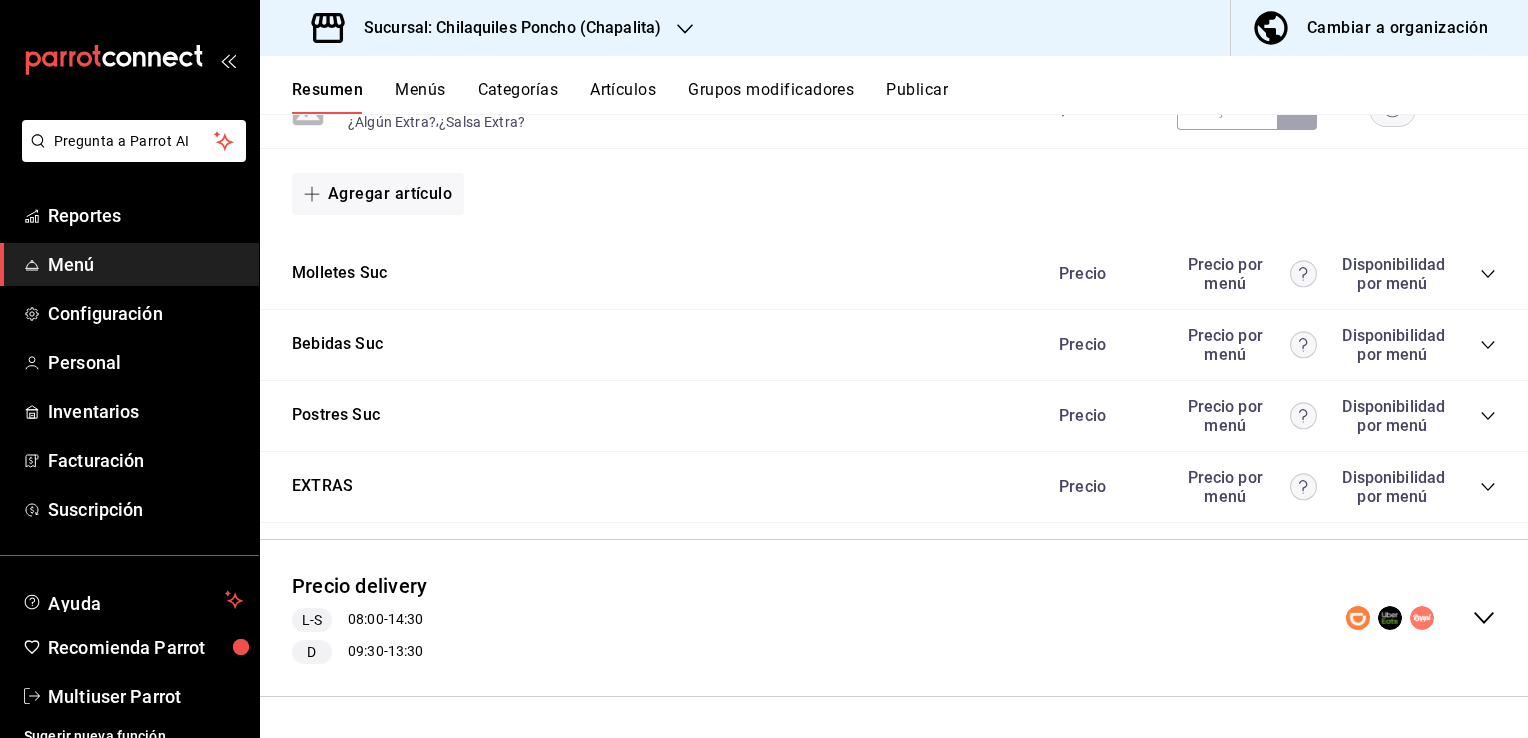 click on "Precio delivery L-S 08:00  -  14:30 D 09:30  -  13:30" at bounding box center (894, 618) 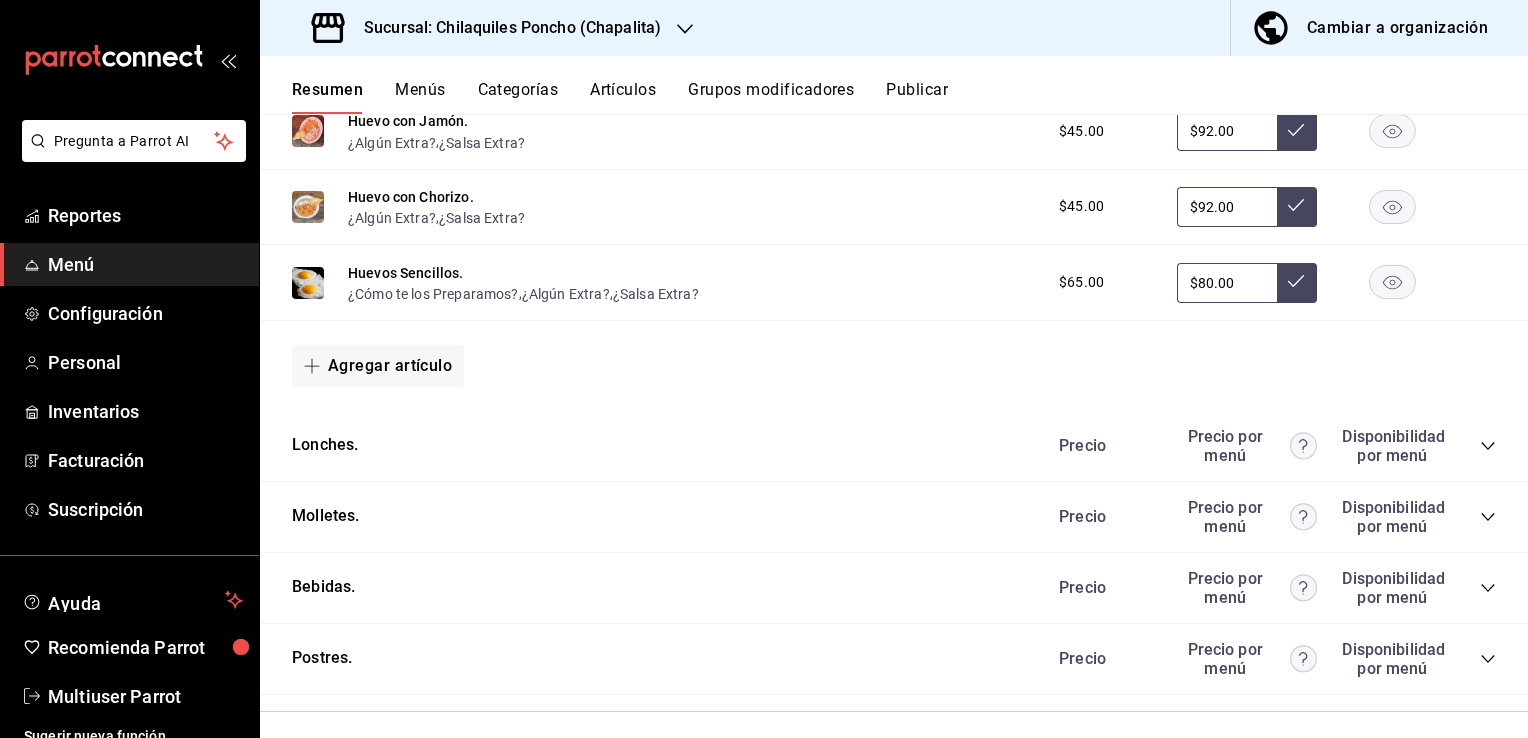 scroll, scrollTop: 3518, scrollLeft: 0, axis: vertical 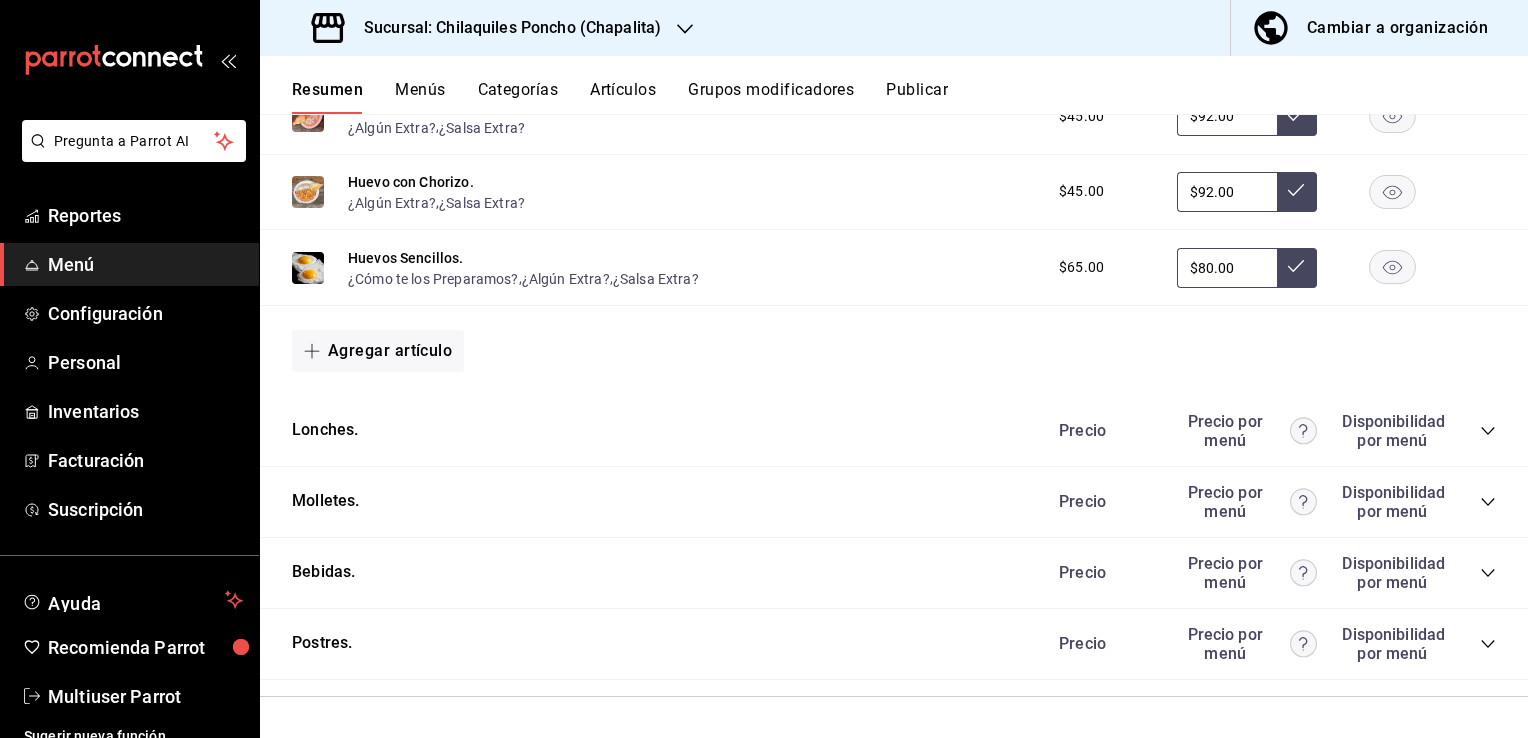 click 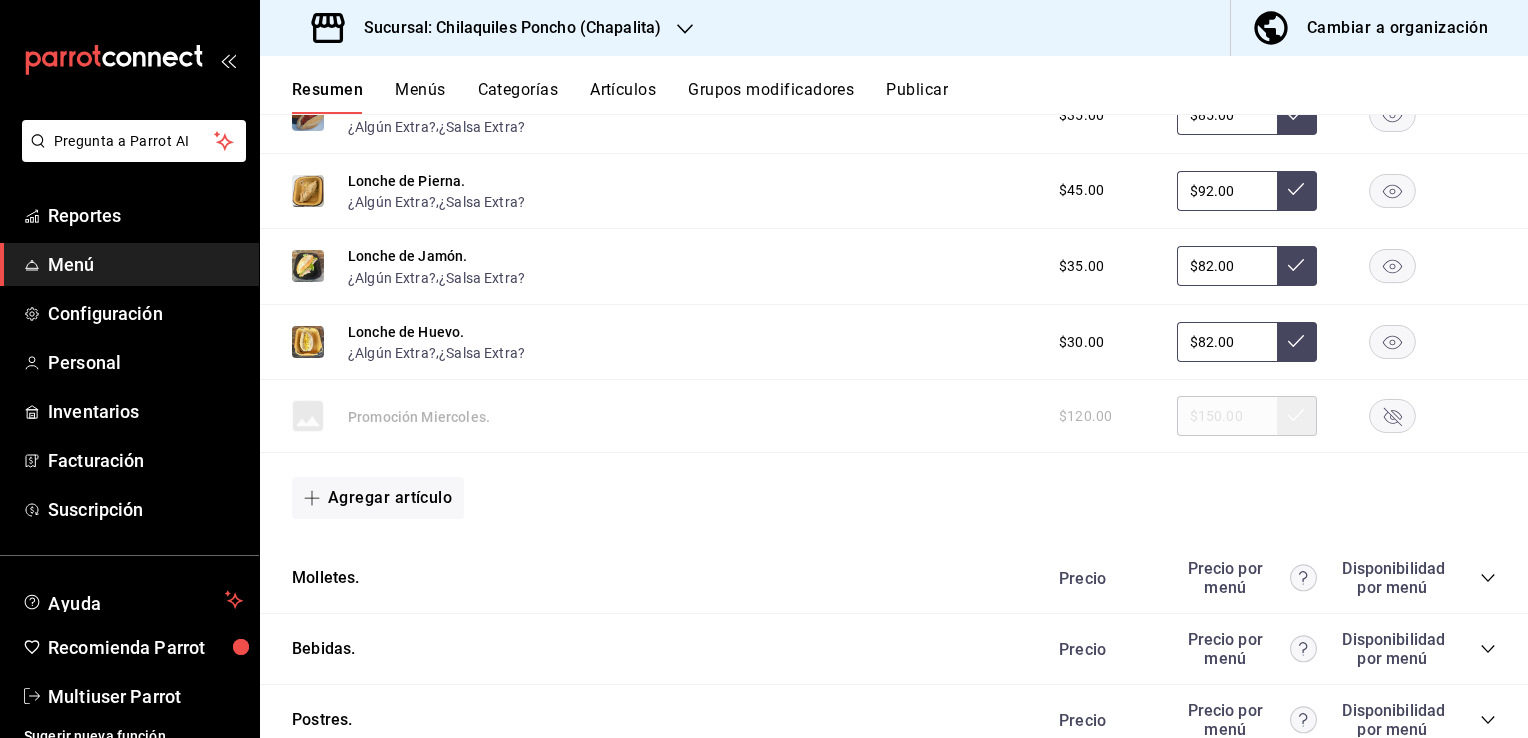 scroll, scrollTop: 4136, scrollLeft: 0, axis: vertical 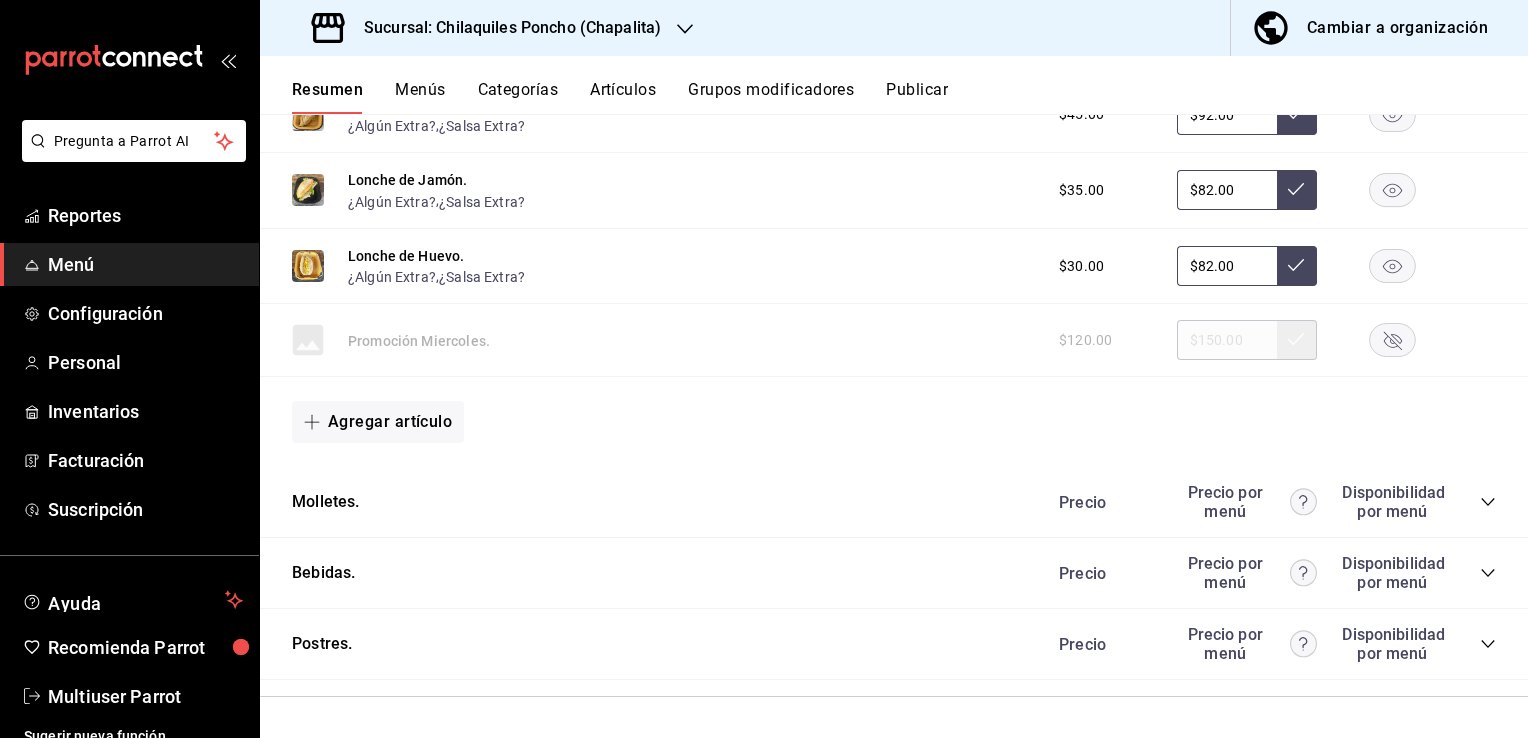 click 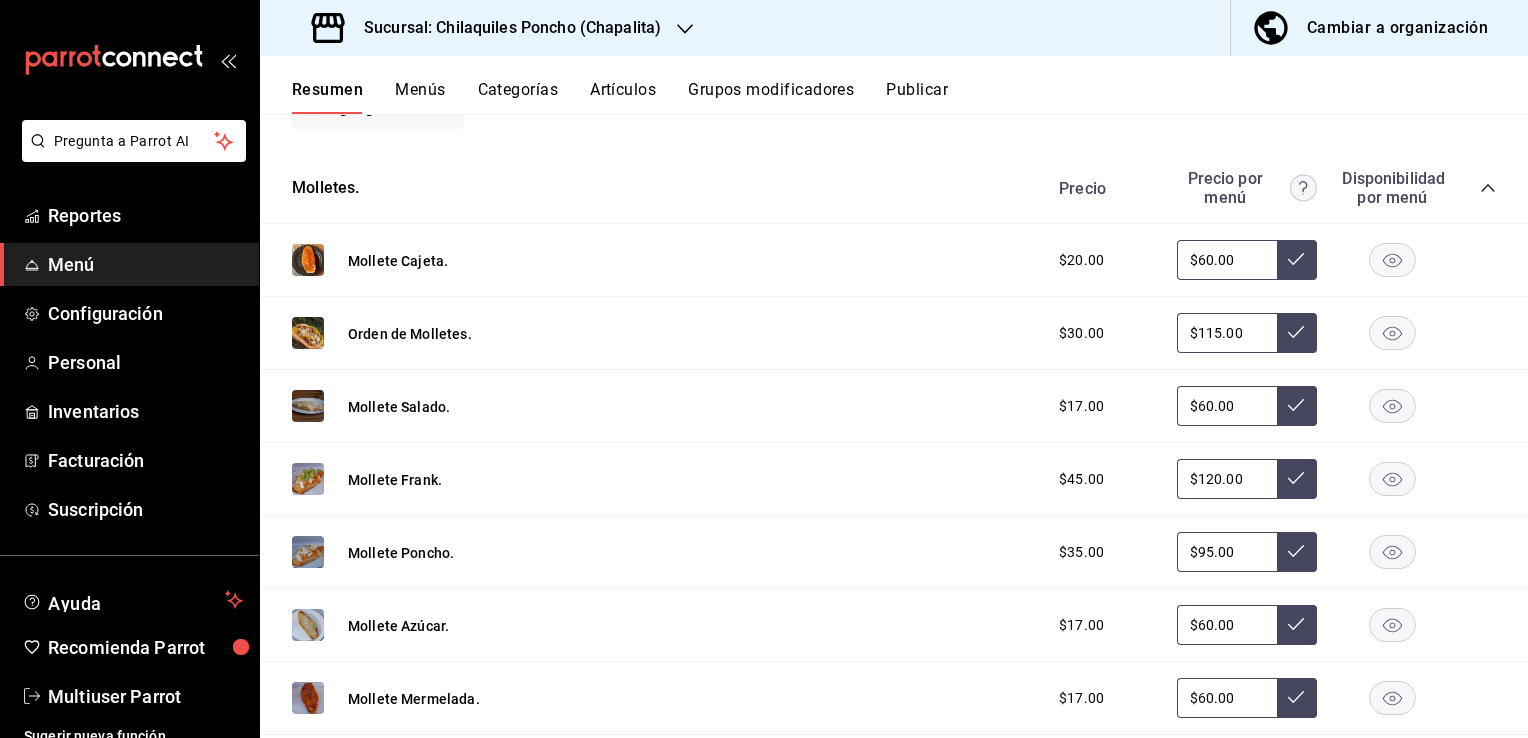 scroll, scrollTop: 4451, scrollLeft: 0, axis: vertical 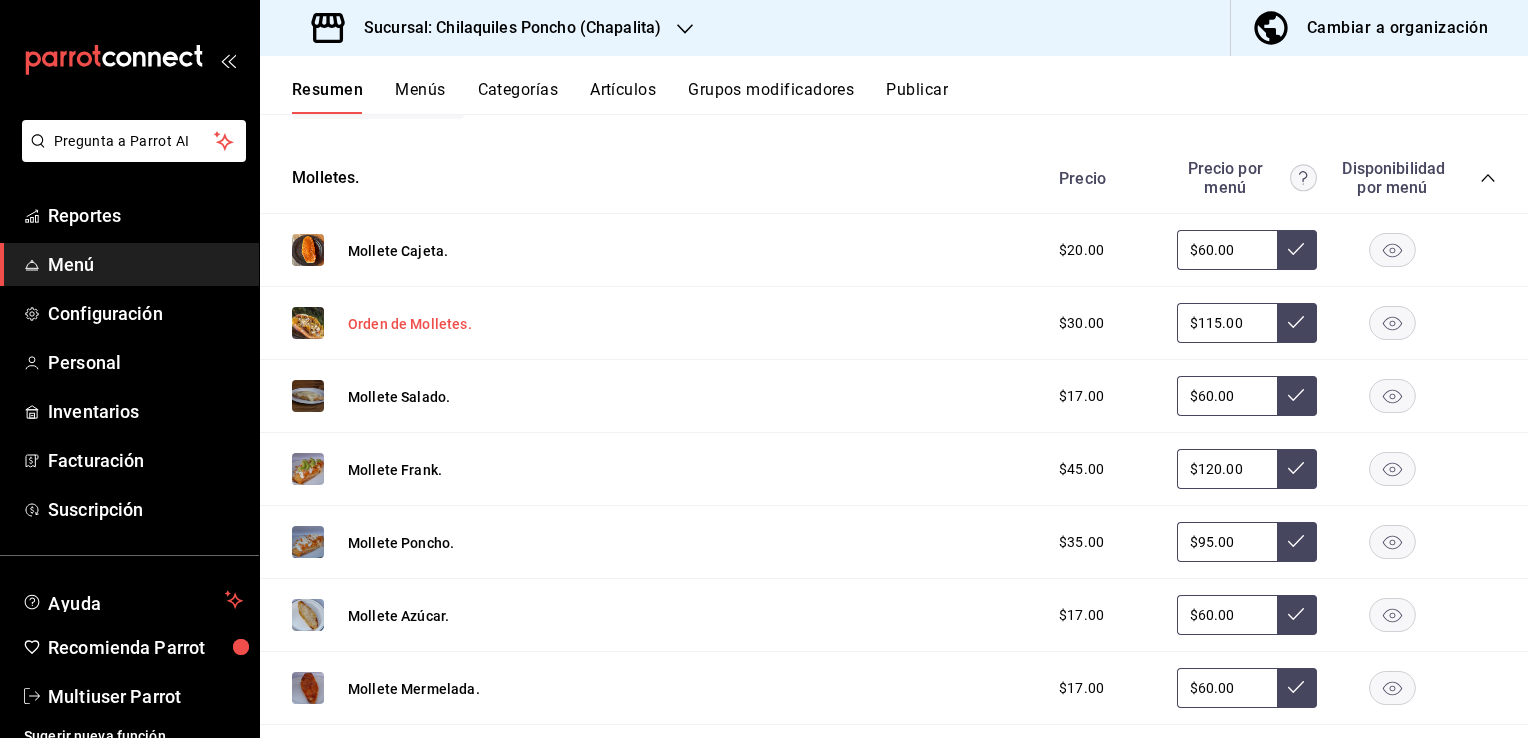 click on "Orden de Molletes." at bounding box center (410, 324) 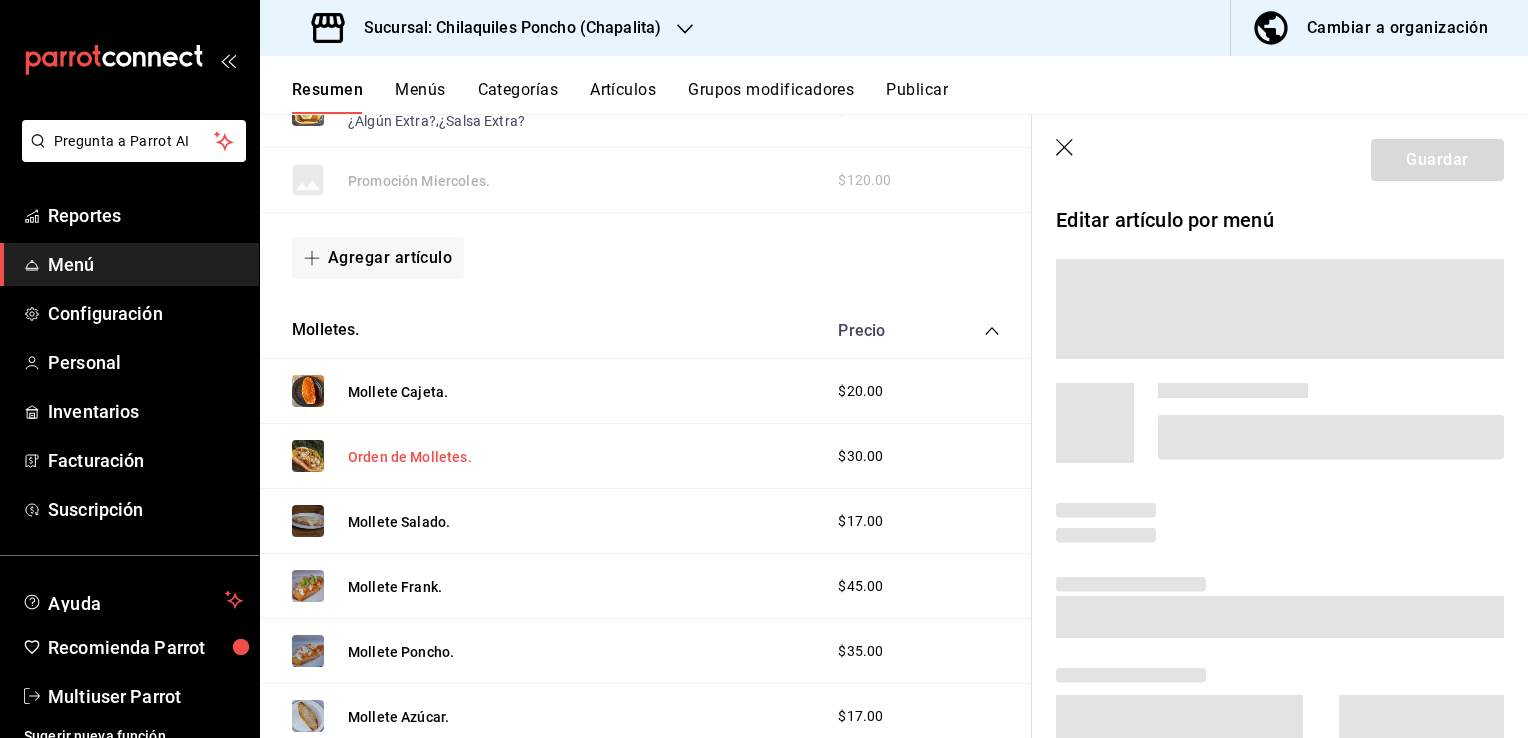 scroll, scrollTop: 4288, scrollLeft: 0, axis: vertical 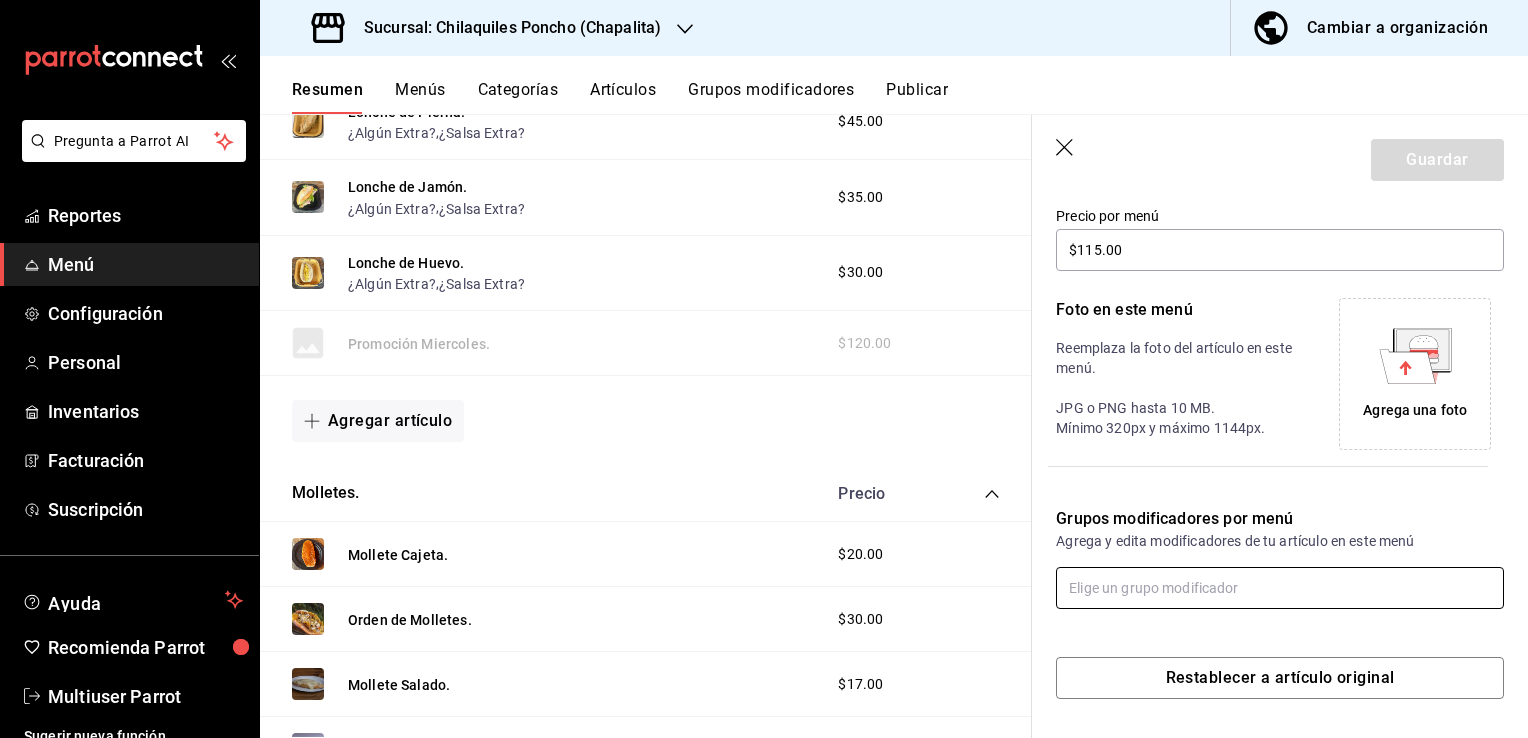 click at bounding box center [1280, 588] 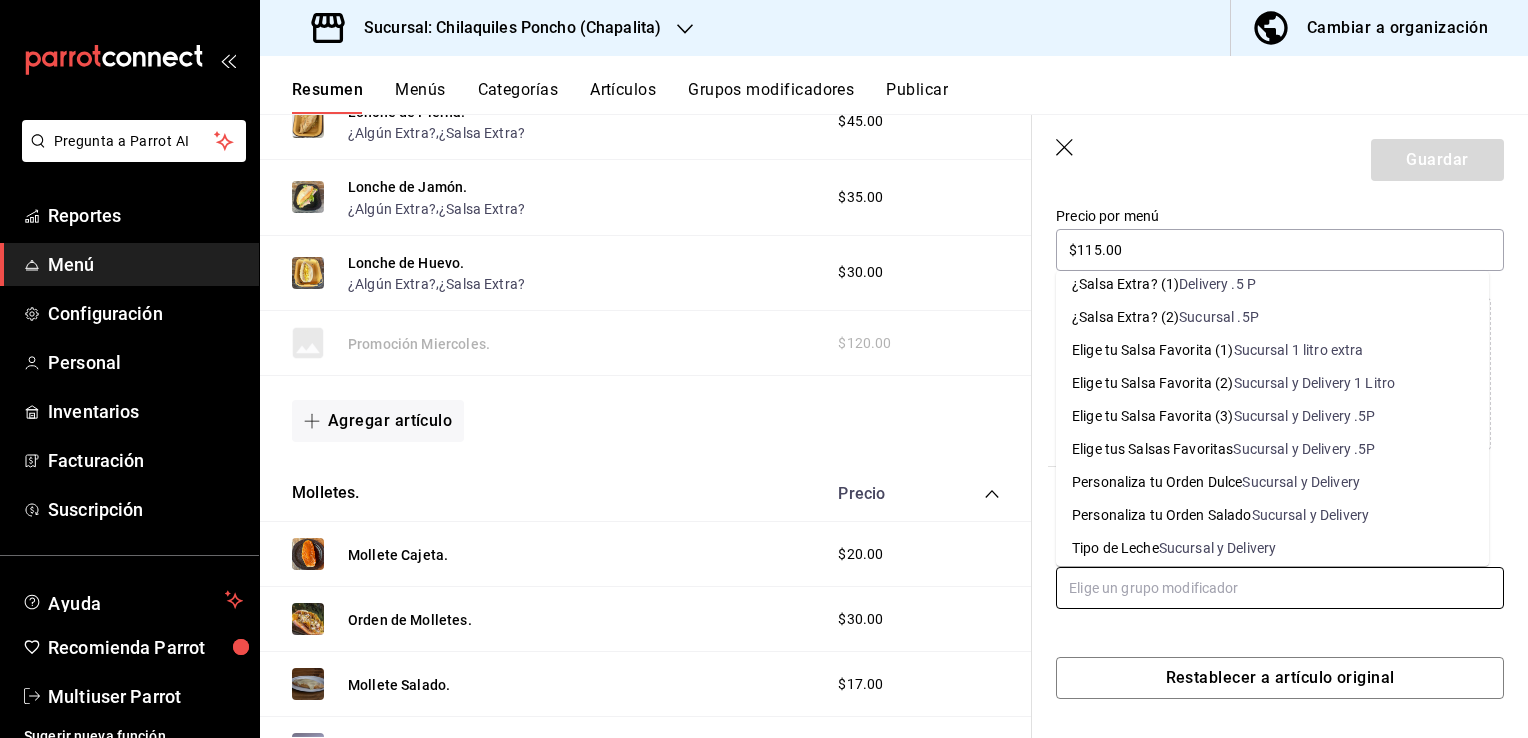 scroll, scrollTop: 182, scrollLeft: 0, axis: vertical 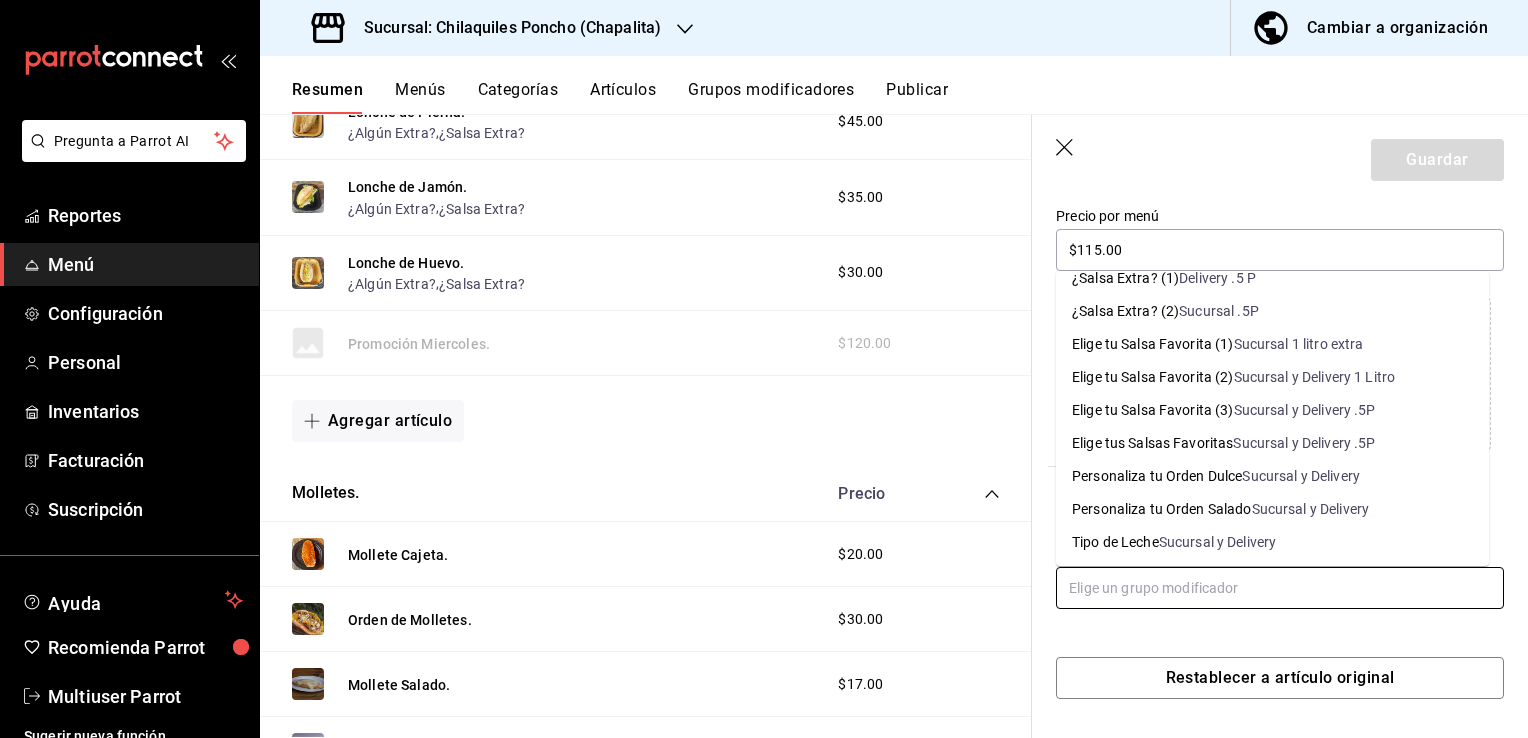 click on "Sucursal y Delivery" at bounding box center [1311, 509] 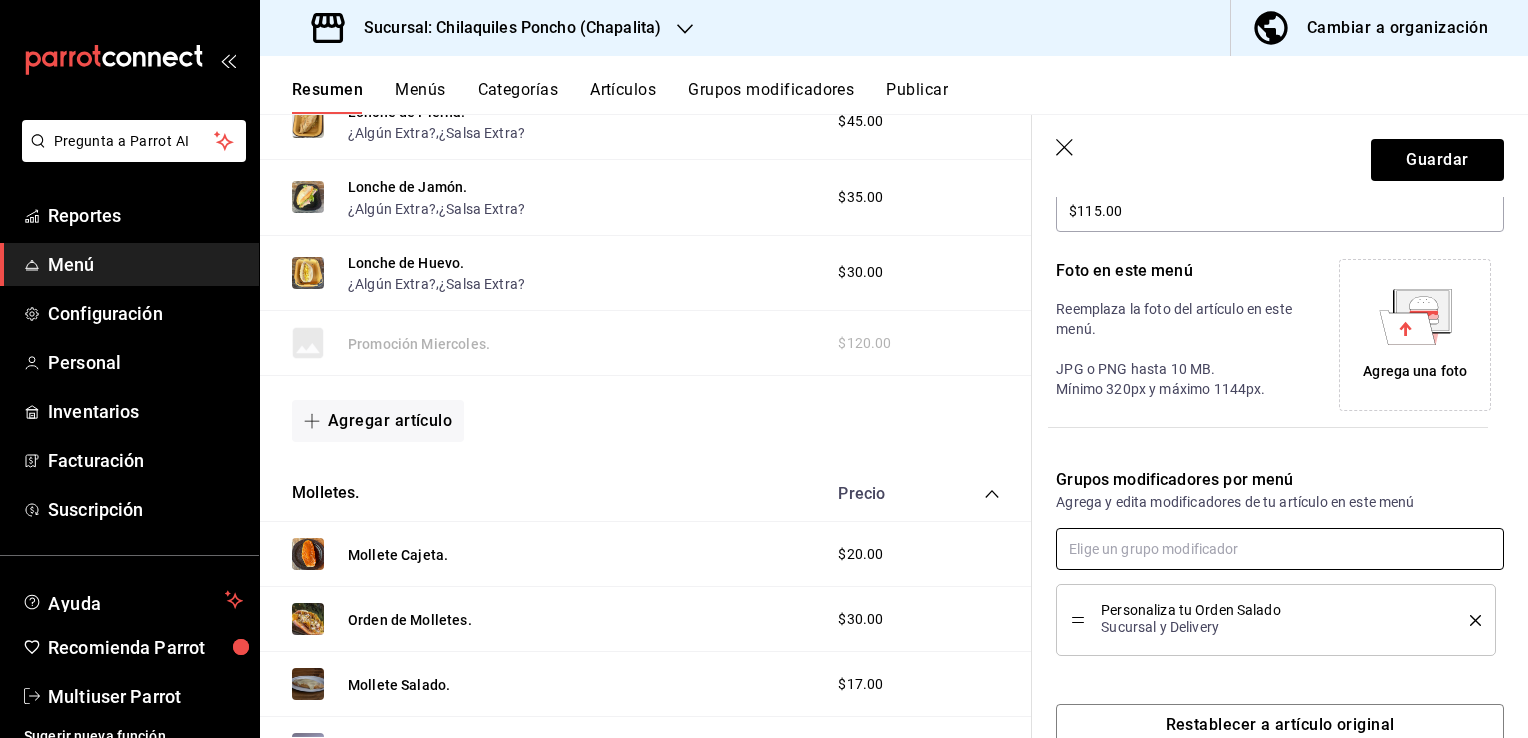 scroll, scrollTop: 431, scrollLeft: 0, axis: vertical 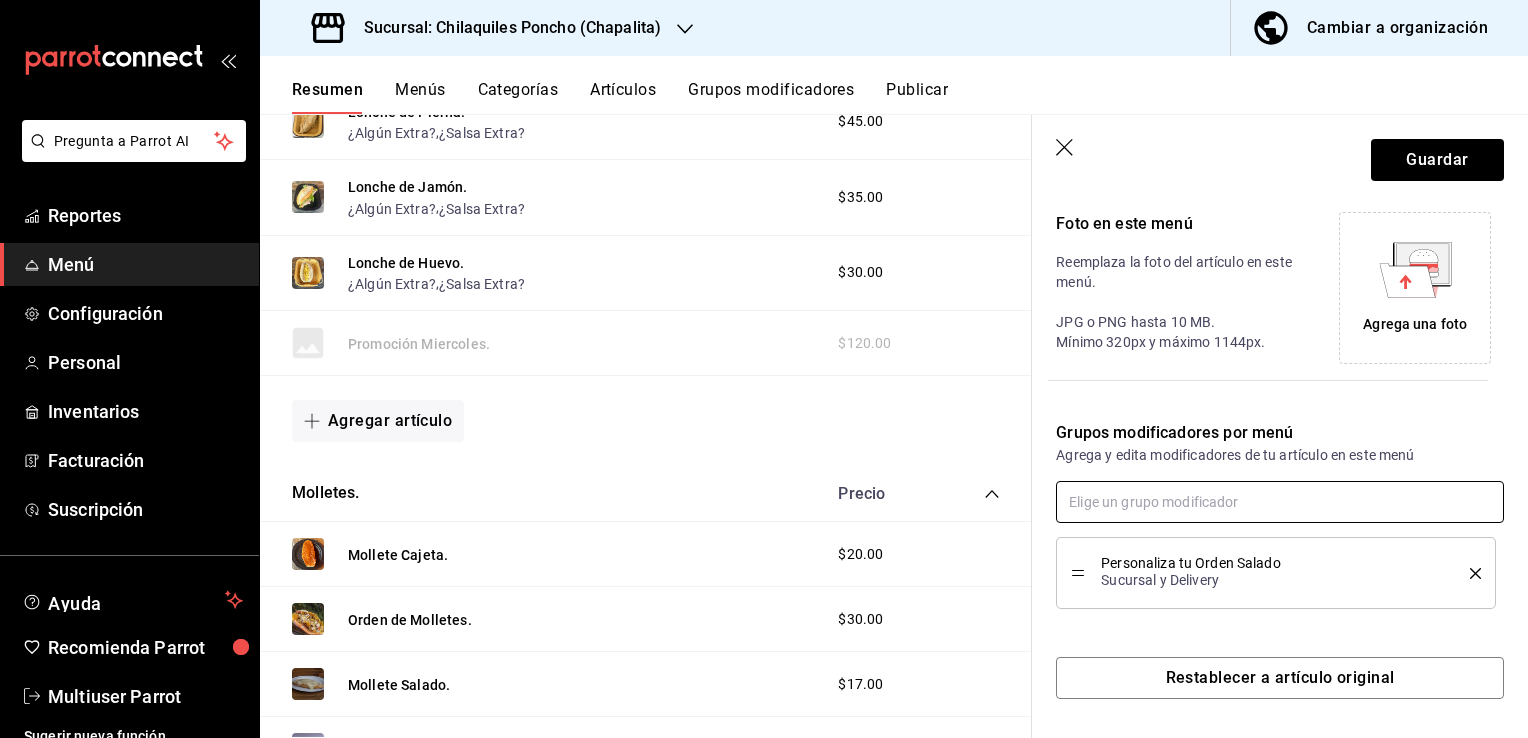 click at bounding box center (1280, 502) 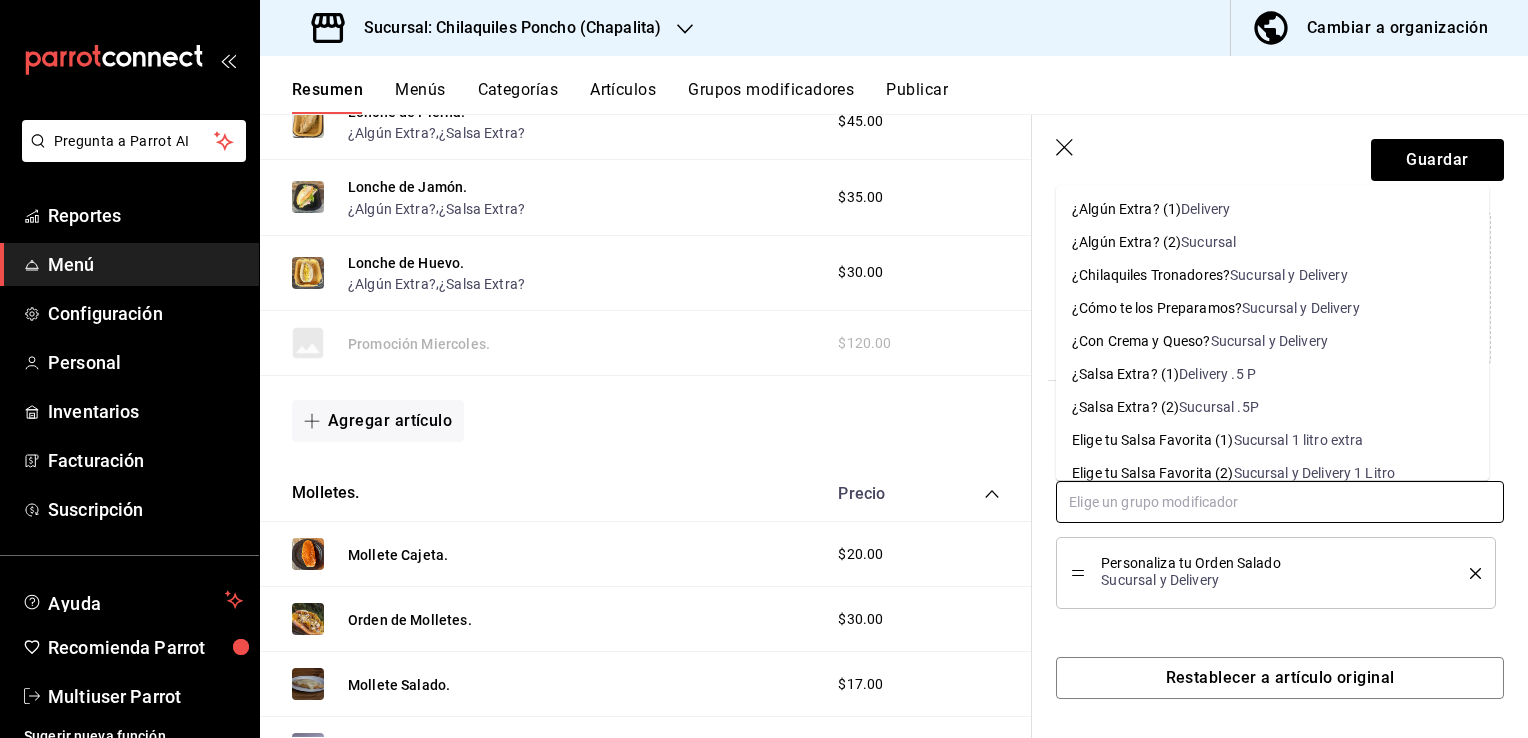 click on "Delivery" at bounding box center (1205, 209) 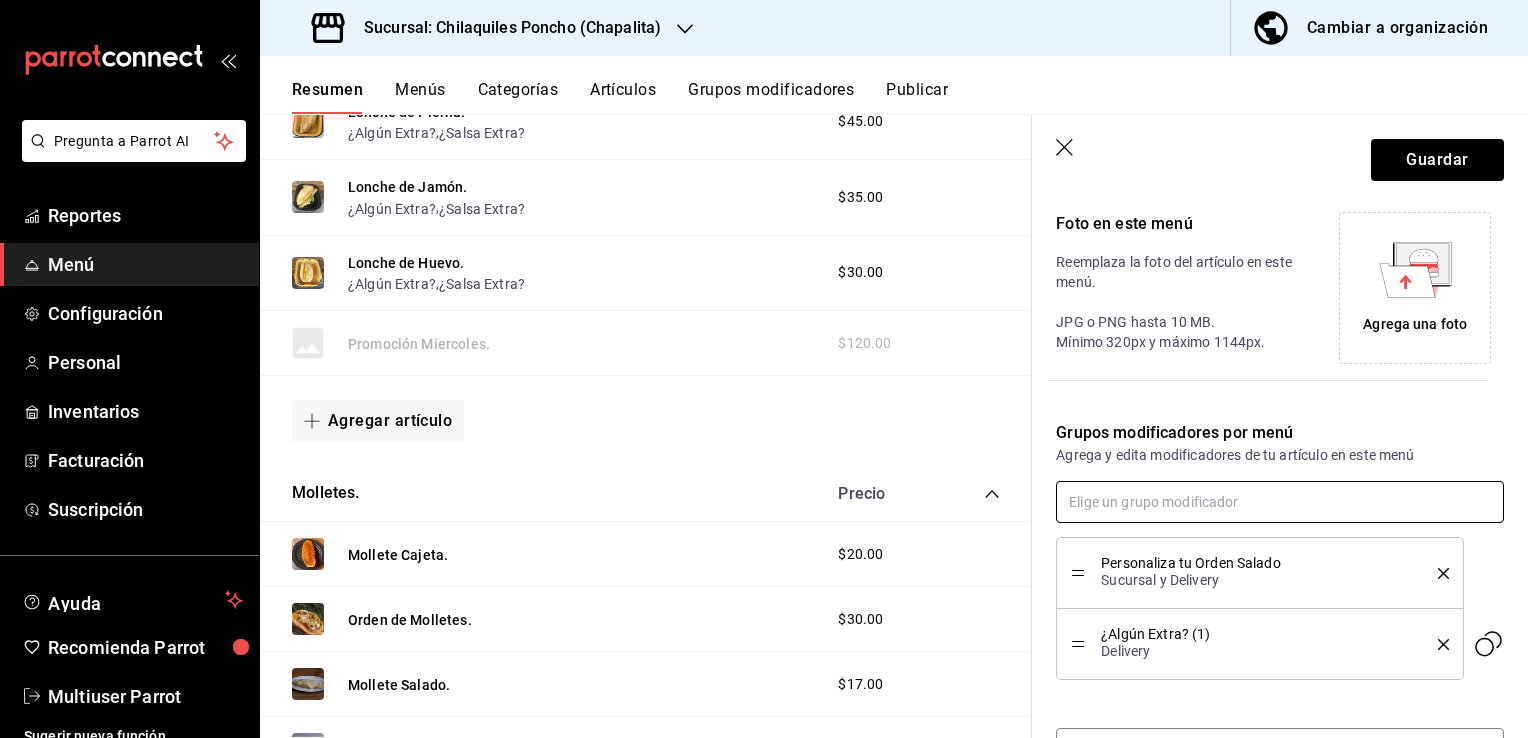 click at bounding box center [1280, 502] 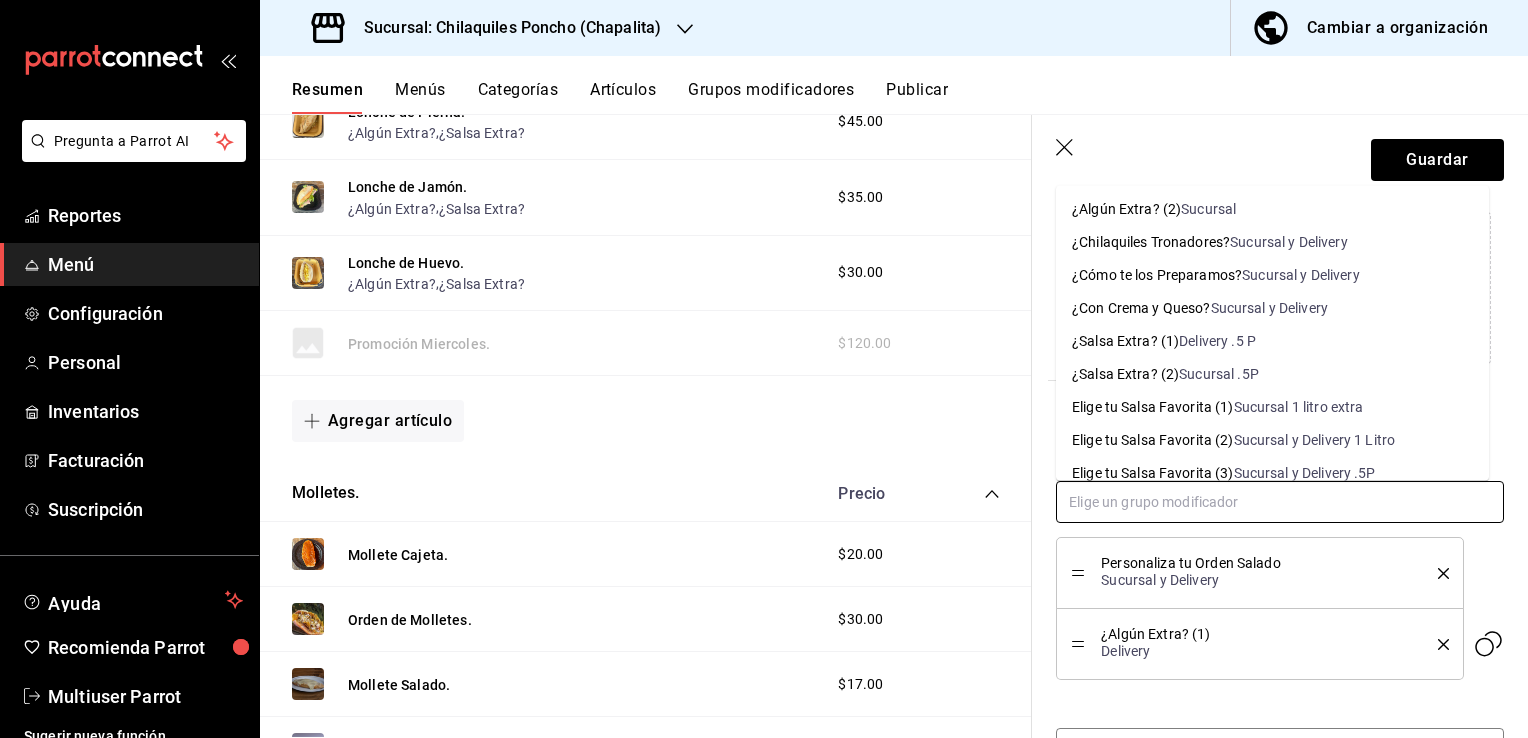 click on "Delivery .5 P" at bounding box center [1217, 341] 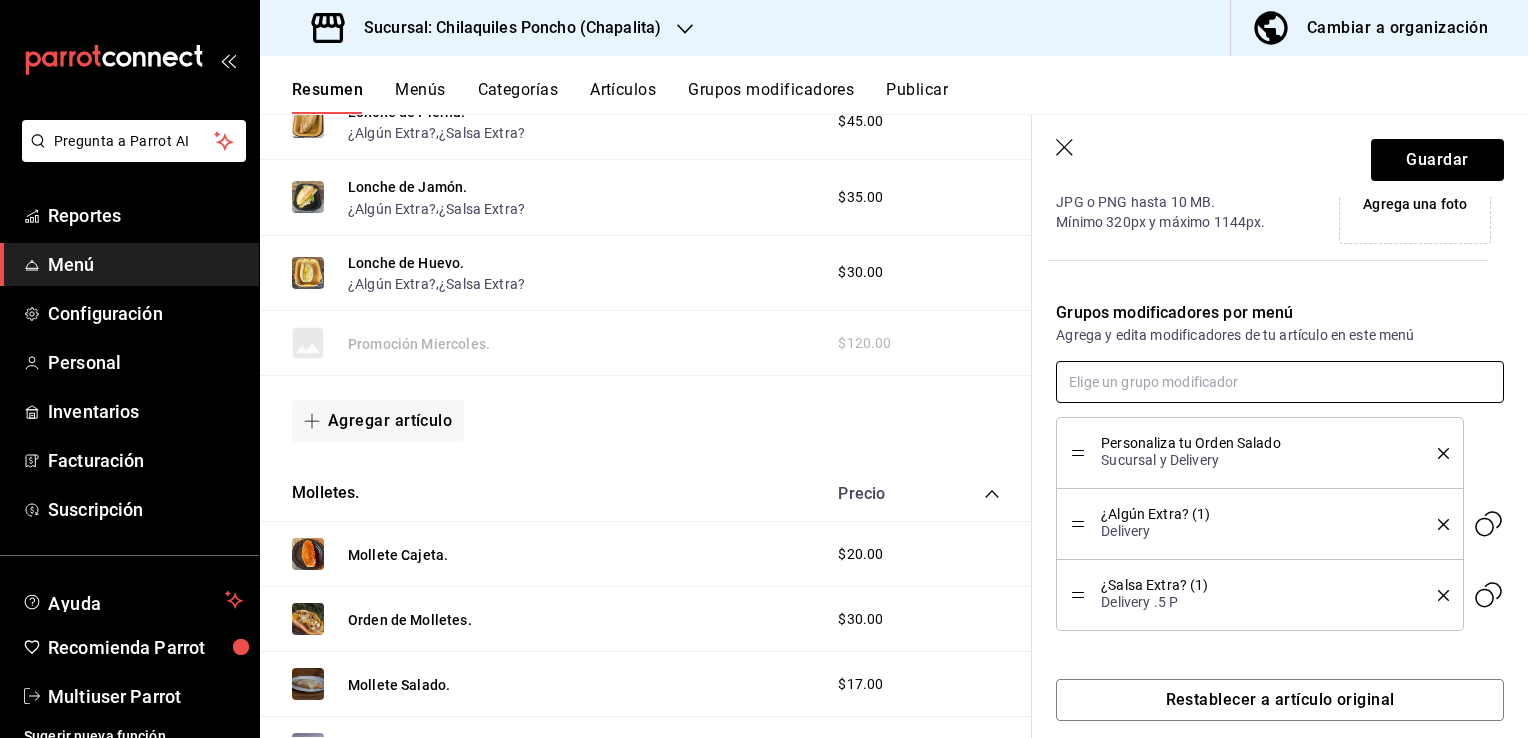 scroll, scrollTop: 565, scrollLeft: 0, axis: vertical 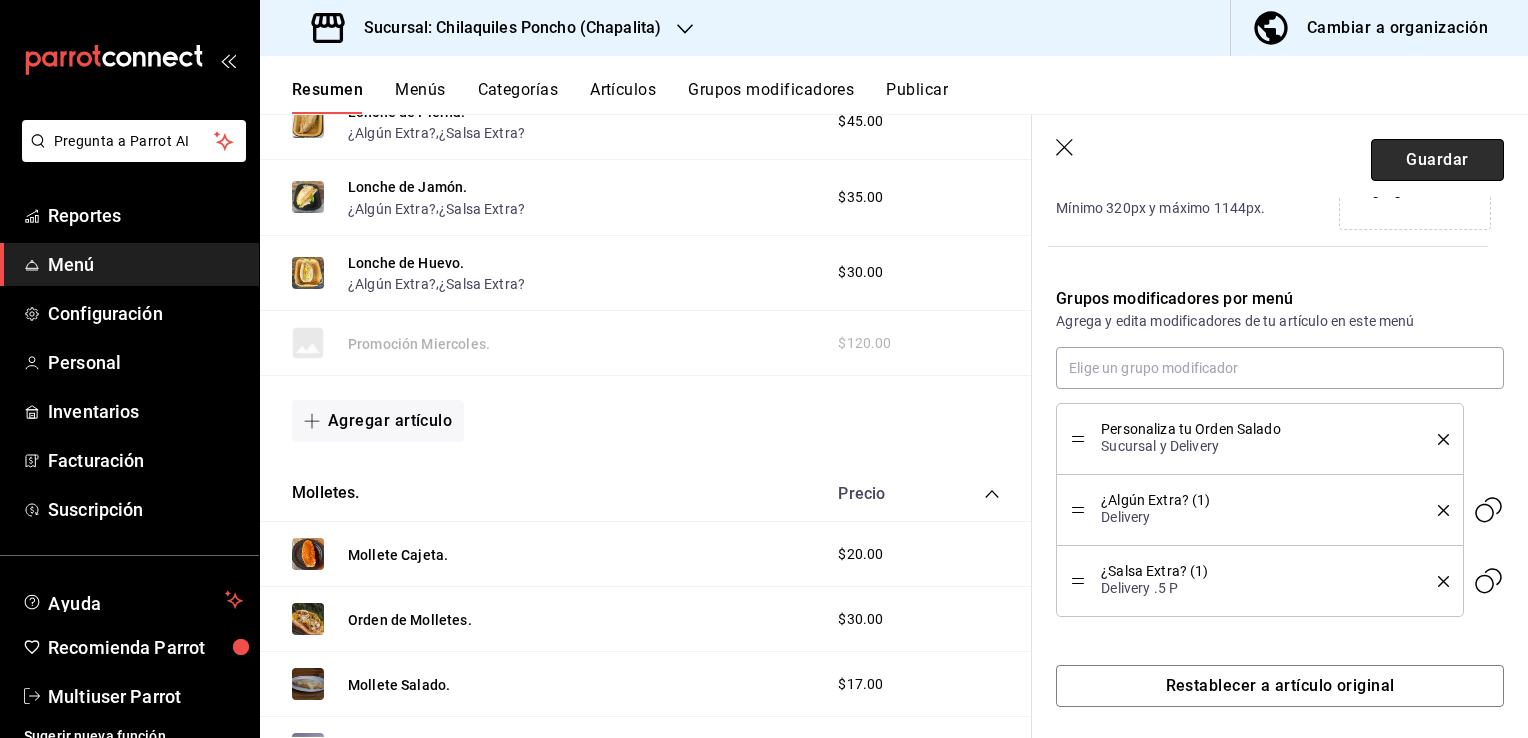 click on "Guardar" at bounding box center (1437, 160) 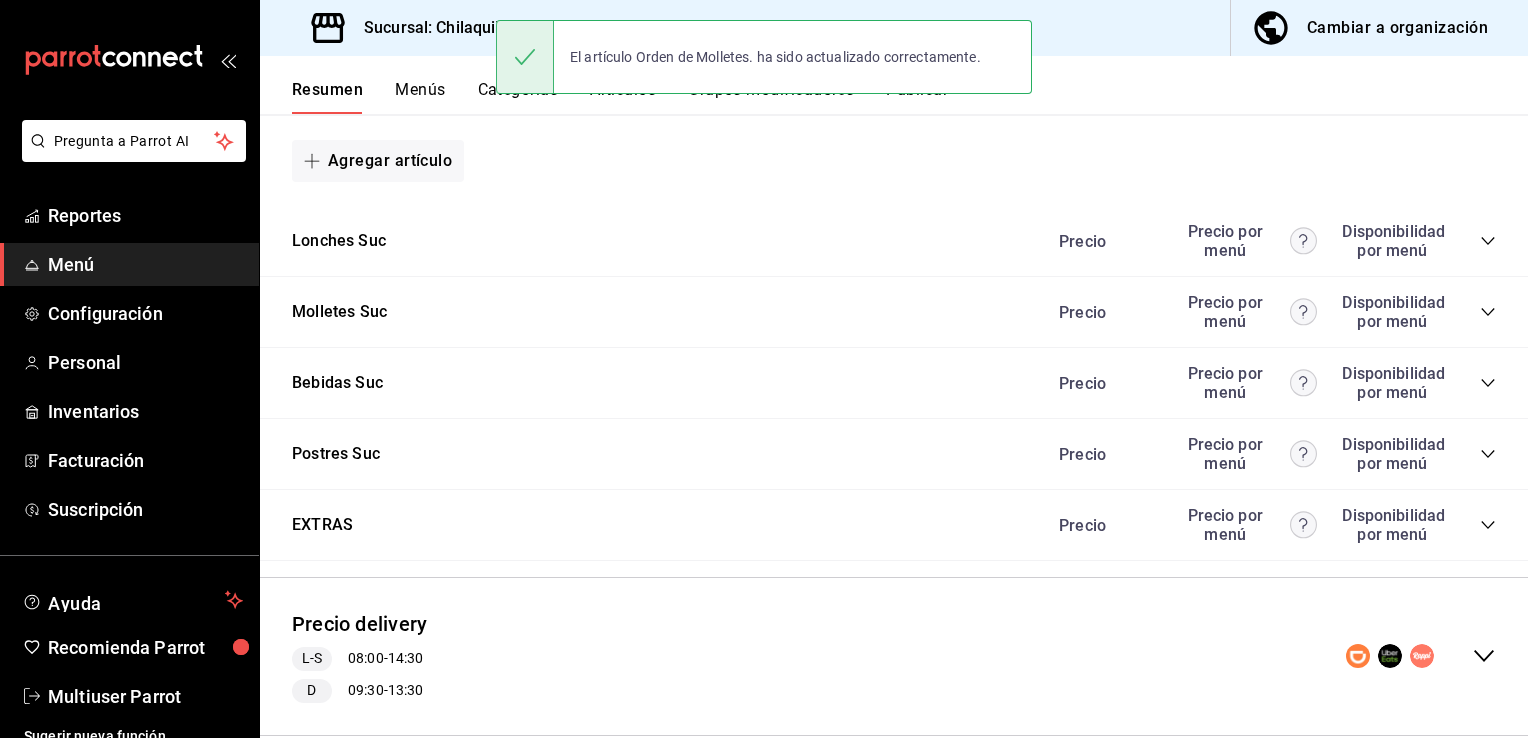 scroll, scrollTop: 1474, scrollLeft: 0, axis: vertical 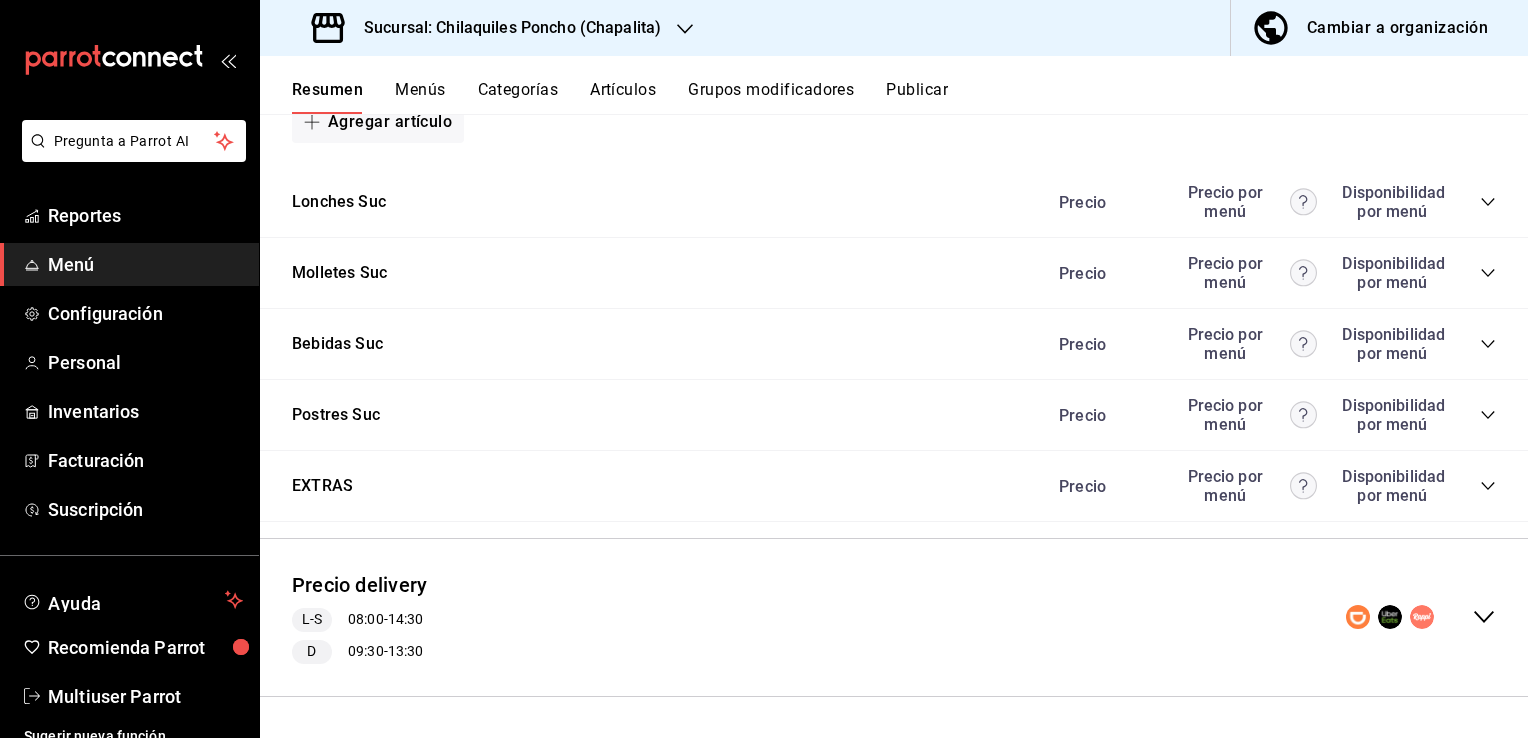 click 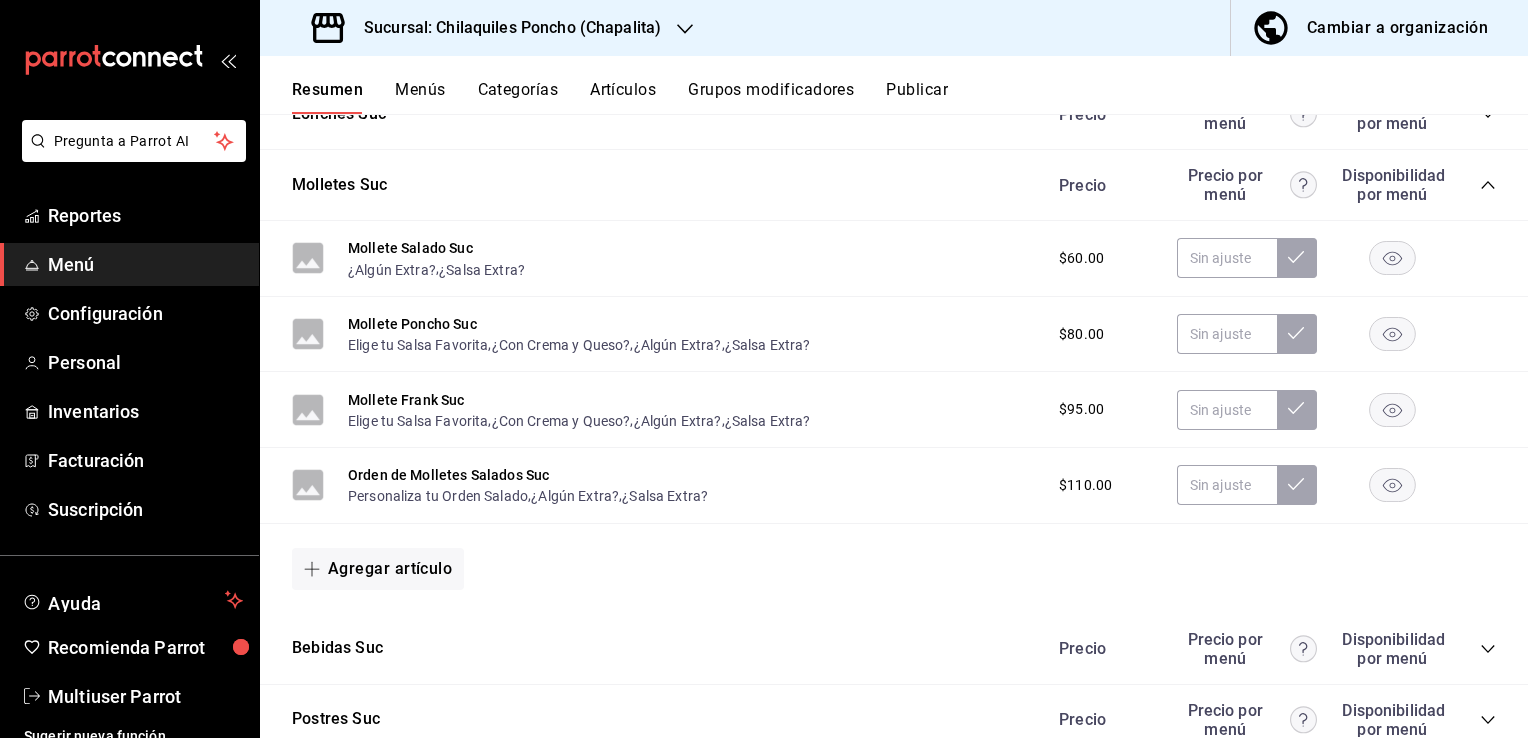 scroll, scrollTop: 1868, scrollLeft: 0, axis: vertical 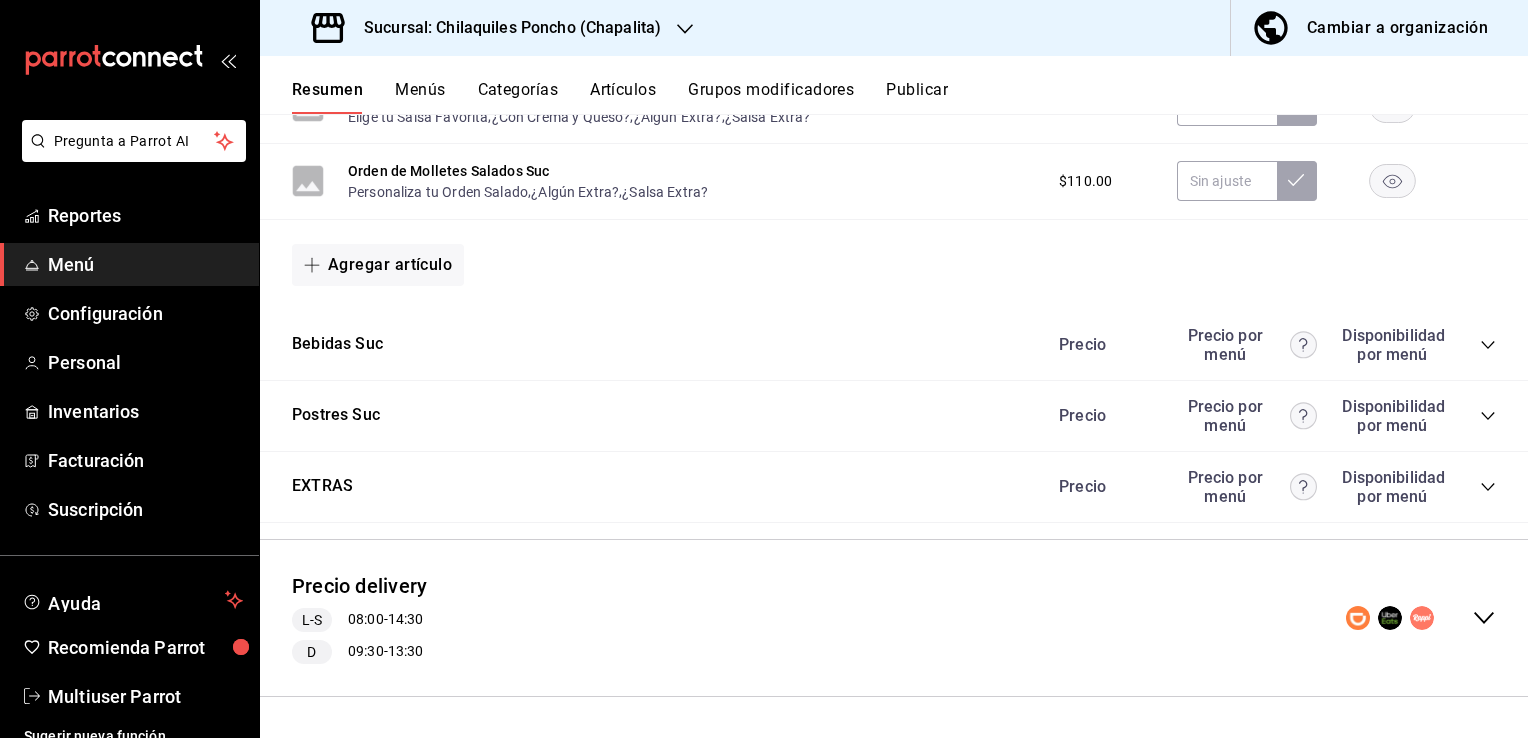 click at bounding box center (1421, 618) 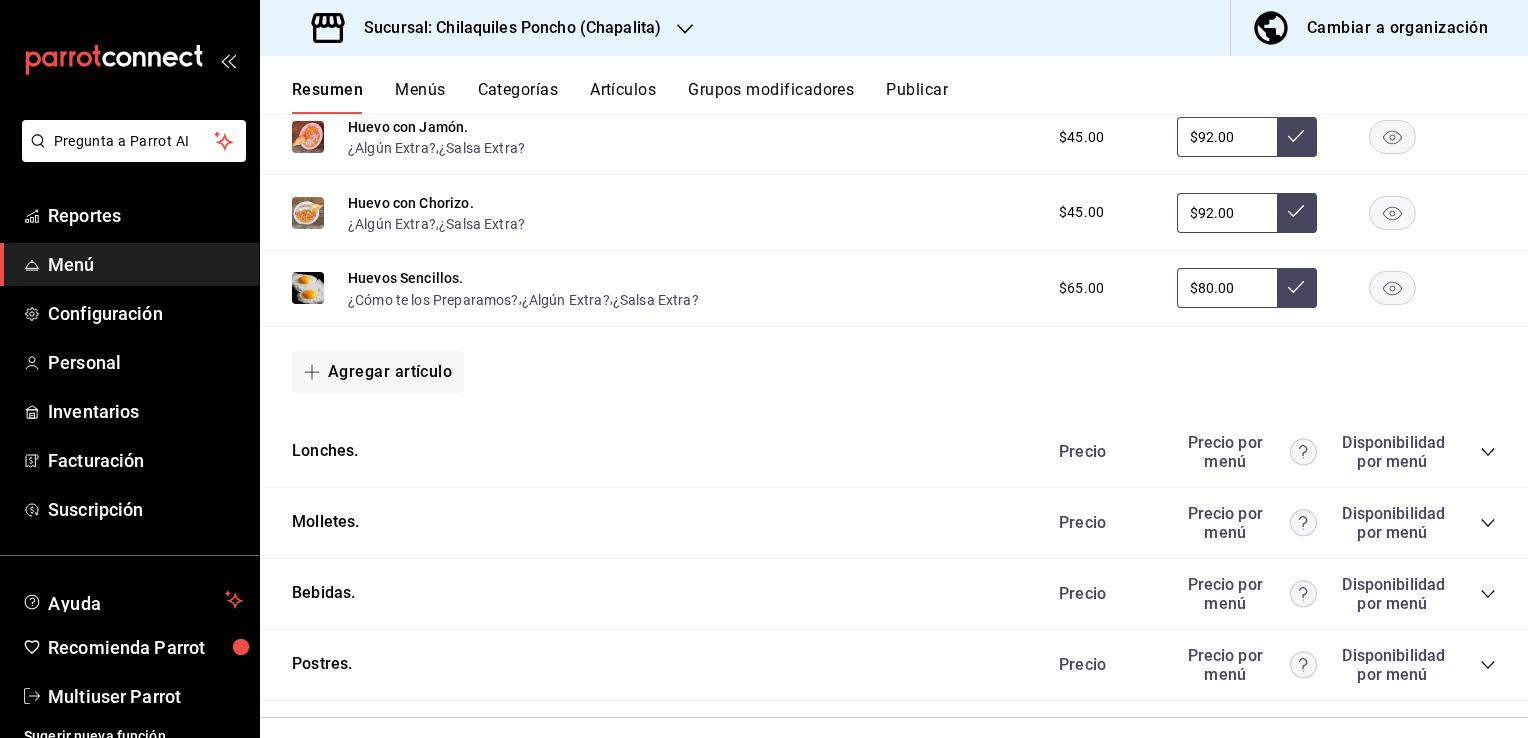 scroll, scrollTop: 3366, scrollLeft: 0, axis: vertical 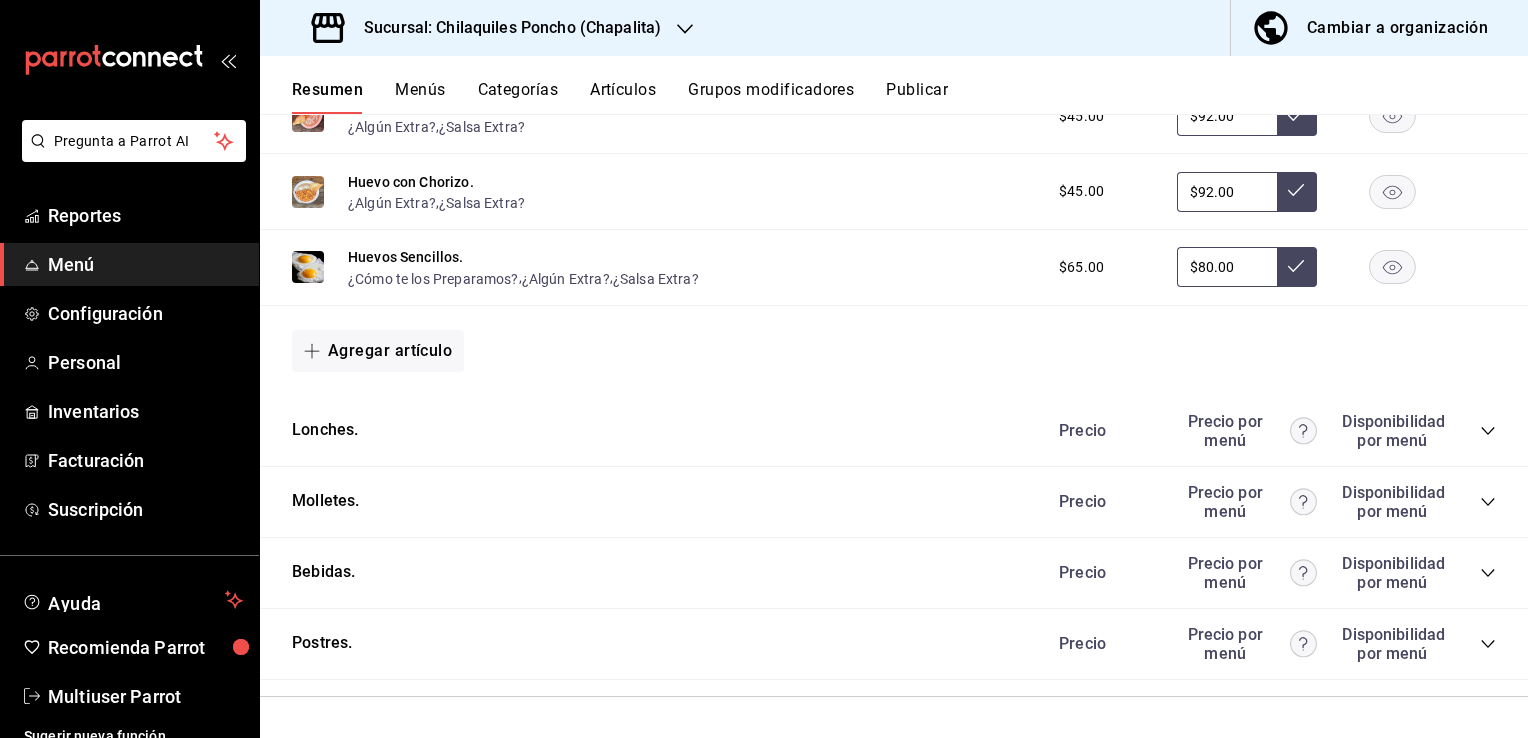 click 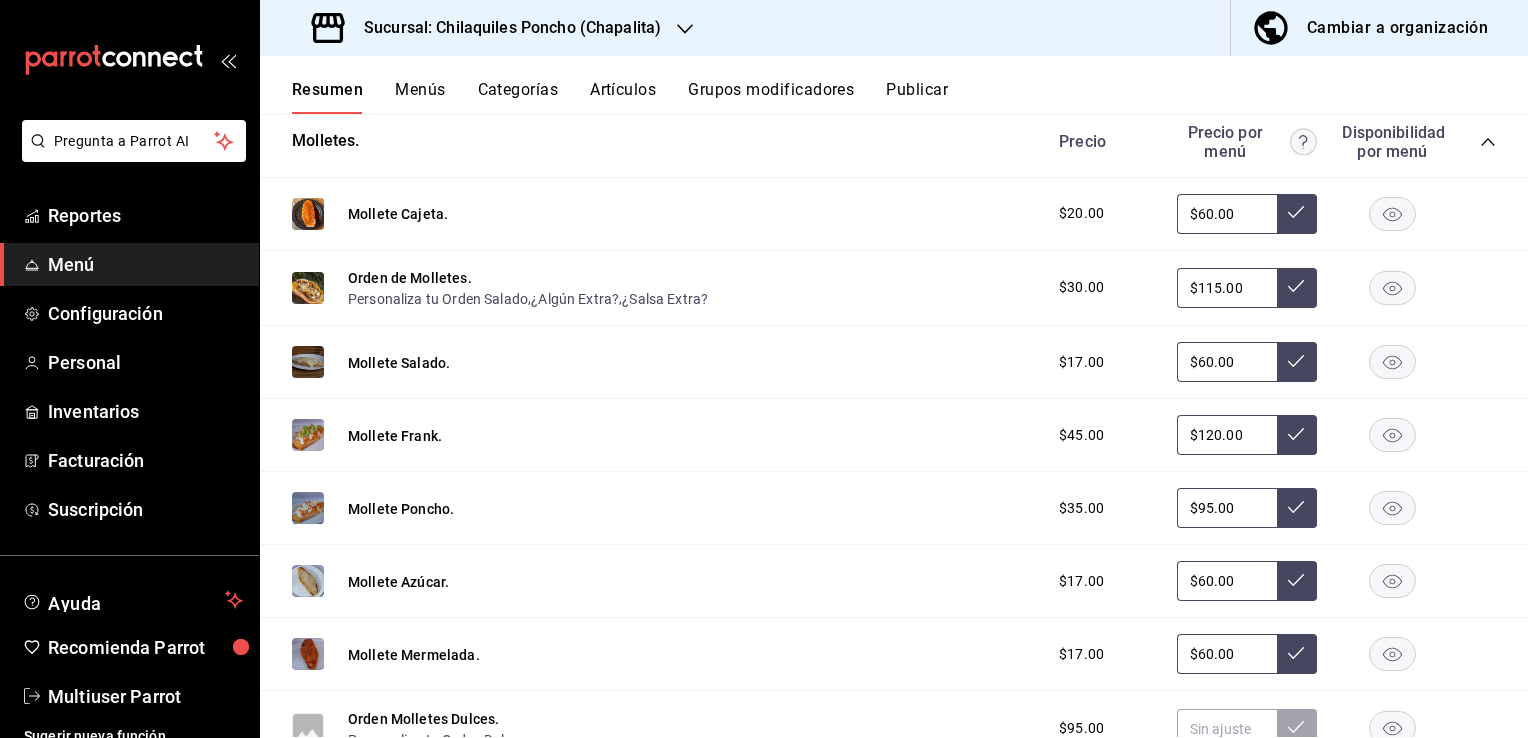 scroll, scrollTop: 3684, scrollLeft: 0, axis: vertical 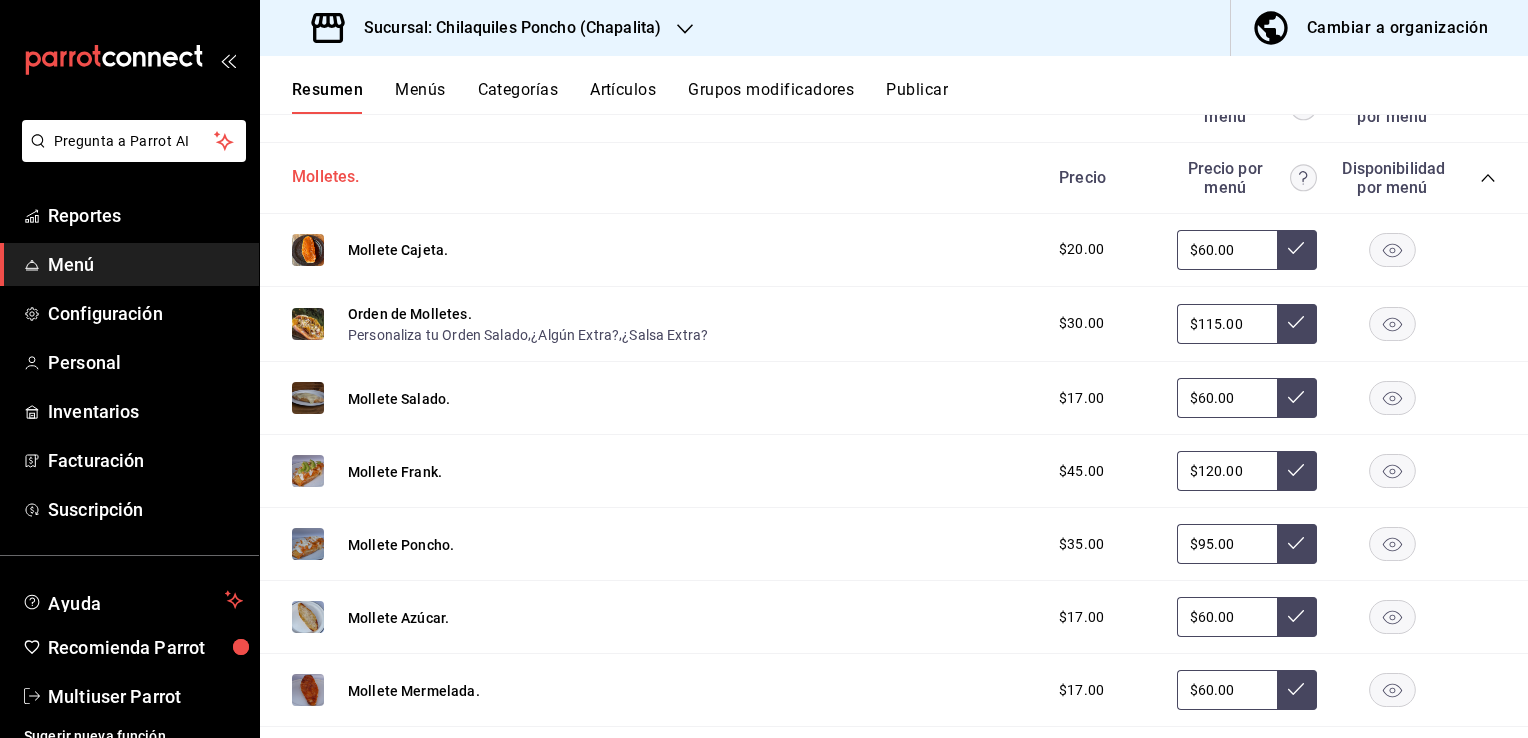 click on "Molletes." at bounding box center [326, 177] 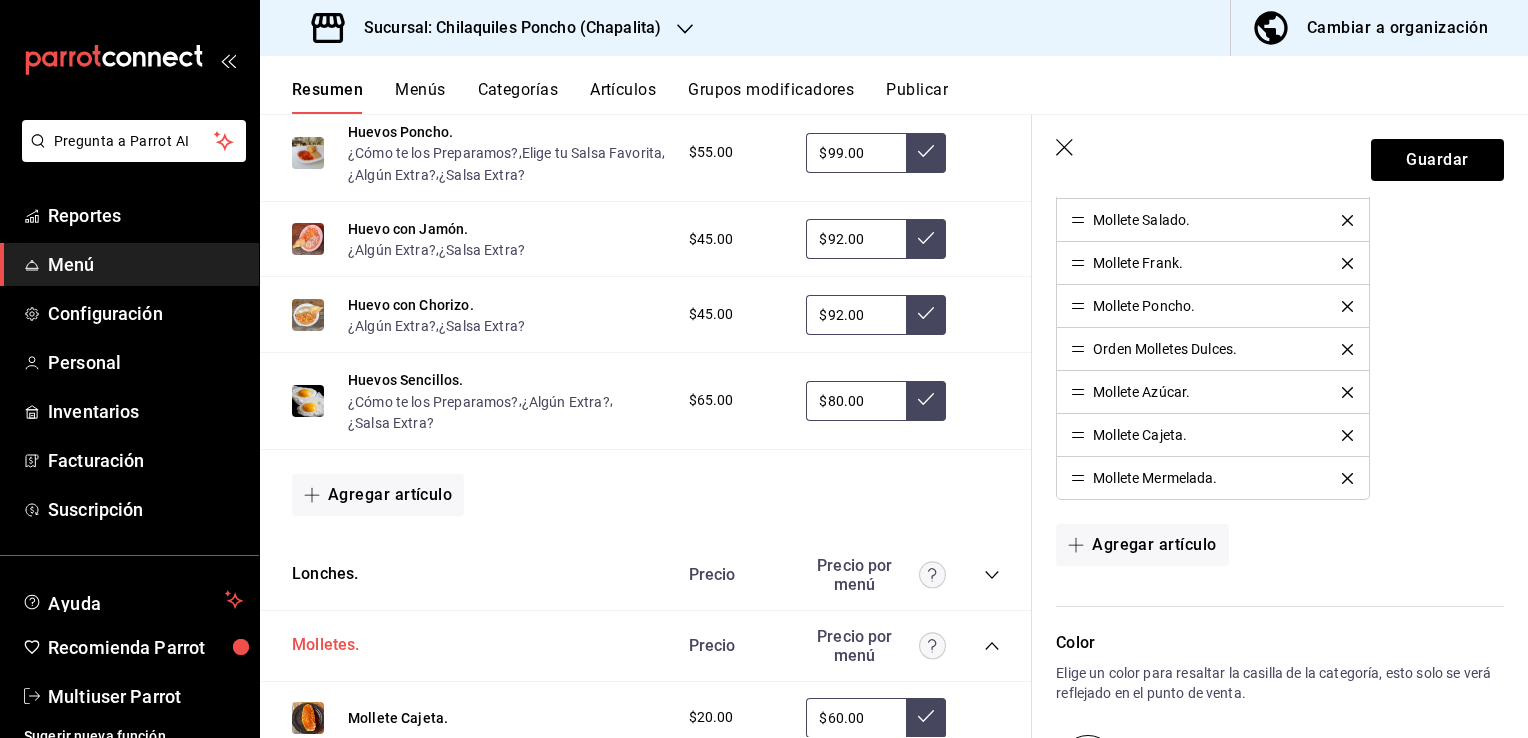 scroll, scrollTop: 712, scrollLeft: 0, axis: vertical 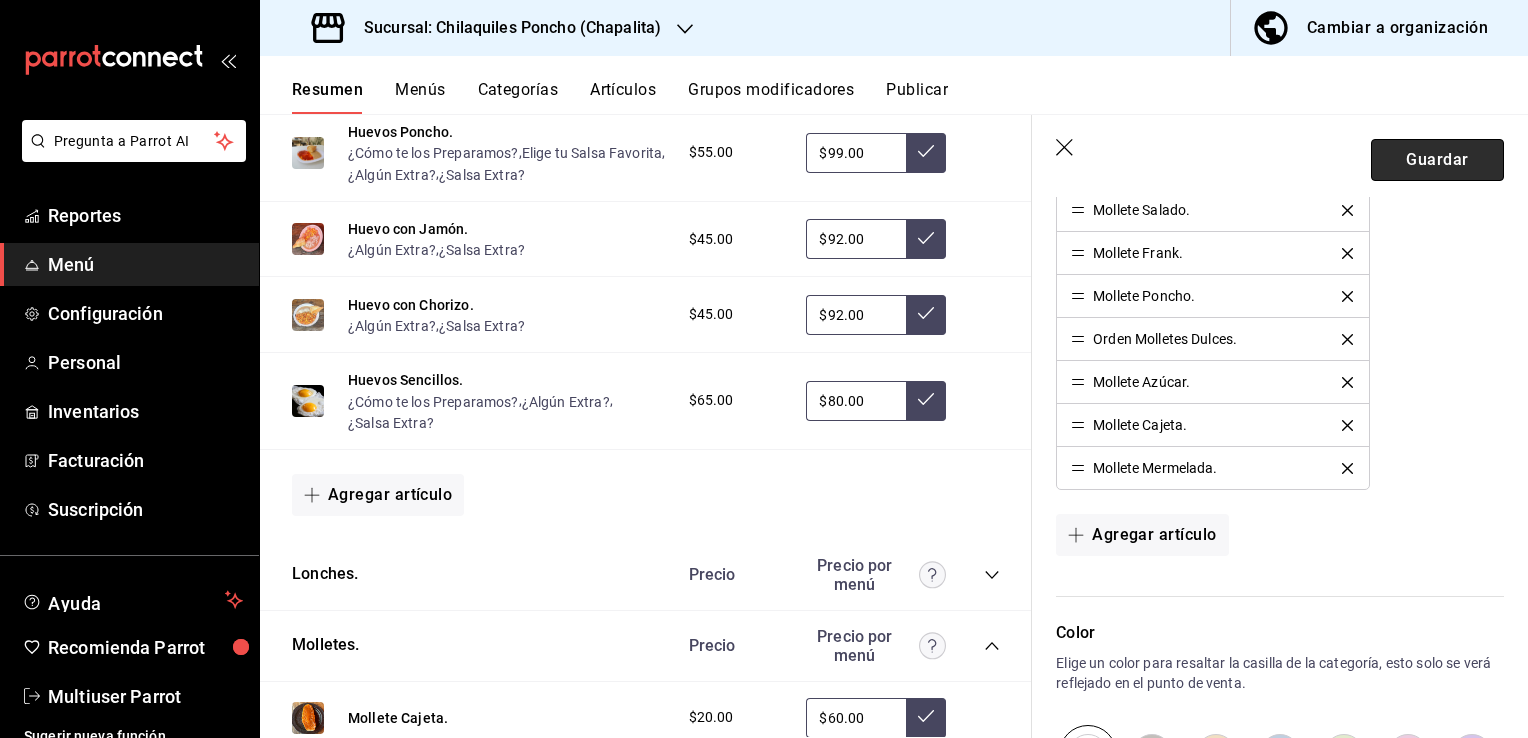 click on "Guardar" at bounding box center (1437, 160) 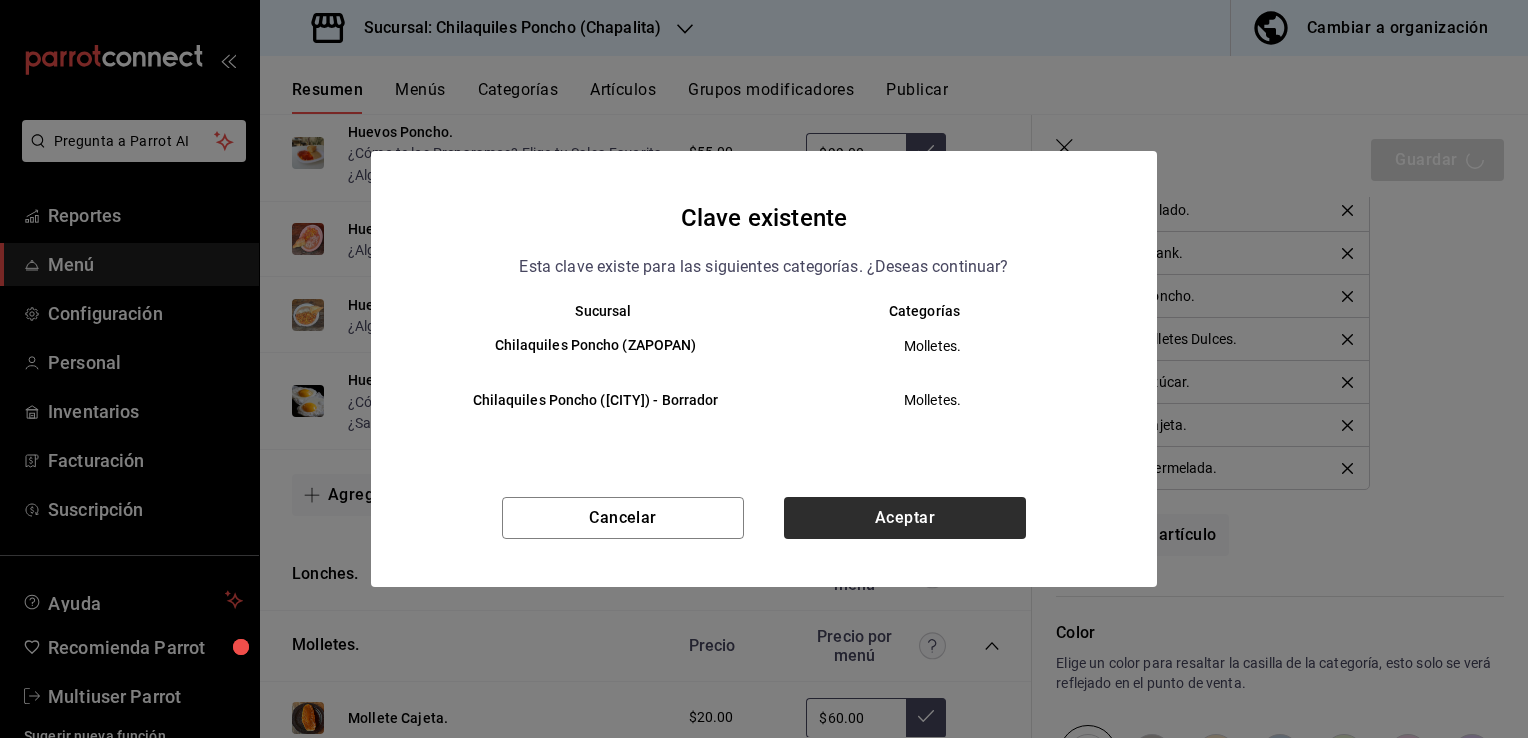 click on "Aceptar" at bounding box center [905, 518] 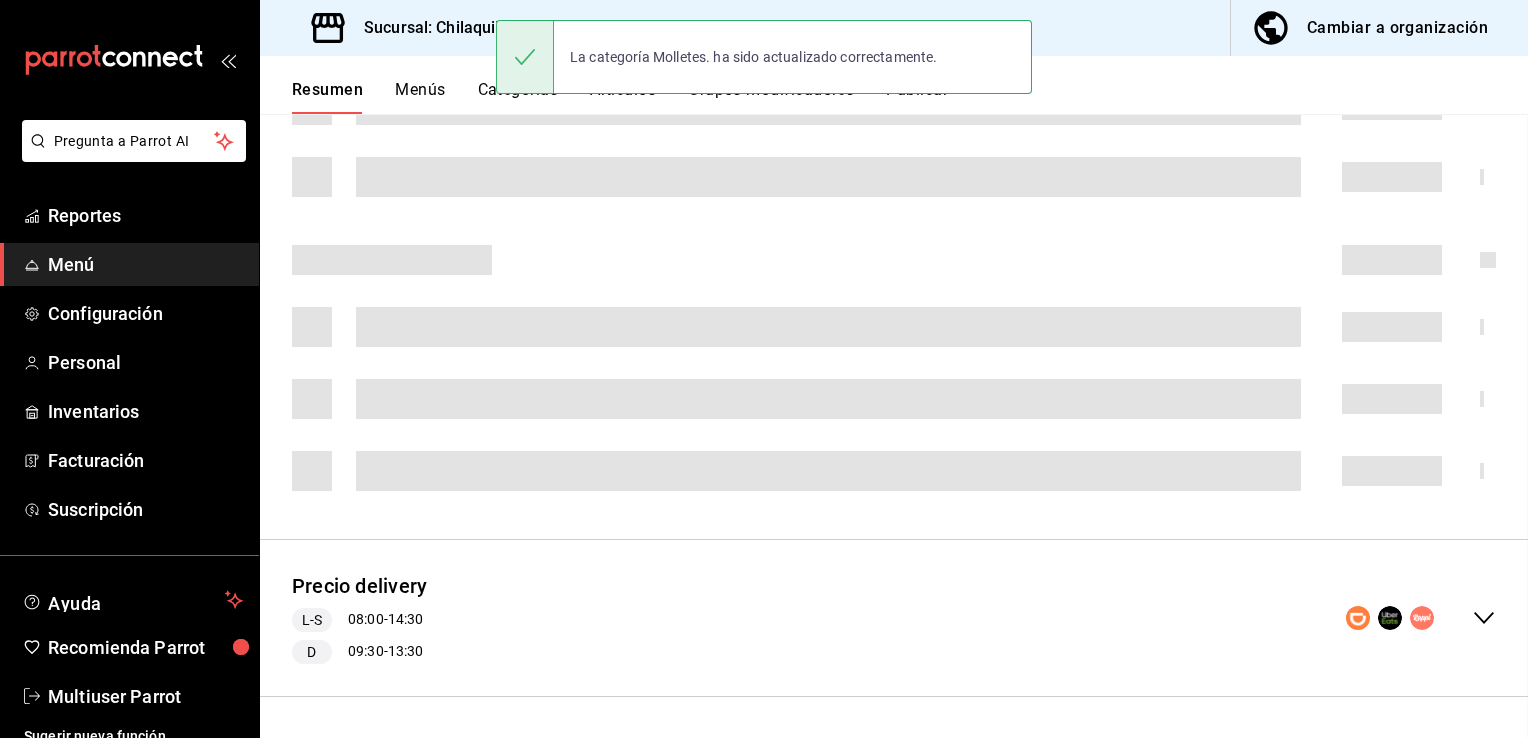 scroll, scrollTop: 0, scrollLeft: 0, axis: both 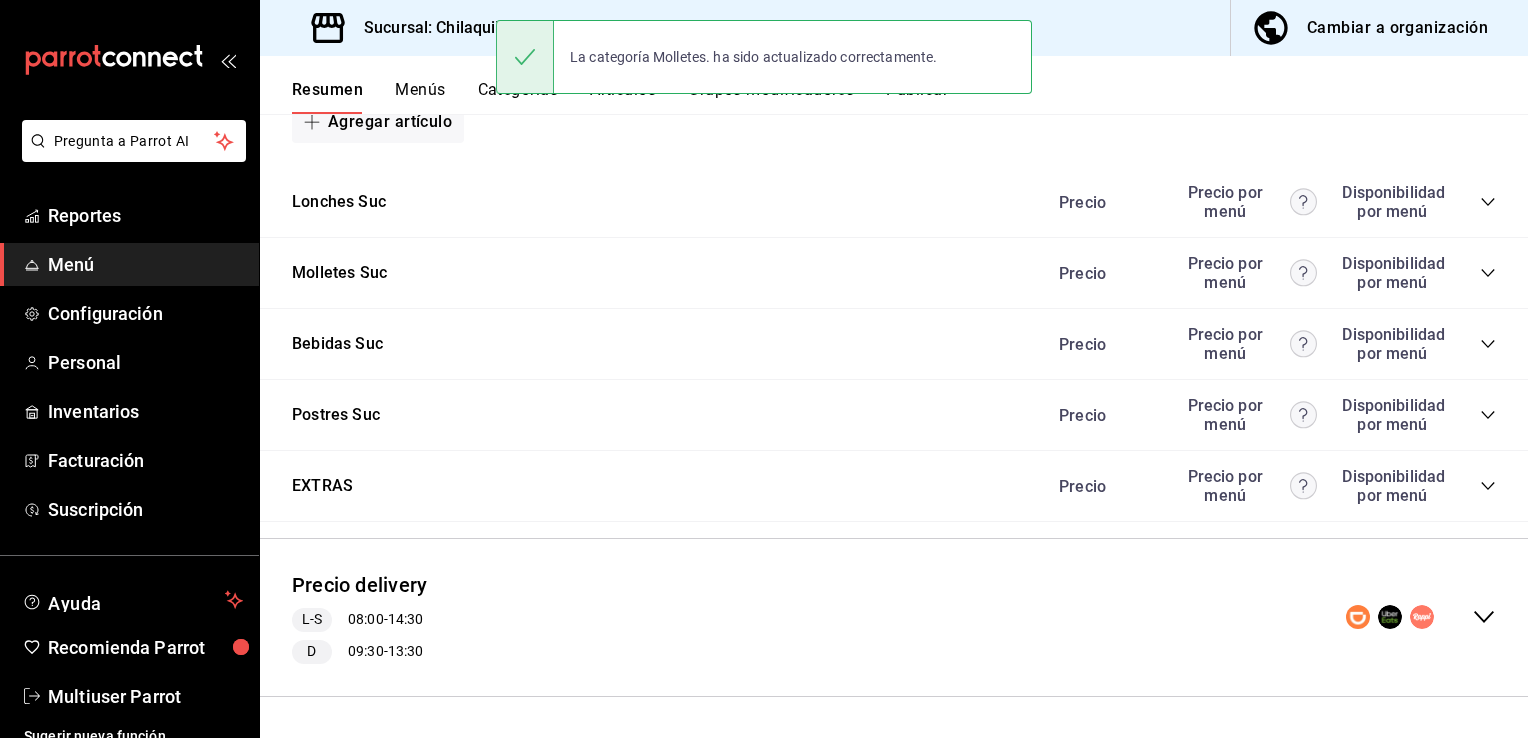 click 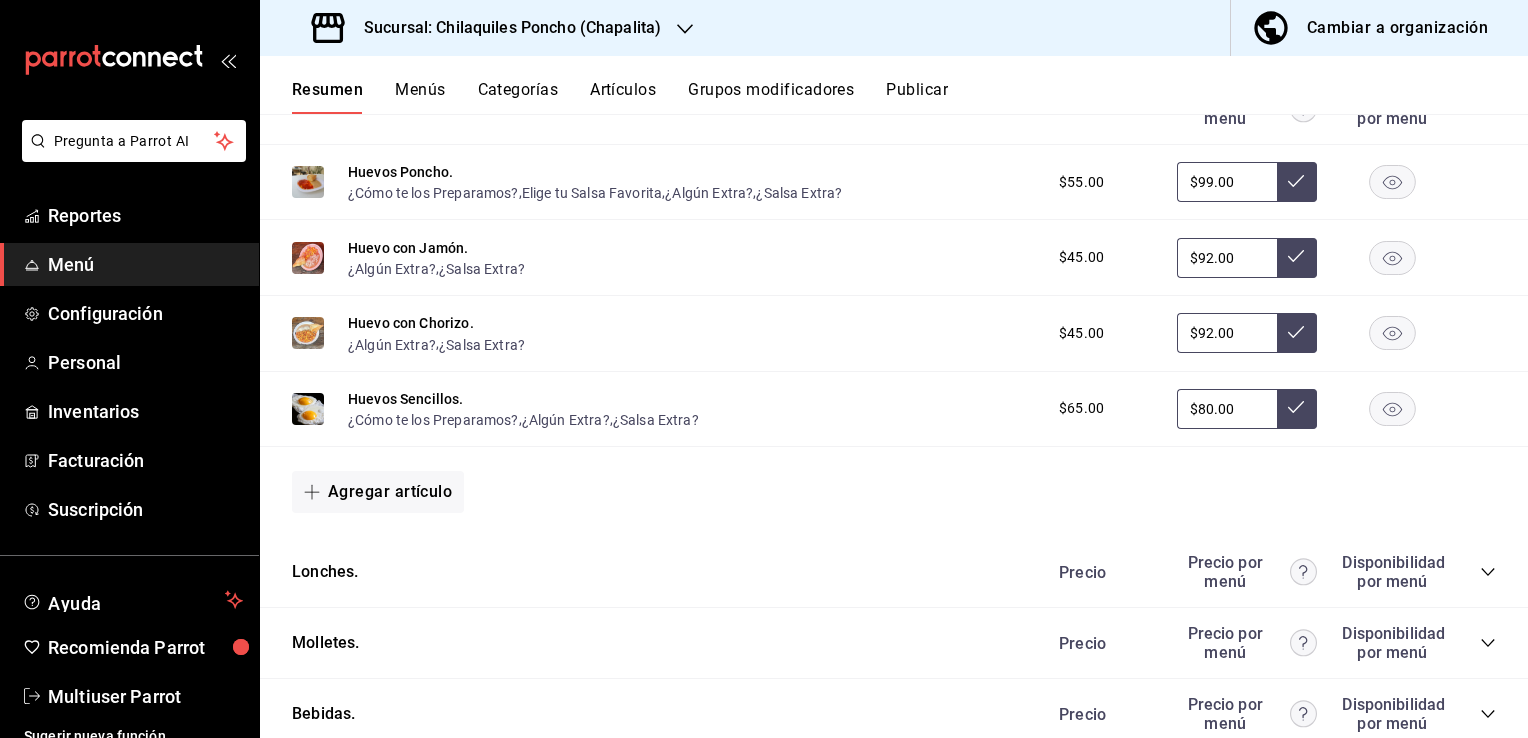 scroll, scrollTop: 2973, scrollLeft: 0, axis: vertical 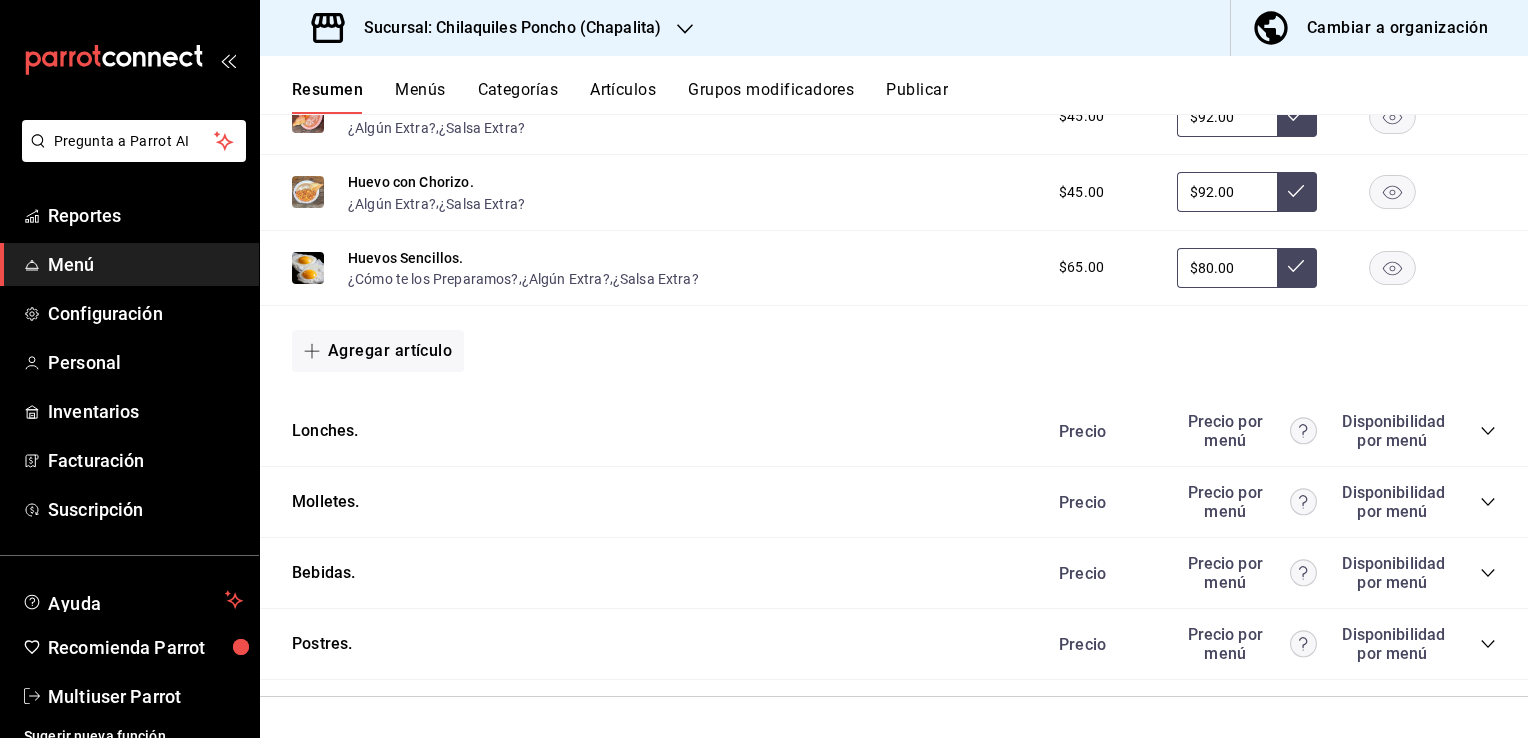 click 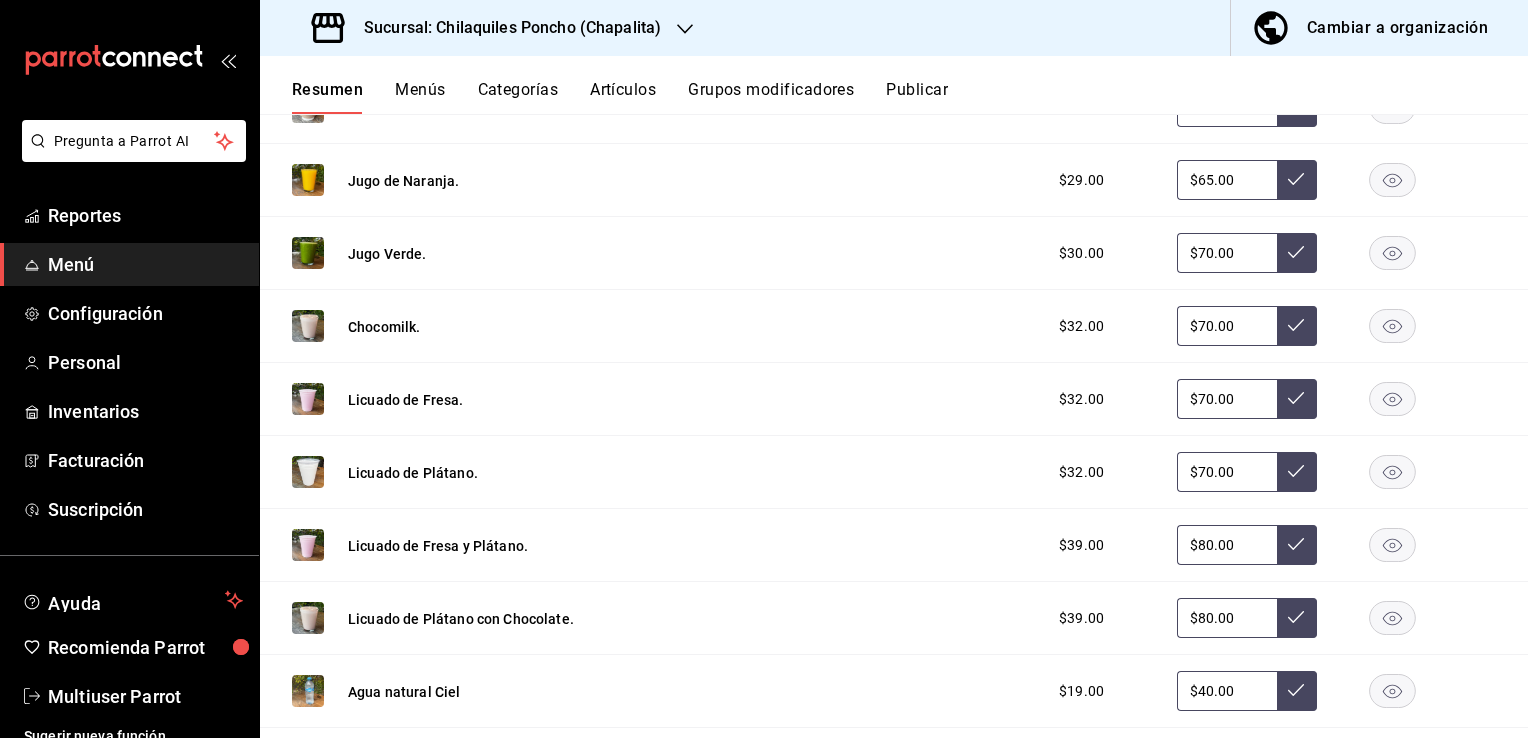 scroll, scrollTop: 3580, scrollLeft: 0, axis: vertical 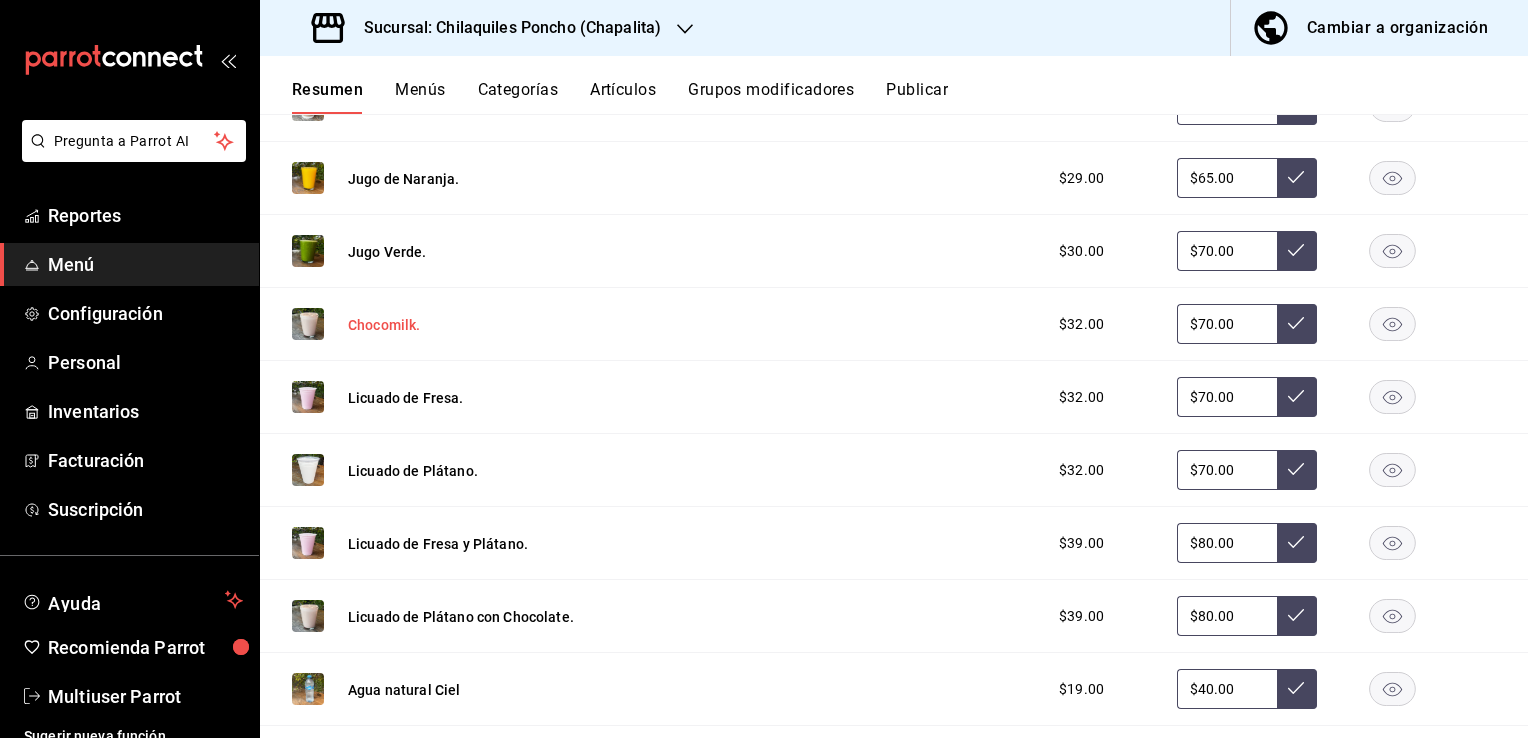 click on "Chocomilk." at bounding box center [384, 325] 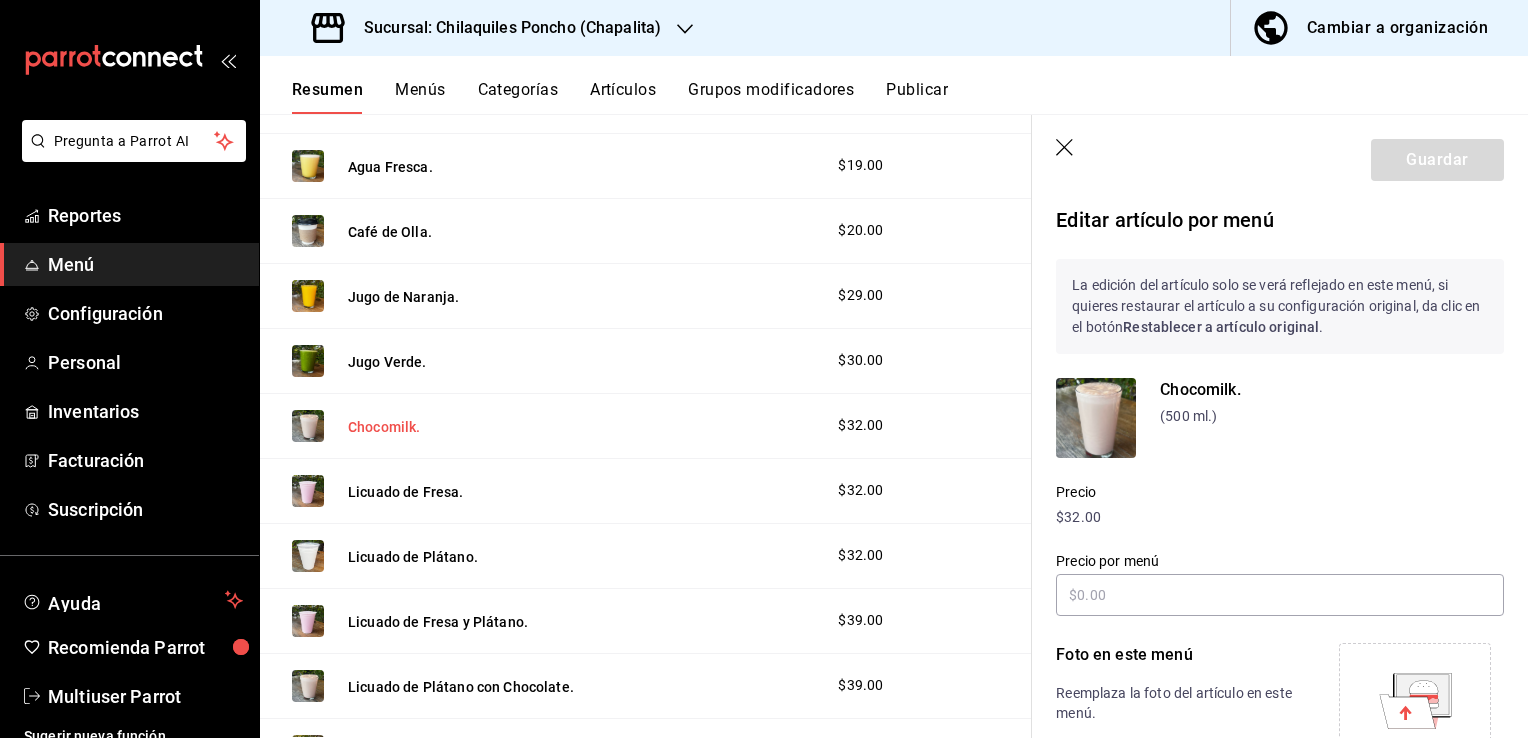 type on "$70.00" 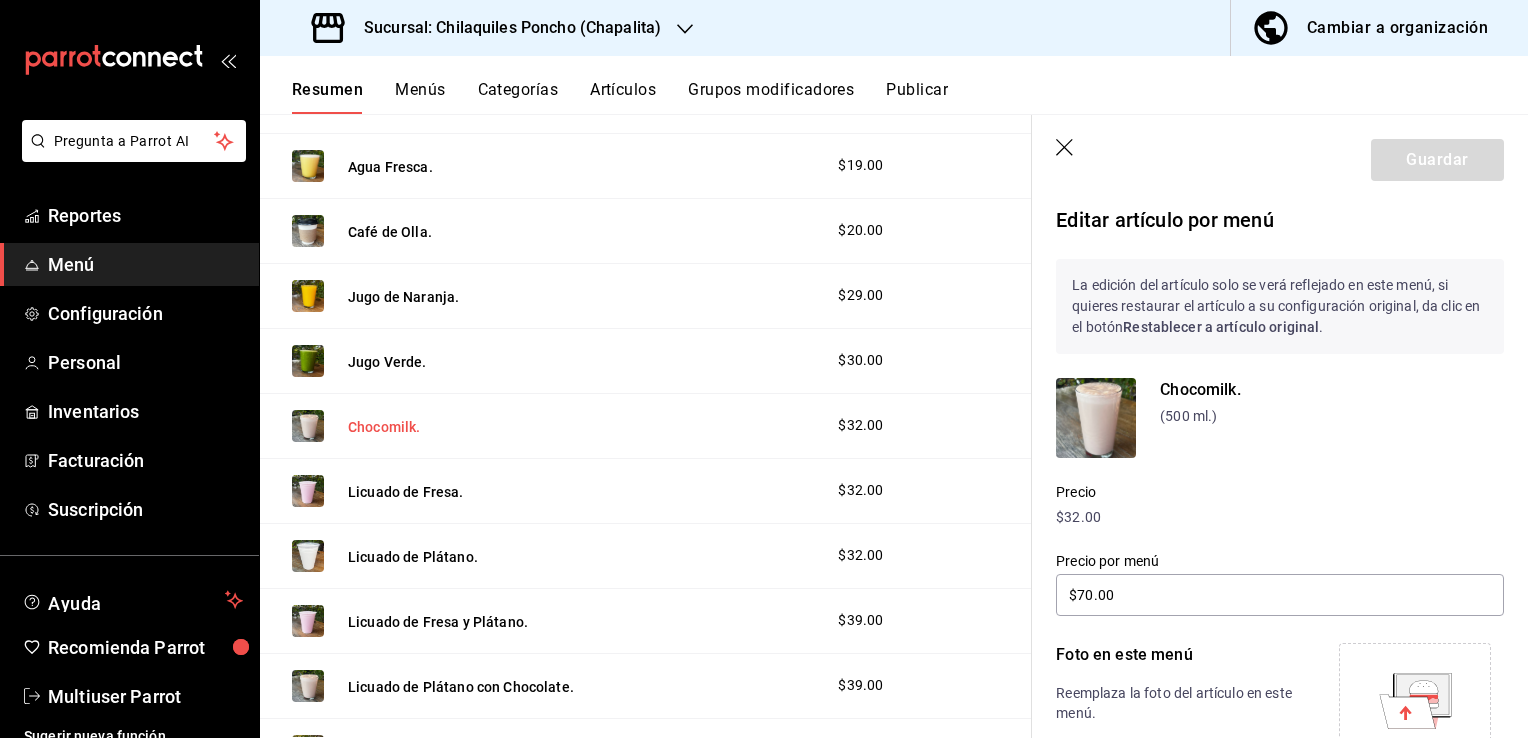 scroll, scrollTop: 3382, scrollLeft: 0, axis: vertical 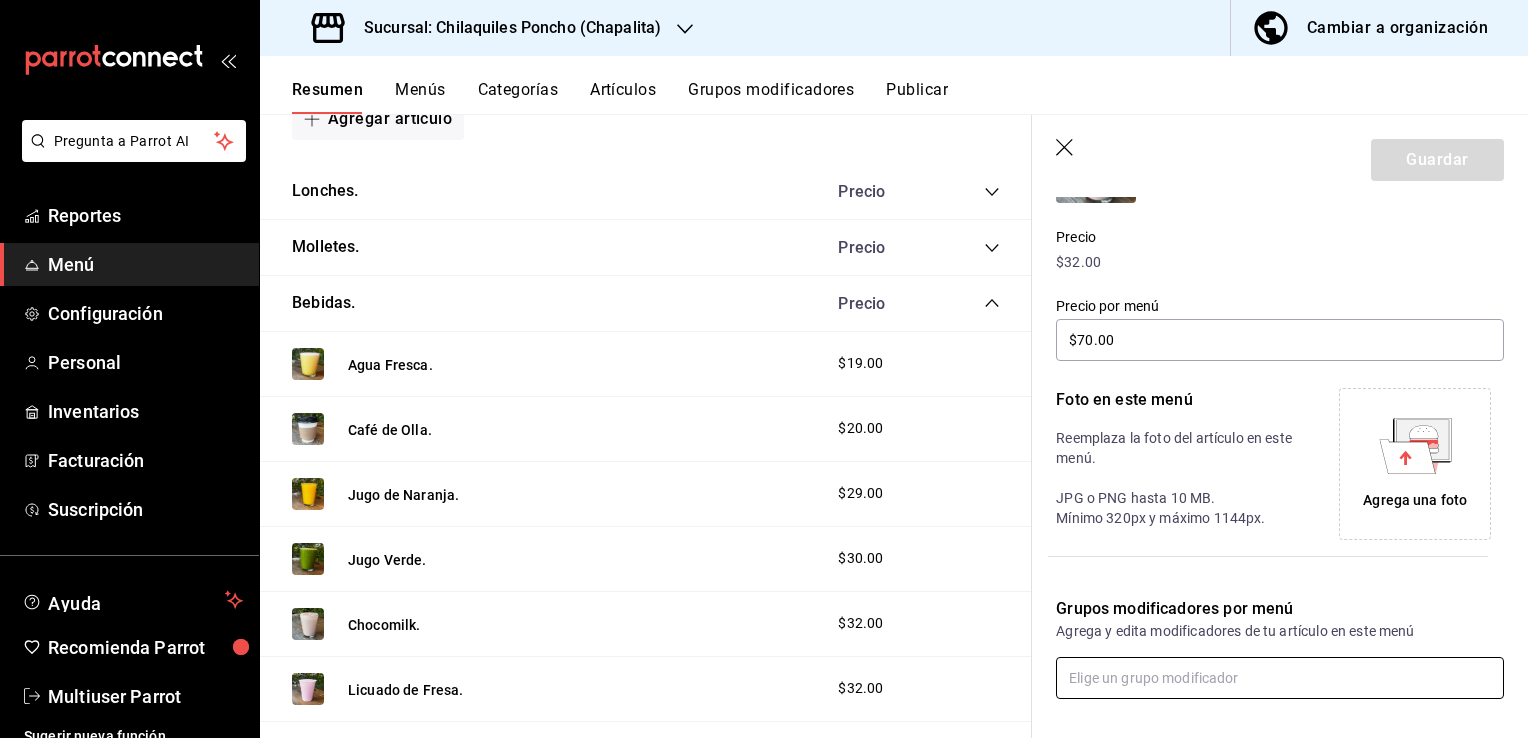 click at bounding box center [1280, 678] 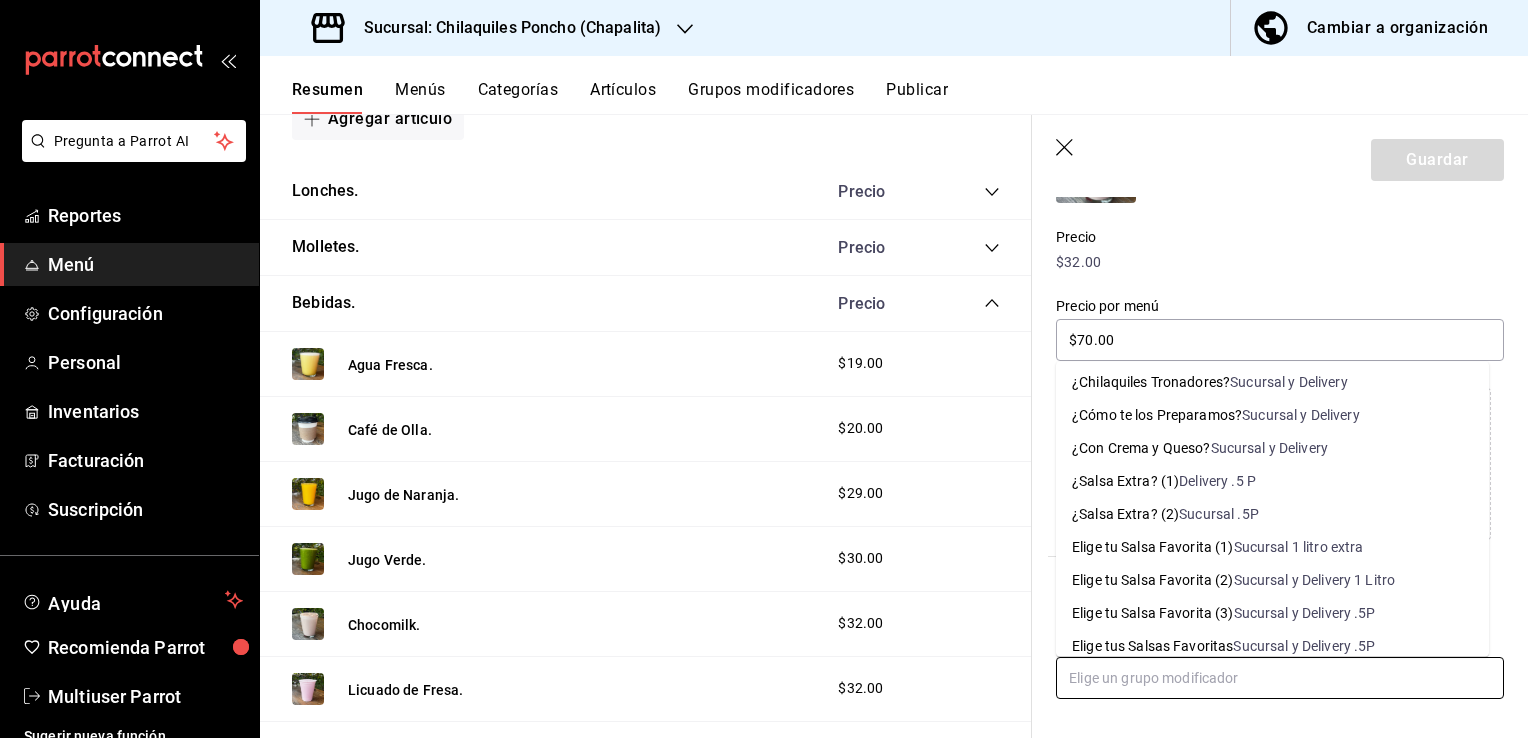 scroll, scrollTop: 182, scrollLeft: 0, axis: vertical 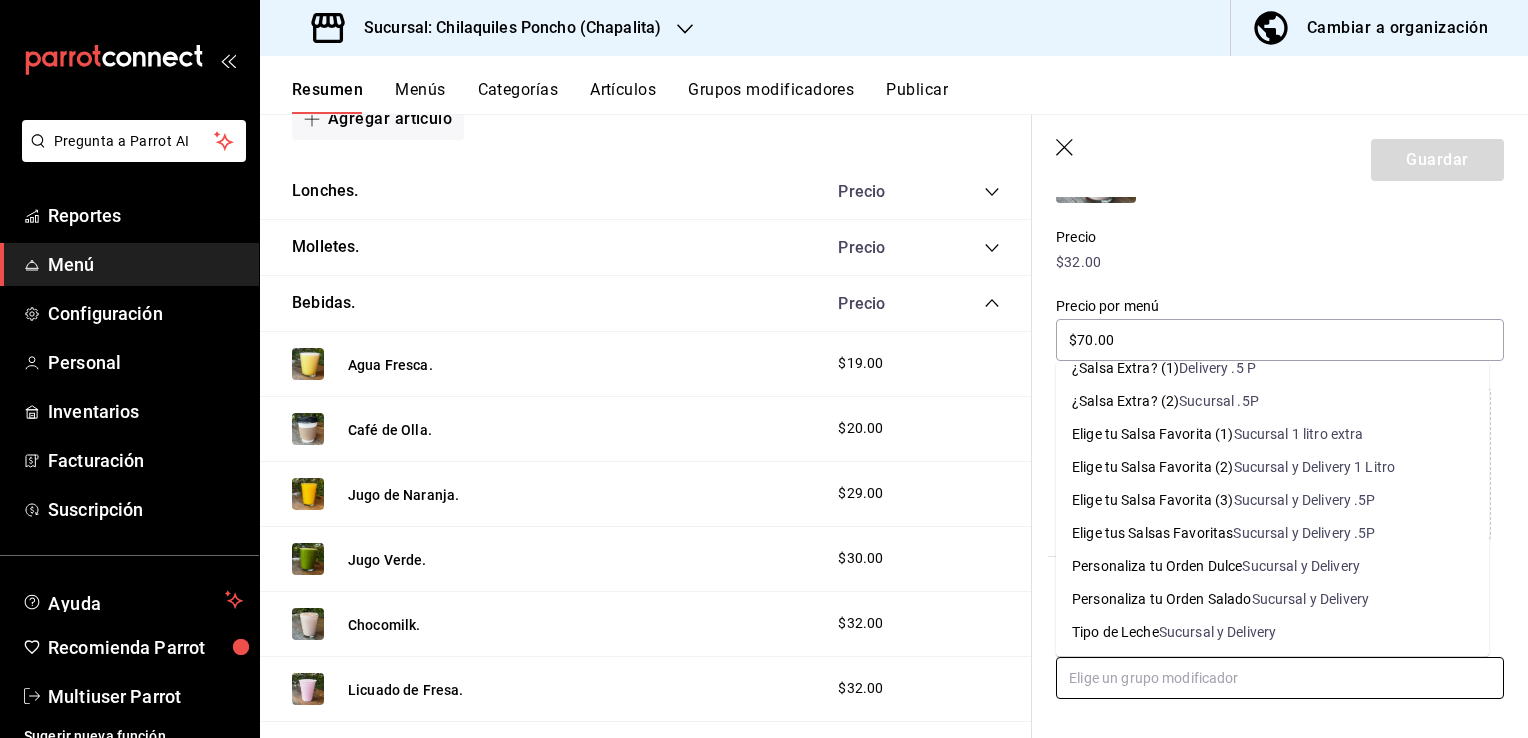 click on "Tipo de Leche Sucursal y Delivery" at bounding box center [1272, 632] 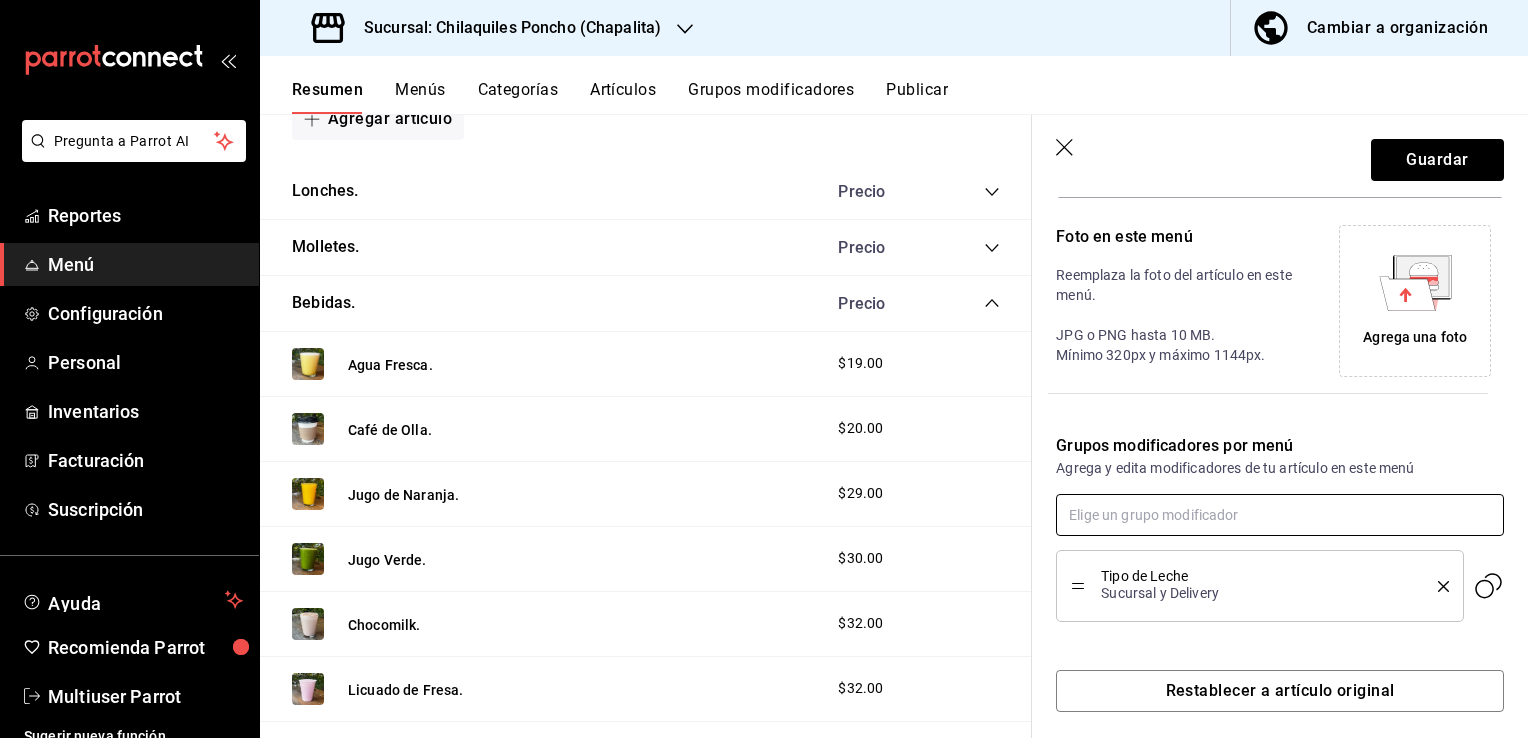 scroll, scrollTop: 429, scrollLeft: 0, axis: vertical 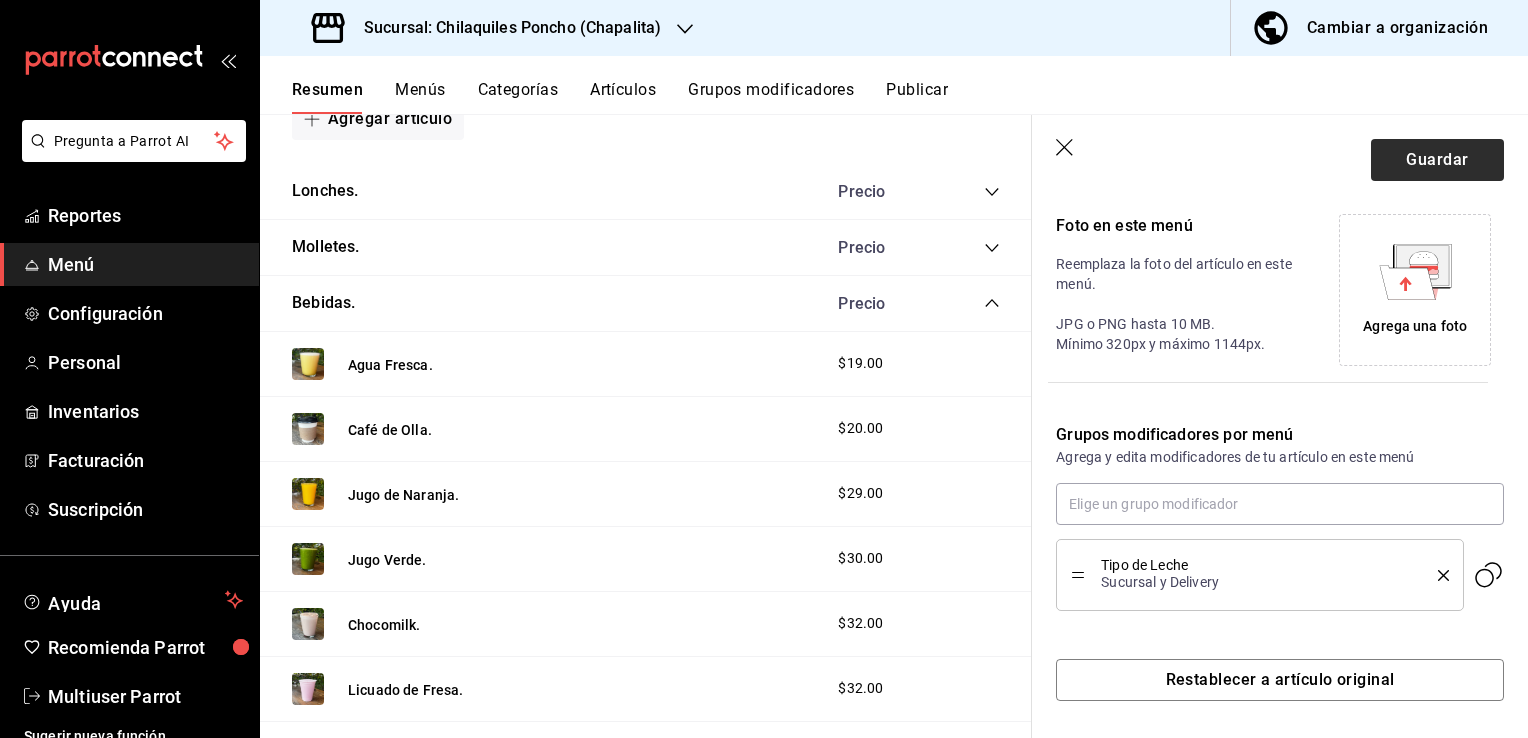 click on "Guardar" at bounding box center [1437, 160] 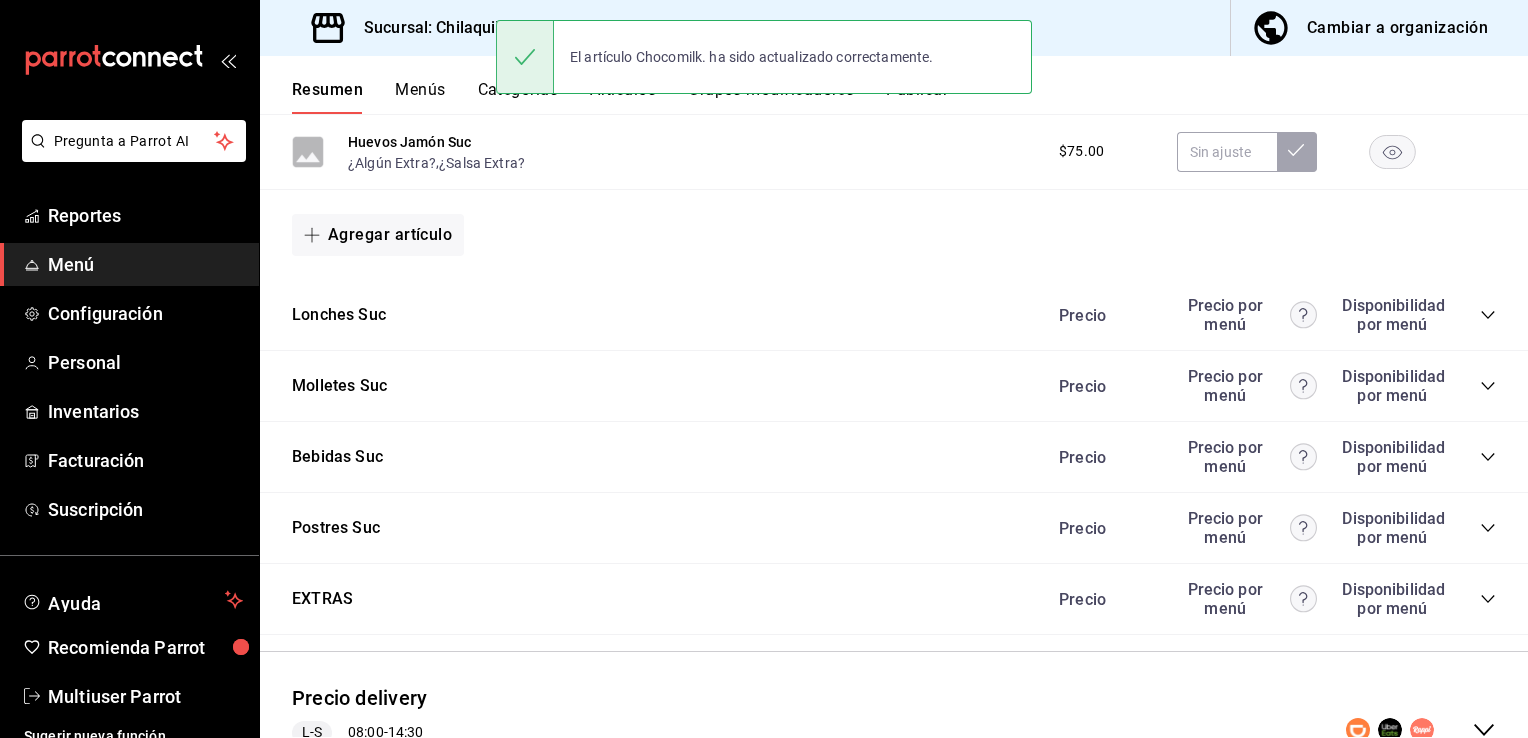 scroll, scrollTop: 1474, scrollLeft: 0, axis: vertical 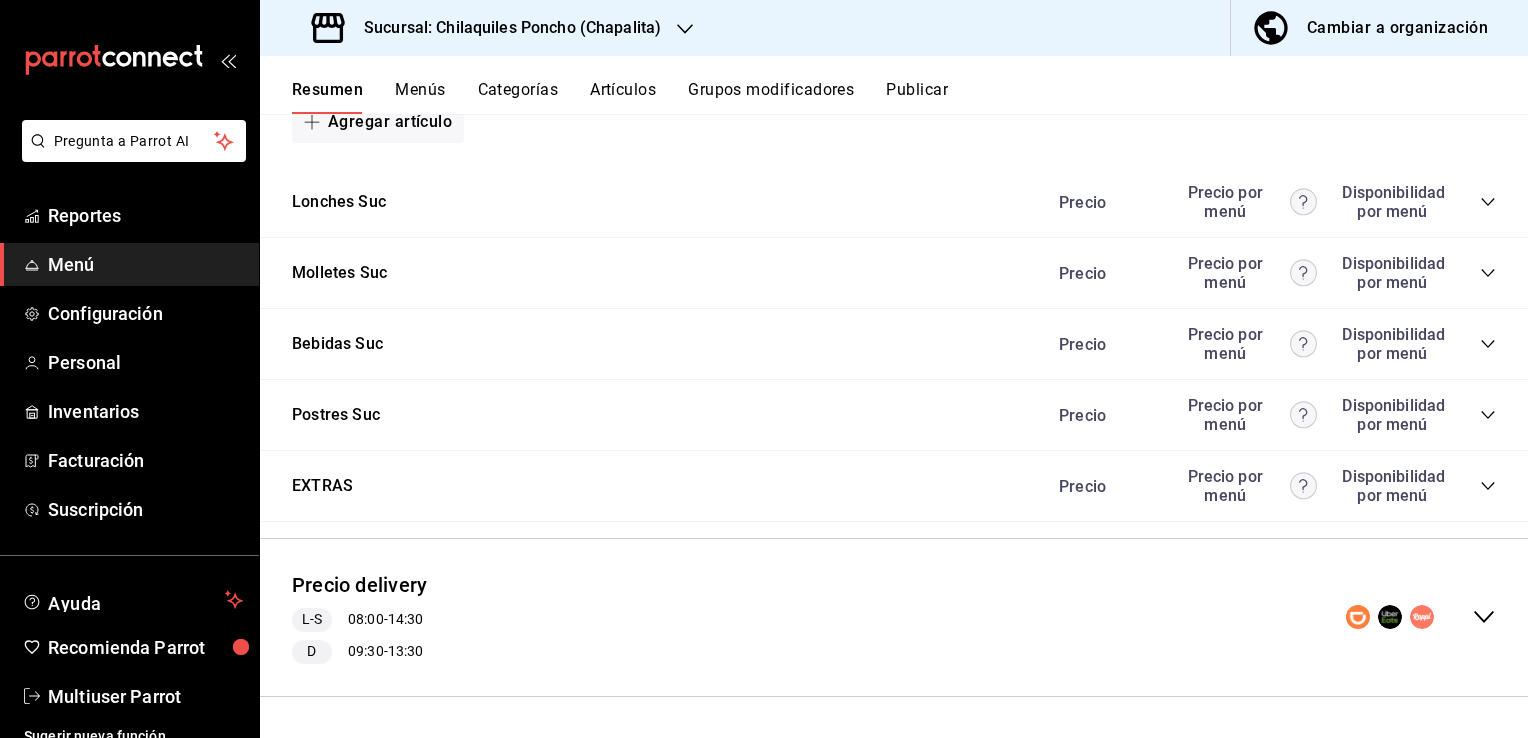 click 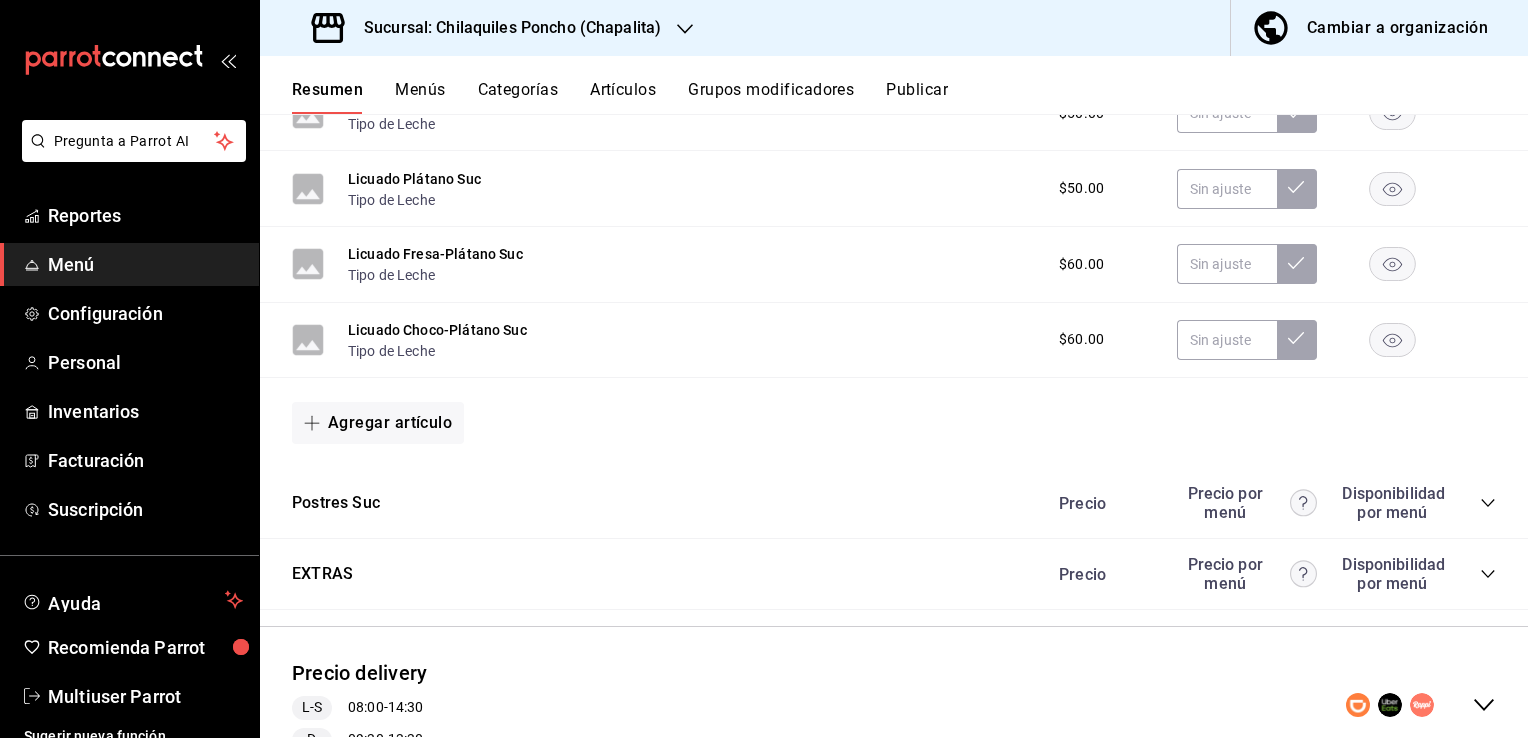 scroll, scrollTop: 2525, scrollLeft: 0, axis: vertical 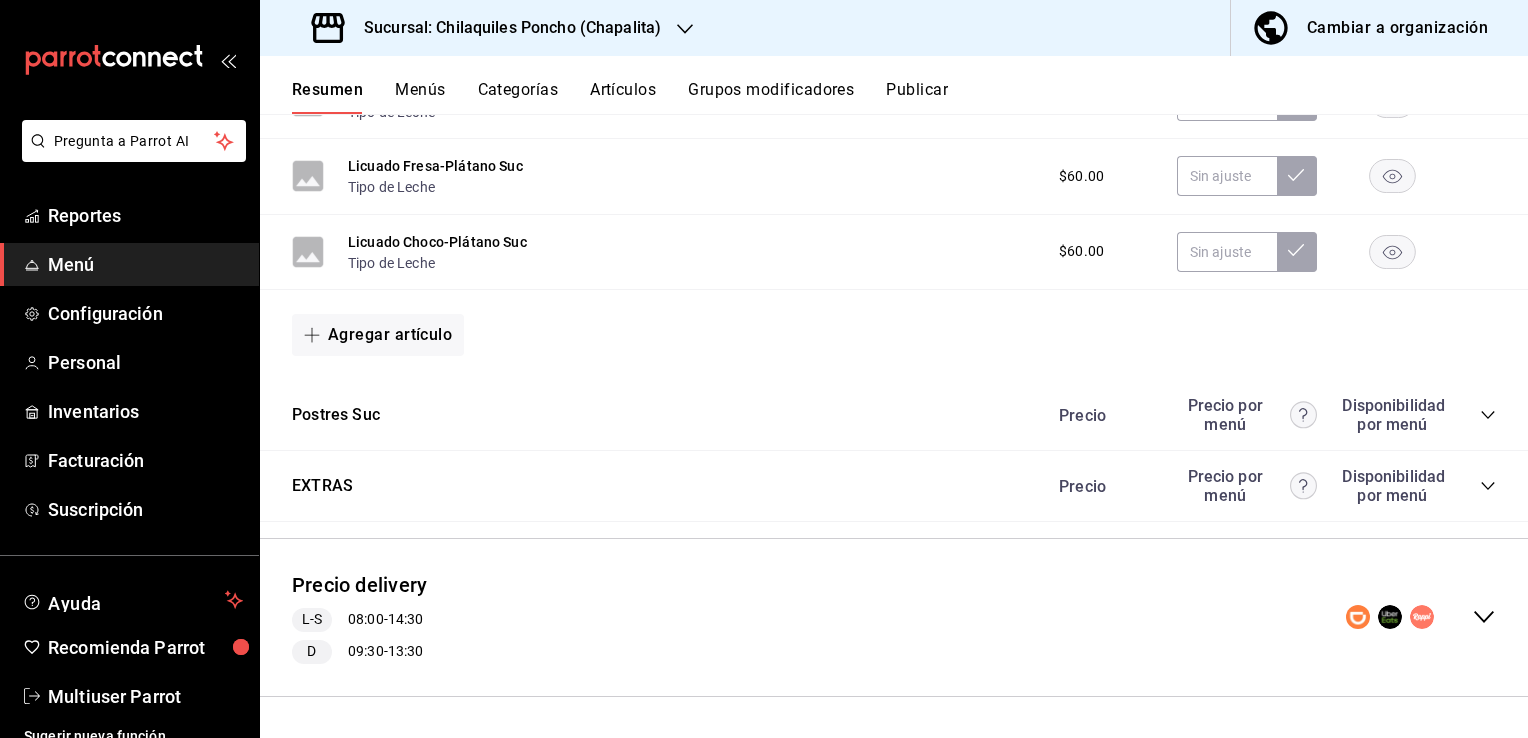 click 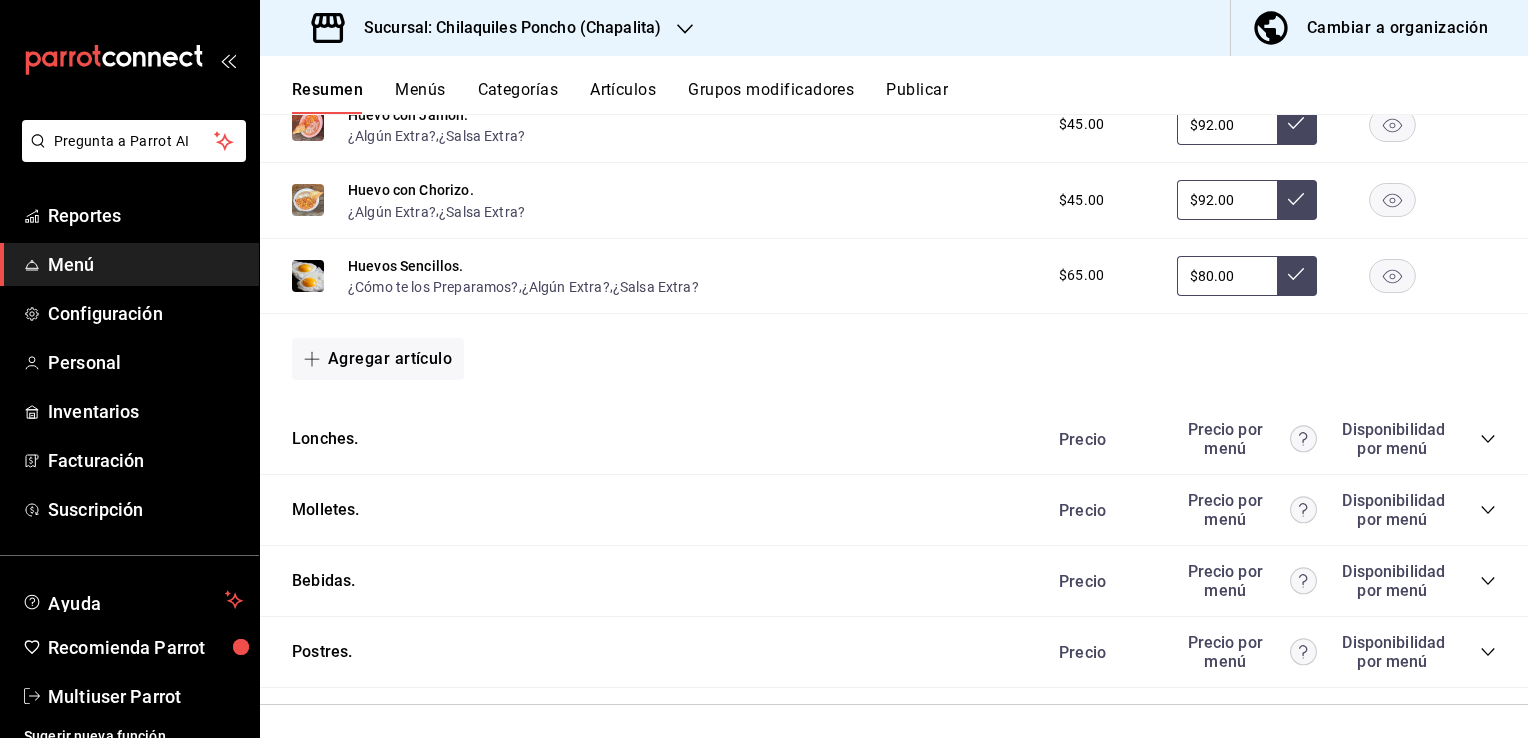 scroll, scrollTop: 4024, scrollLeft: 0, axis: vertical 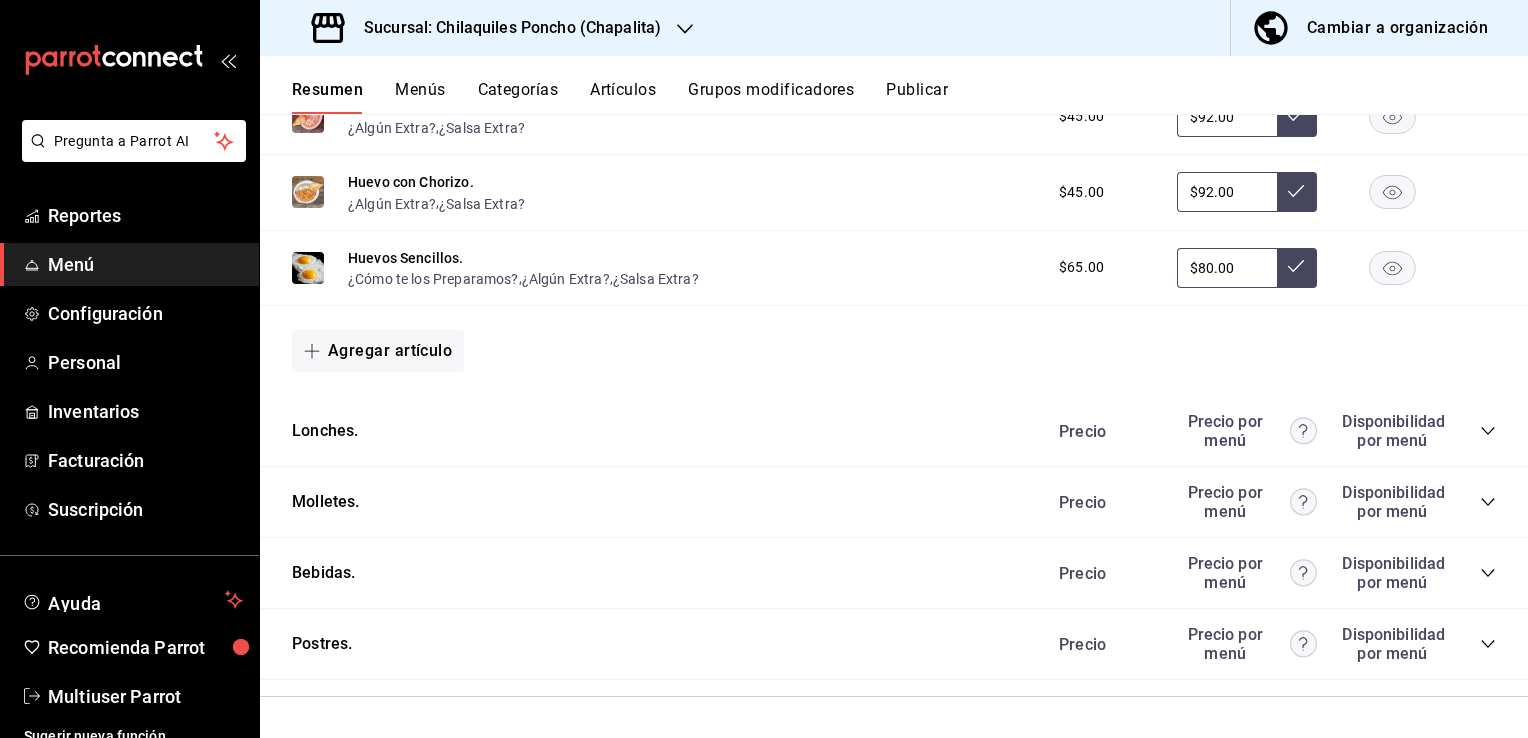 click 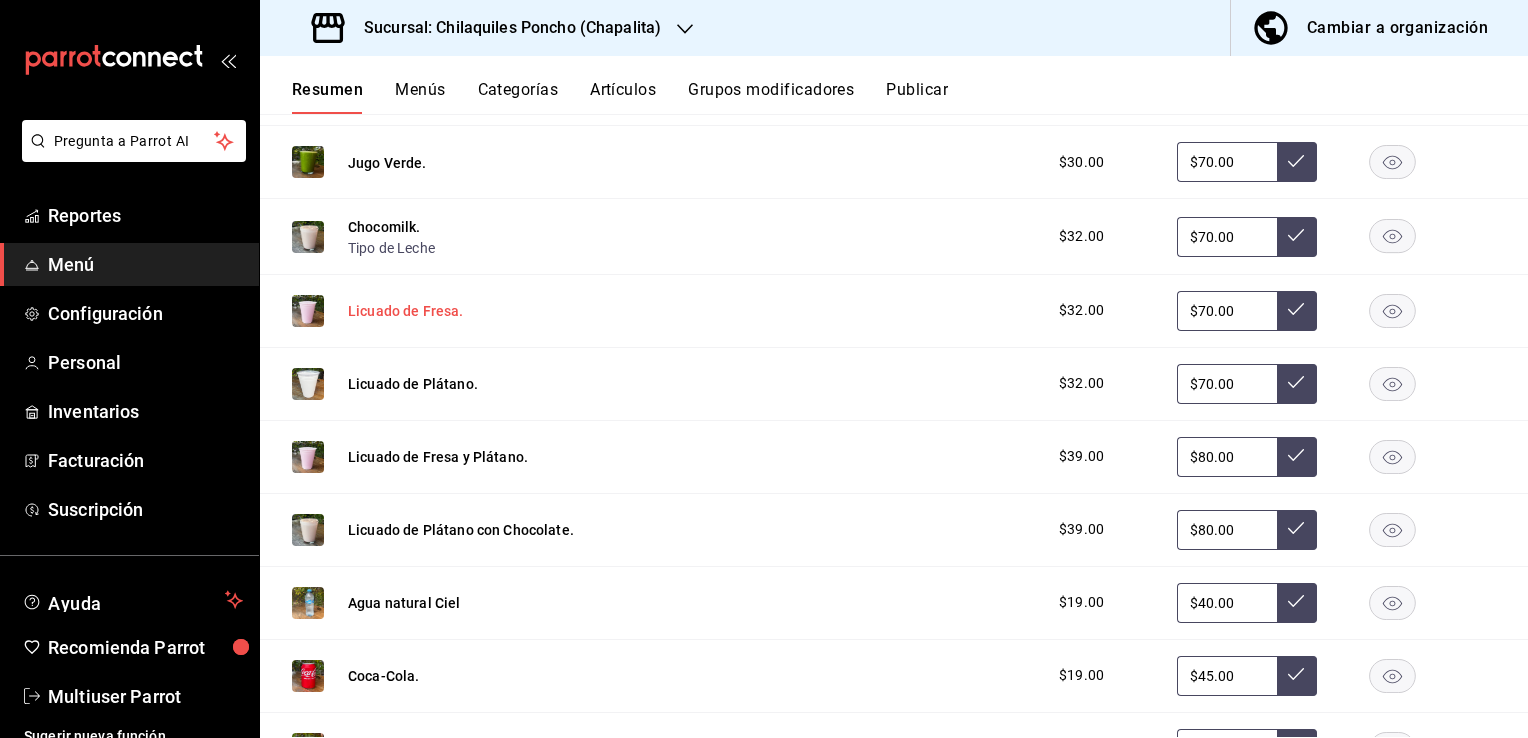 click on "Licuado de Fresa." at bounding box center [406, 311] 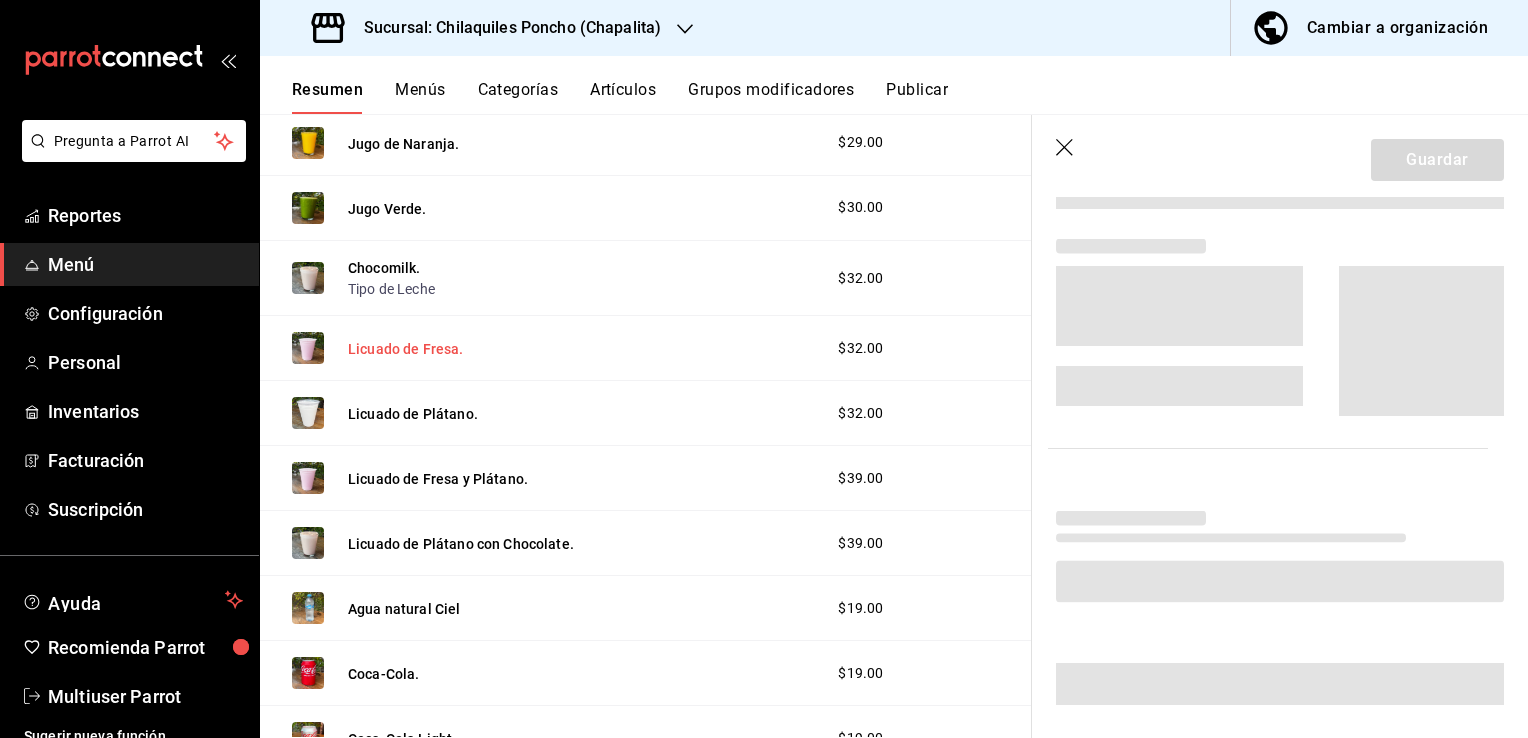 scroll, scrollTop: 4451, scrollLeft: 0, axis: vertical 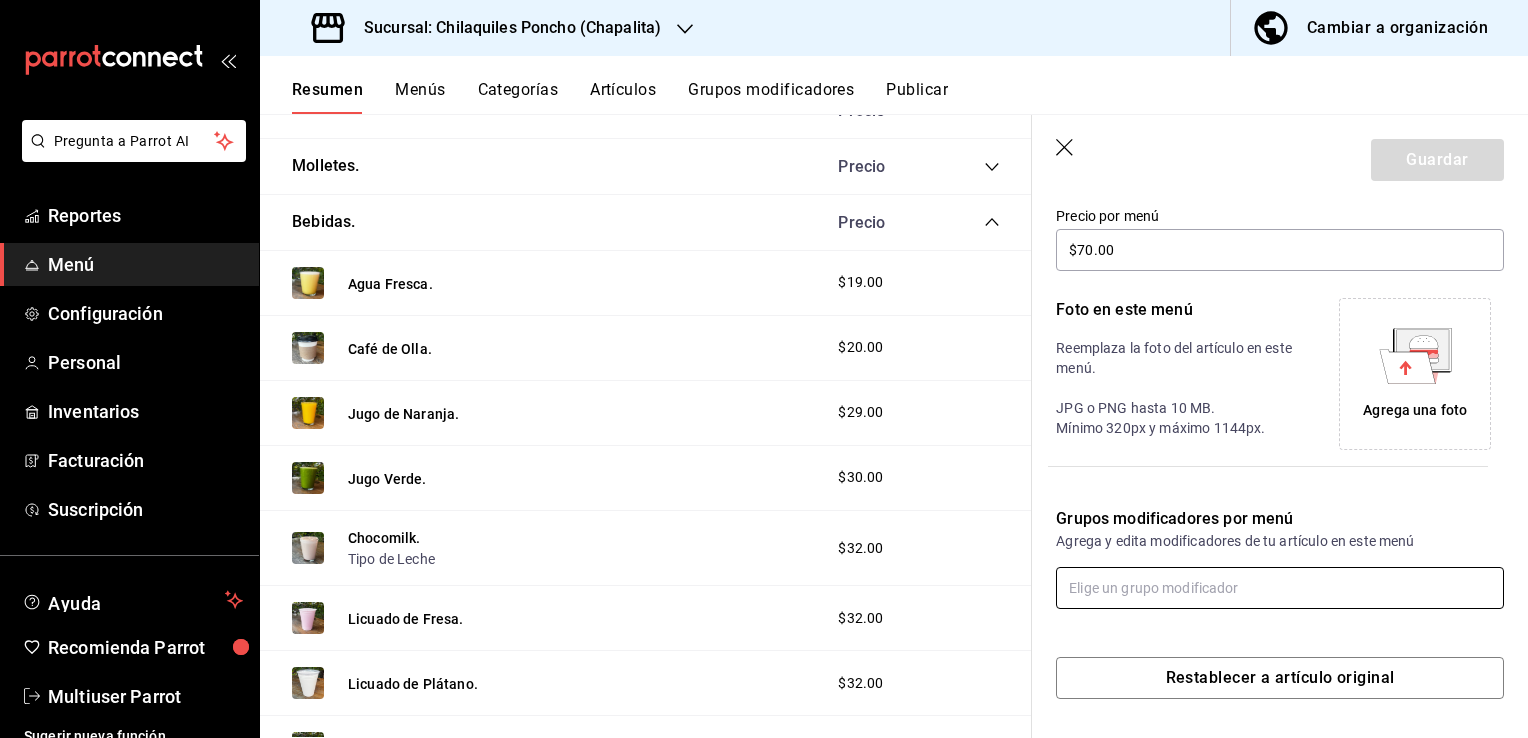 click at bounding box center [1280, 588] 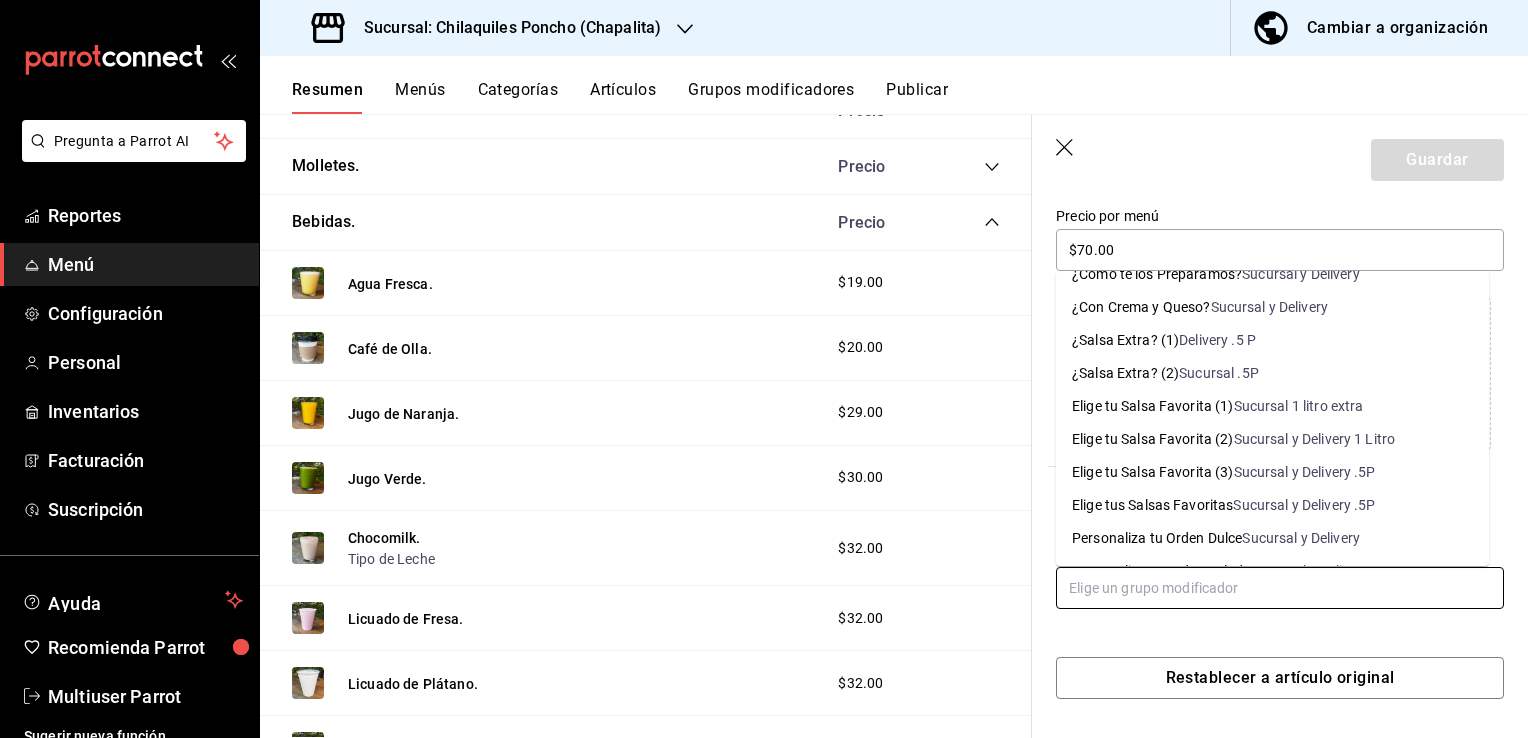 scroll, scrollTop: 182, scrollLeft: 0, axis: vertical 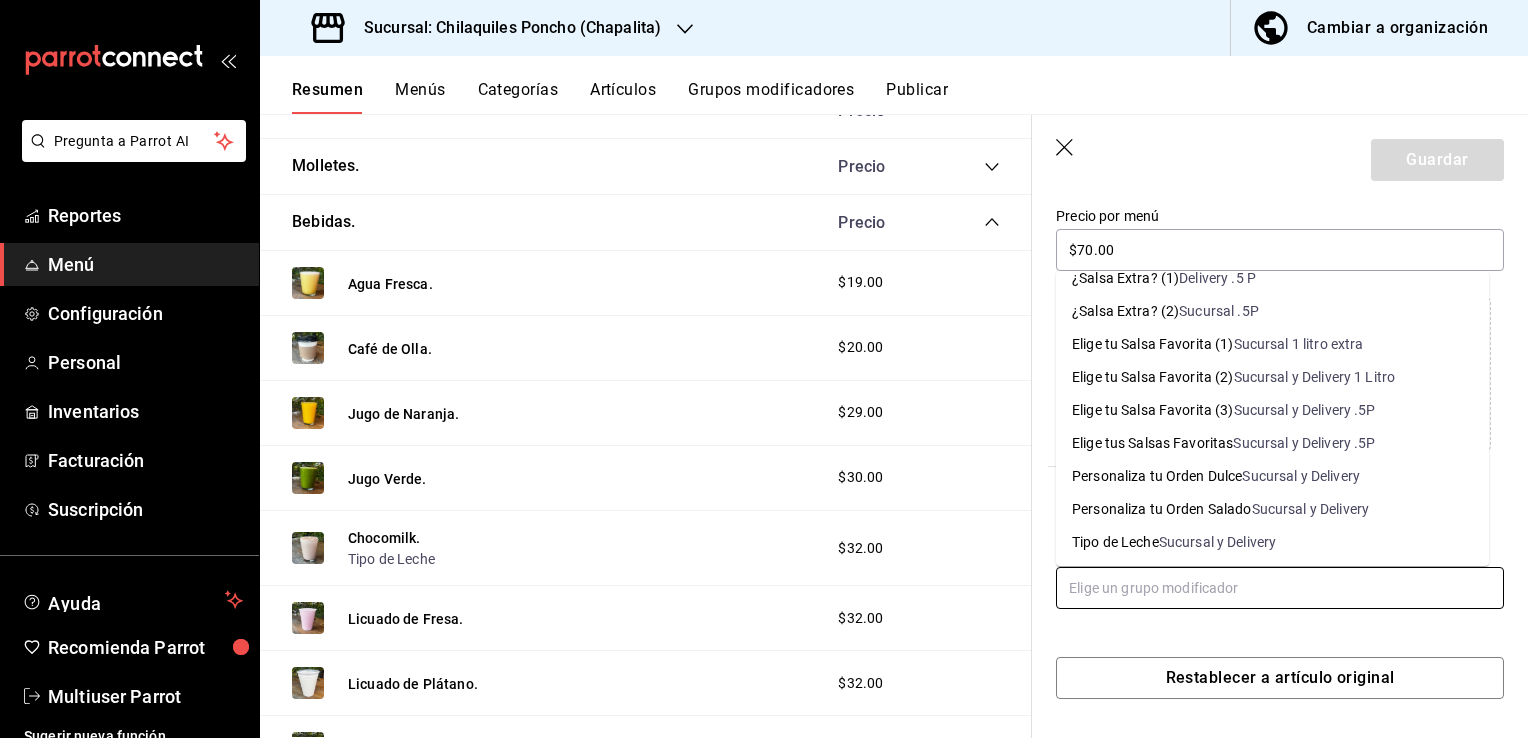 click on "Sucursal y Delivery" at bounding box center (1218, 542) 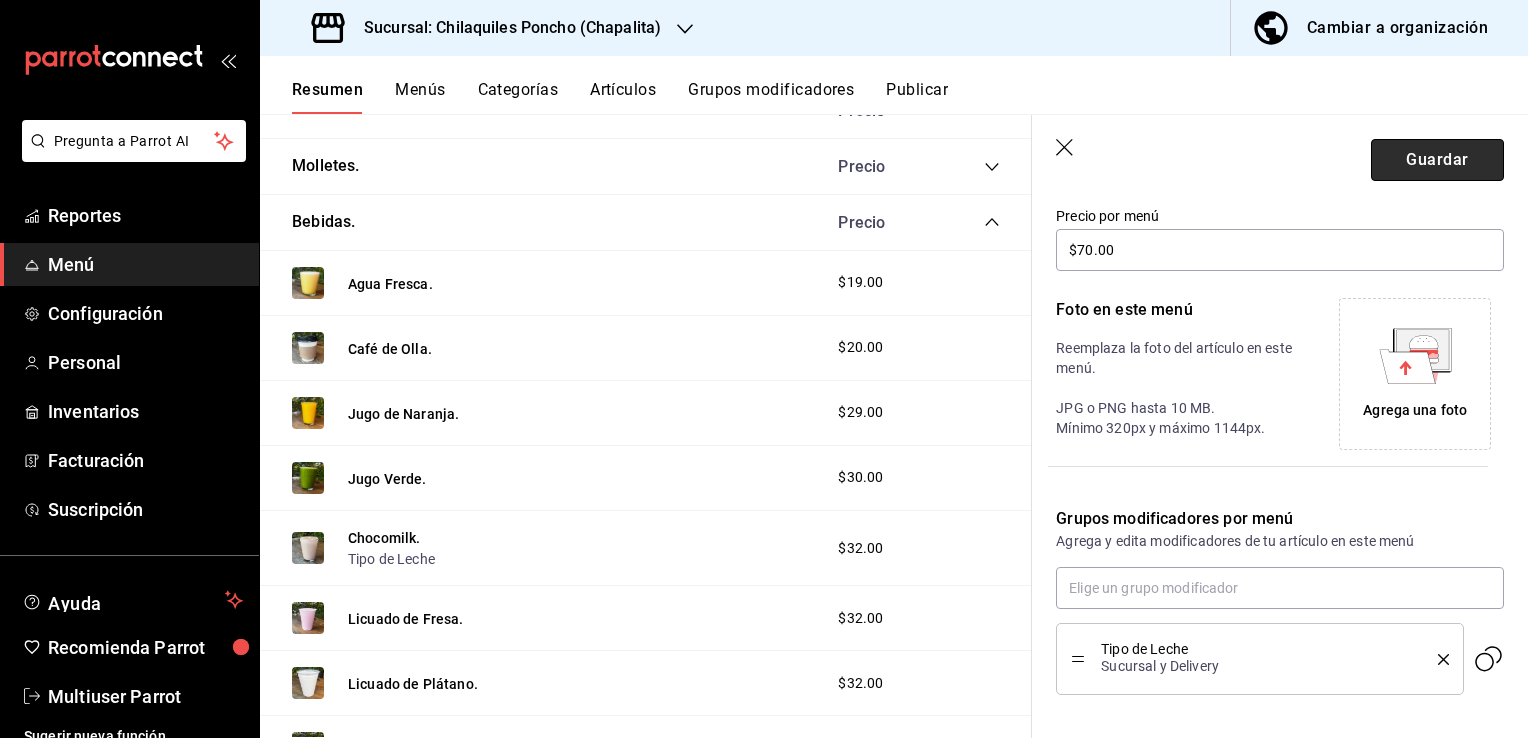 click on "Guardar" at bounding box center (1437, 160) 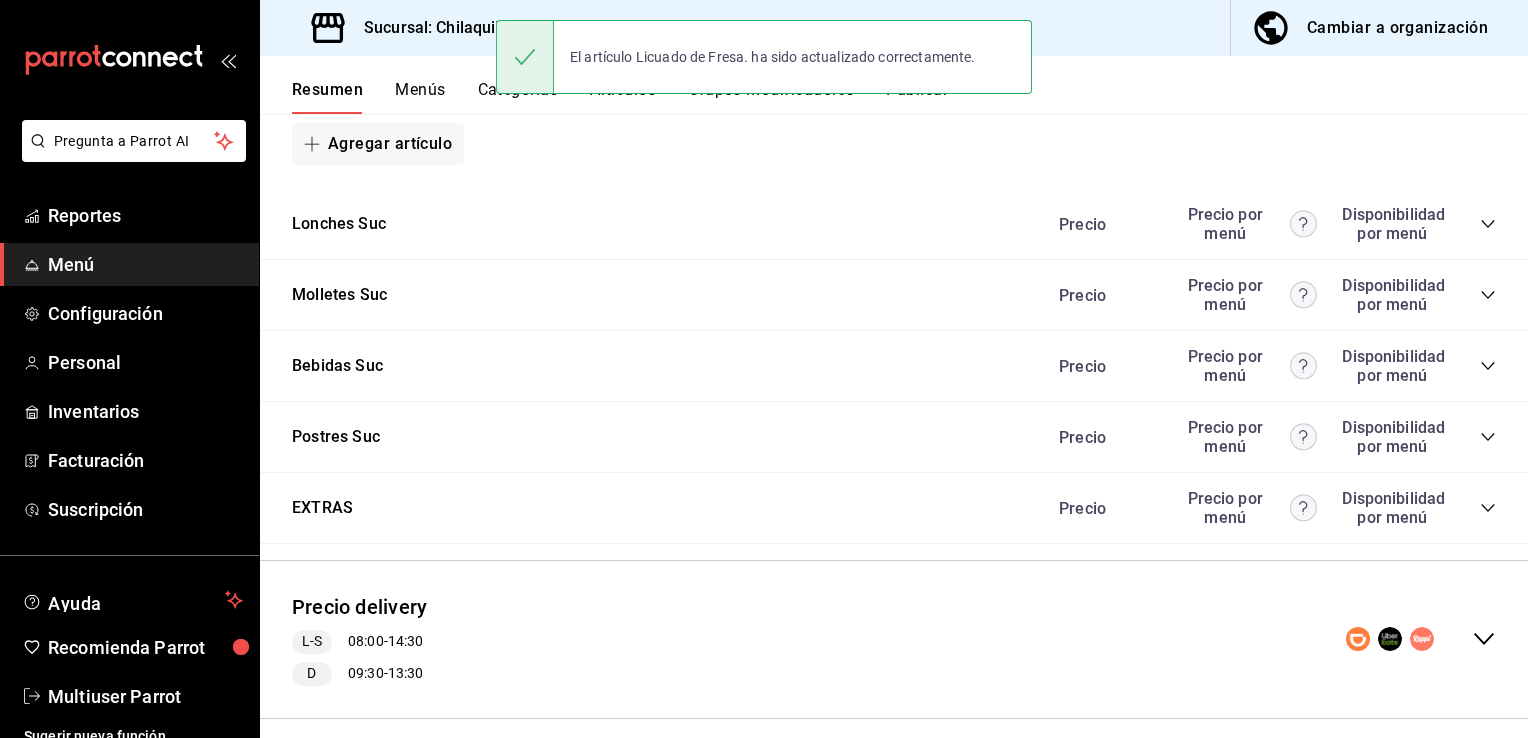 scroll, scrollTop: 1474, scrollLeft: 0, axis: vertical 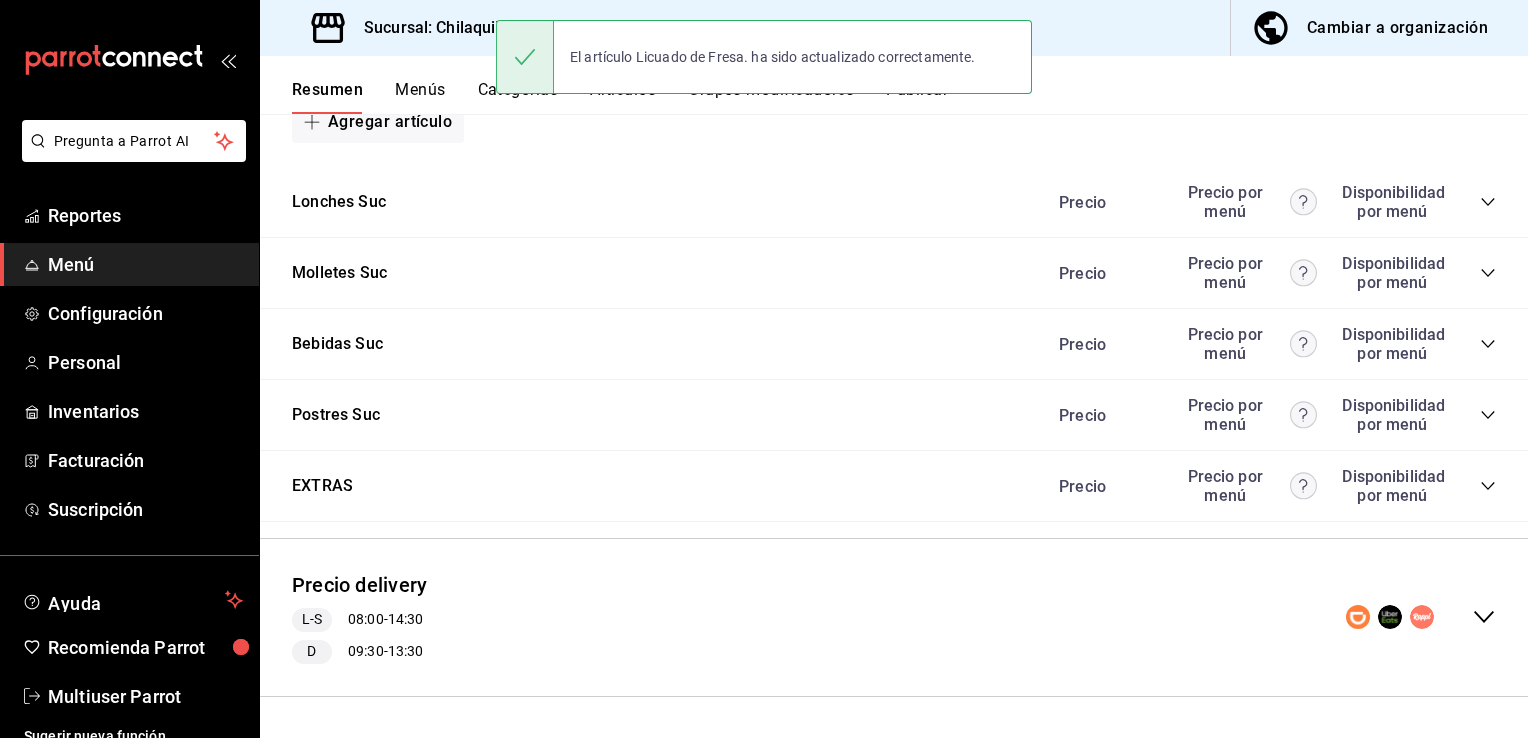 click on "Precio delivery L-S 08:00  -  14:30 D 09:30  -  13:30" at bounding box center (894, 617) 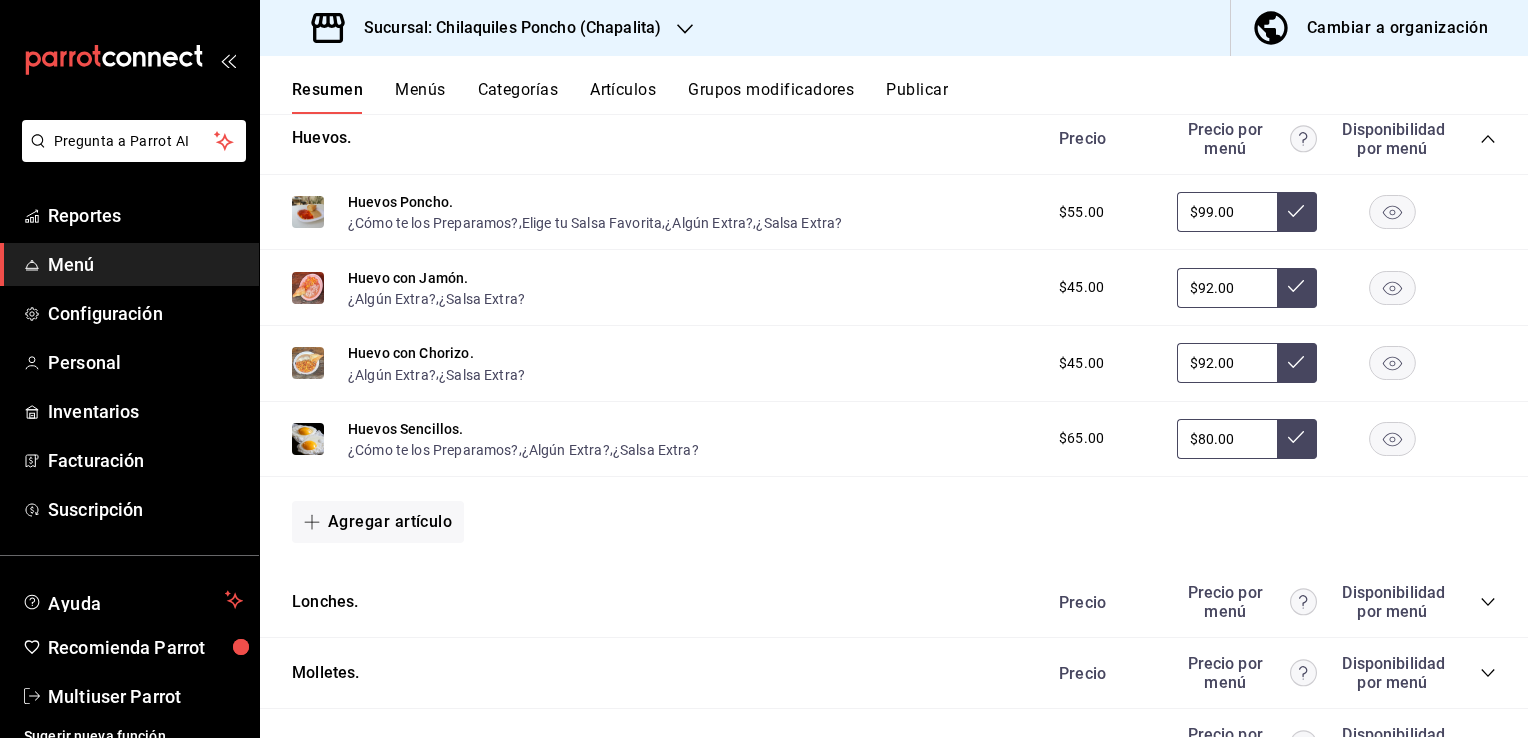 scroll, scrollTop: 2973, scrollLeft: 0, axis: vertical 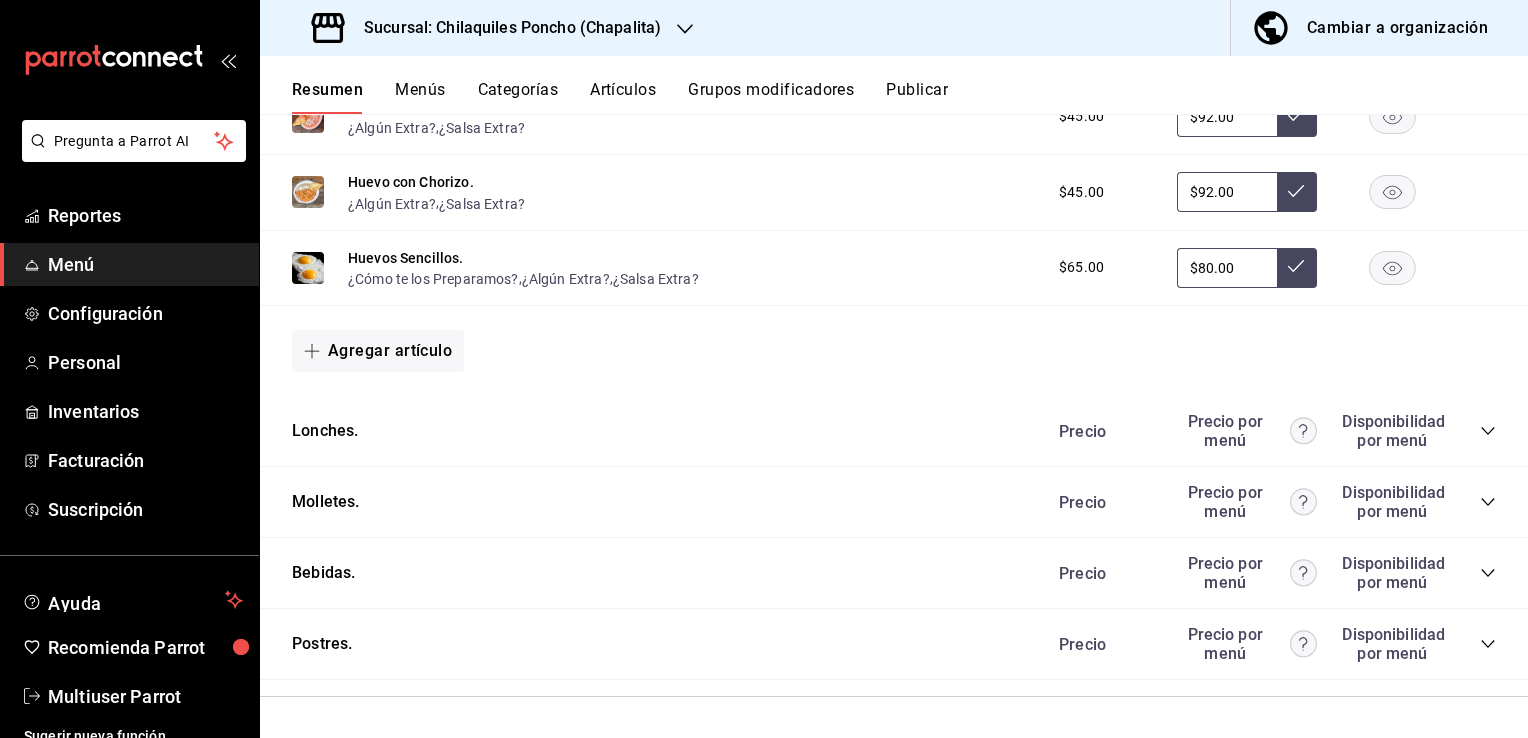 click 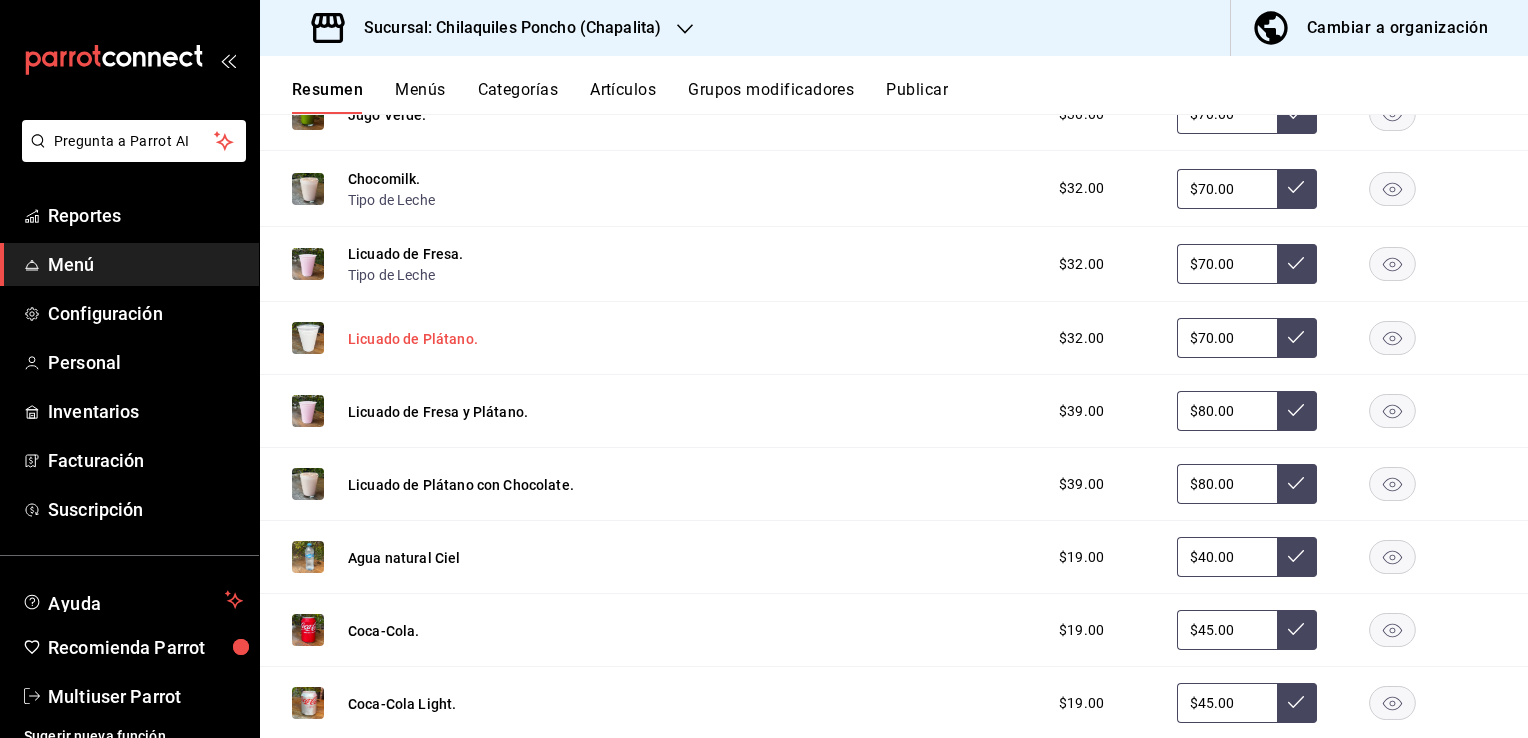 click on "Licuado de Plátano." at bounding box center (413, 339) 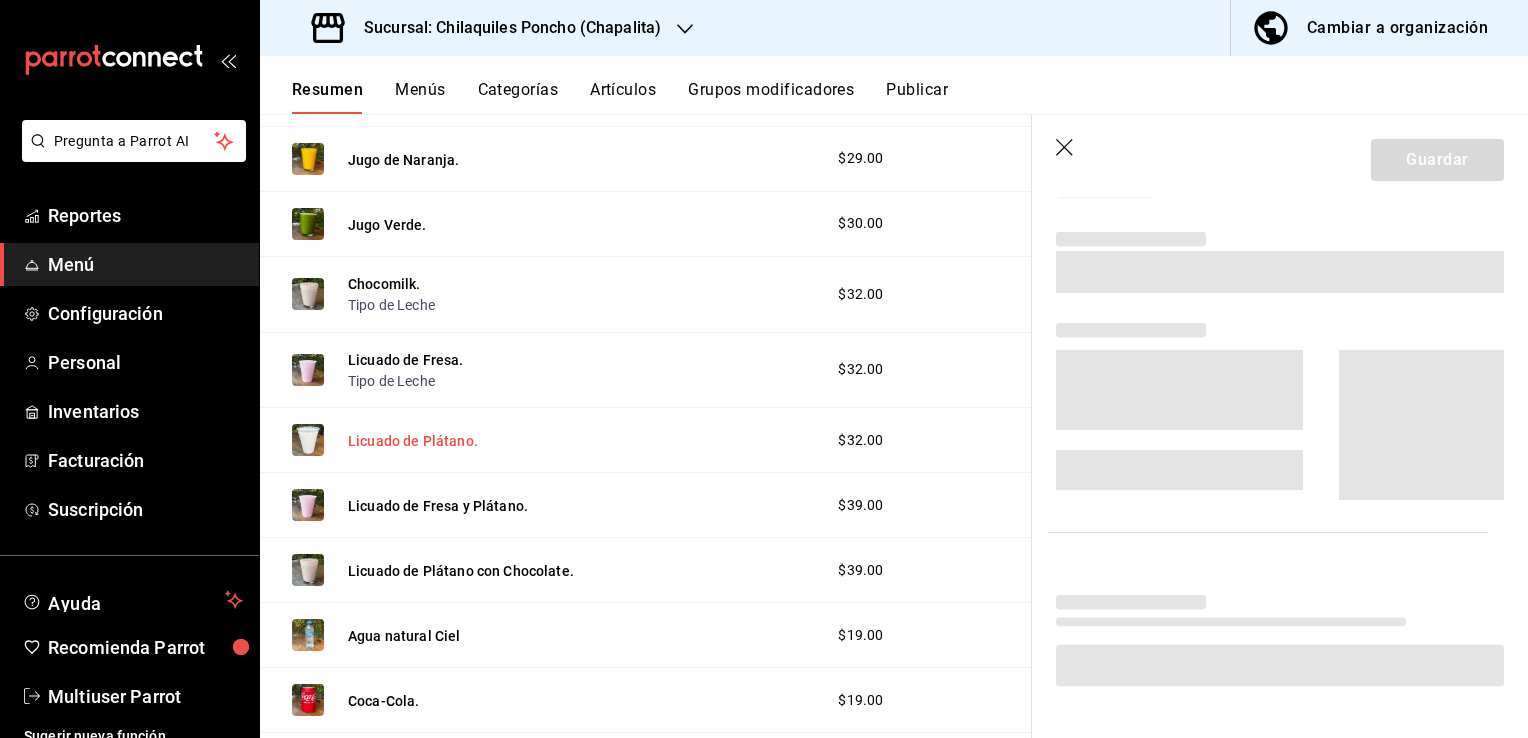 scroll, scrollTop: 3503, scrollLeft: 0, axis: vertical 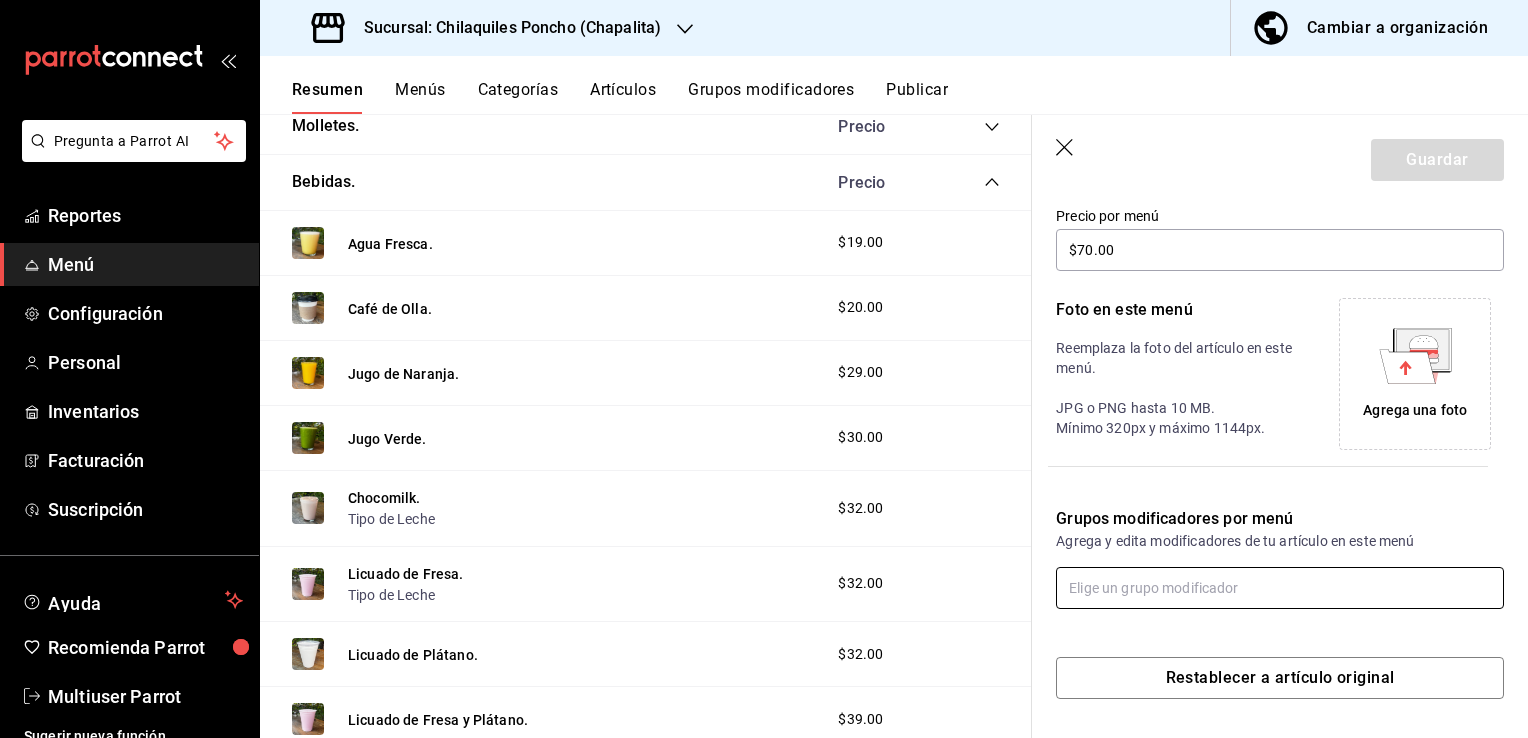 click at bounding box center (1280, 588) 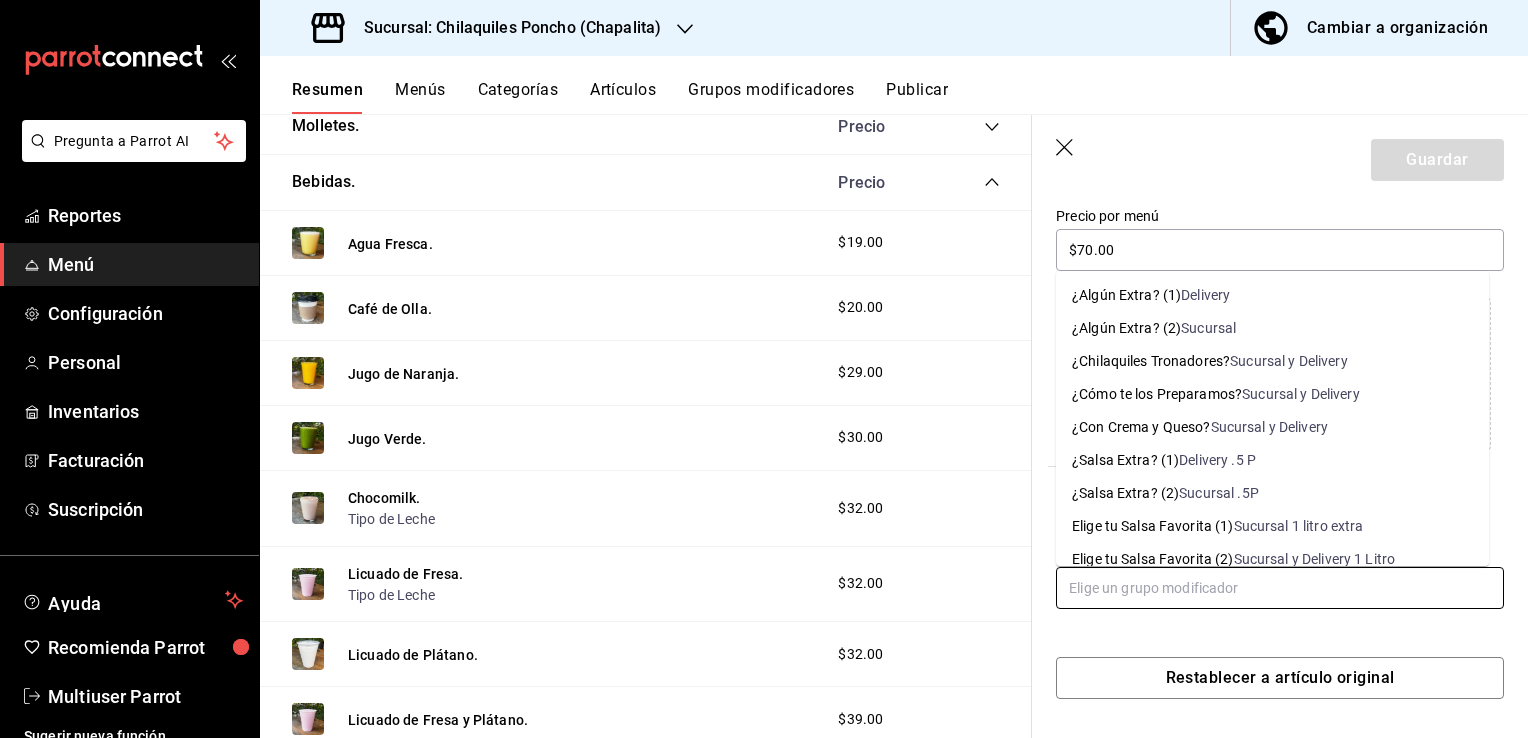 scroll, scrollTop: 182, scrollLeft: 0, axis: vertical 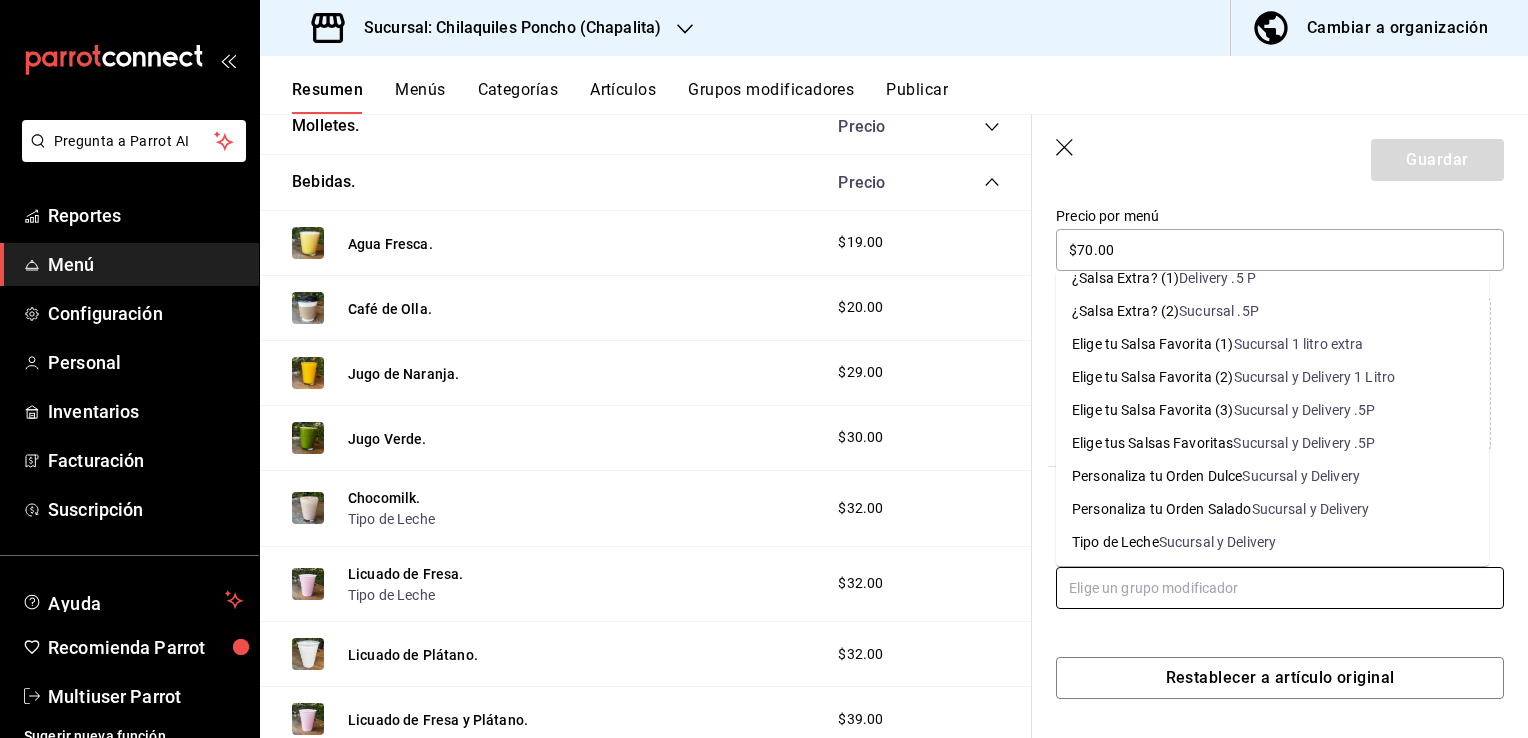 click on "Sucursal y Delivery" at bounding box center [1218, 542] 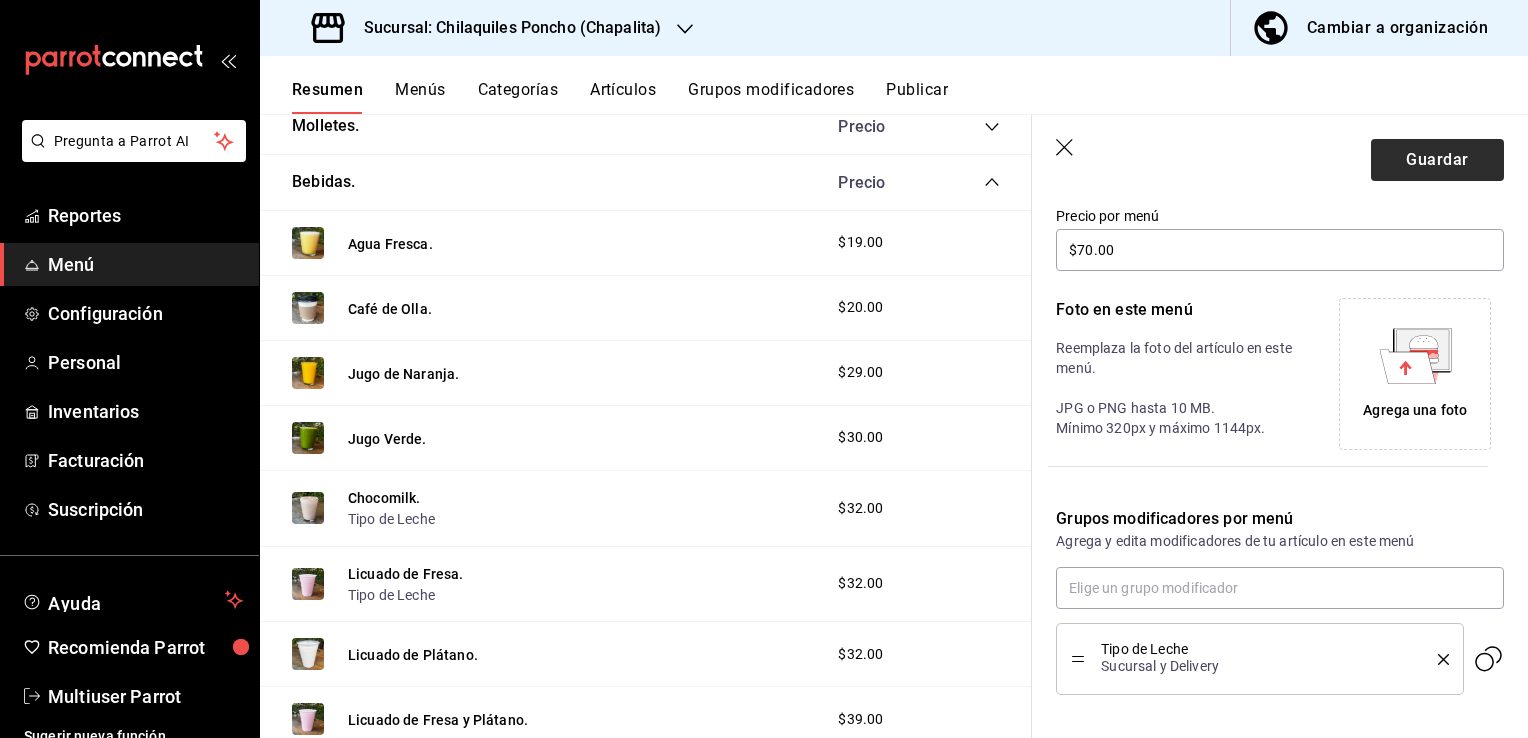 click on "Guardar" at bounding box center (1437, 160) 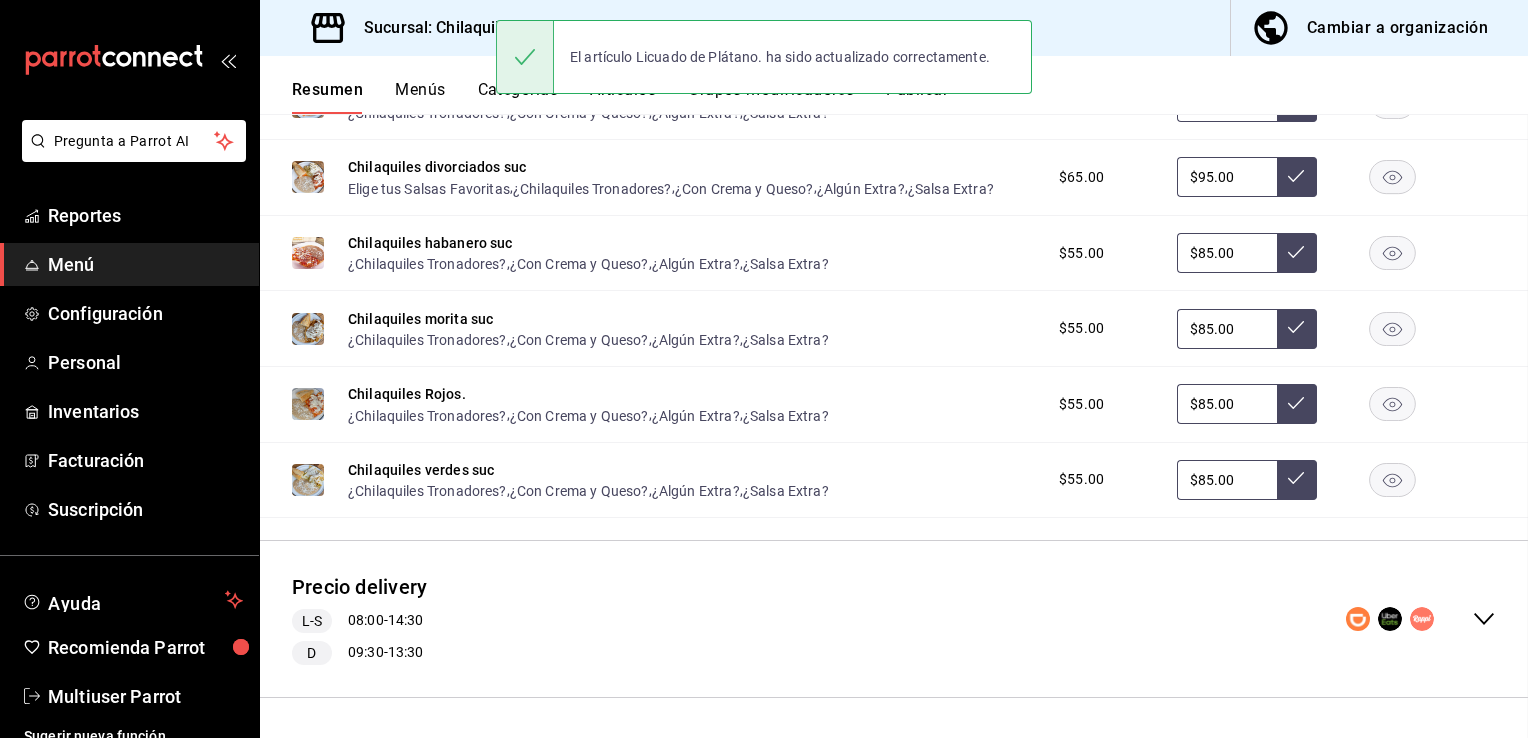 scroll, scrollTop: 1475, scrollLeft: 0, axis: vertical 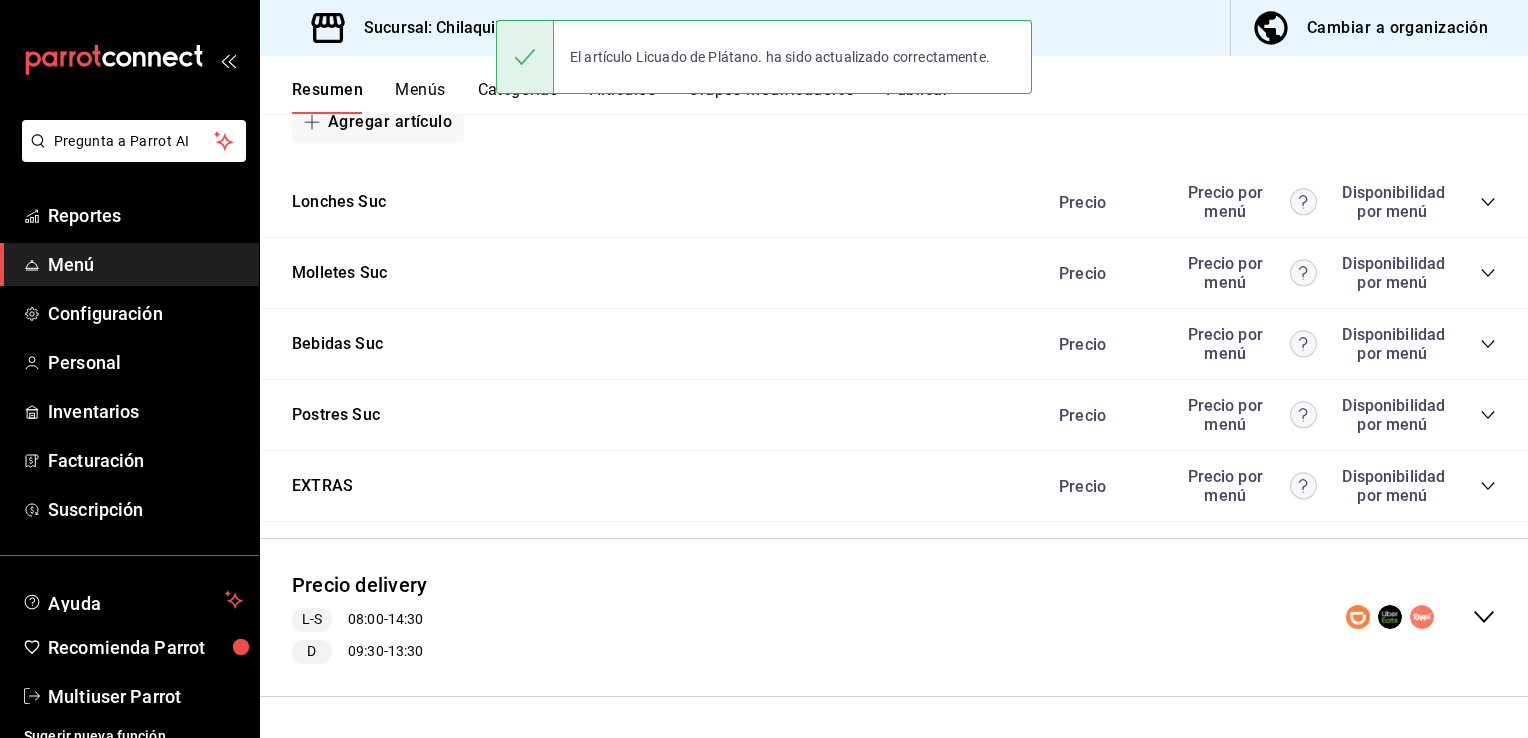 click 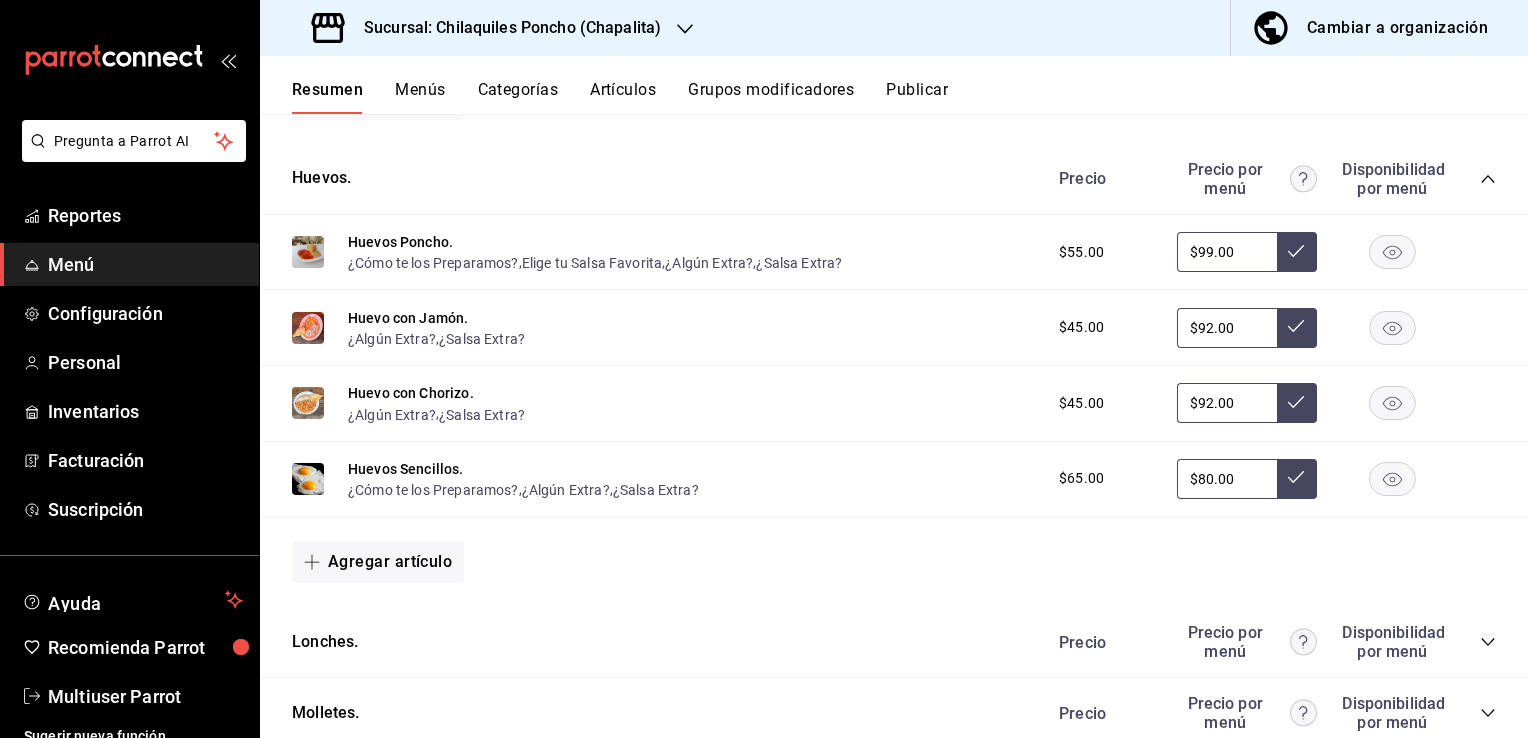 scroll, scrollTop: 2973, scrollLeft: 0, axis: vertical 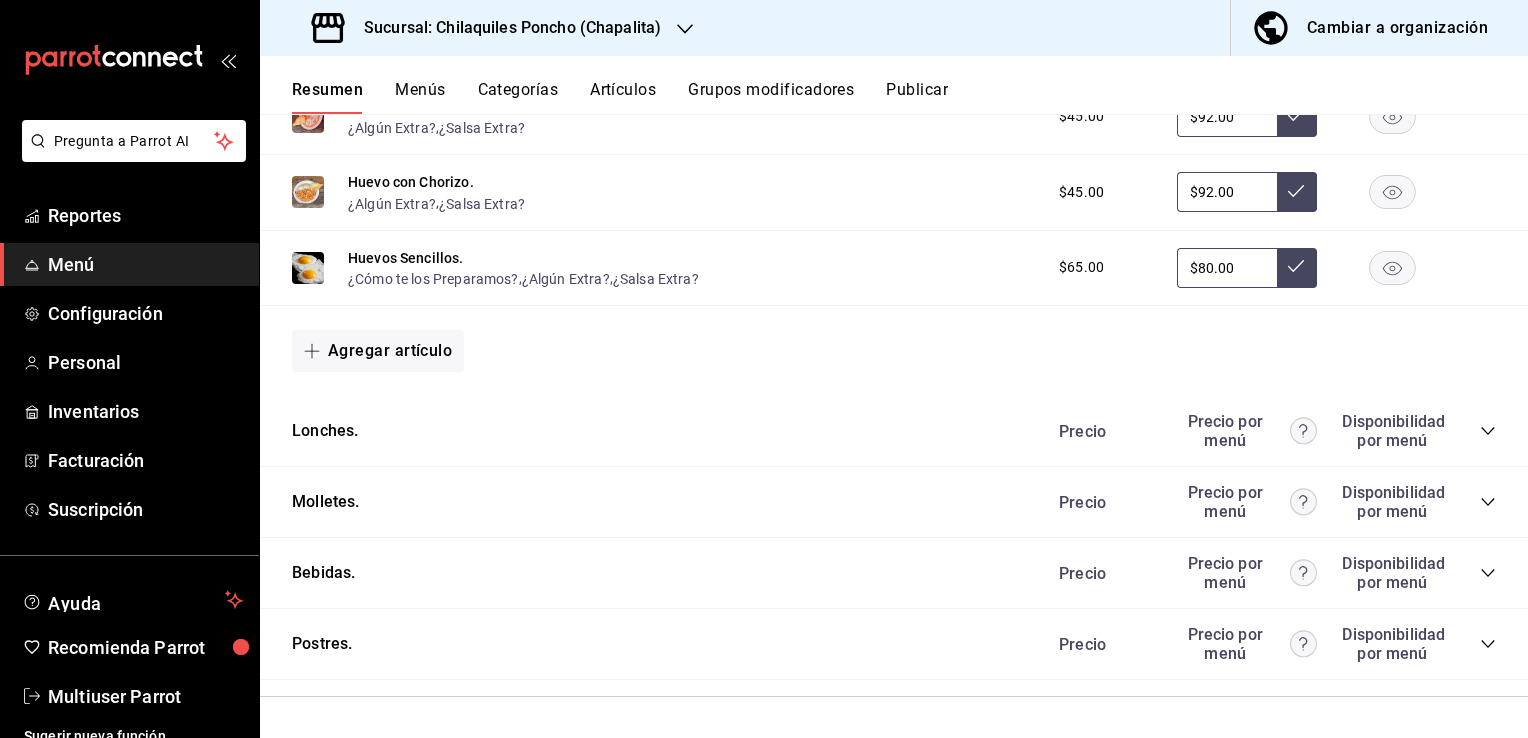click 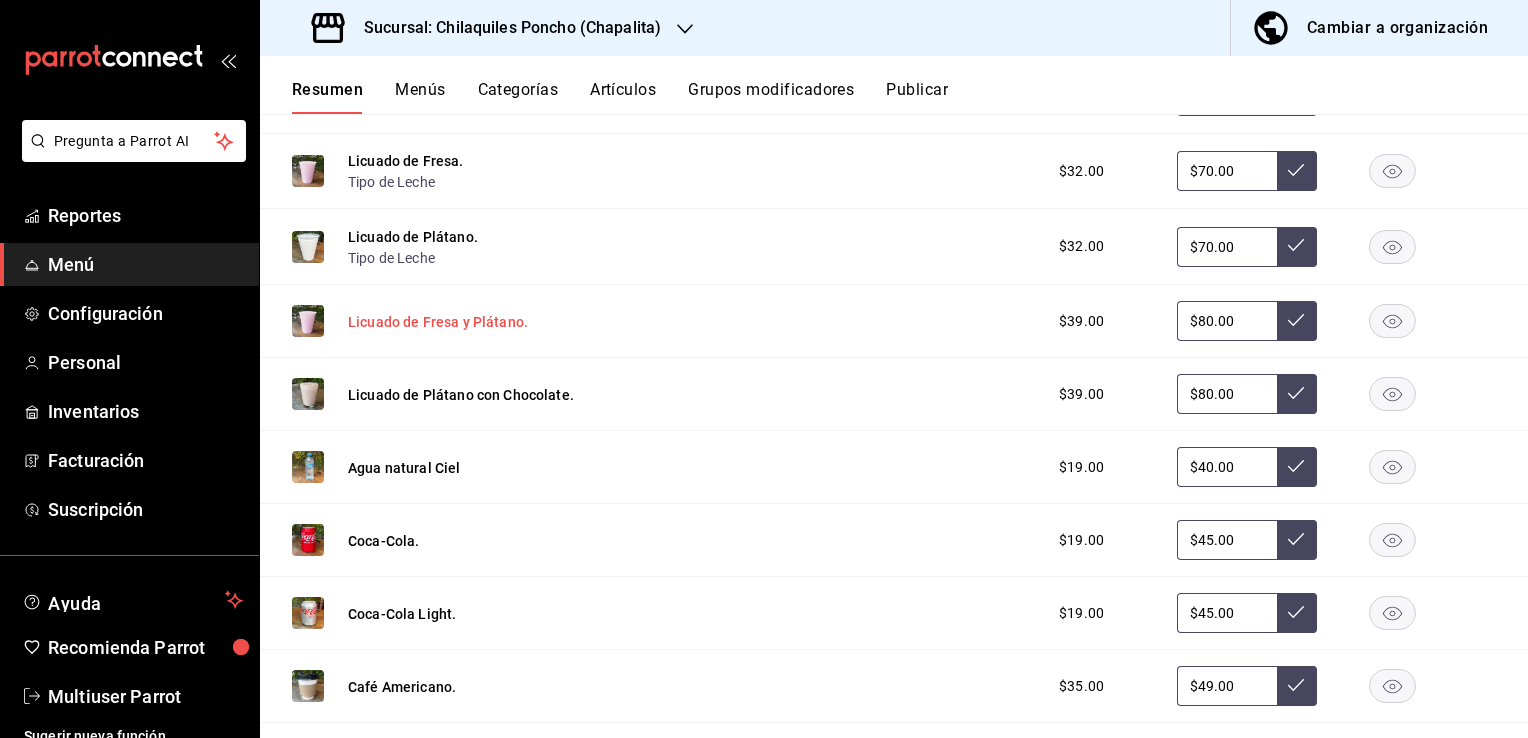 click on "Licuado de Fresa y Plátano." at bounding box center (438, 322) 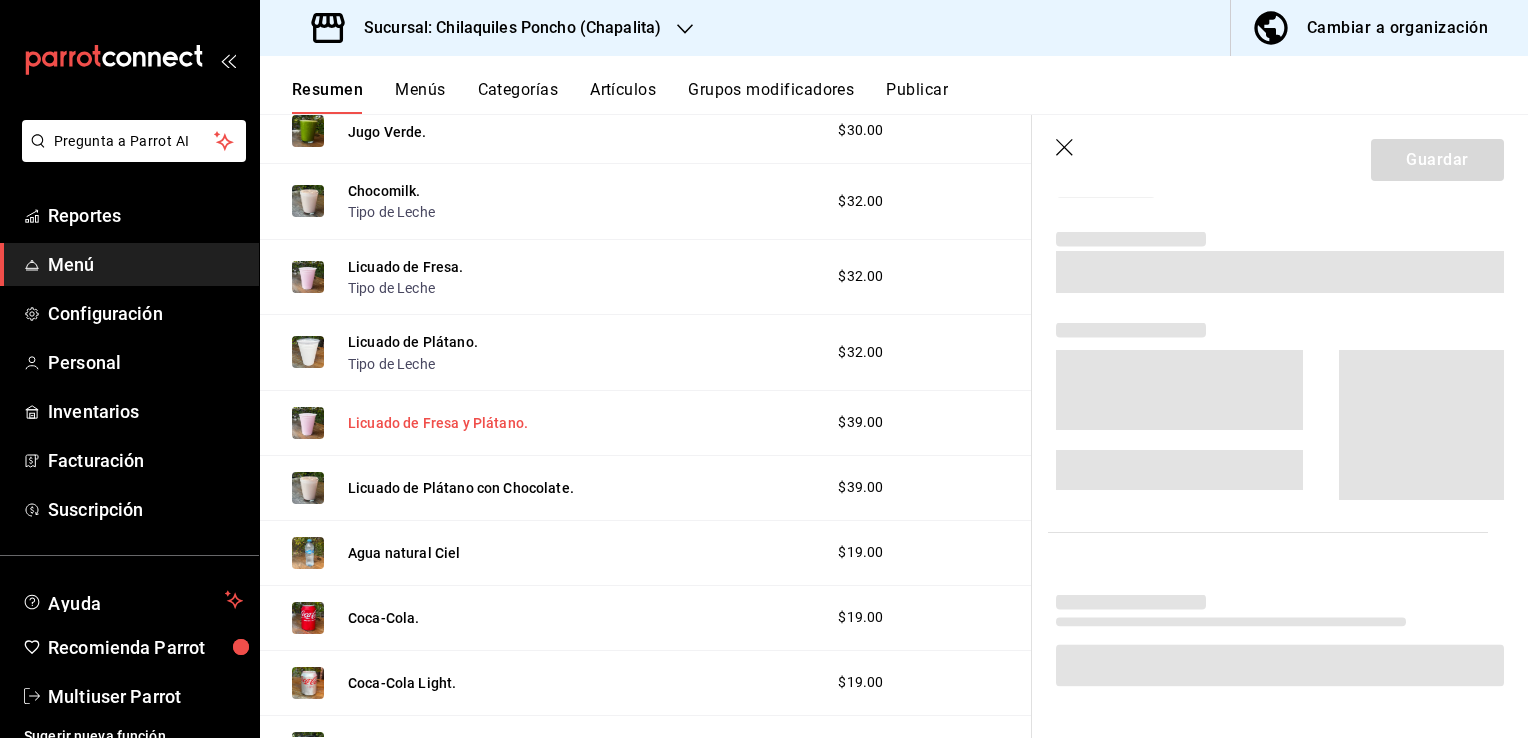 scroll, scrollTop: 3592, scrollLeft: 0, axis: vertical 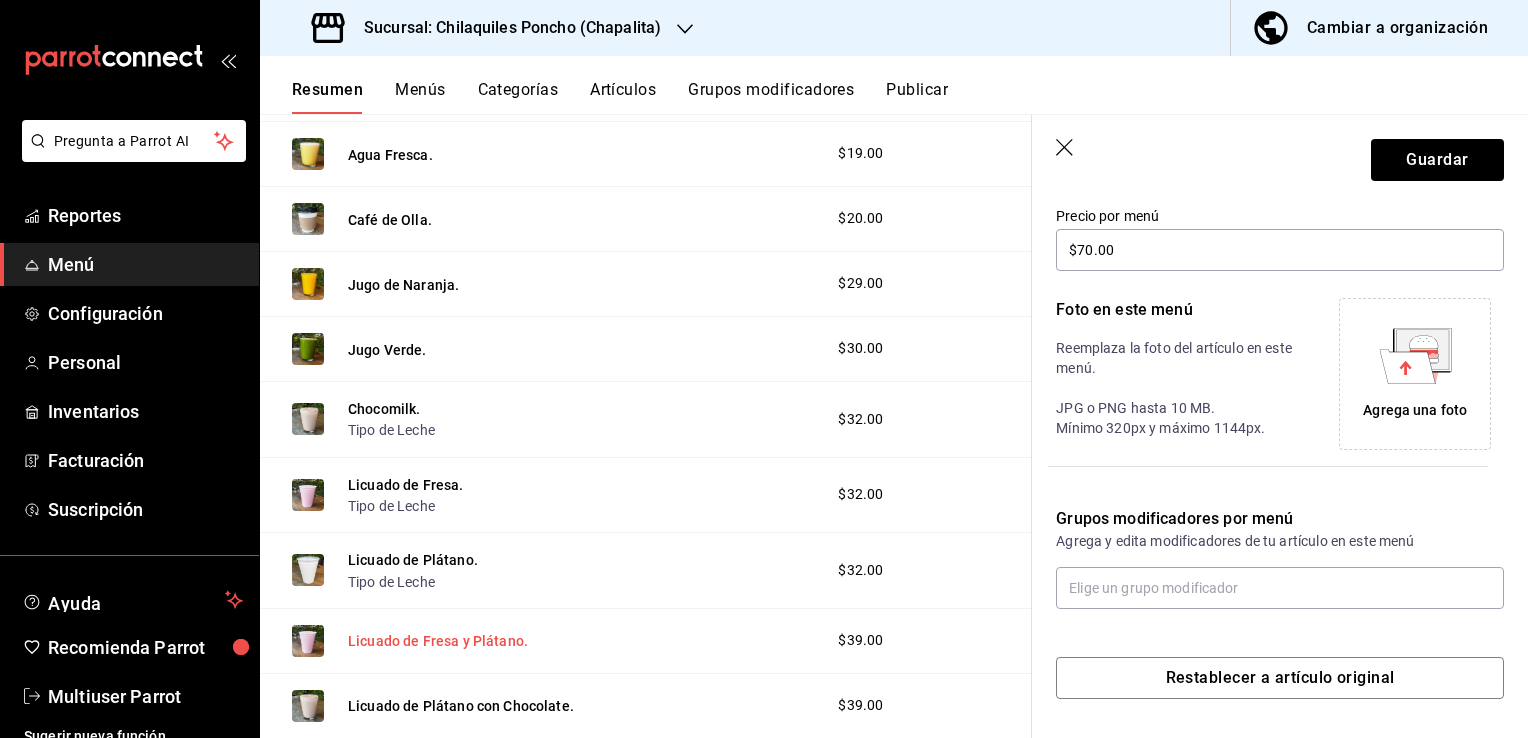 type on "$80.00" 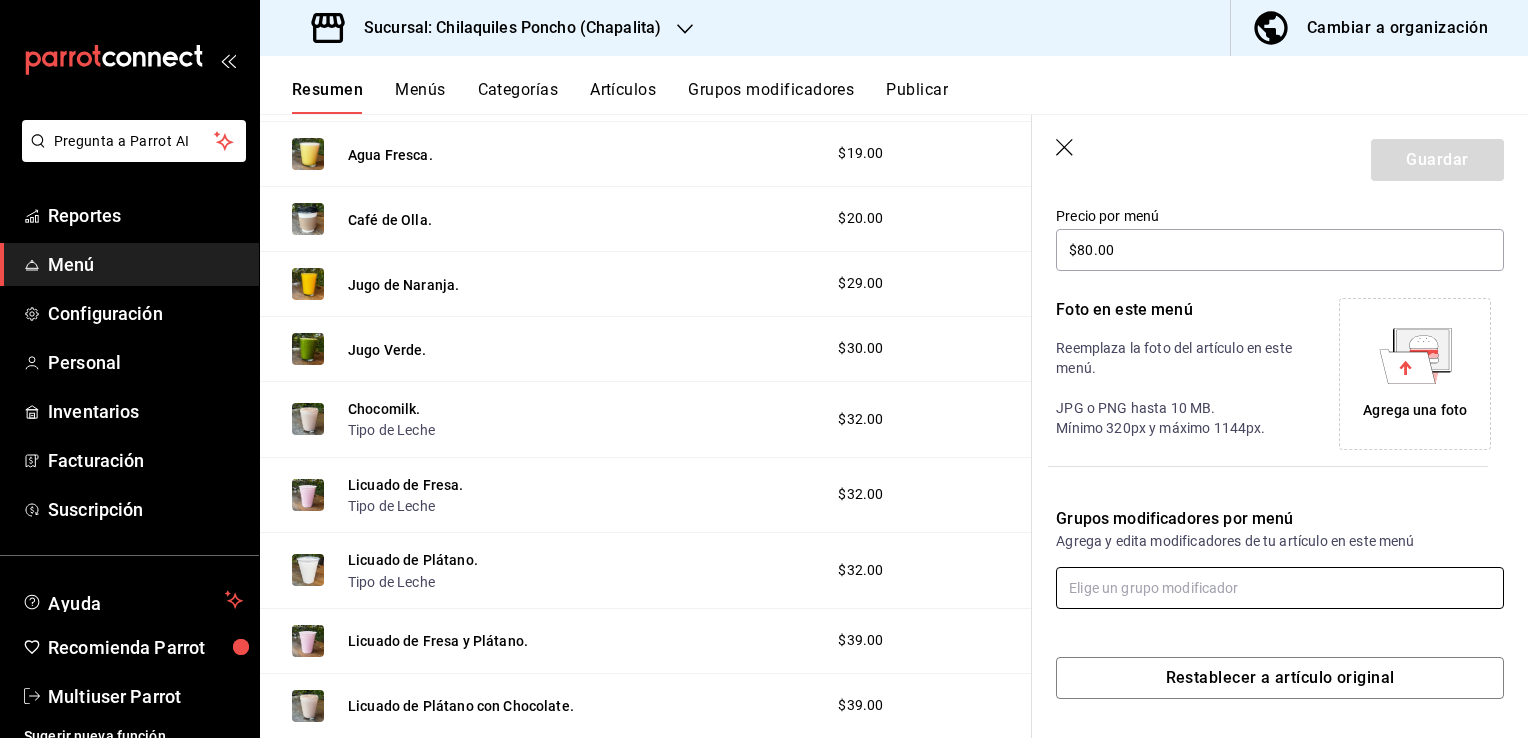 click at bounding box center (1280, 588) 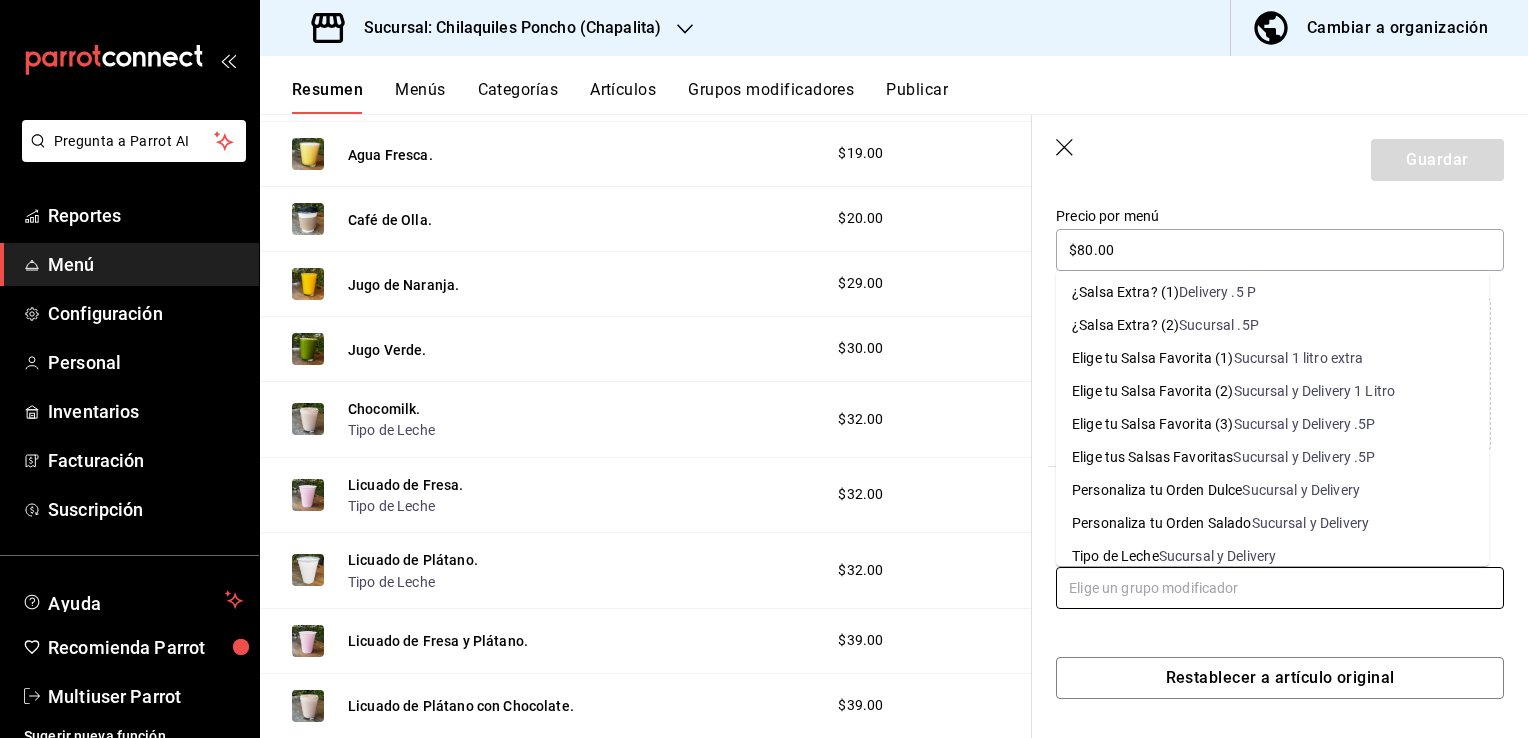 scroll, scrollTop: 182, scrollLeft: 0, axis: vertical 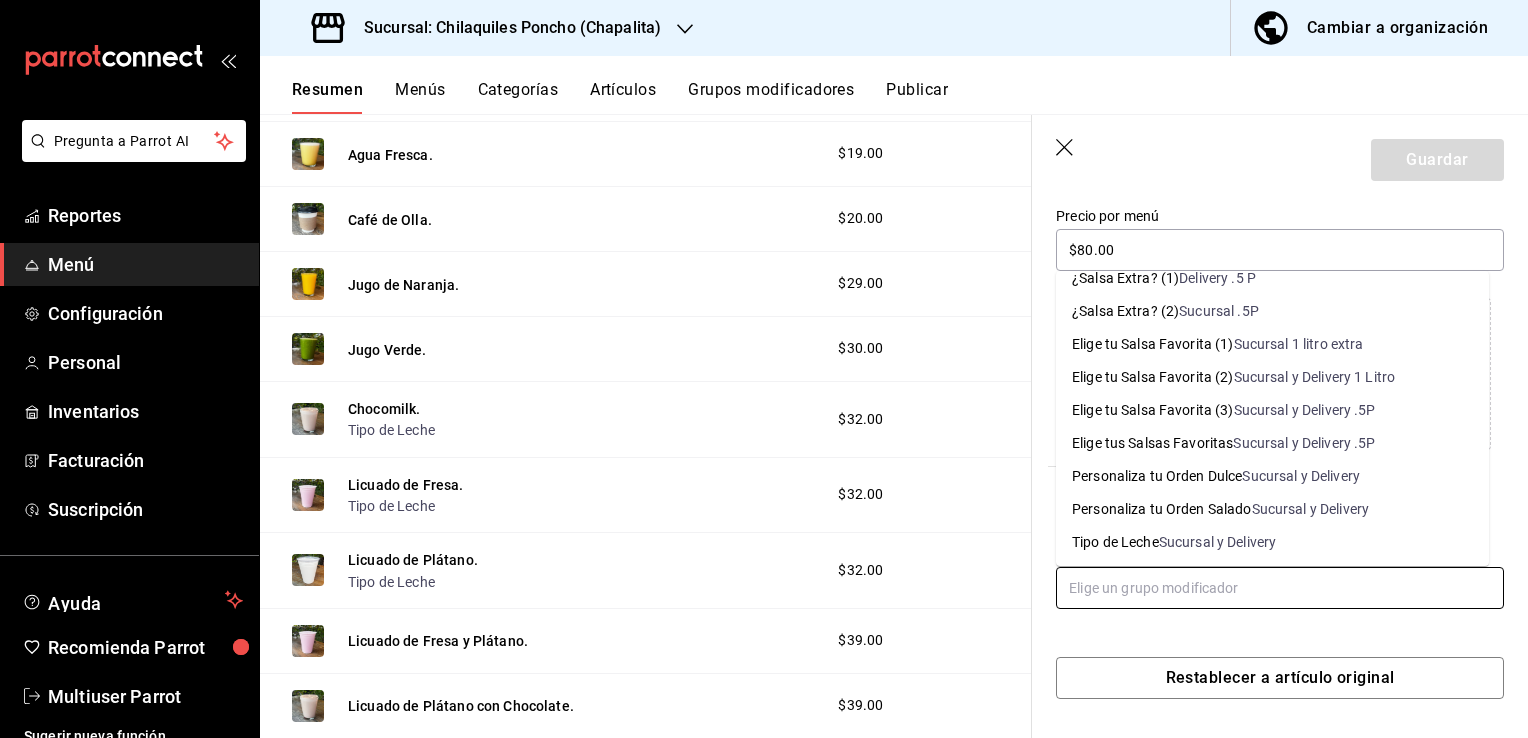 click on "Tipo de Leche Sucursal y Delivery" at bounding box center [1272, 542] 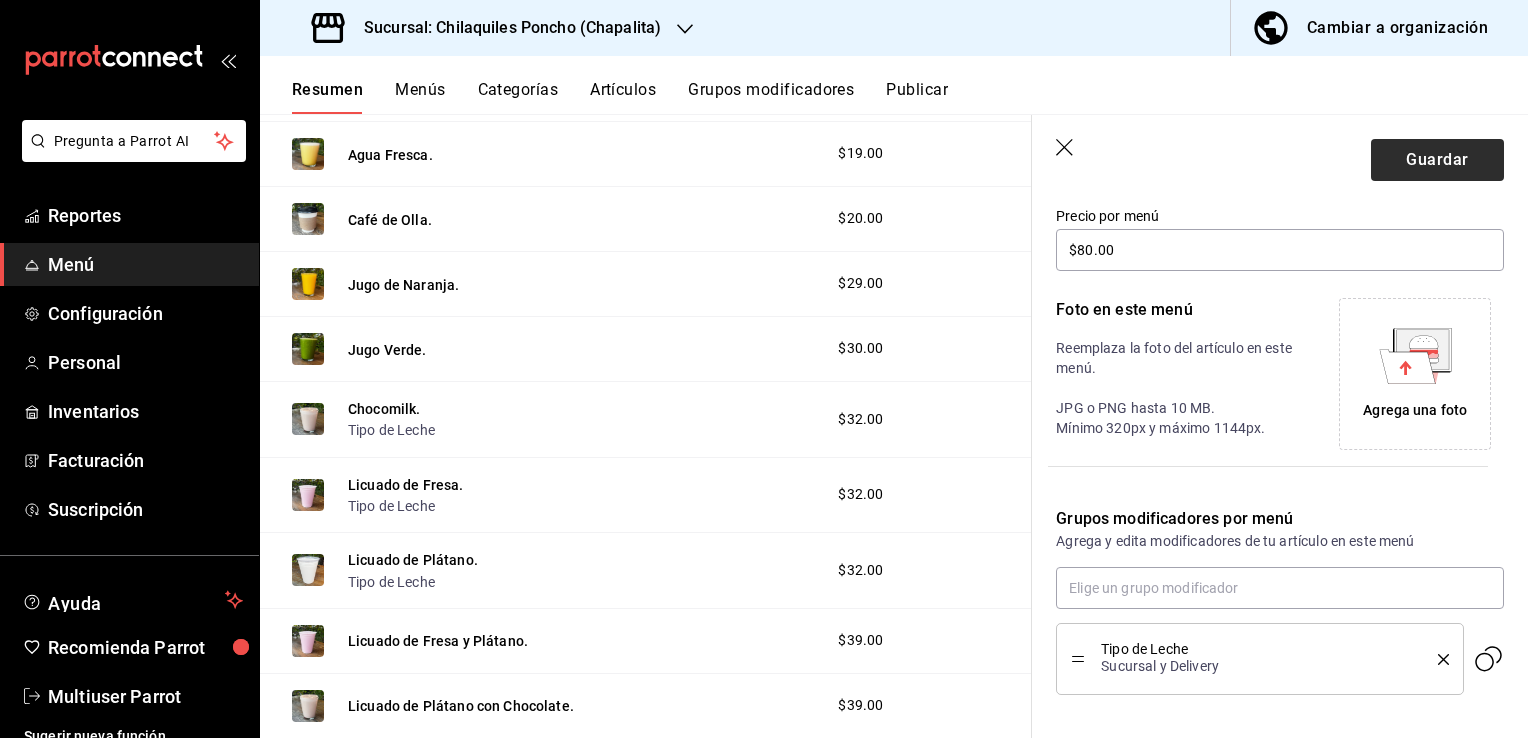 click on "Guardar" at bounding box center [1437, 160] 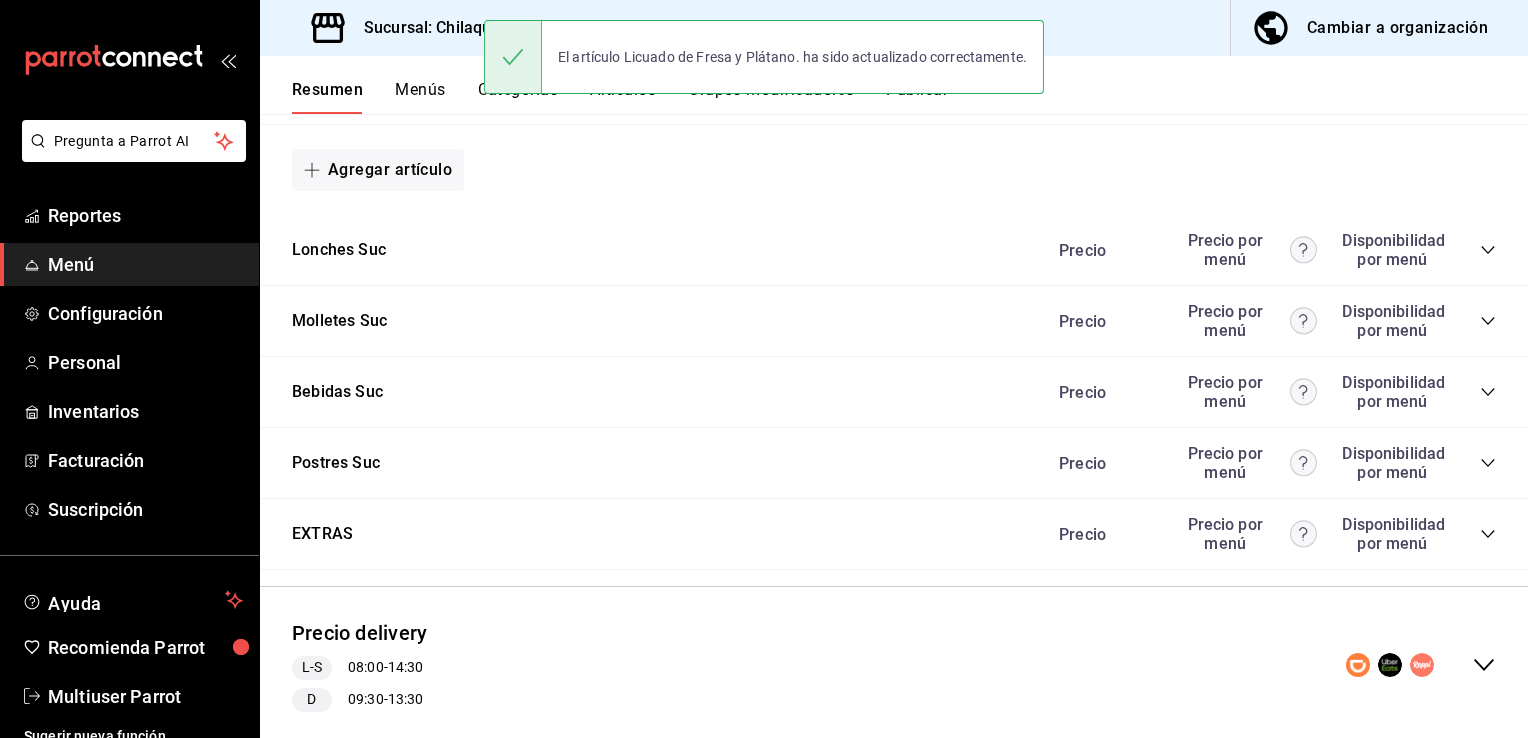 scroll, scrollTop: 1474, scrollLeft: 0, axis: vertical 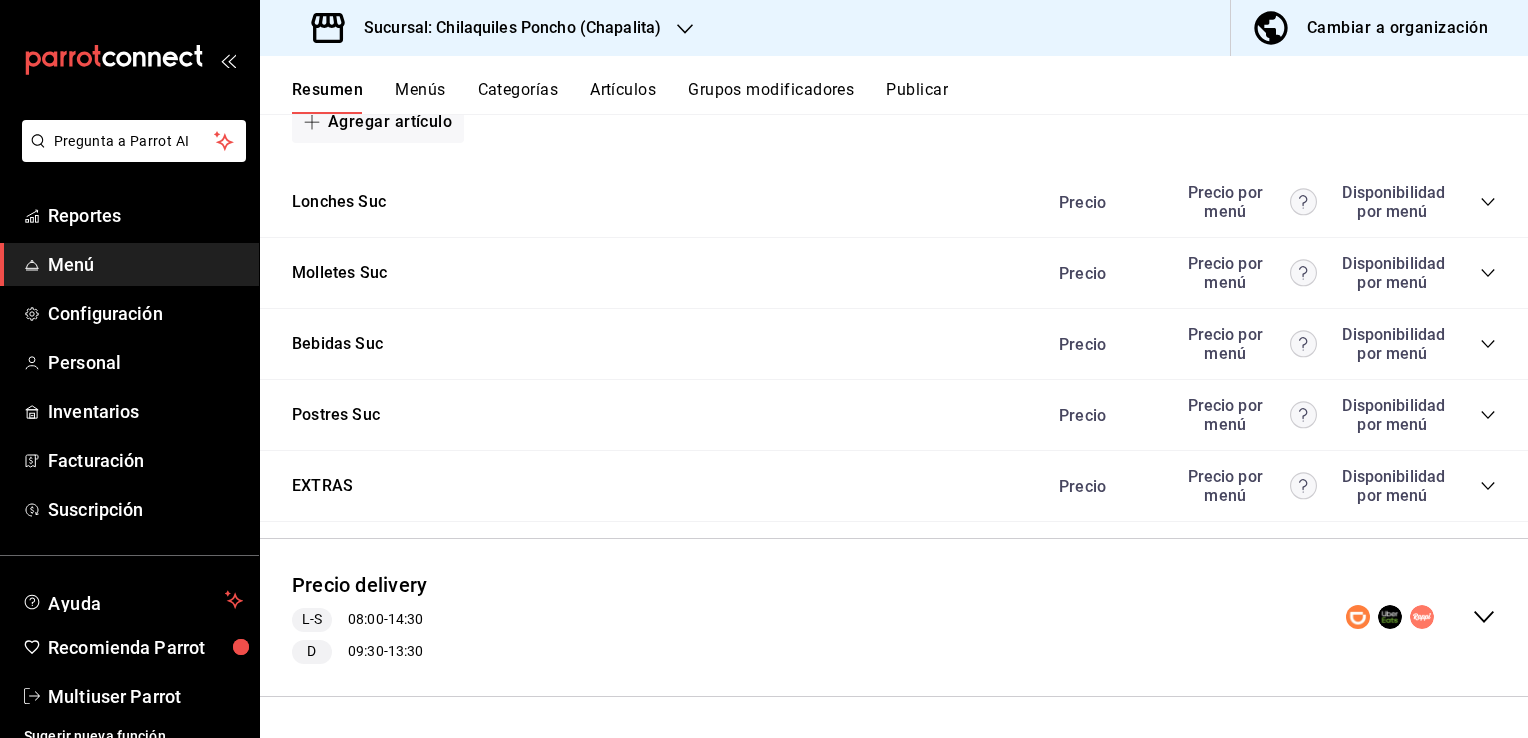 click 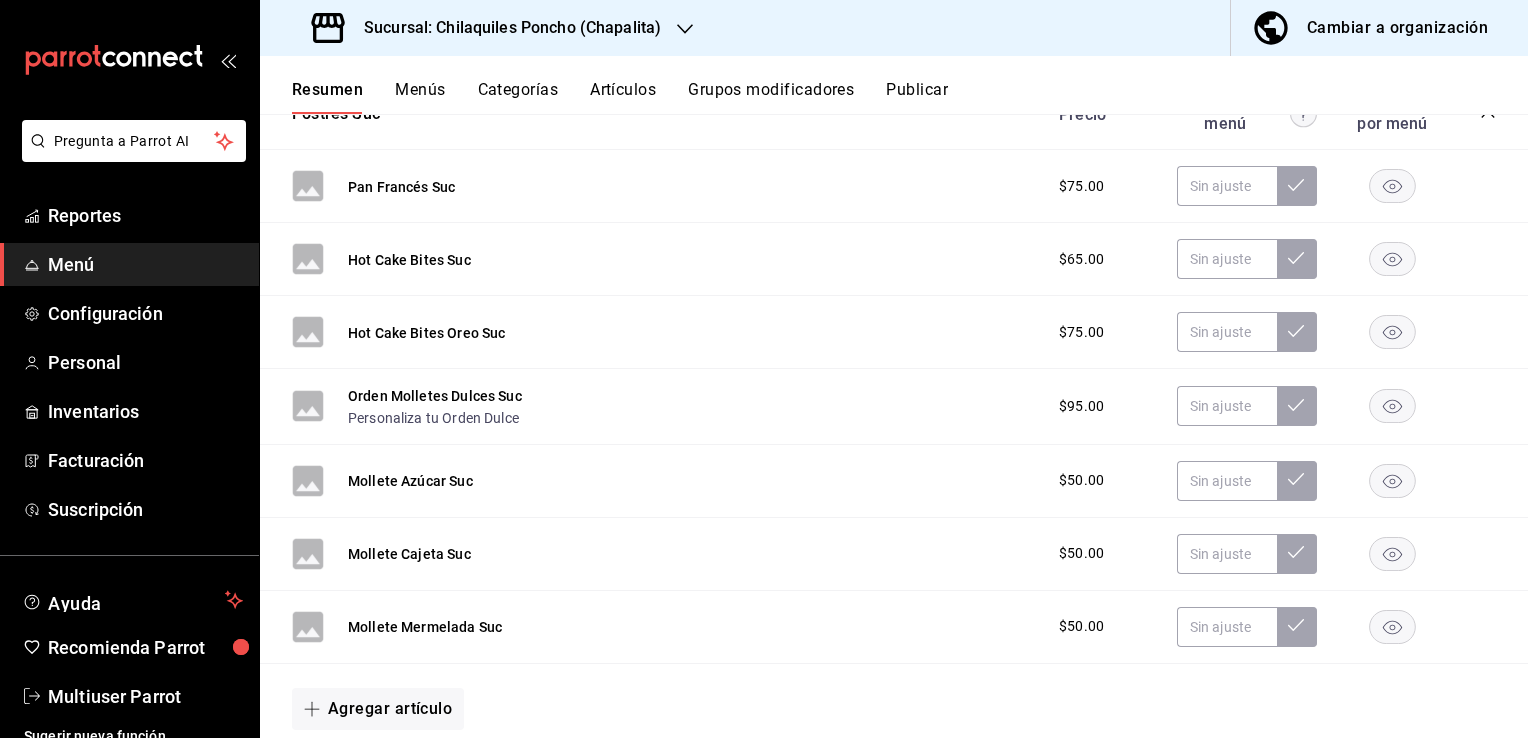 scroll, scrollTop: 2076, scrollLeft: 0, axis: vertical 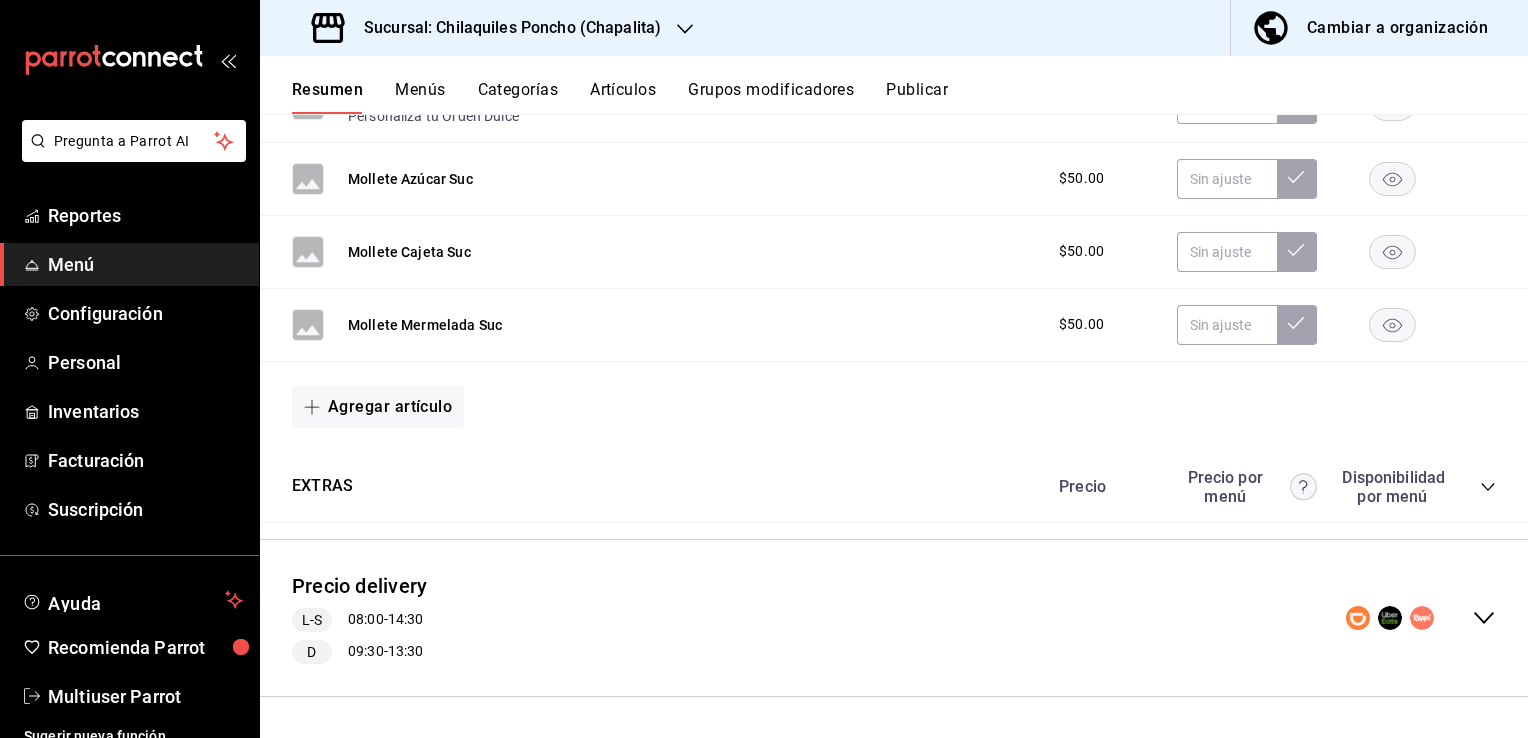 click on "Precio delivery L-S 08:00  -  14:30 D 09:30  -  13:30" at bounding box center [894, 618] 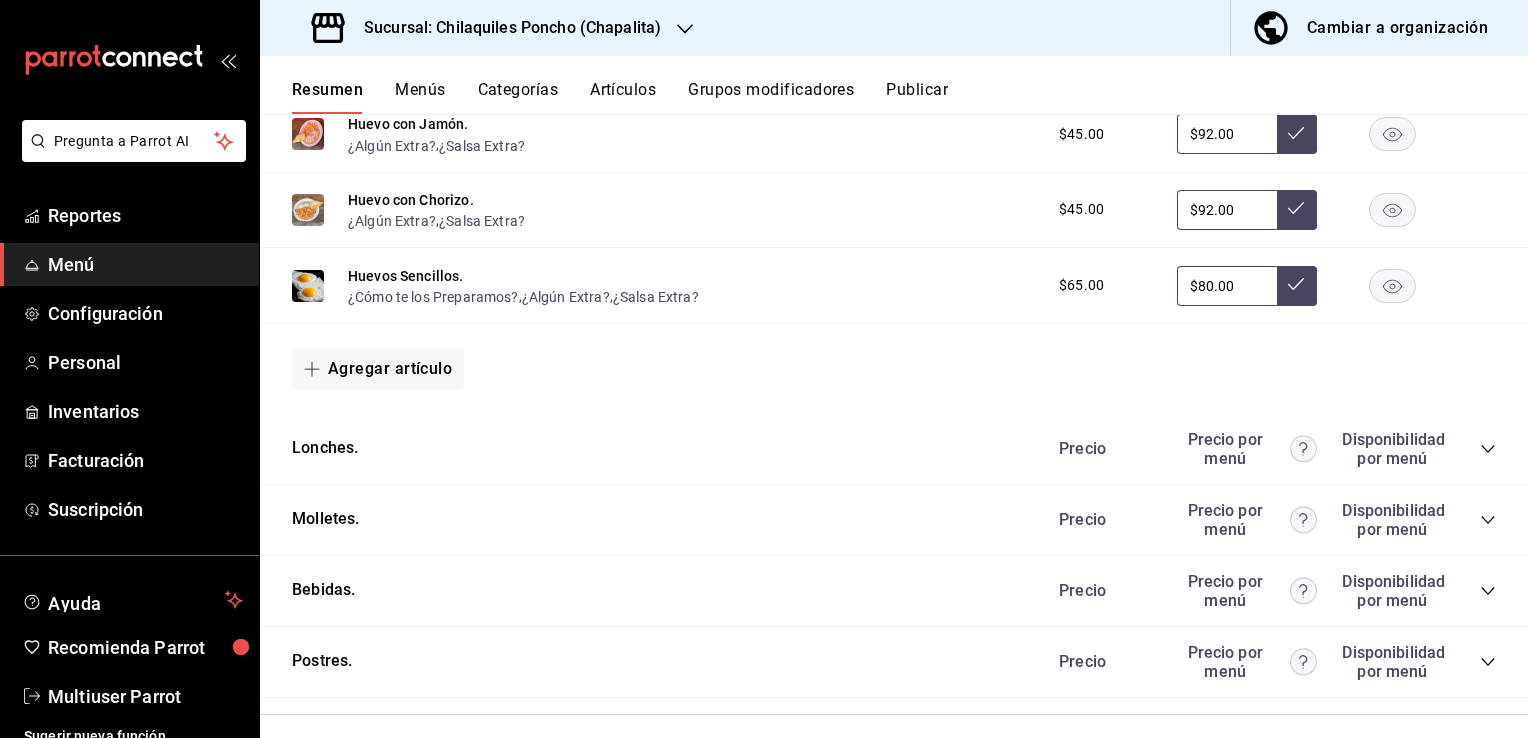 scroll, scrollTop: 3576, scrollLeft: 0, axis: vertical 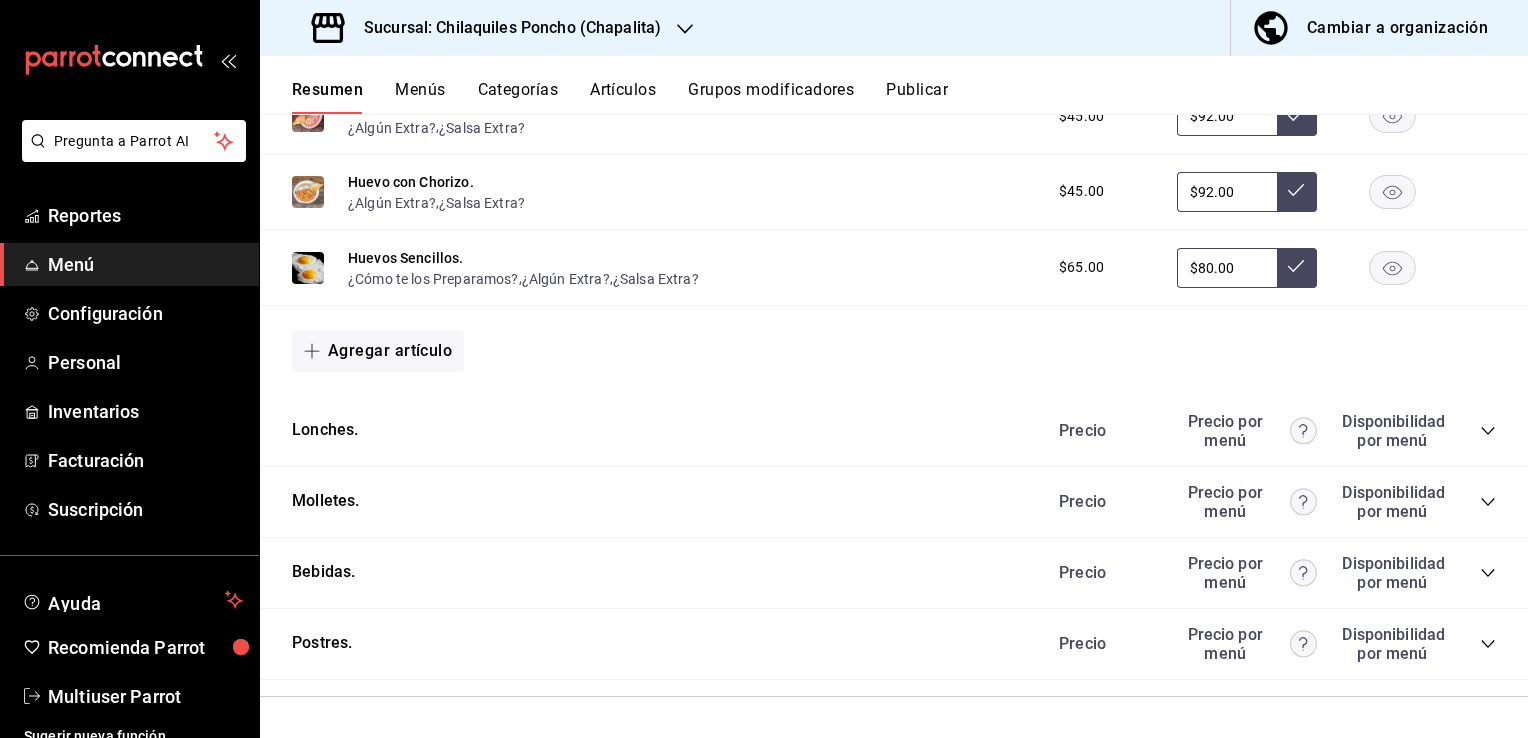 click 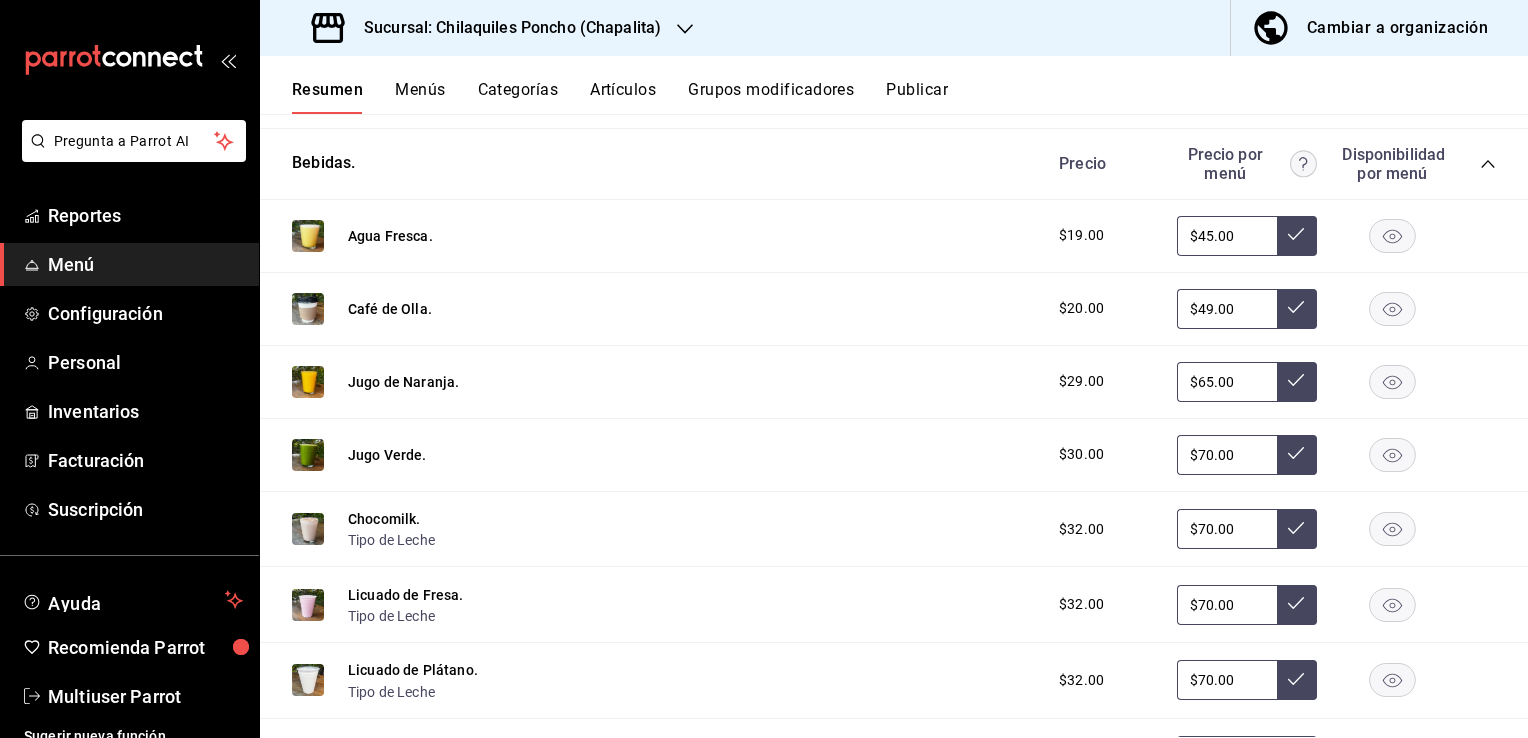 scroll, scrollTop: 4292, scrollLeft: 0, axis: vertical 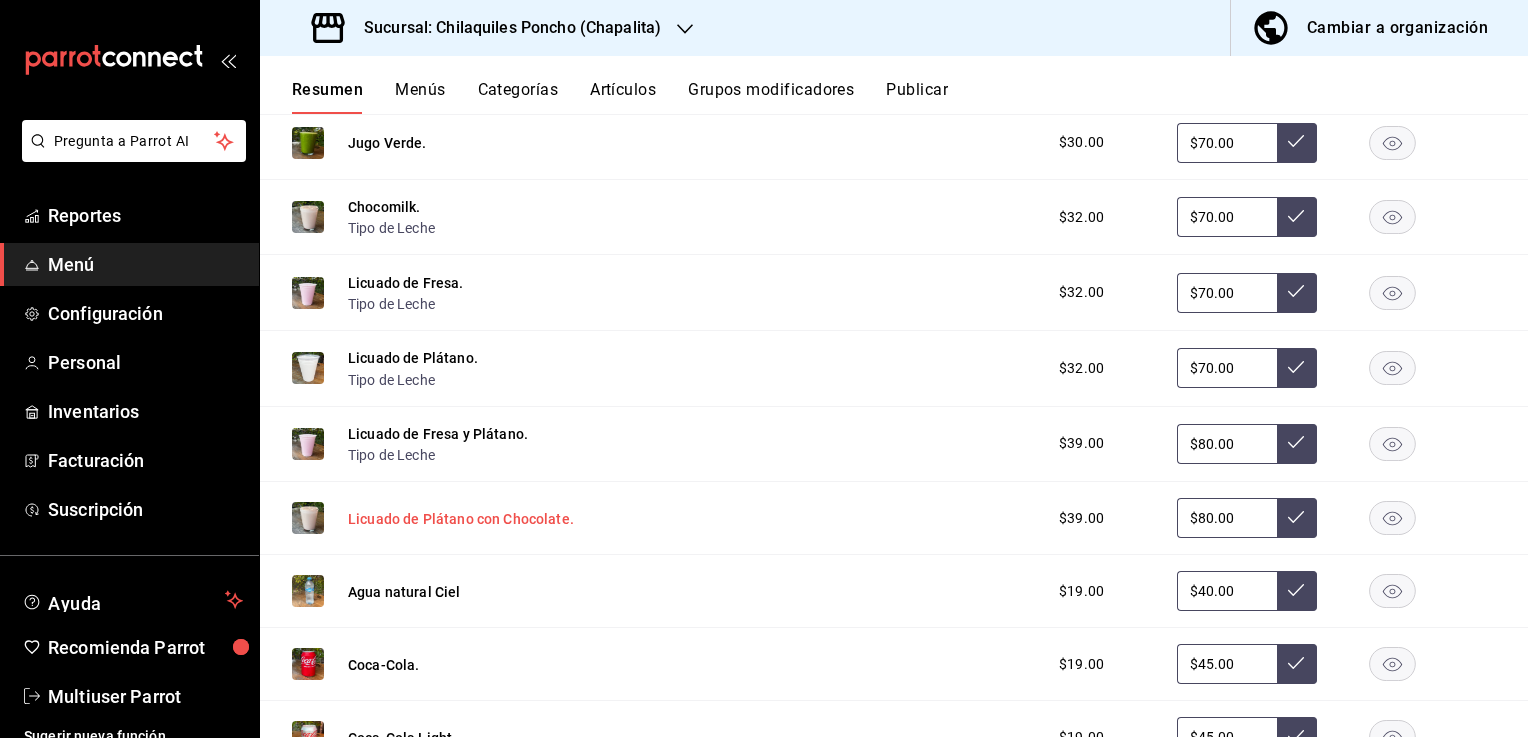 click on "Licuado de Plátano con Chocolate." at bounding box center [461, 519] 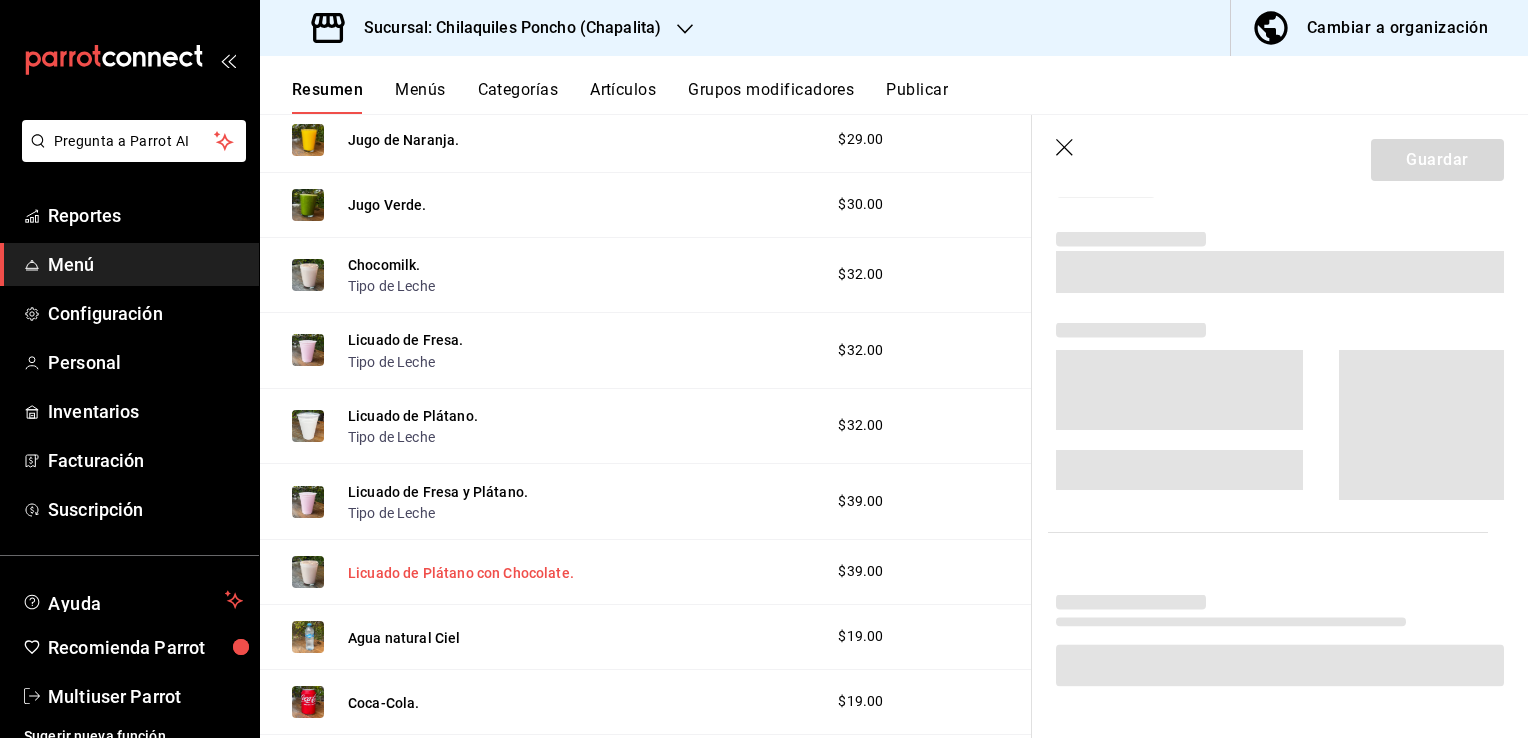scroll, scrollTop: 4029, scrollLeft: 0, axis: vertical 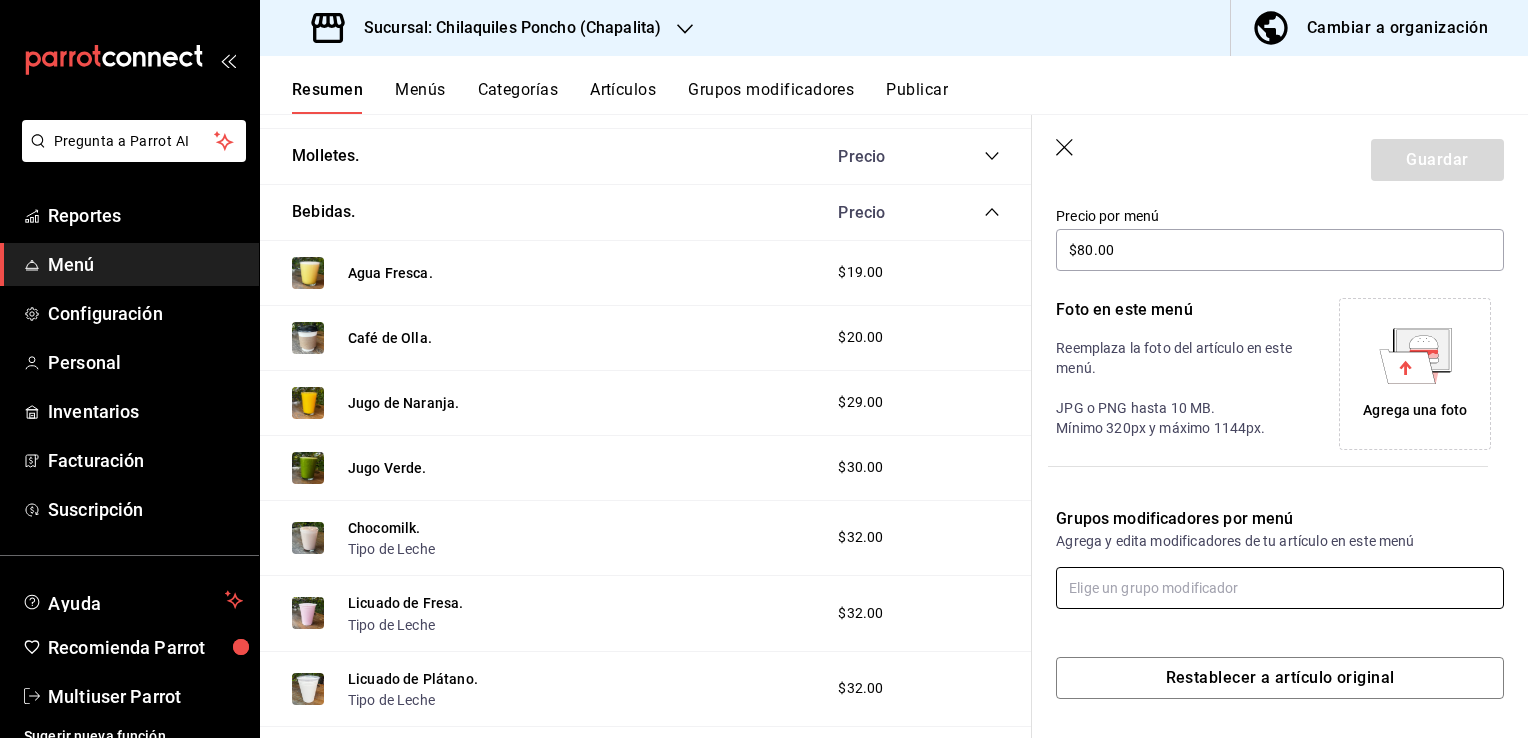 click at bounding box center [1280, 588] 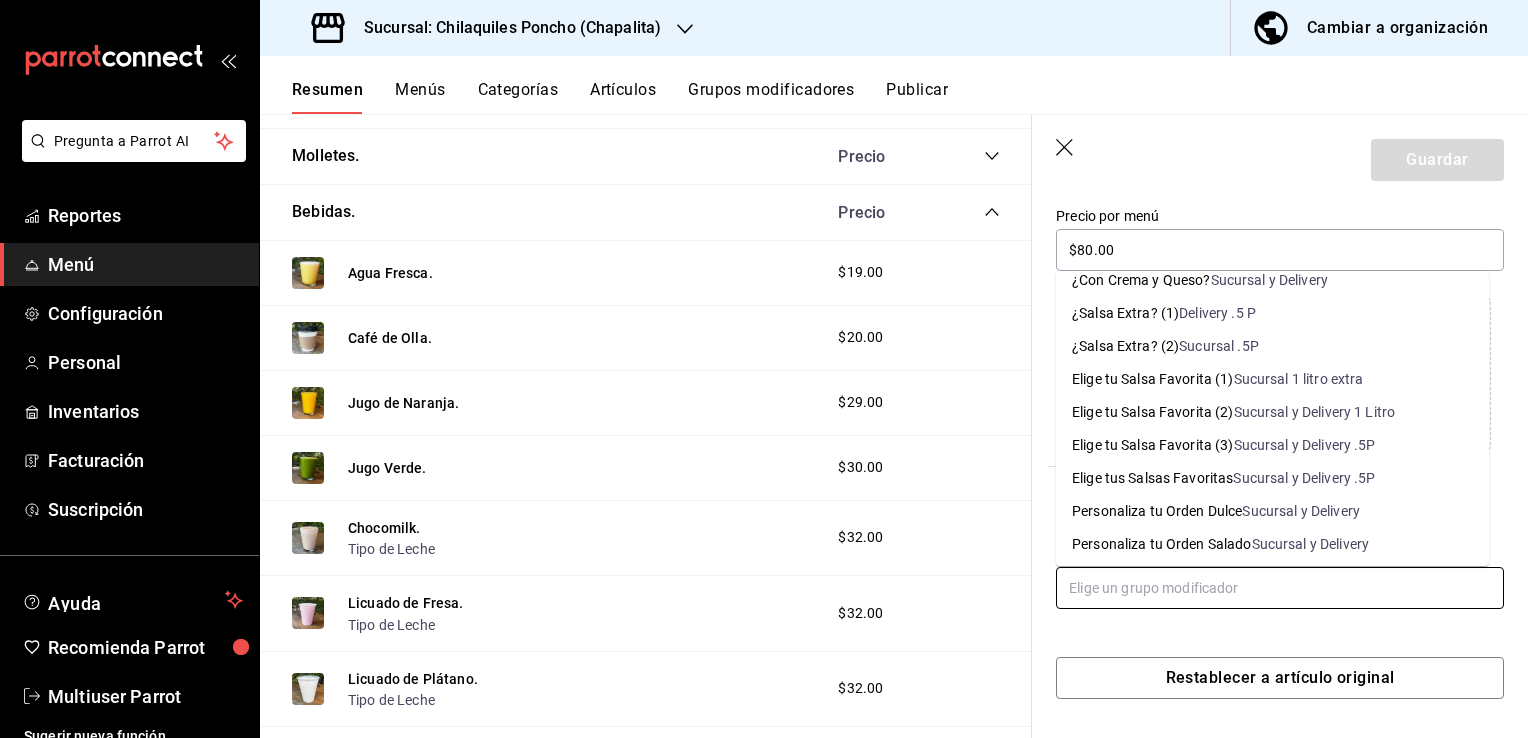 scroll, scrollTop: 182, scrollLeft: 0, axis: vertical 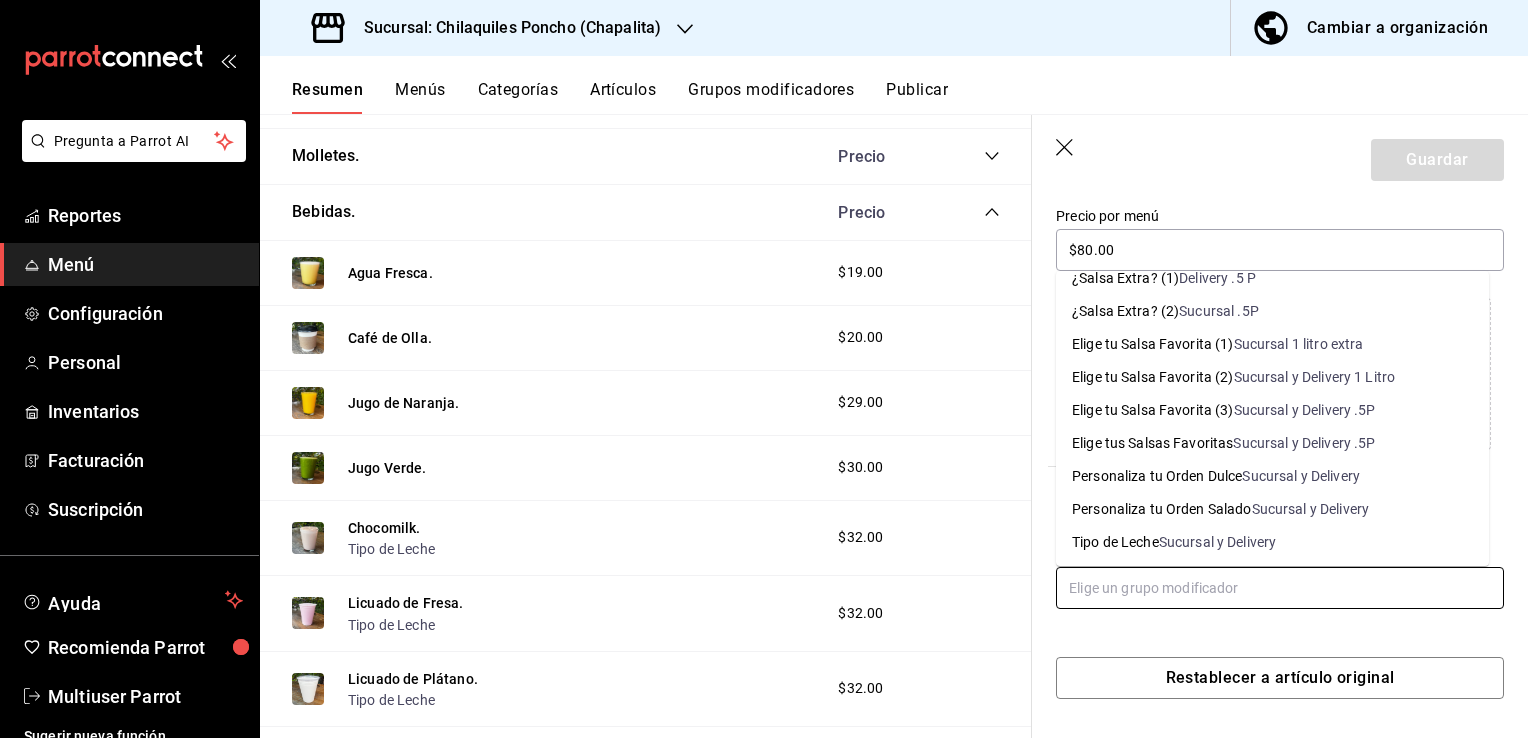 click on "Sucursal y Delivery" at bounding box center [1218, 542] 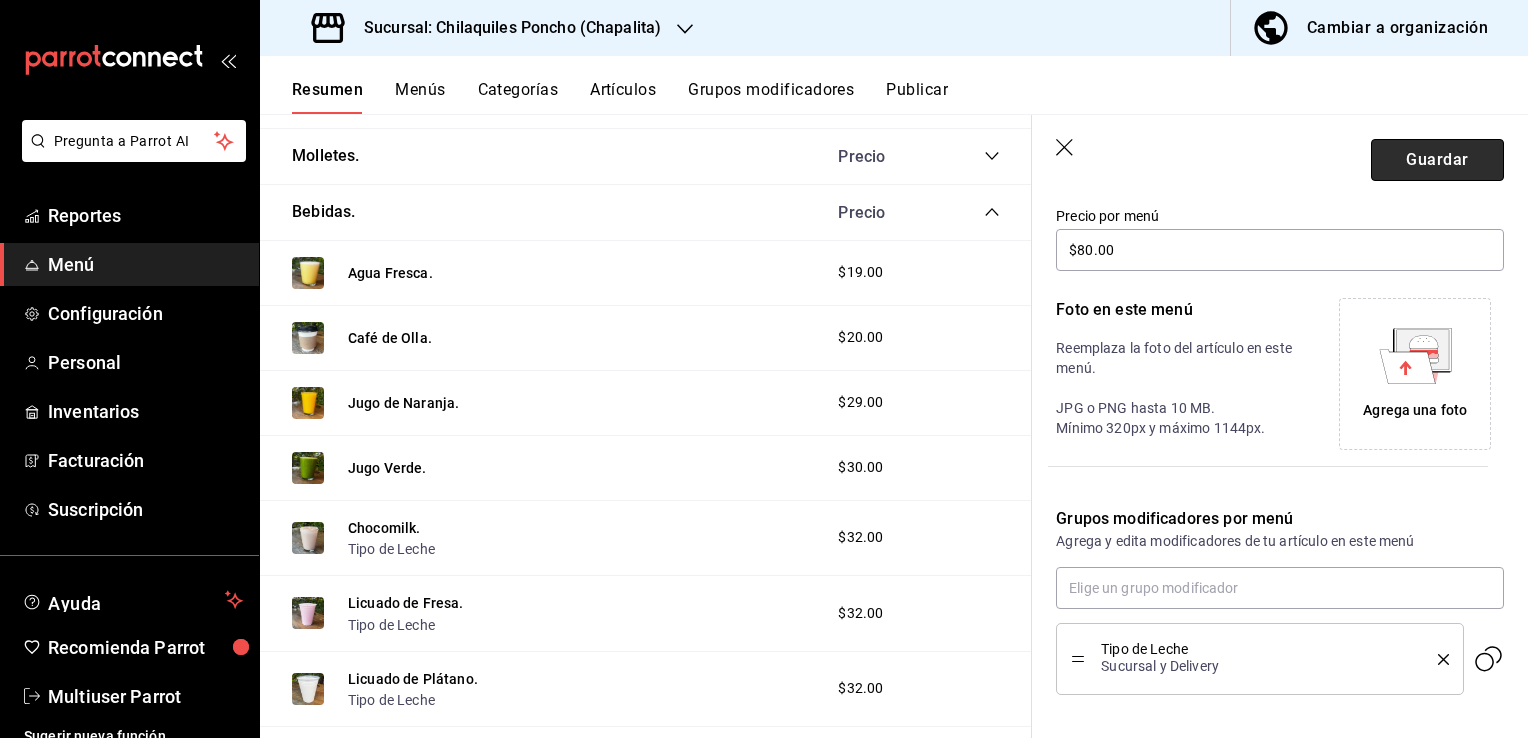 click on "Guardar" at bounding box center [1437, 160] 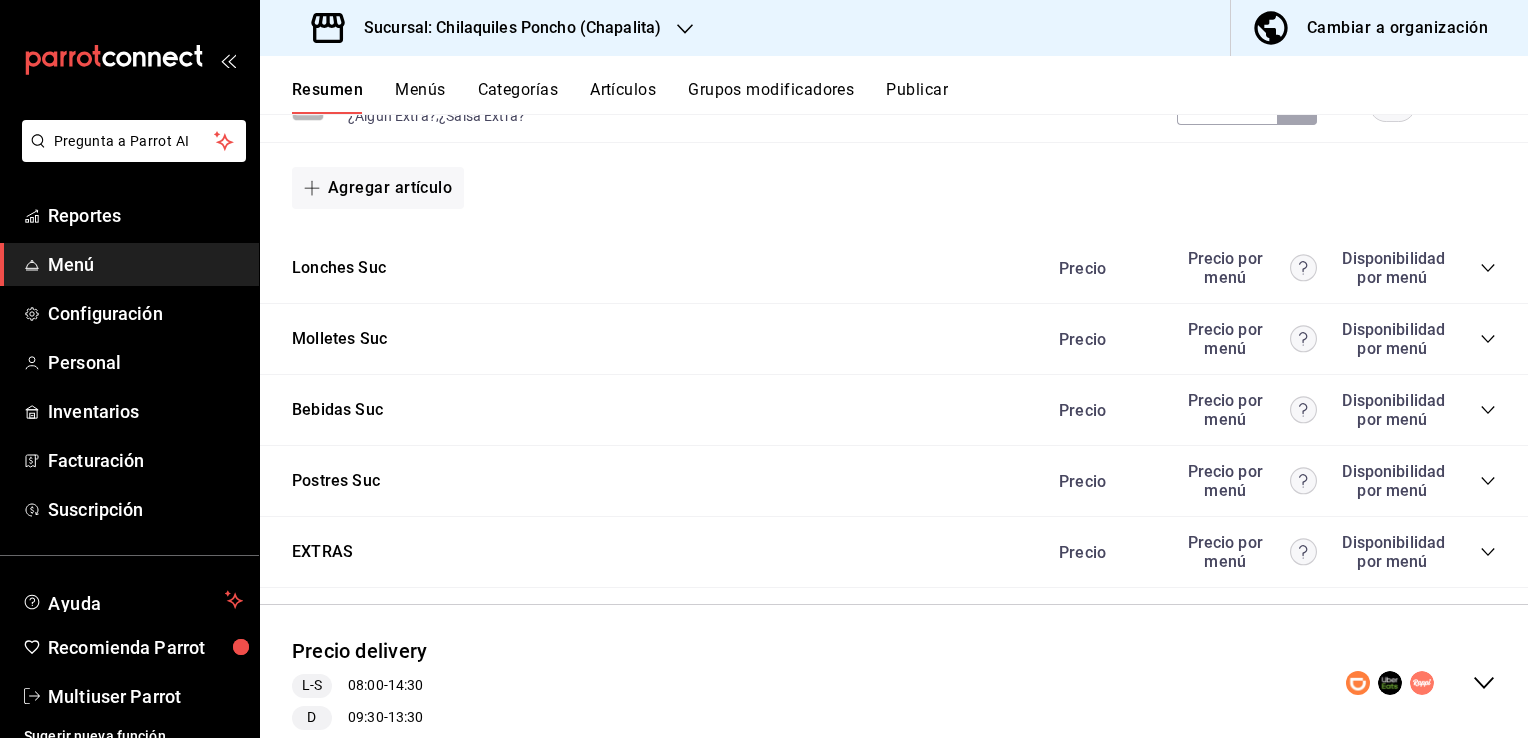 scroll, scrollTop: 1474, scrollLeft: 0, axis: vertical 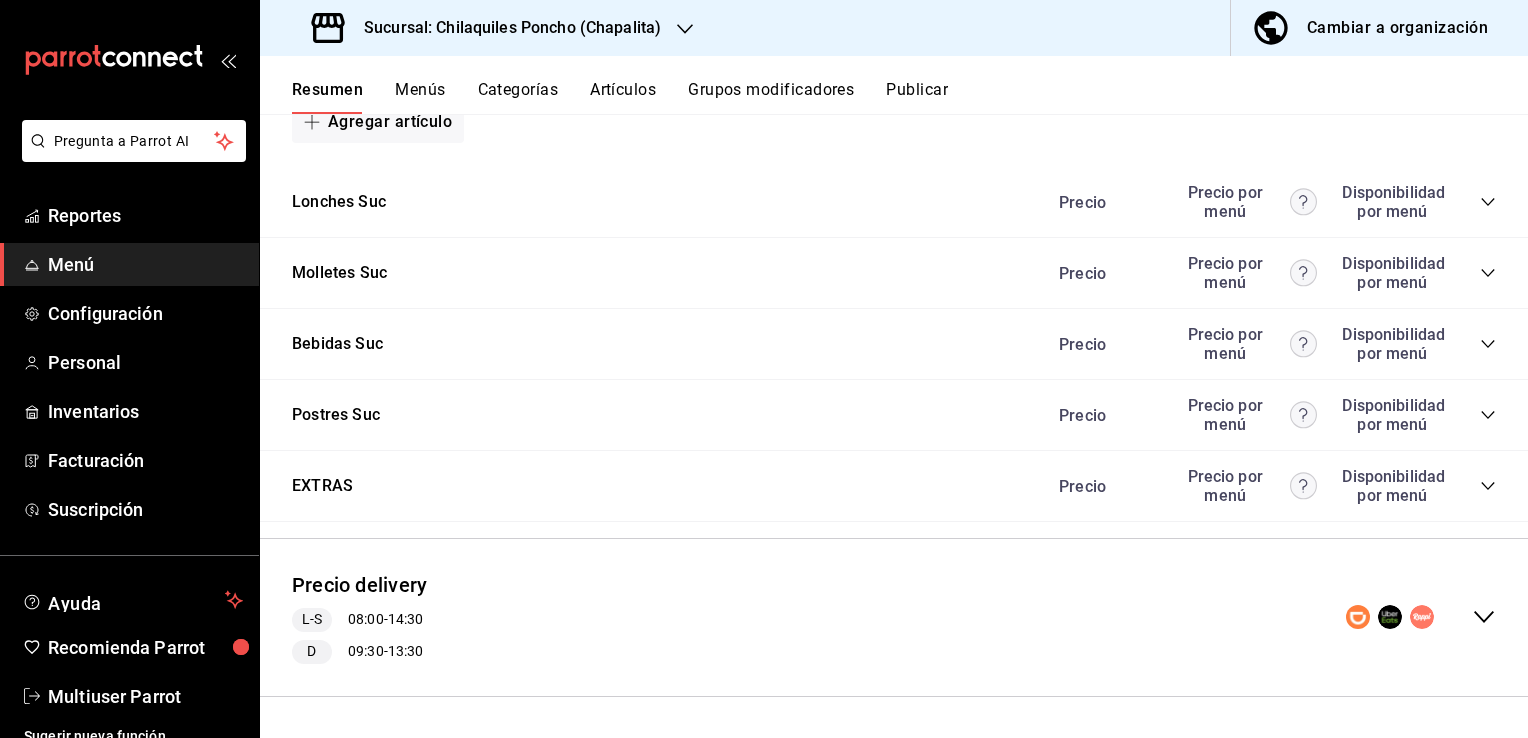 click on "Precio delivery L-S 08:00  -  14:30 D 09:30  -  13:30" at bounding box center [894, 617] 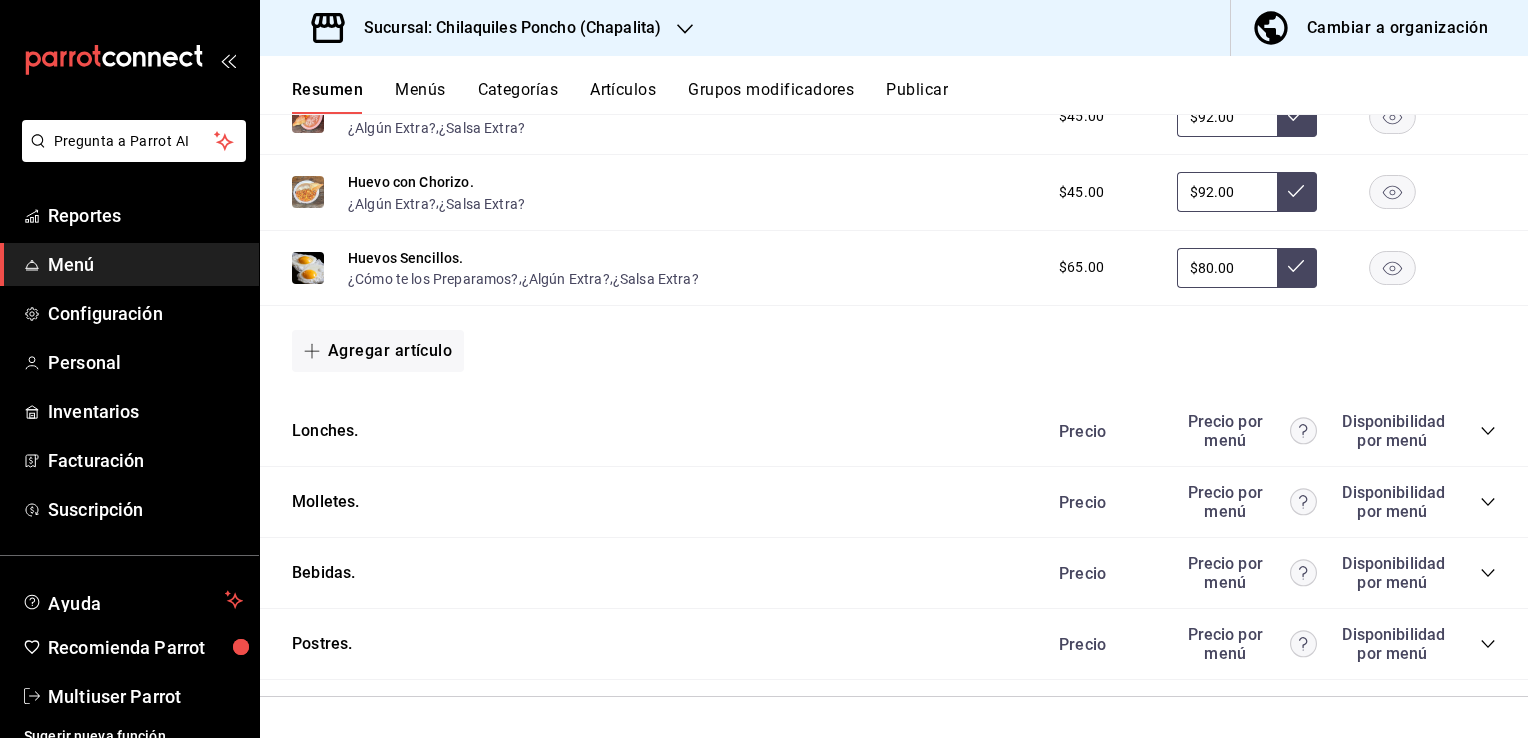 scroll, scrollTop: 2973, scrollLeft: 0, axis: vertical 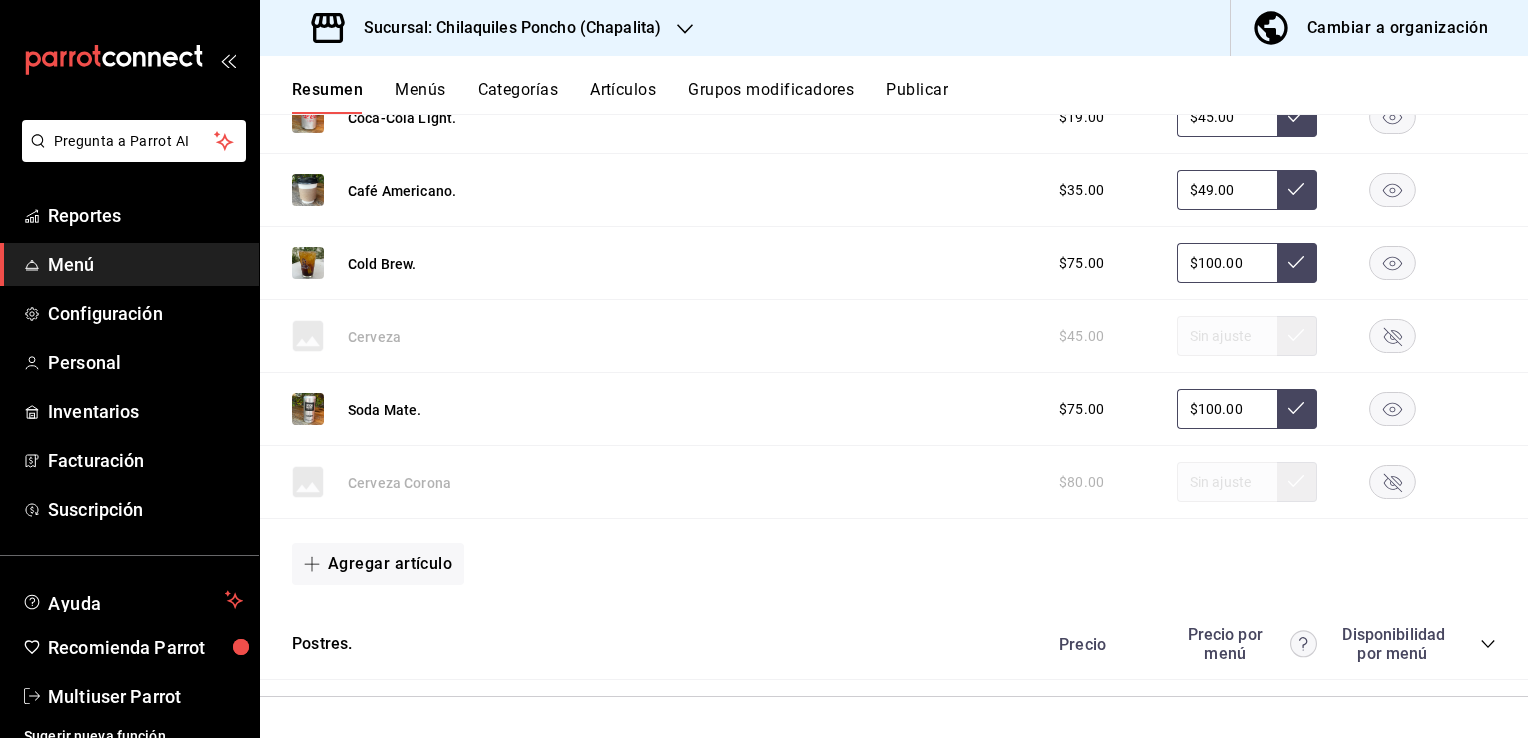 click 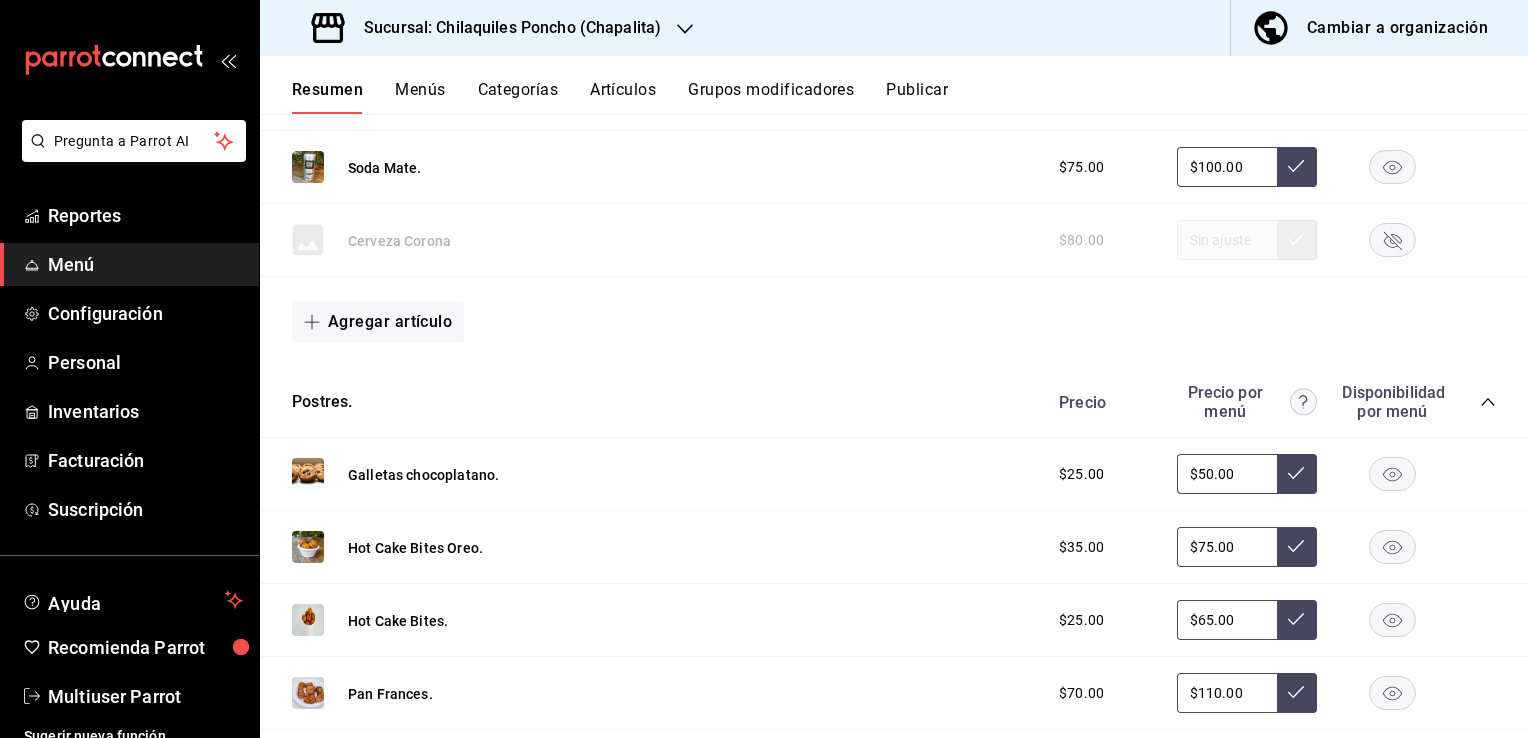 scroll, scrollTop: 4697, scrollLeft: 0, axis: vertical 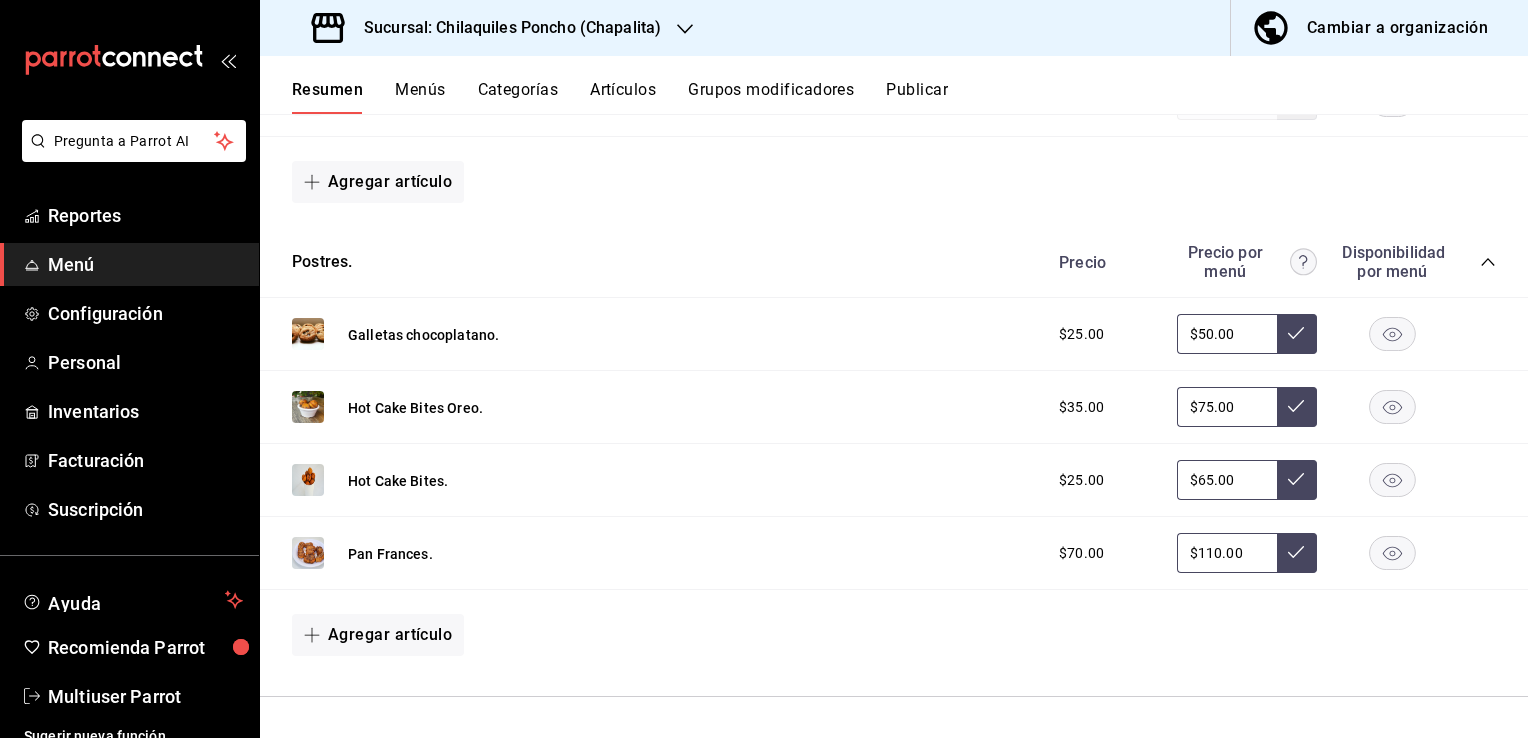 click on "Artículos" at bounding box center [623, 97] 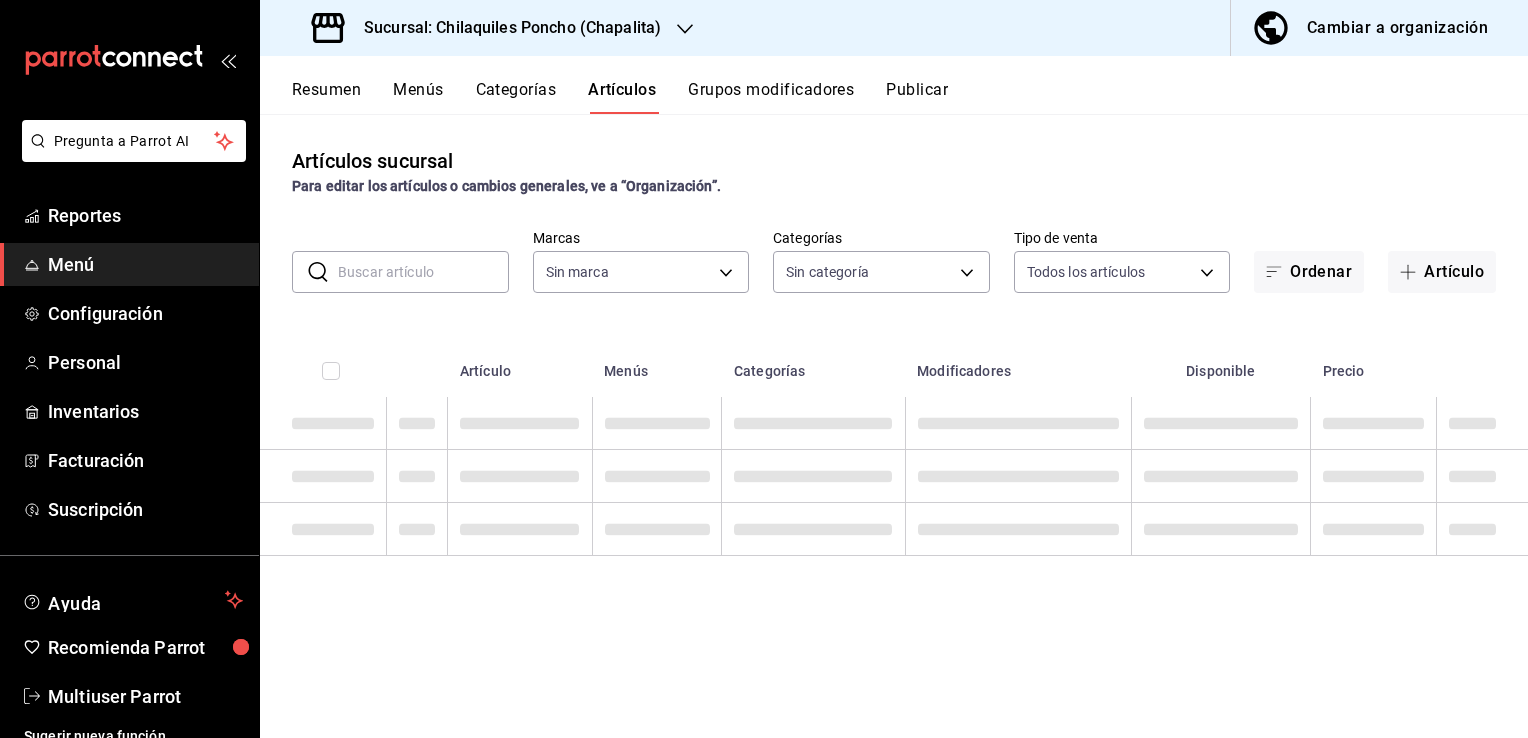 type on "9bcb220c-419a-4f5a-8afa-cf23028ffdd5,cd2e5cda-0540-4c7e-adca-baf202a50337,60bf9367-d259-4ab6-9cdd-f234202a9a0e" 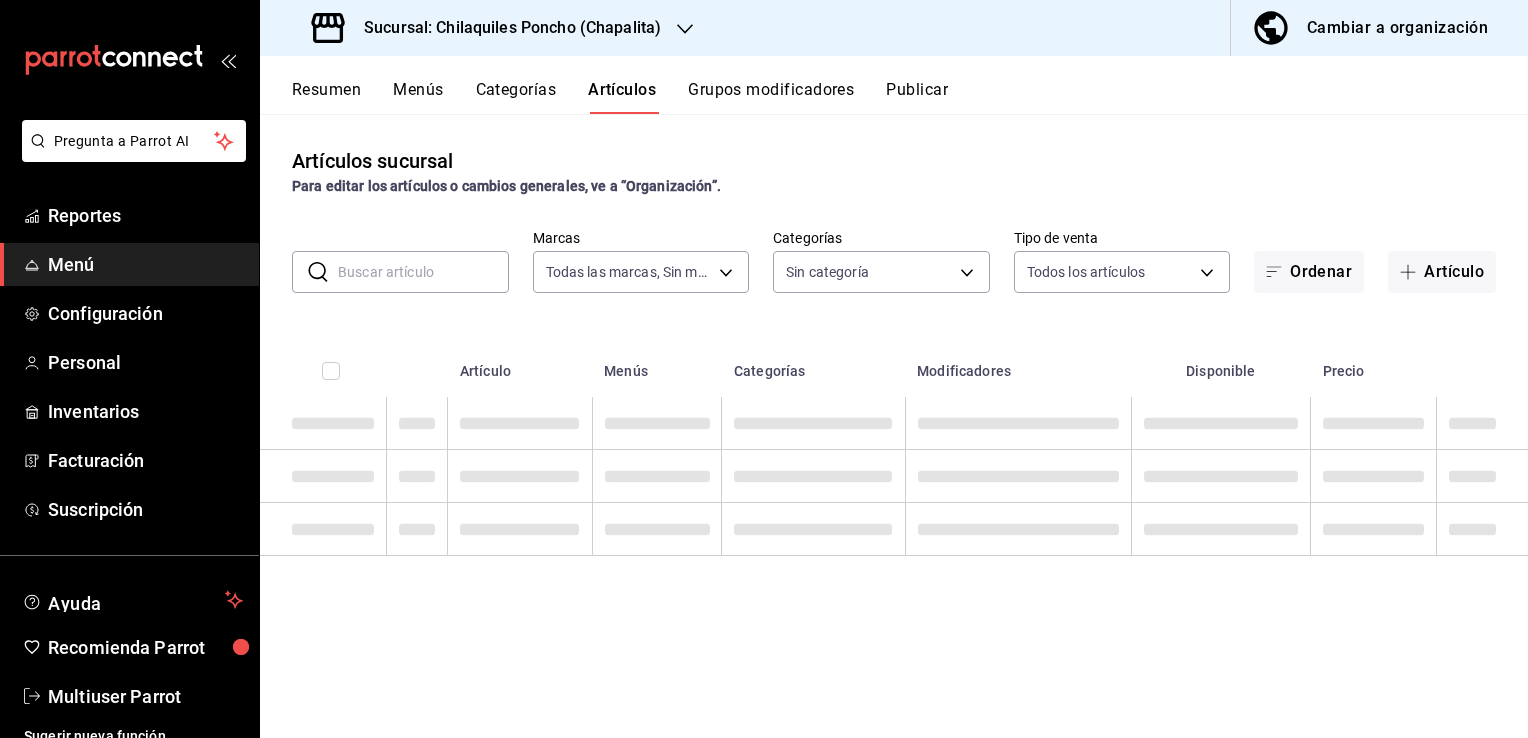type on "951c00c6-f61f-4587-88b4-ea33f53f6273,fa5cb388-4d20-48df-9085-bc88b3bb73e0,02a60a5f-a85c-4676-adc7-8bce4a0cd053,2961bca5-b4da-4f52-9d87-56741b329a00,a1728772-e387-4975-969b-d77fce4ce5ac,c7408933-b095-455d-8b34-483e81755e3e,0af6c6e1-5d6f-46be-9098-736e540c1f0e,b8988c54-6c72-4c35-b3cd-f95809989d1e,4082f565-5e24-46ef-b612-dda95145a3ab,09c27317-241a-46d8-8cd7-5578f1719380,48fa2c13-0fcc-4bdb-8c7c-f51d74968834,5b85e125-fcc3-44f5-b253-a11ca8e8009f,020ff7f2-806f-4acb-8ea0-24f305a9f106,3a61fdfe-9eae-4844-baa3-0ca27ea2118a,c531b854-7982-449f-b21c-e87bfd02f6ef,d2bc169a-457e-4927-a420-cd032ffce6aa,40a96f07-acdc-4c7a-b0f2-0871a5b54bd7,a91a2af5-c277-43c3-a88a-53cd3d49e10c,d7b38aa0-9de4-4788-878c-b88cfb77c5dc,3c03eacf-4bd9-40b7-959b-5f0189a8b704,c46223f6-57e2-4d61-8e67-25a042bbefd3,fd915954-589a-4143-ae8c-a6f8cd1c7c63,e99e5405-bf5f-4a86-9219-d05f92641703,aa694730-01fa-4cd2-a1cf-e6fb5d194c28" 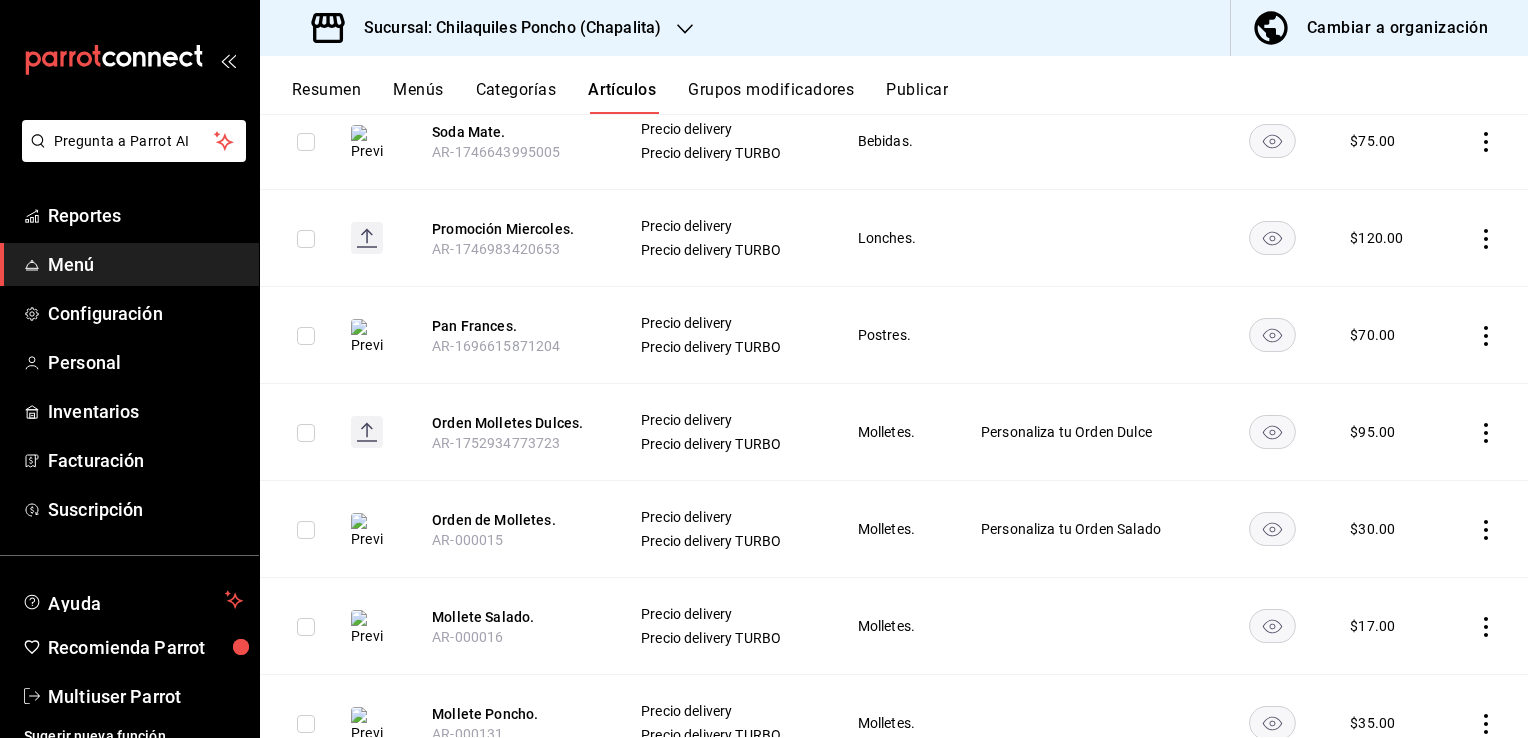 scroll, scrollTop: 704, scrollLeft: 0, axis: vertical 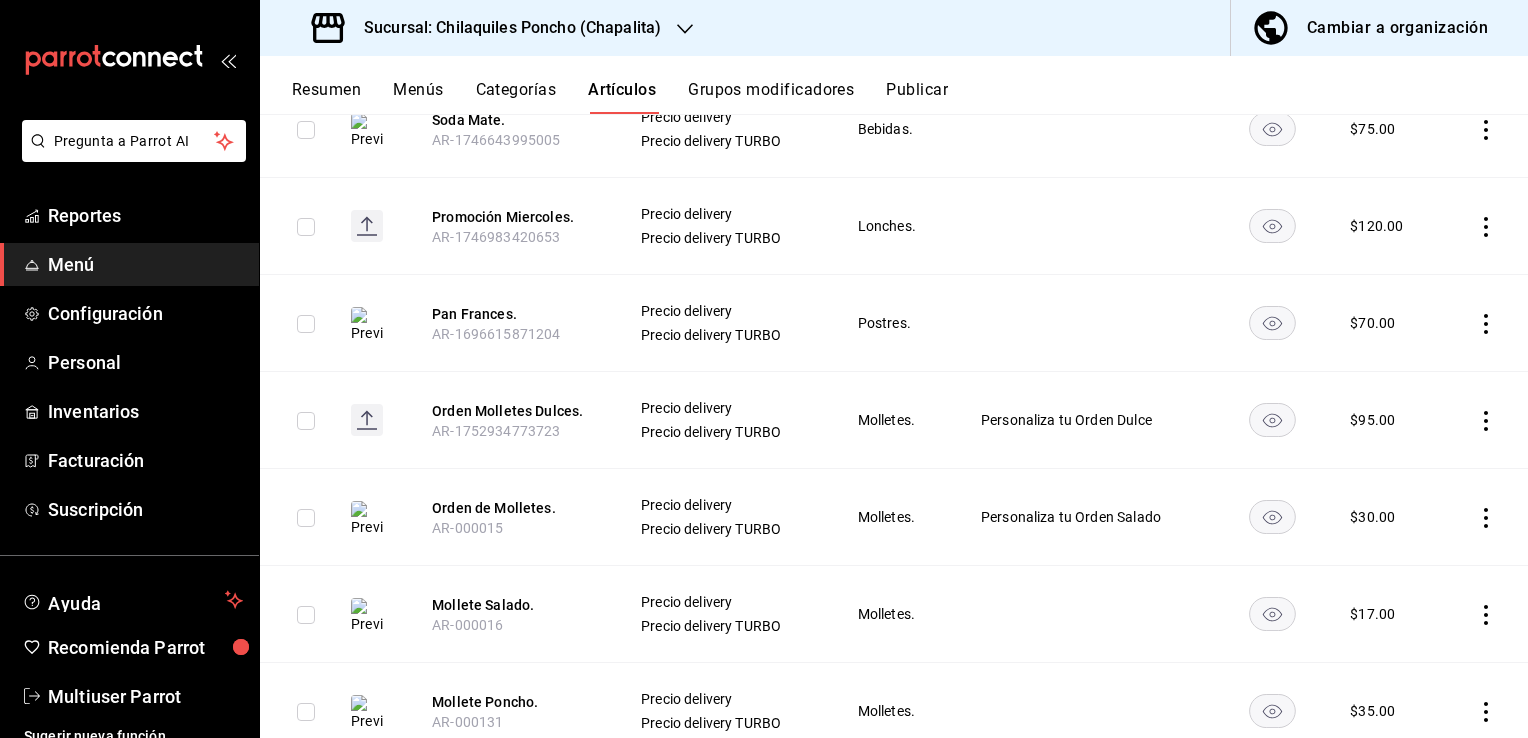 click 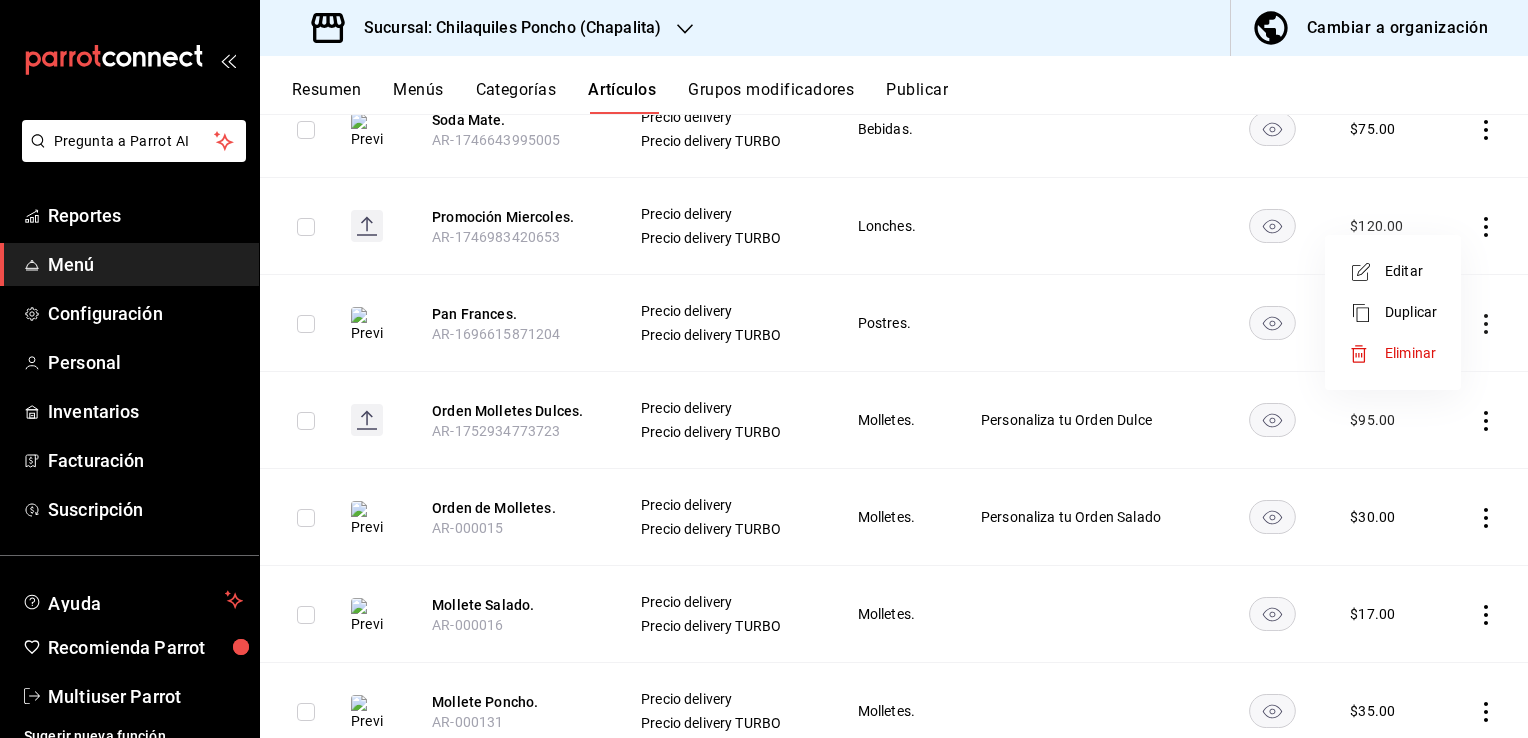 click on "Eliminar" at bounding box center (1410, 353) 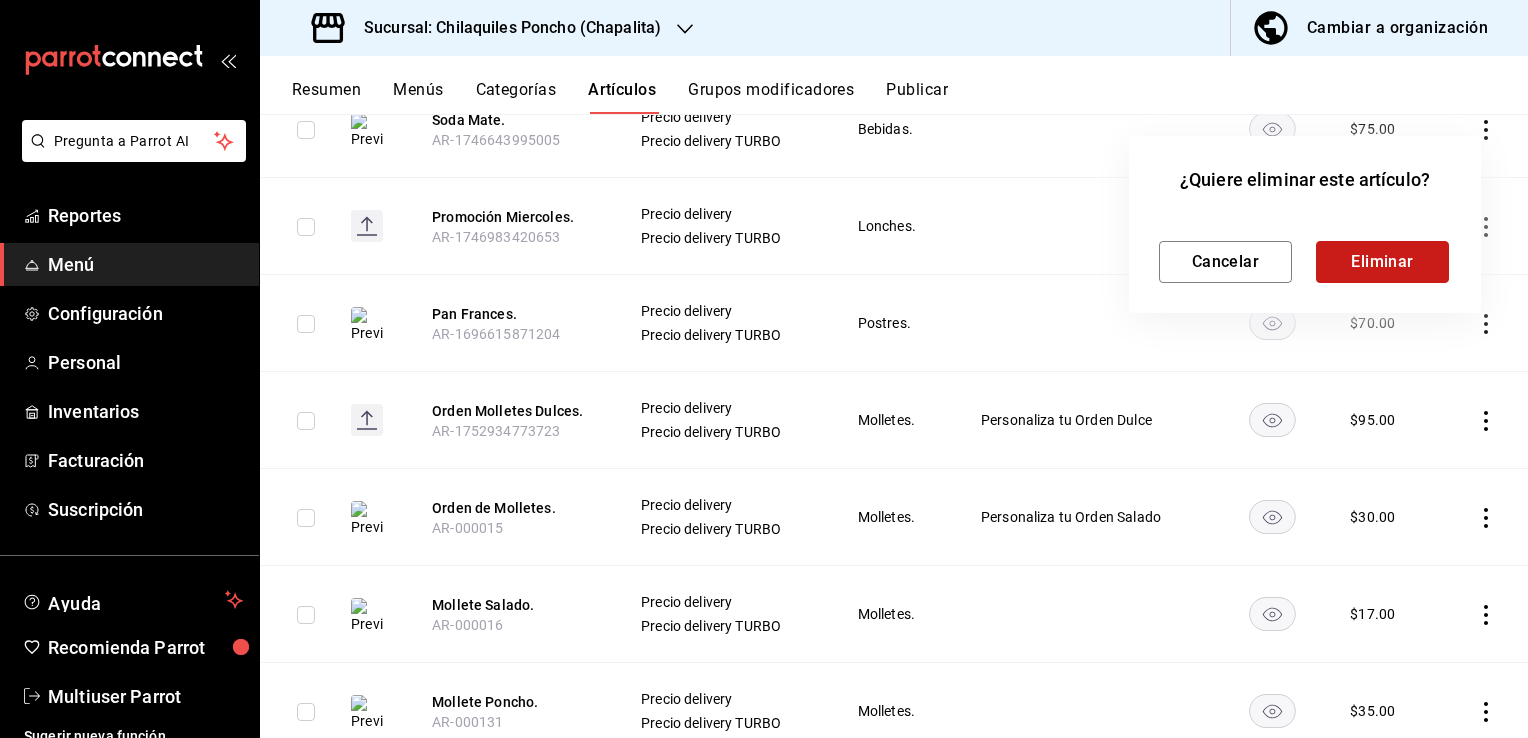 click on "Eliminar" at bounding box center (1382, 262) 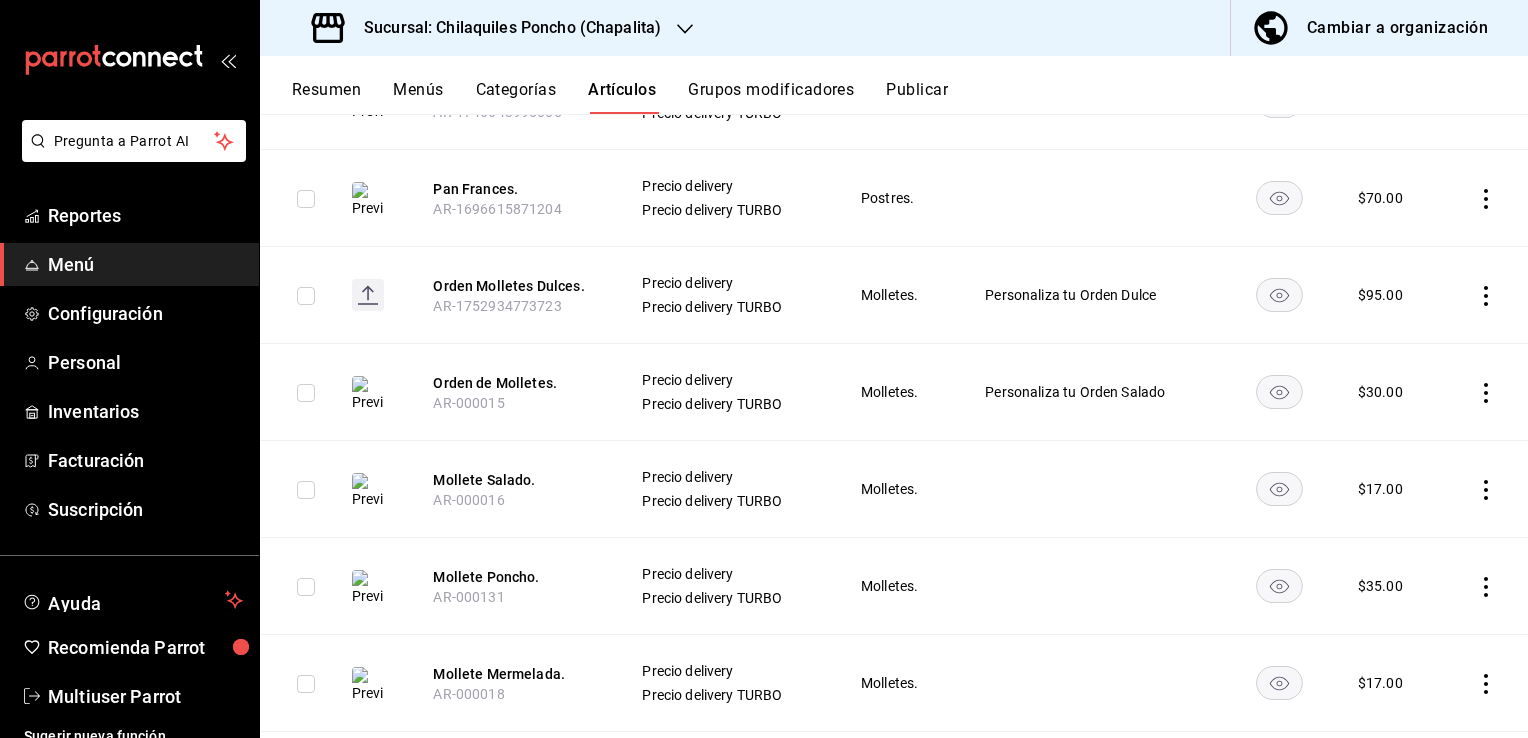 scroll, scrollTop: 750, scrollLeft: 0, axis: vertical 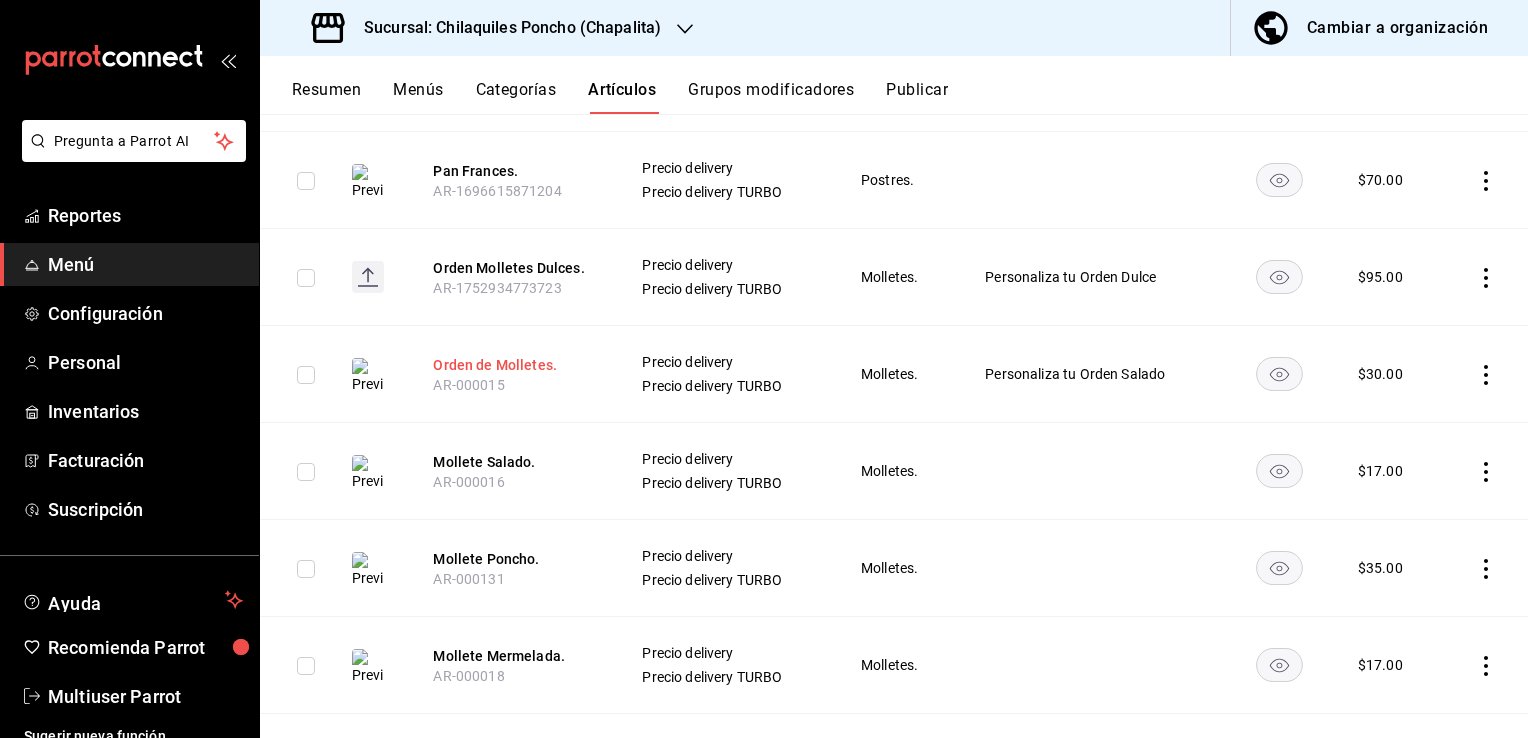 click on "Orden de Molletes." at bounding box center (513, 365) 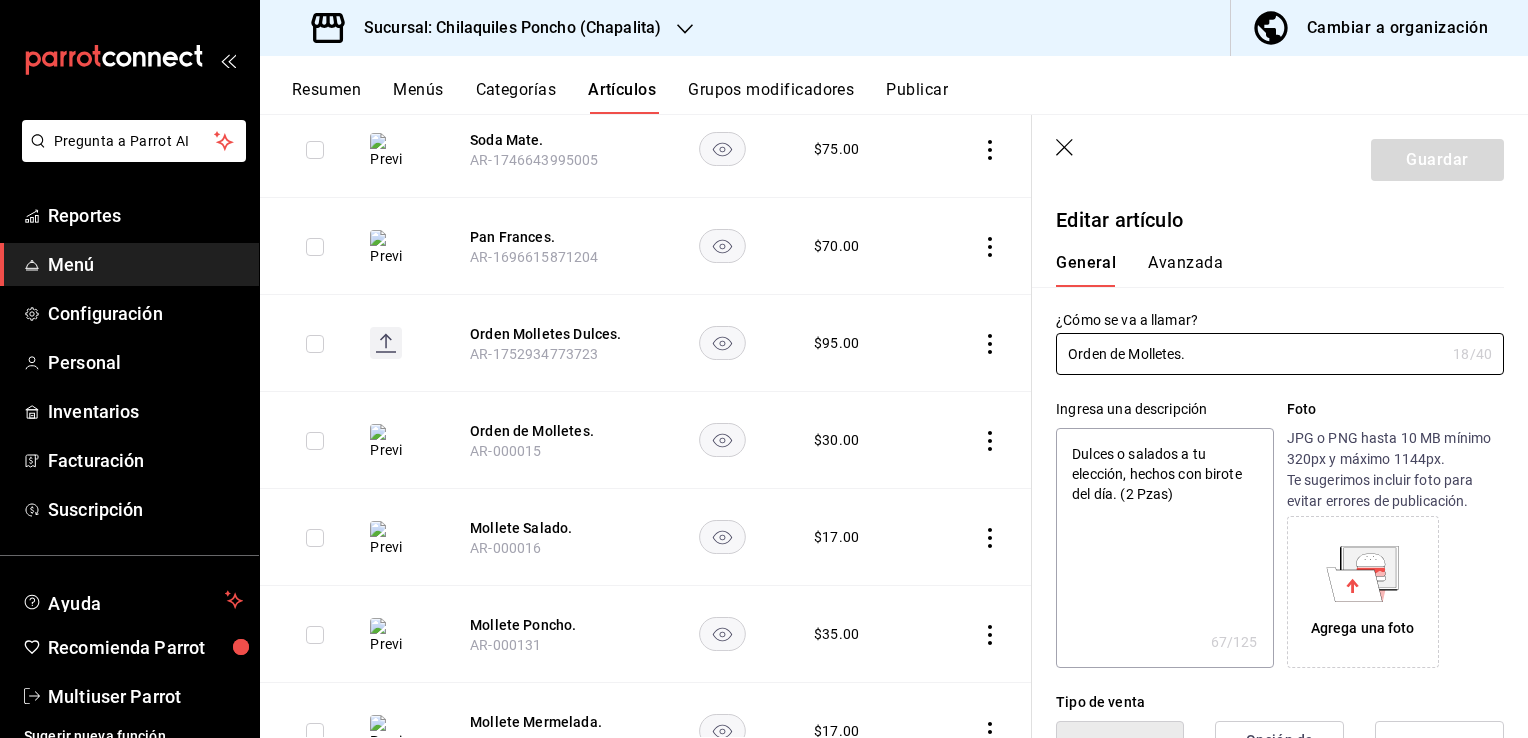 type on "x" 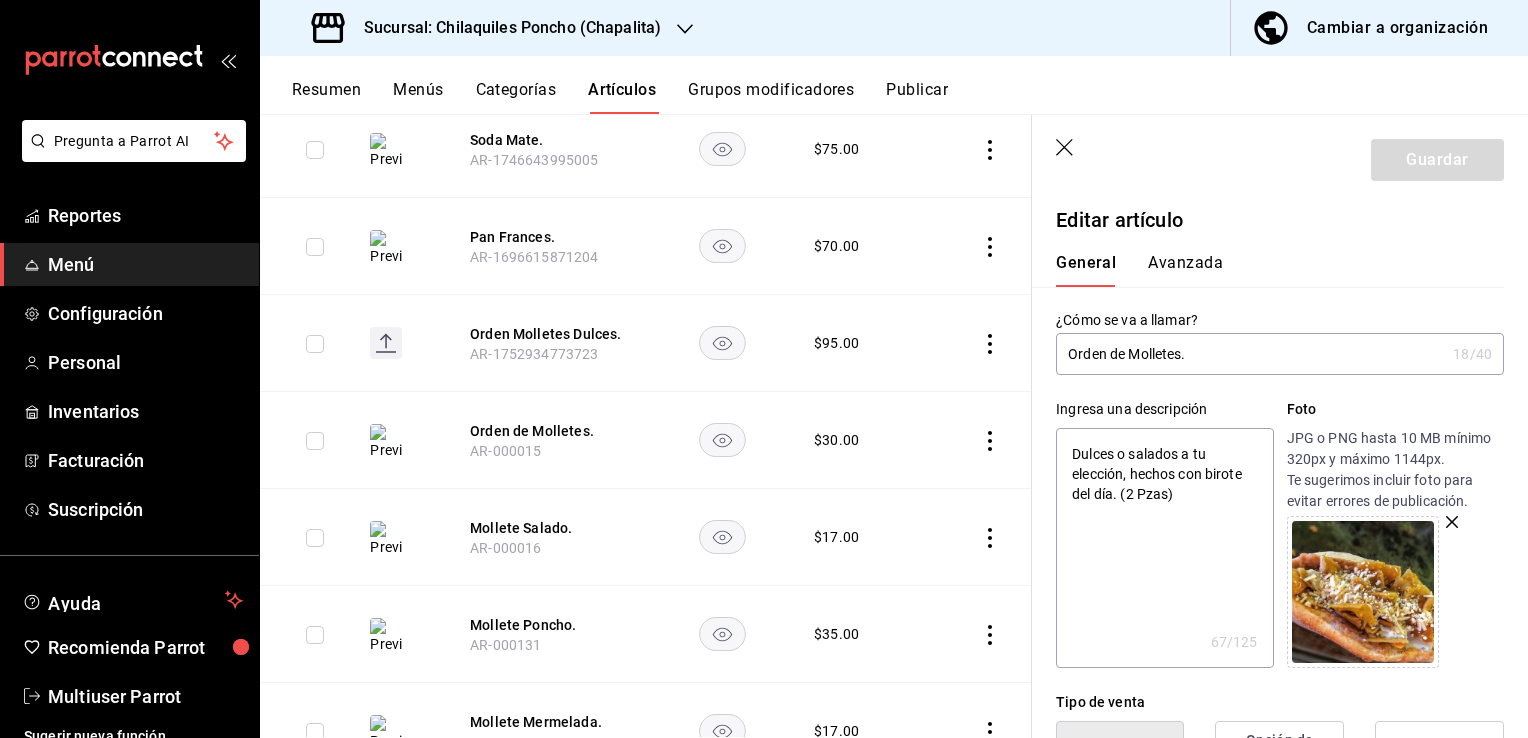 type on "Orden de Molletes" 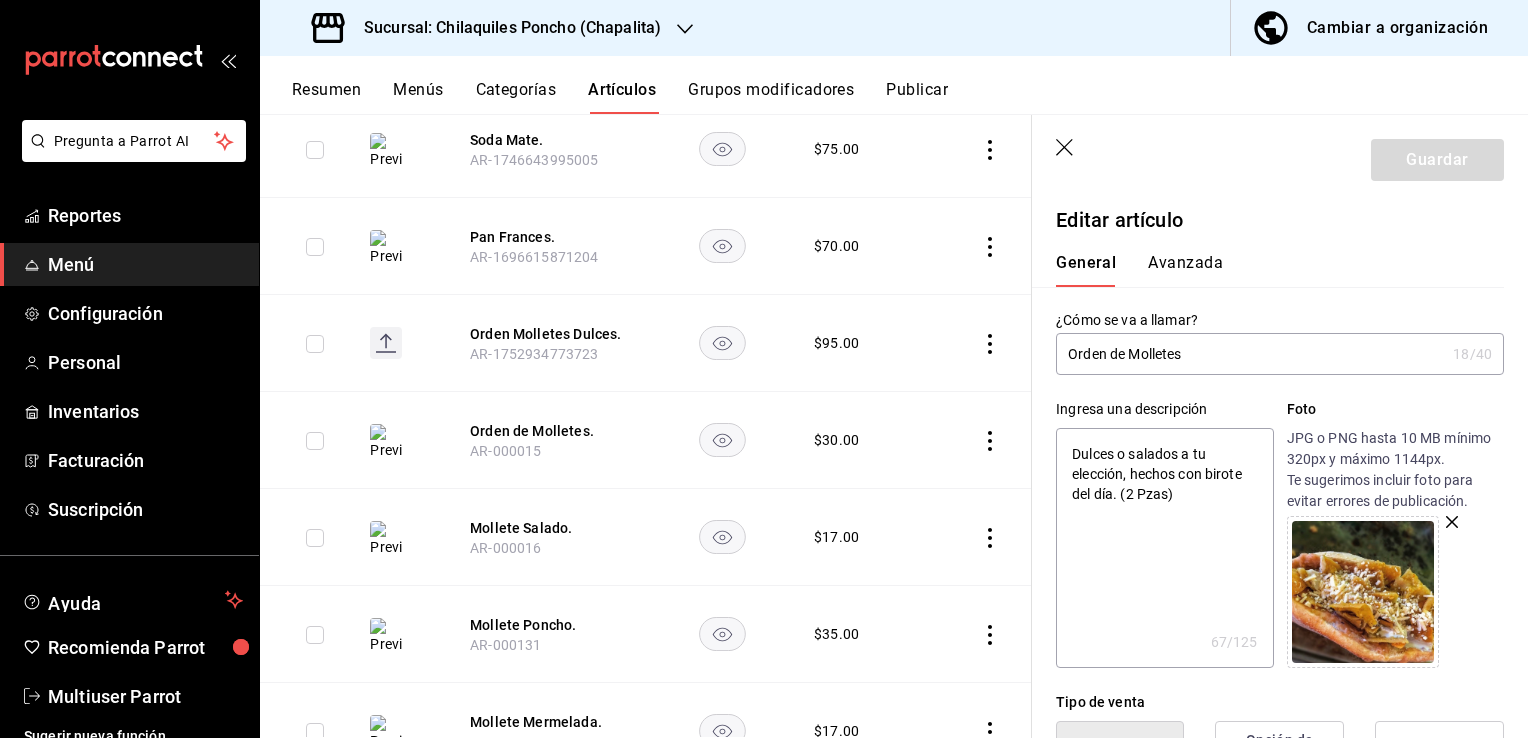 type on "x" 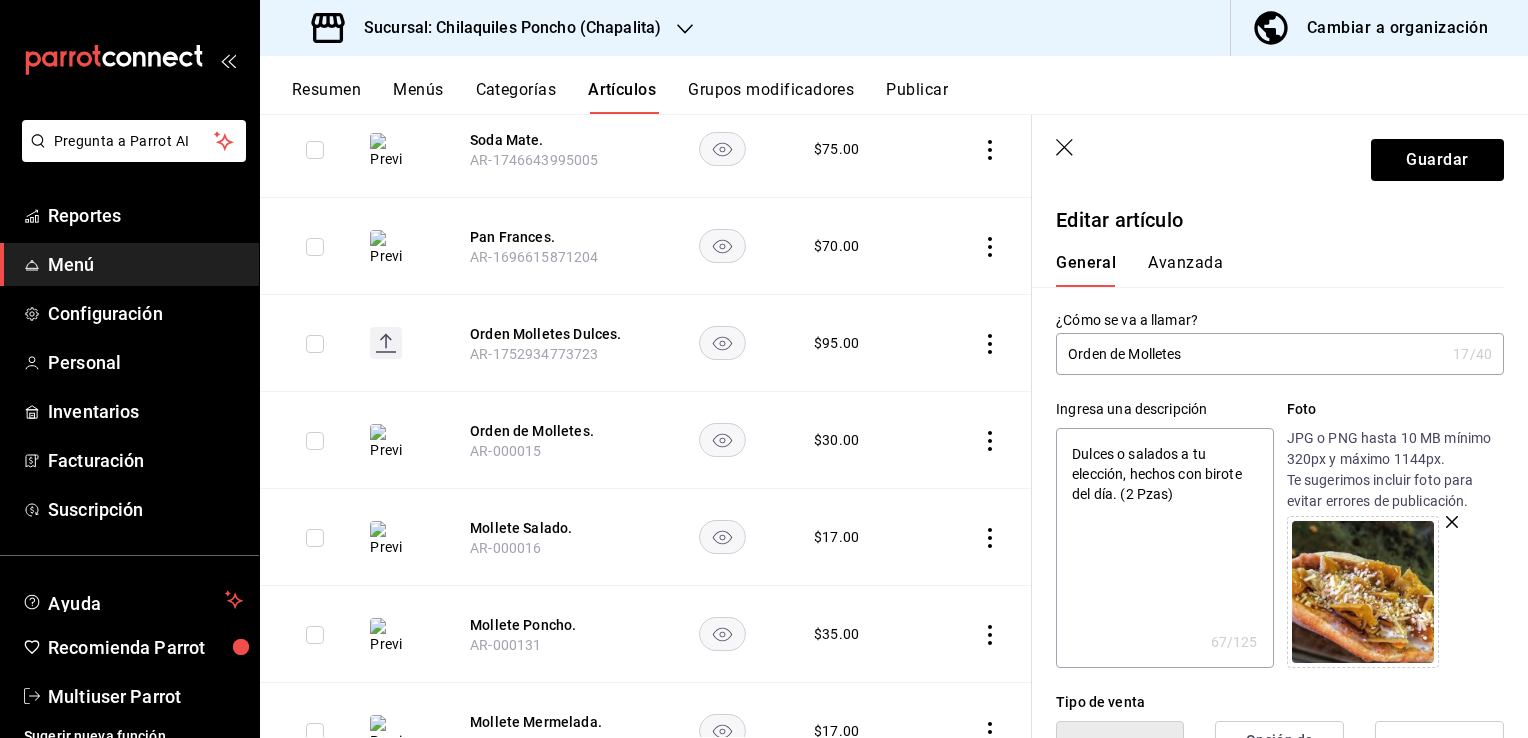 type on "Orden de Molletes" 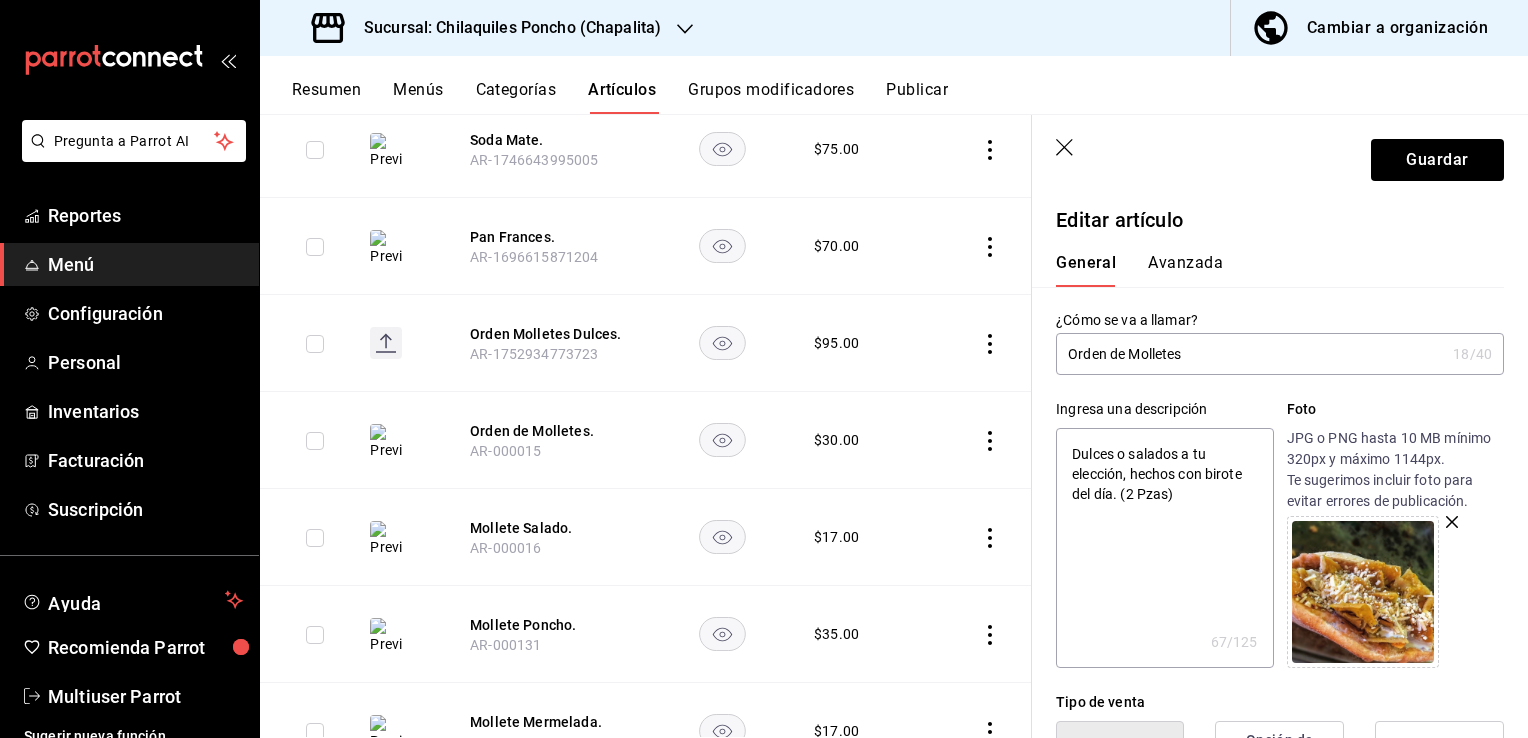 type on "Orden de Molletes S" 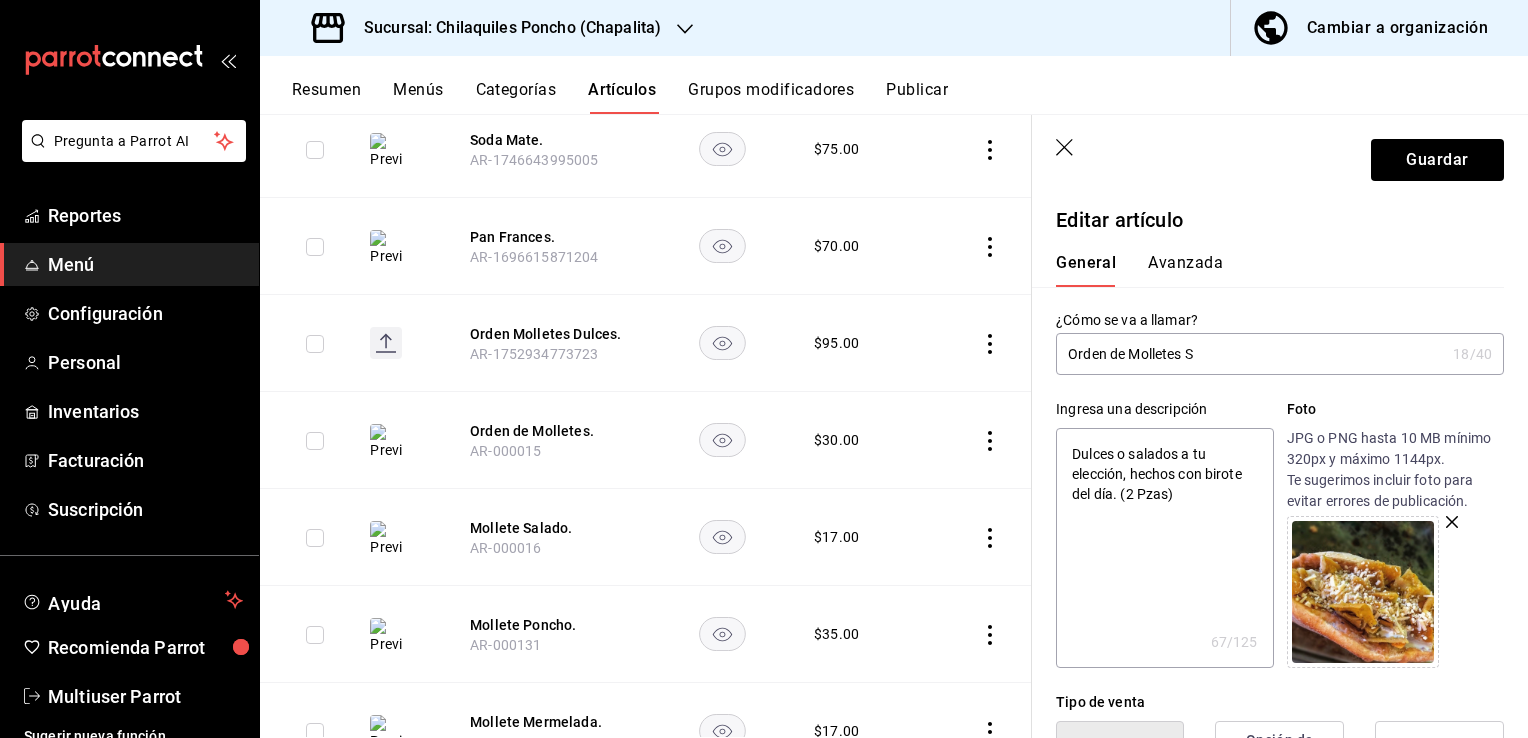 type on "x" 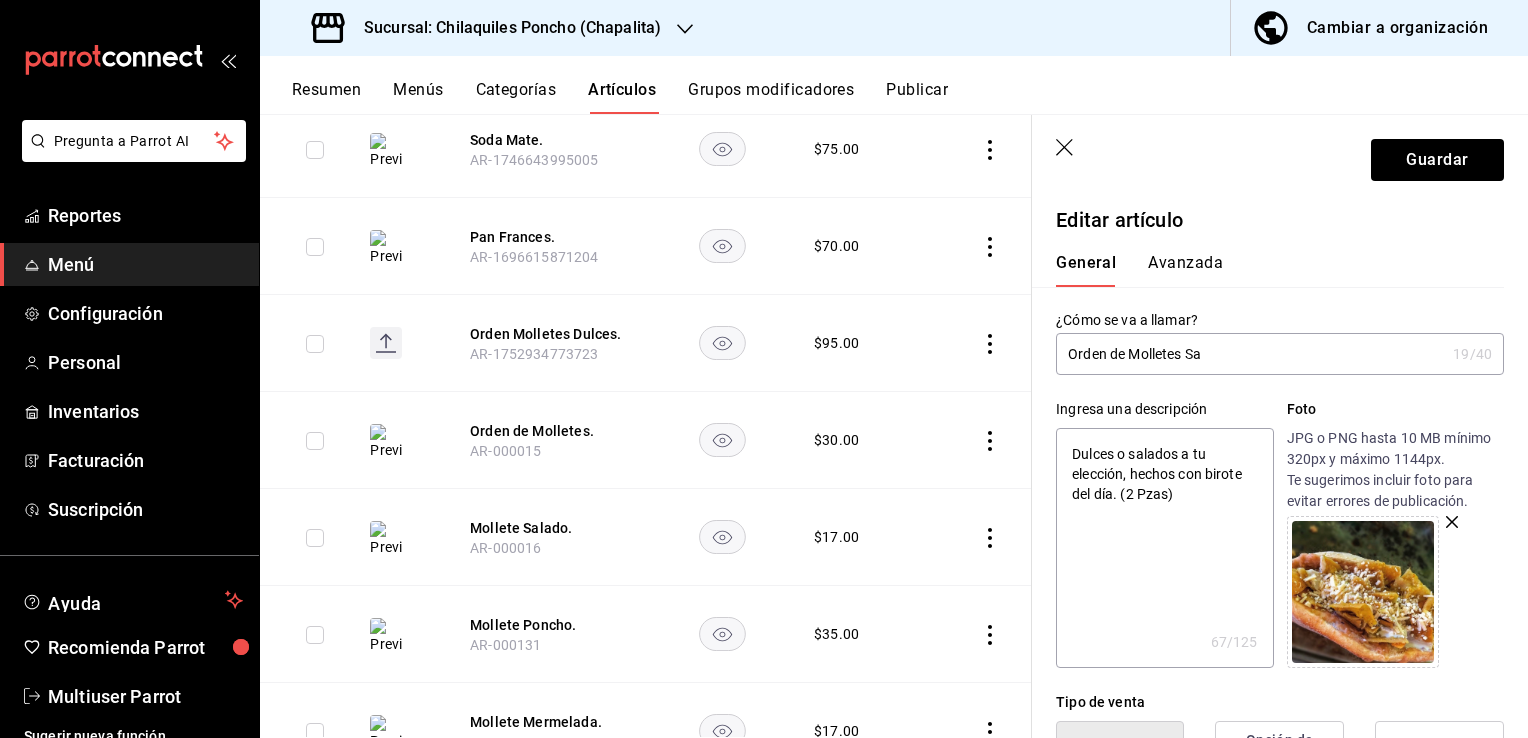 type on "Orden de Molletes Sal" 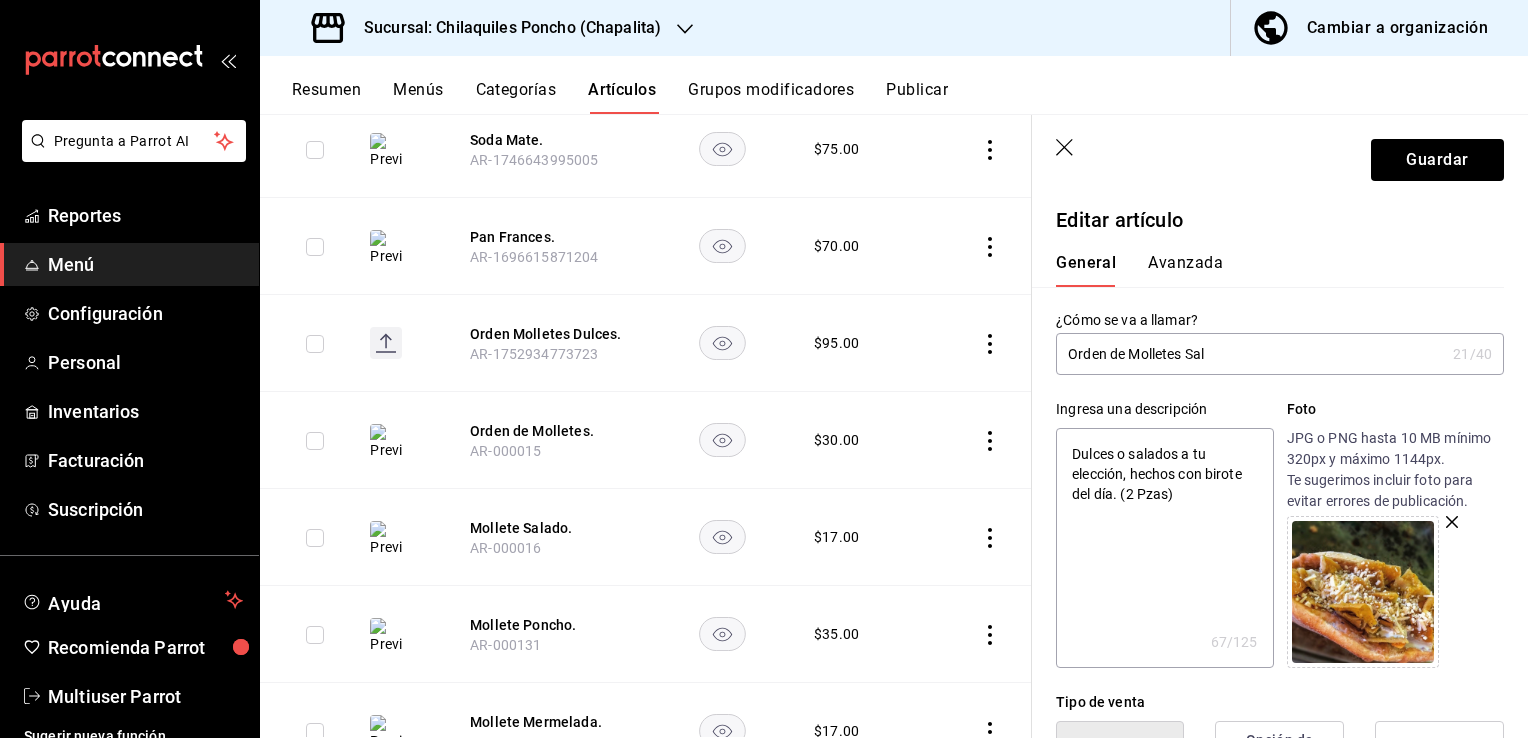 type on "Orden de Molletes Sala" 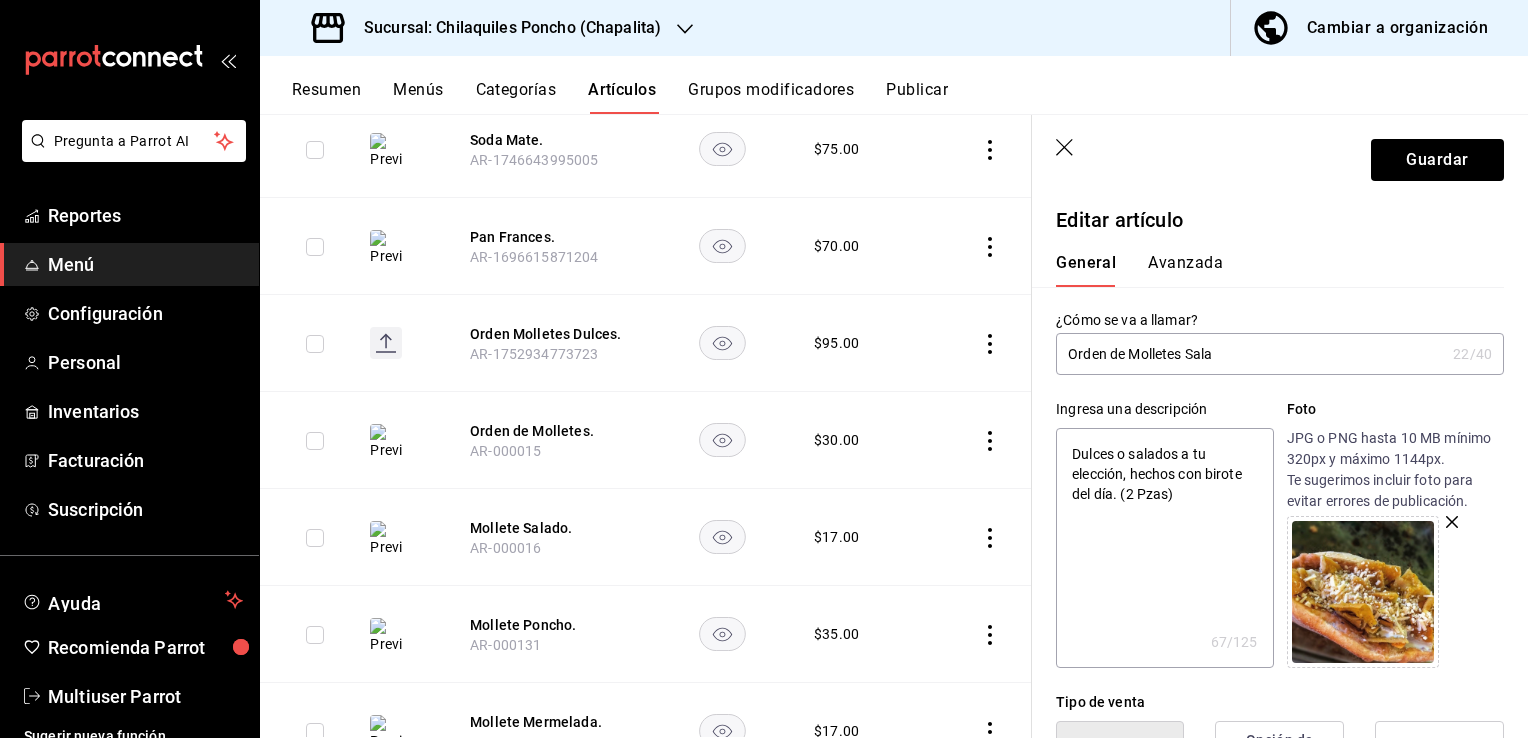 type on "Orden de Molletes Salad" 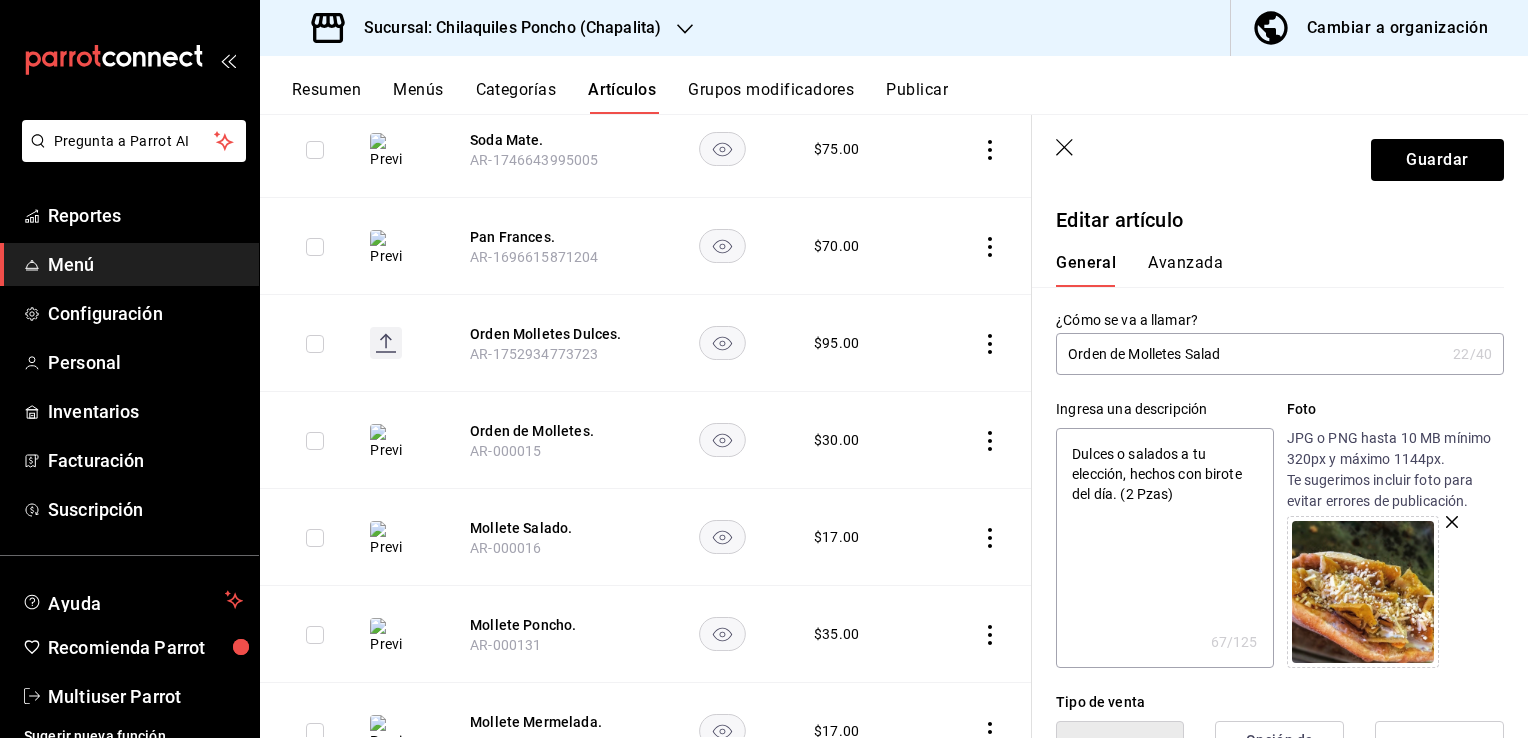 type on "Orden de Molletes Salado" 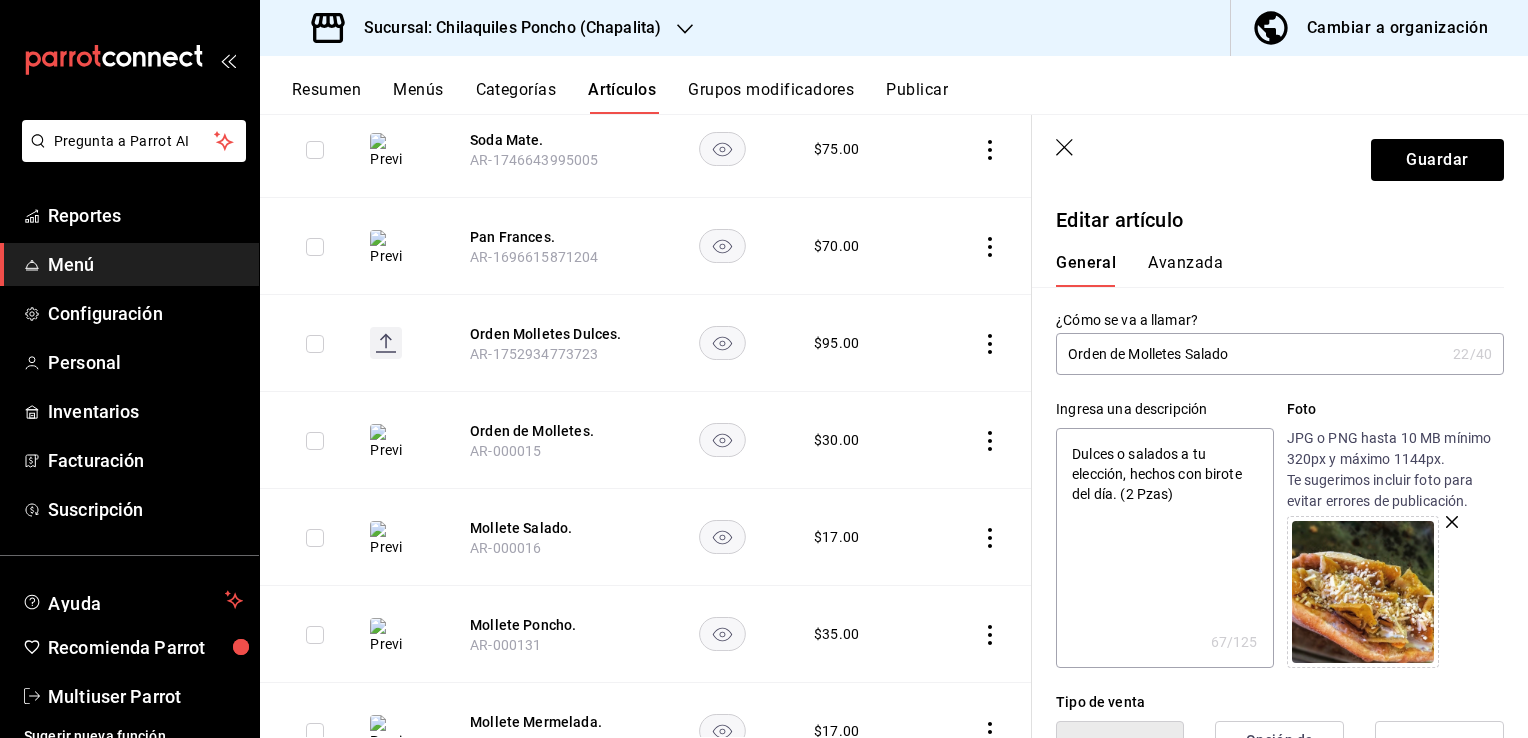 type on "x" 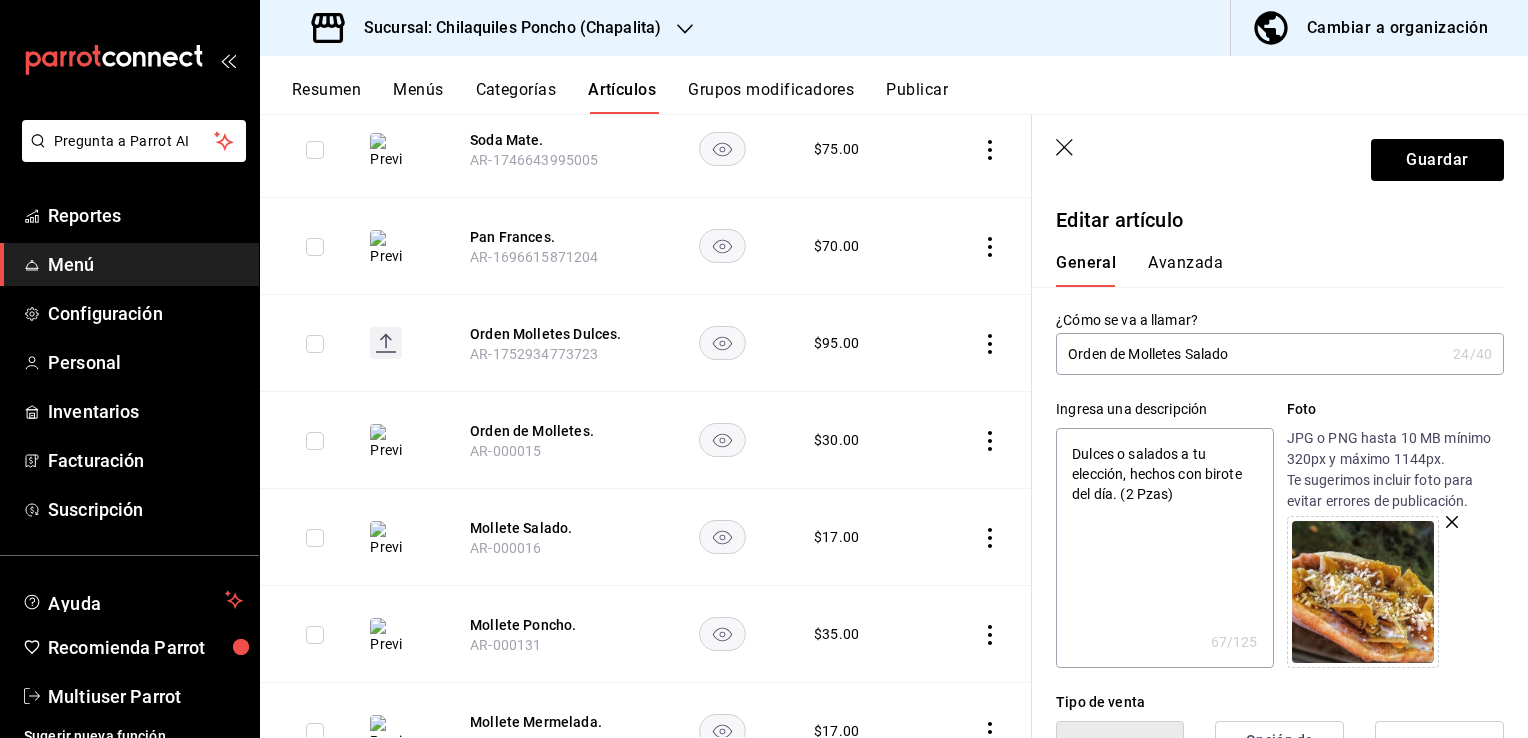 type on "Orden de Molletes Salados" 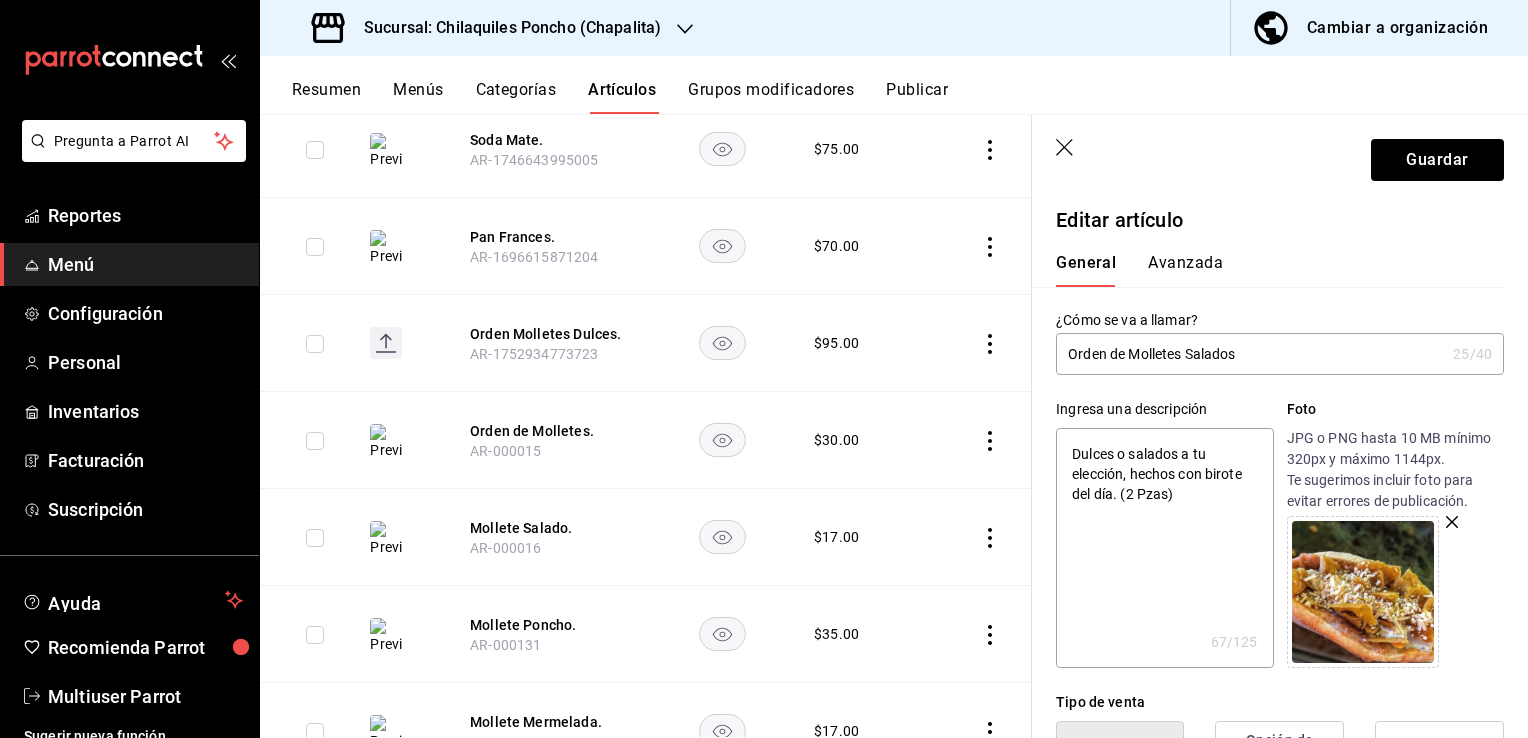 type on "Orden de Molletes Salados." 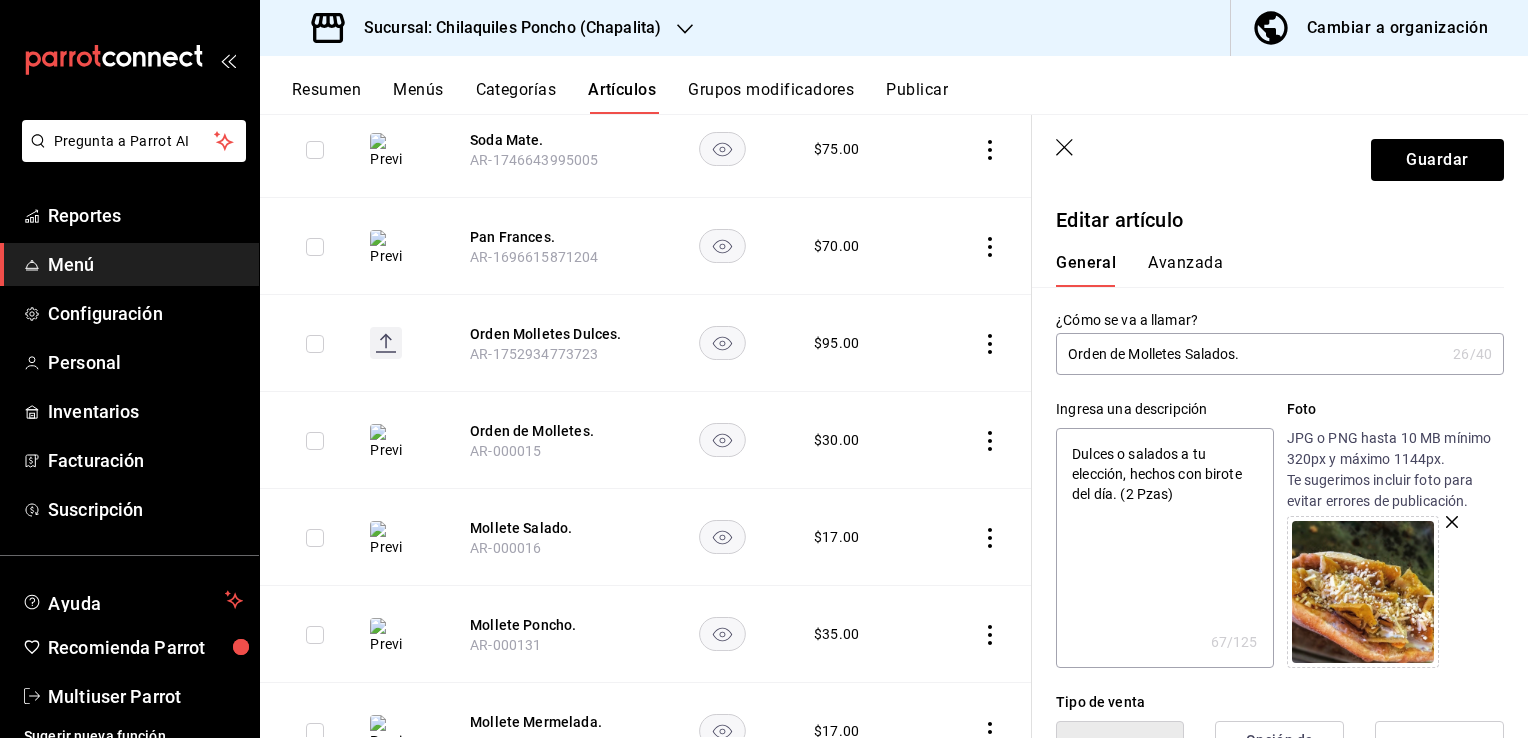 type on "Orden de Molletes Salados." 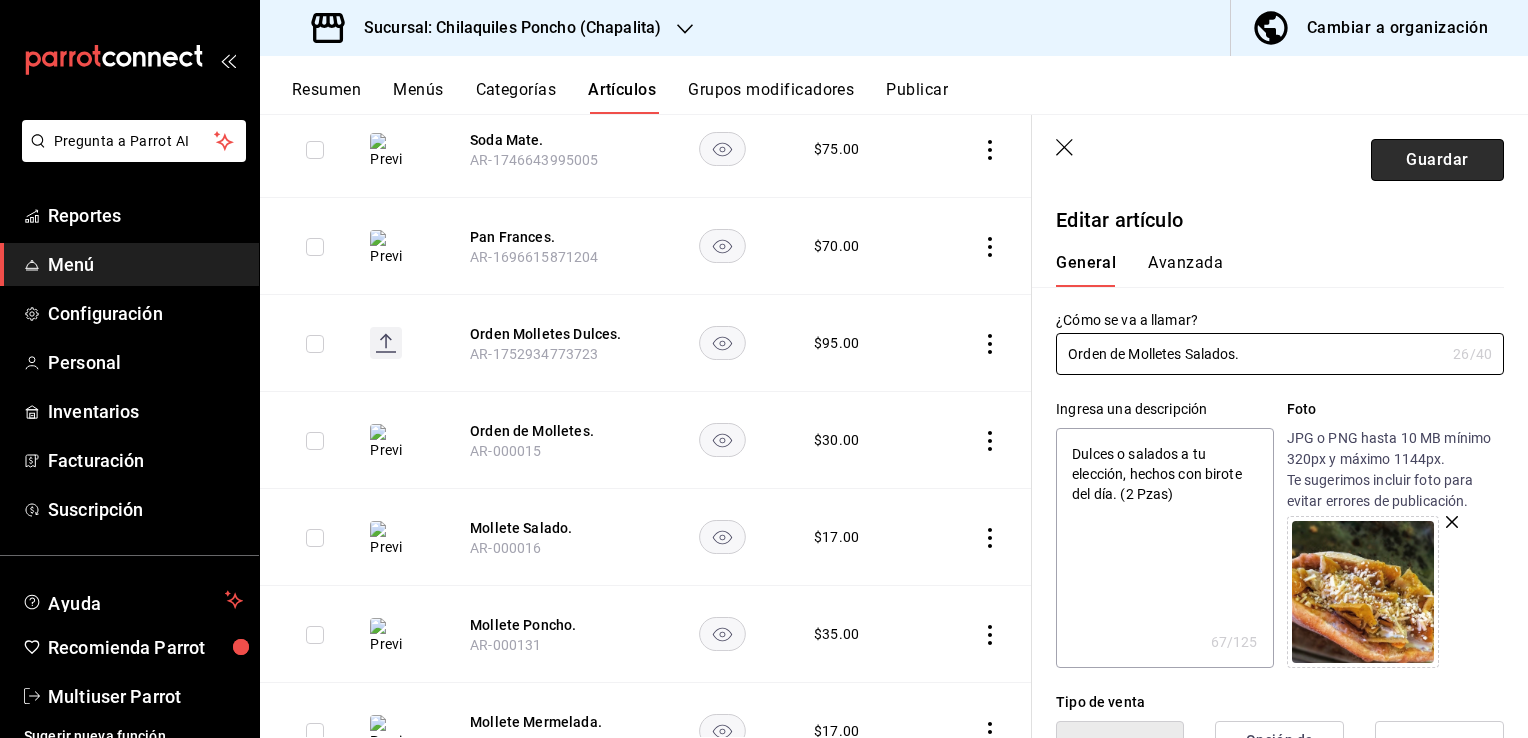 click on "Guardar" at bounding box center [1437, 160] 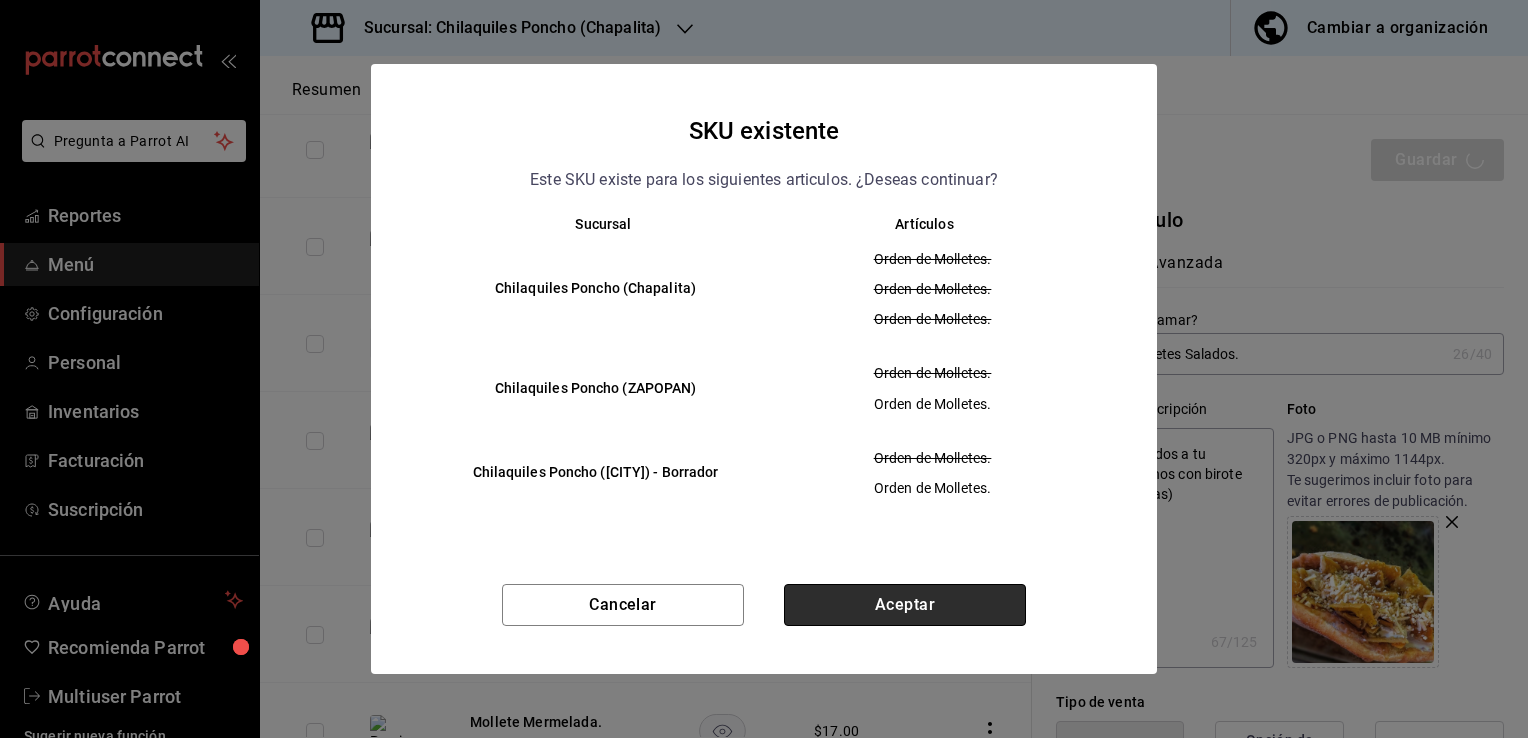 click on "Aceptar" at bounding box center [905, 605] 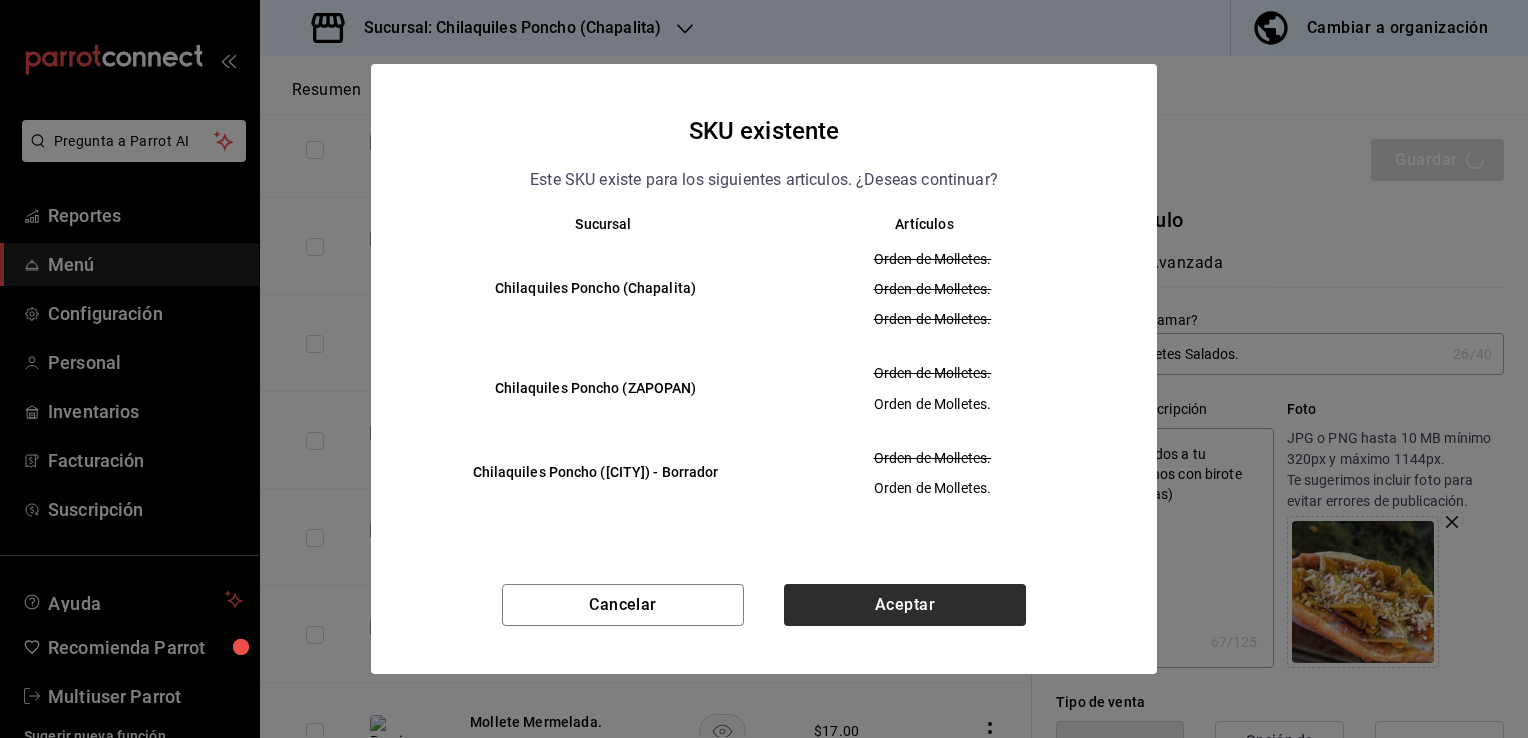 type on "x" 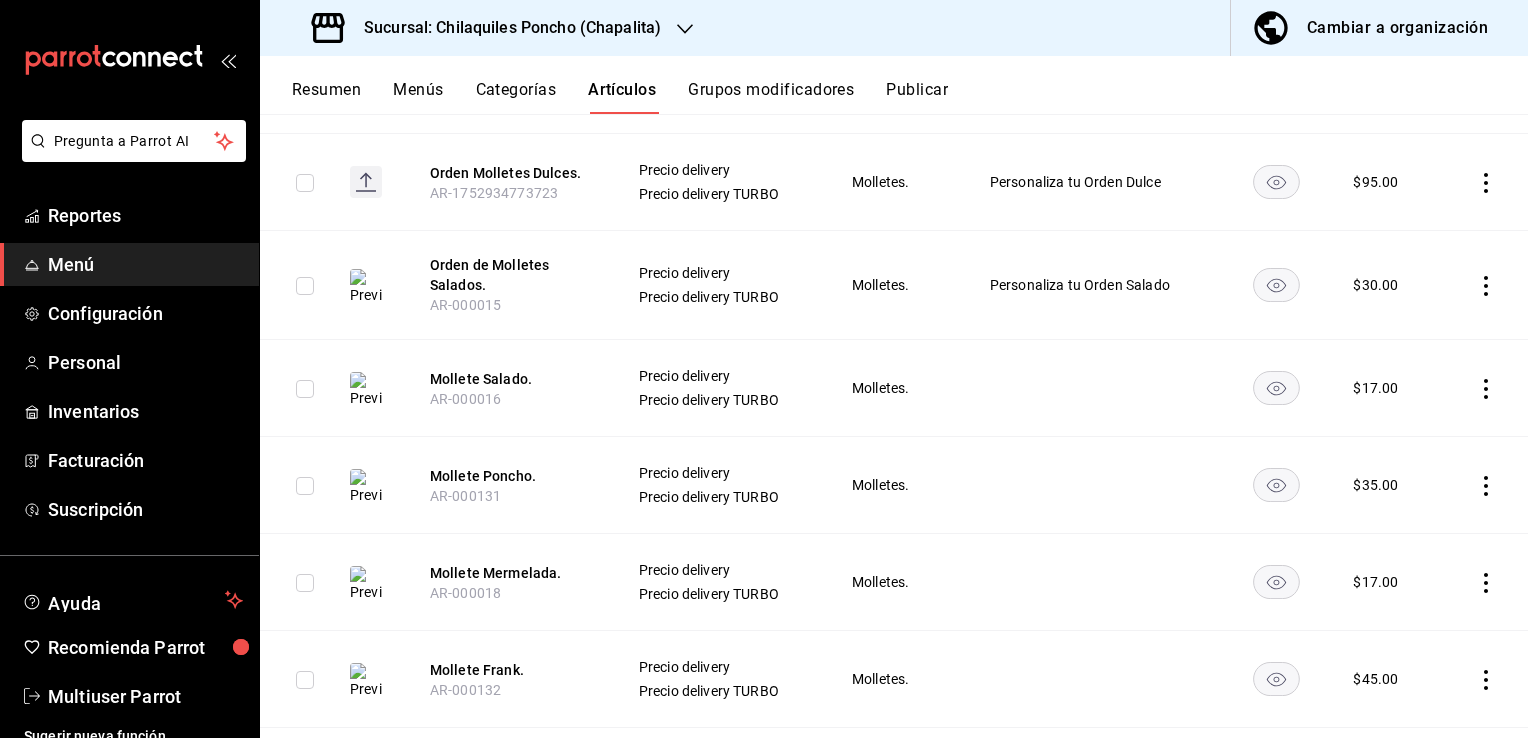 scroll, scrollTop: 0, scrollLeft: 0, axis: both 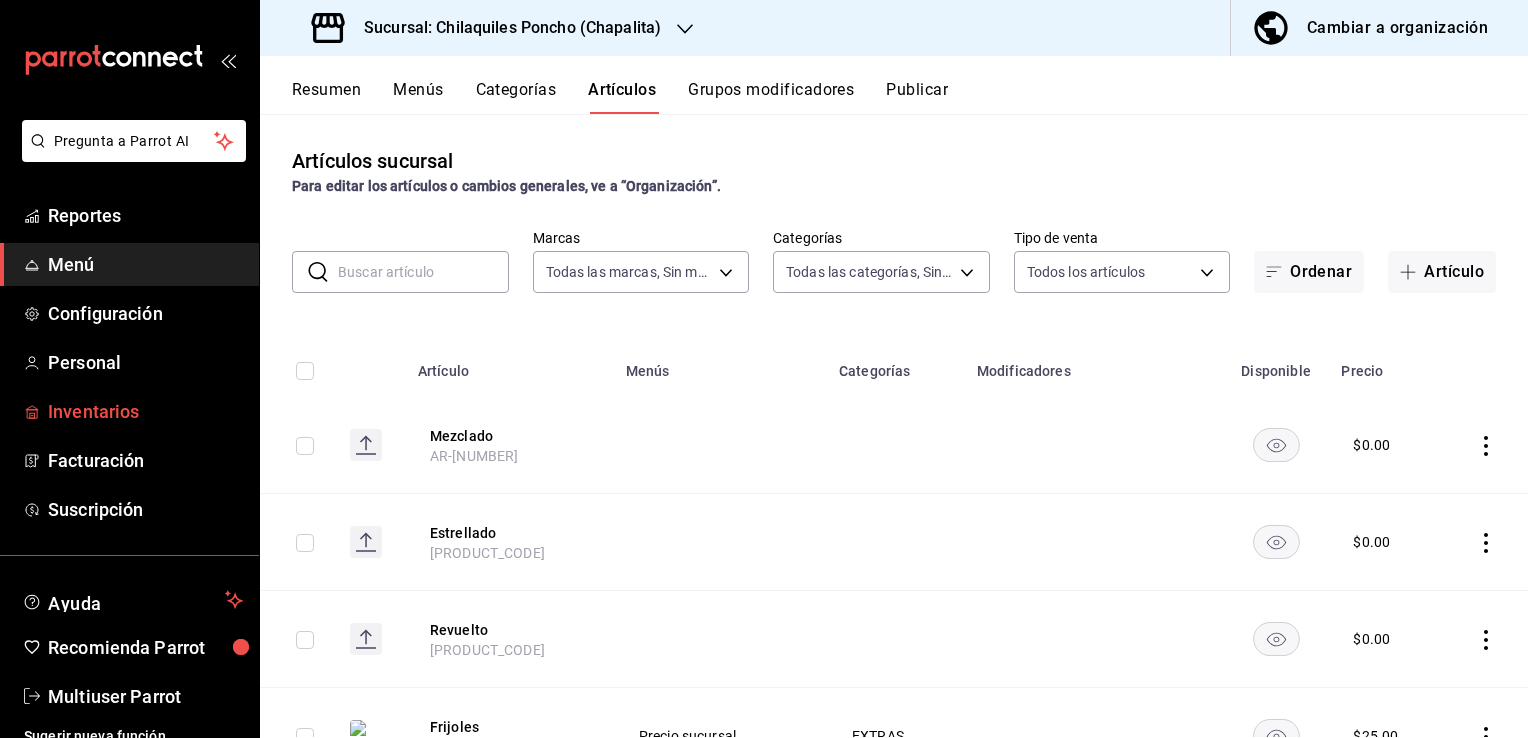 click on "Inventarios" at bounding box center (145, 411) 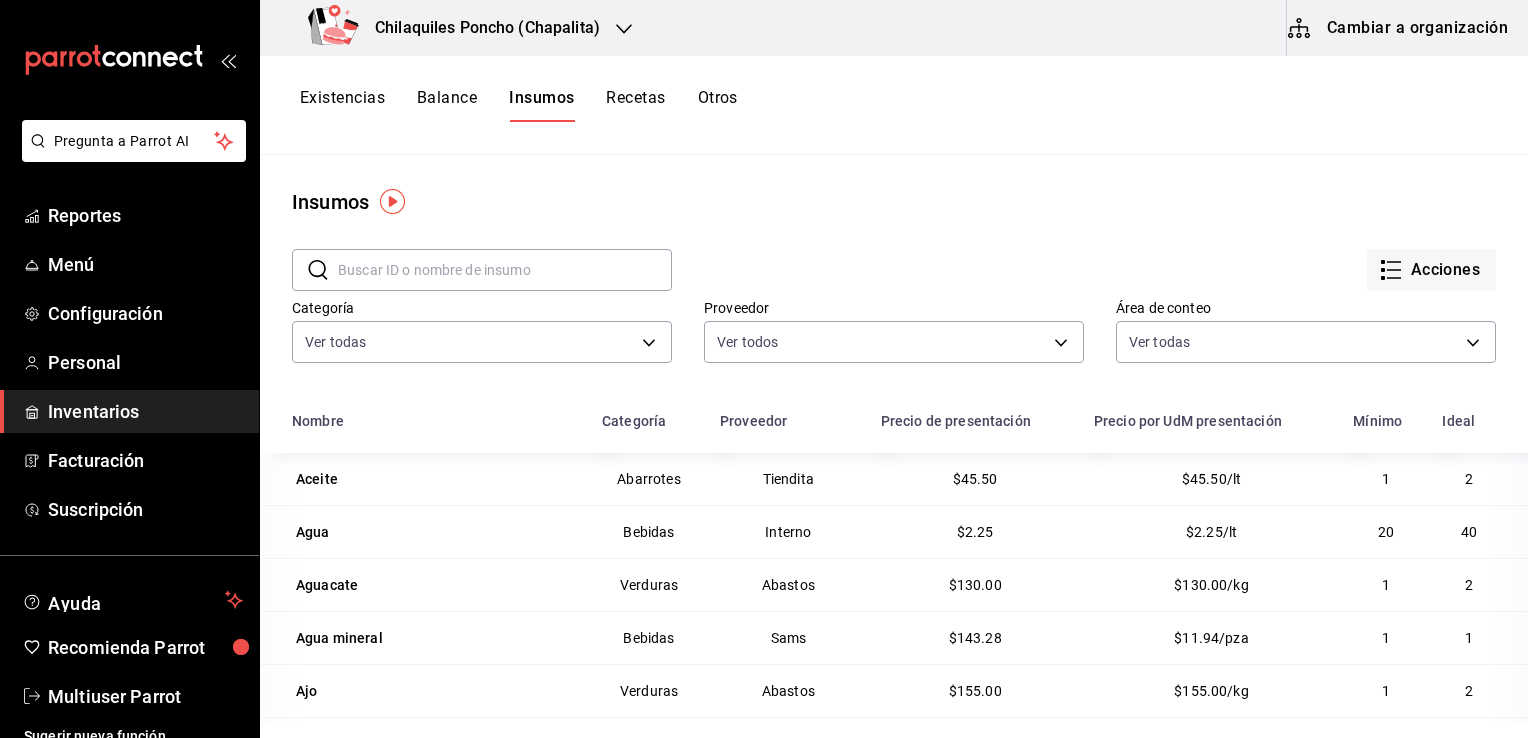 click on "Cambiar a organización" at bounding box center (1399, 28) 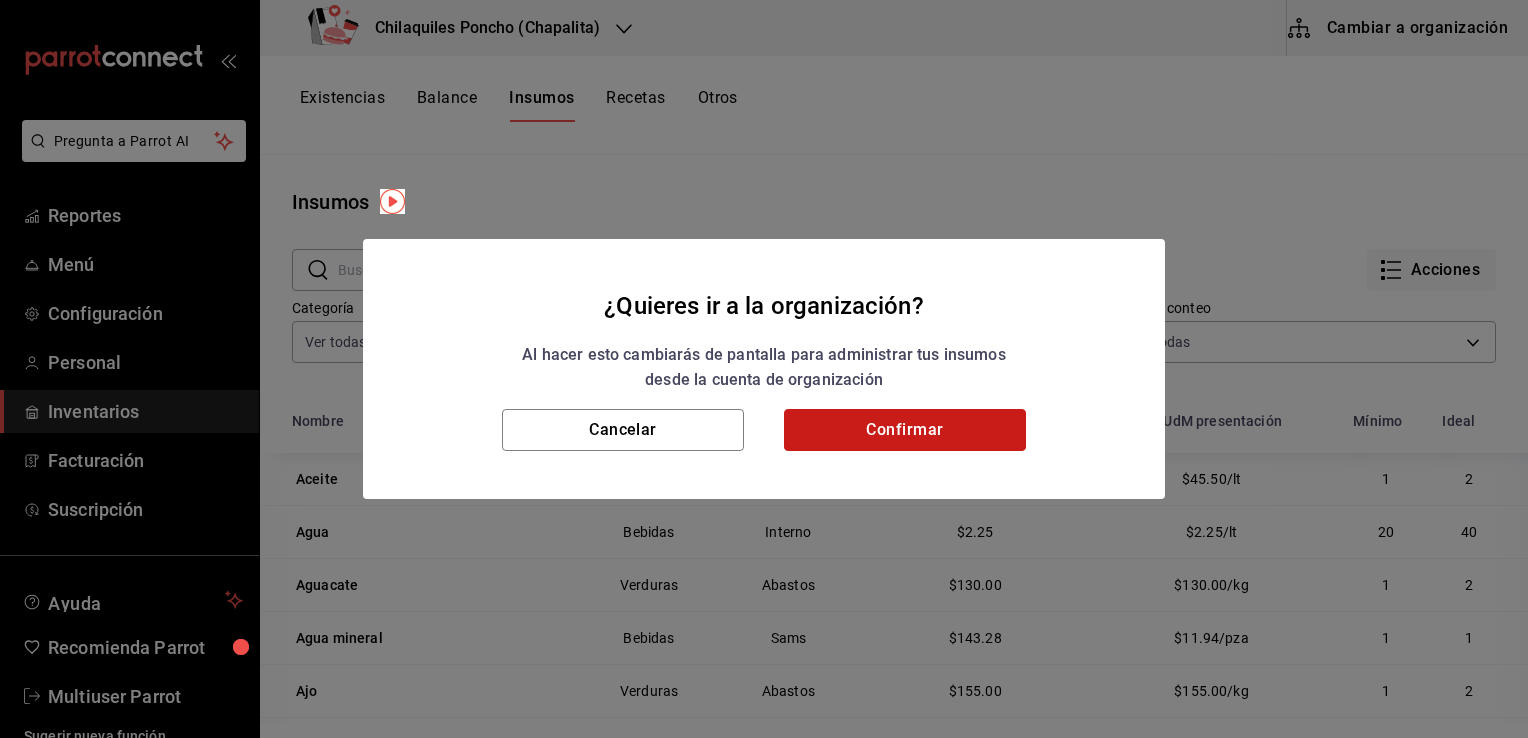 click on "Confirmar" at bounding box center [905, 430] 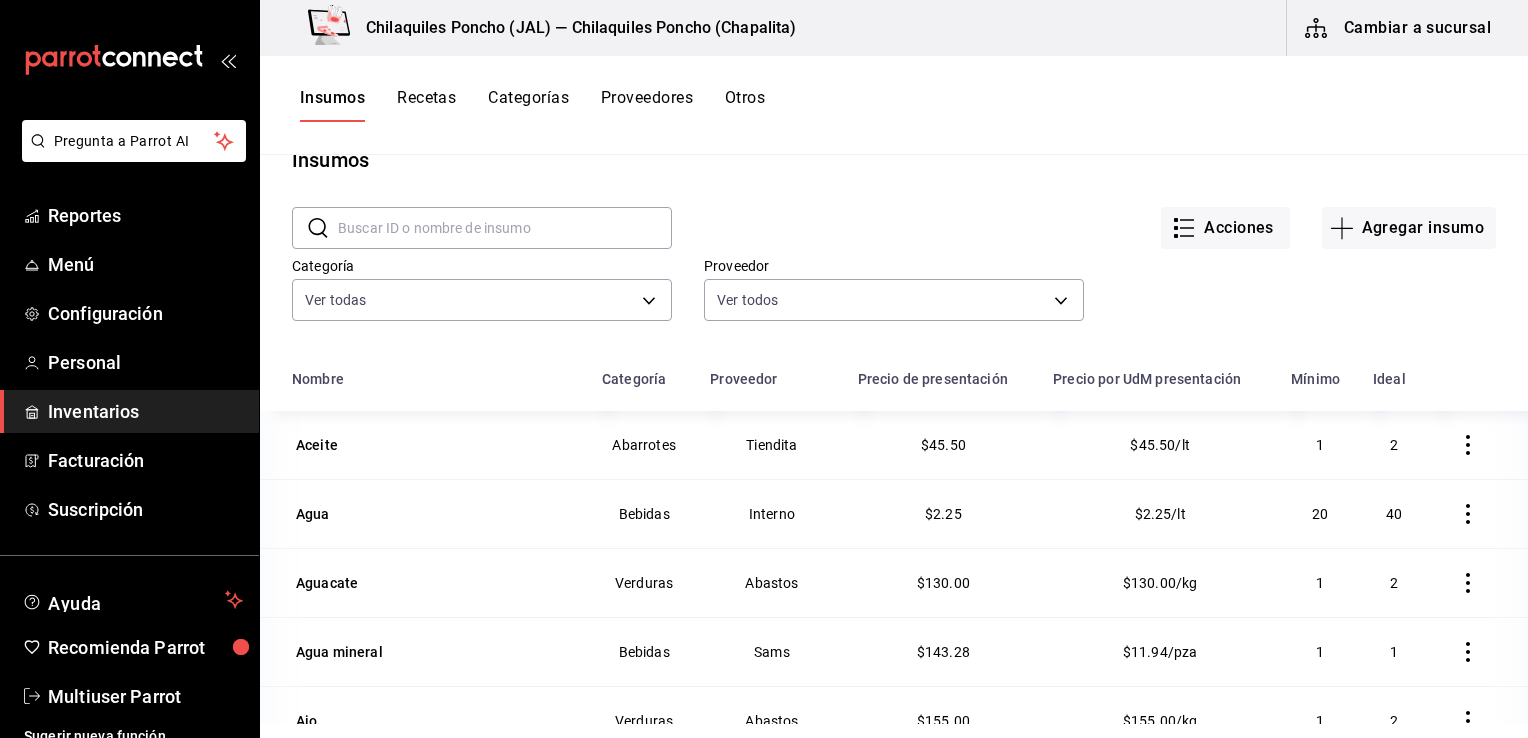 scroll, scrollTop: 35, scrollLeft: 0, axis: vertical 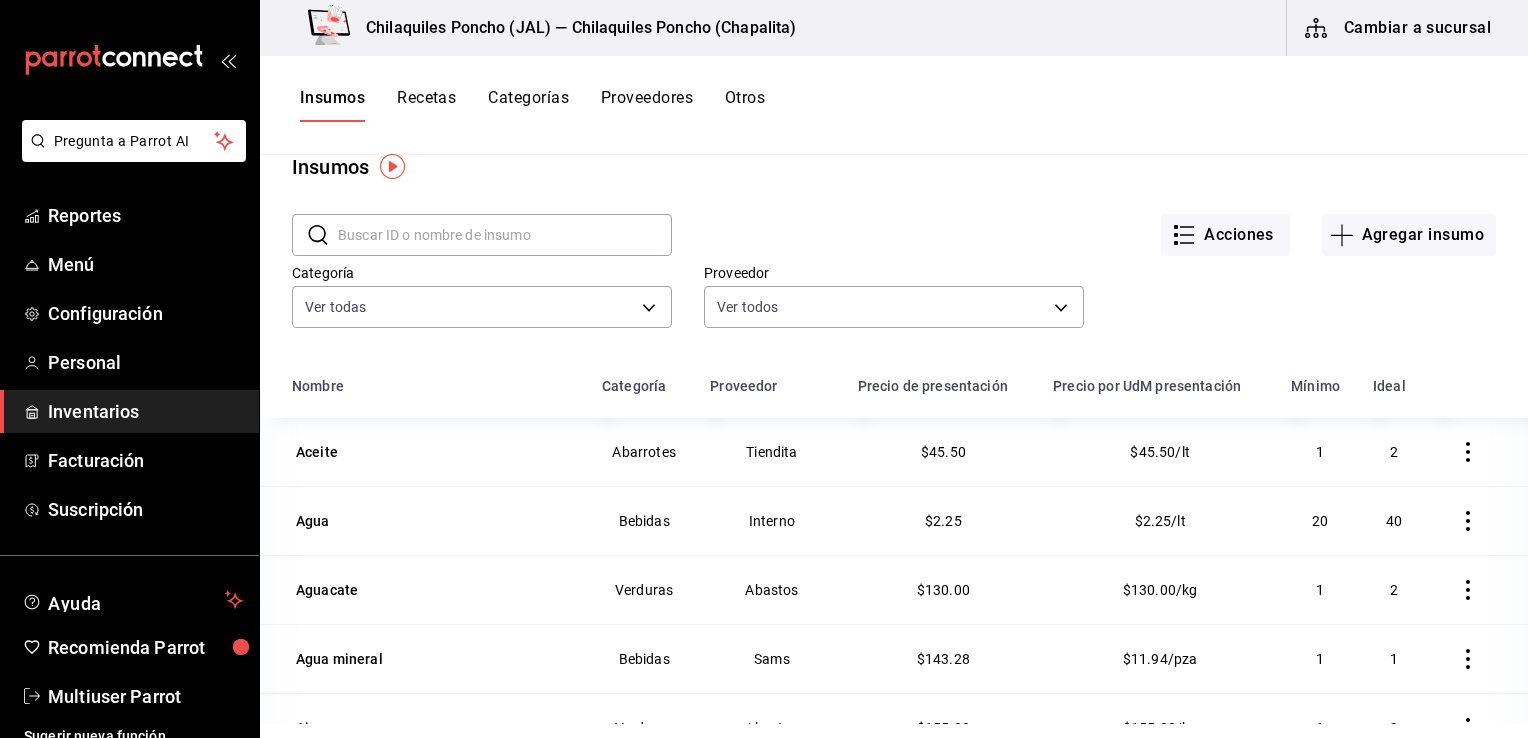 click on "Recetas" at bounding box center (426, 105) 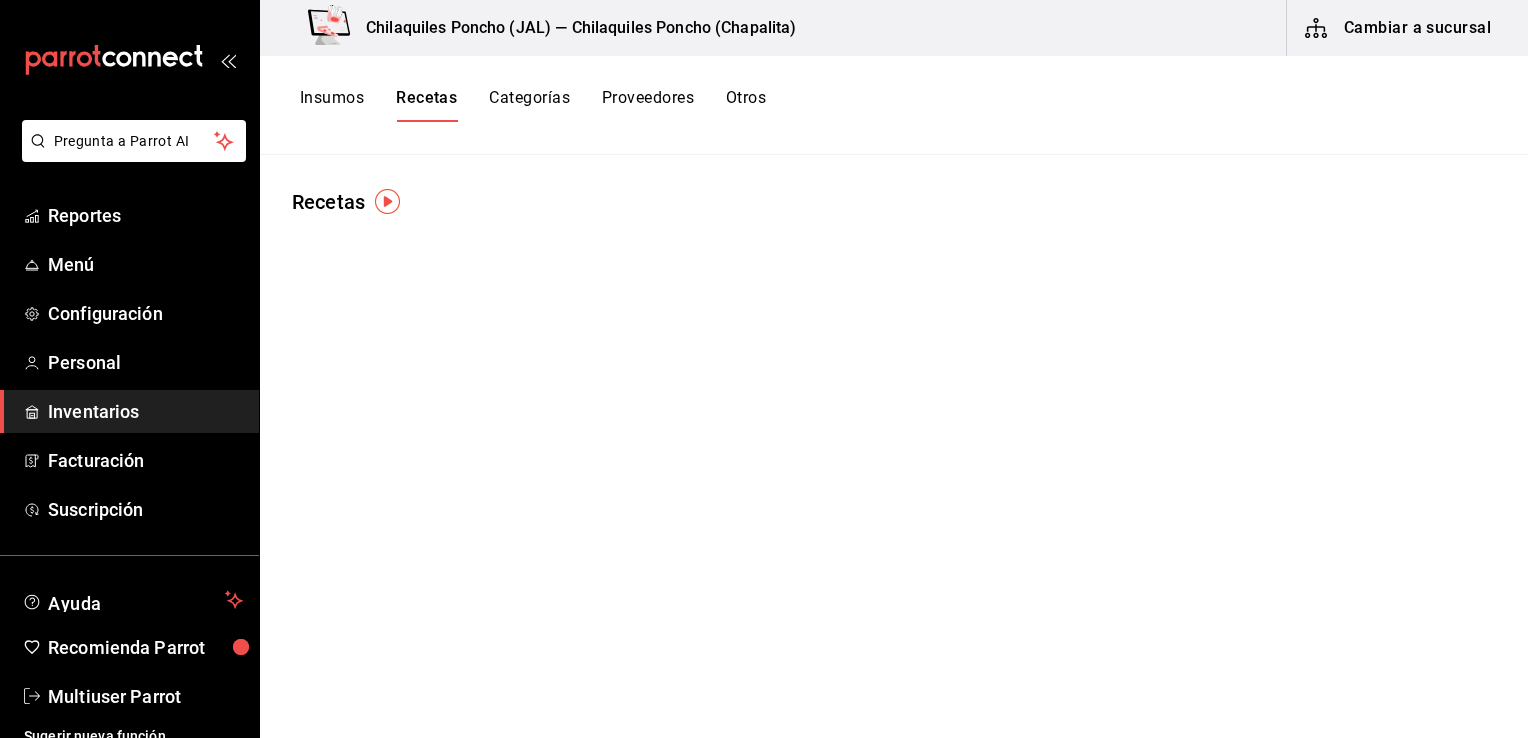 scroll, scrollTop: 0, scrollLeft: 0, axis: both 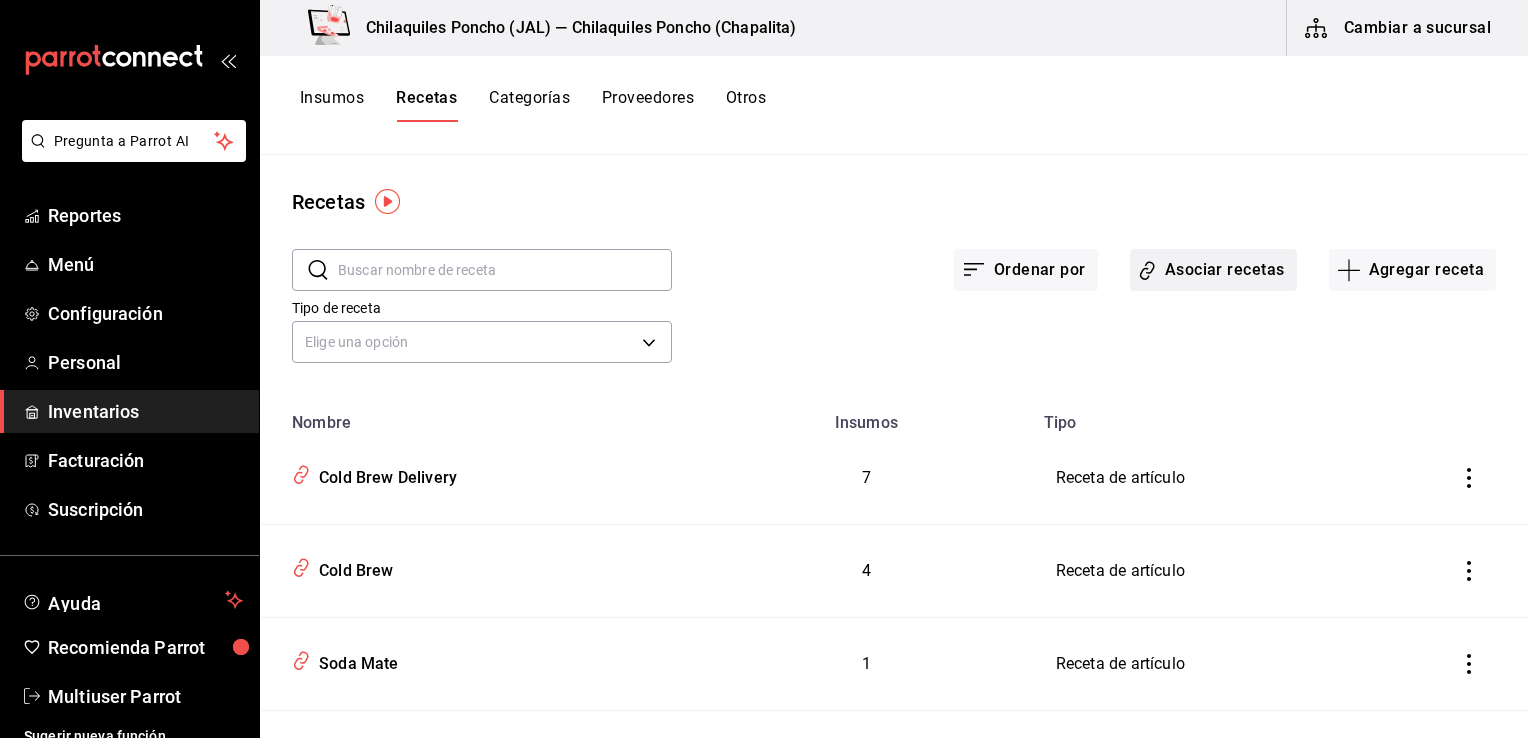 click on "Asociar recetas" at bounding box center (1213, 270) 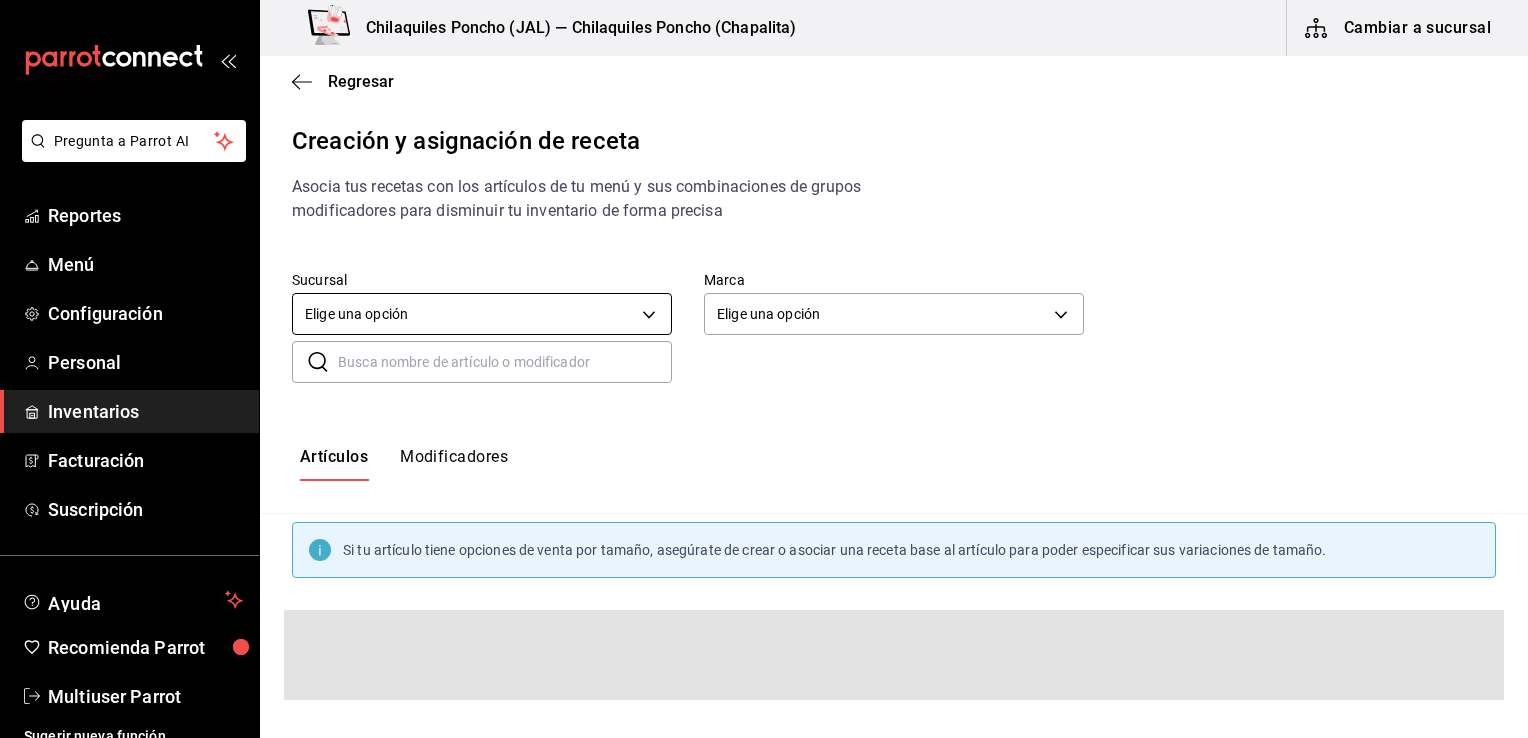 click on "Pregunta a Parrot AI Reportes   Menú   Configuración   Personal   Inventarios   Facturación   Suscripción   Ayuda Recomienda Parrot   Multiuser Parrot   Sugerir nueva función   Chilaquiles Poncho (JAL) — Chilaquiles Poncho (Chapalita) Cambiar a sucursal Regresar Creación y asignación de receta Asocia tus recetas con los artículos de tu menú y sus combinaciones de grupos modificadores para disminuir tu inventario de forma precisa Sucursal Elige una opción default Marca Elige una opción default ​ ​ Artículos Modificadores Si tu artículo tiene opciones de venta por tamaño, asegúrate de crear o asociar una receta base al artículo para poder especificar sus variaciones de tamaño. Guardar Receta de artículo GANA 1 MES GRATIS EN TU SUSCRIPCIÓN AQUÍ Pregunta a Parrot AI Reportes   Menú   Configuración   Personal   Inventarios   Facturación   Suscripción   Ayuda Recomienda Parrot   Multiuser Parrot   Sugerir nueva función   Visitar centro de ayuda ([PHONE]) [EMAIL]" at bounding box center (764, 352) 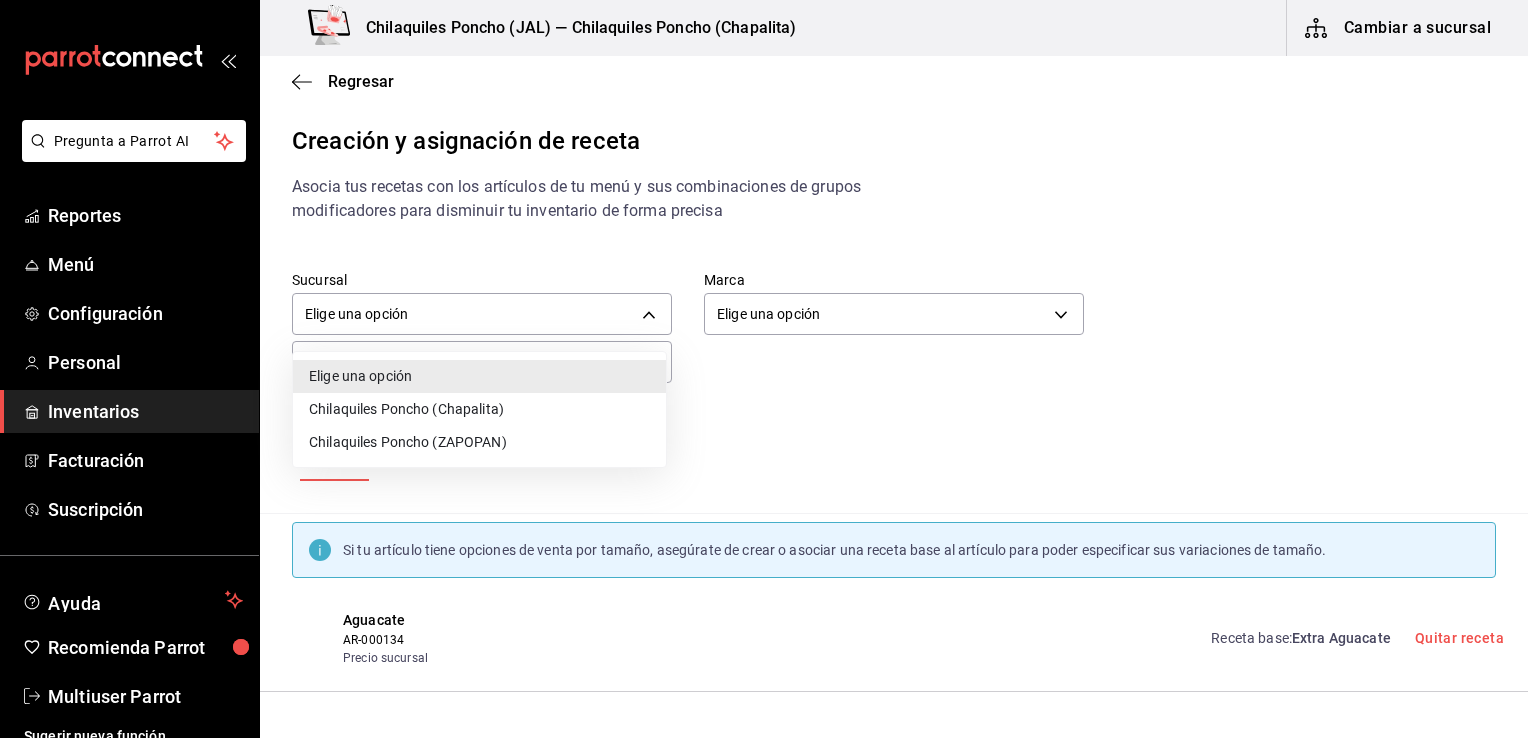 click on "Chilaquiles Poncho (Chapalita)" at bounding box center (479, 409) 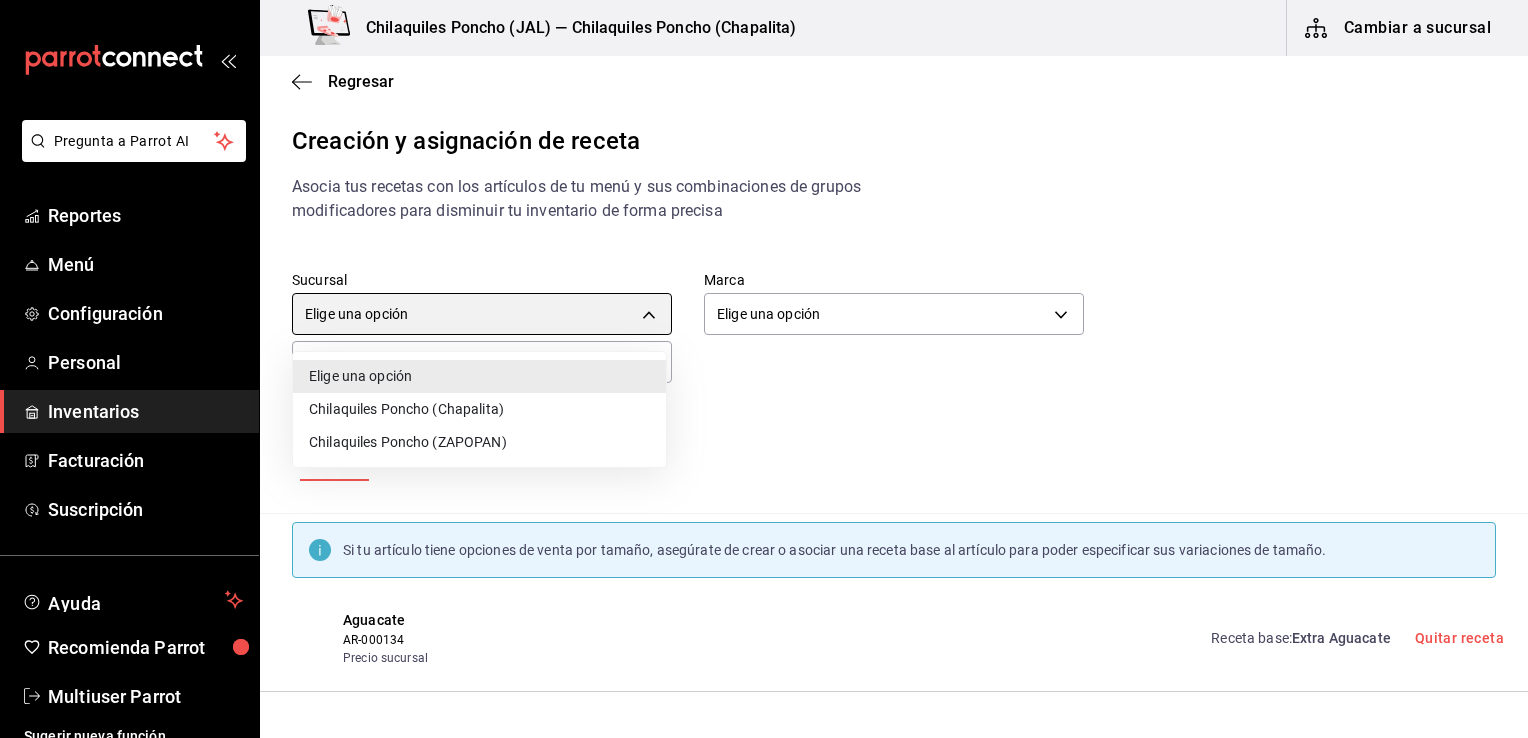 type on "1df14085-c053-4aad-8de6-2cf87344b7e4" 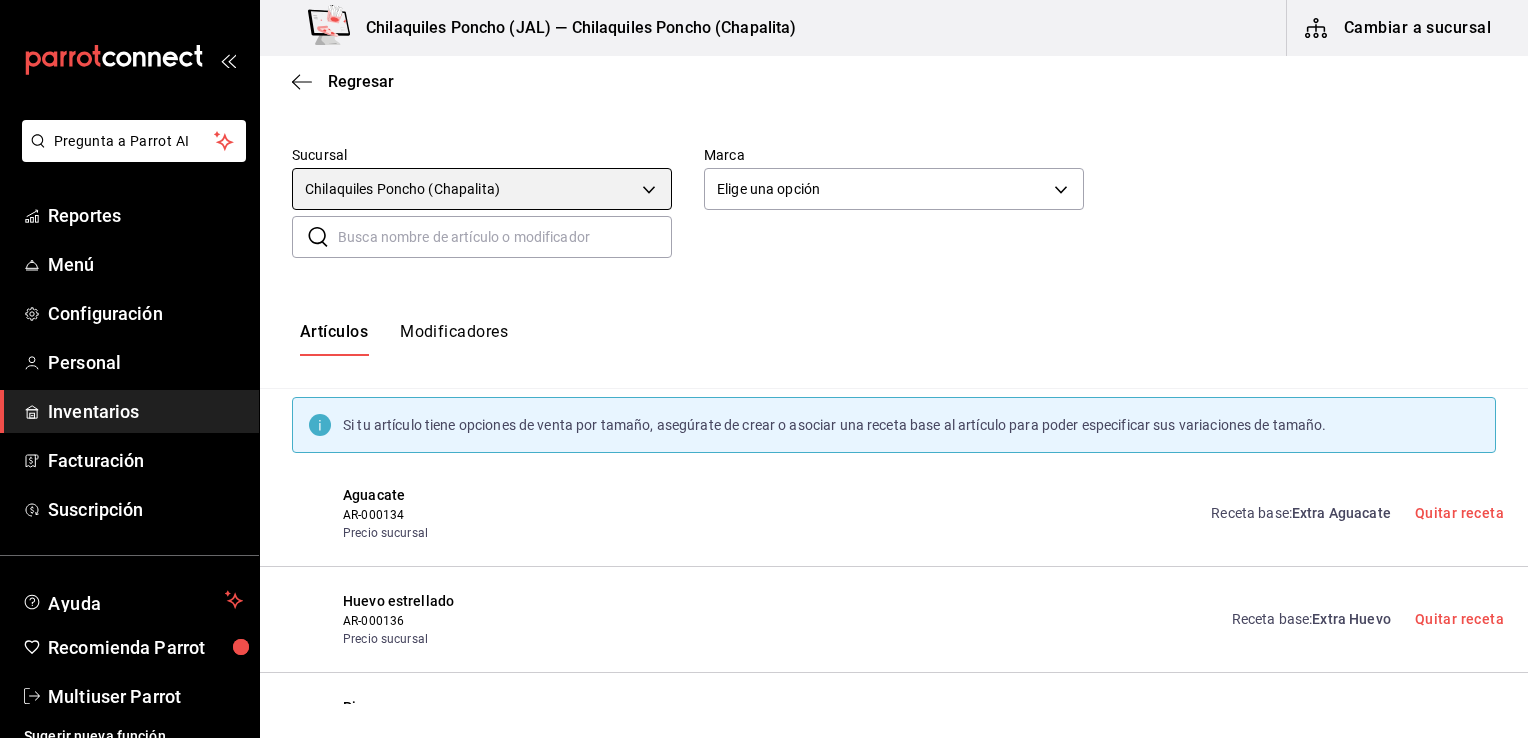 scroll, scrollTop: 124, scrollLeft: 0, axis: vertical 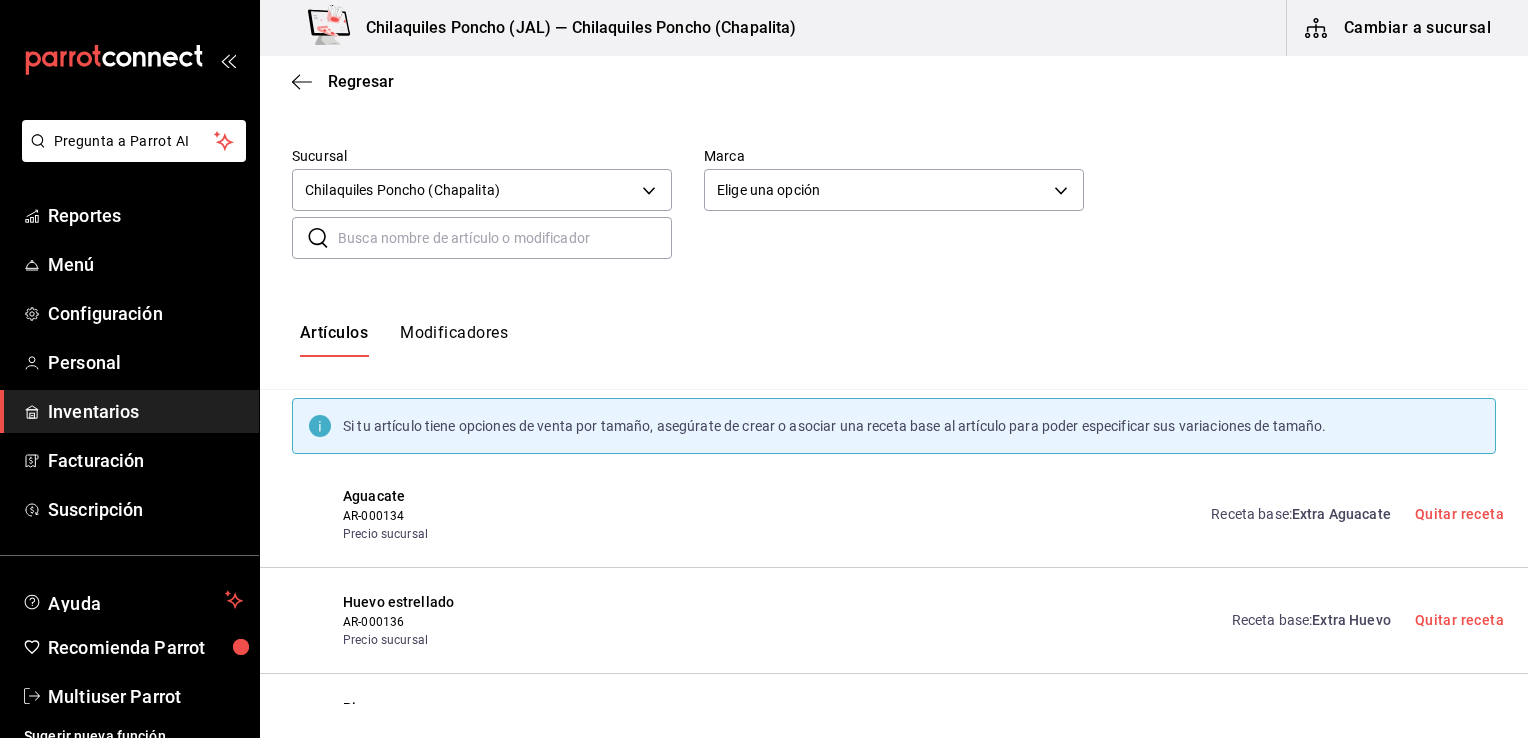 click at bounding box center [505, 238] 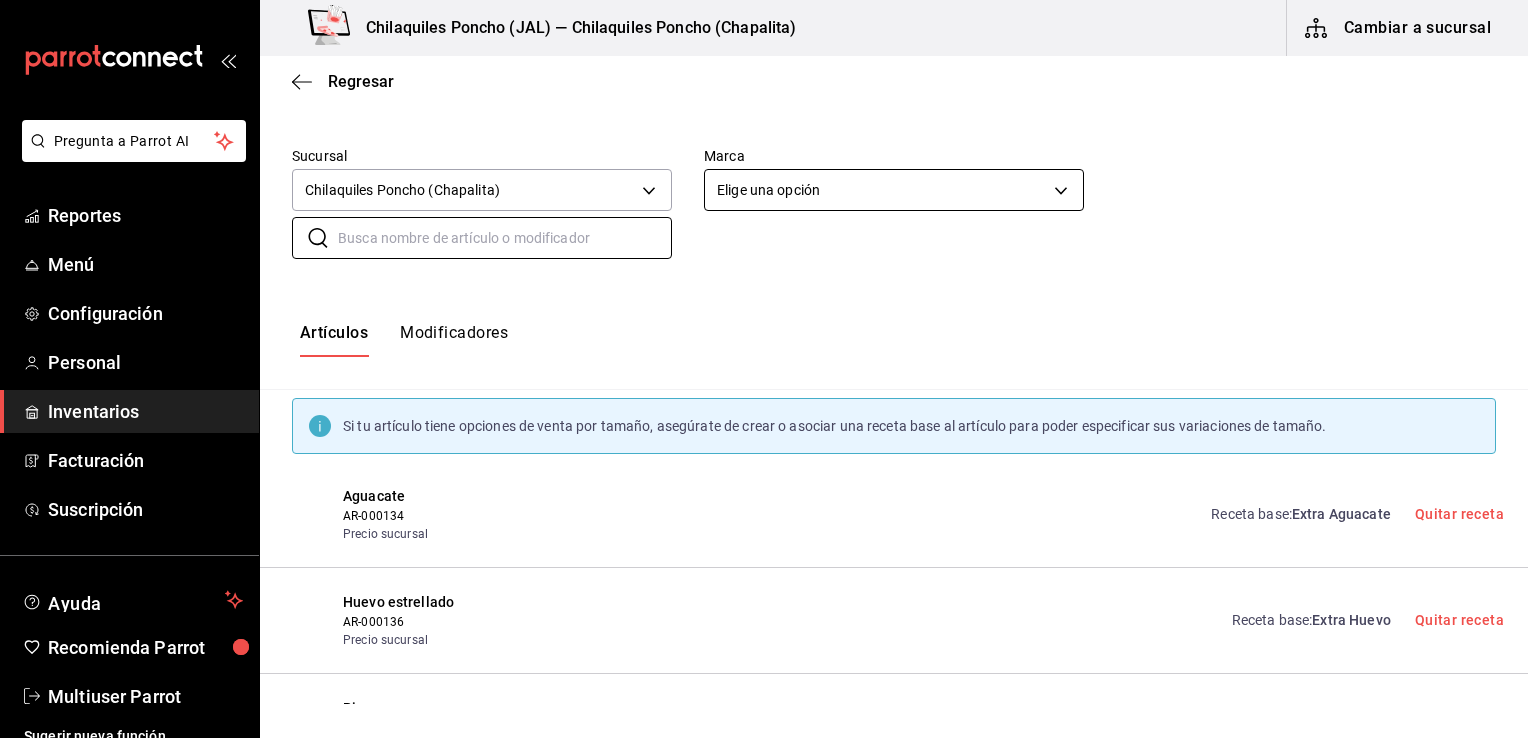 click on "Pregunta a Parrot AI Reportes   Menú   Configuración   Personal   Inventarios   Facturación   Suscripción   Ayuda Recomienda Parrot   Multiuser Parrot   Sugerir nueva función   Chilaquiles Poncho (JAL) — Chilaquiles Poncho (Chapalita) Cambiar a sucursal Regresar Creación y asignación de receta Asocia tus recetas con los artículos de tu menú y sus combinaciones de grupos modificadores para disminuir tu inventario de forma precisa Sucursal Chilaquiles Poncho (Chapalita) [UUID] Marca Elige una opción default ​ ​ Artículos Modificadores Si tu artículo tiene opciones de venta por tamaño, asegúrate de crear o asociar una receta base al artículo para poder especificar sus variaciones de tamaño. Aguacate AR-000134 Precio sucursal Receta base :  Extra Aguacate Quitar receta Huevo estrellado AR-000136 Precio sucursal Receta base :  Extra Huevo Quitar receta Pierna AR-000140 Precio sucursal Receta base :  Extra Pierna Quitar receta Chilaquiles Rojos. AR-000037 :  Crema" at bounding box center [764, 352] 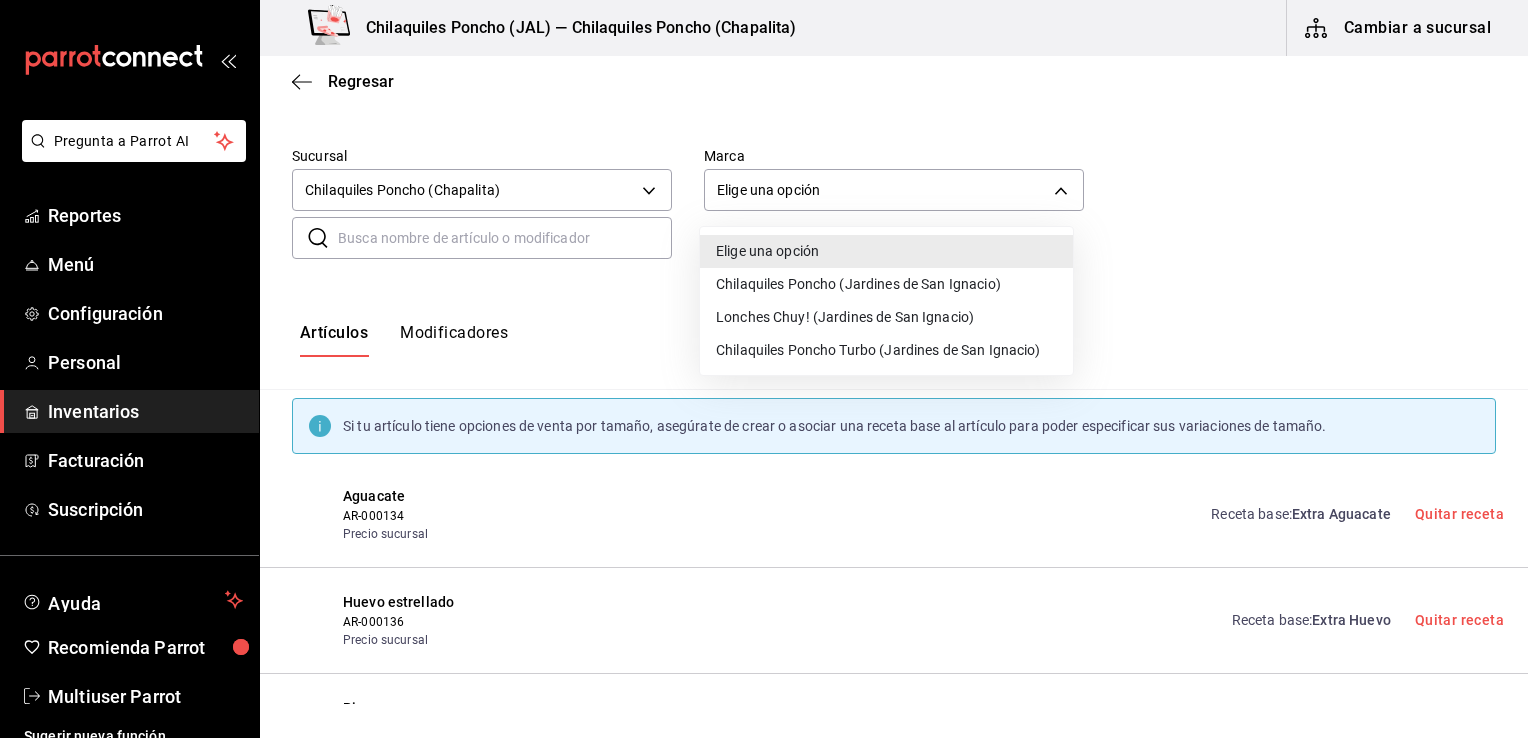 click at bounding box center (764, 369) 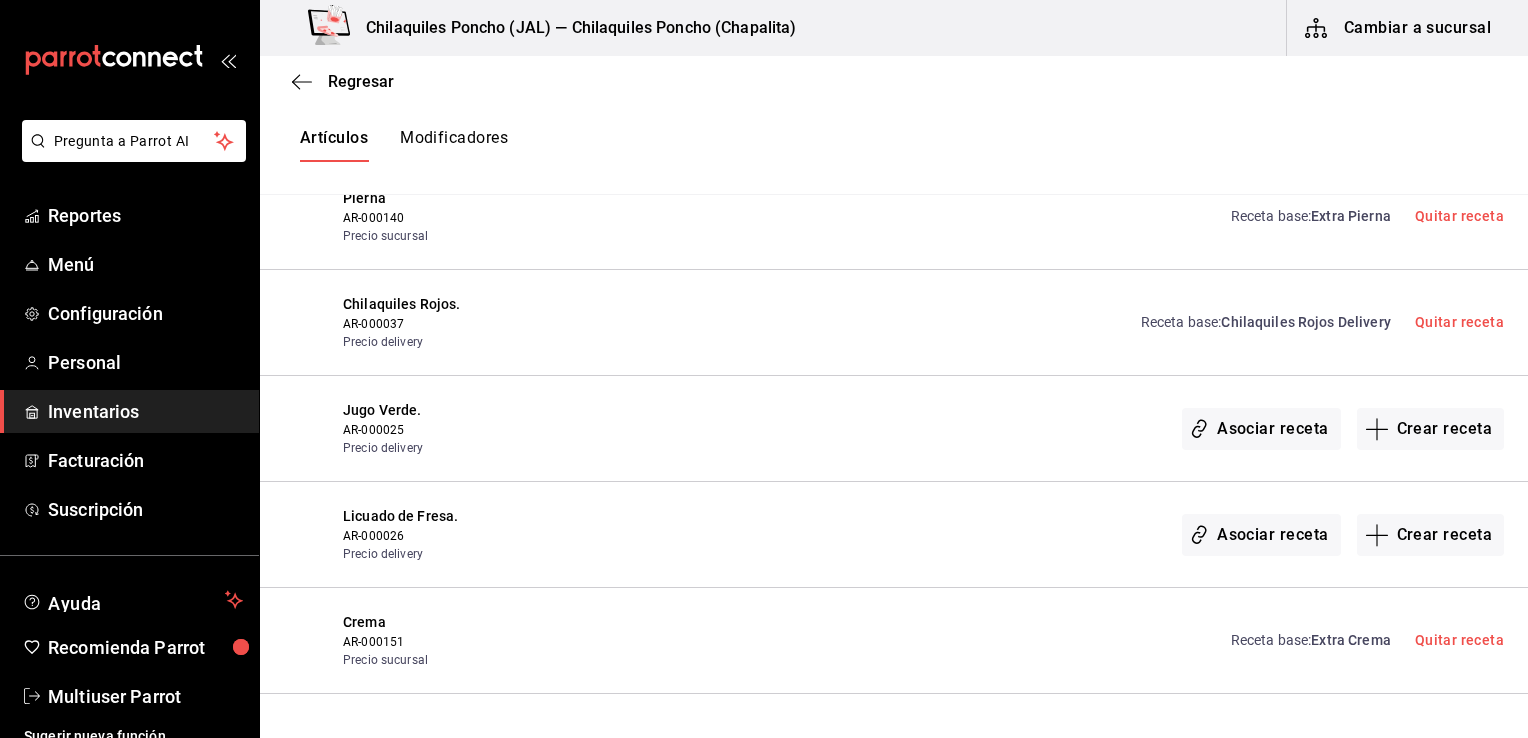 scroll, scrollTop: 640, scrollLeft: 0, axis: vertical 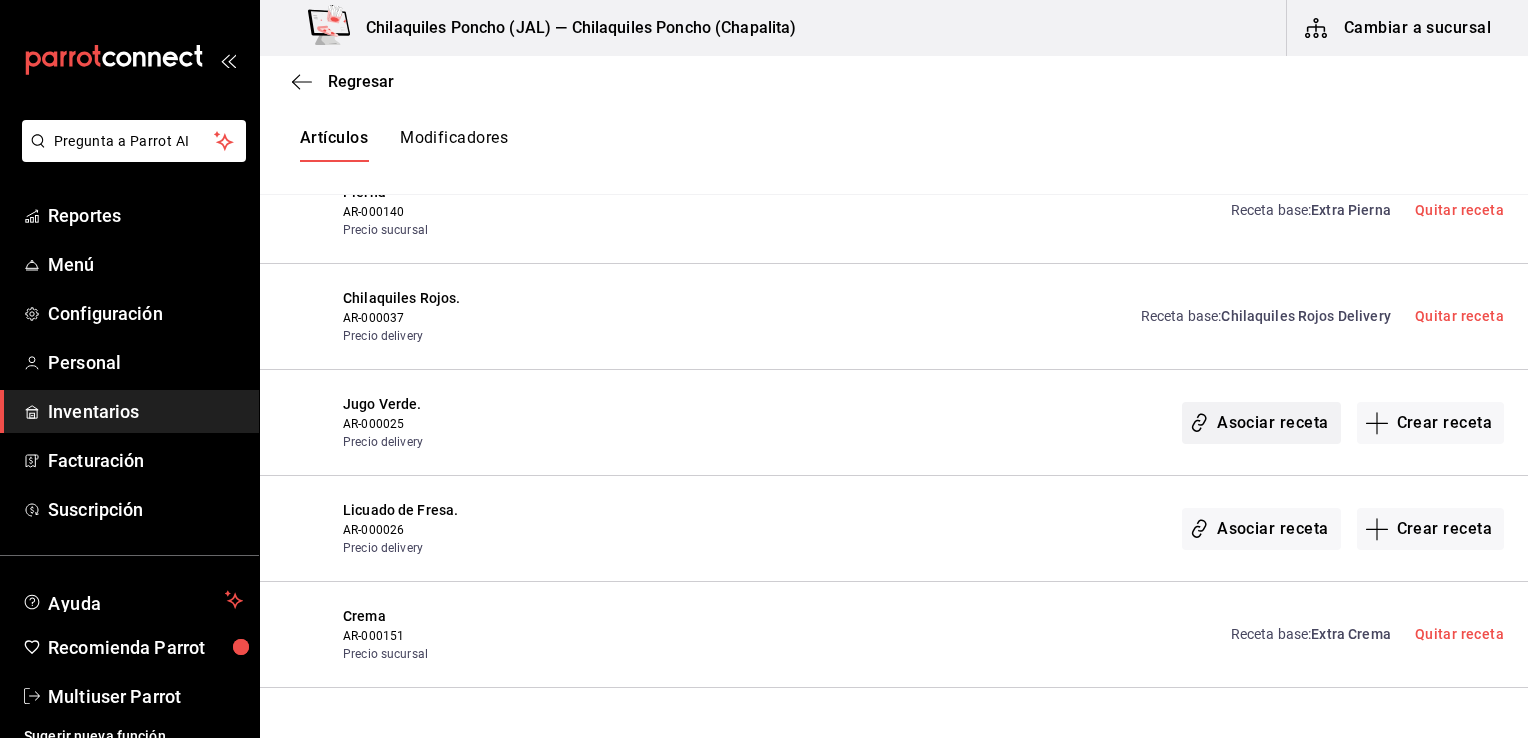 click on "Asociar receta" at bounding box center [1261, 423] 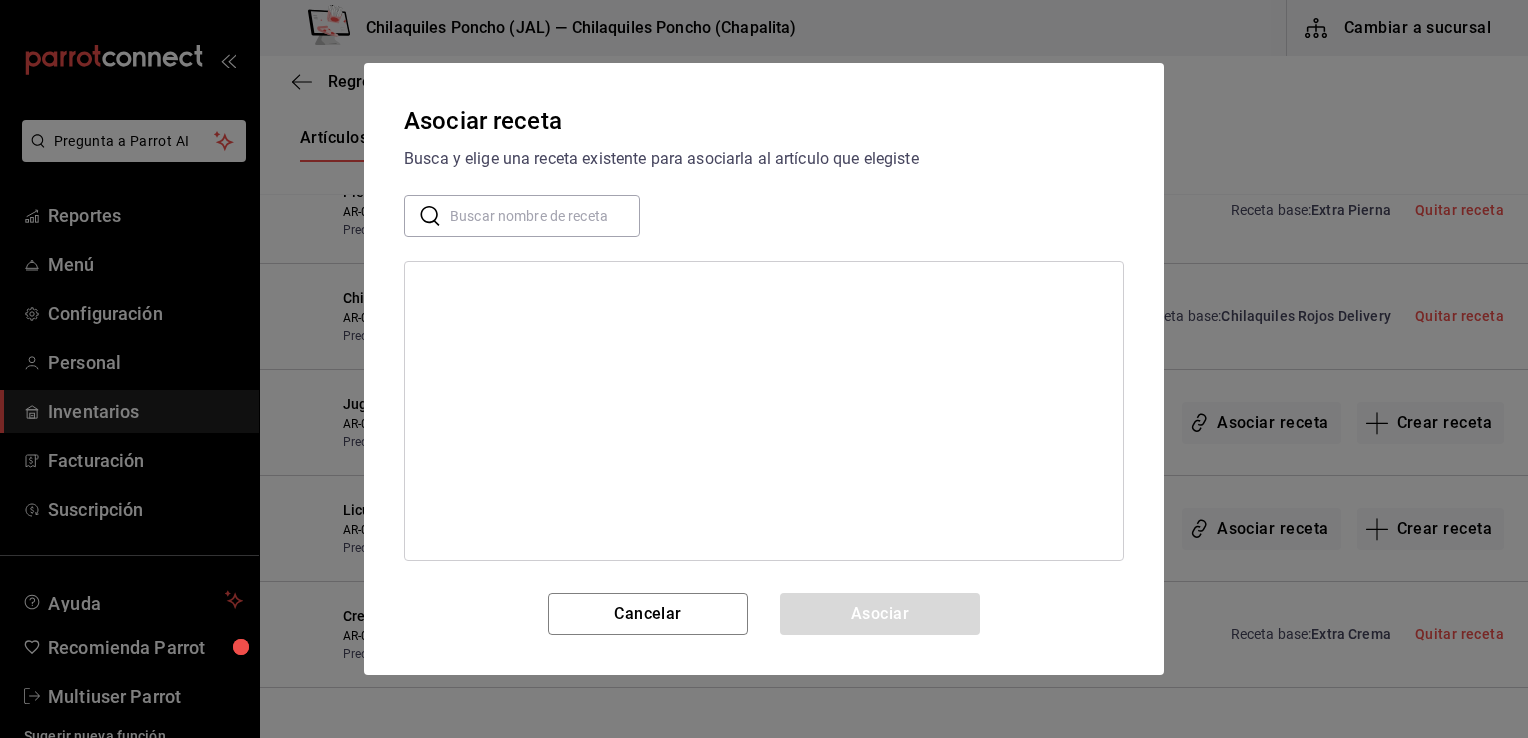 click at bounding box center (545, 216) 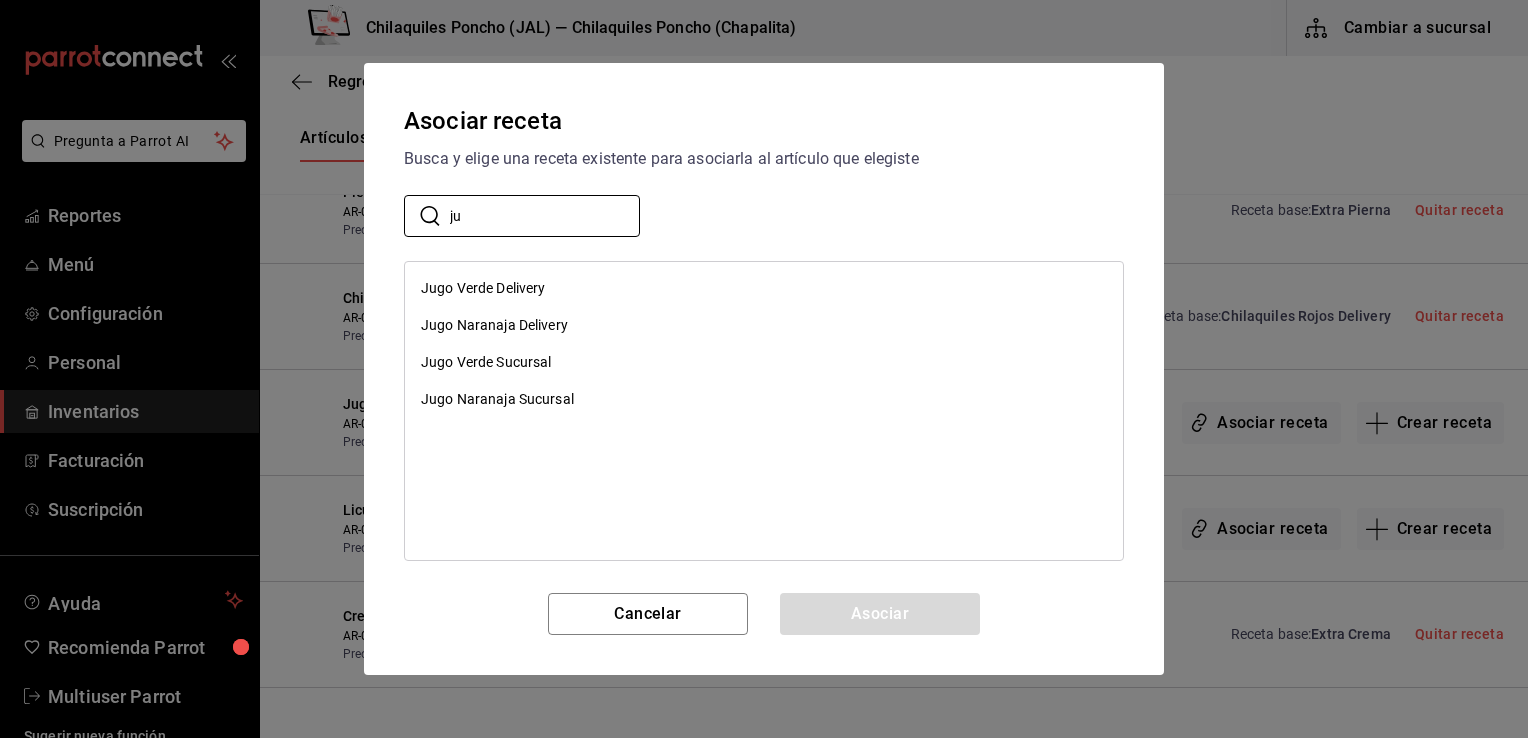 type on "ju" 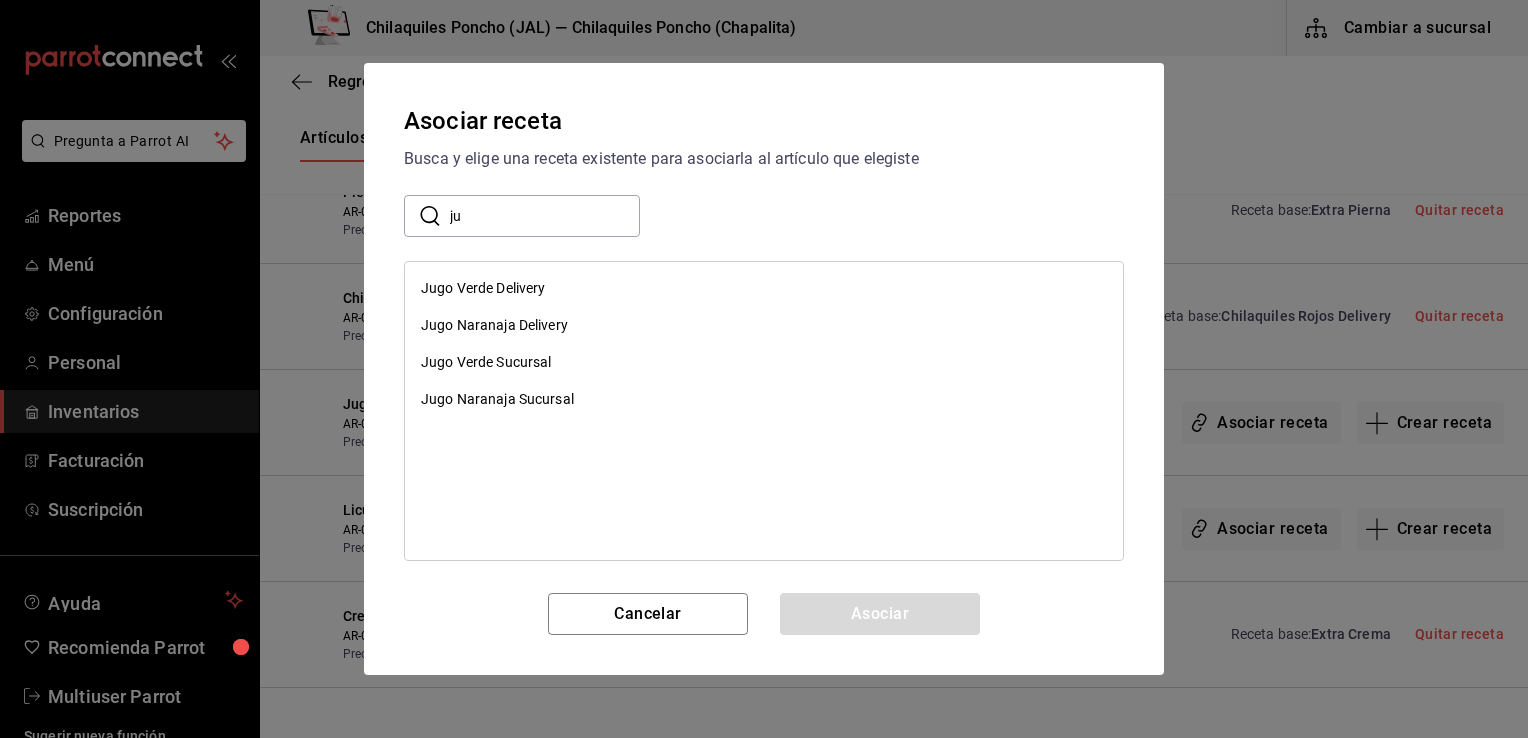 click on "Jugo Verde Delivery" at bounding box center [483, 288] 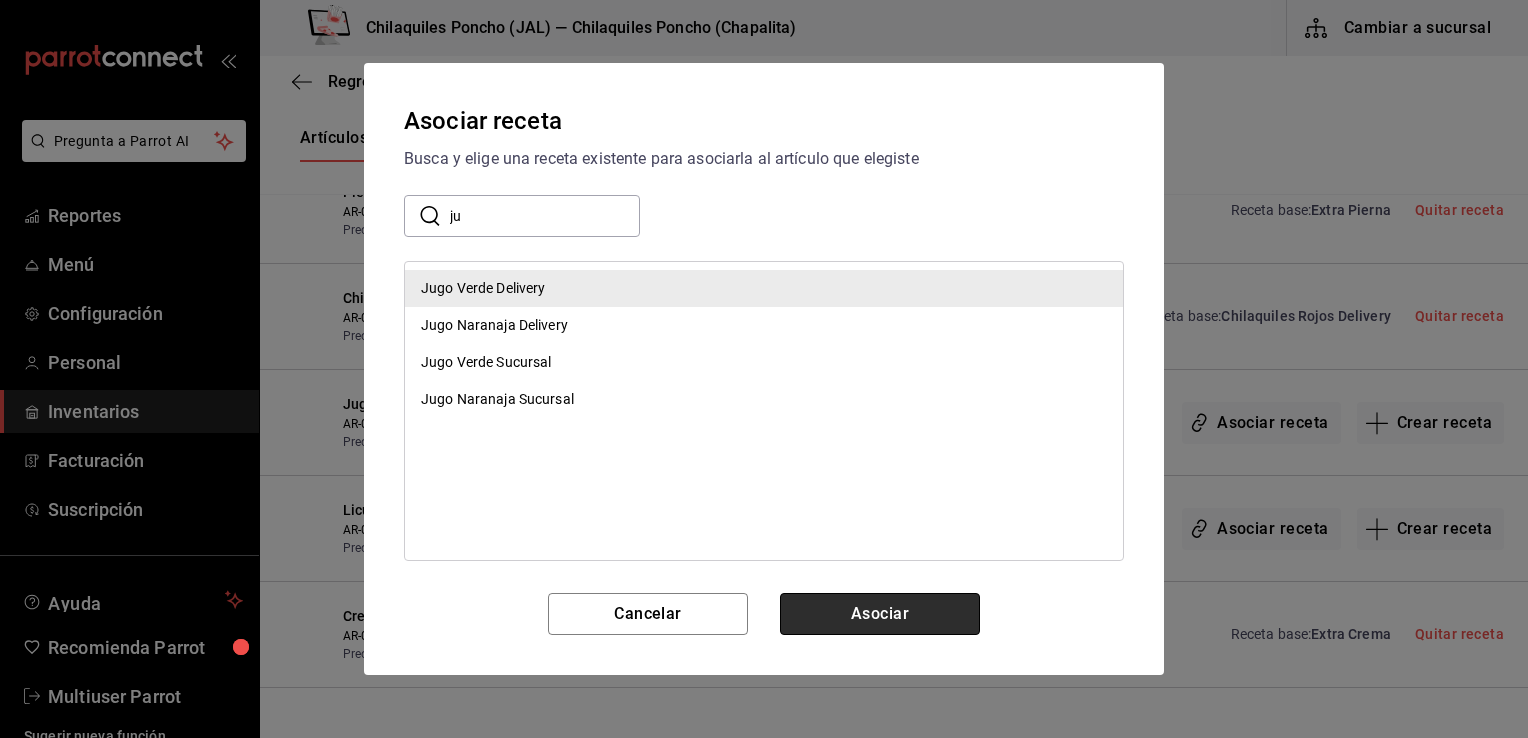 click on "Asociar" at bounding box center (880, 614) 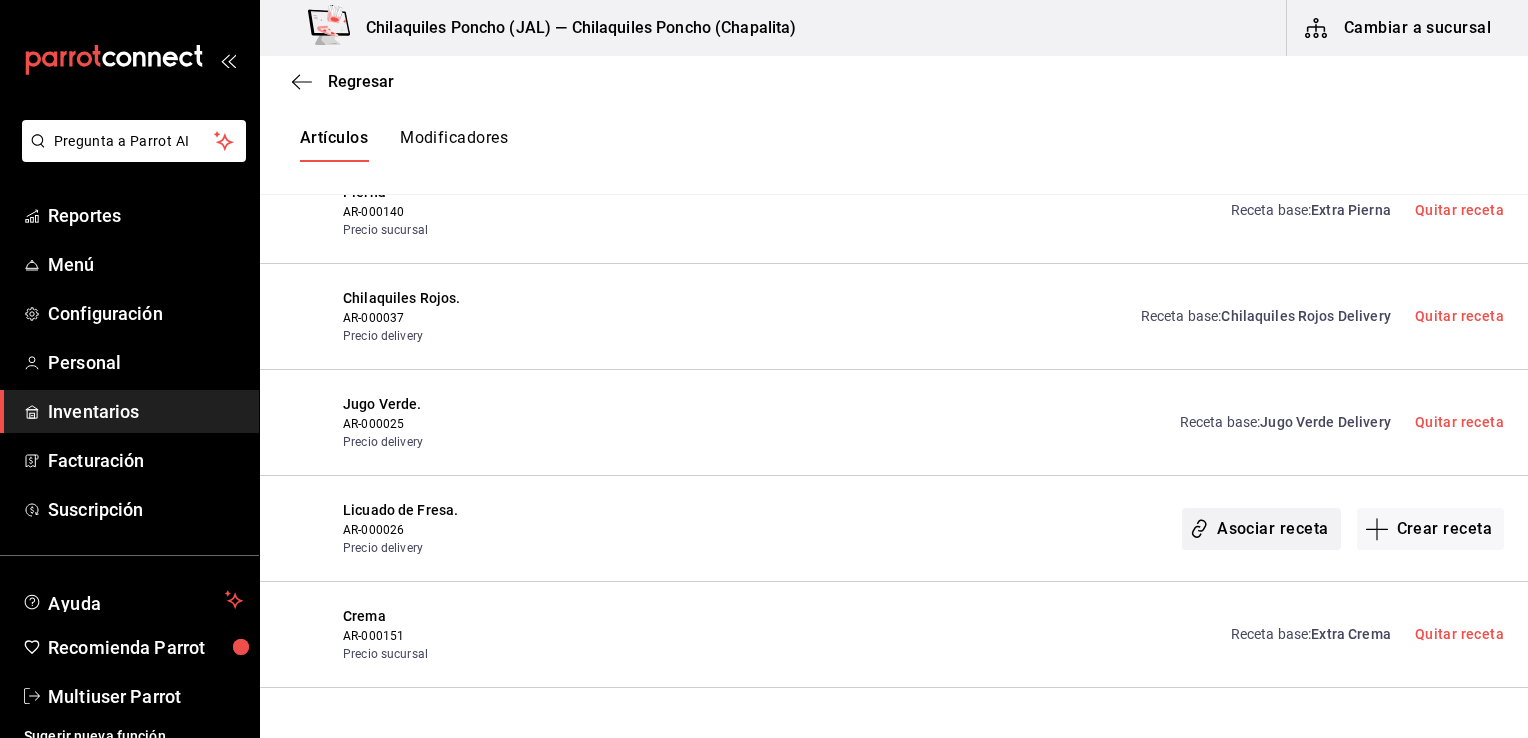 click on "Asociar receta" at bounding box center [1261, 529] 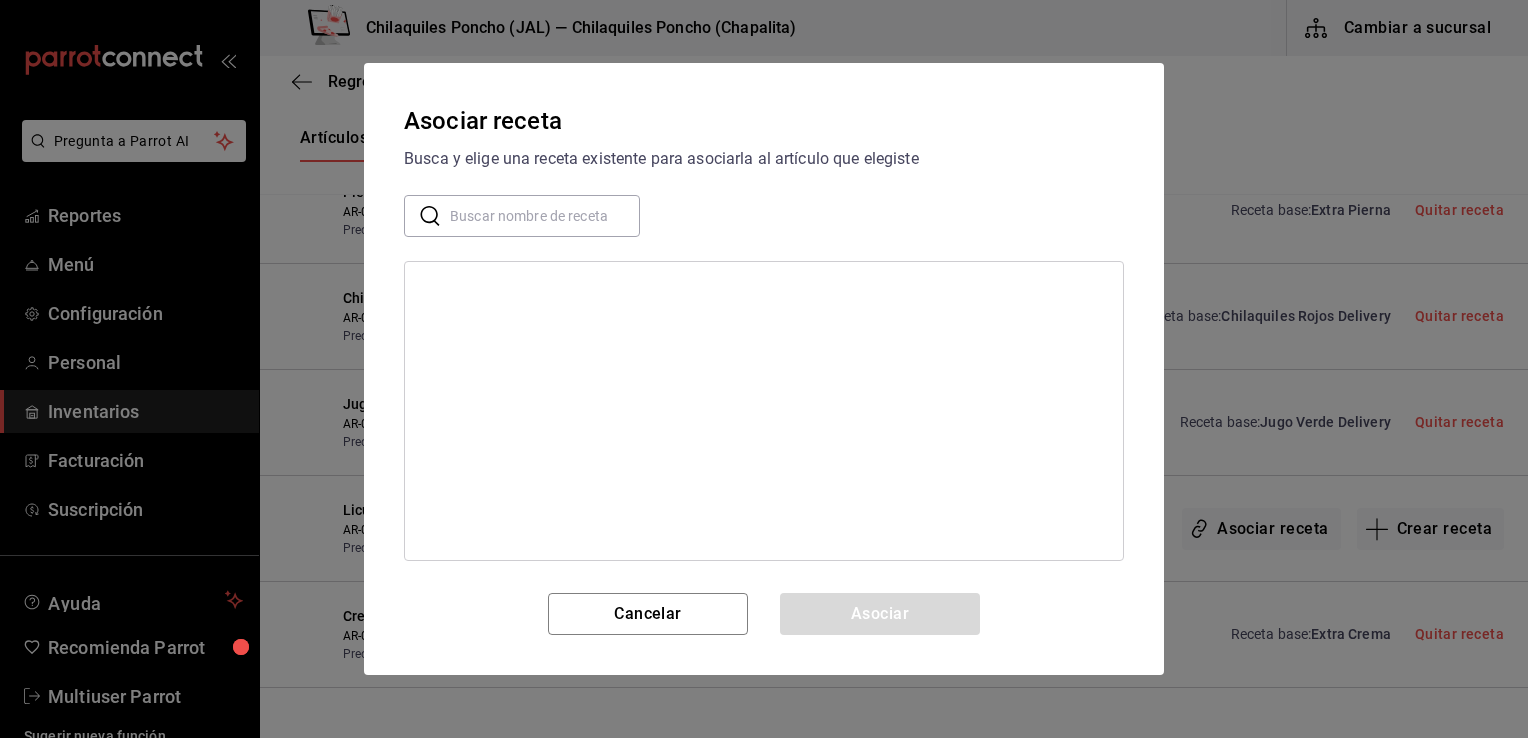 click at bounding box center (545, 216) 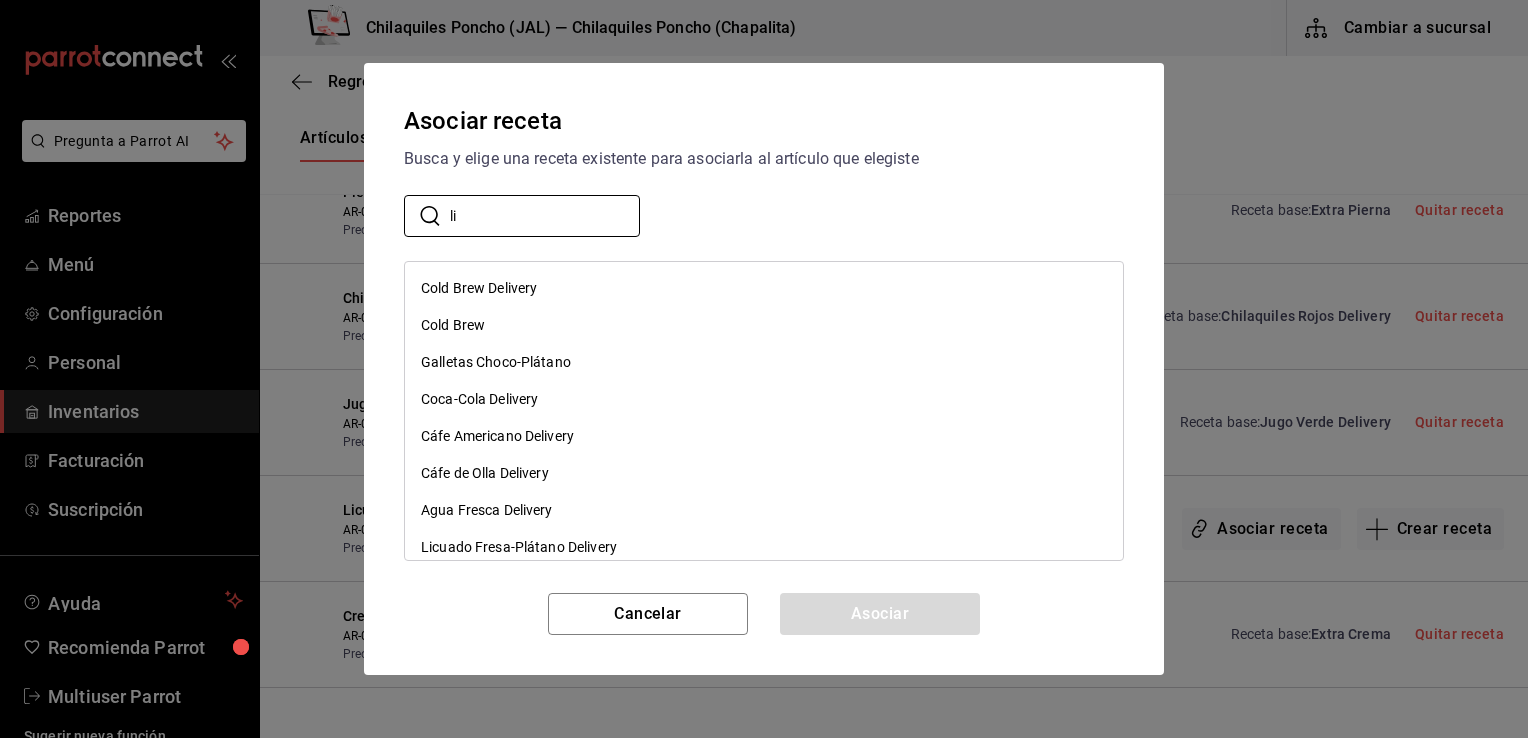type on "l" 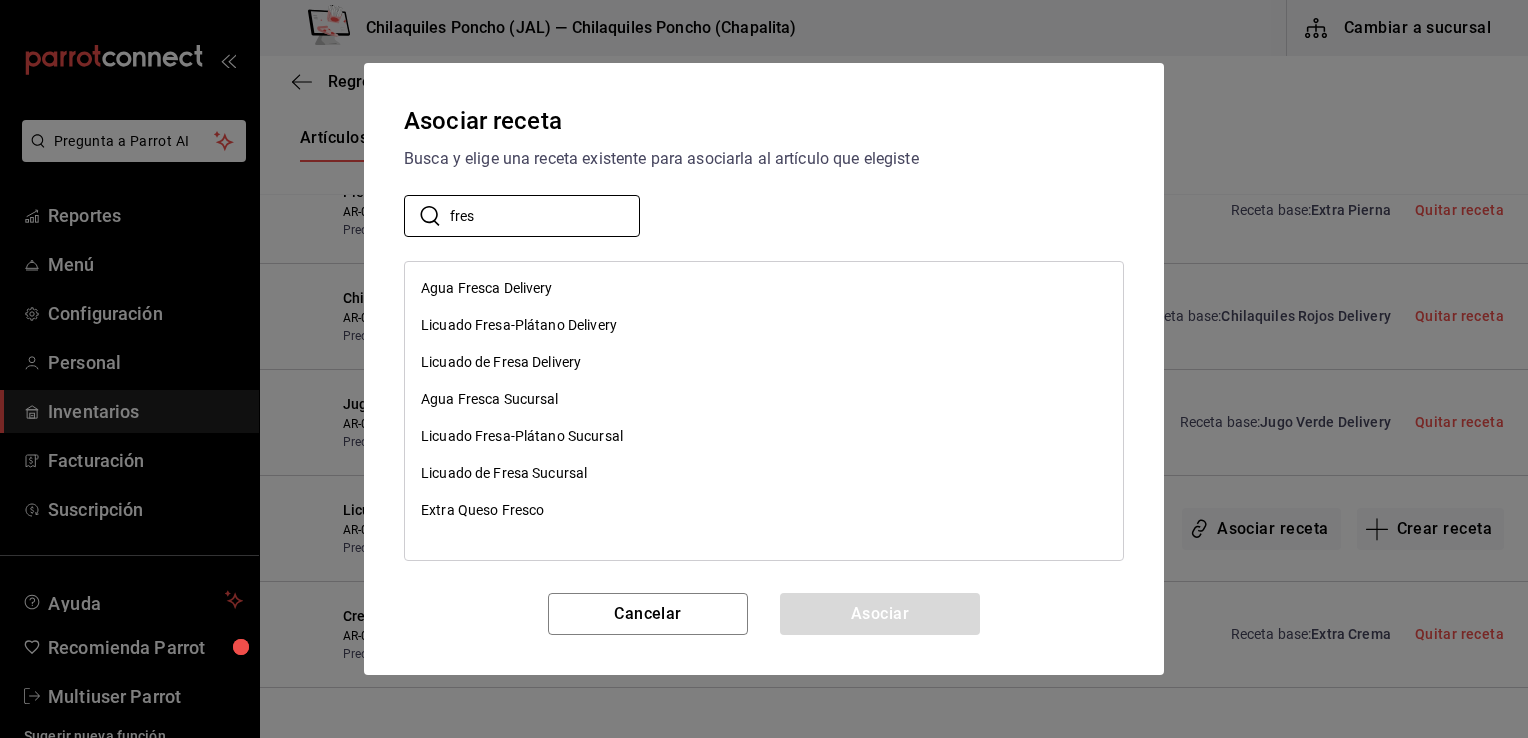 type on "fres" 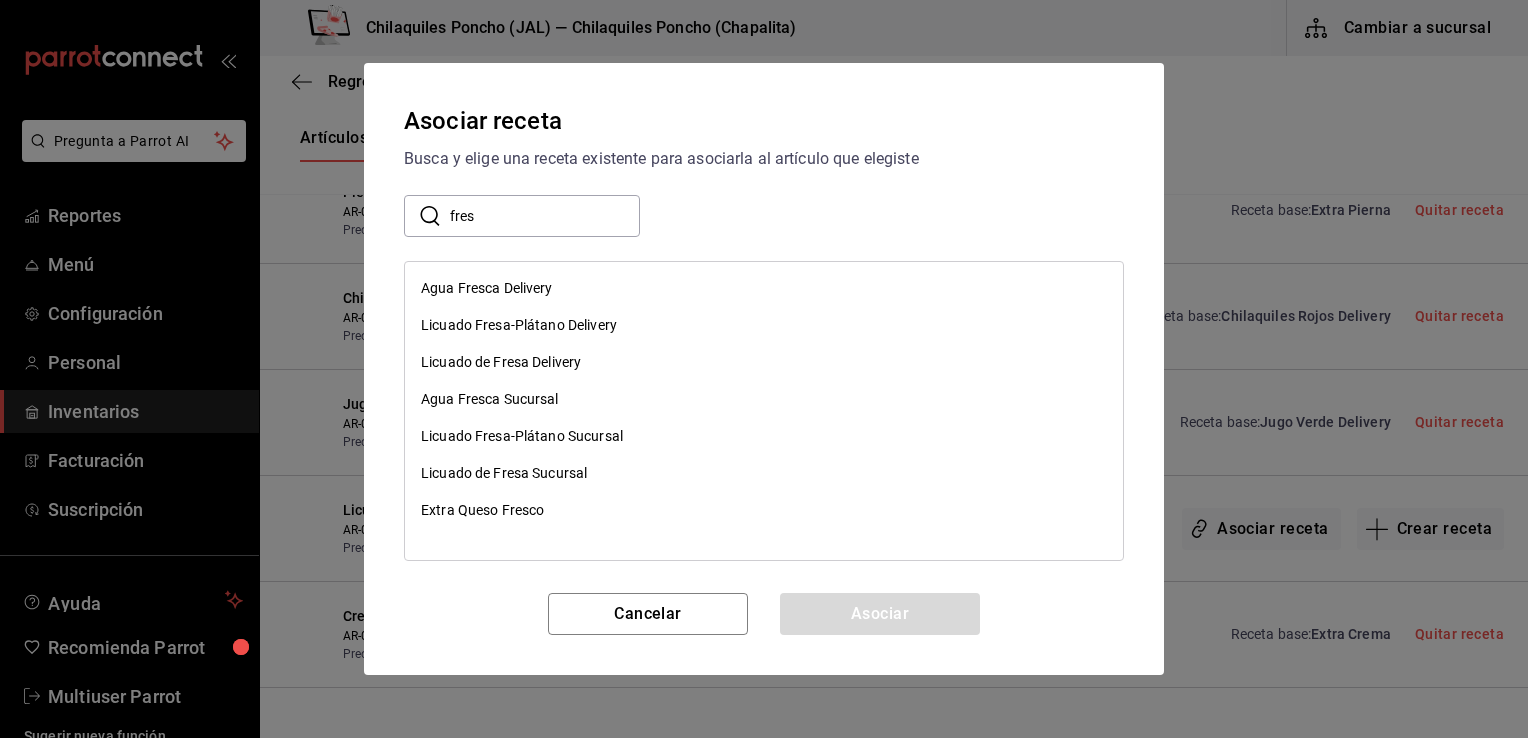 click on "Licuado de Fresa Delivery" at bounding box center (501, 362) 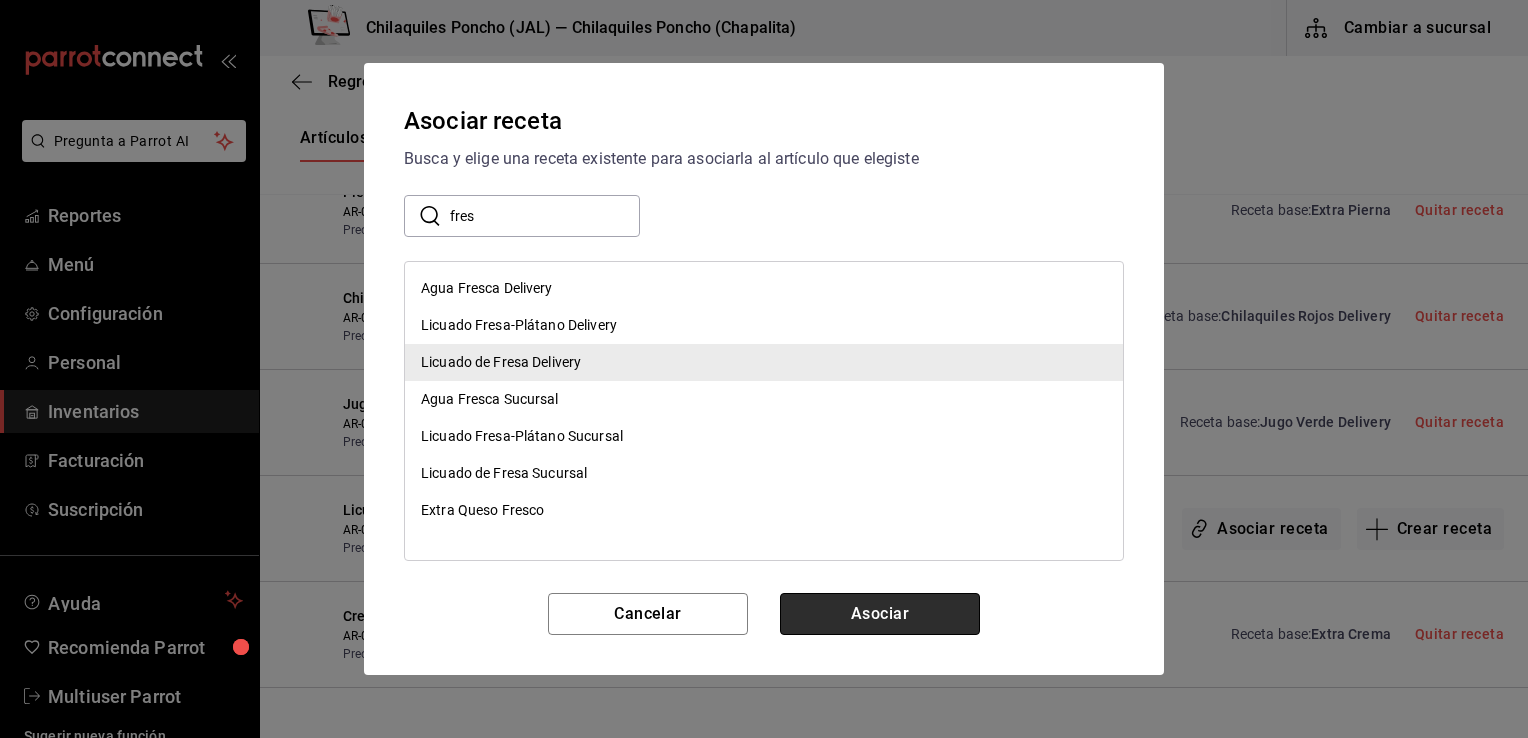 click on "Asociar" at bounding box center [880, 614] 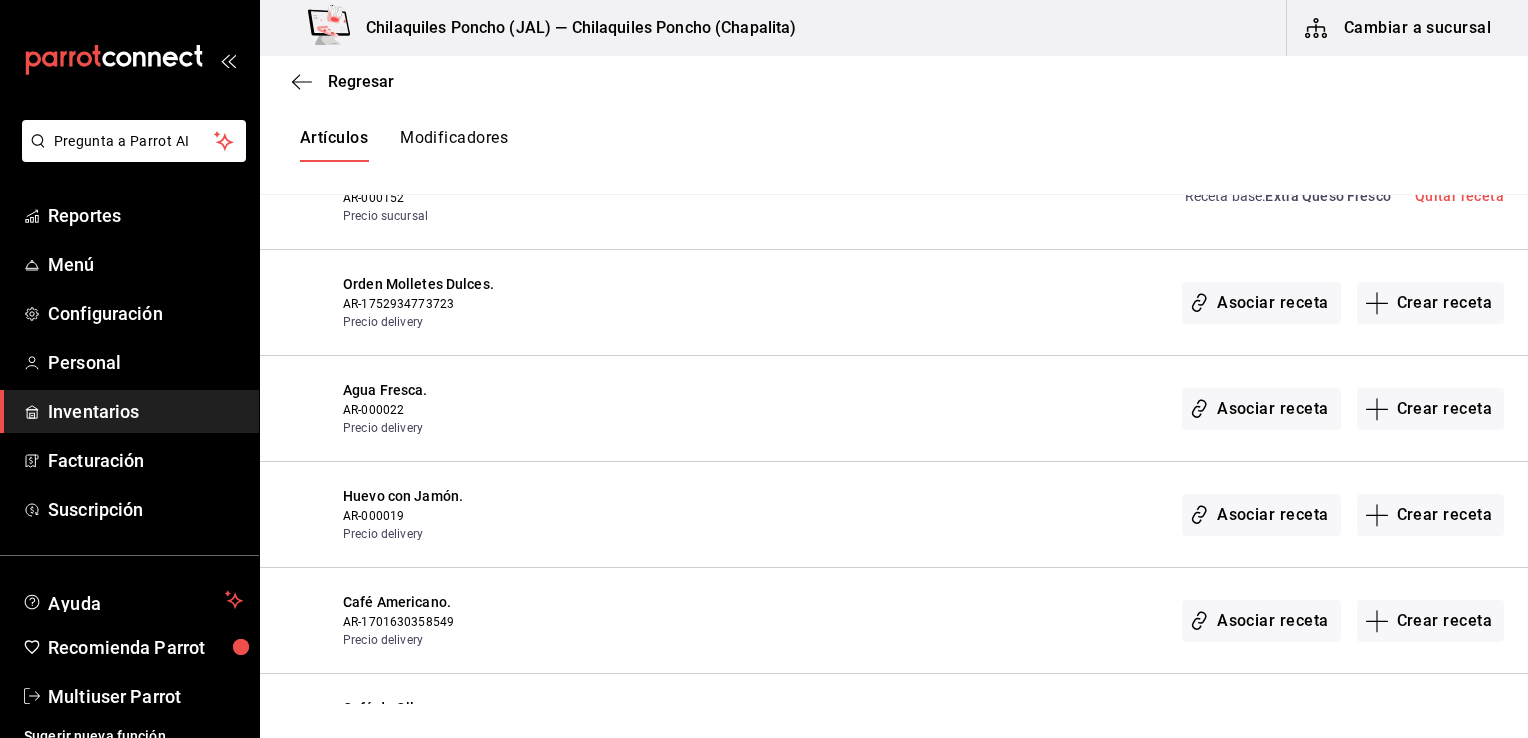 scroll, scrollTop: 1204, scrollLeft: 0, axis: vertical 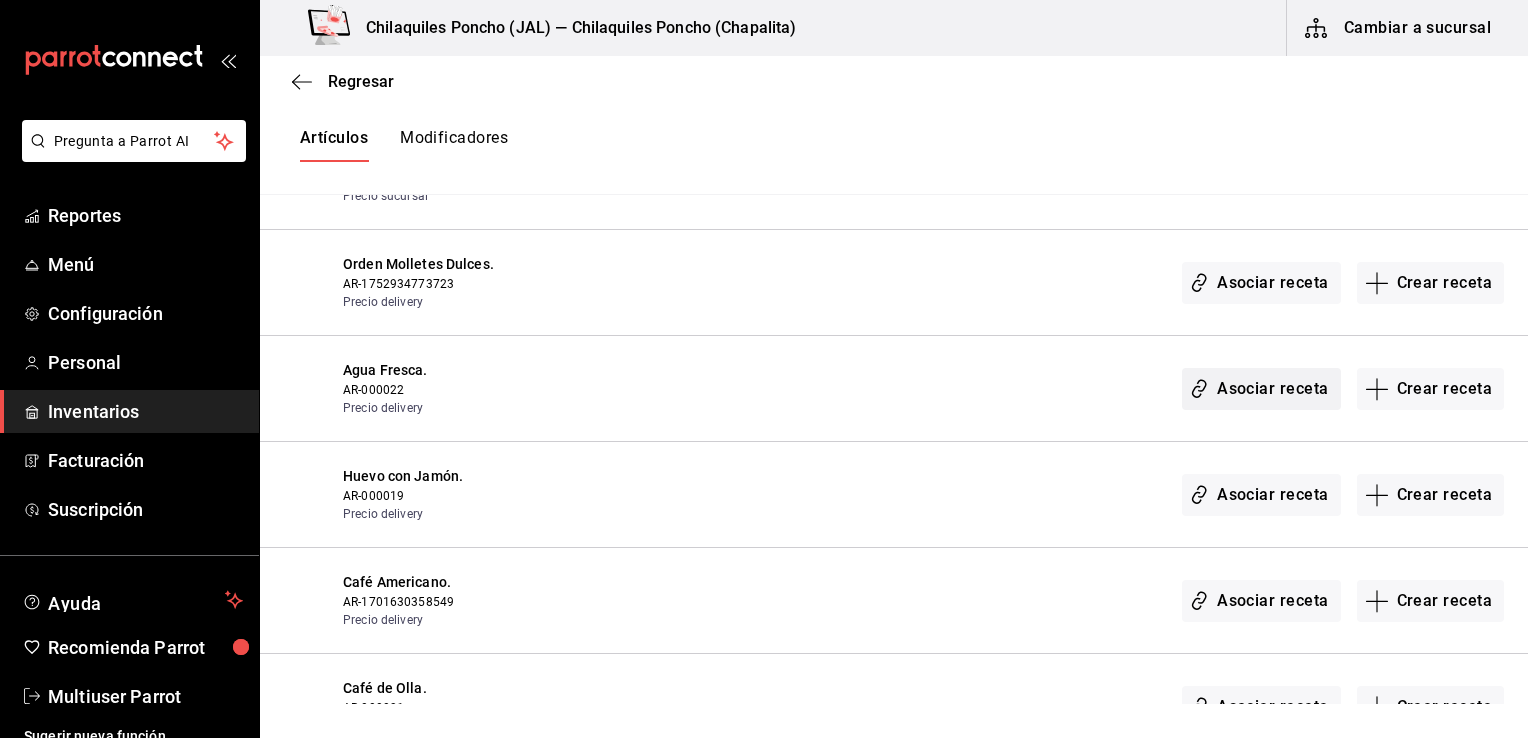 click on "Asociar receta" at bounding box center [1261, 389] 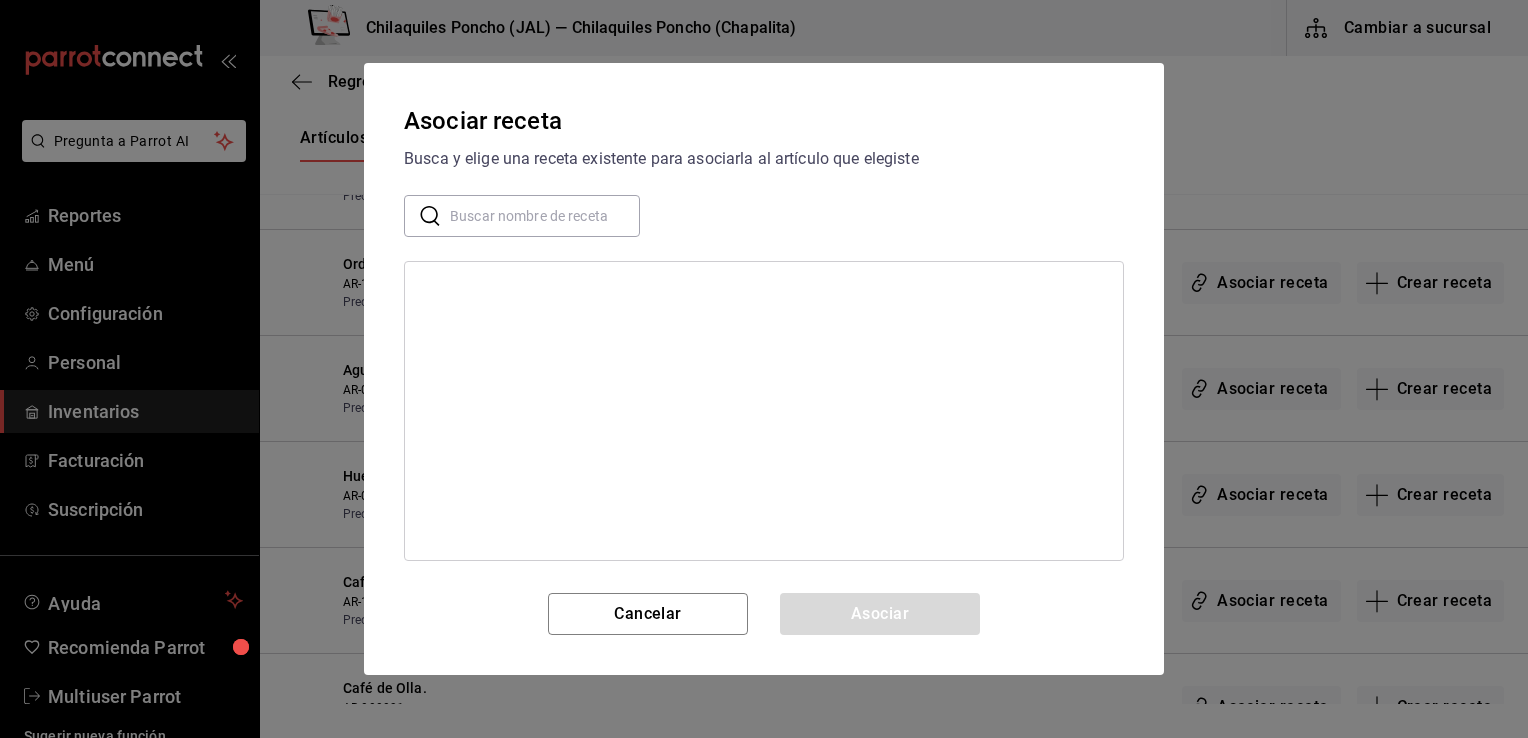 click at bounding box center [545, 216] 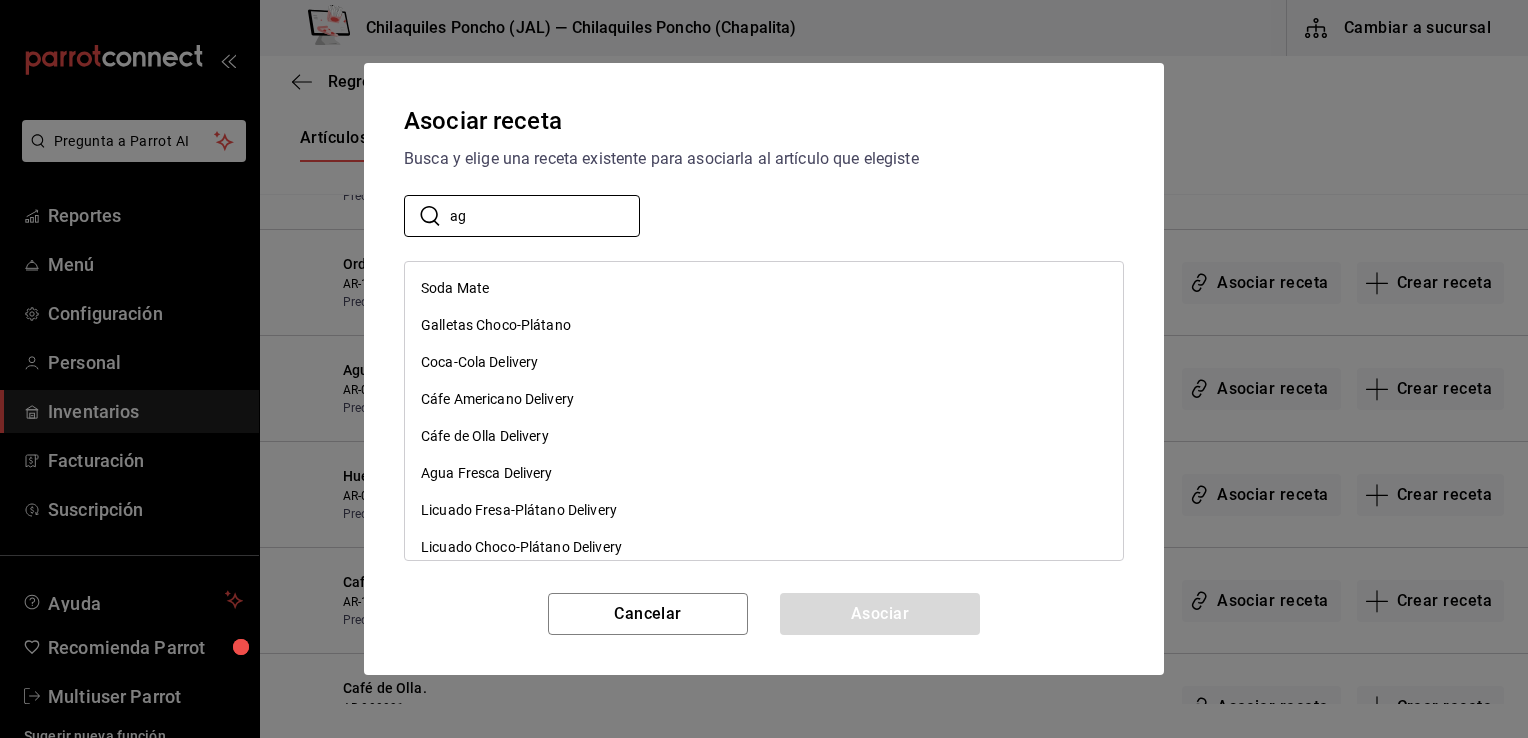 type on "agua" 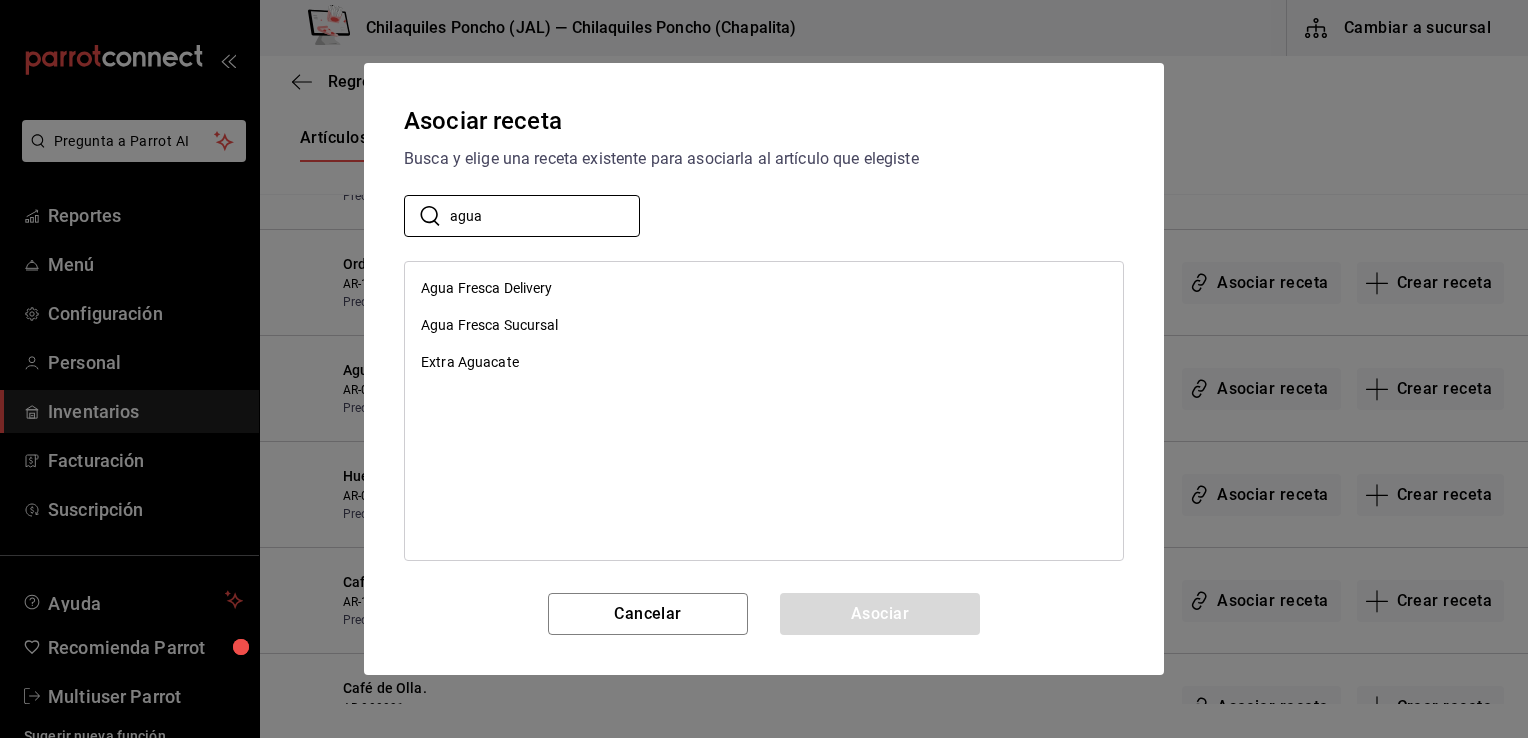 click on "Agua Fresca Delivery" at bounding box center (764, 288) 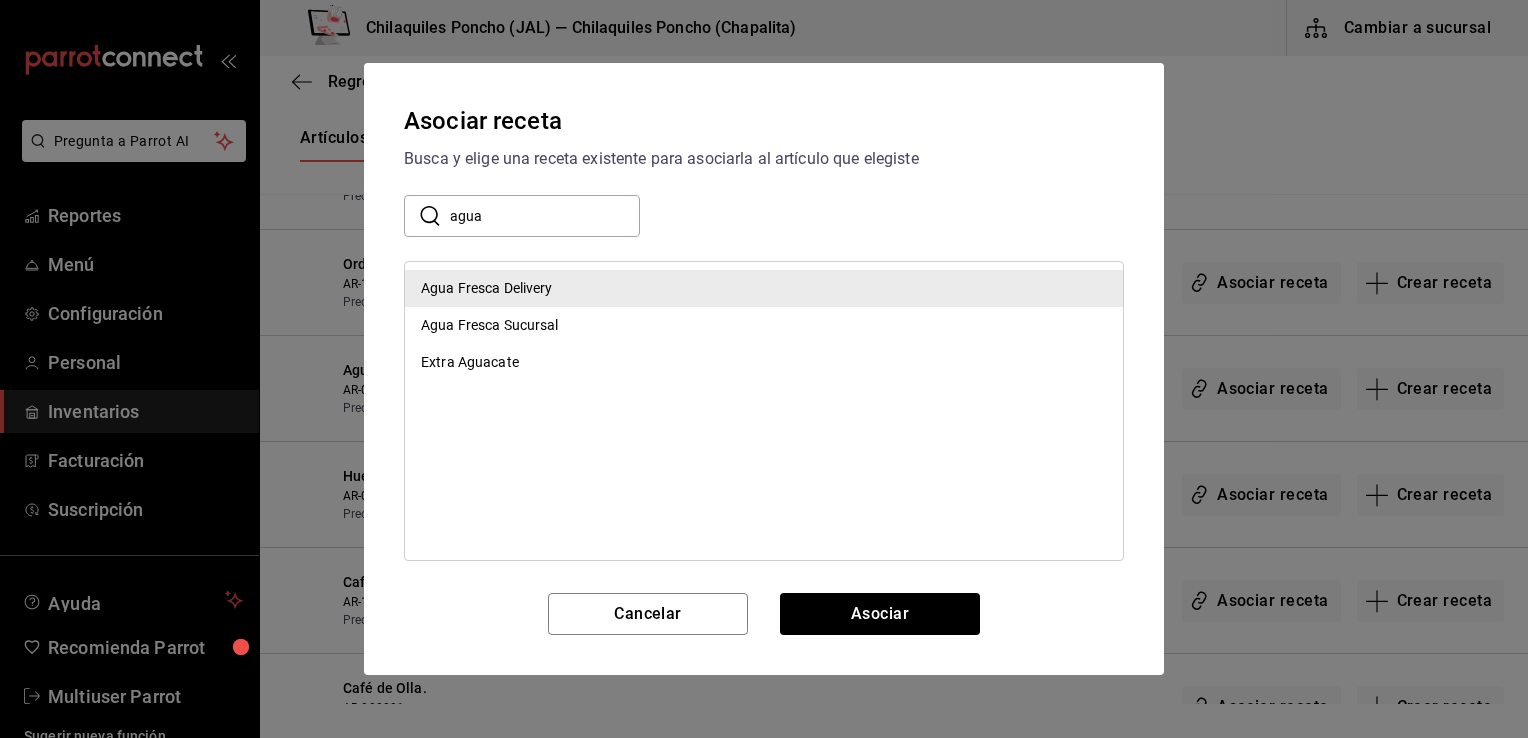 click on "Asociar" at bounding box center (880, 614) 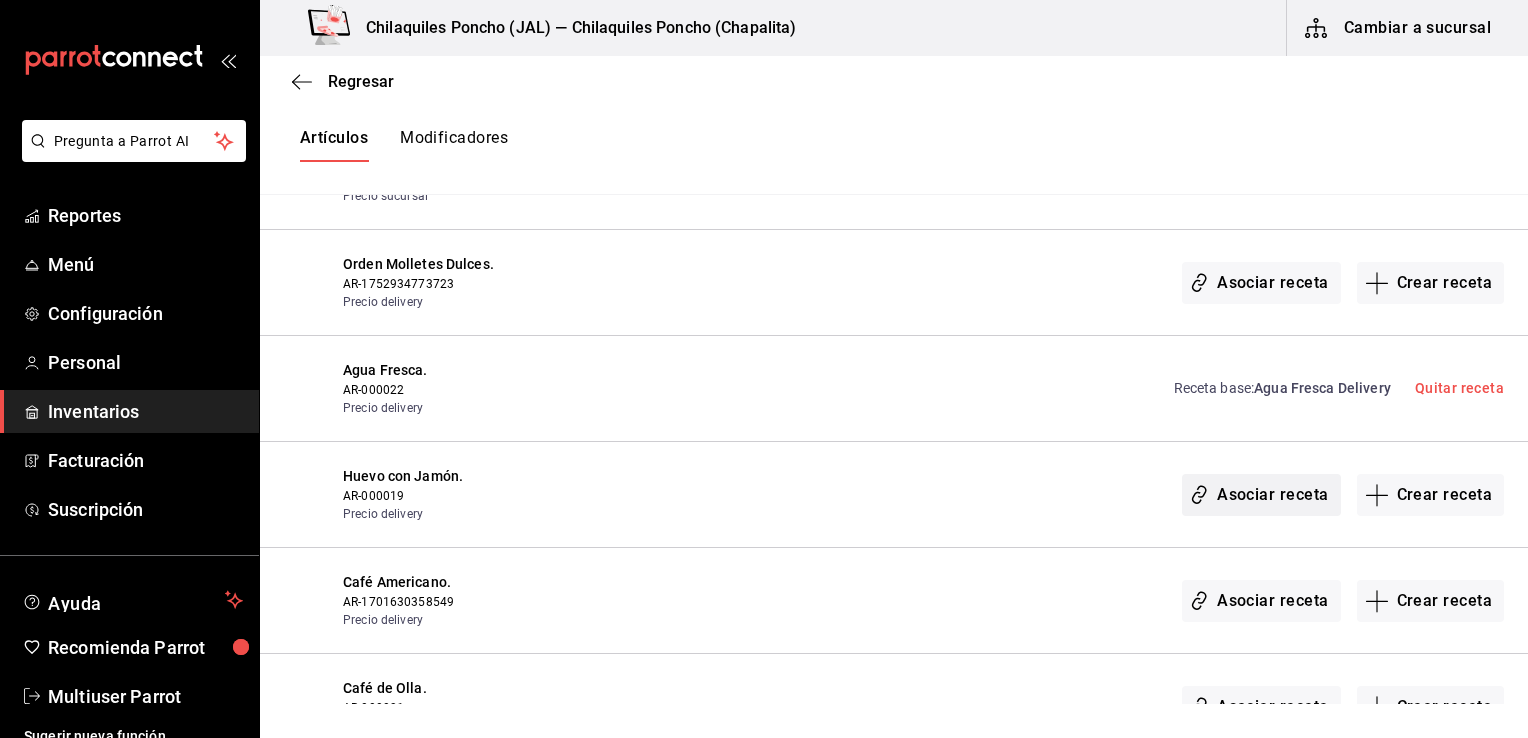 click on "Asociar receta" at bounding box center [1261, 495] 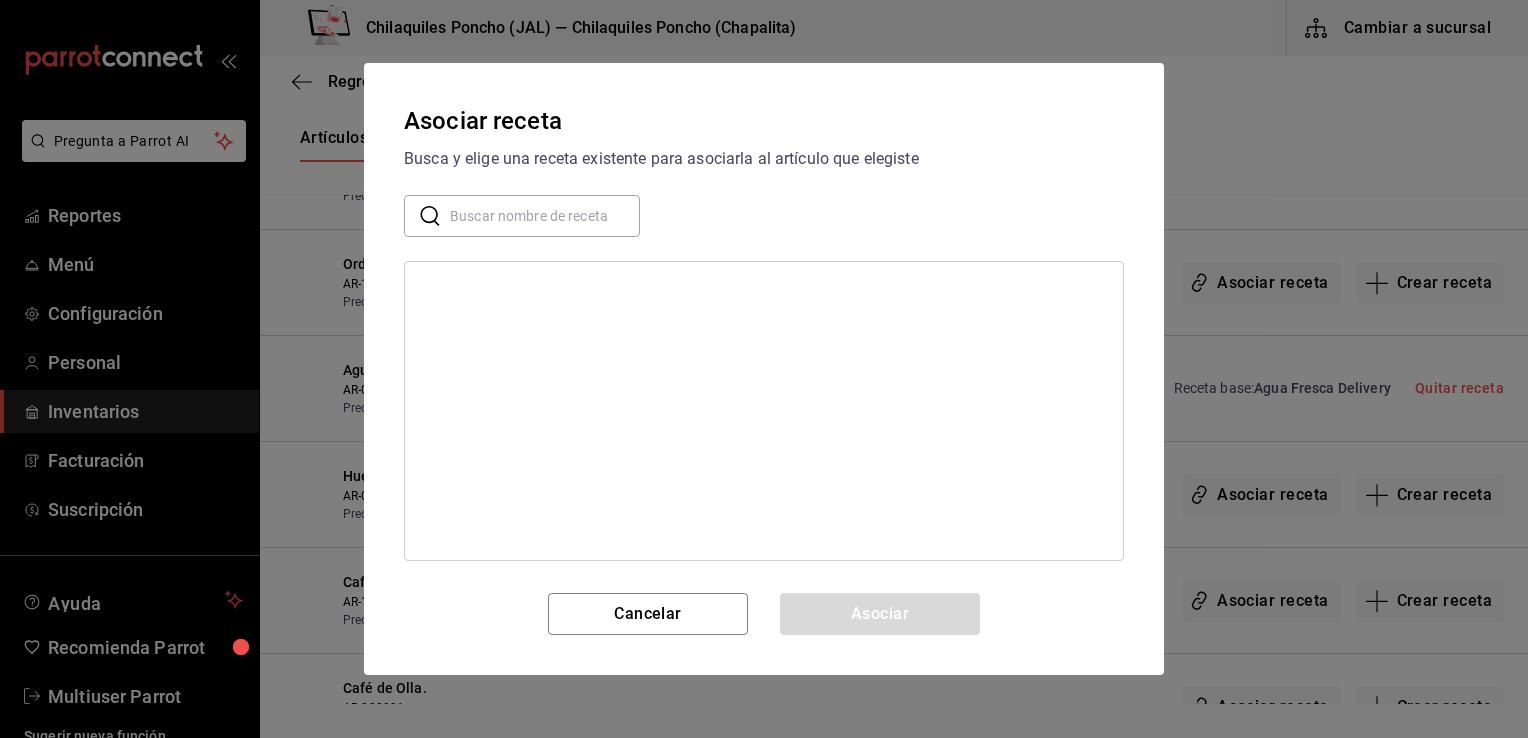 click at bounding box center [545, 216] 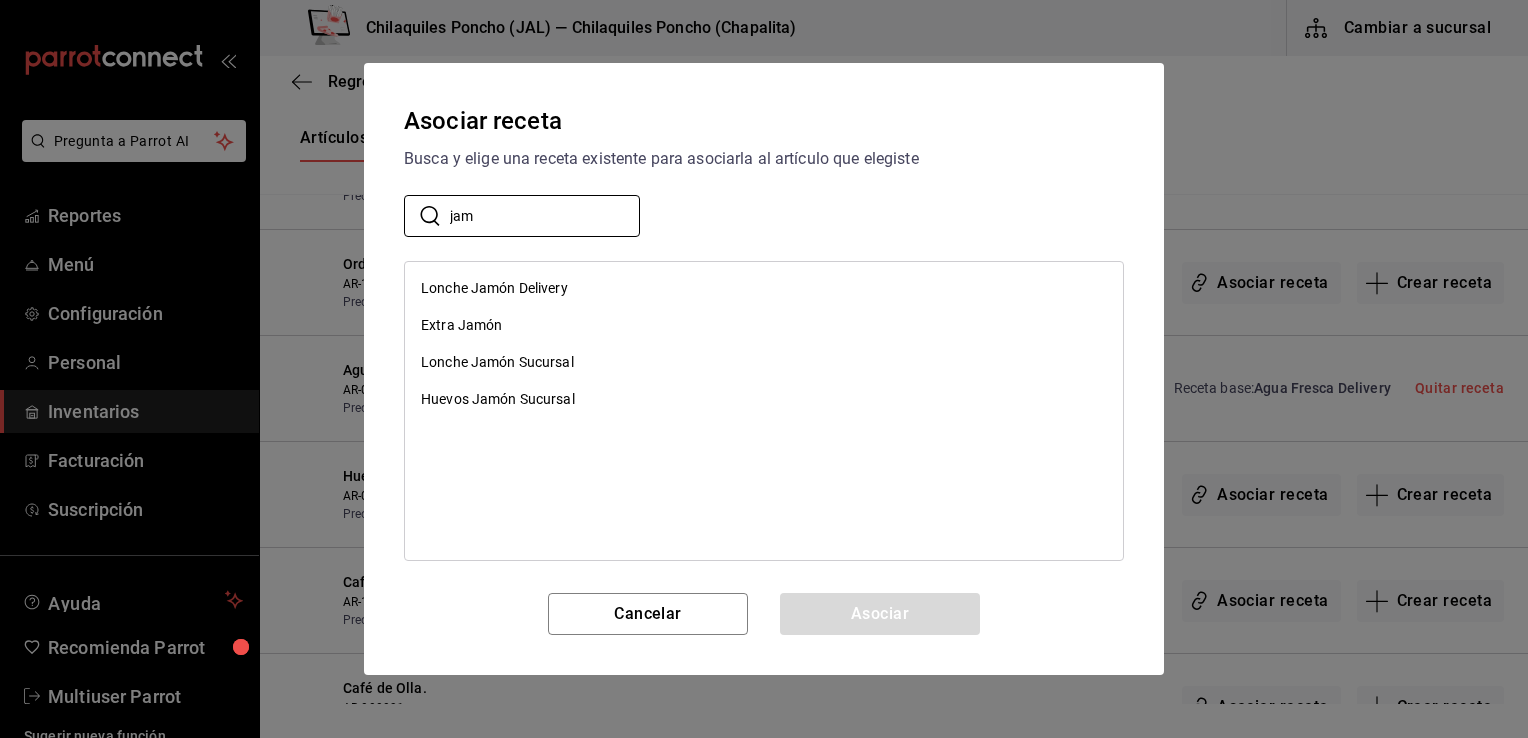 type on "jam" 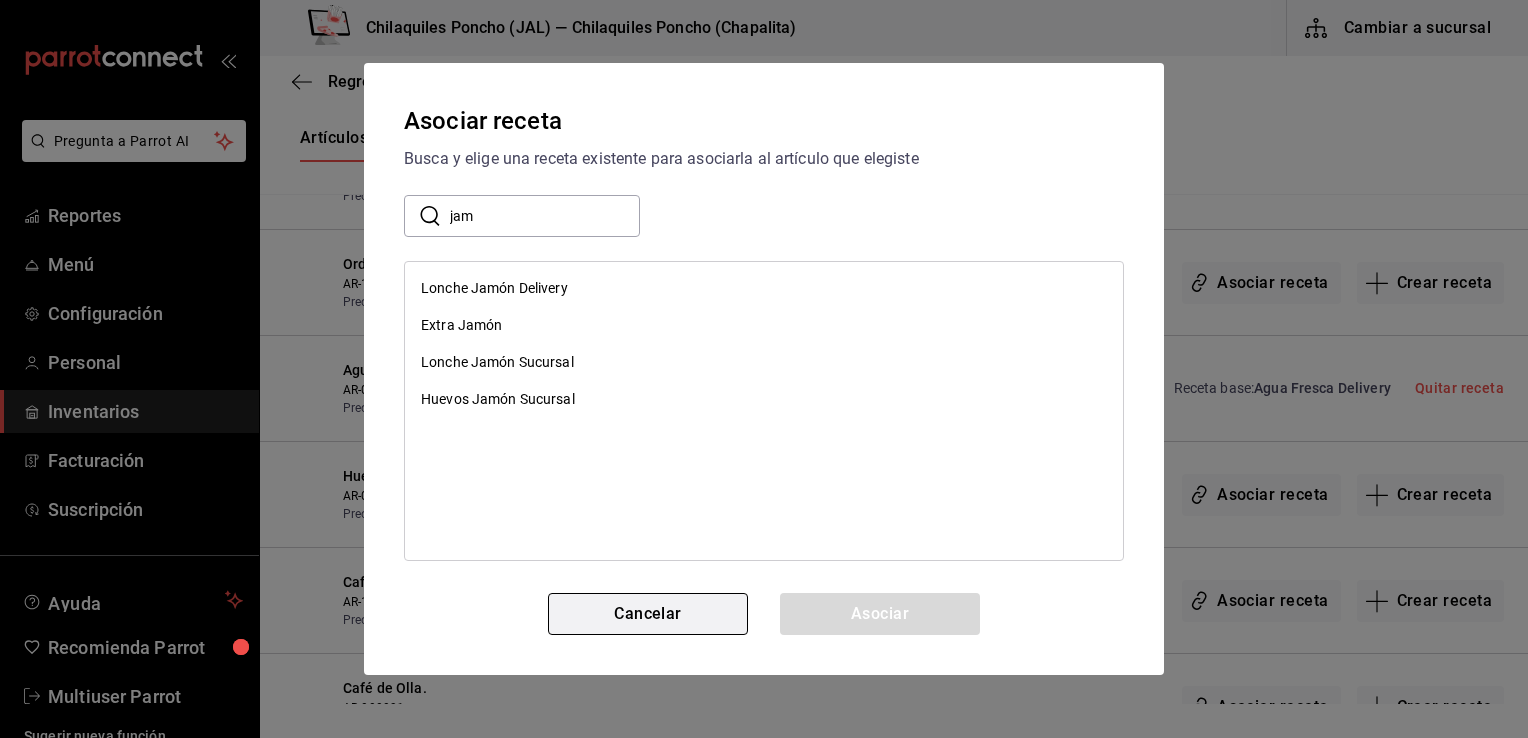 click on "Cancelar" at bounding box center [648, 614] 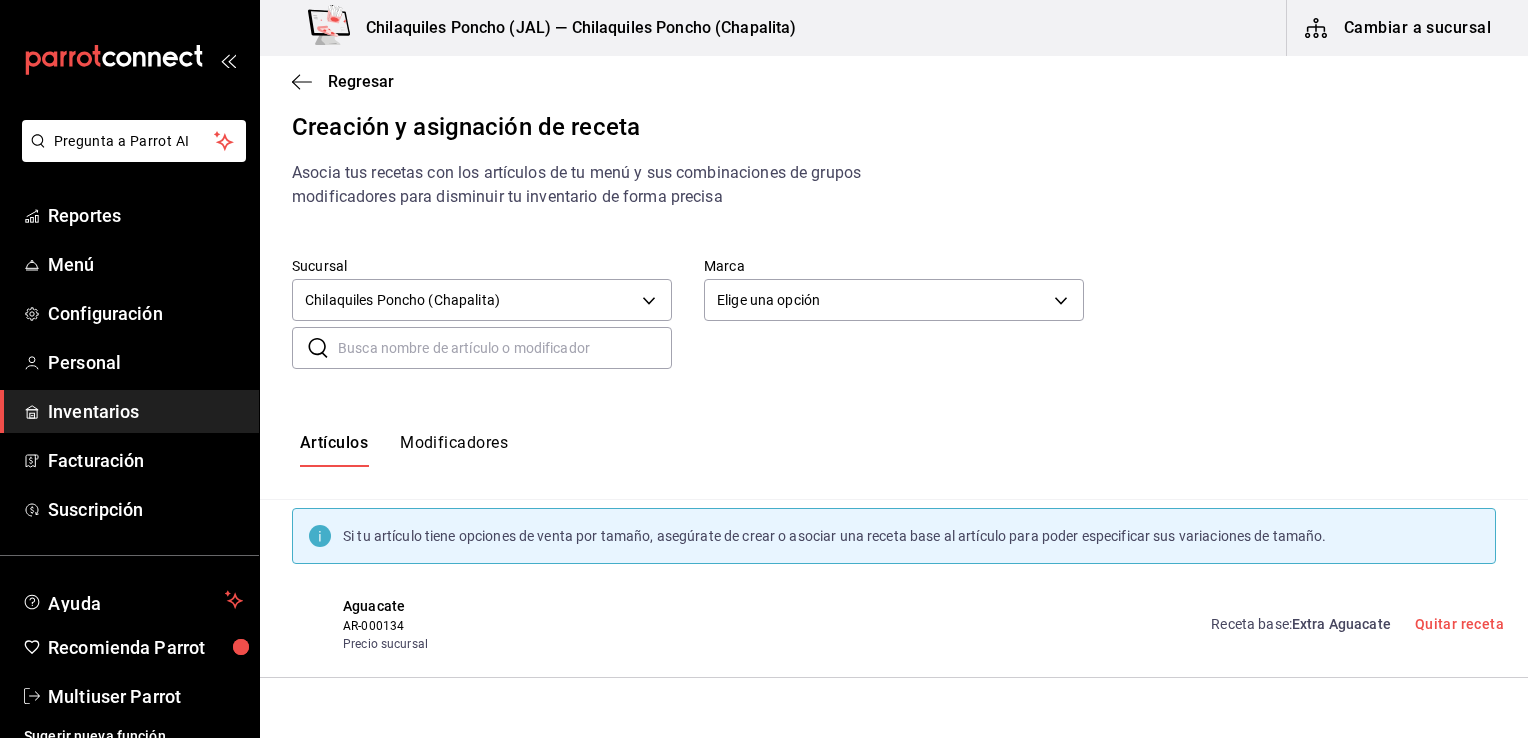 scroll, scrollTop: 0, scrollLeft: 0, axis: both 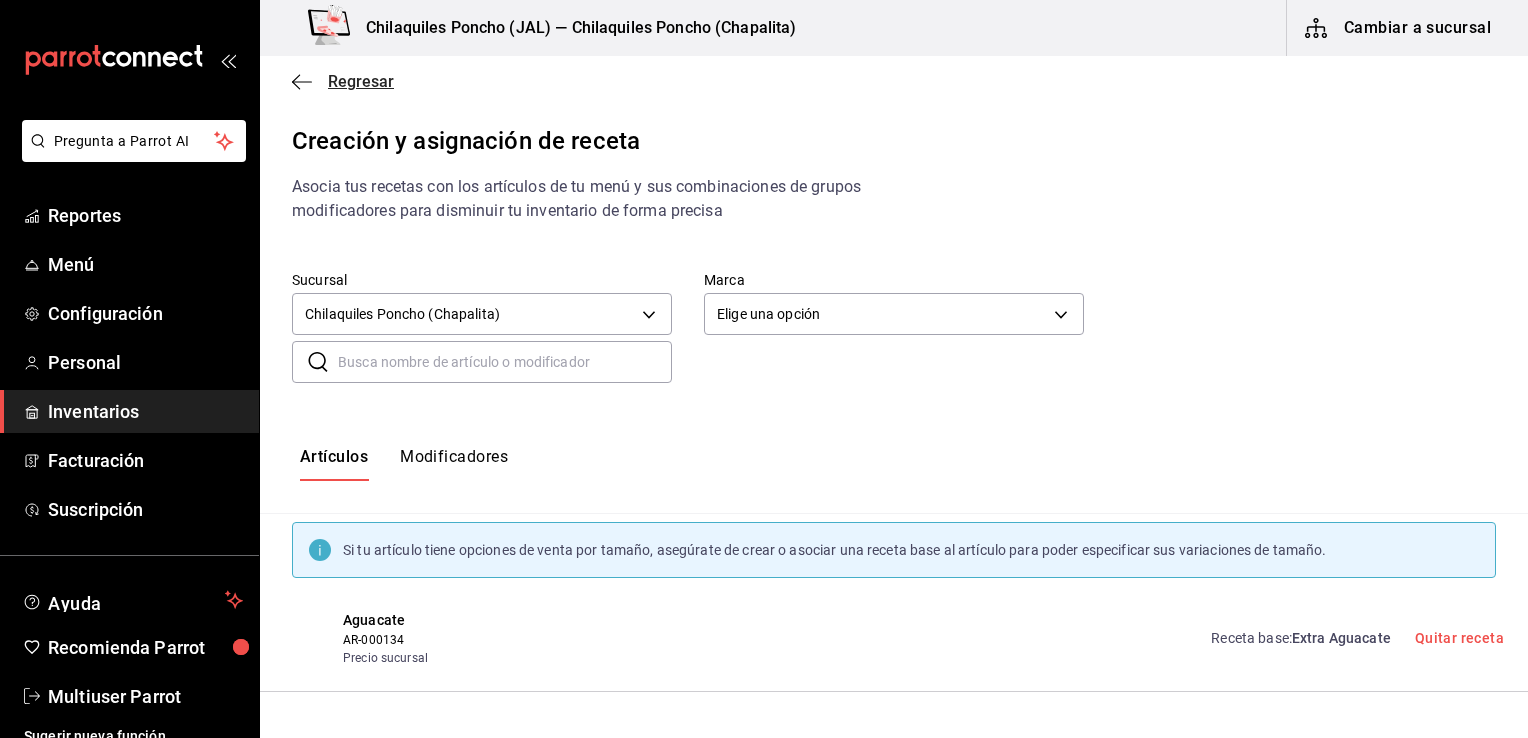 click on "Regresar" at bounding box center (361, 81) 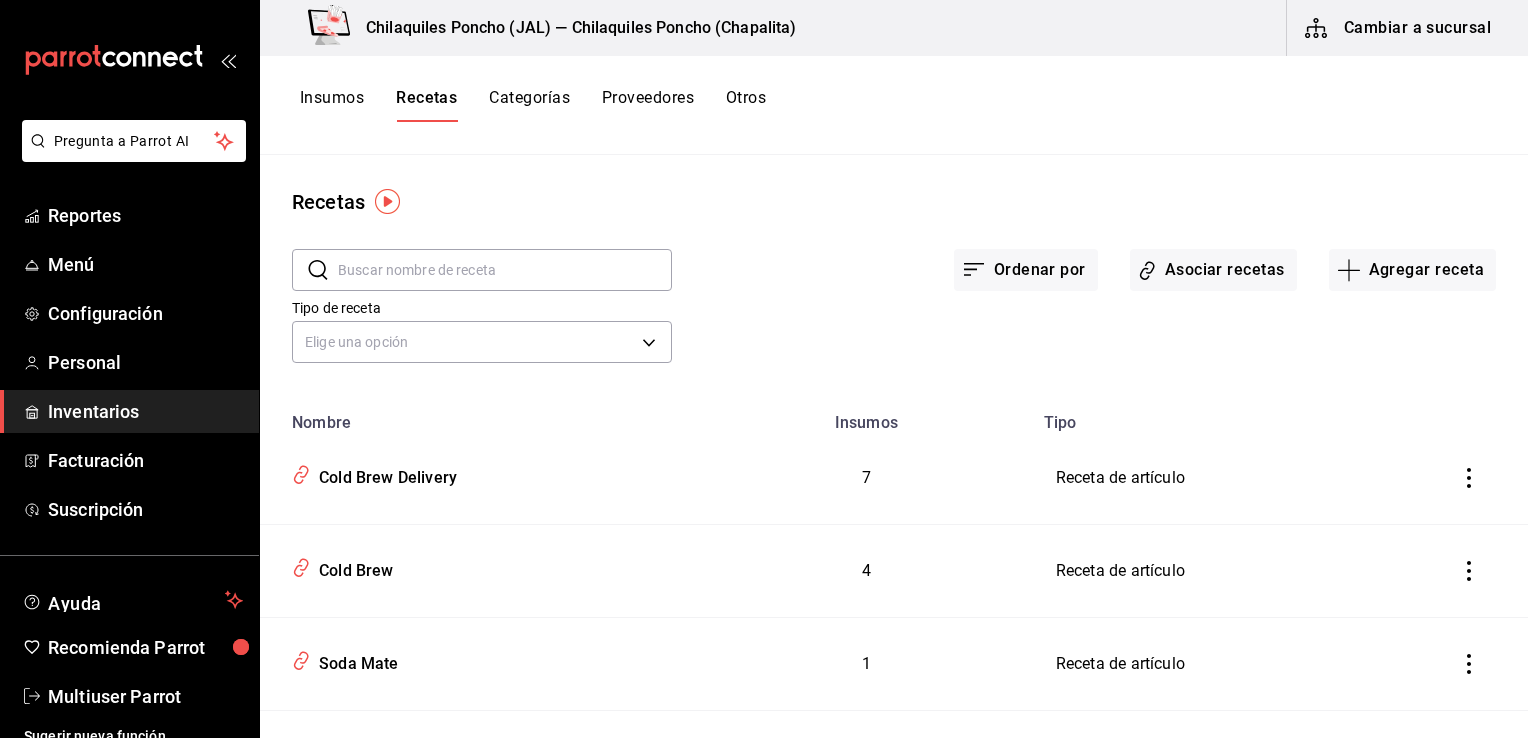 click at bounding box center (505, 270) 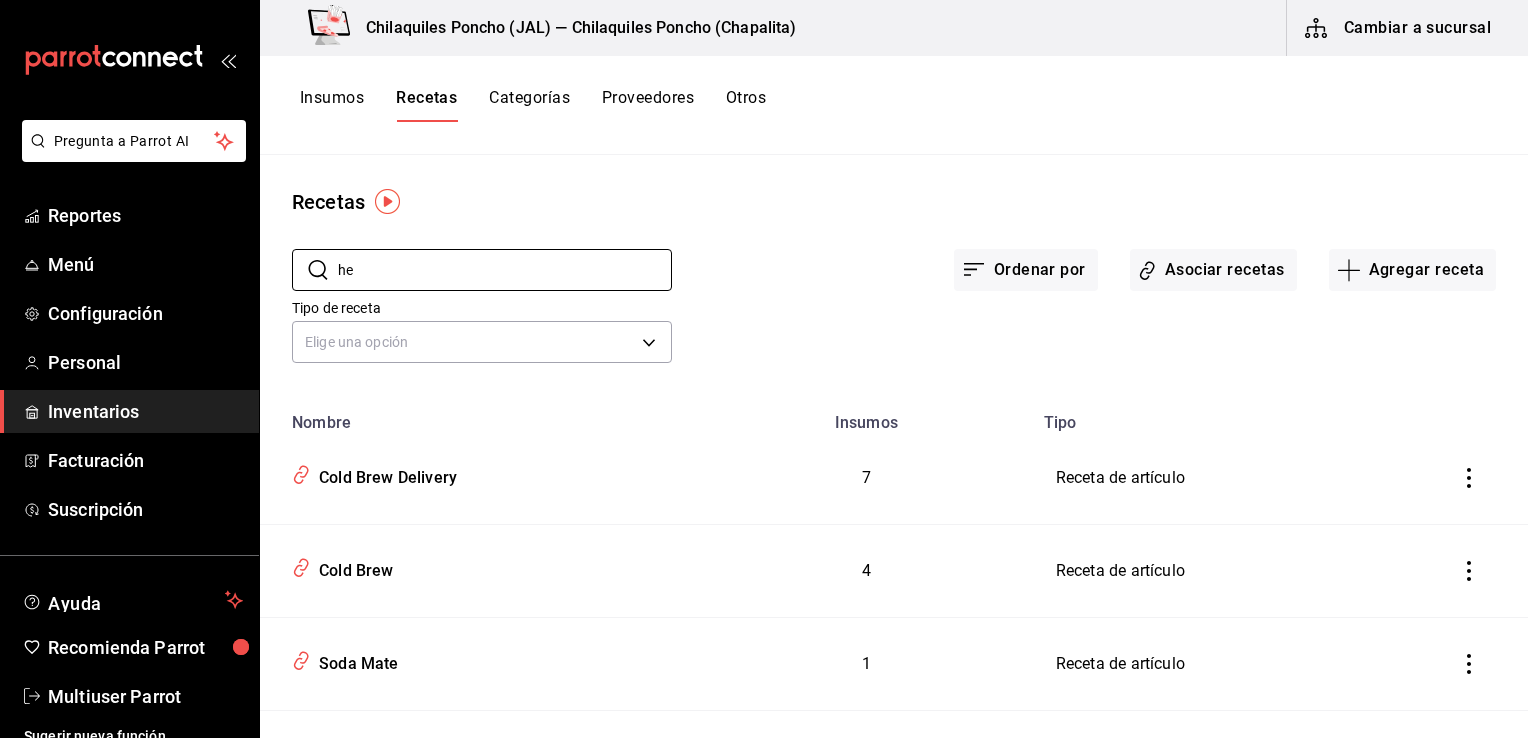 type on "h" 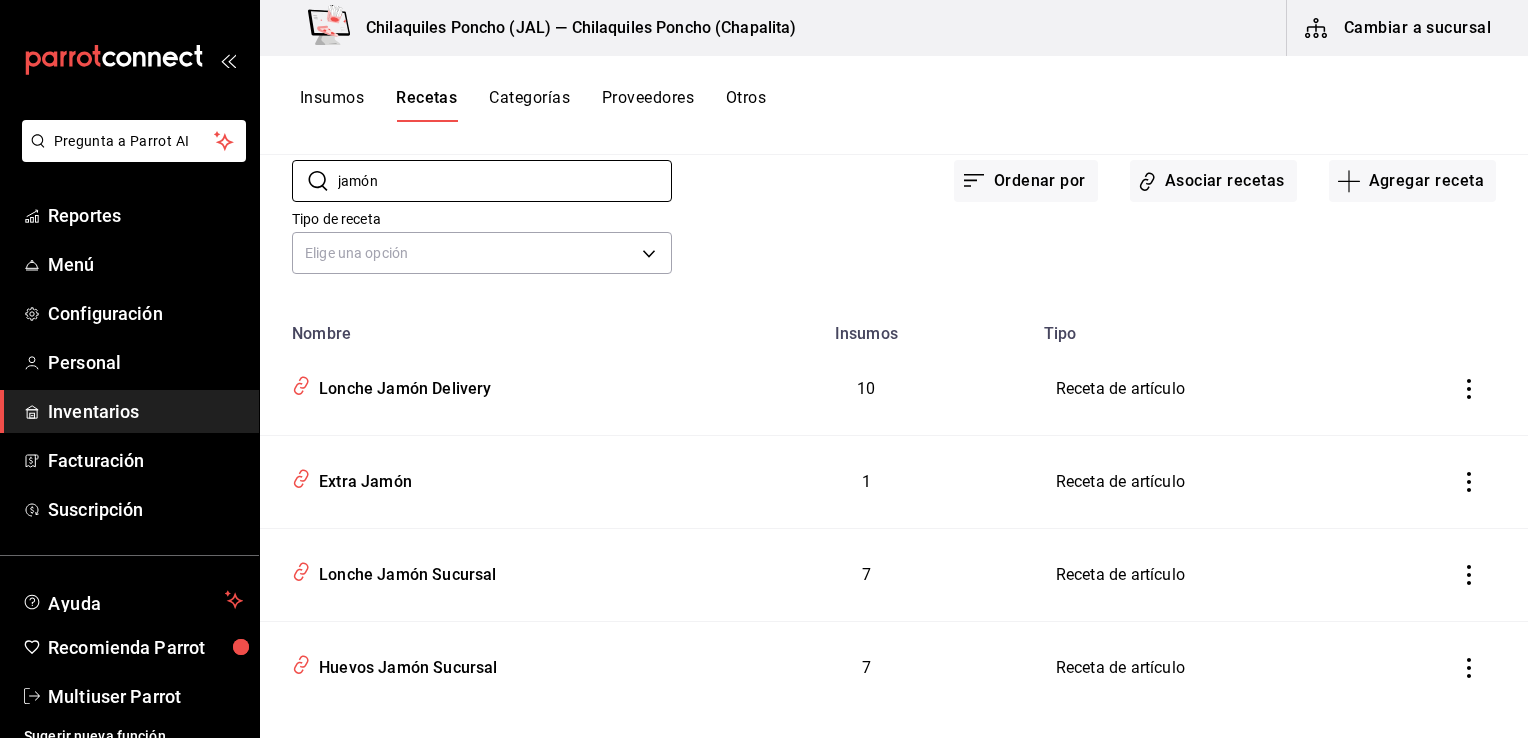scroll, scrollTop: 118, scrollLeft: 0, axis: vertical 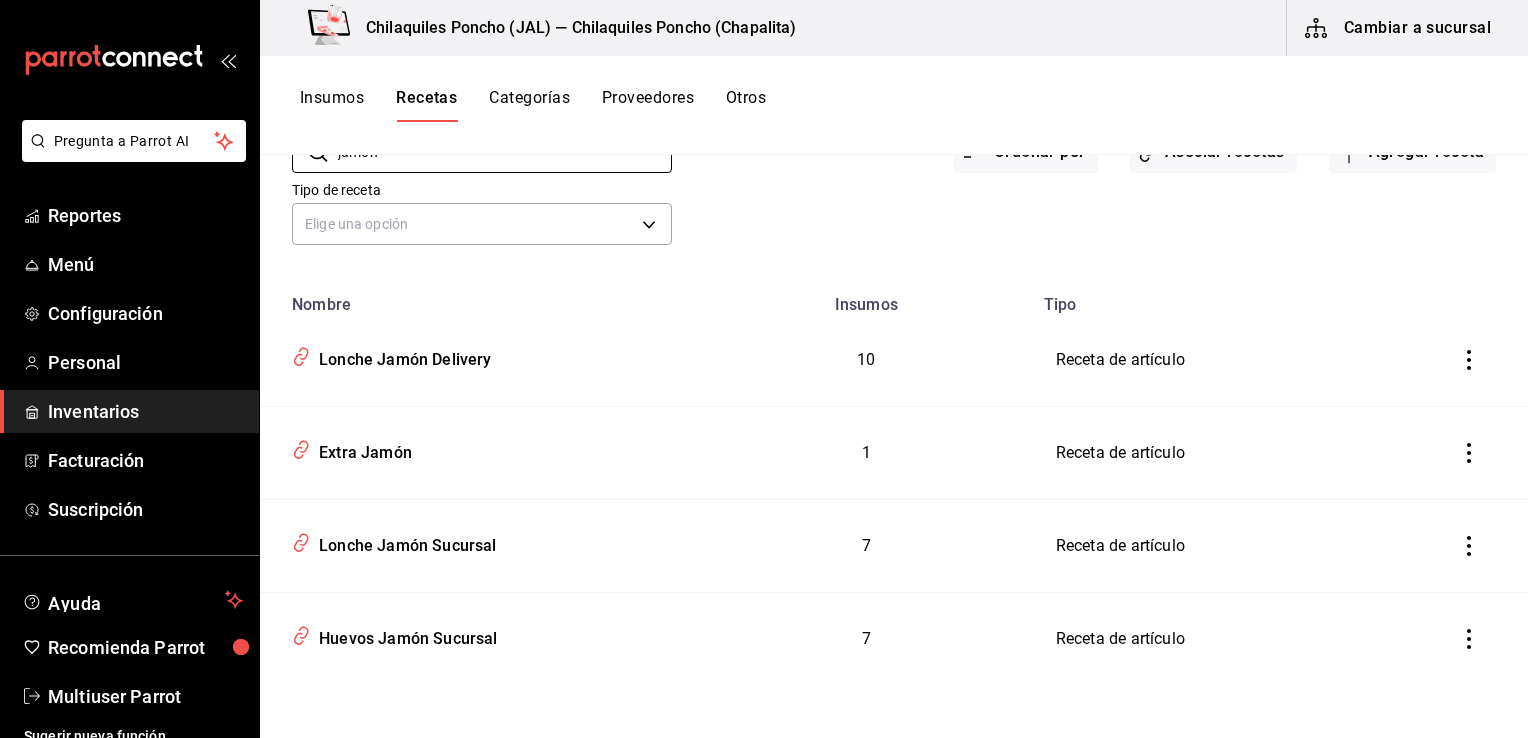 click 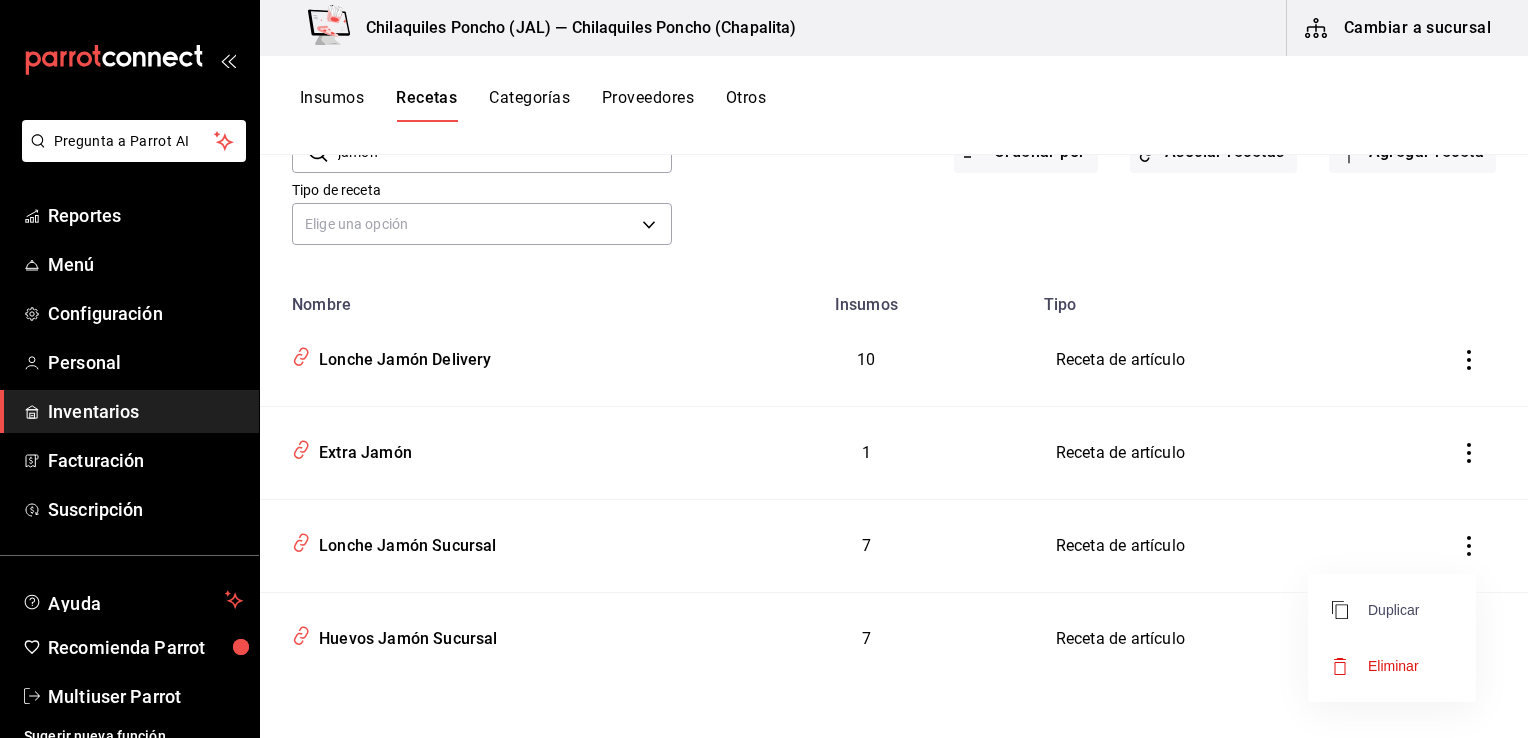 click on "Duplicar" at bounding box center [1375, 610] 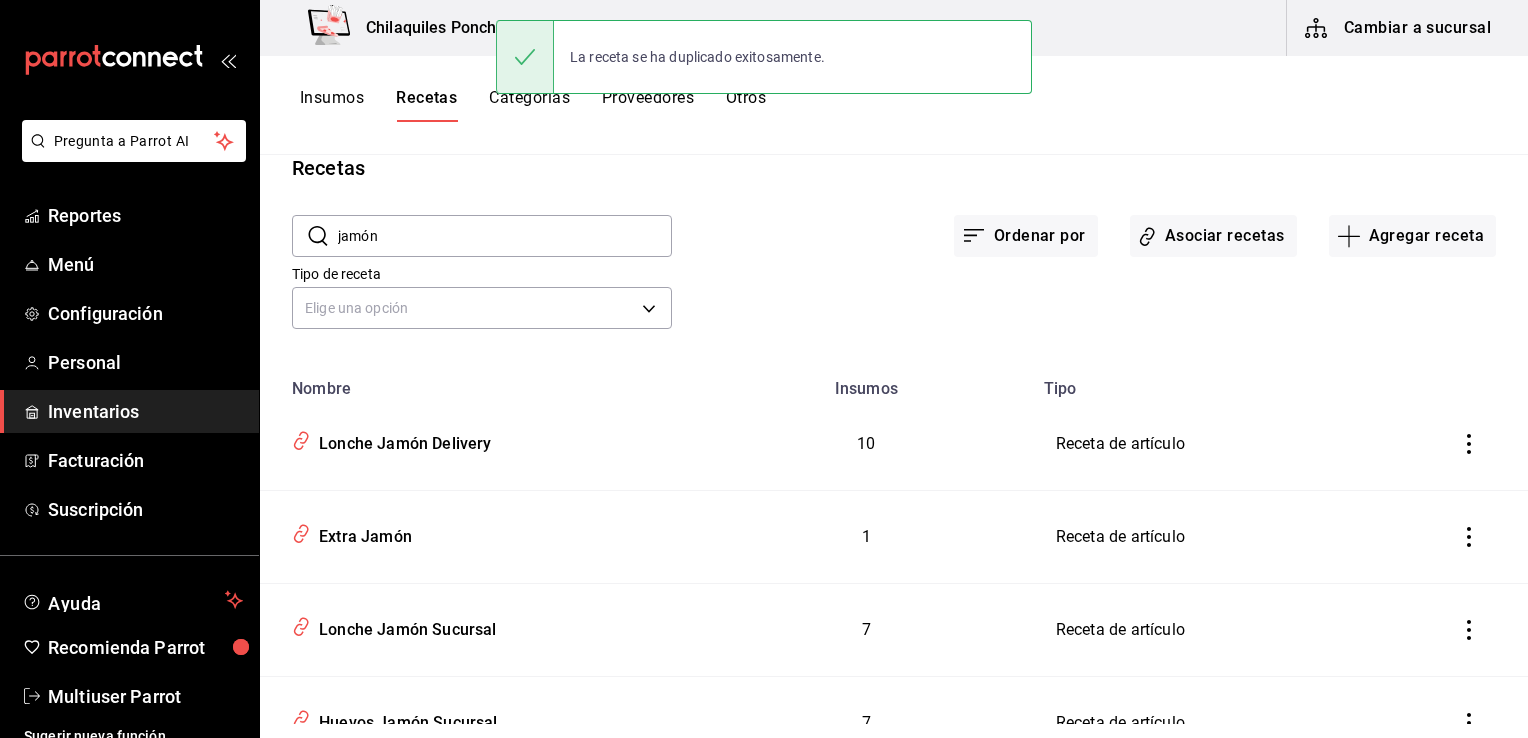 scroll, scrollTop: 0, scrollLeft: 0, axis: both 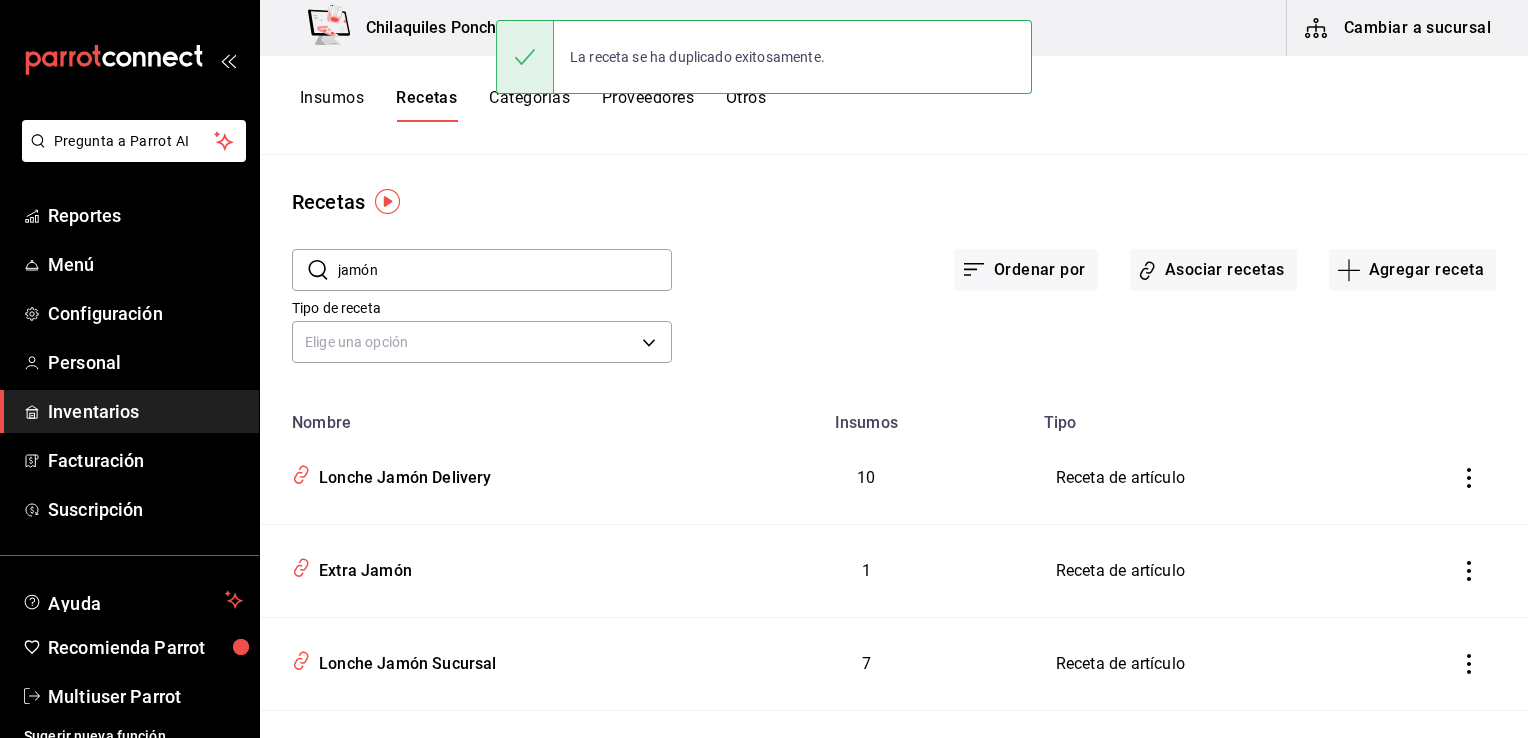 click on "jamón" at bounding box center [505, 270] 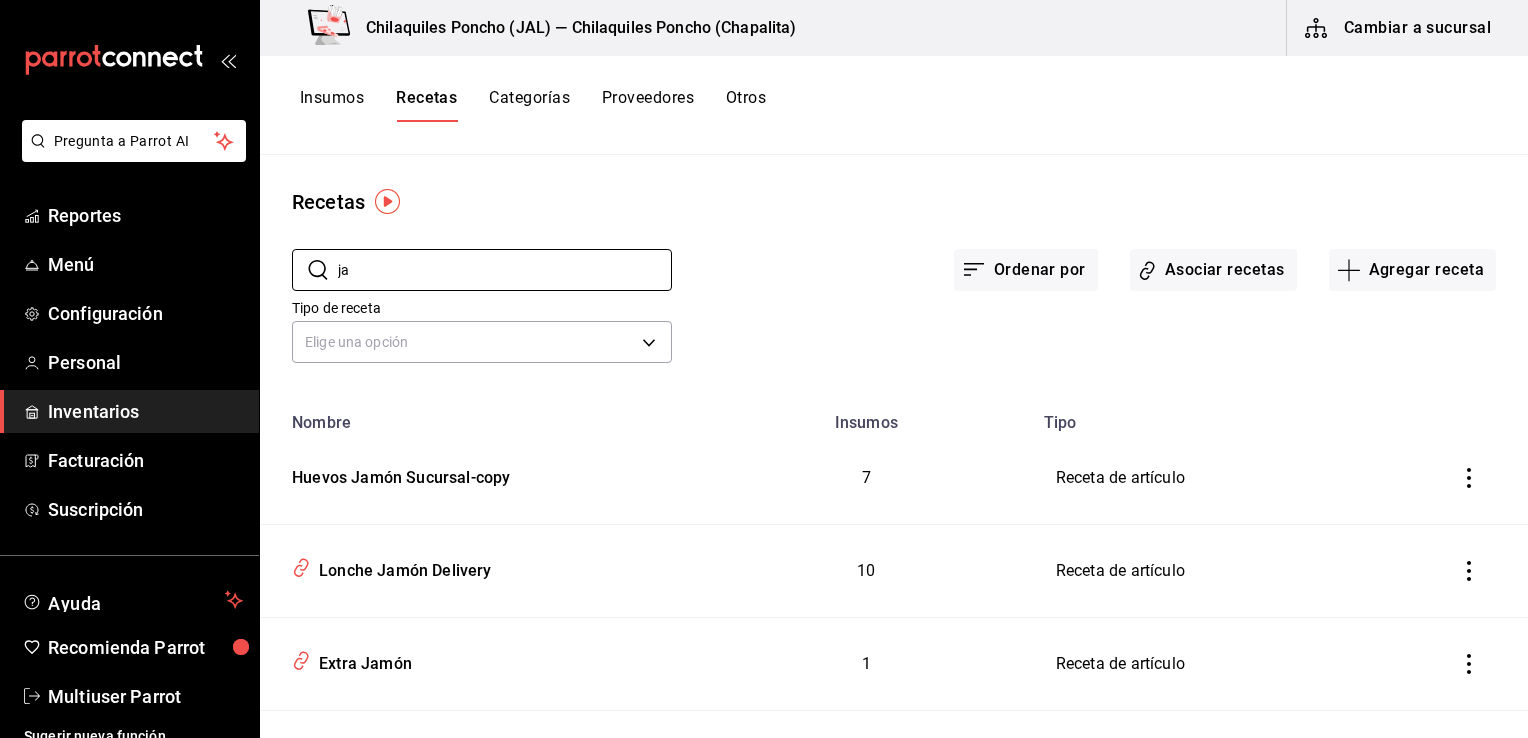 type on "j" 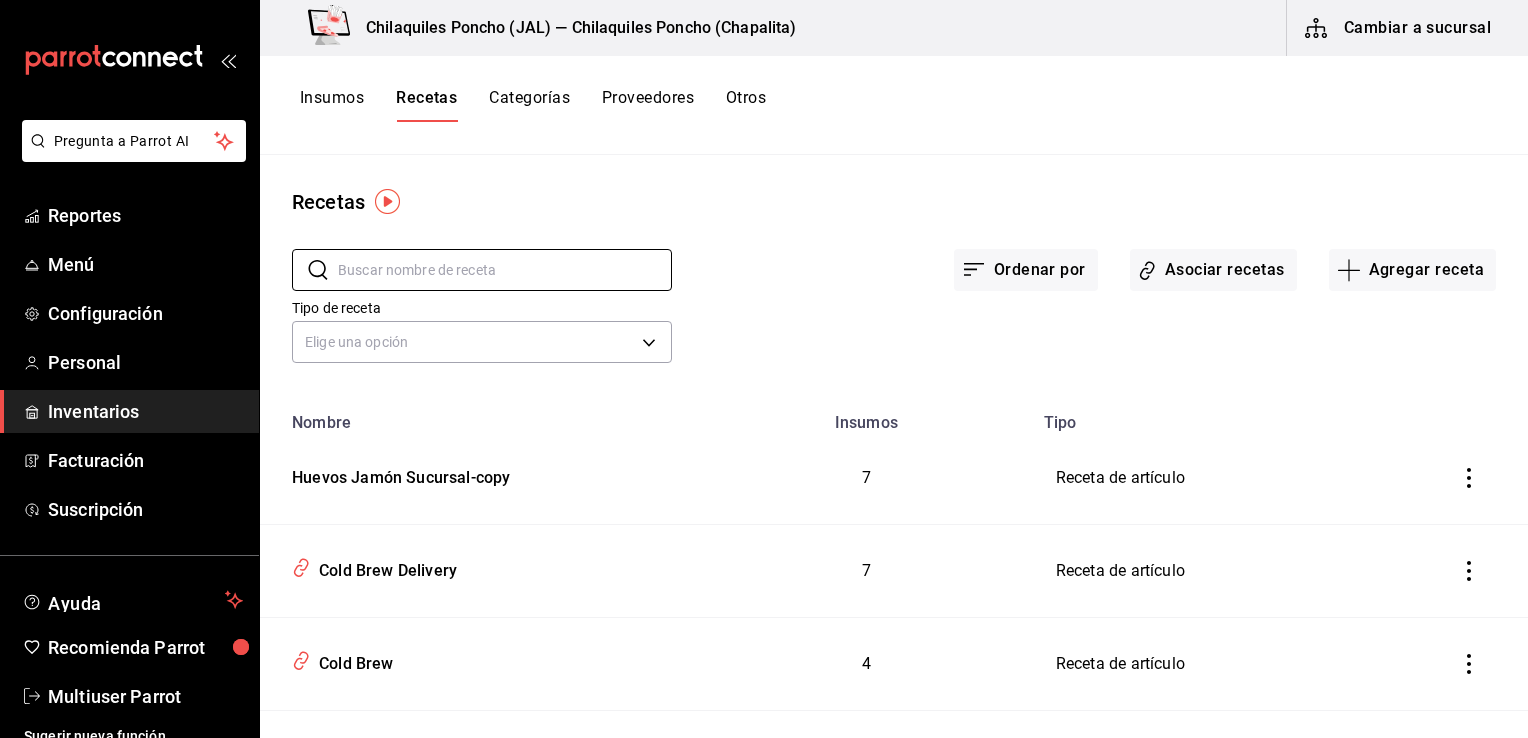 type 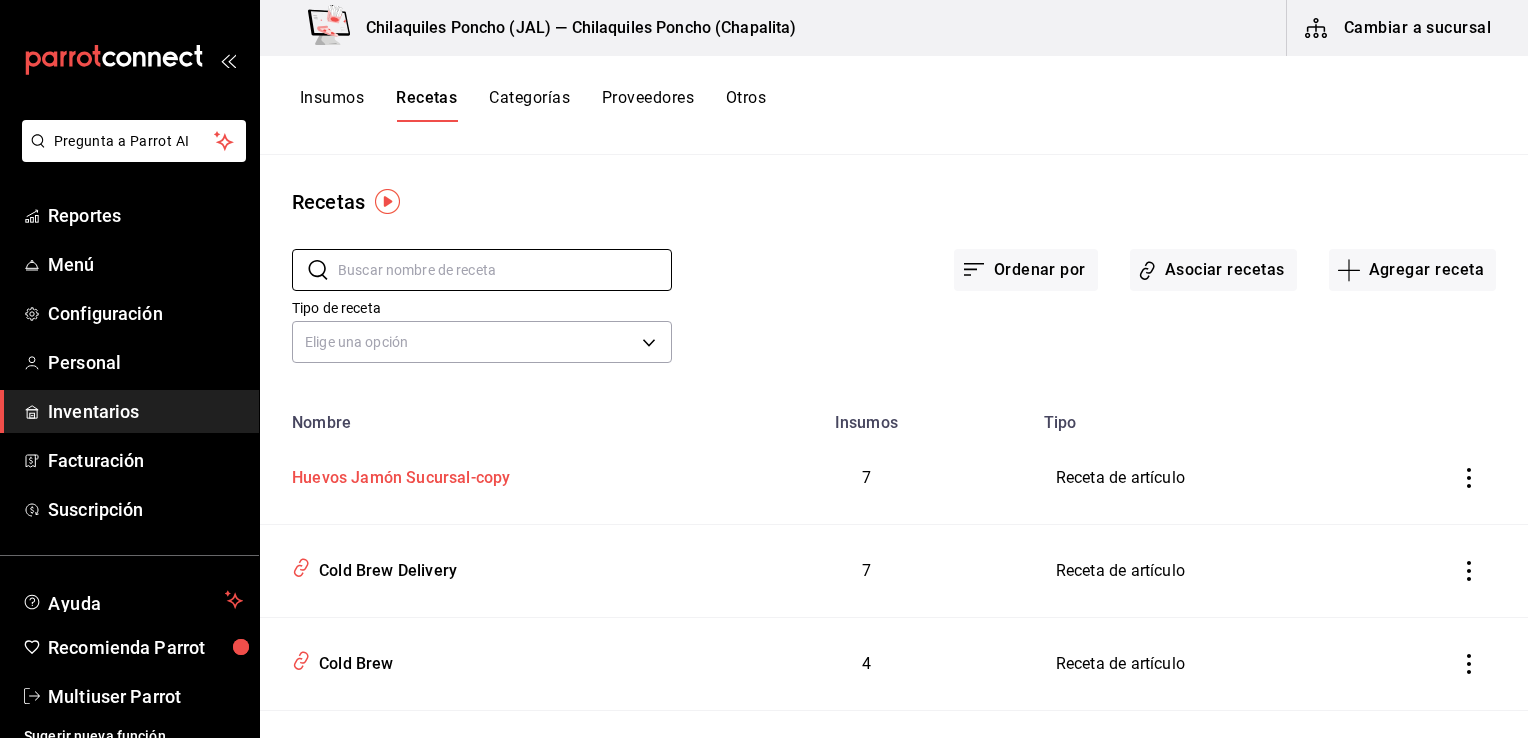 click on "Huevos Jamón Sucursal-copy" at bounding box center (480, 478) 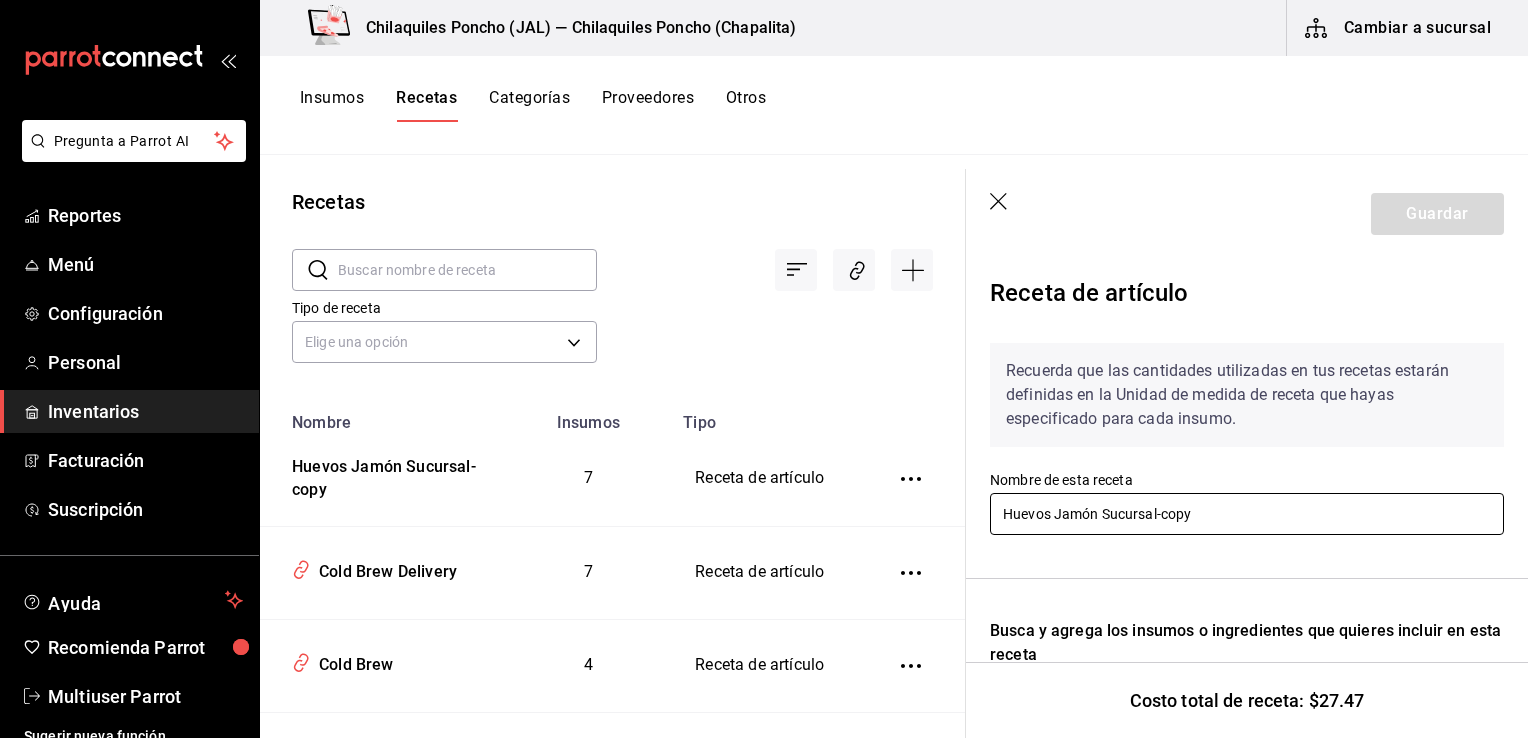 click on "Huevos Jamón Sucursal-copy" at bounding box center [1247, 514] 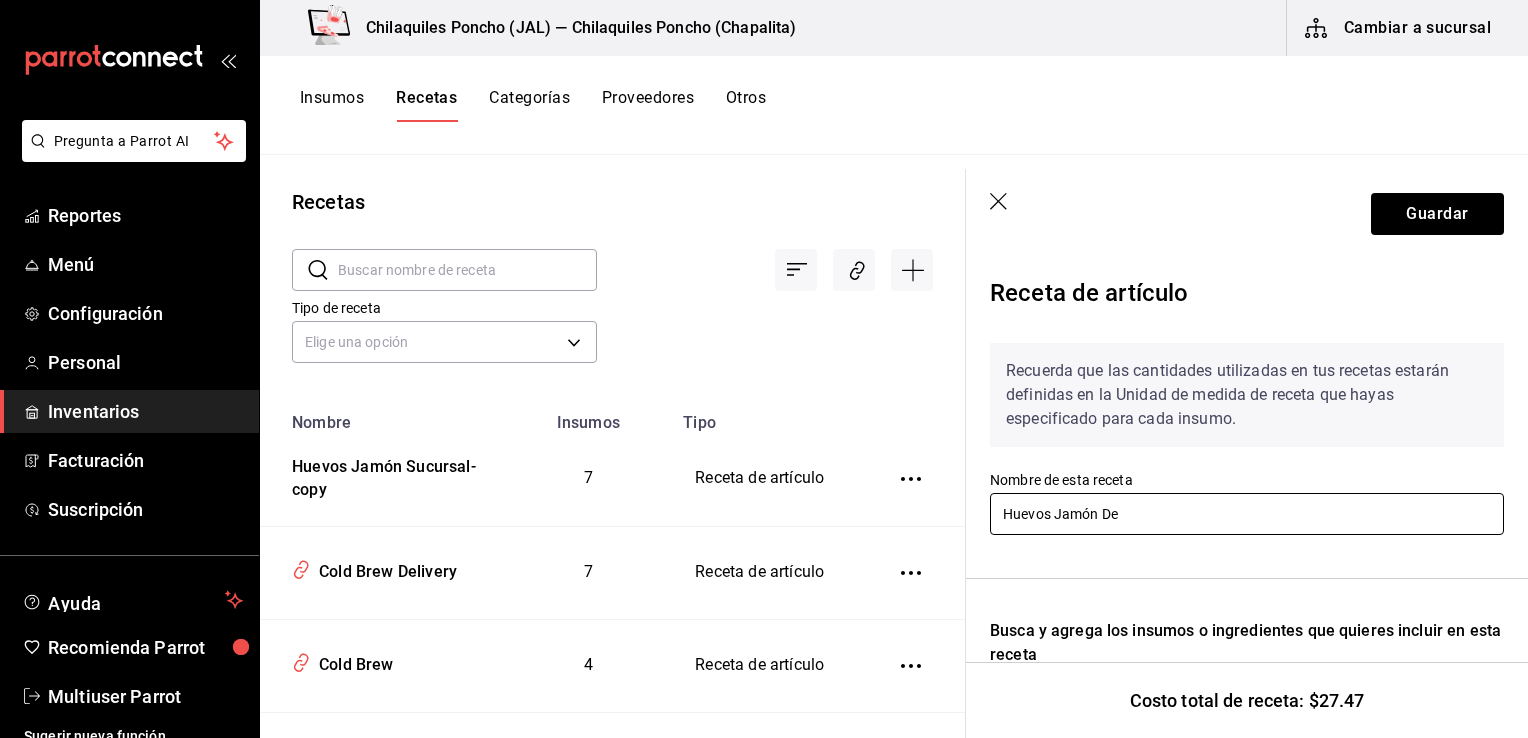 type on "Huevos Jamón Delivery" 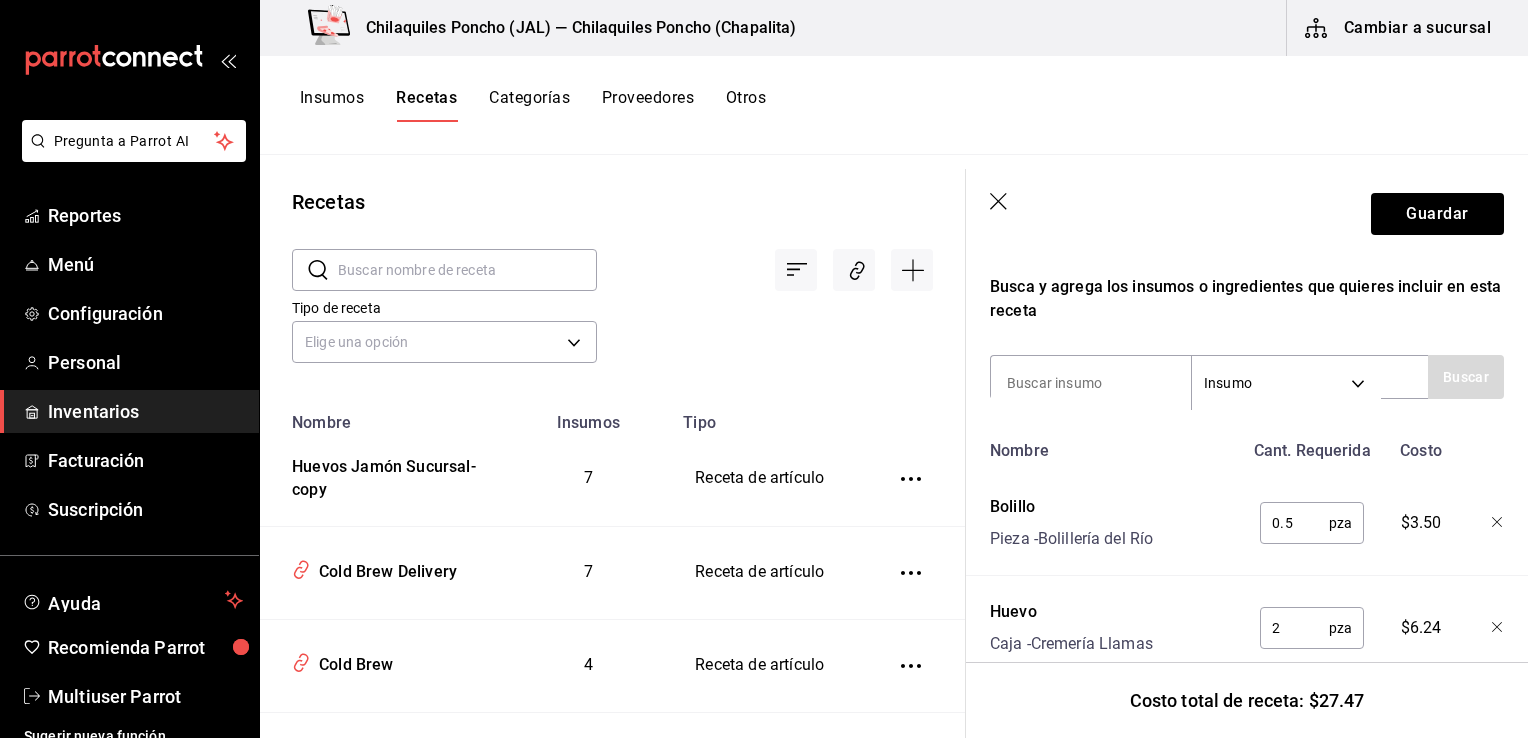 scroll, scrollTop: 350, scrollLeft: 0, axis: vertical 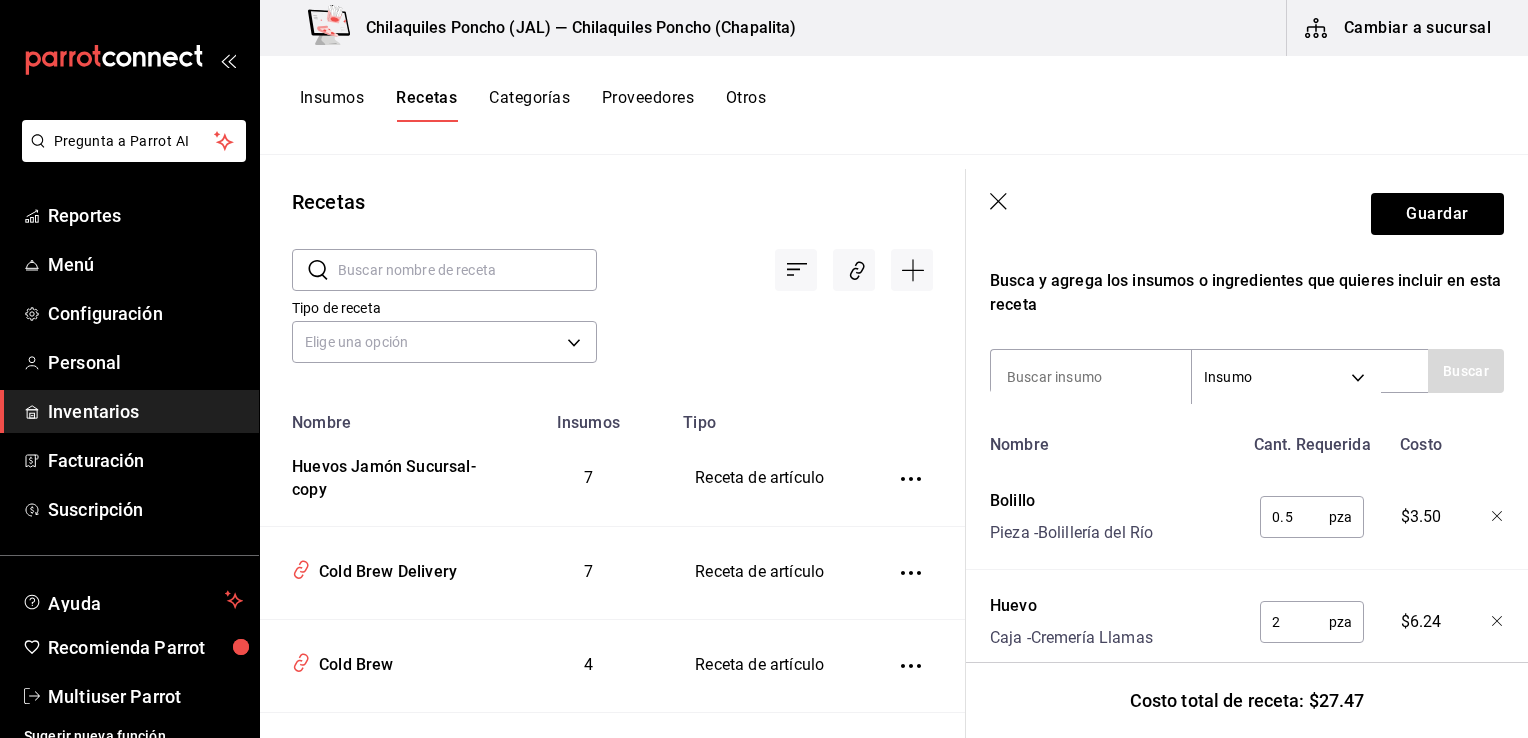 click at bounding box center (1091, 377) 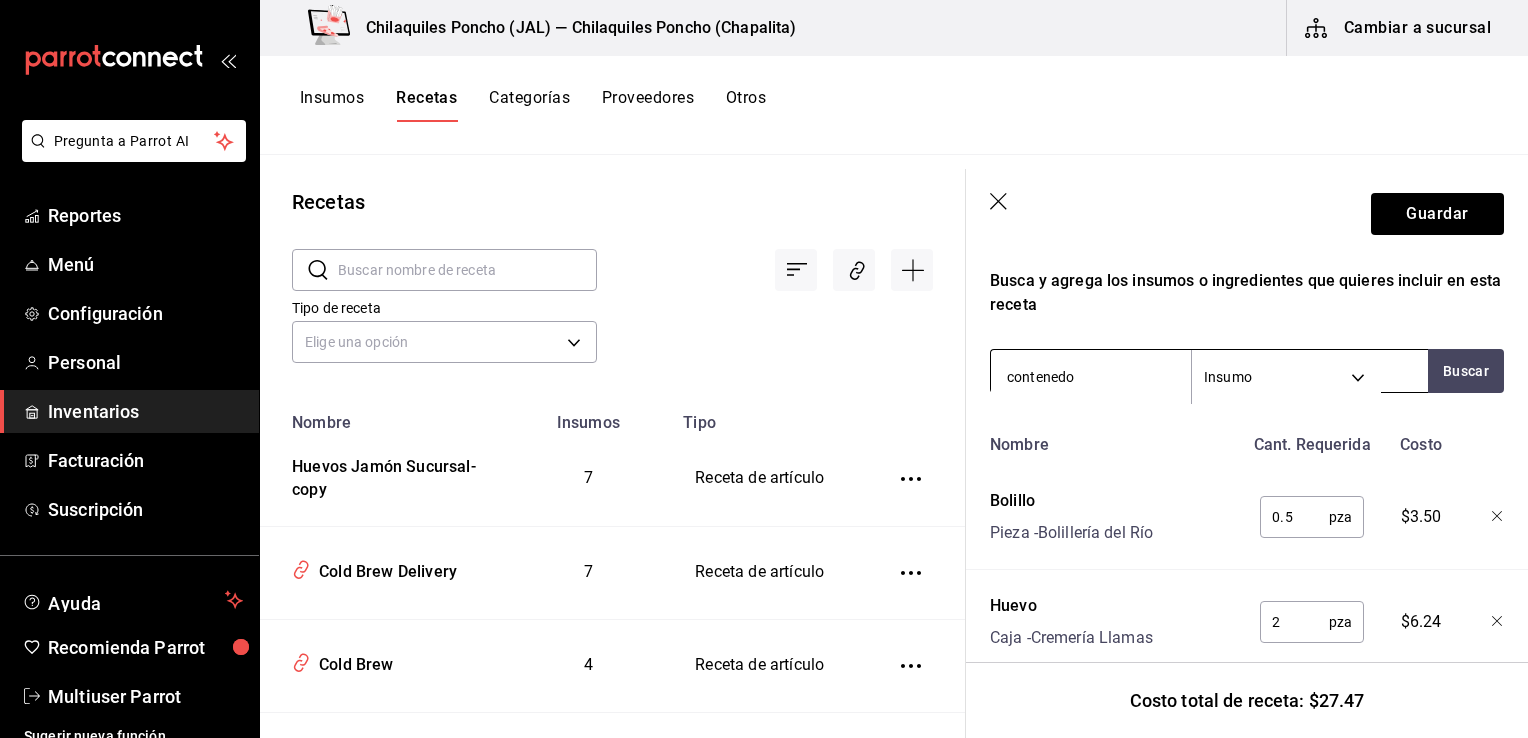 type on "contenedor" 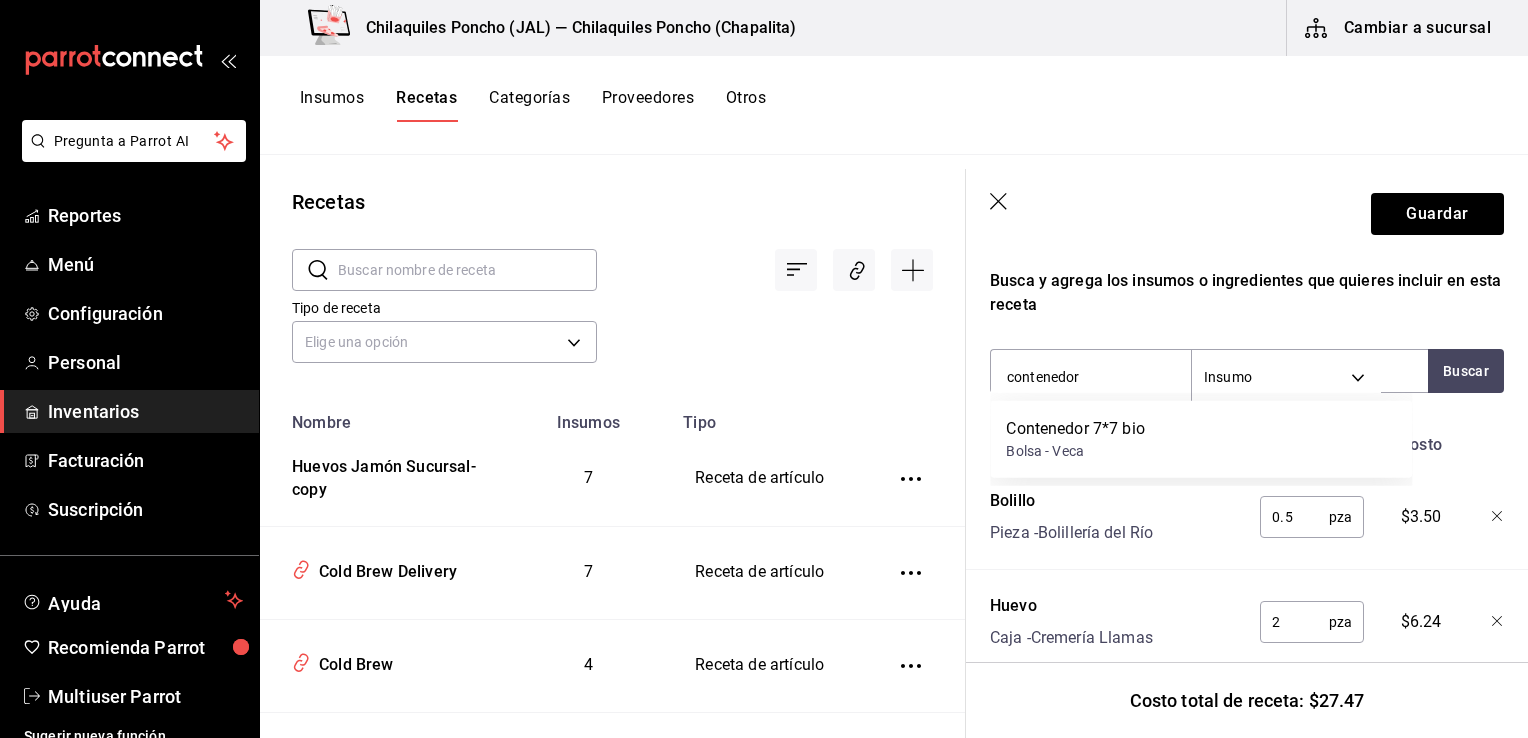 click on "Contenedor 7*7 bio Bolsa - Veca" at bounding box center (1201, 439) 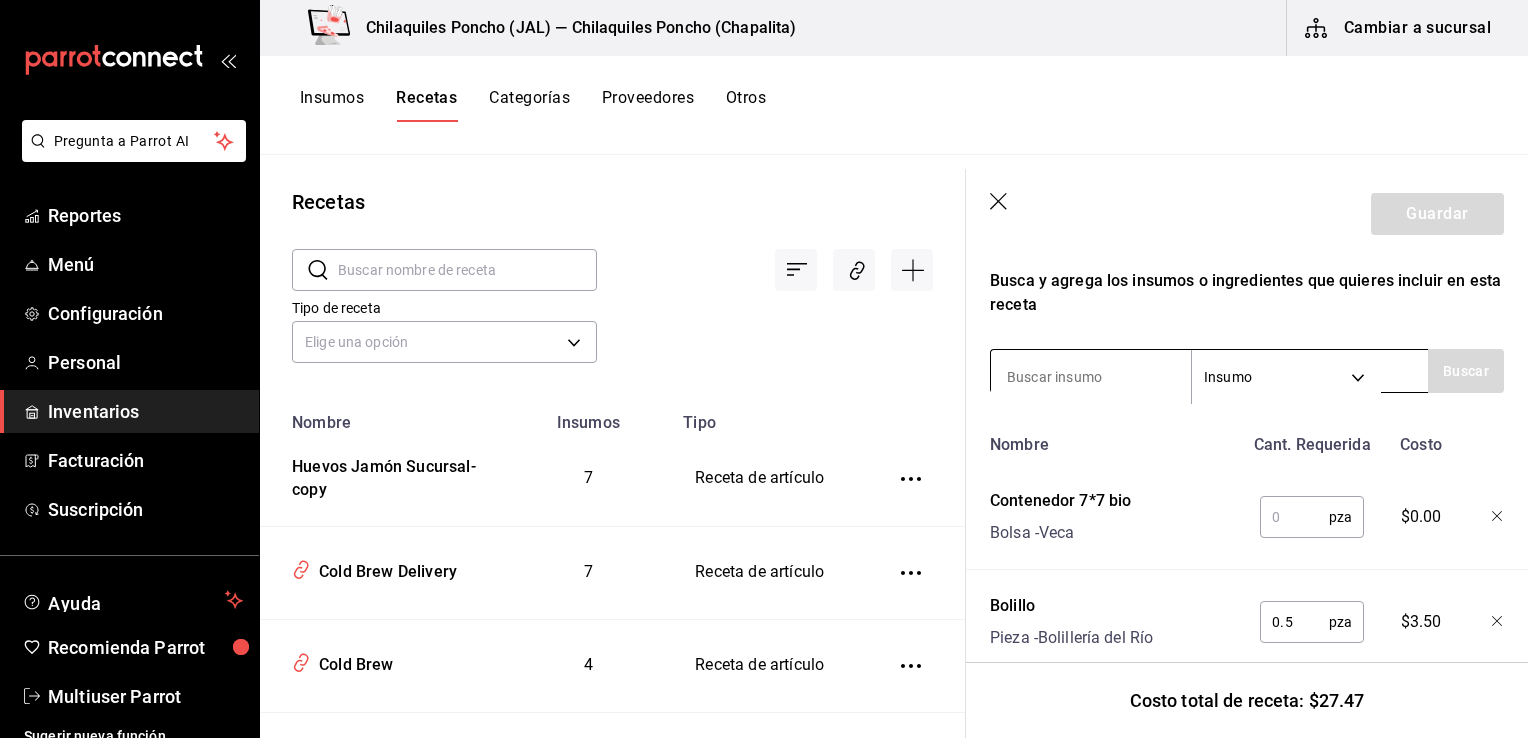 click at bounding box center (1091, 377) 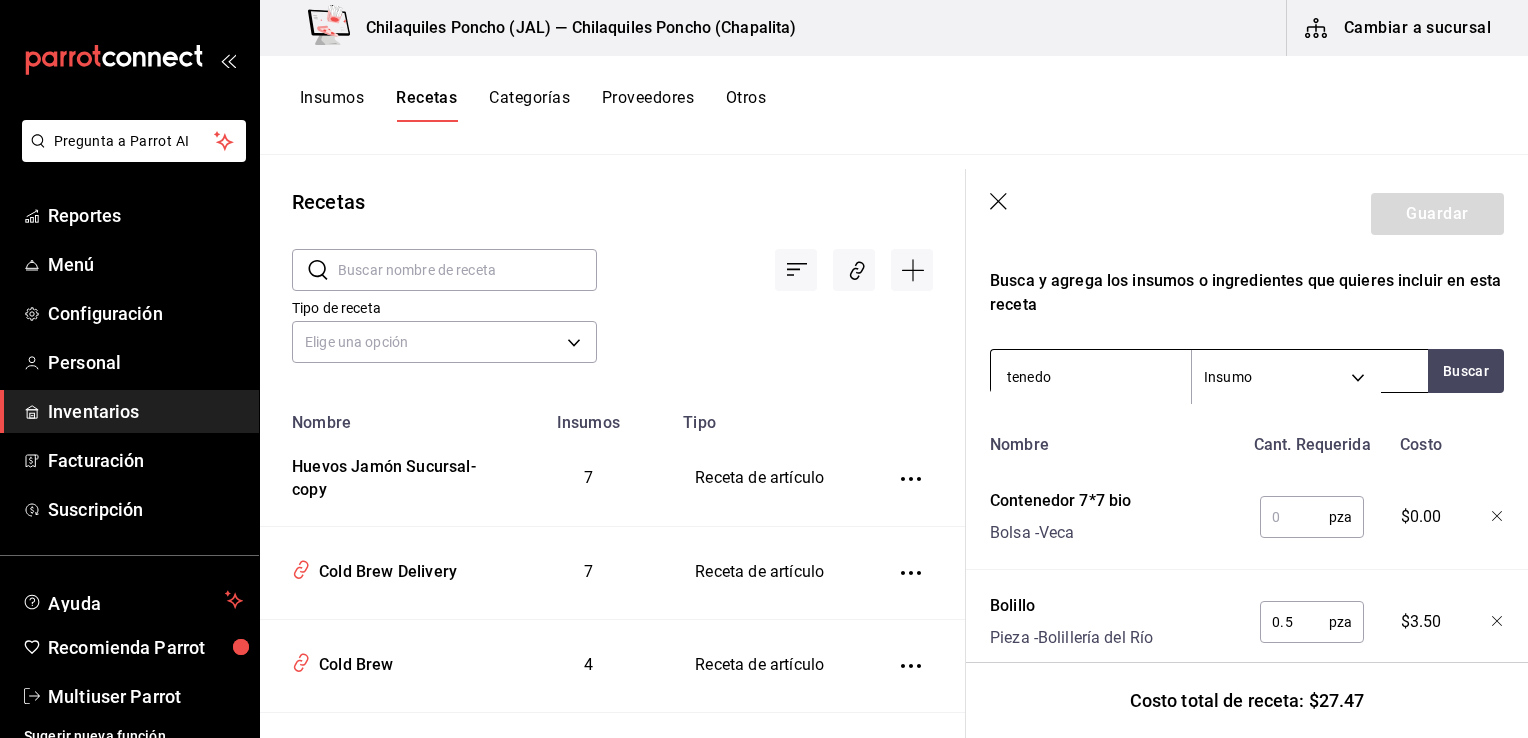 type on "tenedor" 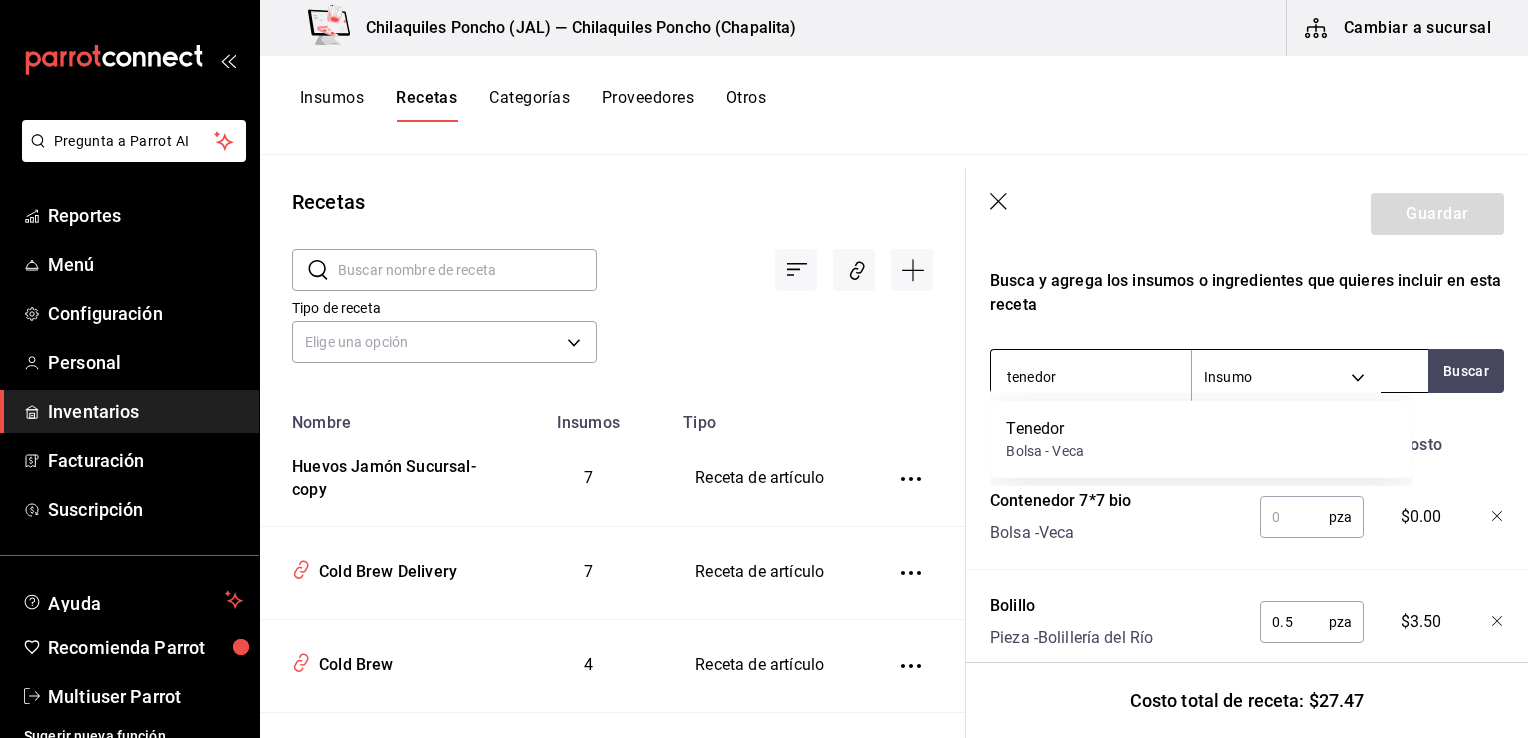 click on "Tenedor Bolsa - Veca" at bounding box center [1201, 439] 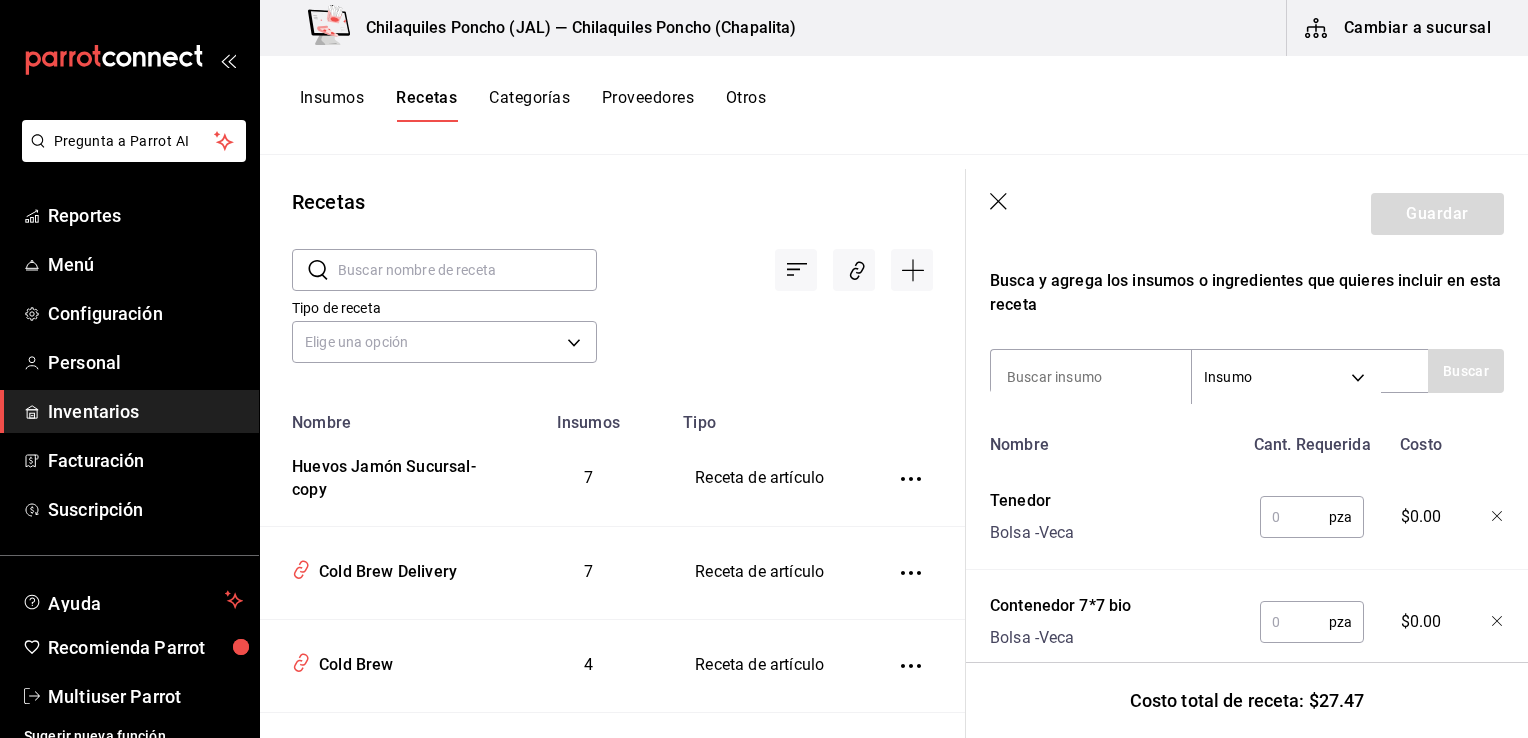 click at bounding box center (1091, 377) 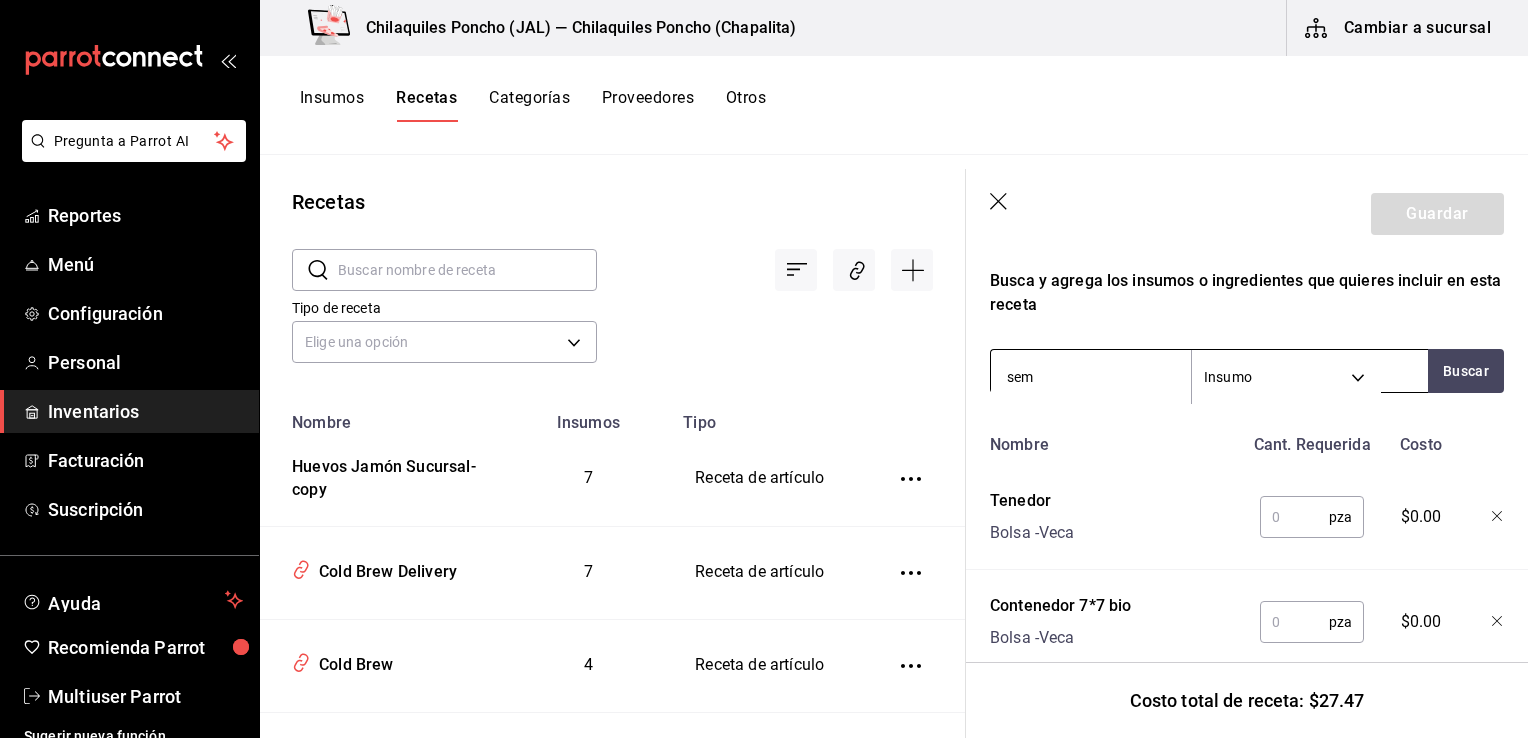 type on "semi" 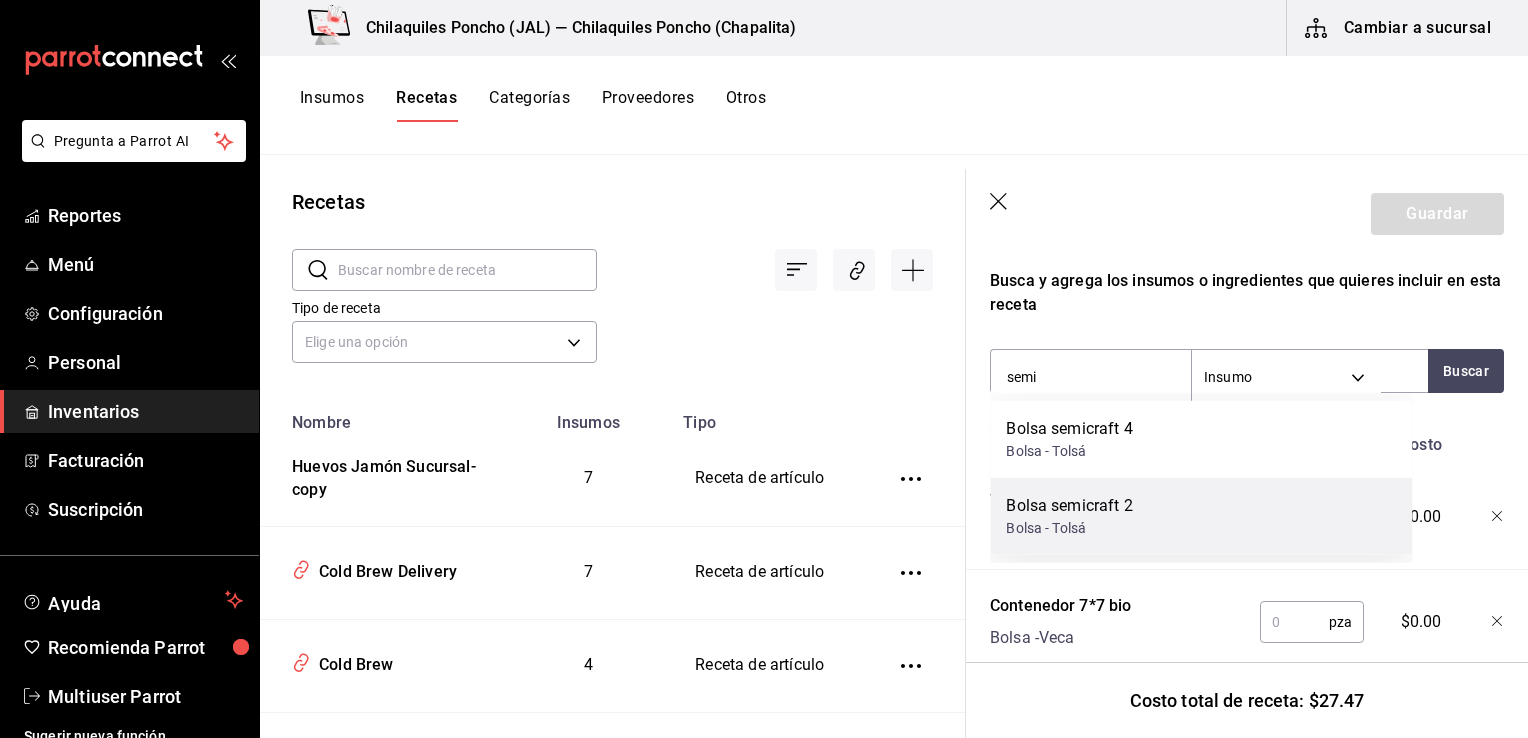 click on "Bolsa semicraft 2 Bolsa - Tolsá" at bounding box center (1201, 516) 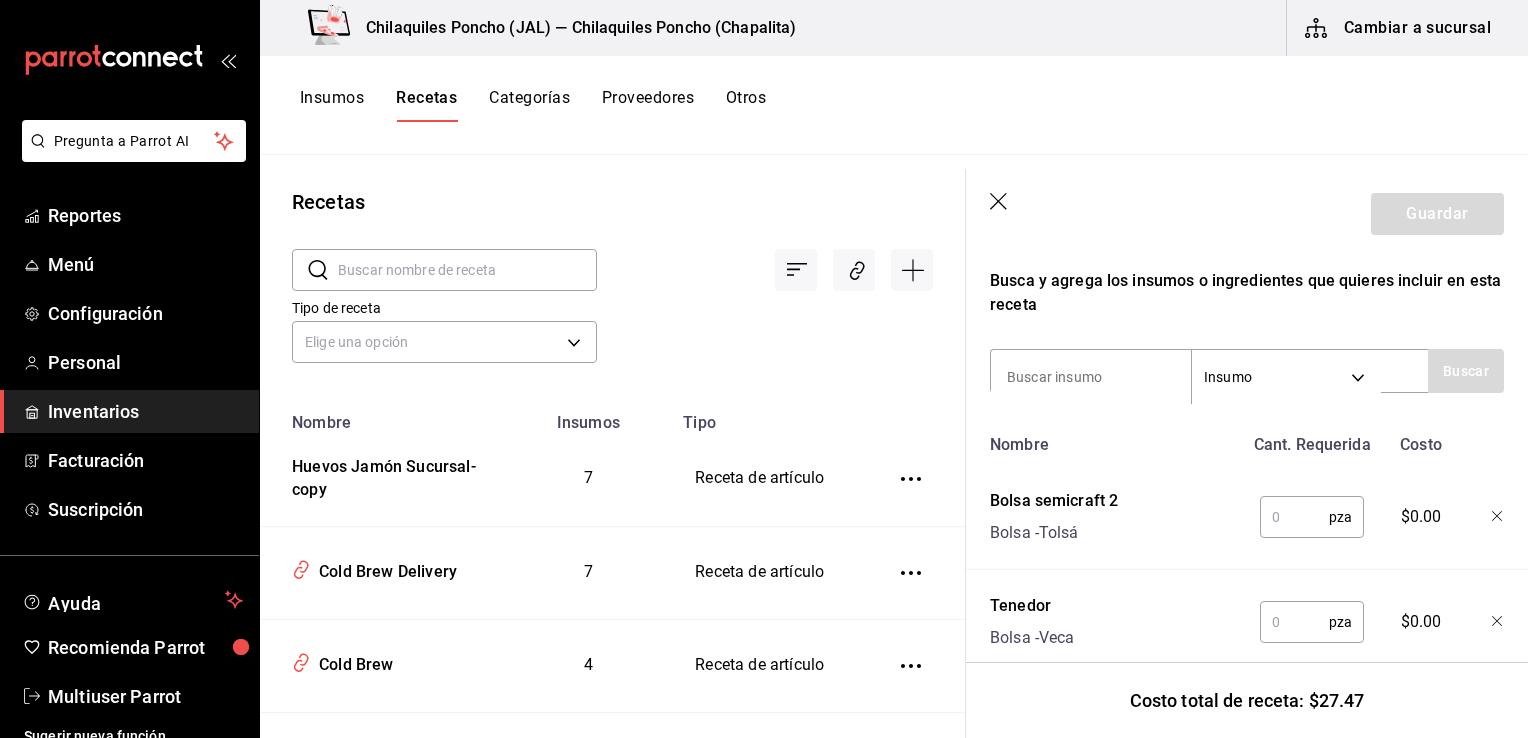 click at bounding box center [1091, 377] 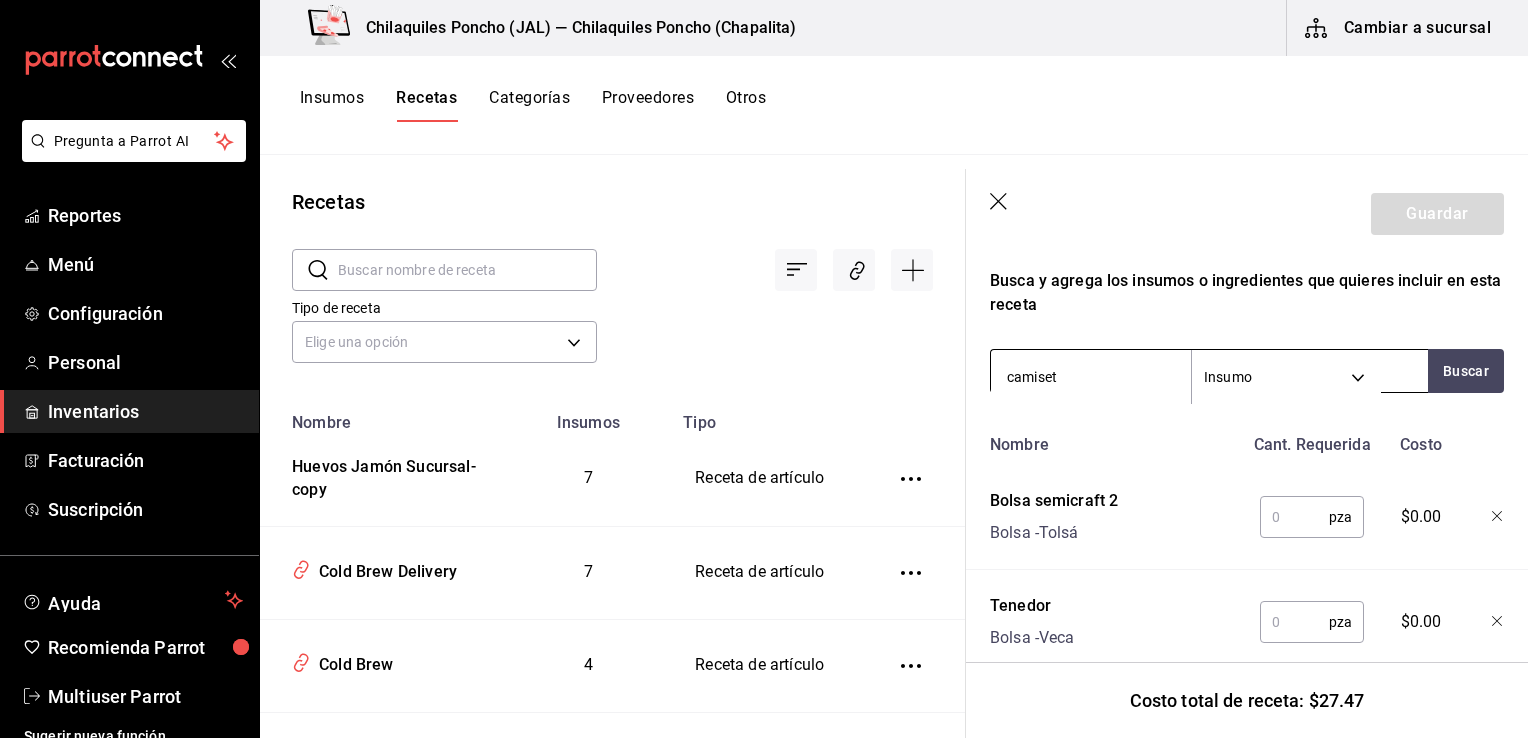 type on "camiseta" 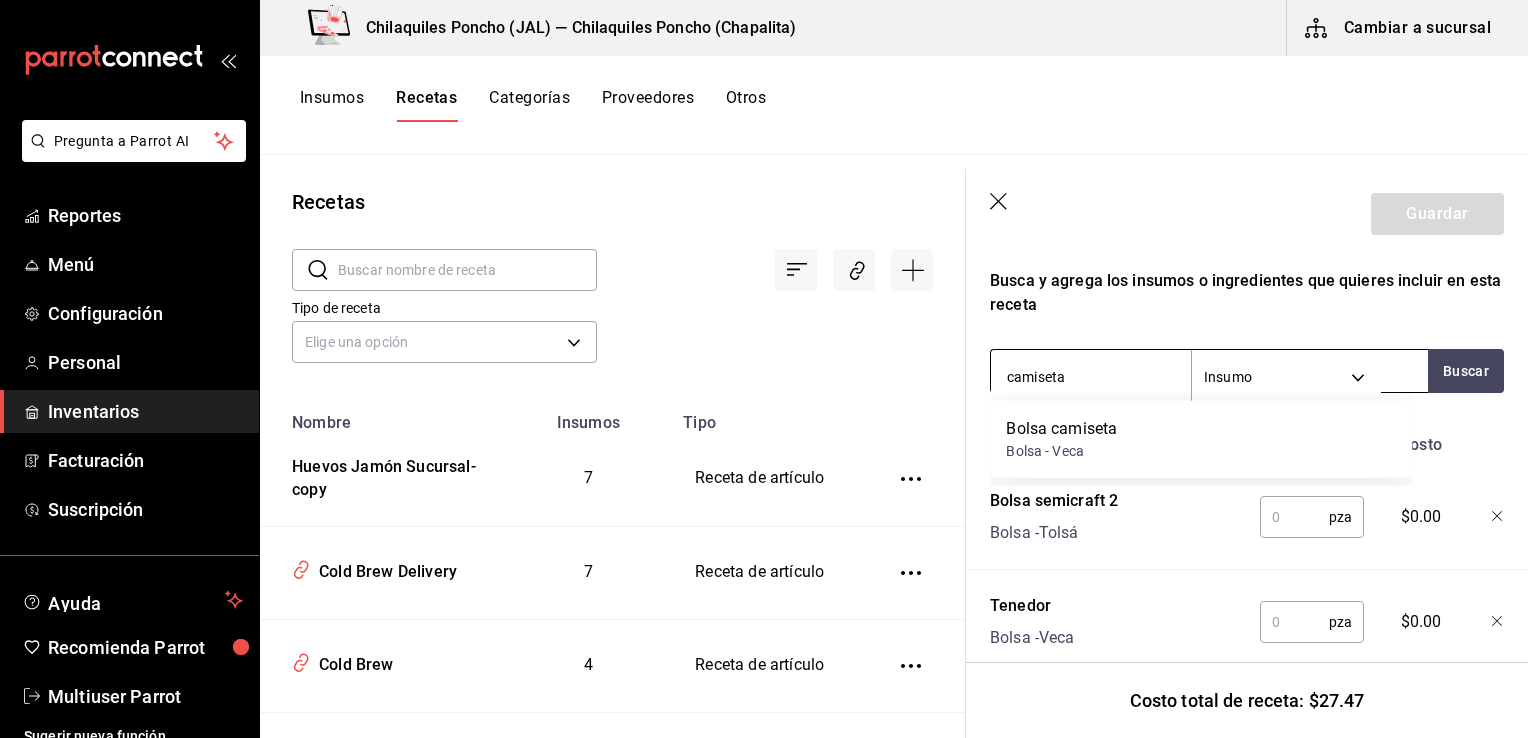 click on "Bolsa camiseta Bolsa - Veca" at bounding box center (1201, 439) 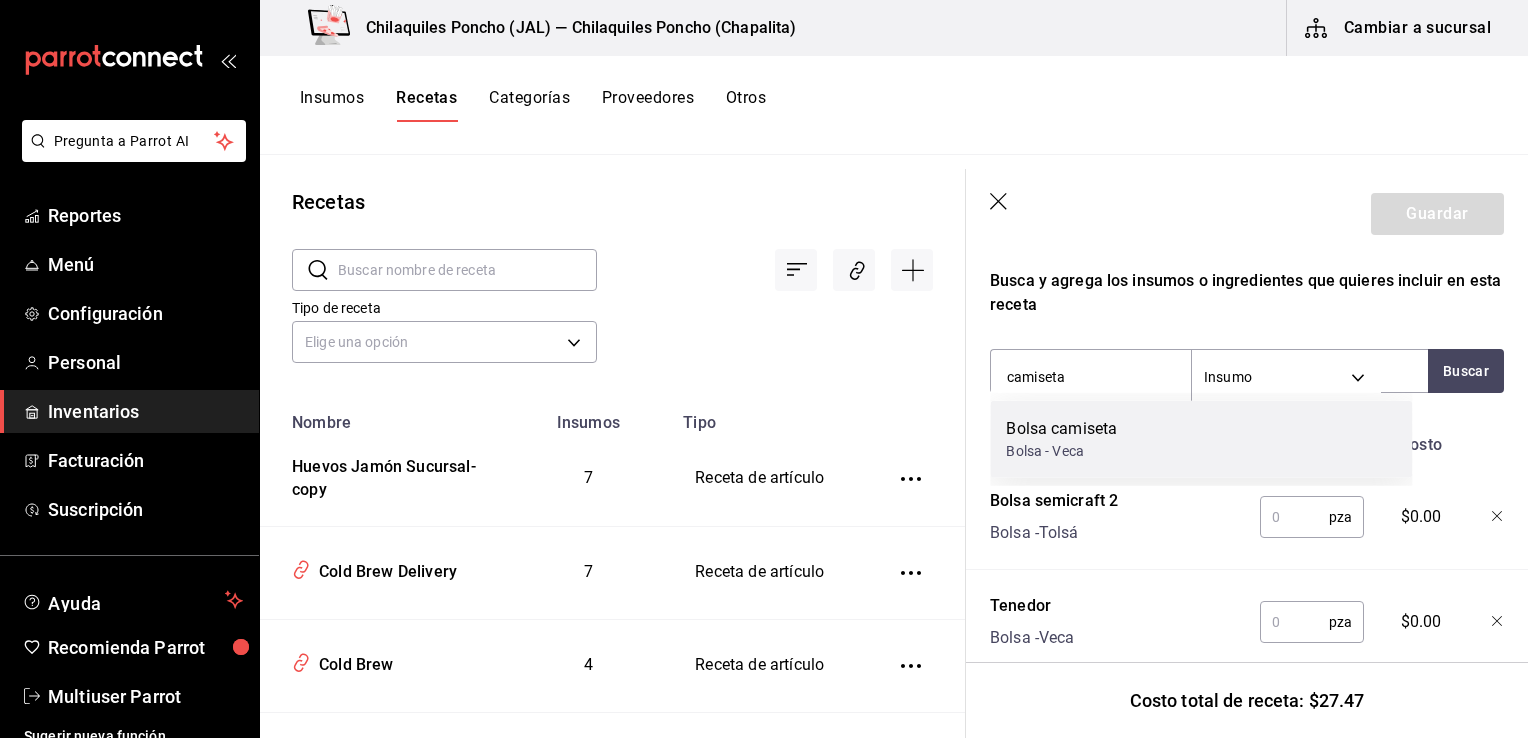 type 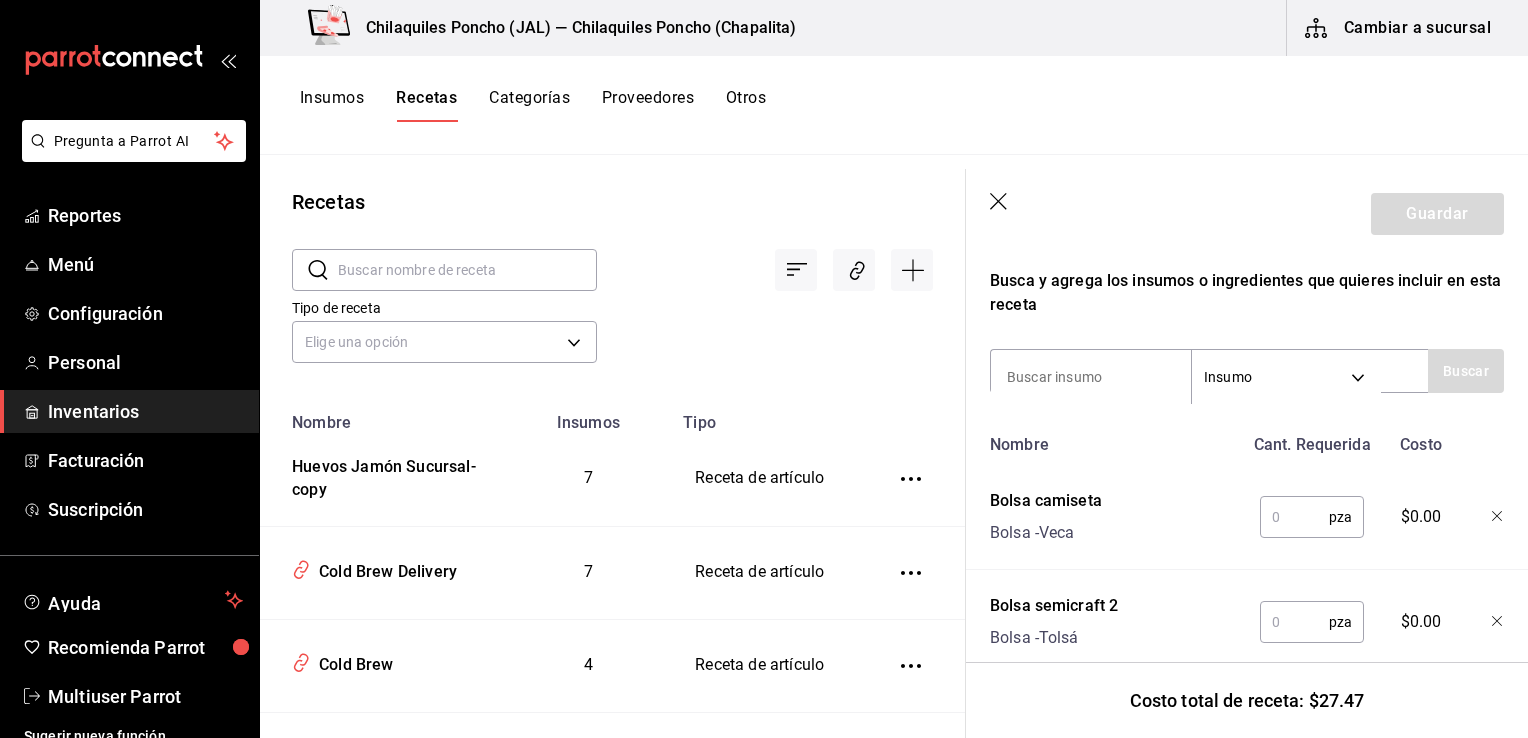 click at bounding box center (1294, 517) 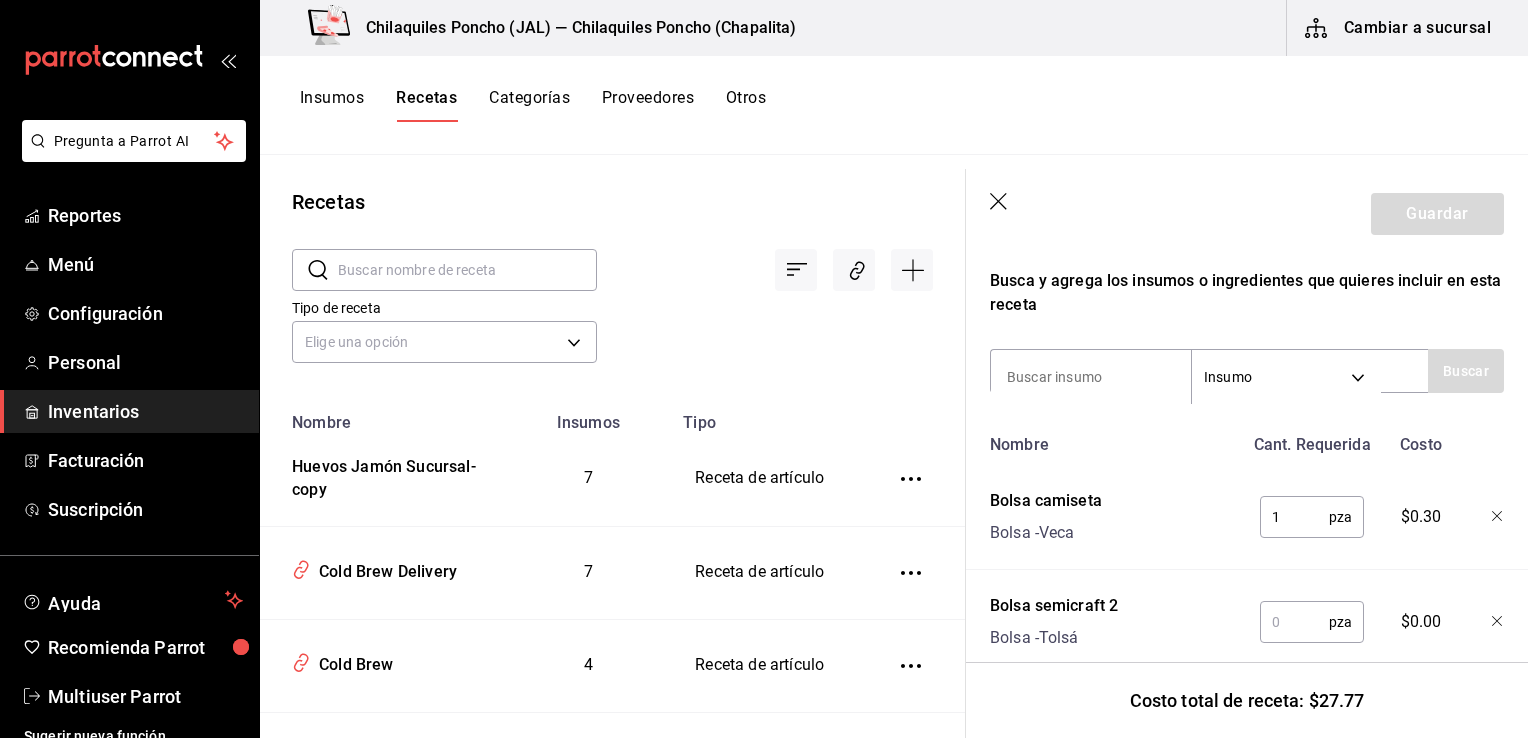 type on "1" 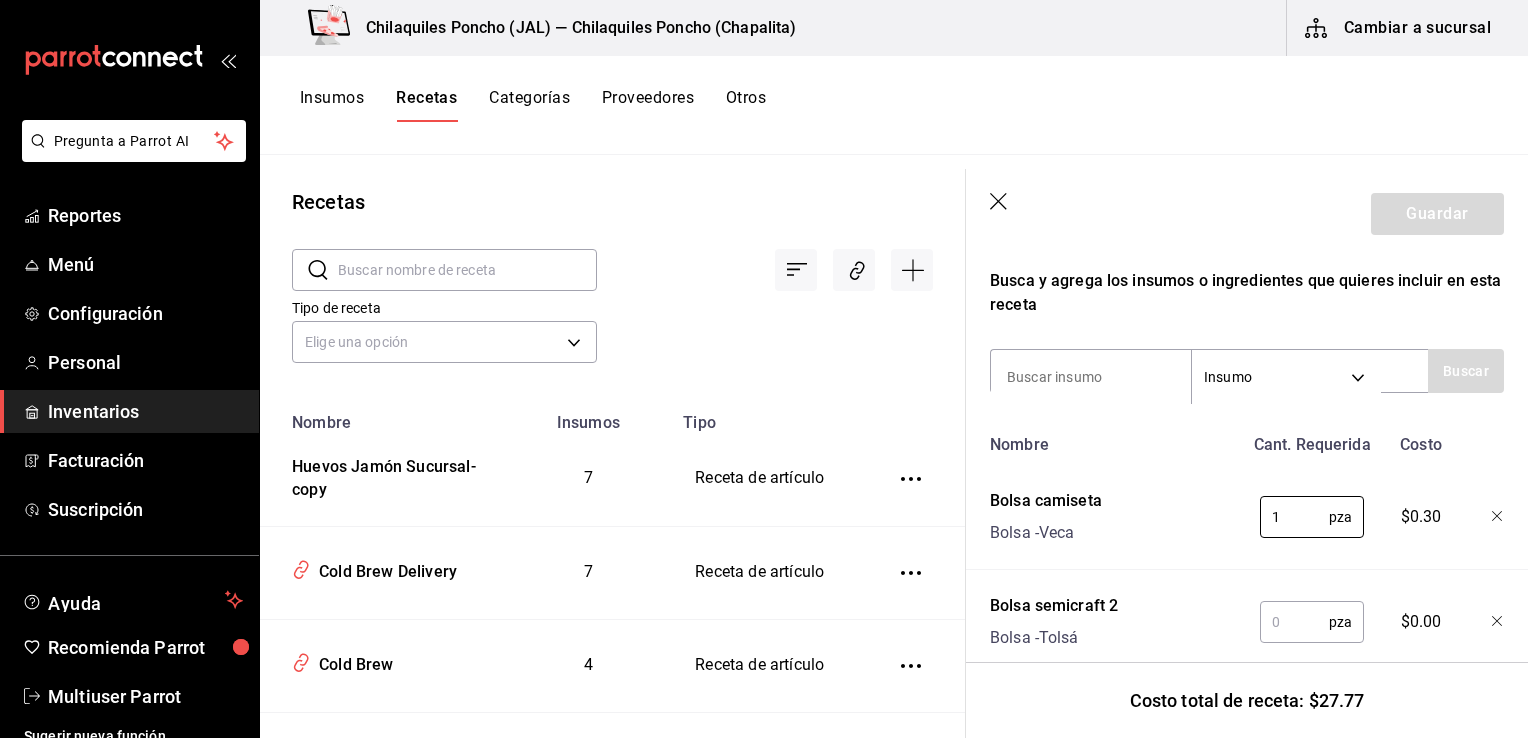 click at bounding box center [1294, 622] 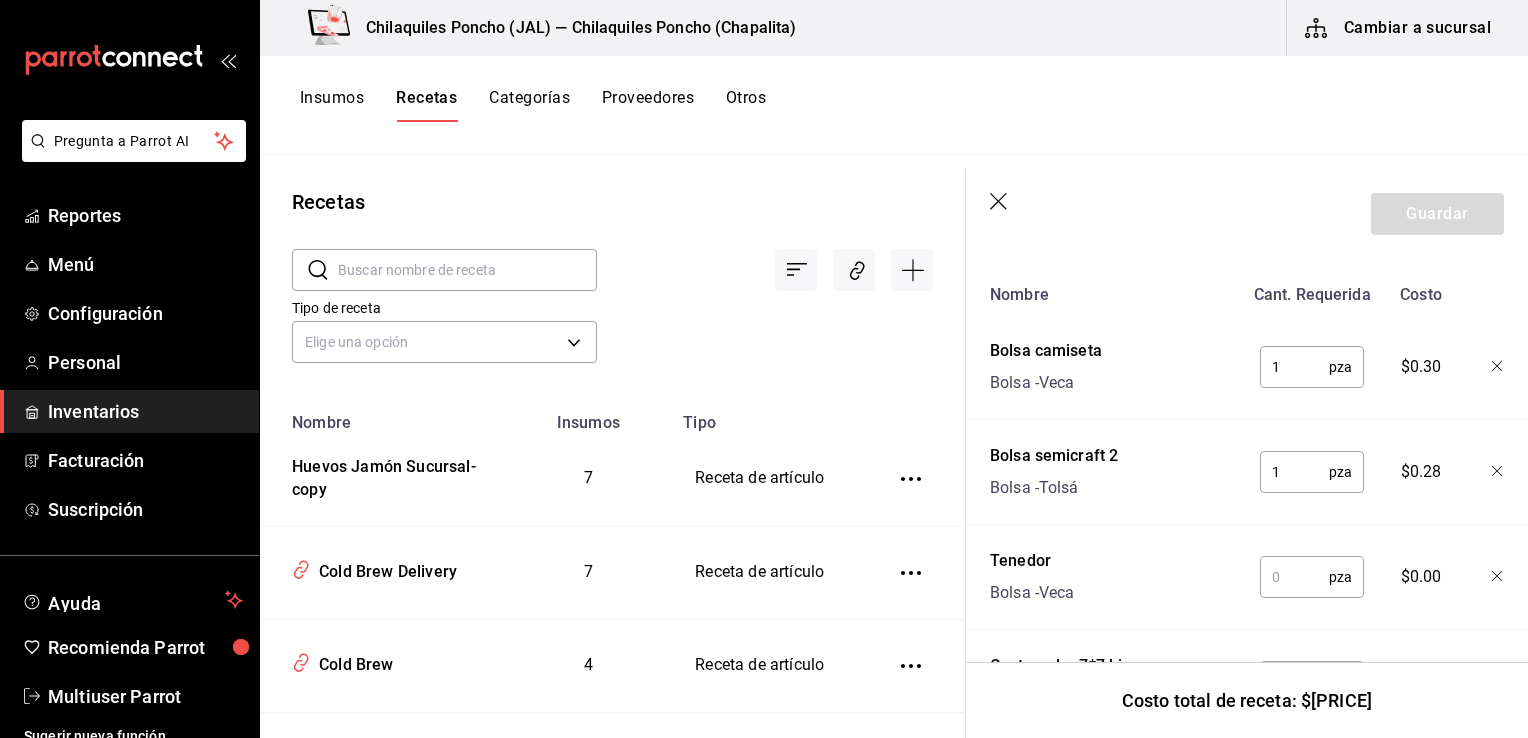 scroll, scrollTop: 504, scrollLeft: 0, axis: vertical 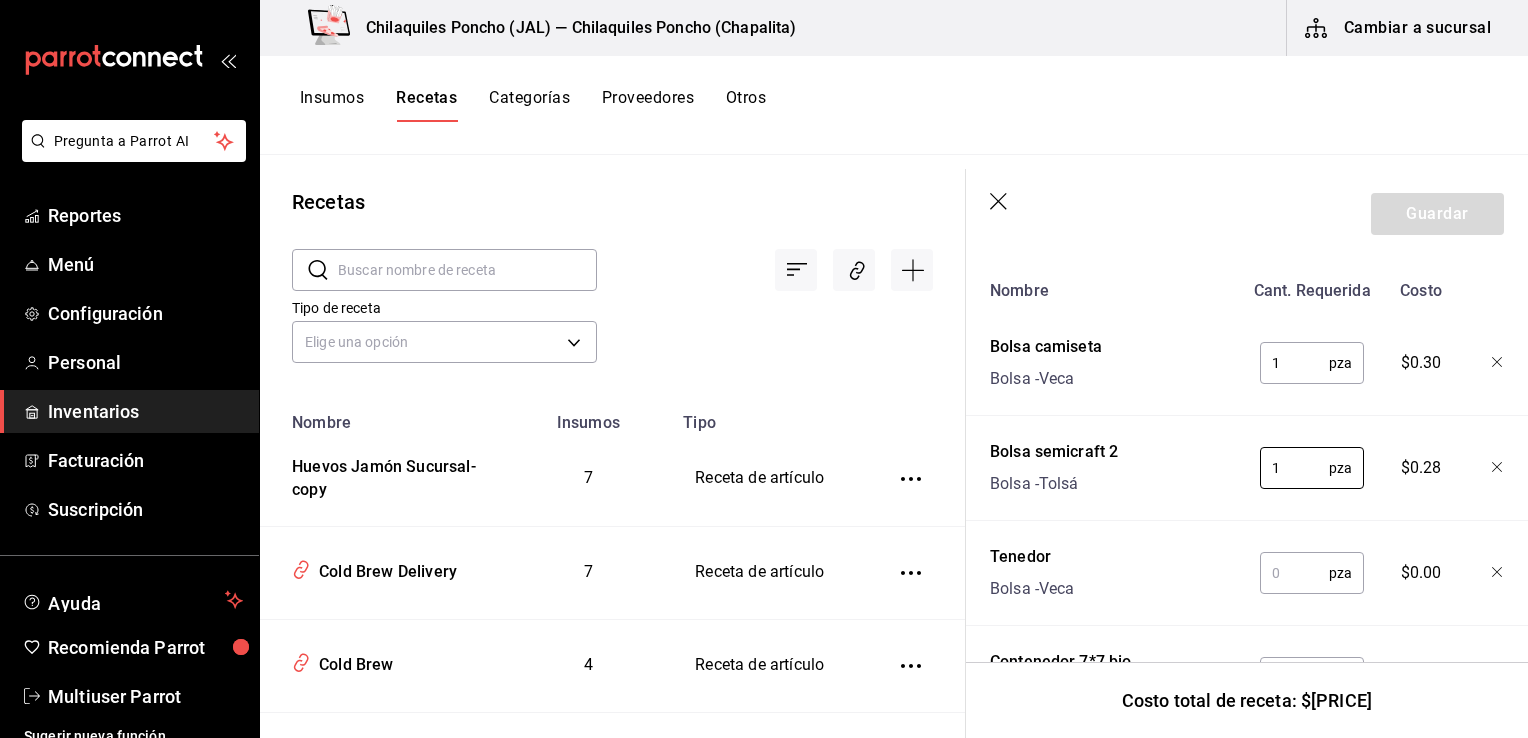 type on "1" 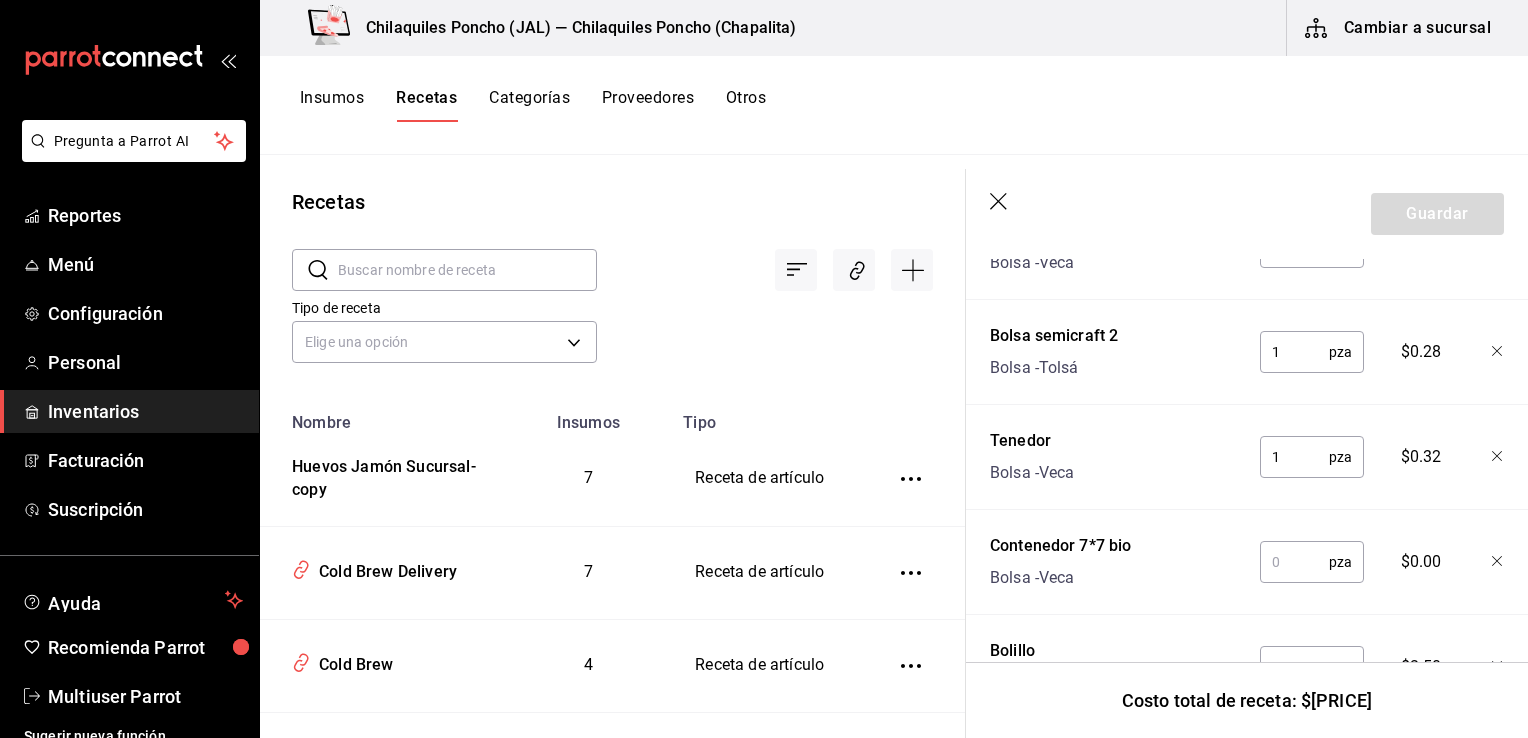 scroll, scrollTop: 680, scrollLeft: 0, axis: vertical 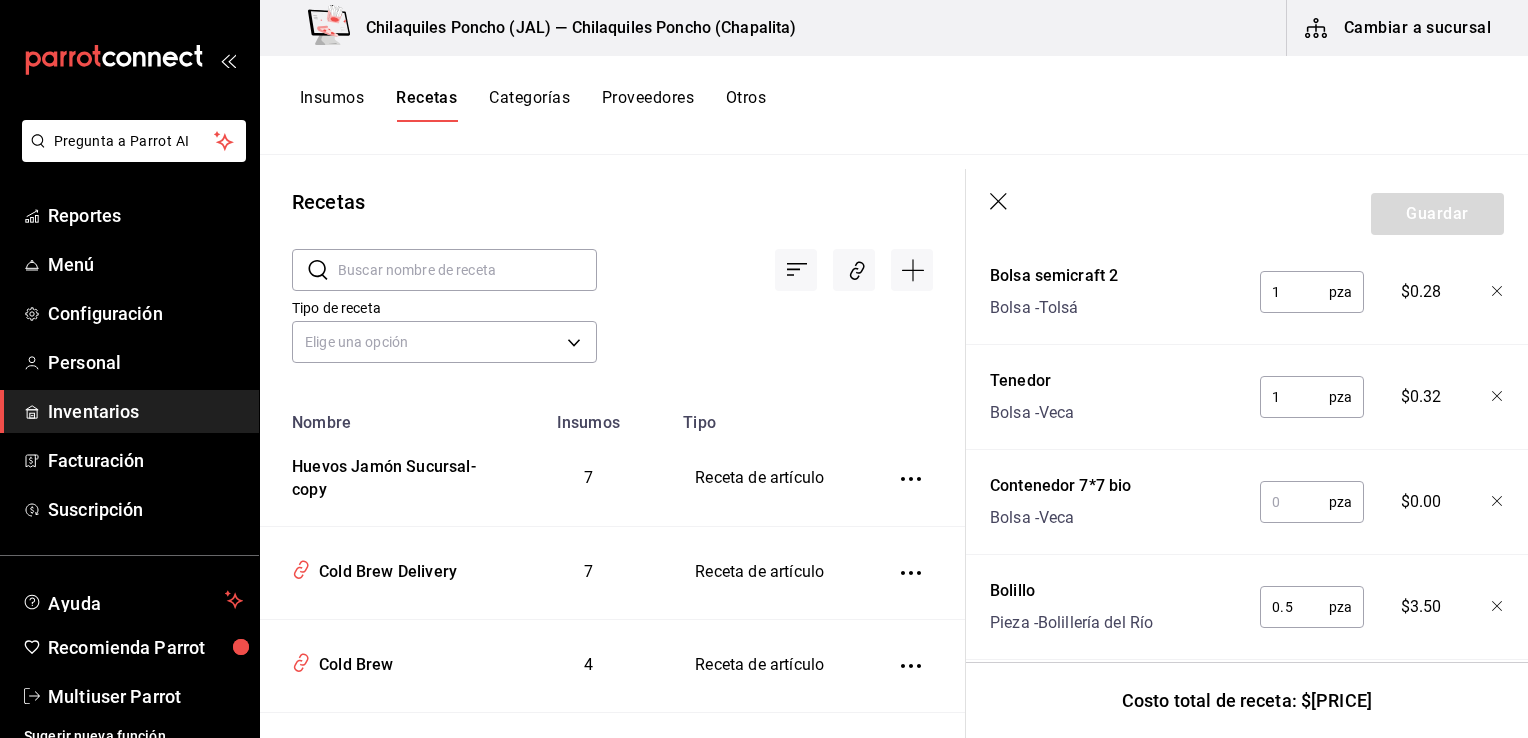 type on "1" 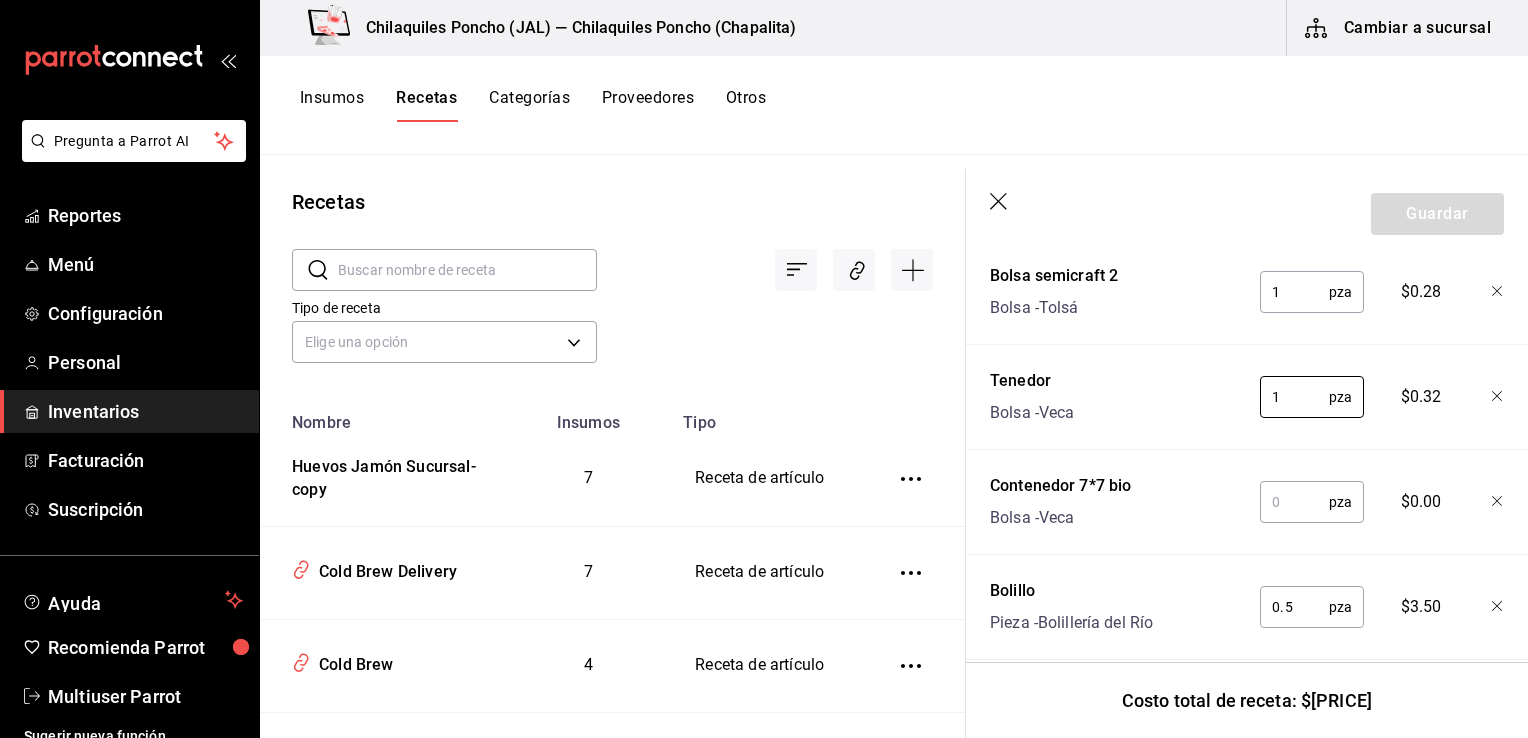 click at bounding box center [1294, 502] 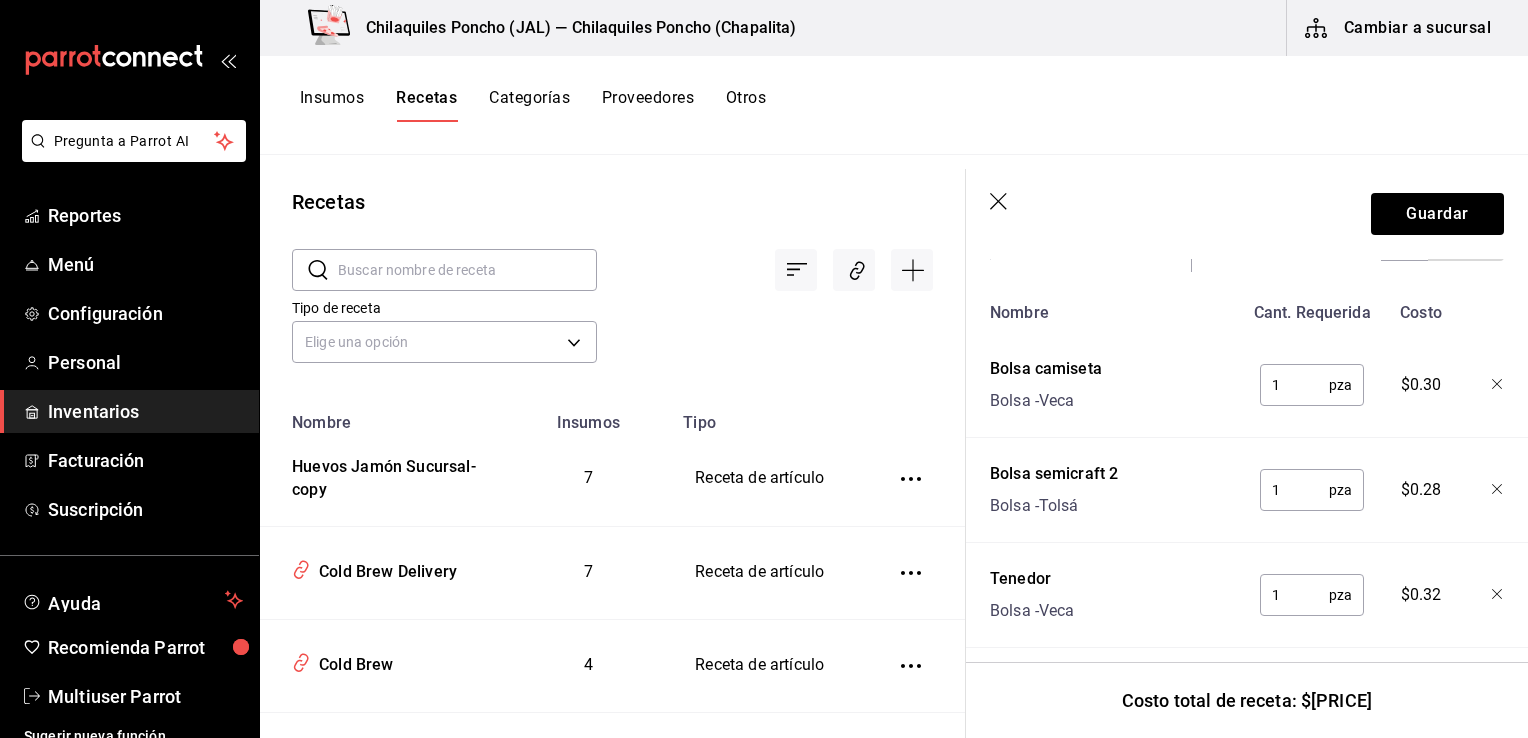 scroll, scrollTop: 417, scrollLeft: 0, axis: vertical 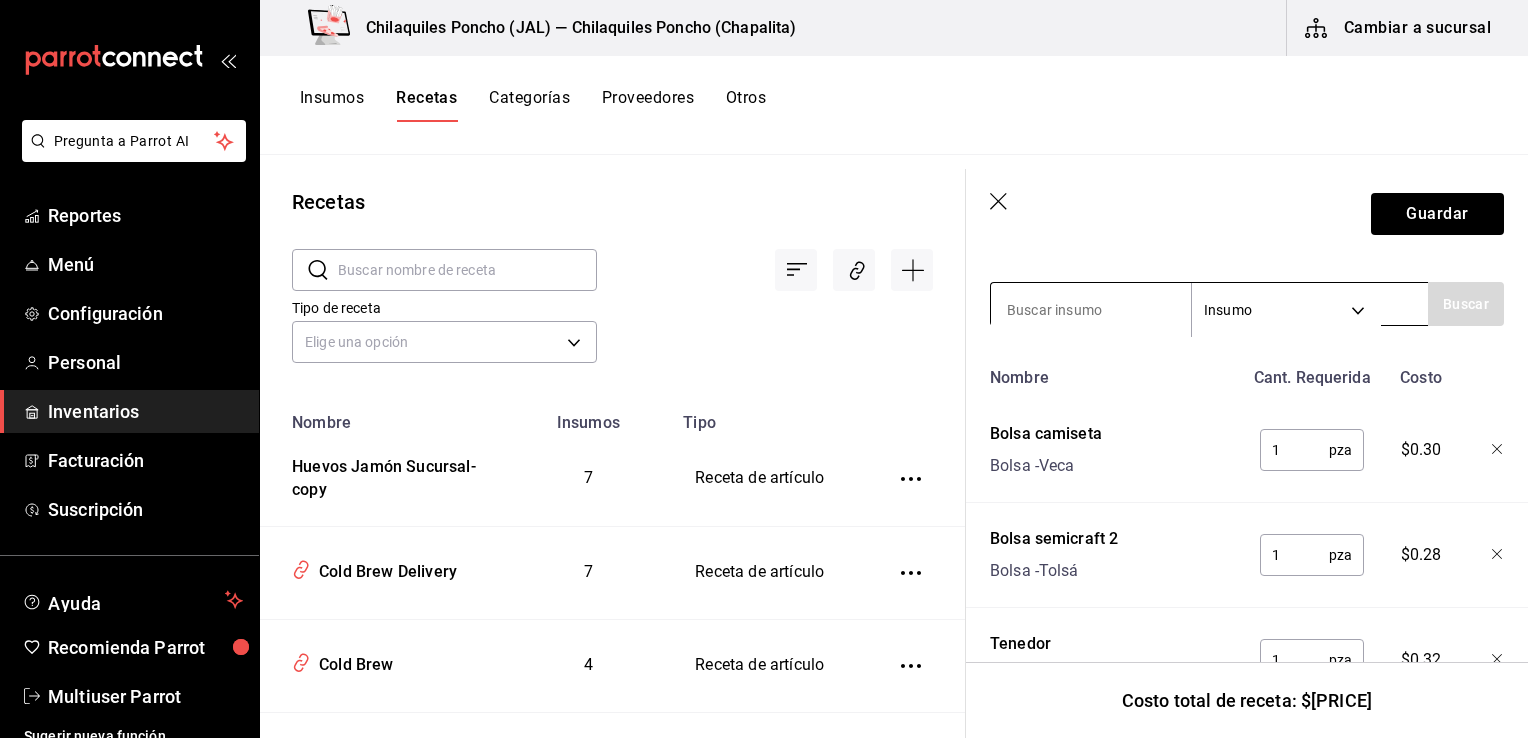 type on "1" 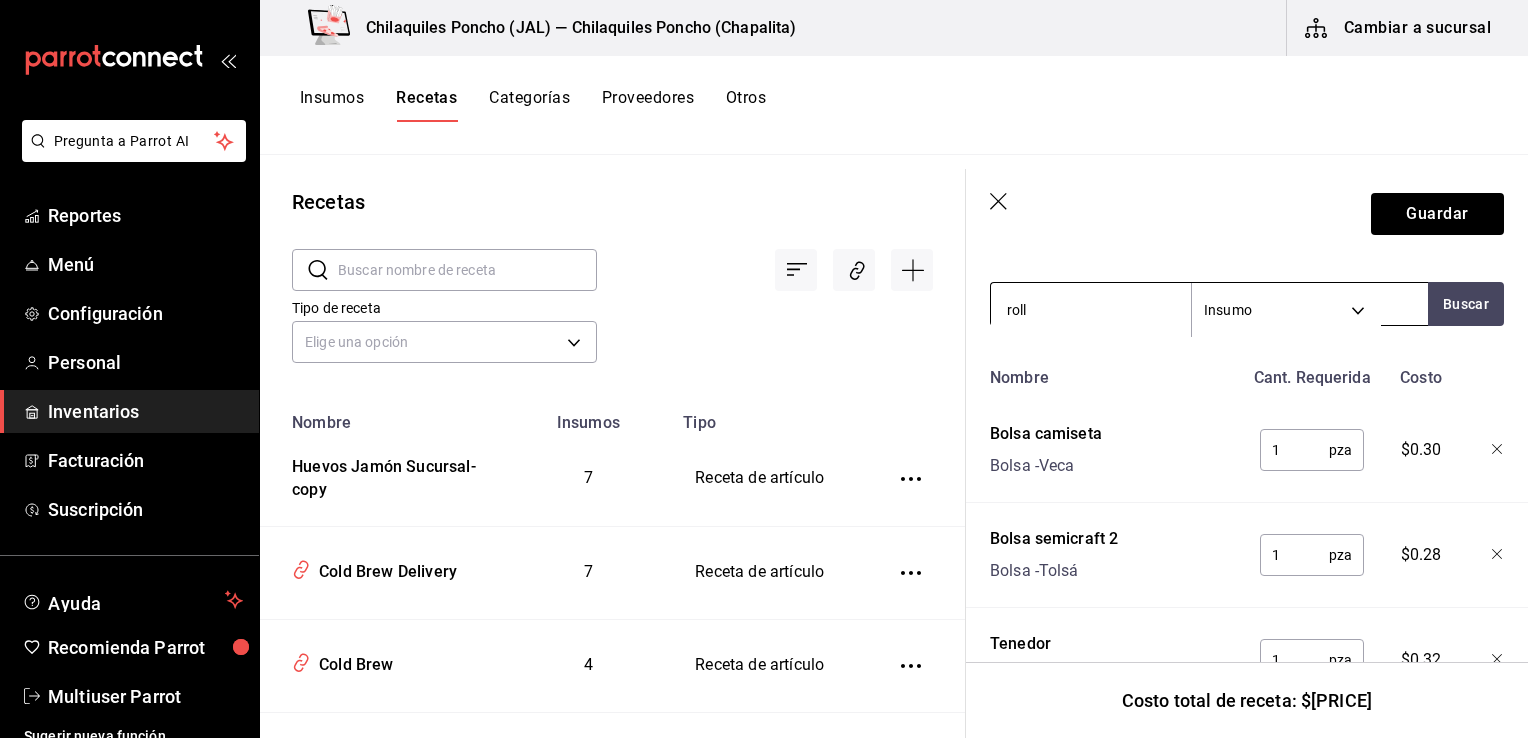 type on "rollo" 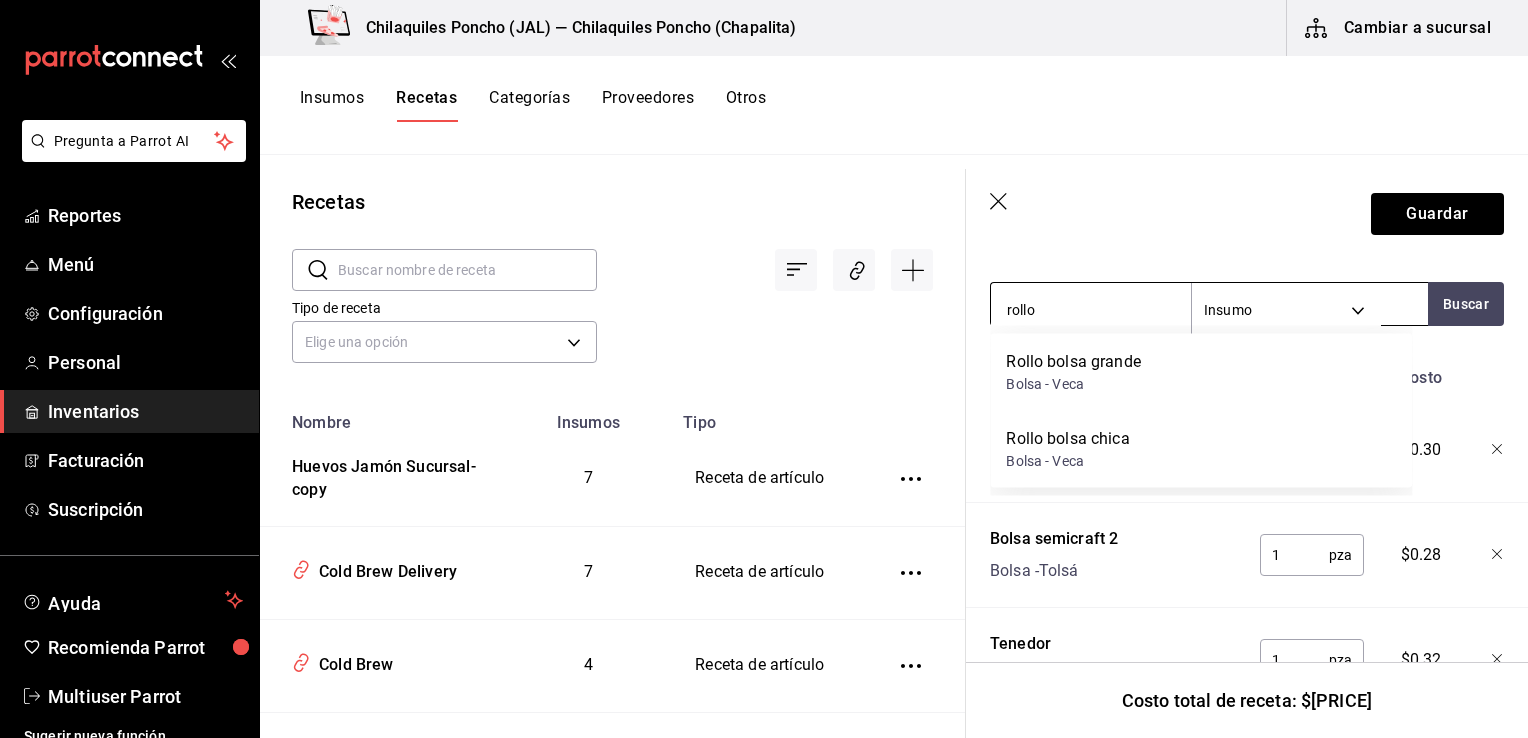 click on "Rollo bolsa chica Bolsa - Veca" at bounding box center [1201, 449] 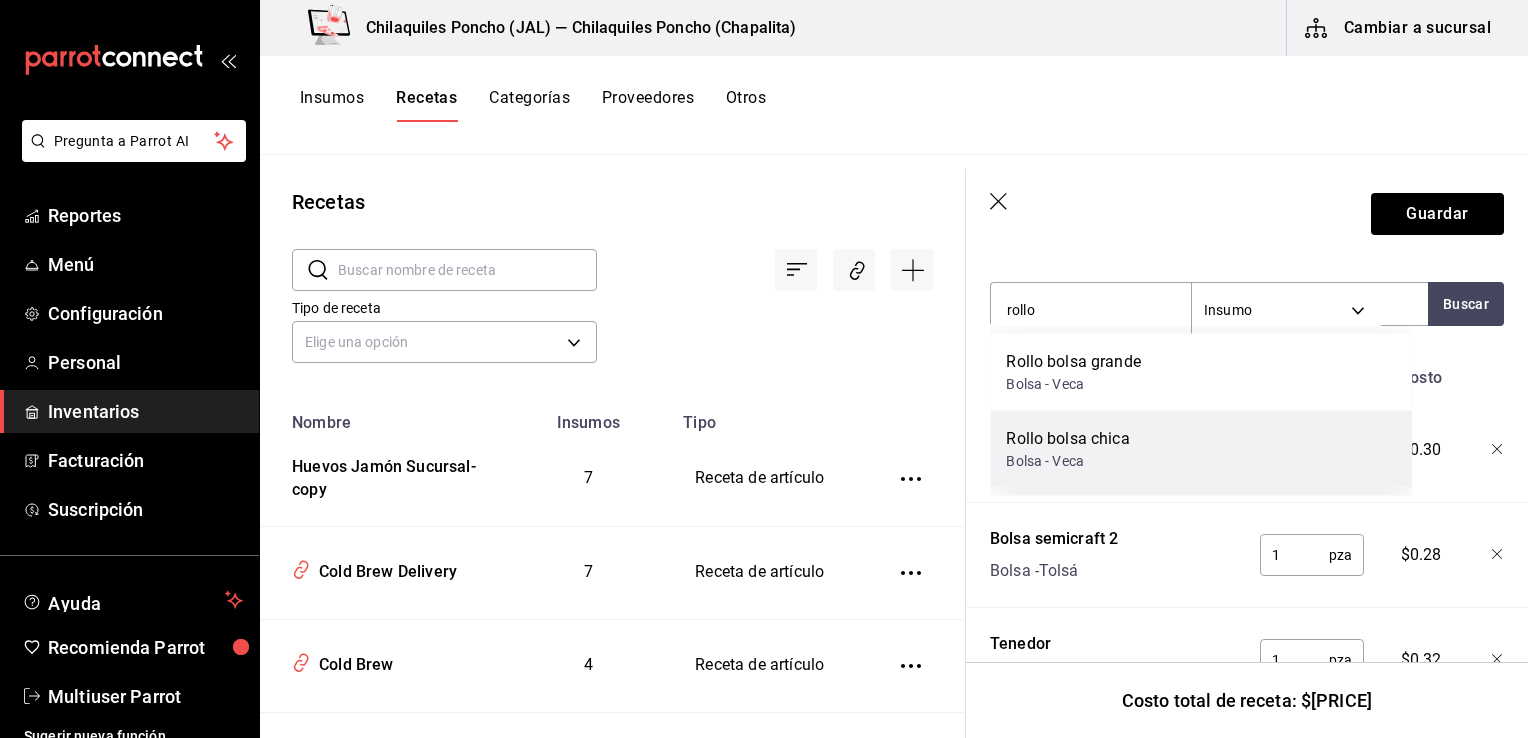 type 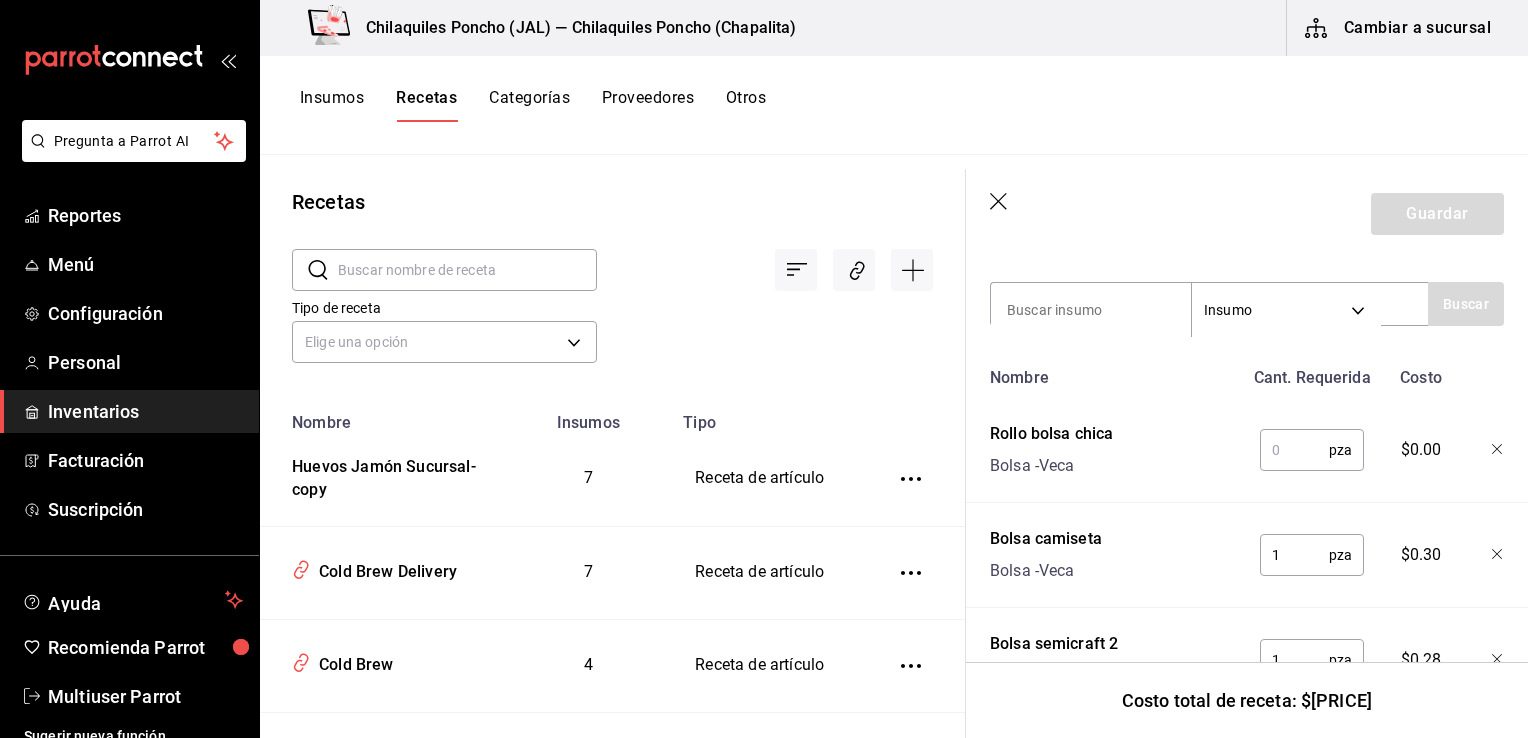 click at bounding box center [1294, 450] 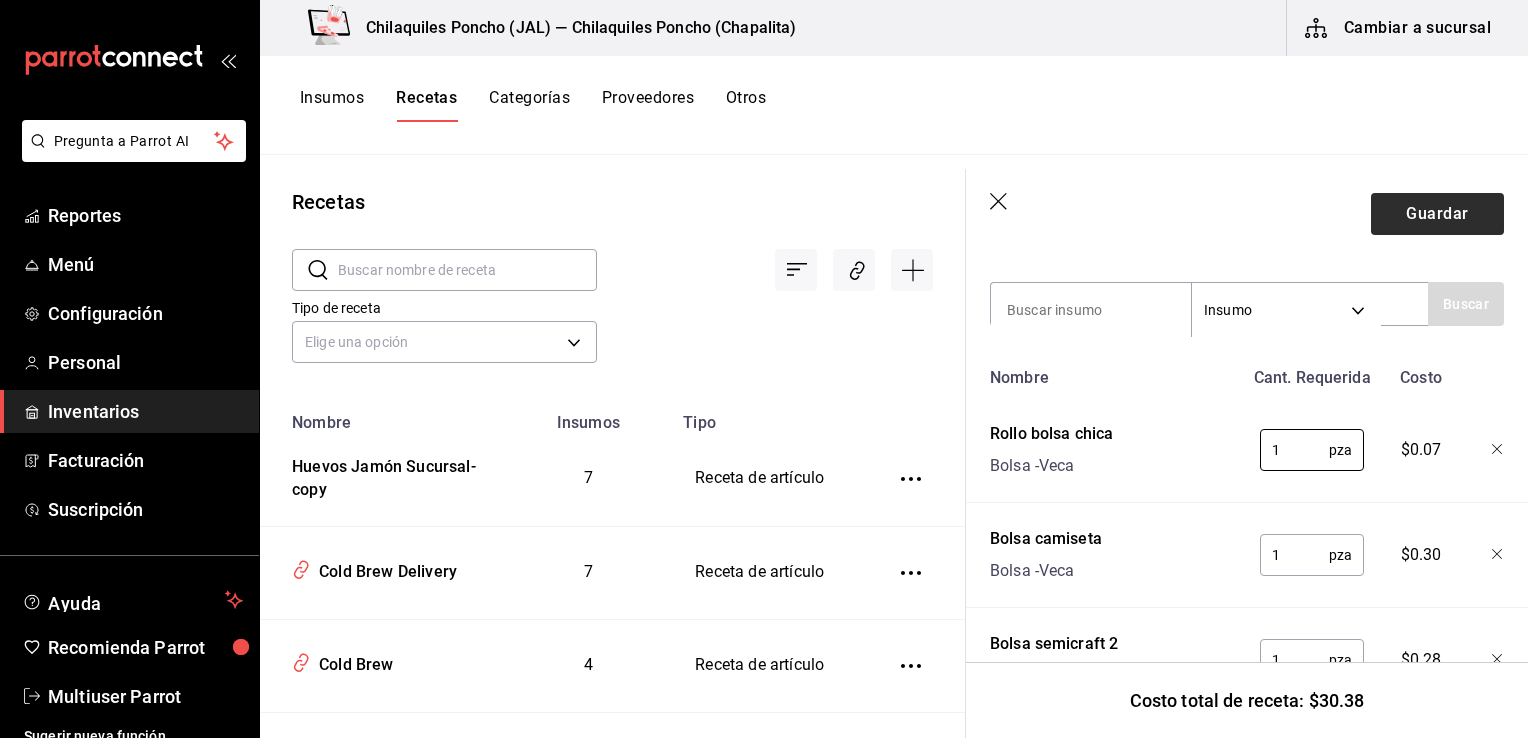 type on "1" 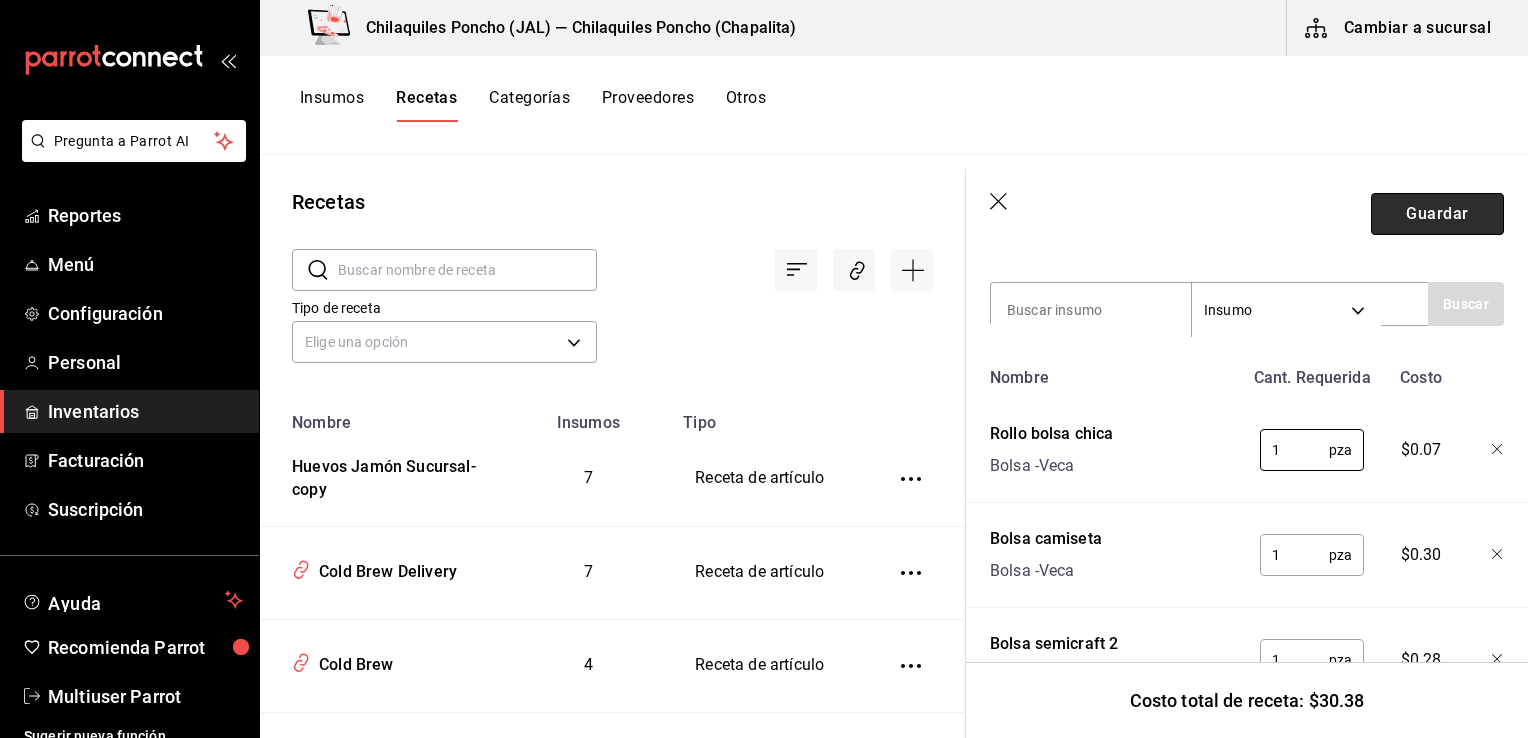 click on "Guardar" at bounding box center [1437, 214] 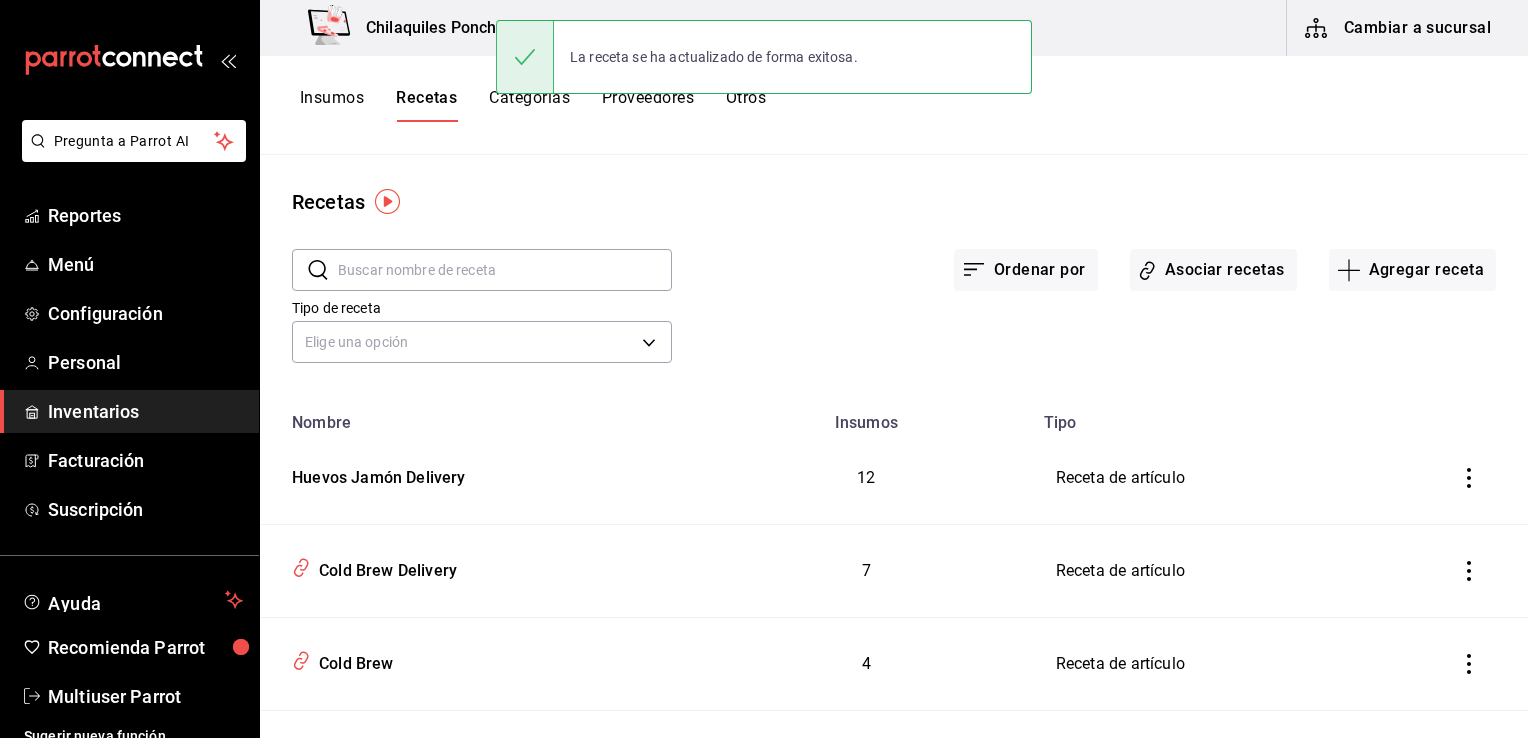 scroll, scrollTop: 0, scrollLeft: 0, axis: both 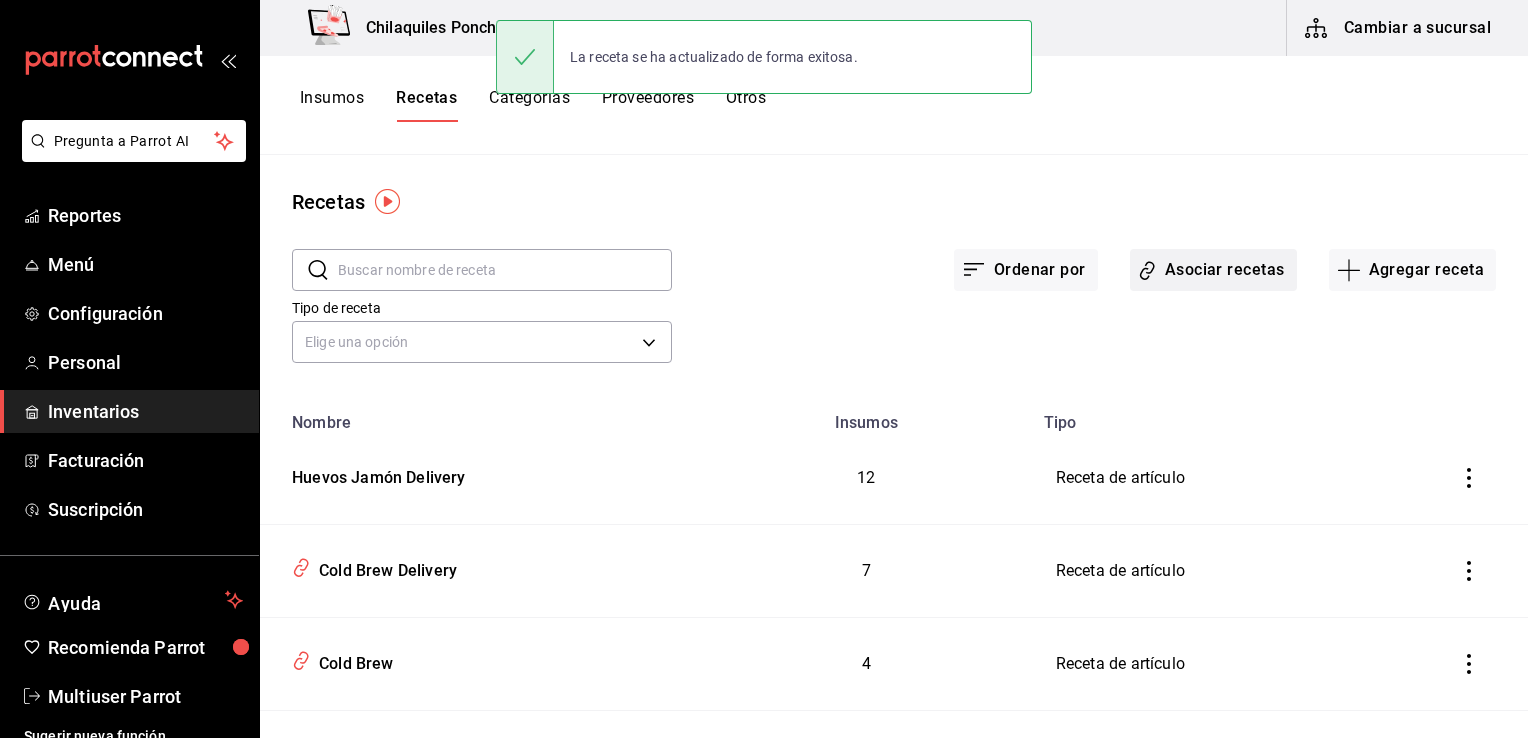 click on "Asociar recetas" at bounding box center [1213, 270] 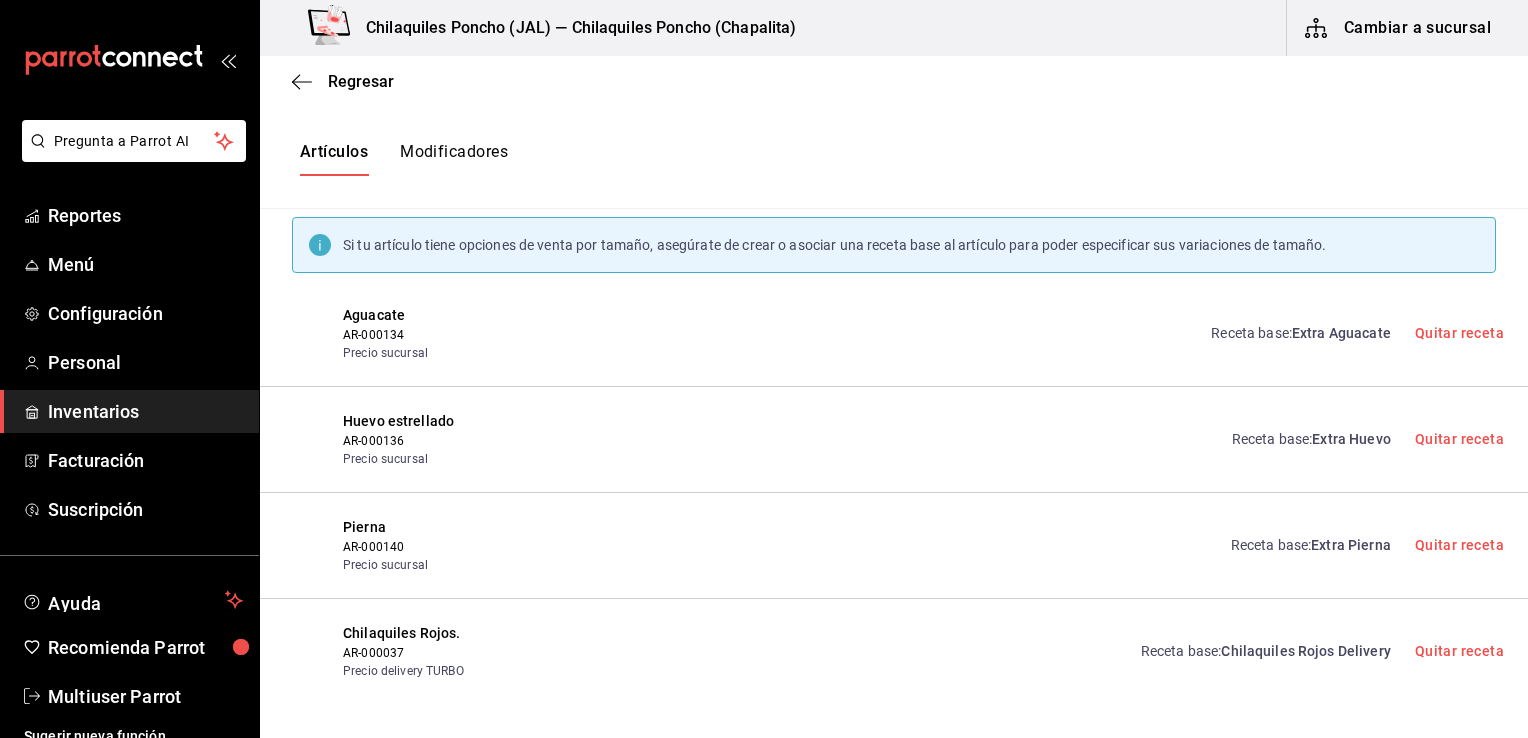 scroll, scrollTop: 0, scrollLeft: 0, axis: both 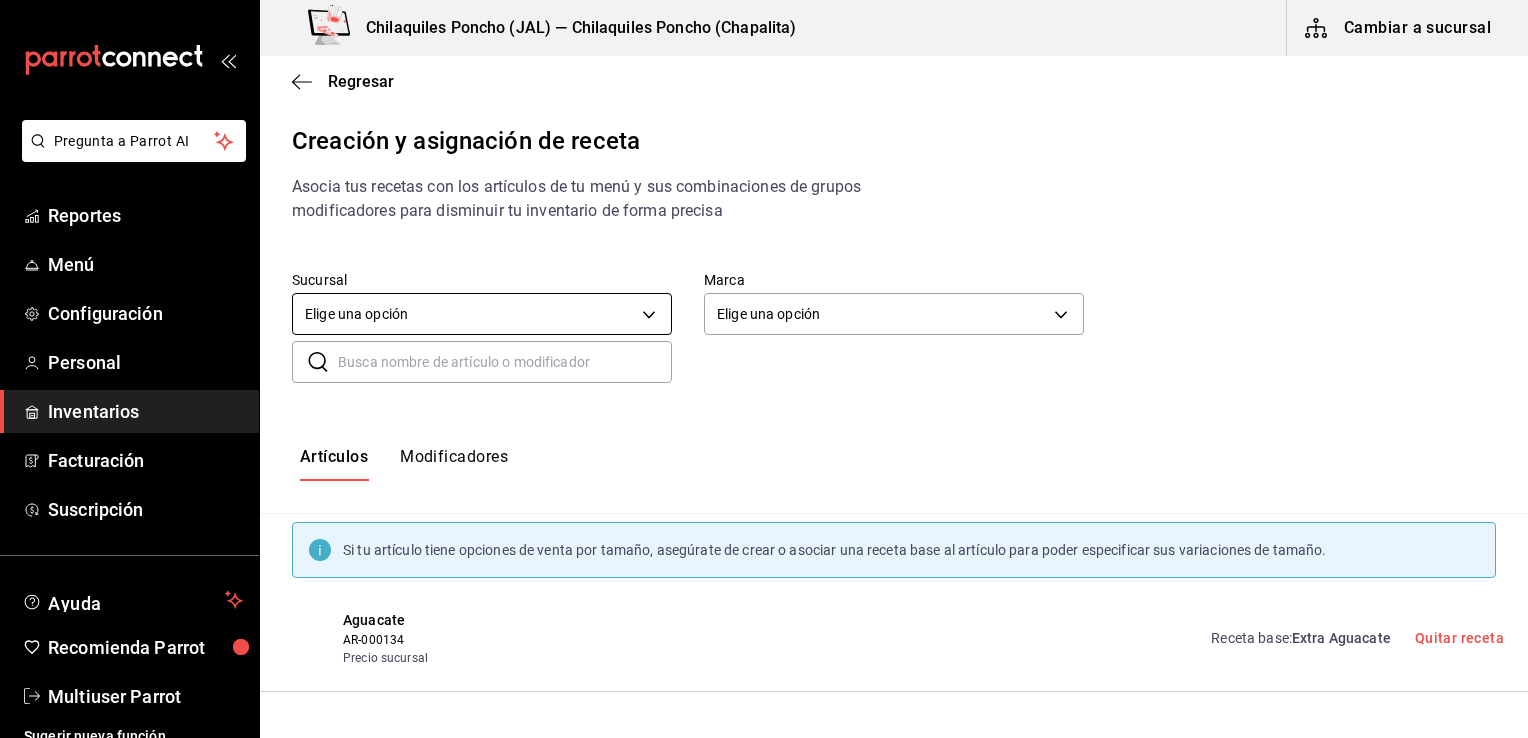 click on "Pregunta a Parrot AI Reportes   Menú   Configuración   Personal   Inventarios   Facturación   Suscripción   Ayuda Recomienda Parrot   Multiuser Parrot   Sugerir nueva función   Chilaquiles Poncho (JAL) — Chilaquiles Poncho (Chapalita) Cambiar a sucursal Regresar Creación y asignación de receta Asocia tus recetas con los artículos de tu menú y sus combinaciones de grupos modificadores para disminuir tu inventario de forma precisa Sucursal Elige una opción default Marca Elige una opción default ​ ​ Artículos Modificadores Si tu artículo tiene opciones de venta por tamaño, asegúrate de crear o asociar una receta base al artículo para poder especificar sus variaciones de tamaño. Aguacate AR-000134 Precio sucursal Receta base :  Extra Aguacate Quitar receta Huevo estrellado AR-000136 Precio sucursal Receta base :  Extra Huevo Quitar receta Pierna AR-000140 Precio sucursal Receta base :  Extra Pierna Quitar receta Chilaquiles Rojos. AR-000037 Precio delivery  TURBO Receta base :  AR-000023 :" at bounding box center [764, 352] 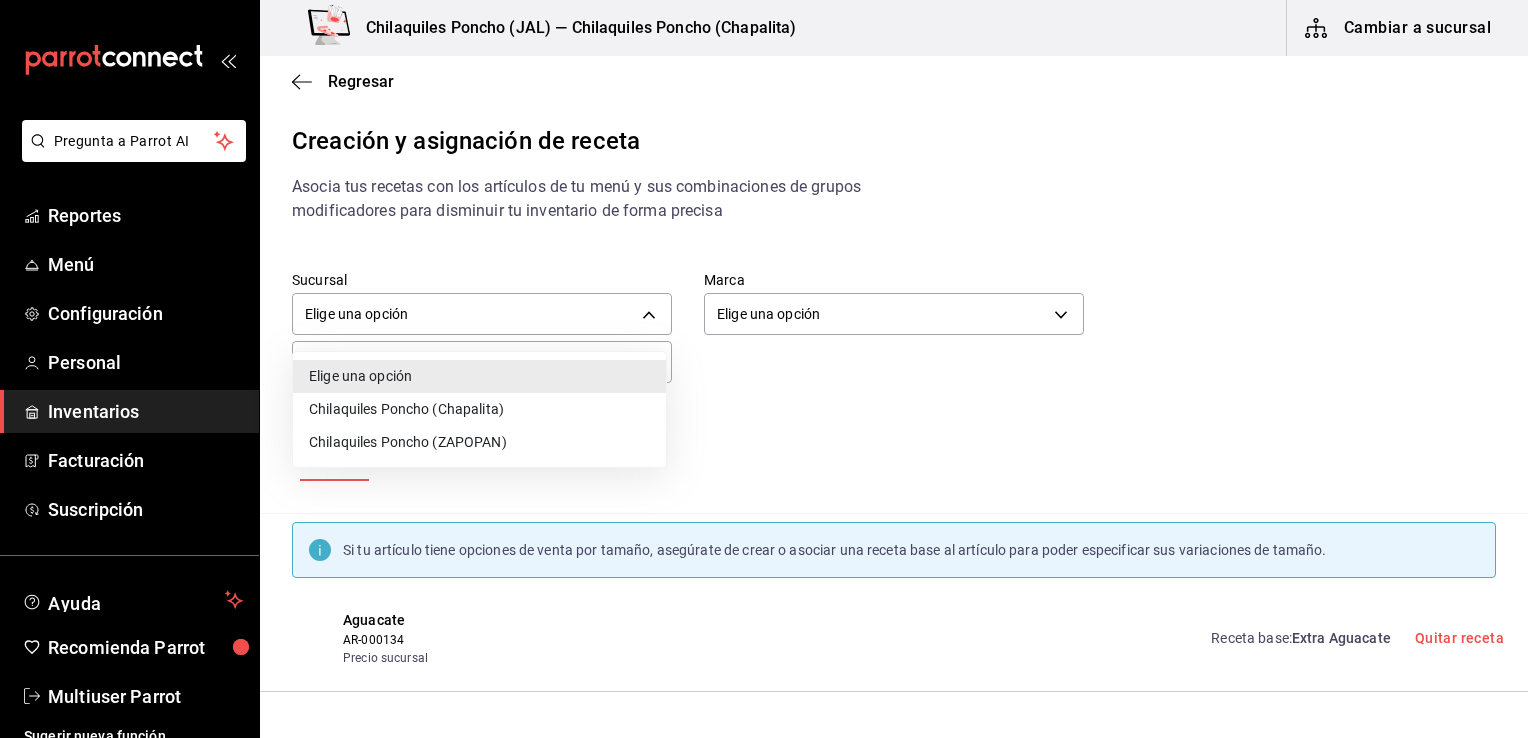 click on "Chilaquiles Poncho (Chapalita)" at bounding box center (479, 409) 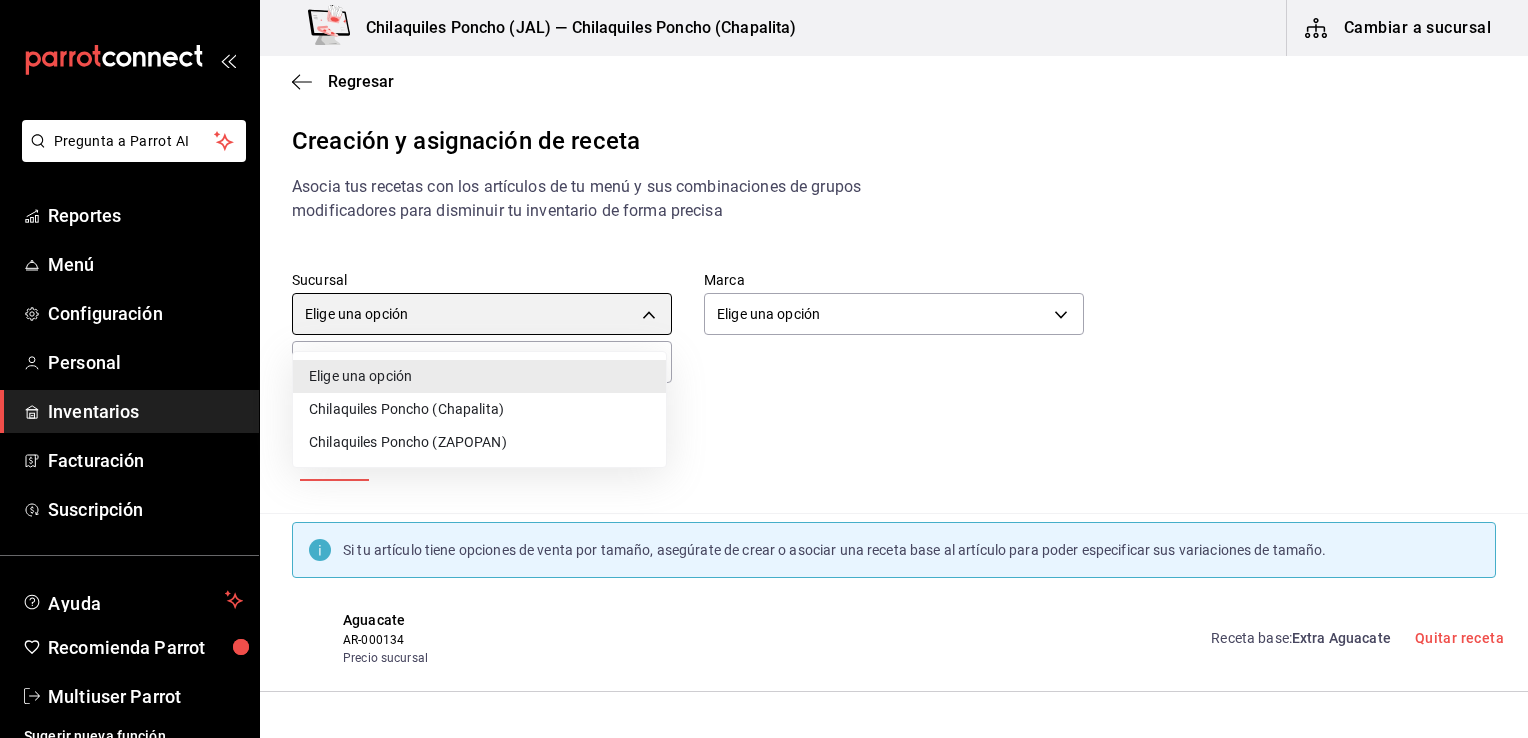 type on "1df14085-c053-4aad-8de6-2cf87344b7e4" 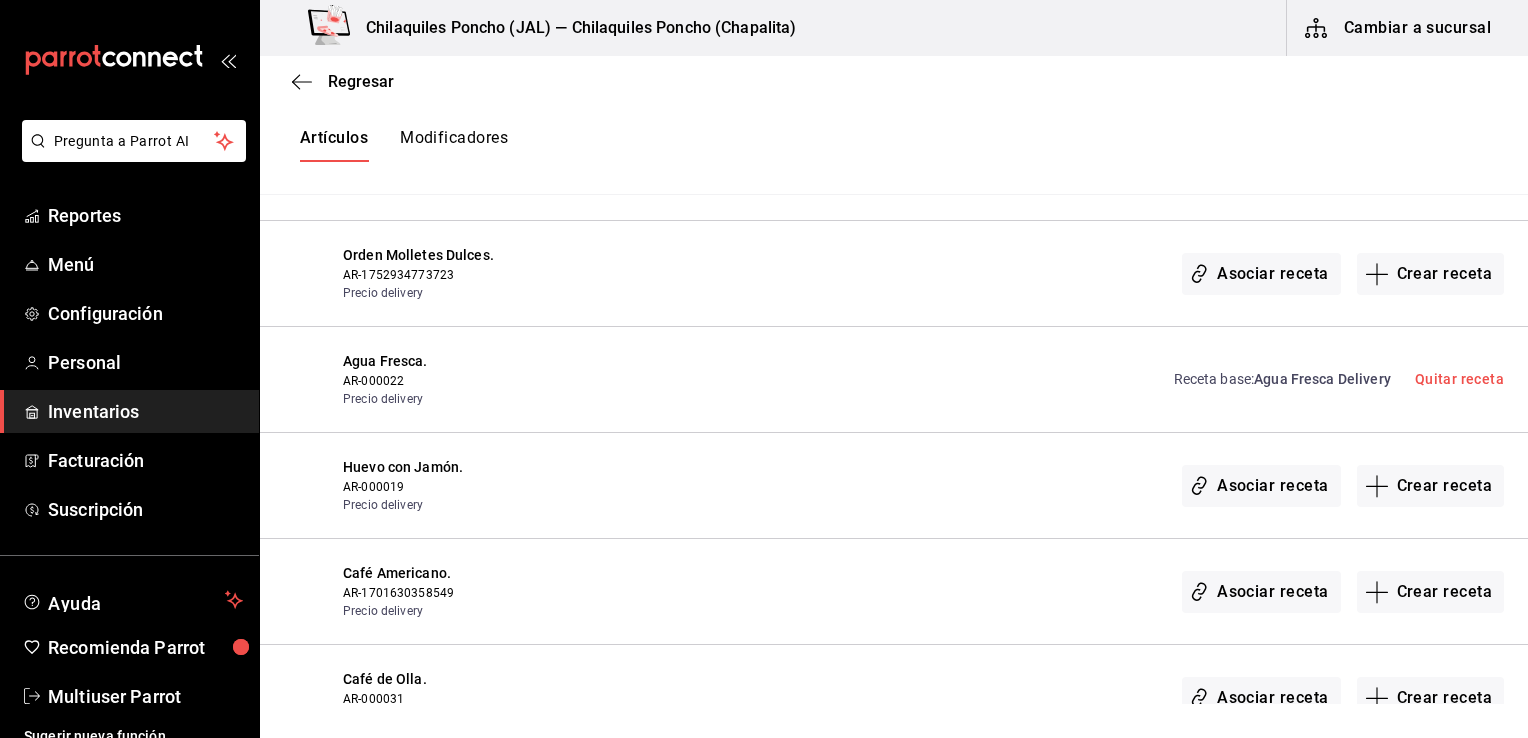 scroll, scrollTop: 1215, scrollLeft: 0, axis: vertical 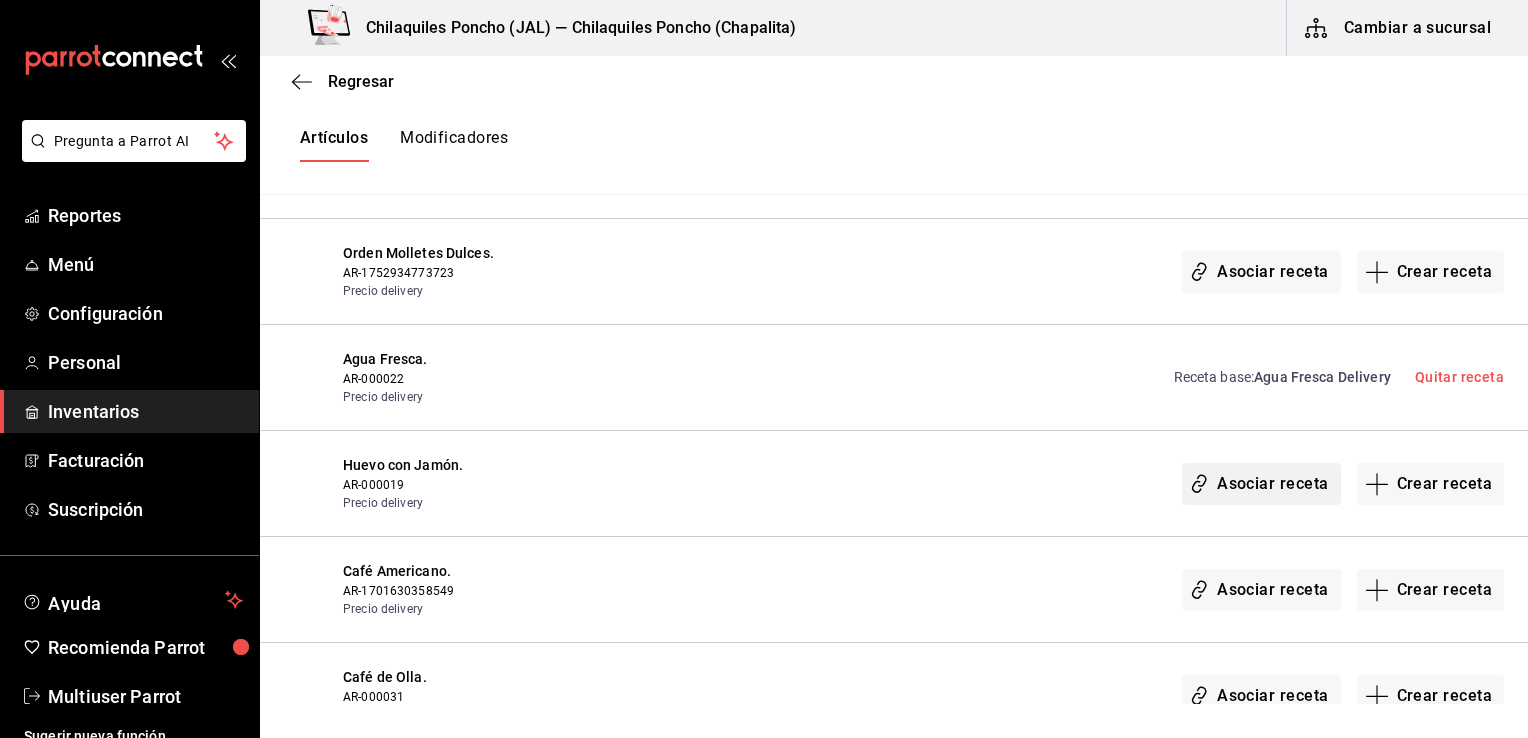 click on "Asociar receta" at bounding box center (1261, 484) 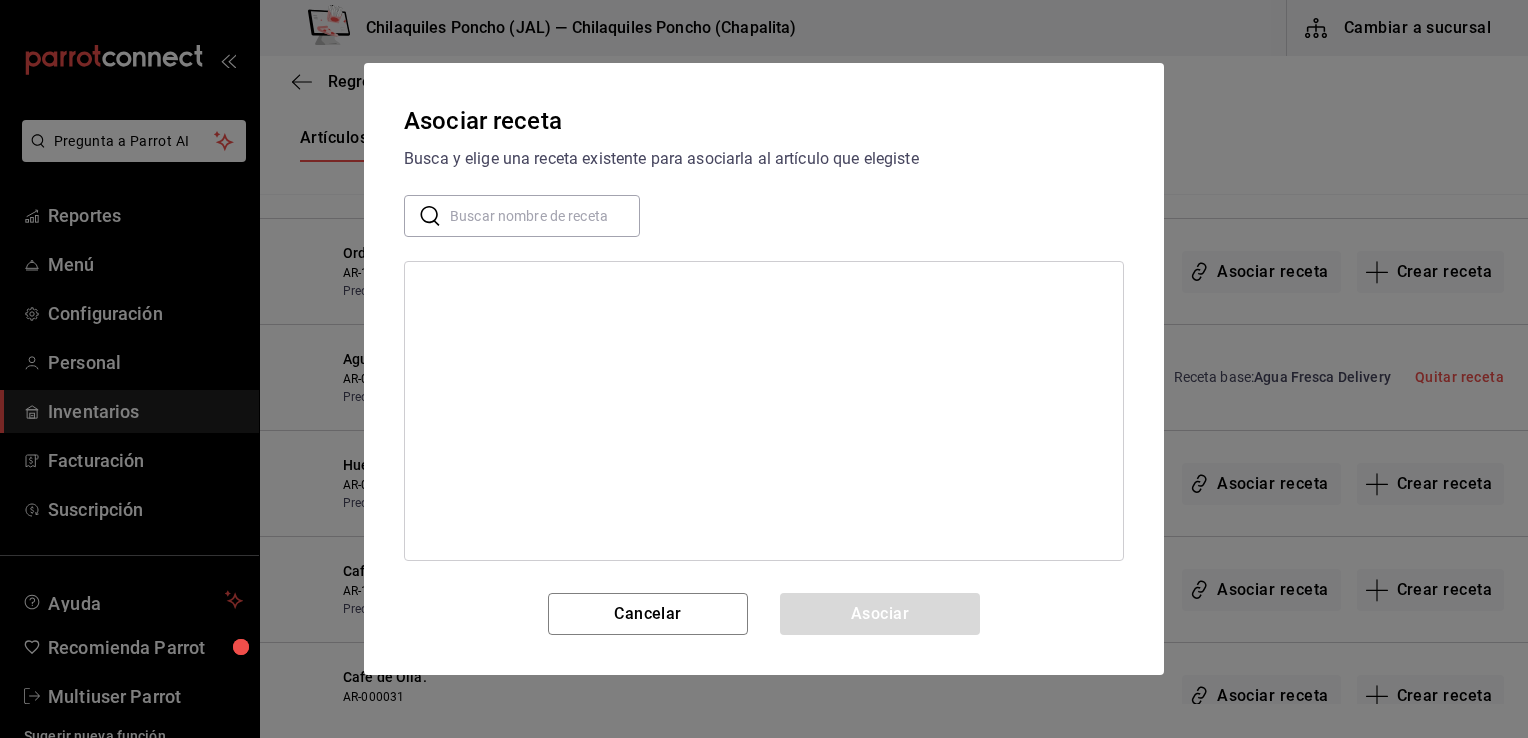 click at bounding box center (545, 216) 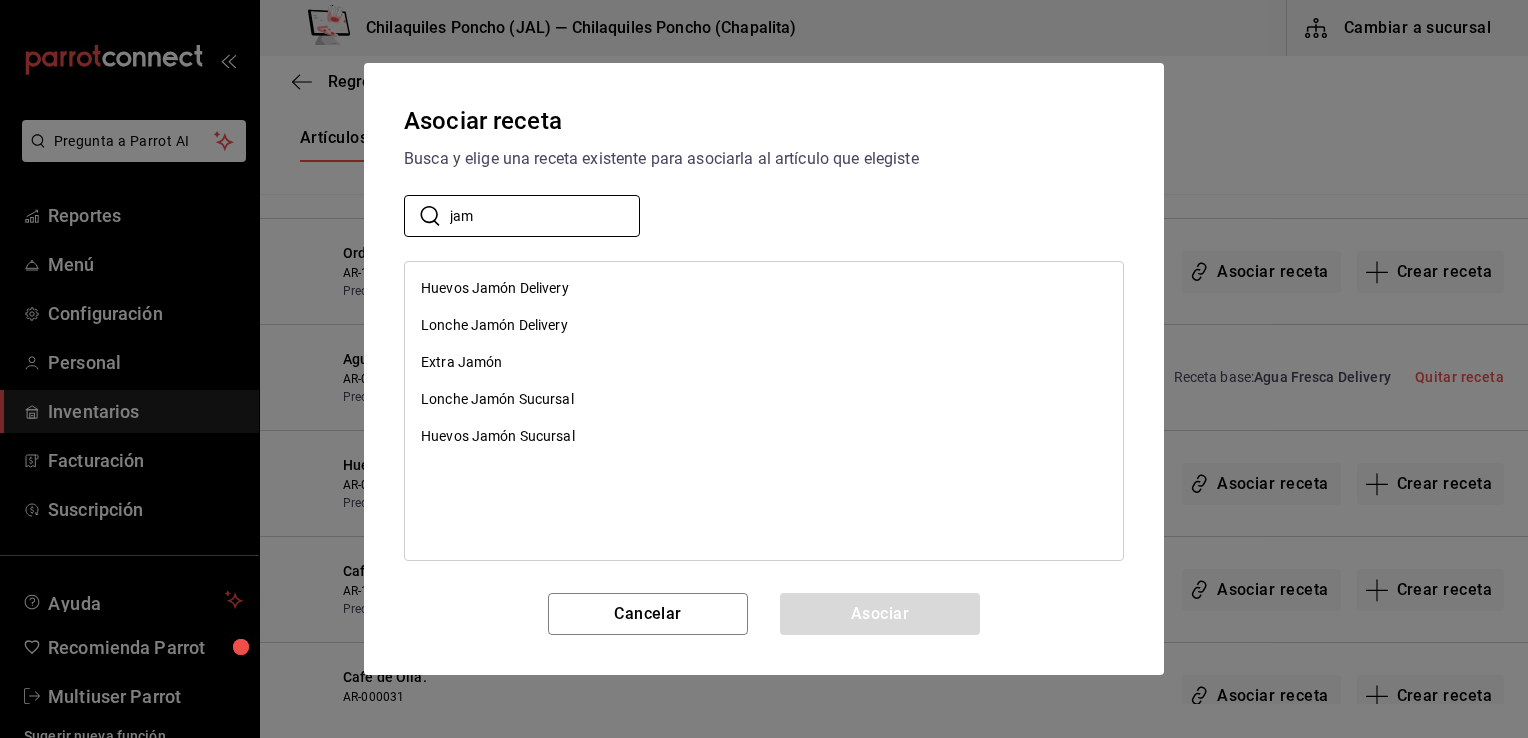 type on "jam" 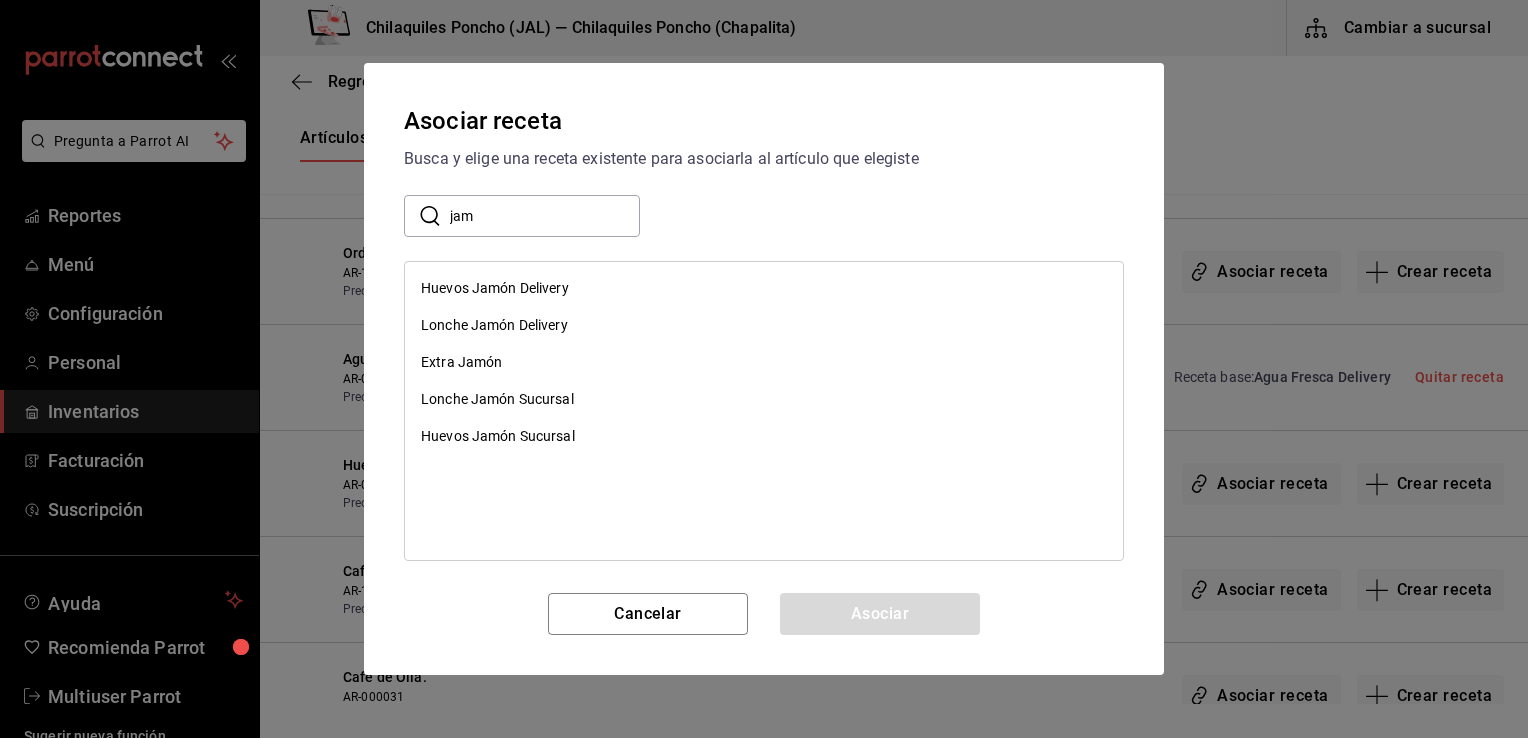 click on "Huevos Jamón Delivery" at bounding box center [495, 288] 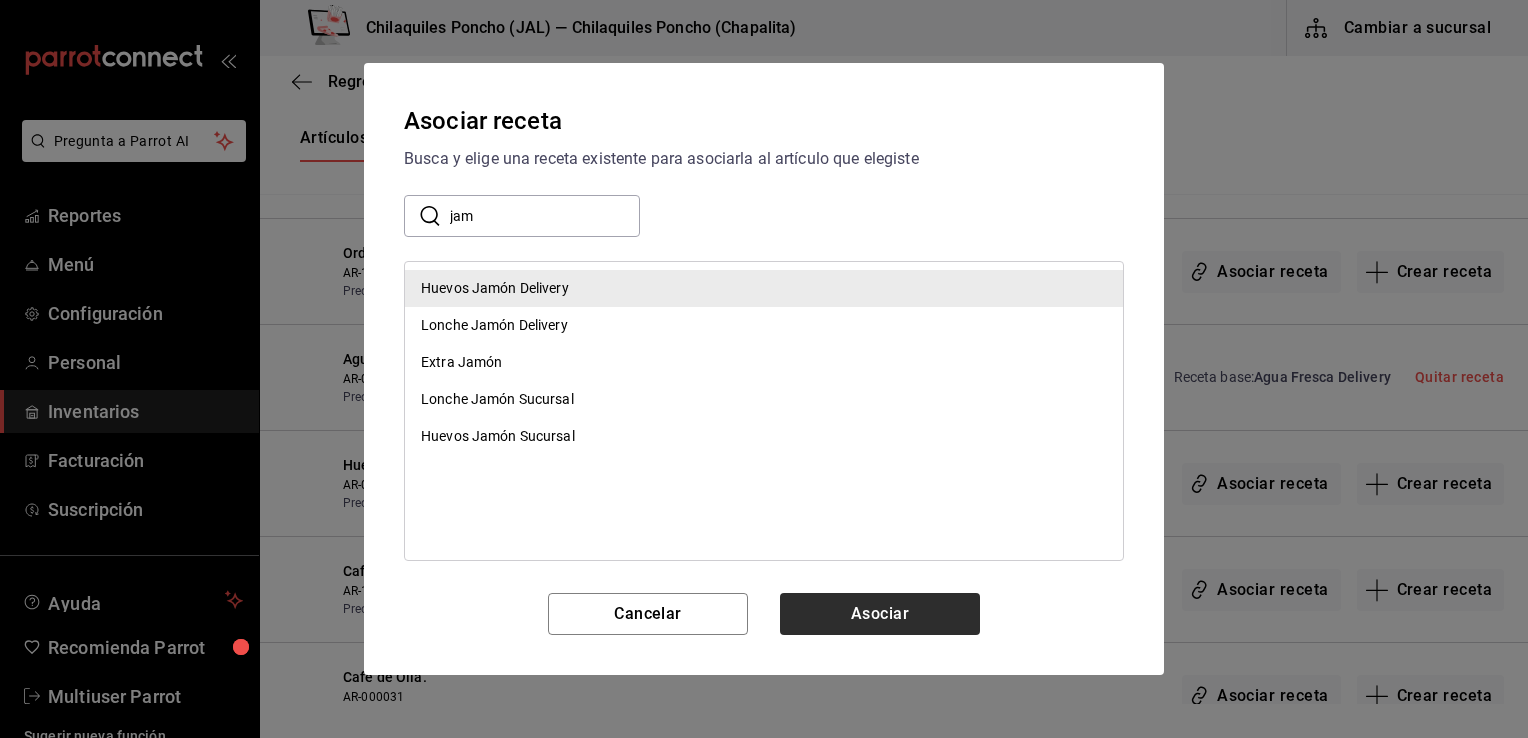 click on "Asociar" at bounding box center [880, 614] 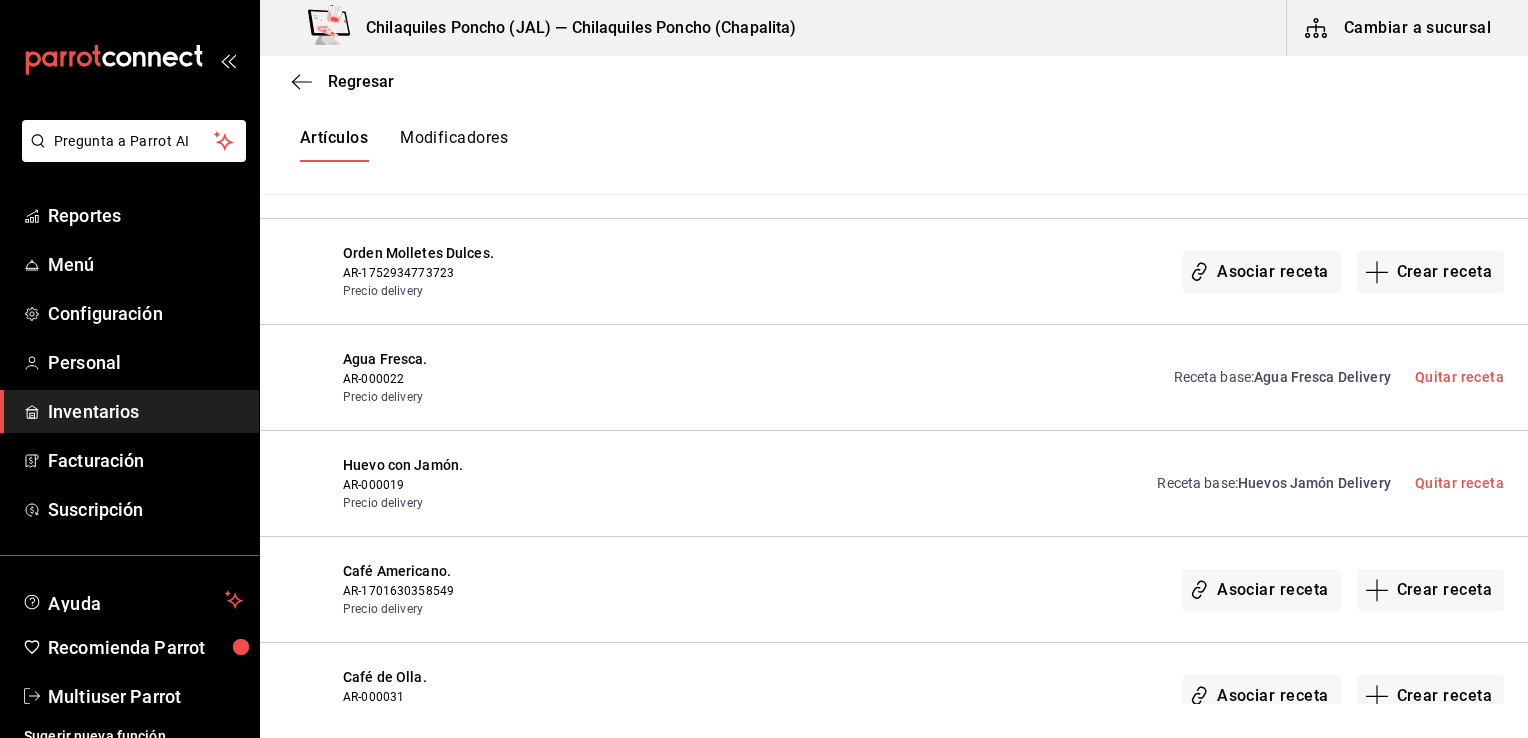 click on "Asociar receta" at bounding box center [1261, 590] 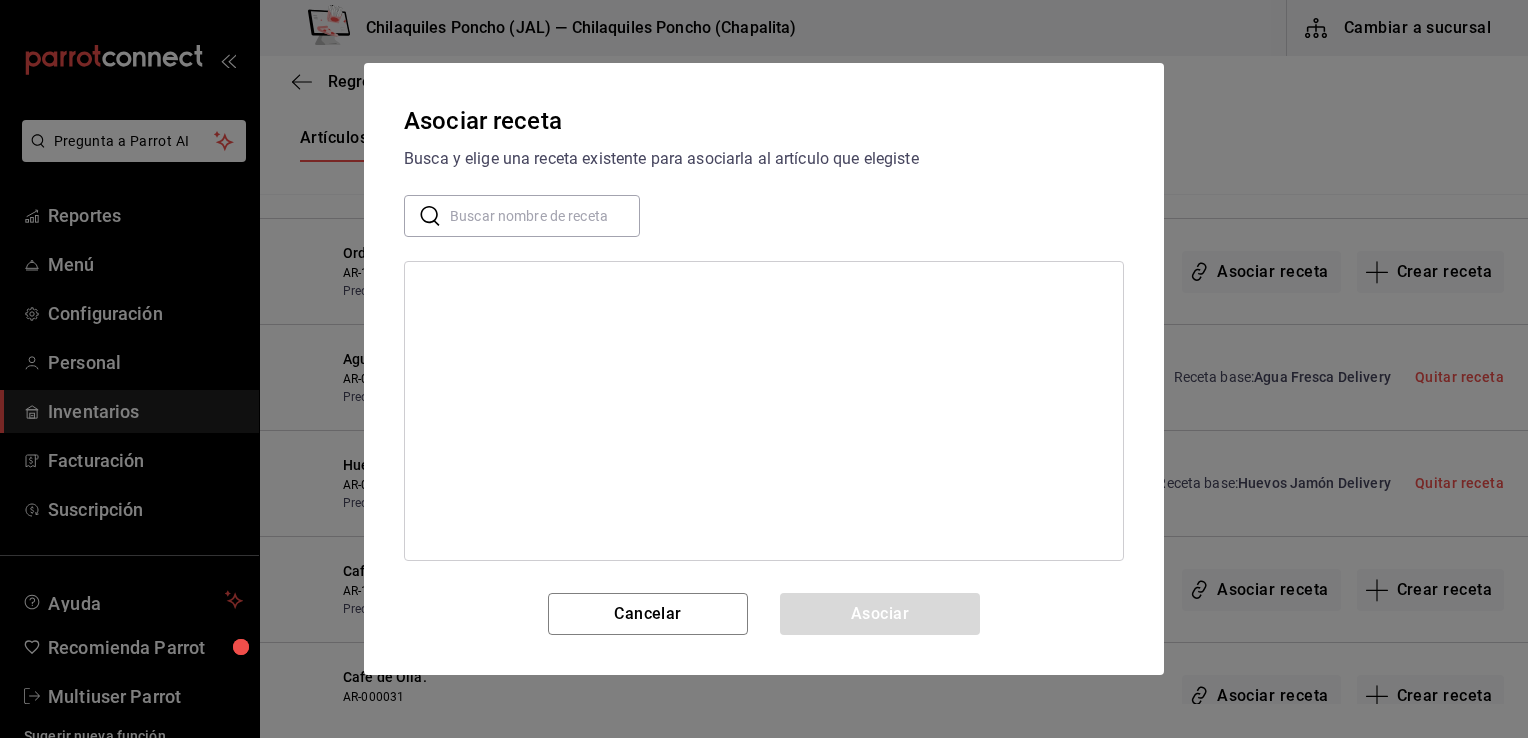 click at bounding box center (545, 216) 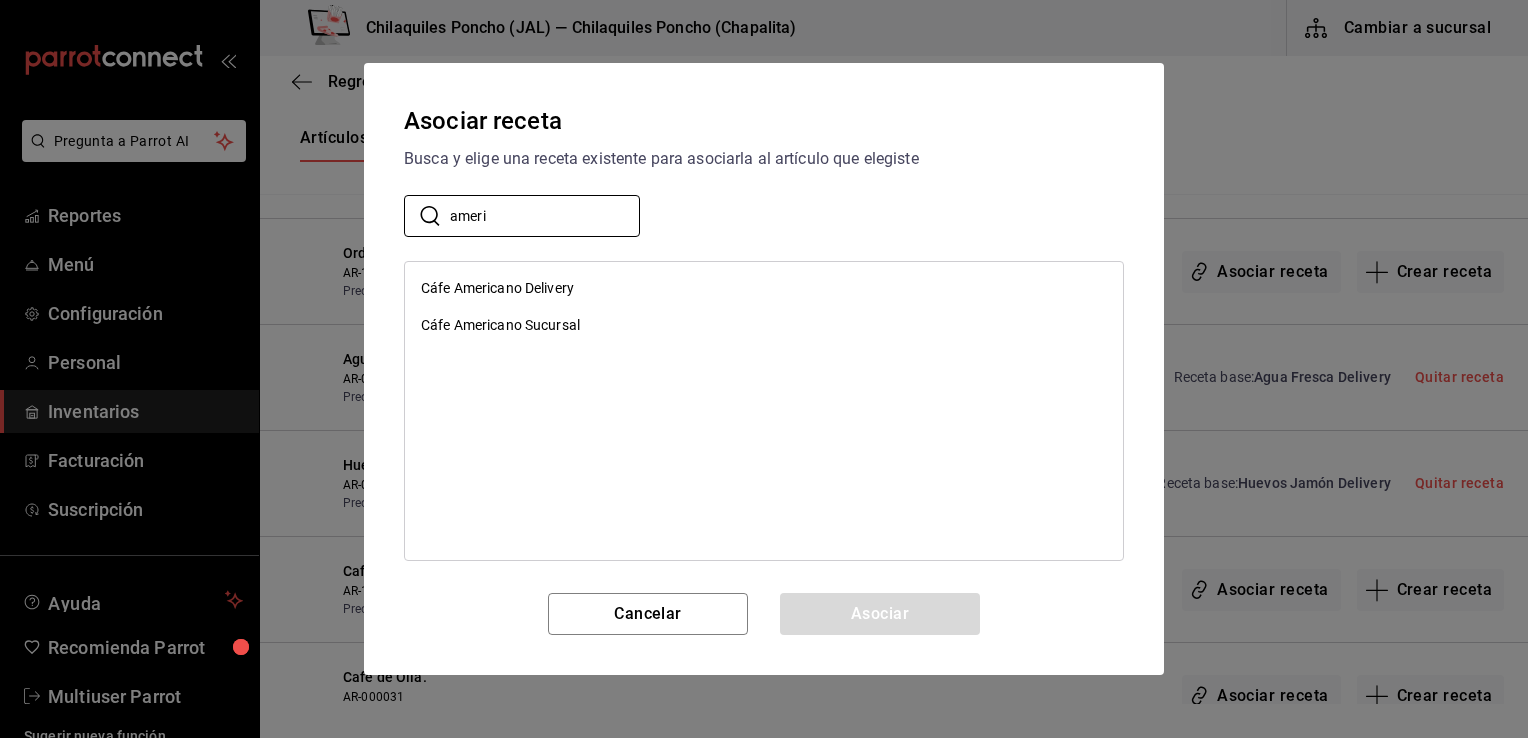 type on "ameri" 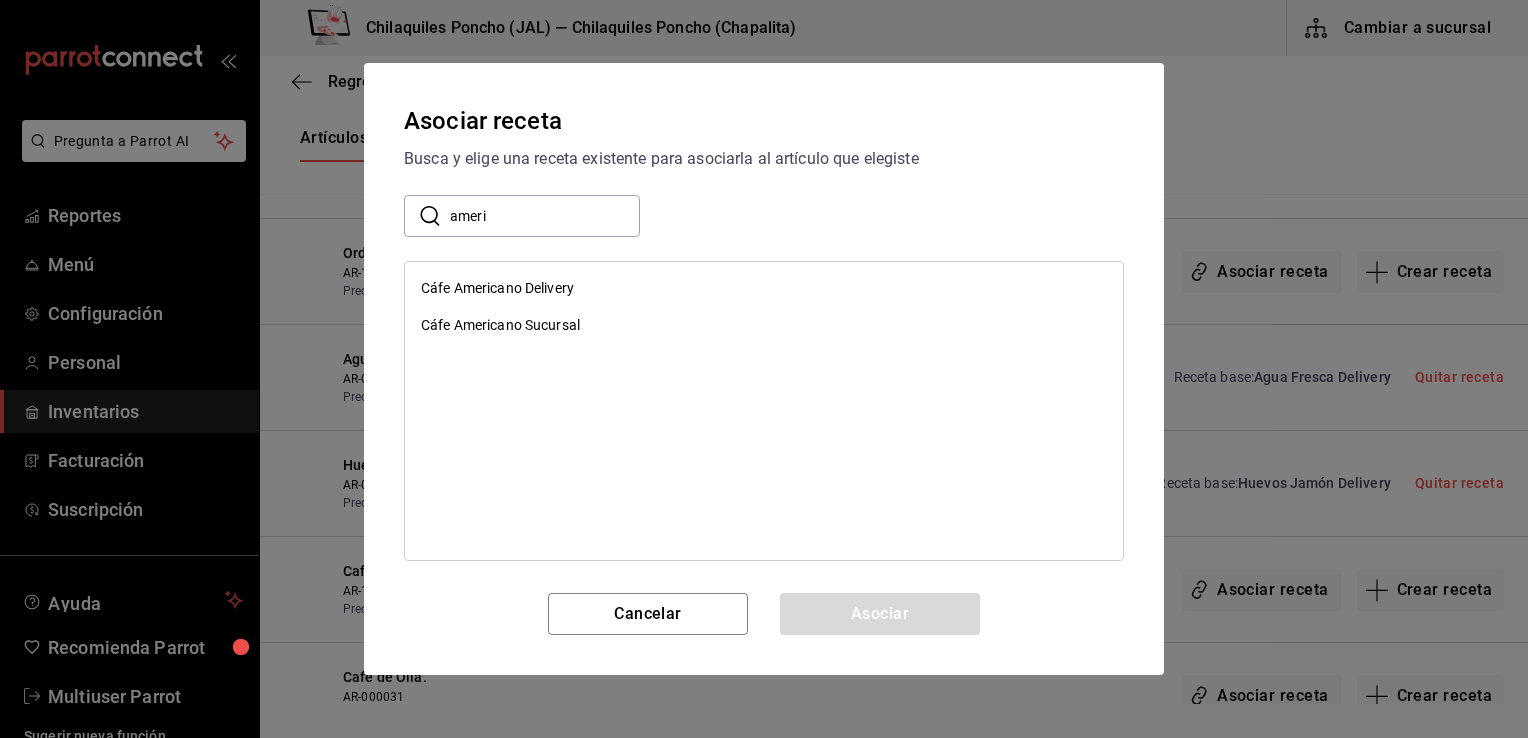 click on "Cáfe Americano Delivery" at bounding box center [497, 288] 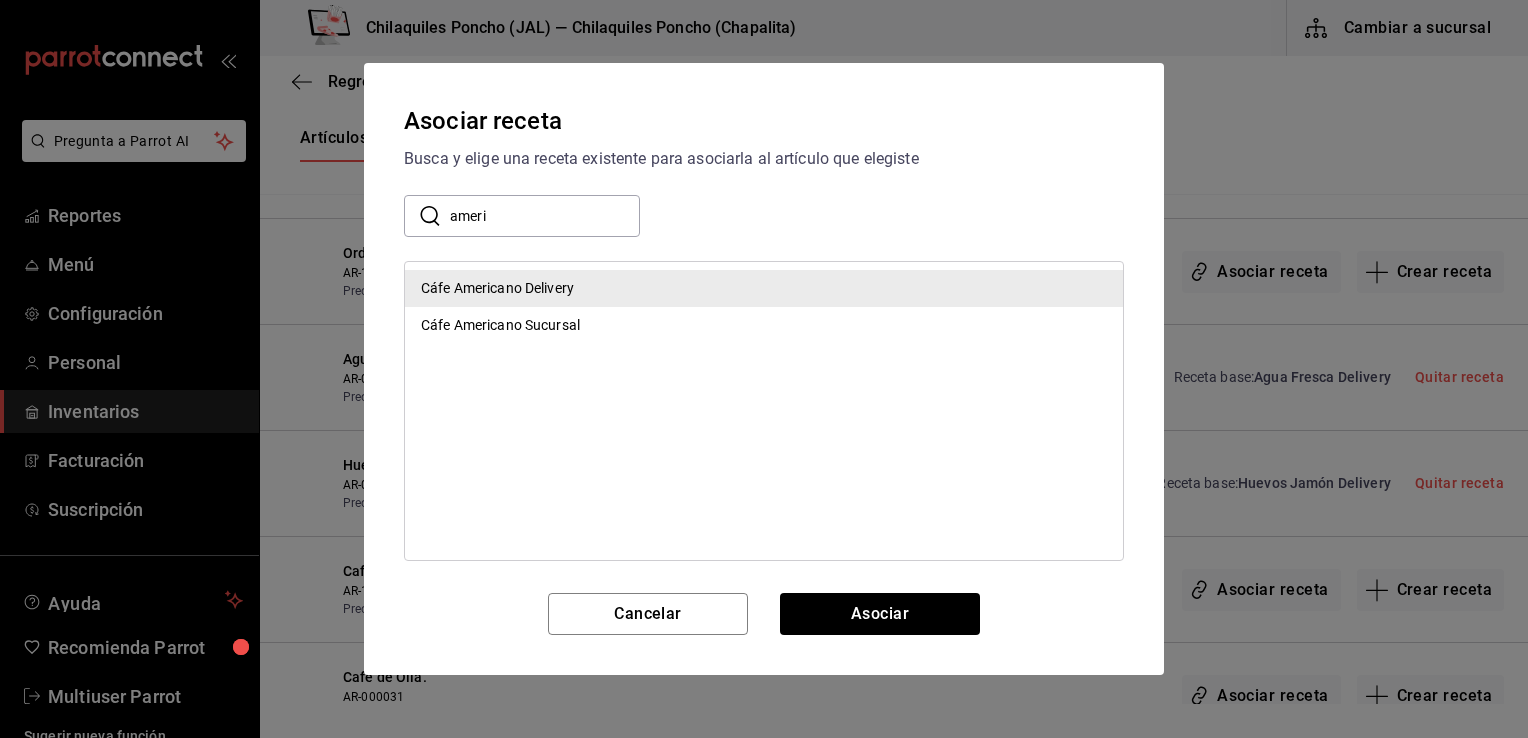 click on "Asociar receta Busca y elige una receta existente para asociarla al artículo que elegiste ​ ameri ​ Cáfe Americano Delivery Cáfe Americano Sucursal Cancelar Asociar" at bounding box center (764, 369) 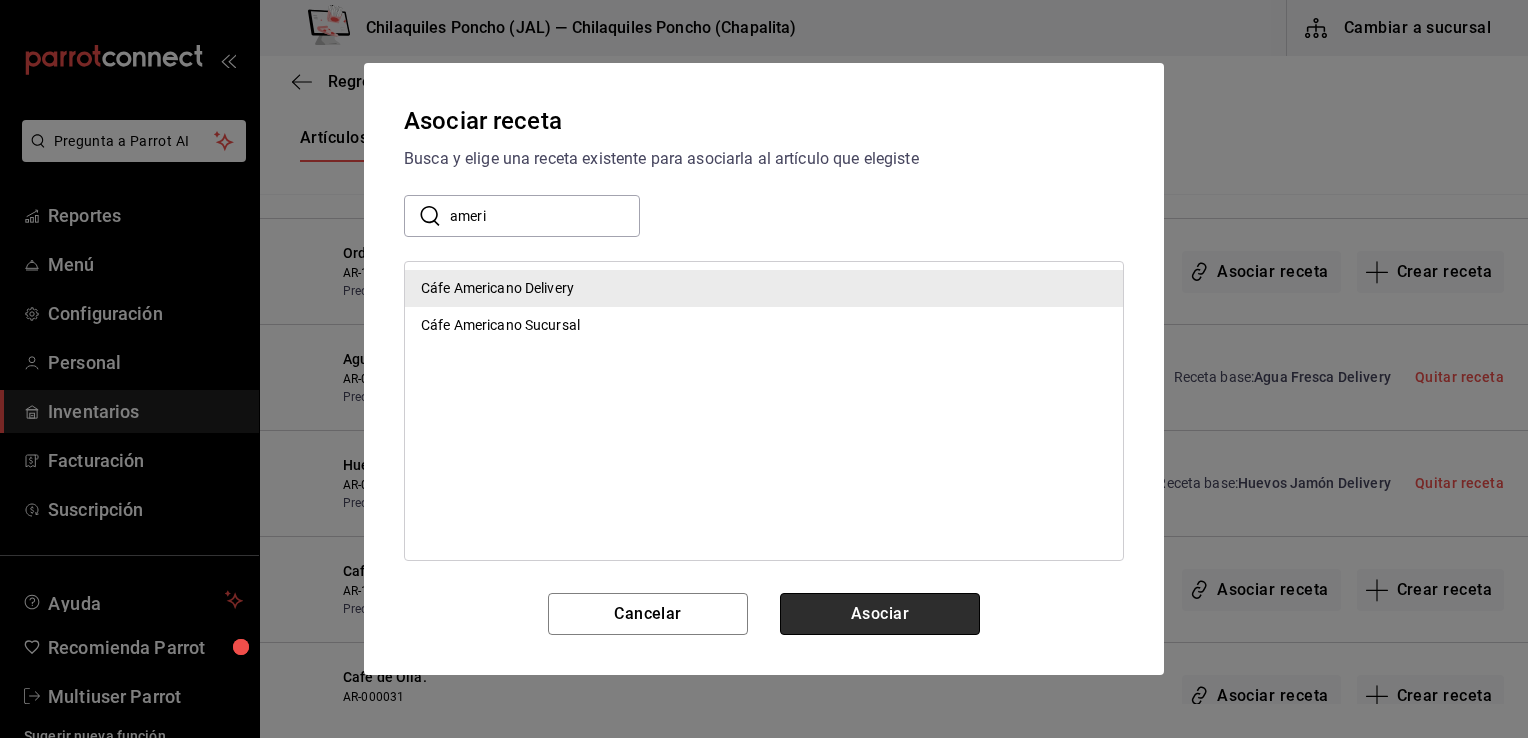 click on "Asociar" at bounding box center (880, 614) 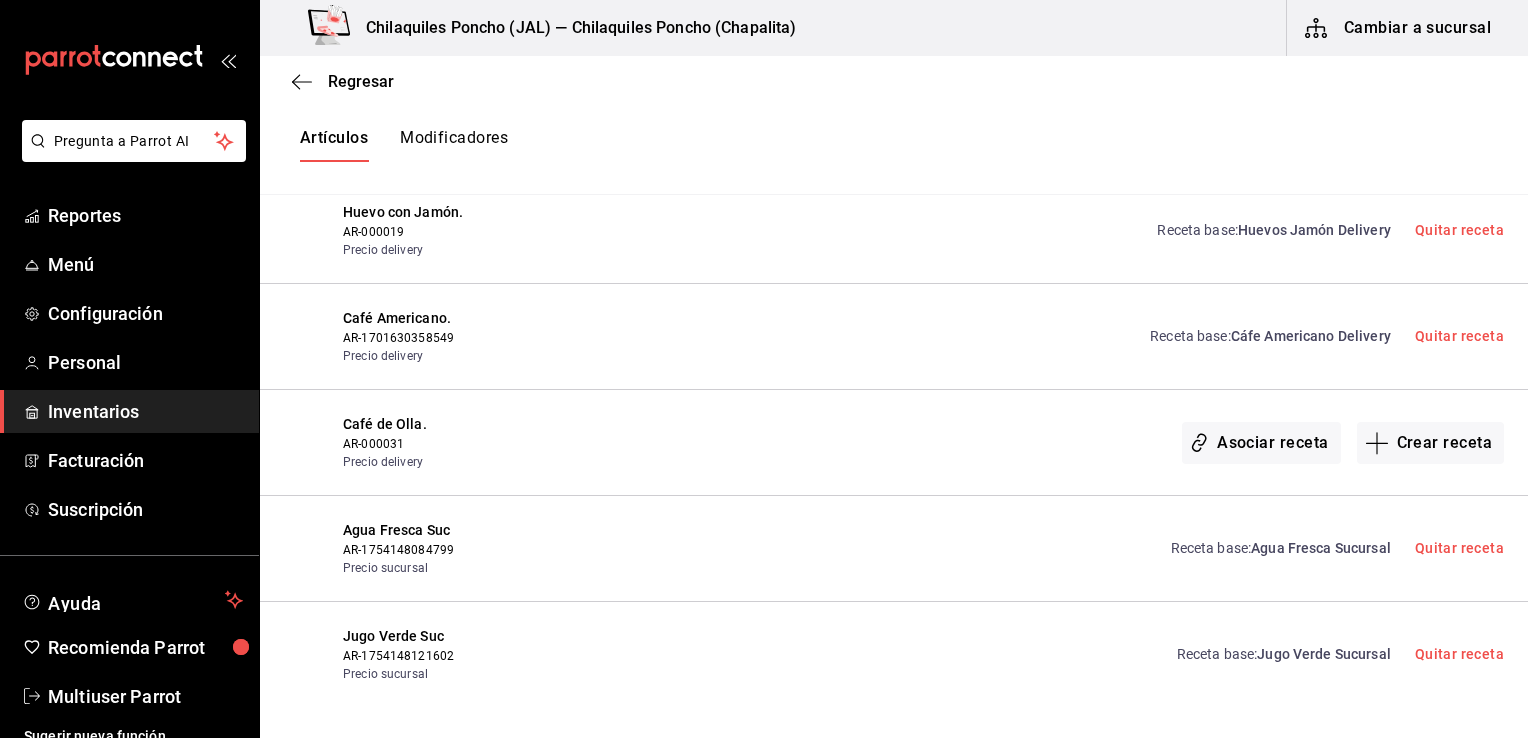 scroll, scrollTop: 1484, scrollLeft: 0, axis: vertical 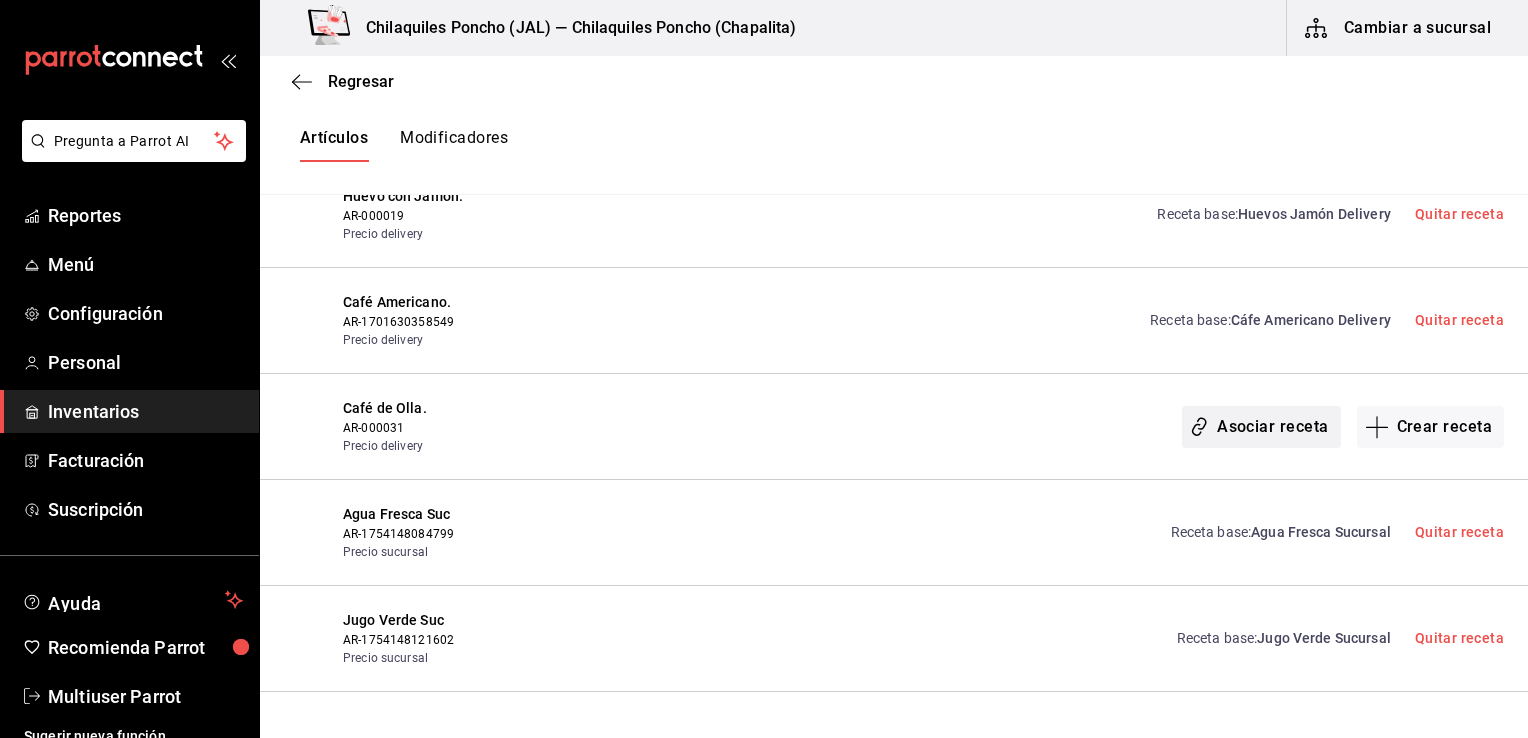 click on "Asociar receta" at bounding box center [1261, 427] 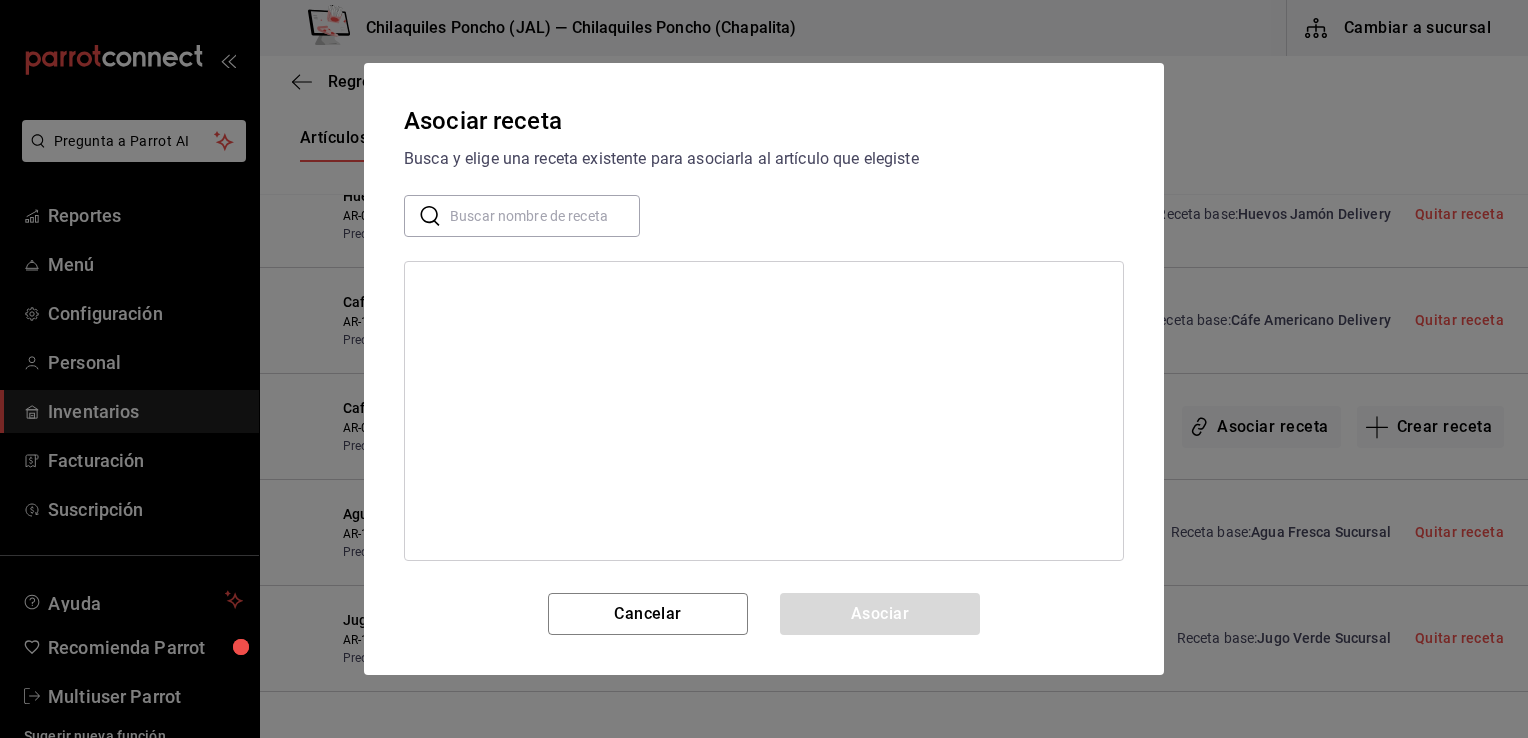 click at bounding box center (545, 216) 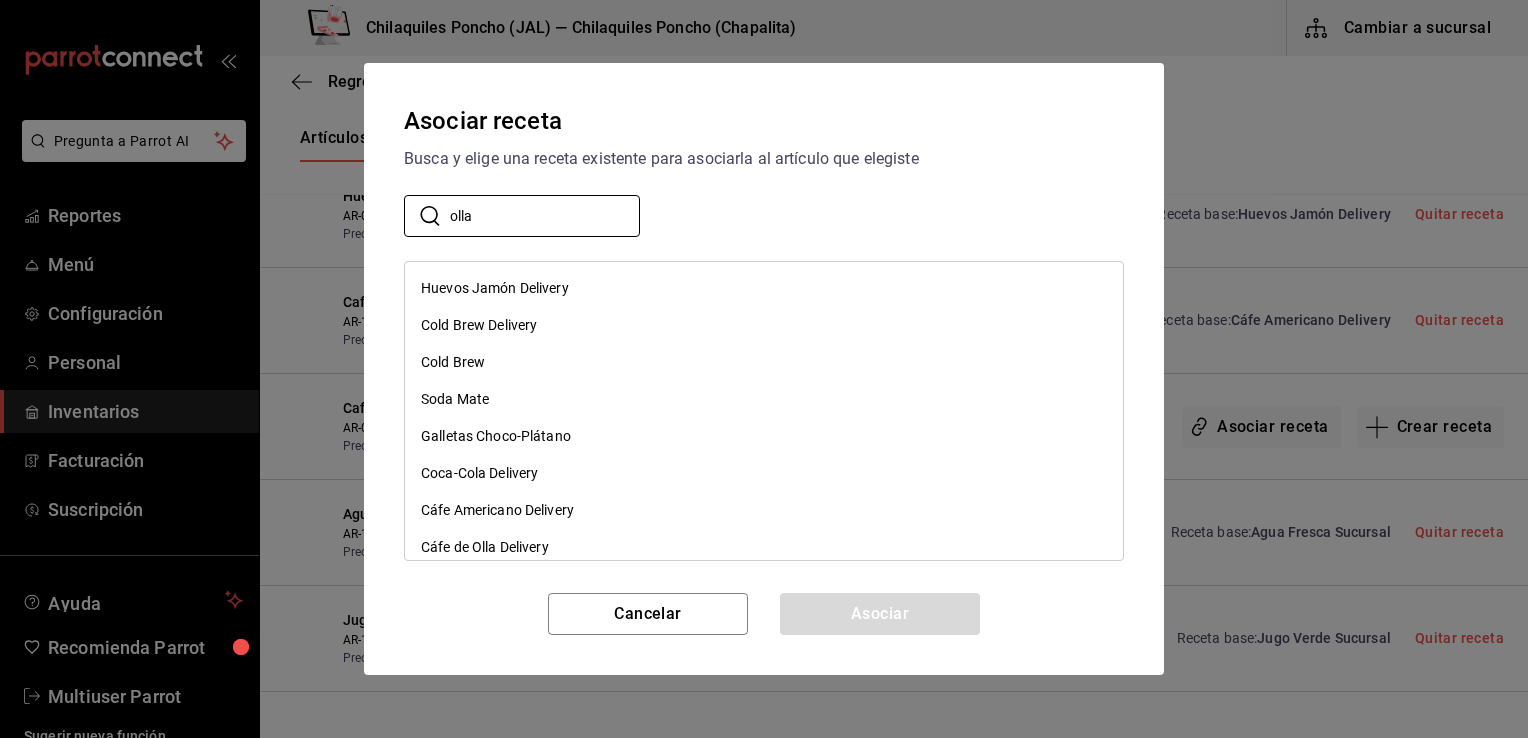type on "olla" 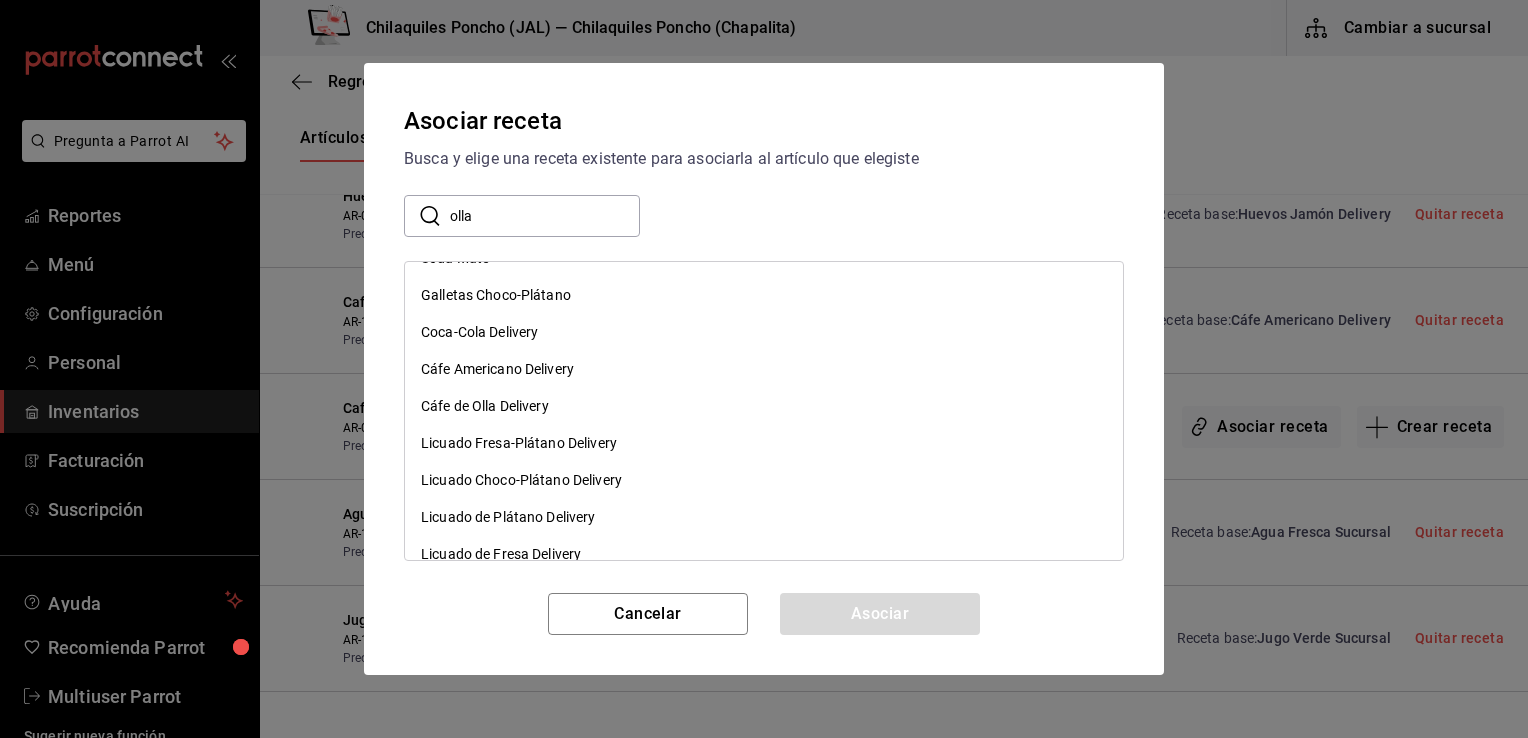 scroll, scrollTop: 202, scrollLeft: 0, axis: vertical 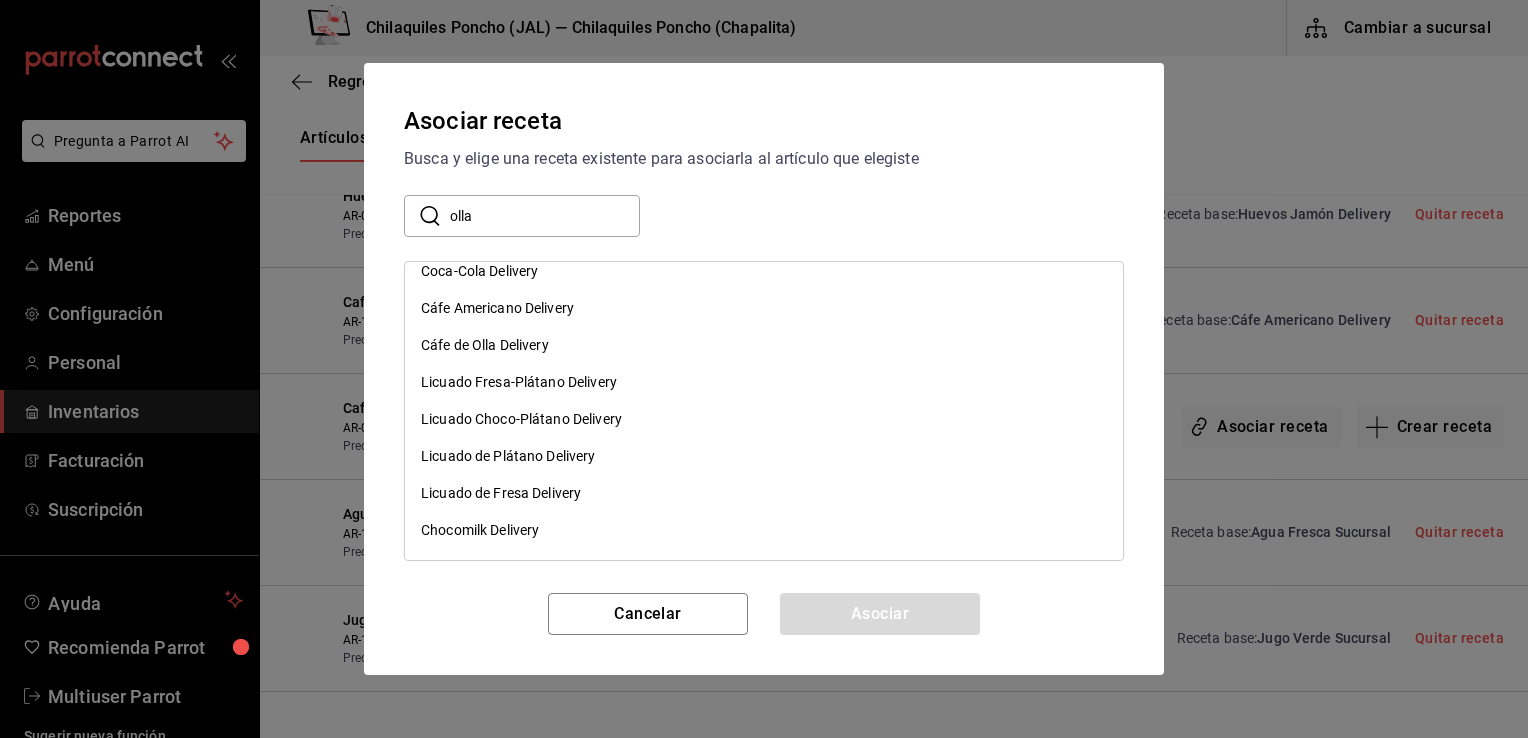 click on "Cáfe de Olla Delivery" at bounding box center [485, 345] 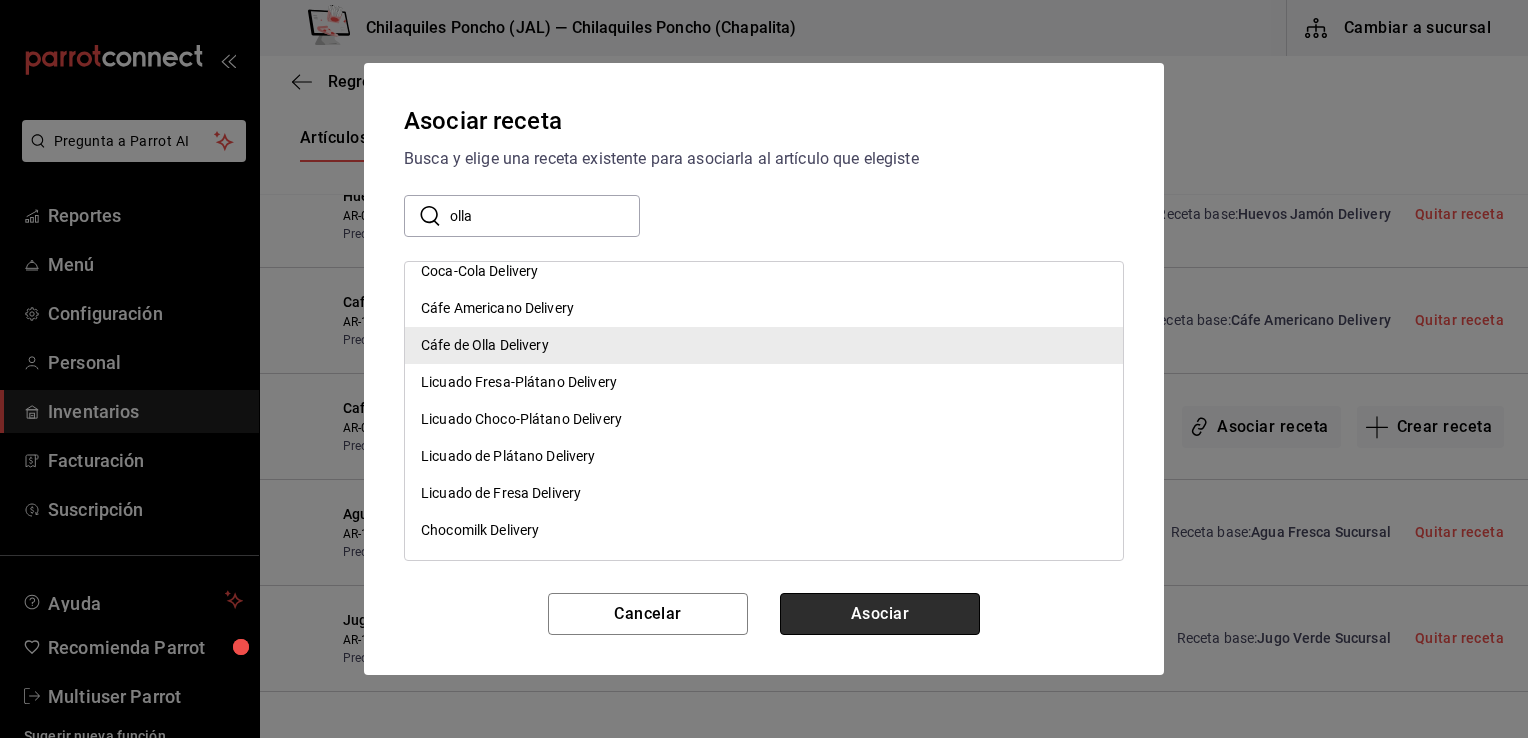 click on "Asociar" at bounding box center [880, 614] 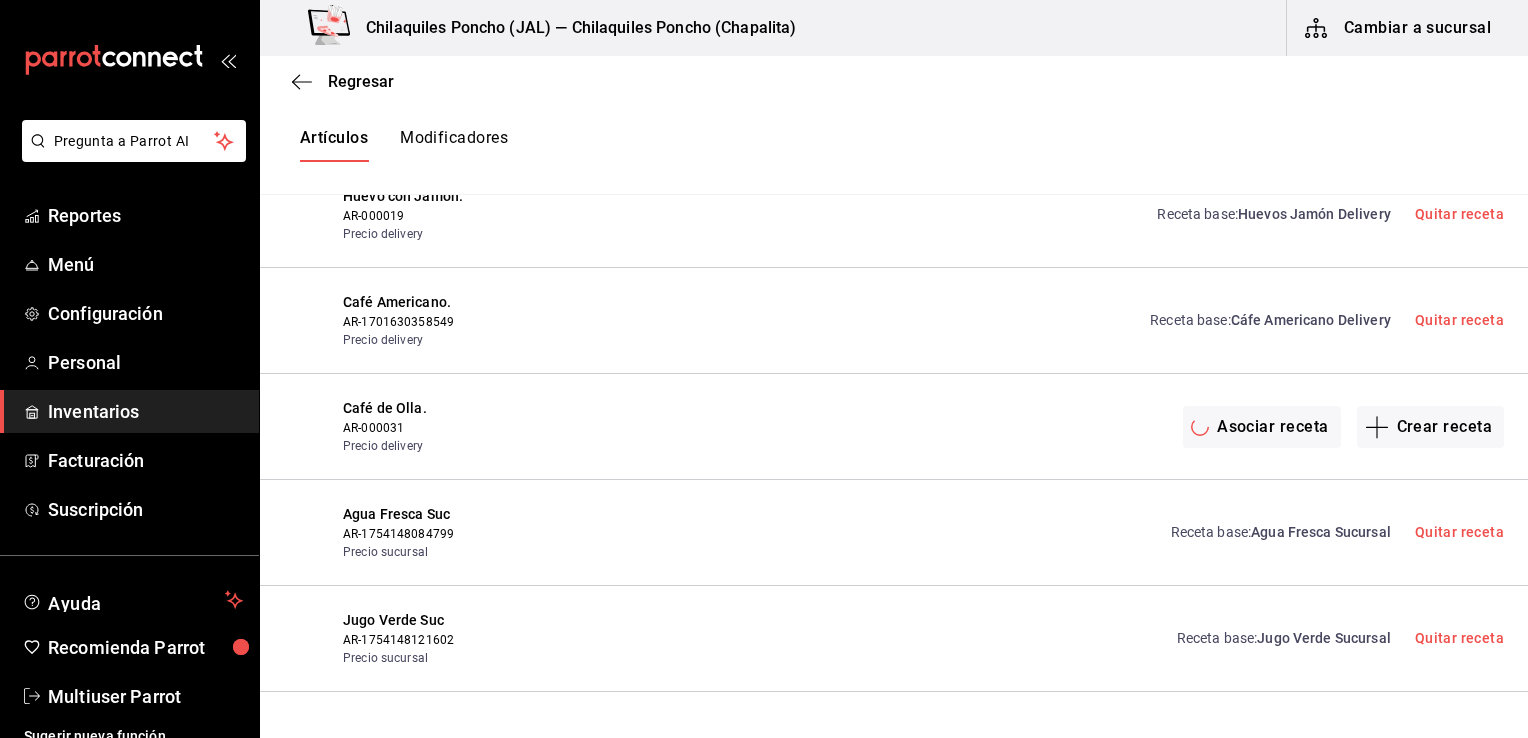 scroll, scrollTop: 0, scrollLeft: 0, axis: both 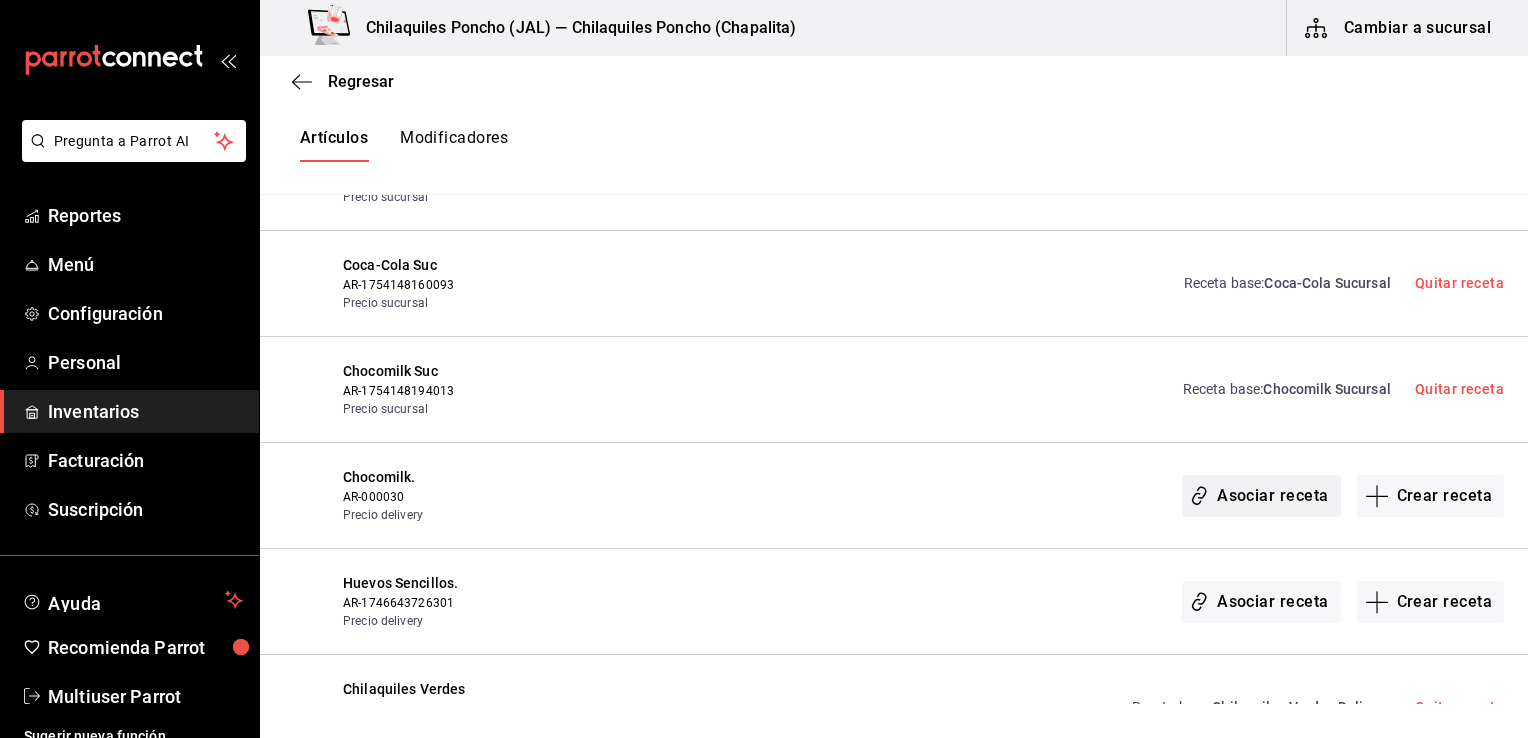 click on "Asociar receta" at bounding box center [1261, 496] 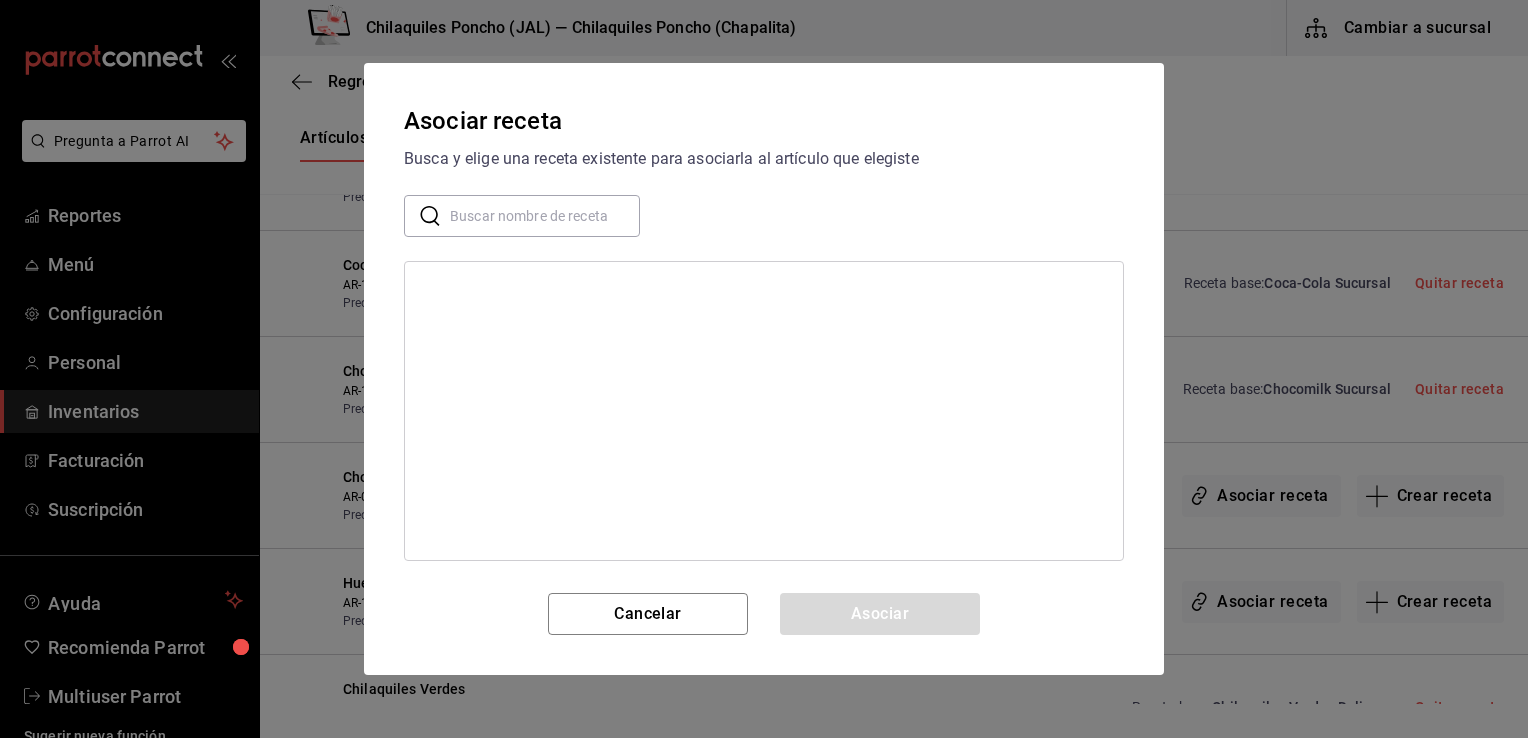 click at bounding box center [545, 216] 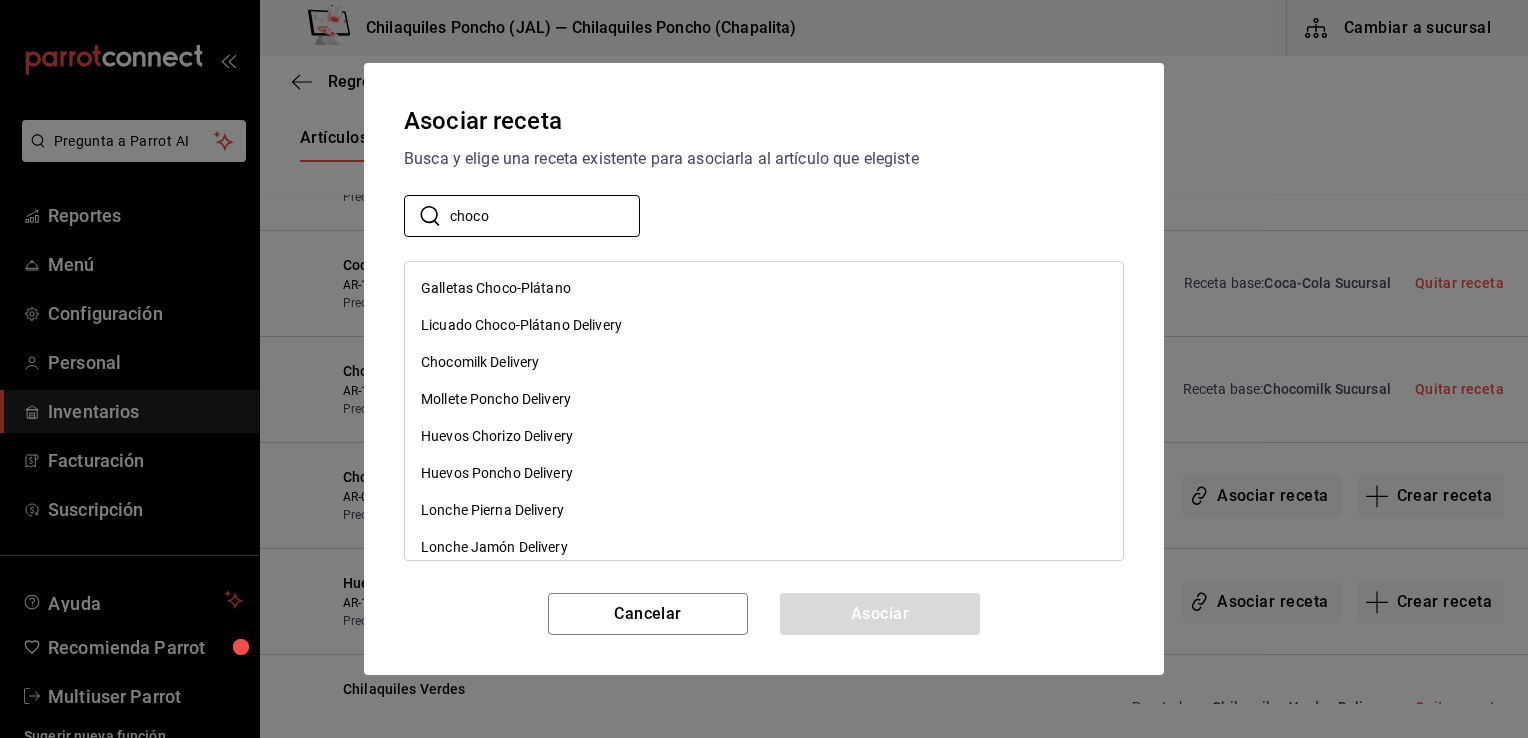 type on "choco" 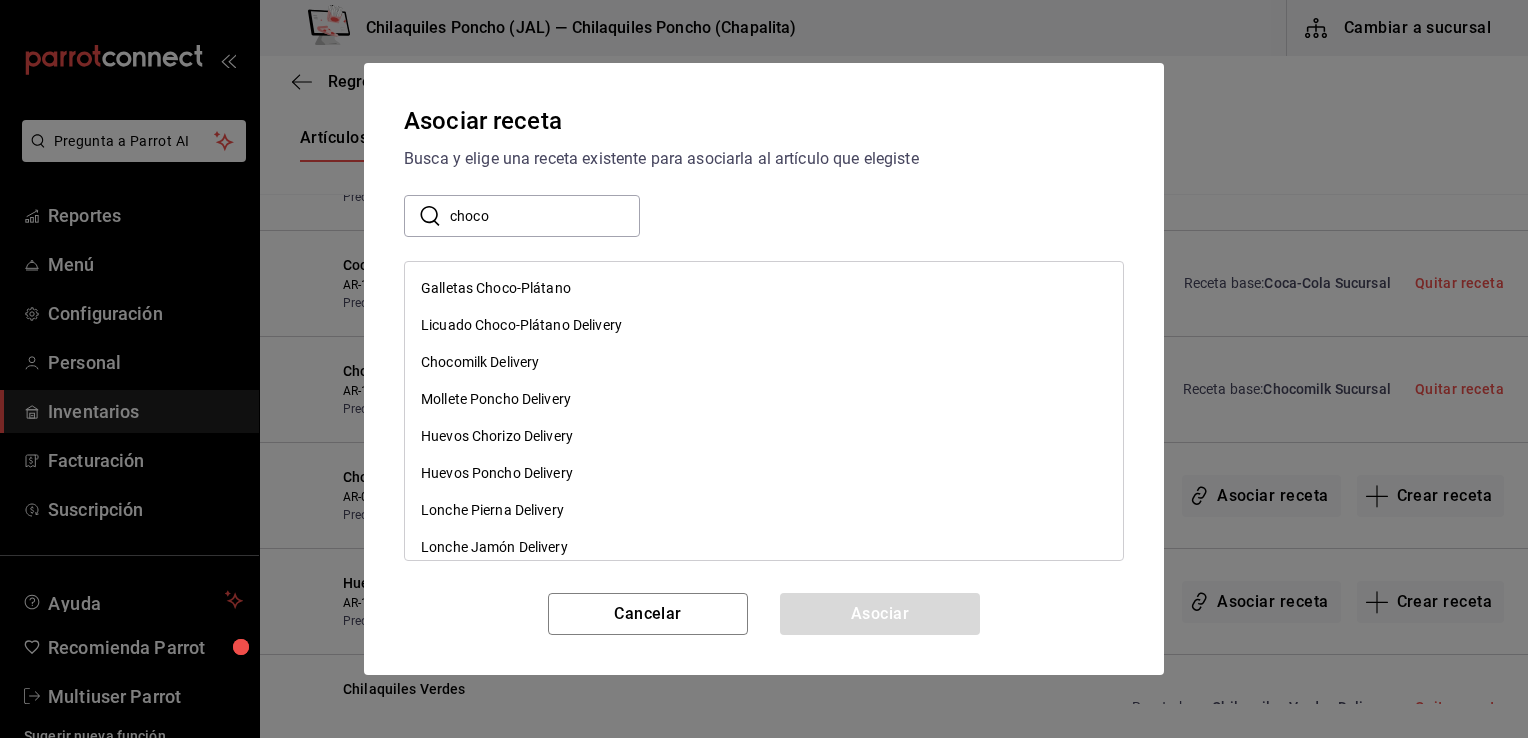 click on "Chocomilk Delivery" at bounding box center [480, 362] 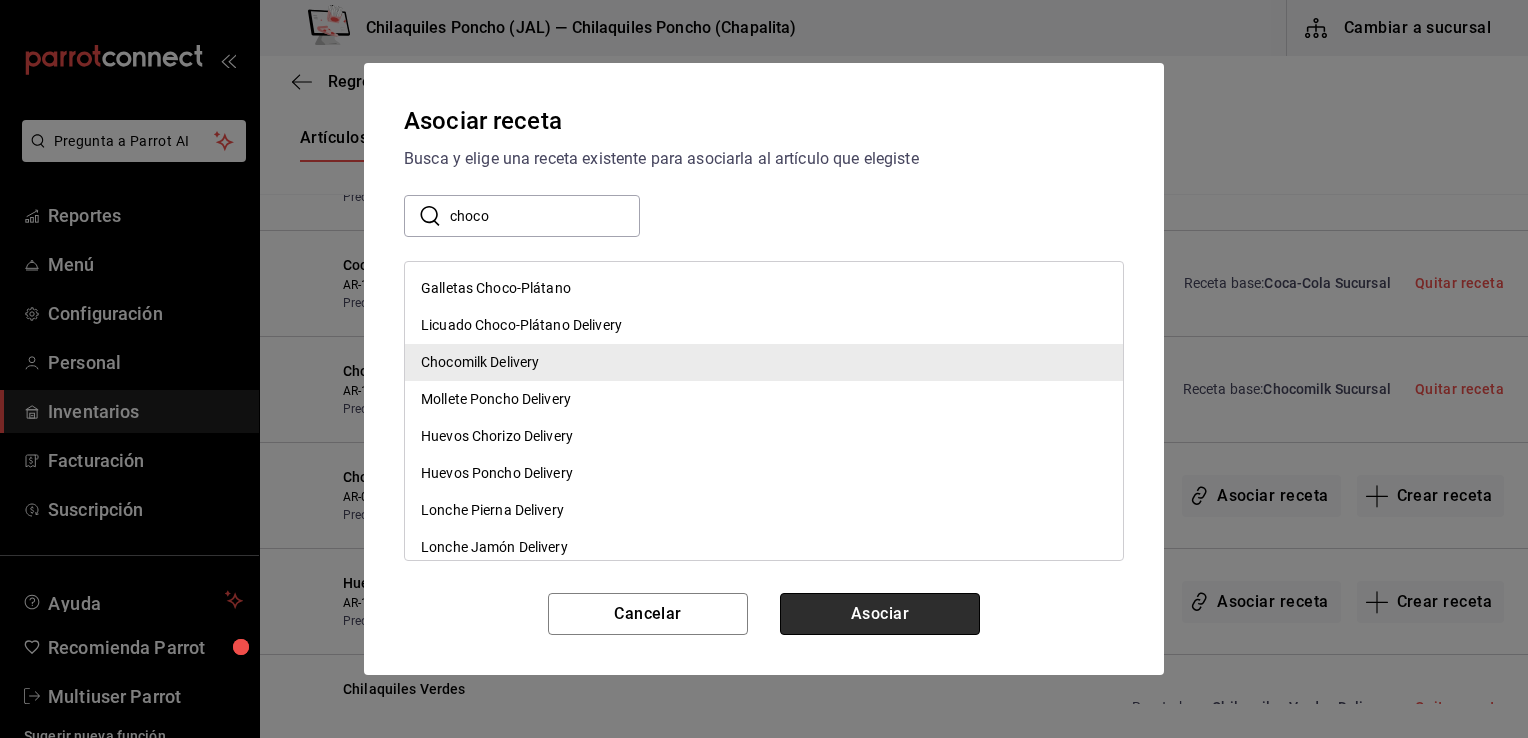 click on "Asociar" at bounding box center (880, 614) 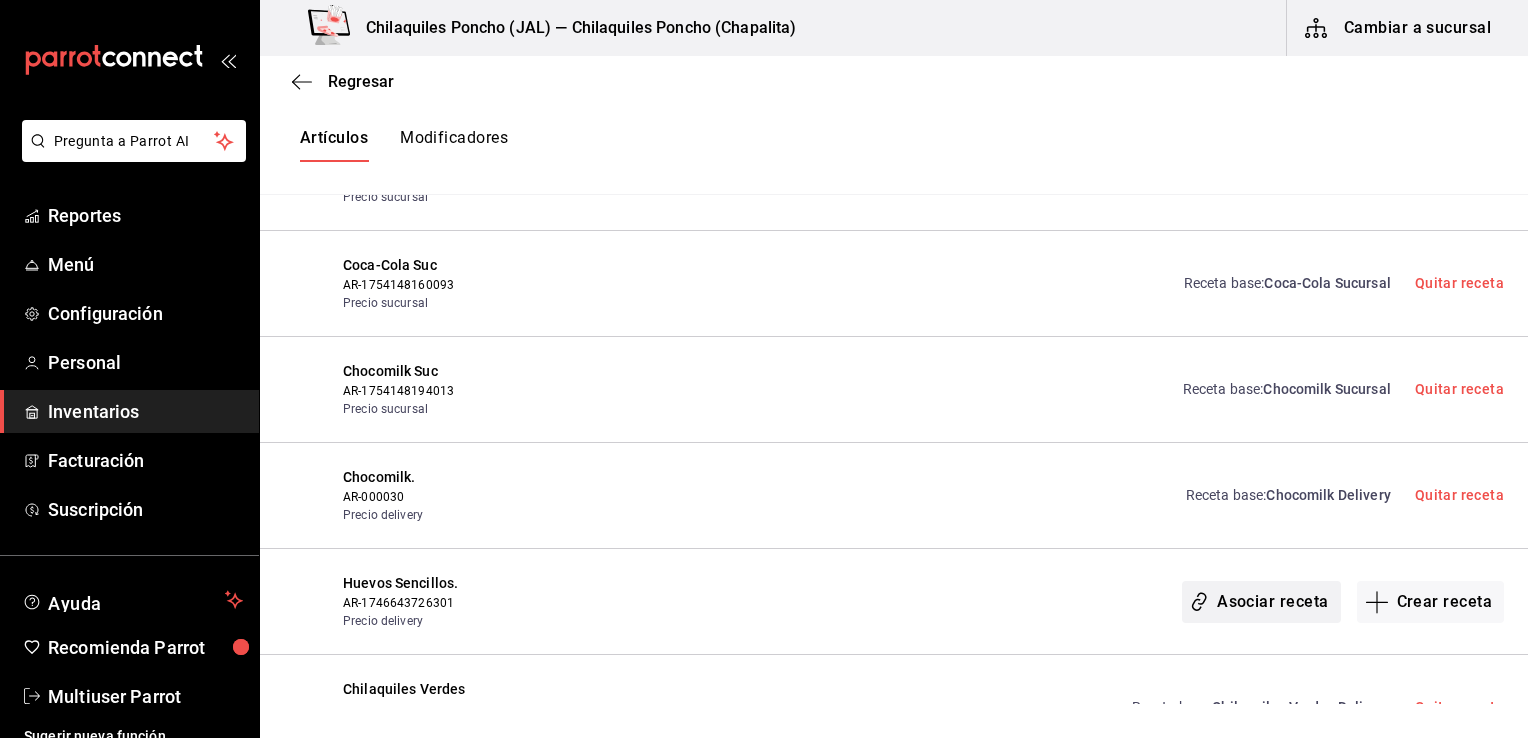 click on "Asociar receta" at bounding box center [1261, 602] 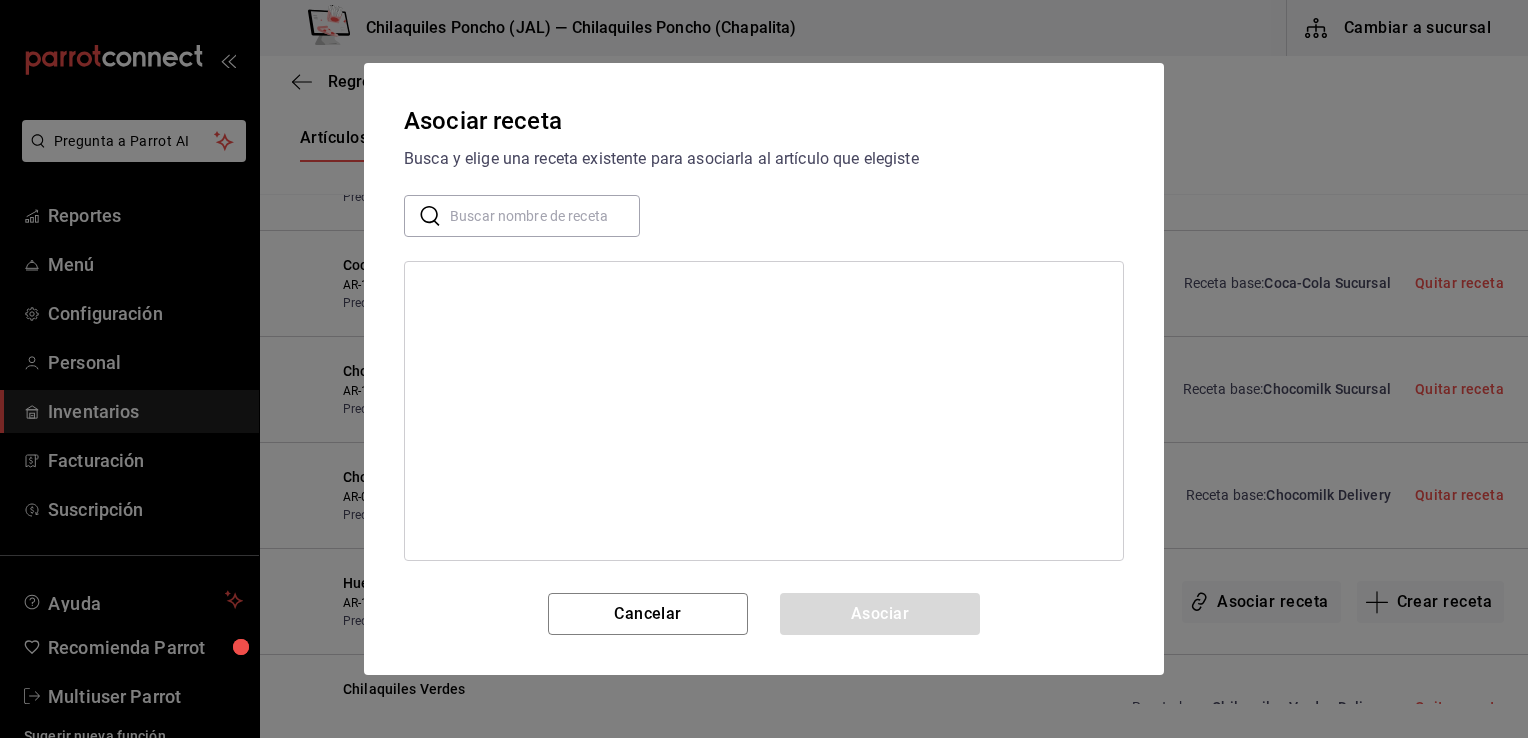 click at bounding box center (545, 216) 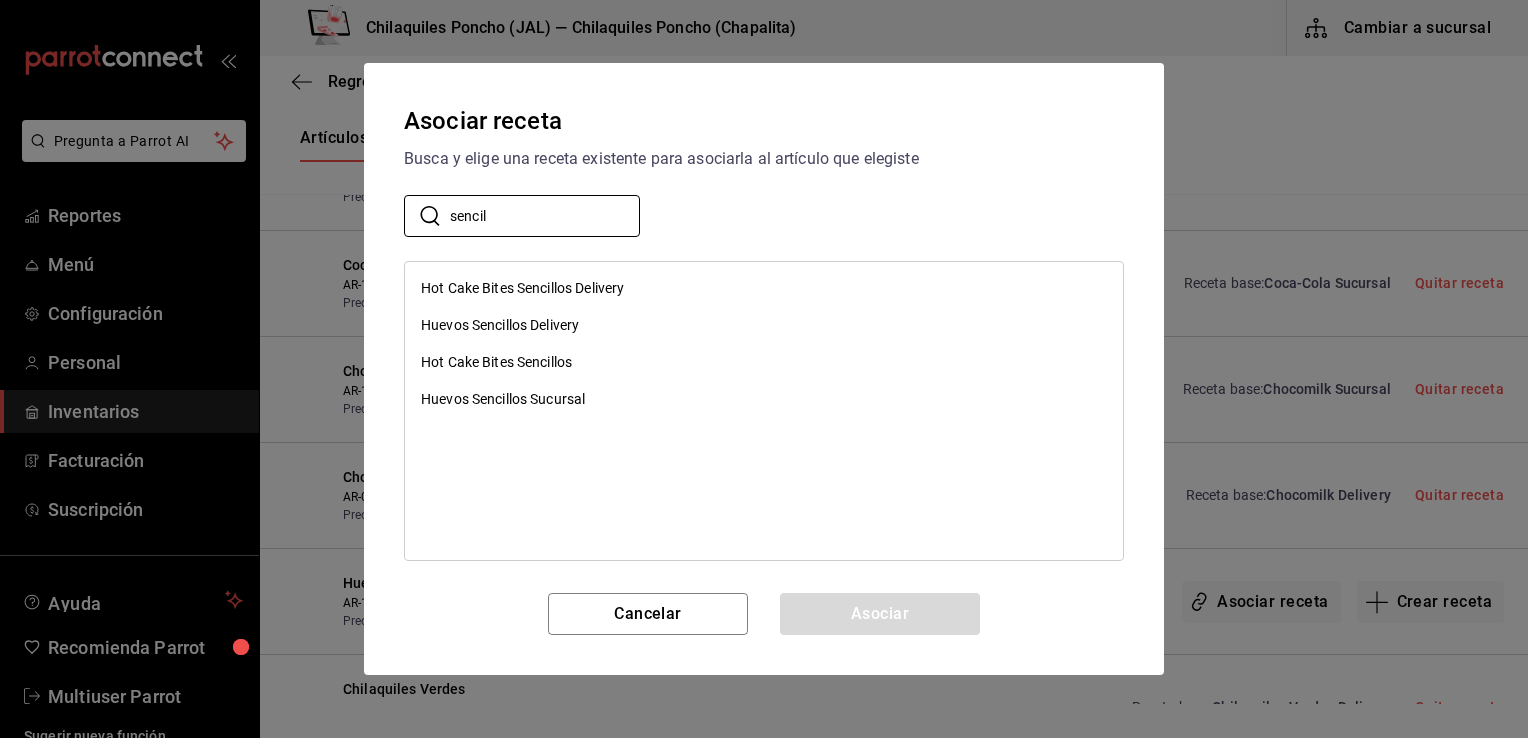 type on "sencil" 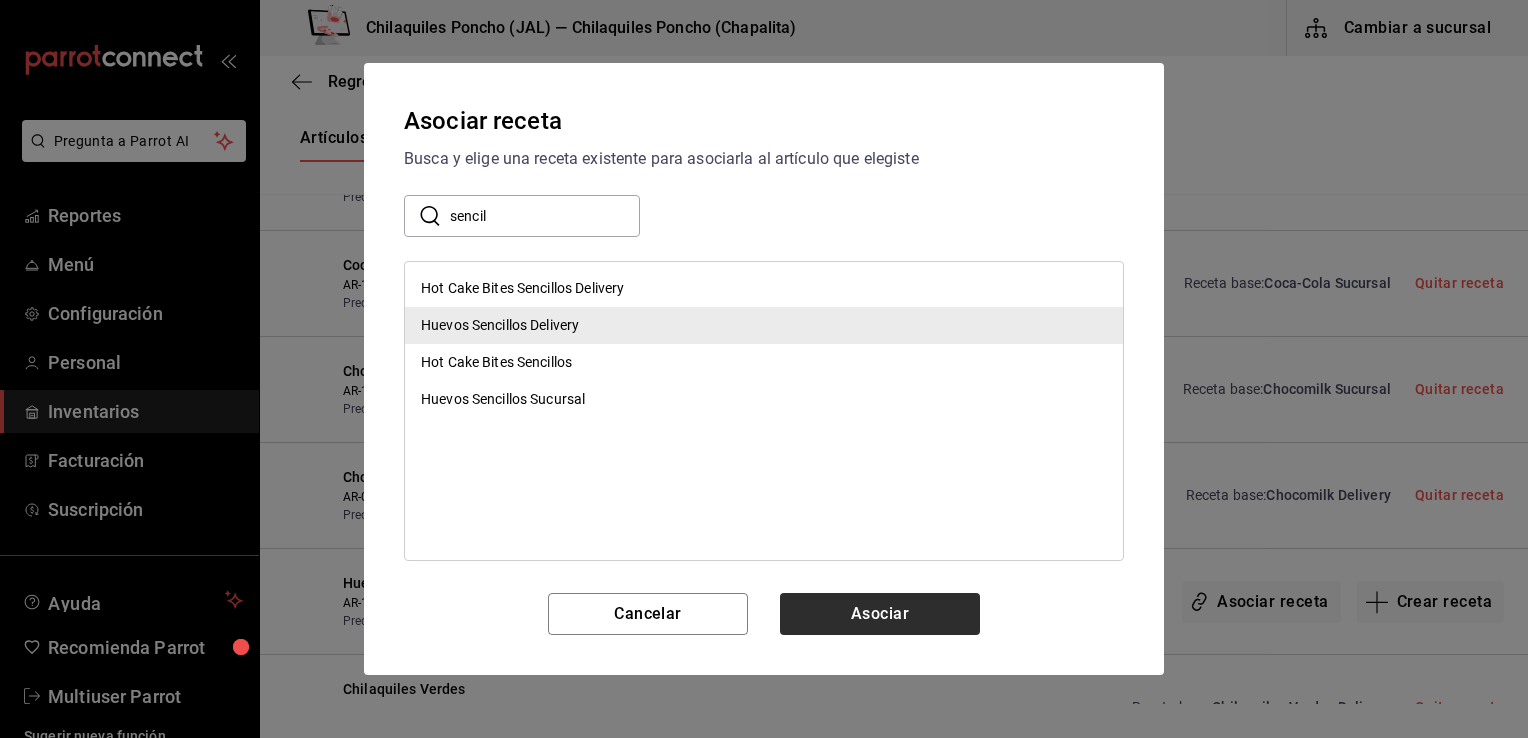 click on "Asociar" at bounding box center [880, 614] 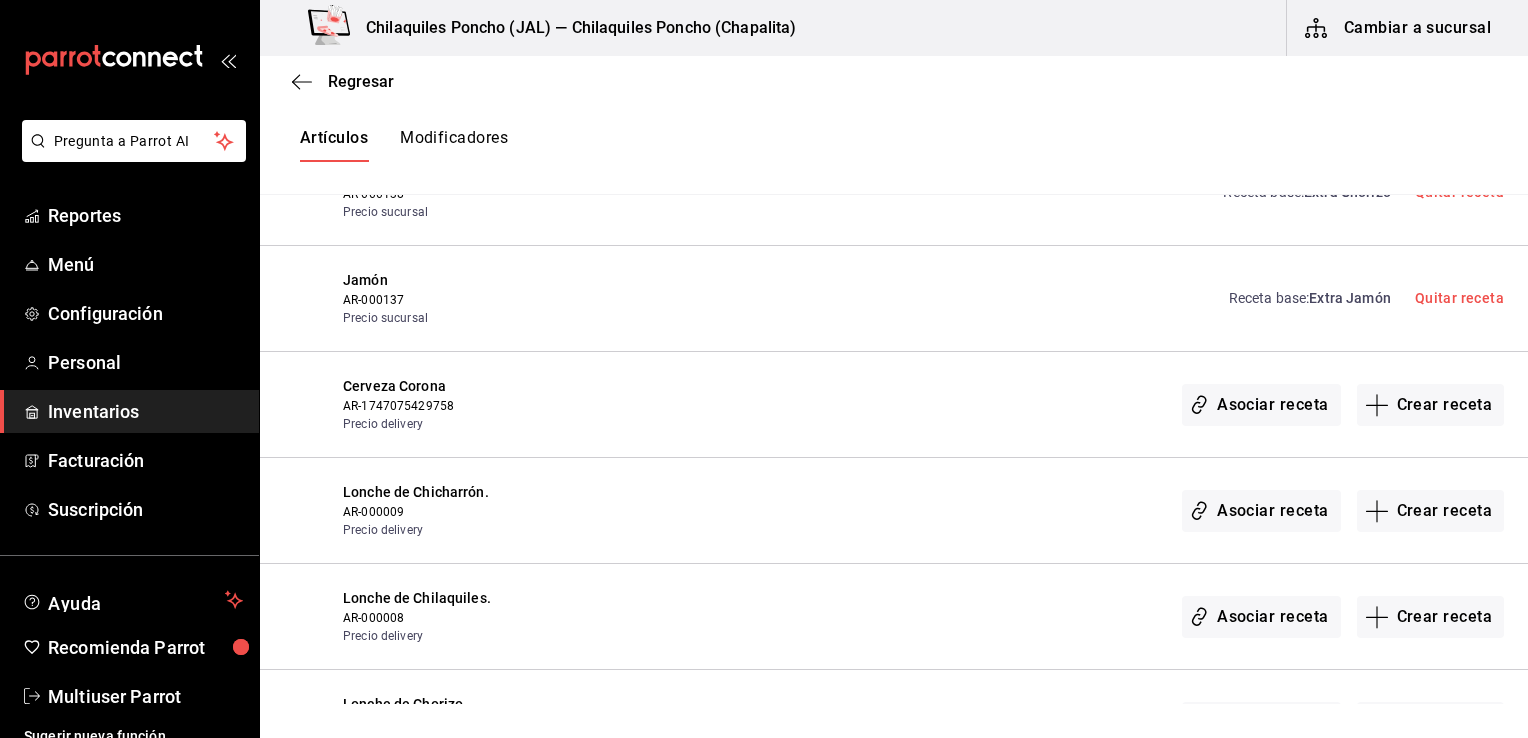 scroll, scrollTop: 3339, scrollLeft: 0, axis: vertical 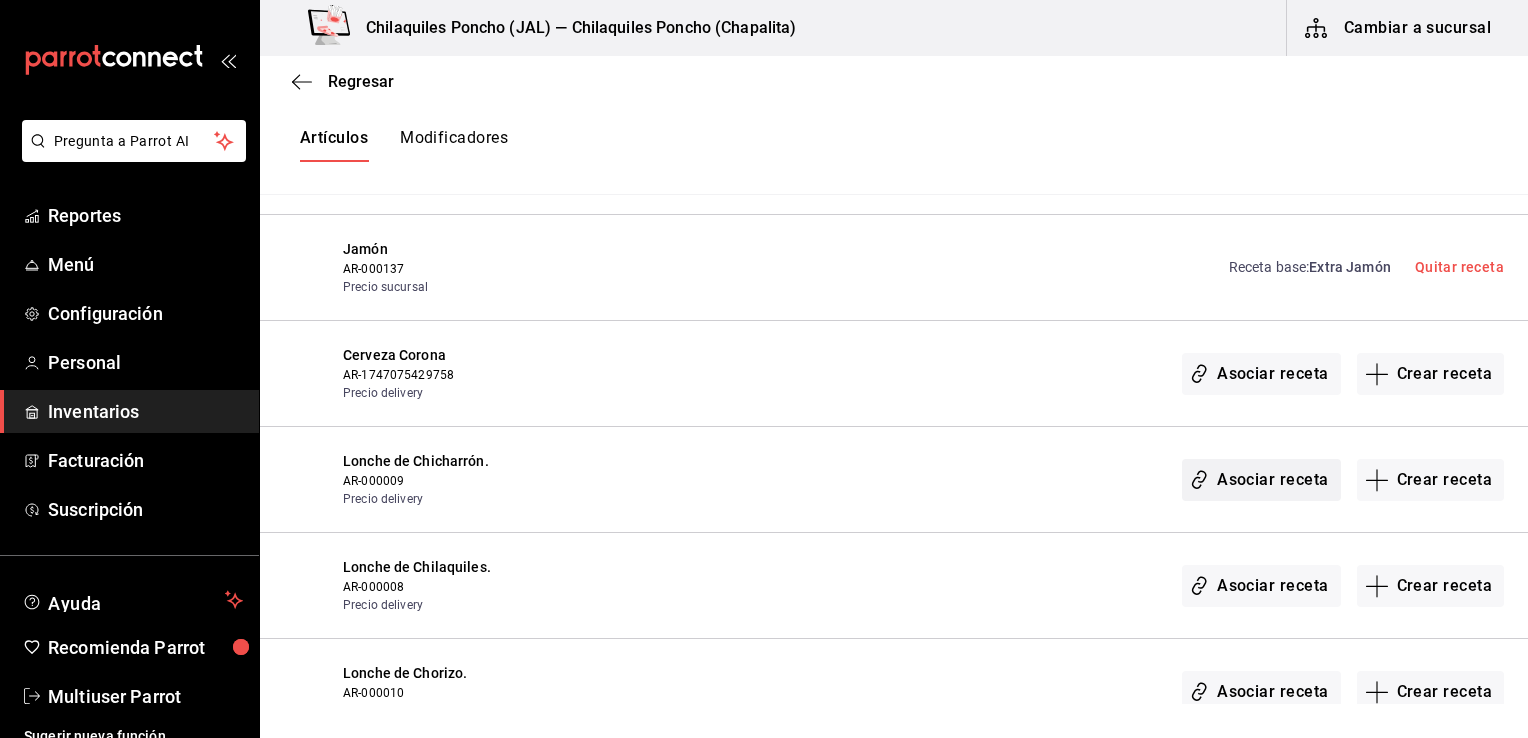 click on "Asociar receta" at bounding box center [1261, 480] 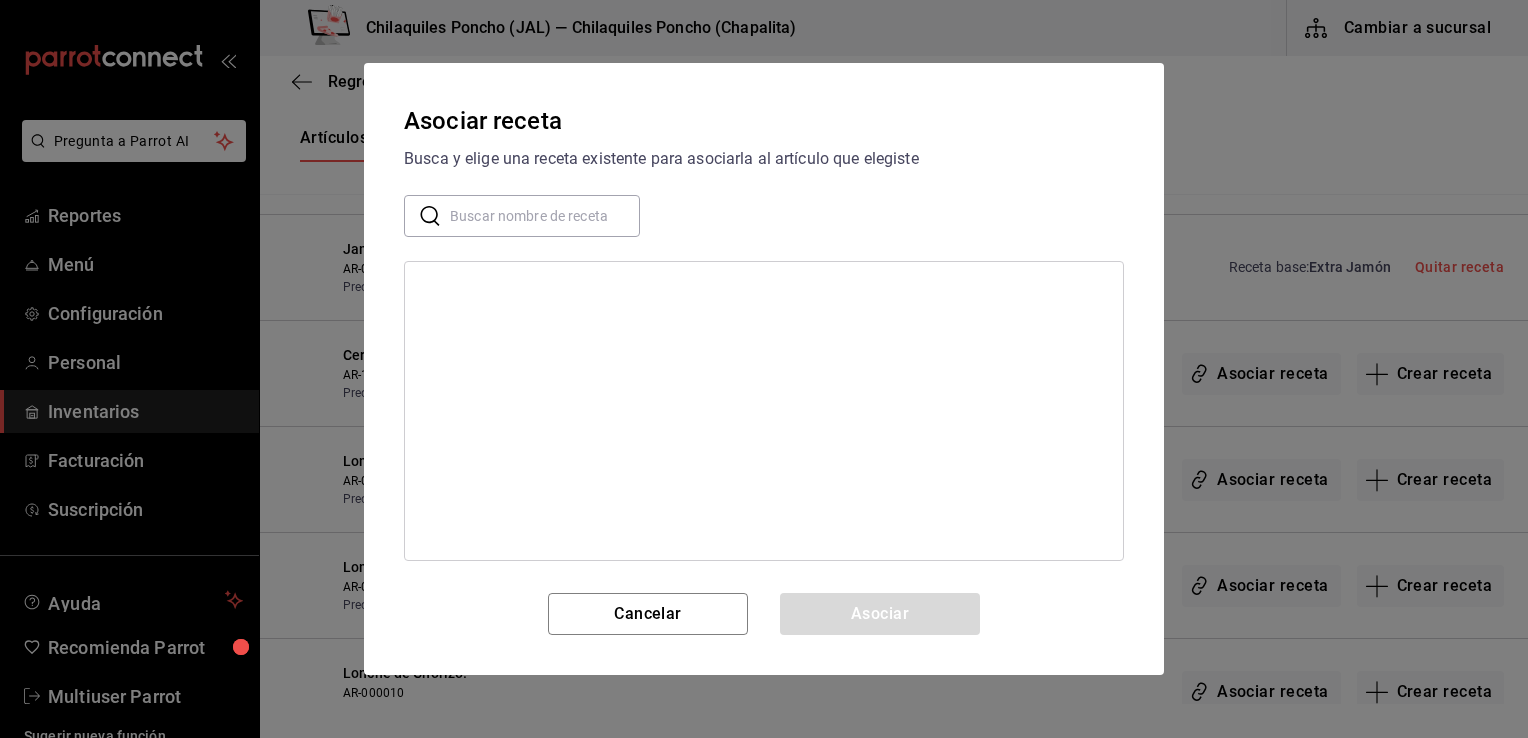 click at bounding box center [545, 216] 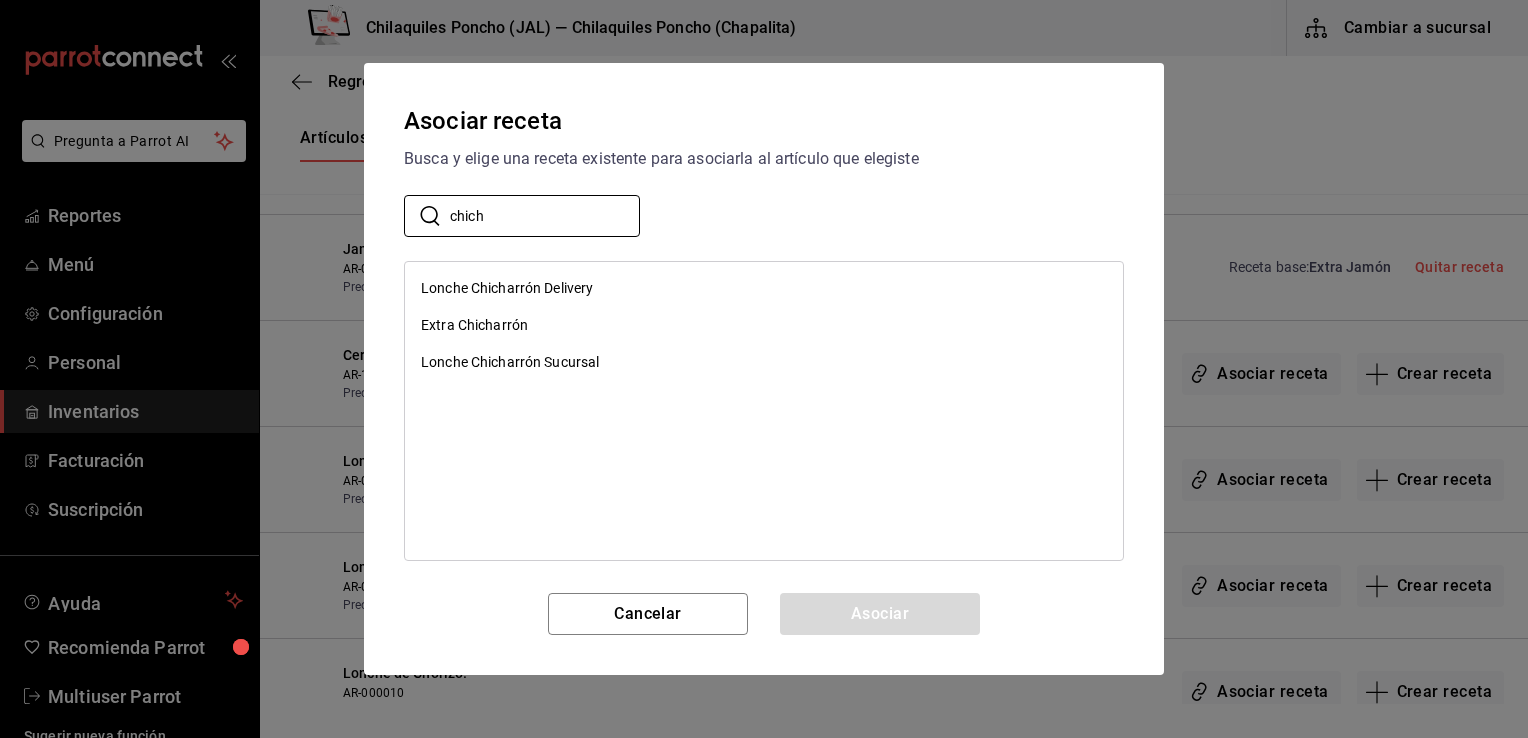 type on "chich" 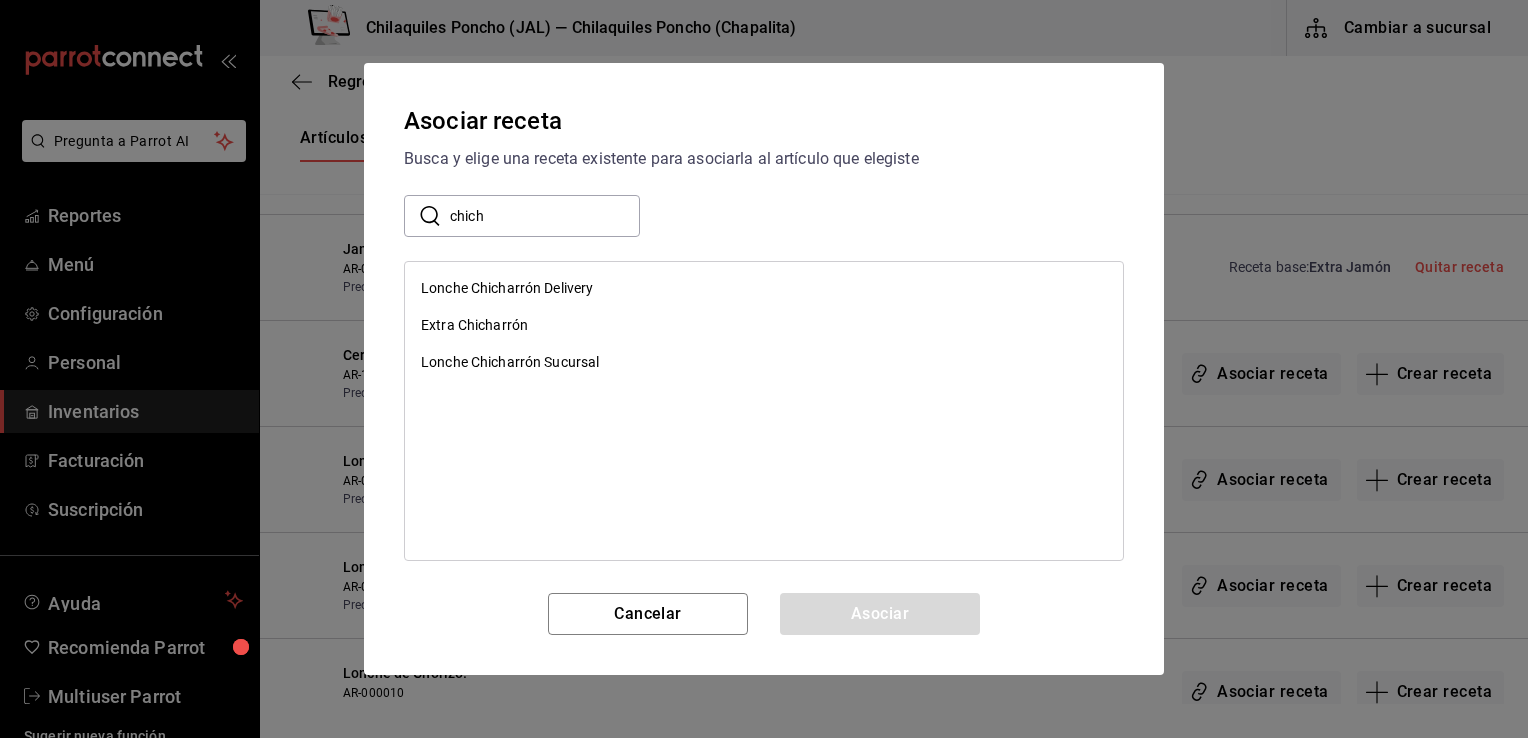 click on "Lonche Chicharrón Delivery" at bounding box center [507, 288] 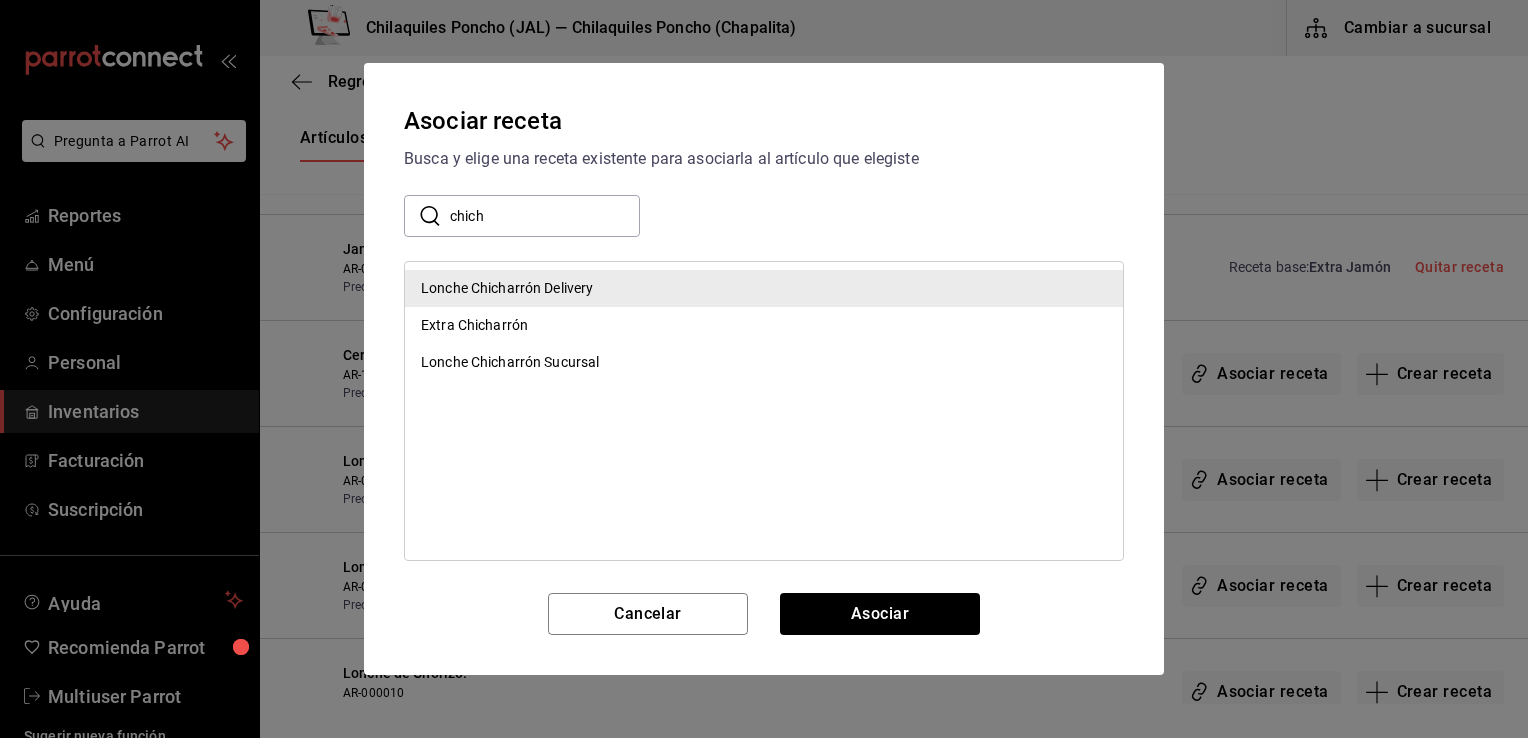 click on "Asociar receta Busca y elige una receta existente para asociarla al artículo que elegiste ​ chich ​ Lonche Chicharrón Delivery Extra Chicharrón Lonche Chicharrón Sucursal Cancelar Asociar" at bounding box center (764, 369) 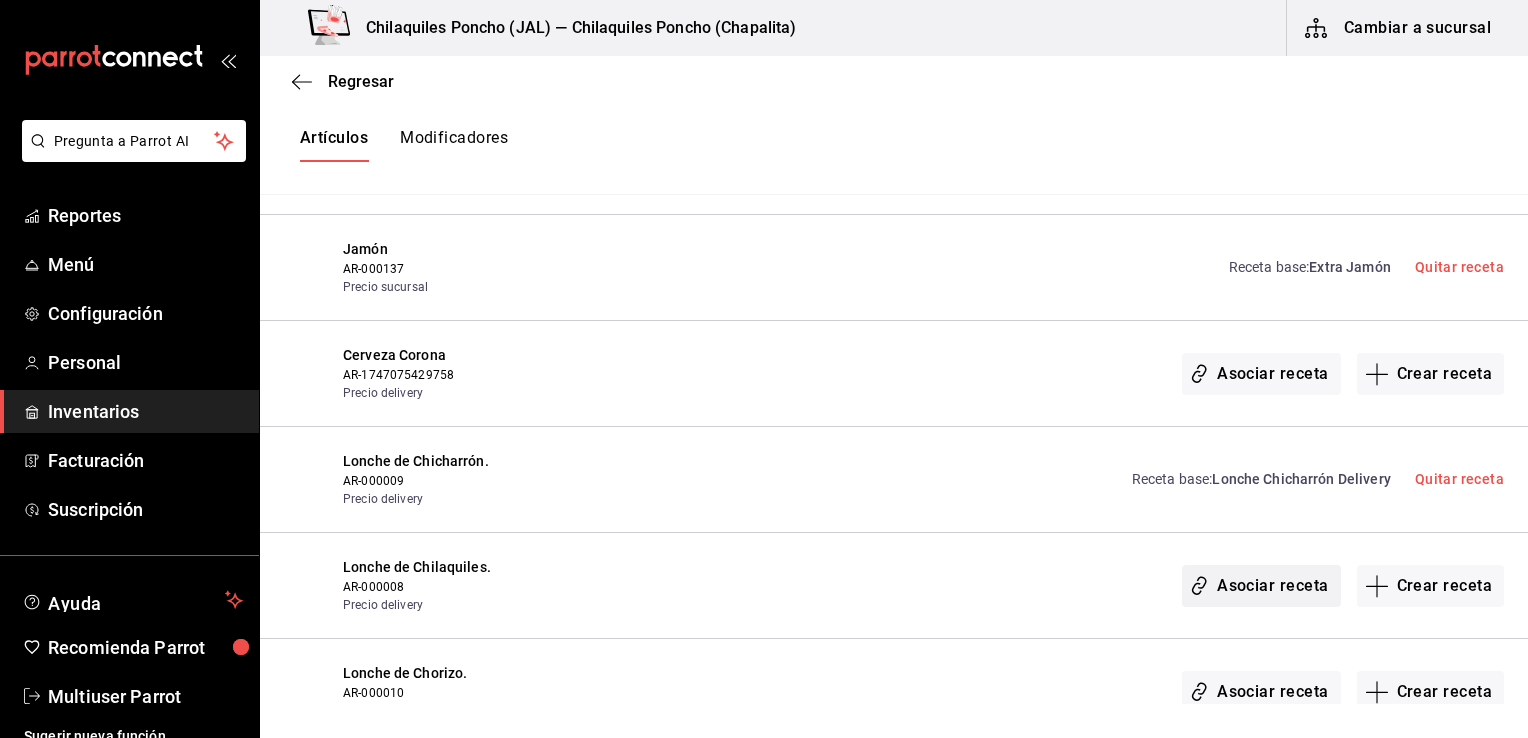 click on "Asociar receta" at bounding box center [1261, 586] 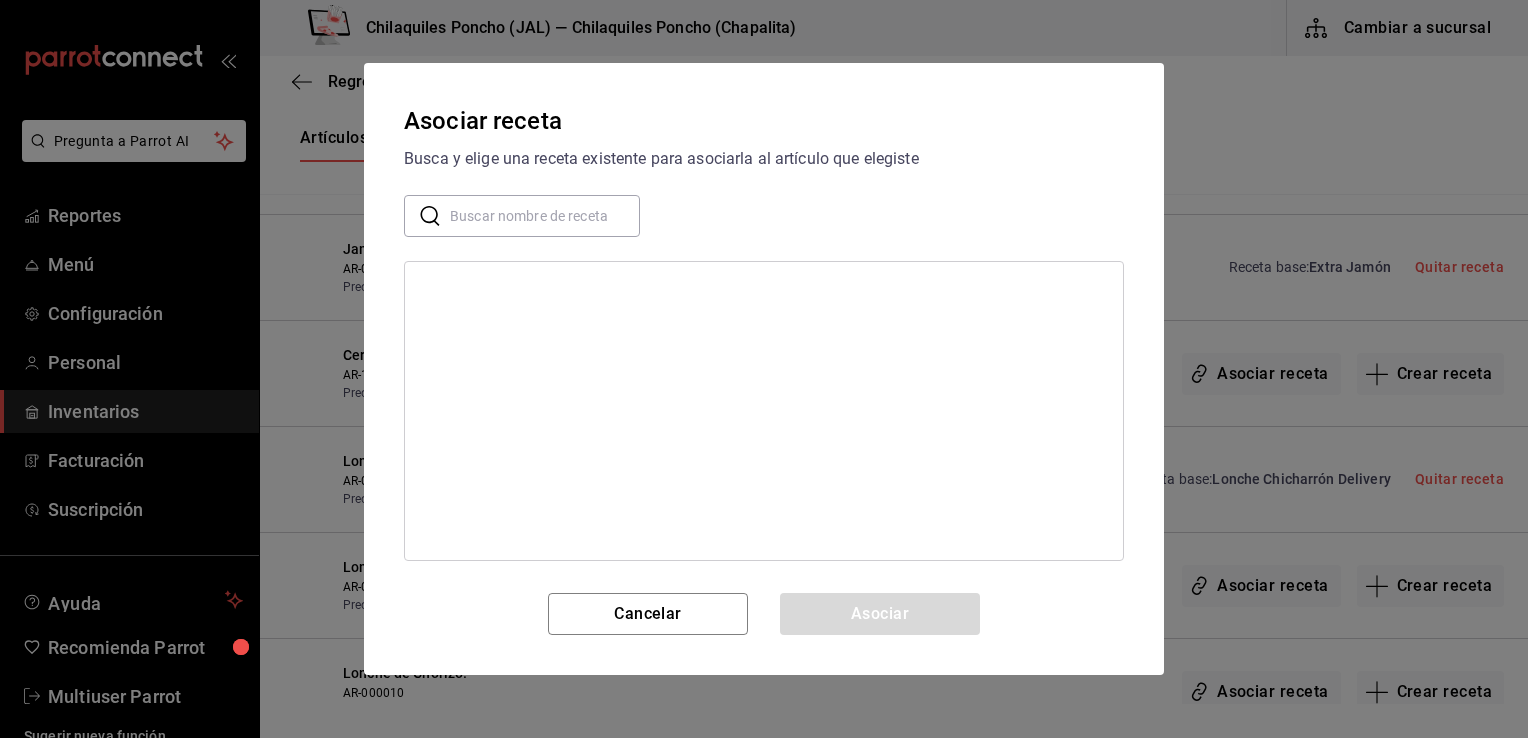 click at bounding box center (545, 216) 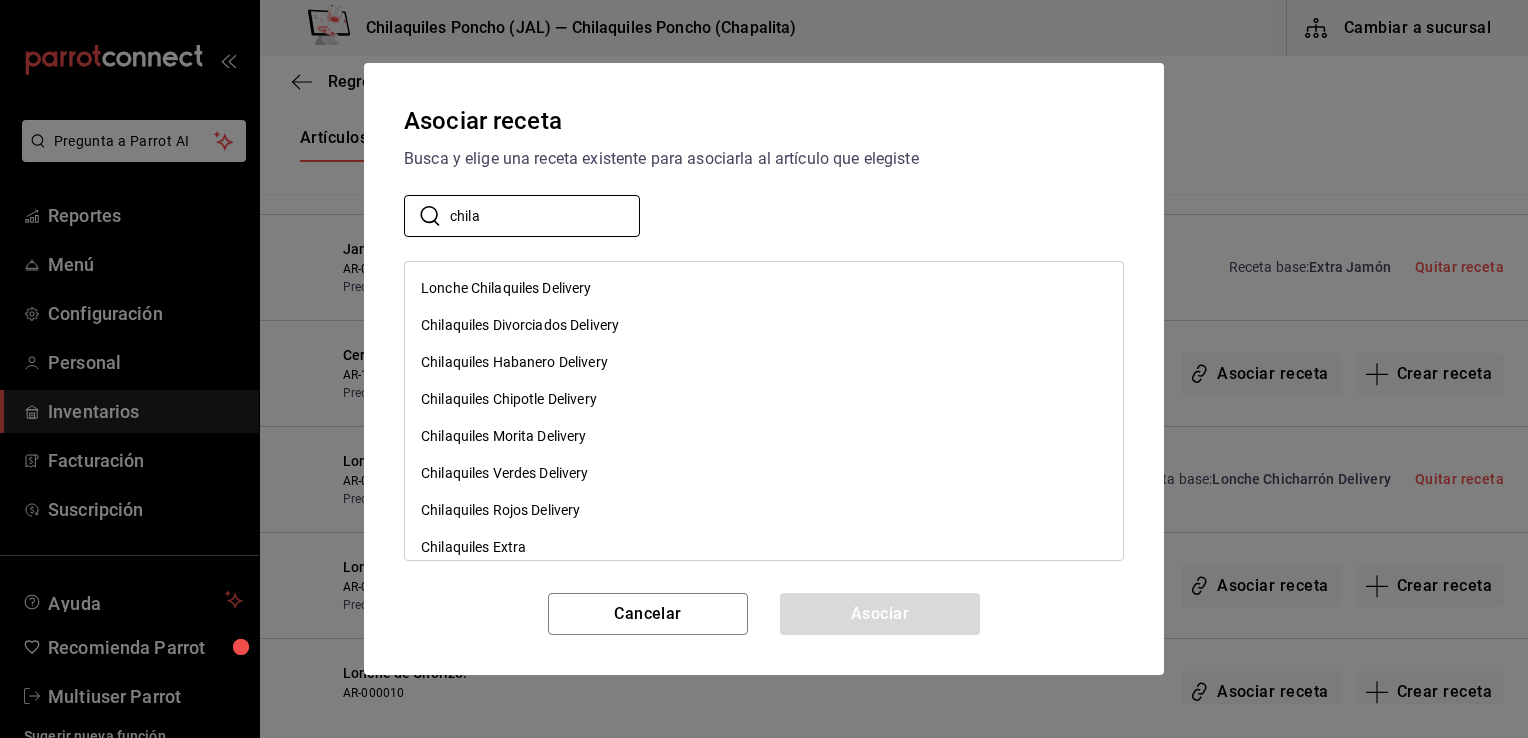 type on "chila" 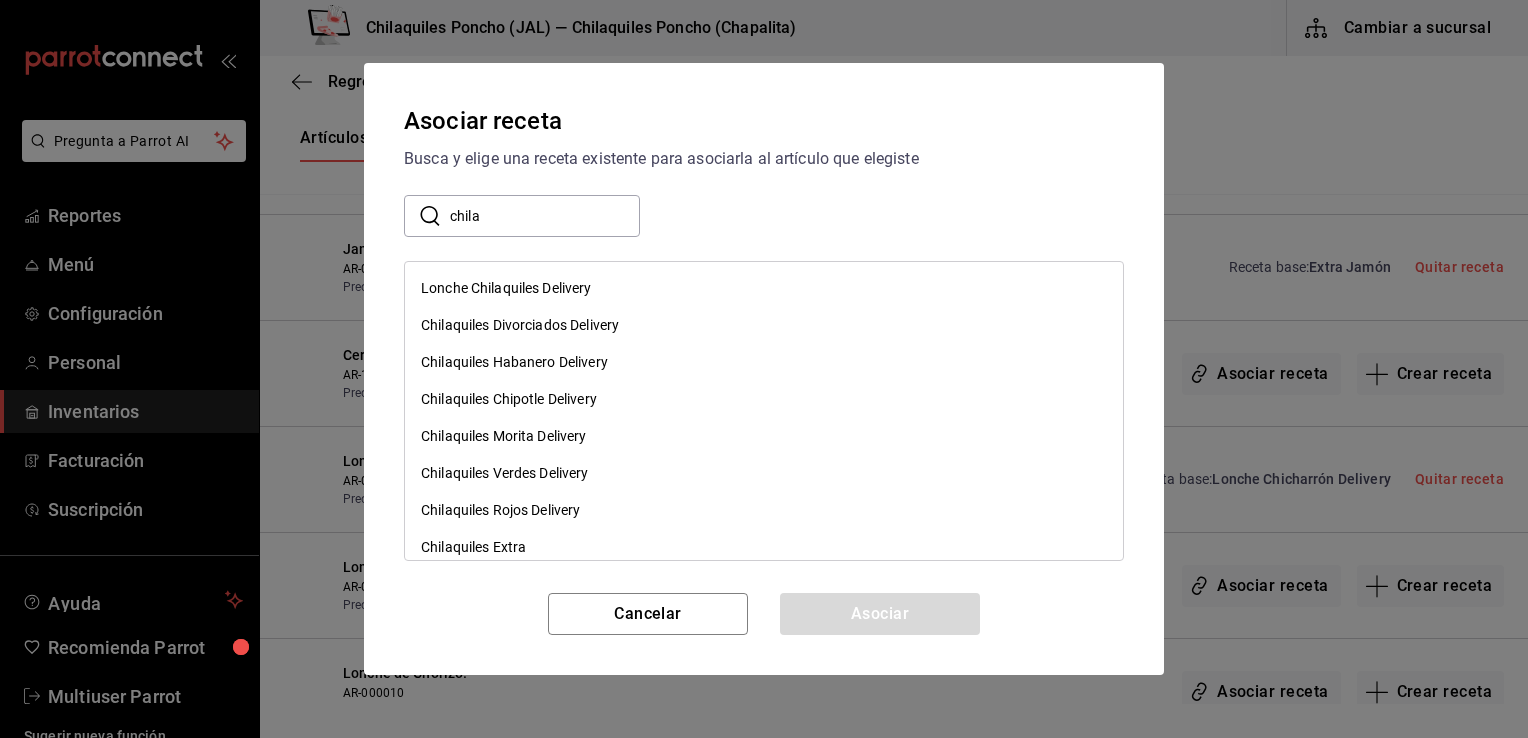 click on "Chilaquiles Divorciados Delivery" at bounding box center [764, 325] 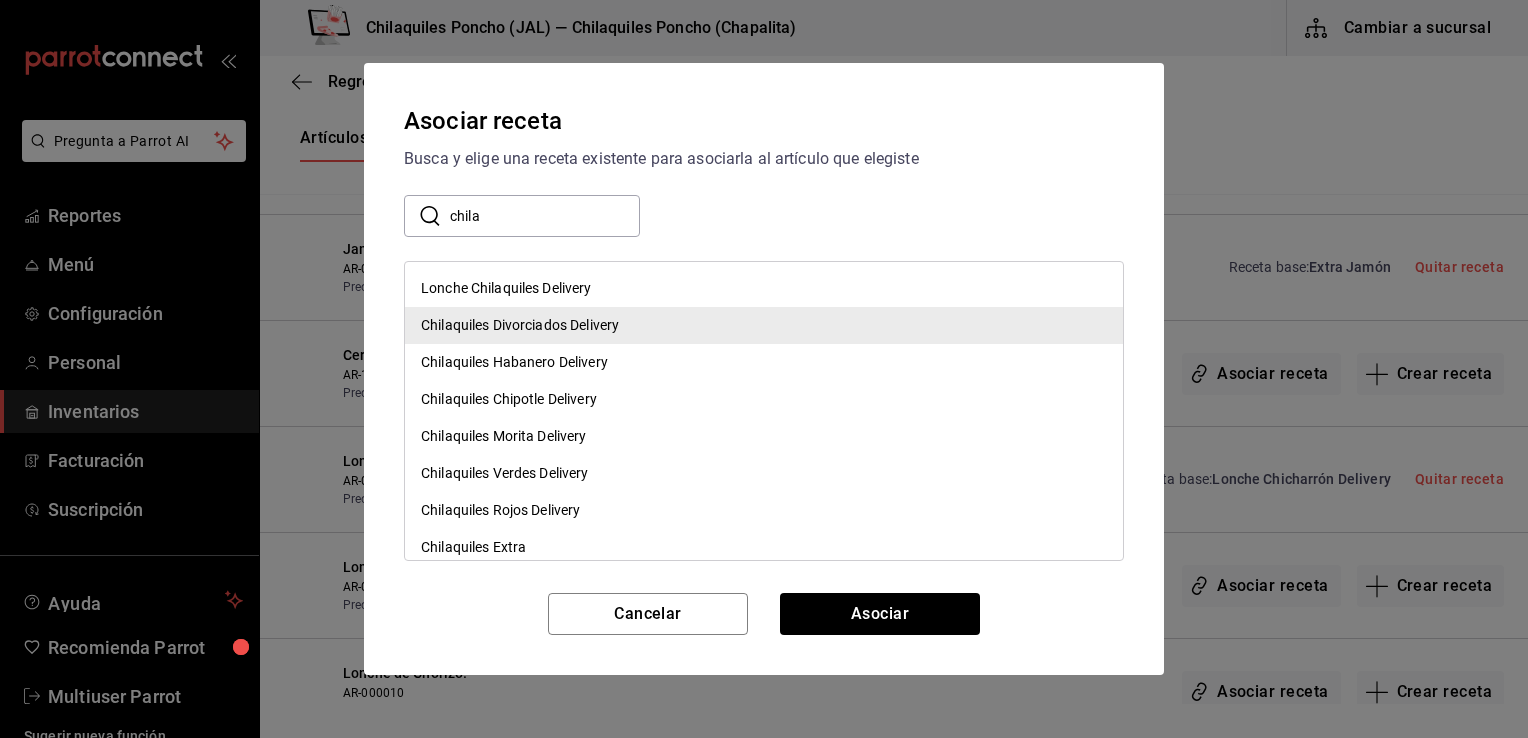 click on "Lonche Chilaquiles Delivery" at bounding box center [506, 288] 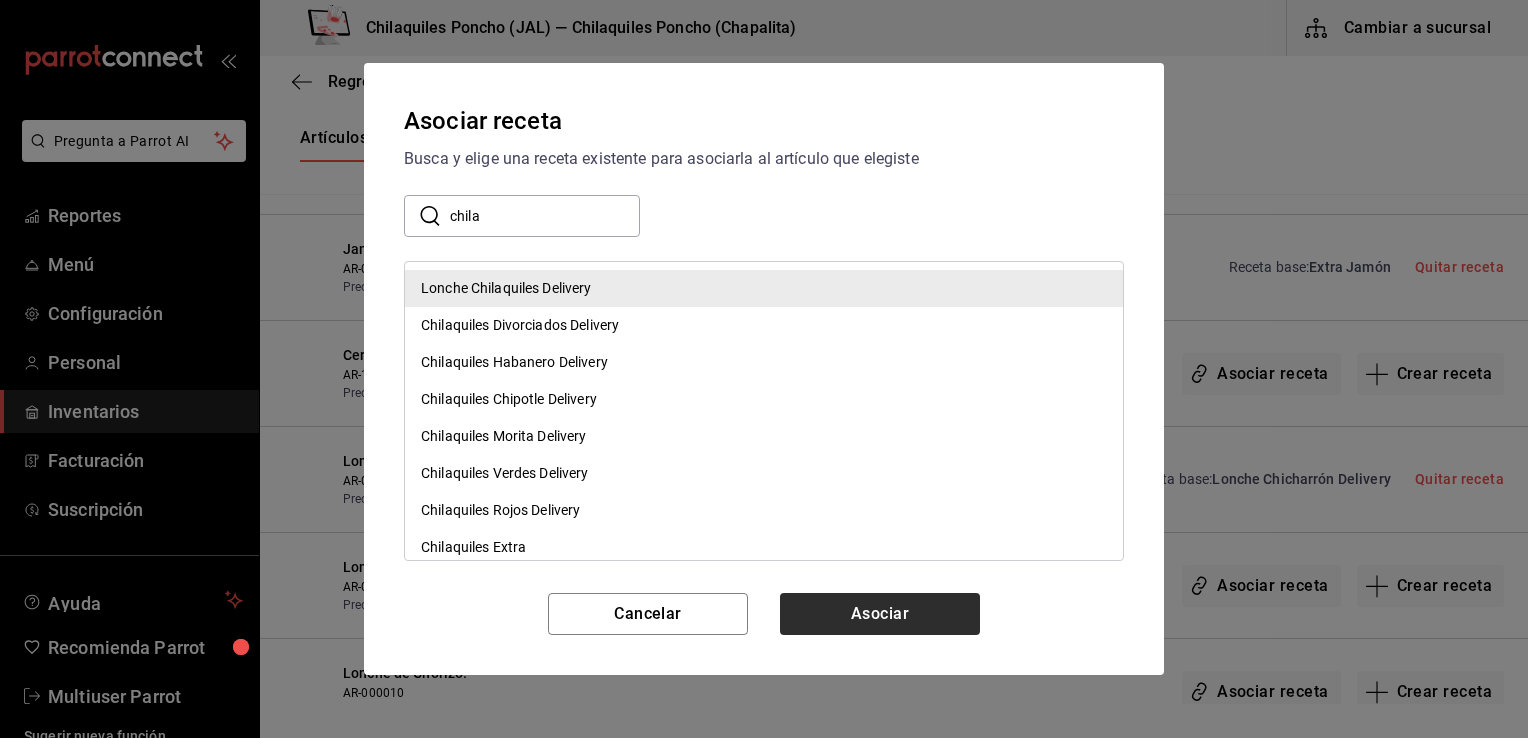 click on "Asociar" at bounding box center [880, 614] 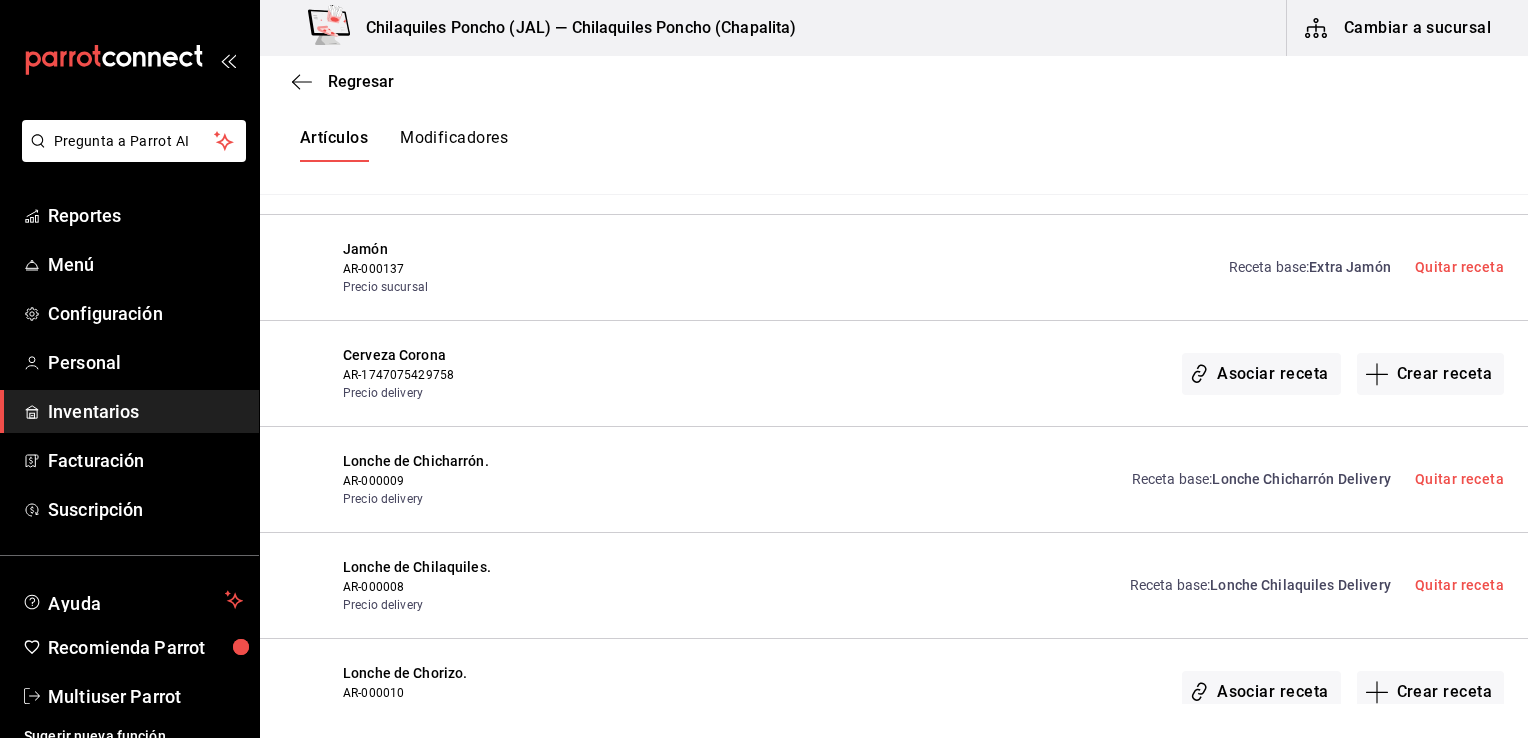 click on "Asociar receta" at bounding box center (1261, 692) 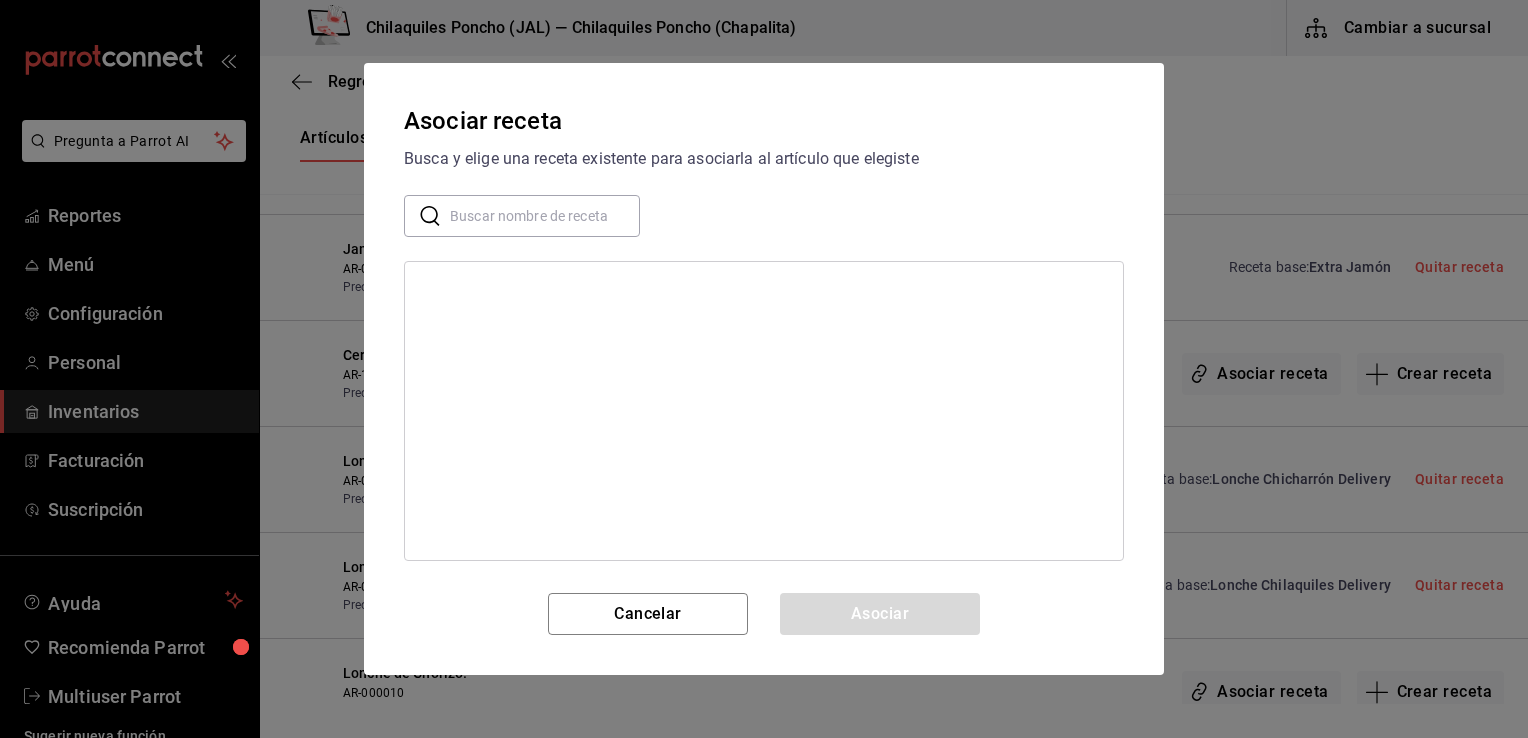 click at bounding box center (545, 216) 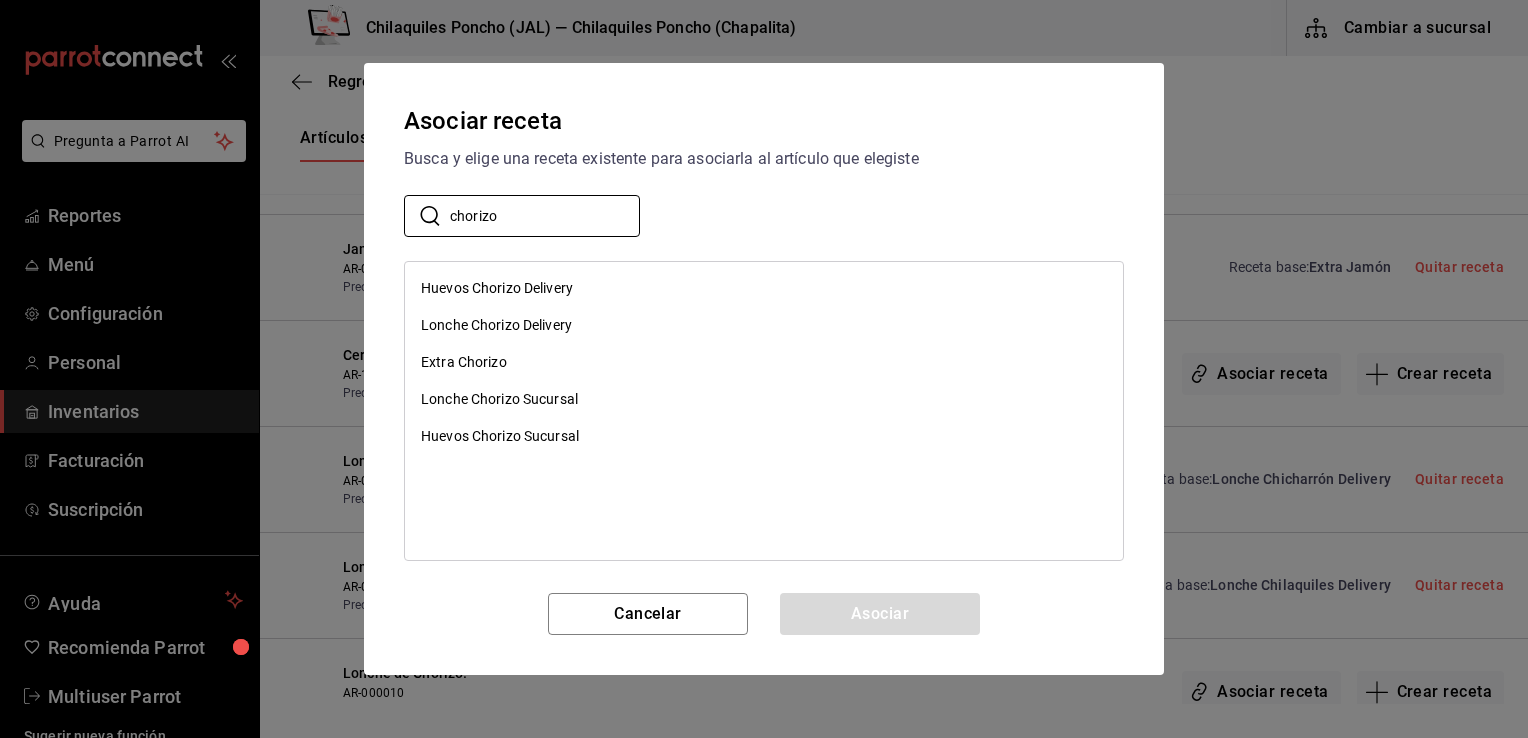 type on "chorizo" 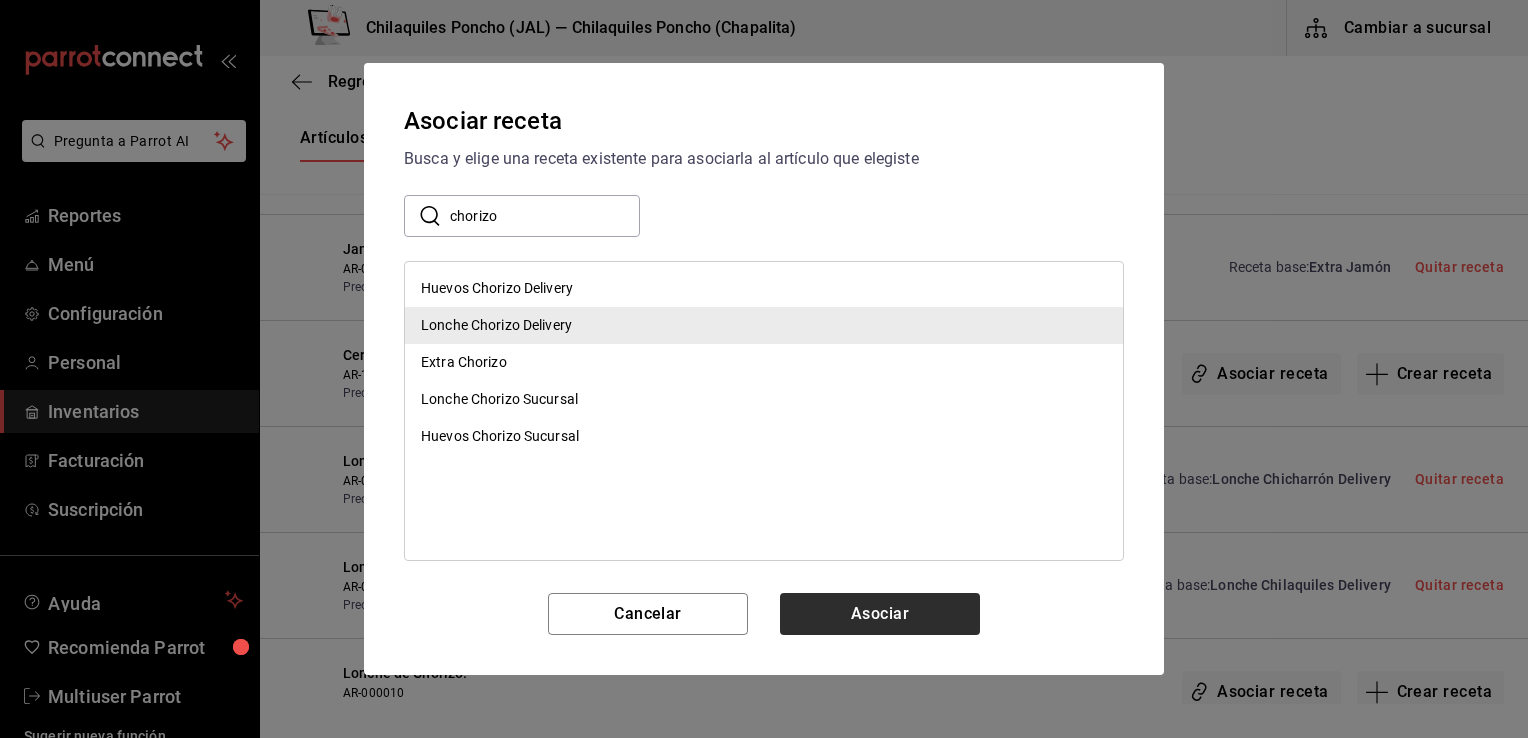 click on "Asociar" at bounding box center (880, 614) 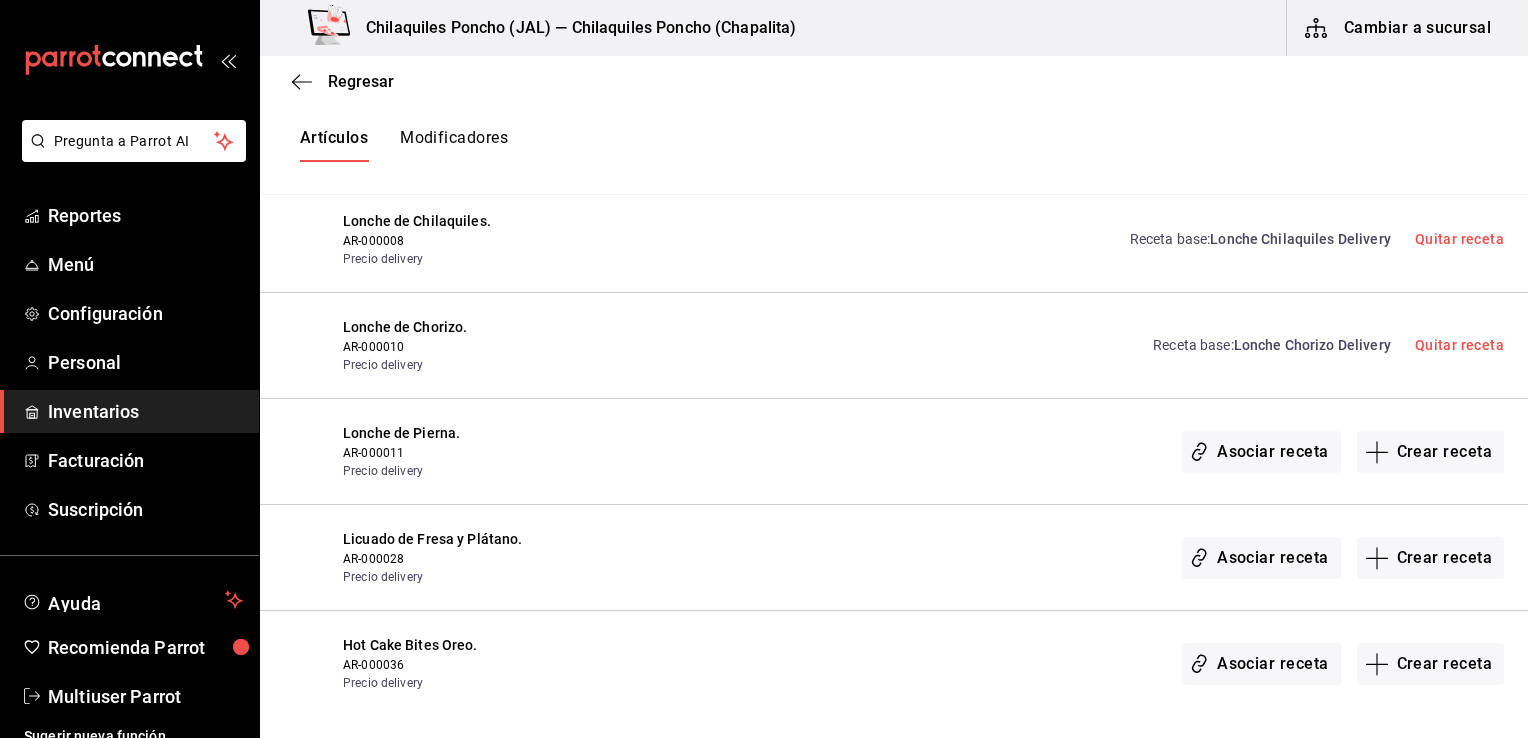 scroll, scrollTop: 3696, scrollLeft: 0, axis: vertical 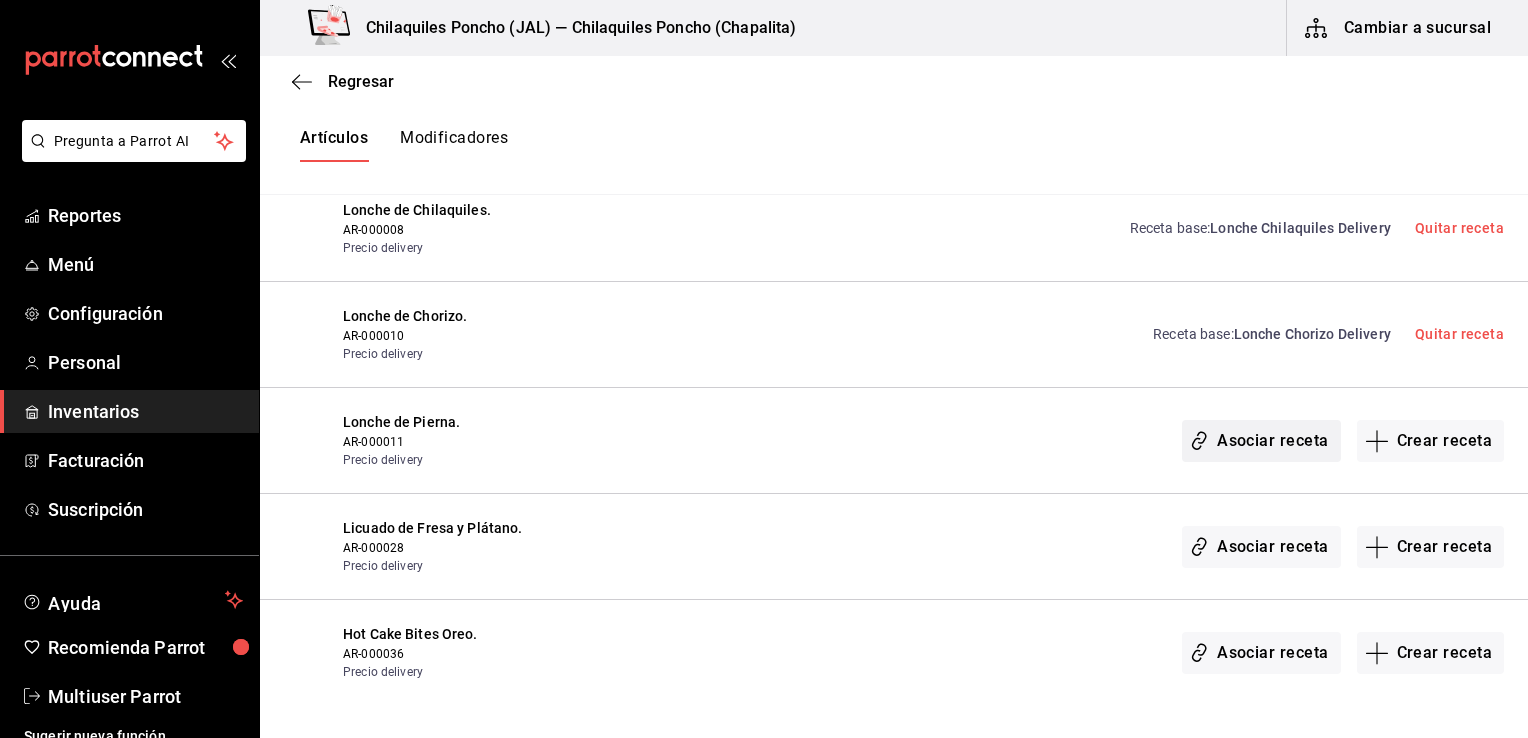 click on "Asociar receta" at bounding box center [1261, 441] 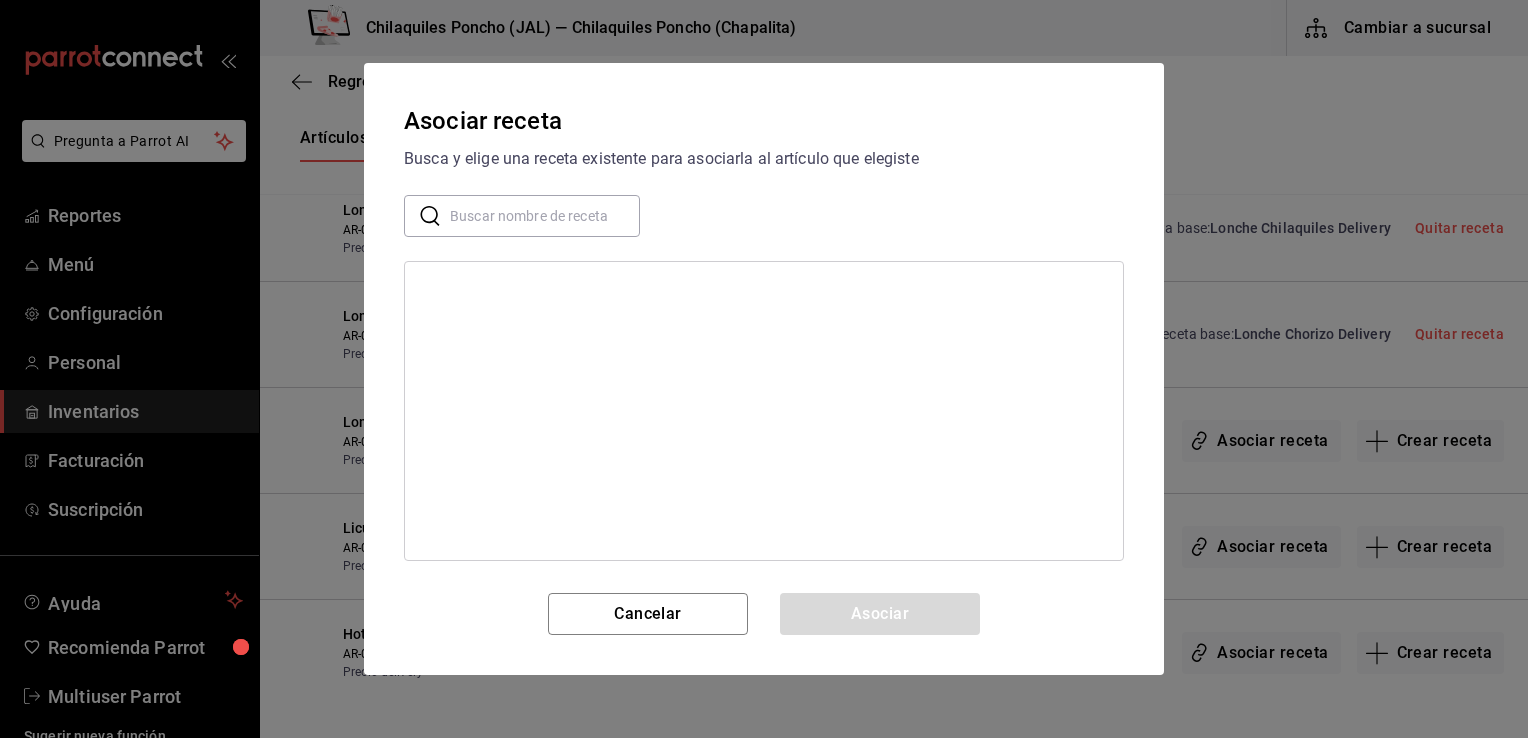 click at bounding box center (545, 216) 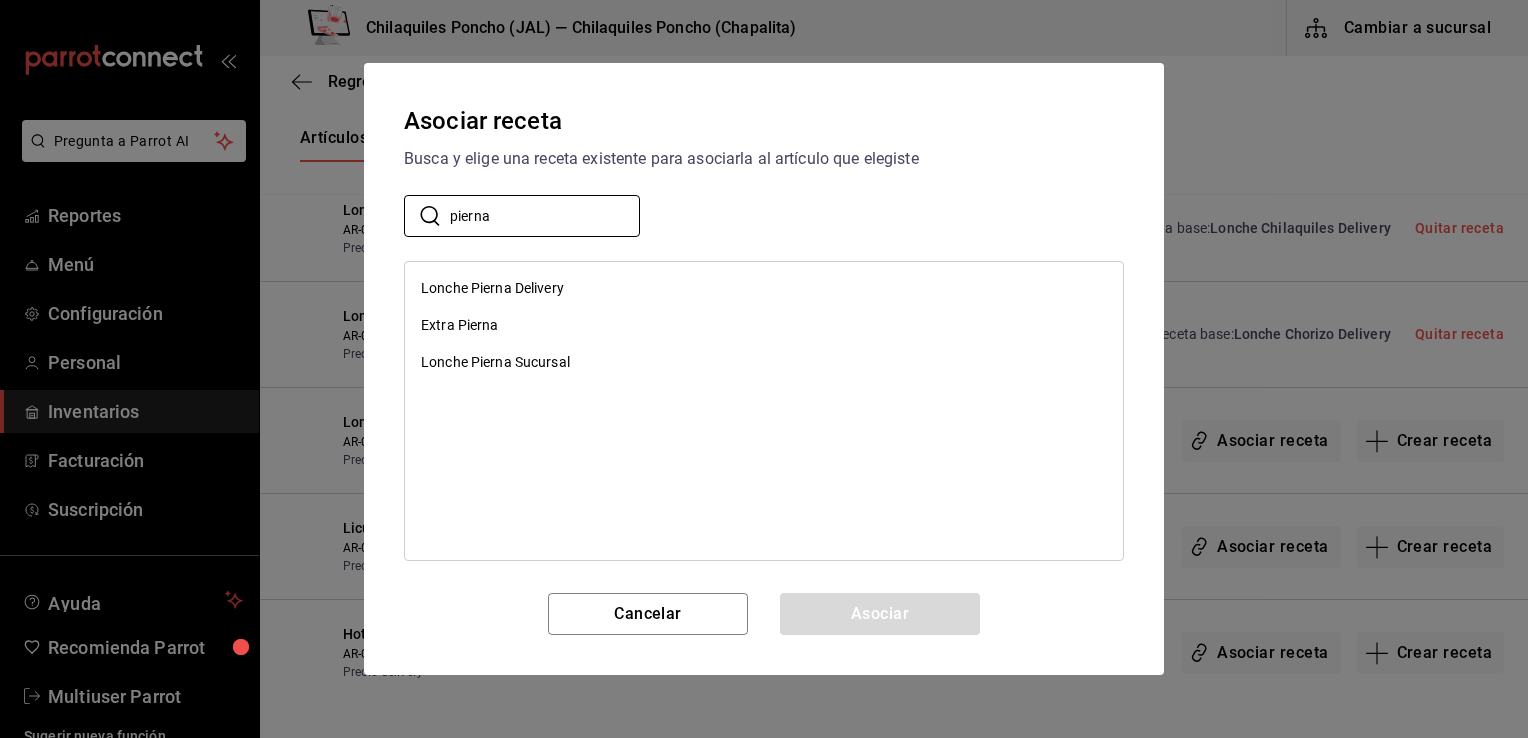 type on "pierna" 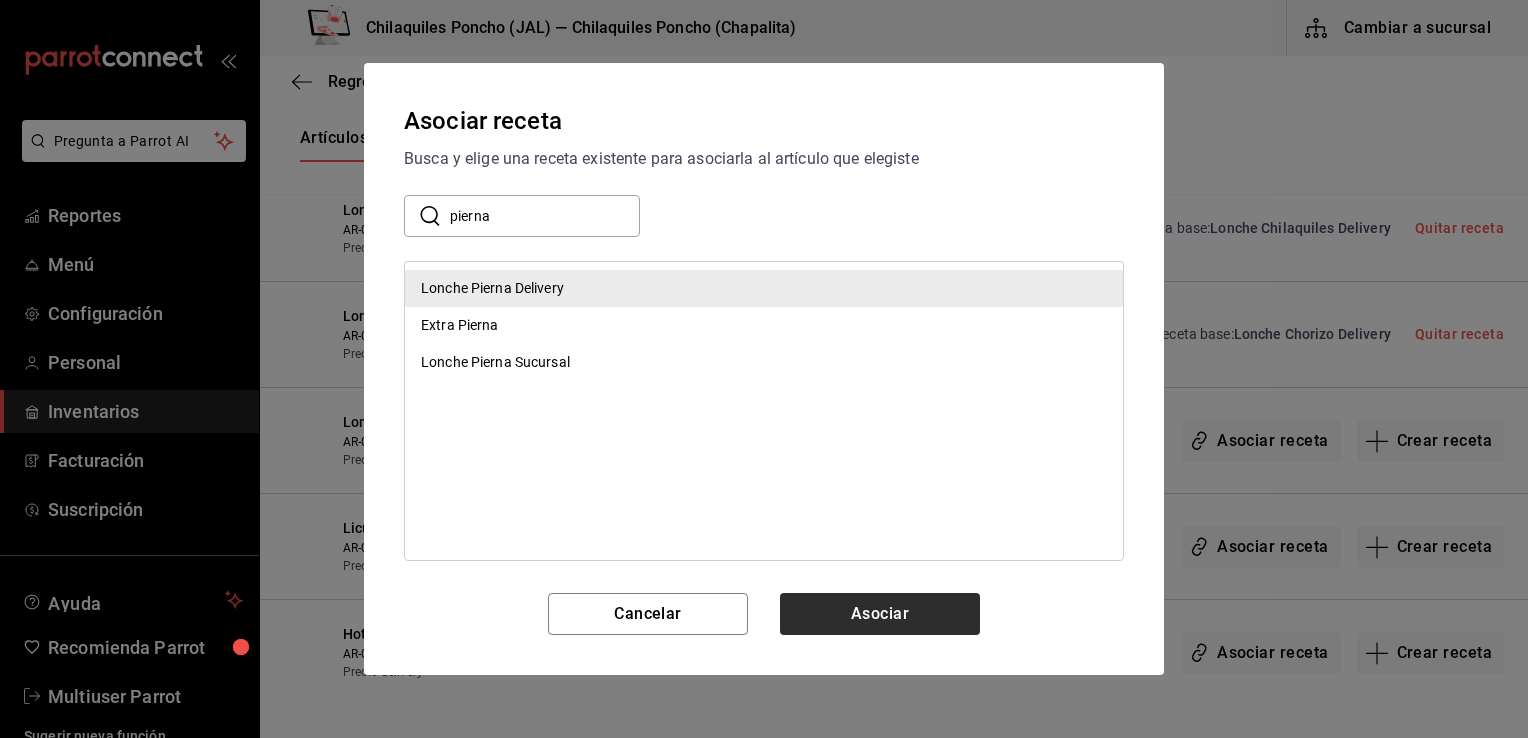 click on "Asociar" at bounding box center (880, 614) 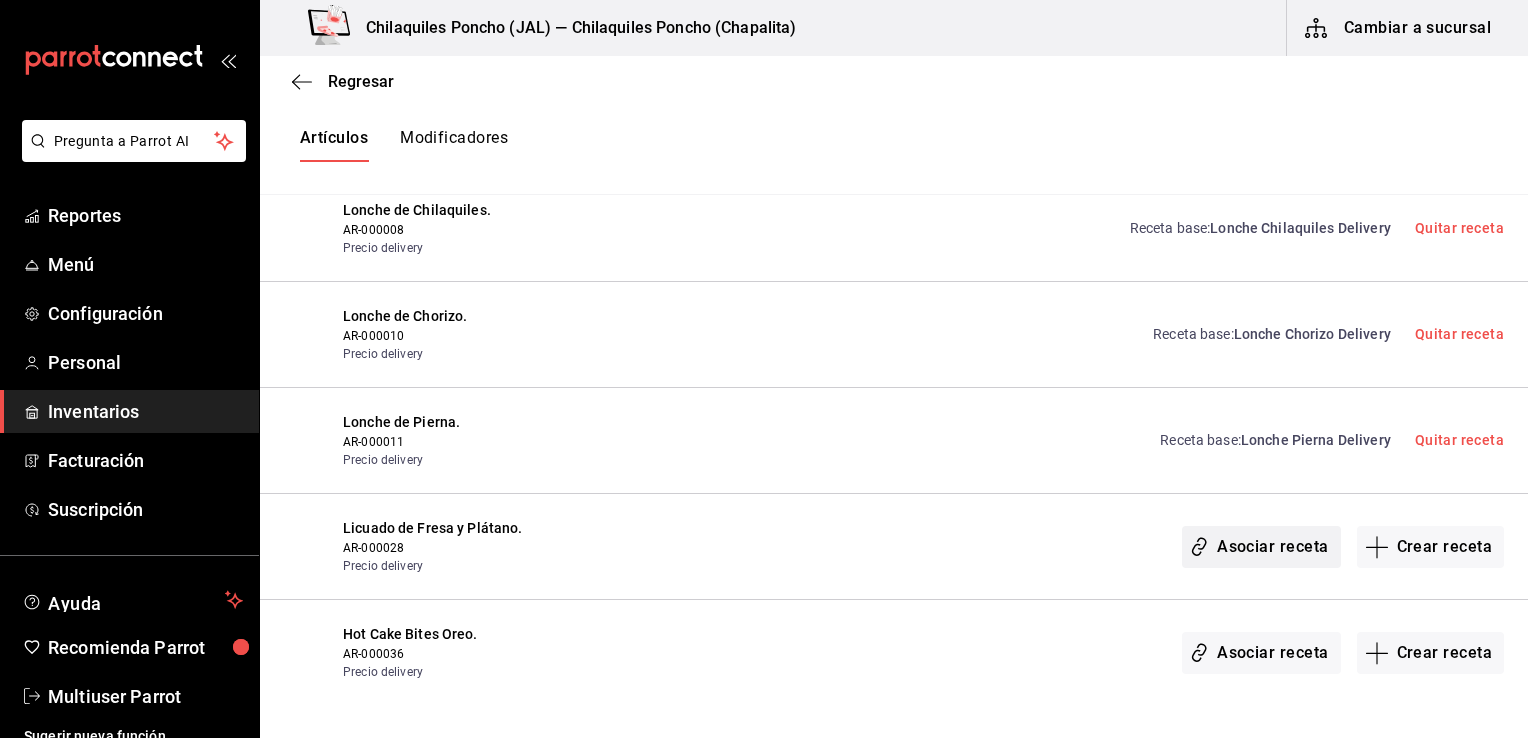 click on "Asociar receta" at bounding box center [1261, 547] 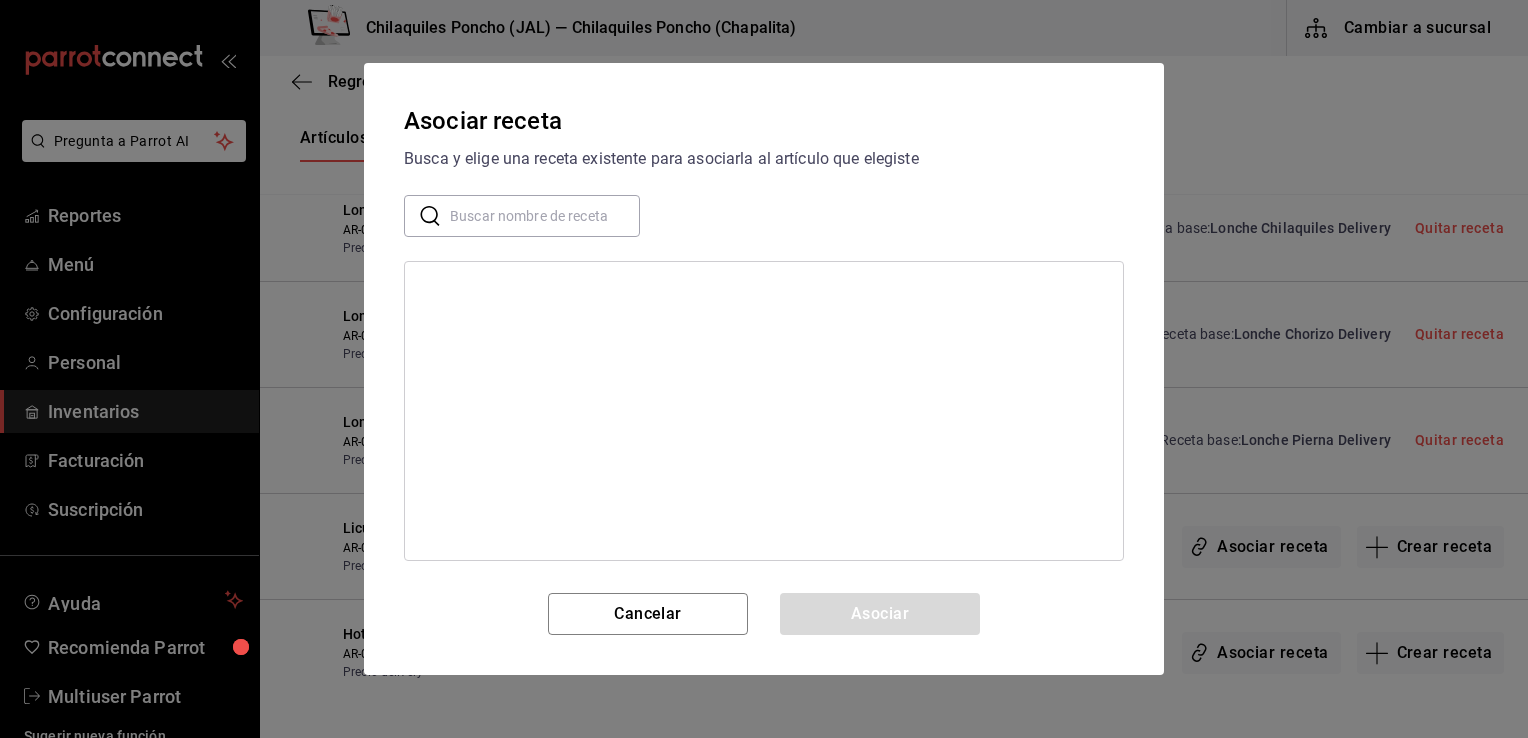 click at bounding box center (545, 216) 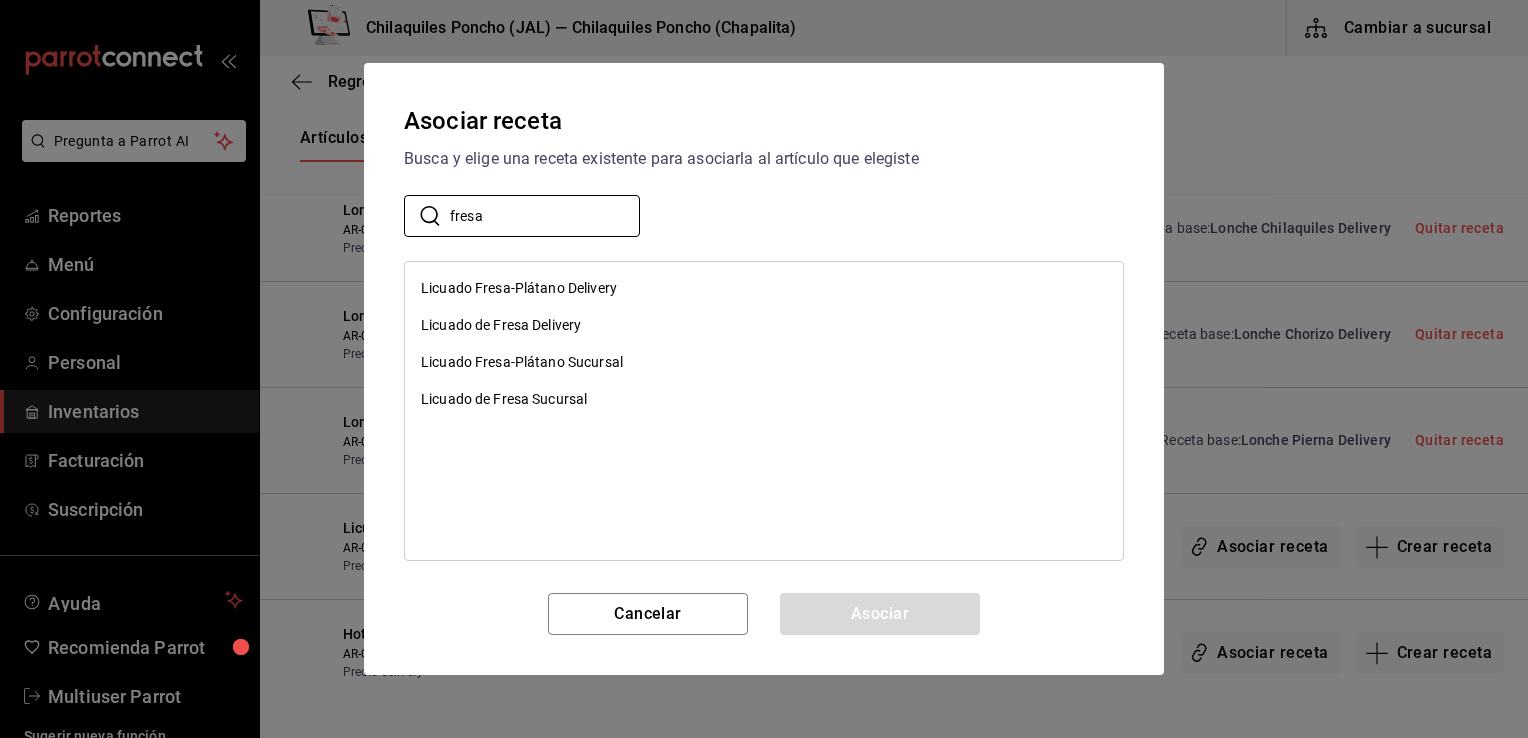 type on "fresa" 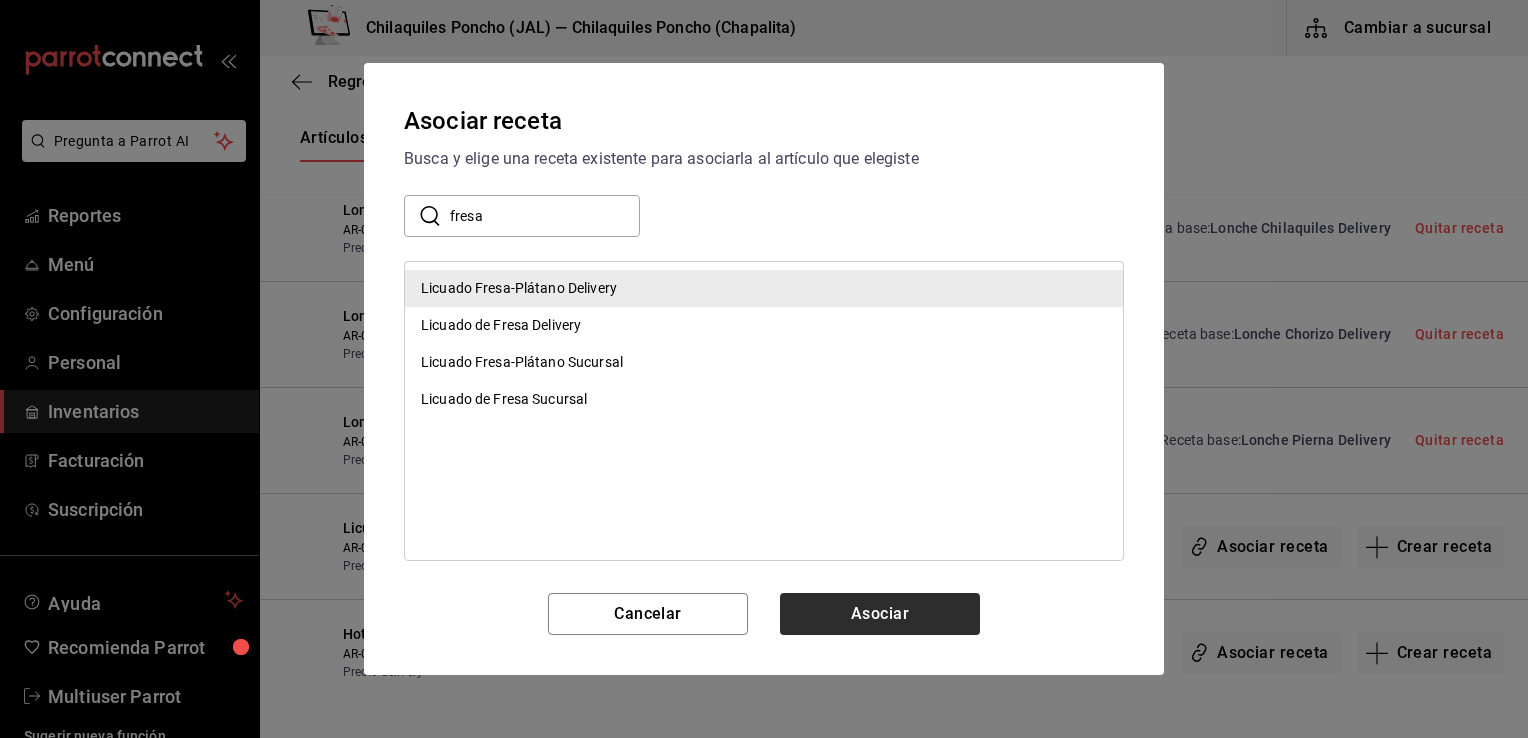 click on "Asociar" at bounding box center [880, 614] 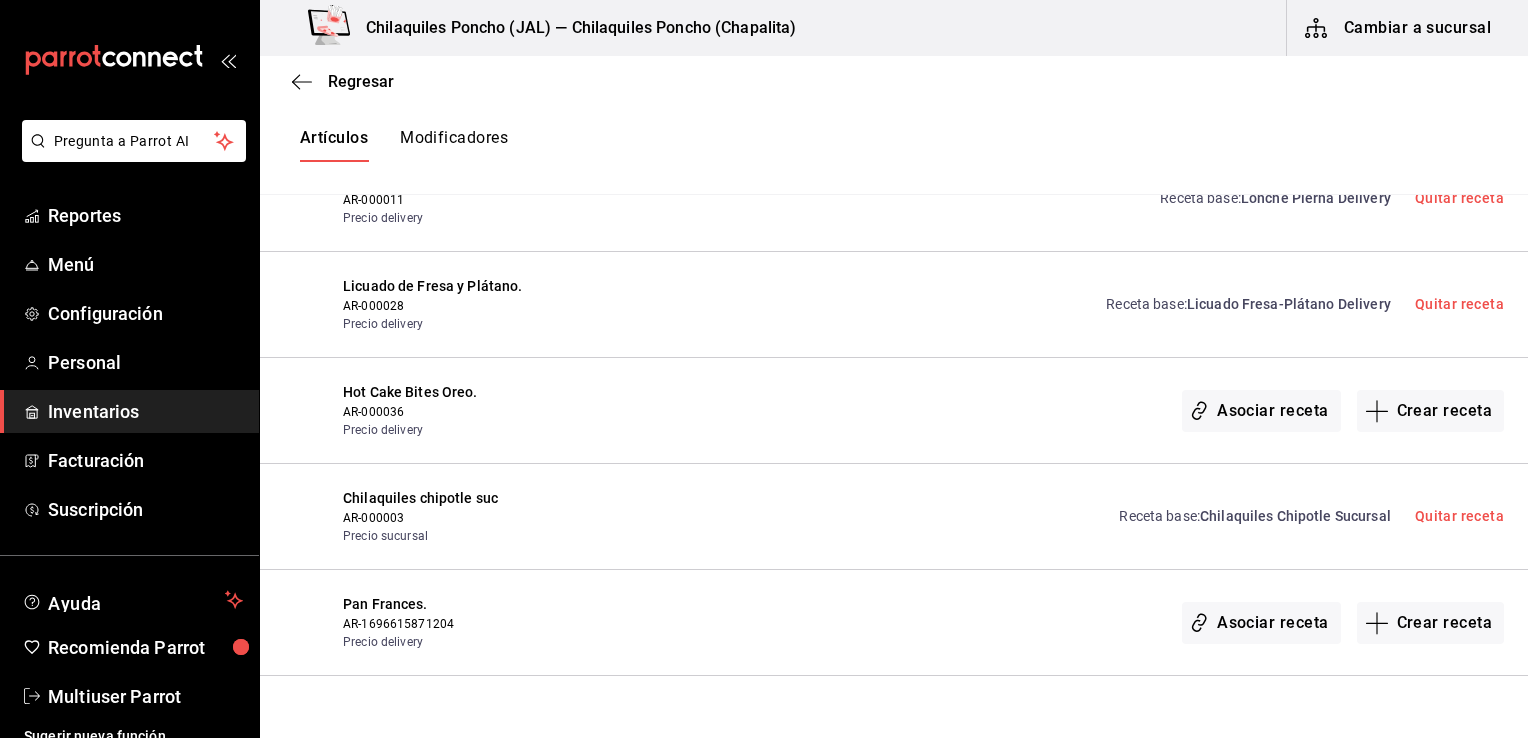 scroll, scrollTop: 3940, scrollLeft: 0, axis: vertical 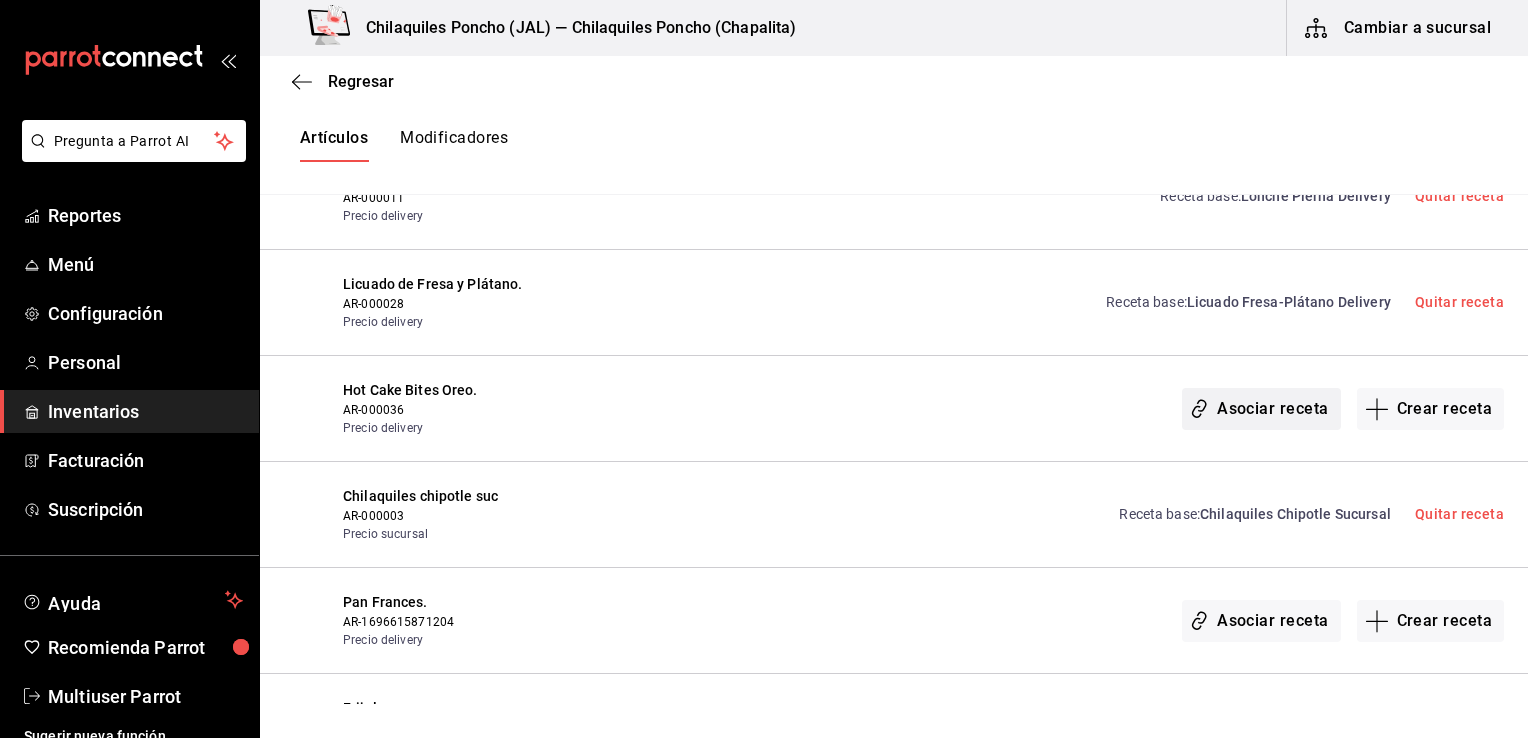 click on "Asociar receta" at bounding box center [1261, 409] 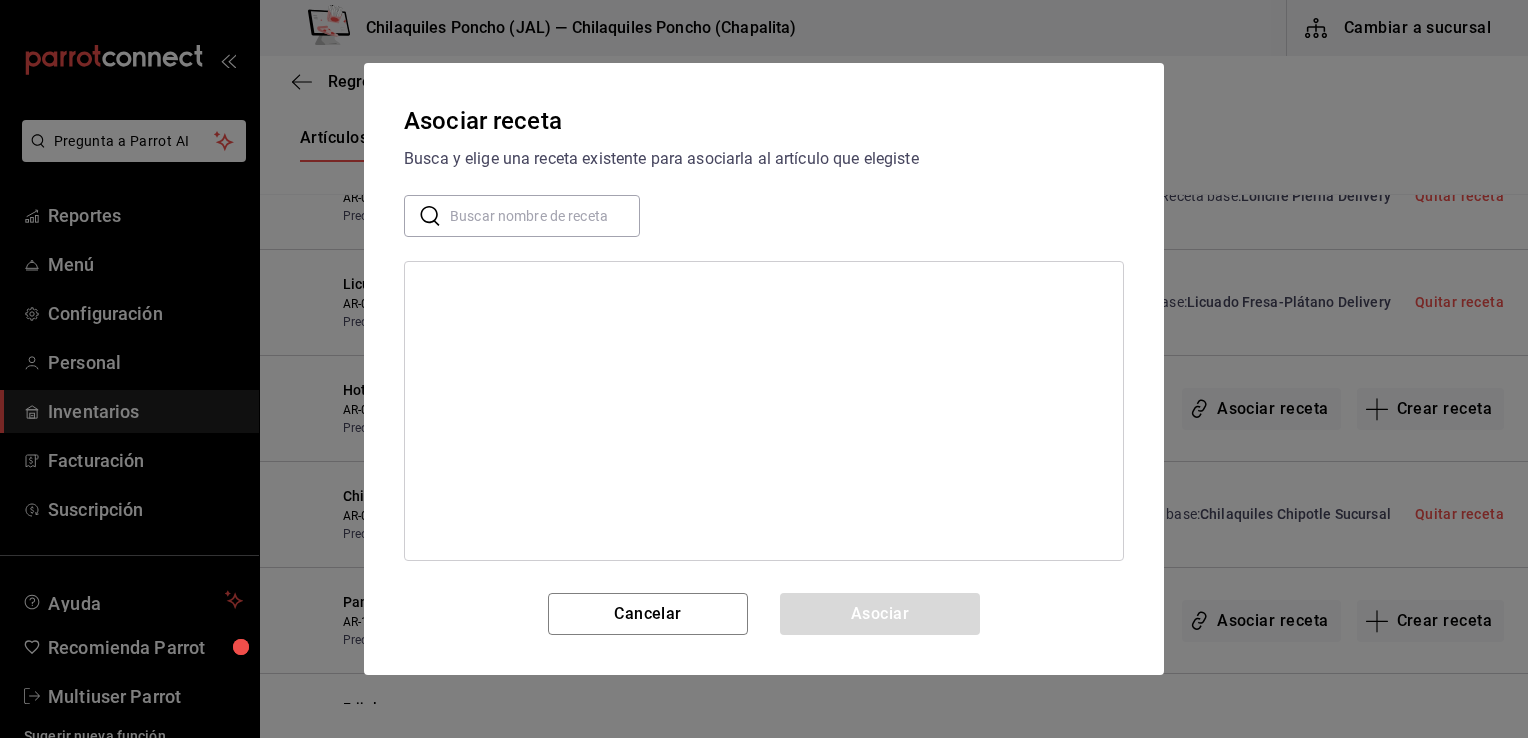 click at bounding box center [545, 216] 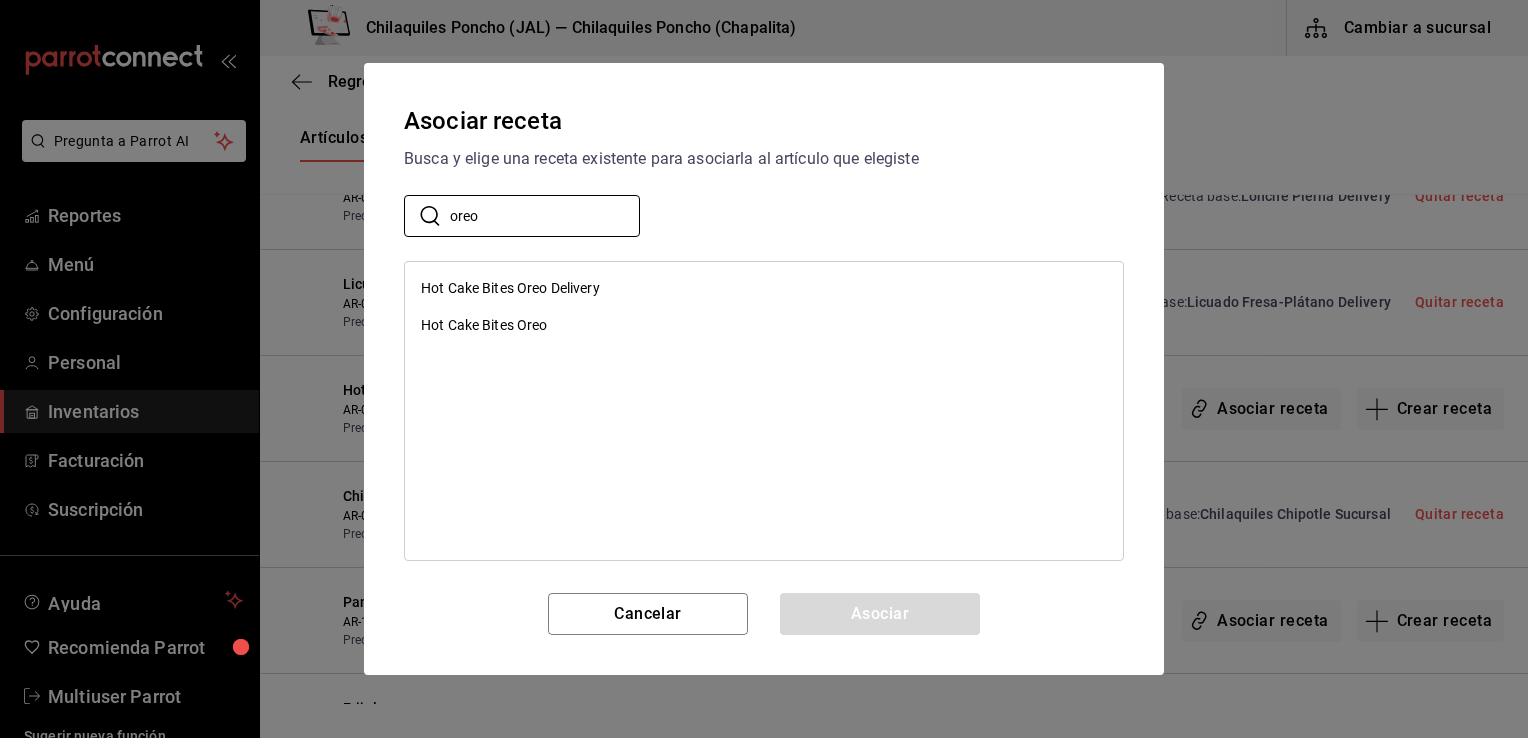 type on "oreo" 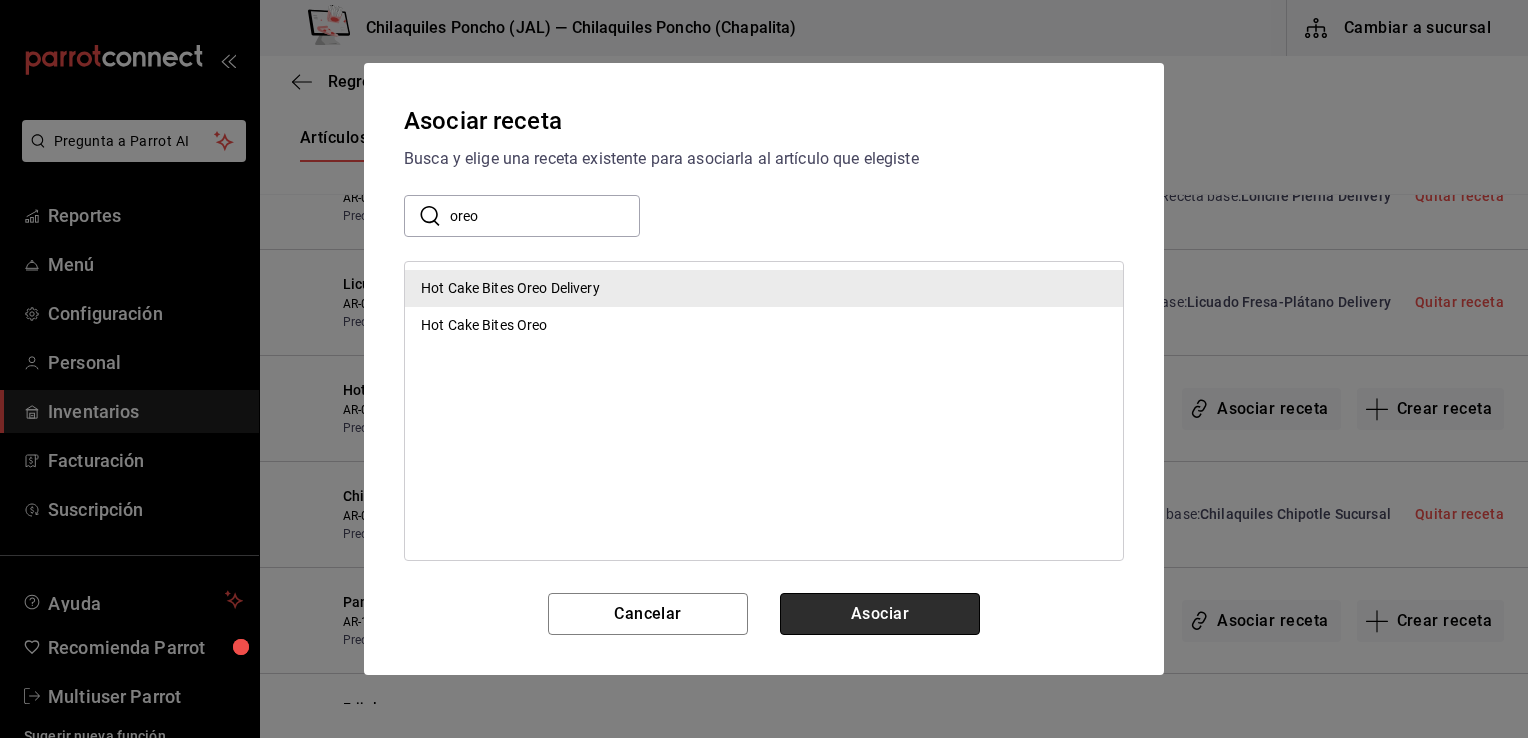 click on "Asociar" at bounding box center (880, 614) 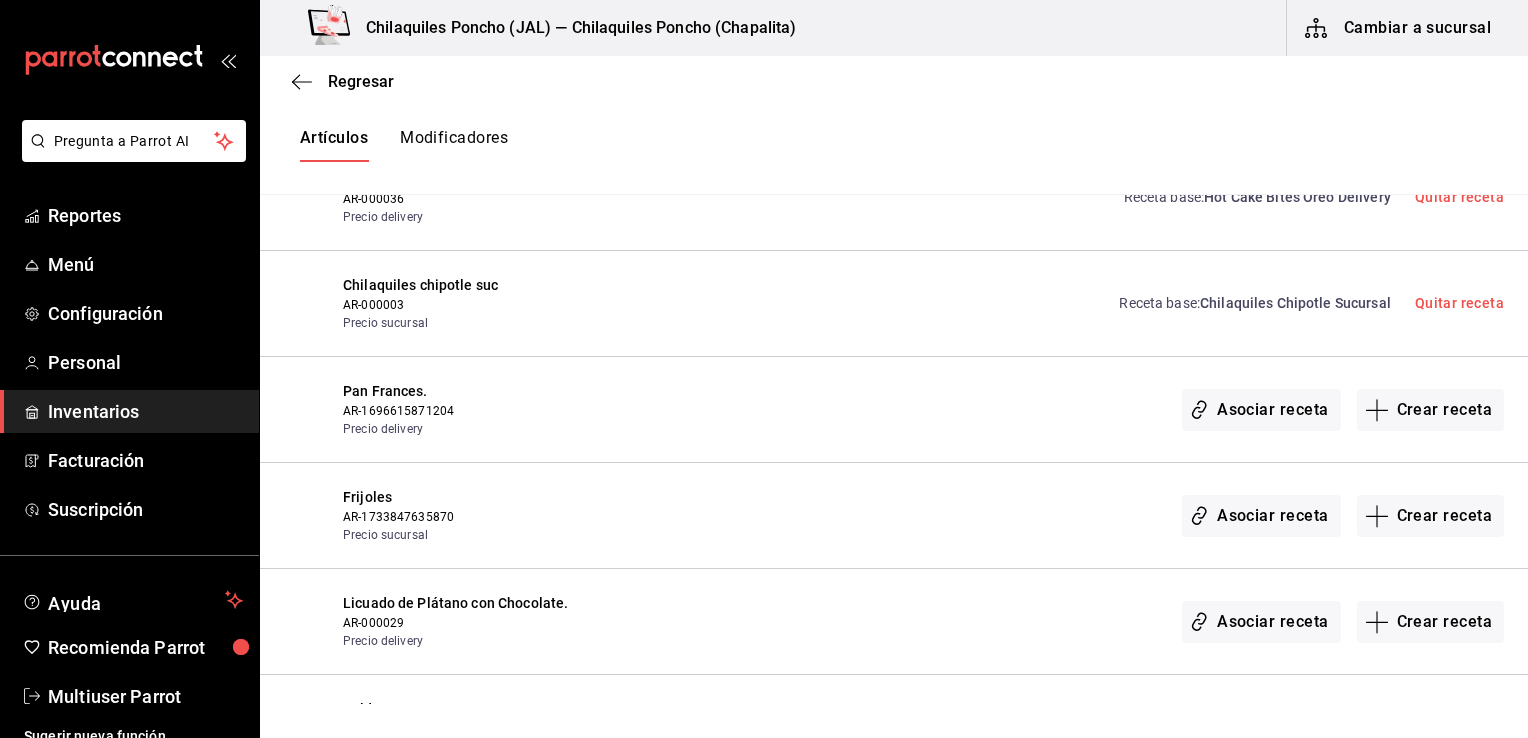 scroll, scrollTop: 4152, scrollLeft: 0, axis: vertical 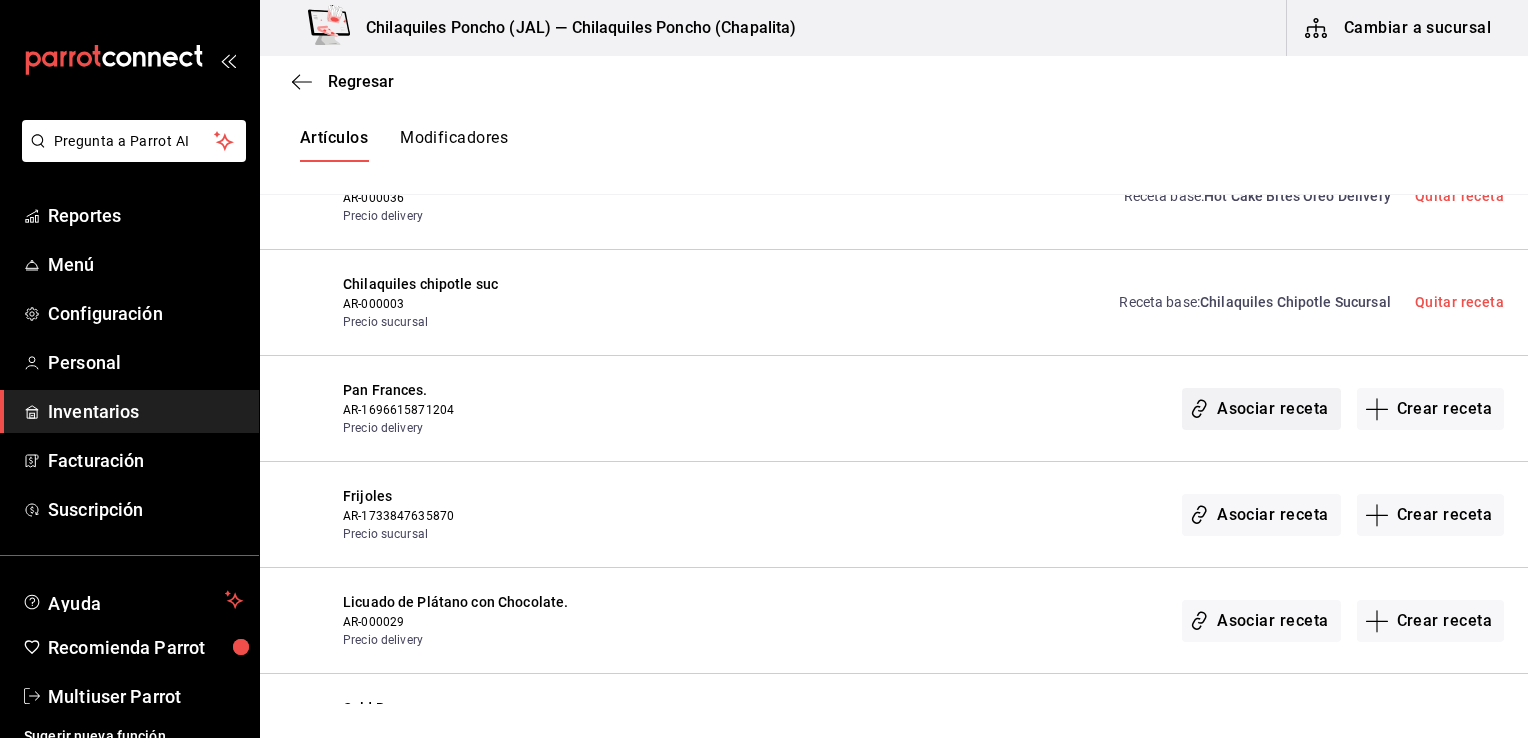 click on "Asociar receta" at bounding box center [1261, 409] 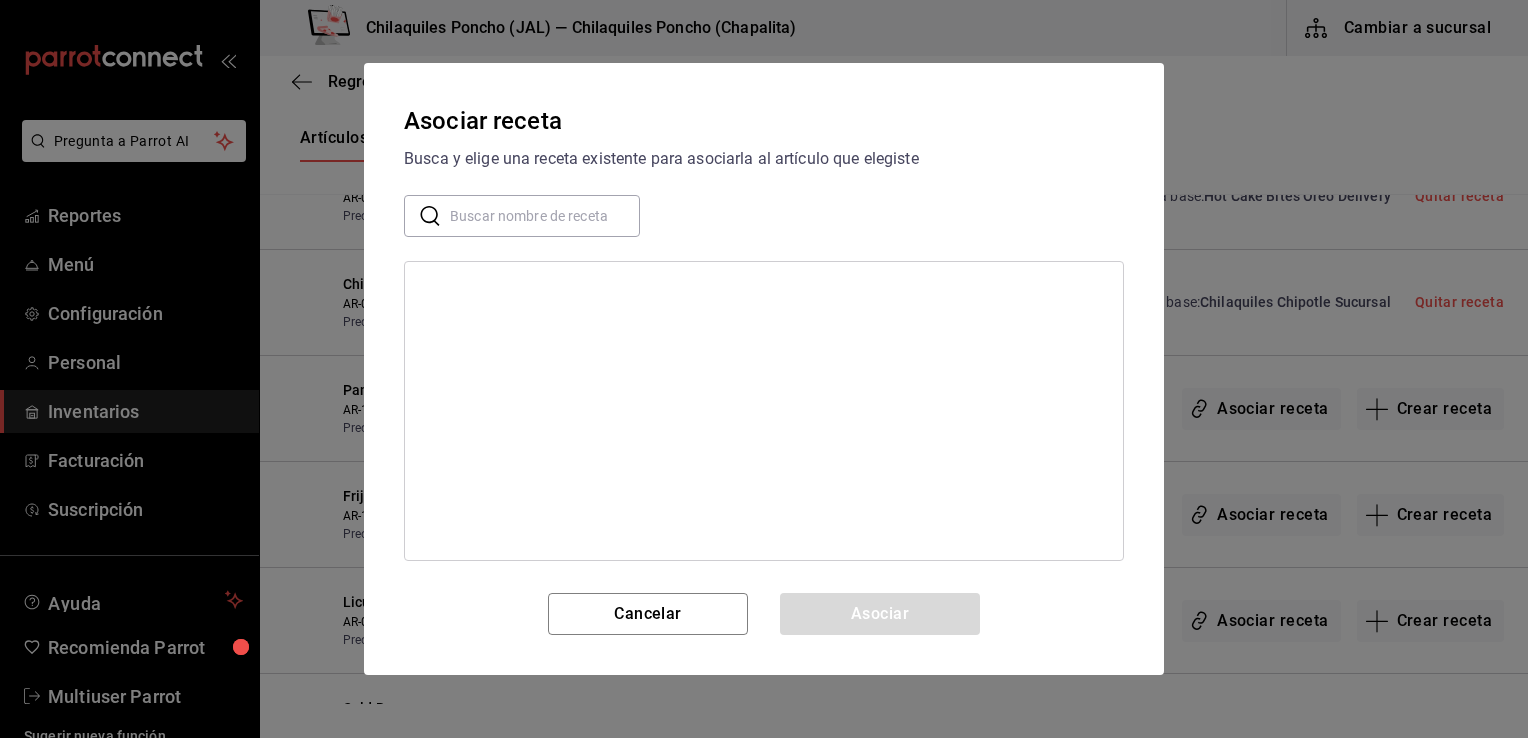 click at bounding box center (545, 216) 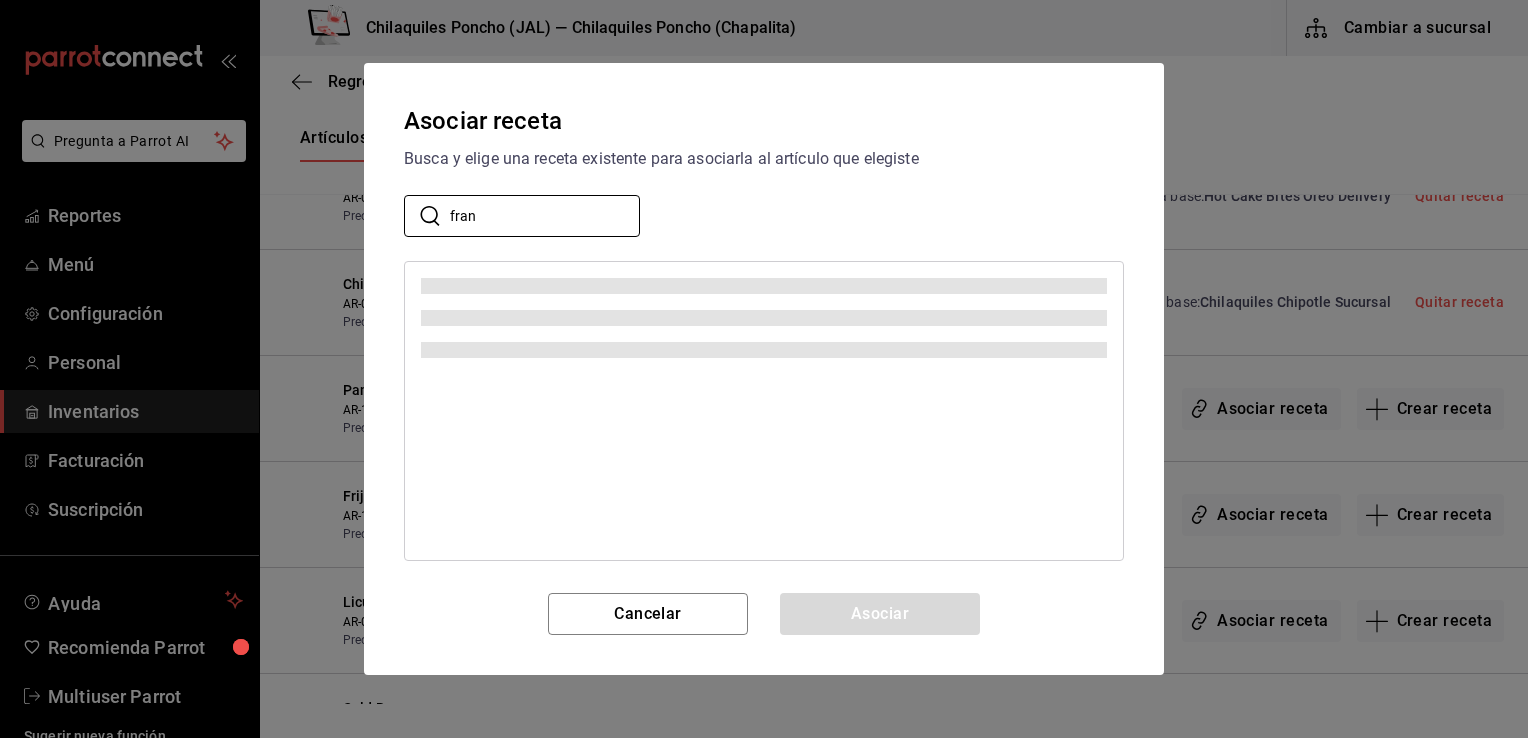 type on "fran" 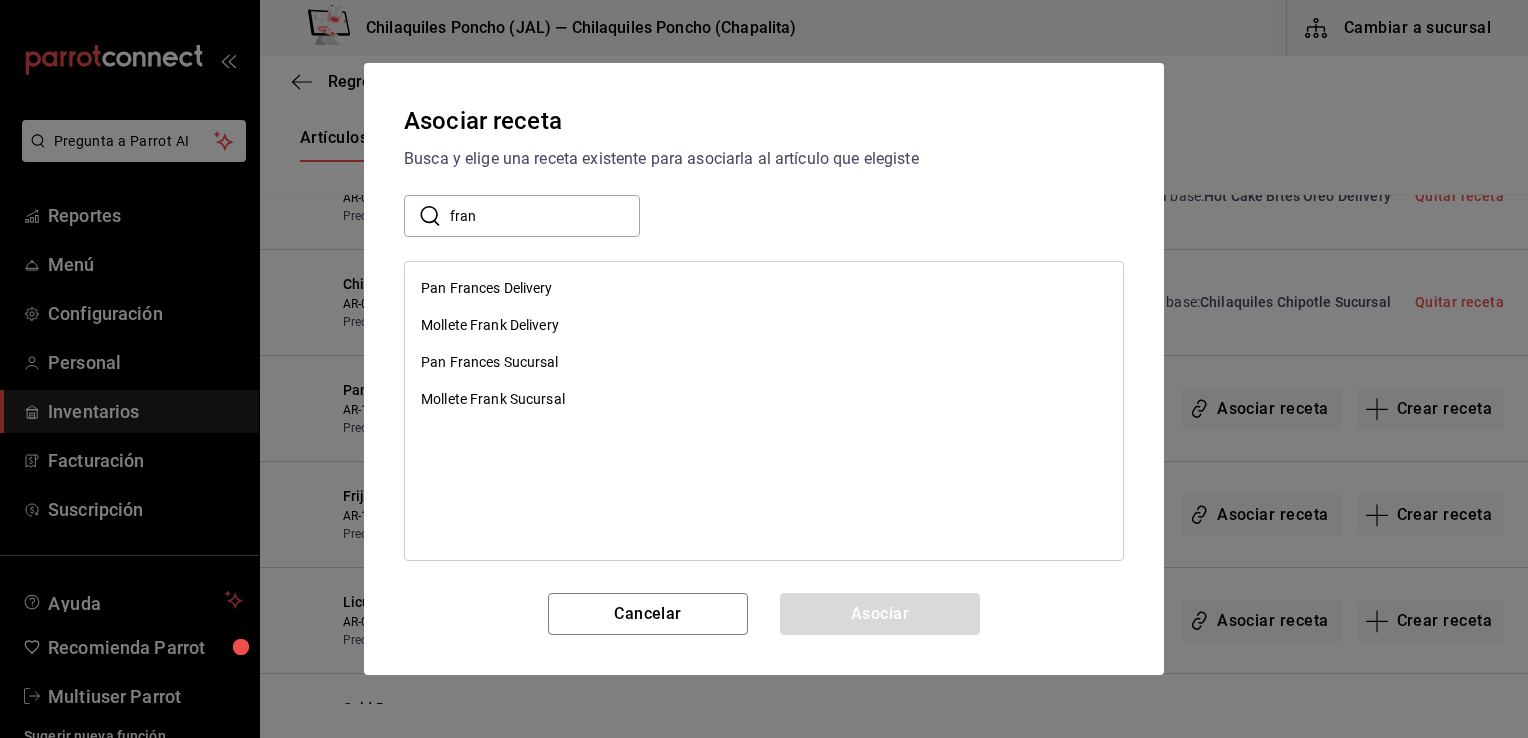 click on "Pan Frances Delivery" at bounding box center (487, 288) 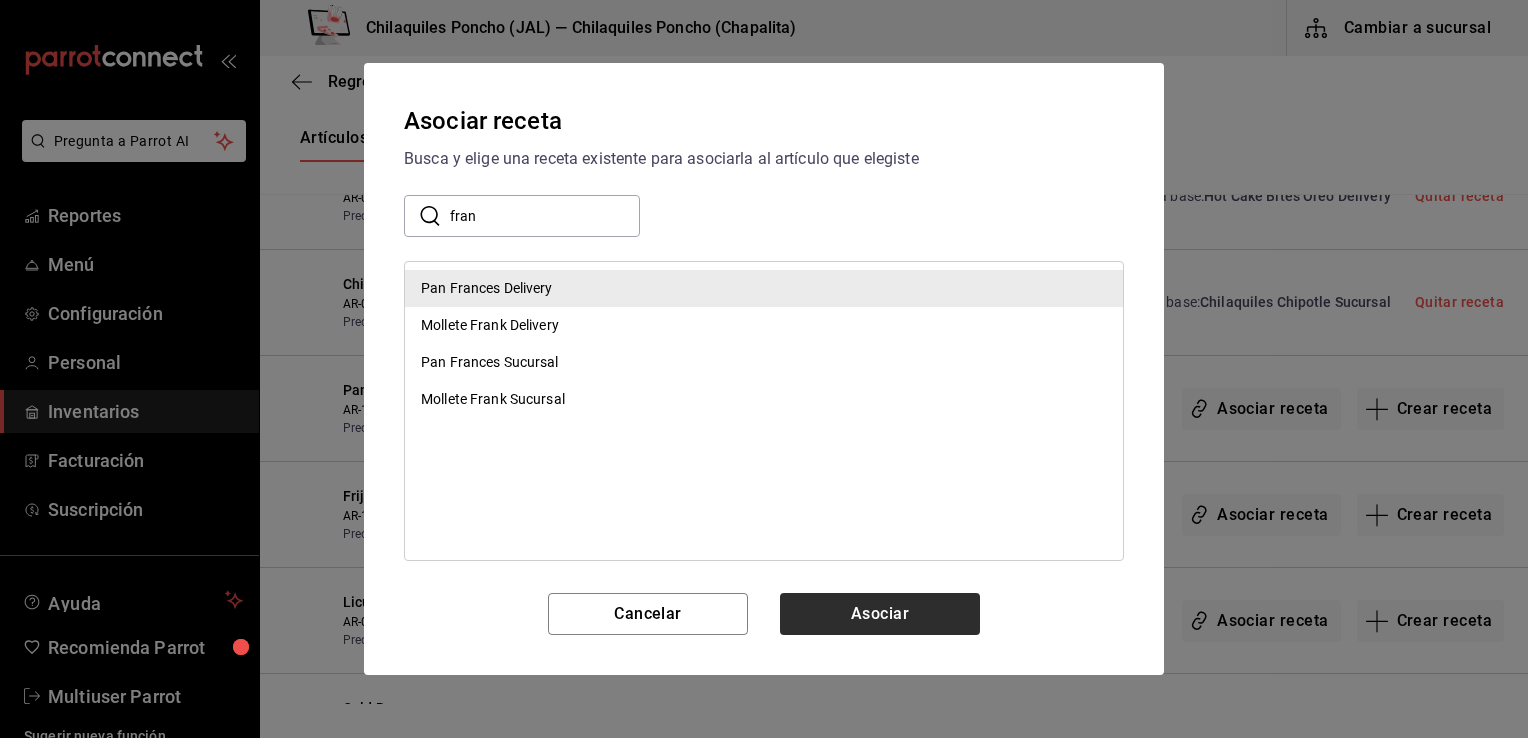 click on "Asociar" at bounding box center [880, 614] 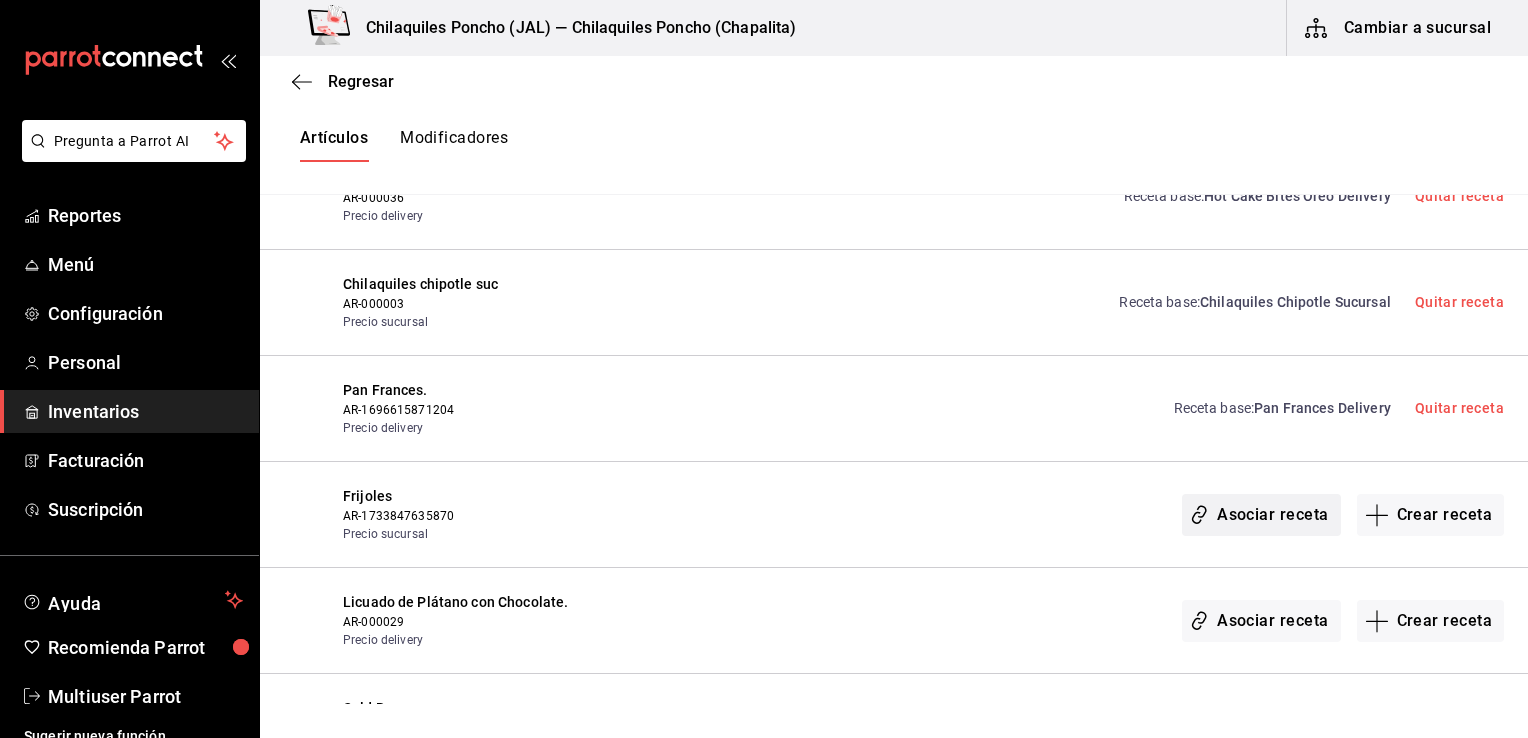 click on "Asociar receta" at bounding box center (1261, 515) 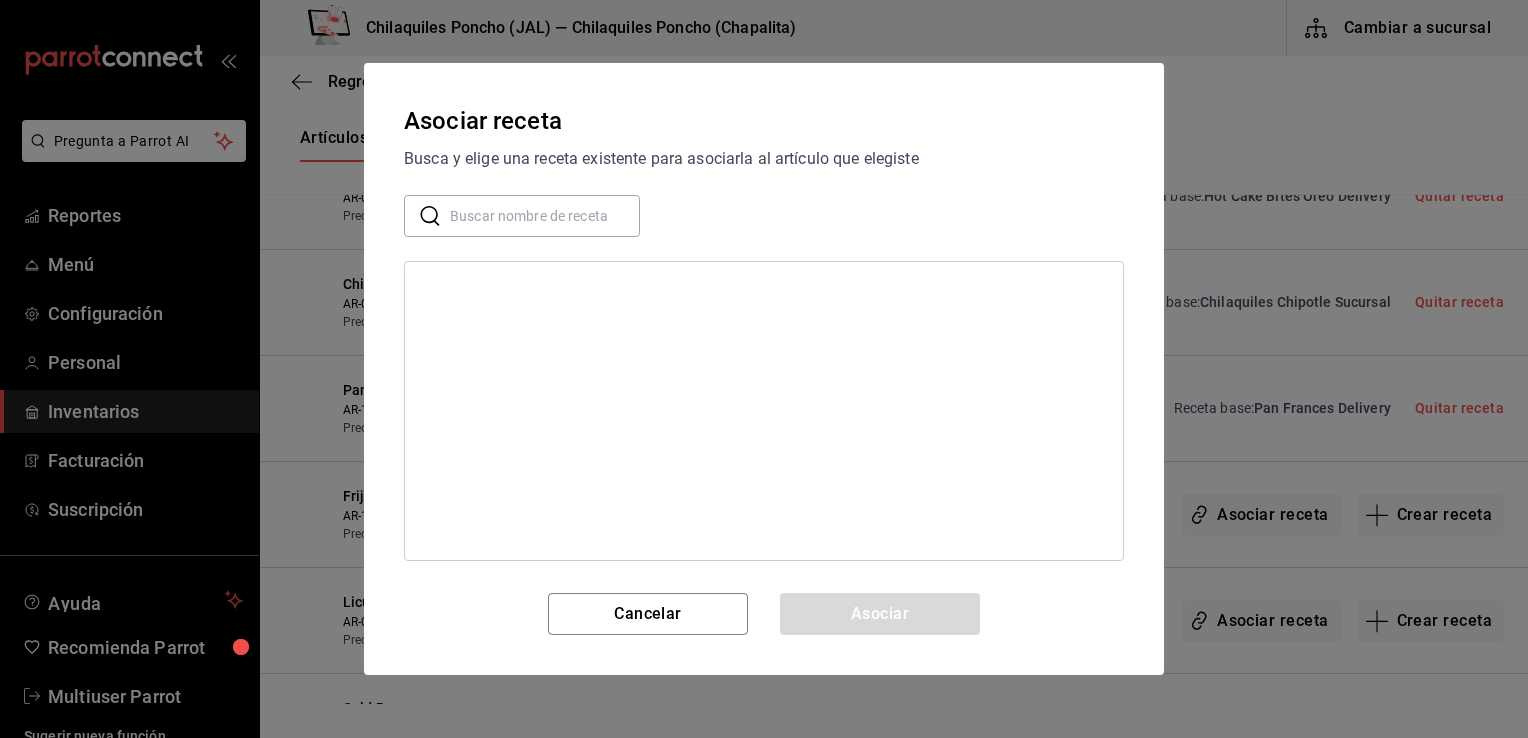 click at bounding box center [545, 216] 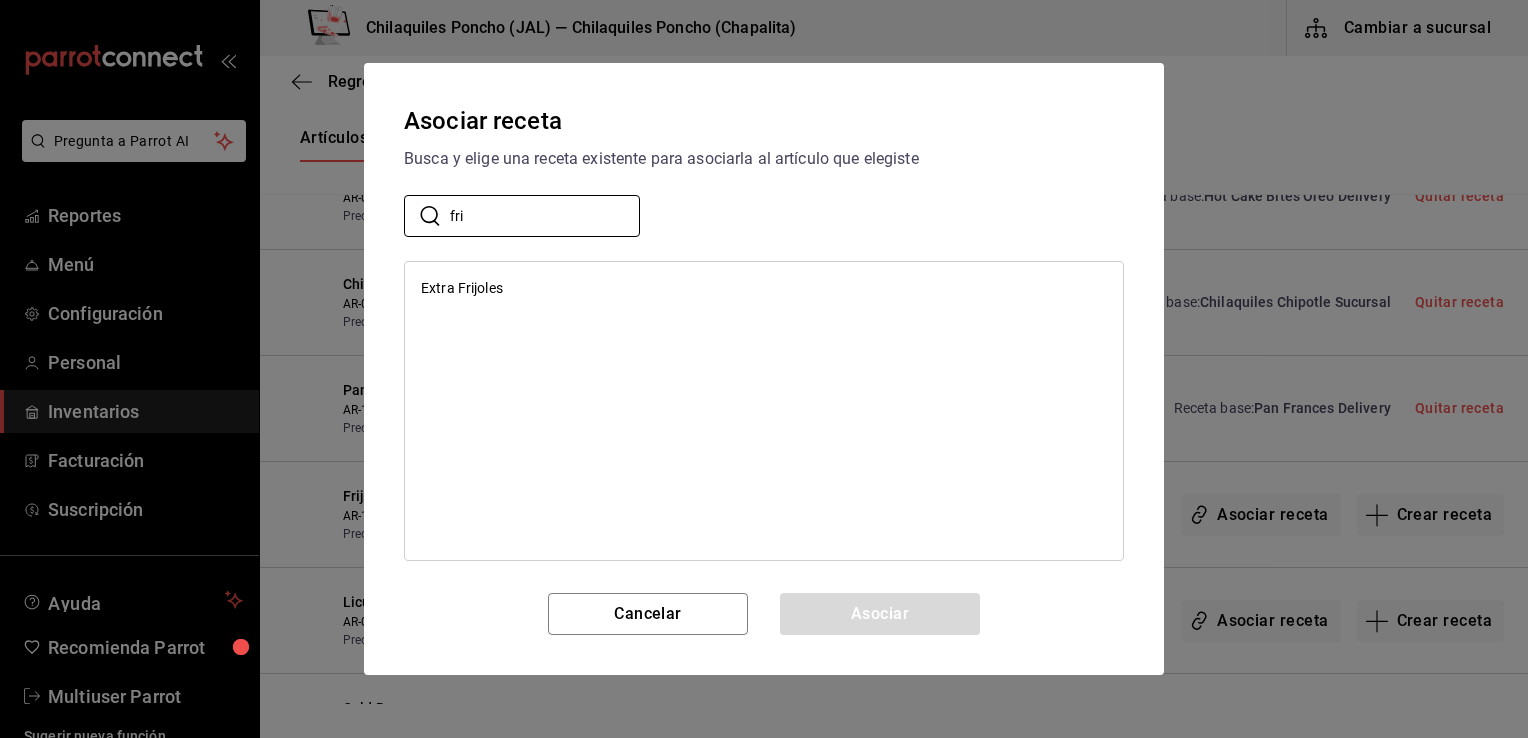 type on "fri" 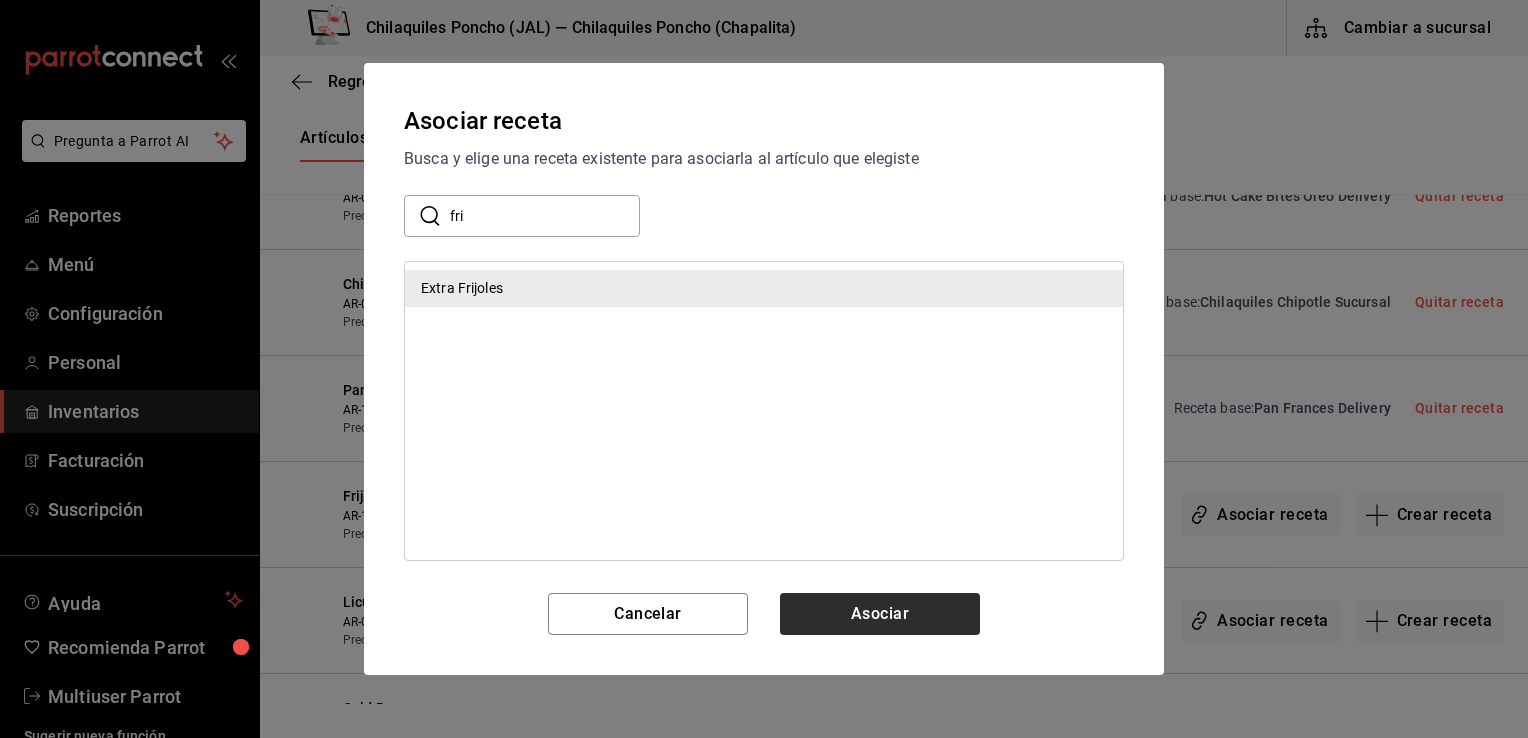 click on "Asociar" at bounding box center [880, 614] 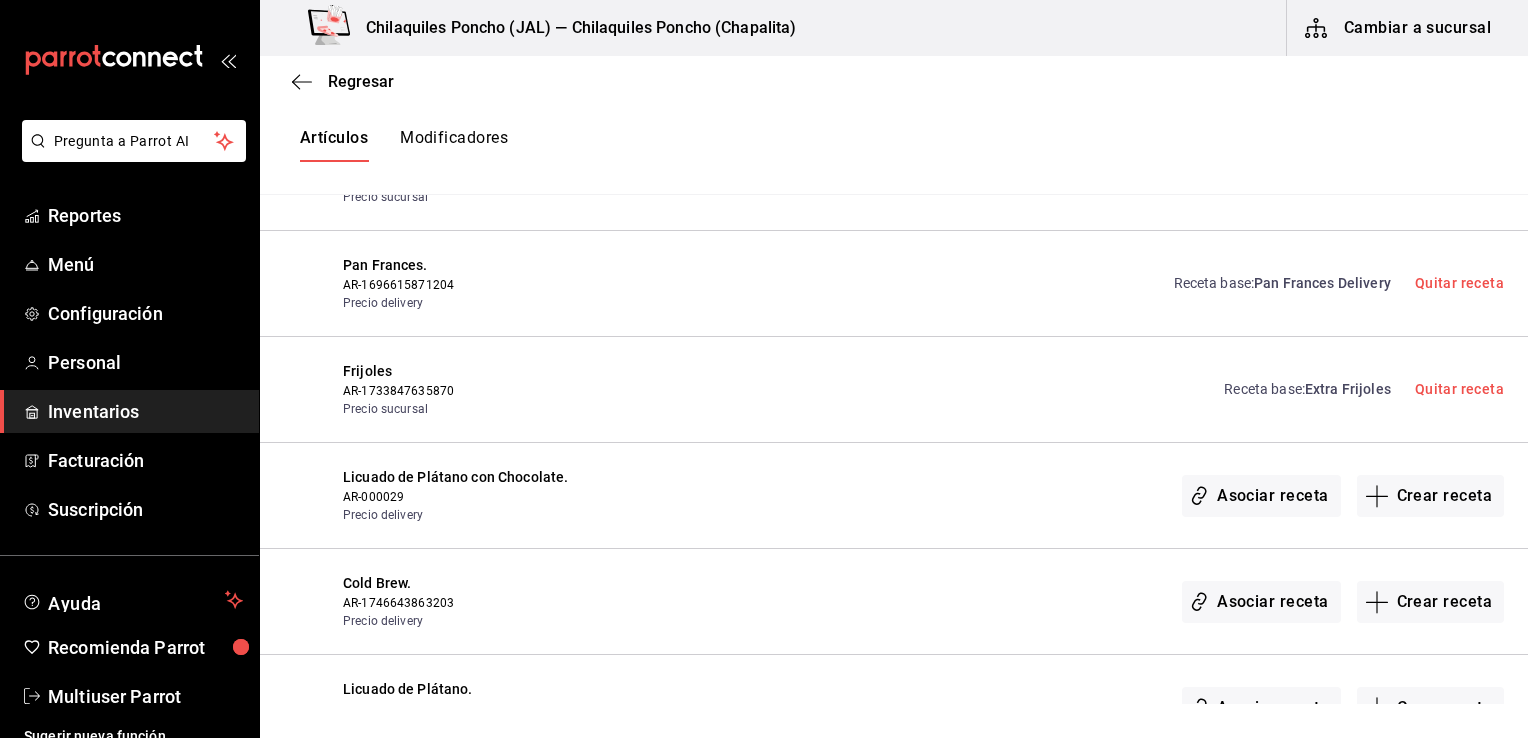 scroll, scrollTop: 4370, scrollLeft: 0, axis: vertical 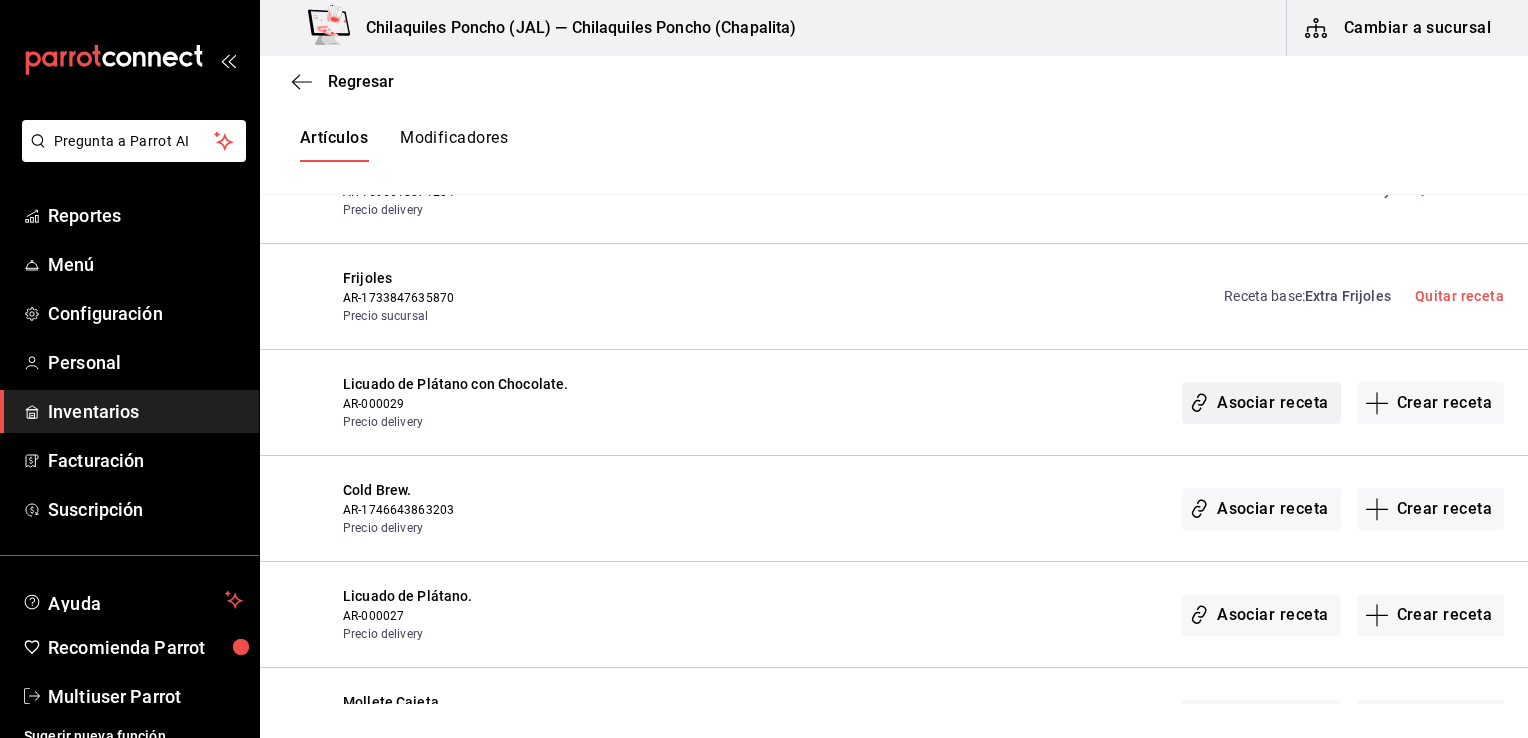 click on "Asociar receta" at bounding box center [1261, 403] 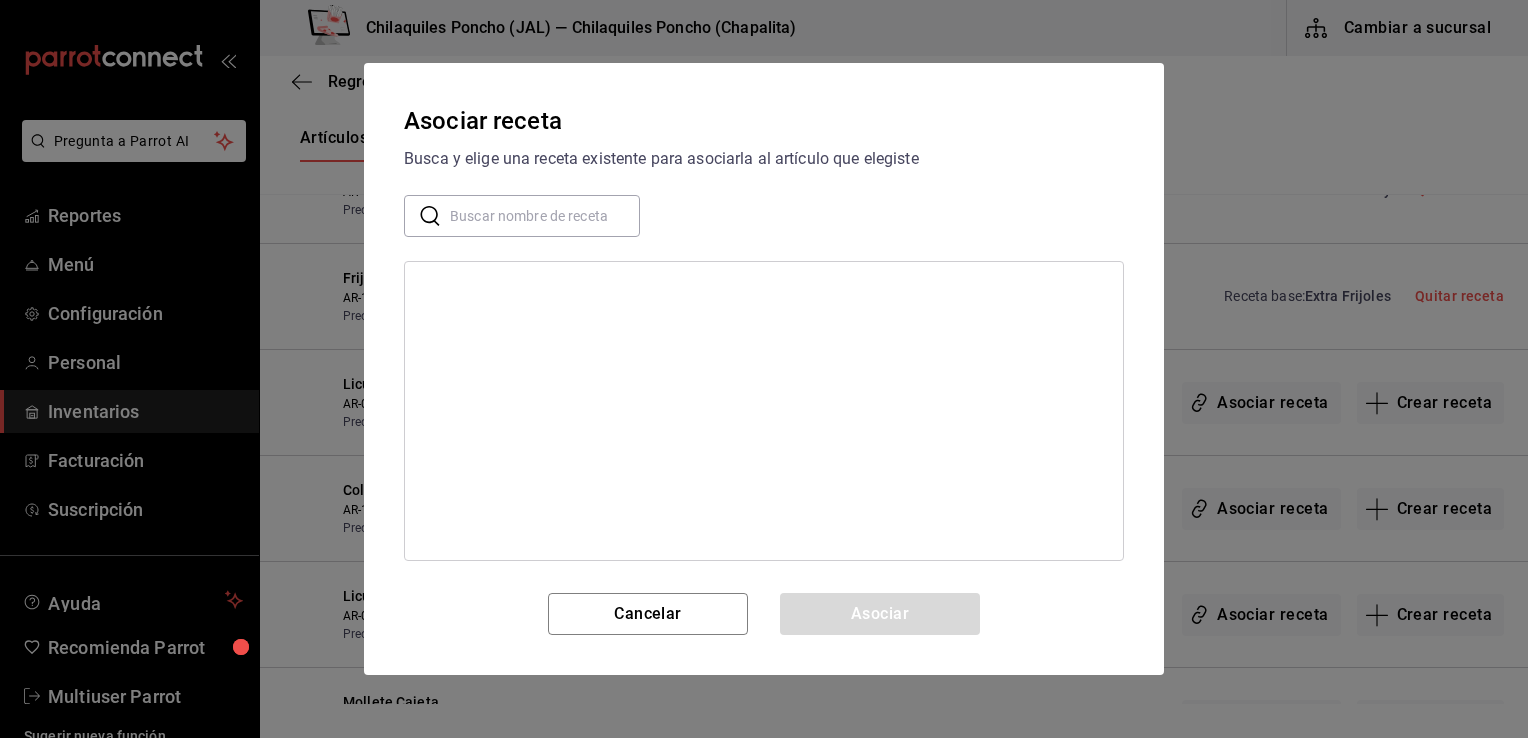 click at bounding box center (545, 216) 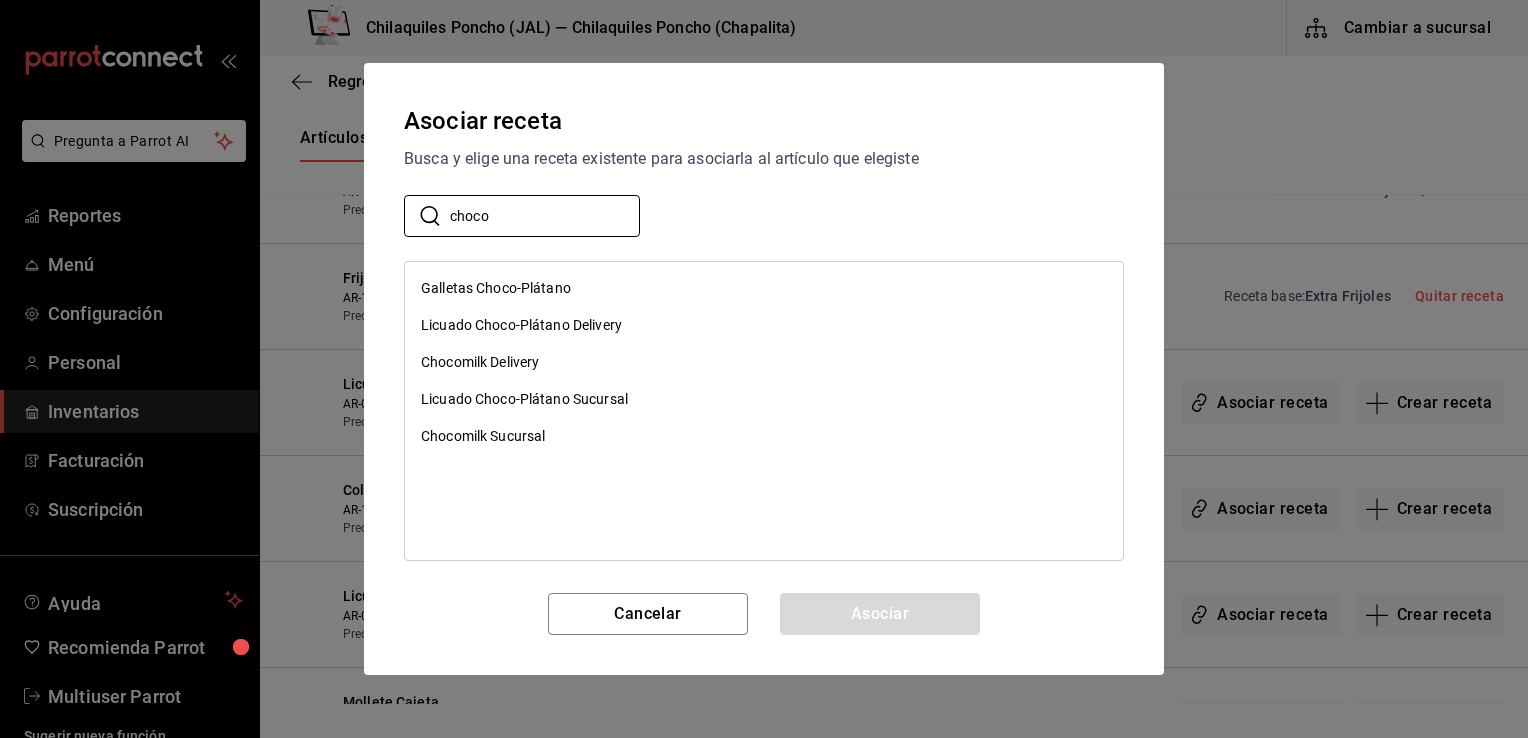 type on "choco" 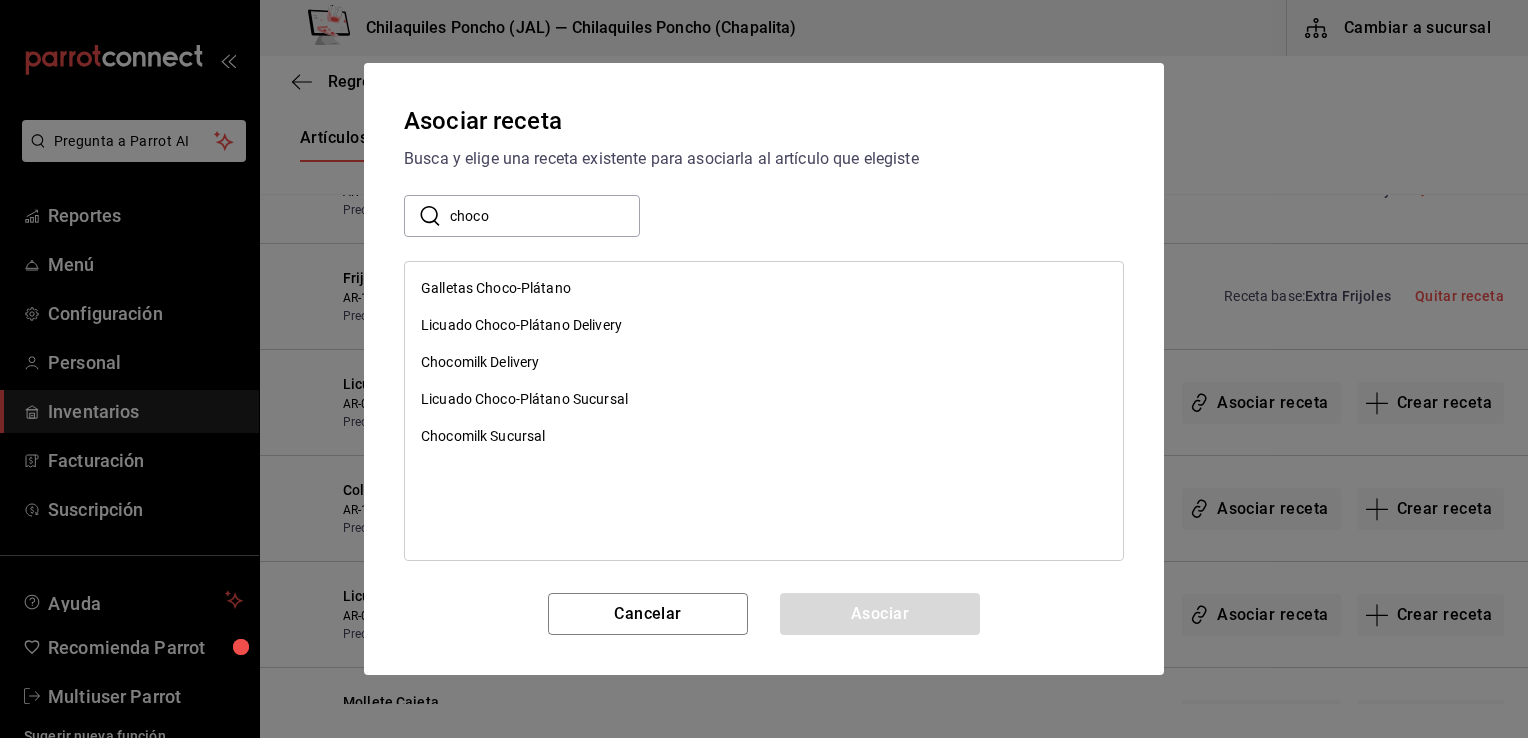 click on "Licuado Choco-Plátano Delivery" at bounding box center (521, 325) 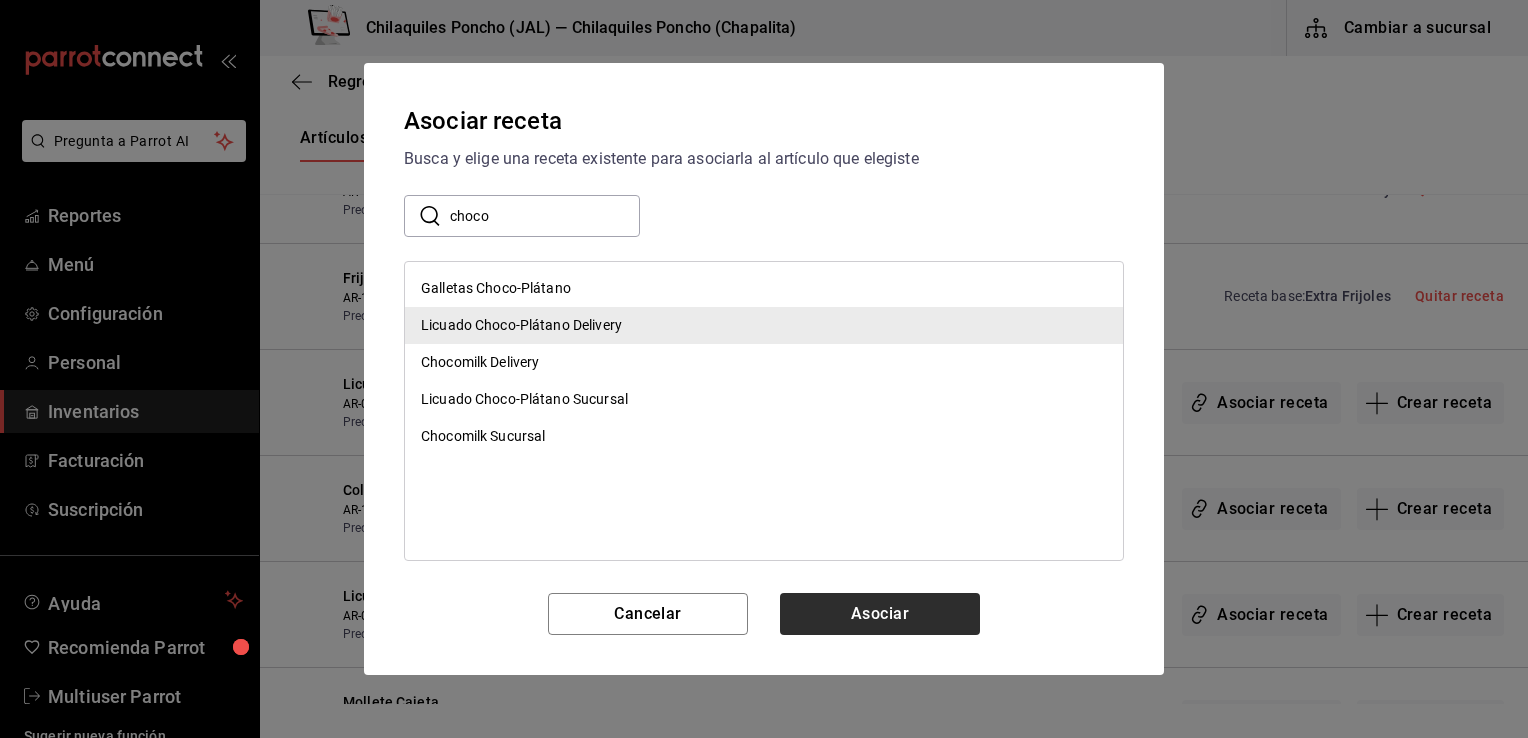 click on "Asociar" at bounding box center [880, 614] 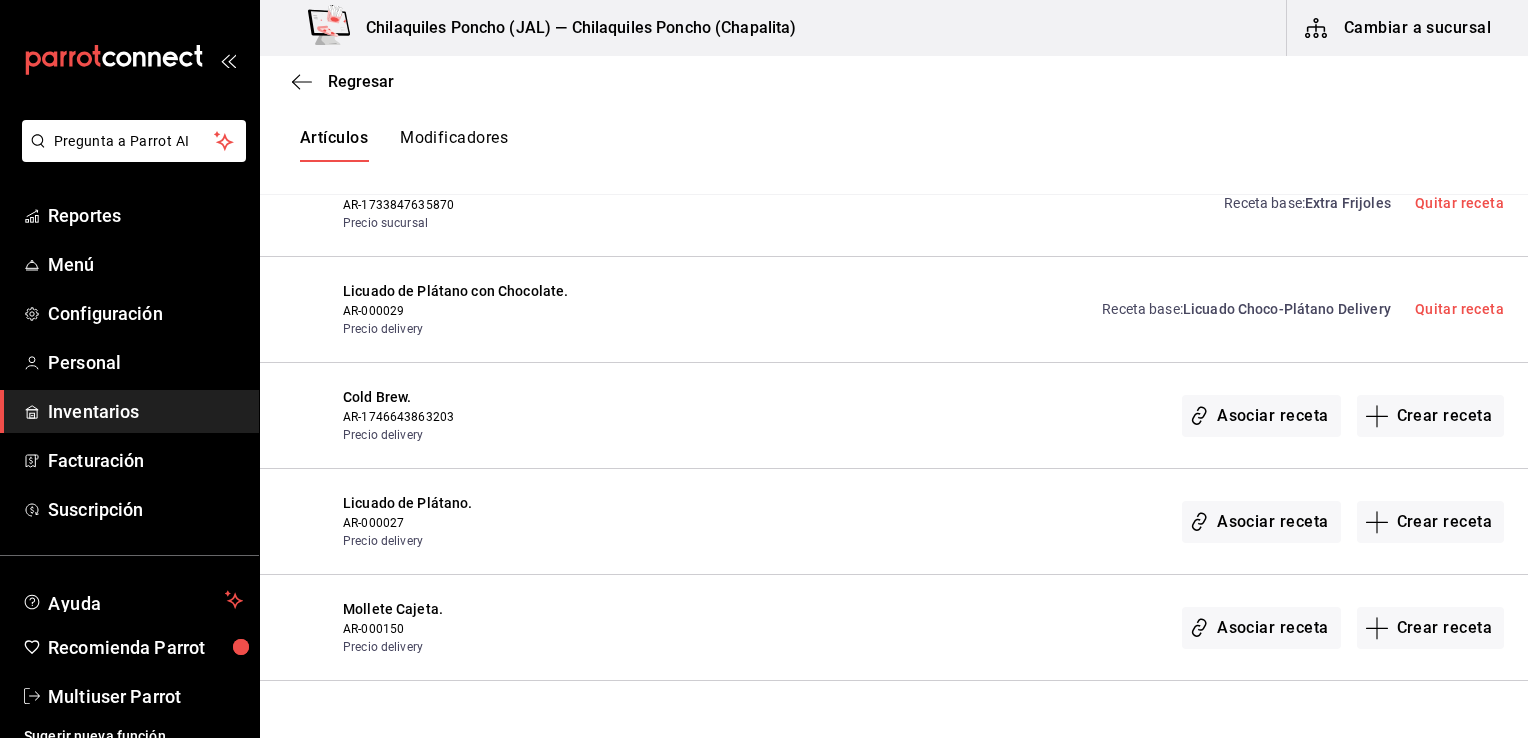 scroll, scrollTop: 4465, scrollLeft: 0, axis: vertical 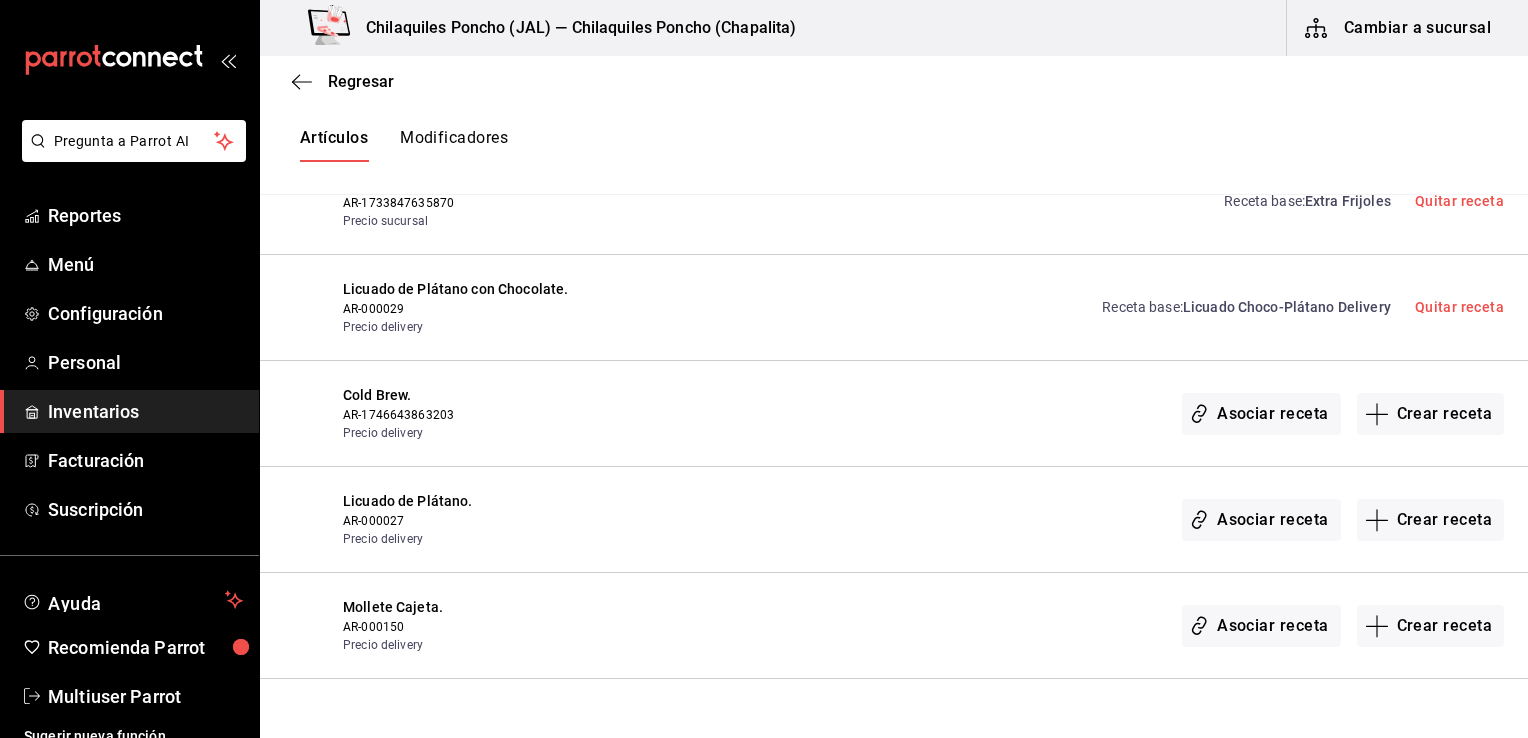 click on "Asociar receta" at bounding box center [1261, 414] 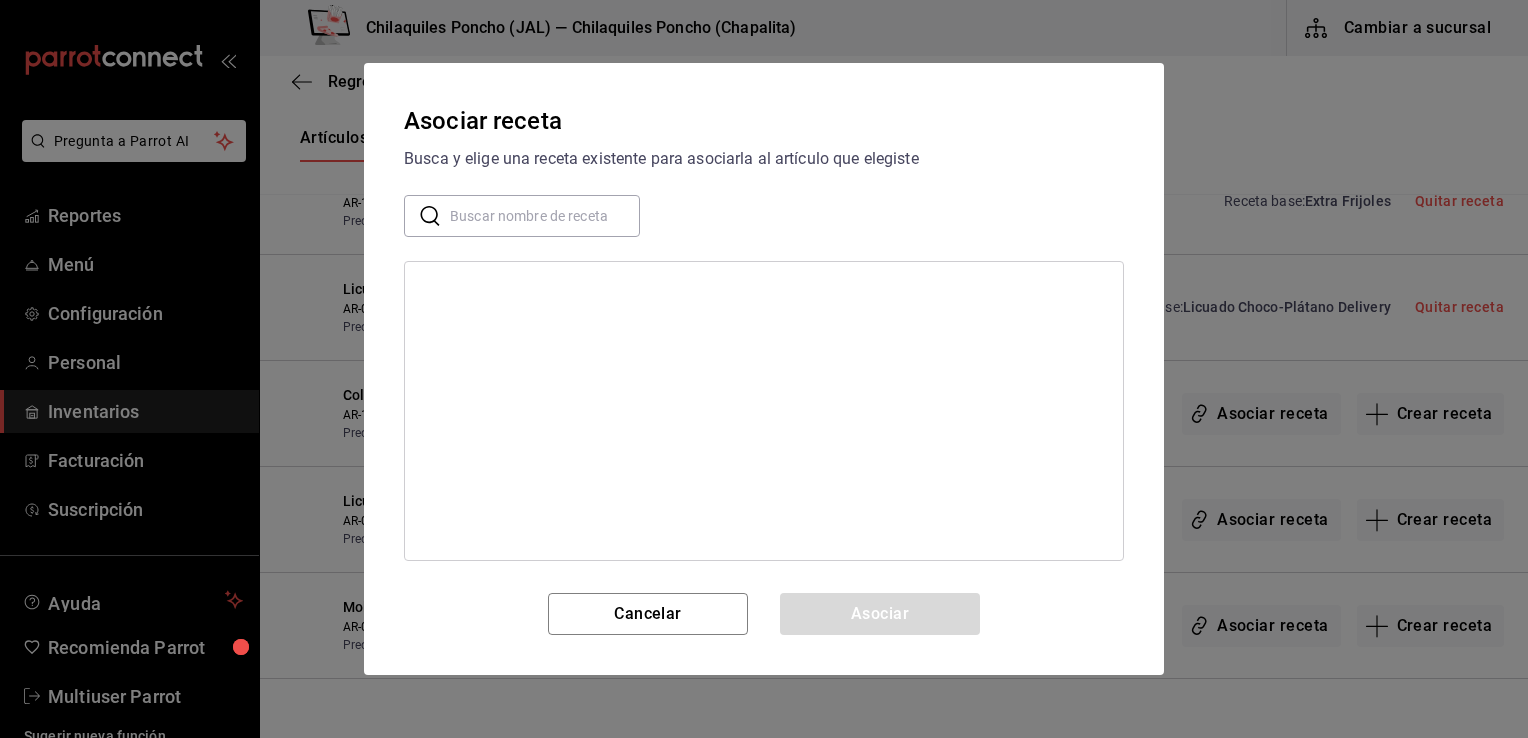 click at bounding box center (545, 216) 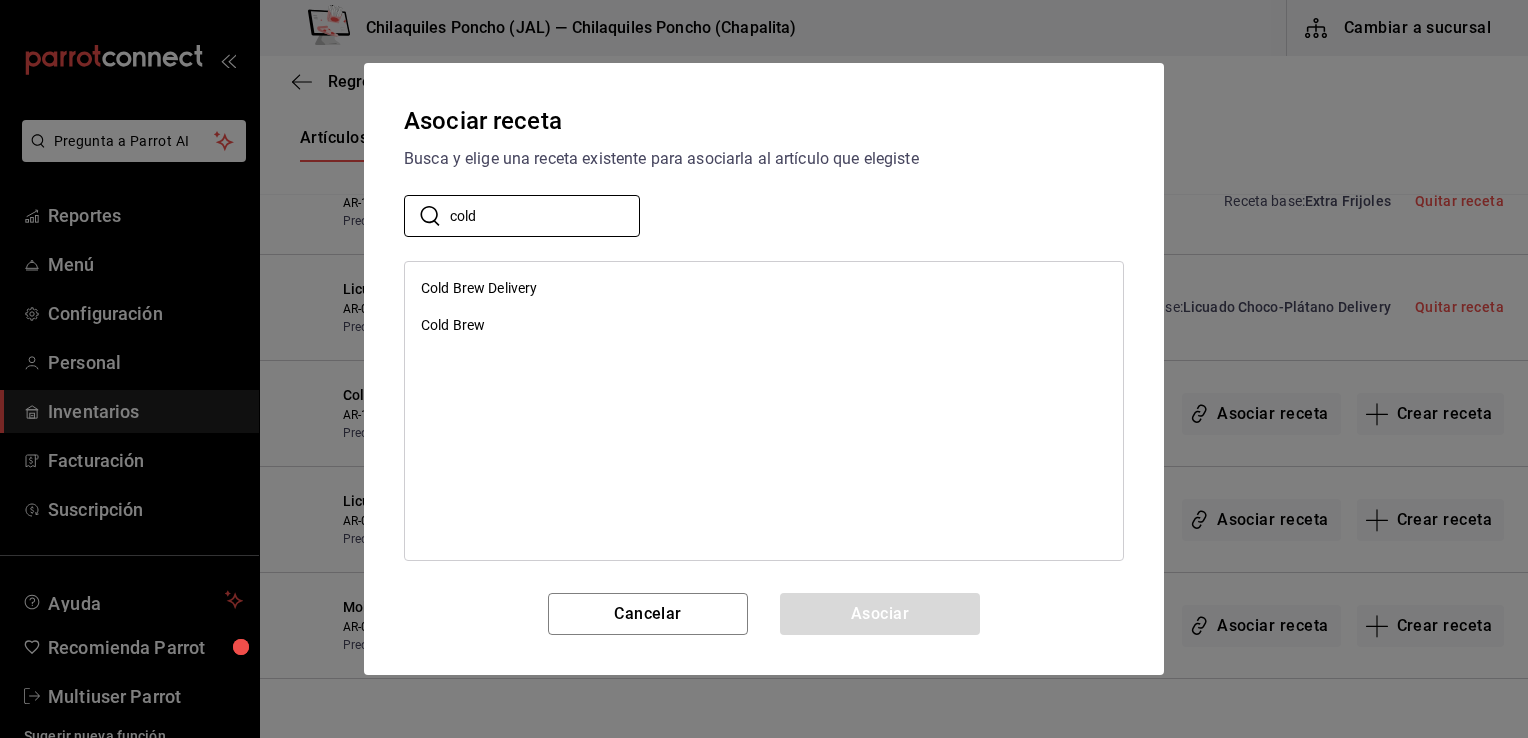 type on "cold" 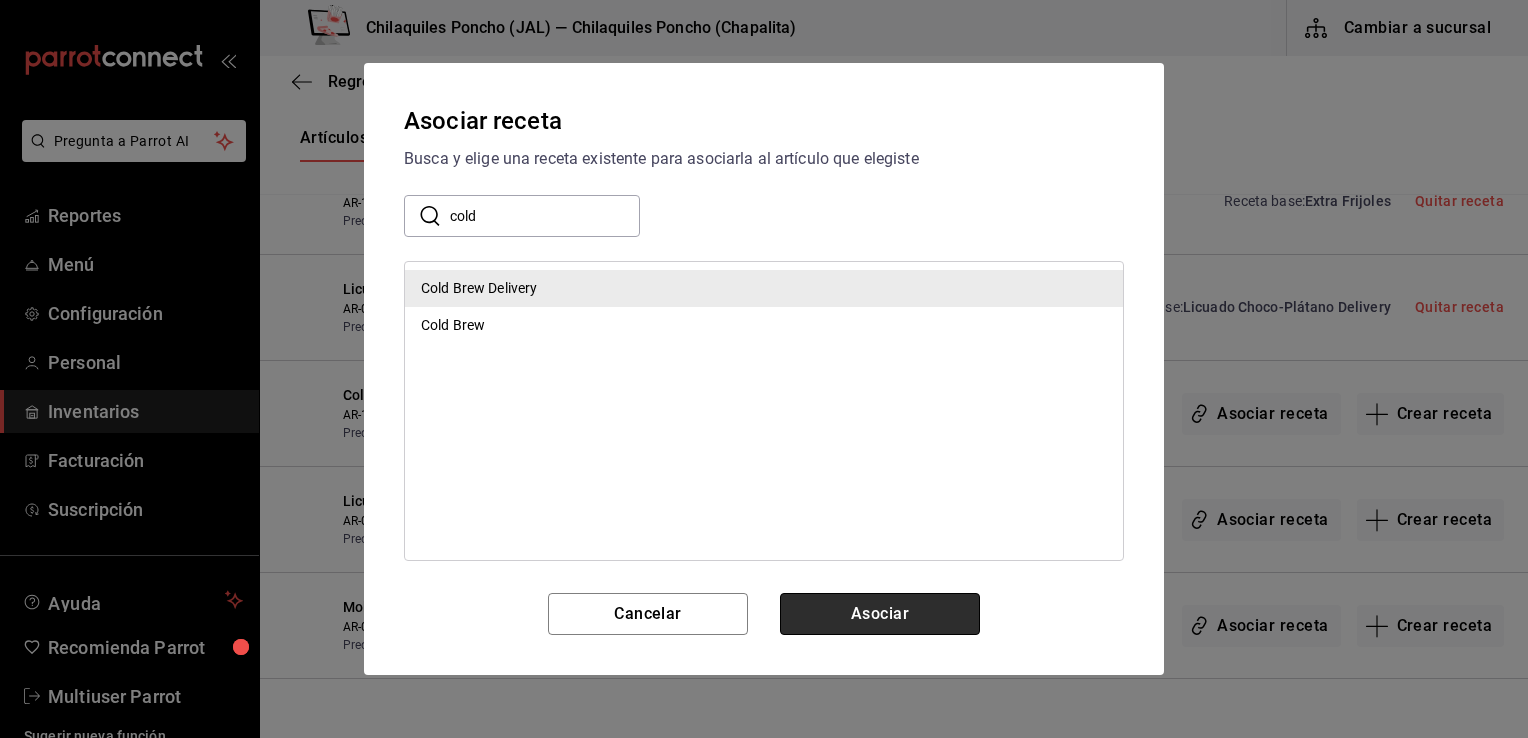 click on "Asociar" at bounding box center (880, 614) 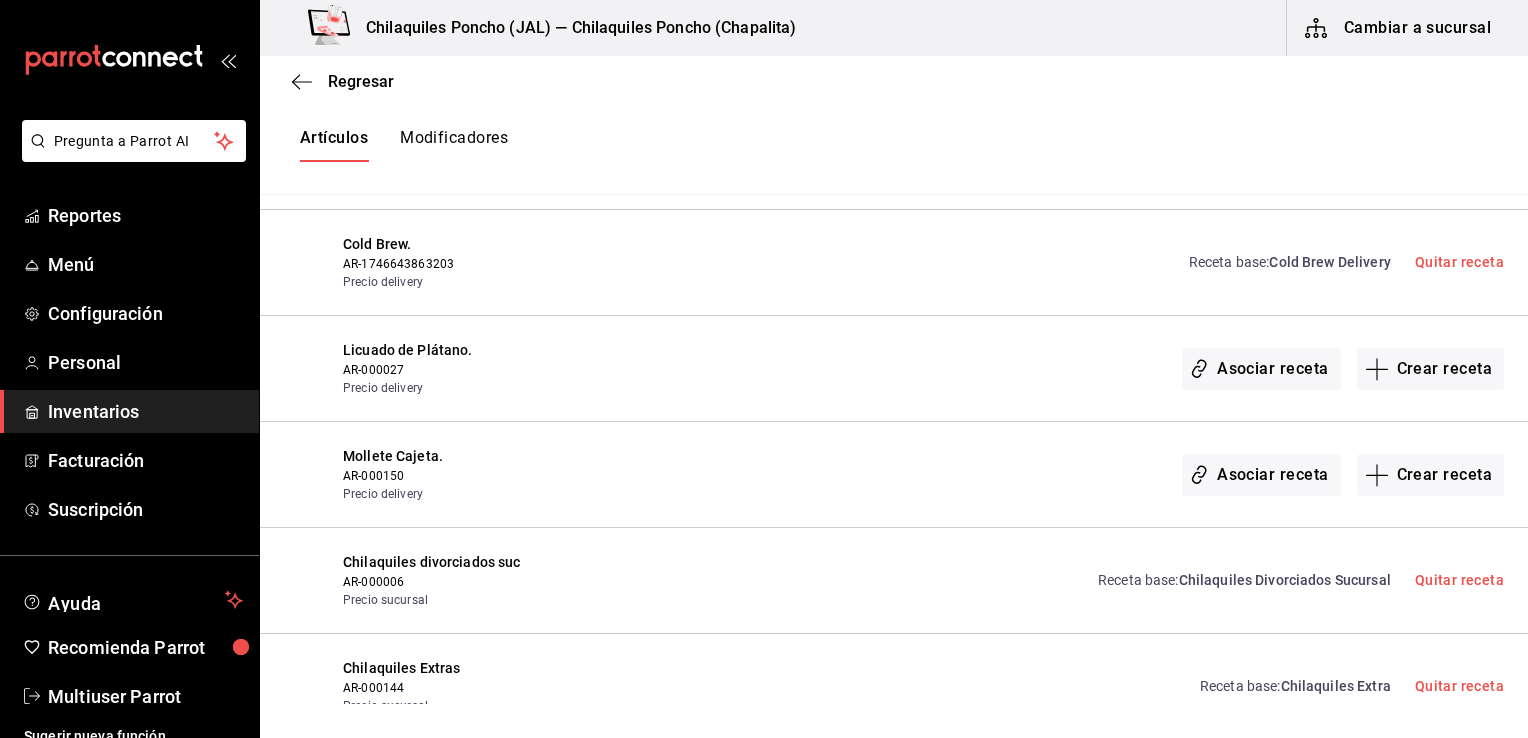 scroll, scrollTop: 4621, scrollLeft: 0, axis: vertical 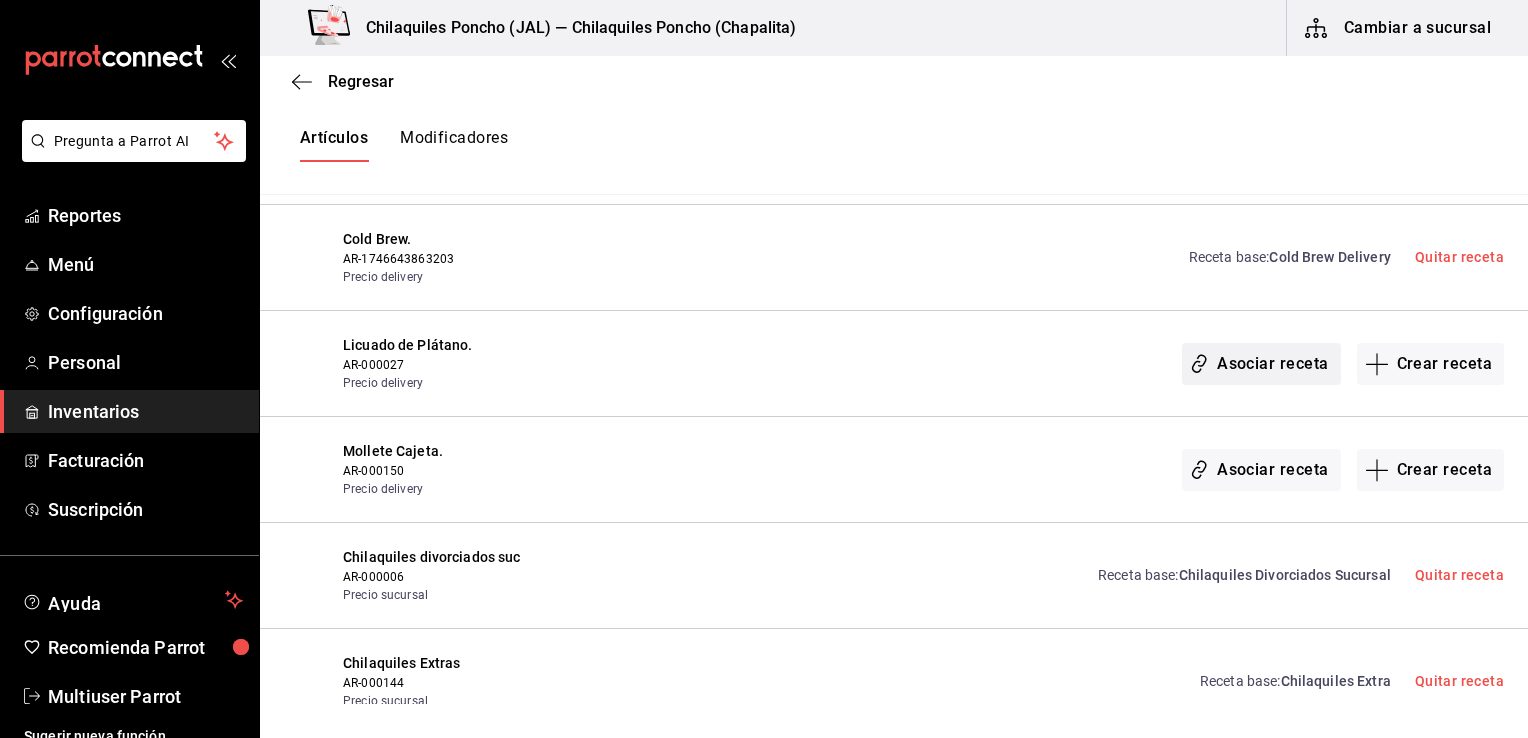 click on "Asociar receta" at bounding box center [1261, 364] 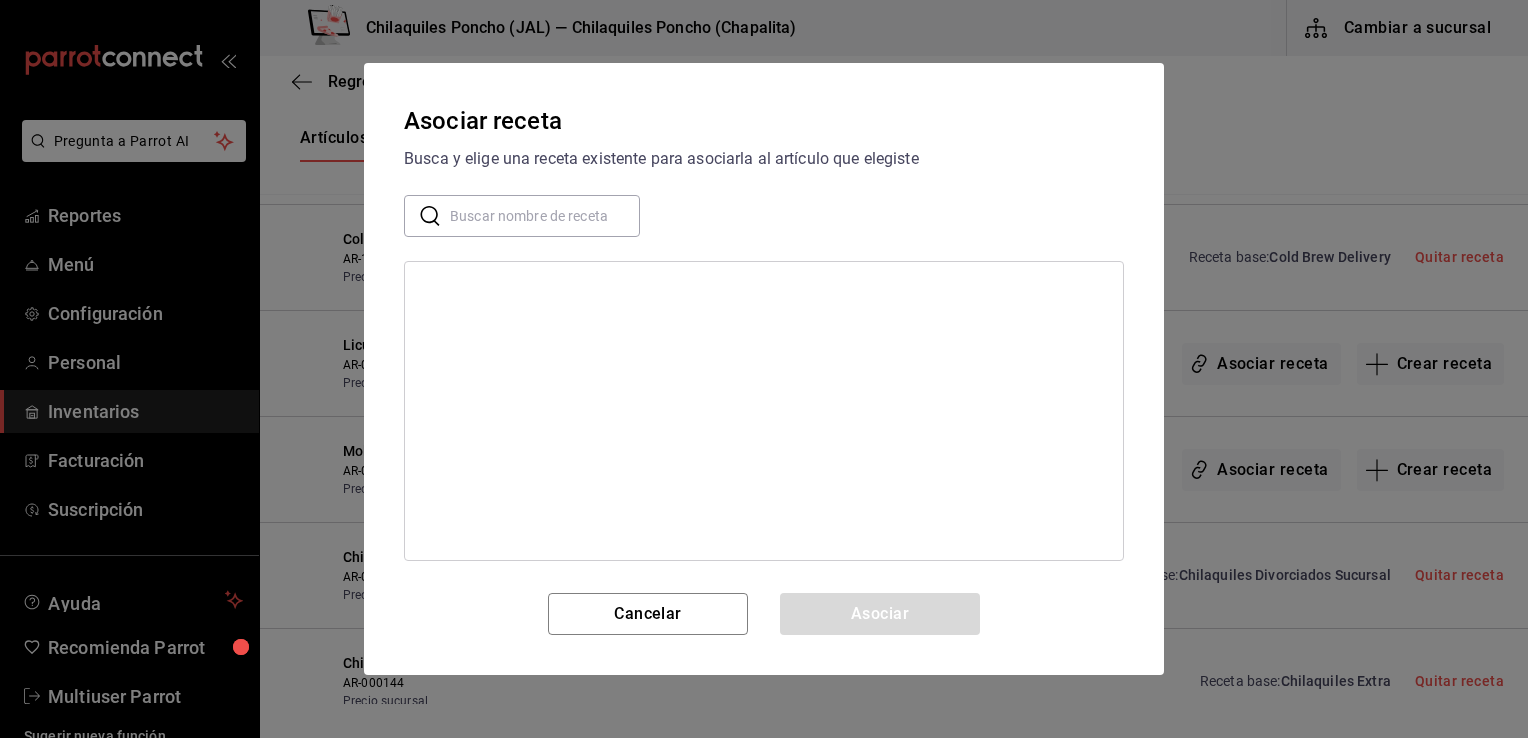 click at bounding box center (545, 216) 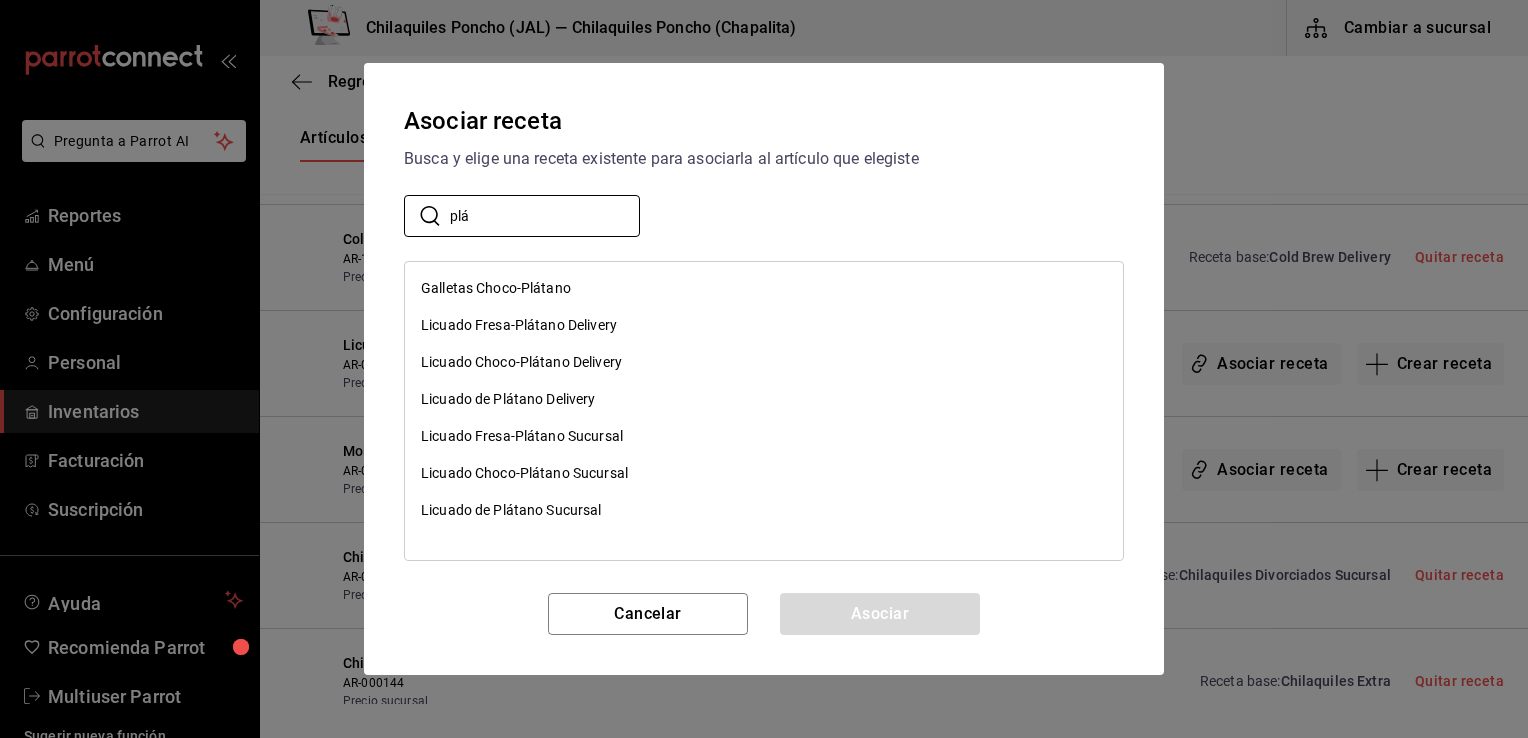 type on "plá" 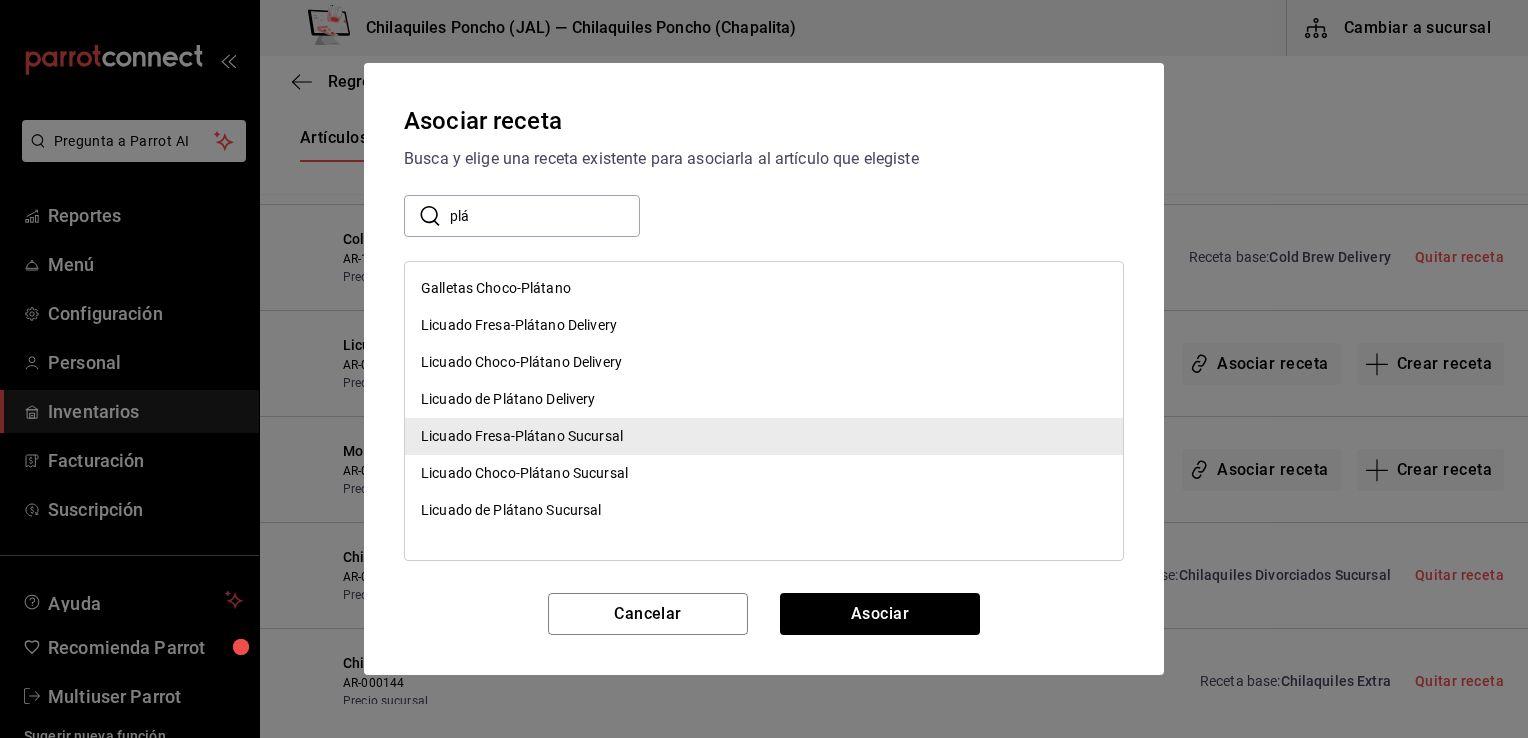click on "Licuado de Plátano Delivery" at bounding box center [764, 399] 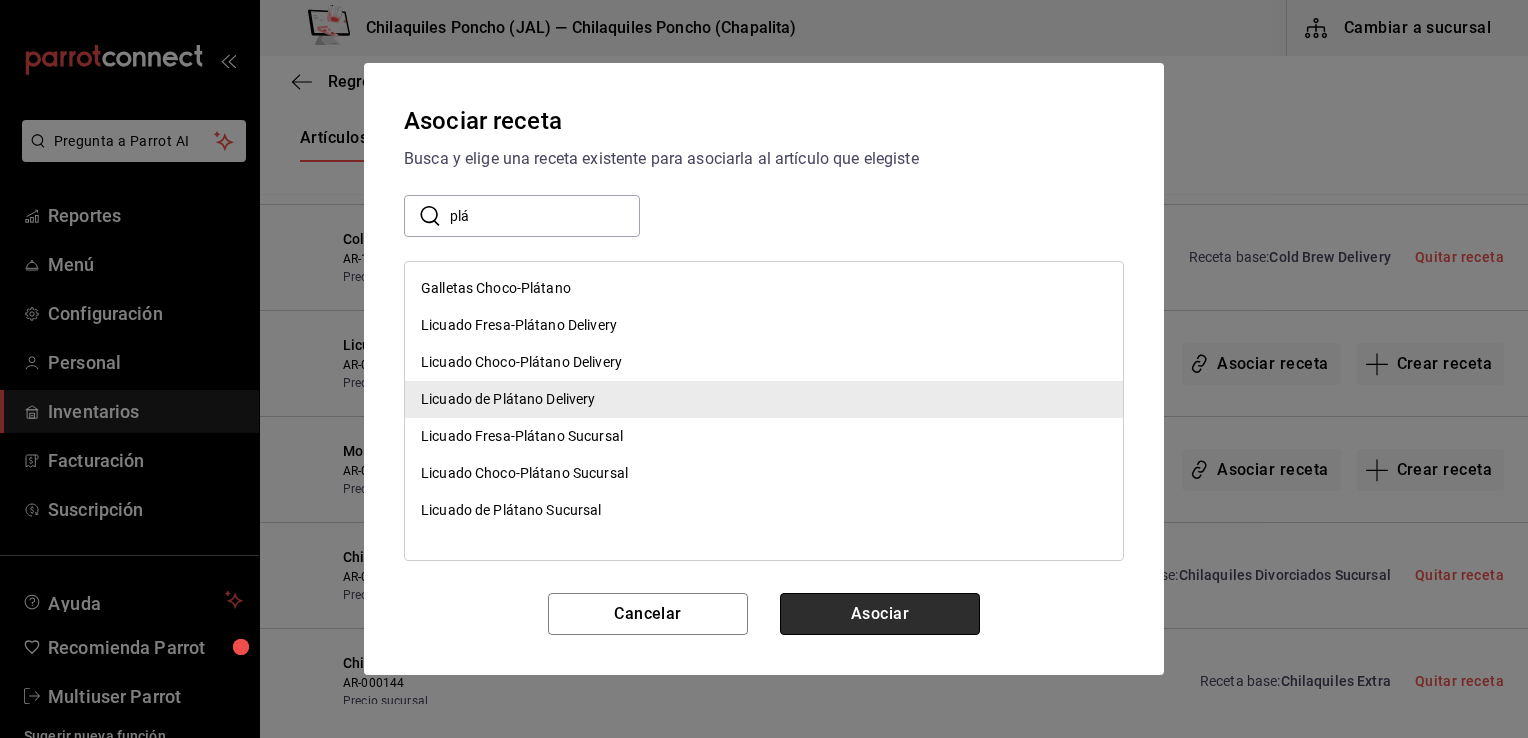 click on "Asociar" at bounding box center [880, 614] 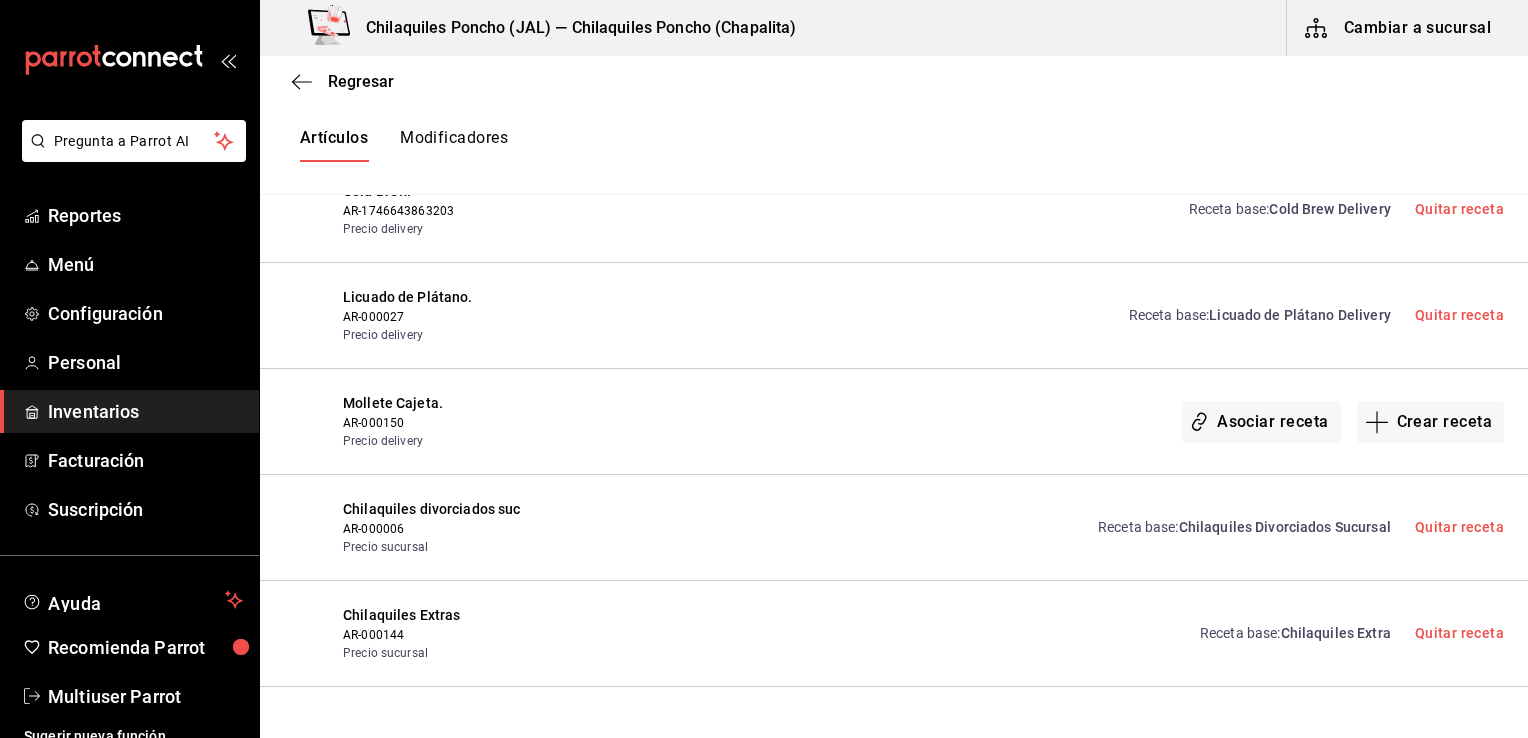 scroll, scrollTop: 4685, scrollLeft: 0, axis: vertical 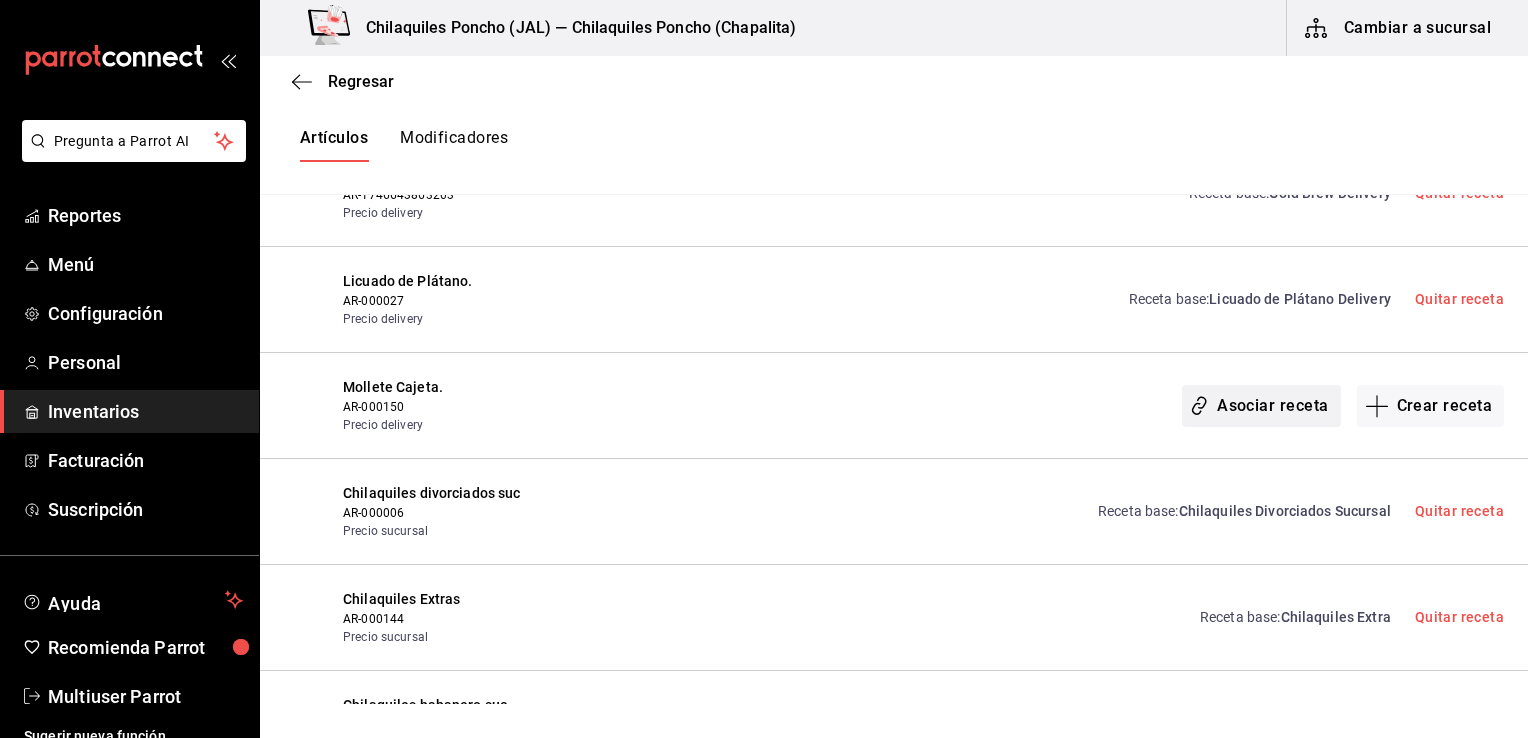 click on "Asociar receta" at bounding box center [1261, 406] 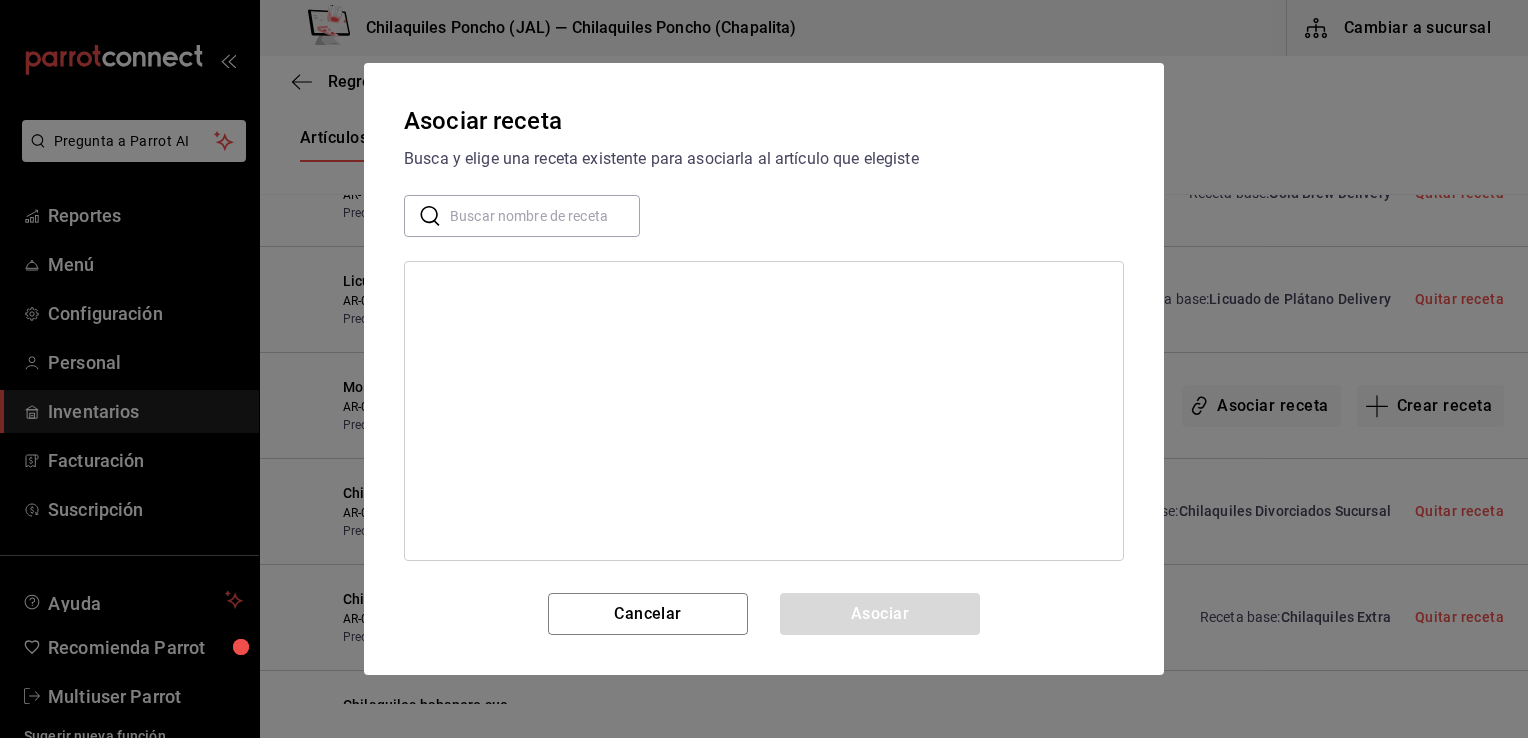 click at bounding box center [545, 216] 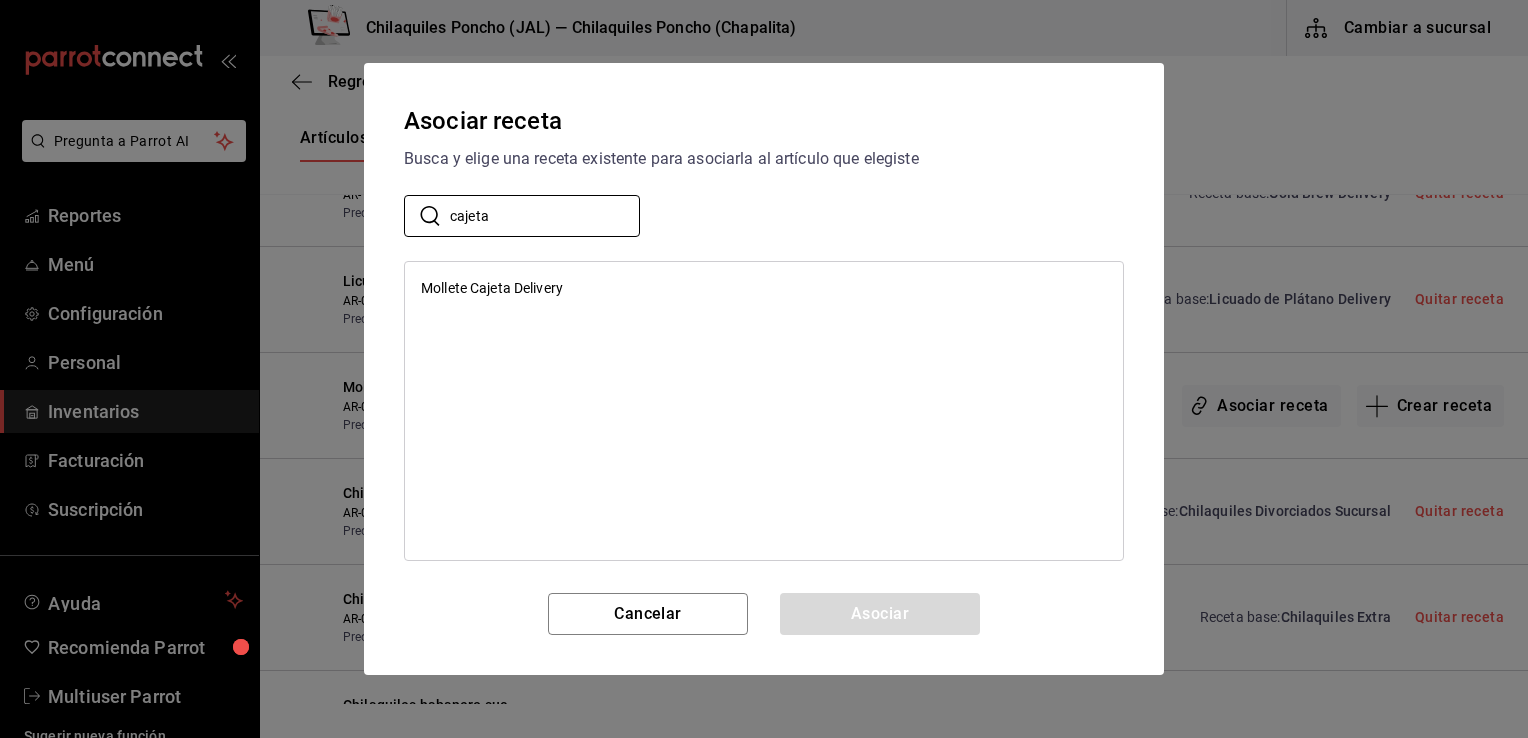 type on "cajeta" 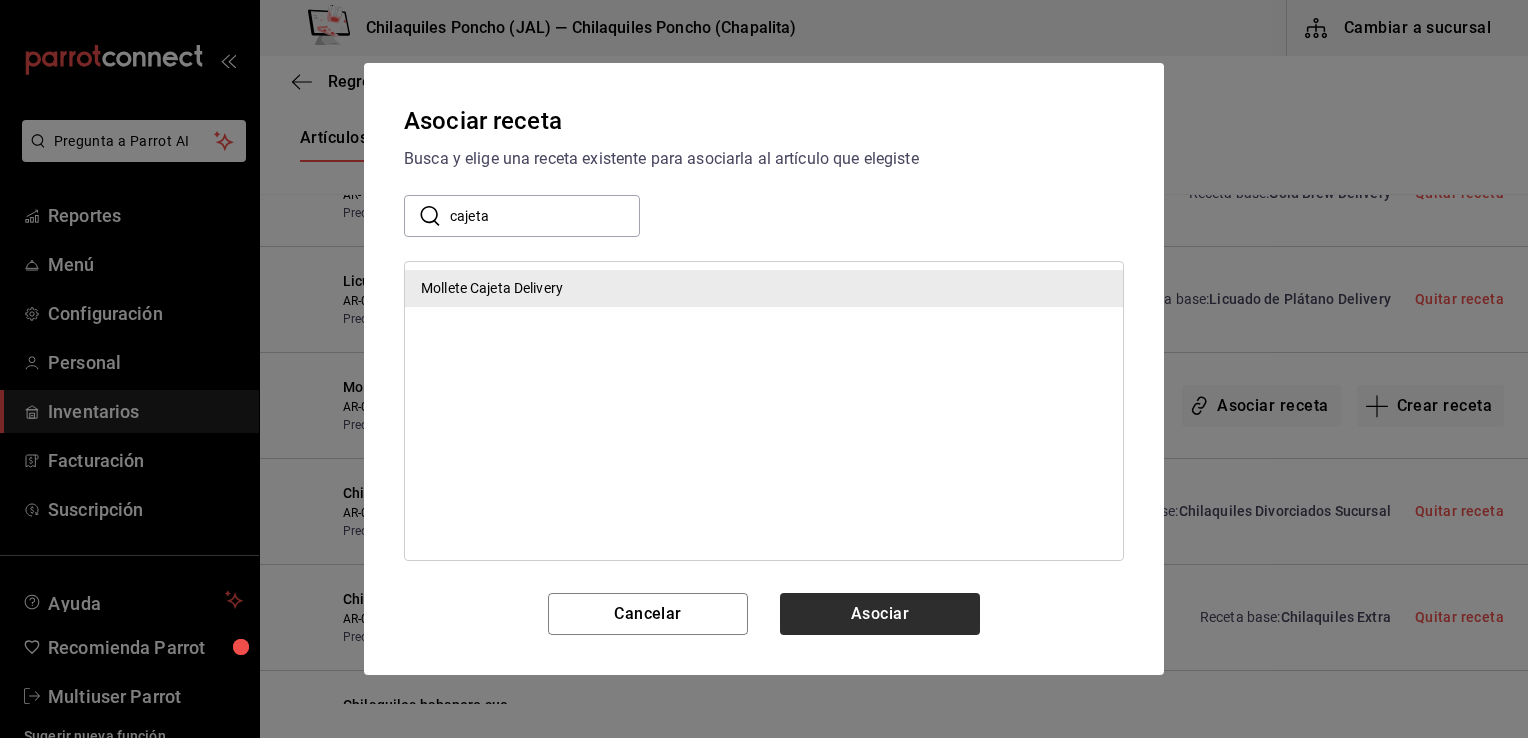 click on "Asociar" at bounding box center [880, 614] 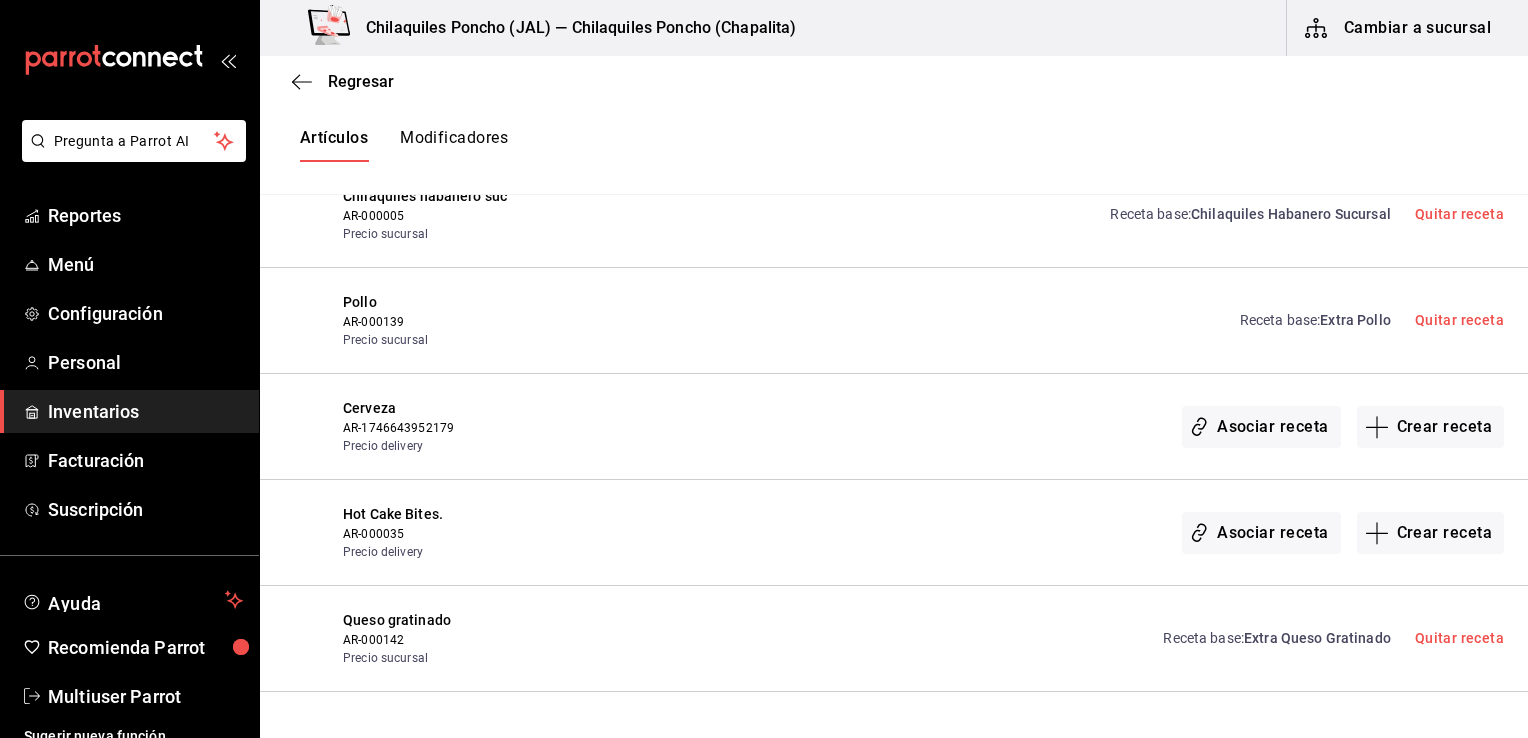 scroll, scrollTop: 5203, scrollLeft: 0, axis: vertical 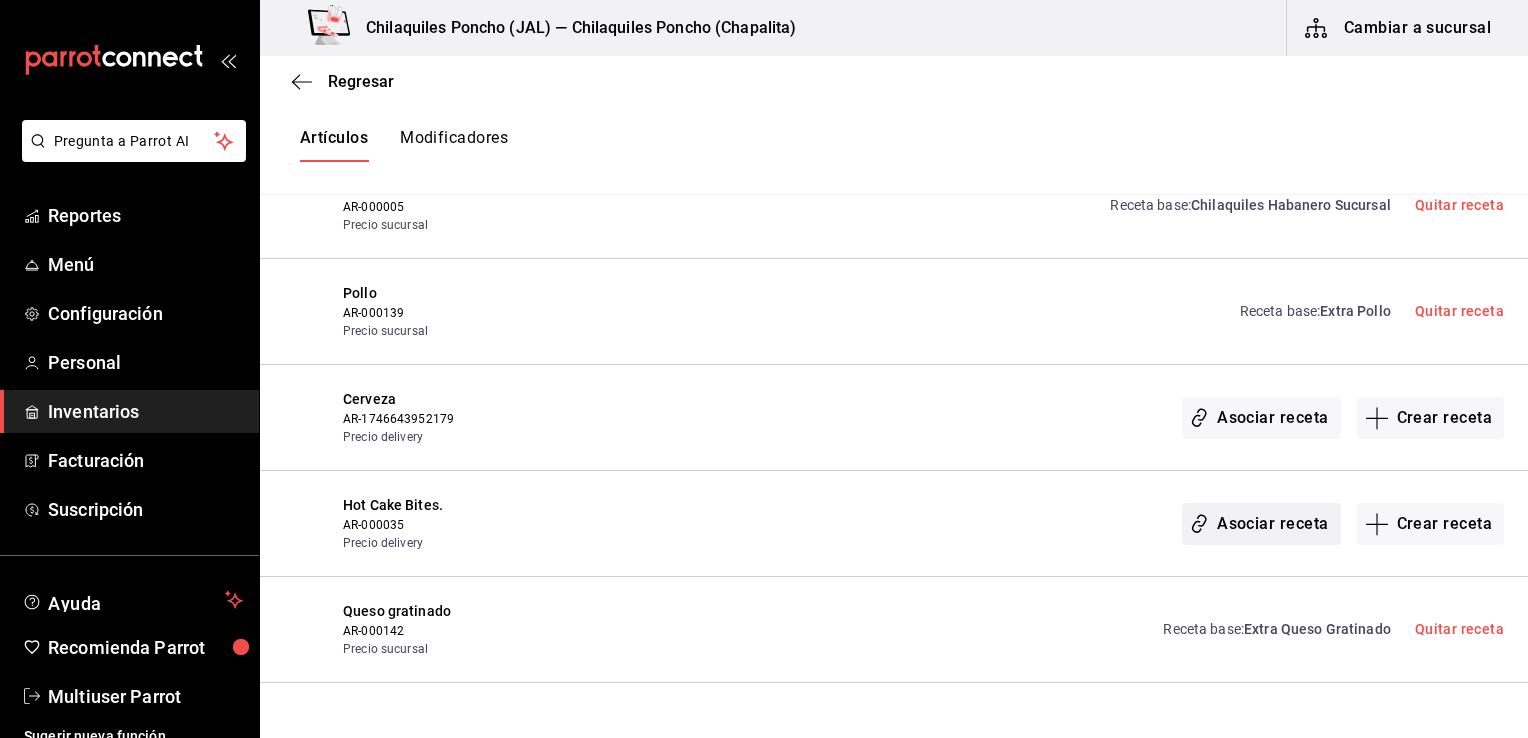 click on "Asociar receta" at bounding box center [1261, 524] 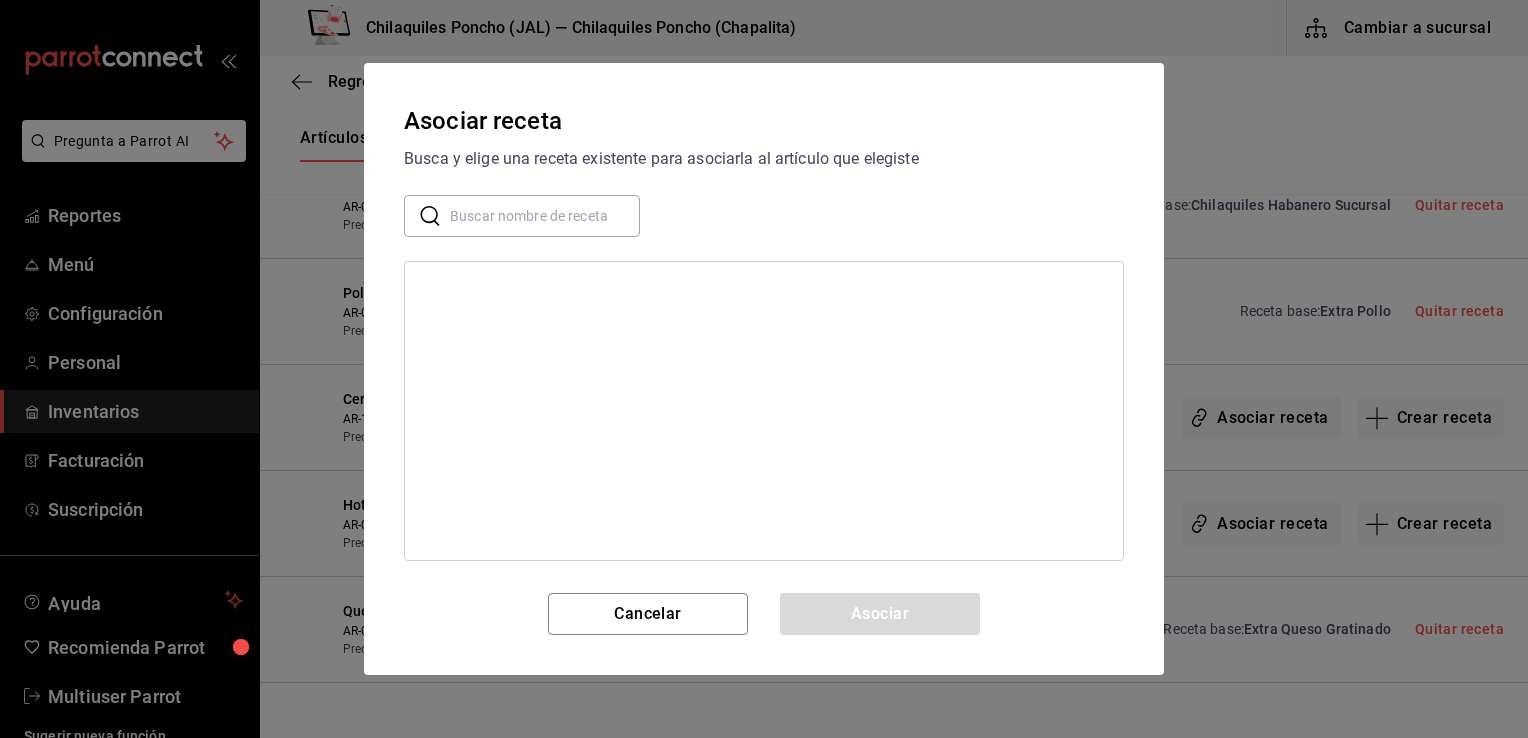 click at bounding box center (545, 216) 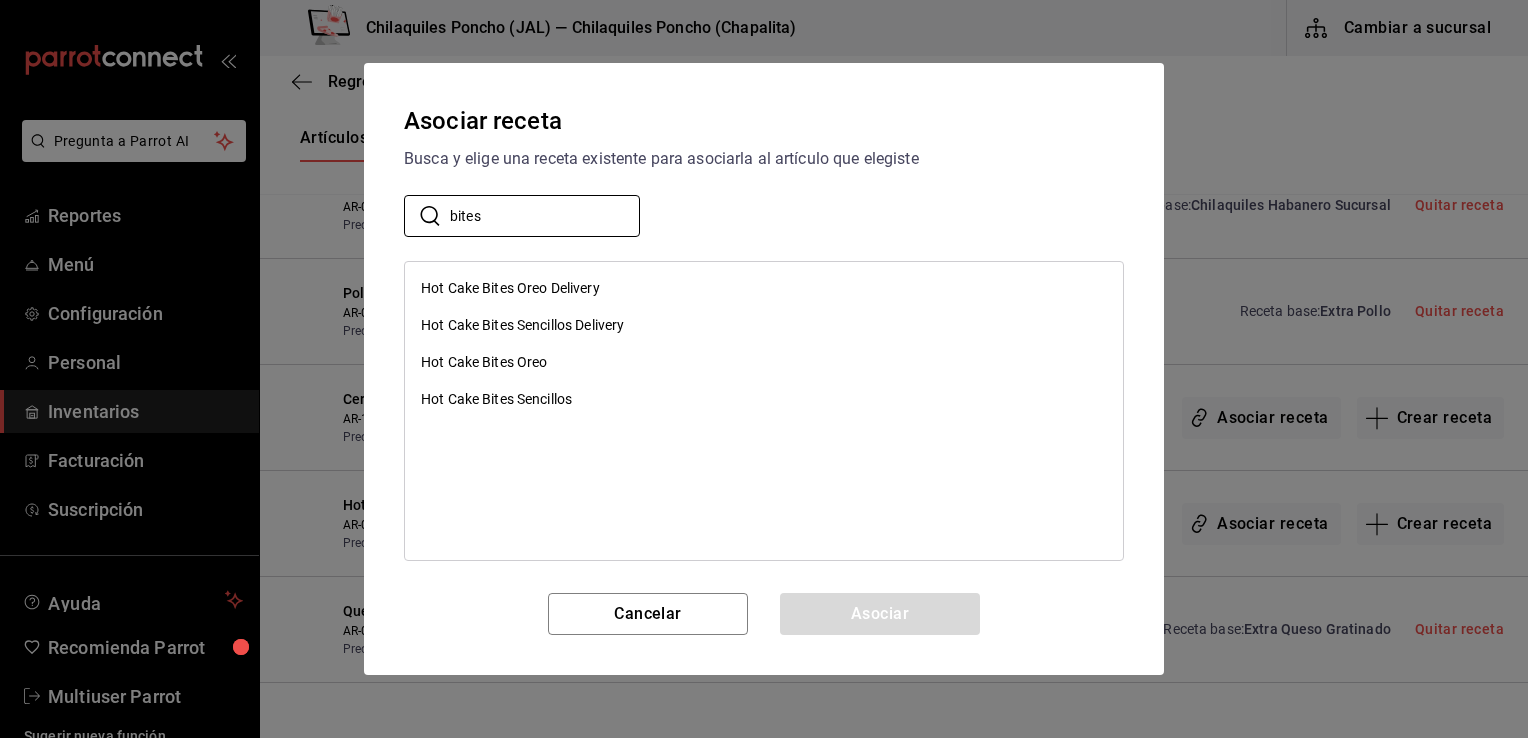 type on "bites" 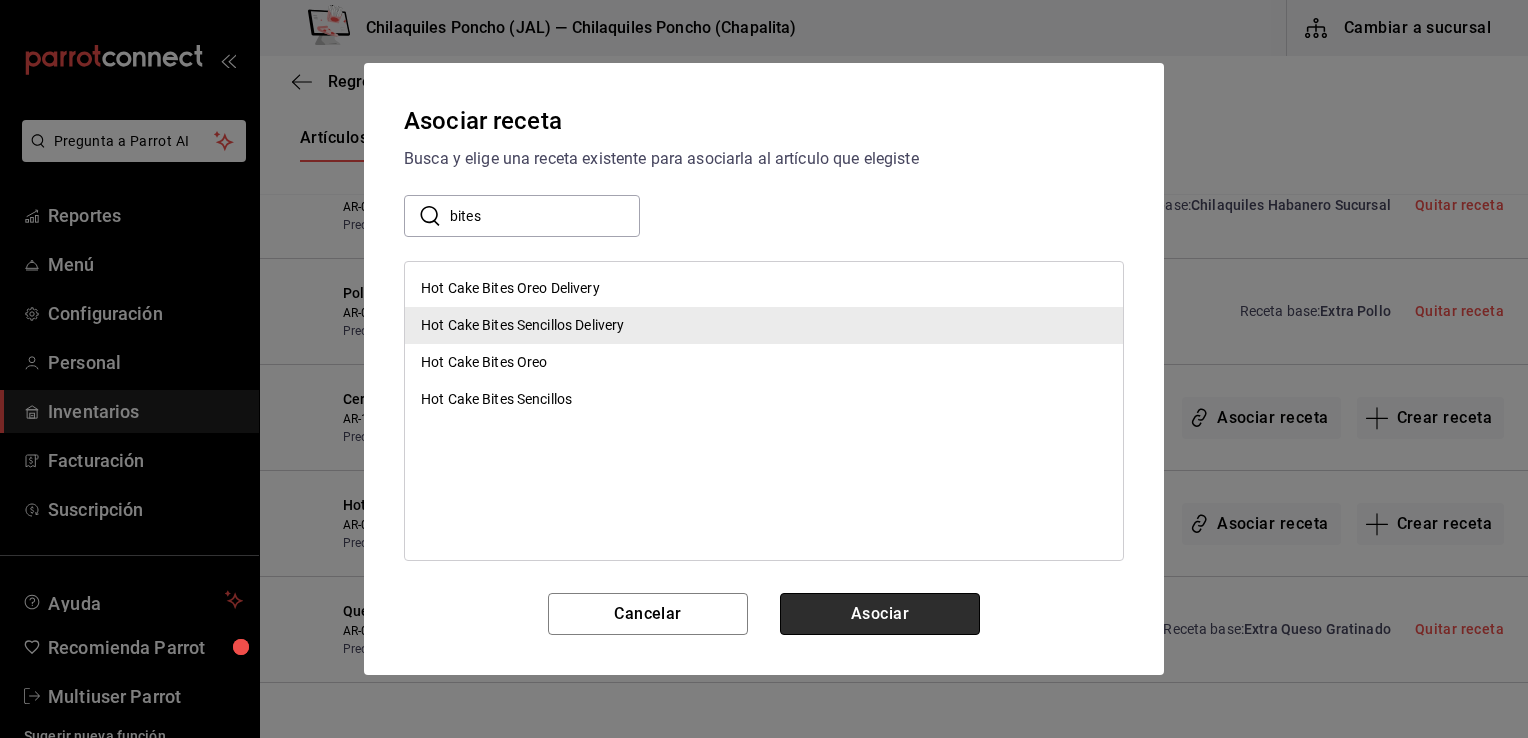 click on "Asociar" at bounding box center [880, 614] 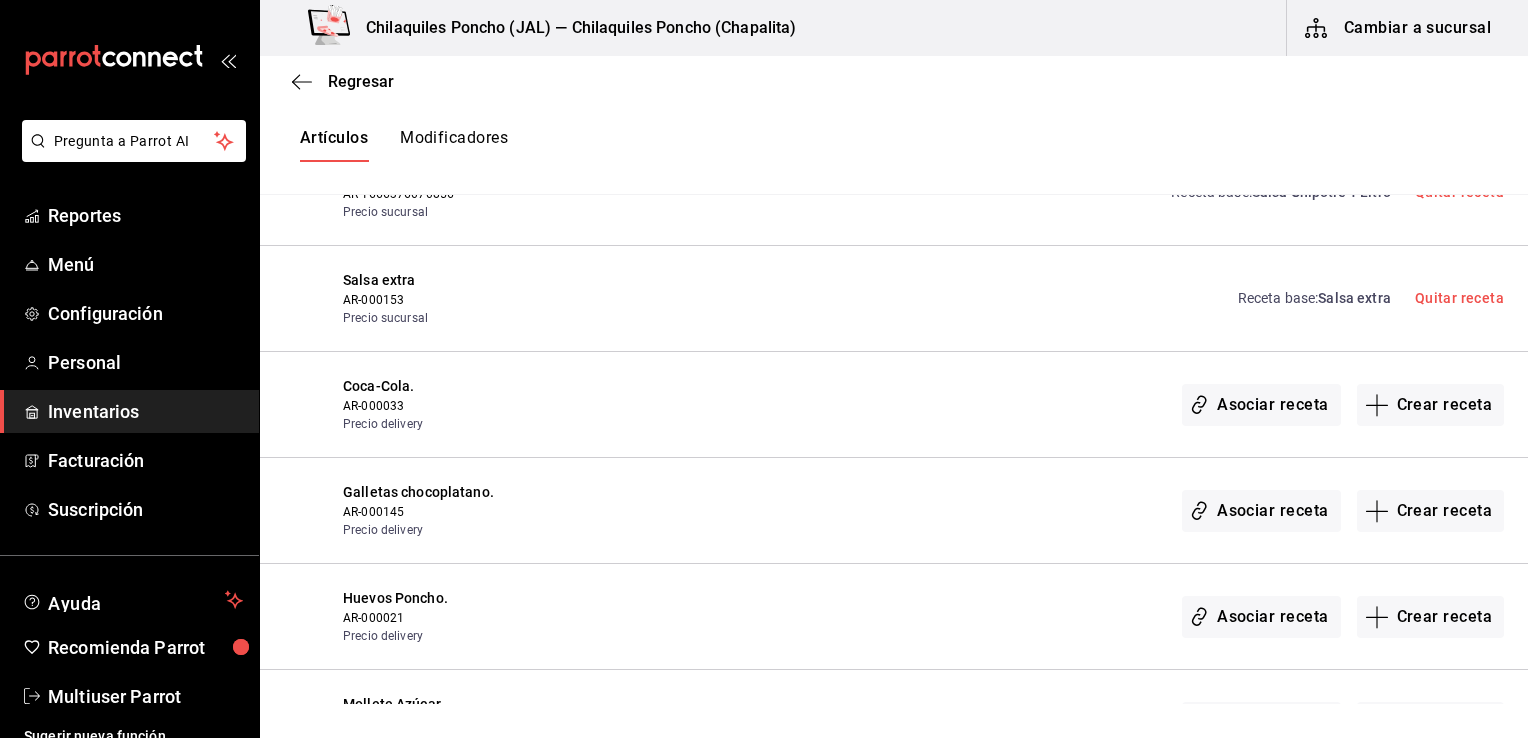 scroll, scrollTop: 5746, scrollLeft: 0, axis: vertical 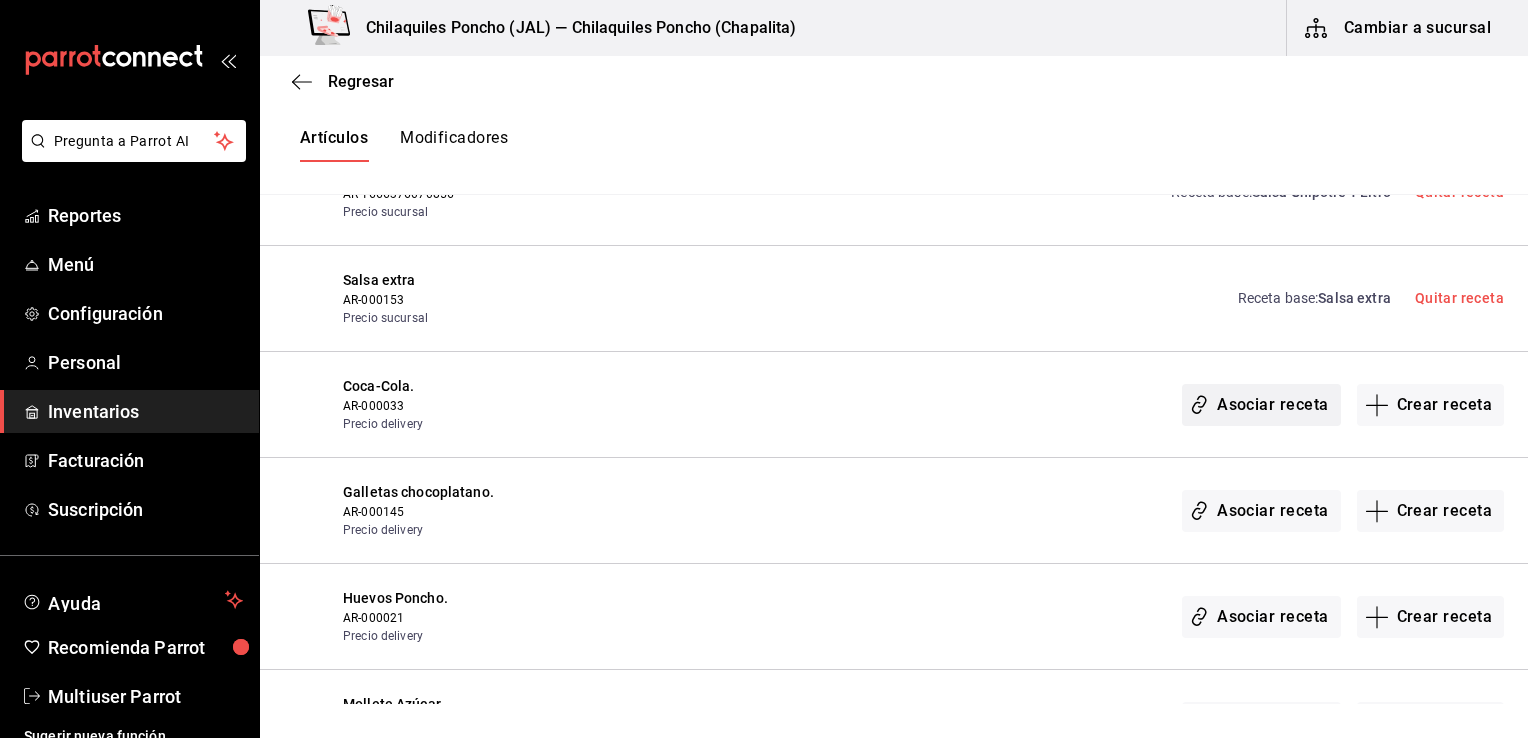 click on "Asociar receta" at bounding box center [1261, 405] 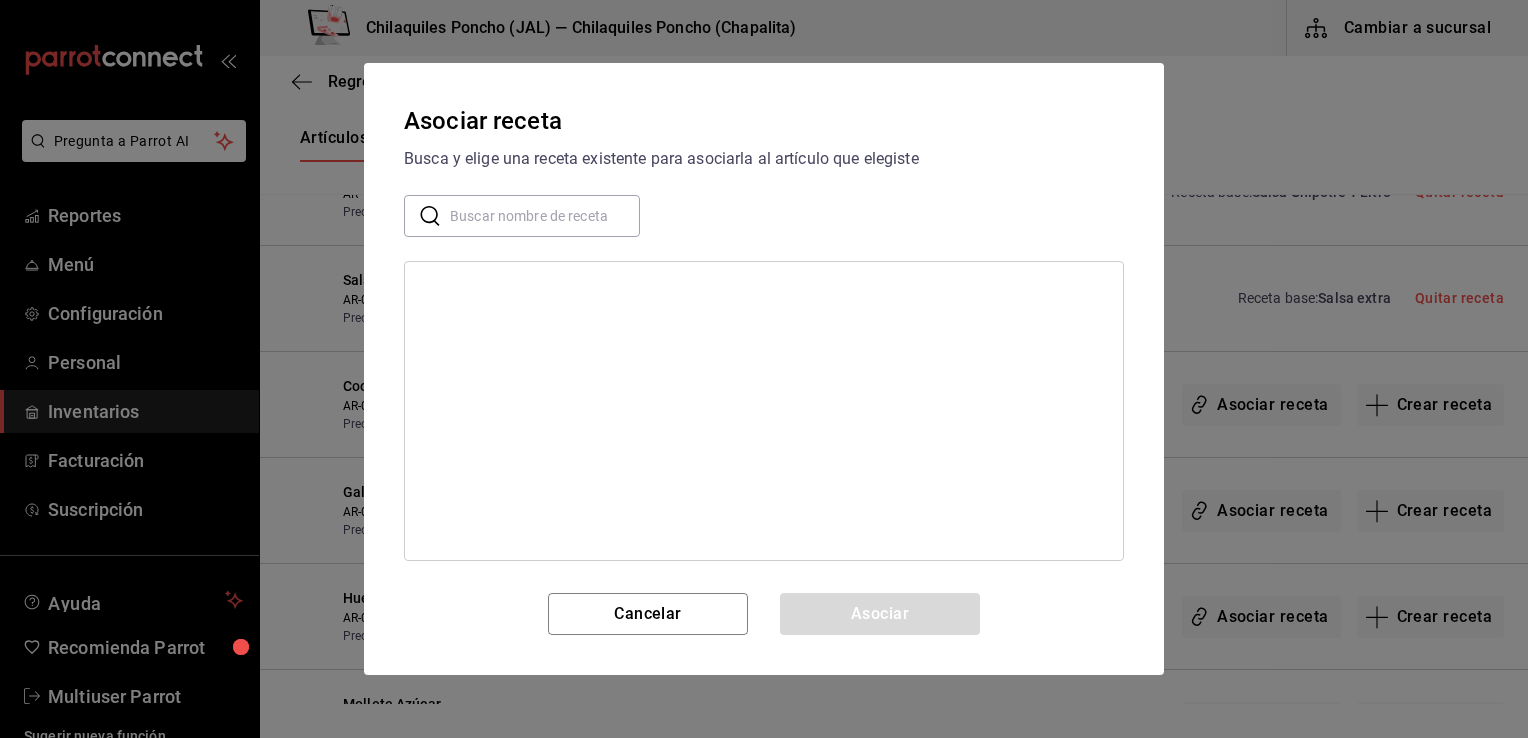 click at bounding box center [545, 216] 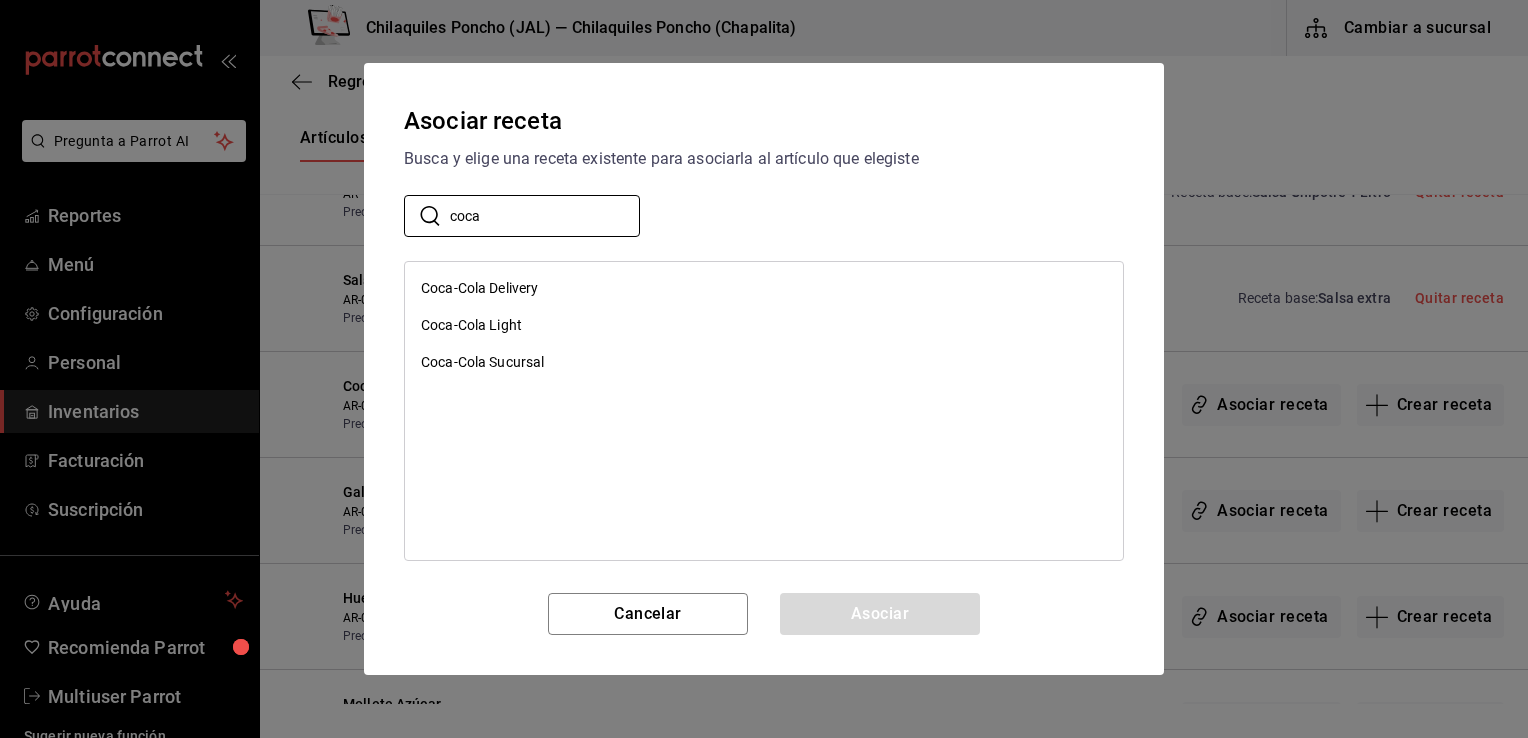 type on "coca" 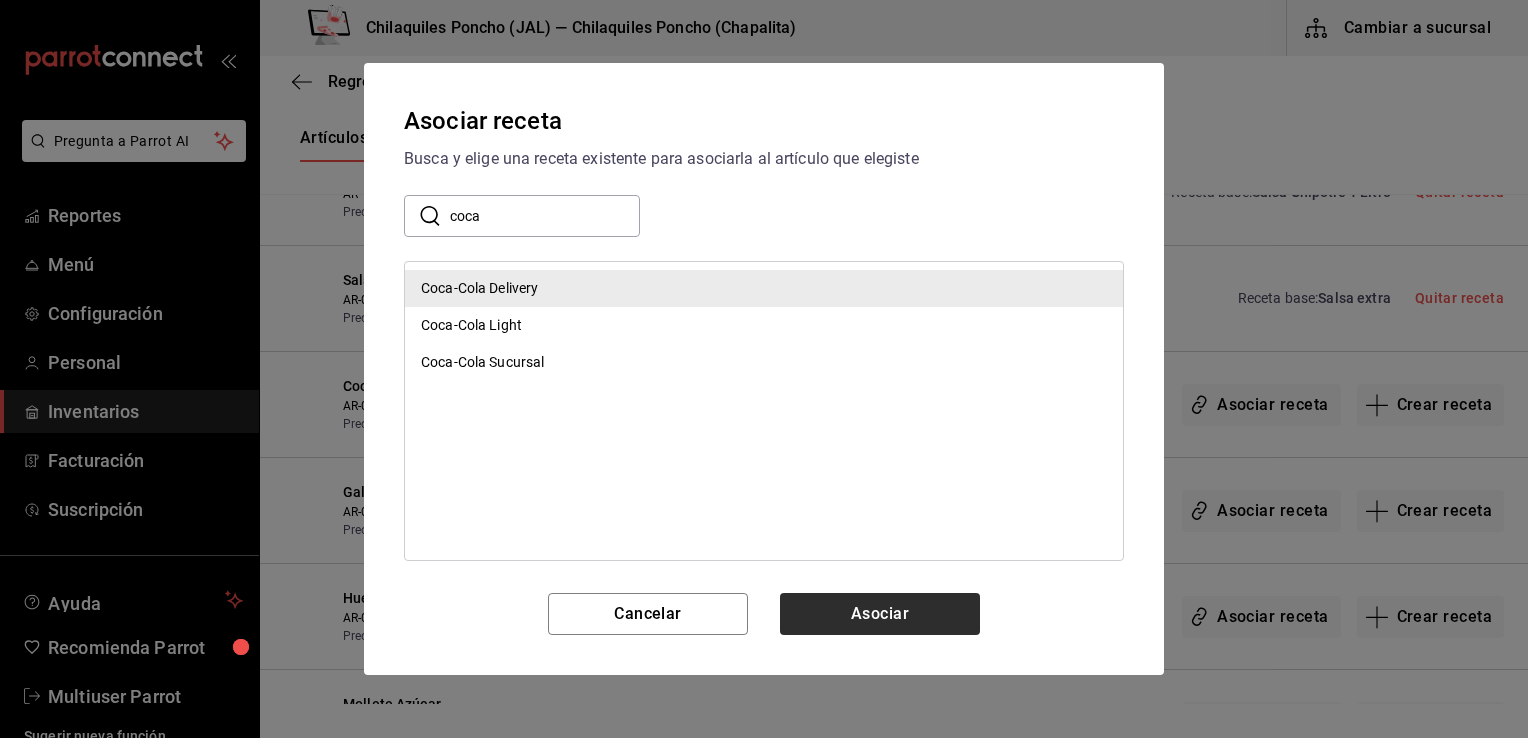 click on "Asociar" at bounding box center [880, 614] 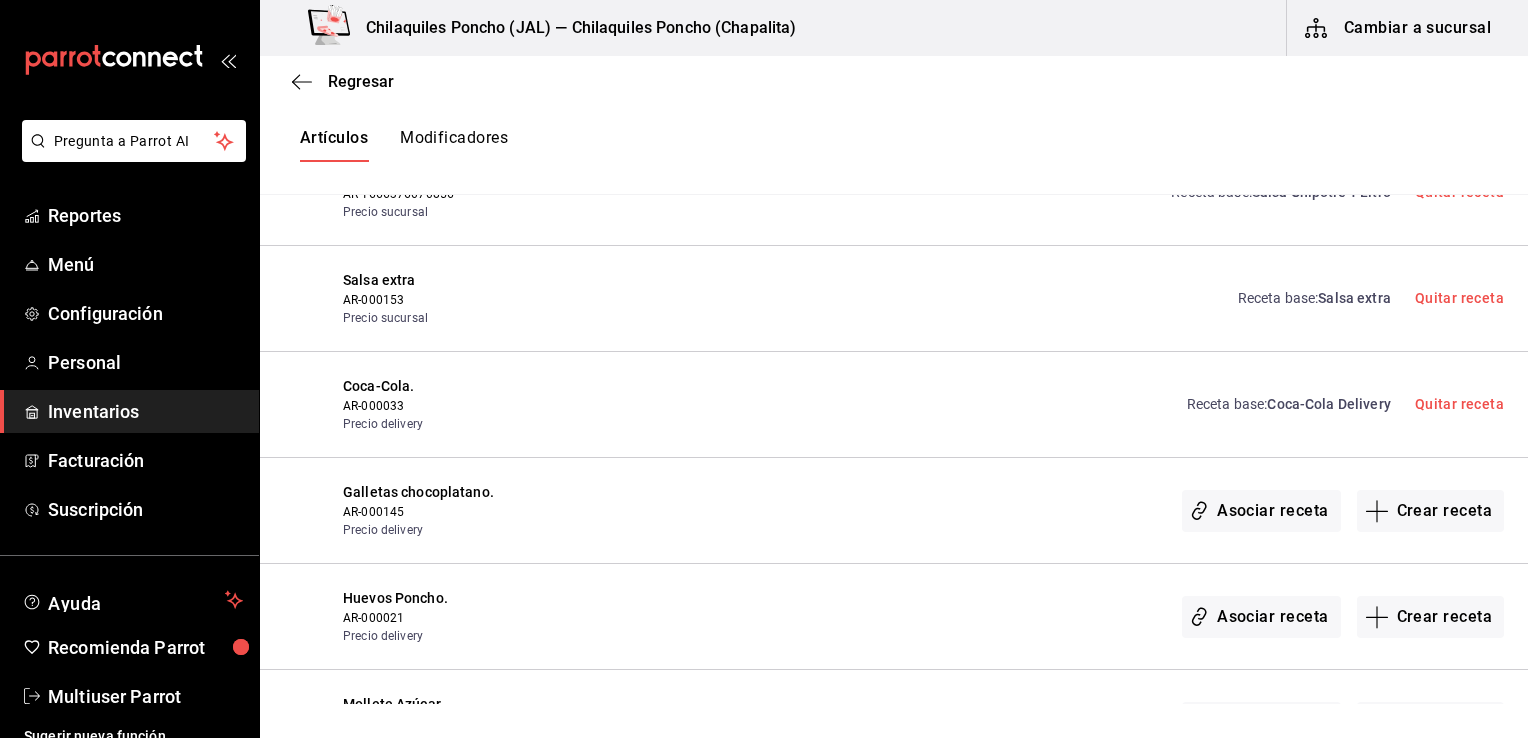 click on "Asociar receta" at bounding box center (1261, 511) 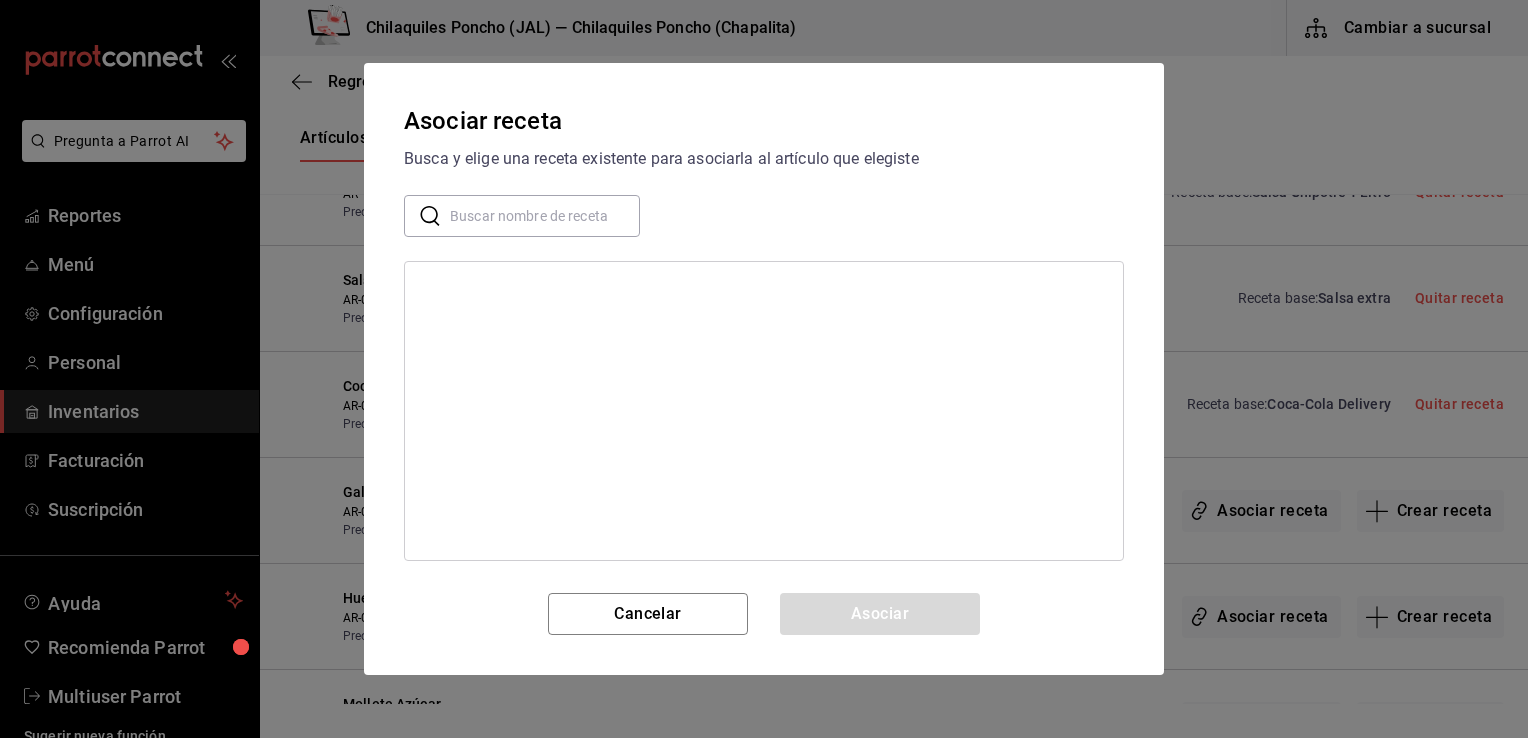 click at bounding box center [545, 216] 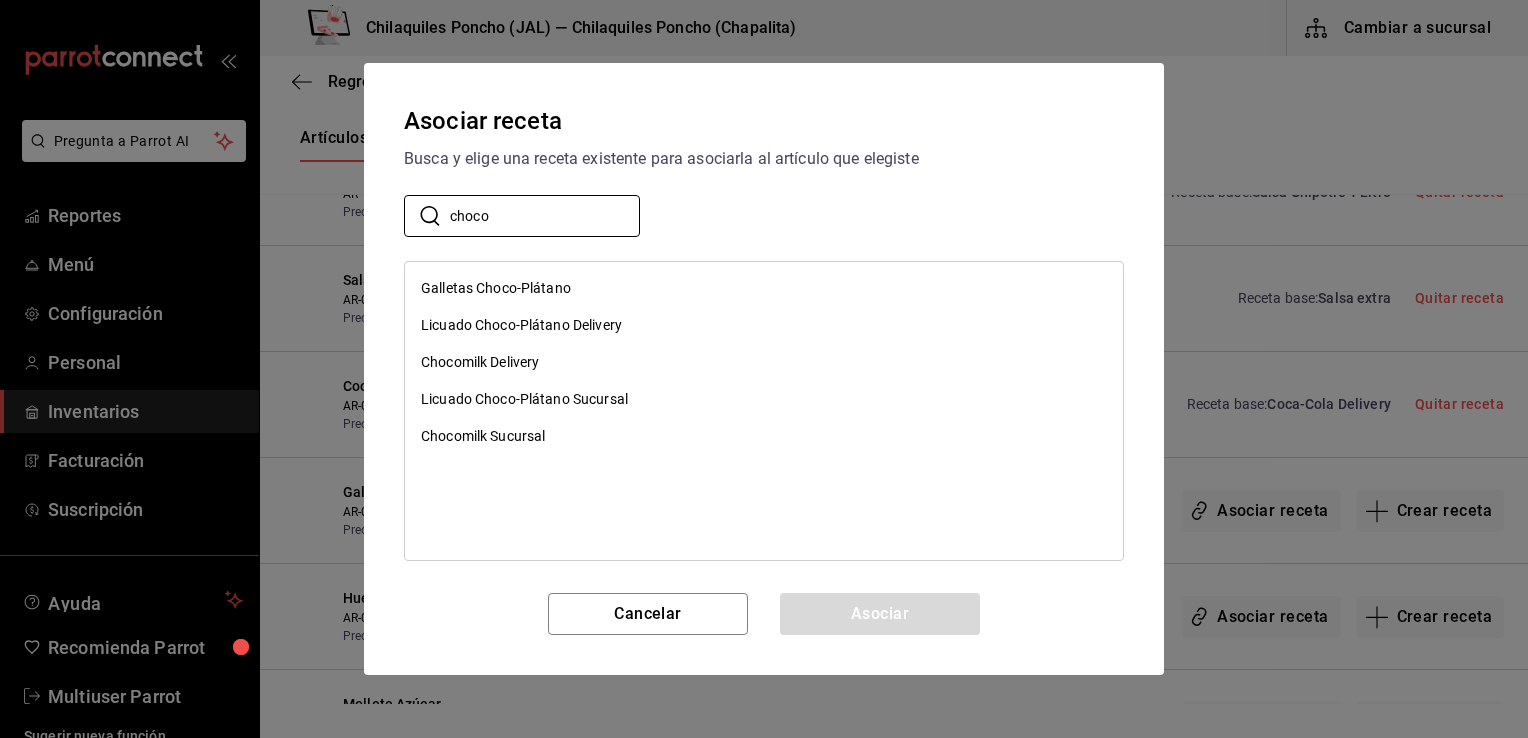 type on "choco" 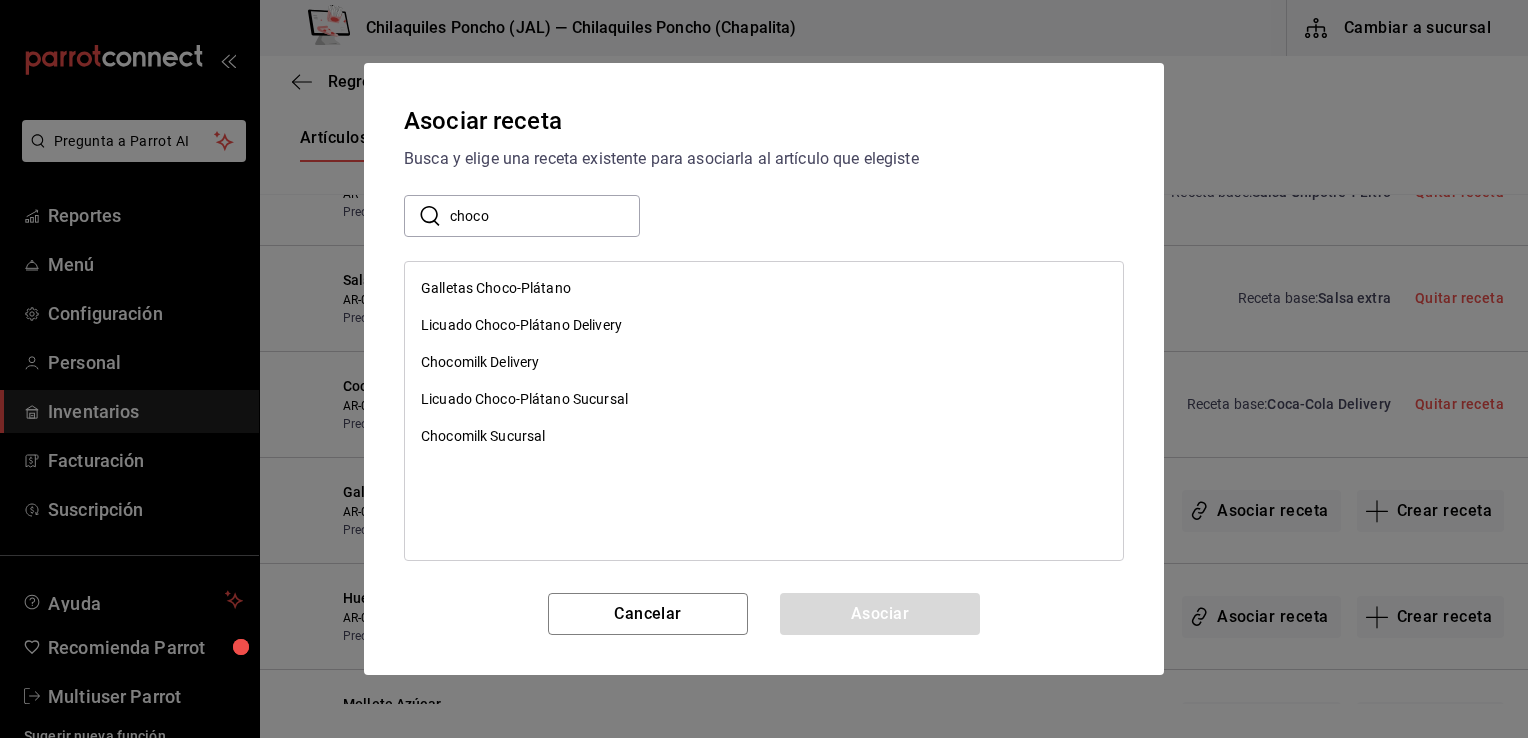 click on "Galletas Choco-Plátano" at bounding box center [764, 288] 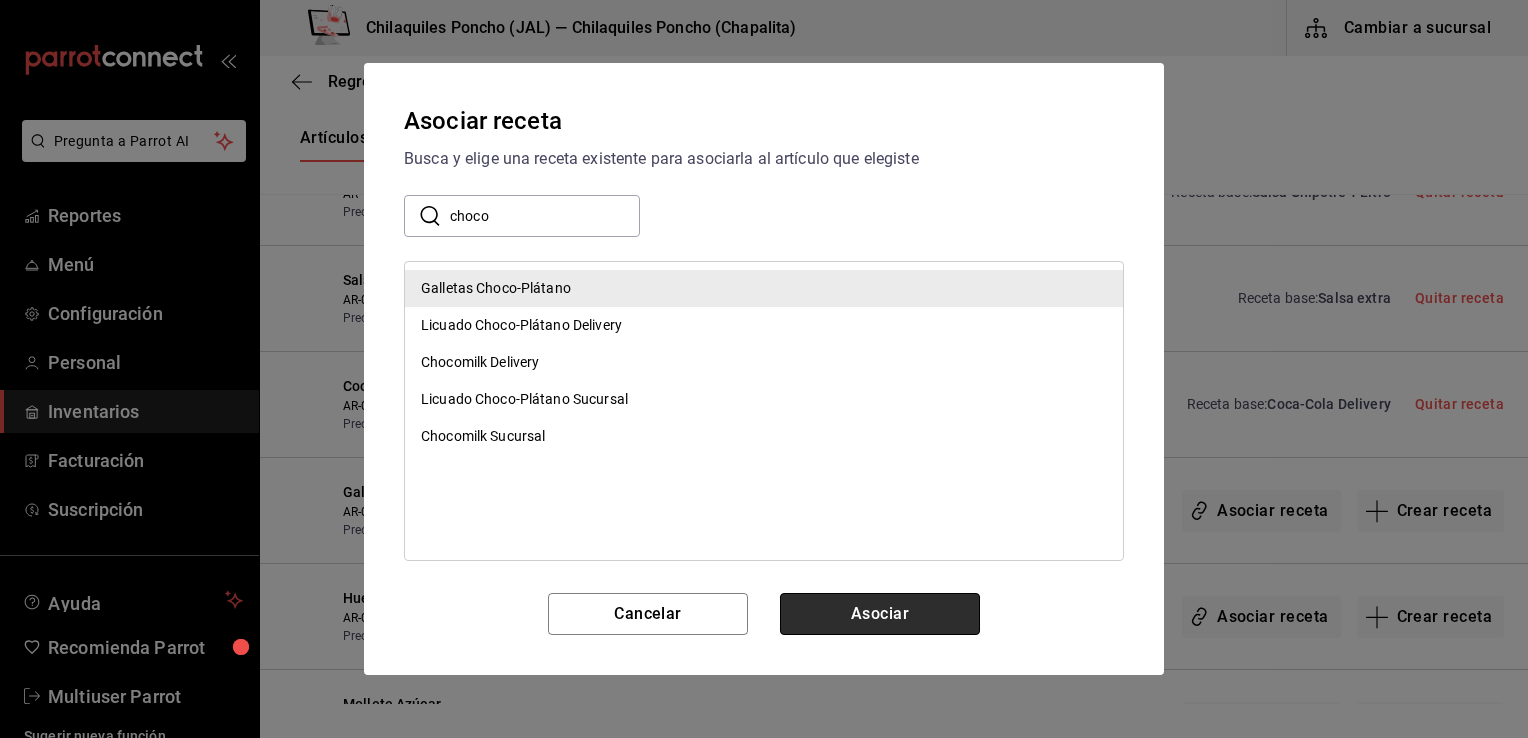 click on "Asociar" at bounding box center (880, 614) 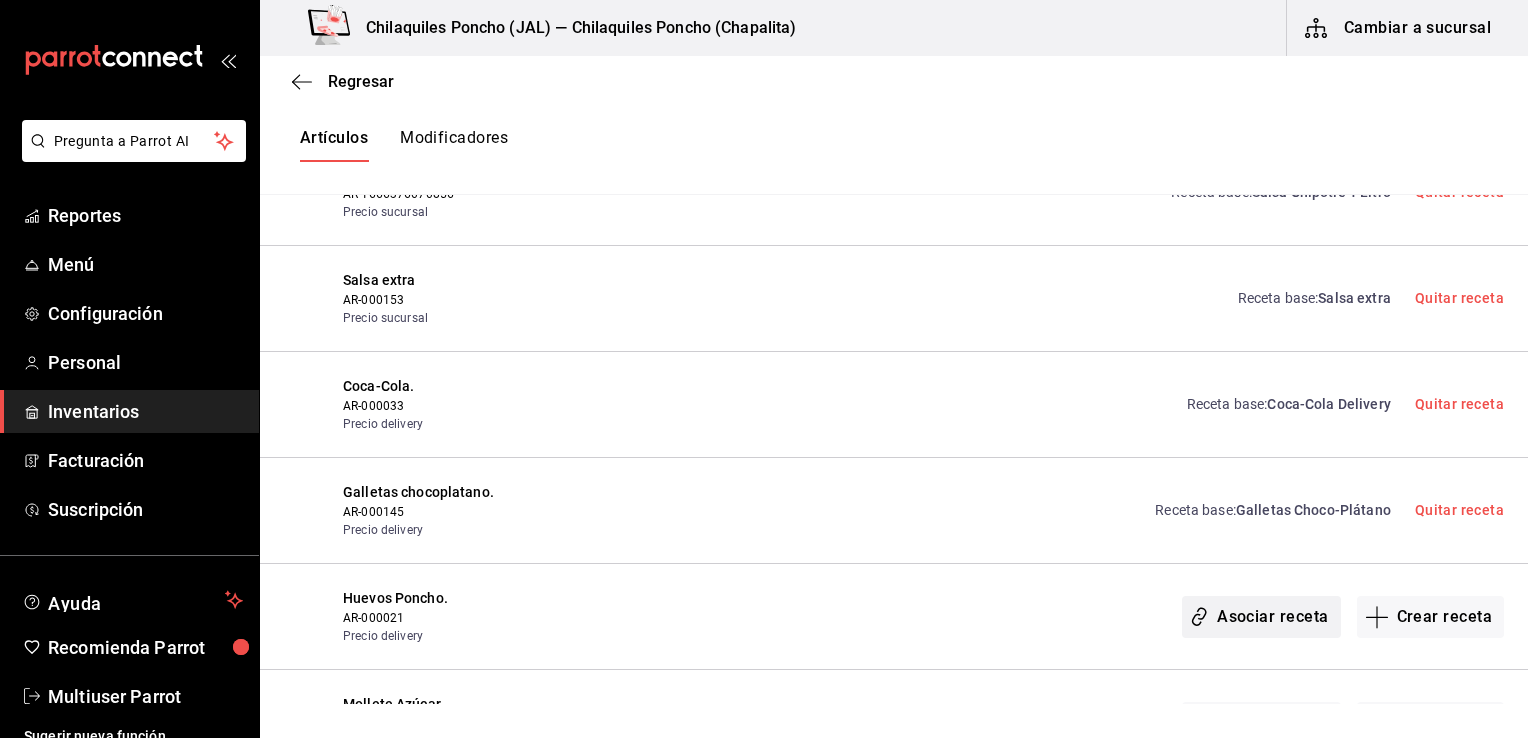 click on "Asociar receta" at bounding box center [1261, 617] 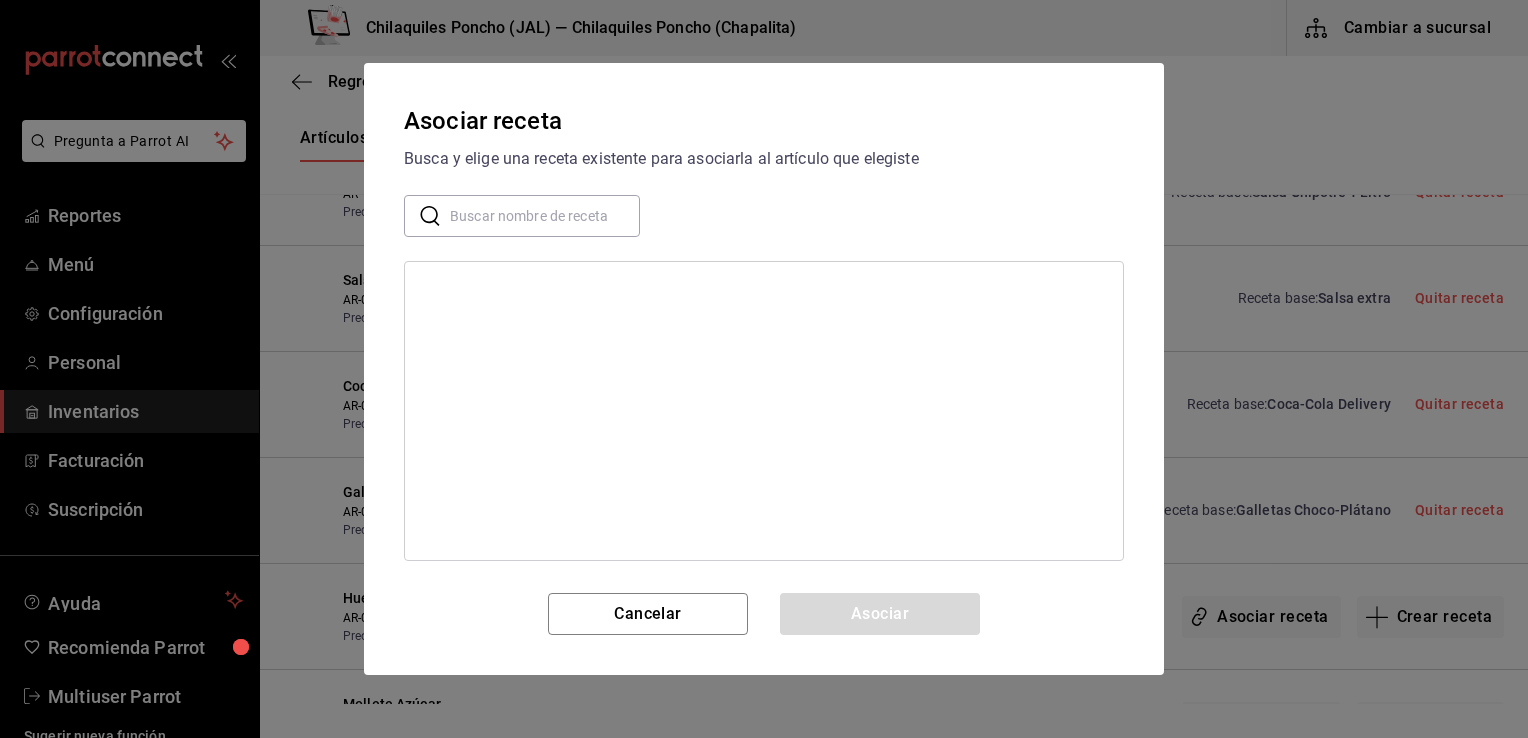 click at bounding box center [545, 216] 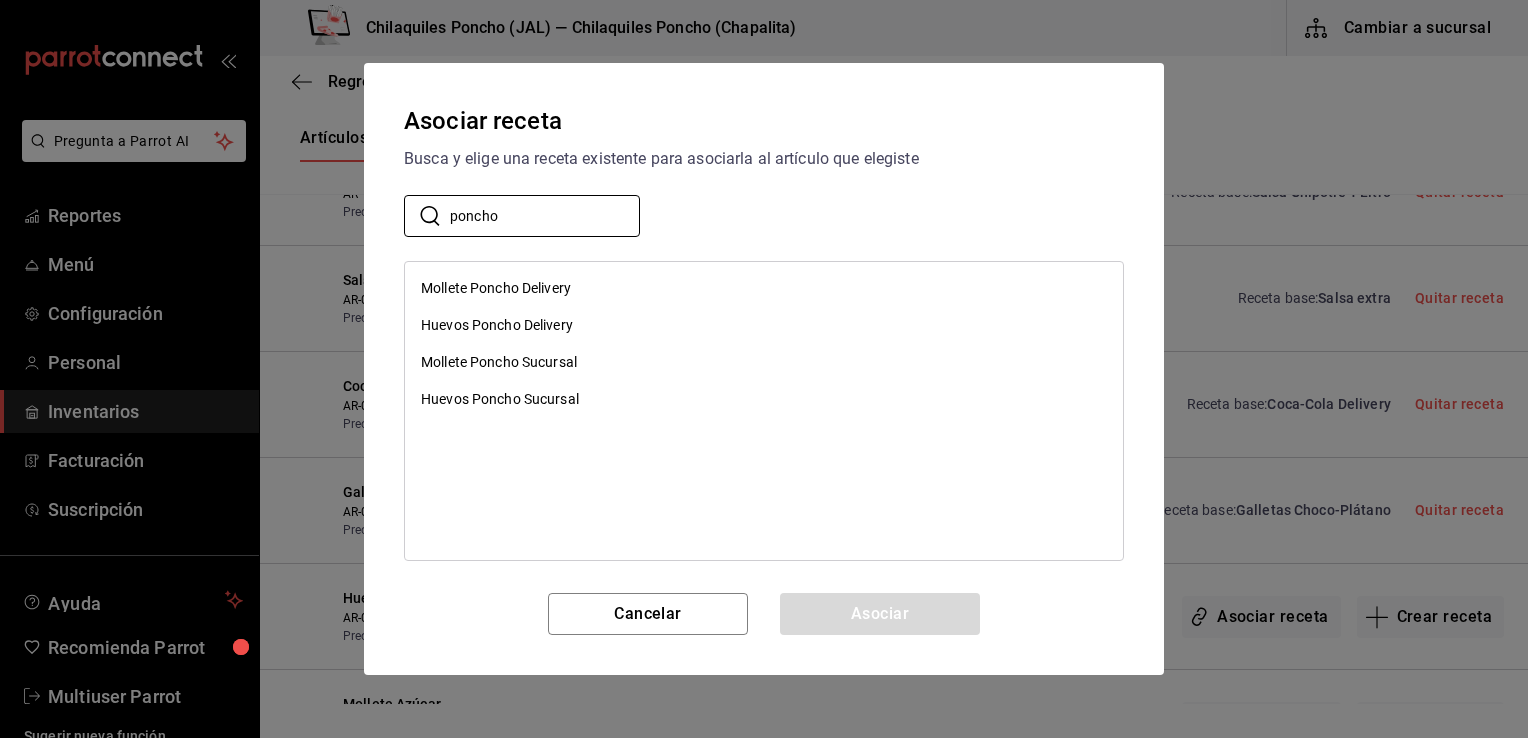 type on "poncho" 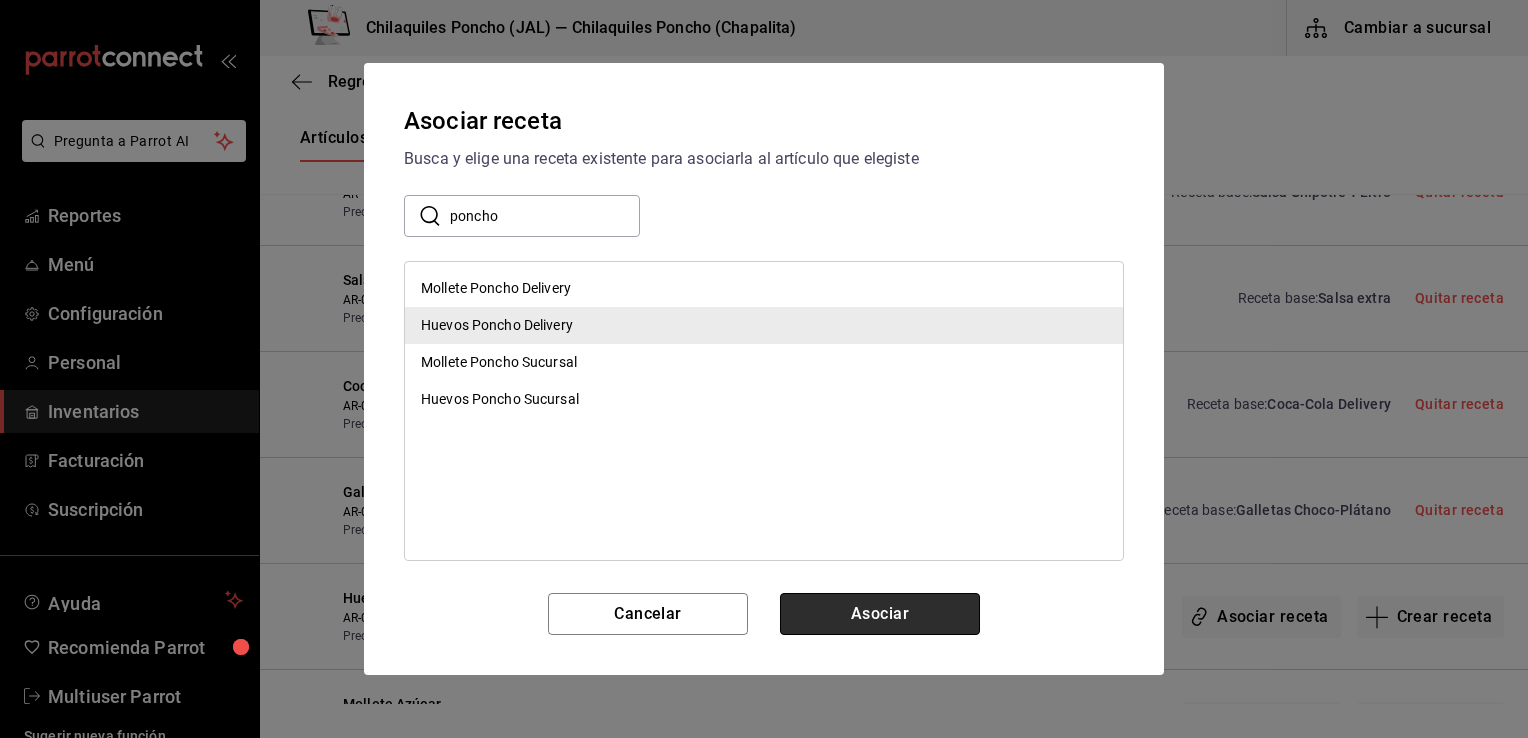 click on "Asociar" at bounding box center [880, 614] 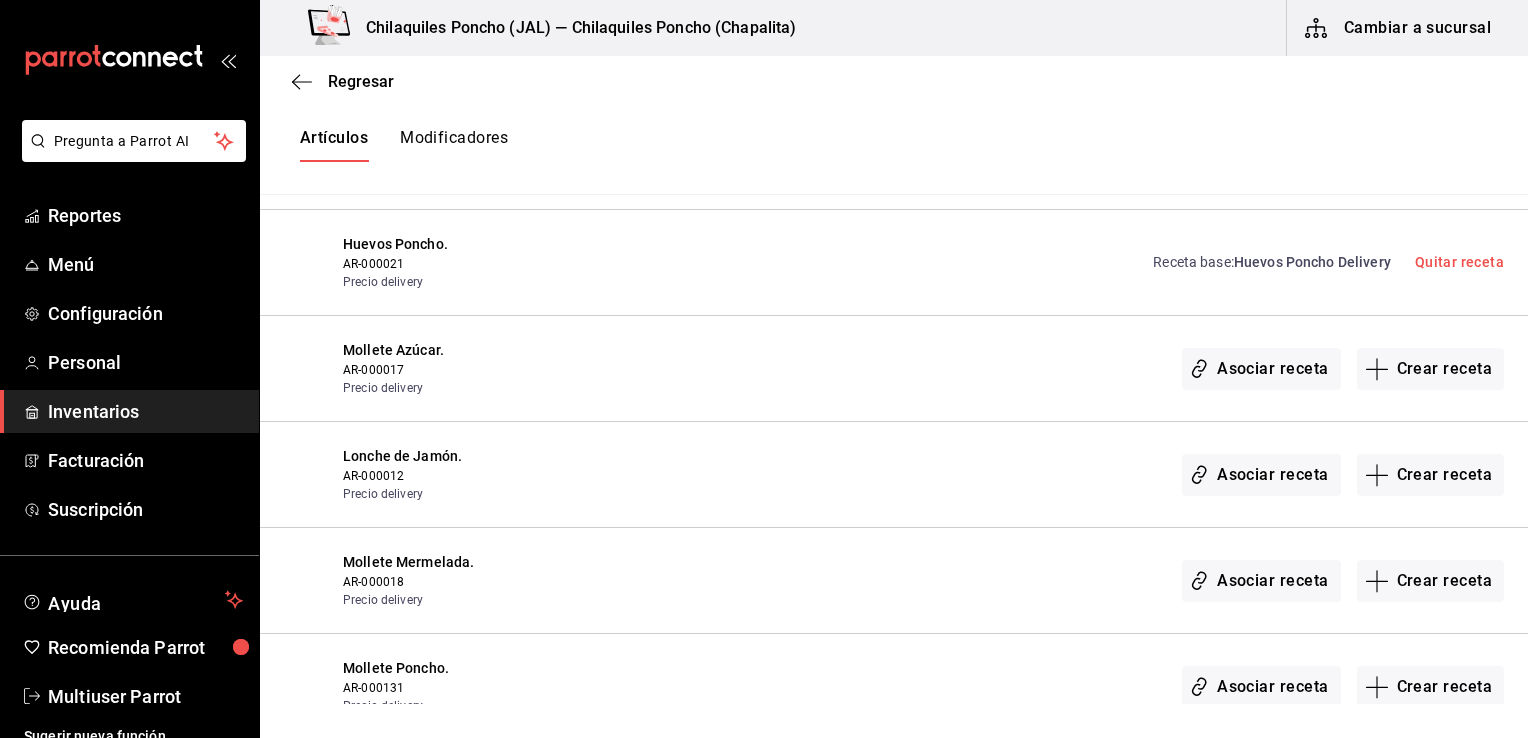 scroll, scrollTop: 6100, scrollLeft: 0, axis: vertical 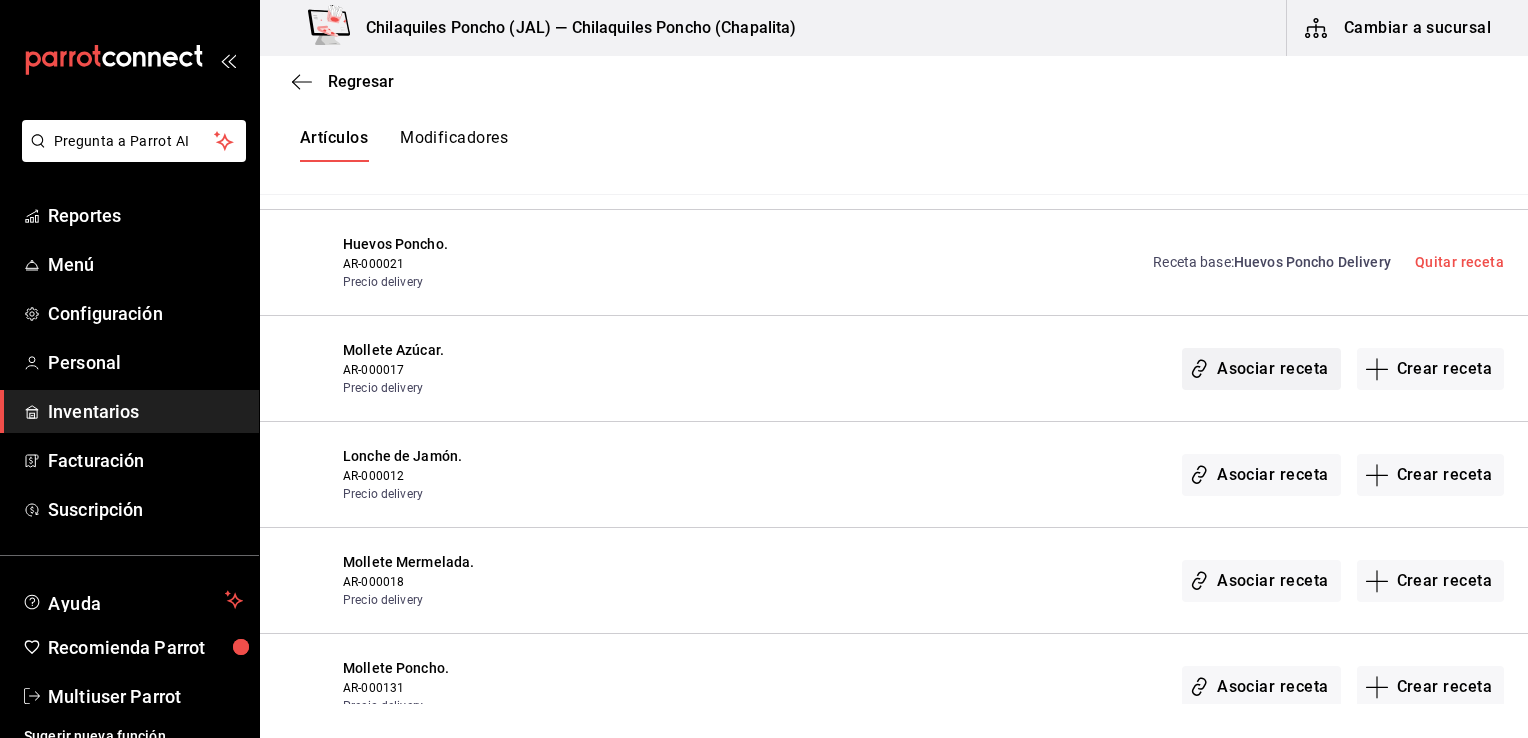 click on "Asociar receta" at bounding box center [1261, 369] 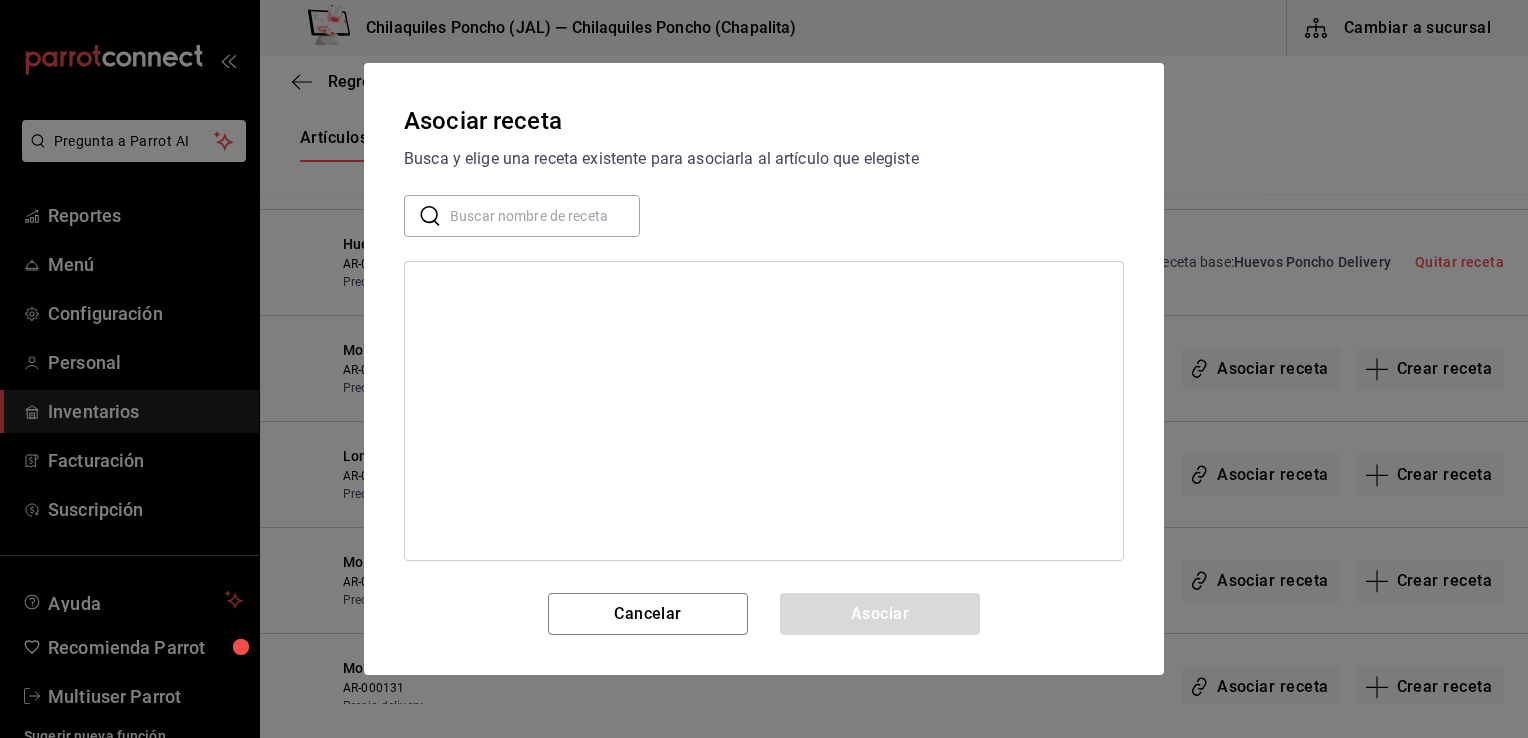 click at bounding box center (545, 216) 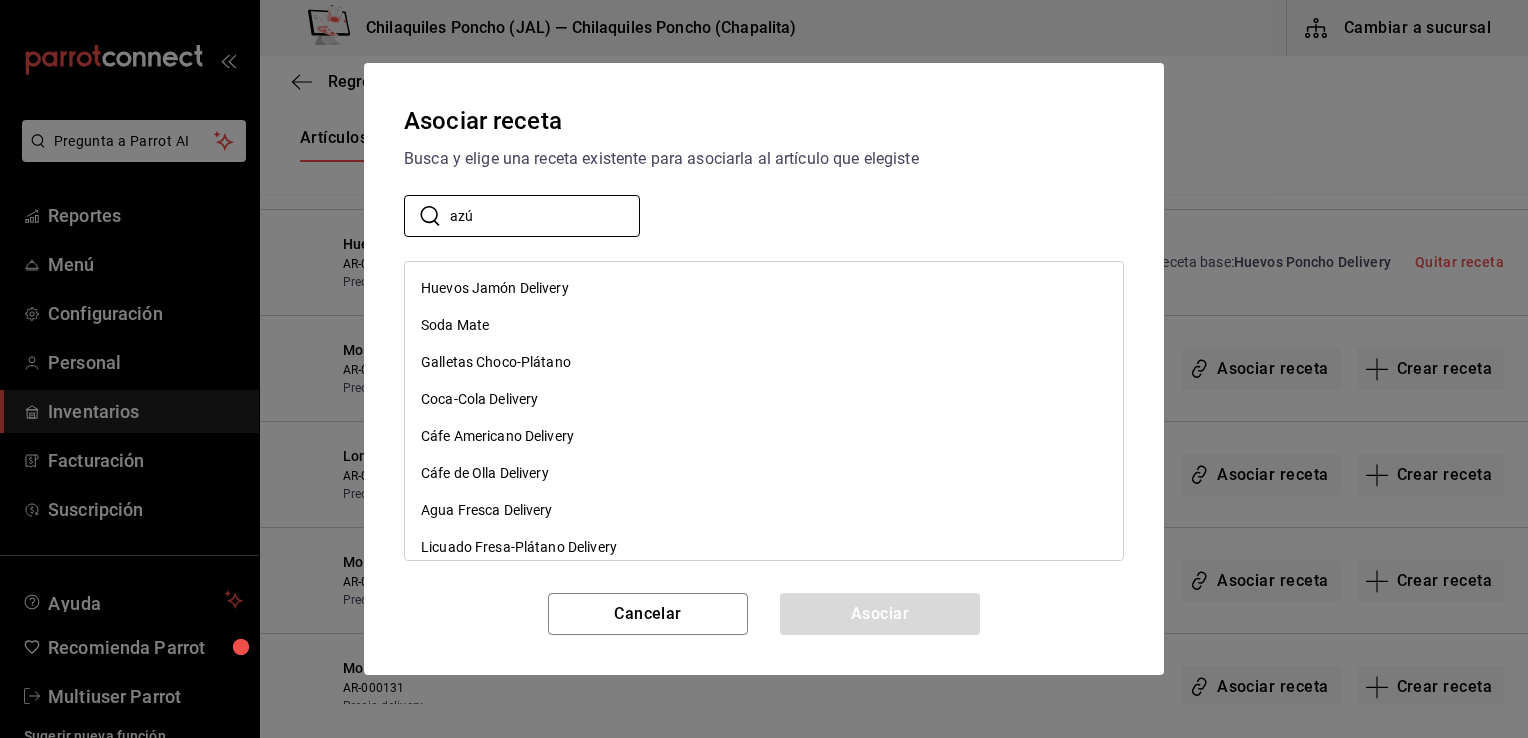 type on "azú" 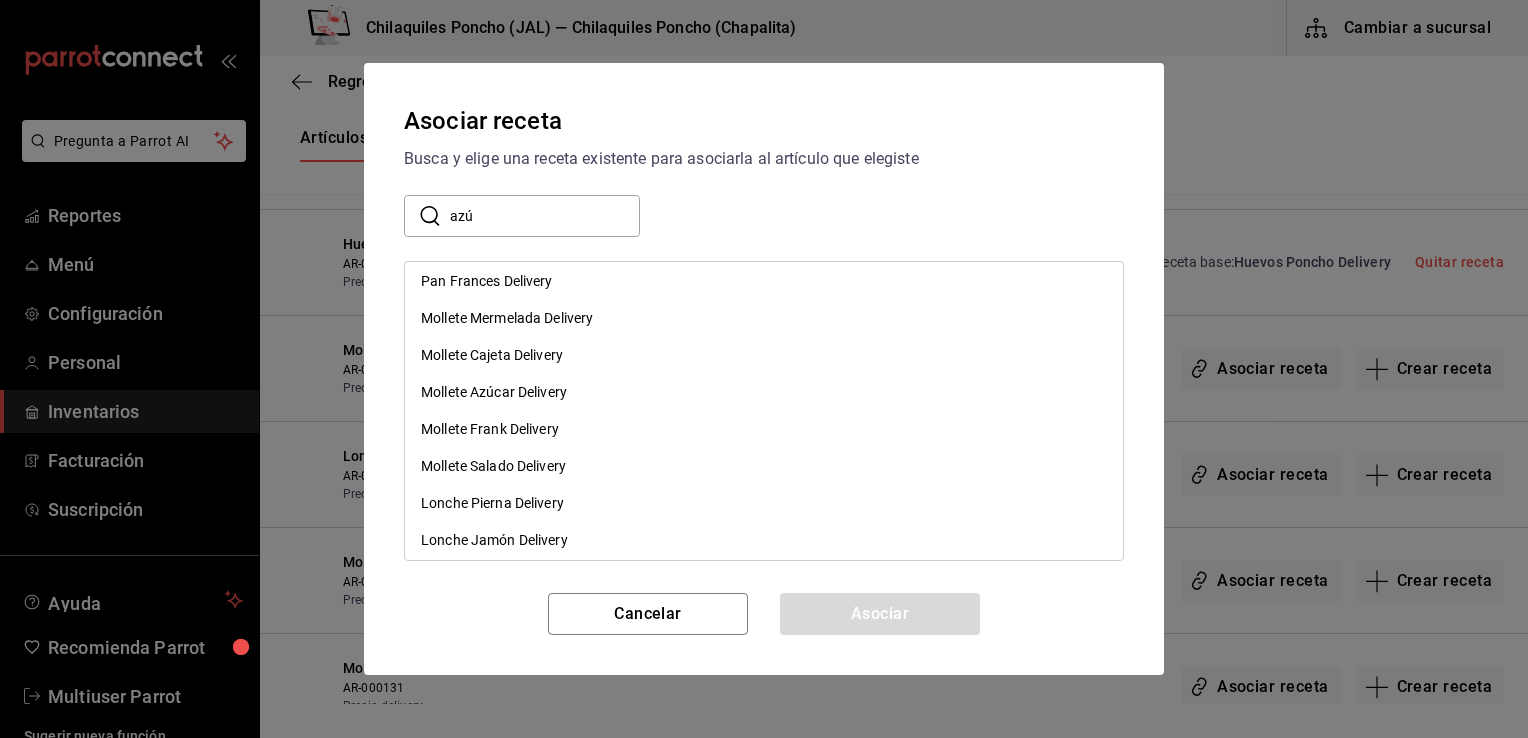 scroll, scrollTop: 528, scrollLeft: 0, axis: vertical 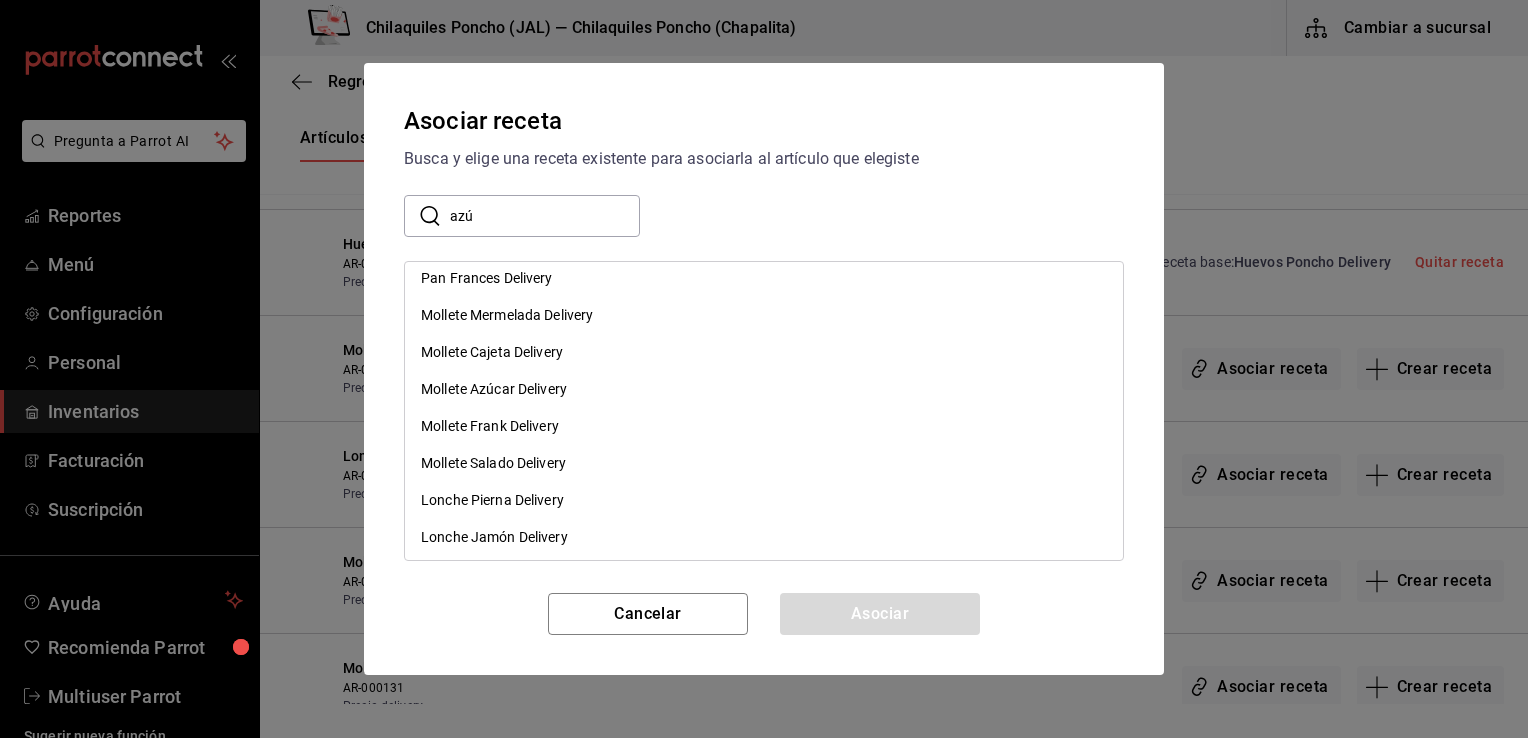 click on "Mollete Azúcar Delivery" at bounding box center (494, 389) 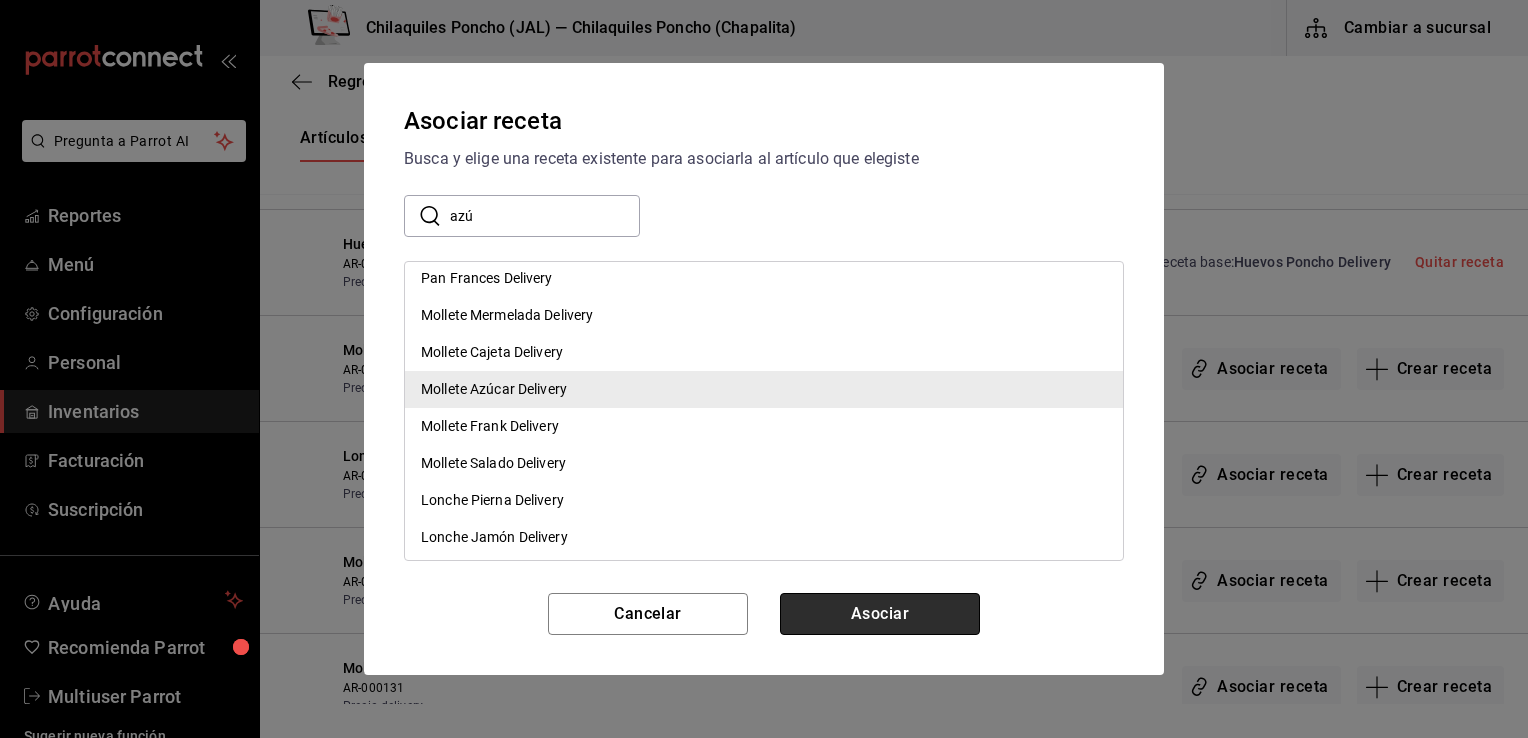 click on "Asociar" at bounding box center (880, 614) 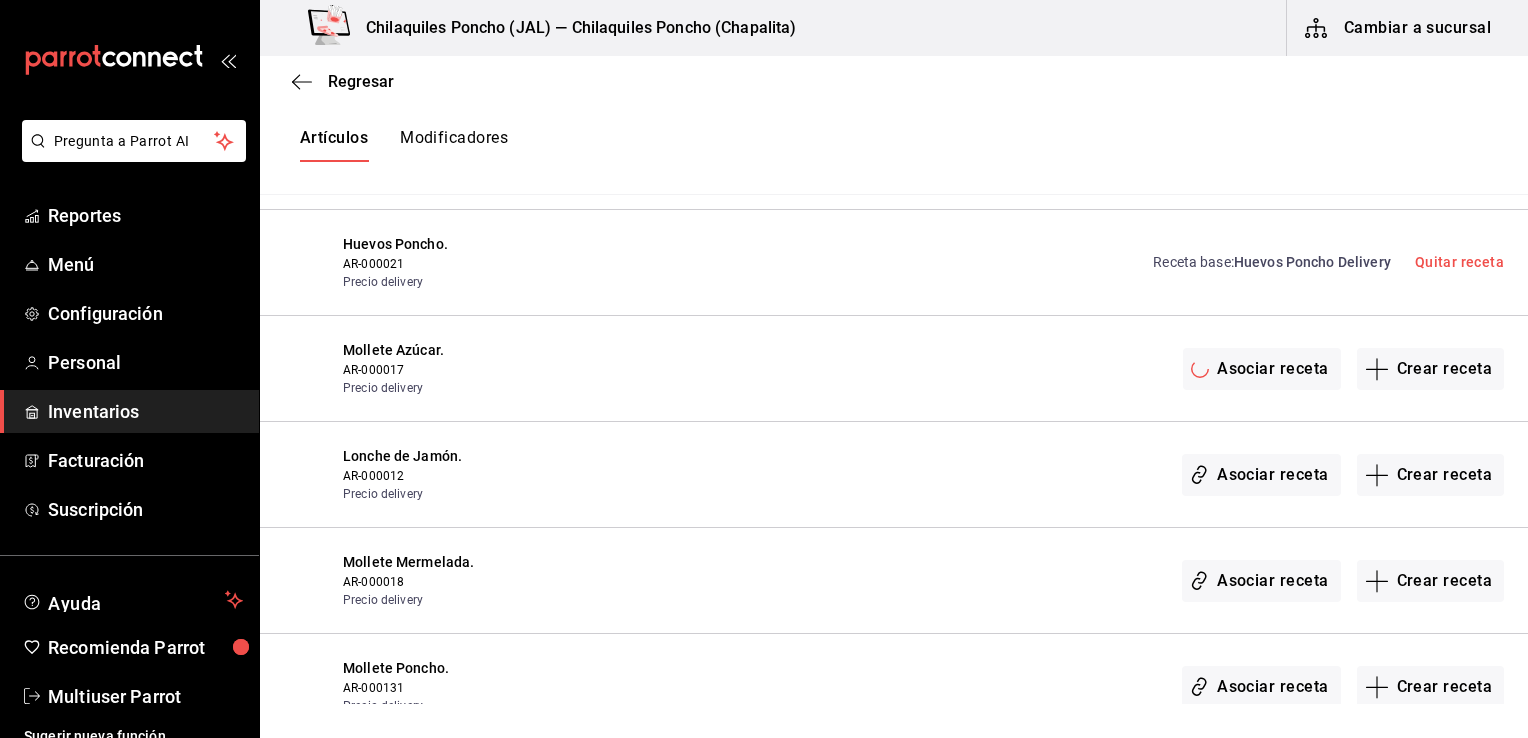 scroll, scrollTop: 0, scrollLeft: 0, axis: both 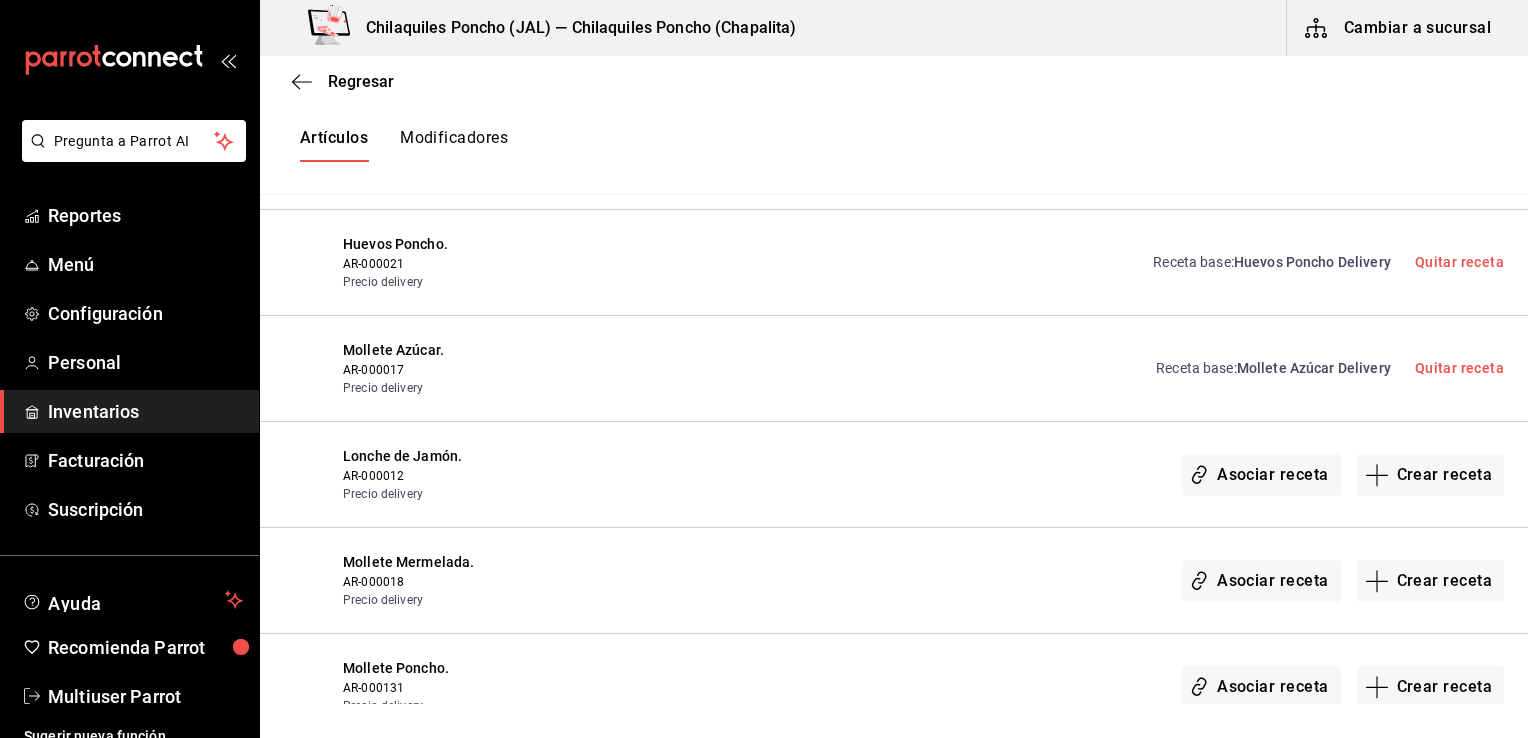 click on "Asociar receta" at bounding box center [1261, 475] 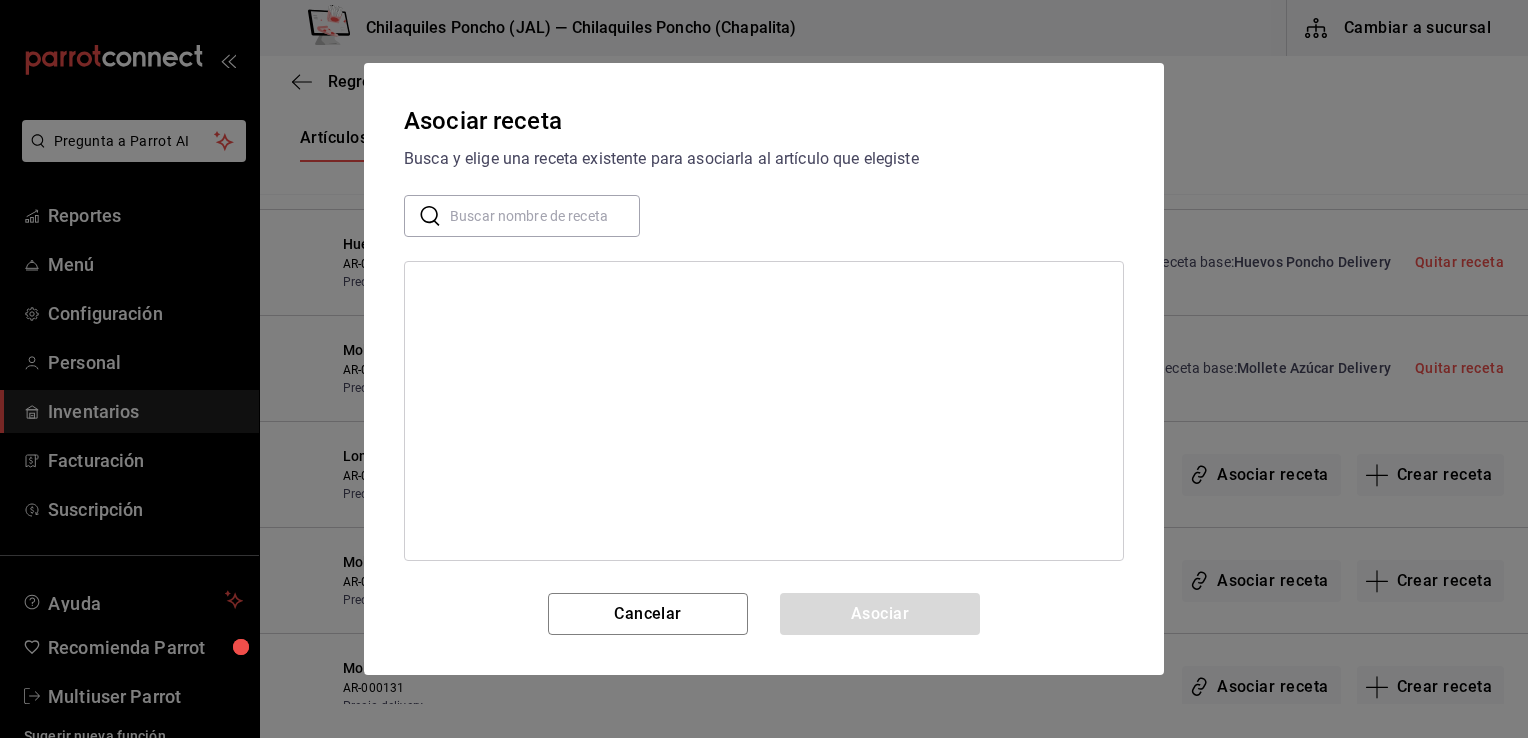 click at bounding box center (545, 216) 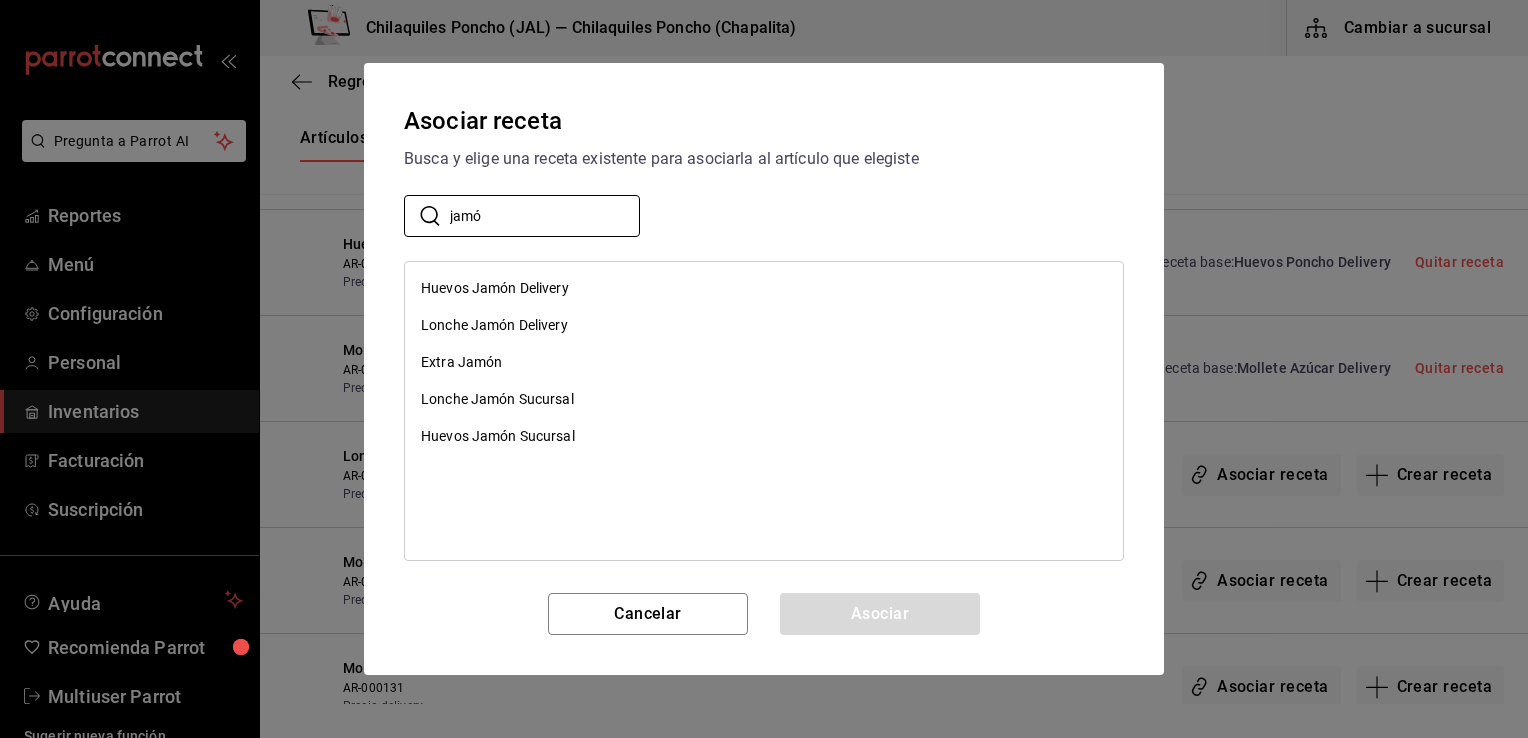 type on "jamó" 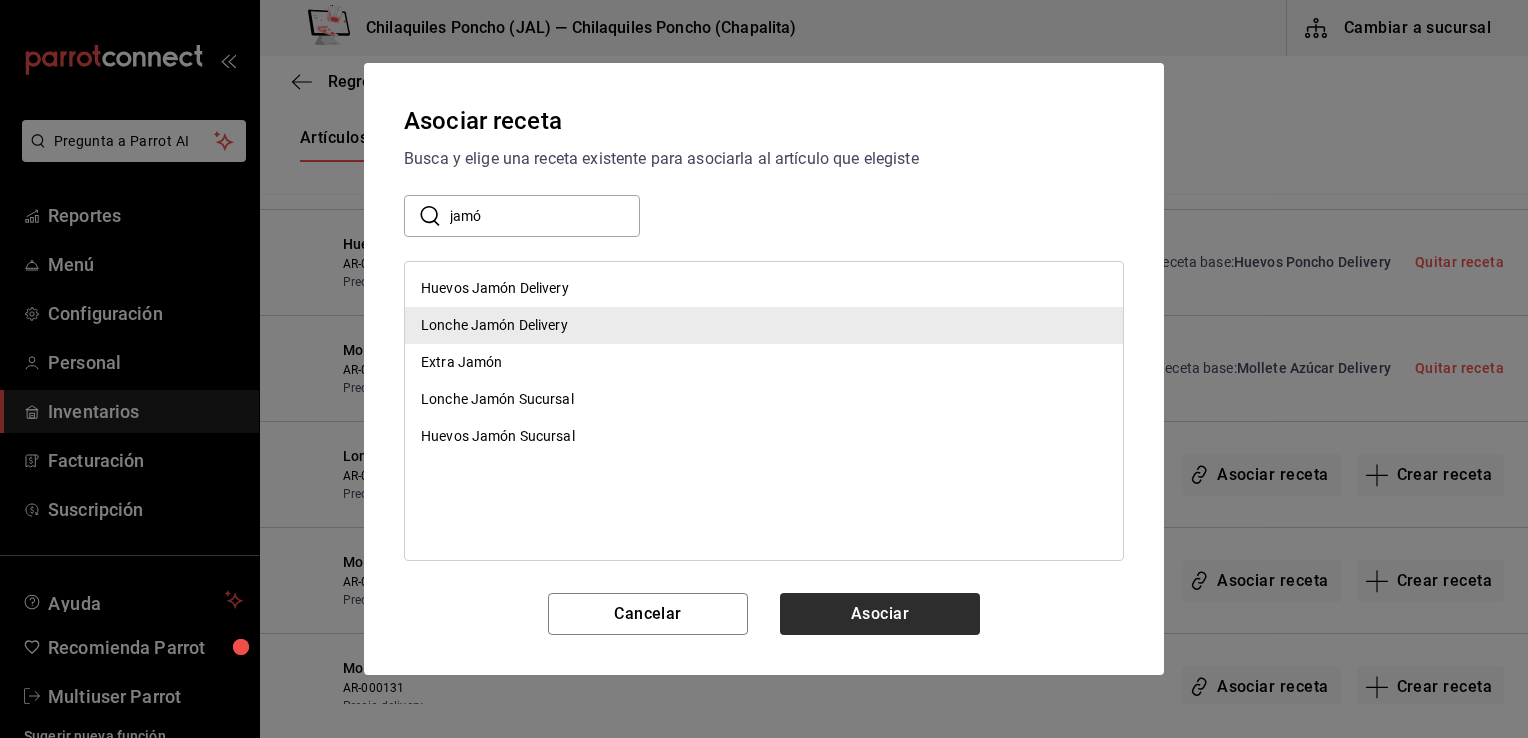 click on "Asociar" at bounding box center [880, 614] 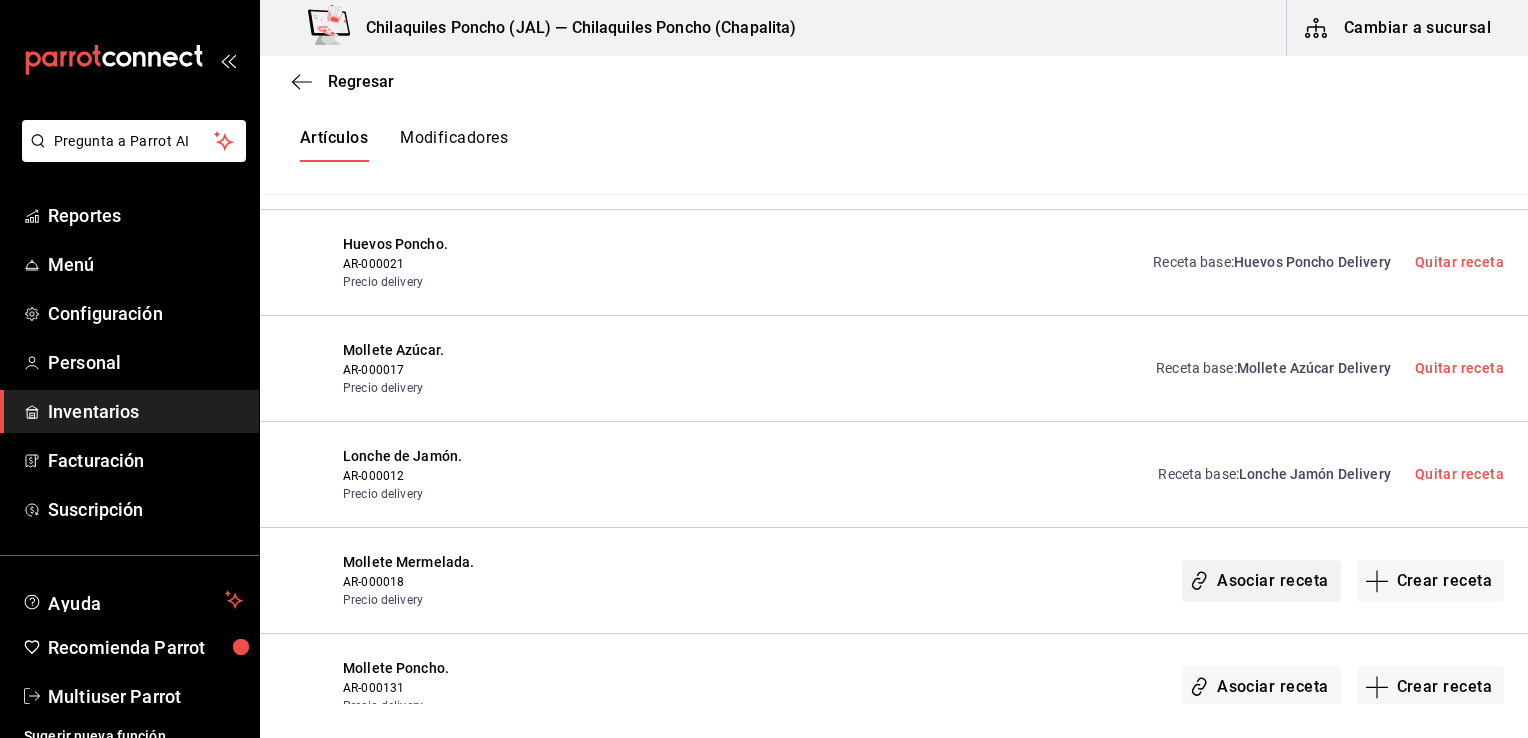 click on "Asociar receta" at bounding box center [1261, 581] 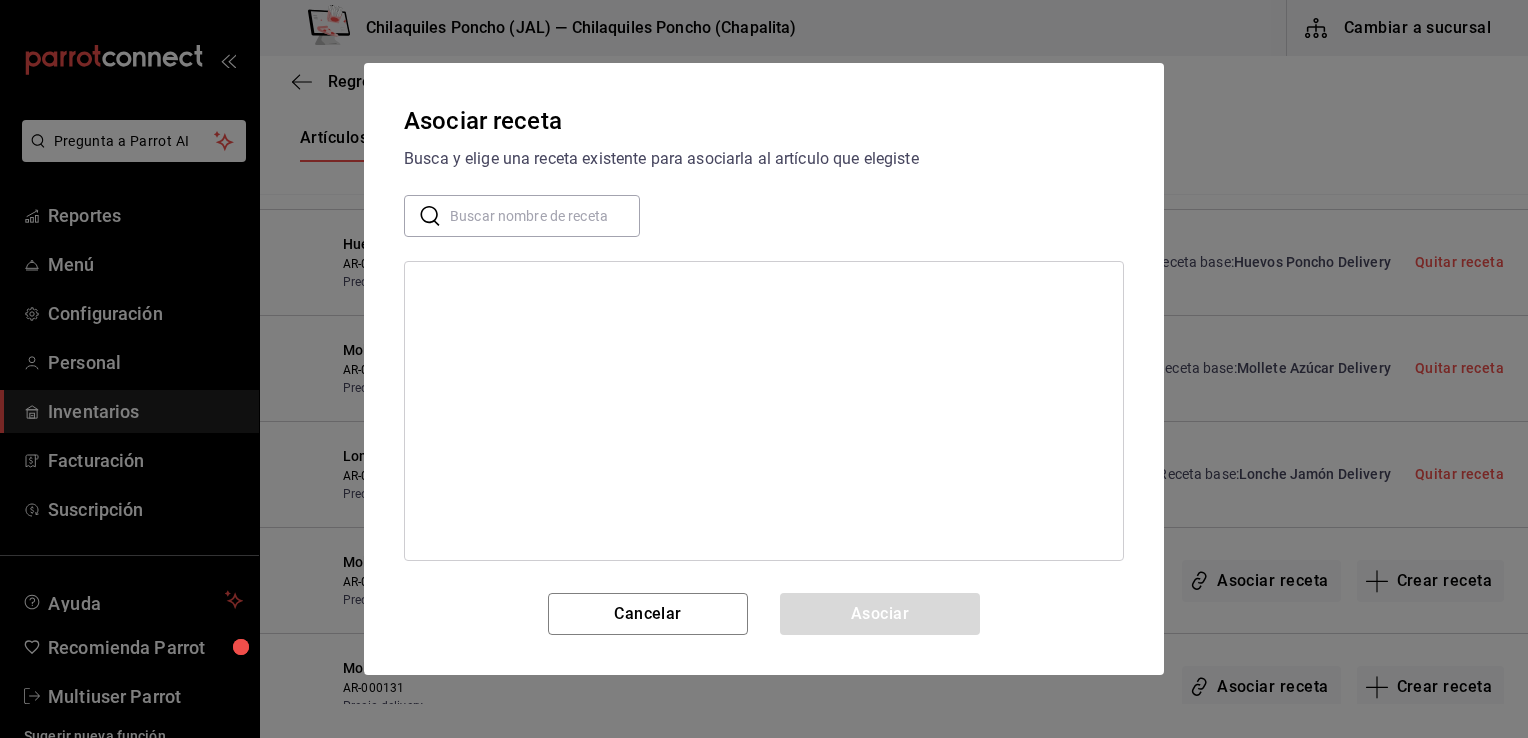 click at bounding box center [545, 216] 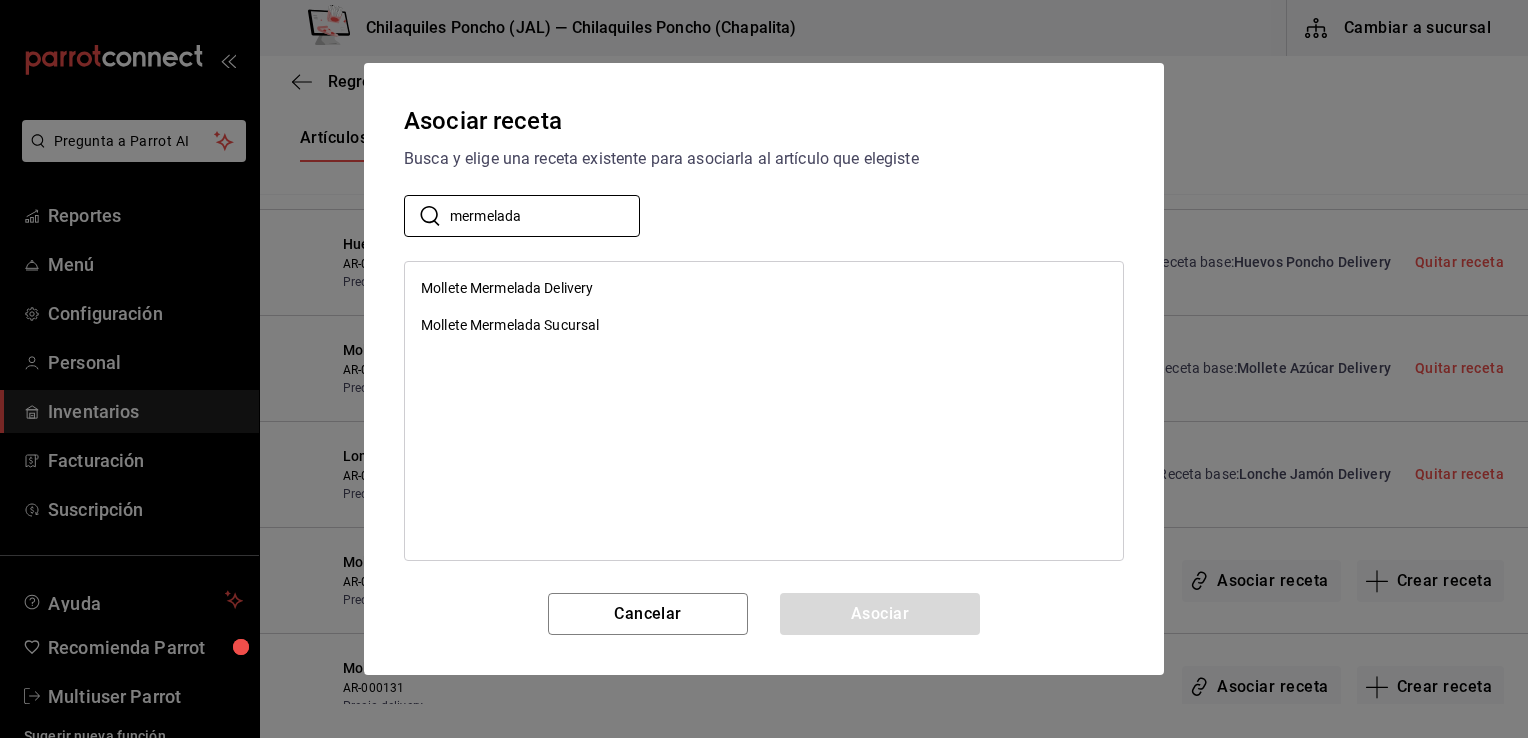 type on "mermelada" 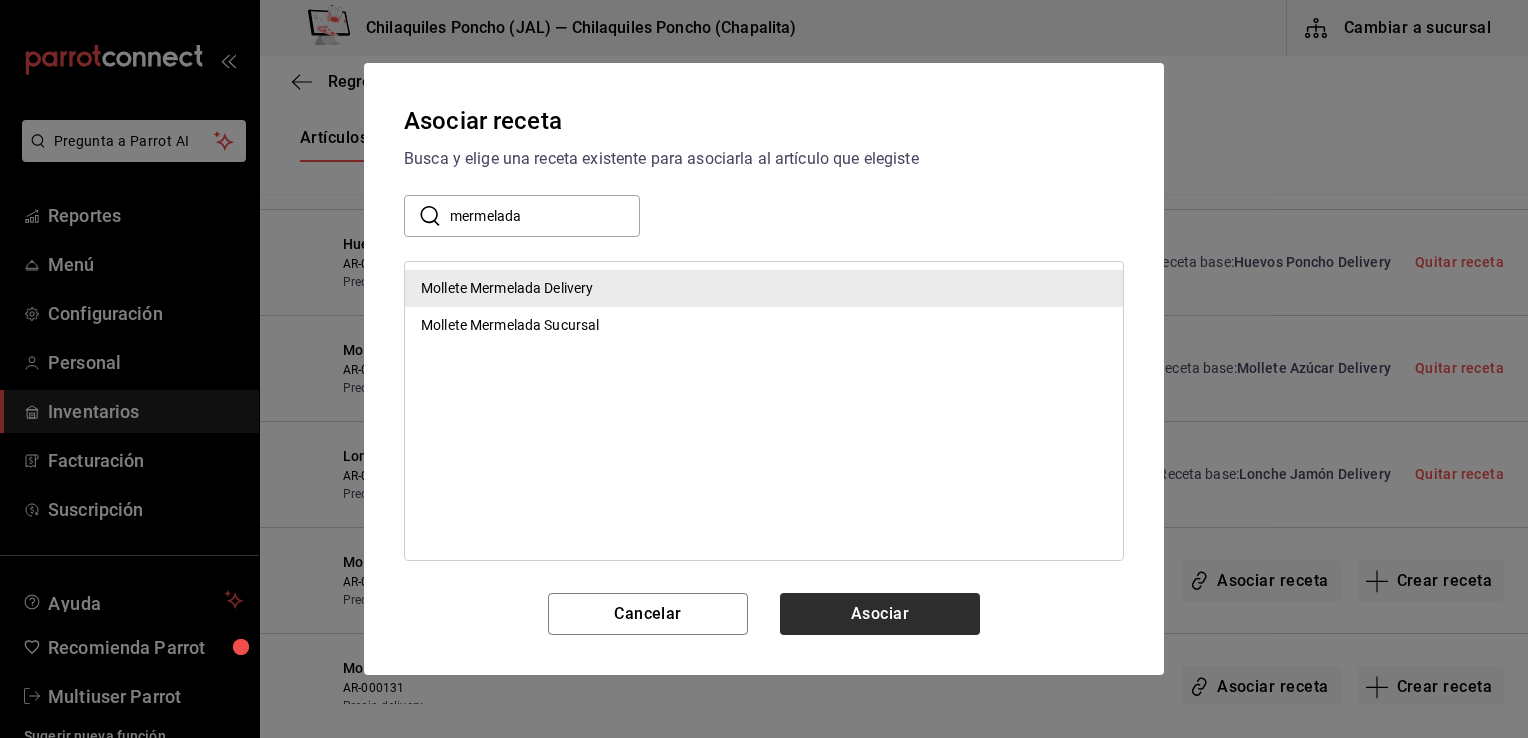 click on "Asociar" at bounding box center (880, 614) 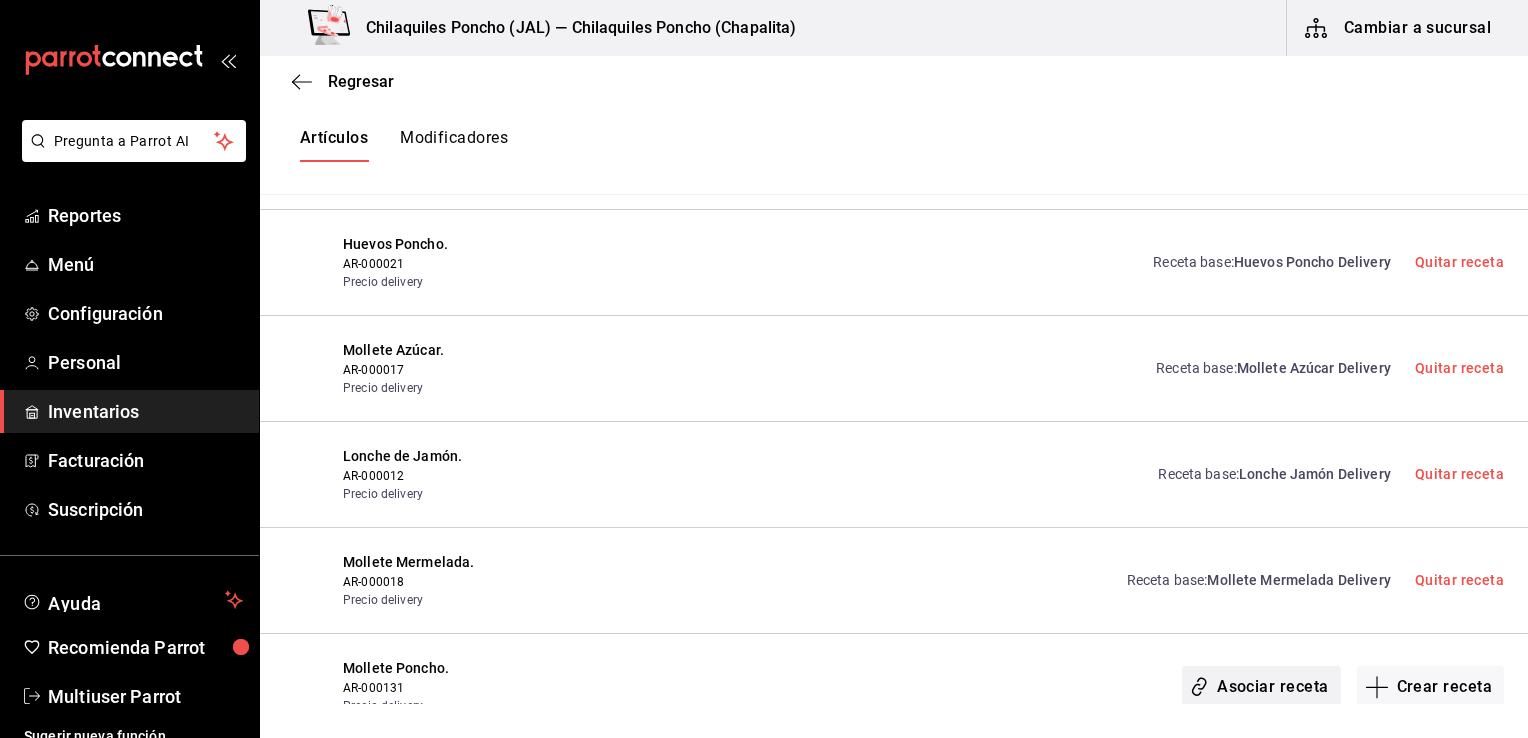 click on "Asociar receta" at bounding box center (1261, 687) 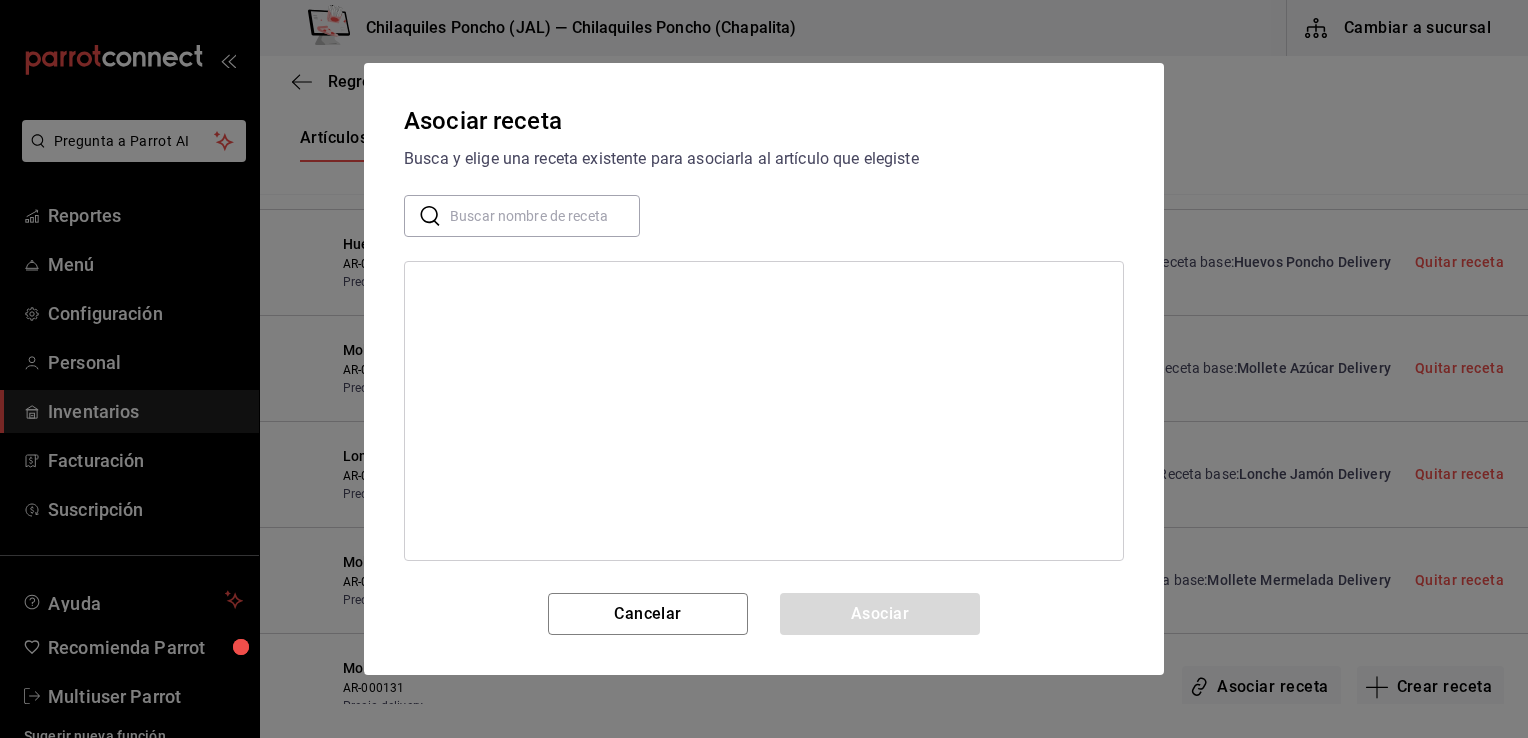 click at bounding box center [545, 216] 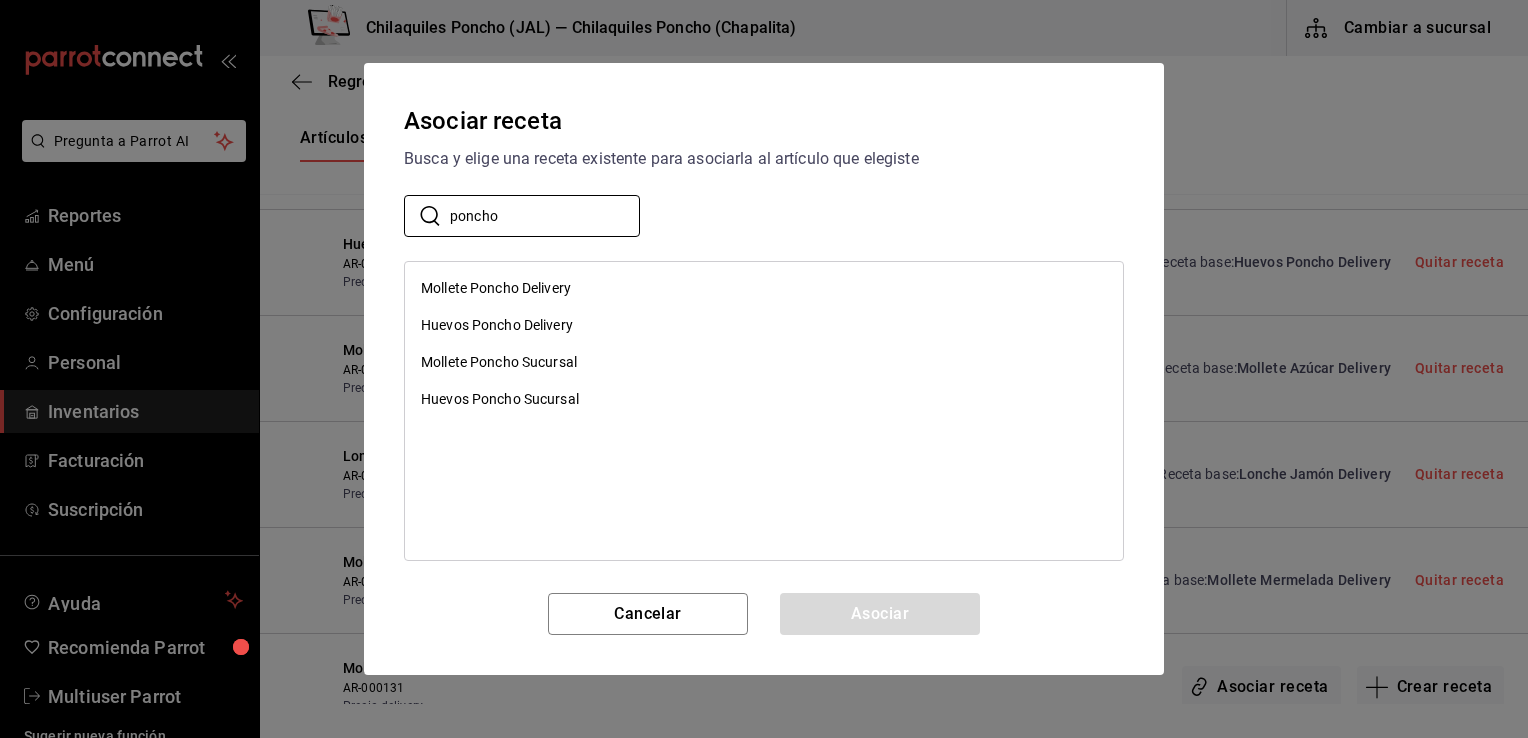 type on "poncho" 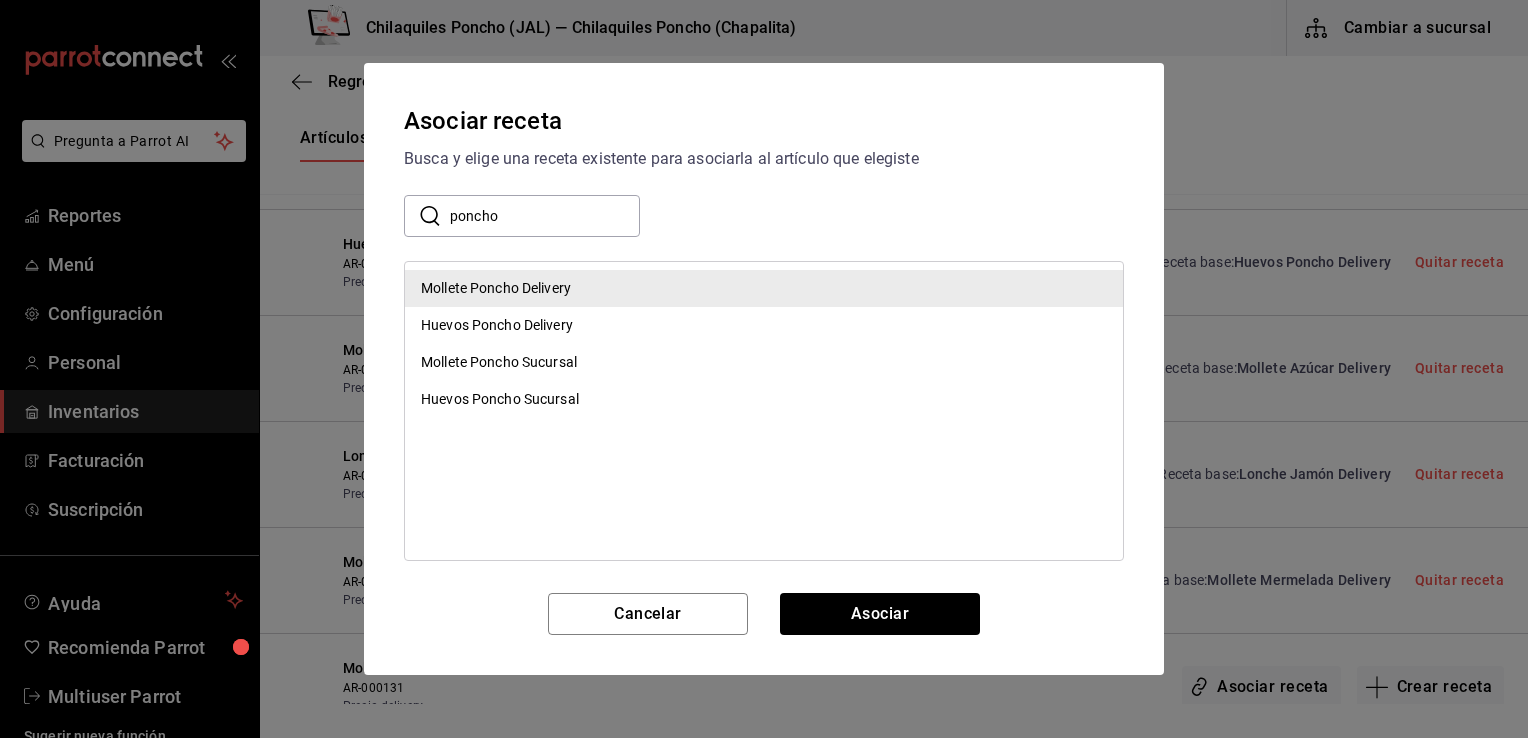 click on "Asociar" at bounding box center (880, 614) 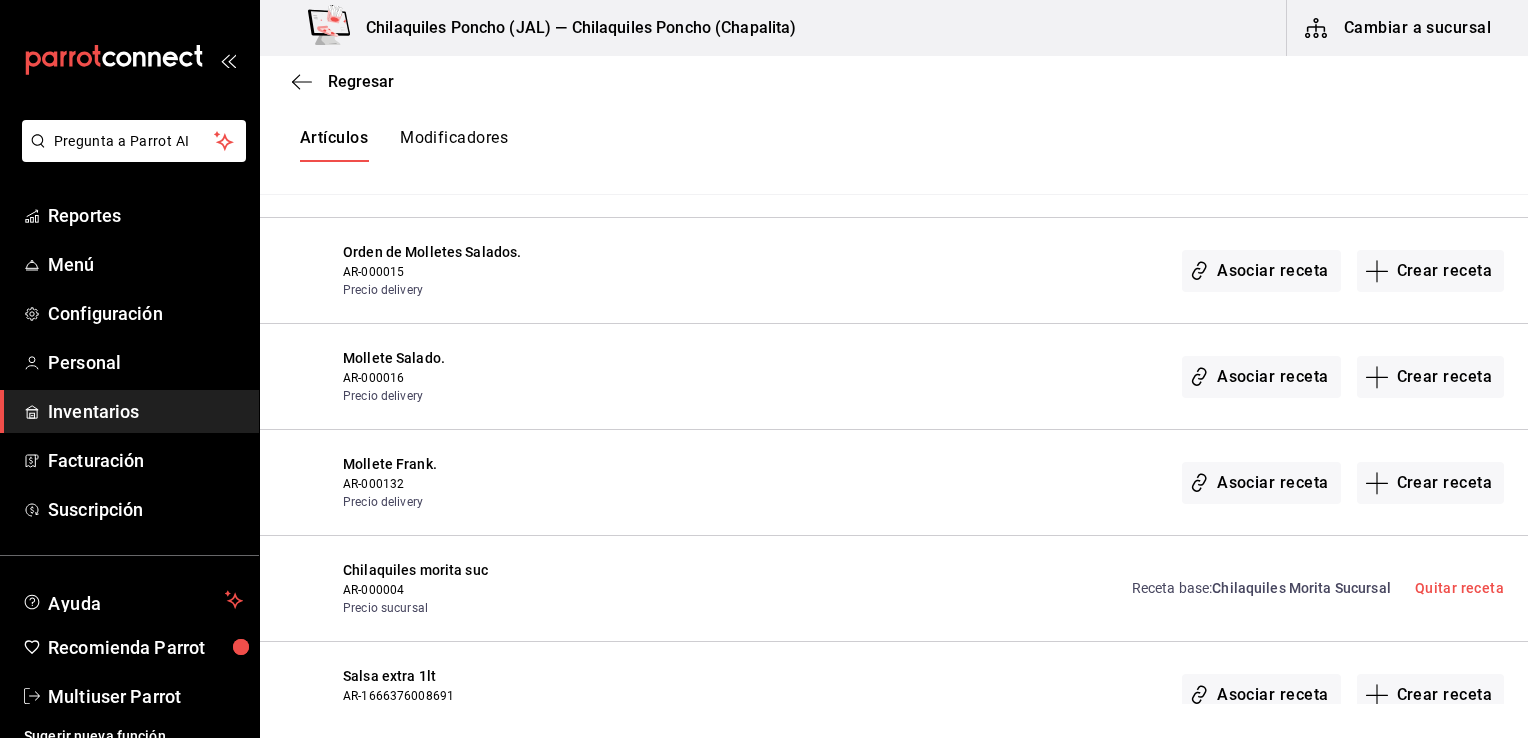 scroll, scrollTop: 6623, scrollLeft: 0, axis: vertical 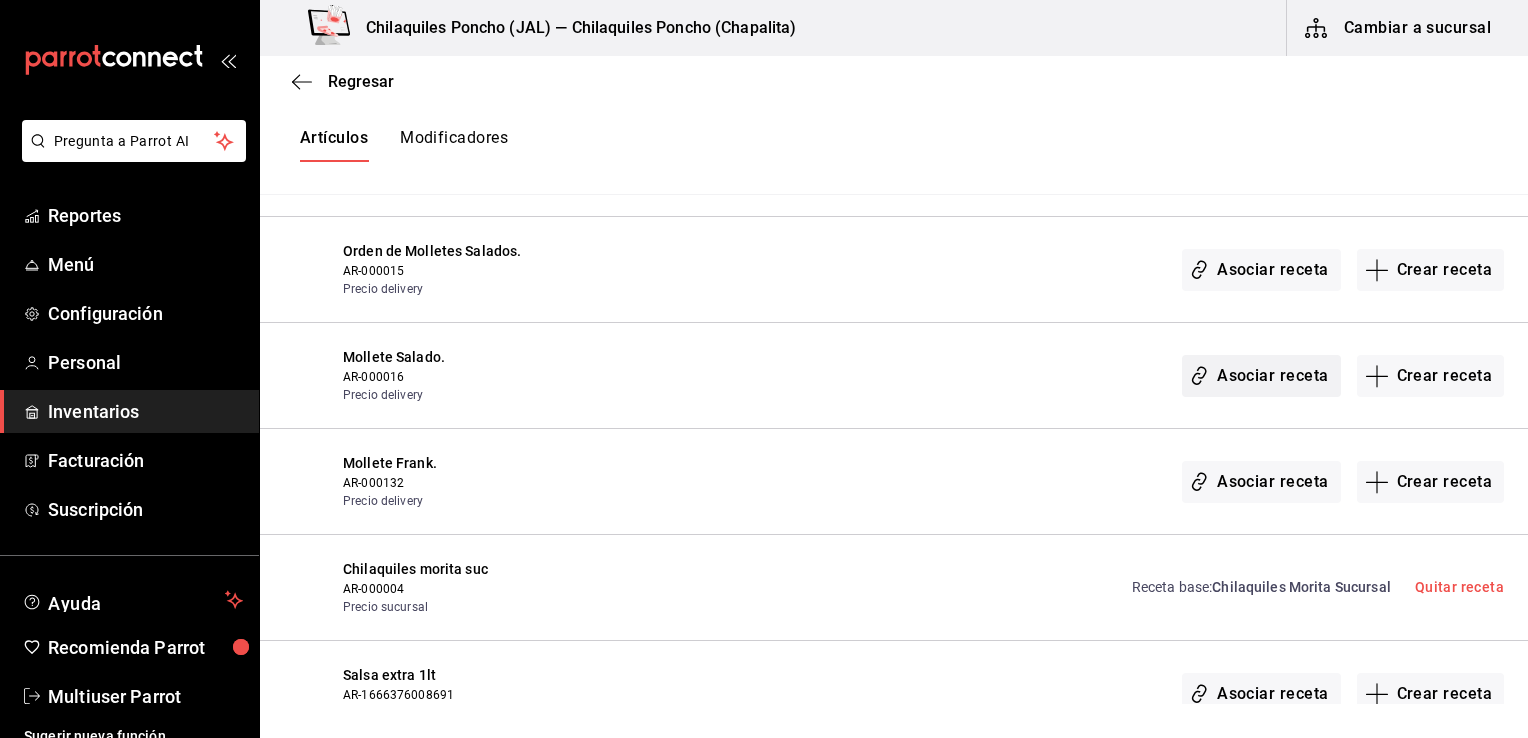 click on "Asociar receta" at bounding box center [1261, 376] 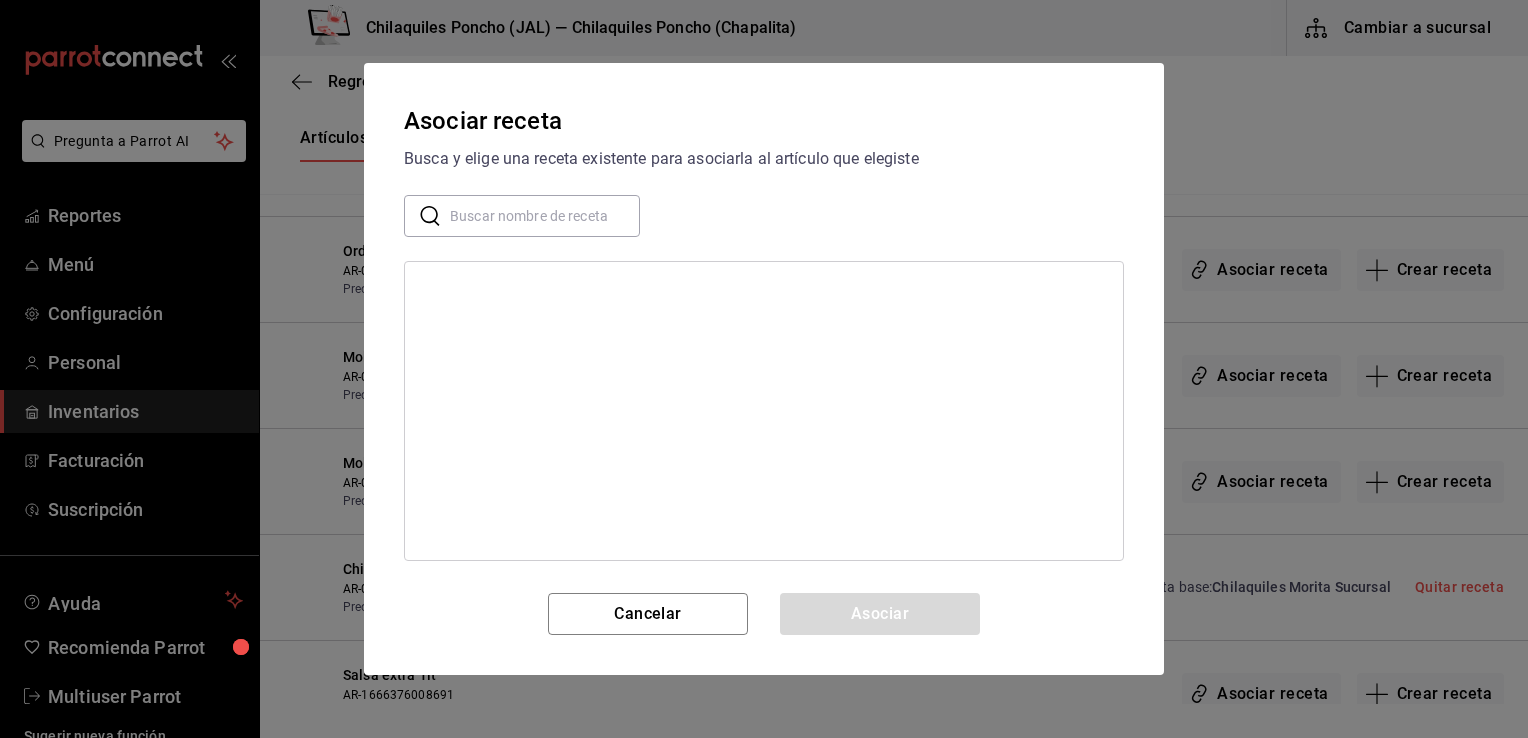 click at bounding box center [545, 216] 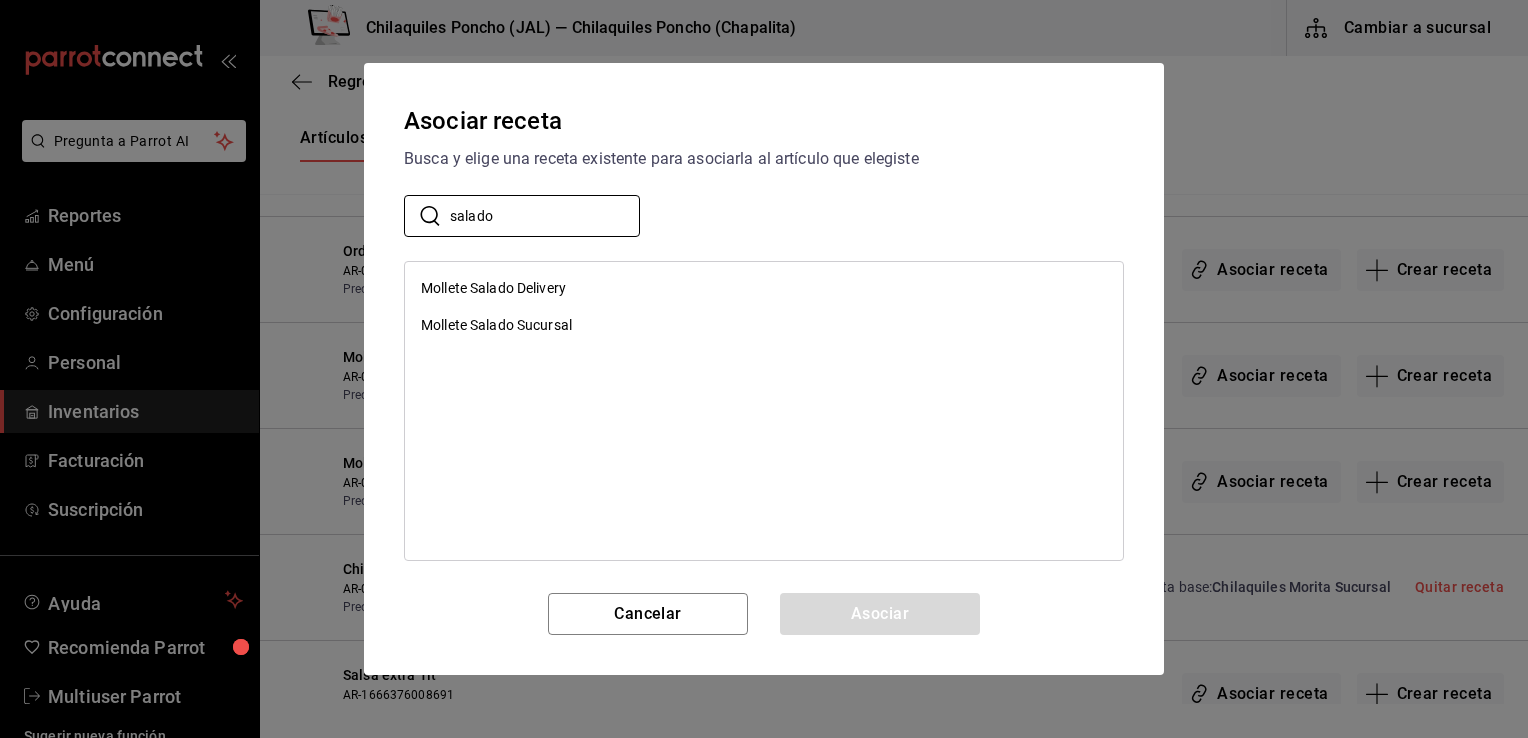 type on "salado" 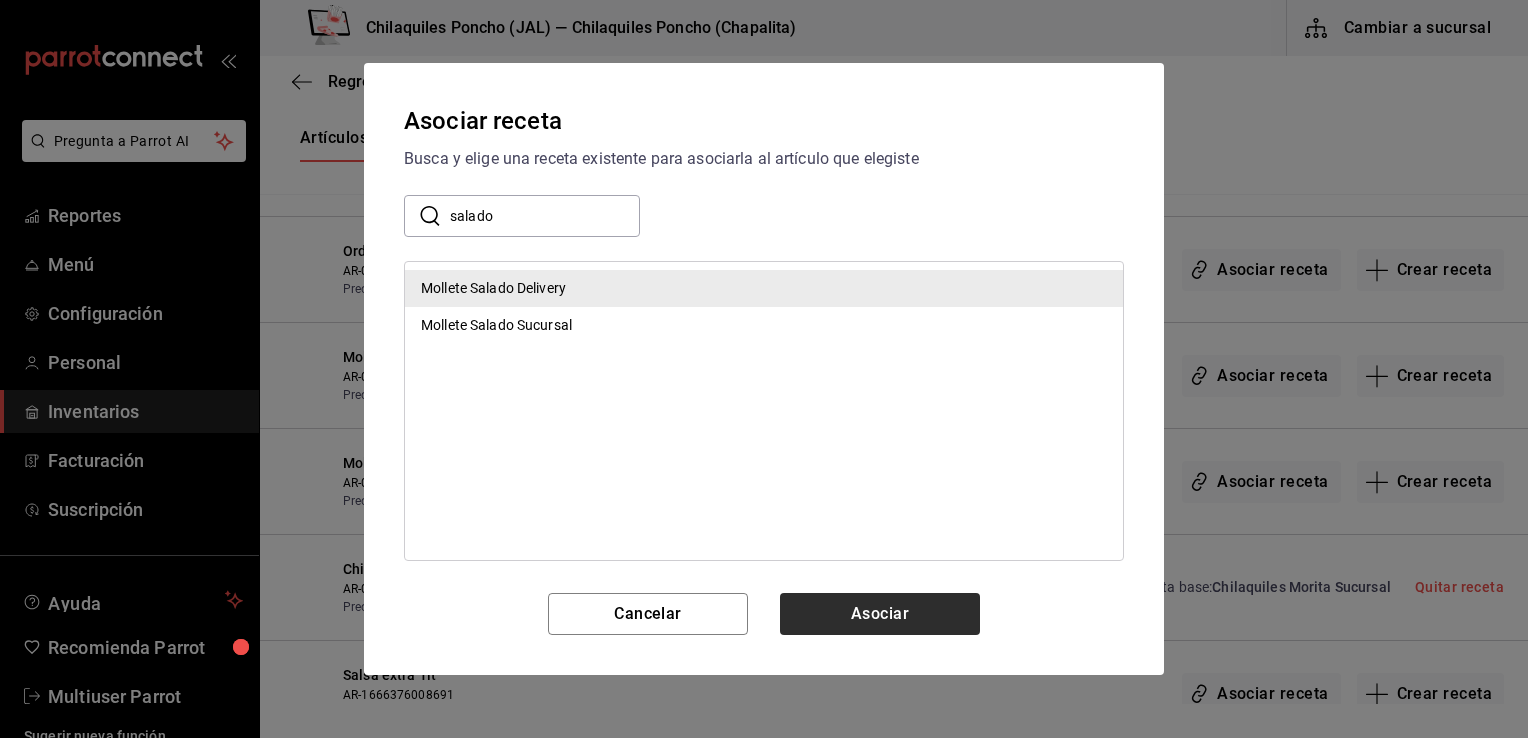 click on "Asociar" at bounding box center (880, 614) 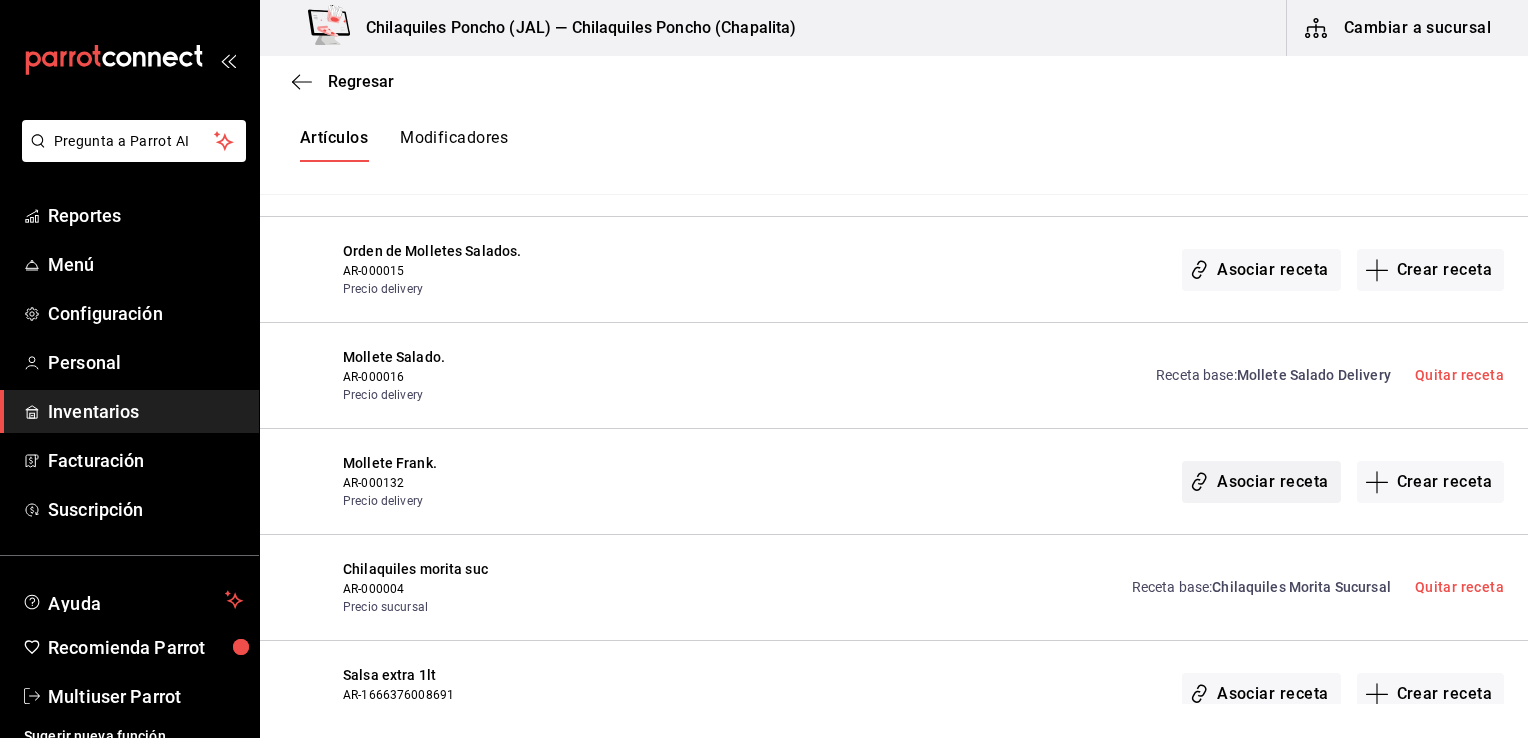 click on "Asociar receta" at bounding box center [1261, 482] 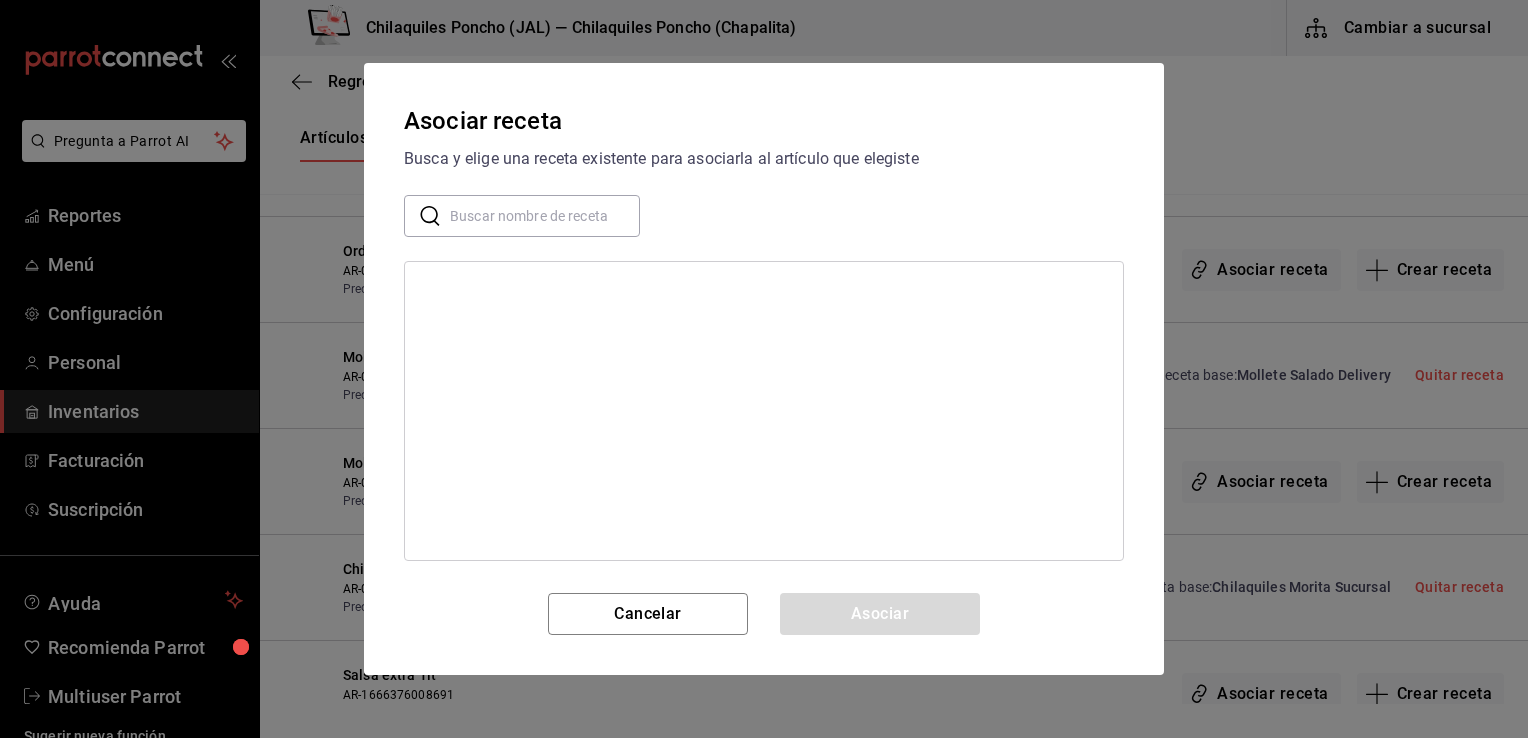 click at bounding box center (545, 216) 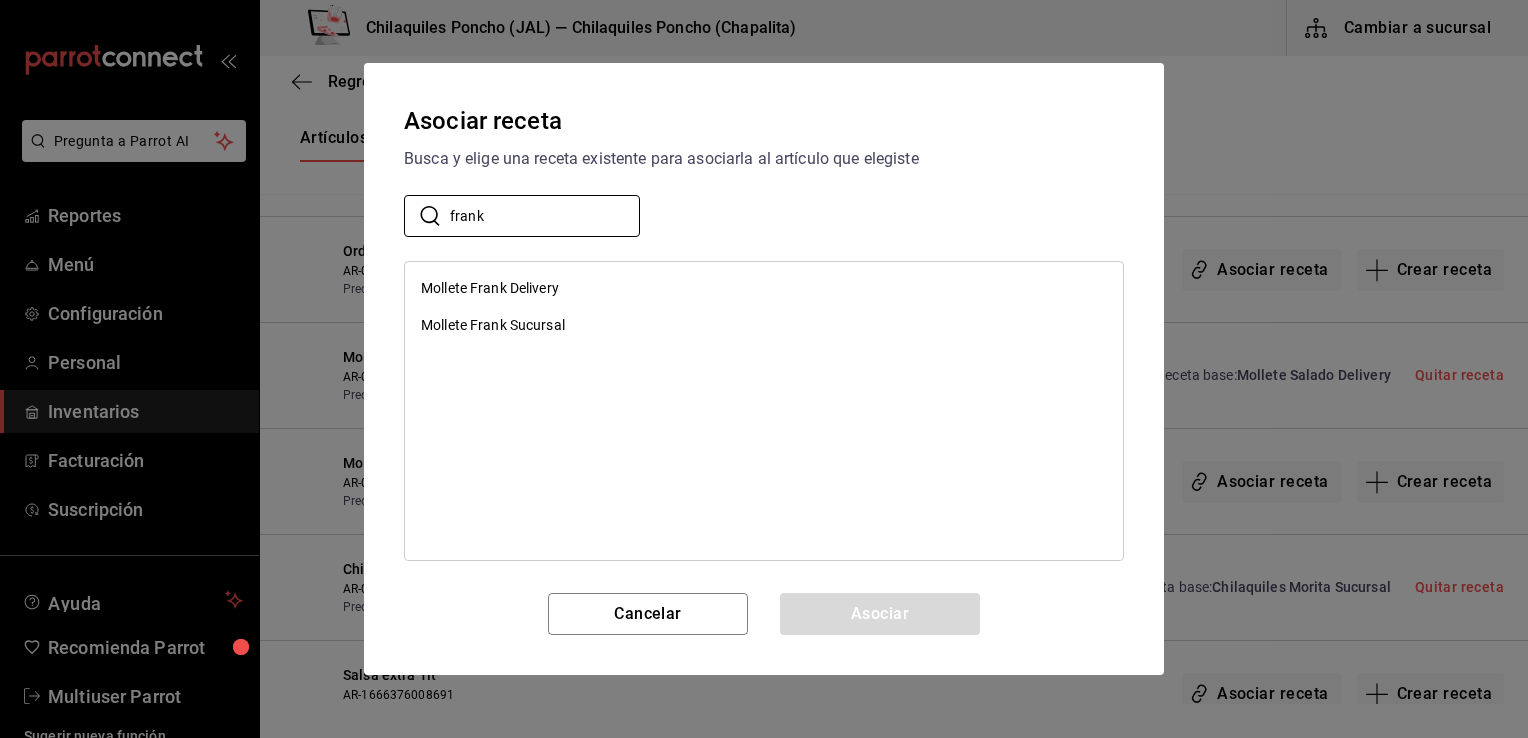 type on "frank" 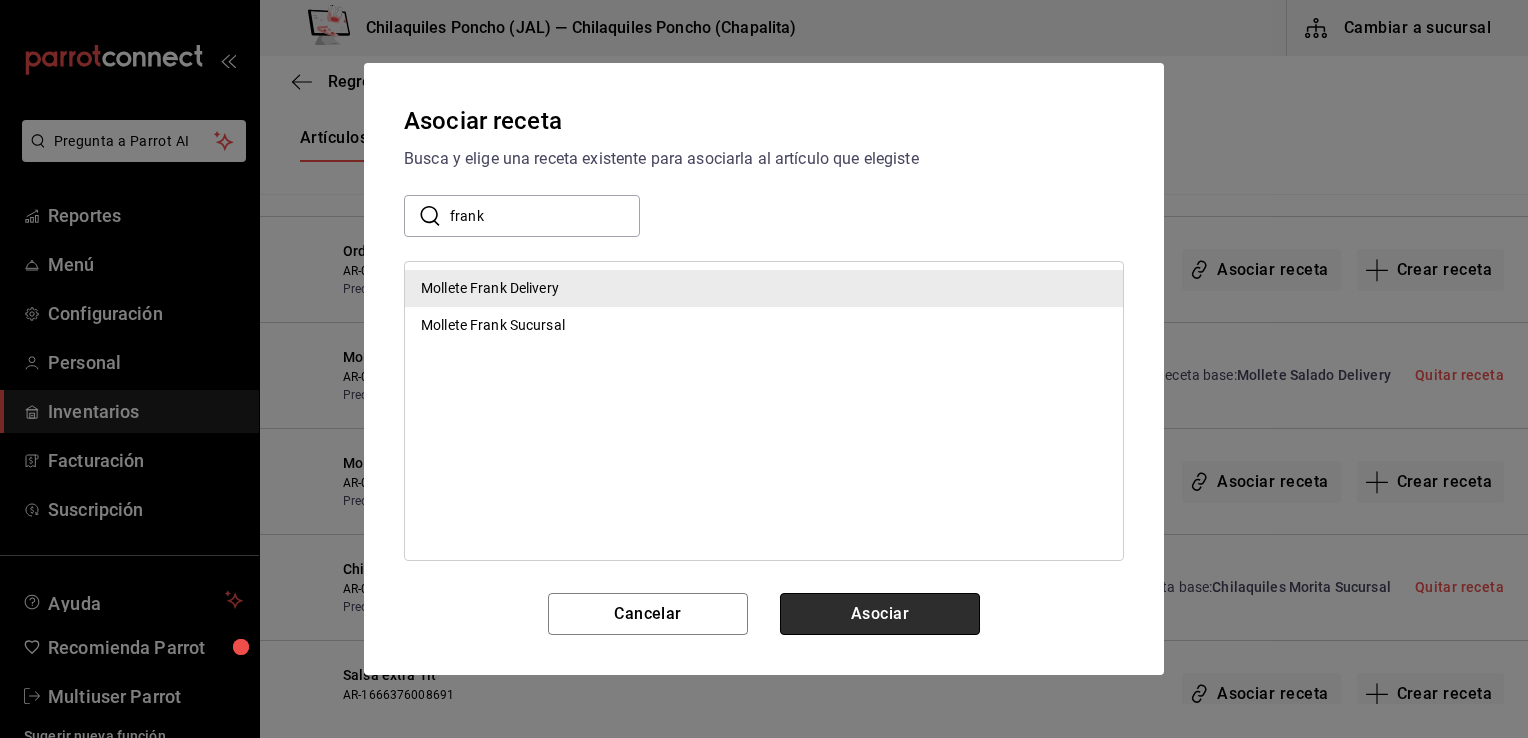click on "Asociar" at bounding box center [880, 614] 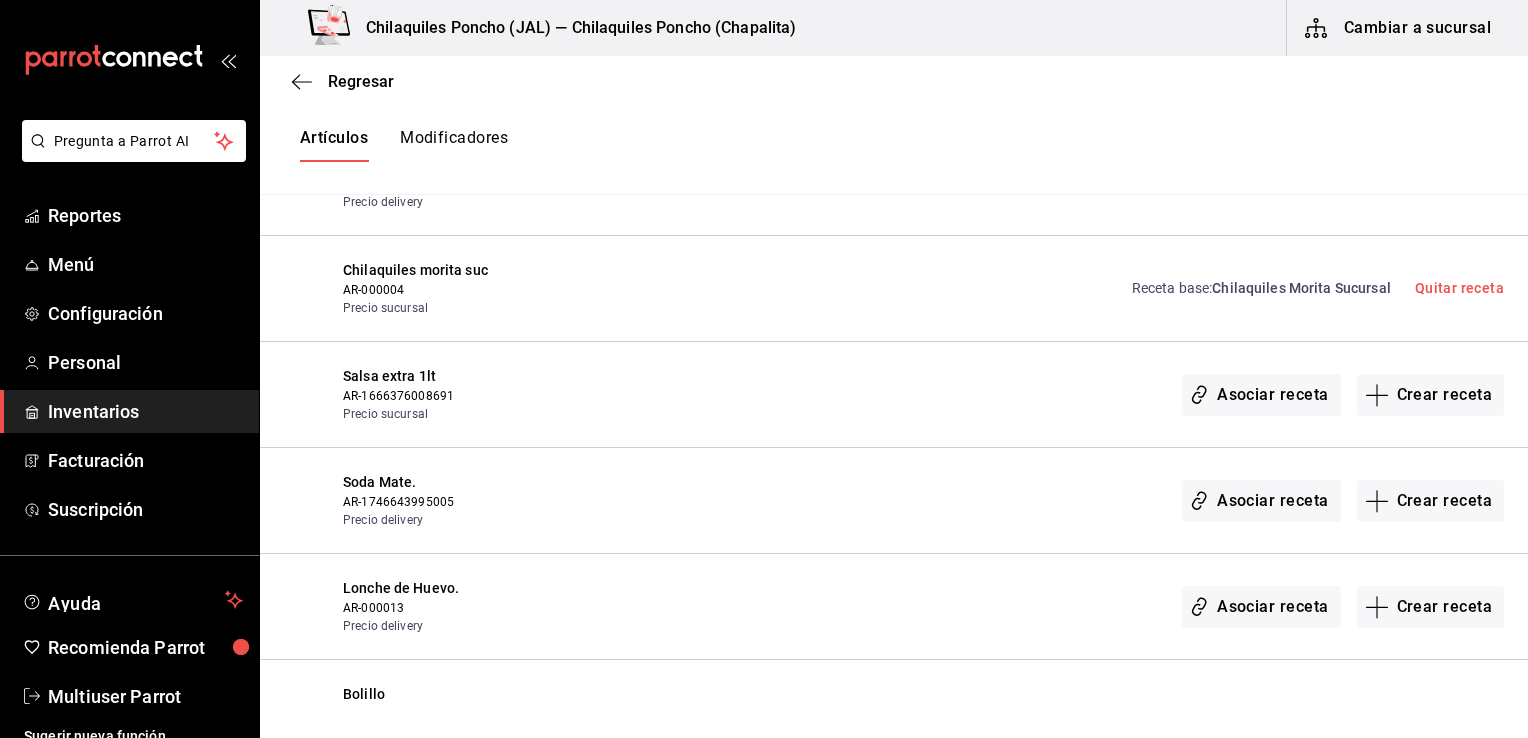 scroll, scrollTop: 6941, scrollLeft: 0, axis: vertical 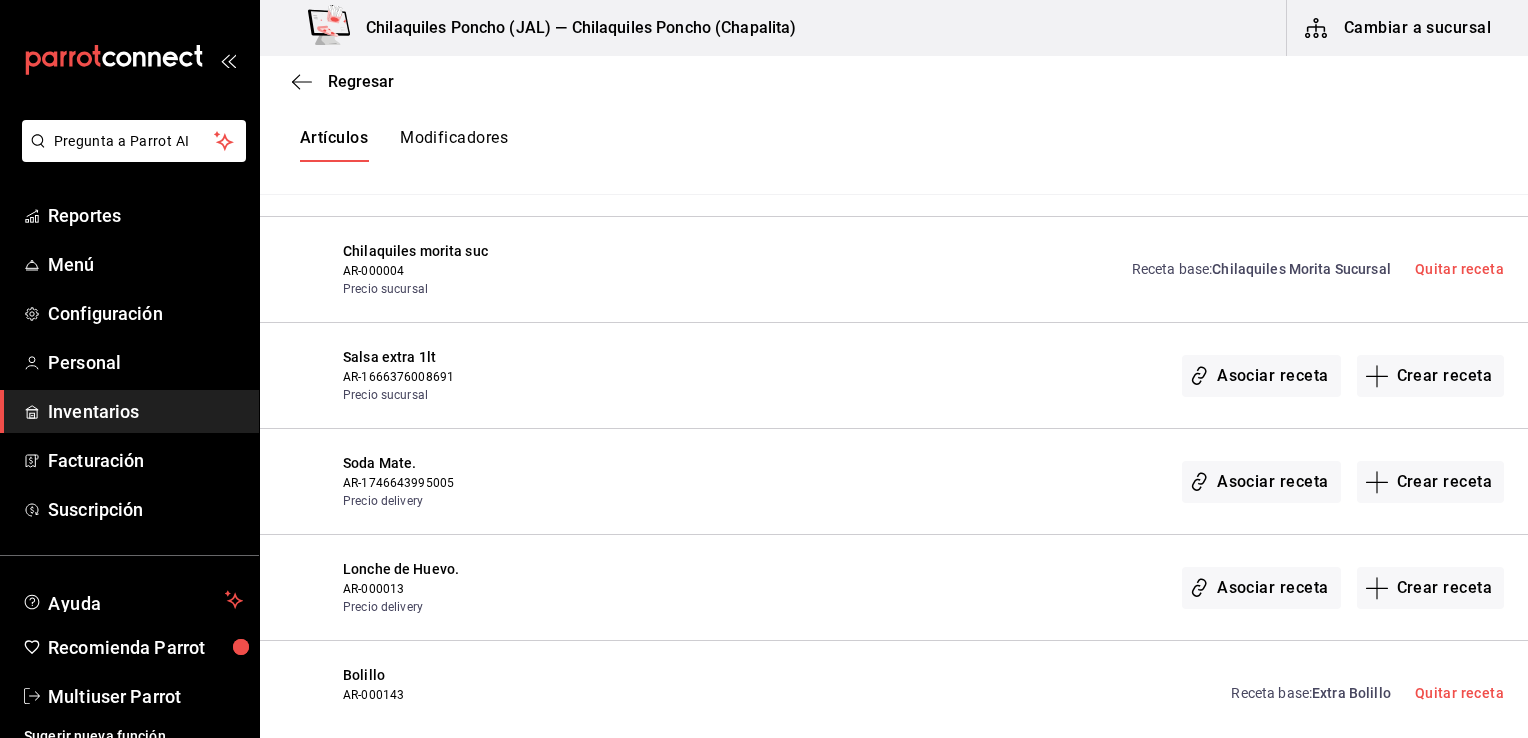 click on "Asociar receta" at bounding box center (1261, 376) 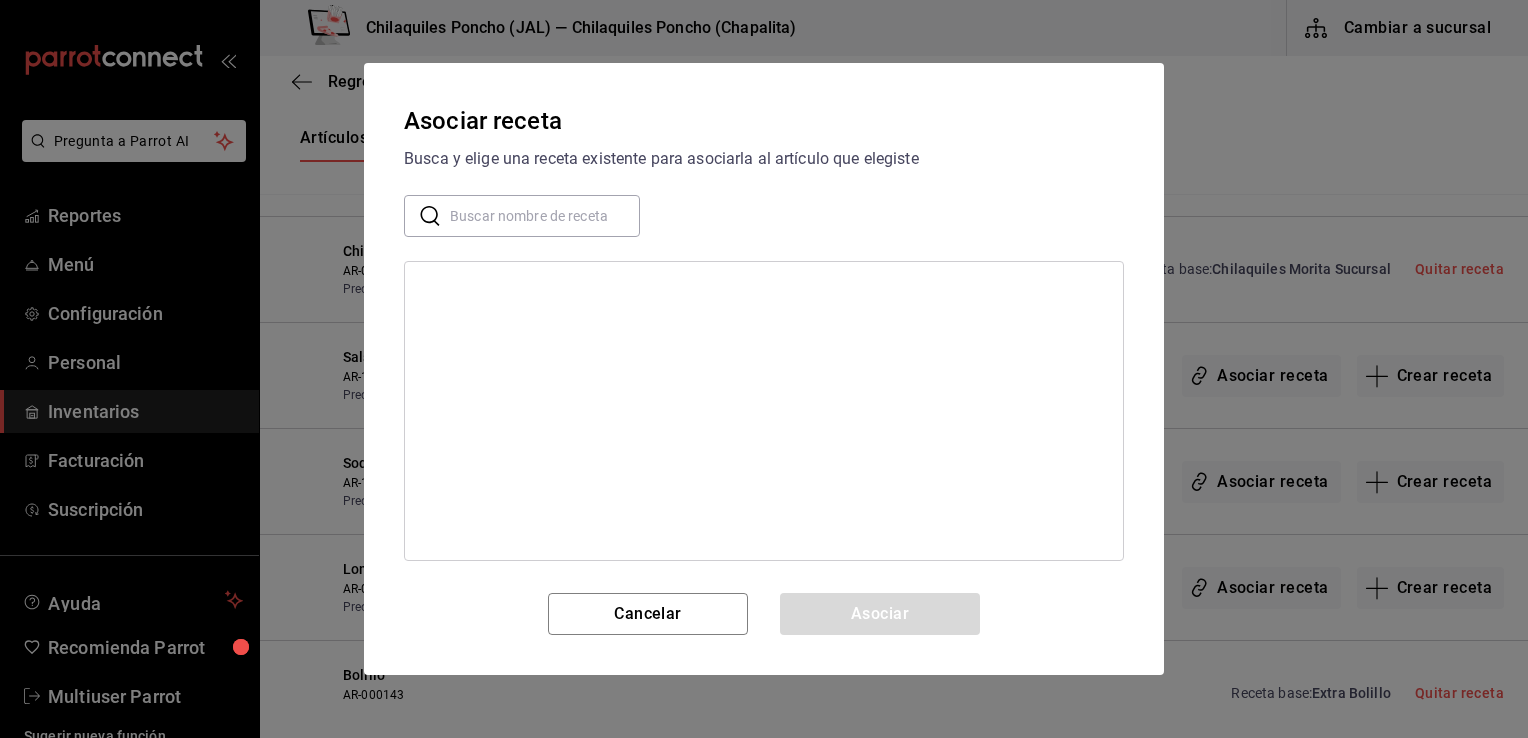 click at bounding box center [545, 216] 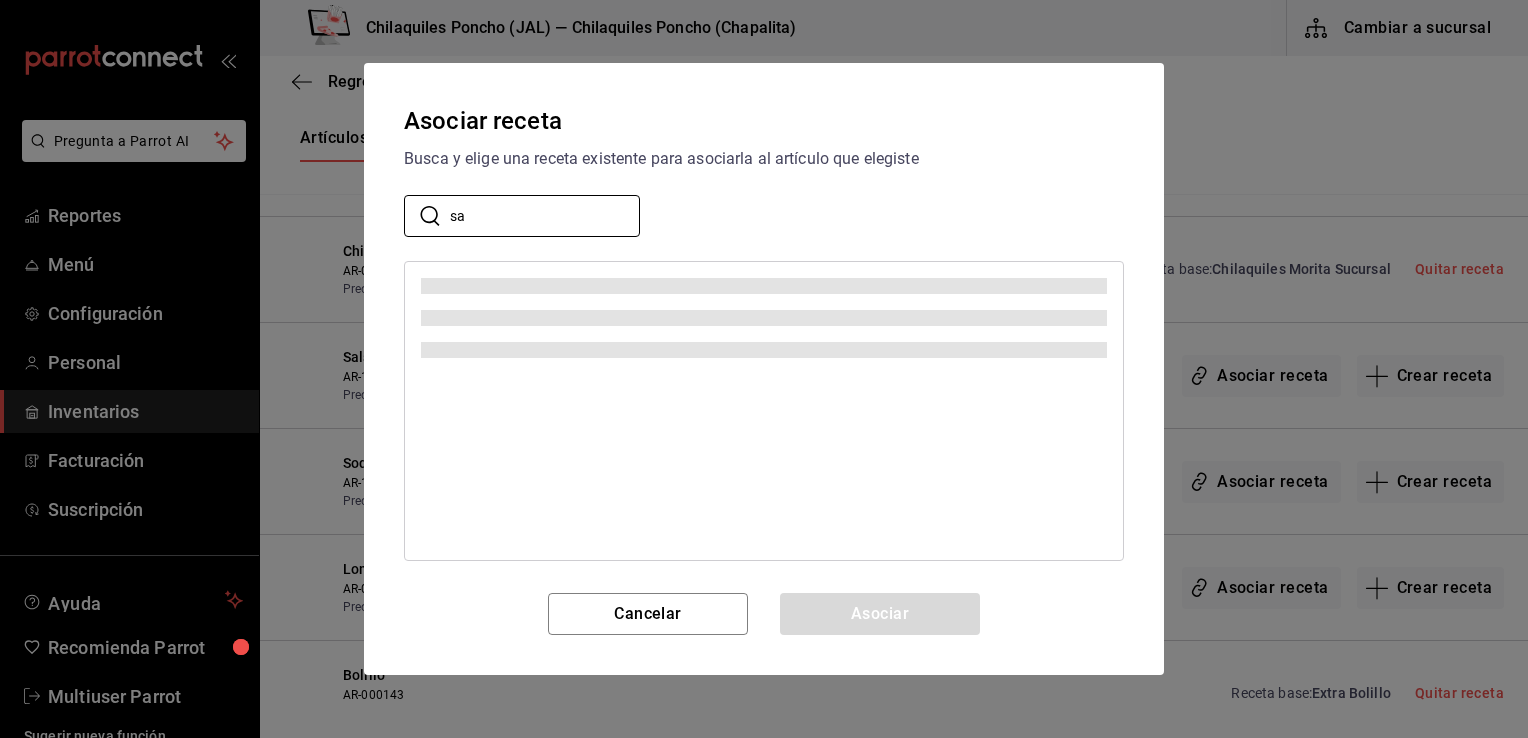 type on "s" 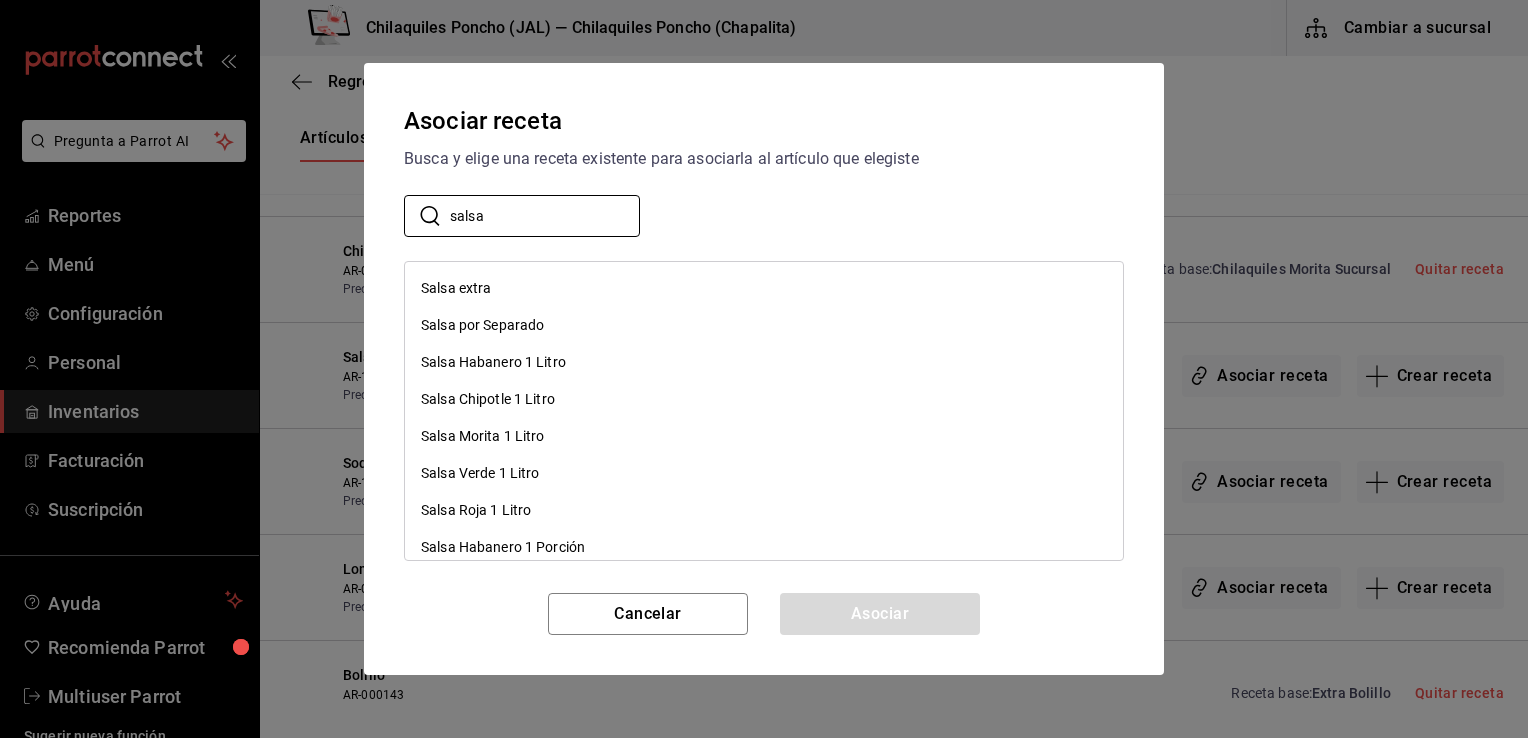 type on "salsa" 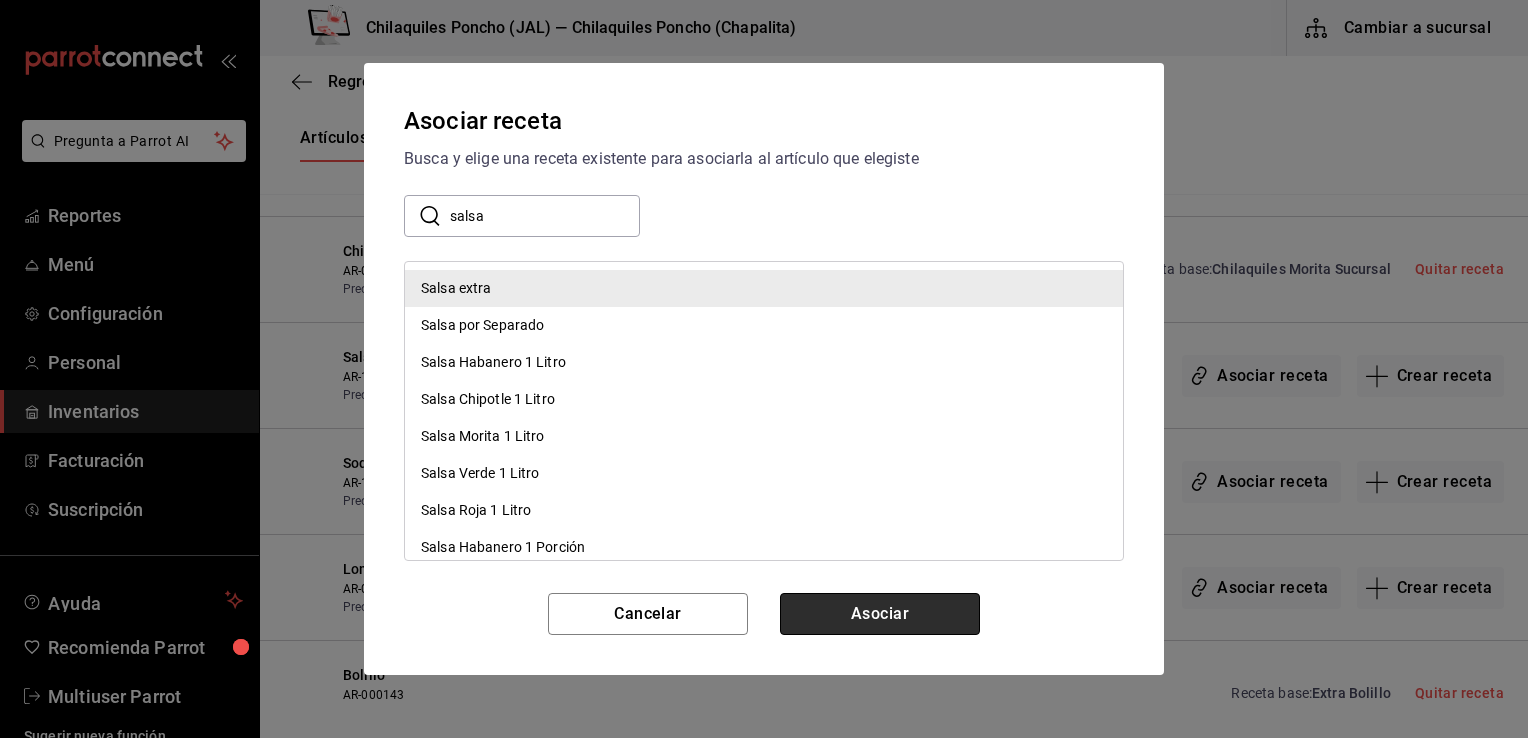 click on "Asociar" at bounding box center (880, 614) 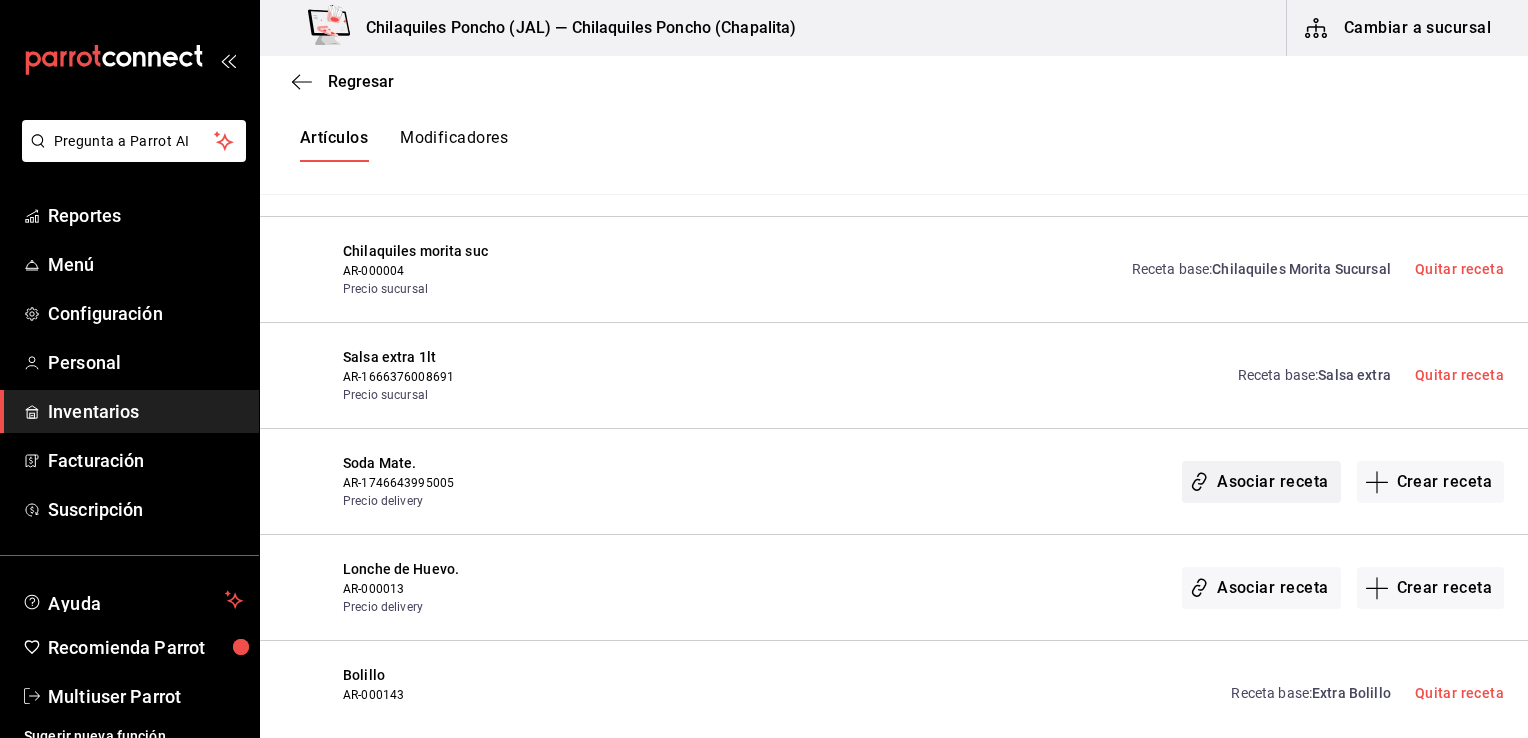 click on "Asociar receta" at bounding box center (1261, 482) 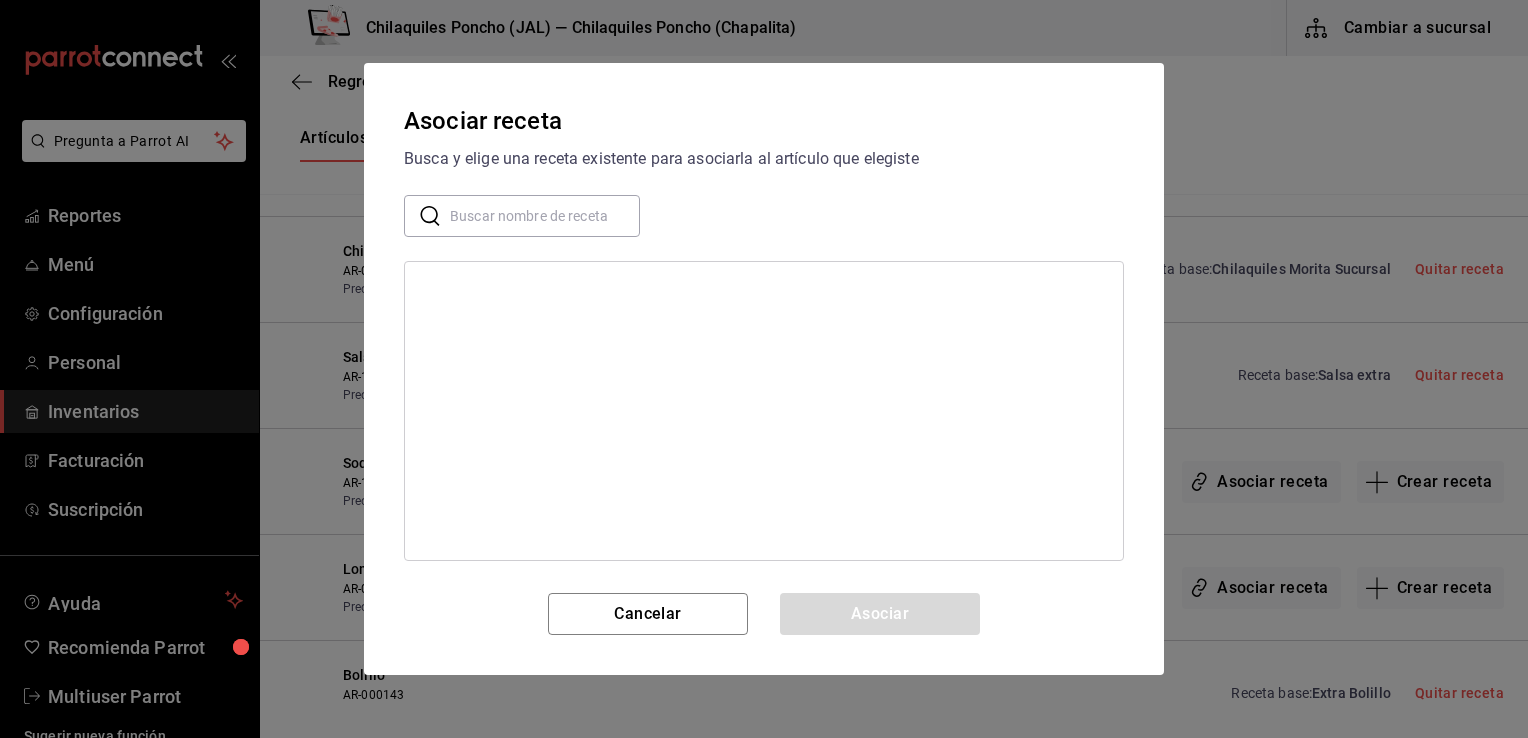 click at bounding box center (545, 216) 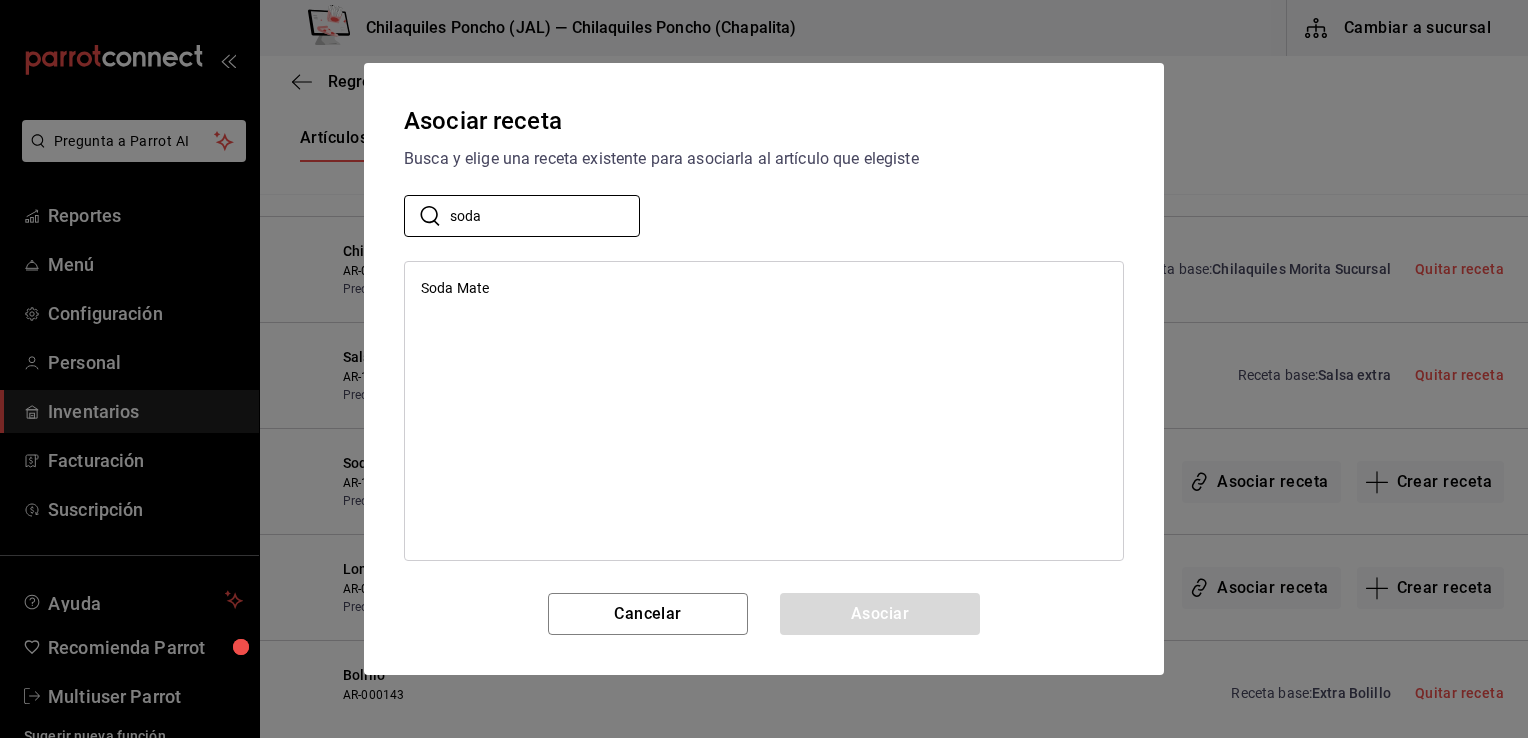 type on "soda" 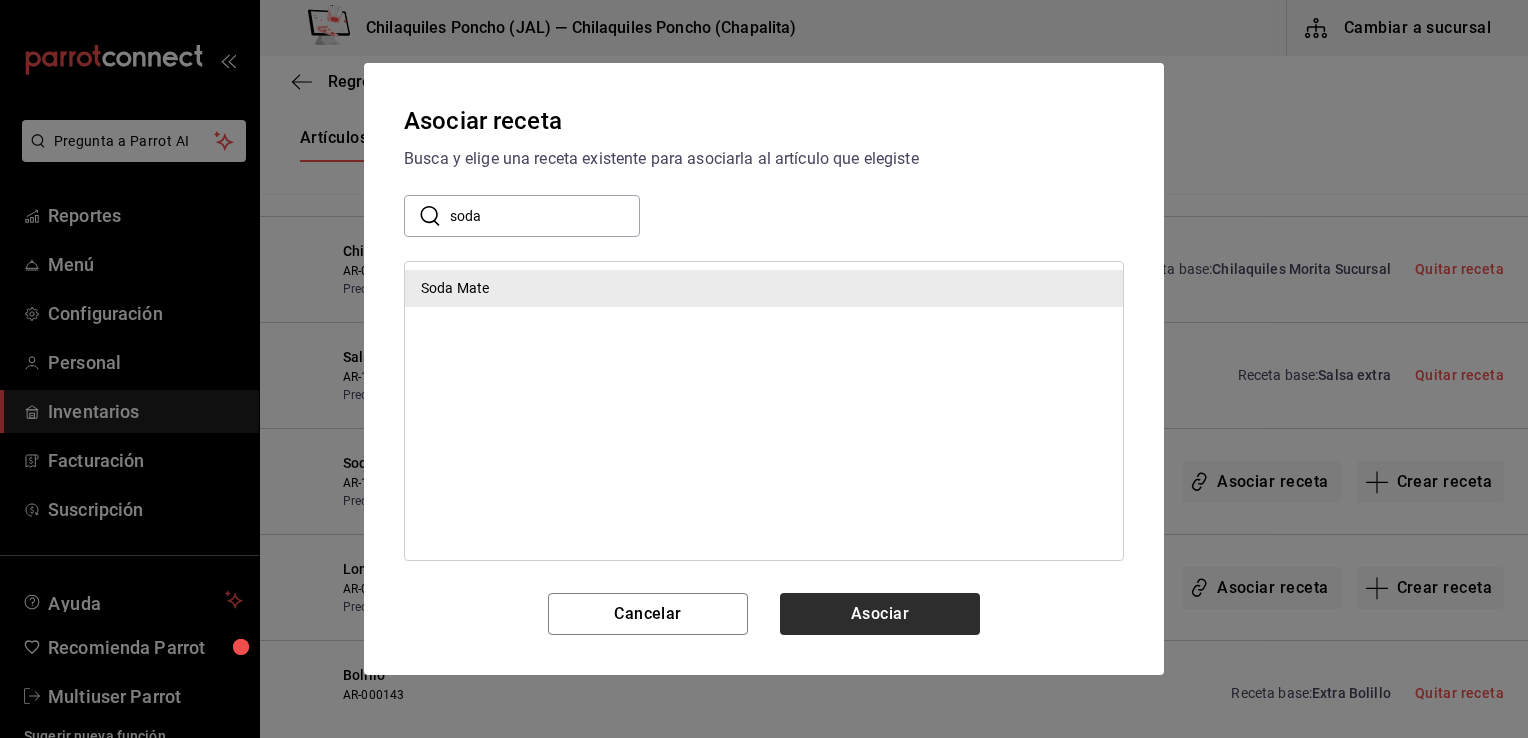 click on "Asociar" at bounding box center [880, 614] 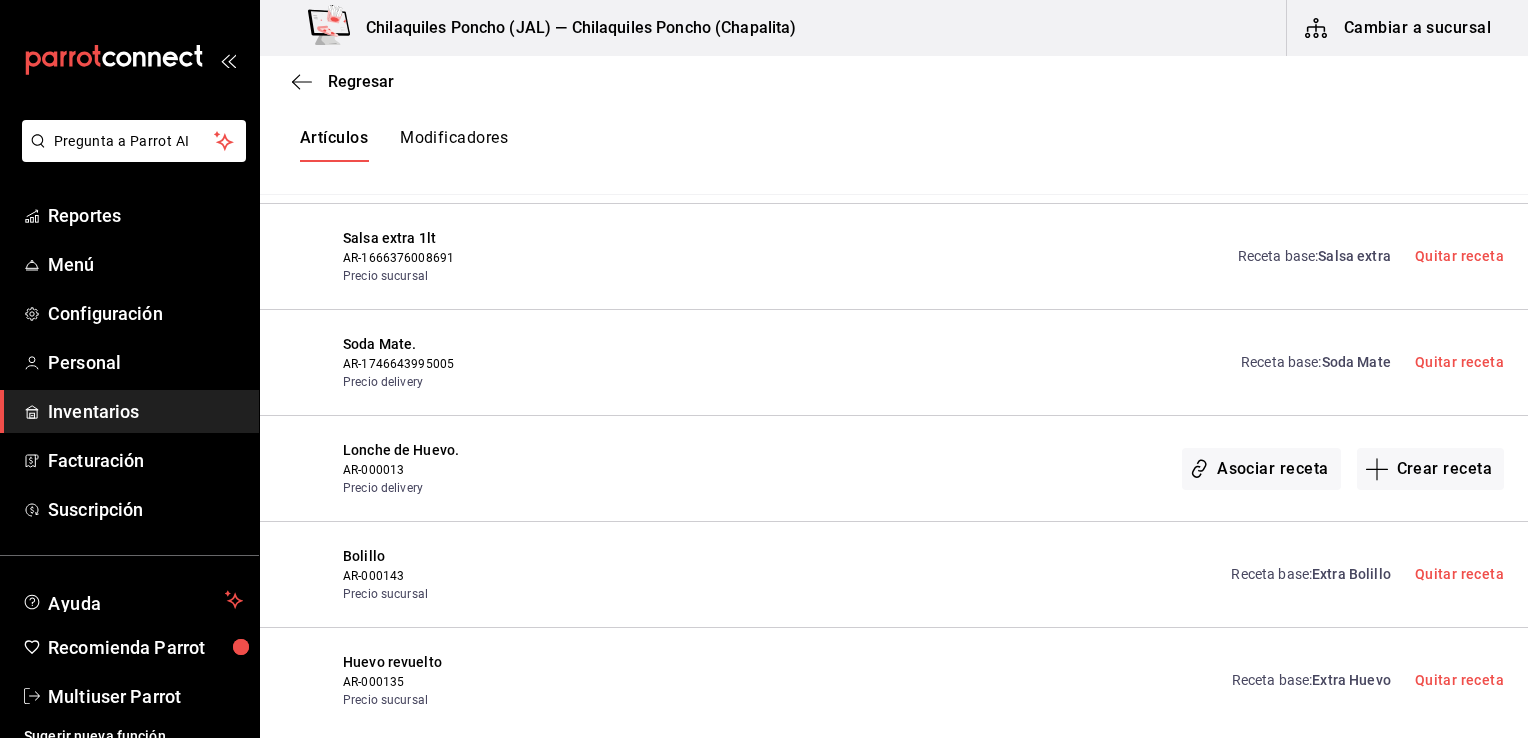 scroll, scrollTop: 7174, scrollLeft: 0, axis: vertical 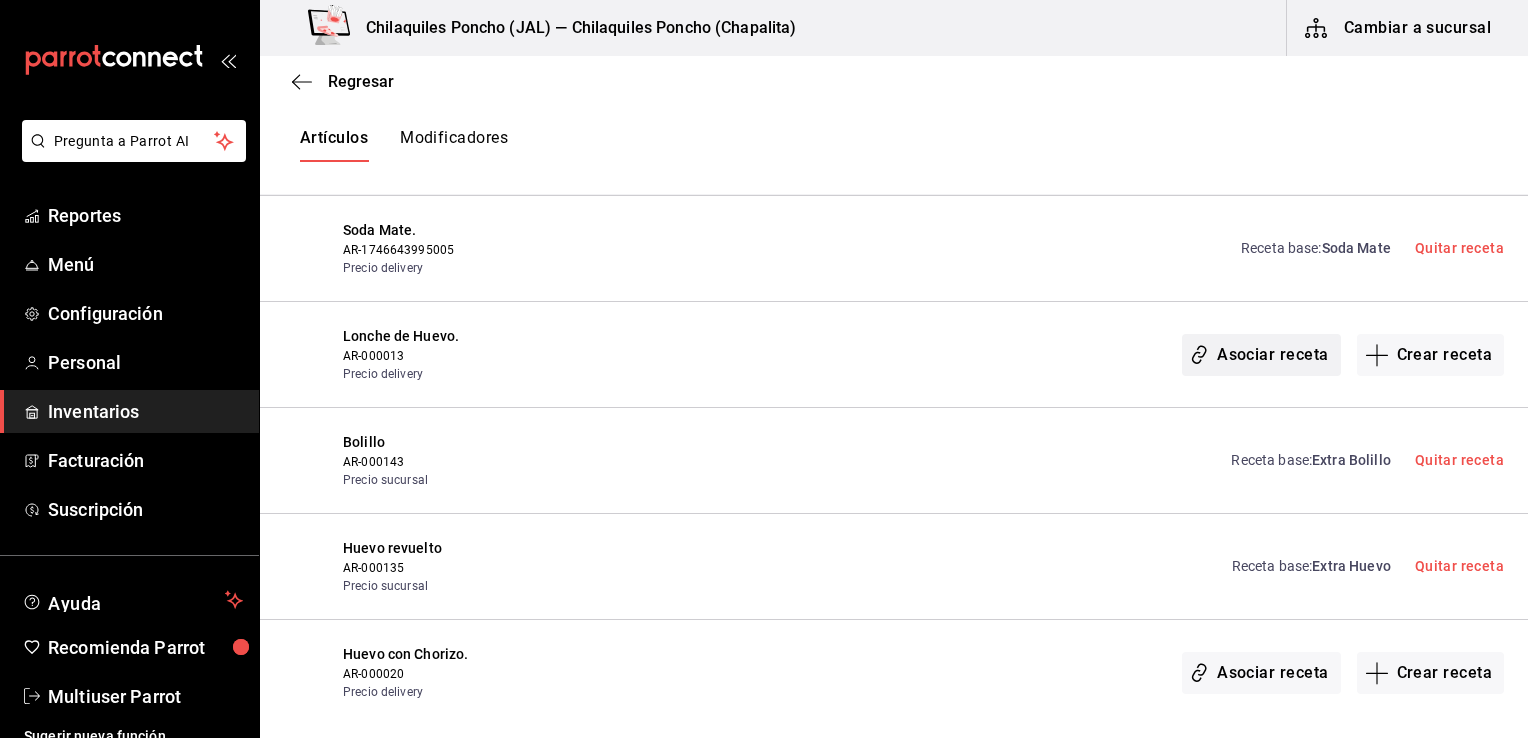 click on "Asociar receta" at bounding box center (1261, 355) 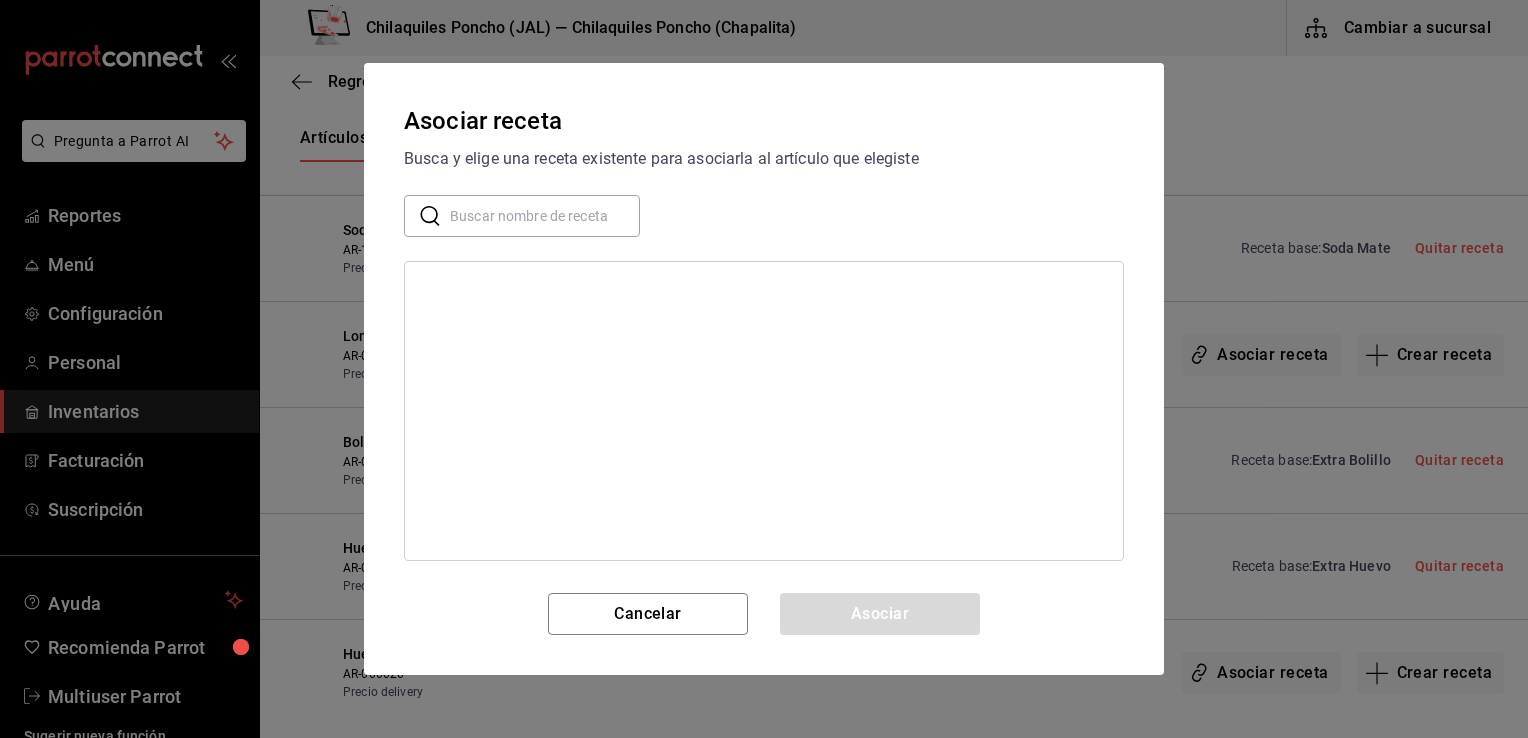 click at bounding box center [545, 216] 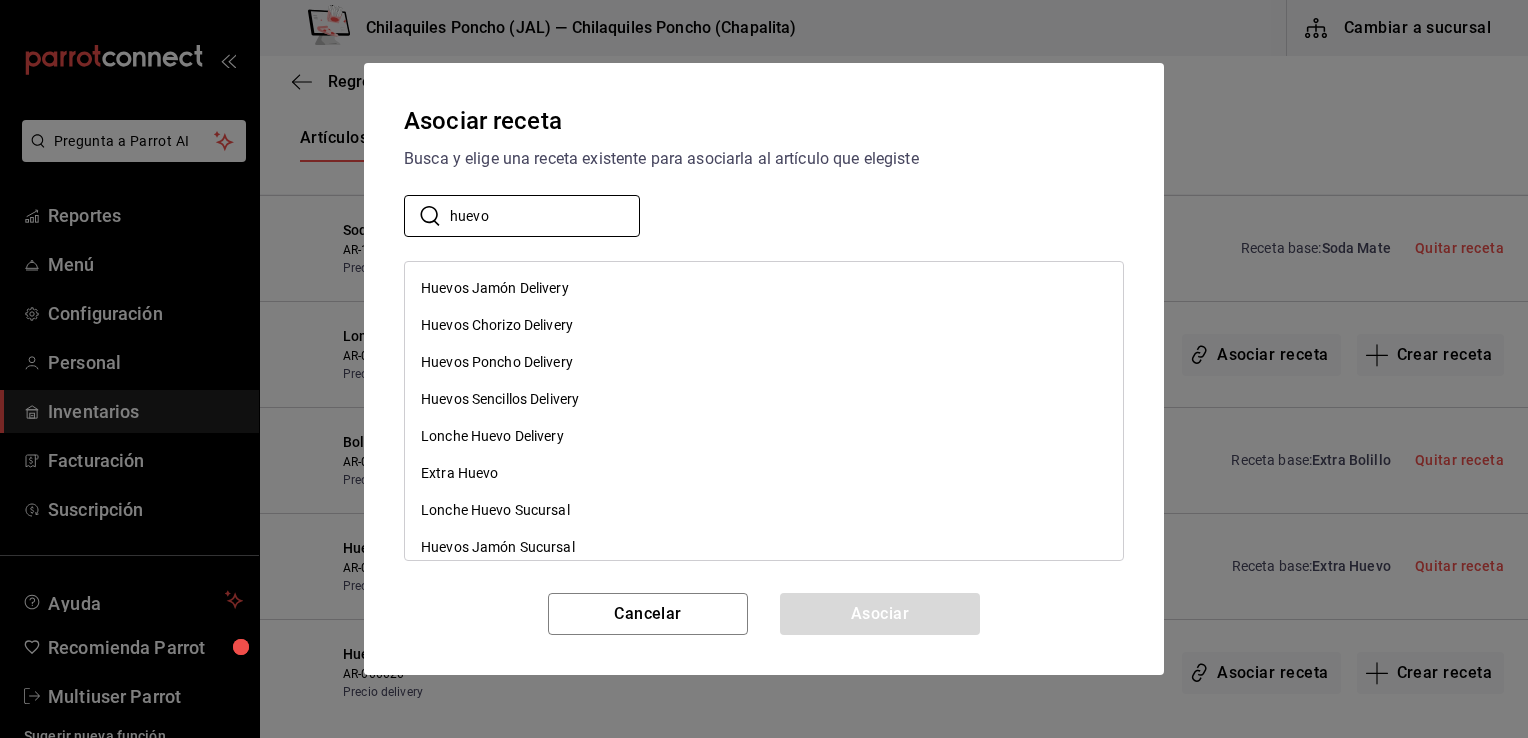 type on "huevo" 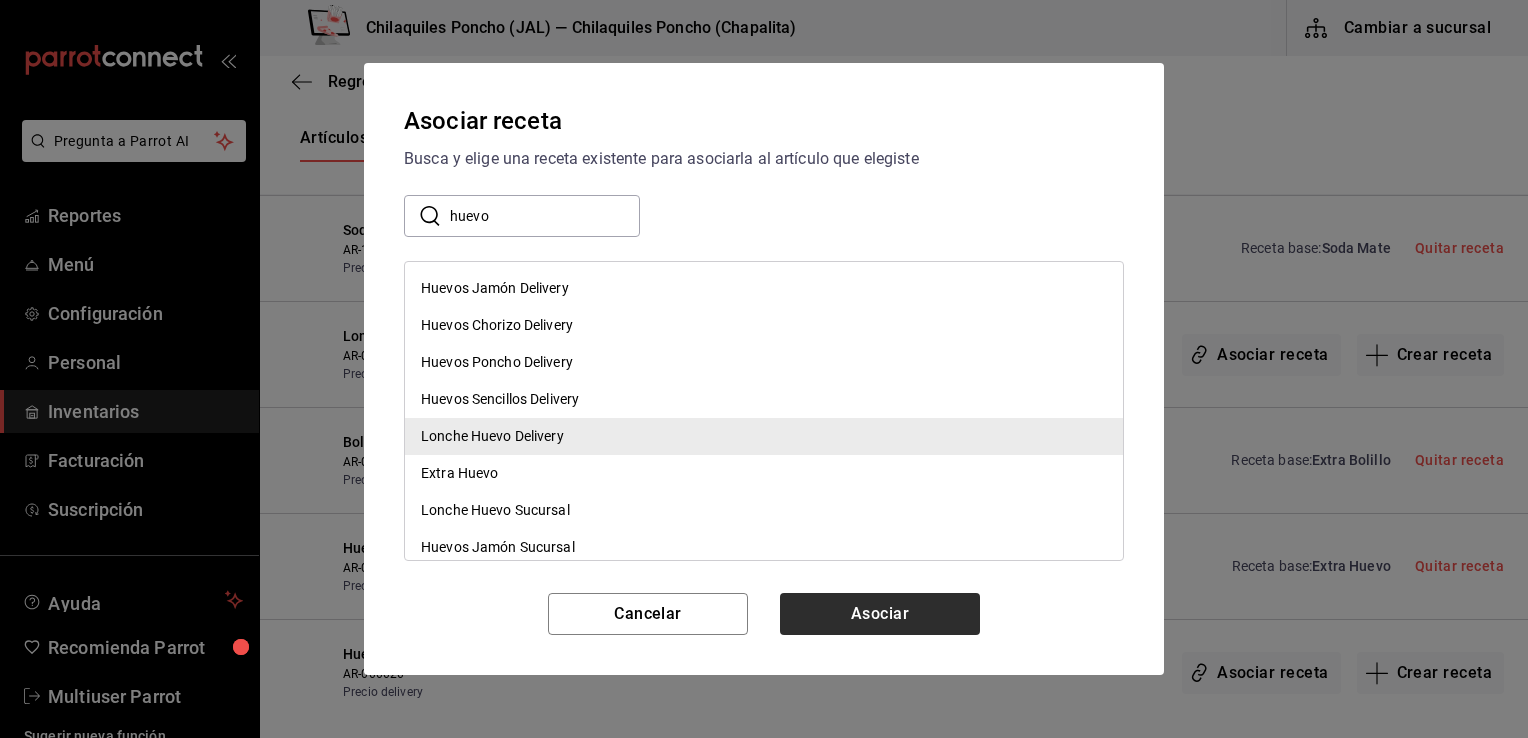 click on "Asociar" at bounding box center (880, 614) 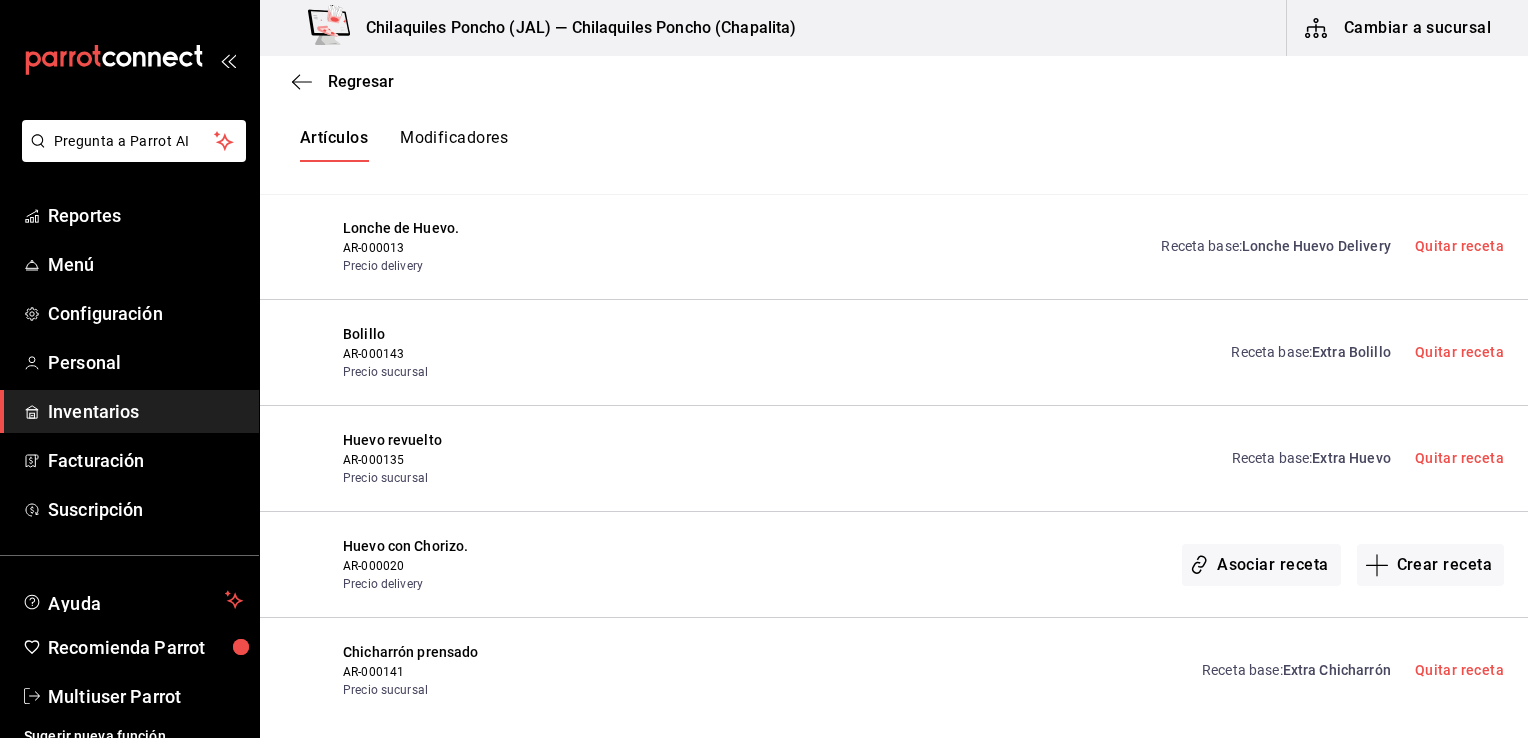 scroll, scrollTop: 7343, scrollLeft: 0, axis: vertical 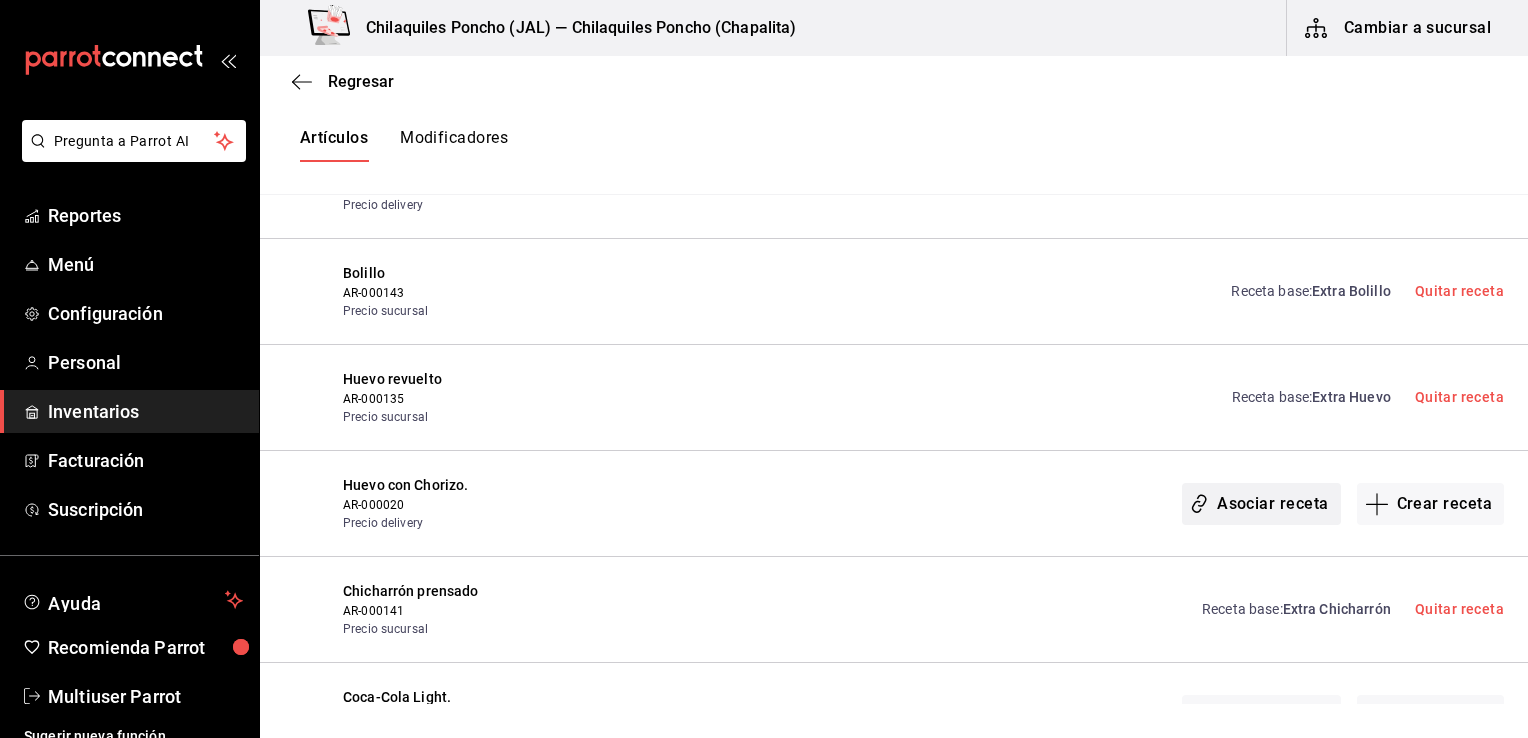 click on "Asociar receta" at bounding box center (1261, 504) 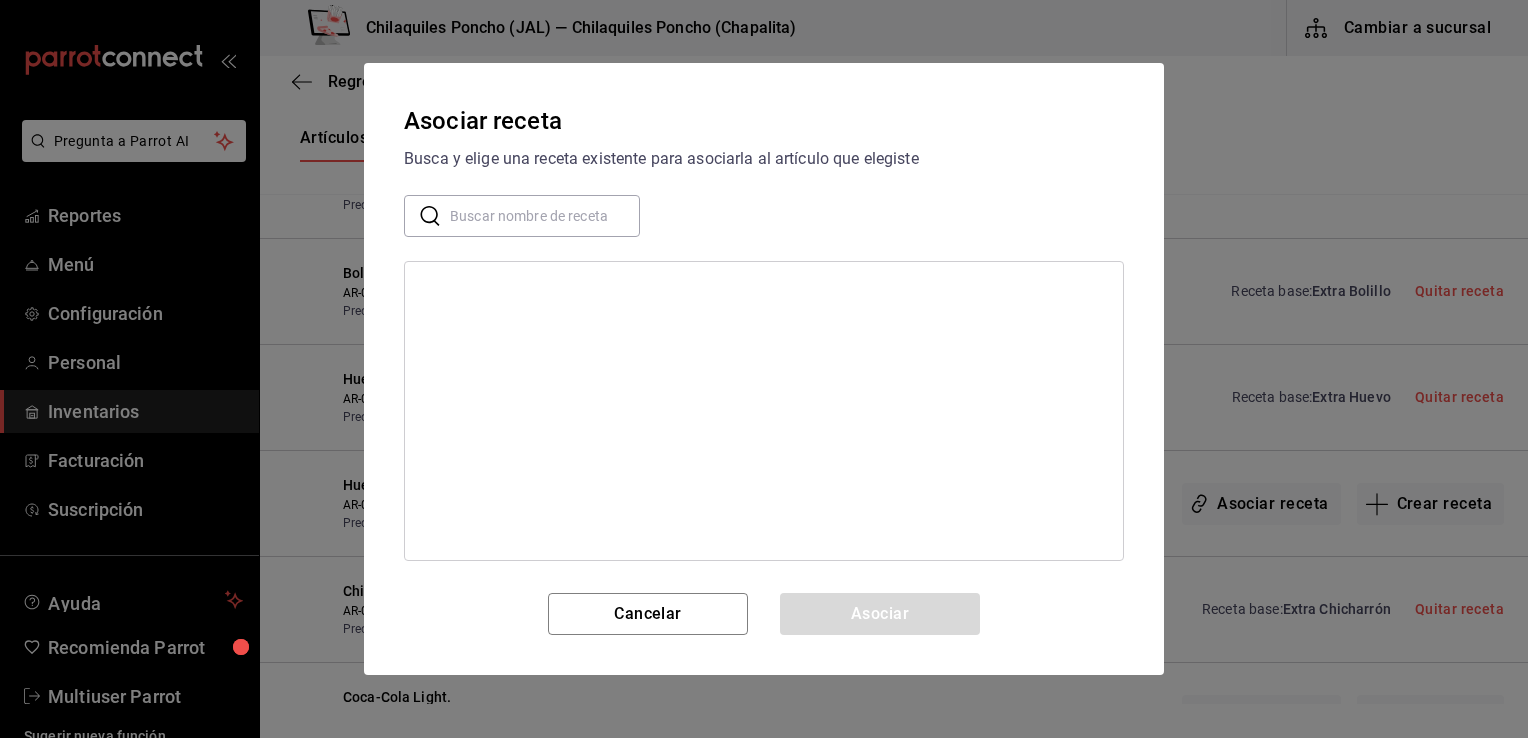 click at bounding box center [545, 216] 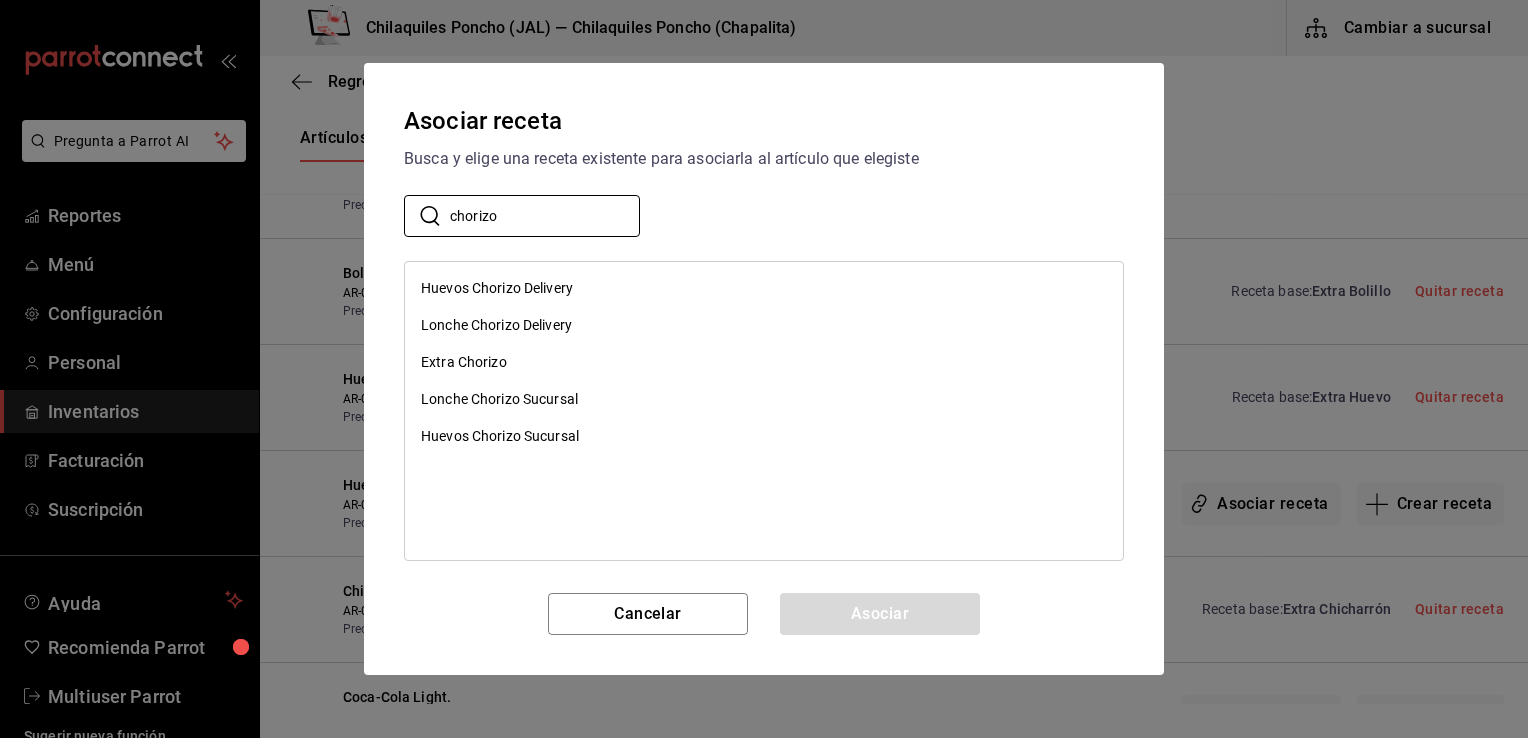 type on "chorizo" 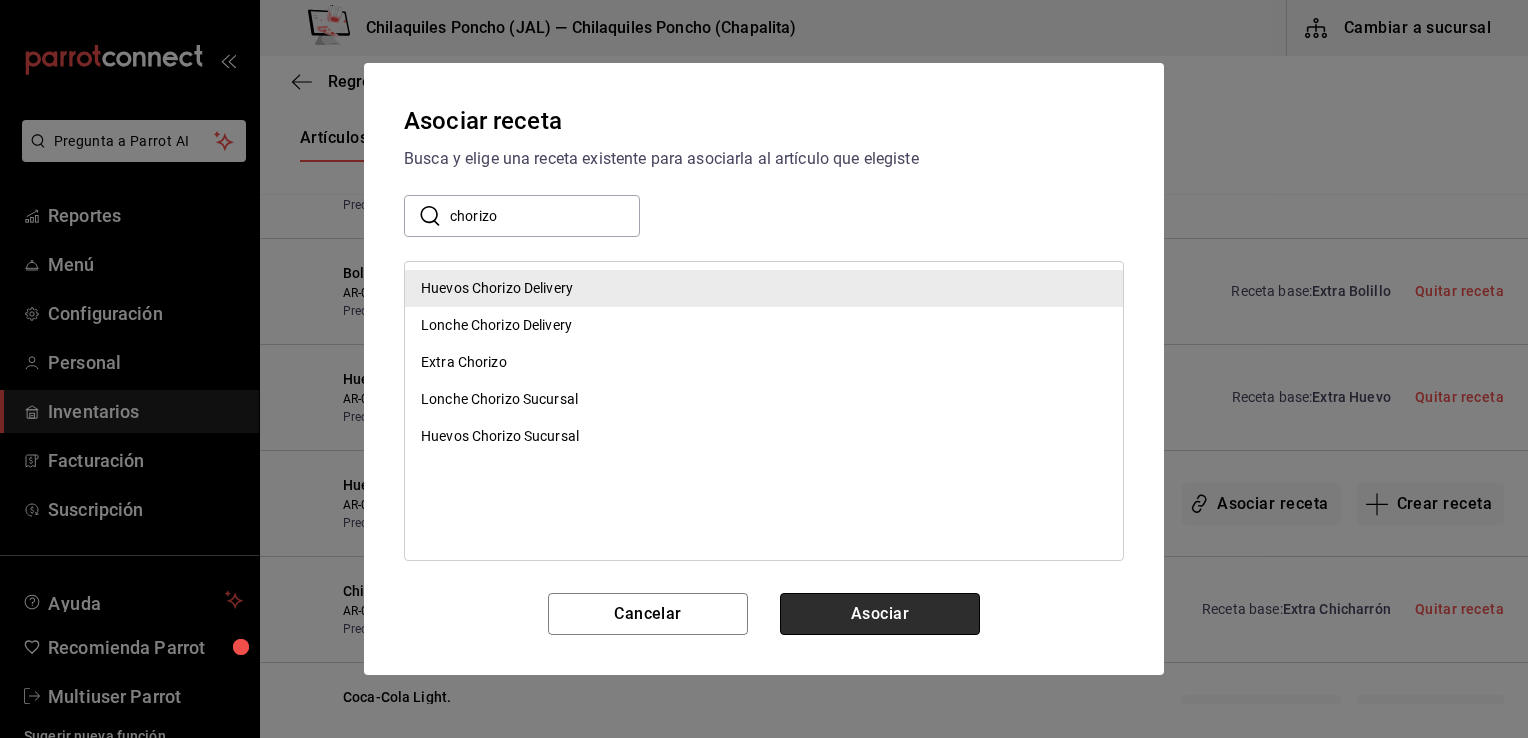 click on "Asociar" at bounding box center (880, 614) 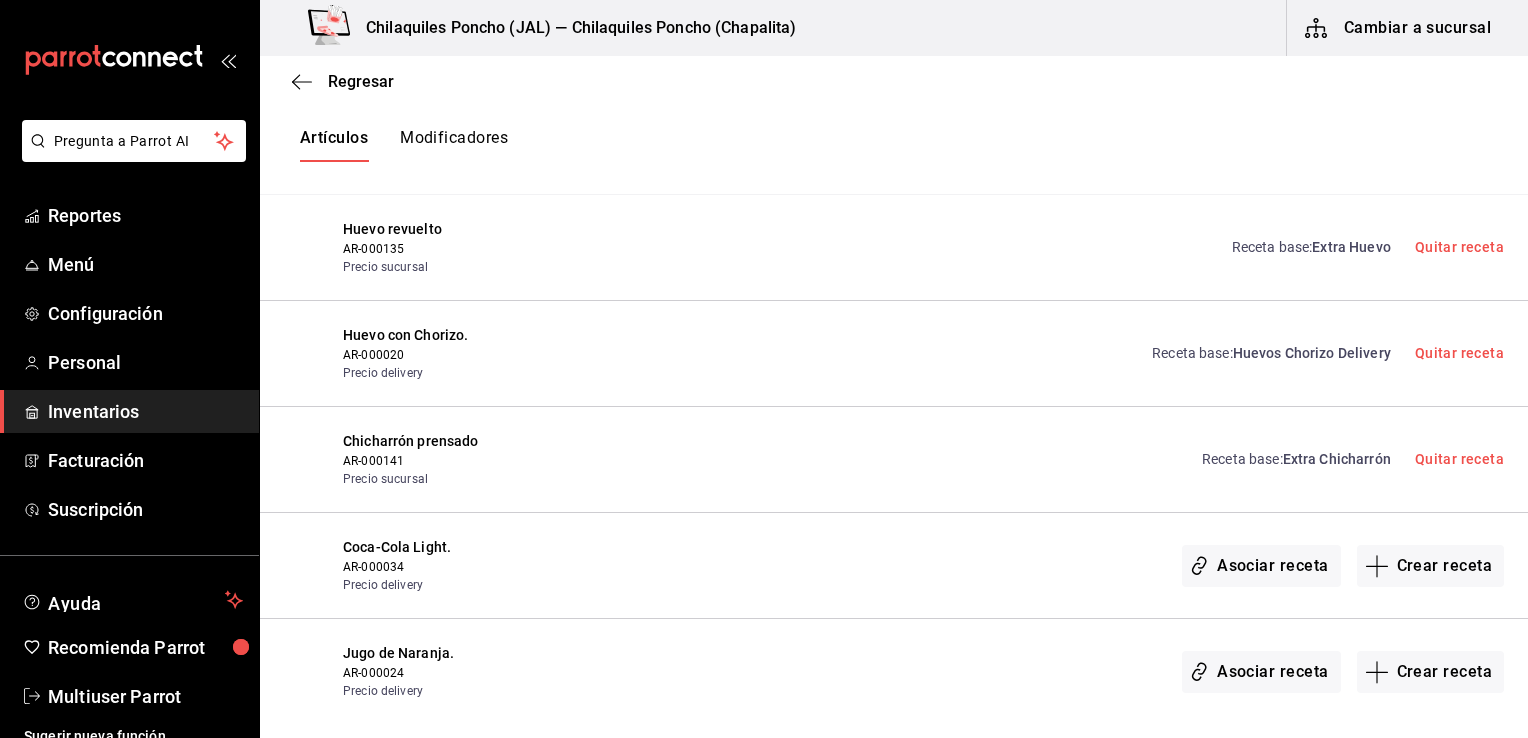 scroll, scrollTop: 7605, scrollLeft: 0, axis: vertical 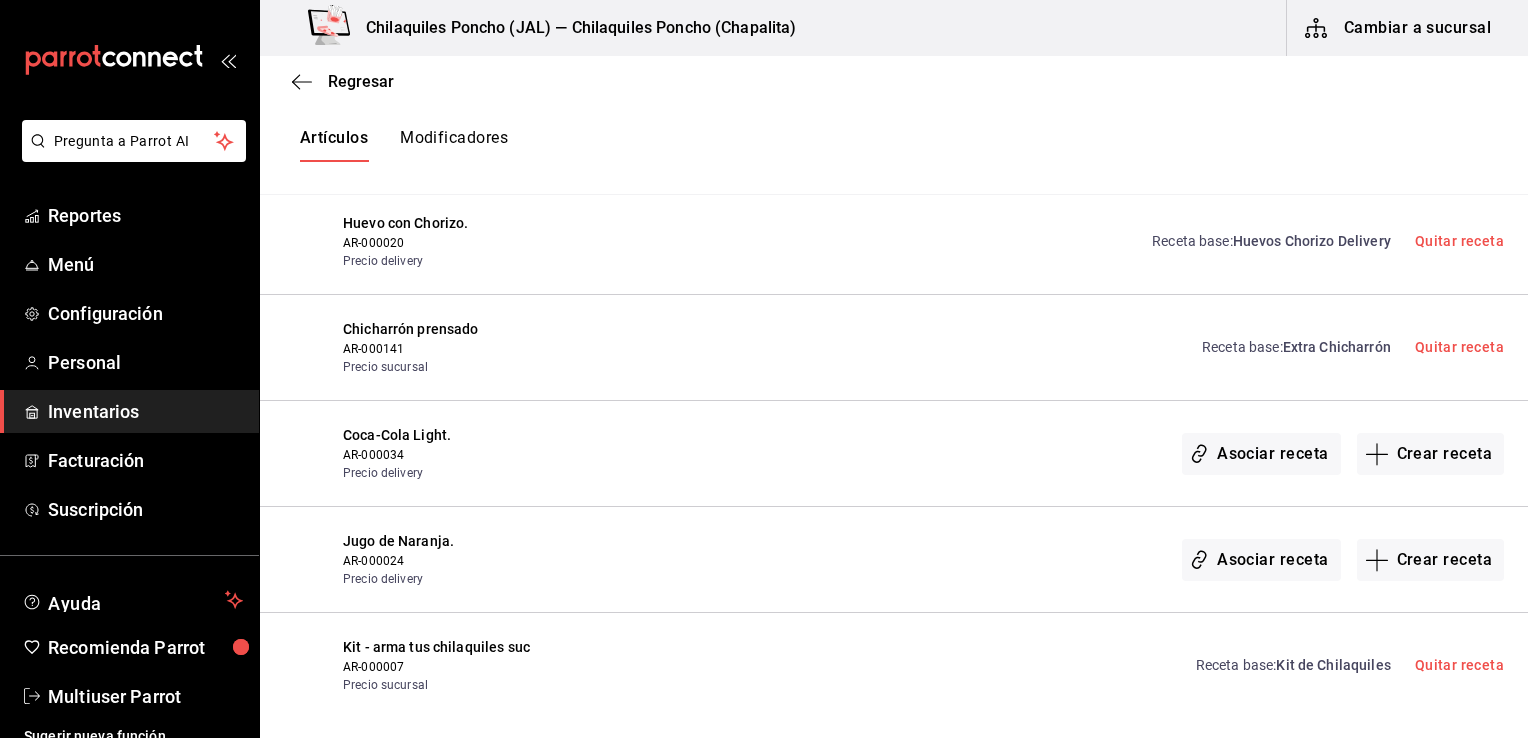 click on "Coca-Cola Light. AR-[NUMBER] Precio delivery Asociar receta Crear receta" at bounding box center [894, 454] 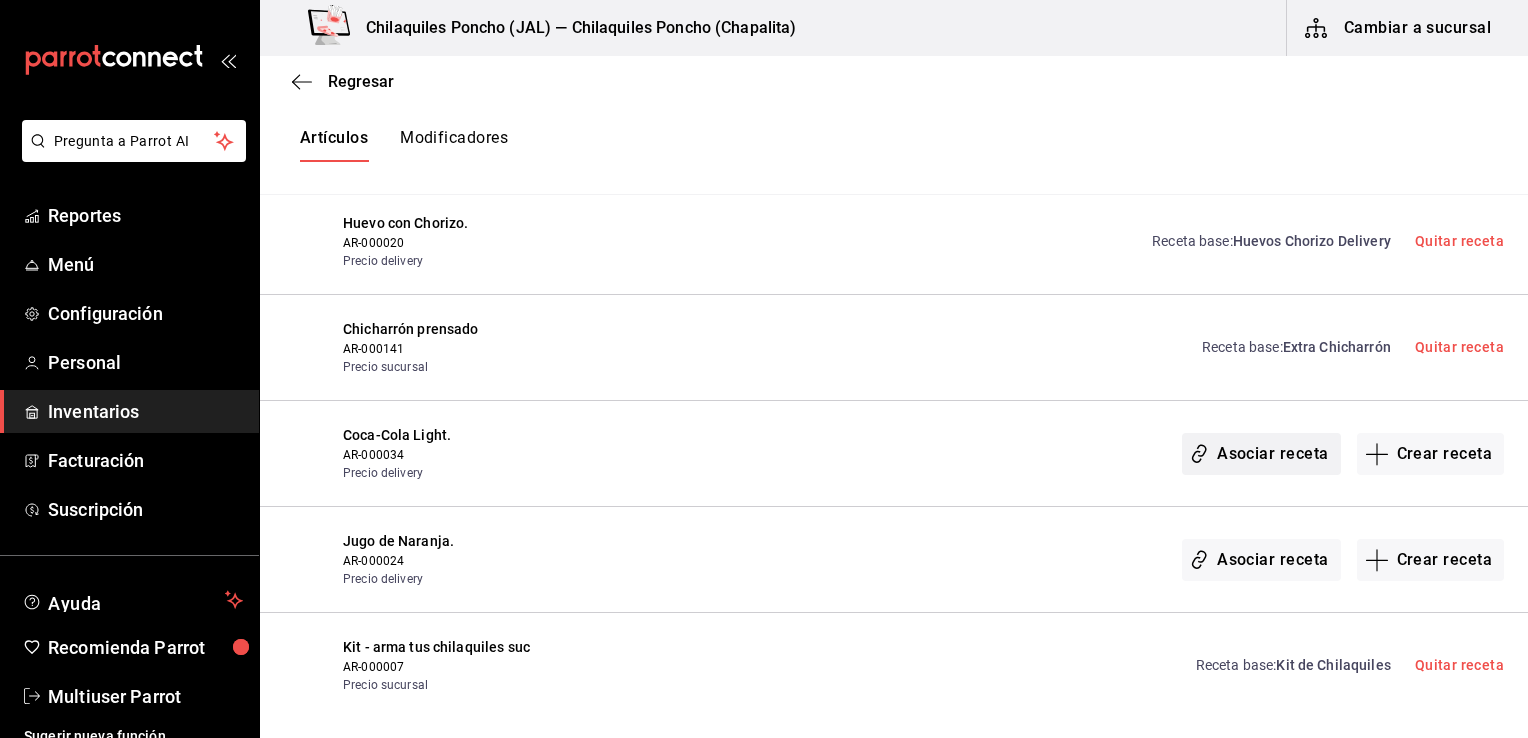 click on "Asociar receta" at bounding box center (1261, 454) 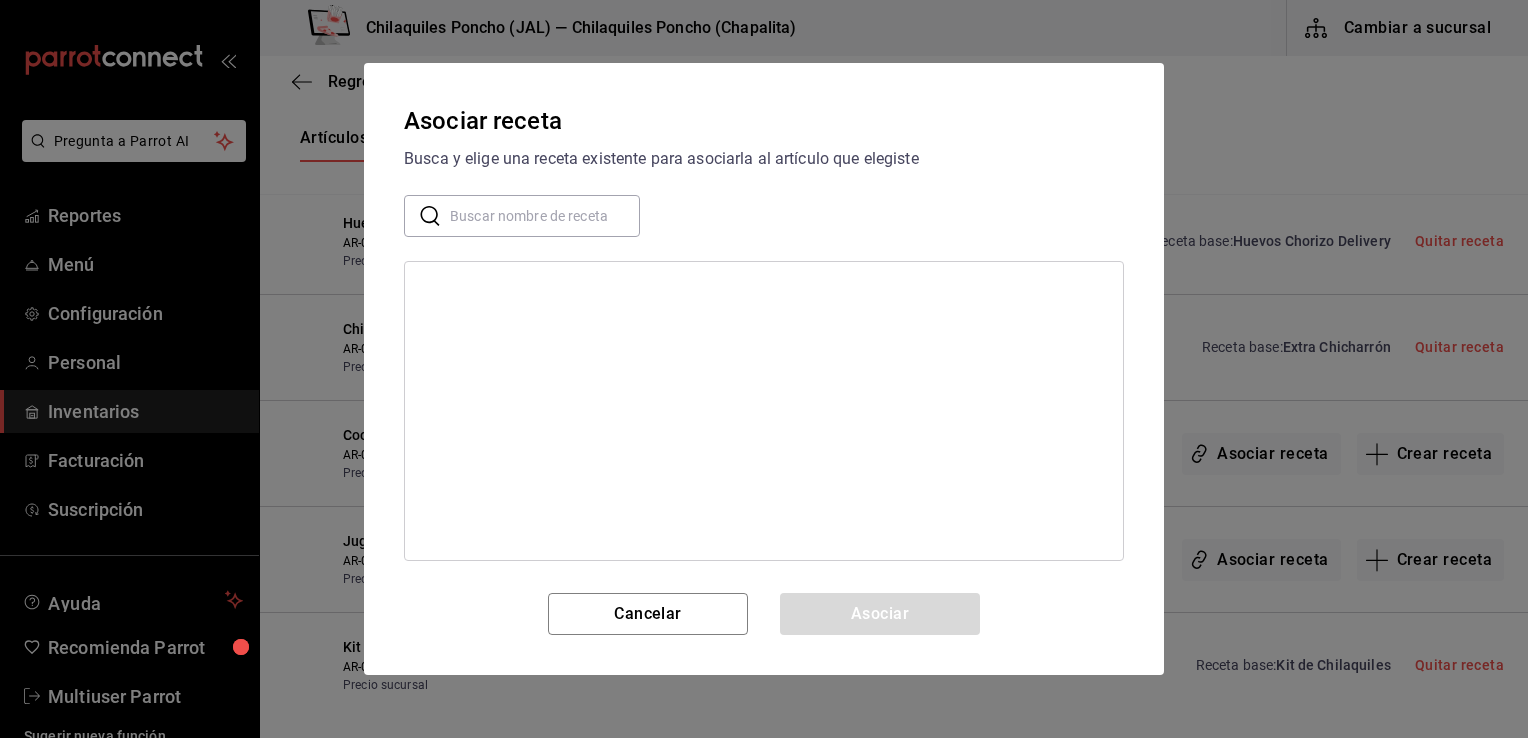 click at bounding box center [545, 216] 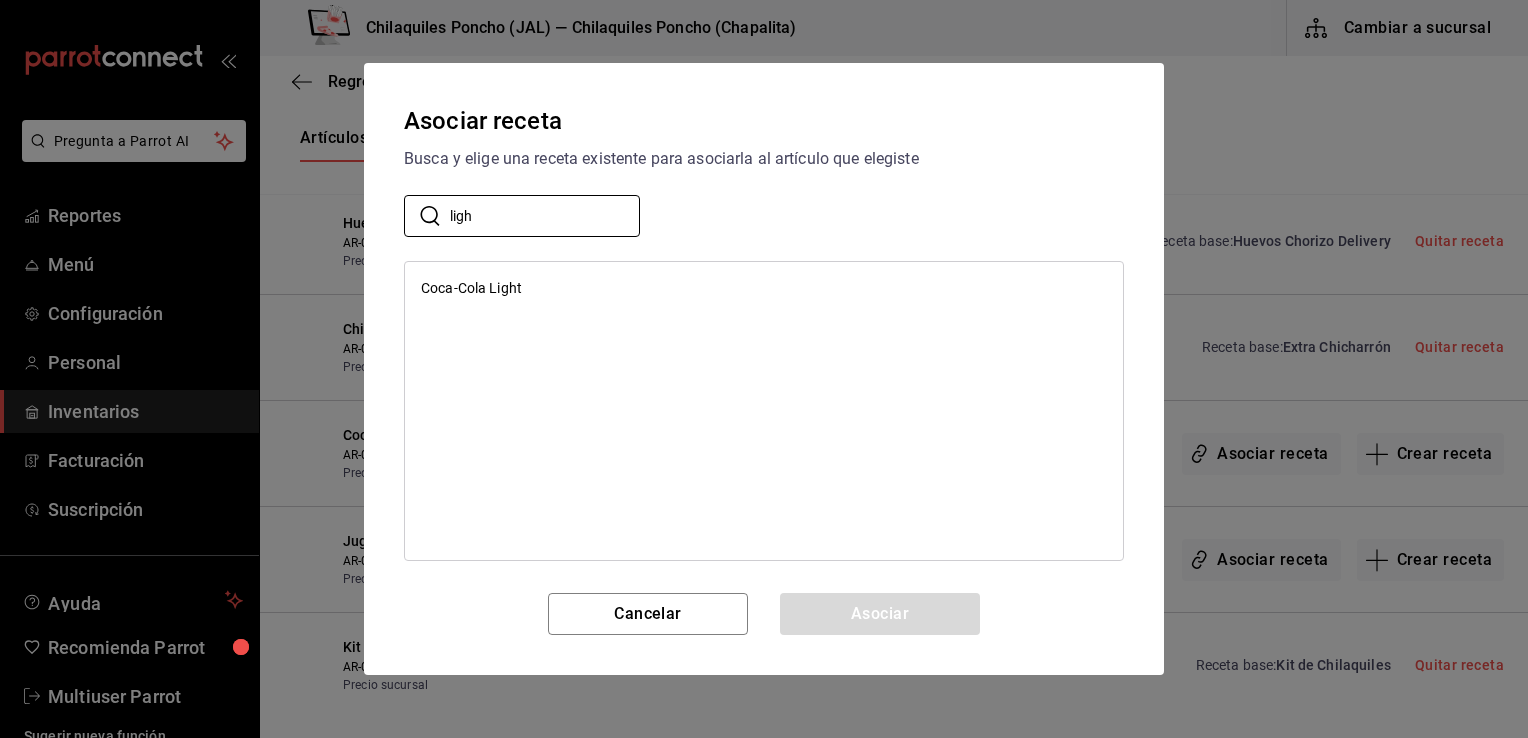 type on "ligh" 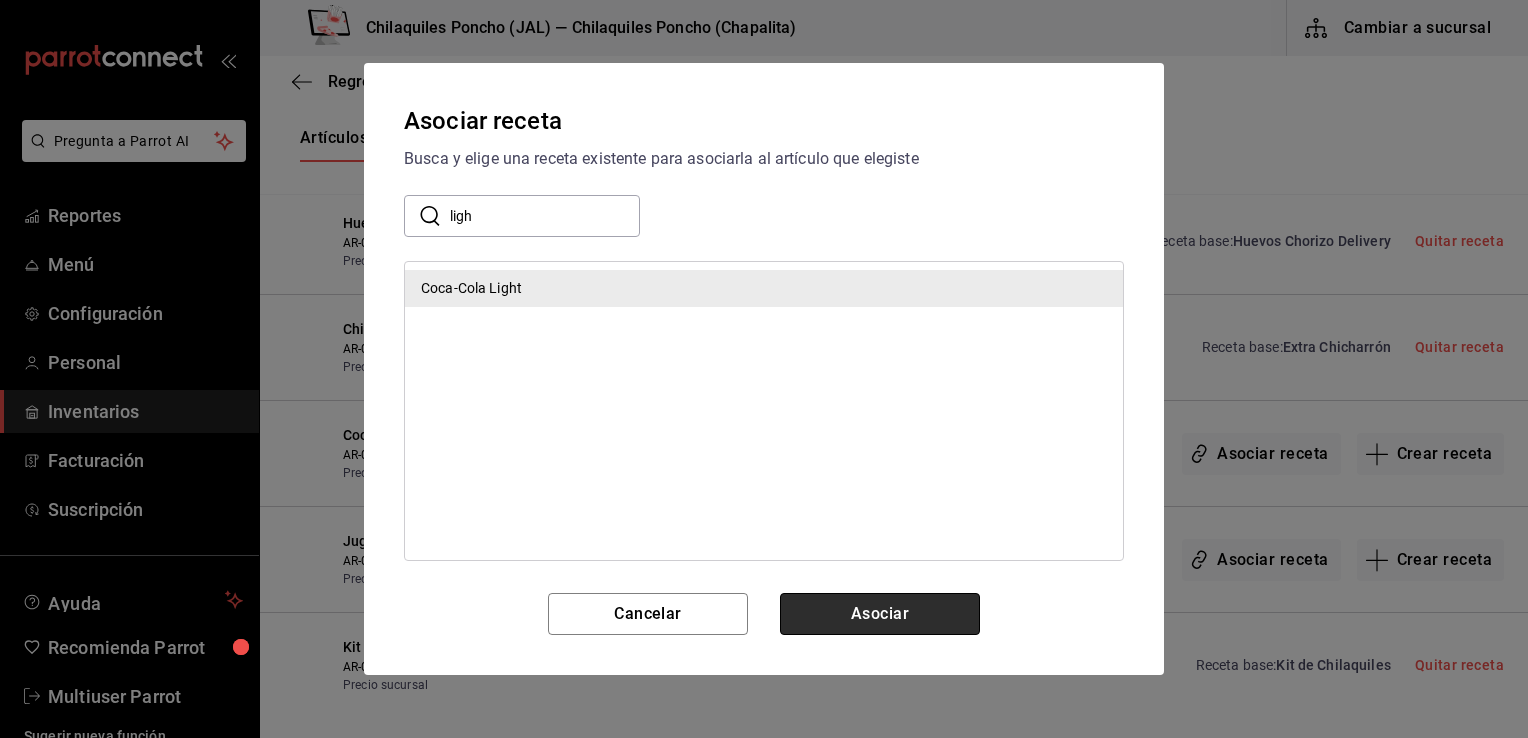 click on "Asociar" at bounding box center [880, 614] 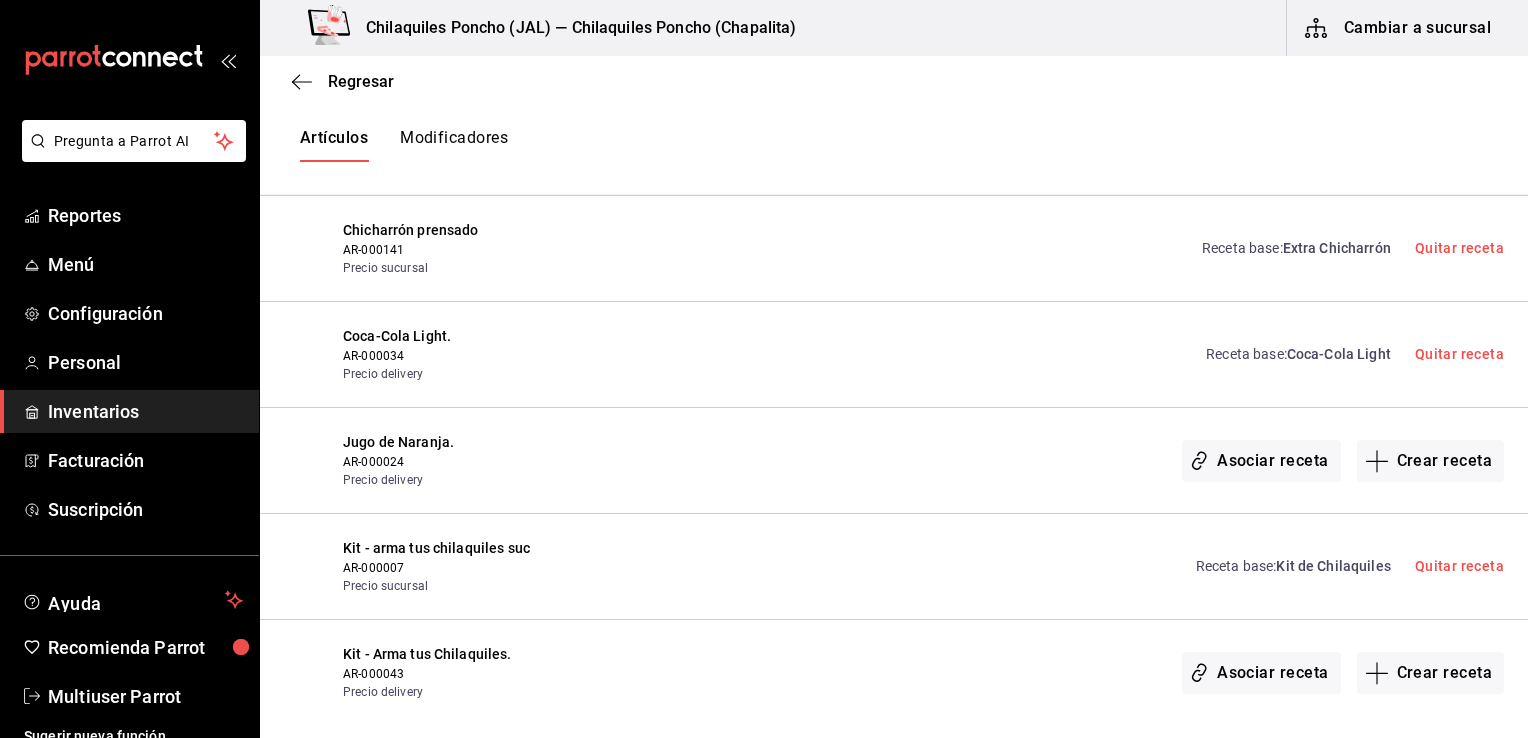 scroll, scrollTop: 7756, scrollLeft: 0, axis: vertical 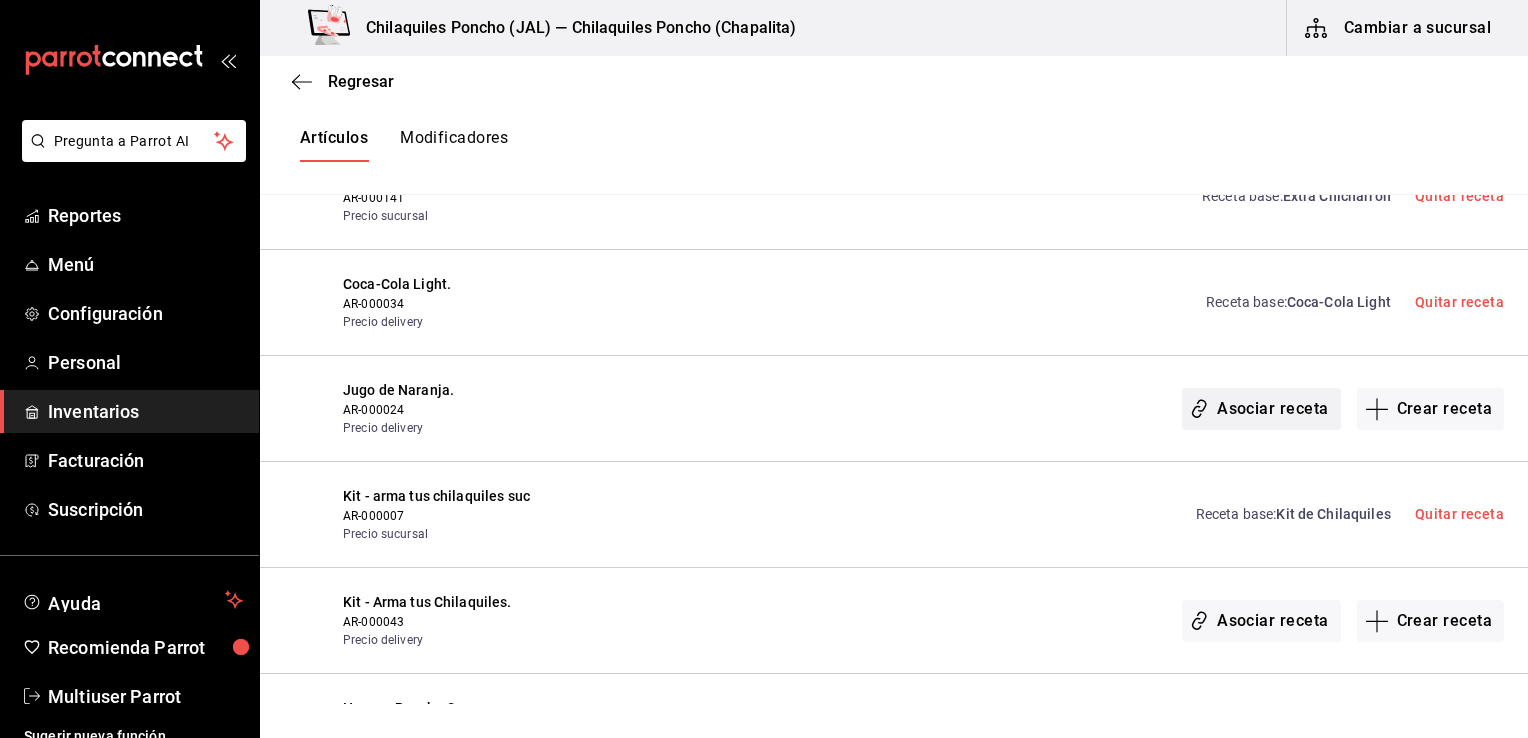 click on "Asociar receta" at bounding box center (1261, 409) 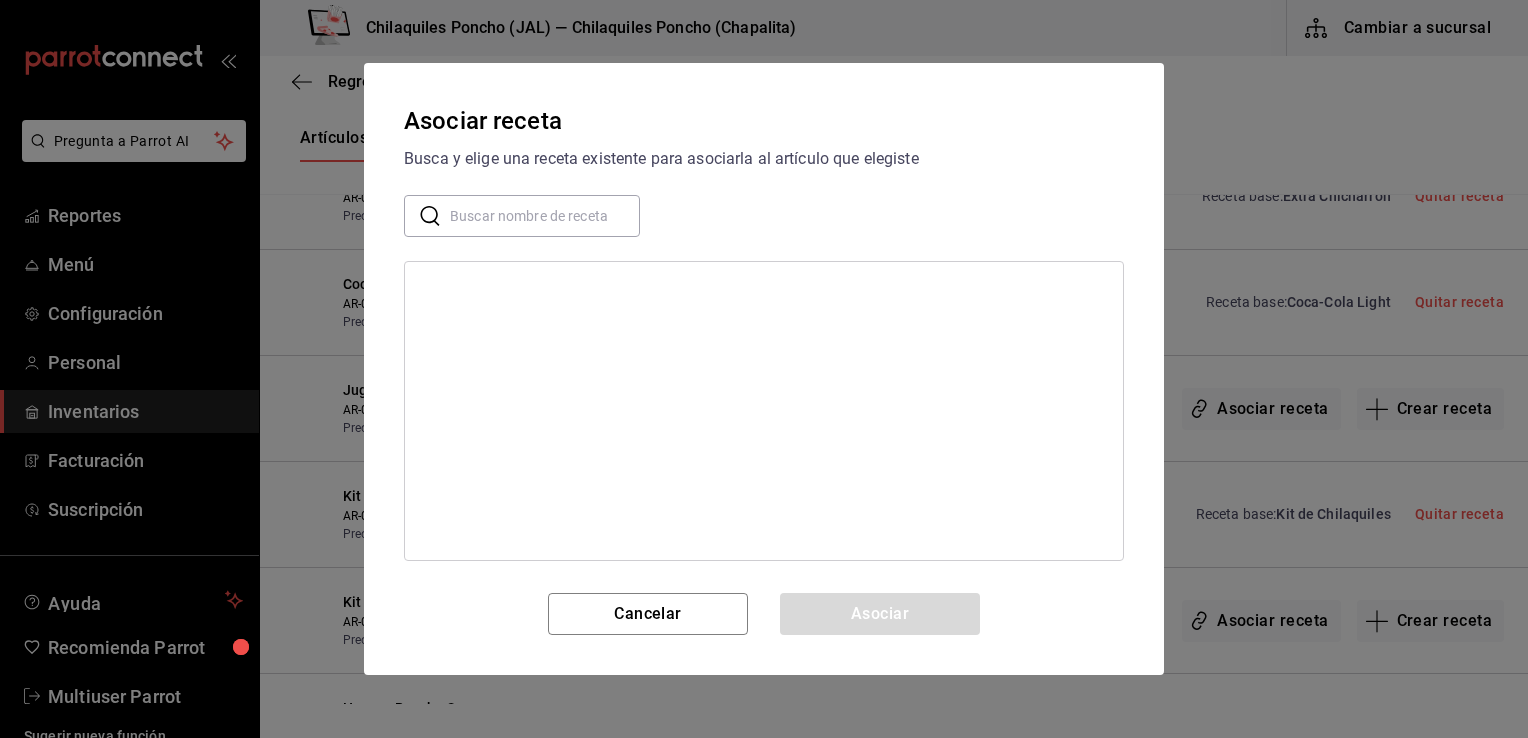 click at bounding box center (545, 216) 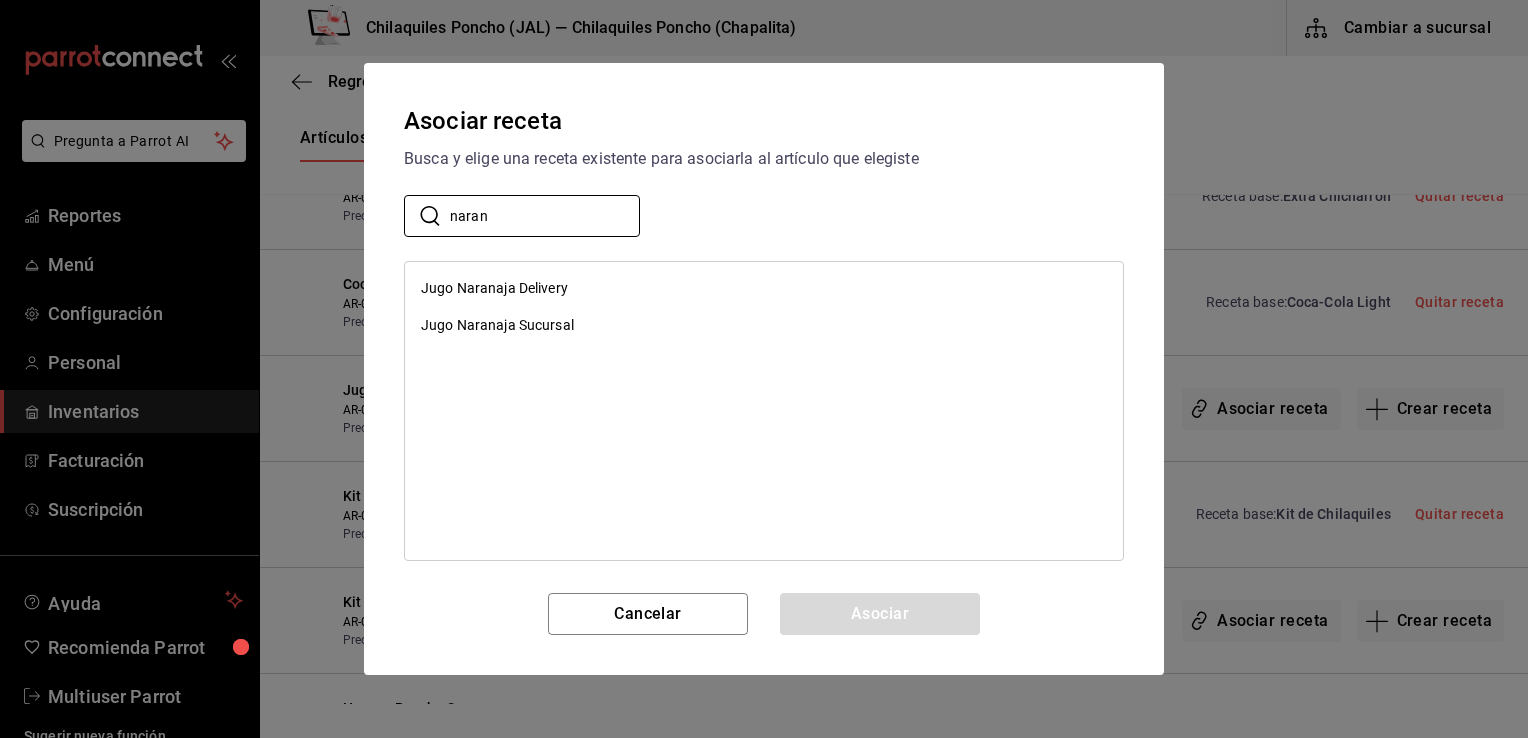 type on "naran" 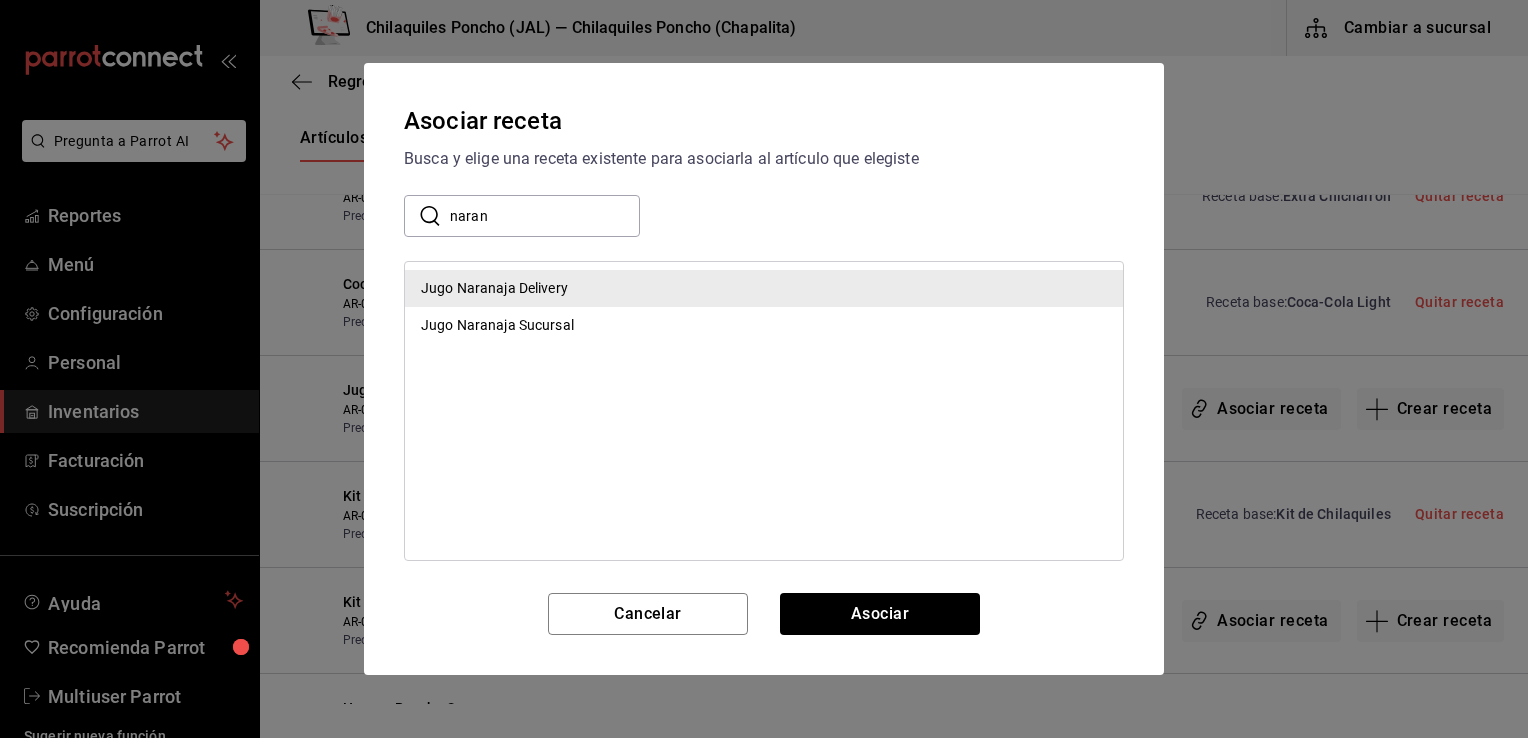 click on "Asociar" at bounding box center (880, 614) 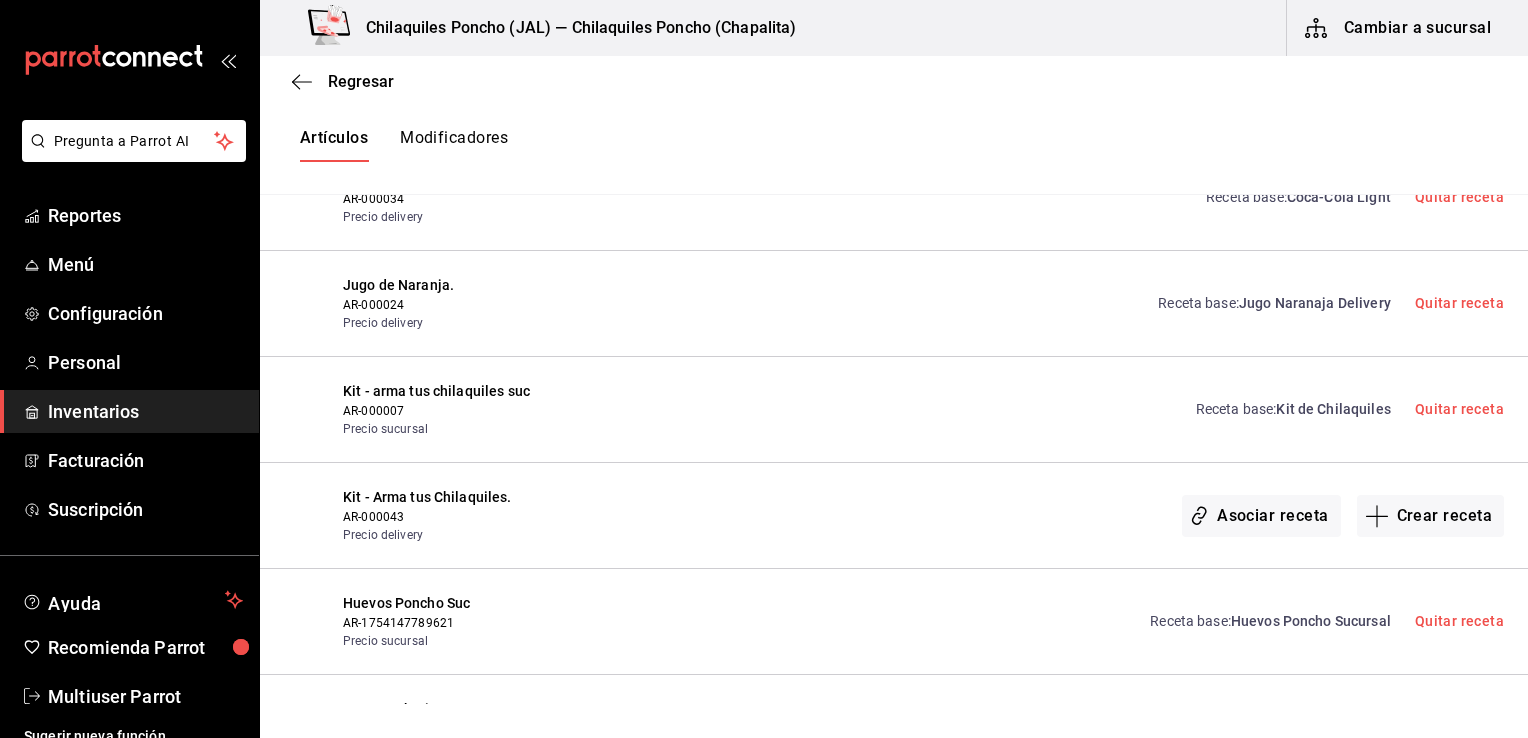 scroll, scrollTop: 7964, scrollLeft: 0, axis: vertical 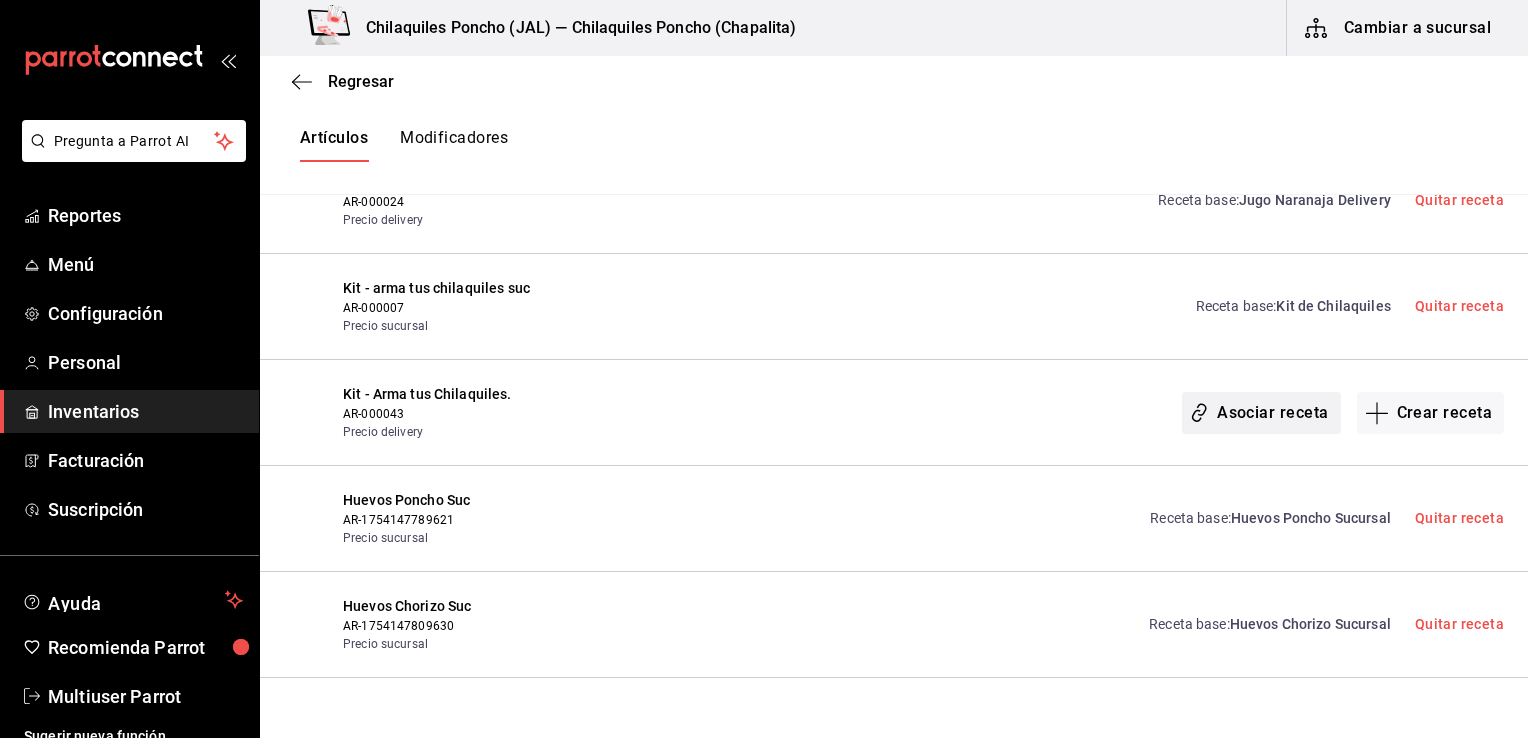 click on "Asociar receta" at bounding box center [1261, 413] 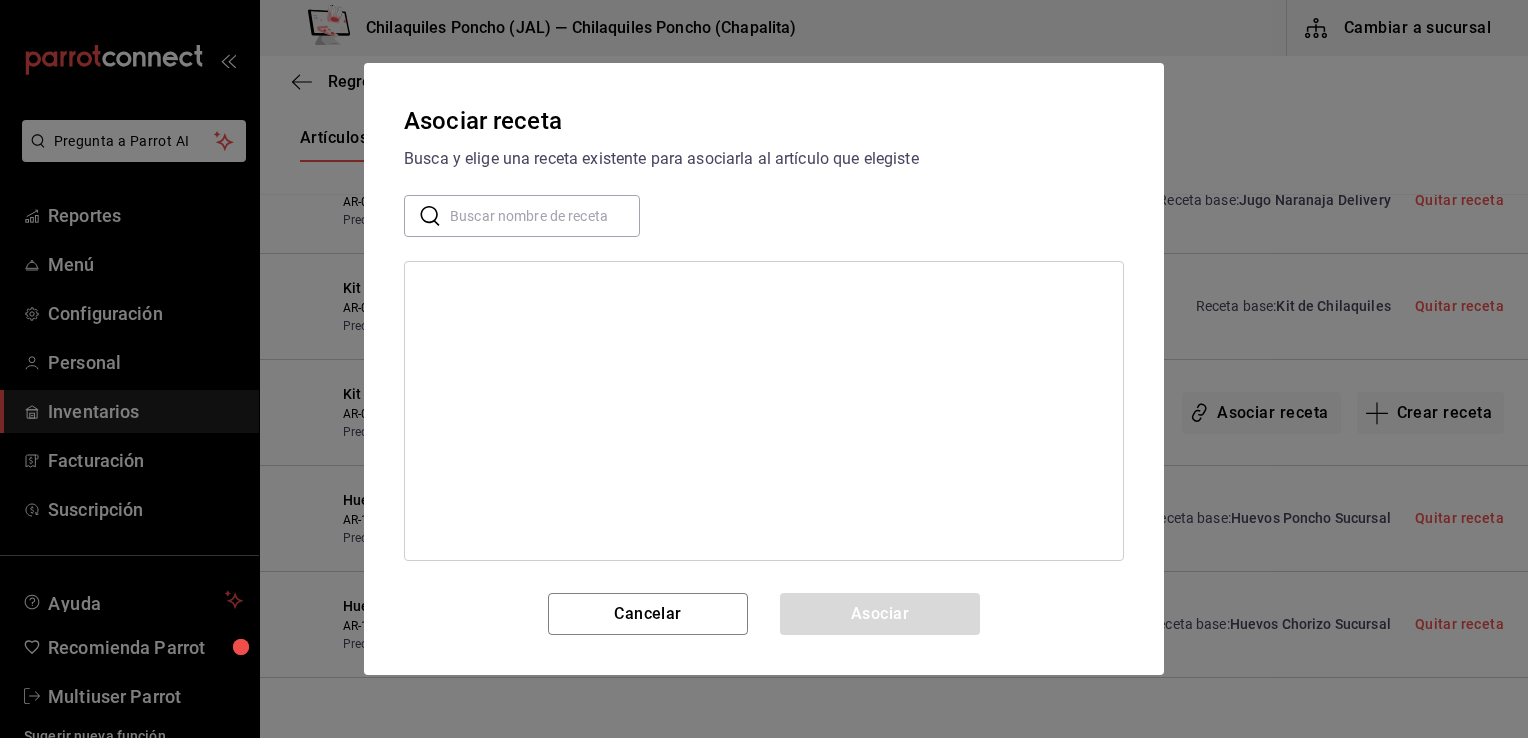 click at bounding box center [545, 216] 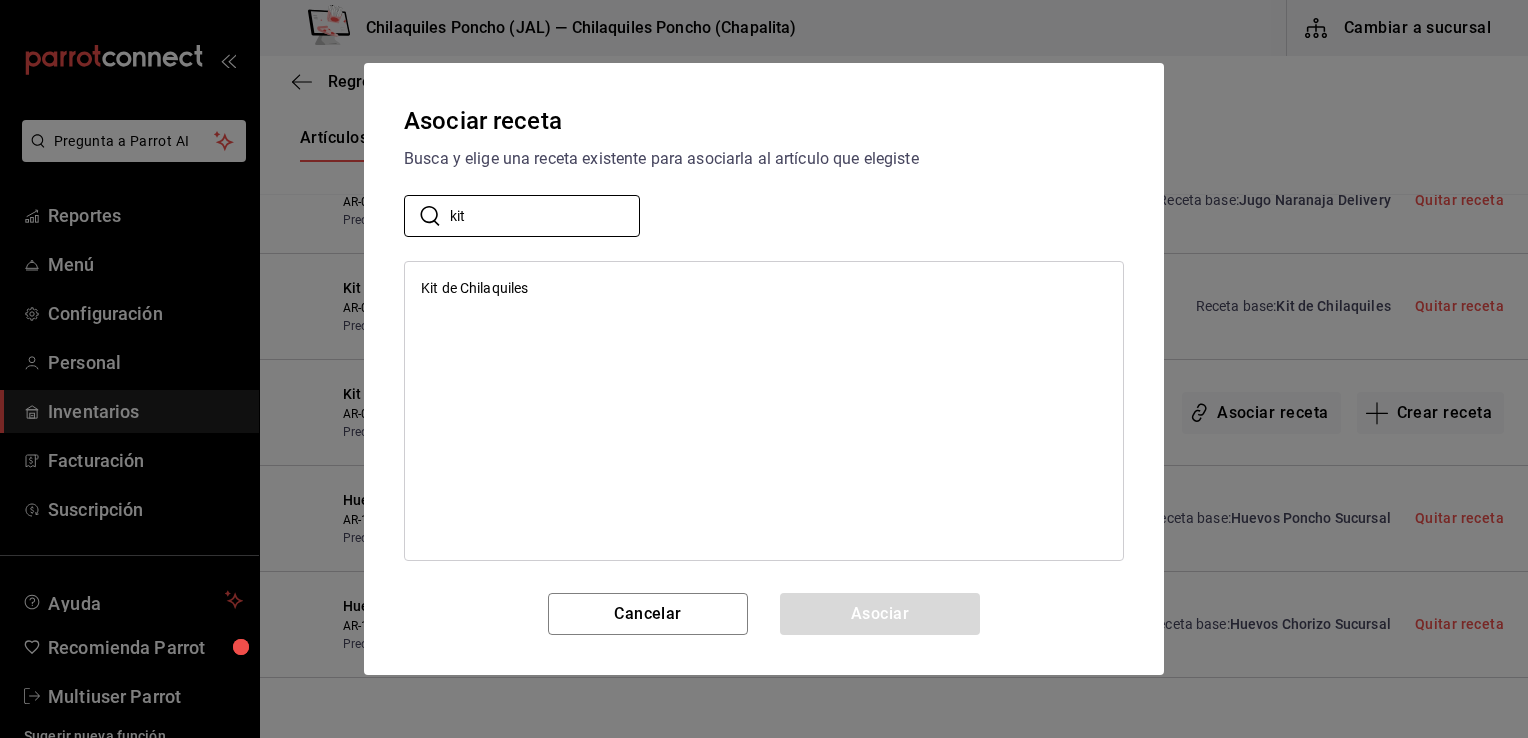 type on "kit" 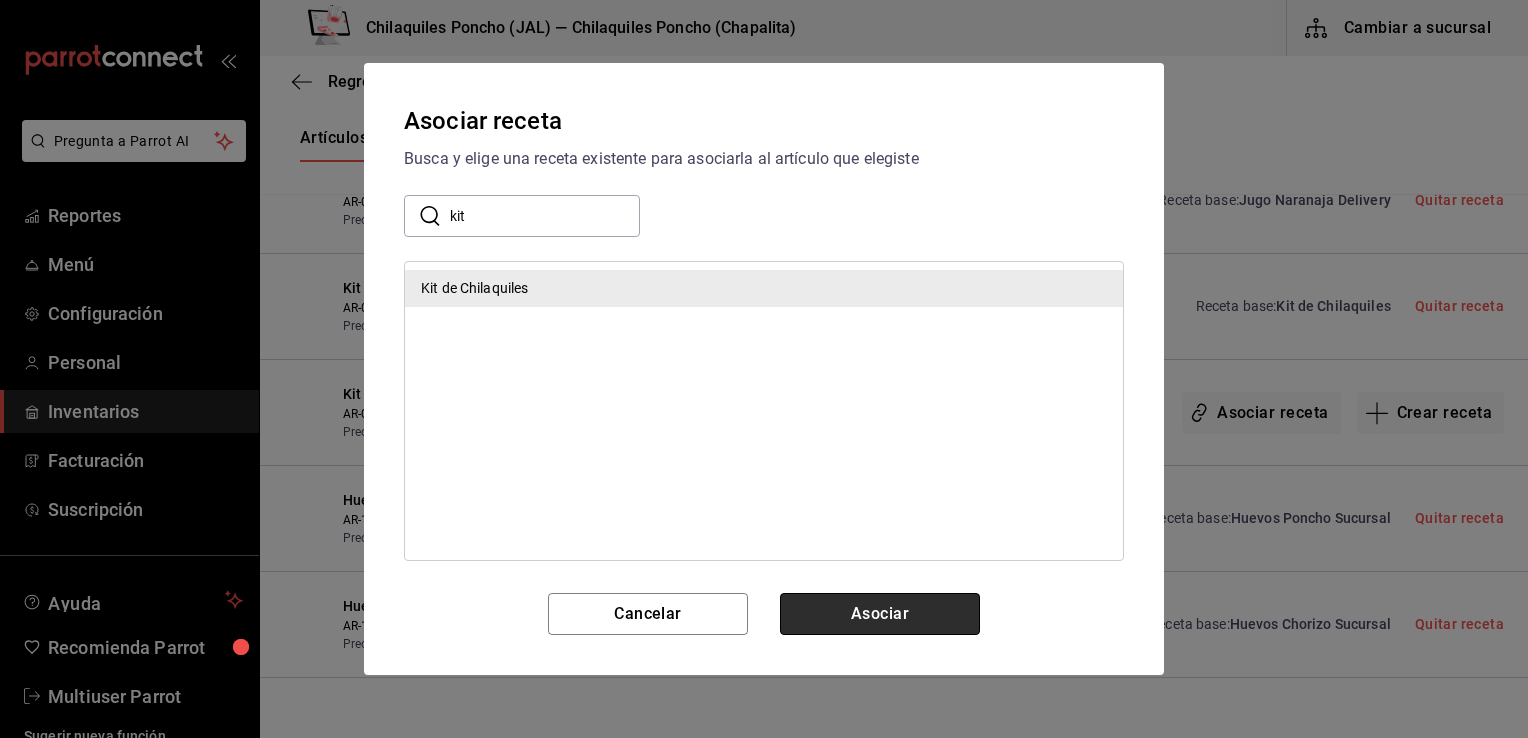 click on "Asociar" at bounding box center [880, 614] 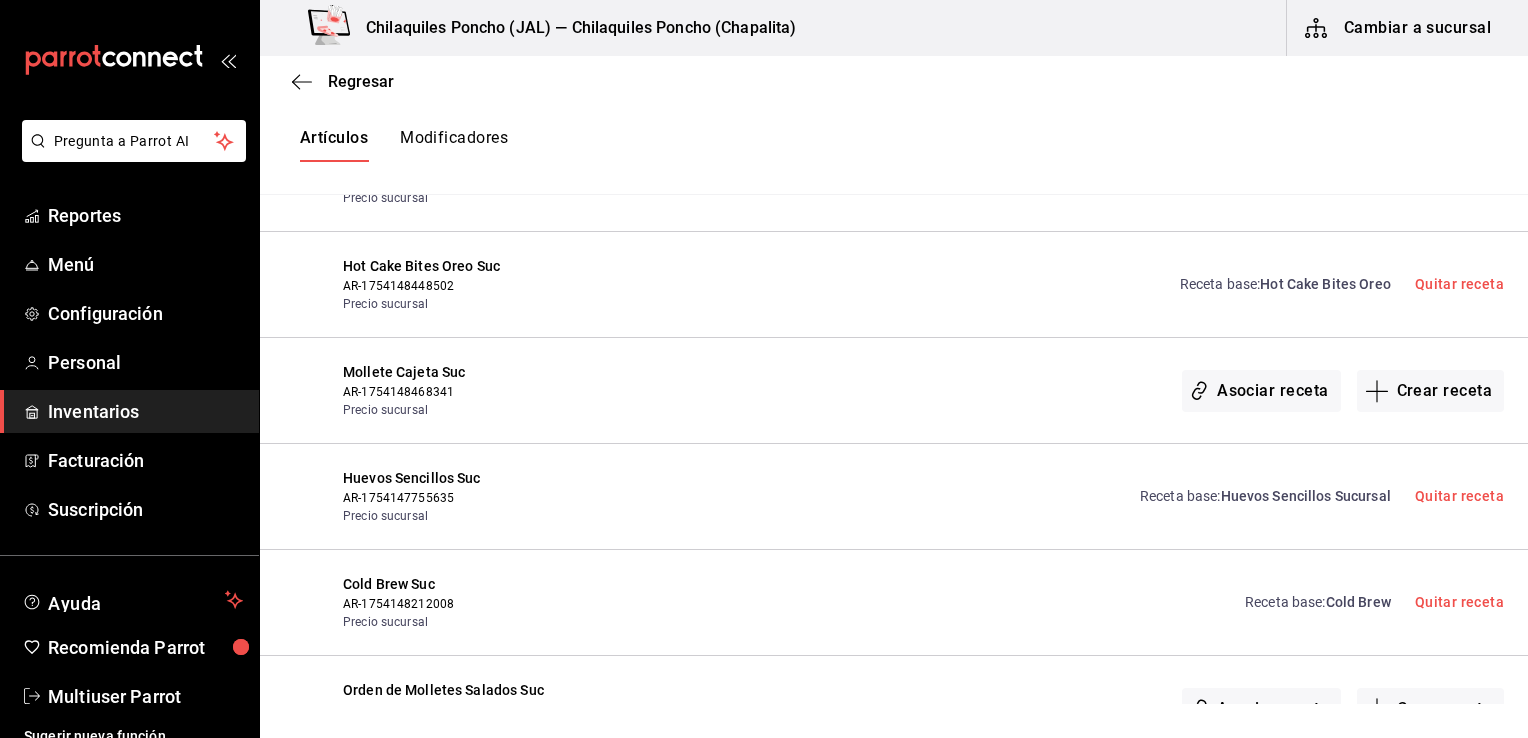scroll, scrollTop: 10212, scrollLeft: 0, axis: vertical 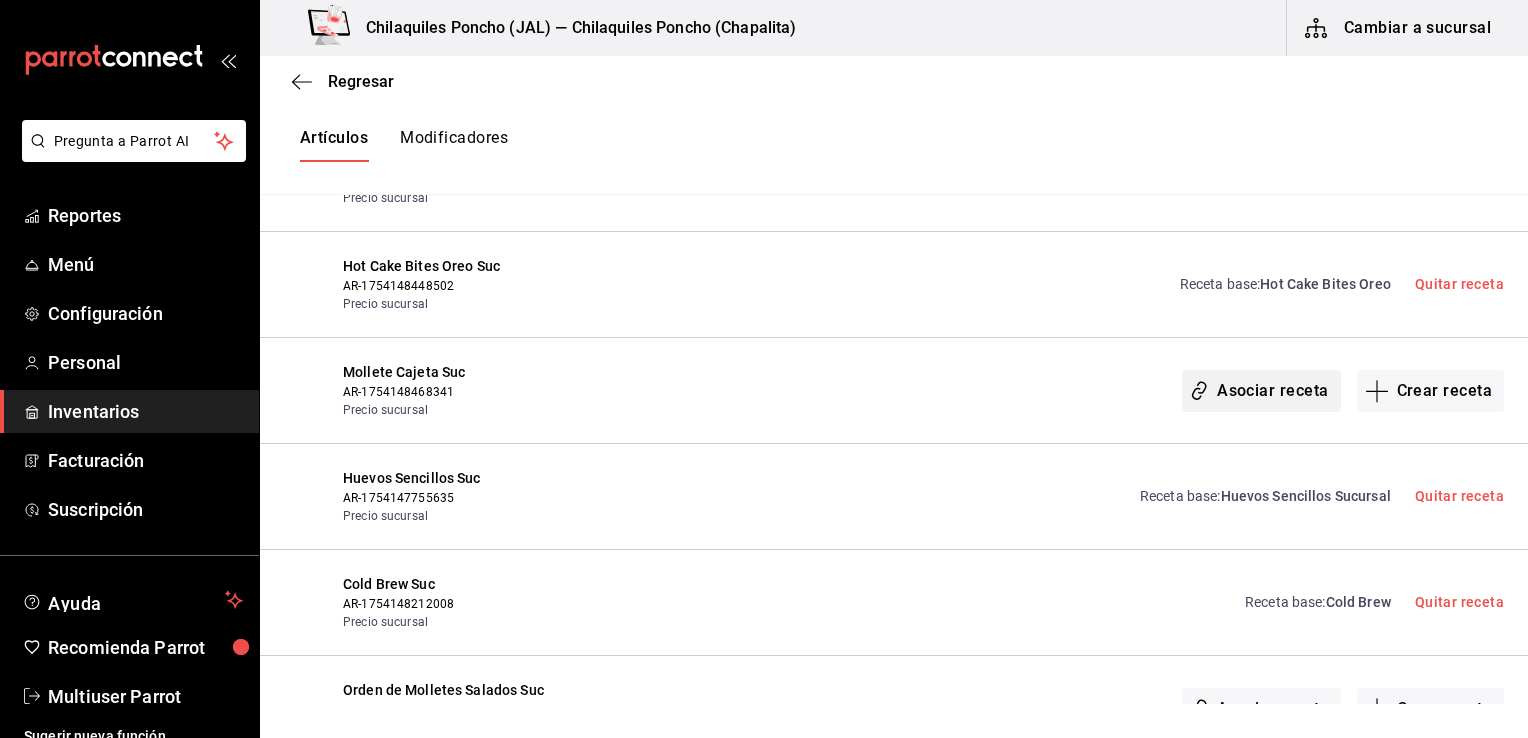 click on "Asociar receta" at bounding box center (1261, 391) 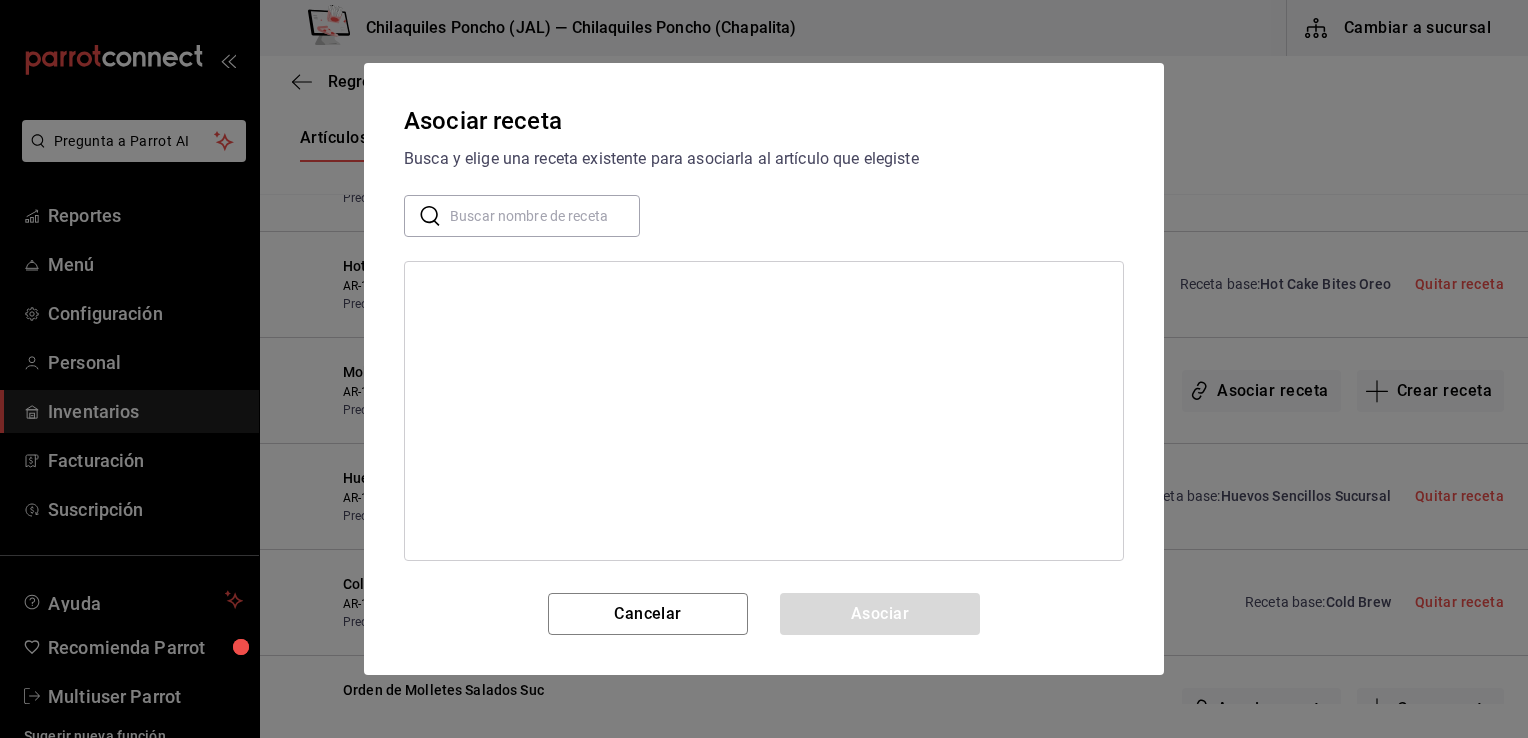 click at bounding box center [545, 216] 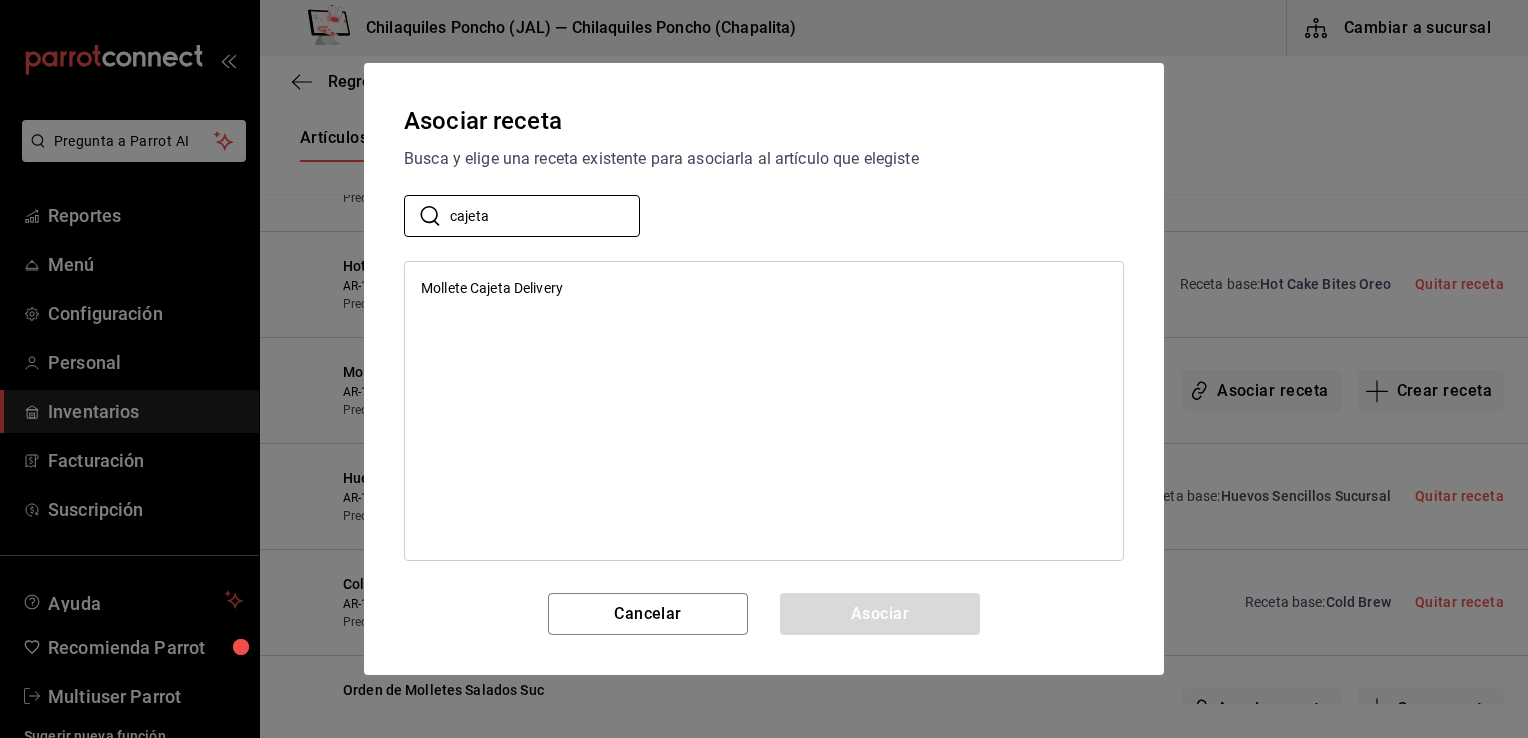 type on "cajeta" 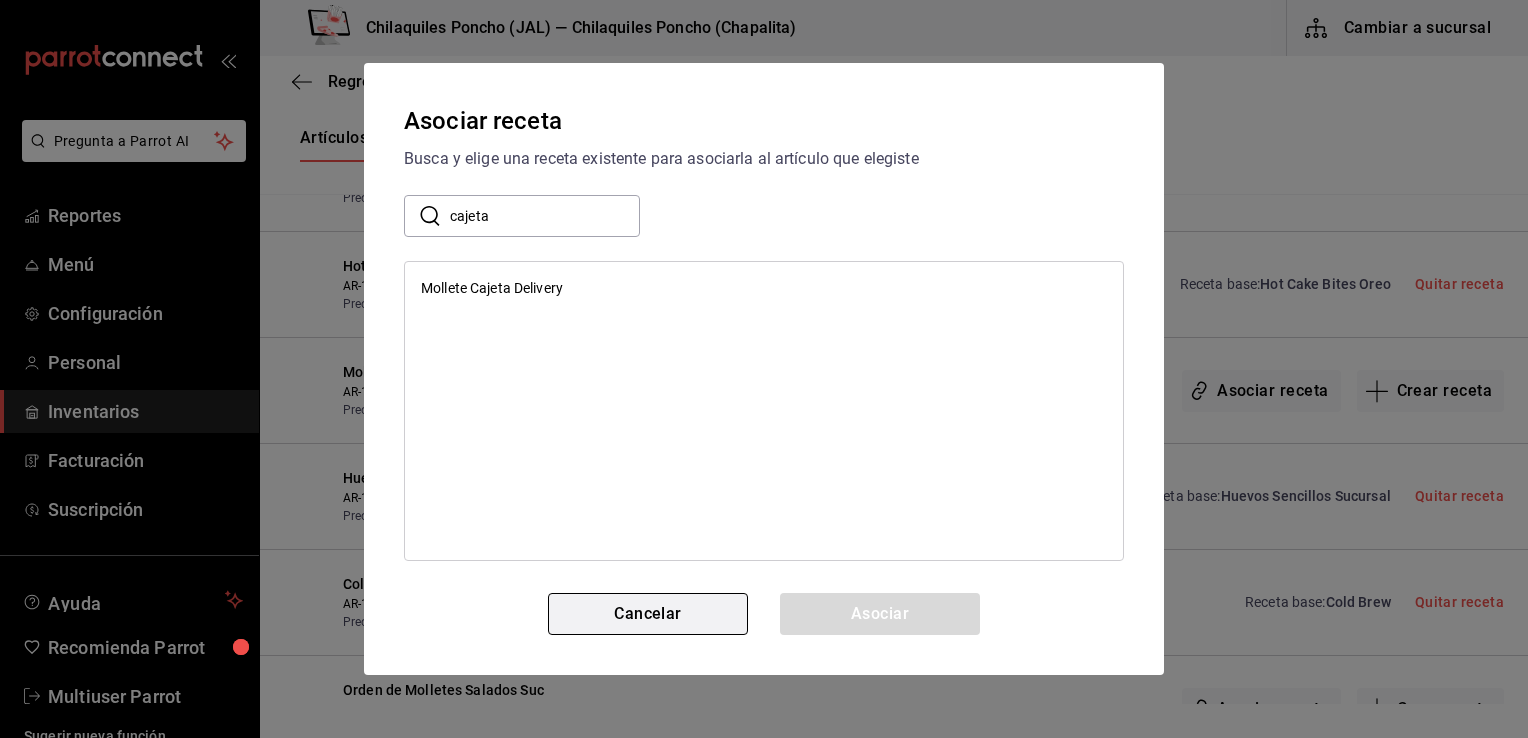 click on "Cancelar" at bounding box center (648, 614) 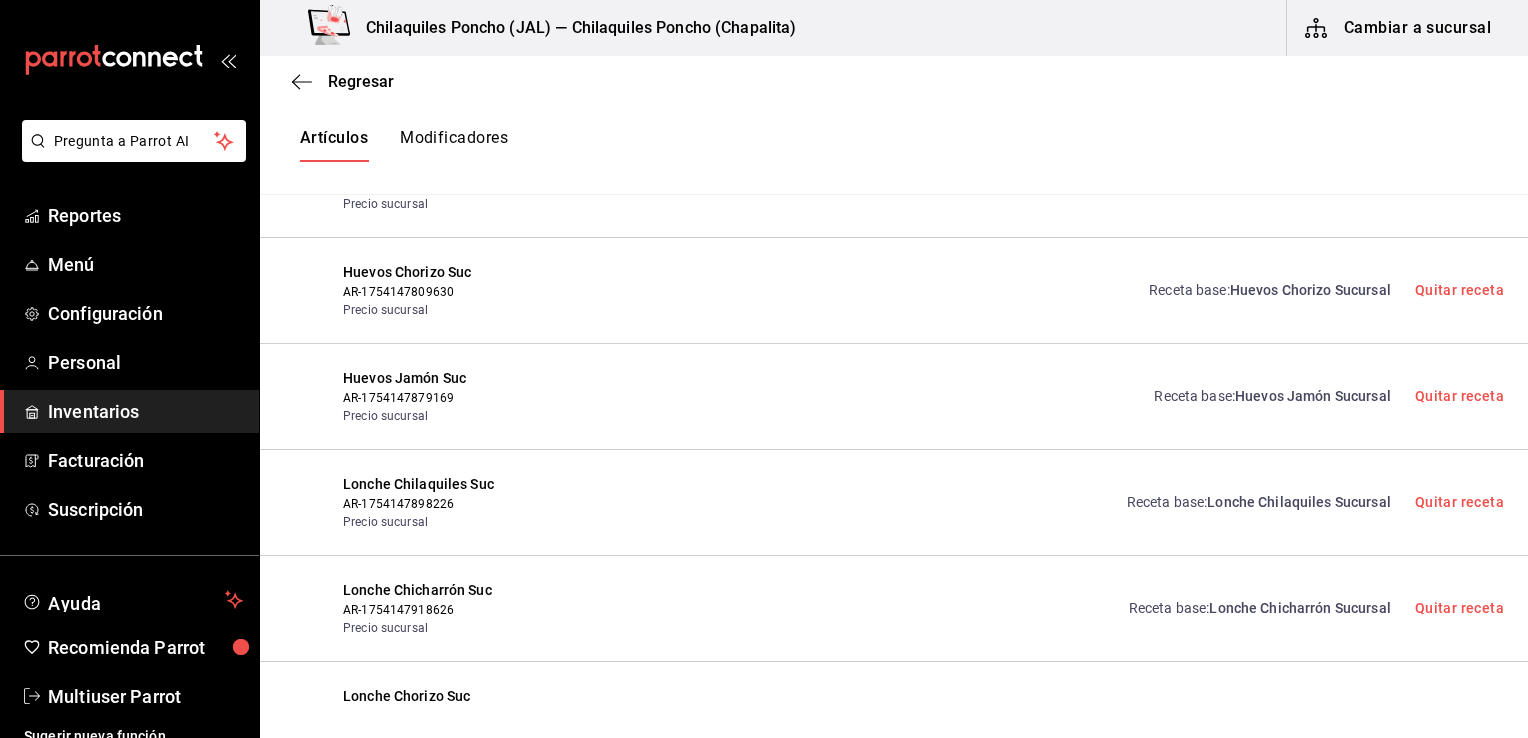 scroll, scrollTop: 8244, scrollLeft: 0, axis: vertical 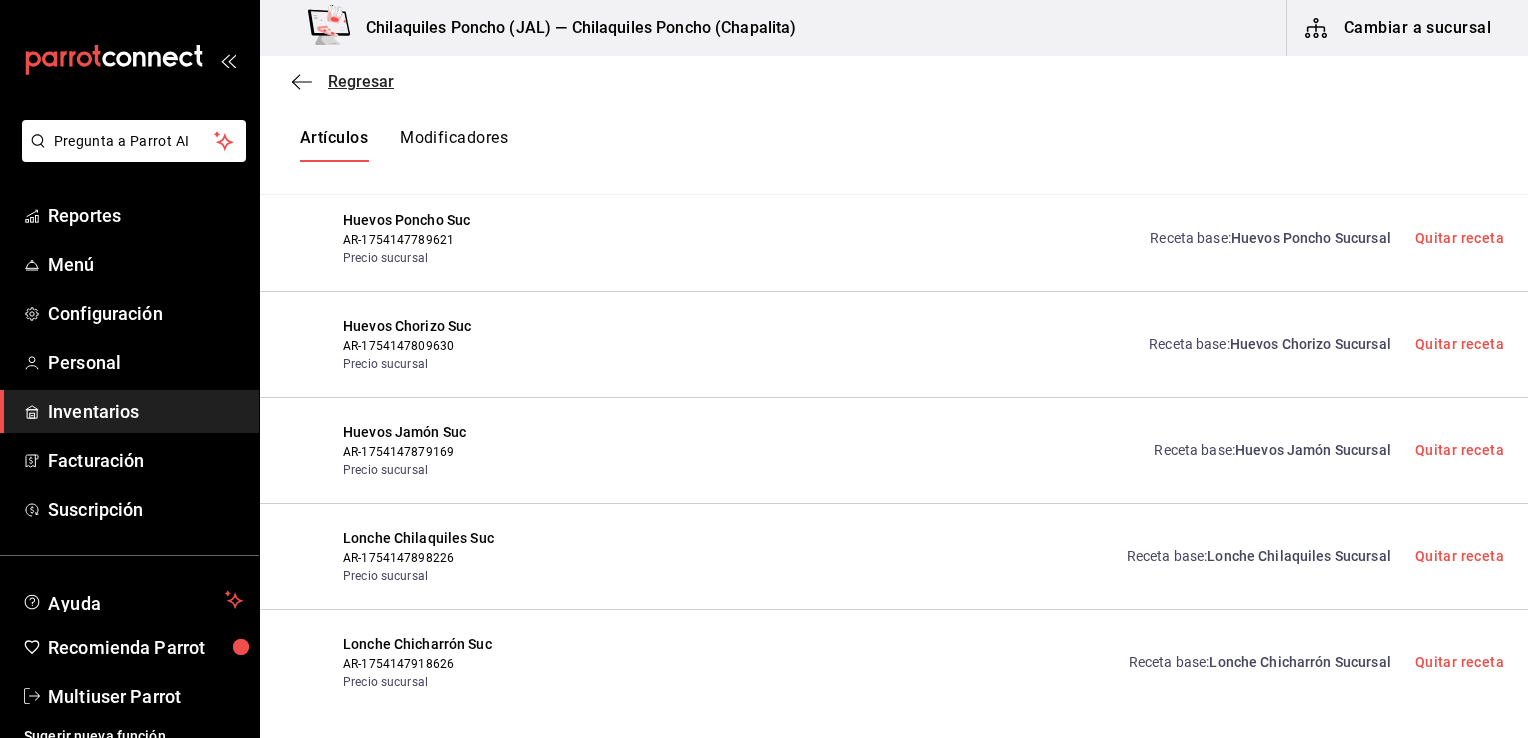 click on "Regresar" at bounding box center [361, 81] 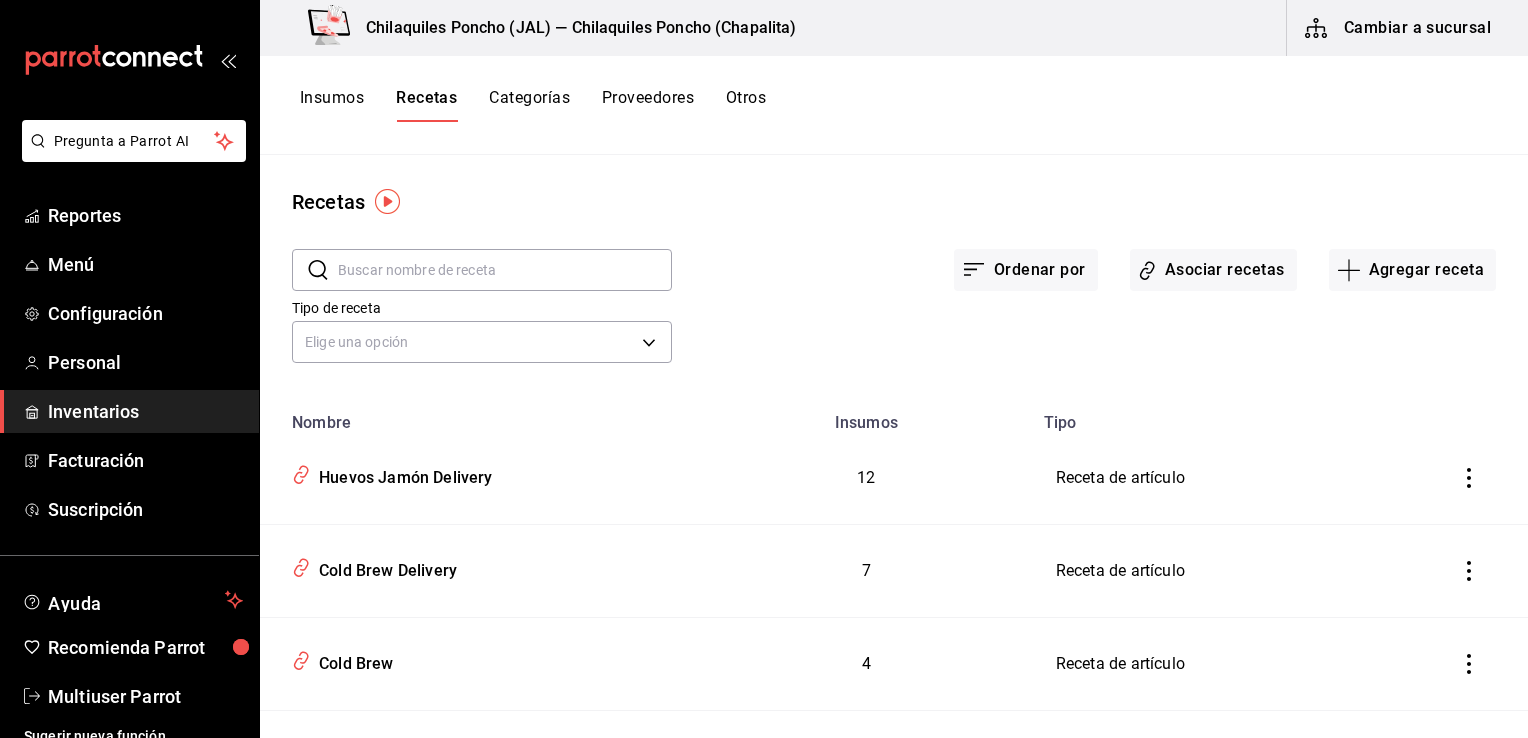 click at bounding box center [505, 270] 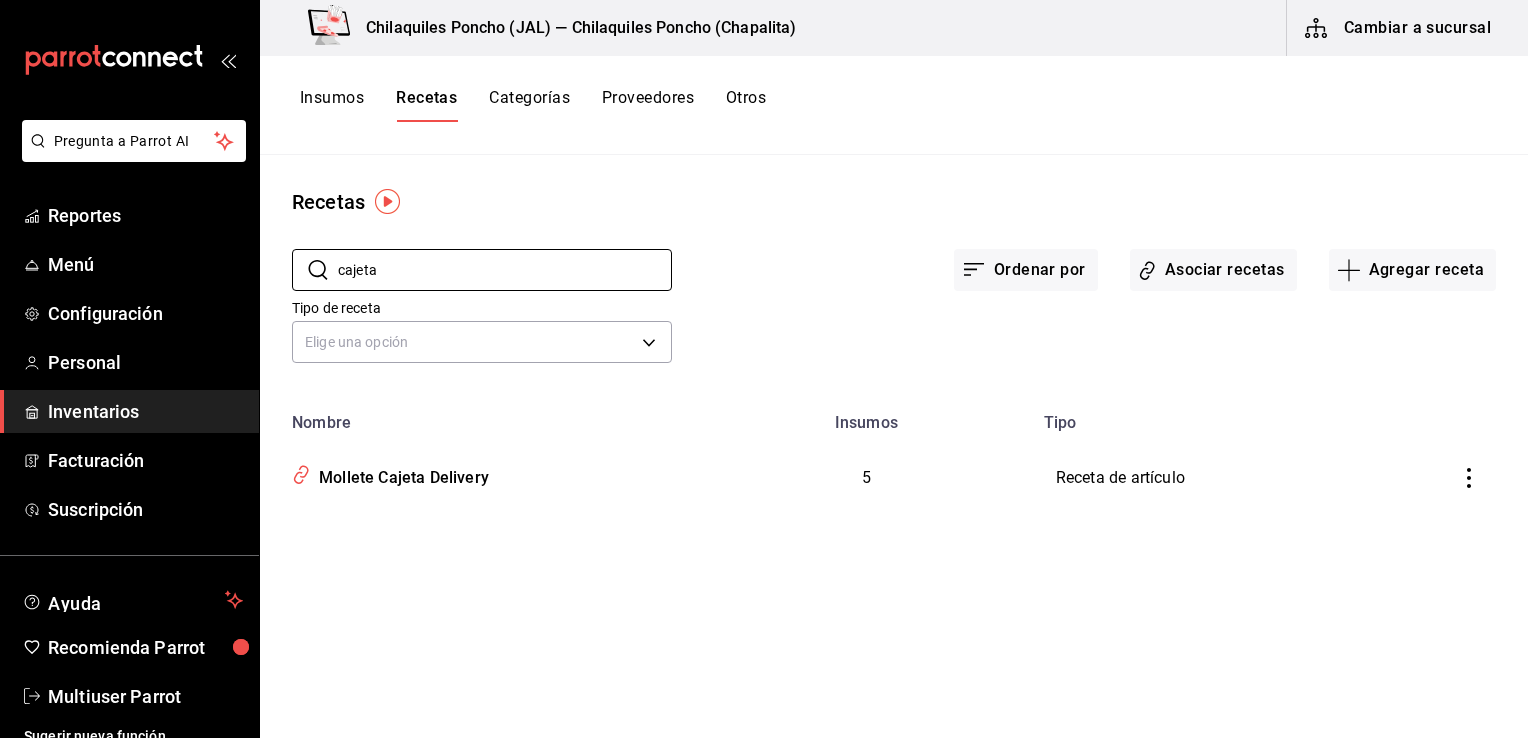 click at bounding box center (1469, 478) 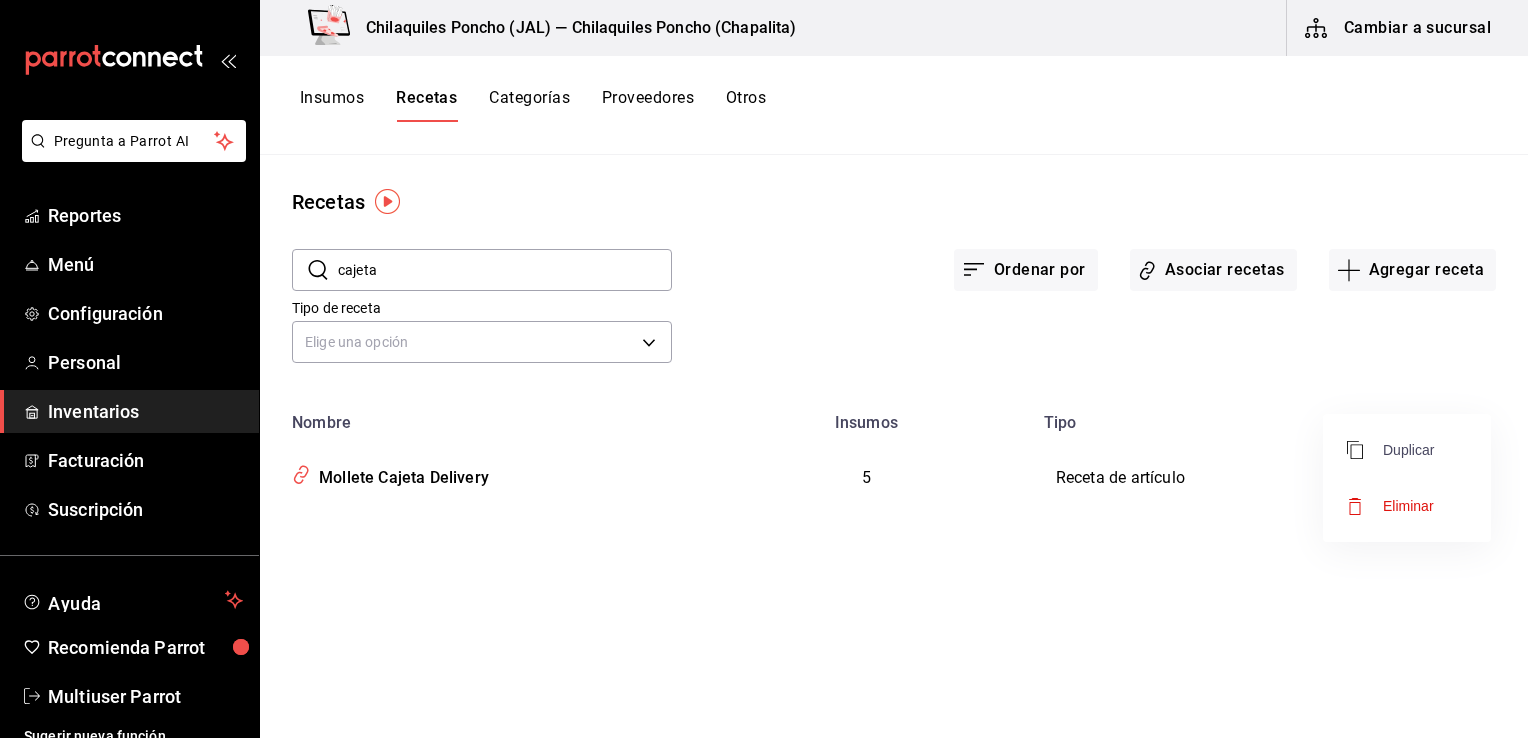 click on "Duplicar" at bounding box center [1390, 450] 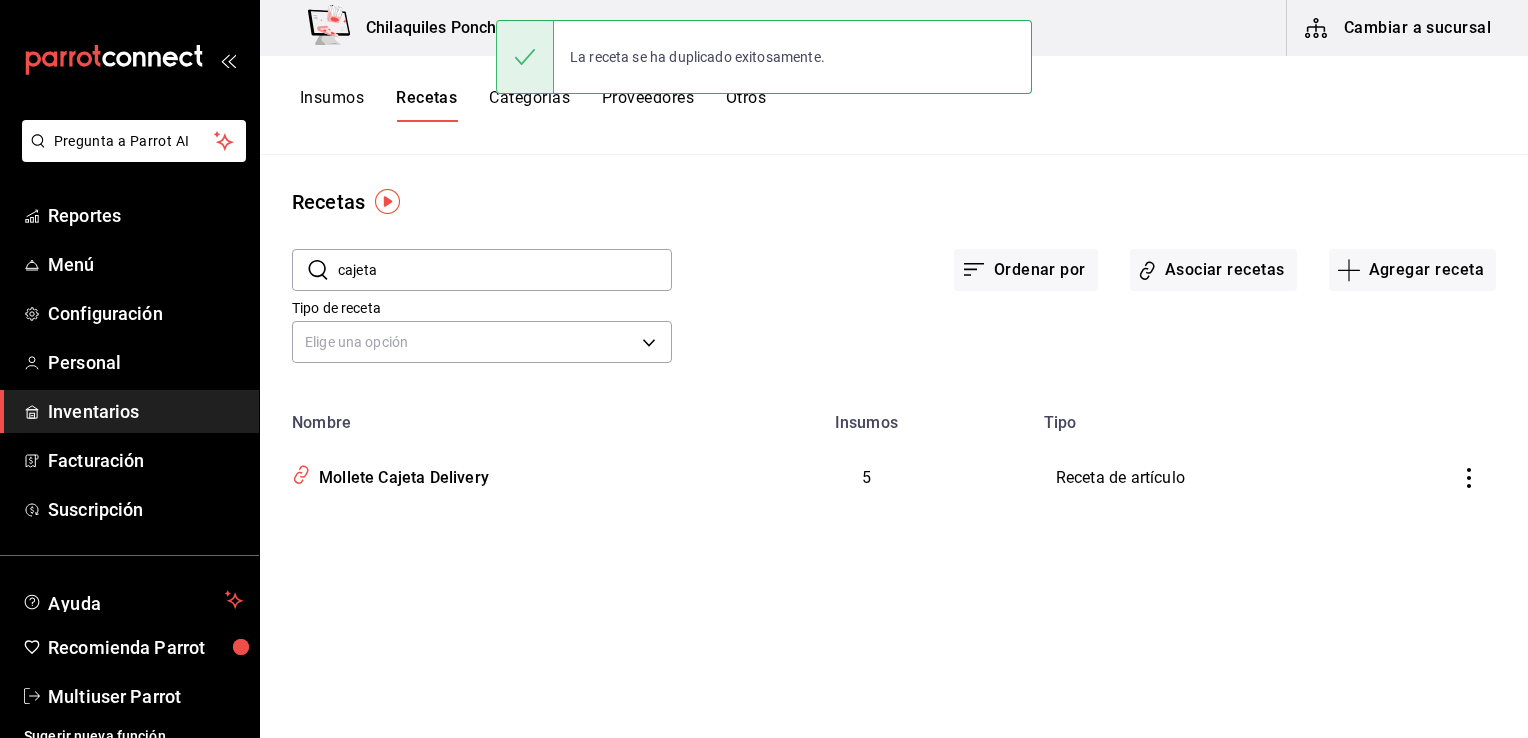 click on "cajeta" at bounding box center (505, 270) 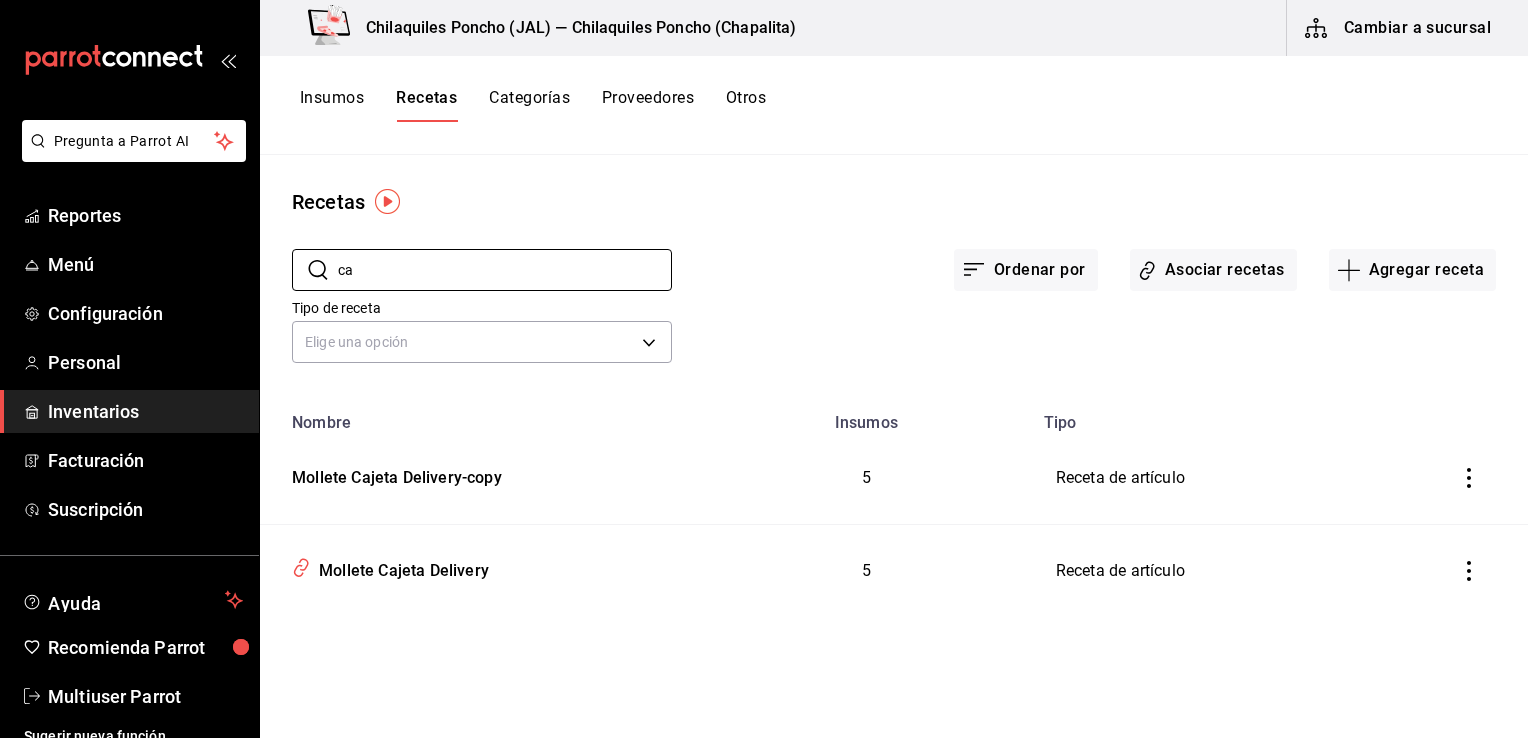 type on "c" 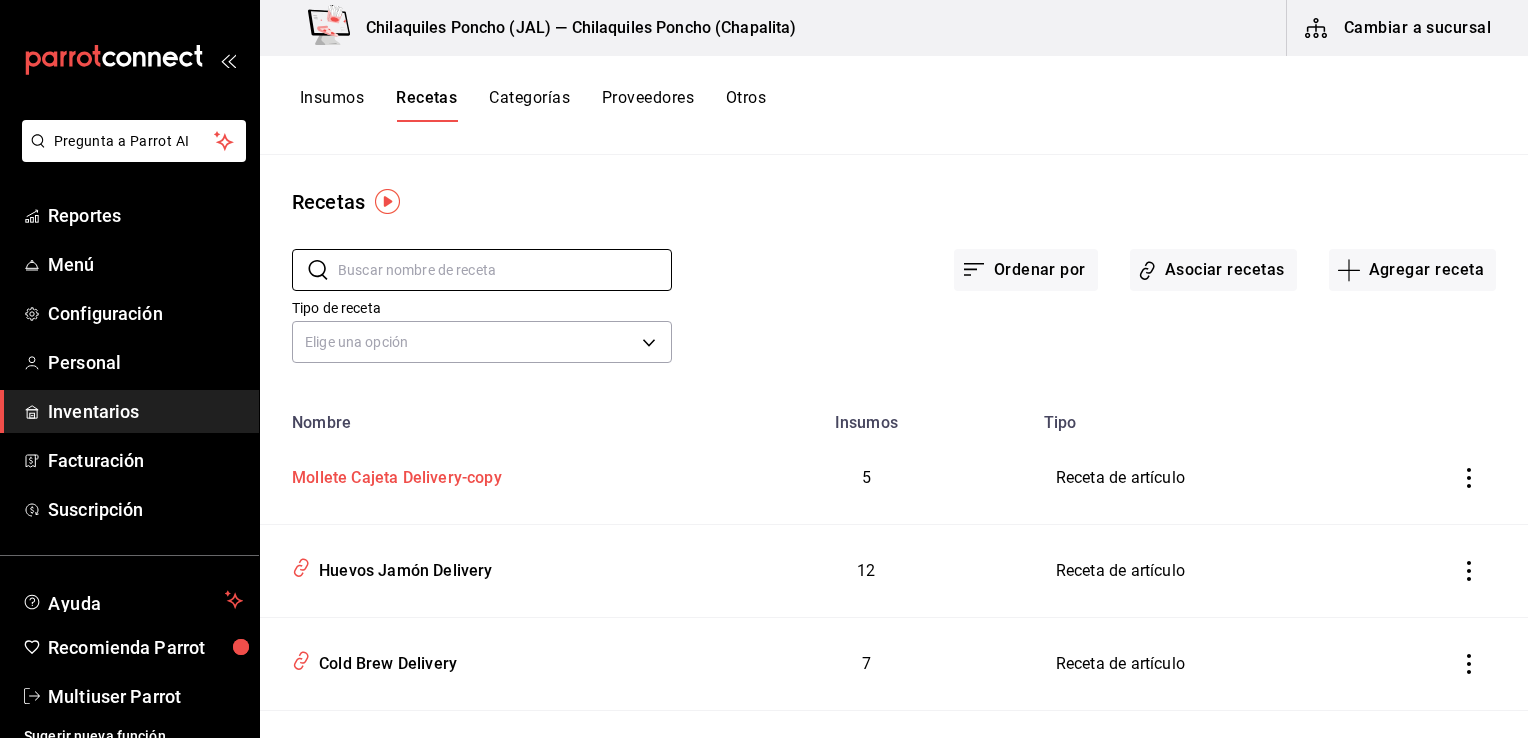 type 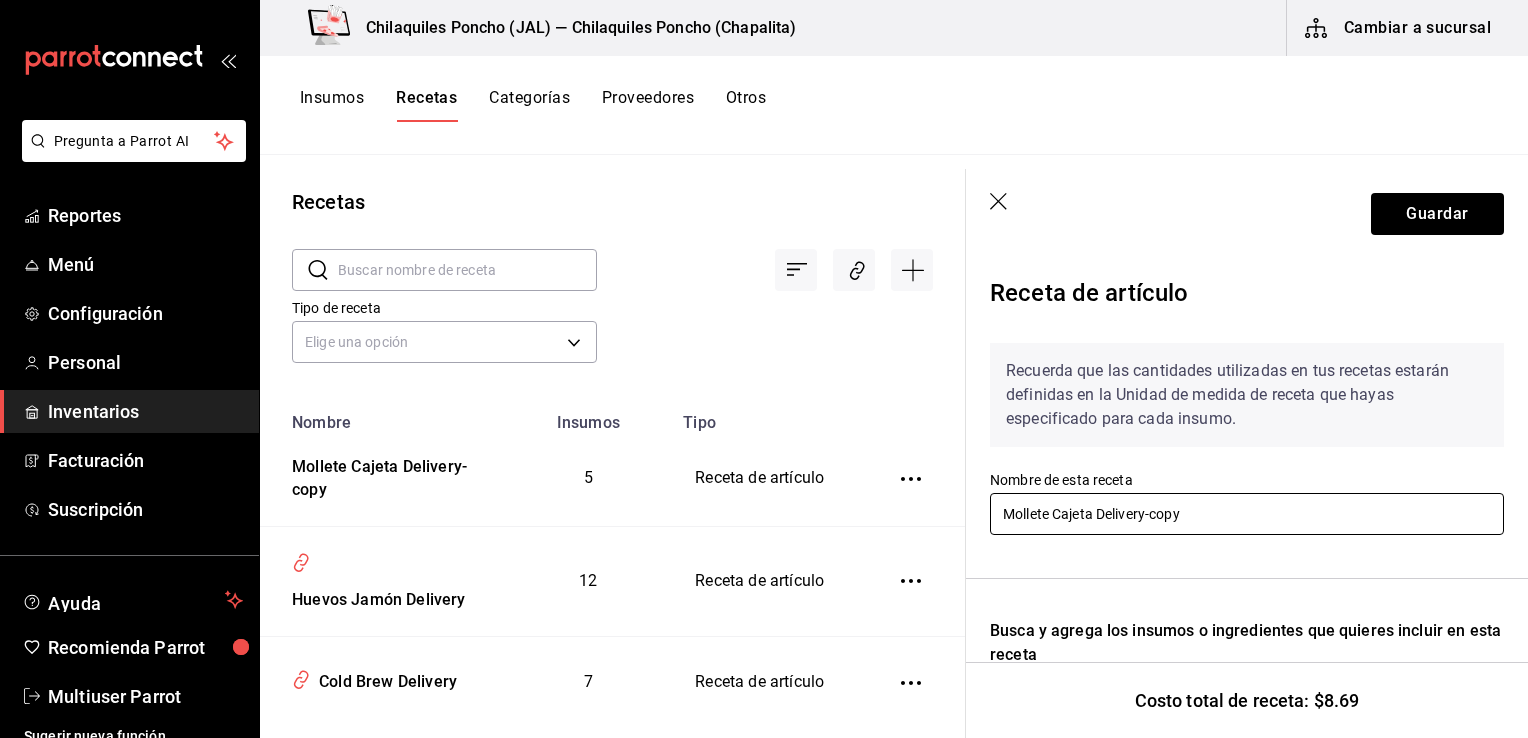 click on "Mollete Cajeta Delivery-copy" at bounding box center (1247, 514) 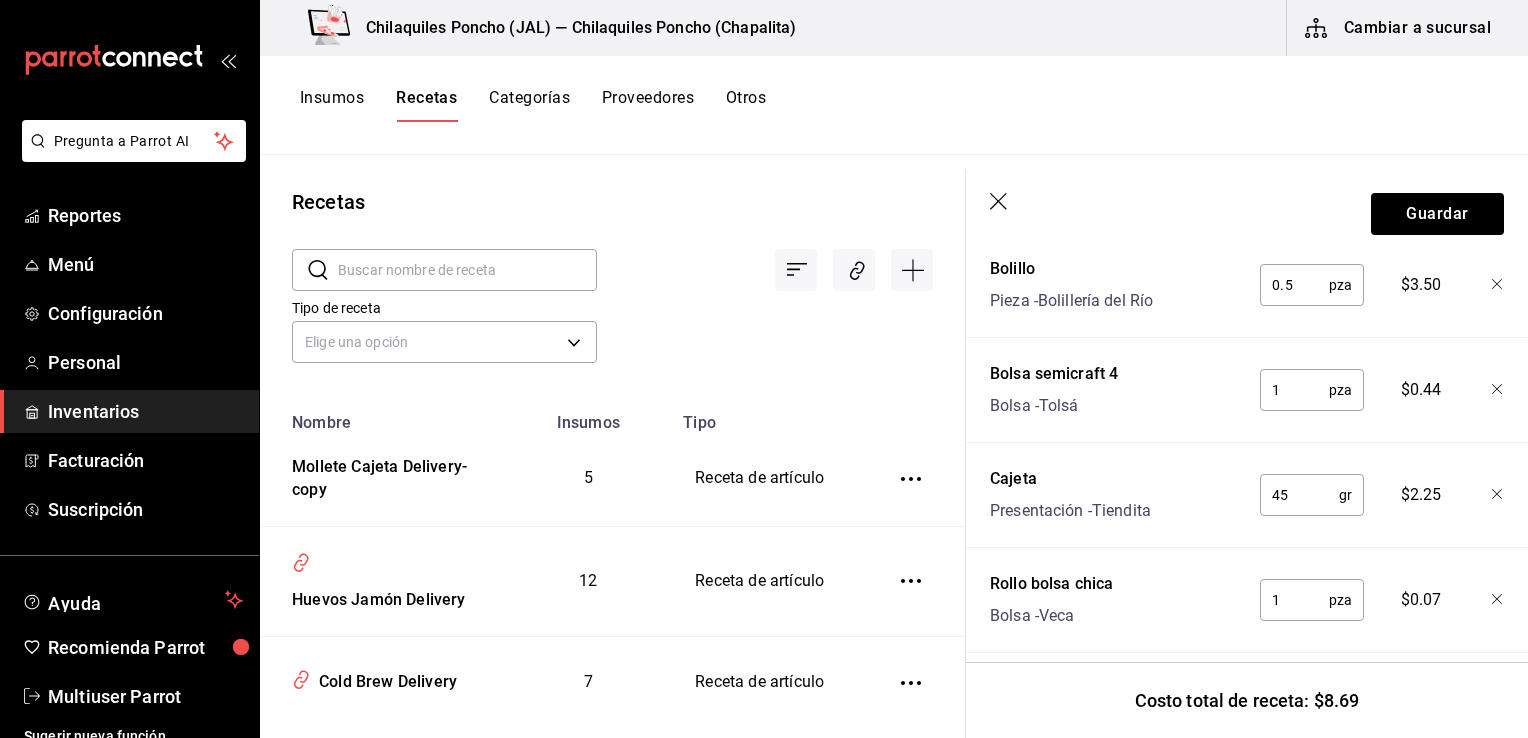 scroll, scrollTop: 587, scrollLeft: 0, axis: vertical 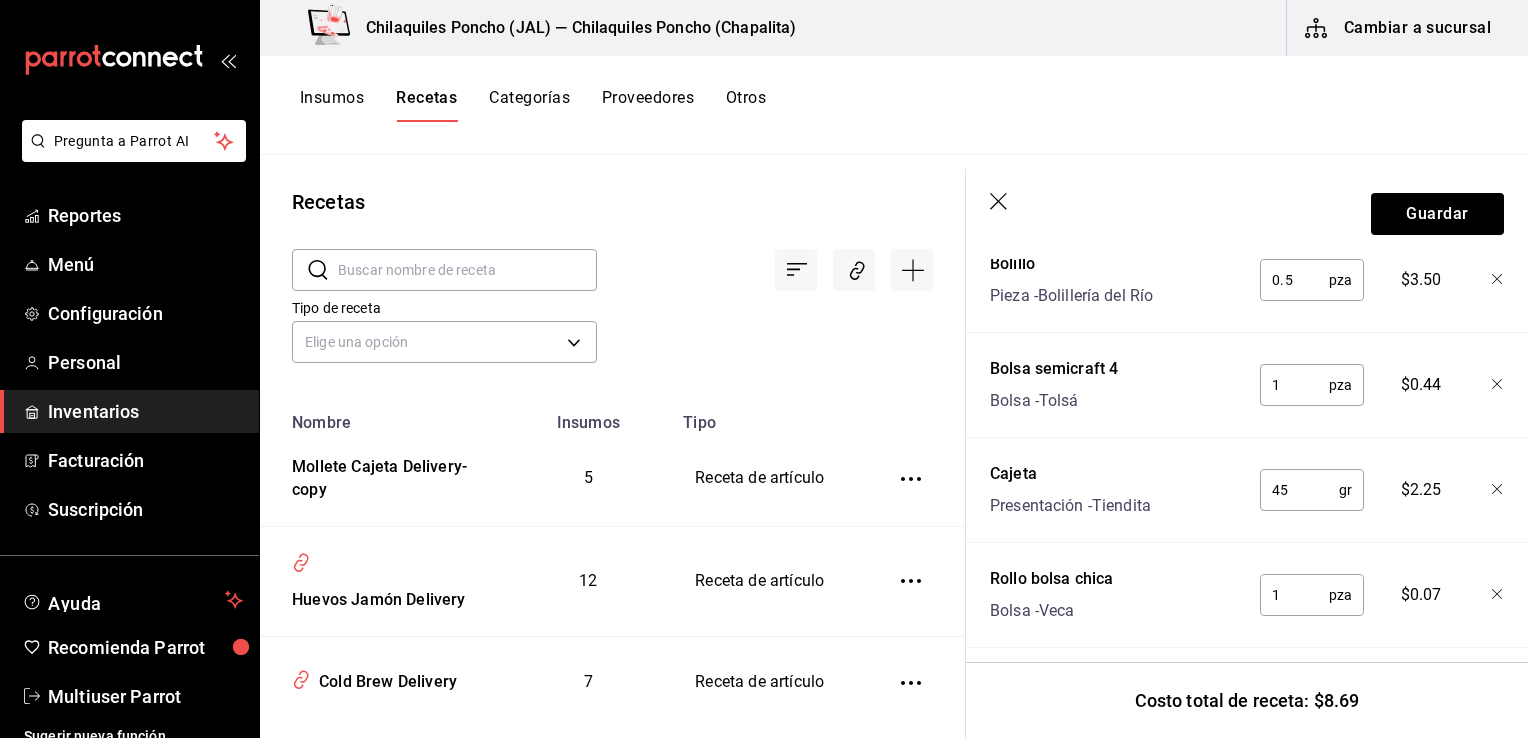 type on "Mollete Cajeta Sucursal" 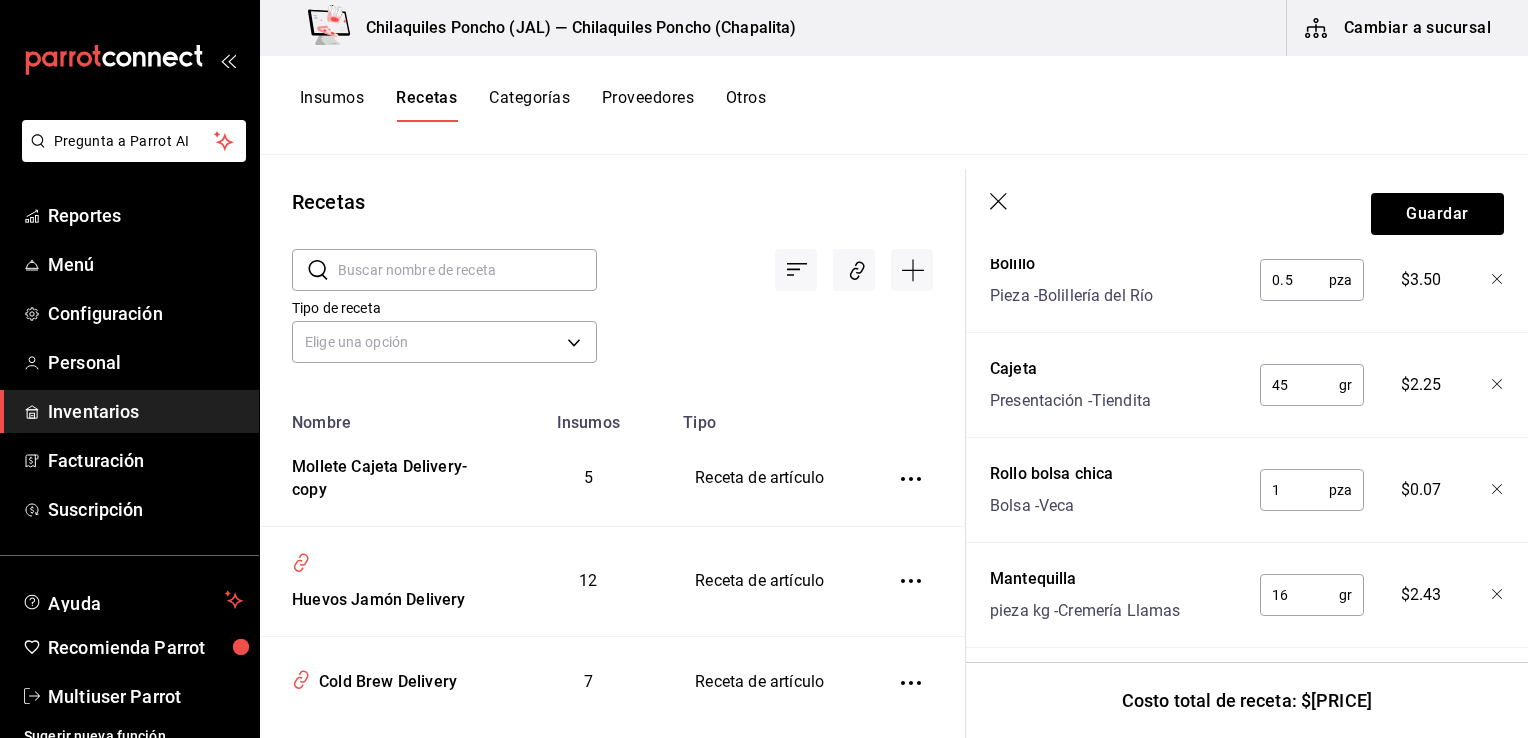 click 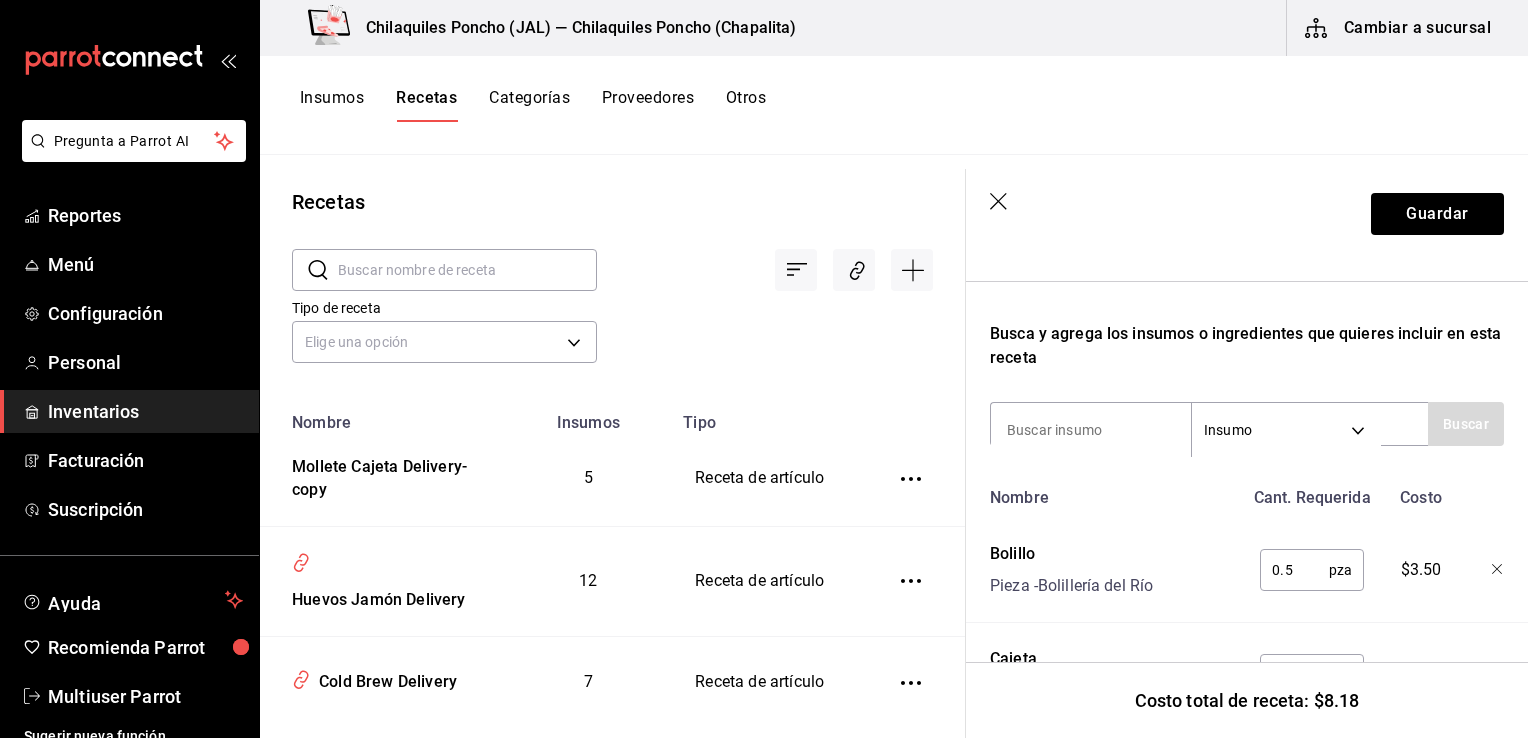 scroll, scrollTop: 295, scrollLeft: 0, axis: vertical 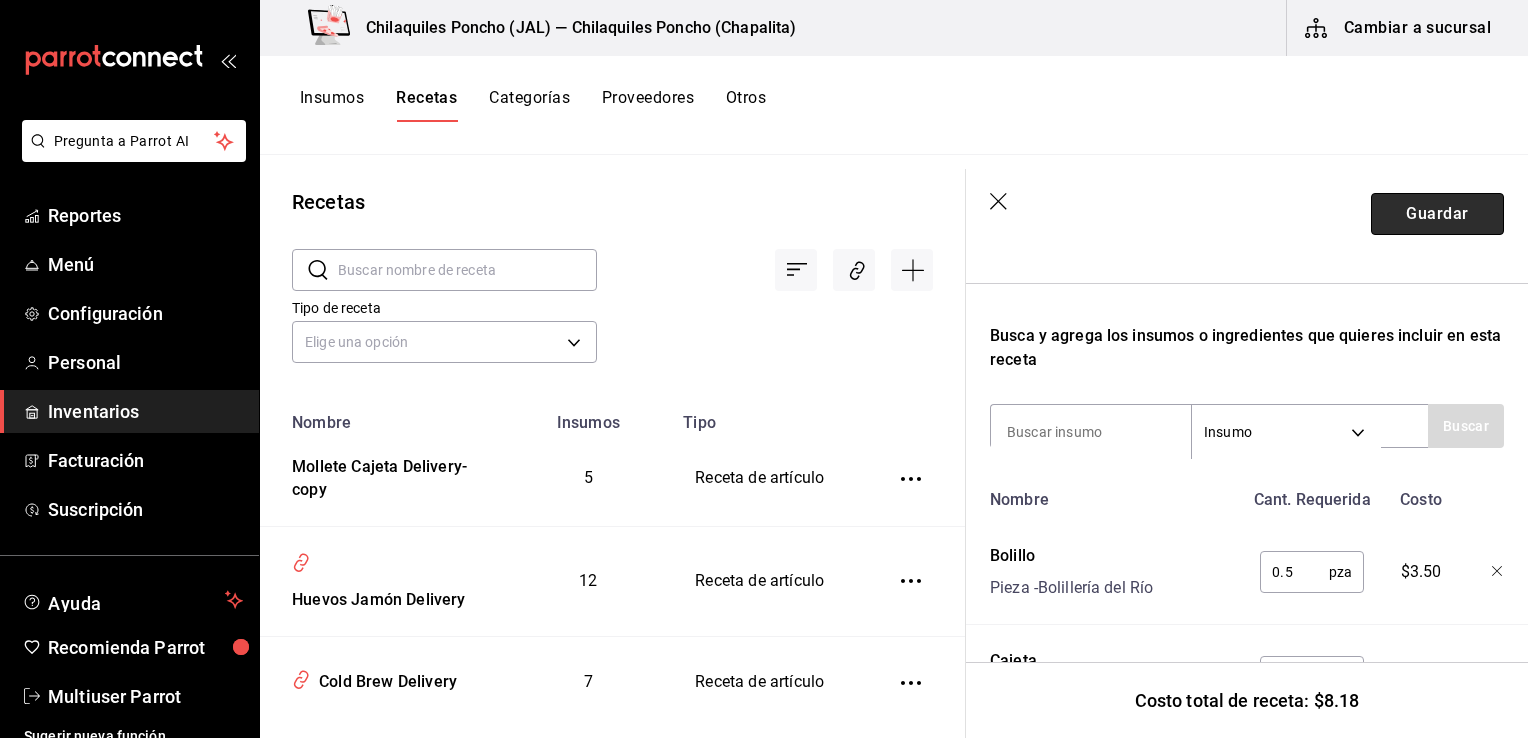 click on "Guardar" at bounding box center [1437, 214] 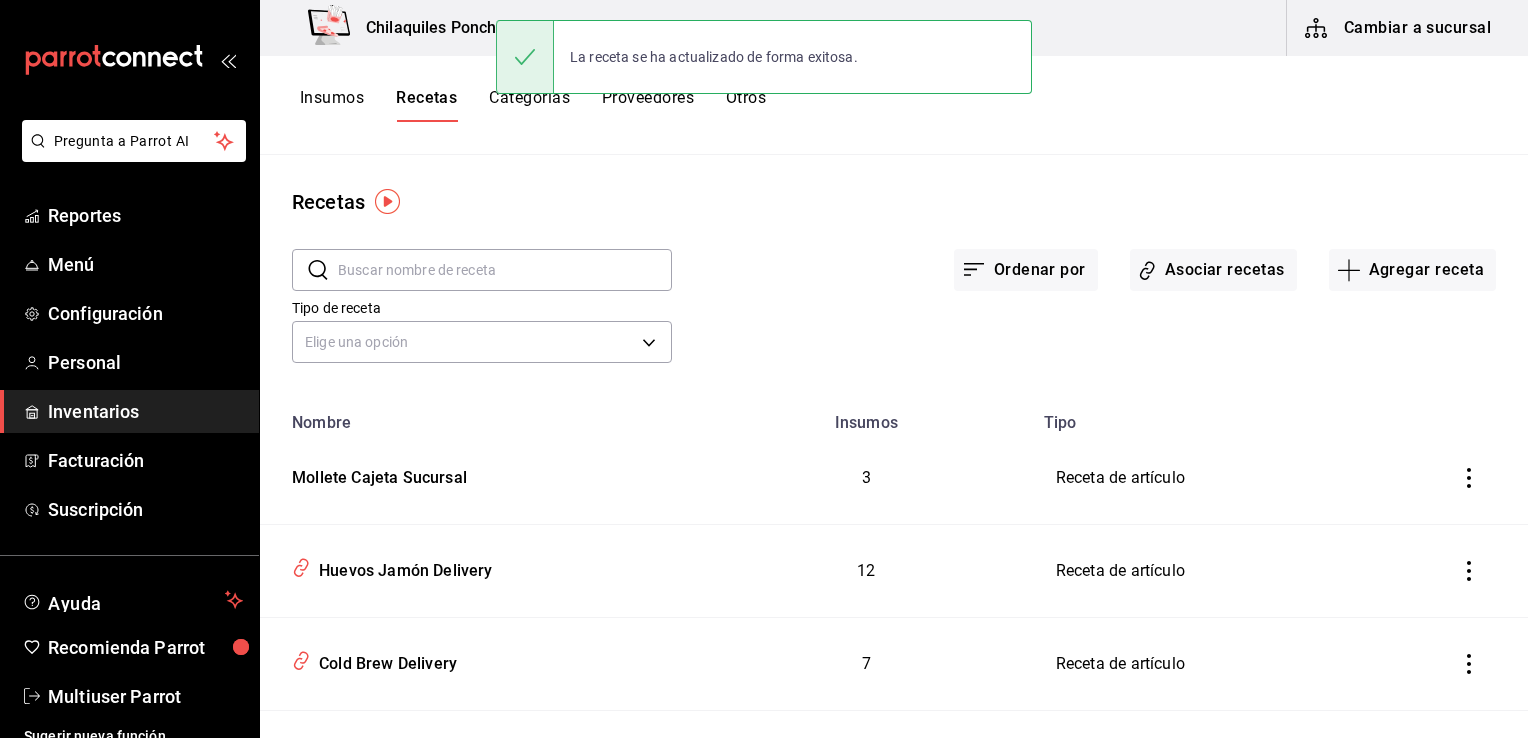 scroll, scrollTop: 0, scrollLeft: 0, axis: both 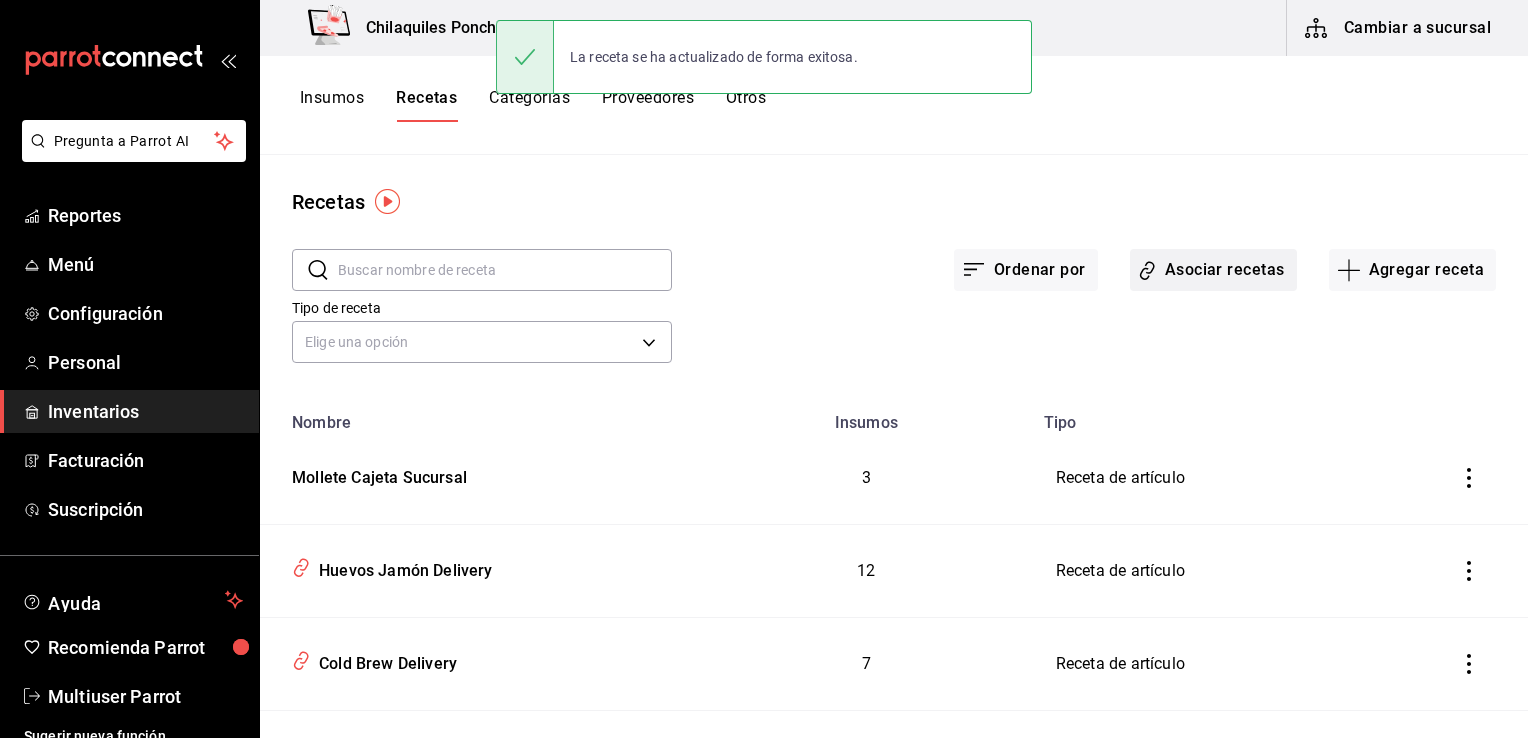 click on "Asociar recetas" at bounding box center [1213, 270] 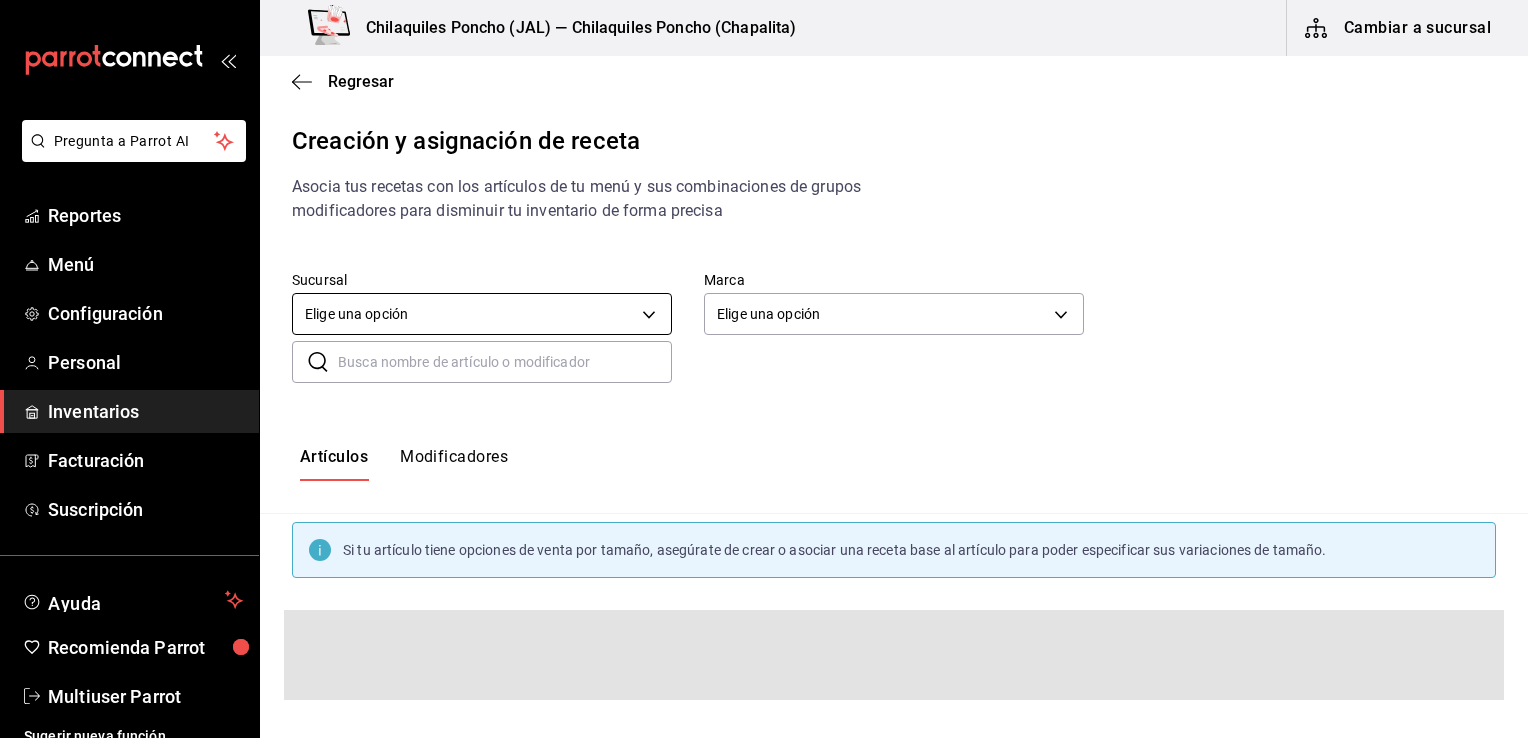 click on "Pregunta a Parrot AI Reportes   Menú   Configuración   Personal   Inventarios   Facturación   Suscripción   Ayuda Recomienda Parrot   Multiuser Parrot   Sugerir nueva función   Chilaquiles Poncho (JAL) — Chilaquiles Poncho (Chapalita) Cambiar a sucursal Regresar Creación y asignación de receta Asocia tus recetas con los artículos de tu menú y sus combinaciones de grupos modificadores para disminuir tu inventario de forma precisa Sucursal Elige una opción default Marca Elige una opción default ​ ​ Artículos Modificadores Si tu artículo tiene opciones de venta por tamaño, asegúrate de crear o asociar una receta base al artículo para poder especificar sus variaciones de tamaño. Guardar Receta de artículo La receta se ha actualizado de forma exitosa. GANA 1 MES GRATIS EN TU SUSCRIPCIÓN AQUÍ Pregunta a Parrot AI Reportes   Menú   Configuración   Personal   Inventarios   Facturación   Suscripción   Ayuda Recomienda Parrot   Multiuser Parrot   Sugerir nueva función   ([PHONE])" at bounding box center [764, 352] 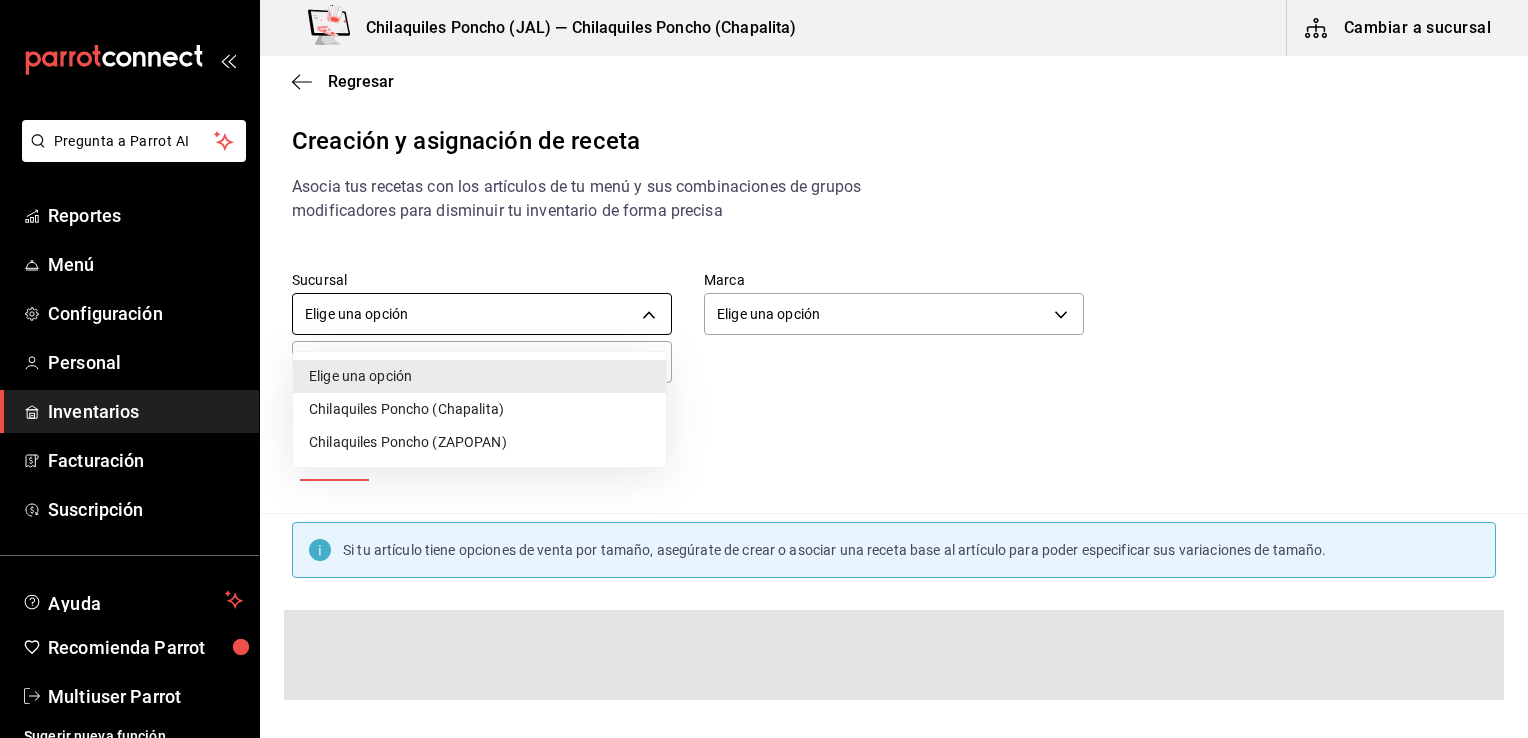 click on "Chilaquiles Poncho (Chapalita)" at bounding box center (479, 409) 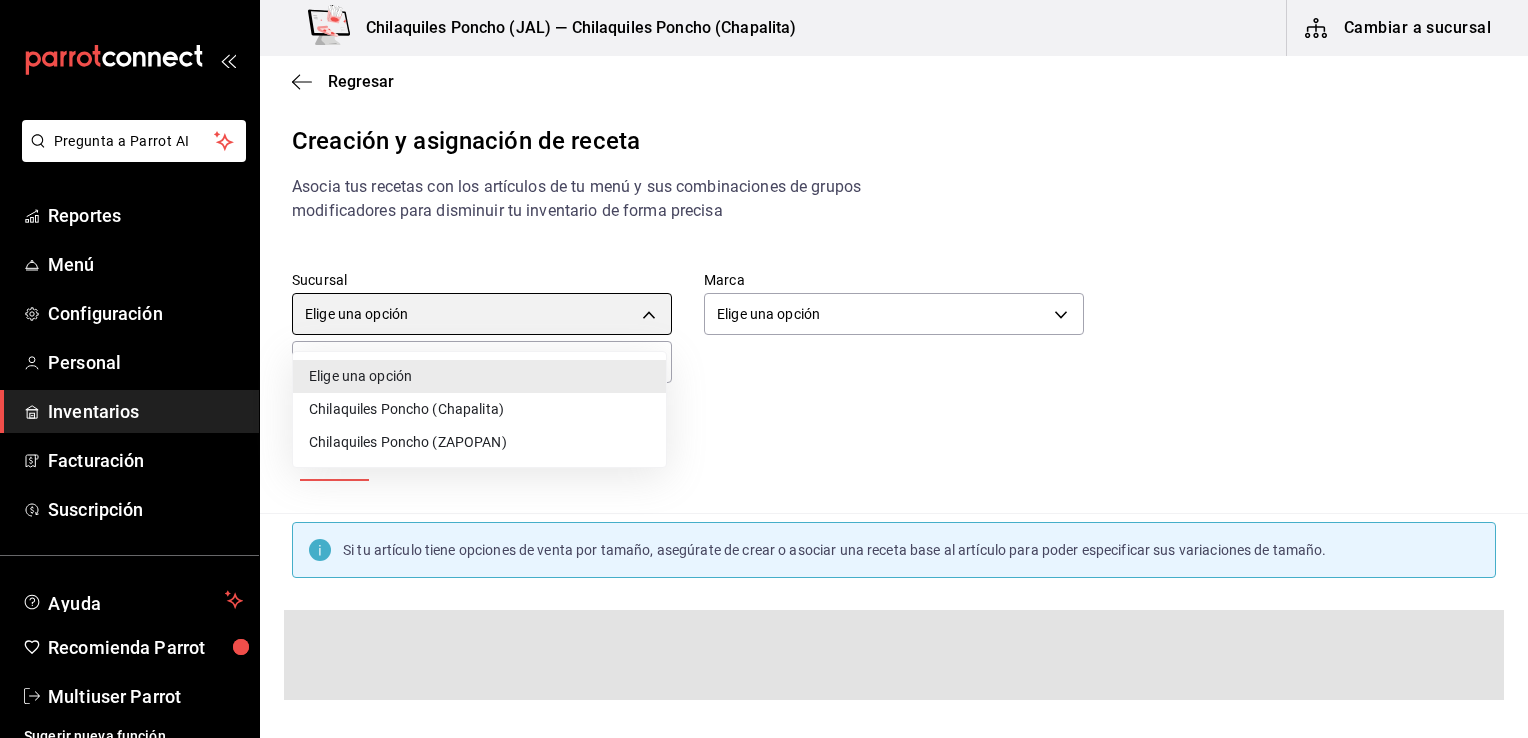type on "1df14085-c053-4aad-8de6-2cf87344b7e4" 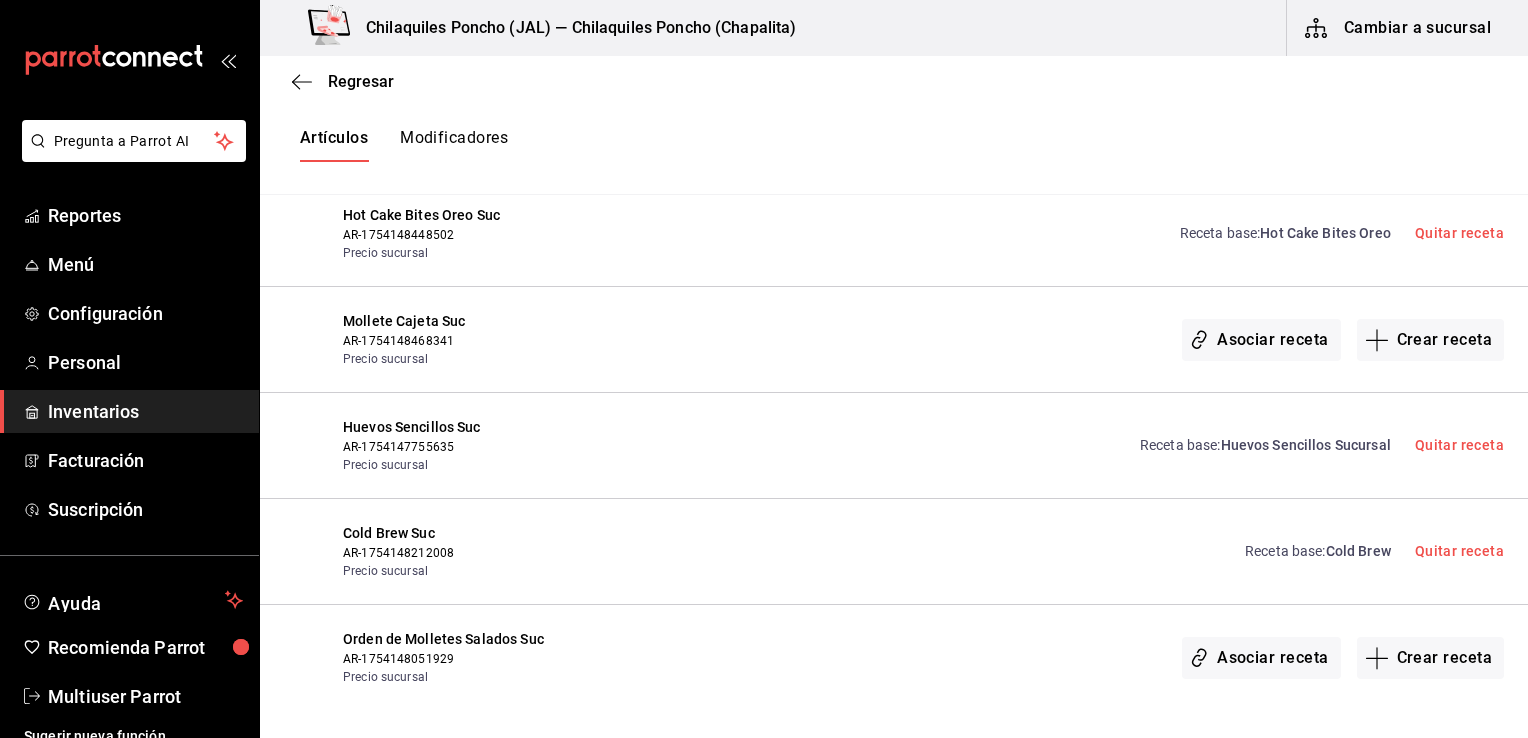 scroll, scrollTop: 10265, scrollLeft: 0, axis: vertical 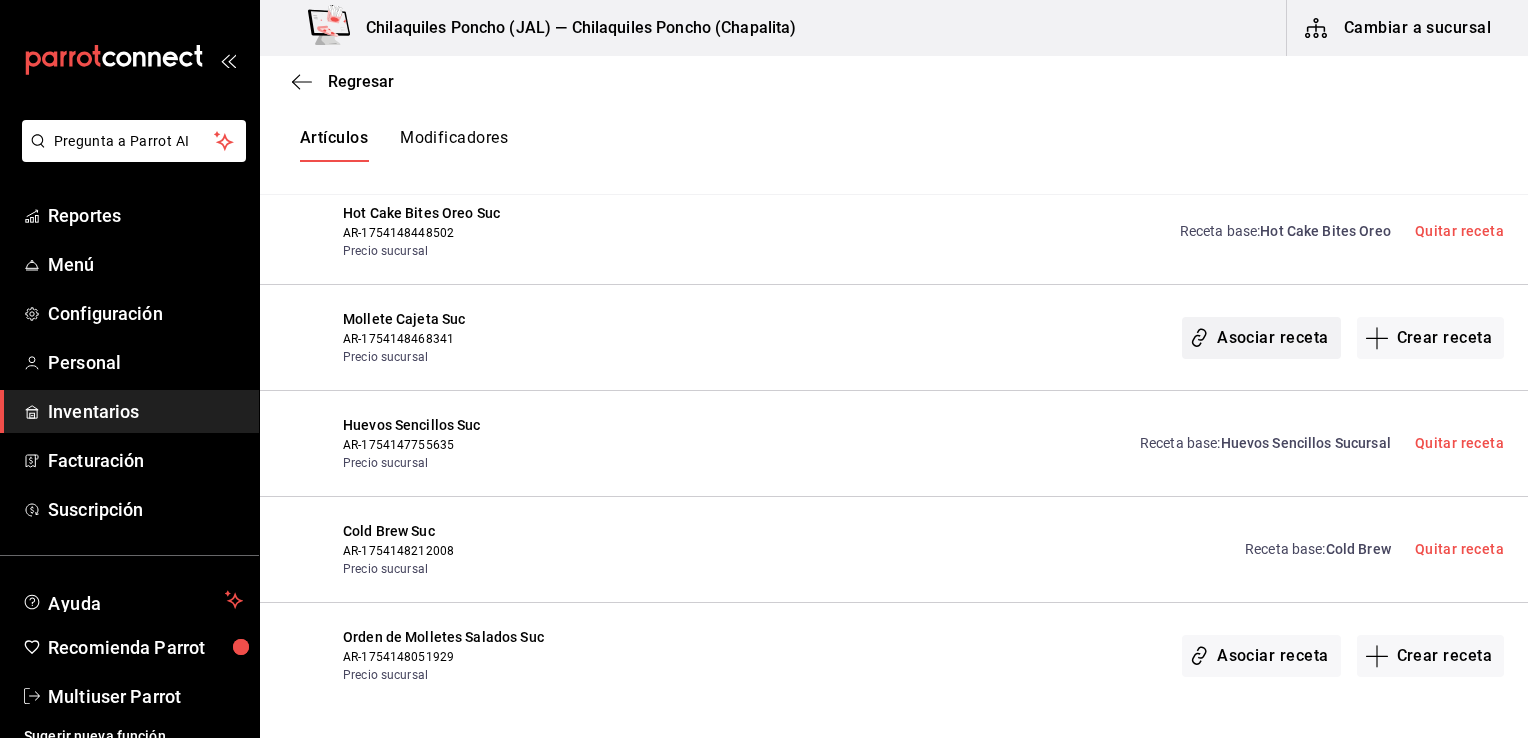 click on "Asociar receta" at bounding box center (1261, 338) 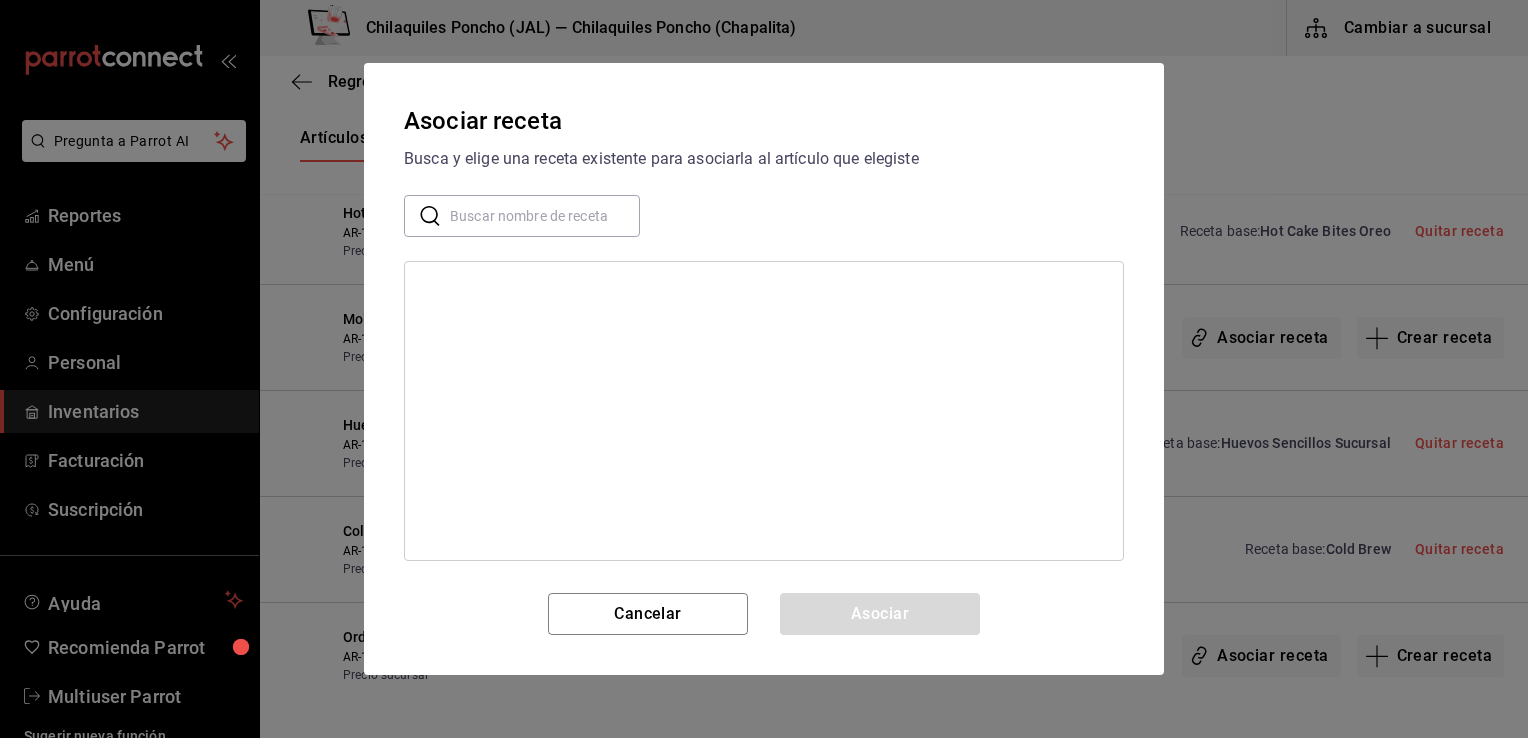 click at bounding box center [545, 216] 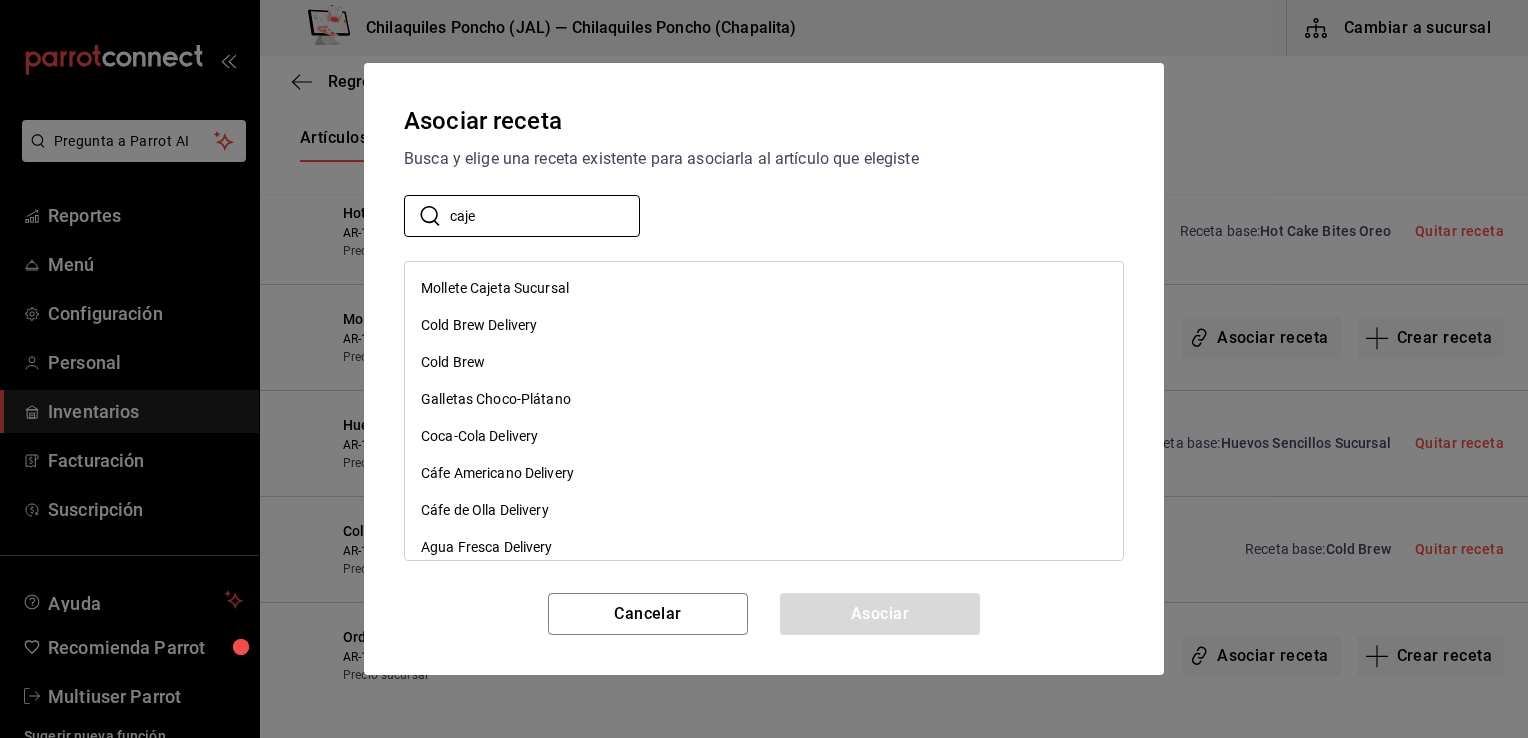 type on "caje" 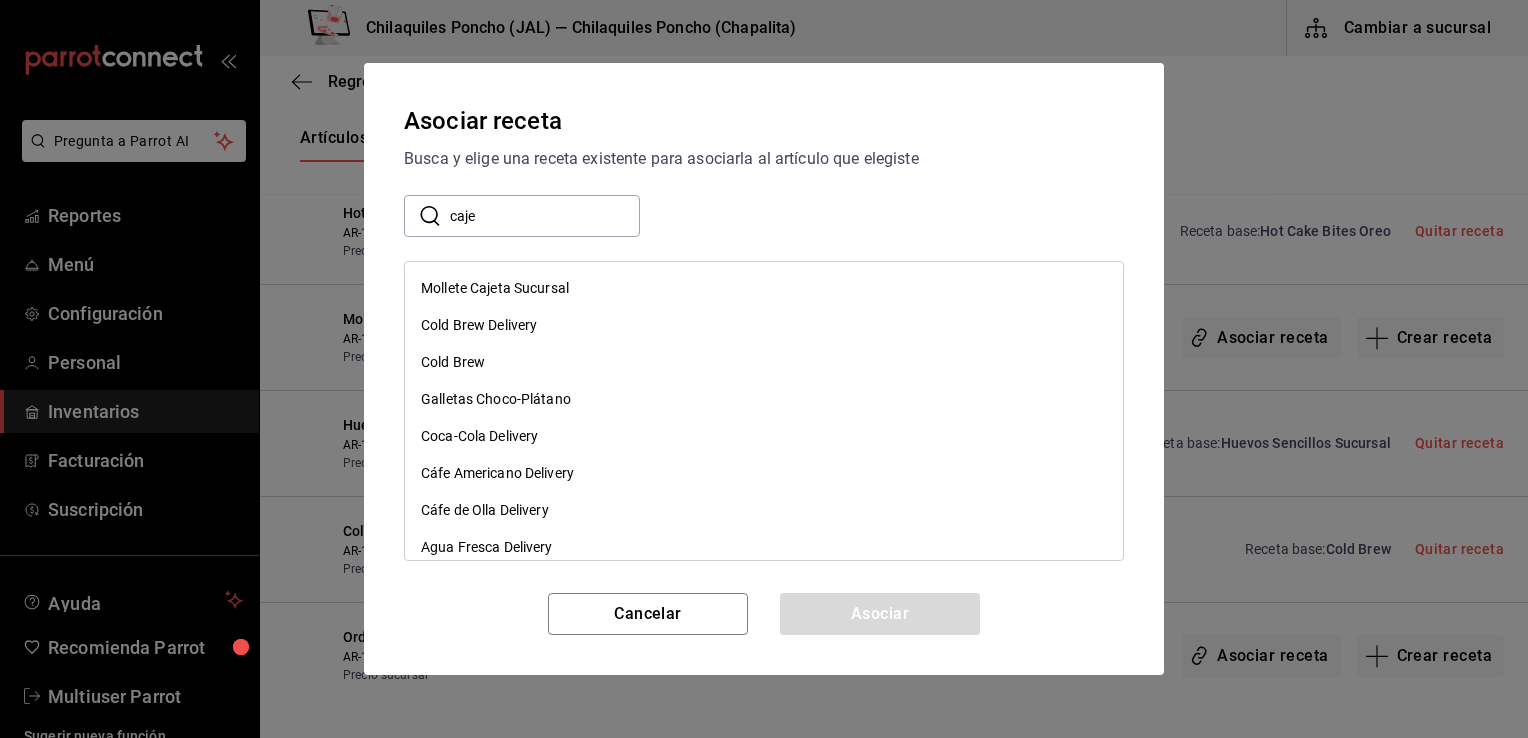 click on "Mollete Cajeta Sucursal" at bounding box center [764, 288] 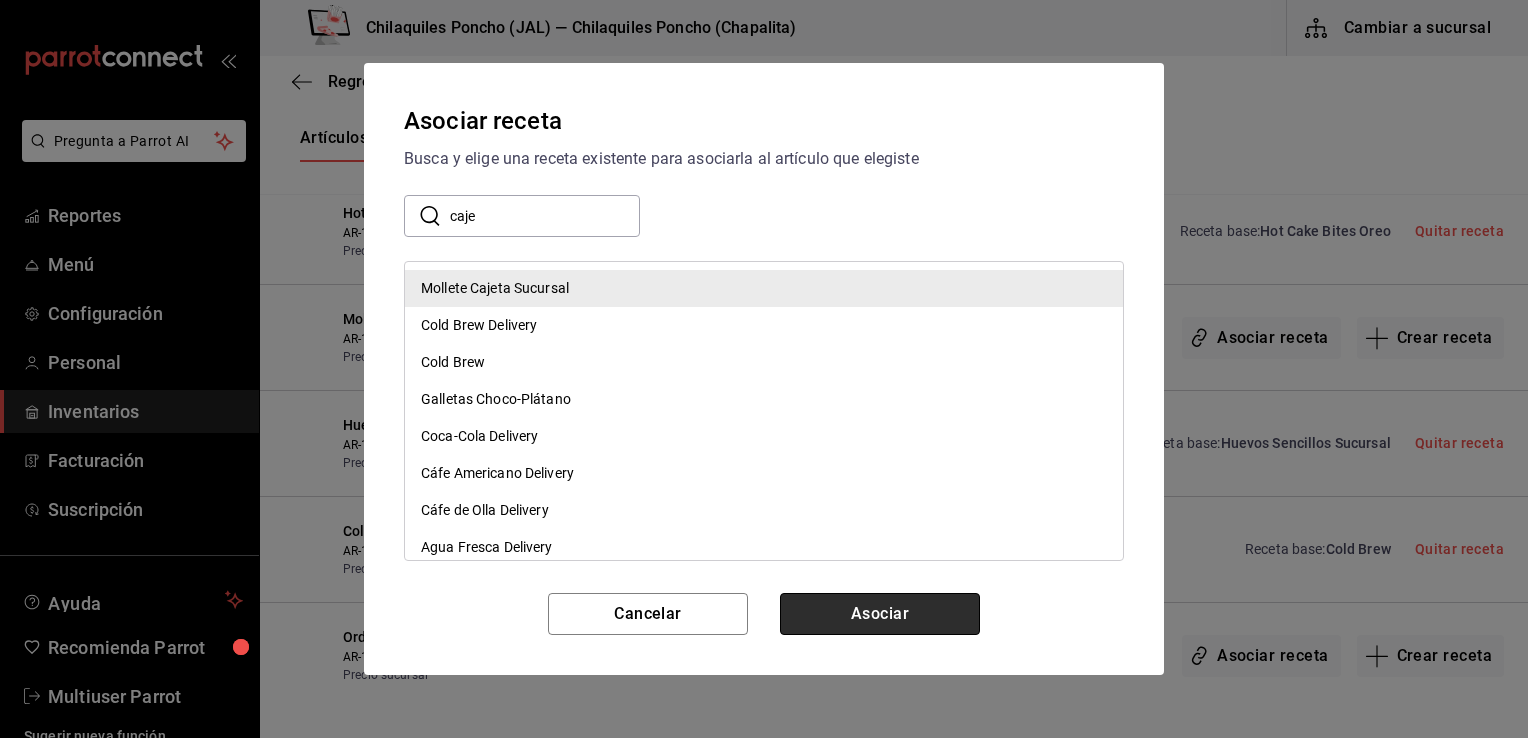 click on "Asociar" at bounding box center [880, 614] 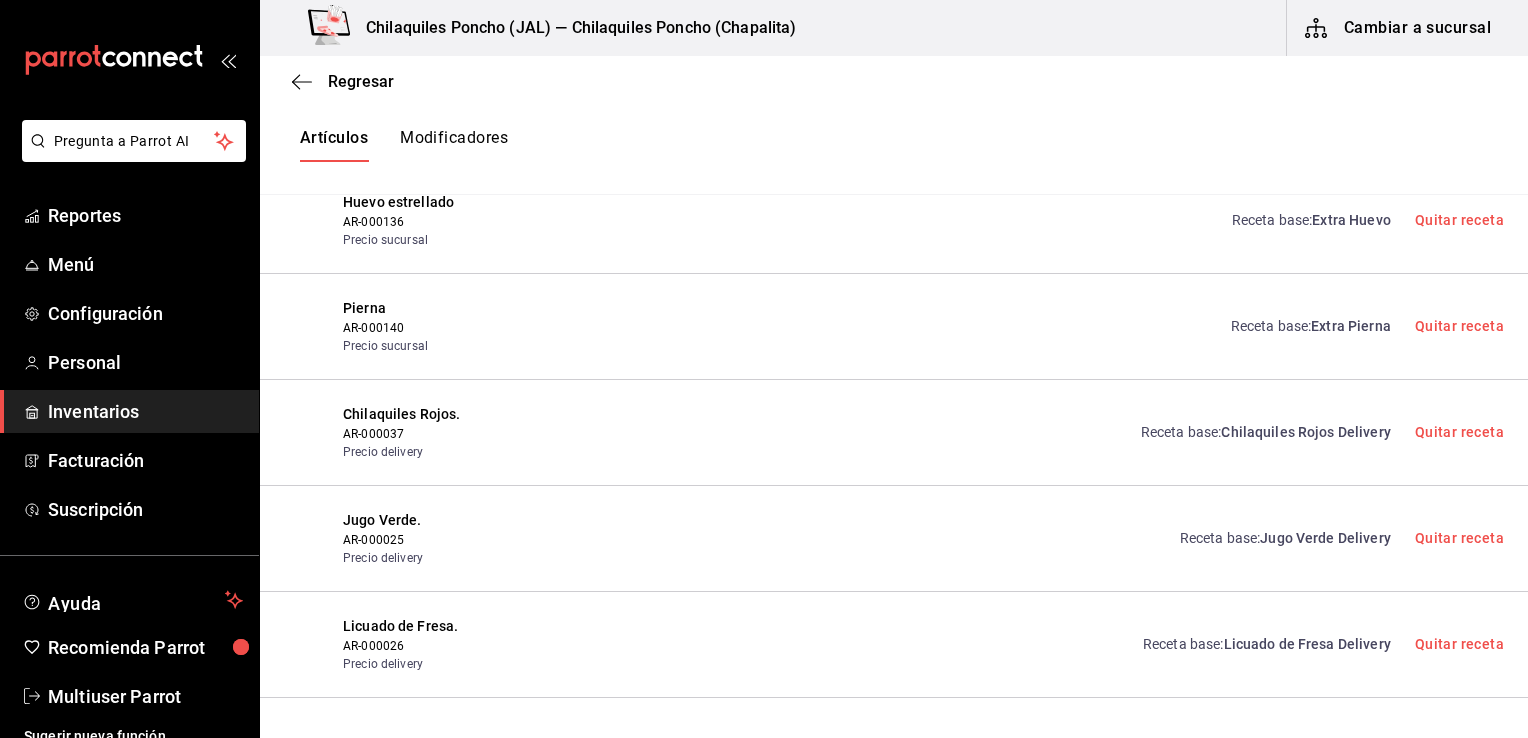 scroll, scrollTop: 0, scrollLeft: 0, axis: both 